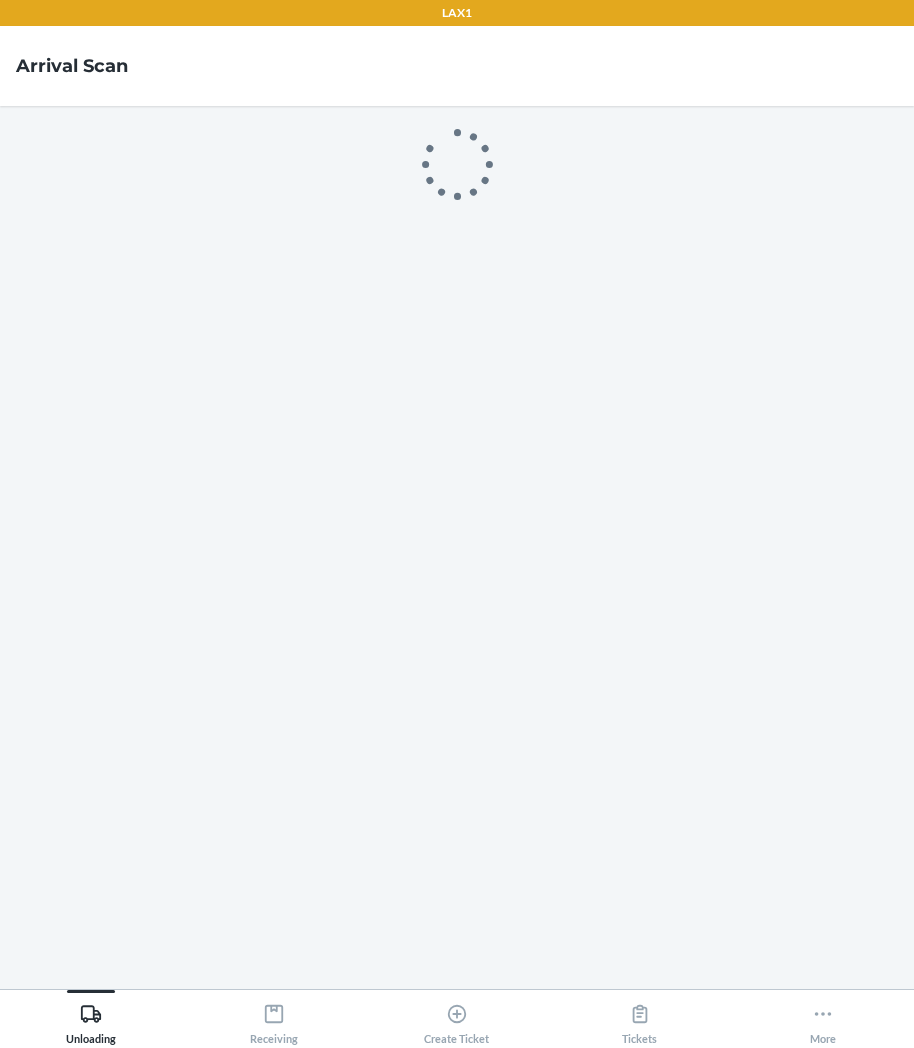 scroll, scrollTop: 0, scrollLeft: 0, axis: both 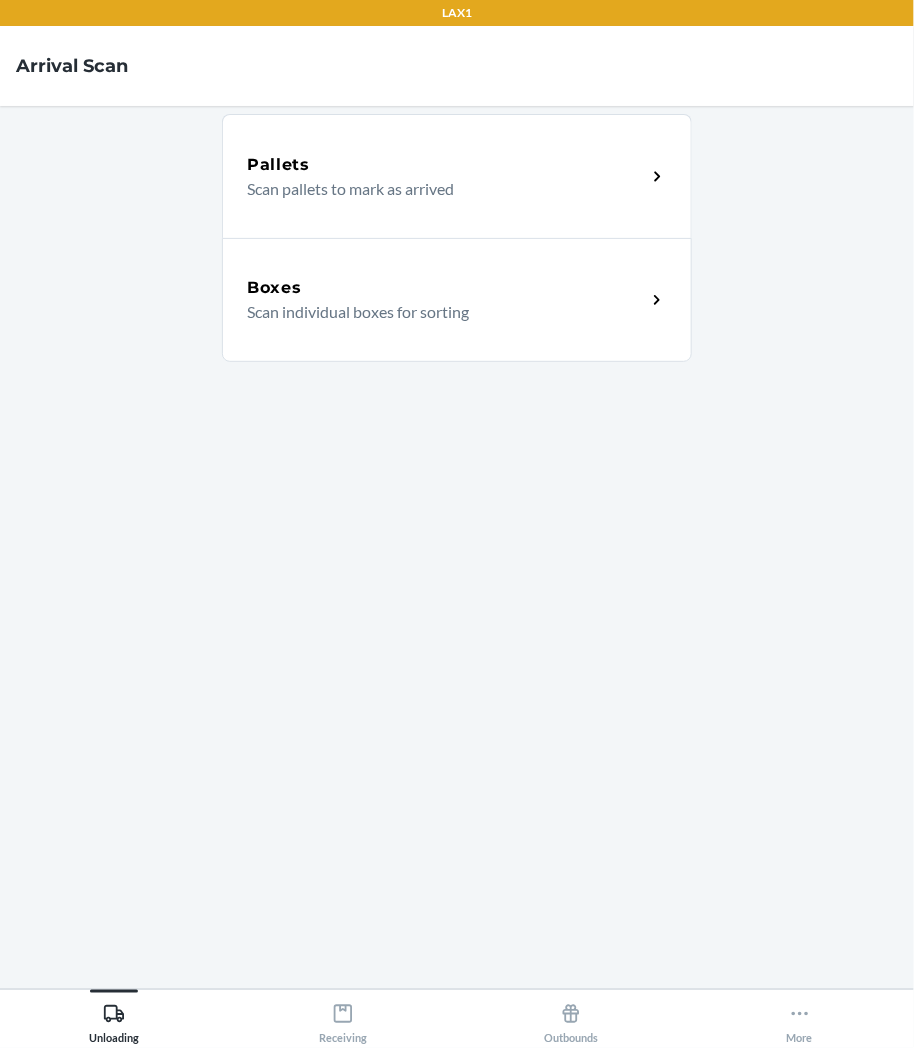 drag, startPoint x: 271, startPoint y: 685, endPoint x: 22, endPoint y: 1055, distance: 445.9832 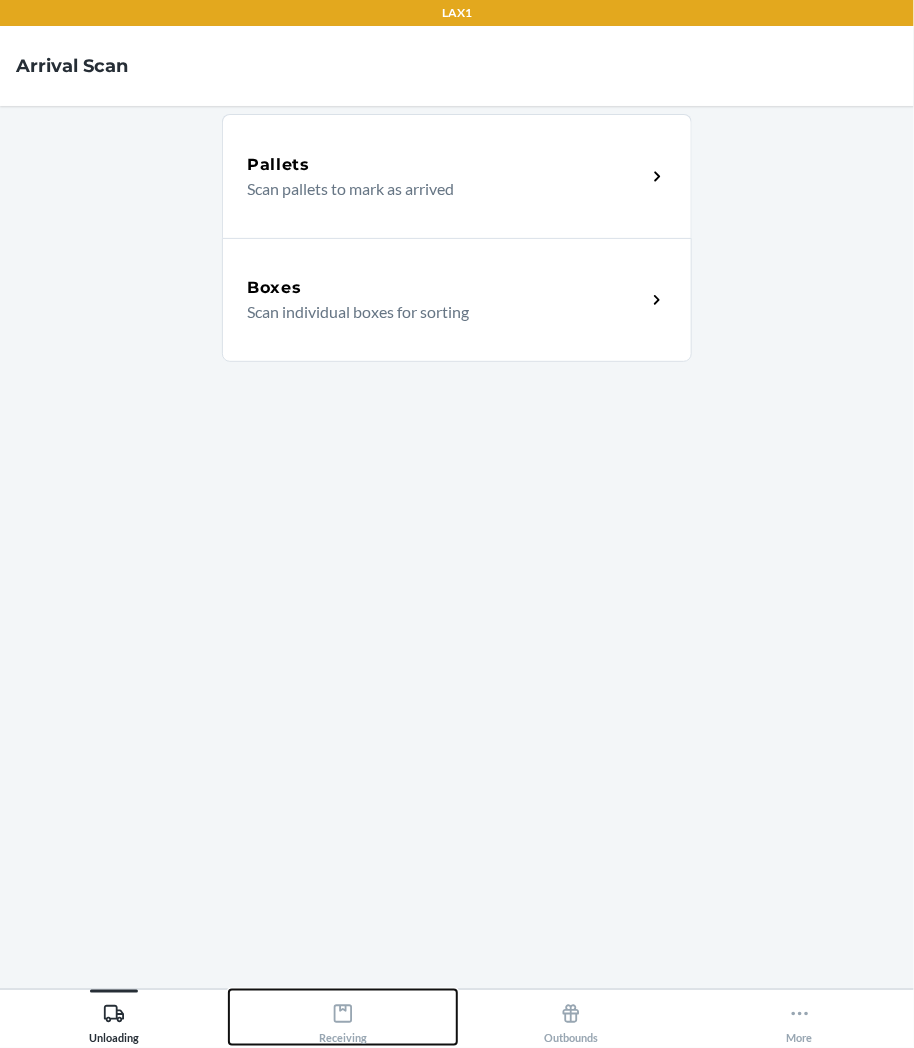 click on "Receiving" at bounding box center (343, 1020) 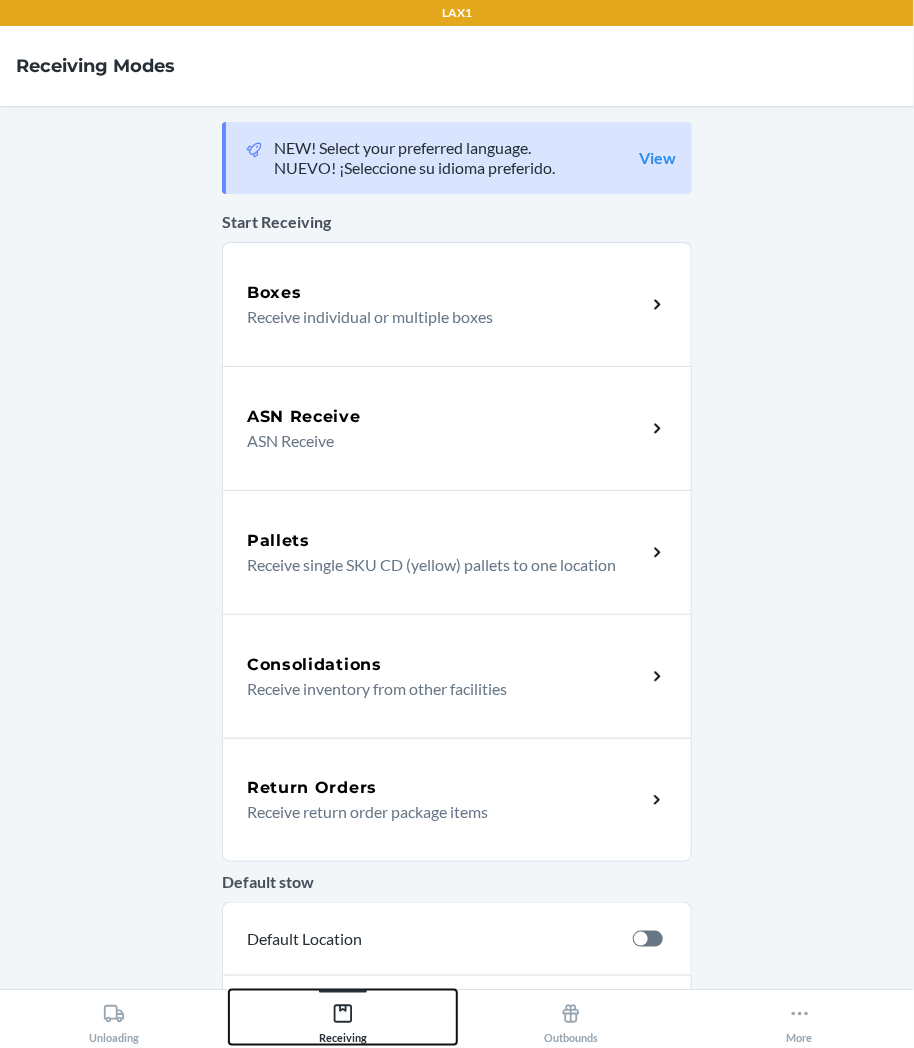 click on "Receiving" at bounding box center [343, 1020] 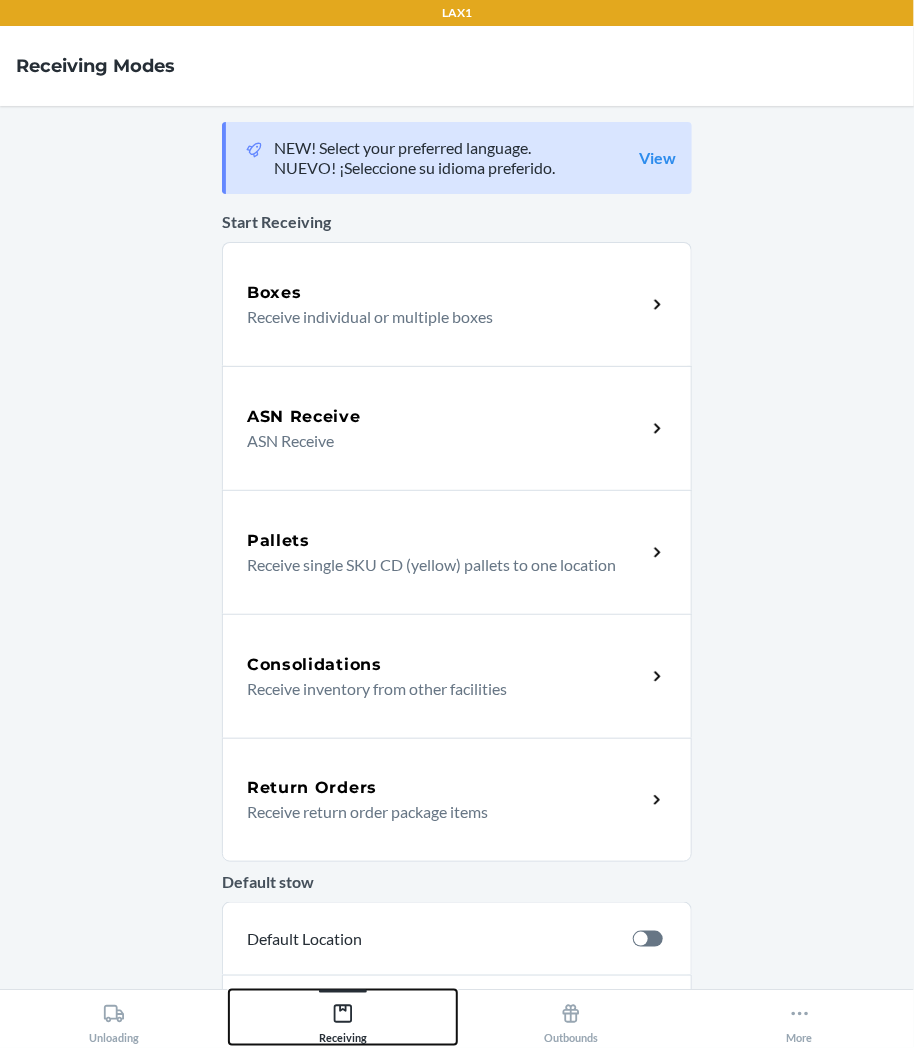scroll, scrollTop: 222, scrollLeft: 0, axis: vertical 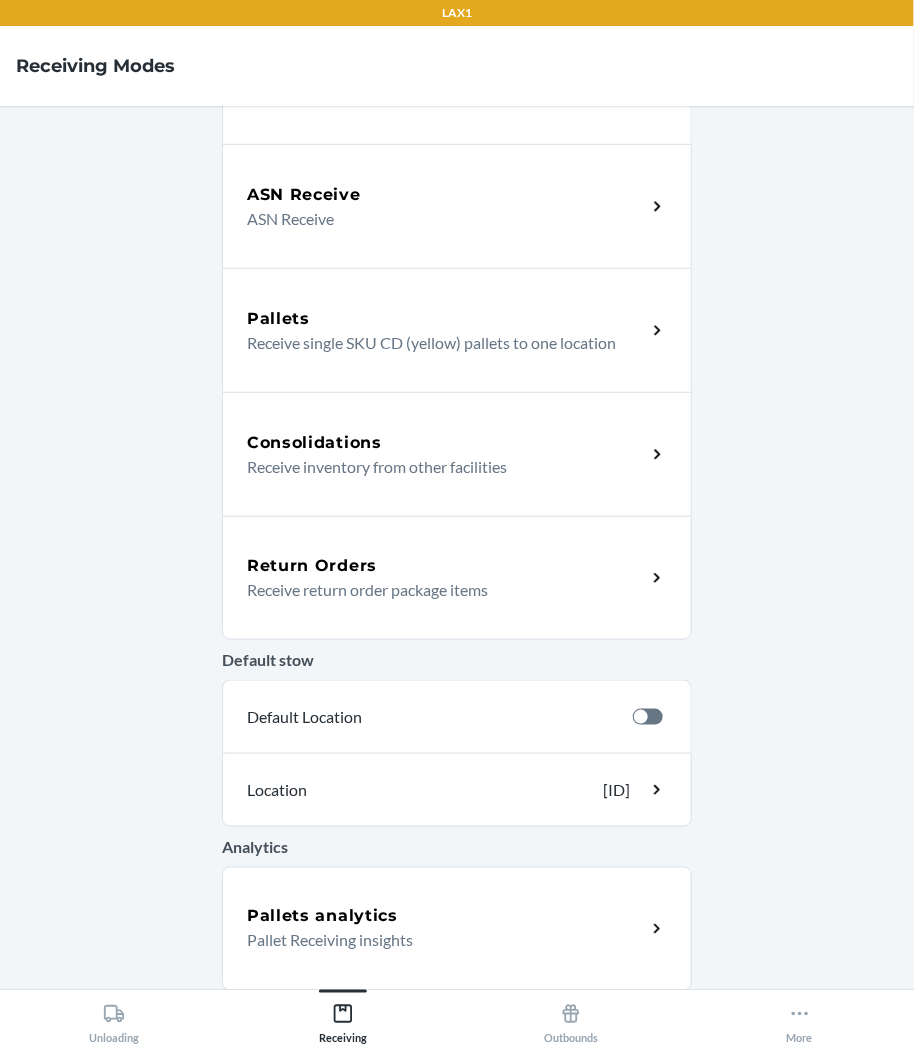 click on "Receive return order package items" at bounding box center [438, 590] 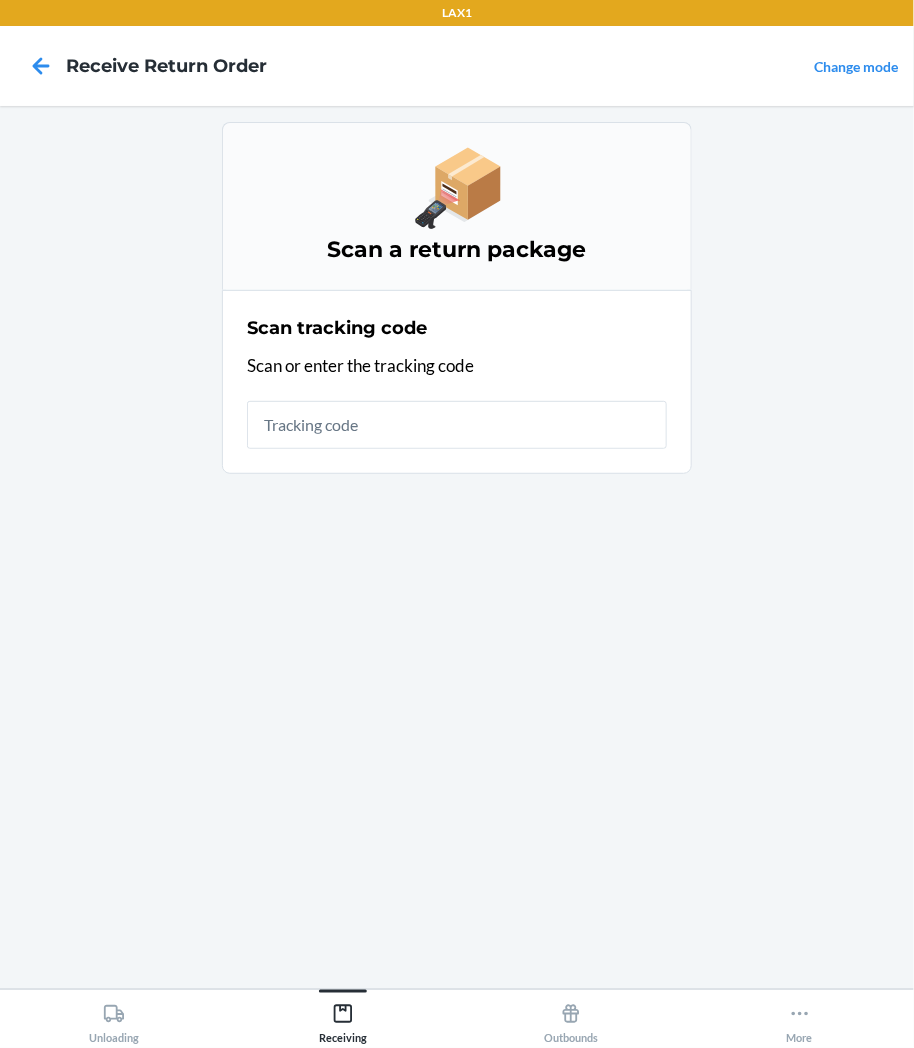 scroll, scrollTop: 0, scrollLeft: 0, axis: both 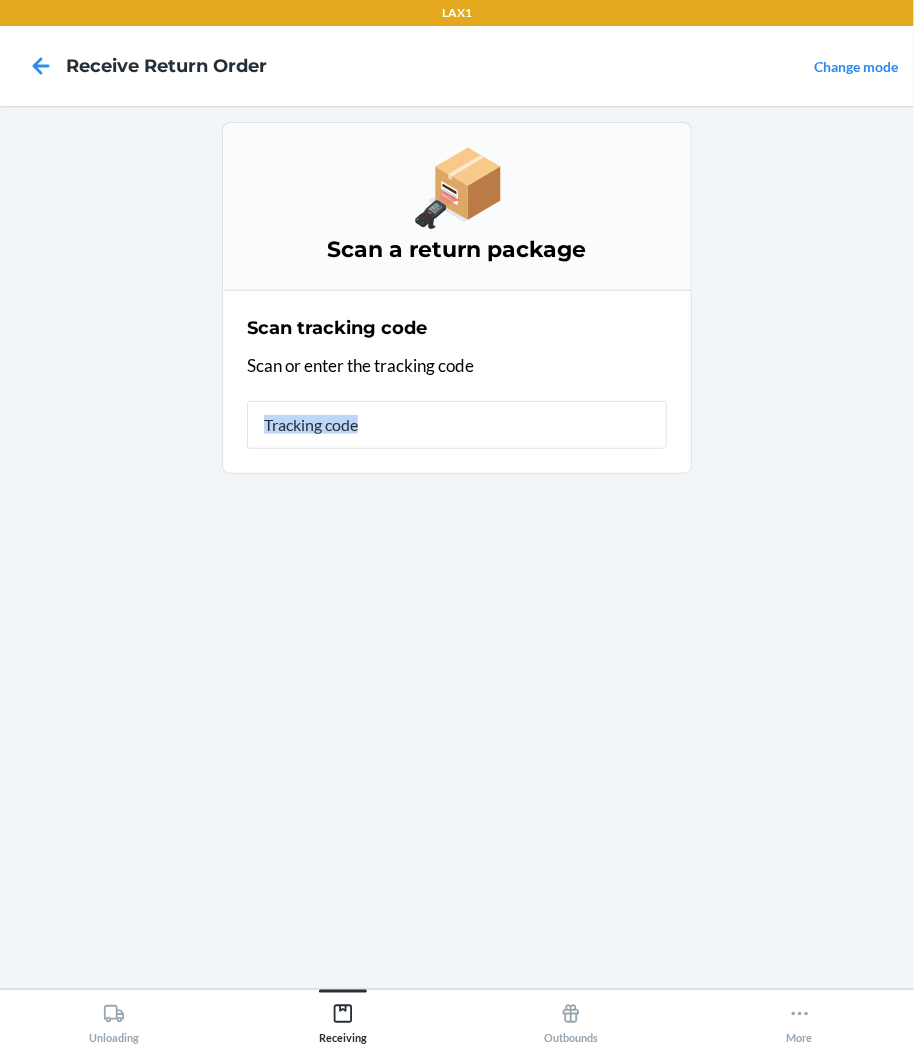 click on "Scan a return package Scan tracking code Scan or enter the tracking code" at bounding box center [457, 547] 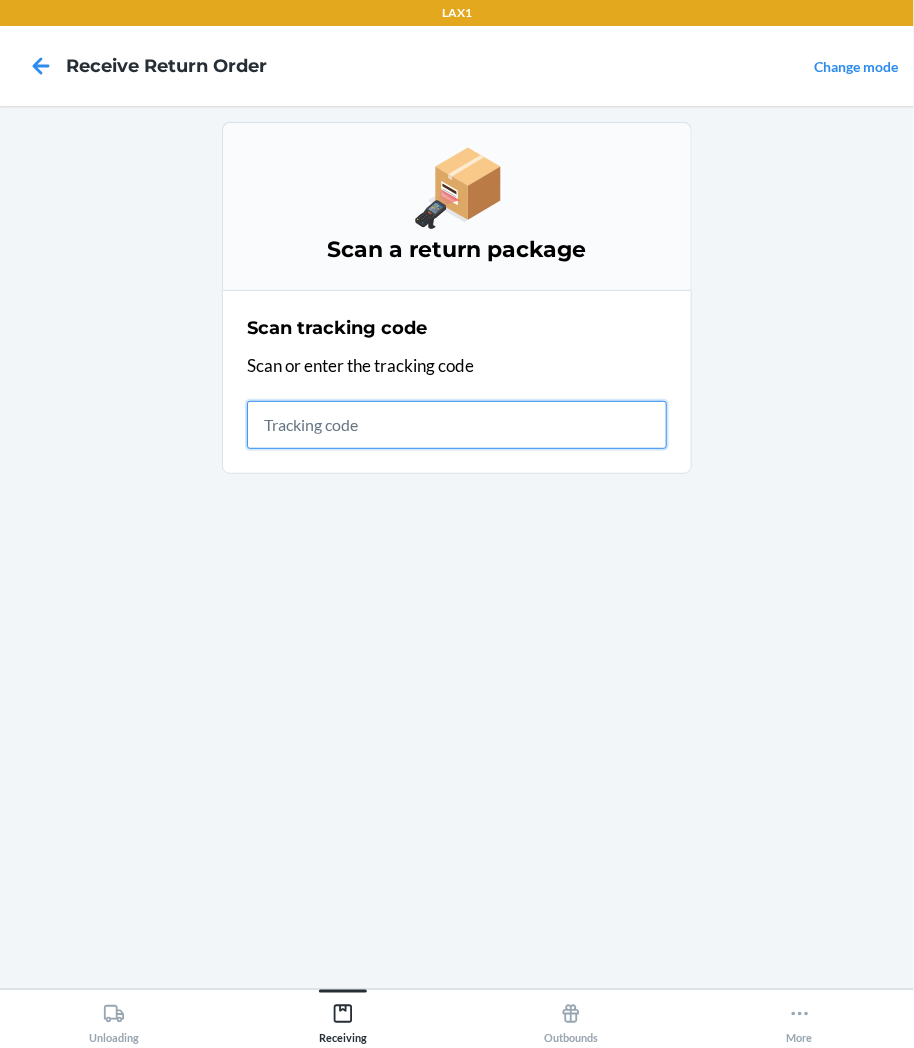 click at bounding box center [457, 425] 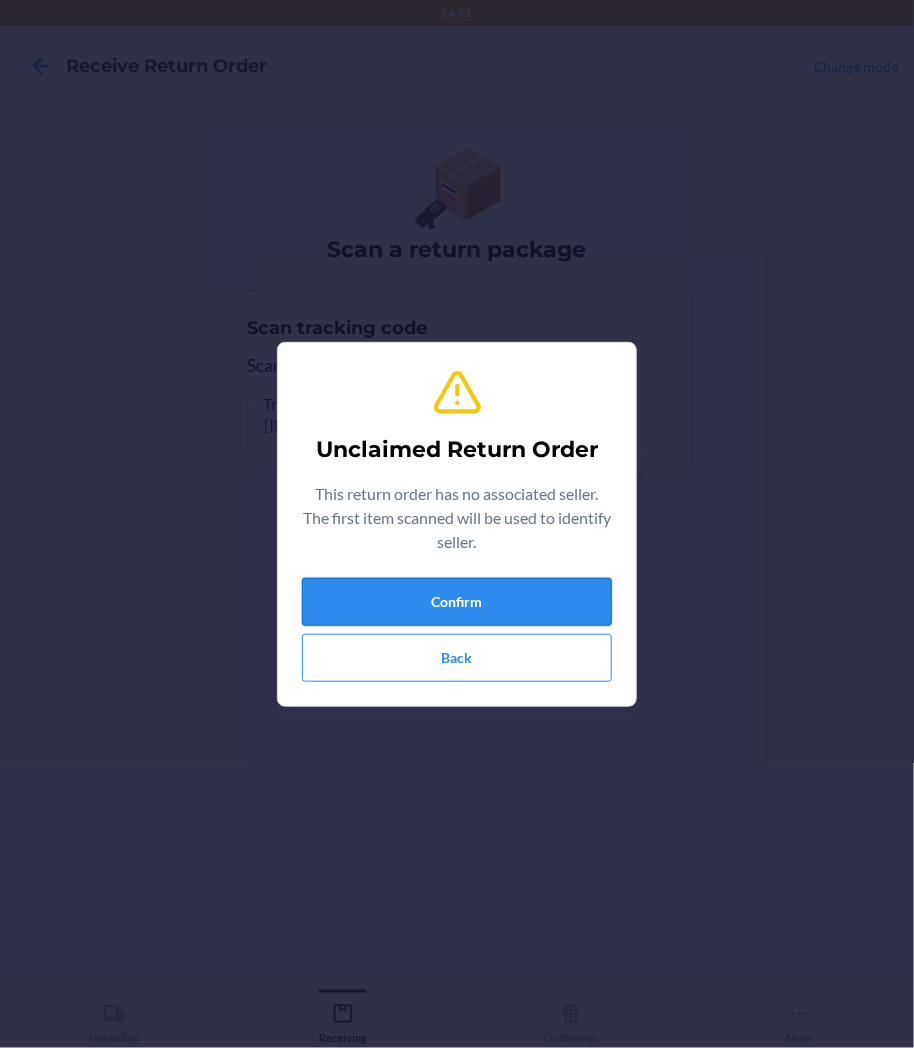 click on "Confirm" at bounding box center [457, 602] 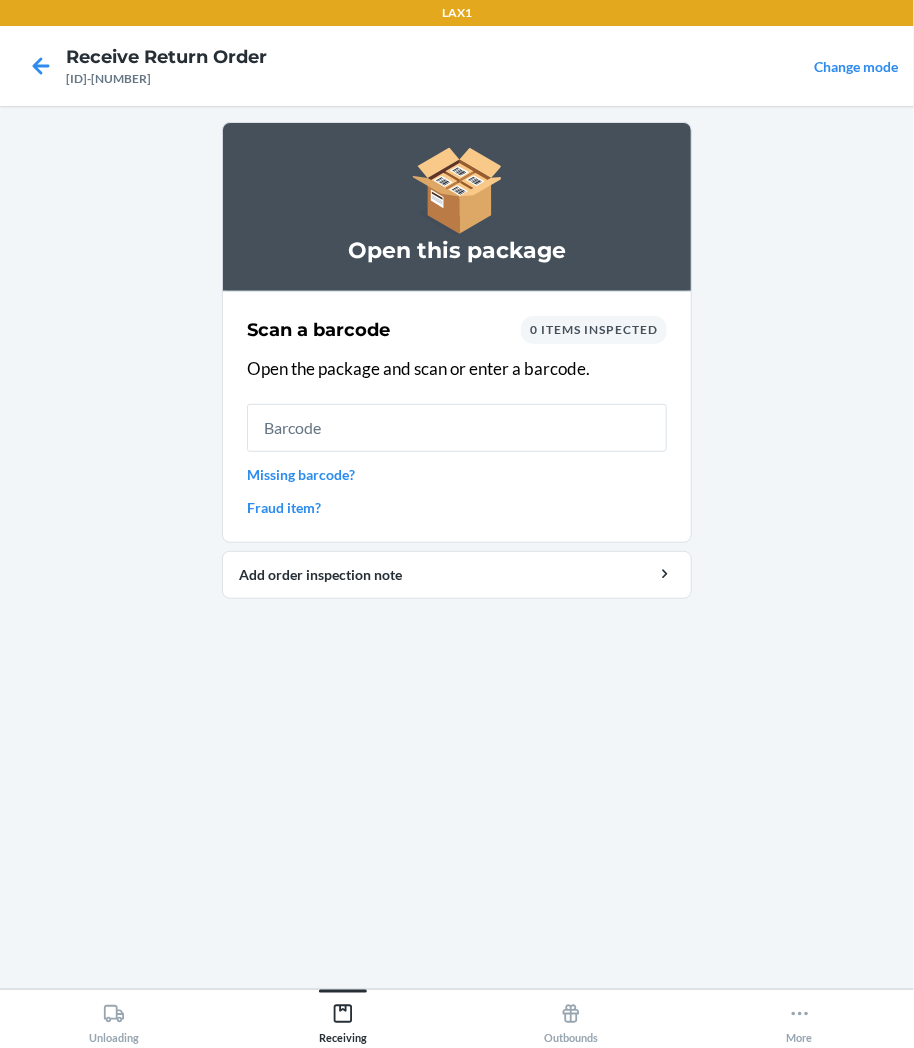 click at bounding box center [457, 428] 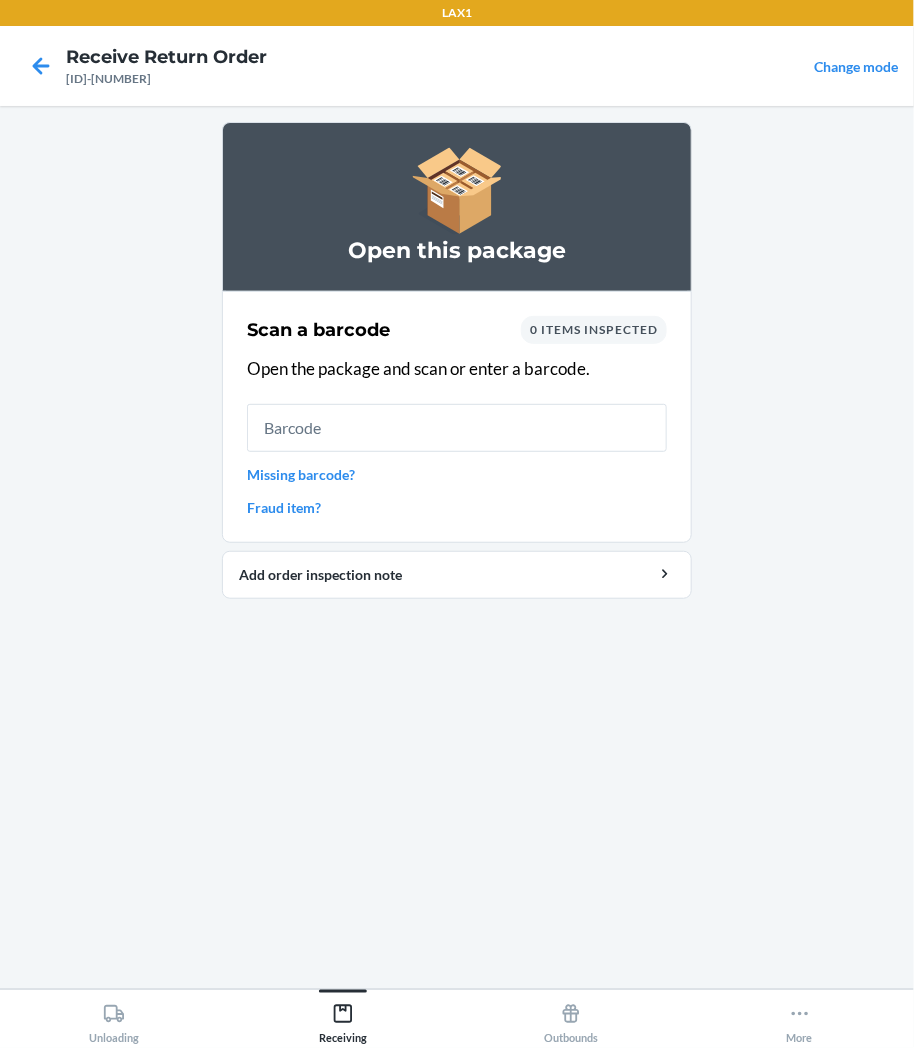 click on "LAX1 Receive Return Order [ID]-[NUMBER] Change mode   Open this package Scan a barcode 0 items inspected Open the package and scan or enter a barcode. Missing barcode? Fraud item? Add order inspection note Unloading Receiving Outbounds More" at bounding box center (457, 524) 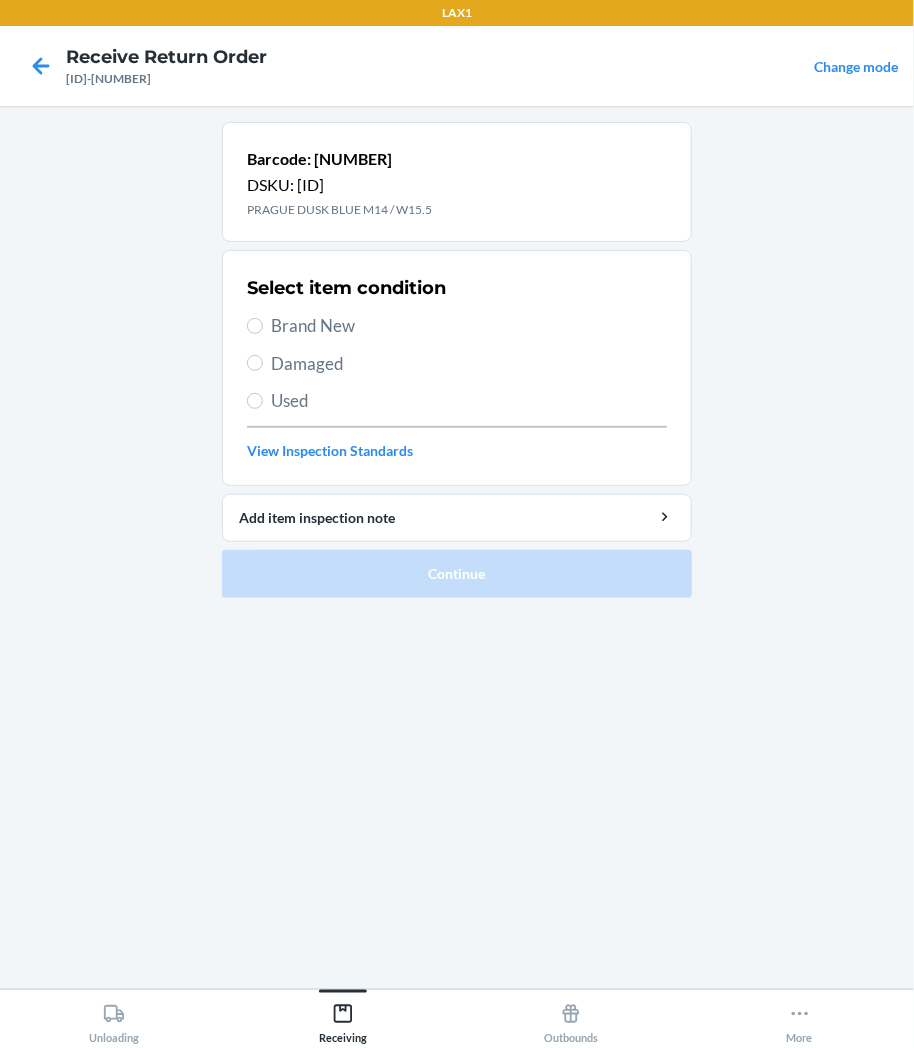 click on "Used" at bounding box center [469, 401] 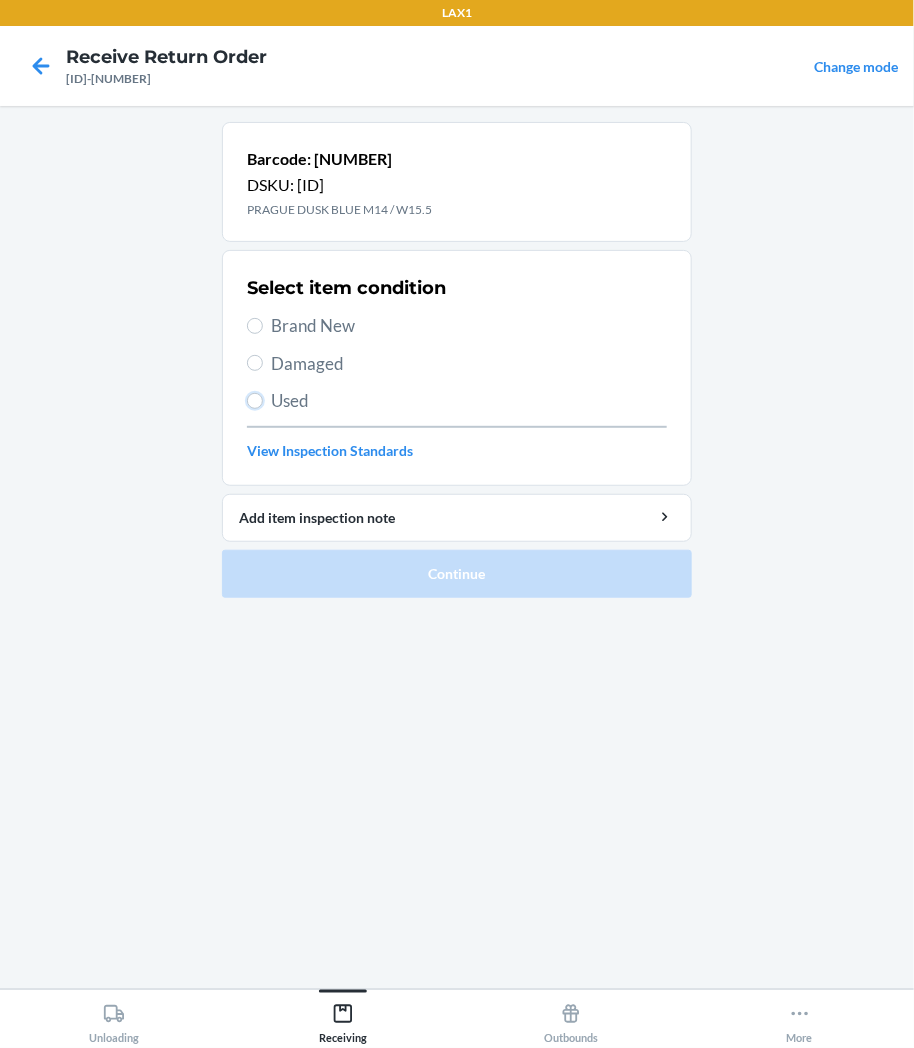 click on "Used" at bounding box center [255, 401] 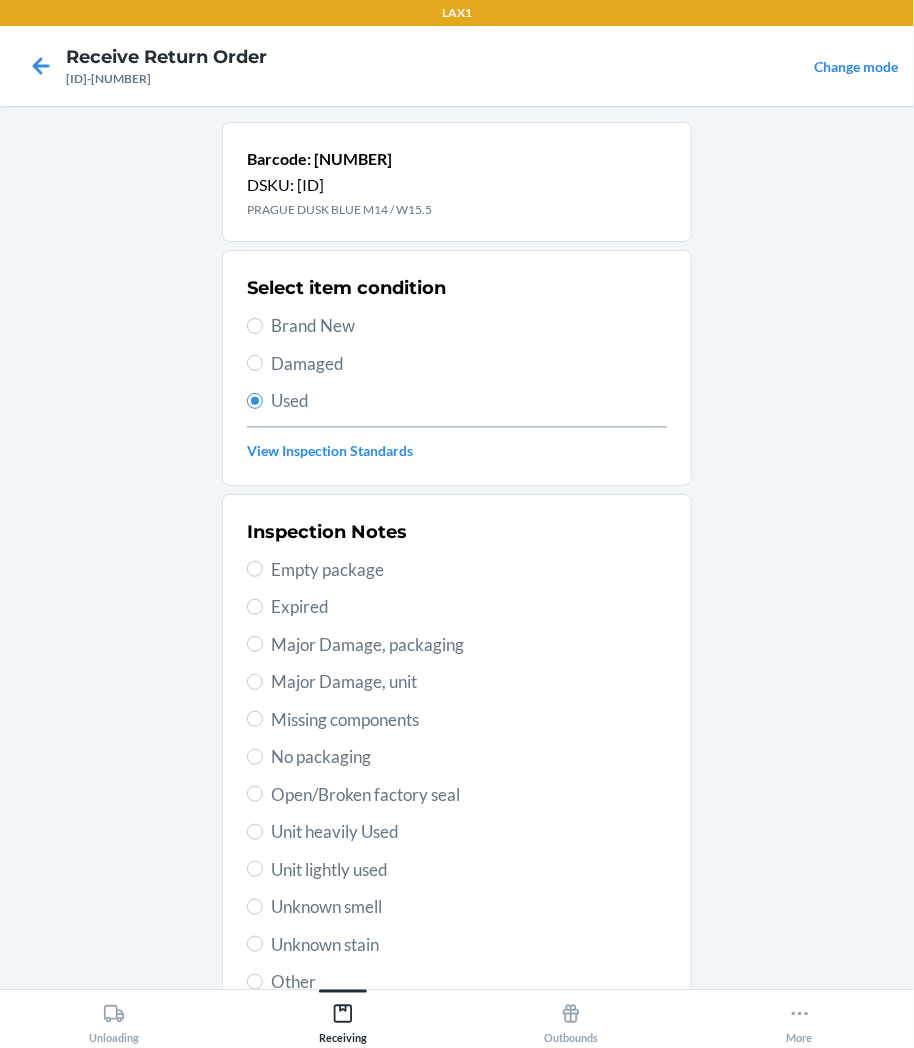 click on "Select item condition Brand New Damaged Used View Inspection Standards" at bounding box center [457, 368] 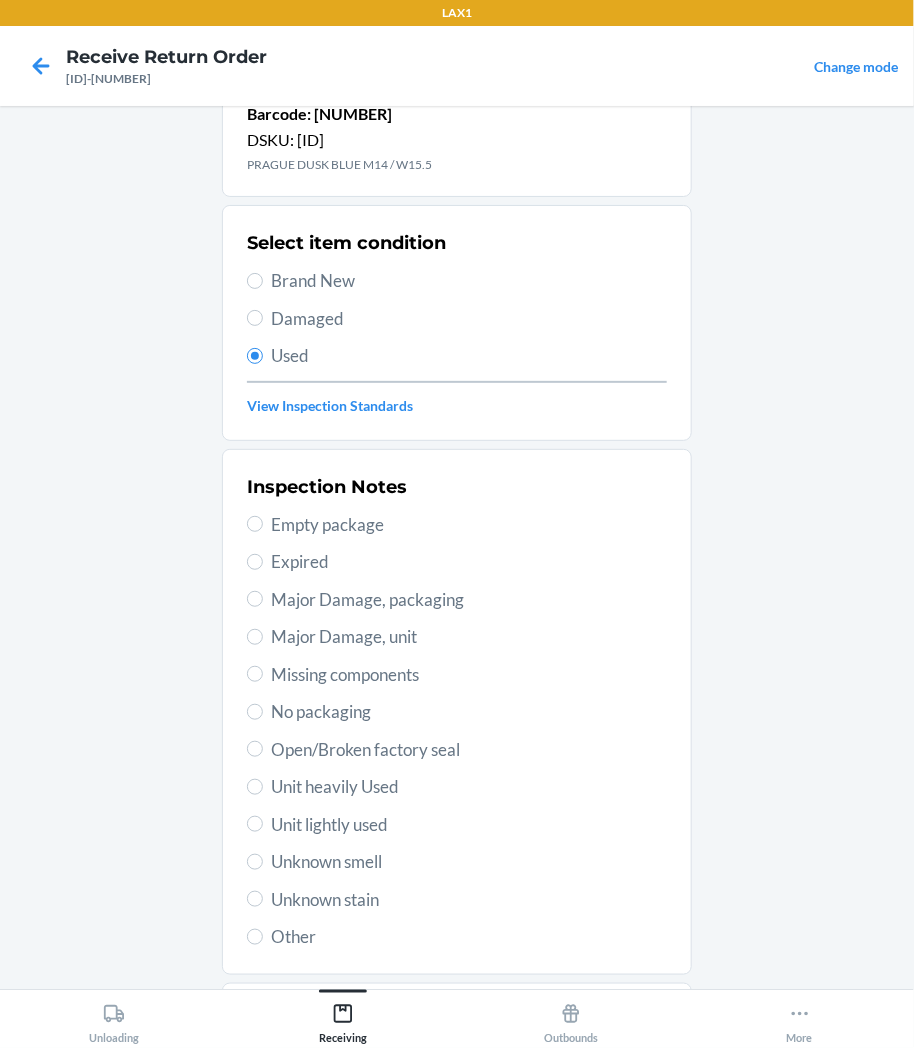 scroll, scrollTop: 111, scrollLeft: 0, axis: vertical 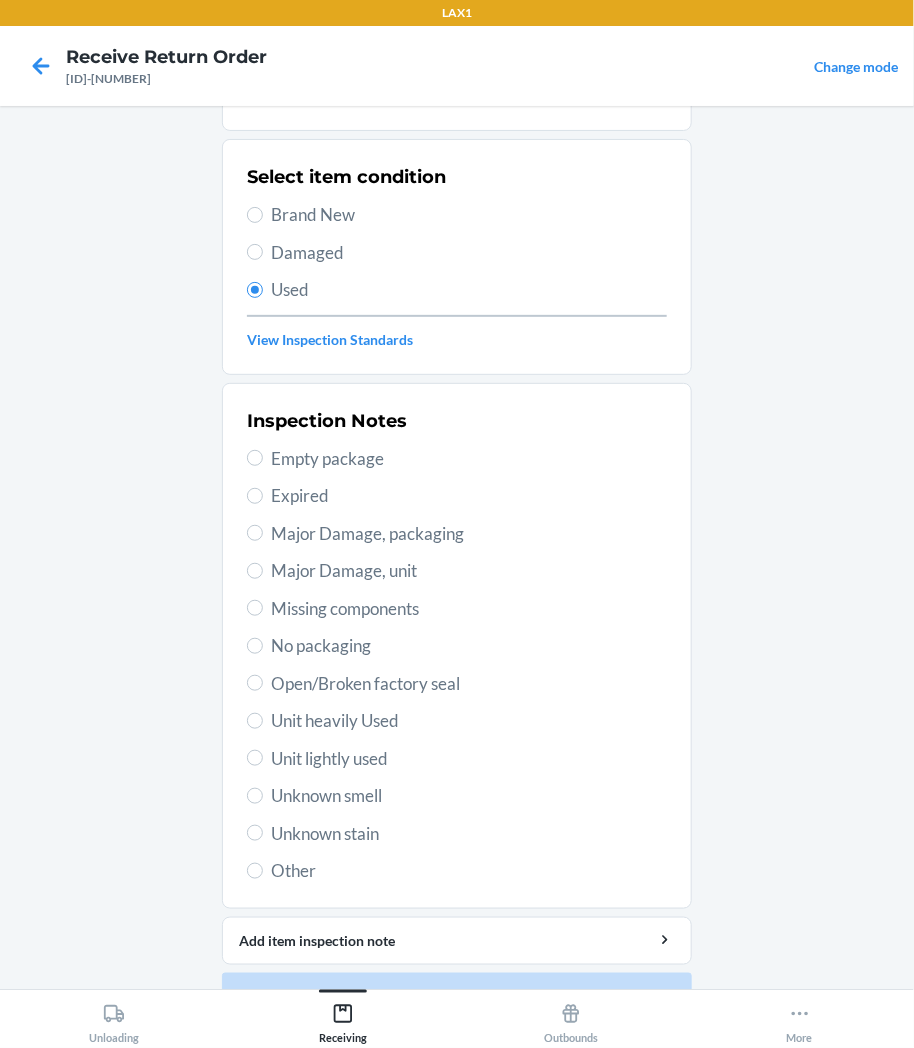 click on "Select item condition Brand New Damaged Used View Inspection Standards" at bounding box center [457, 257] 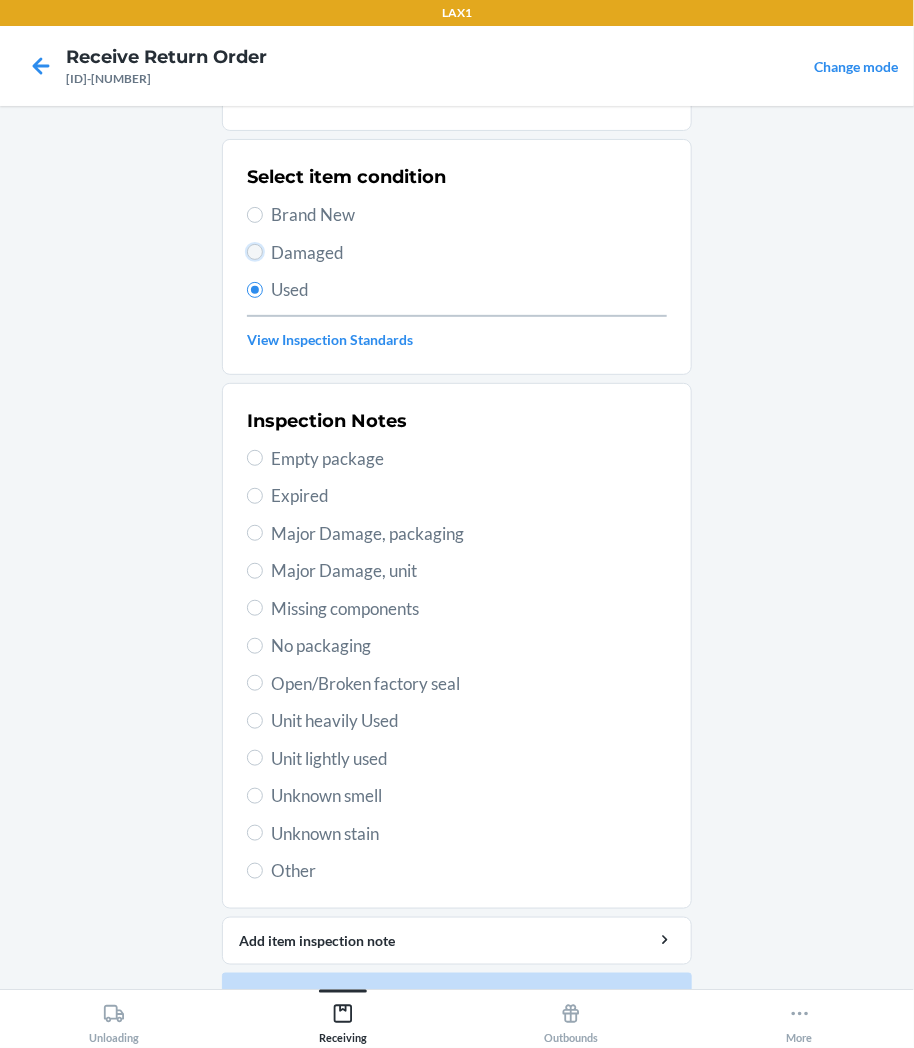 click on "Damaged" at bounding box center [255, 252] 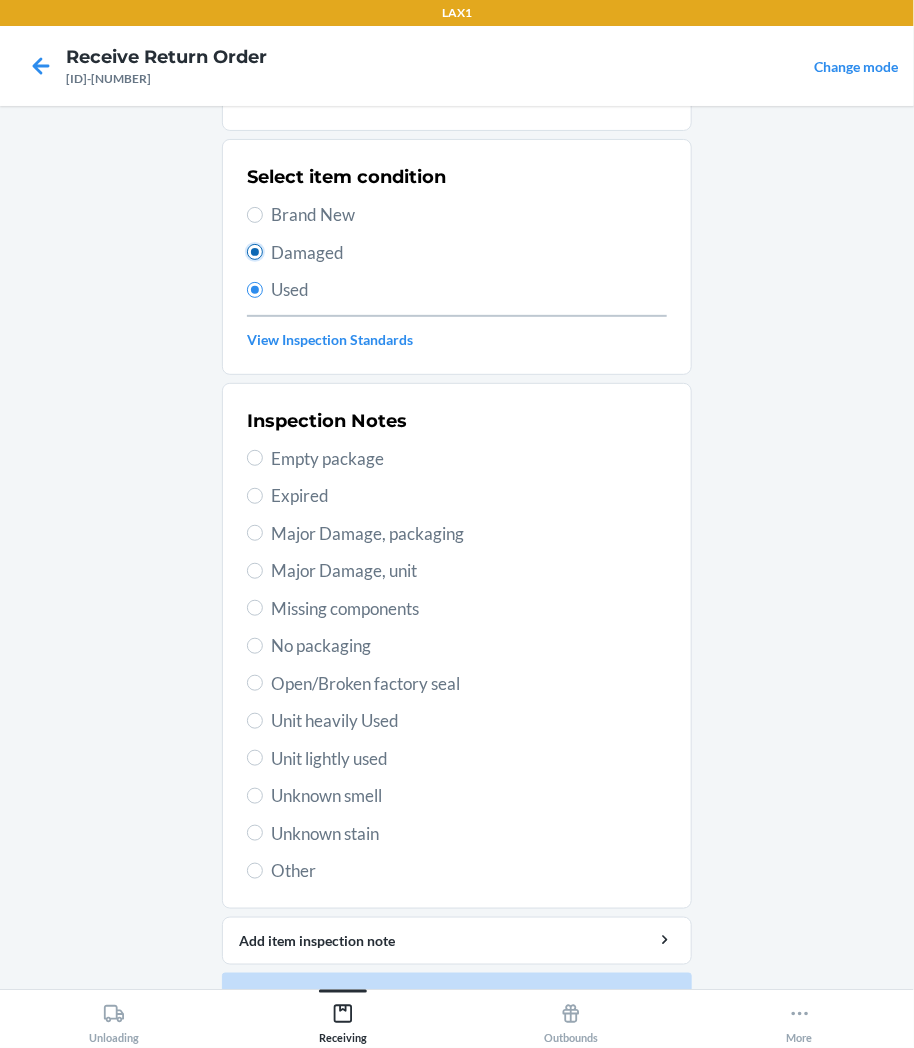 radio on "true" 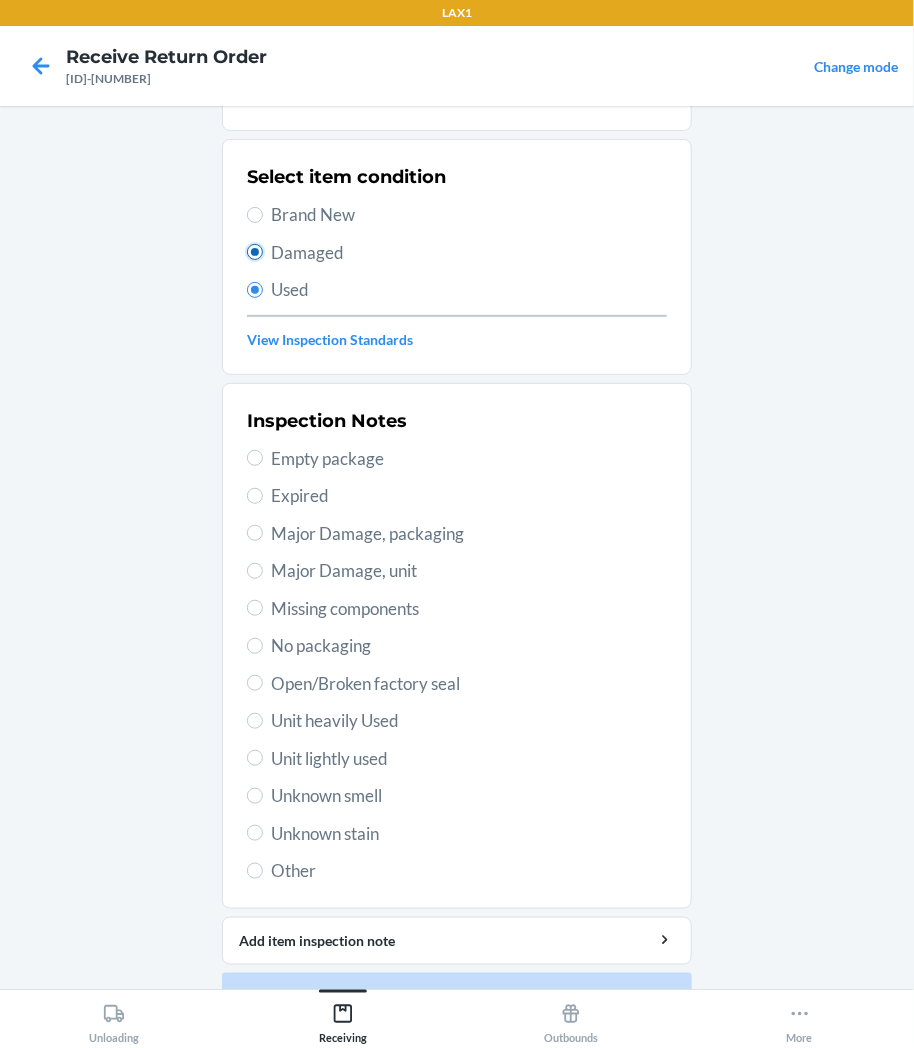radio on "false" 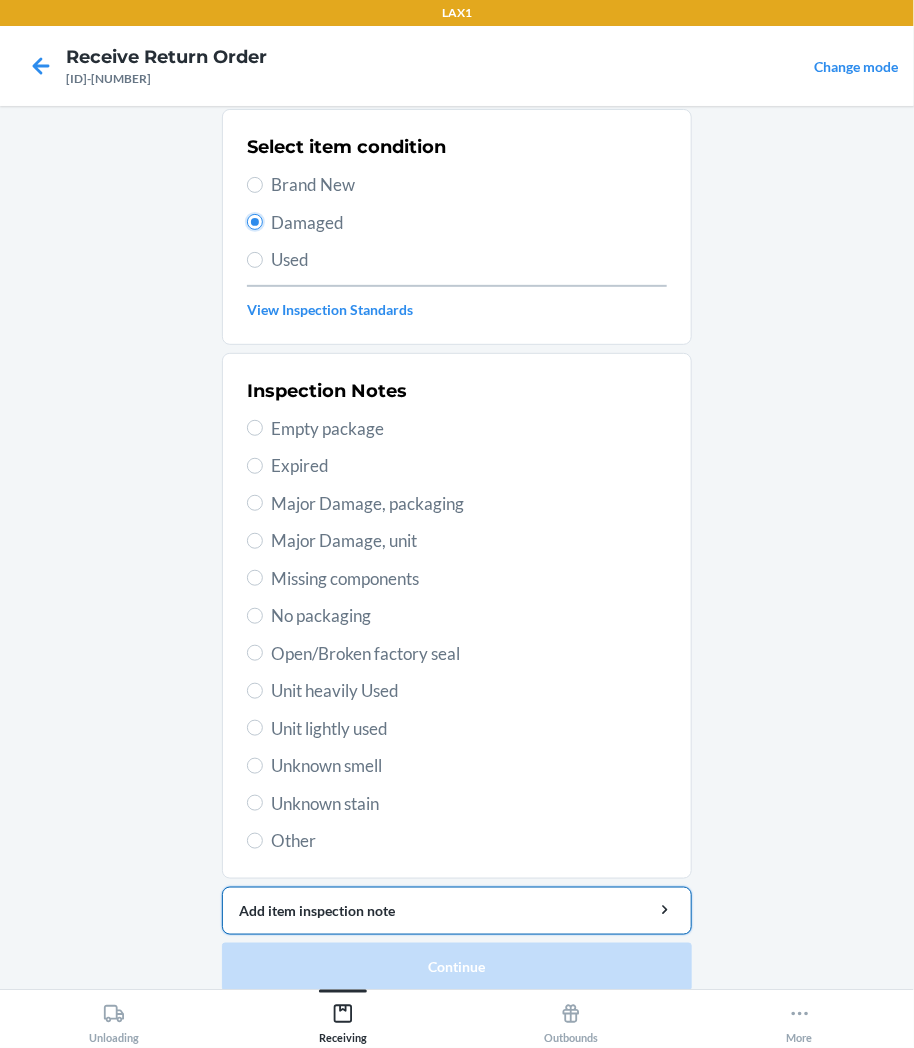 scroll, scrollTop: 157, scrollLeft: 0, axis: vertical 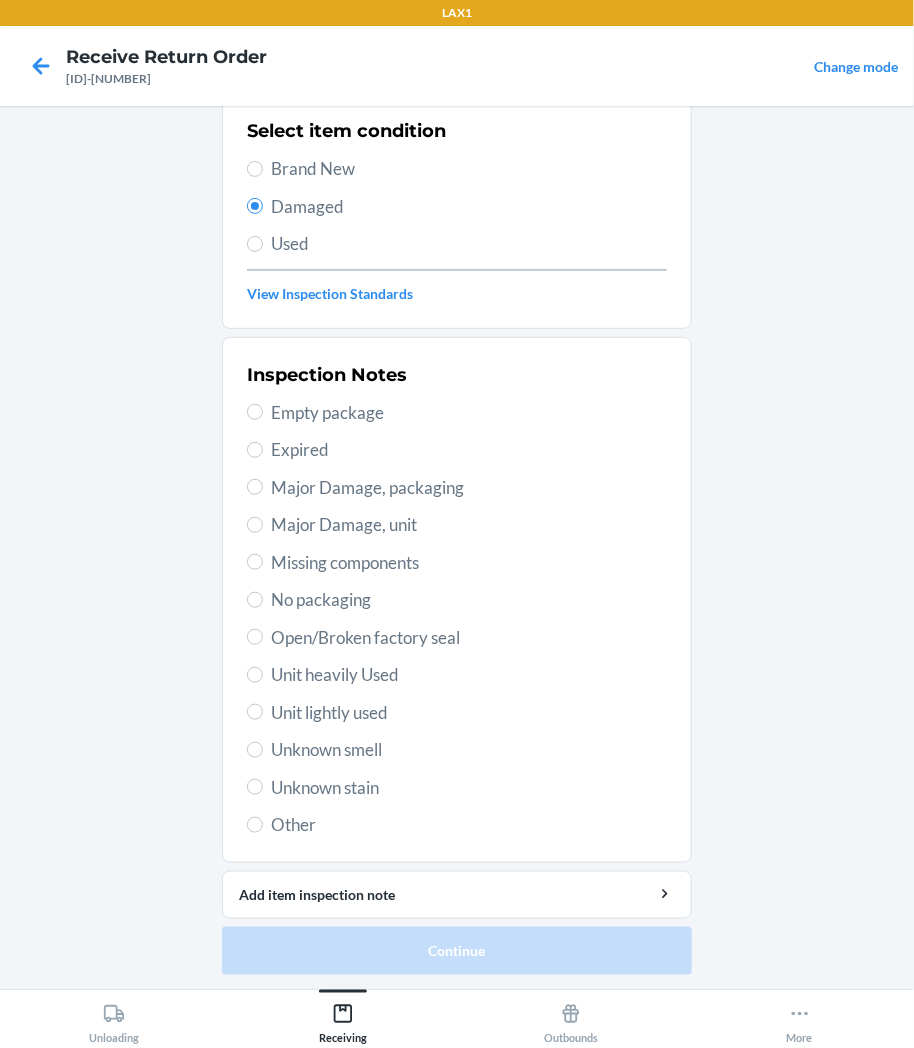 click on "Unknown smell" at bounding box center (469, 750) 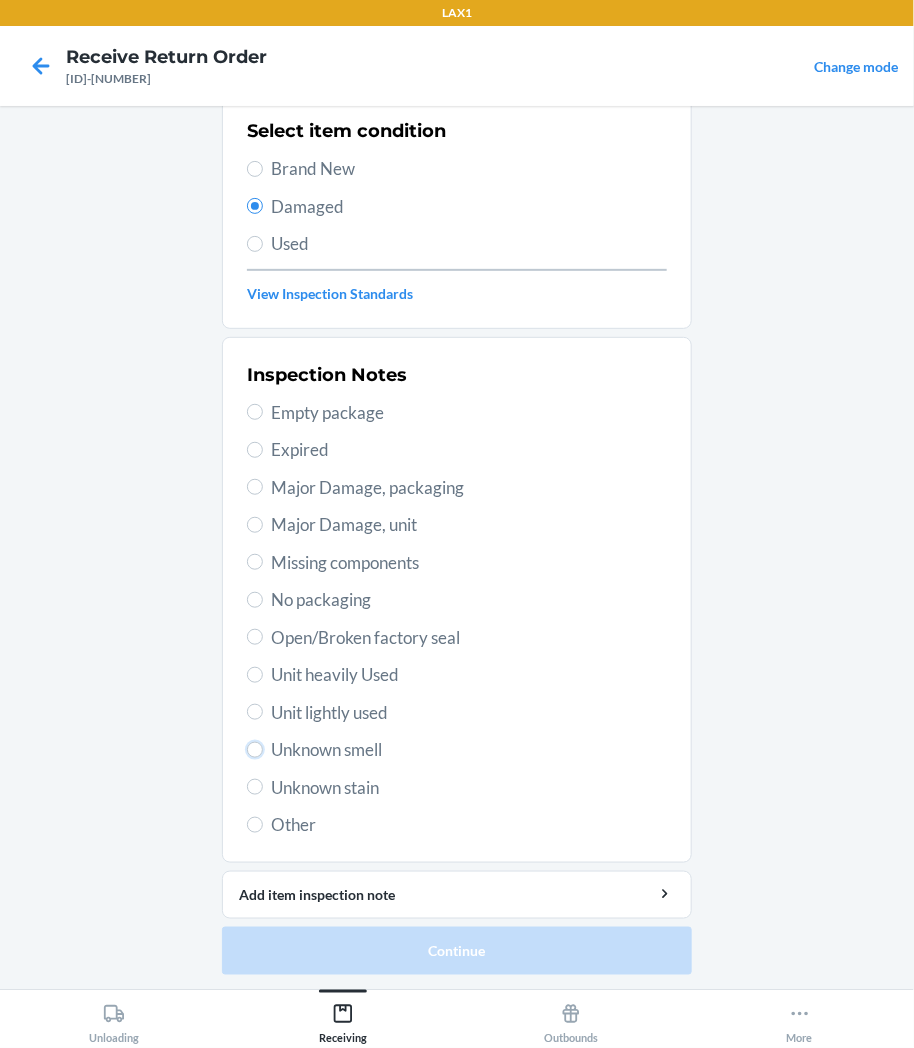 click on "Unknown smell" at bounding box center [255, 750] 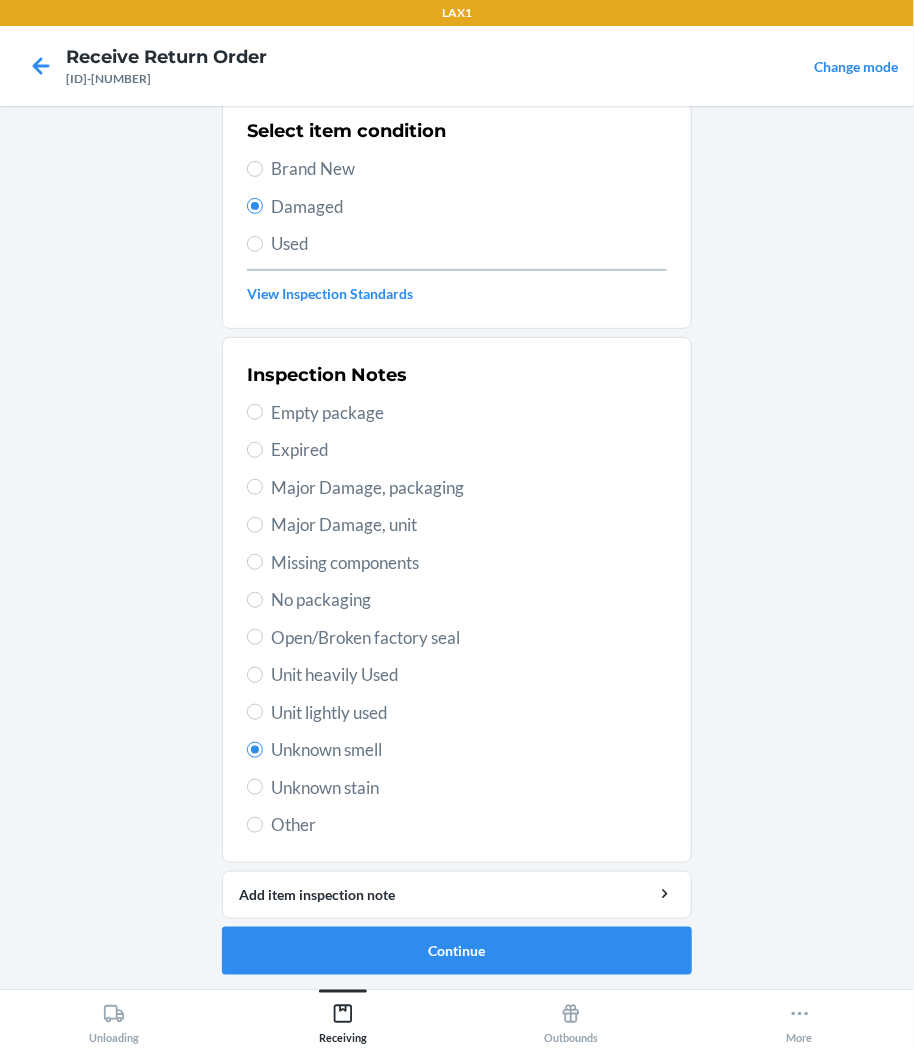 click on "Unit lightly used" at bounding box center [469, 713] 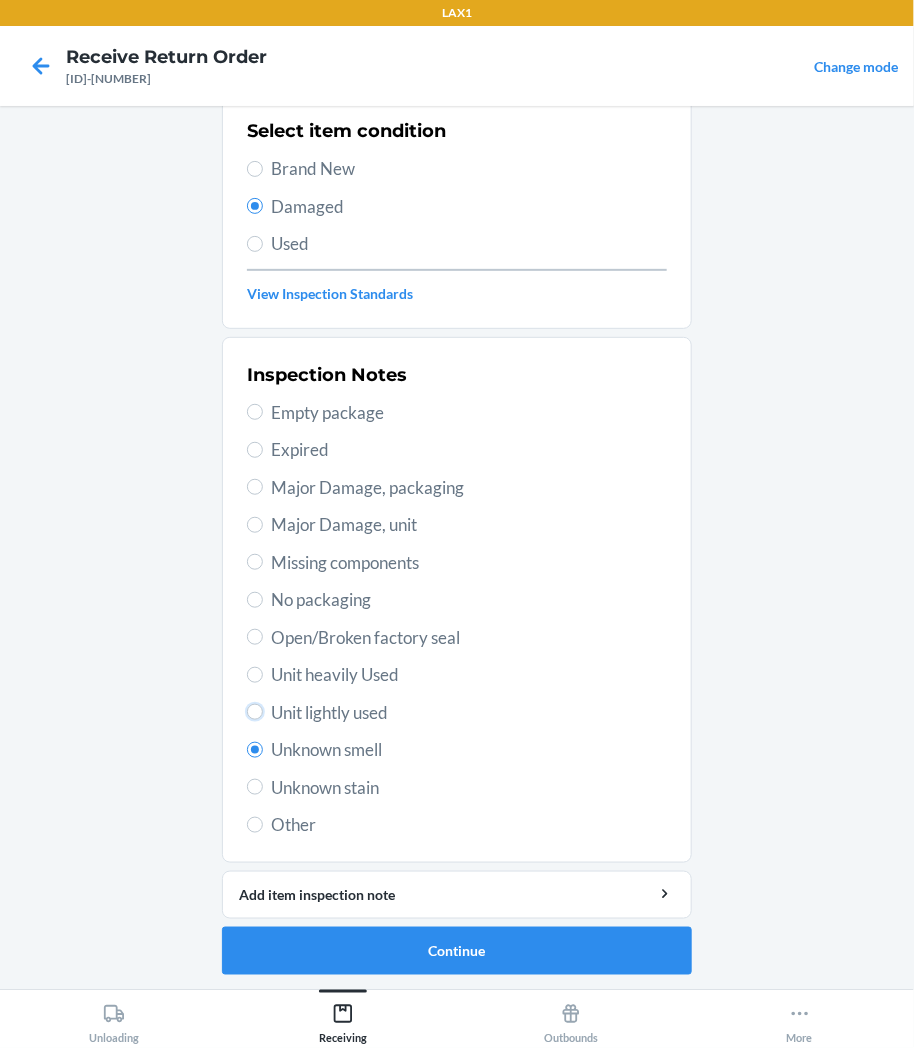 click on "Unit lightly used" at bounding box center [255, 712] 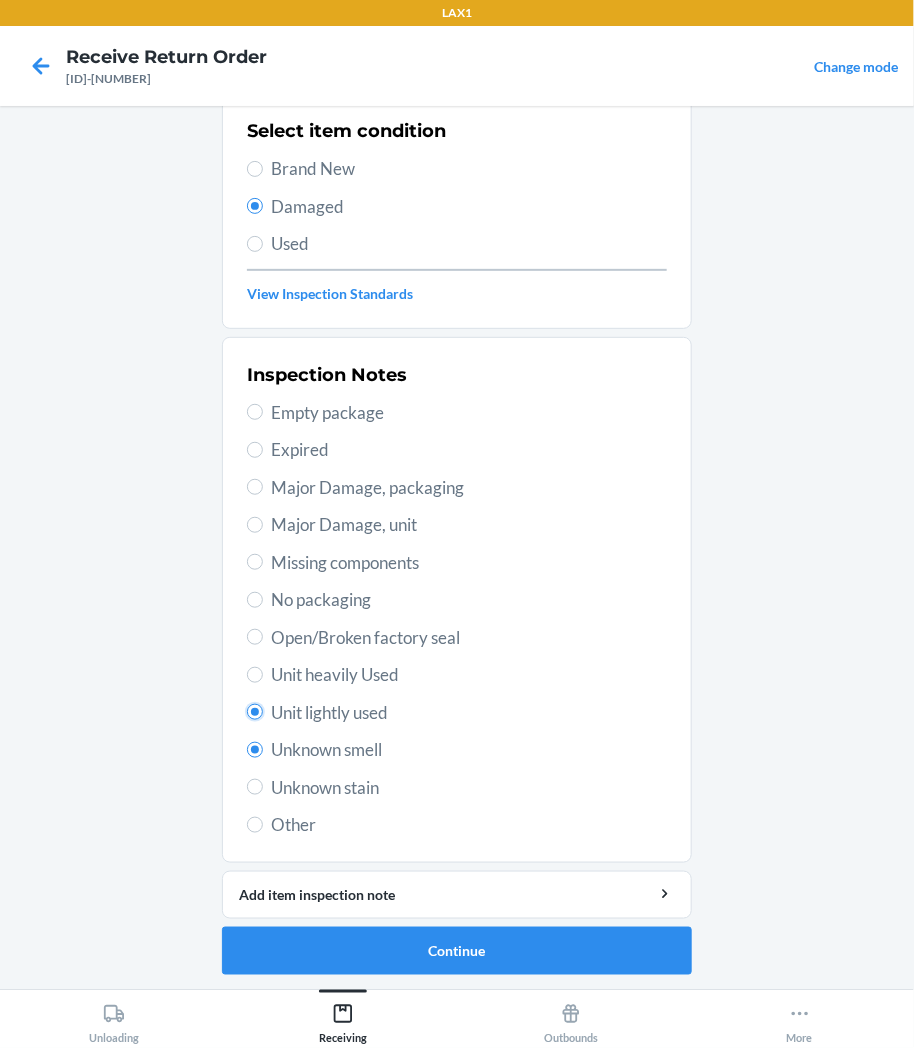 radio on "true" 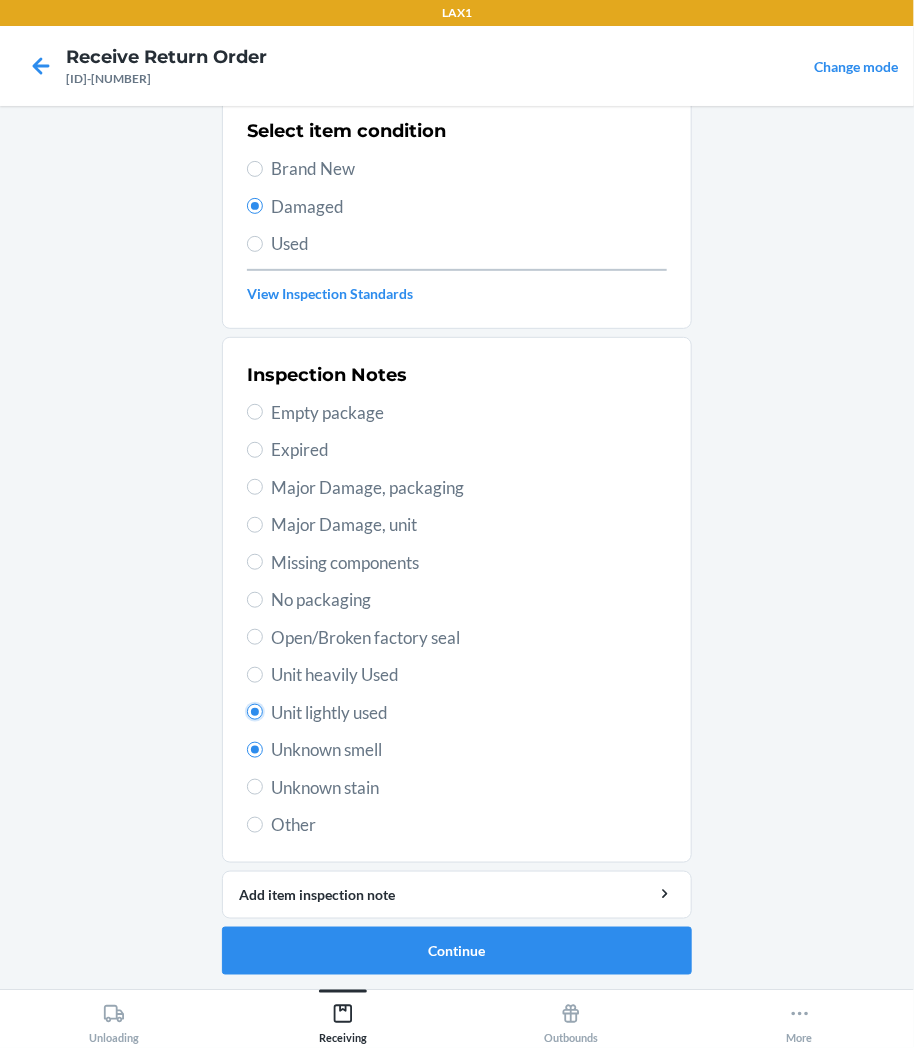 radio on "false" 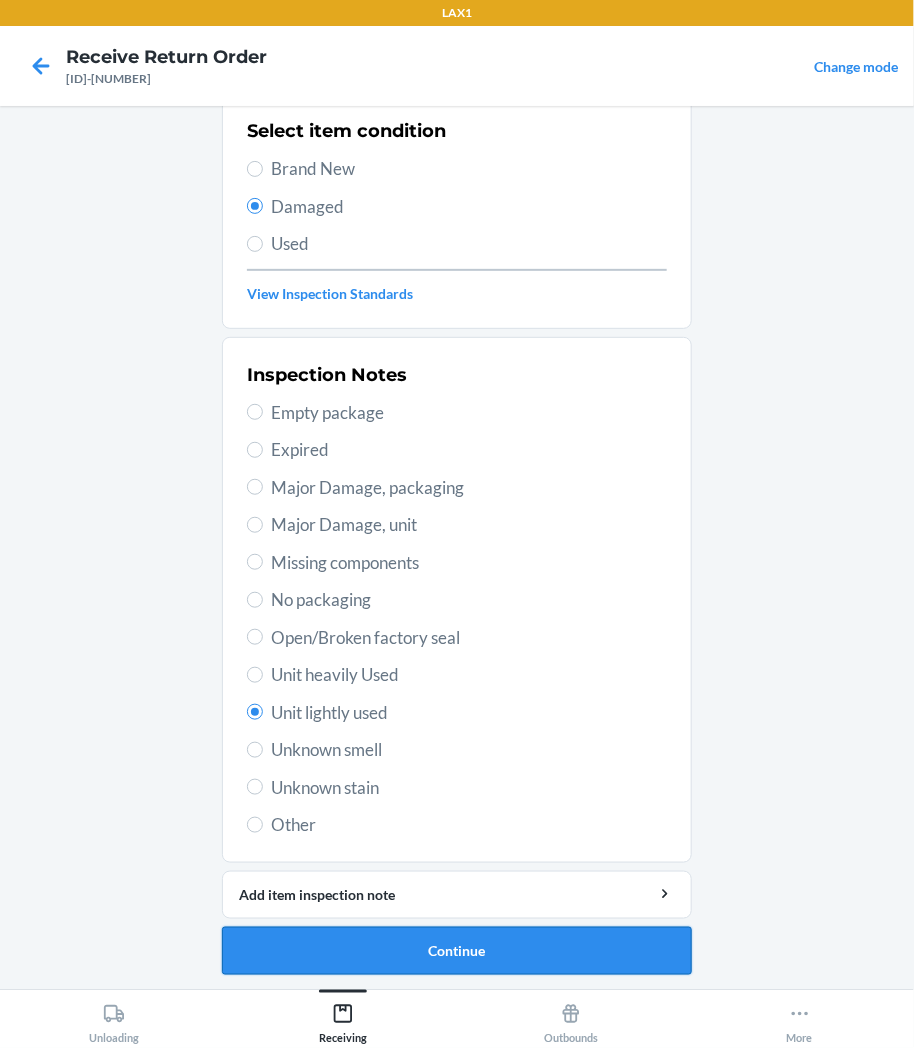 click on "Continue" at bounding box center (457, 951) 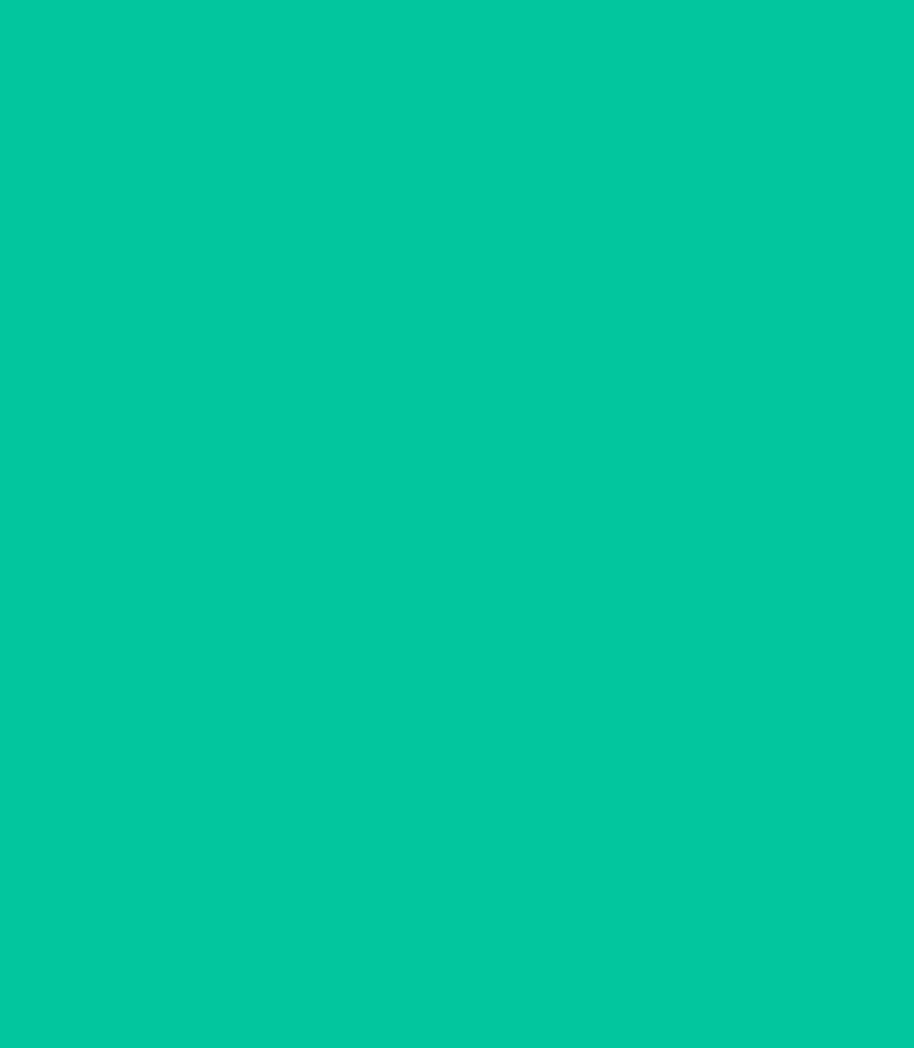scroll, scrollTop: 0, scrollLeft: 0, axis: both 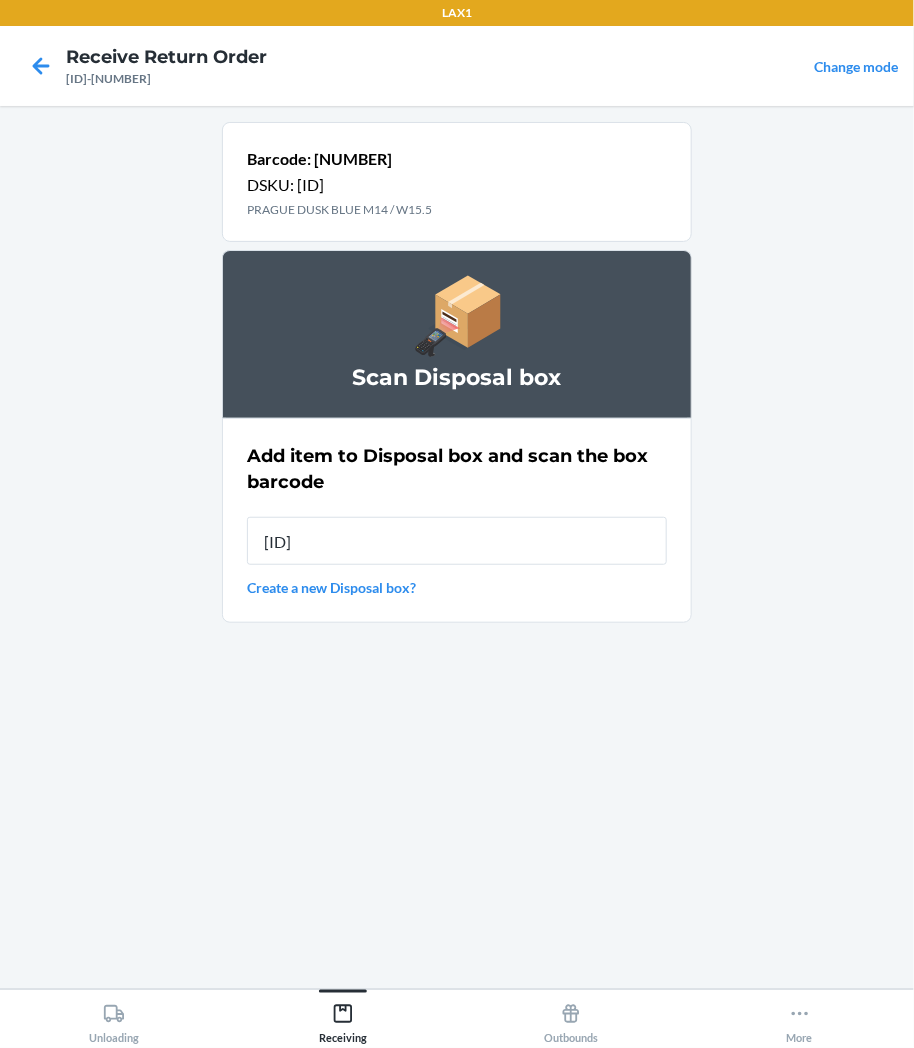 type on "[ID]" 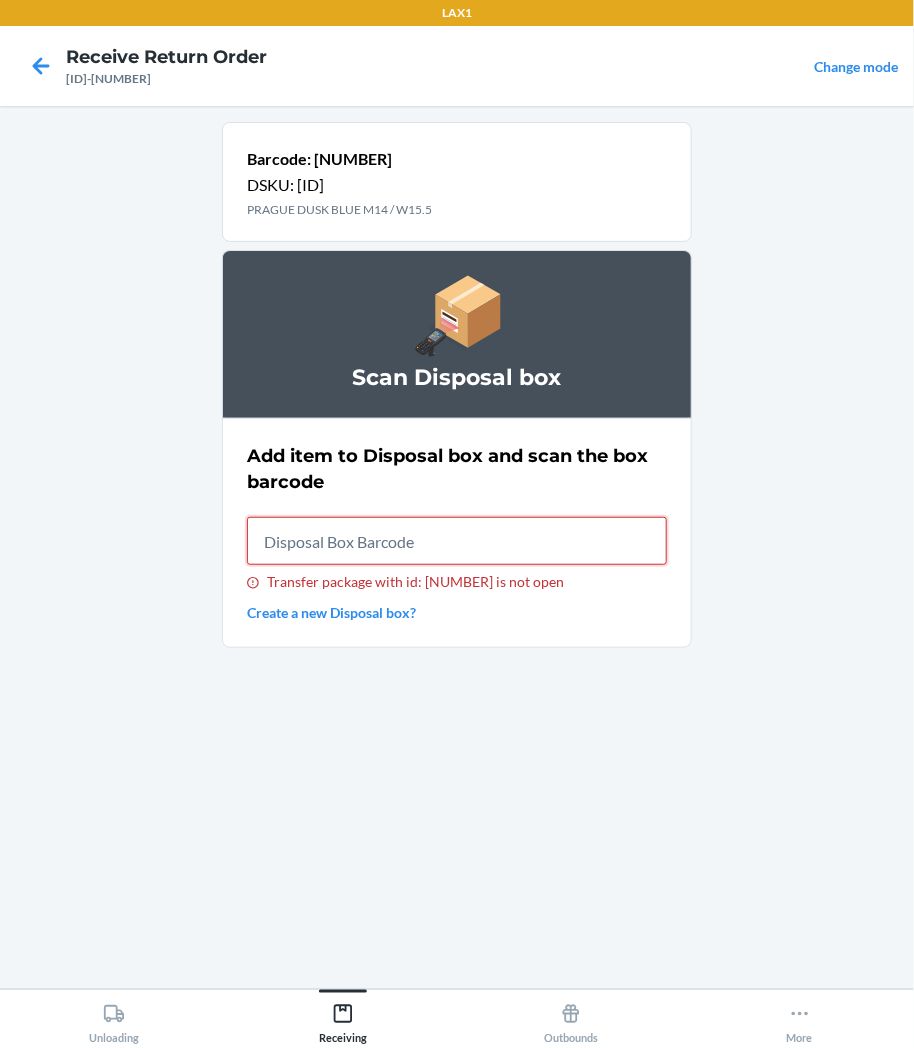 click on "Transfer package with id: [NUMBER] is not open" at bounding box center [457, 541] 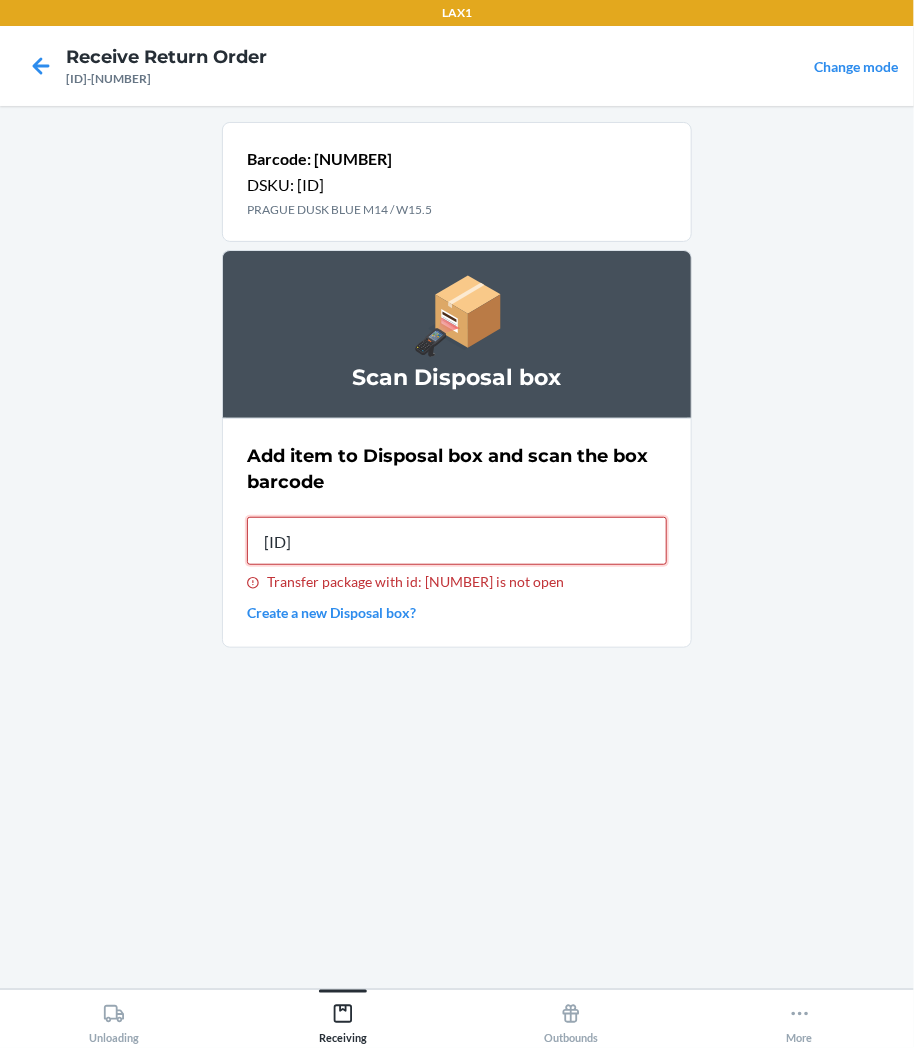 type on "[ID]" 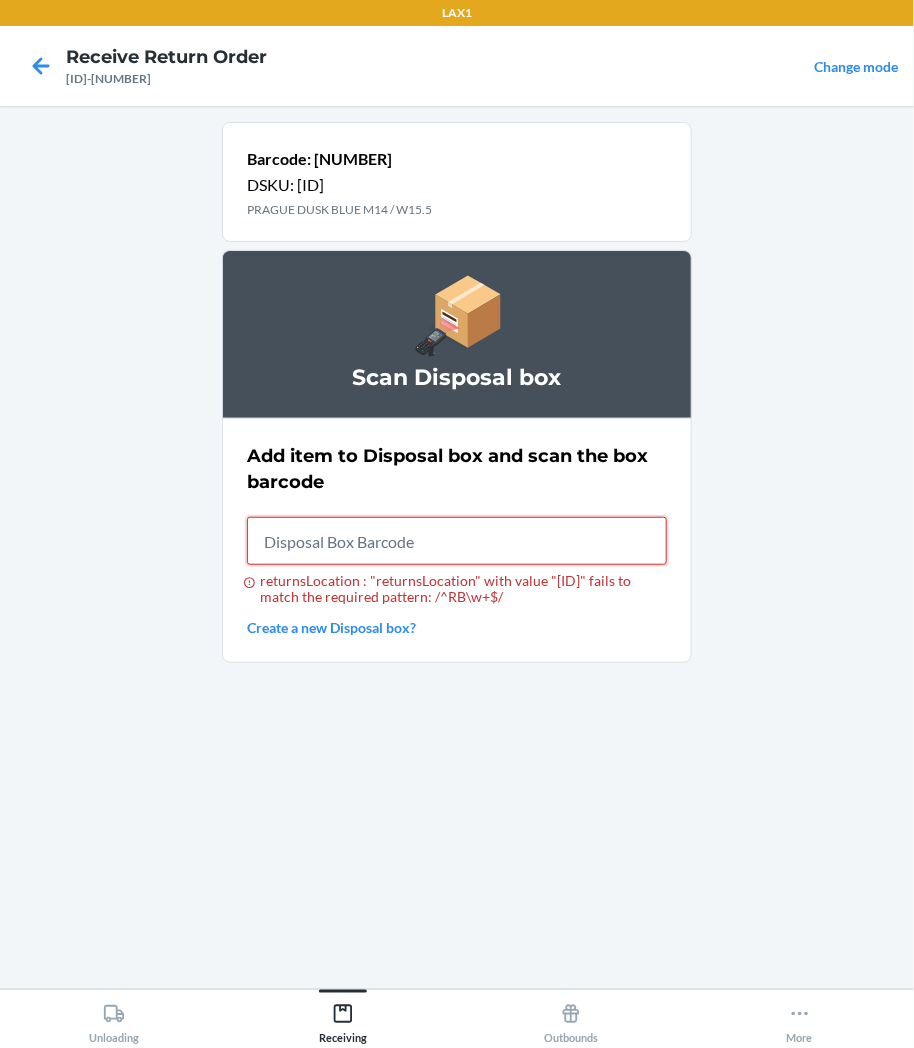 click on "returnsLocation : "returnsLocation" with value "[ID]" fails to match the required pattern: /^RB\w+$/" at bounding box center (457, 541) 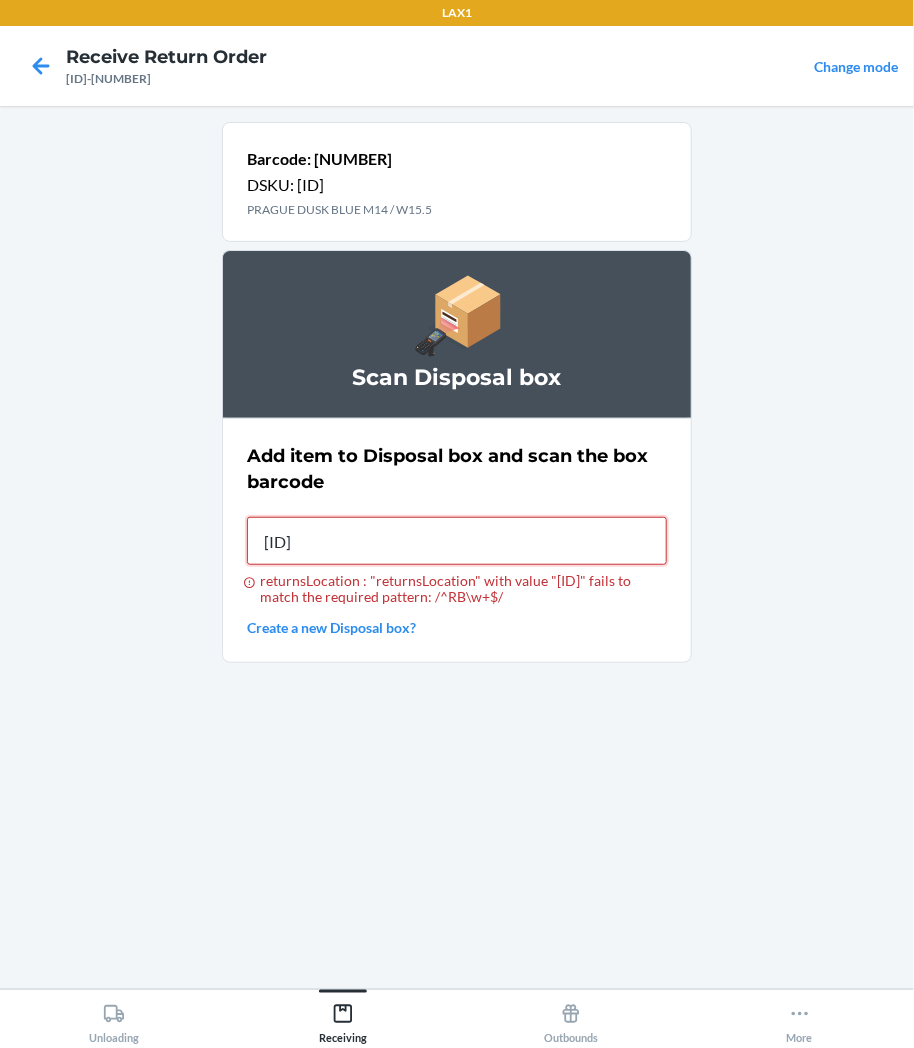type on "[ID]" 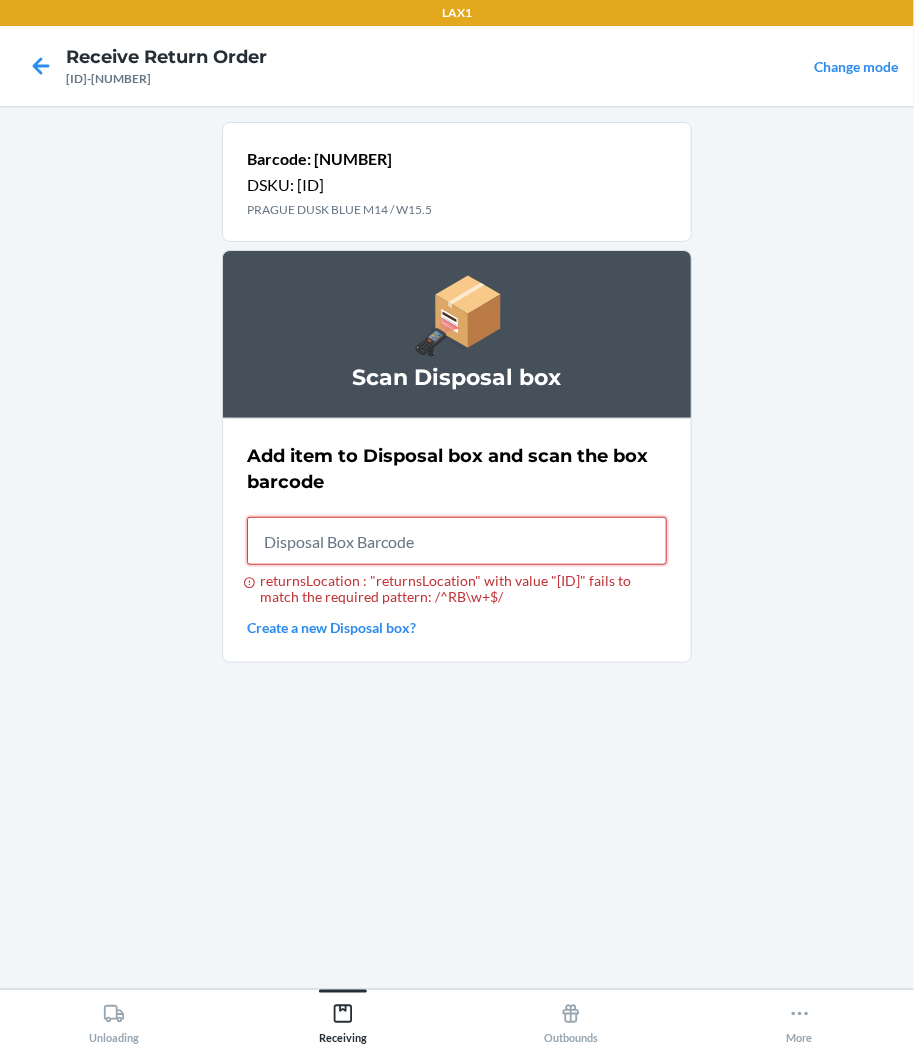 click on "returnsLocation : "returnsLocation" with value "[ID]" fails to match the required pattern: /^RB\w+$/" at bounding box center (457, 541) 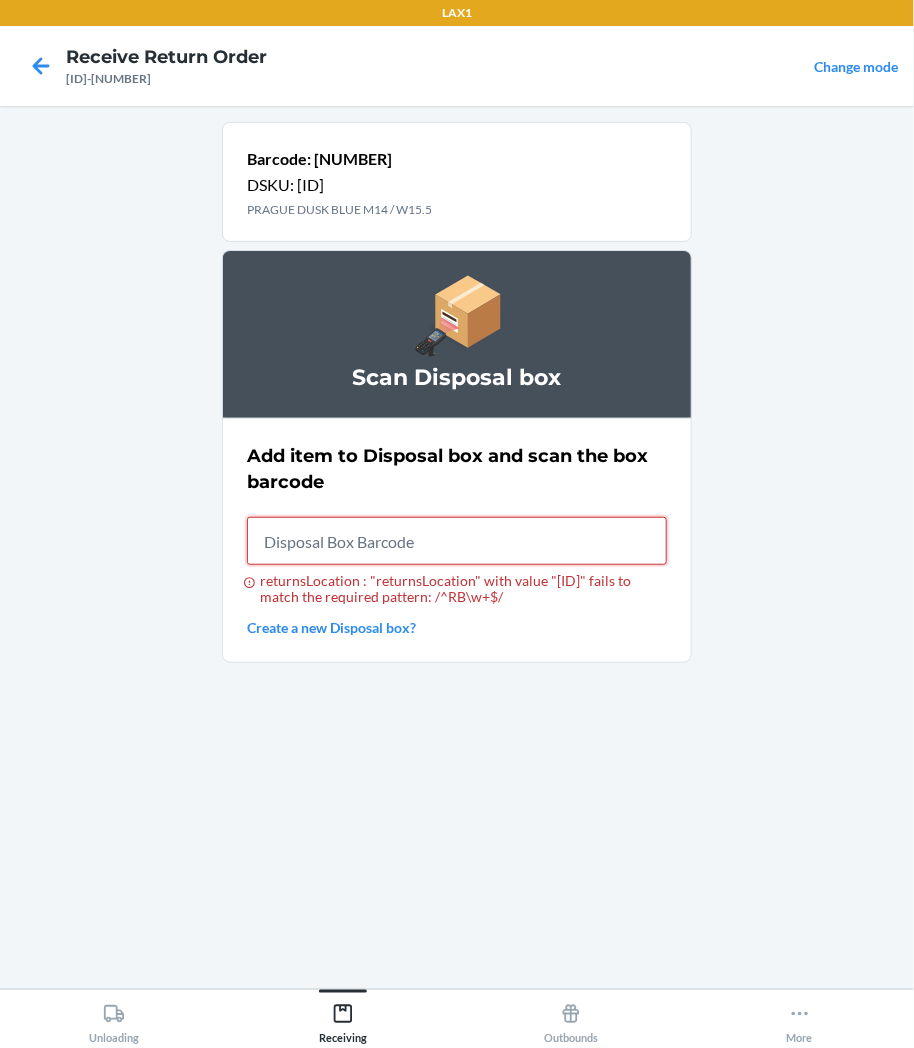 click on "returnsLocation : "returnsLocation" with value "[ID]" fails to match the required pattern: /^RB\w+$/" at bounding box center [457, 541] 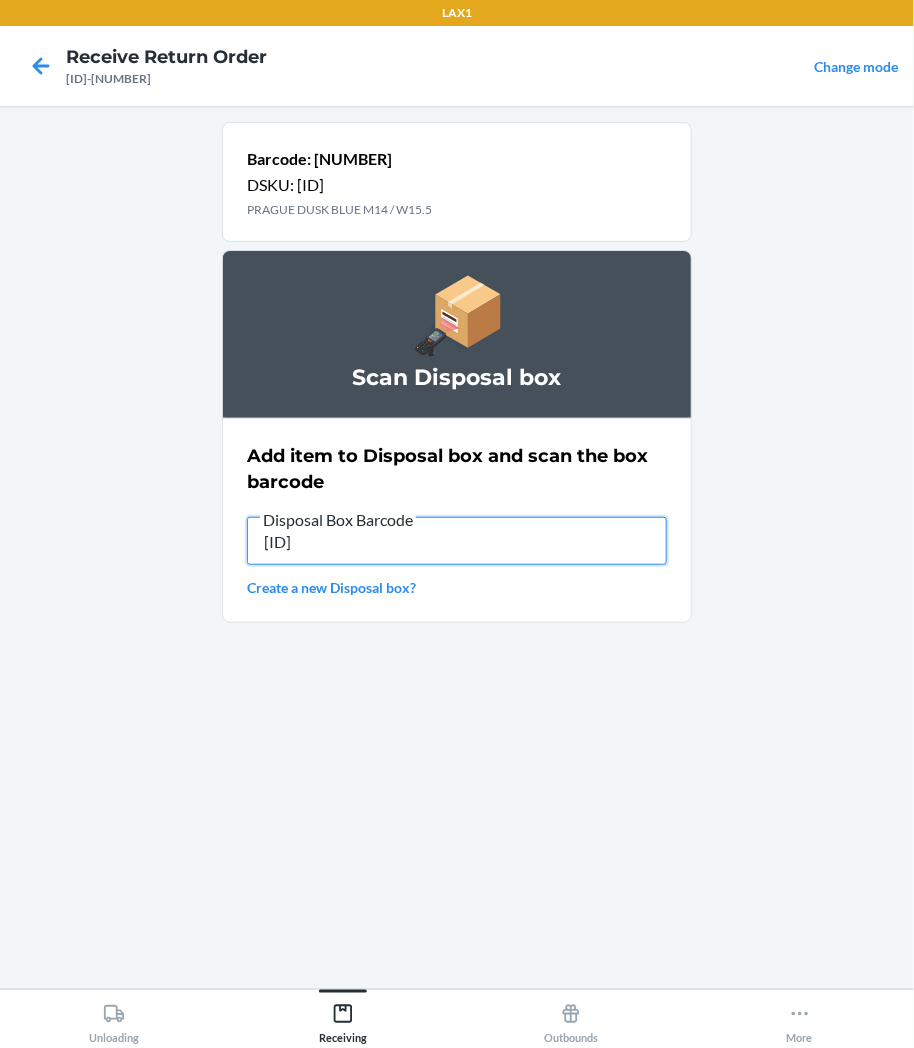 type on "[ID]" 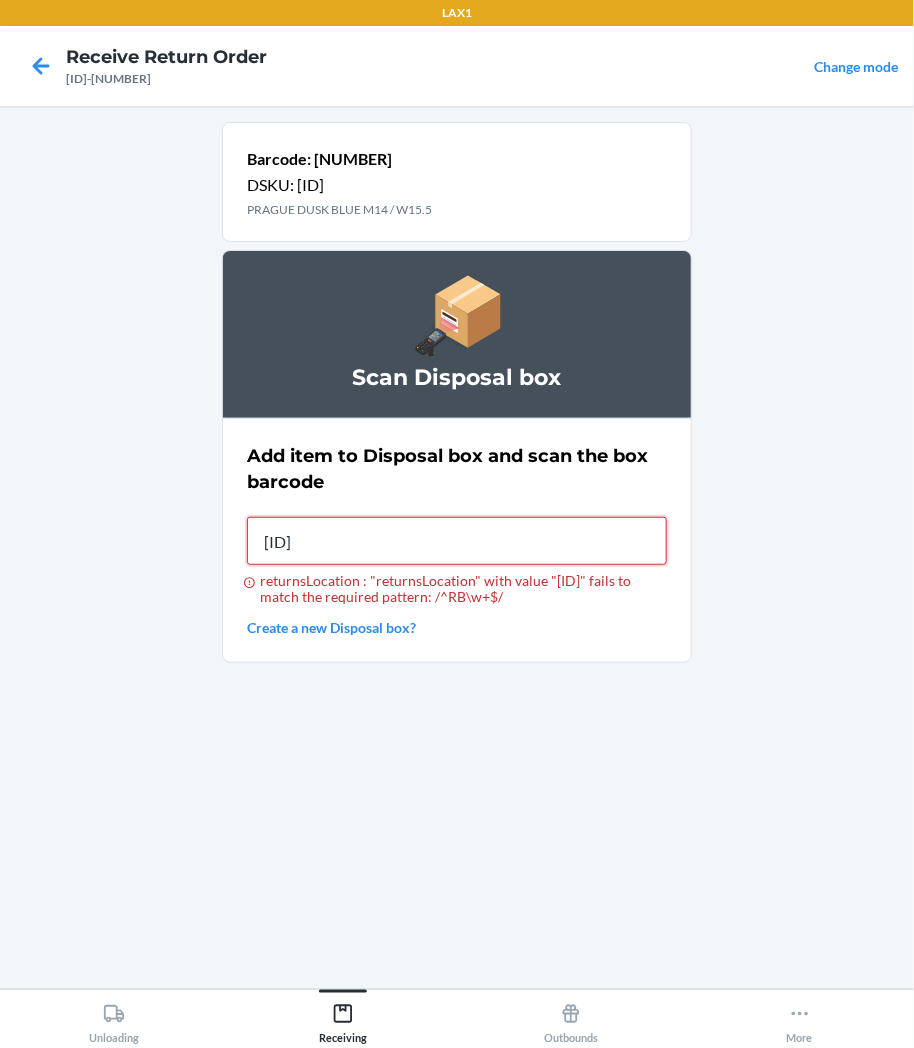 type on "[ID]" 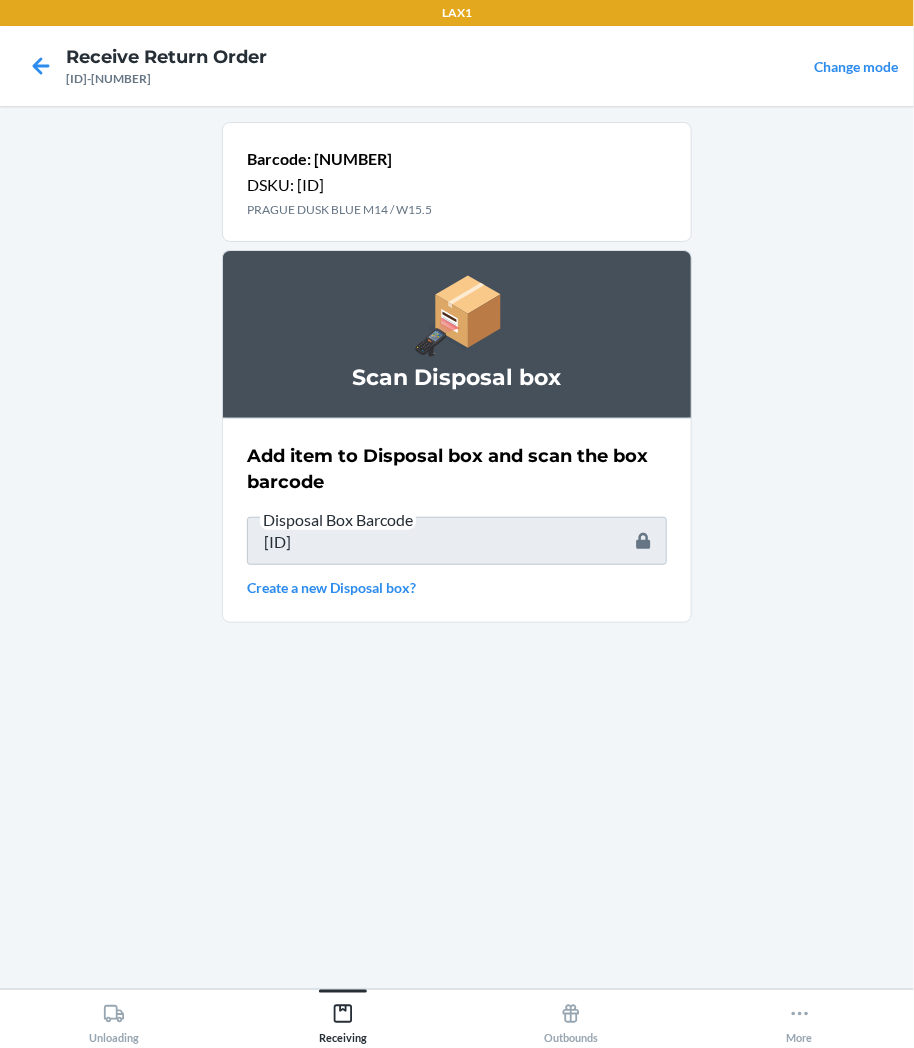 type 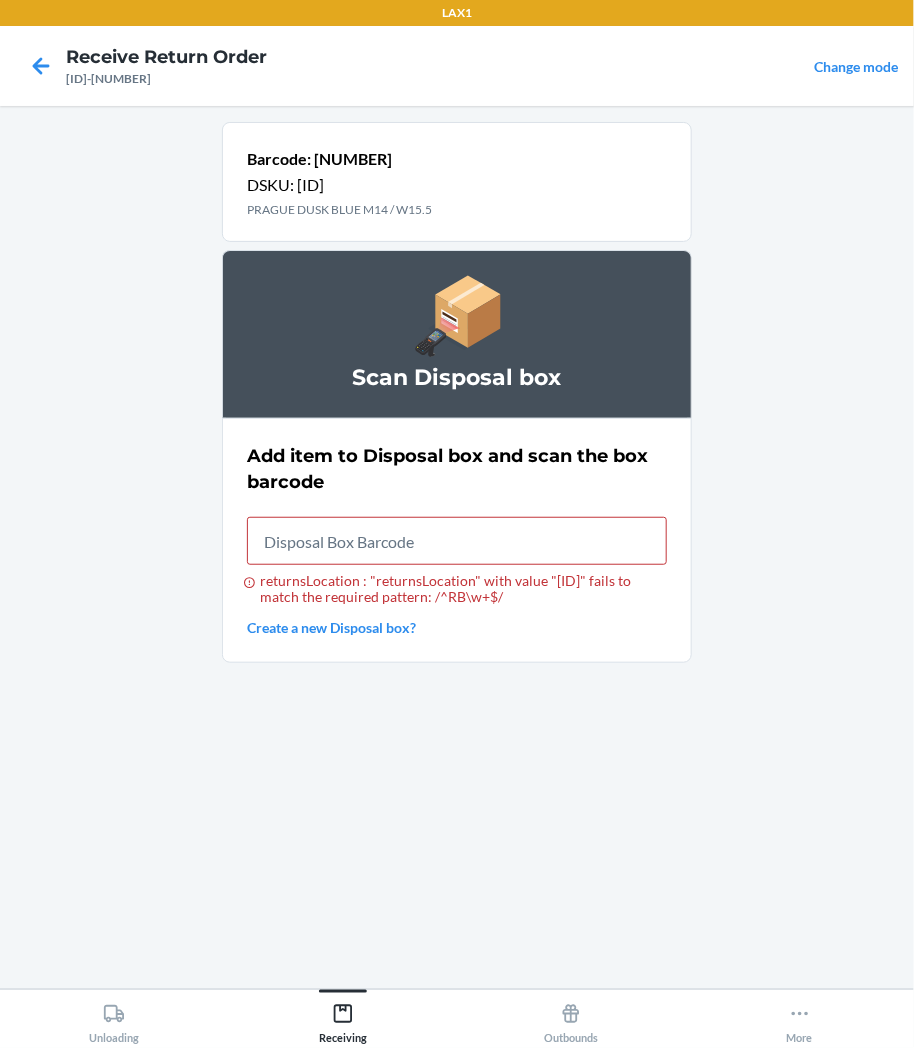 click on "Barcode: [NUMBER] DSKU: [ID] PRAGUE DUSK BLUE M14 / W15.5 Scan Disposal box Add item to Disposal box and scan the box barcode   returnsLocation : "returnsLocation" with value "[ID]" fails to match the required pattern: /^RB\w+$/ Create a new Disposal box?" at bounding box center (457, 547) 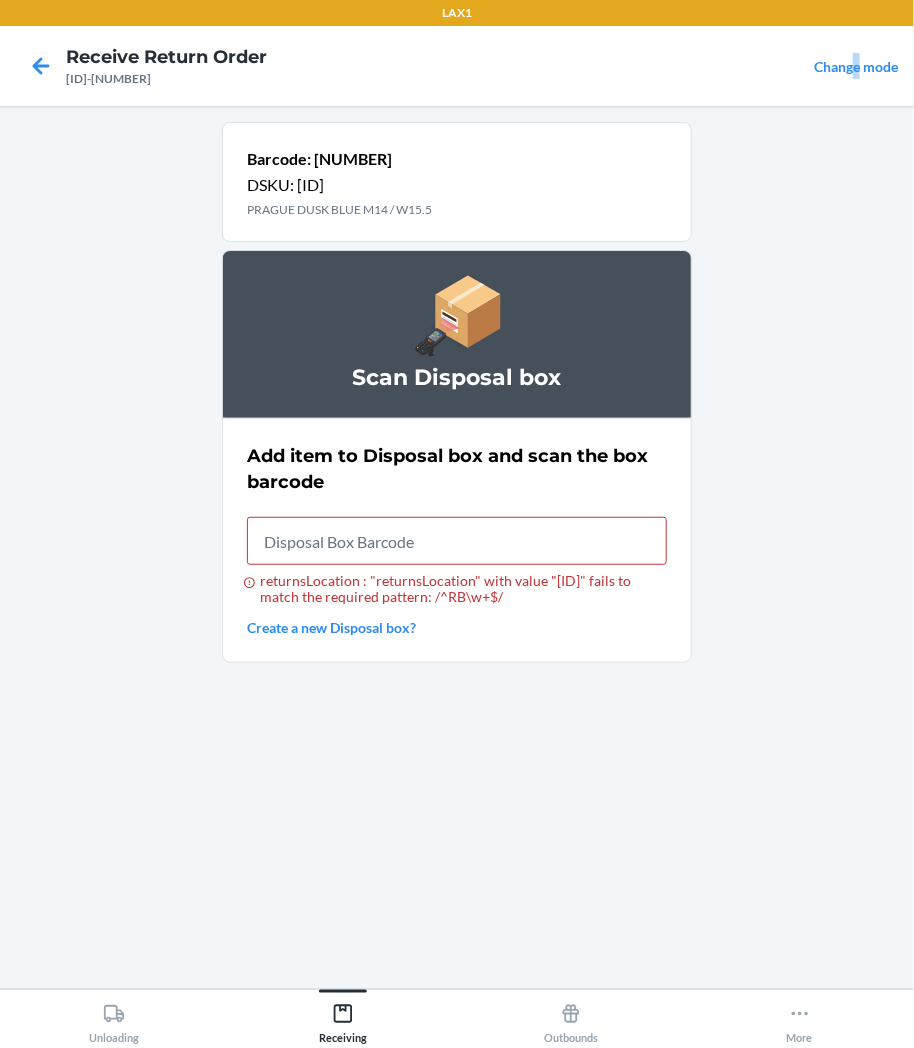 click on "Change mode" at bounding box center (856, 66) 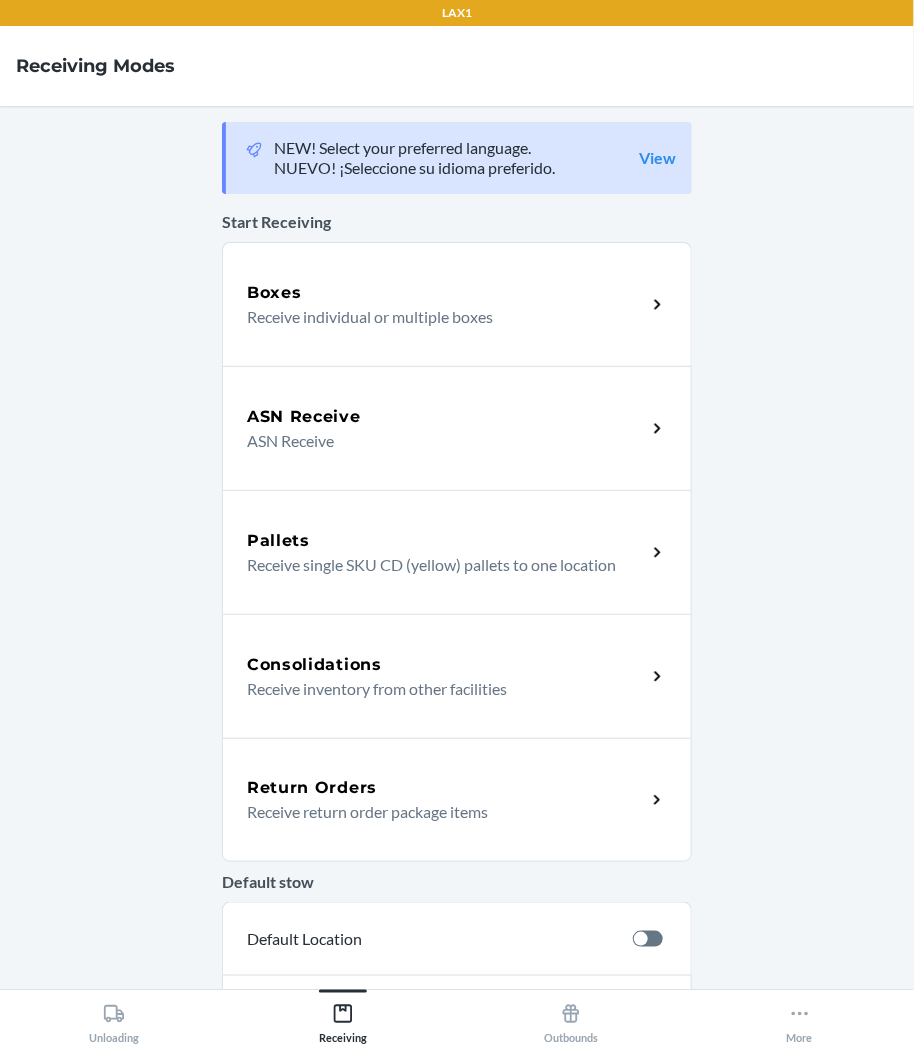 click on "Return Orders" at bounding box center [312, 788] 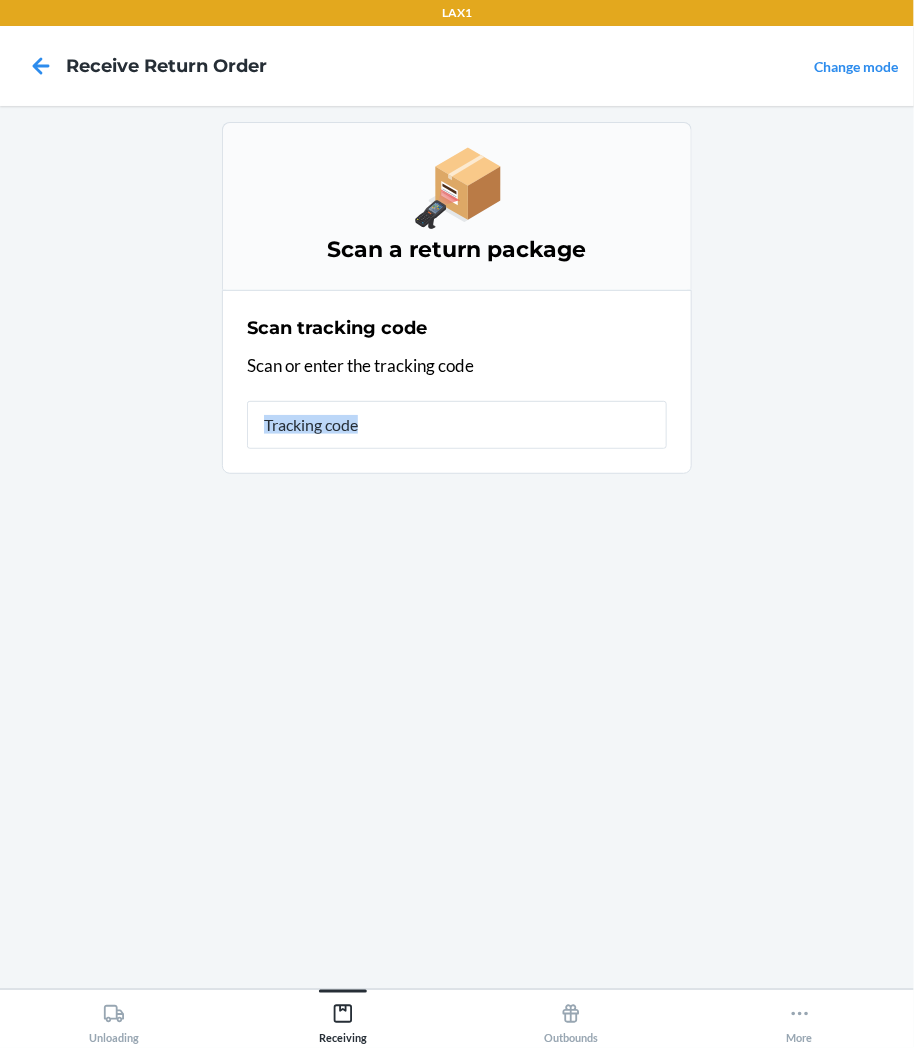 click on "Scan a return package Scan tracking code Scan or enter the tracking code" at bounding box center [457, 547] 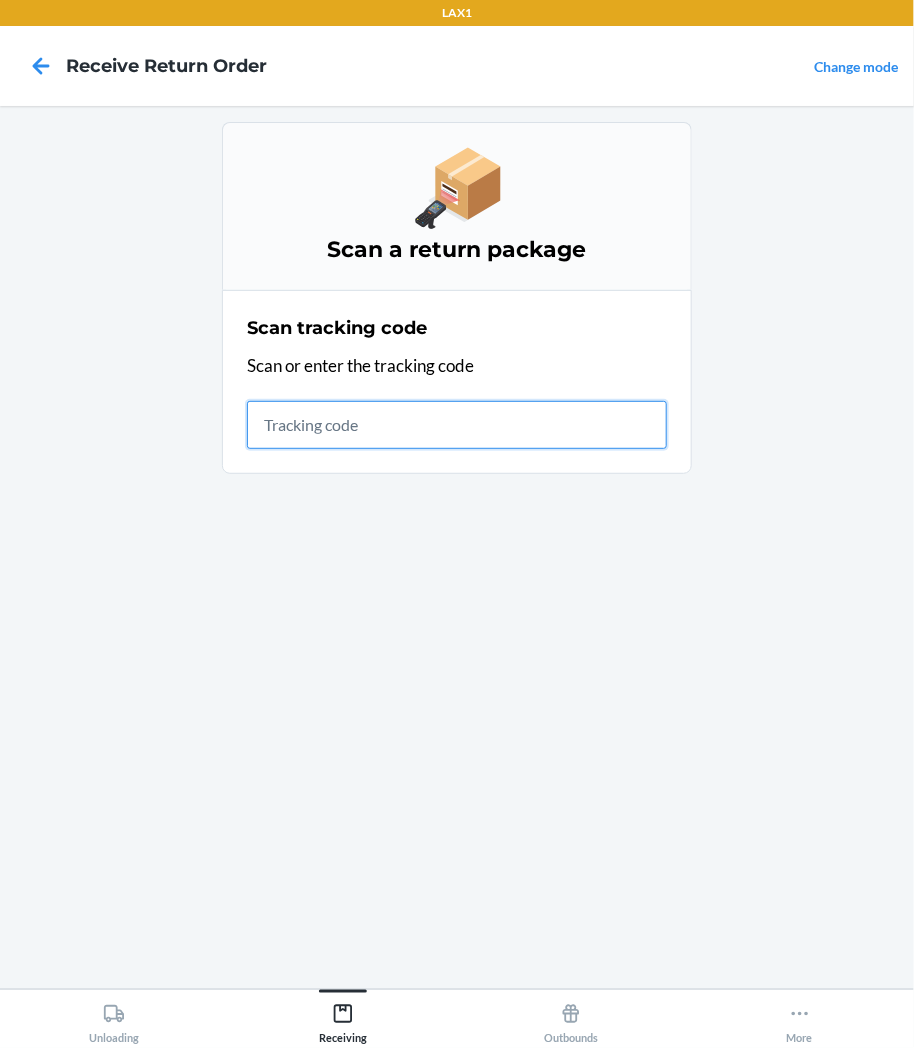 click at bounding box center (457, 425) 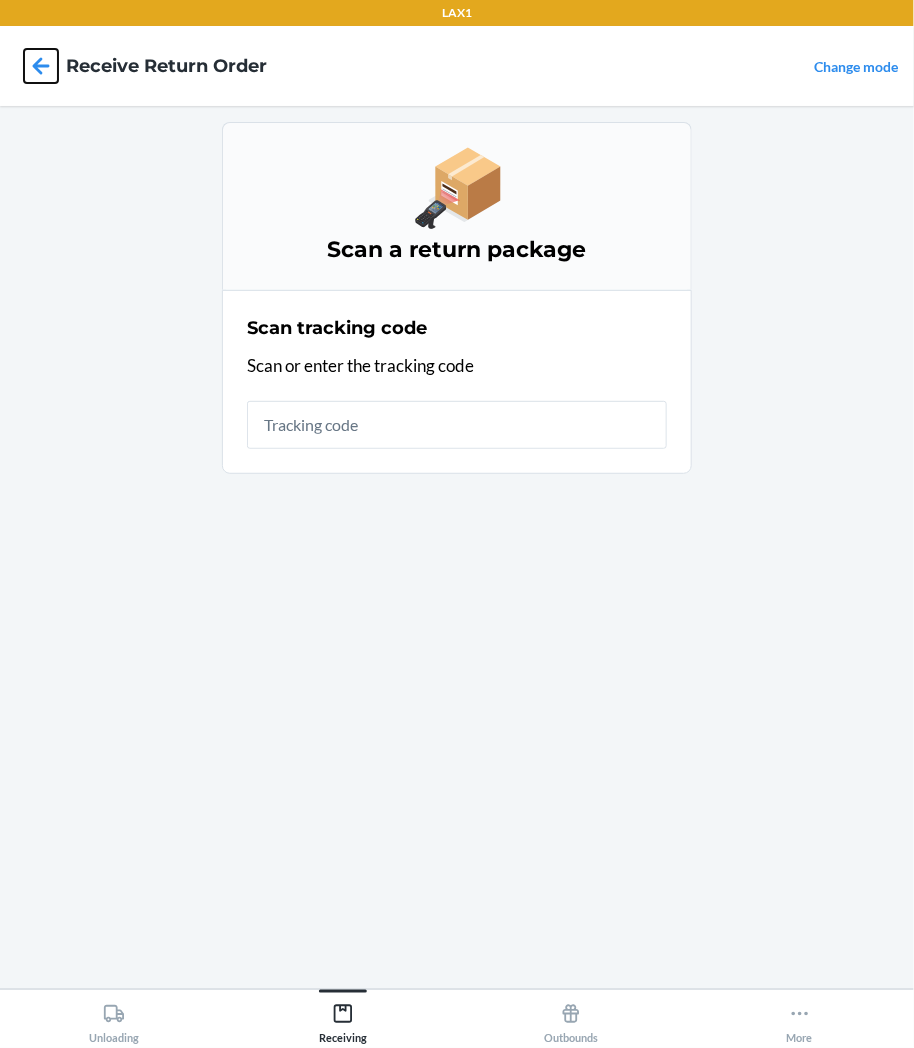 click 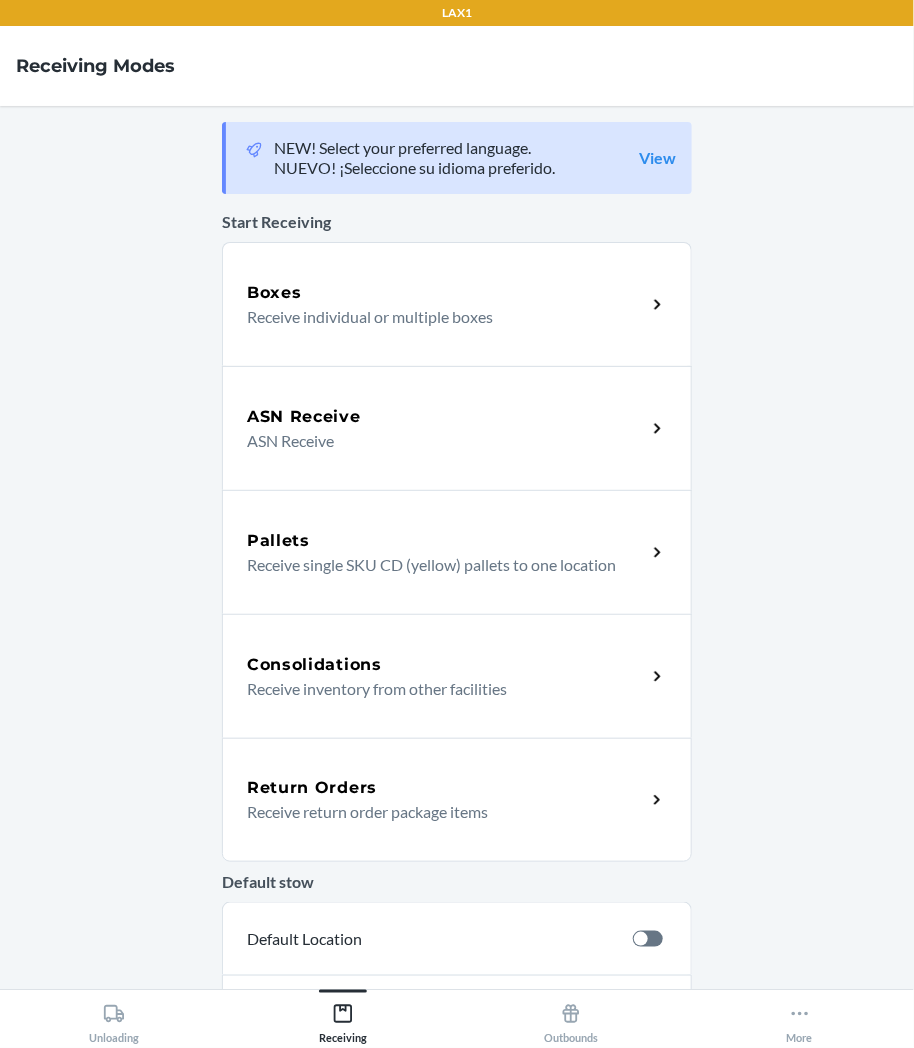 click on "Return Orders" at bounding box center (312, 788) 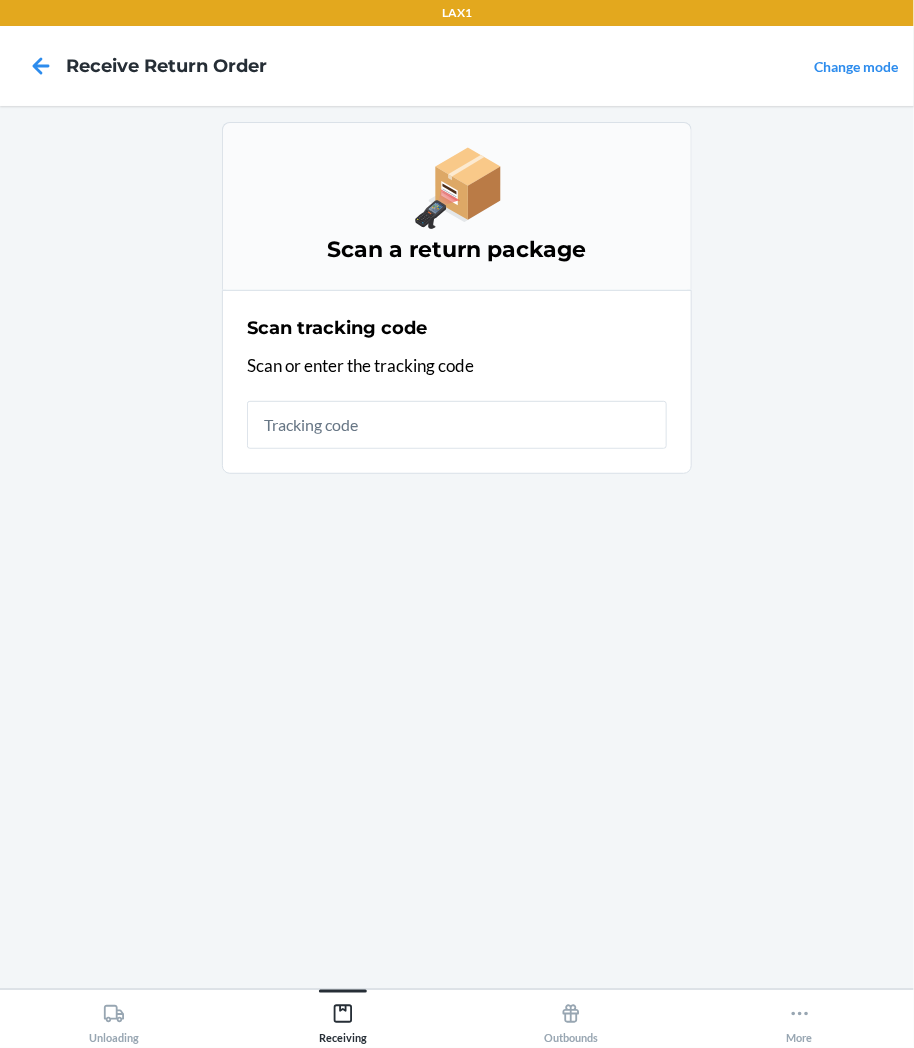 click at bounding box center (457, 425) 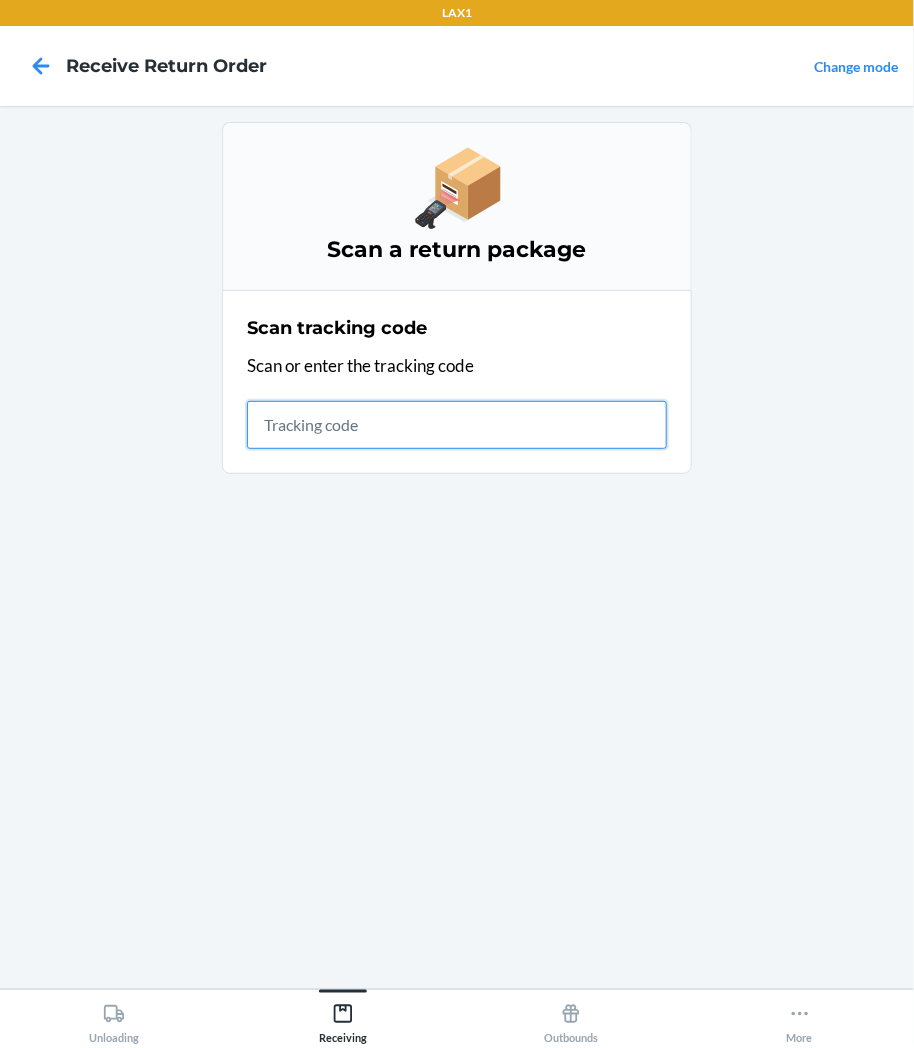 click at bounding box center [457, 425] 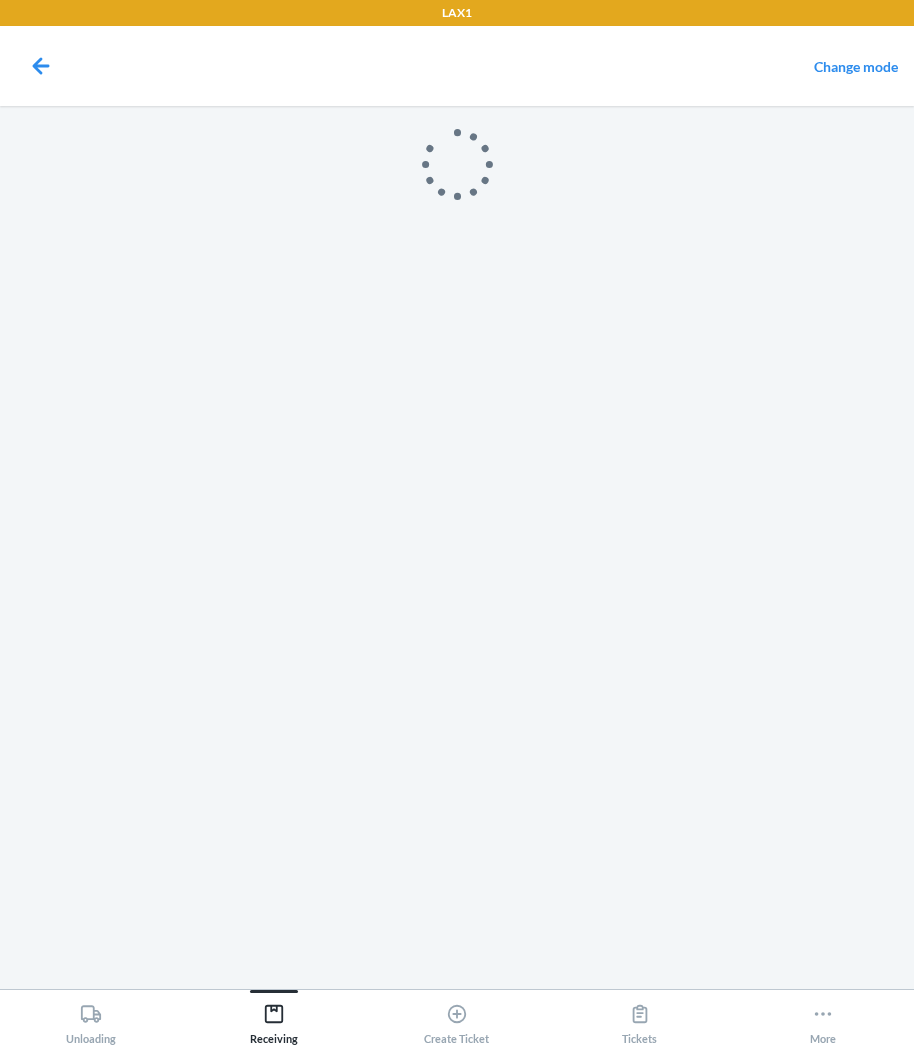 scroll, scrollTop: 0, scrollLeft: 0, axis: both 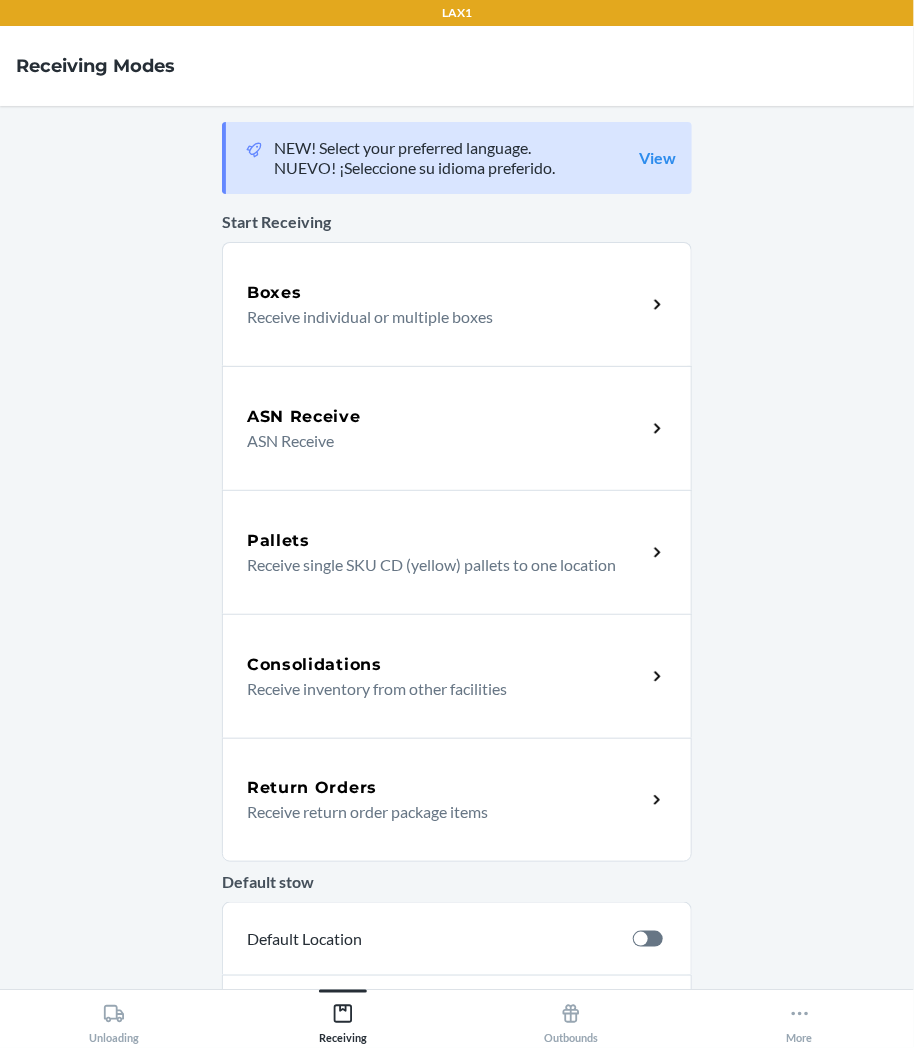 click on "Receive return order package items" at bounding box center (438, 812) 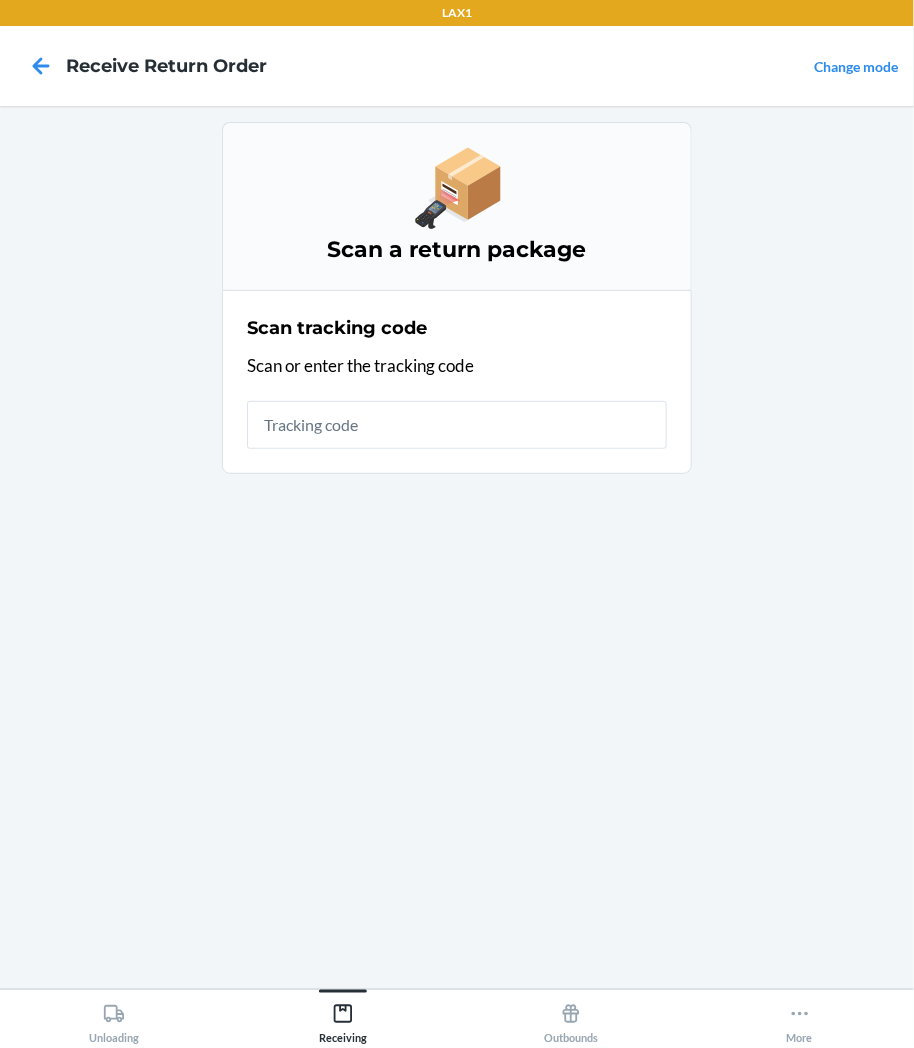 click at bounding box center (457, 425) 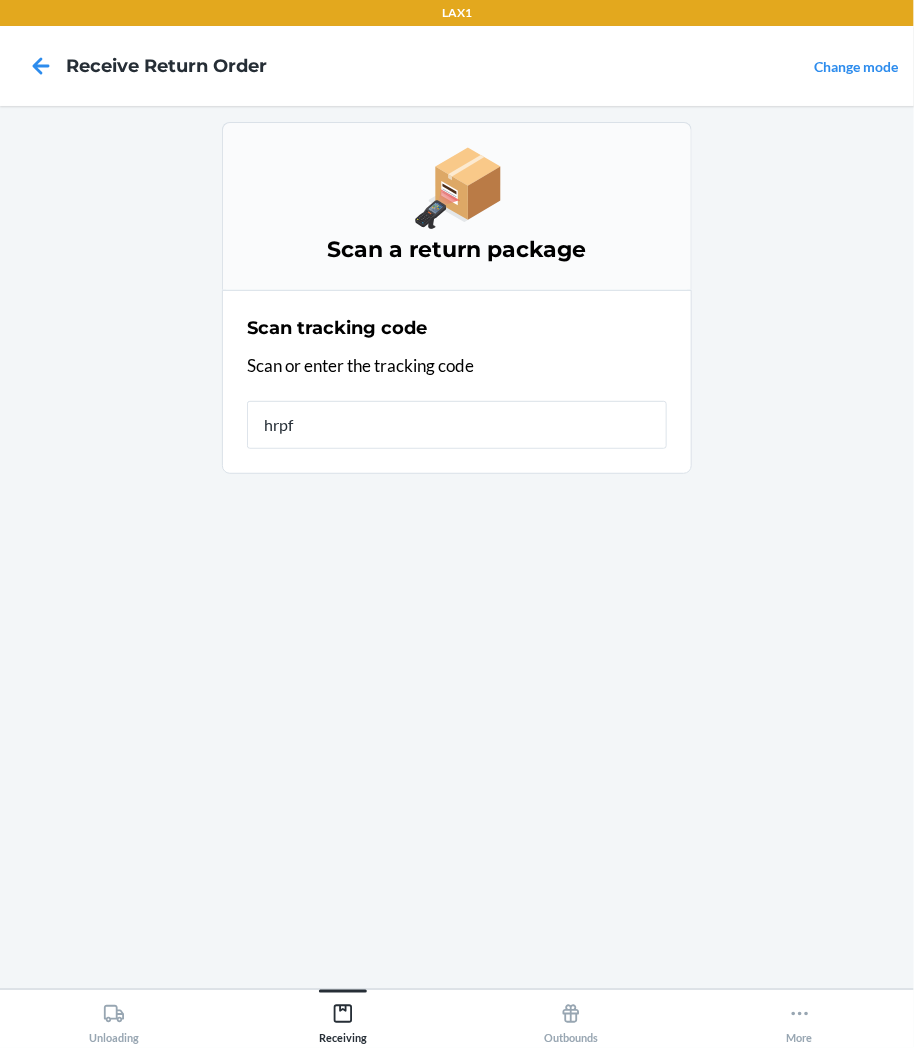 type on "[TRACKING_CODE]" 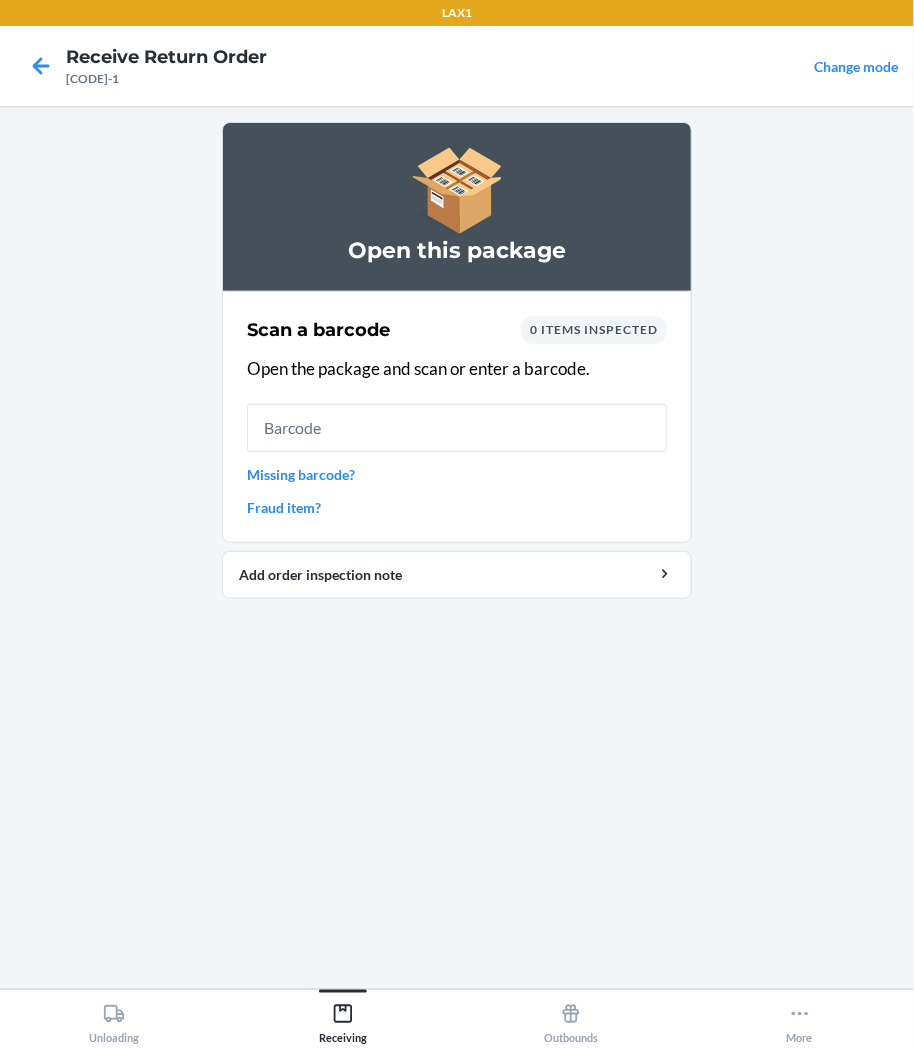 click on "Open this package Scan a barcode 0 items inspected Open the package and scan or enter a barcode. Missing barcode? Fraud item? Add order inspection note" at bounding box center [457, 547] 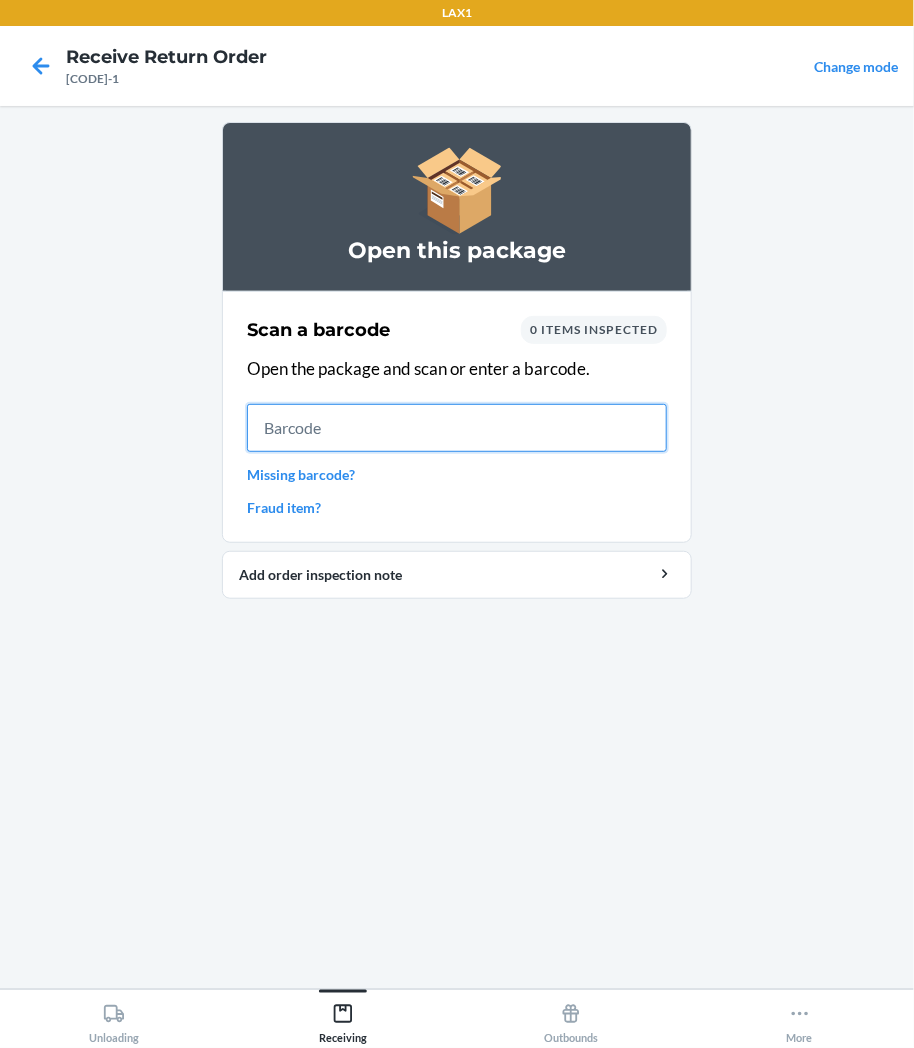 click at bounding box center [457, 428] 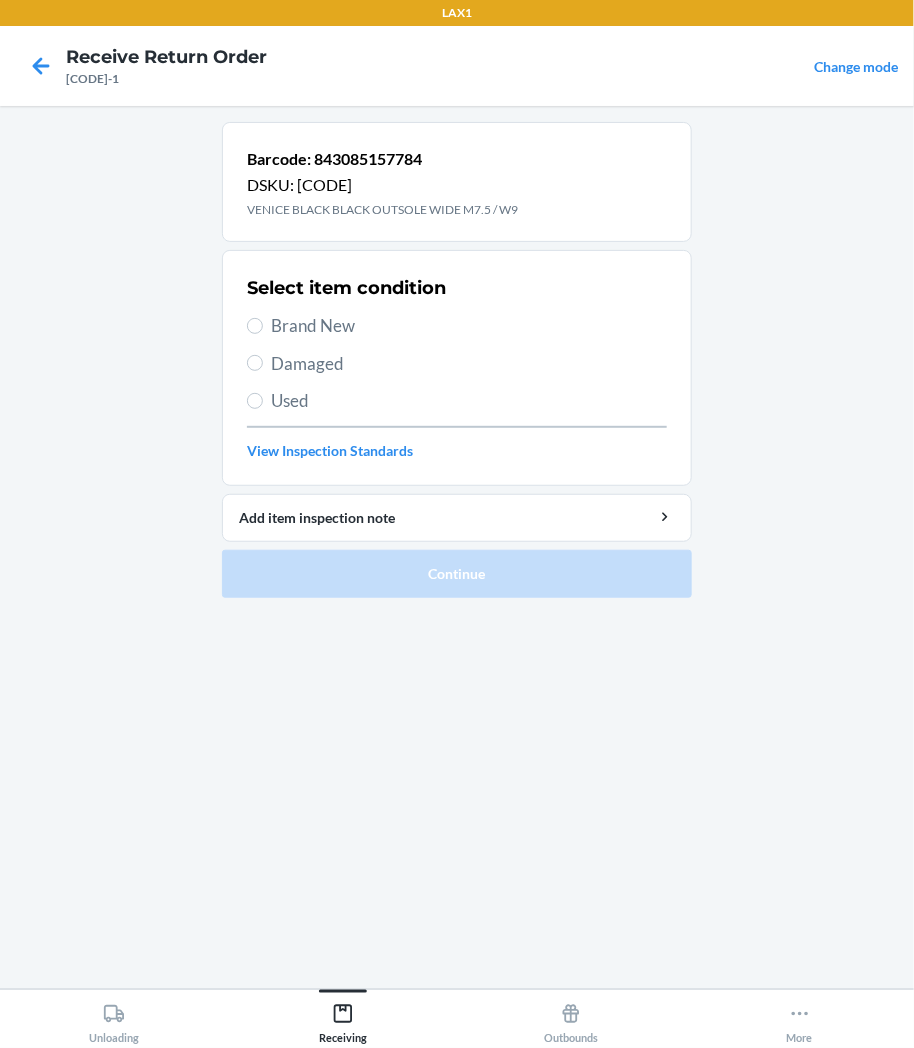 click on "Damaged" at bounding box center (469, 364) 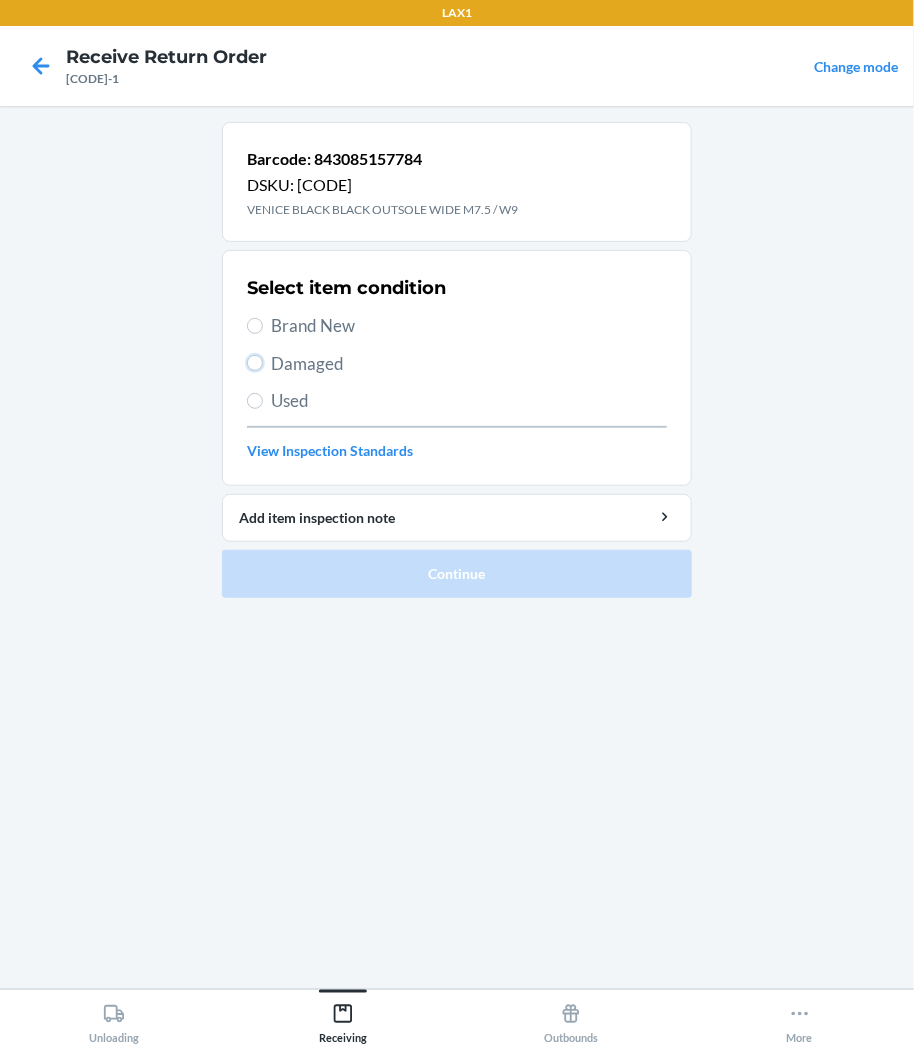 click on "Damaged" at bounding box center [255, 363] 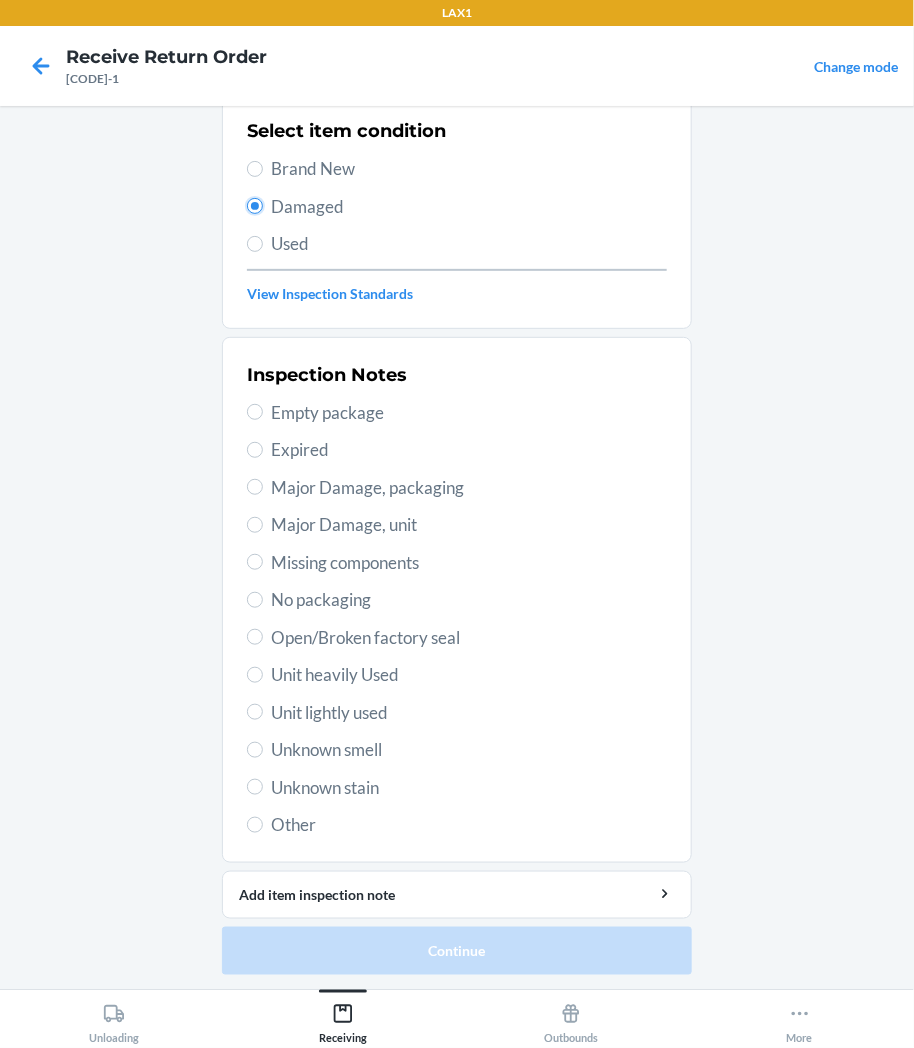 scroll, scrollTop: 0, scrollLeft: 0, axis: both 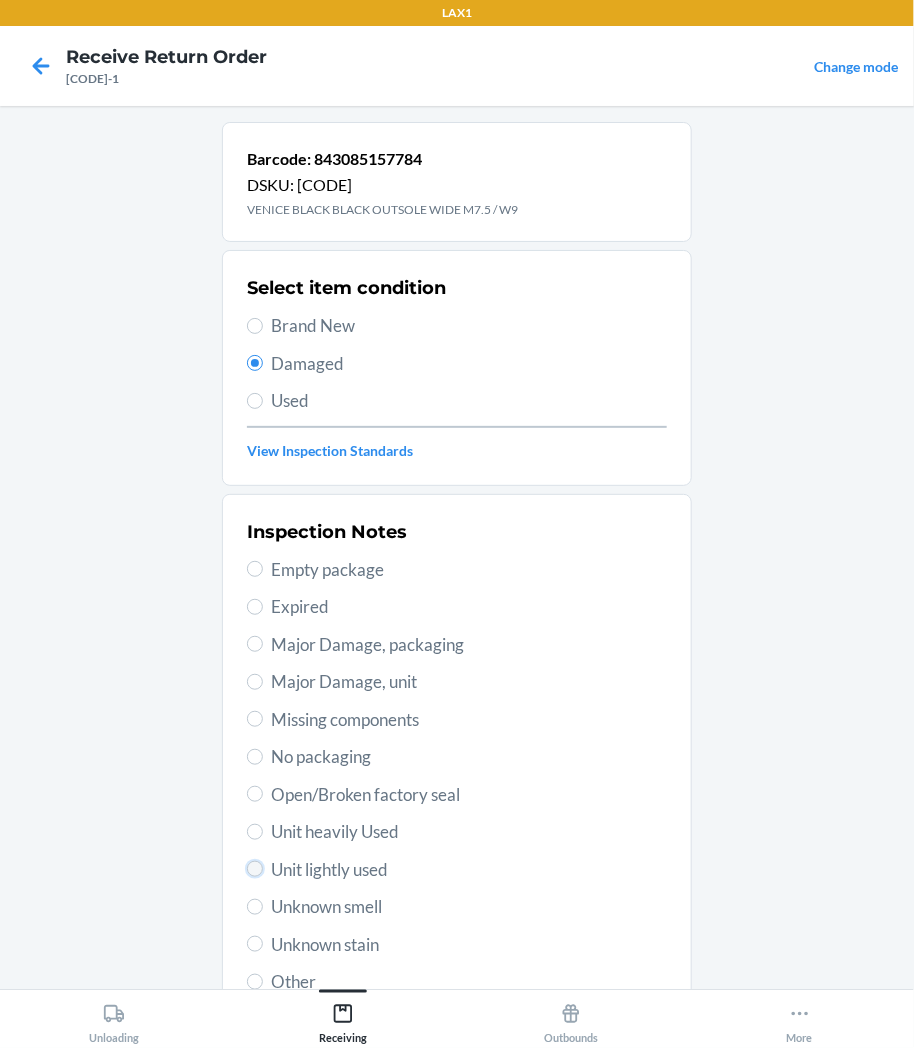 click on "Unit lightly used" at bounding box center [255, 869] 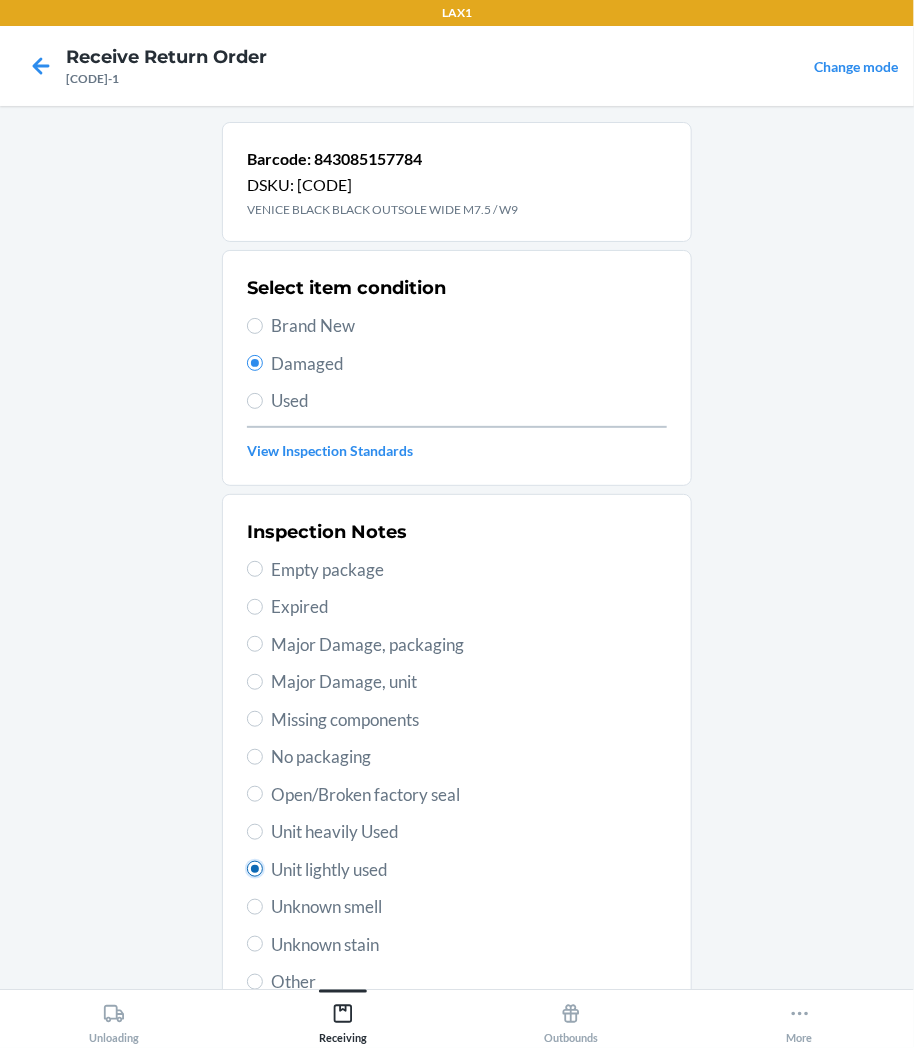 radio on "true" 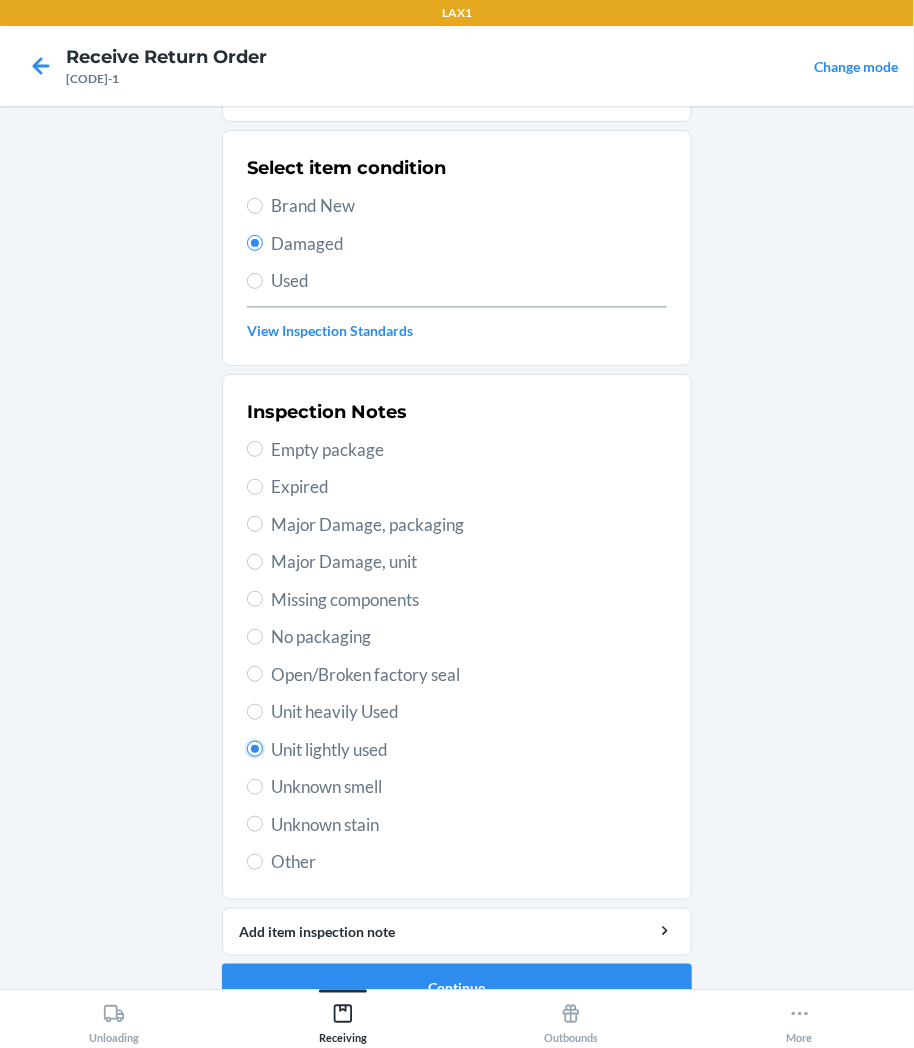 scroll, scrollTop: 157, scrollLeft: 0, axis: vertical 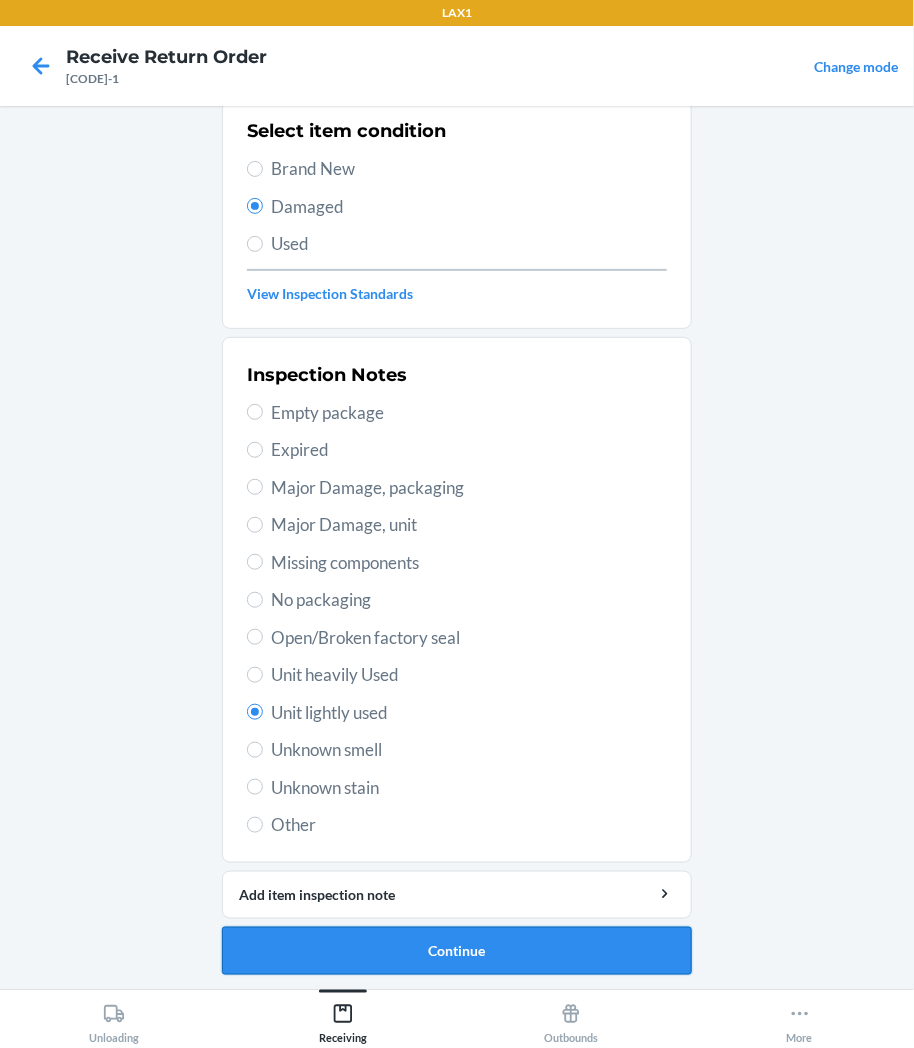 click on "Continue" at bounding box center (457, 951) 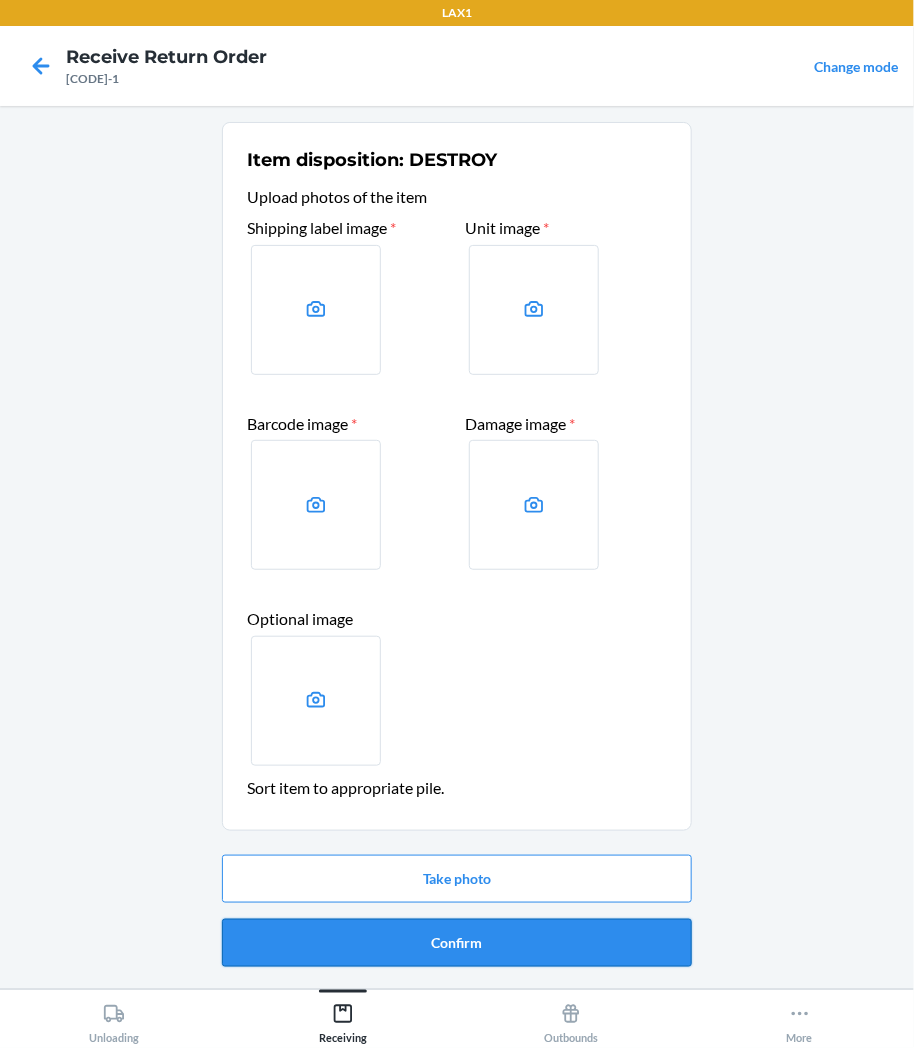 click on "Confirm" at bounding box center (457, 943) 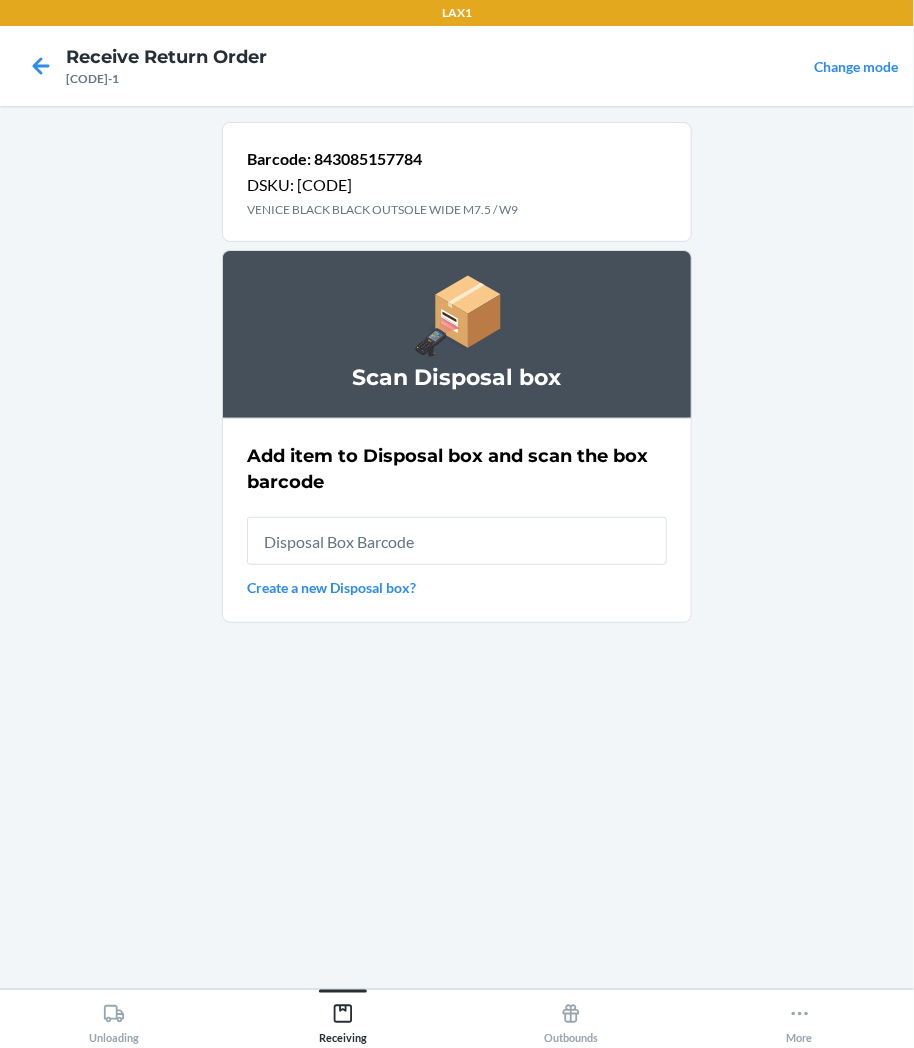 click on "Create a new Disposal box?" at bounding box center (457, 587) 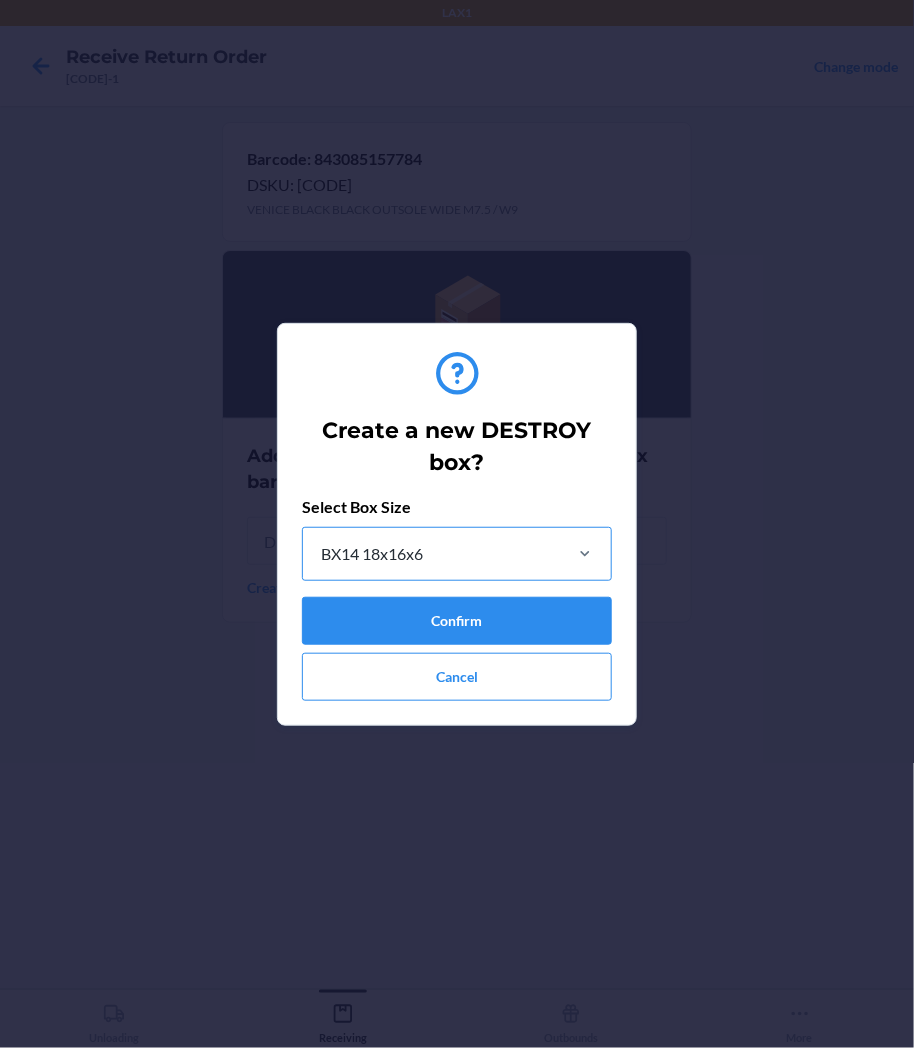click on "BX14 18x16x6" at bounding box center (372, 554) 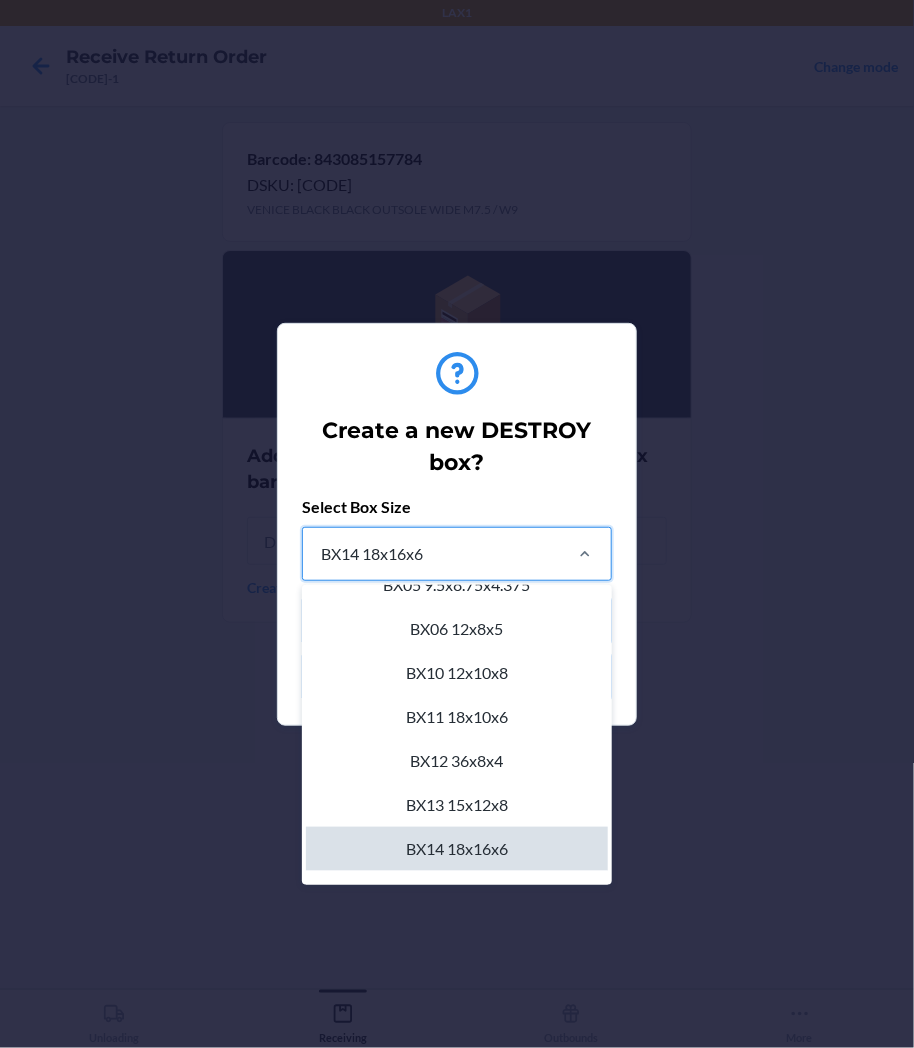 scroll, scrollTop: 424, scrollLeft: 0, axis: vertical 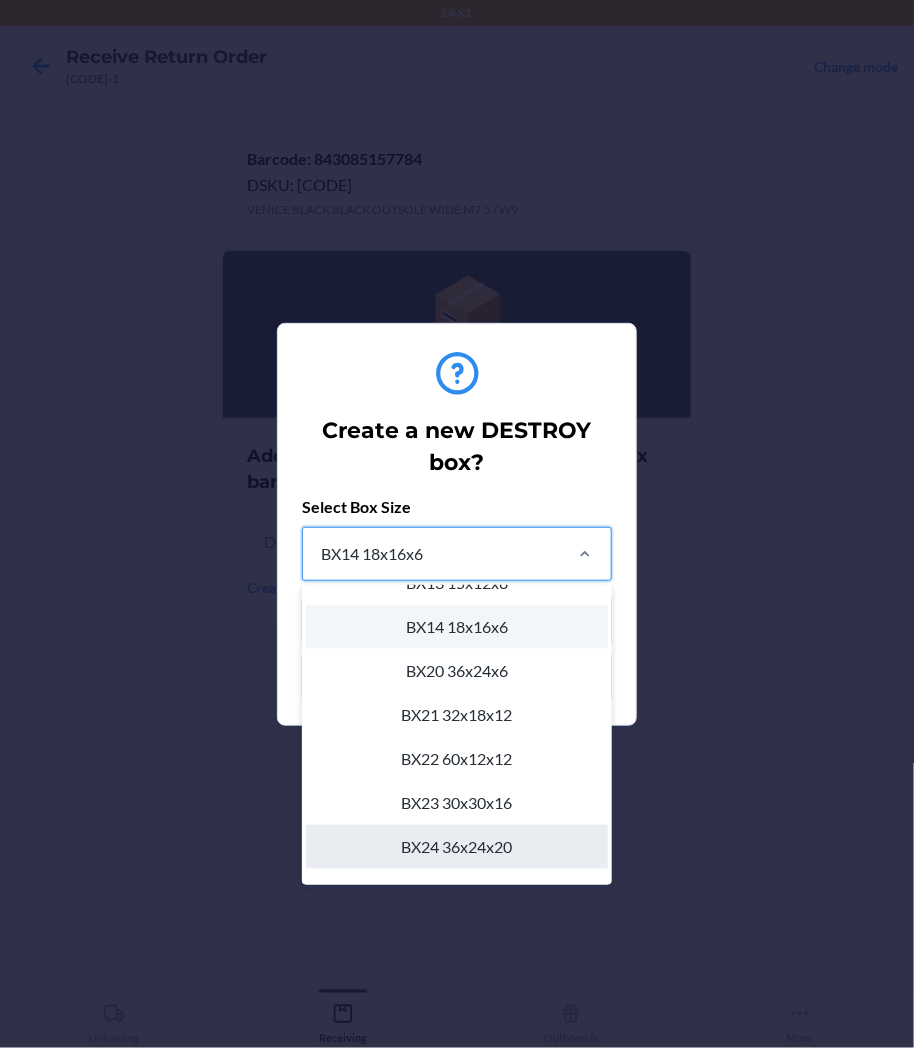 click on "BX24 36x24x20" at bounding box center [457, 847] 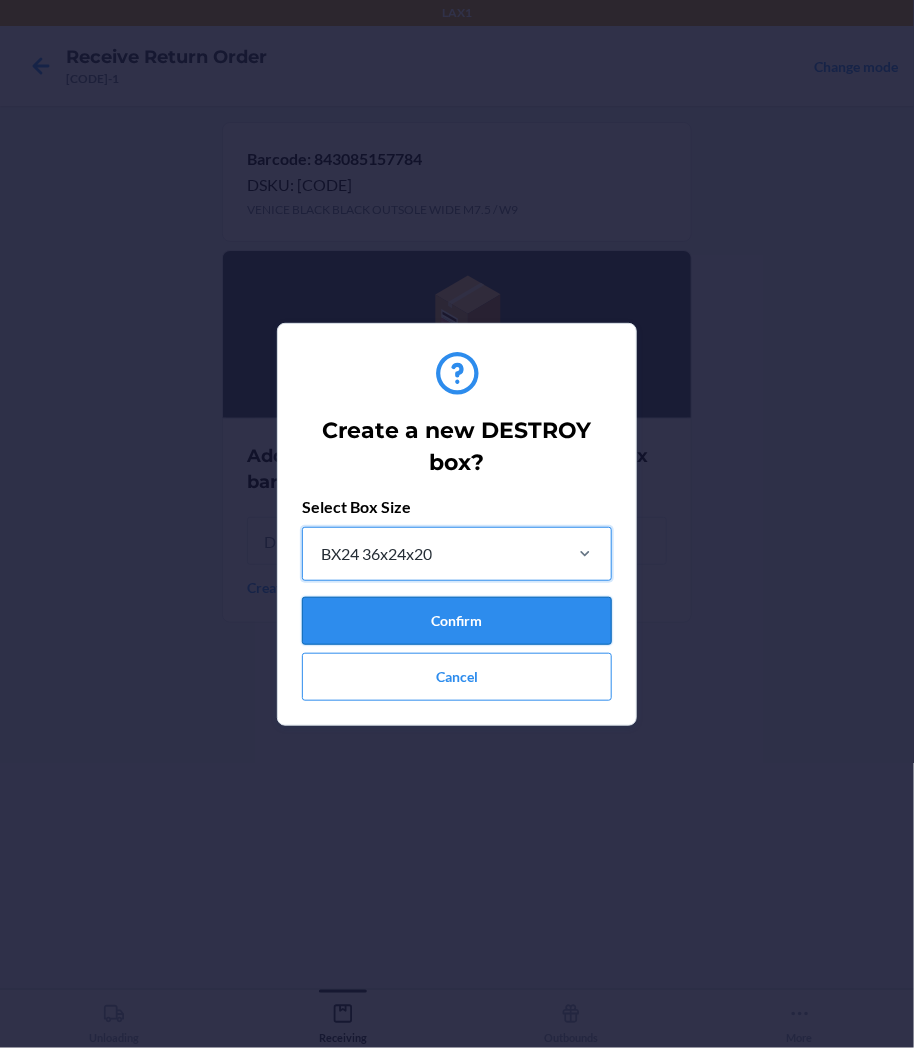 click on "Confirm" at bounding box center (457, 621) 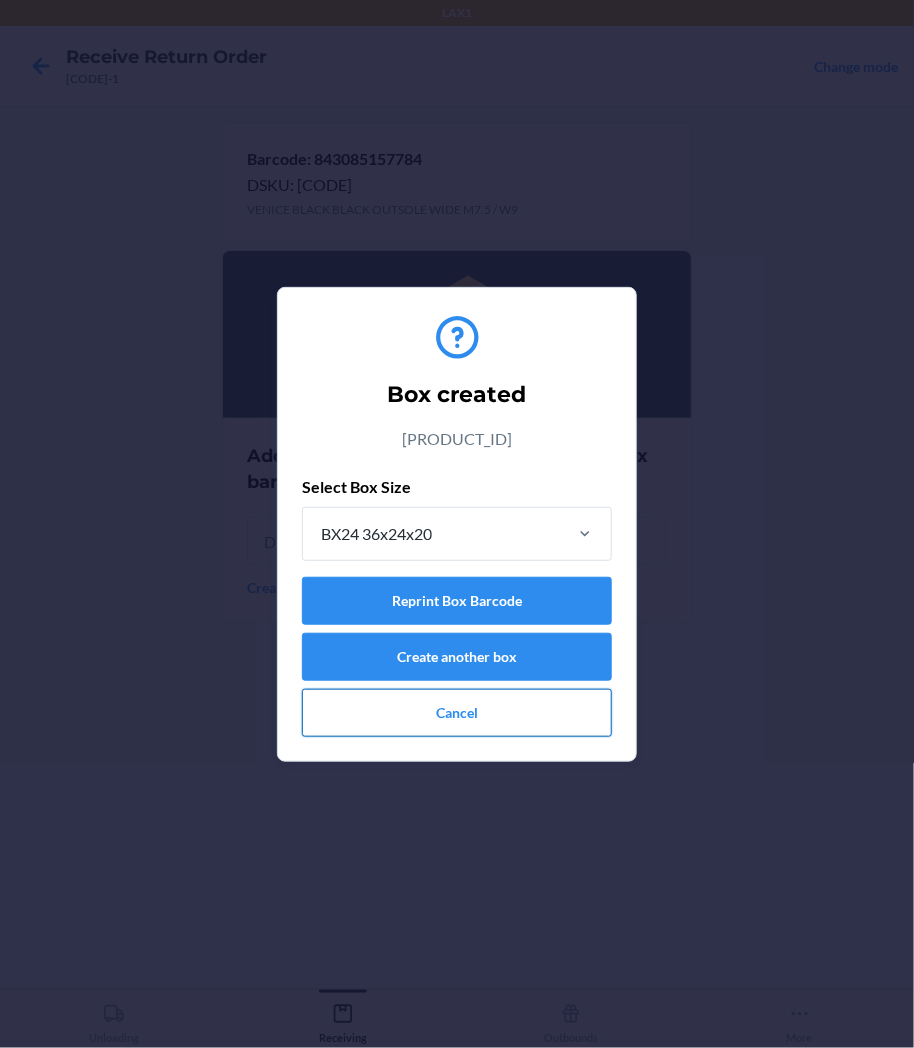 click on "Cancel" at bounding box center (457, 713) 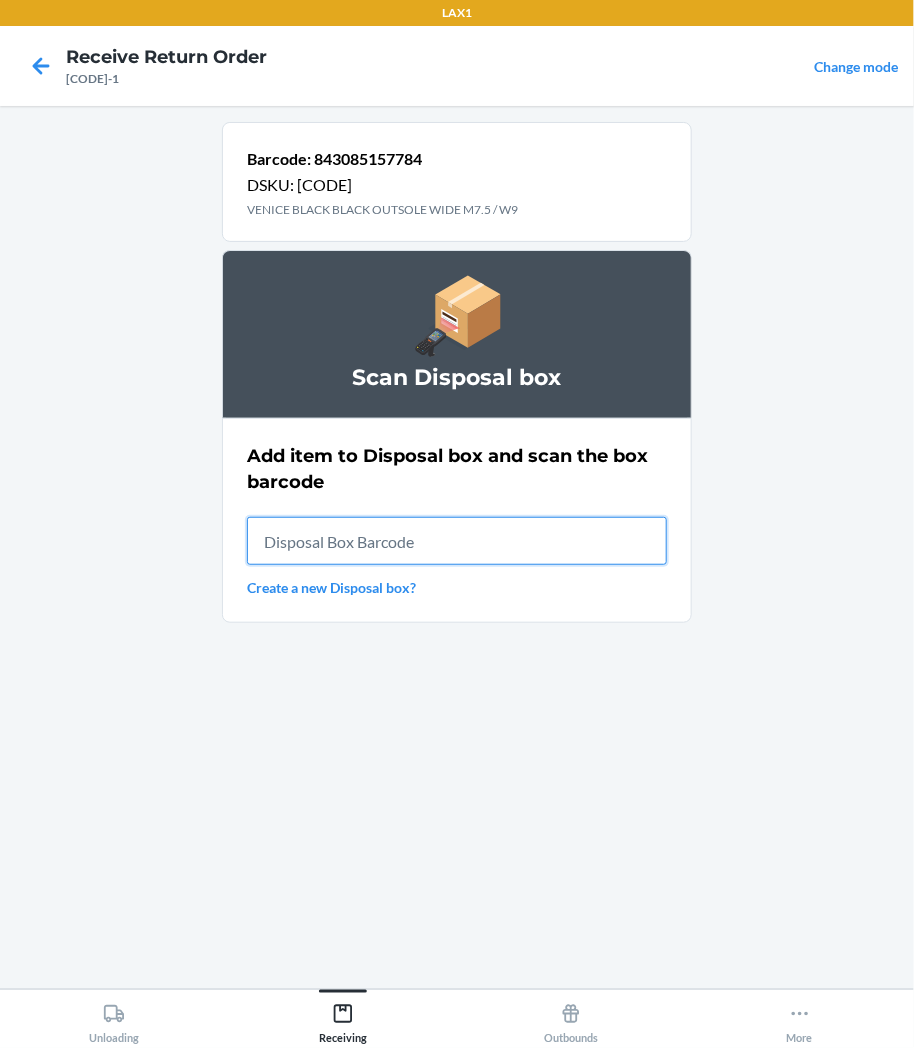 click at bounding box center (457, 541) 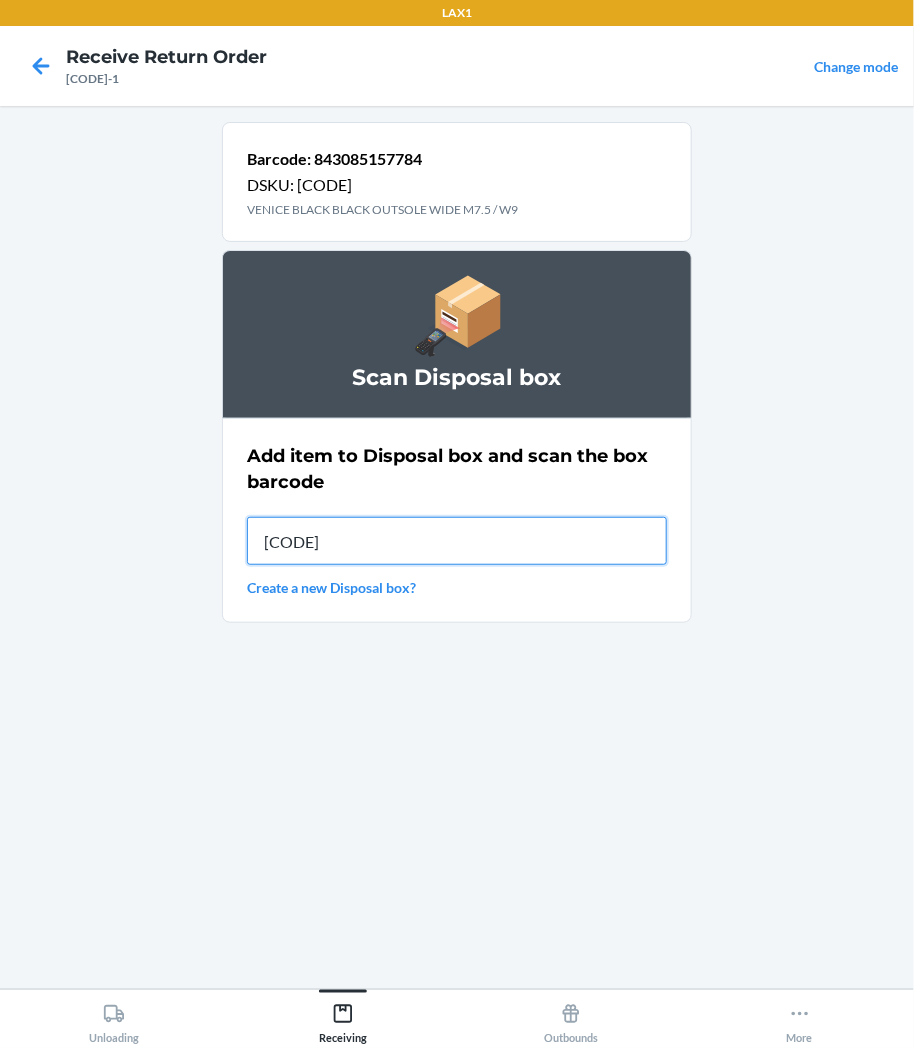 type on "[CODE]" 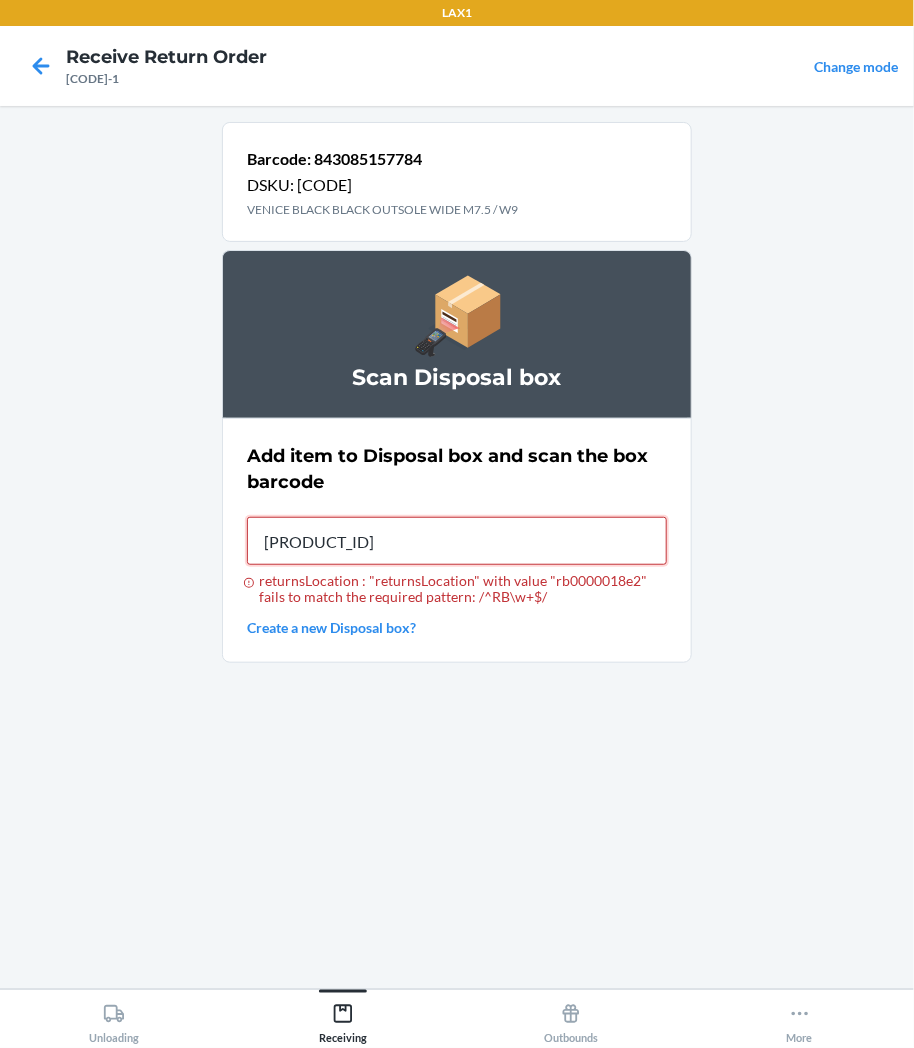 type on "[PRODUCT_ID]" 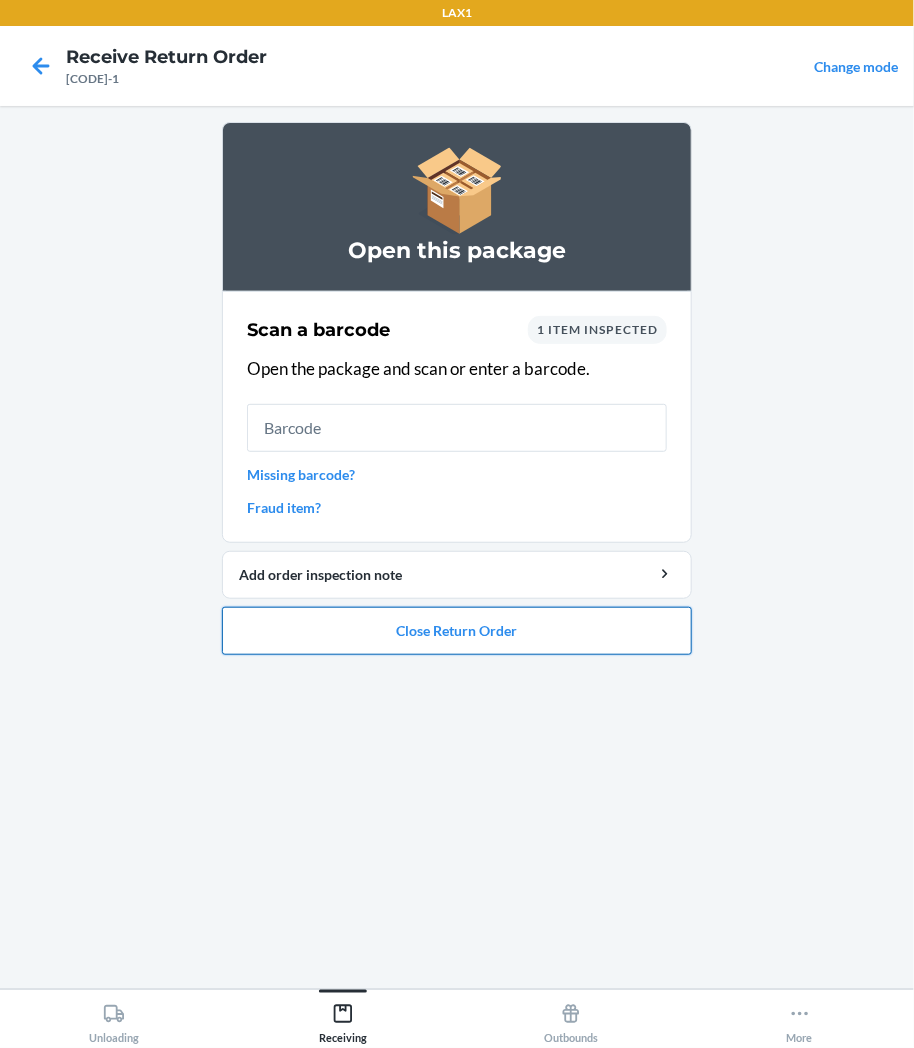 click on "Close Return Order" at bounding box center [457, 631] 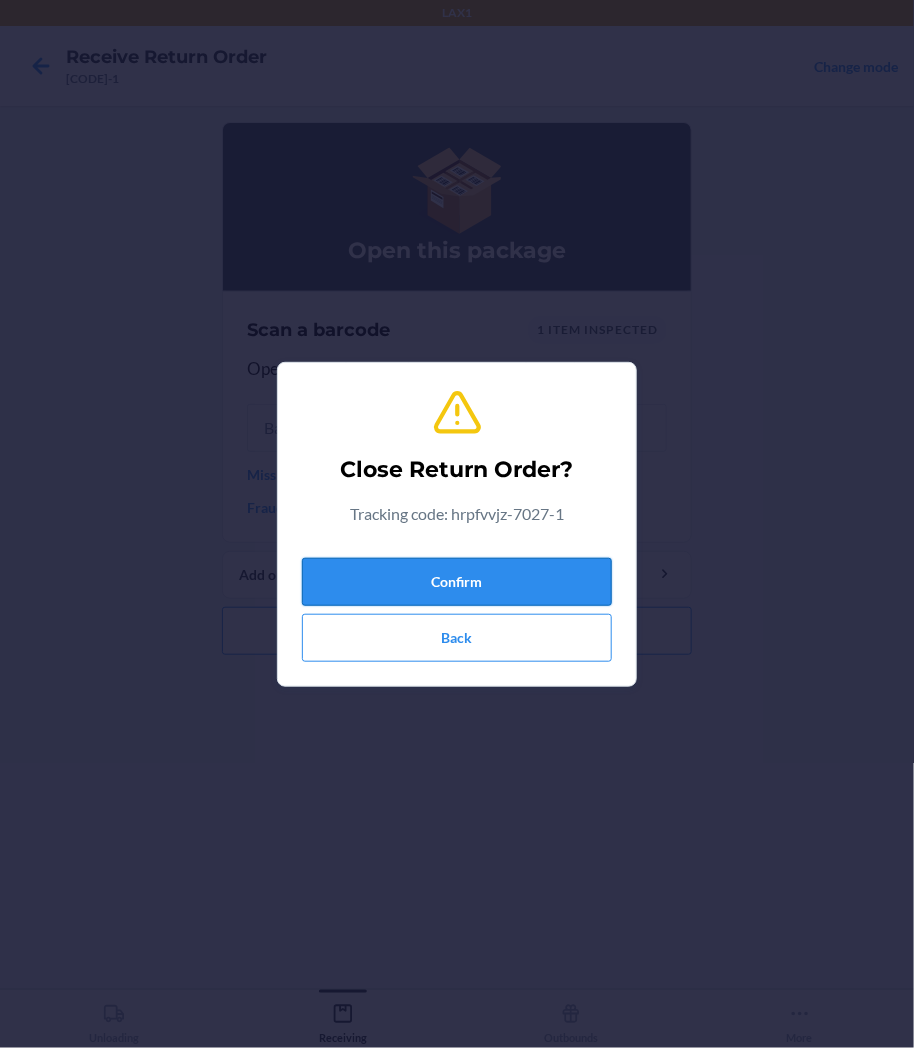 click on "Confirm" at bounding box center [457, 582] 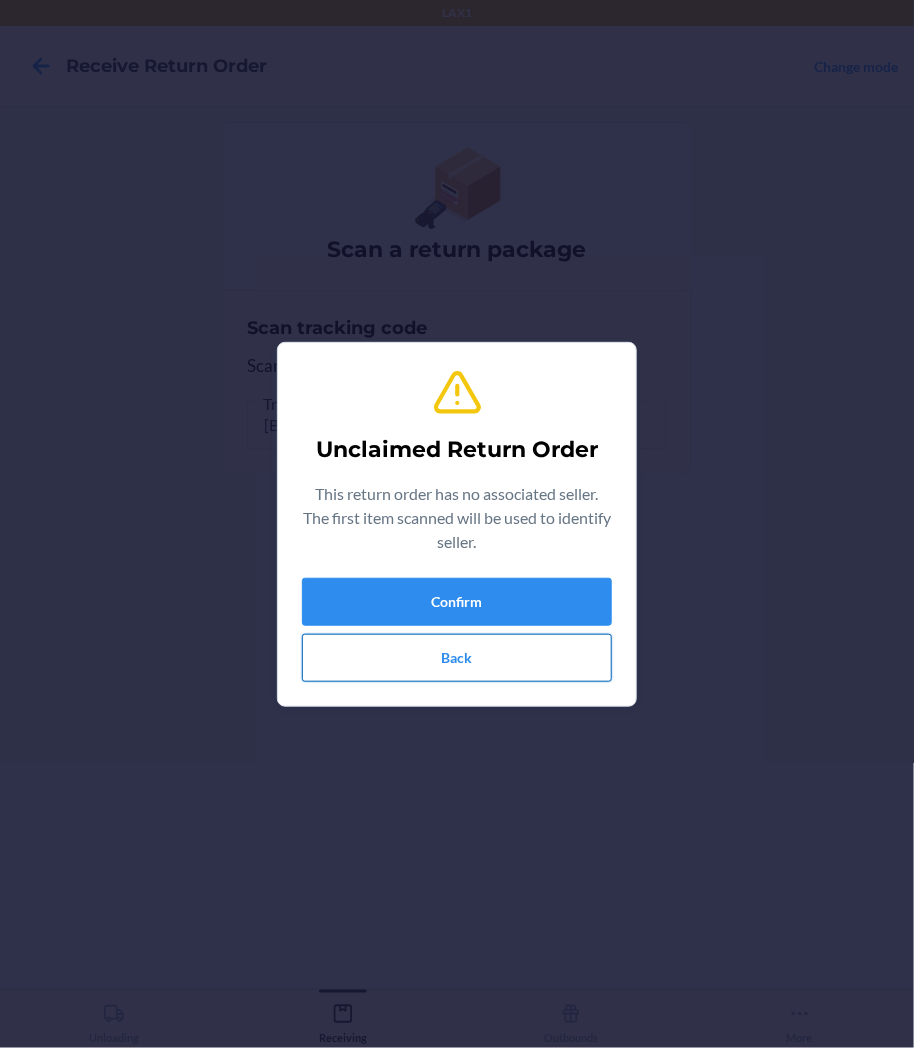 click on "Back" at bounding box center [457, 658] 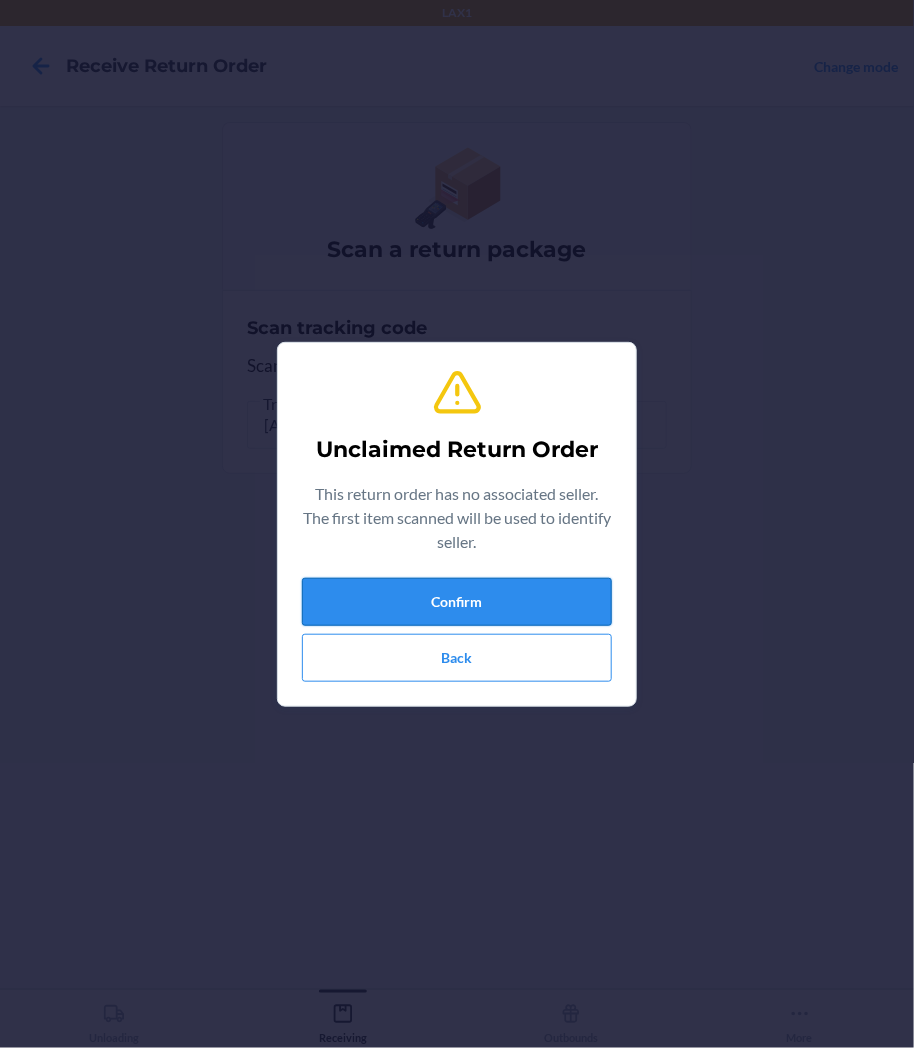 click on "Confirm" at bounding box center (457, 602) 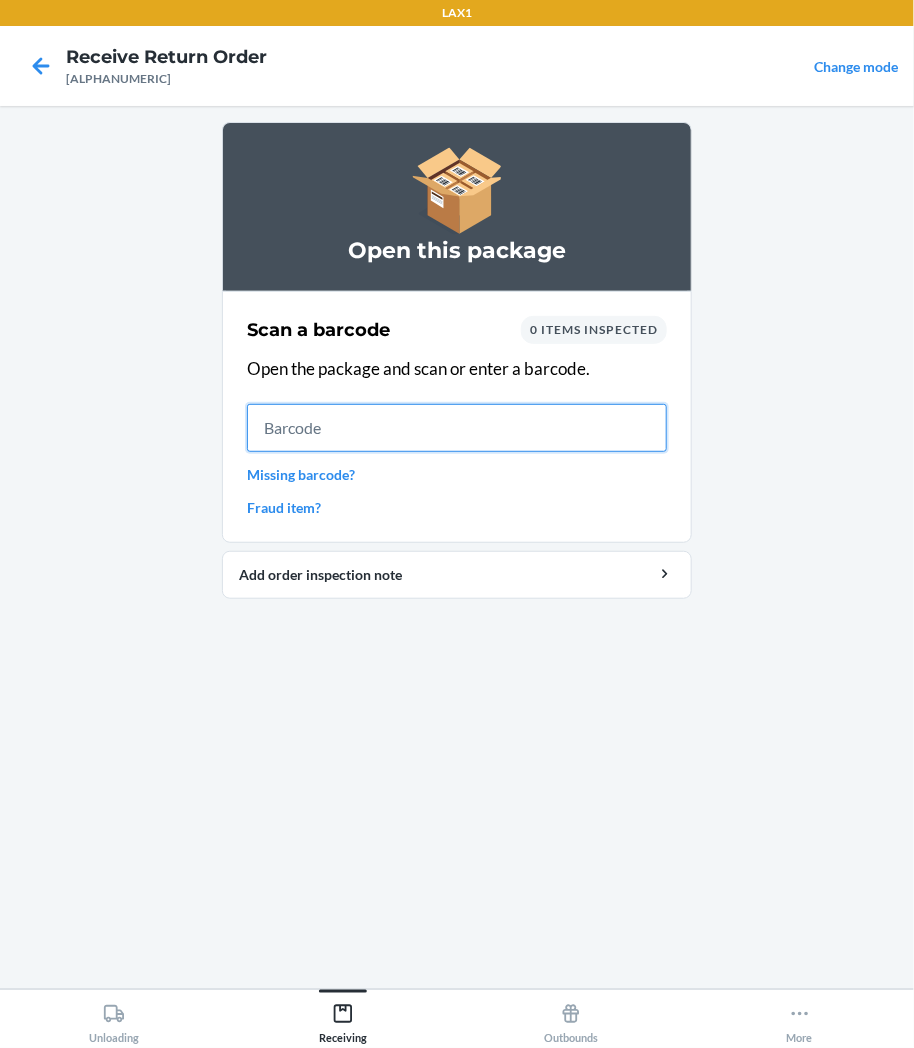 click at bounding box center (457, 428) 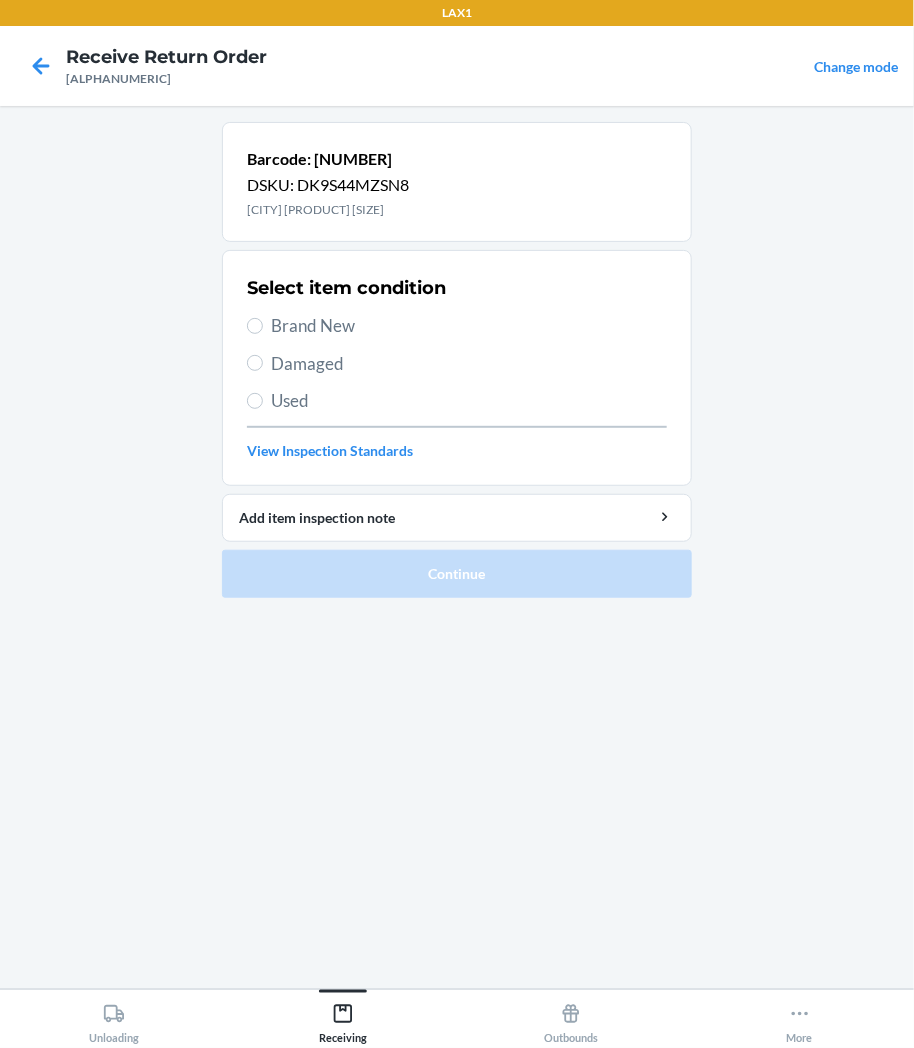 click on "Damaged" at bounding box center (469, 364) 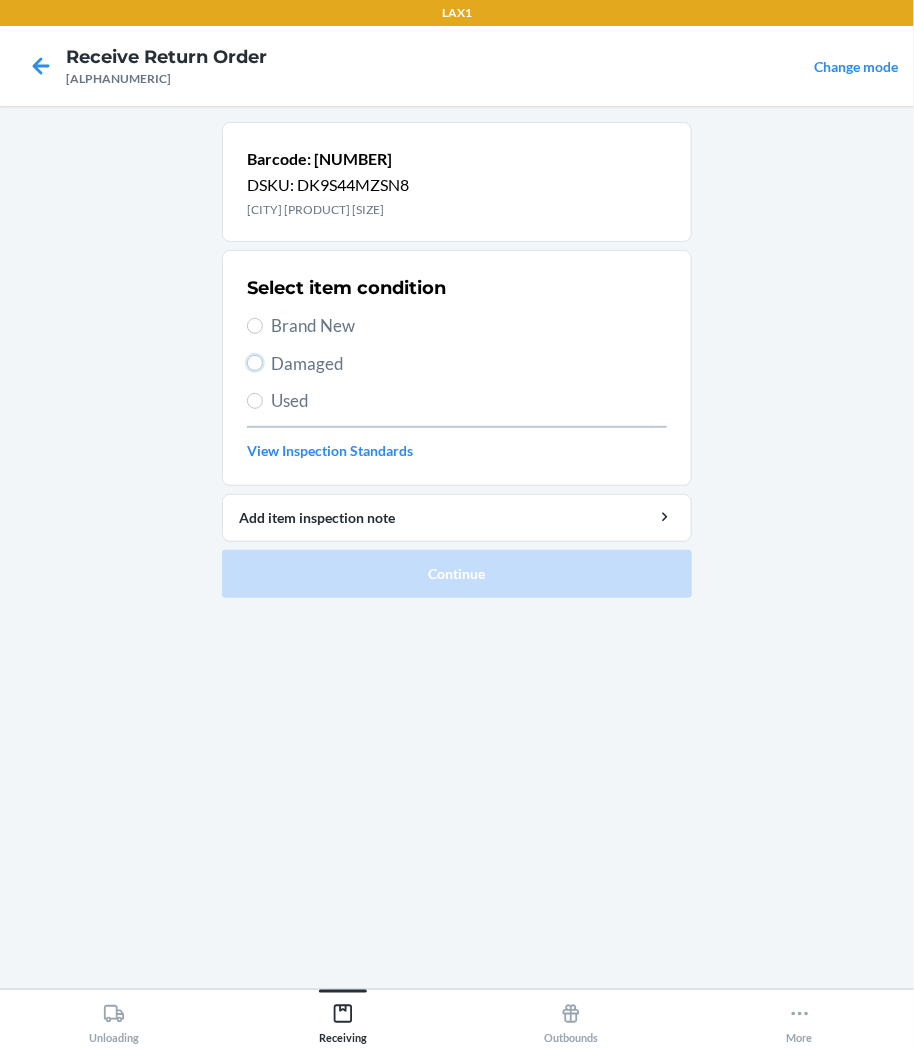 click on "Damaged" at bounding box center (255, 363) 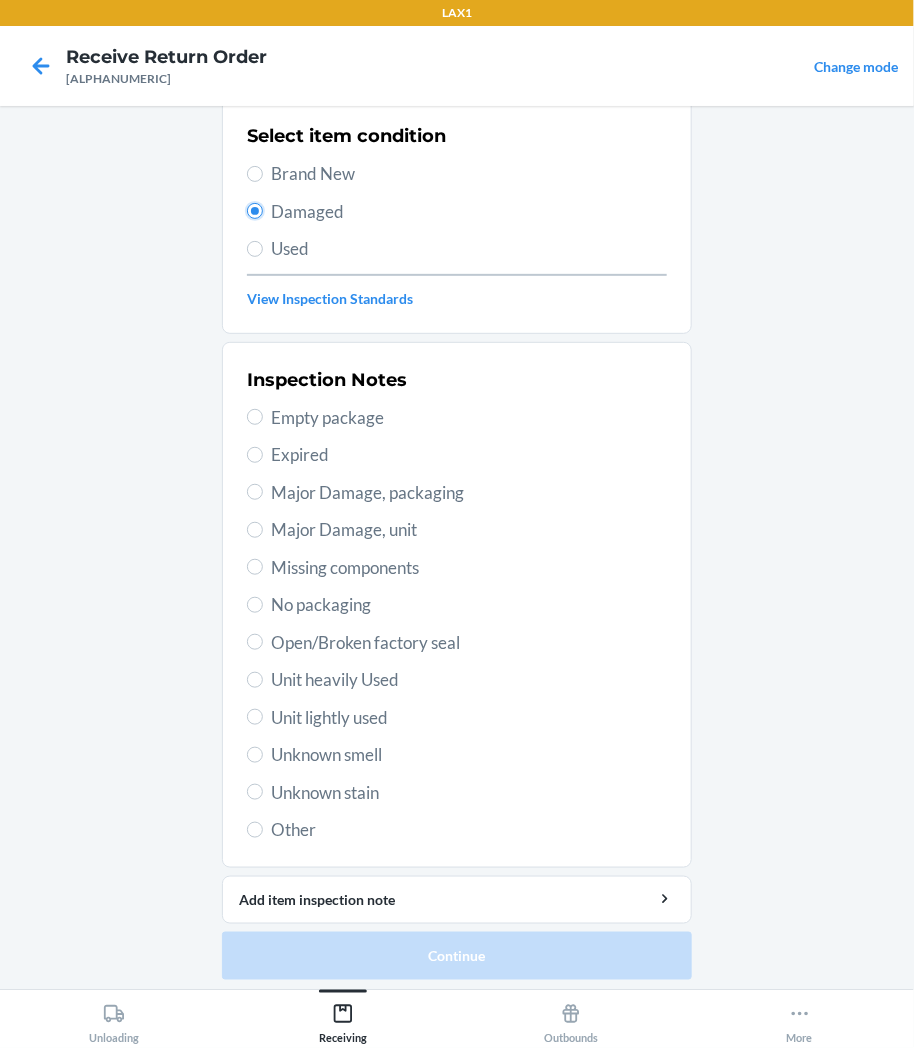 scroll, scrollTop: 157, scrollLeft: 0, axis: vertical 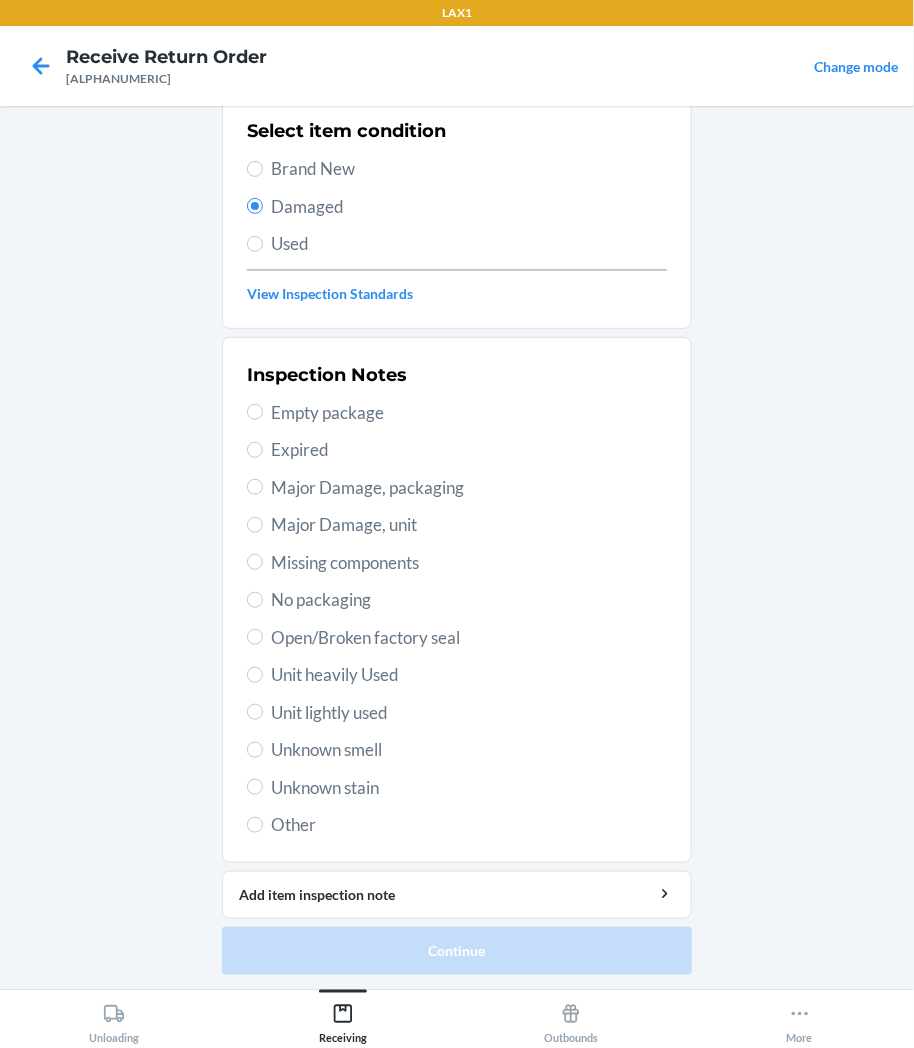 click on "Inspection Notes Empty package Expired Major Damage, packaging Major Damage, unit Missing components No packaging Open/Broken factory seal Unit heavily Used Unit lightly used Unknown smell Unknown stain Other" at bounding box center (457, 600) 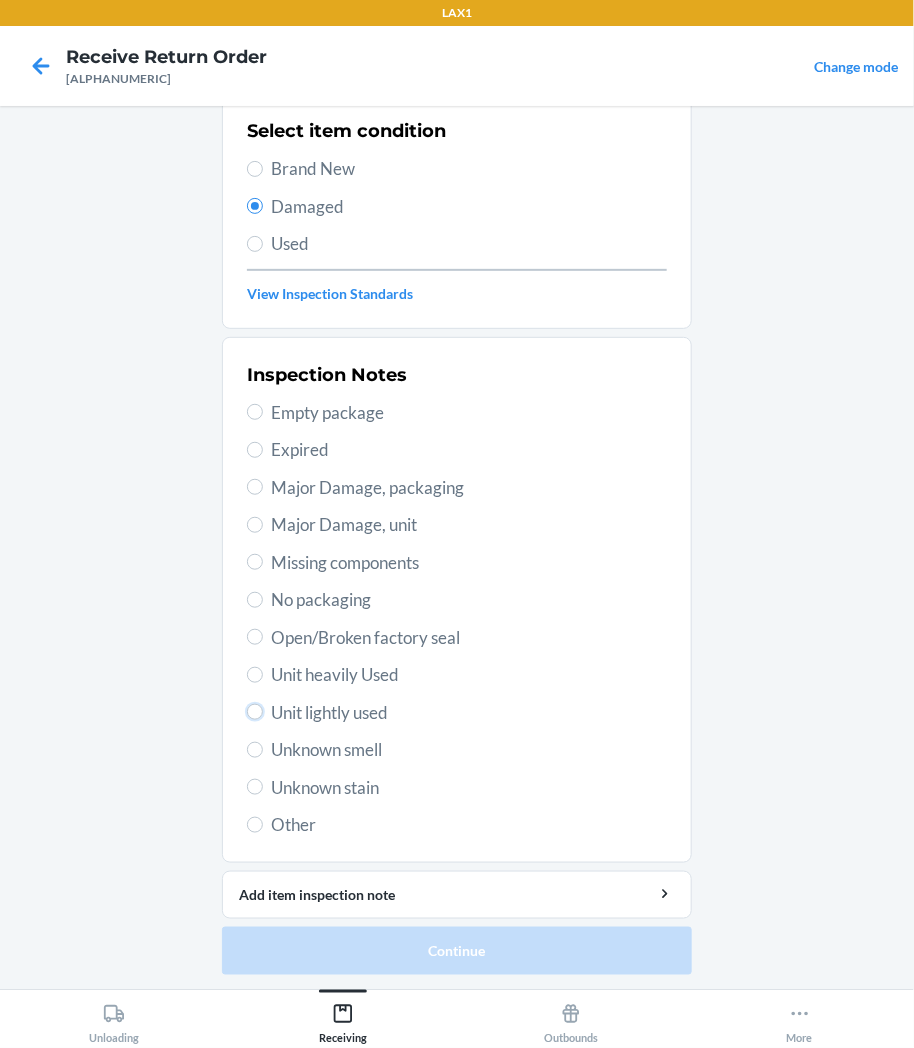 click on "Unit lightly used" at bounding box center (255, 712) 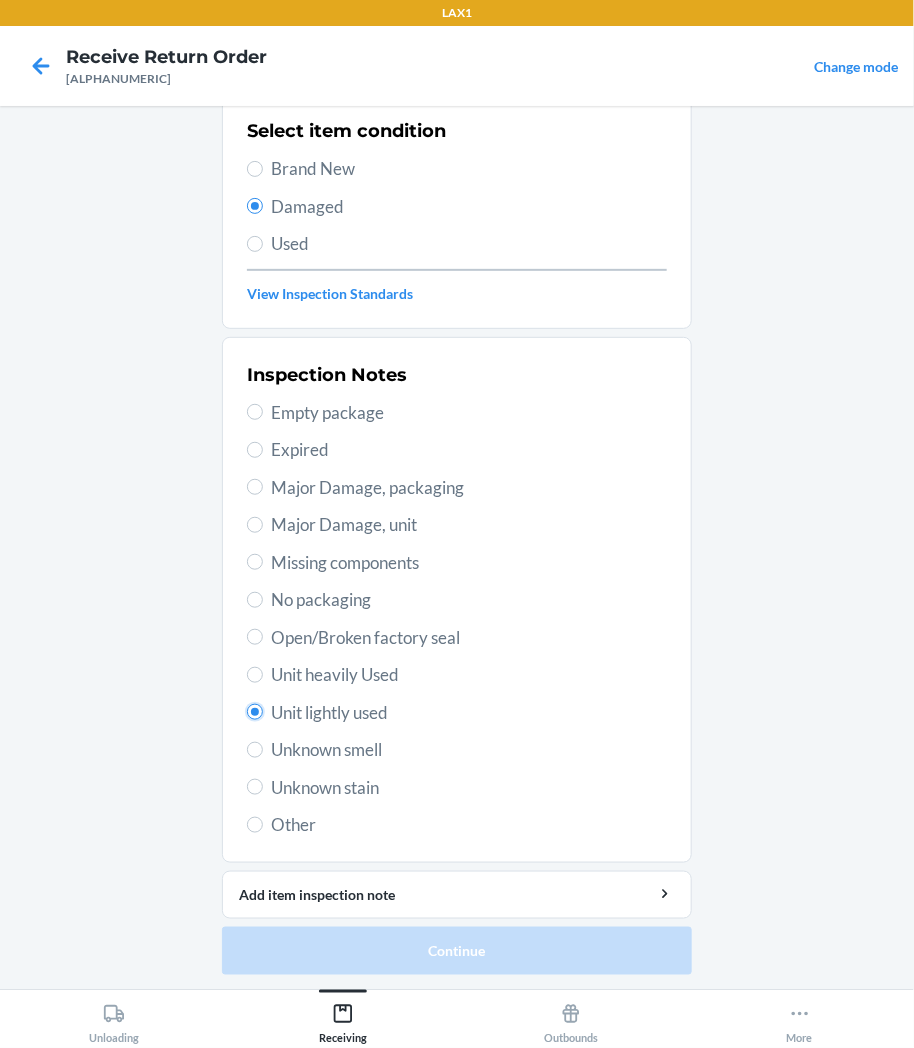 radio on "true" 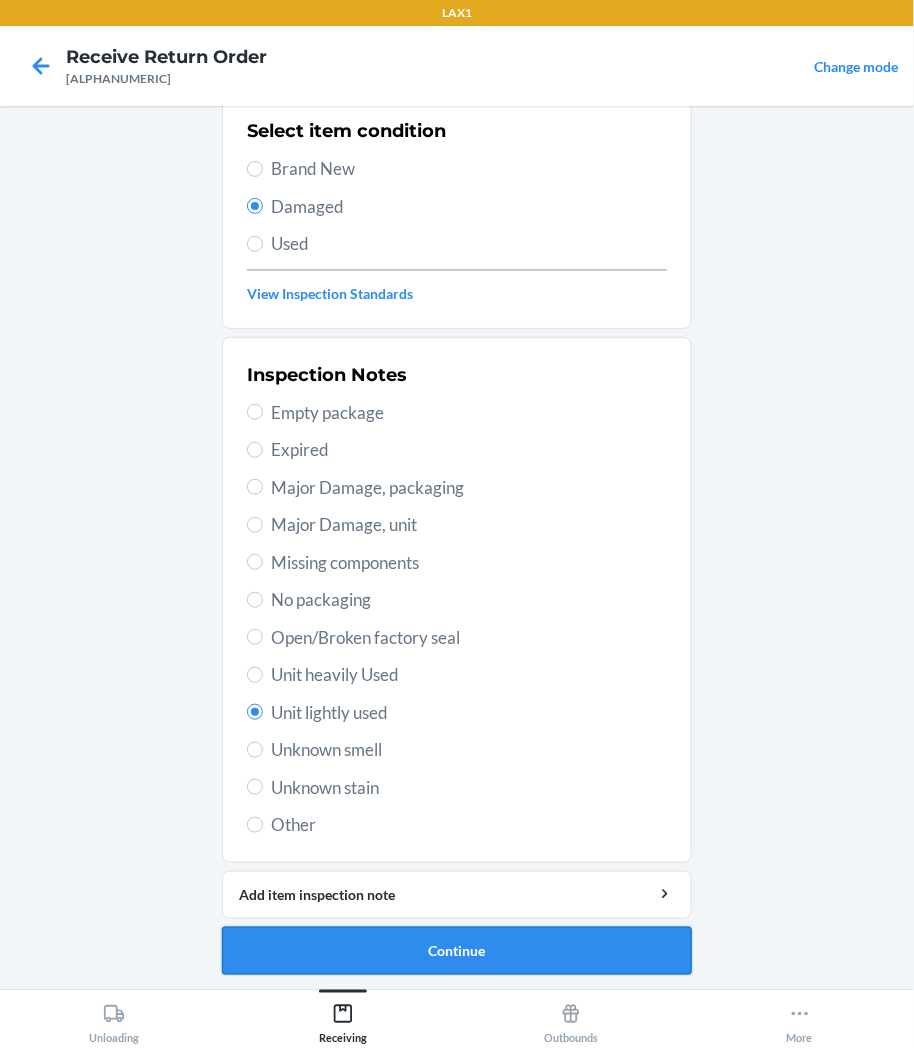 click on "Continue" at bounding box center (457, 951) 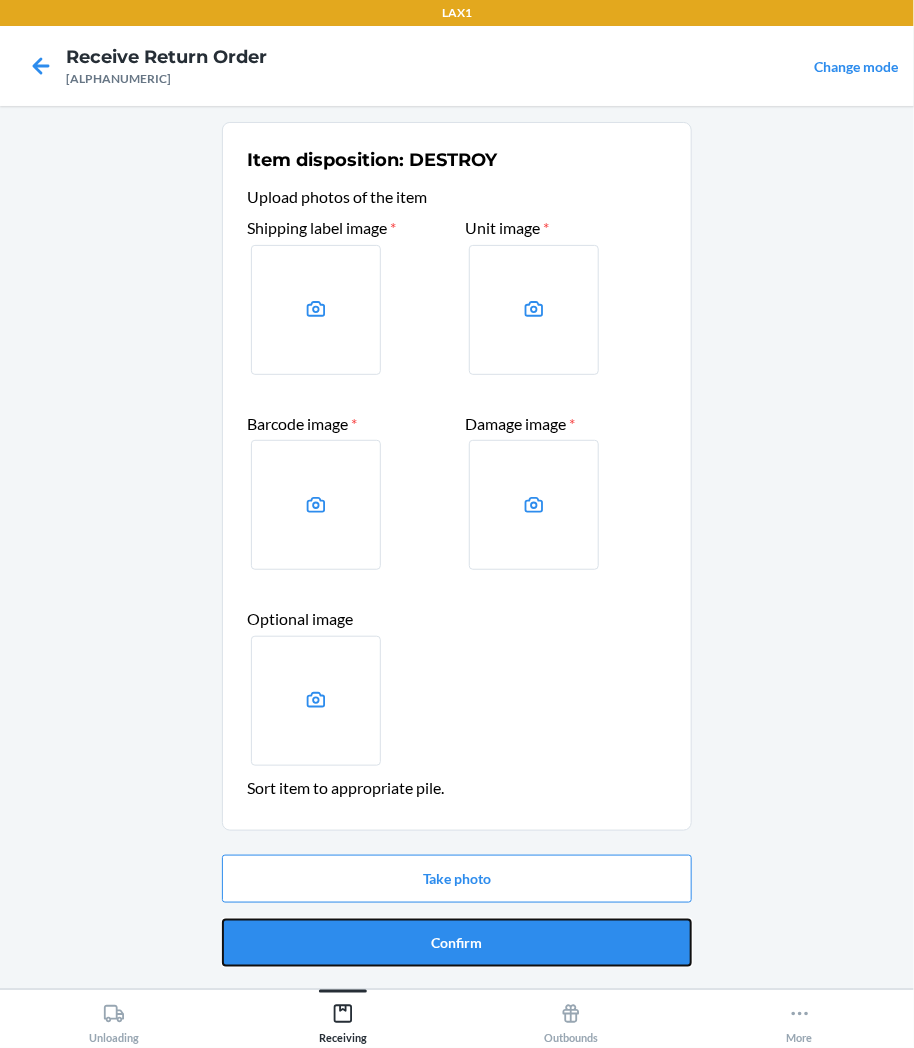 click on "Confirm" at bounding box center [457, 943] 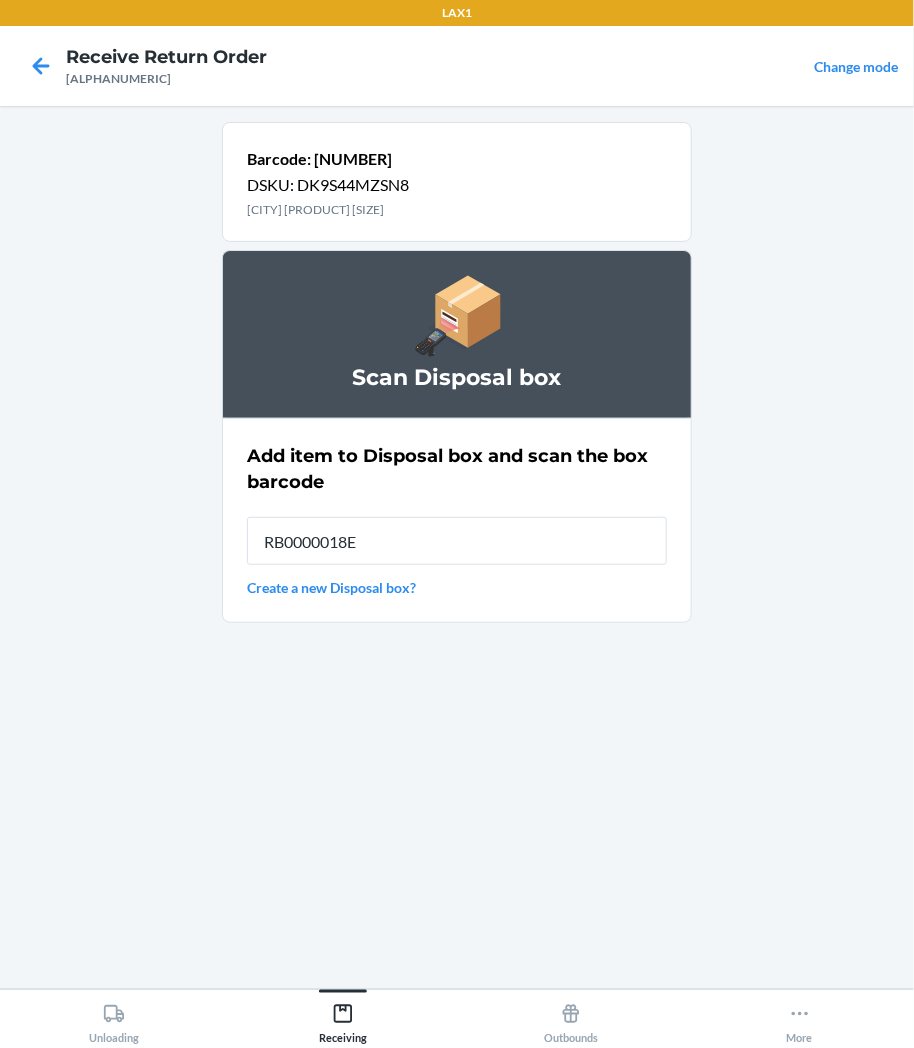 type on "[PRODUCT_ID]" 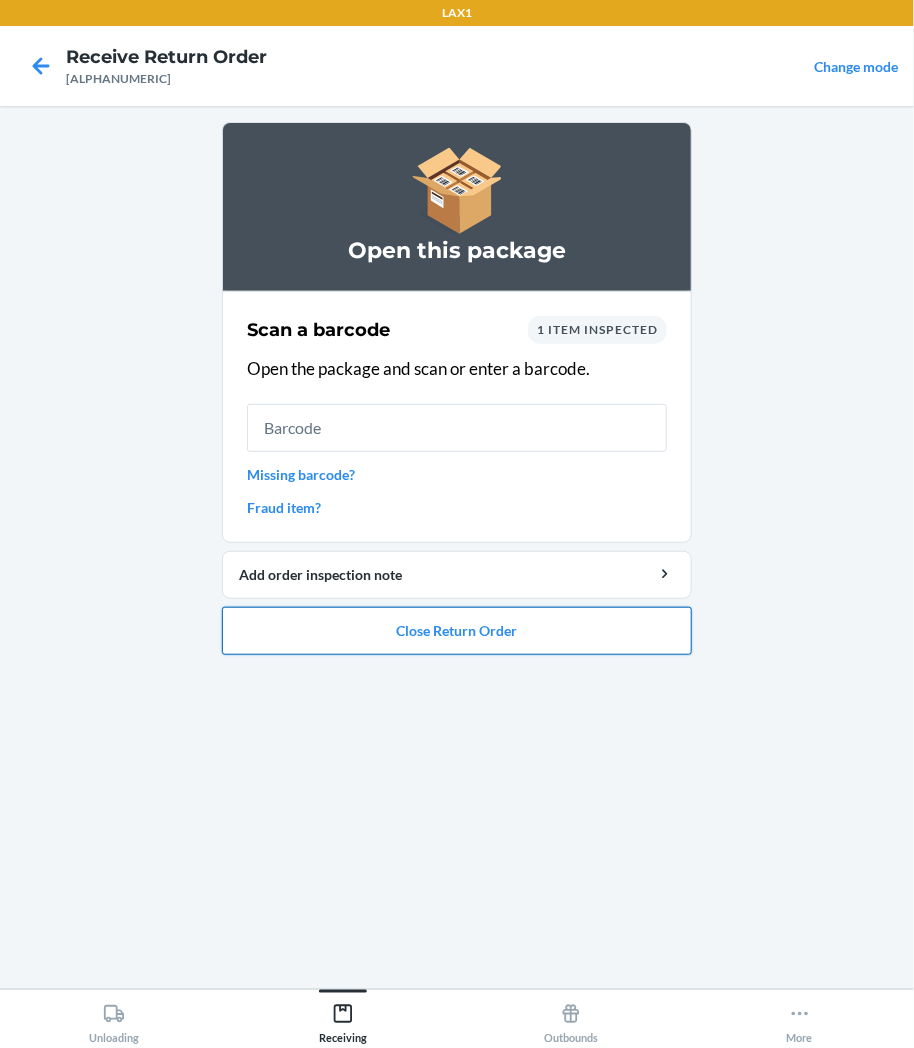 click on "Close Return Order" at bounding box center (457, 631) 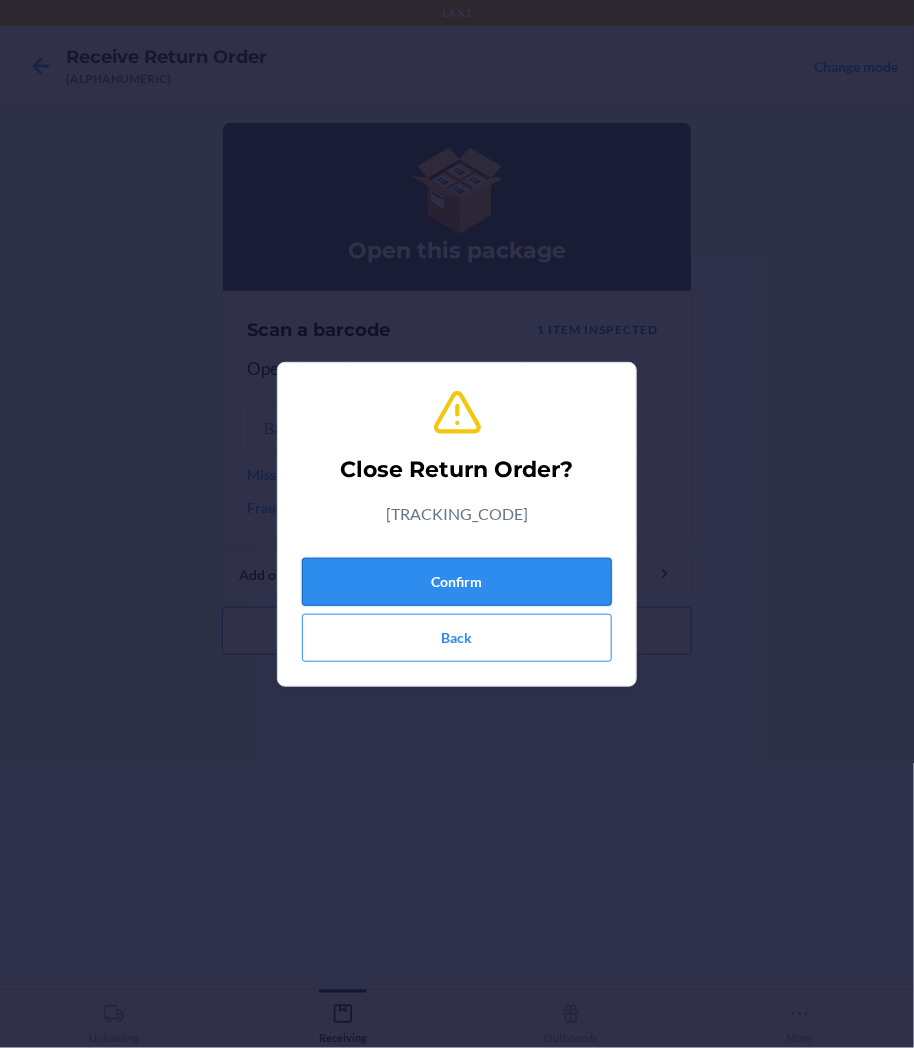 click on "Confirm" at bounding box center (457, 582) 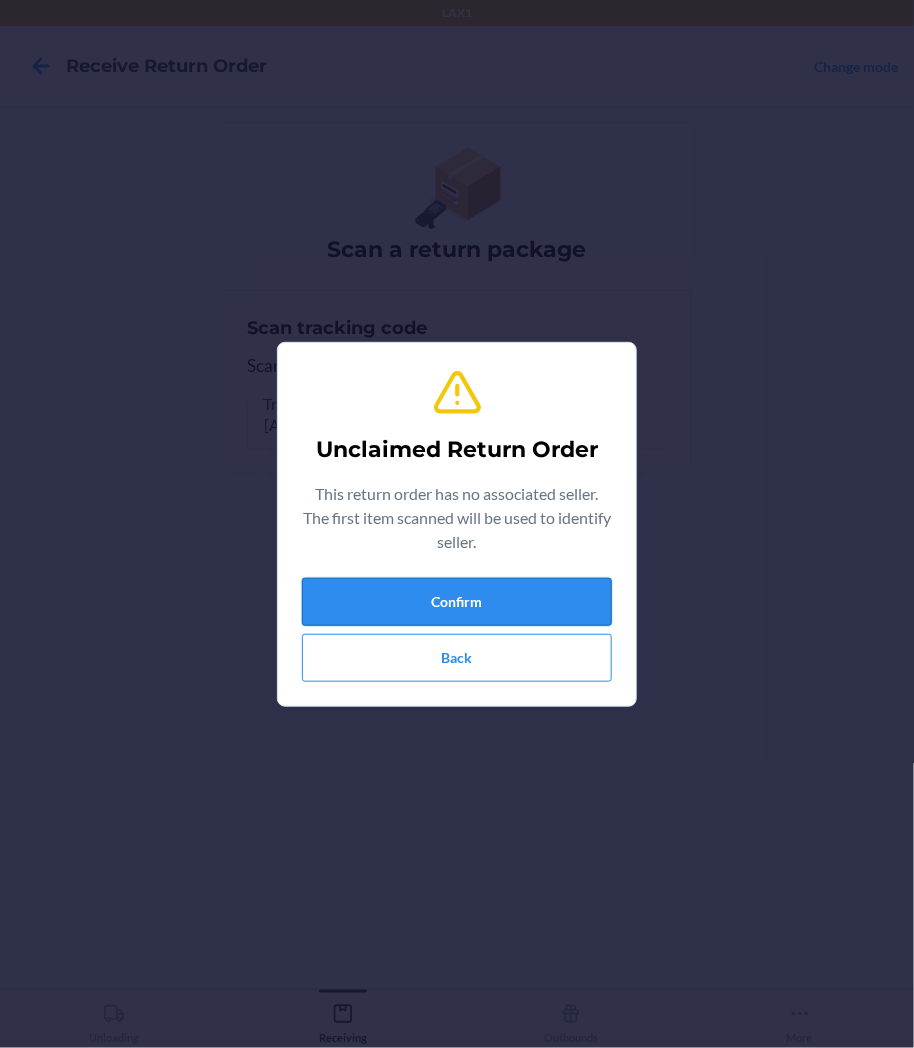 click on "Confirm" at bounding box center [457, 602] 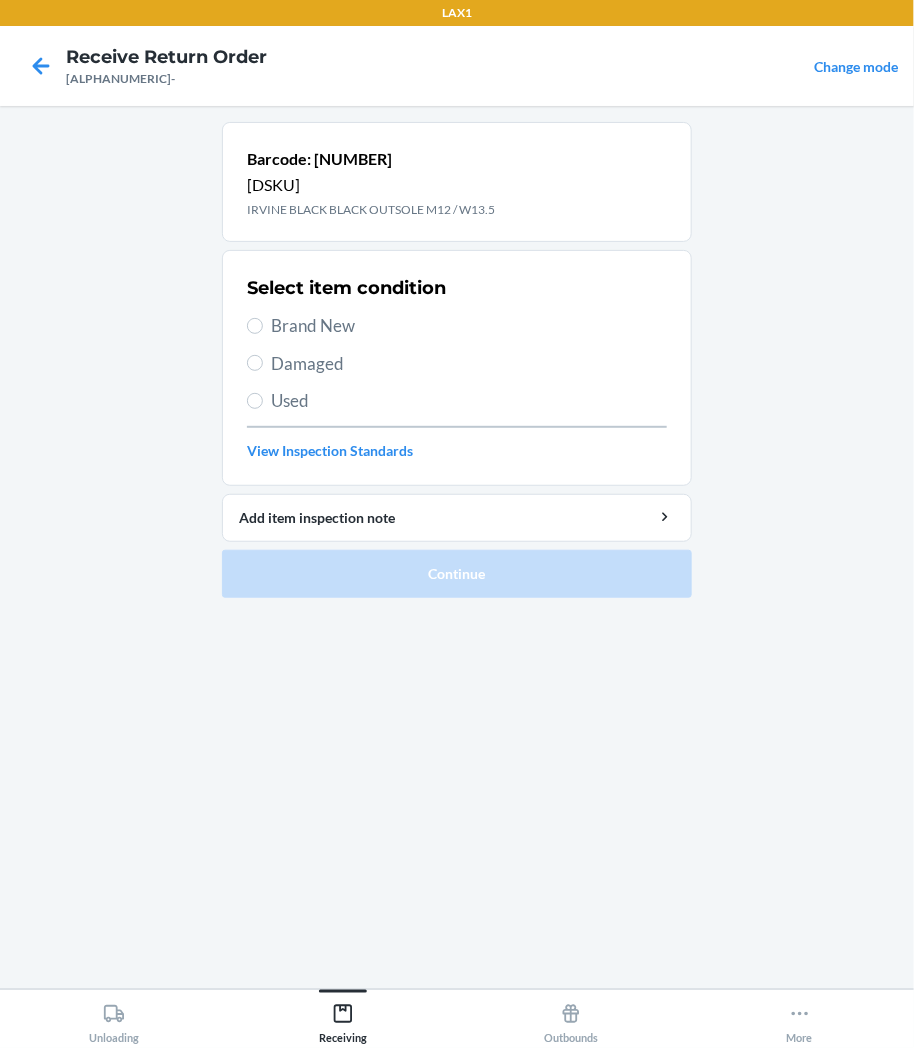 click on "Select item condition Brand New Damaged Used View Inspection Standards" at bounding box center (457, 368) 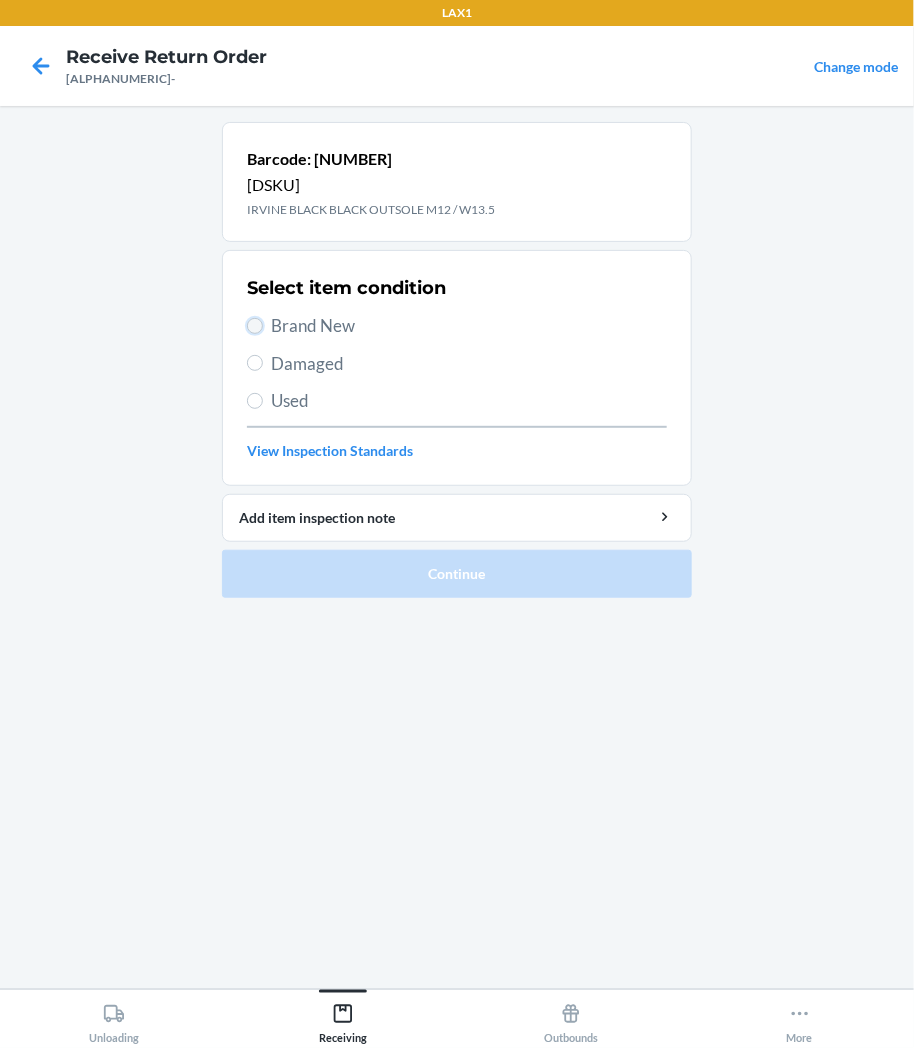 click on "Brand New" at bounding box center (255, 326) 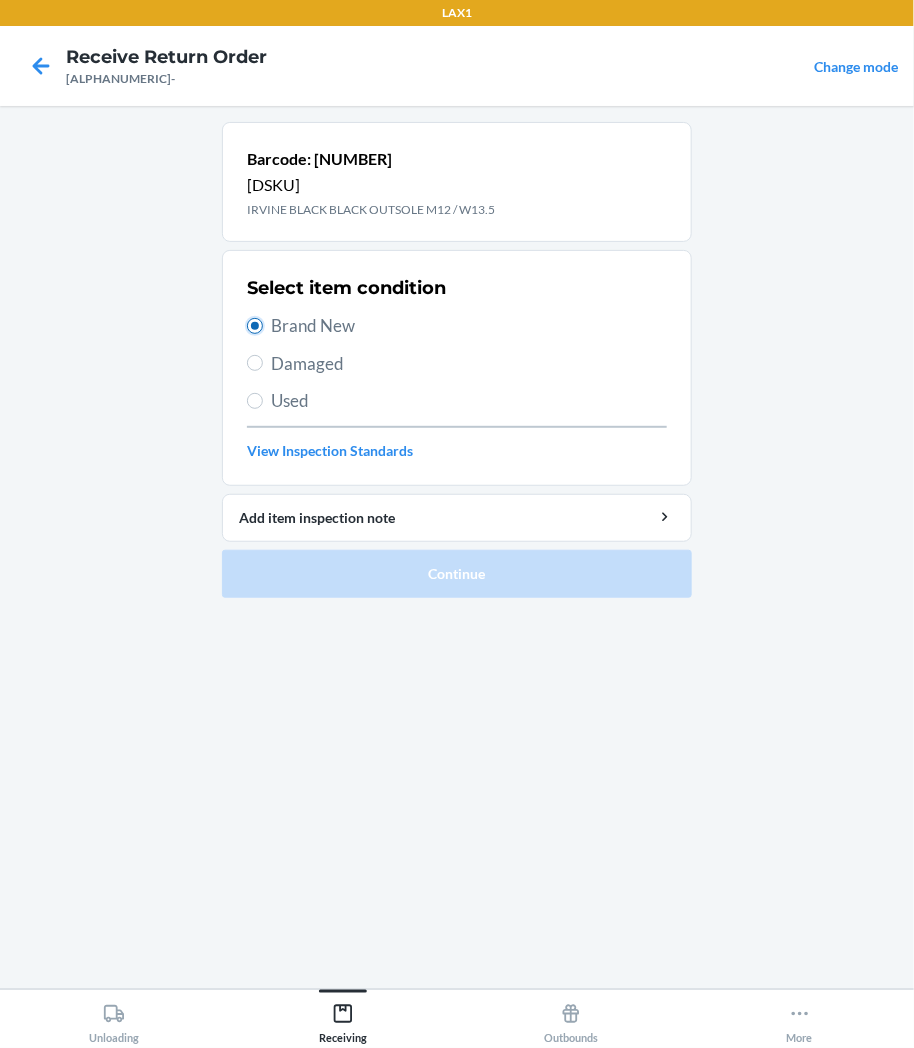 radio on "true" 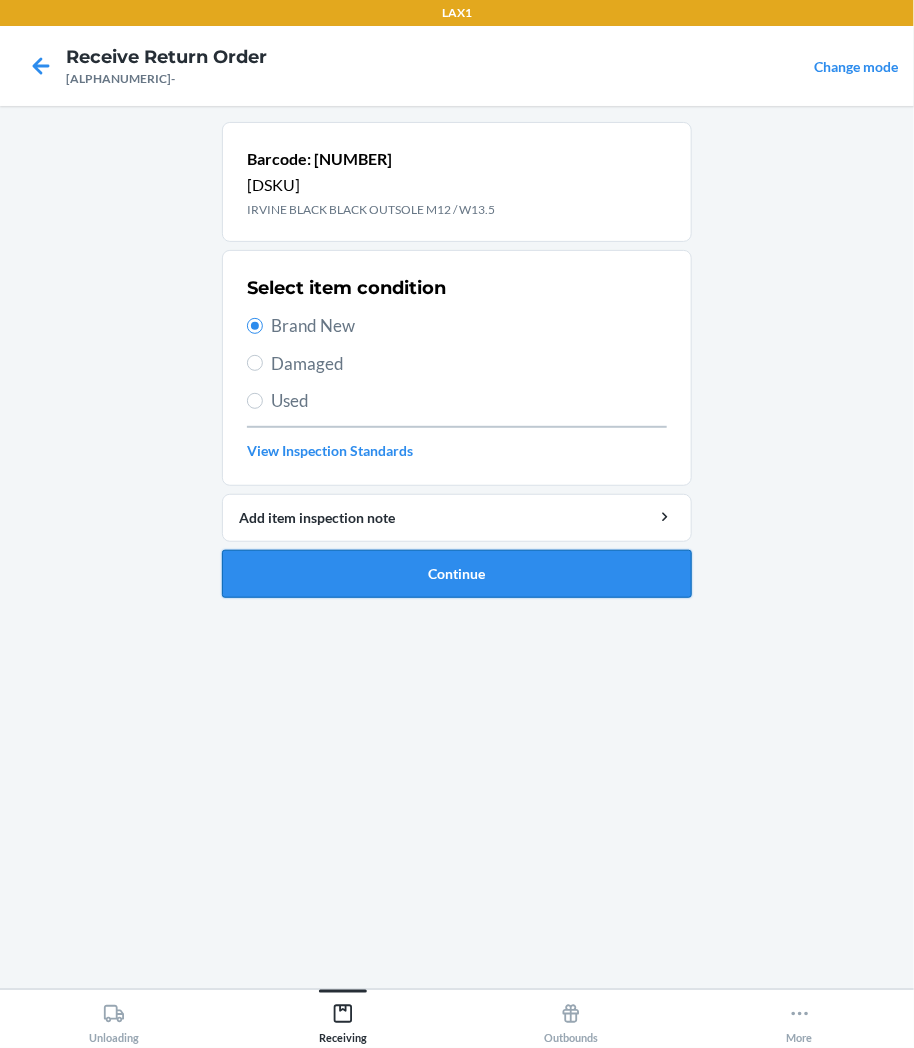 click on "Continue" at bounding box center (457, 574) 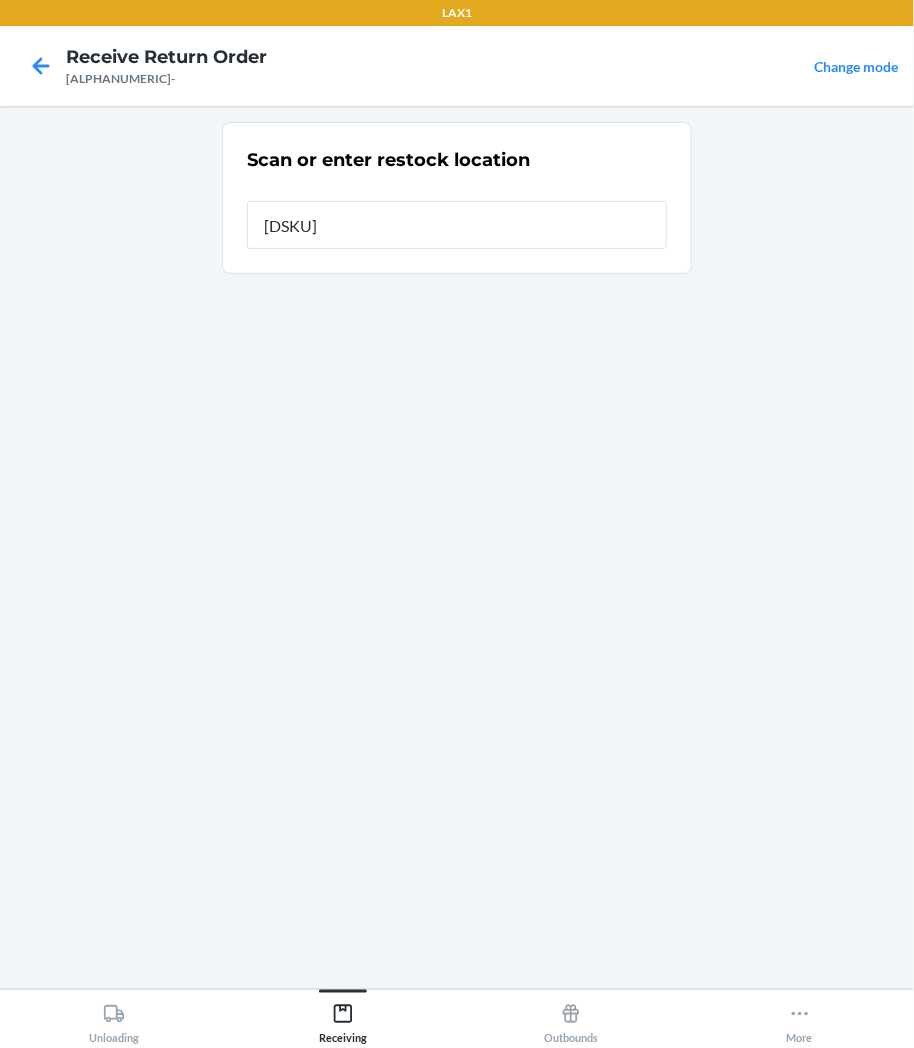 type on "[ALPHANUMERIC]" 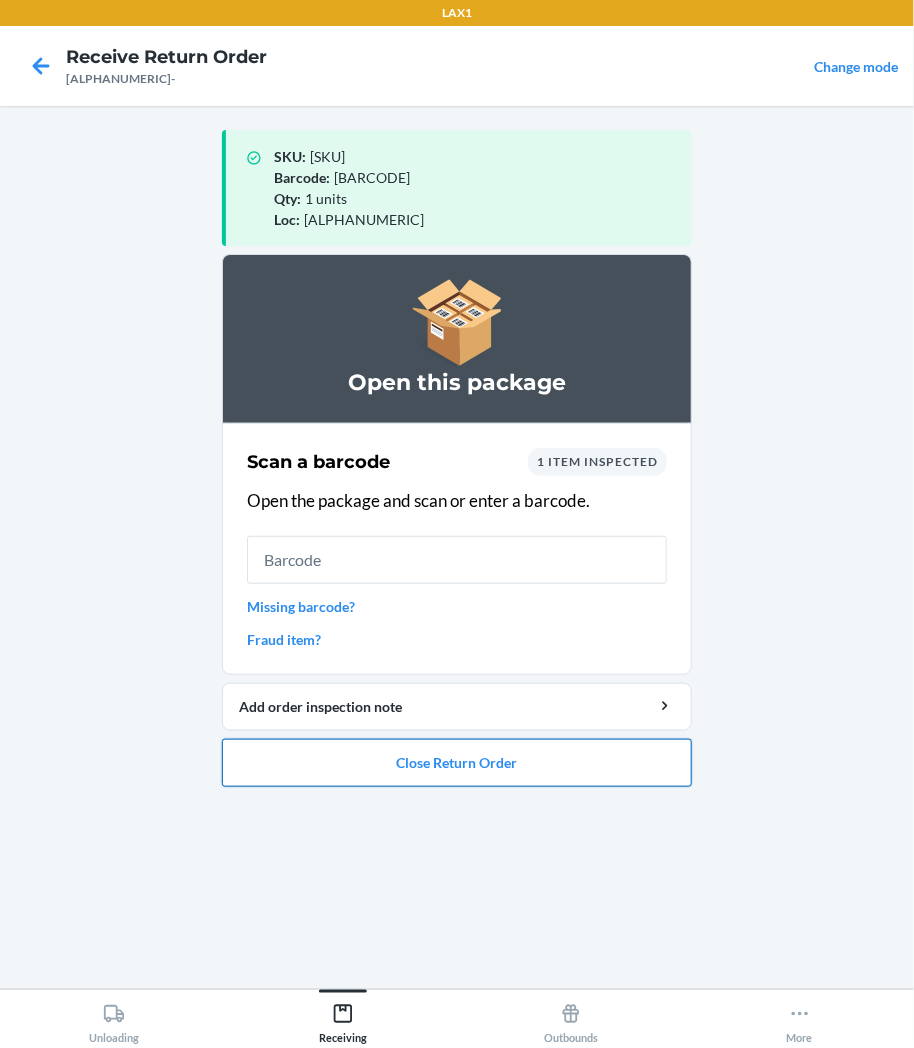 click on "Close Return Order" at bounding box center (457, 763) 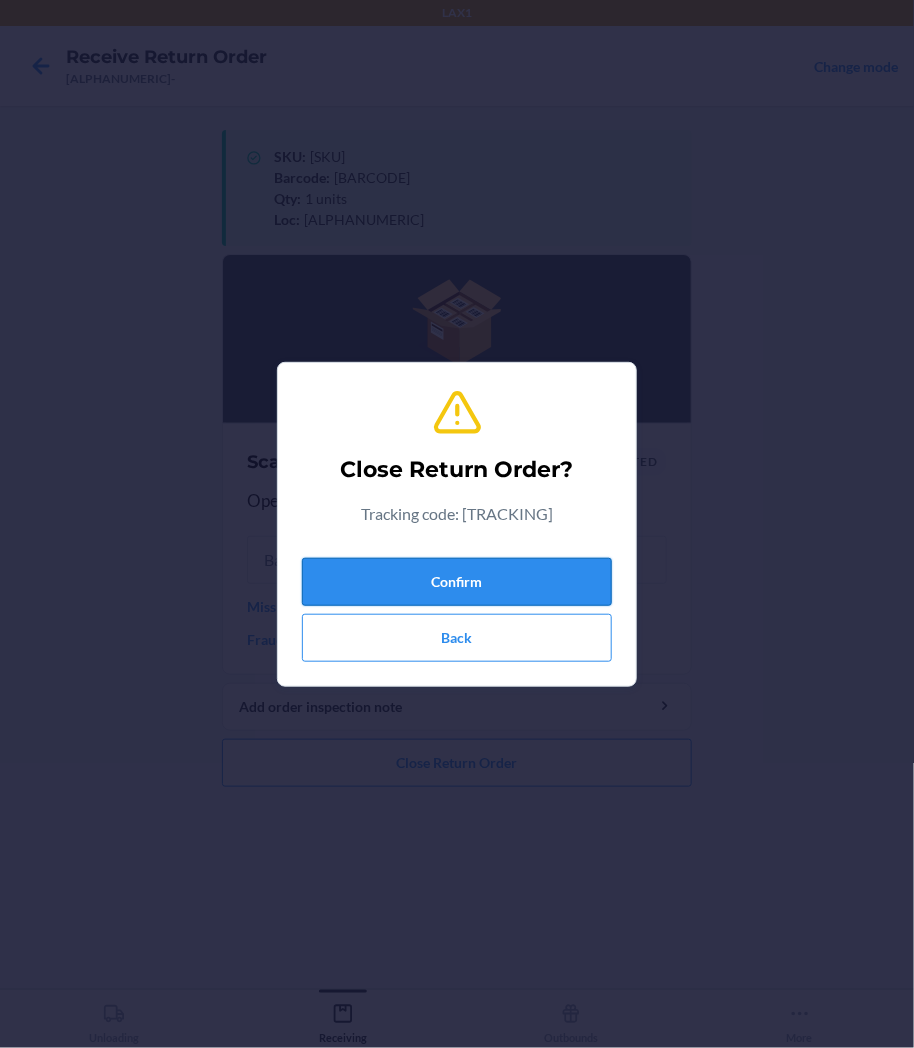 click on "Confirm" at bounding box center [457, 582] 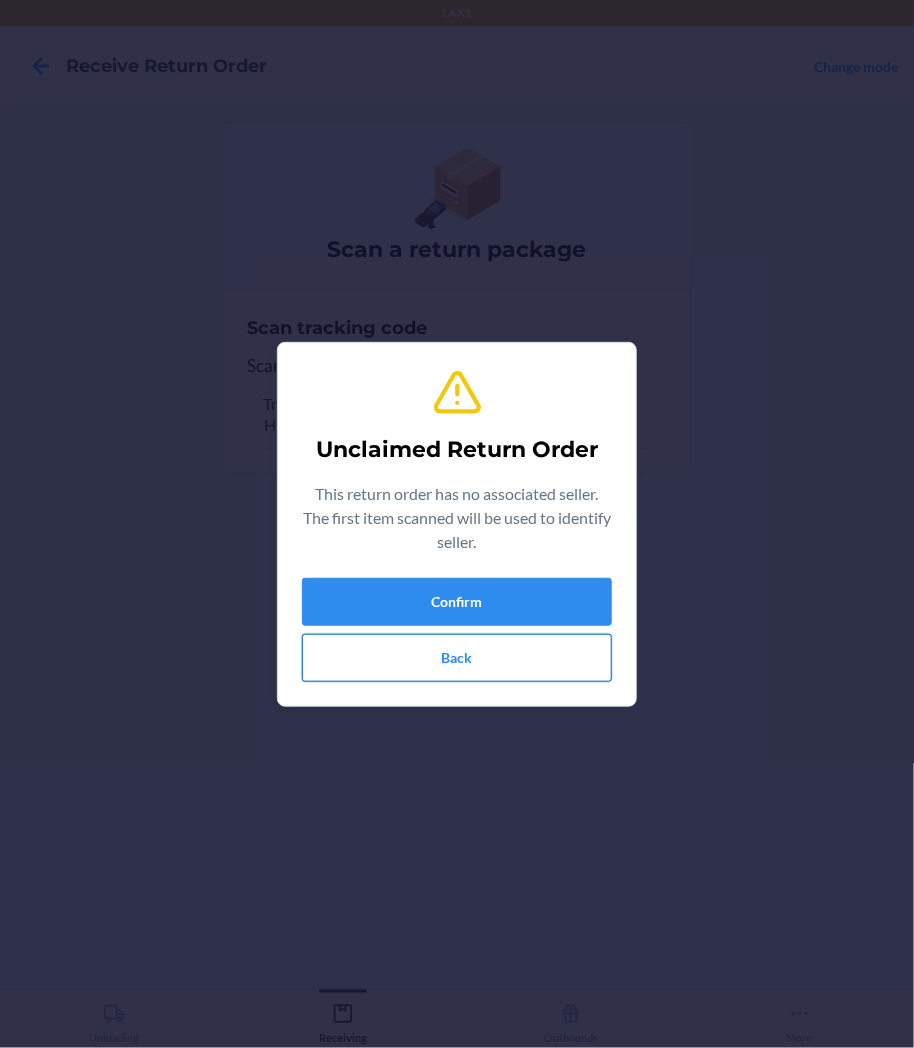 click on "Back" at bounding box center [457, 658] 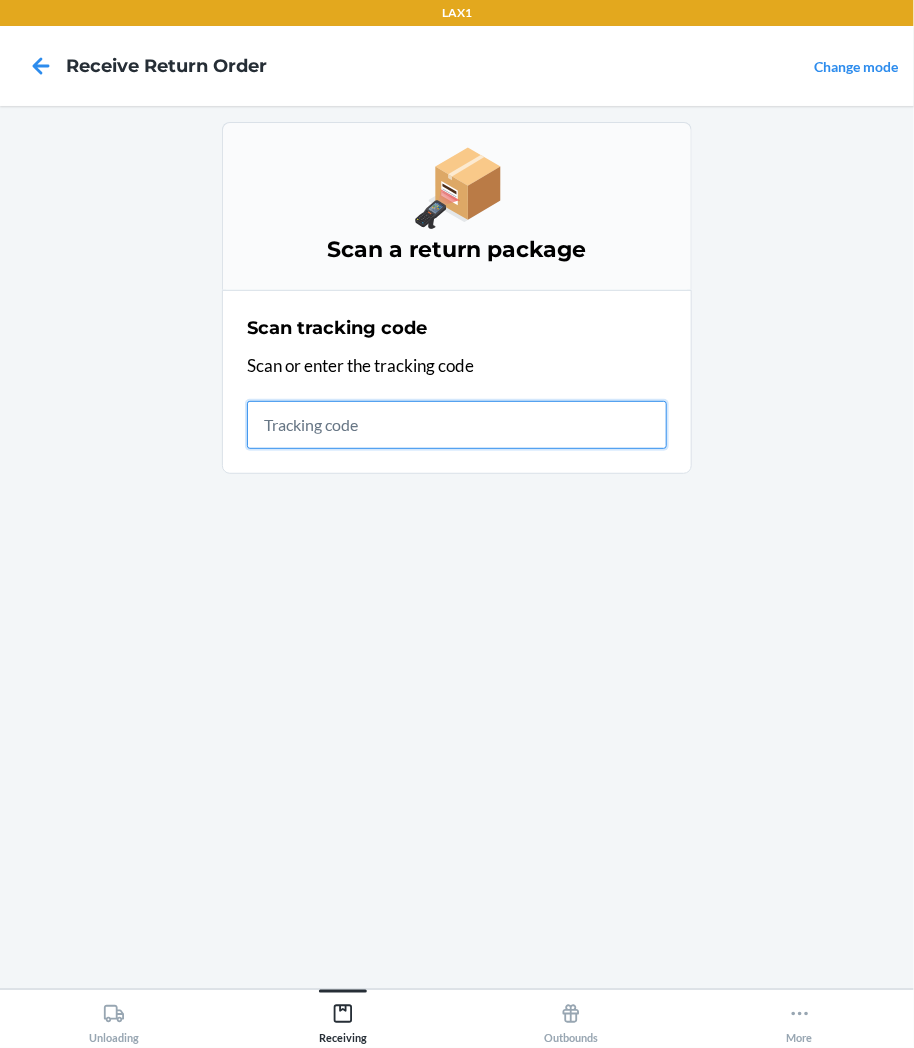 click at bounding box center [457, 425] 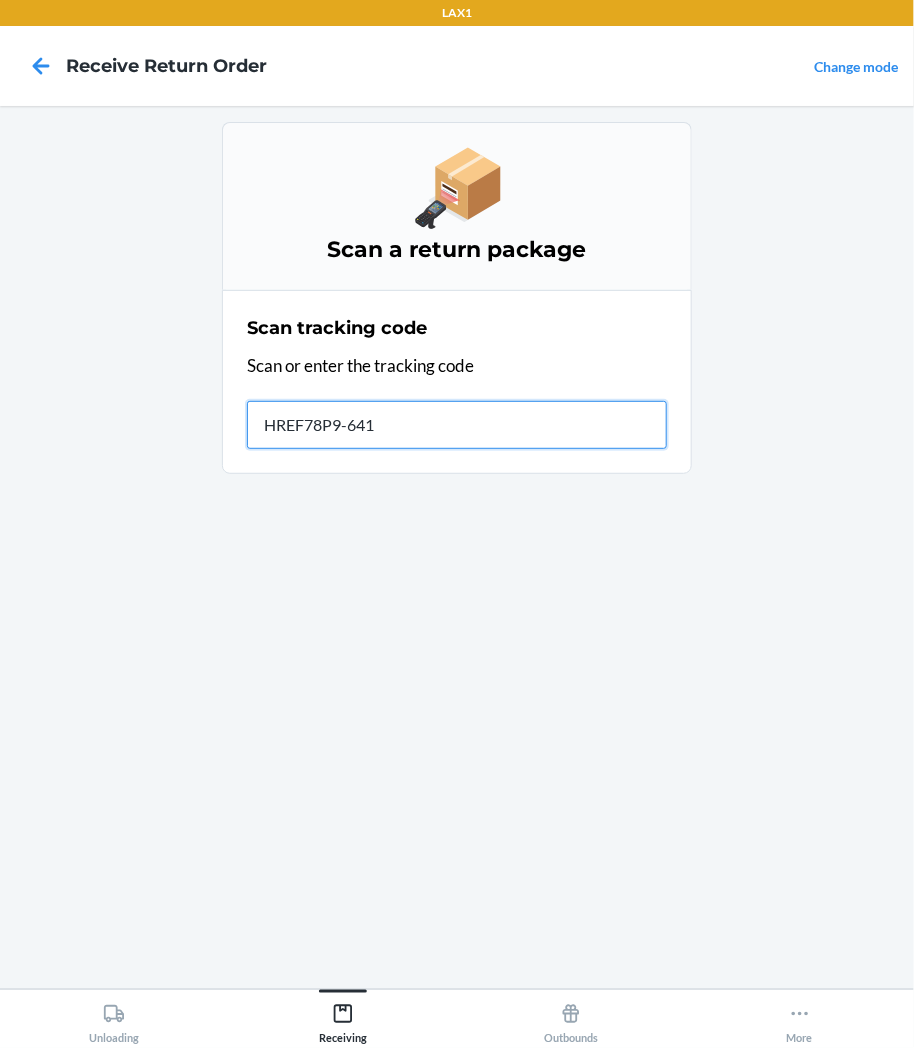type on "HREF78P9-6415" 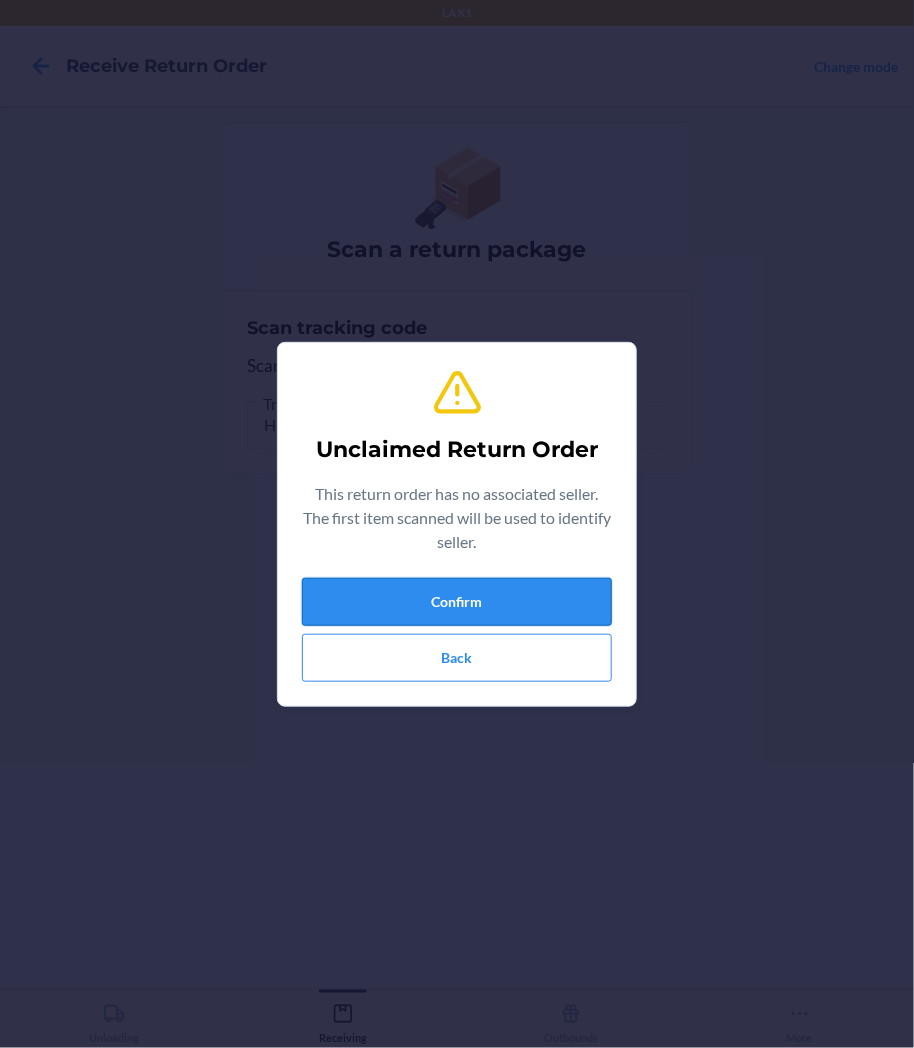 click on "Confirm" at bounding box center [457, 602] 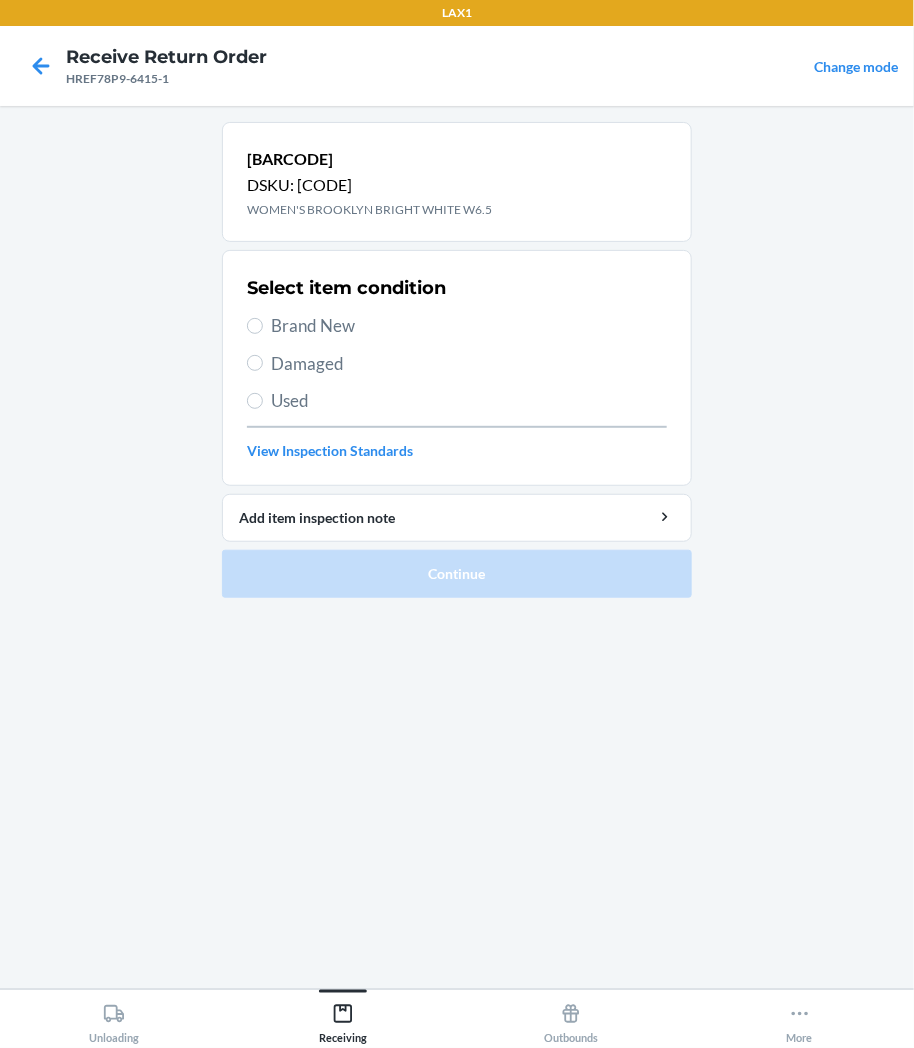 drag, startPoint x: 265, startPoint y: 288, endPoint x: 263, endPoint y: 303, distance: 15.132746 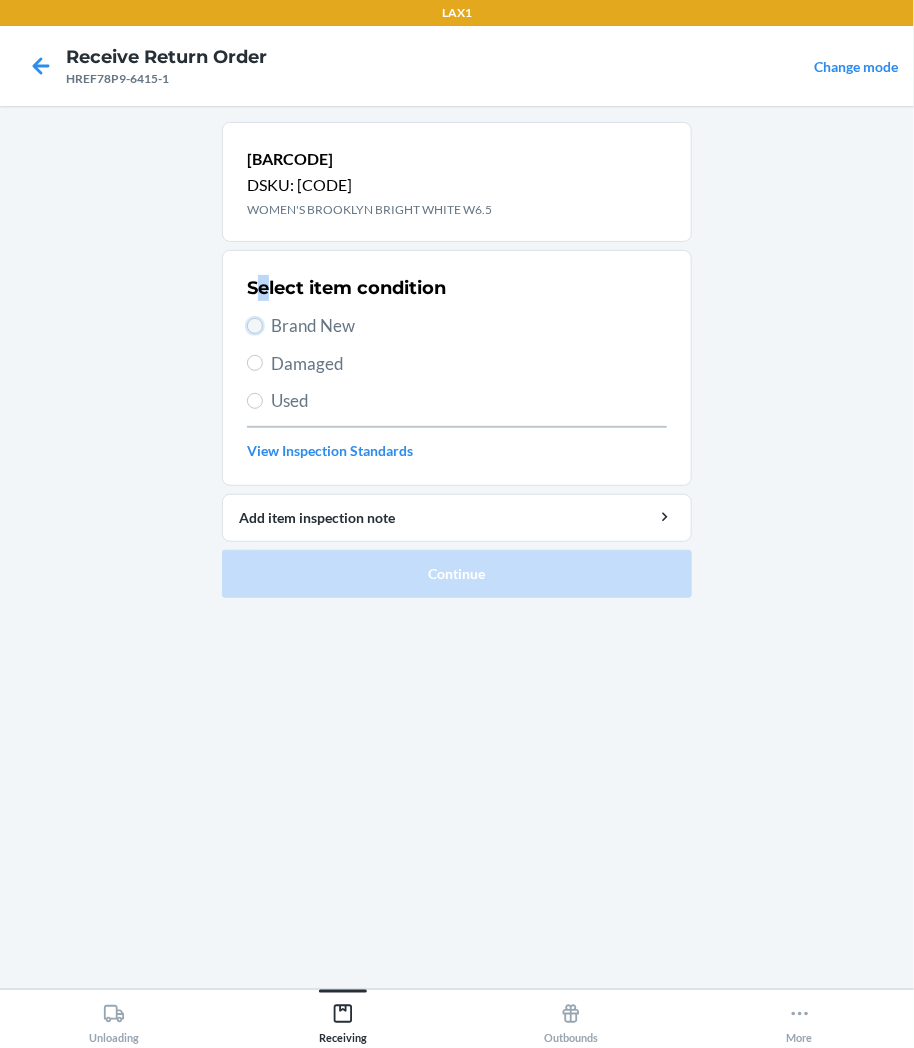 click on "Brand New" at bounding box center (255, 326) 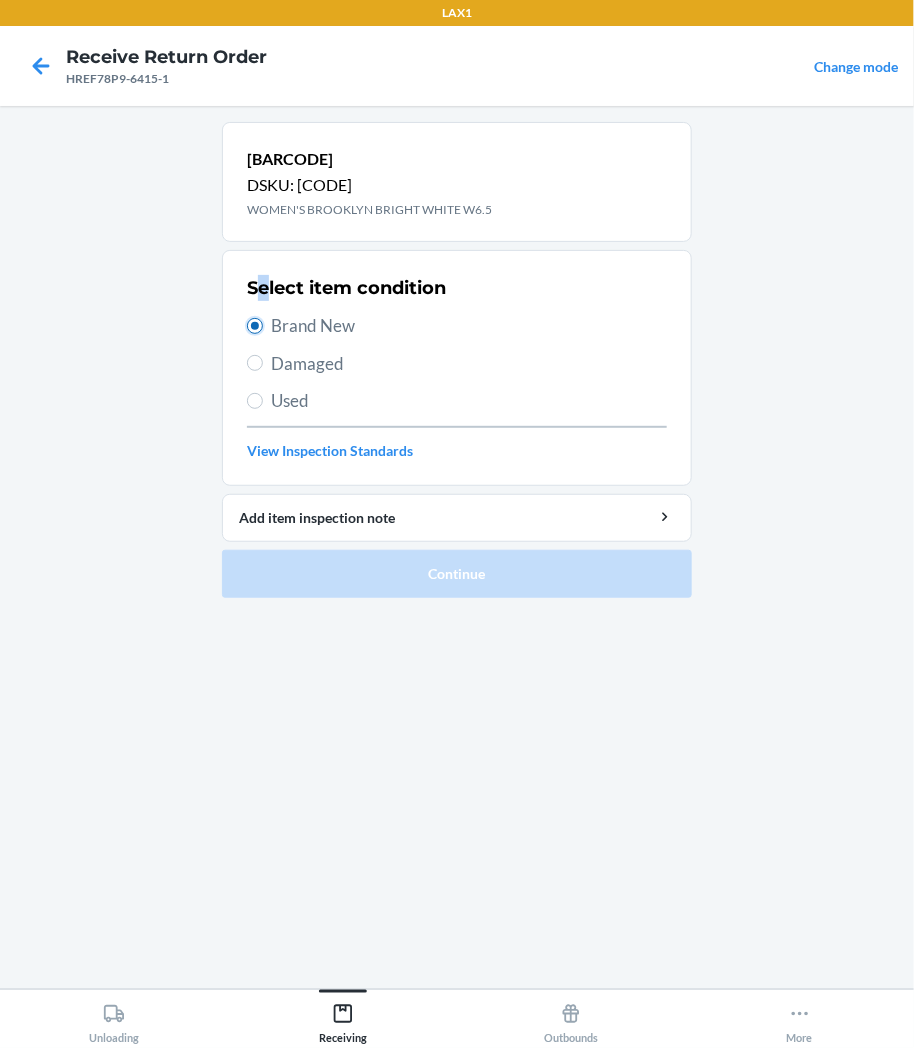 radio on "true" 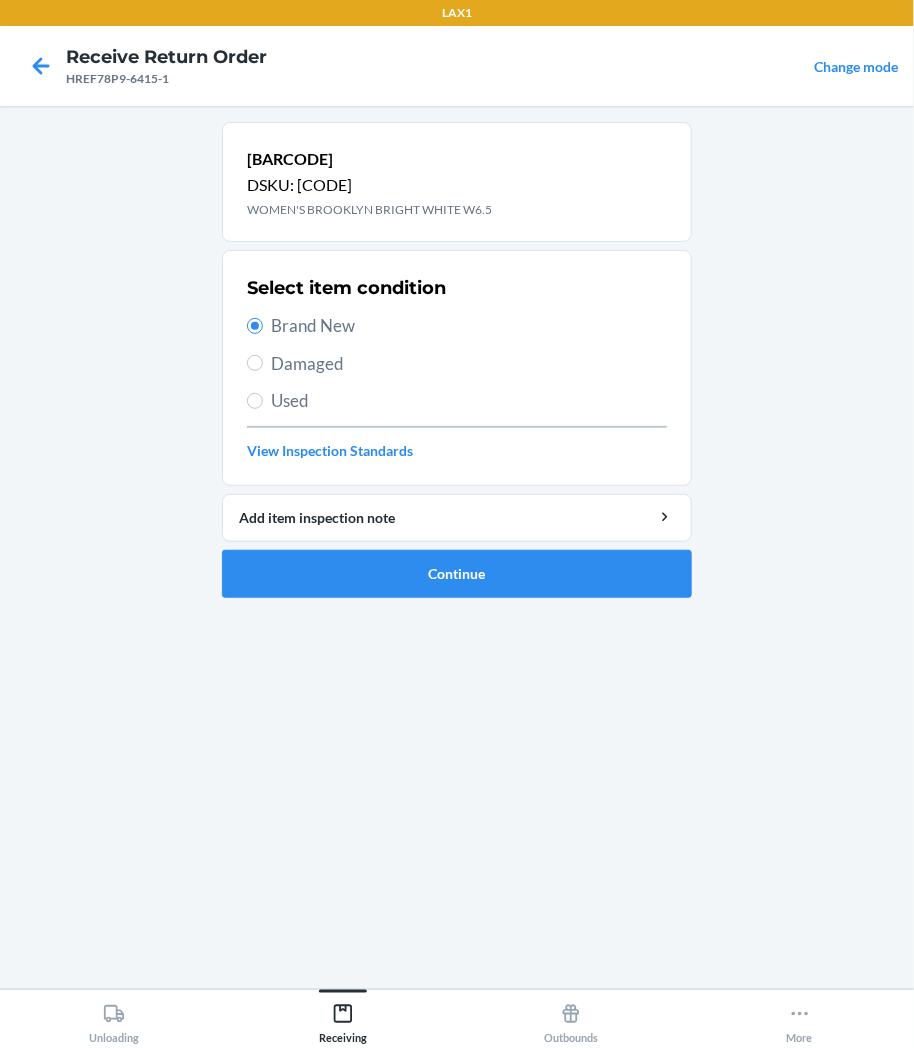 click on "Barcode: [BARCODE] DSKU: [SKU] WOMEN'S BROOKLYN BRIGHT WHITE W6.5 Select item condition Brand New Damaged Used View Inspection Standards Add item inspection note Continue" at bounding box center (457, 368) 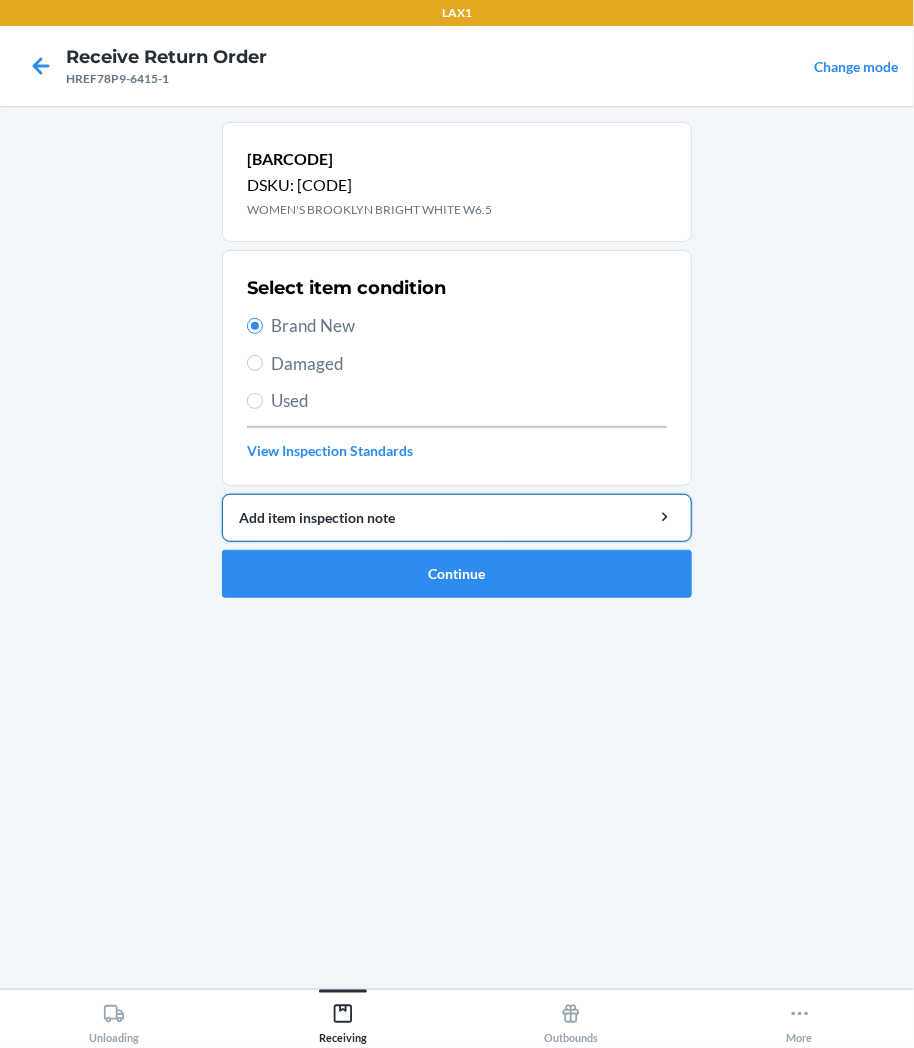 click on "Add item inspection note" at bounding box center [457, 518] 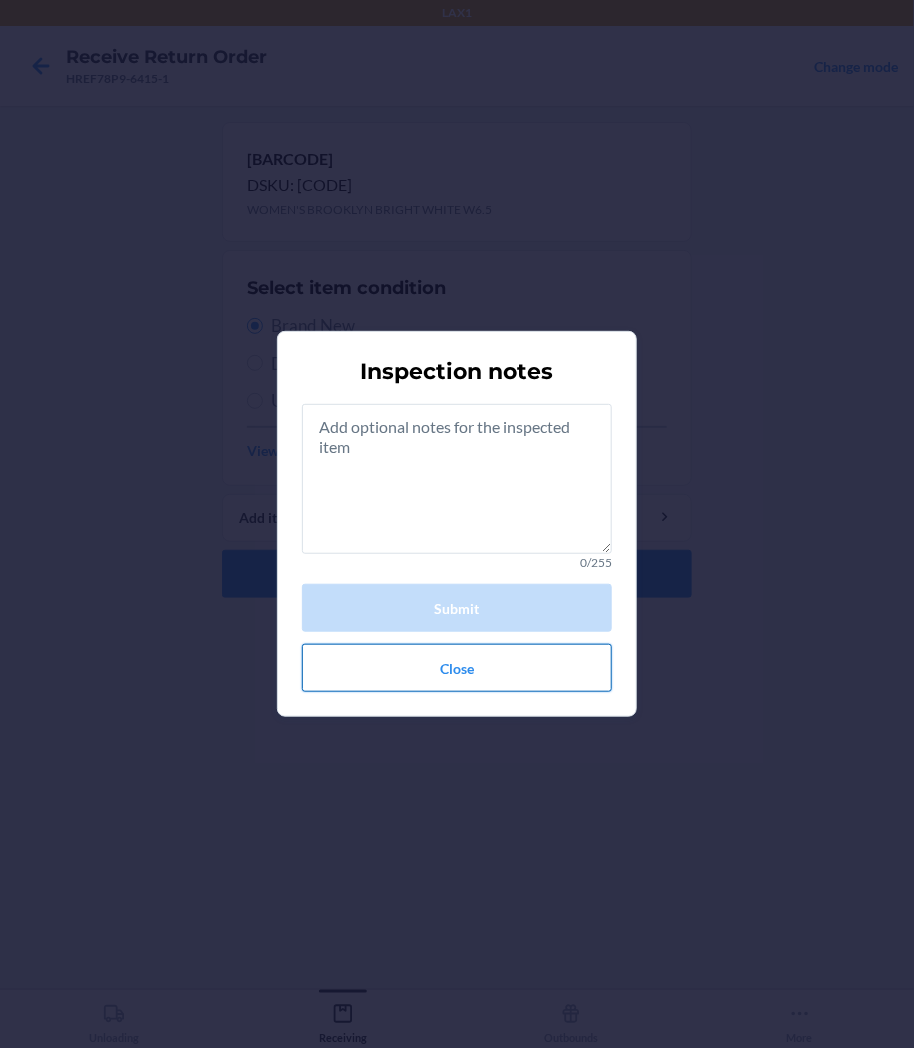 click on "Close" at bounding box center (457, 668) 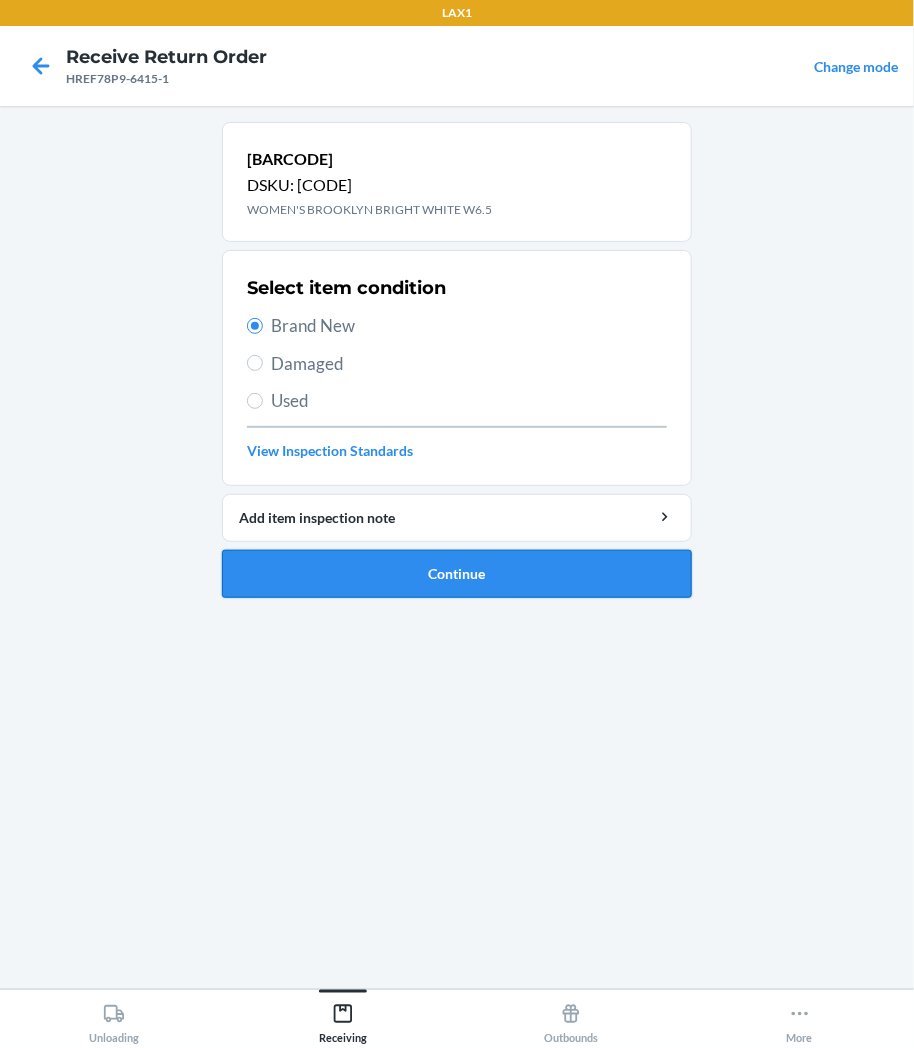 click on "Continue" at bounding box center (457, 574) 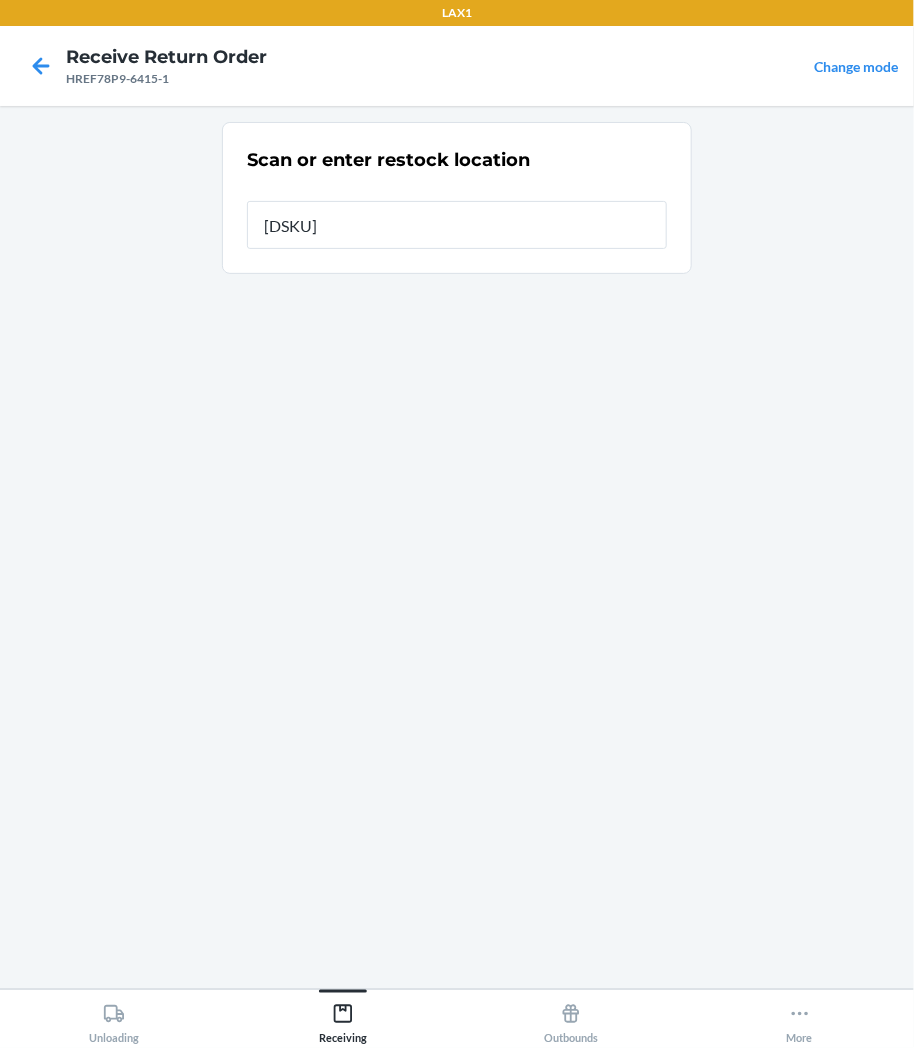 type on "[ALPHANUMERIC]" 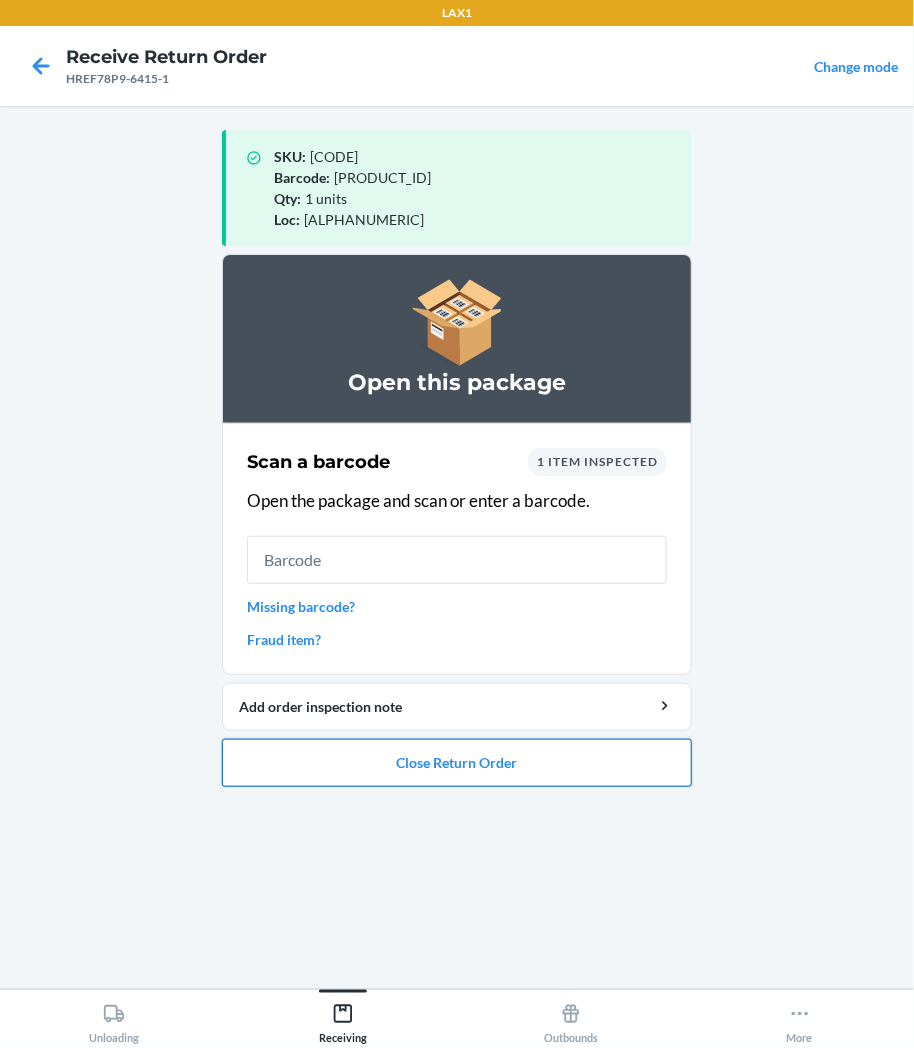click on "Close Return Order" at bounding box center [457, 763] 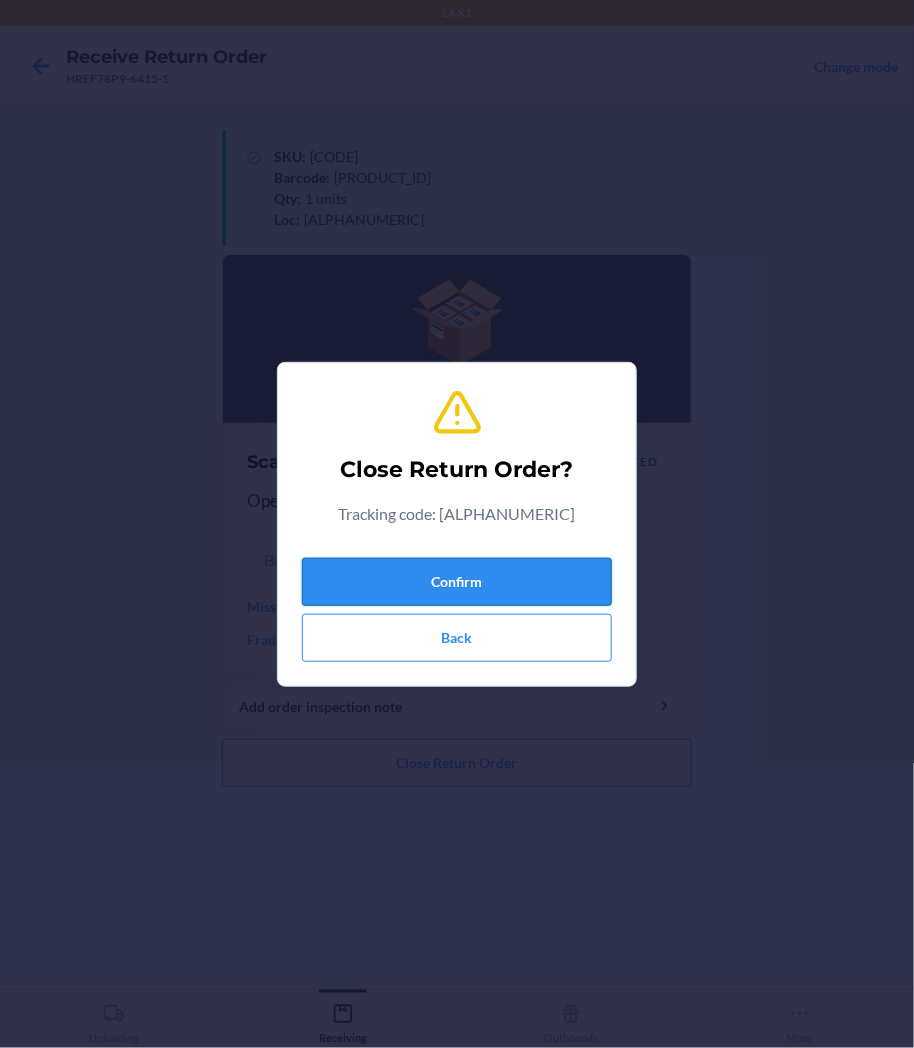click on "Confirm" at bounding box center [457, 582] 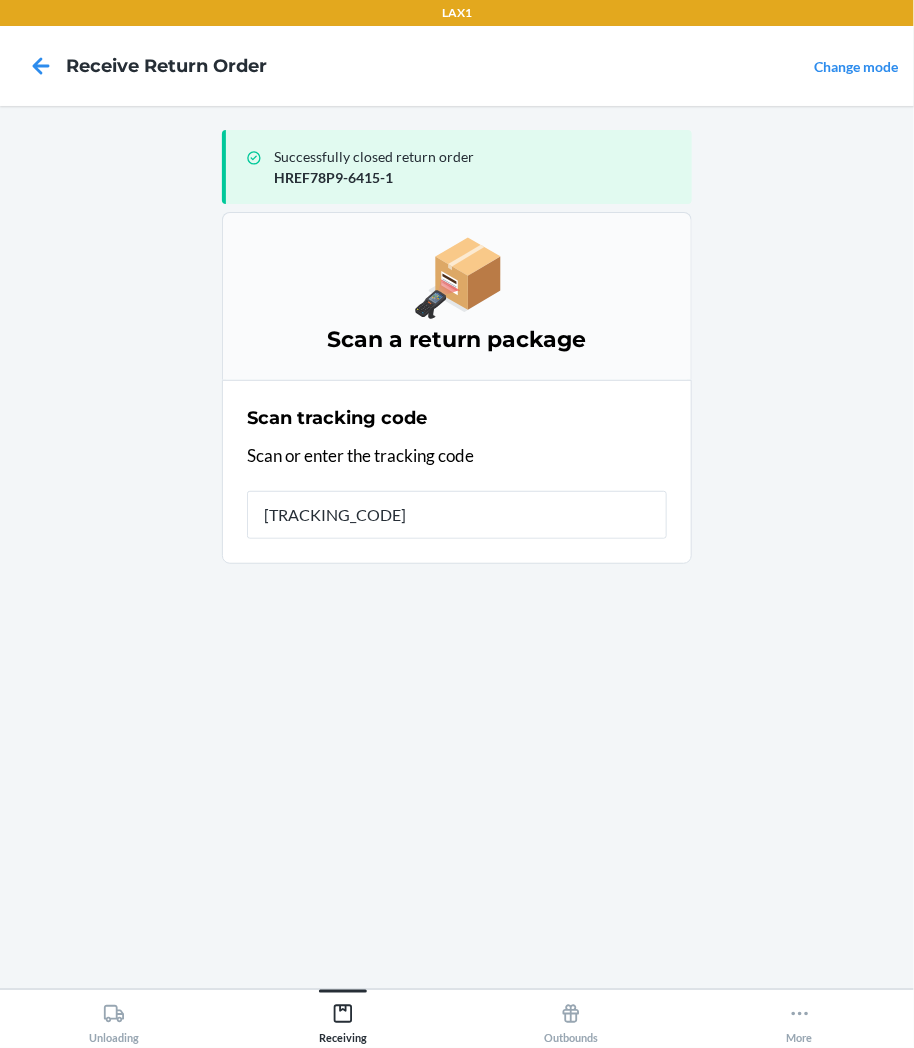 type on "[TRACKING]" 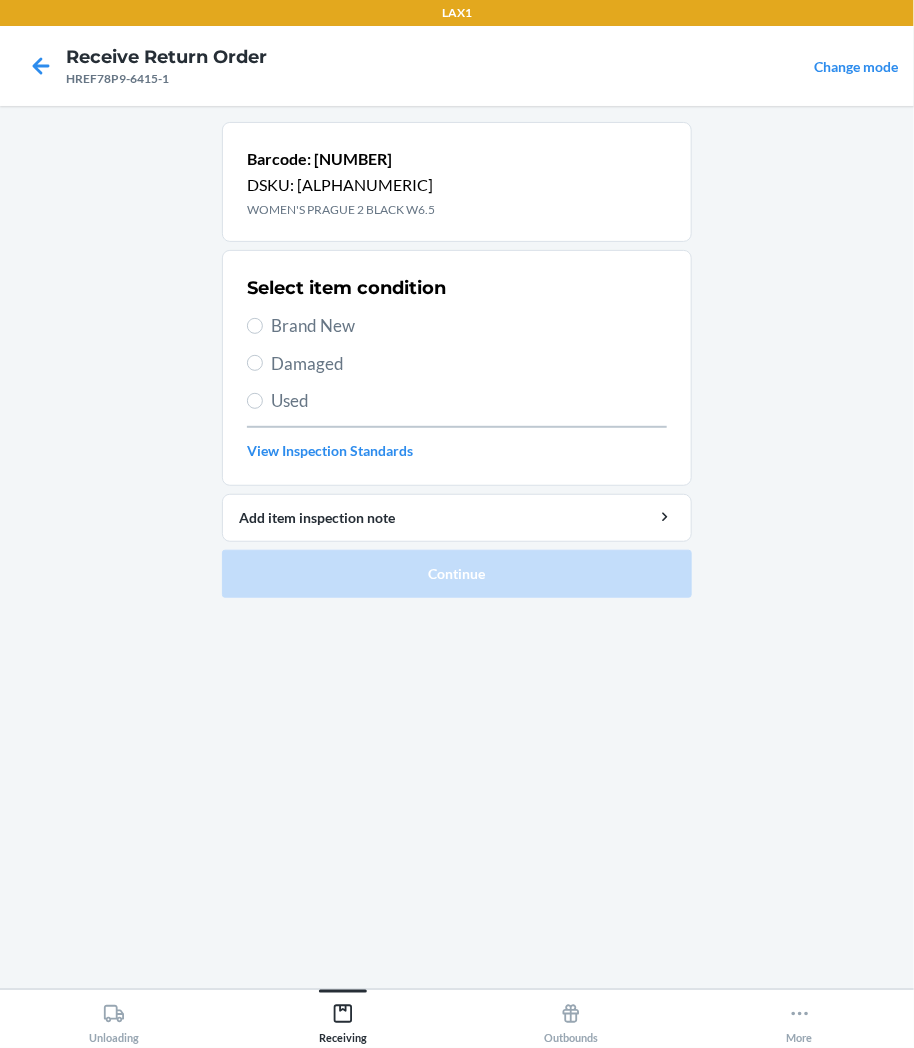 click on "Select item condition Brand New Damaged Used View Inspection Standards" at bounding box center [457, 368] 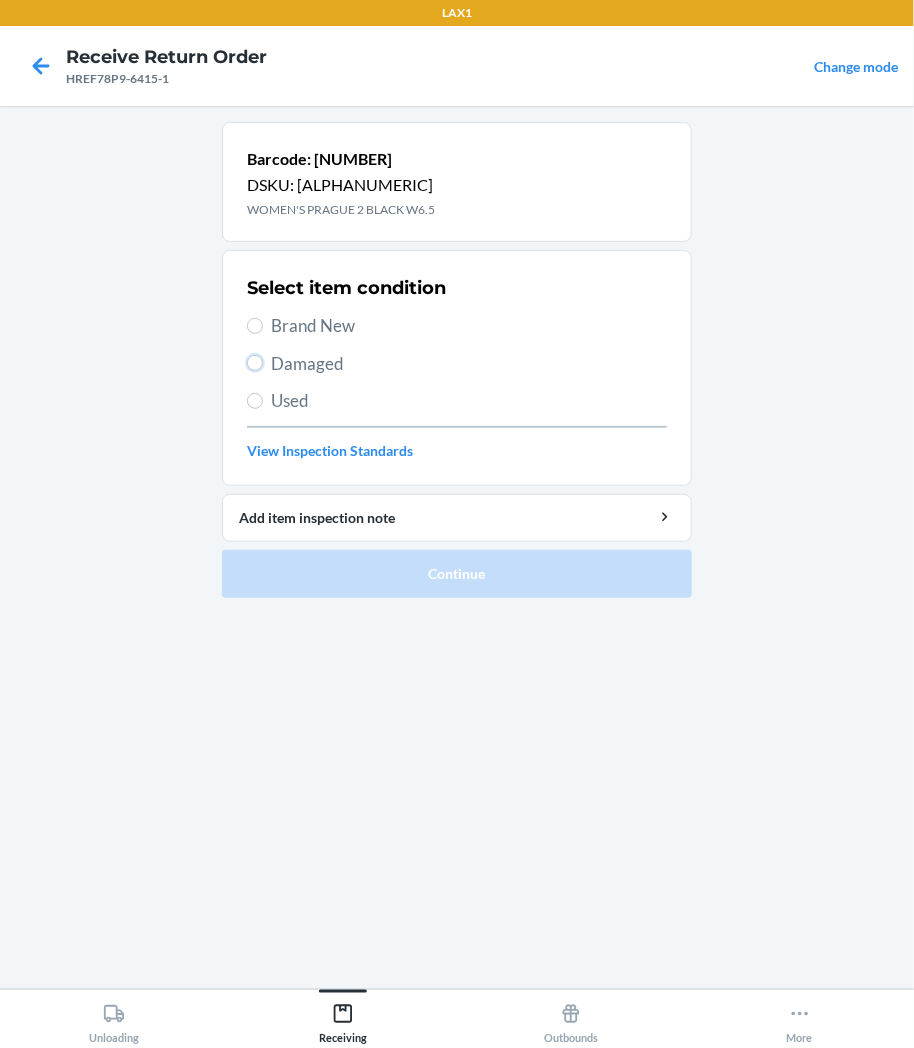 click on "Damaged" at bounding box center (255, 363) 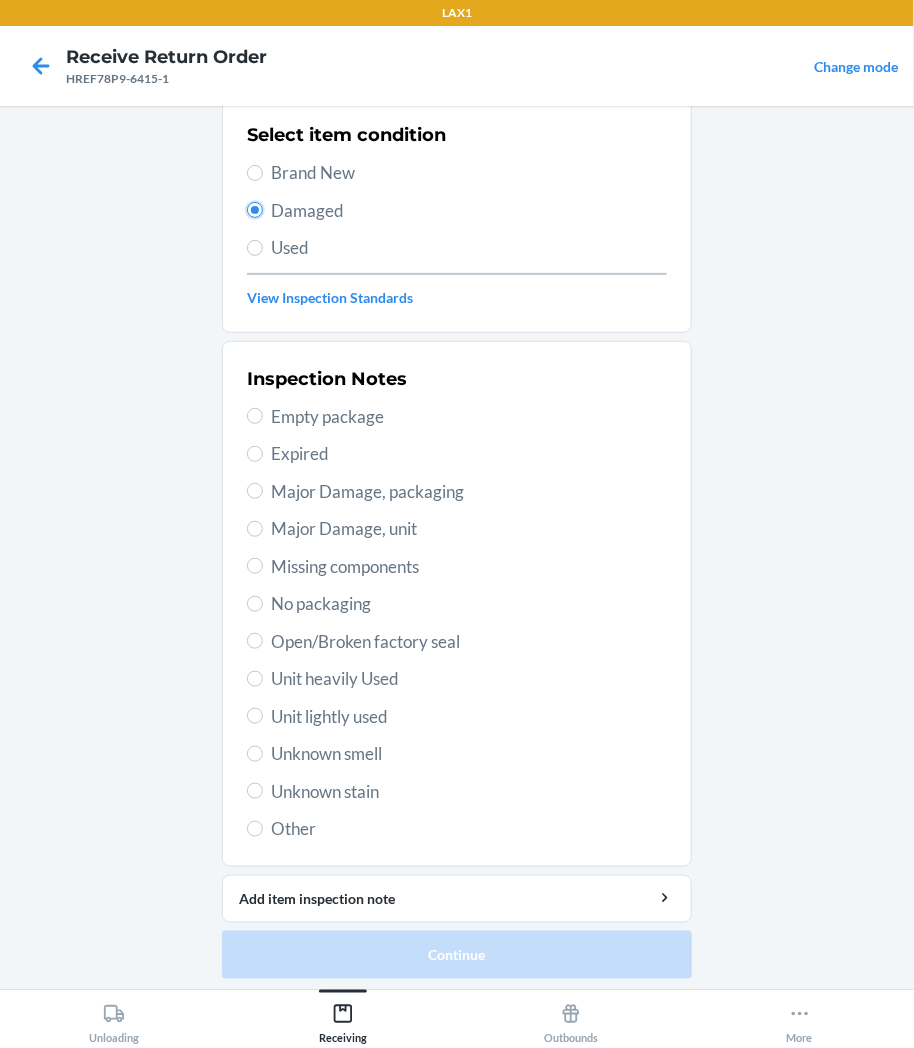 scroll, scrollTop: 157, scrollLeft: 0, axis: vertical 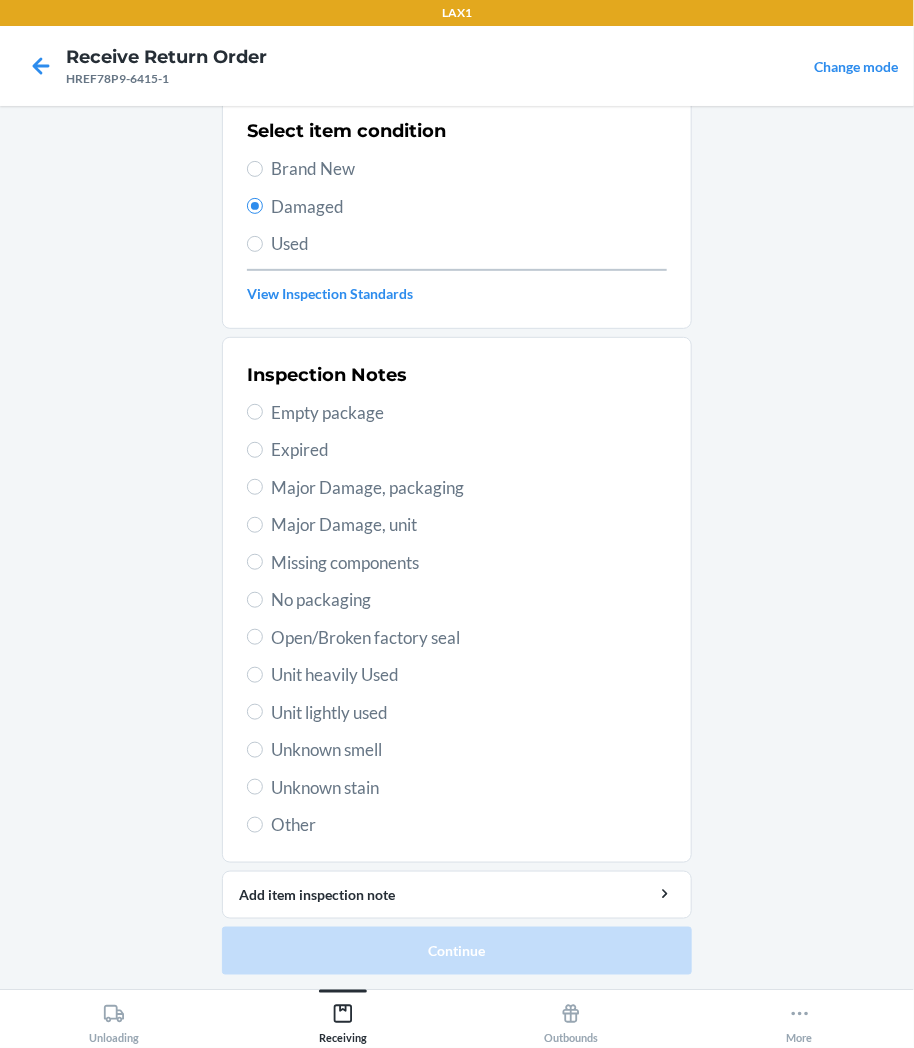 click on "Brand New" at bounding box center (469, 169) 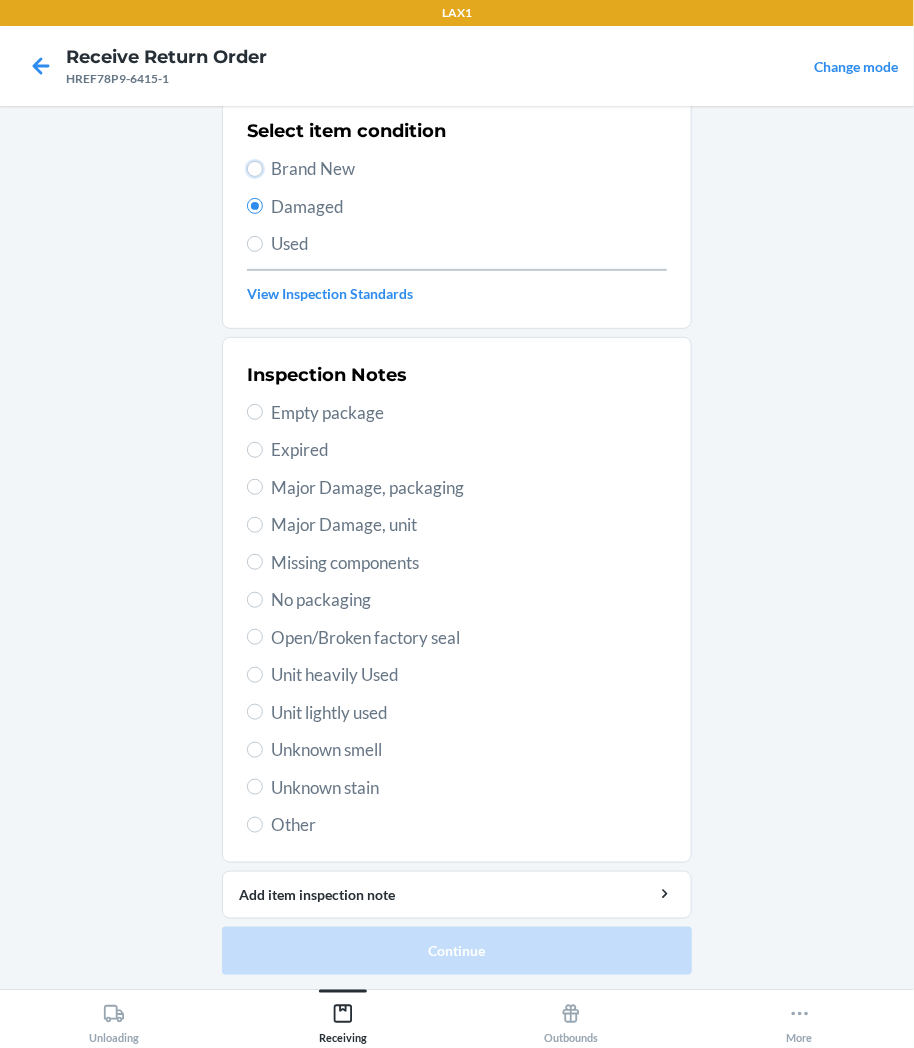 click on "Brand New" at bounding box center (255, 169) 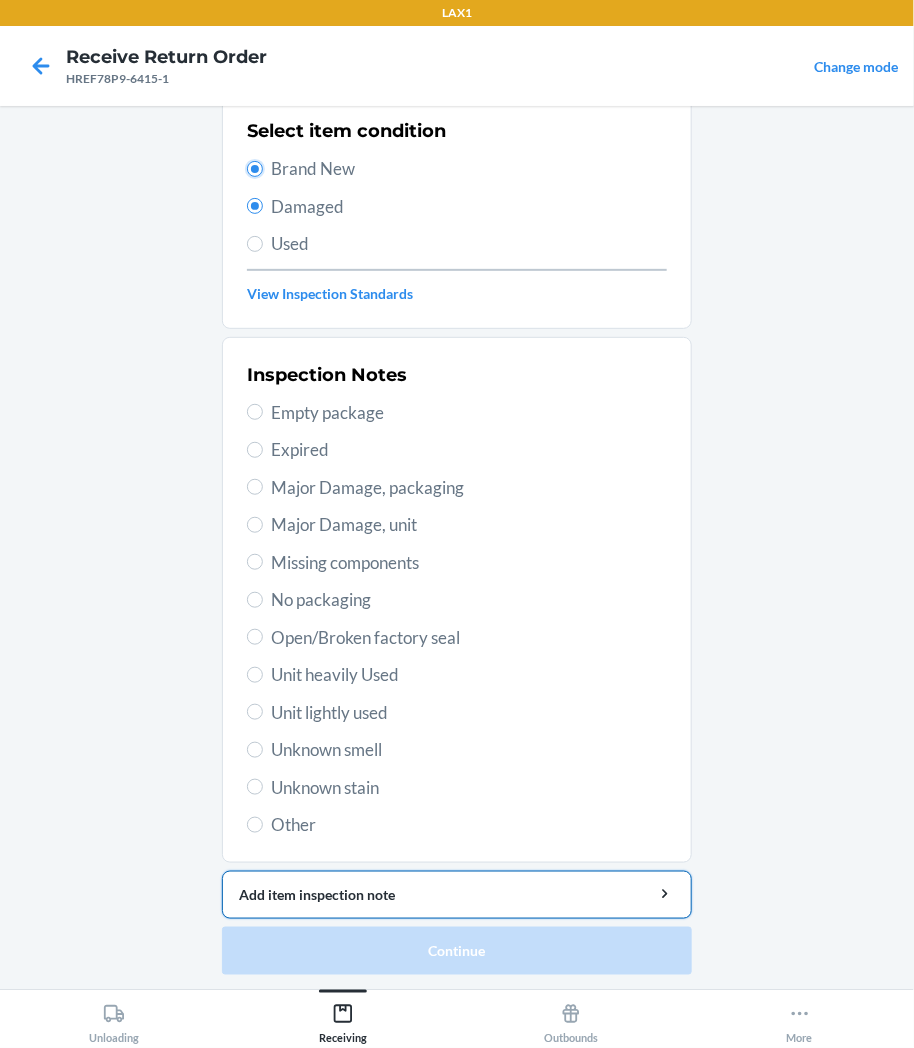 radio on "false" 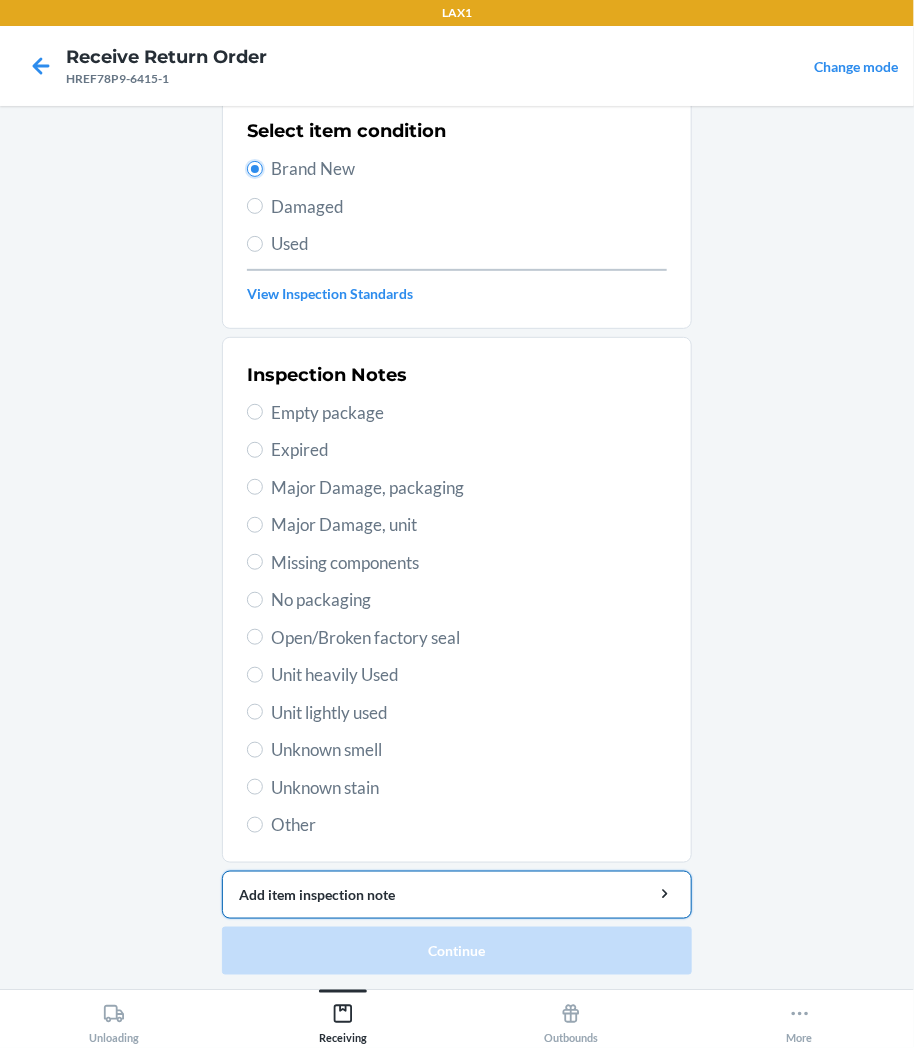 scroll, scrollTop: 0, scrollLeft: 0, axis: both 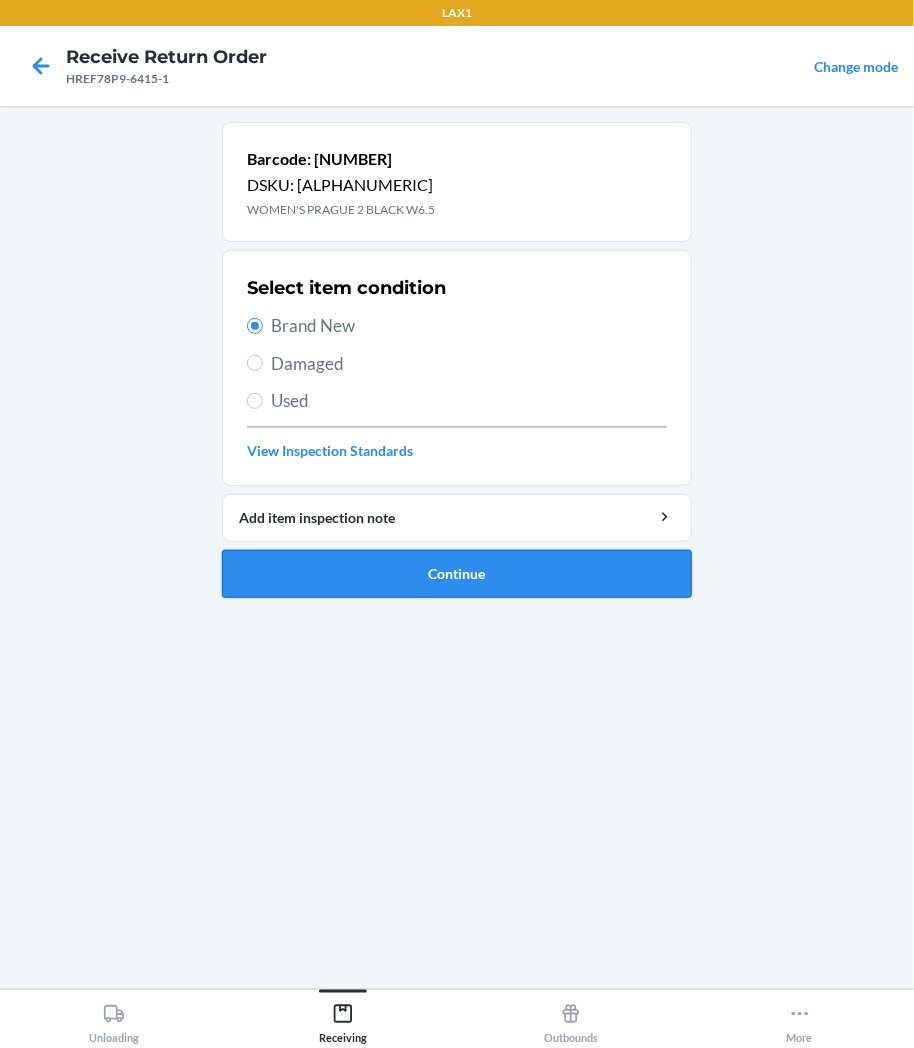 click on "Continue" at bounding box center (457, 574) 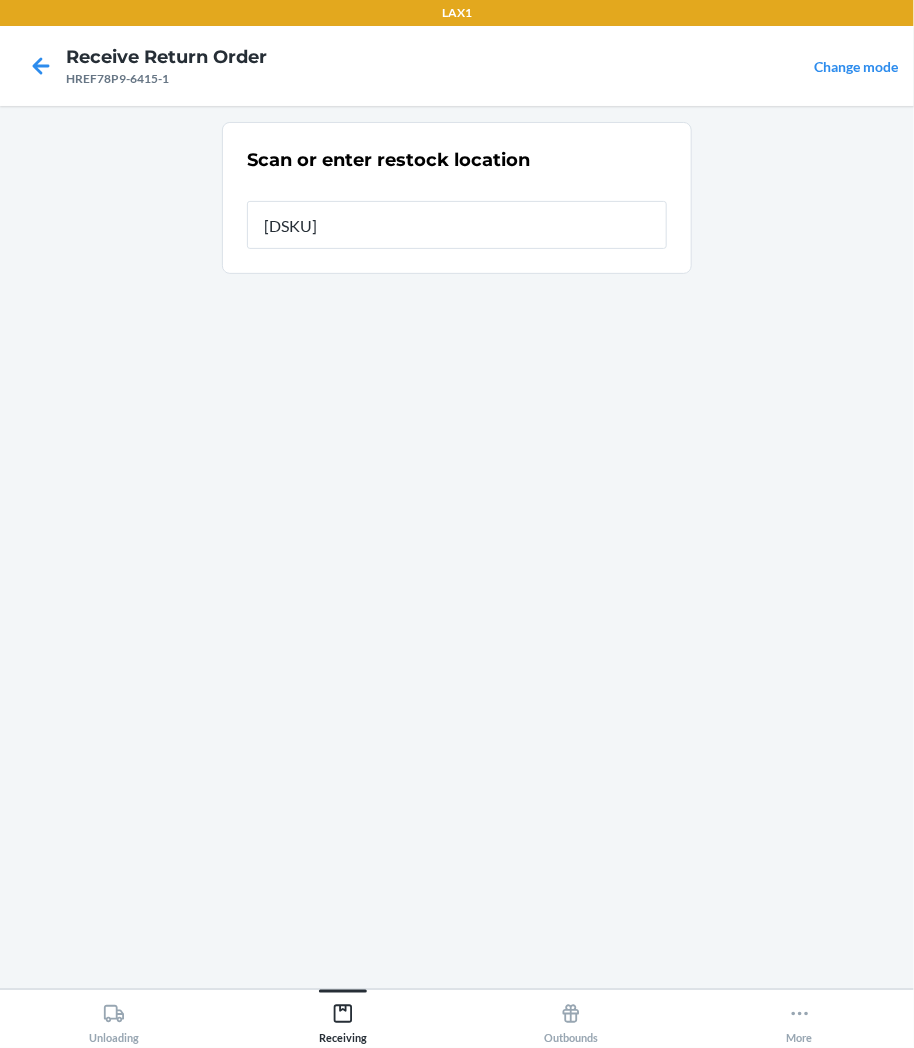 type on "[ALPHANUMERIC]" 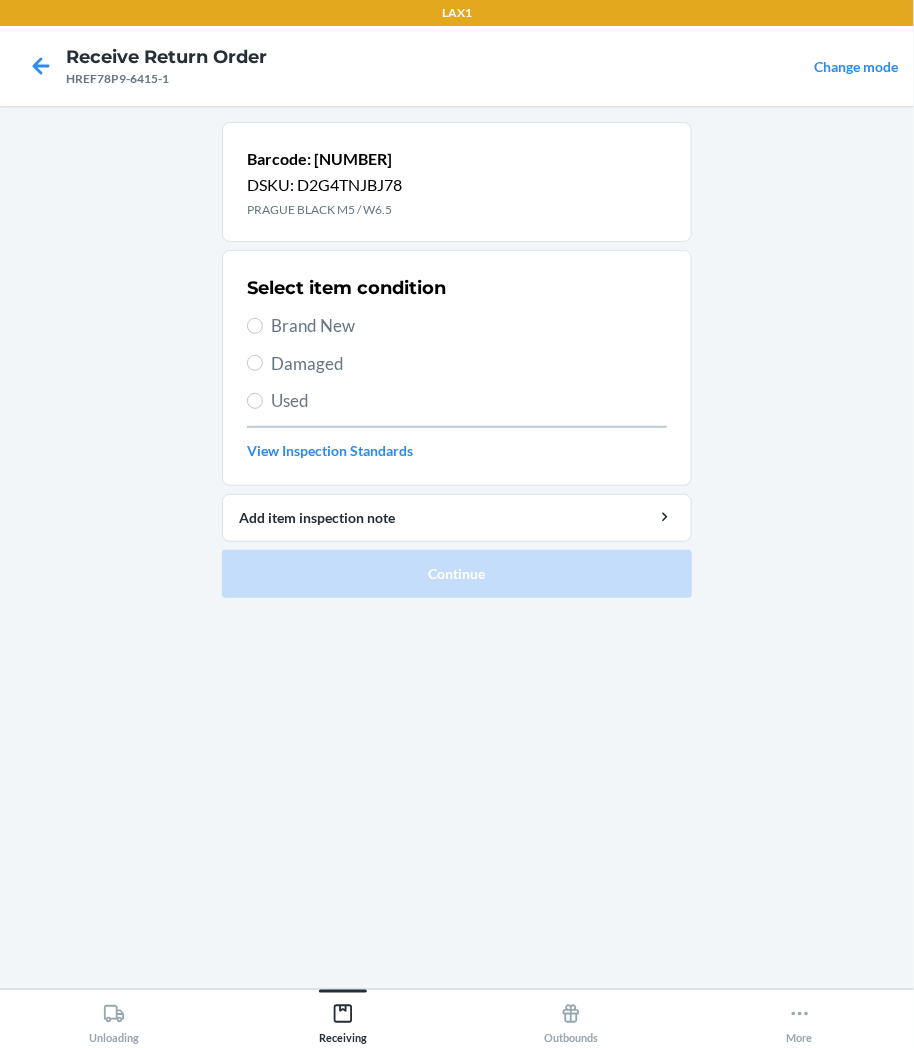 click on "Brand New" at bounding box center [469, 326] 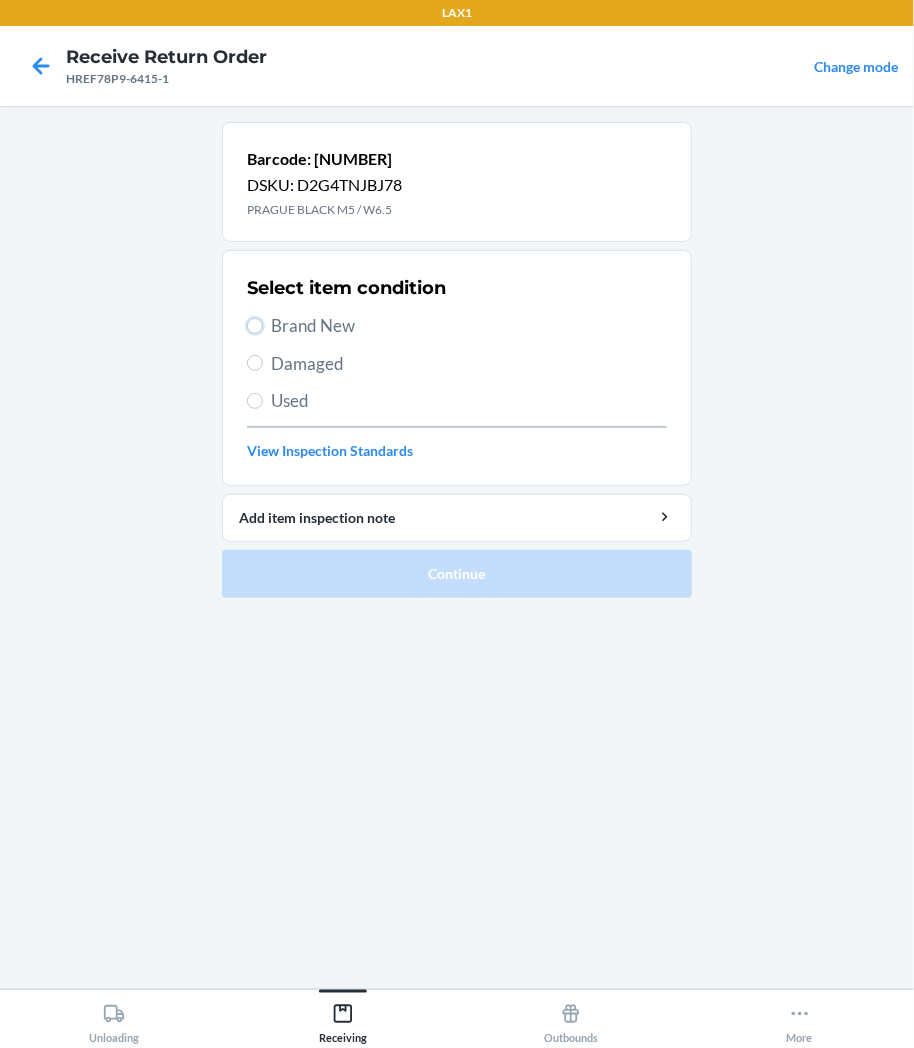 click on "Brand New" at bounding box center [255, 326] 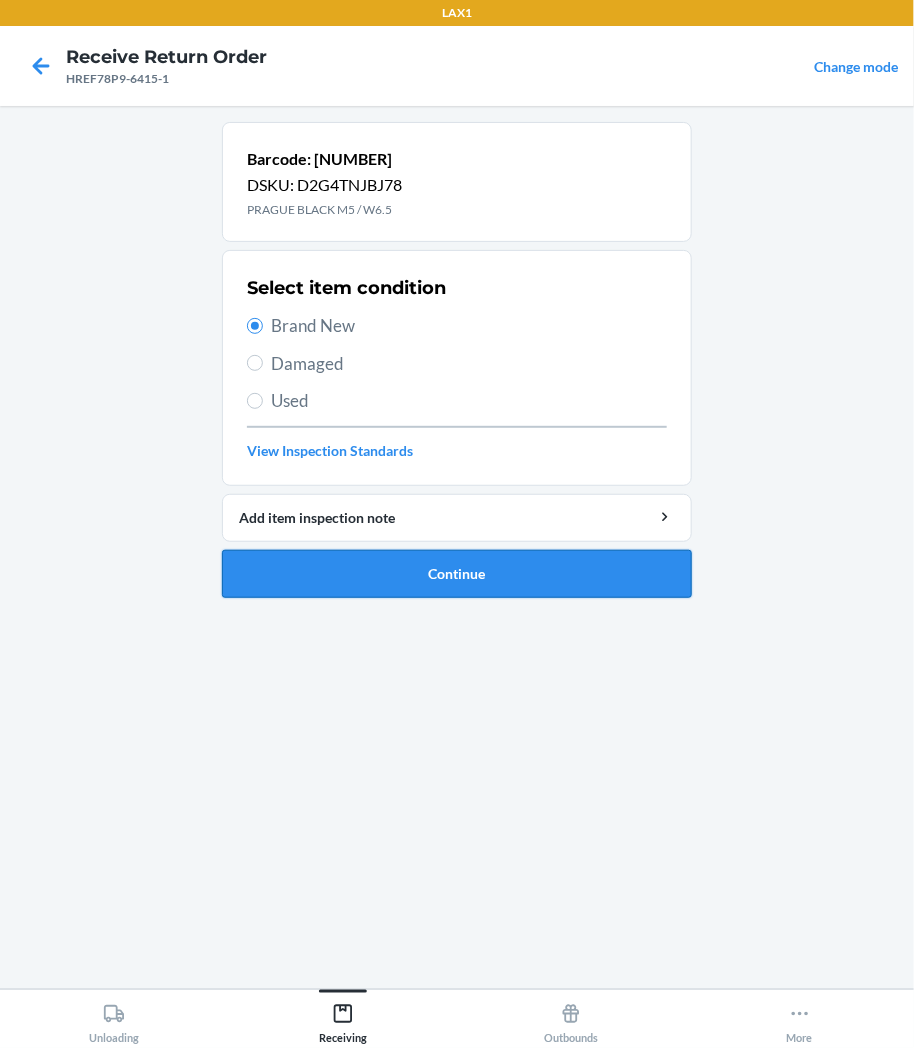 click on "Continue" at bounding box center [457, 574] 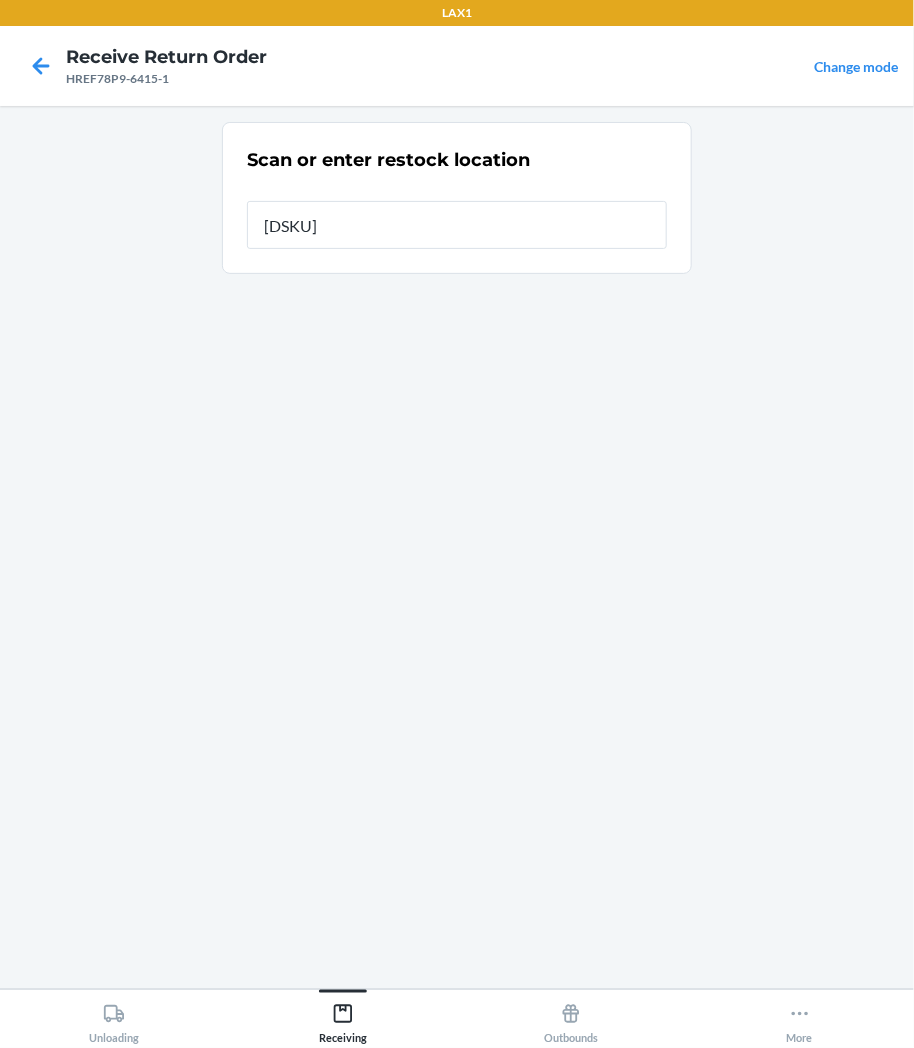 type on "[ALPHANUMERIC]" 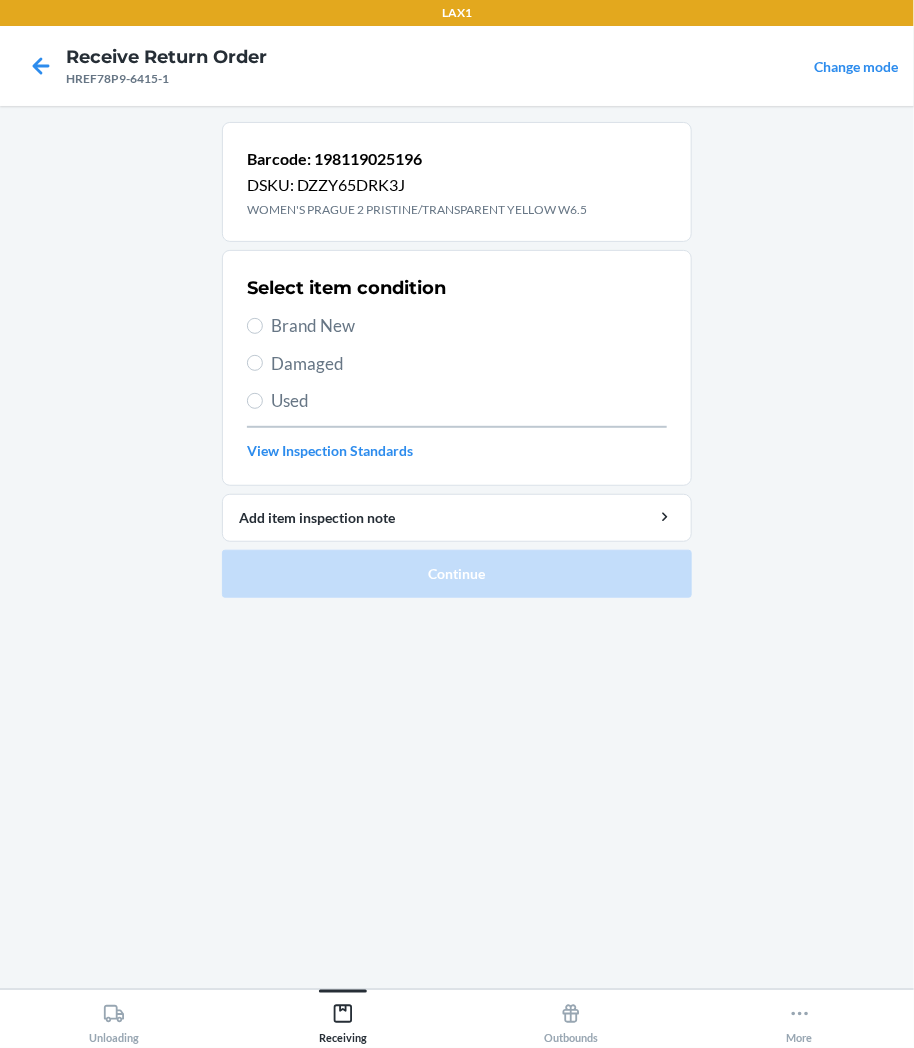 click on "Select item condition Brand New Damaged Used View Inspection Standards" at bounding box center [457, 368] 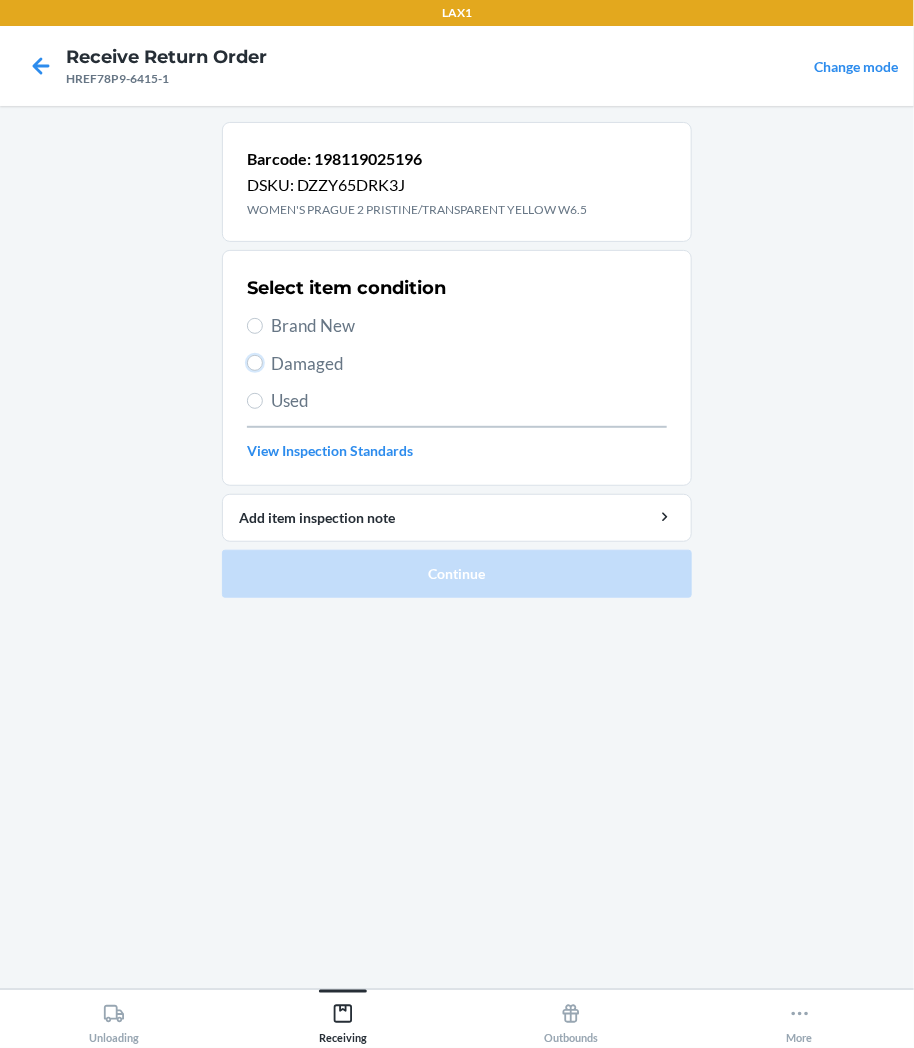 click on "Damaged" at bounding box center (255, 363) 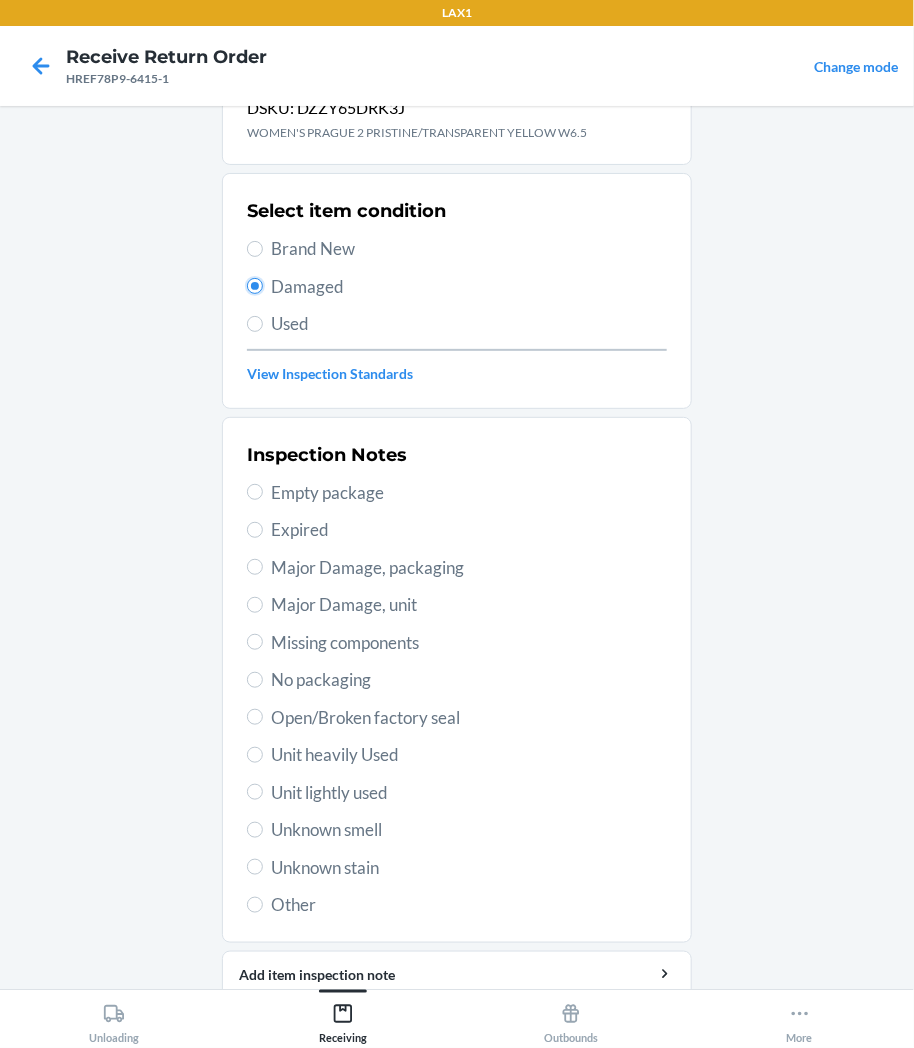 scroll, scrollTop: 157, scrollLeft: 0, axis: vertical 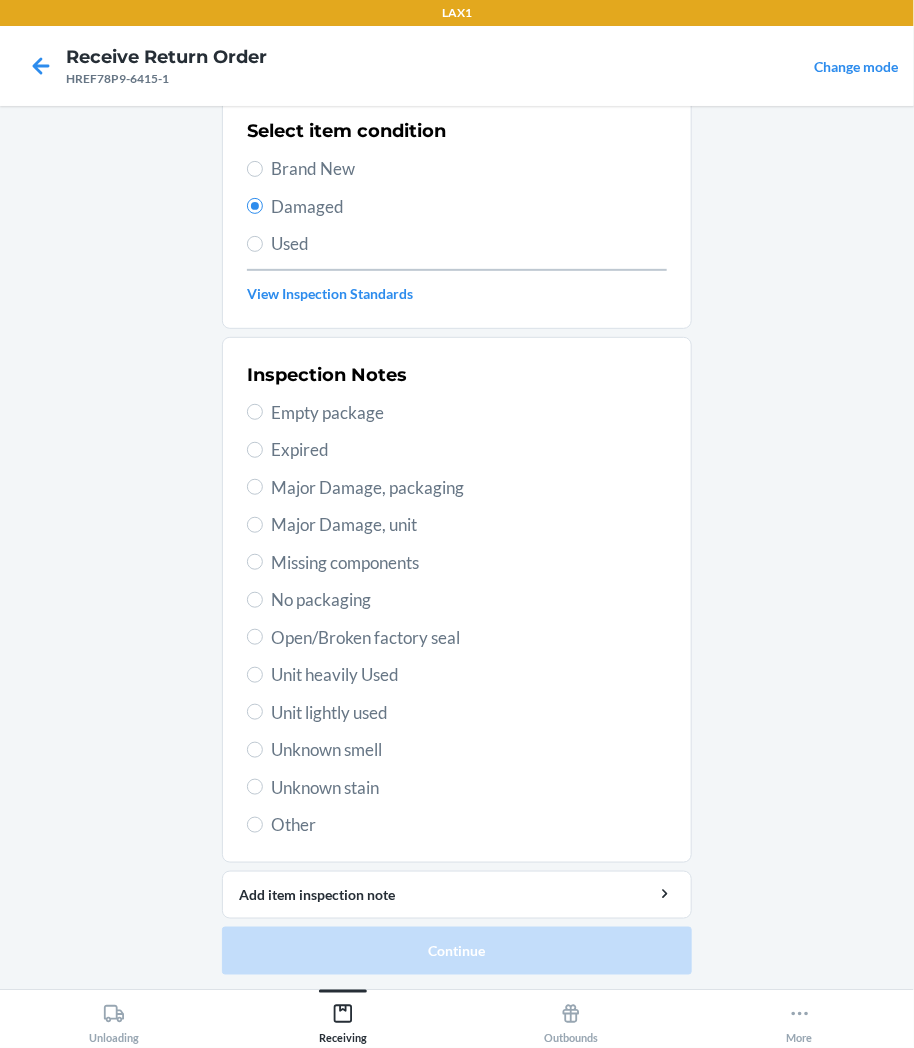 click on "Unknown smell" at bounding box center [469, 750] 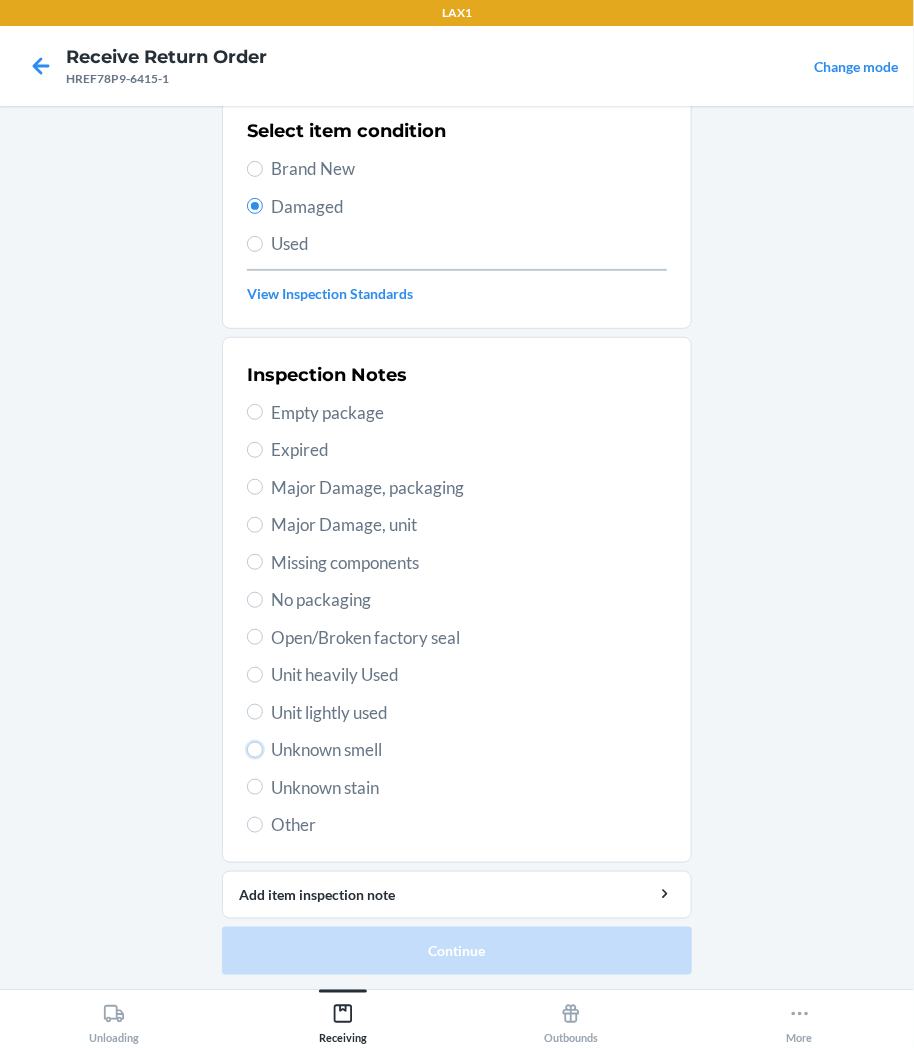 click on "Unknown smell" at bounding box center [255, 750] 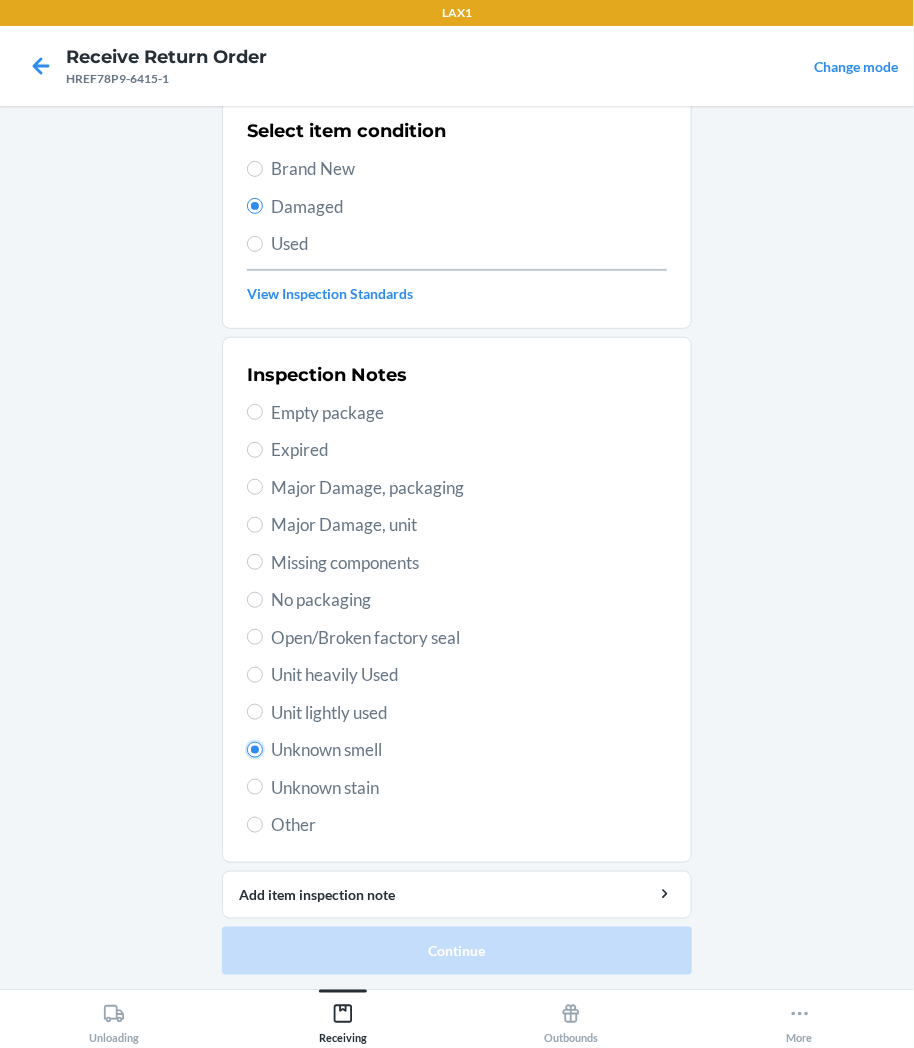 radio on "true" 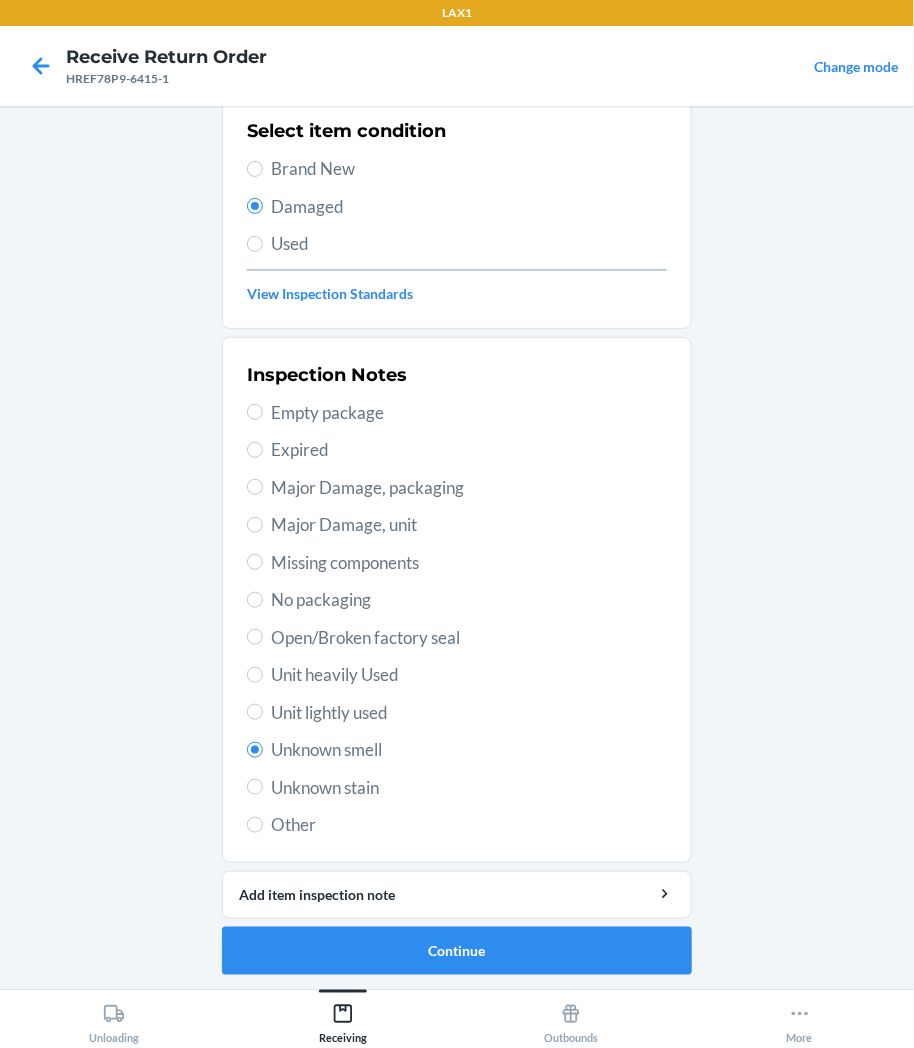 click on "Unit lightly used" at bounding box center (469, 713) 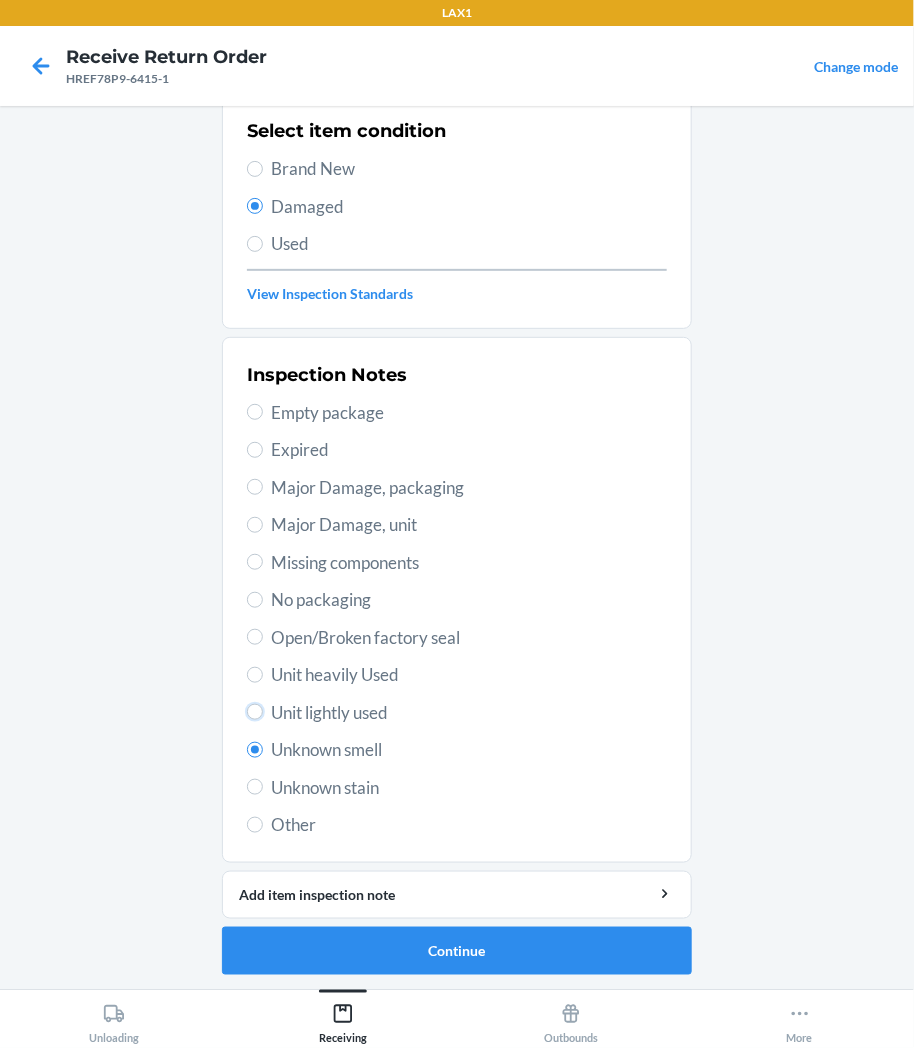 click on "Unit lightly used" at bounding box center (255, 712) 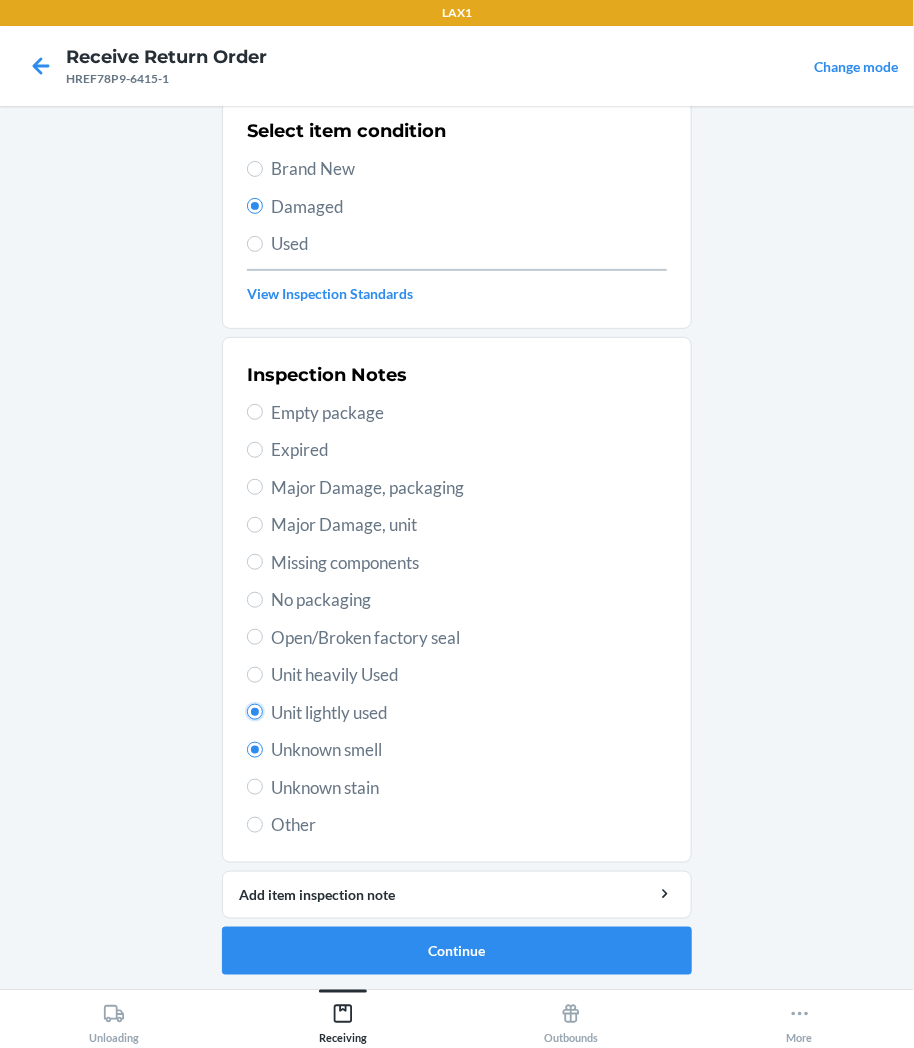 radio on "true" 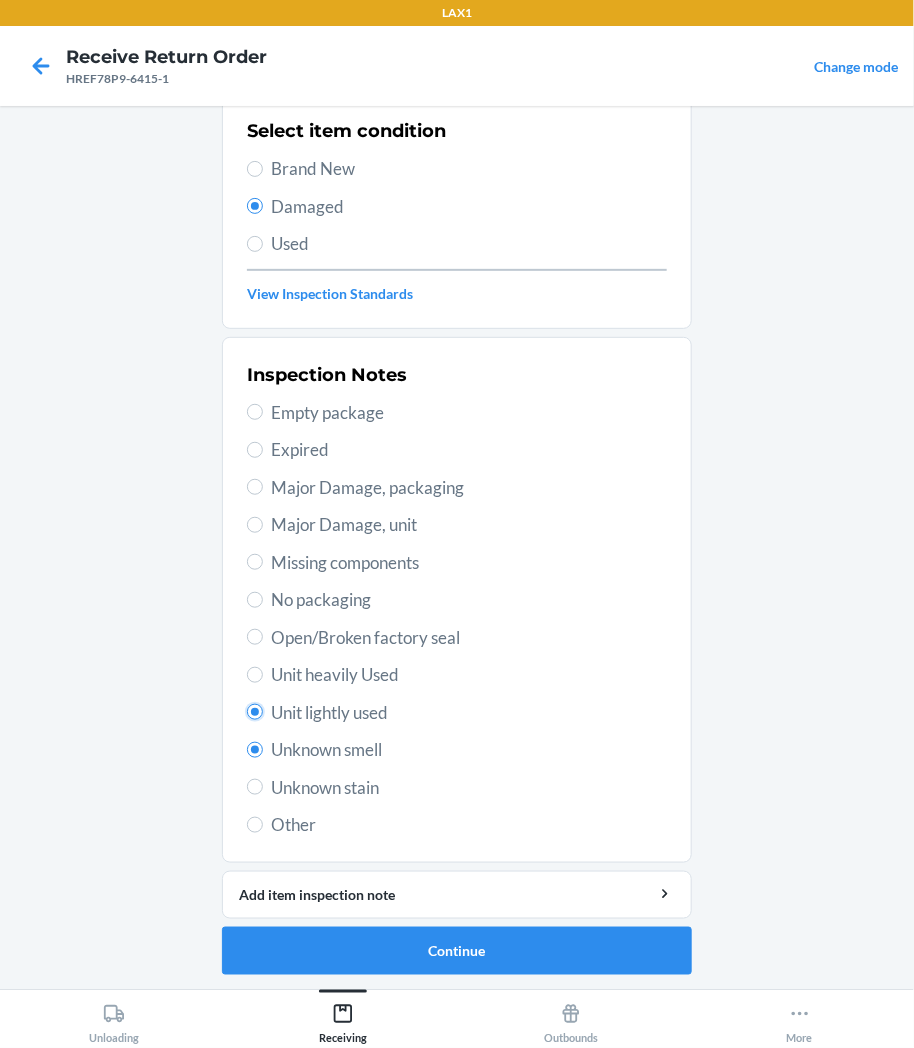 radio on "false" 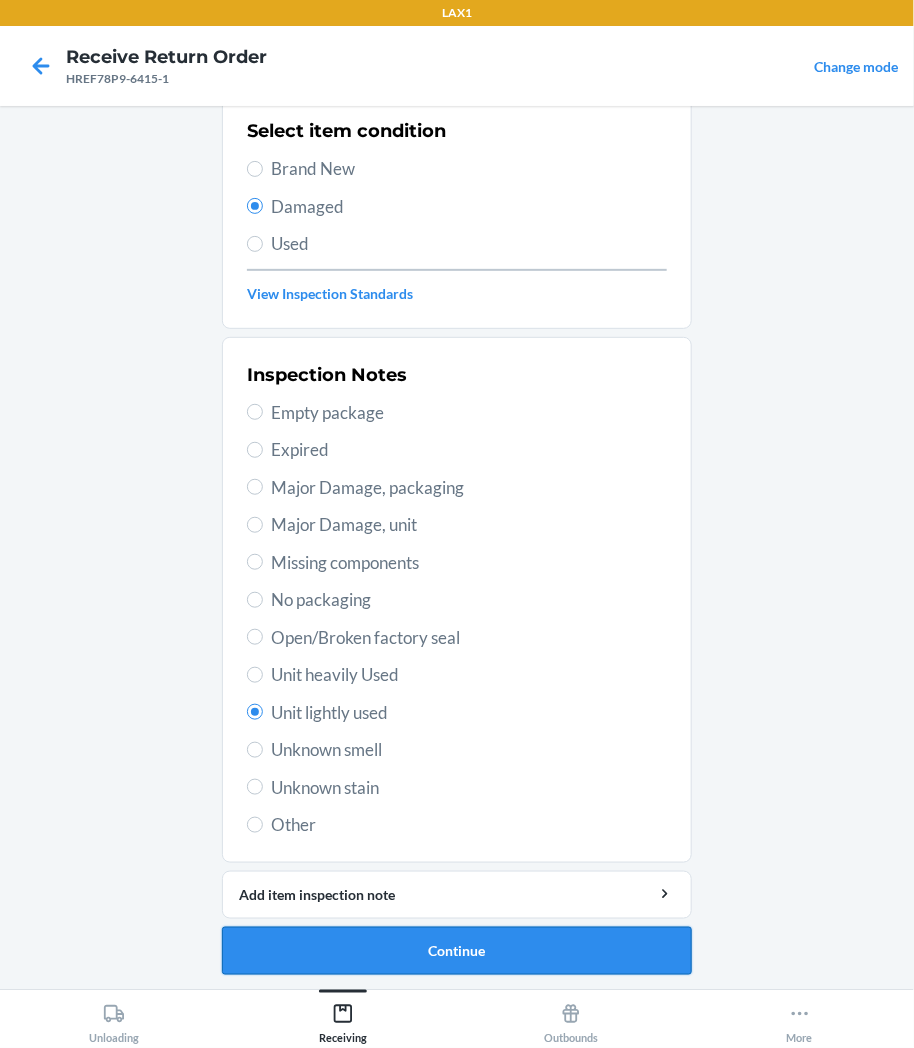drag, startPoint x: 501, startPoint y: 977, endPoint x: 517, endPoint y: 950, distance: 31.38471 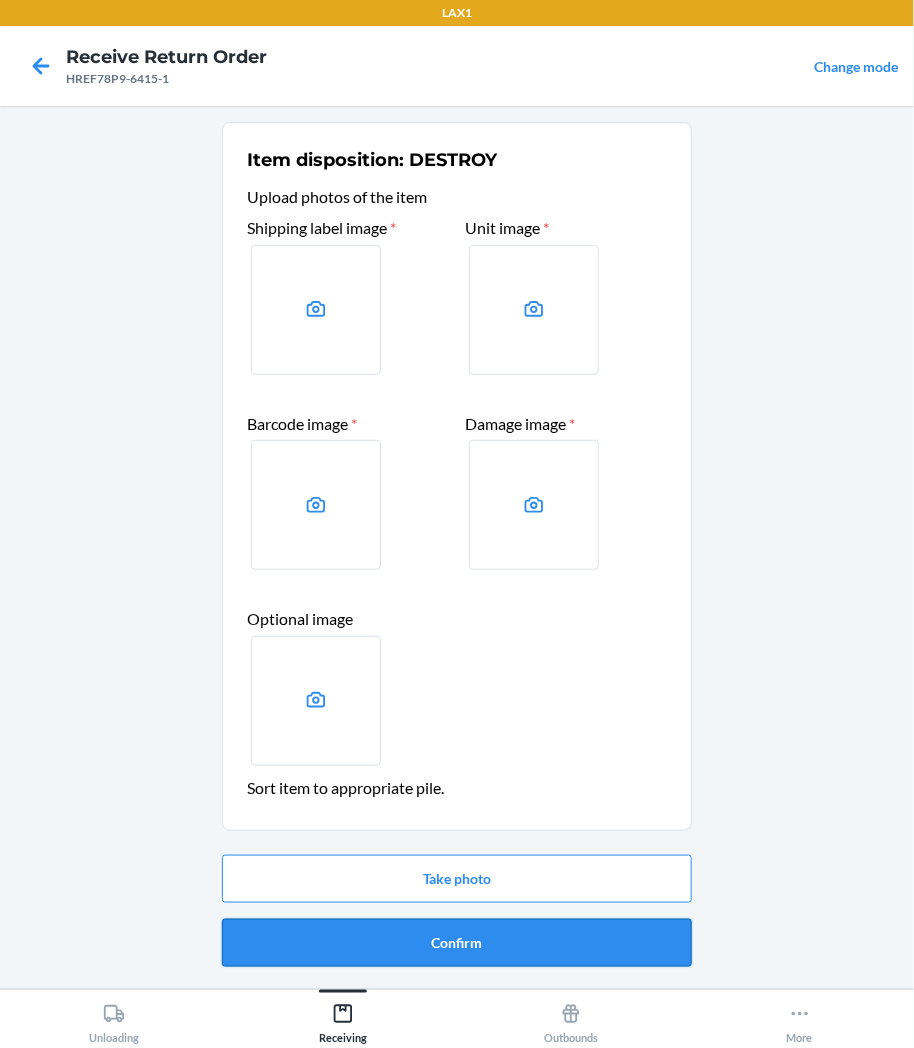 click on "Confirm" at bounding box center (457, 943) 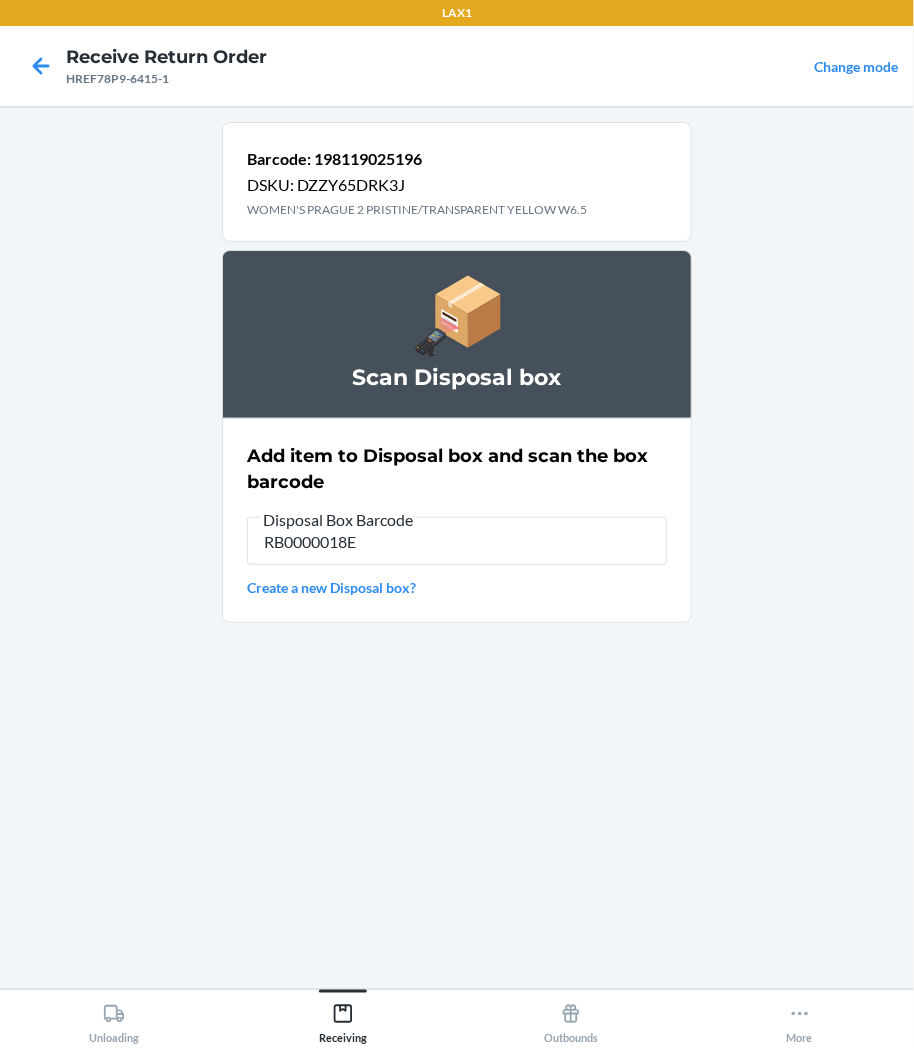 type on "[PRODUCT_ID]" 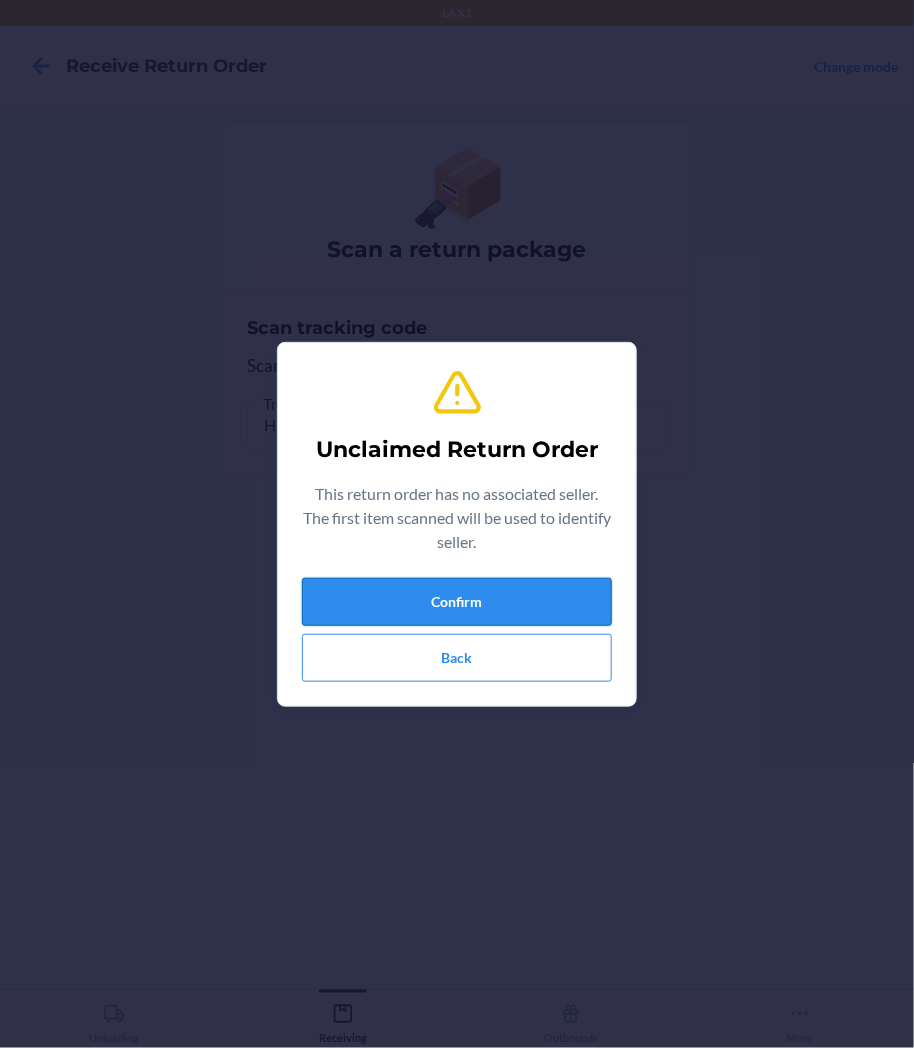 click on "Confirm" at bounding box center [457, 602] 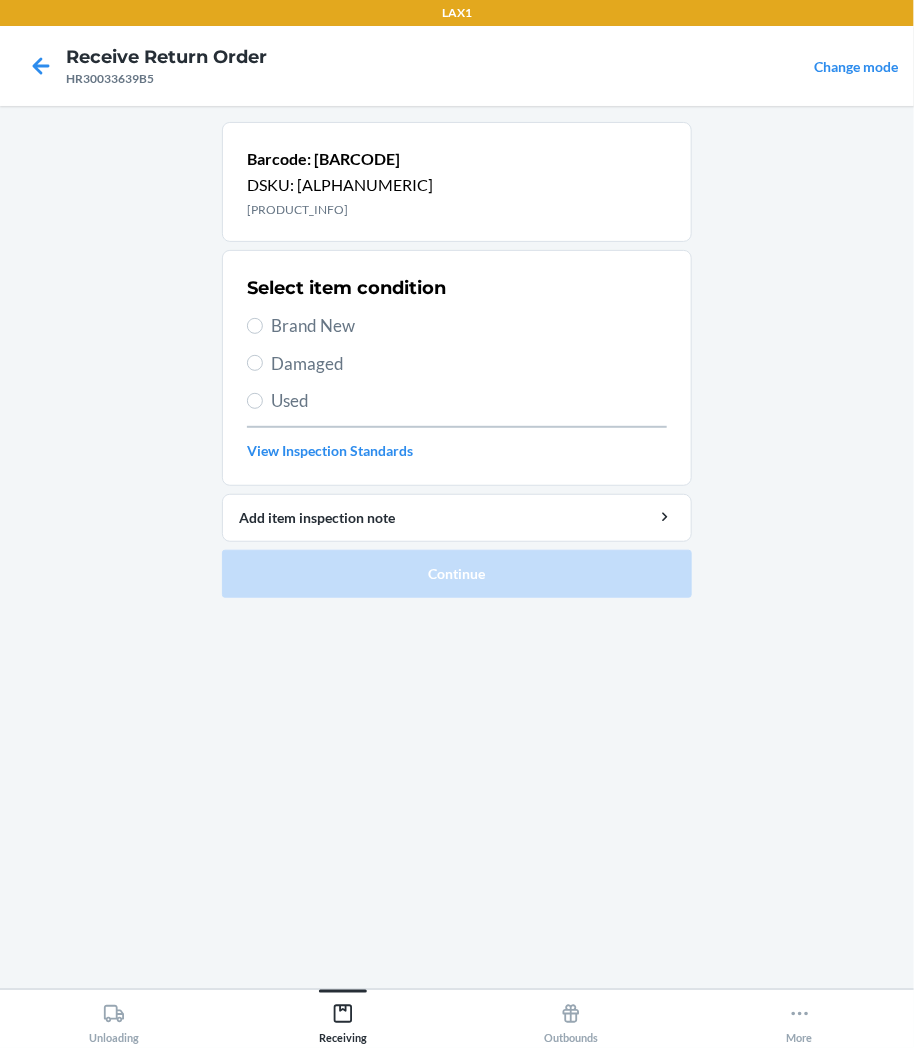 click on "Brand New" at bounding box center [469, 326] 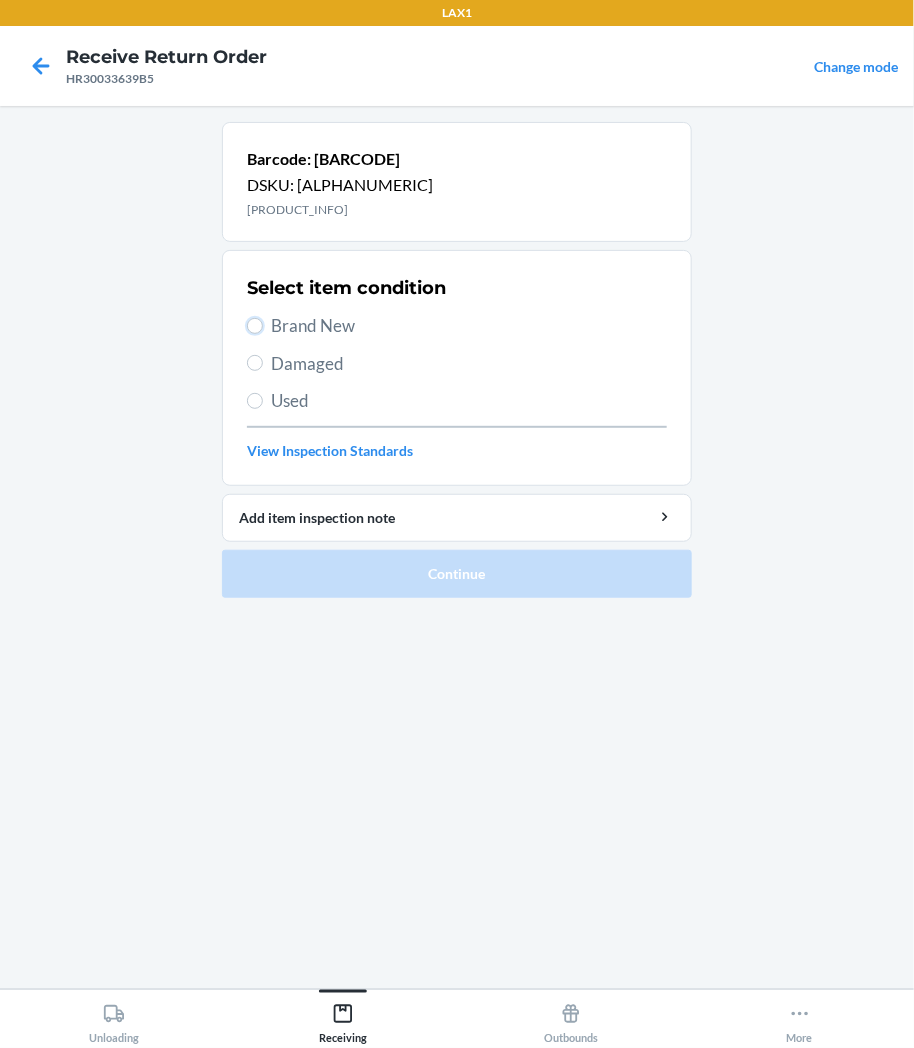click on "Brand New" at bounding box center [255, 326] 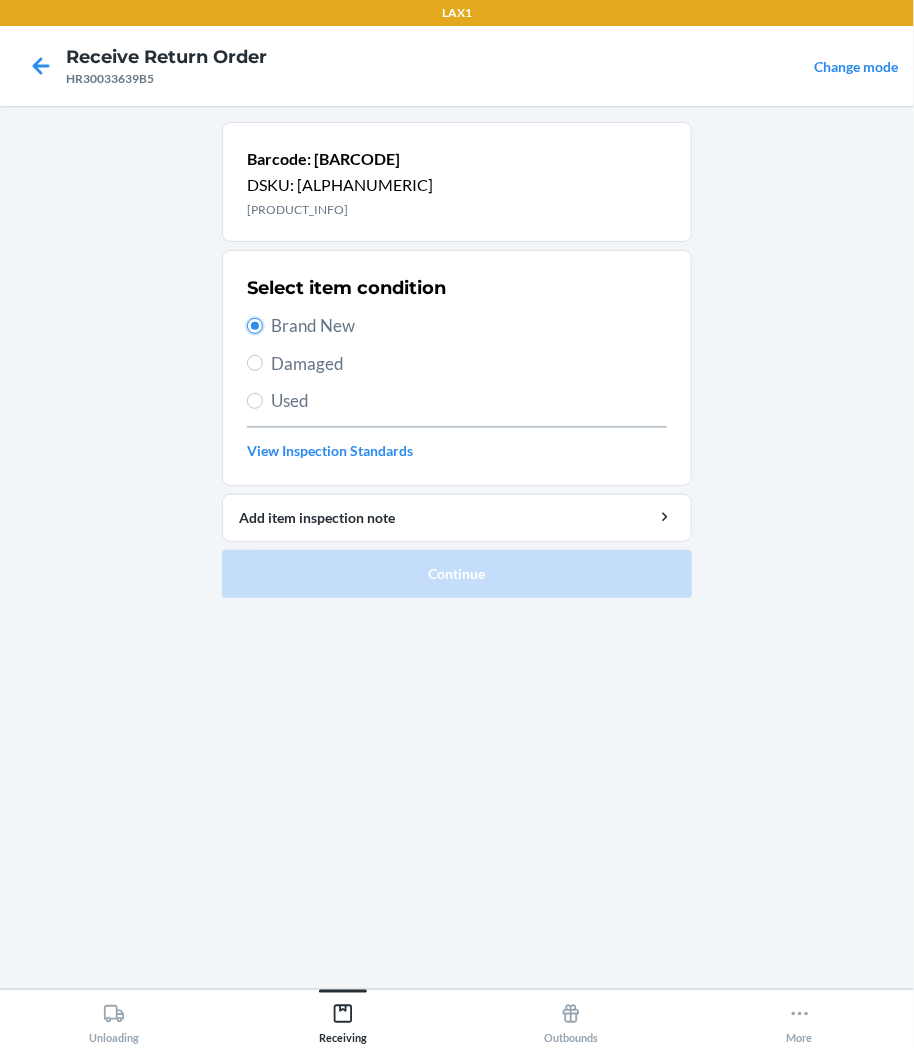 radio on "true" 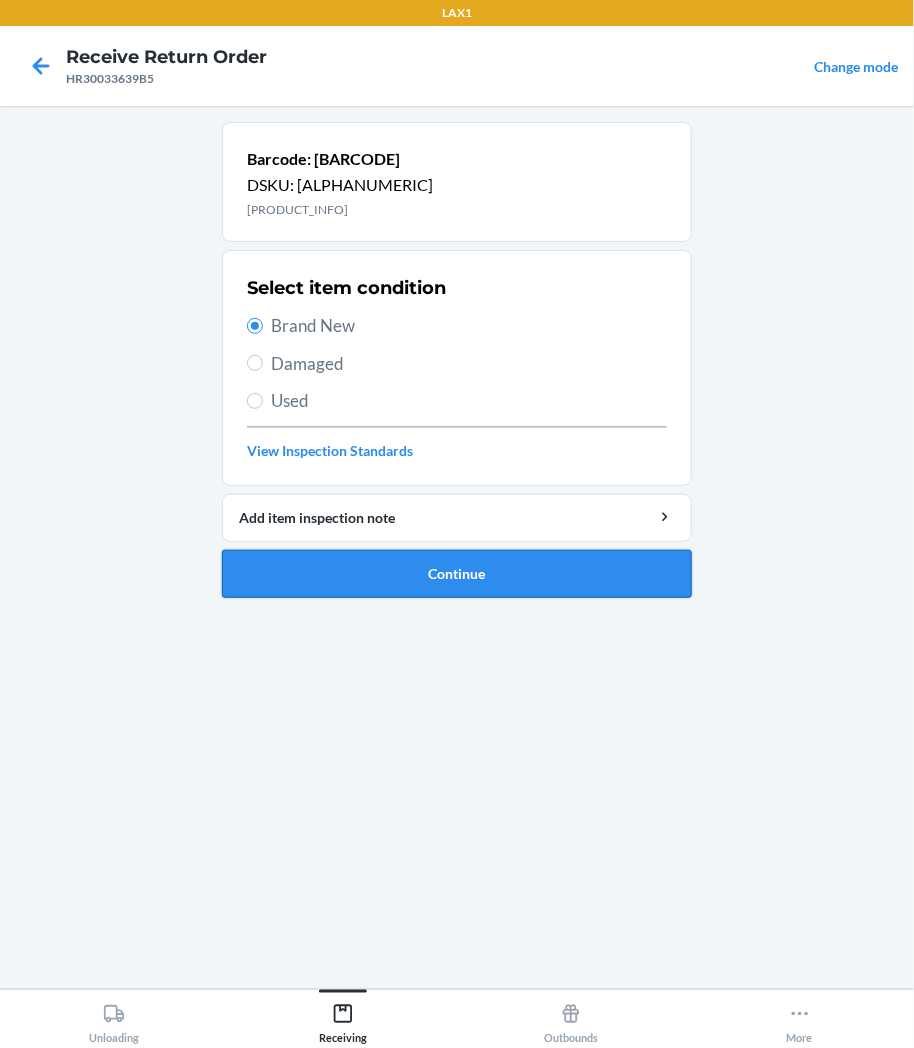 click on "Continue" at bounding box center [457, 574] 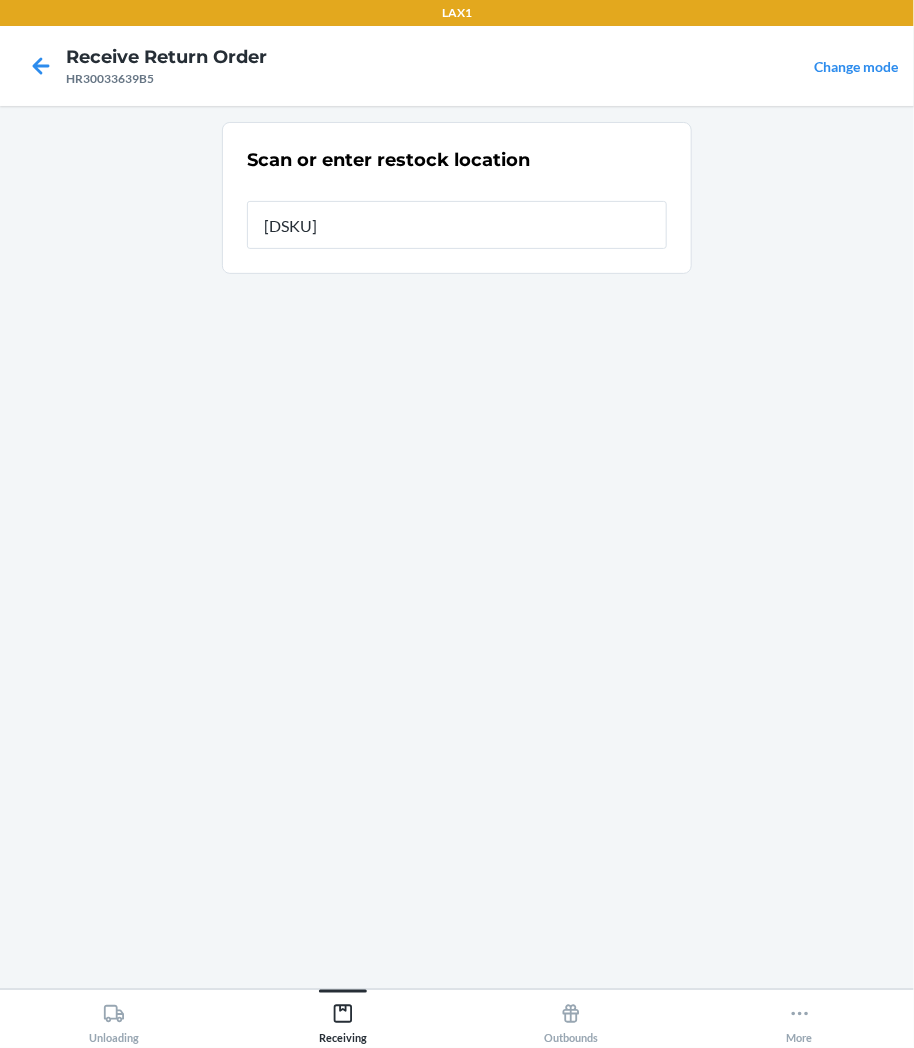 type on "[ALPHANUMERIC]" 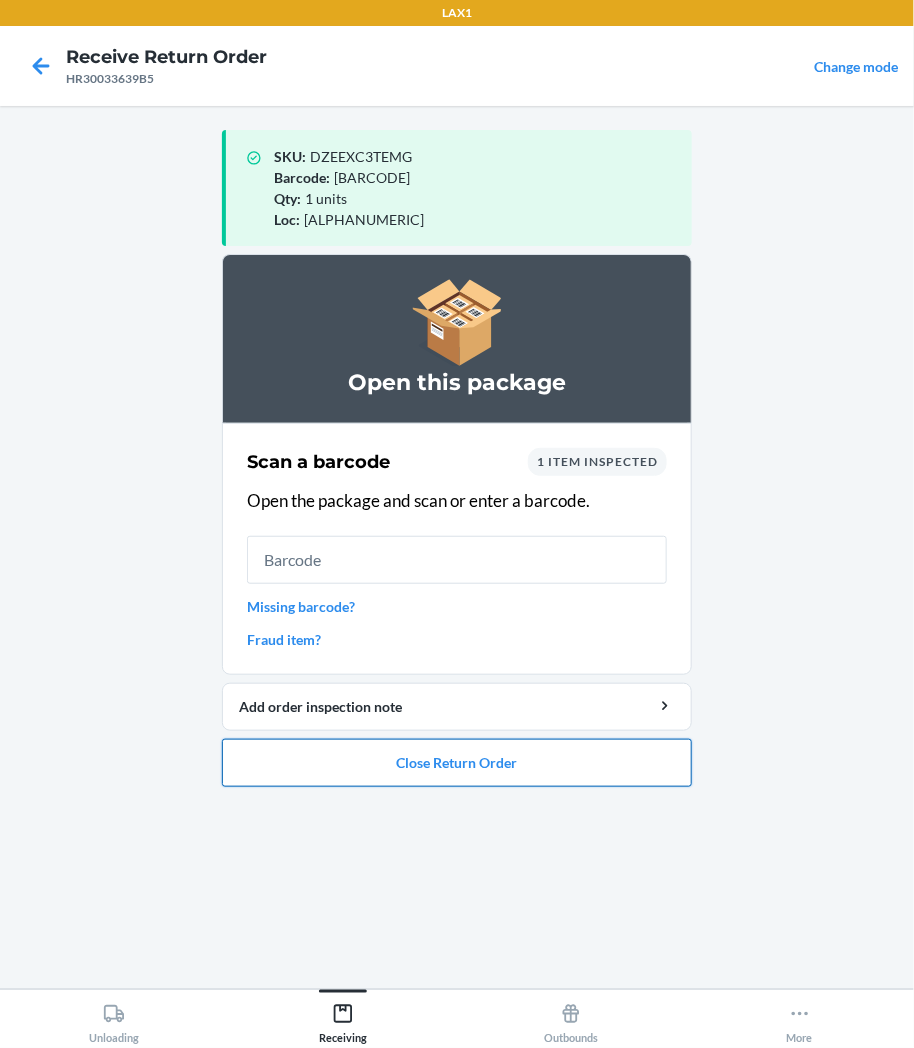 click on "Close Return Order" at bounding box center (457, 763) 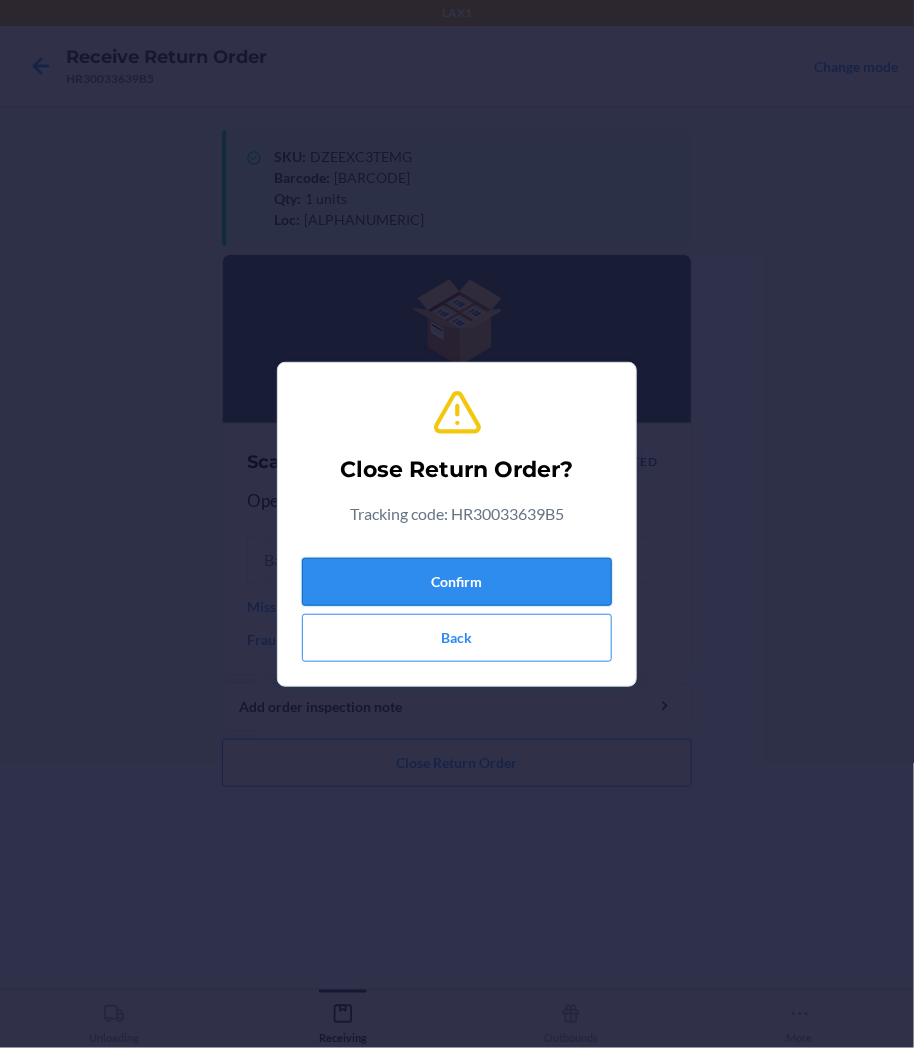 click on "Confirm" at bounding box center (457, 582) 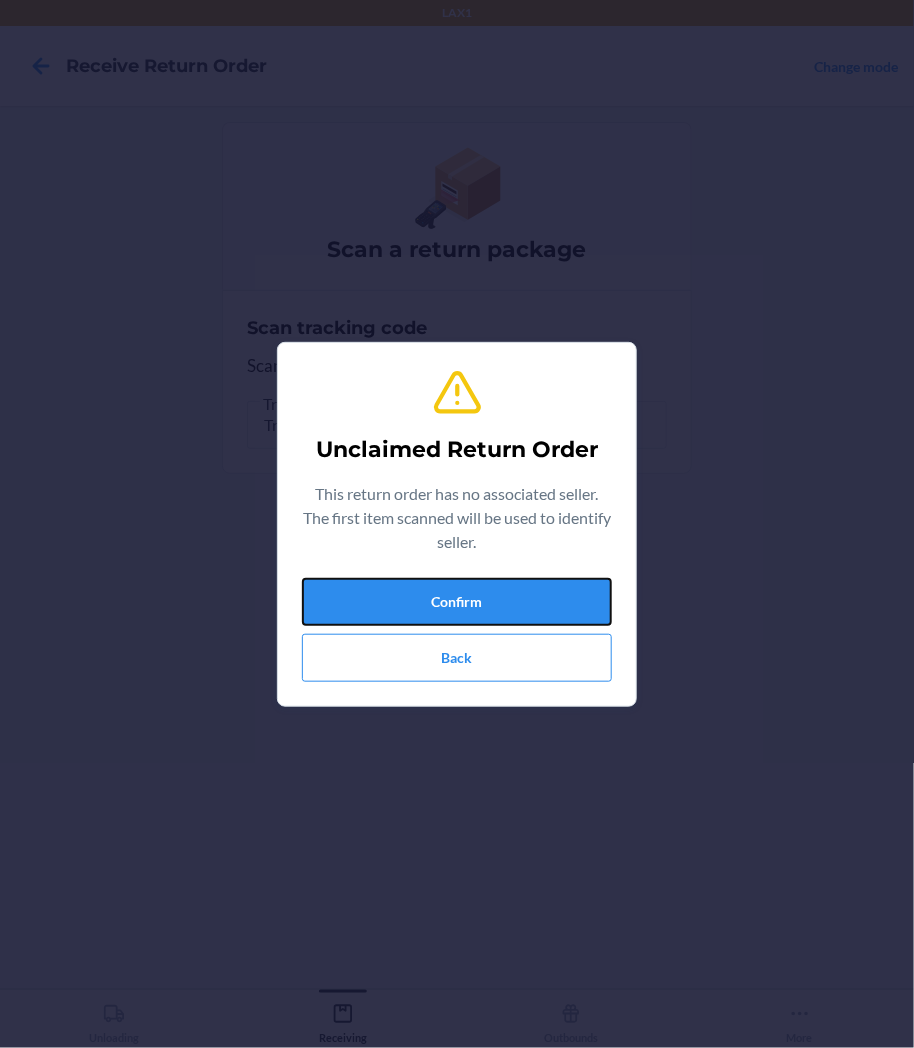 click on "Confirm" at bounding box center (457, 602) 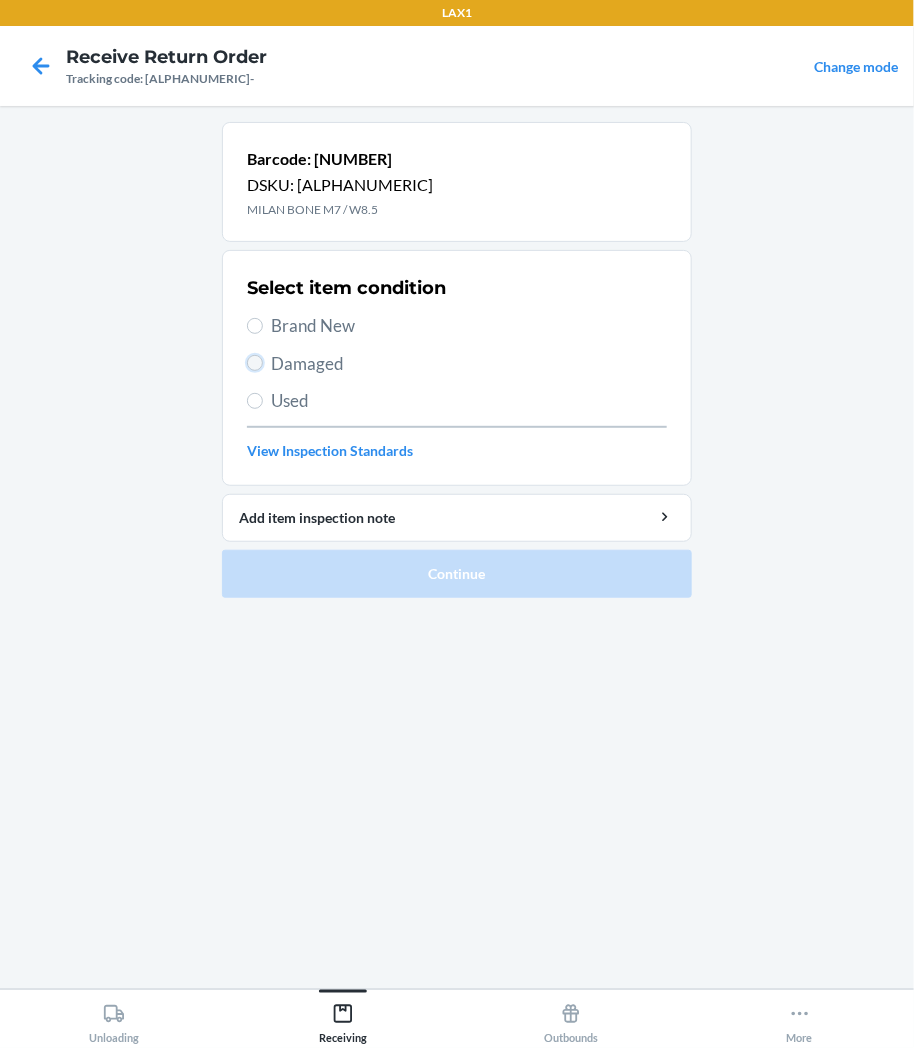 click on "Damaged" at bounding box center [255, 363] 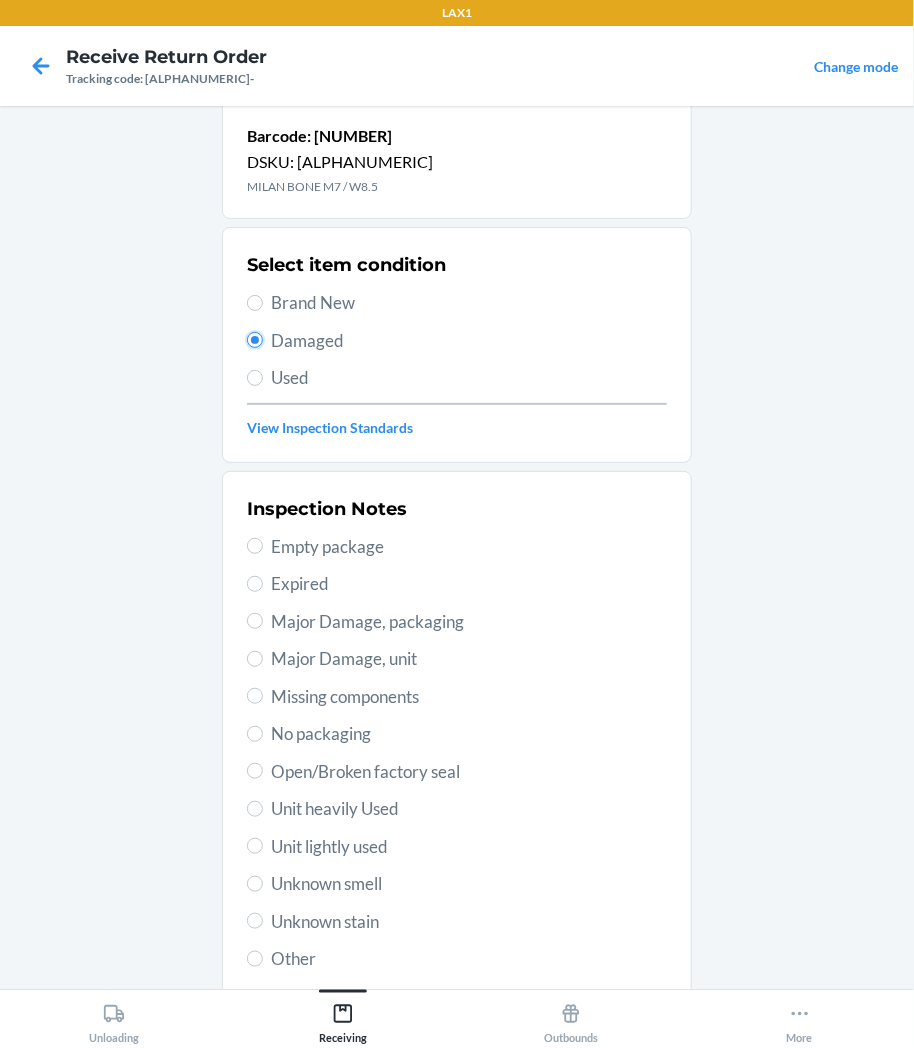 scroll, scrollTop: 0, scrollLeft: 0, axis: both 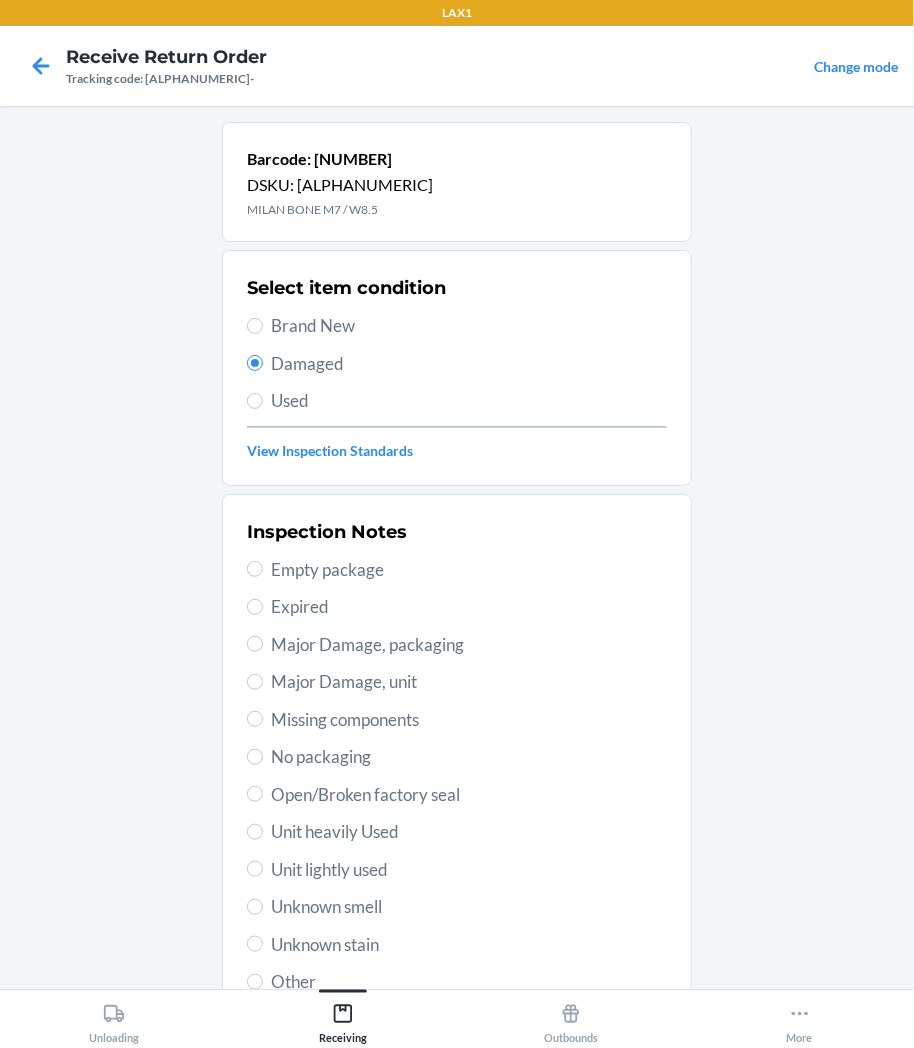 click on "Unit lightly used" at bounding box center (469, 870) 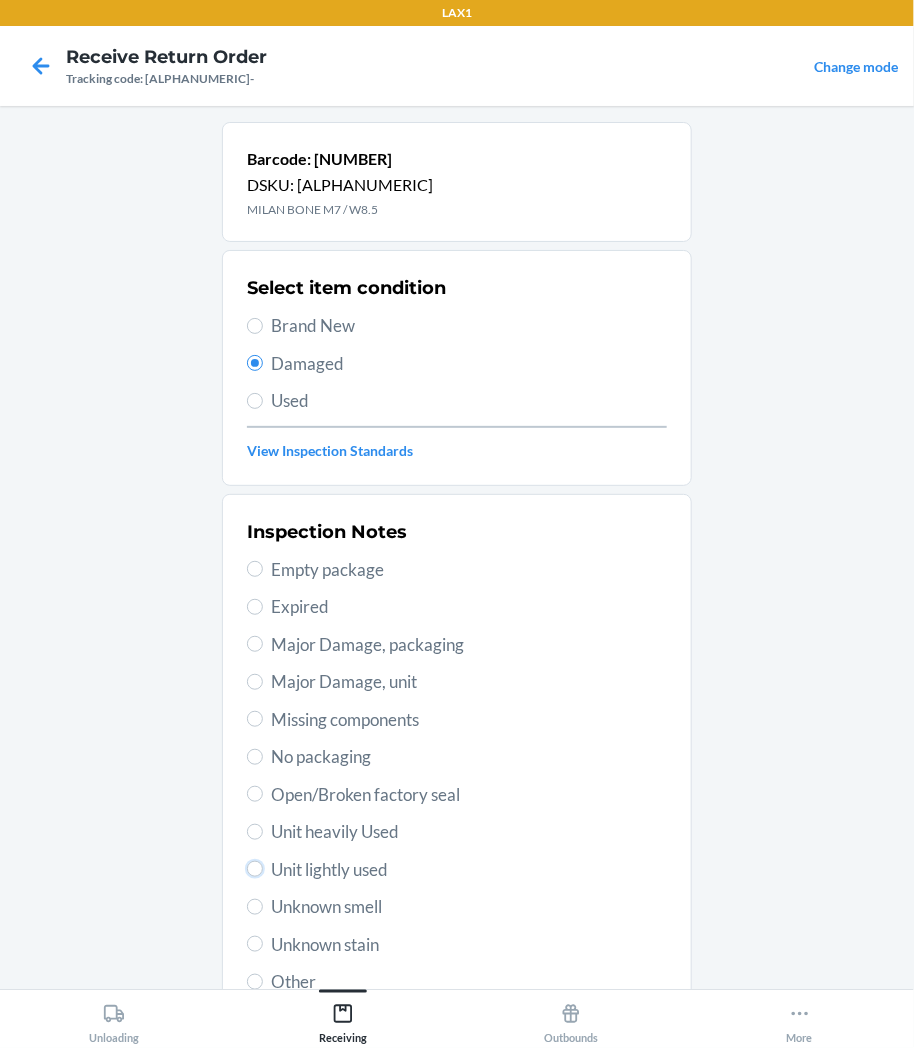 click on "Unit lightly used" at bounding box center (255, 869) 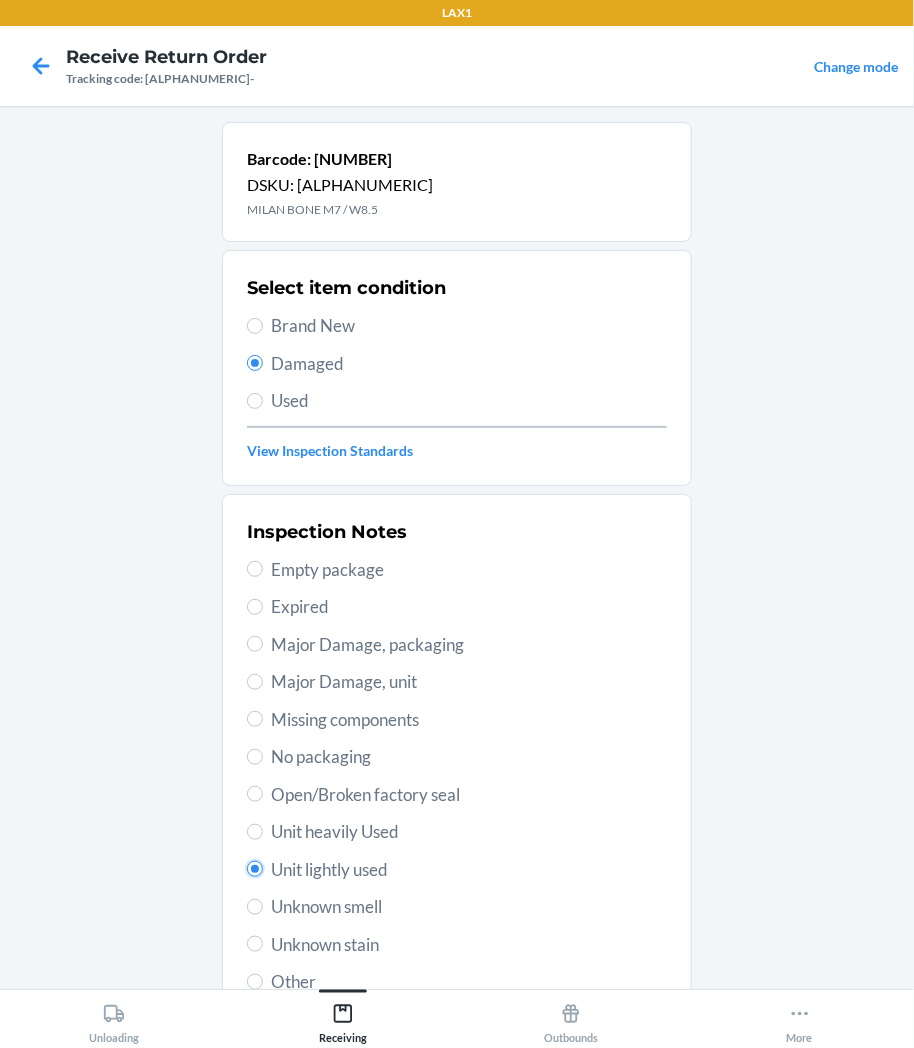 radio on "true" 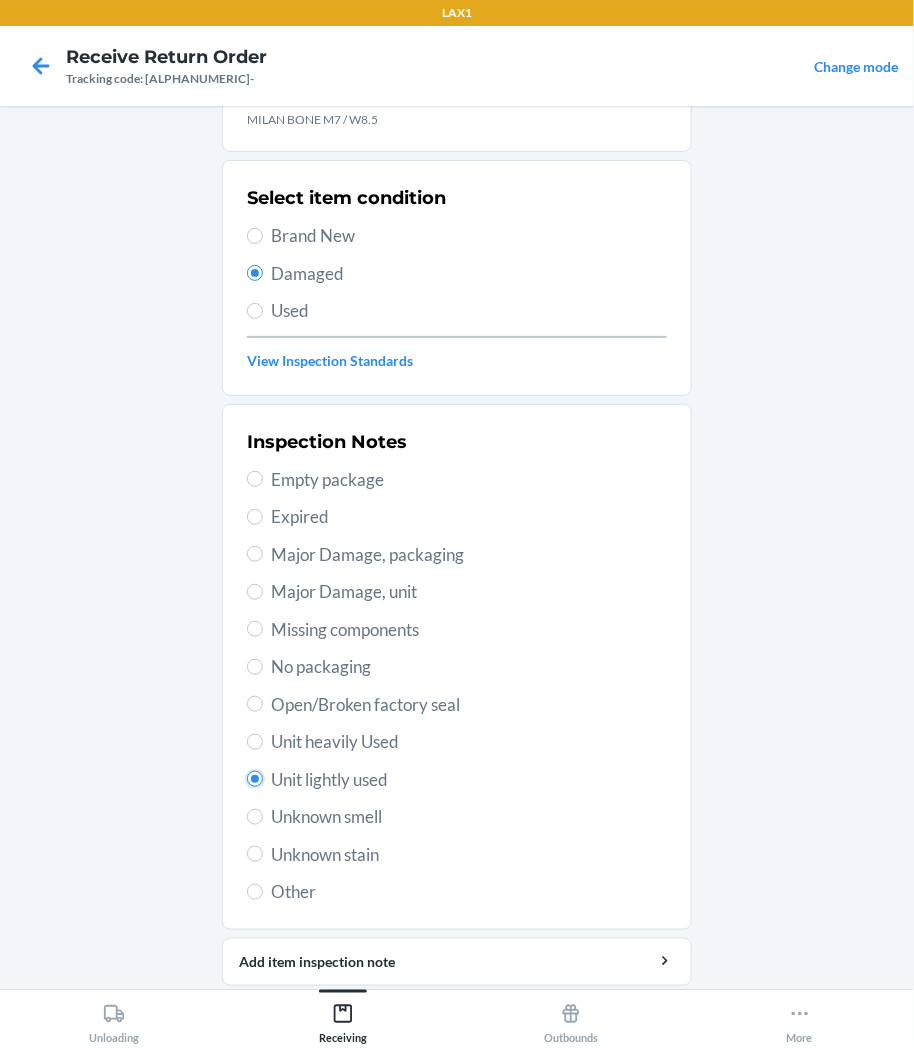 scroll, scrollTop: 157, scrollLeft: 0, axis: vertical 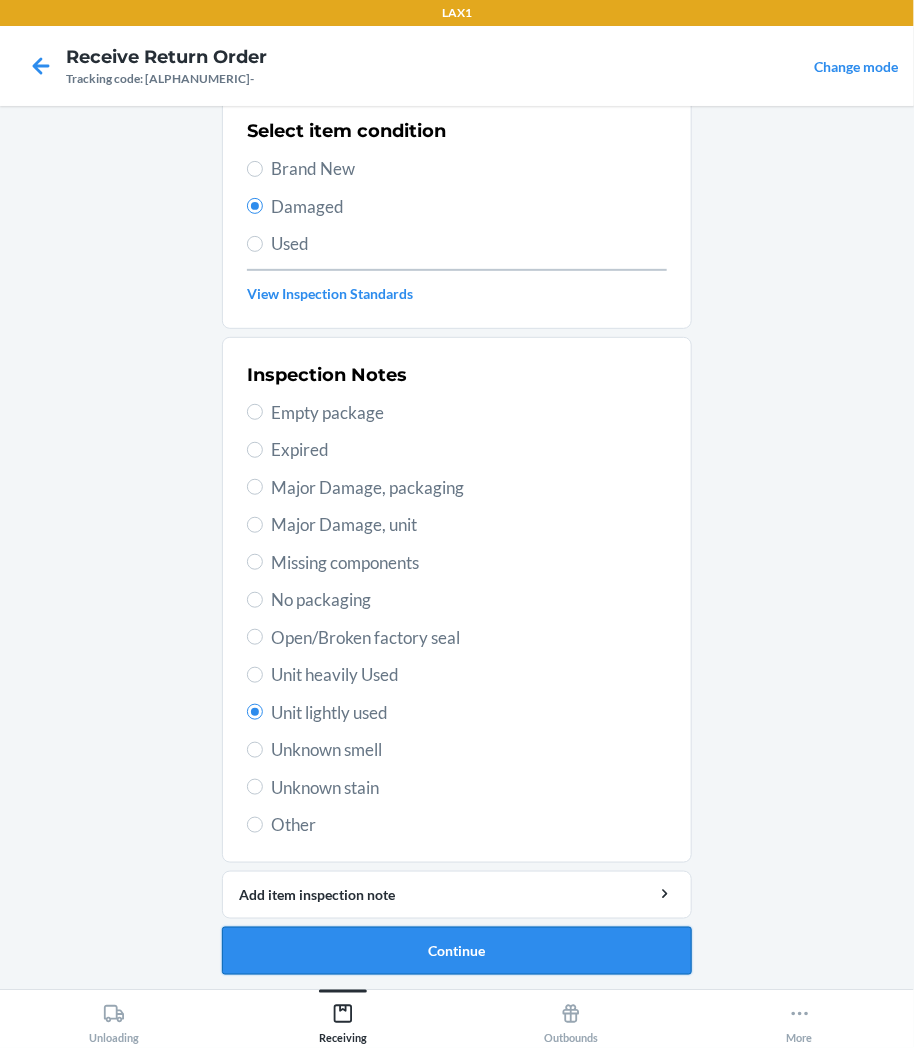 click on "Continue" at bounding box center [457, 951] 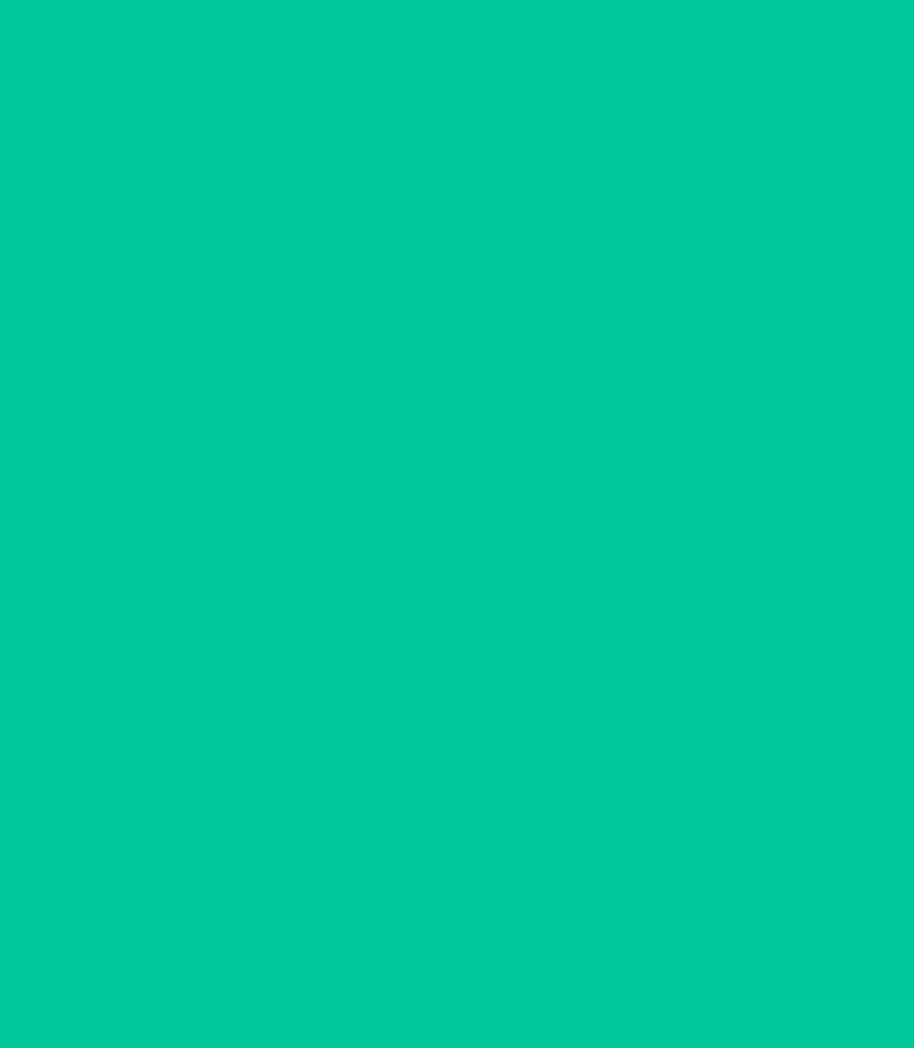 click on "Confirm" at bounding box center [457, 943] 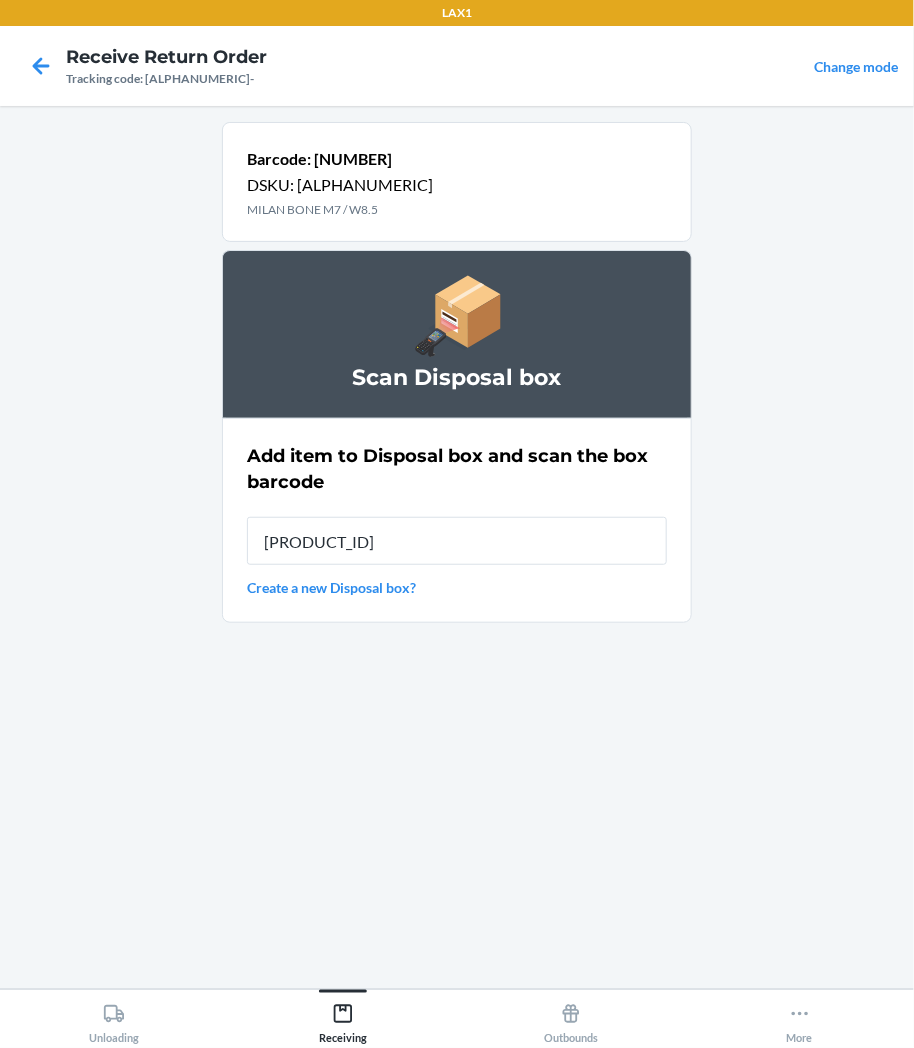 type on "[PRODUCT_ID]" 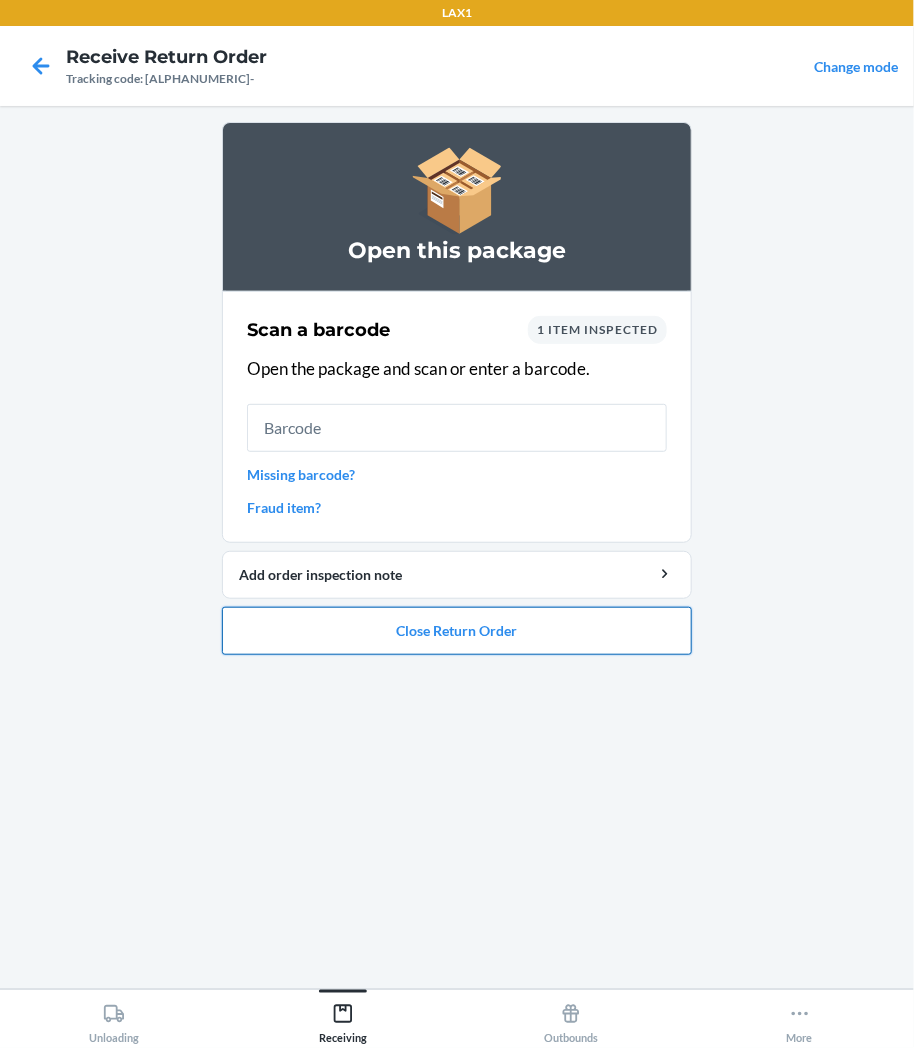 click on "Close Return Order" at bounding box center [457, 631] 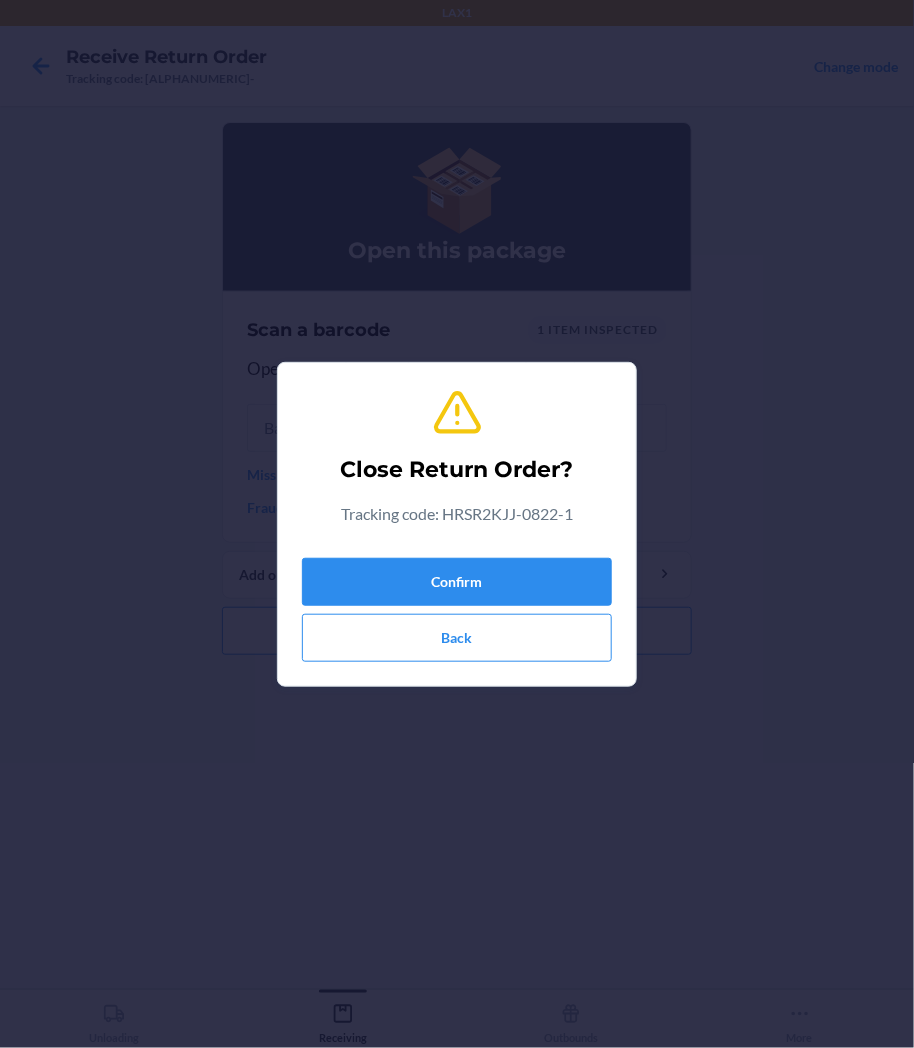 drag, startPoint x: 457, startPoint y: 555, endPoint x: 451, endPoint y: 580, distance: 25.70992 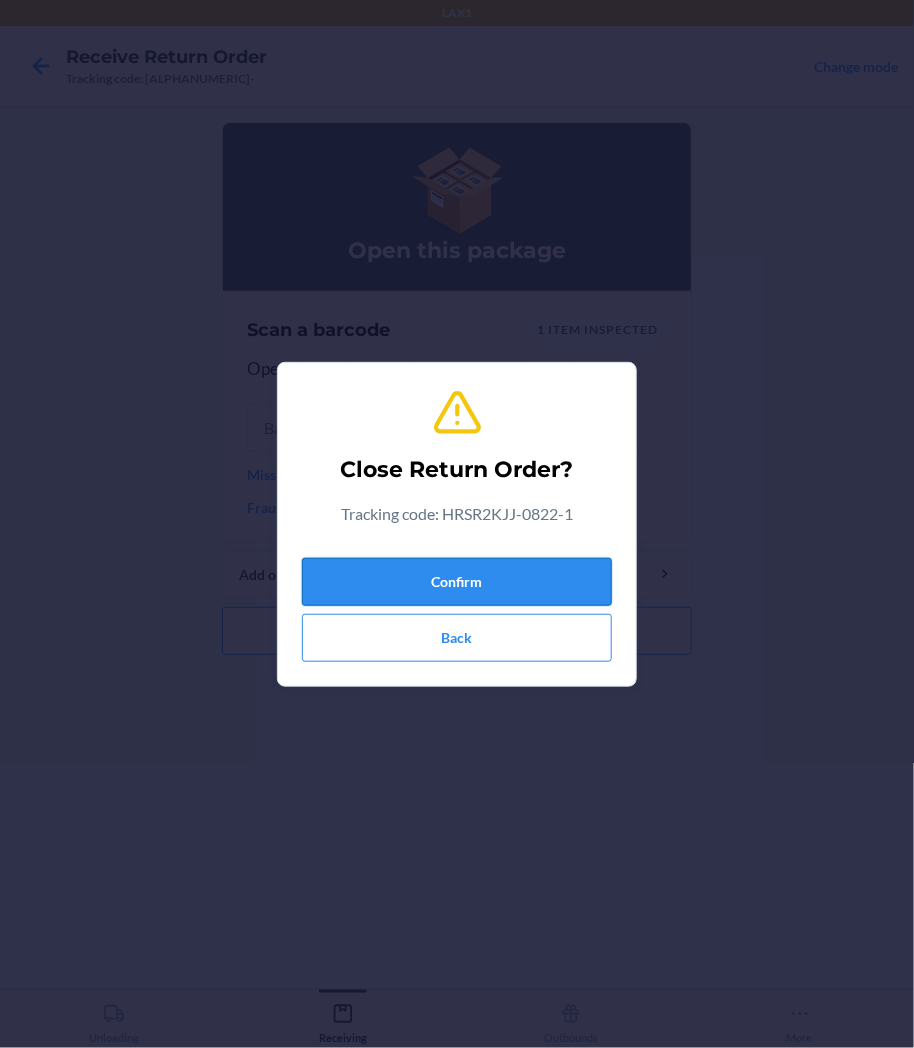 click on "Confirm Back" at bounding box center [457, 606] 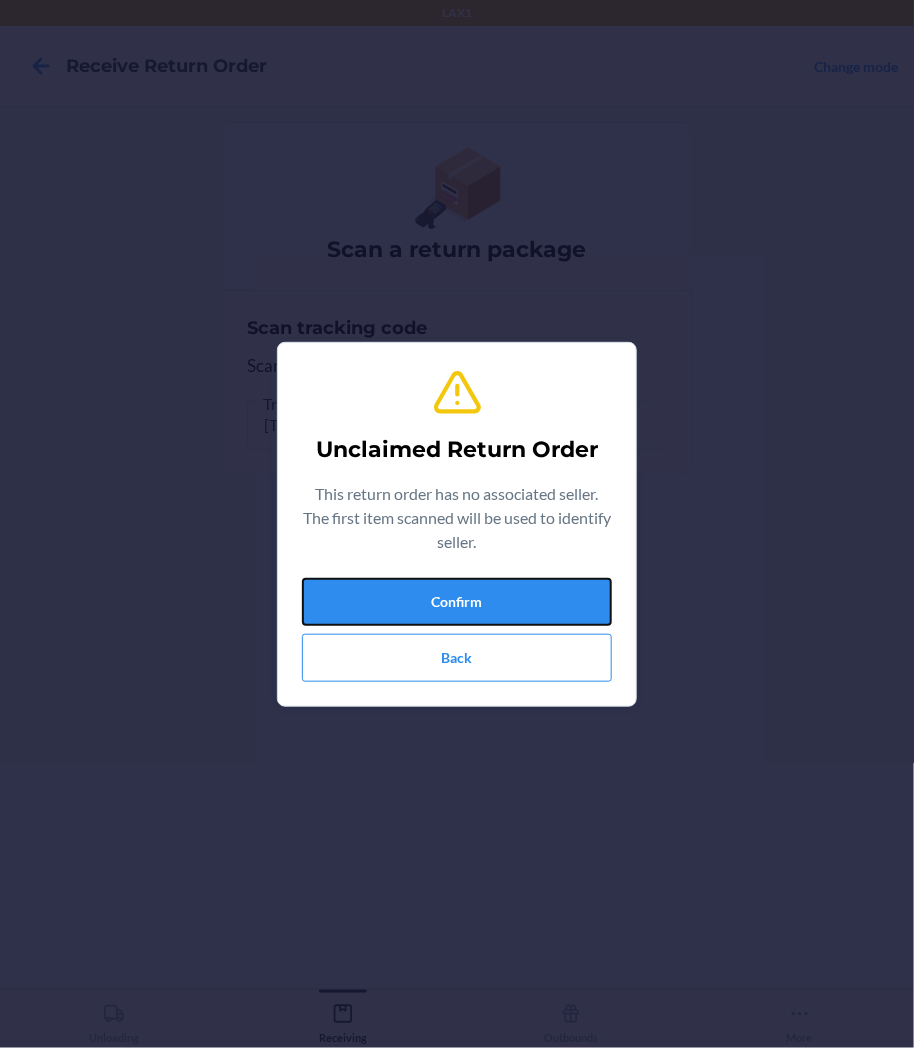 click on "Confirm" at bounding box center (457, 602) 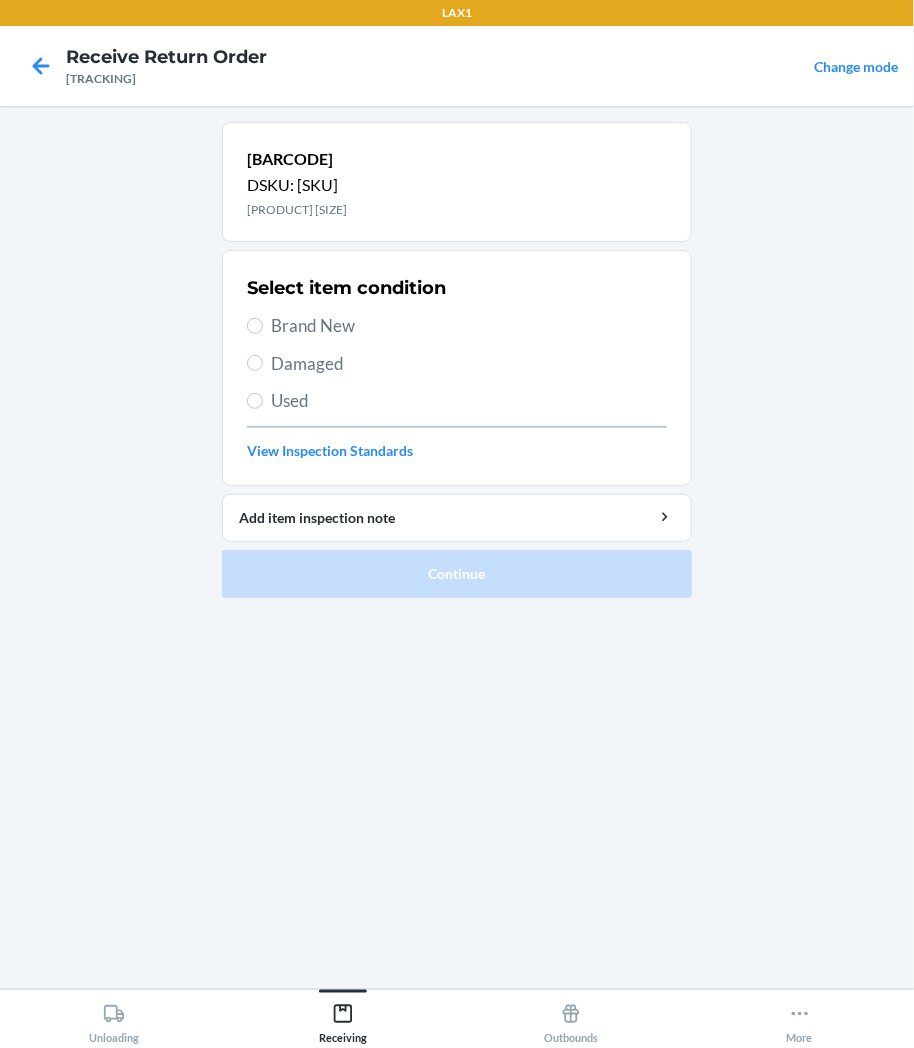 click on "Select item condition Brand New Damaged Used View Inspection Standards" at bounding box center [457, 368] 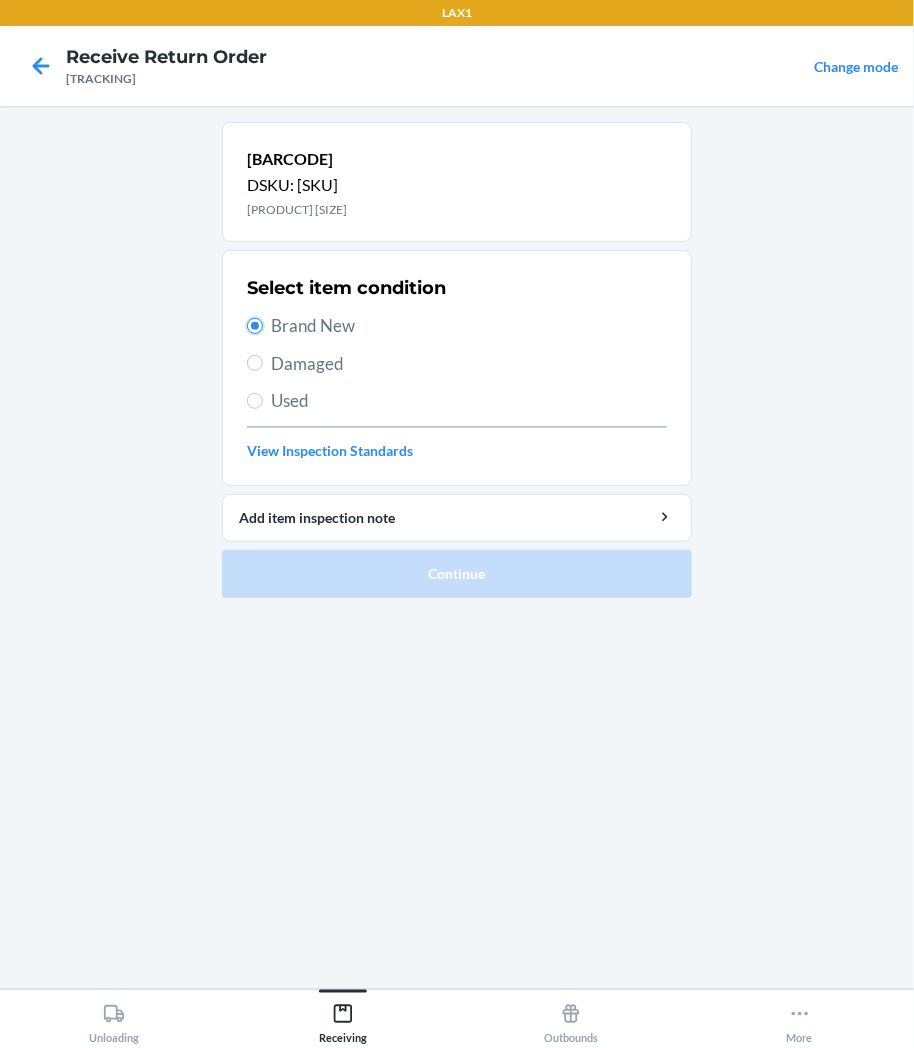 radio on "true" 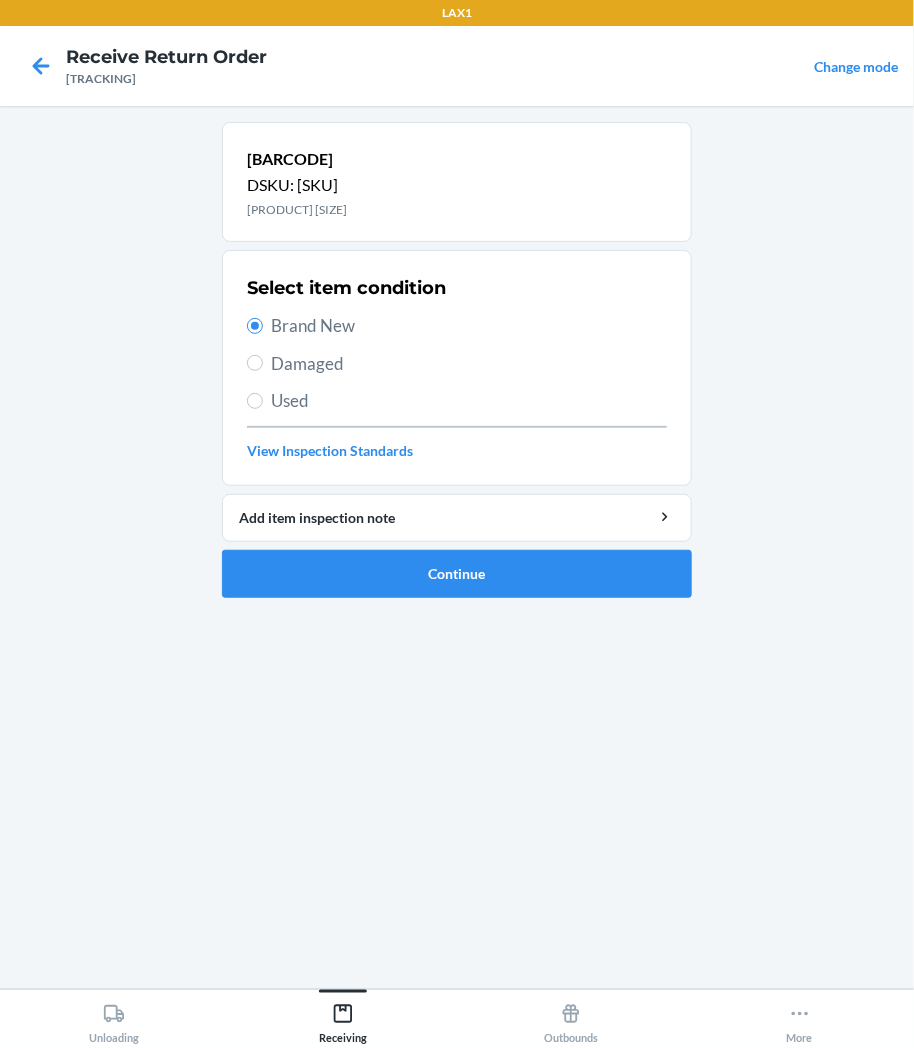 click on "Barcode: [BARCODE] DSKU: [SKU] WOMEN'S VEGAS 2 MAUVE WINE/PRISTINE W9 Select item condition Brand New Damaged Used View Inspection Standards Add item inspection note Continue" at bounding box center [457, 368] 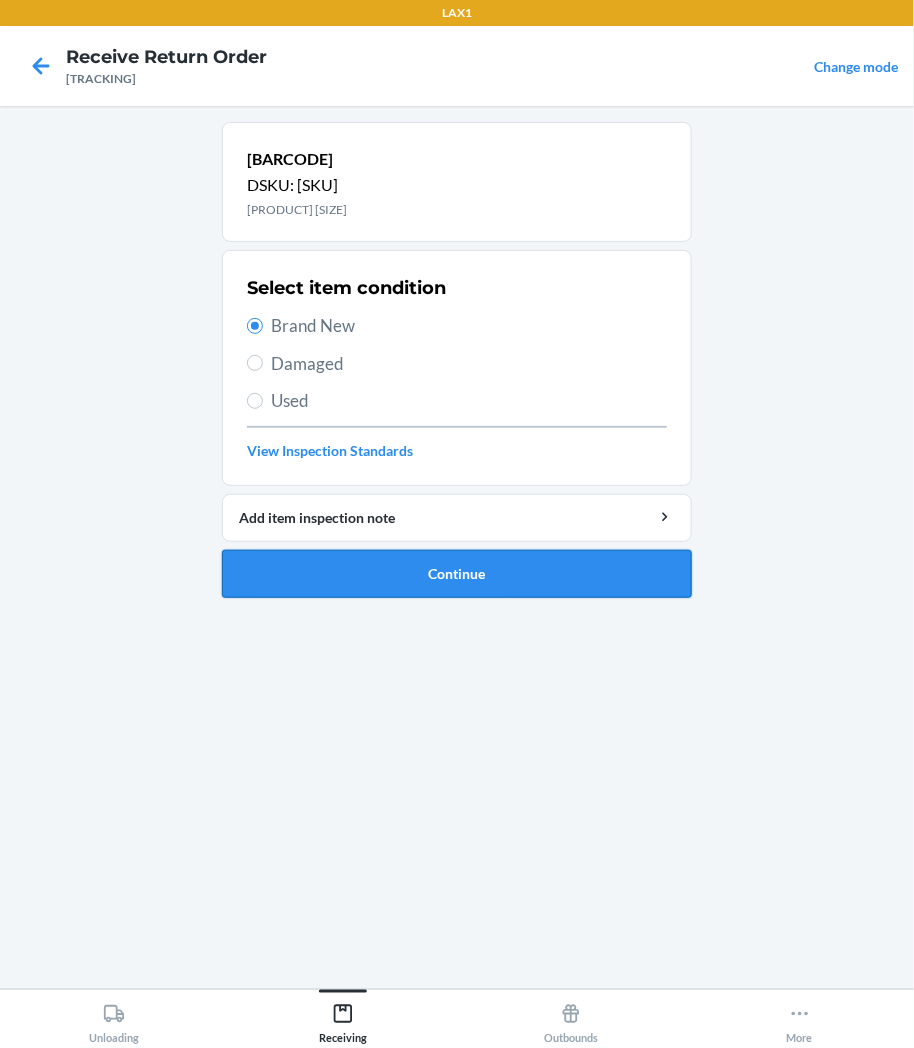 click on "Continue" at bounding box center (457, 574) 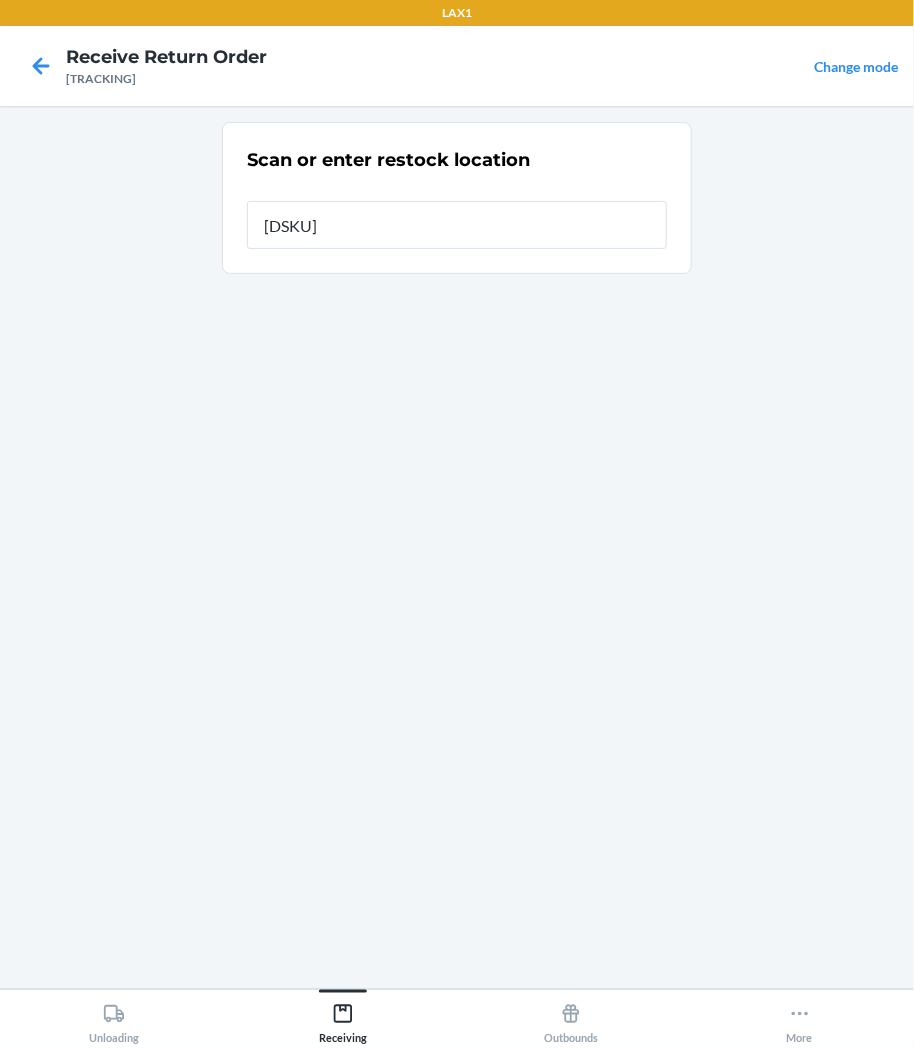type on "[ALPHANUMERIC]" 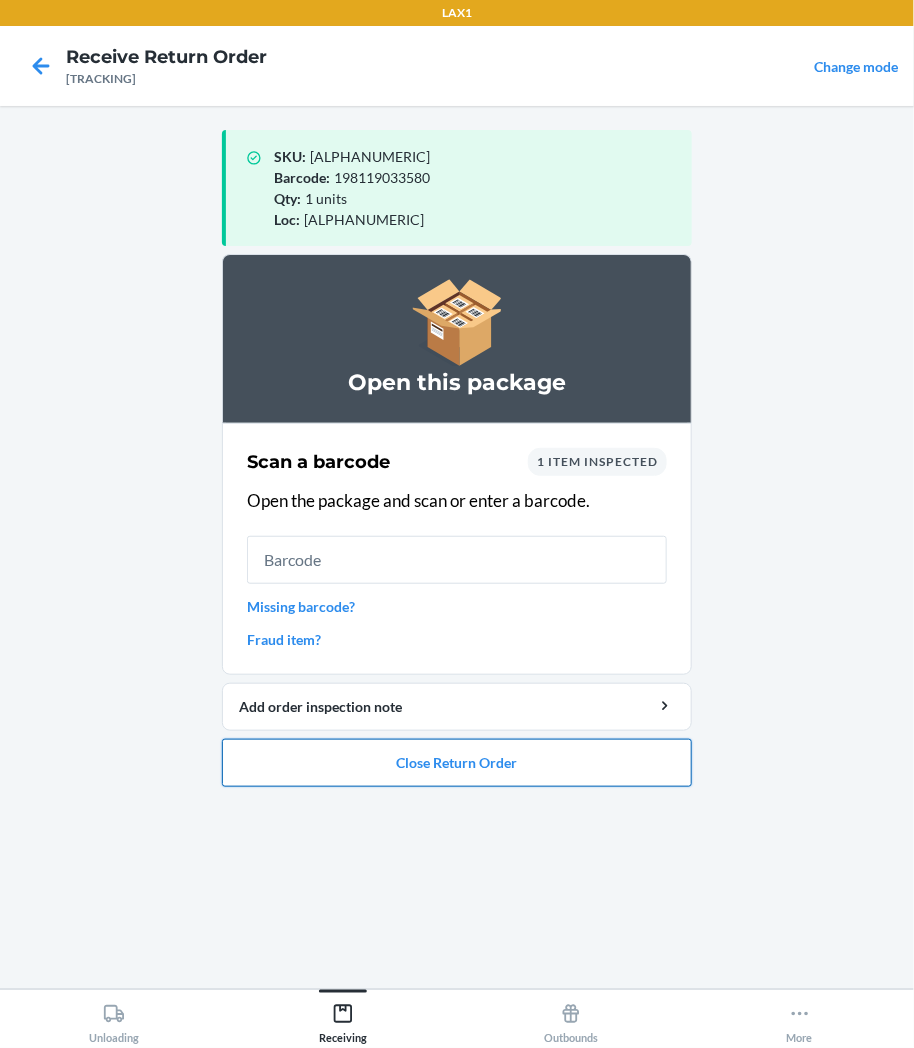 click on "Close Return Order" at bounding box center (457, 763) 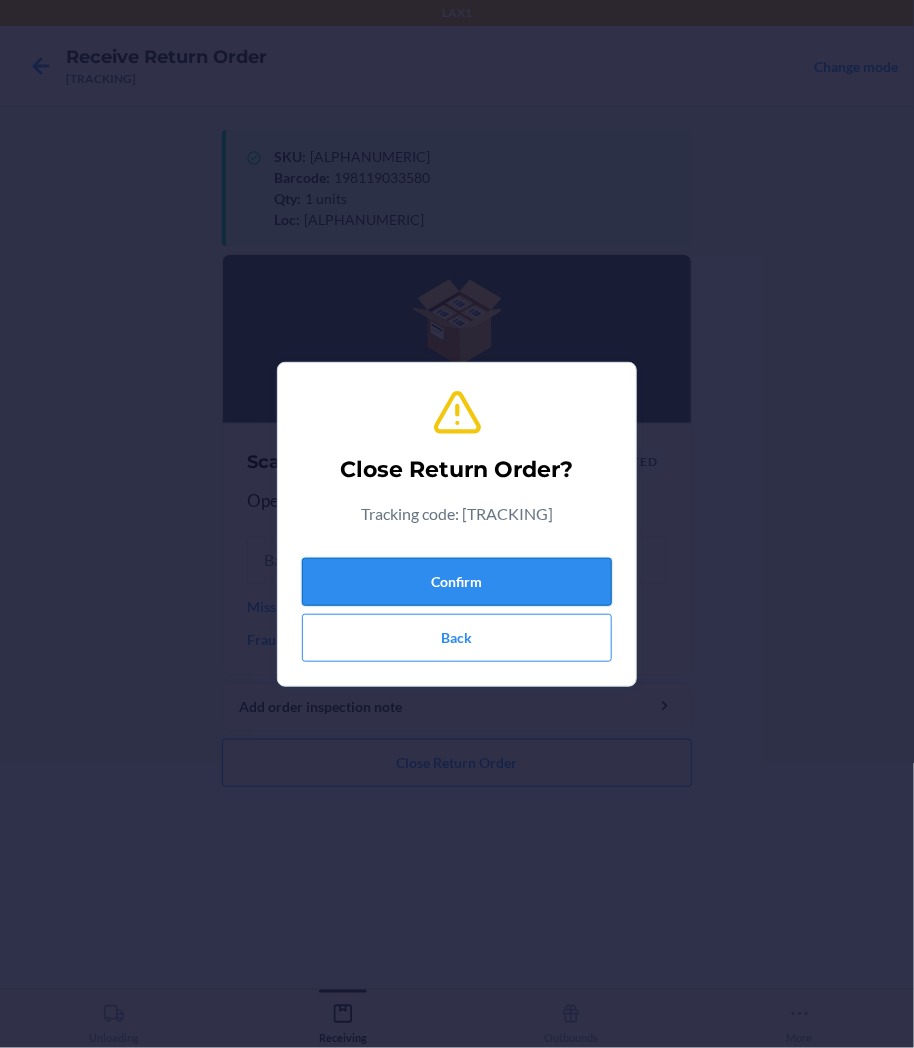 click on "Confirm" at bounding box center [457, 582] 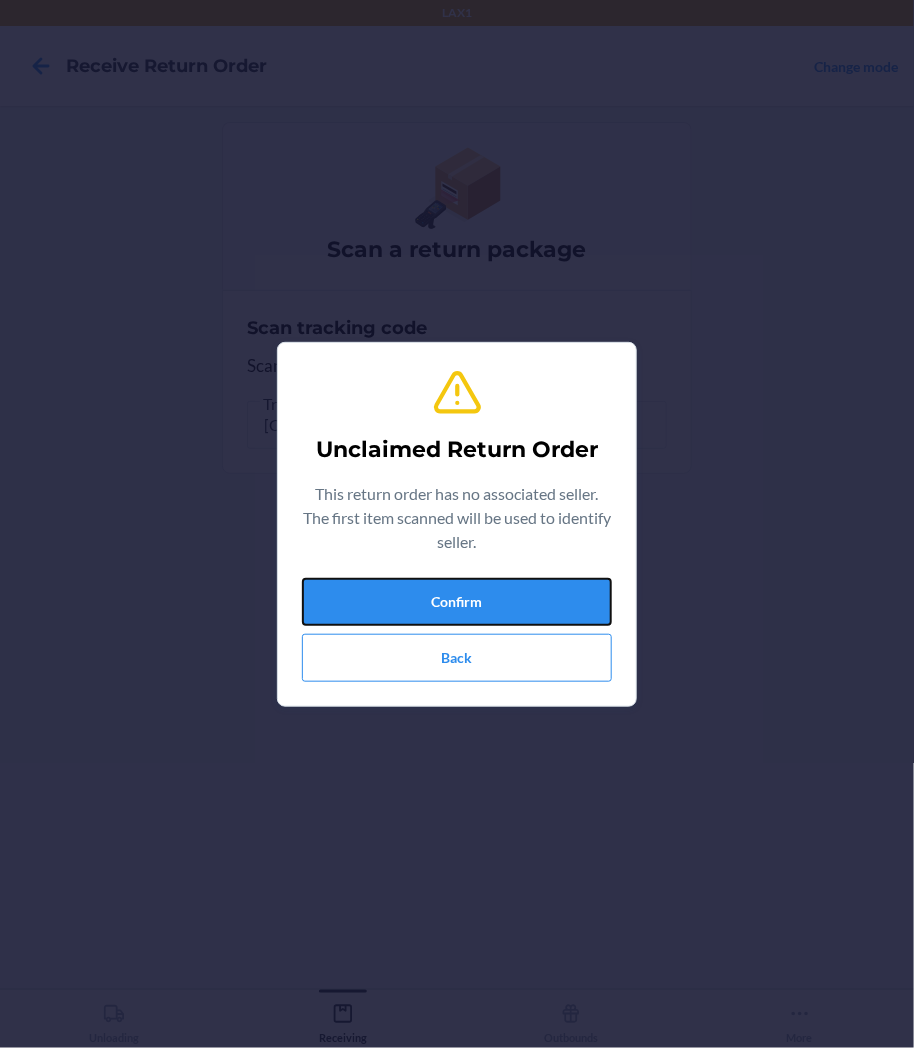 click on "Confirm" at bounding box center (457, 602) 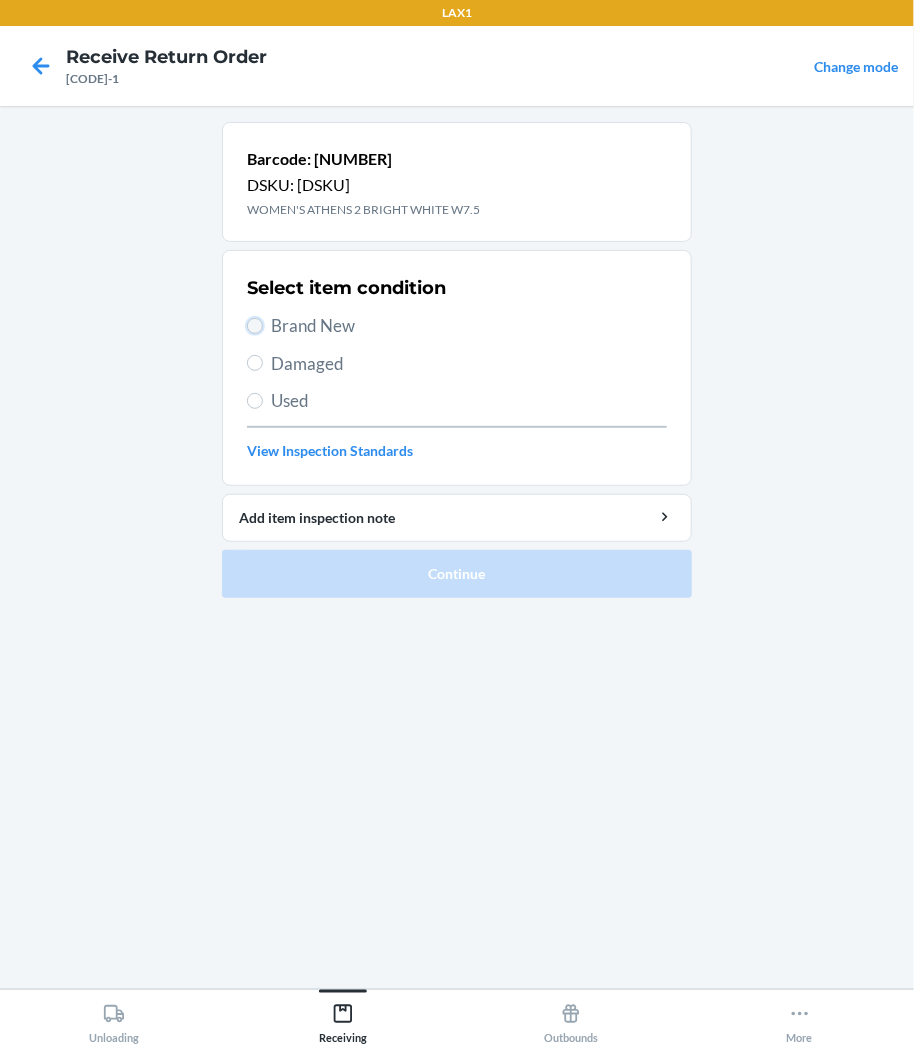 click on "Brand New" at bounding box center (255, 326) 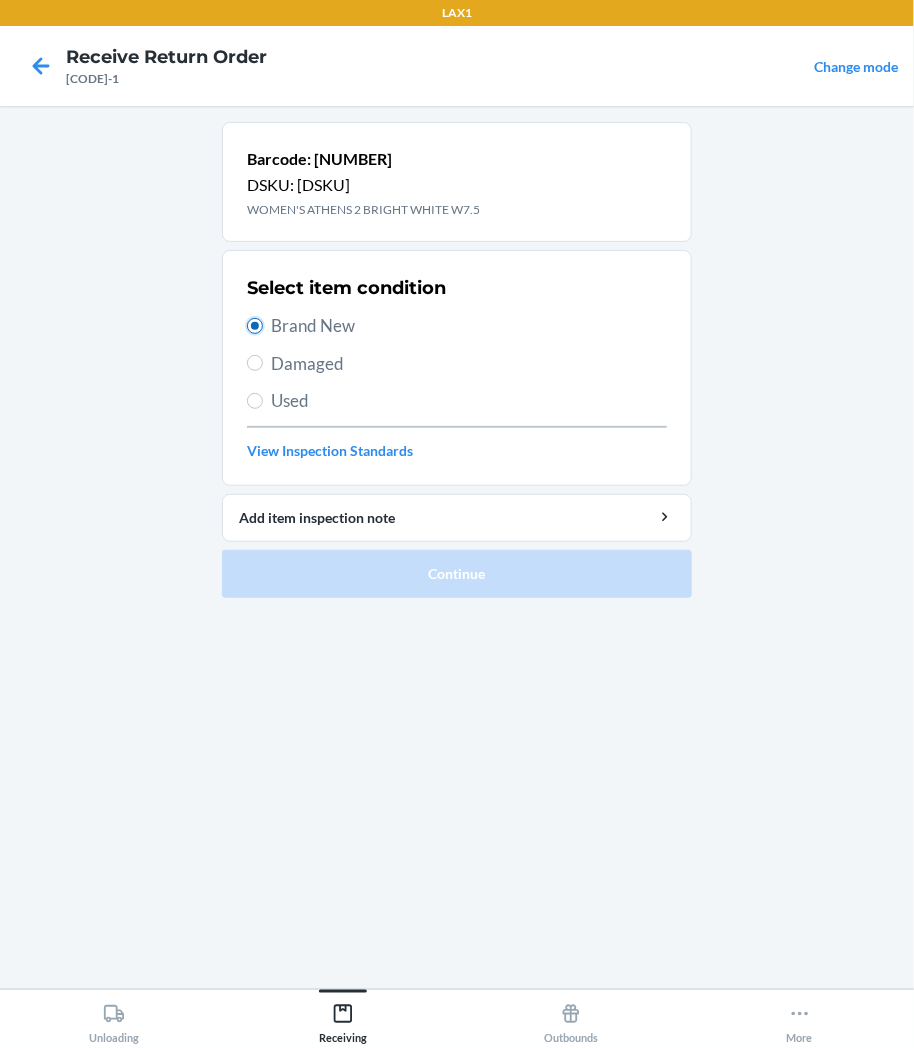 radio on "true" 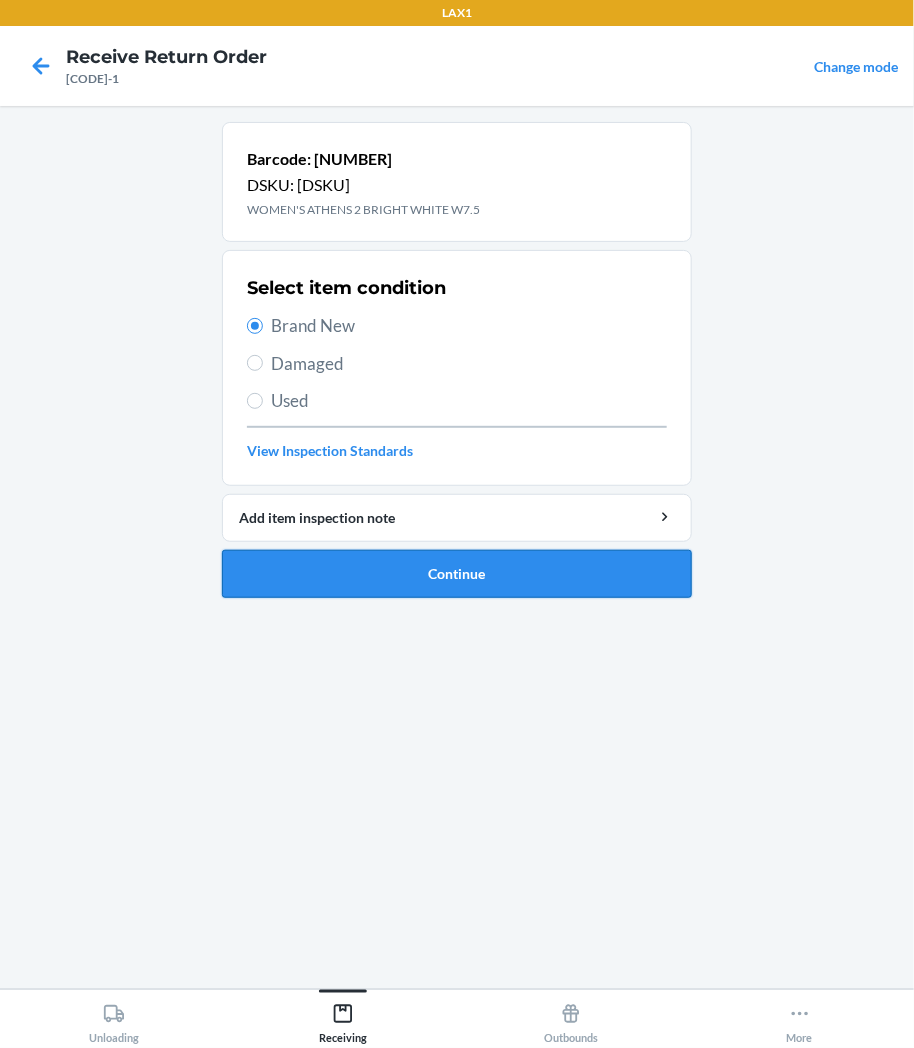 click on "Continue" at bounding box center [457, 574] 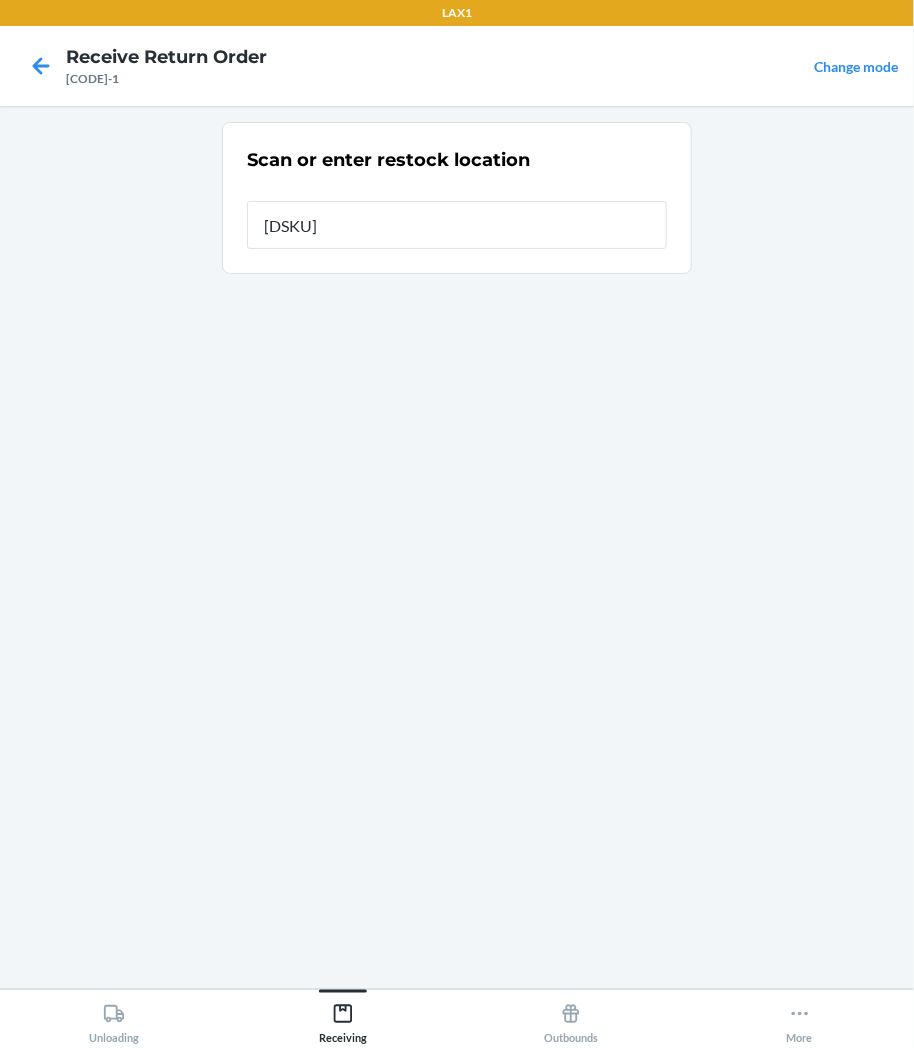 type on "[ALPHANUMERIC]" 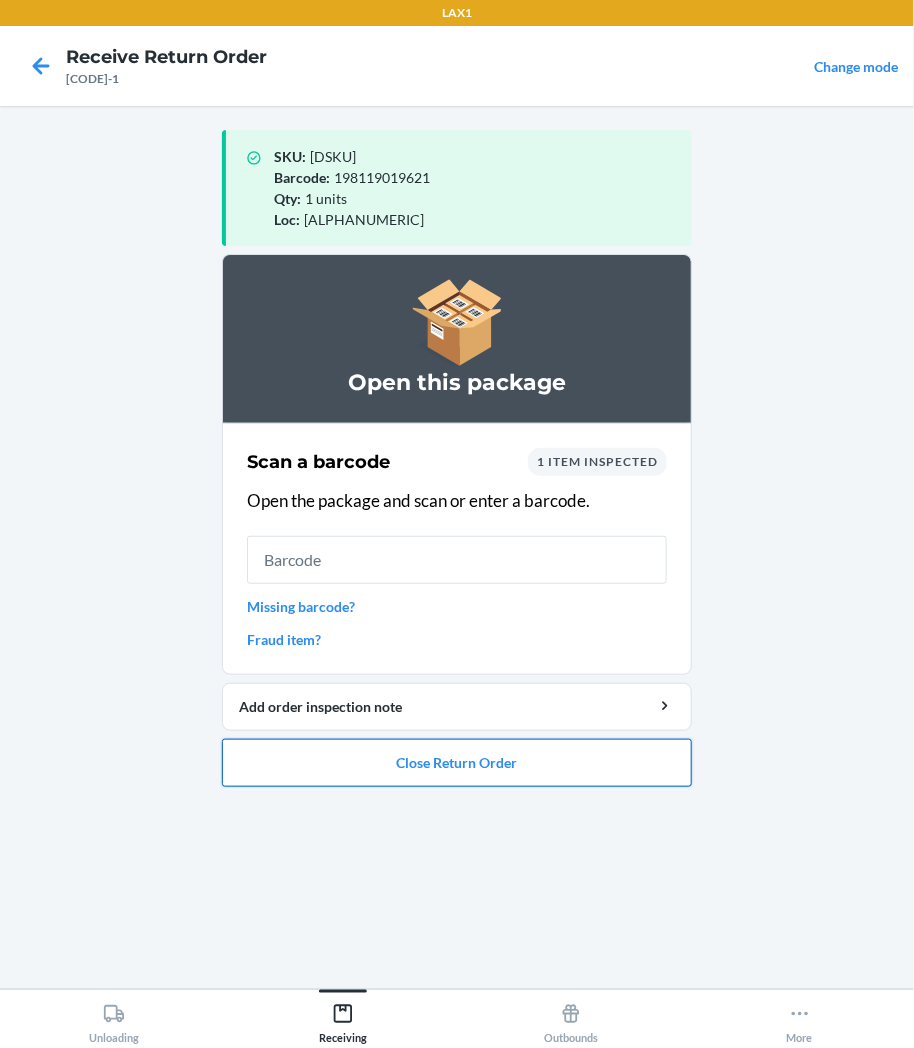 click on "Close Return Order" at bounding box center [457, 763] 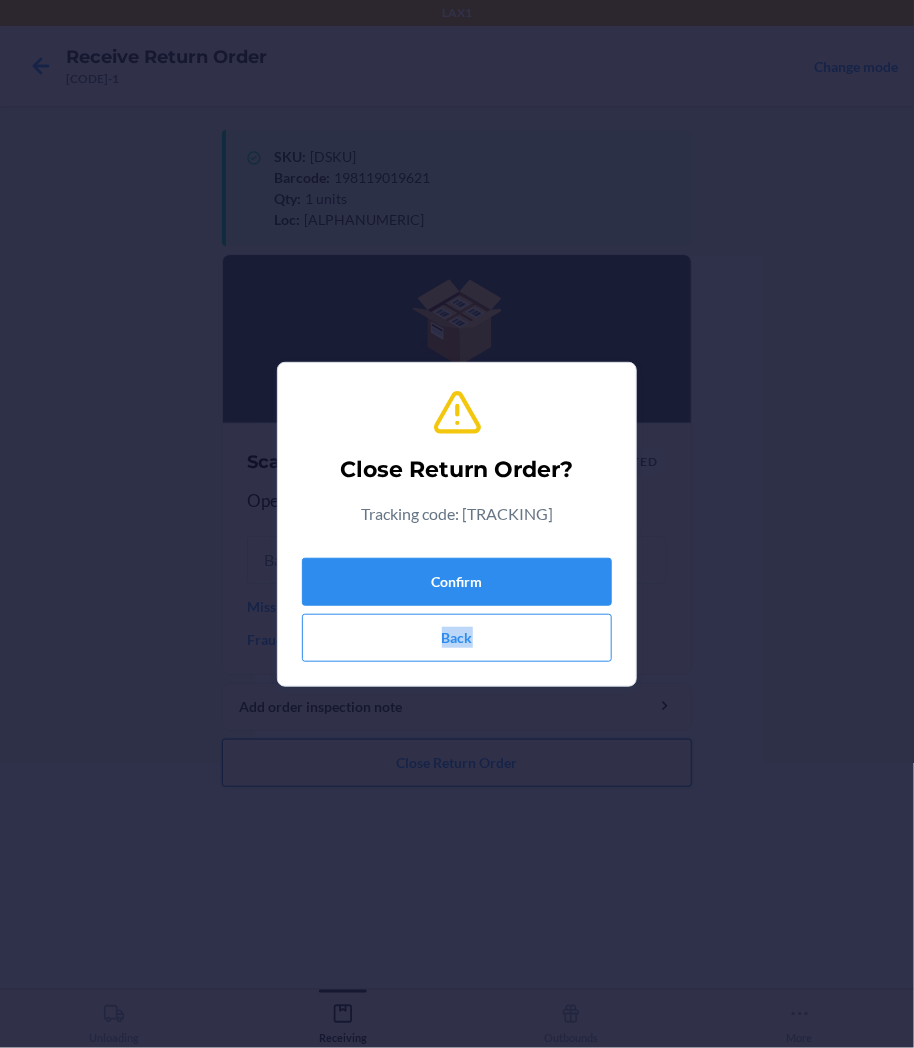 click on "Close Return Order? Tracking code: [ALPHANUMERIC]-1 Confirm Back" at bounding box center (457, 524) 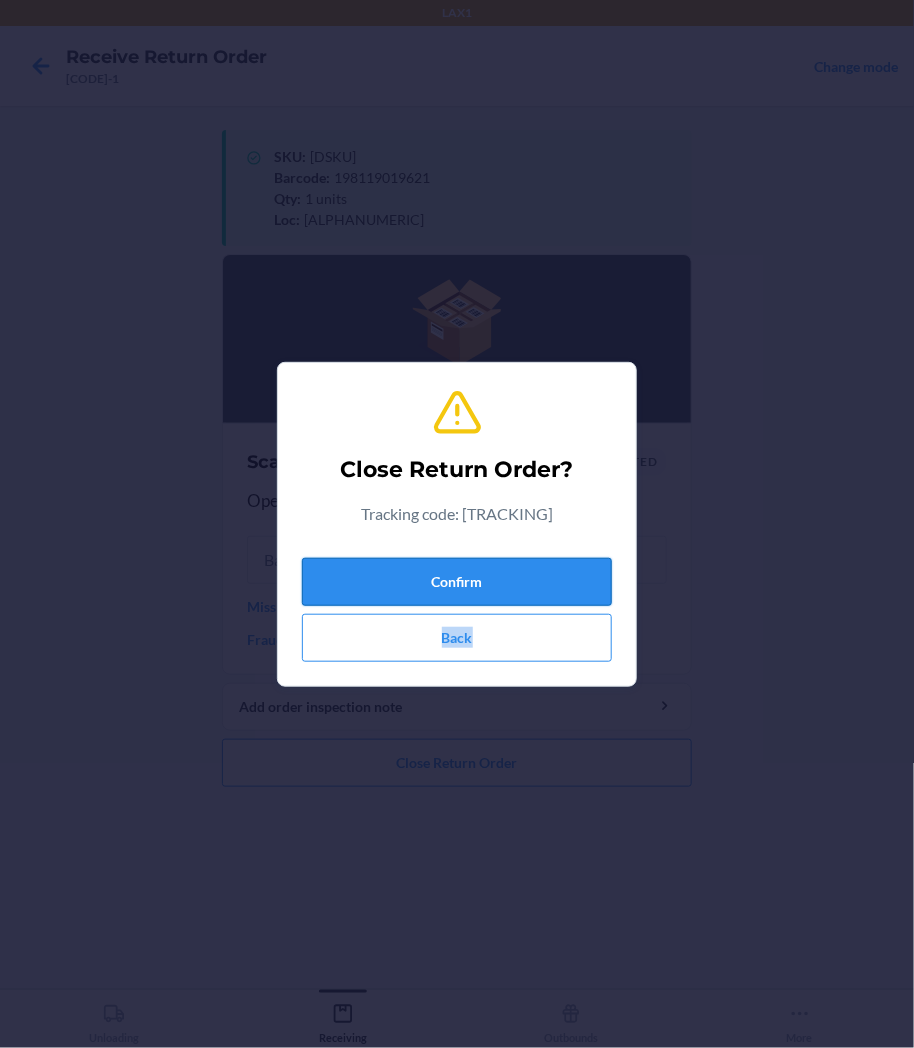 click on "Confirm" at bounding box center [457, 582] 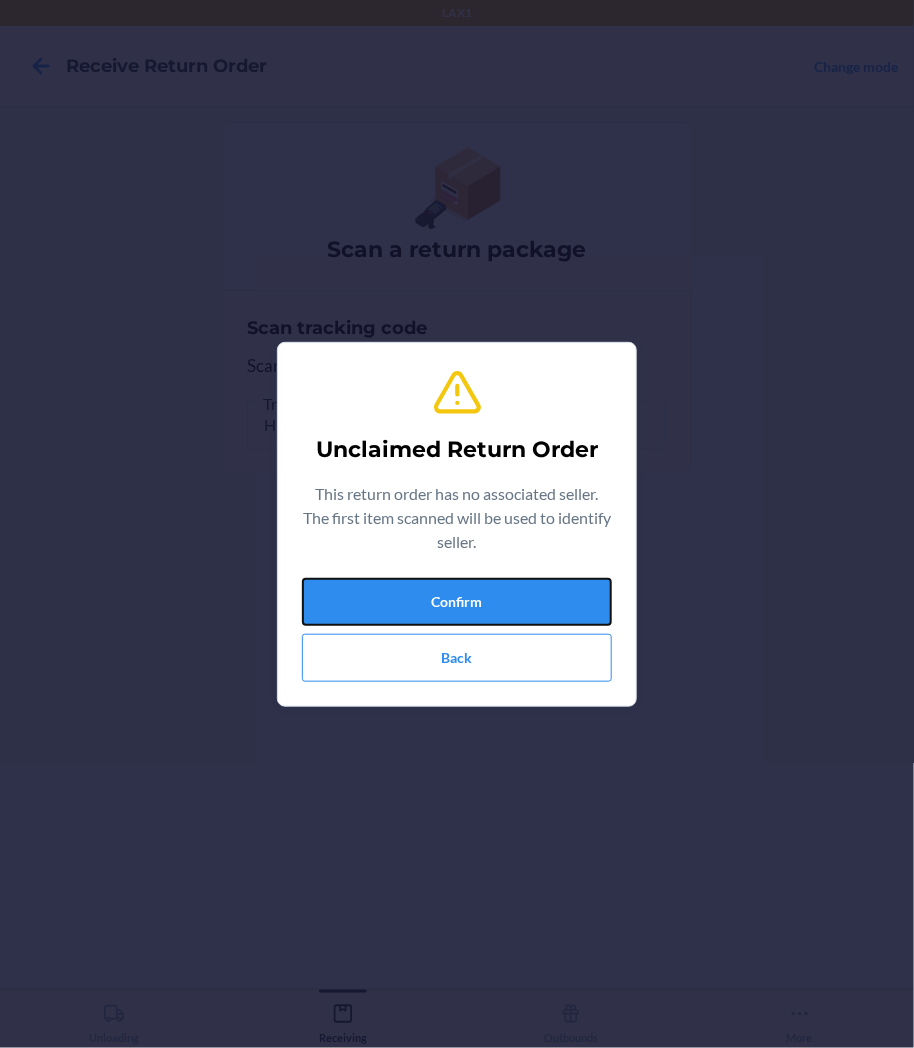 click on "Confirm" at bounding box center [457, 602] 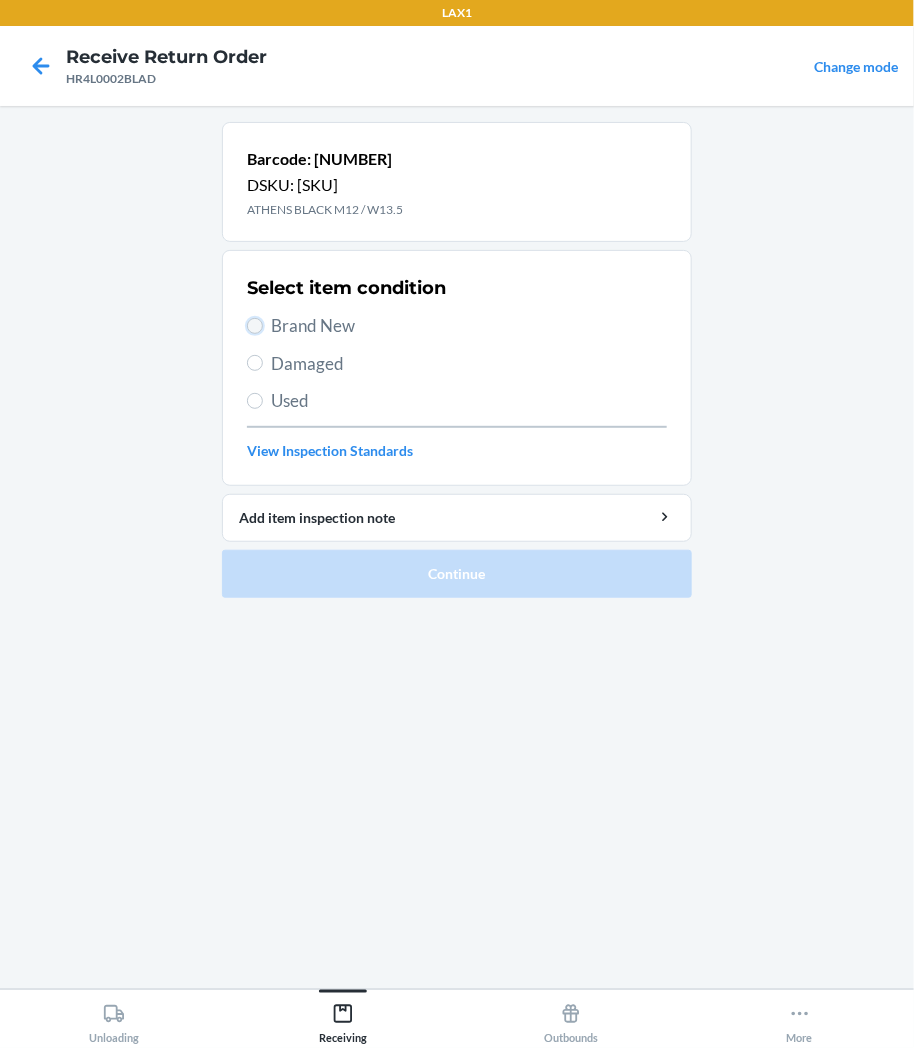 click on "Brand New" at bounding box center (255, 326) 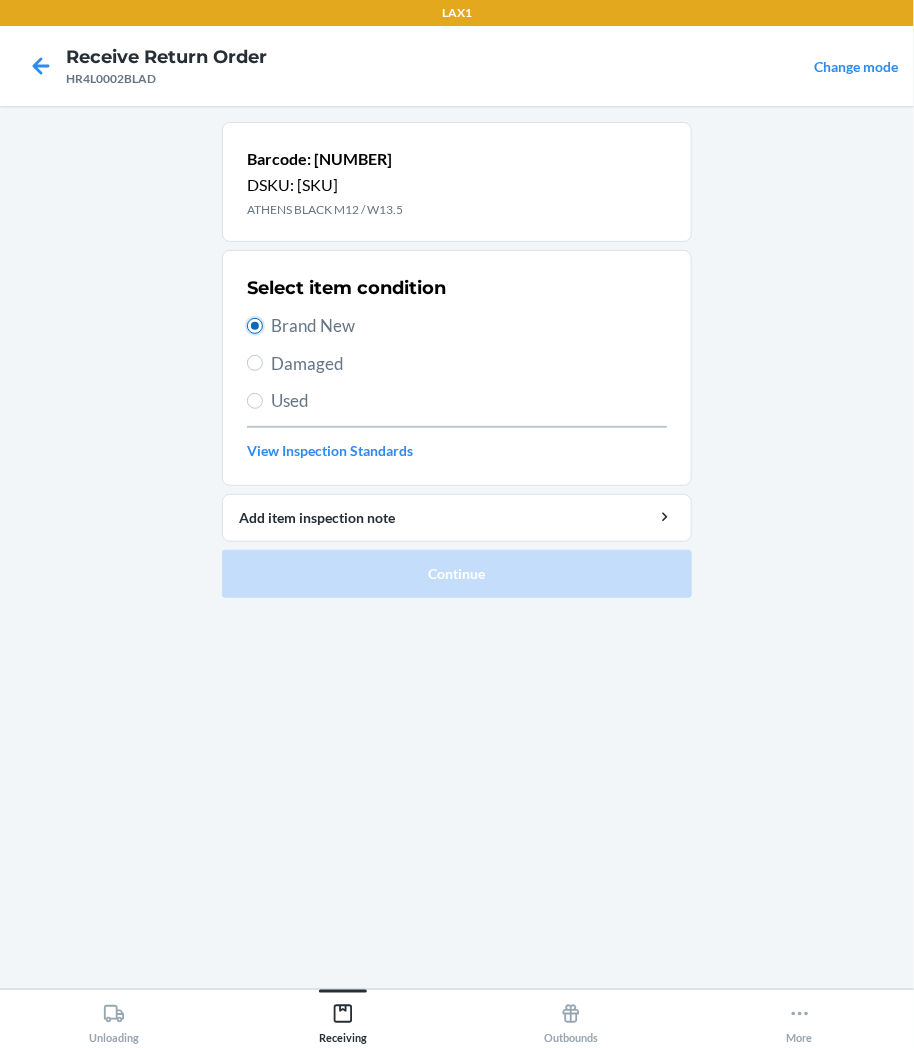 radio on "true" 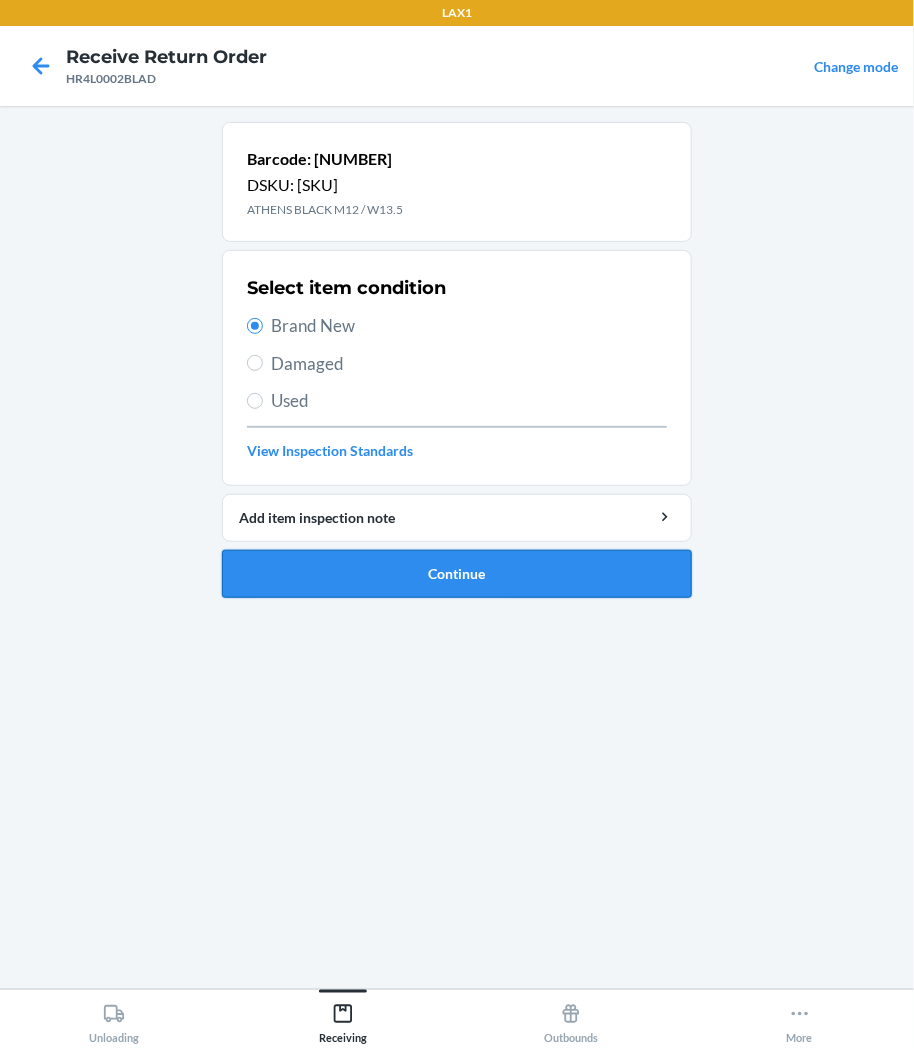 click on "Continue" at bounding box center [457, 574] 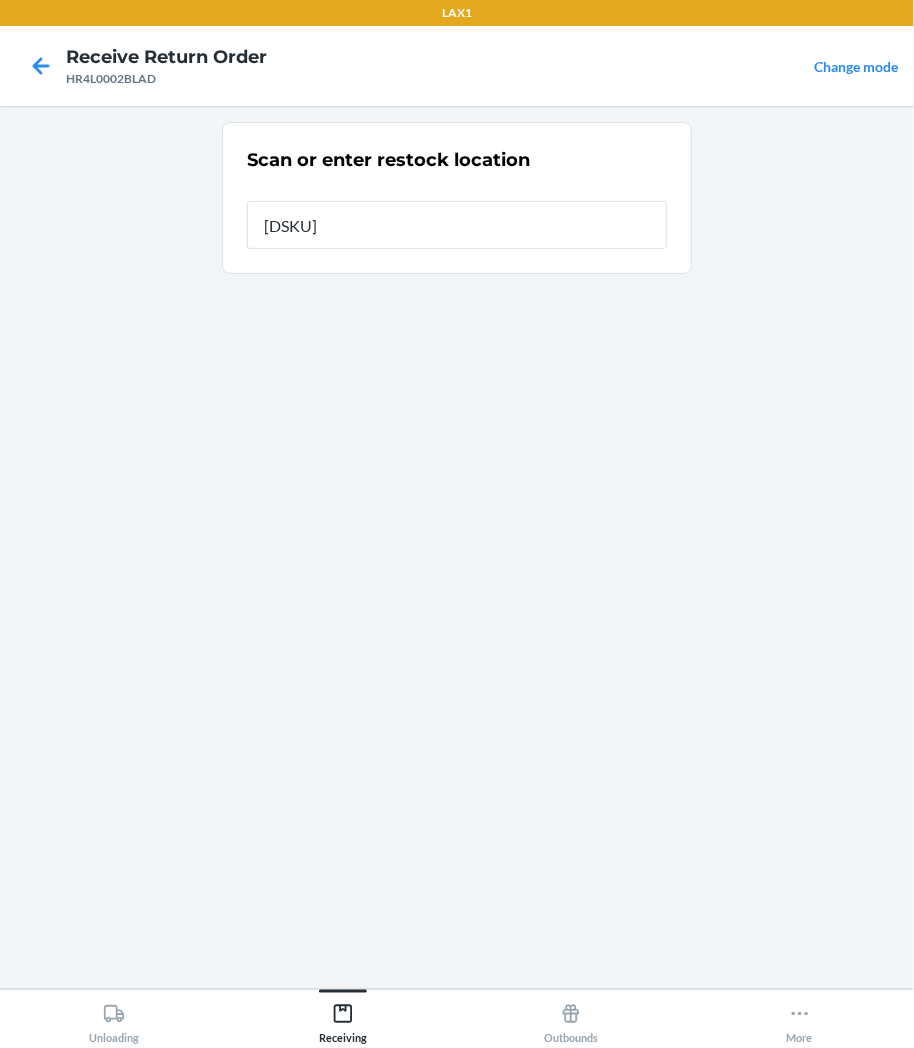 type on "[ALPHANUMERIC]" 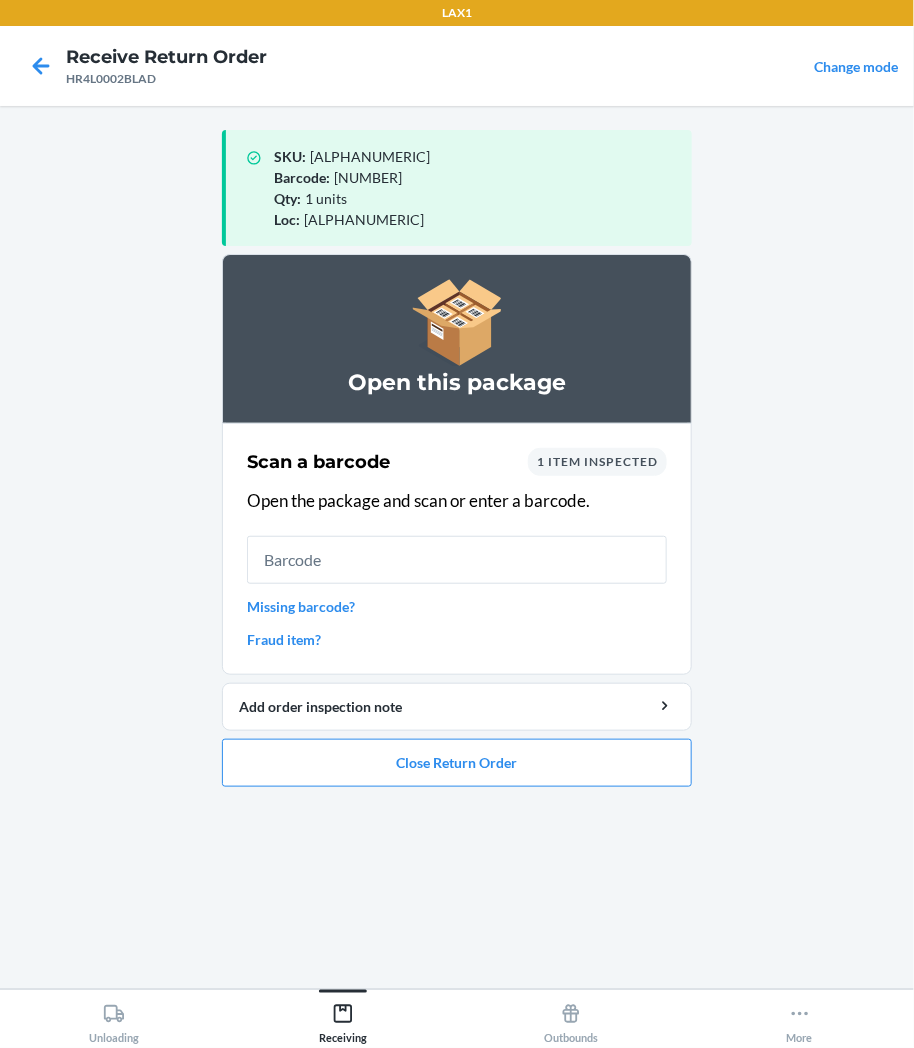 click on "Open this package Scan a barcode 1 item inspected Open the package and scan or enter a barcode. Missing barcode? Fraud item? Add order inspection note Close Return Order" at bounding box center [457, 528] 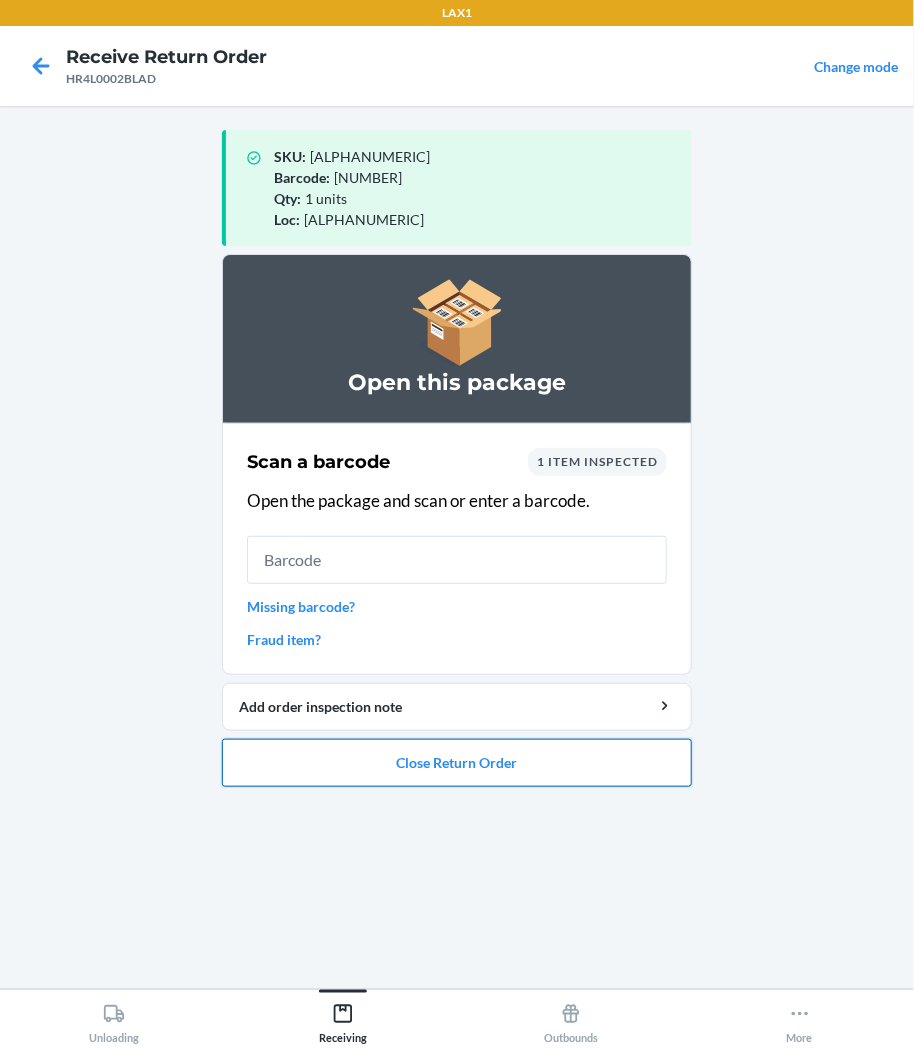 click on "Close Return Order" at bounding box center [457, 763] 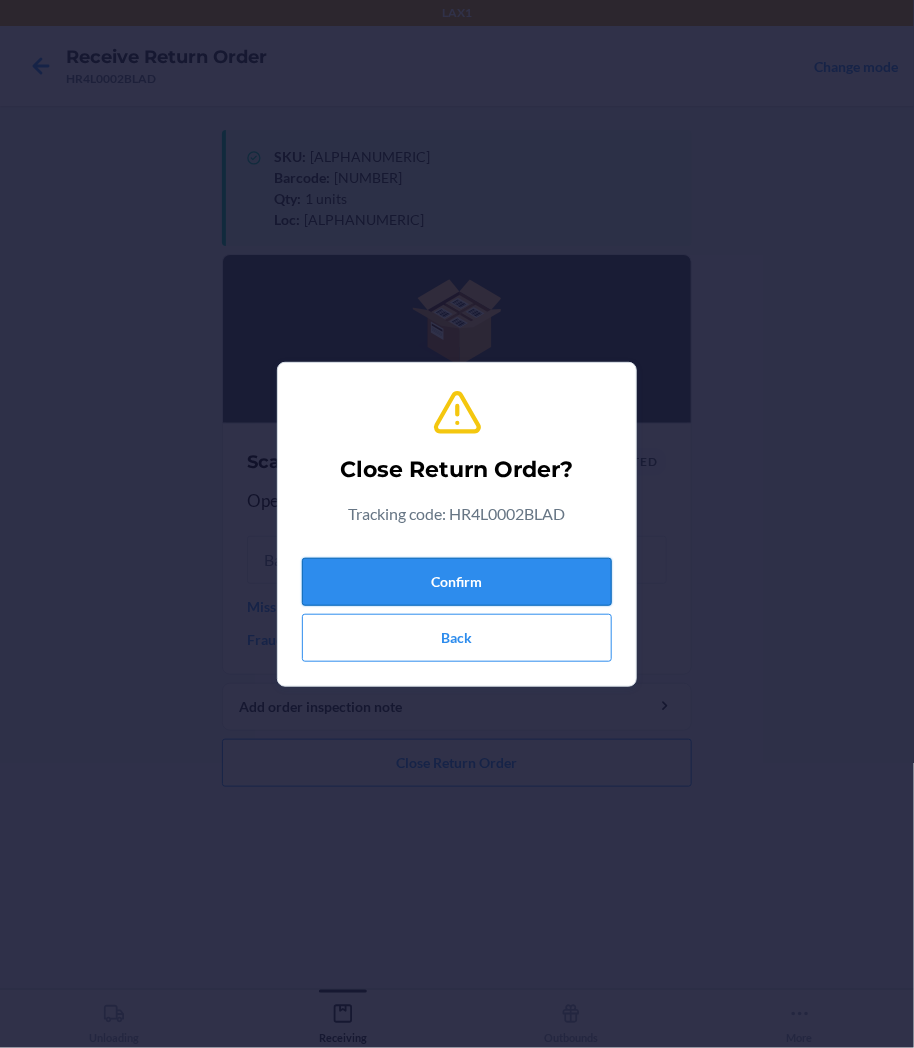 click on "Confirm" at bounding box center [457, 582] 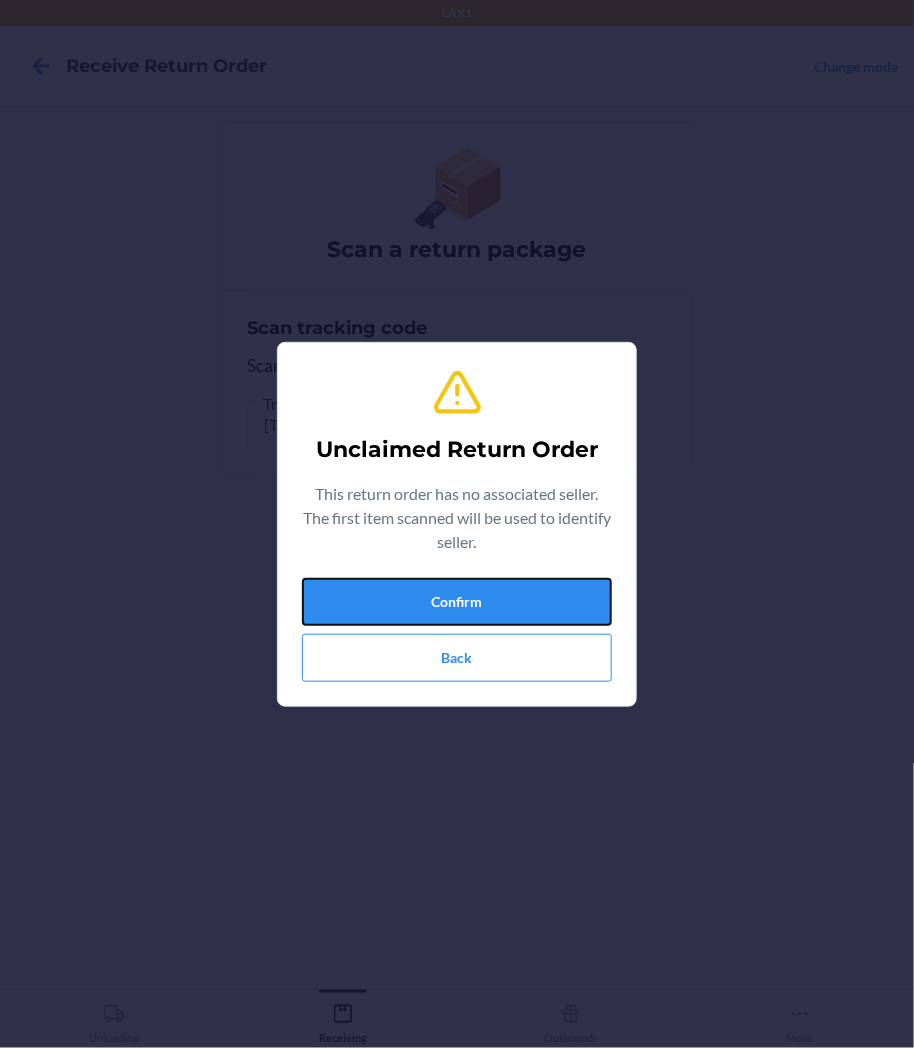 click on "Confirm" at bounding box center [457, 602] 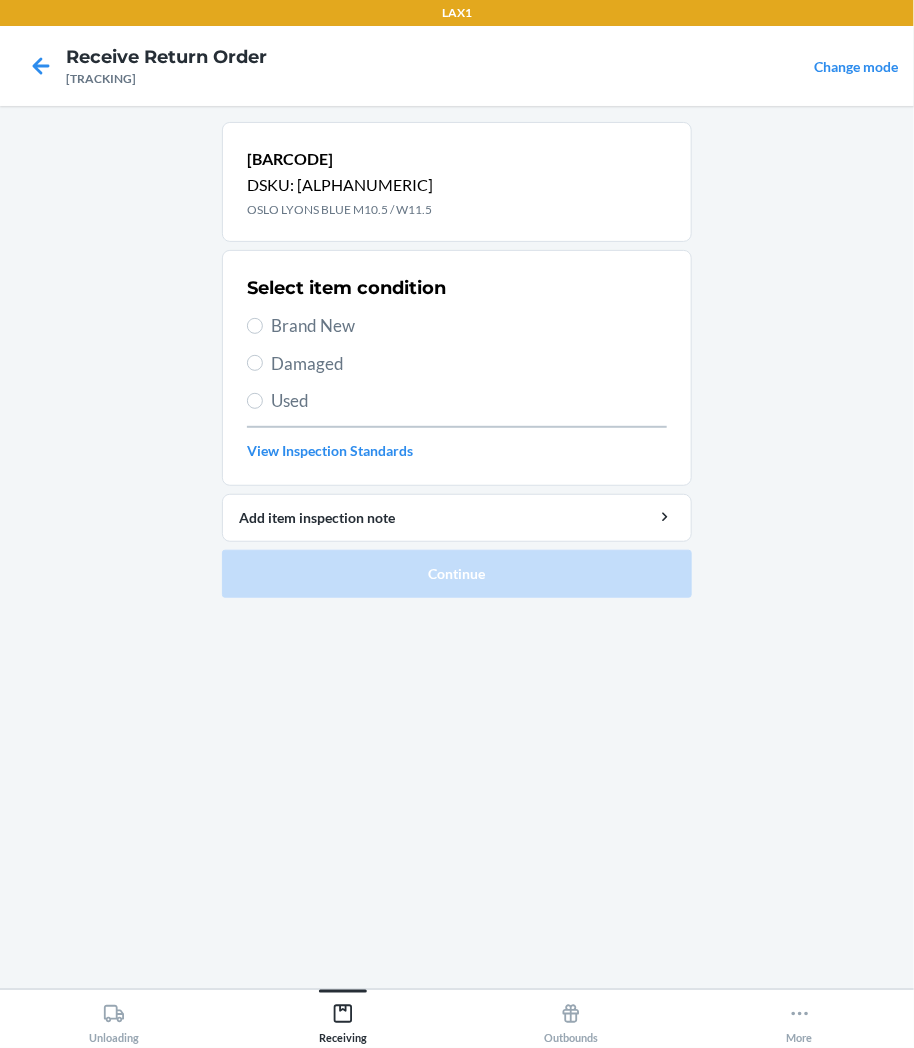 click on "Brand New" at bounding box center [469, 326] 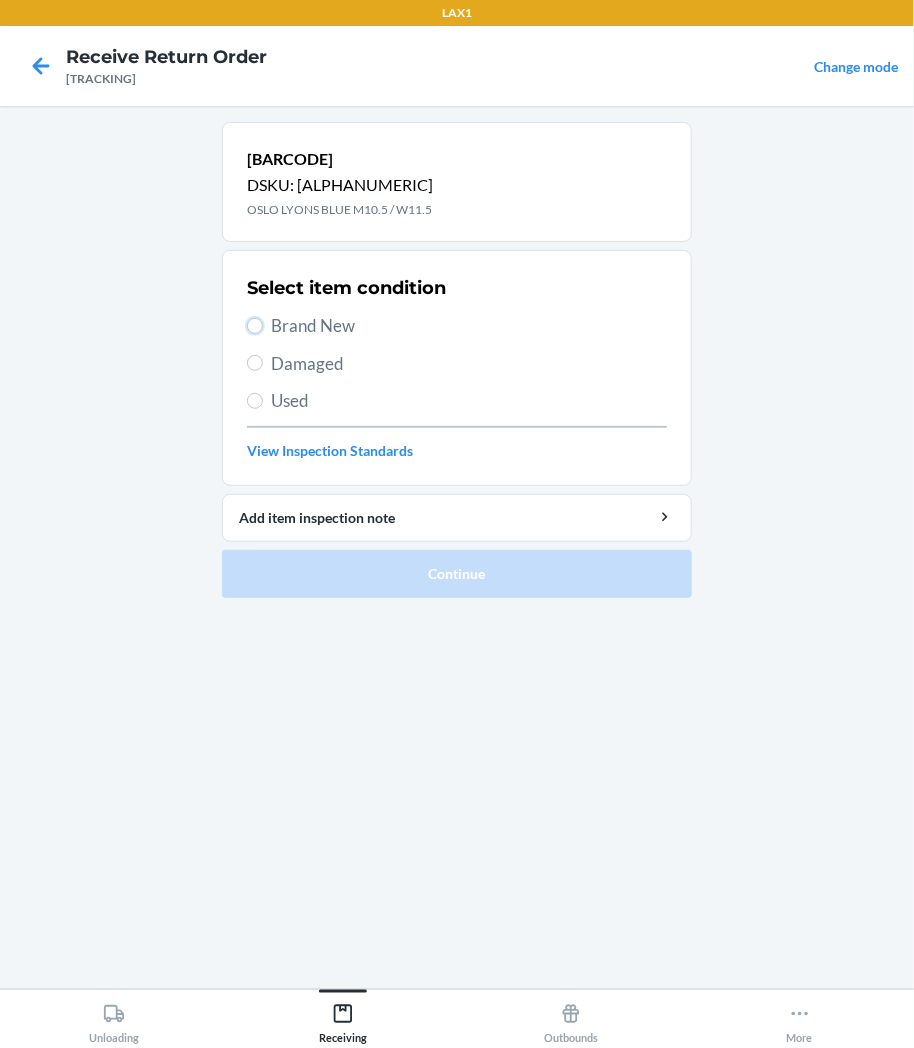 radio on "true" 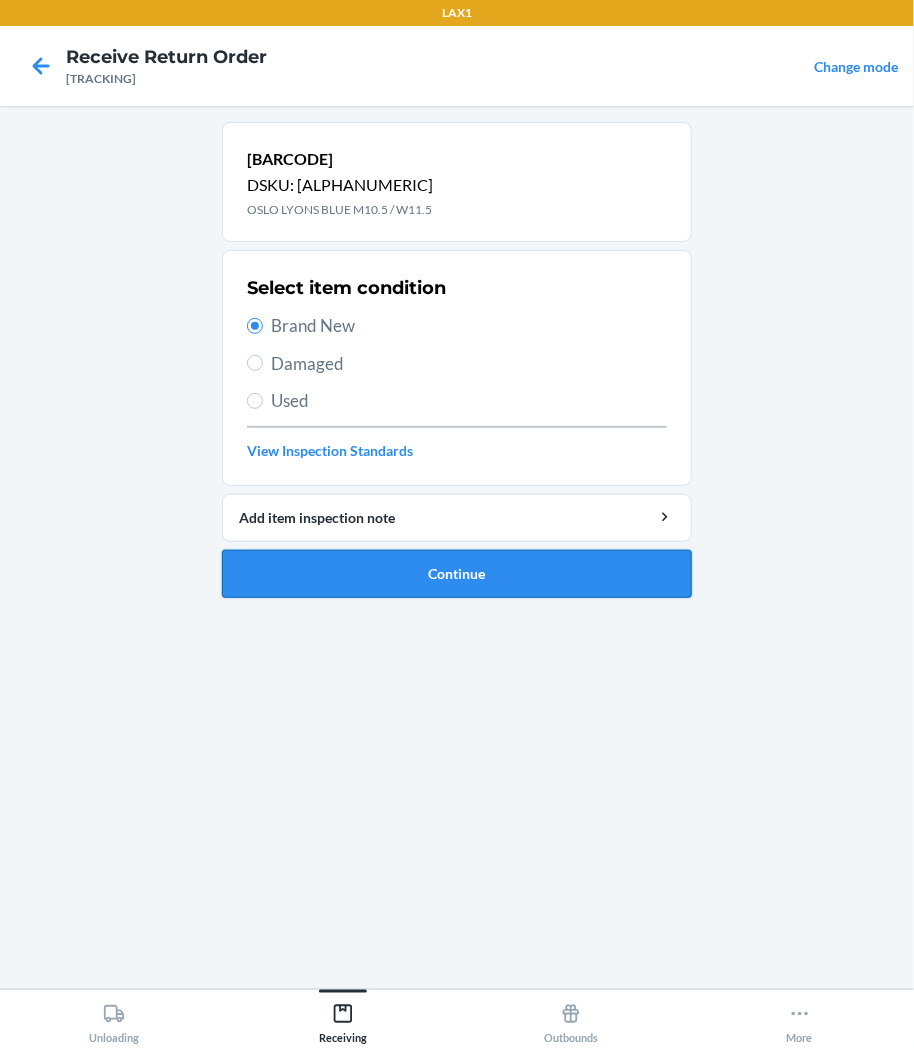 click on "Continue" at bounding box center [457, 574] 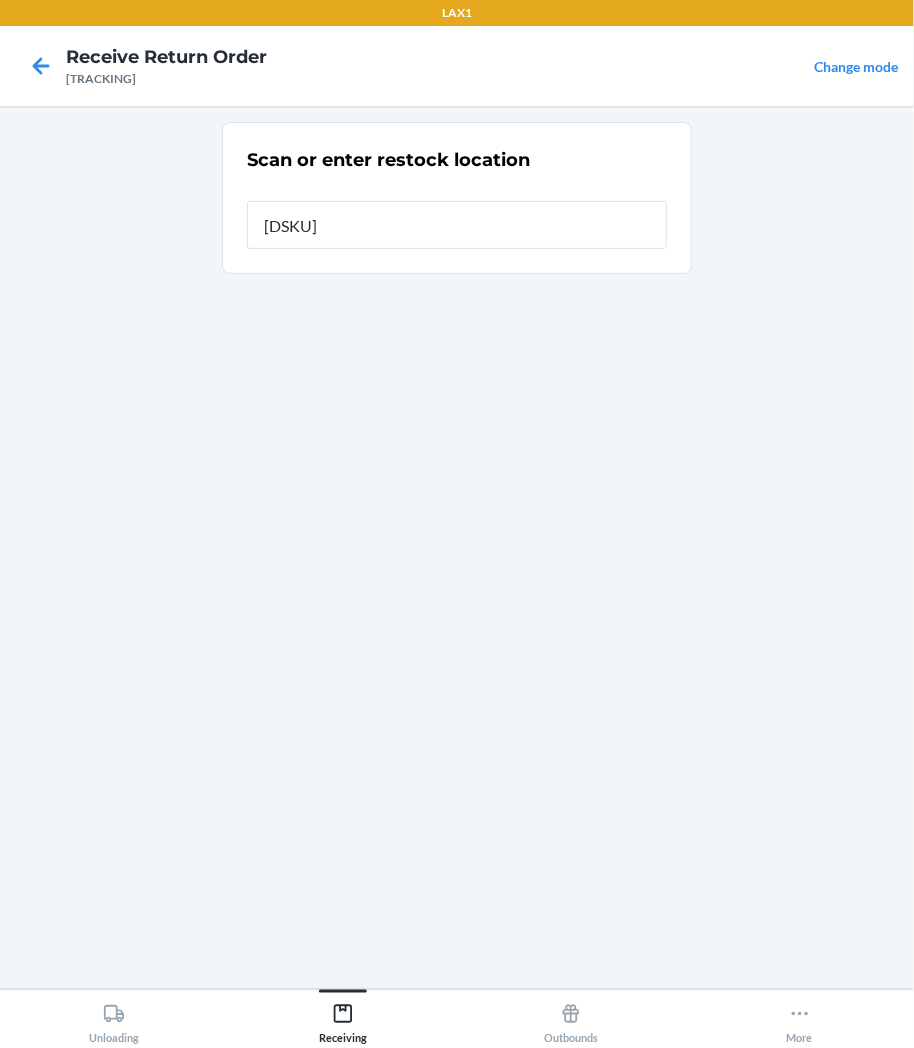 type on "[ALPHANUMERIC]" 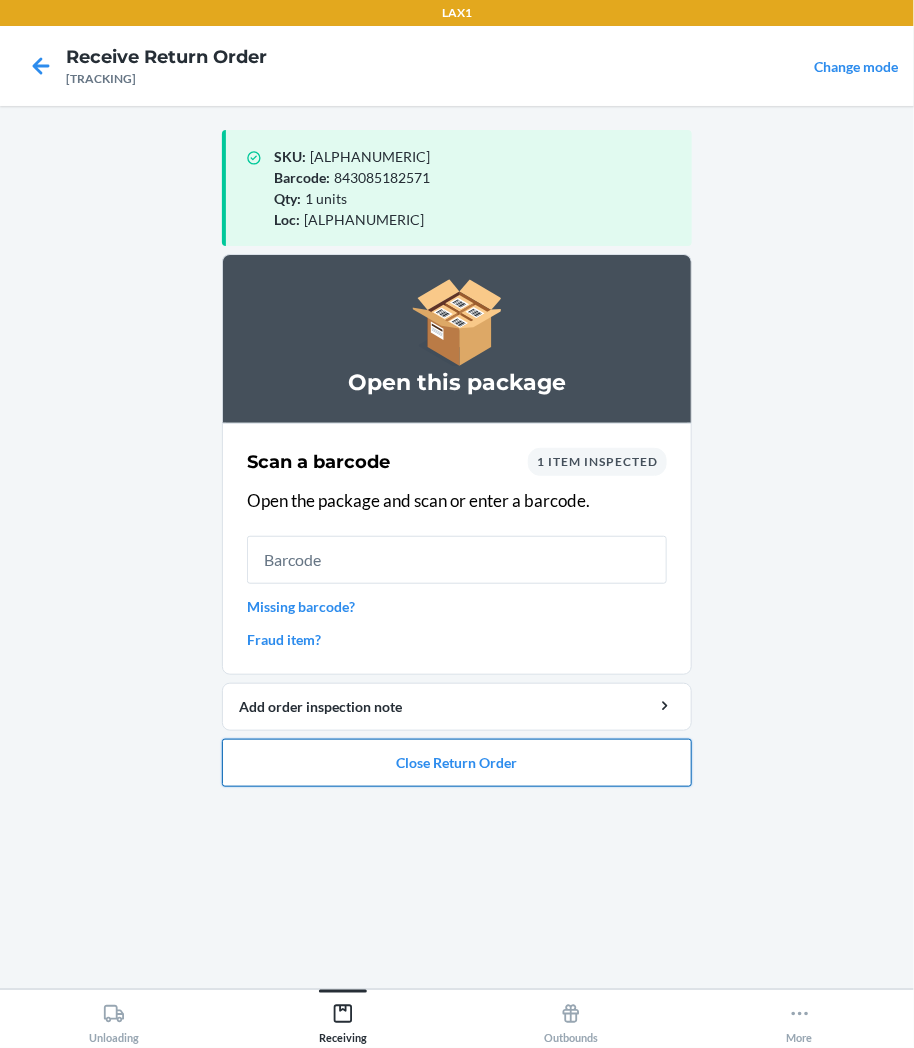 click on "Close Return Order" at bounding box center [457, 763] 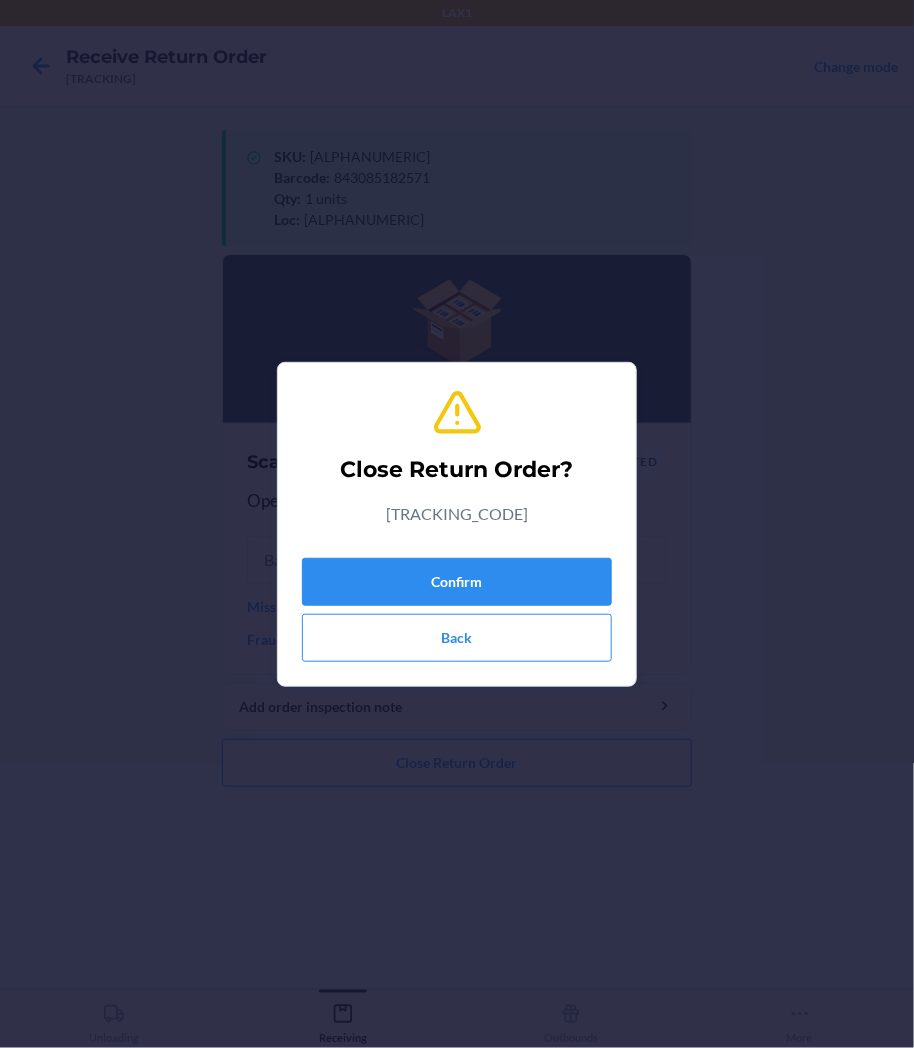click on "Confirm Back" at bounding box center [457, 606] 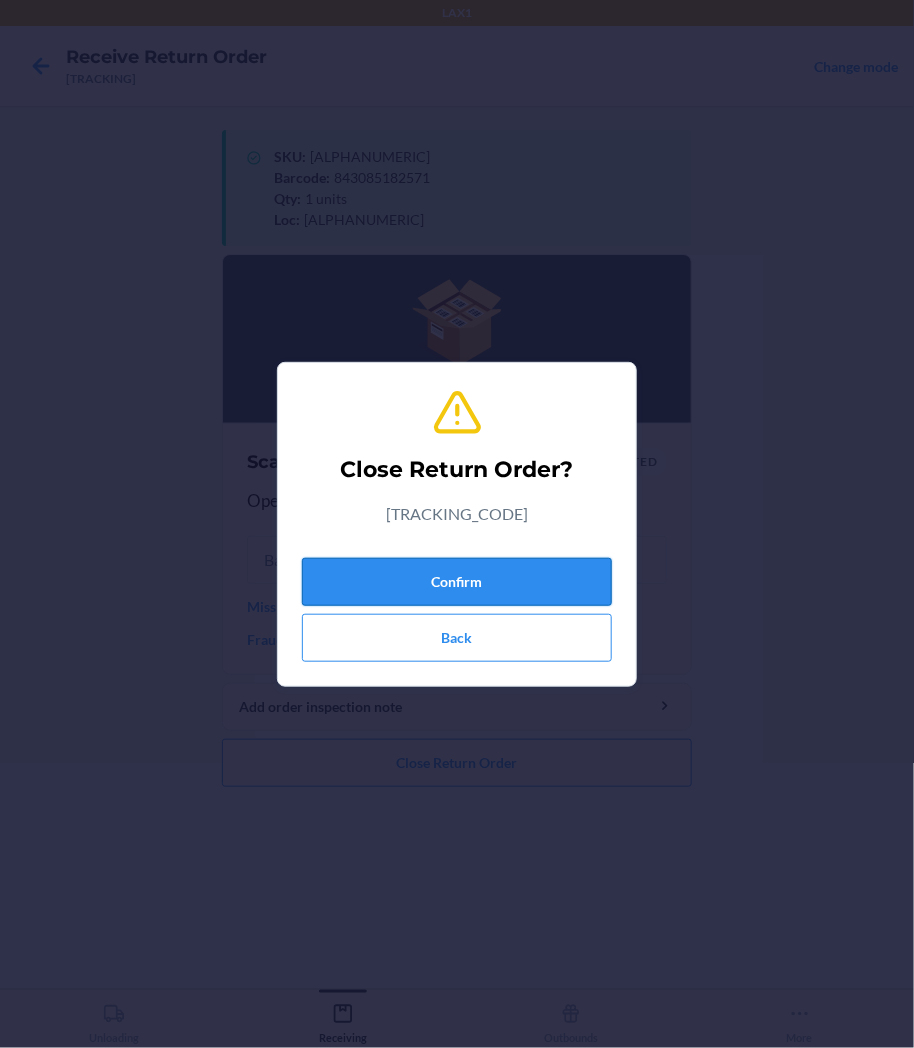 click on "Confirm" at bounding box center [457, 582] 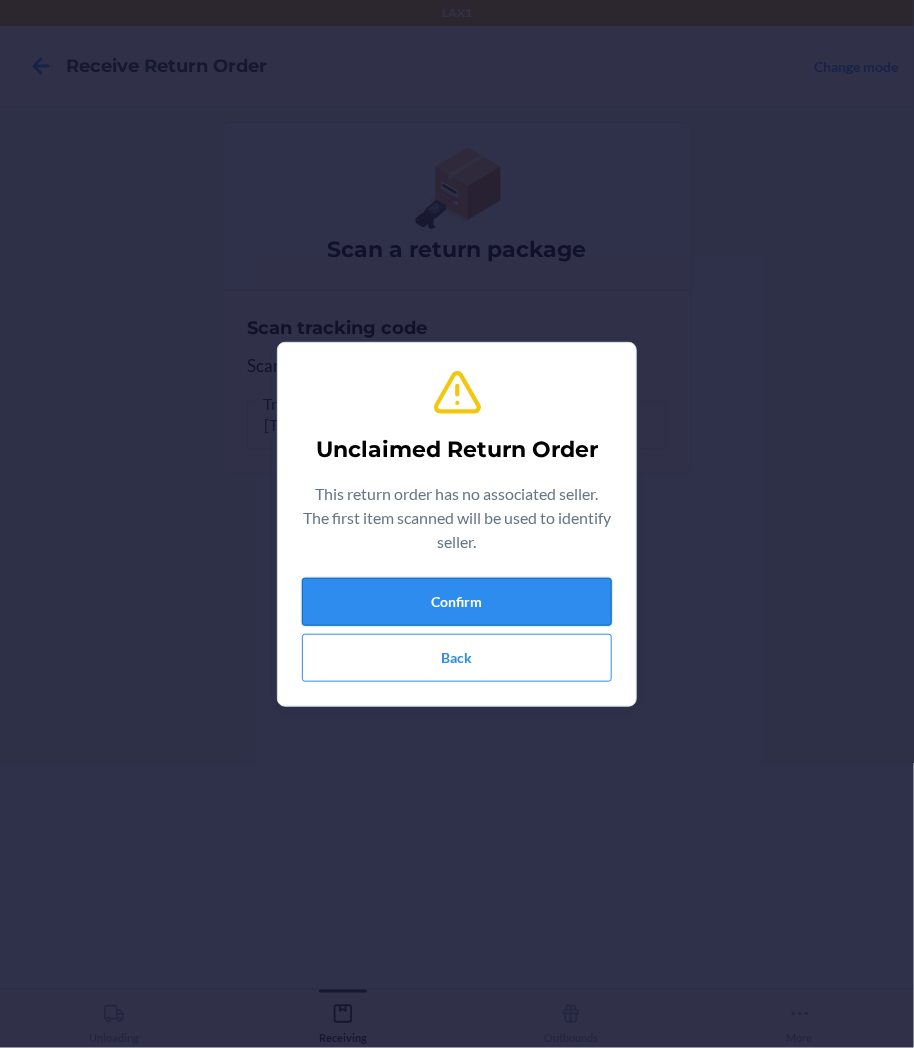 click on "Confirm" at bounding box center (457, 602) 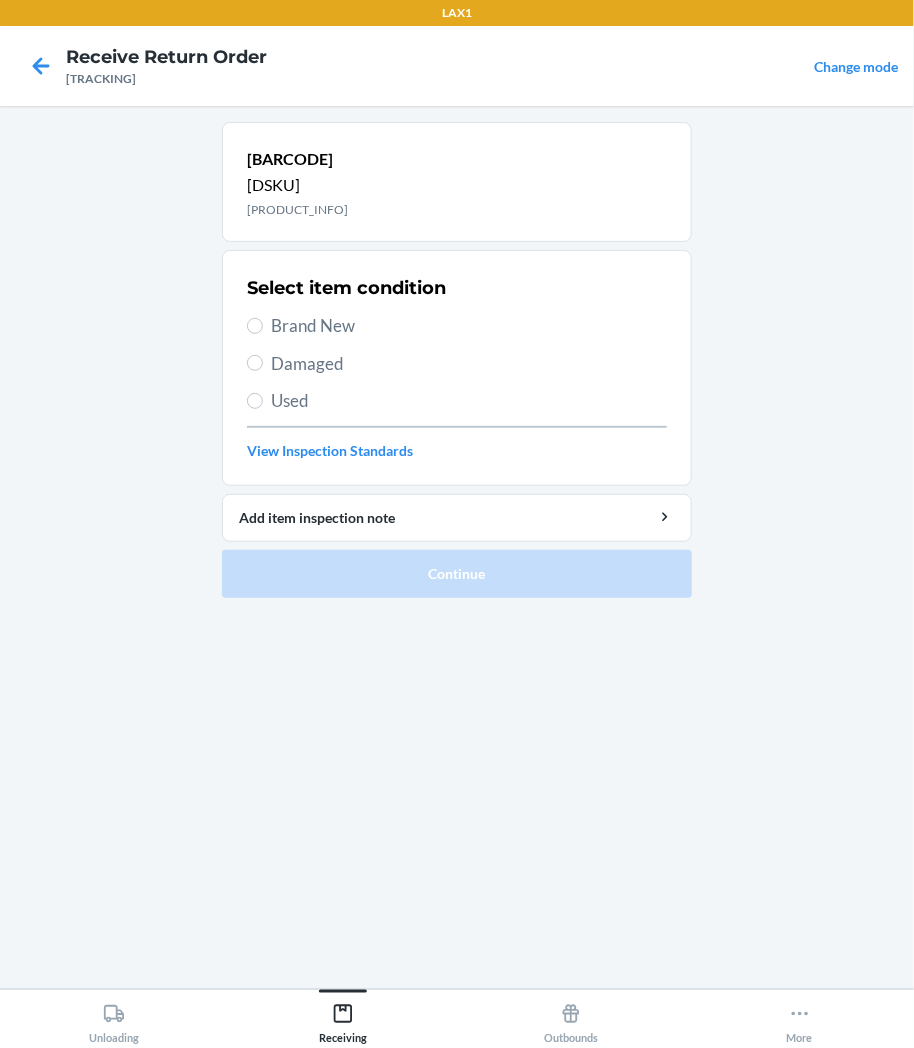 click on "Used" at bounding box center [469, 401] 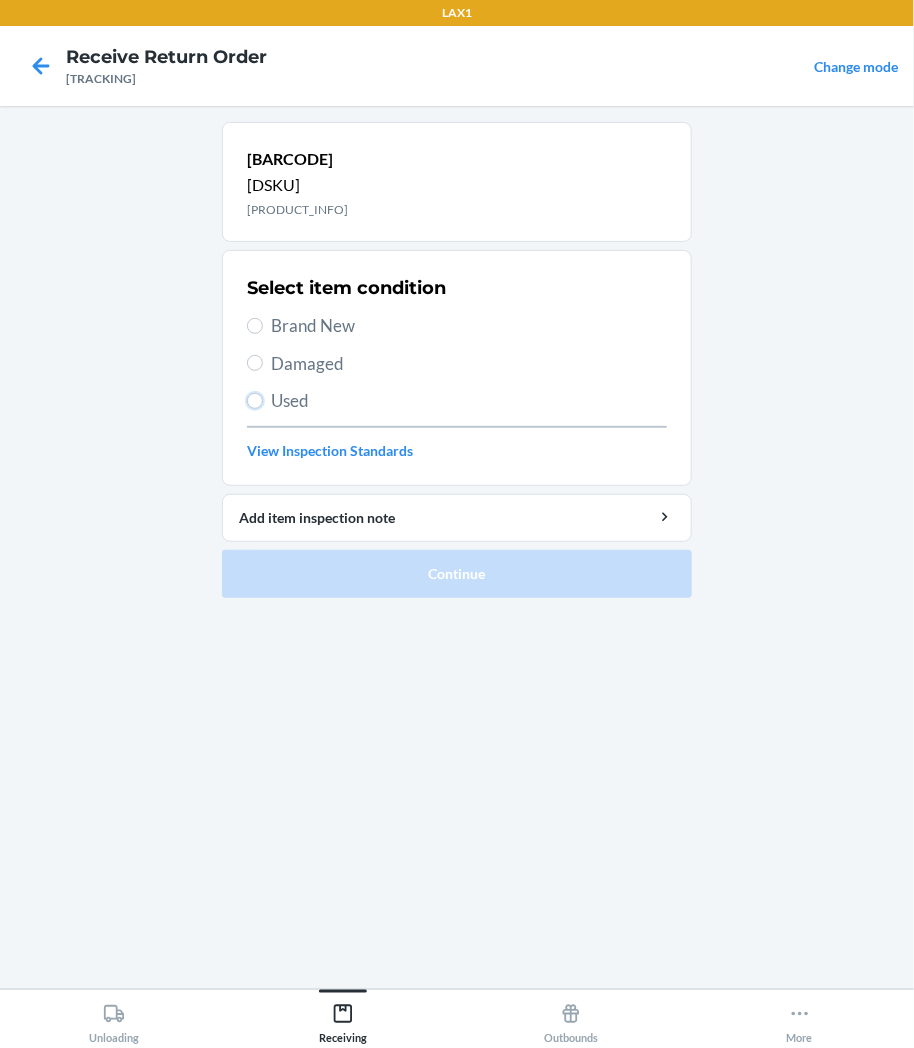 click on "Used" at bounding box center [255, 401] 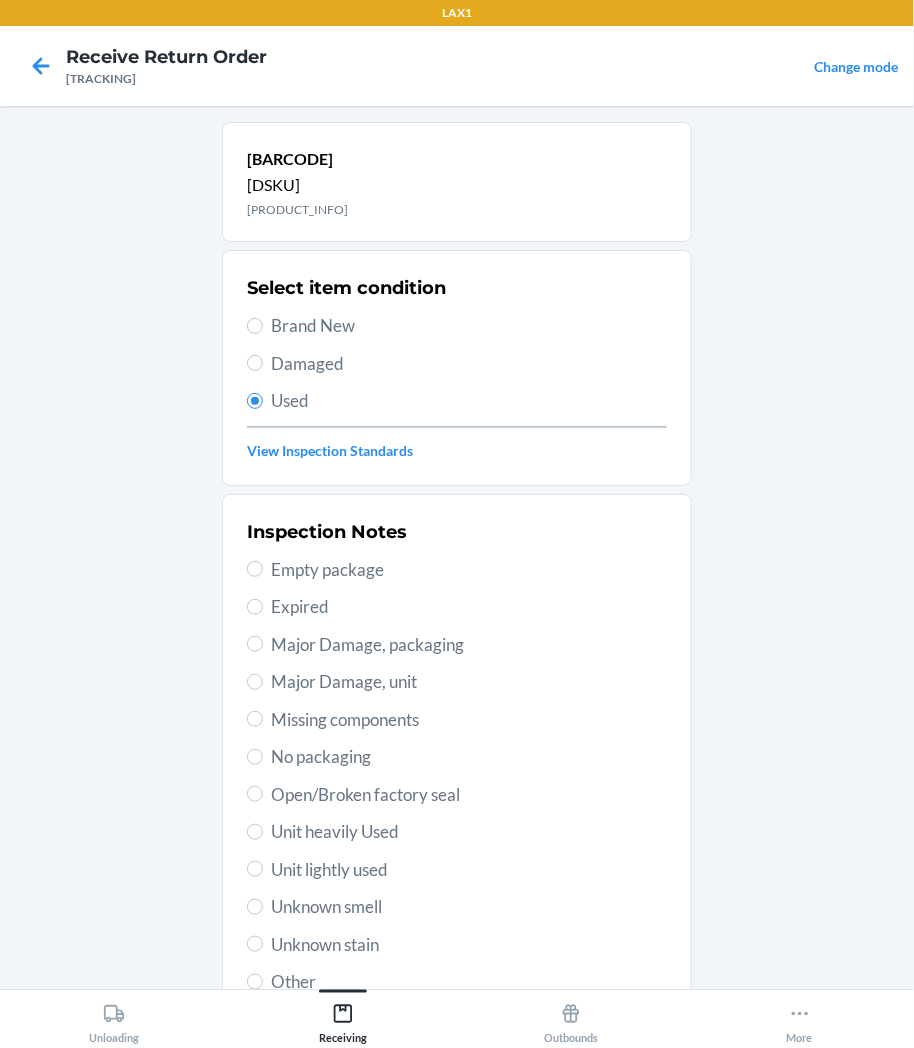 click on "Damaged" at bounding box center (469, 364) 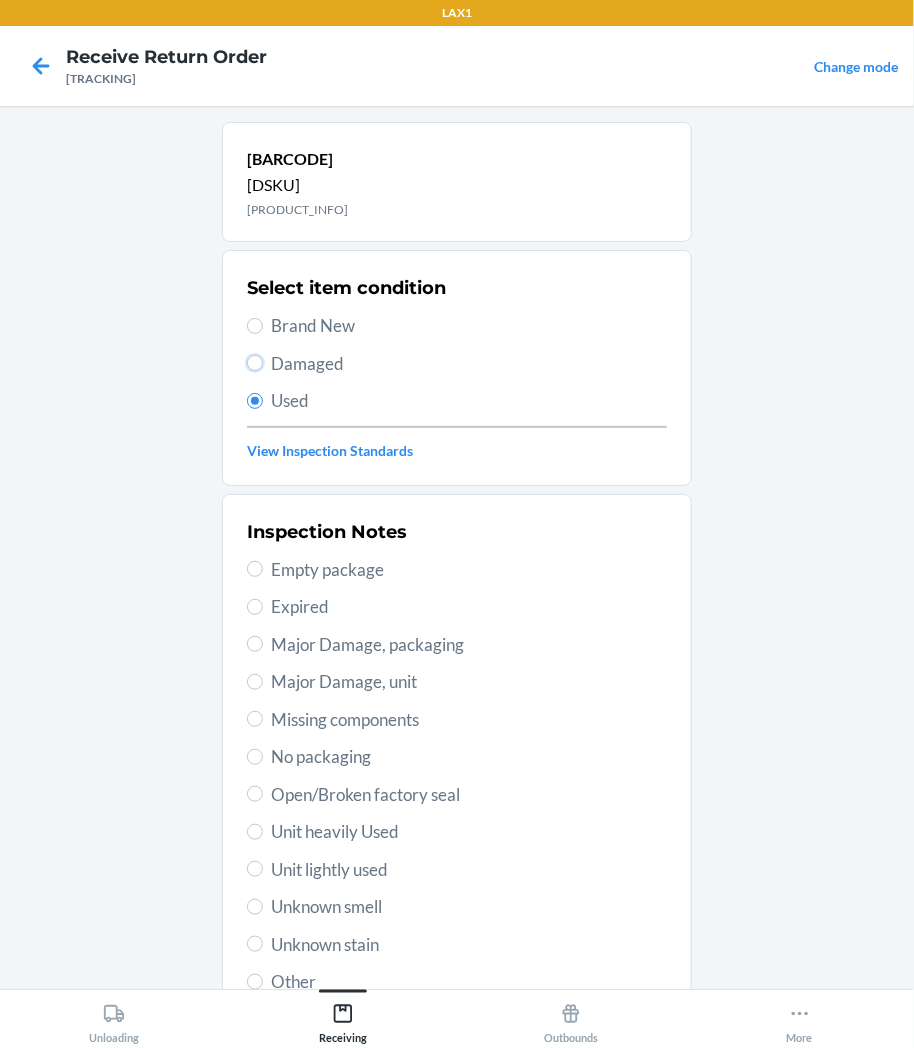 click on "Damaged" at bounding box center (255, 363) 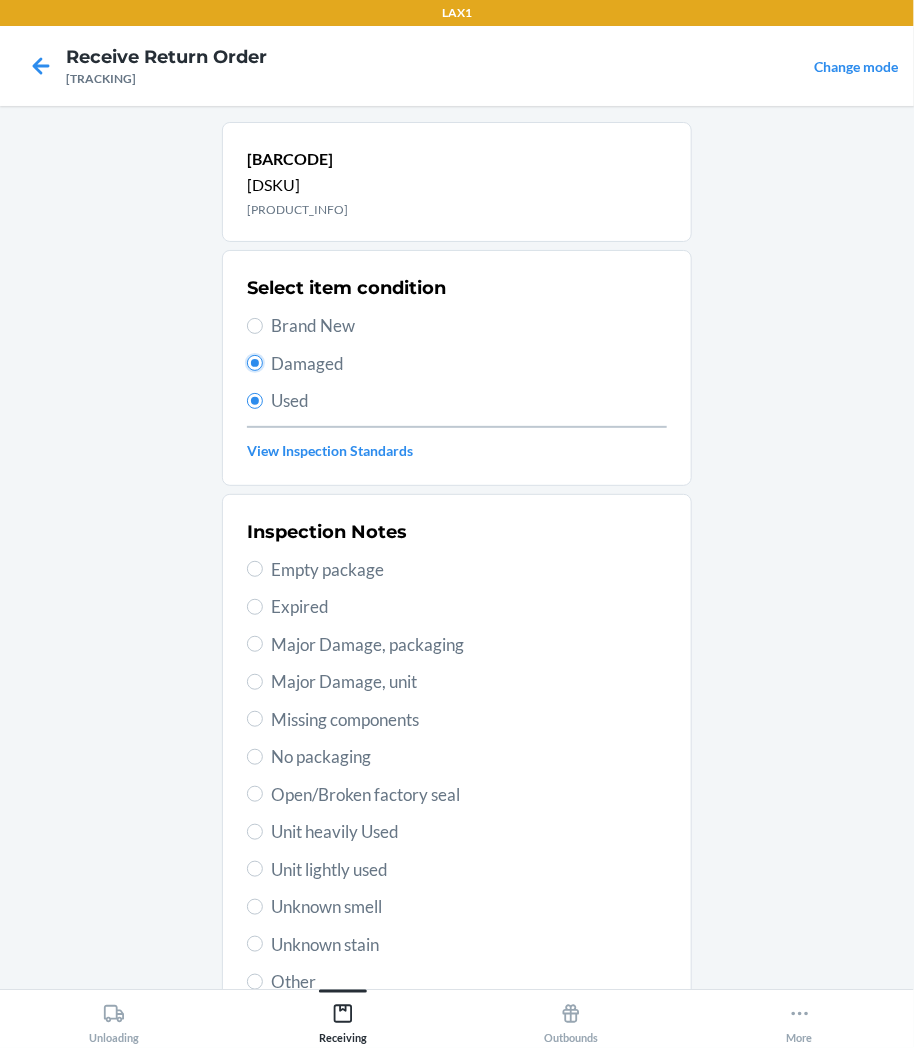 radio on "false" 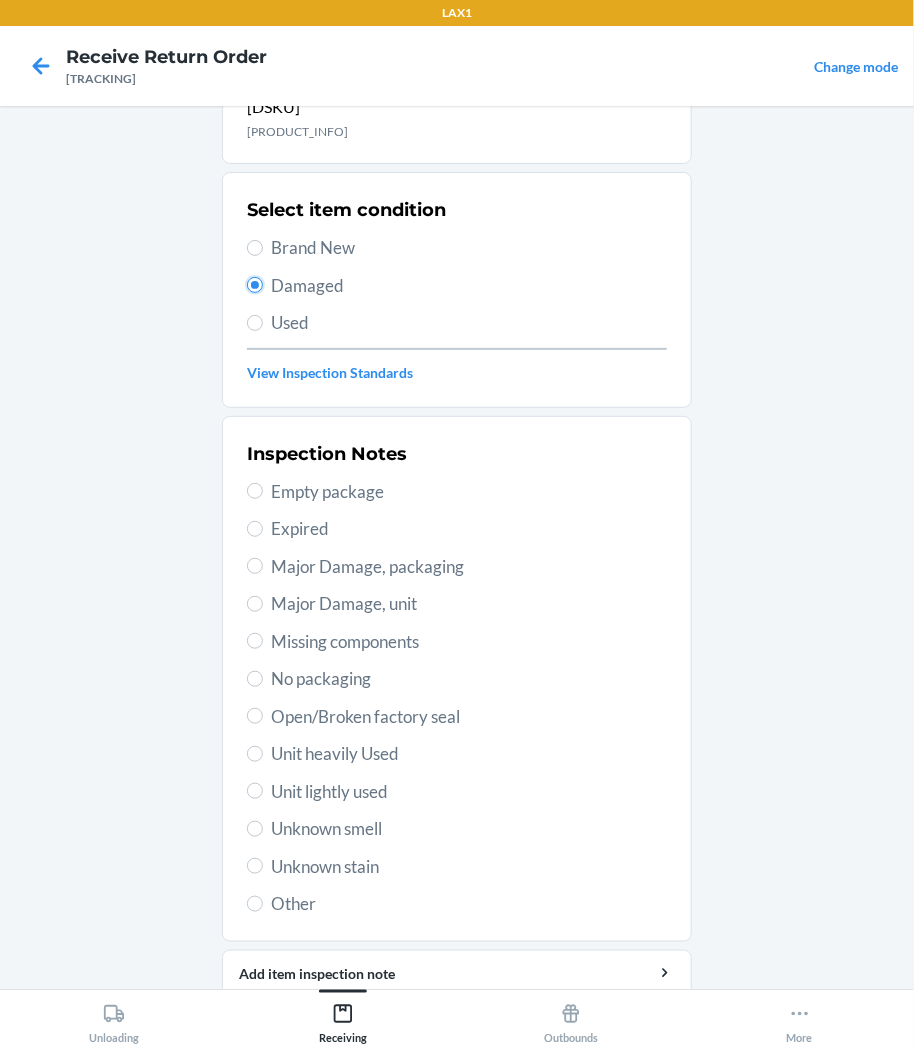 scroll, scrollTop: 157, scrollLeft: 0, axis: vertical 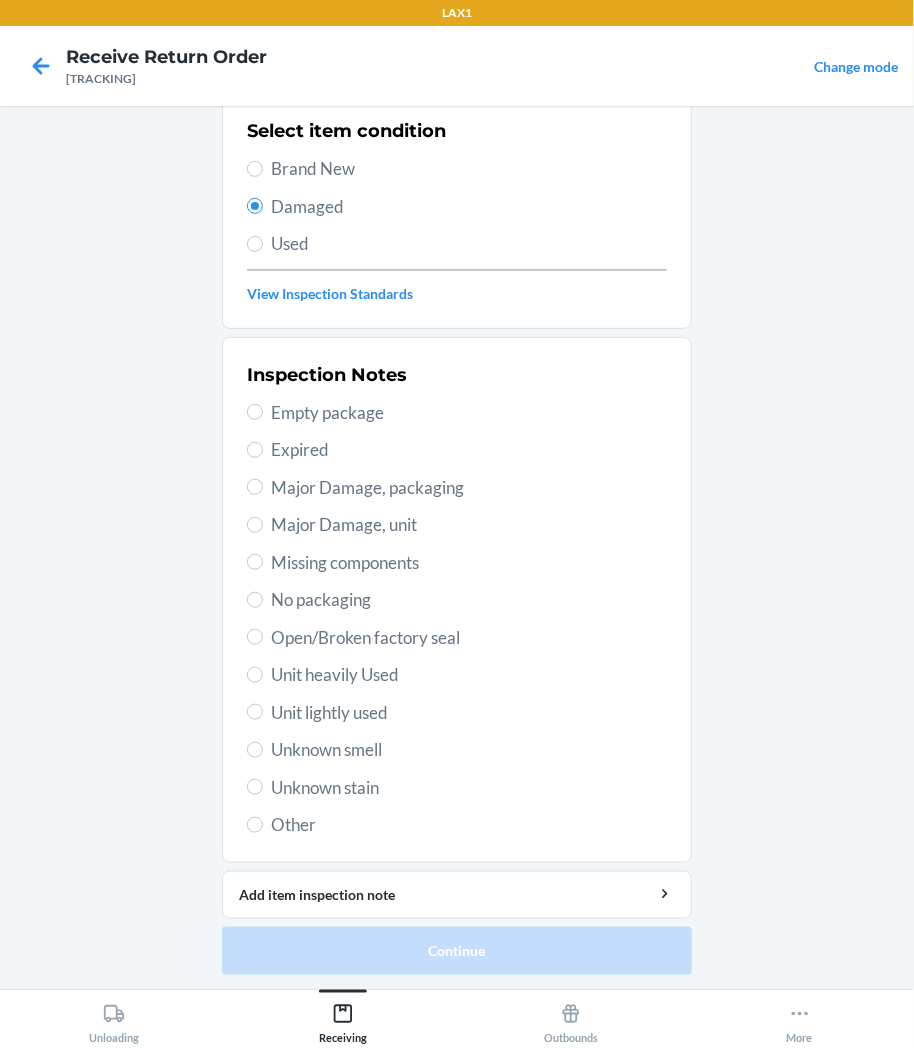 click on "Unknown smell" at bounding box center (469, 750) 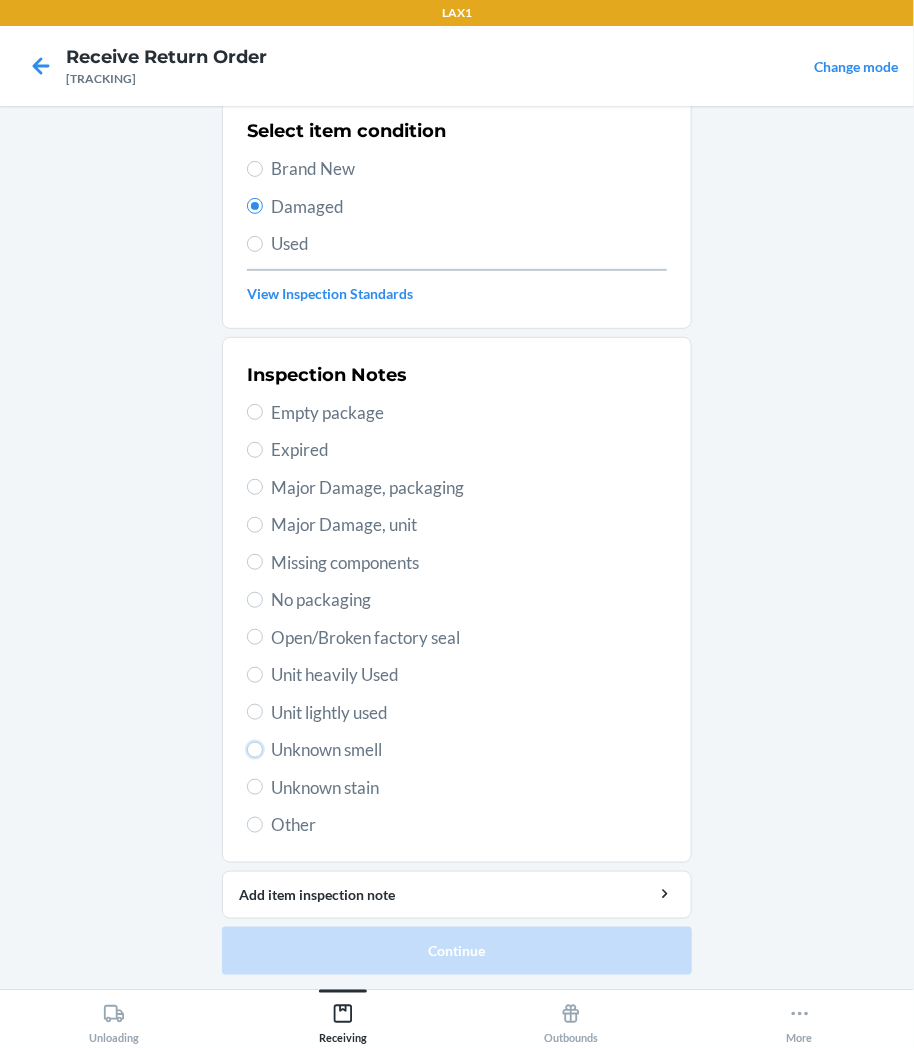 click on "Unknown smell" at bounding box center (255, 750) 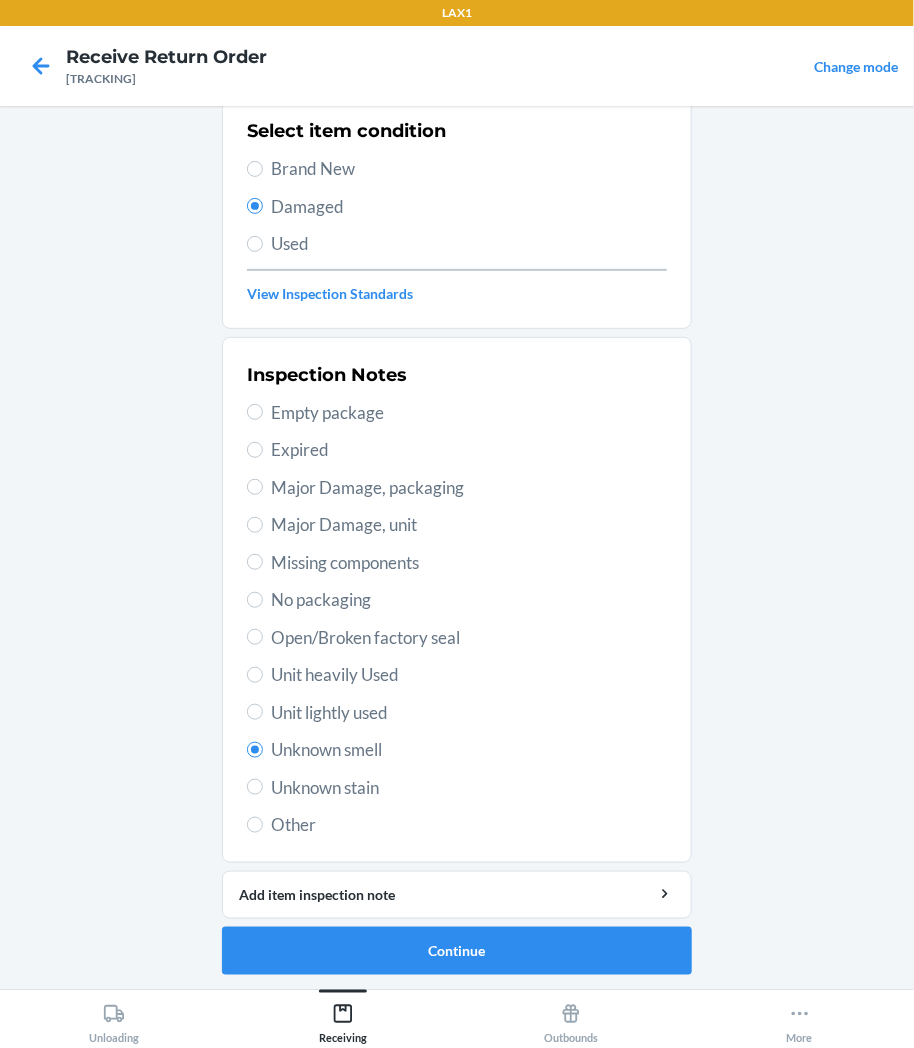 click on "Unit heavily Used" at bounding box center [469, 675] 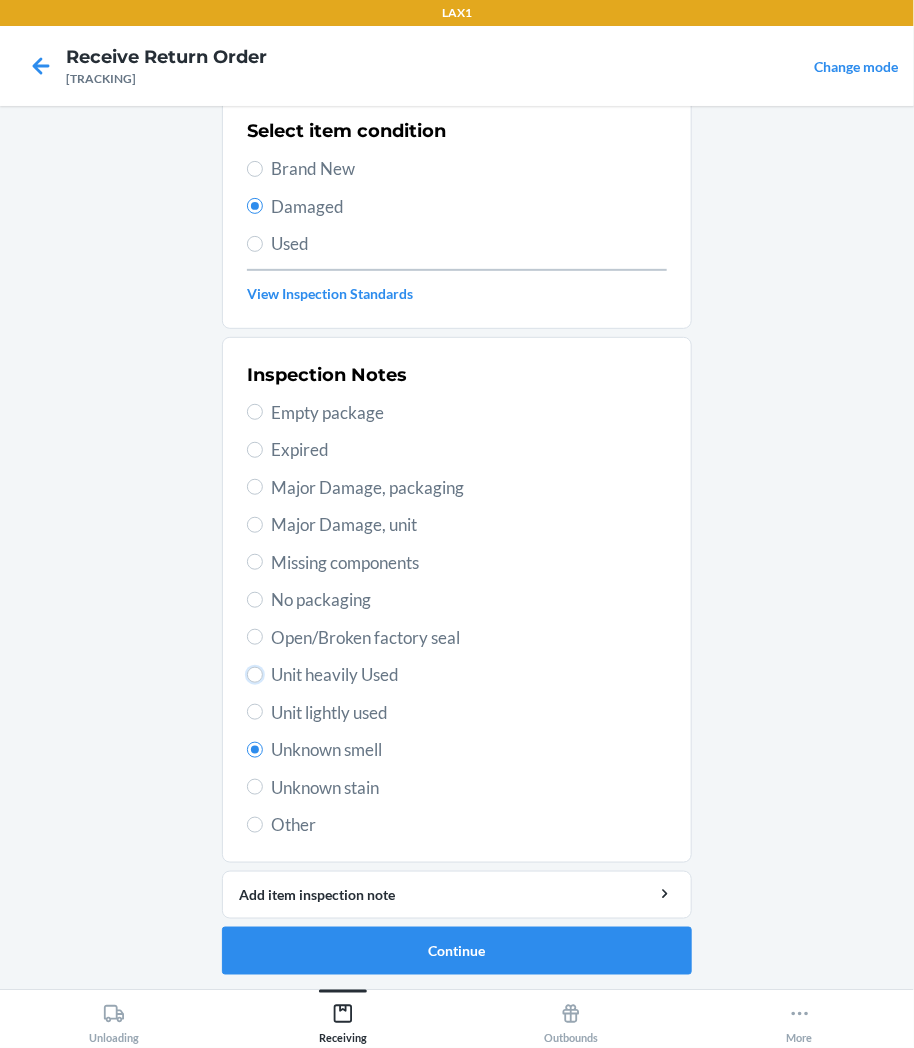 click on "Unit heavily Used" at bounding box center [255, 675] 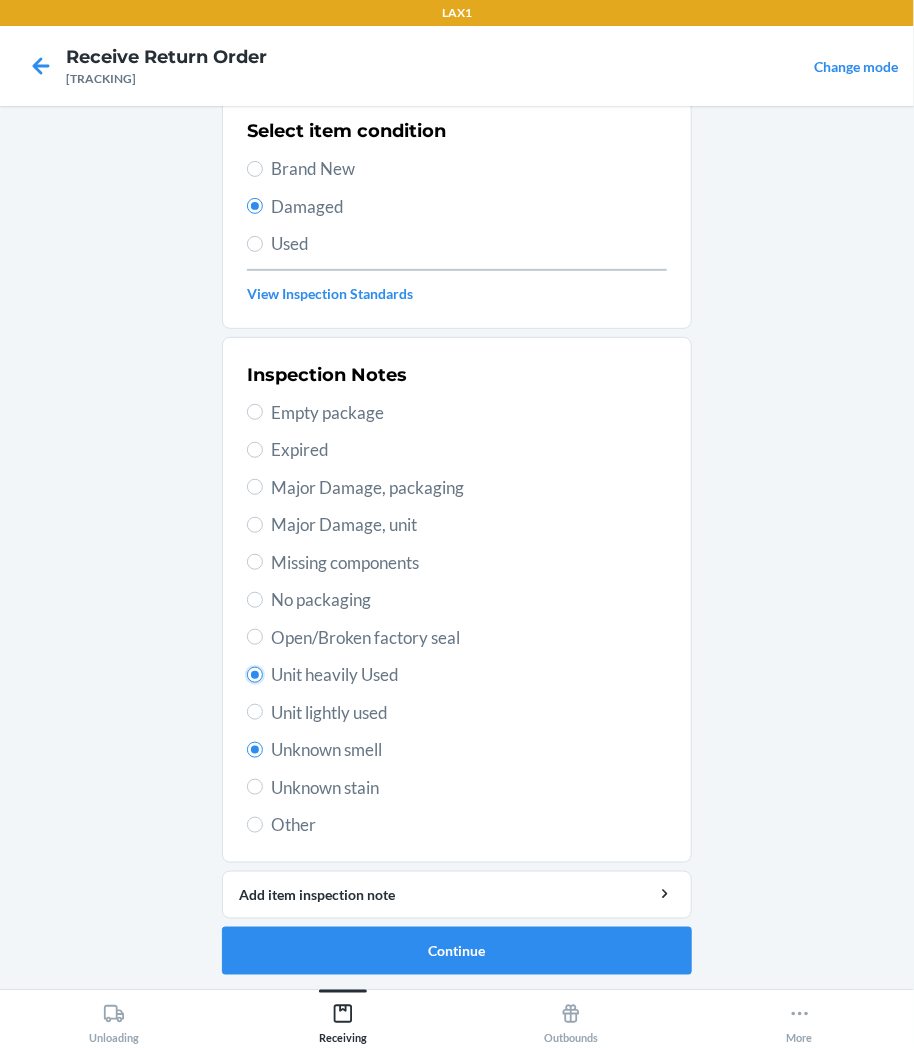 radio on "true" 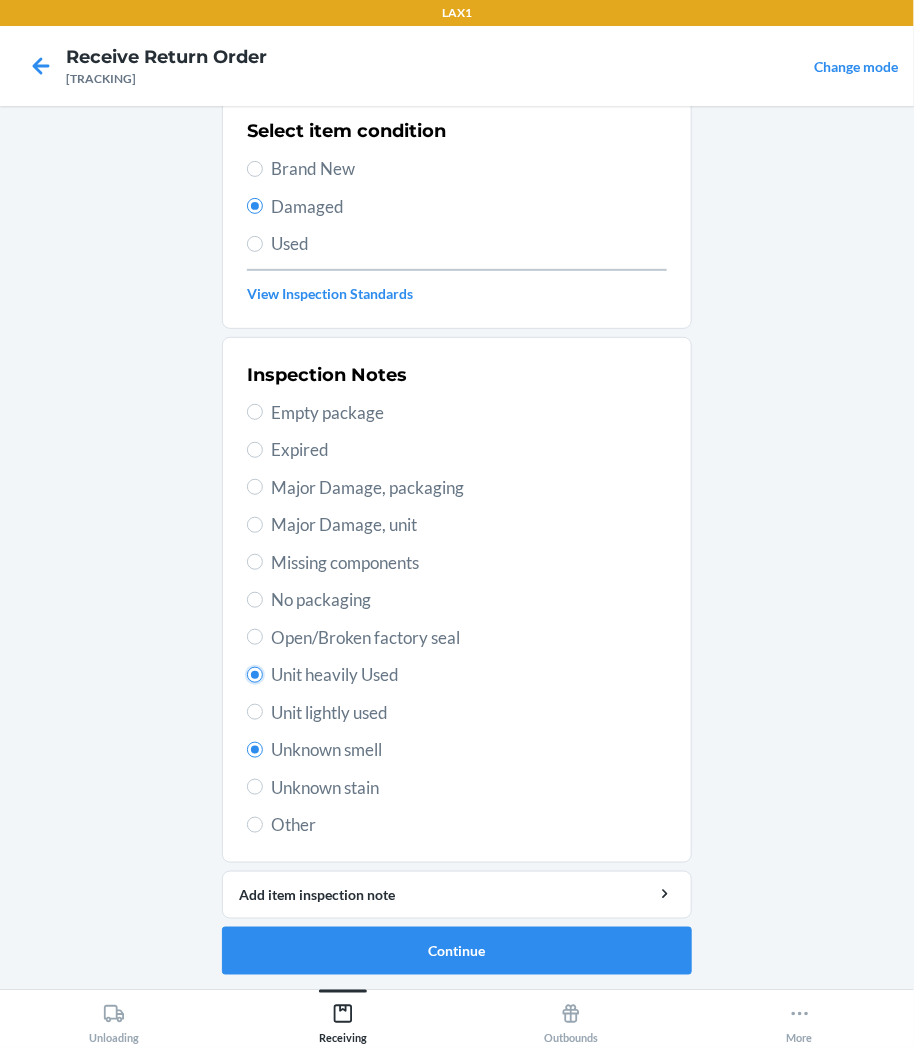 radio on "false" 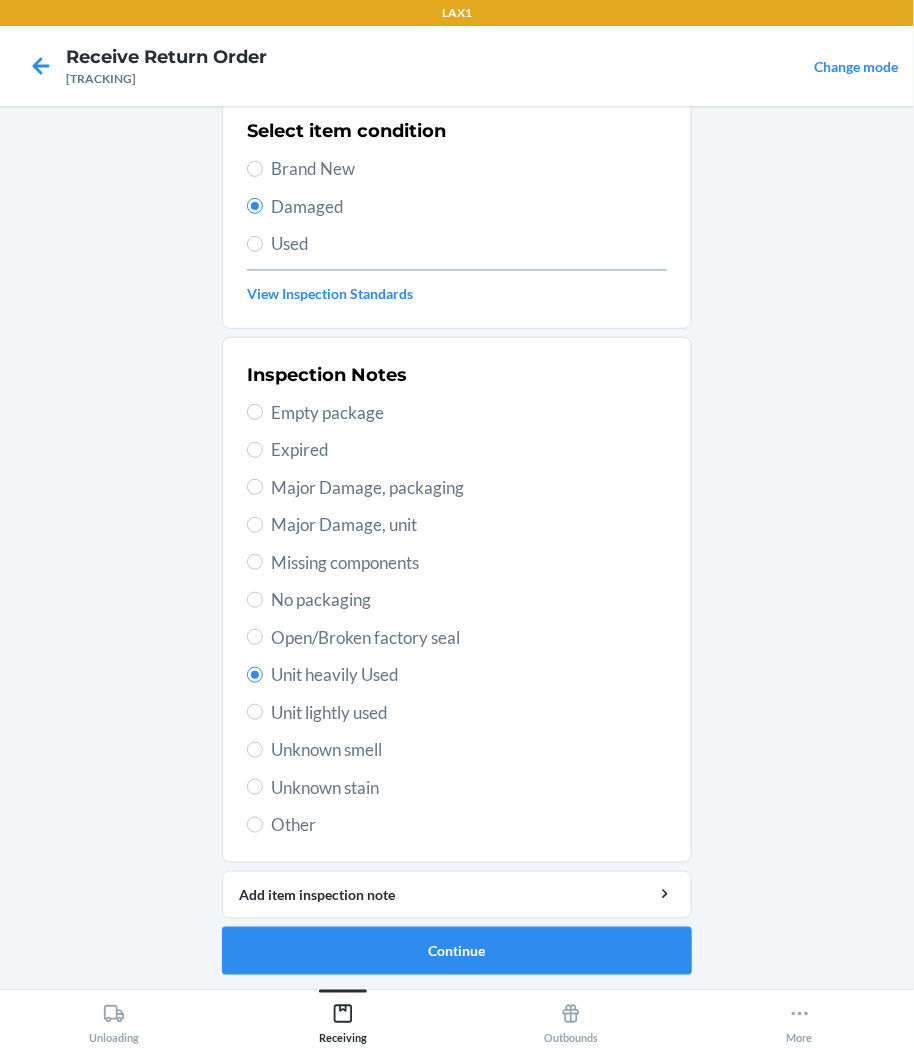 click on "Unit lightly used" at bounding box center [469, 713] 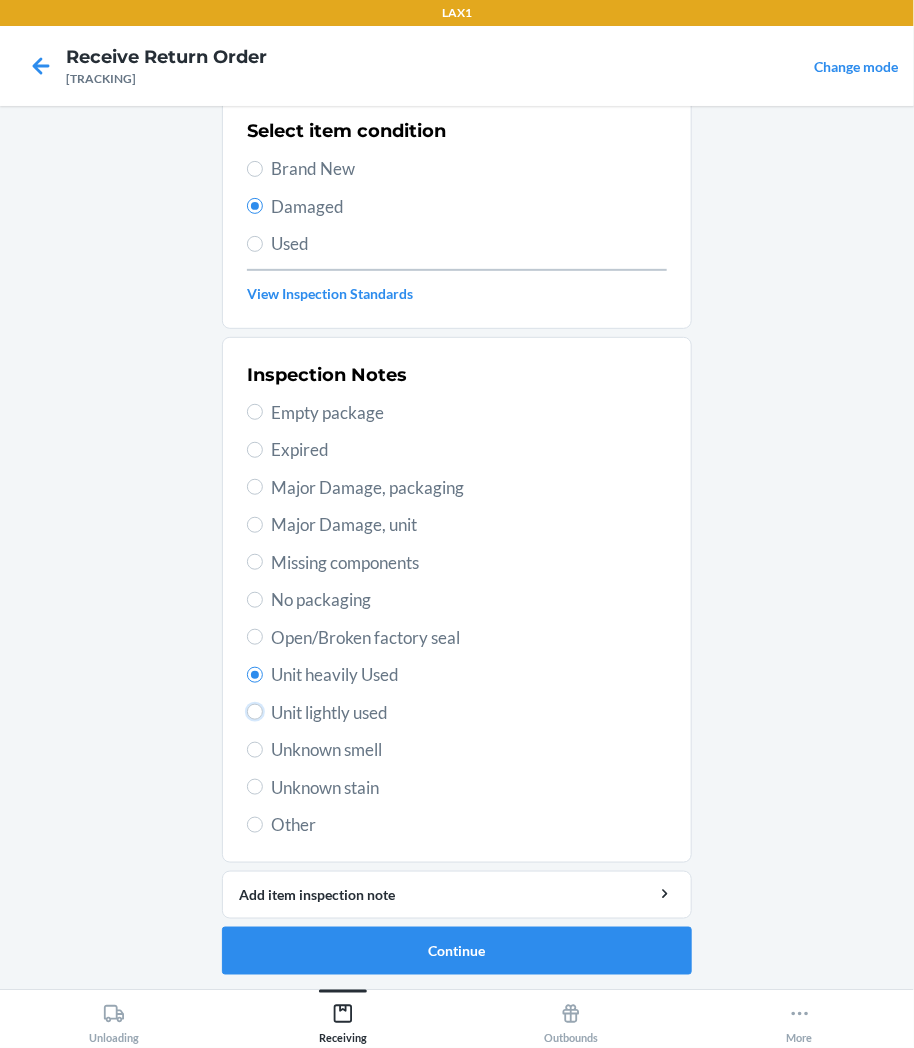 click on "Unit lightly used" at bounding box center [255, 712] 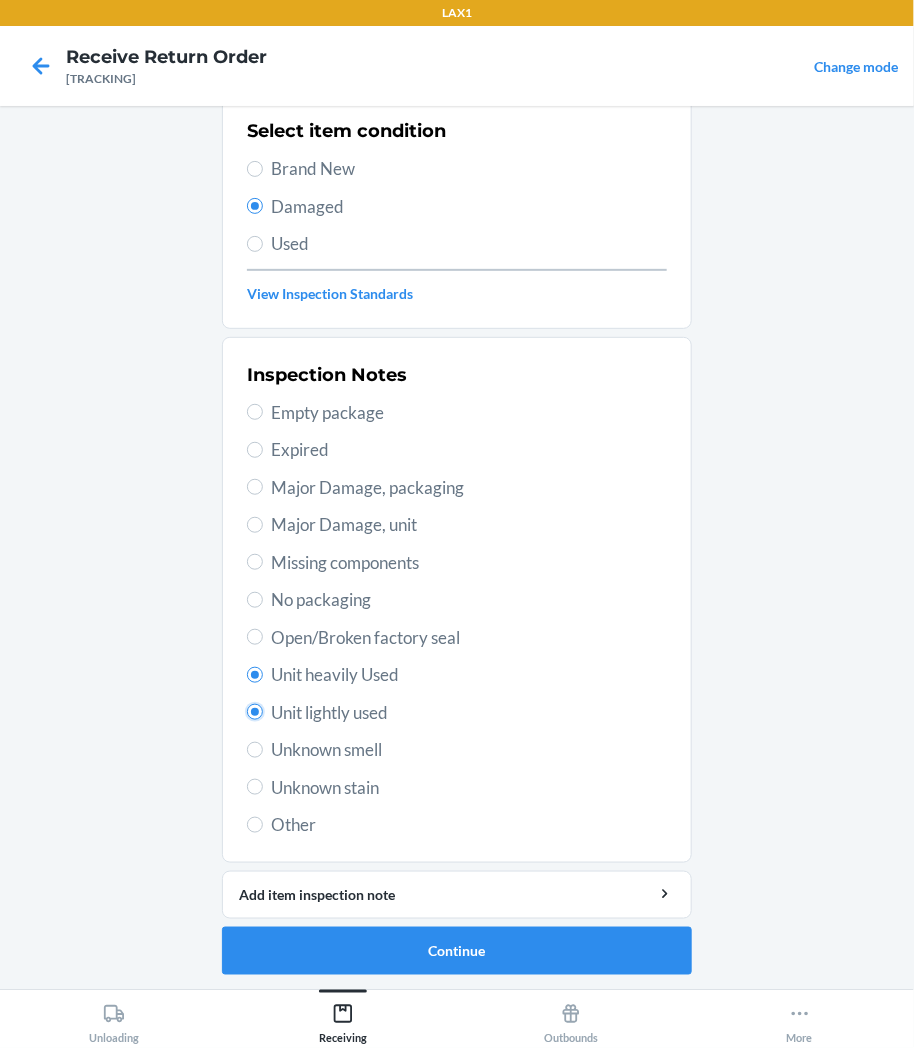 radio on "true" 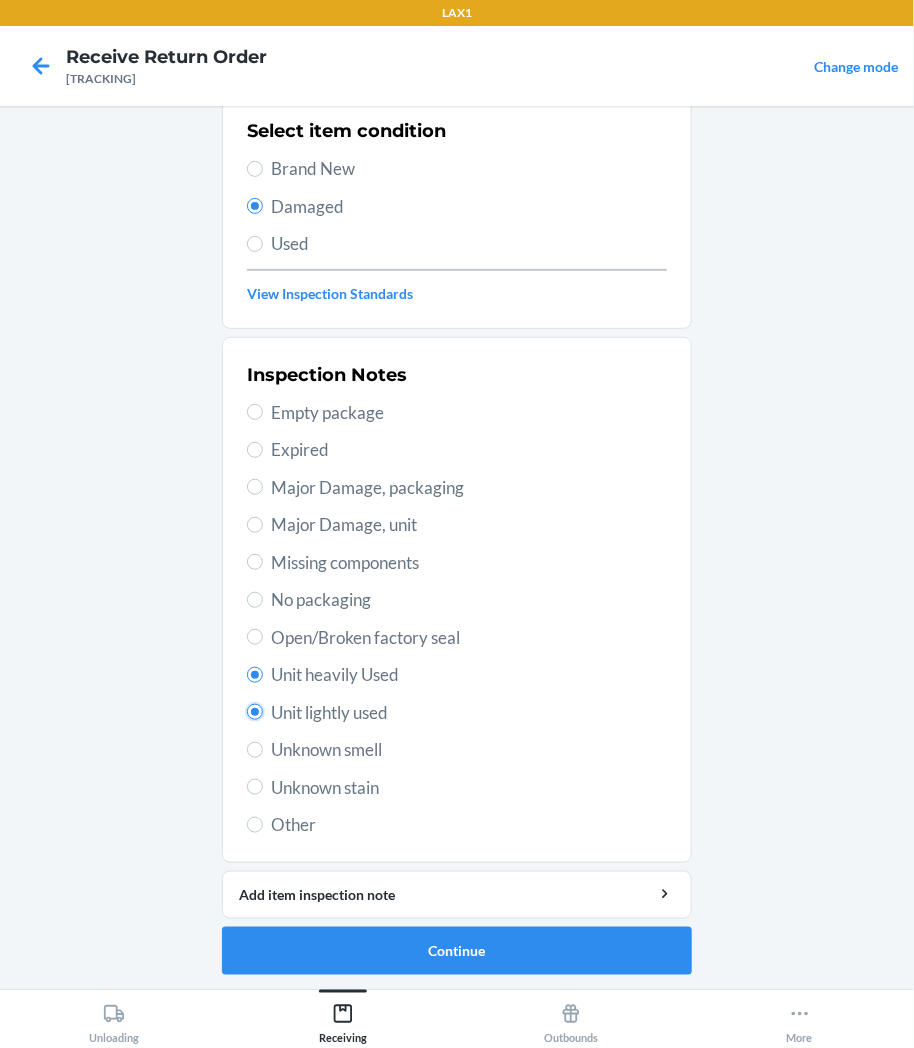 radio on "false" 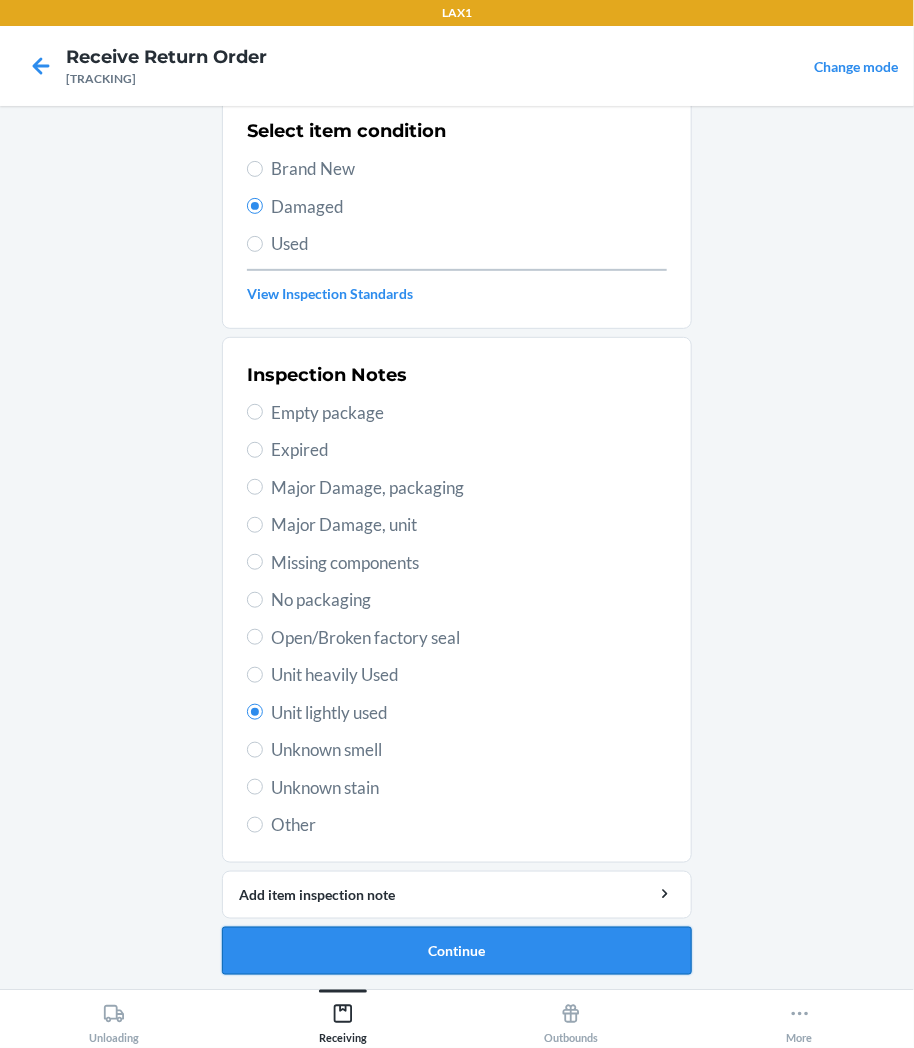 click on "Continue" at bounding box center [457, 951] 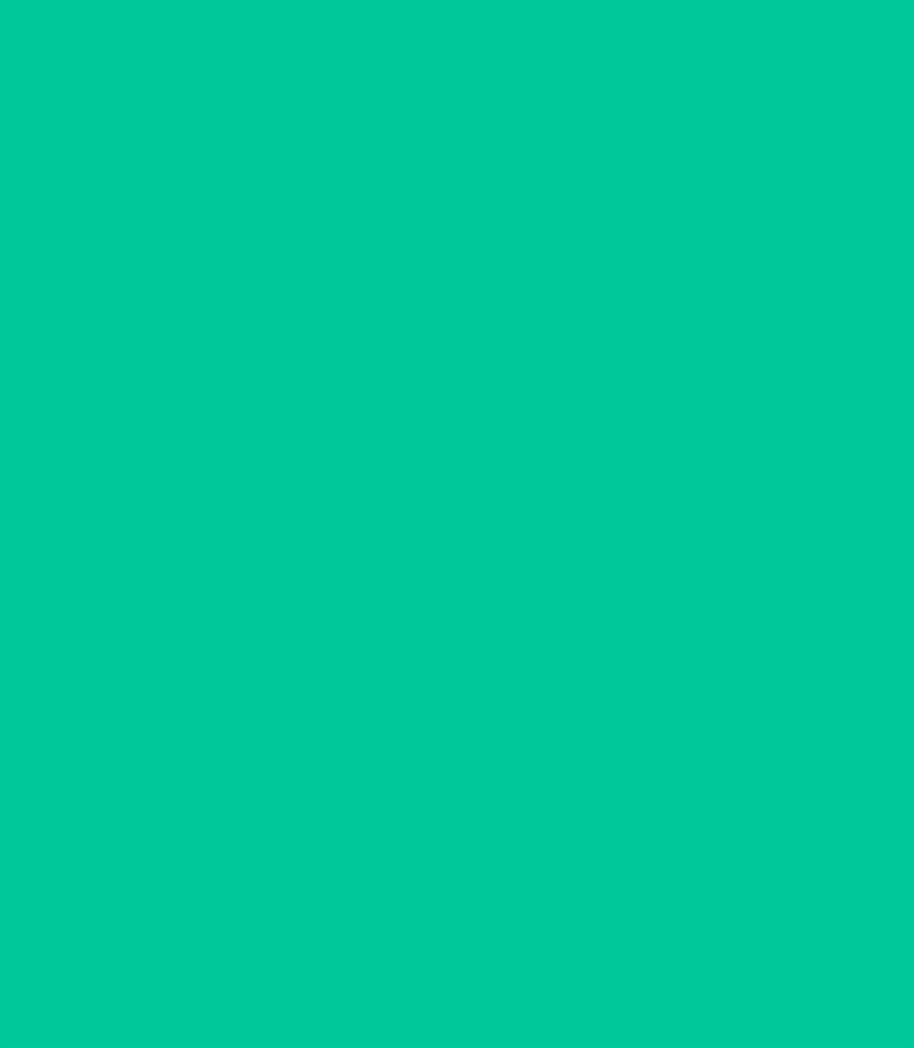 scroll, scrollTop: 0, scrollLeft: 0, axis: both 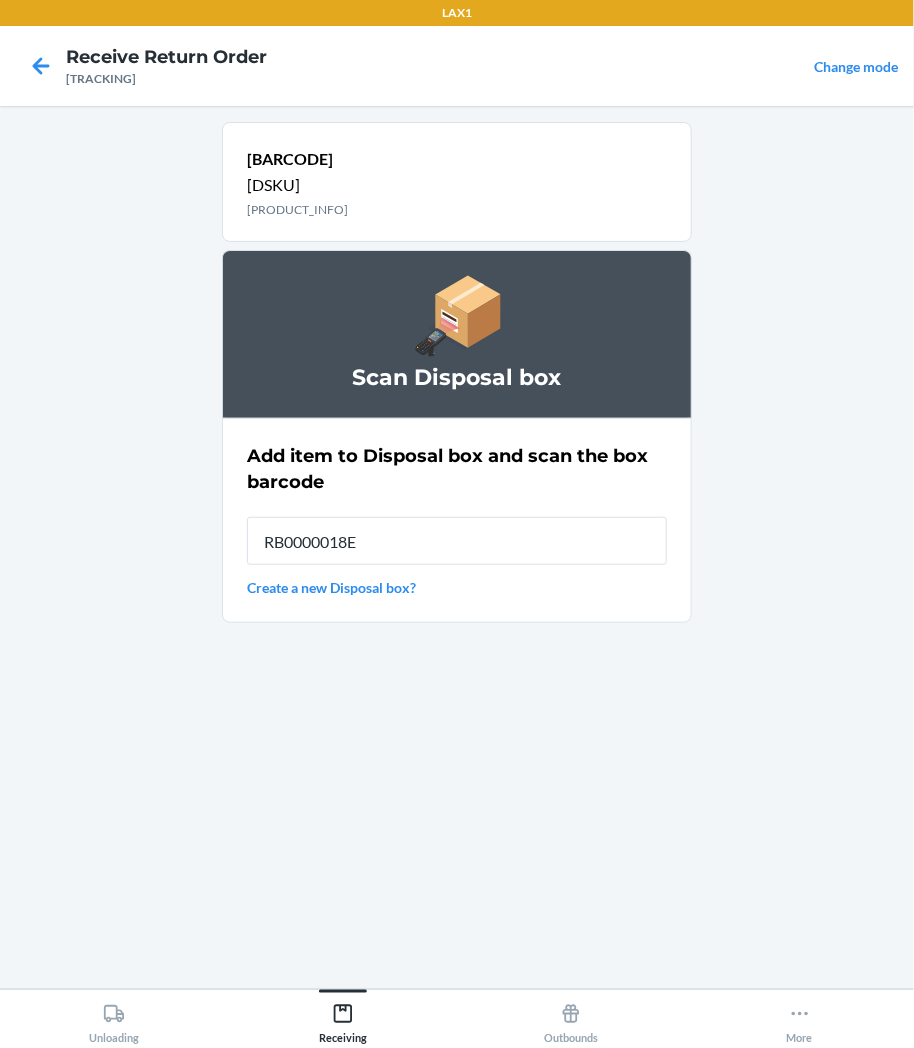 type on "[PRODUCT_ID]" 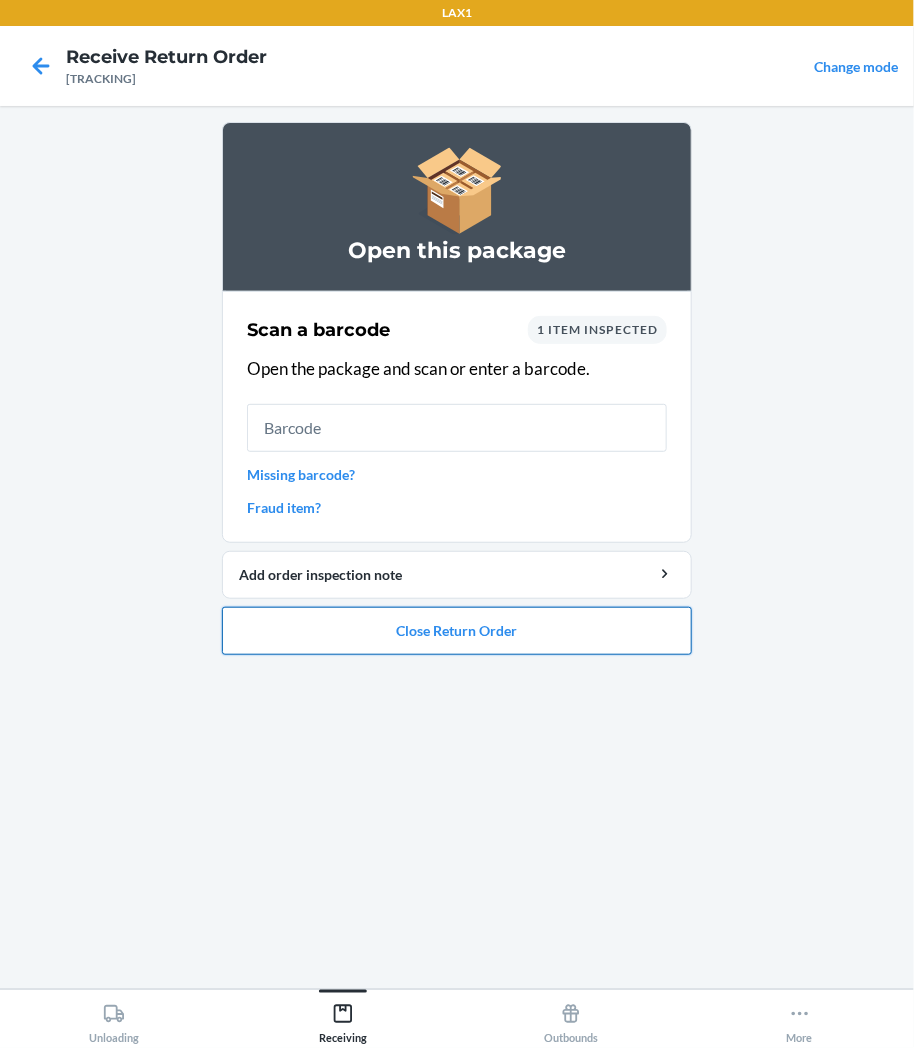 click on "Close Return Order" at bounding box center (457, 631) 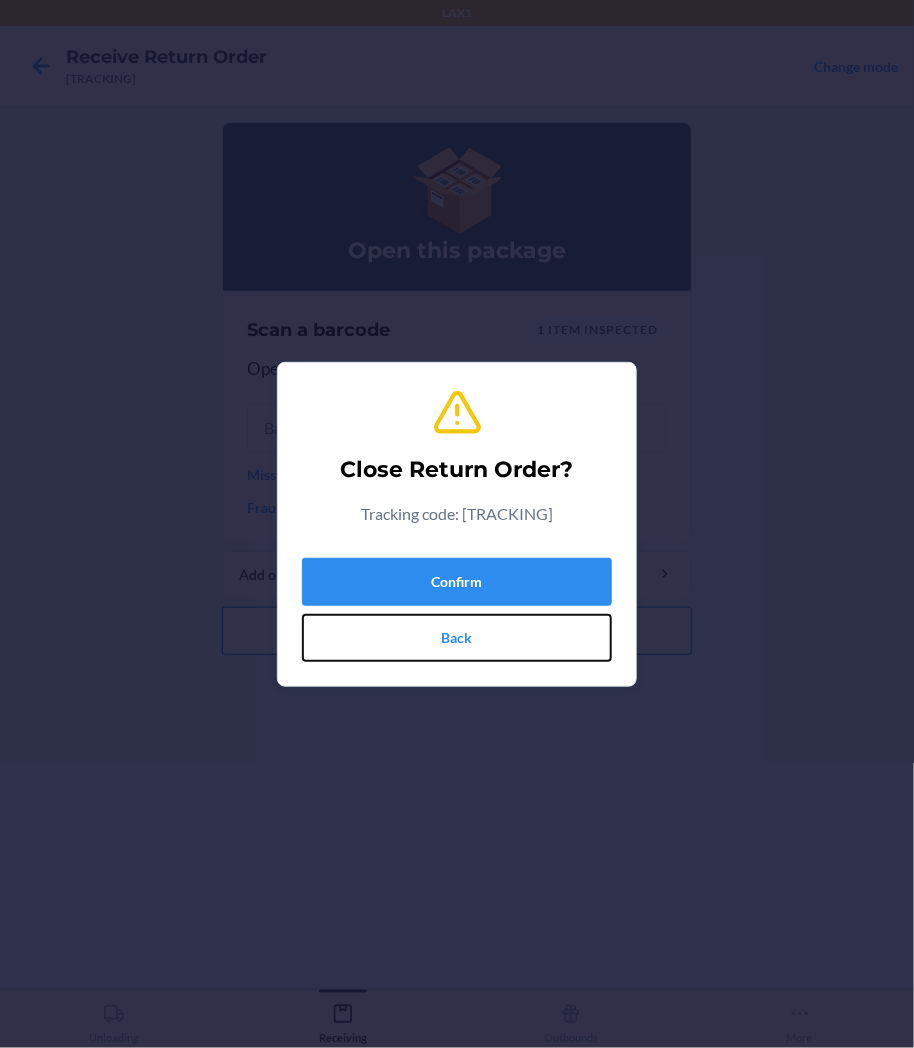 click on "Back" at bounding box center (457, 638) 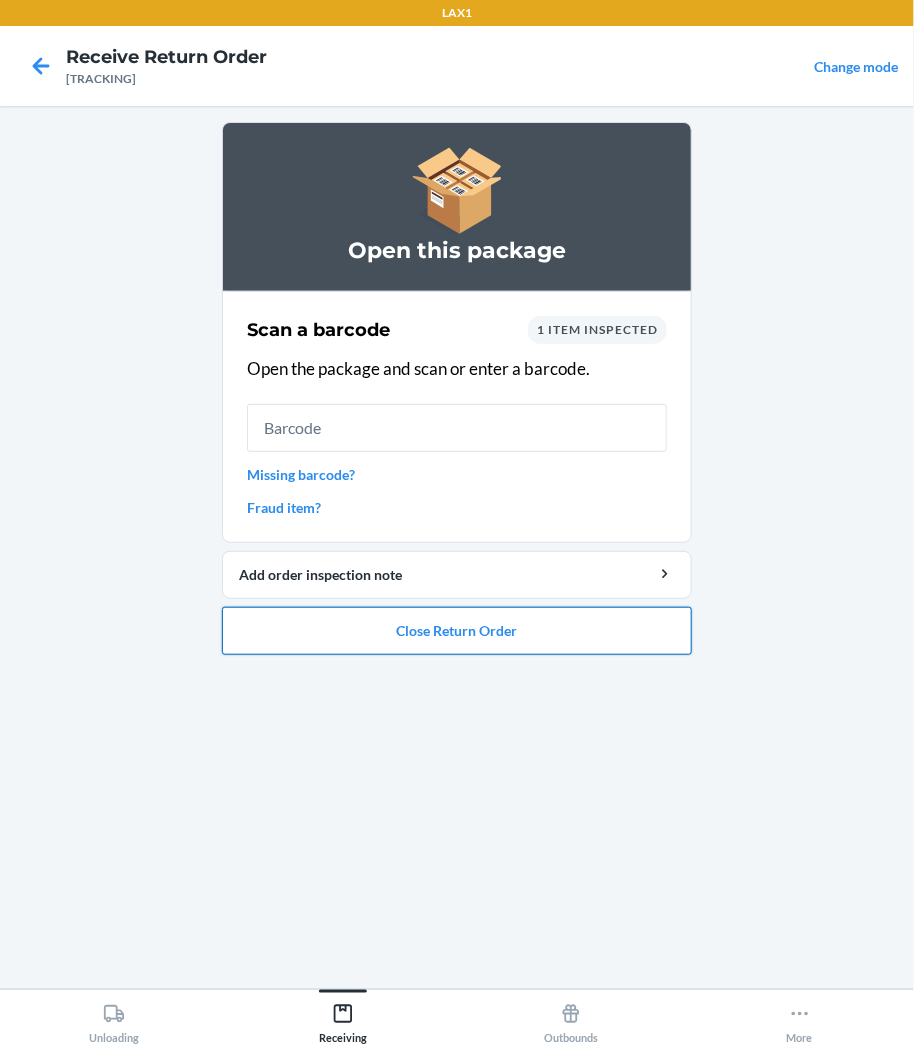 click on "Close Return Order" at bounding box center [457, 631] 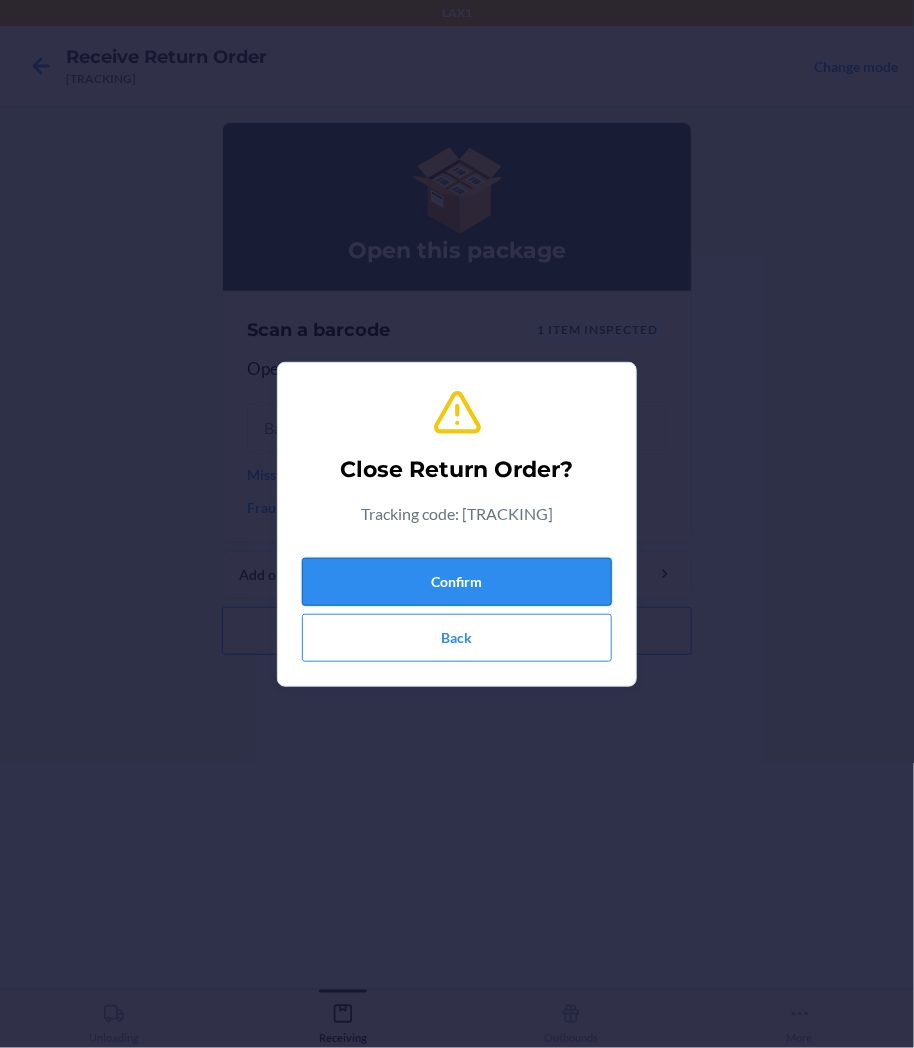 click on "Confirm" at bounding box center [457, 582] 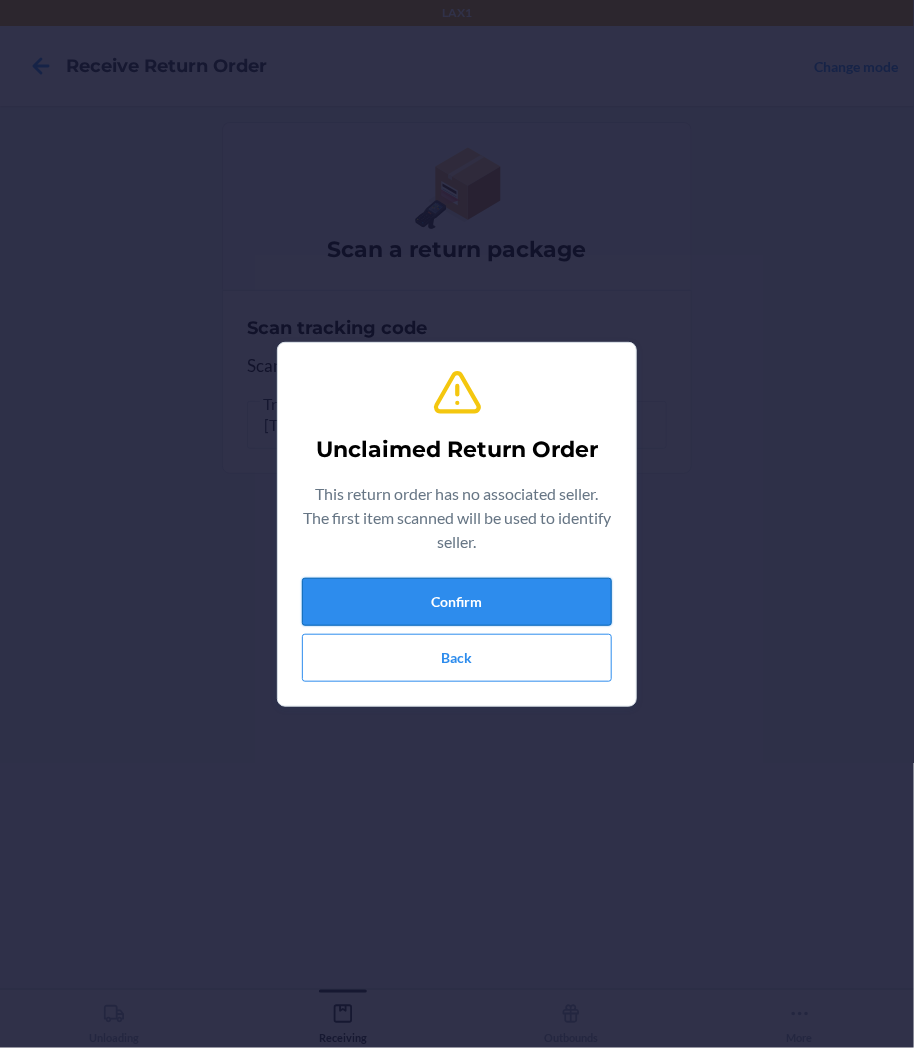 click on "Confirm" at bounding box center [457, 602] 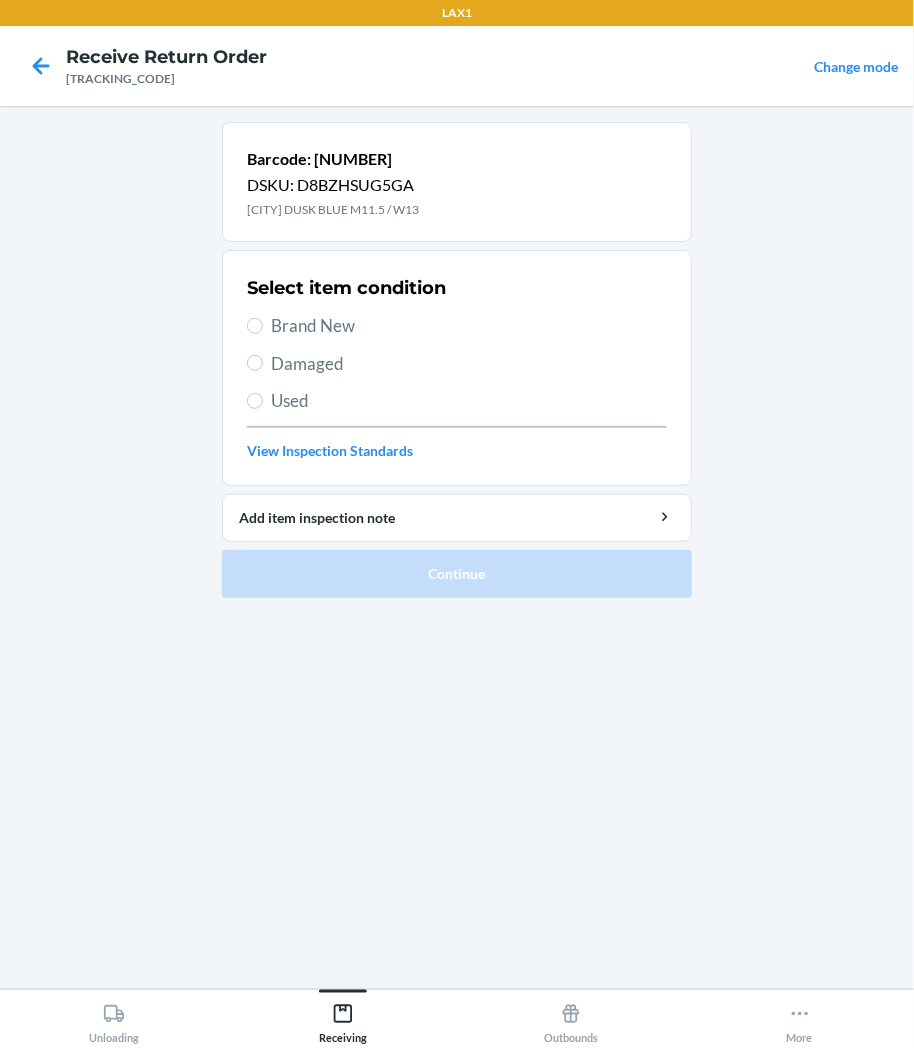 click on "Select item condition Brand New Damaged Used View Inspection Standards" at bounding box center [457, 368] 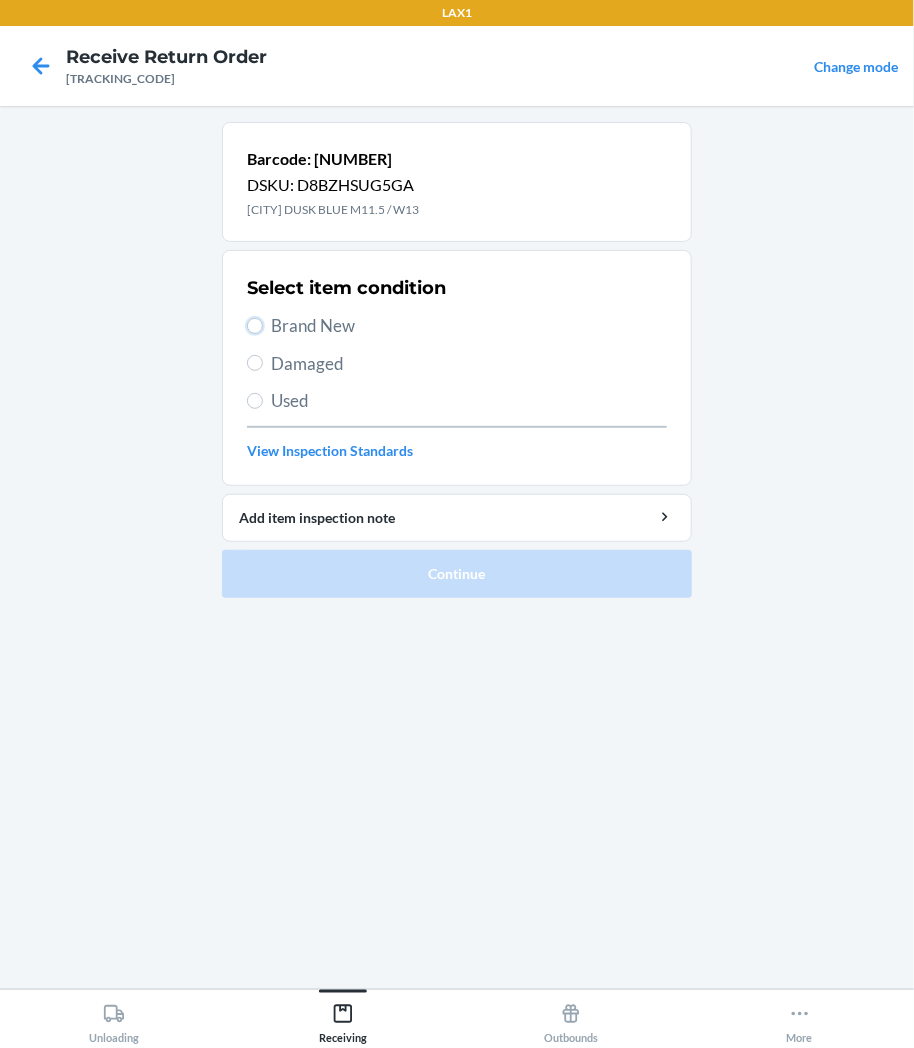 click on "Brand New" at bounding box center [255, 326] 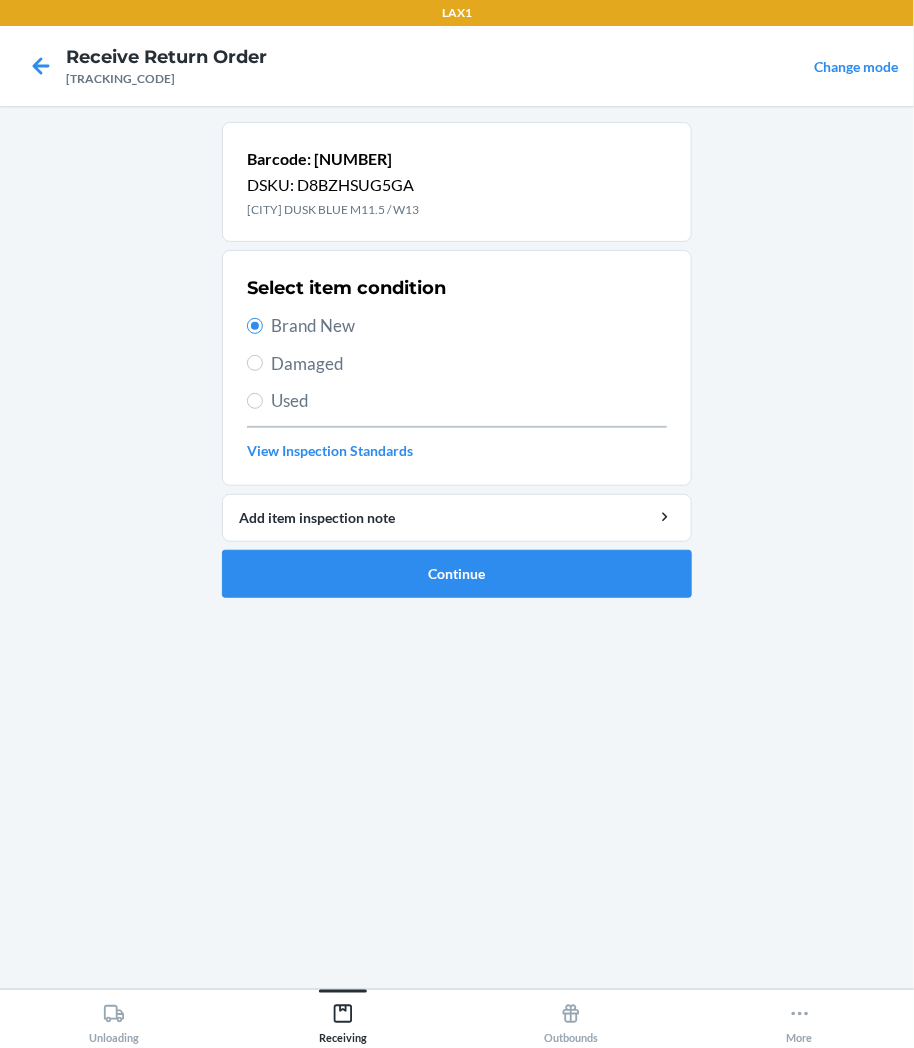 click on "Damaged" at bounding box center (457, 364) 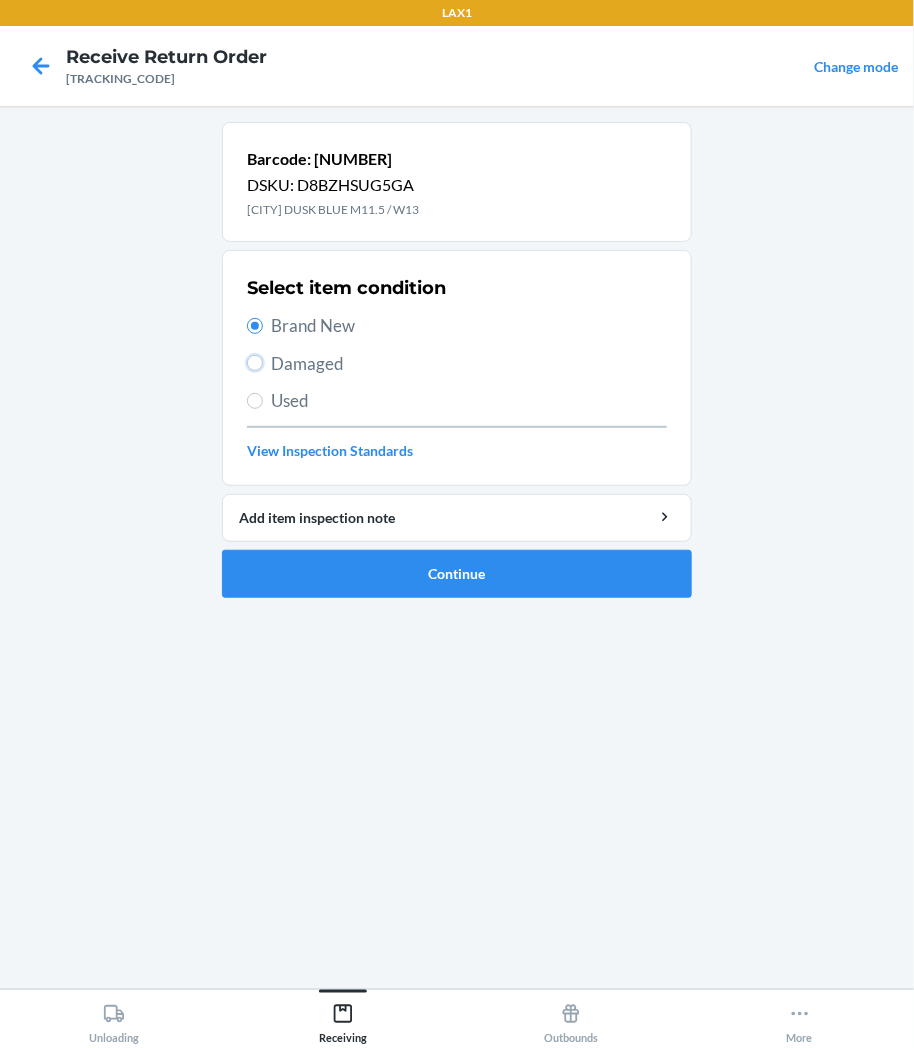 click on "Damaged" at bounding box center (255, 363) 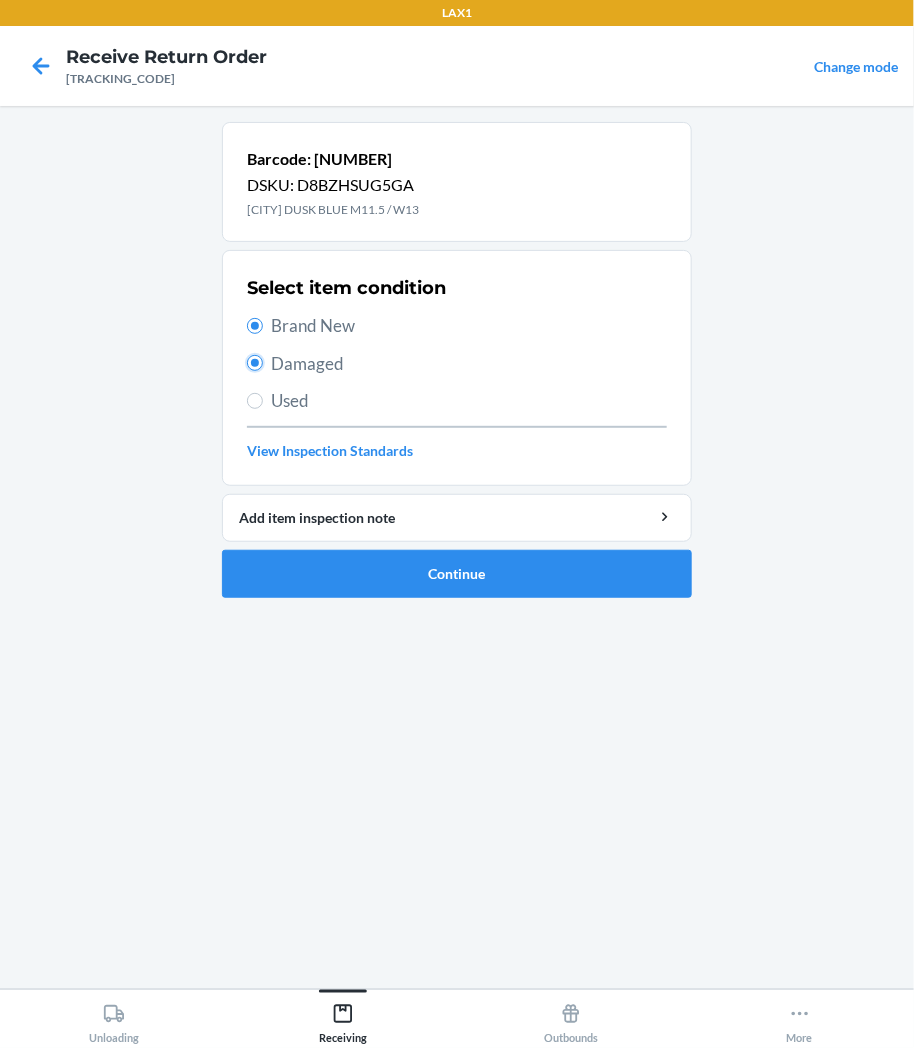radio on "true" 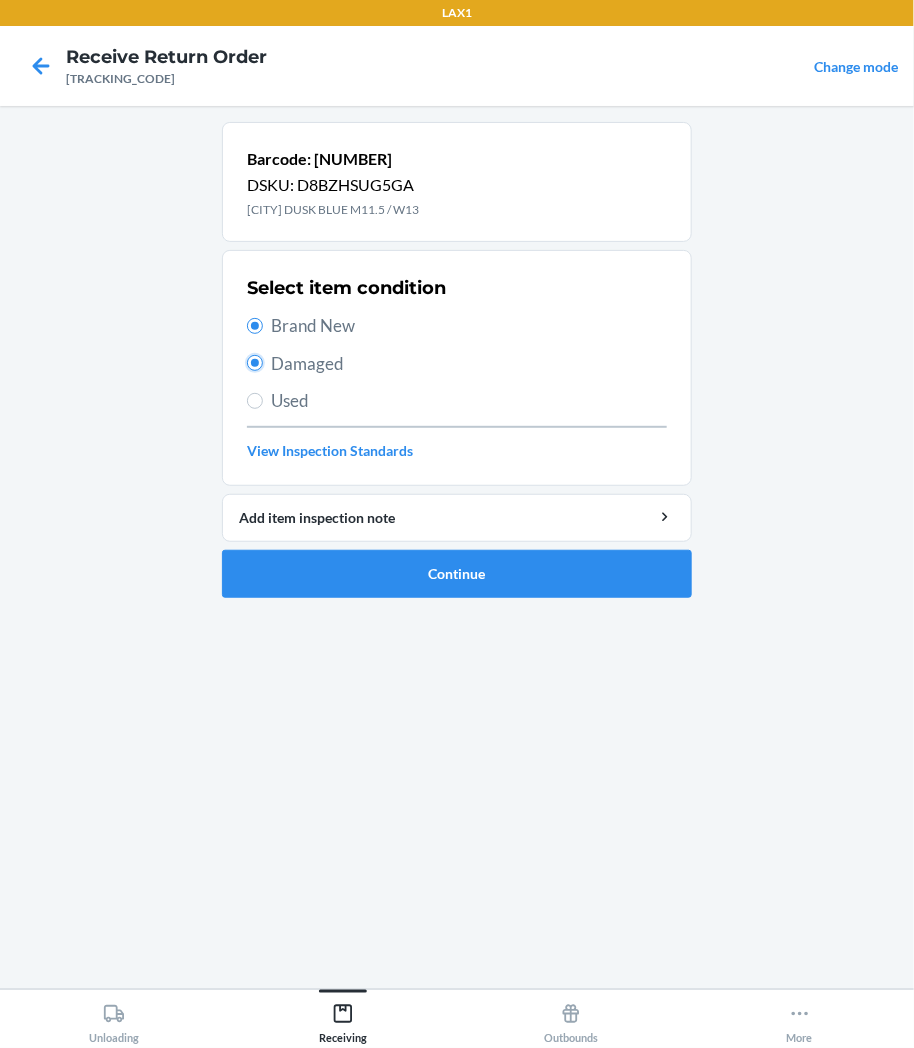 radio on "false" 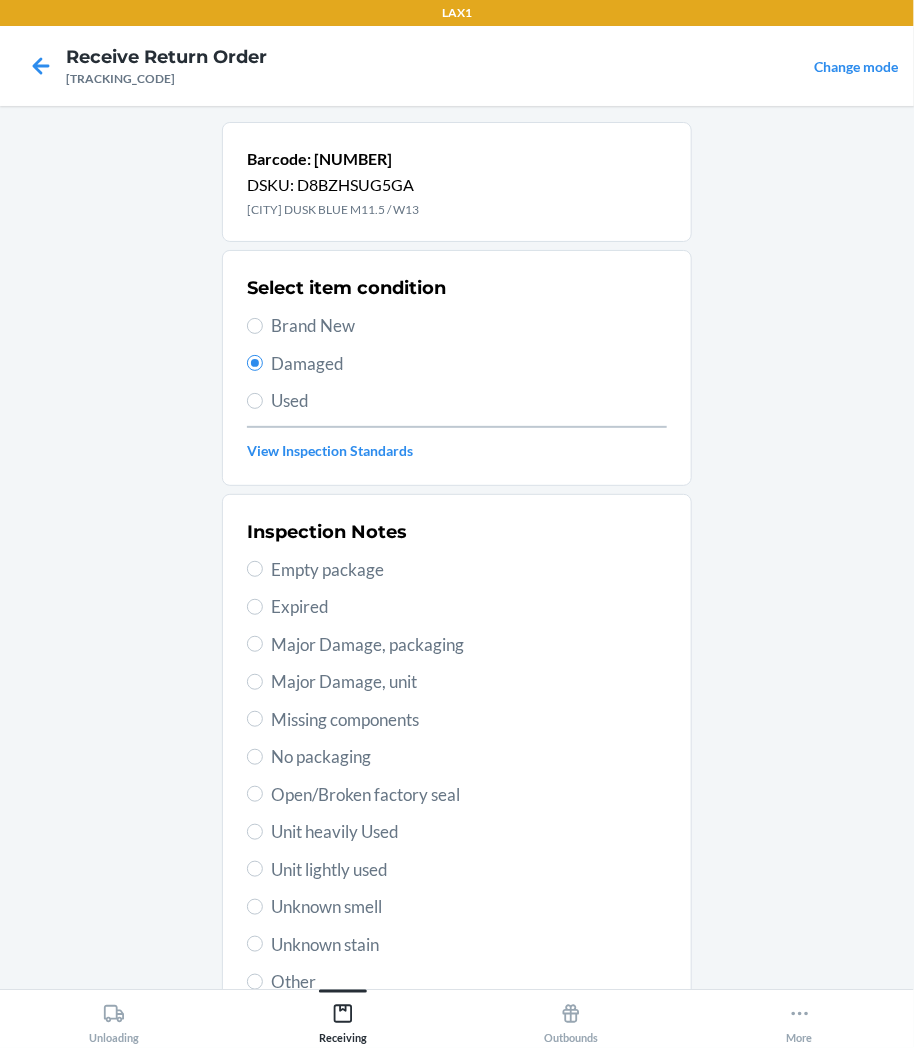 click on "Inspection Notes Empty package Expired Major Damage, packaging Major Damage, unit Missing components No packaging Open/Broken factory seal Unit heavily Used Unit lightly used Unknown smell Unknown stain Other" at bounding box center [457, 757] 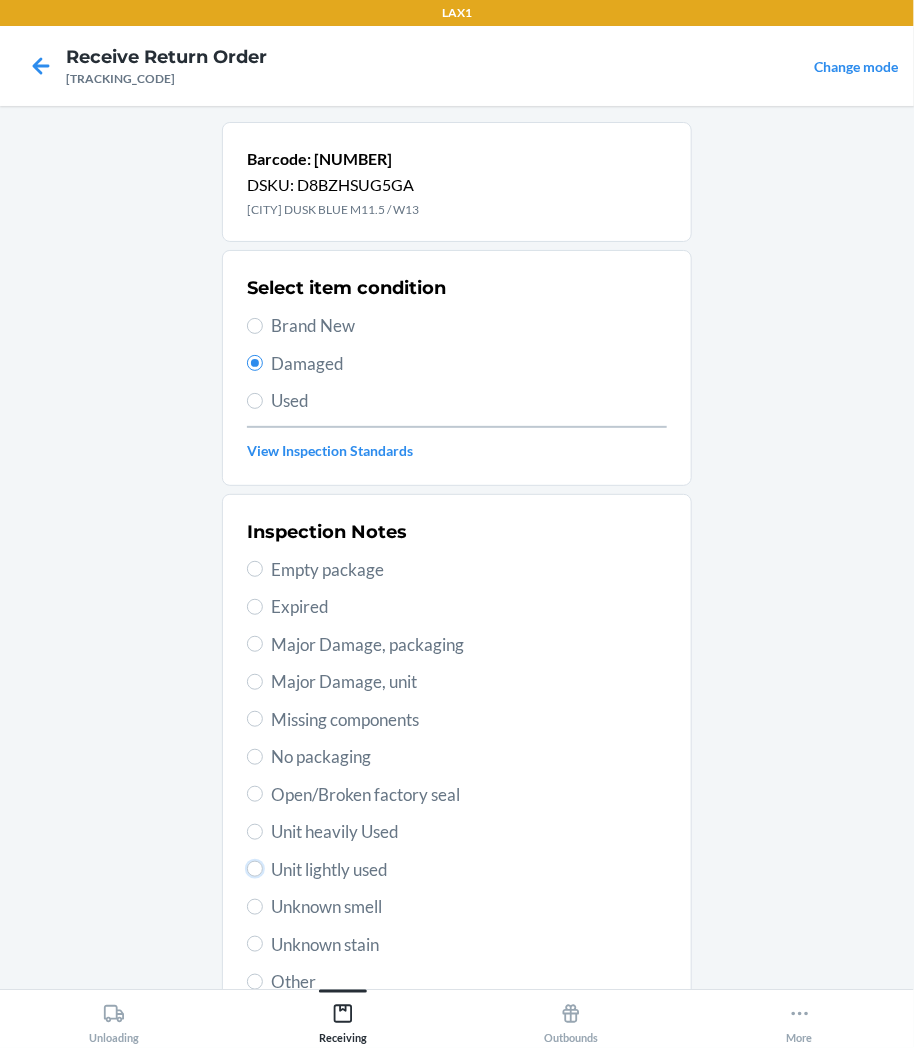 click on "Unit lightly used" at bounding box center [255, 869] 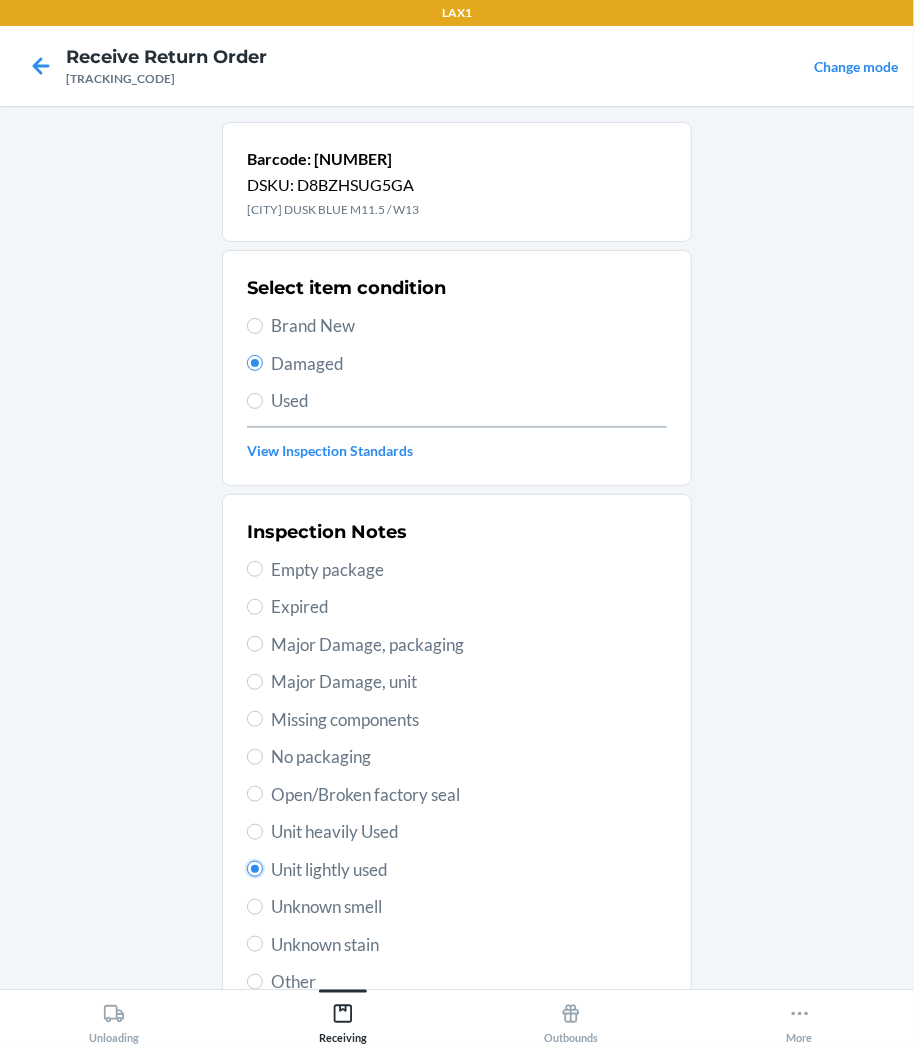 radio on "true" 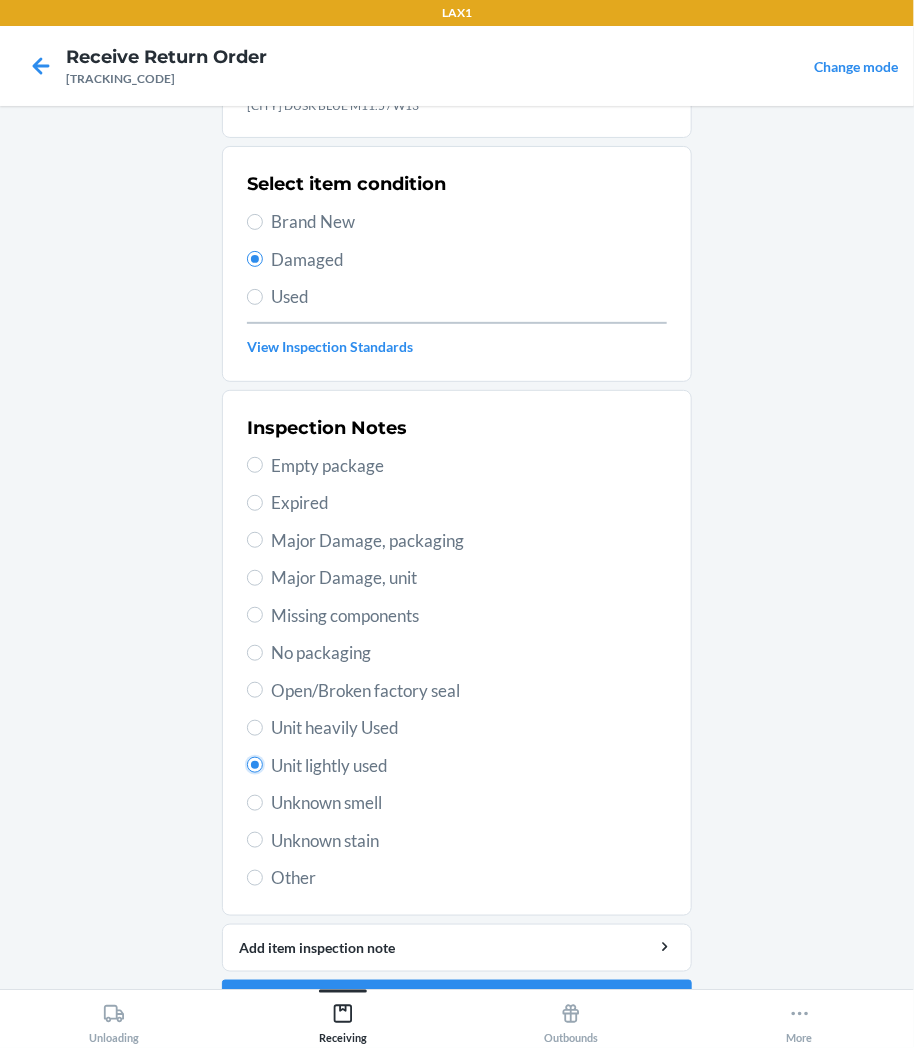 scroll, scrollTop: 111, scrollLeft: 0, axis: vertical 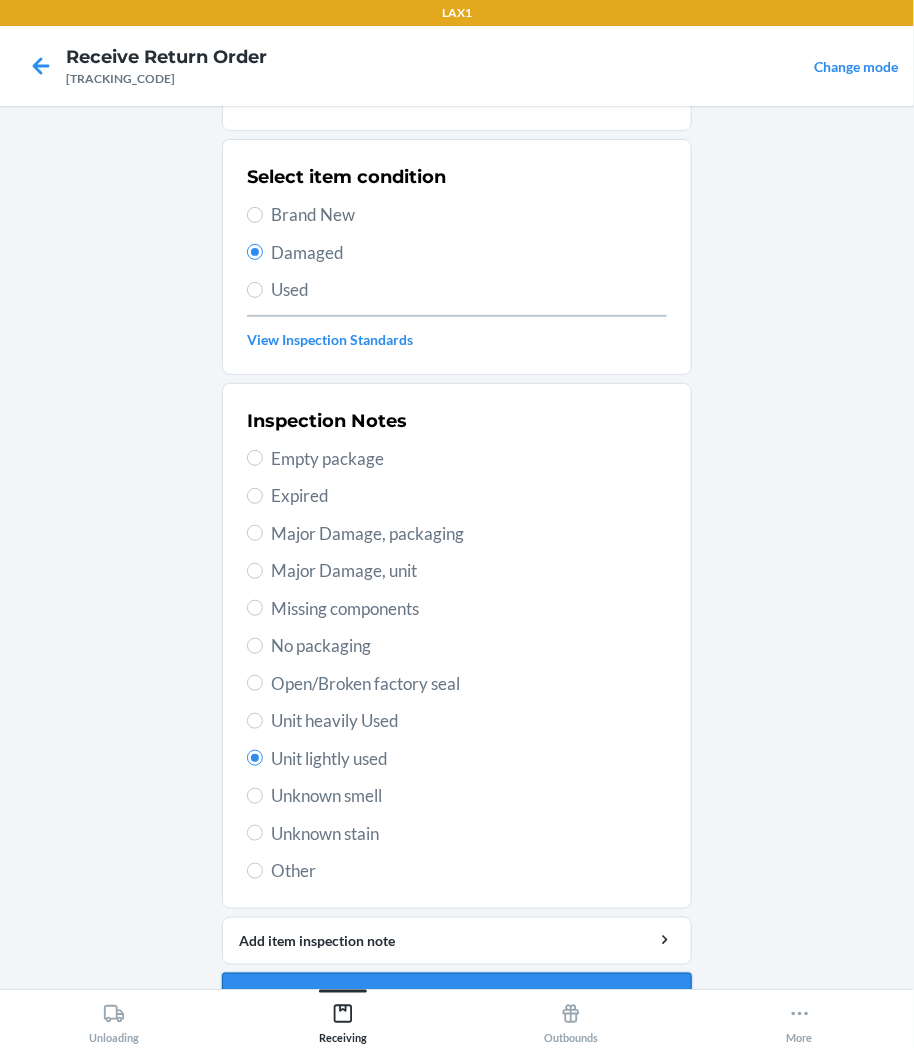 click on "Continue" at bounding box center [457, 997] 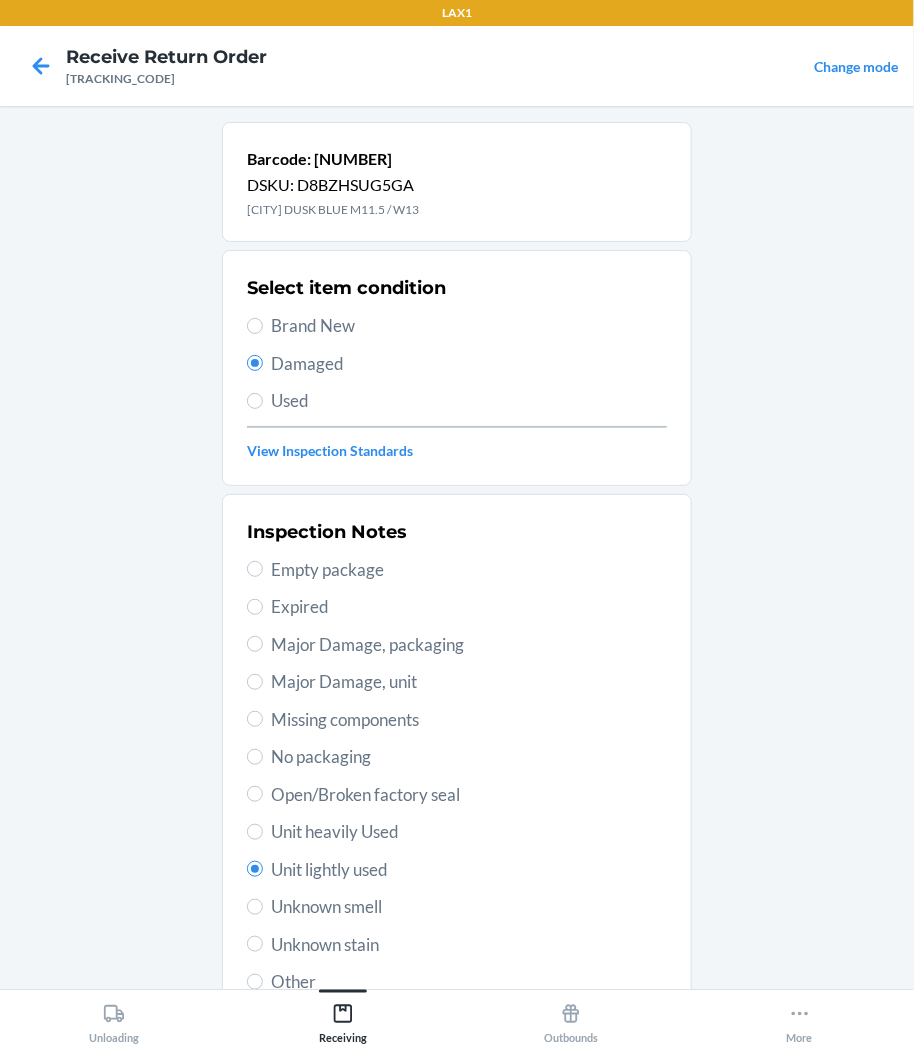 click on "Barcode: 84308515442 DSKU: D8BZHSUG5GA [CITY] DUSK BLUE M11.5 / W13 Select item condition Brand New Damaged Used View Inspection Standards Inspection Notes Empty package Expired Major Damage, packaging Major Damage, unit Missing components No packaging Open/Broken factory seal Unit heavily Used Unit lightly used Unknown smell Unknown stain Other Add item inspection note Continue" at bounding box center (457, 635) 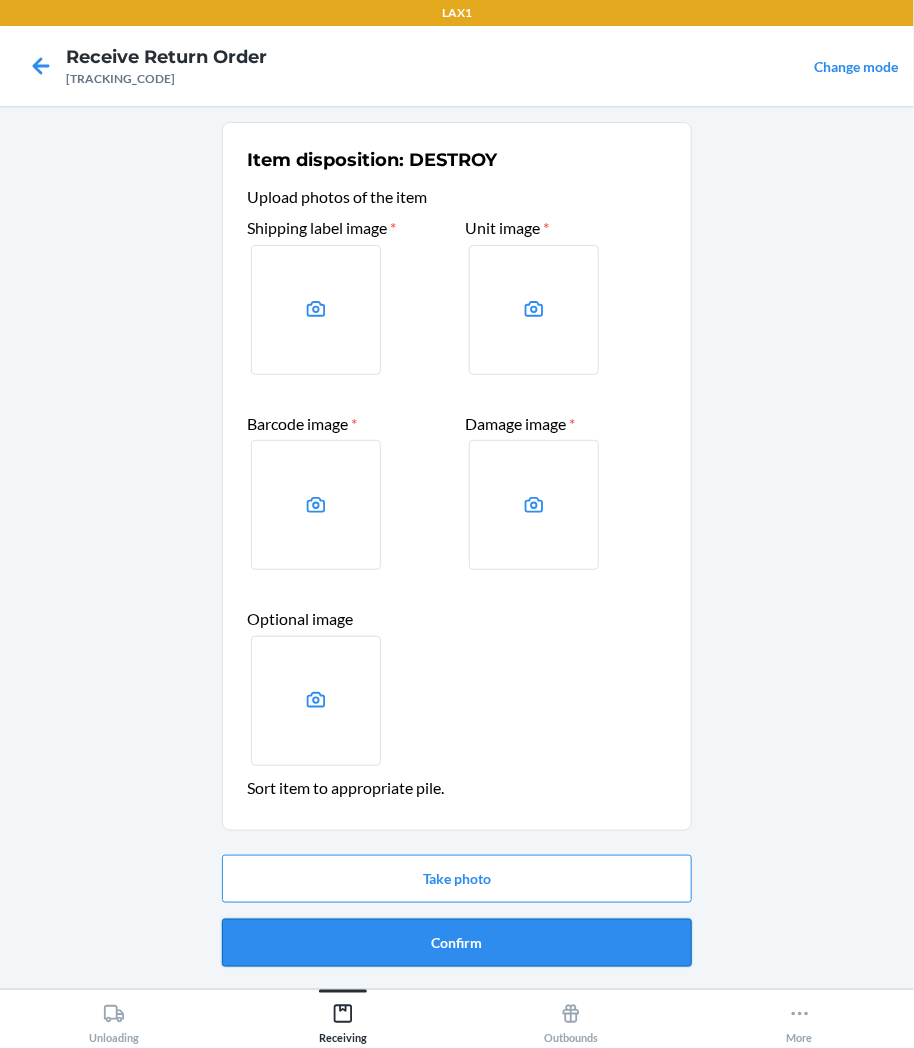 click on "Confirm" at bounding box center [457, 943] 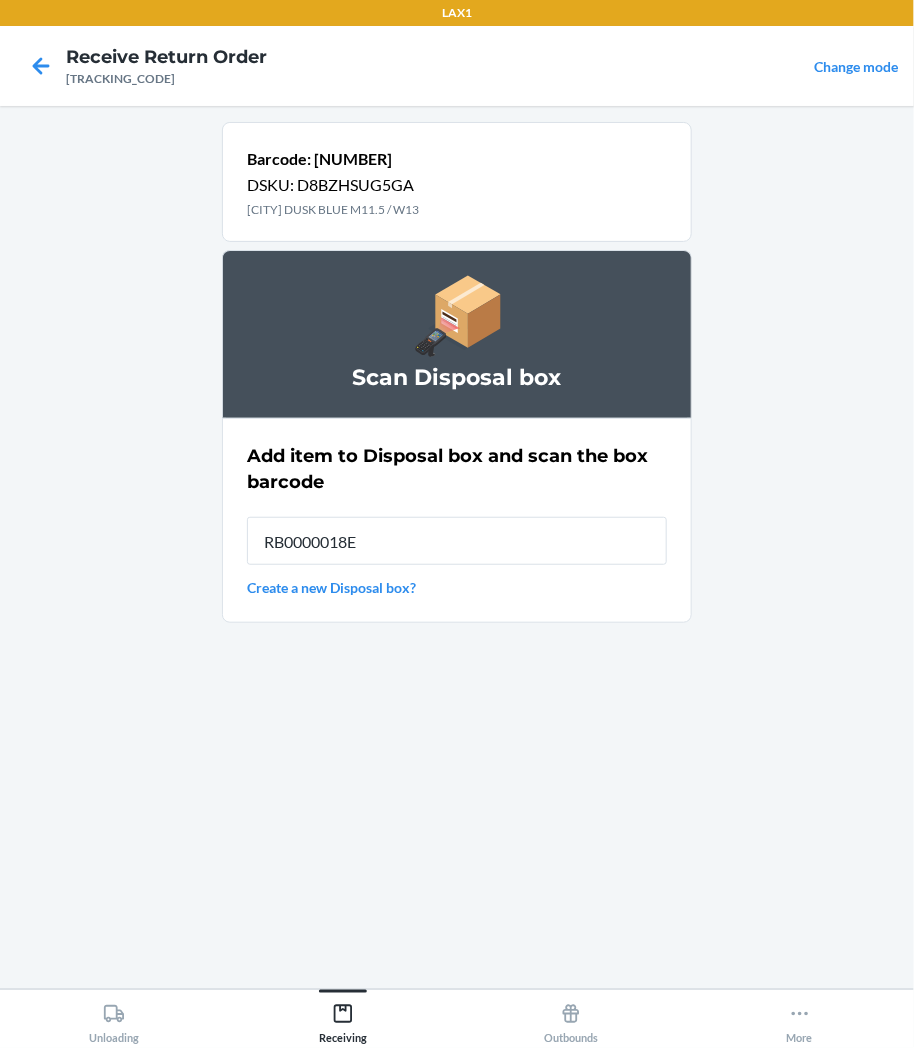 type on "[PRODUCT_ID]" 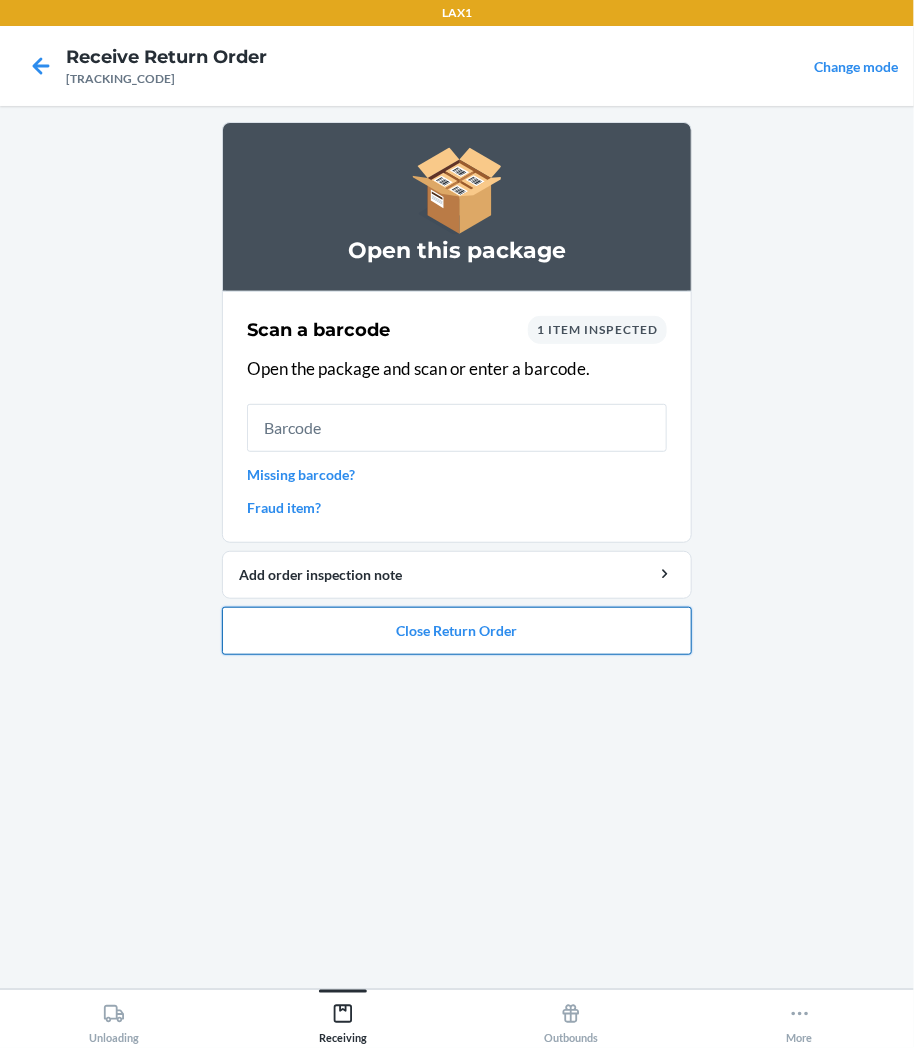 click on "Close Return Order" at bounding box center (457, 631) 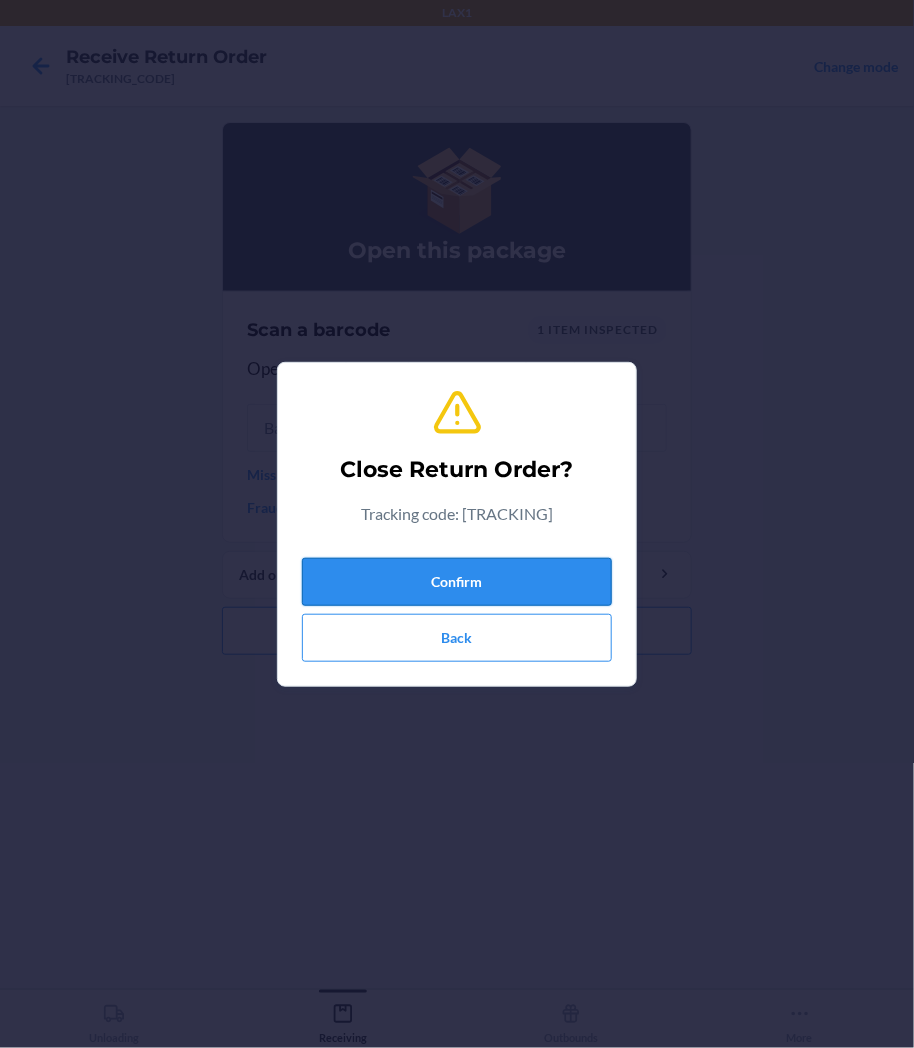 click on "Confirm" at bounding box center (457, 582) 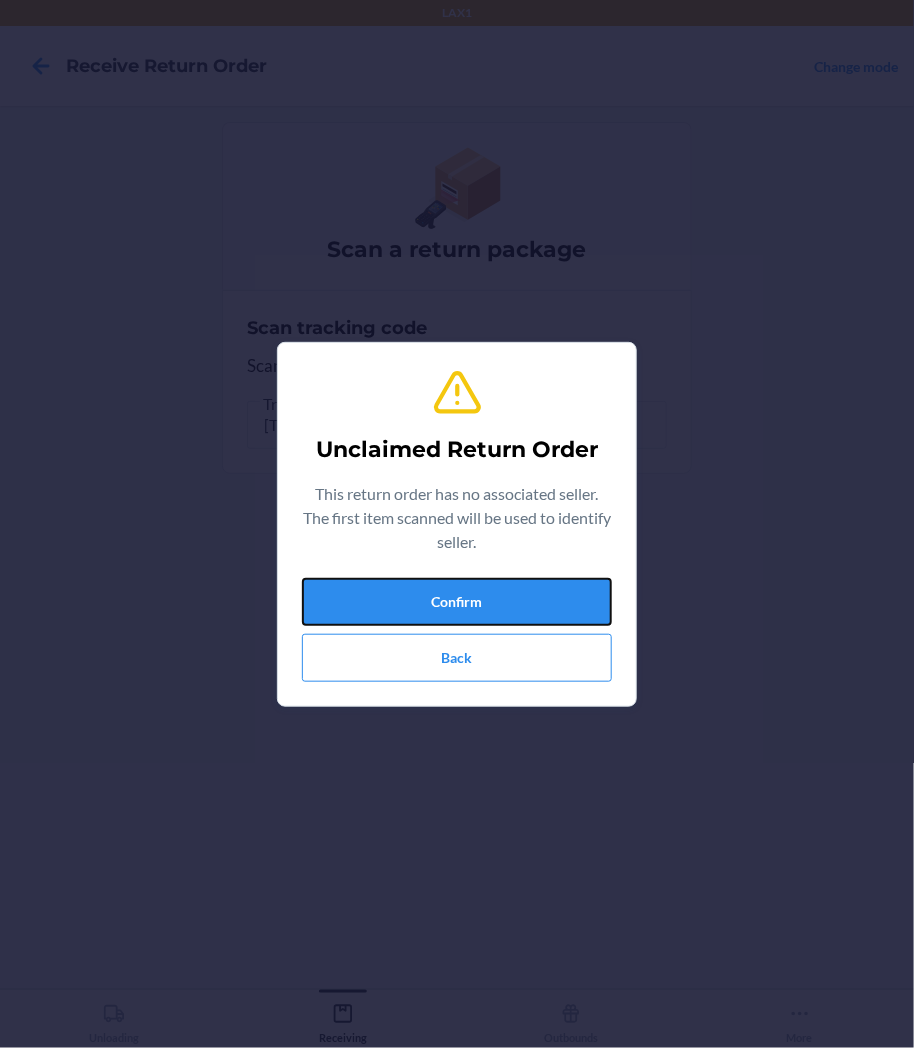 click on "Confirm" at bounding box center [457, 602] 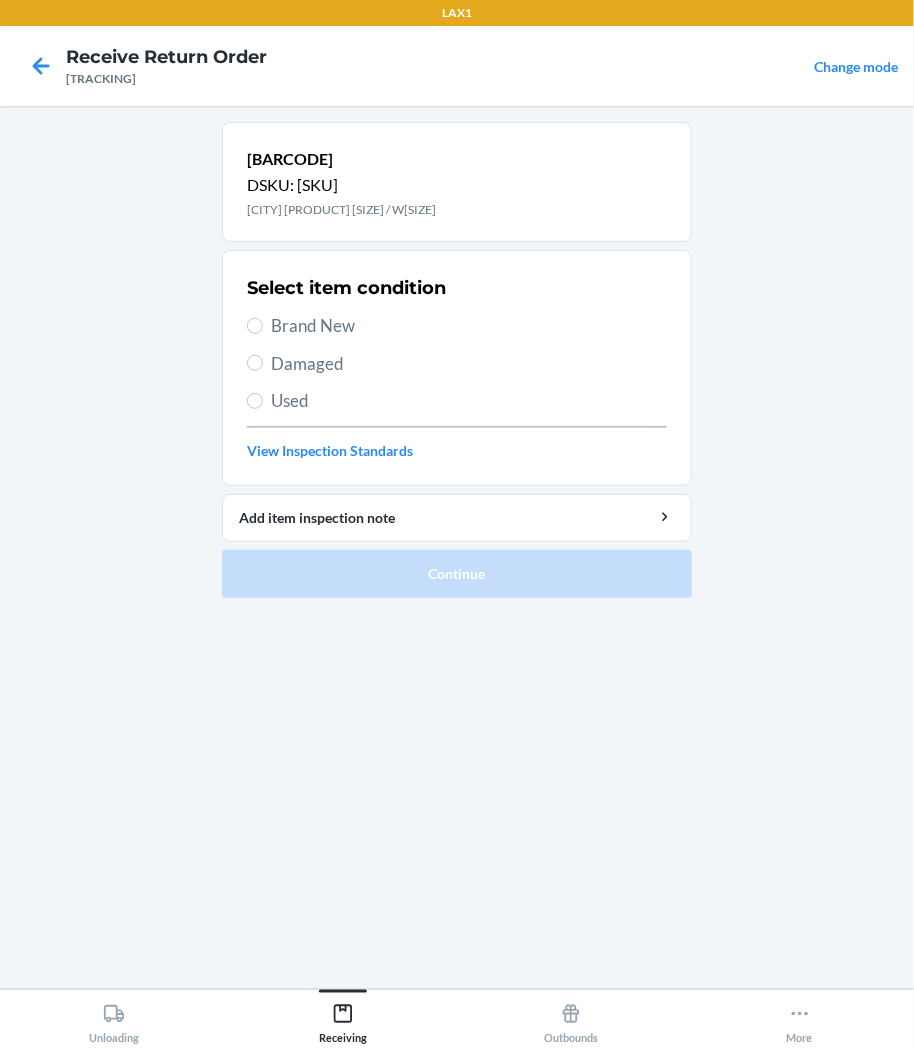 click on "Brand New" at bounding box center (469, 326) 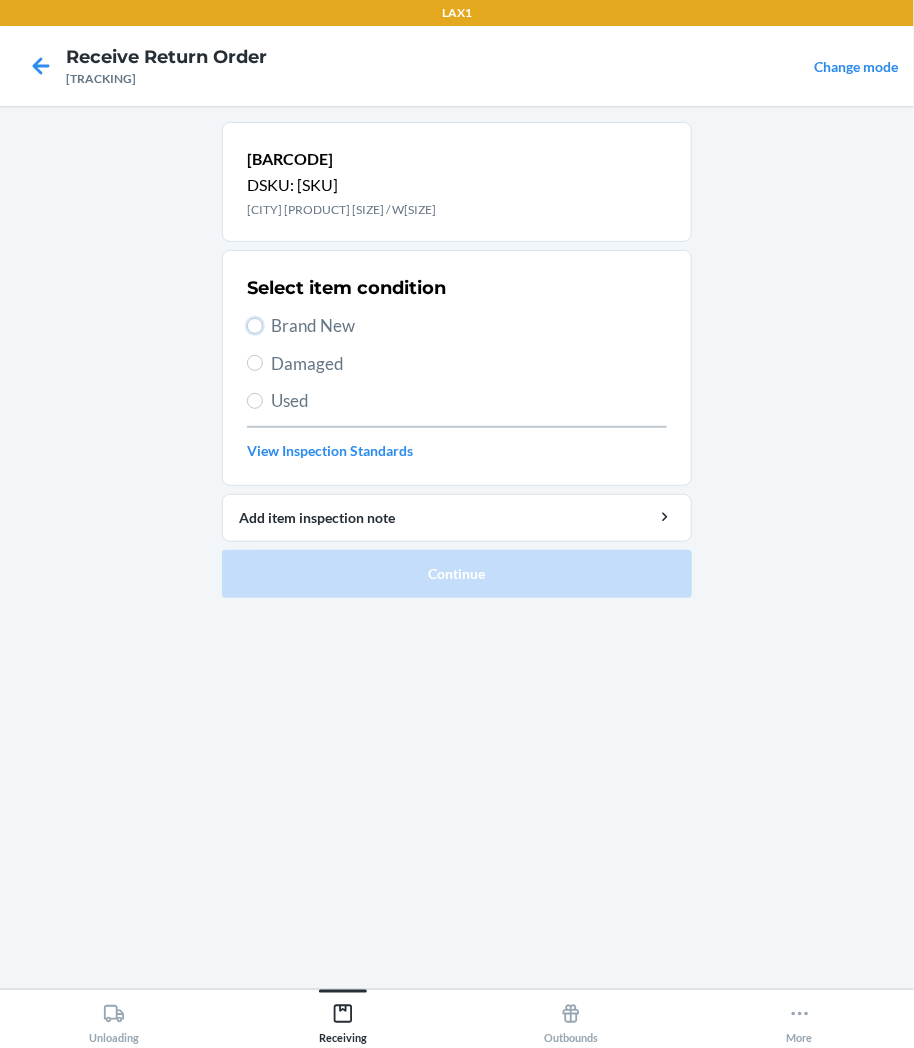 click on "Brand New" at bounding box center [255, 326] 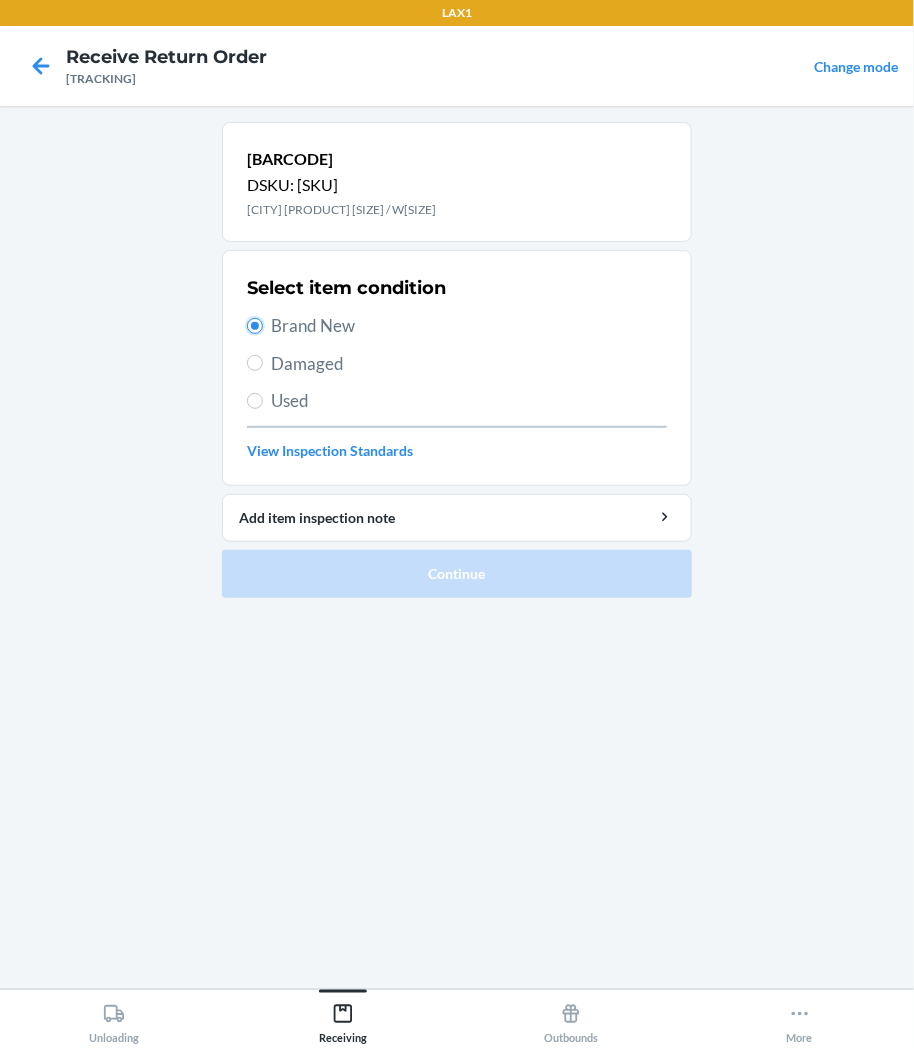 radio on "true" 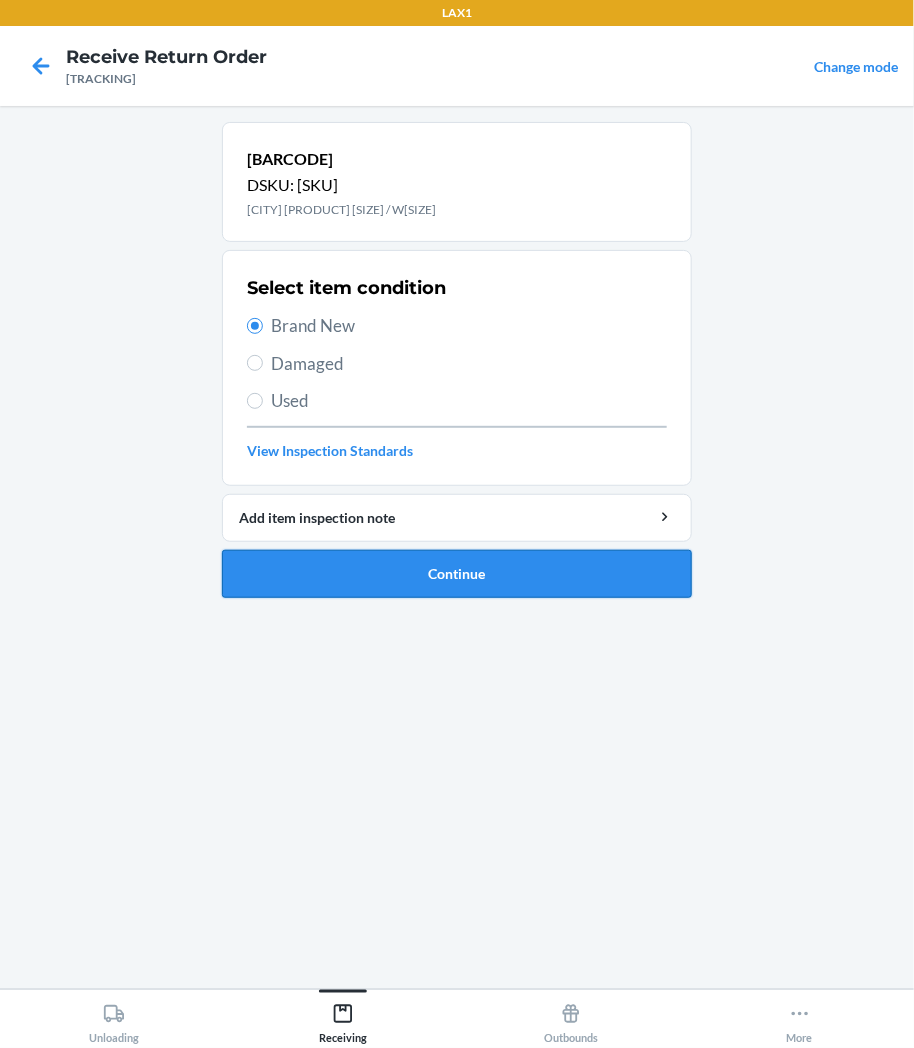 click on "Continue" at bounding box center (457, 574) 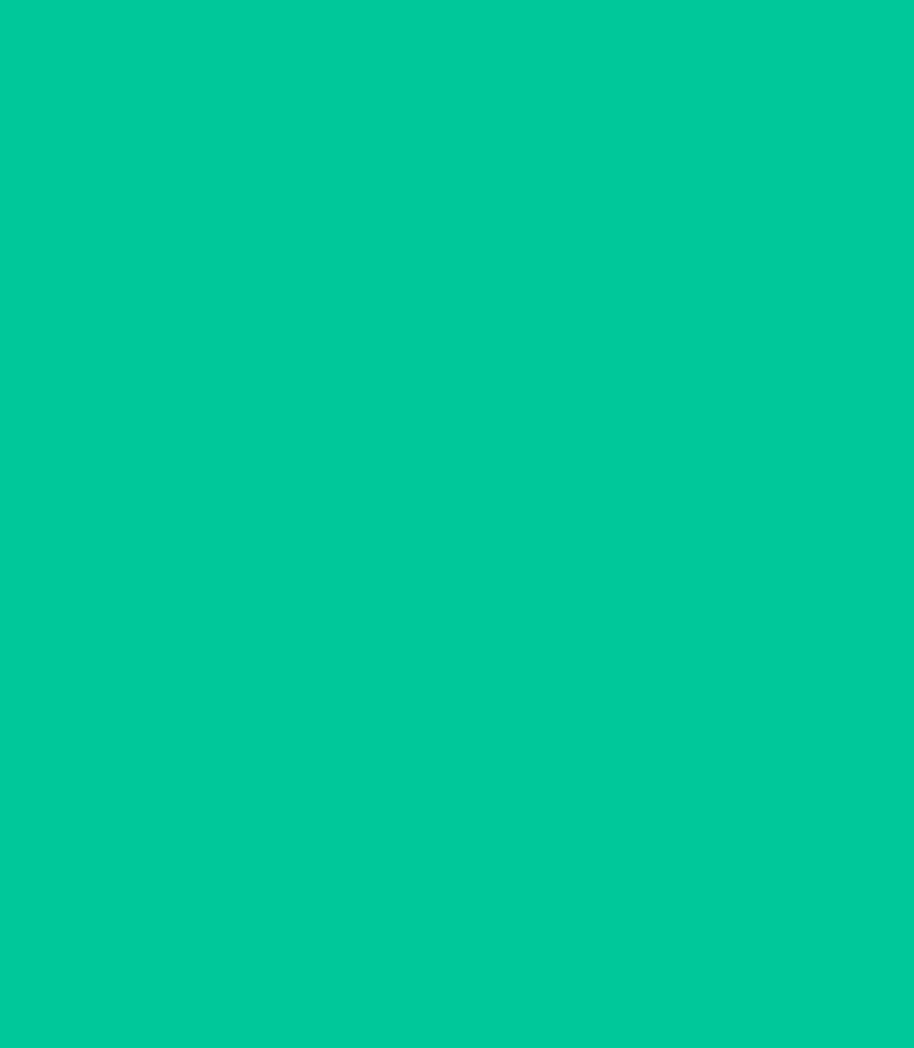 click at bounding box center [457, 547] 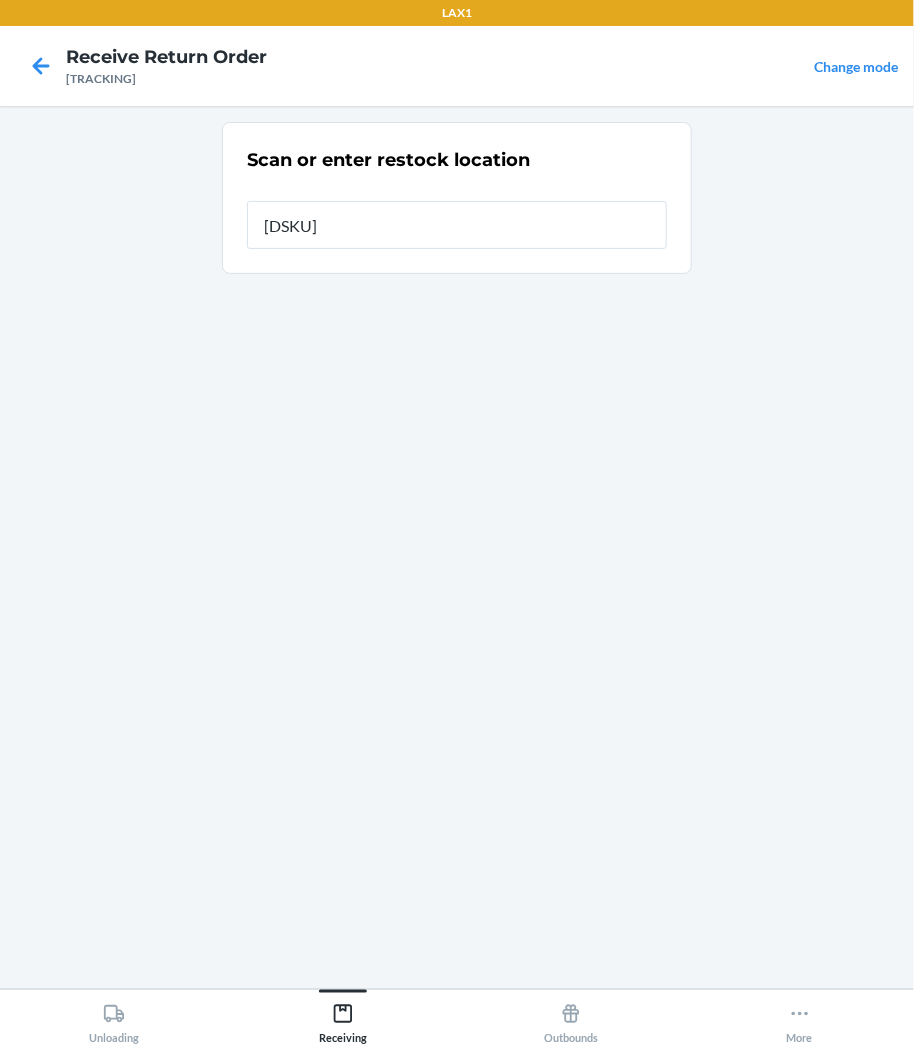 type on "[ALPHANUMERIC]" 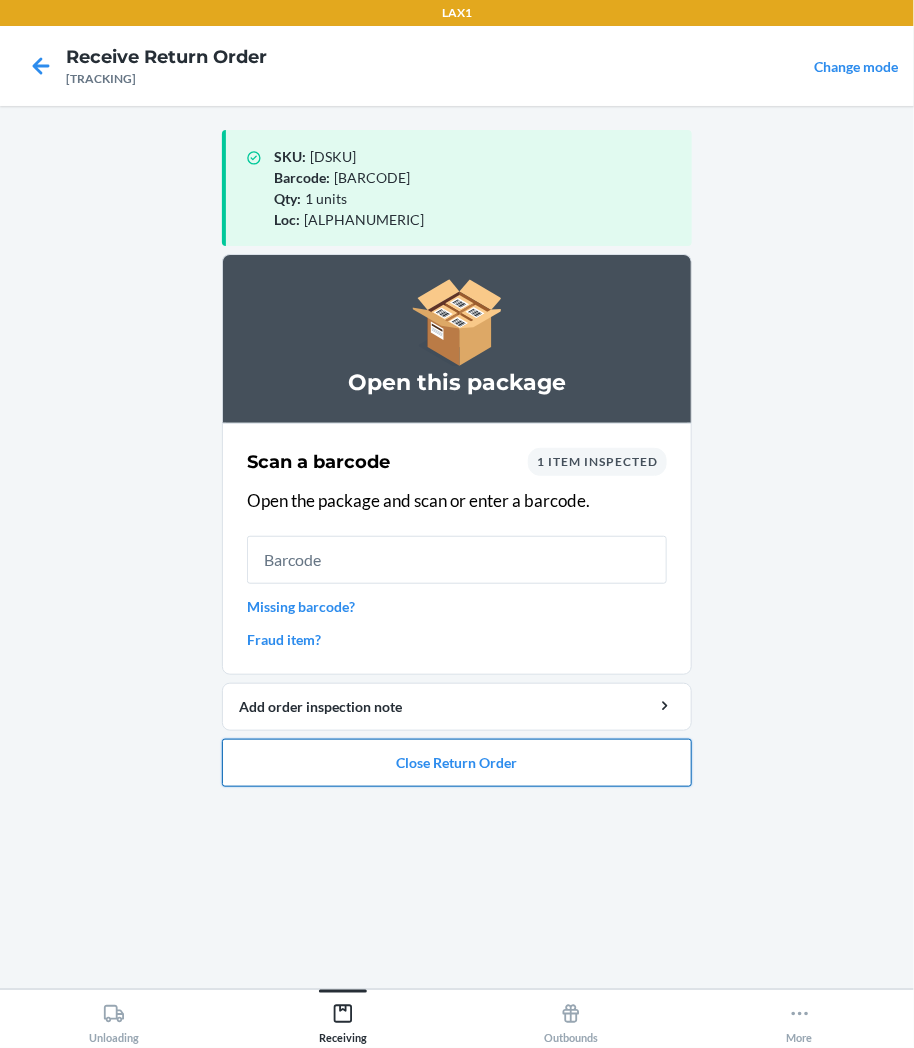 click on "Close Return Order" at bounding box center (457, 763) 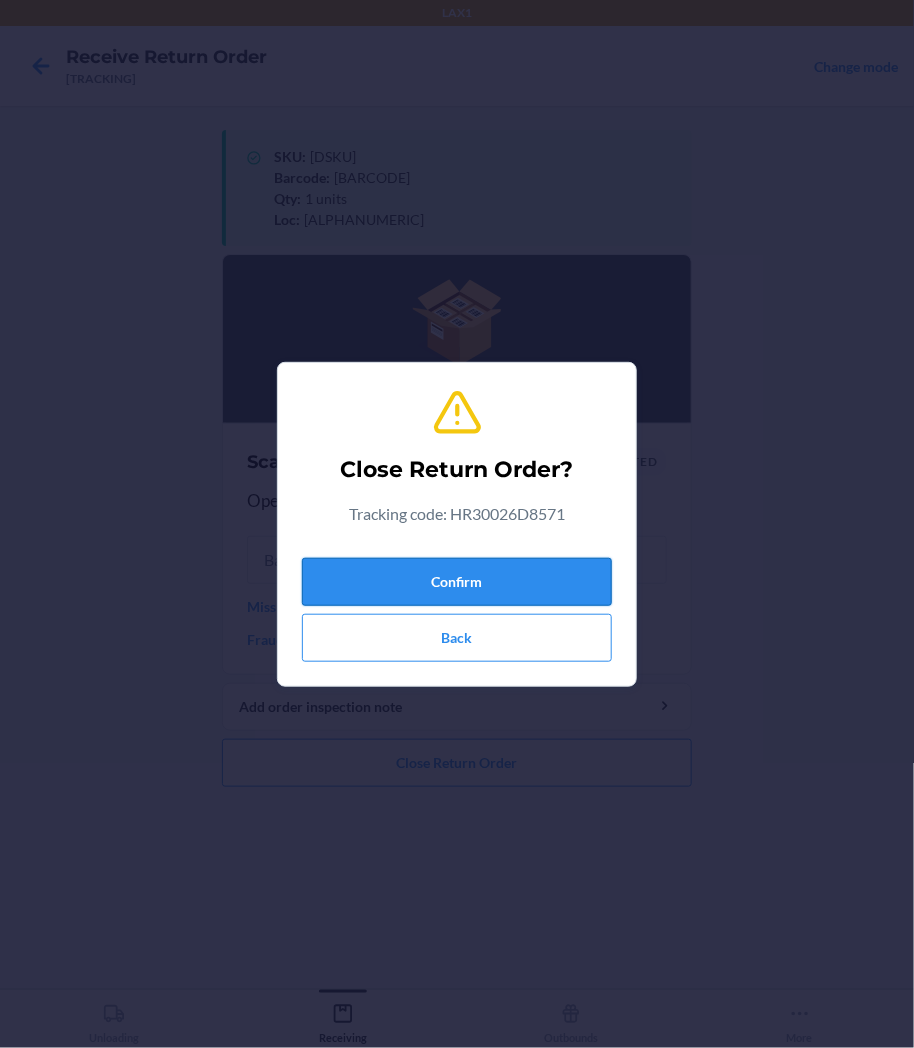 click on "Confirm" at bounding box center [457, 582] 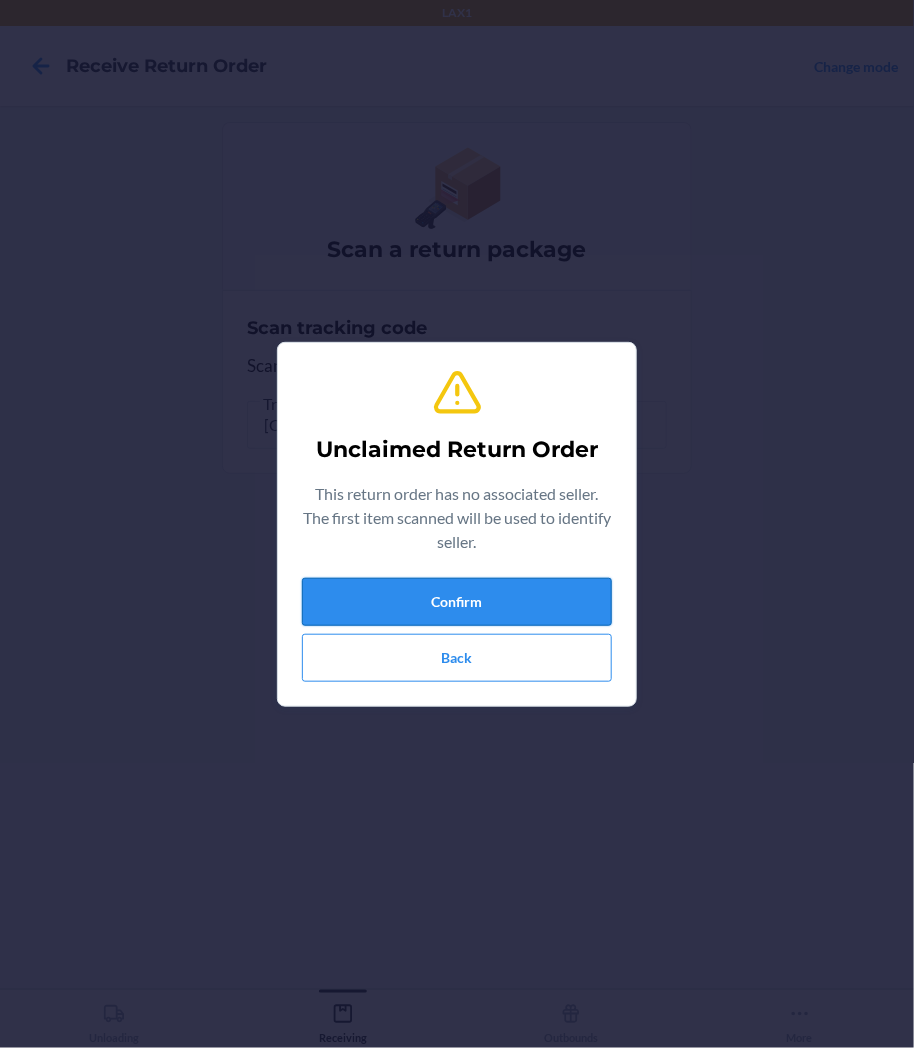 click on "Confirm" at bounding box center (457, 602) 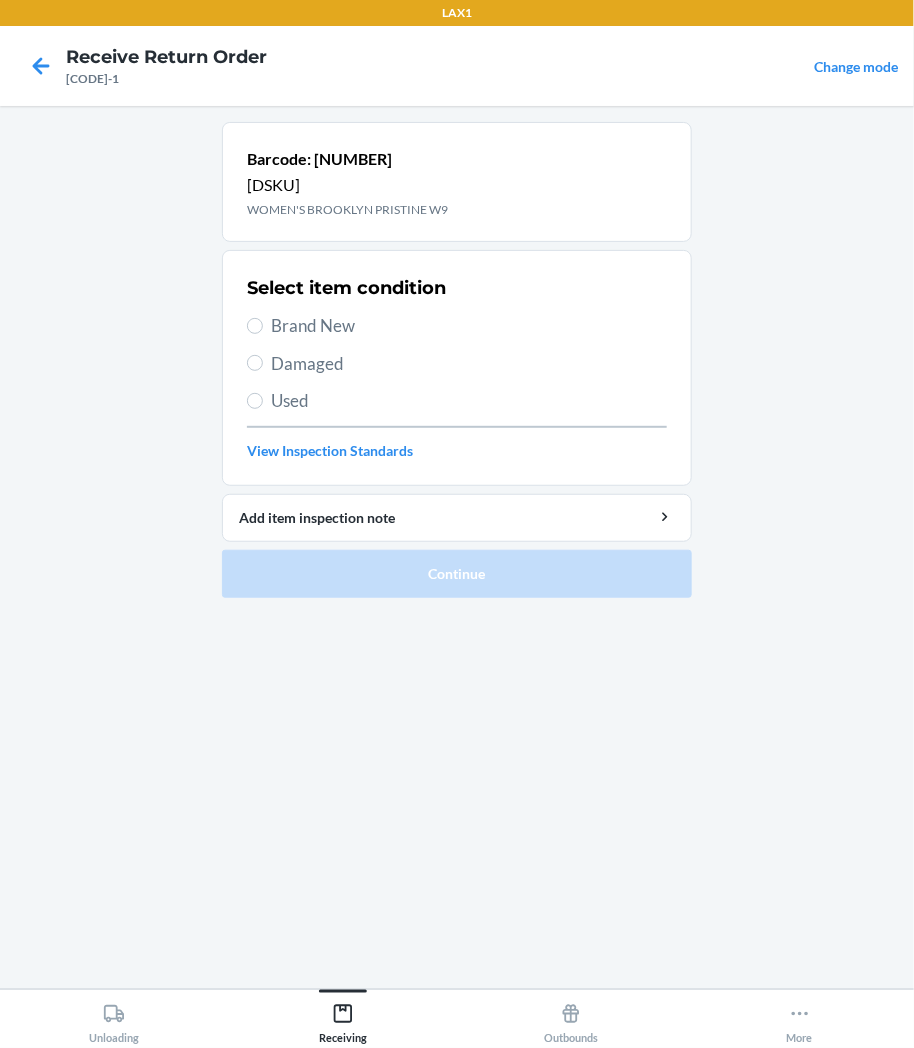click on "Select item condition Brand New Damaged Used View Inspection Standards" at bounding box center [457, 368] 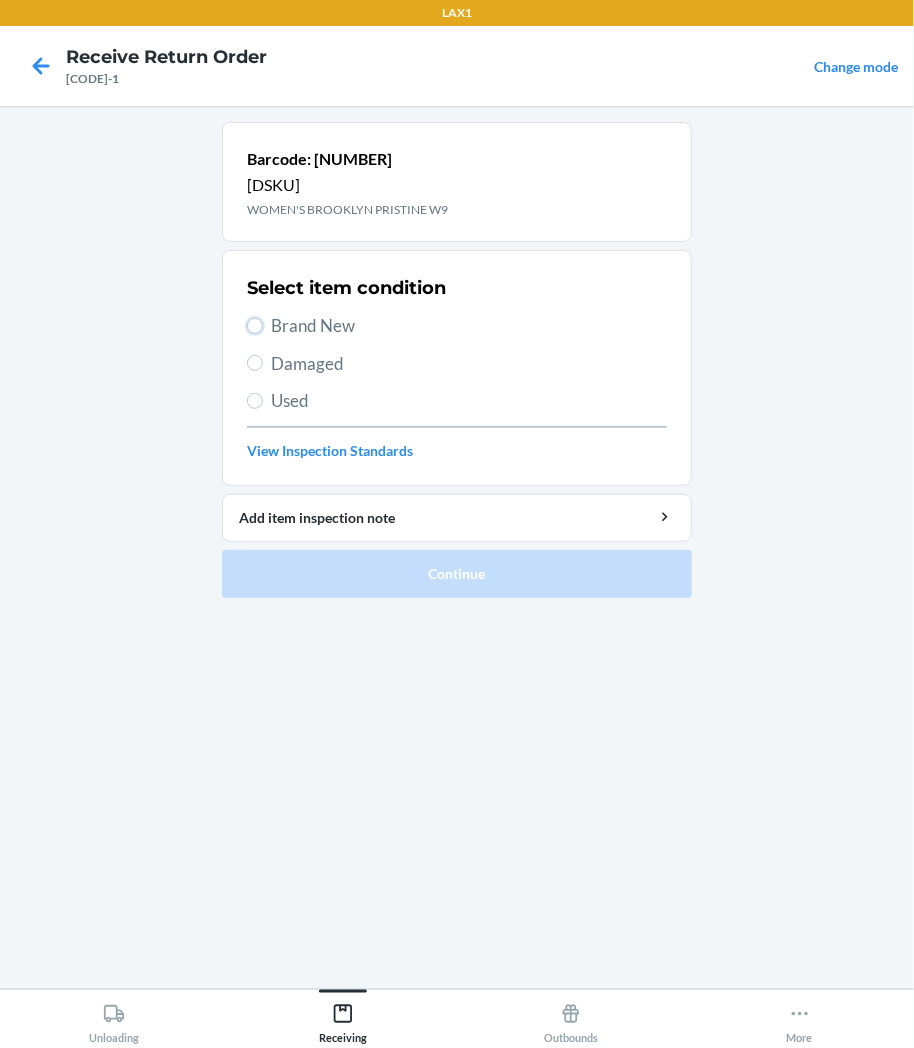 click on "Brand New" at bounding box center (255, 326) 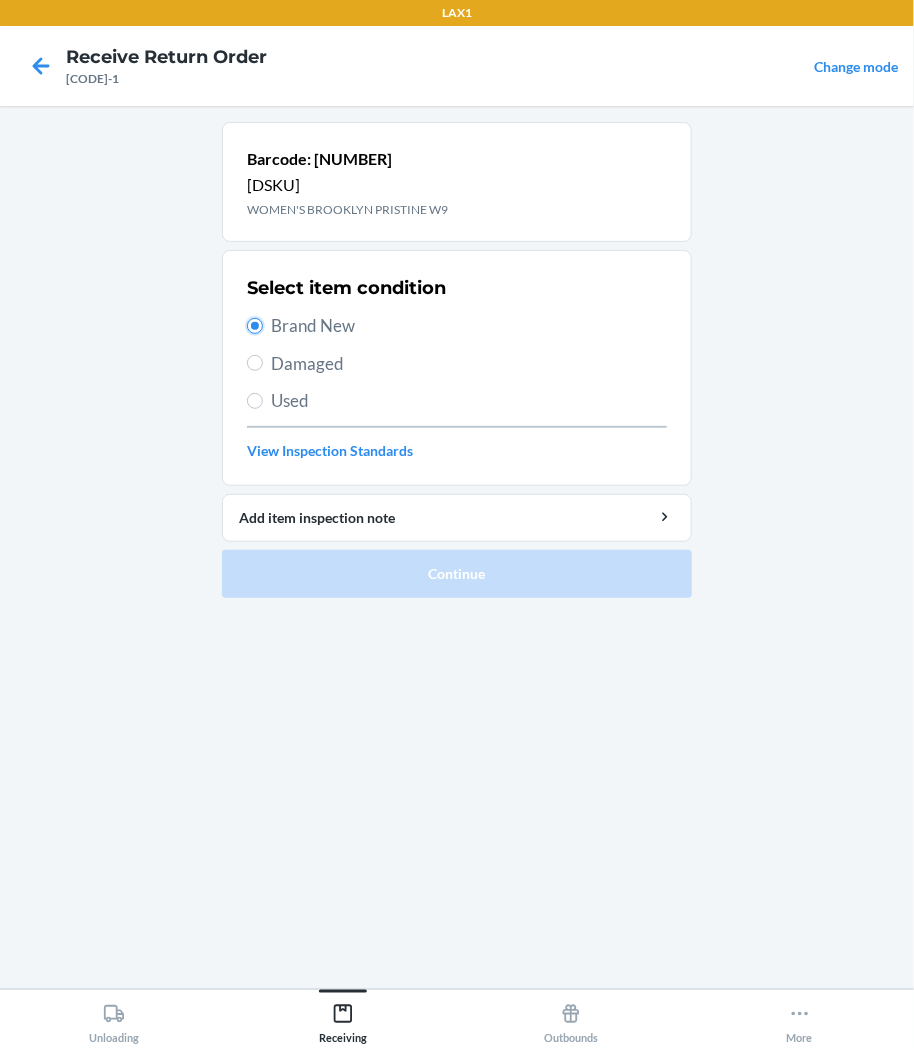 radio on "true" 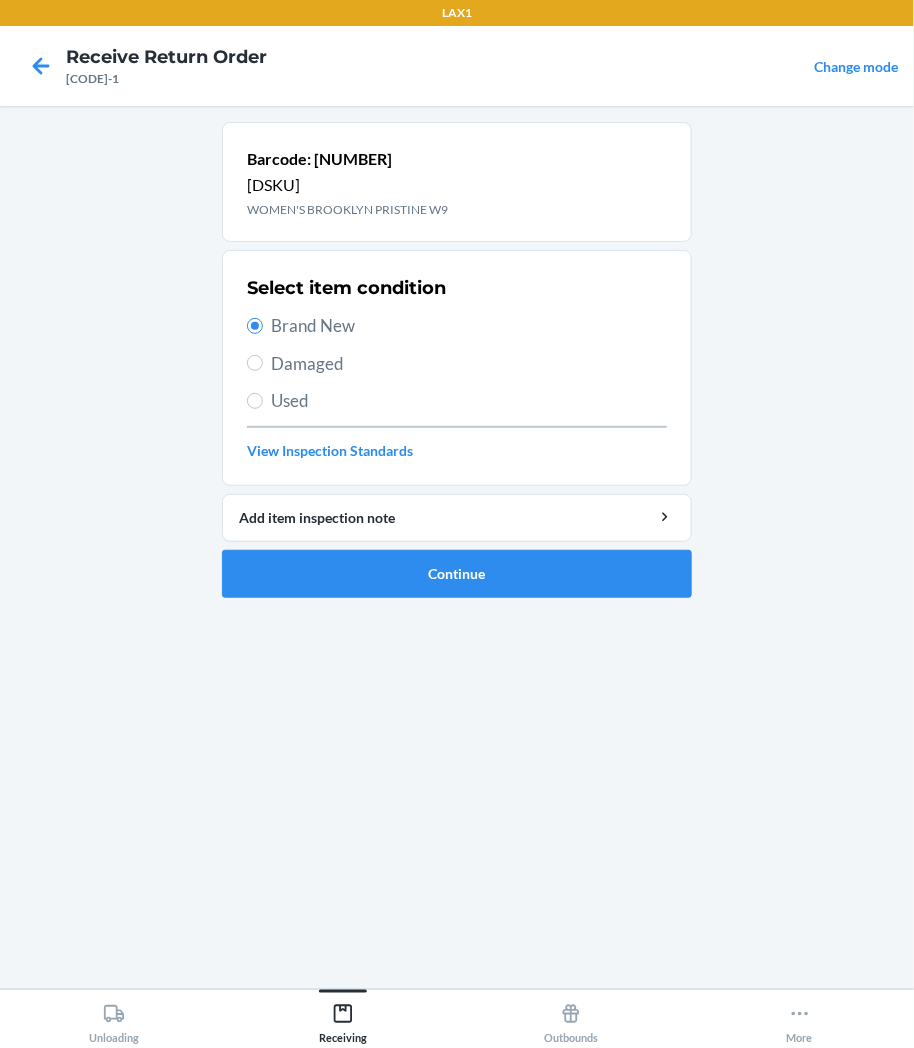 click on "Barcode: [NUMBER] DSKU: [CODE] [PRODUCT] [SIZE] Select item condition Brand New Damaged Used View Inspection Standards Add item inspection note Continue" at bounding box center (457, 547) 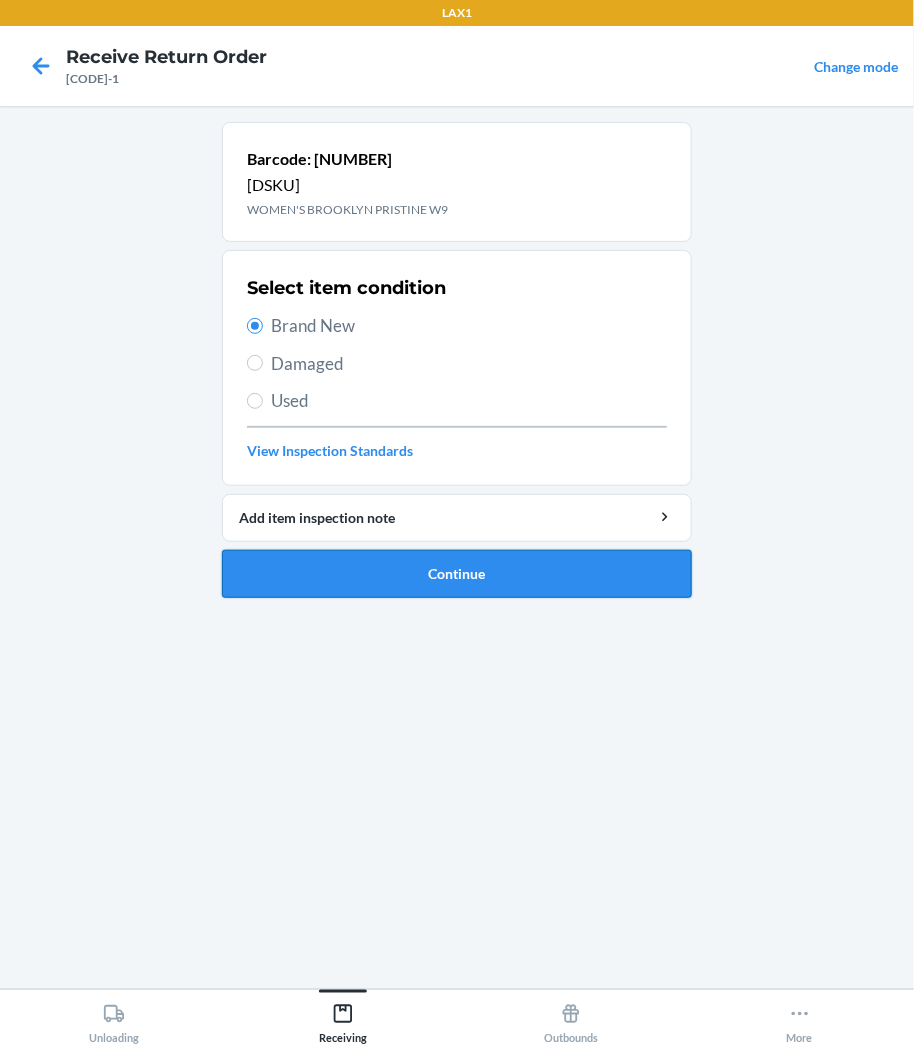 click on "Continue" at bounding box center (457, 574) 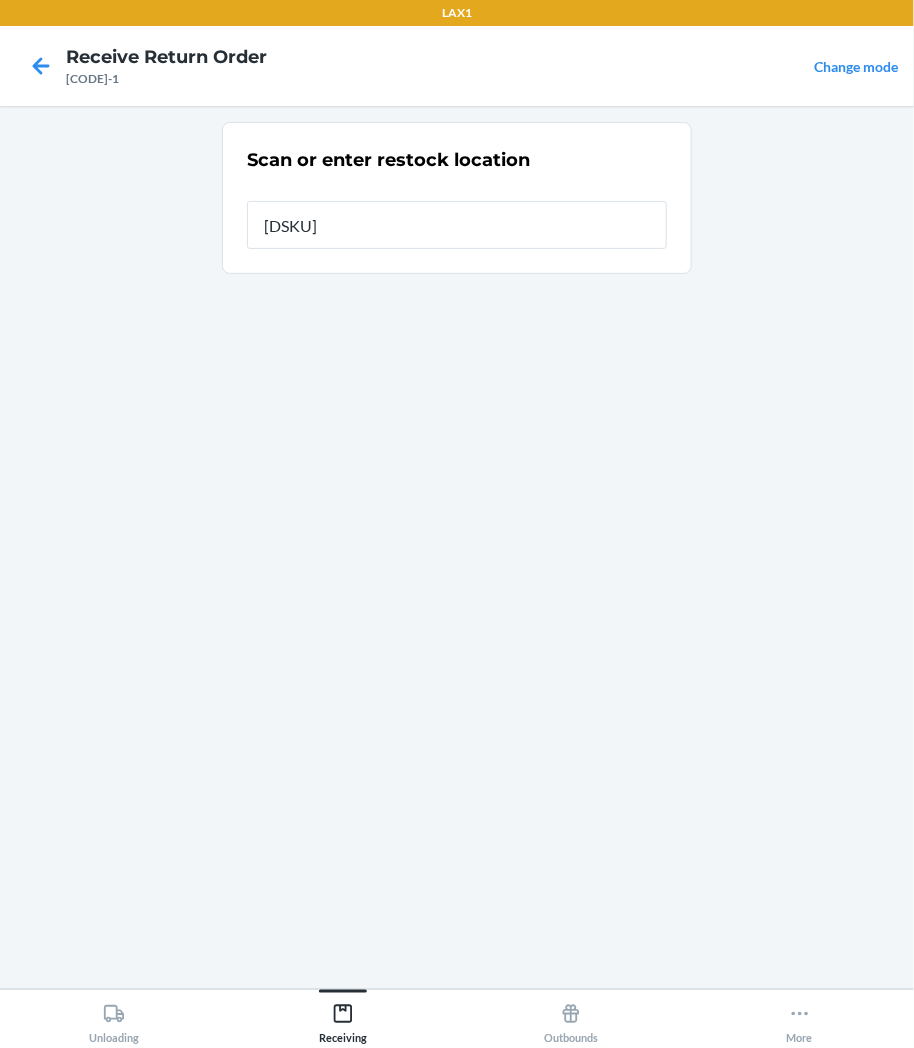 type on "[ALPHANUMERIC]" 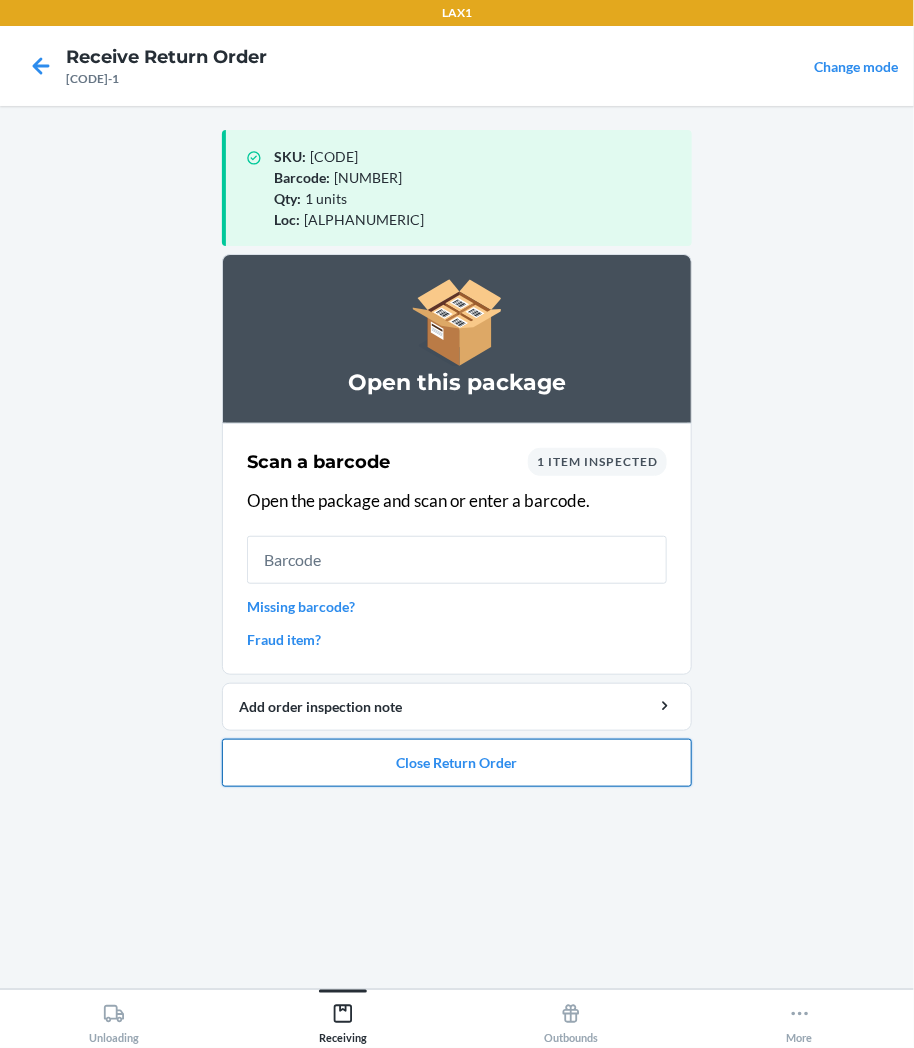 click on "Close Return Order" at bounding box center [457, 763] 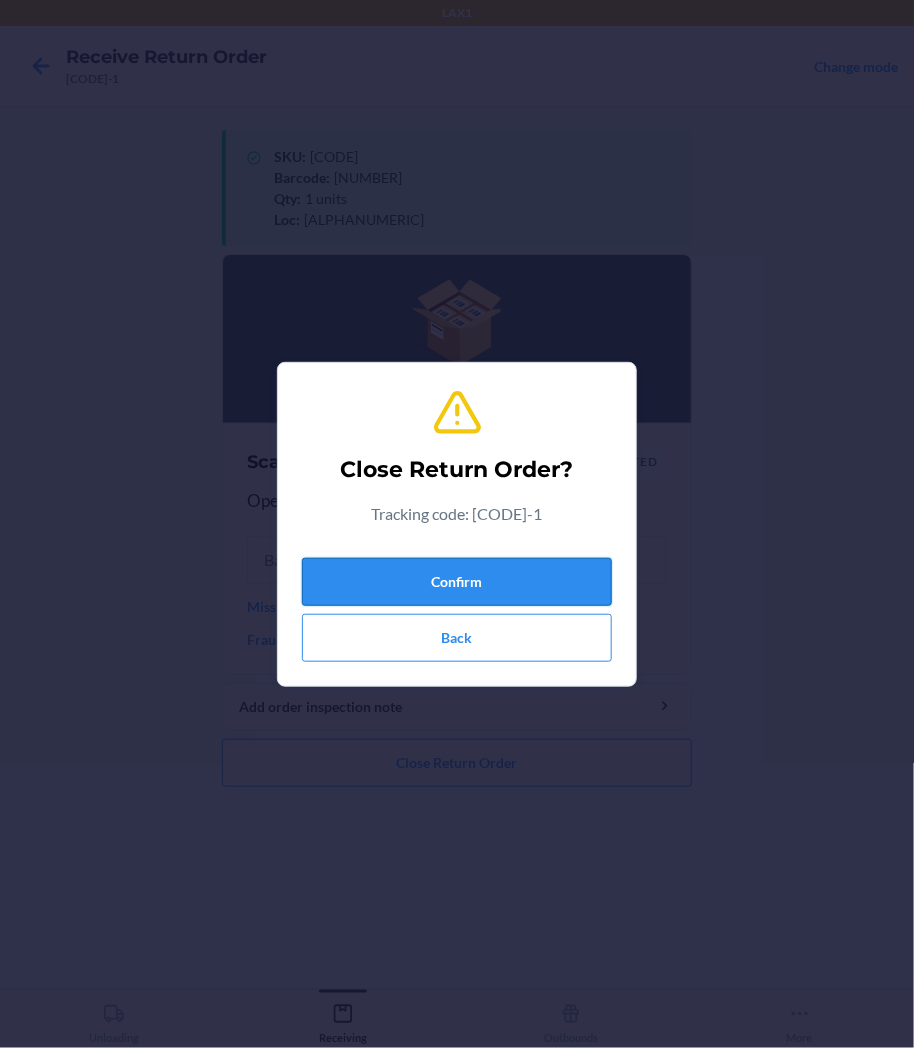 click on "Confirm" at bounding box center [457, 582] 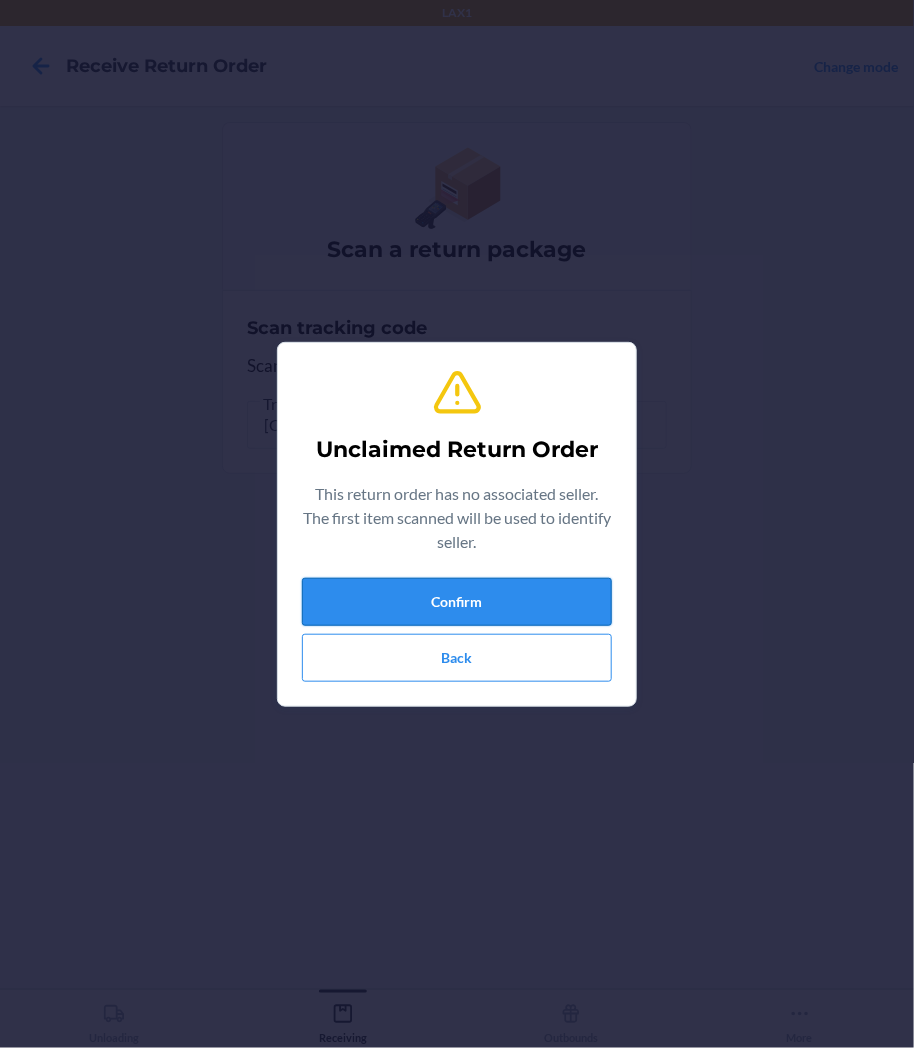 click on "Confirm" at bounding box center (457, 602) 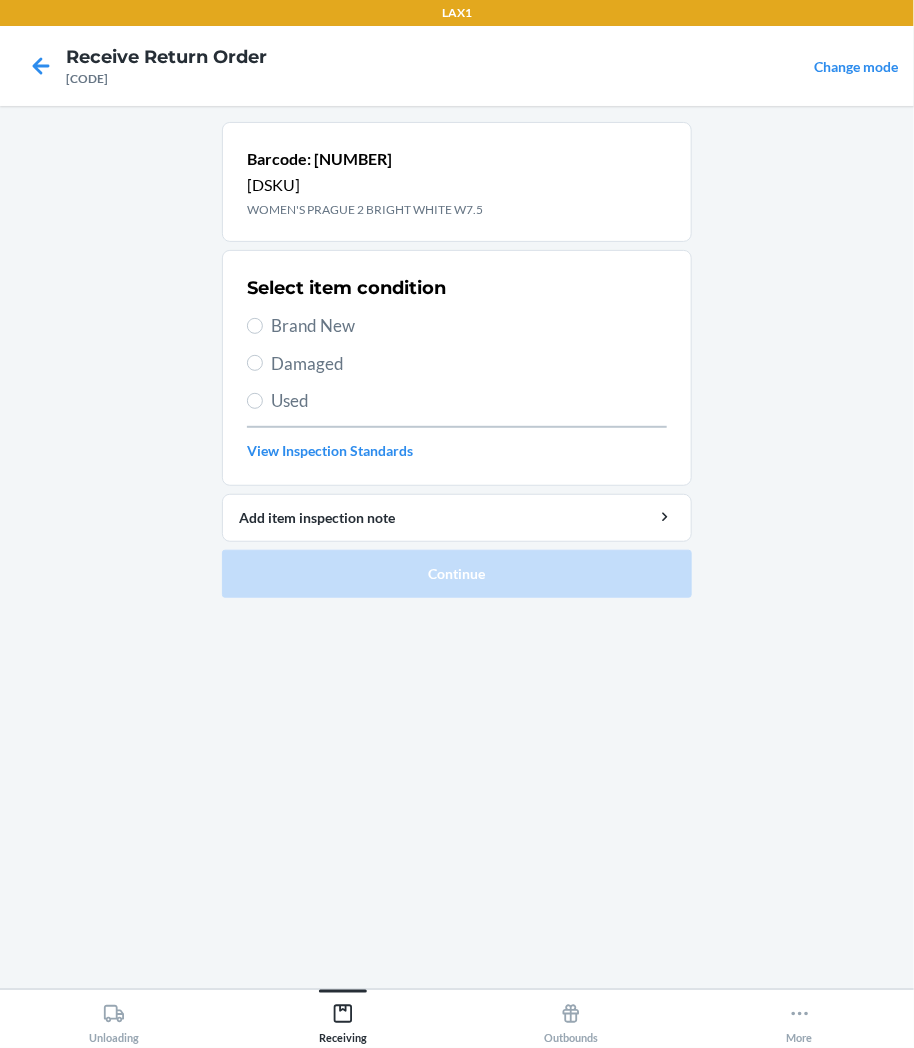 click on "Brand New" at bounding box center [469, 326] 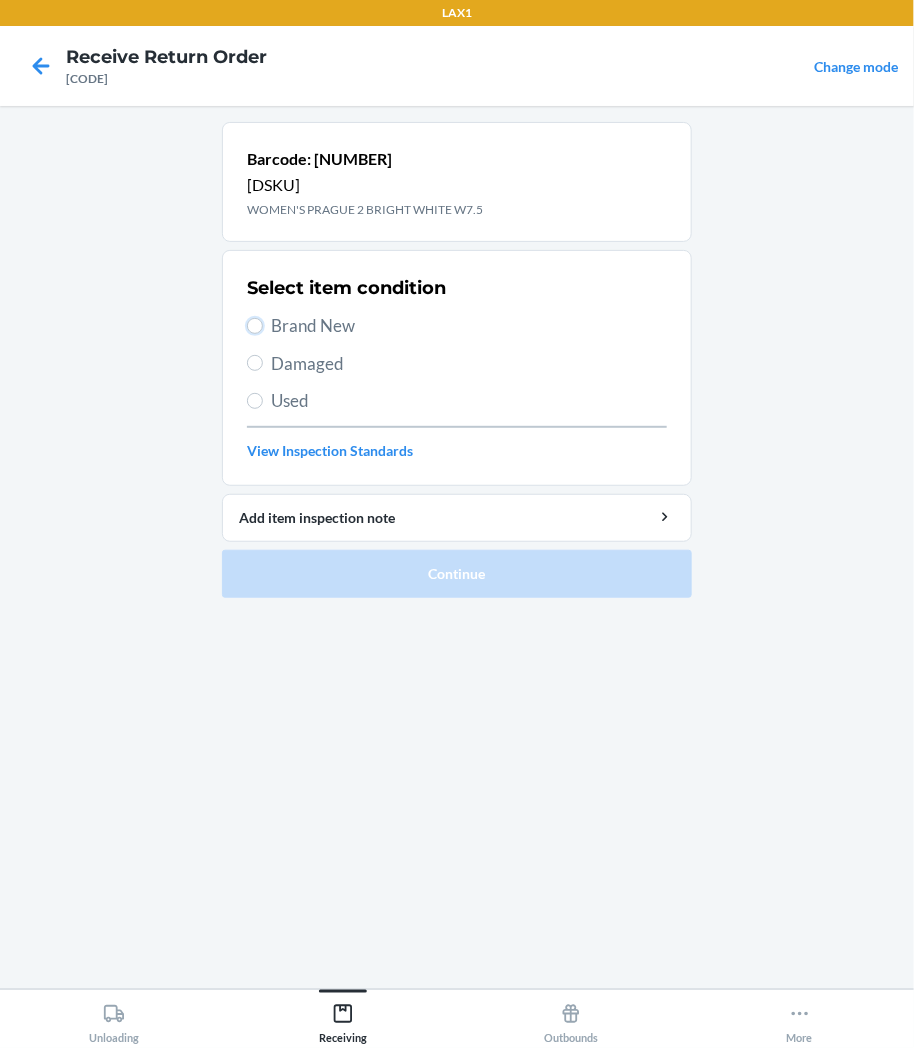 click on "Brand New" at bounding box center (255, 326) 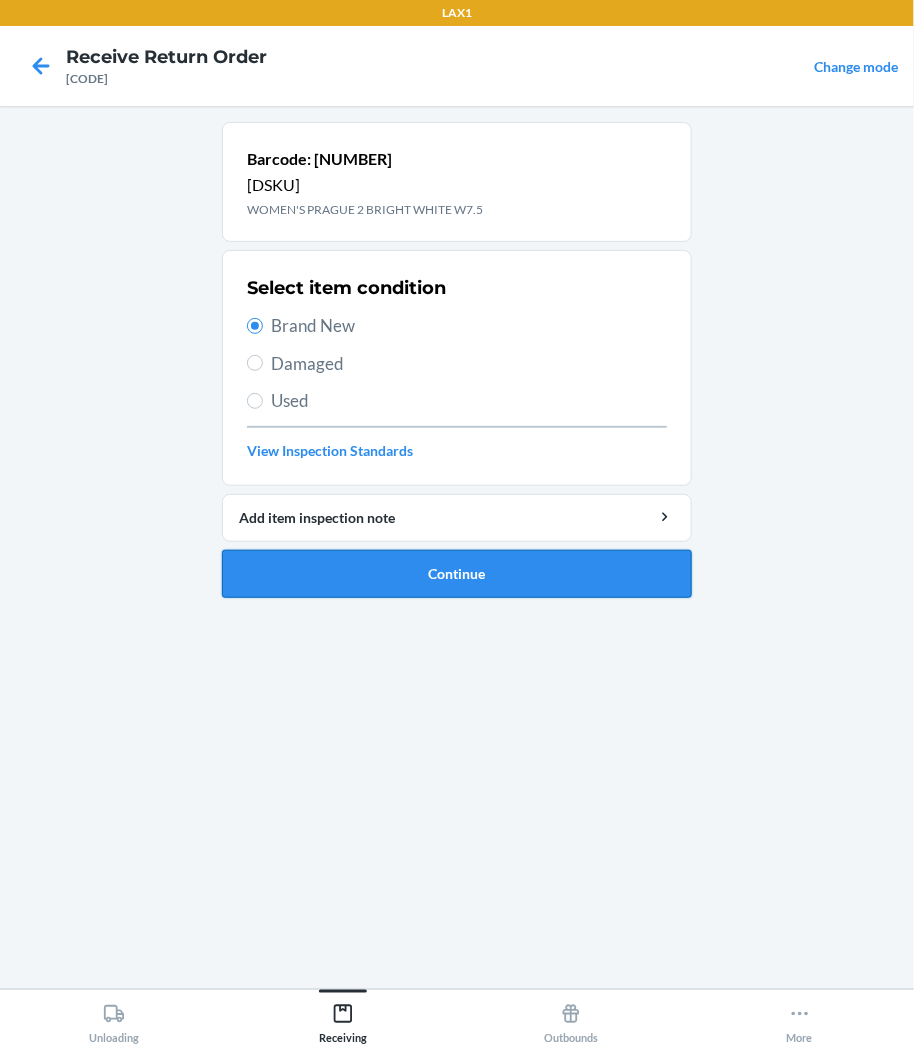 click on "Continue" at bounding box center [457, 574] 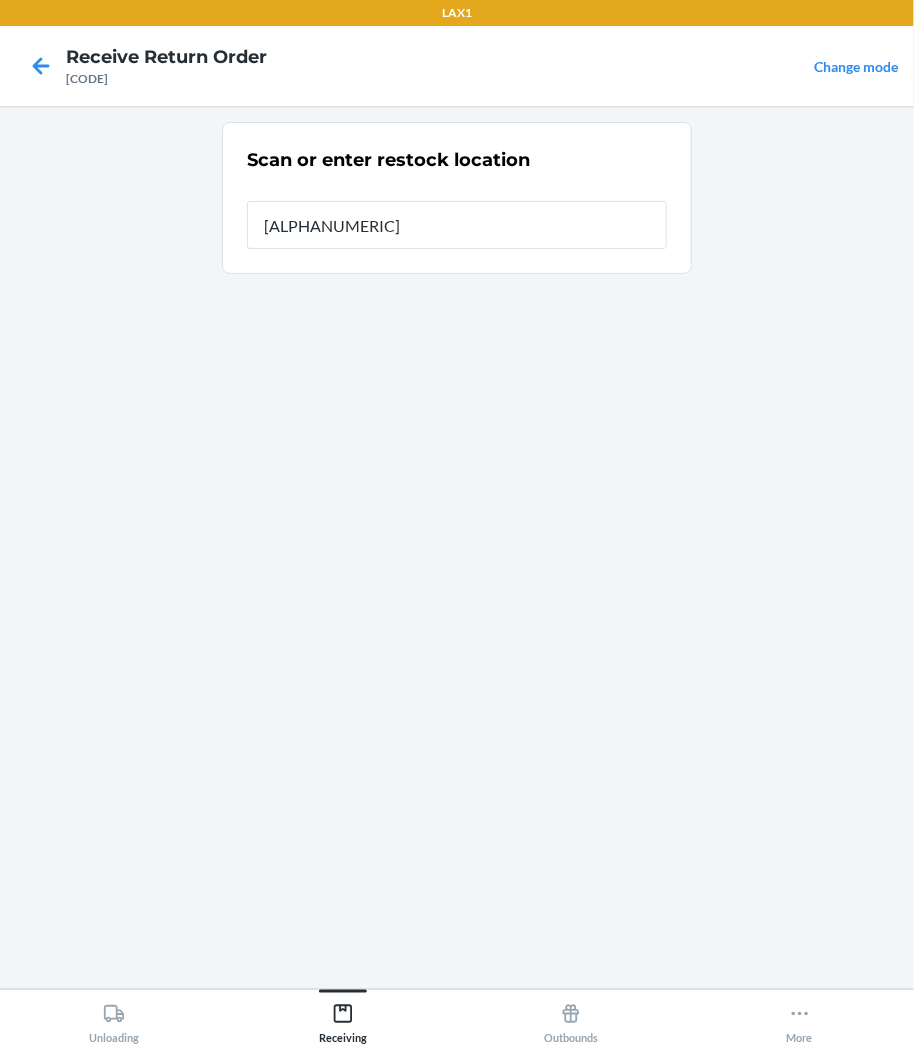 type on "[ALPHANUMERIC]" 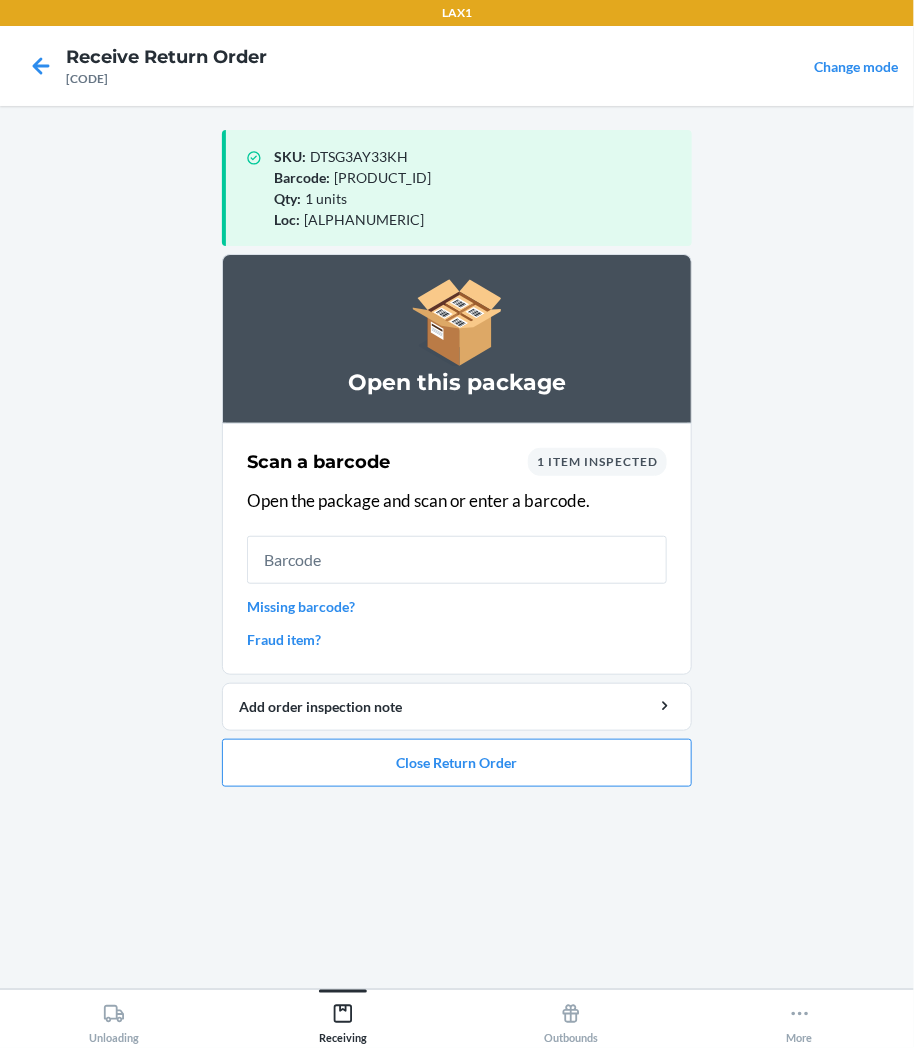click on "Open this package Scan a barcode 1 item inspected Open the package and scan or enter a barcode. Missing barcode? Fraud item? Add order inspection note Close Return Order" at bounding box center [457, 520] 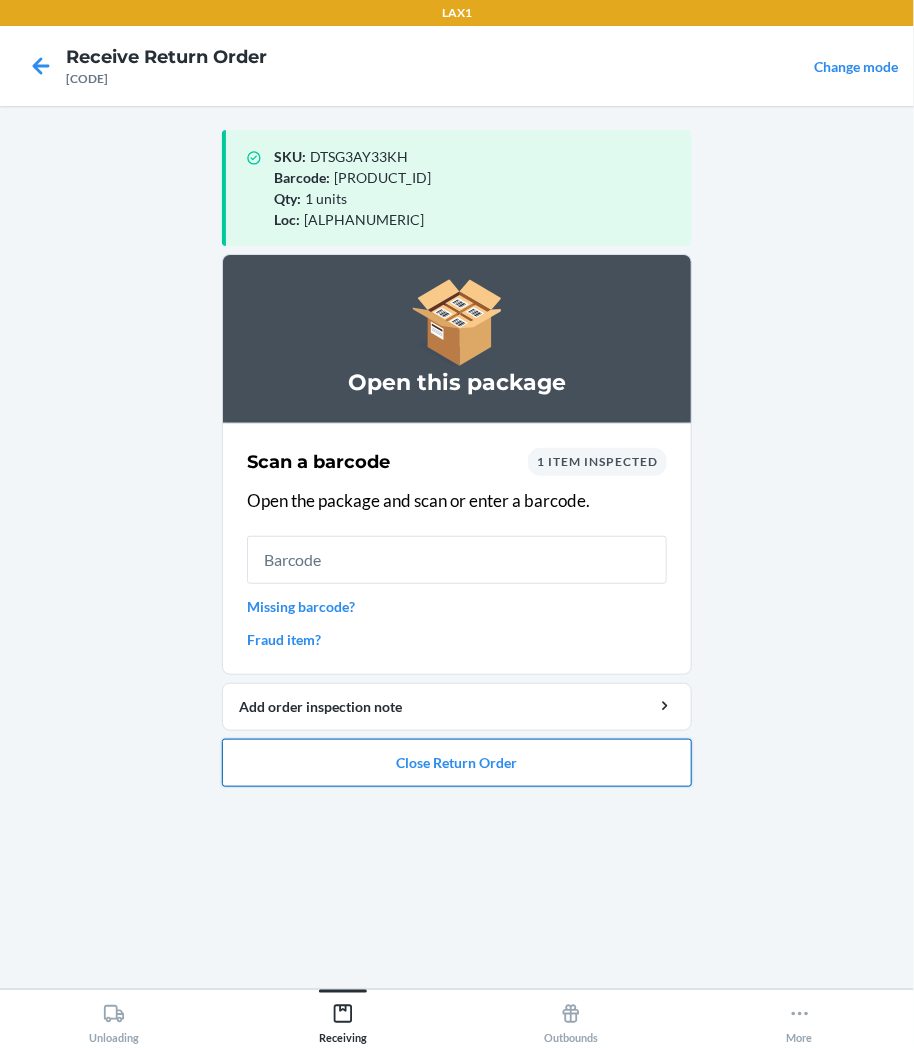 click on "Close Return Order" at bounding box center (457, 763) 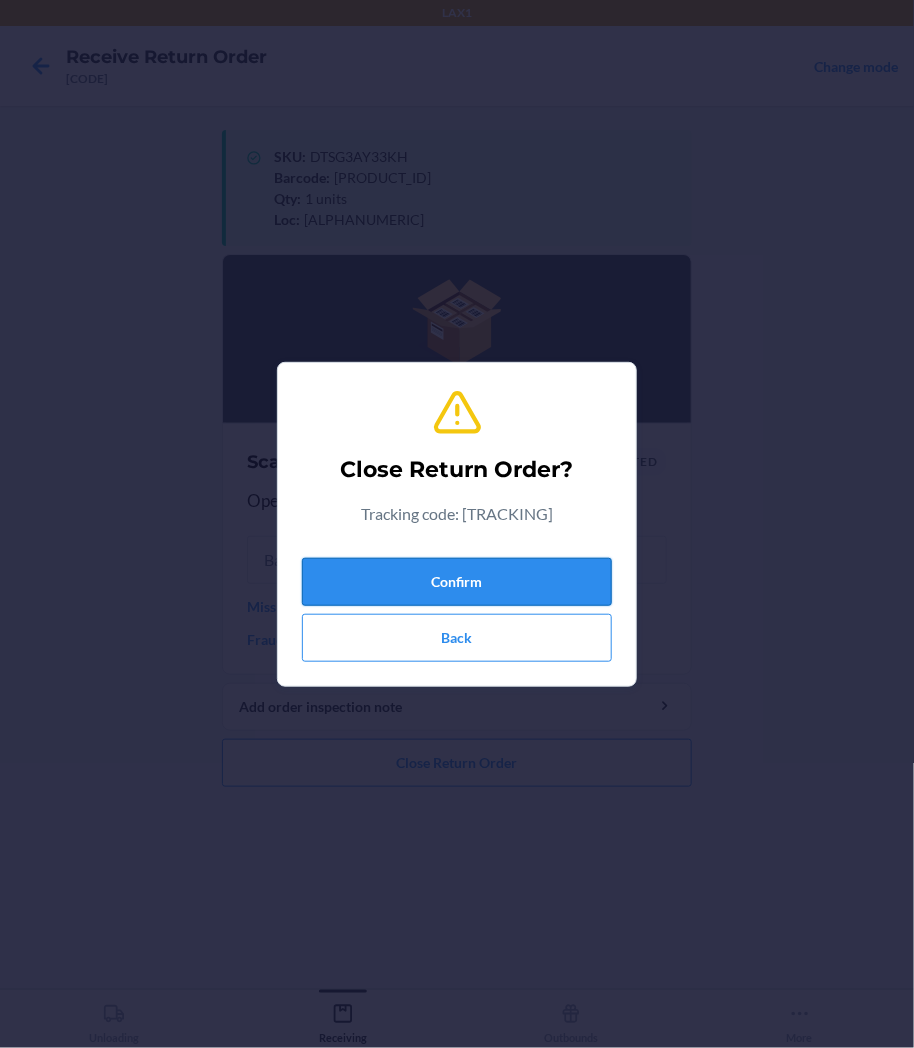 click on "Confirm" at bounding box center (457, 582) 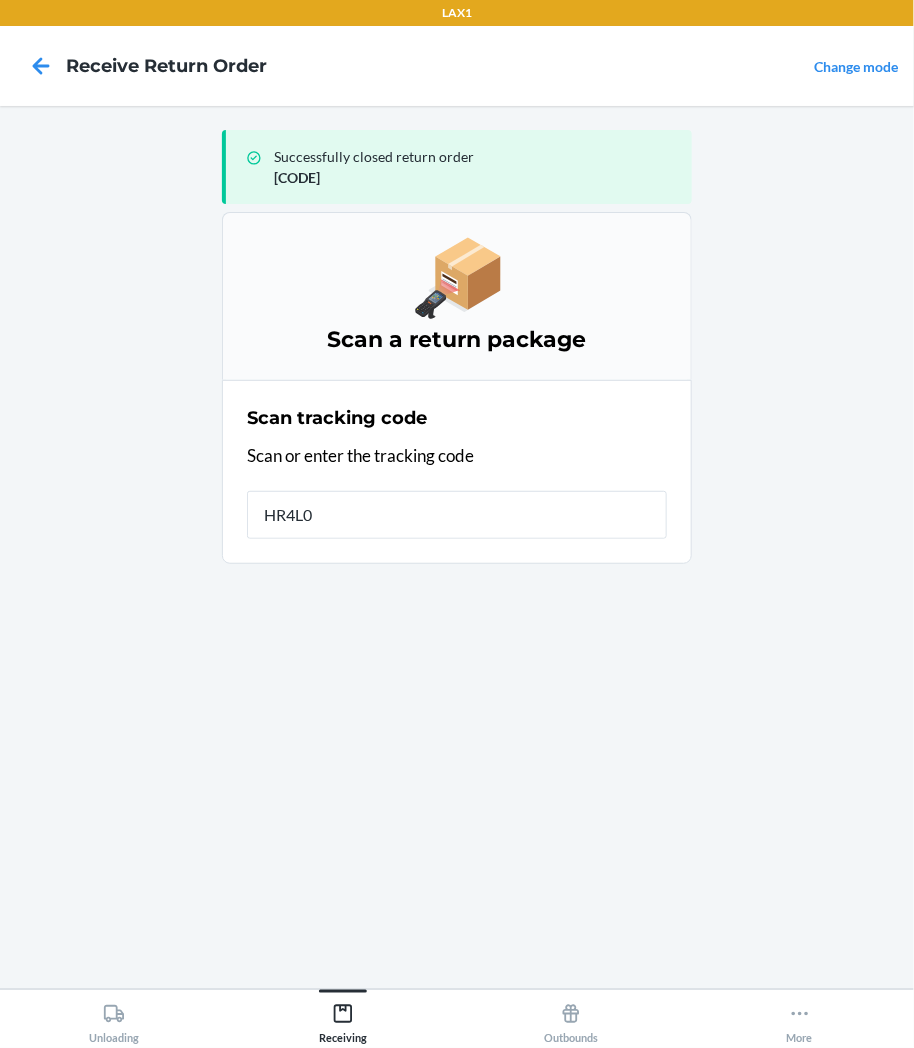 type on "HR4L00" 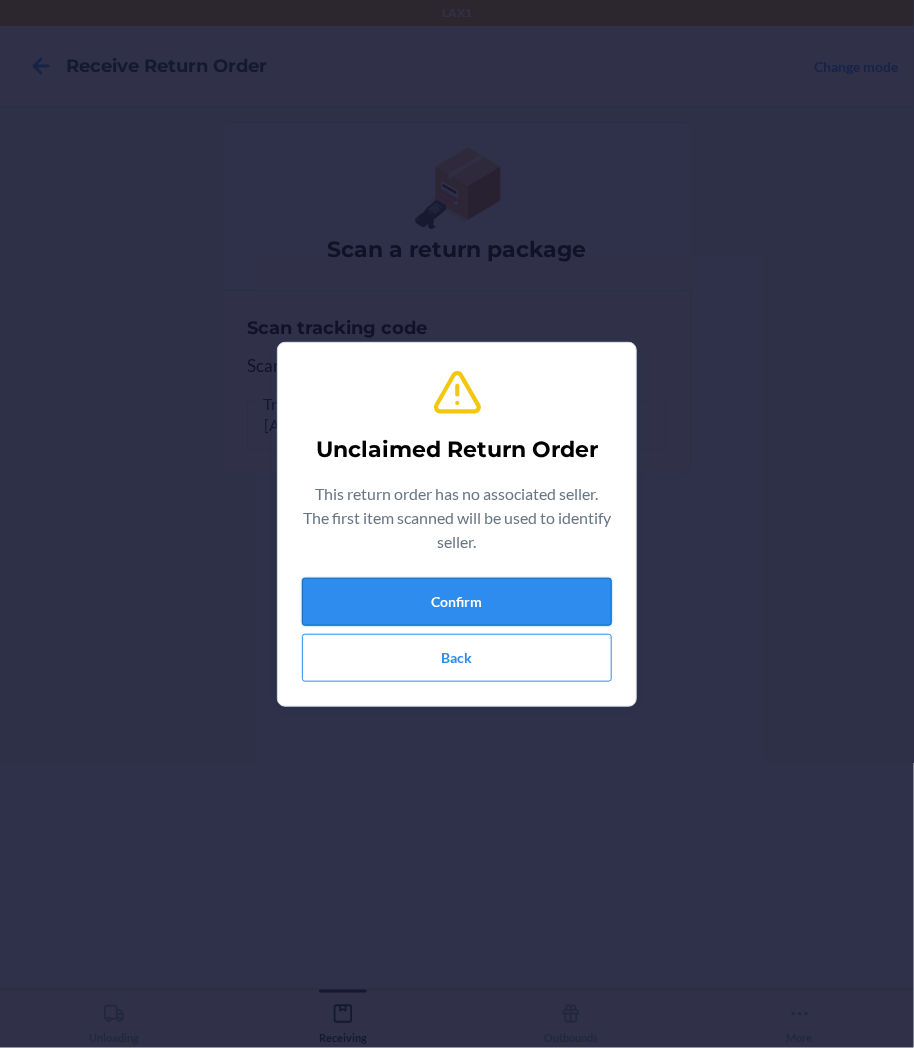 click on "Confirm" at bounding box center (457, 602) 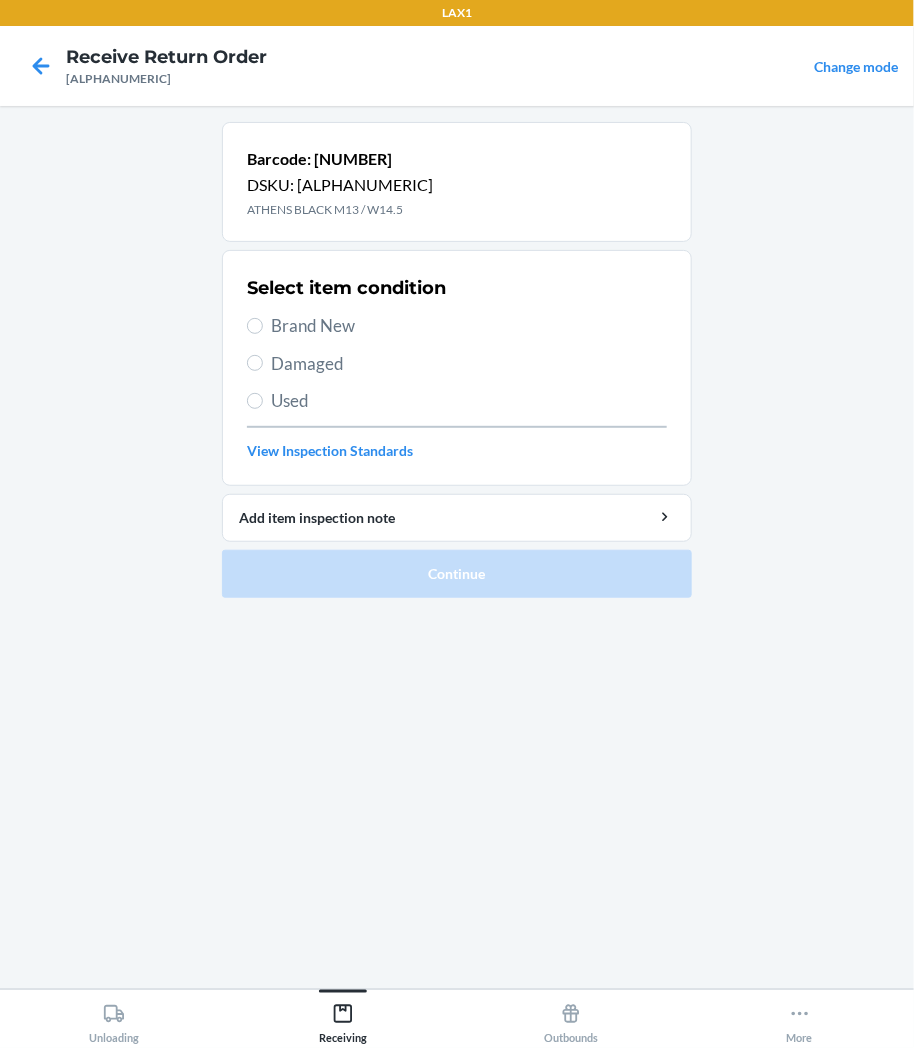 drag, startPoint x: 261, startPoint y: 354, endPoint x: 261, endPoint y: 335, distance: 19 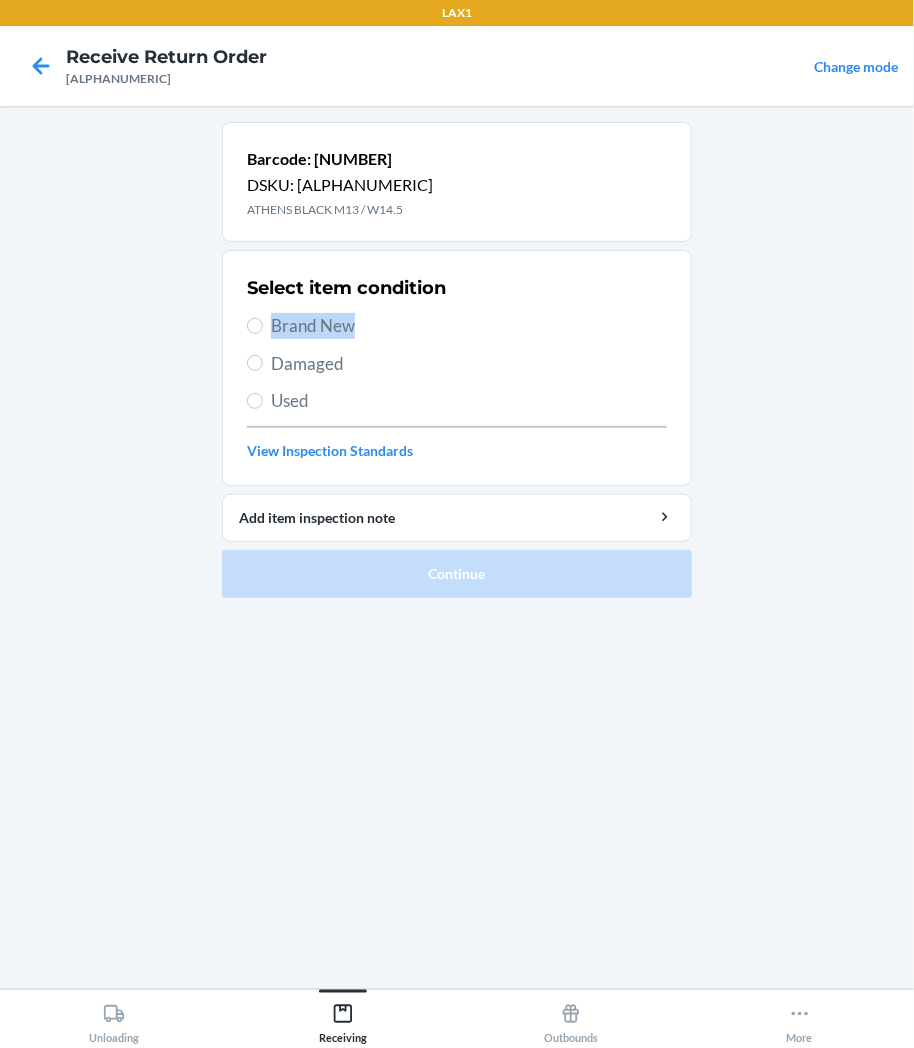 click on "Brand New" at bounding box center [457, 326] 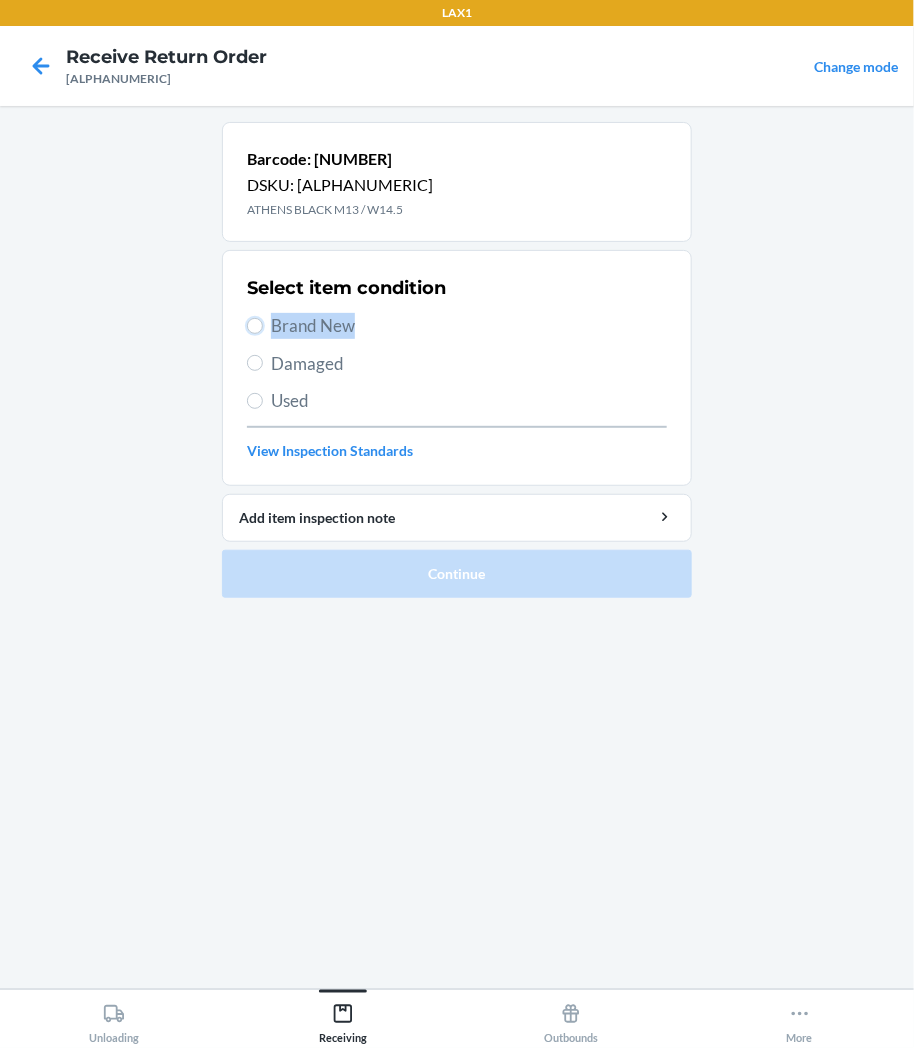click on "Brand New" at bounding box center (255, 326) 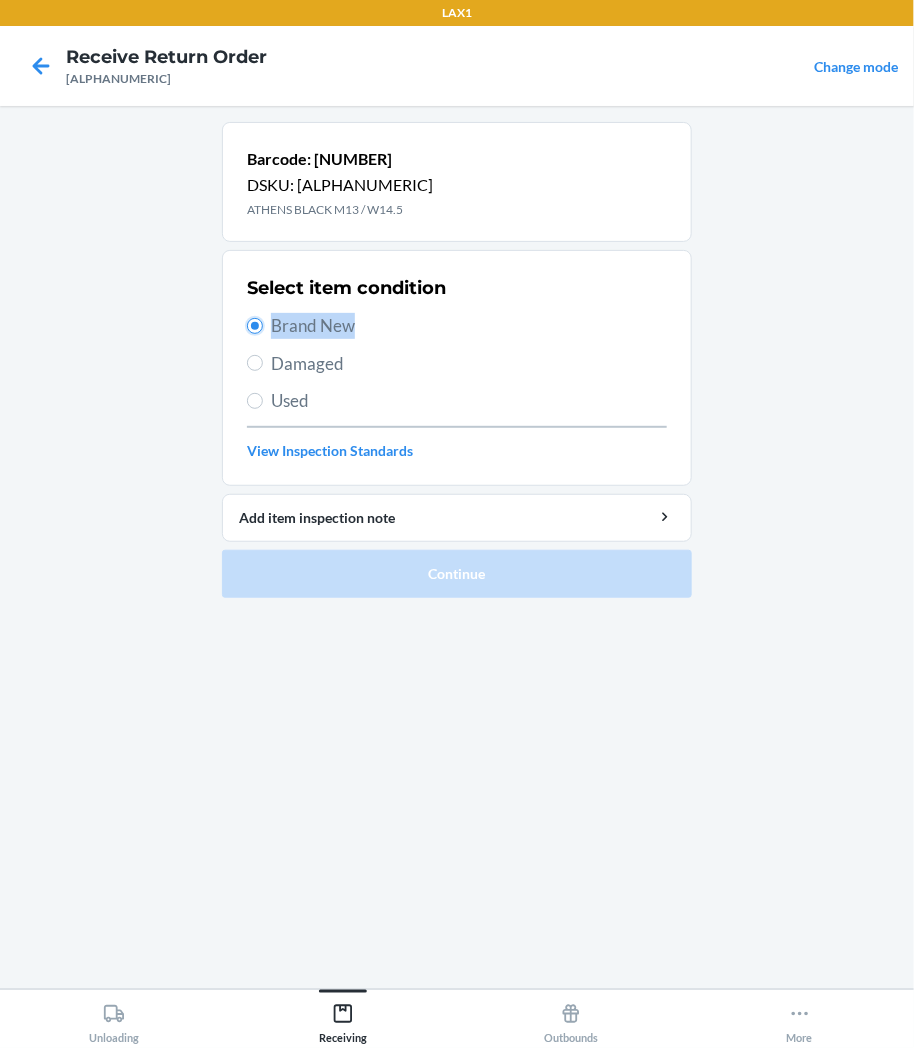 radio on "true" 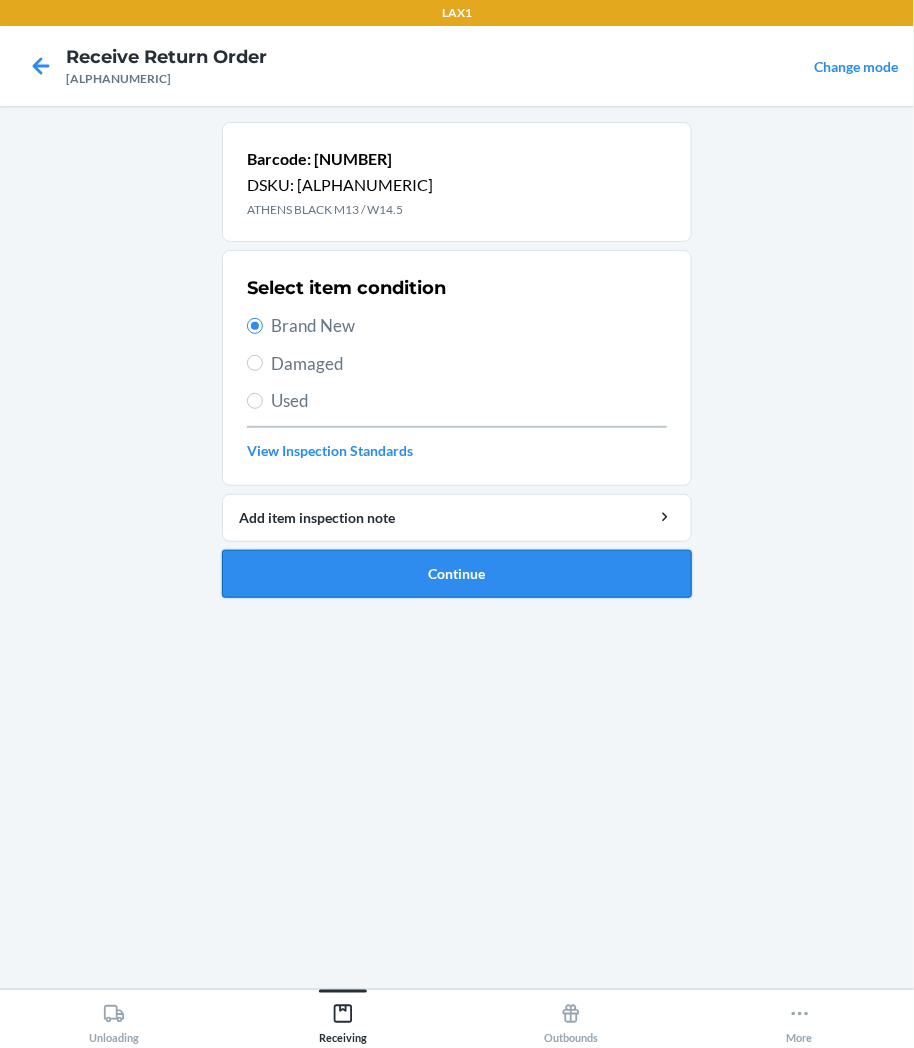 click on "Continue" at bounding box center (457, 574) 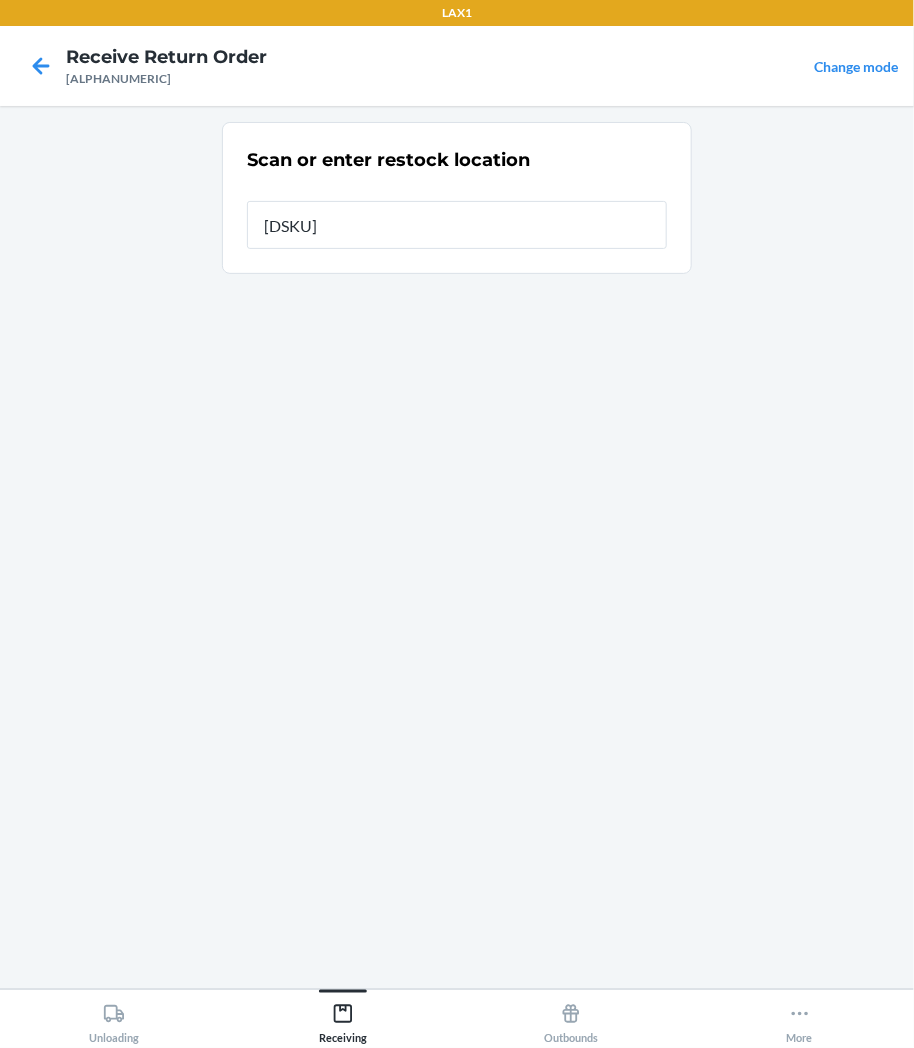 type on "[ALPHANUMERIC]" 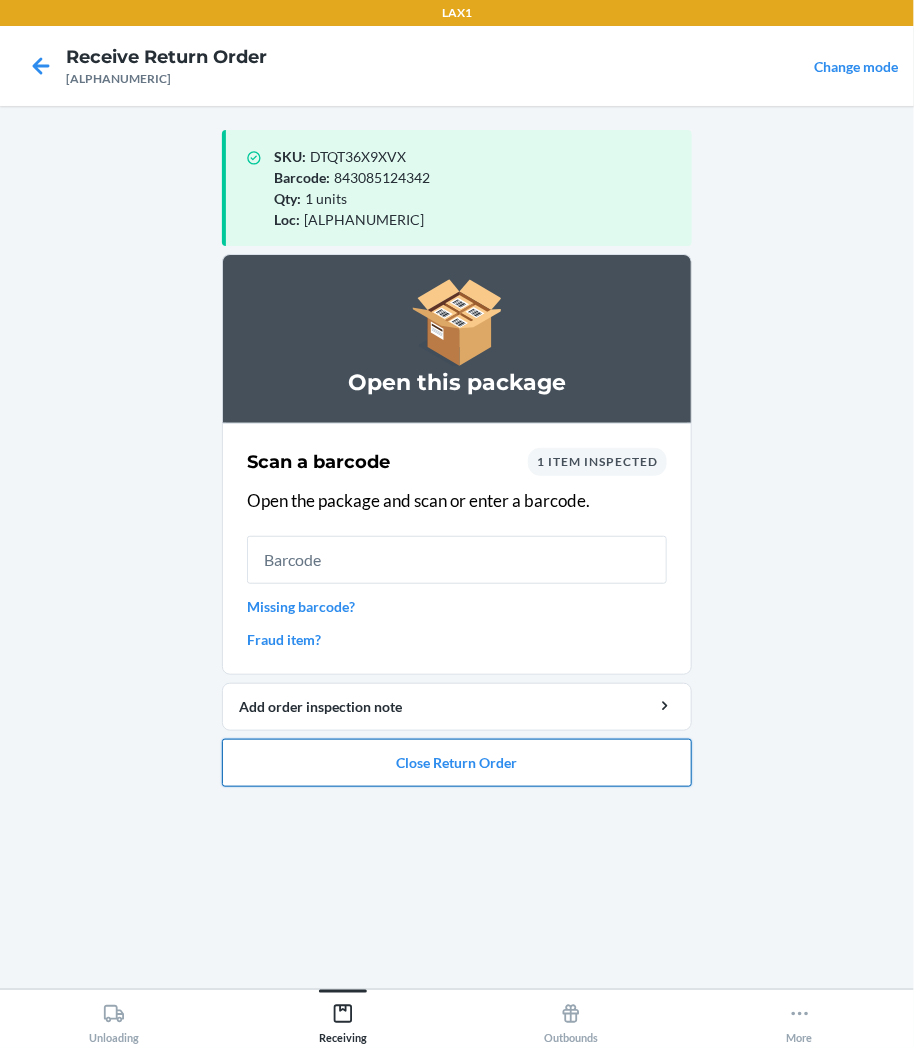 click on "Close Return Order" at bounding box center (457, 763) 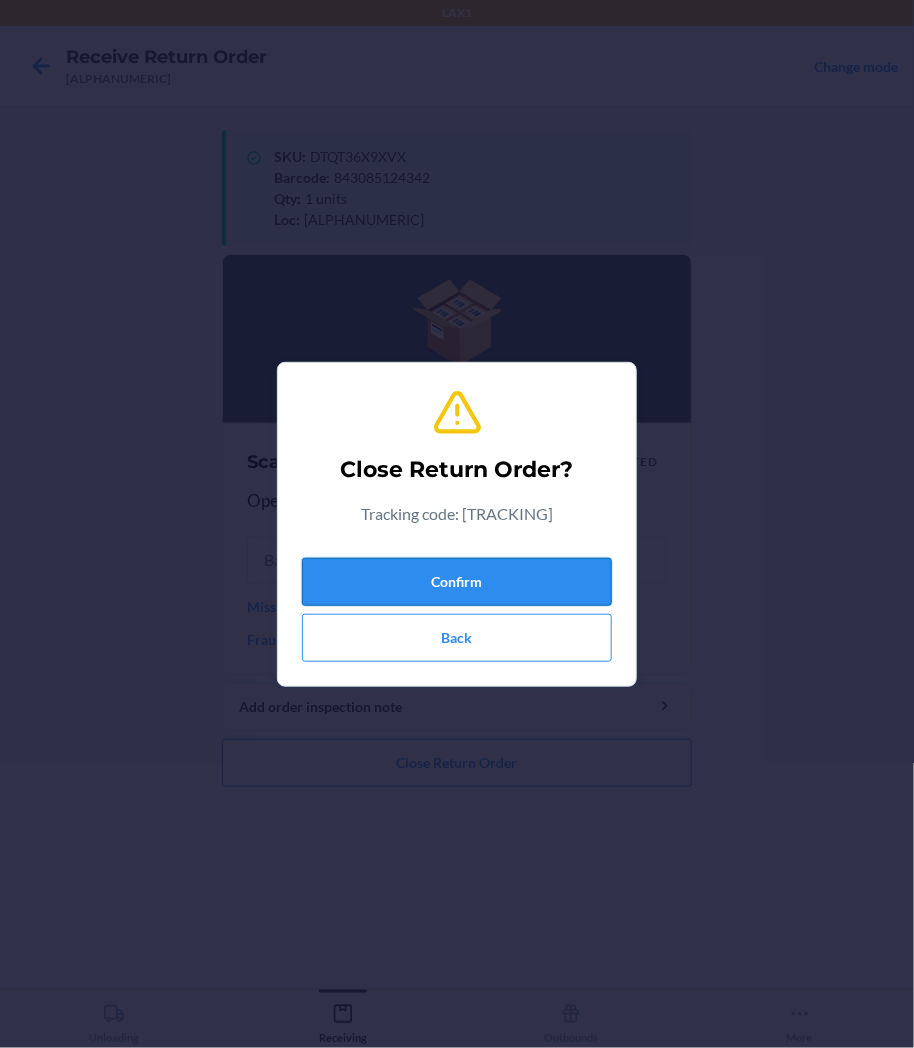 click on "Confirm" at bounding box center [457, 582] 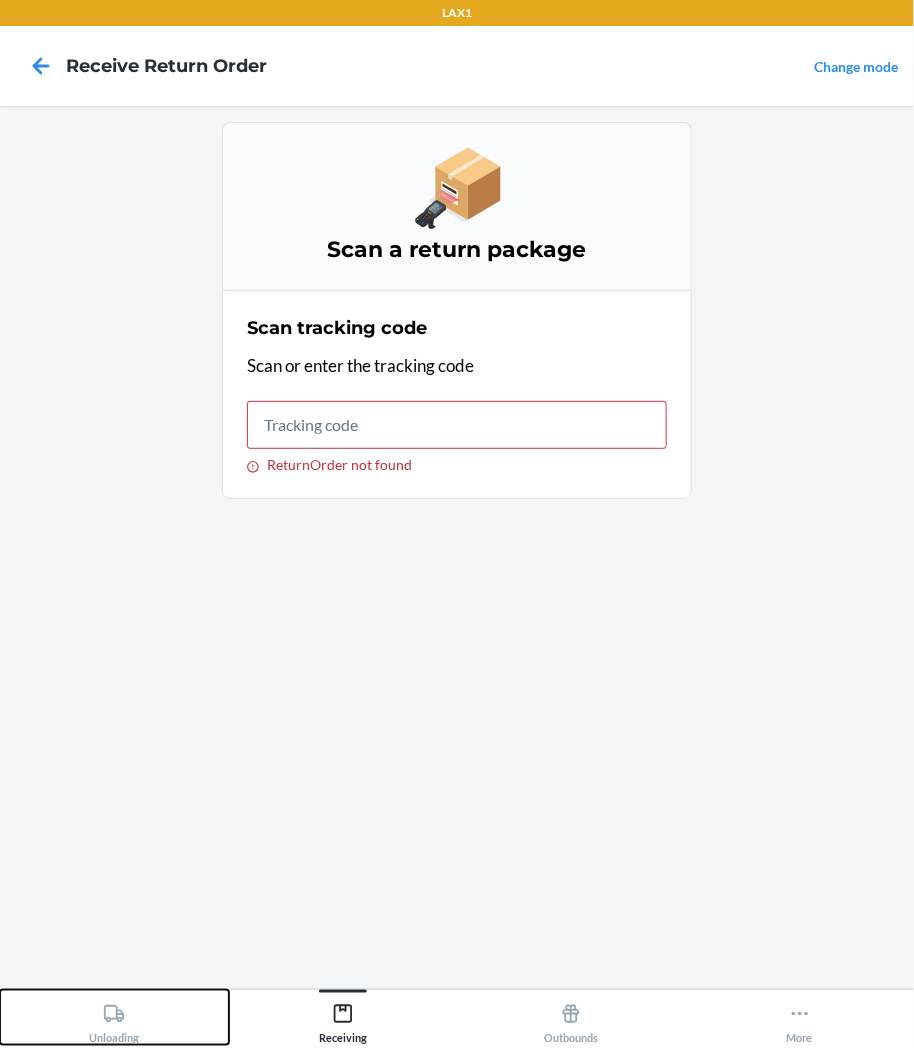 click on "Unloading" at bounding box center [114, 1017] 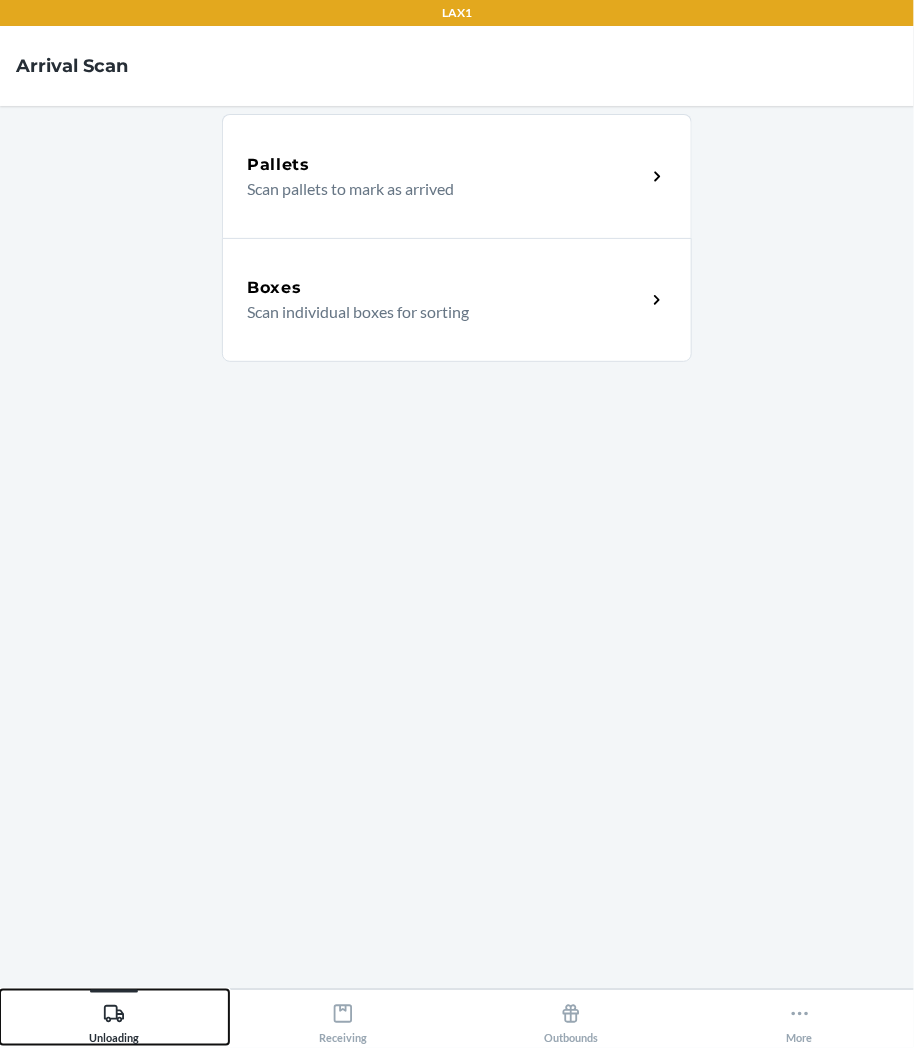 click on "Unloading" at bounding box center (114, 1017) 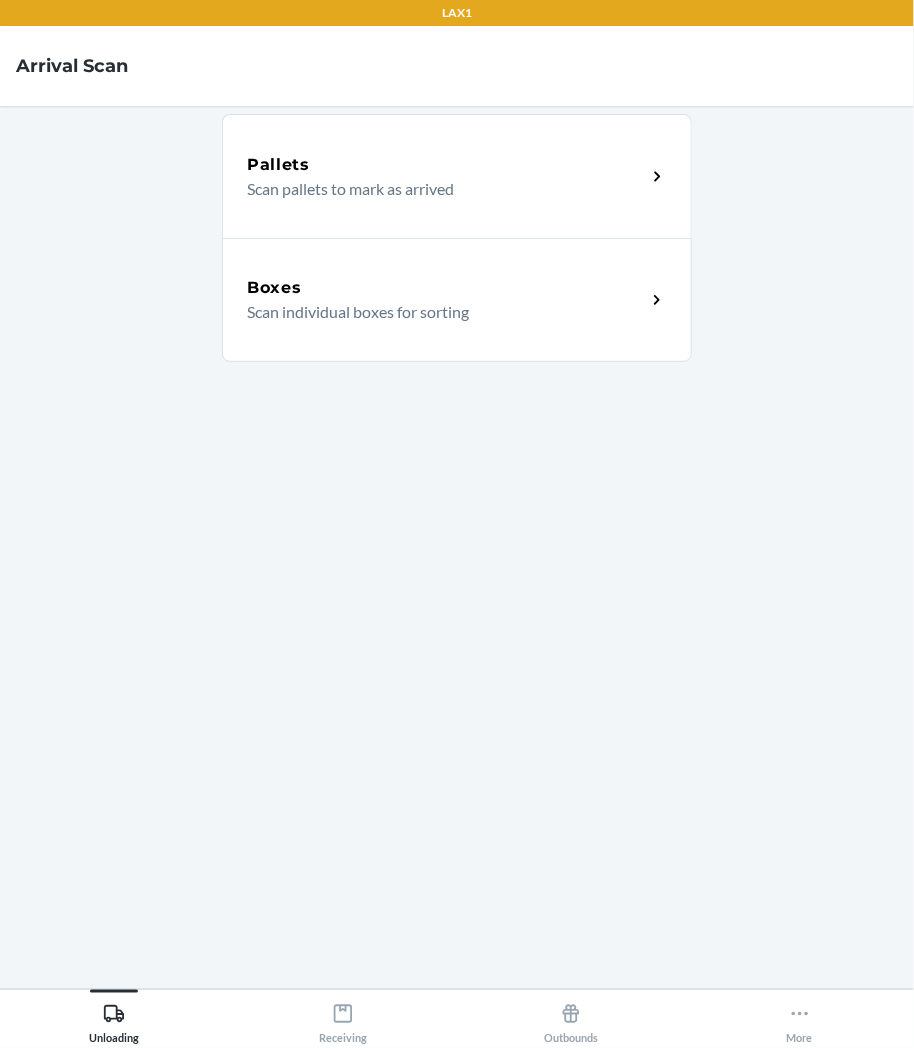 click on "Boxes Scan individual boxes for sorting" at bounding box center [457, 300] 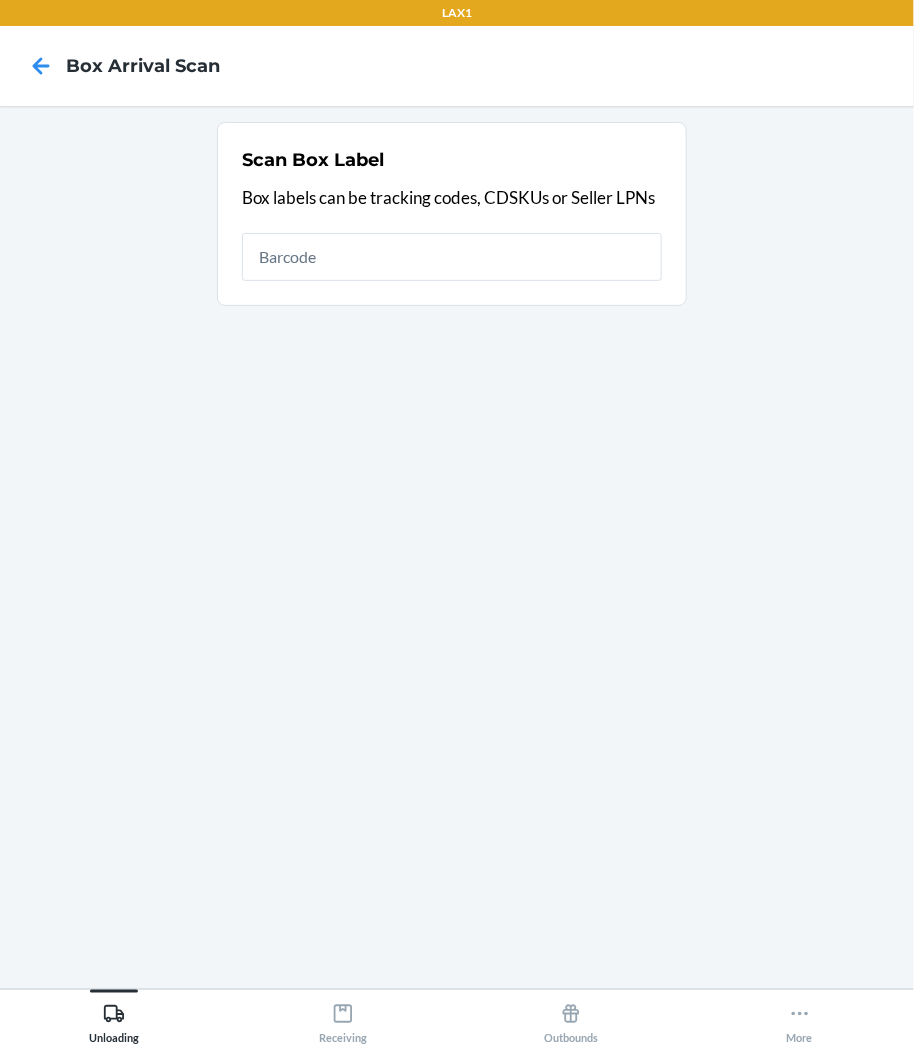 click at bounding box center (452, 257) 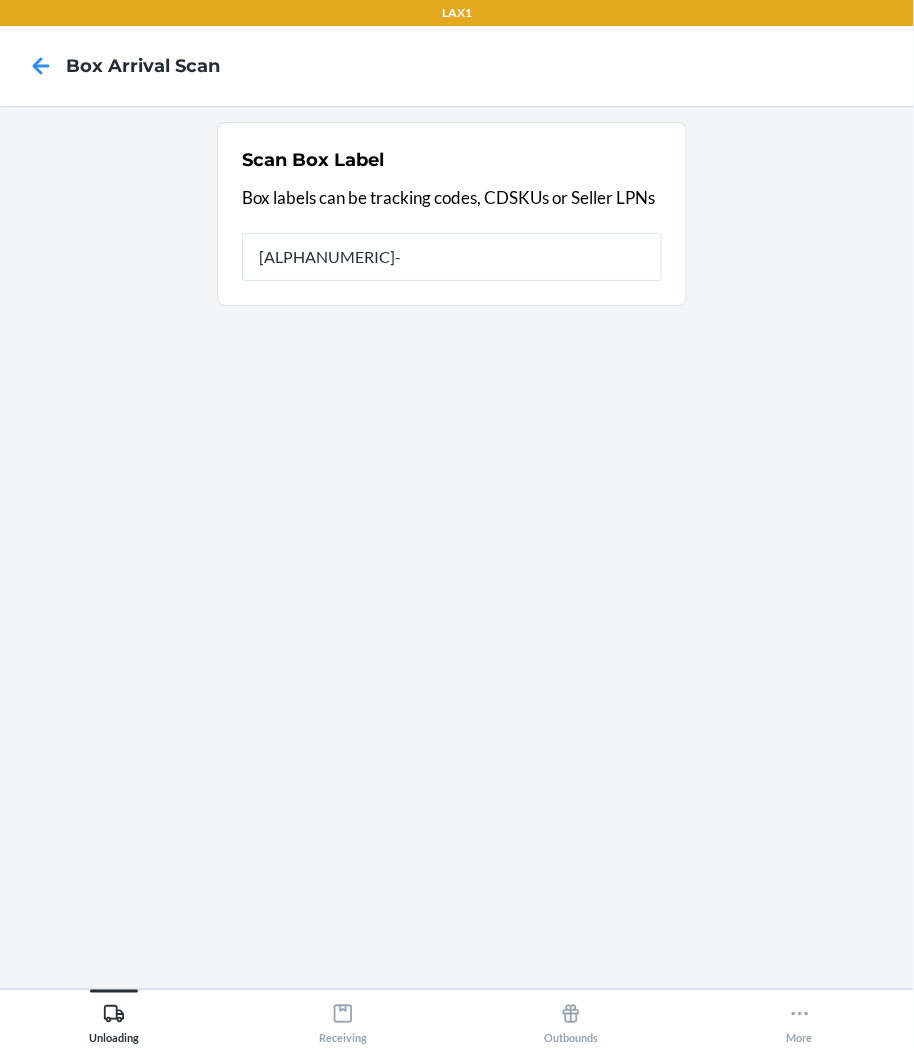 type on "[CODE]-1" 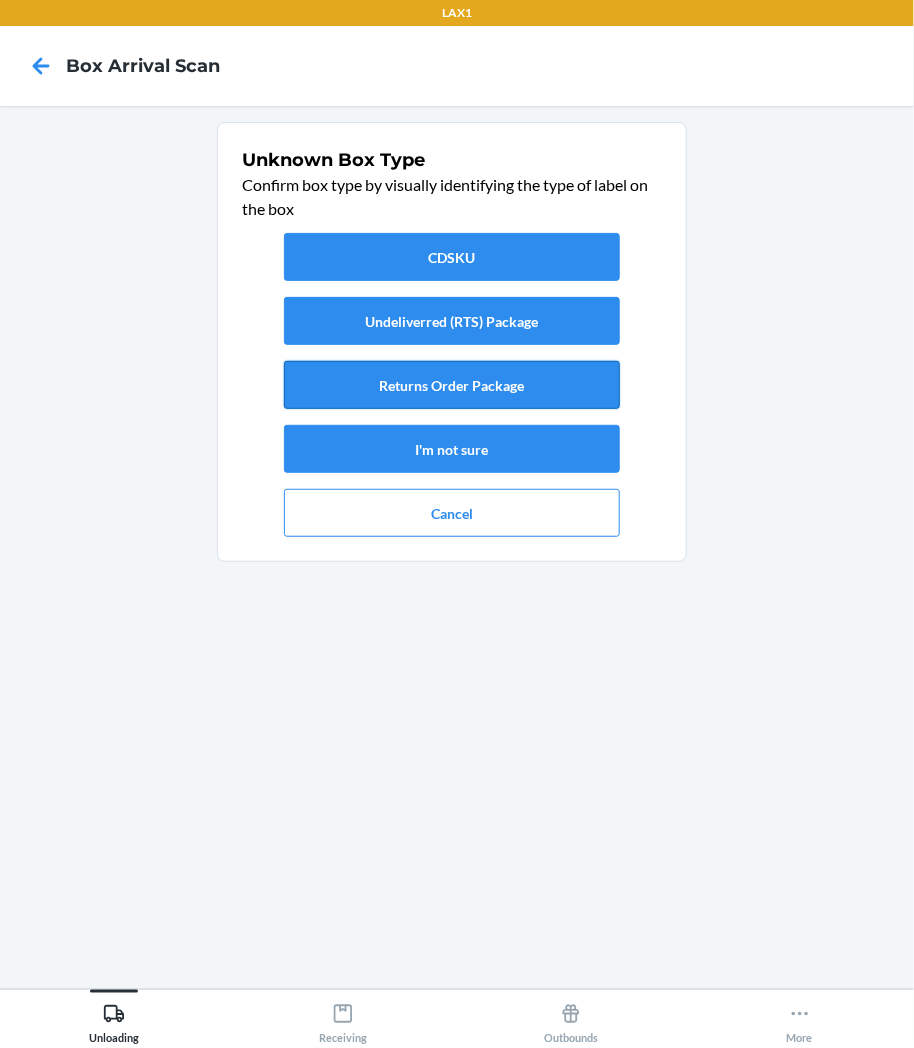 click on "Returns Order Package" at bounding box center (452, 385) 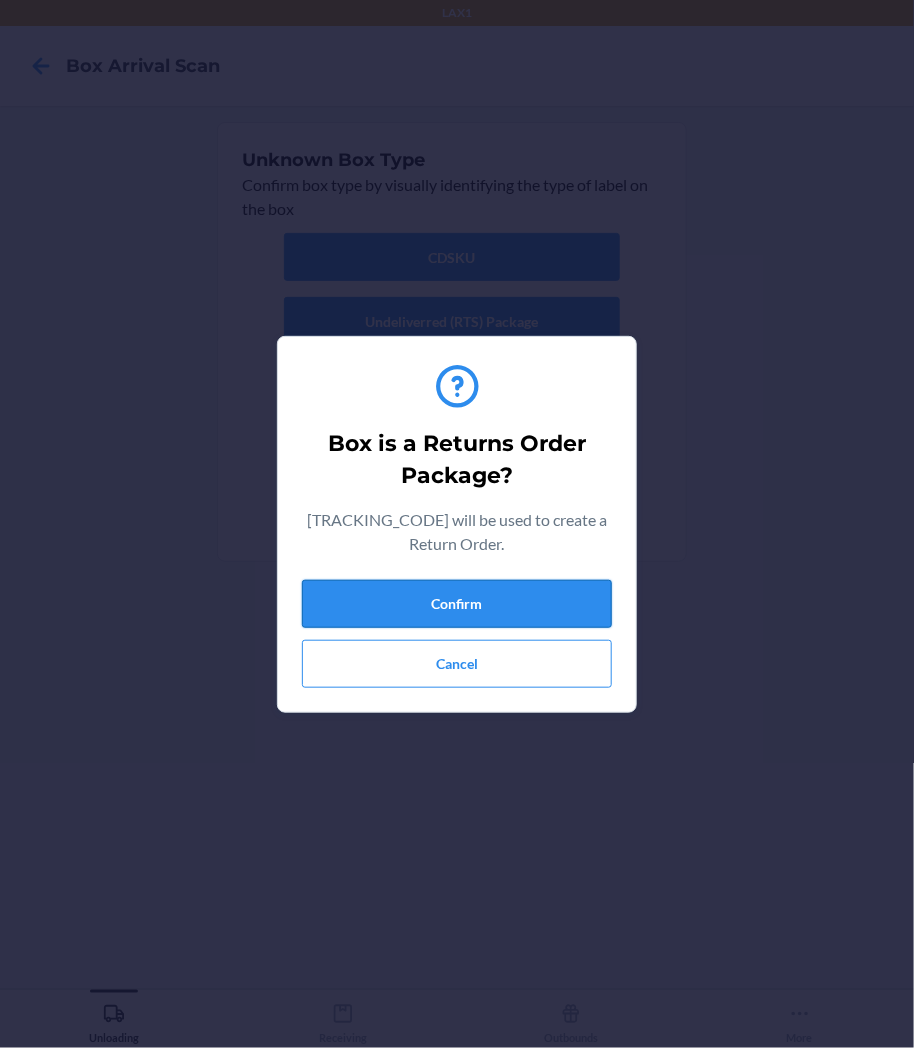 click on "Confirm" at bounding box center [457, 604] 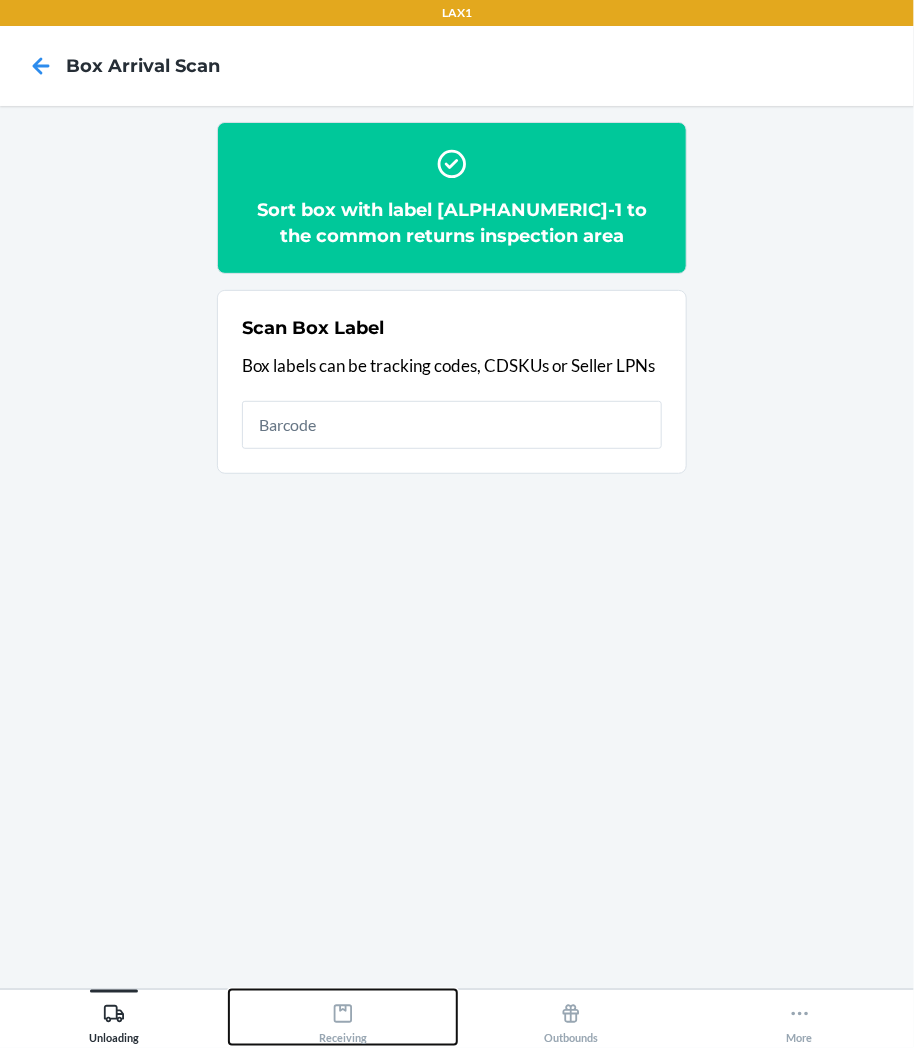 click on "Receiving" at bounding box center (343, 1017) 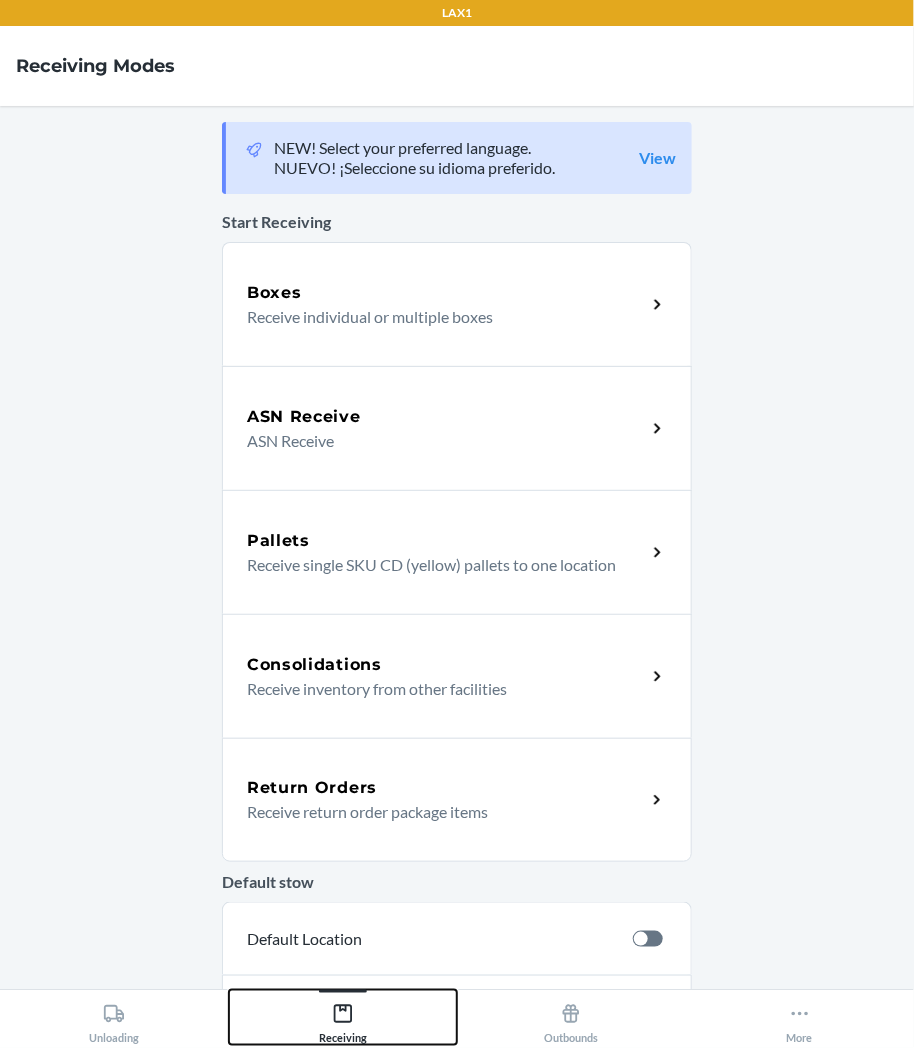 click on "Receiving" at bounding box center [343, 1017] 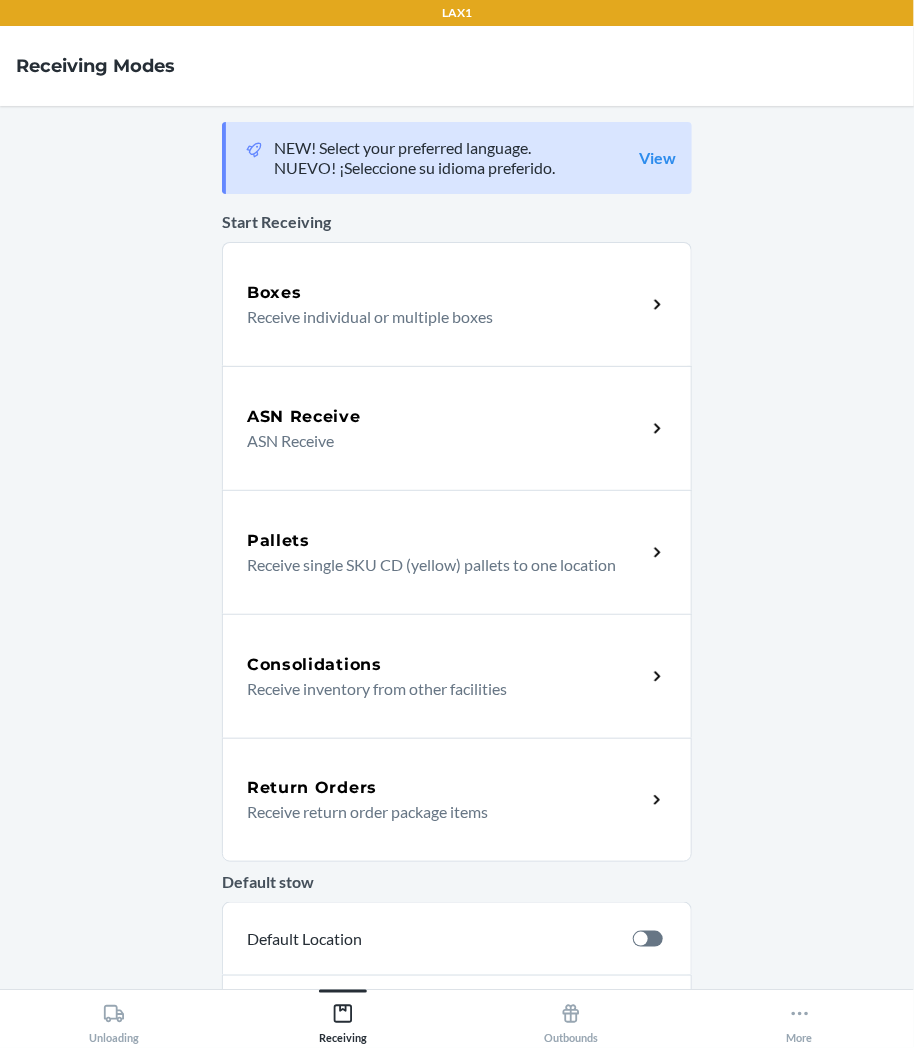 click on "Return Orders Receive return order package items" at bounding box center [457, 800] 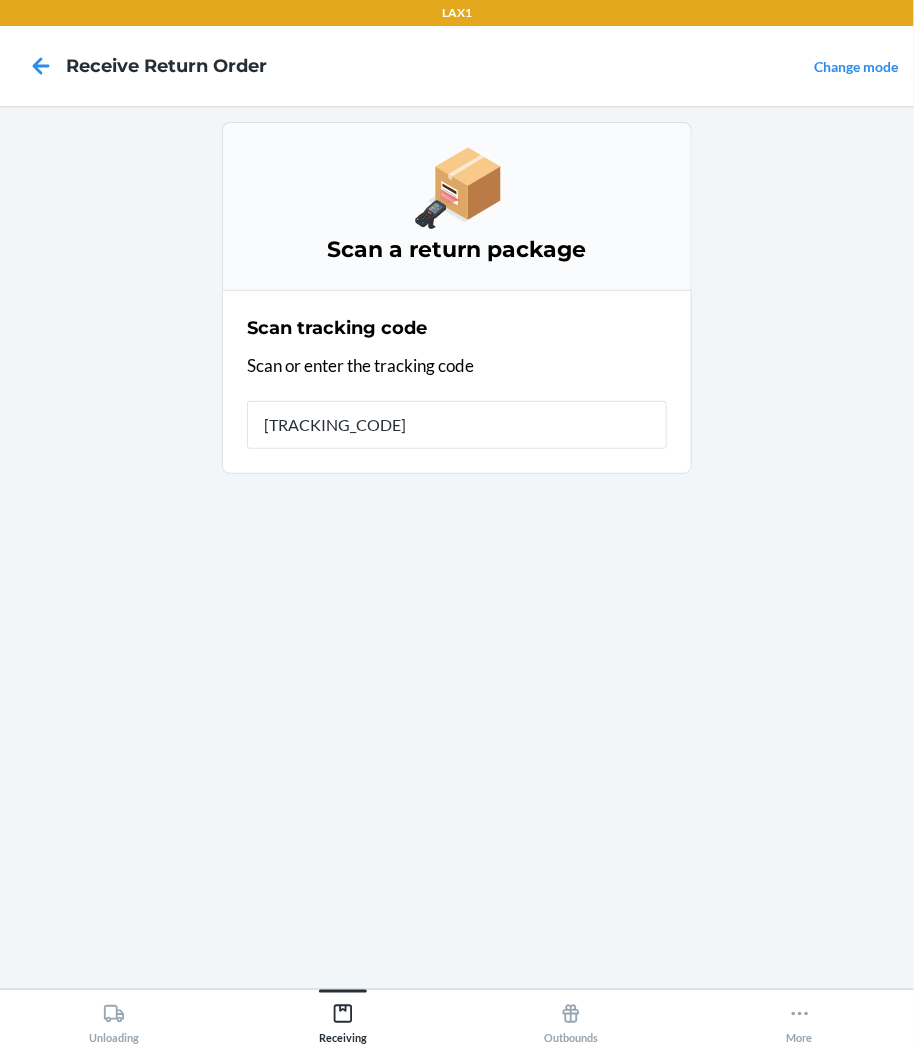 type on "[ALPHANUMERIC]-" 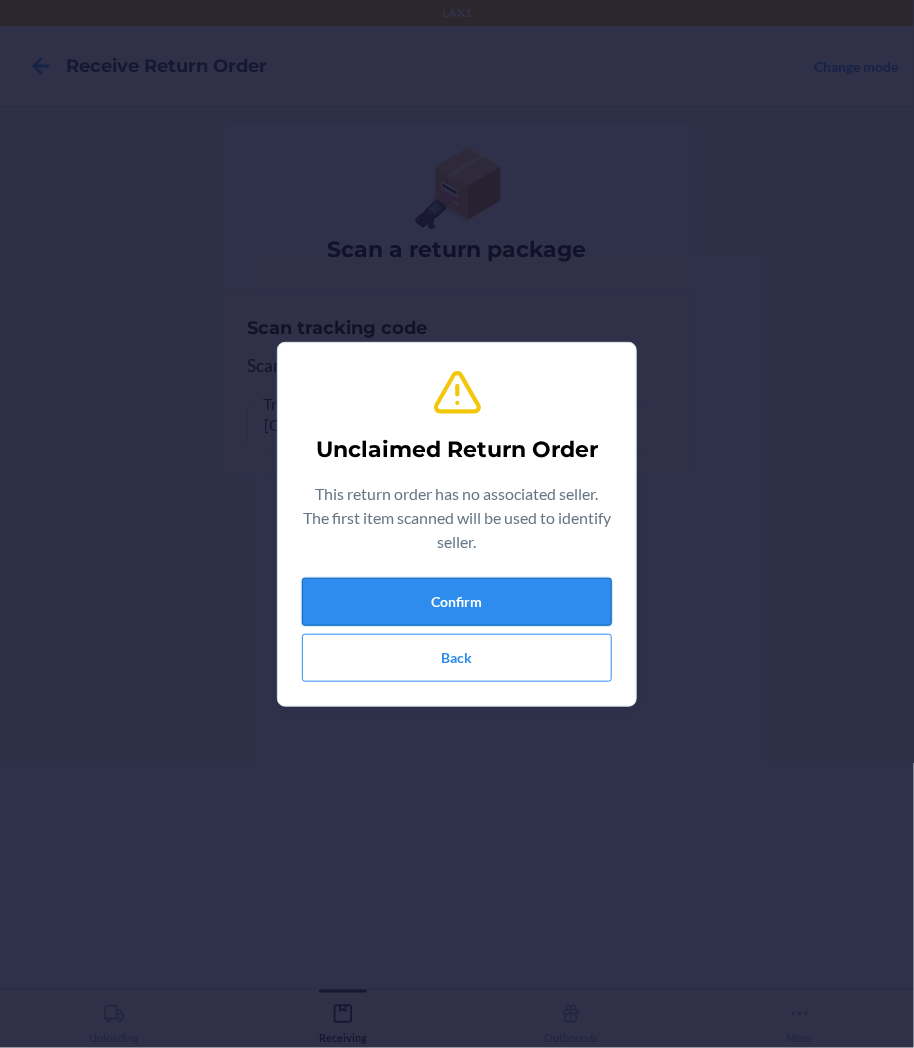 click on "Confirm" at bounding box center (457, 602) 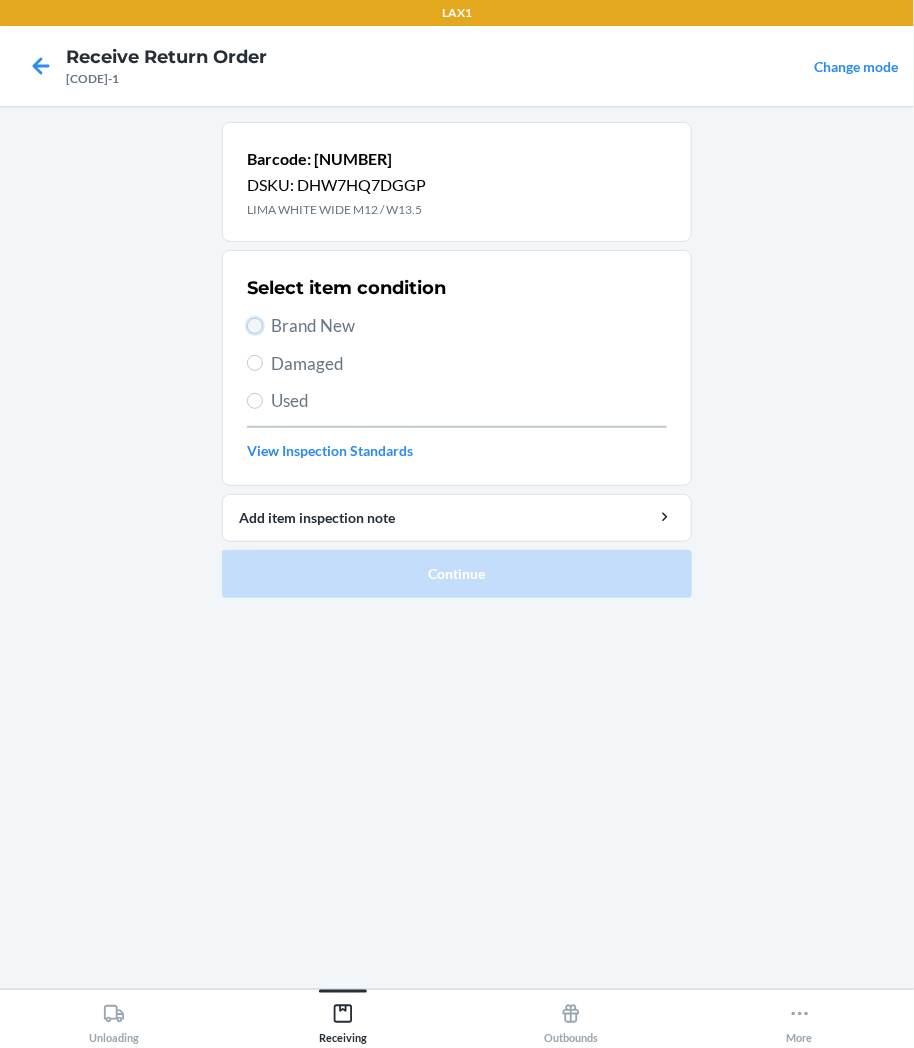 click on "Brand New" at bounding box center [255, 326] 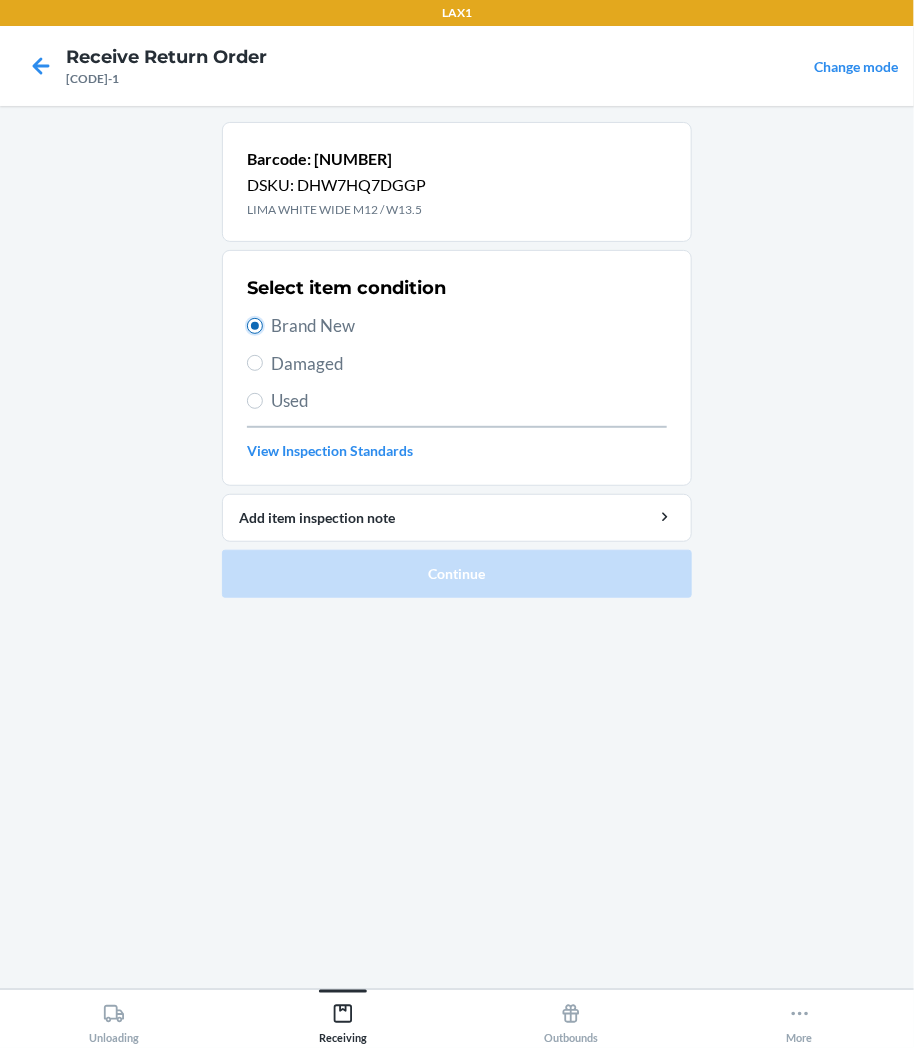 radio on "true" 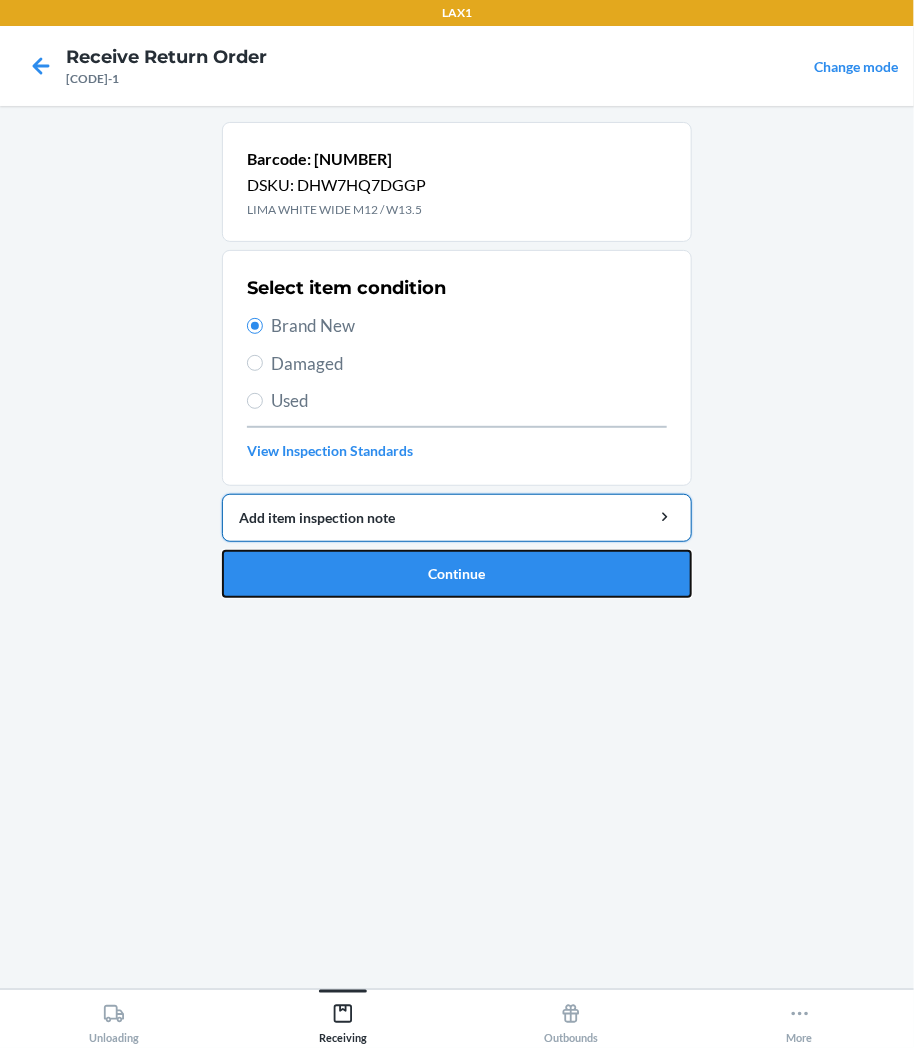 drag, startPoint x: 393, startPoint y: 566, endPoint x: 405, endPoint y: 525, distance: 42.72002 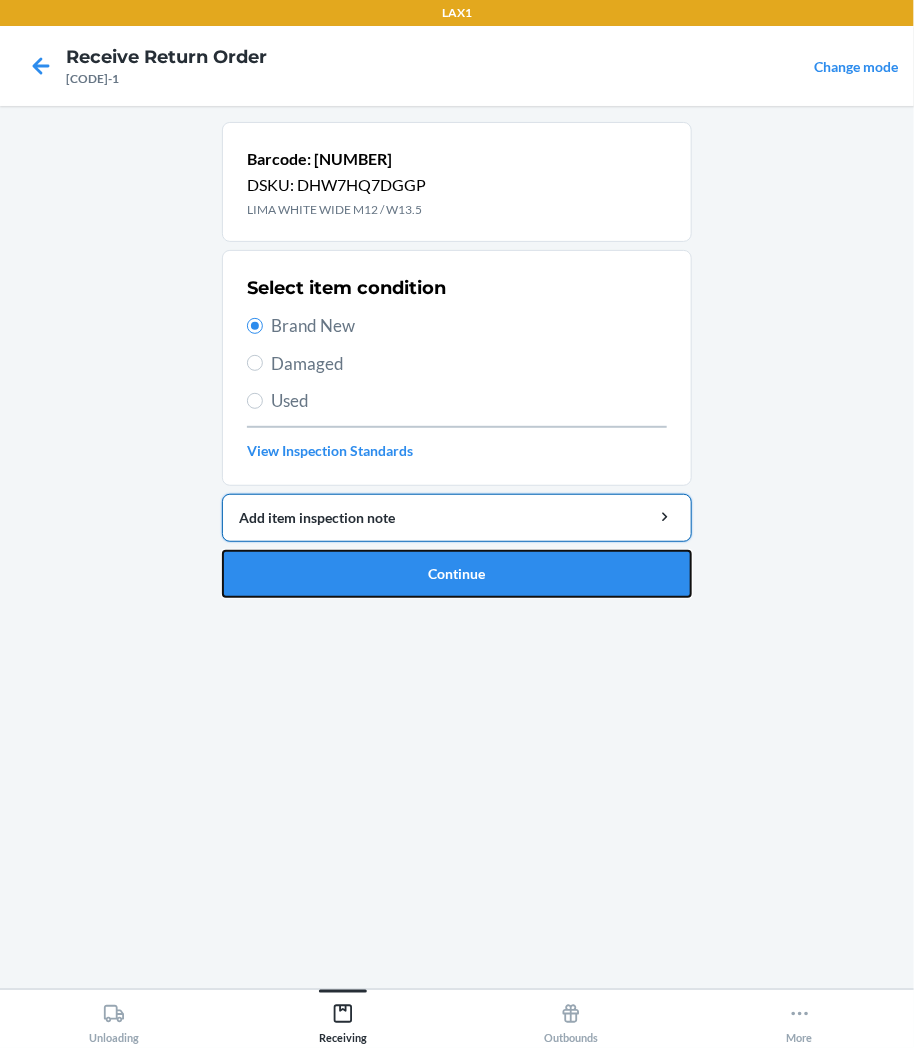 click on "Barcode: 843085143886 DSKU: DHW7HQ7DGGP LIMA WHITE WIDE M12 / W13.5 Select item condition Brand New Damaged Used View Inspection Standards Add item inspection note Continue" at bounding box center [457, 360] 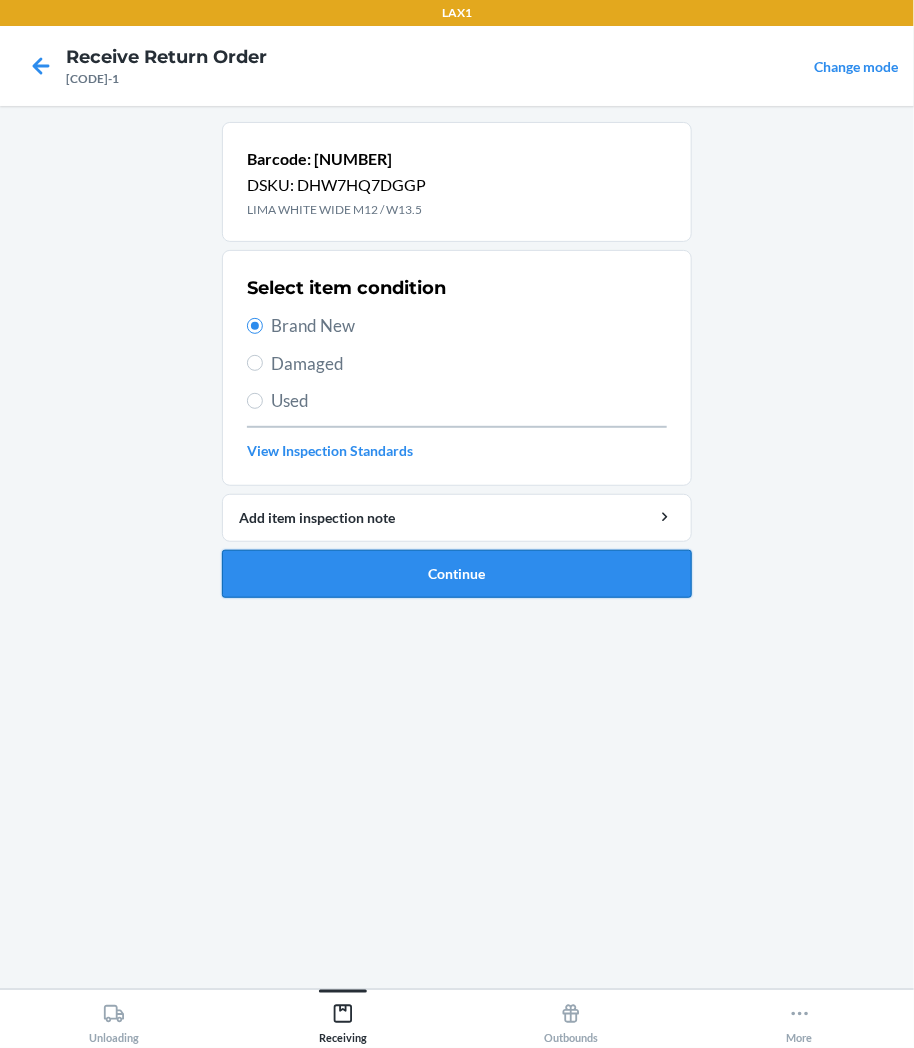 click on "Continue" at bounding box center (457, 574) 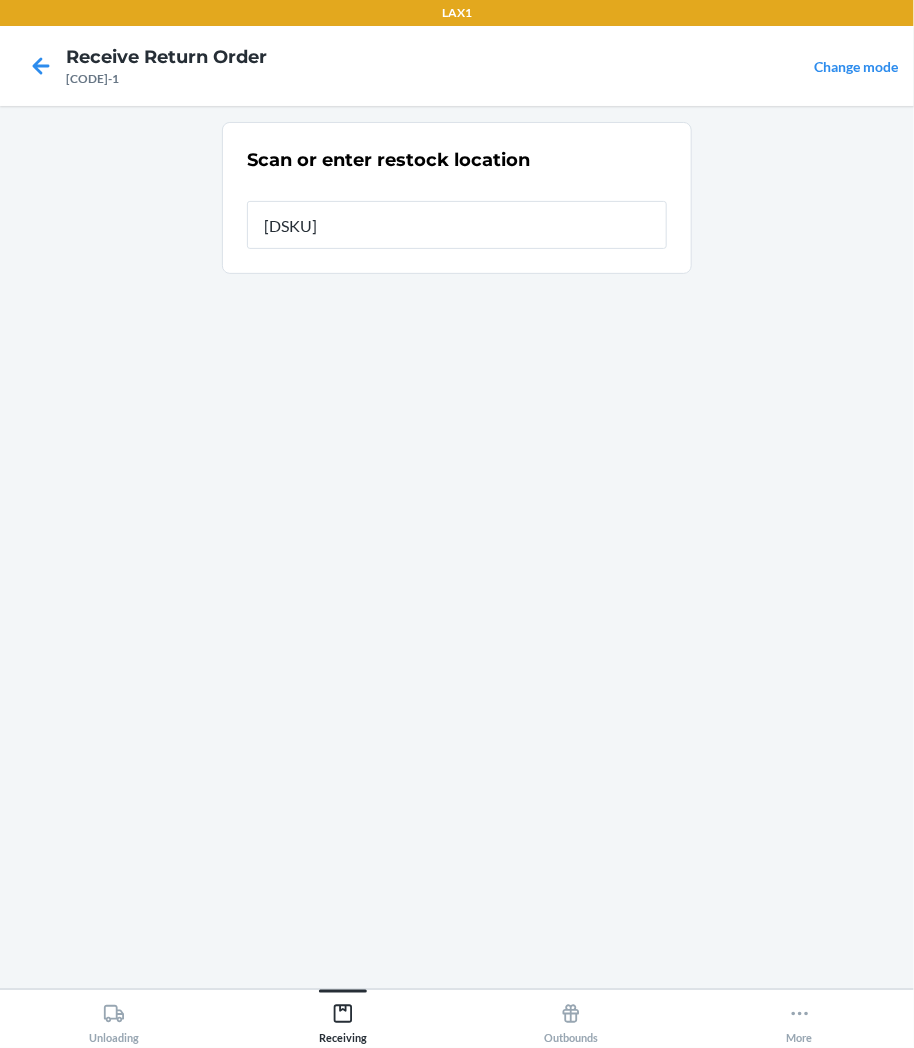 type on "[ALPHANUMERIC]" 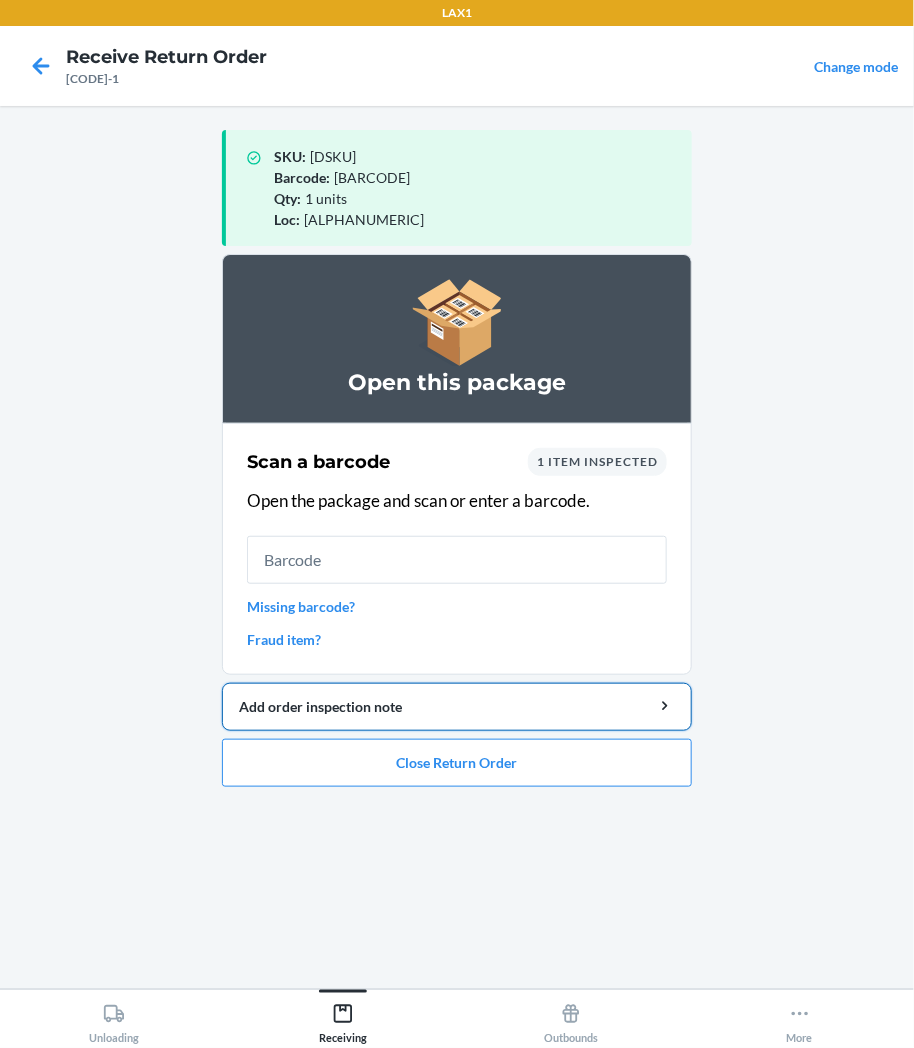 click on "Add order inspection note" at bounding box center [457, 707] 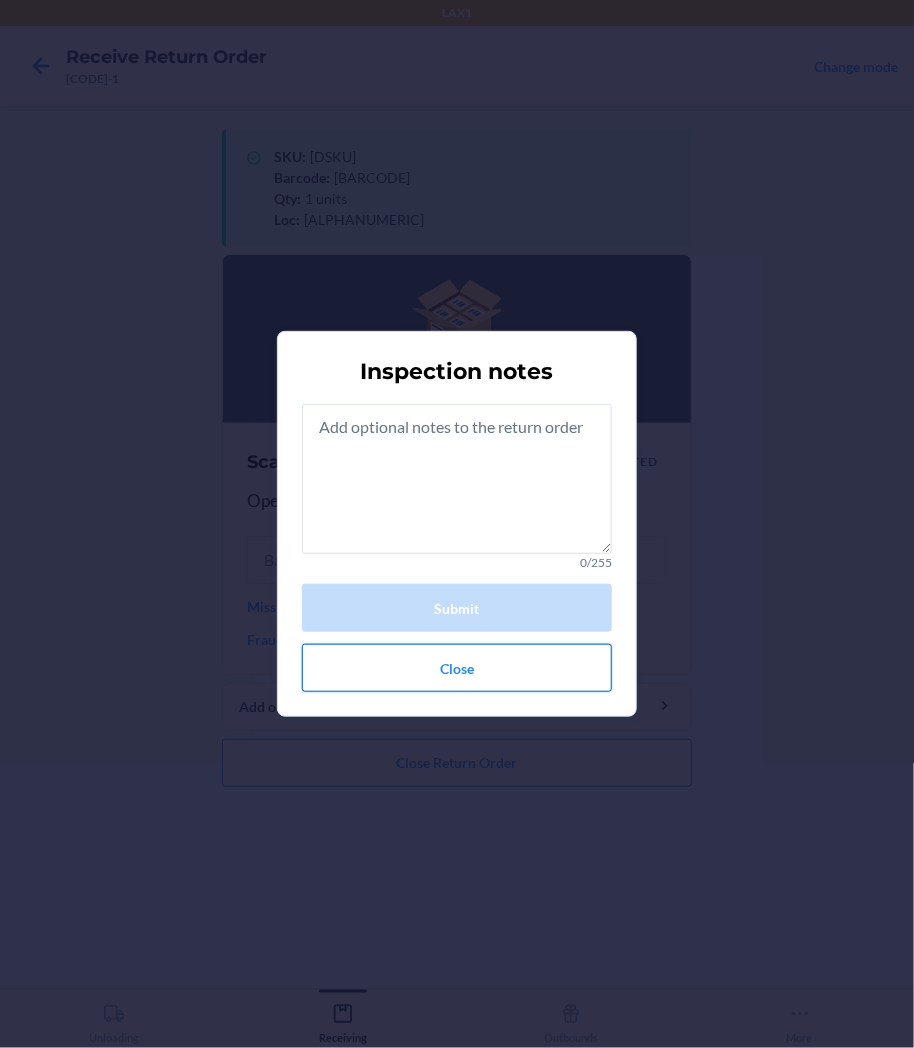 click on "Close" at bounding box center (457, 668) 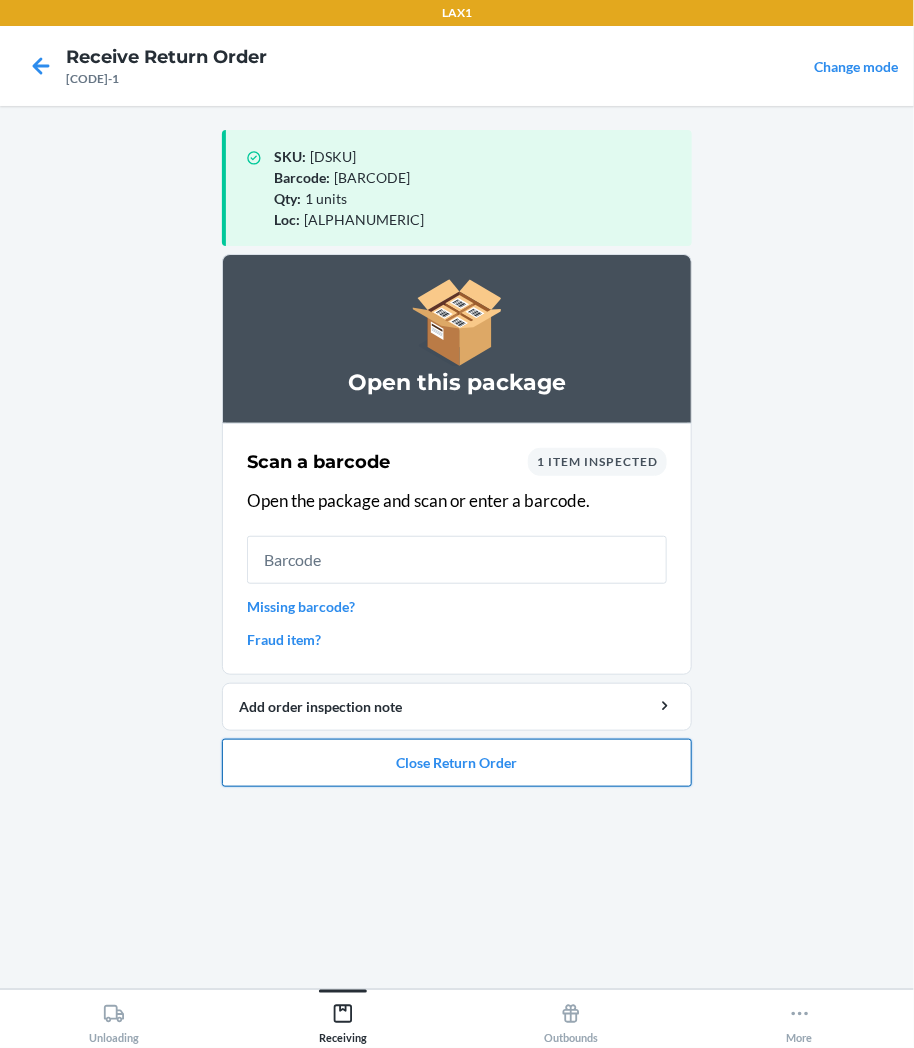 click on "Close Return Order" at bounding box center (457, 763) 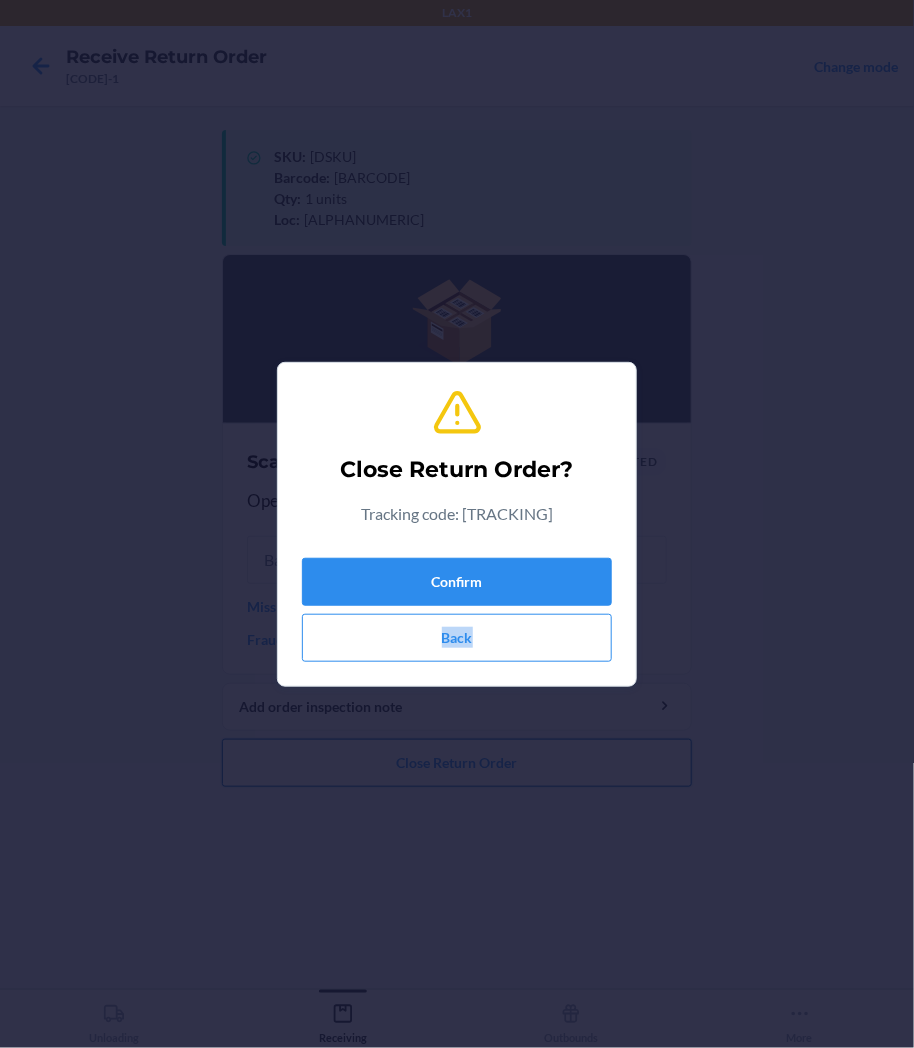 click on "Close Return Order? Tracking code: [TRACKING] Confirm Back" at bounding box center [457, 524] 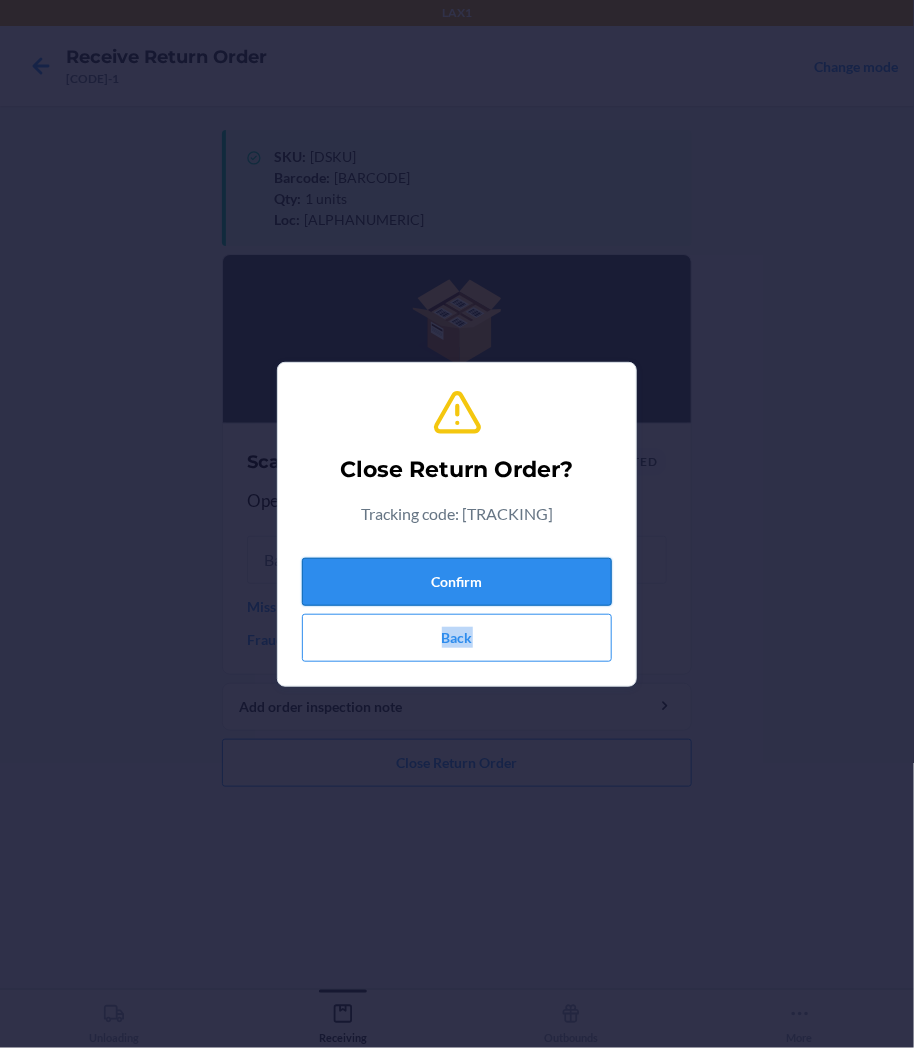 click on "Confirm" at bounding box center (457, 582) 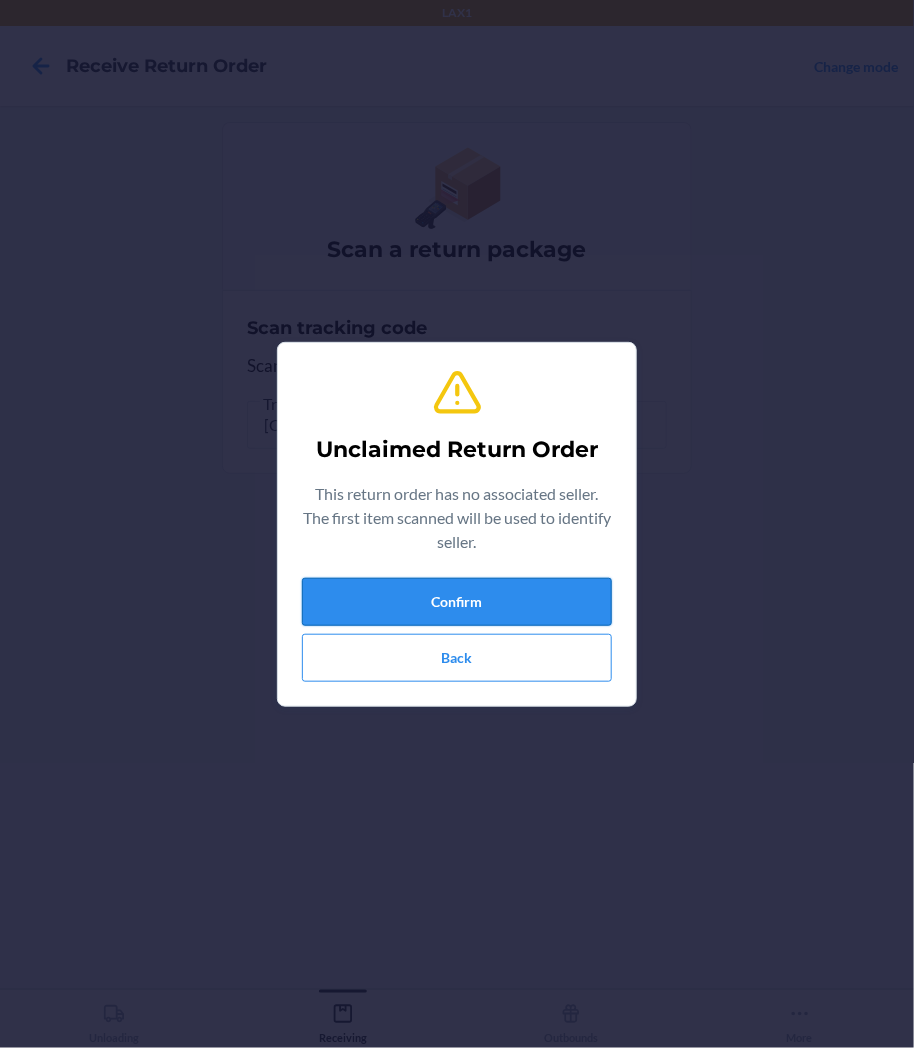 click on "Confirm" at bounding box center (457, 602) 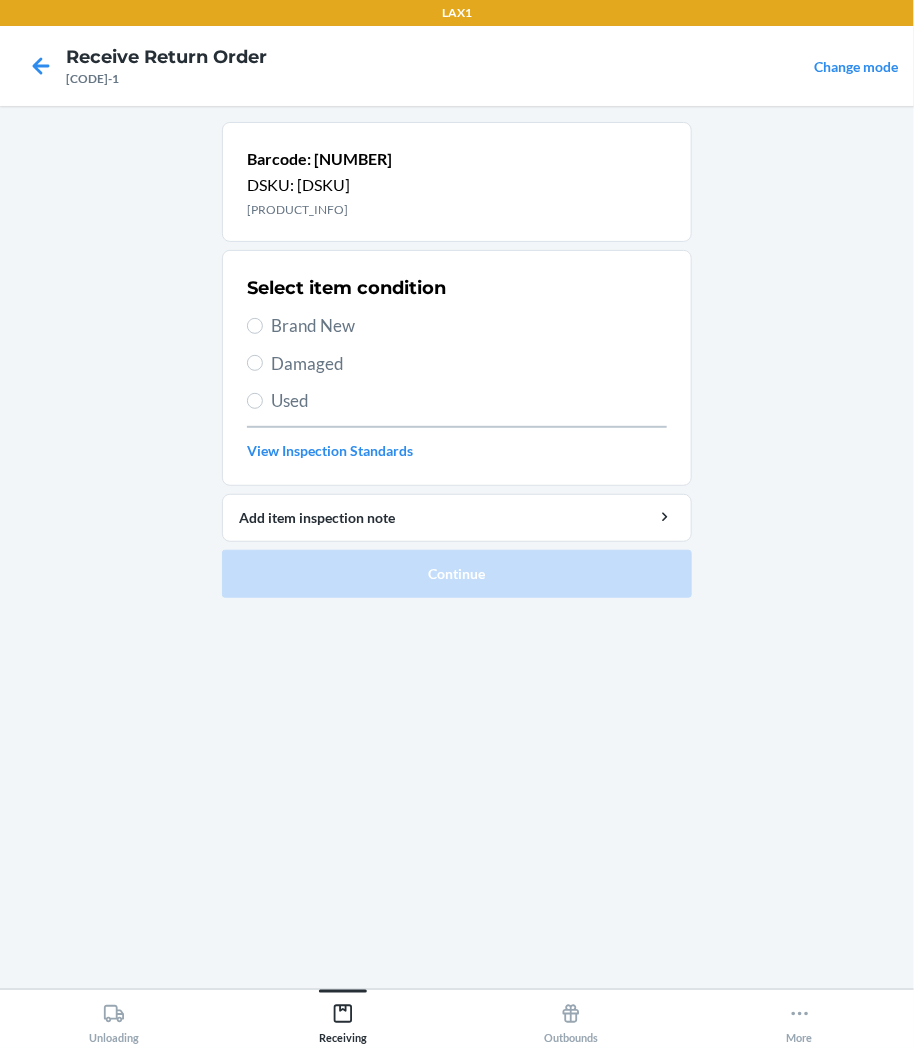 click on "Damaged" at bounding box center [469, 364] 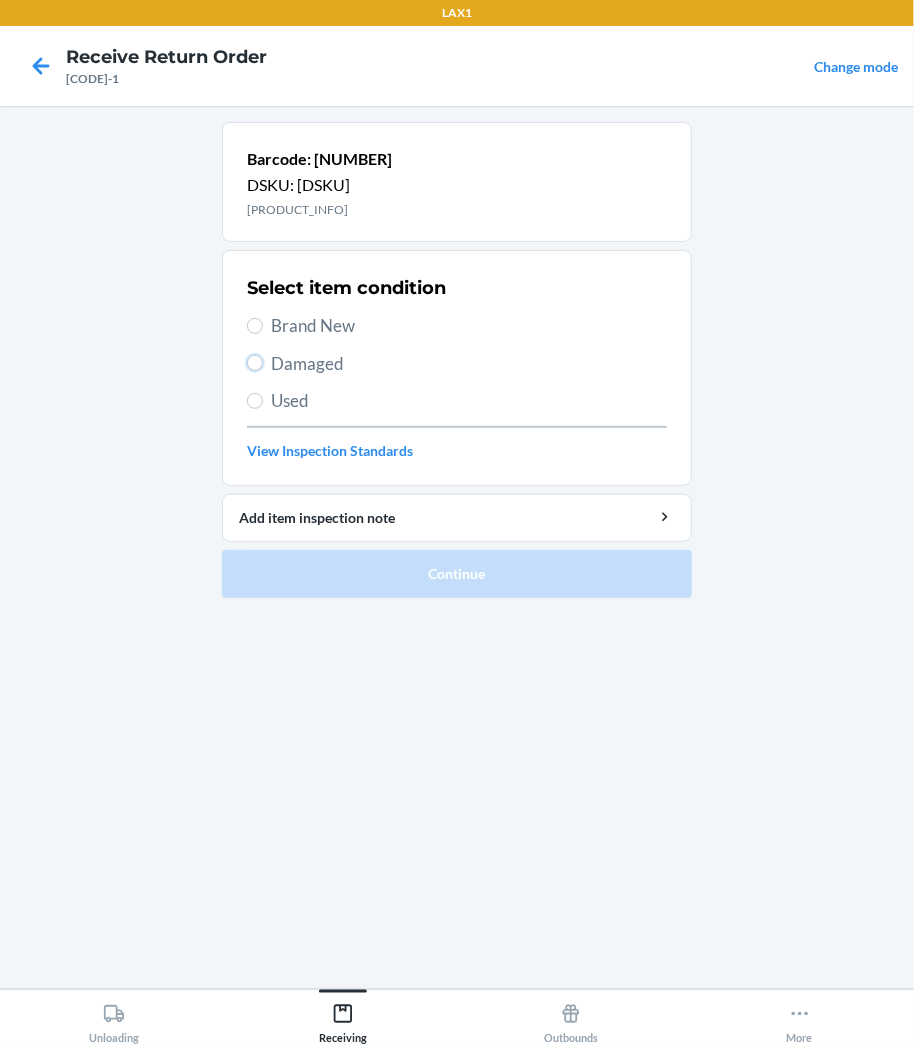click on "Damaged" at bounding box center (255, 363) 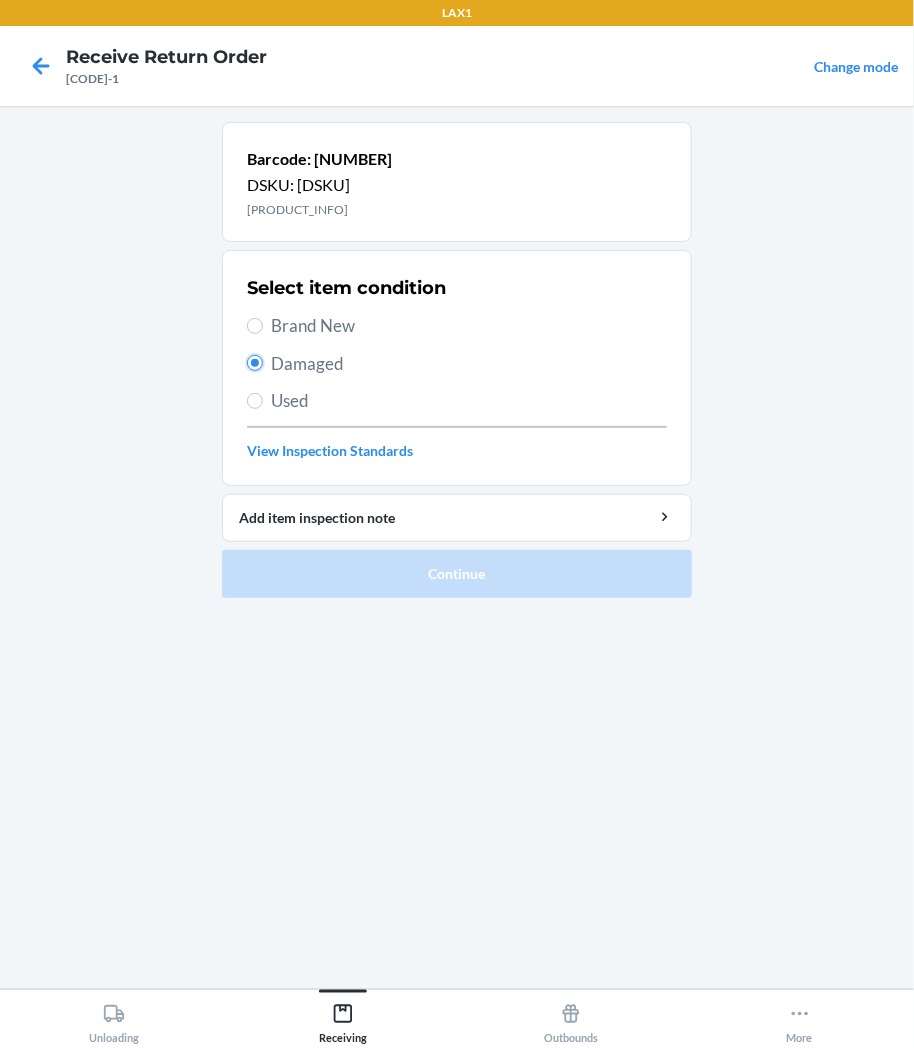 radio on "true" 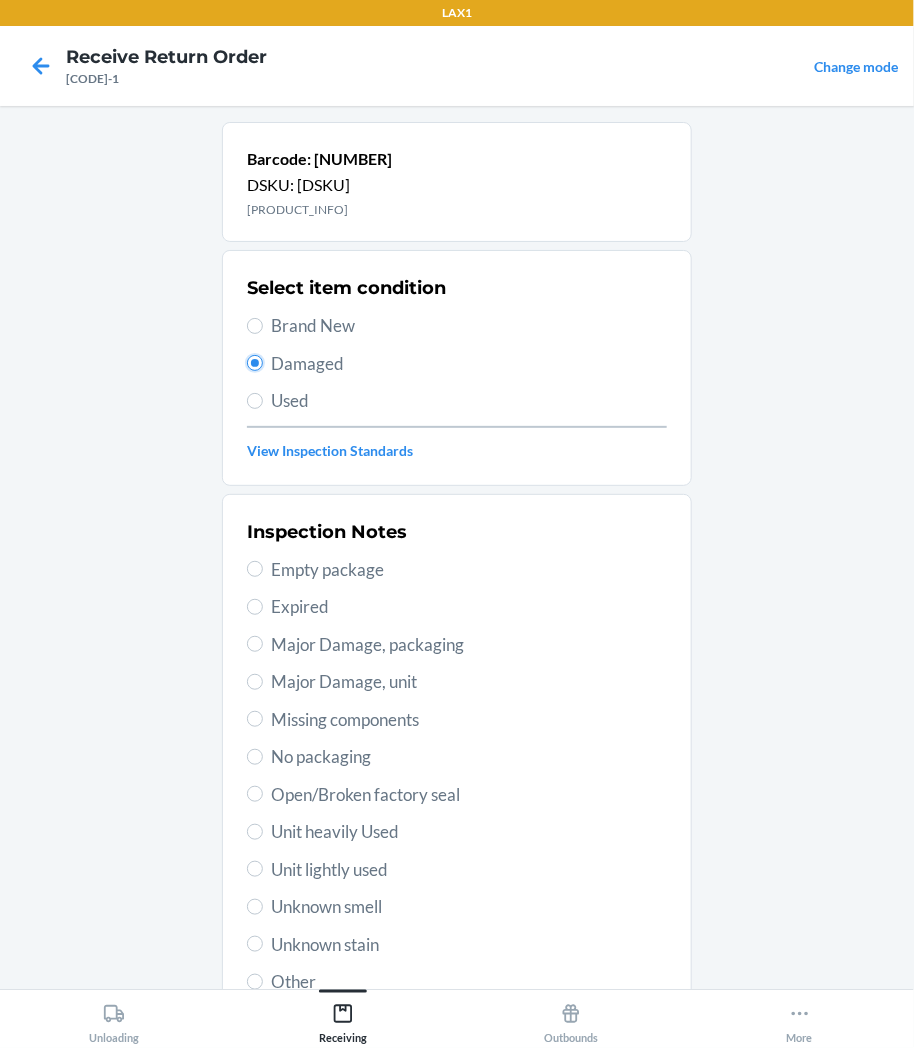 scroll, scrollTop: 157, scrollLeft: 0, axis: vertical 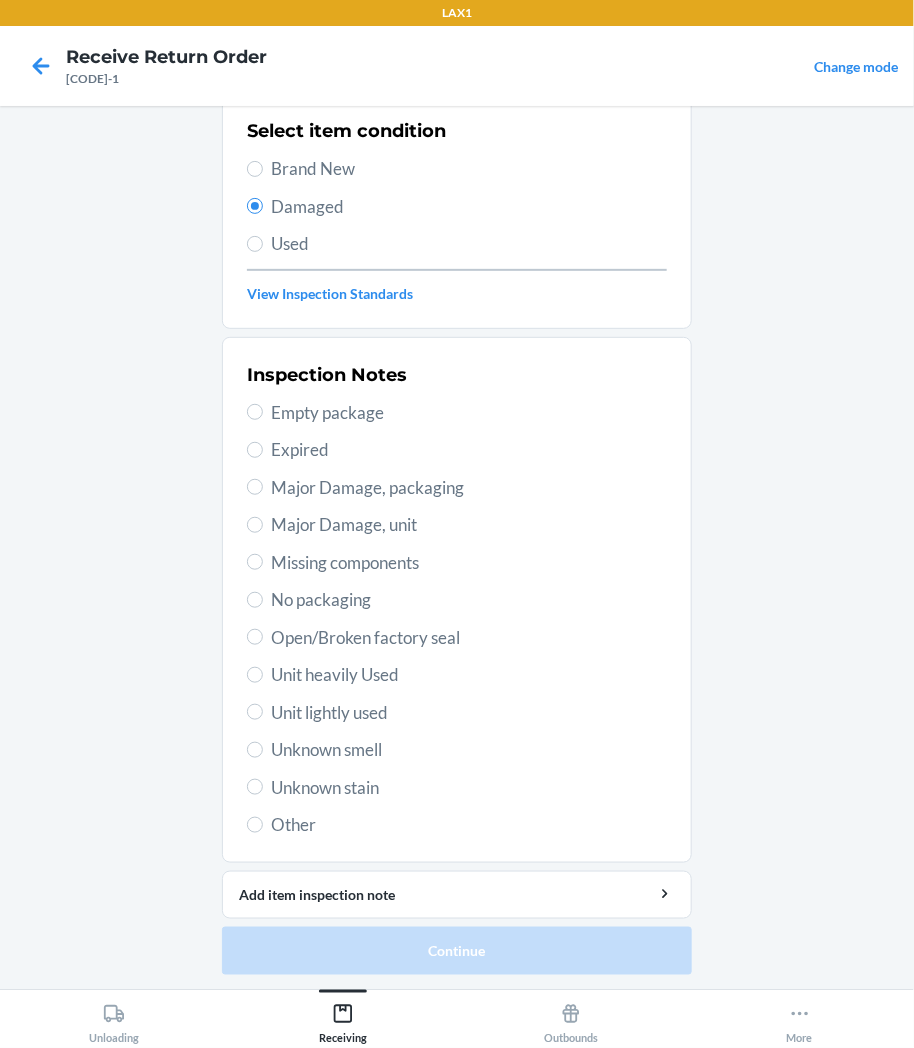 click on "Unit lightly used" at bounding box center [469, 713] 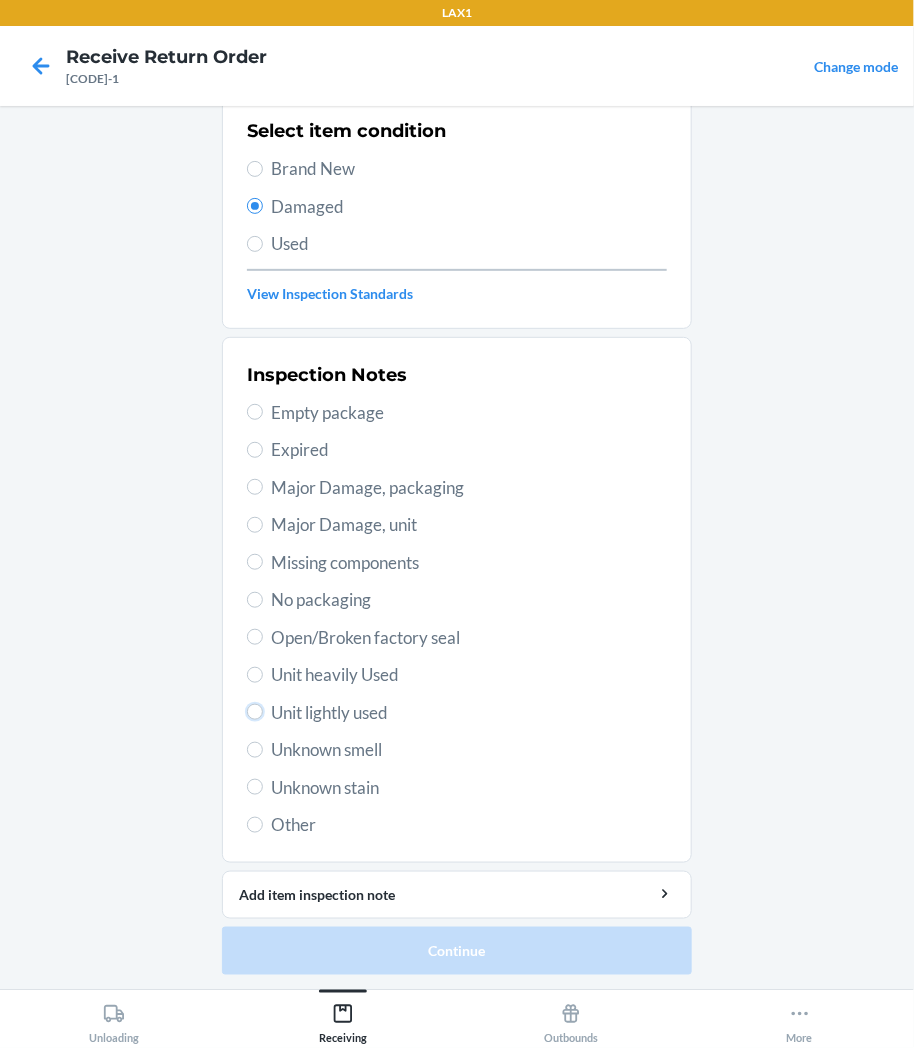 click on "Unit lightly used" at bounding box center [255, 712] 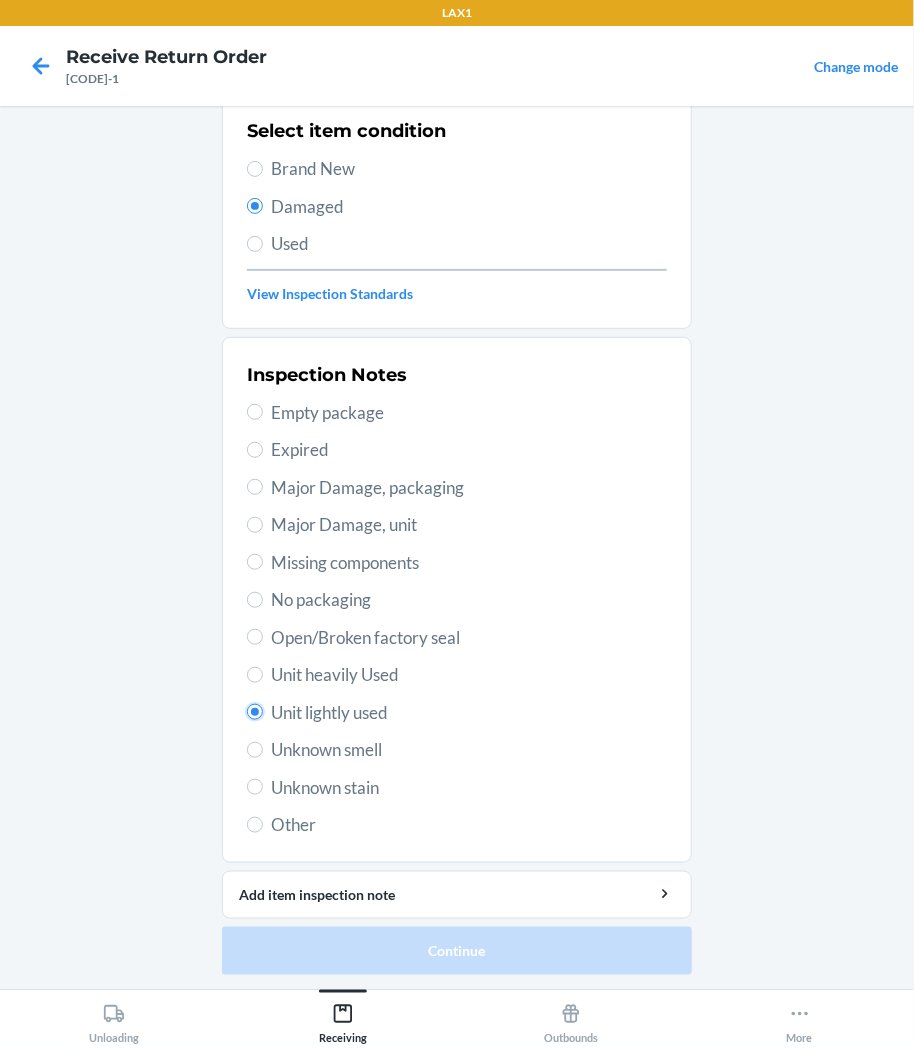 radio on "true" 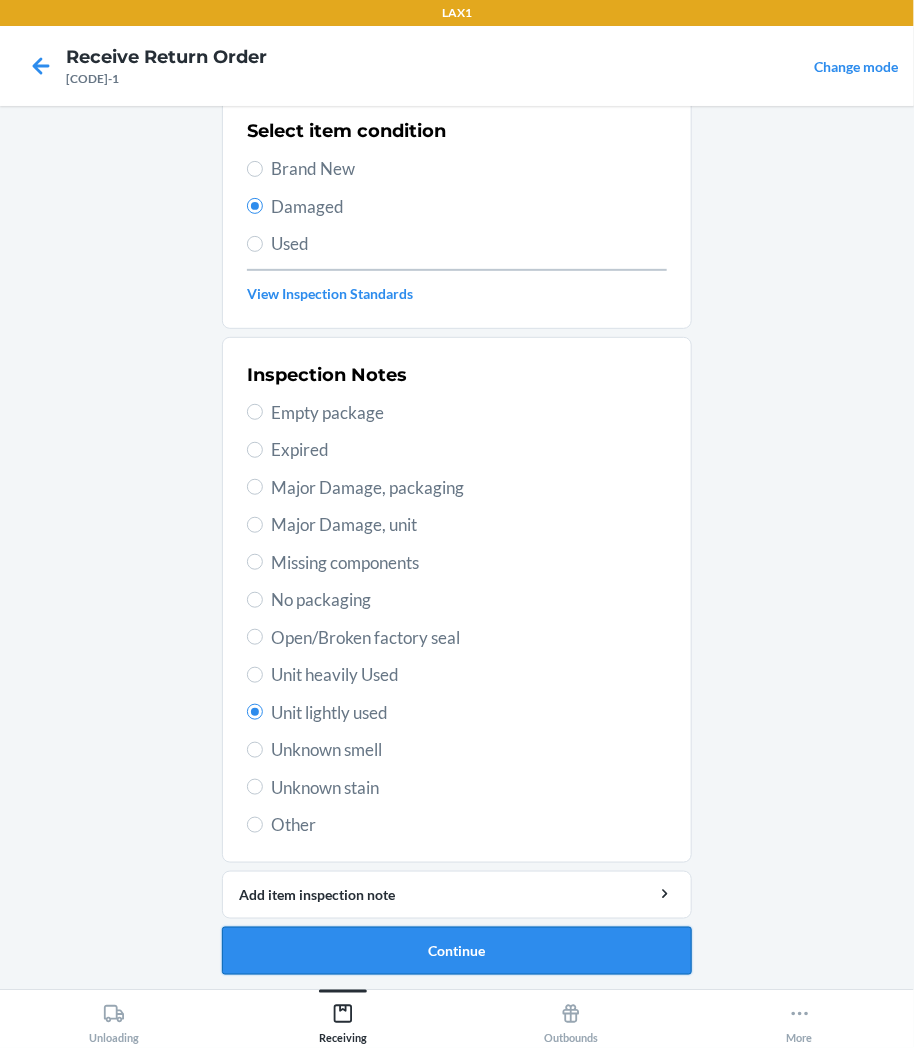 click on "Continue" at bounding box center [457, 951] 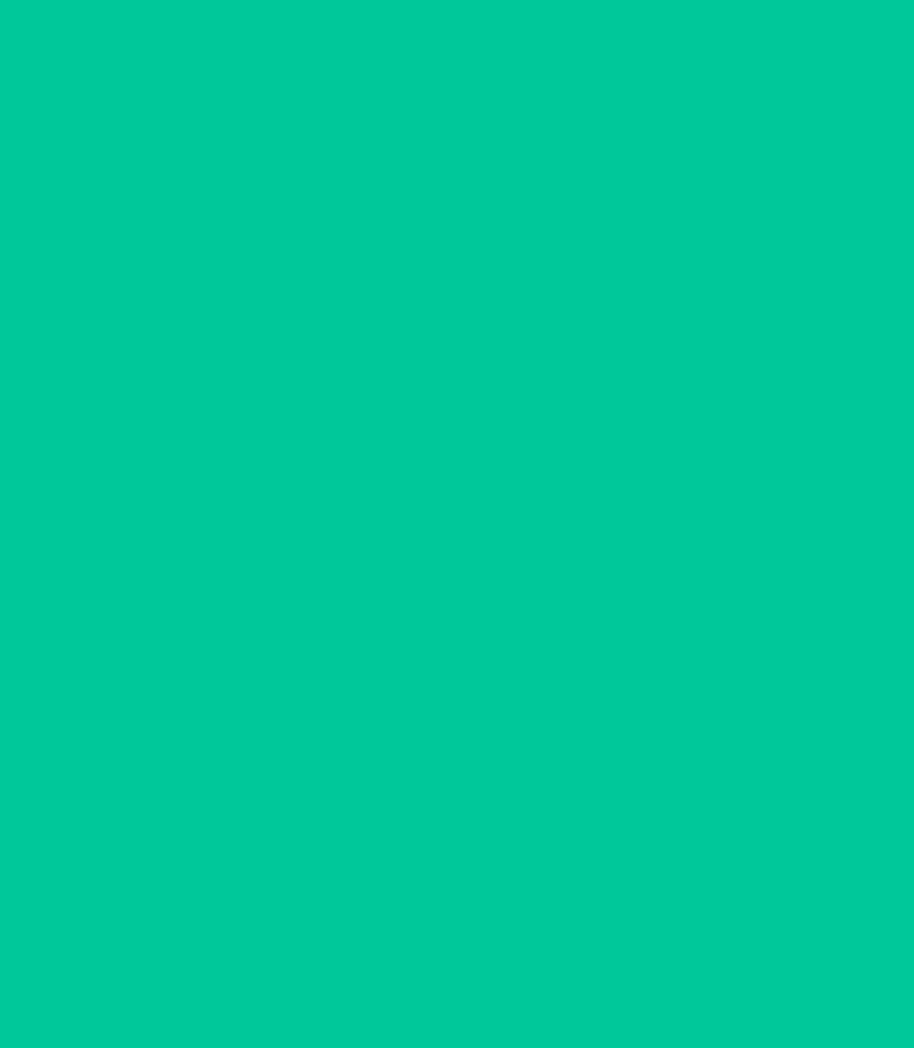 click on "Confirm" at bounding box center [457, 943] 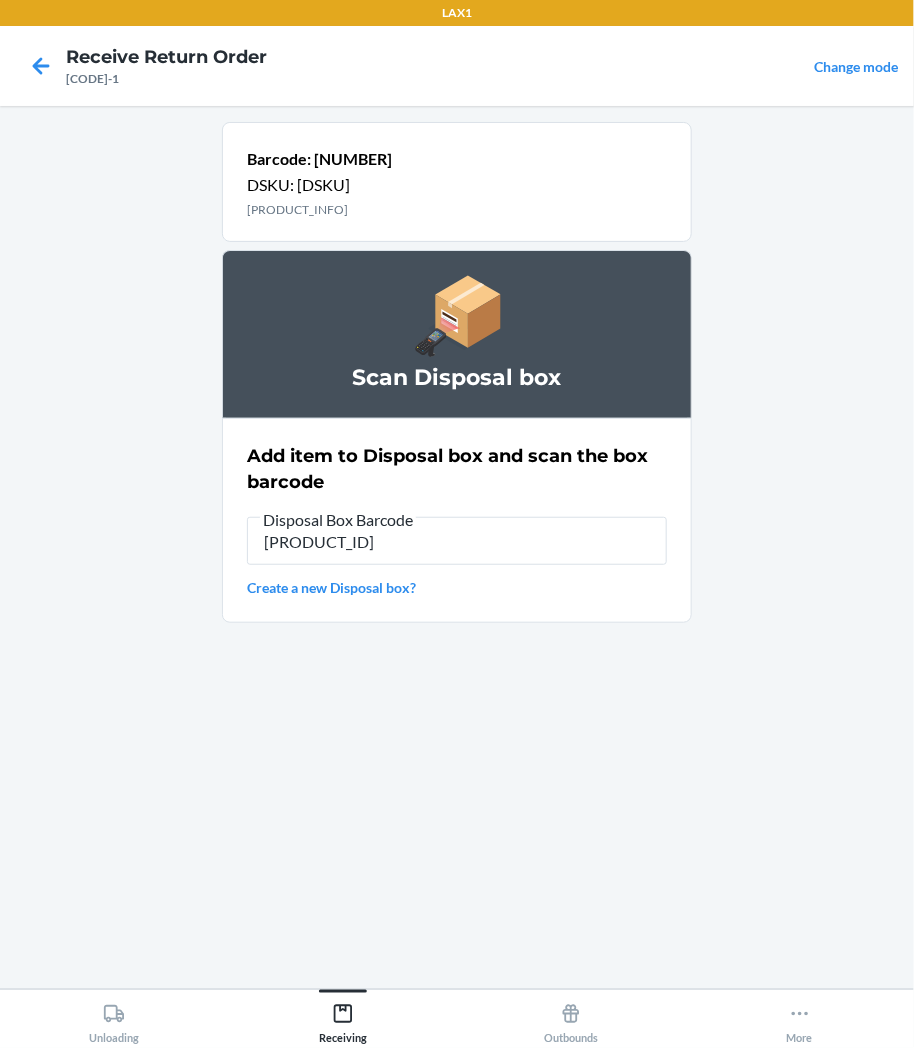 type on "[PRODUCT_ID]" 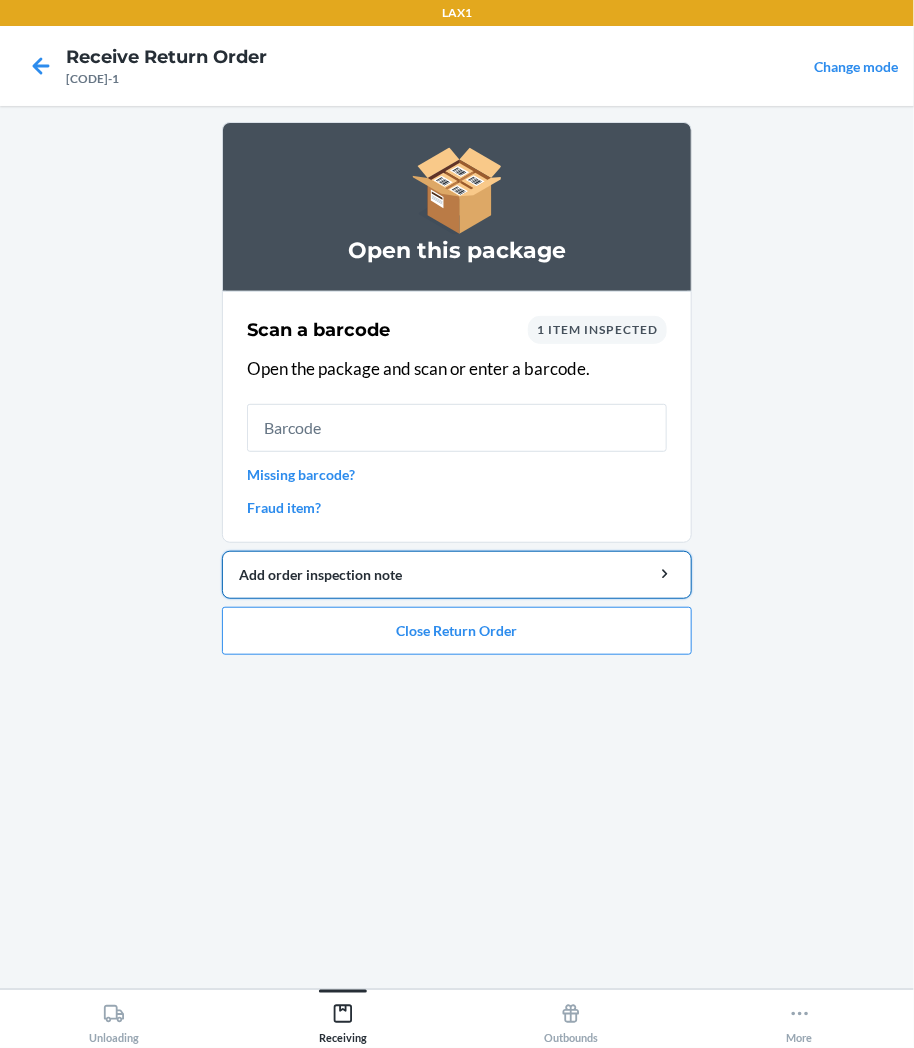 click on "Add order inspection note" at bounding box center [457, 575] 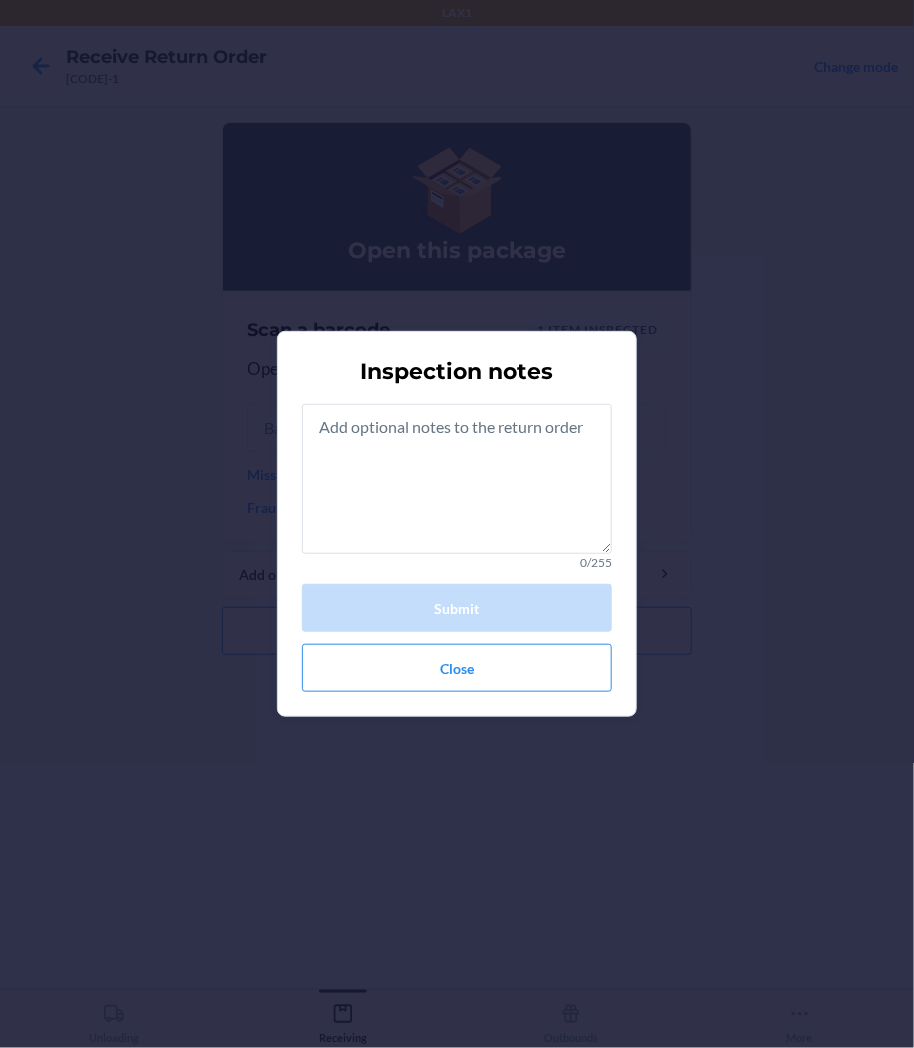 click on "Inspection notes 0/255 Submit Close" at bounding box center [457, 524] 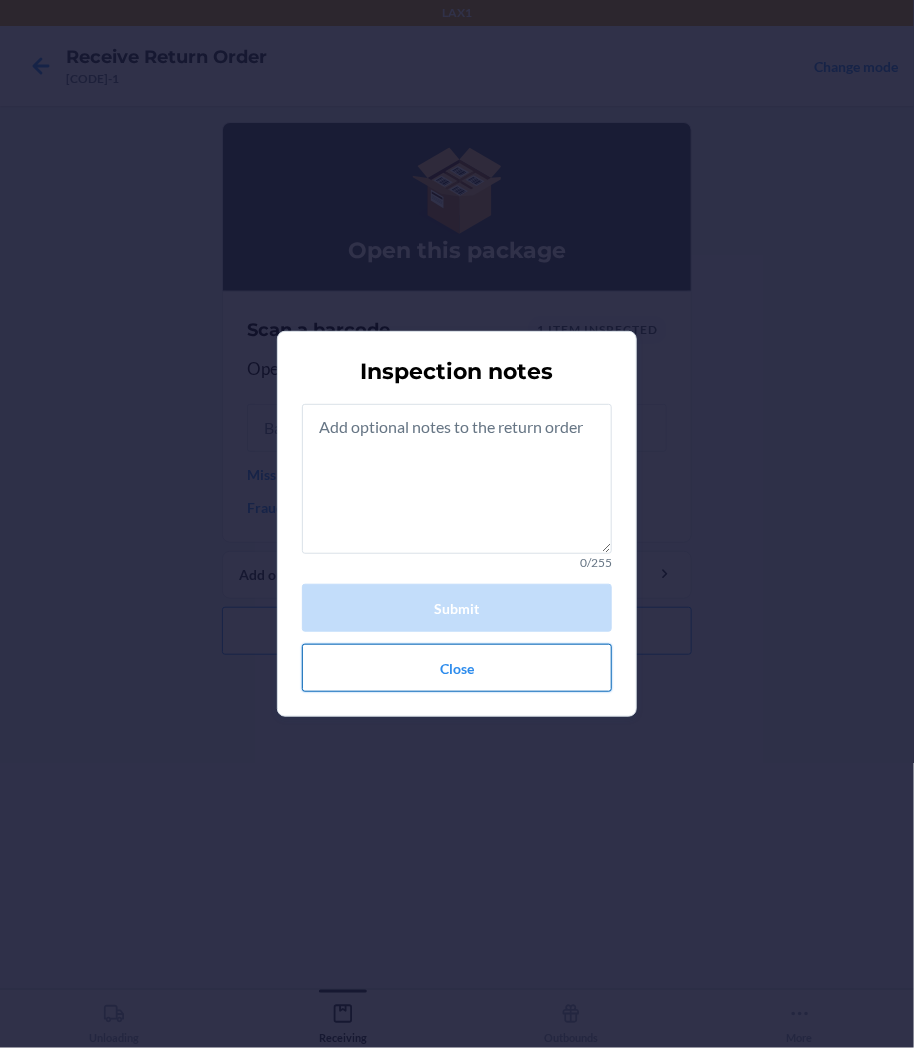 click on "Close" at bounding box center [457, 668] 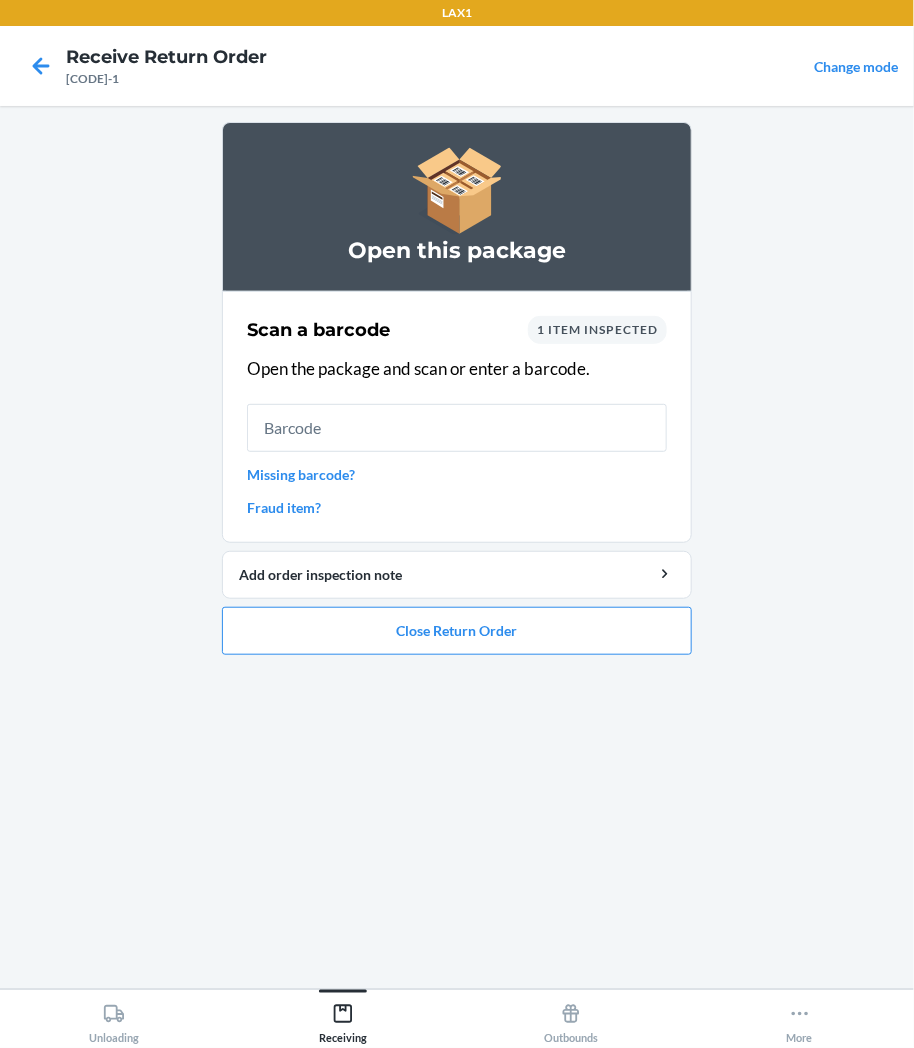 click on "Open this package Scan a barcode 1 item inspected Open the package and scan or enter a barcode. Missing barcode? Fraud item? Add order inspection note Close Return Order" at bounding box center (457, 396) 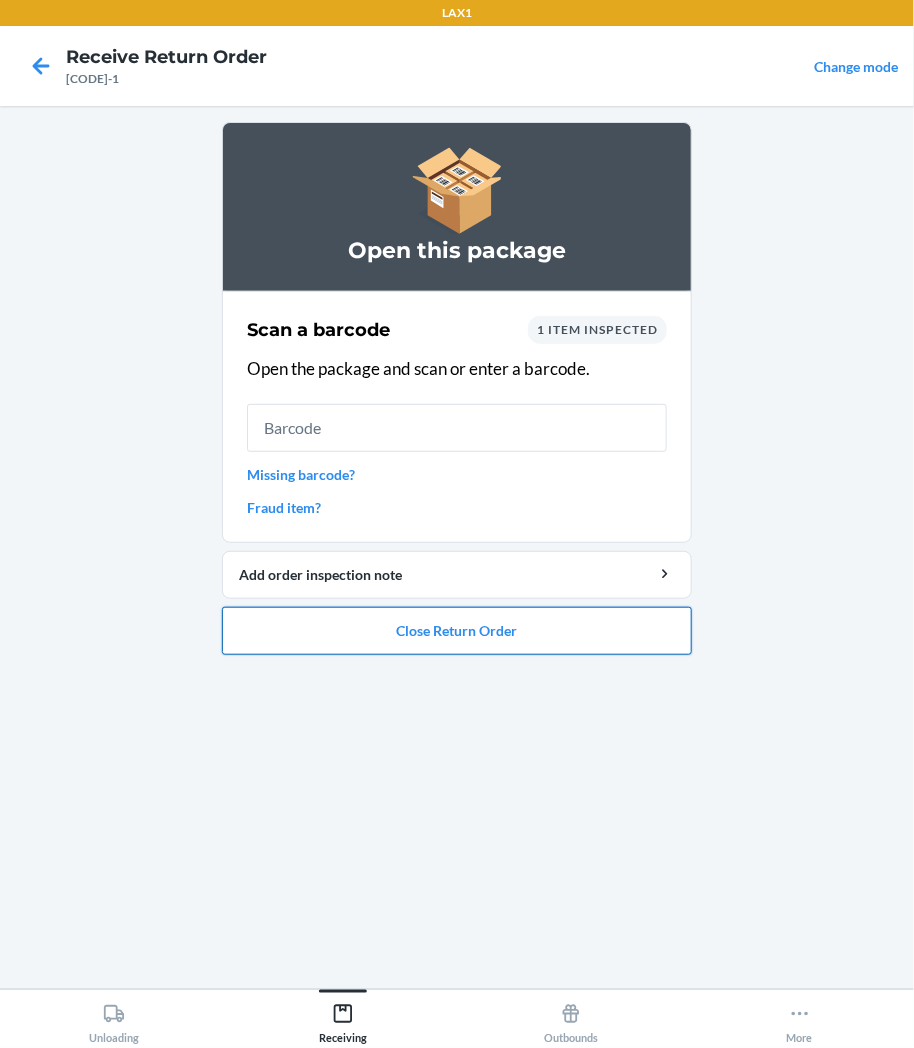 click on "Close Return Order" at bounding box center (457, 631) 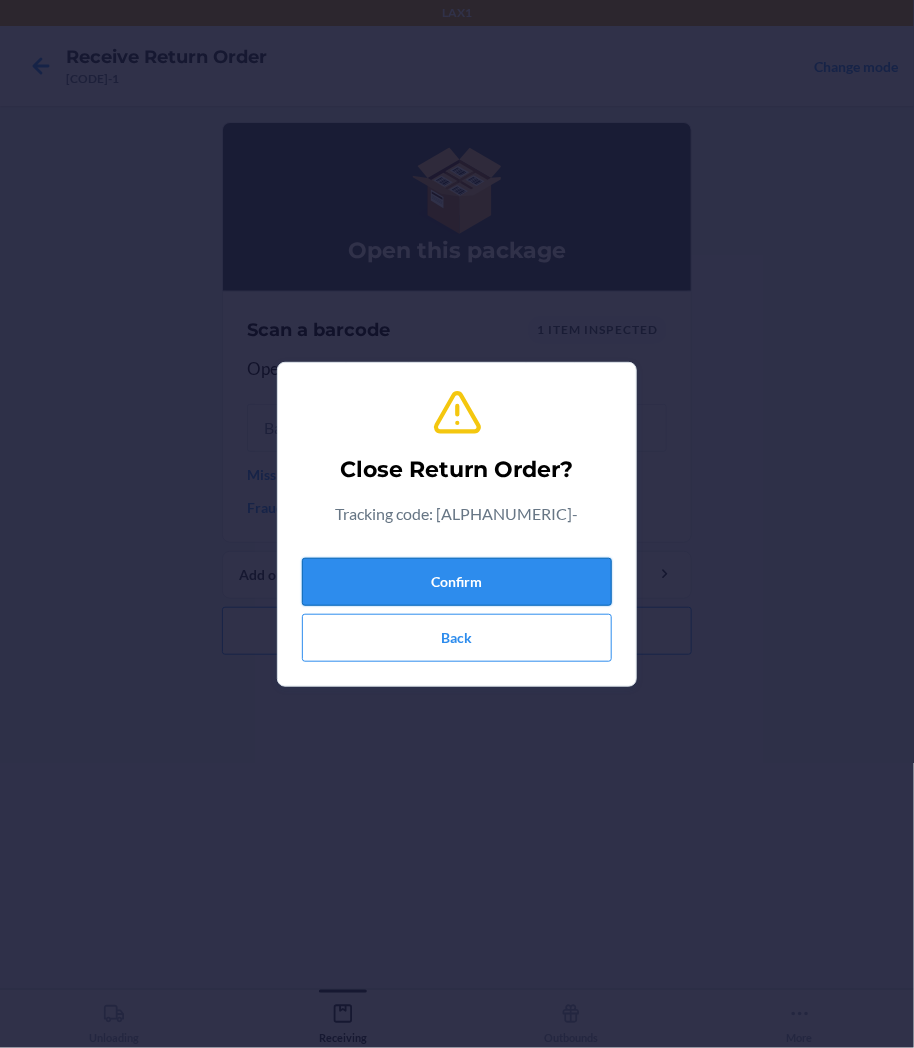 click on "Confirm" at bounding box center [457, 582] 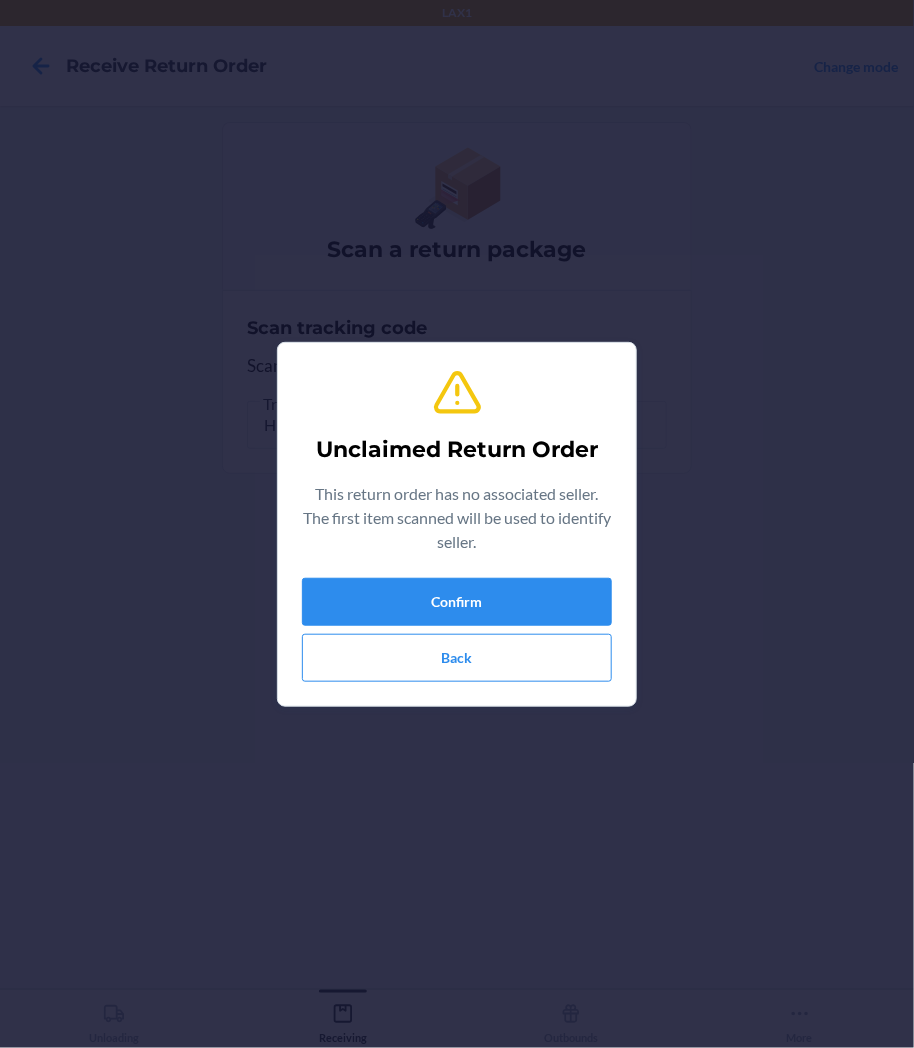 drag, startPoint x: 453, startPoint y: 478, endPoint x: 322, endPoint y: 341, distance: 189.55211 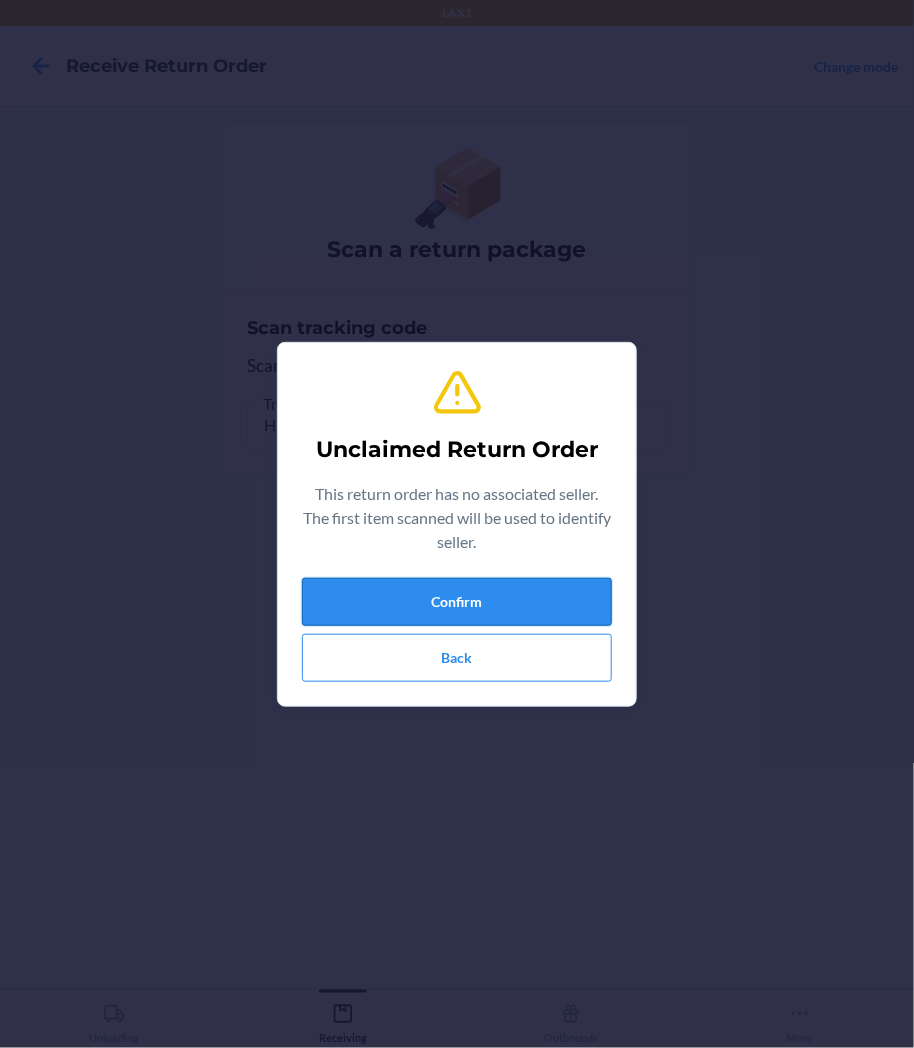 click on "Confirm" at bounding box center [457, 602] 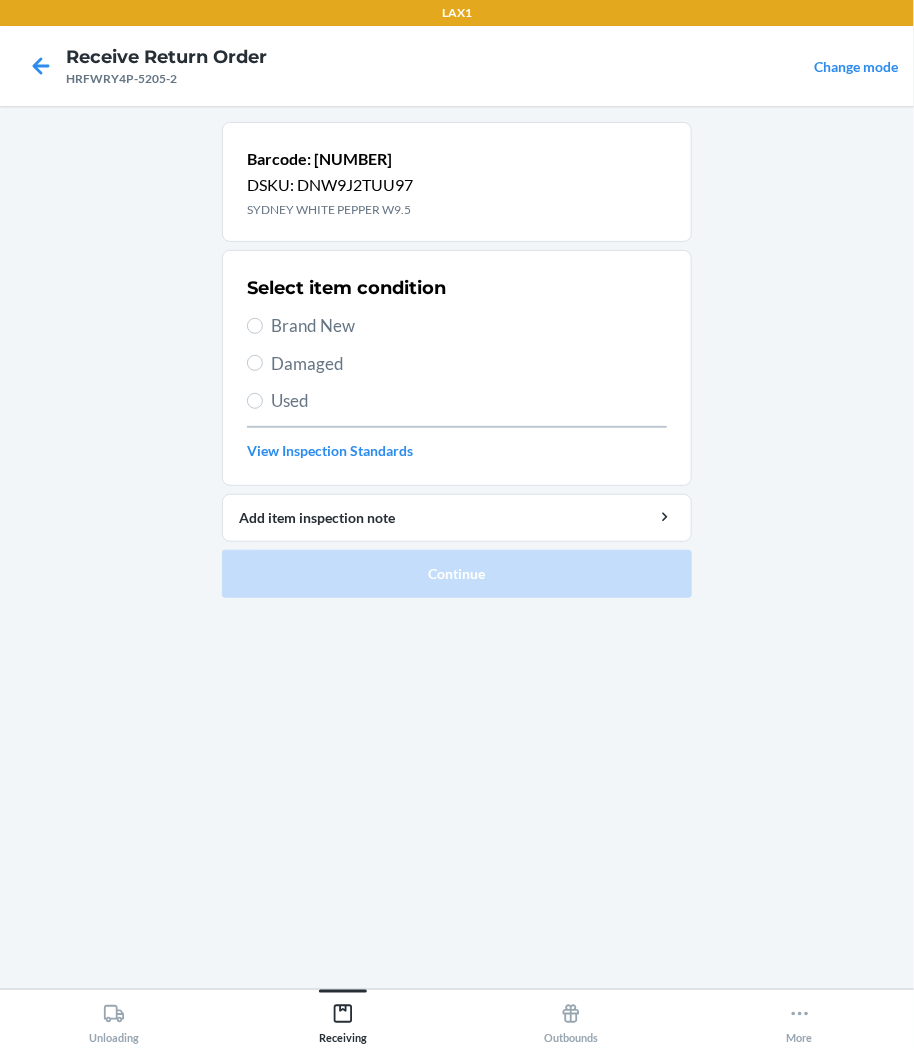 click on "Damaged" at bounding box center (469, 364) 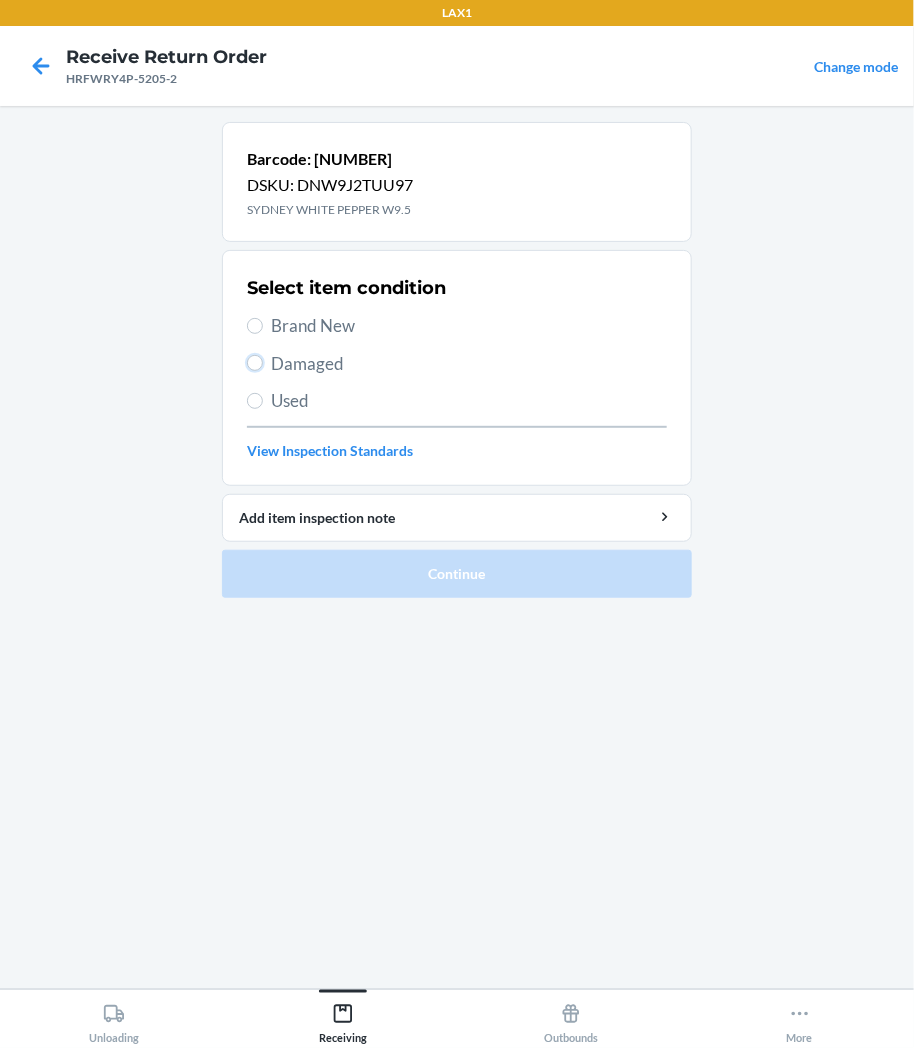 click on "Damaged" at bounding box center (255, 363) 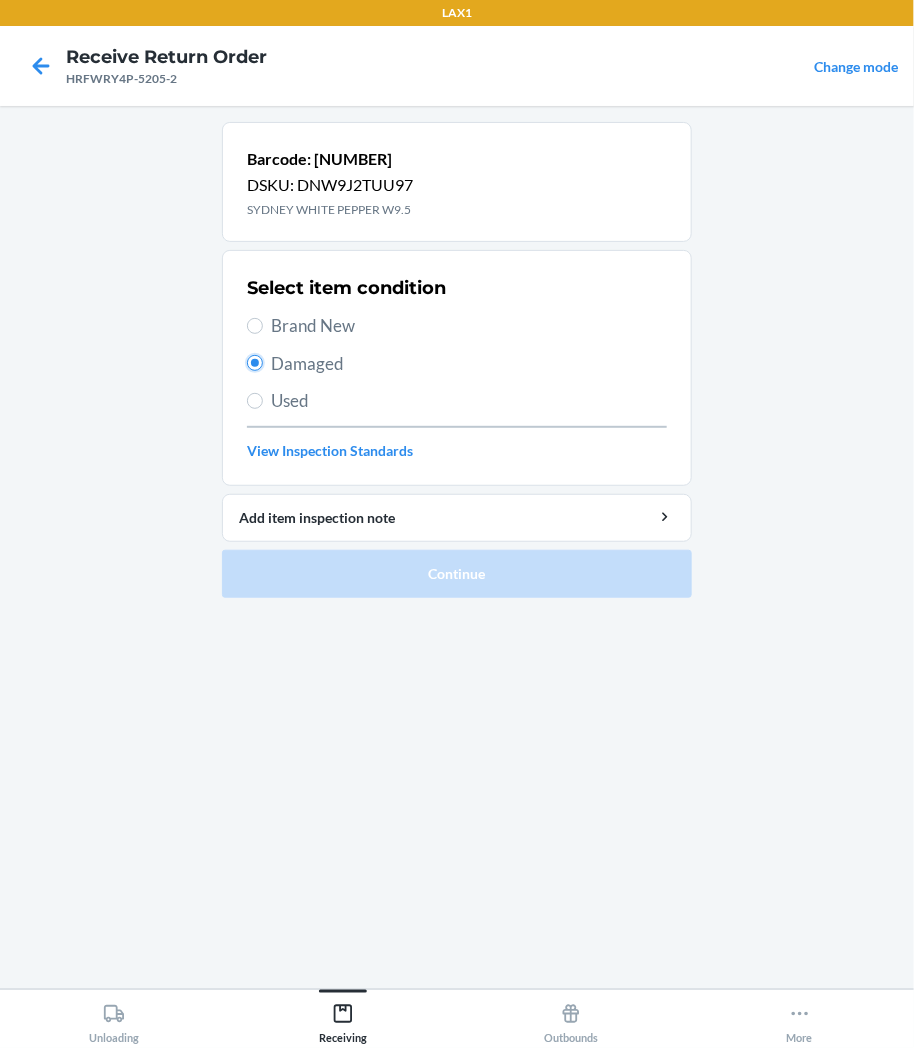 radio on "true" 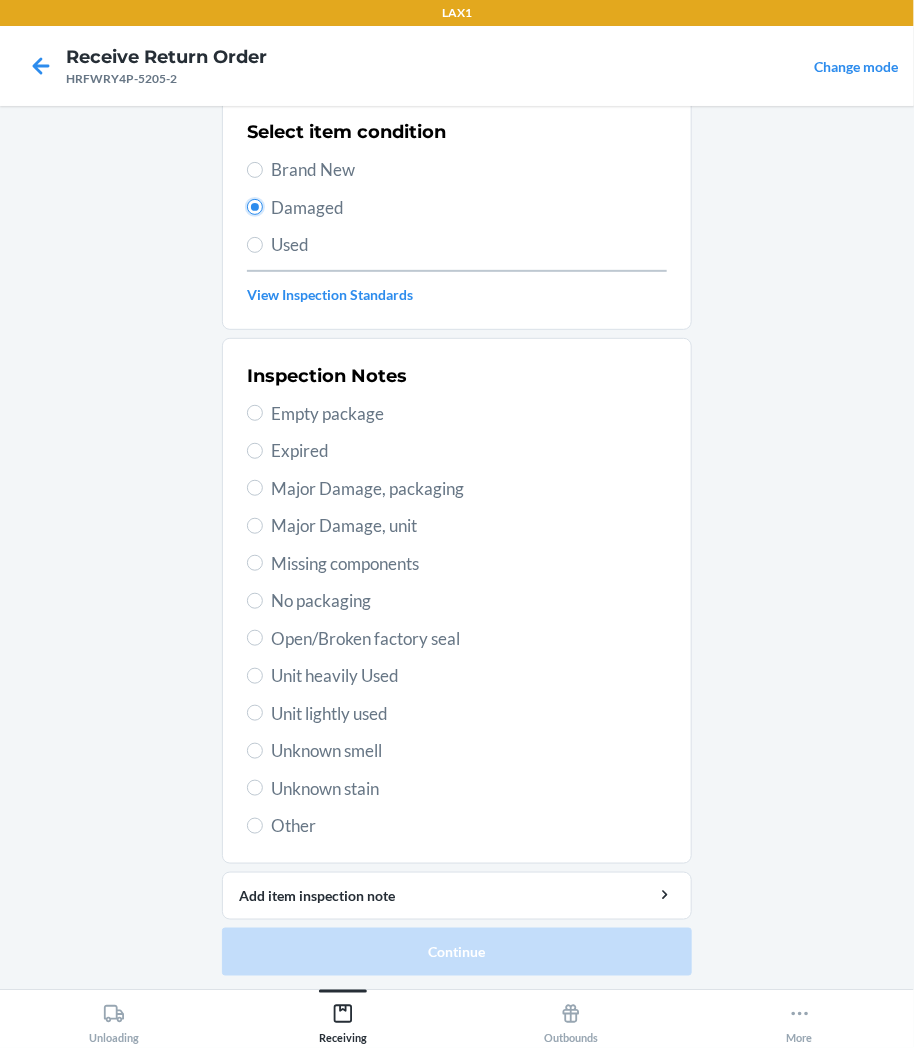 scroll, scrollTop: 157, scrollLeft: 0, axis: vertical 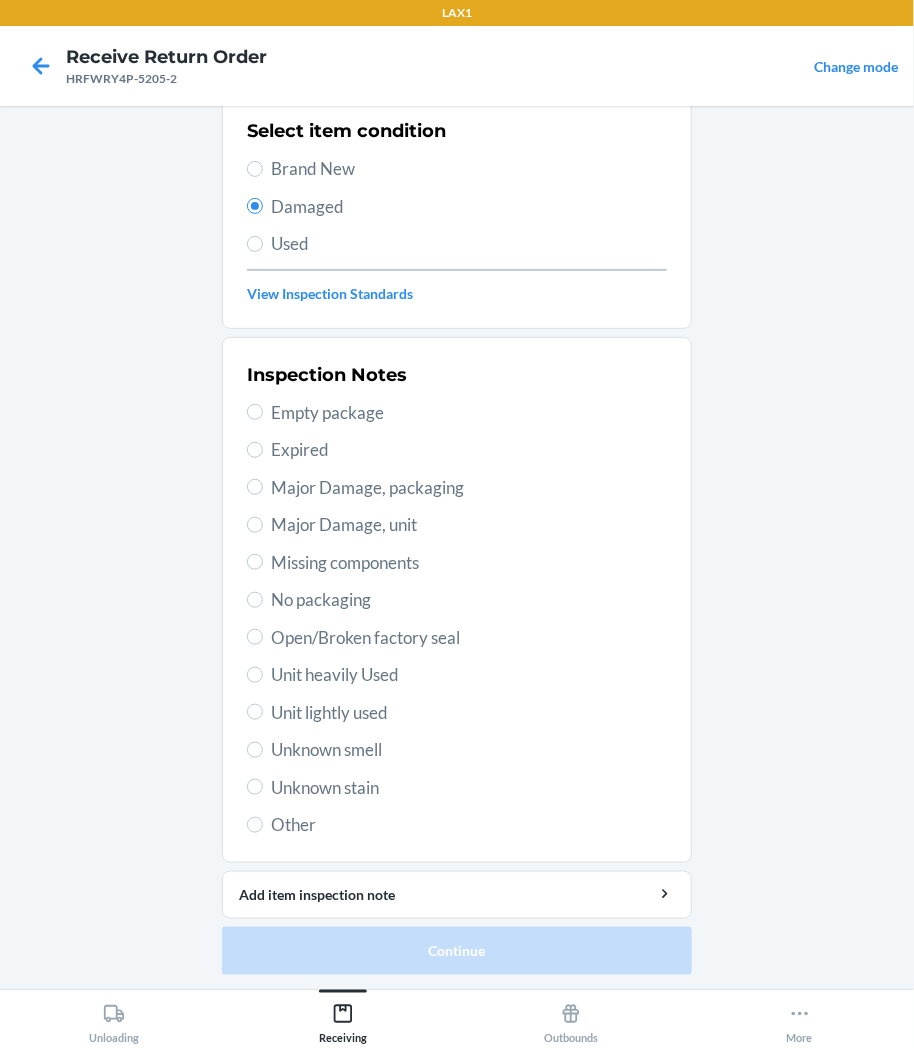 click on "Unit lightly used" at bounding box center [469, 713] 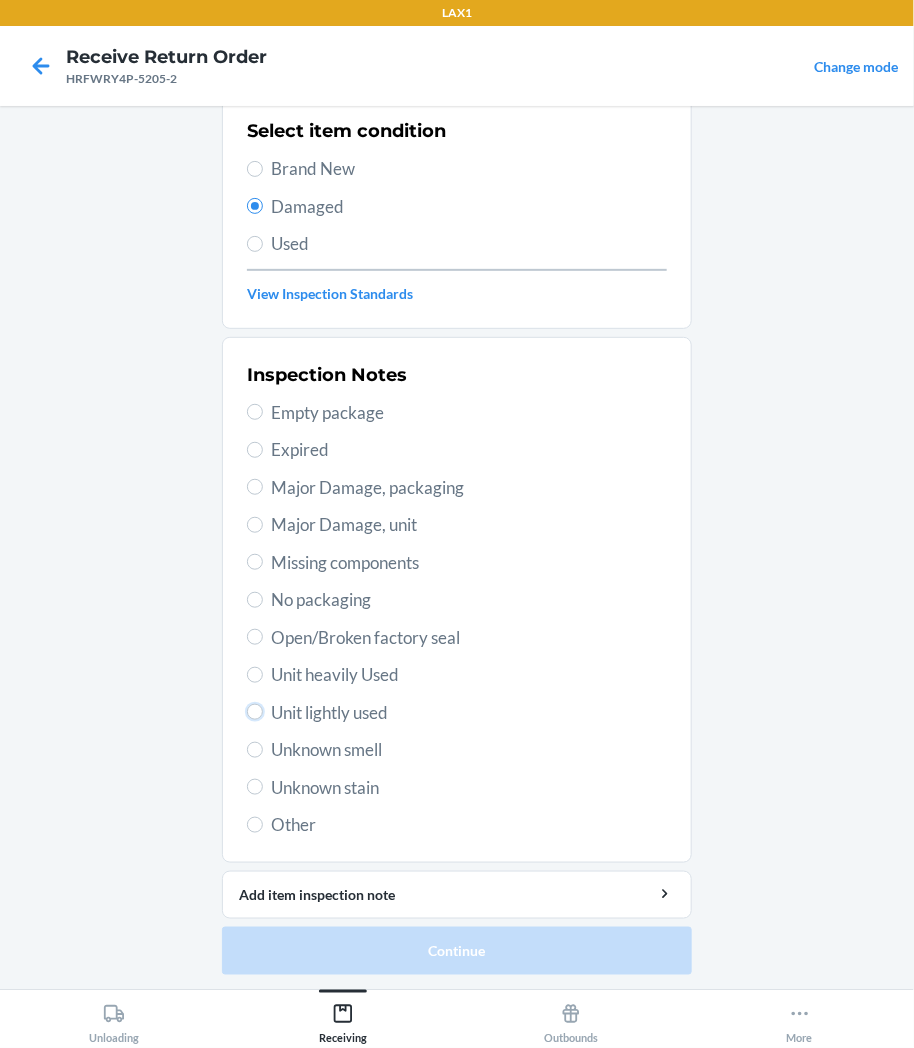click on "Unit lightly used" at bounding box center [255, 712] 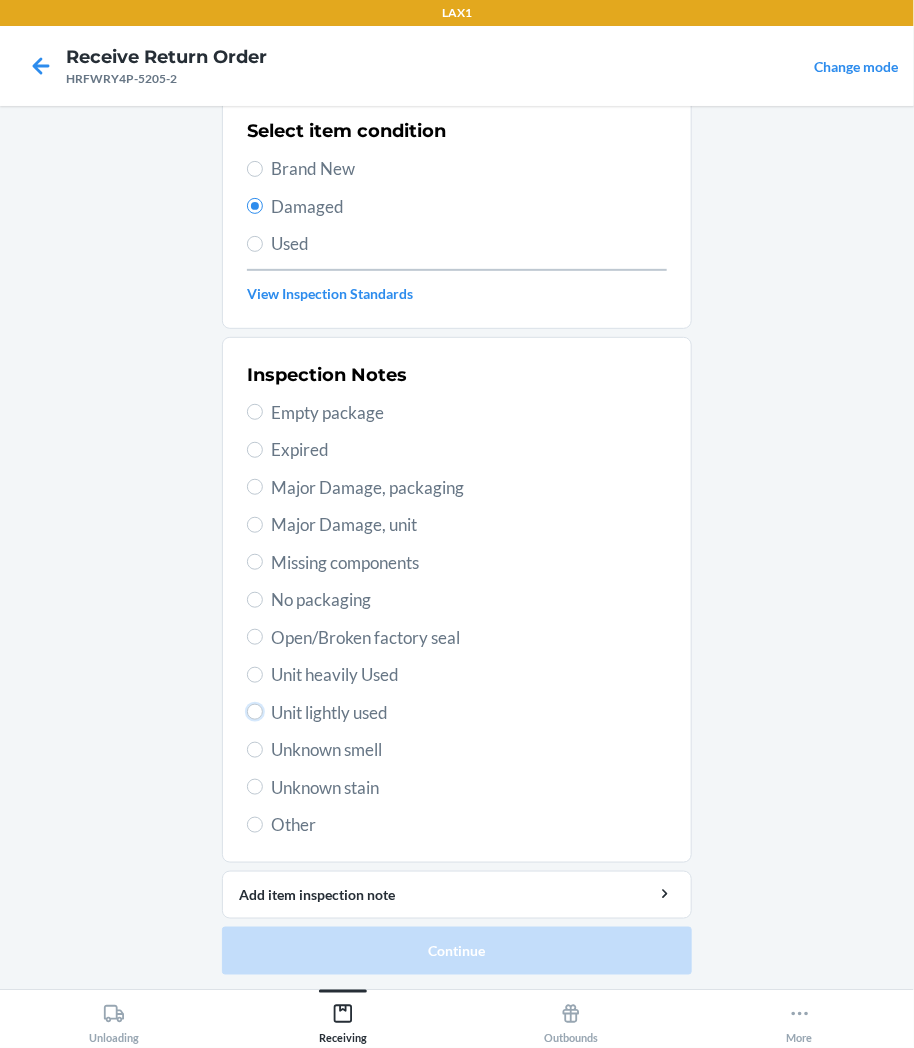 radio on "true" 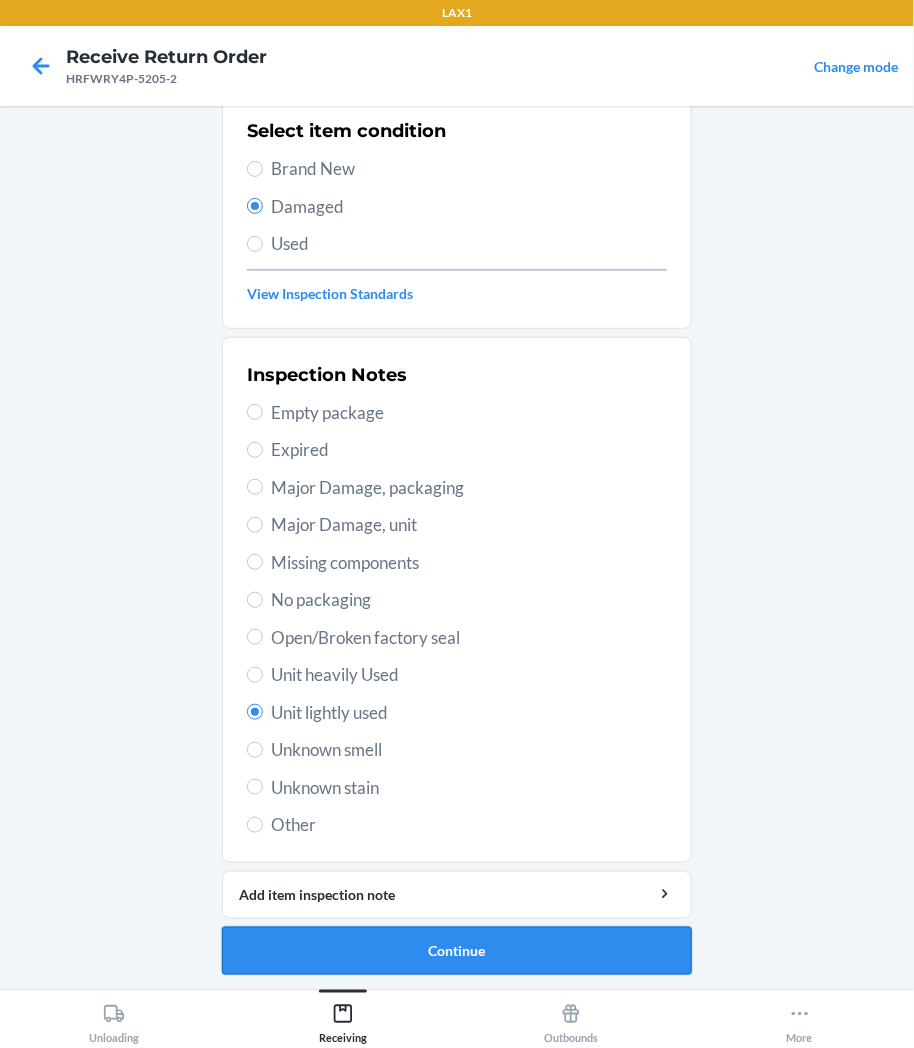click on "Continue" at bounding box center (457, 951) 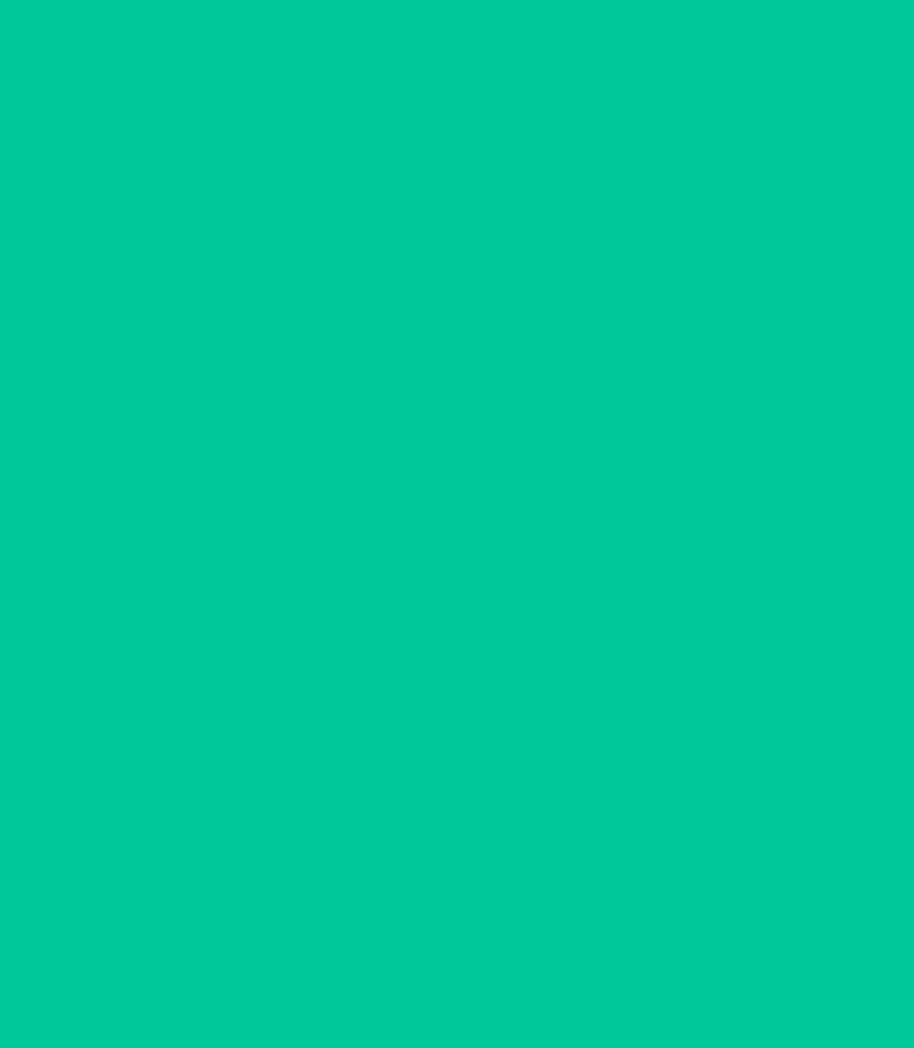 scroll, scrollTop: 0, scrollLeft: 0, axis: both 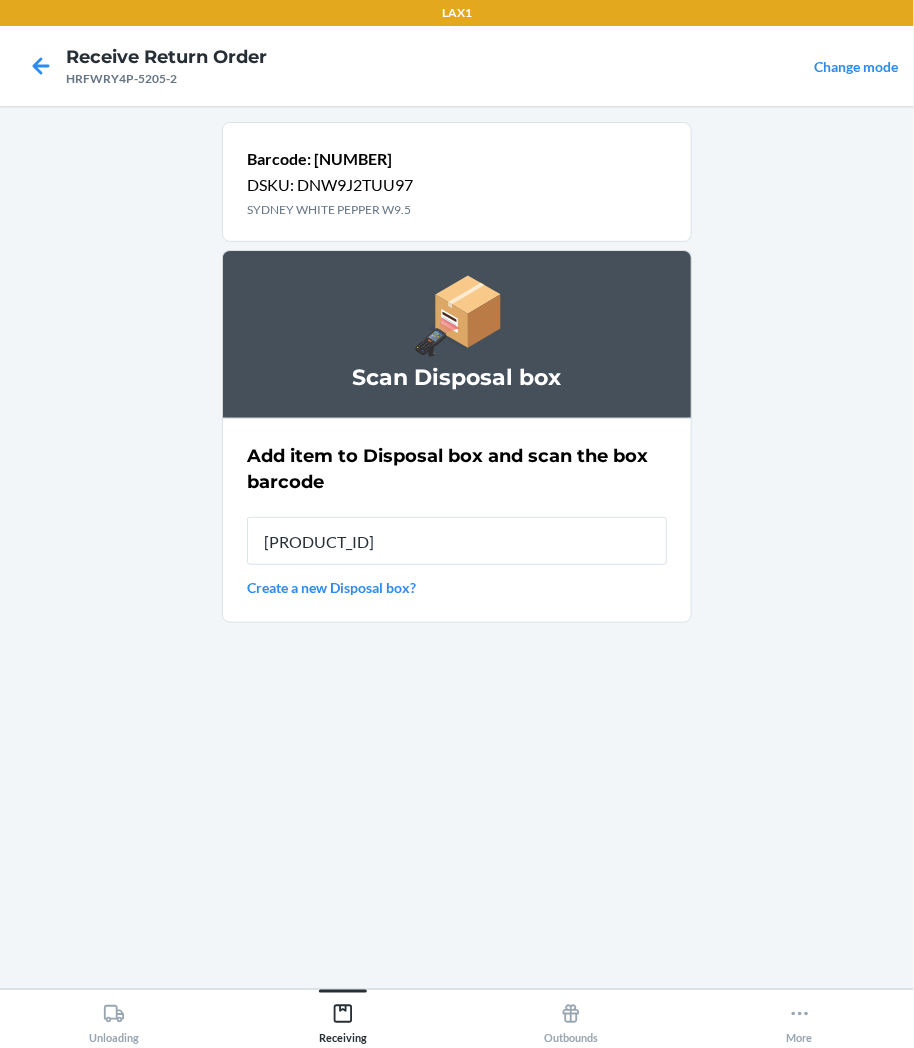 type on "[PRODUCT_ID]" 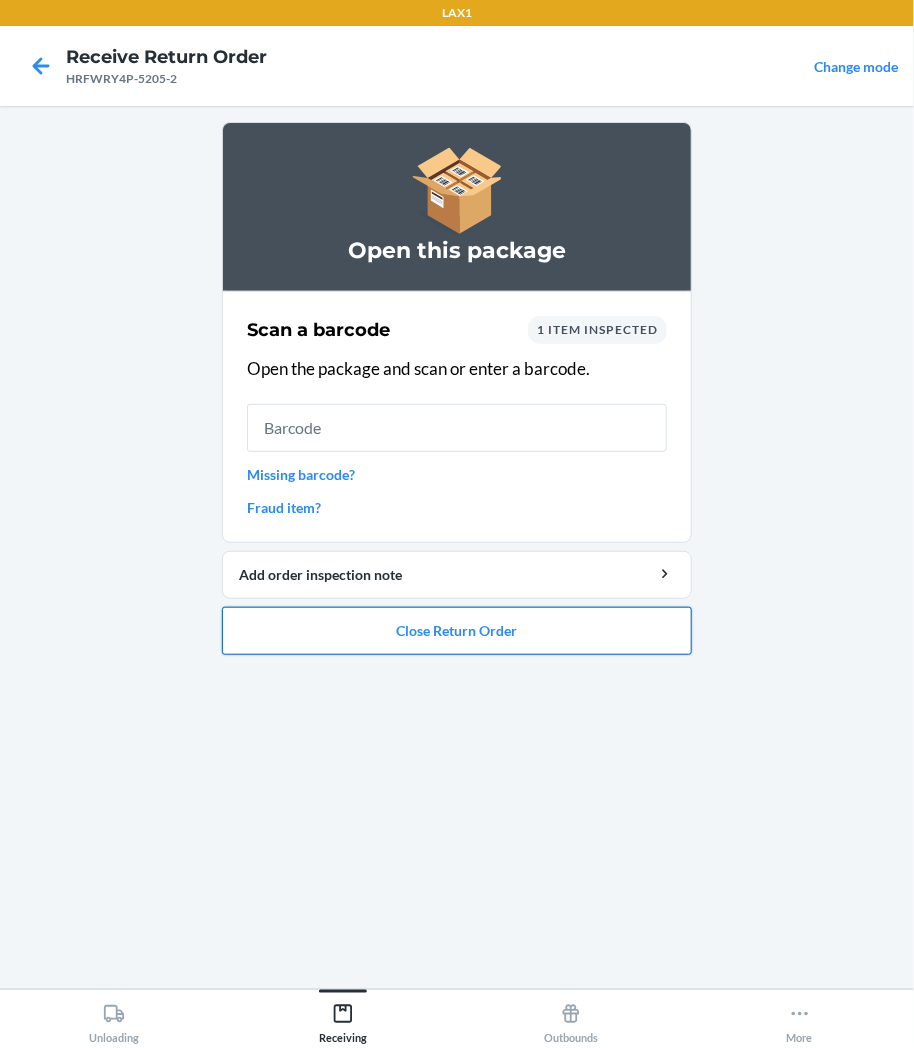 click on "Close Return Order" at bounding box center [457, 631] 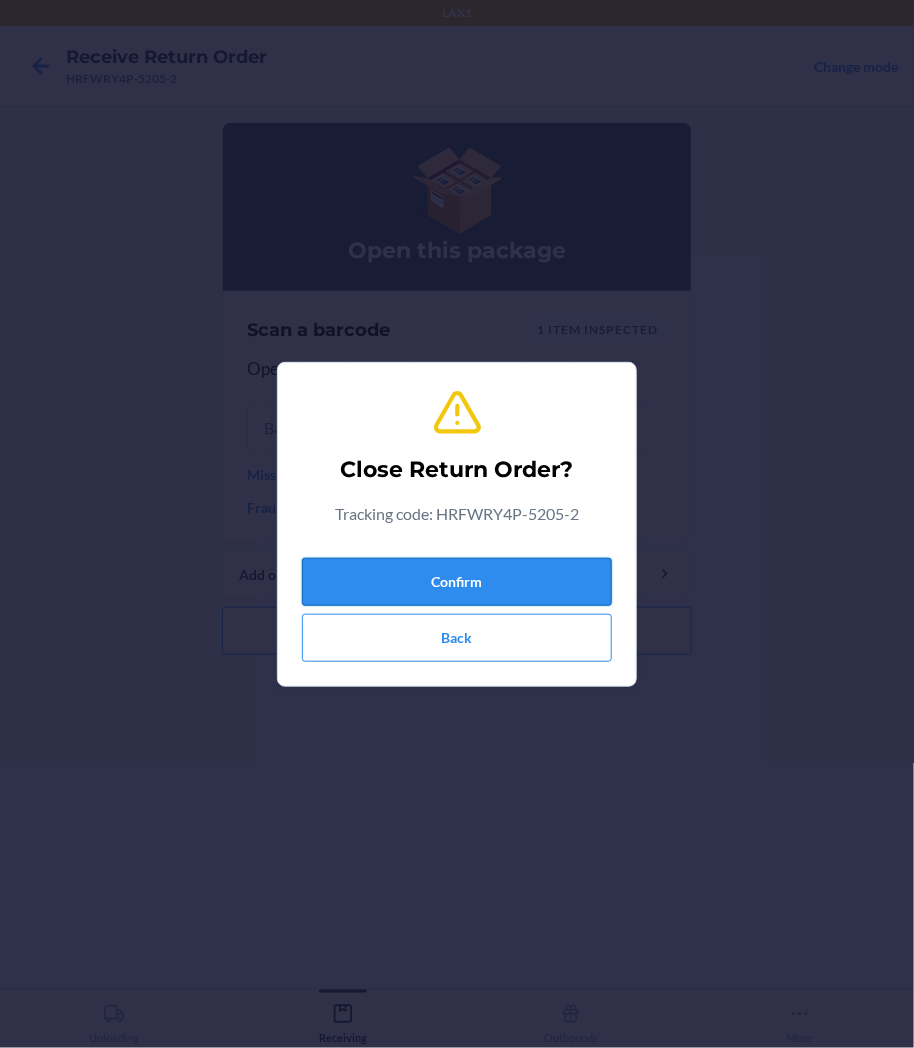 click on "Confirm" at bounding box center (457, 582) 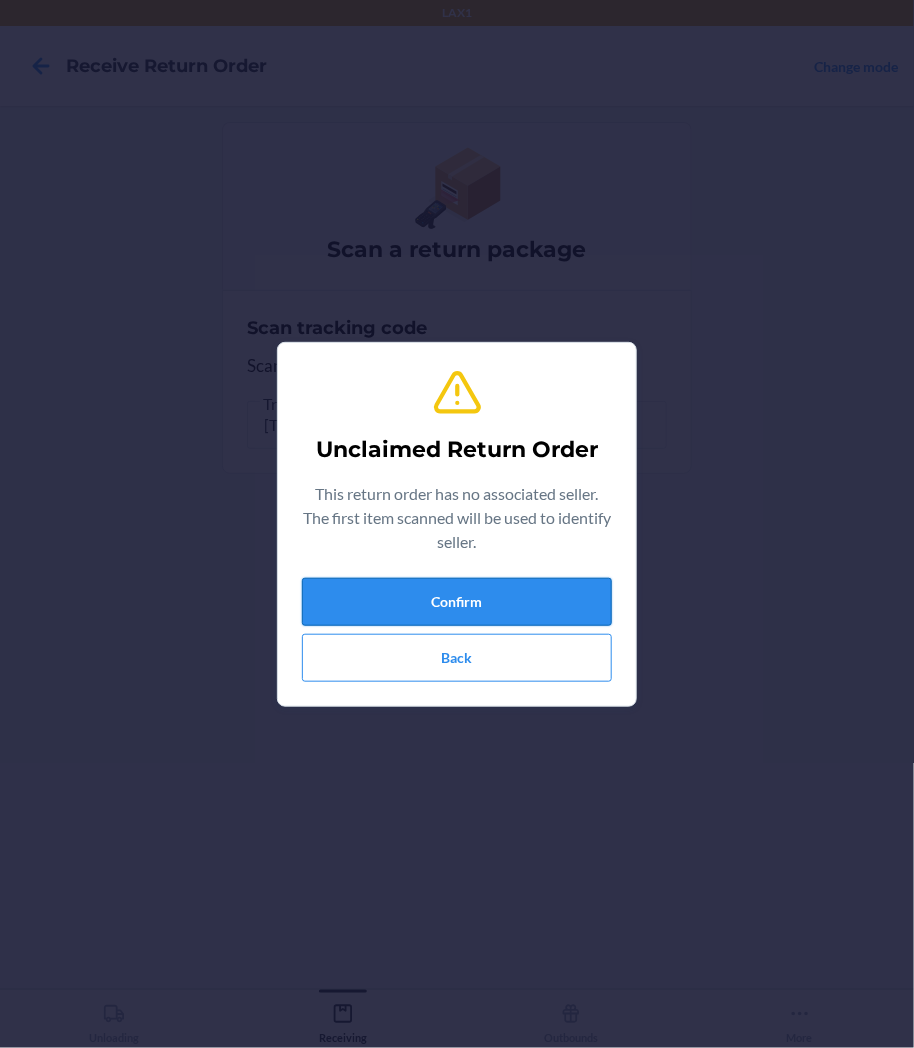click on "Confirm" at bounding box center (457, 602) 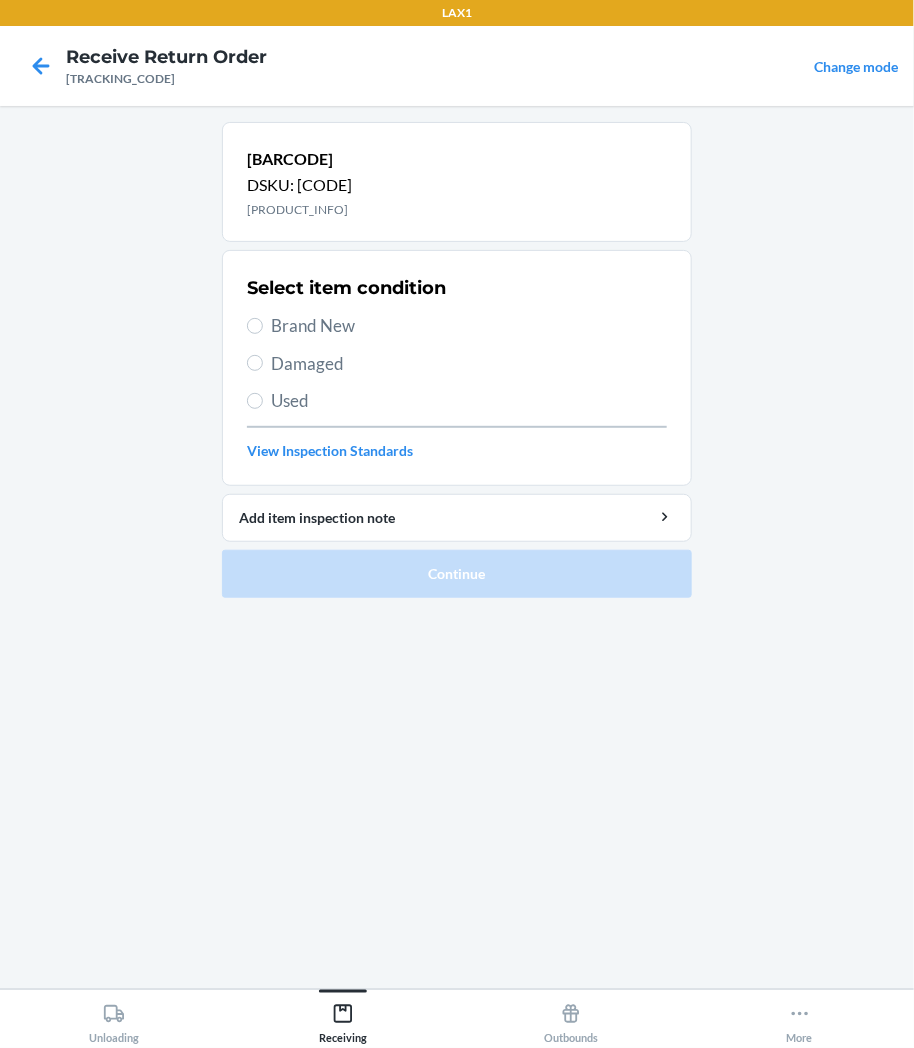 click on "Damaged" at bounding box center [469, 364] 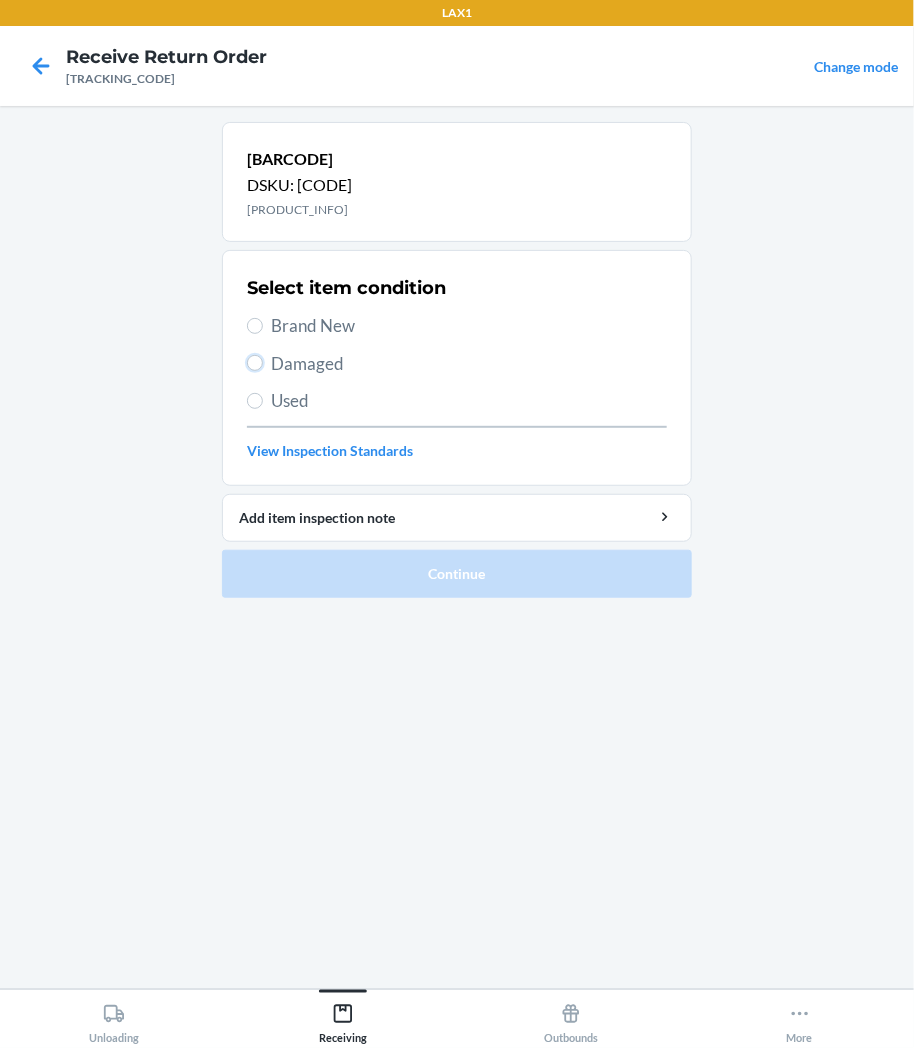 click on "Damaged" at bounding box center (255, 363) 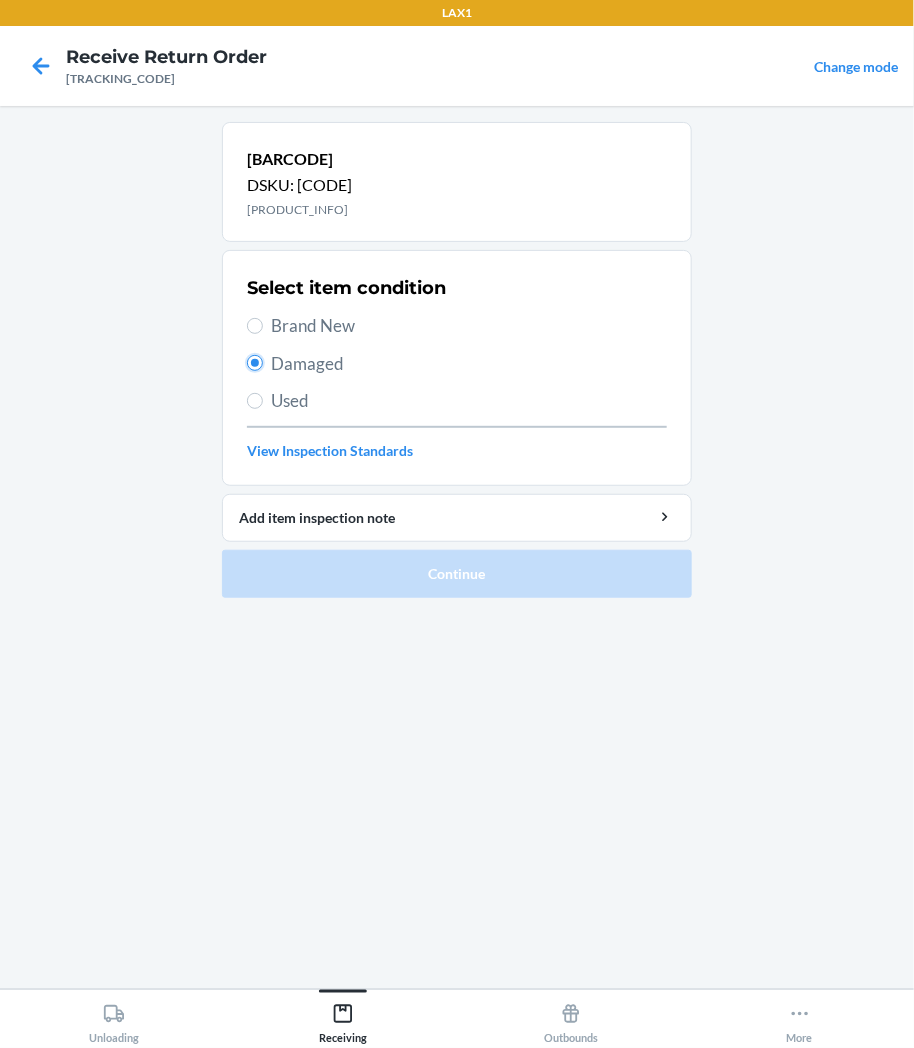radio on "true" 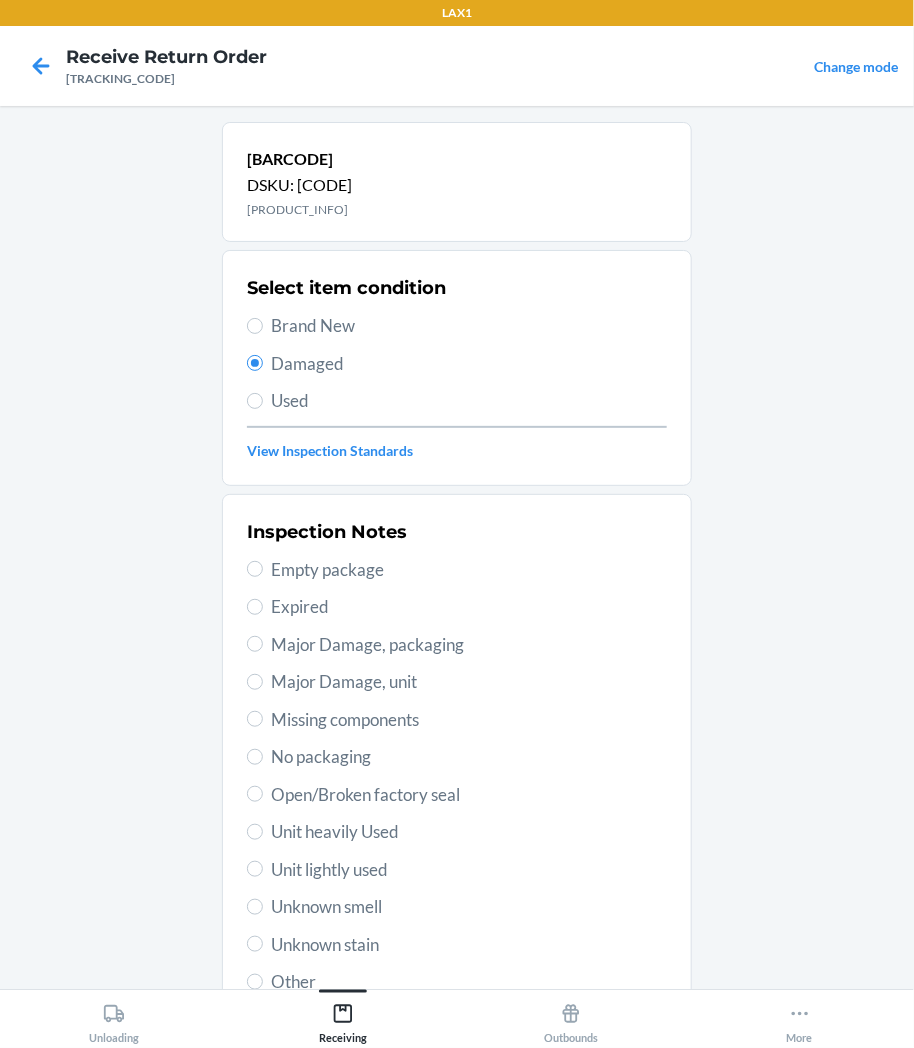 click on "Unit lightly used" at bounding box center [469, 870] 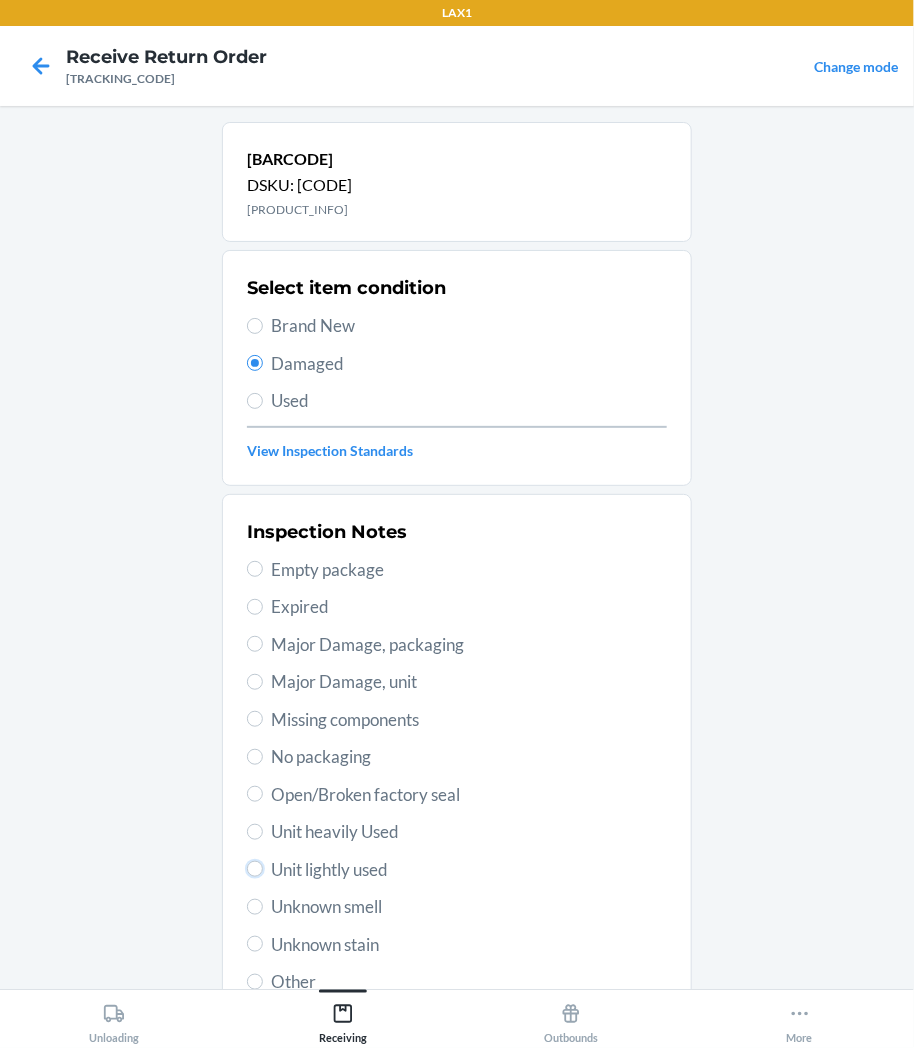 click on "Unit lightly used" at bounding box center (255, 869) 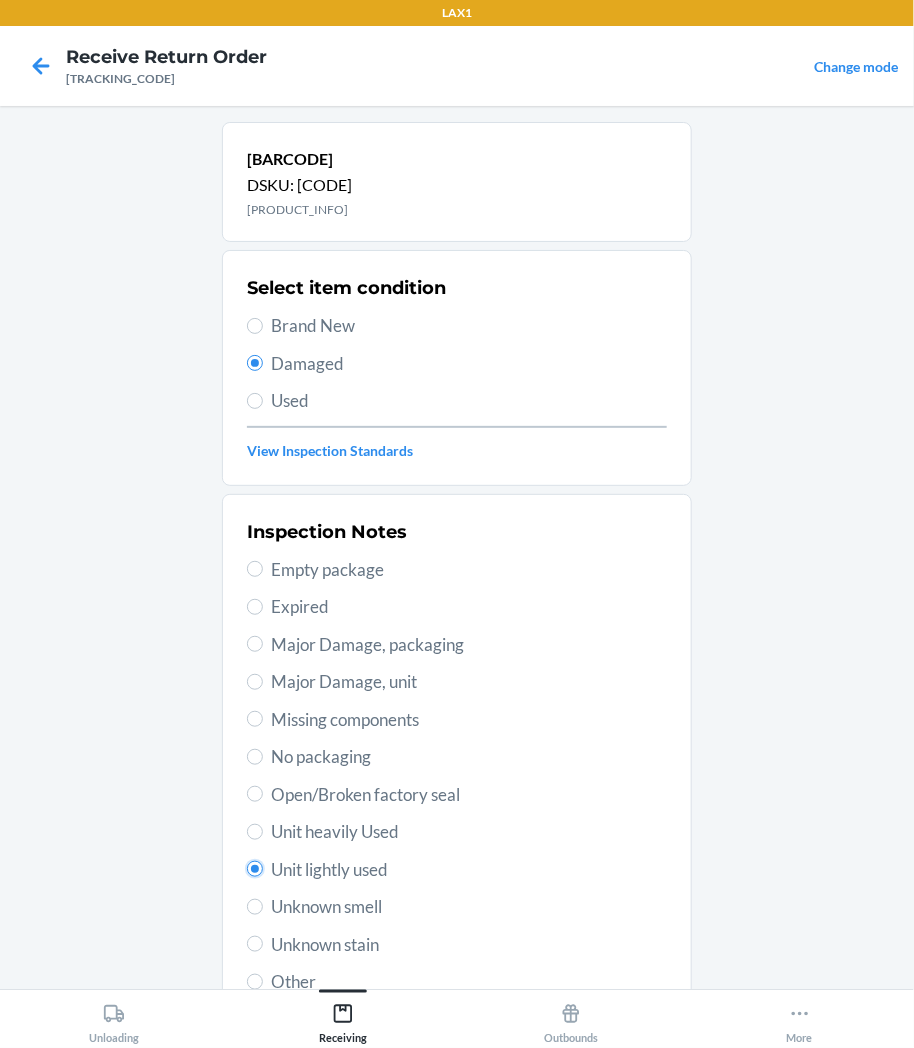 scroll, scrollTop: 157, scrollLeft: 0, axis: vertical 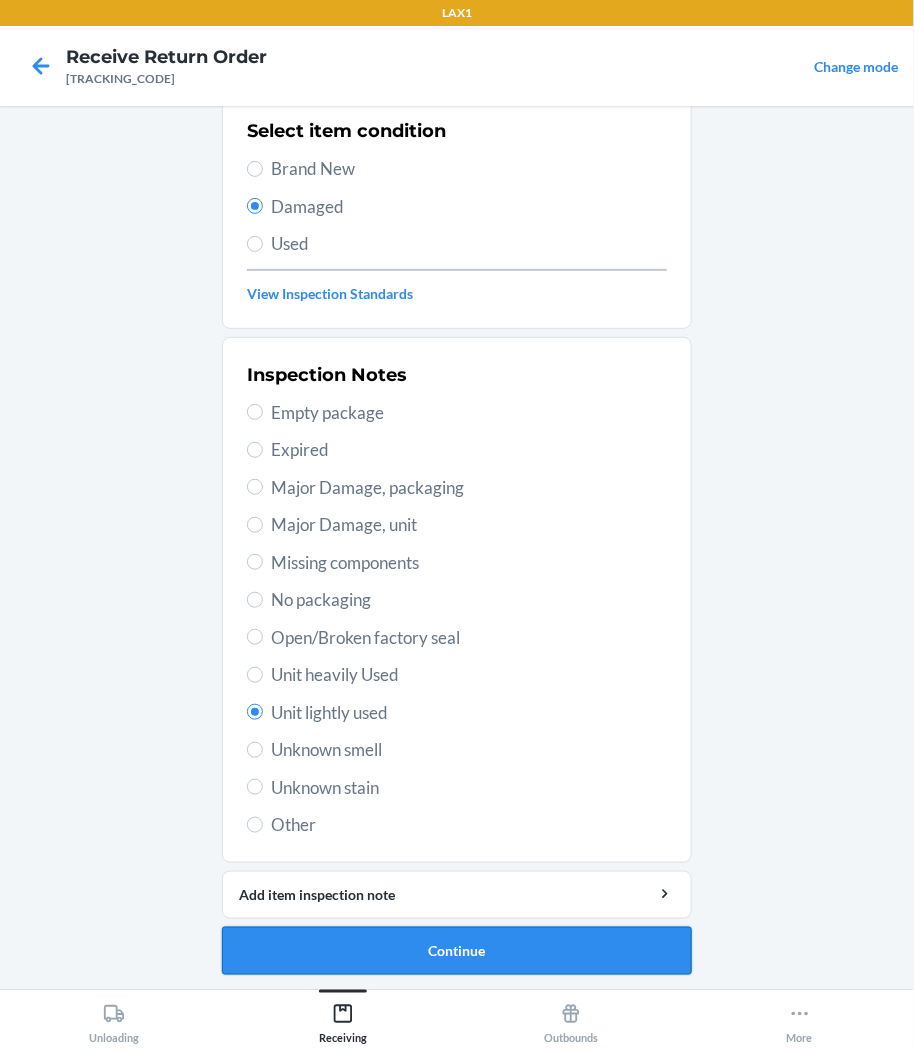 click on "Continue" at bounding box center [457, 951] 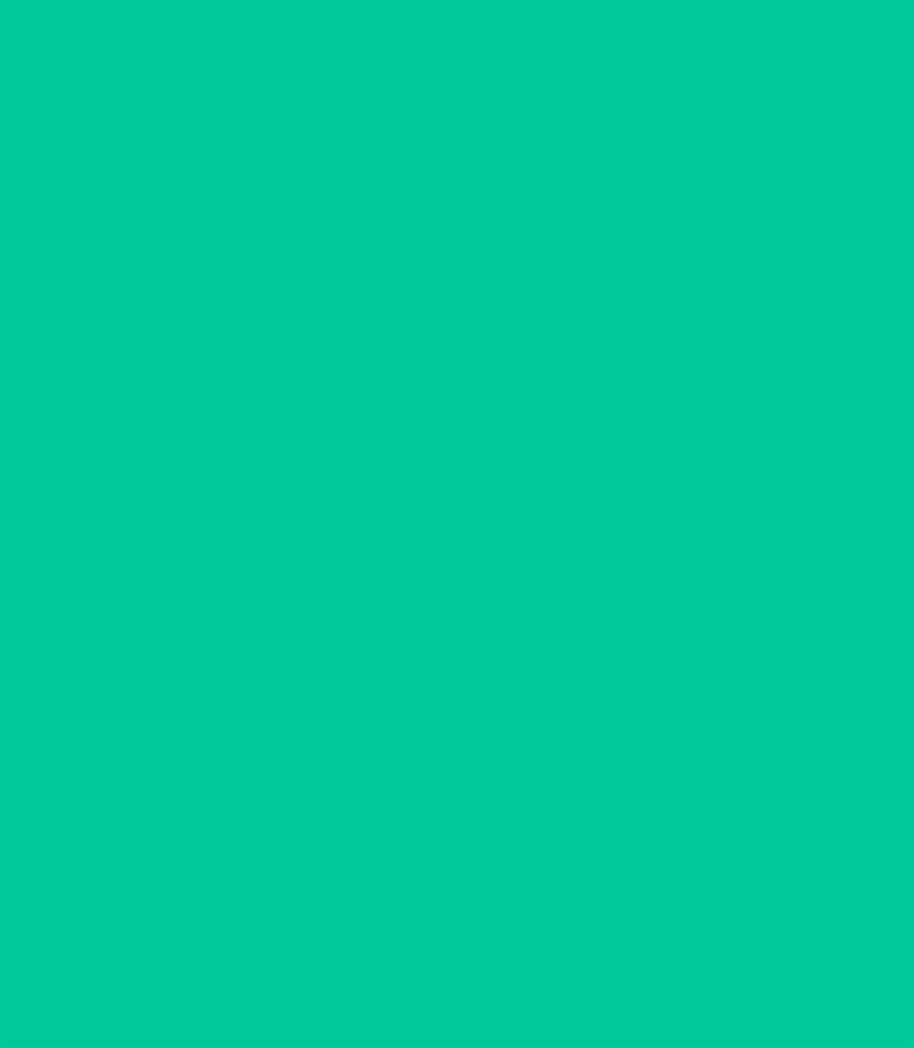 scroll, scrollTop: 0, scrollLeft: 0, axis: both 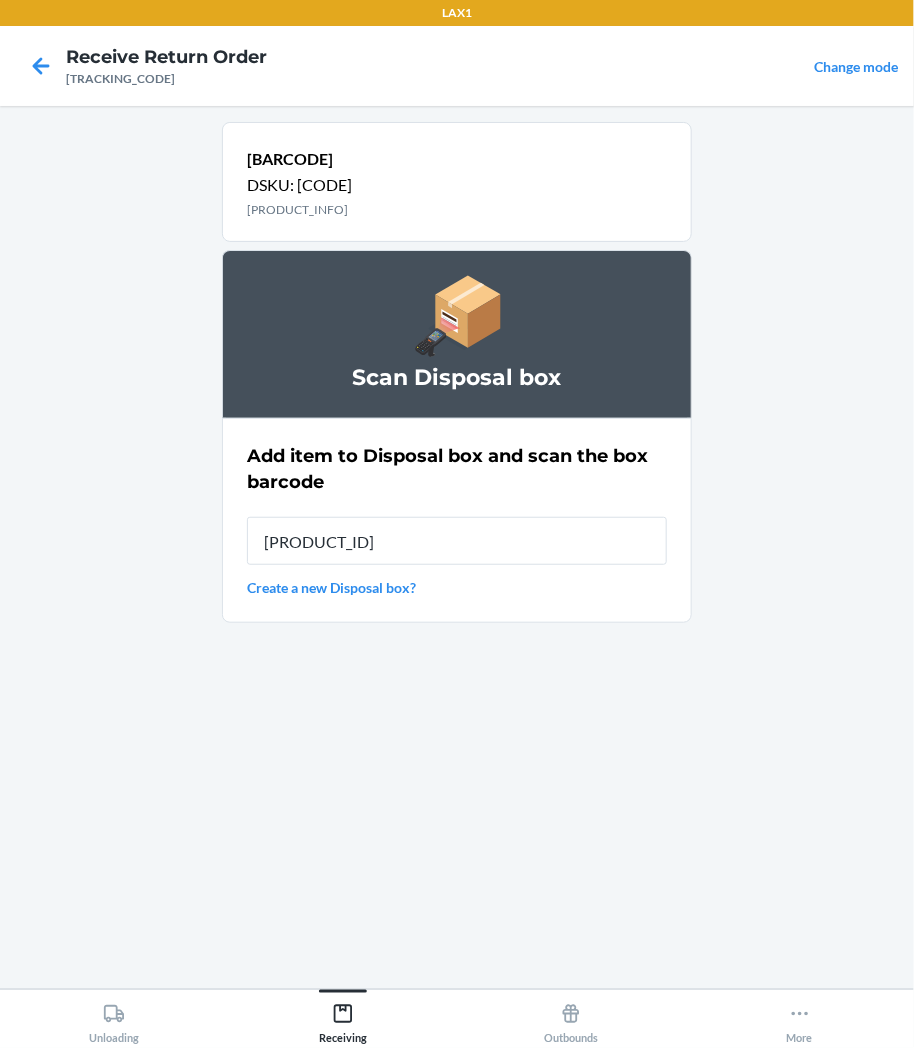 type on "[PRODUCT_ID]" 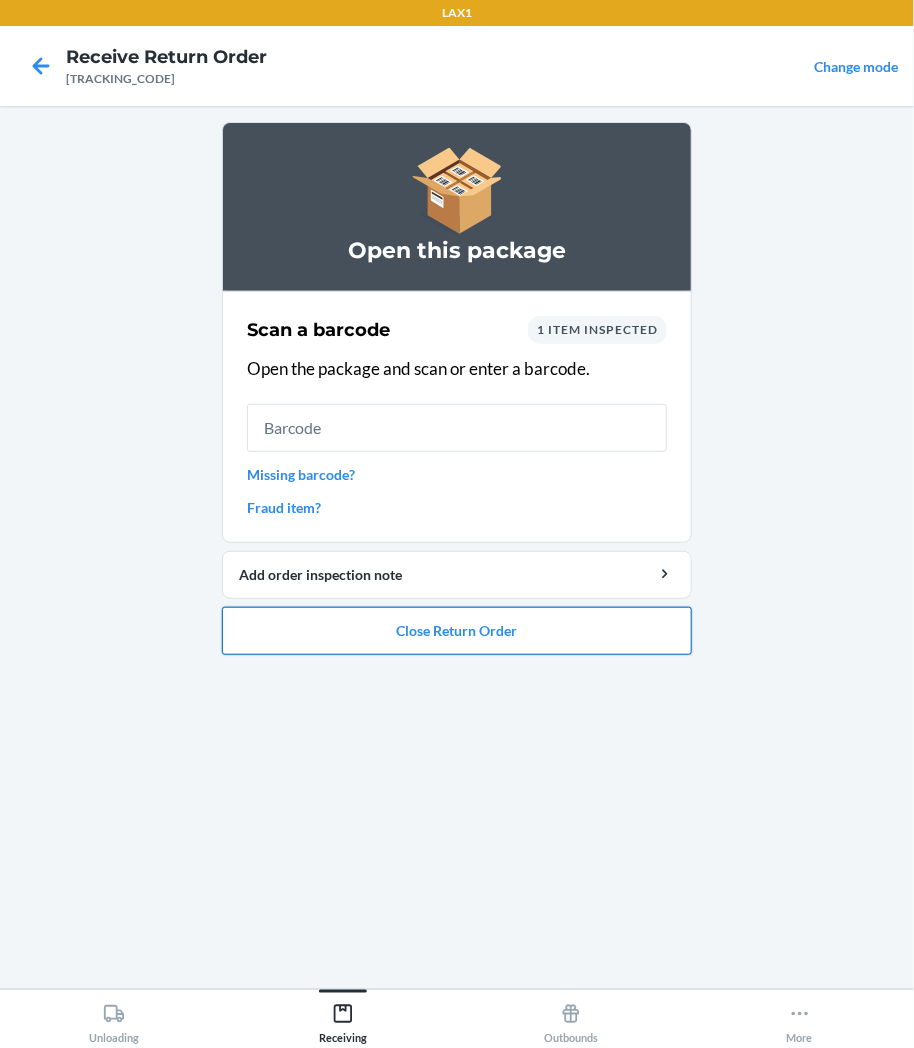 click on "Close Return Order" at bounding box center [457, 631] 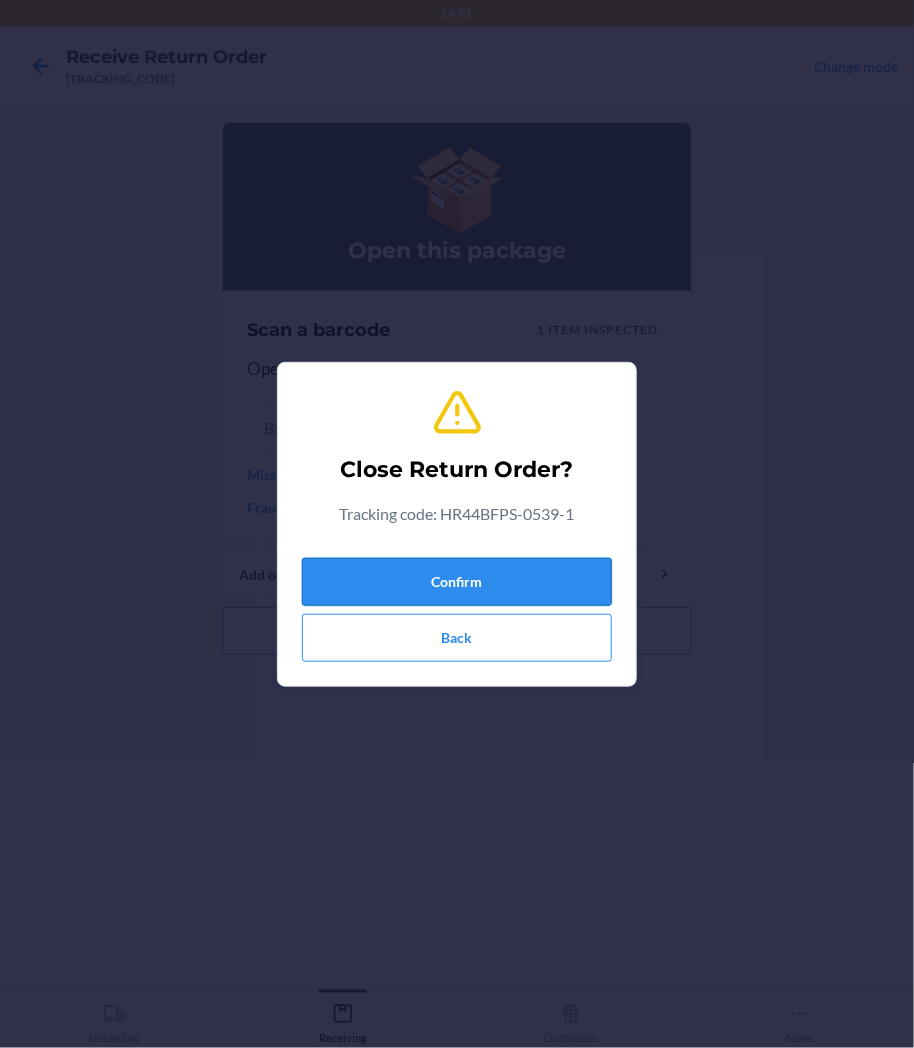 click on "Confirm" at bounding box center [457, 582] 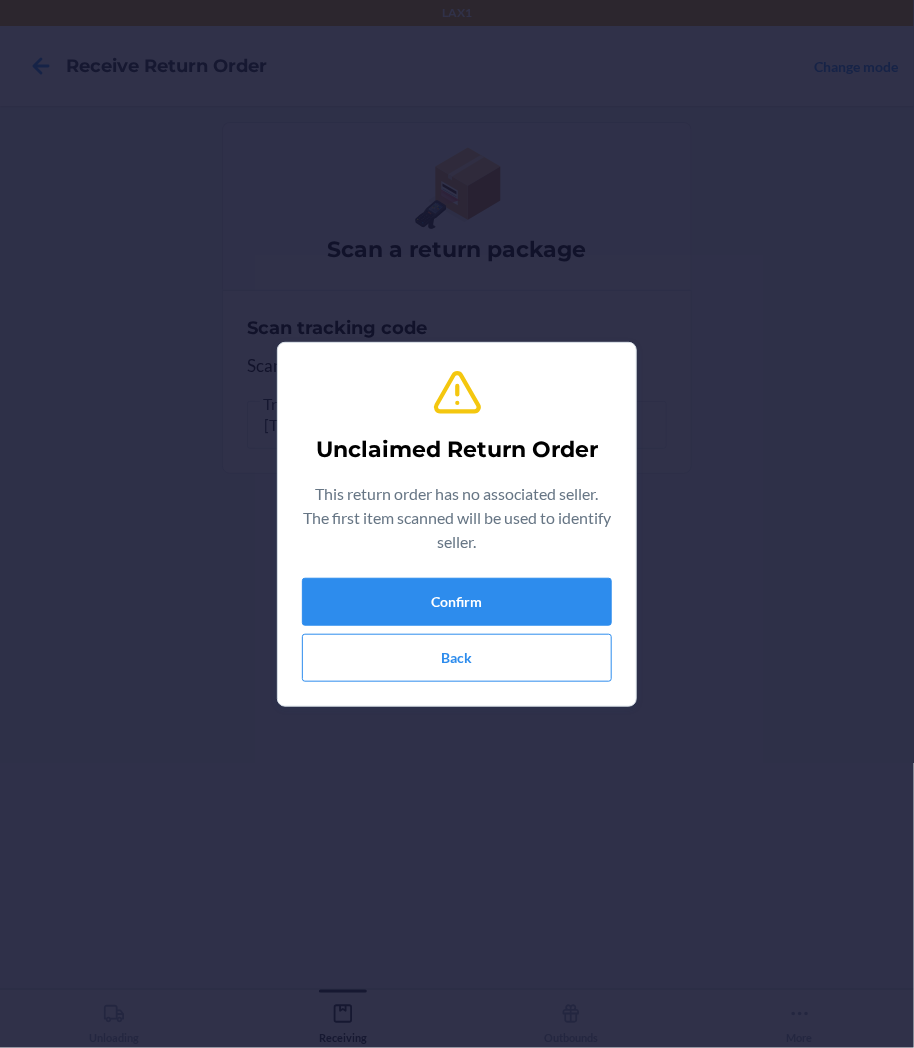 click on "Unclaimed Return Order This return order has no associated seller. The first item scanned will be used to identify seller. Confirm Back" at bounding box center [457, 524] 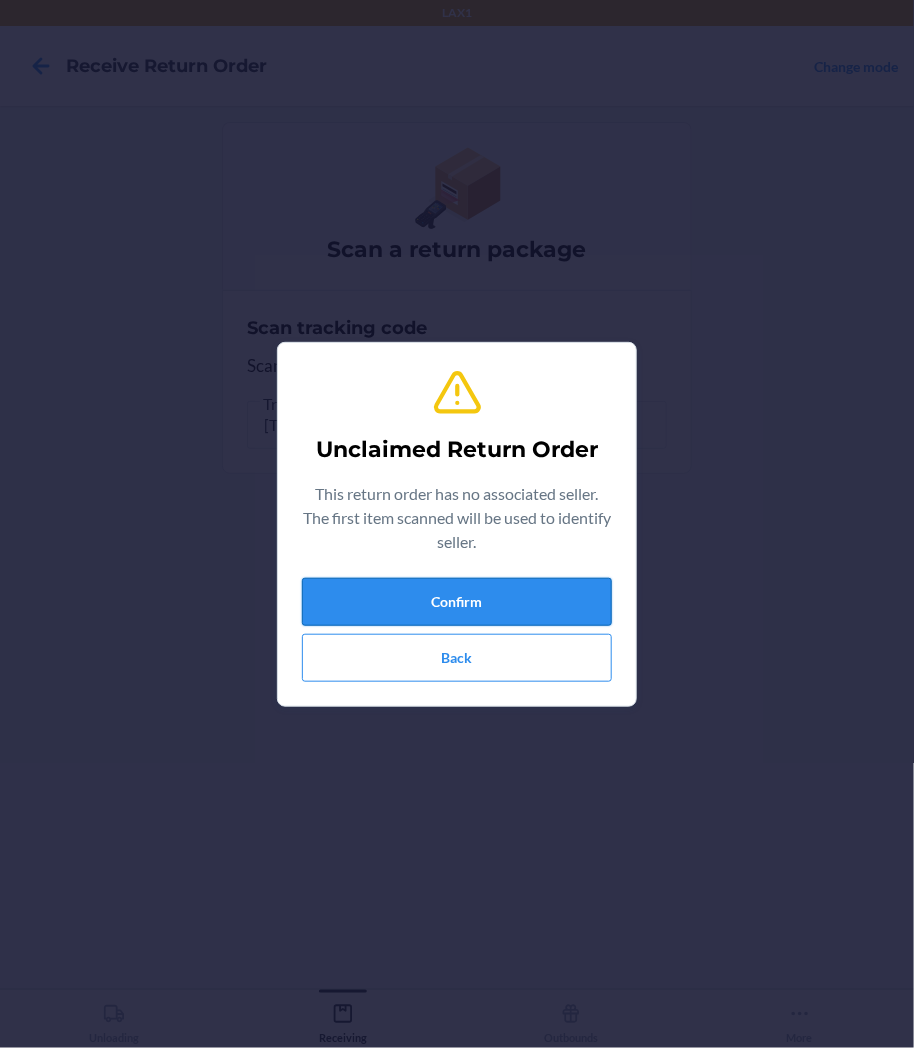 click on "Confirm" at bounding box center (457, 602) 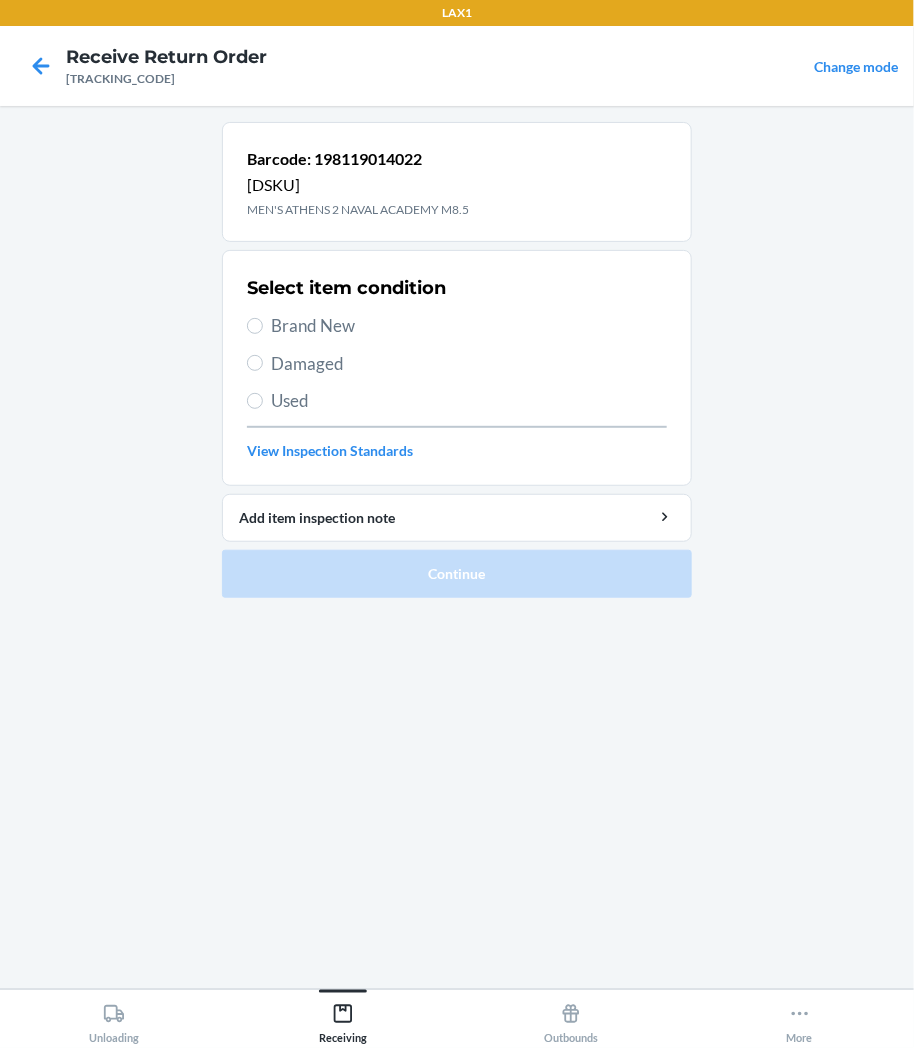 click on "Damaged" at bounding box center [457, 364] 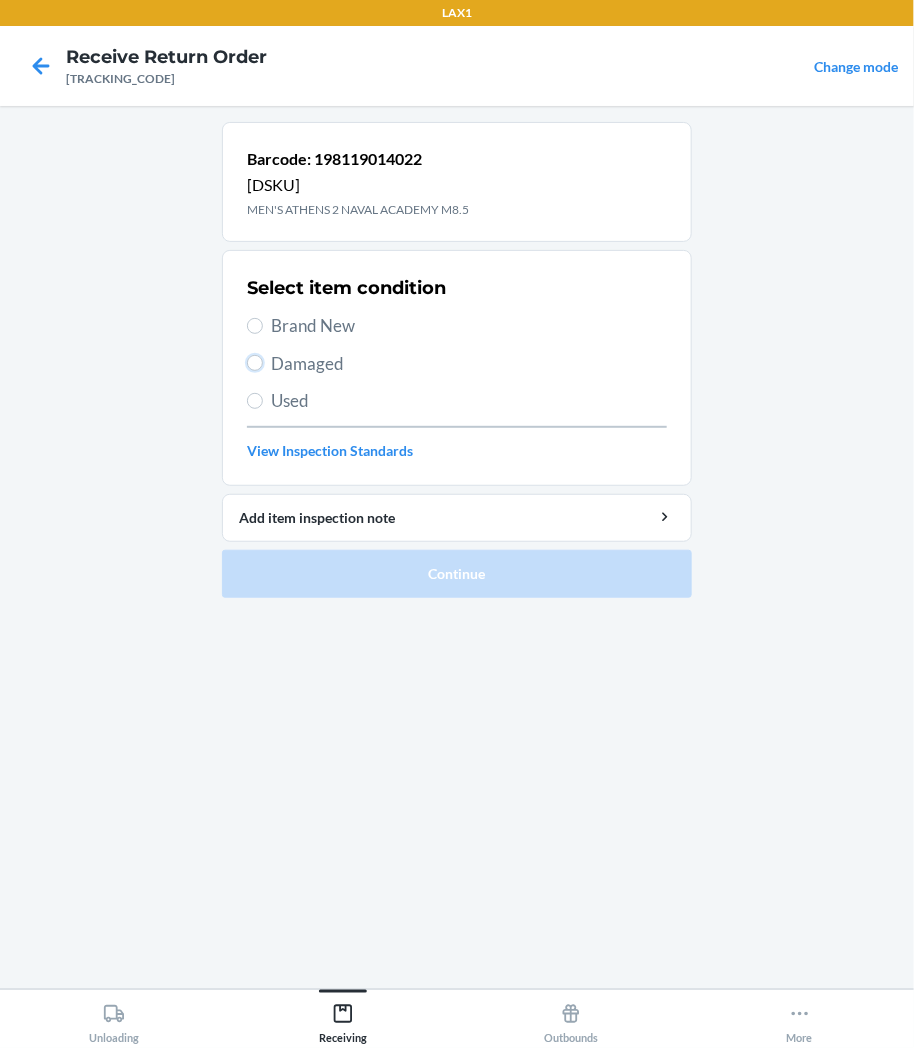 click on "Damaged" at bounding box center (255, 363) 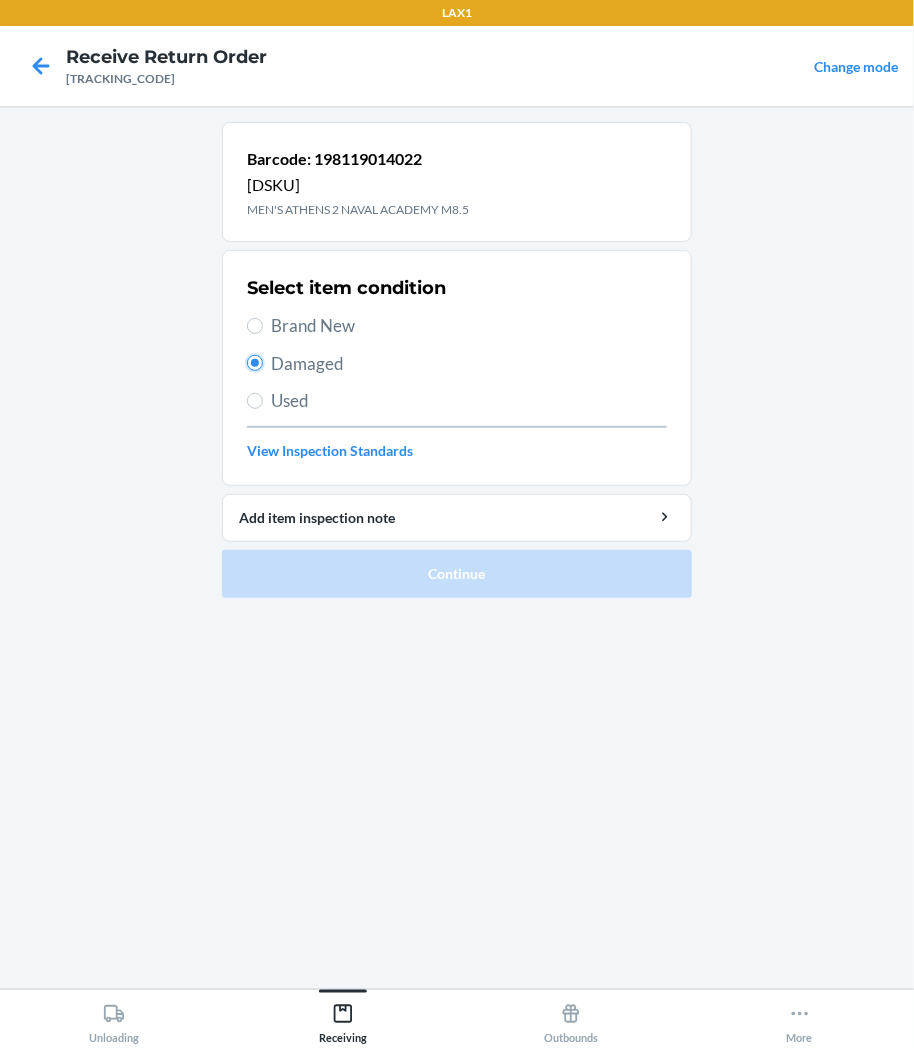 radio on "true" 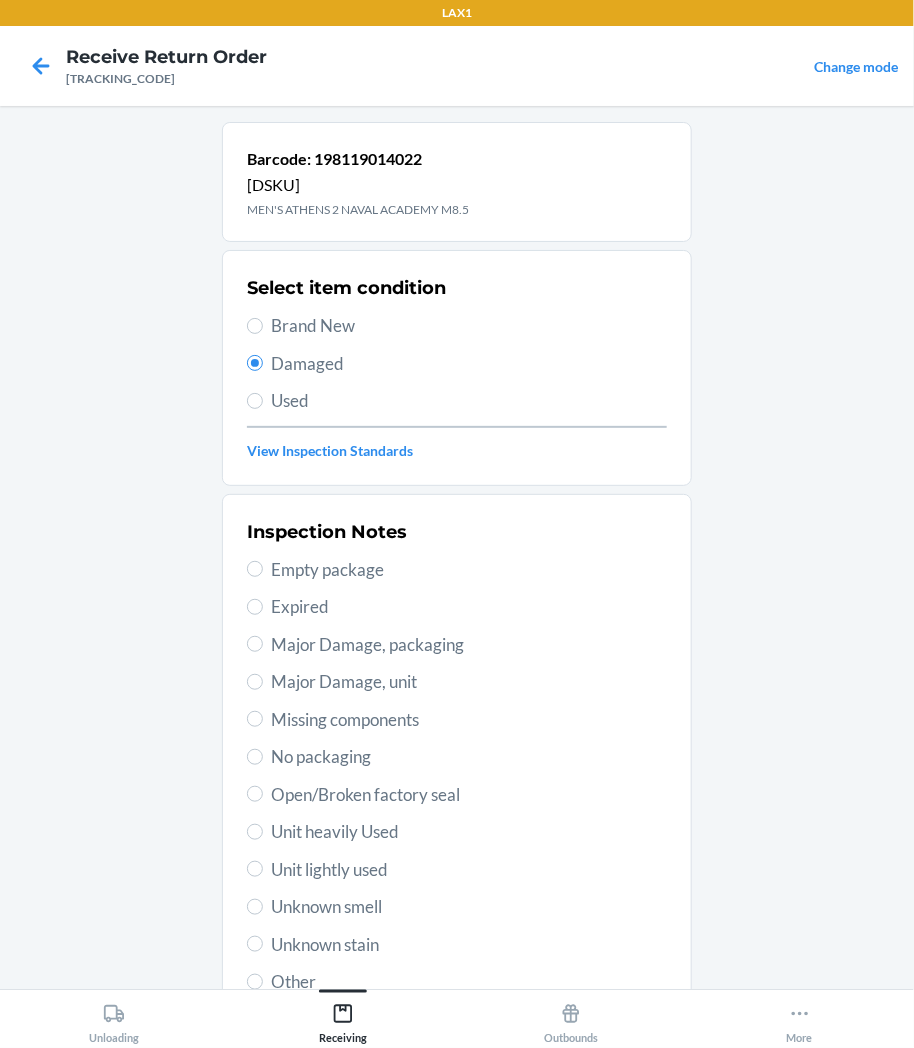 click on "Inspection Notes Empty package Expired Major Damage, packaging Major Damage, unit Missing components No packaging Open/Broken factory seal Unit heavily Used Unit lightly used Unknown smell Unknown stain Other" at bounding box center (457, 757) 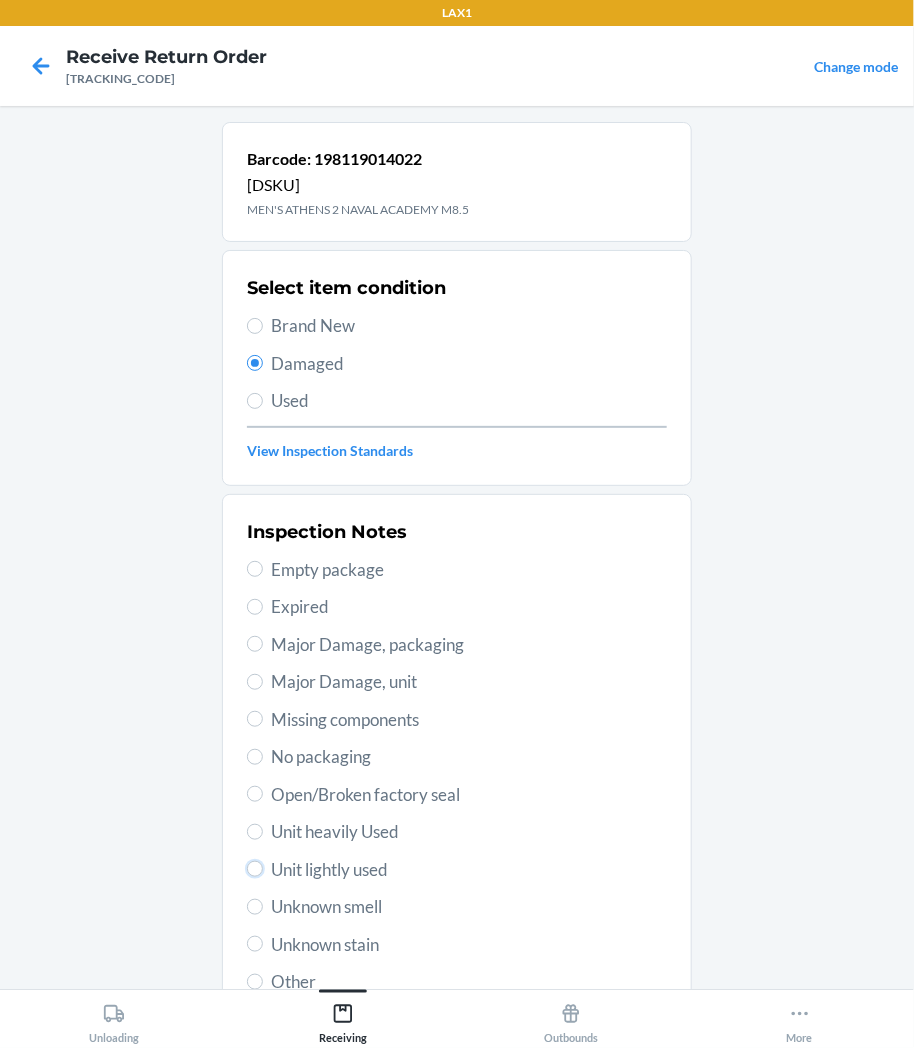 click on "Unit lightly used" at bounding box center (255, 869) 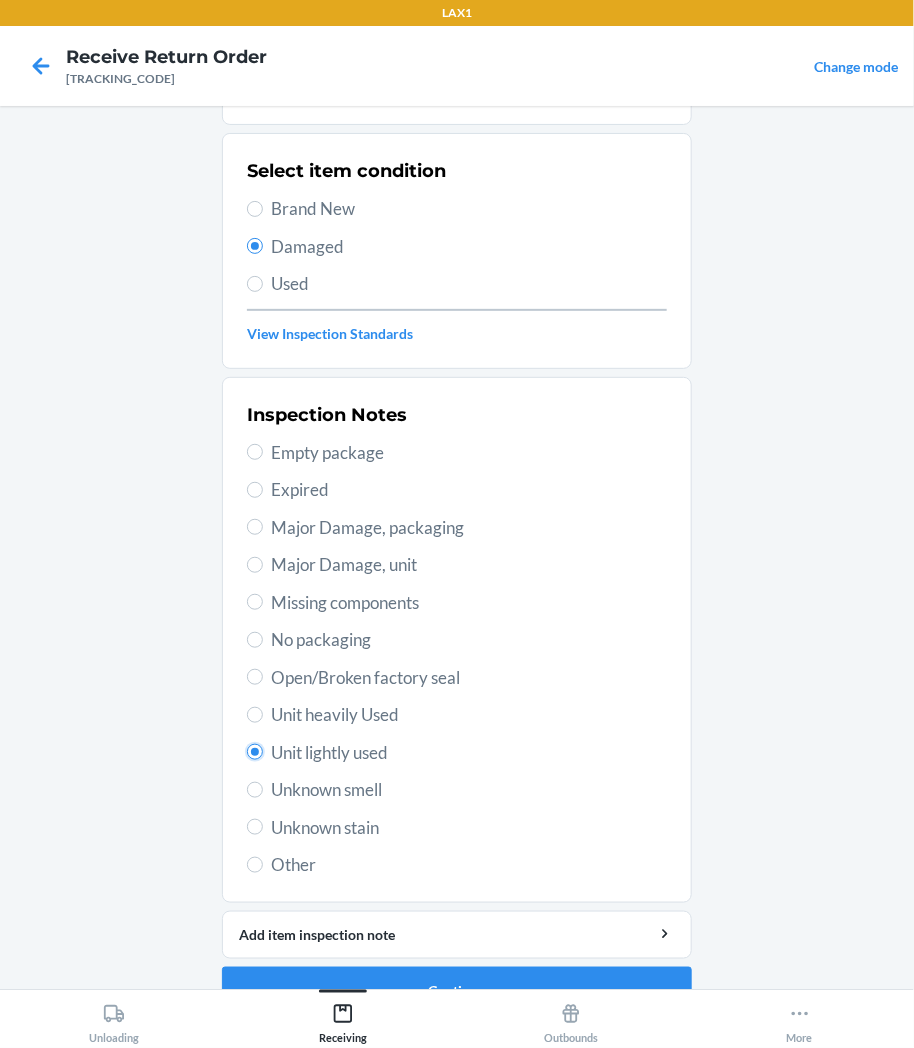 scroll, scrollTop: 157, scrollLeft: 0, axis: vertical 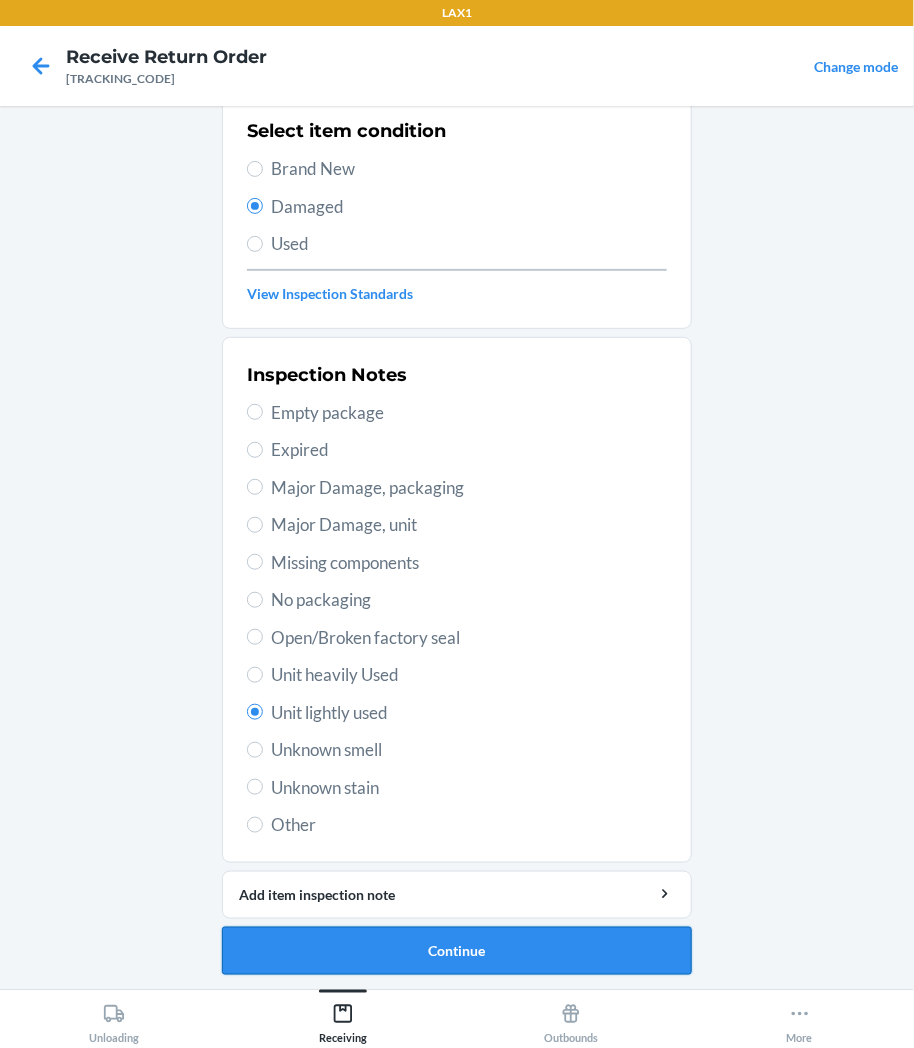 click on "Continue" at bounding box center (457, 951) 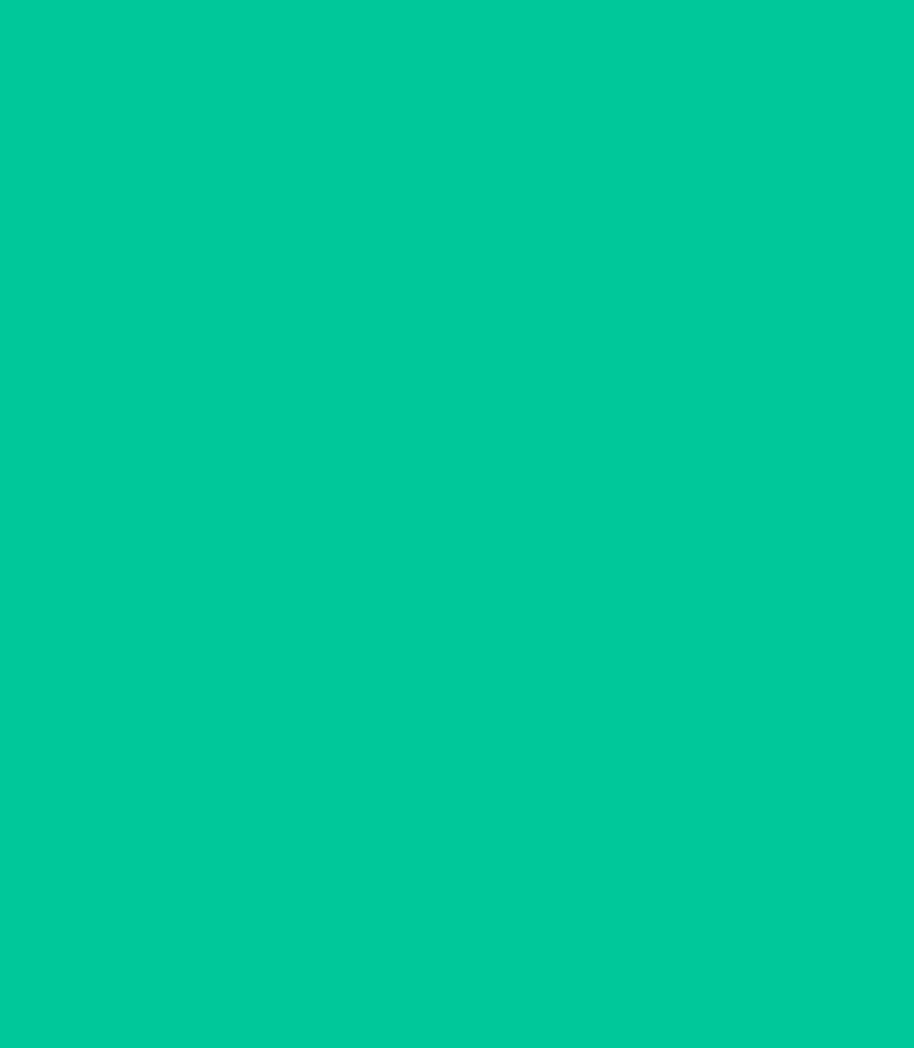 scroll, scrollTop: 0, scrollLeft: 0, axis: both 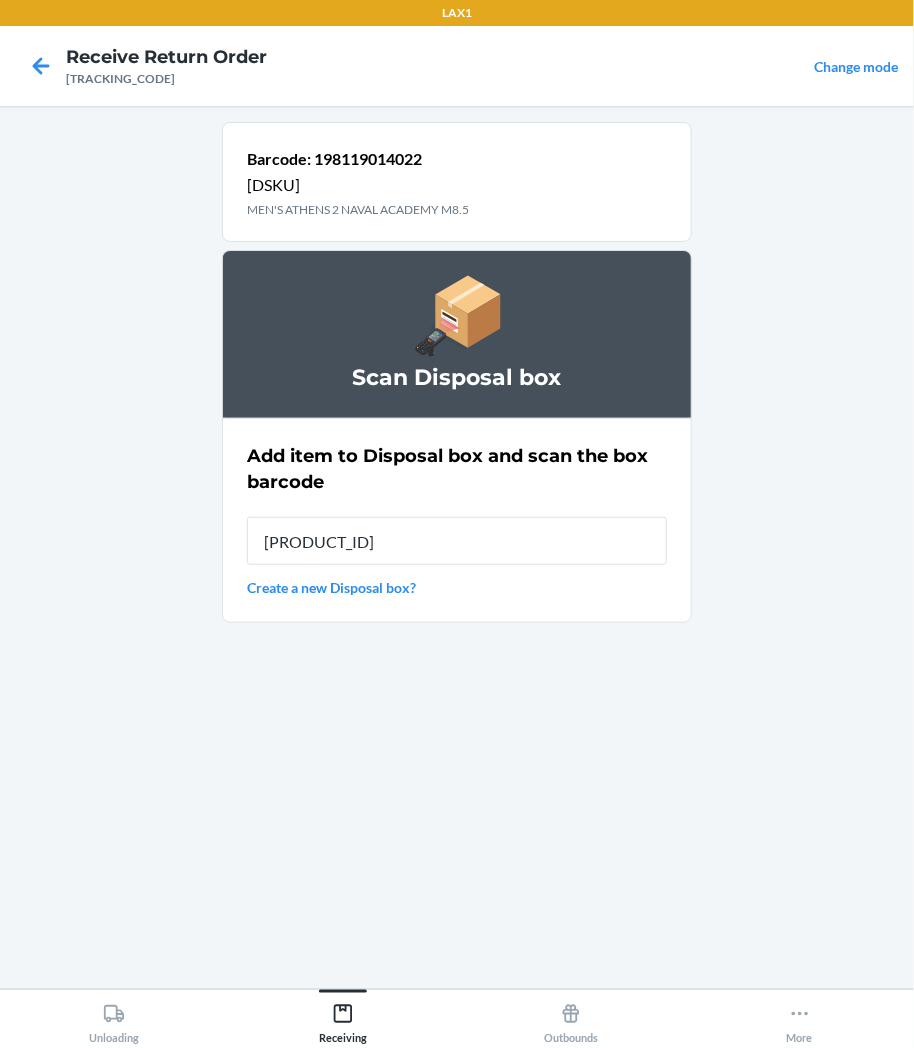 type on "[PRODUCT_ID]" 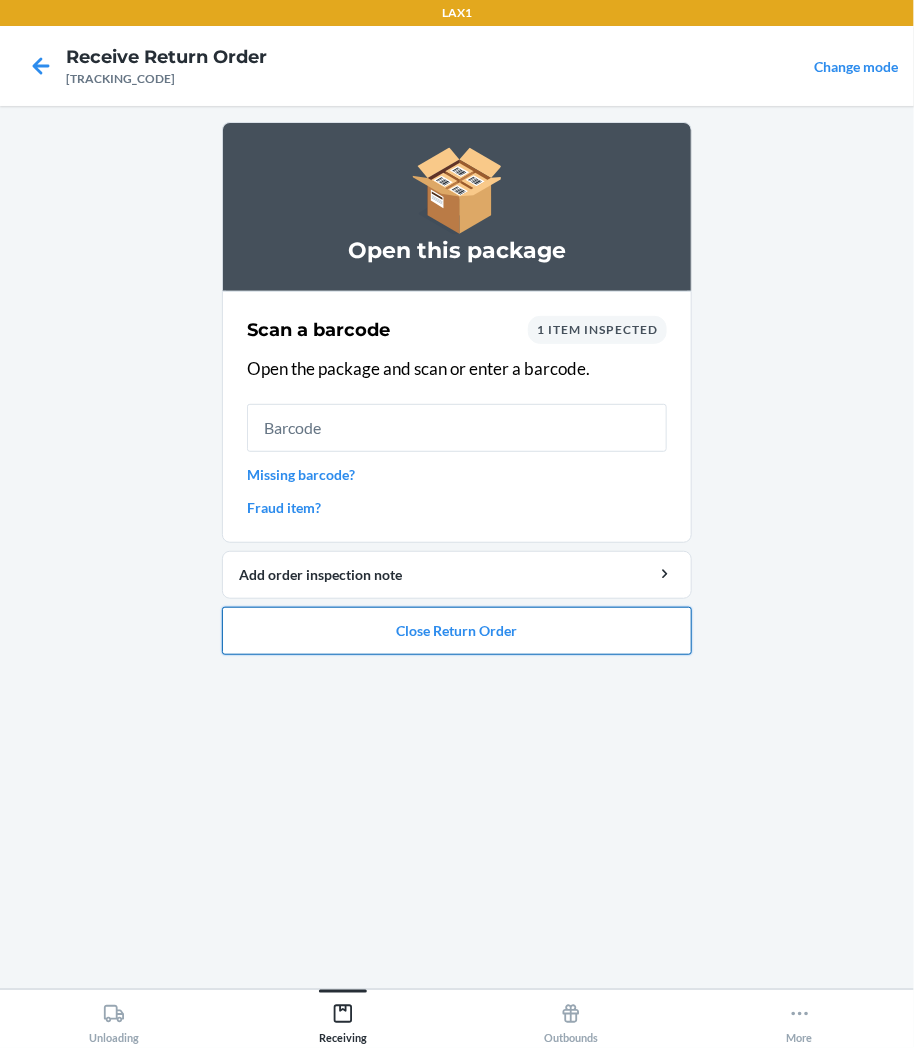 click on "Close Return Order" at bounding box center [457, 631] 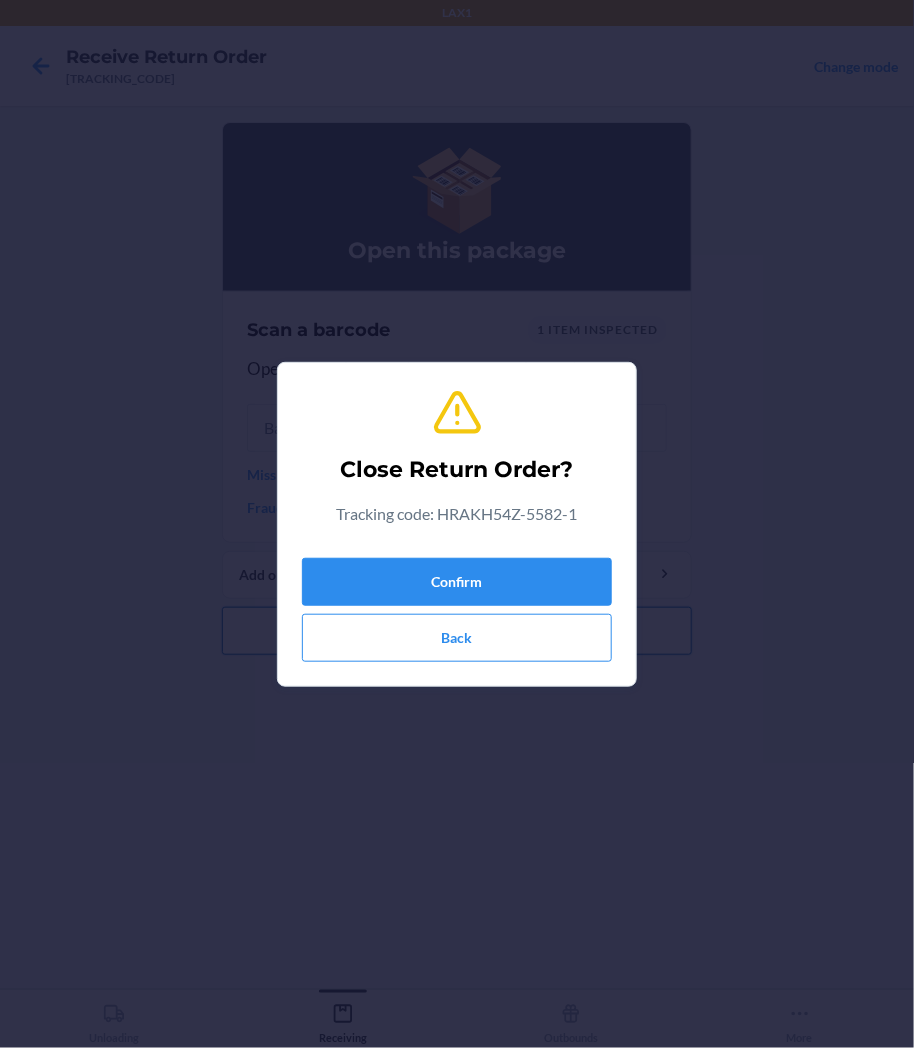 click on "Back" at bounding box center (457, 638) 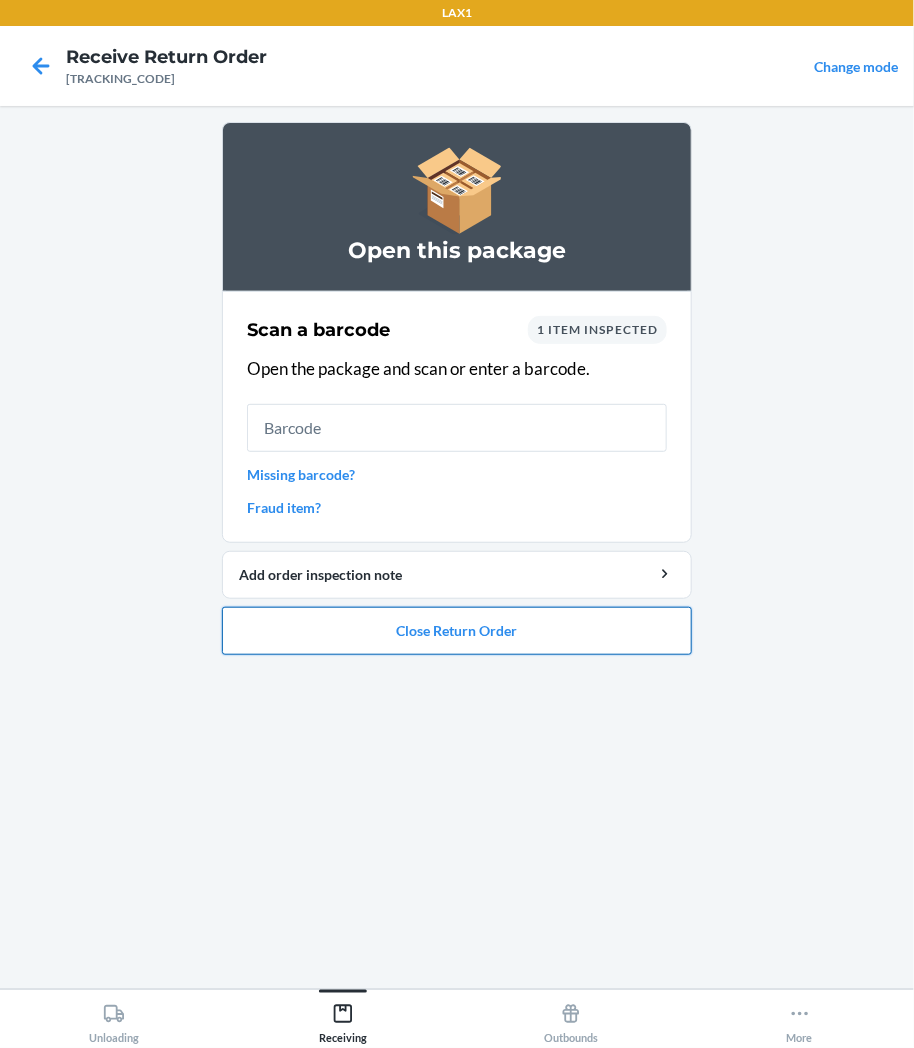 click on "Close Return Order" at bounding box center [457, 631] 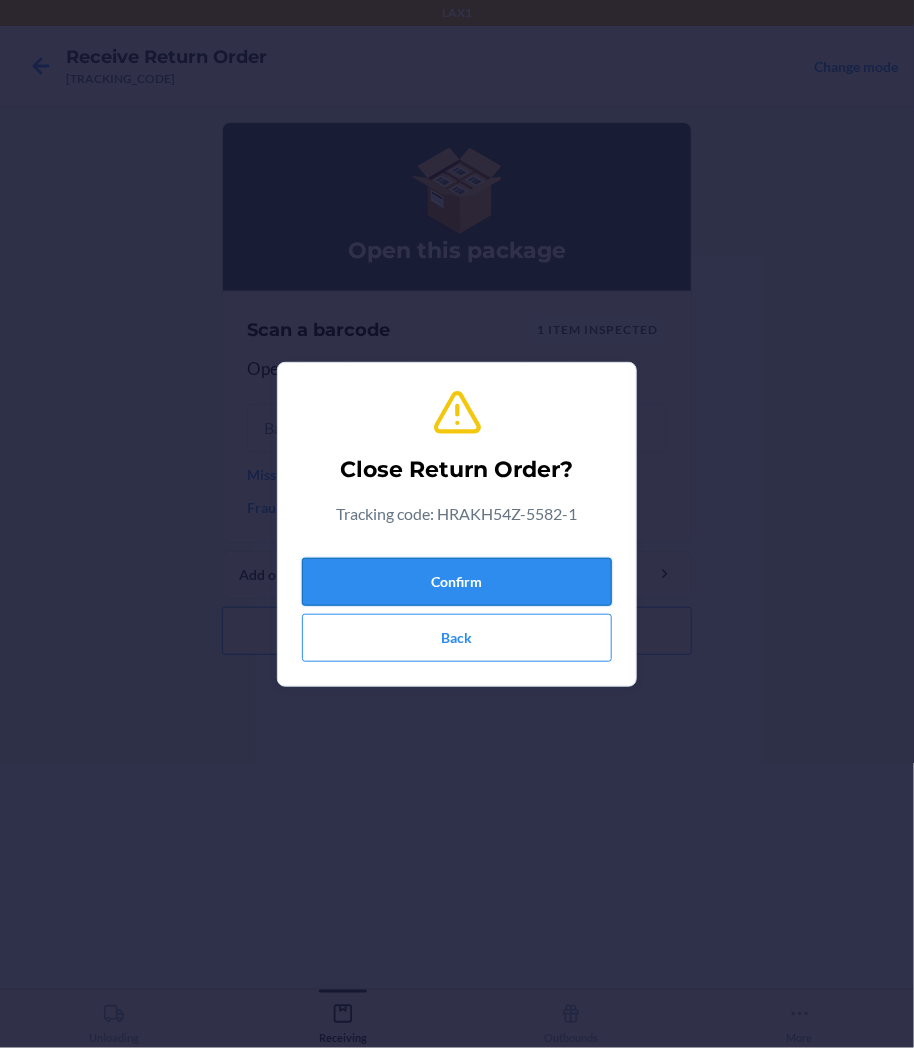 click on "Confirm" at bounding box center (457, 582) 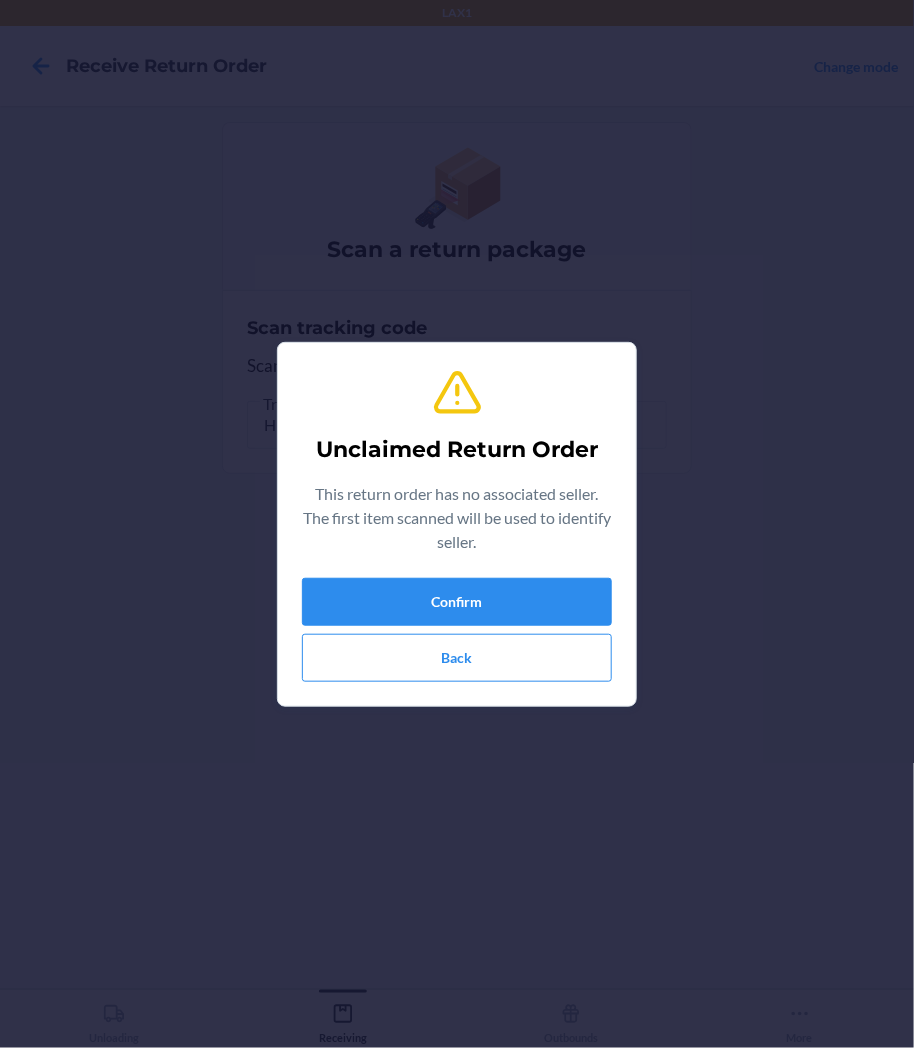 click on "Unclaimed Return Order This return order has no associated seller. The first item scanned will be used to identify seller. Confirm Back" at bounding box center [457, 524] 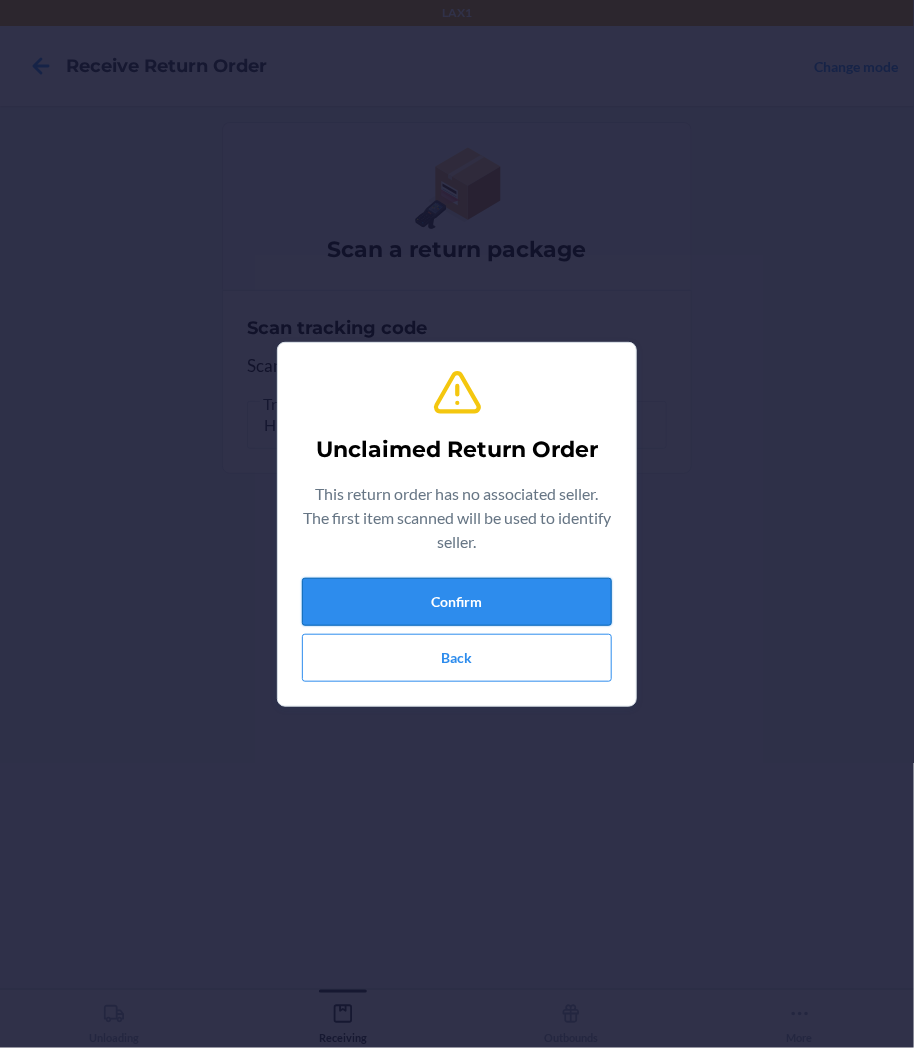 click on "Confirm" at bounding box center [457, 602] 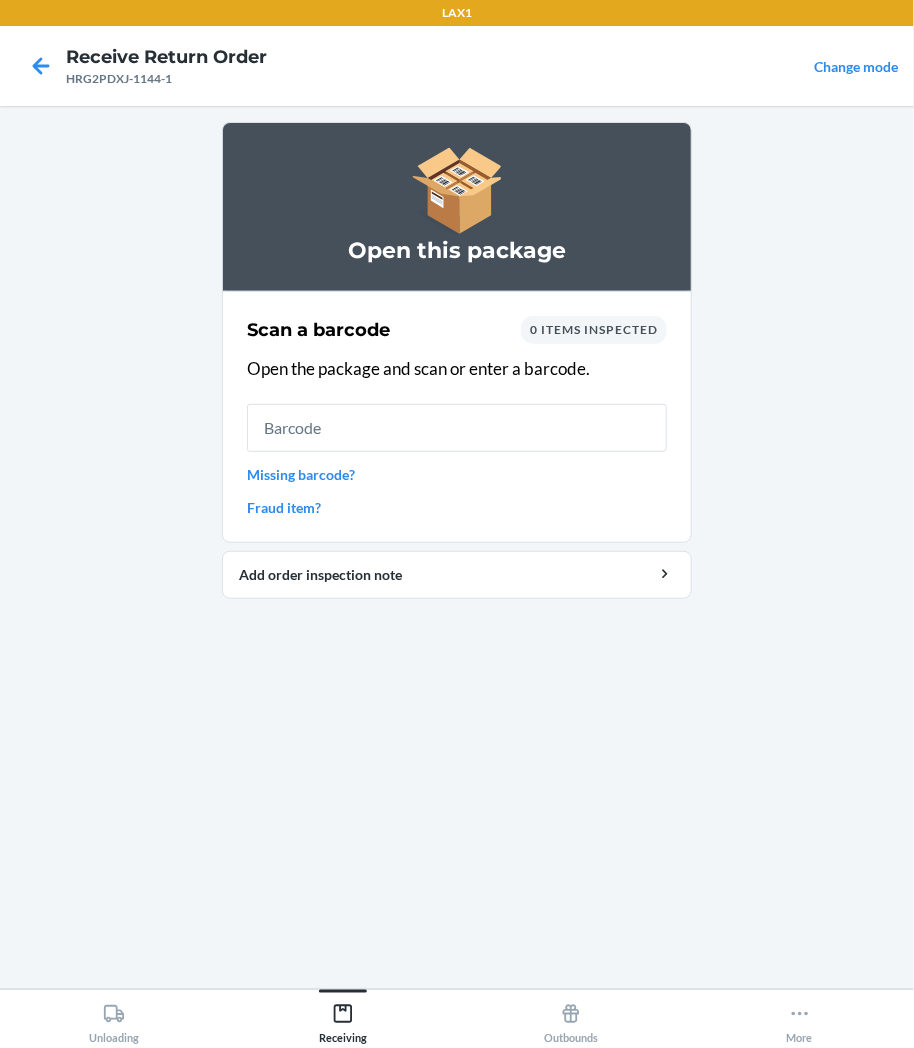 click at bounding box center (457, 428) 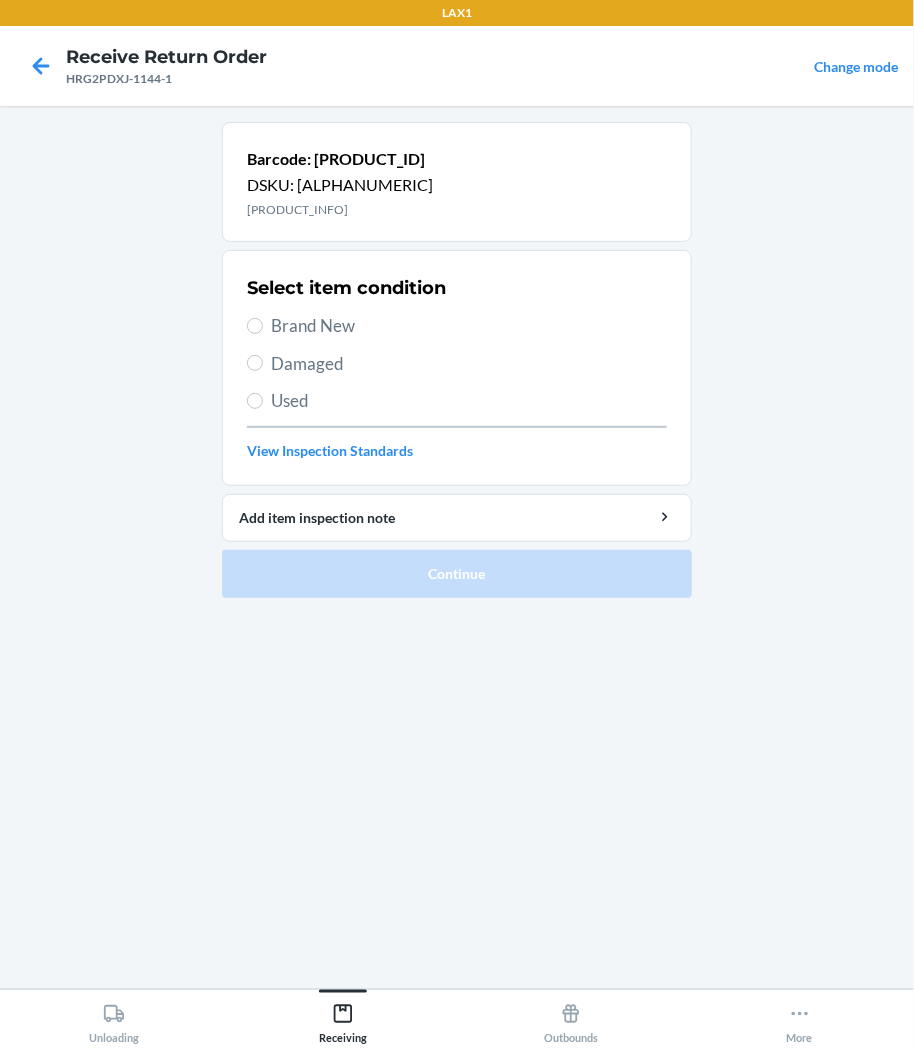 click on "Damaged" at bounding box center [469, 364] 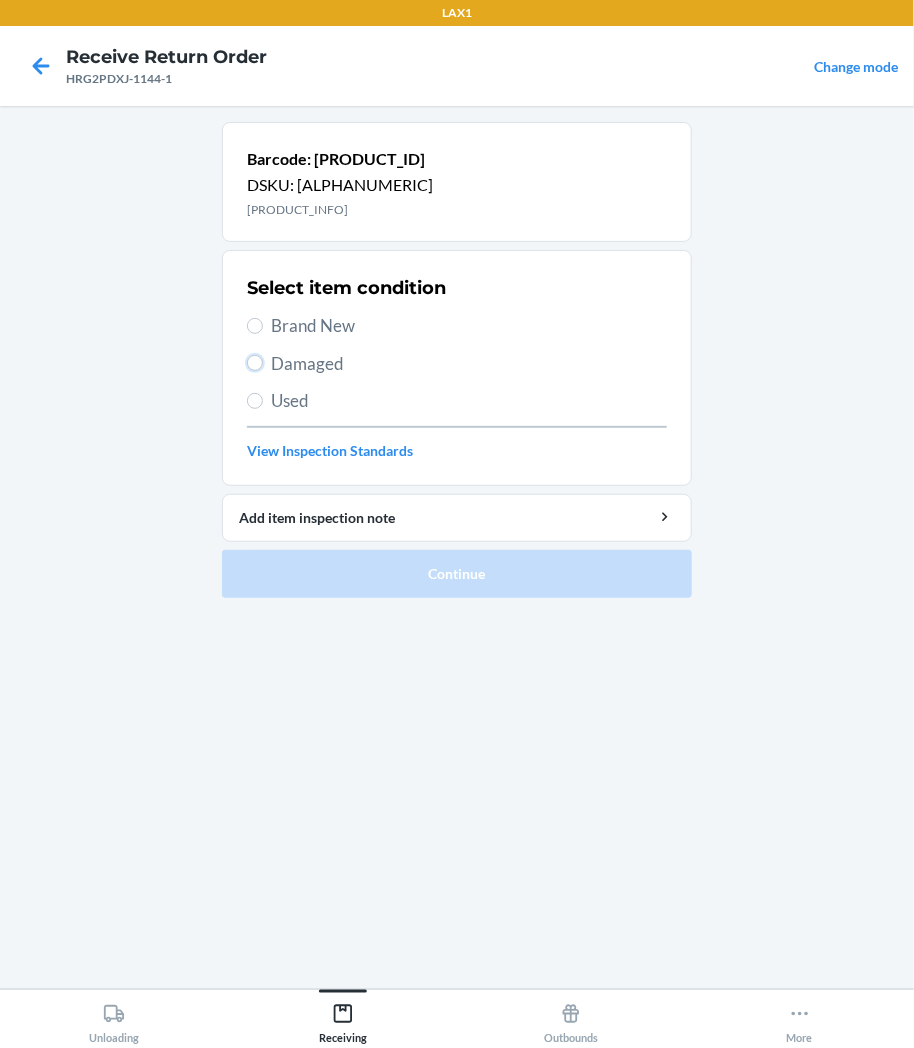click on "Damaged" at bounding box center [255, 363] 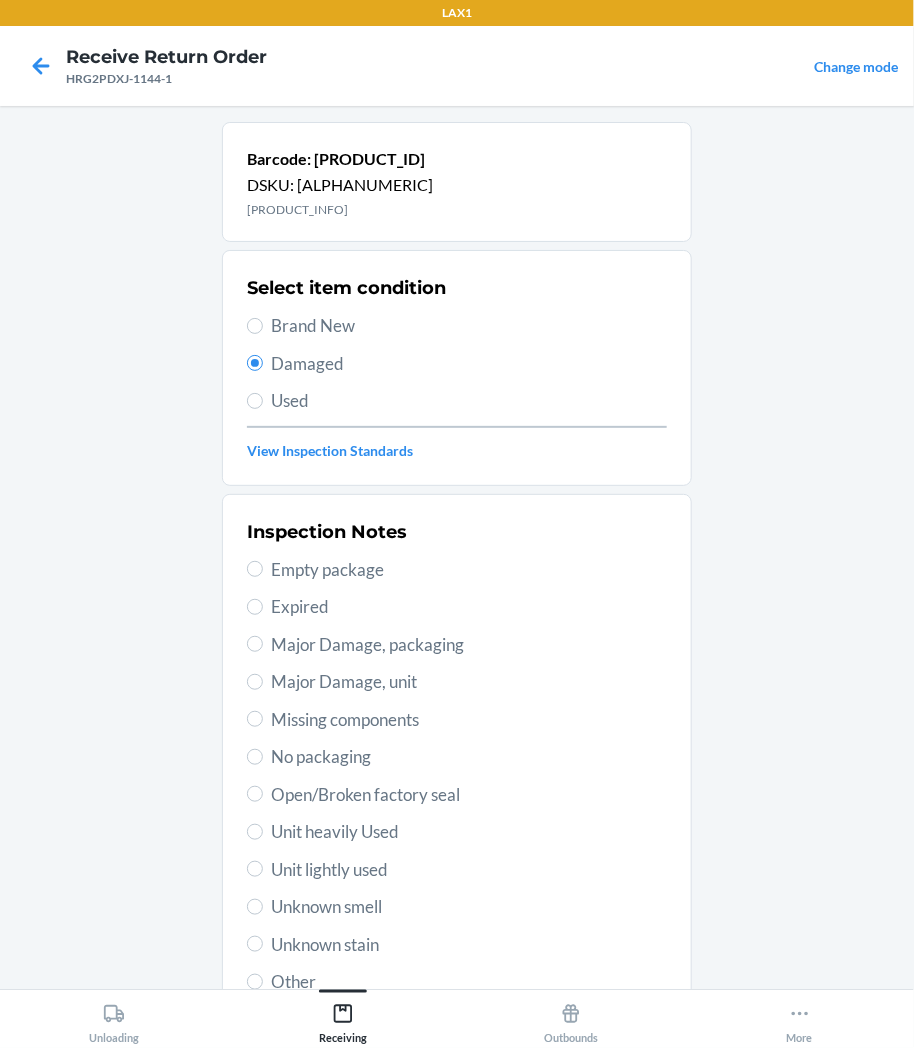 click on "Unit lightly used" at bounding box center (469, 870) 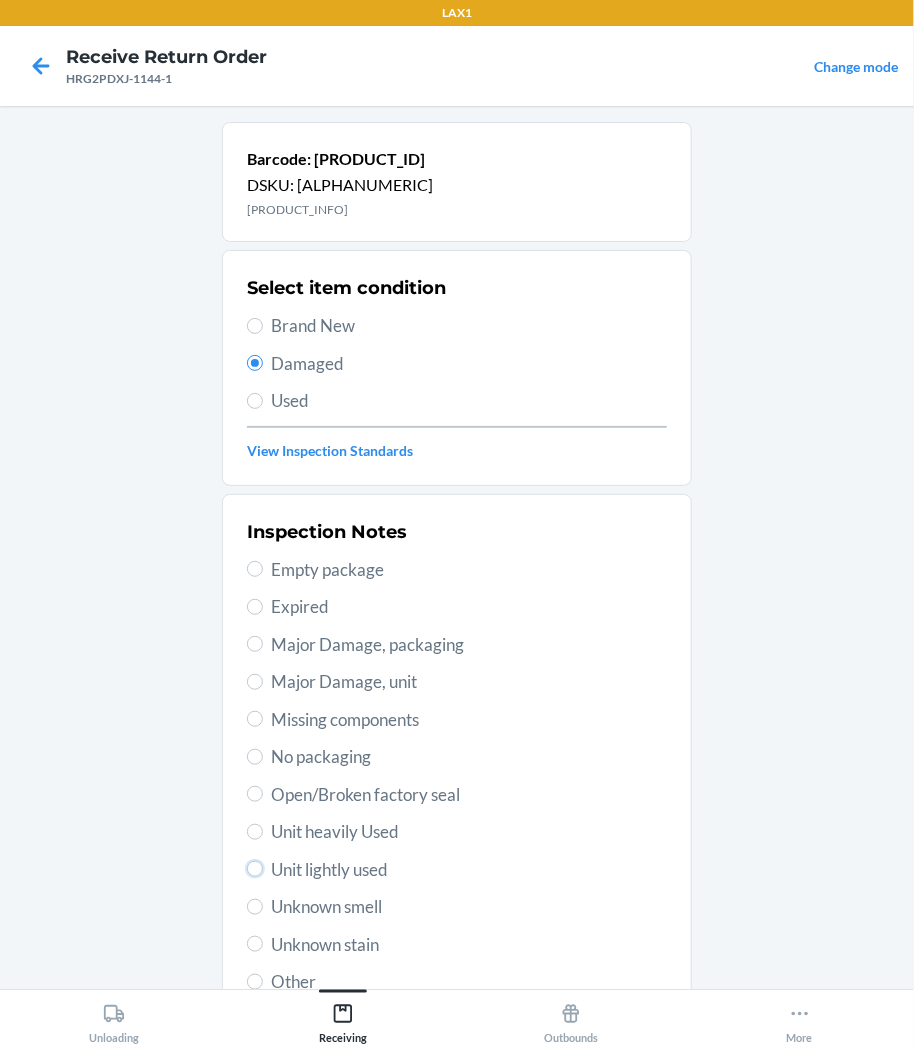click on "Unit lightly used" at bounding box center (255, 869) 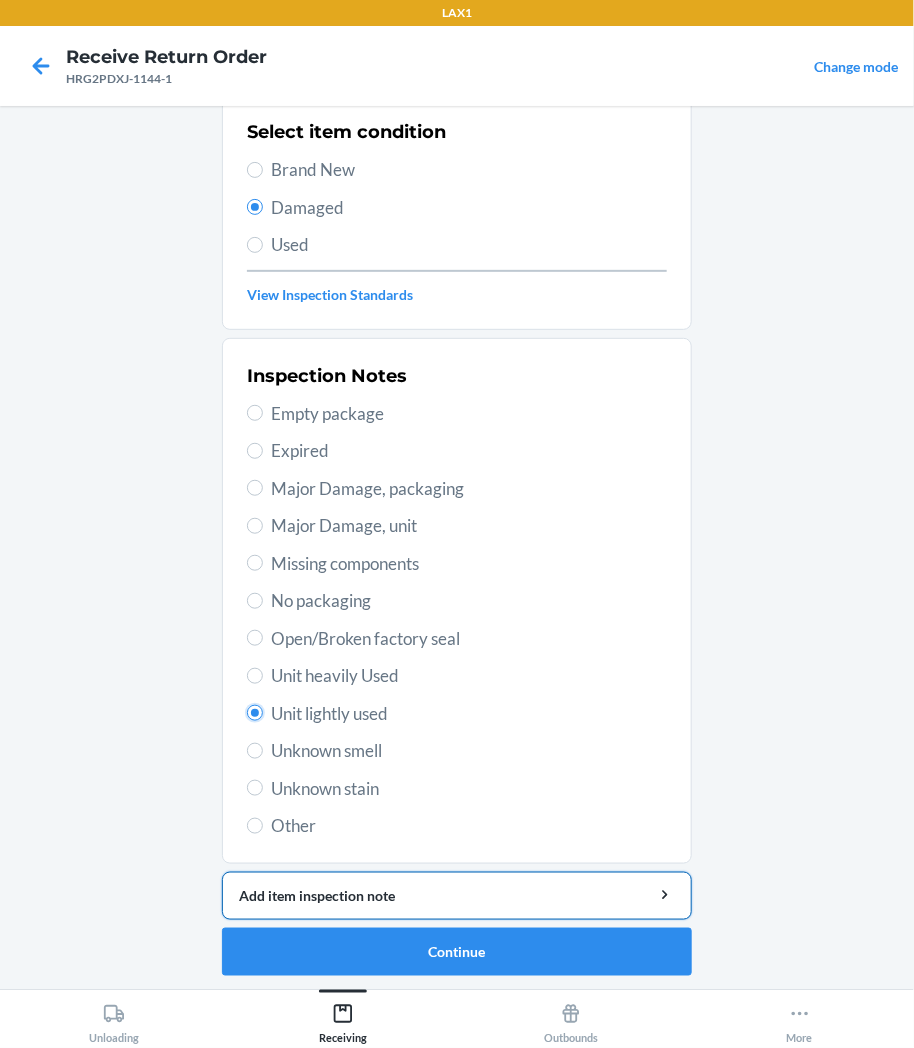 scroll, scrollTop: 157, scrollLeft: 0, axis: vertical 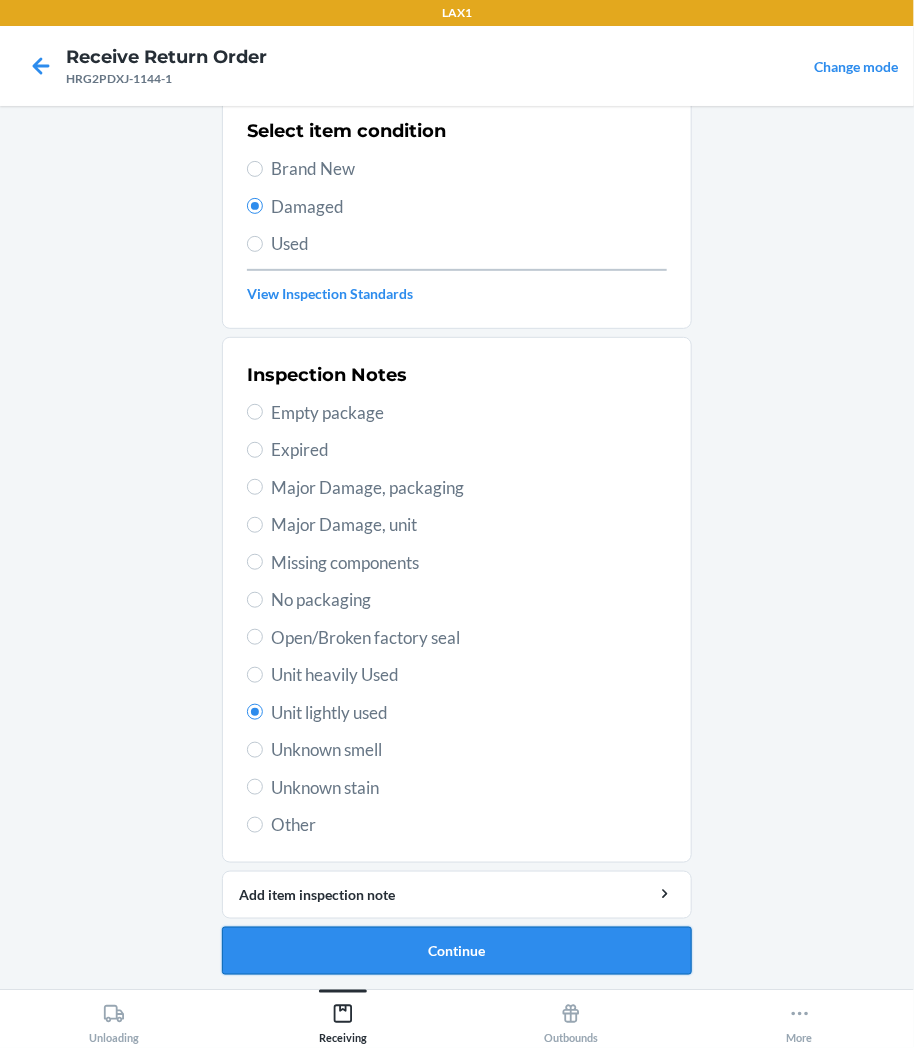 click on "Continue" at bounding box center (457, 951) 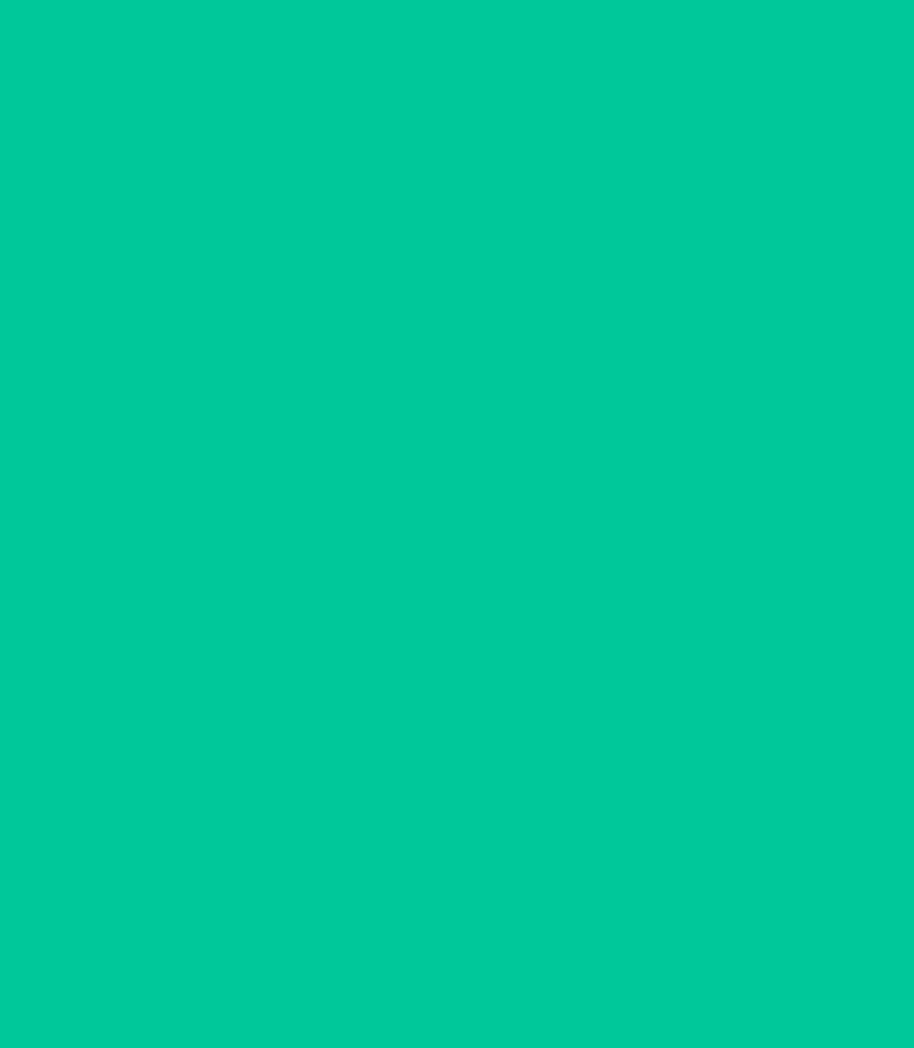 scroll, scrollTop: 0, scrollLeft: 0, axis: both 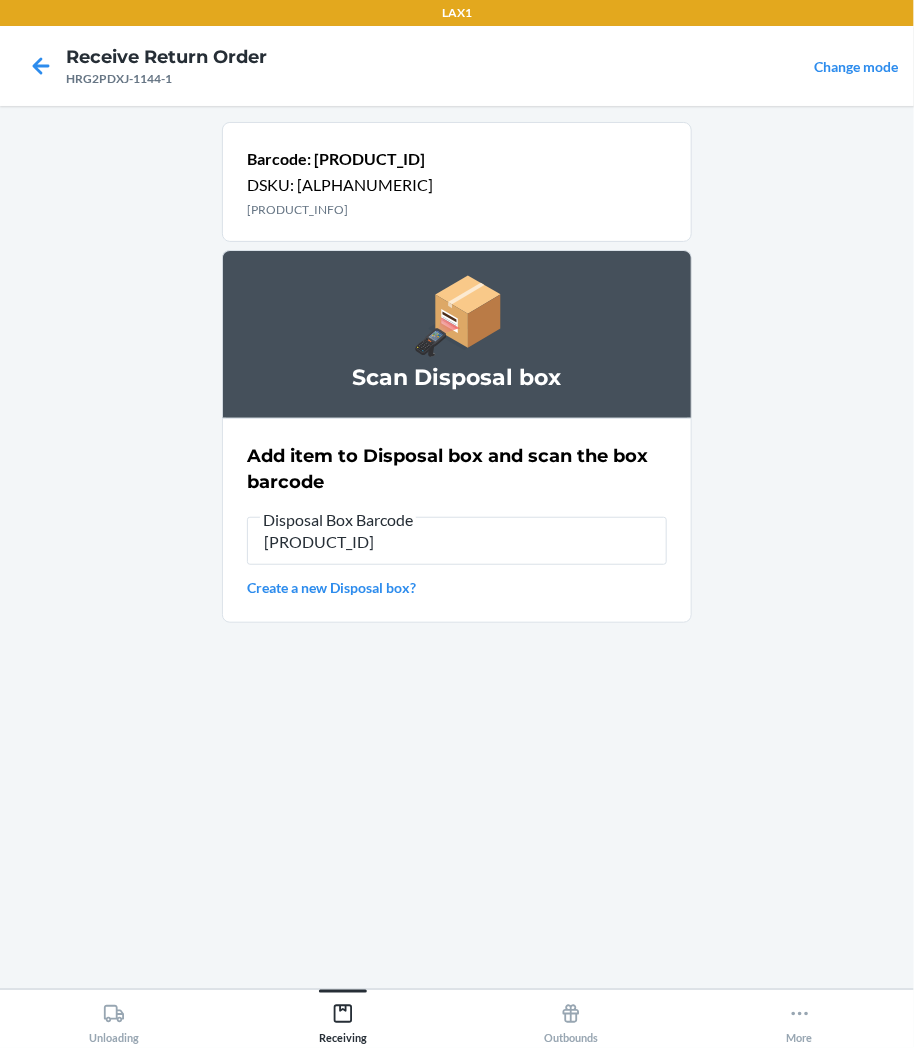 type on "[PRODUCT_ID]" 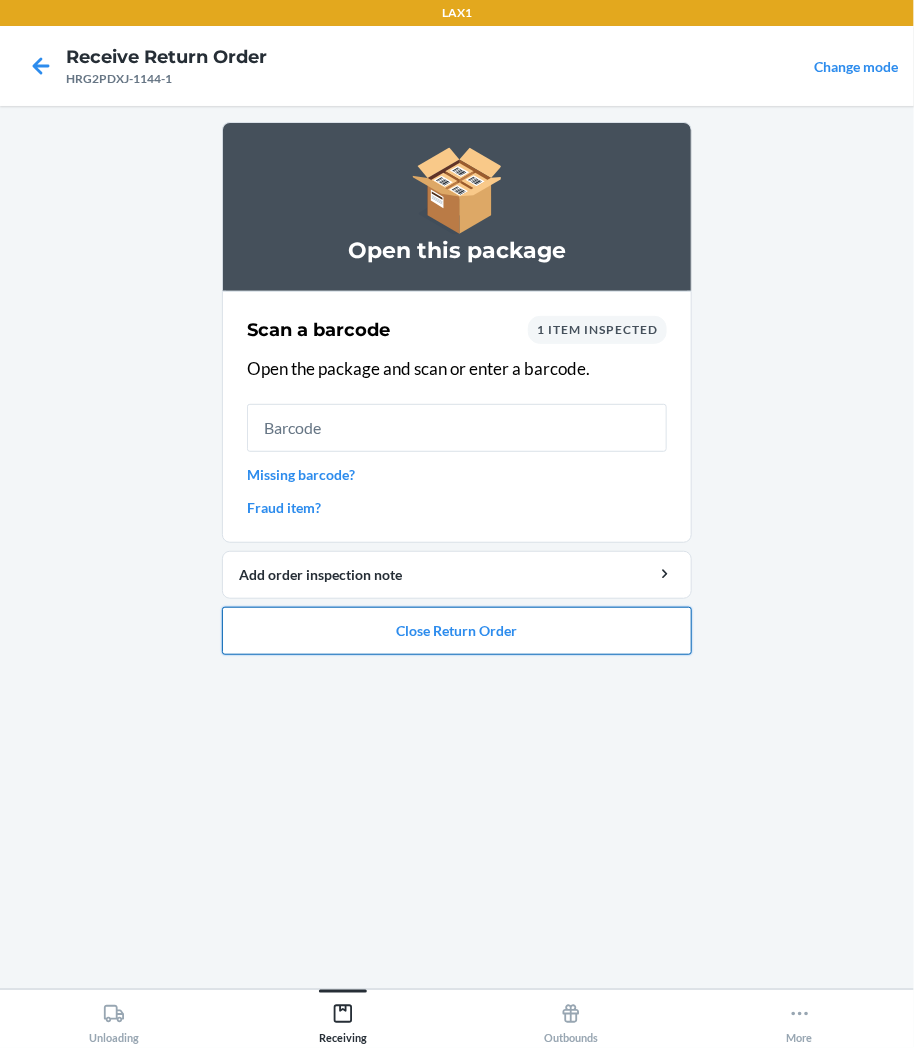 click on "Close Return Order" at bounding box center (457, 631) 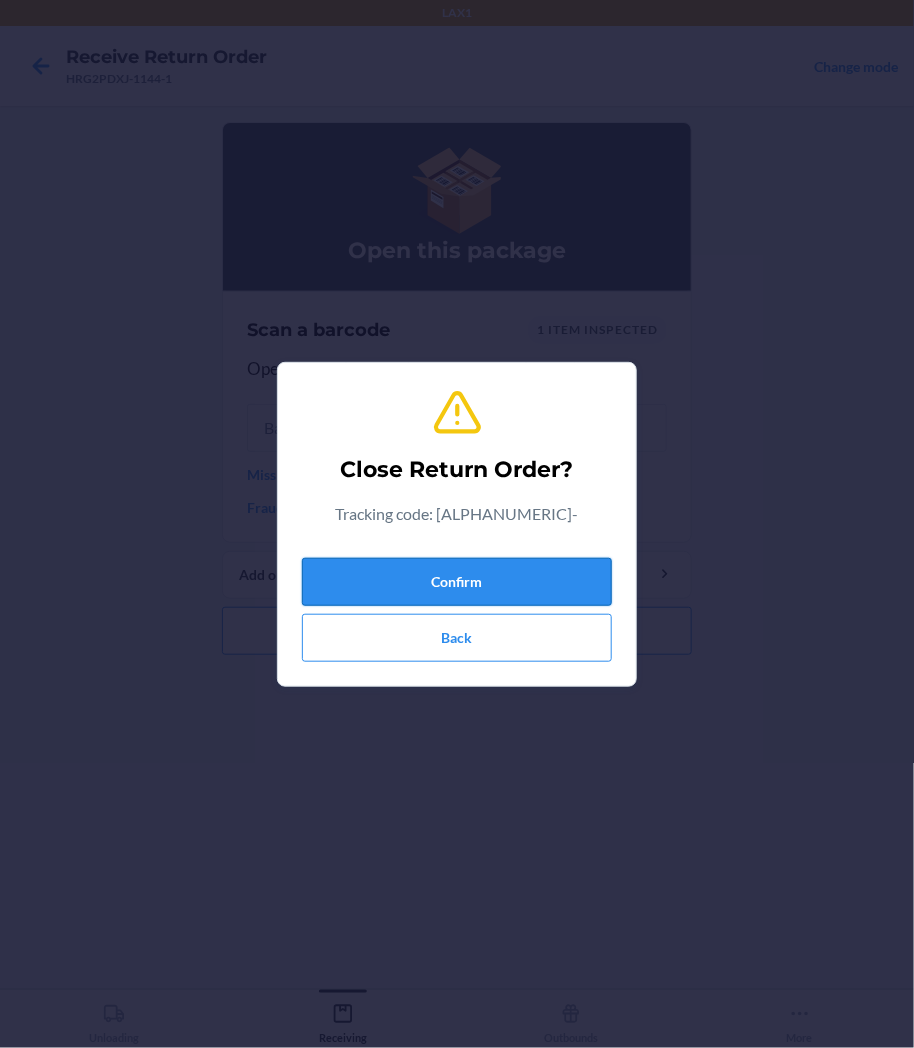 click on "Confirm" at bounding box center (457, 582) 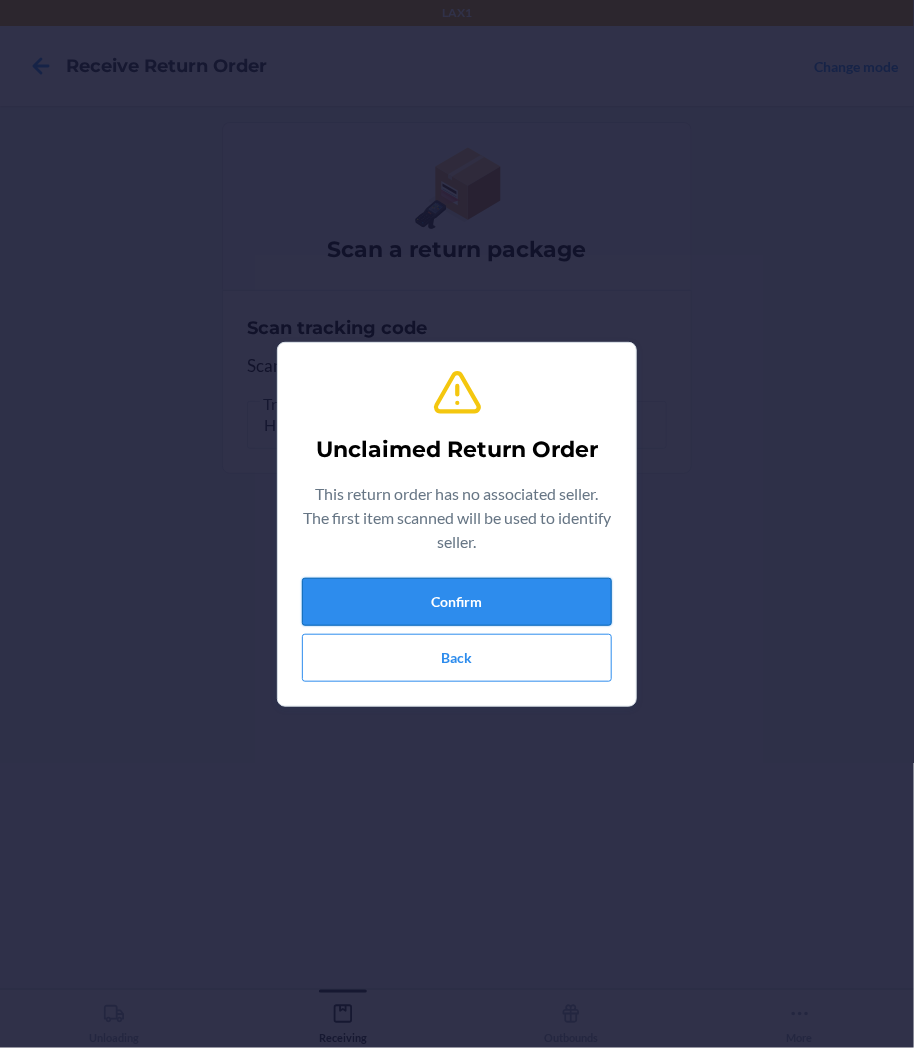 click on "Confirm" at bounding box center (457, 602) 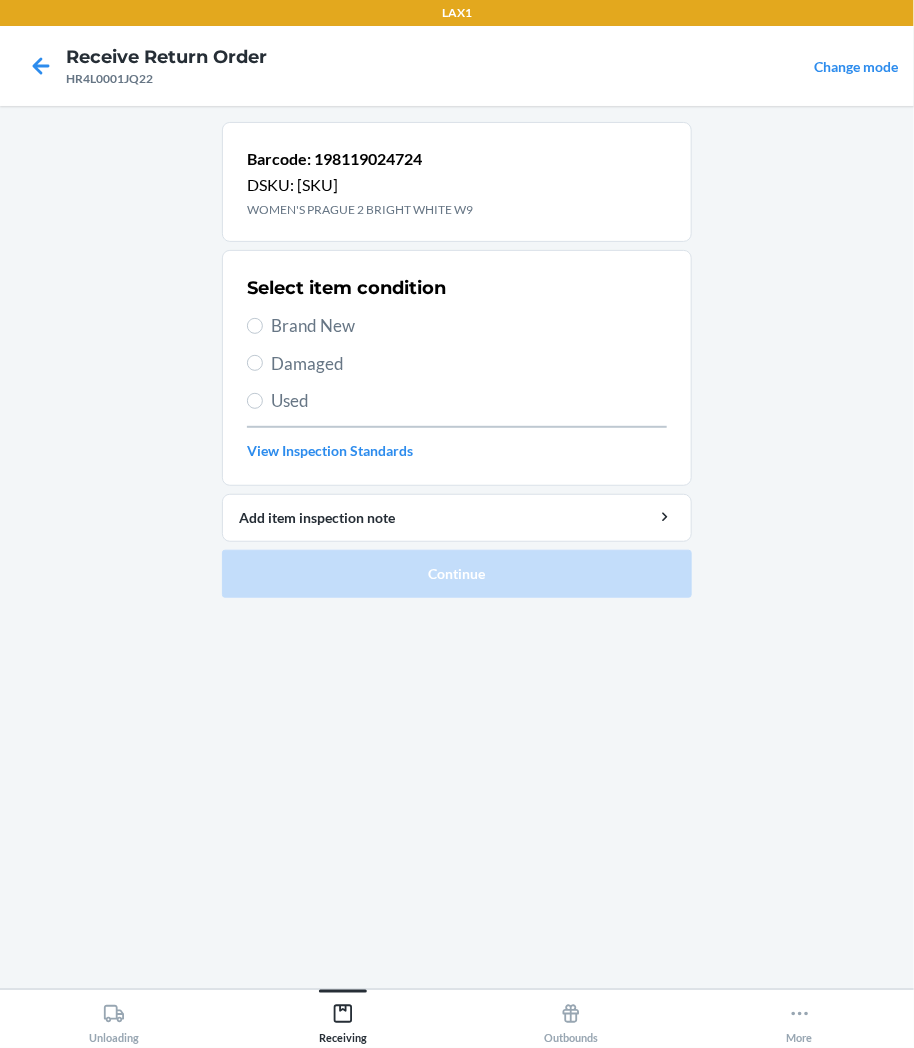 click on "Damaged" at bounding box center [469, 364] 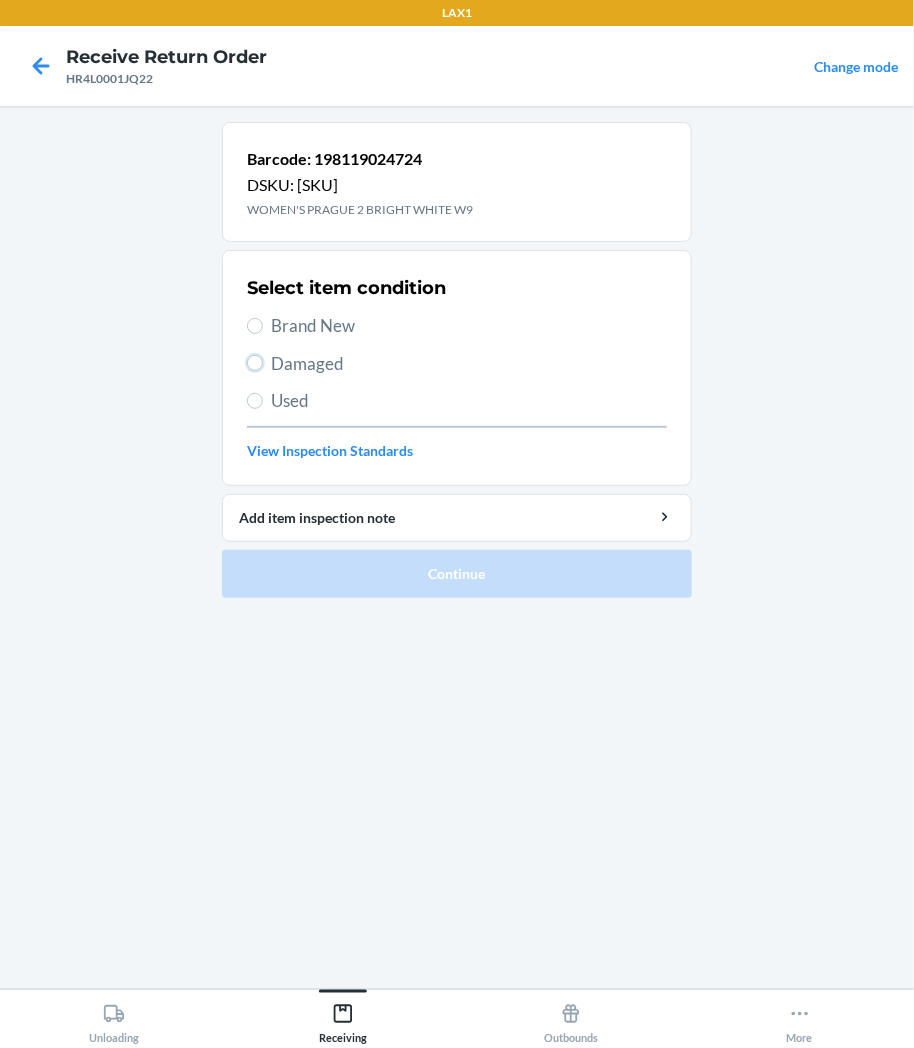 click on "Damaged" at bounding box center [255, 363] 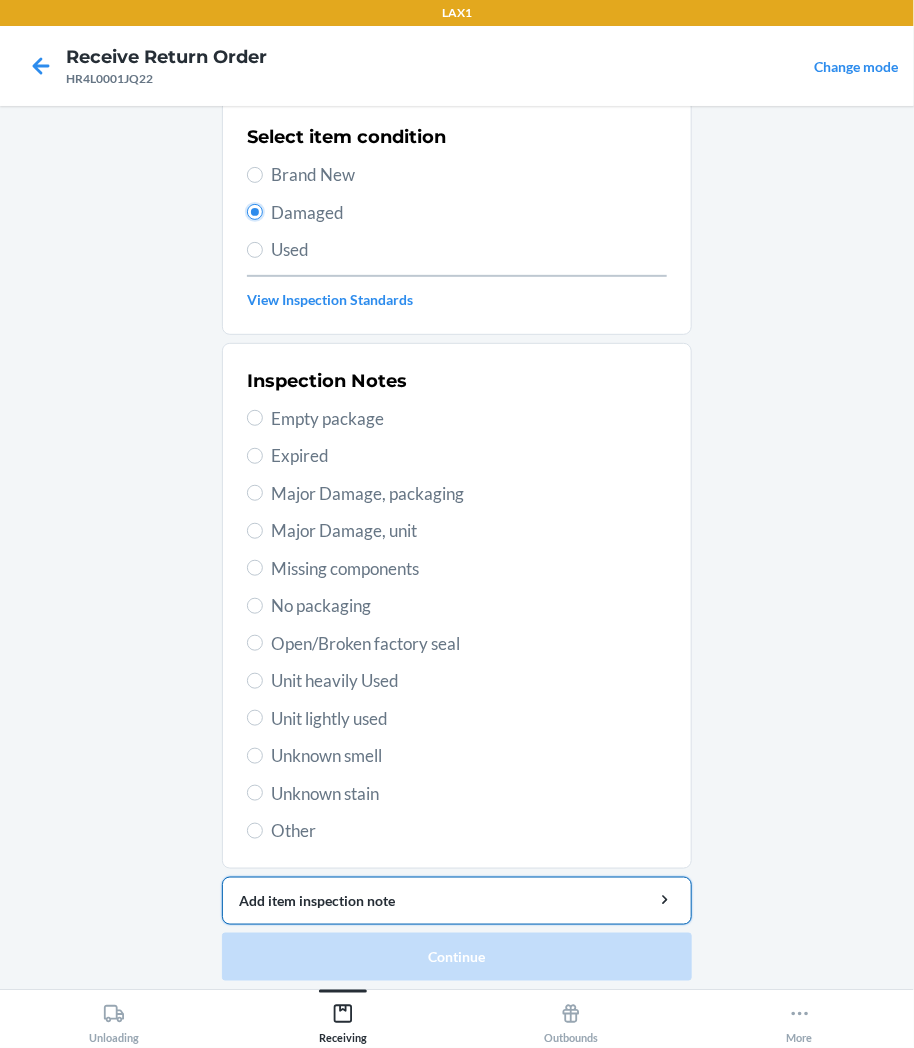scroll, scrollTop: 157, scrollLeft: 0, axis: vertical 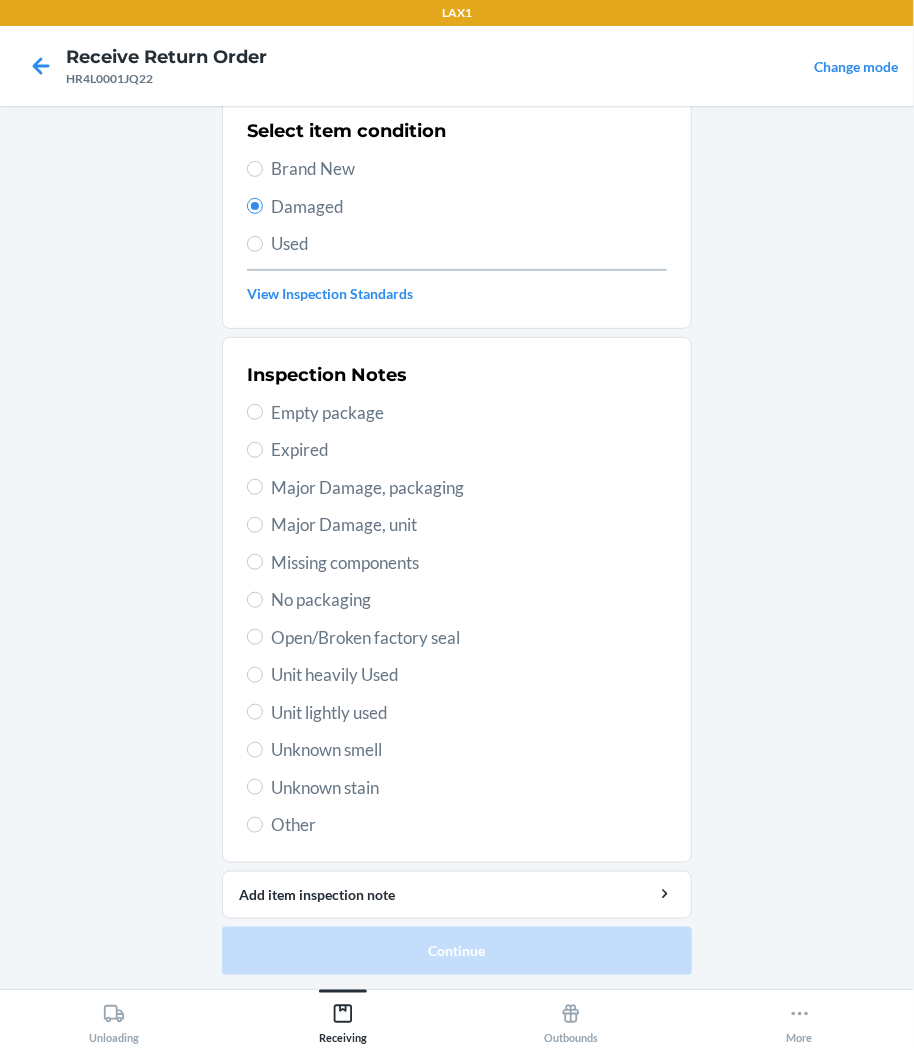 click on "Inspection Notes Empty package Expired Major Damage, packaging Major Damage, unit Missing components No packaging Open/Broken factory seal Unit heavily Used Unit lightly used Unknown smell Unknown stain Other" at bounding box center (457, 600) 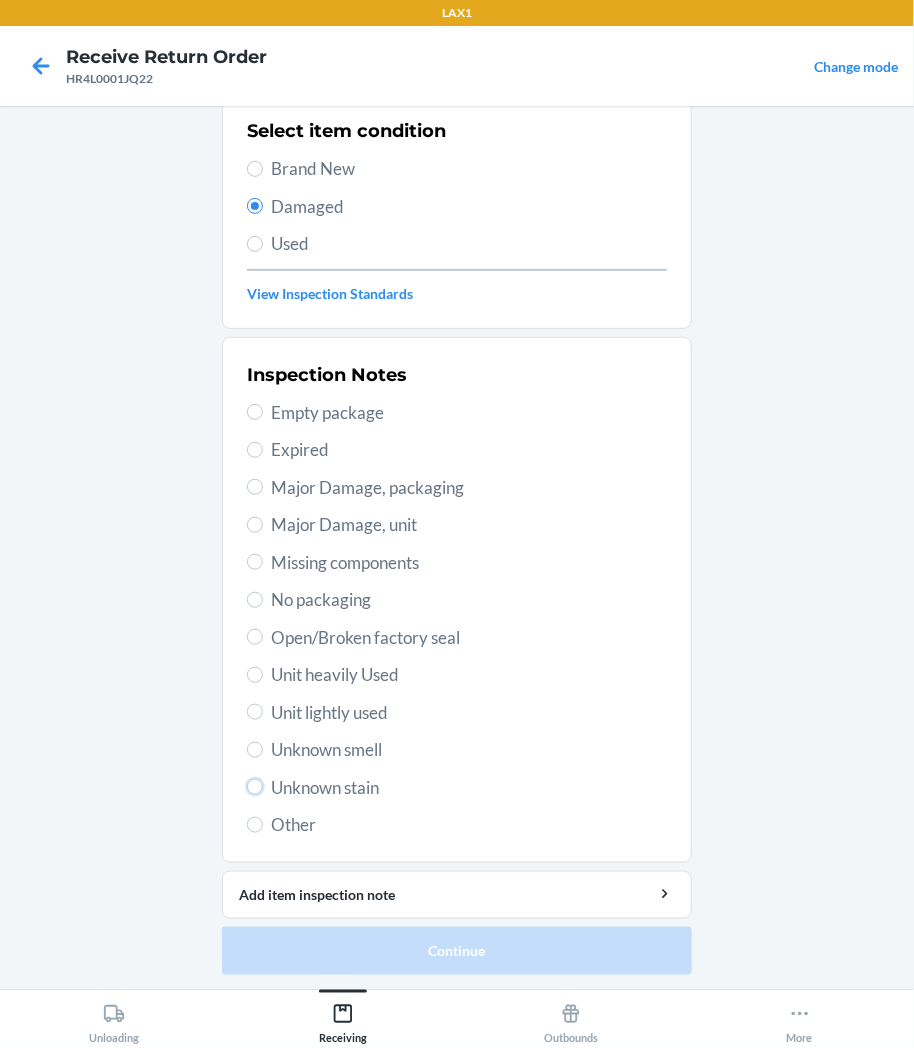 click on "Unknown stain" at bounding box center [255, 787] 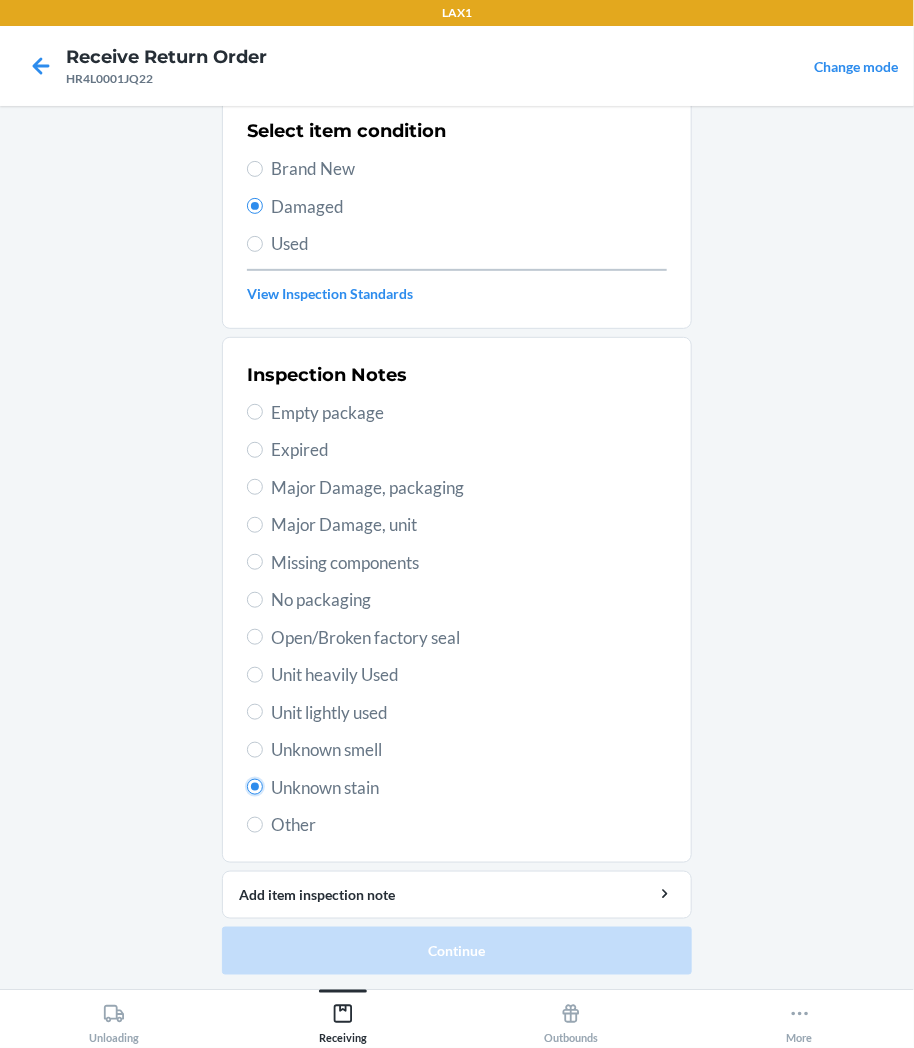 radio on "true" 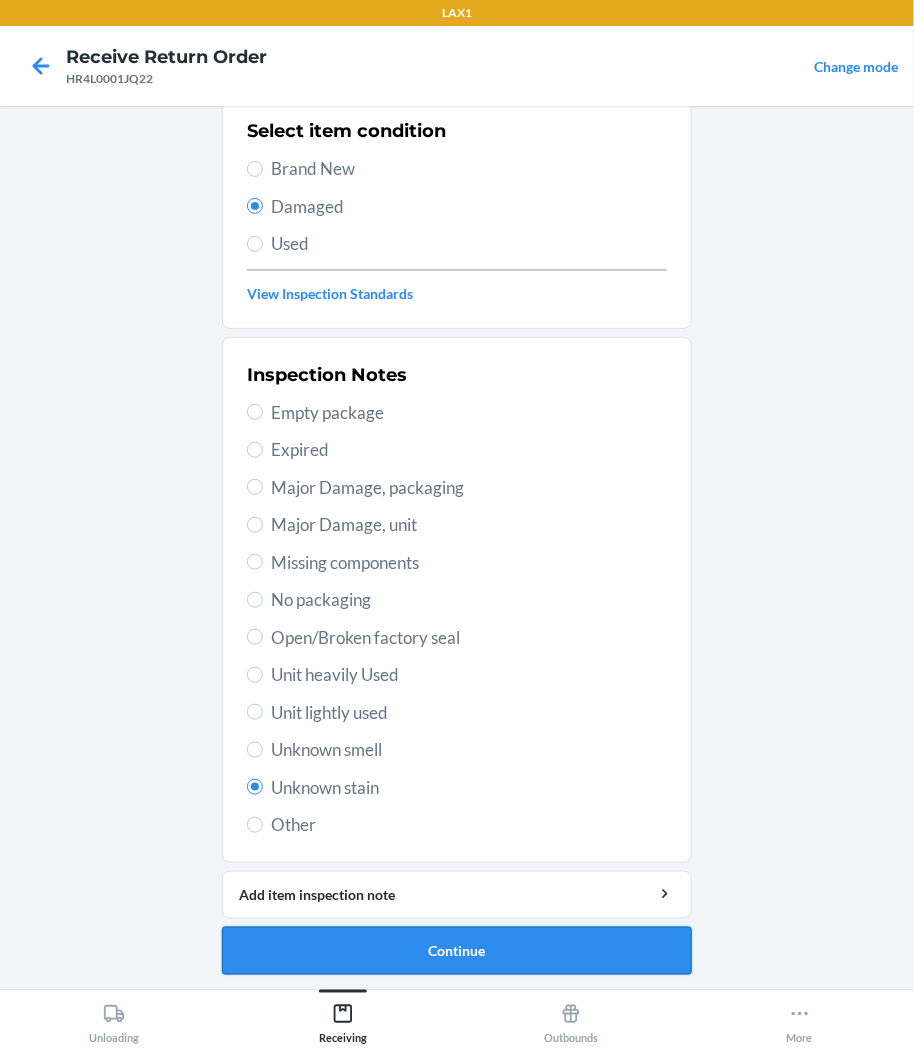 click on "Continue" at bounding box center [457, 951] 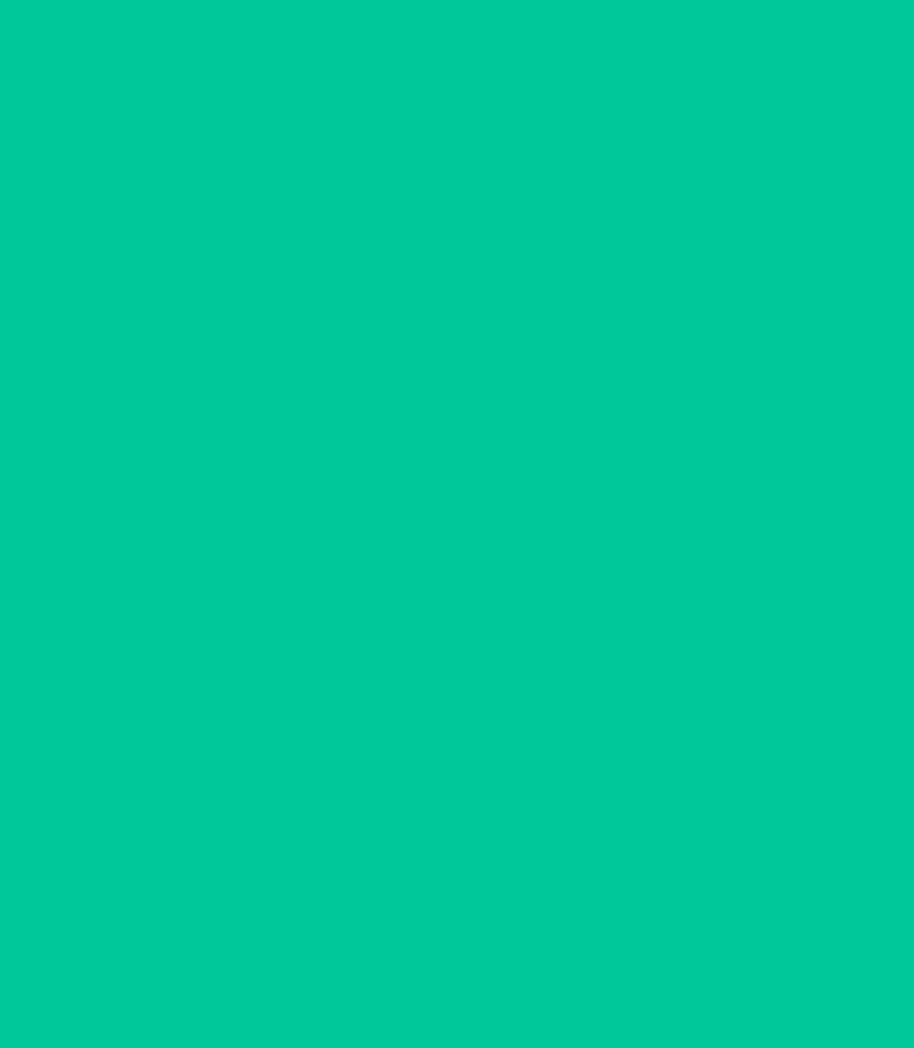 click on "Confirm" at bounding box center [457, 943] 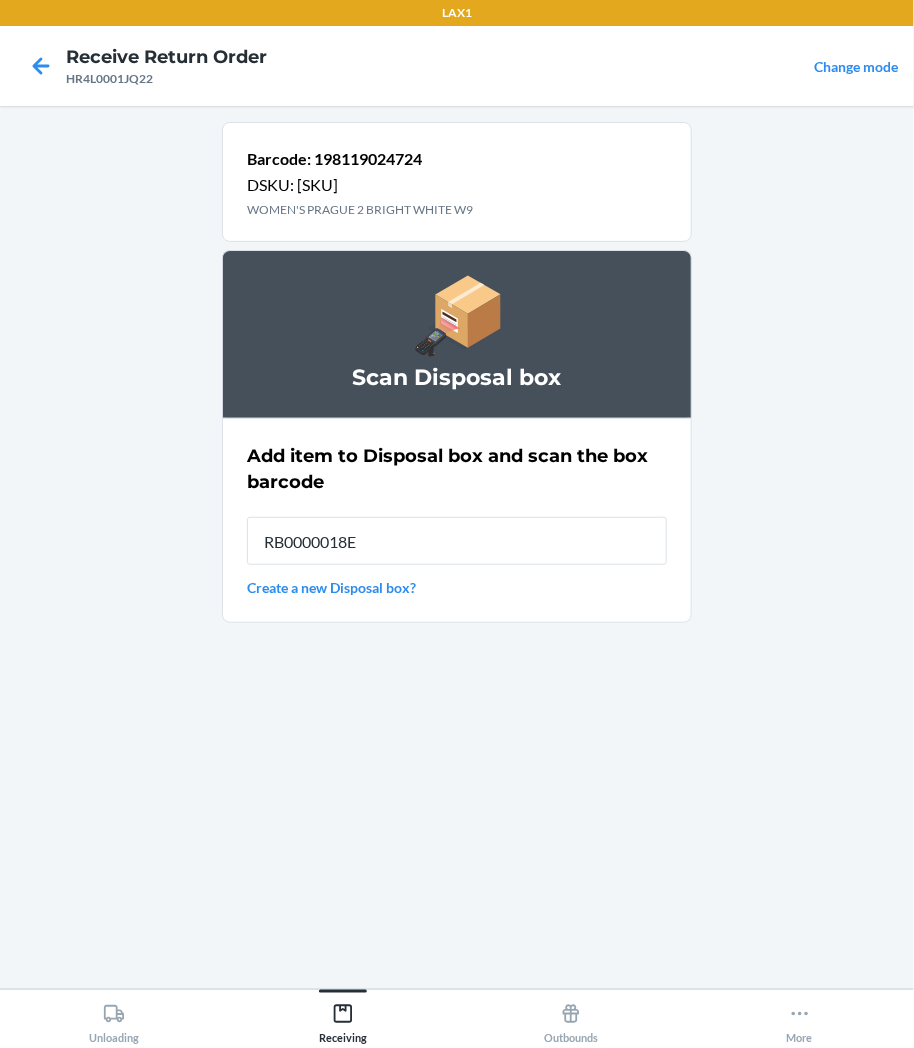 type on "[PRODUCT_ID]" 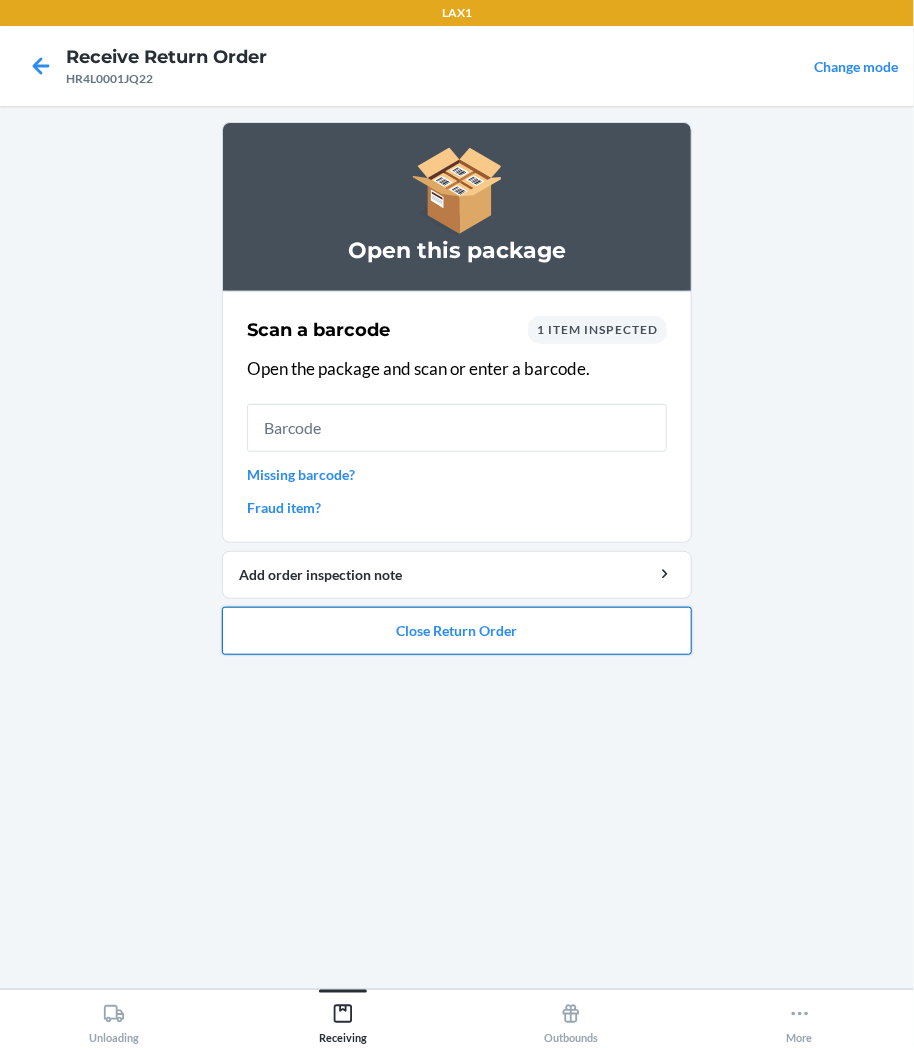 click on "Close Return Order" at bounding box center (457, 631) 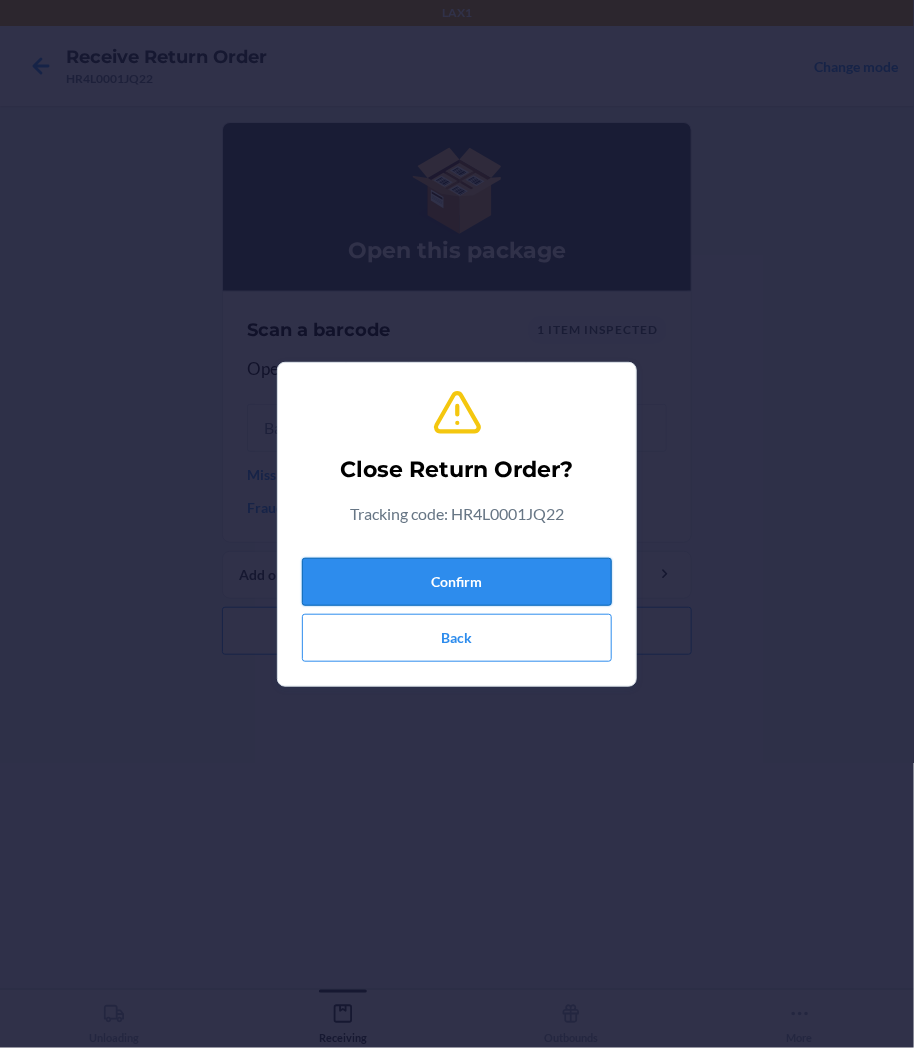 click on "Confirm" at bounding box center (457, 582) 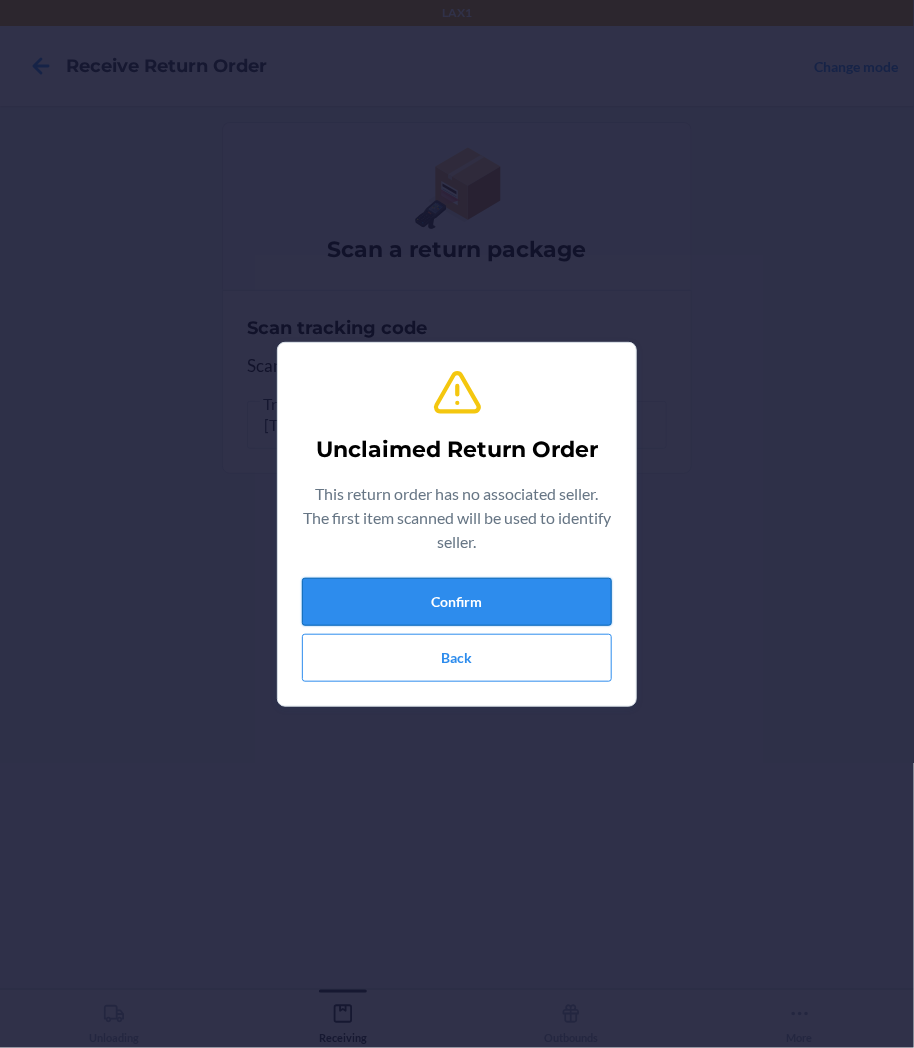 click on "Confirm" at bounding box center [457, 602] 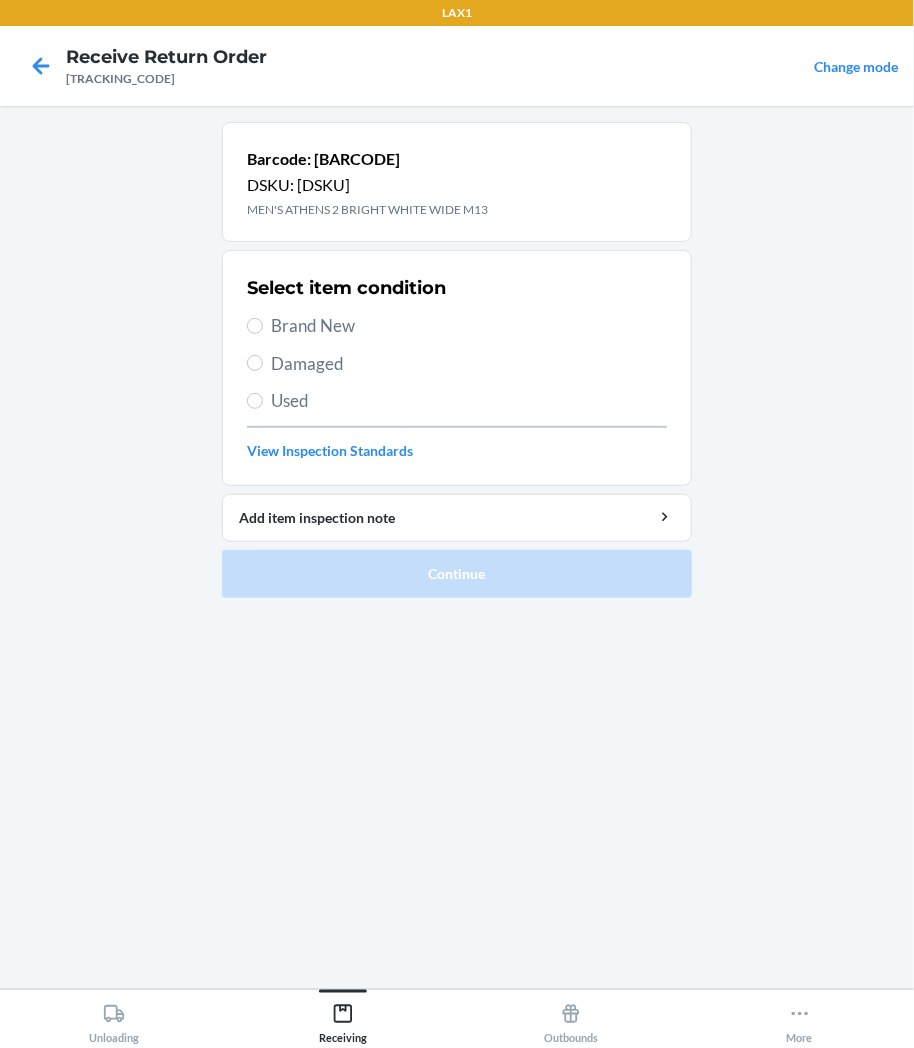 click on "Select item condition Brand New Damaged Used View Inspection Standards" at bounding box center (457, 368) 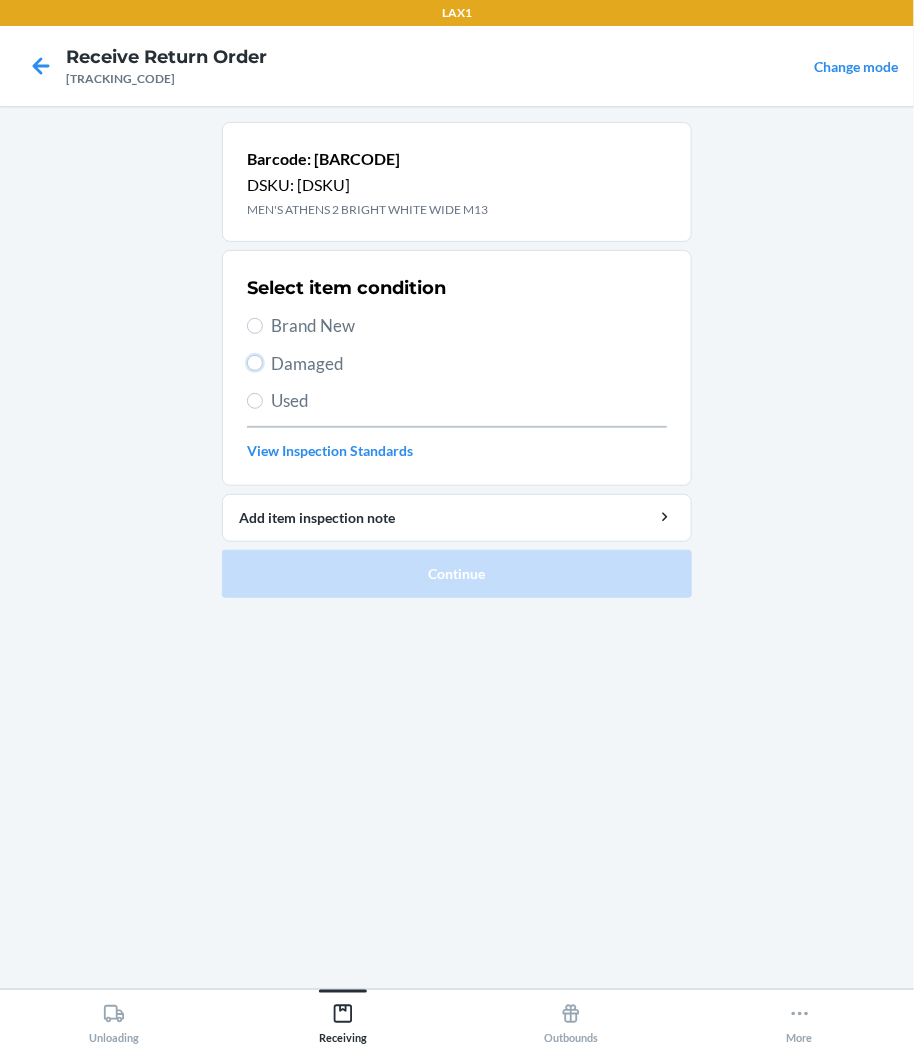 click on "Damaged" at bounding box center (255, 363) 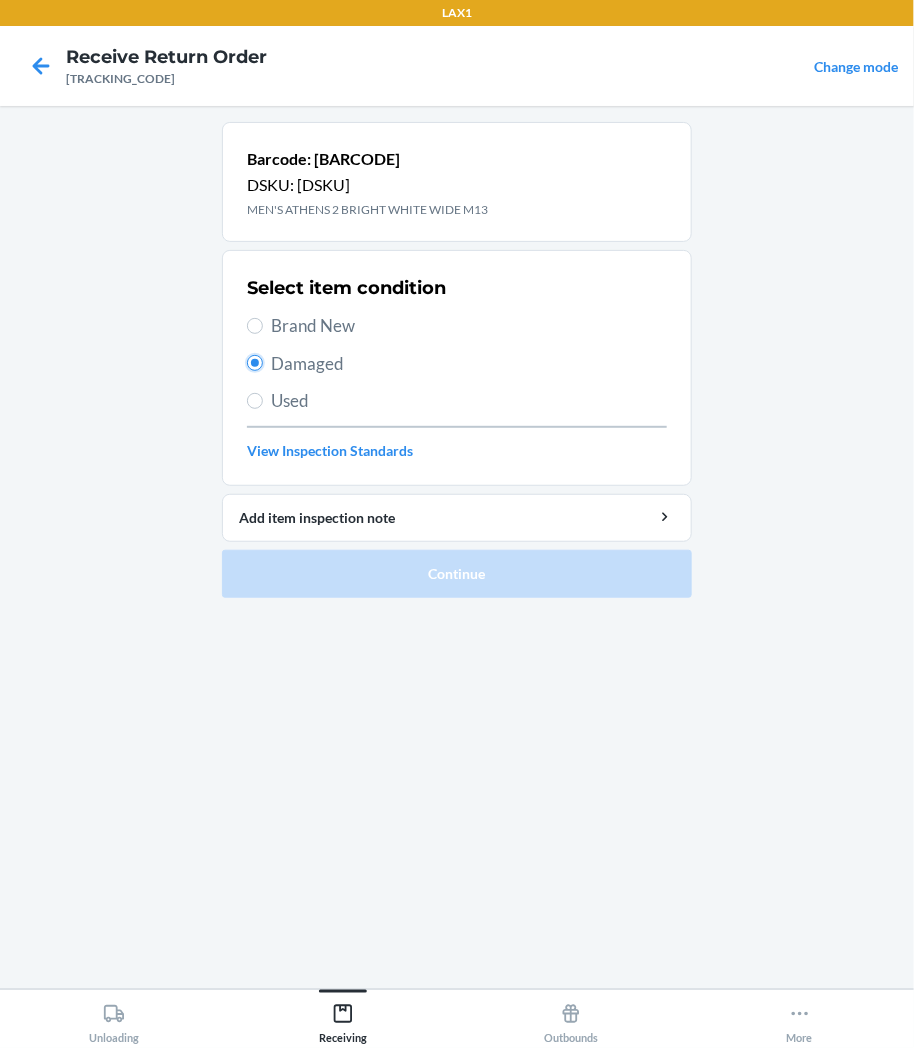 radio on "true" 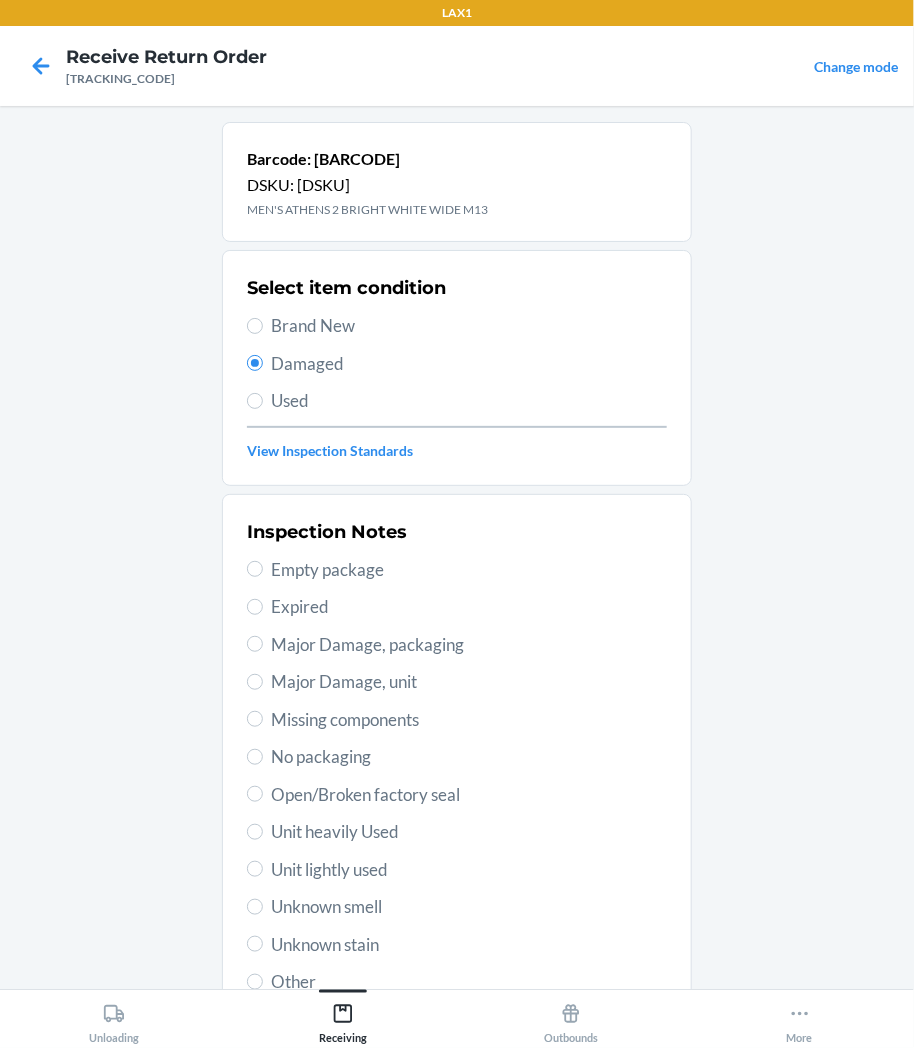 click on "Inspection Notes Empty package Expired Major Damage, packaging Major Damage, unit Missing components No packaging Open/Broken factory seal Unit heavily Used Unit lightly used Unknown smell Unknown stain Other" at bounding box center [457, 757] 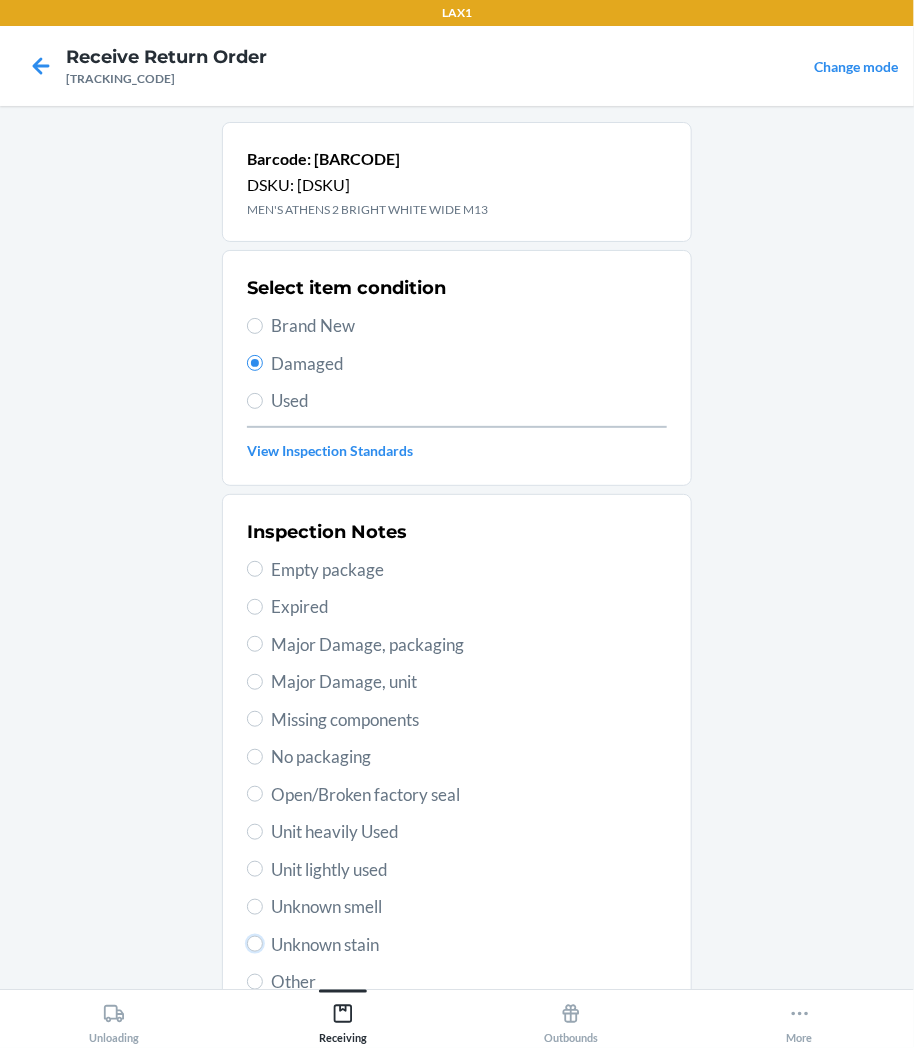 click on "Unknown stain" at bounding box center (255, 944) 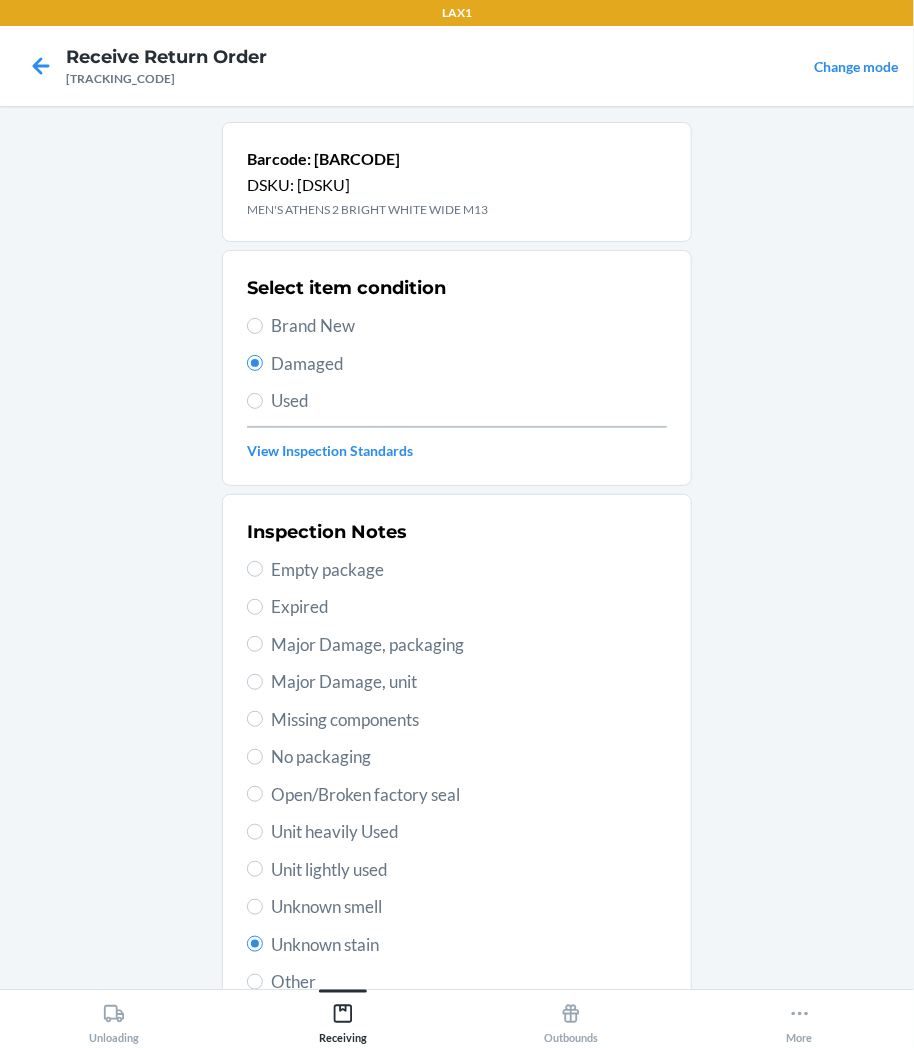 click on "Unknown smell" at bounding box center (469, 907) 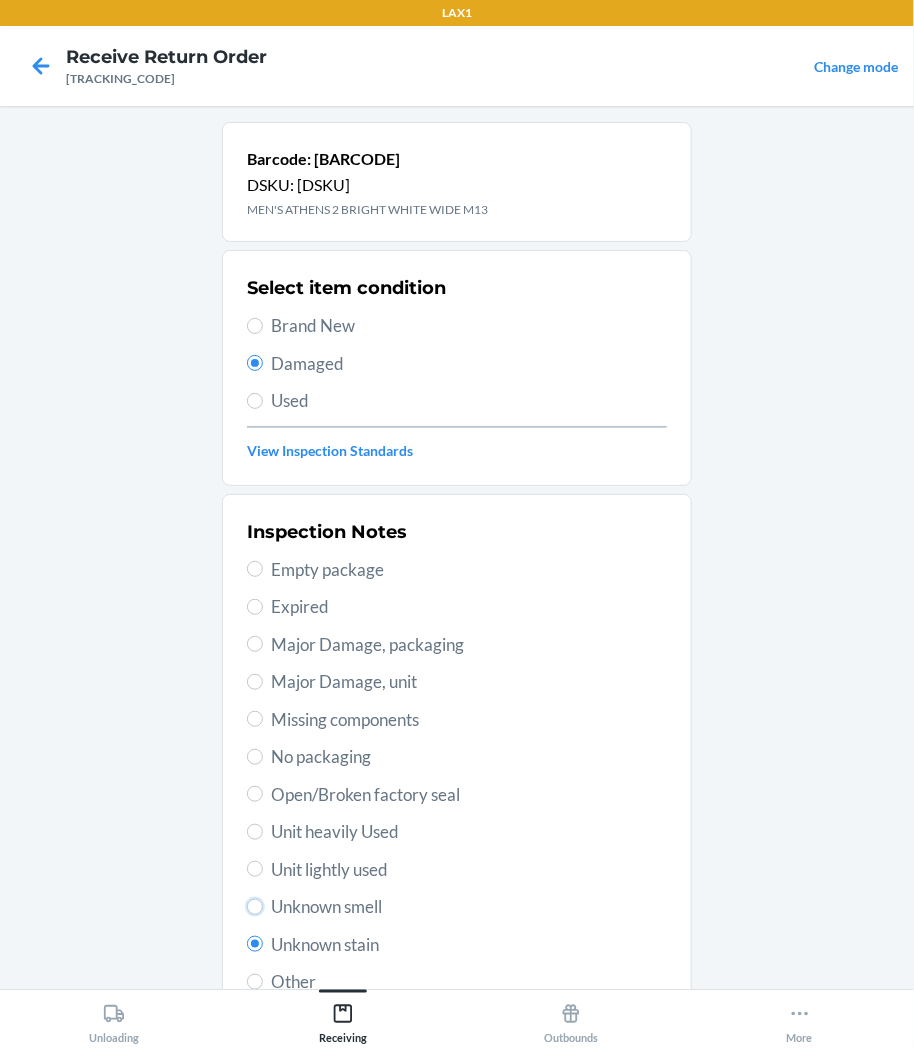 click on "Unknown smell" at bounding box center [255, 907] 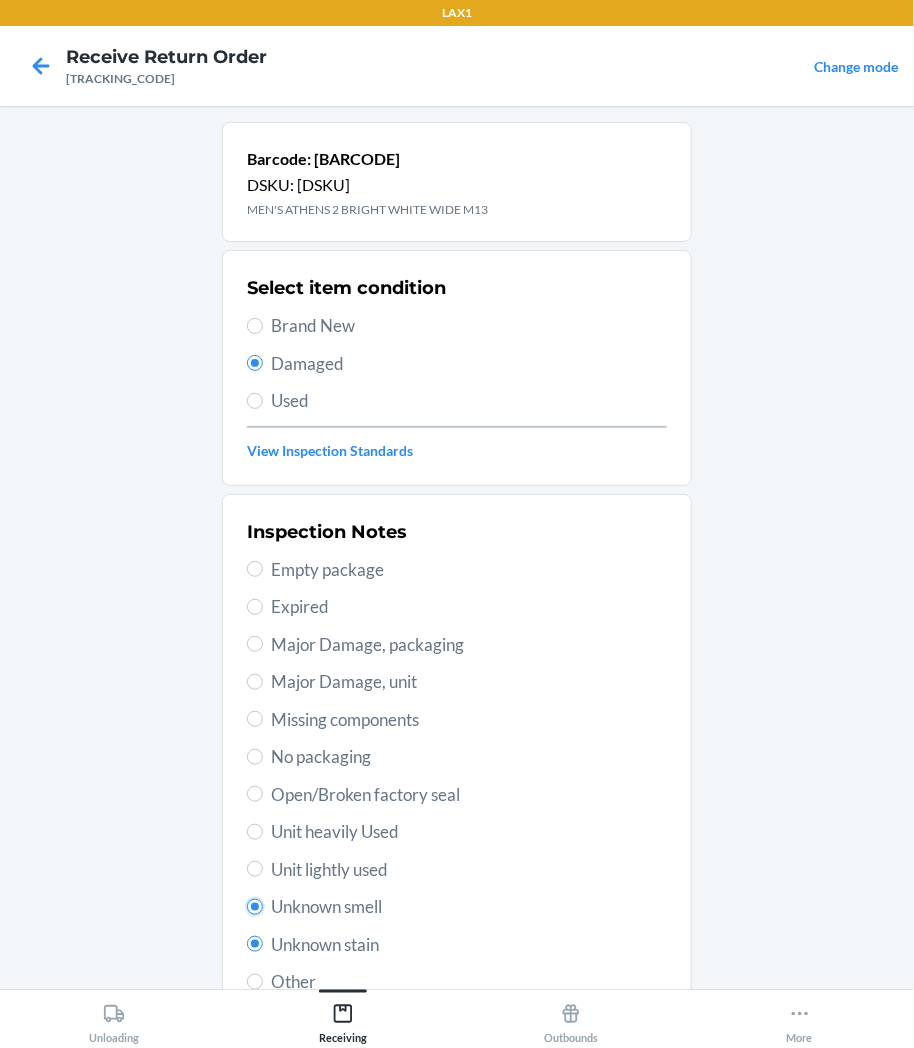radio on "true" 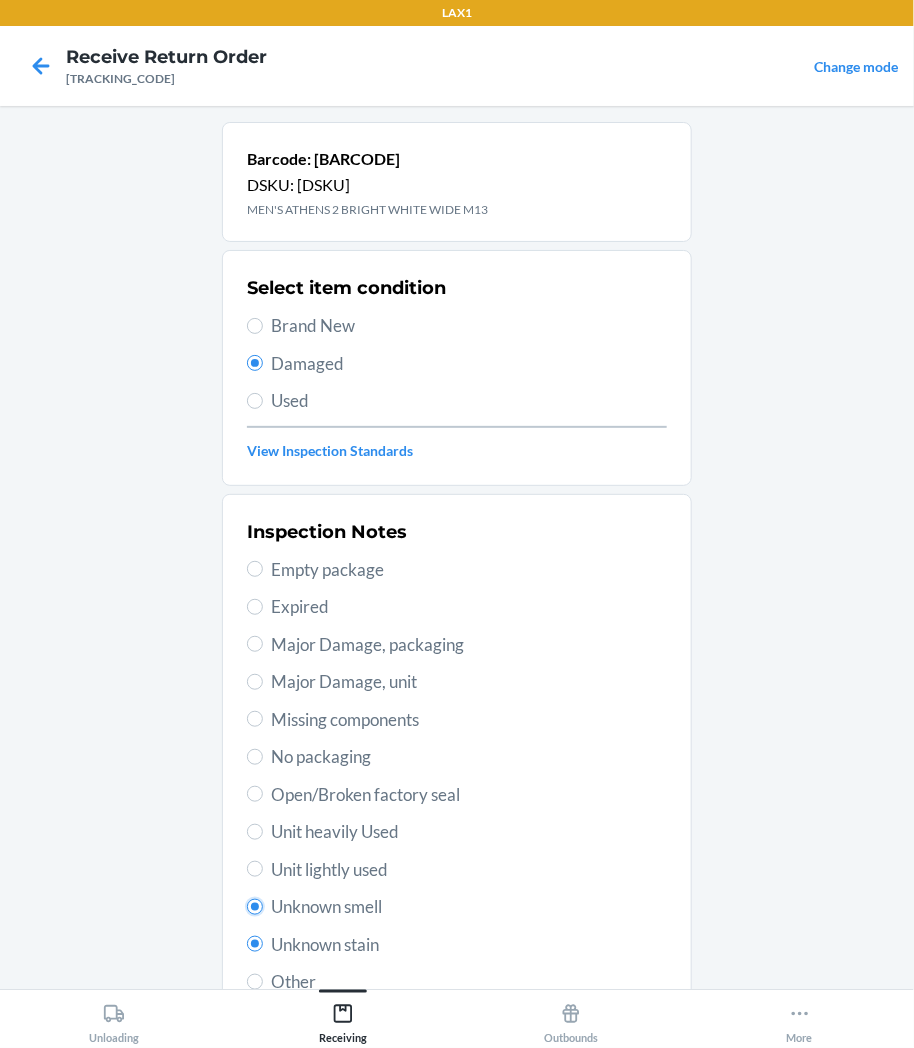 radio on "false" 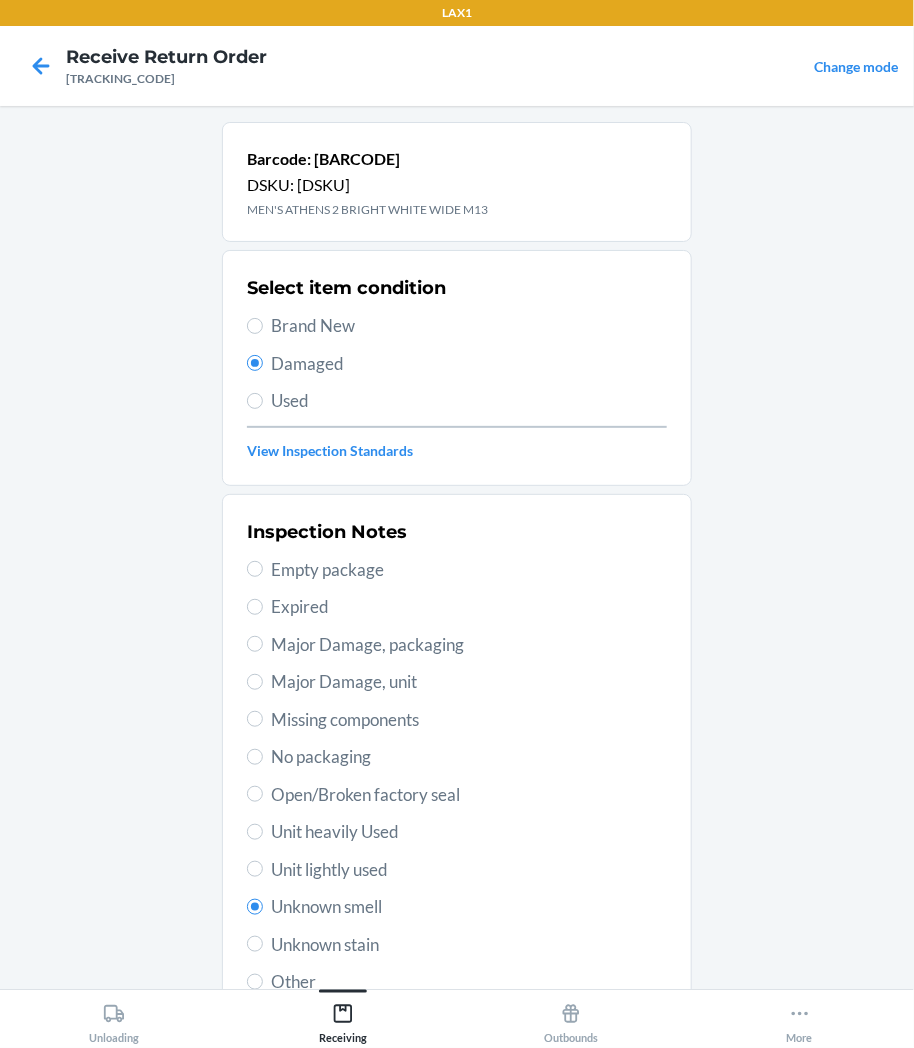 click on "Inspection Notes Empty package Expired Major Damage, packaging Major Damage, unit Missing components No packaging Open/Broken factory seal Unit heavily Used Unit lightly used Unknown smell Unknown stain Other" at bounding box center [457, 757] 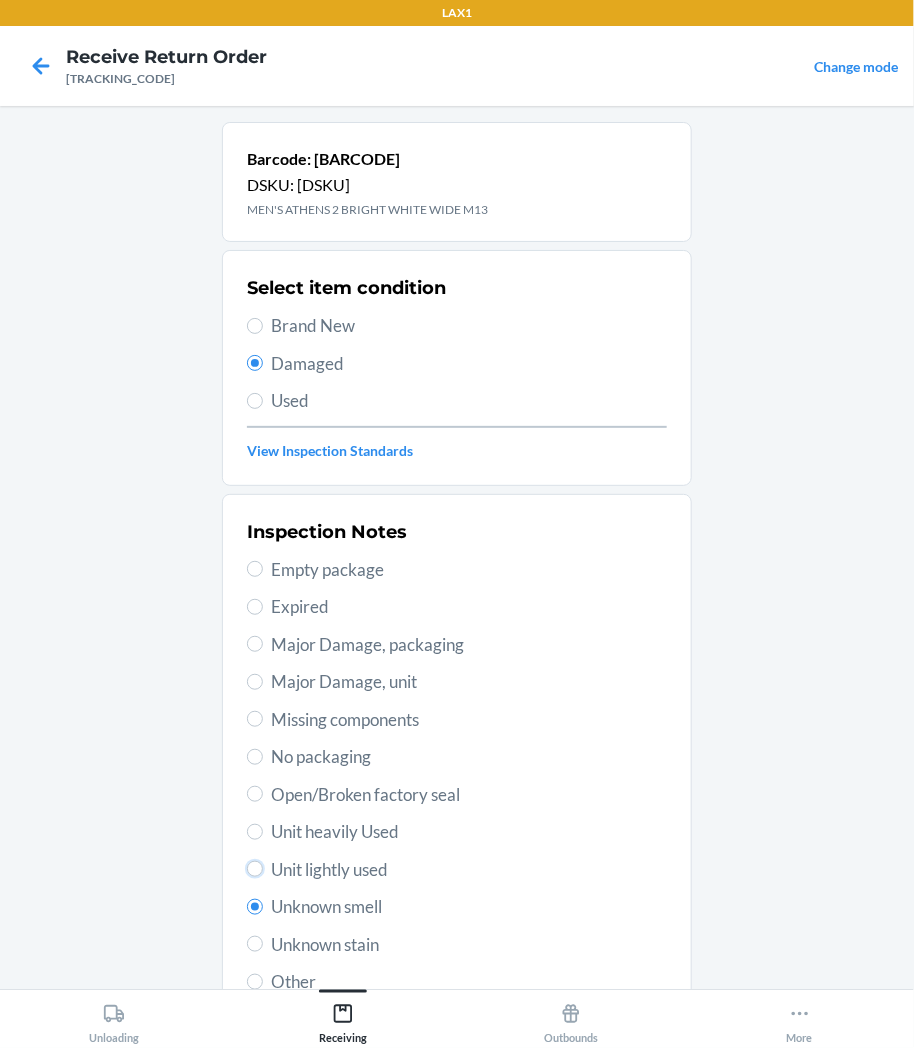 click on "Unit lightly used" at bounding box center [255, 869] 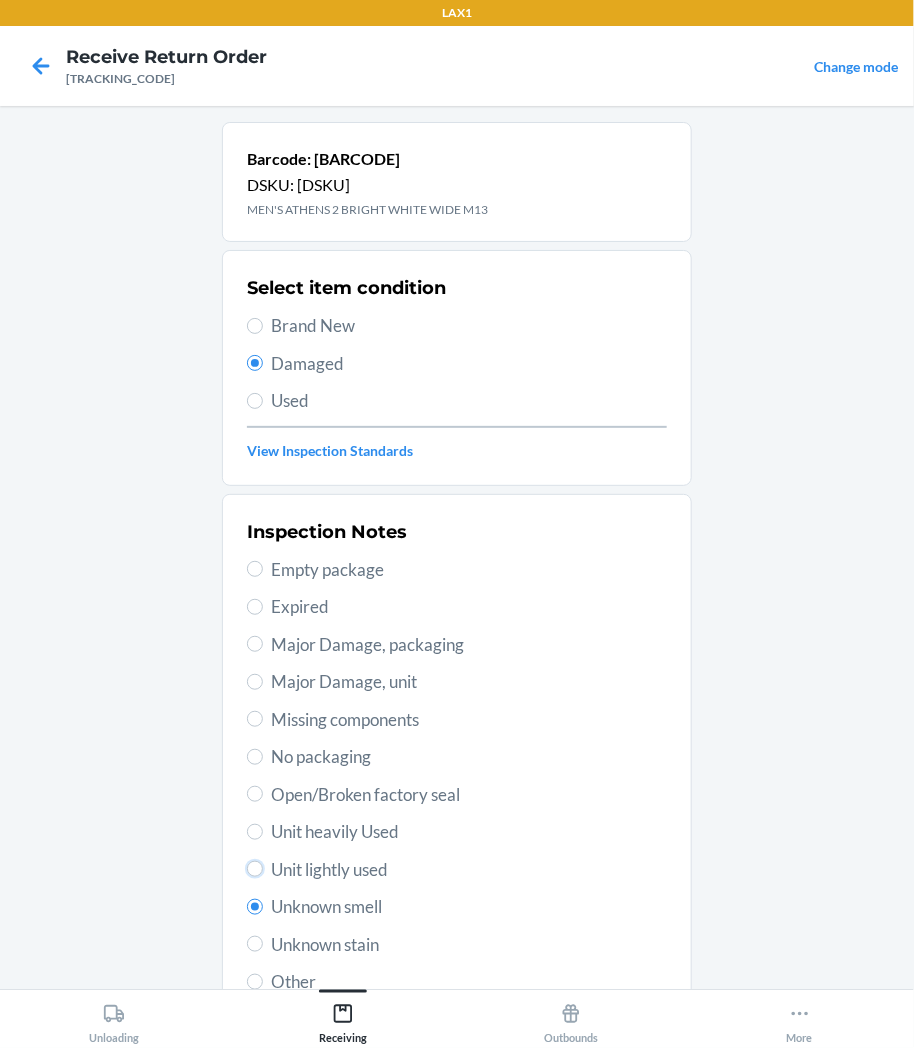 radio on "true" 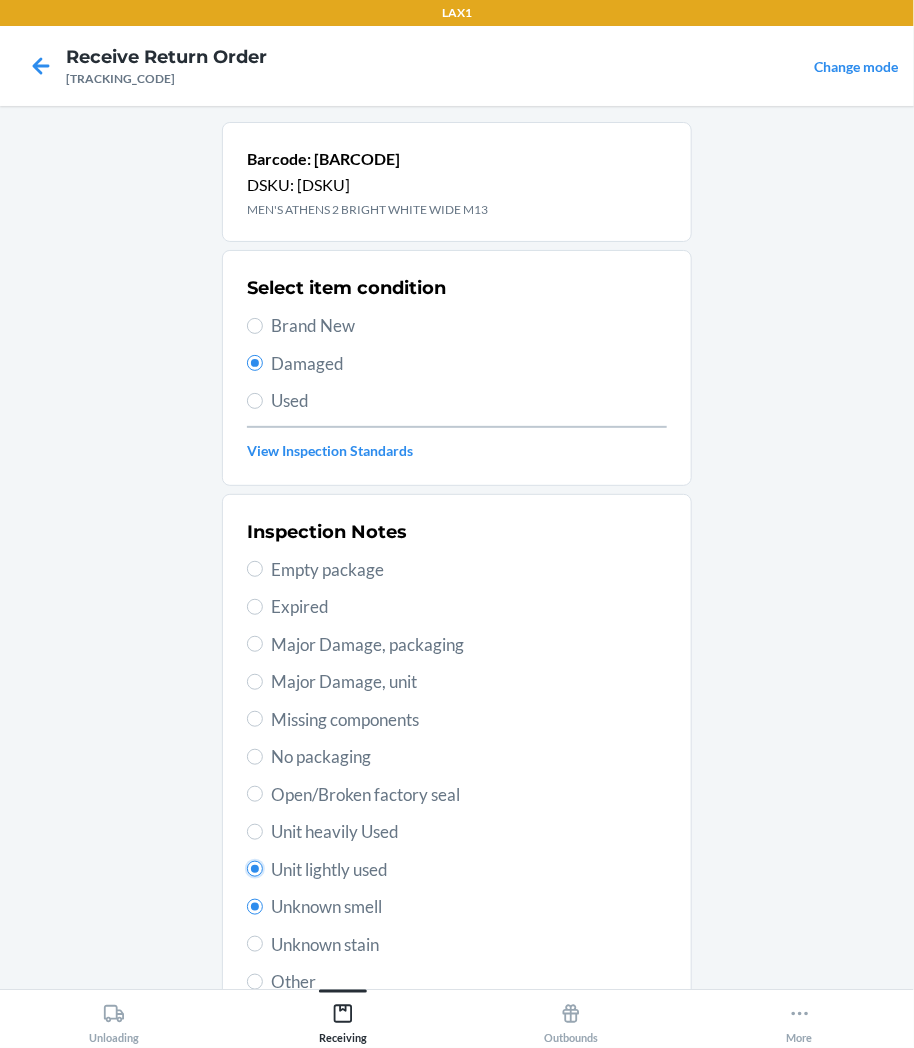 radio on "false" 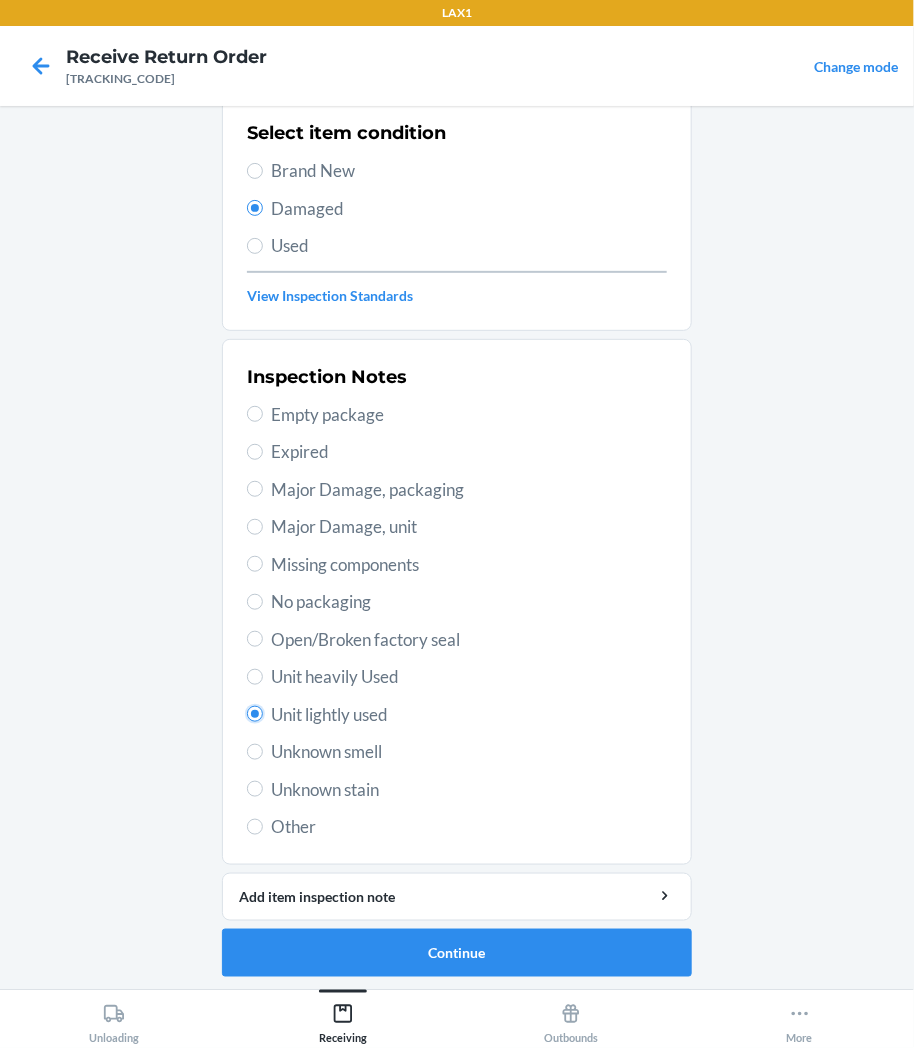 scroll, scrollTop: 157, scrollLeft: 0, axis: vertical 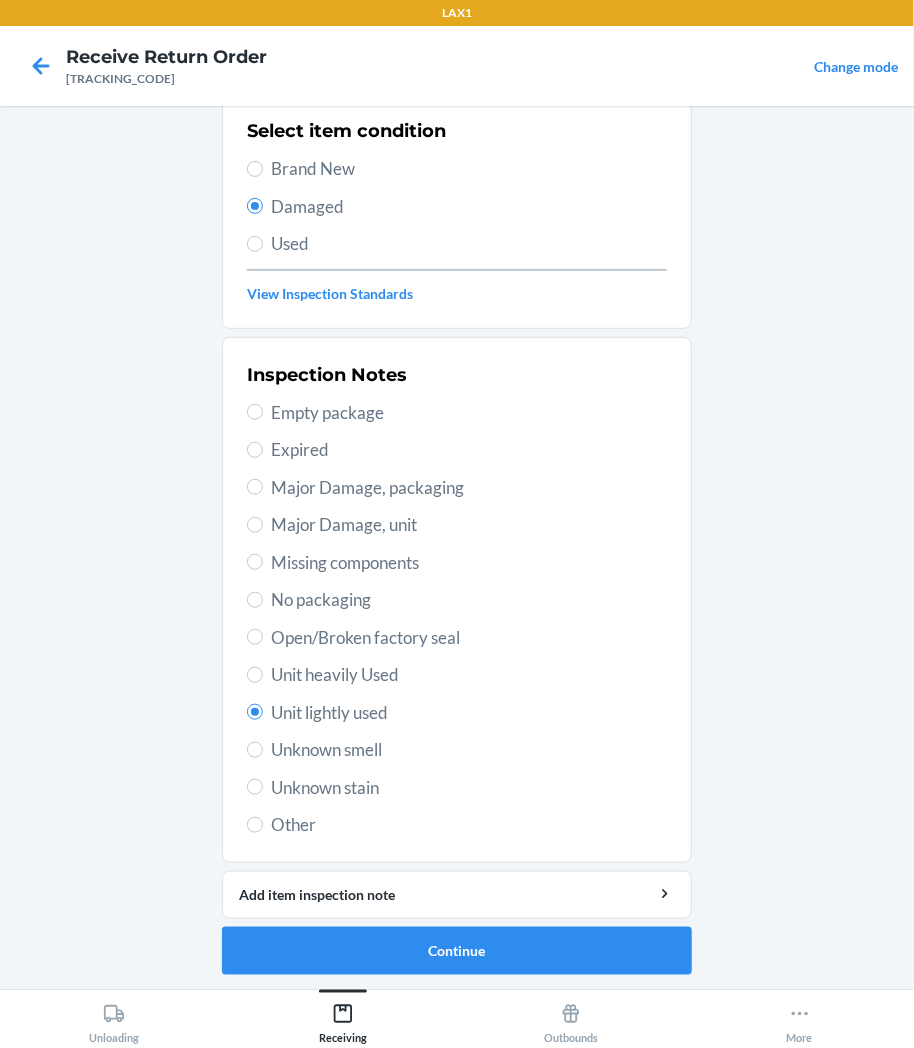 click on "Barcode: [BARCODE] DSKU: [DSKU] Select item condition Brand New Damaged Used View Inspection Standards Inspection Notes Empty package Expired Major Damage, packaging Major Damage, unit Missing components No packaging Open/Broken factory seal Unit heavily Used Unit lightly used Unknown smell Unknown stain Other Add item inspection note Continue" at bounding box center [457, 478] 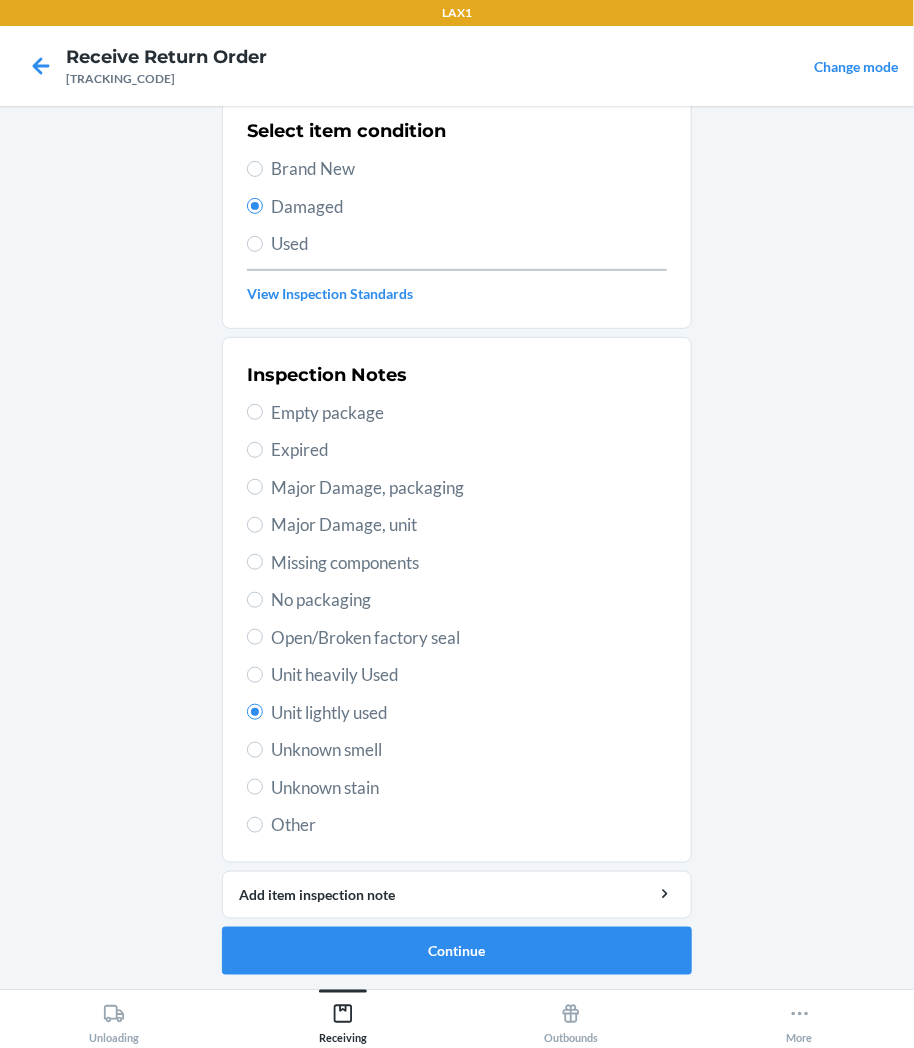 click on "Barcode: [BARCODE] DSKU: [DSKU] Select item condition Brand New Damaged Used View Inspection Standards Inspection Notes Empty package Expired Major Damage, packaging Major Damage, unit Missing components No packaging Open/Broken factory seal Unit heavily Used Unit lightly used Unknown smell Unknown stain Other Add item inspection note Continue" at bounding box center (457, 478) 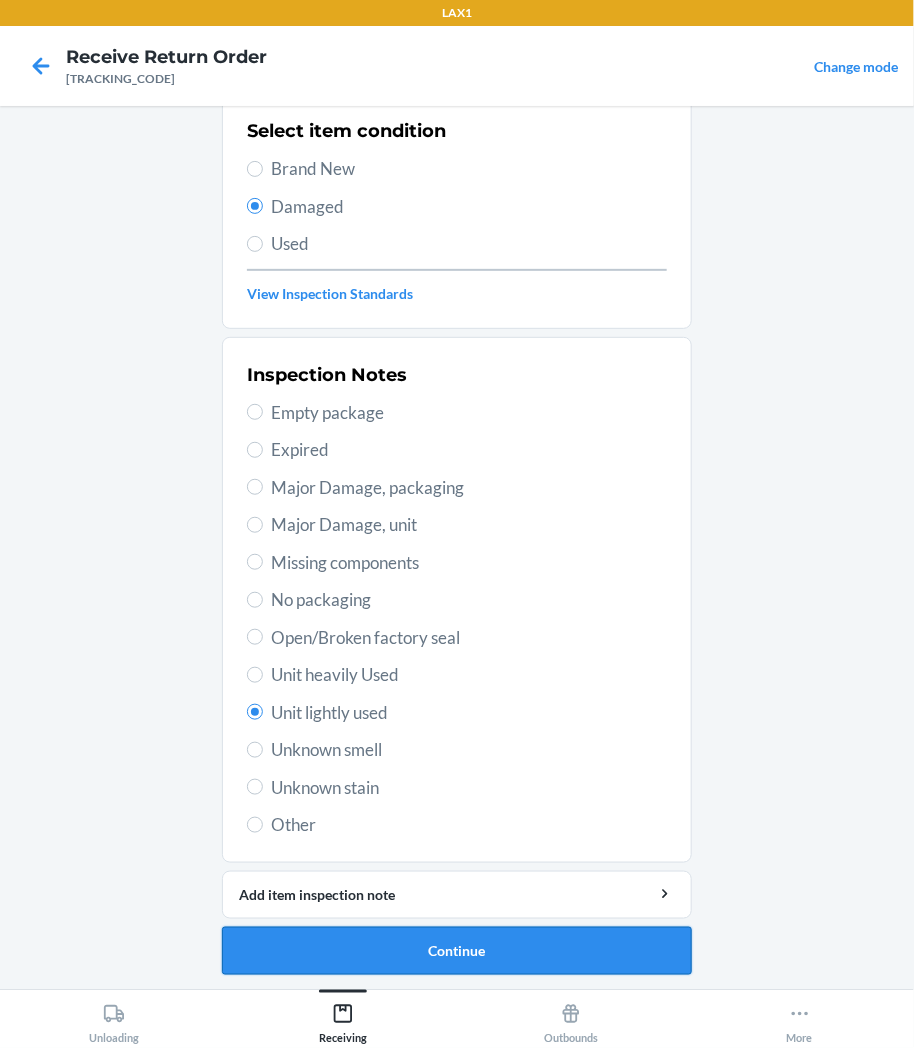 click on "Continue" at bounding box center [457, 951] 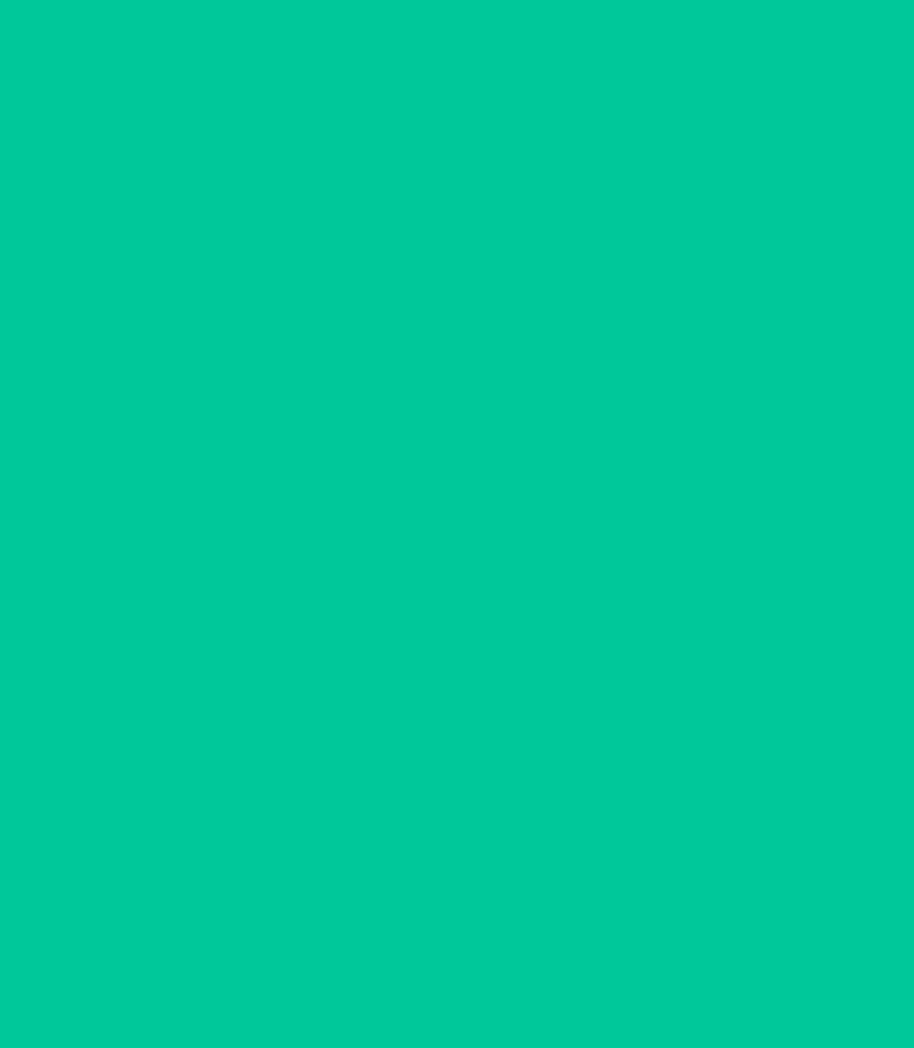 scroll, scrollTop: 0, scrollLeft: 0, axis: both 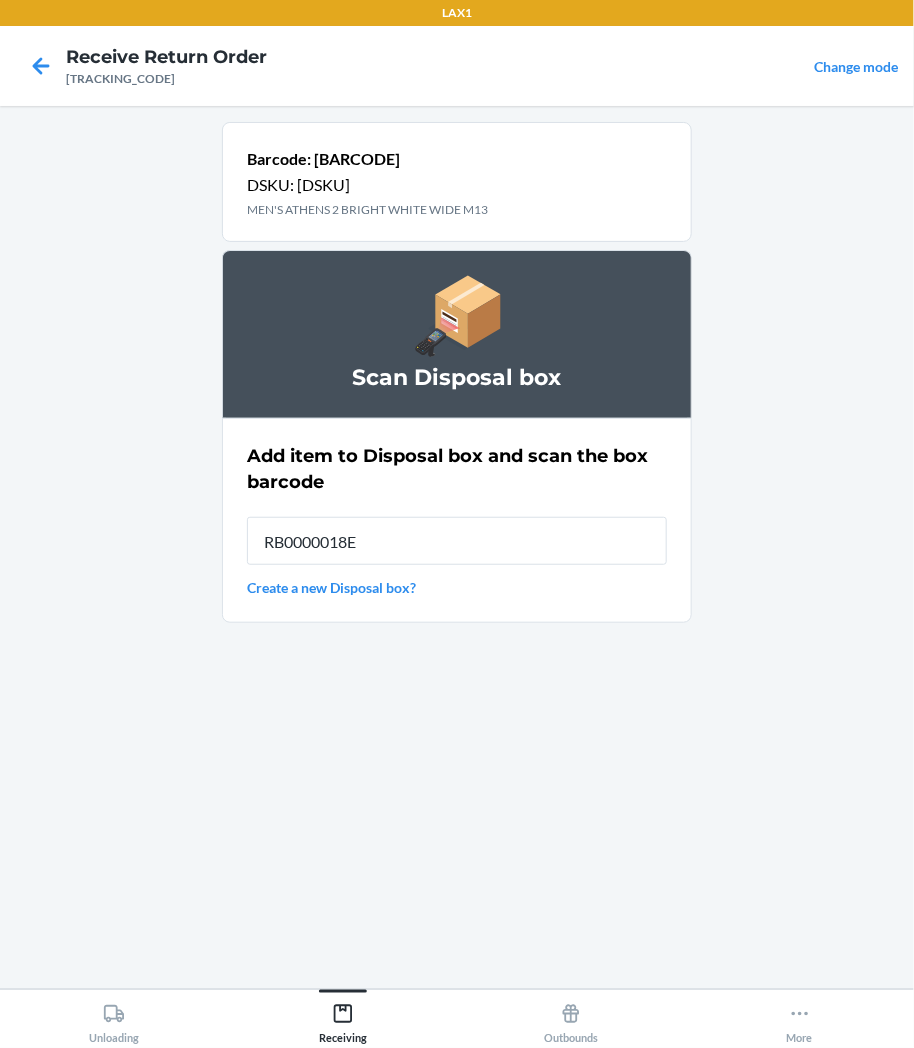 type on "[PRODUCT_ID]" 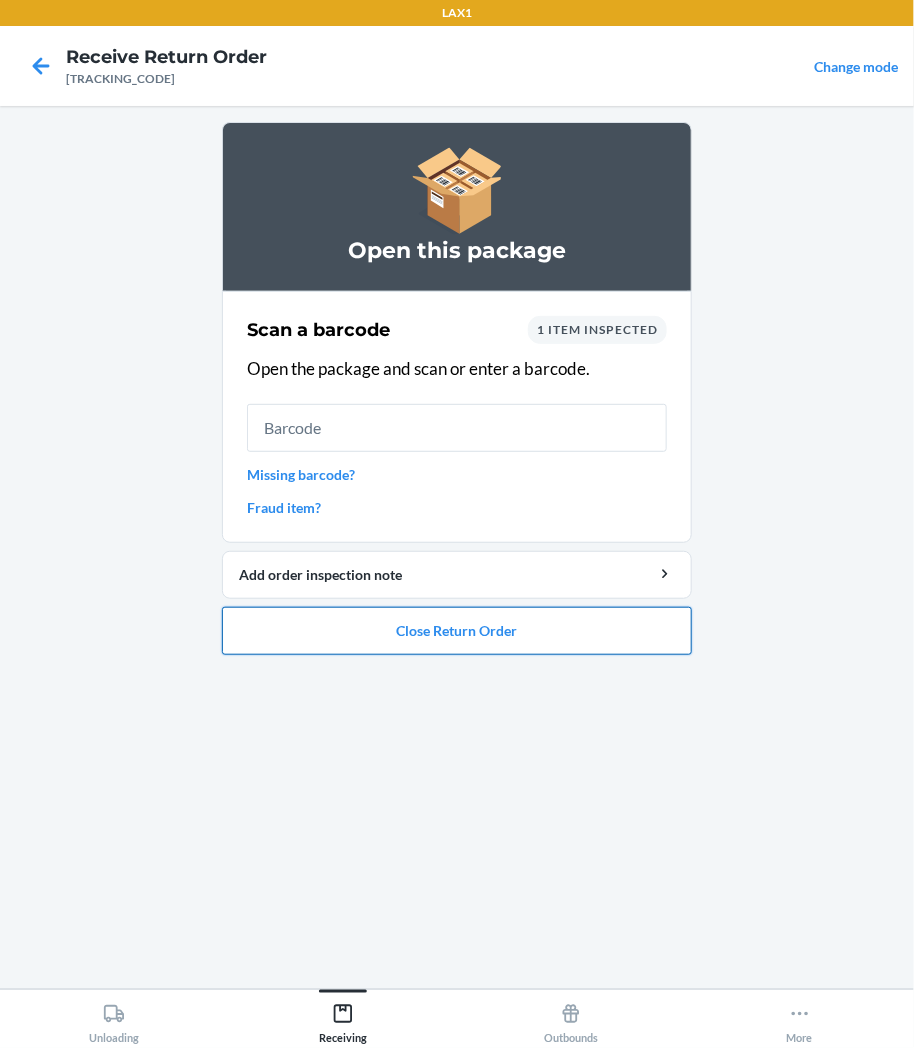 click on "Close Return Order" at bounding box center [457, 631] 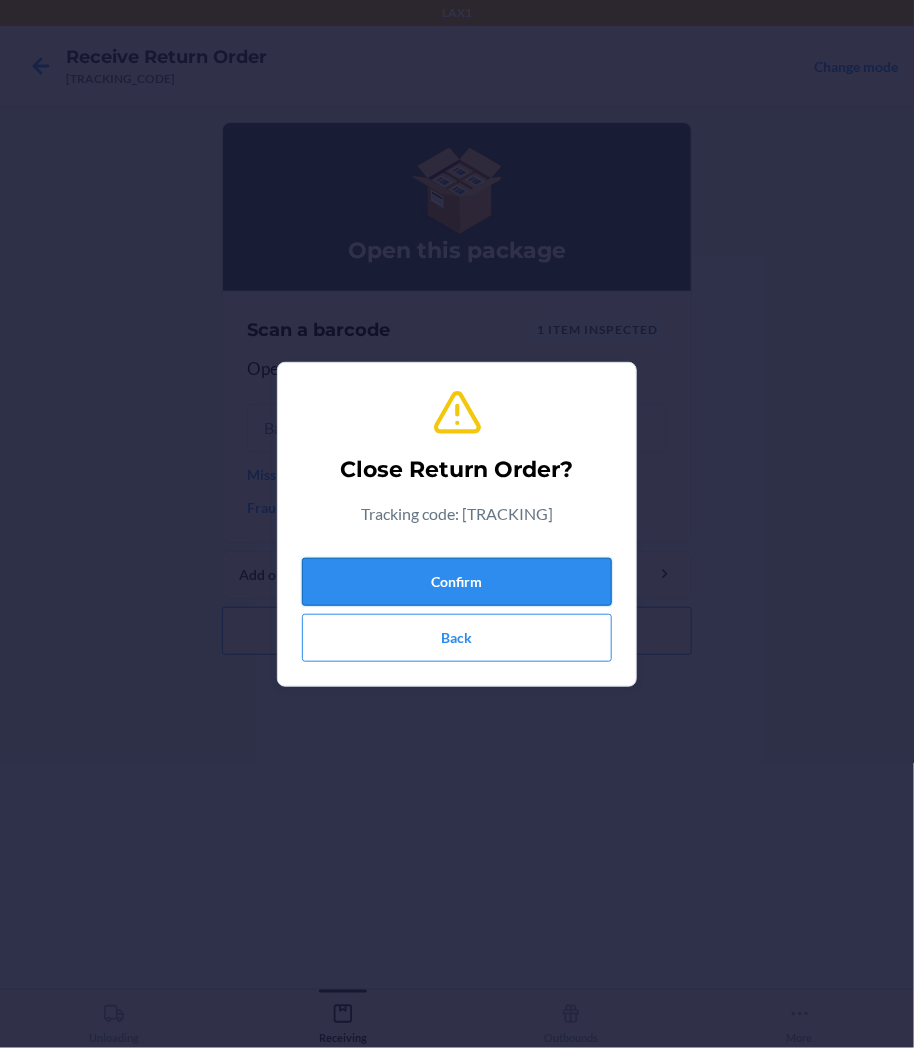 click on "Confirm" at bounding box center (457, 582) 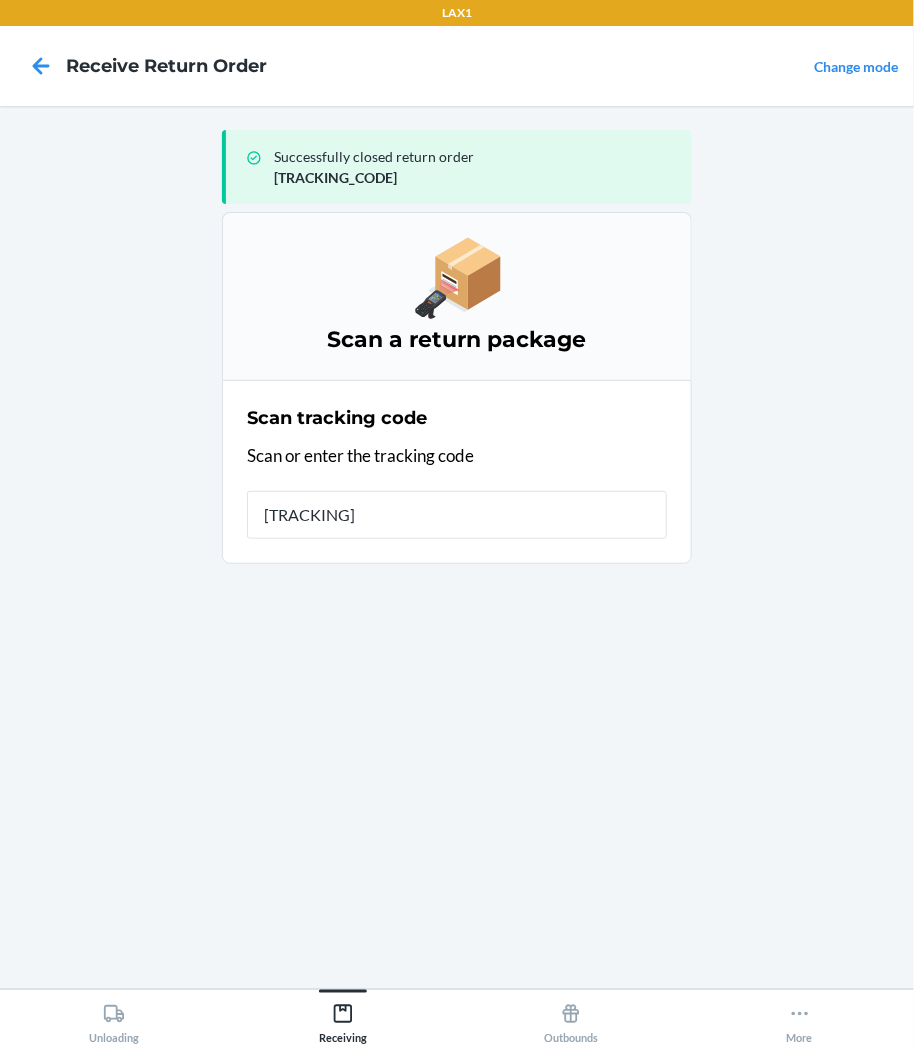 type on "HRGL9VDK" 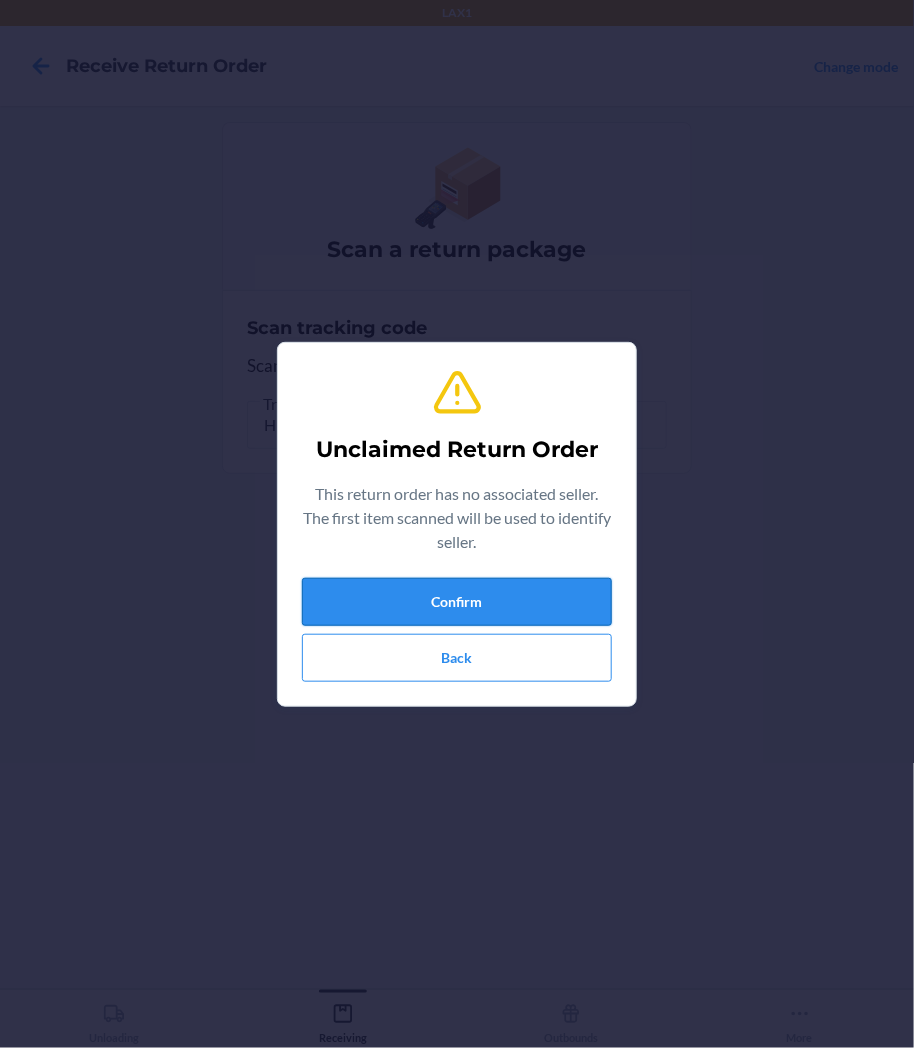 click on "Confirm" at bounding box center [457, 602] 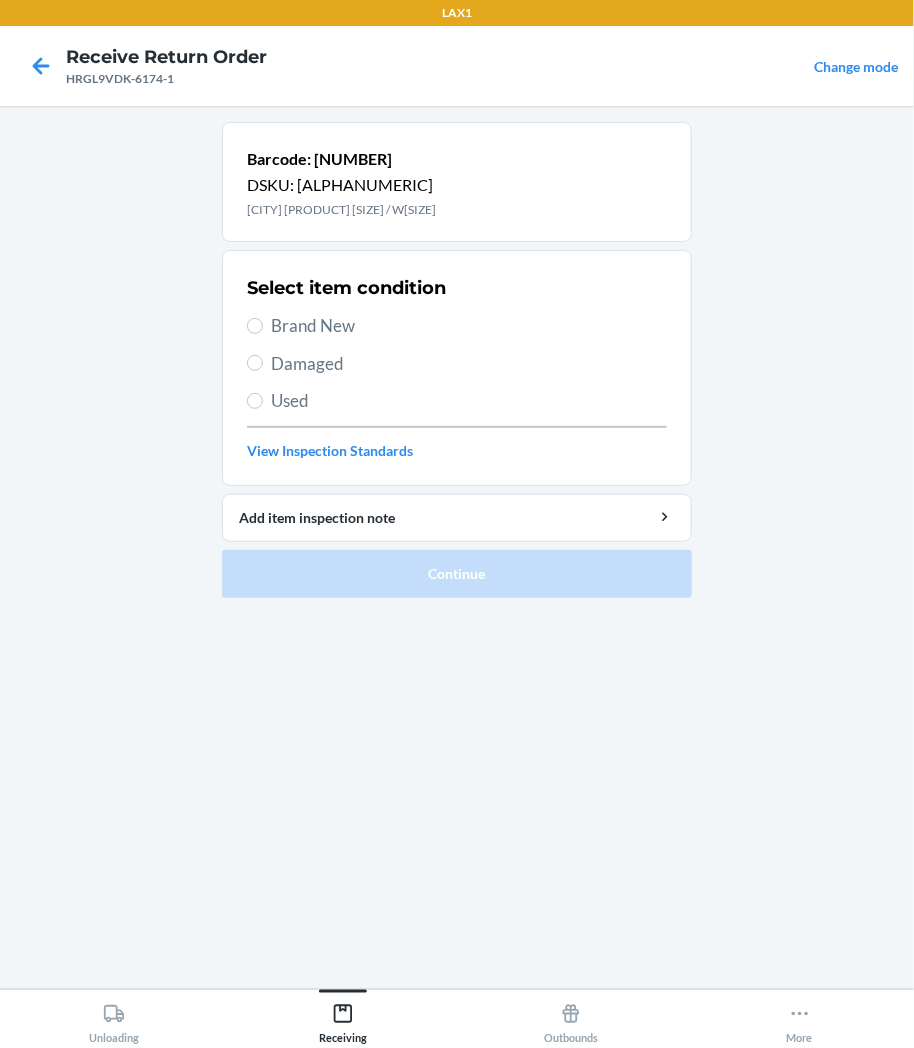 click on "Used" at bounding box center (469, 401) 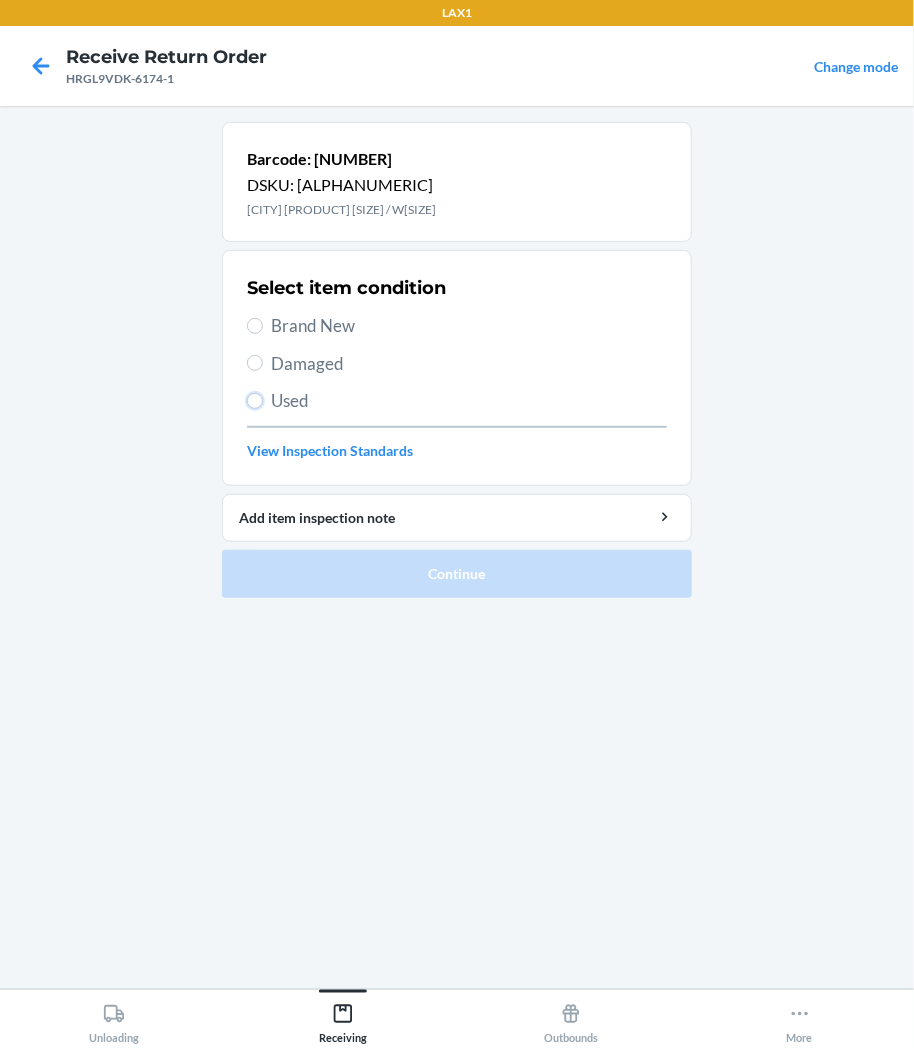 click on "Used" at bounding box center (255, 401) 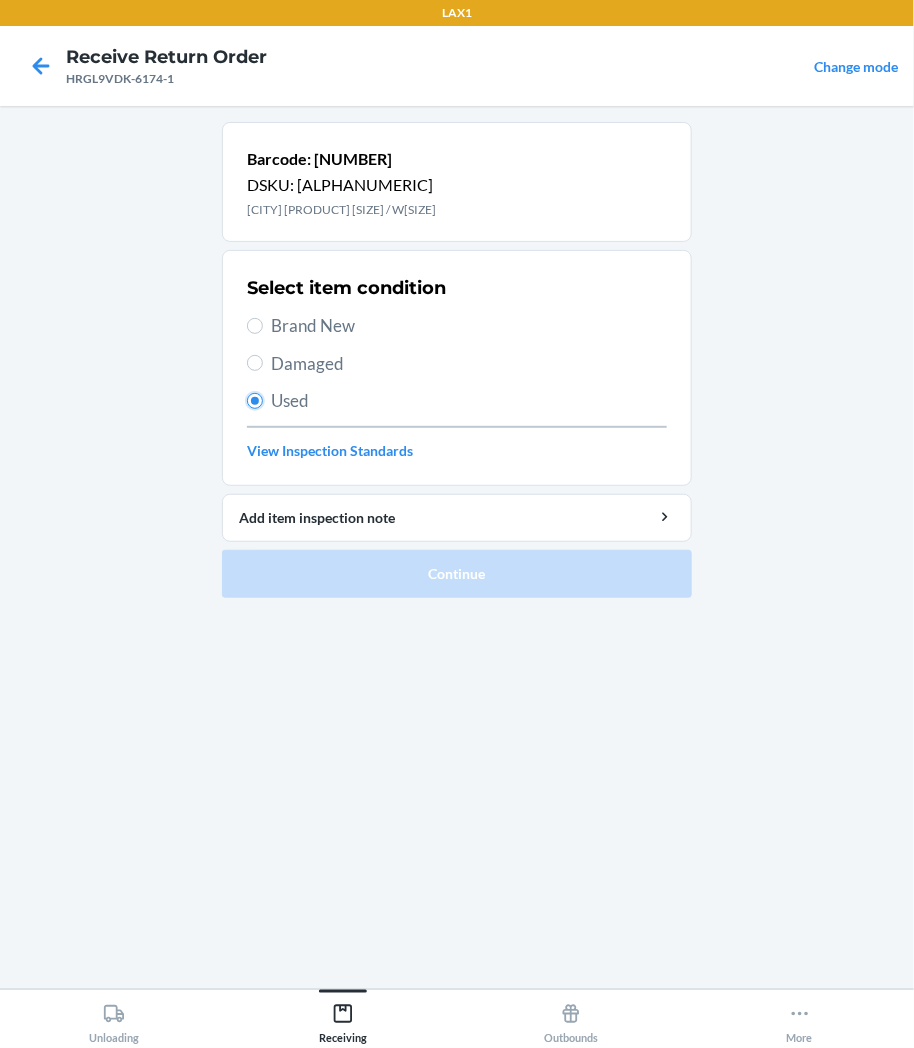 radio on "true" 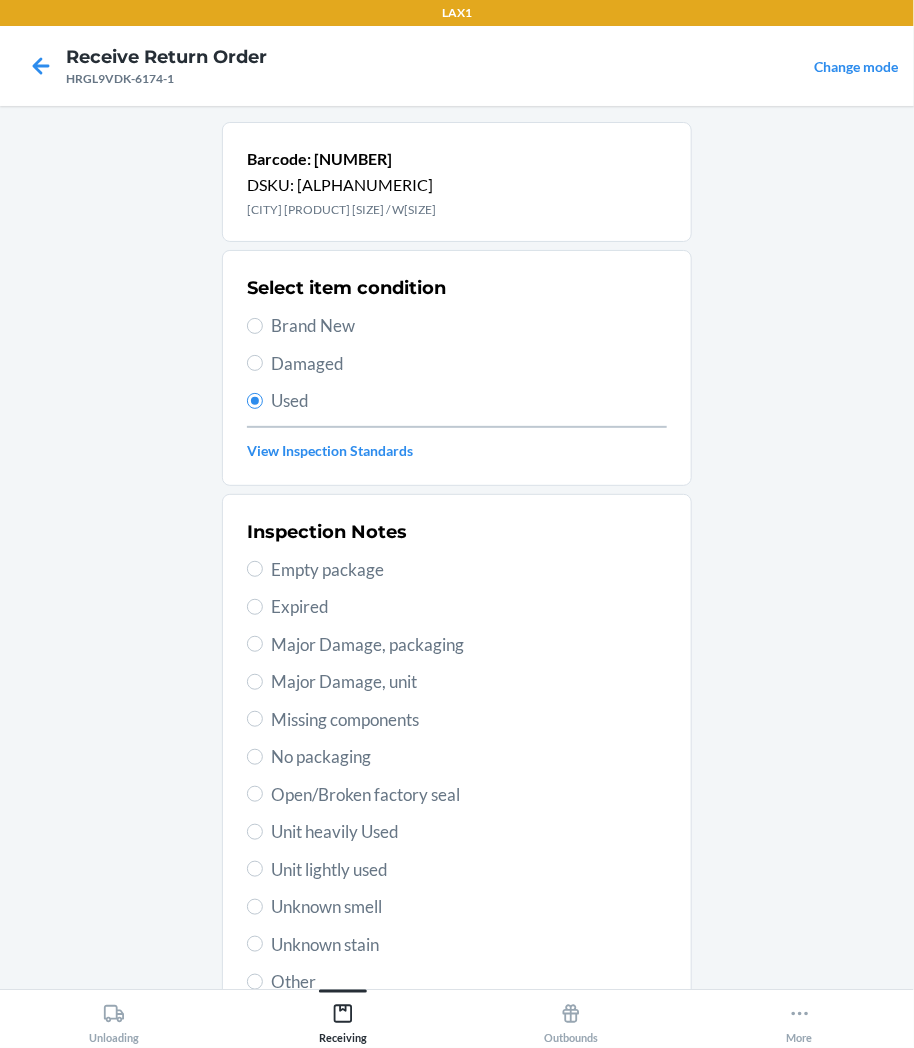 click on "Damaged" at bounding box center [469, 364] 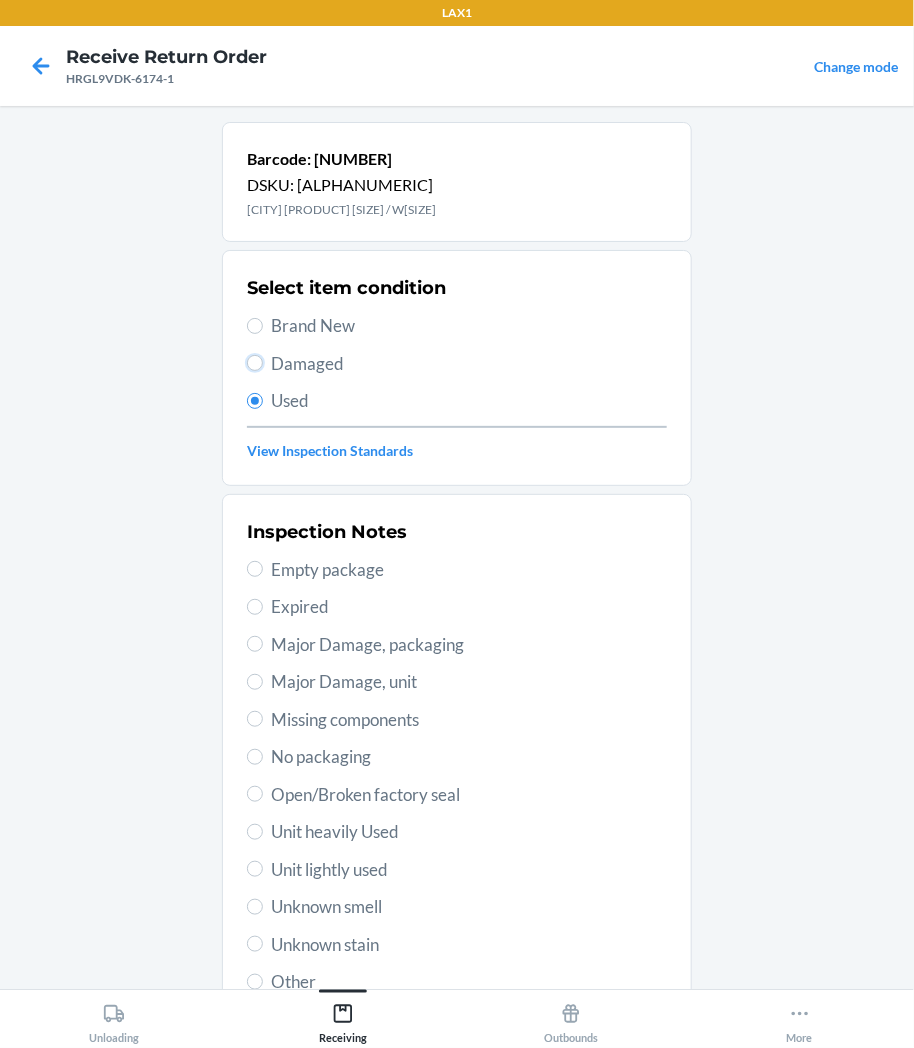 click on "Damaged" at bounding box center (255, 363) 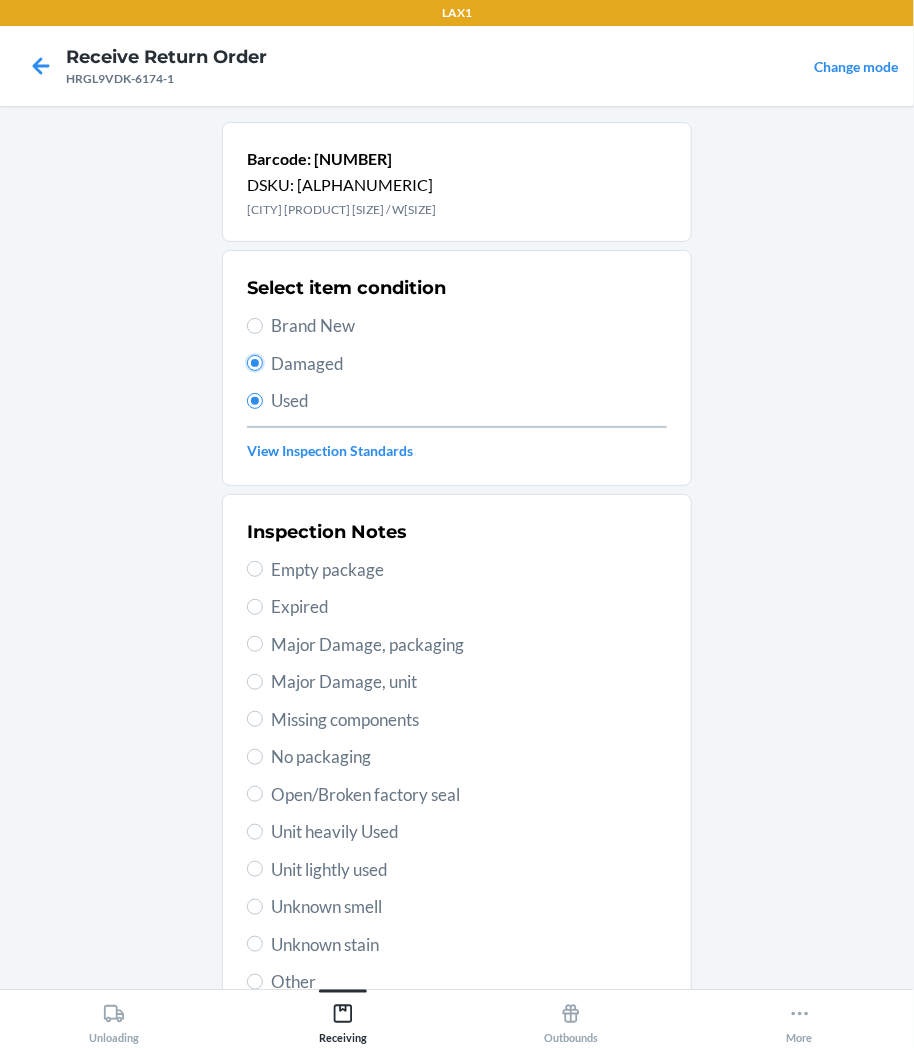 radio on "true" 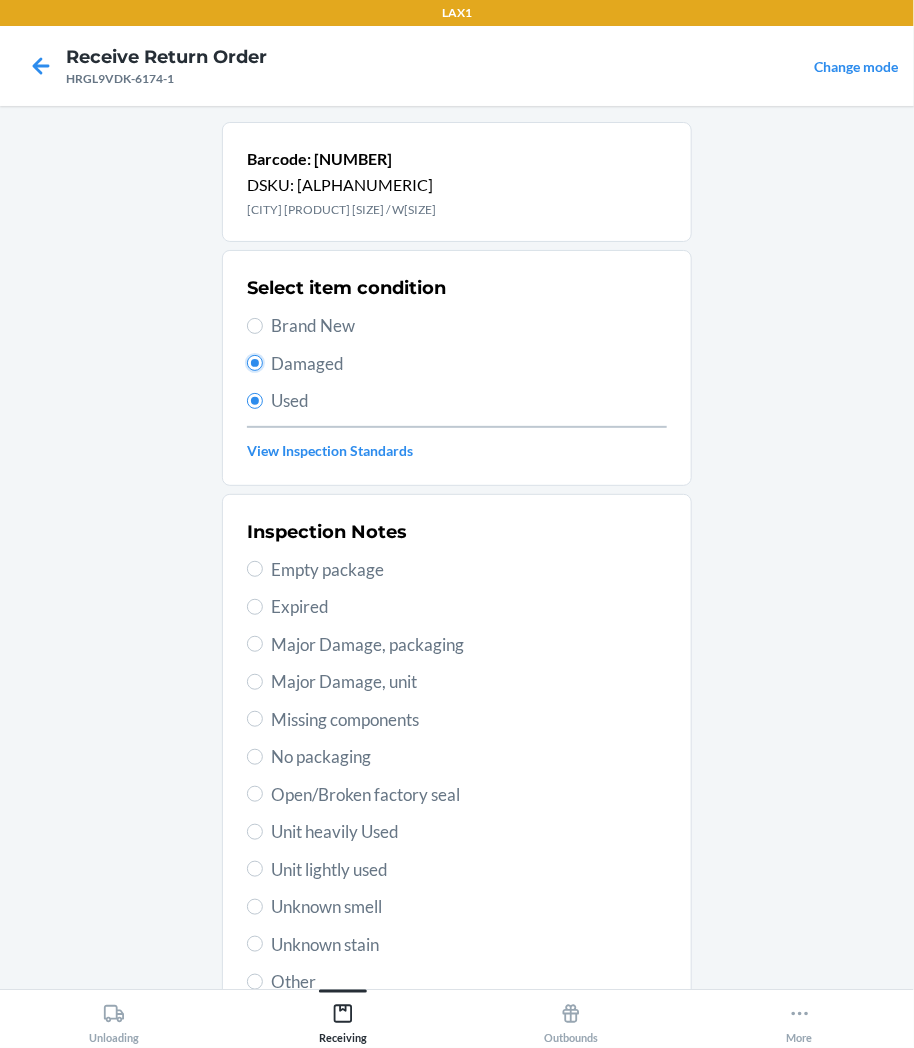 radio on "false" 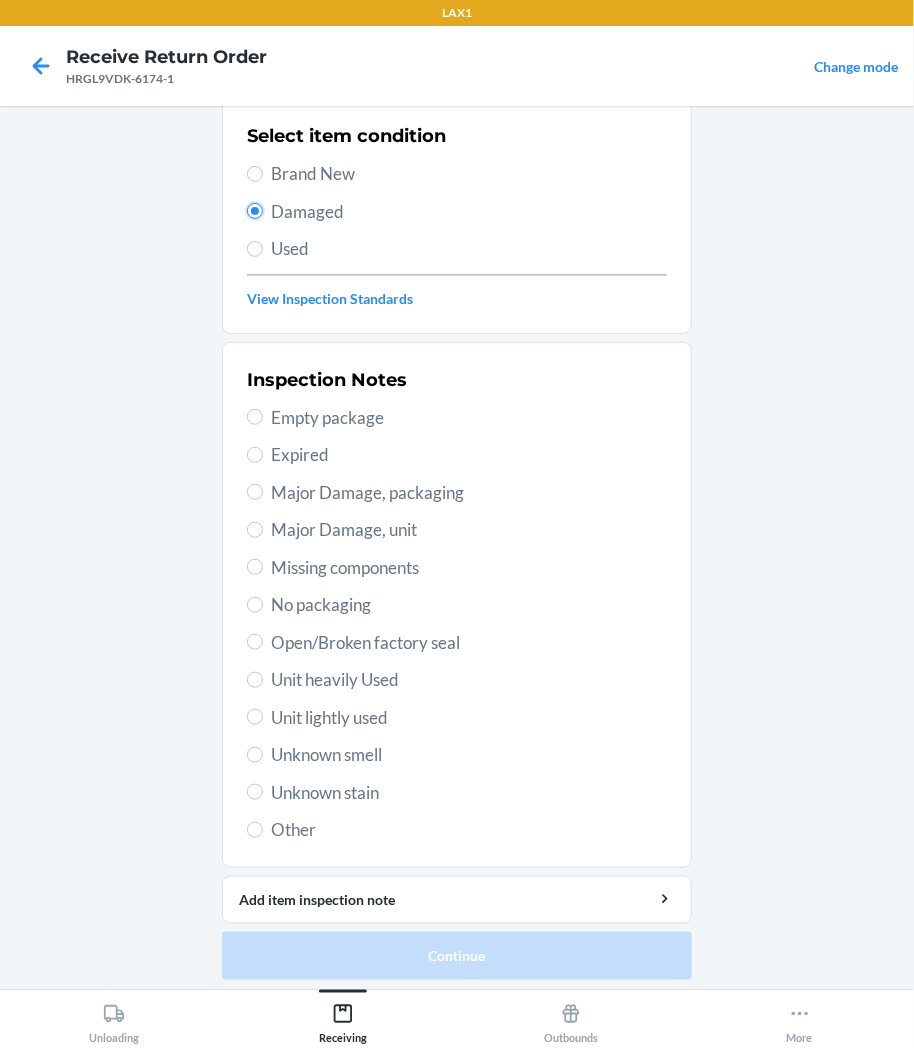 scroll, scrollTop: 157, scrollLeft: 0, axis: vertical 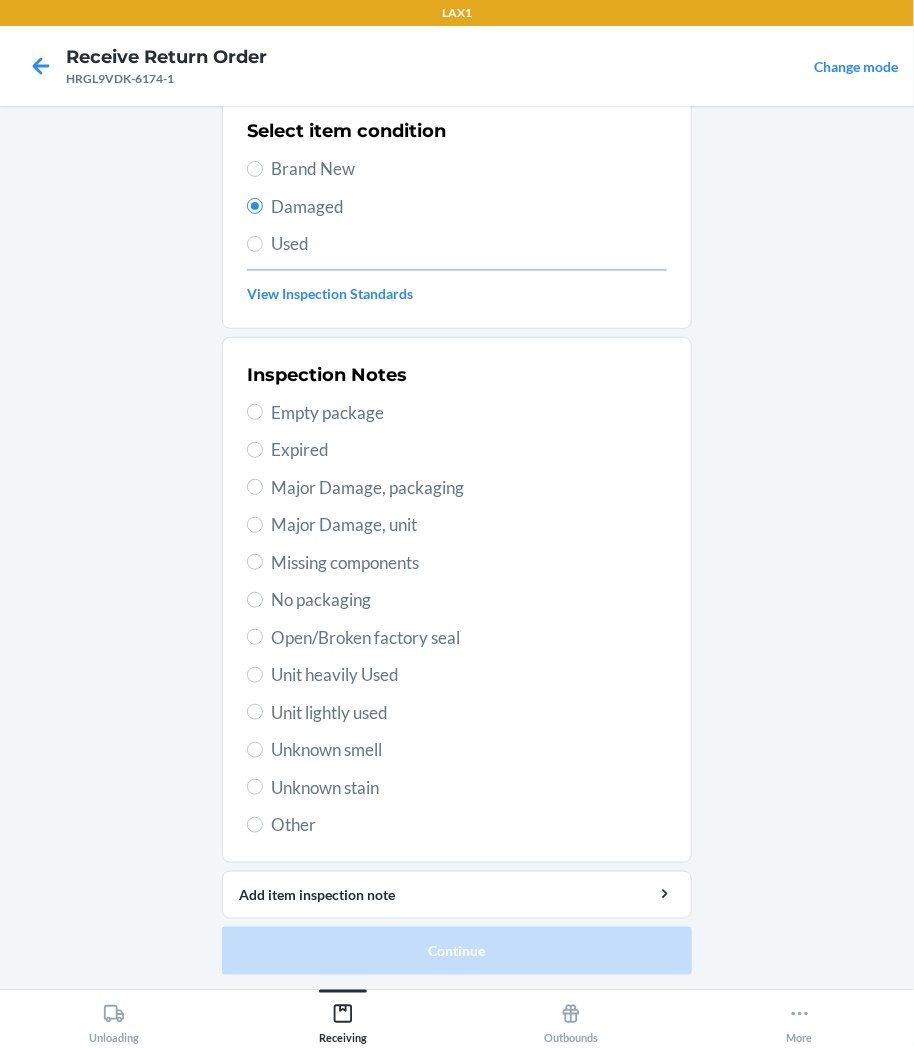 click on "Unit lightly used" at bounding box center [469, 713] 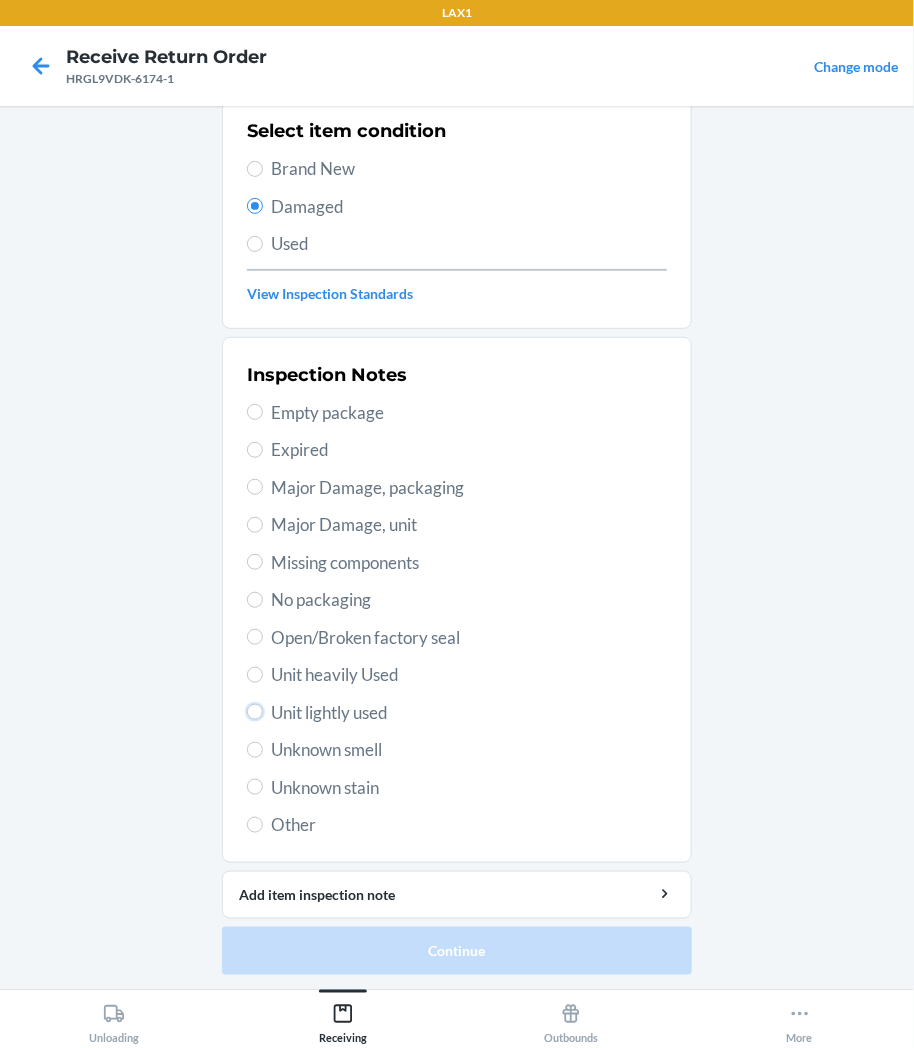 click on "Unit lightly used" at bounding box center [255, 712] 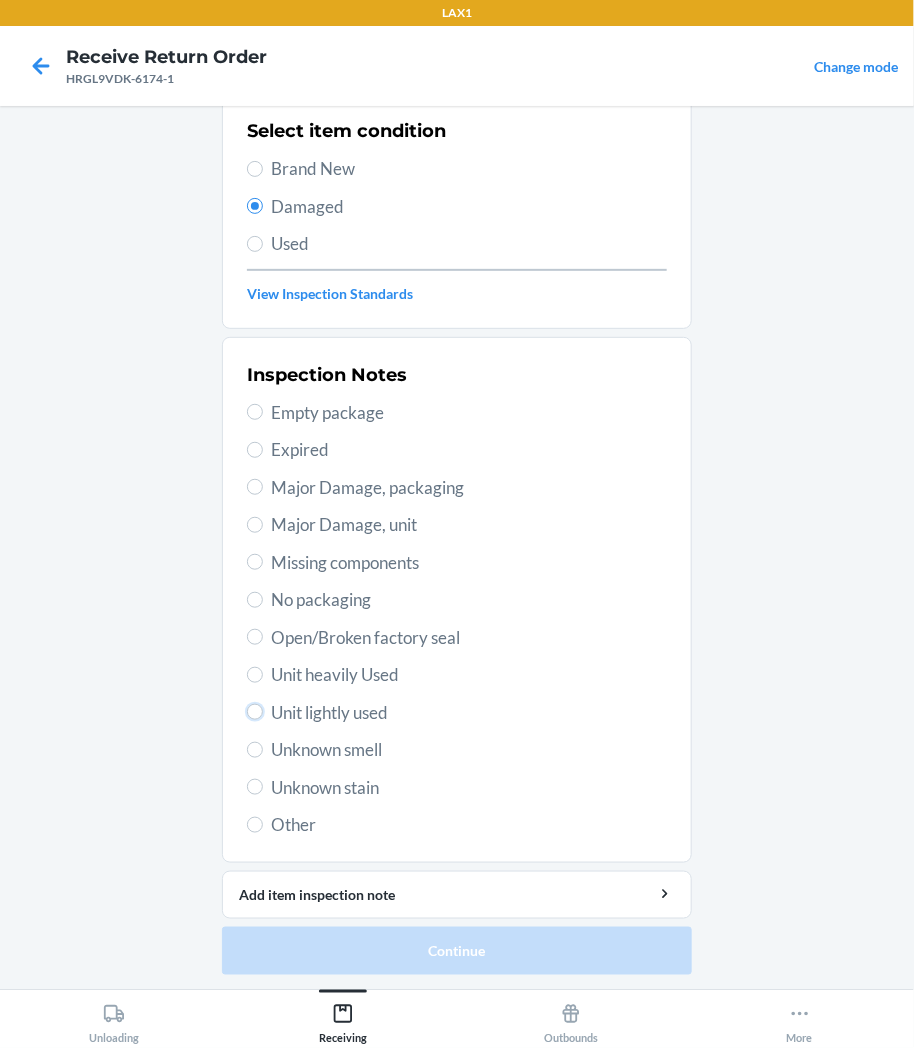 radio on "true" 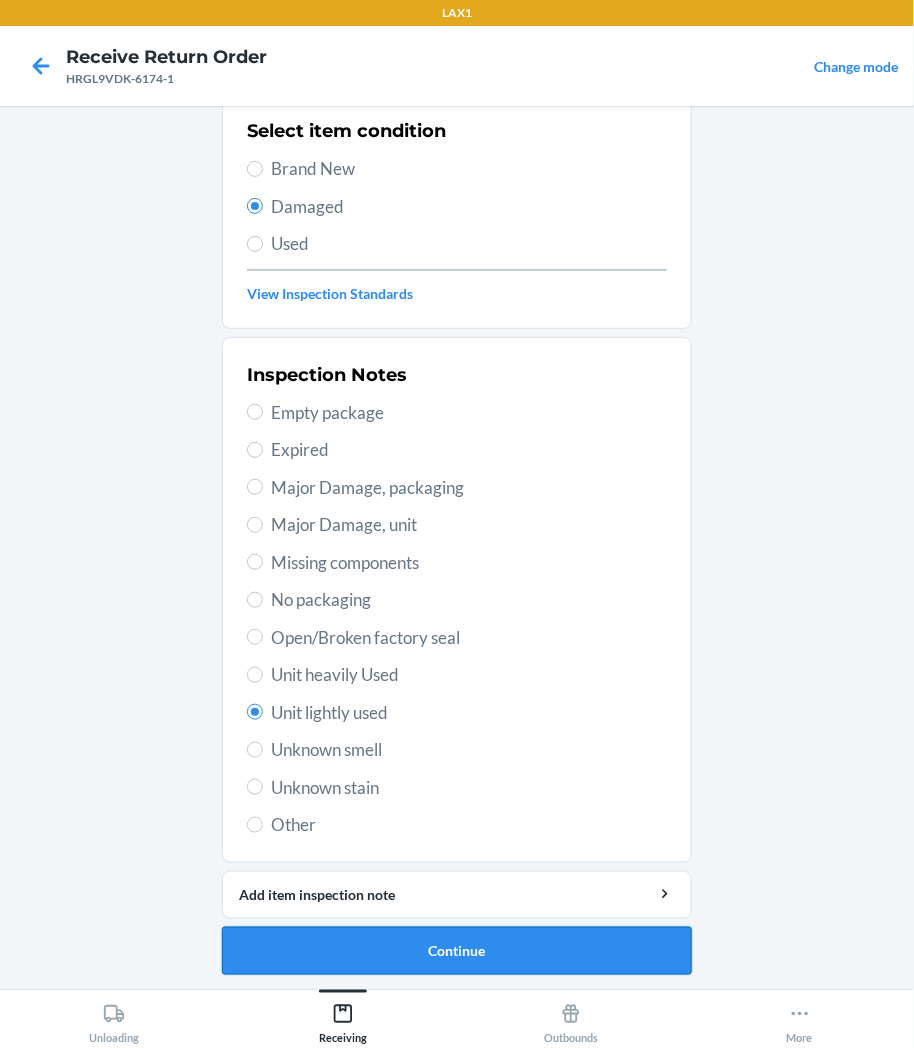 click on "Continue" at bounding box center (457, 951) 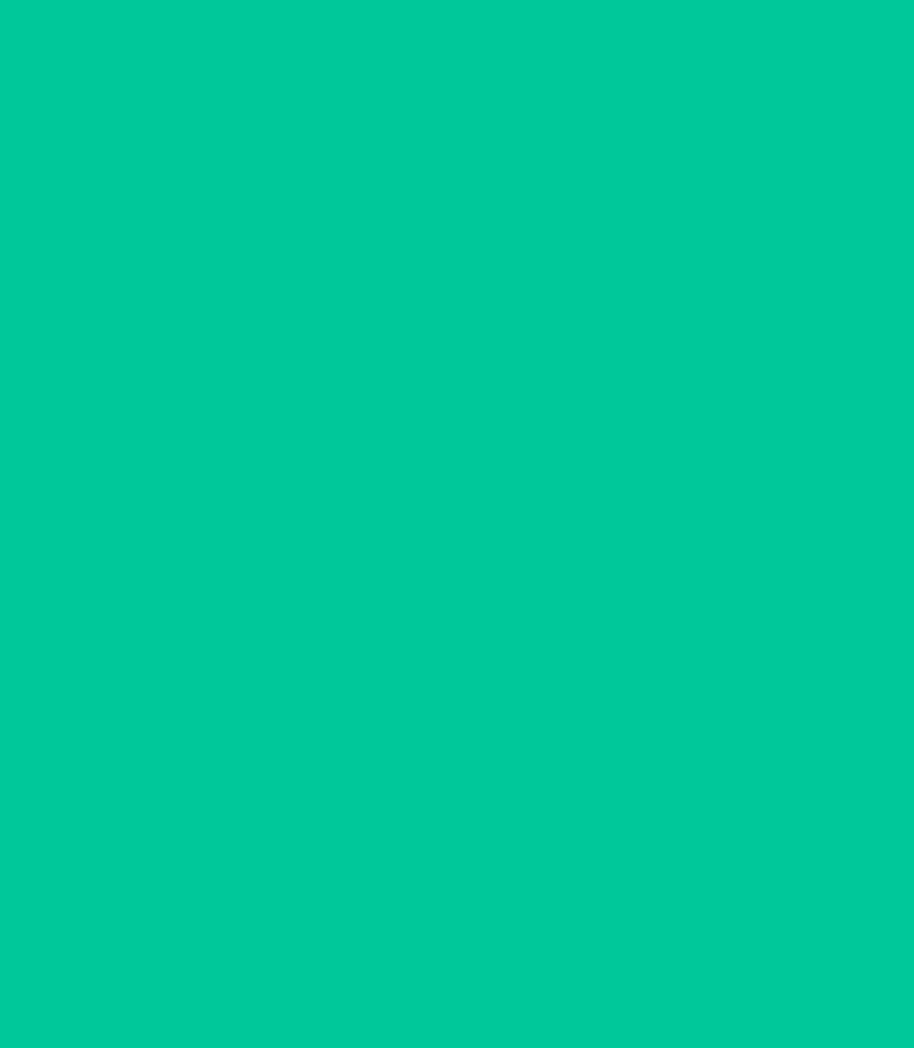 click on "Confirm" at bounding box center (457, 943) 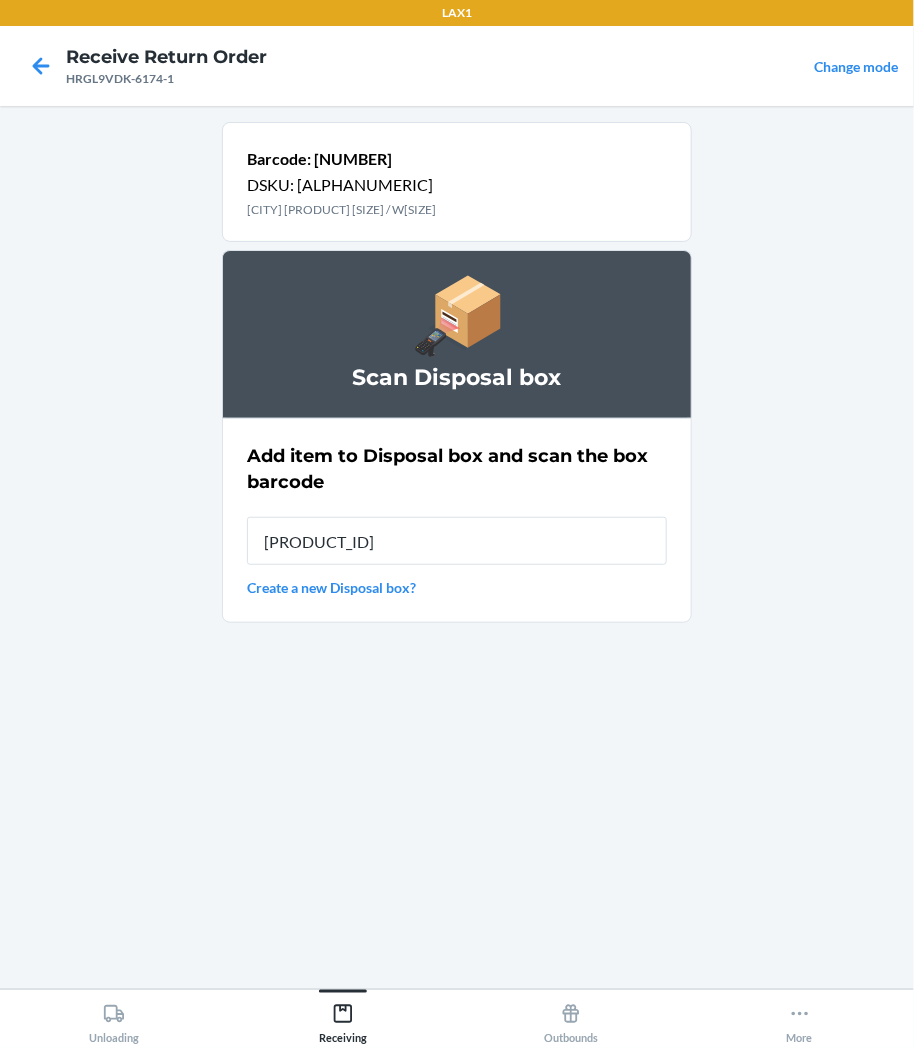 type on "[PRODUCT_ID]" 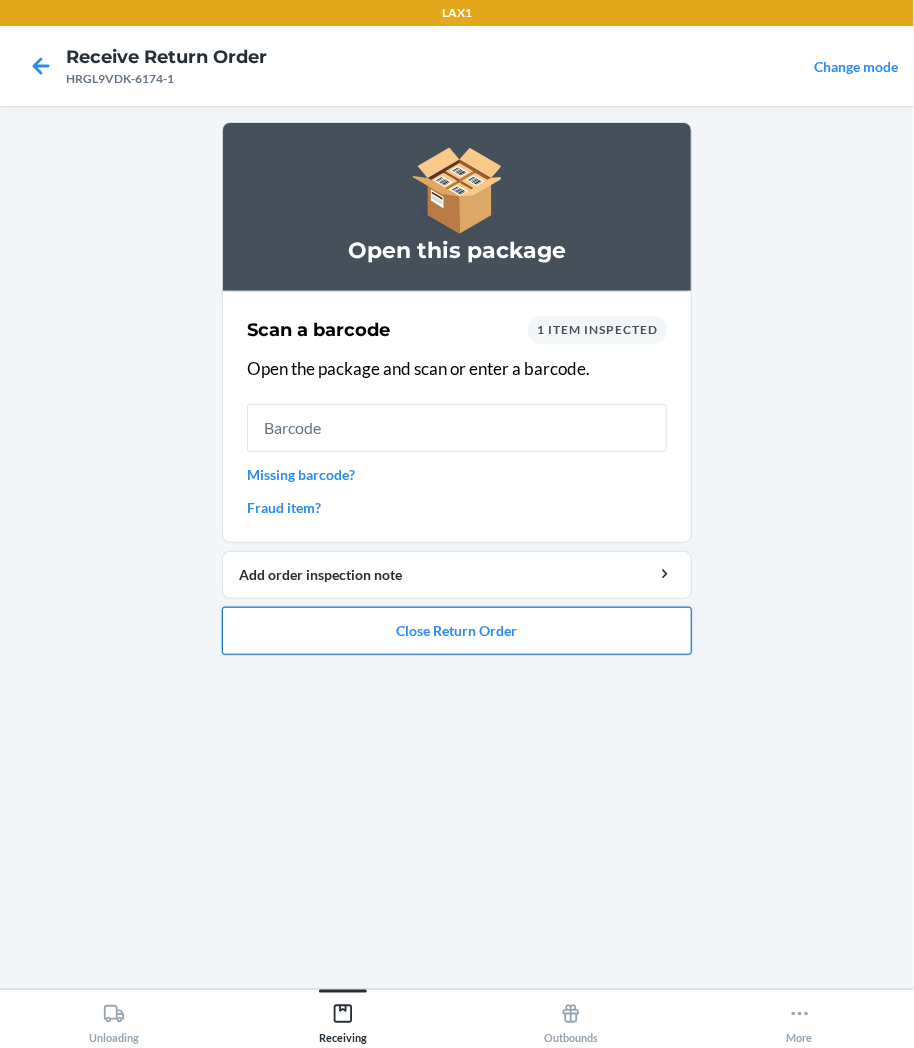 click on "Close Return Order" at bounding box center (457, 631) 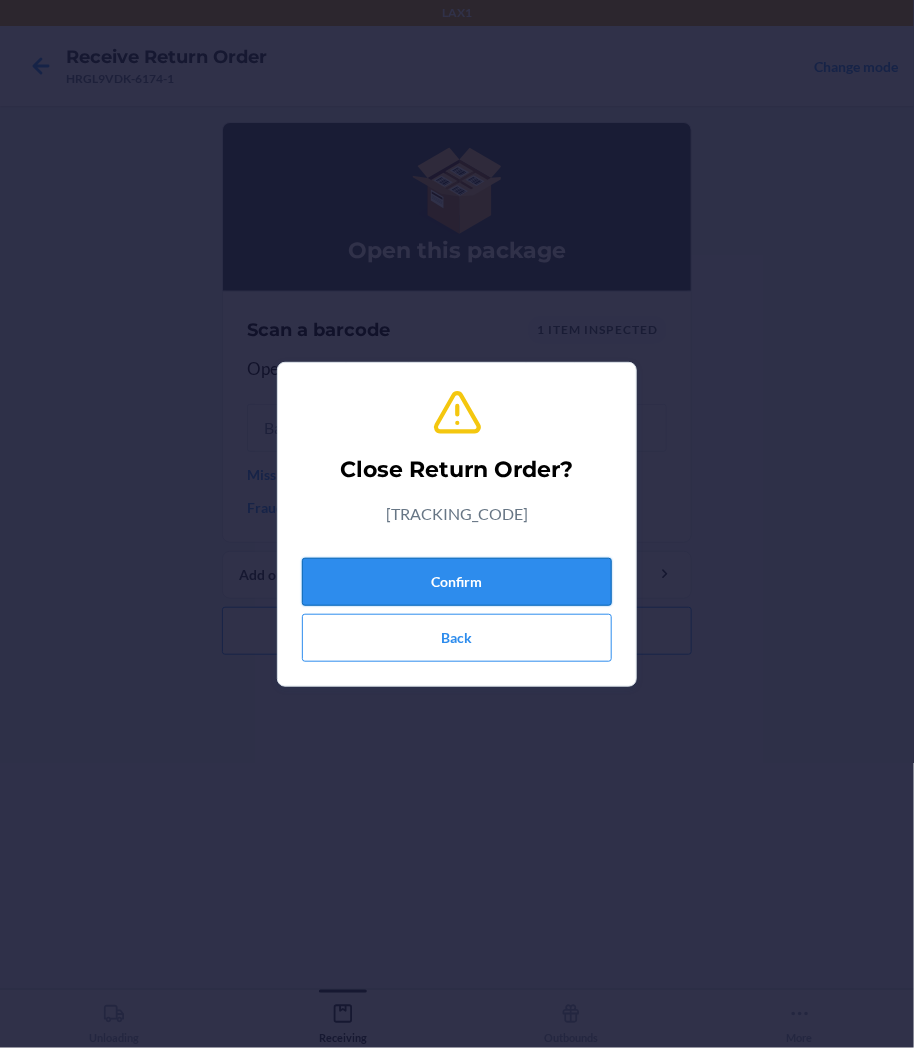 click on "Confirm" at bounding box center (457, 582) 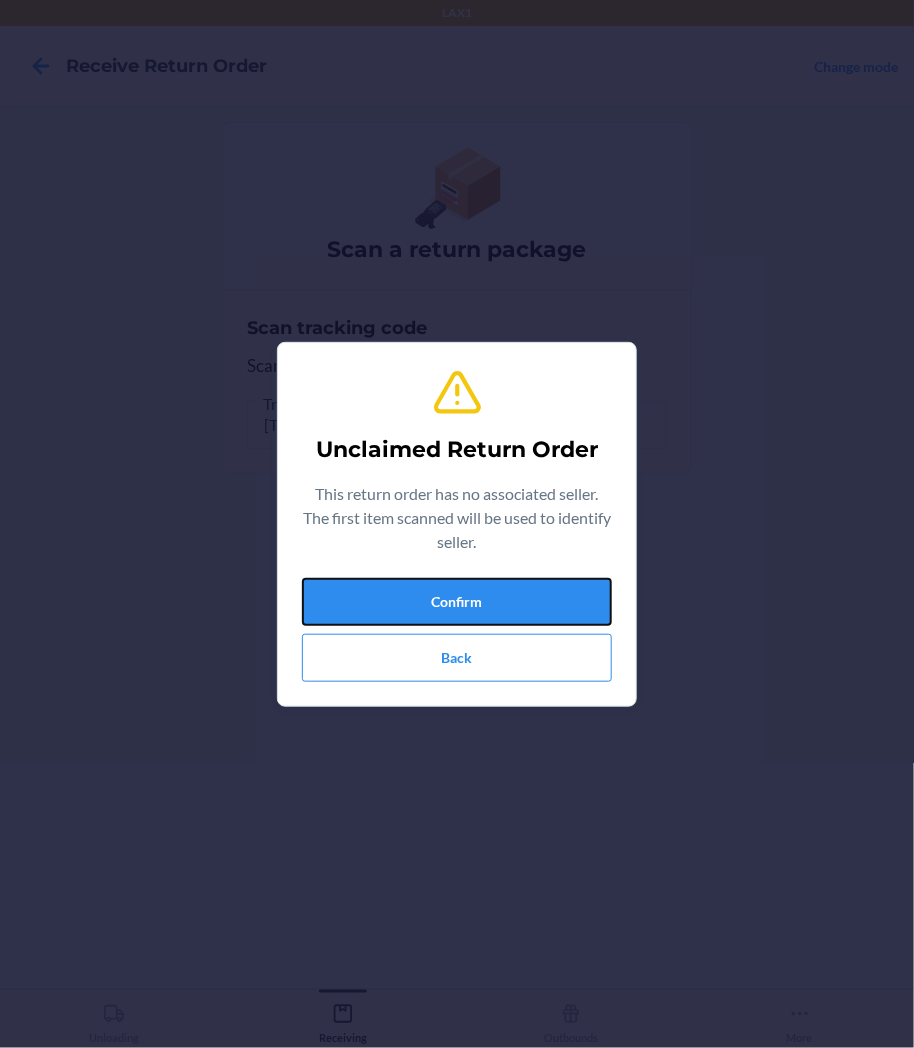 click on "Confirm" at bounding box center [457, 602] 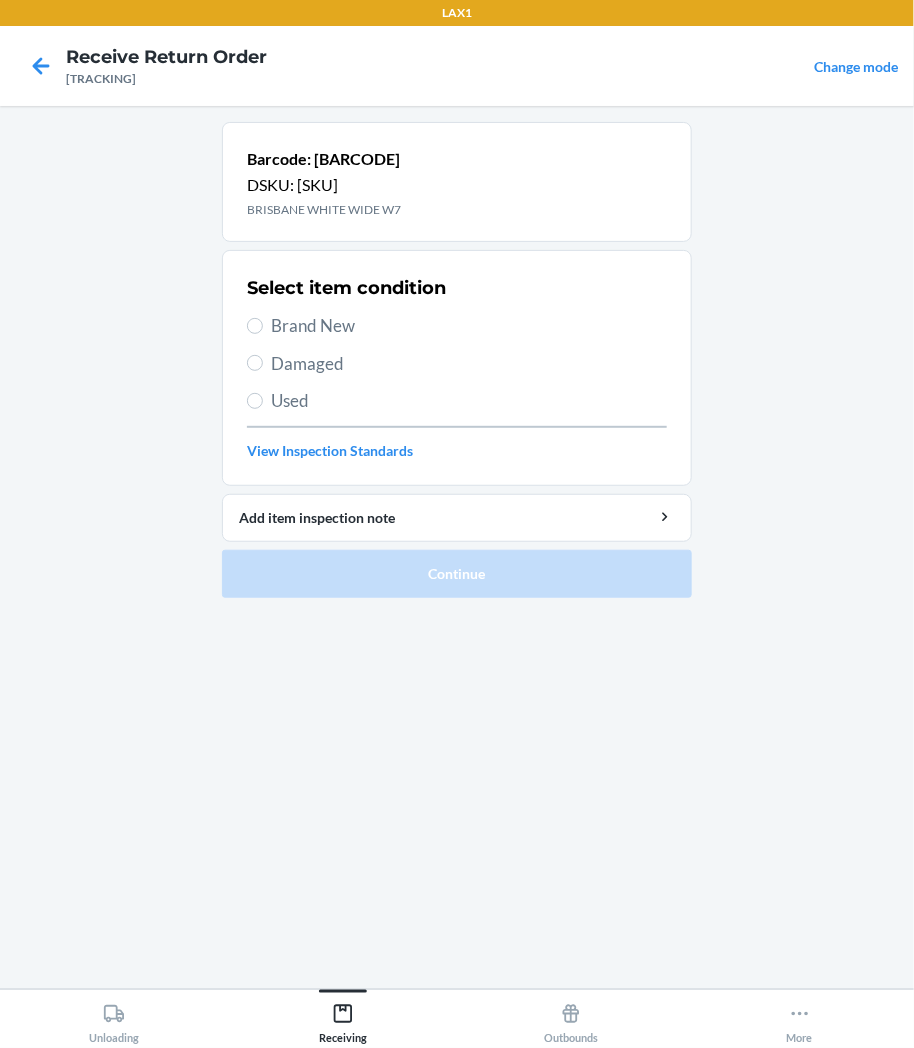 click on "Damaged" at bounding box center [469, 364] 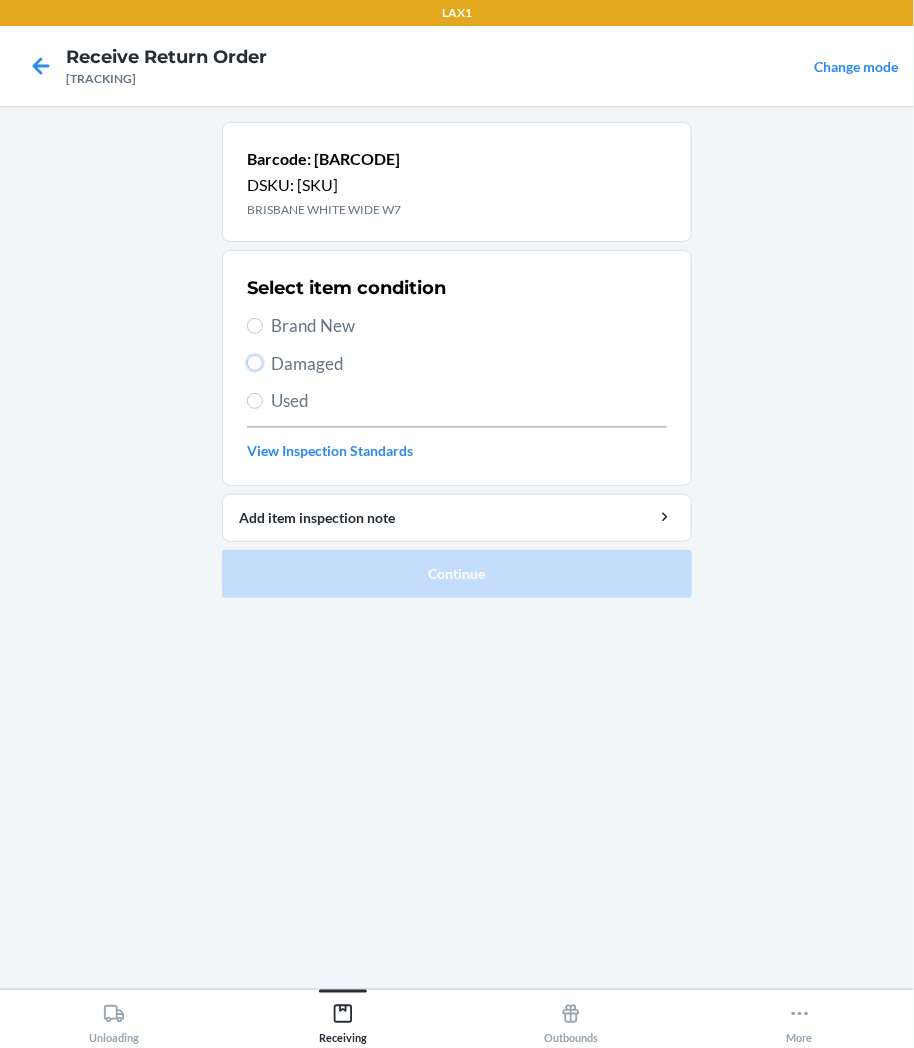 click on "Damaged" at bounding box center (255, 363) 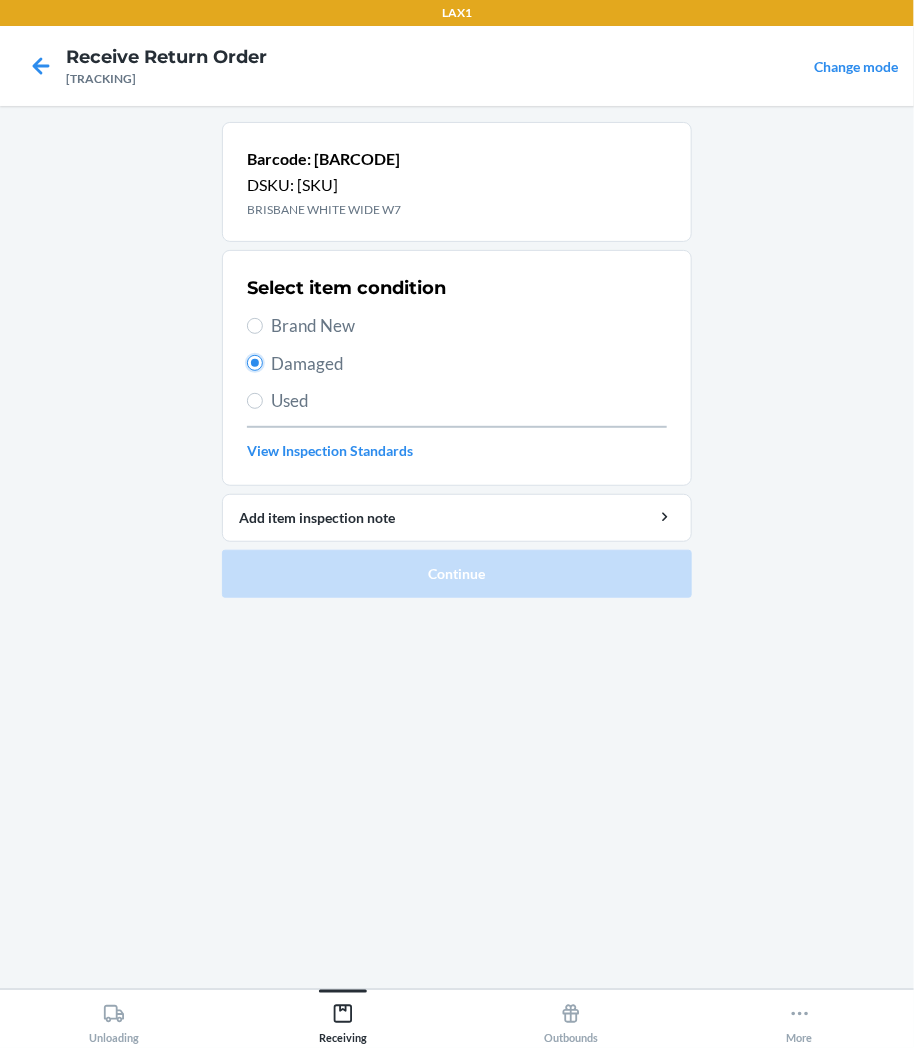 radio on "true" 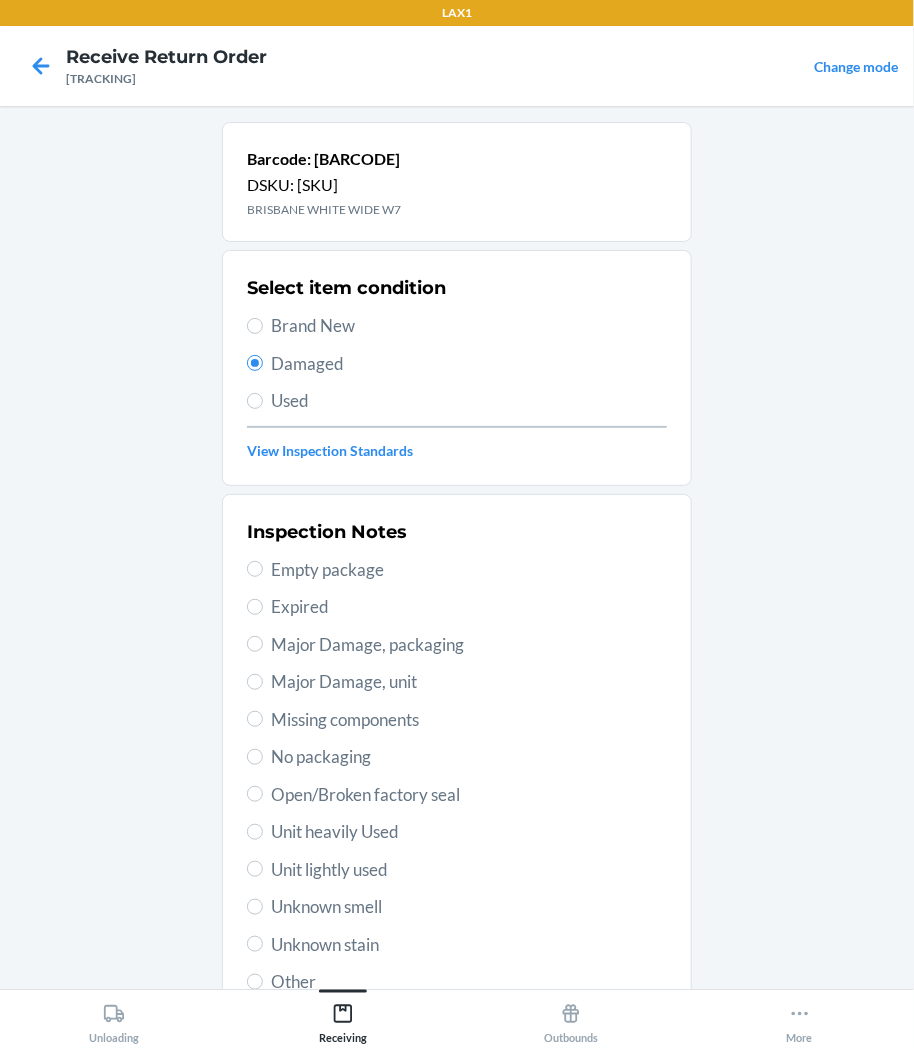 click on "Unit lightly used" at bounding box center [469, 870] 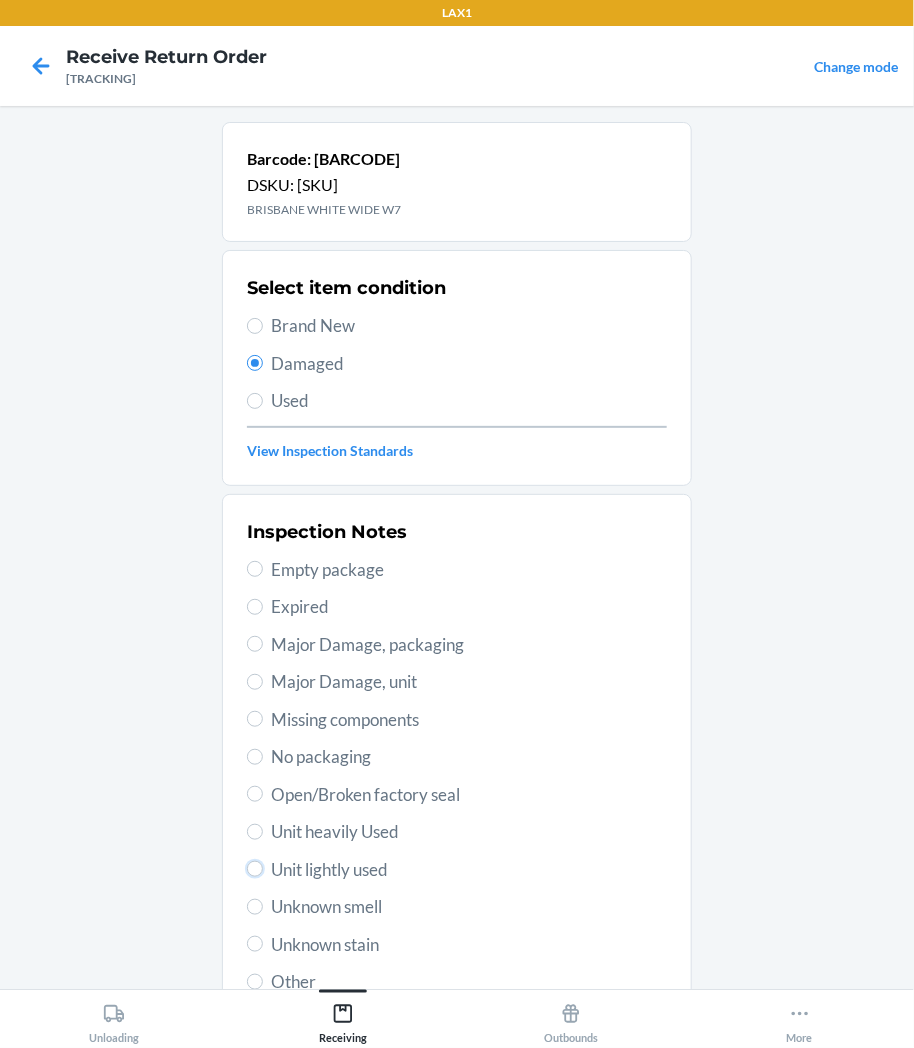 click on "Unit lightly used" at bounding box center (255, 869) 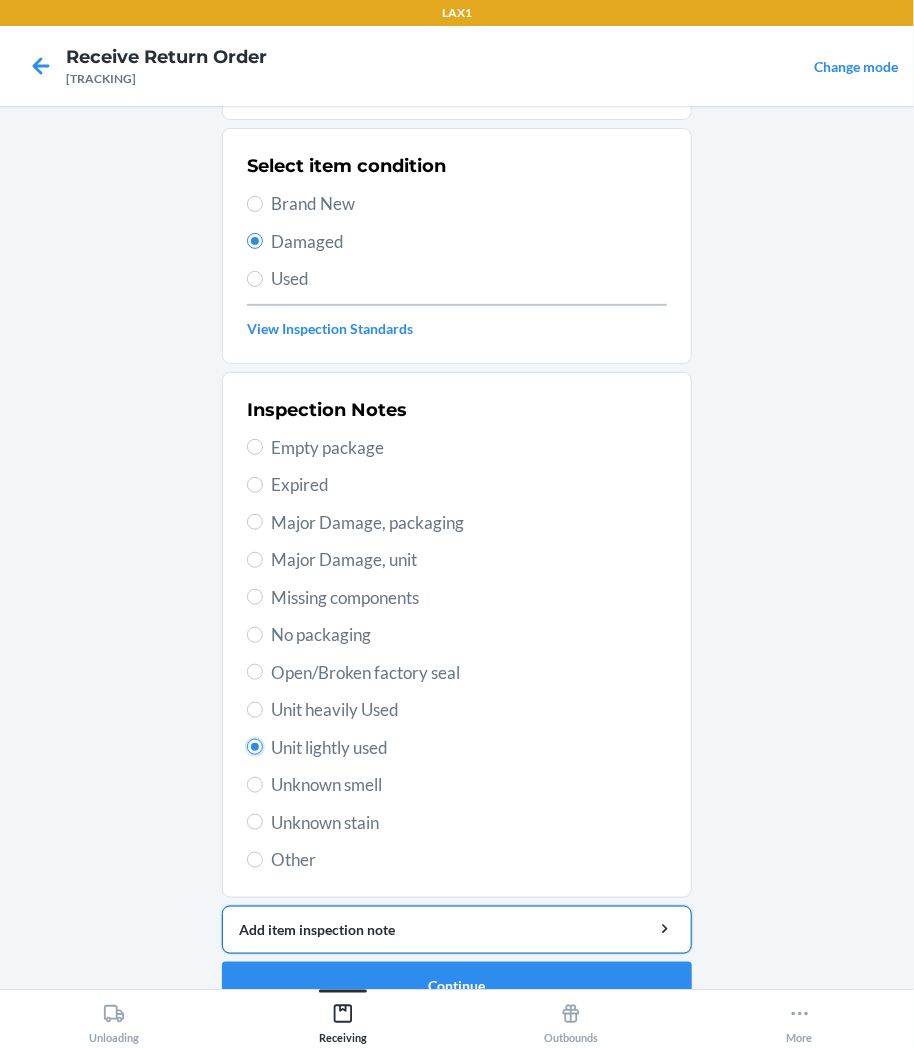 scroll, scrollTop: 157, scrollLeft: 0, axis: vertical 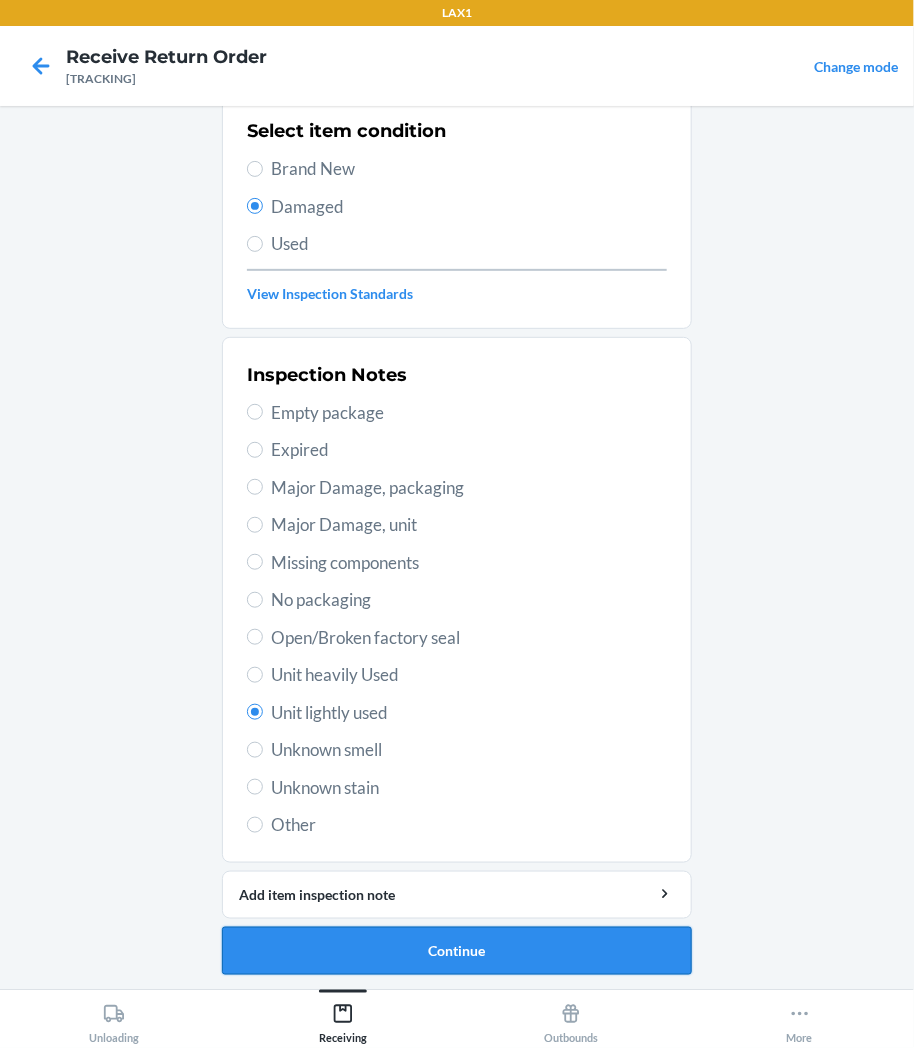 click on "Continue" at bounding box center (457, 951) 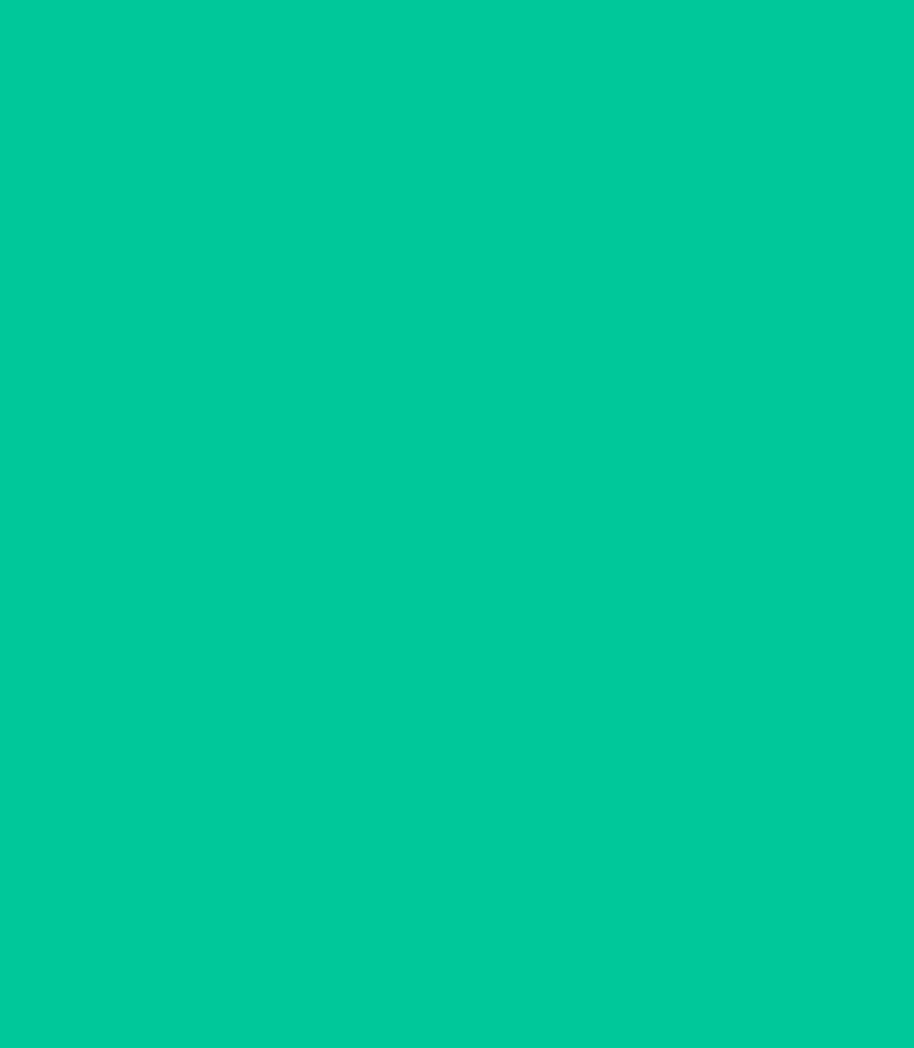 scroll, scrollTop: 0, scrollLeft: 0, axis: both 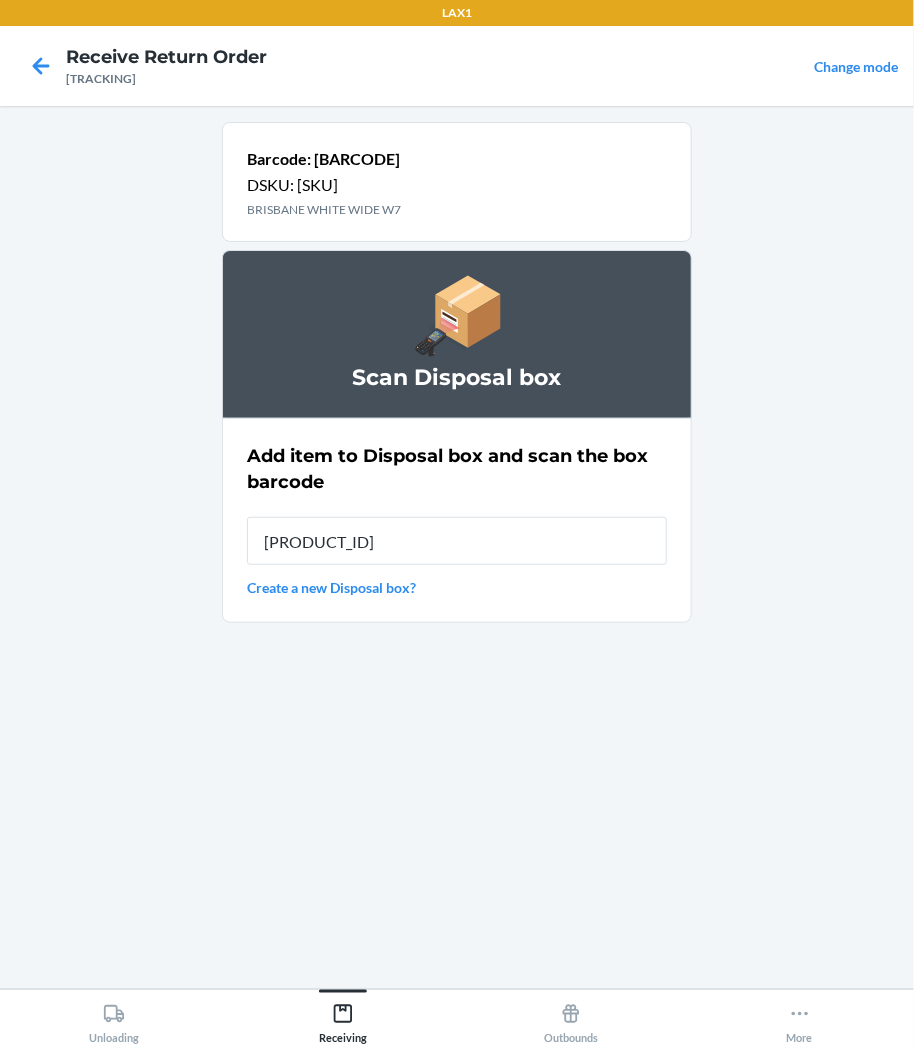 type on "[PRODUCT_ID]" 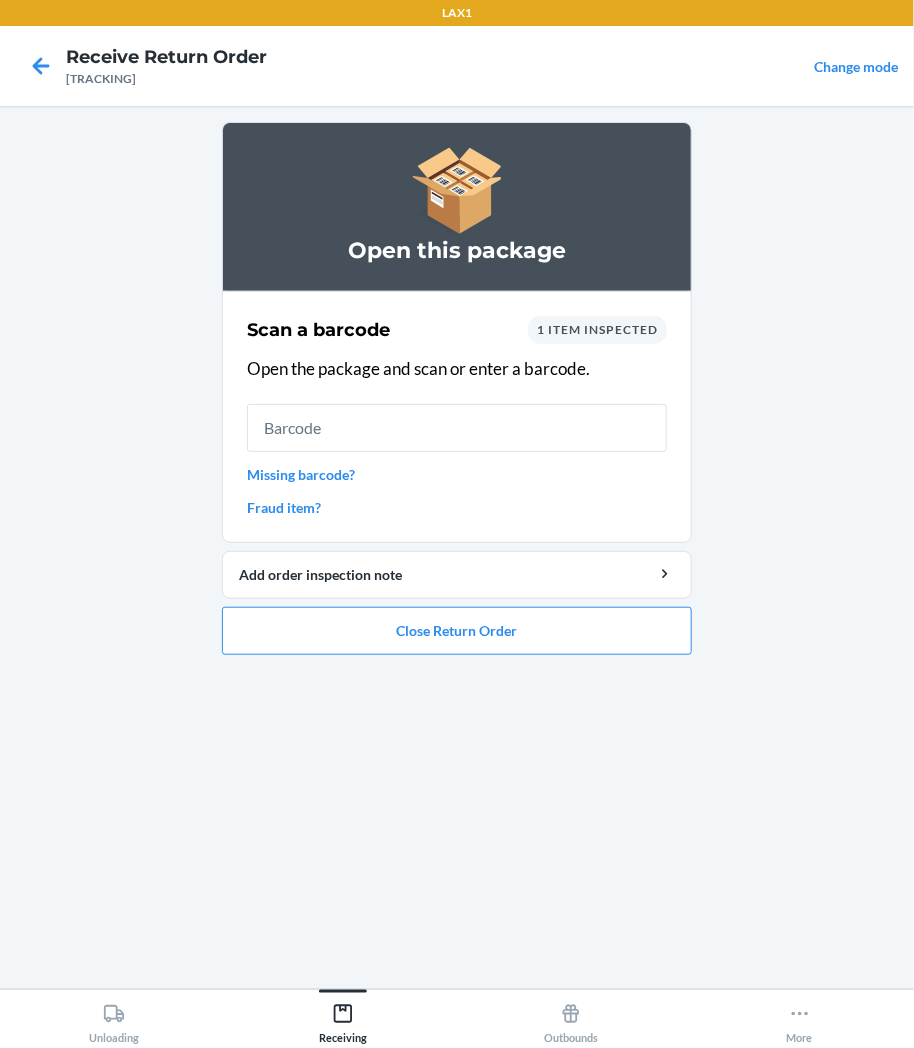 click on "Open this package Scan a barcode 1 item inspected Open the package and scan or enter a barcode. Missing barcode? Fraud item? Add order inspection note Close Return Order" at bounding box center [457, 396] 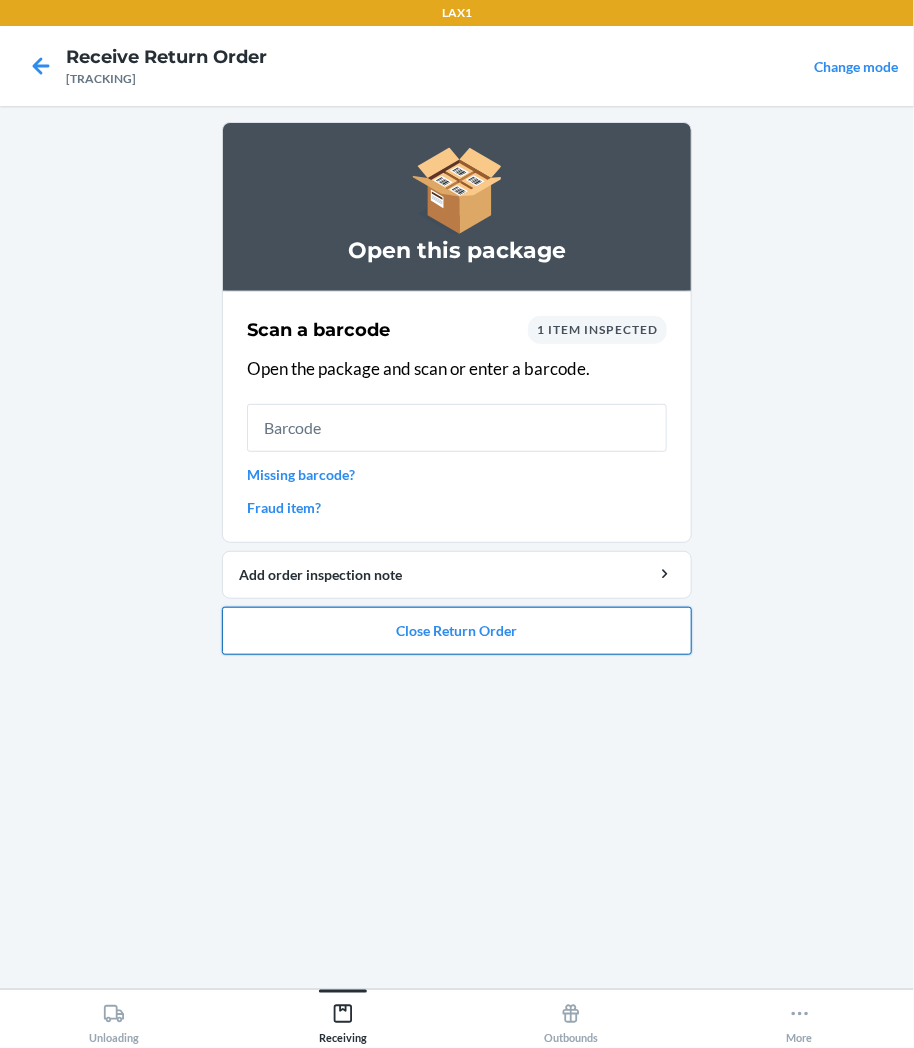 click on "Close Return Order" at bounding box center [457, 631] 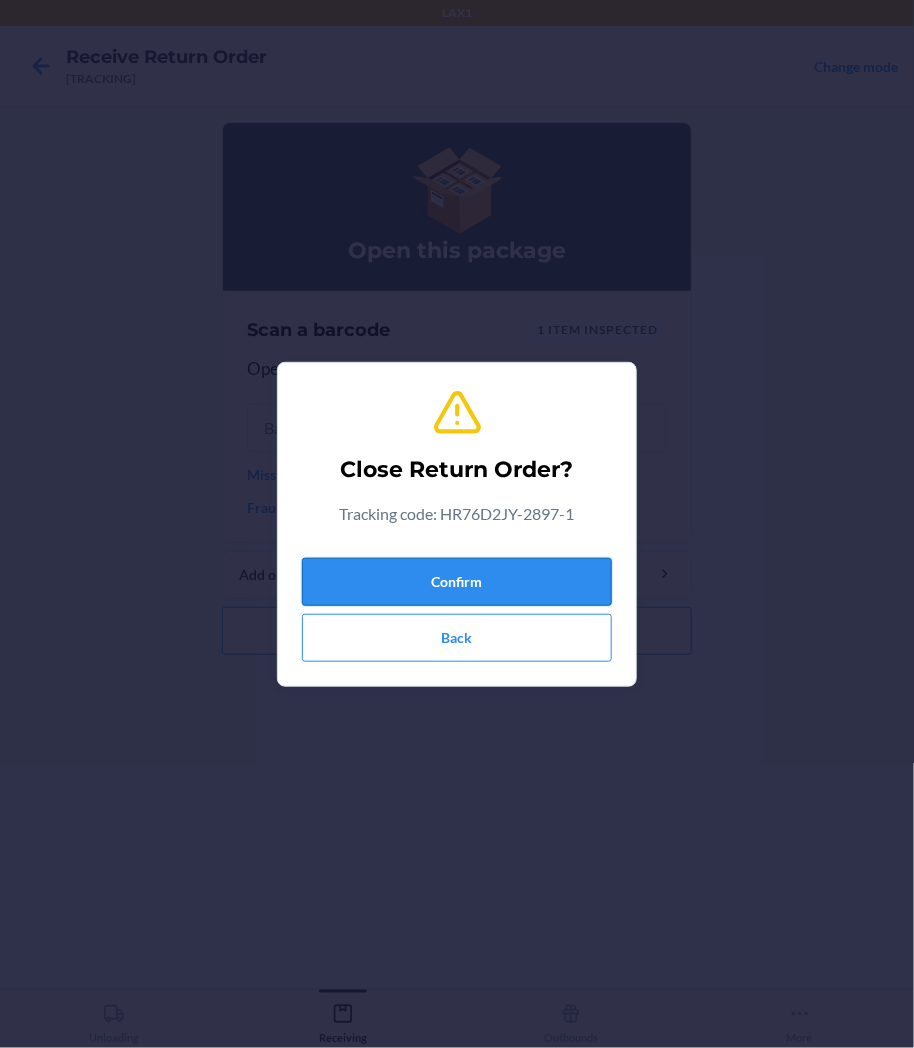 click on "Confirm" at bounding box center [457, 582] 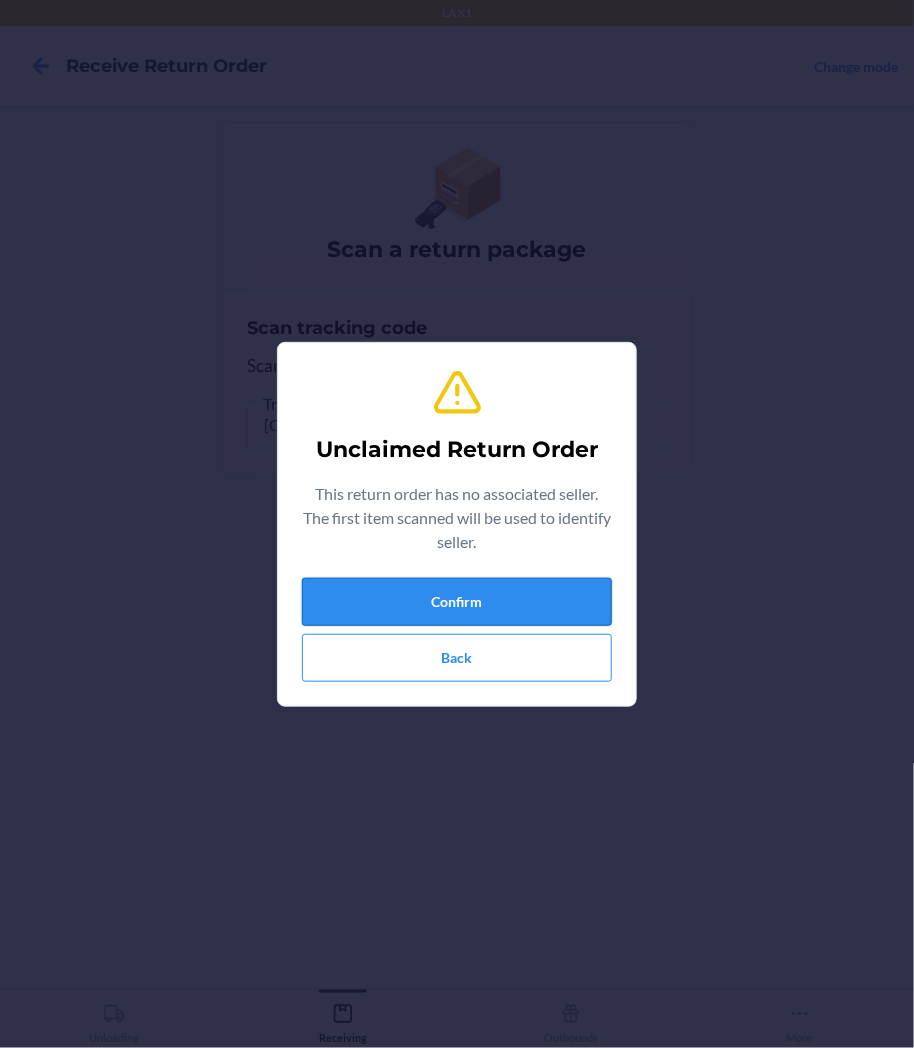 click on "Confirm" at bounding box center (457, 602) 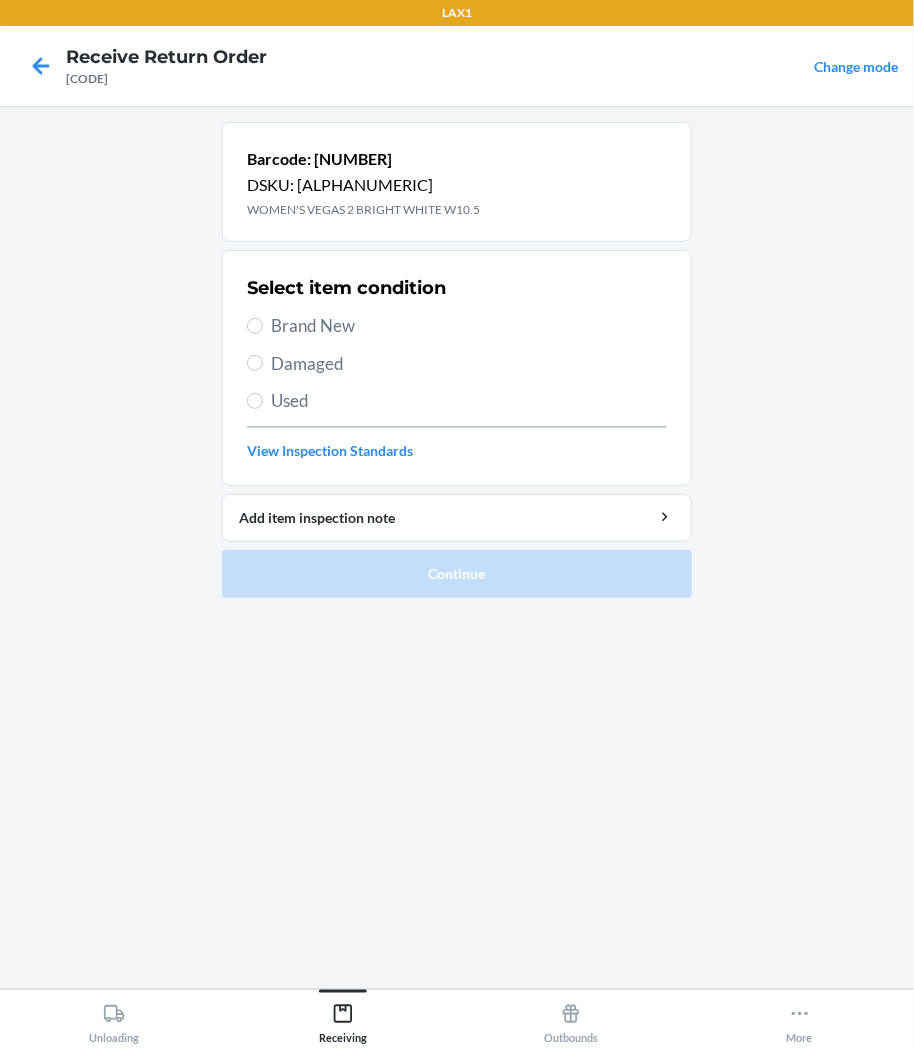 click on "Damaged" at bounding box center (469, 364) 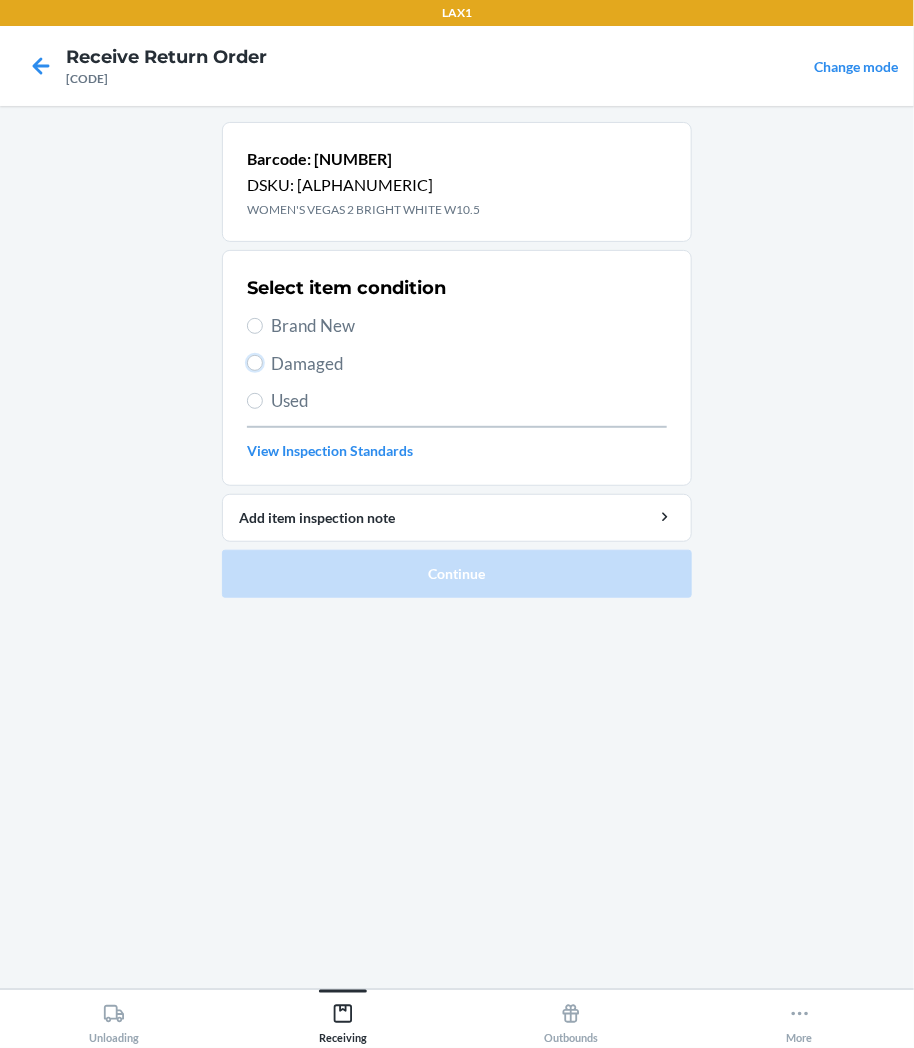 click on "Damaged" at bounding box center (255, 363) 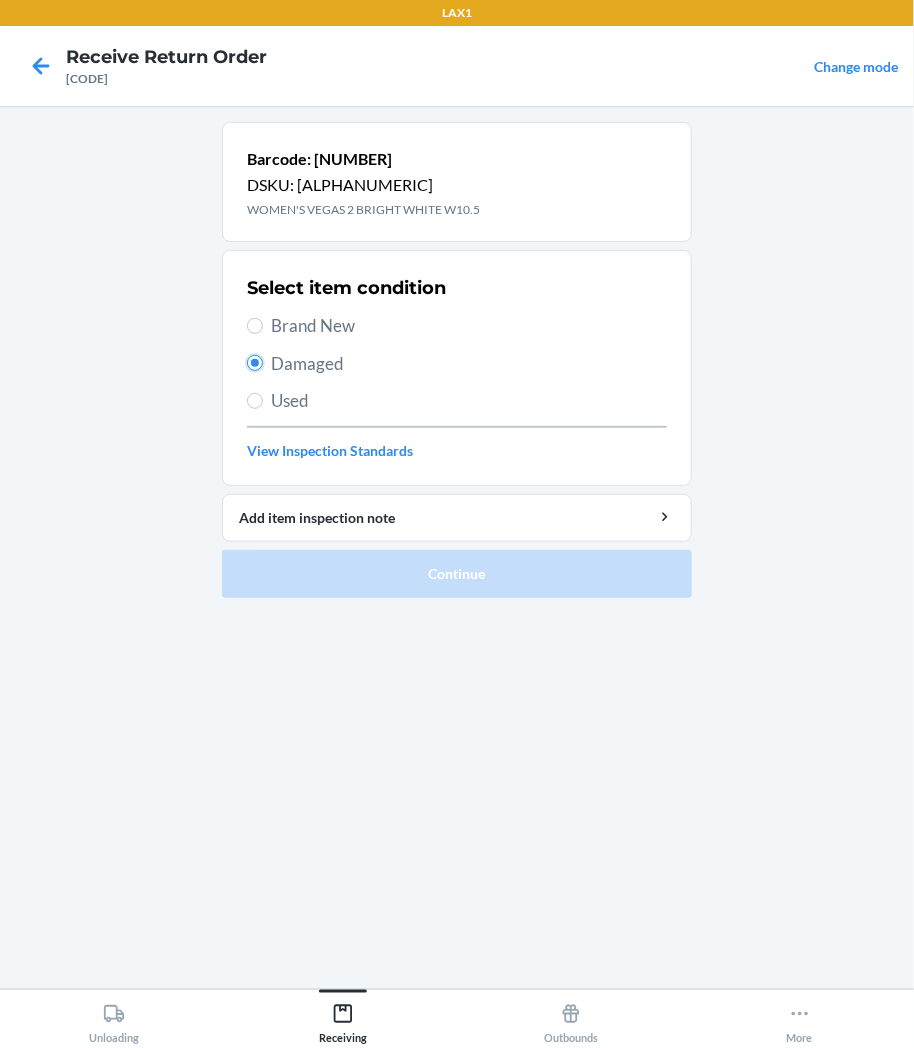 radio on "true" 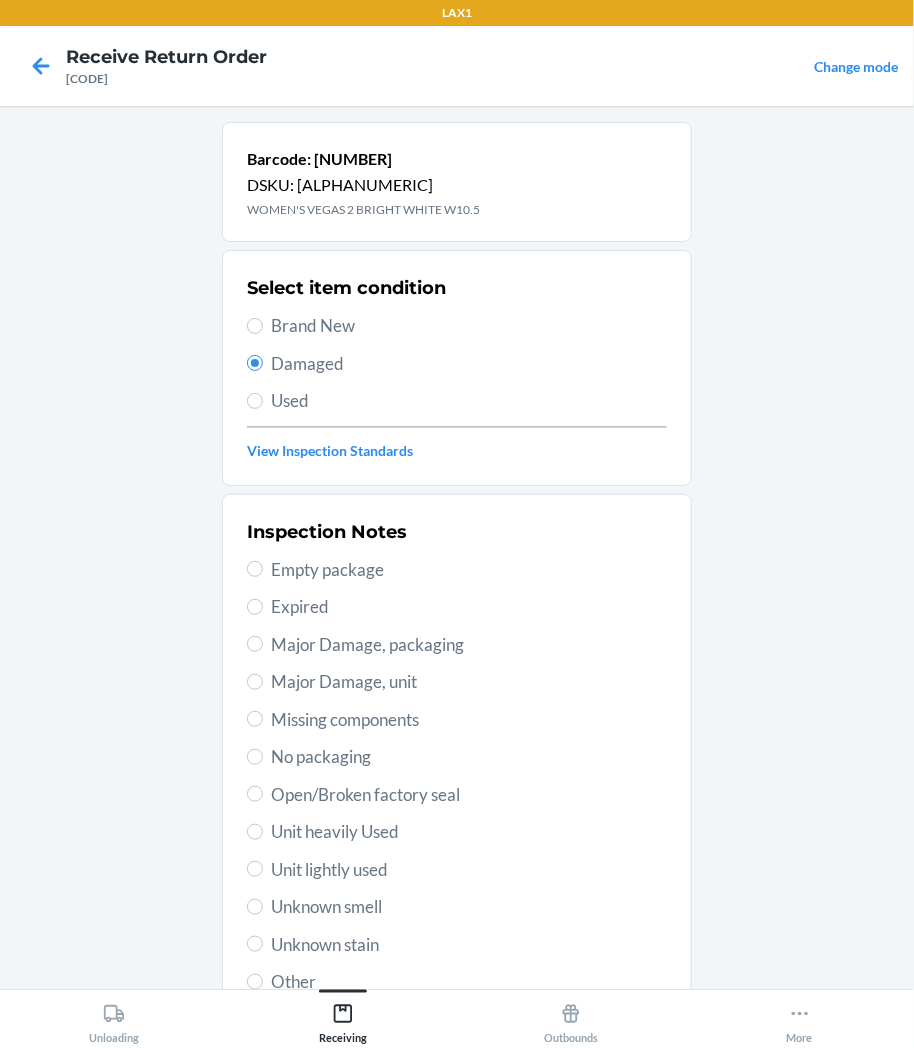 click on "Unknown smell" at bounding box center [469, 907] 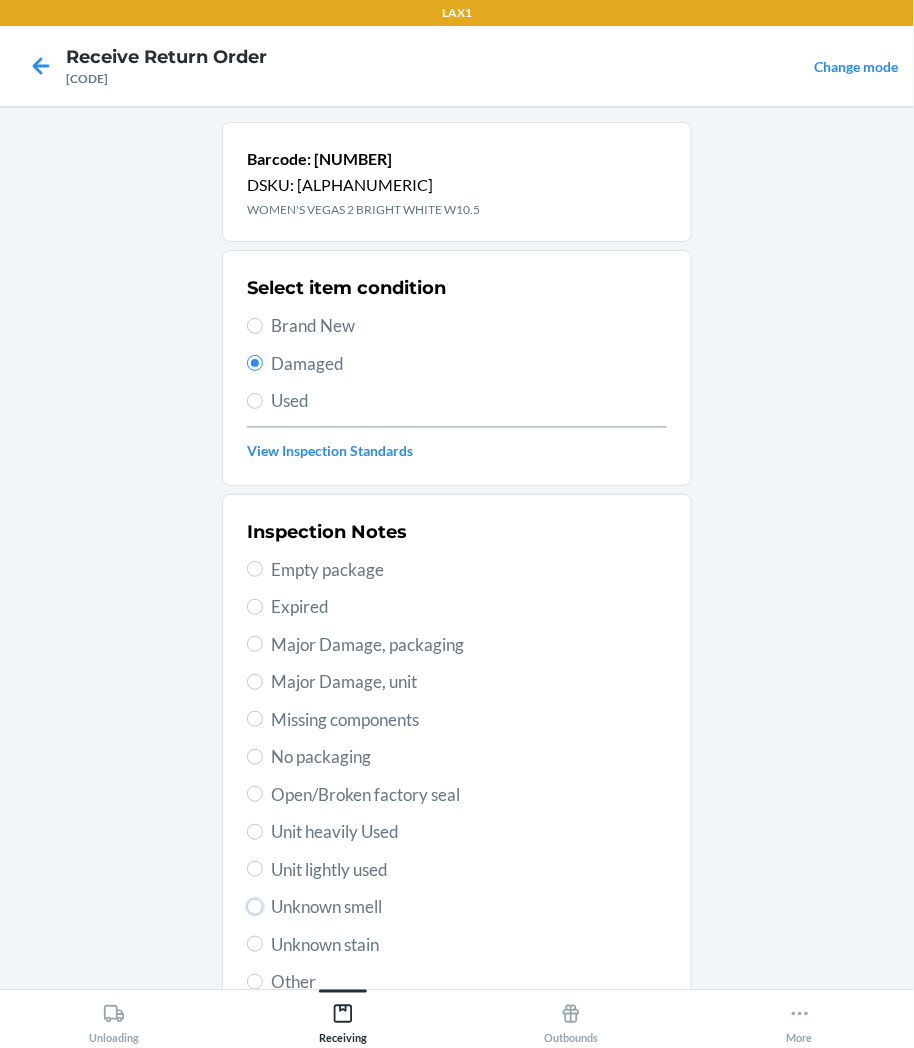 click on "Unknown smell" at bounding box center (255, 907) 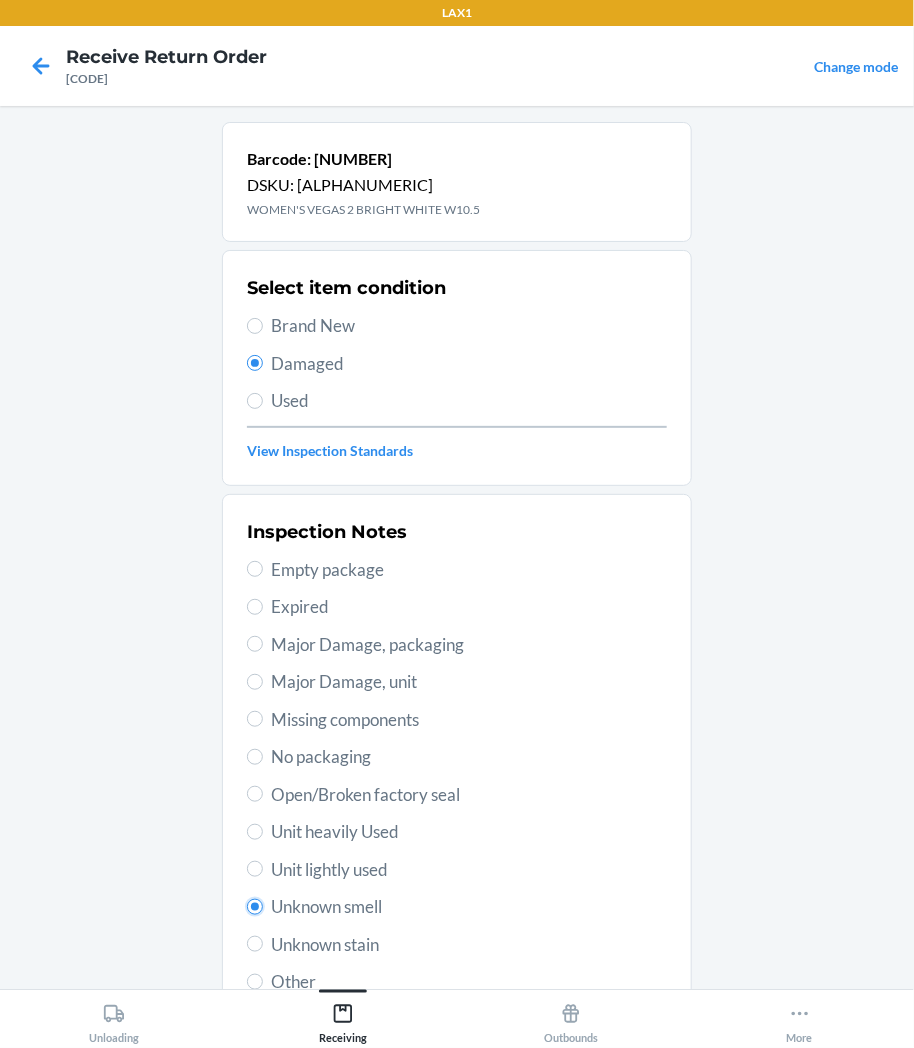 radio on "true" 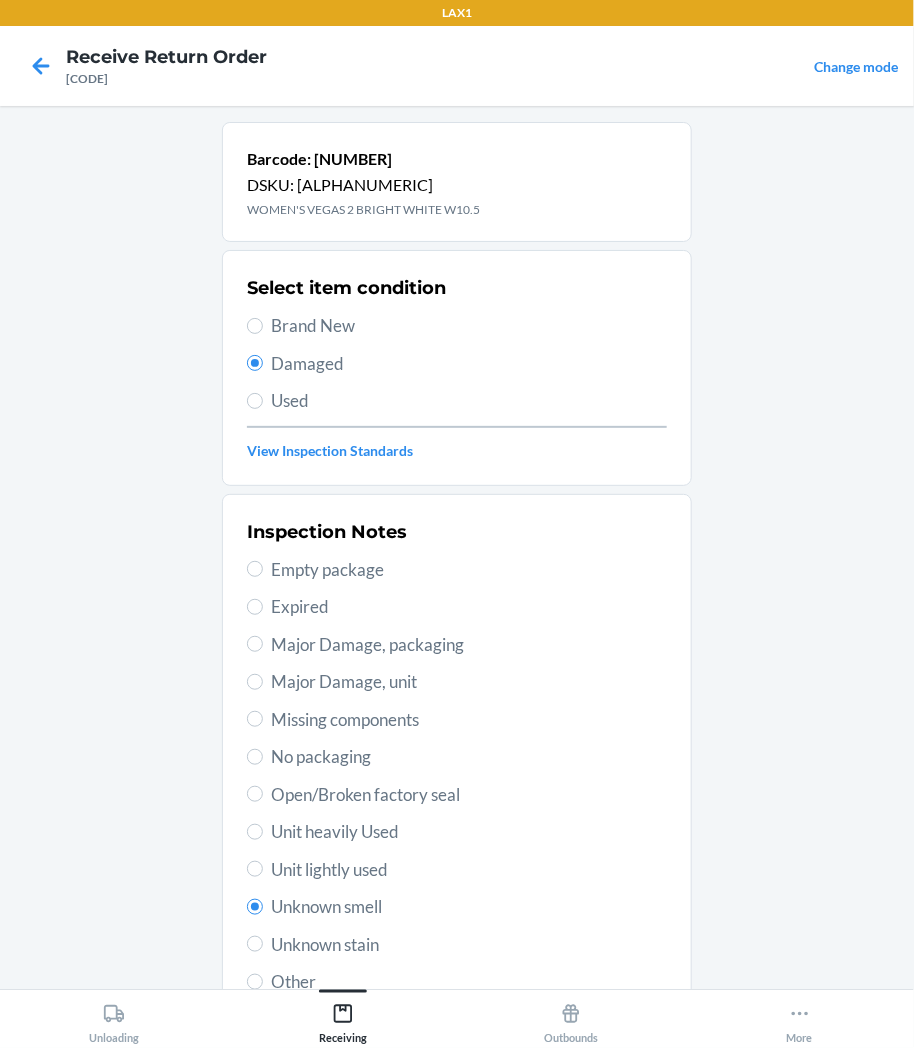 click on "Unit lightly used" at bounding box center (469, 870) 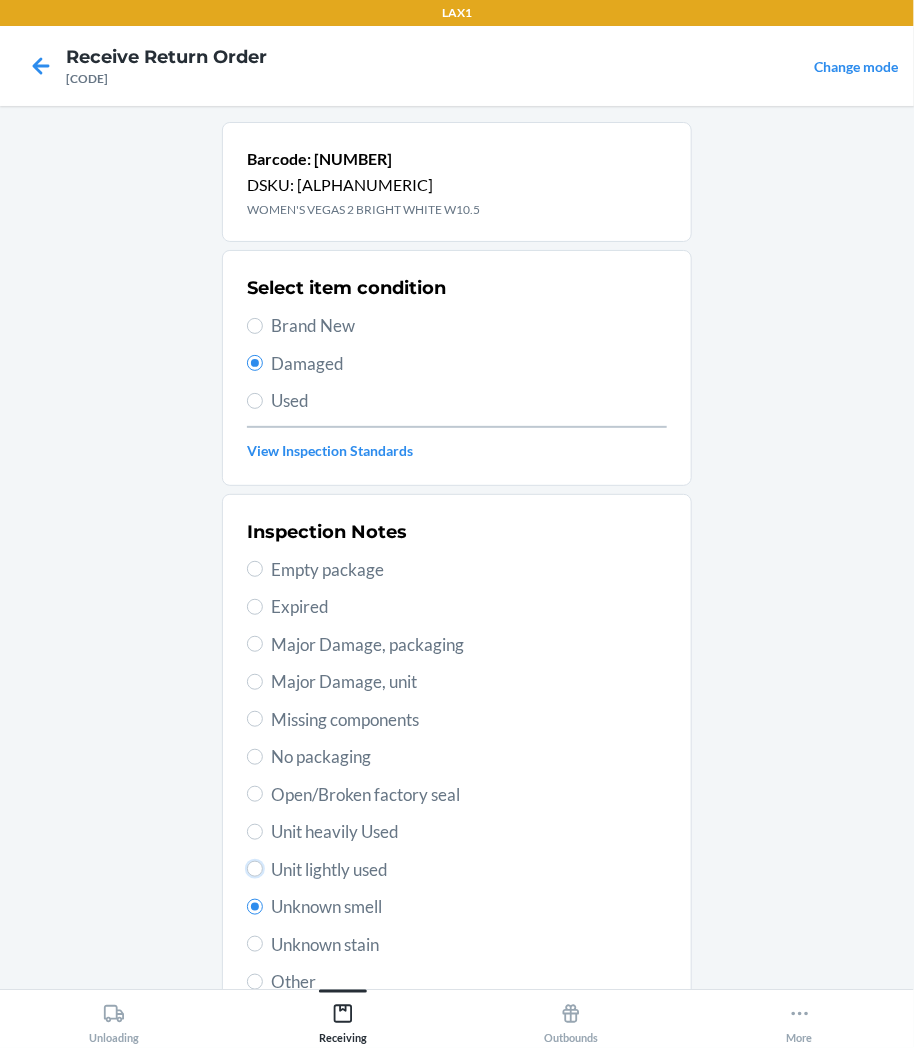 click on "Unit lightly used" at bounding box center (255, 869) 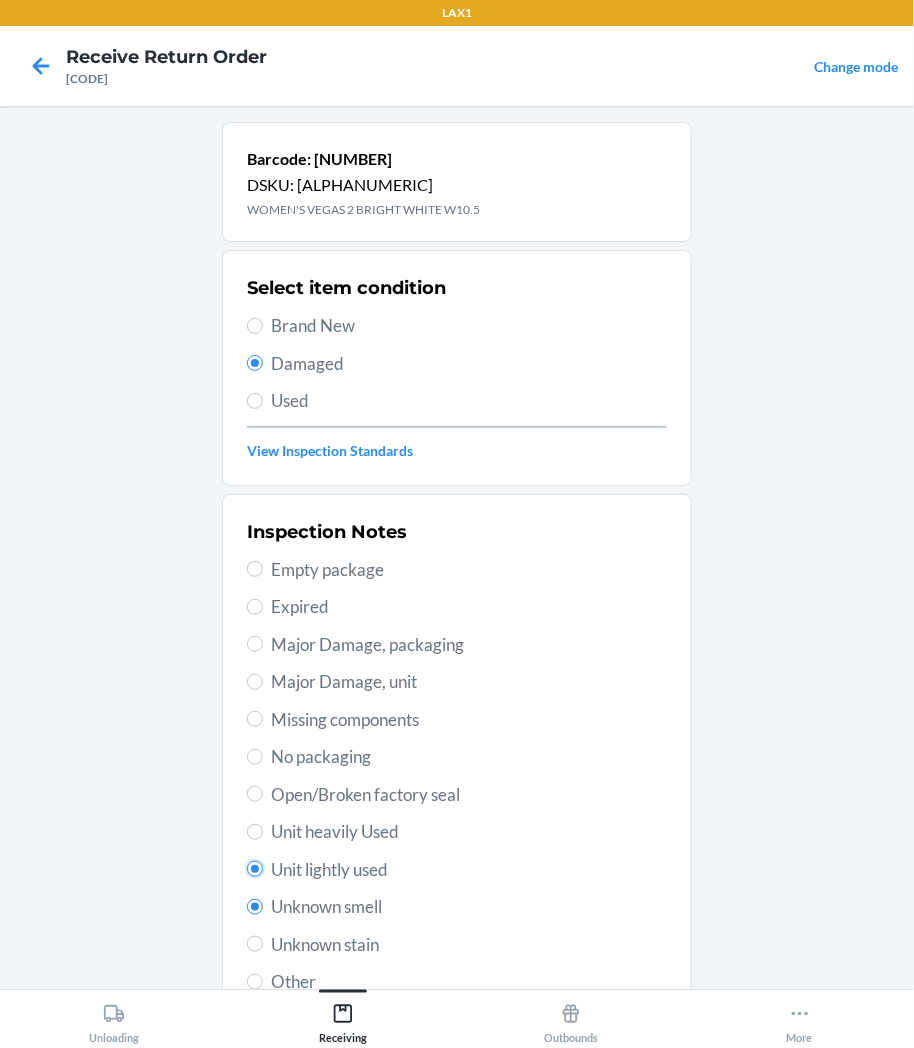 radio on "true" 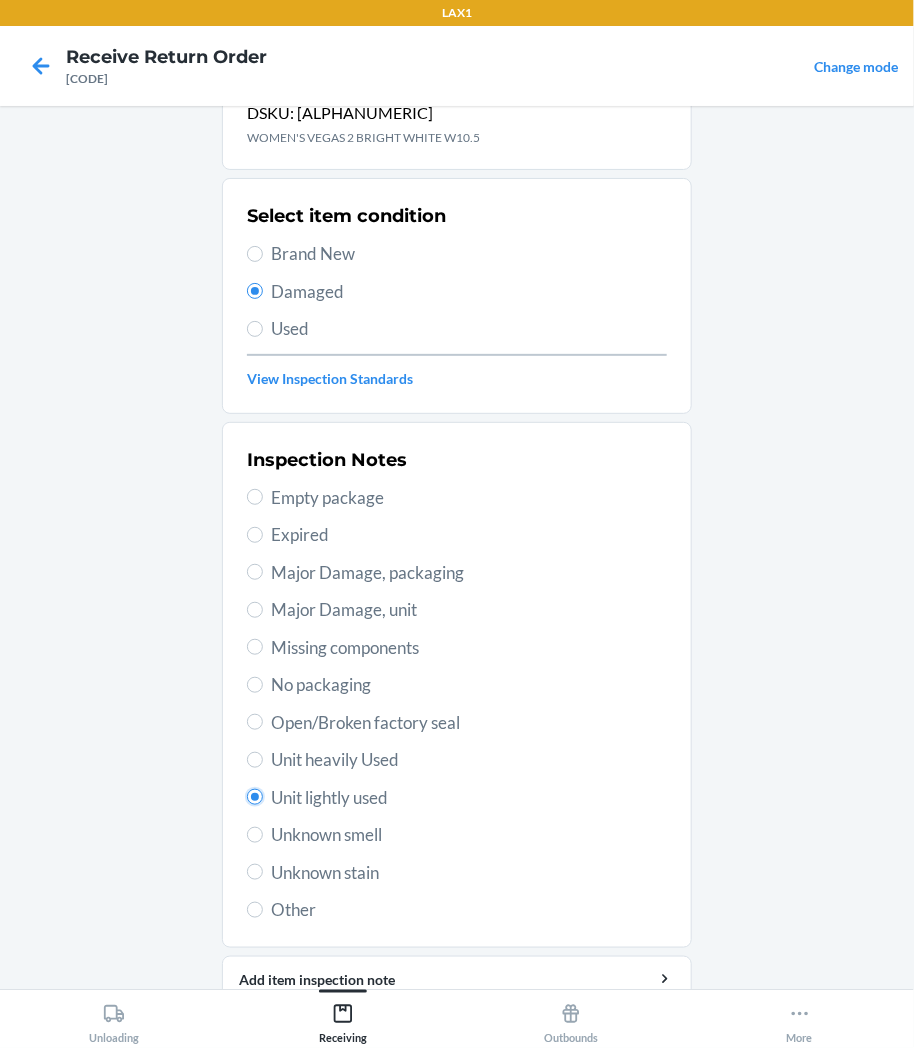 scroll, scrollTop: 157, scrollLeft: 0, axis: vertical 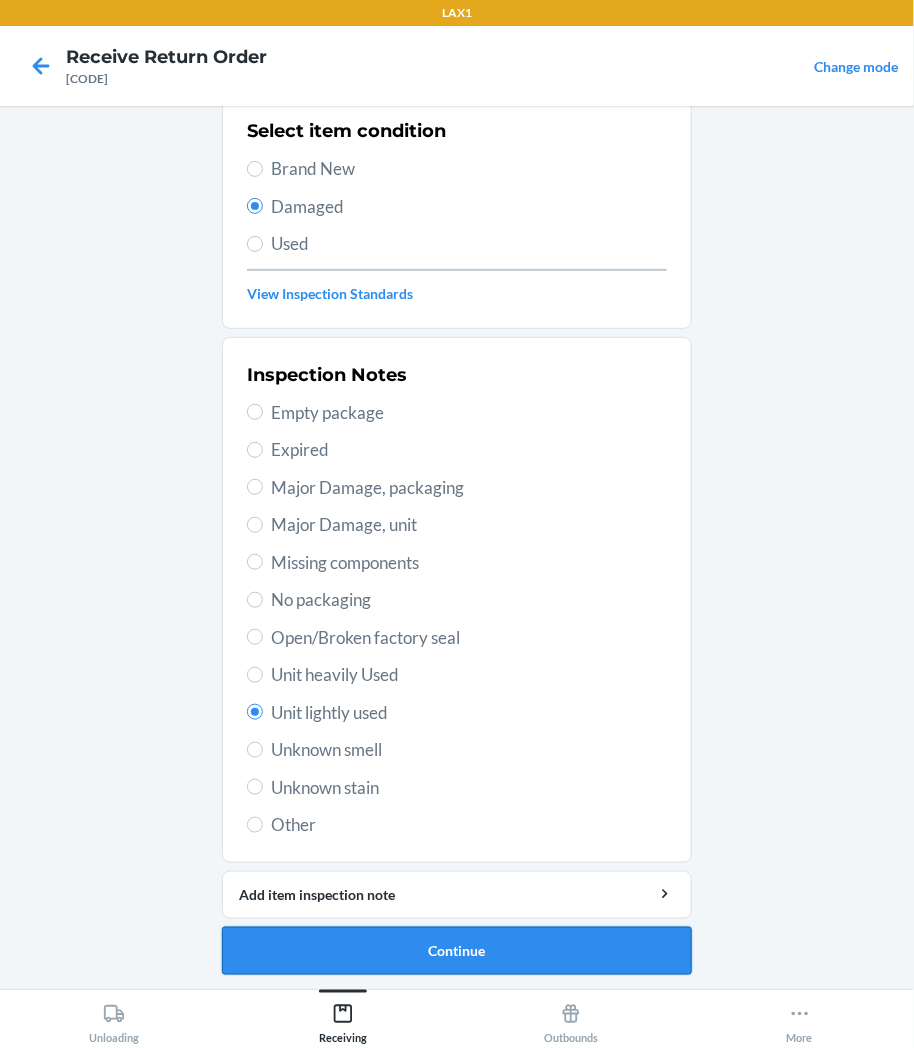click on "Continue" at bounding box center [457, 951] 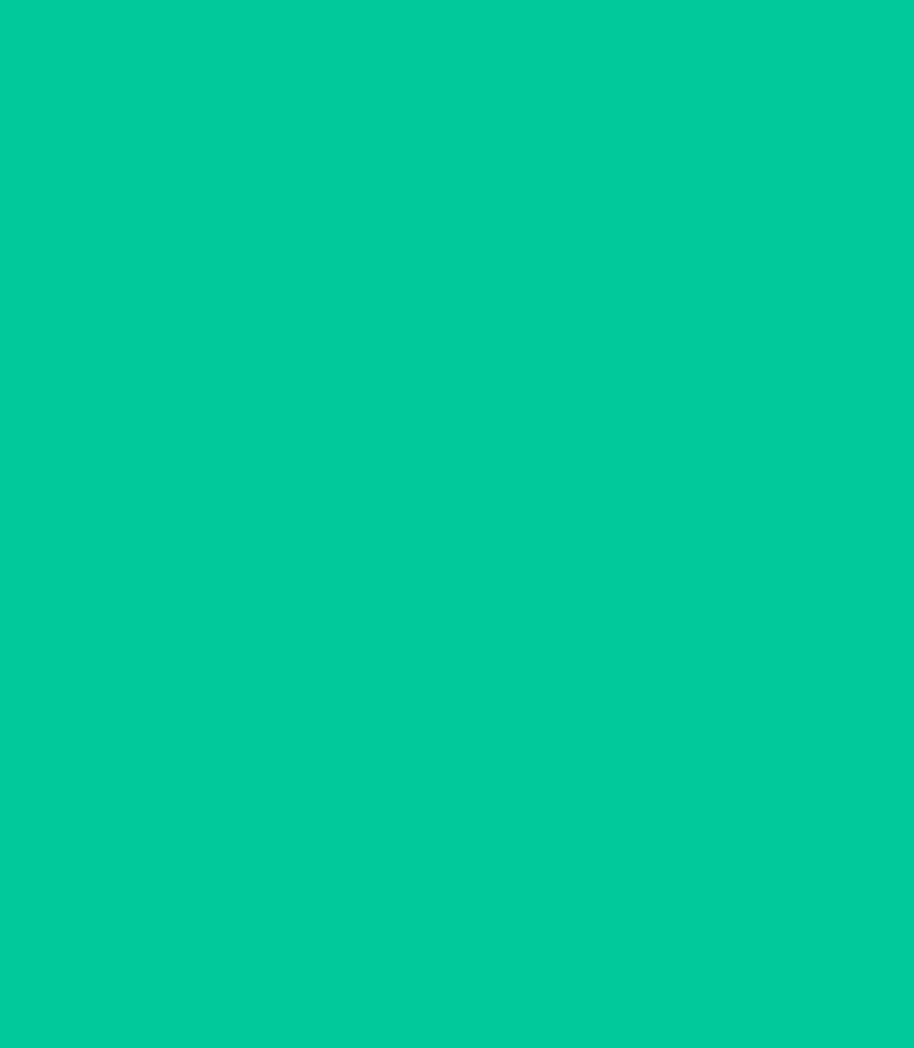scroll, scrollTop: 0, scrollLeft: 0, axis: both 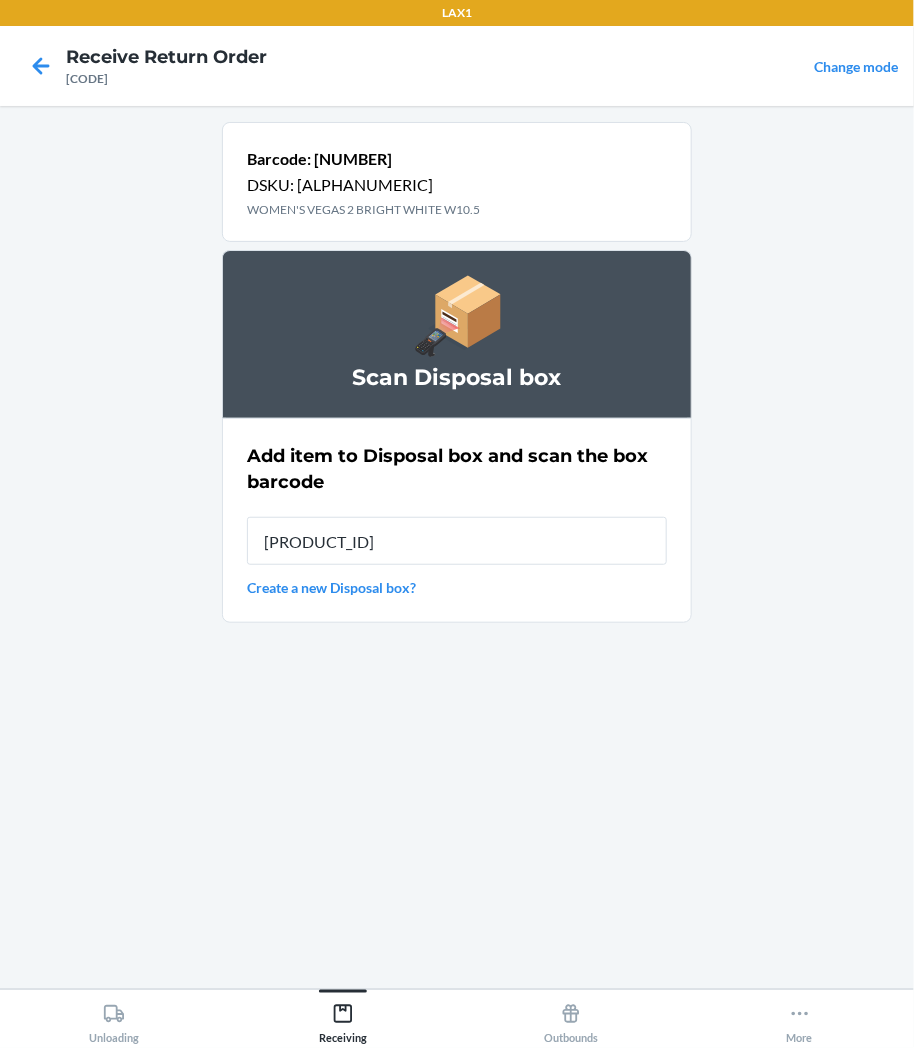 type on "[PRODUCT_ID]" 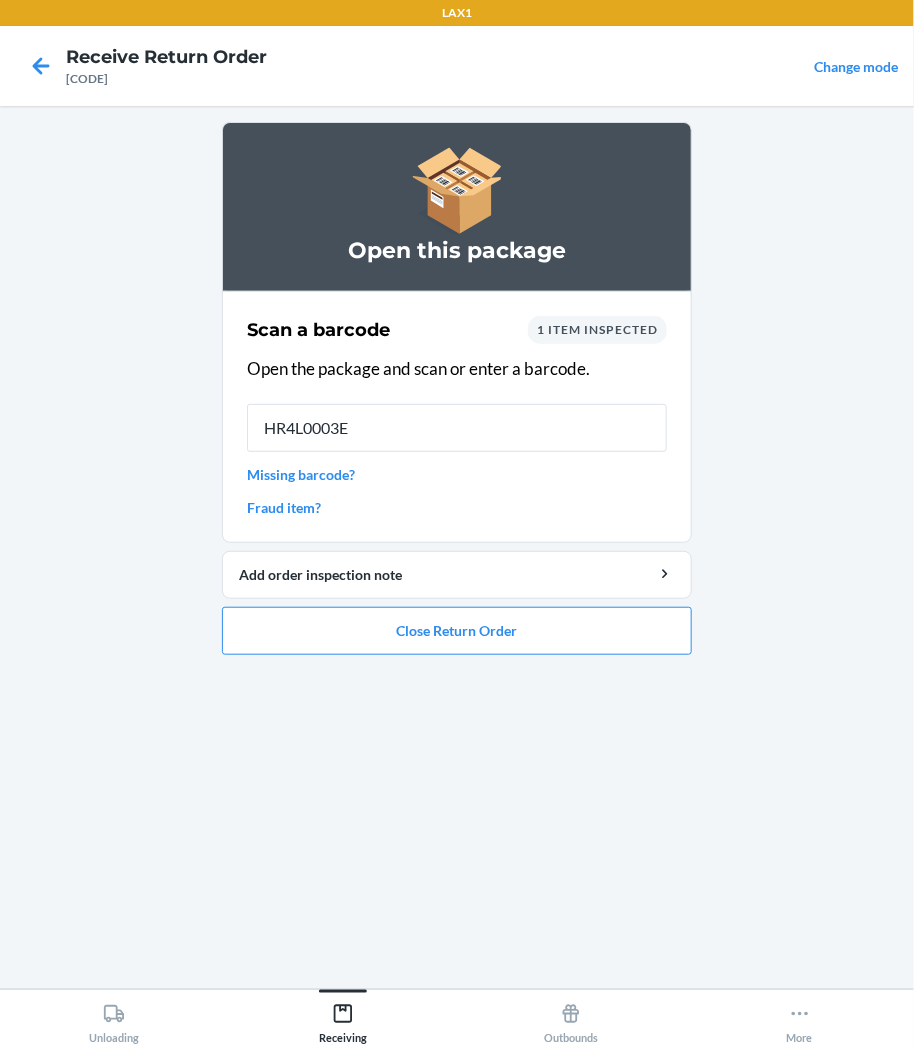 type on "[TRACKING_CODE]" 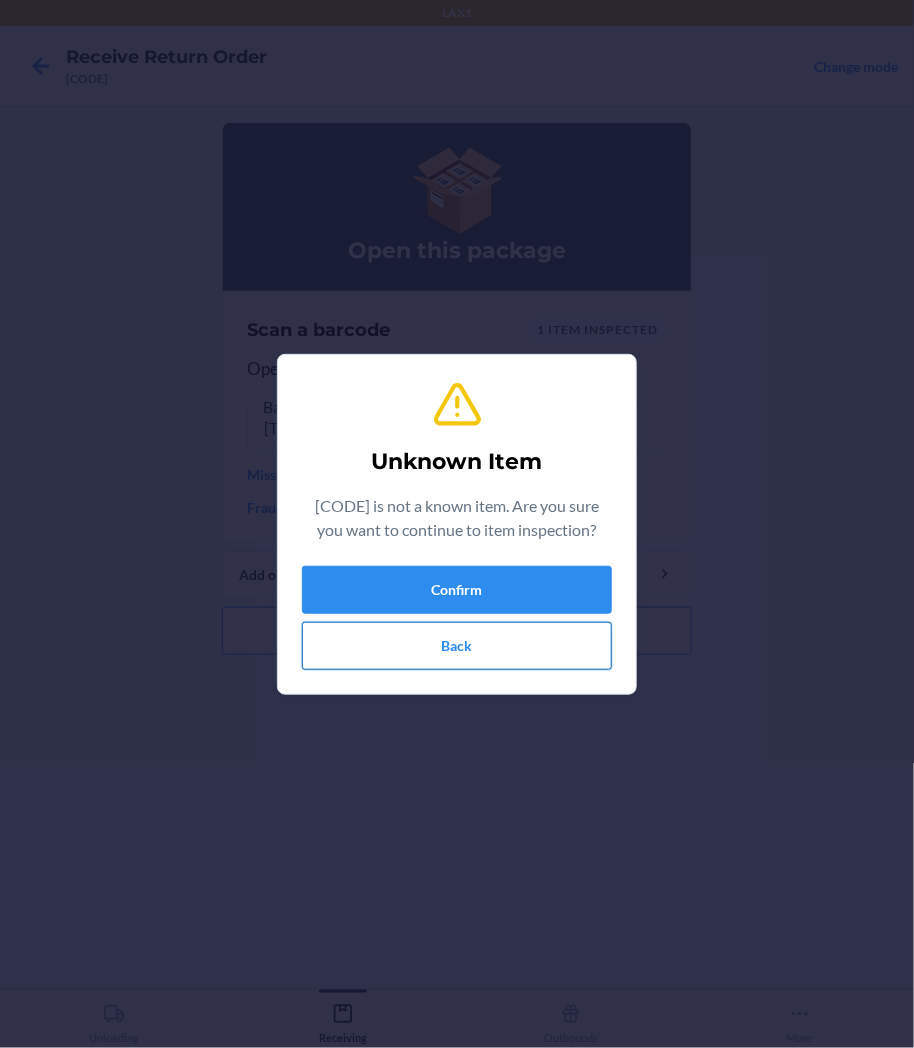 click on "Back" at bounding box center [457, 646] 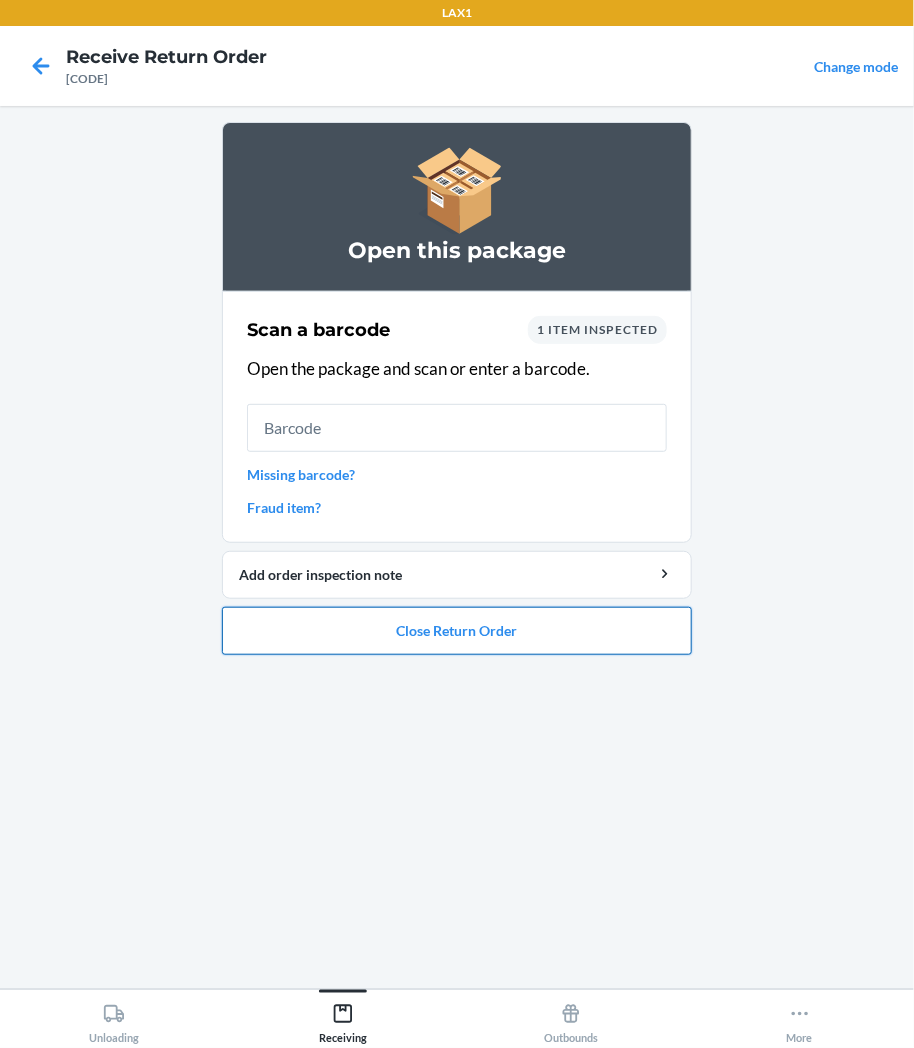 click on "Close Return Order" at bounding box center (457, 631) 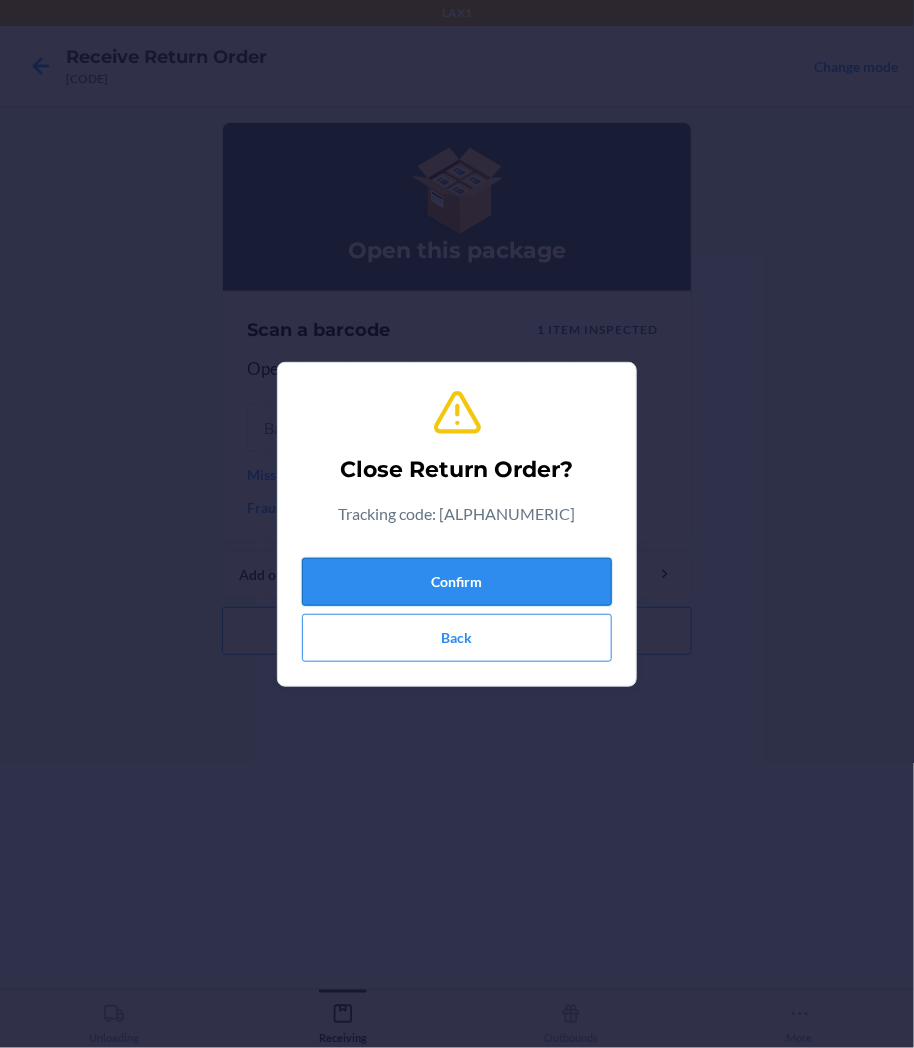 click on "Confirm" at bounding box center (457, 582) 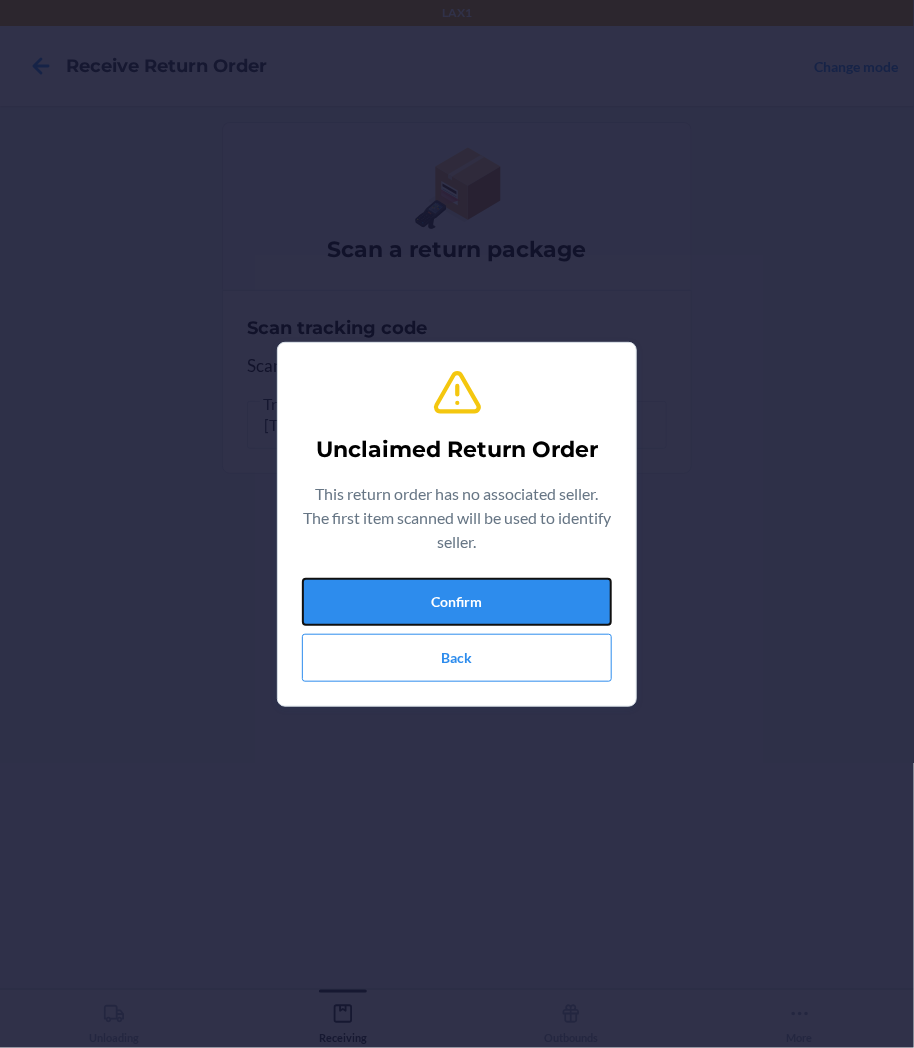 click on "Confirm" at bounding box center (457, 602) 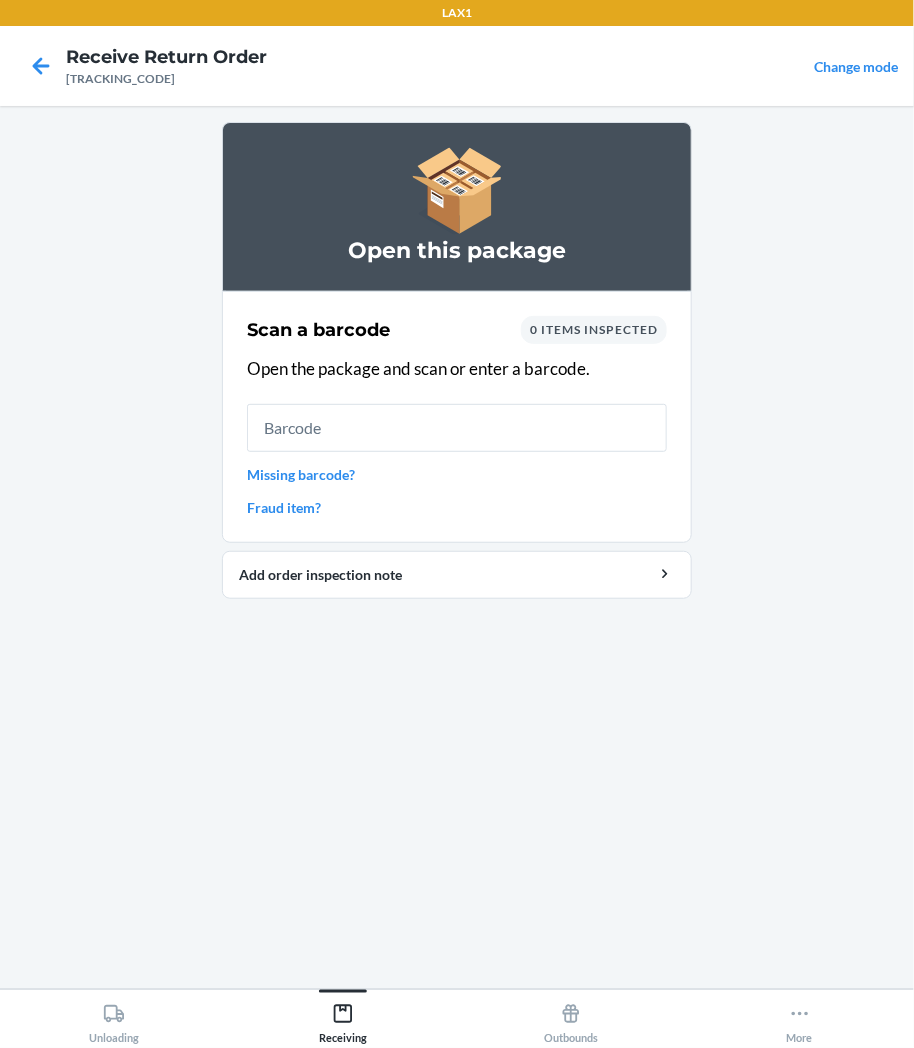 click at bounding box center [457, 428] 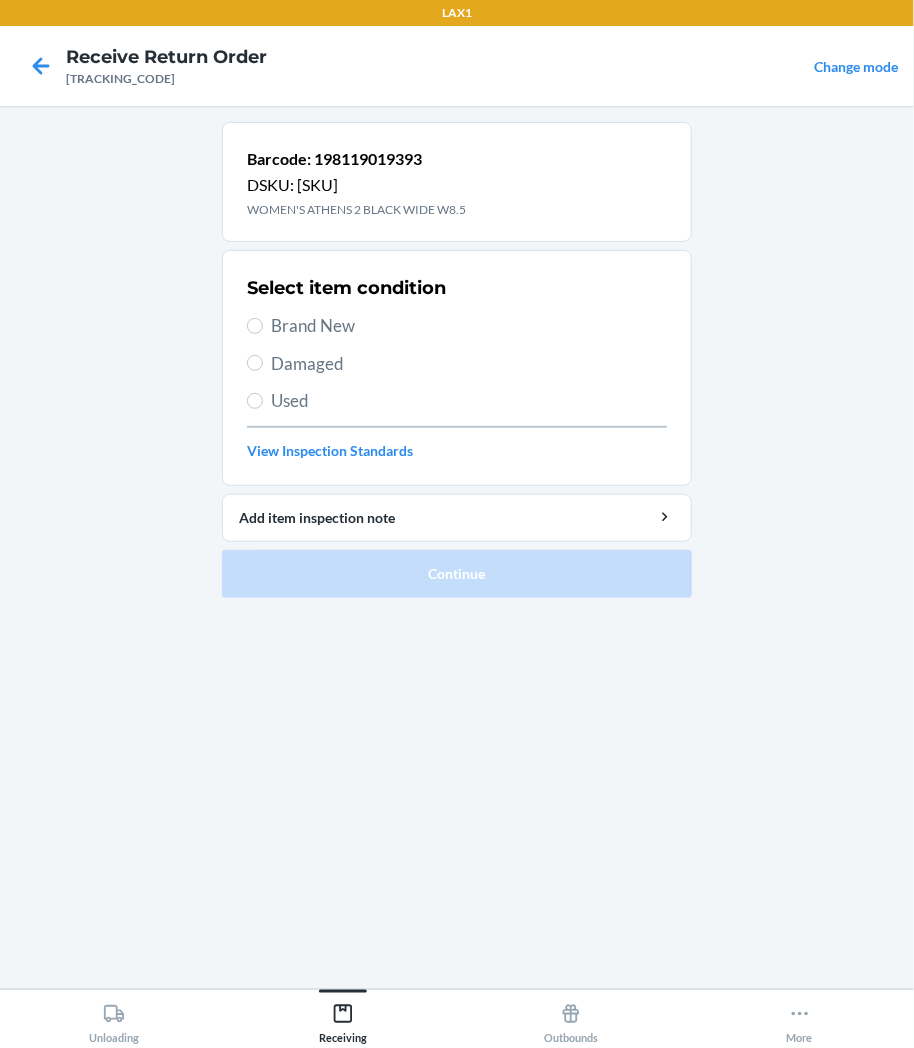 click on "Select item condition Brand New Damaged Used View Inspection Standards" at bounding box center (457, 368) 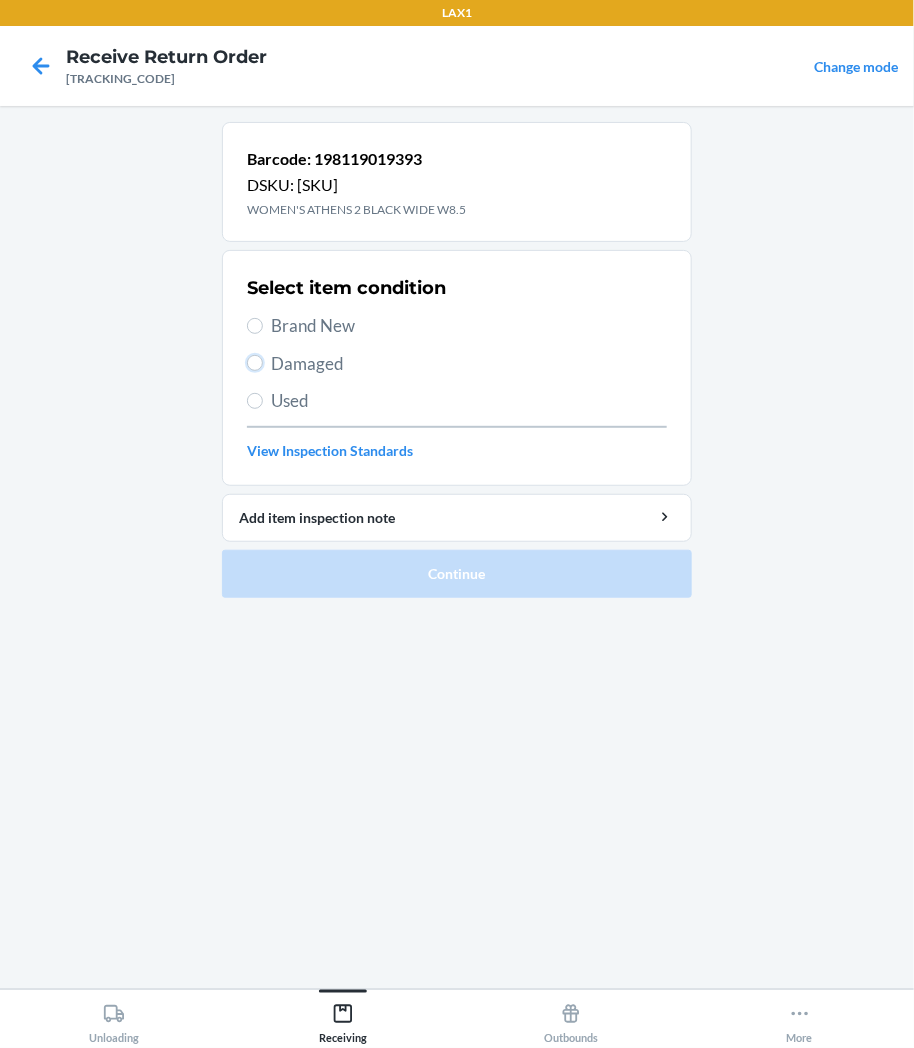 click on "Damaged" at bounding box center (255, 363) 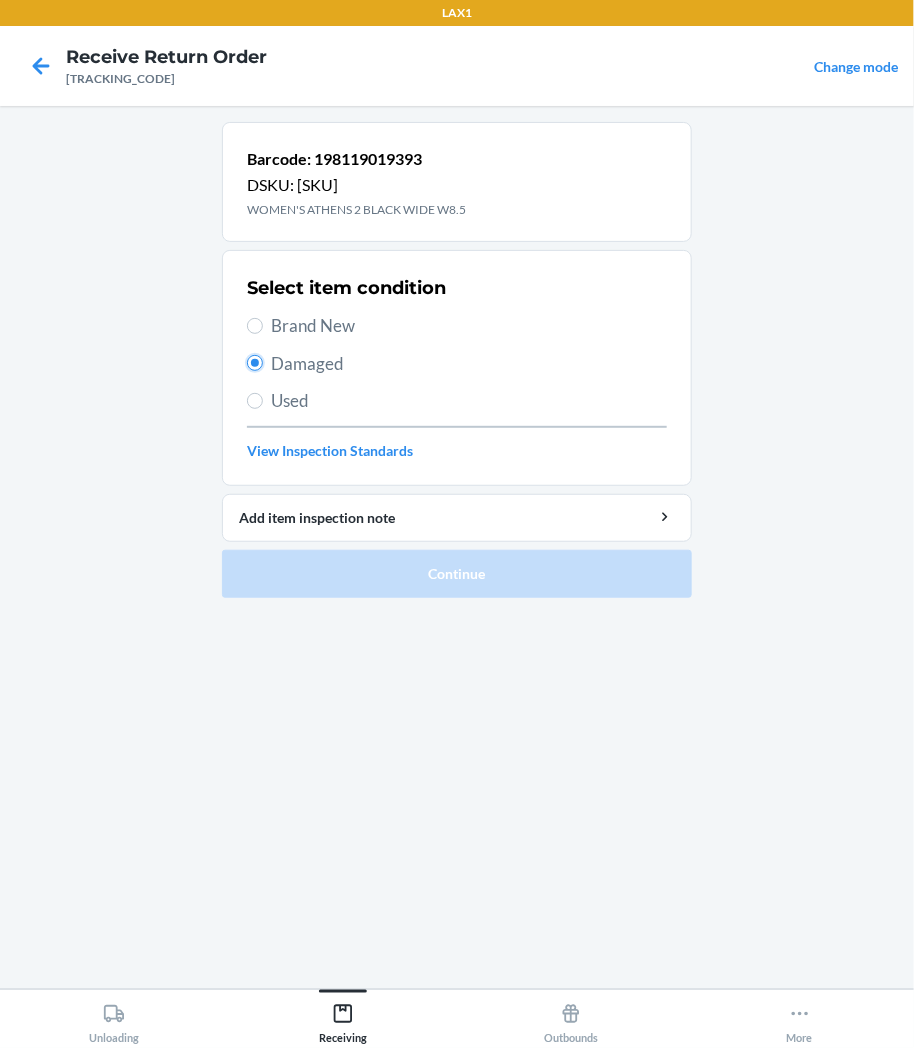 radio on "true" 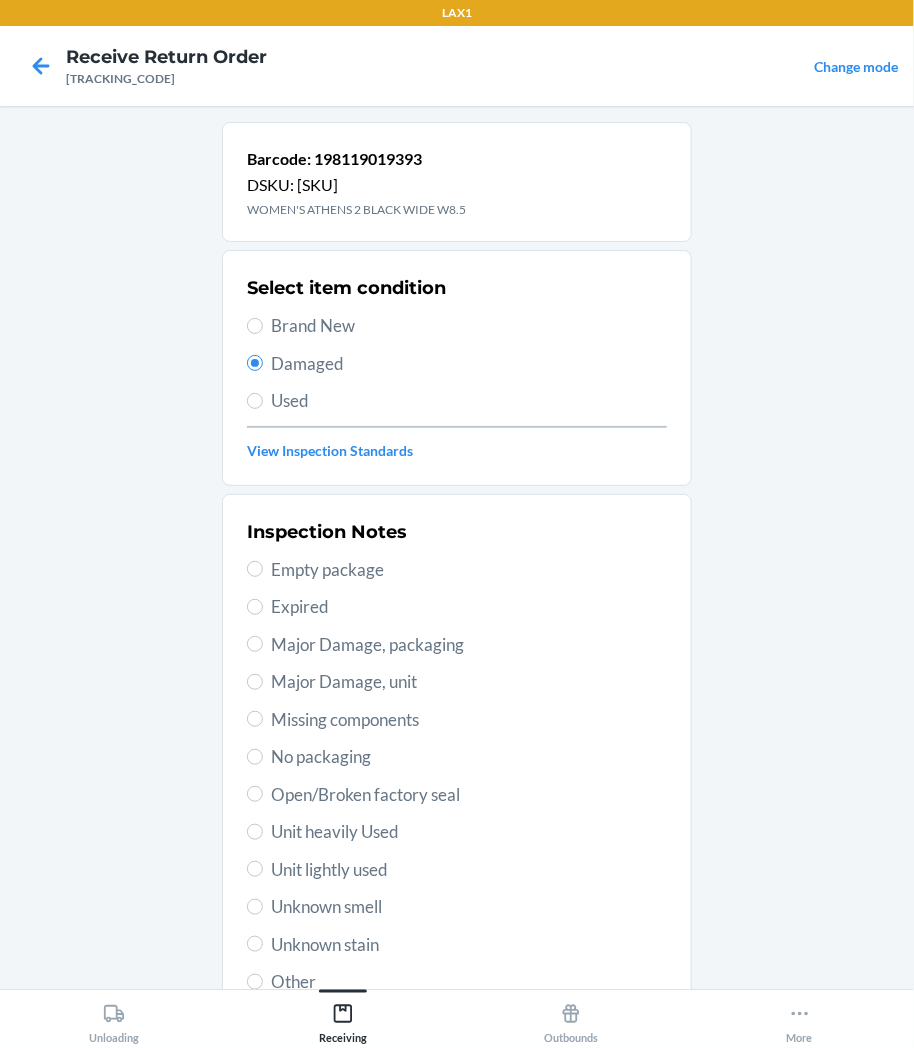 click on "Unknown smell" at bounding box center (469, 907) 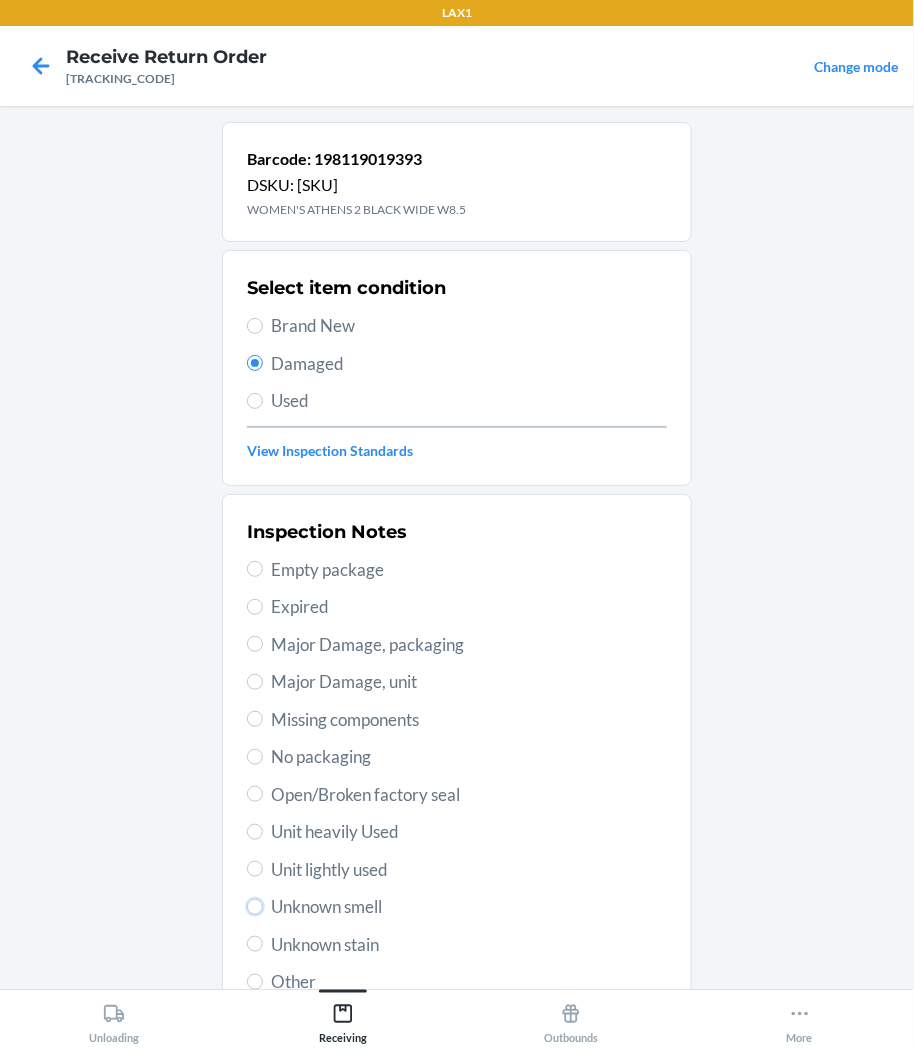 click on "Unknown smell" at bounding box center [255, 907] 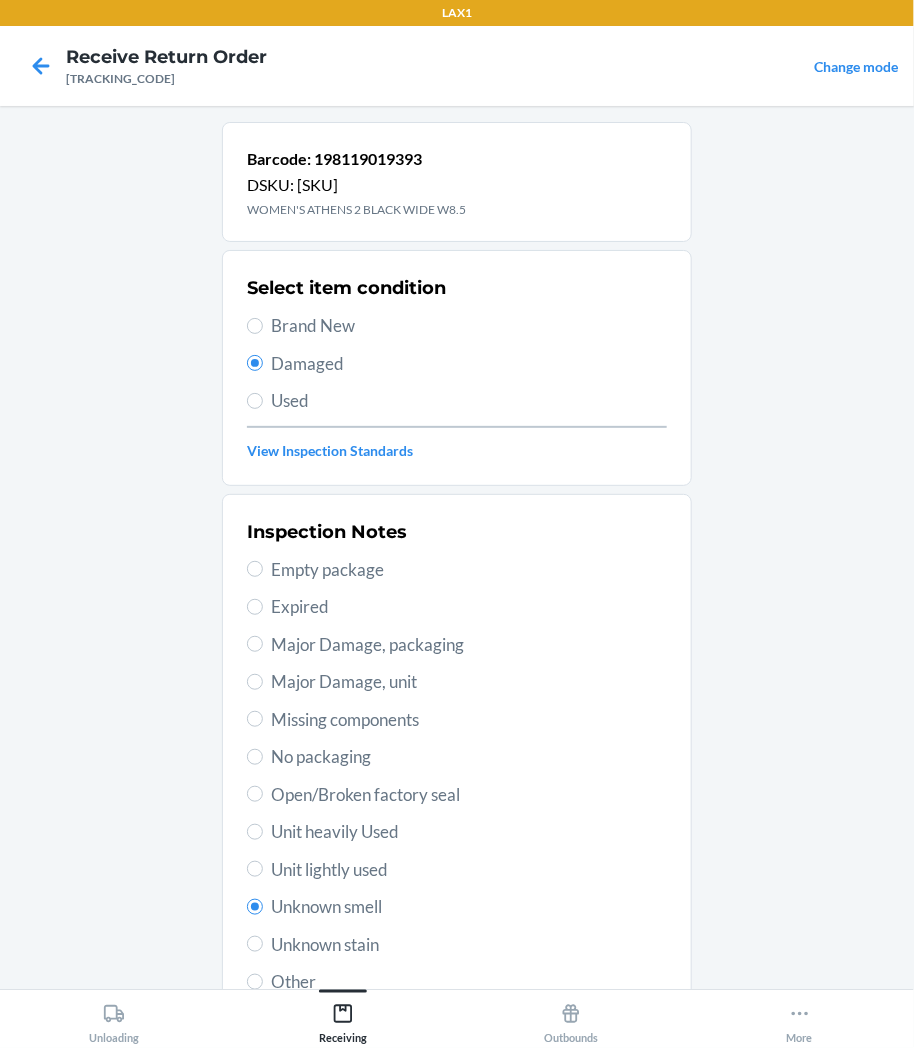click on "Unit lightly used" at bounding box center (469, 870) 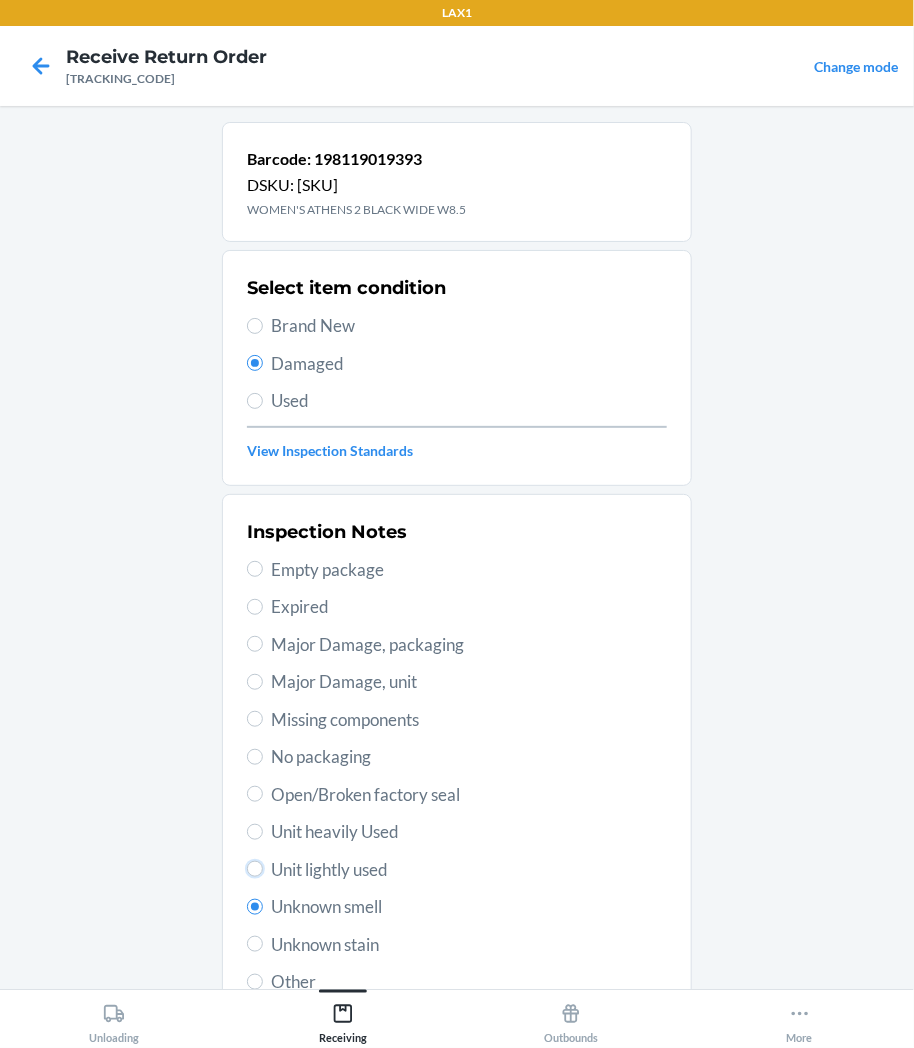 click on "Unit lightly used" at bounding box center (255, 869) 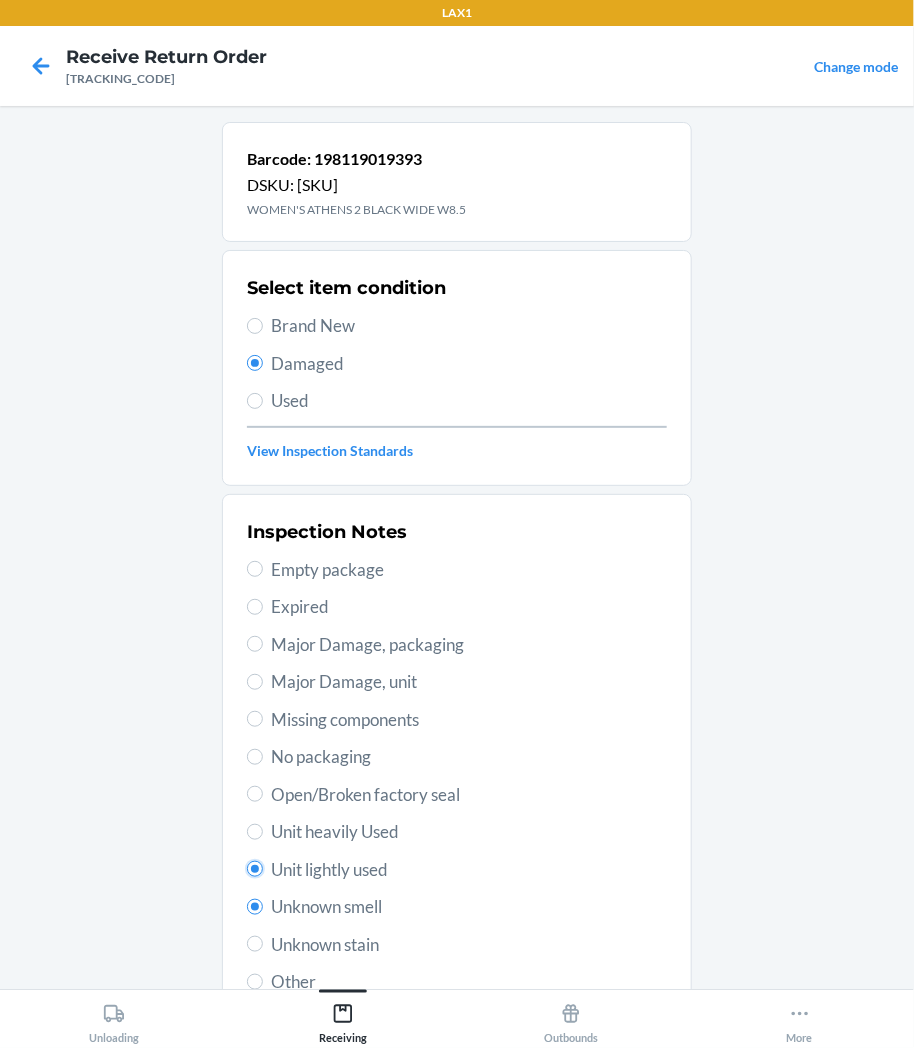 radio on "true" 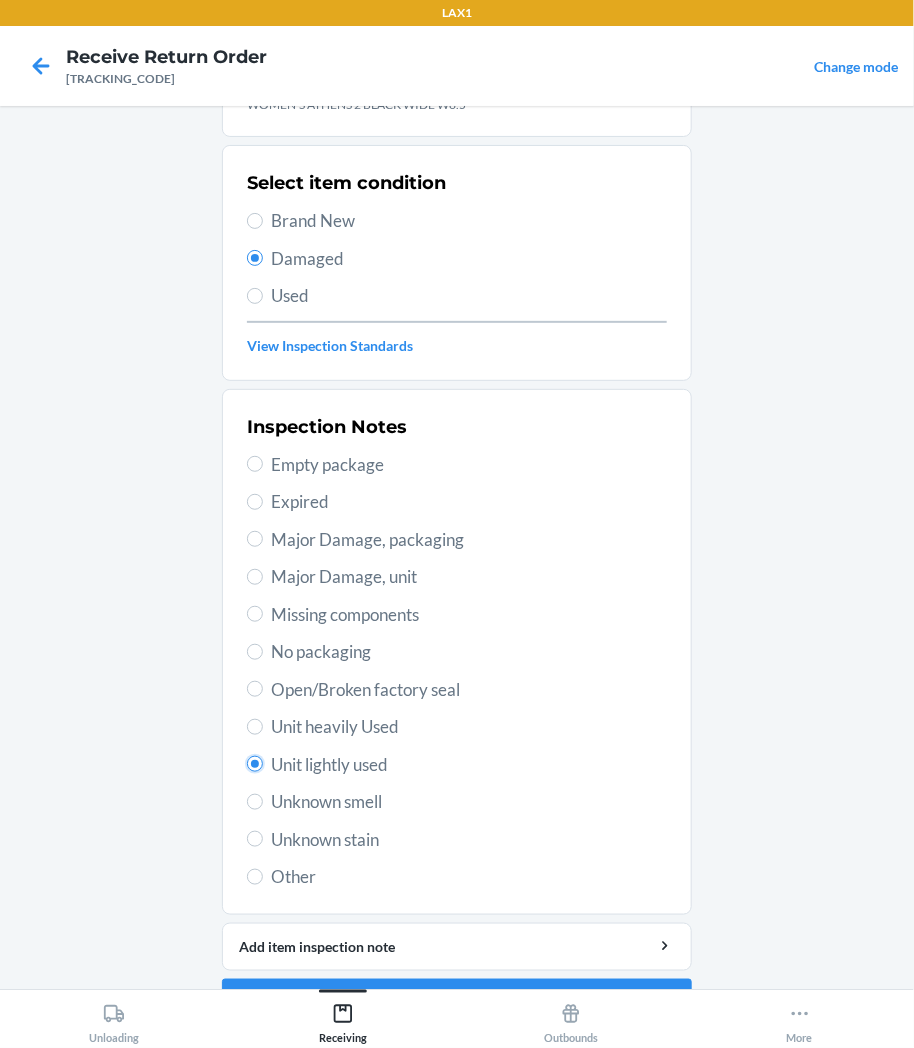 scroll, scrollTop: 157, scrollLeft: 0, axis: vertical 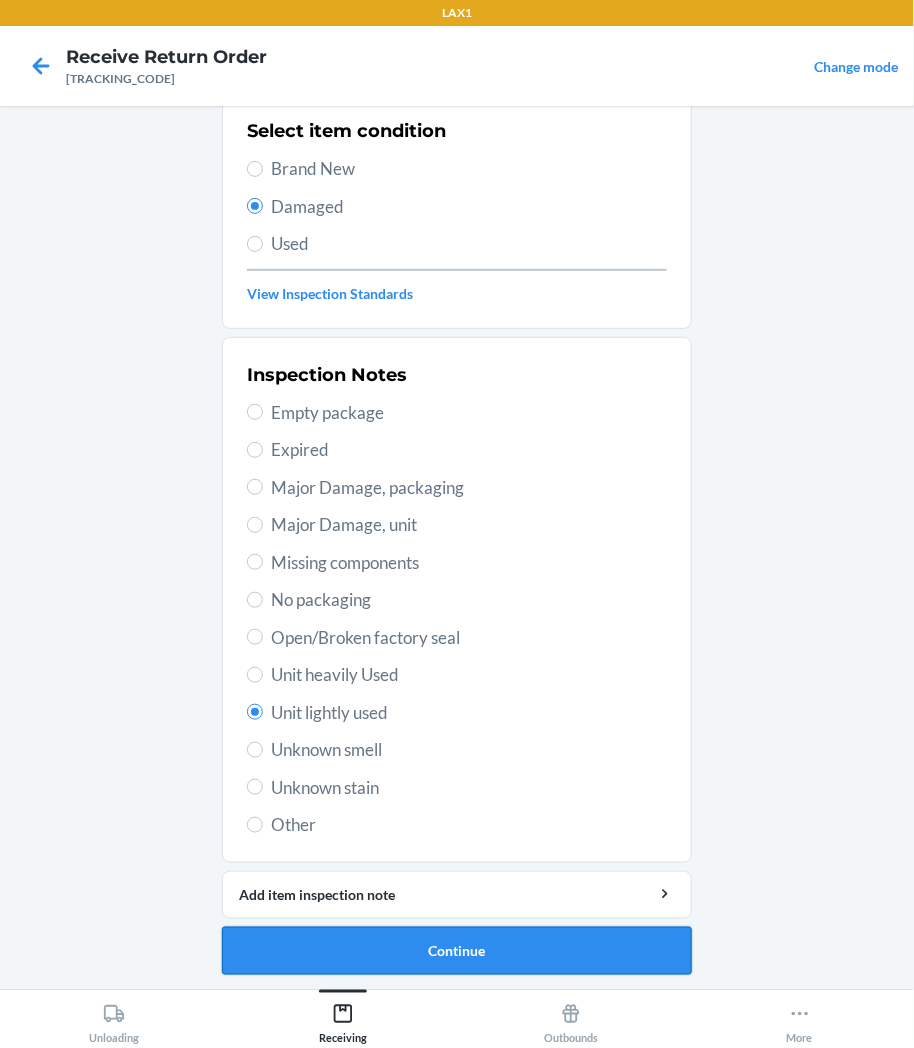 click on "Continue" at bounding box center (457, 951) 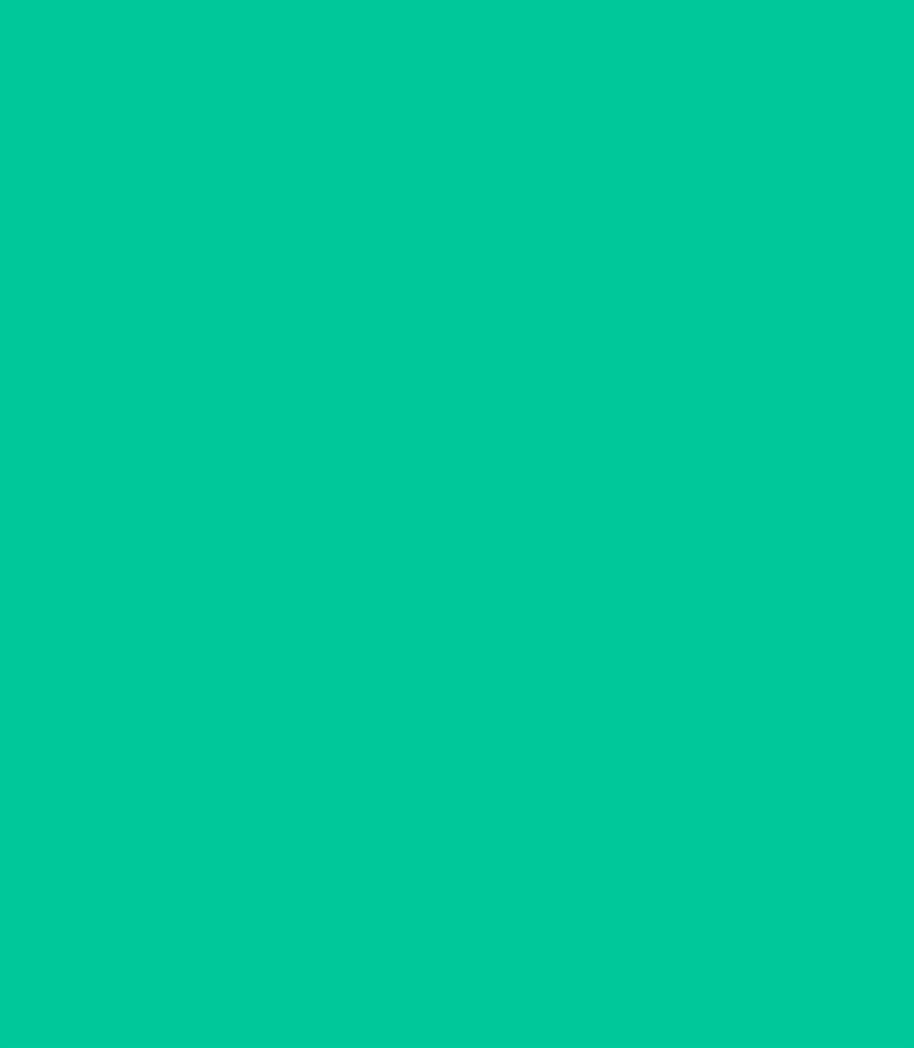 scroll, scrollTop: 0, scrollLeft: 0, axis: both 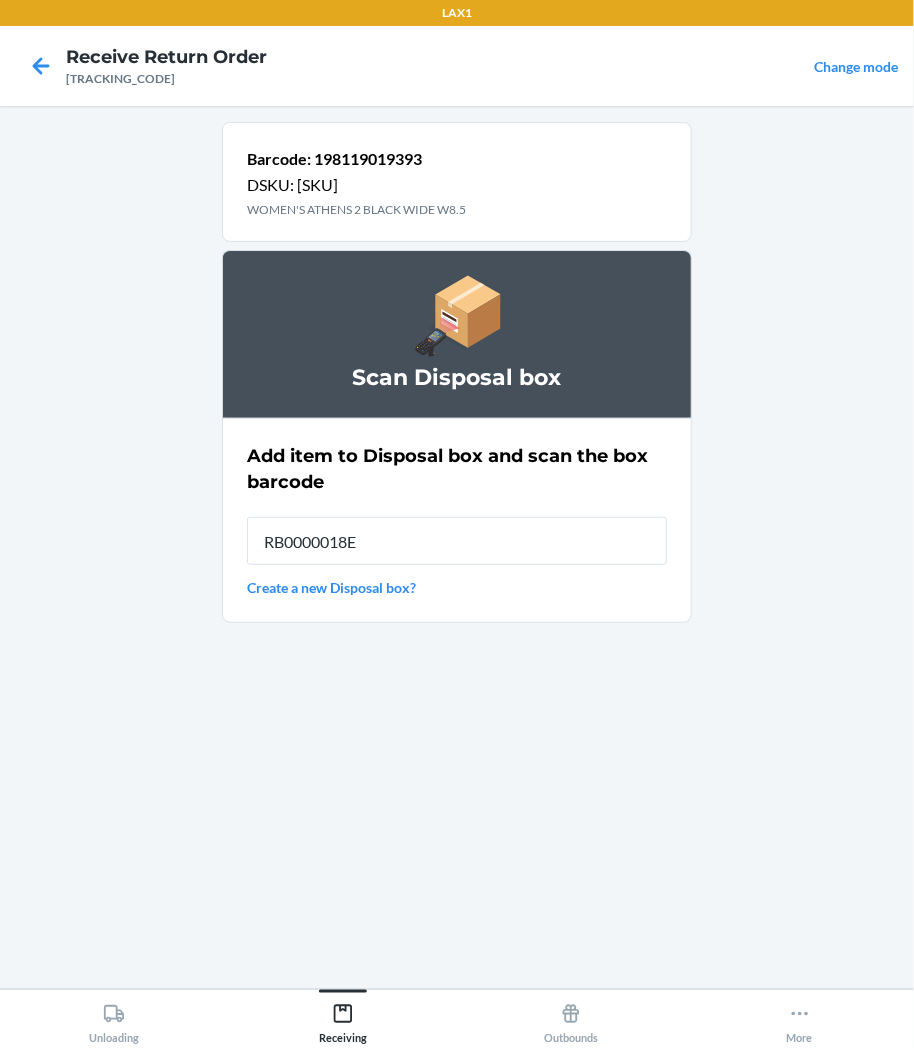 type on "[PRODUCT_ID]" 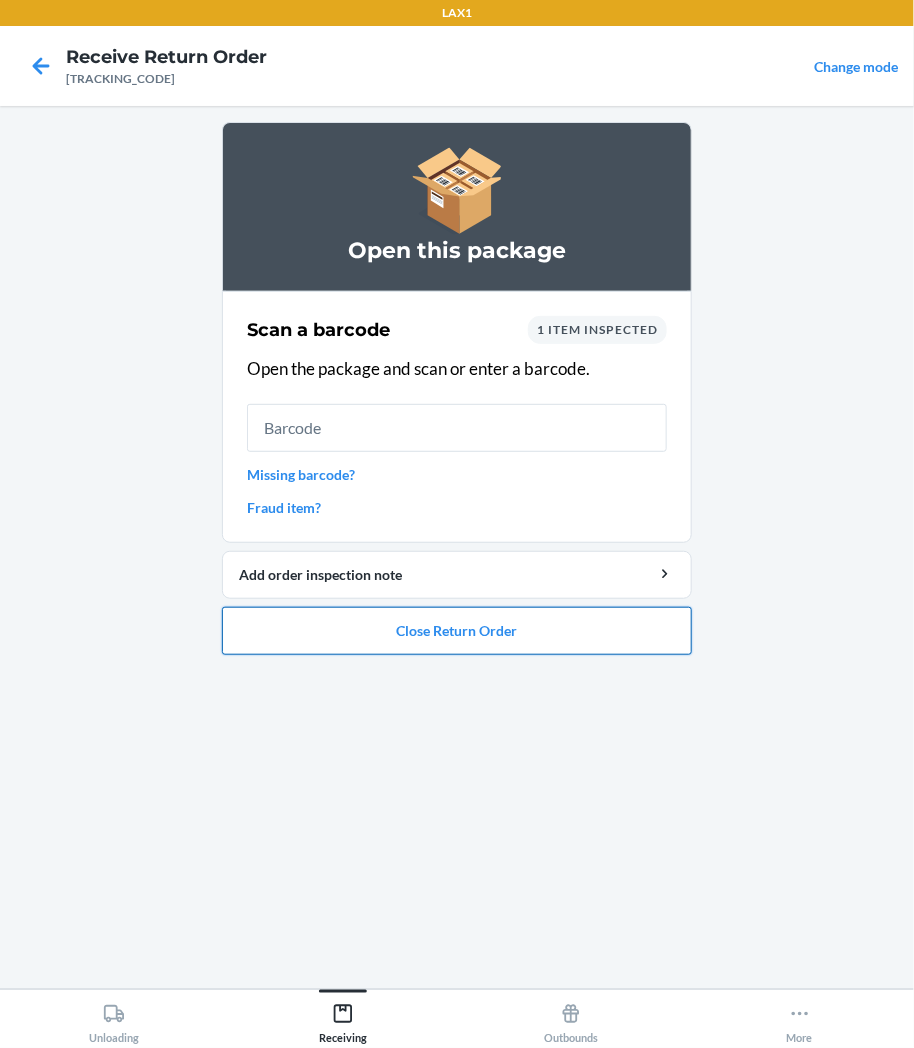 drag, startPoint x: 544, startPoint y: 663, endPoint x: 530, endPoint y: 644, distance: 23.600847 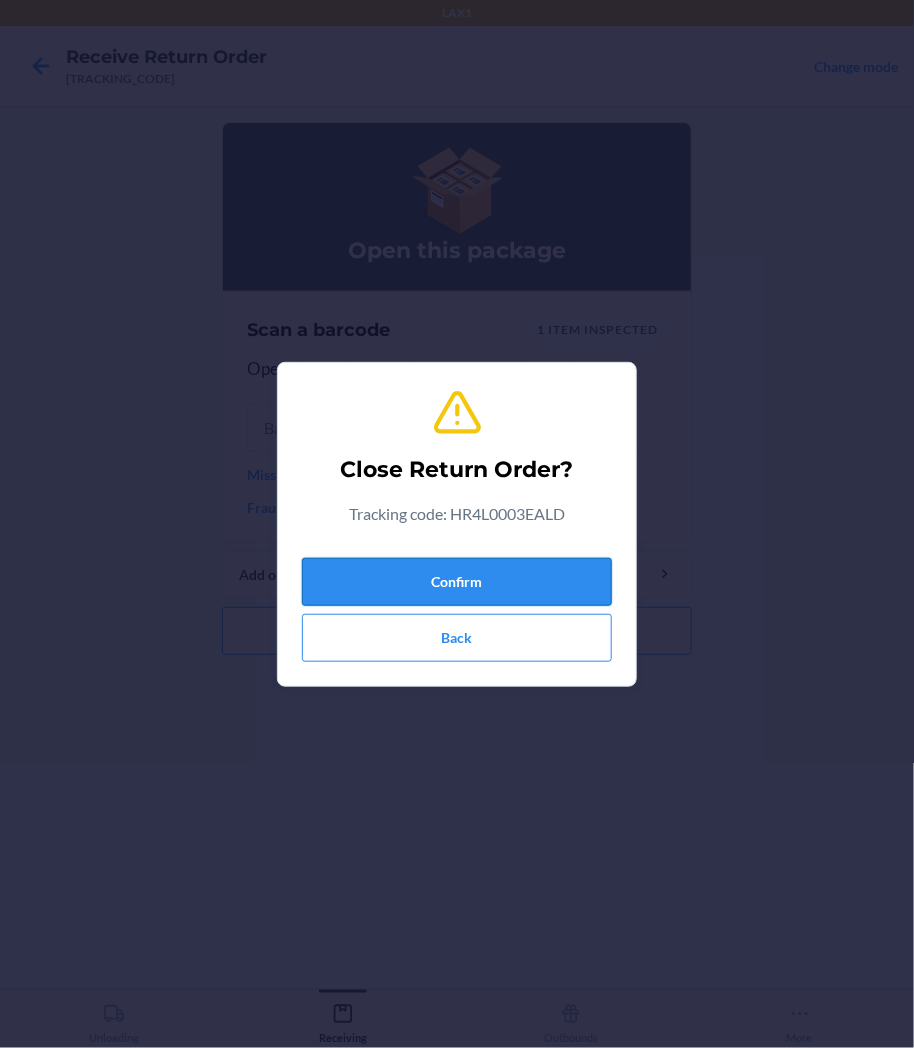 click on "Confirm" at bounding box center (457, 582) 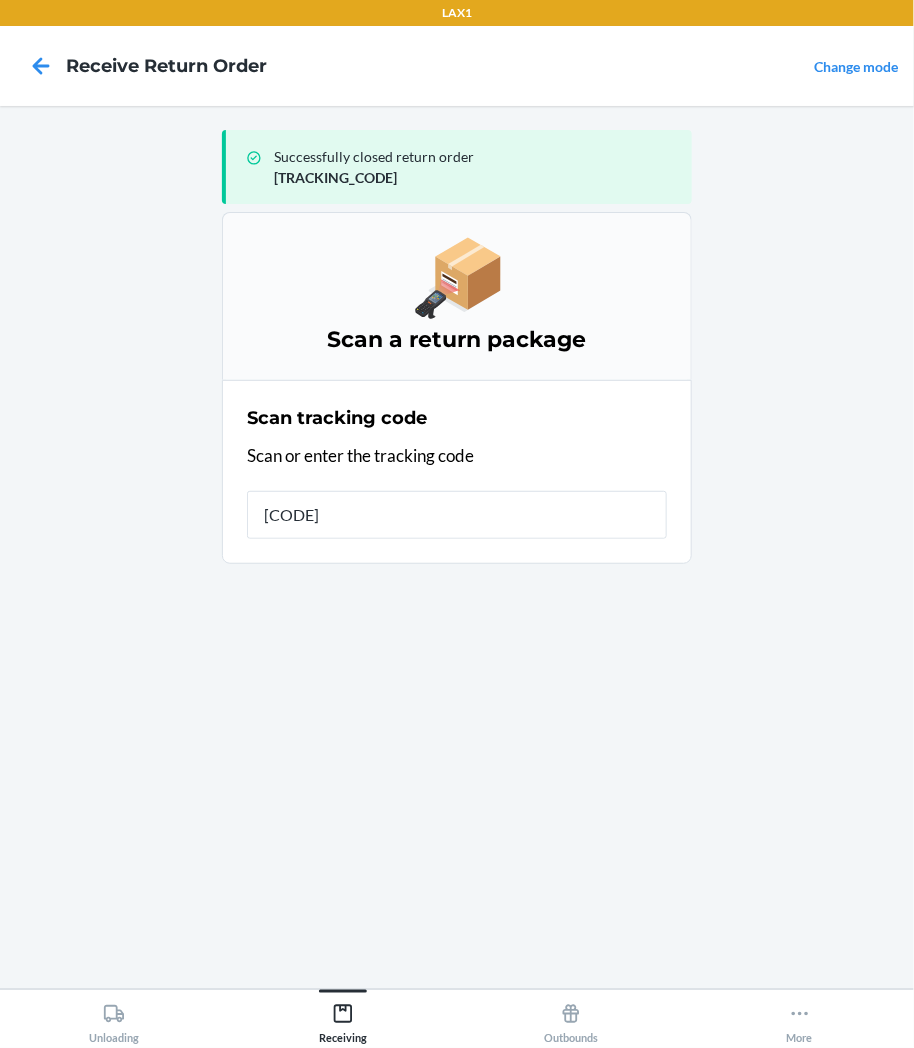 type on "HRYAYTAK" 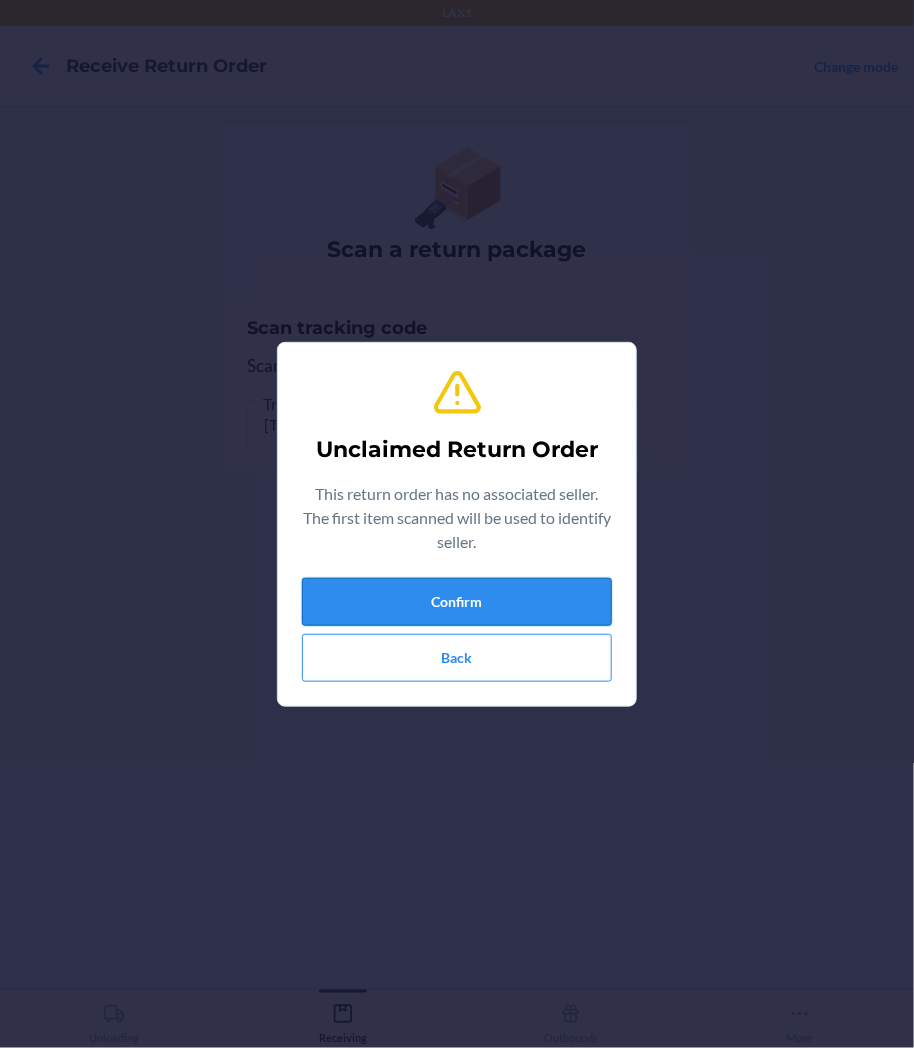 click on "Confirm" at bounding box center [457, 602] 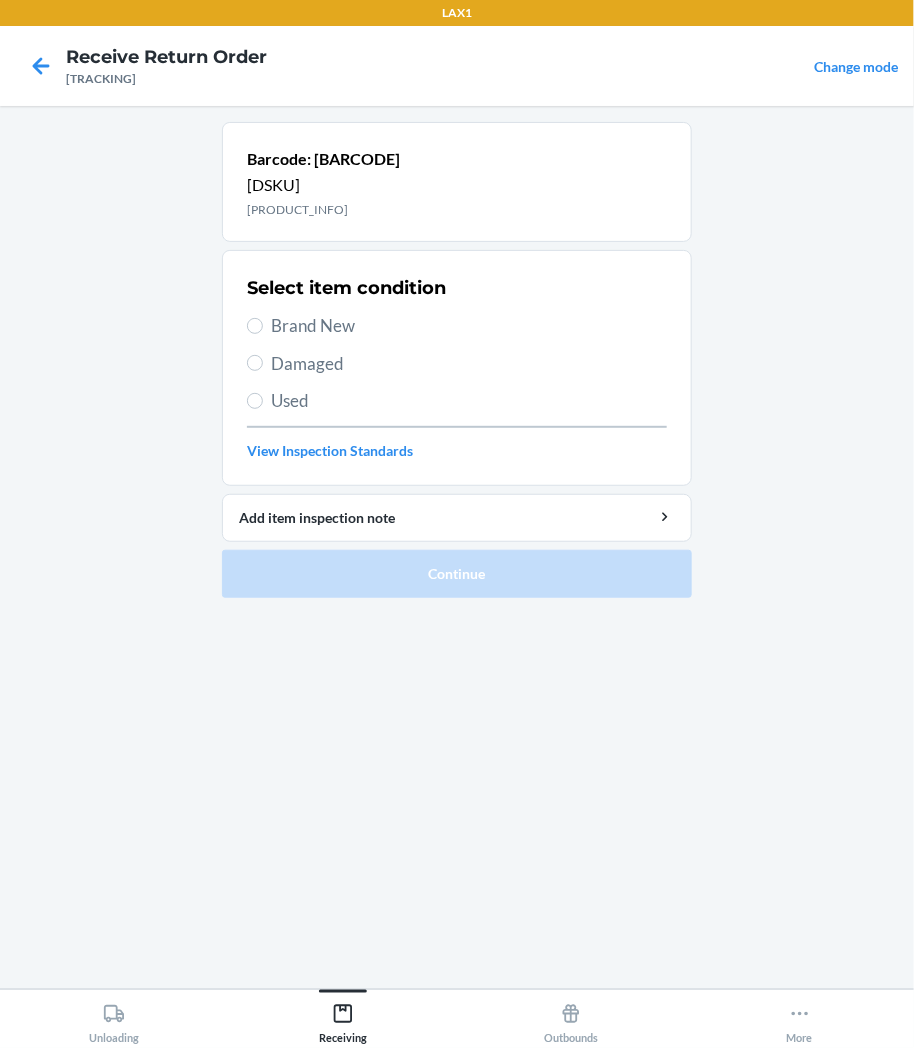 click on "Brand New" at bounding box center (469, 326) 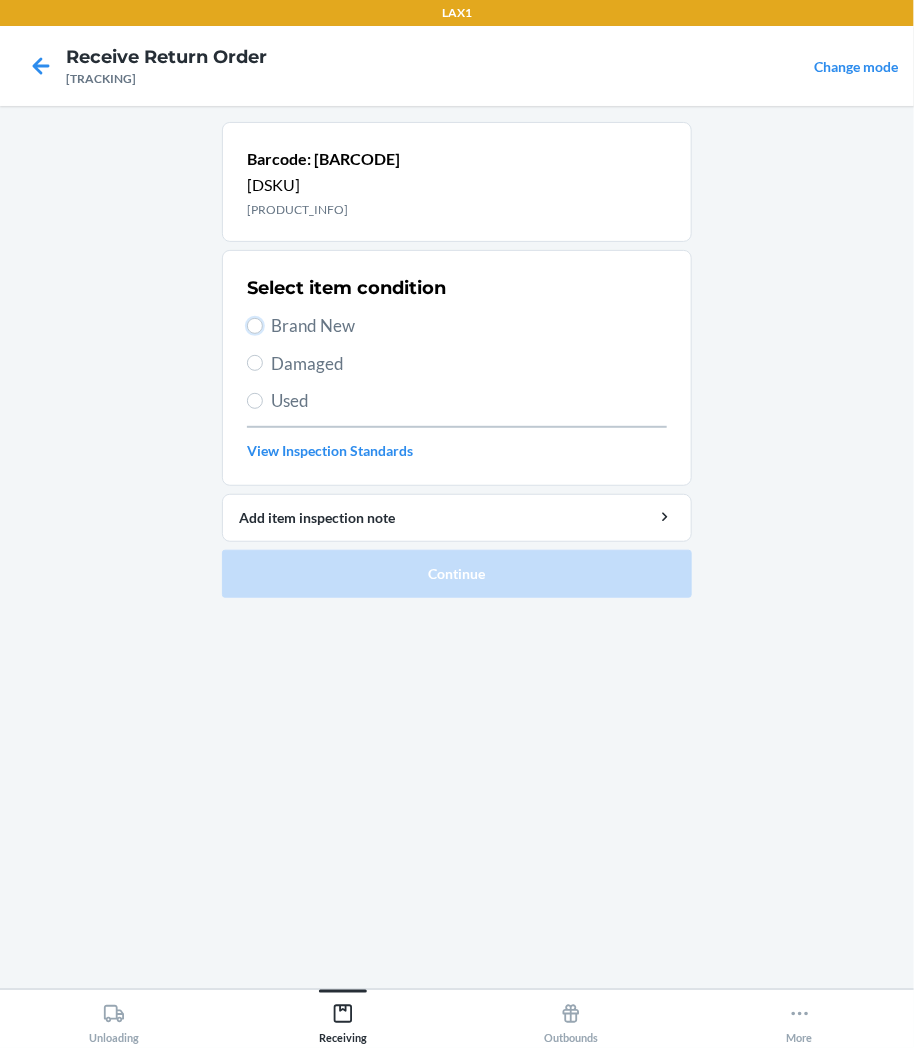 click on "Brand New" at bounding box center (255, 326) 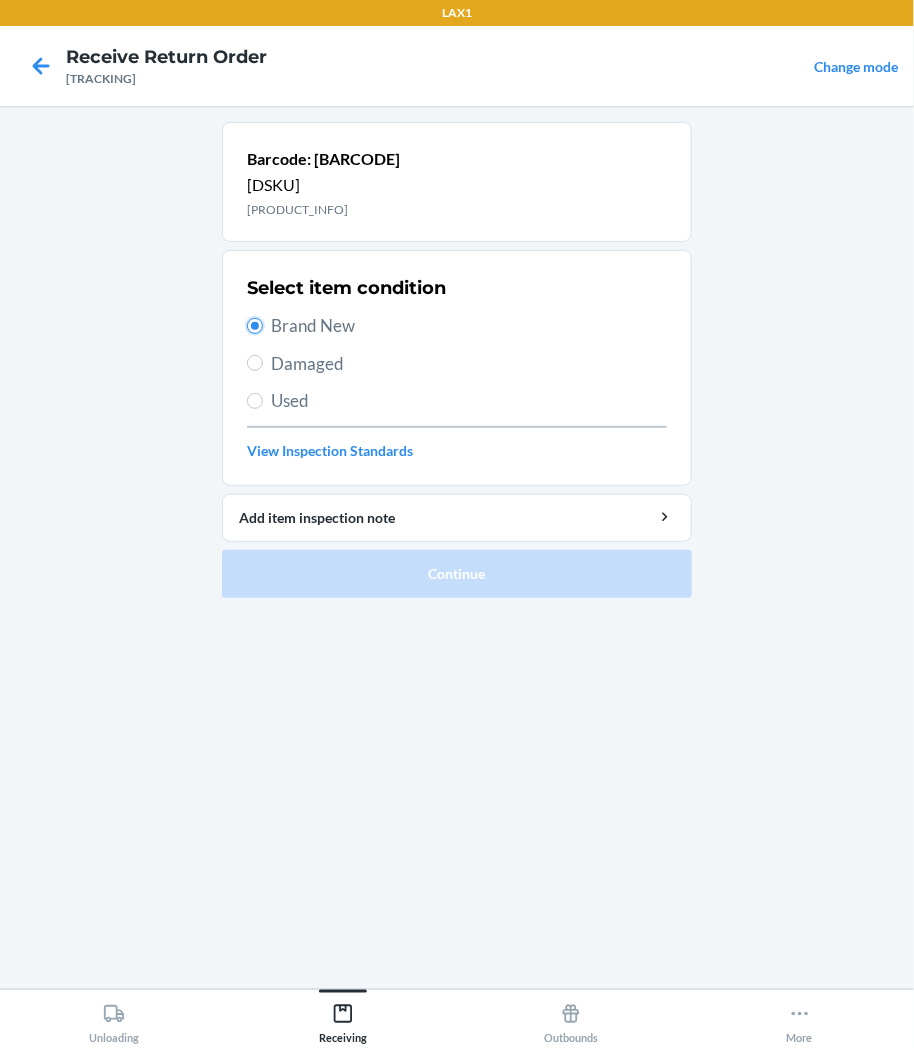 radio on "true" 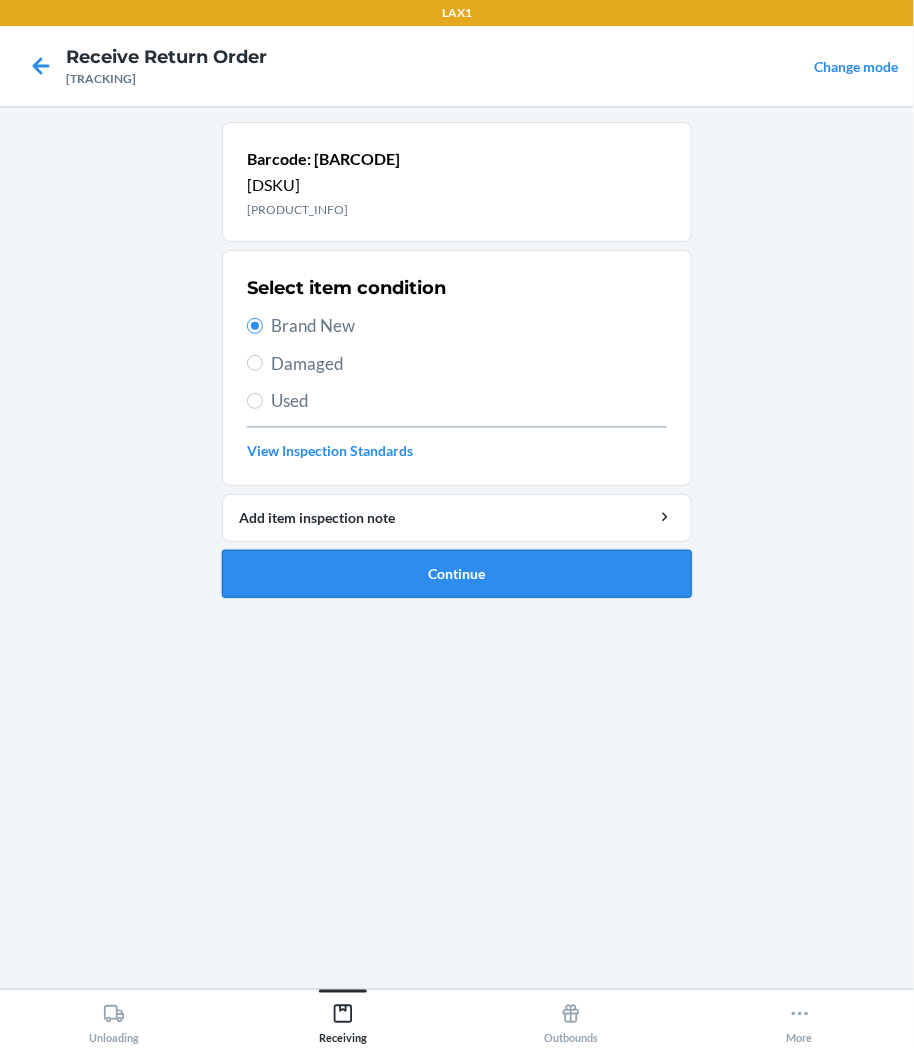 click on "Continue" at bounding box center [457, 574] 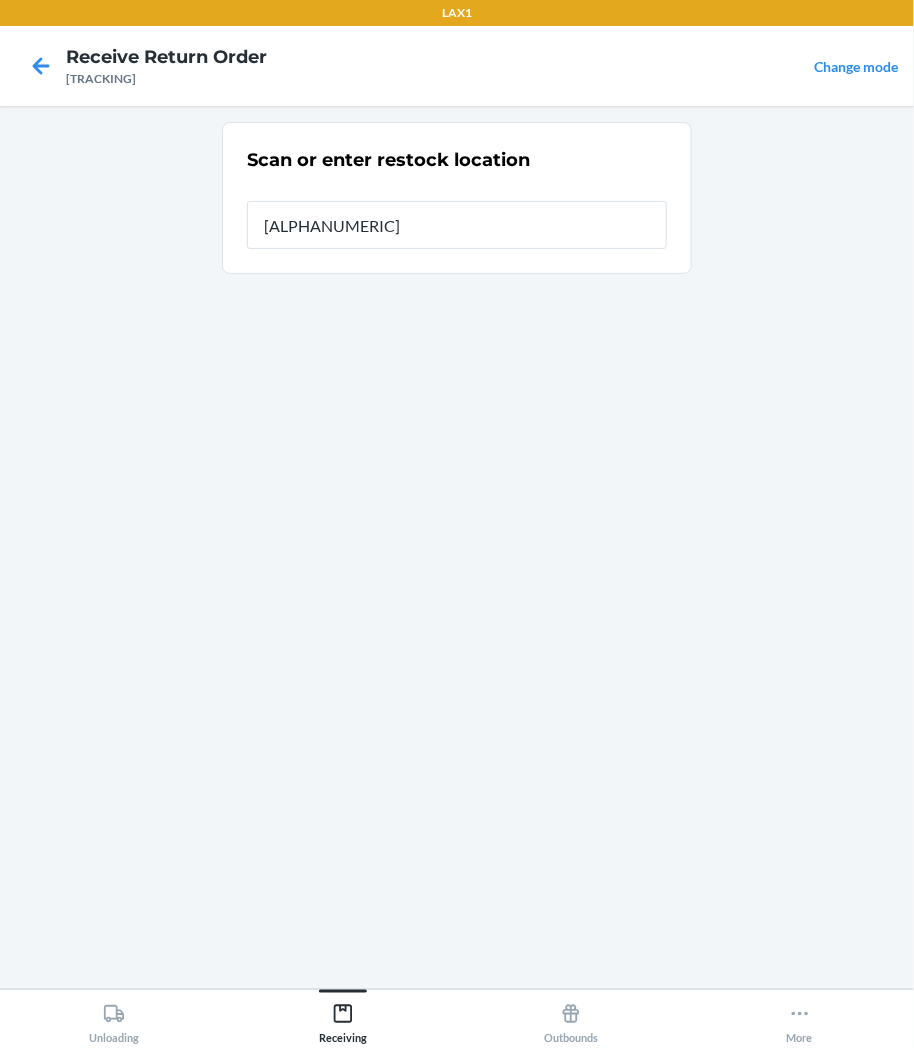type on "[ALPHANUMERIC]" 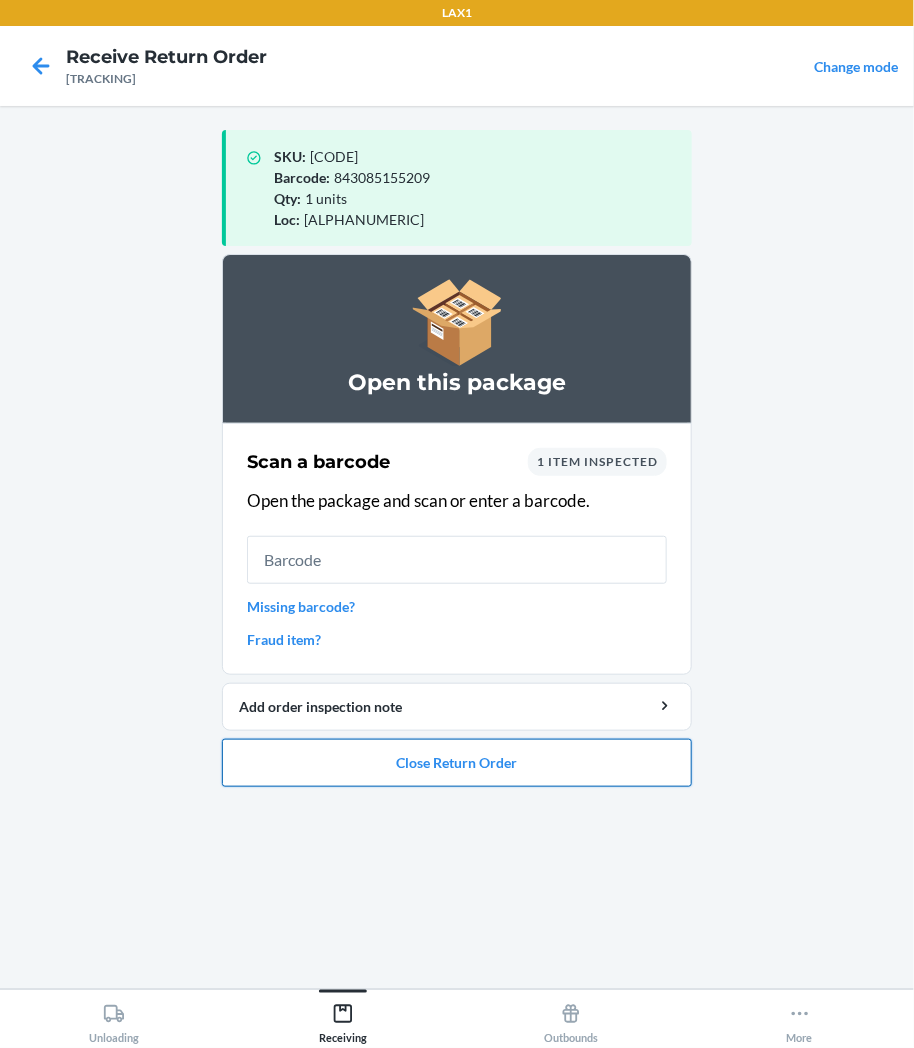 click on "Close Return Order" at bounding box center [457, 763] 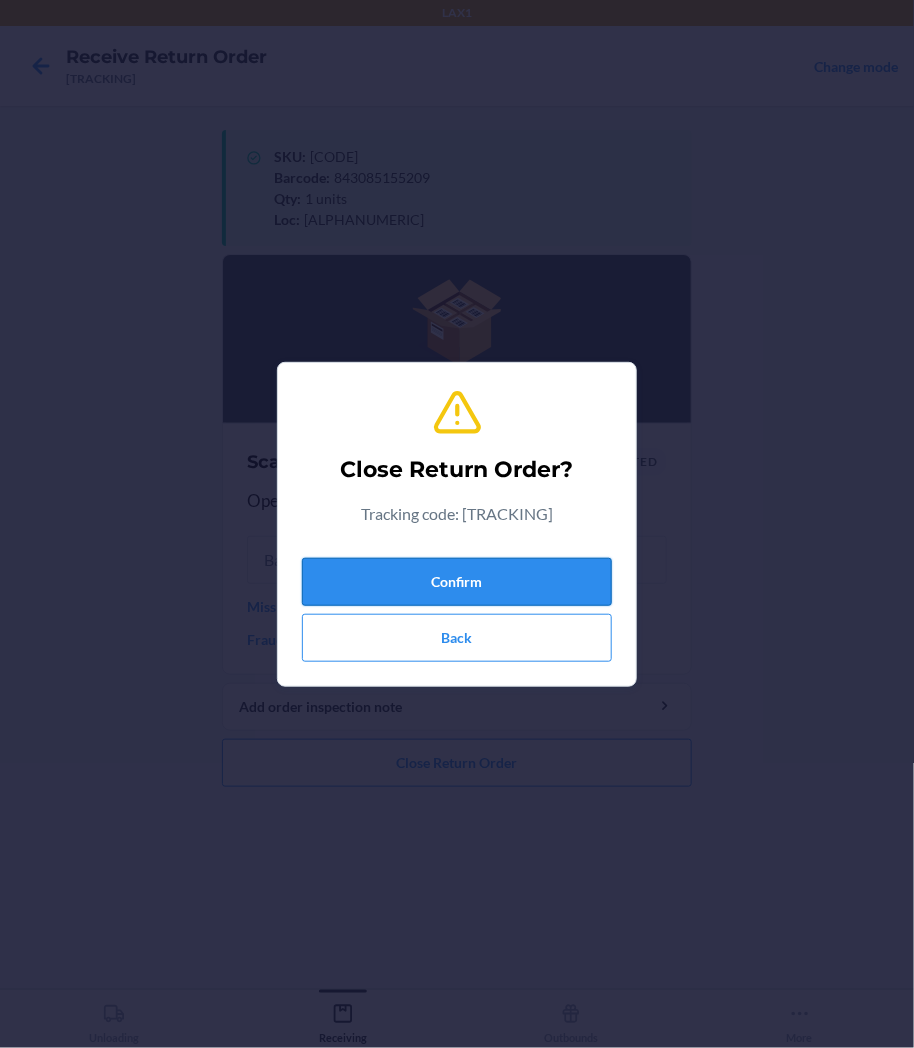 click on "Confirm" at bounding box center [457, 582] 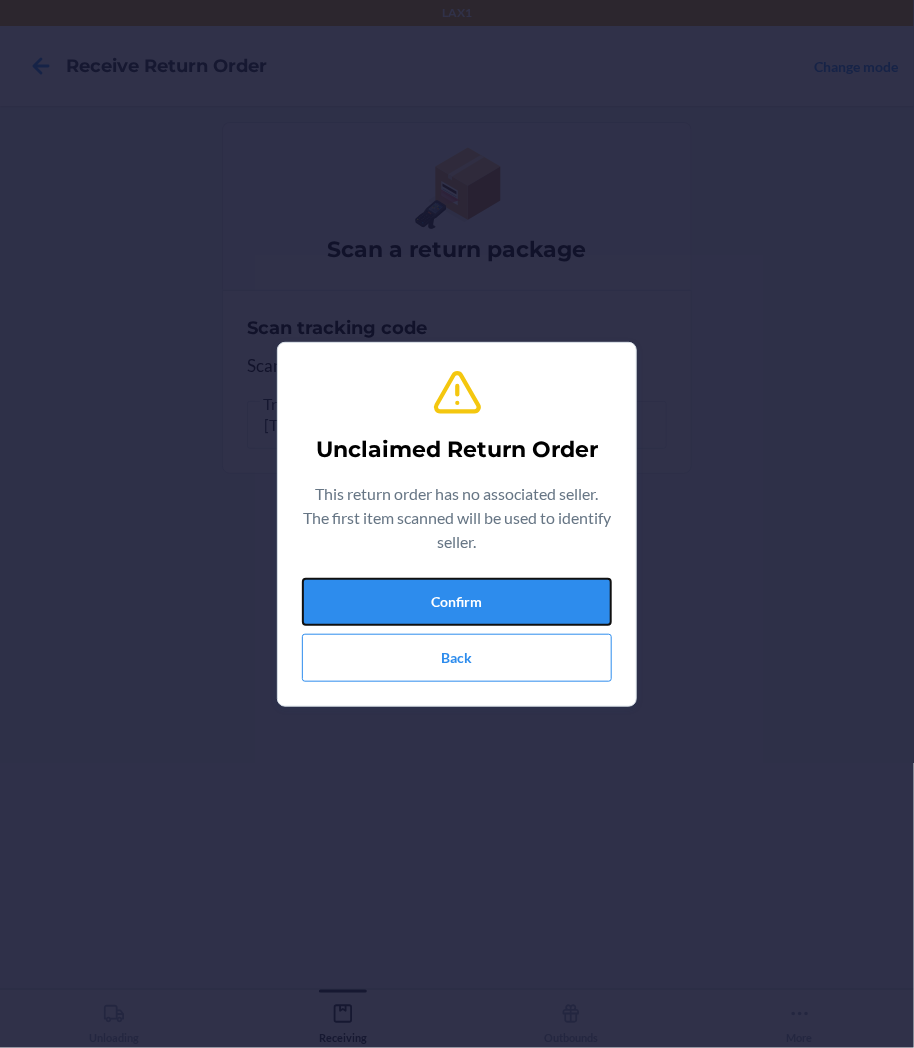 click on "Confirm" at bounding box center [457, 602] 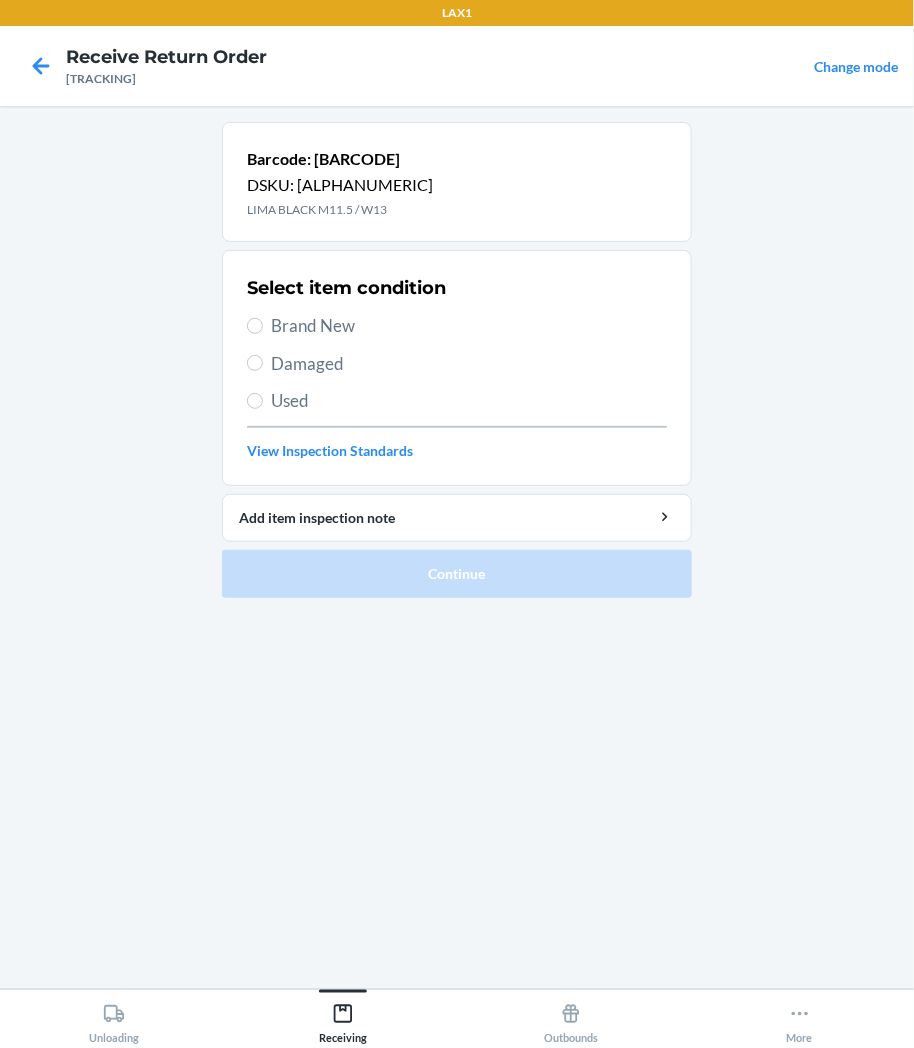 click on "Brand New" at bounding box center [469, 326] 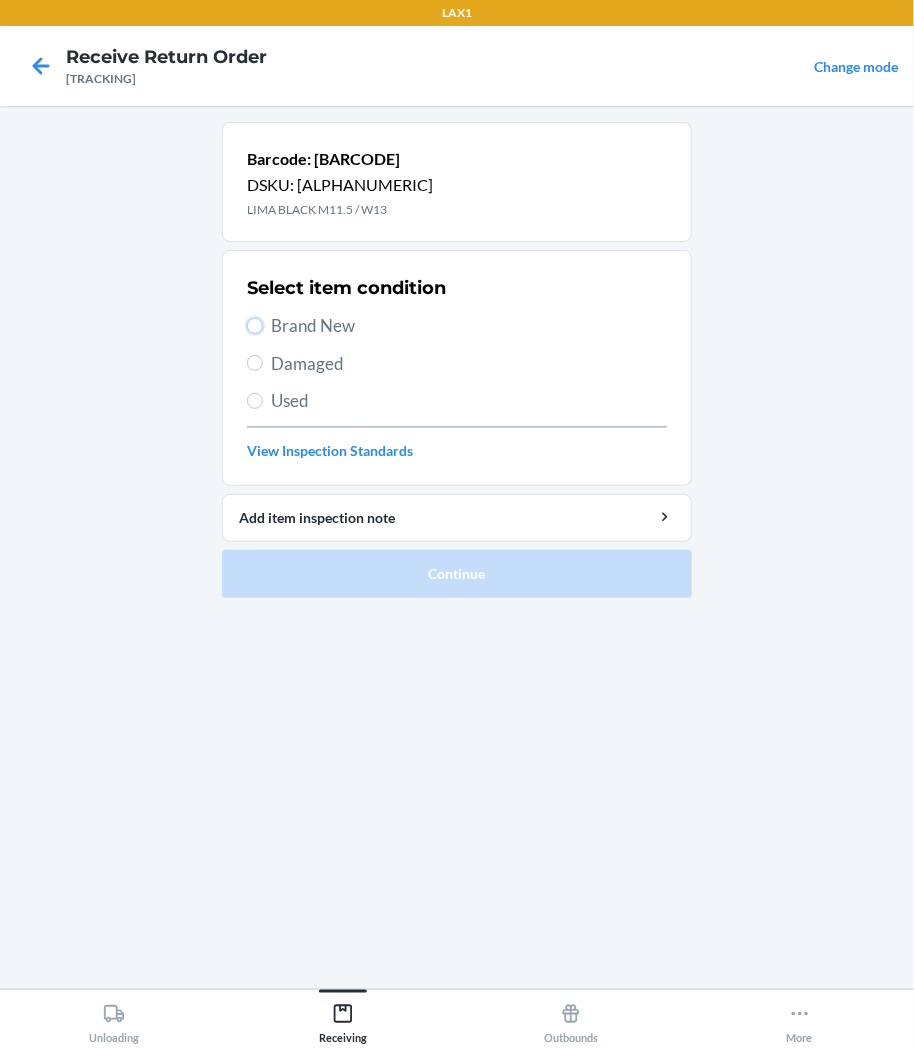 click on "Brand New" at bounding box center [255, 326] 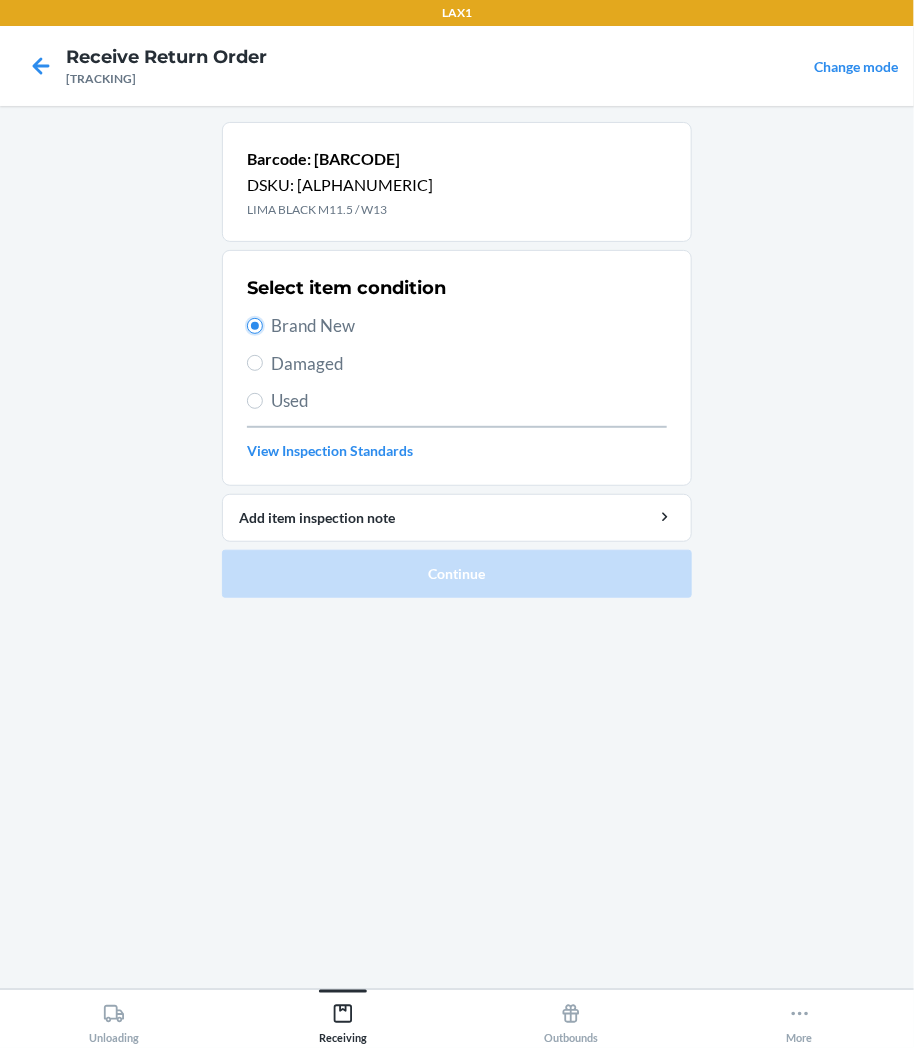 radio on "true" 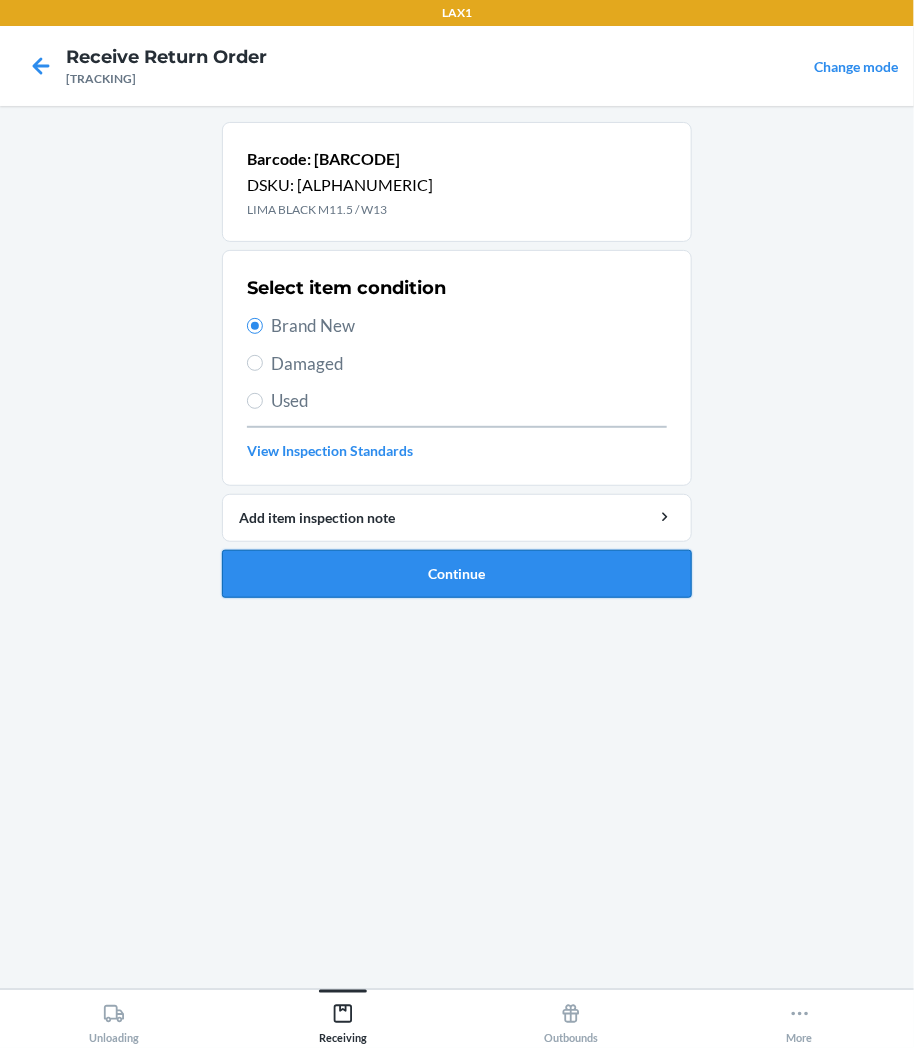 click on "Continue" at bounding box center [457, 574] 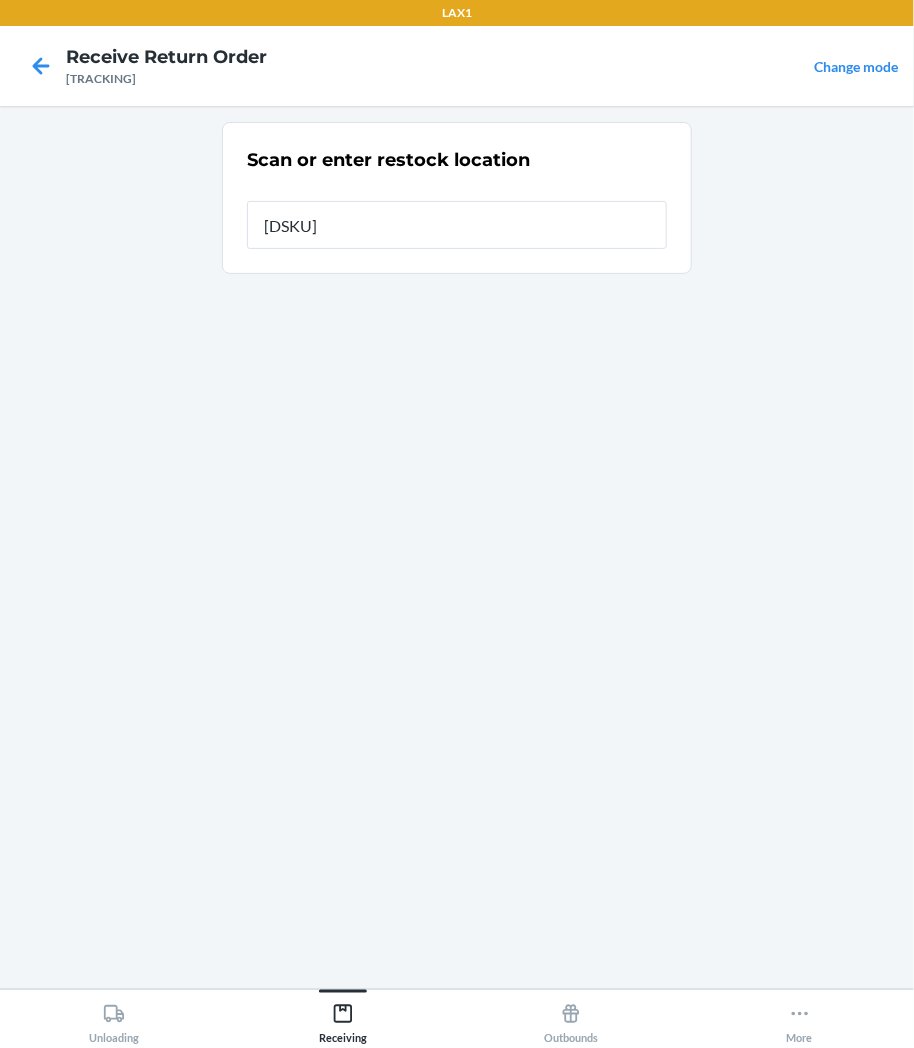type on "[ALPHANUMERIC]" 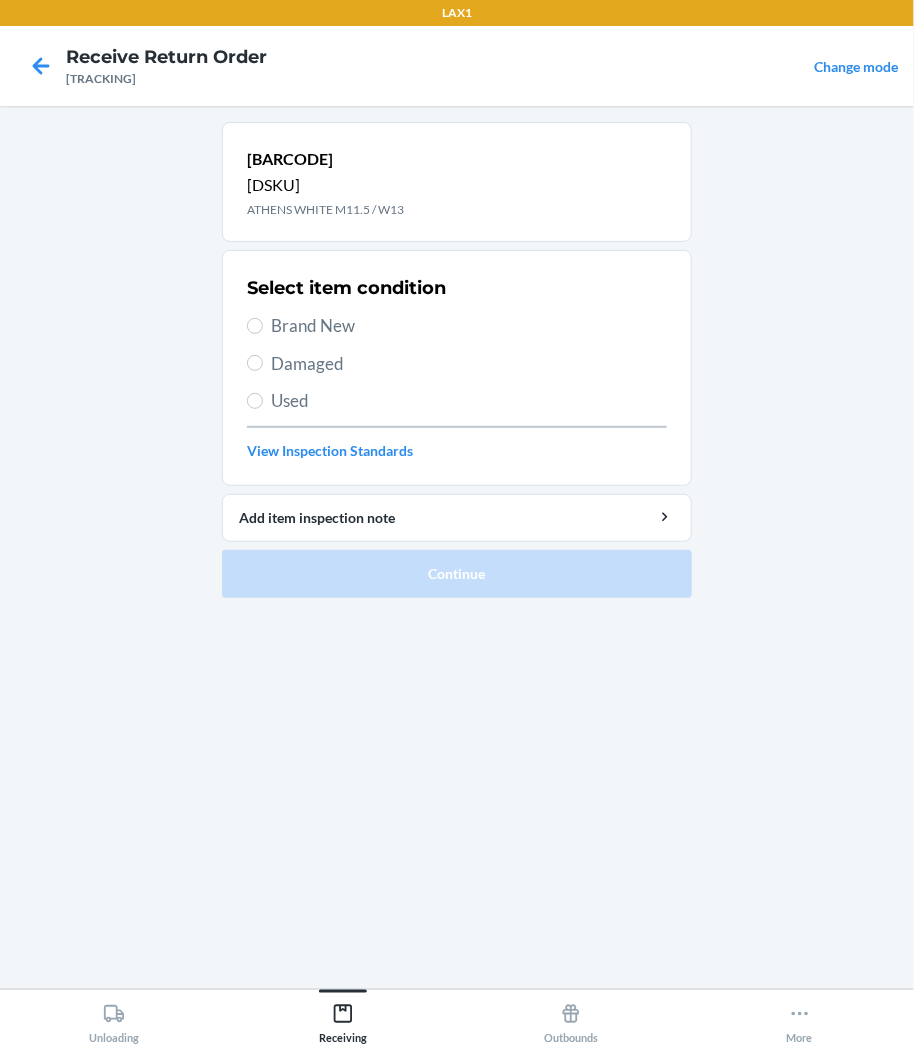 click on "Damaged" at bounding box center [469, 364] 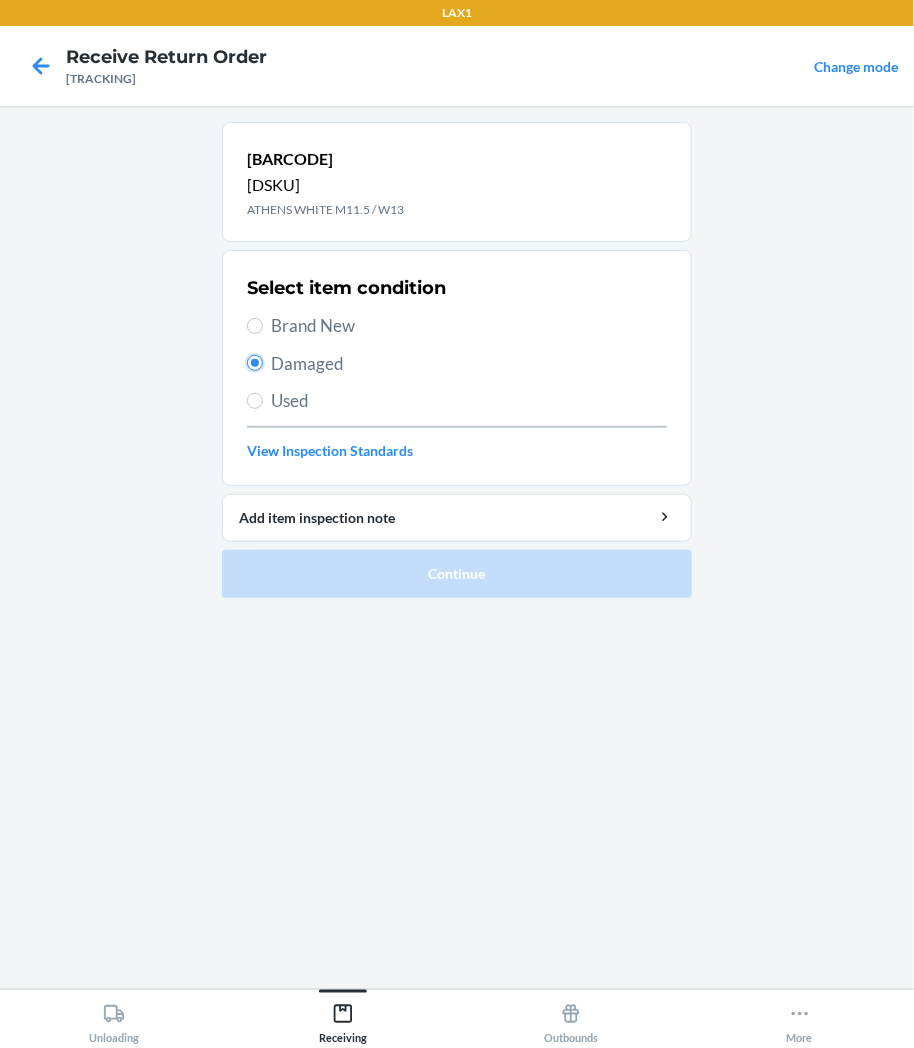 radio on "true" 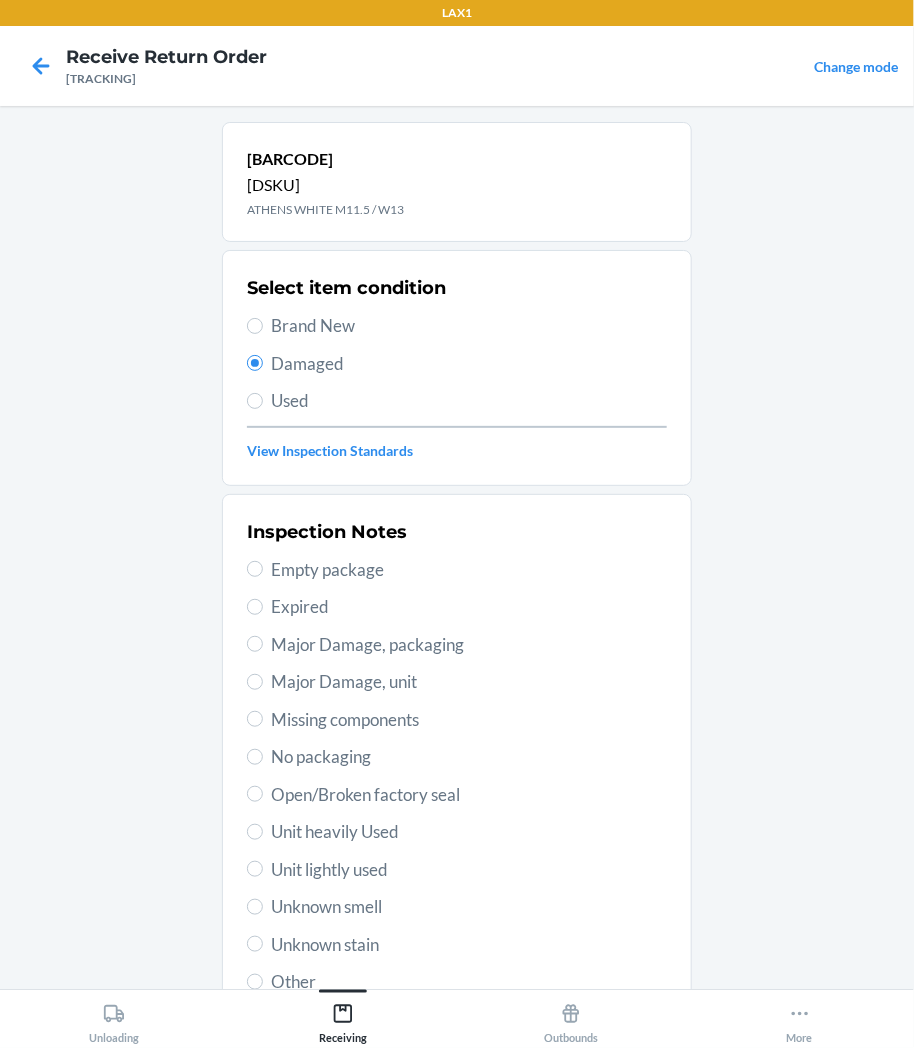 click on "Unit lightly used" at bounding box center [469, 870] 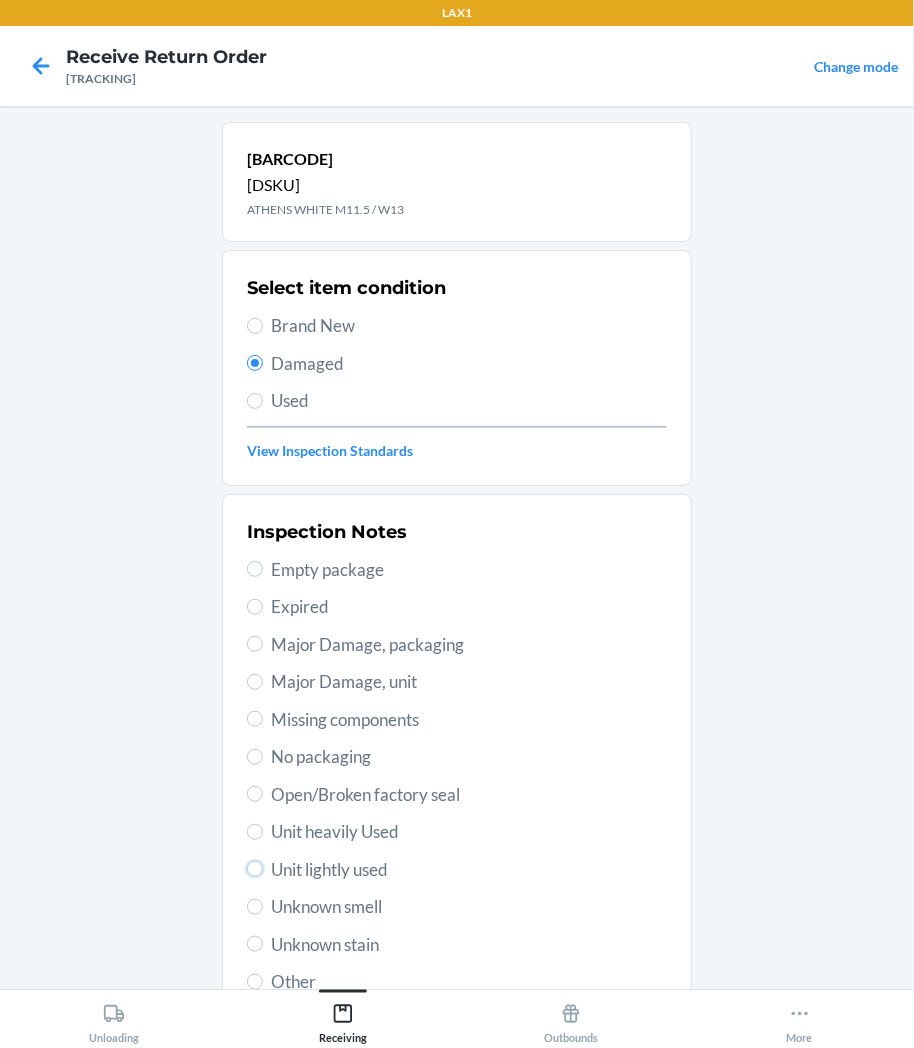 click on "Unit lightly used" at bounding box center [255, 869] 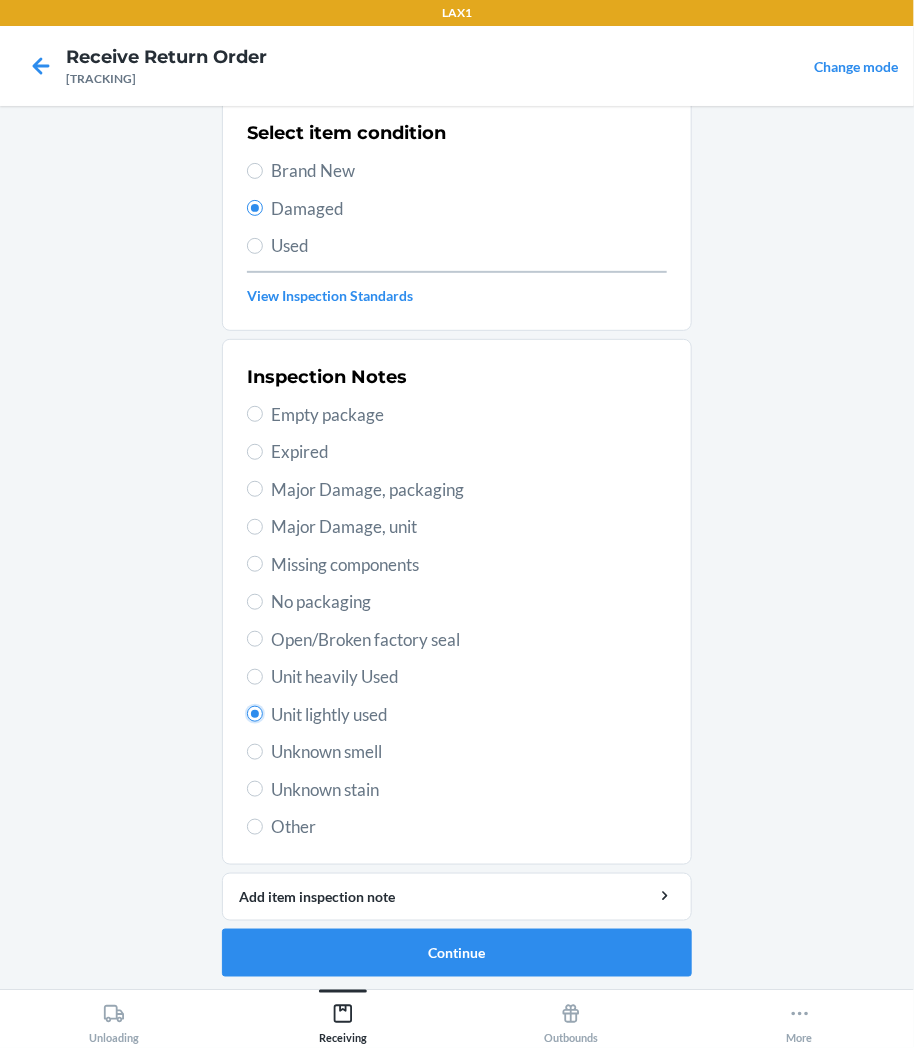 scroll, scrollTop: 157, scrollLeft: 0, axis: vertical 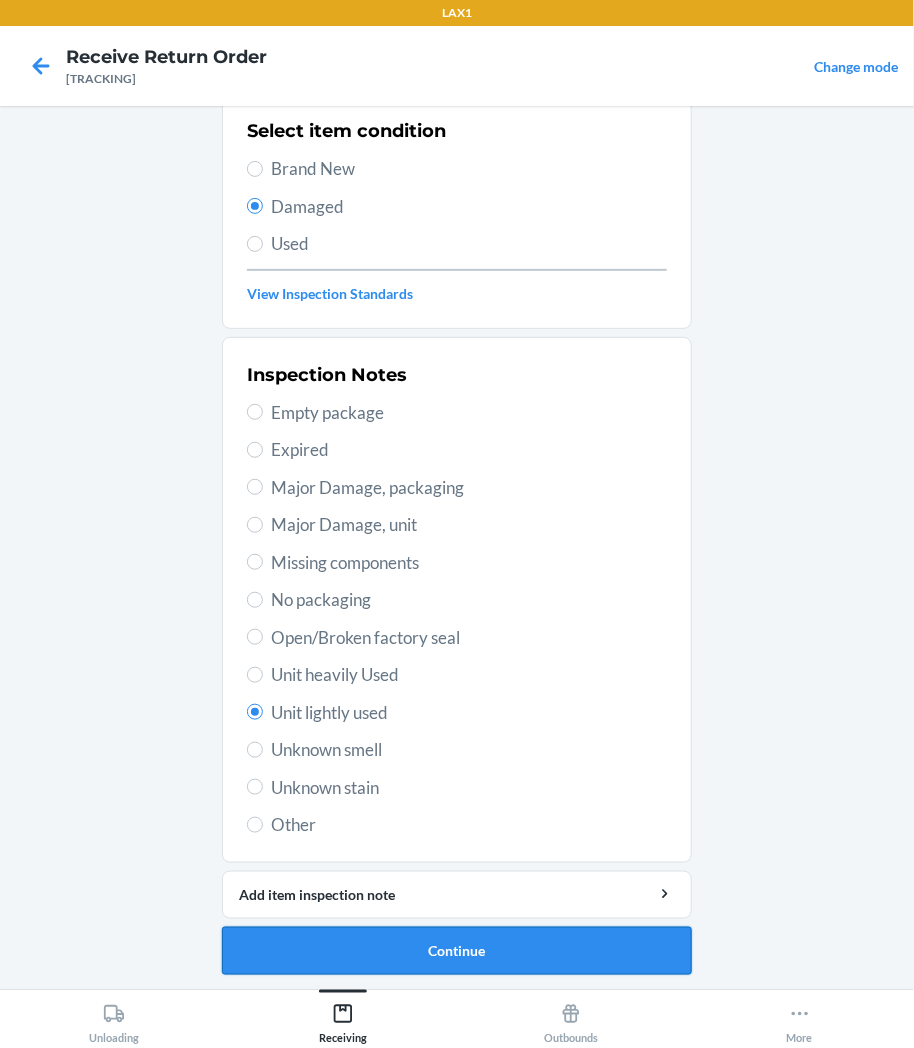 click on "Continue" at bounding box center (457, 951) 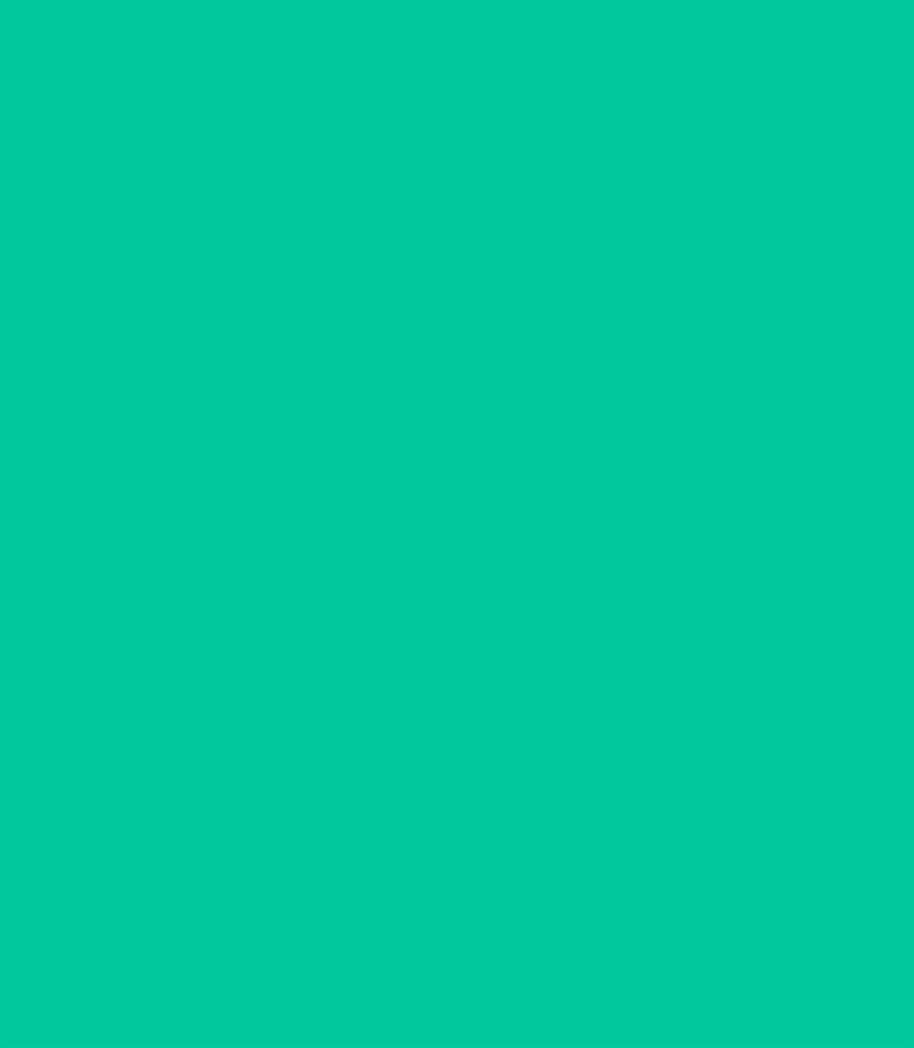 scroll, scrollTop: 0, scrollLeft: 0, axis: both 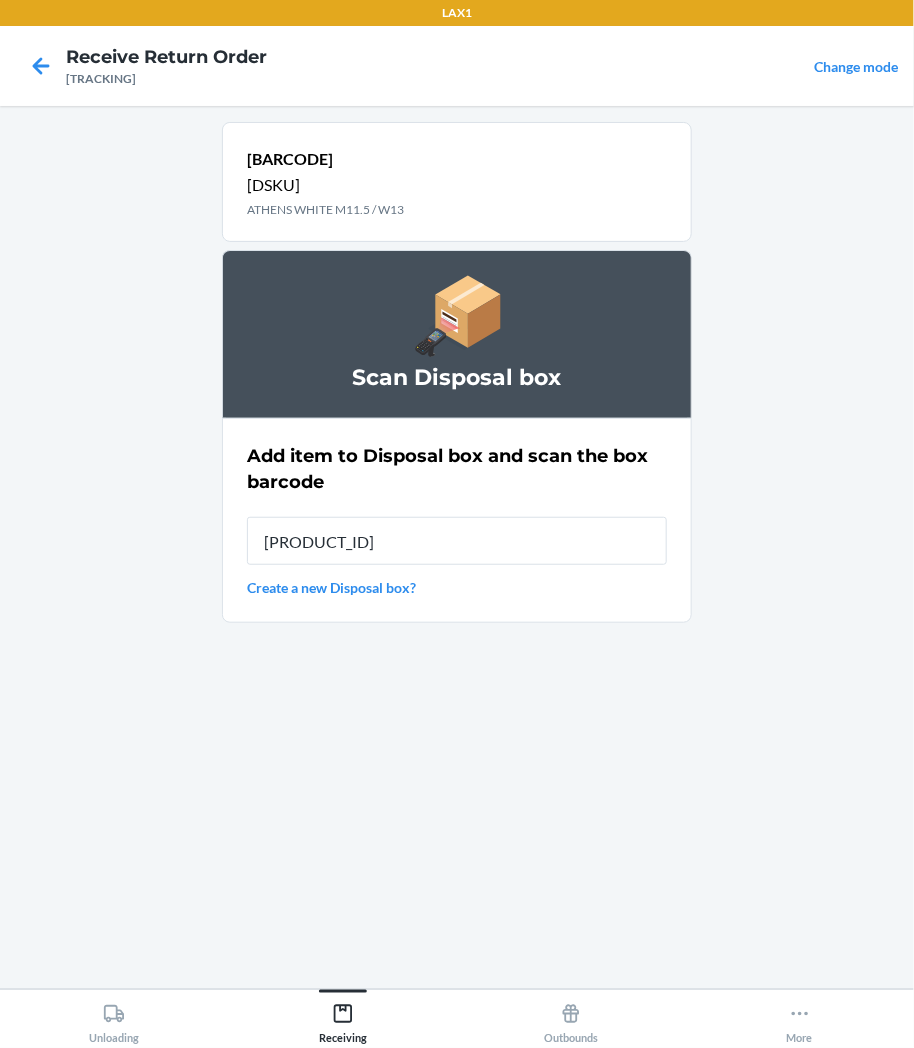 type on "[PRODUCT_ID]" 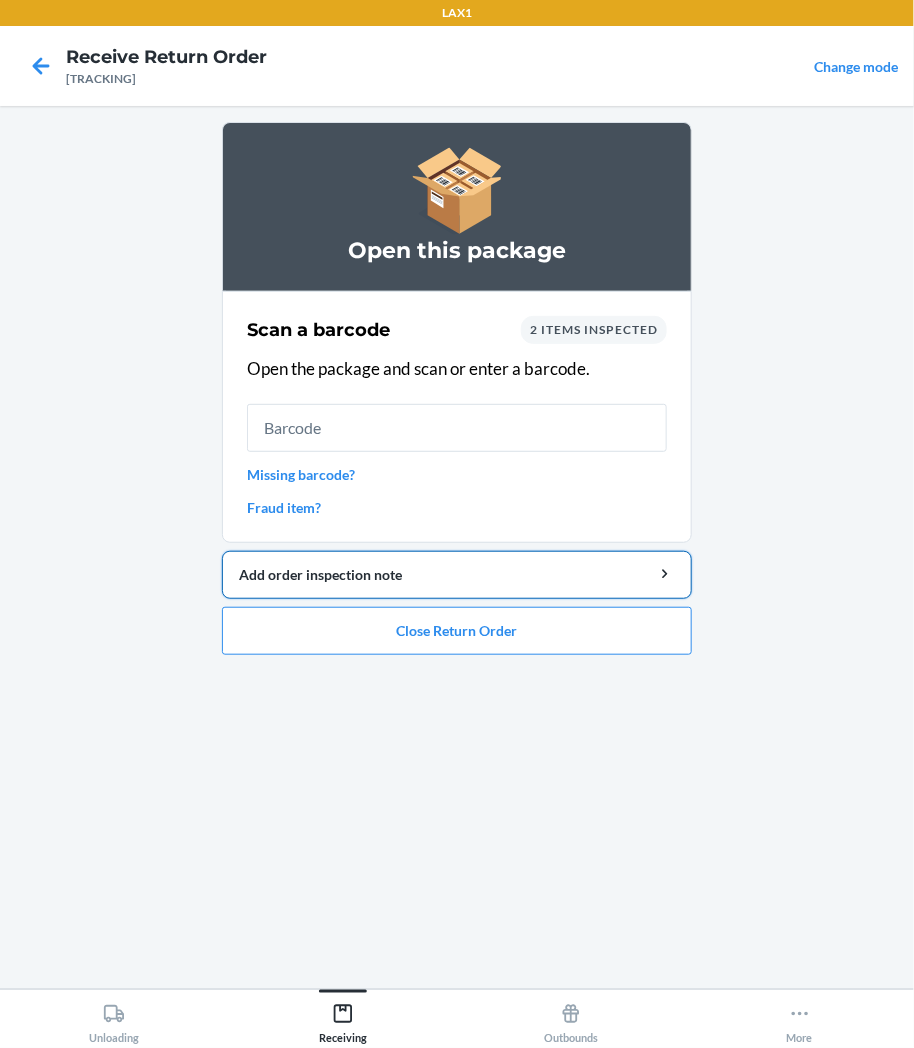 click on "Add order inspection note" at bounding box center [457, 574] 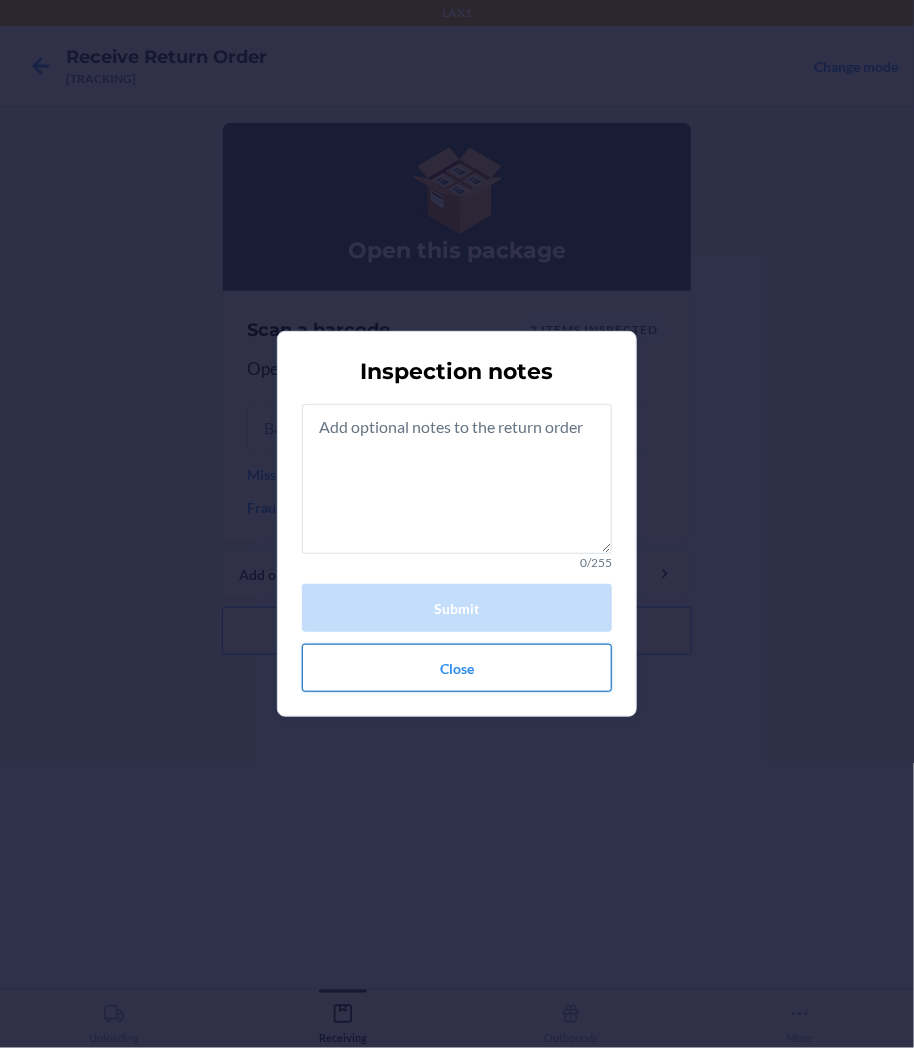 click on "Close" at bounding box center [457, 668] 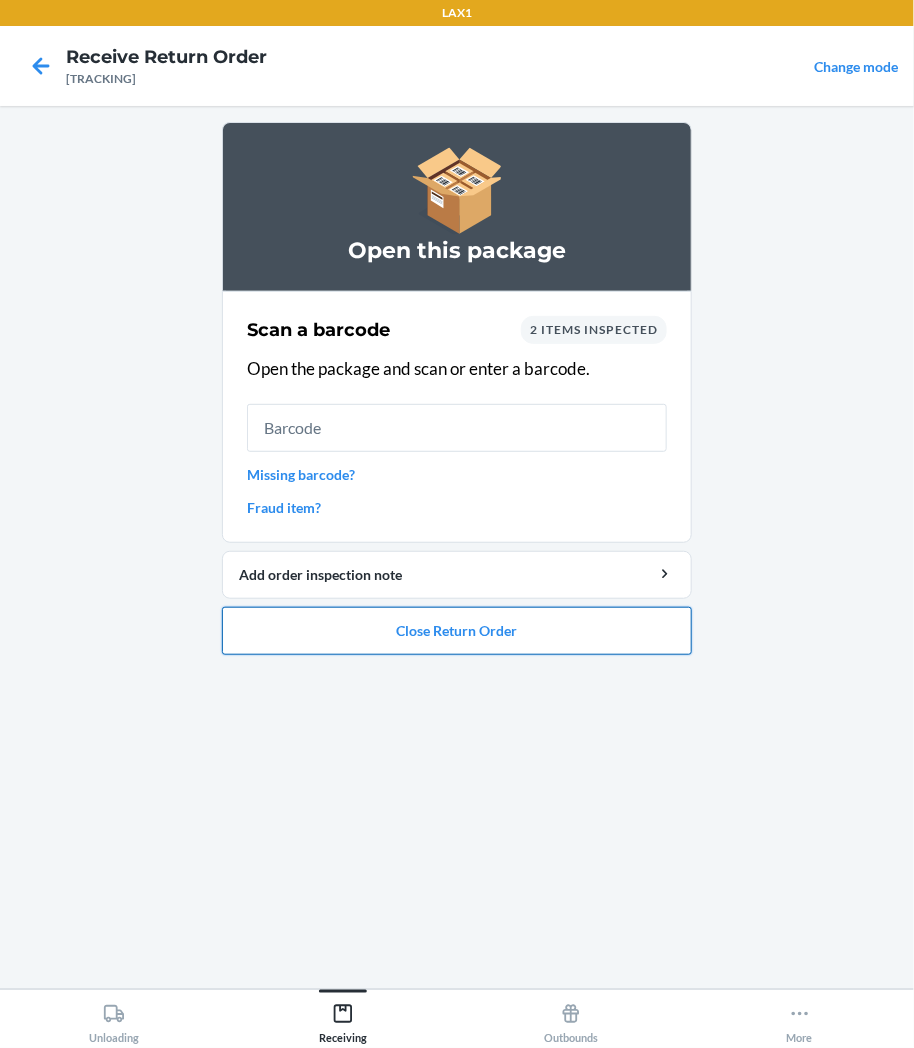 click on "Close Return Order" at bounding box center (457, 631) 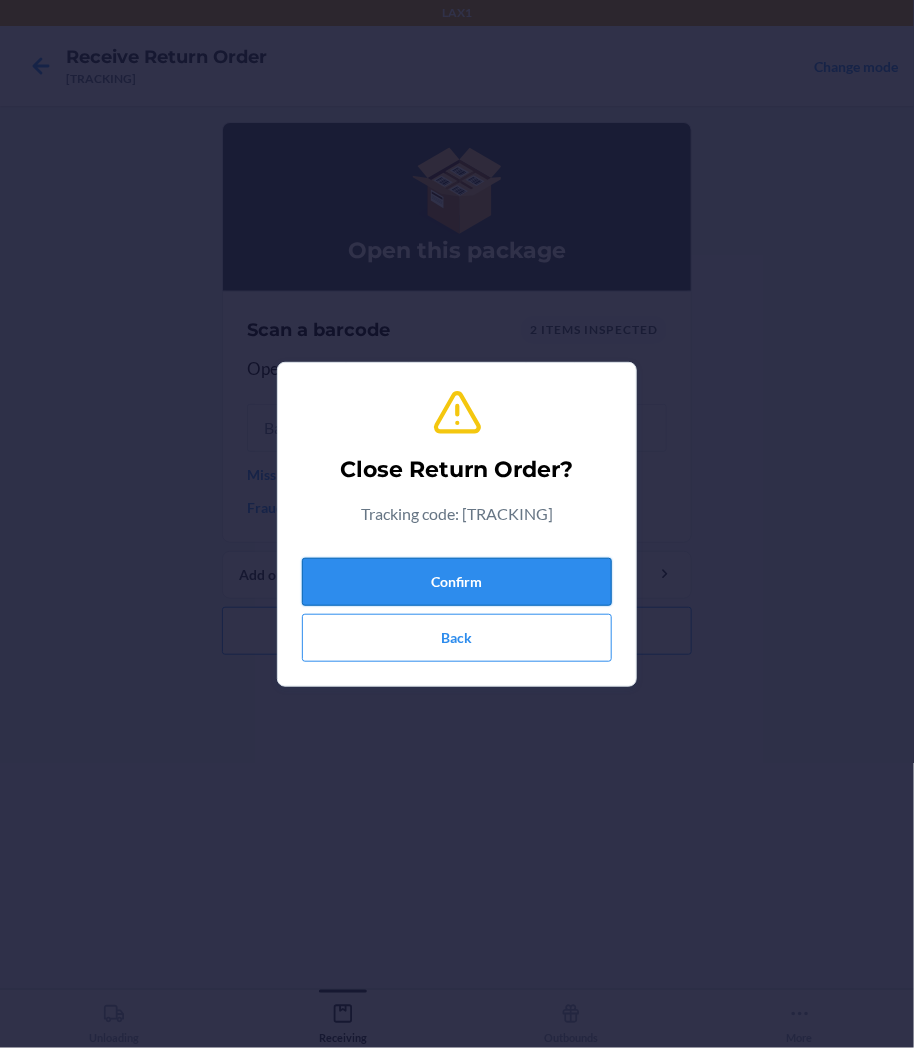 click on "Confirm" at bounding box center [457, 582] 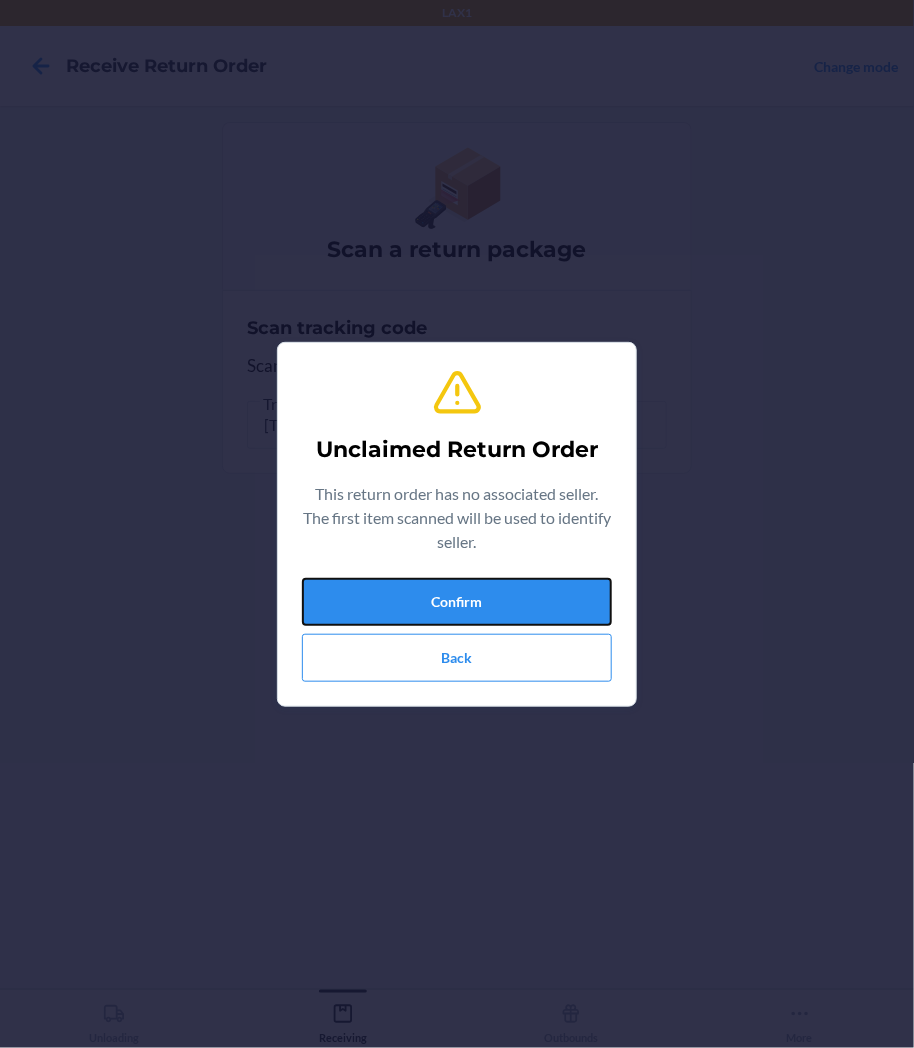 click on "Confirm" at bounding box center (457, 602) 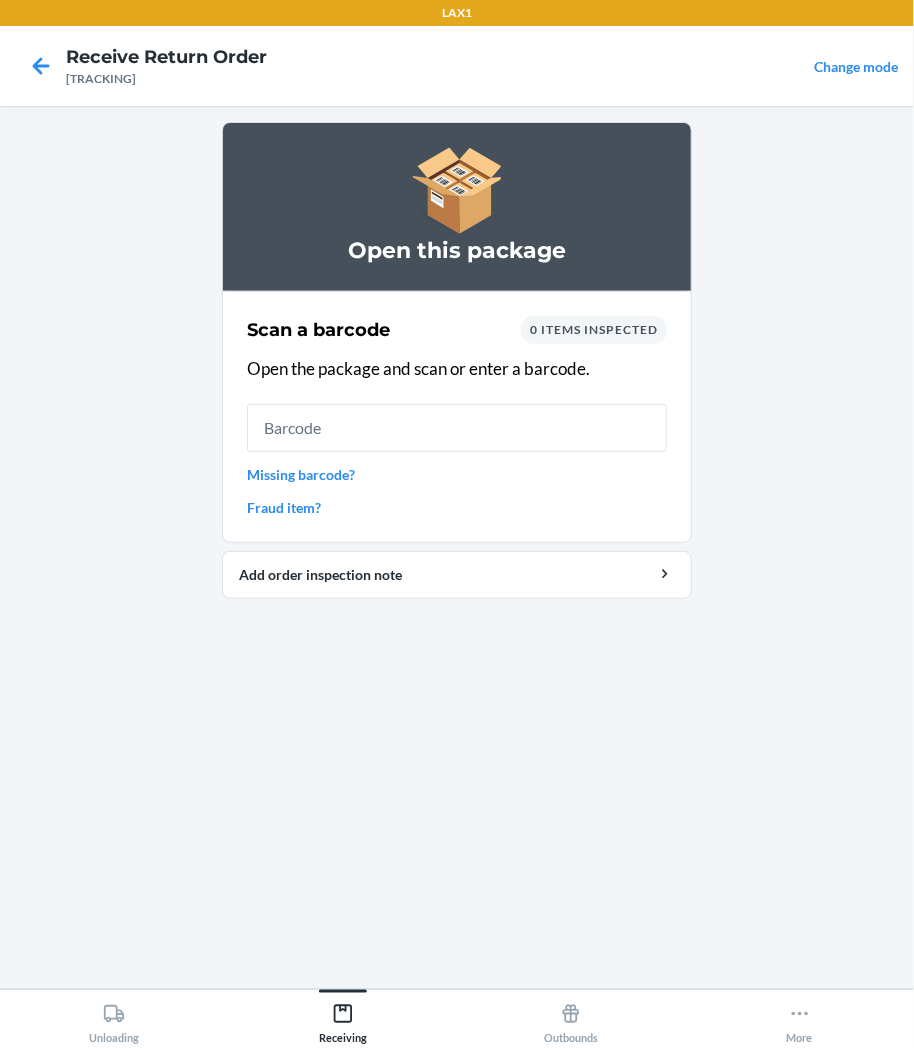 click on "Missing barcode?" at bounding box center (457, 474) 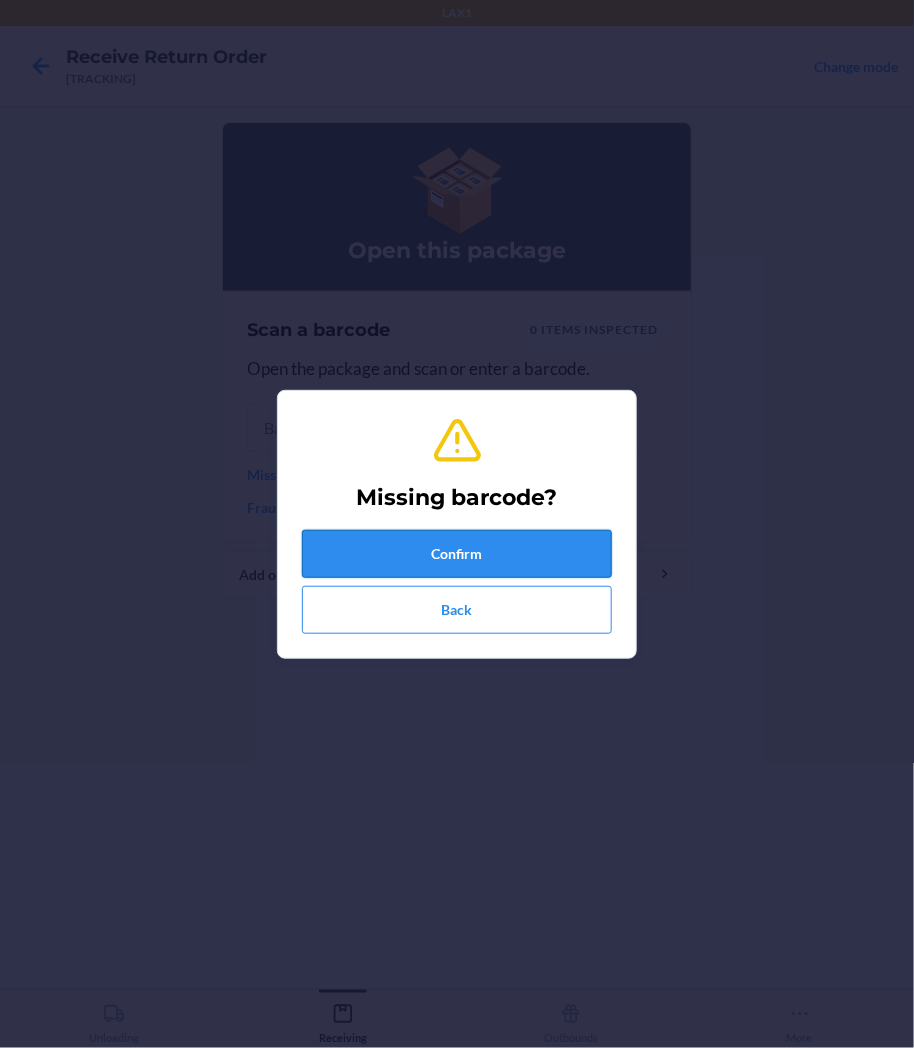 click on "Confirm" at bounding box center (457, 554) 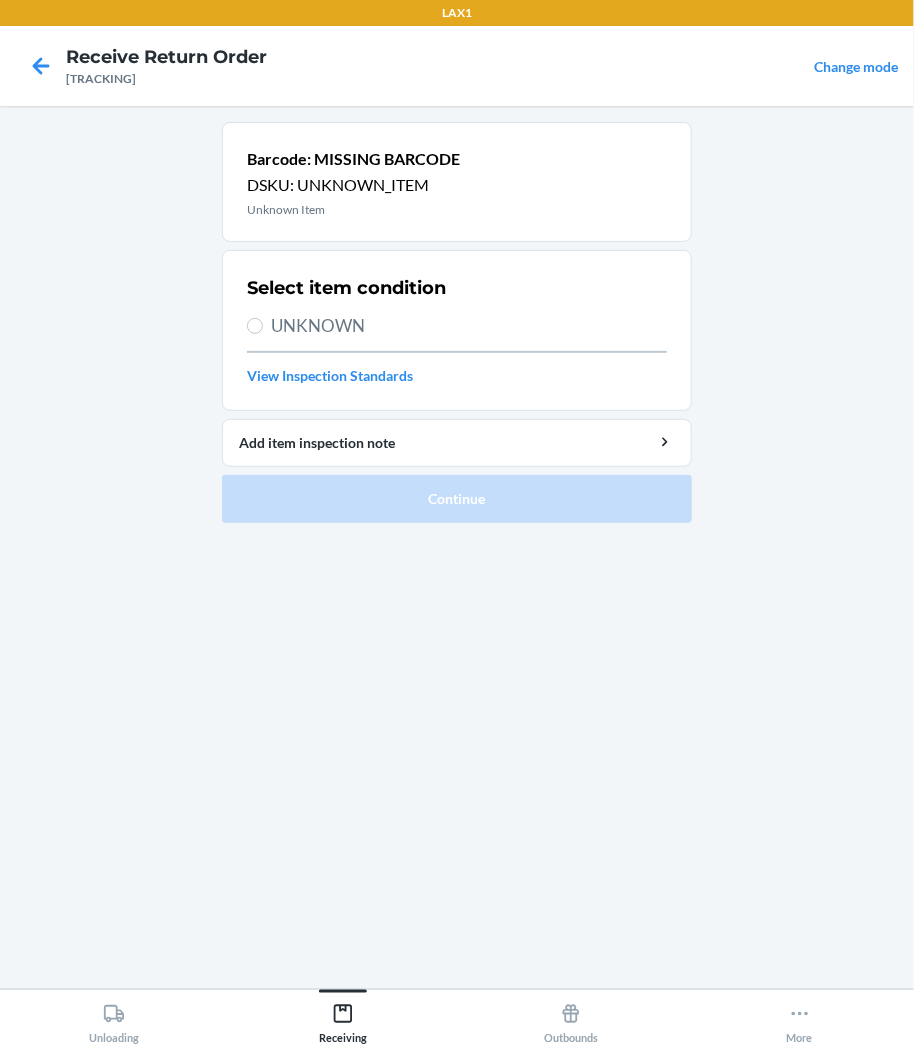 click on "UNKNOWN" at bounding box center (469, 326) 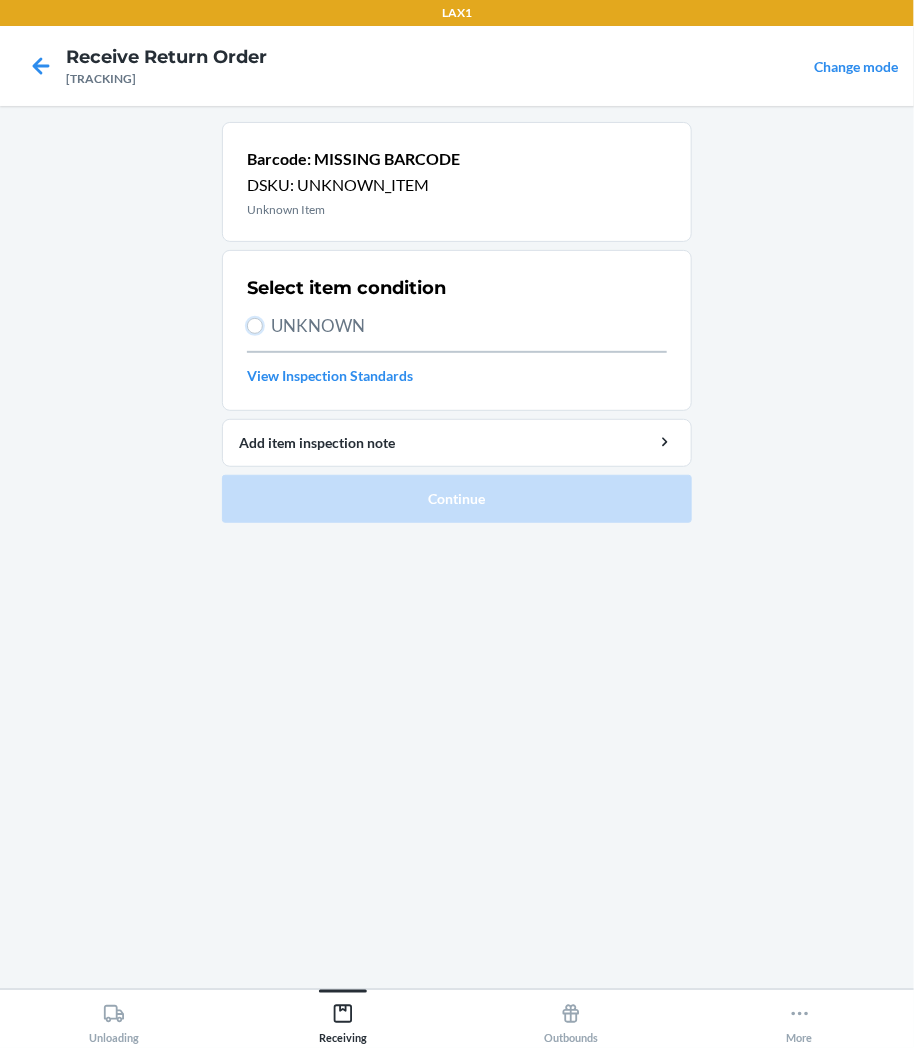click on "UNKNOWN" at bounding box center [255, 326] 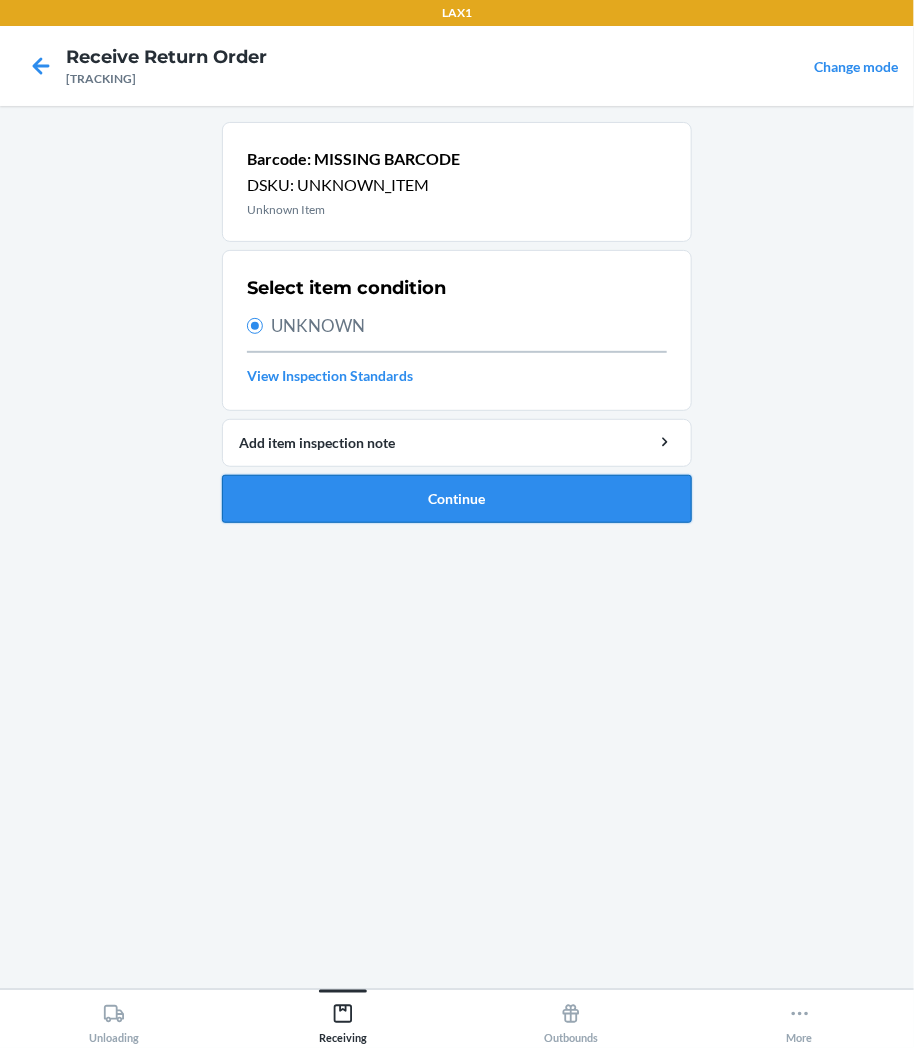 click on "Continue" at bounding box center (457, 499) 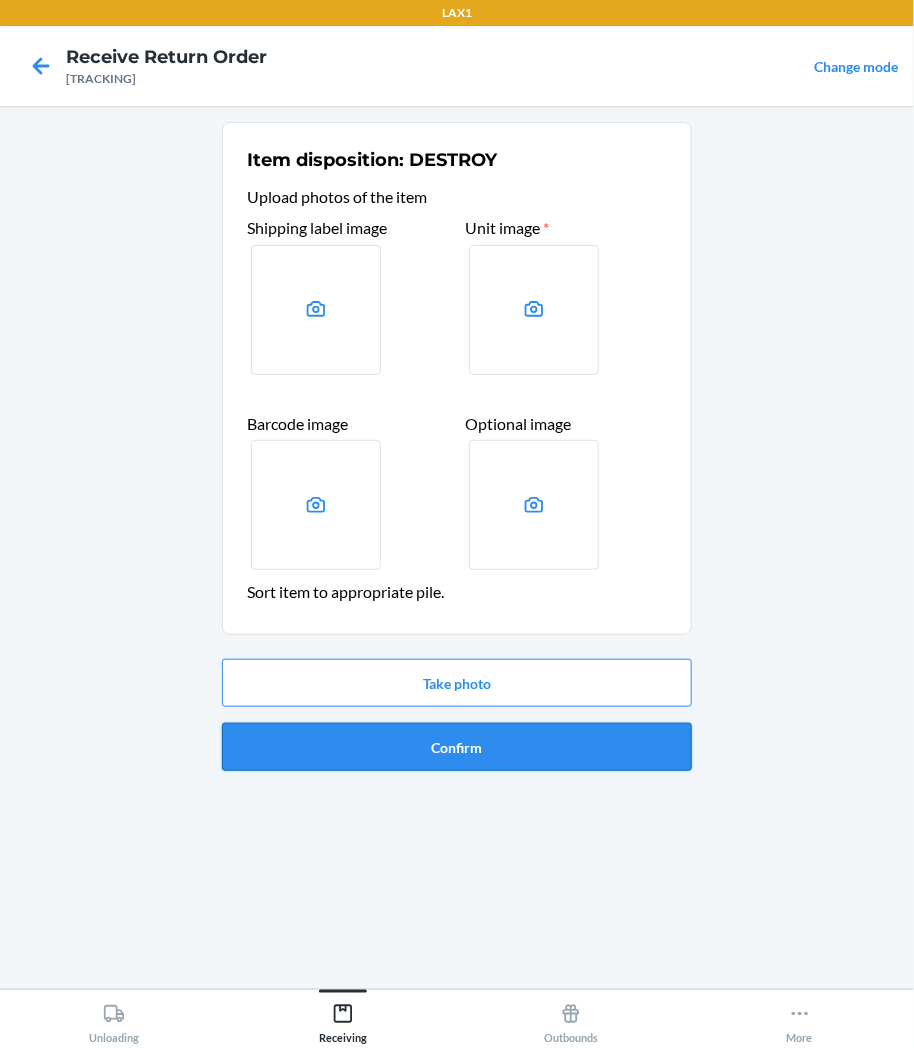 click on "Confirm" at bounding box center [457, 747] 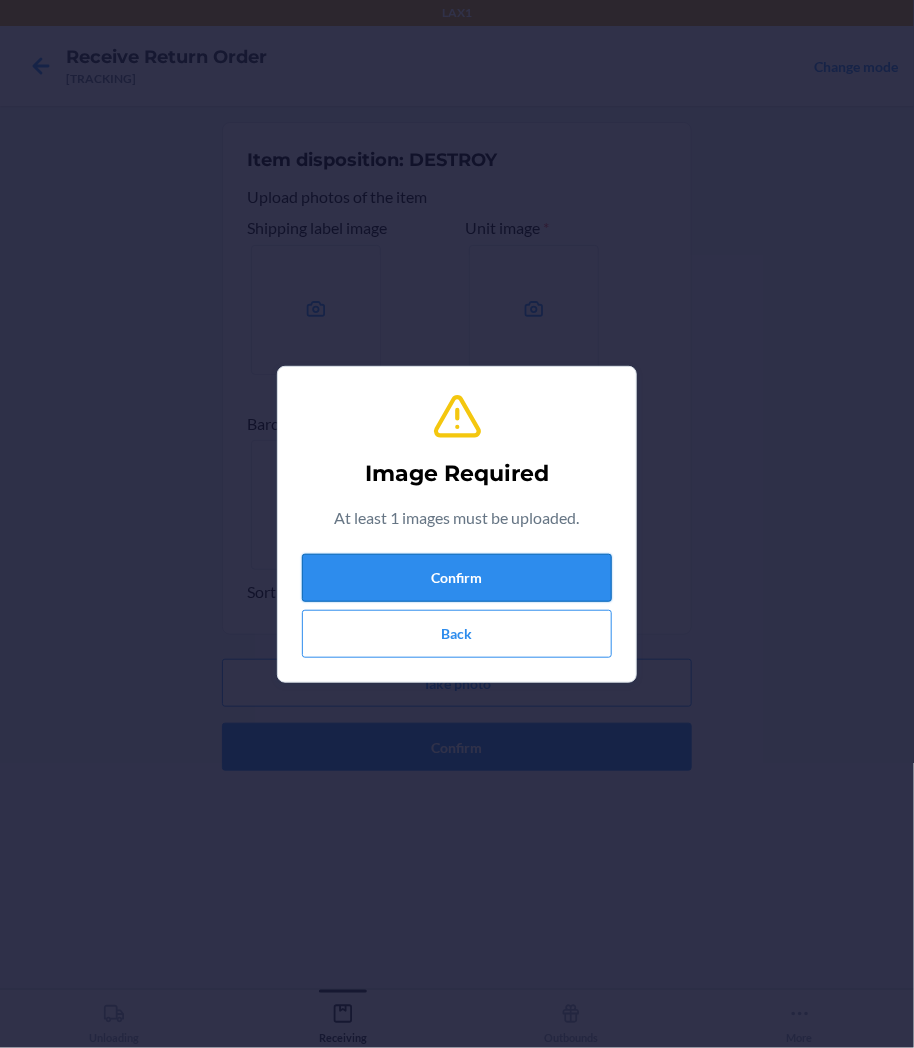 click on "Confirm" at bounding box center [457, 578] 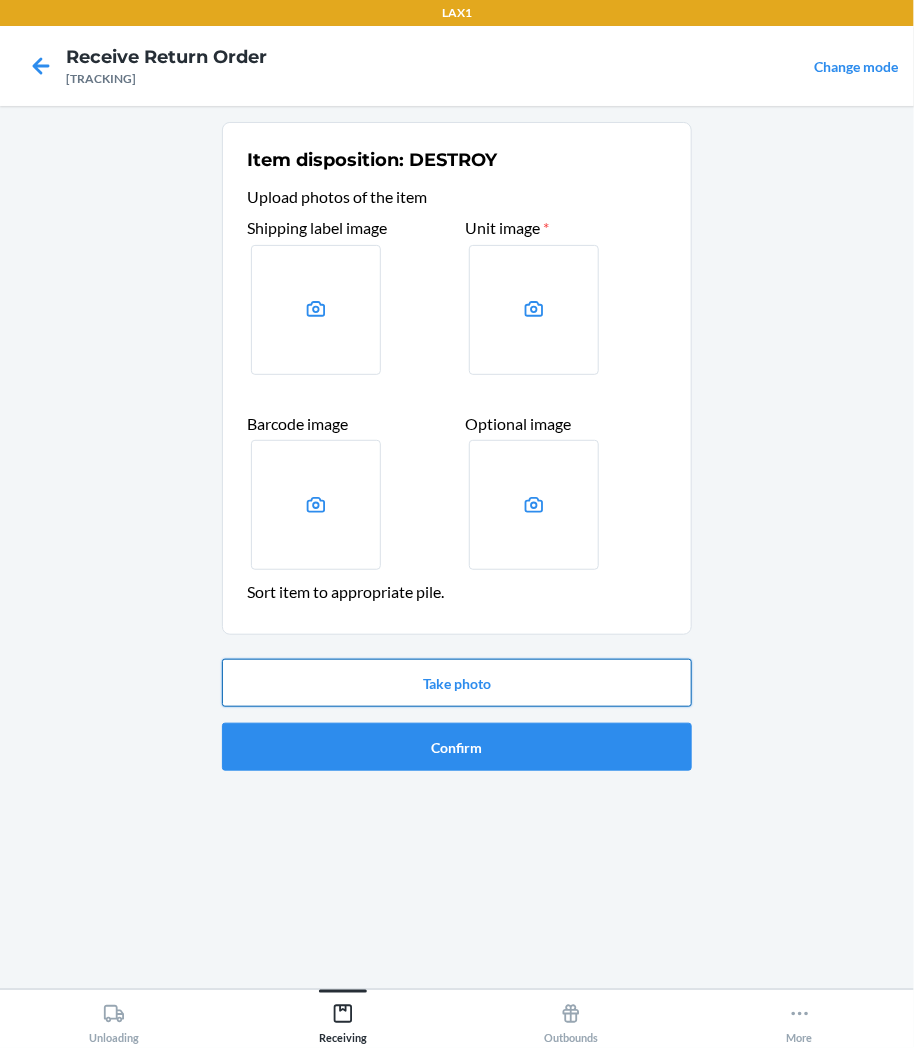 click on "Take photo" at bounding box center [457, 683] 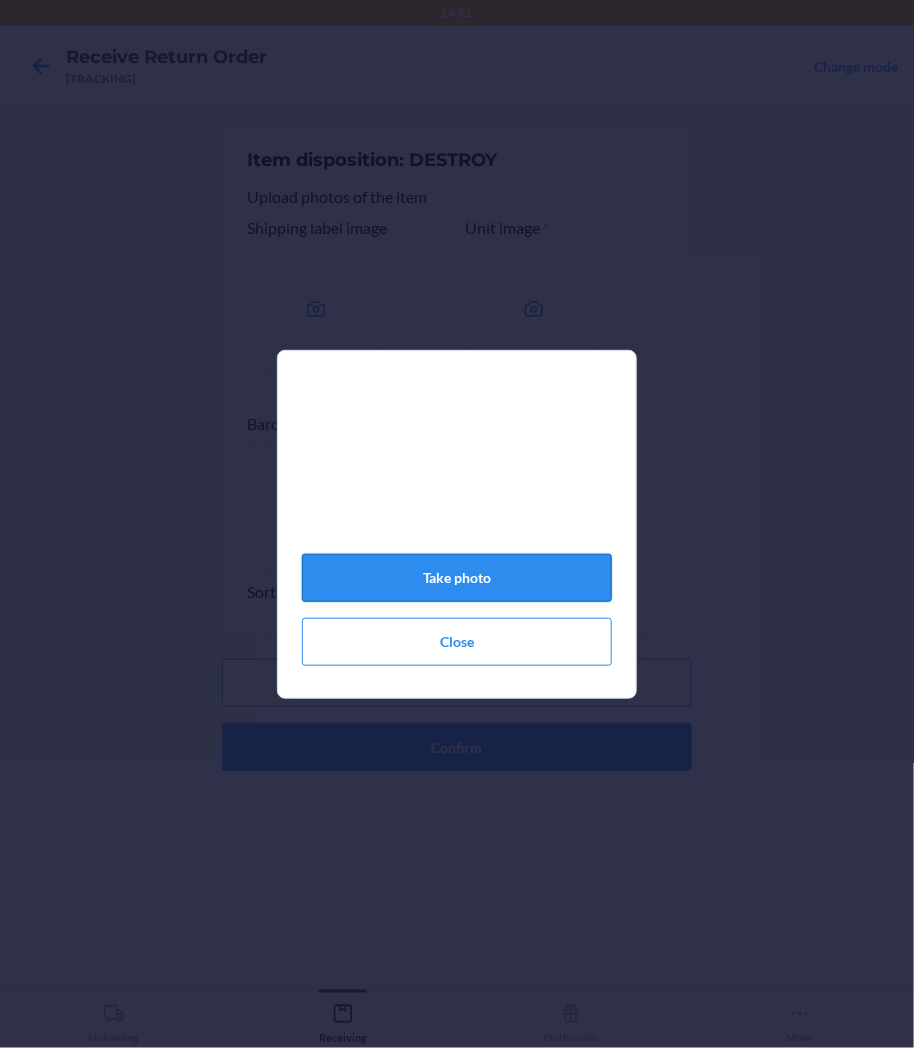 click on "Take photo" 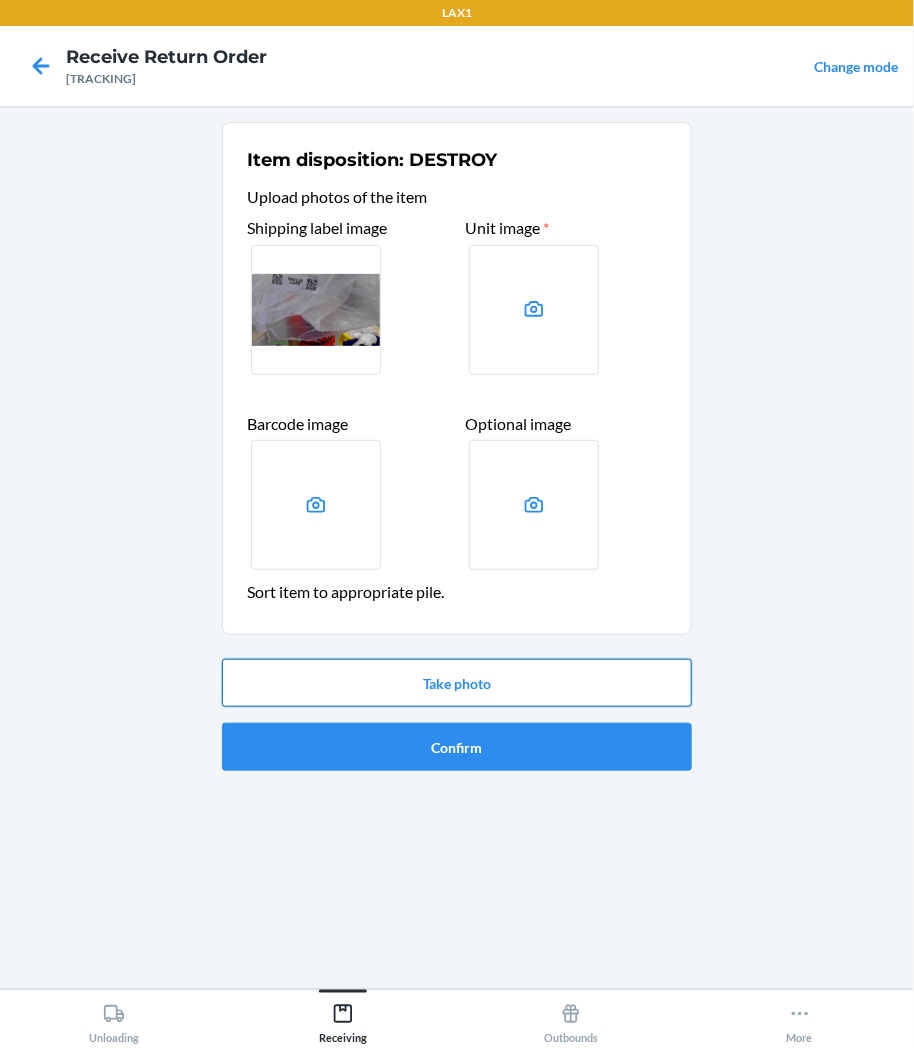 click on "Take photo" at bounding box center (457, 683) 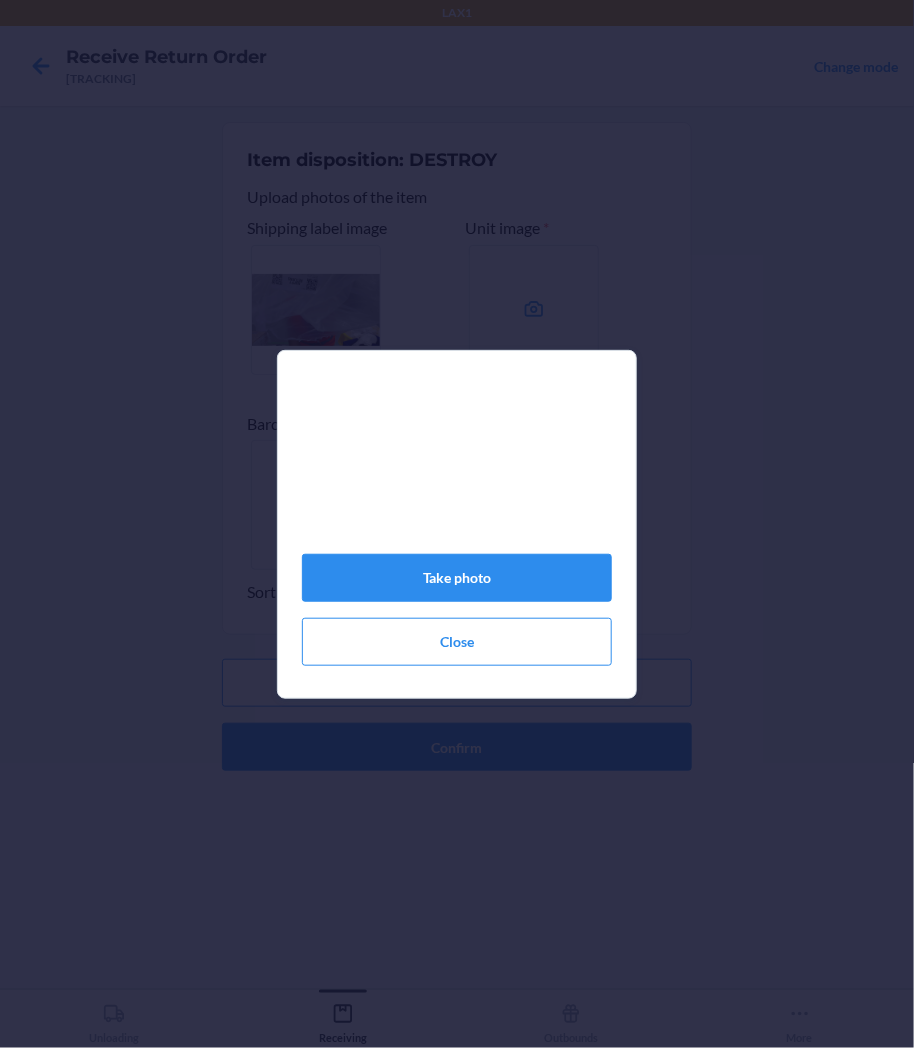 click on "Take photo Close" at bounding box center [457, 532] 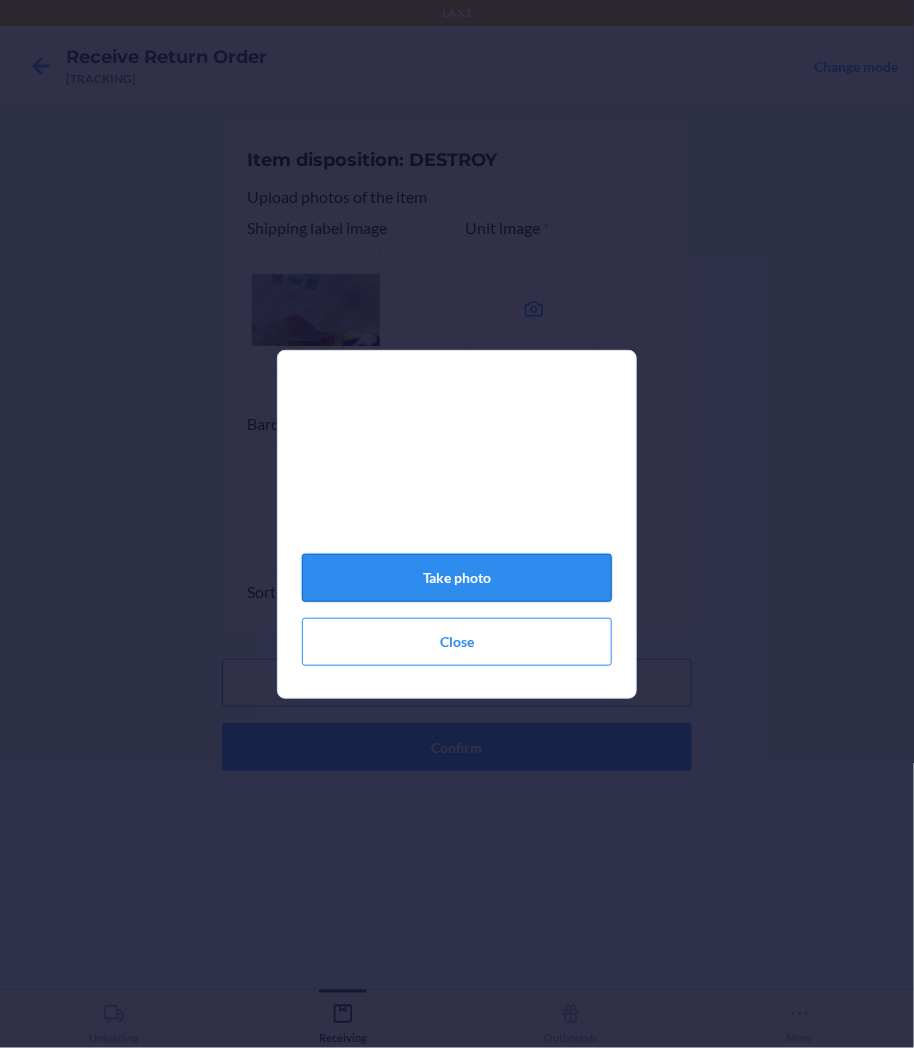 click on "Take photo" 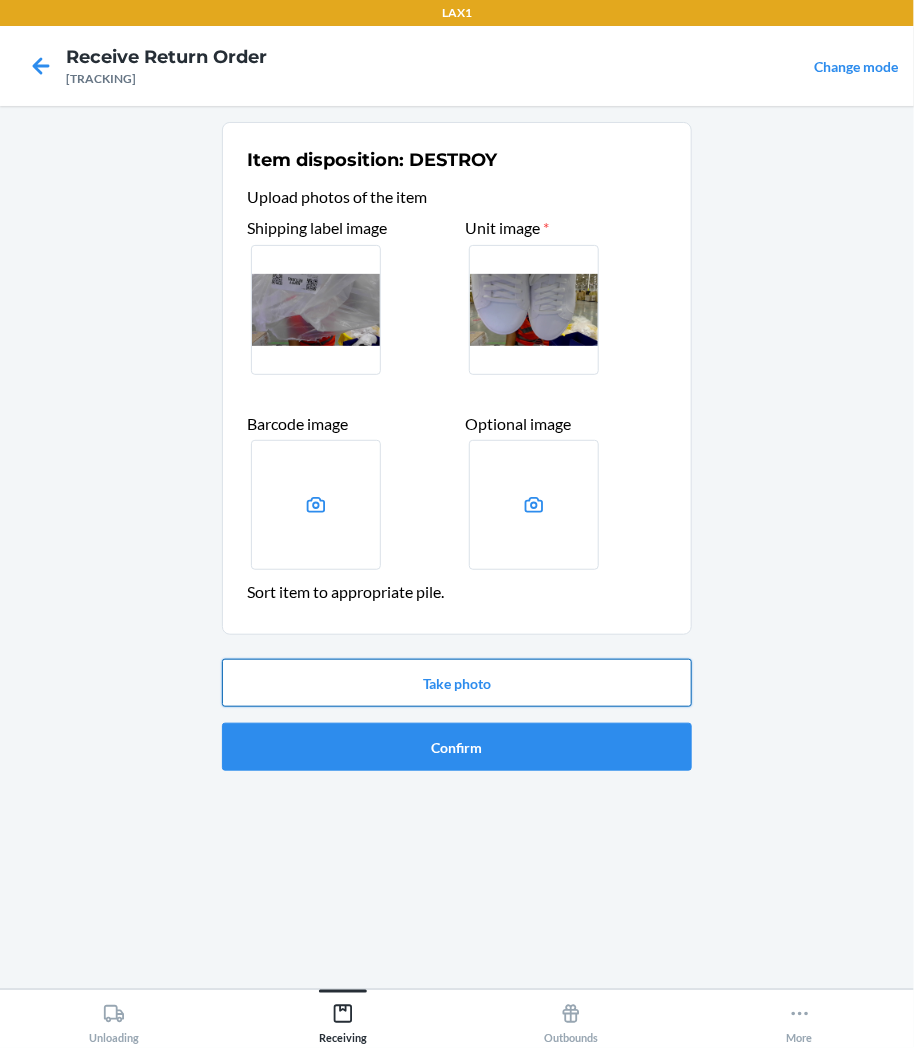 click on "Take photo" at bounding box center (457, 683) 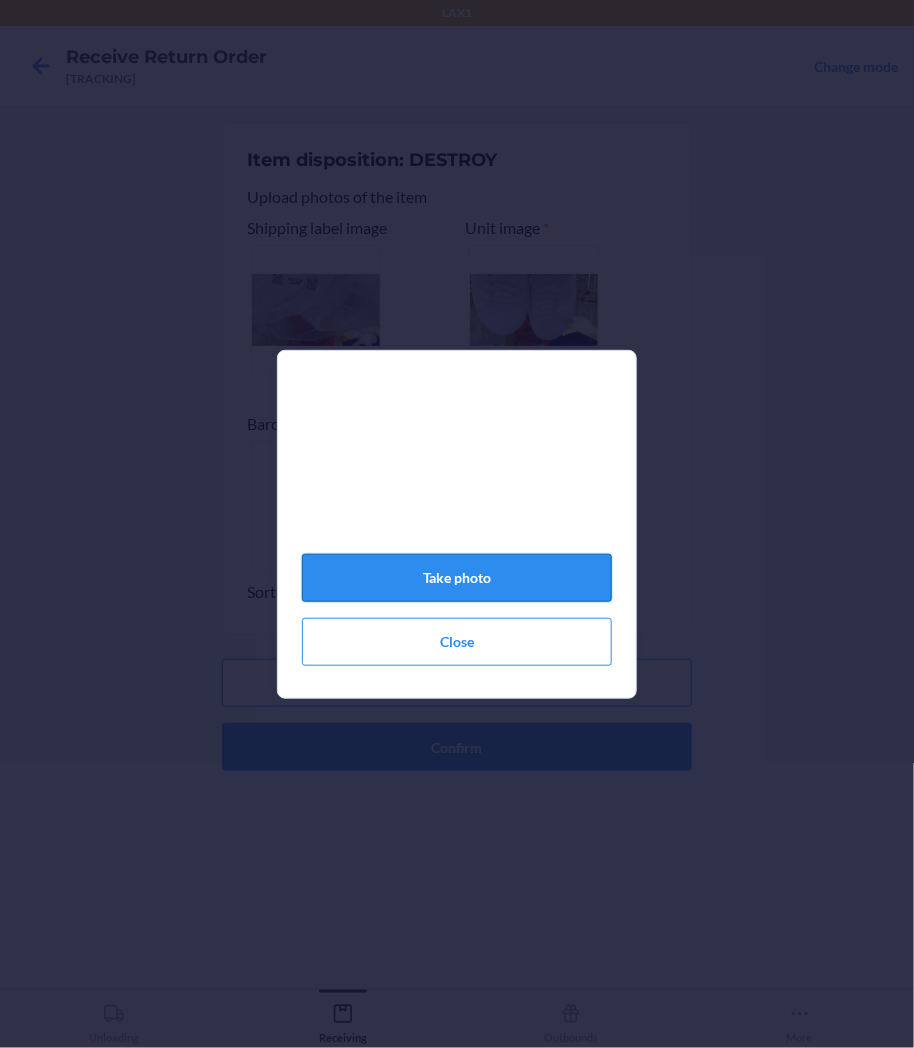 click on "Take photo" 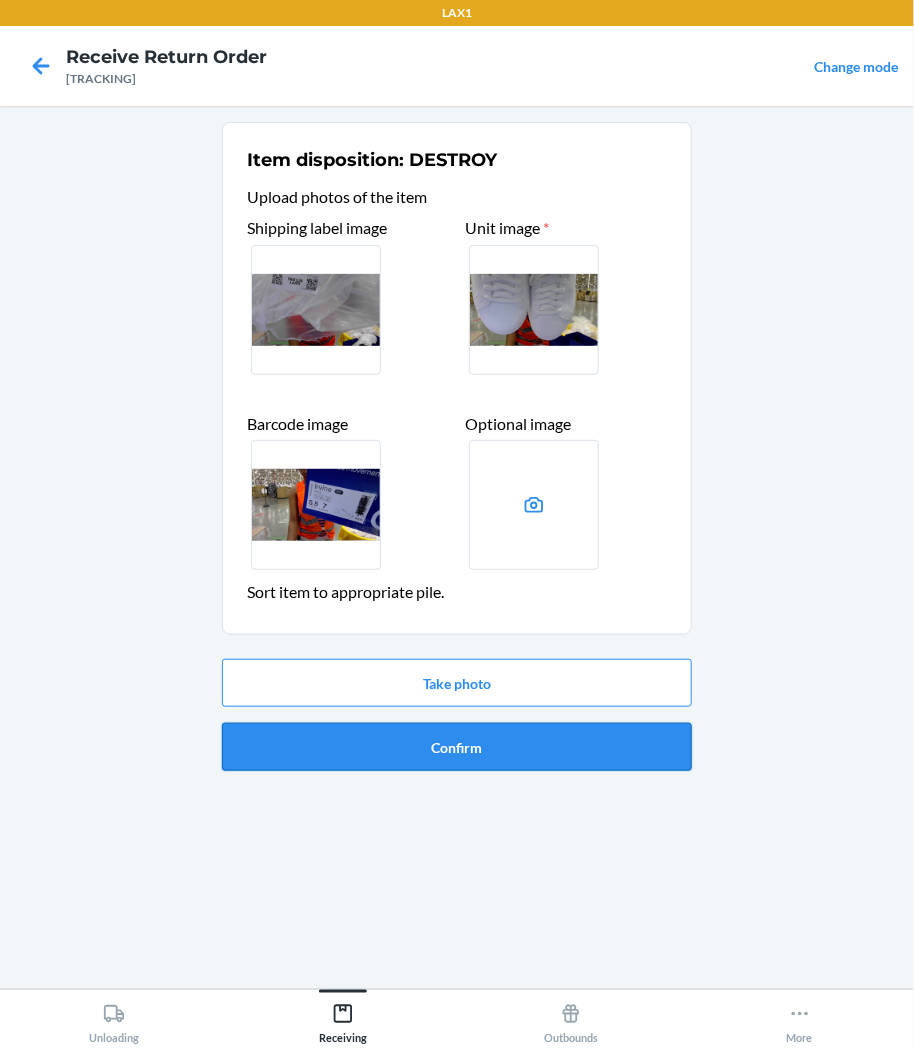 click on "Confirm" at bounding box center (457, 747) 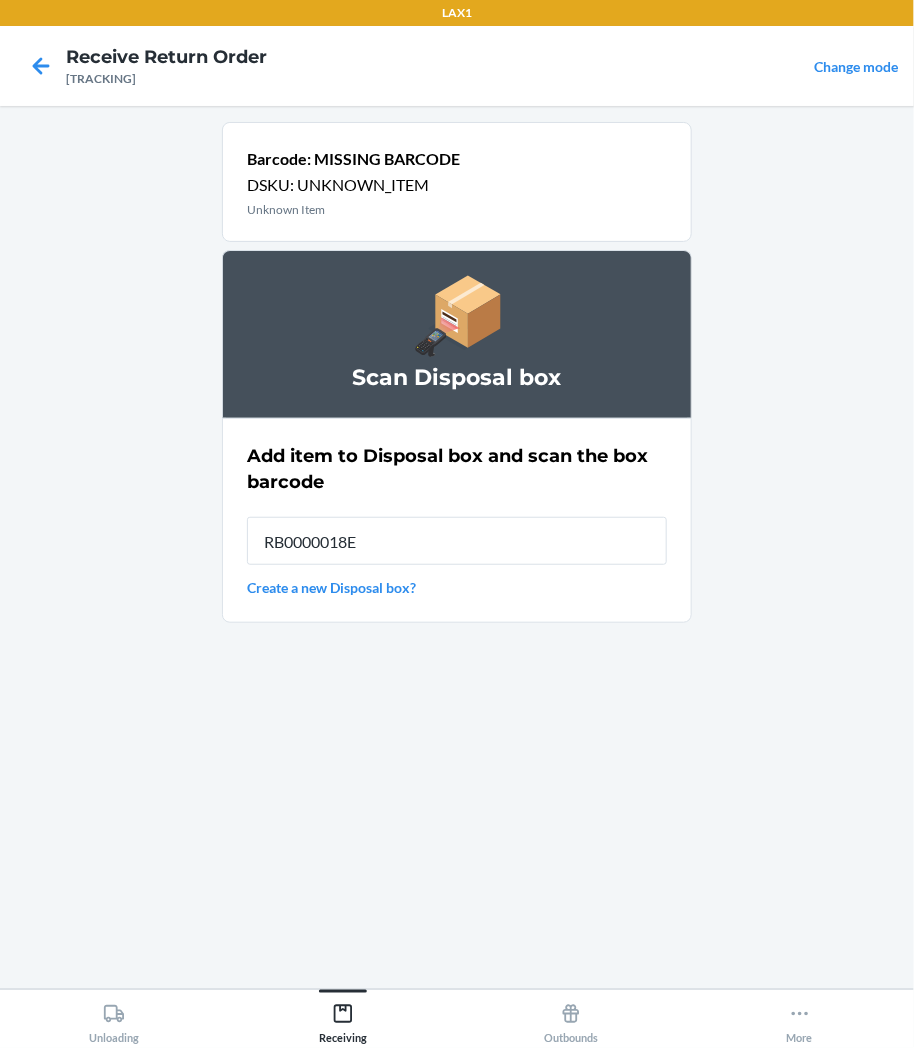 type on "[PRODUCT_ID]" 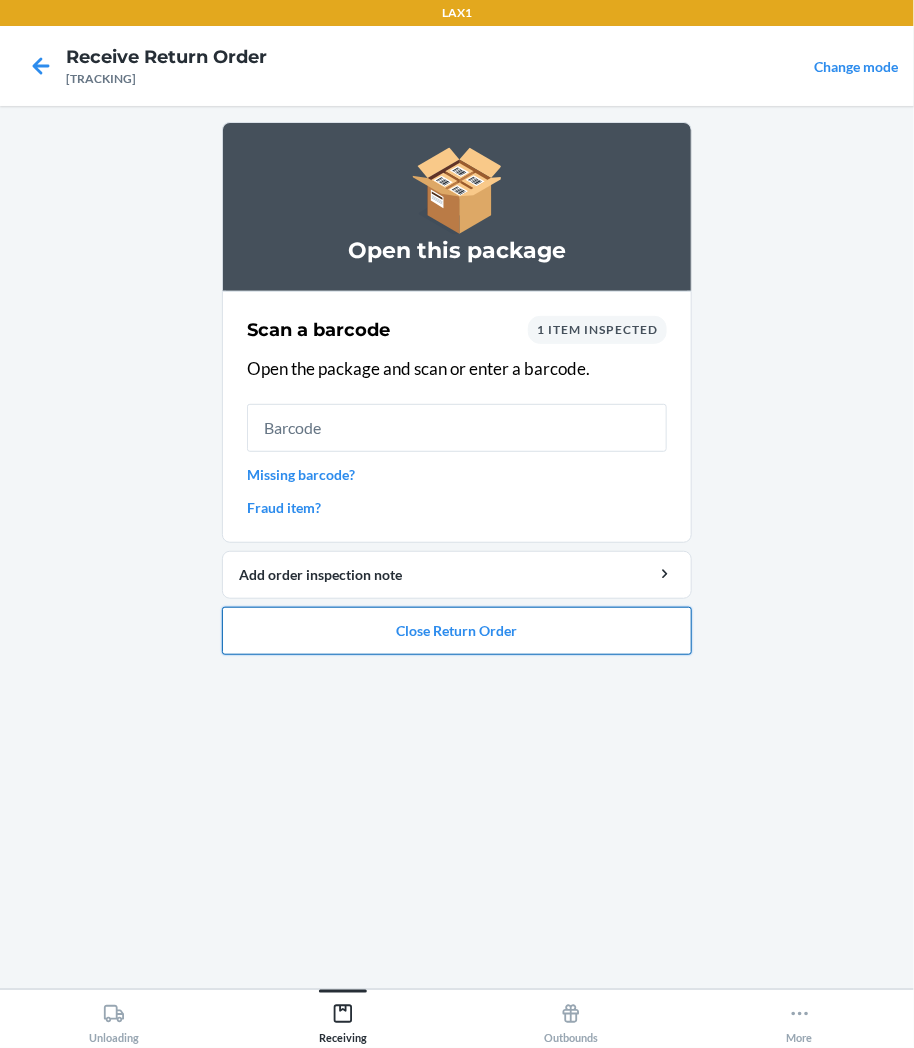 click on "Close Return Order" at bounding box center (457, 631) 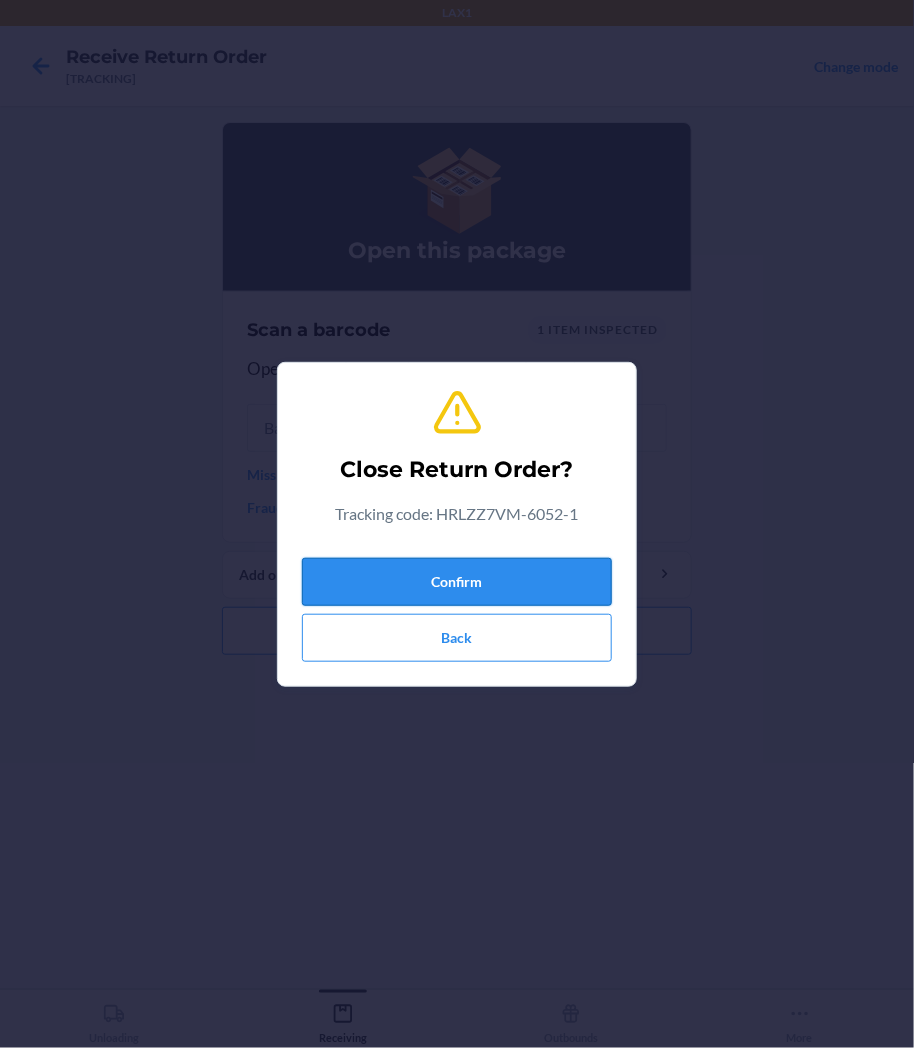click on "Confirm" at bounding box center [457, 582] 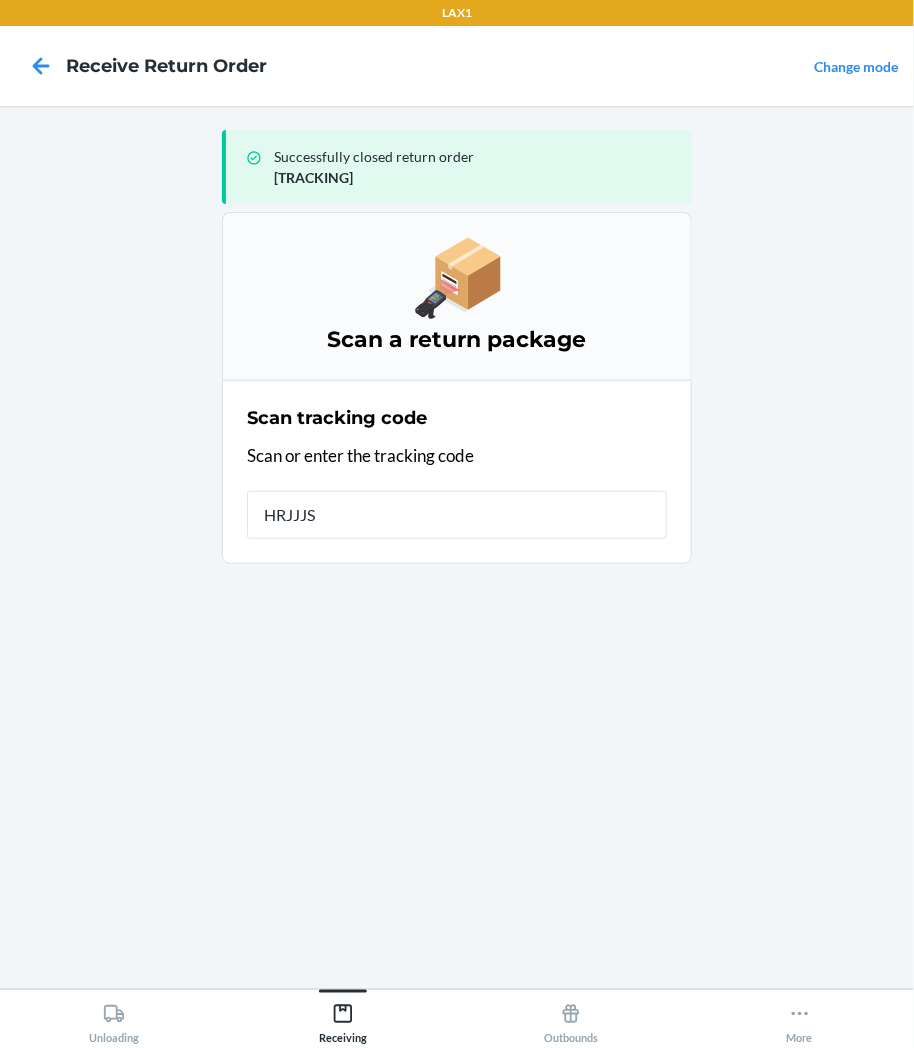 type on "HRJJJSU" 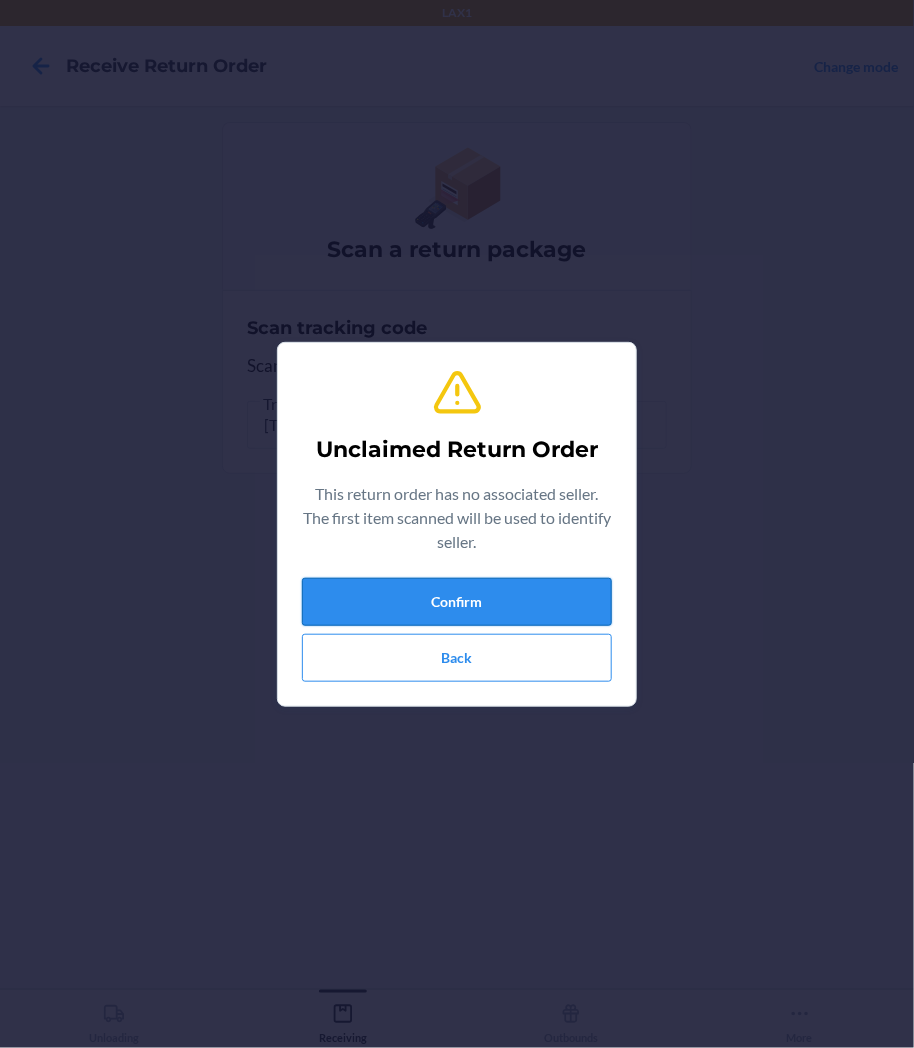 click on "Confirm" at bounding box center (457, 602) 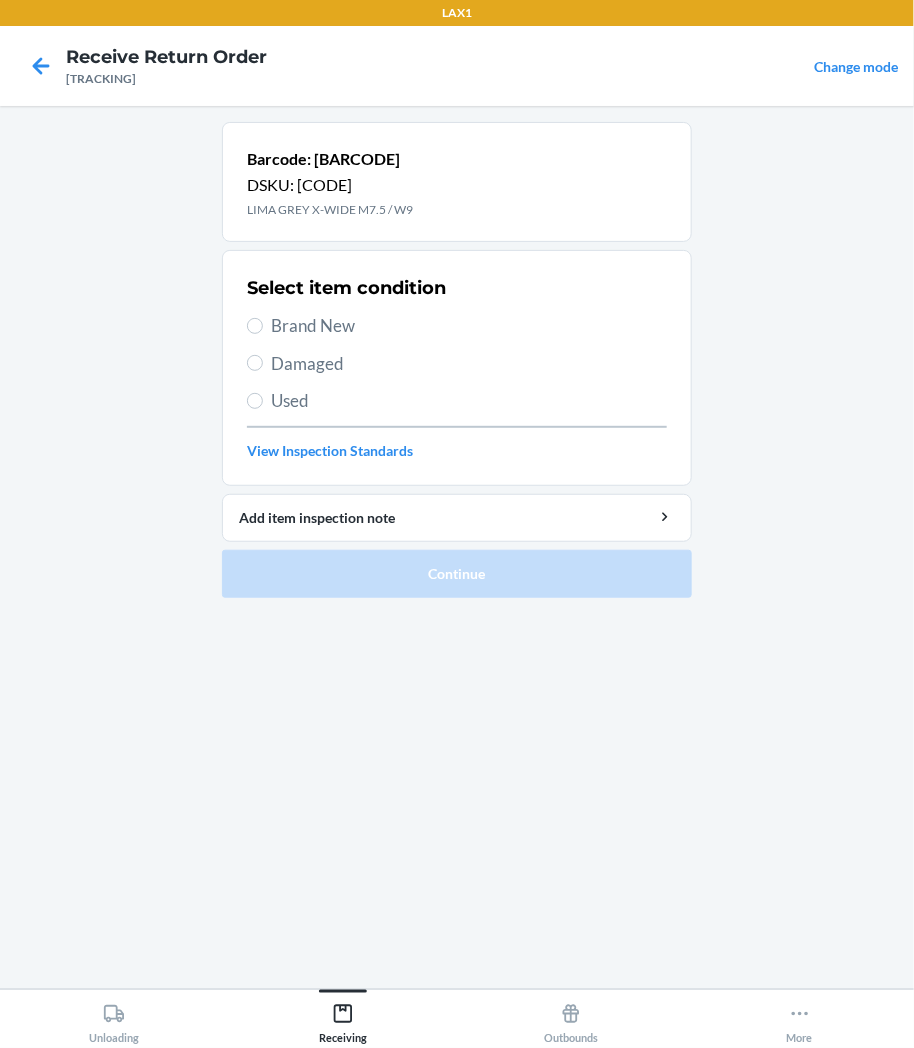 click on "Brand New" at bounding box center (469, 326) 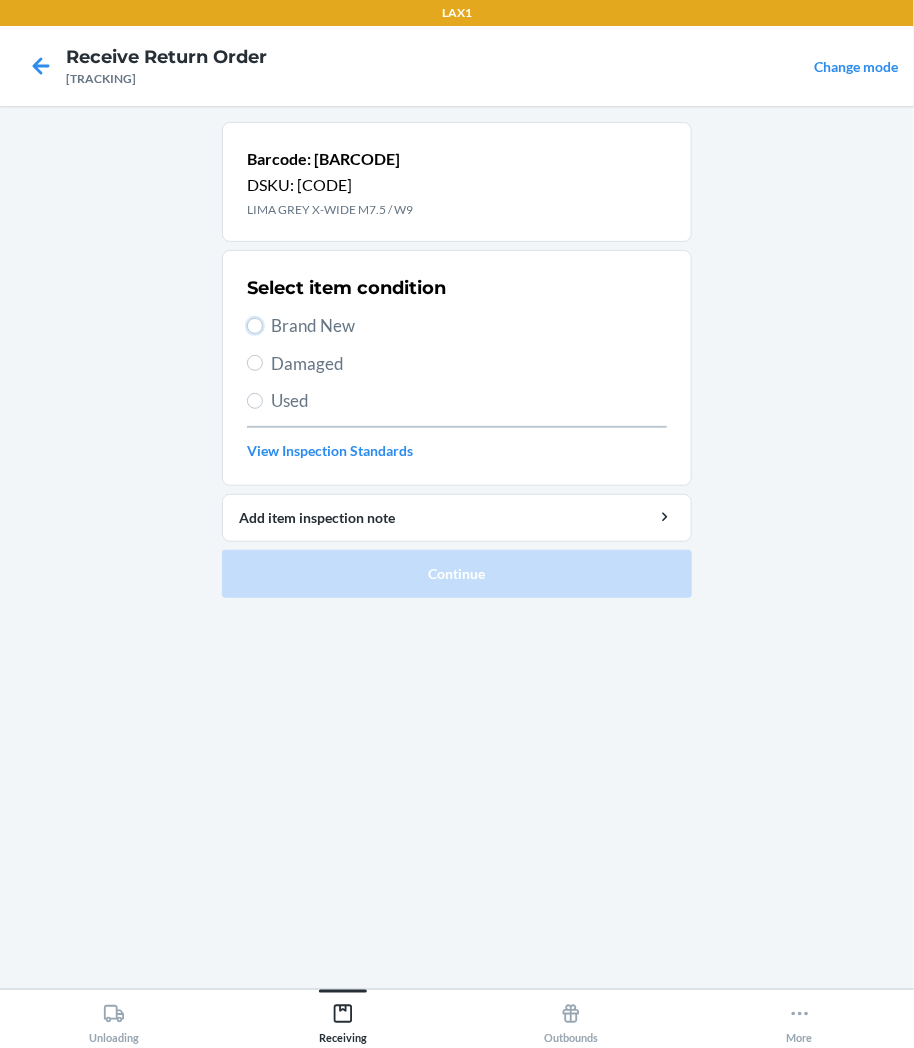 click on "Brand New" at bounding box center (255, 326) 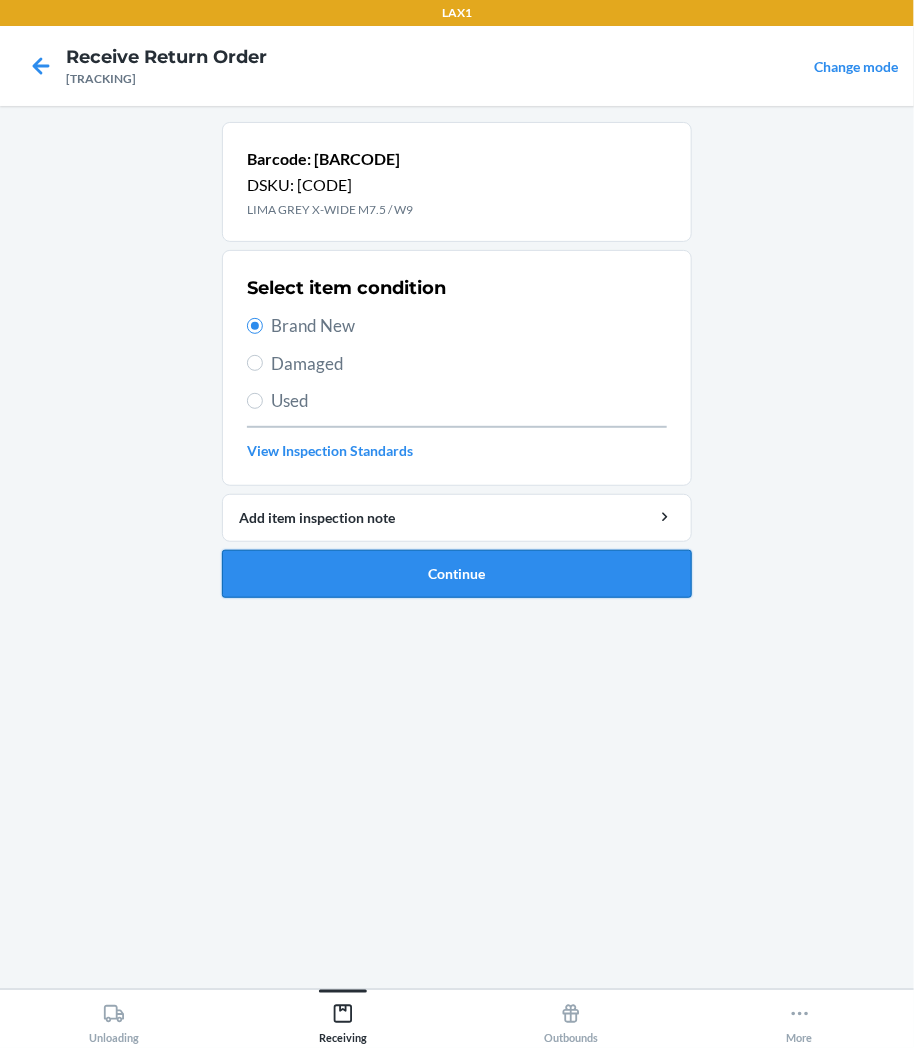 click on "Continue" at bounding box center [457, 574] 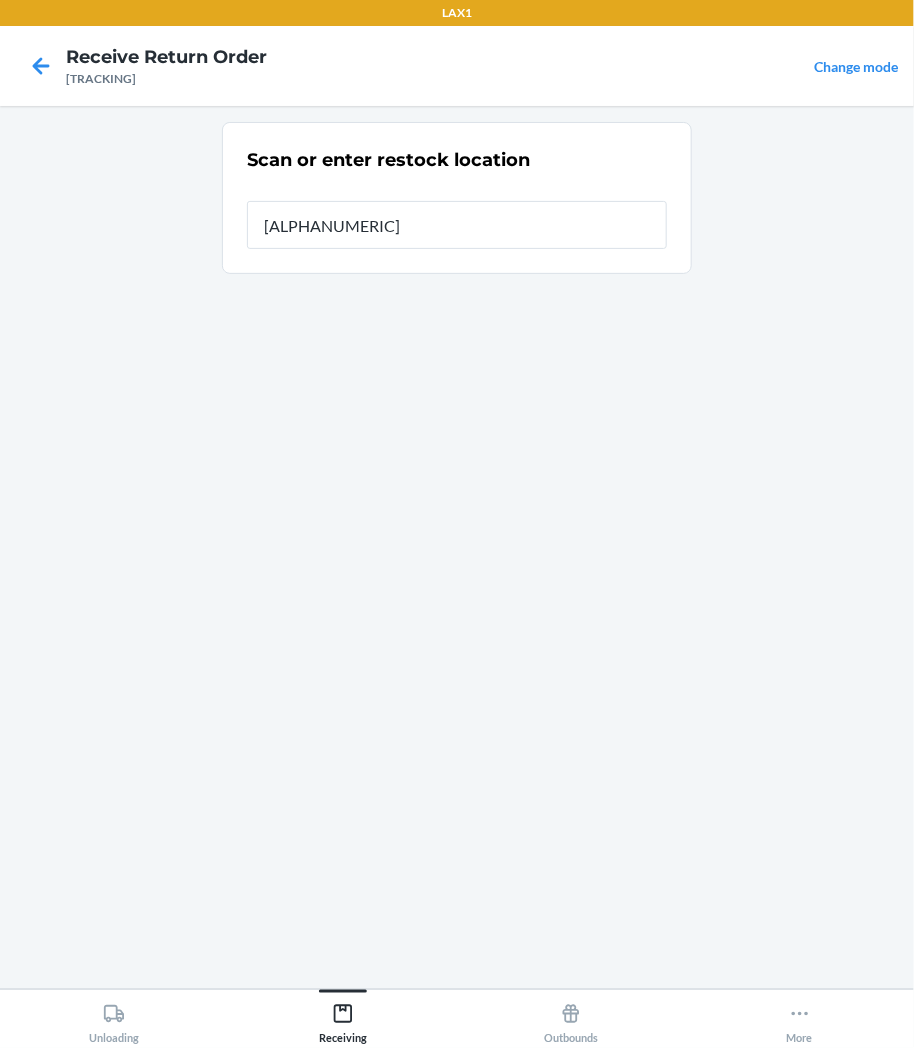 type on "[ALPHANUMERIC]" 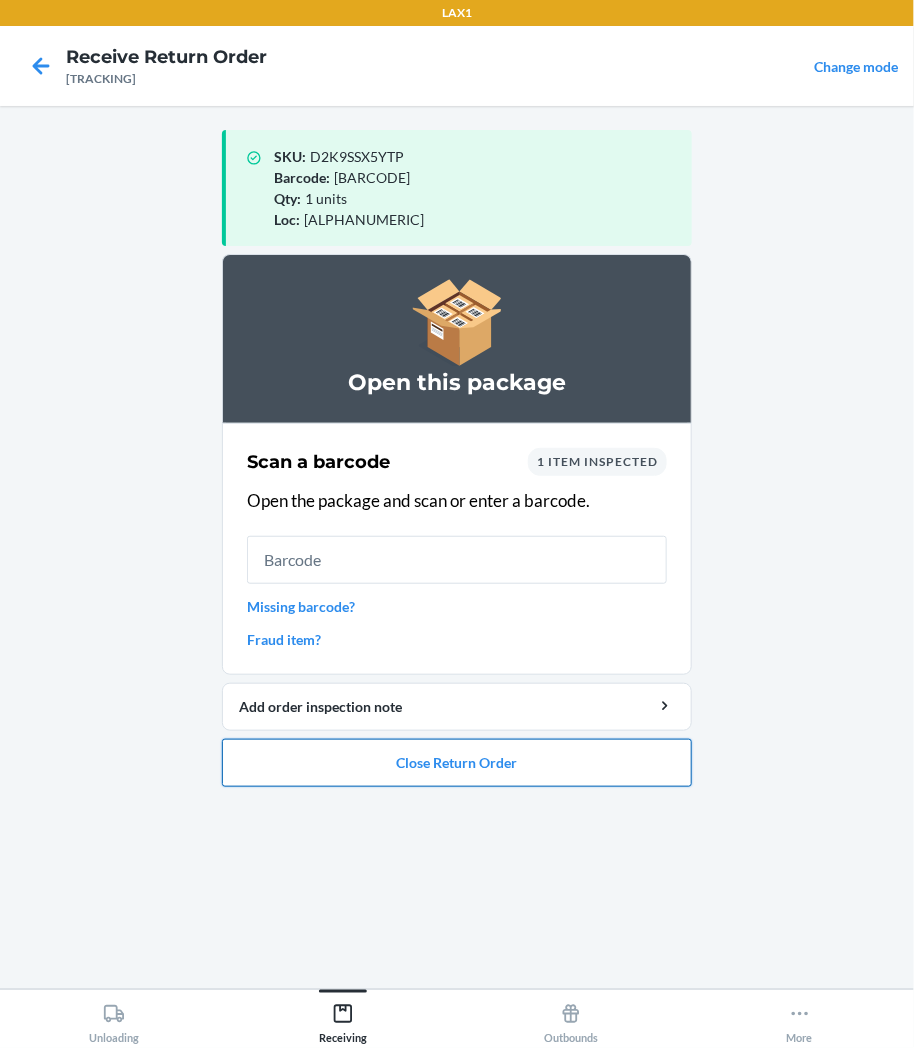 click on "Close Return Order" at bounding box center (457, 763) 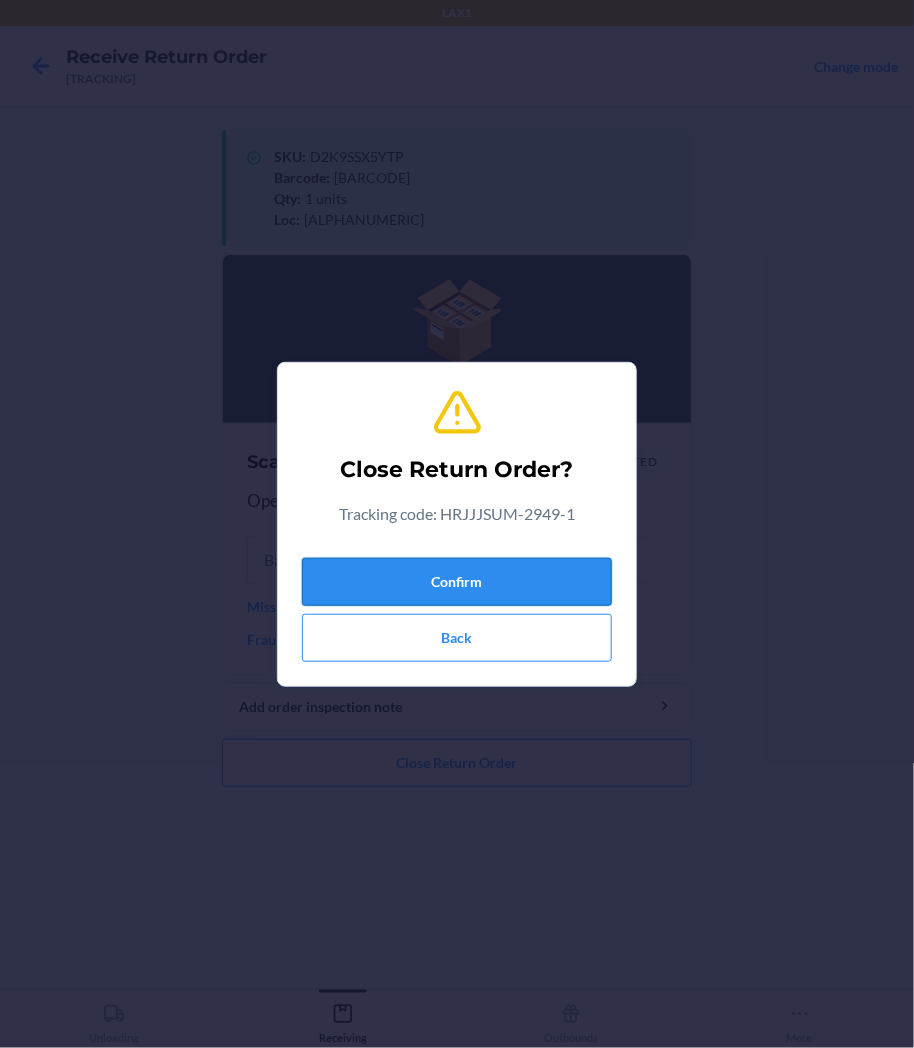 click on "Confirm" at bounding box center (457, 582) 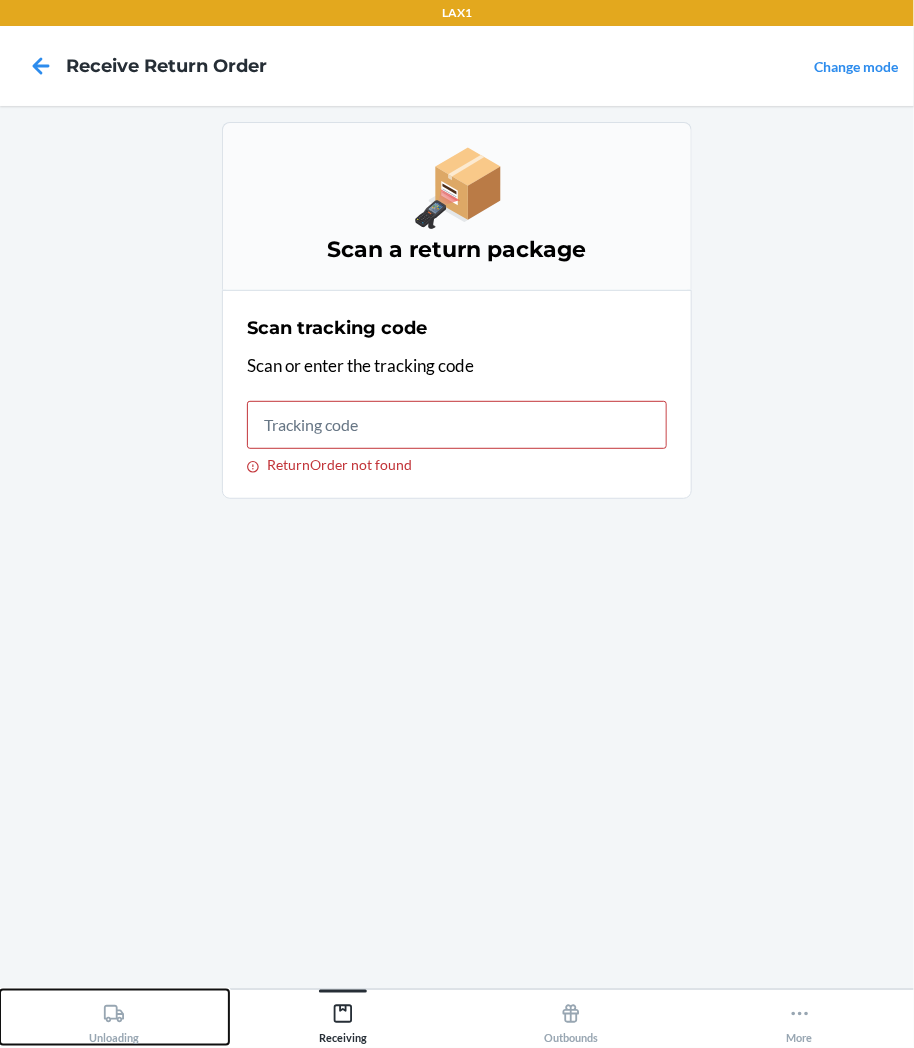 click on "Unloading" at bounding box center (114, 1017) 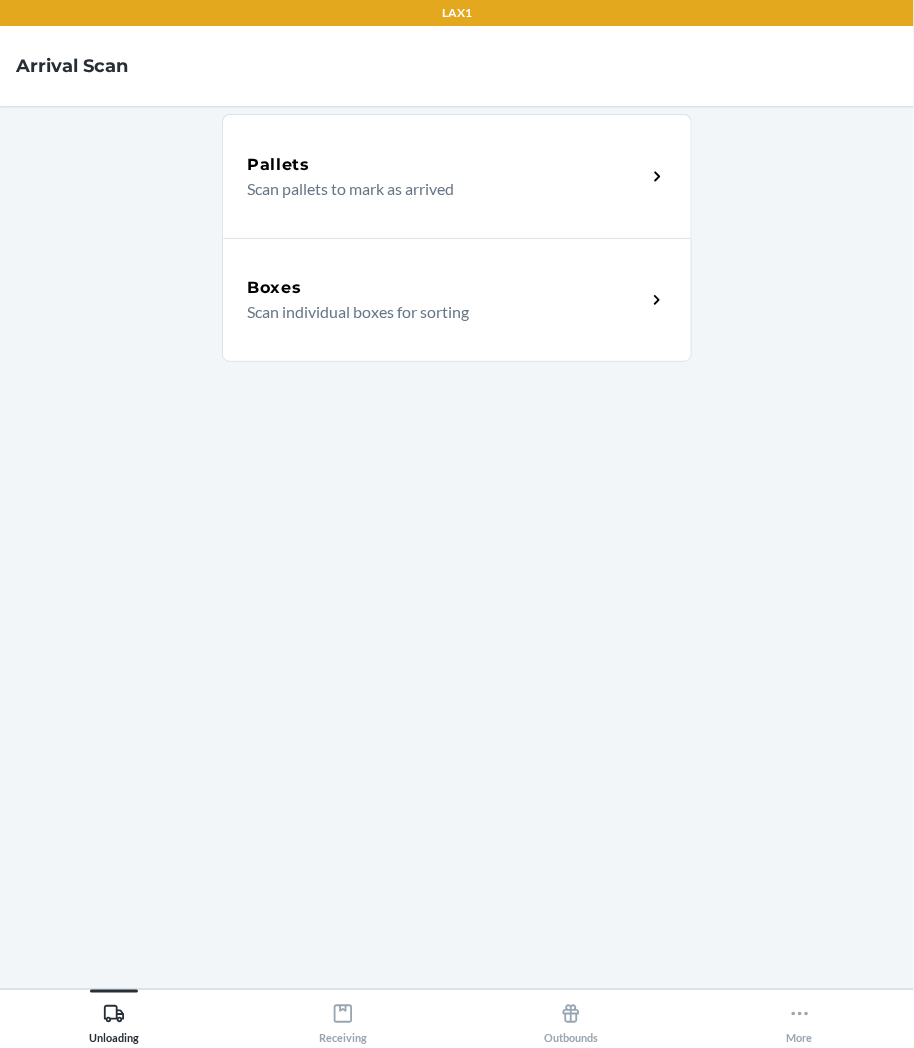 click on "Boxes" at bounding box center [446, 288] 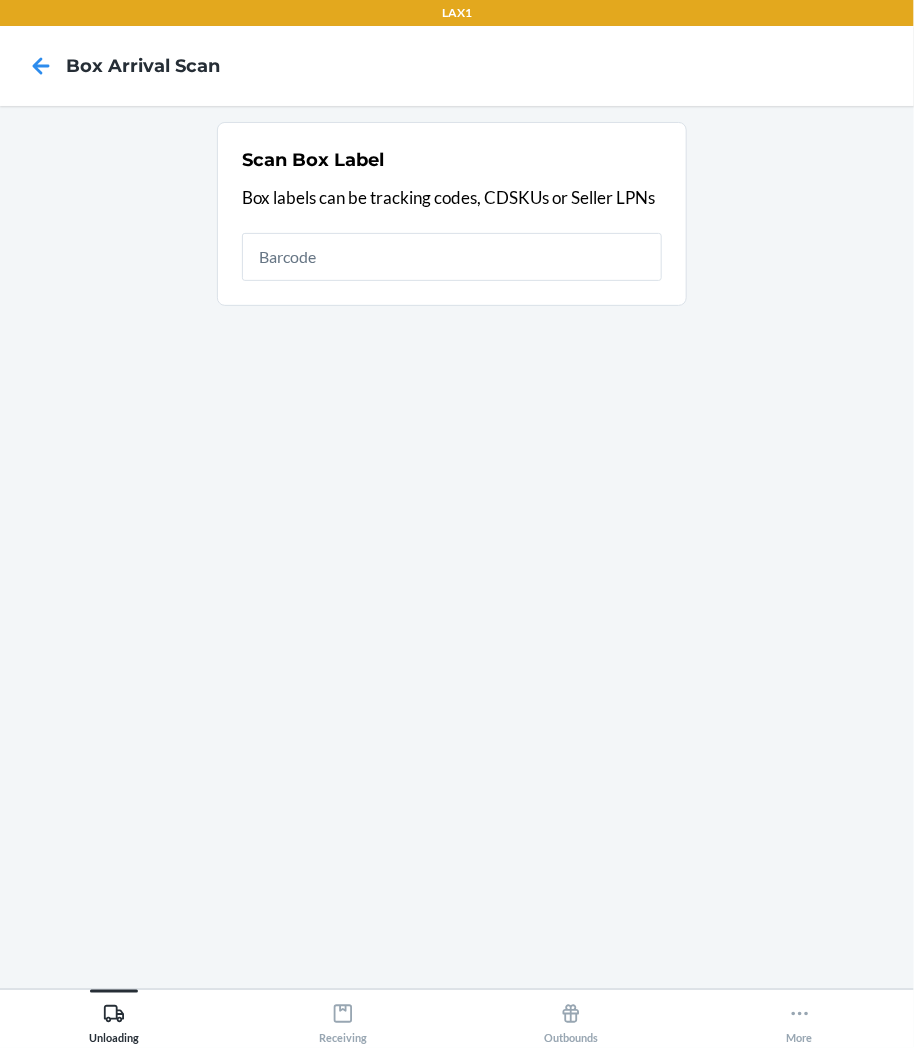 click at bounding box center (452, 257) 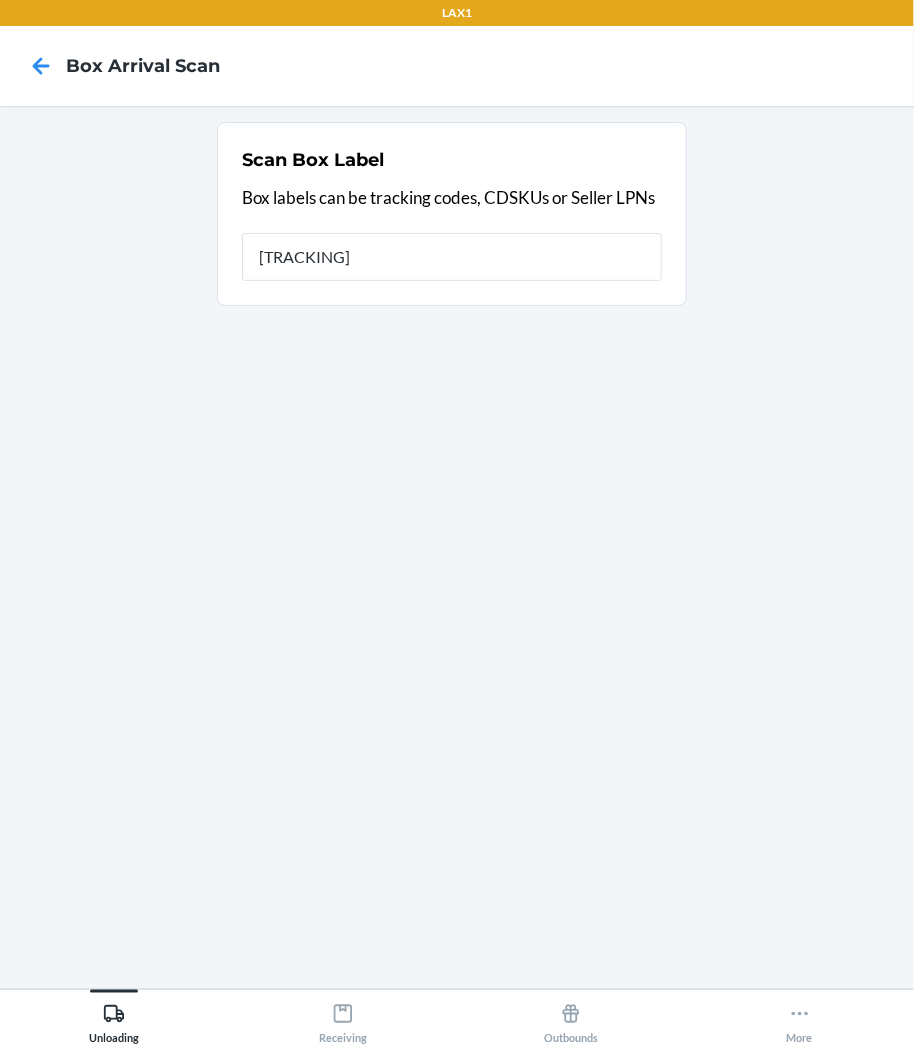 type on "[TRACKING_CODE]" 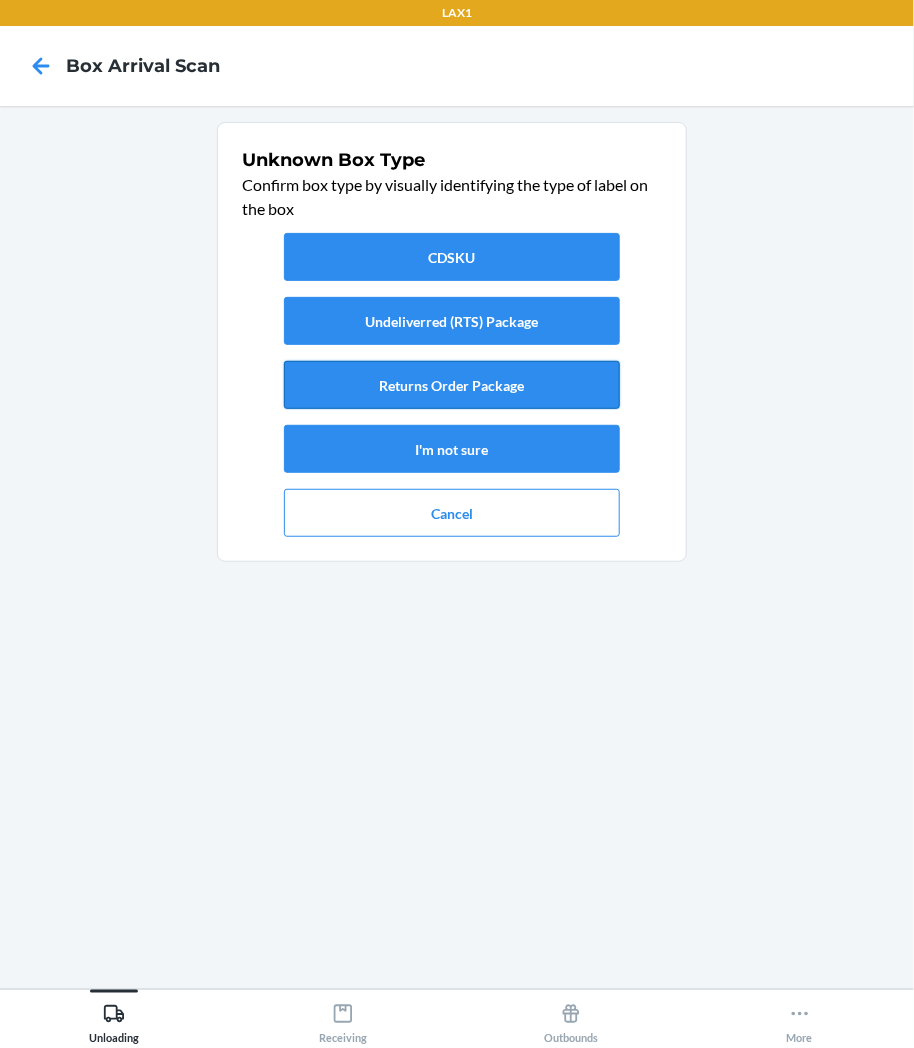 click on "Returns Order Package" at bounding box center [452, 385] 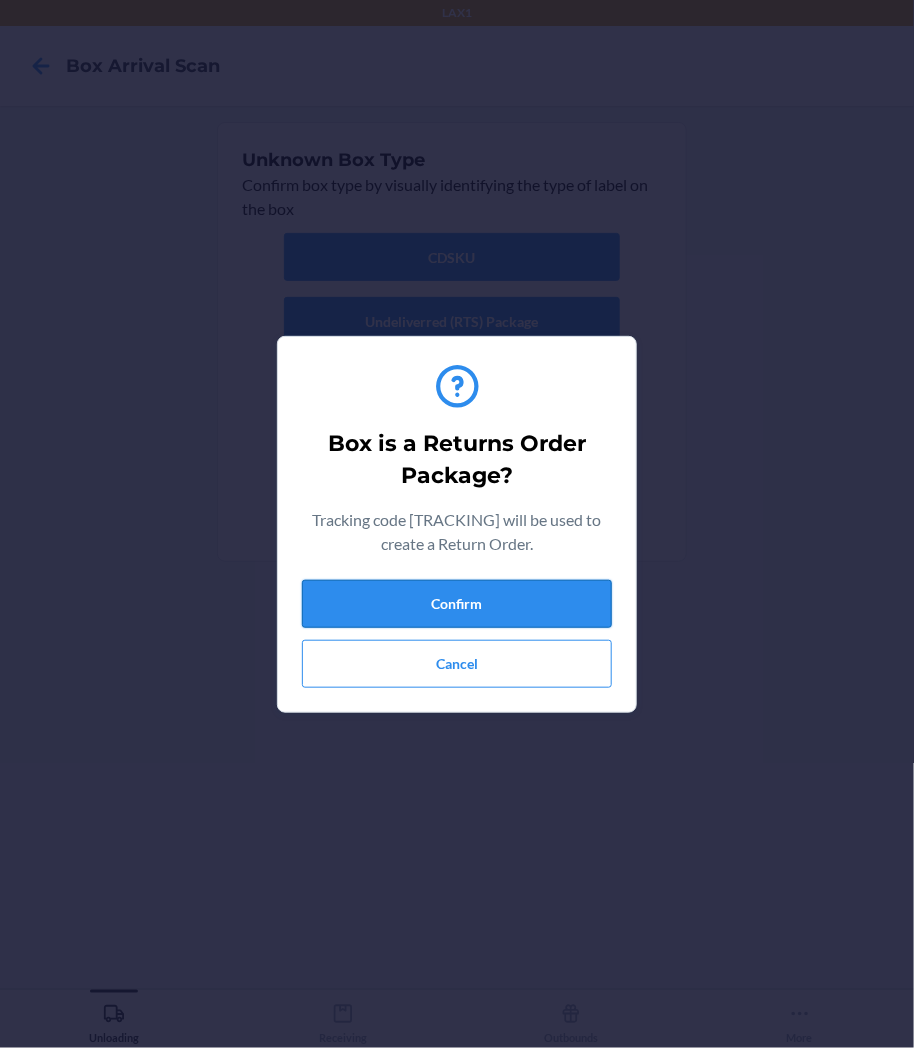 click on "Confirm" at bounding box center (457, 604) 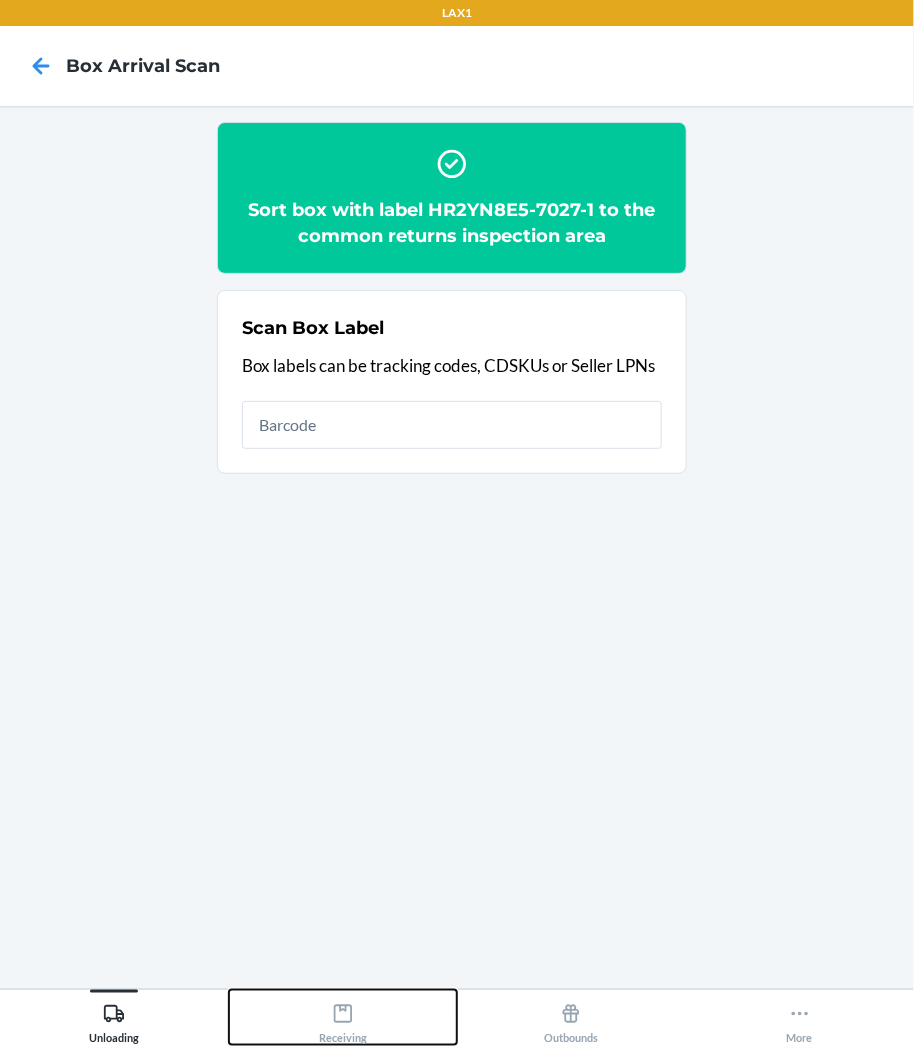 click on "Receiving" at bounding box center (343, 1020) 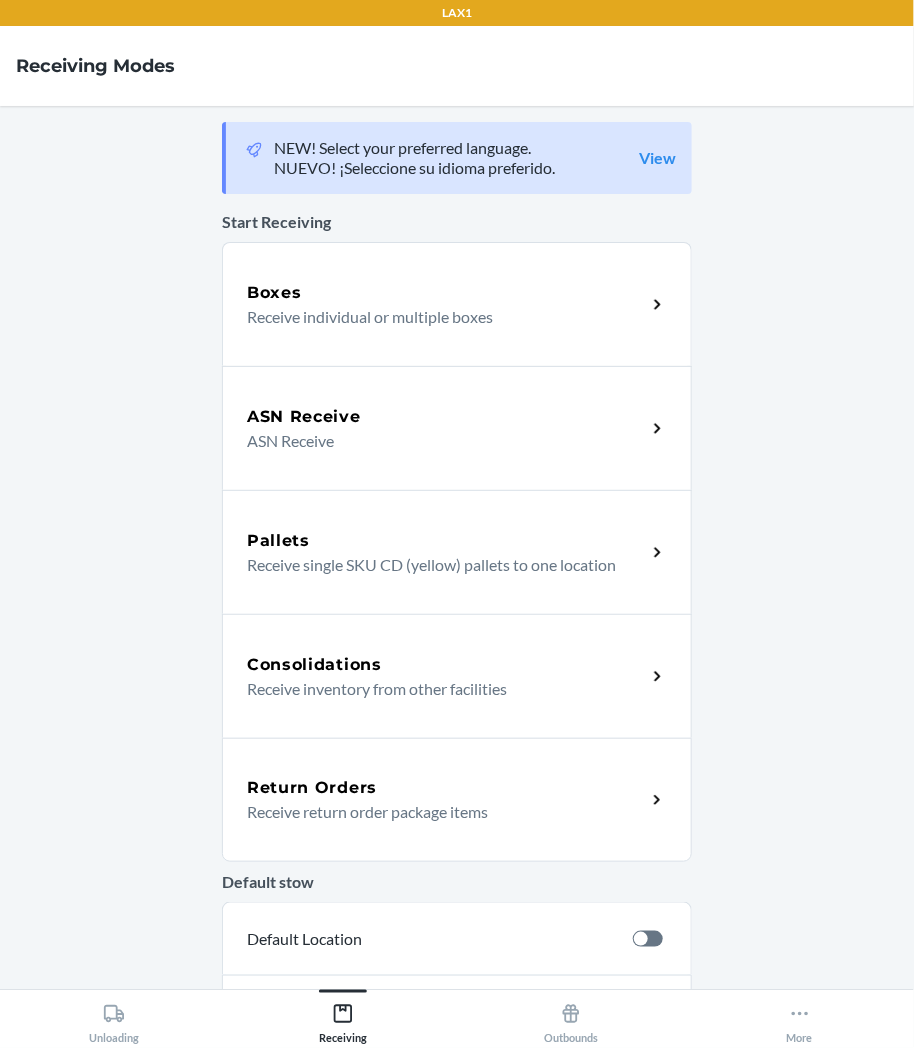 click on "Return Orders" at bounding box center (446, 788) 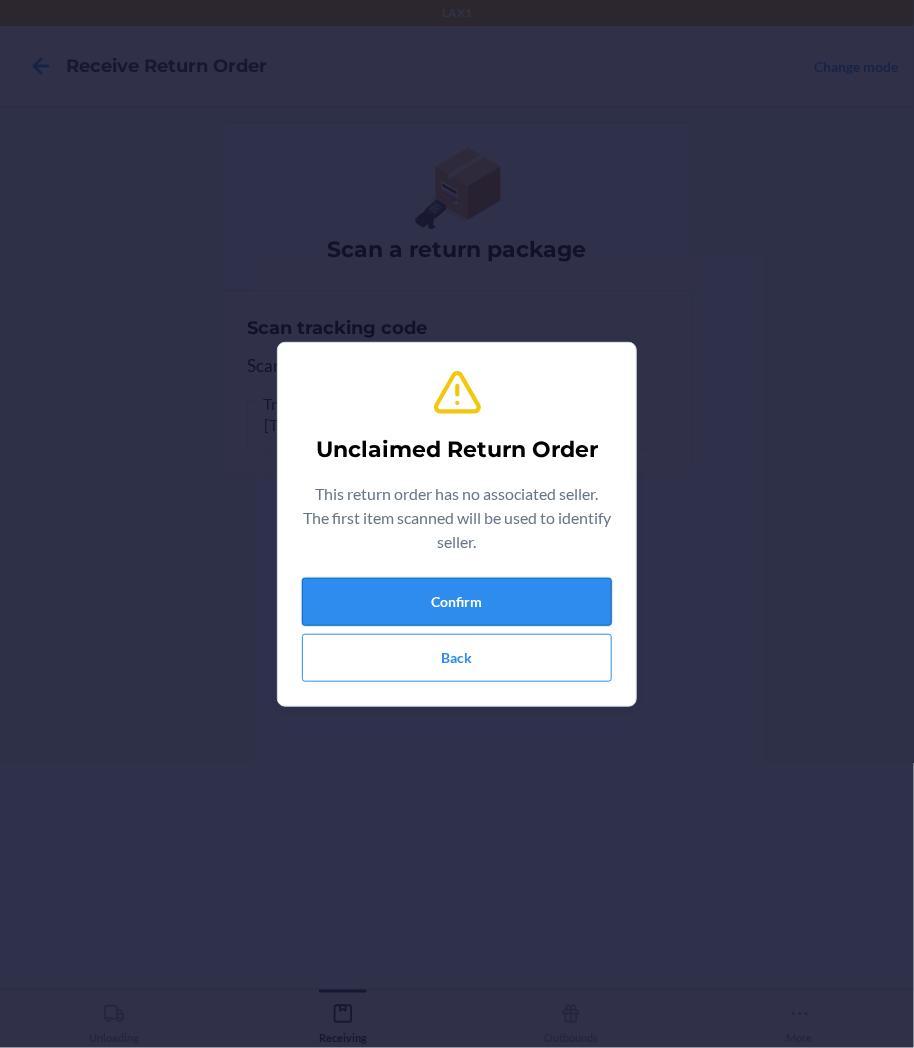 click on "Confirm" at bounding box center [457, 602] 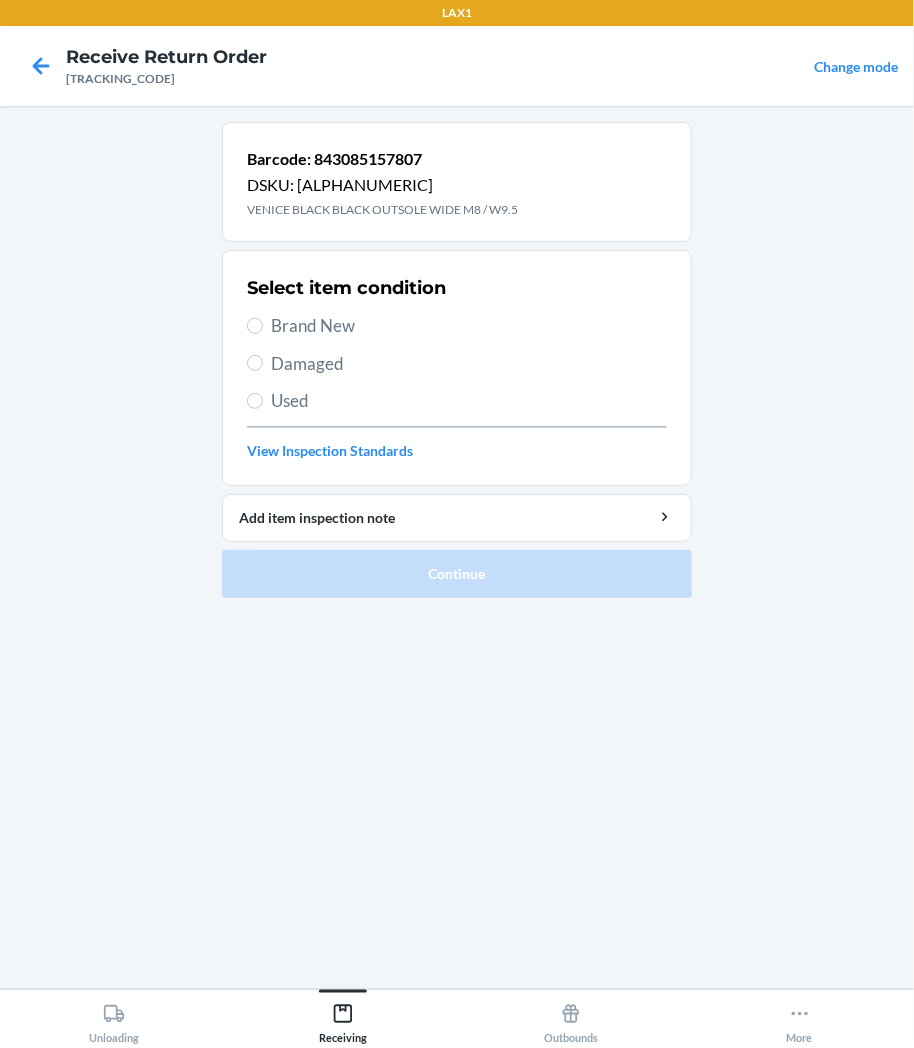 click on "Damaged" at bounding box center (469, 364) 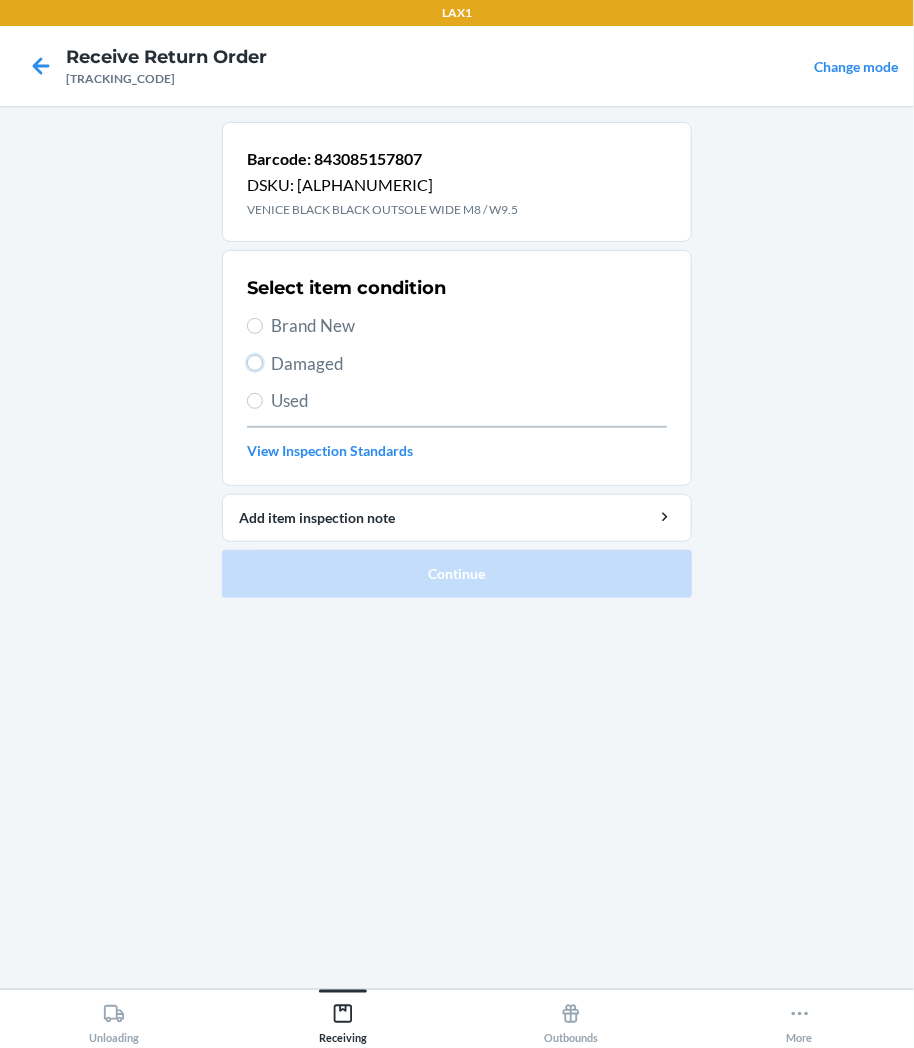 click on "Damaged" at bounding box center [255, 363] 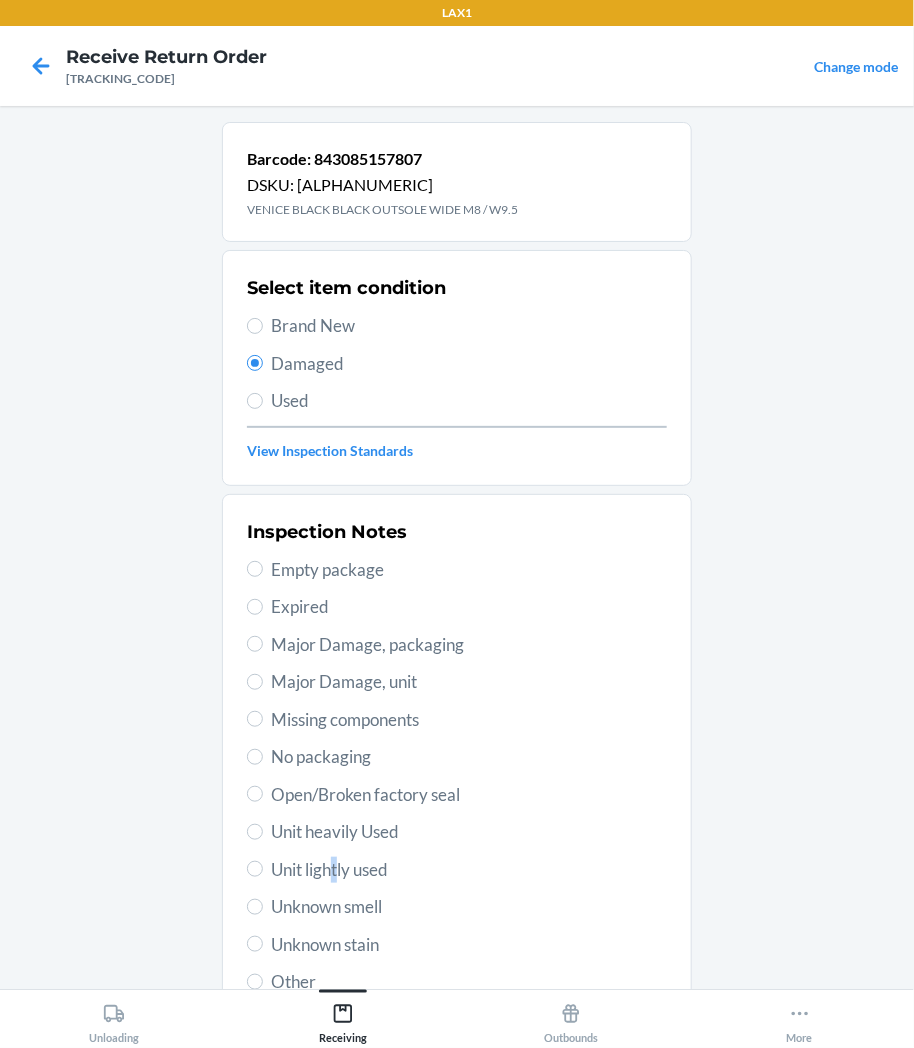 click on "Inspection Notes Empty package Expired Major Damage, packaging Major Damage, unit Missing components No packaging Open/Broken factory seal Unit heavily Used Unit lightly used Unknown smell Unknown stain Other" at bounding box center (457, 757) 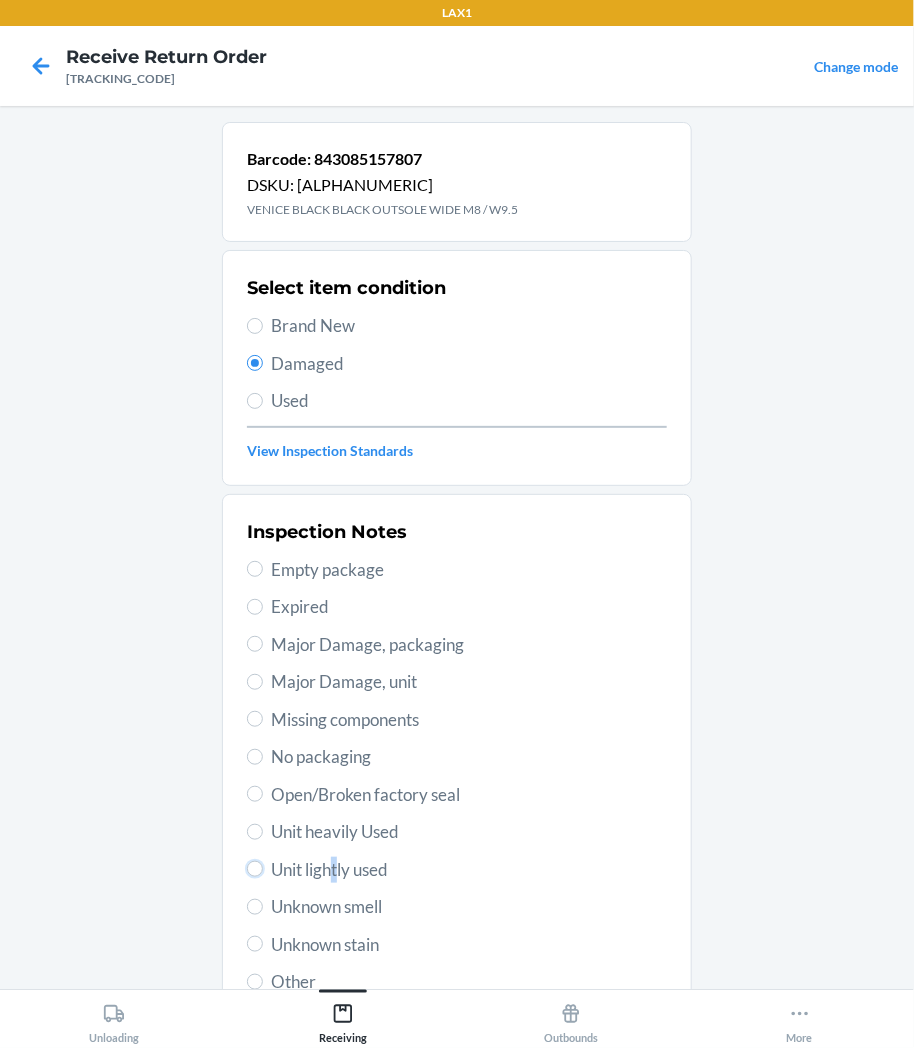 click on "Unit lightly used" at bounding box center (255, 869) 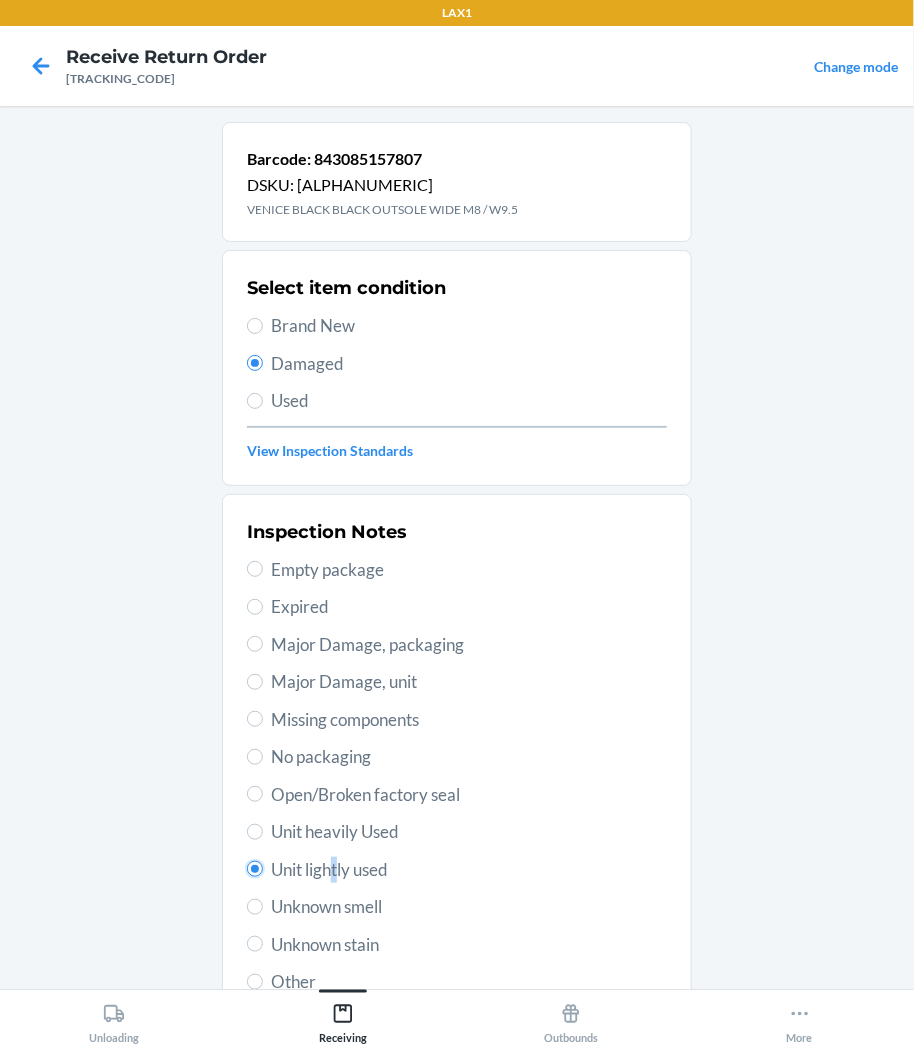 radio on "true" 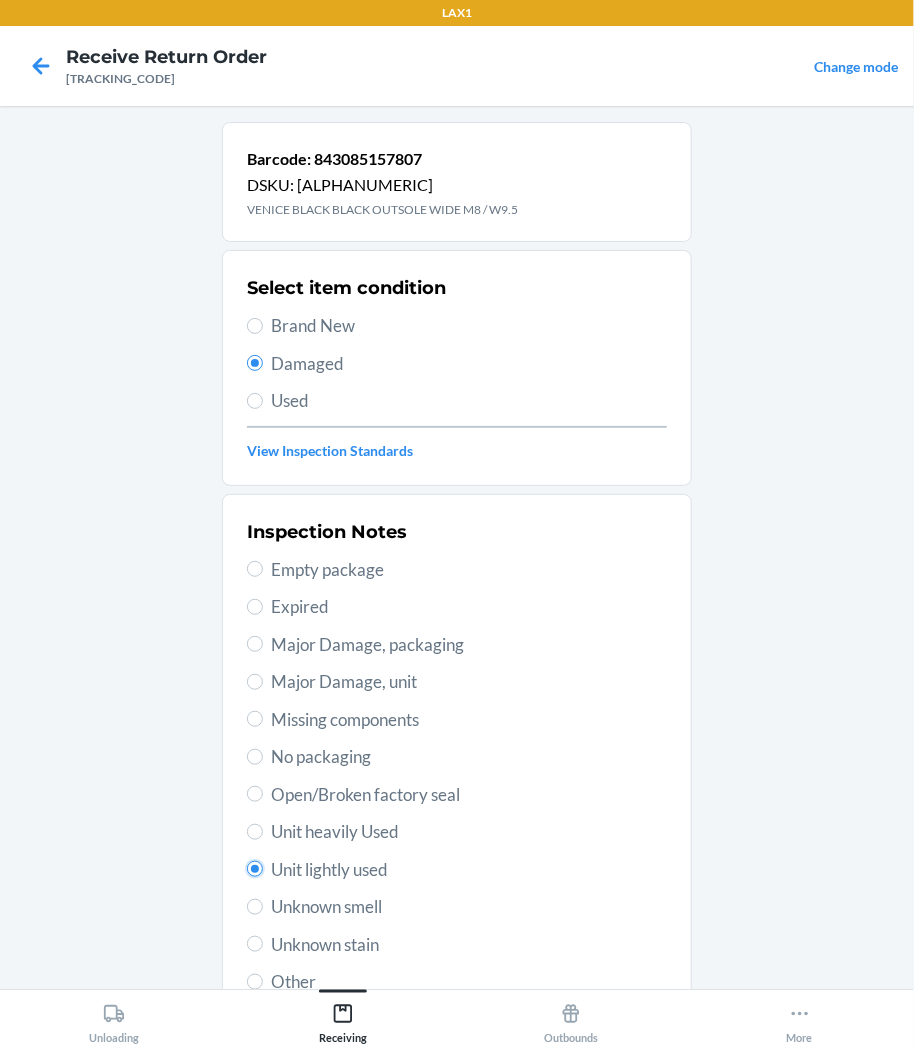 scroll, scrollTop: 157, scrollLeft: 0, axis: vertical 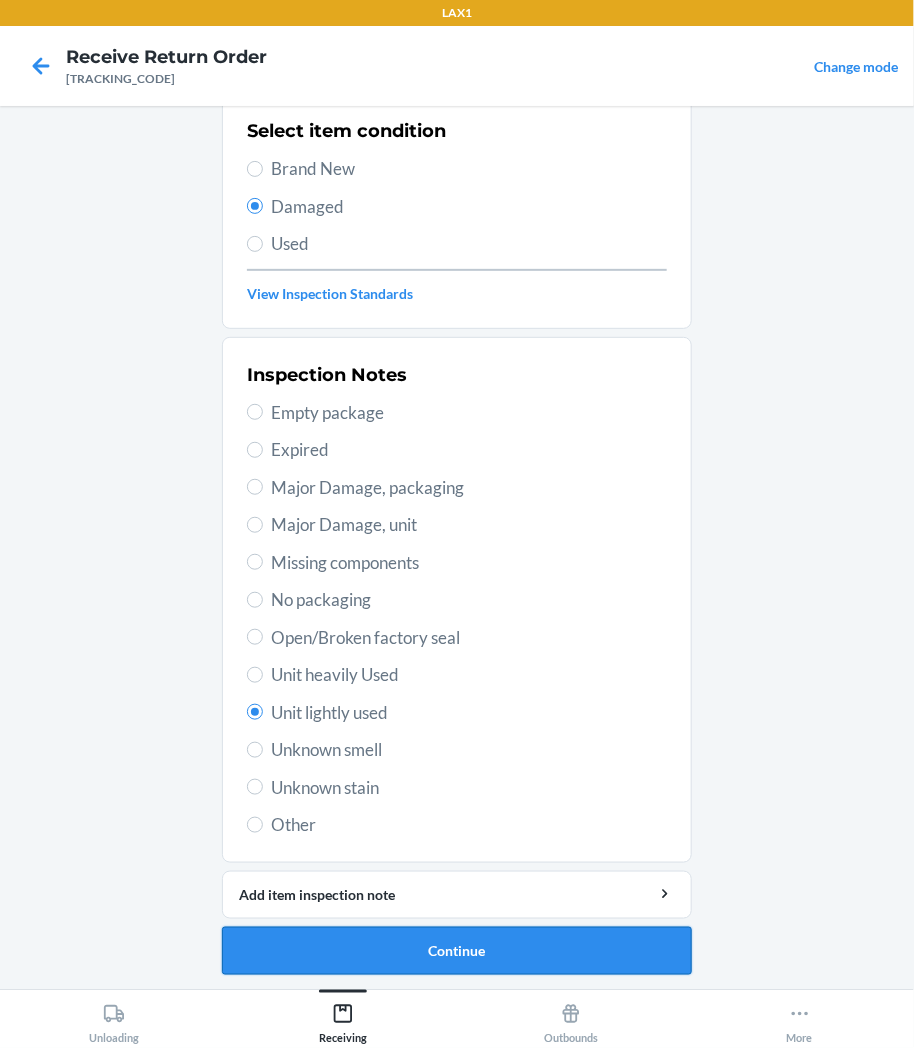 click on "Continue" at bounding box center [457, 951] 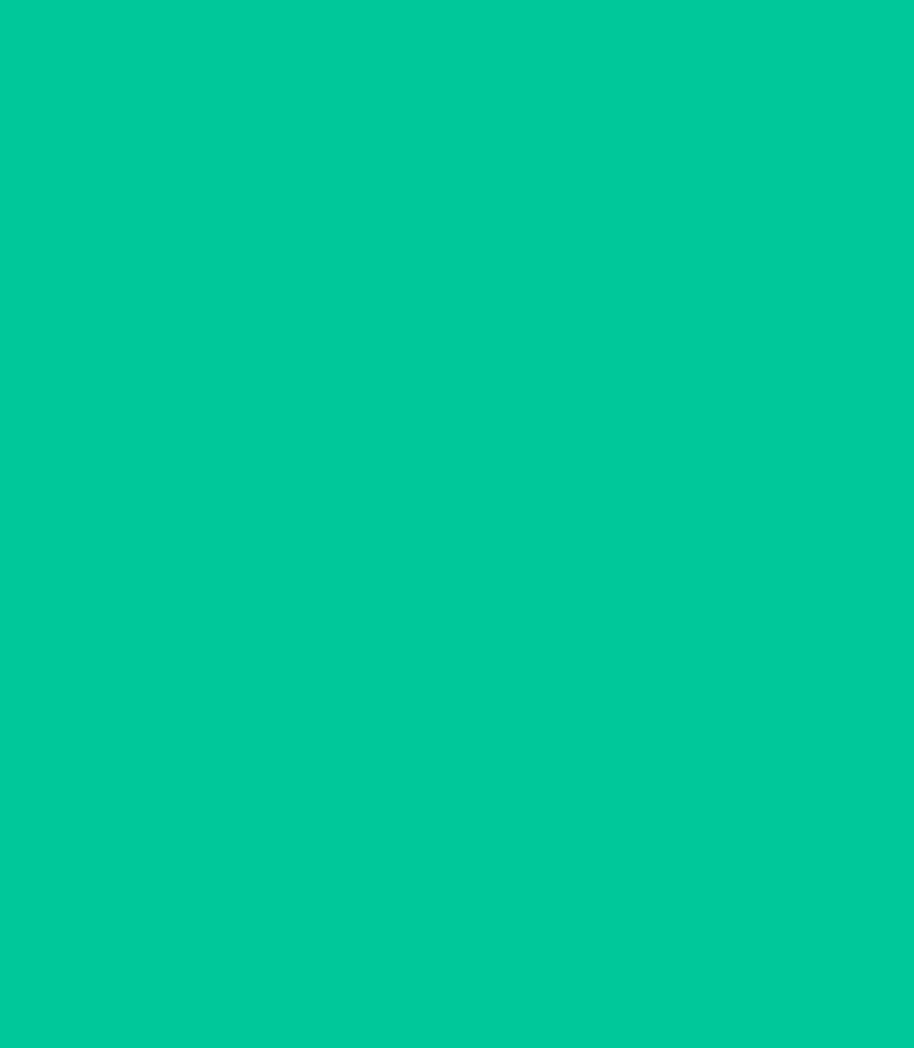 scroll, scrollTop: 0, scrollLeft: 0, axis: both 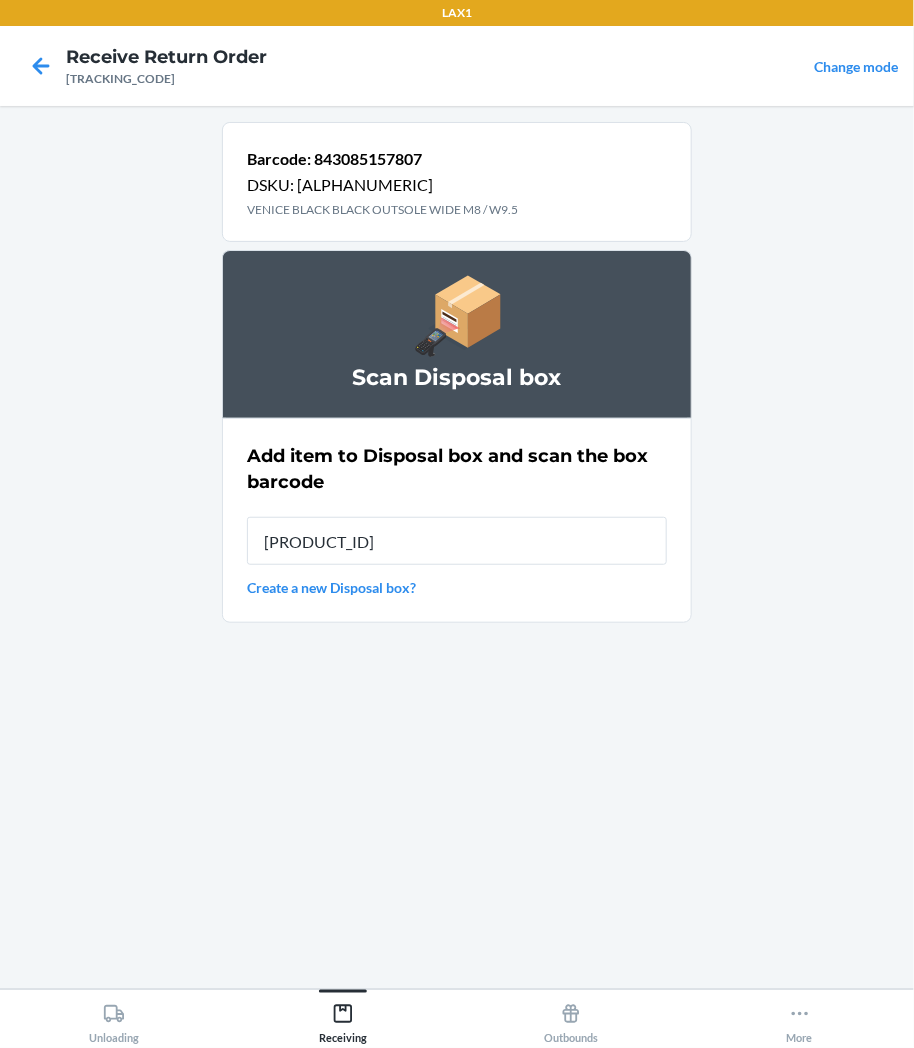 type on "[PRODUCT_ID]" 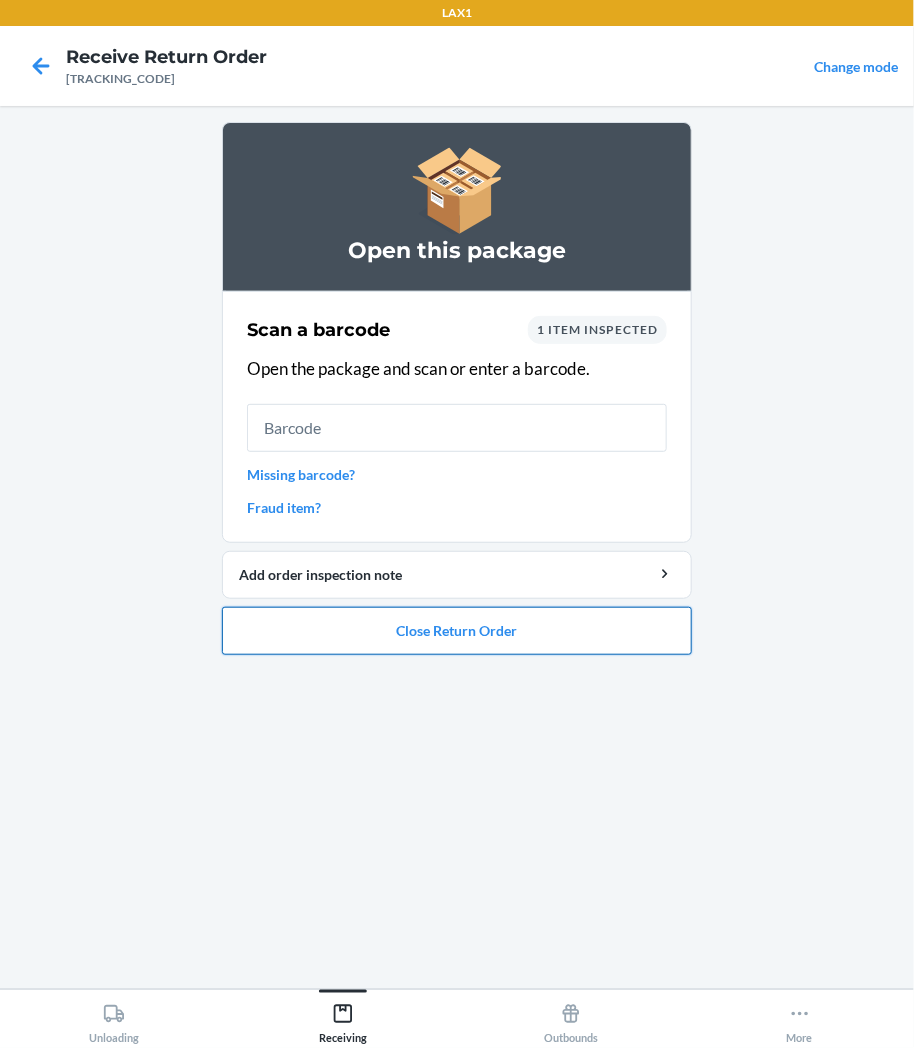 click on "Close Return Order" at bounding box center (457, 631) 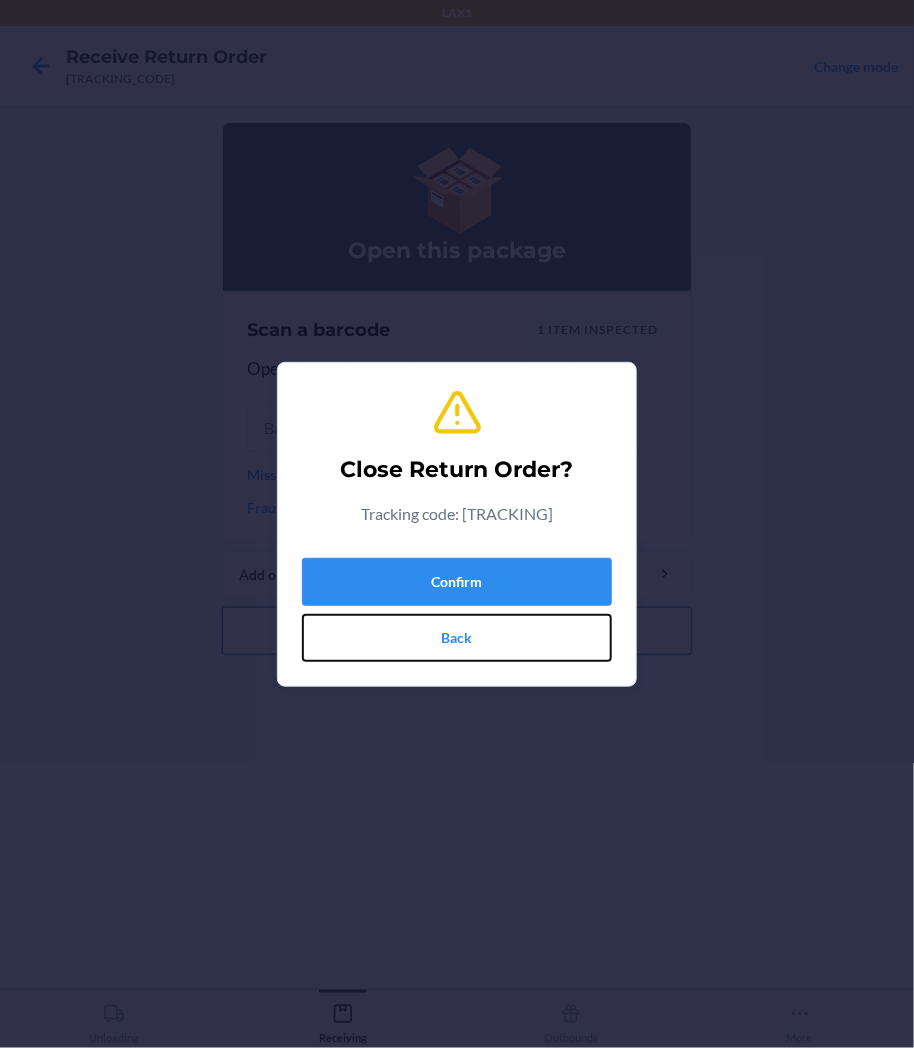 click on "Back" at bounding box center (457, 638) 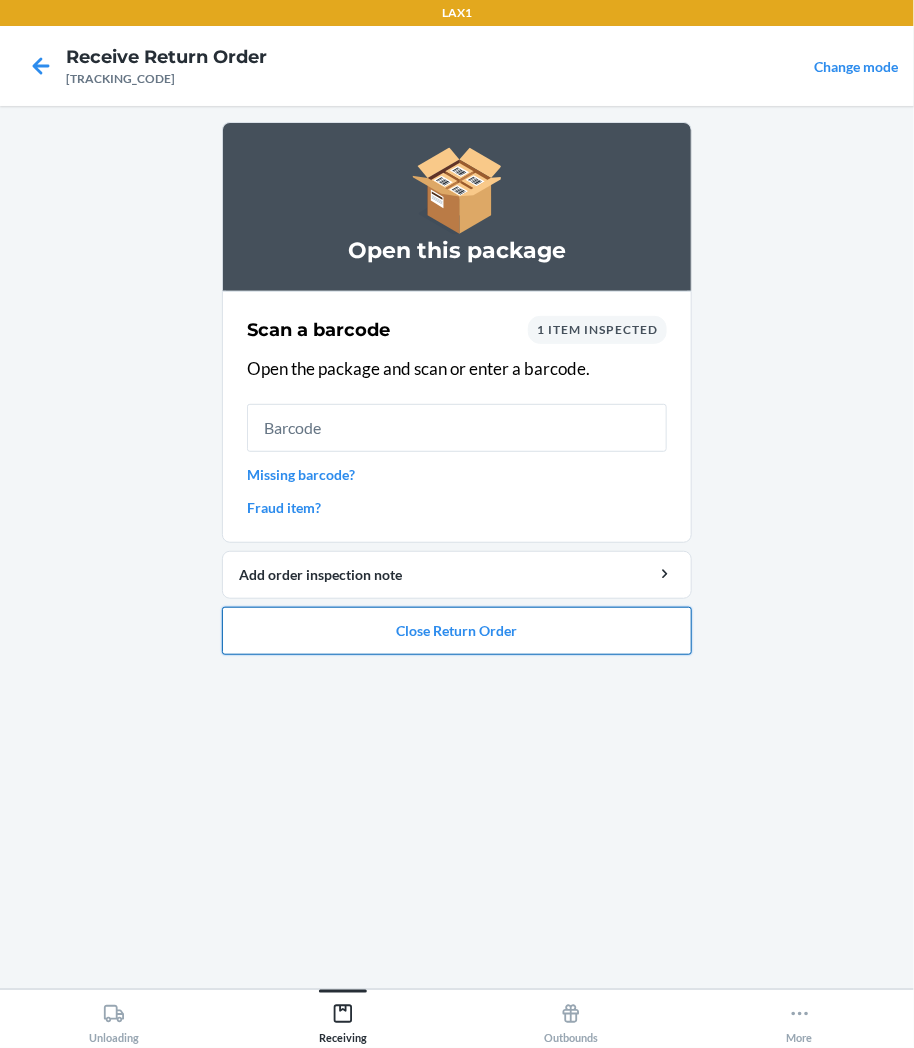 click on "Close Return Order" at bounding box center (457, 631) 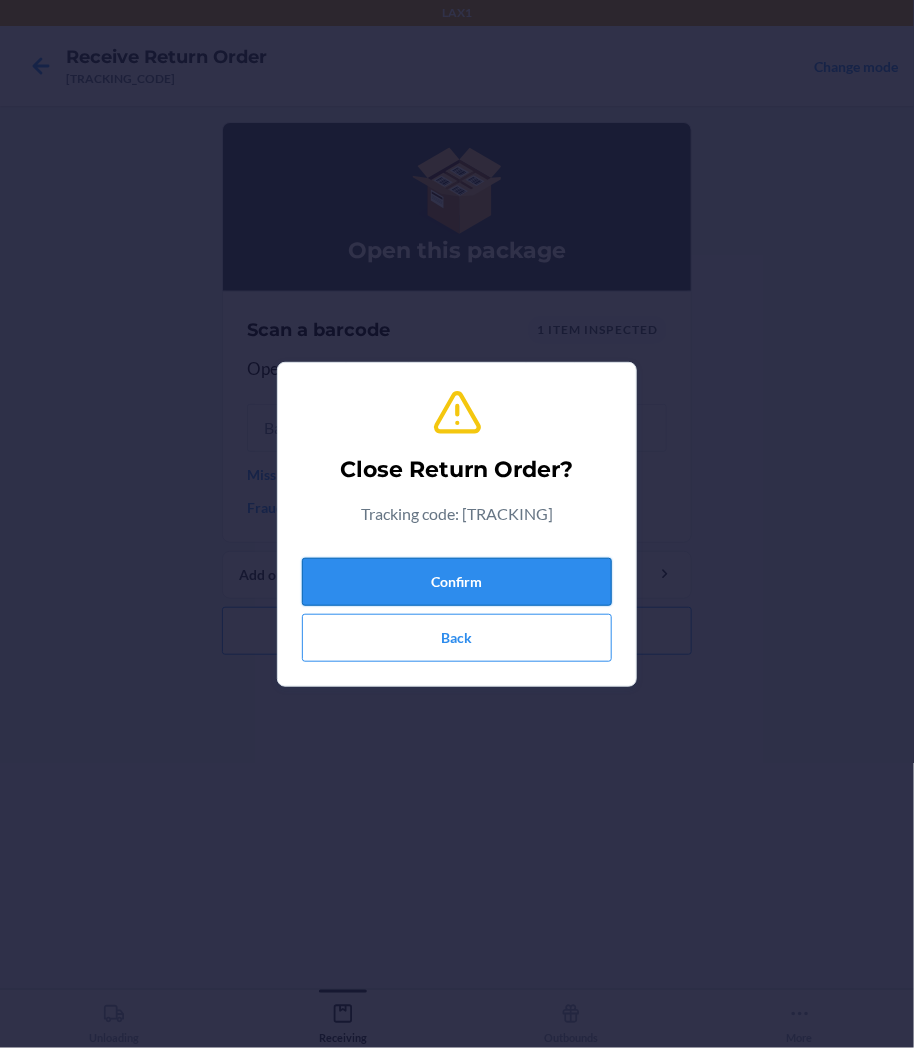 click on "Confirm" at bounding box center [457, 582] 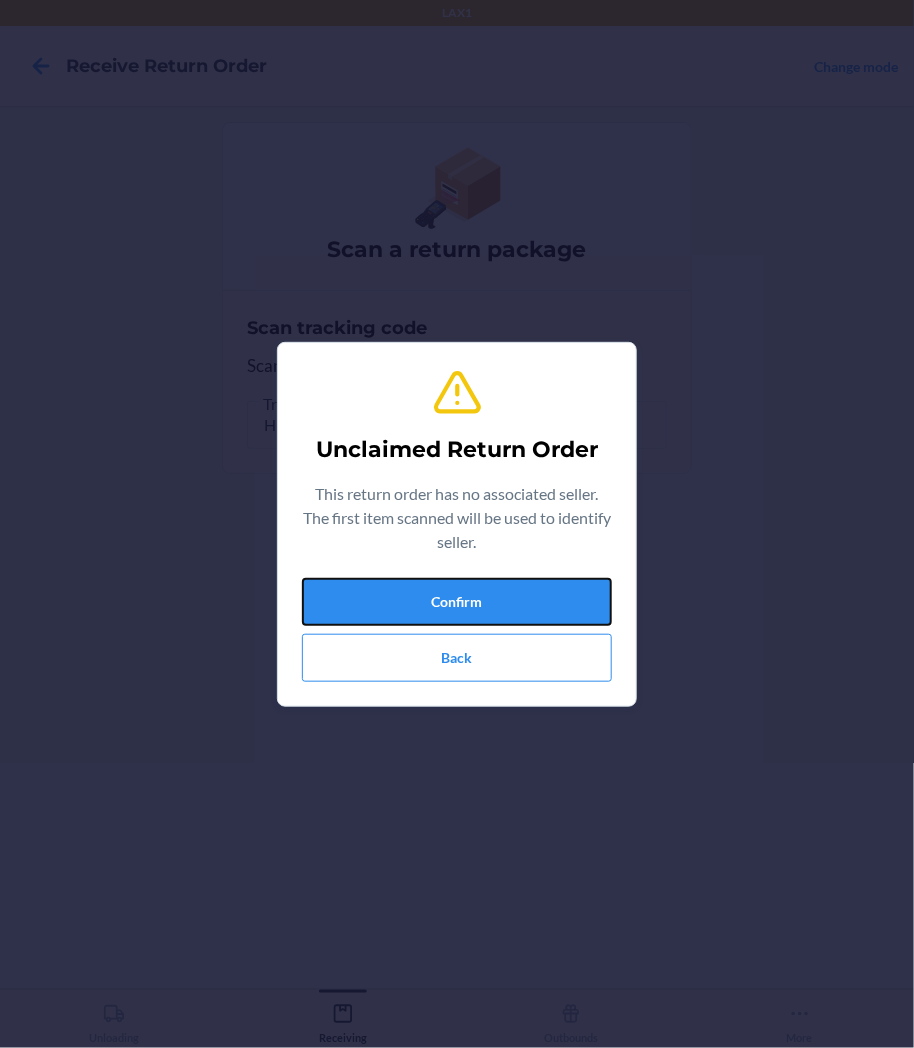 click on "Confirm" at bounding box center [457, 602] 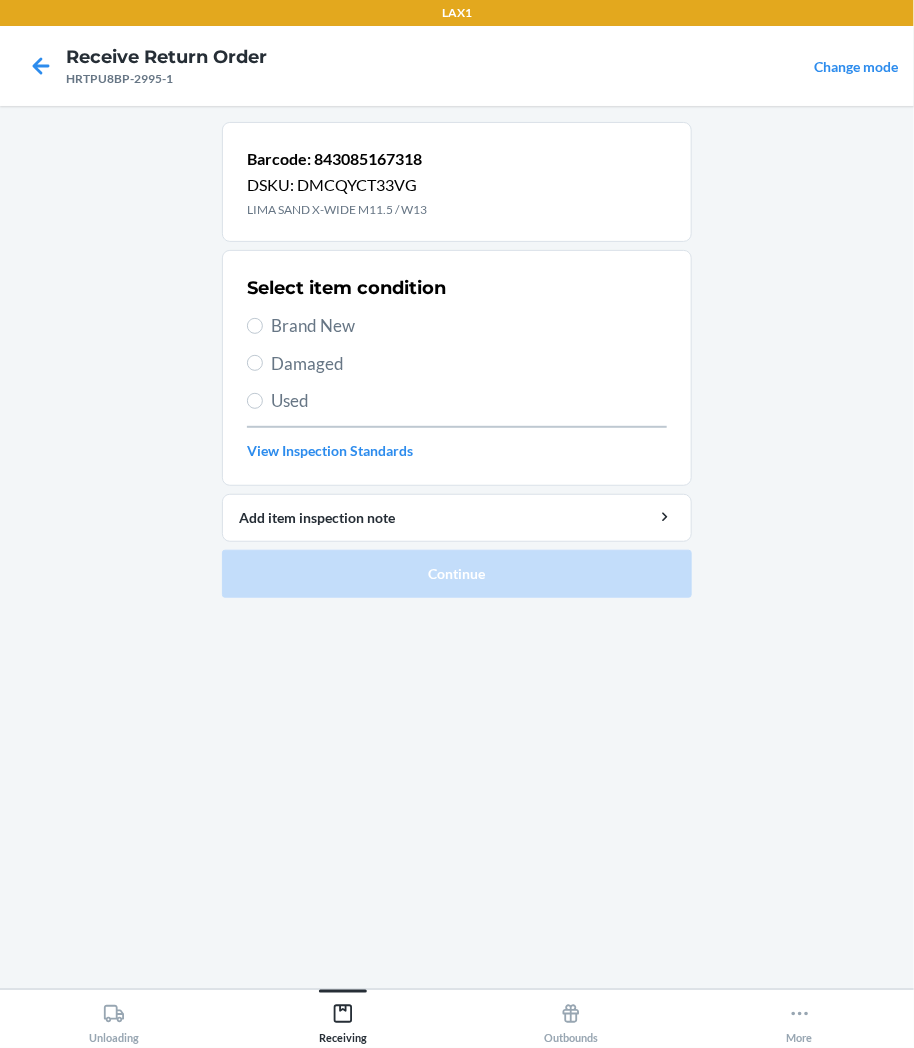 click on "Select item condition Brand New Damaged Used View Inspection Standards" at bounding box center (457, 368) 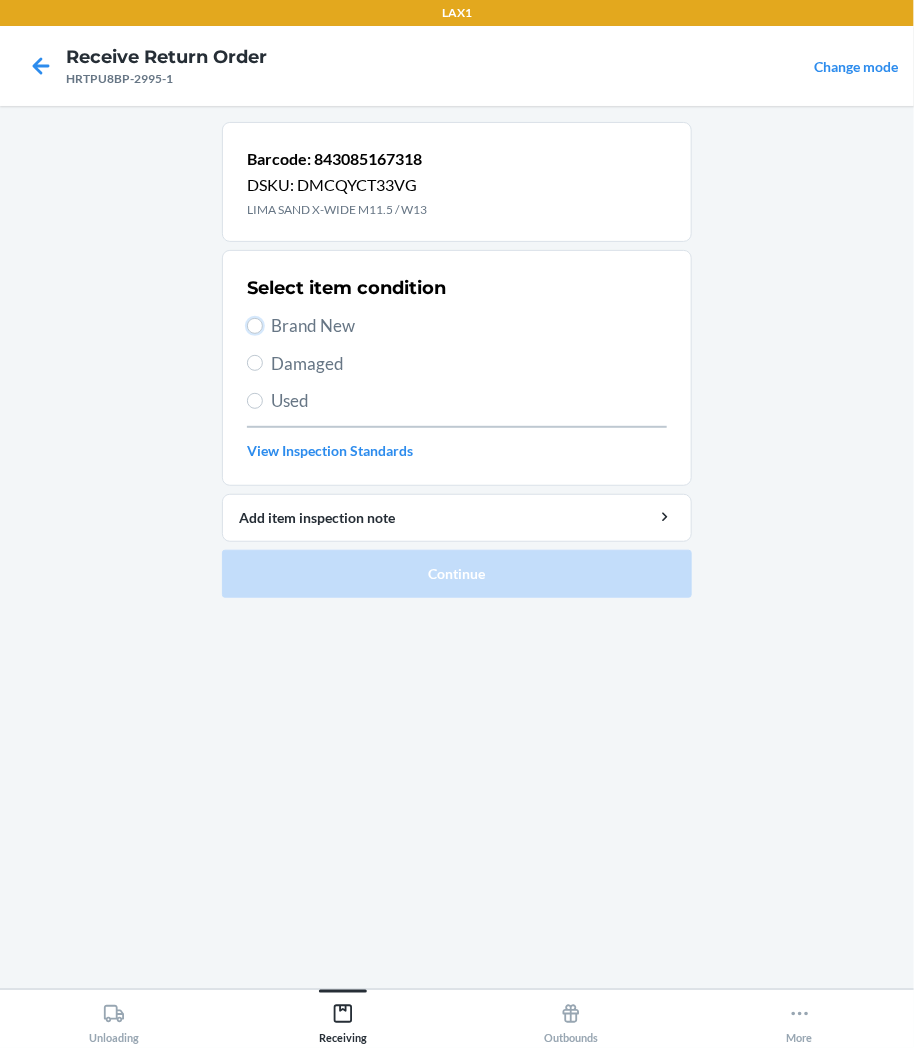 click on "Brand New" at bounding box center [255, 326] 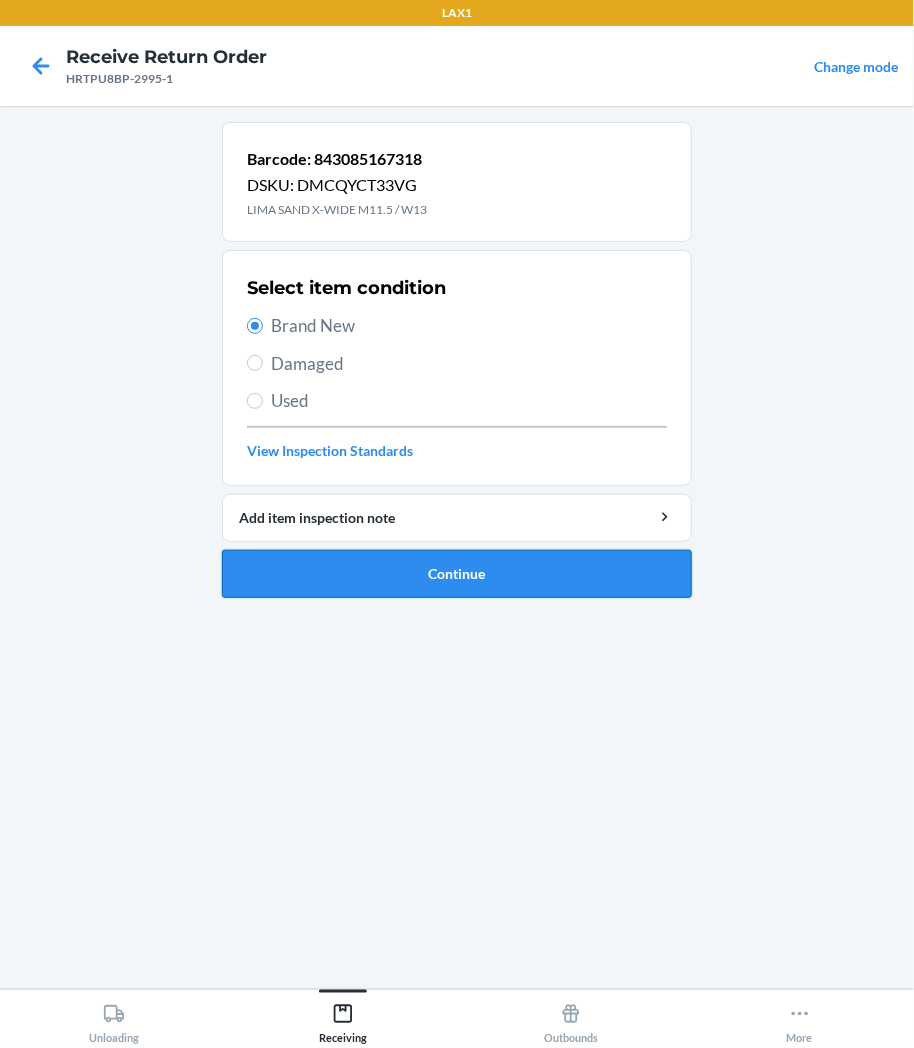 click on "Continue" at bounding box center [457, 574] 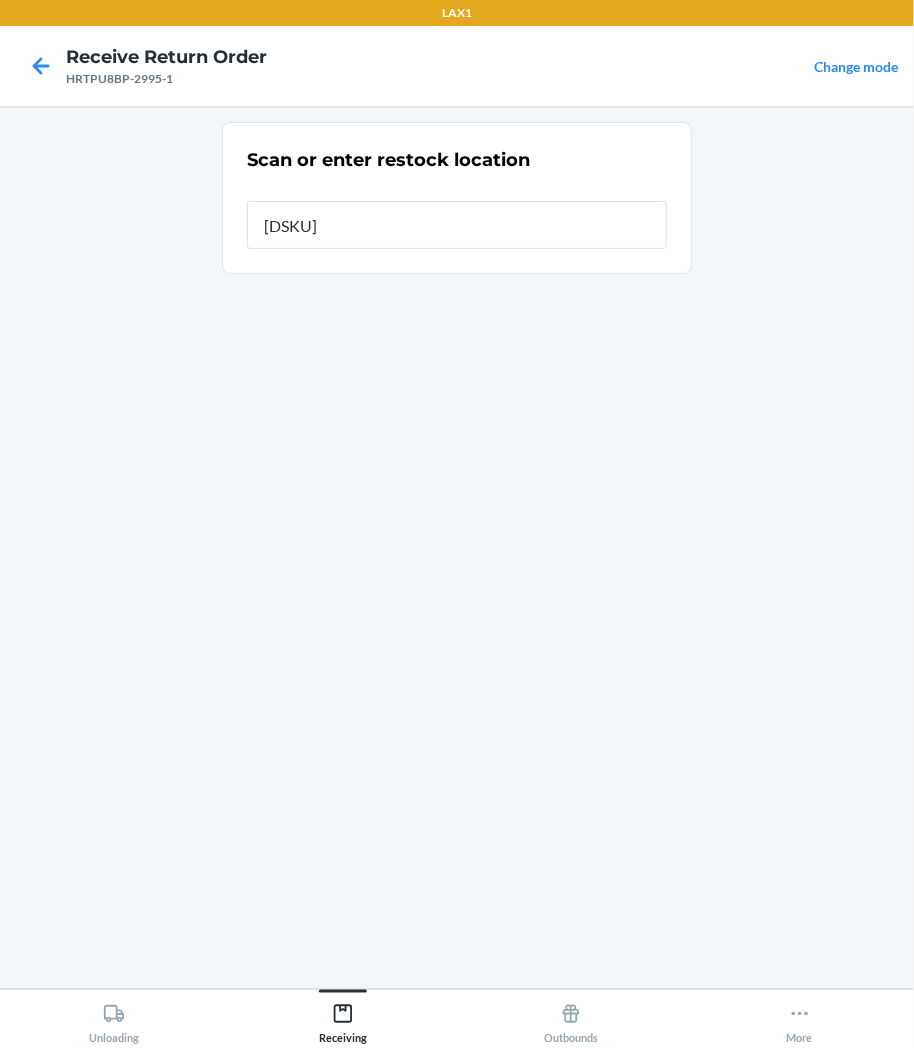 type on "[ALPHANUMERIC]" 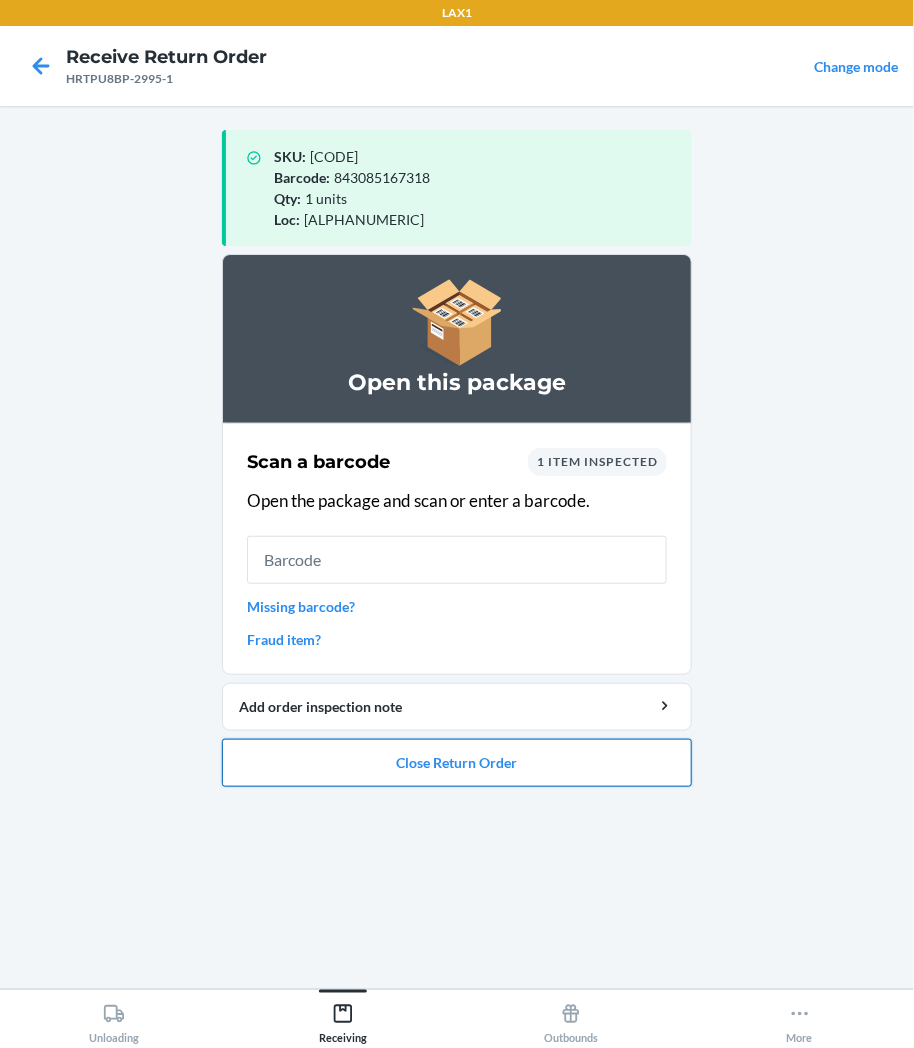 click on "Close Return Order" at bounding box center [457, 763] 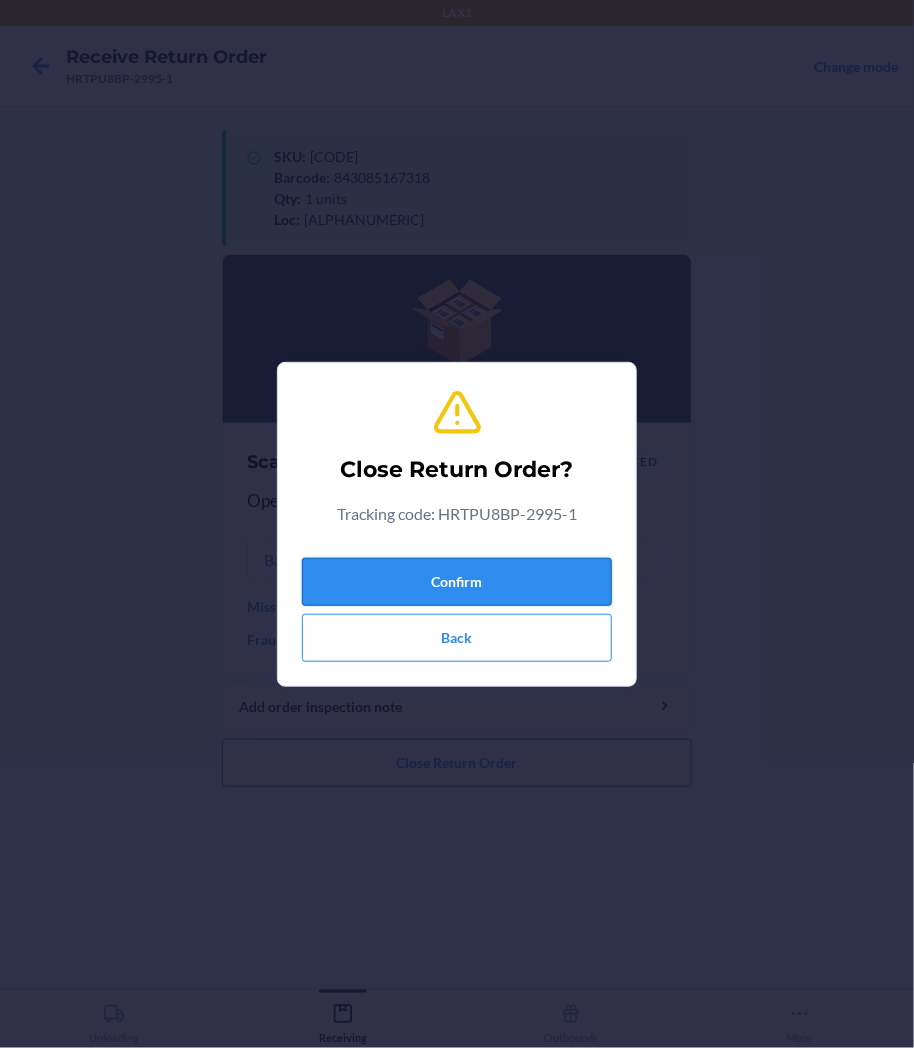 click on "Confirm" at bounding box center (457, 582) 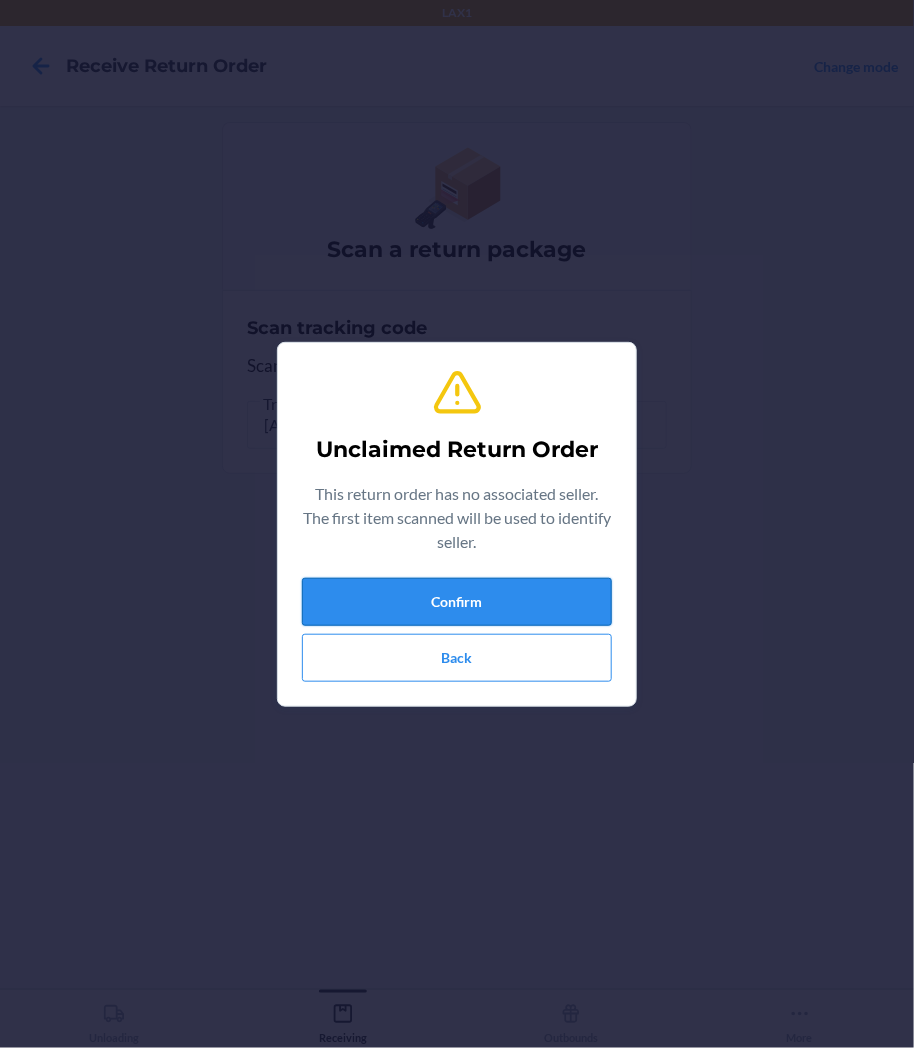 click on "Confirm" at bounding box center (457, 602) 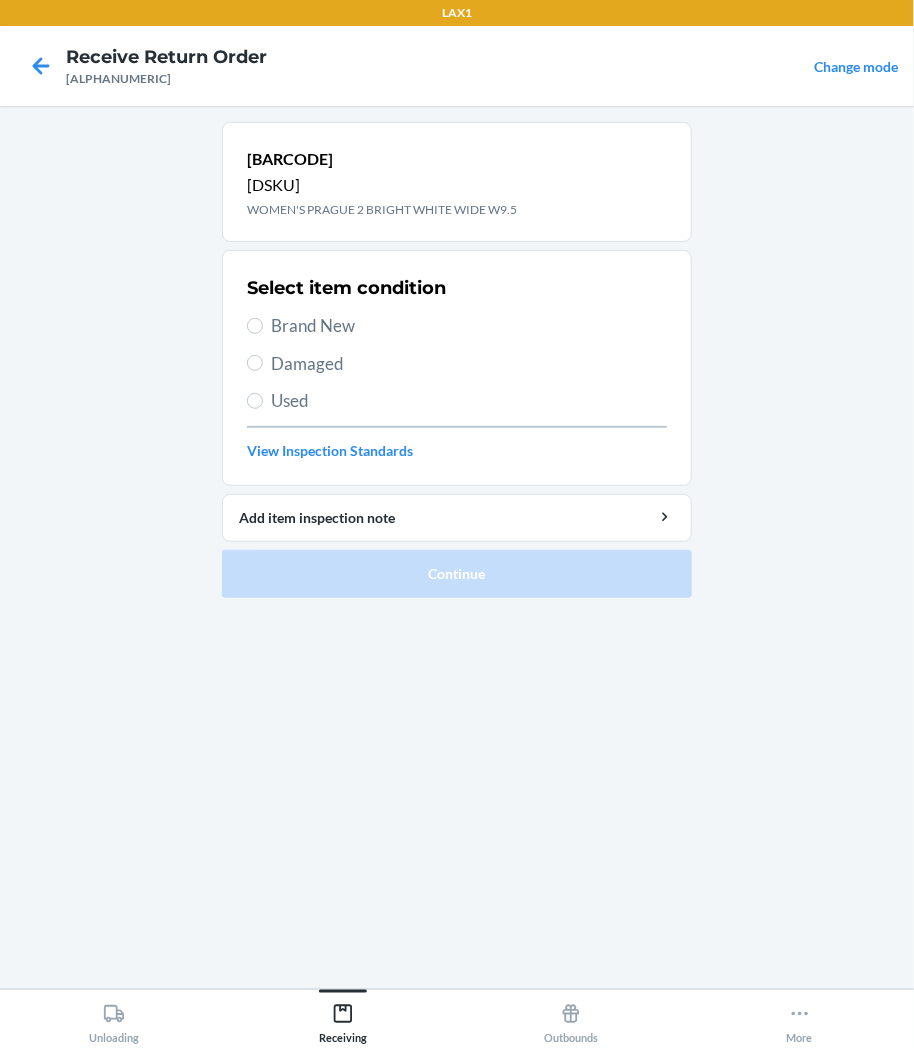 click on "Select item condition Brand New Damaged Used View Inspection Standards" at bounding box center [457, 368] 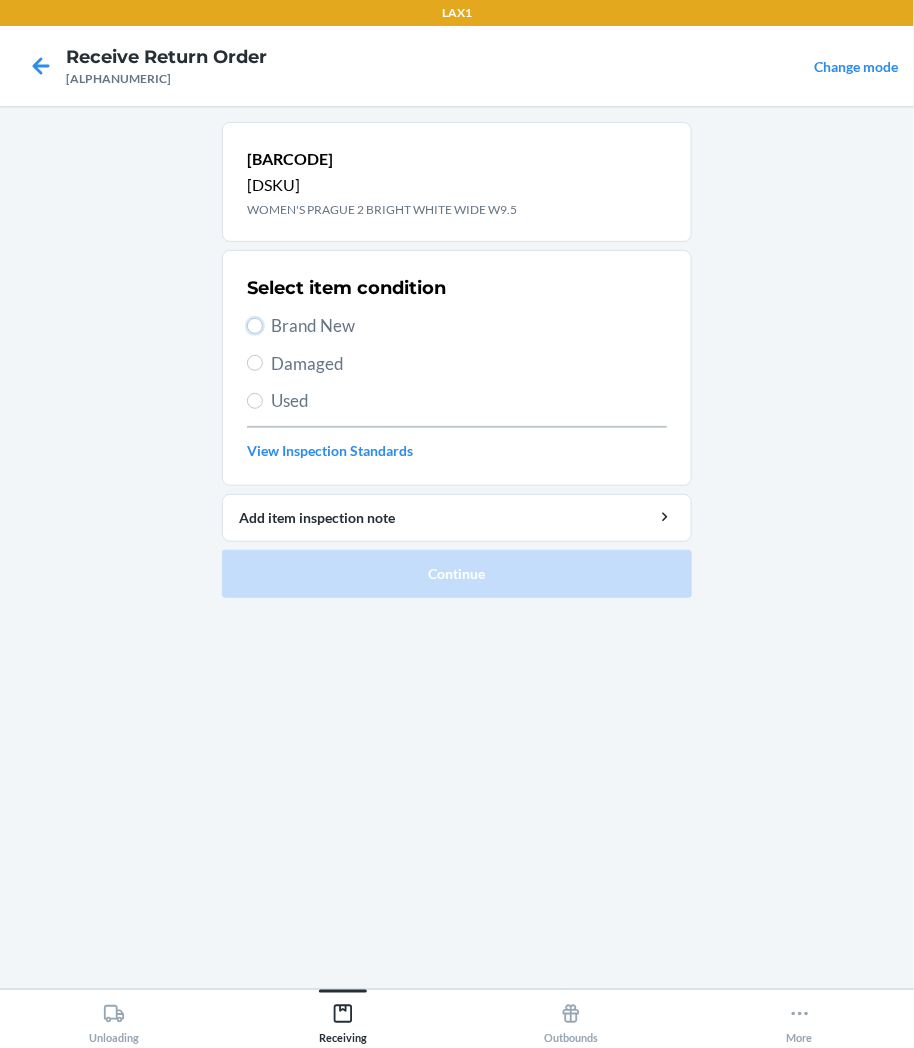 click on "Brand New" at bounding box center (255, 326) 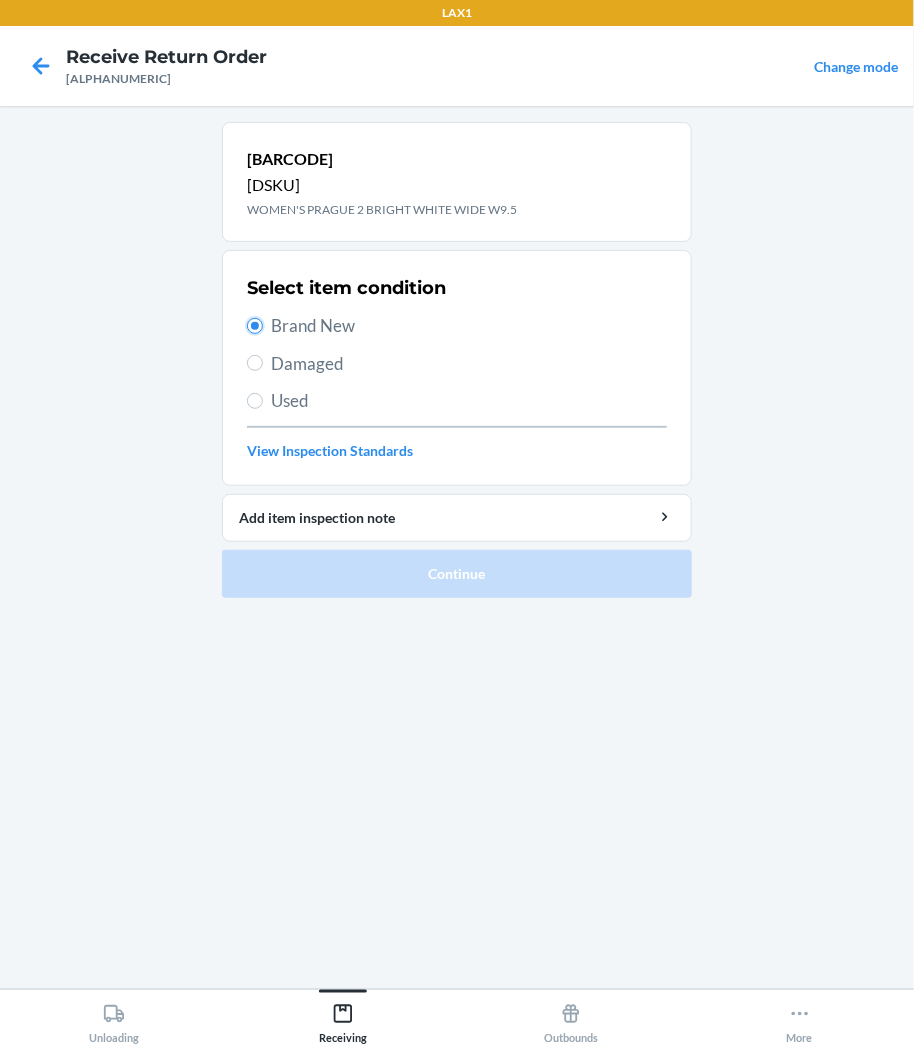 radio on "true" 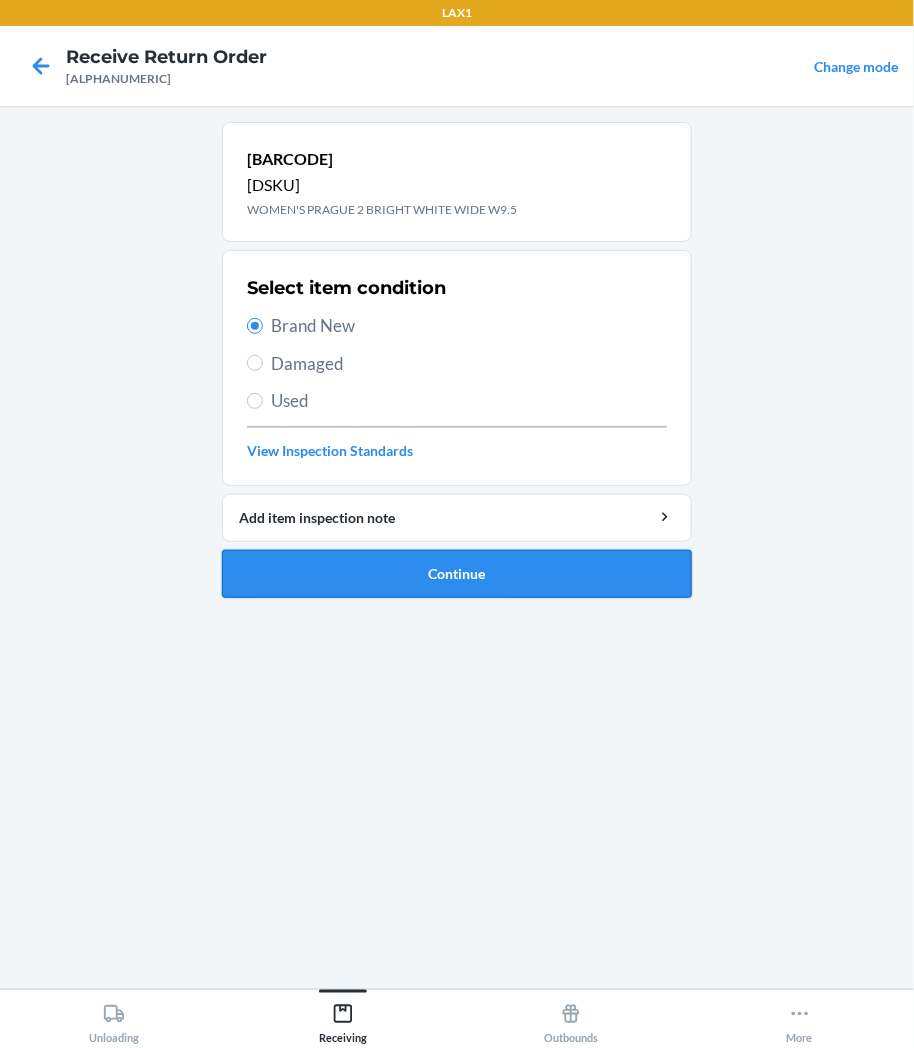 click on "Continue" at bounding box center [457, 574] 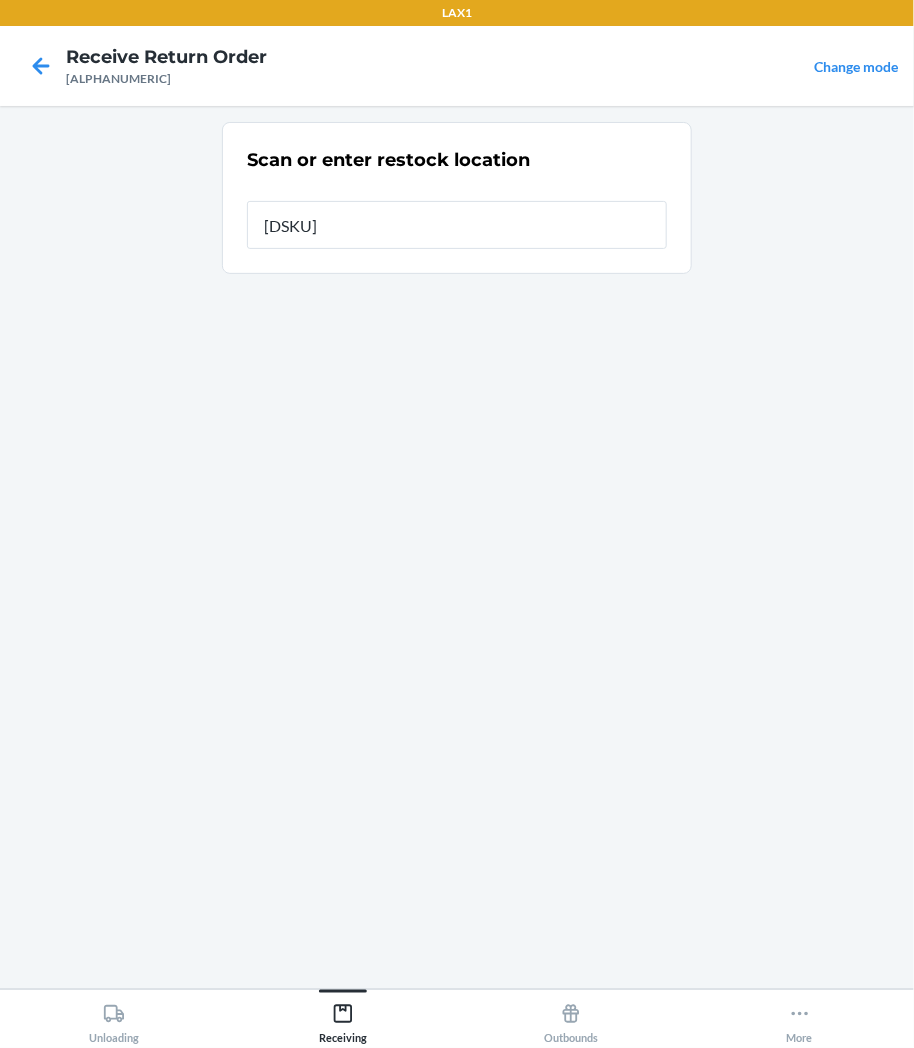 type on "[ALPHANUMERIC]" 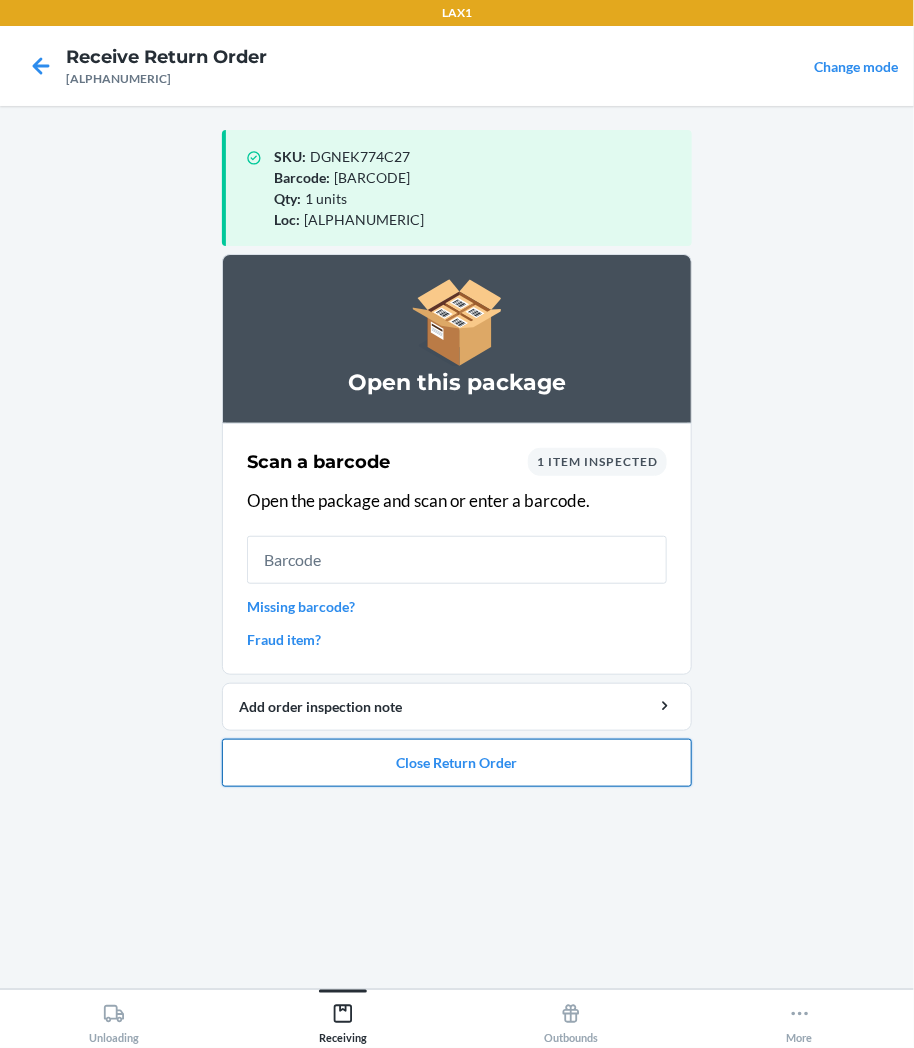 click on "Close Return Order" at bounding box center (457, 763) 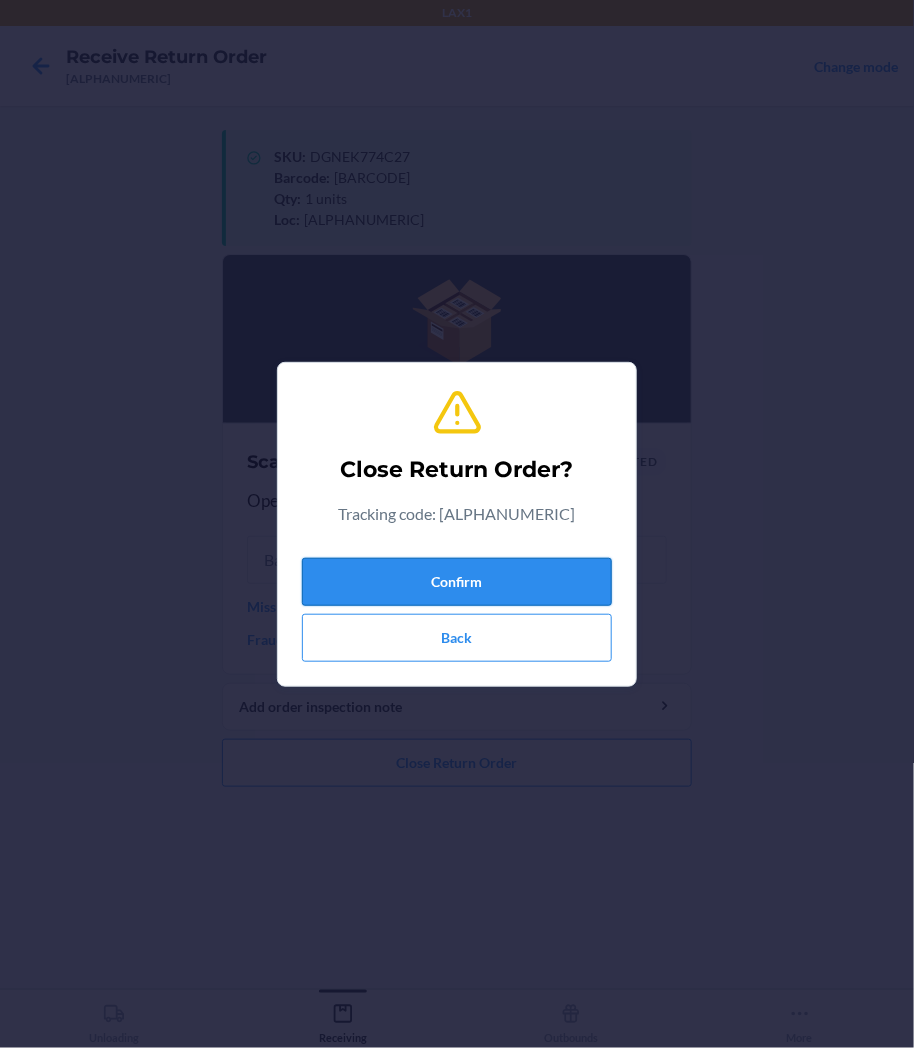 click on "Confirm" at bounding box center [457, 582] 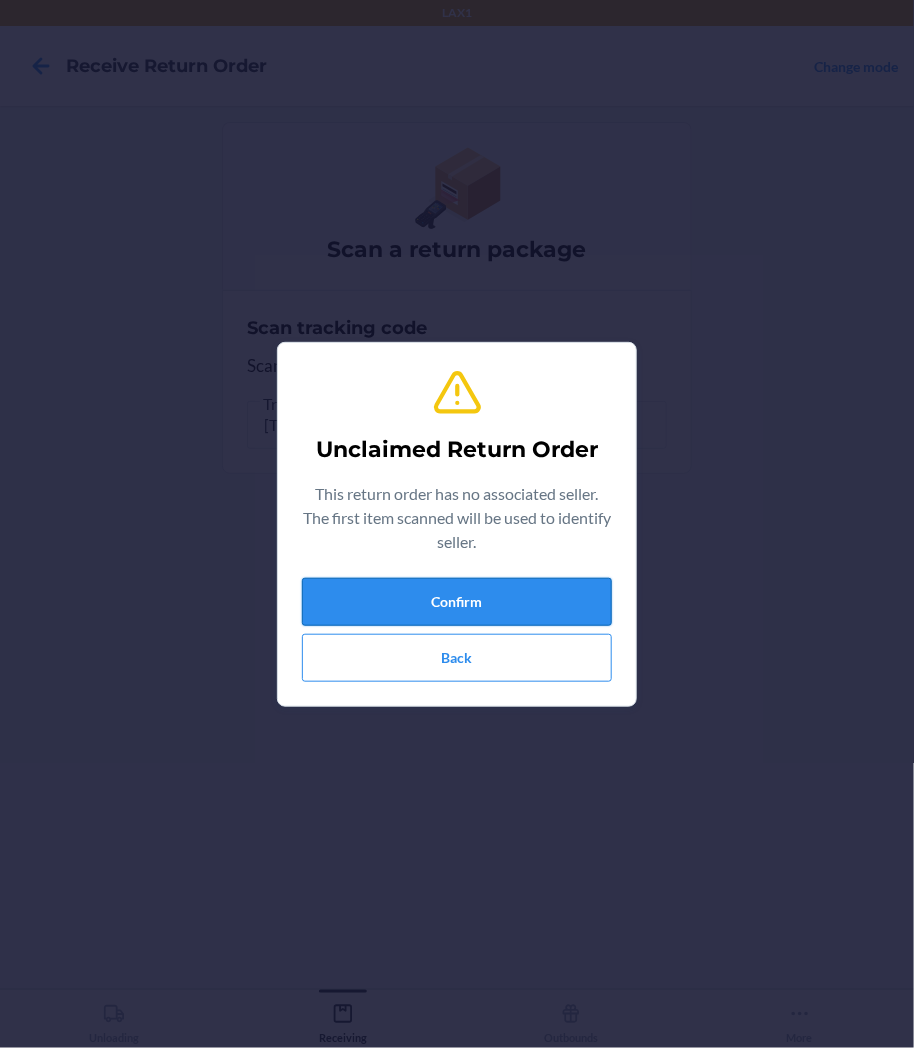 click on "Confirm" at bounding box center [457, 602] 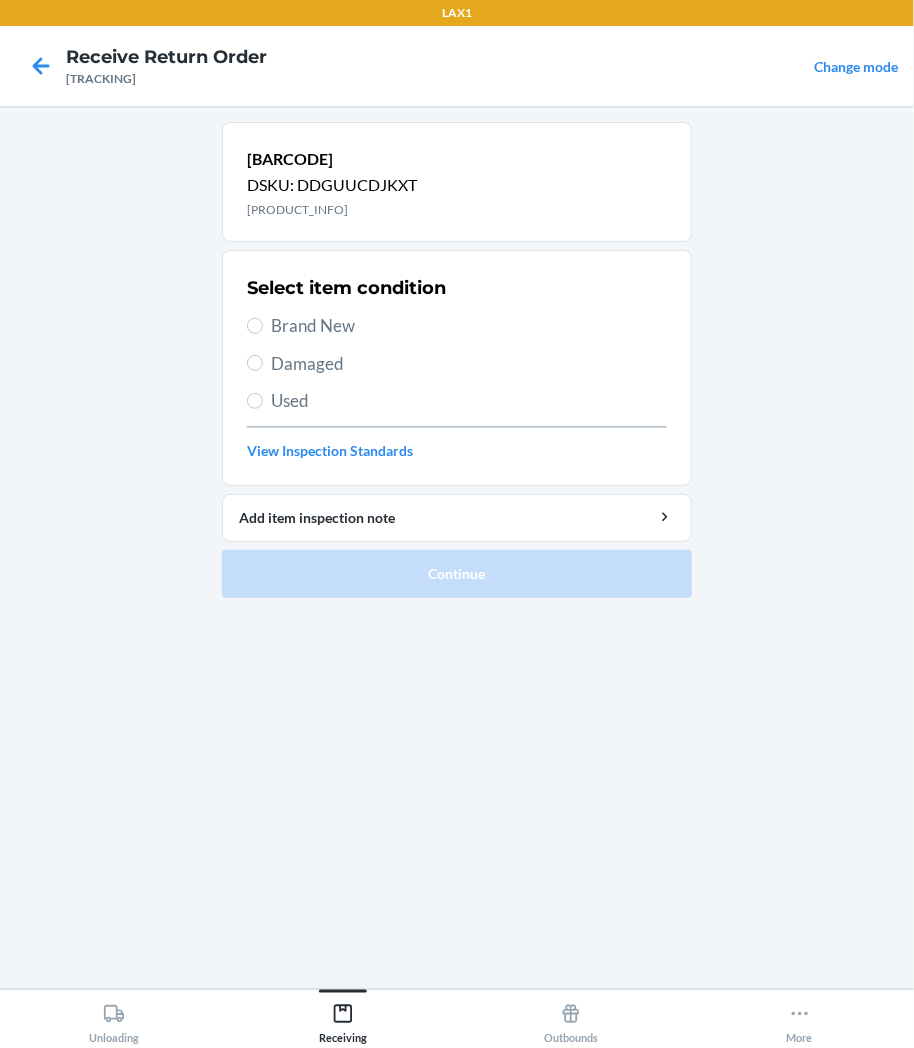 click on "Select item condition Brand New Damaged Used View Inspection Standards" at bounding box center (457, 368) 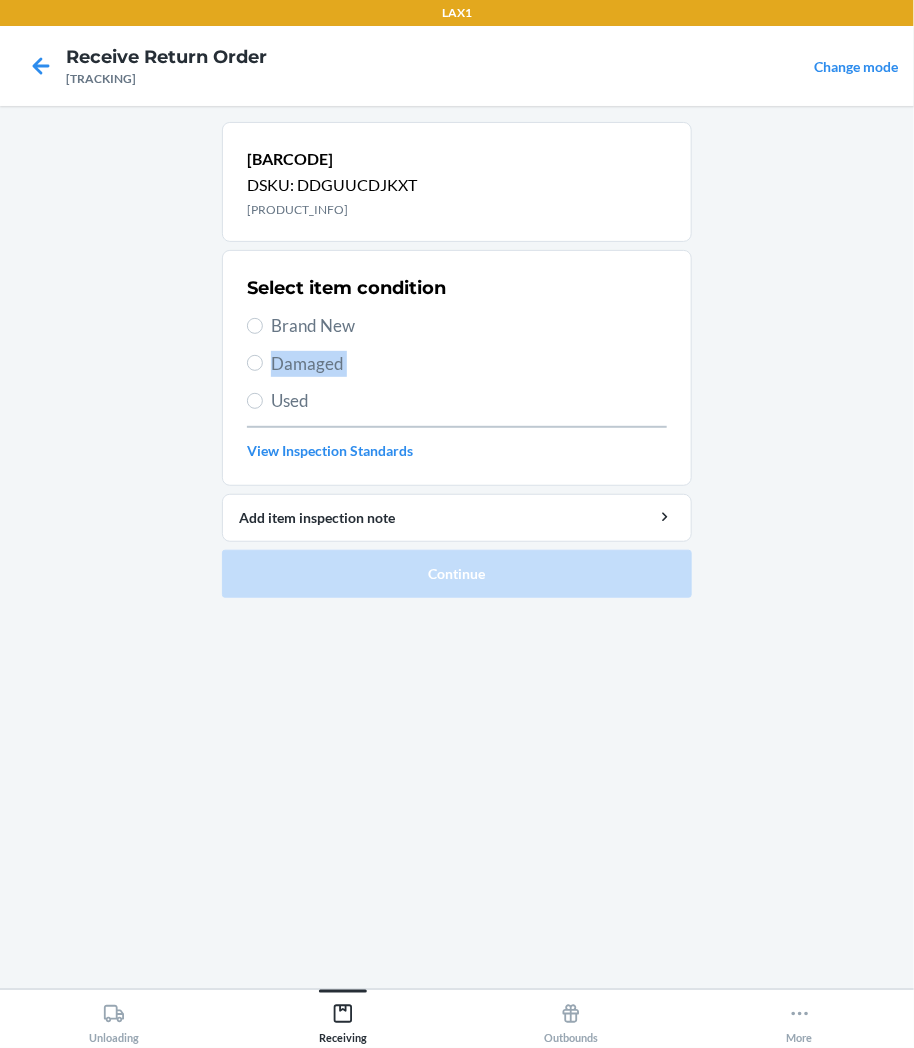 click on "Damaged" at bounding box center (469, 364) 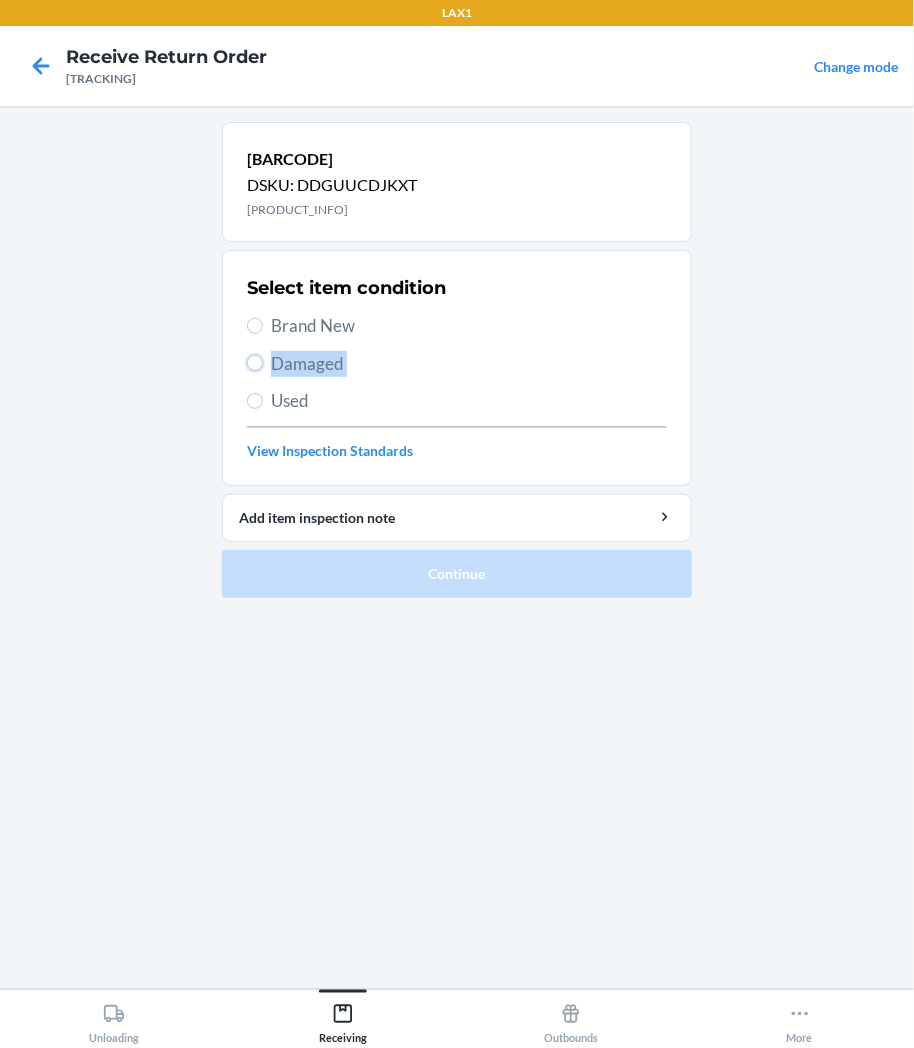 click on "Damaged" at bounding box center (255, 363) 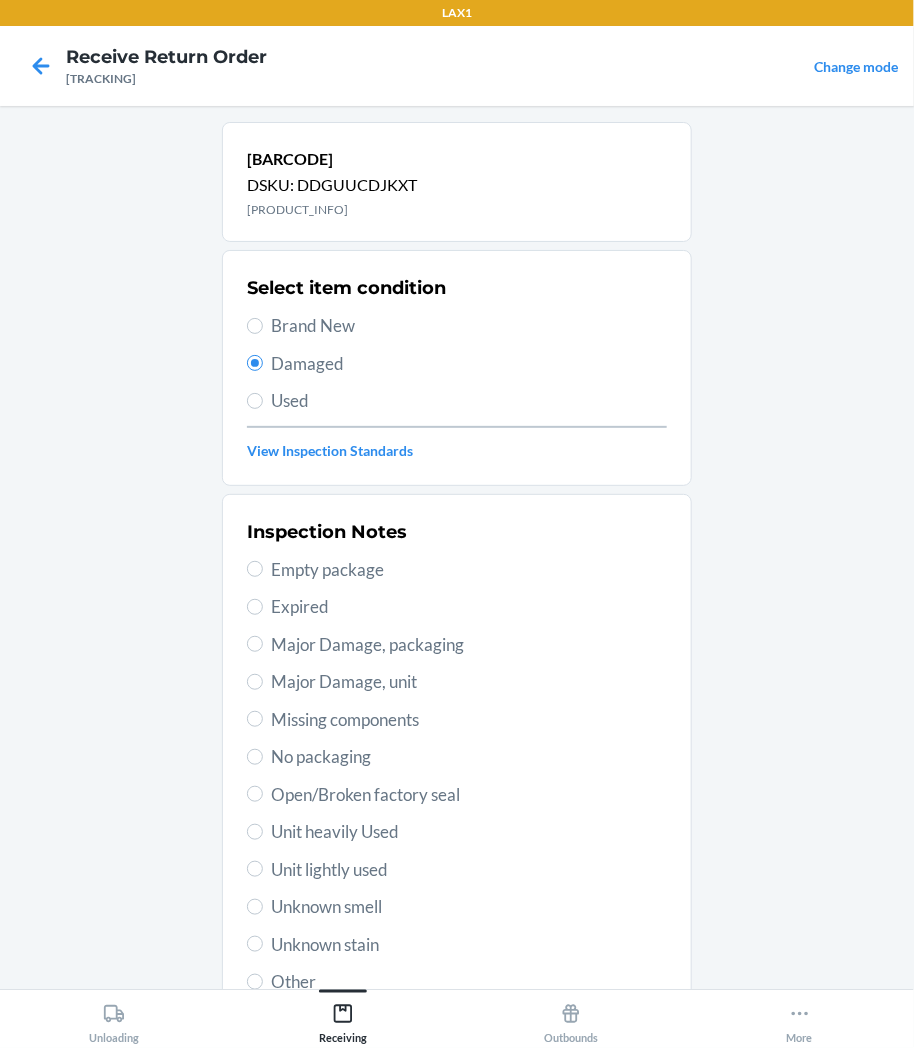 click on "Unit lightly used" at bounding box center [469, 870] 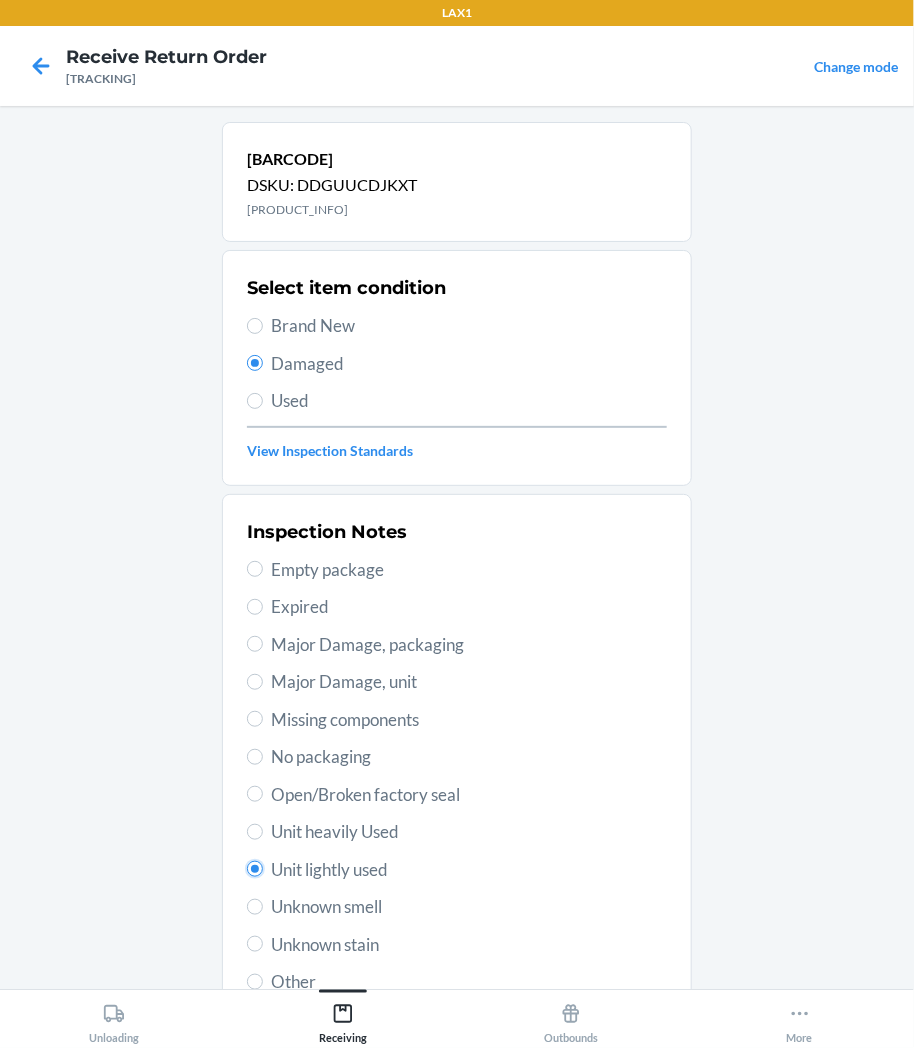 radio on "true" 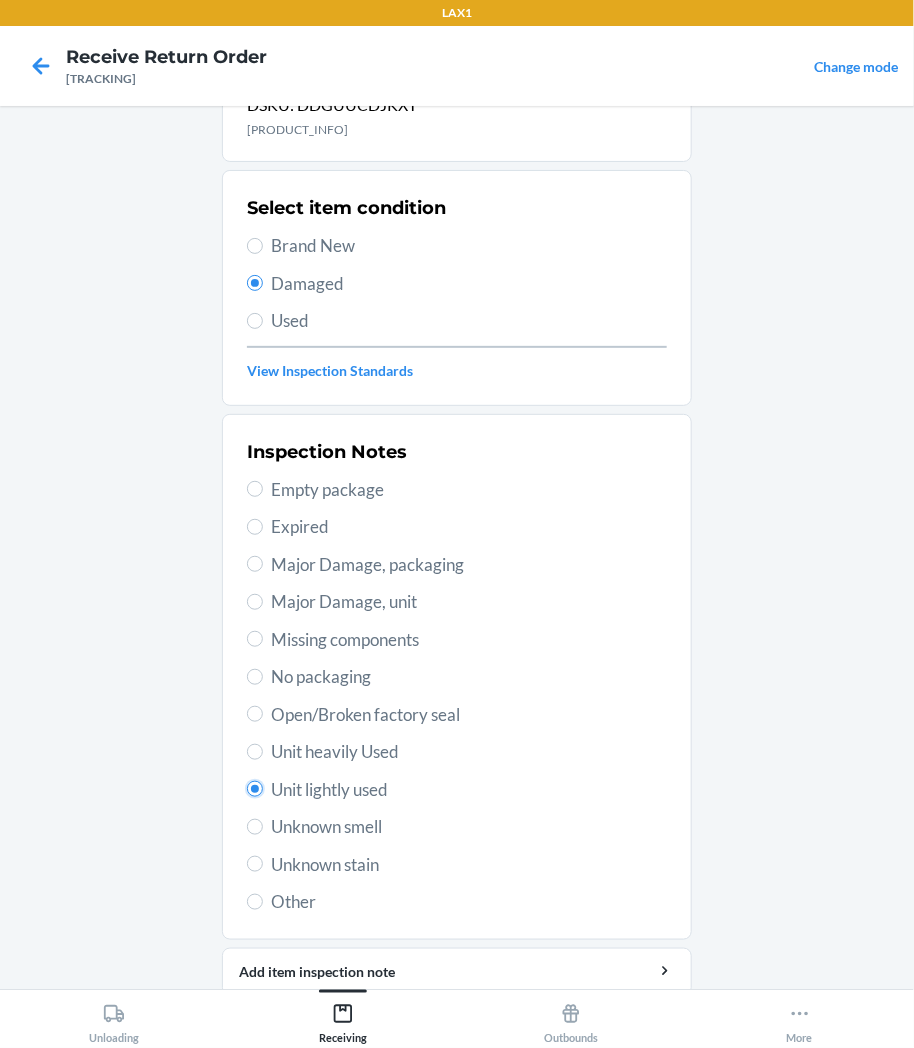 scroll, scrollTop: 157, scrollLeft: 0, axis: vertical 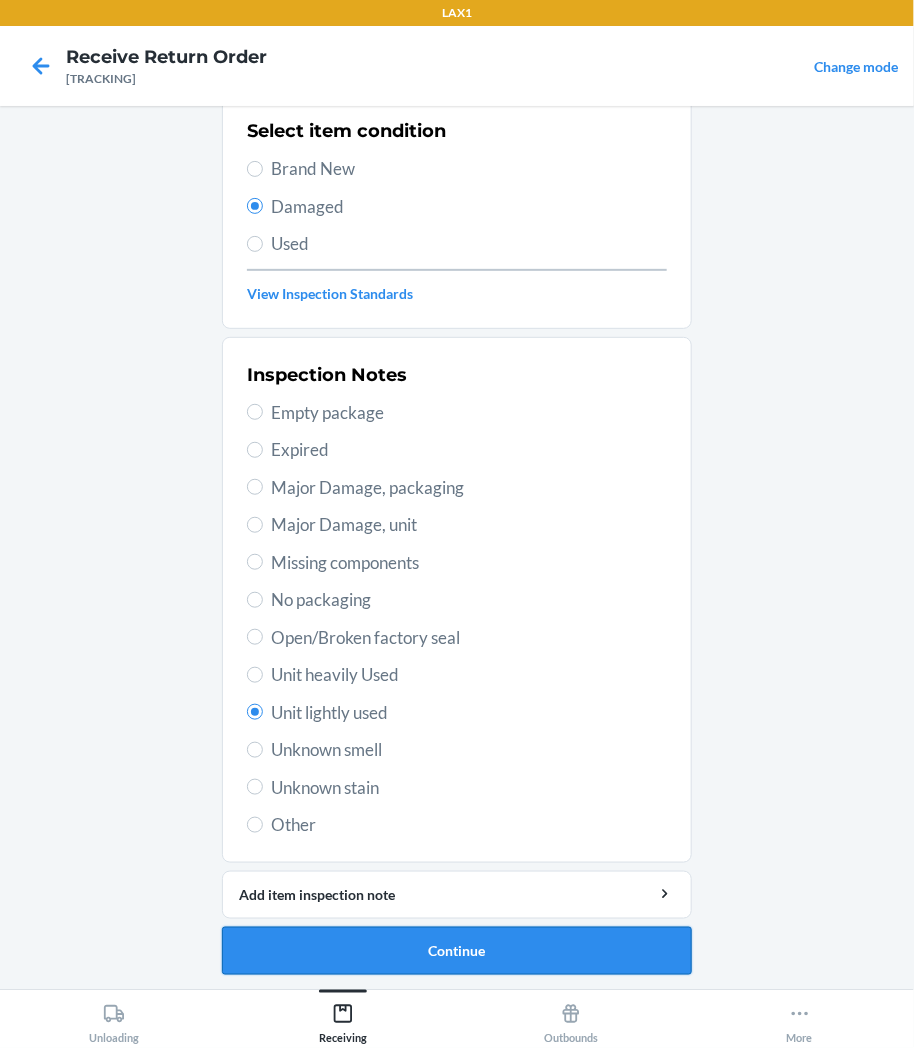 click on "Continue" at bounding box center [457, 951] 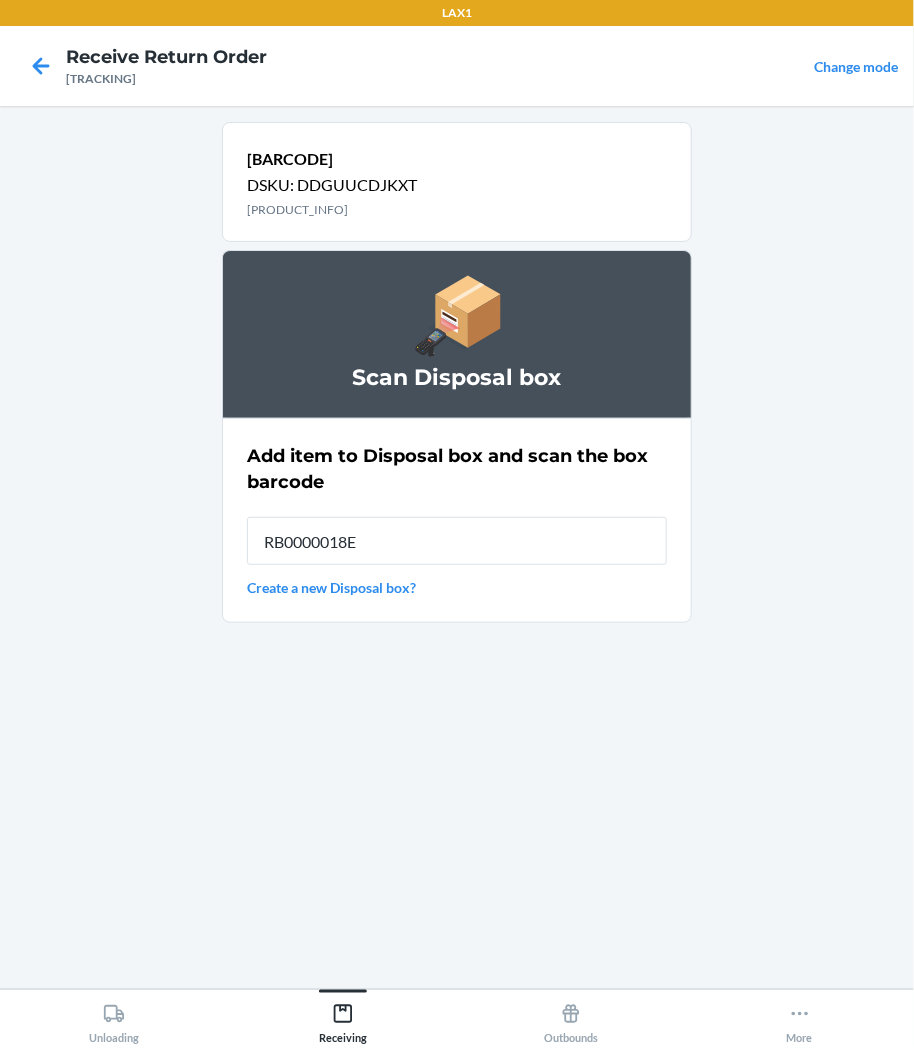 type on "[PRODUCT_ID]" 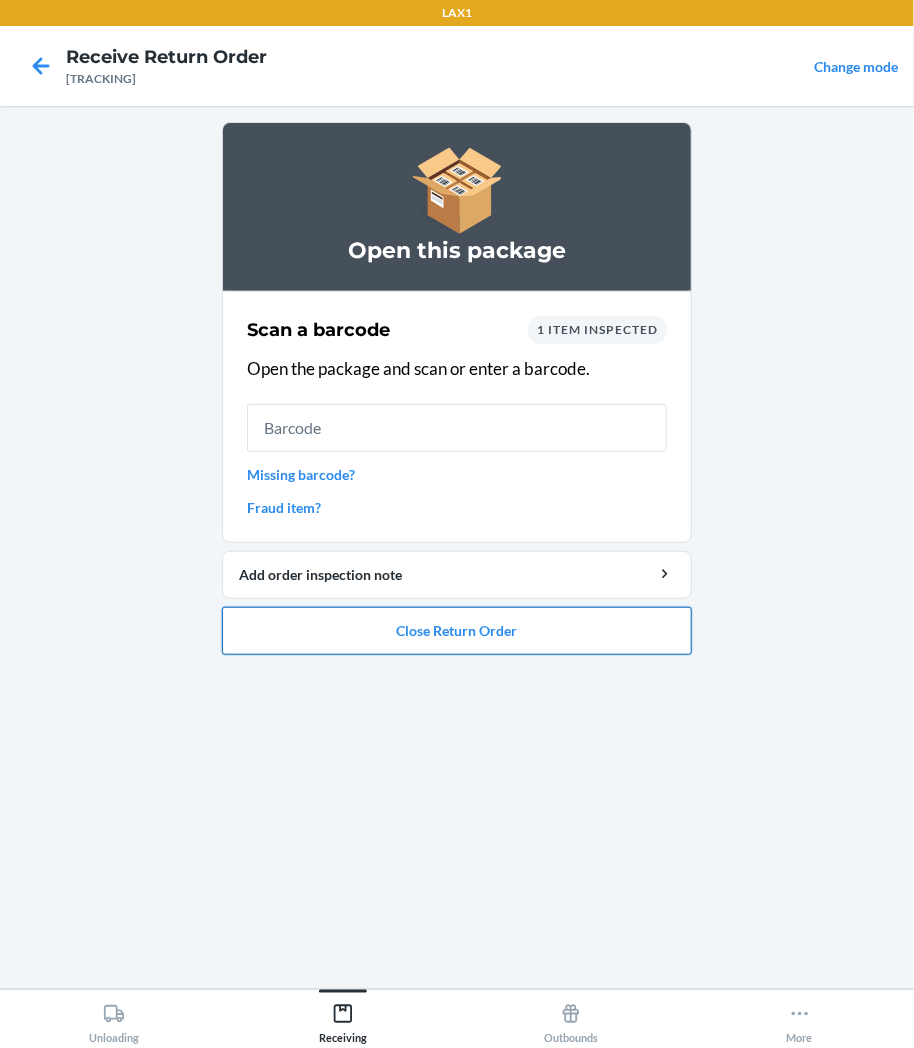 click on "Close Return Order" at bounding box center (457, 631) 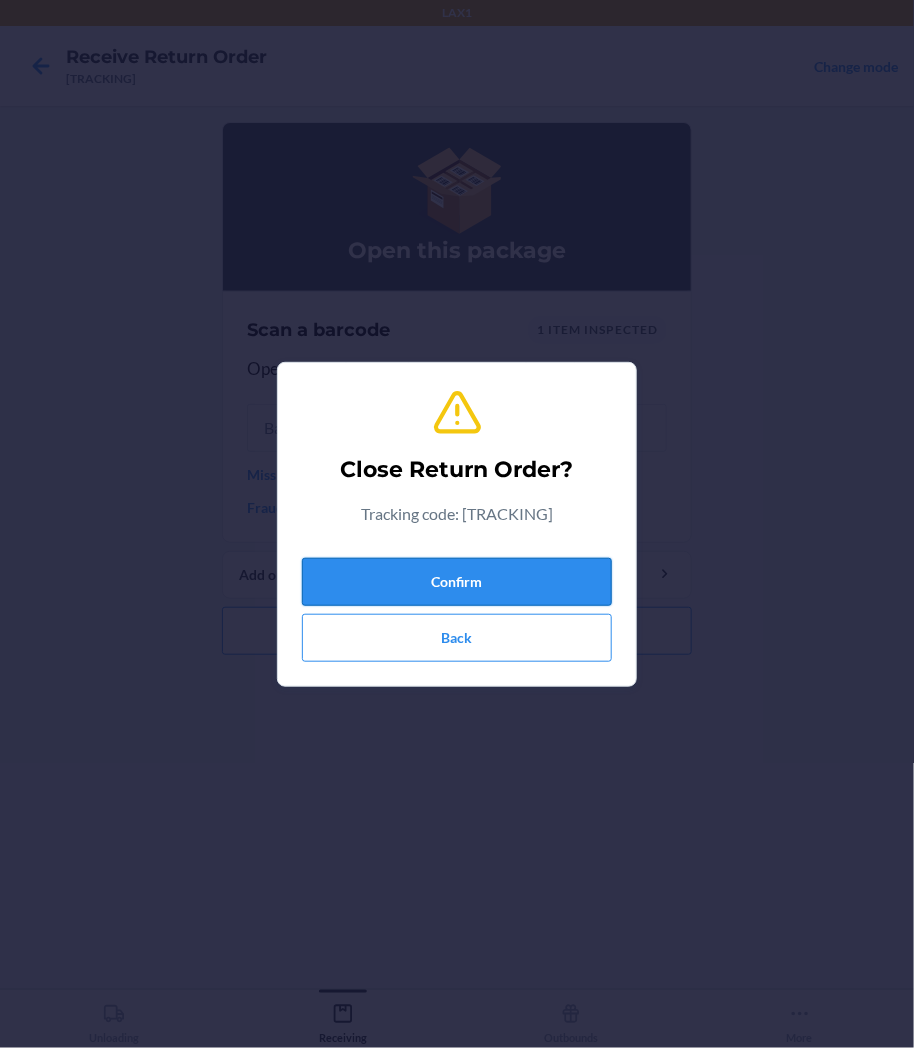 click on "Confirm" at bounding box center [457, 582] 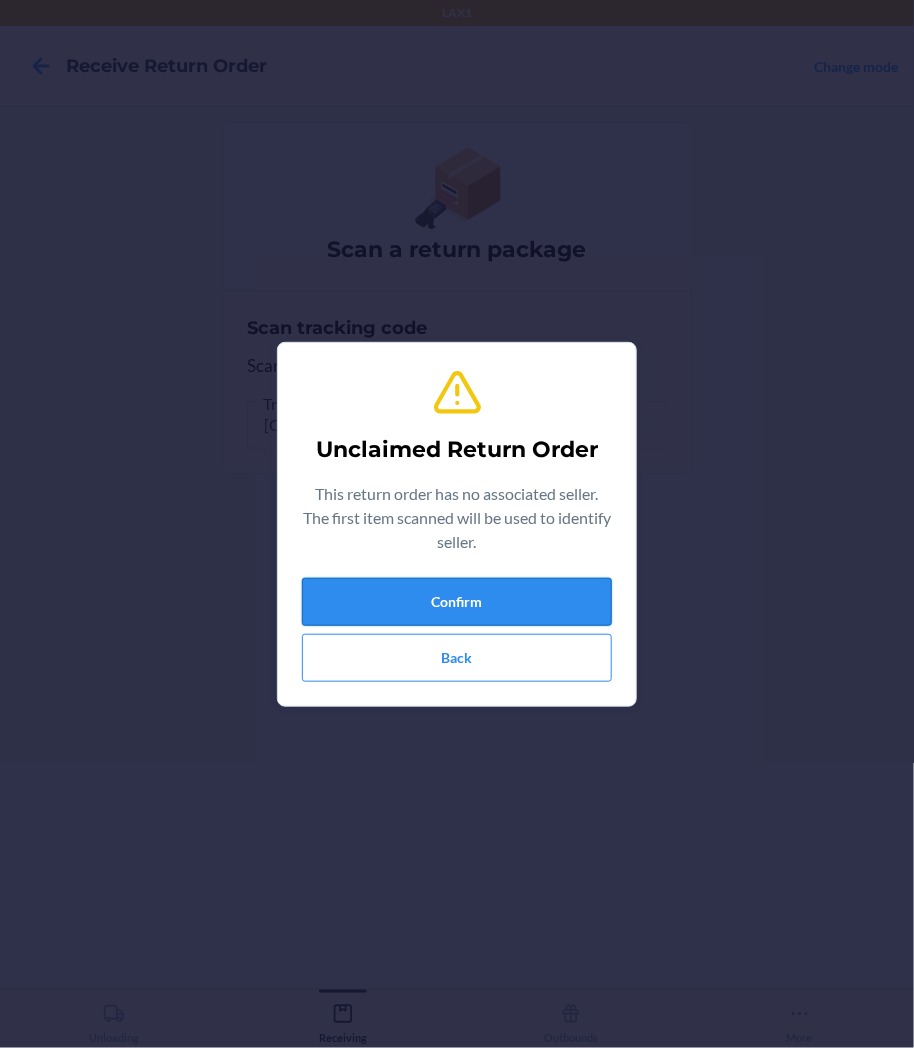 click on "Confirm" at bounding box center [457, 602] 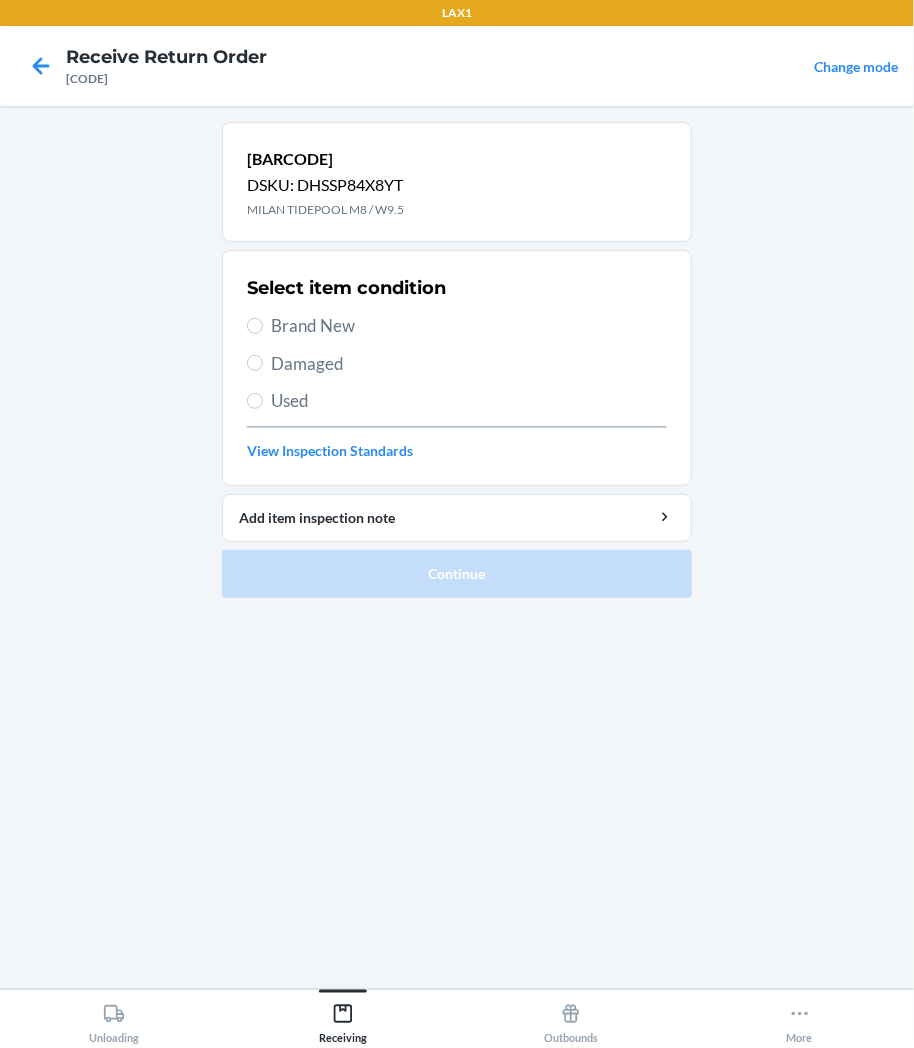 click on "Damaged" at bounding box center [469, 364] 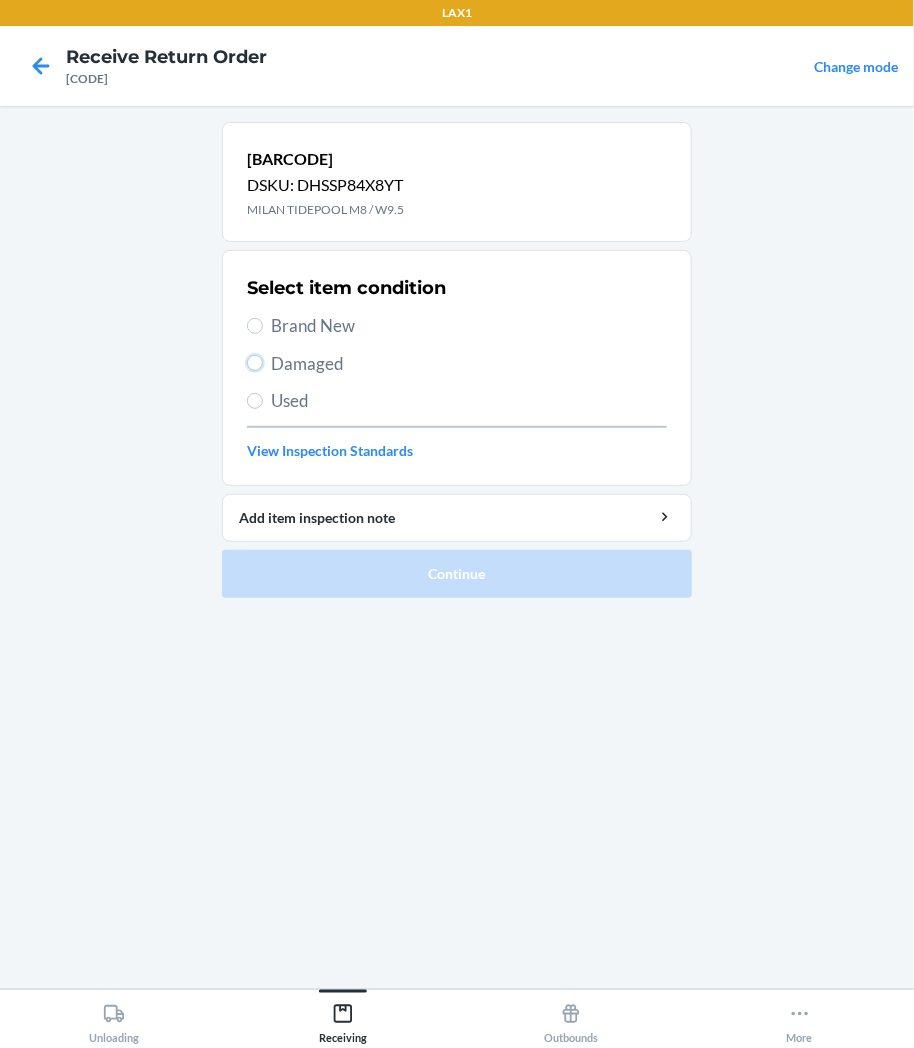 click on "Damaged" at bounding box center (255, 363) 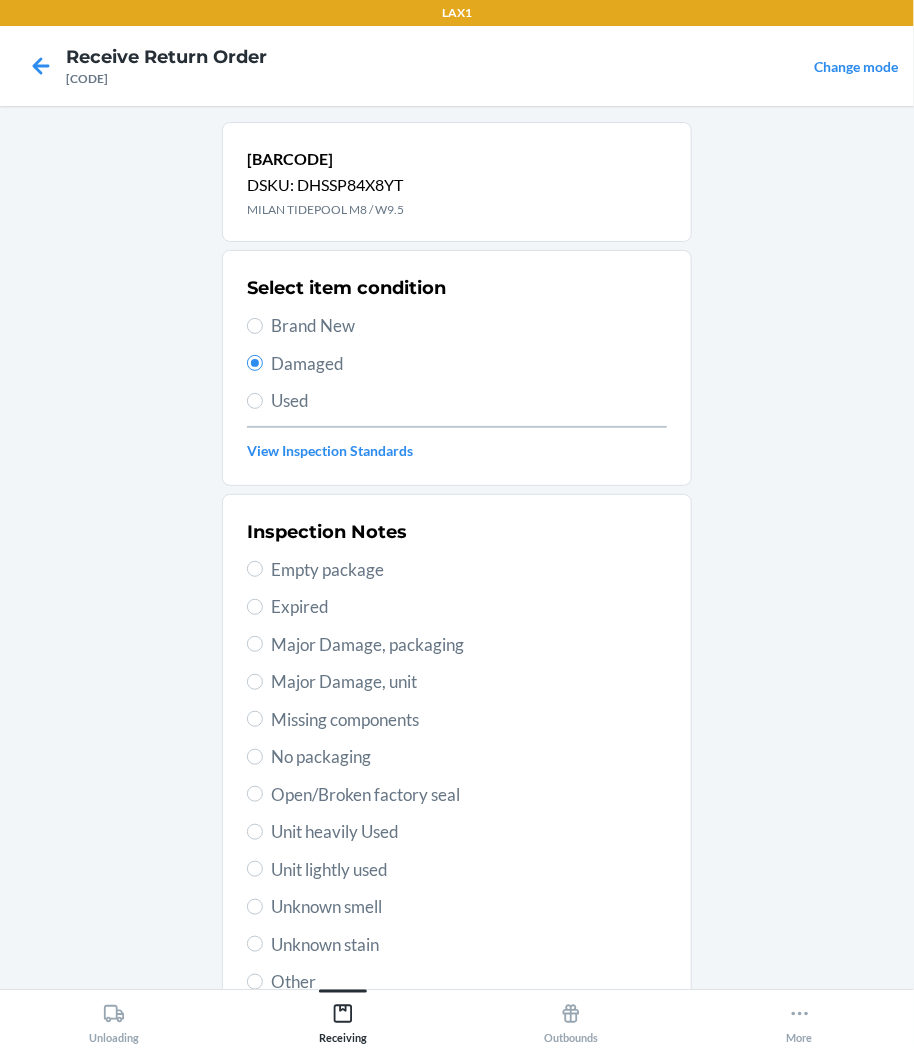 click on "Inspection Notes Empty package Expired Major Damage, packaging Major Damage, unit Missing components No packaging Open/Broken factory seal Unit heavily Used Unit lightly used Unknown smell Unknown stain Other" at bounding box center (457, 757) 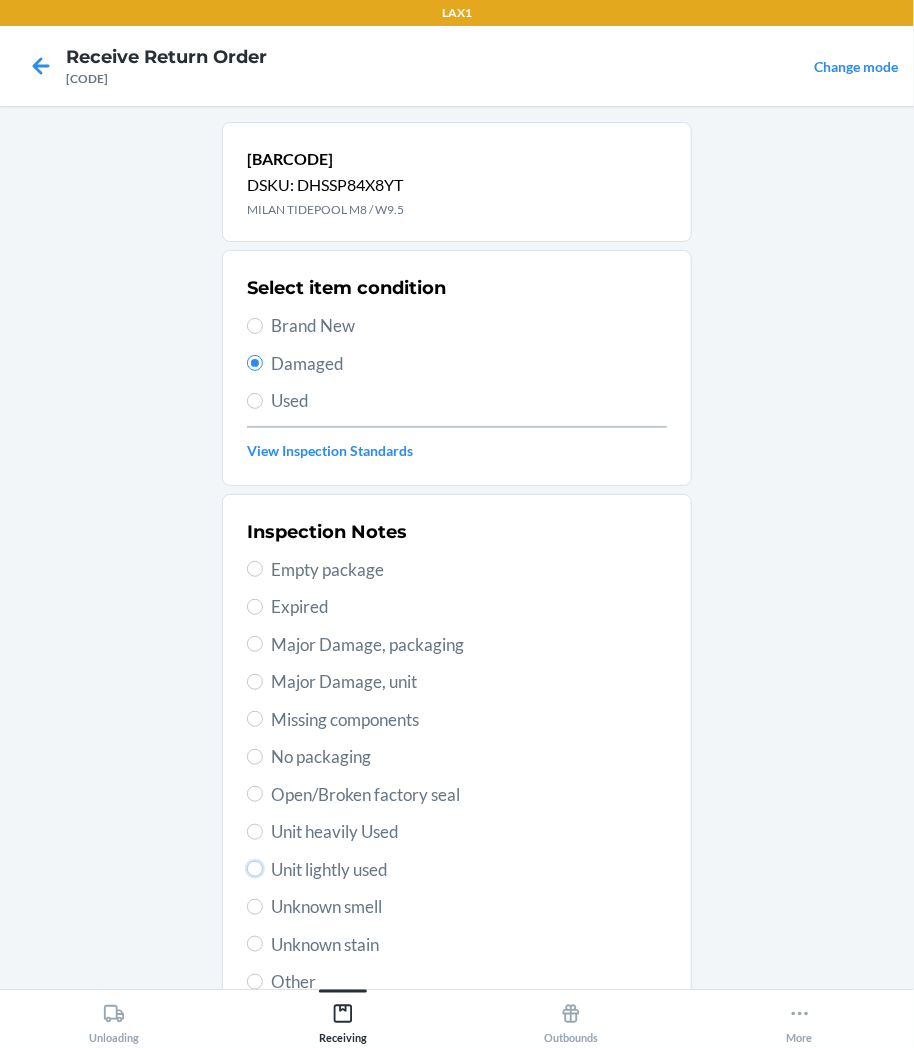 click on "Unit lightly used" at bounding box center (255, 869) 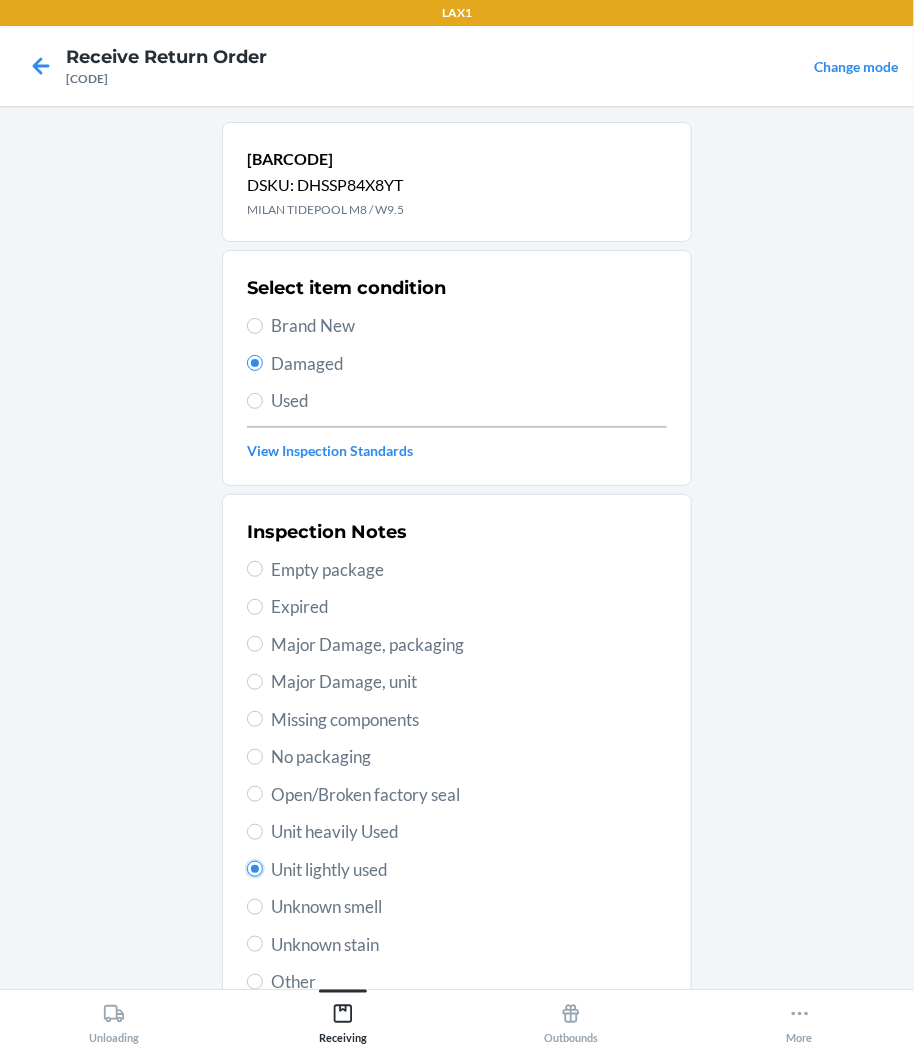 radio on "true" 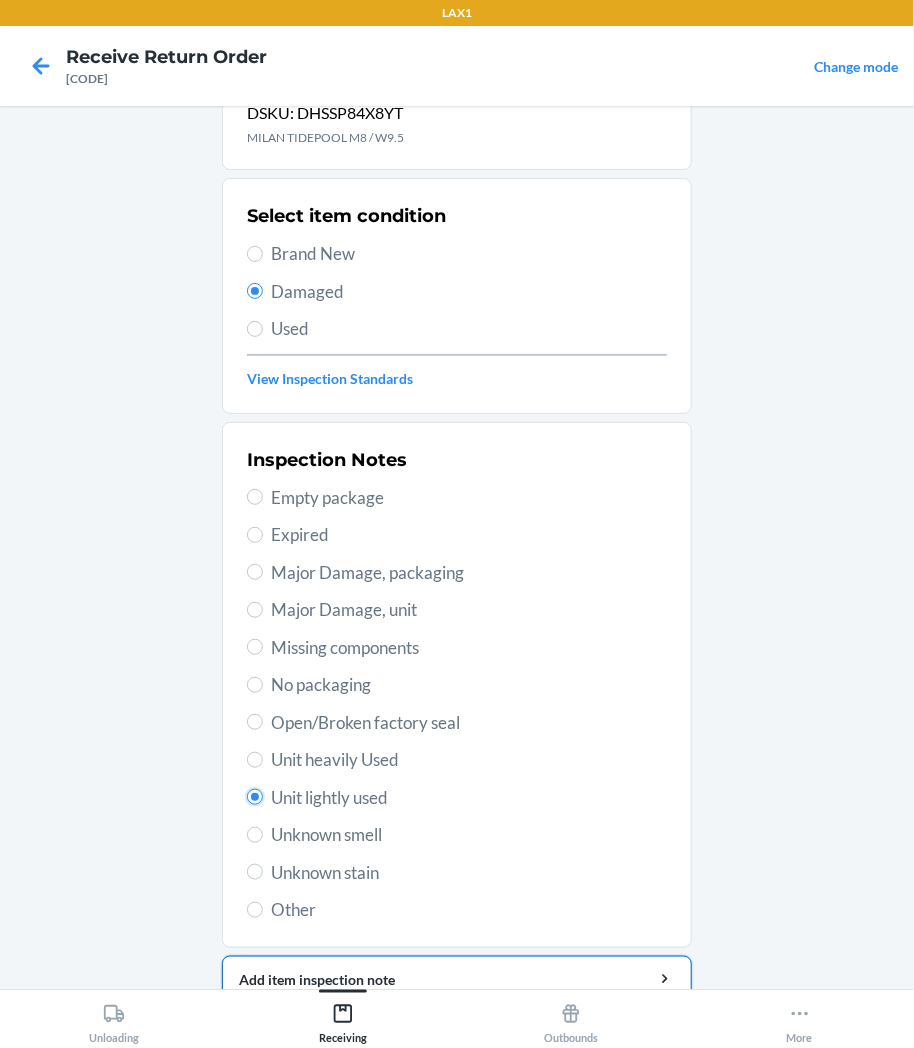 scroll, scrollTop: 157, scrollLeft: 0, axis: vertical 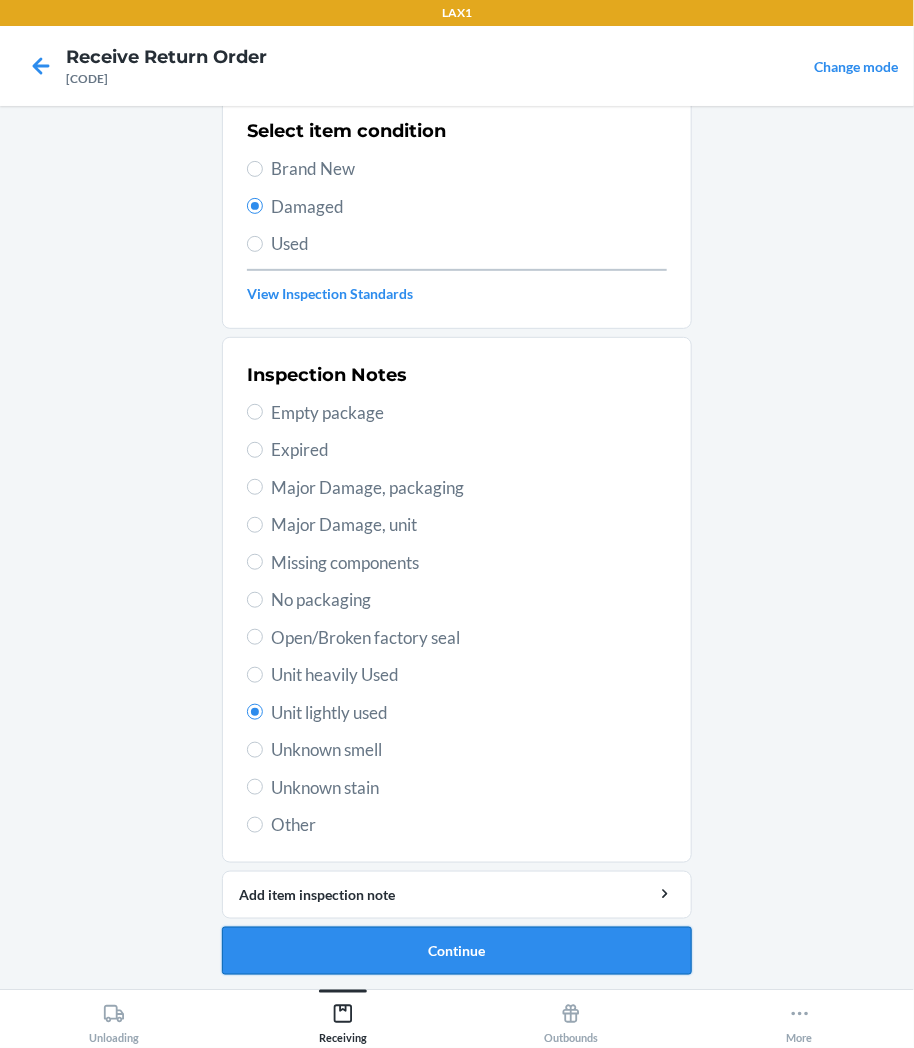 click on "Continue" at bounding box center [457, 951] 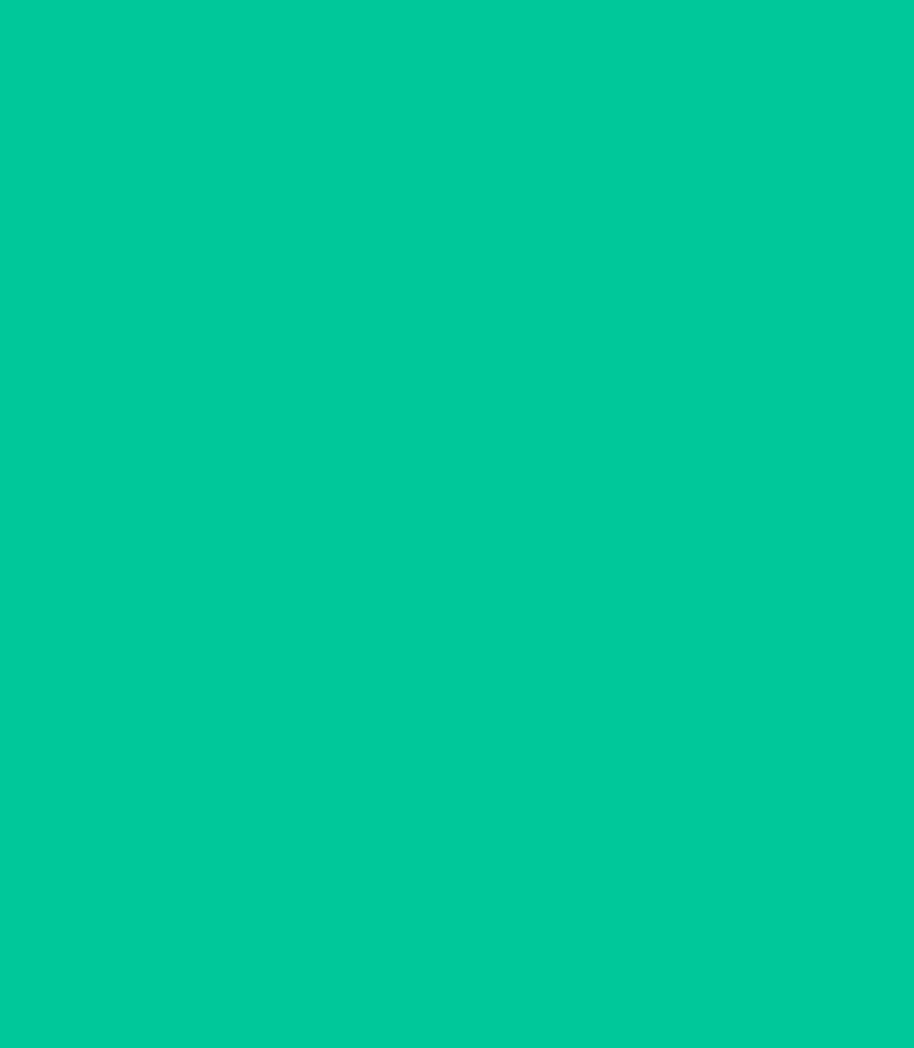 click on "Confirm" at bounding box center [457, 943] 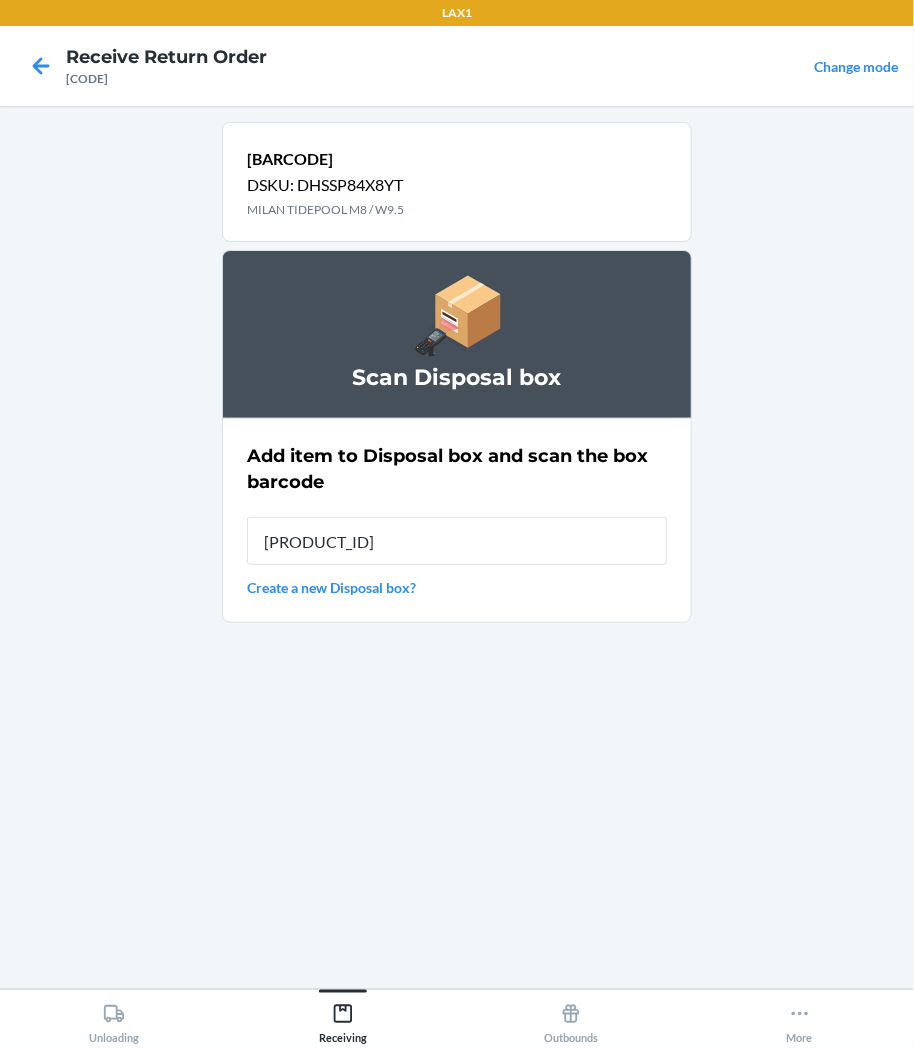 type on "[PRODUCT_ID]" 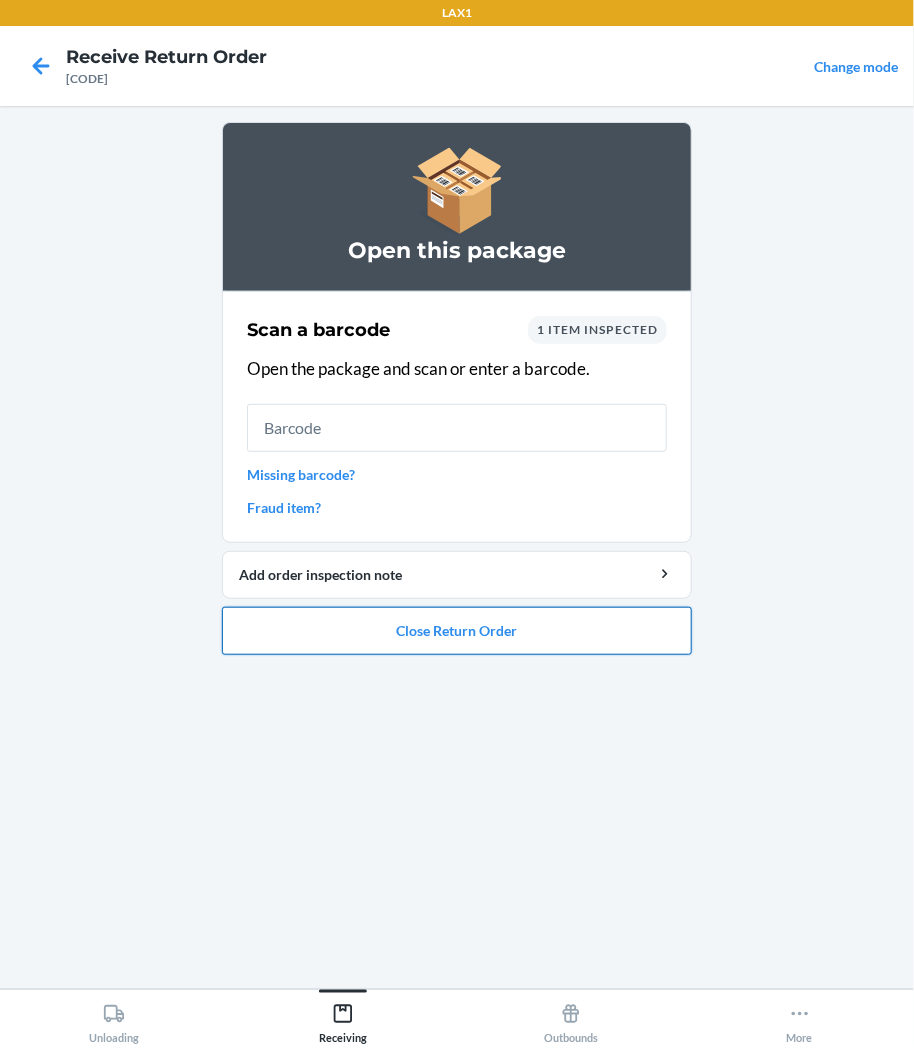 click on "Close Return Order" at bounding box center (457, 631) 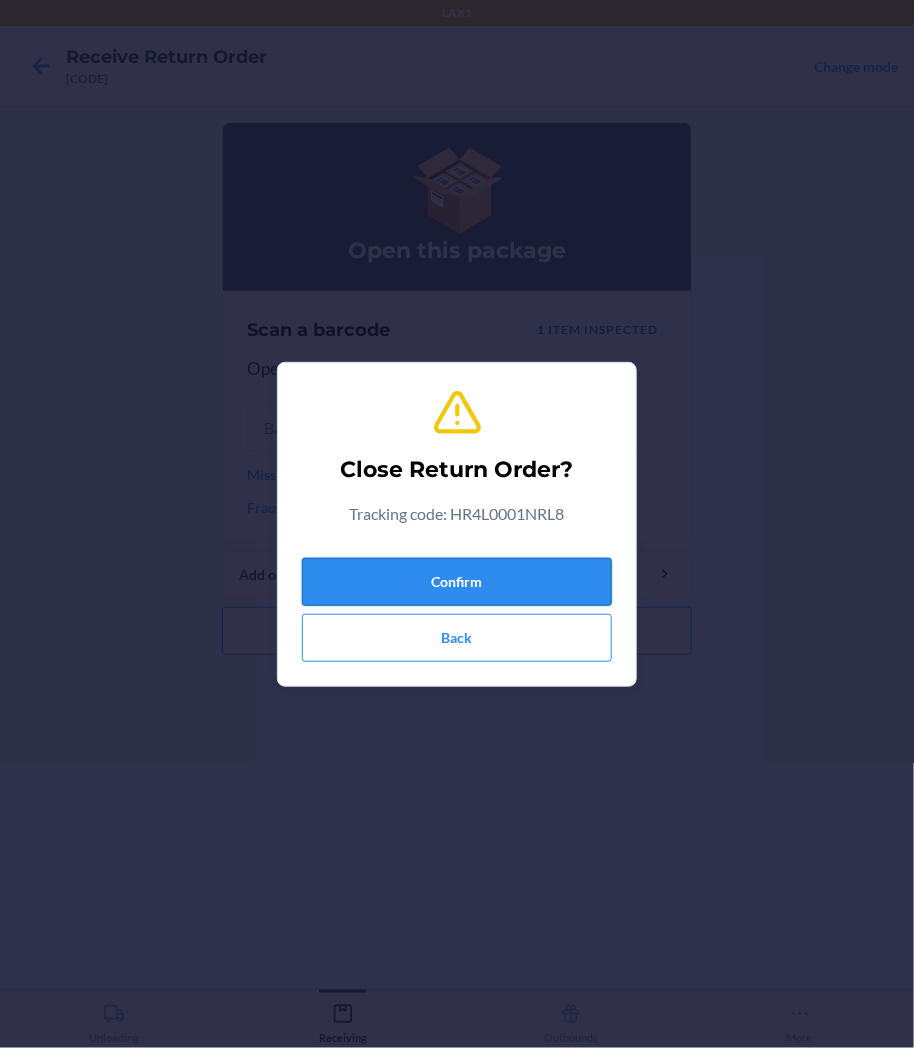 click on "Confirm" at bounding box center [457, 582] 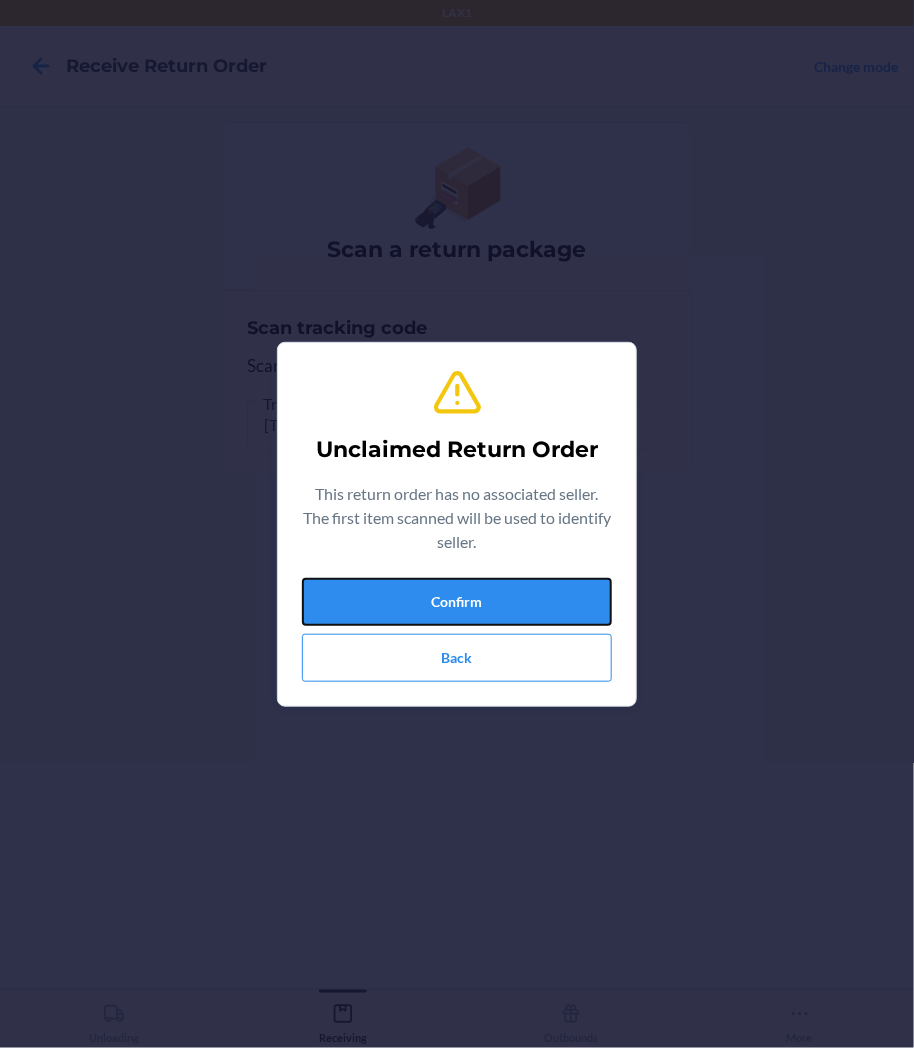 click on "Confirm" at bounding box center [457, 602] 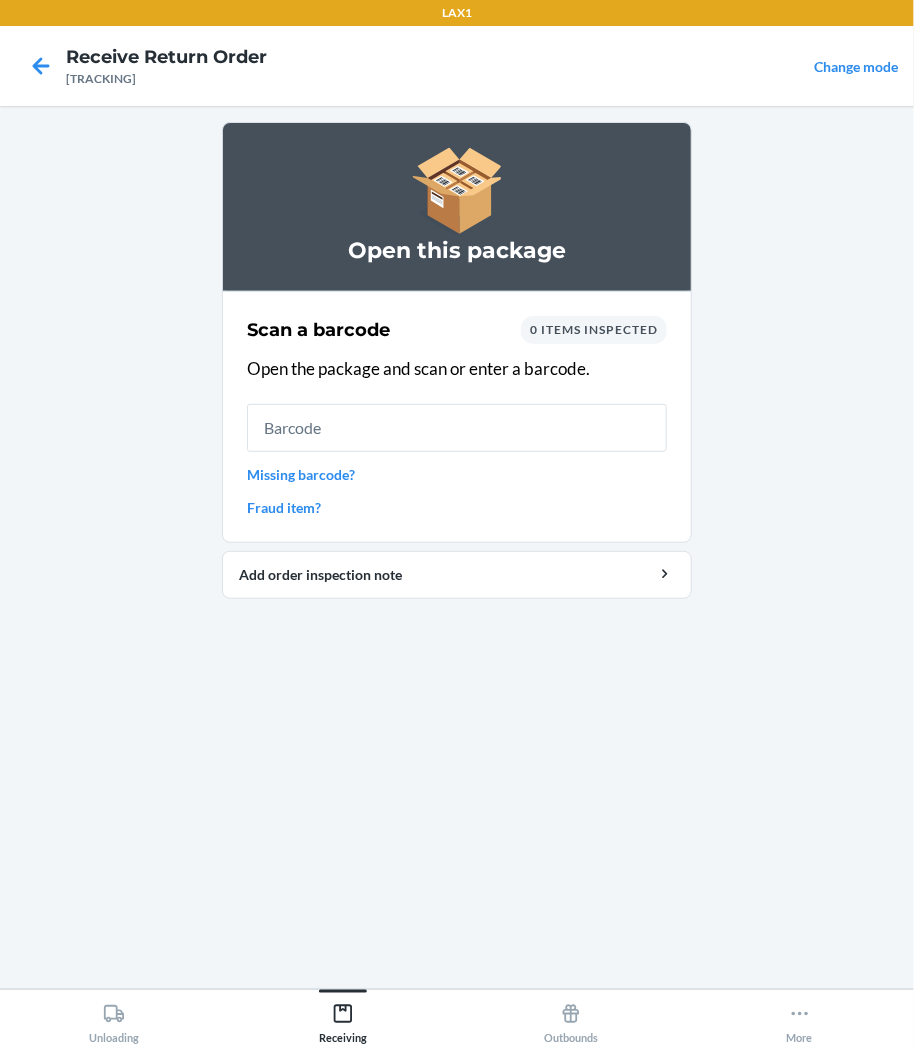 click on "Scan a barcode 0 items inspected Open the package and scan or enter a barcode. Missing barcode? Fraud item?" at bounding box center (457, 417) 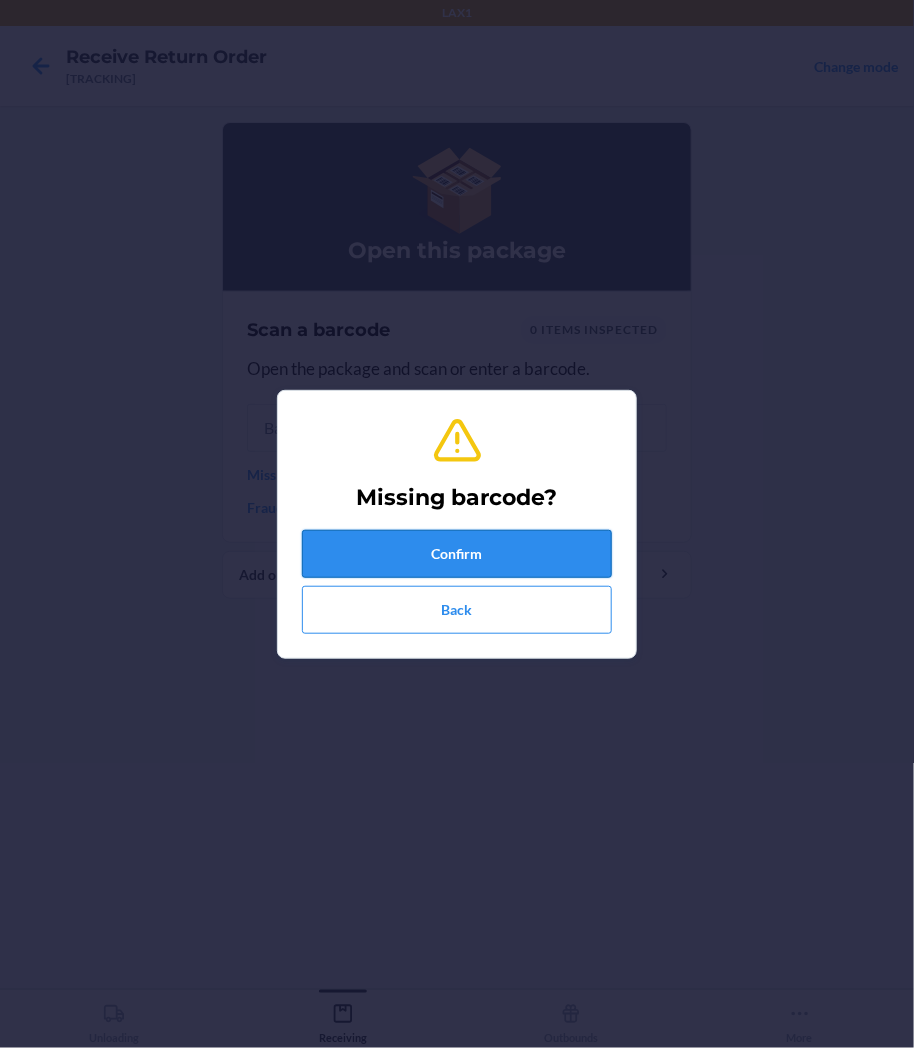 click on "Confirm" at bounding box center [457, 554] 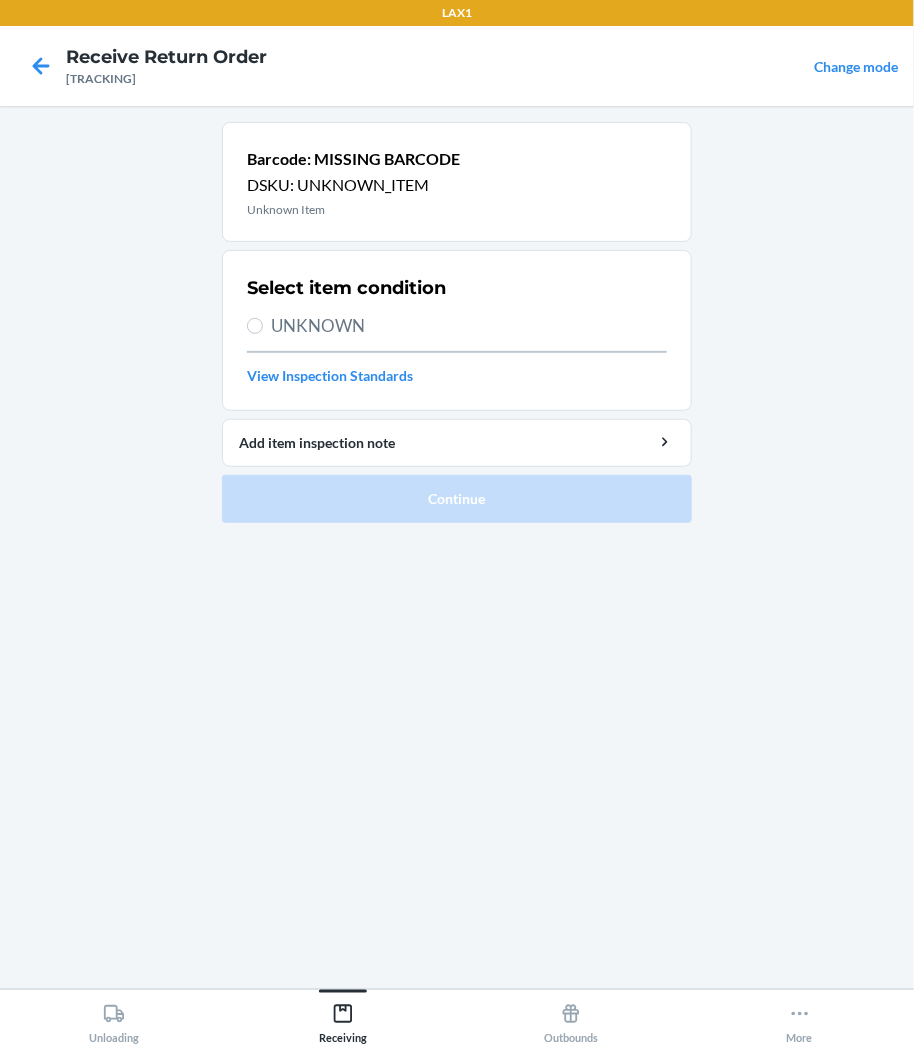 click on "UNKNOWN" at bounding box center (469, 326) 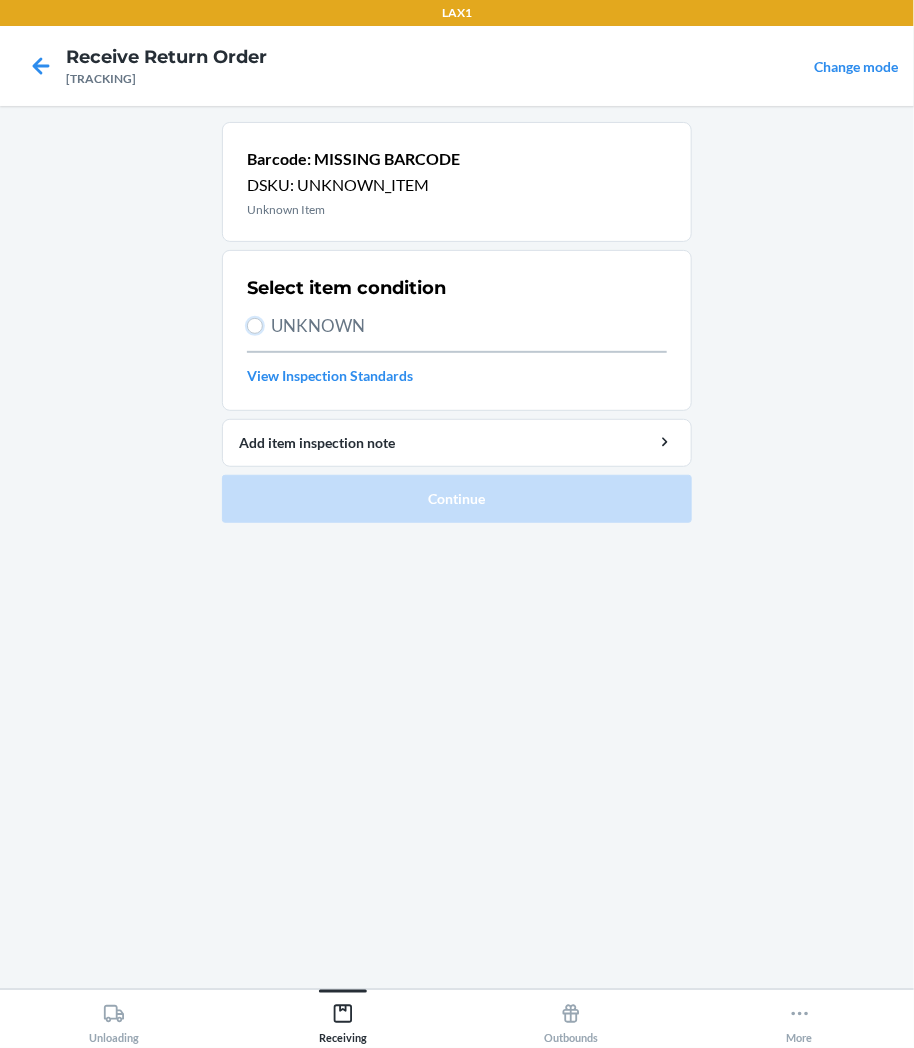 click on "UNKNOWN" at bounding box center (255, 326) 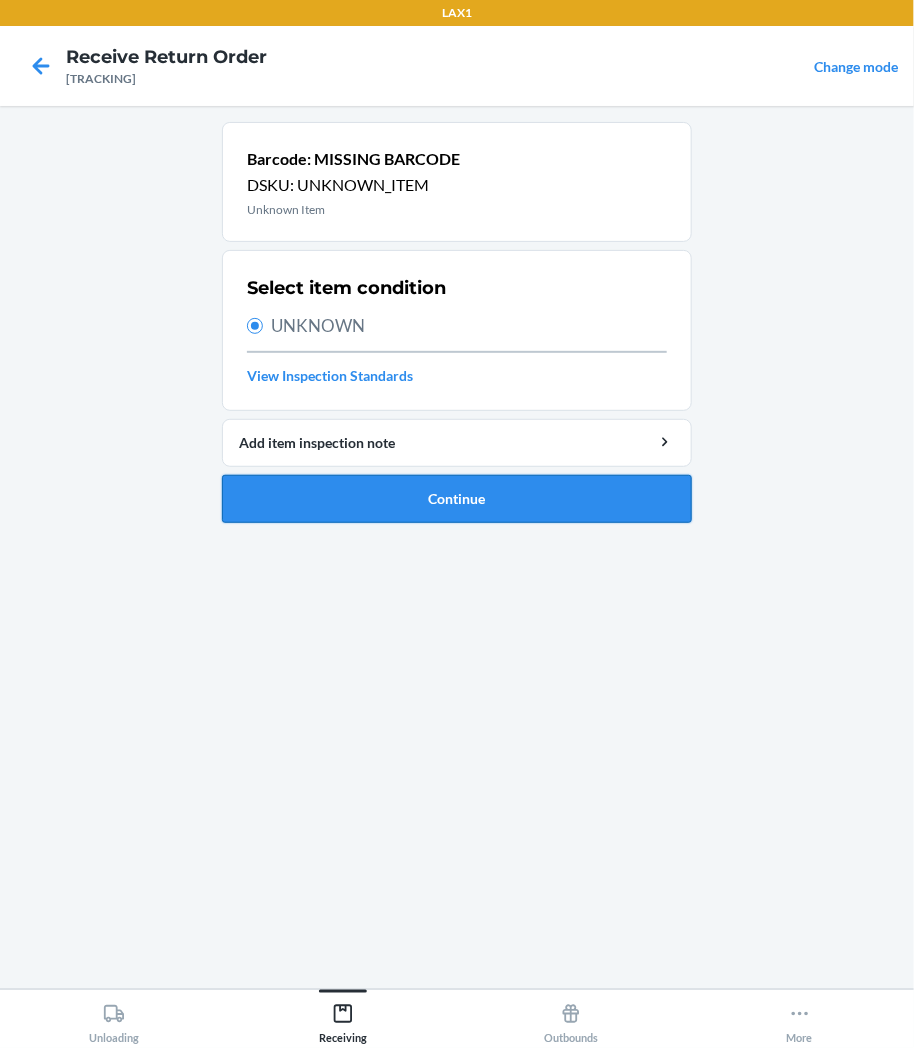 click on "Continue" at bounding box center [457, 499] 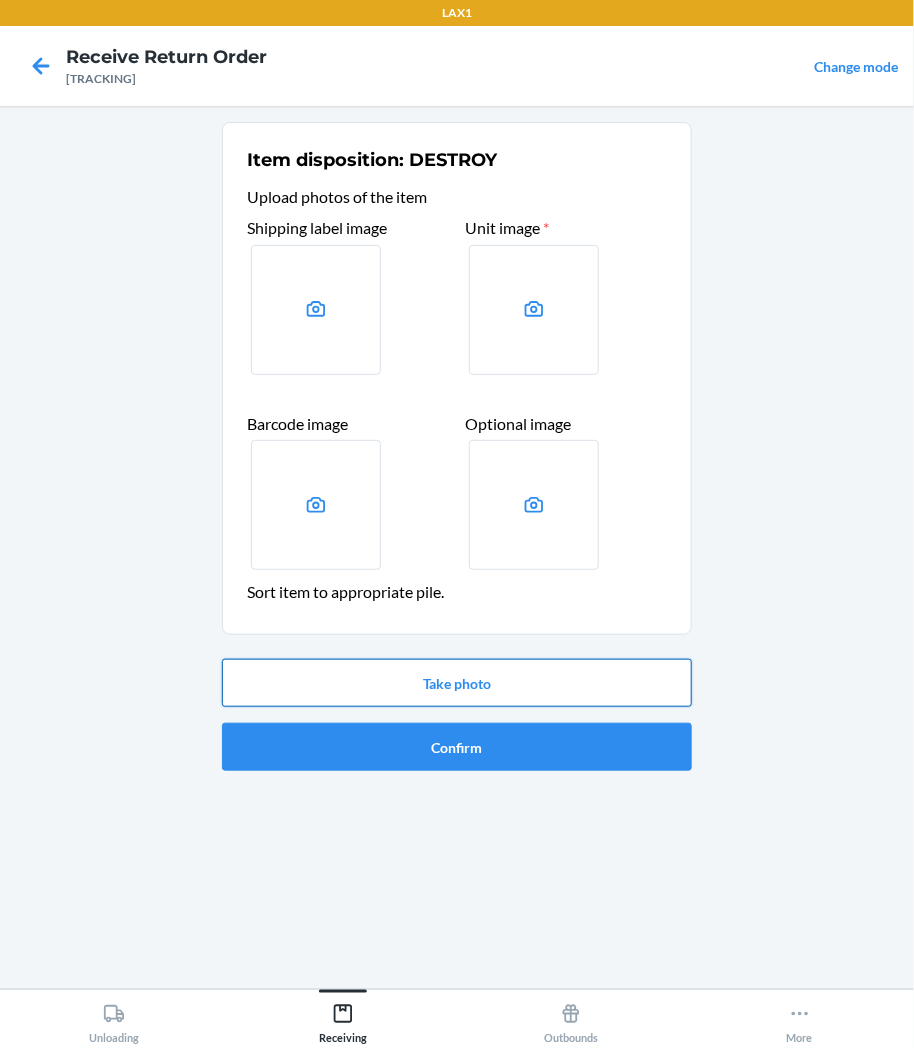click on "Take photo" at bounding box center (457, 683) 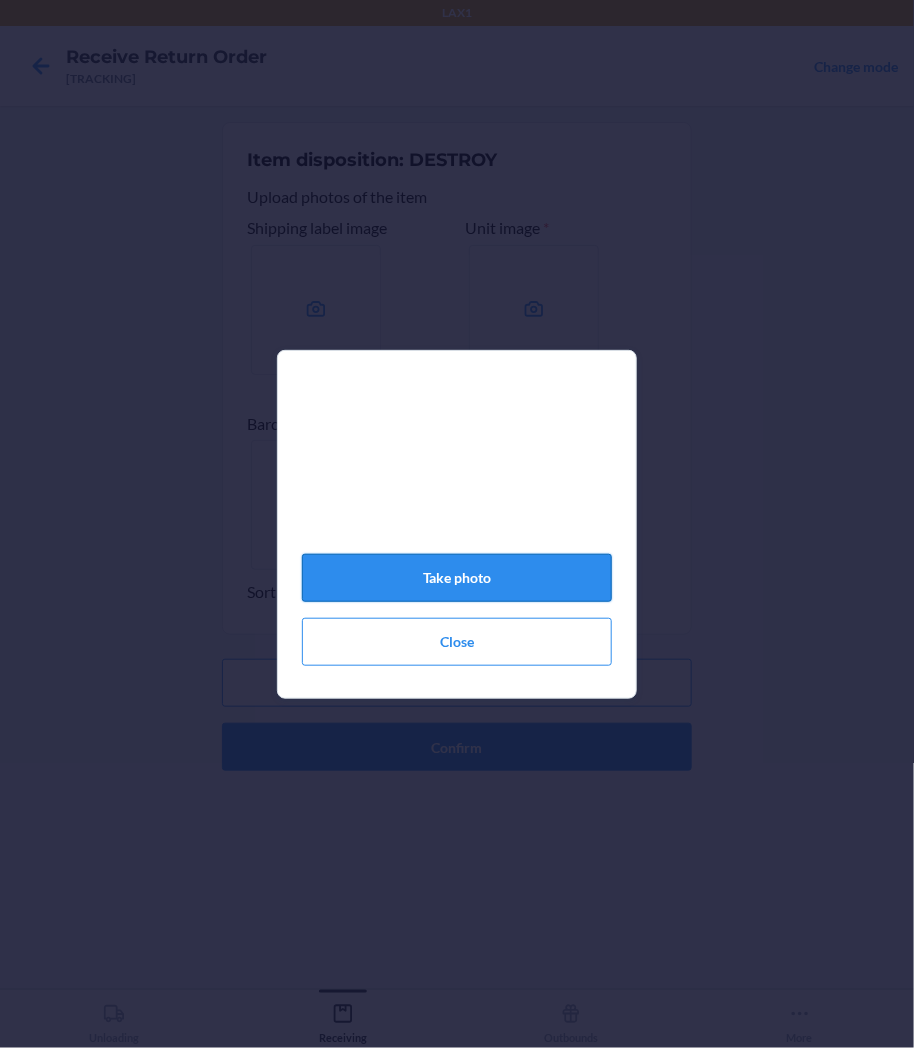 click on "Take photo" 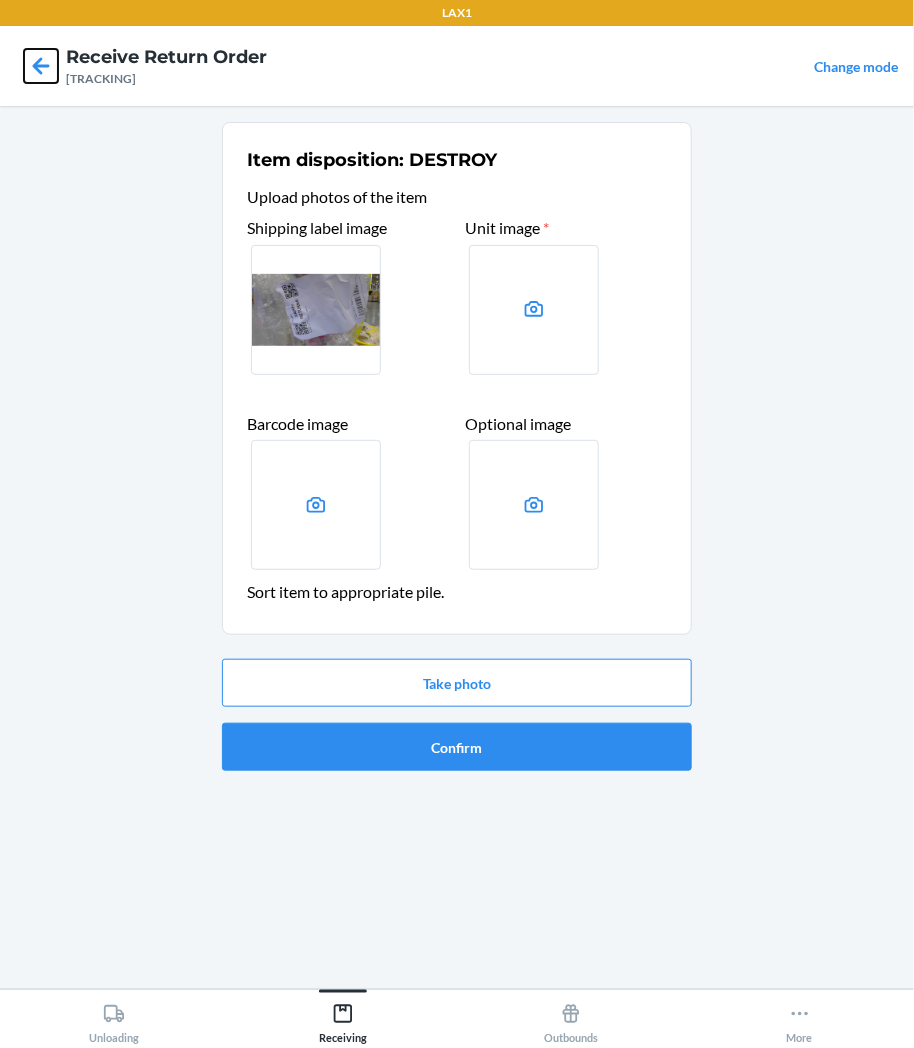 click 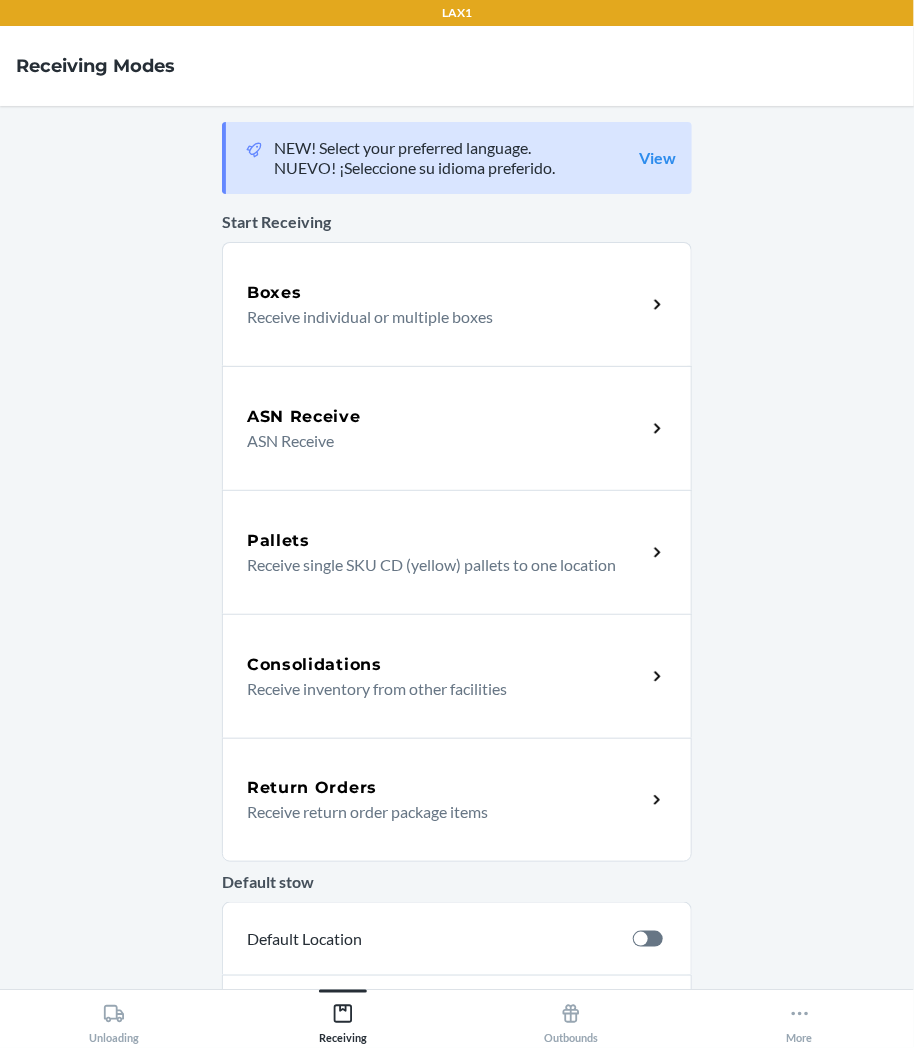 click on "Return Orders Receive return order package items" at bounding box center (457, 800) 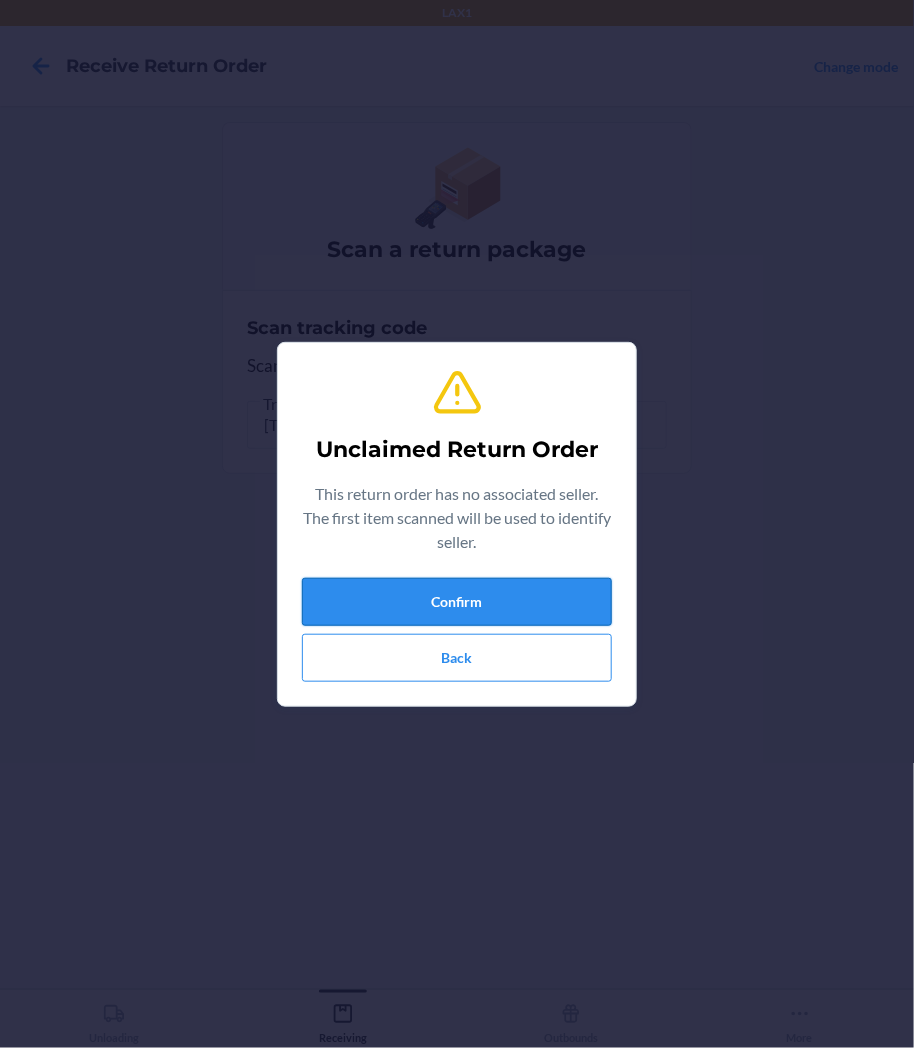 click on "Confirm" at bounding box center (457, 602) 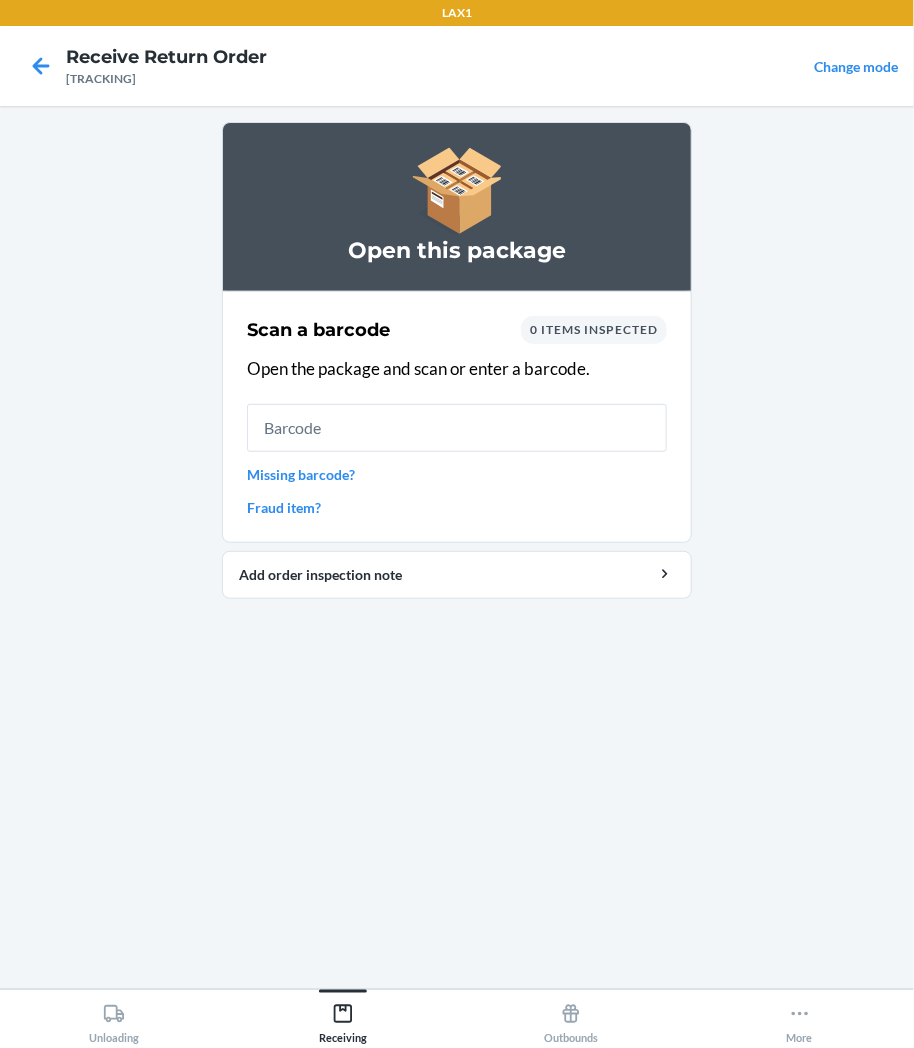 click at bounding box center (457, 428) 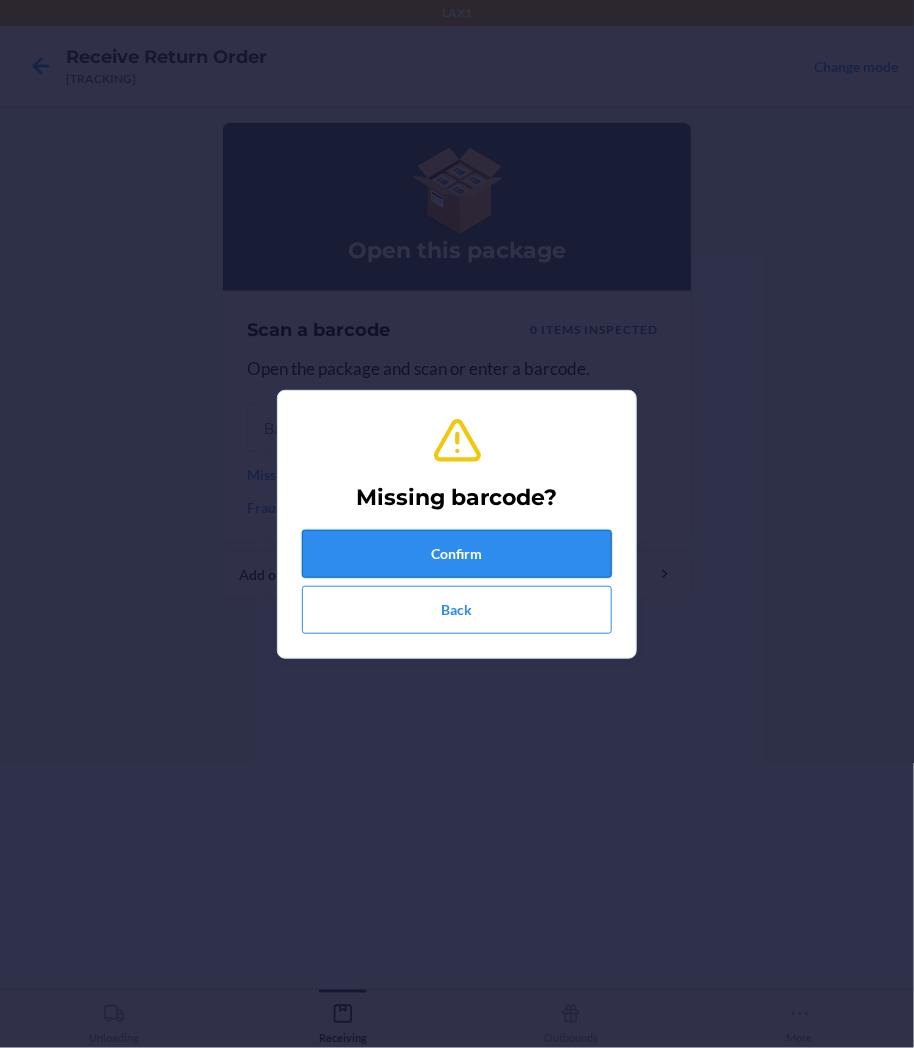 click on "Confirm" at bounding box center (457, 554) 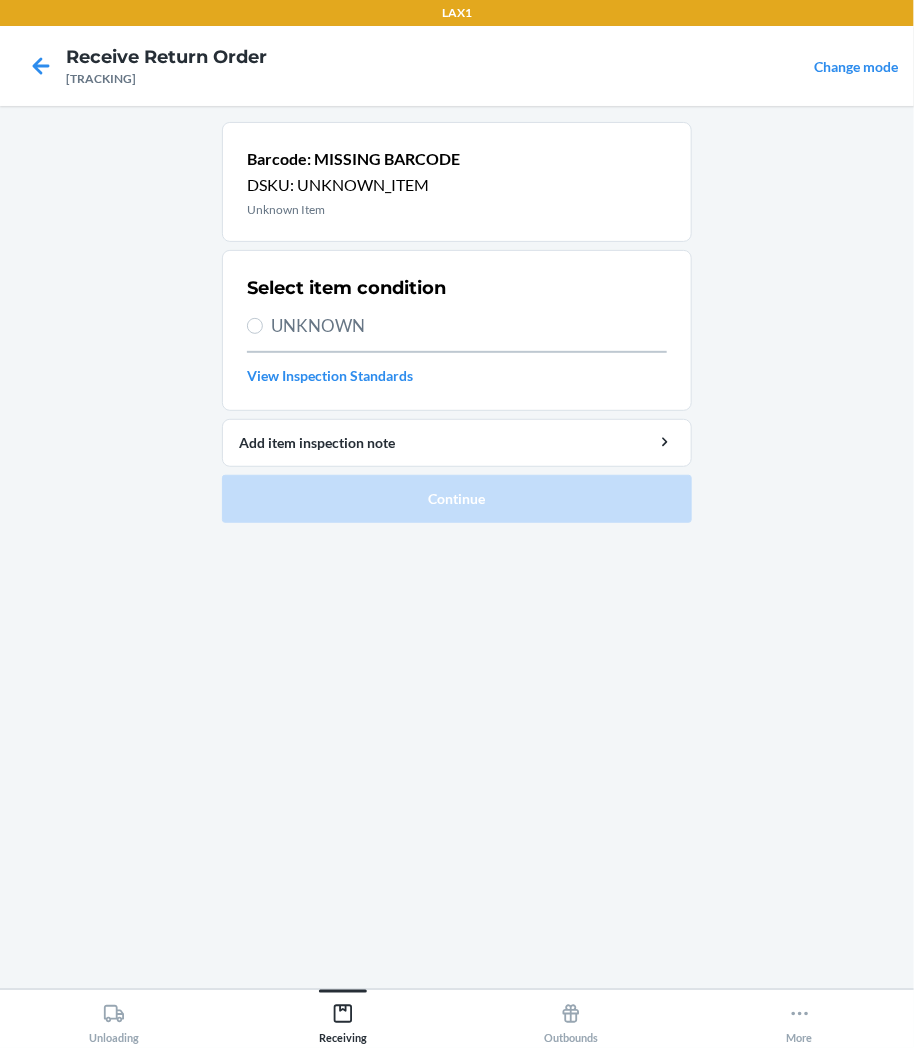 click on "Select item condition UNKNOWN View Inspection Standards" at bounding box center (457, 330) 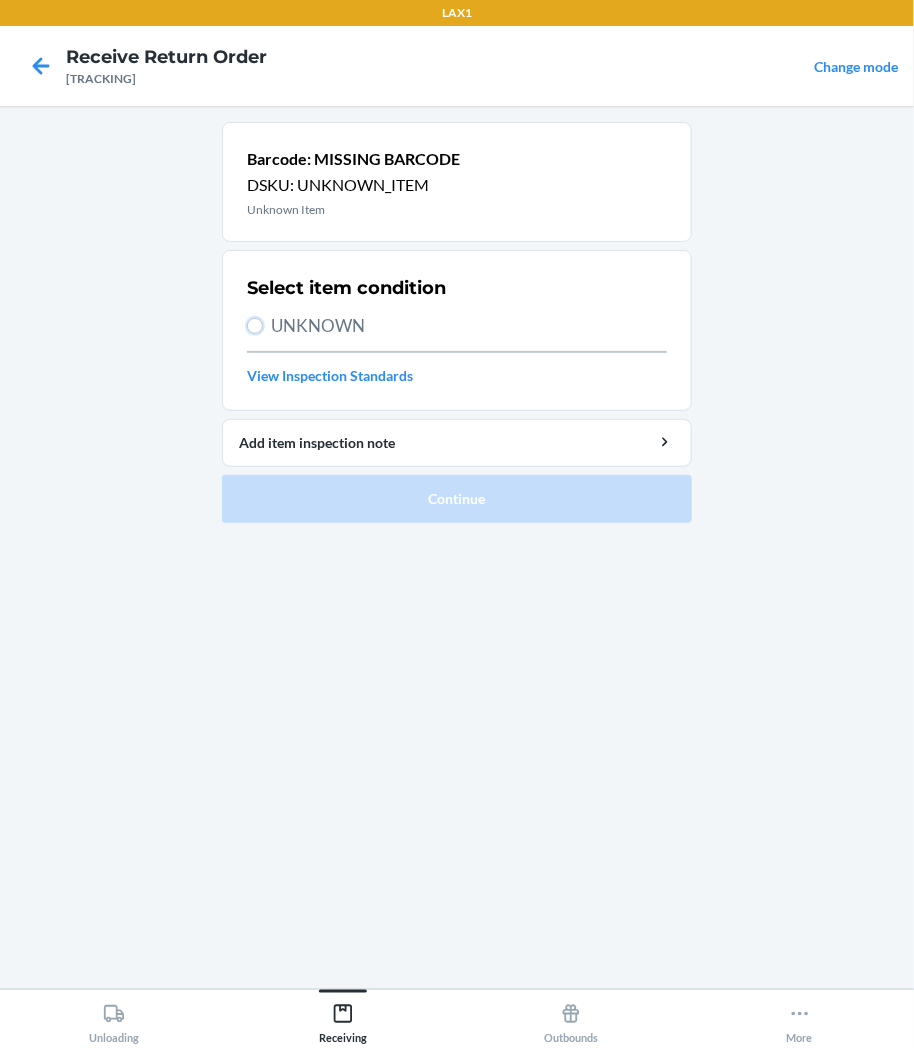 click on "UNKNOWN" at bounding box center (255, 326) 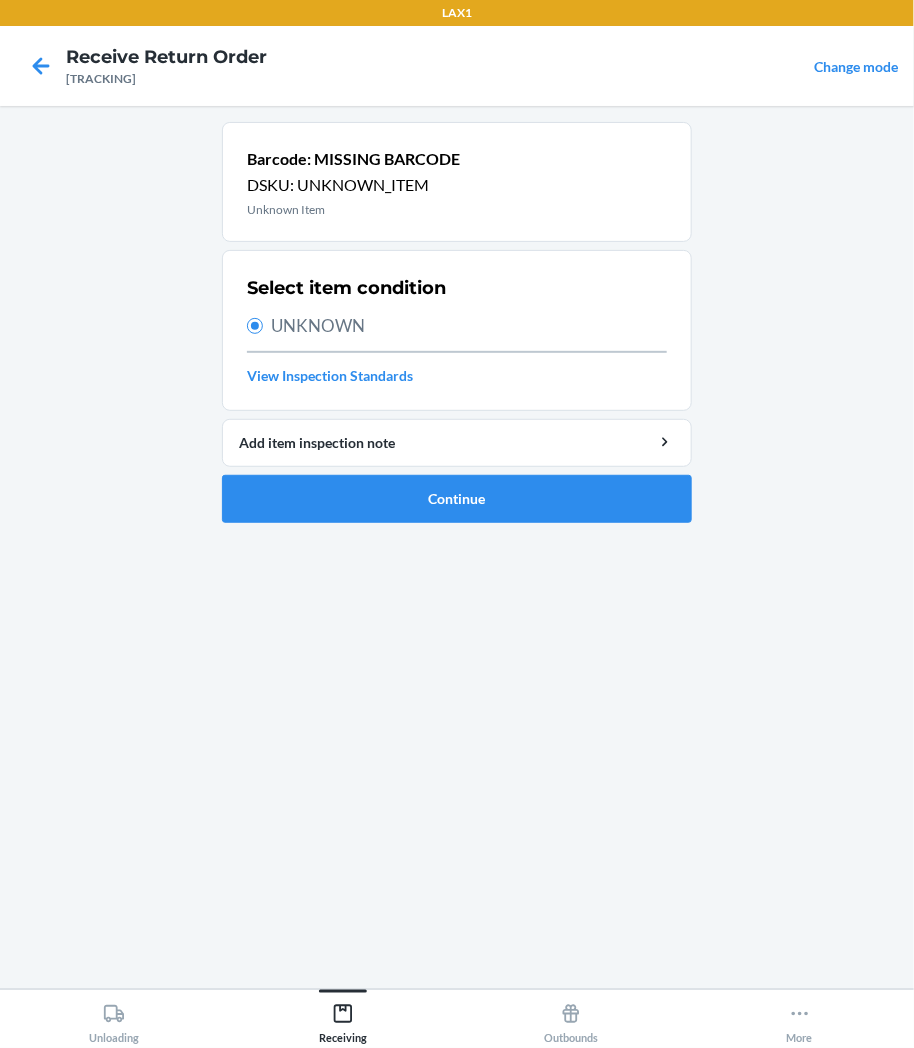 click on "Barcode: MISSING BARCODE DSKU: UNKNOWN_ITEM Unknown Item Select item condition UNKNOWN View Inspection Standards Add item inspection note Continue" at bounding box center [457, 330] 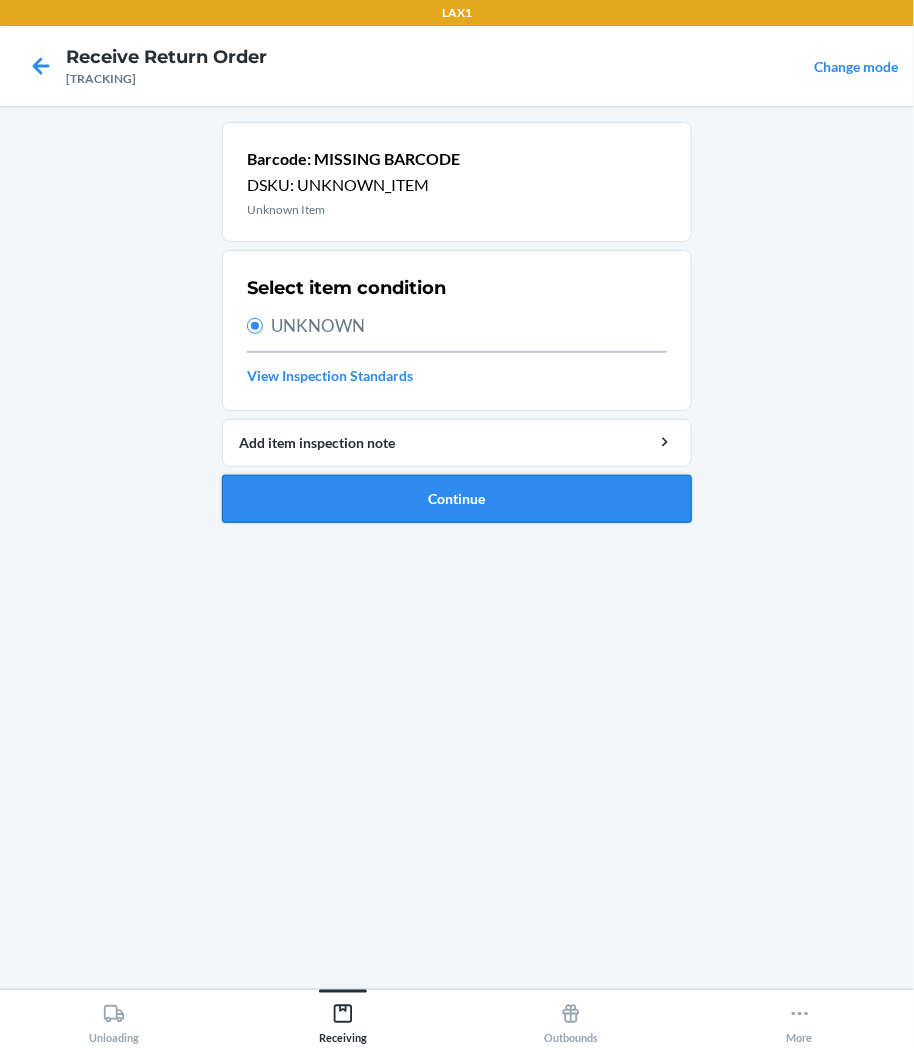 click on "Continue" at bounding box center (457, 499) 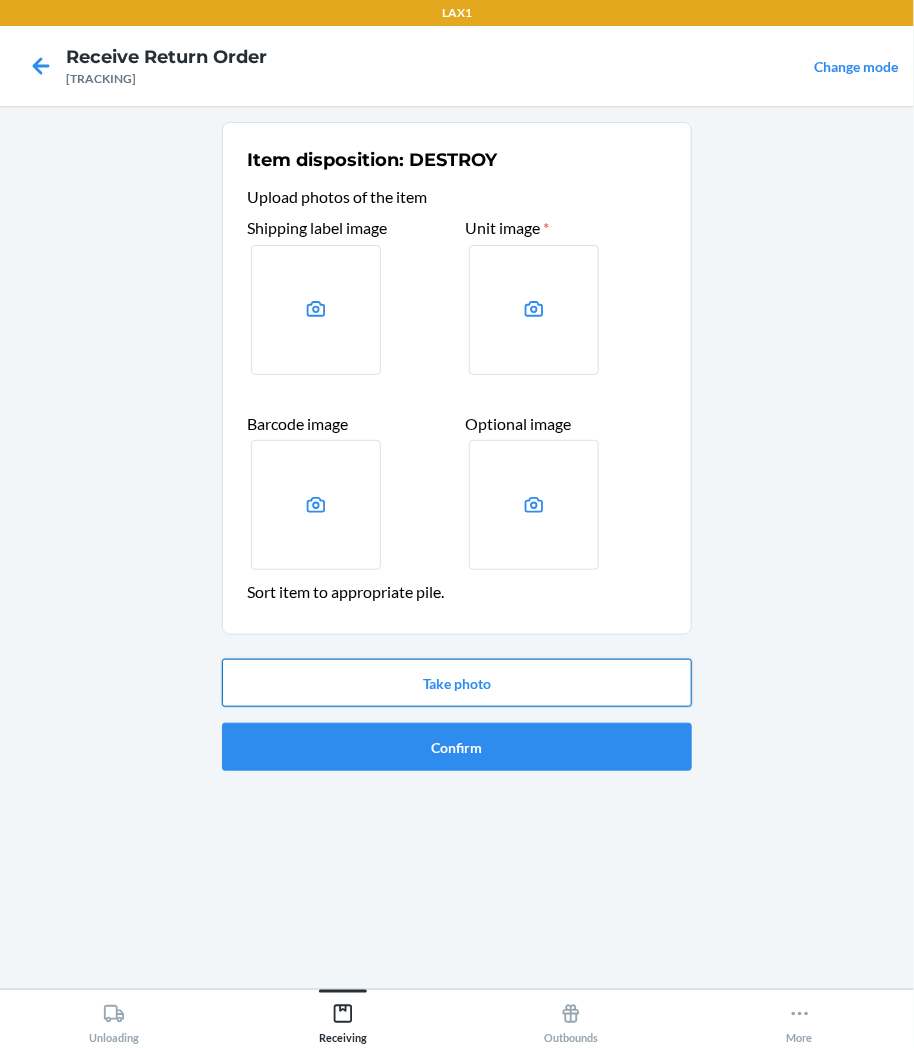 click on "Take photo" at bounding box center [457, 683] 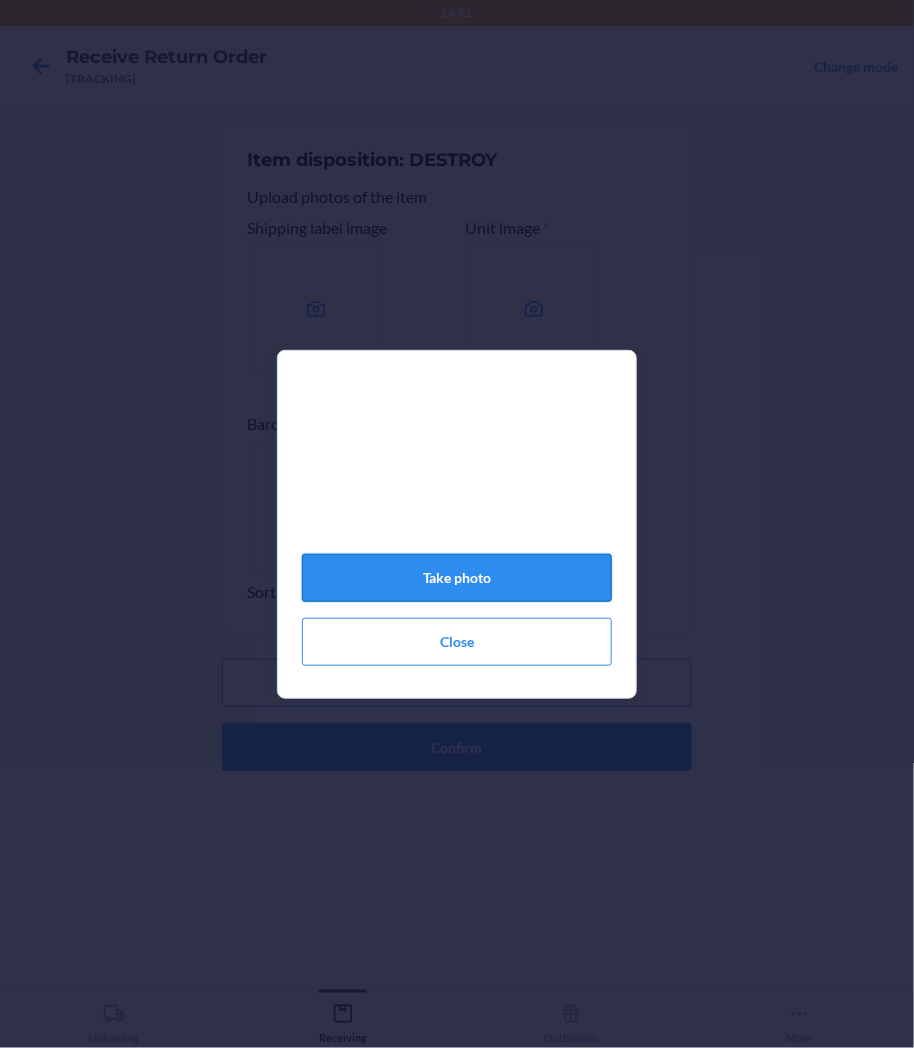 click on "Take photo" 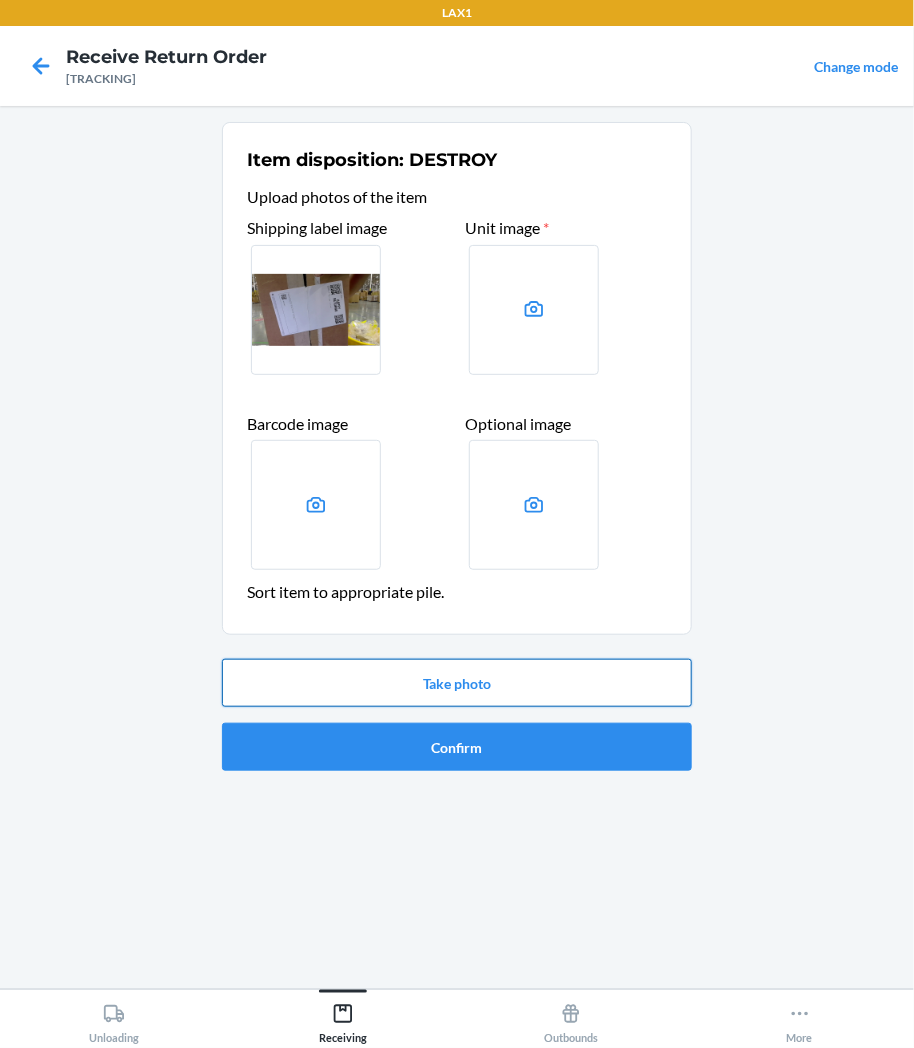 click on "Take photo" at bounding box center [457, 683] 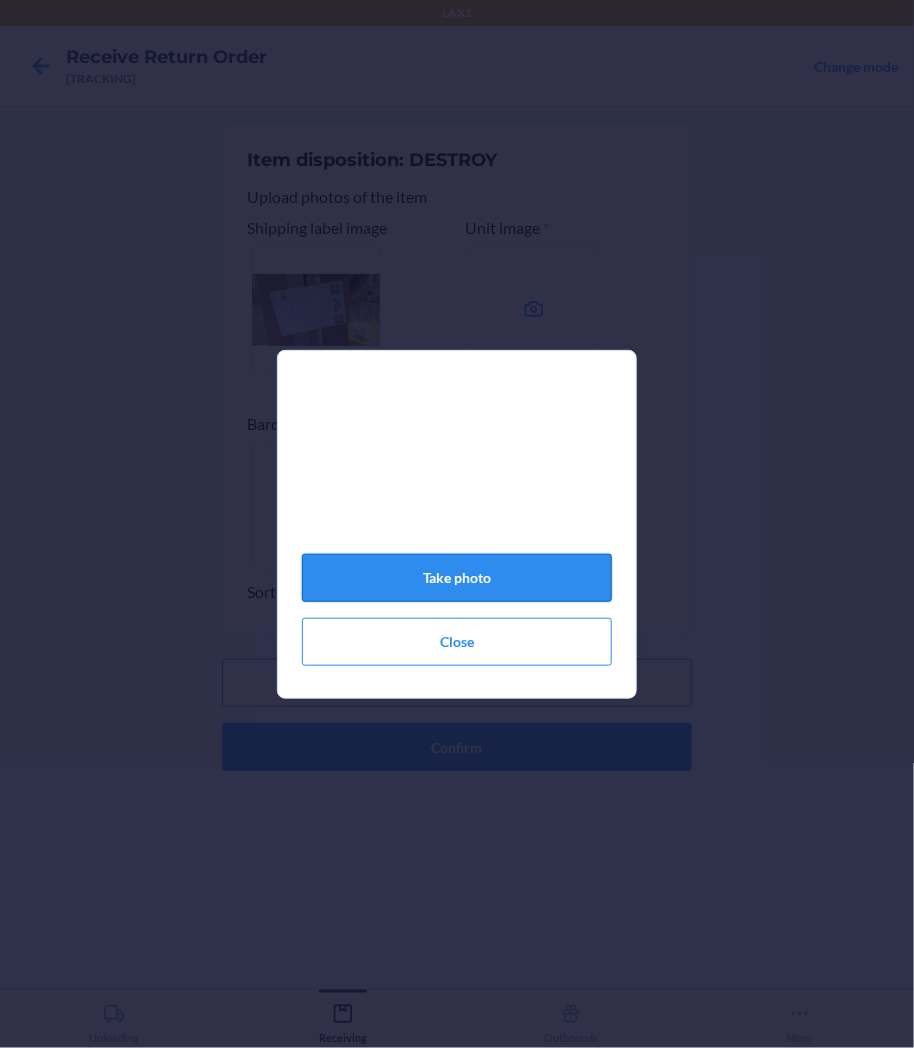 click on "Take photo" 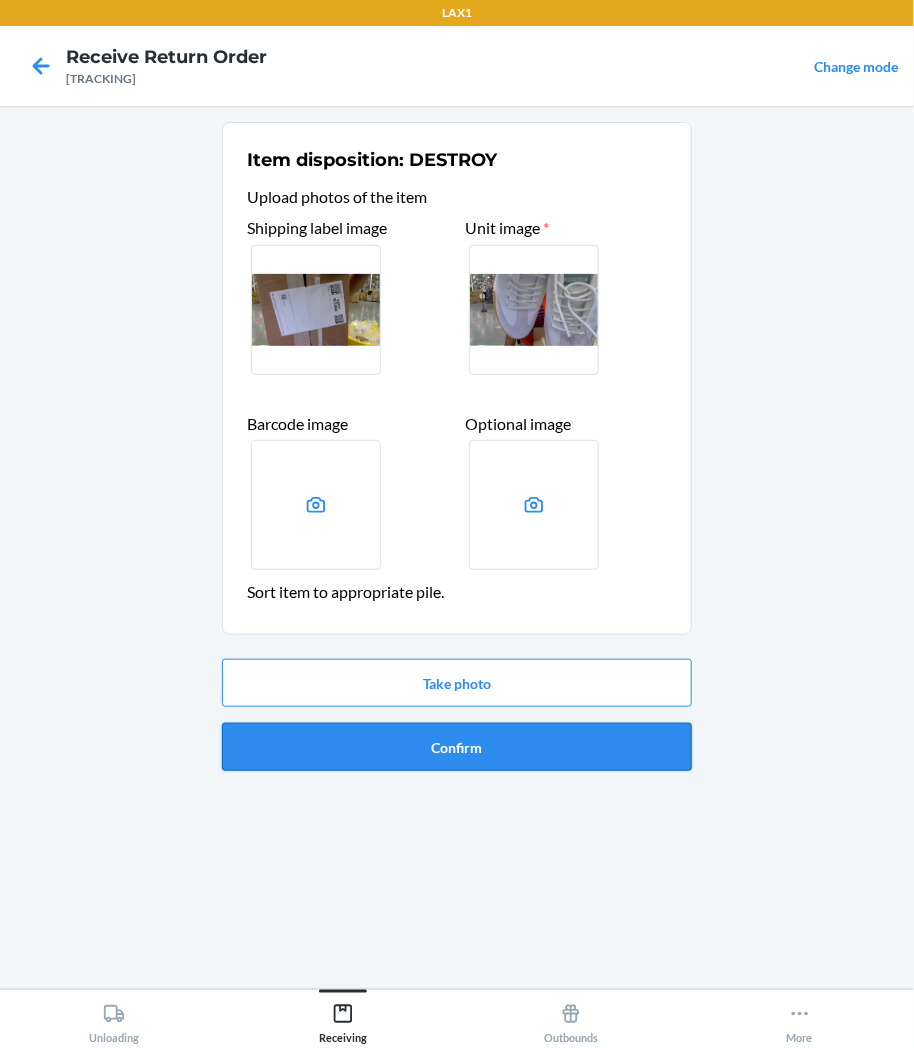 click on "Confirm" at bounding box center (457, 747) 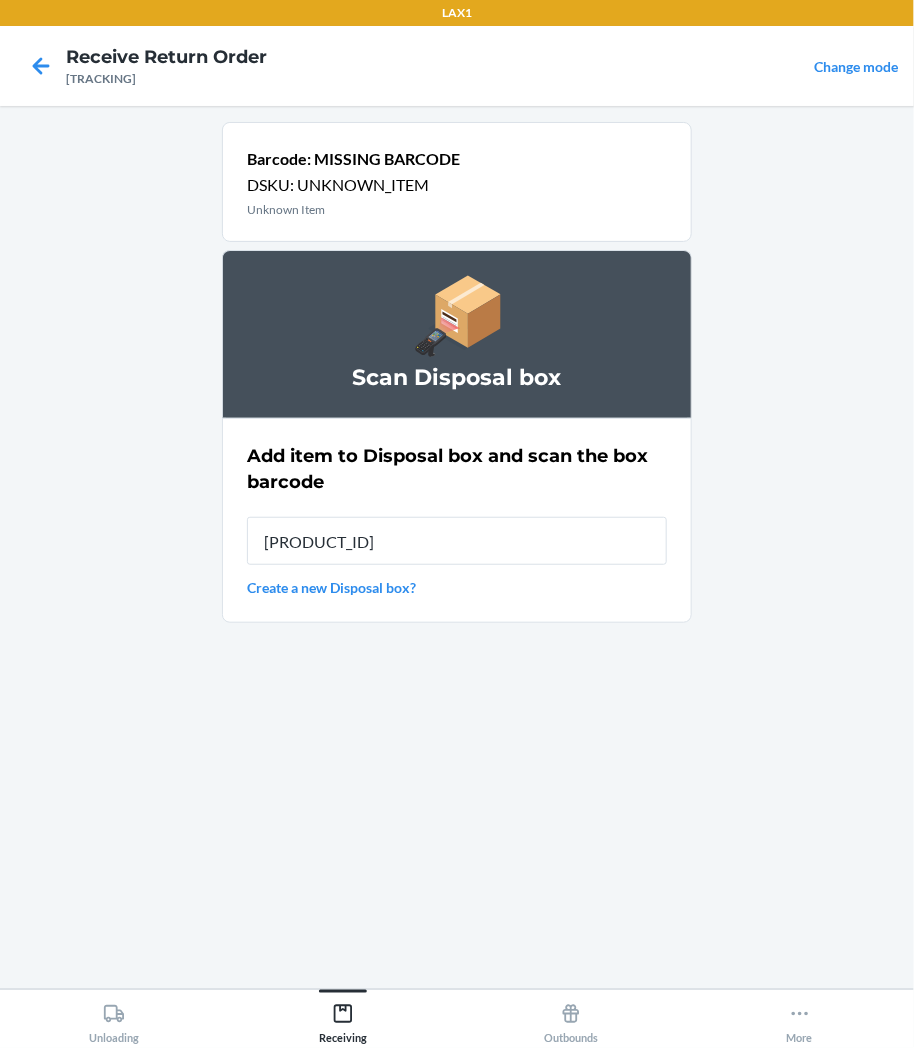 type on "[PRODUCT_ID]" 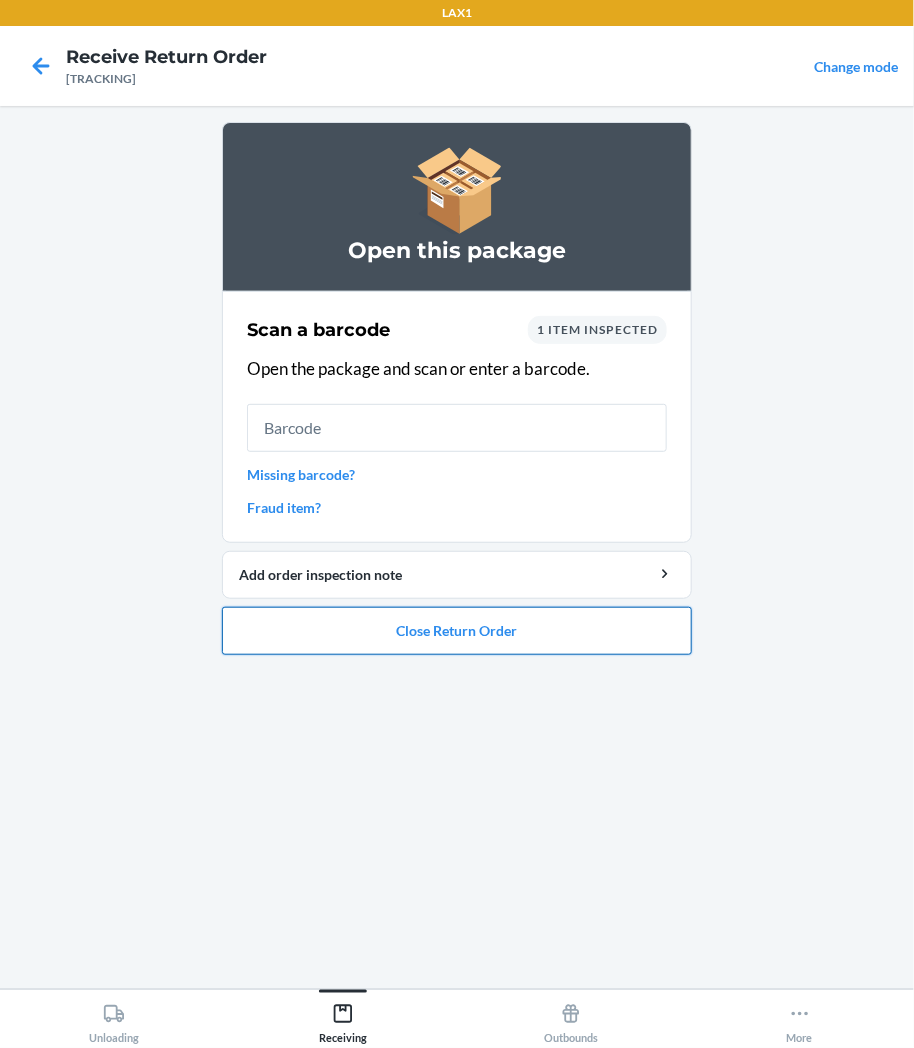 click on "Close Return Order" at bounding box center (457, 631) 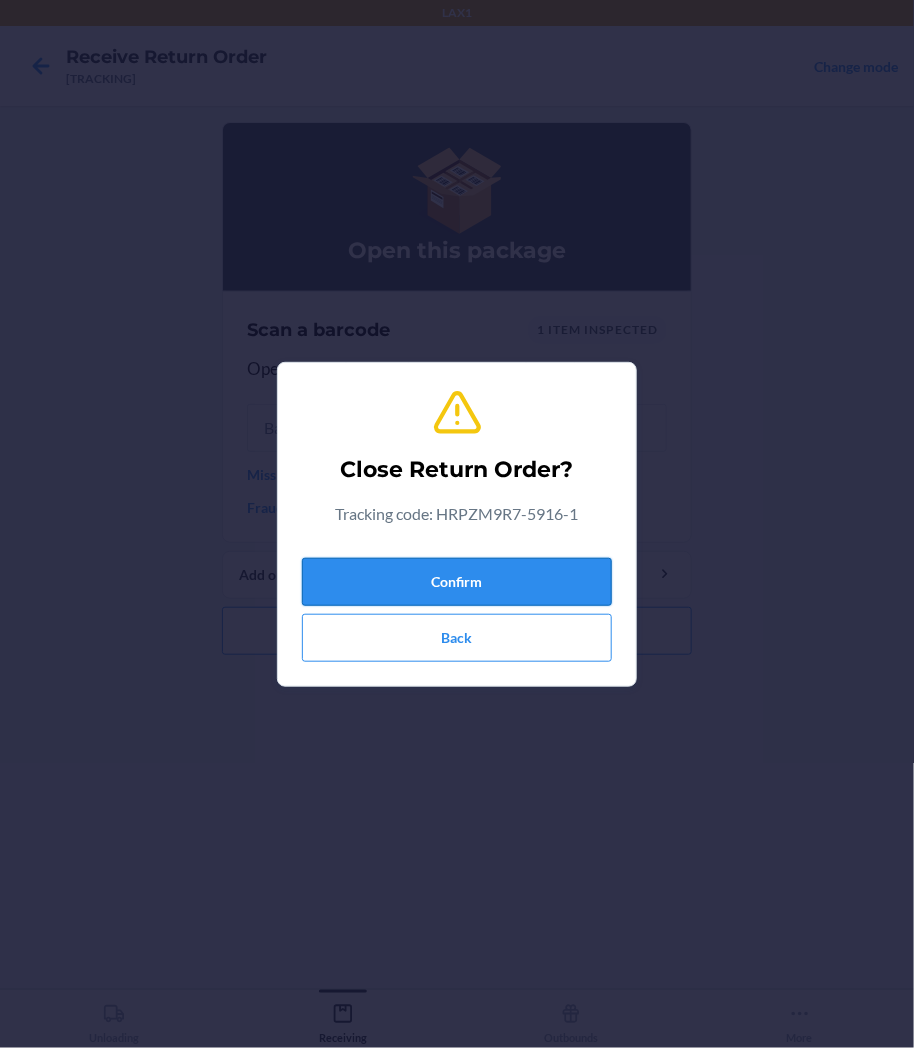 click on "Confirm" at bounding box center (457, 582) 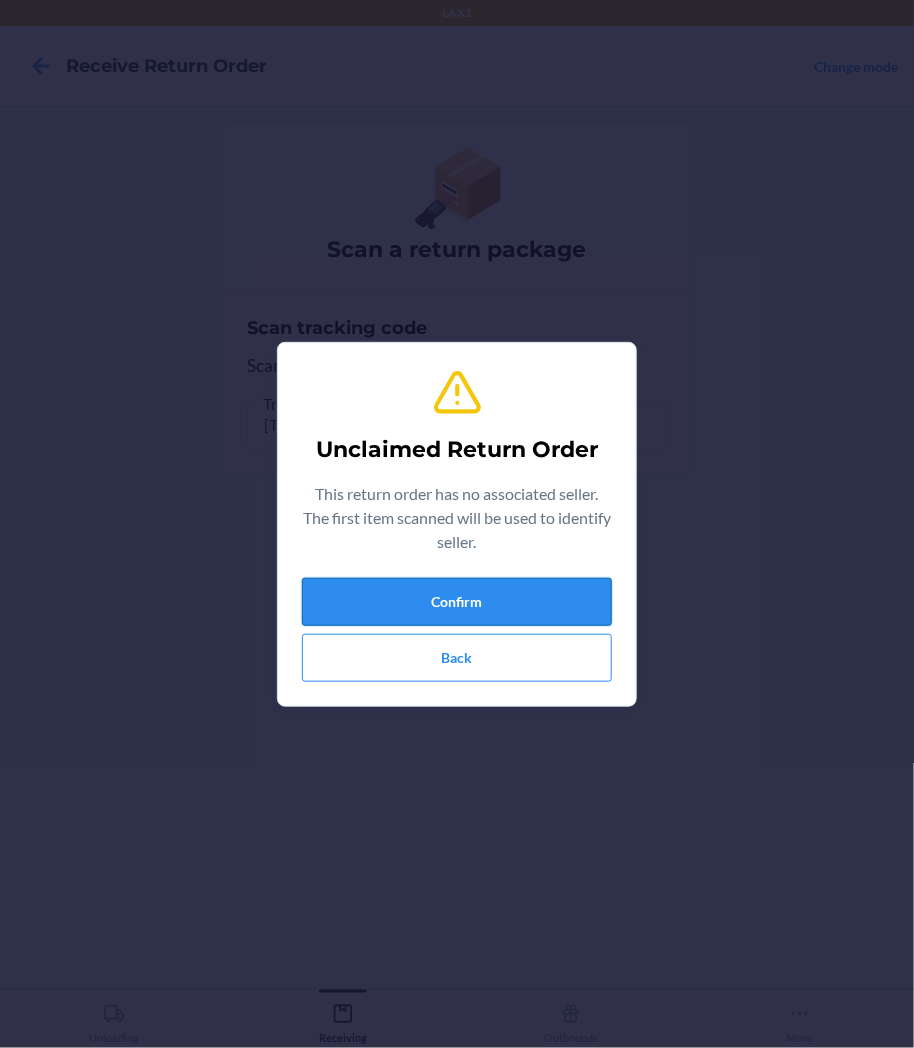 click on "Confirm" at bounding box center [457, 602] 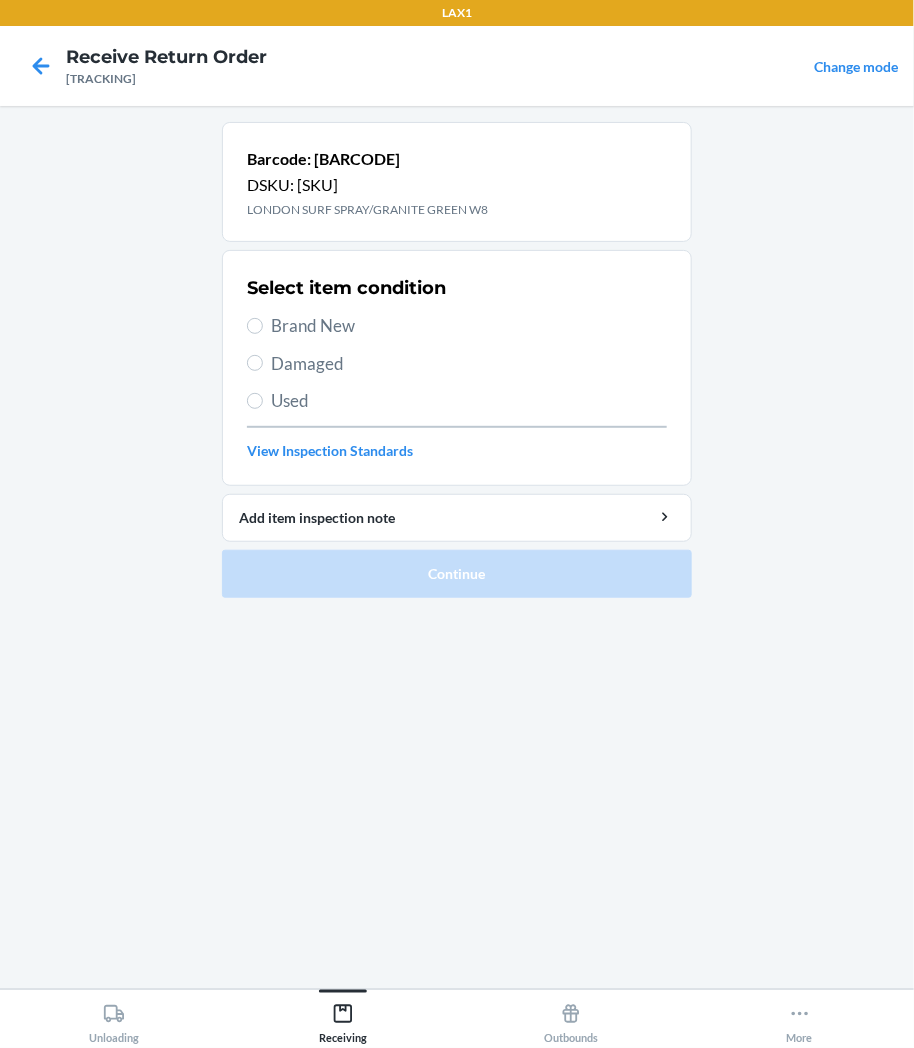 click on "Select item condition Brand New Damaged Used View Inspection Standards" at bounding box center (457, 368) 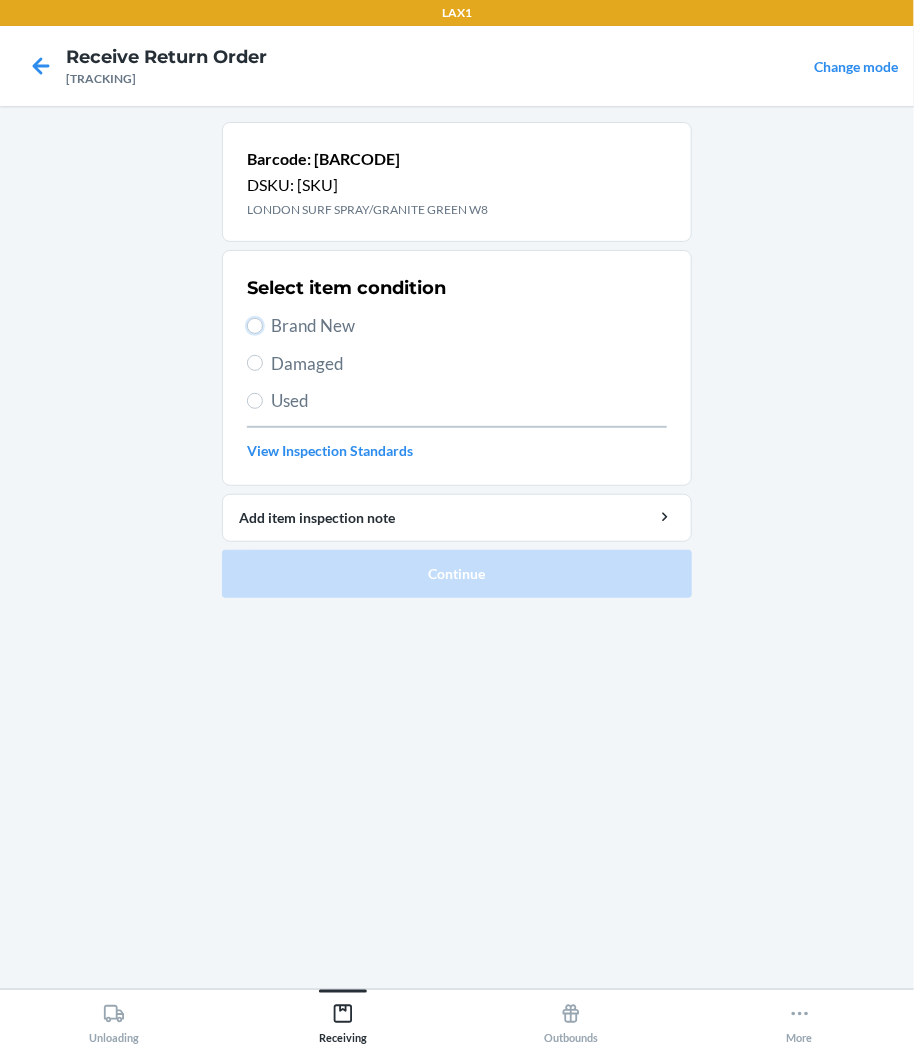 click on "Brand New" at bounding box center [255, 326] 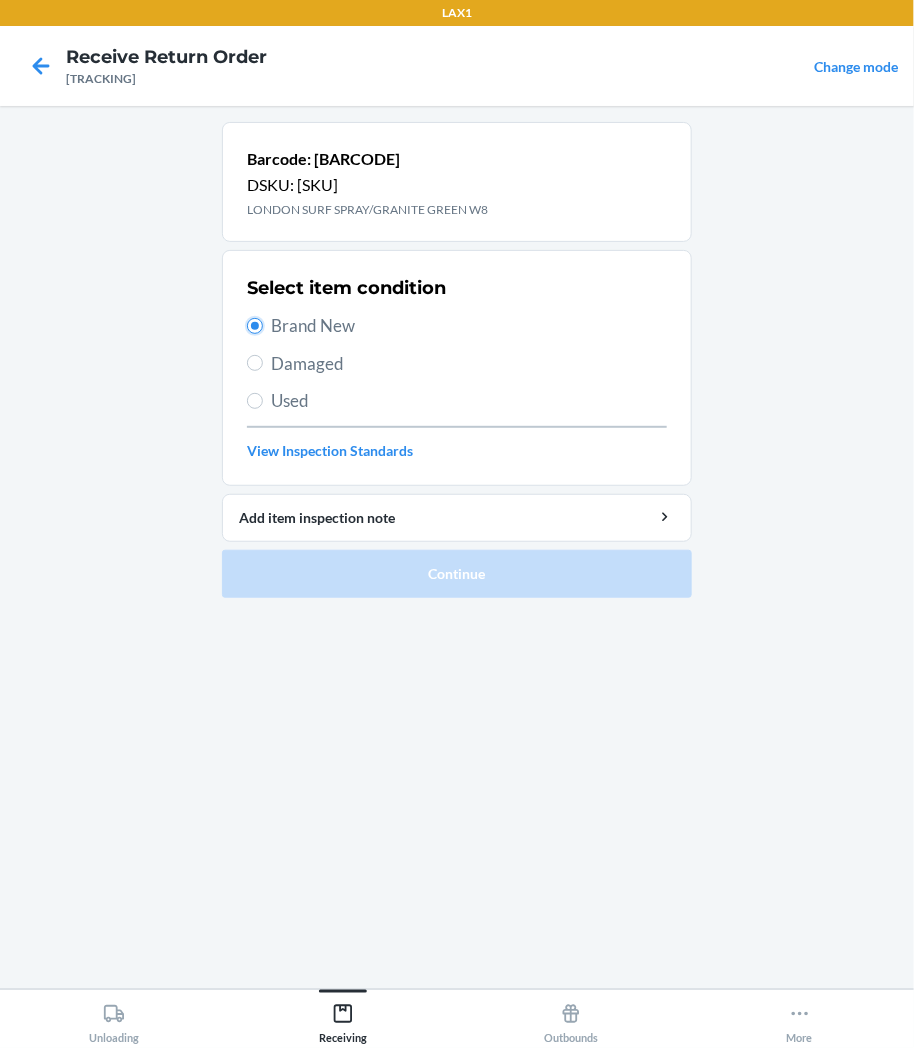 radio on "true" 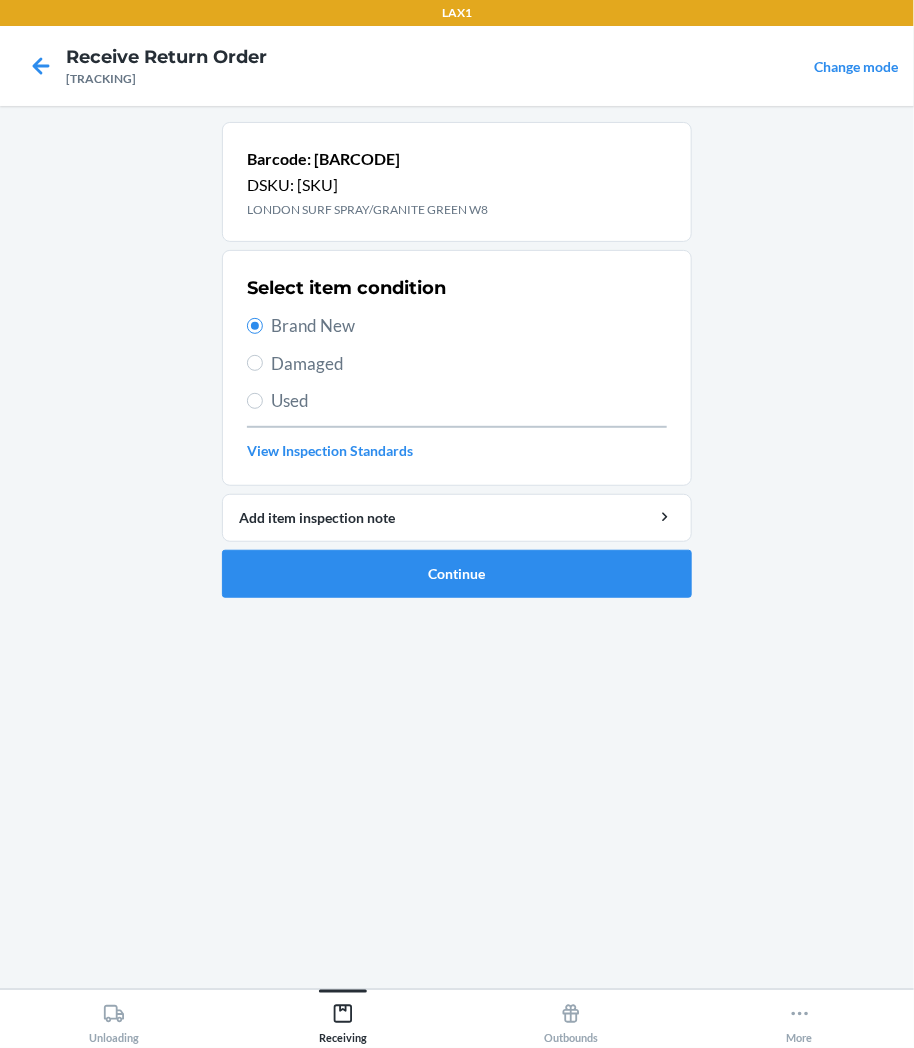 click on "Damaged" at bounding box center [469, 364] 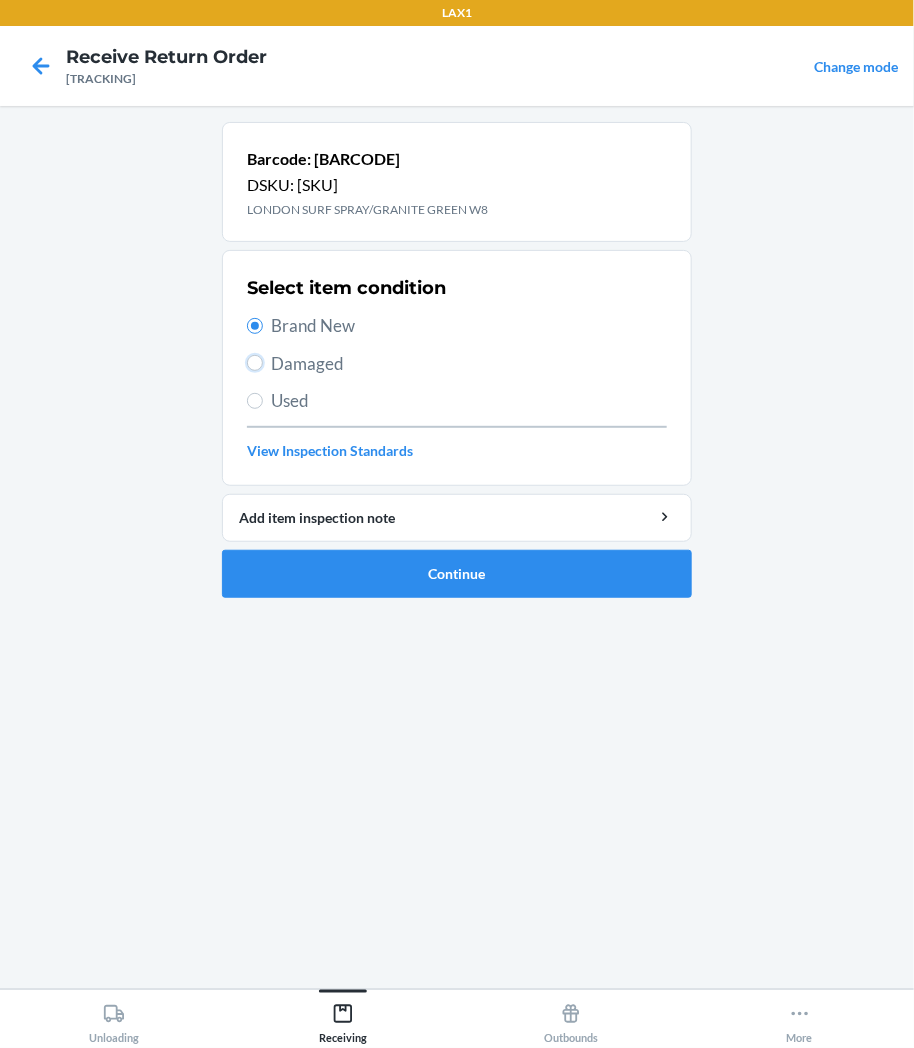 click on "Damaged" at bounding box center (255, 363) 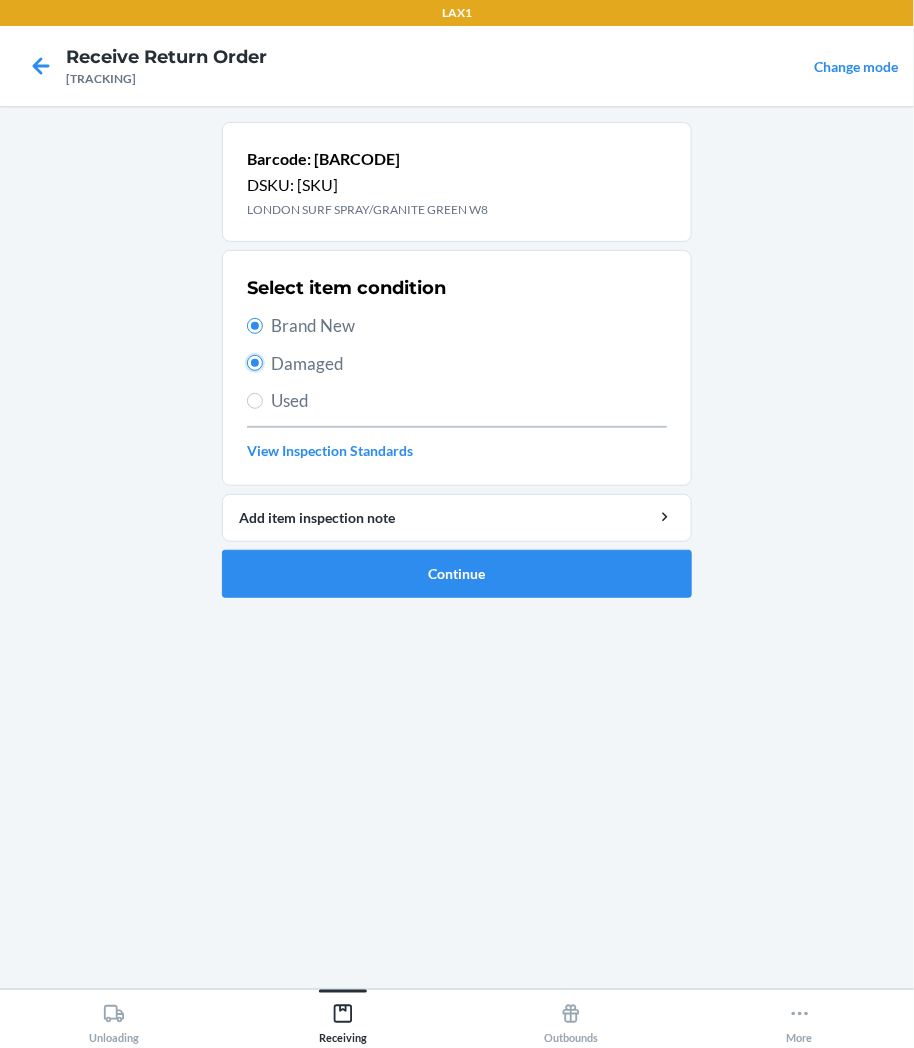 radio on "true" 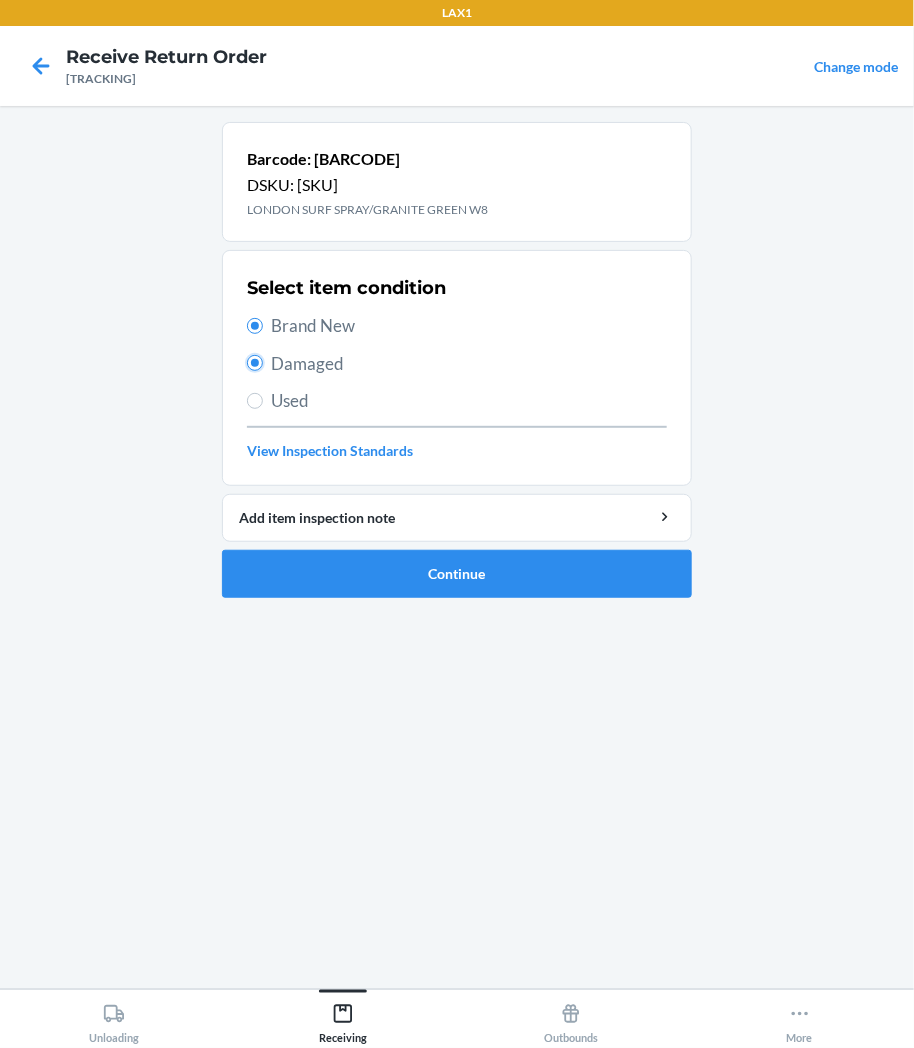 radio on "false" 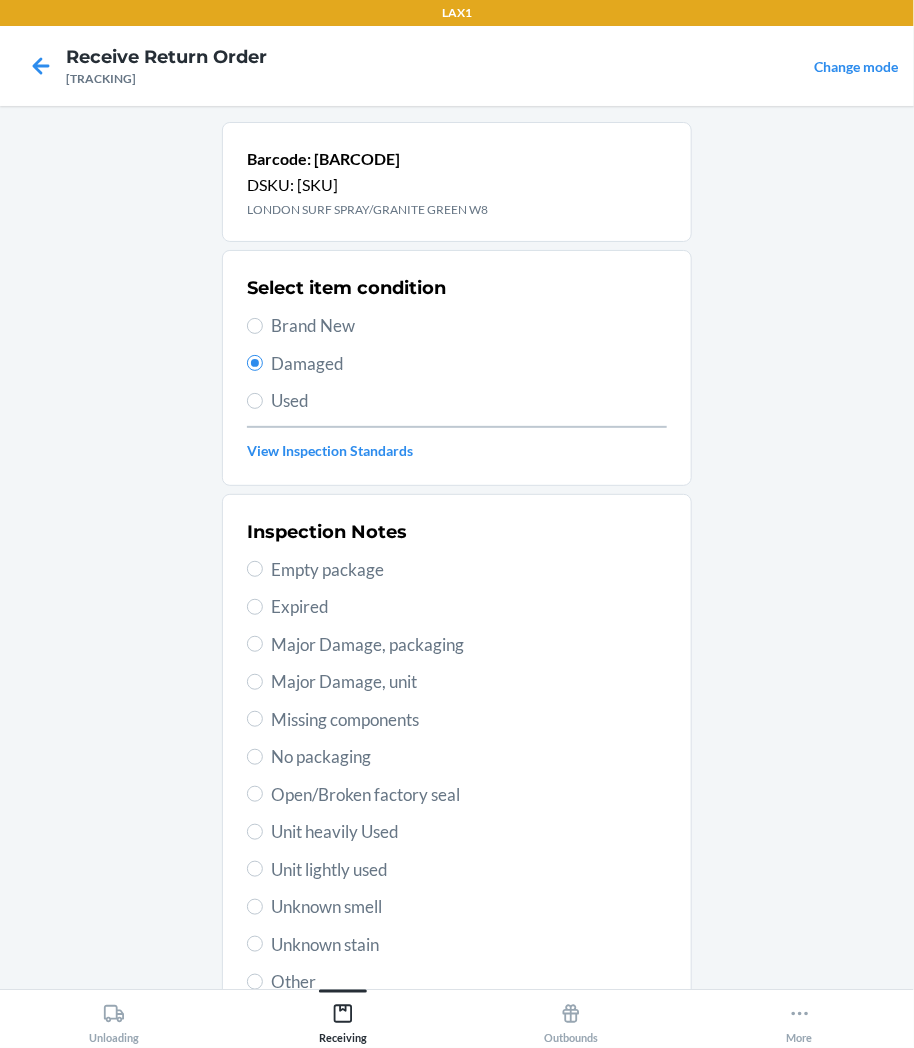 click on "Inspection Notes Empty package Expired Major Damage, packaging Major Damage, unit Missing components No packaging Open/Broken factory seal Unit heavily Used Unit lightly used Unknown smell Unknown stain Other" at bounding box center [457, 757] 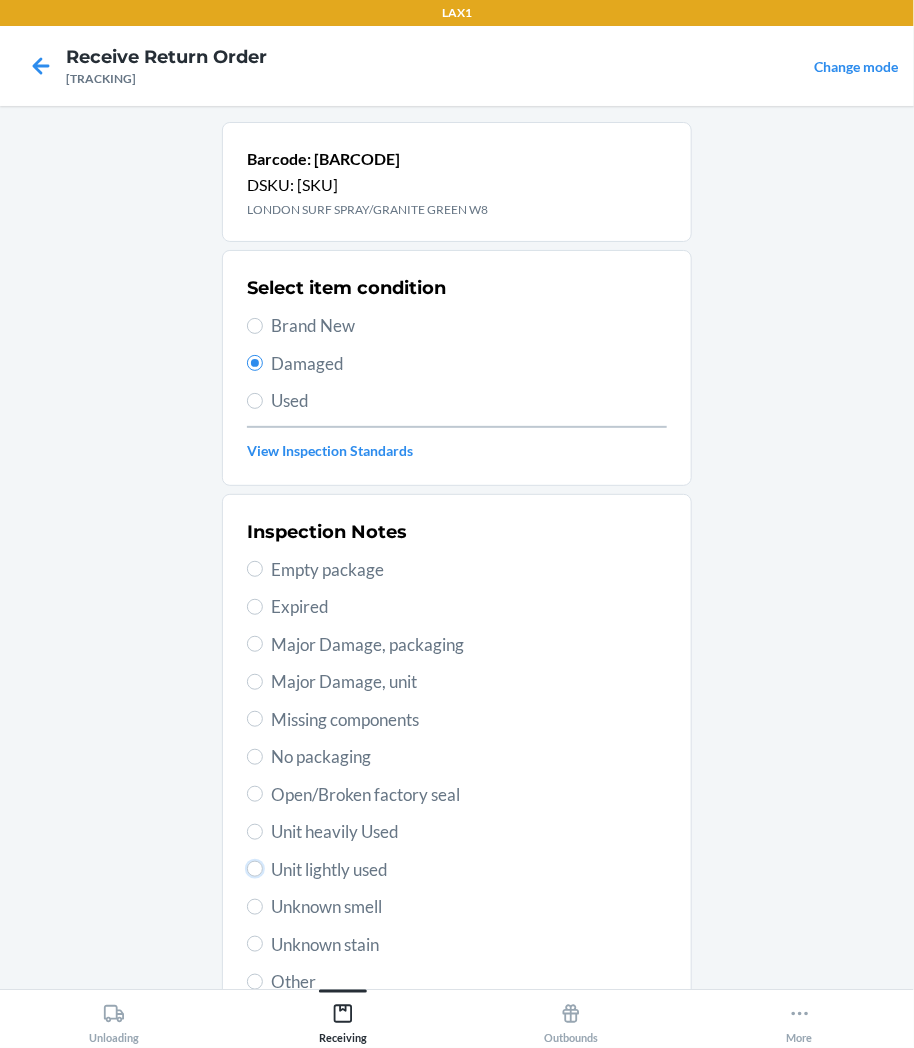click on "Unit lightly used" at bounding box center [255, 869] 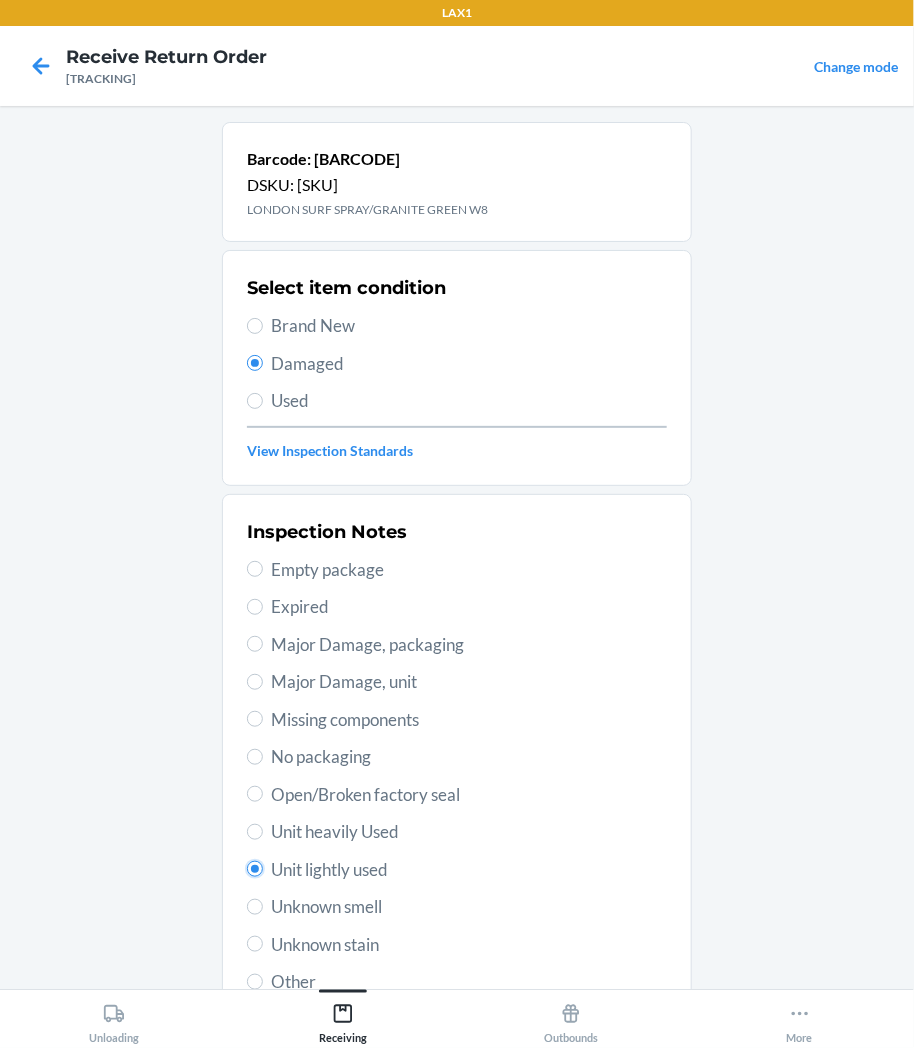 radio on "true" 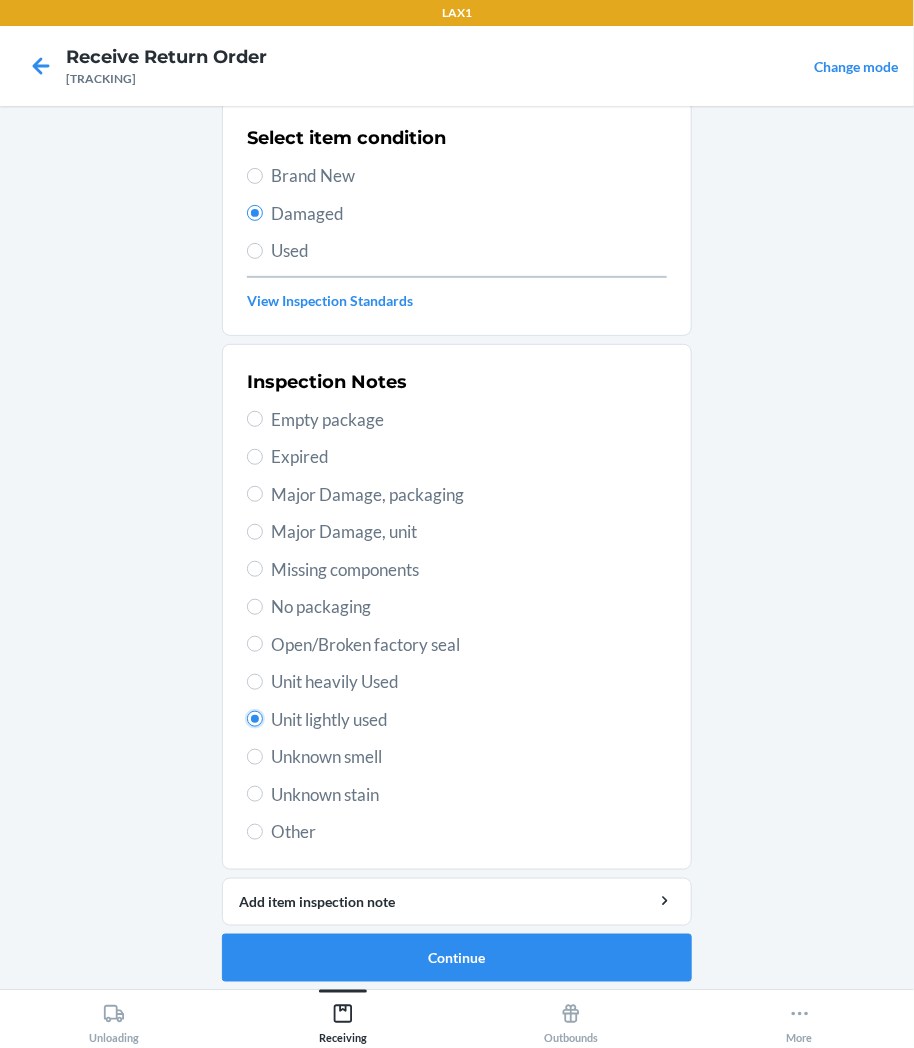 scroll, scrollTop: 157, scrollLeft: 0, axis: vertical 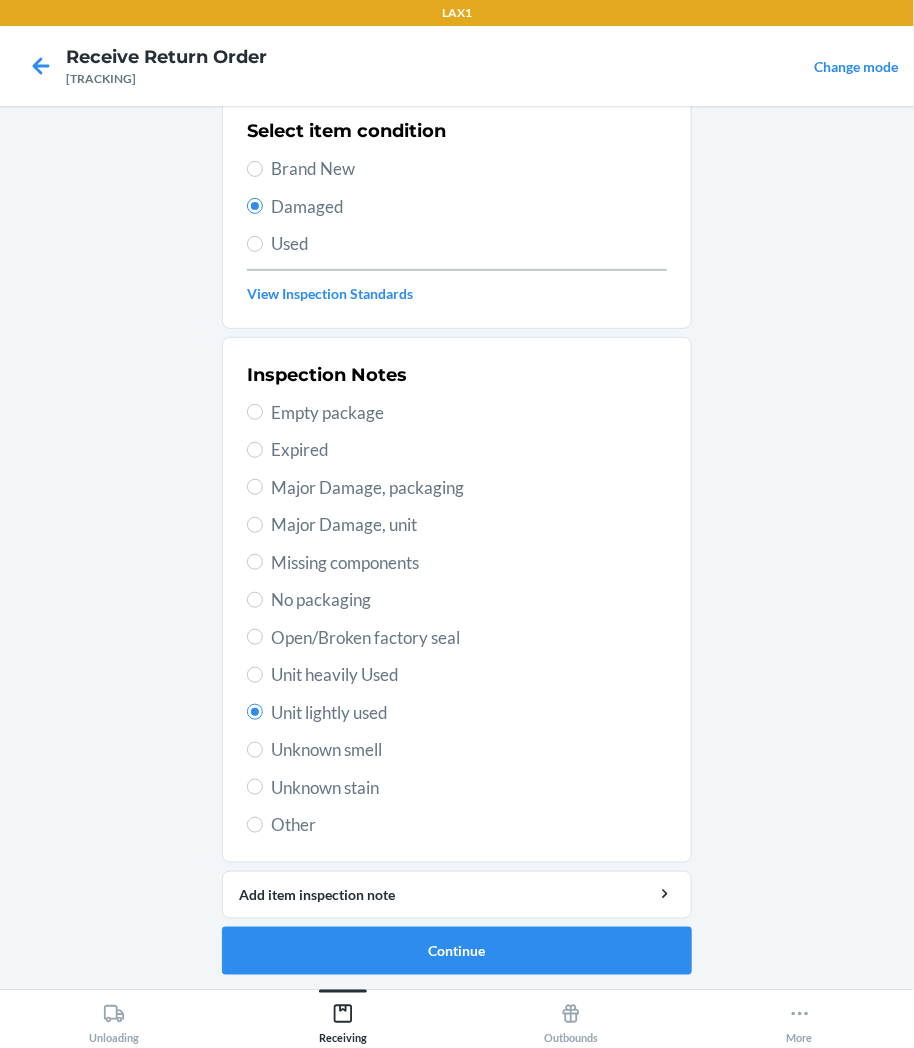 click on "LAX1 Receive Return Order HR4L0000S0UL Change mode   Barcode: 843085184629 DSKU: DDCXYJEPUK6 LONDON SURF SPRAY/GRANITE GREEN W8 Select item condition Brand New Damaged Used View Inspection Standards Inspection Notes Empty package Expired Major Damage, packaging Major Damage, unit Missing components No packaging Open/Broken factory seal Unit heavily Used Unit lightly used Unknown smell Unknown stain Other Add item inspection note Continue Unloading Receiving Outbounds More" at bounding box center [457, 524] 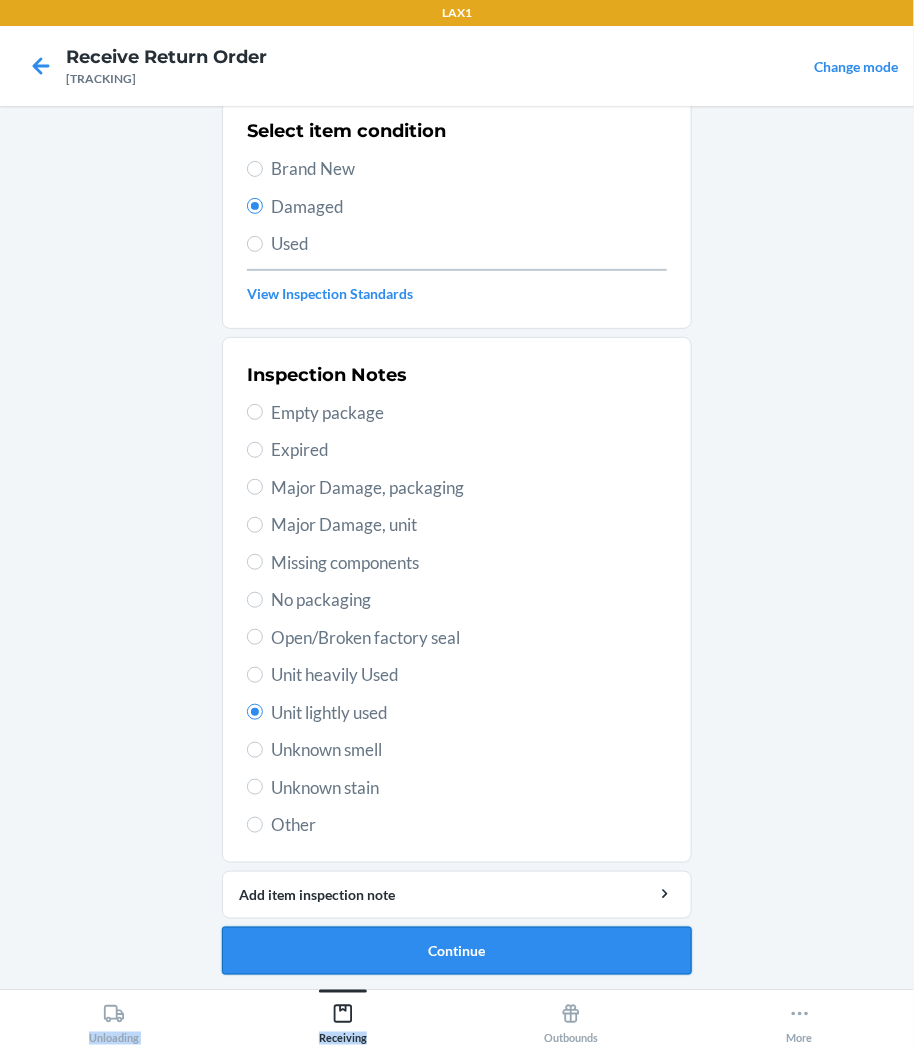 click on "Continue" at bounding box center [457, 951] 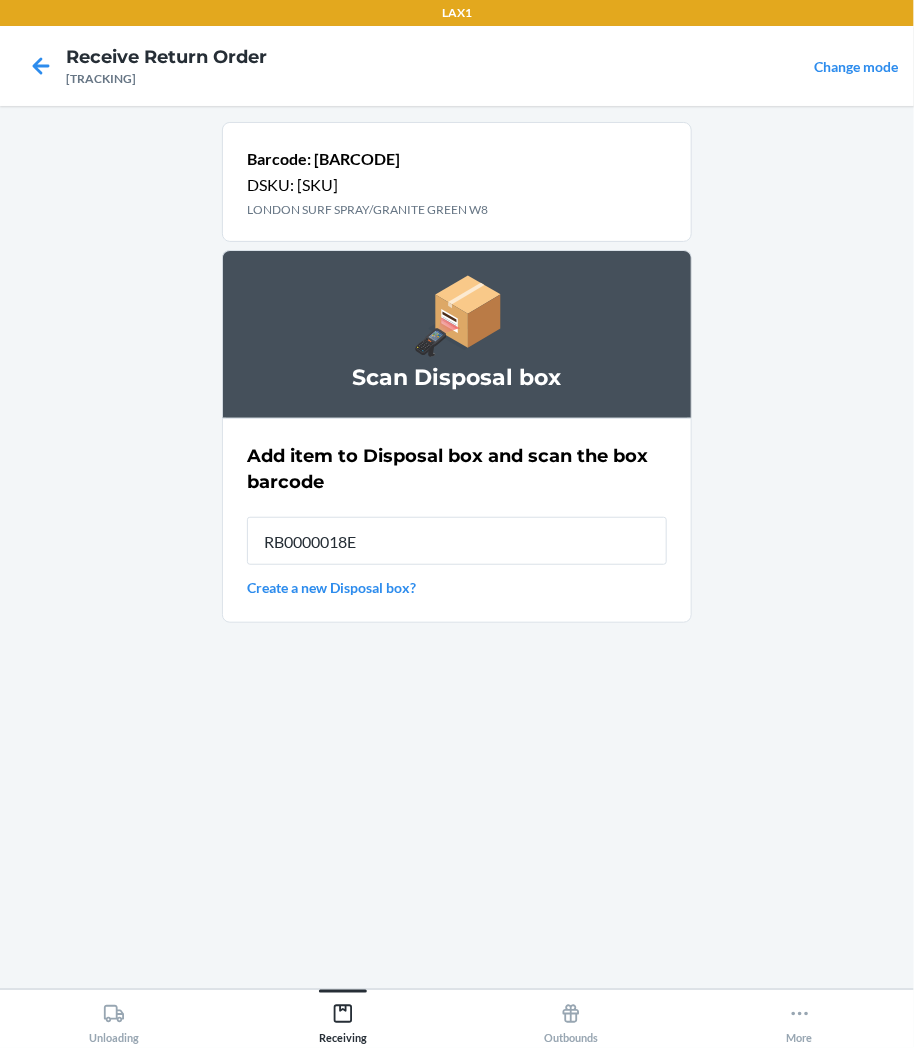 type on "[PRODUCT_ID]" 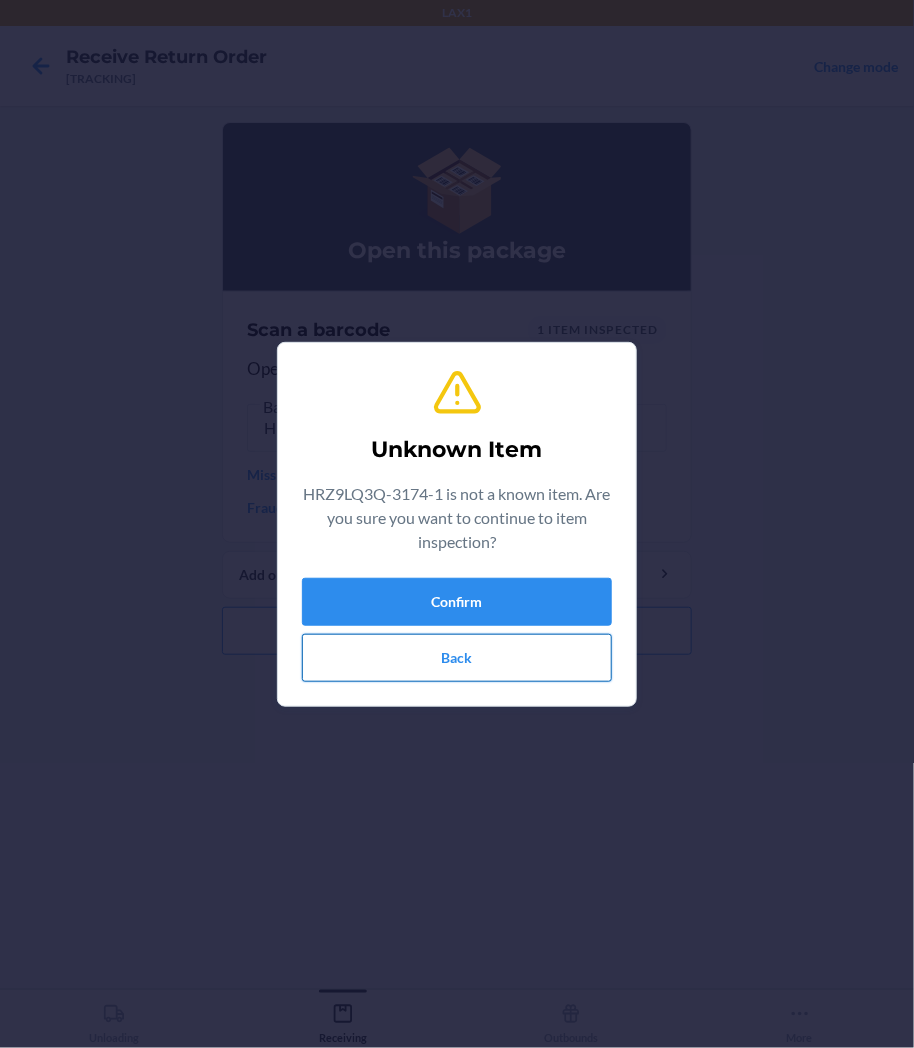 click on "Back" at bounding box center (457, 658) 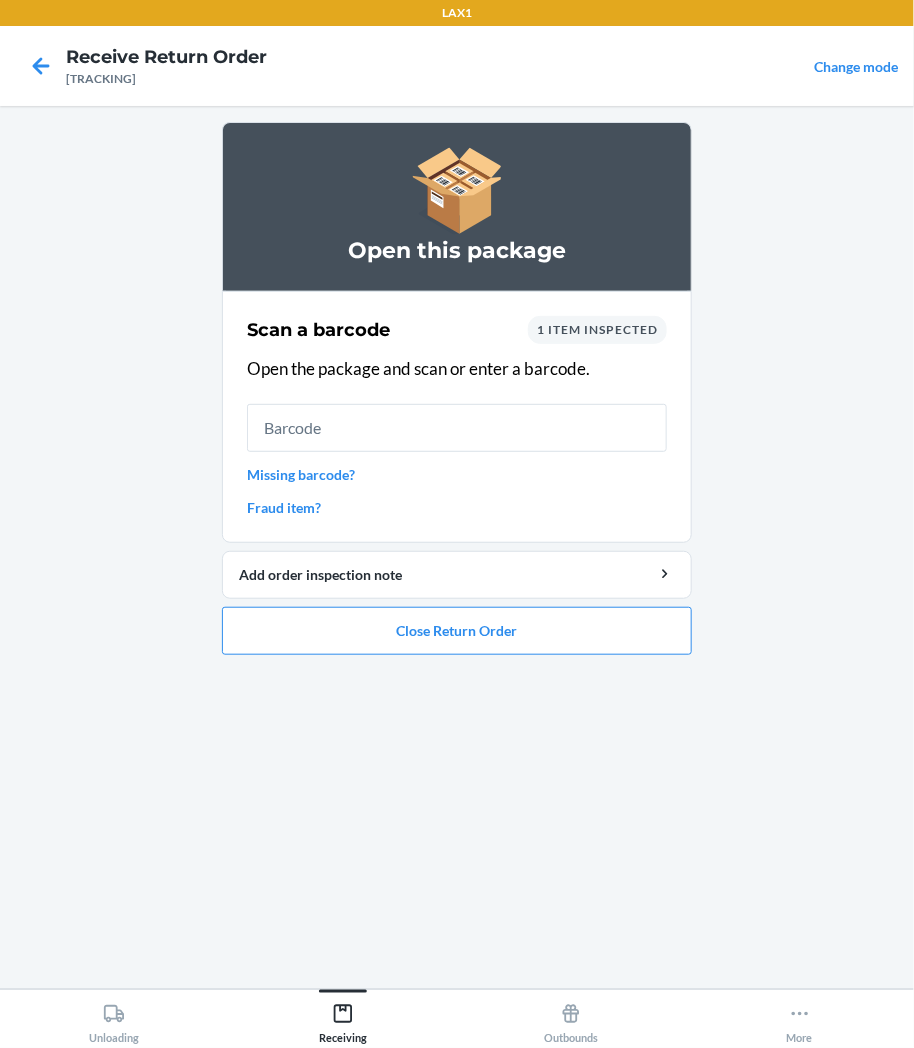 click on "Open this package Scan a barcode 1 item inspected Open the package and scan or enter a barcode. Missing barcode? Fraud item? Add order inspection note Close Return Order" at bounding box center [457, 396] 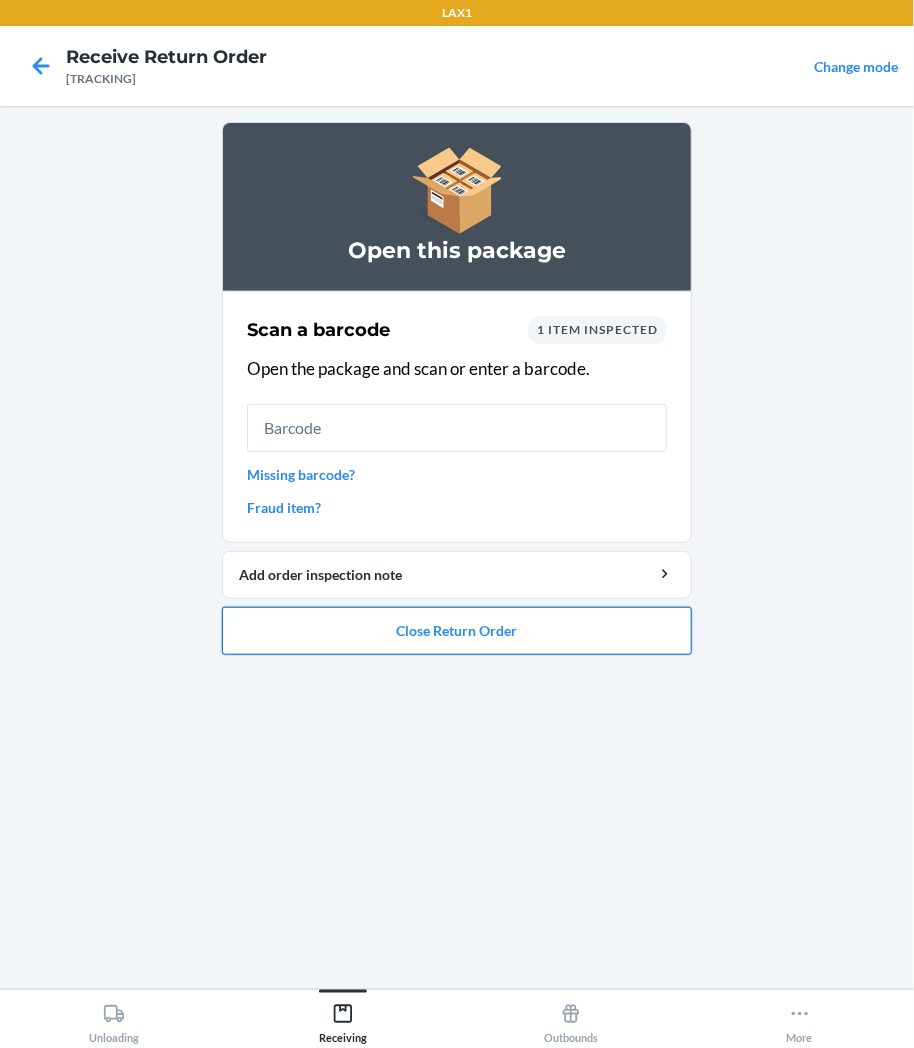 click on "Close Return Order" at bounding box center (457, 631) 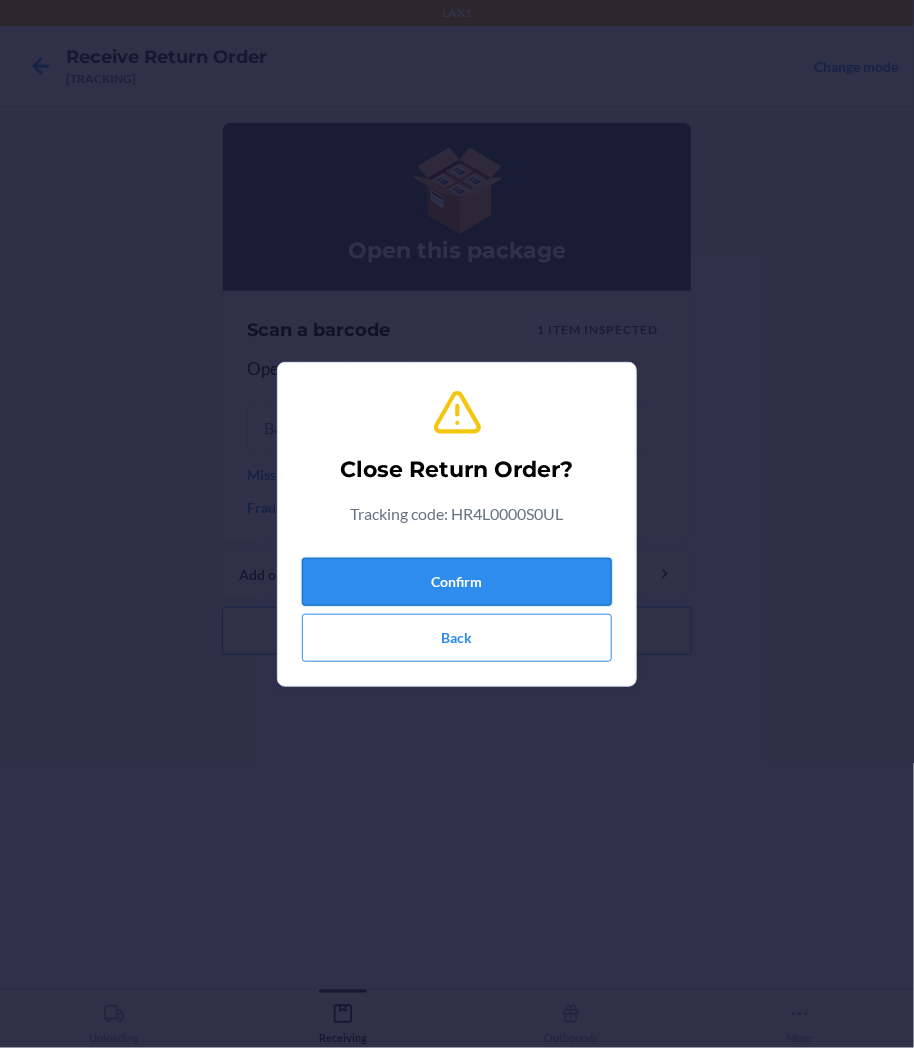 click on "Confirm" at bounding box center (457, 582) 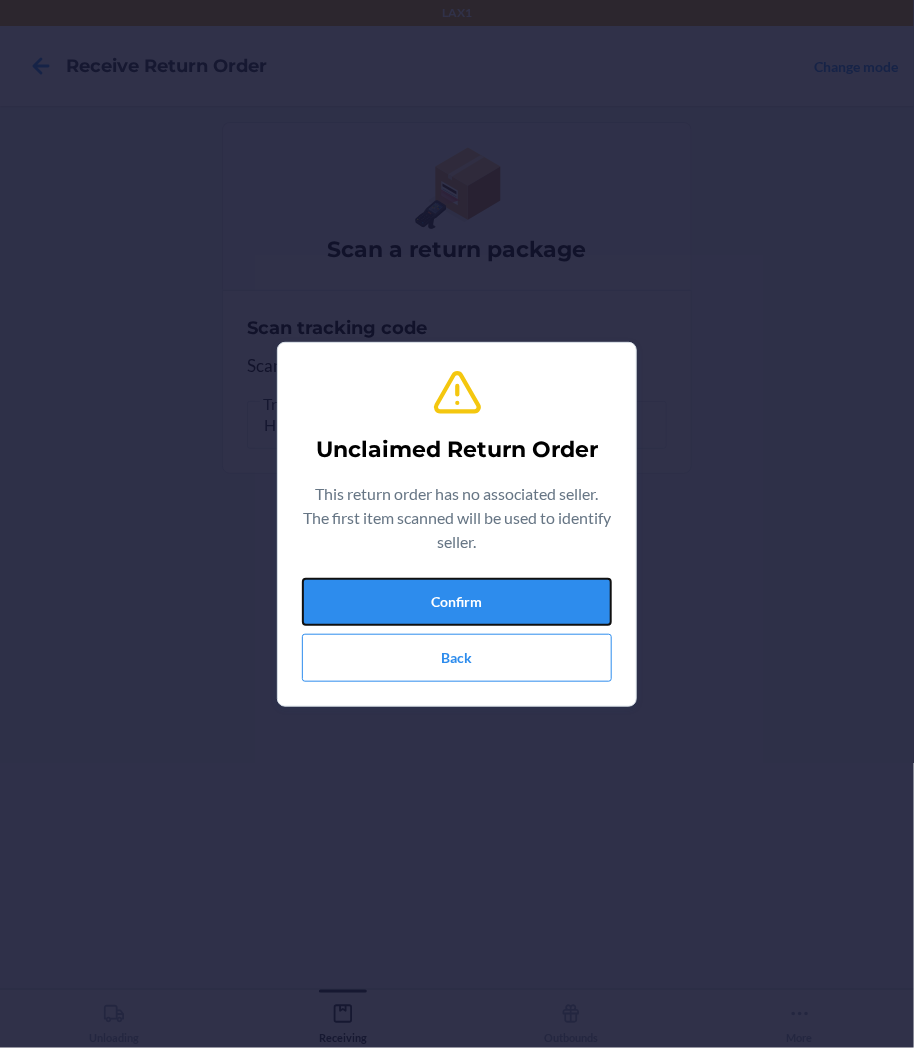 click on "Confirm" at bounding box center [457, 602] 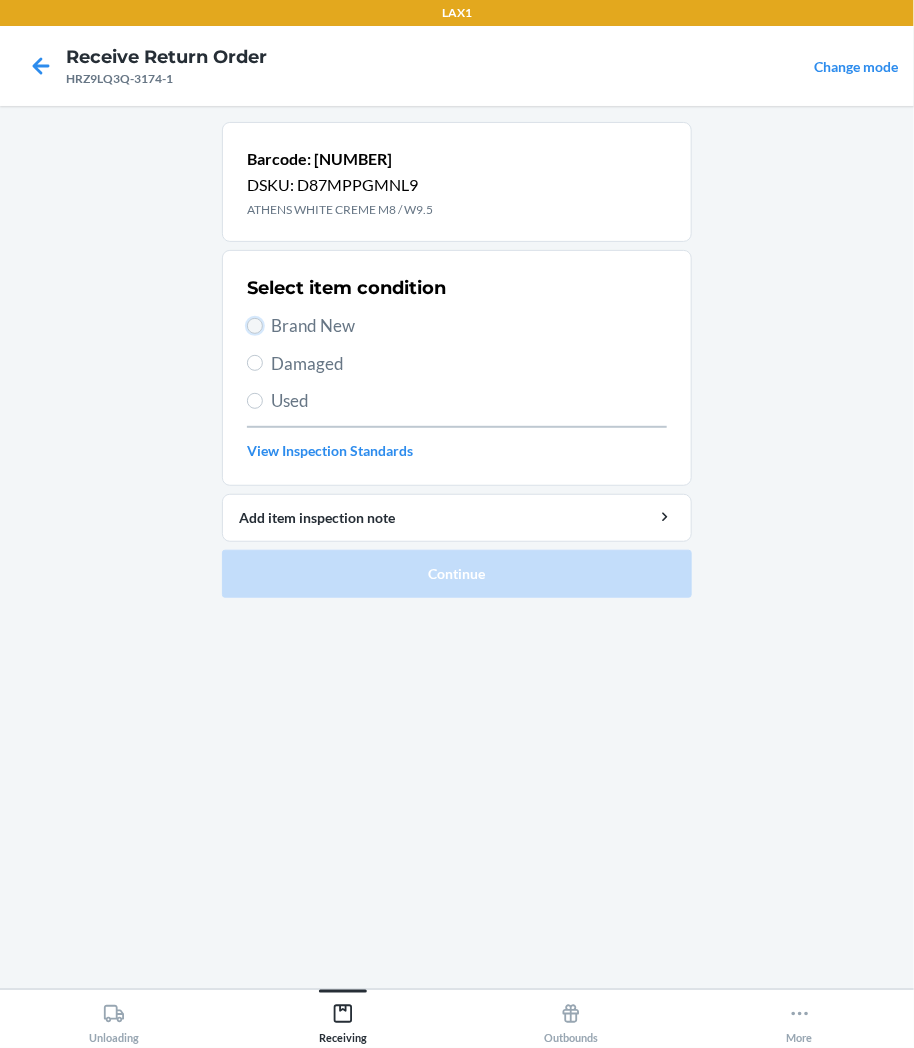 click on "Brand New" at bounding box center (255, 326) 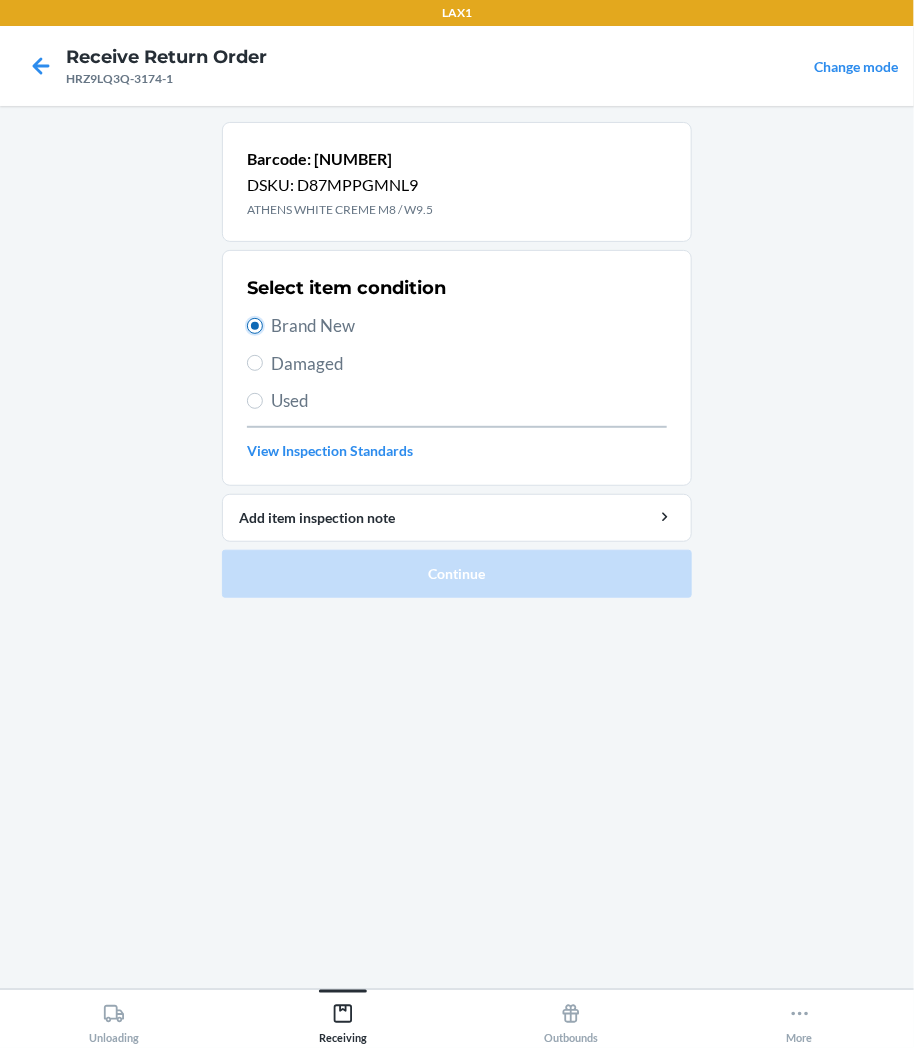 radio on "true" 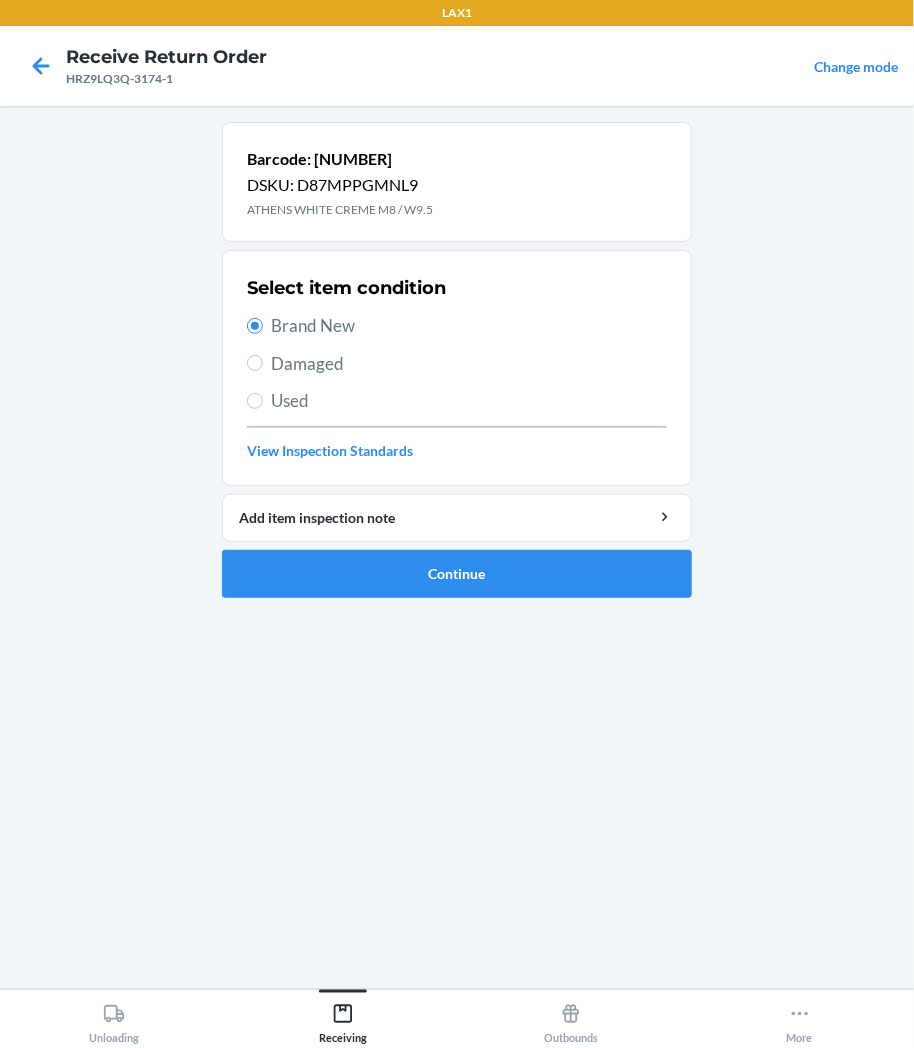 click on "Select item condition Brand New Damaged Used View Inspection Standards" at bounding box center [457, 368] 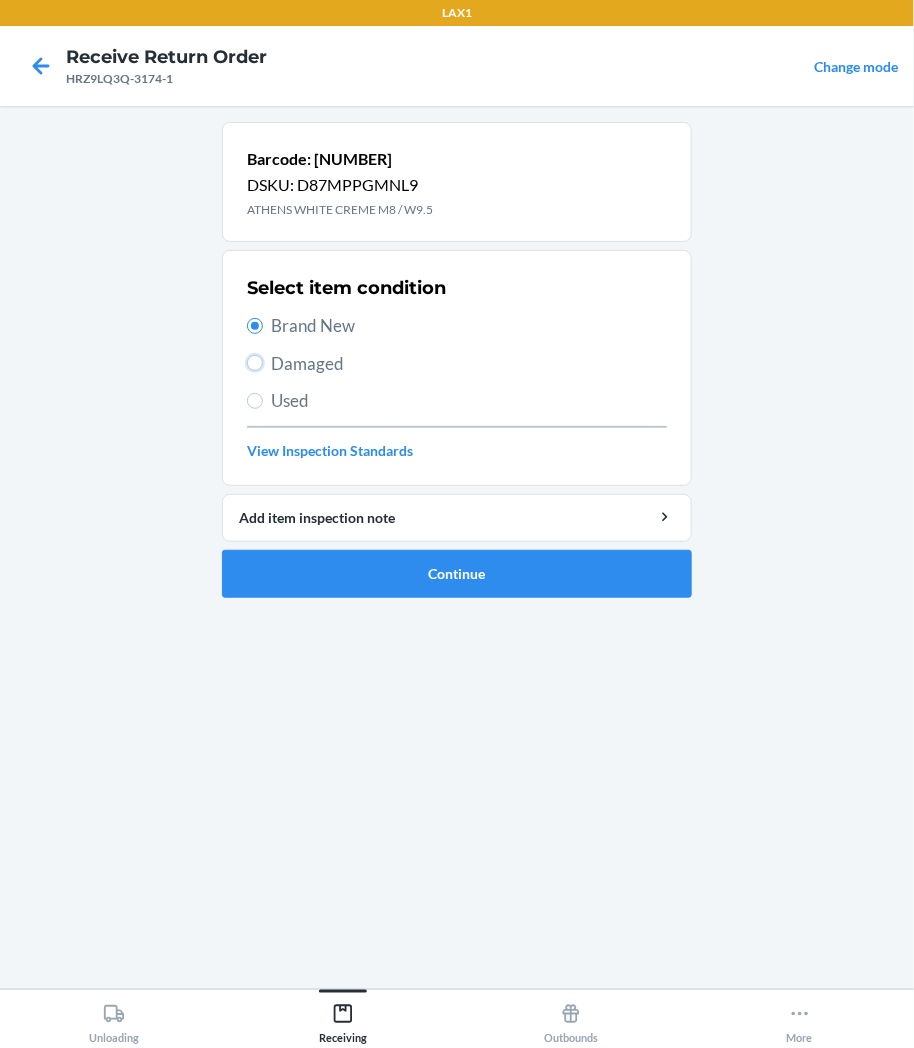 click on "Damaged" at bounding box center [255, 363] 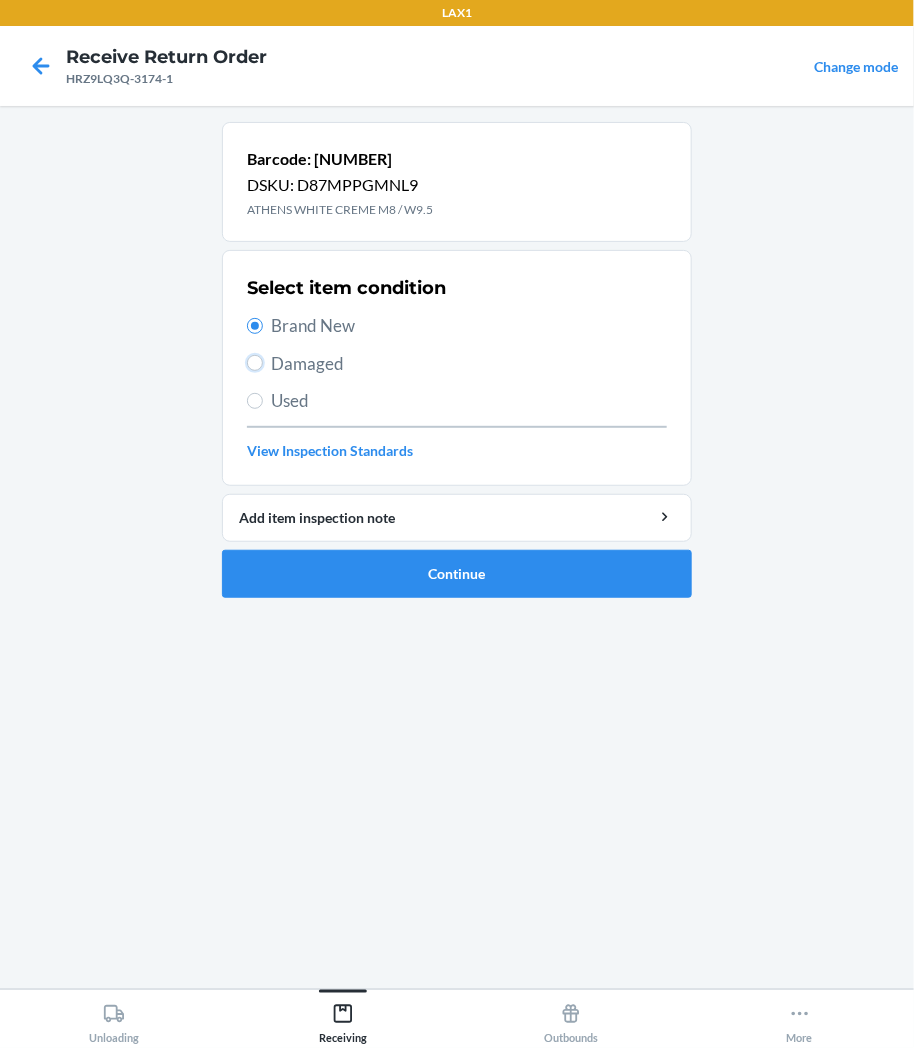 radio on "true" 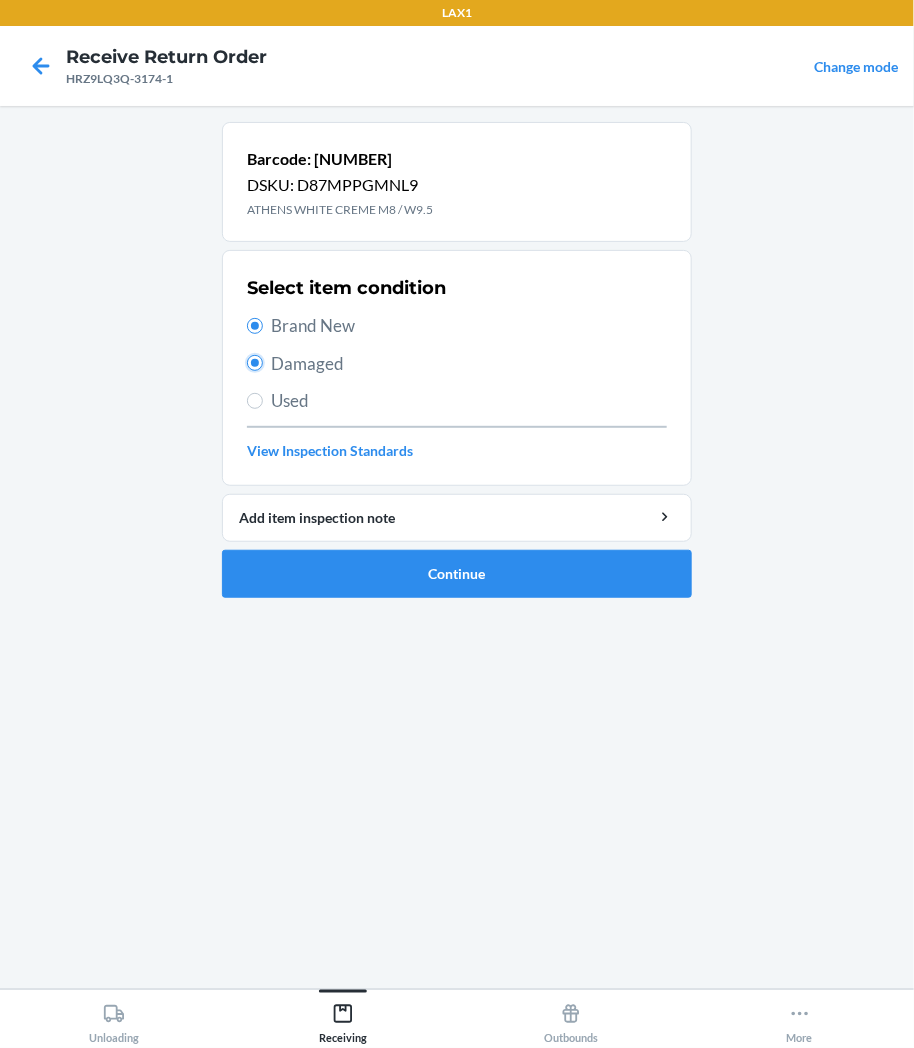 radio on "false" 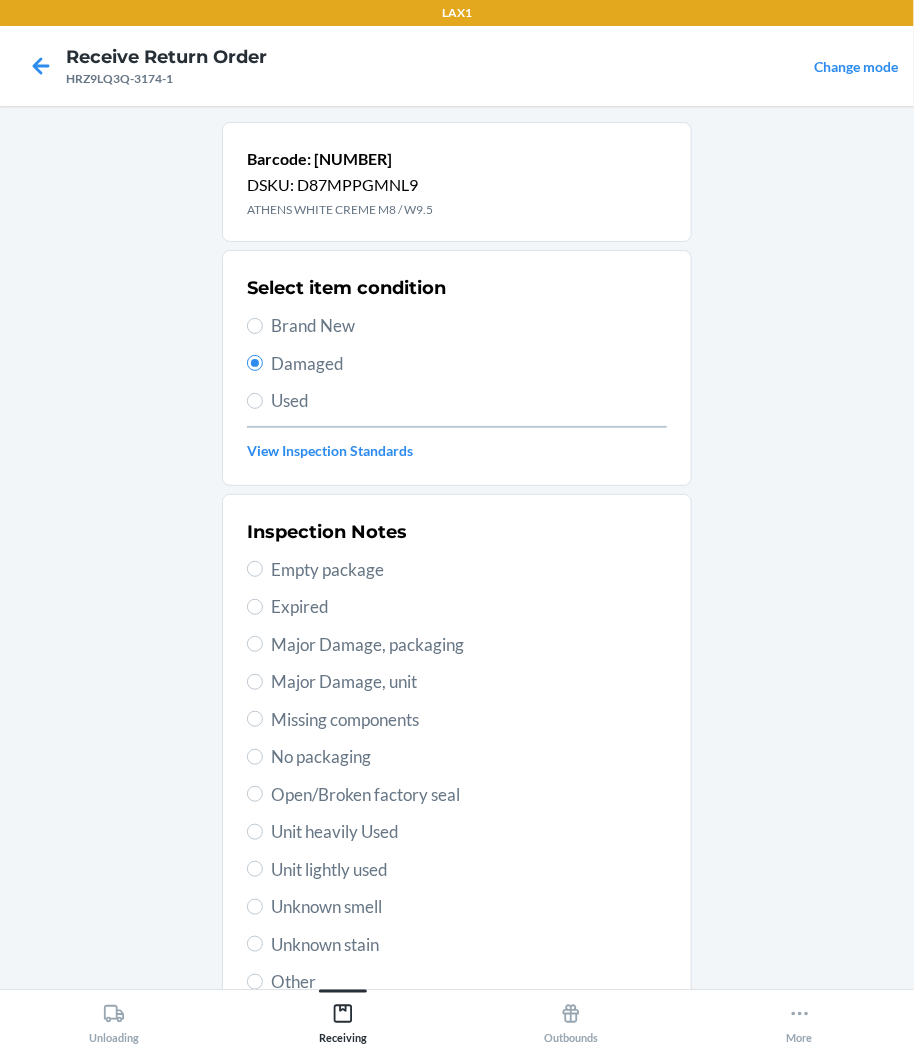click on "Unit lightly used" at bounding box center [469, 870] 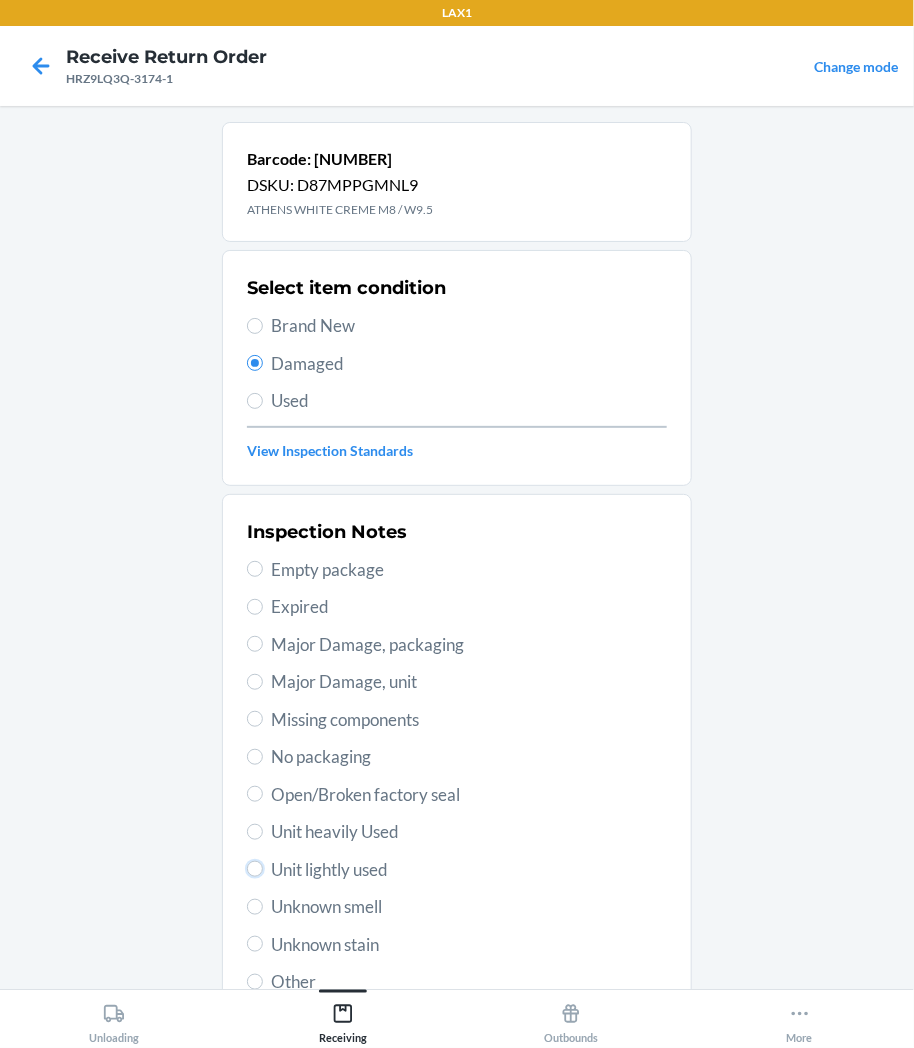 click on "Unit lightly used" at bounding box center [255, 869] 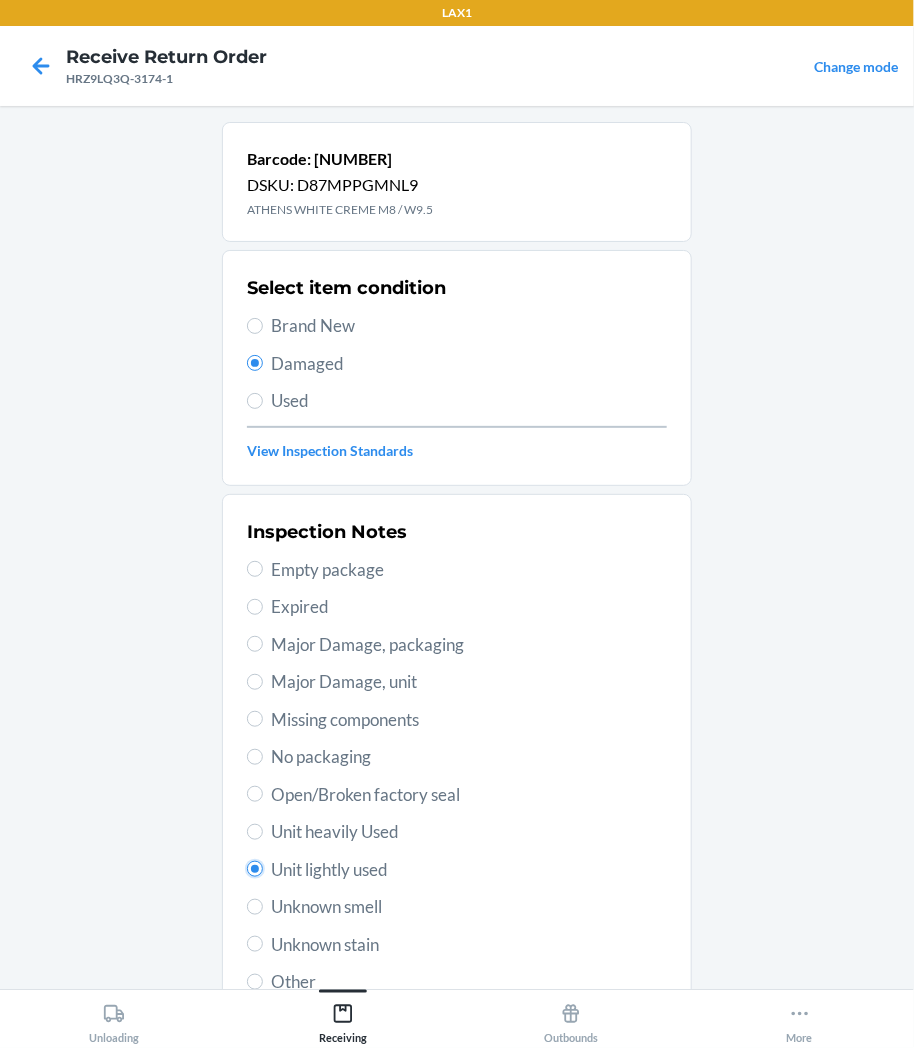 radio on "true" 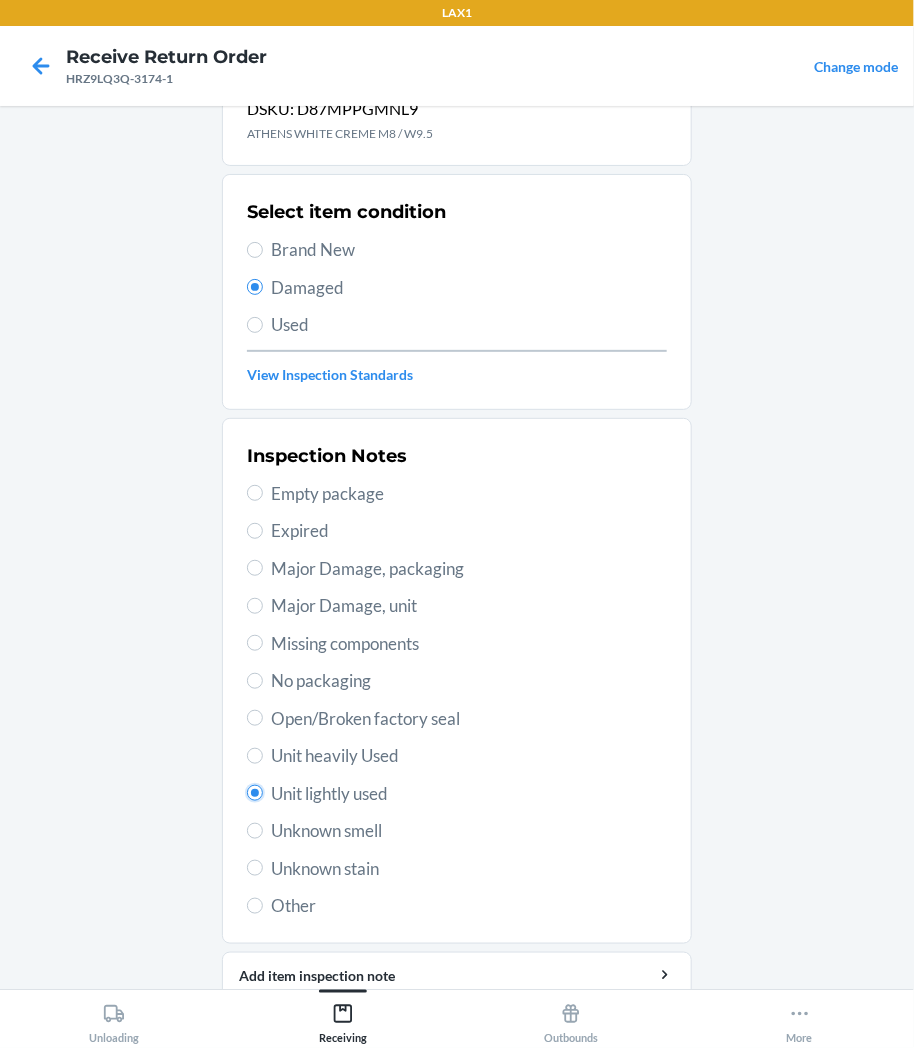 scroll, scrollTop: 157, scrollLeft: 0, axis: vertical 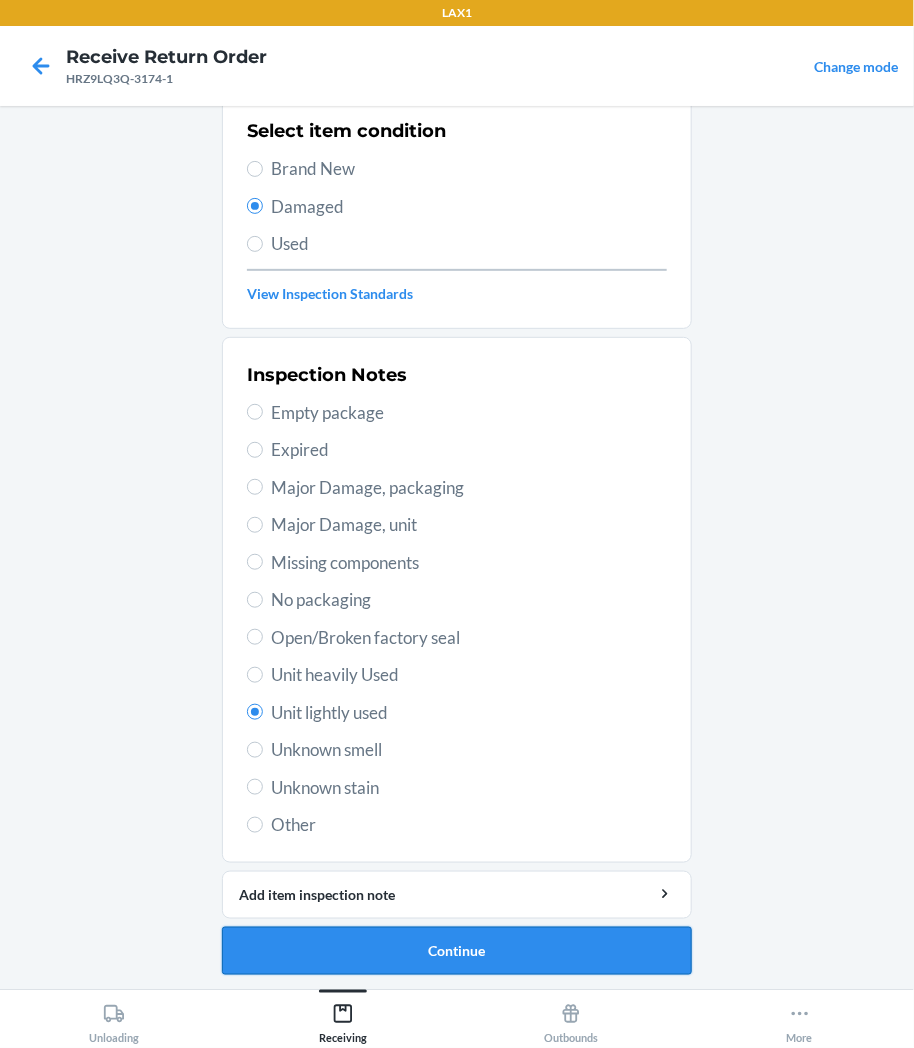 click on "Continue" at bounding box center [457, 951] 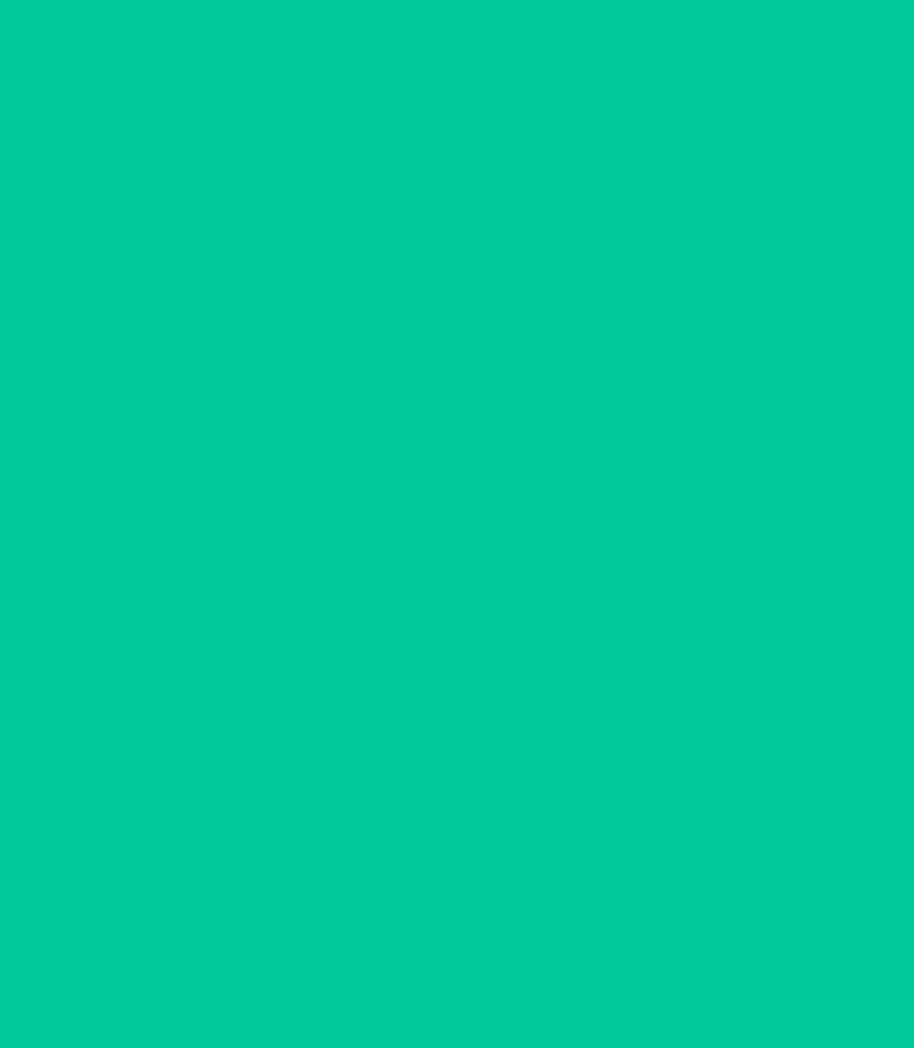 scroll, scrollTop: 0, scrollLeft: 0, axis: both 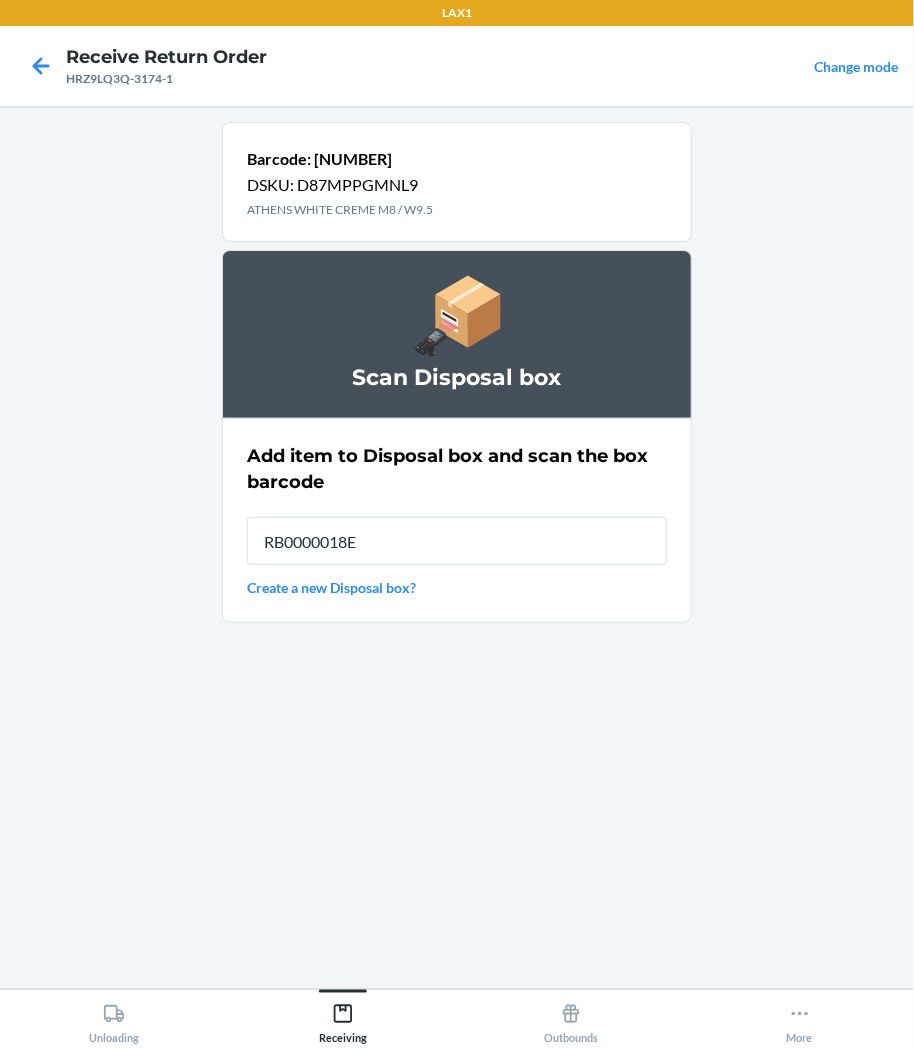 type on "[PRODUCT_ID]" 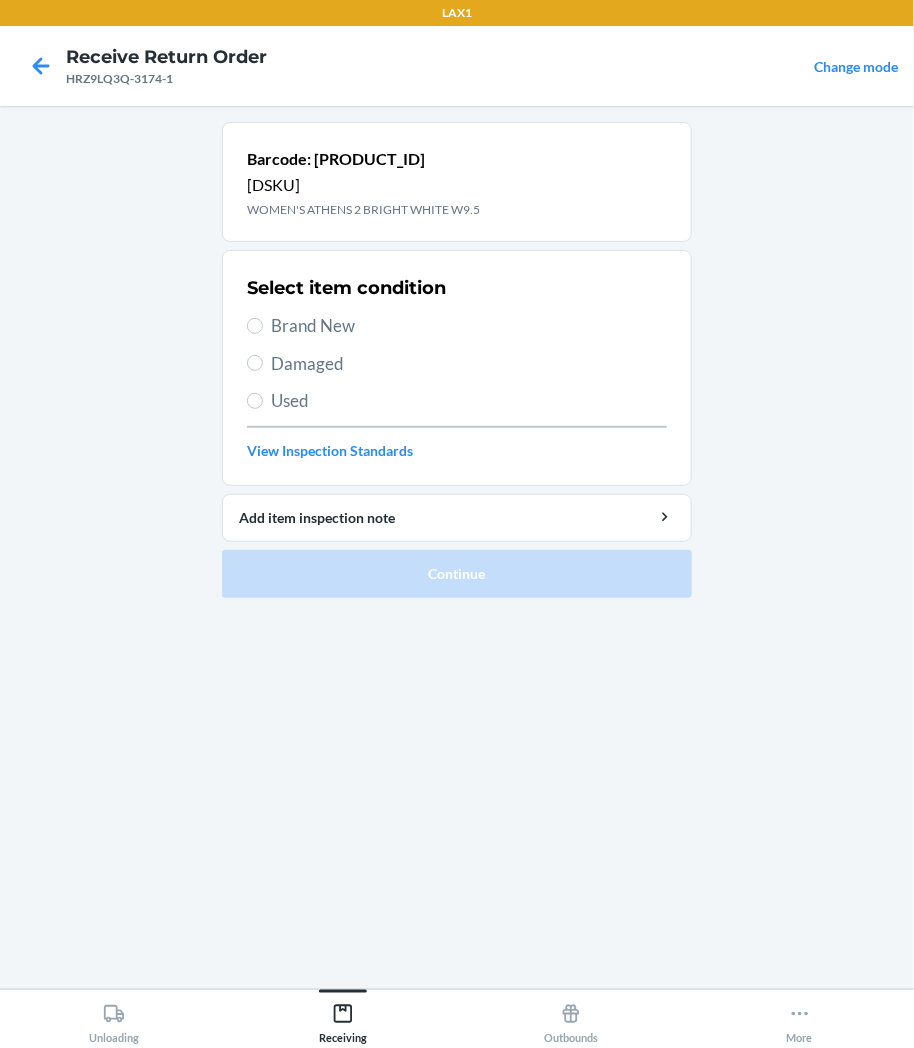click on "Damaged" at bounding box center (457, 364) 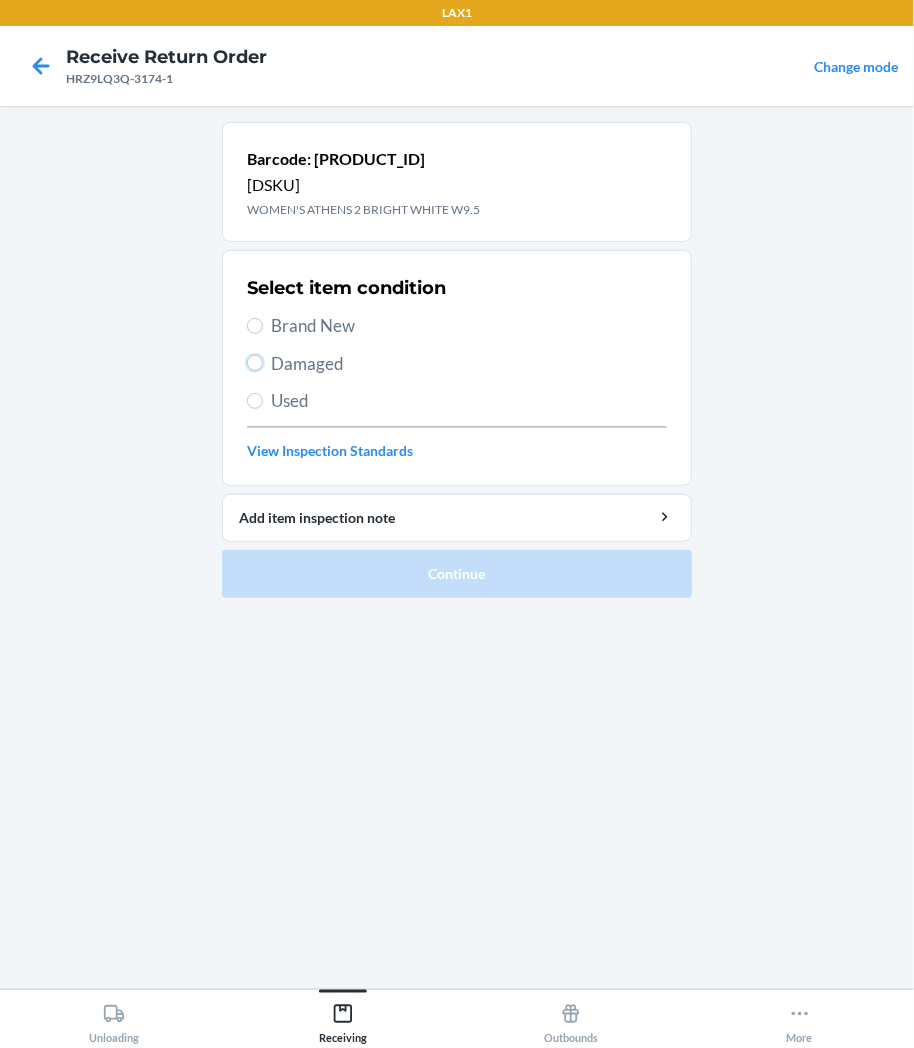click on "Damaged" at bounding box center (255, 363) 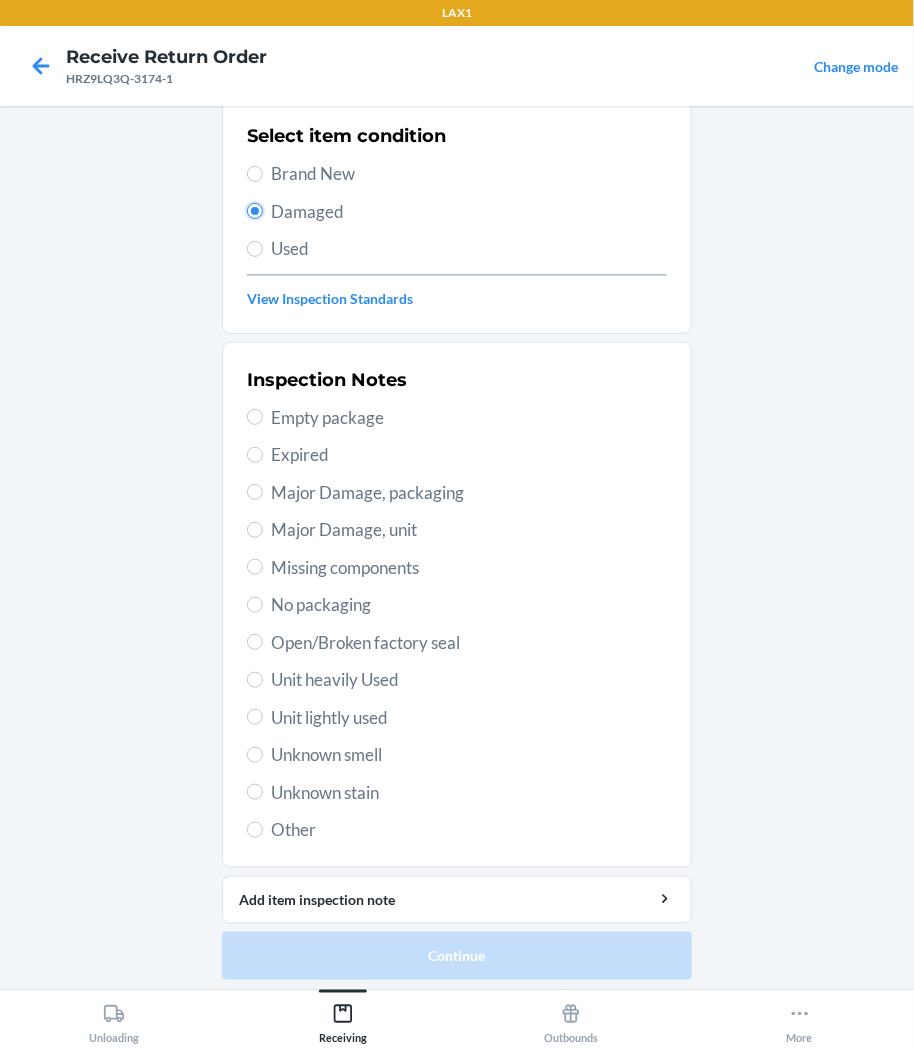 scroll, scrollTop: 157, scrollLeft: 0, axis: vertical 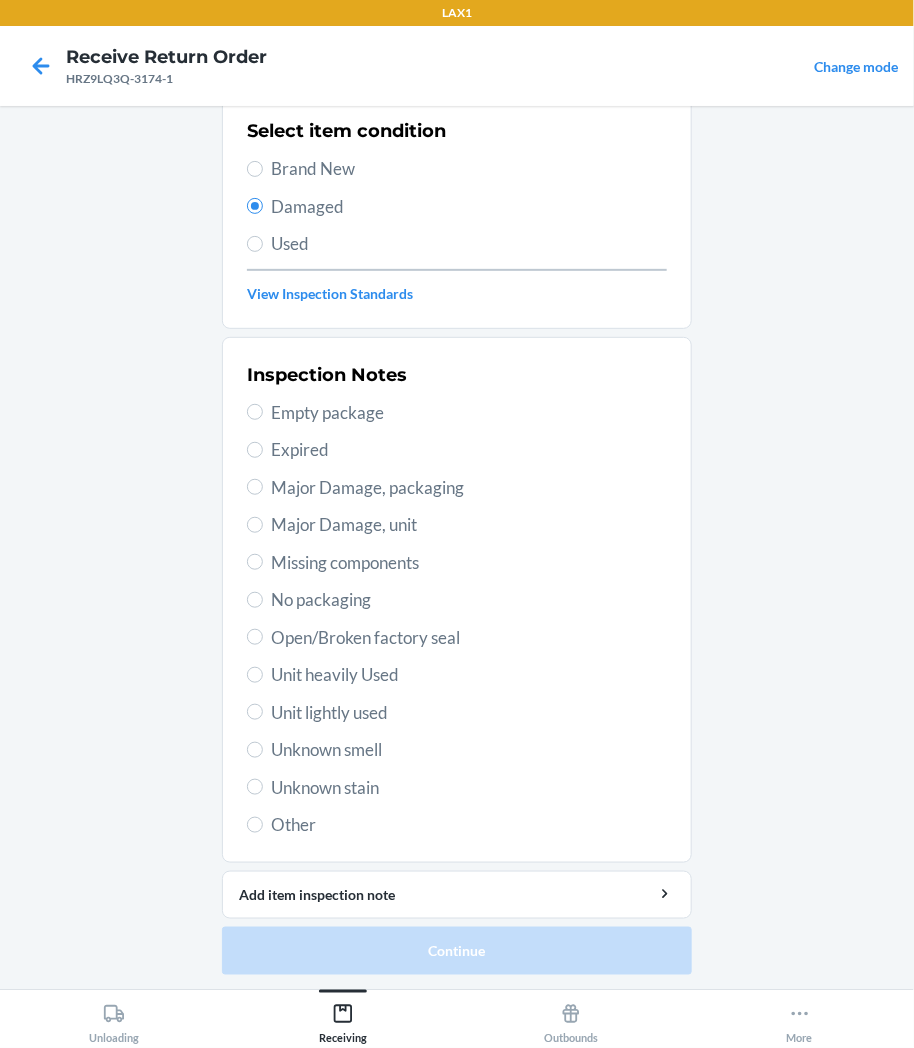 click on "Inspection Notes Empty package Expired Major Damage, packaging Major Damage, unit Missing components No packaging Open/Broken factory seal Unit heavily Used Unit lightly used Unknown smell Unknown stain Other" at bounding box center (457, 600) 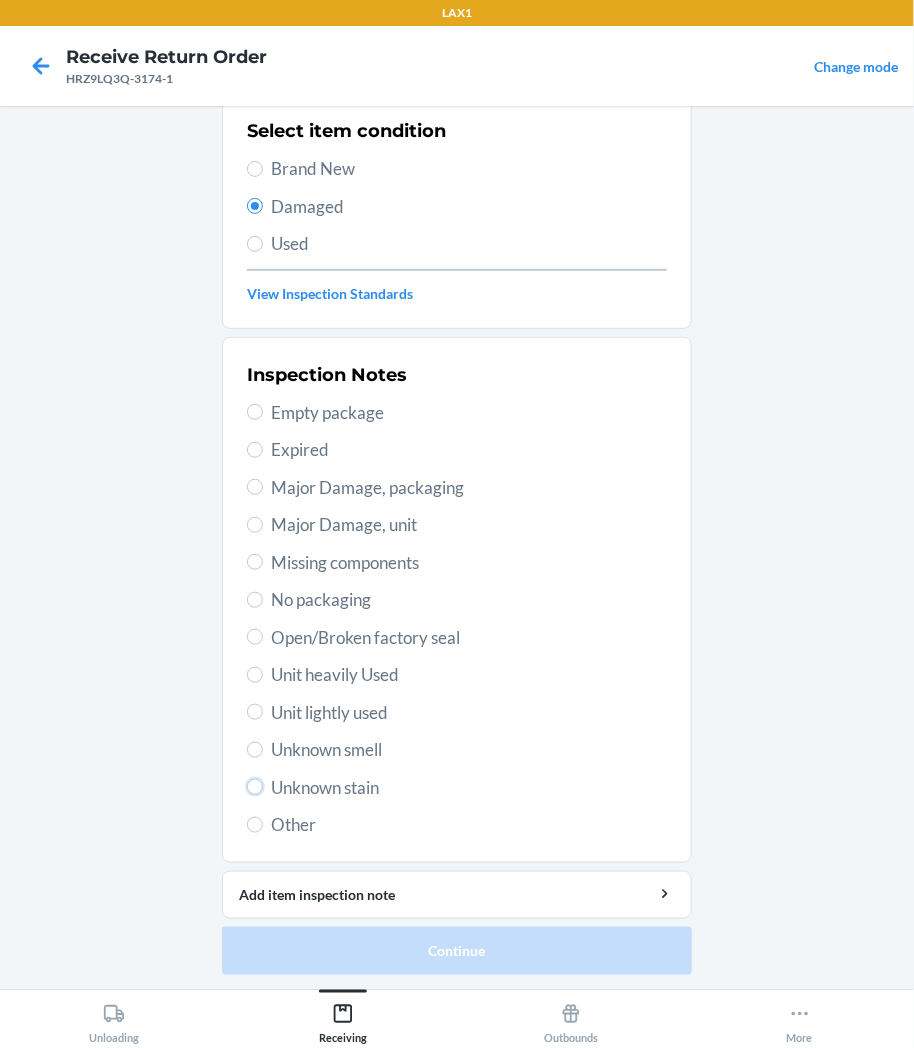 click on "Unknown stain" at bounding box center [255, 787] 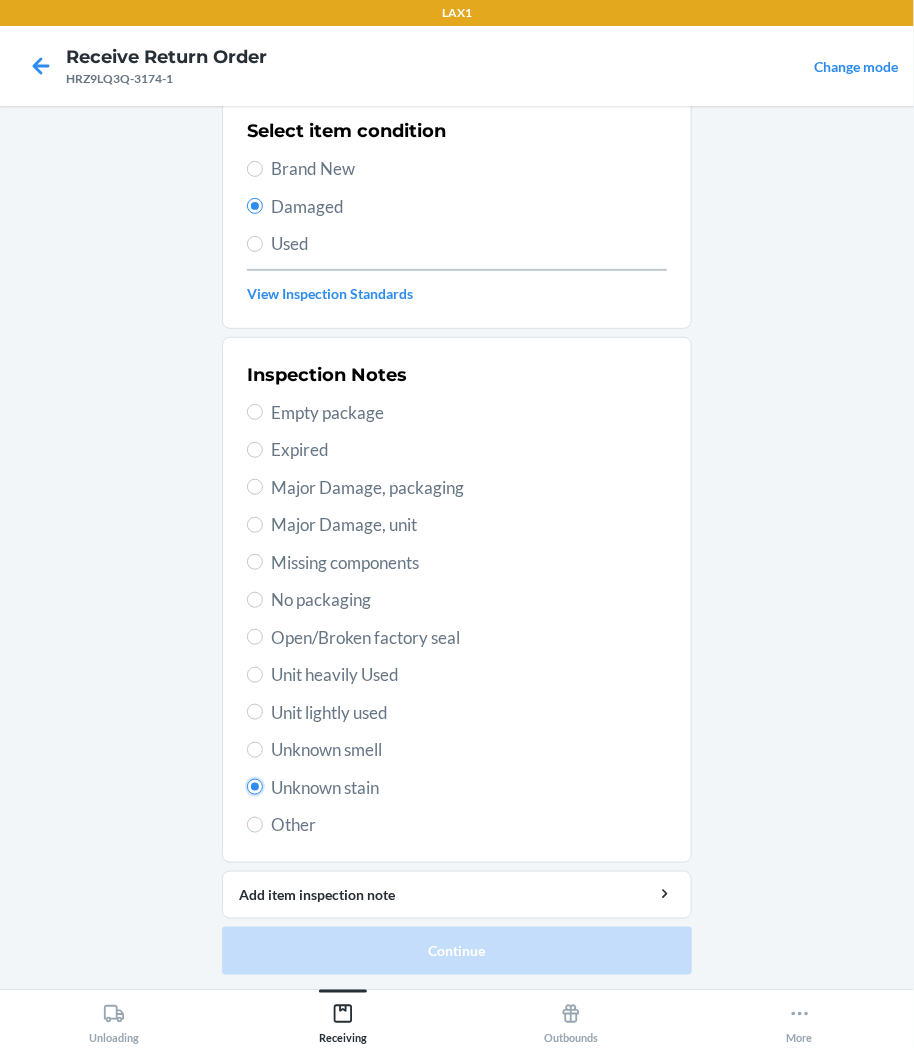 radio on "true" 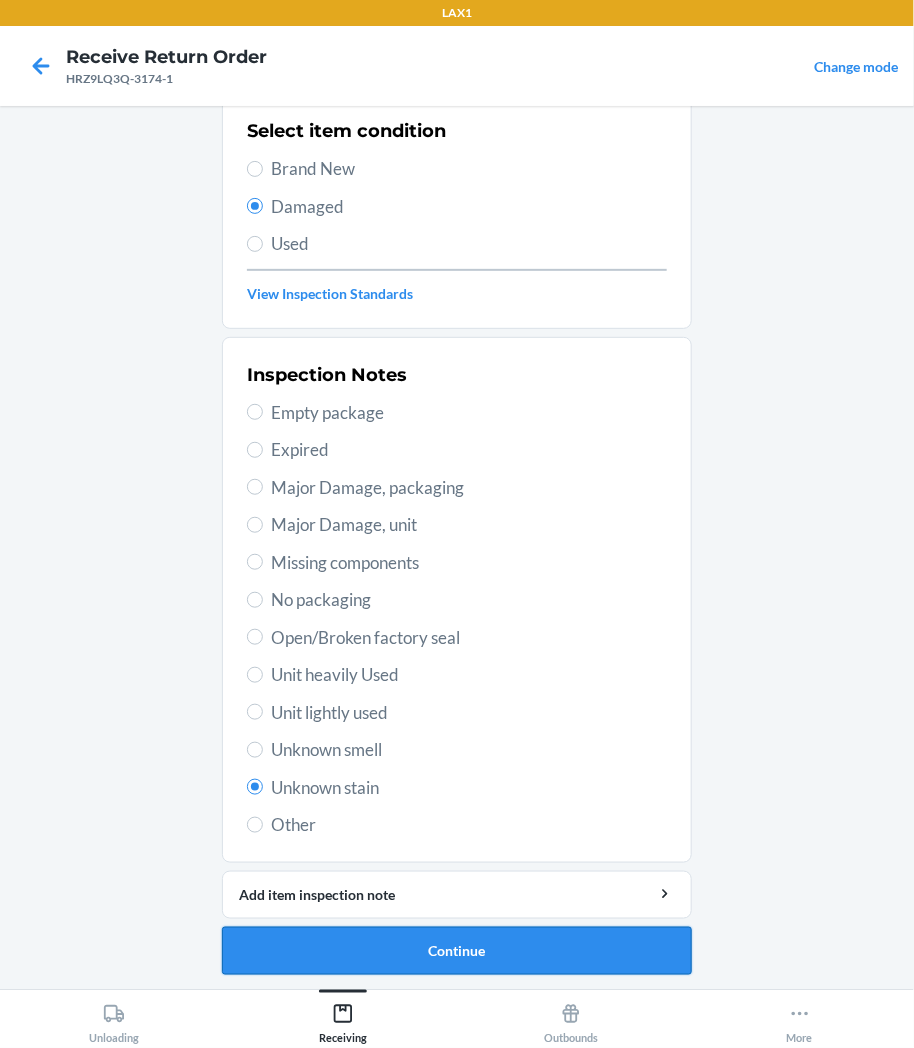 click on "Continue" at bounding box center (457, 951) 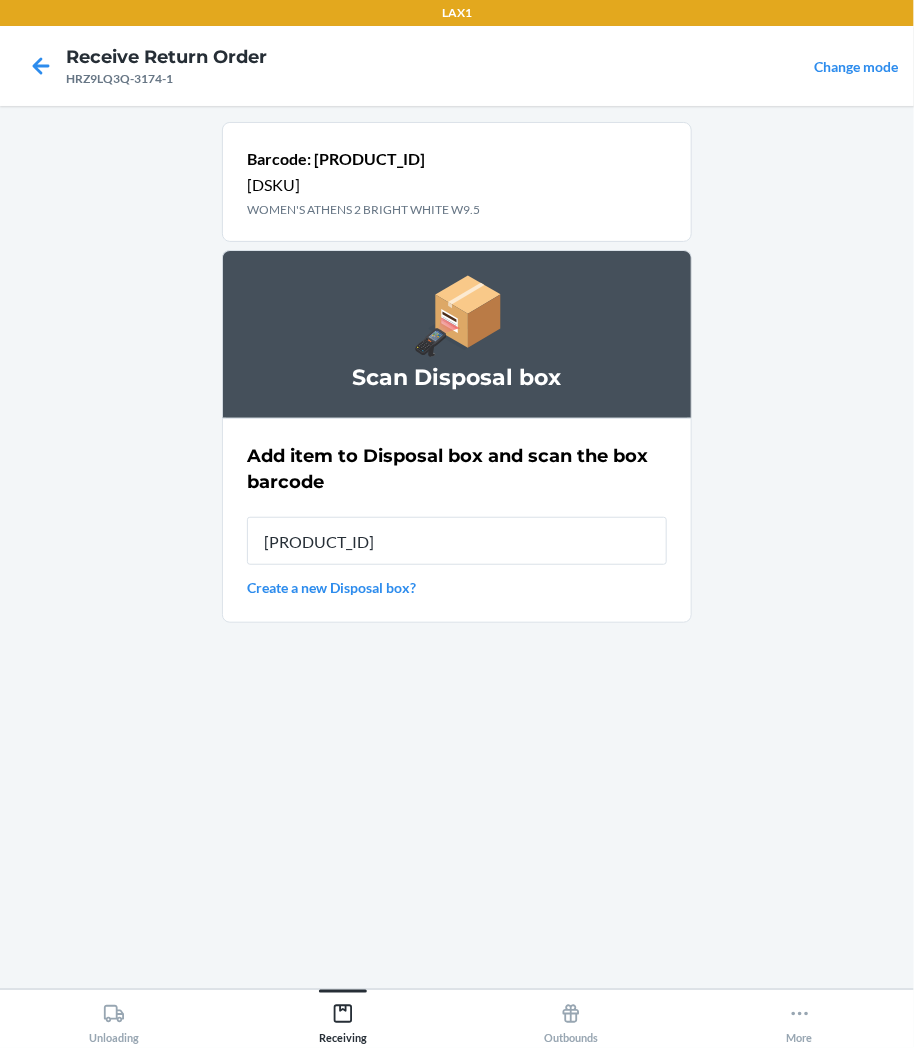 type on "[PRODUCT_ID]" 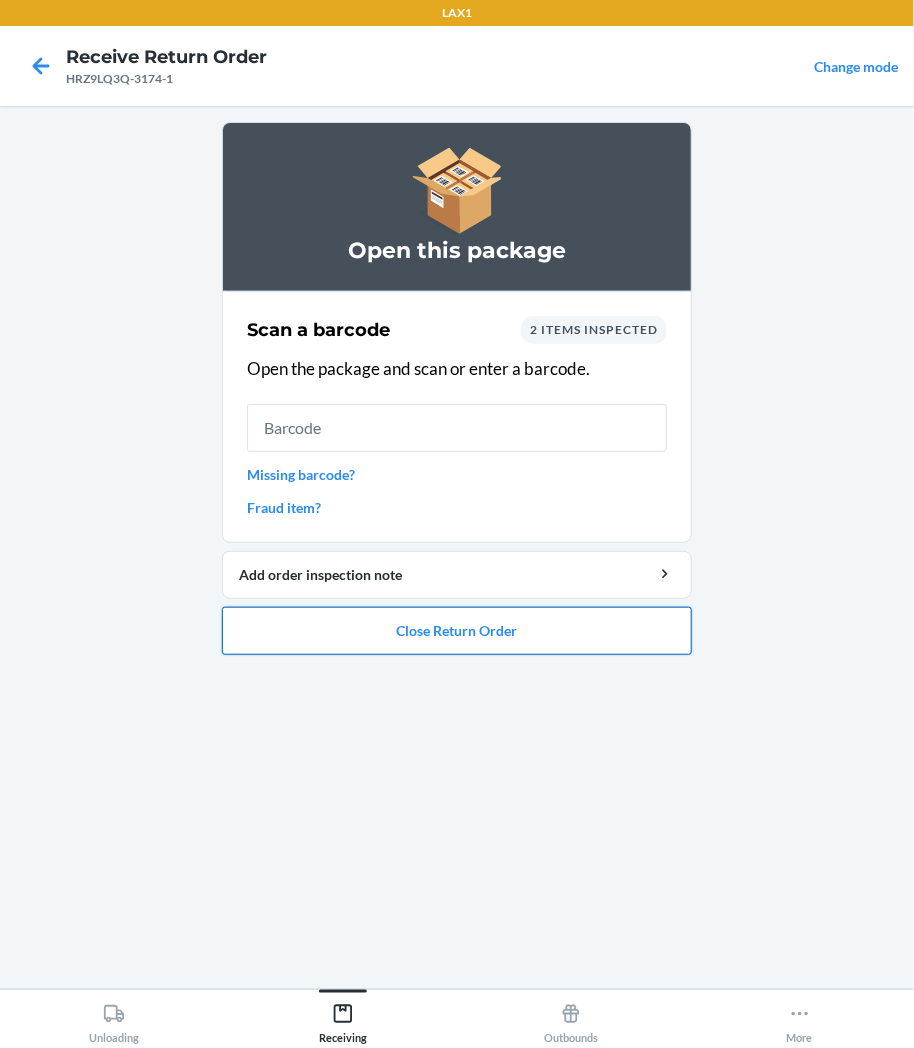 click on "Close Return Order" at bounding box center (457, 631) 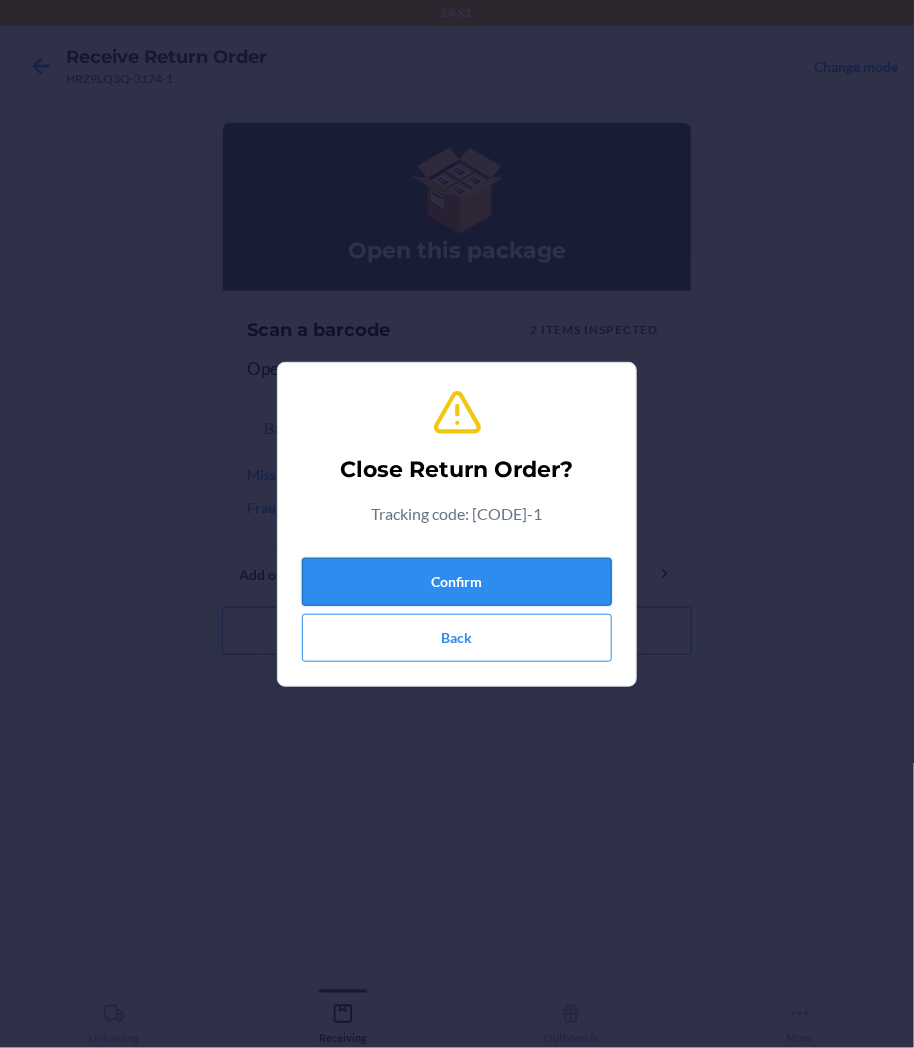 click on "Confirm" at bounding box center [457, 582] 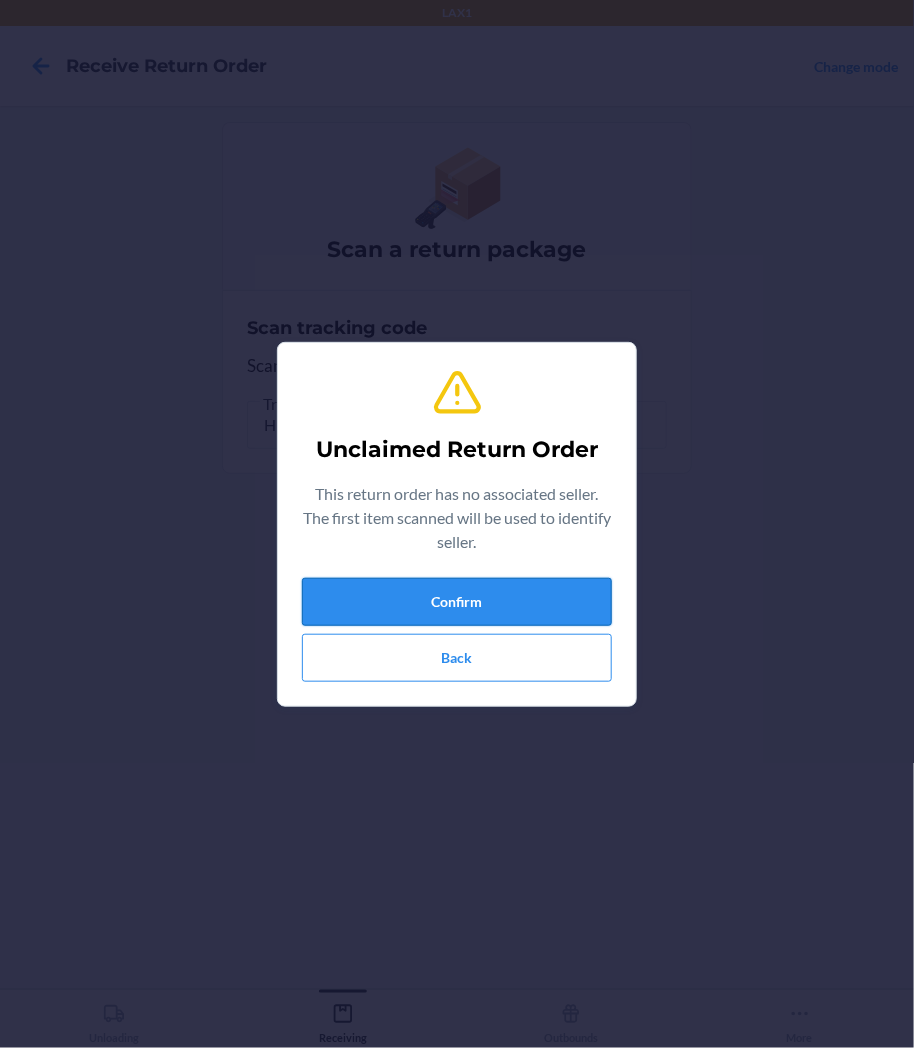 click on "Confirm" at bounding box center [457, 602] 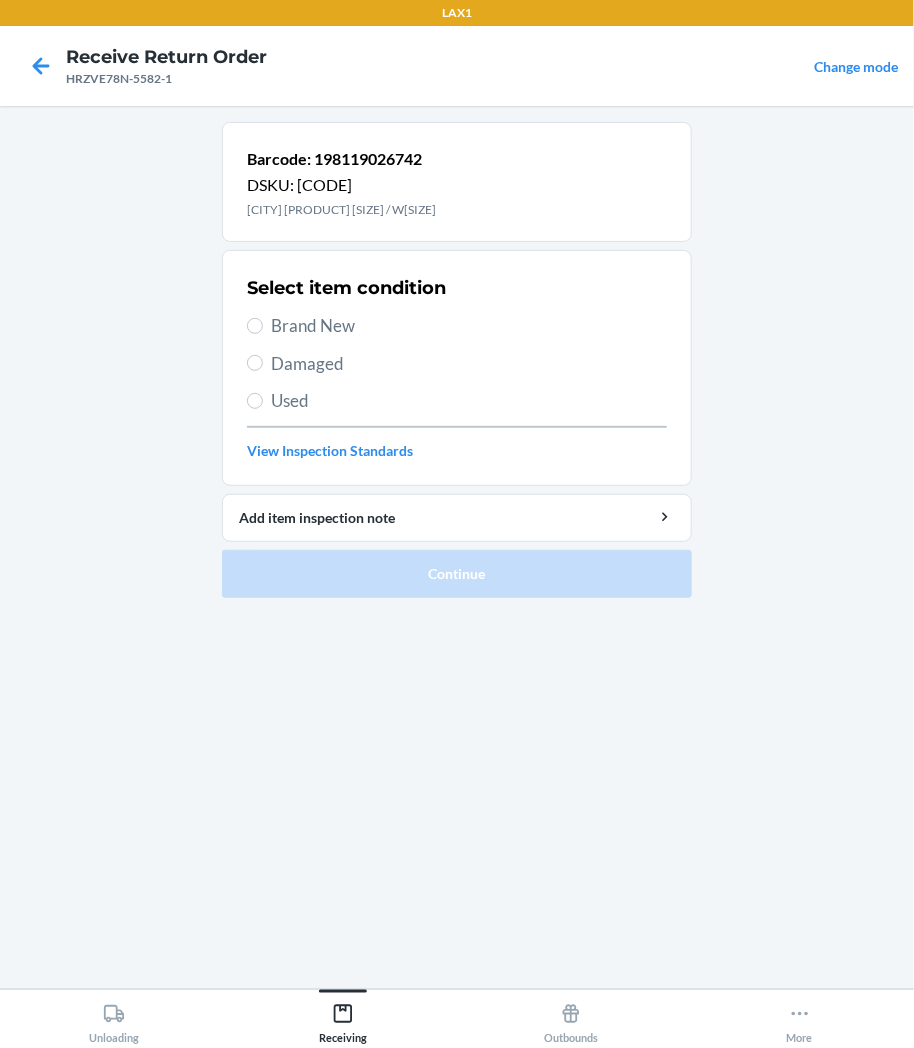 click on "Select item condition Brand New Damaged Used View Inspection Standards" at bounding box center [457, 368] 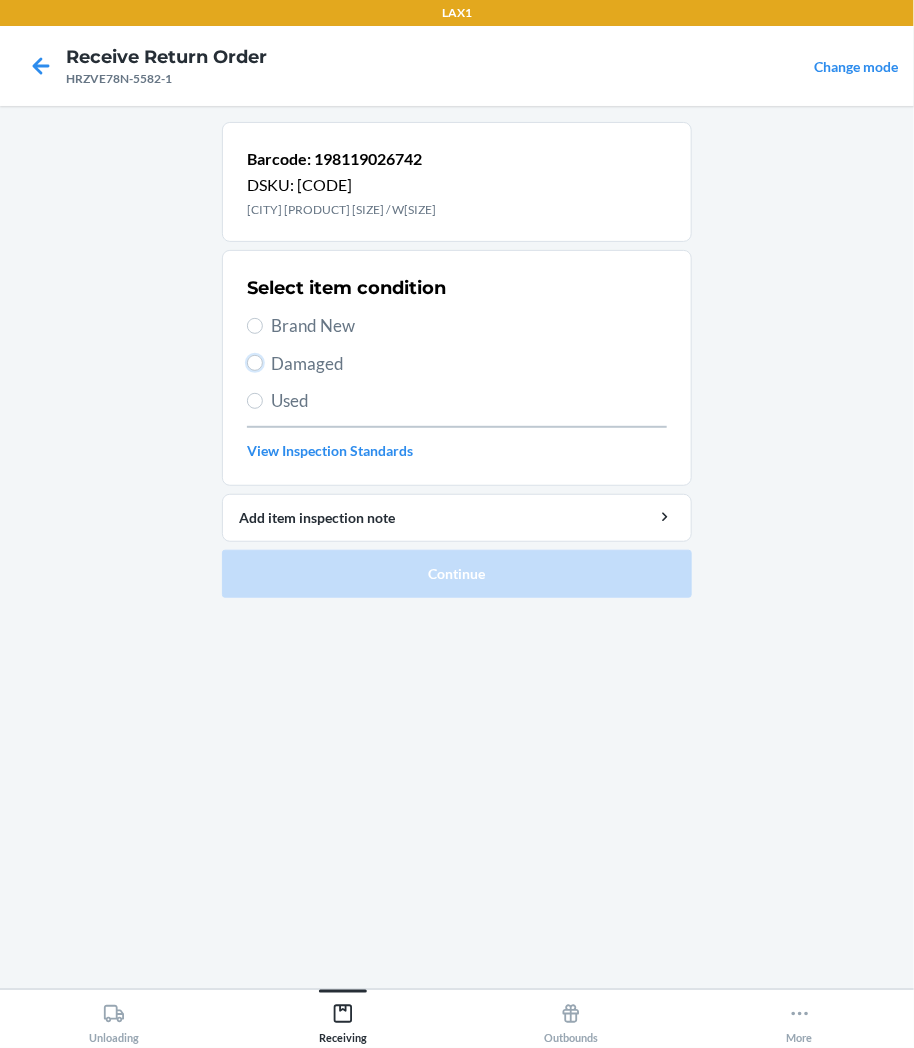 click on "Damaged" at bounding box center [255, 363] 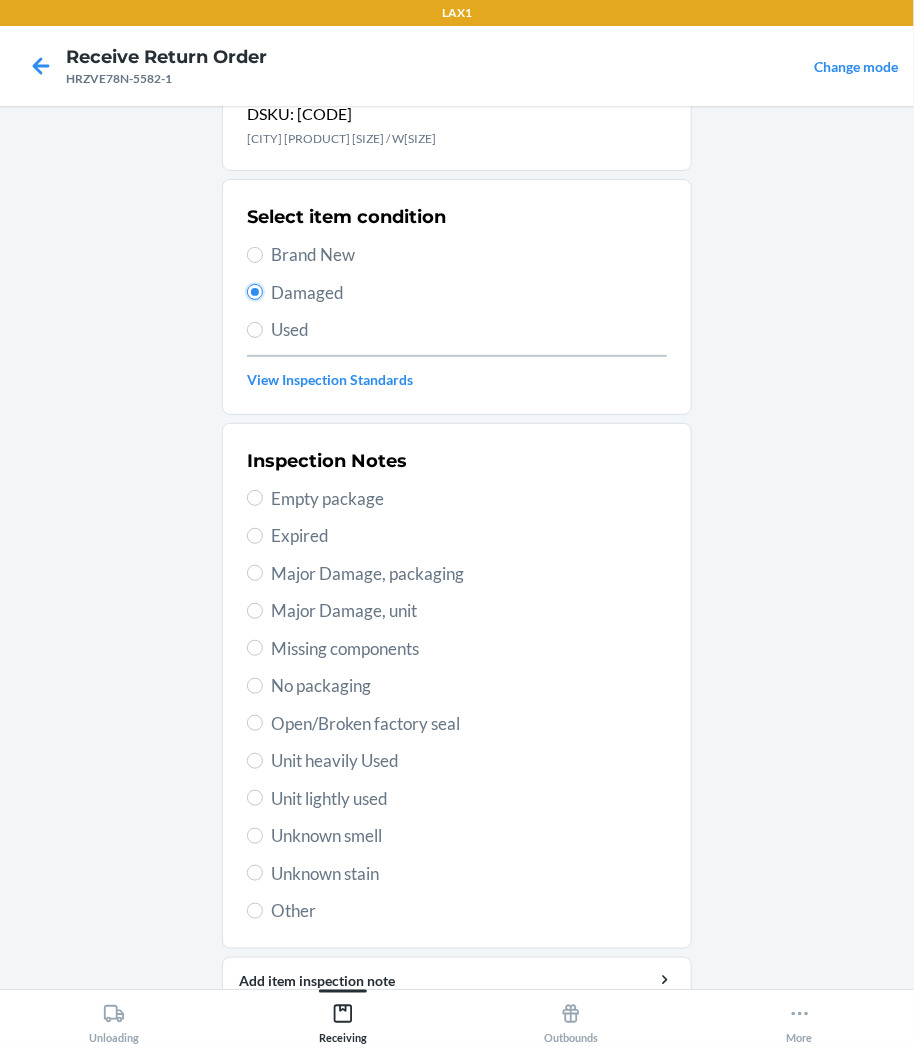 scroll, scrollTop: 111, scrollLeft: 0, axis: vertical 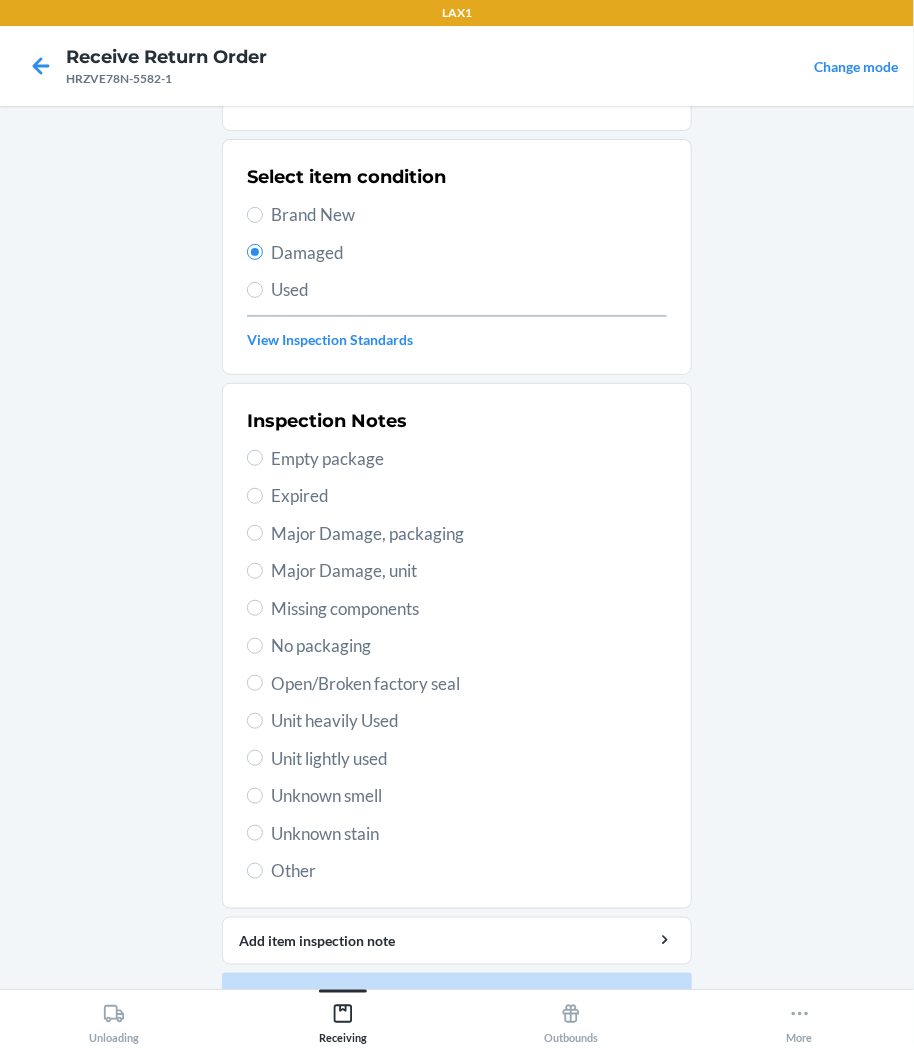 click on "Unknown smell" at bounding box center [469, 796] 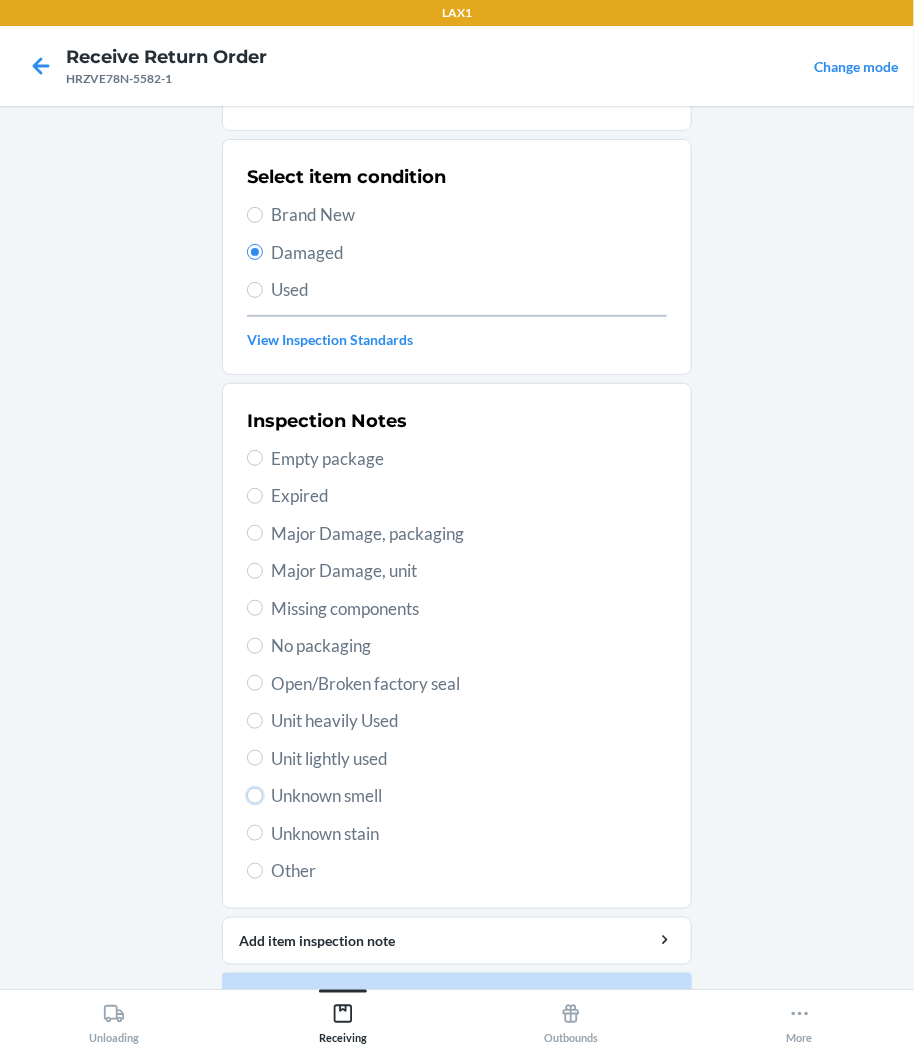 click on "Unknown smell" at bounding box center (255, 796) 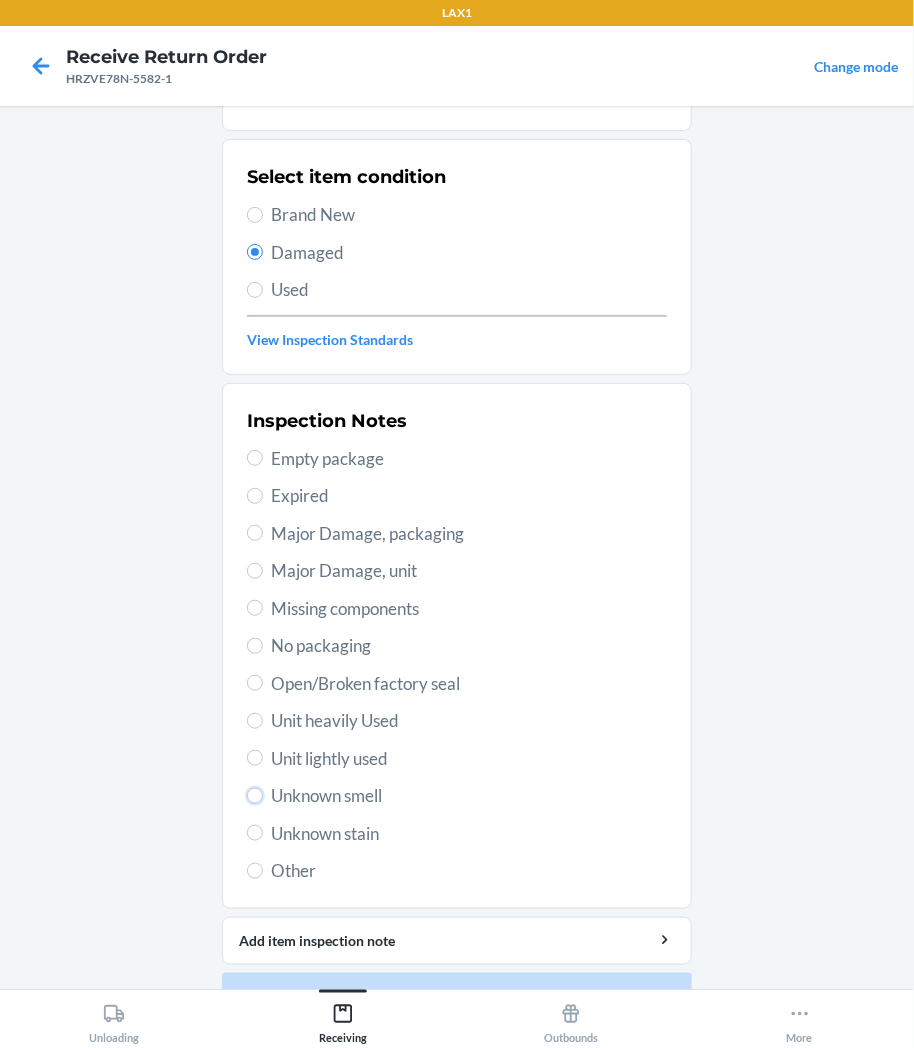 radio on "true" 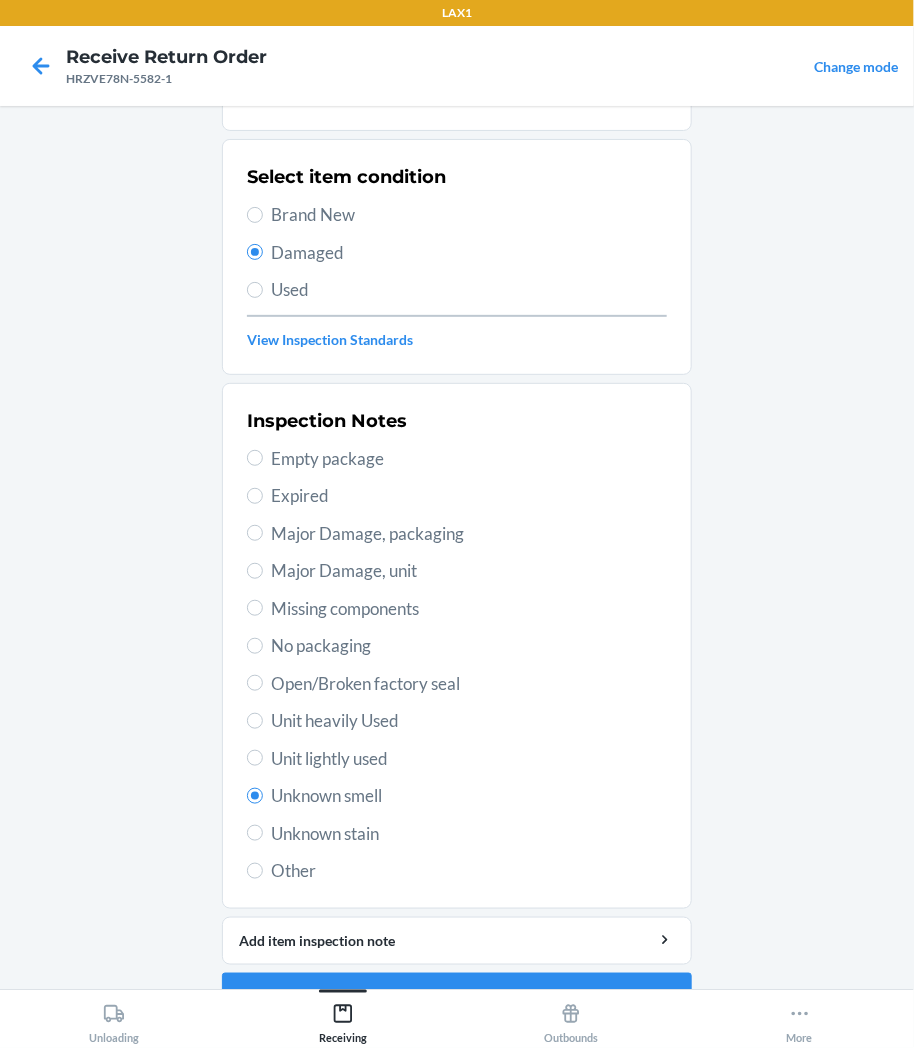 click on "Inspection Notes Empty package Expired Major Damage, packaging Major Damage, unit Missing components No packaging Open/Broken factory seal Unit heavily Used Unit lightly used Unknown smell Unknown stain Other" at bounding box center [457, 646] 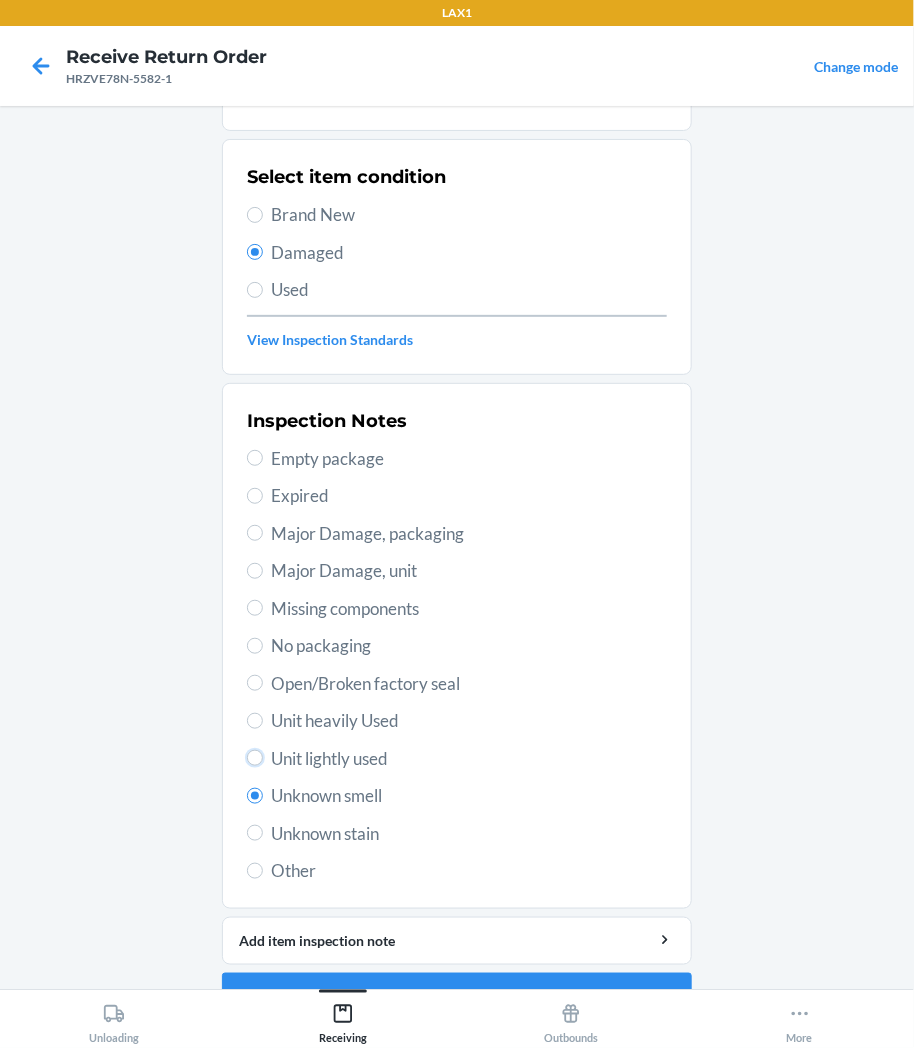 click on "Unit lightly used" at bounding box center (255, 758) 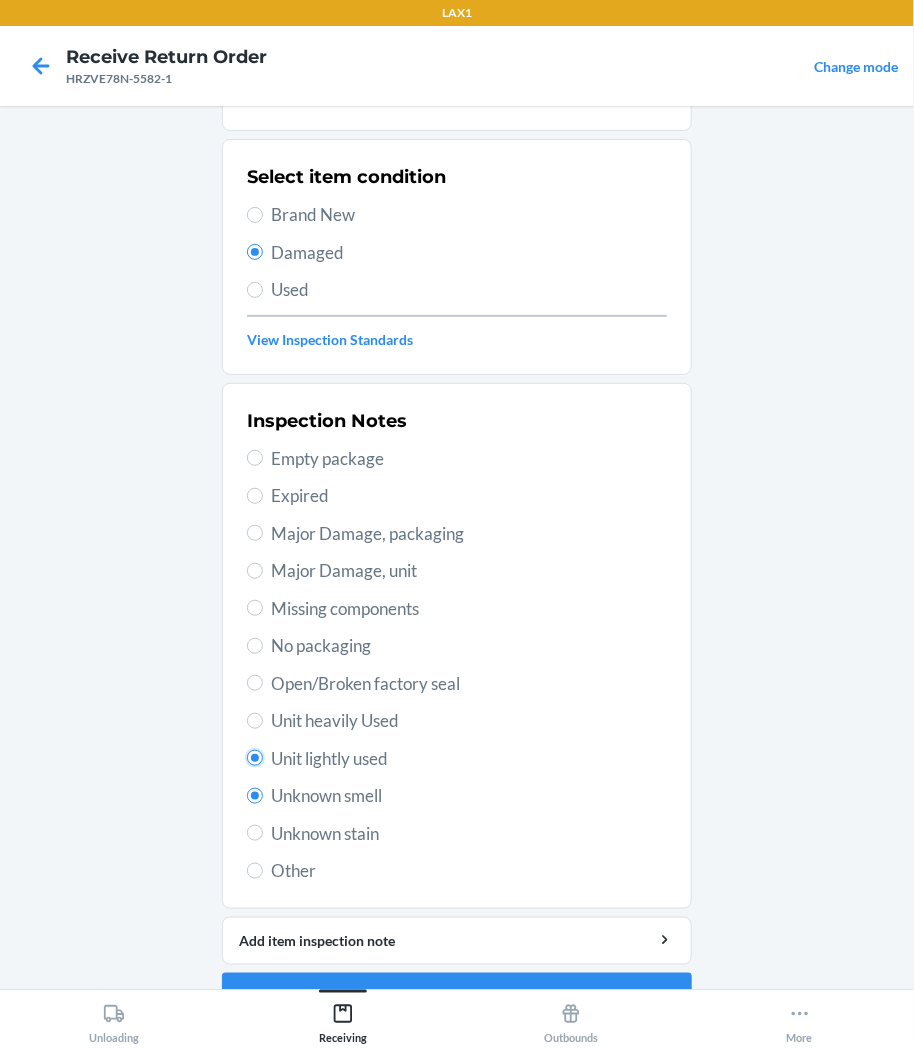 radio on "true" 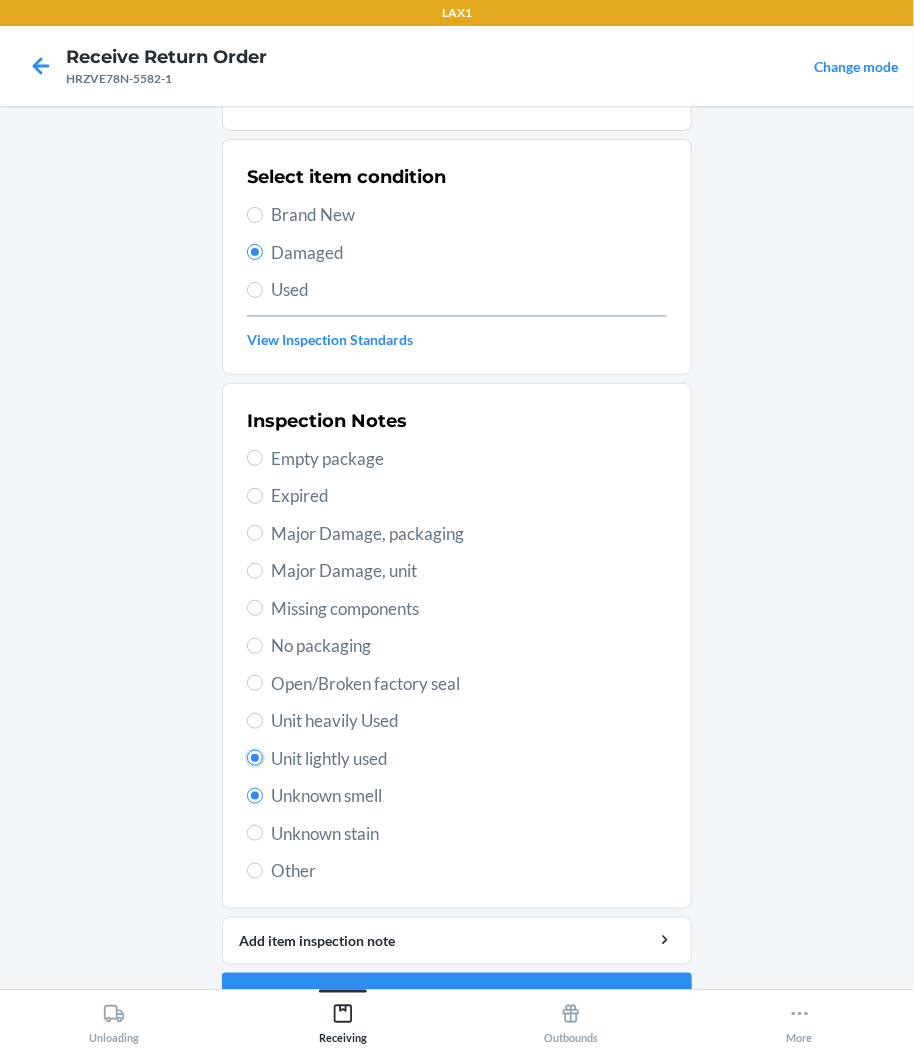 radio on "false" 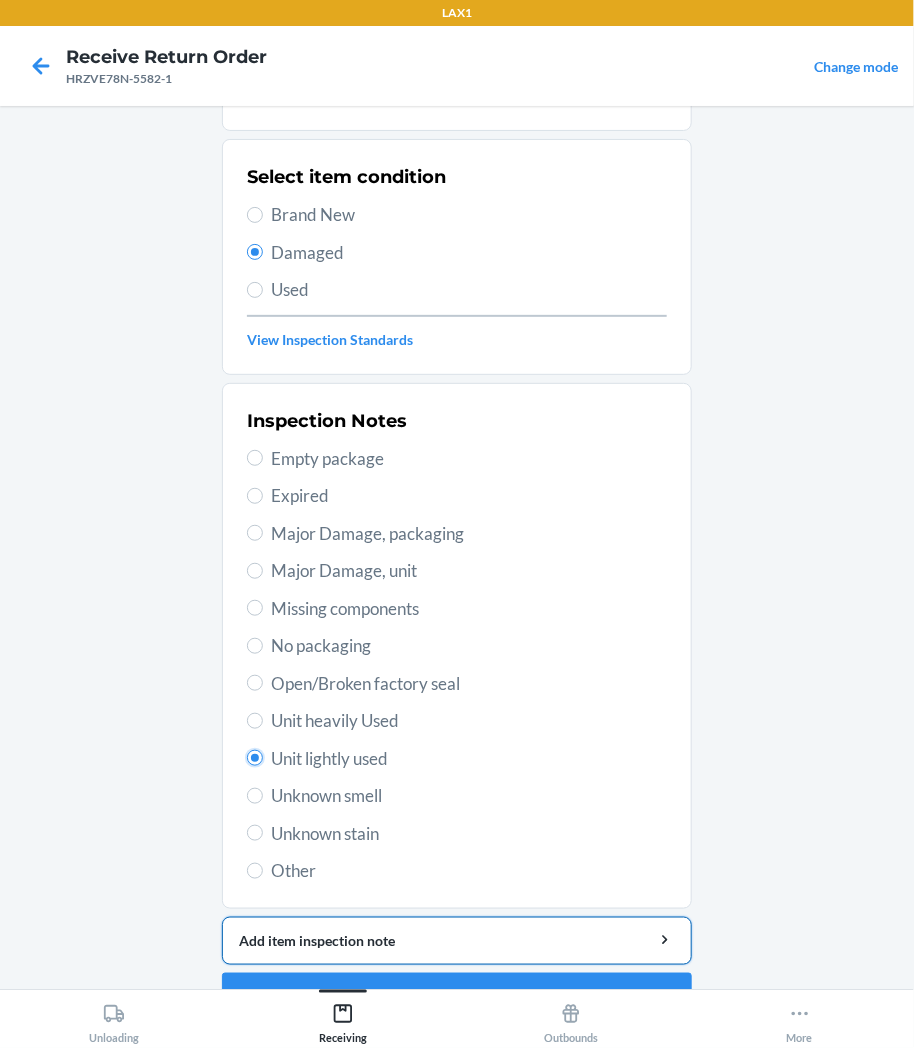 scroll, scrollTop: 157, scrollLeft: 0, axis: vertical 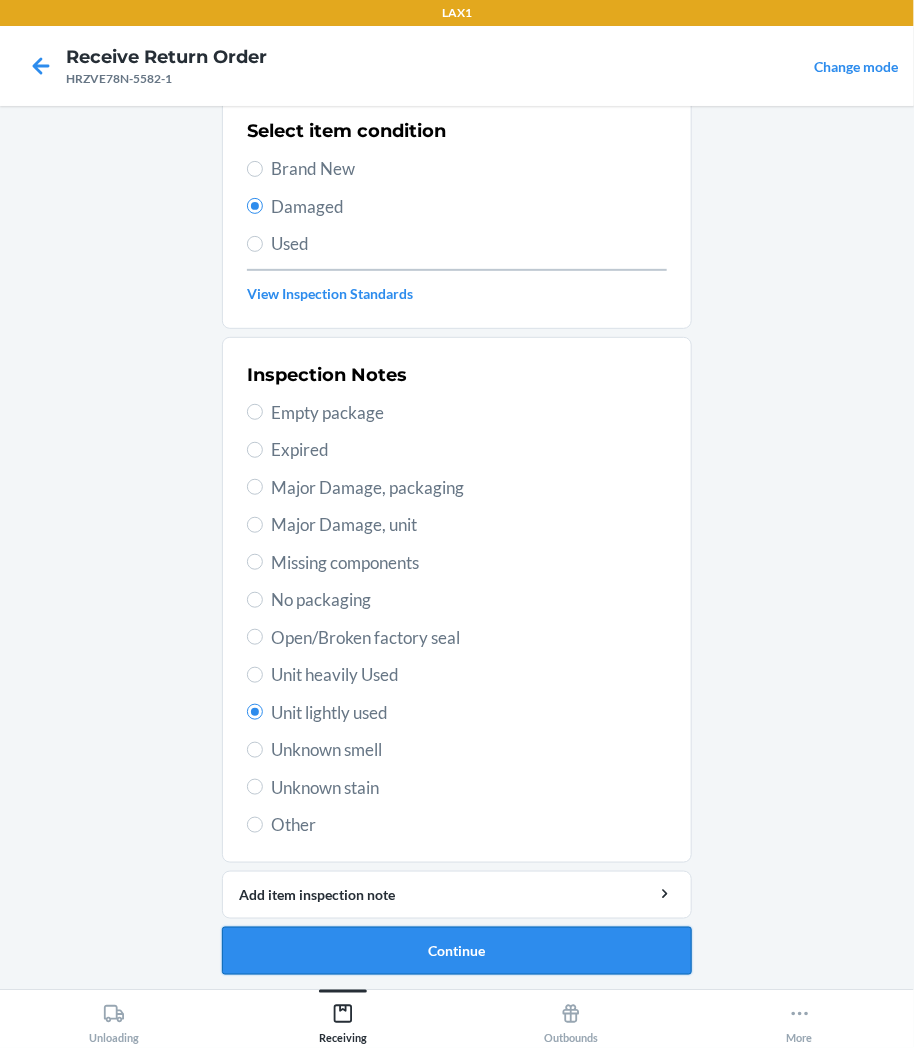 click on "Continue" at bounding box center [457, 951] 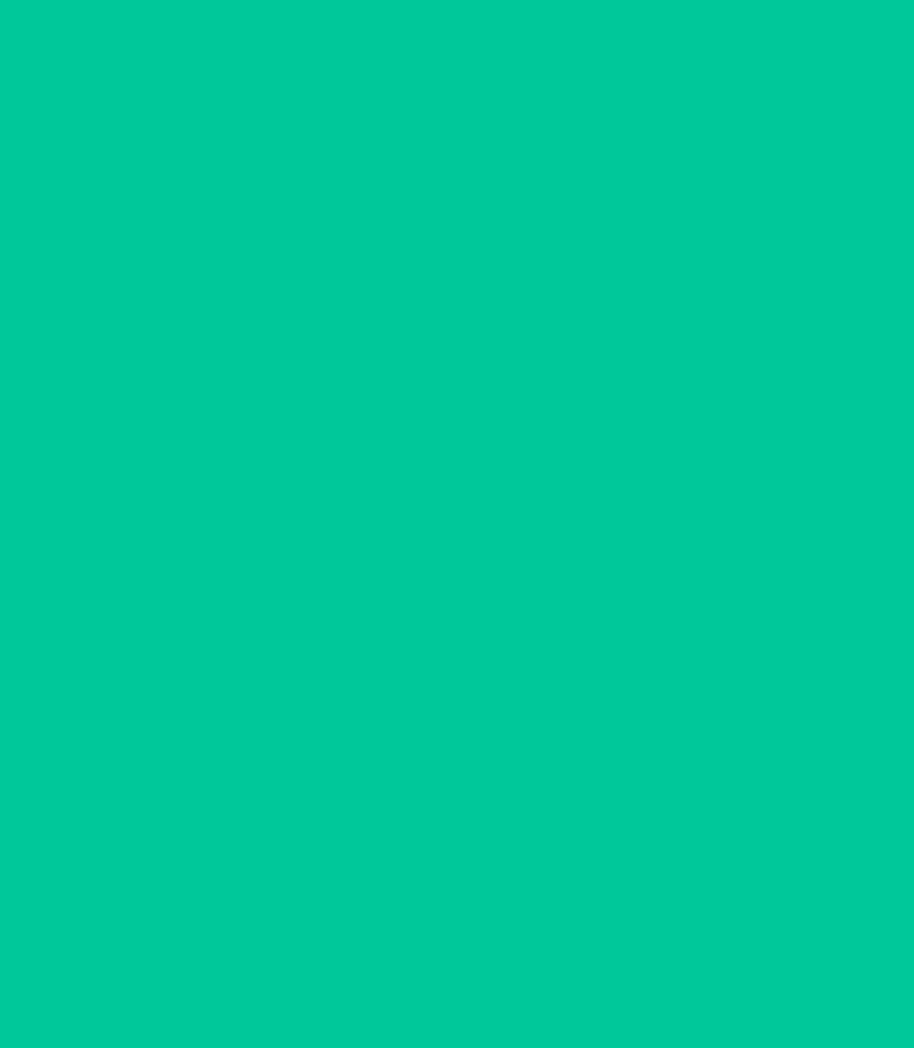 scroll, scrollTop: 0, scrollLeft: 0, axis: both 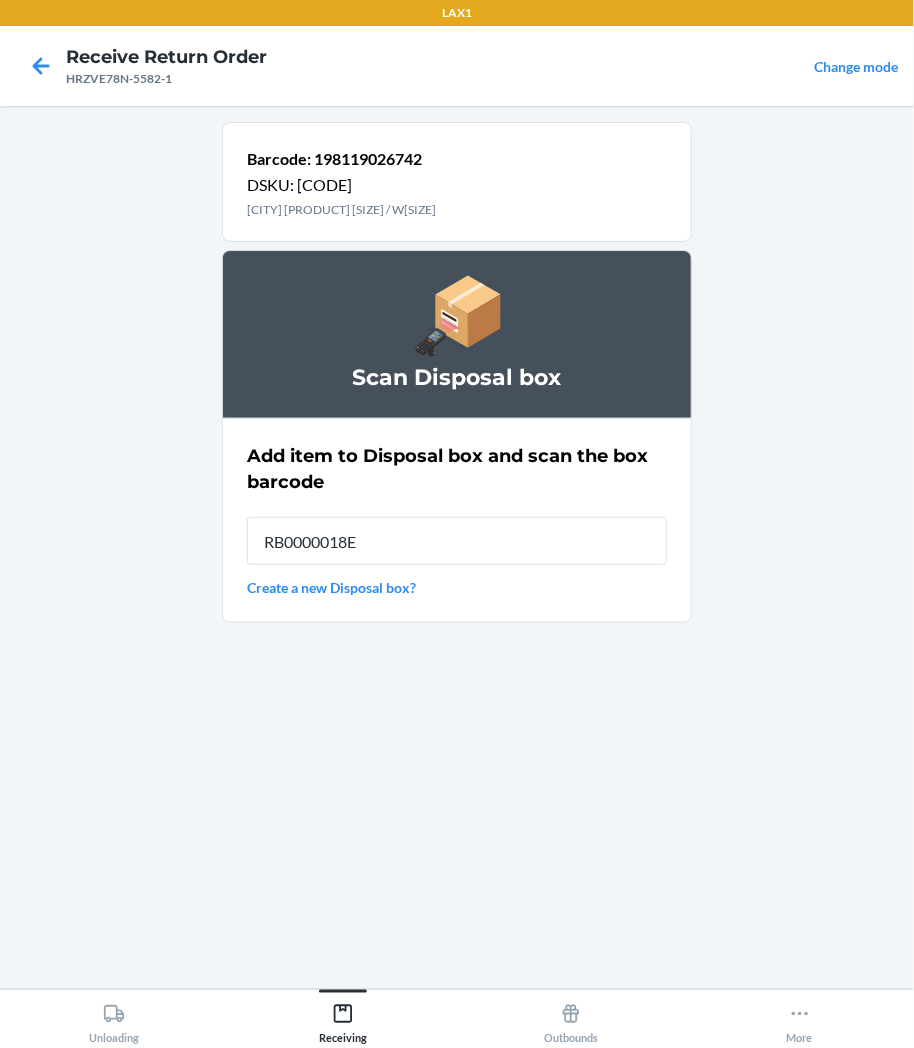 type on "[PRODUCT_ID]" 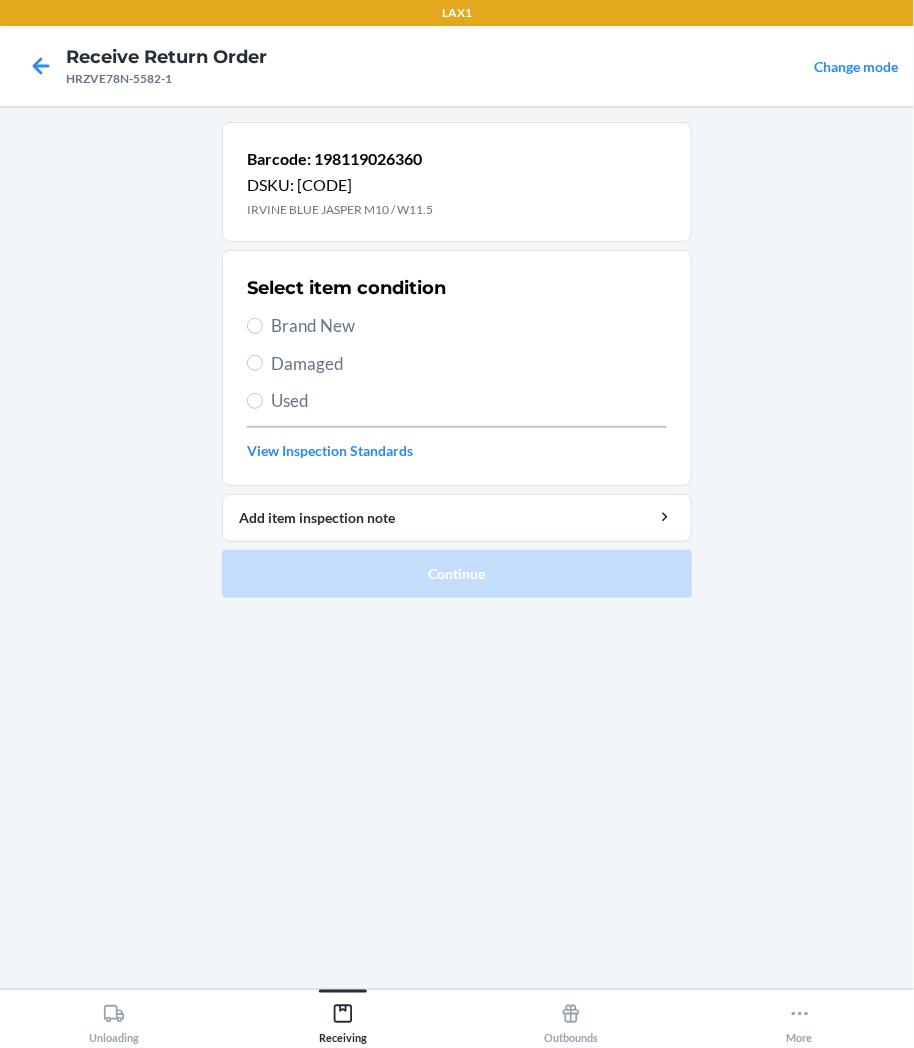 click on "Select item condition Brand New Damaged Used View Inspection Standards" at bounding box center (457, 368) 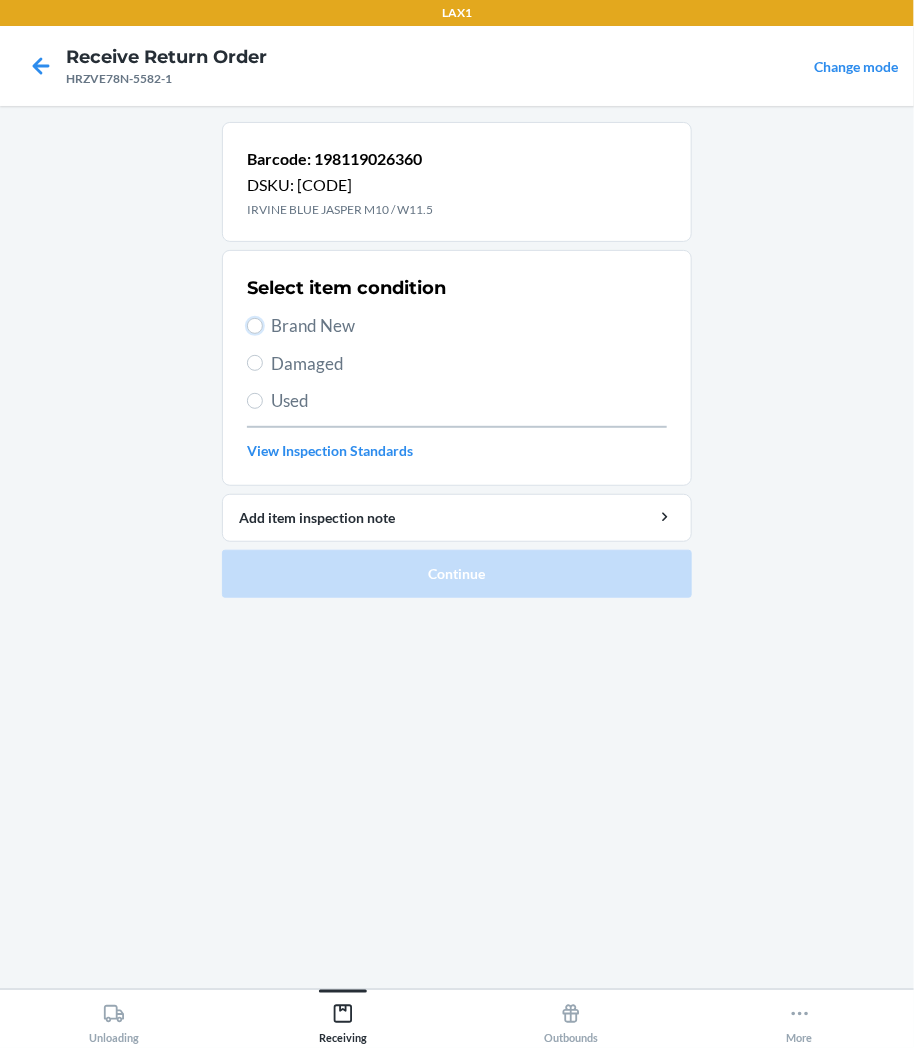 click on "Brand New" at bounding box center (255, 326) 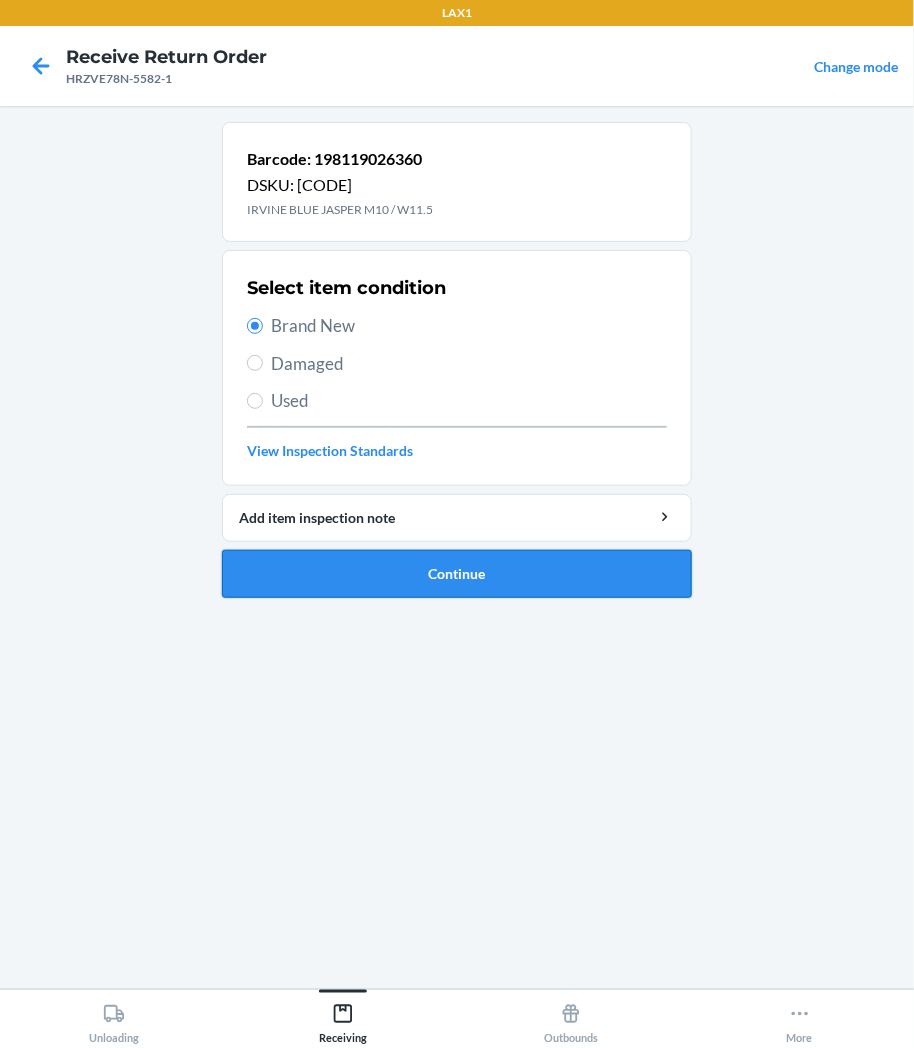 click on "Continue" at bounding box center [457, 574] 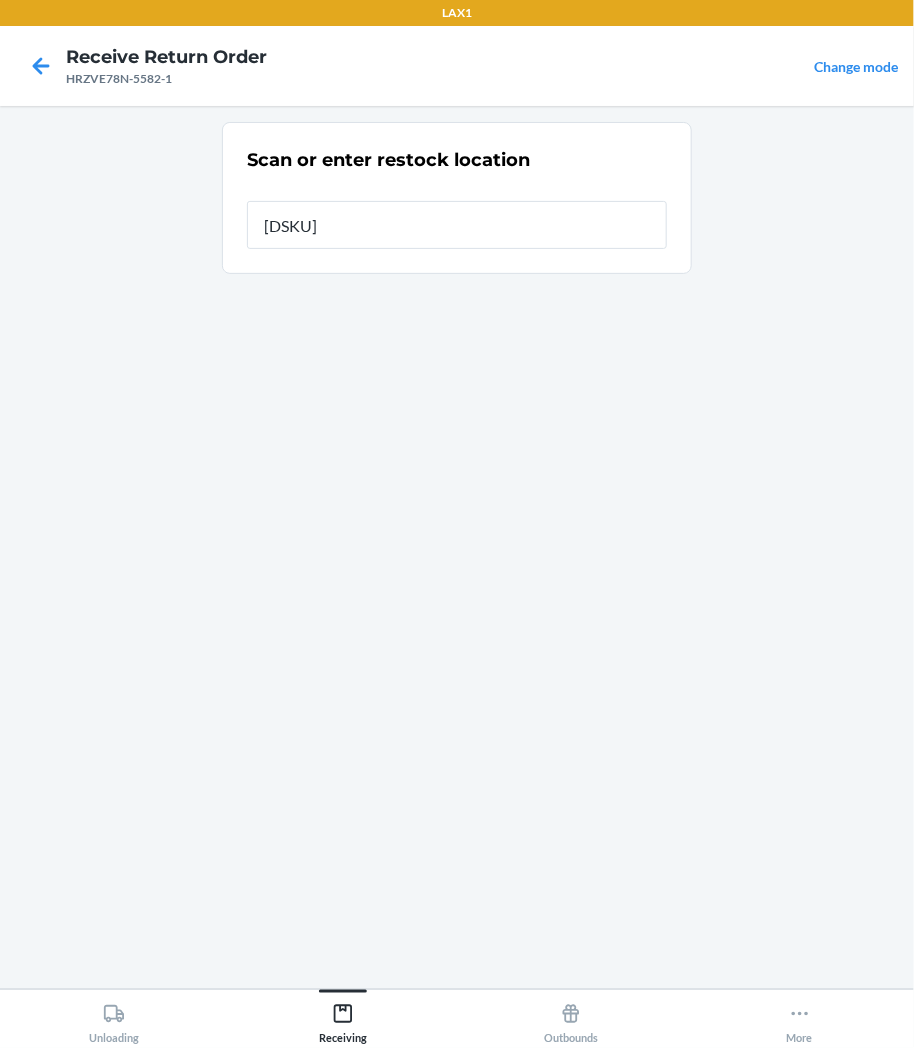 type on "[ALPHANUMERIC]" 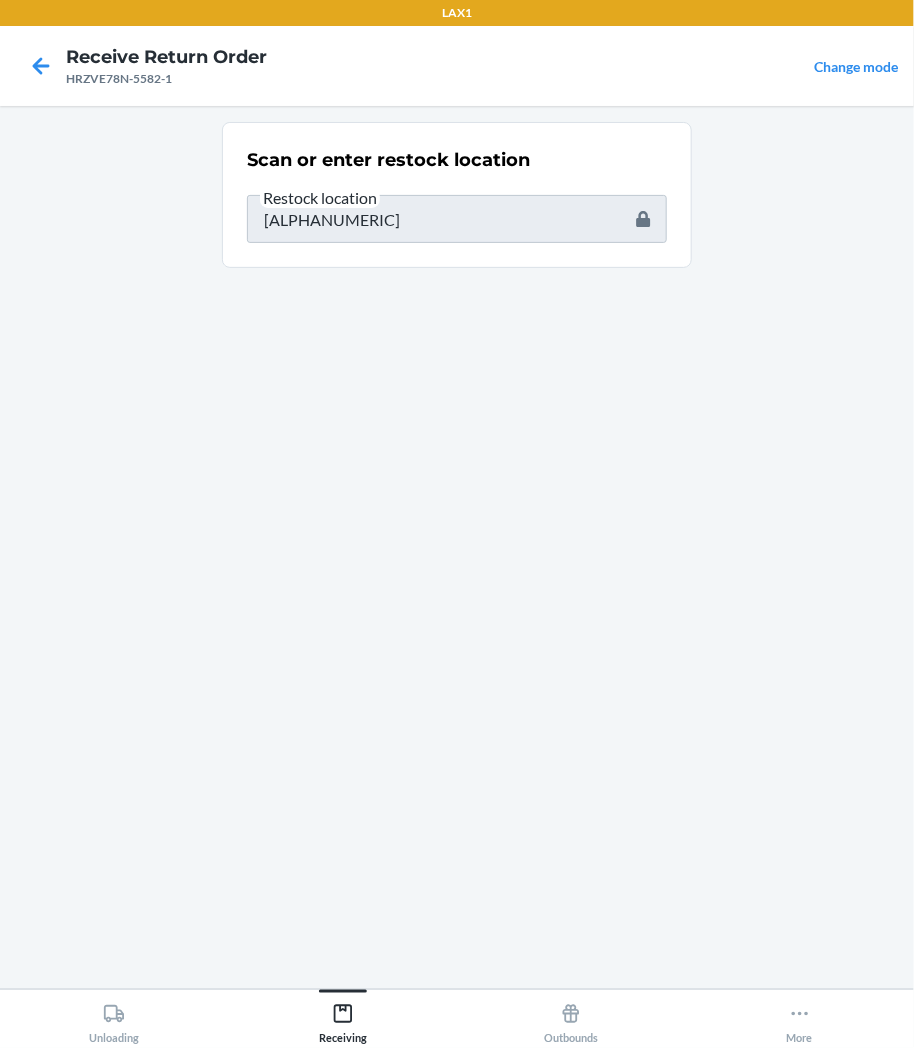 drag, startPoint x: 104, startPoint y: 535, endPoint x: 117, endPoint y: 581, distance: 47.801674 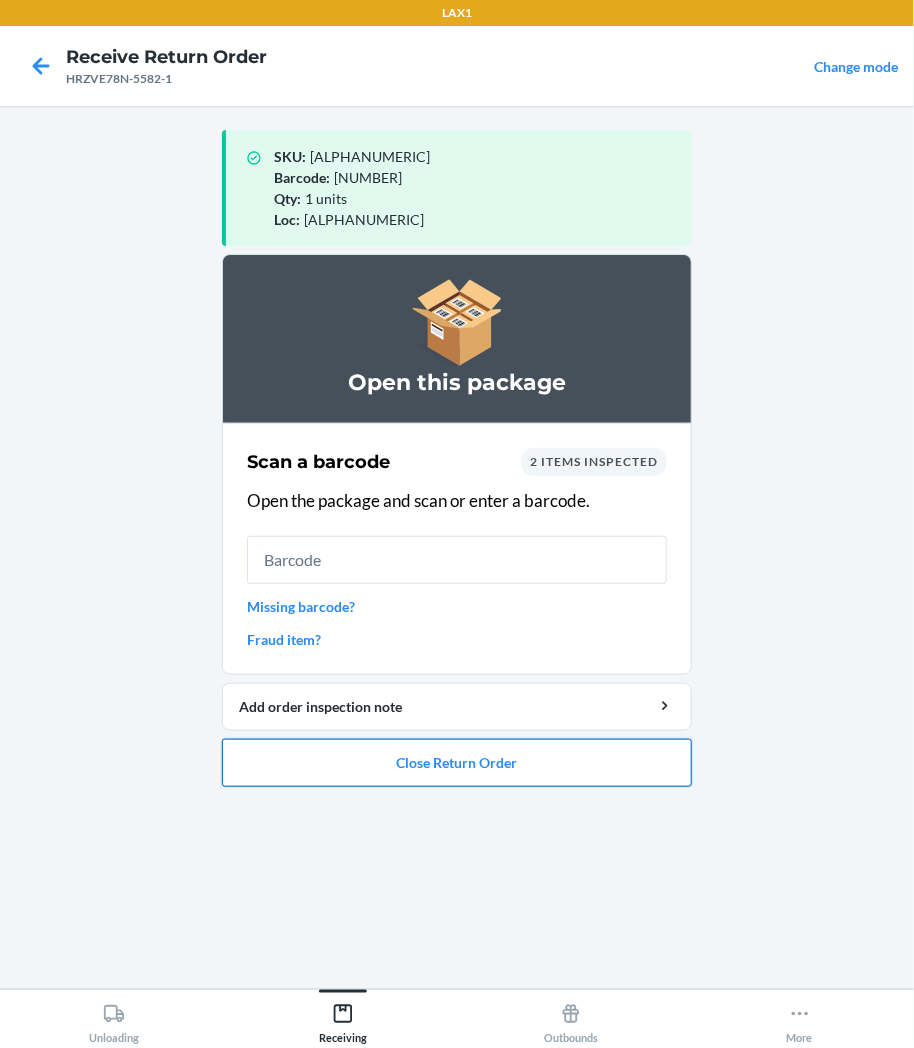 click on "Close Return Order" at bounding box center [457, 763] 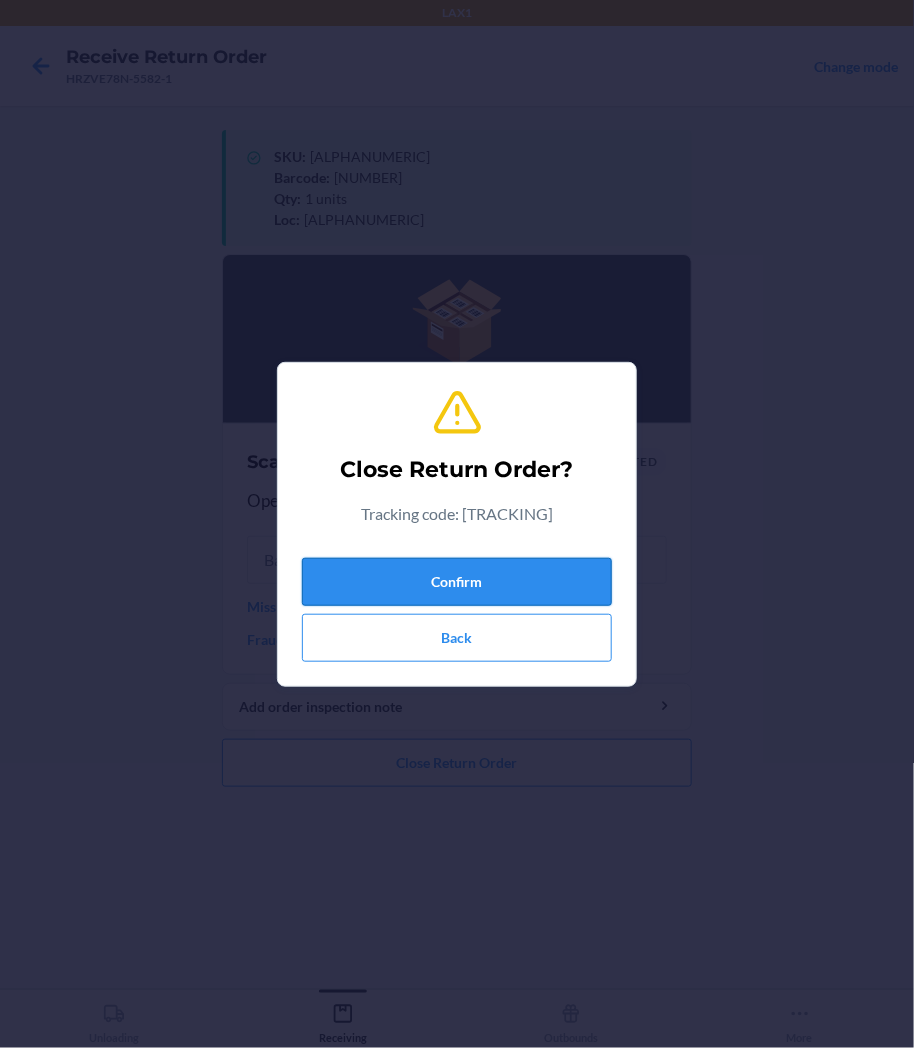 click on "Confirm" at bounding box center (457, 582) 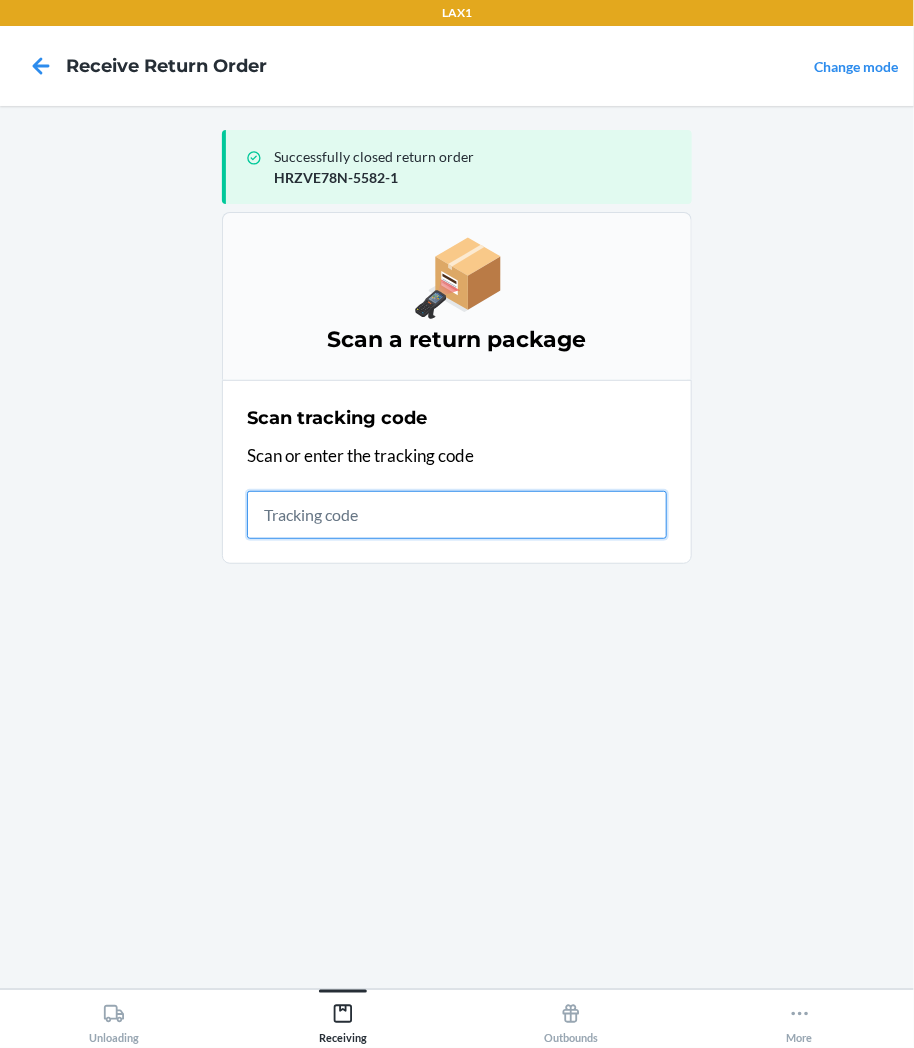 click at bounding box center [457, 515] 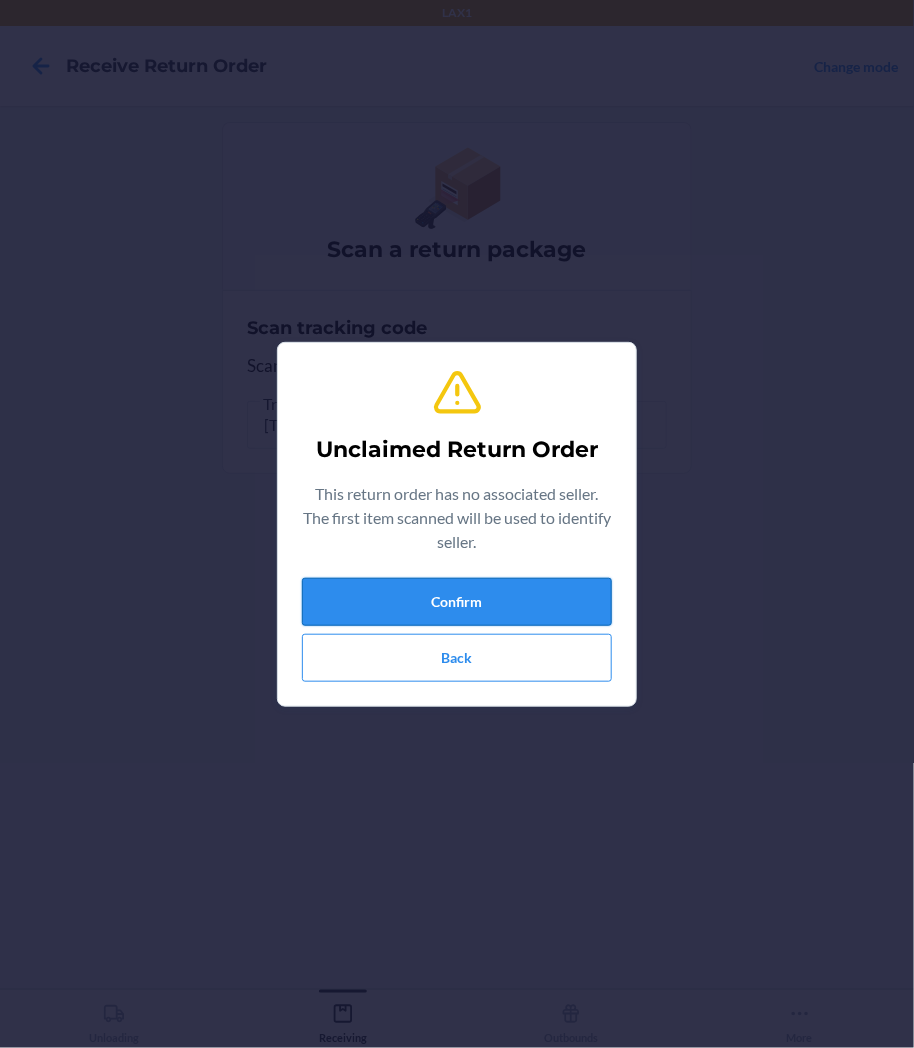 click on "Confirm" at bounding box center (457, 602) 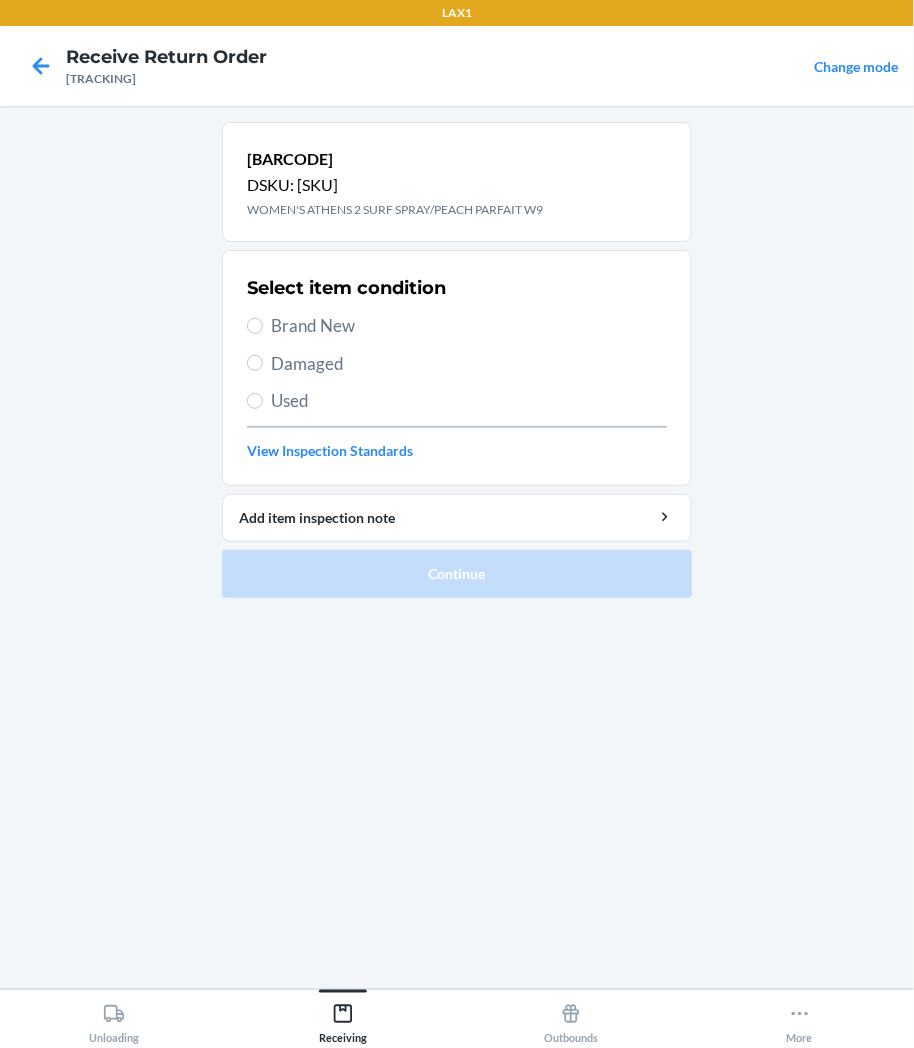 click on "Damaged" at bounding box center (469, 364) 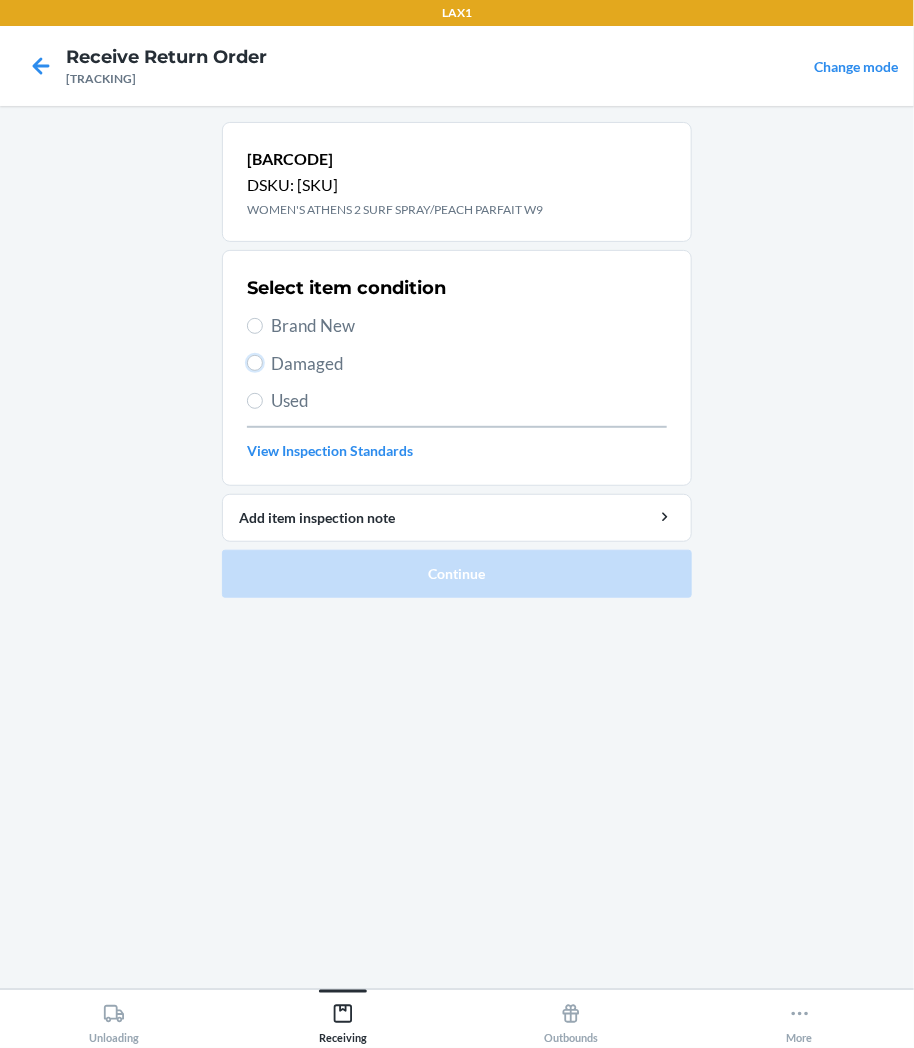 click on "Damaged" at bounding box center [255, 363] 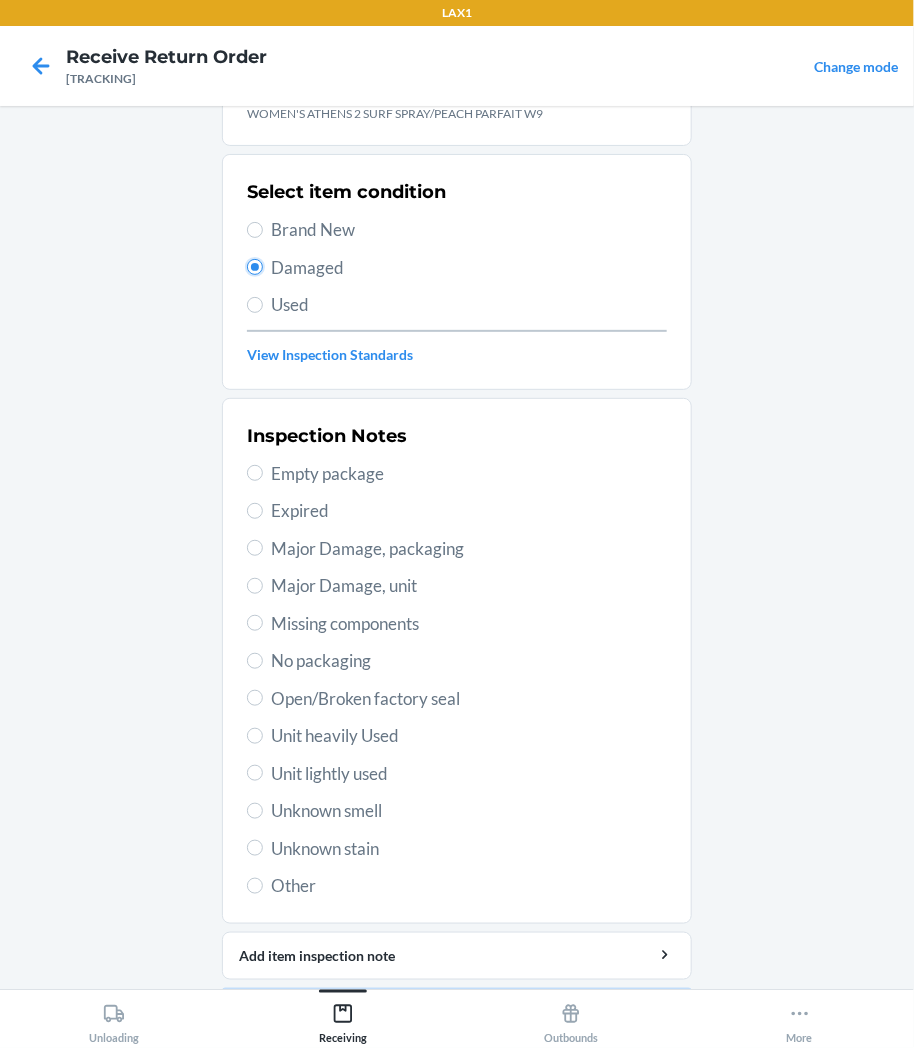 scroll, scrollTop: 157, scrollLeft: 0, axis: vertical 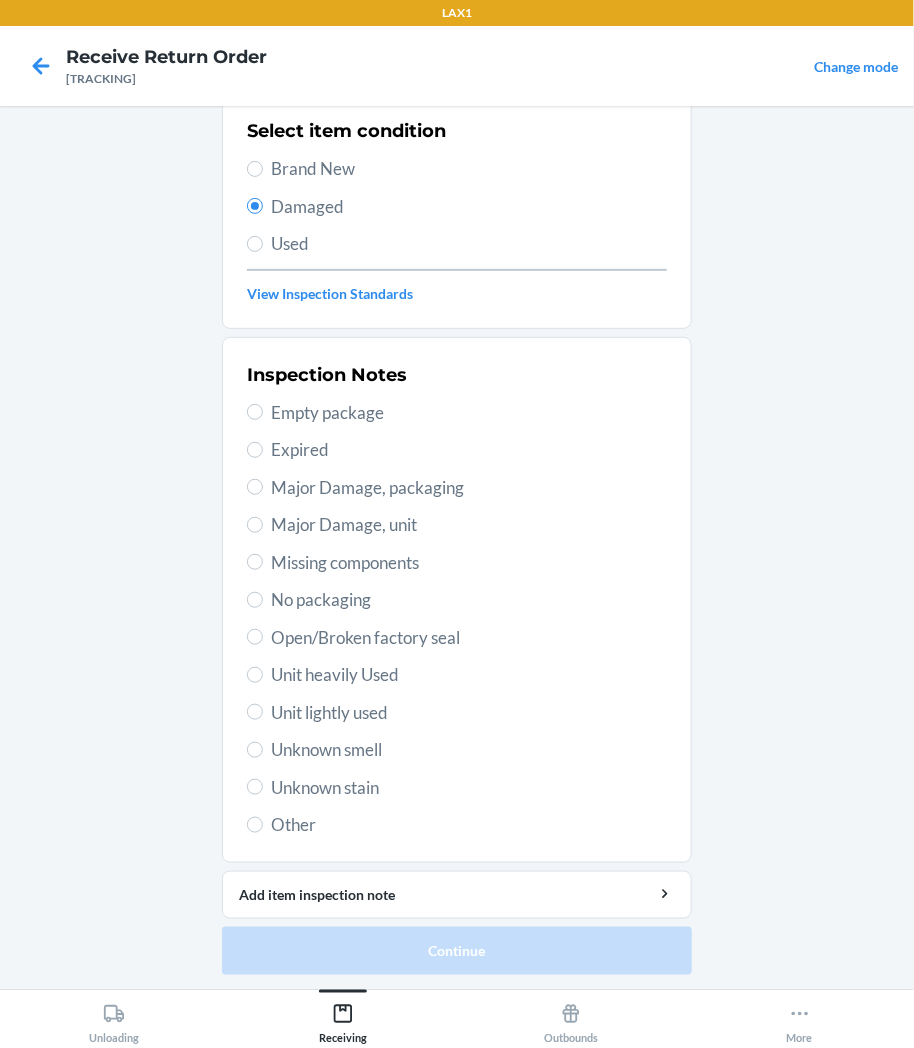 click on "Unit heavily Used" at bounding box center (469, 675) 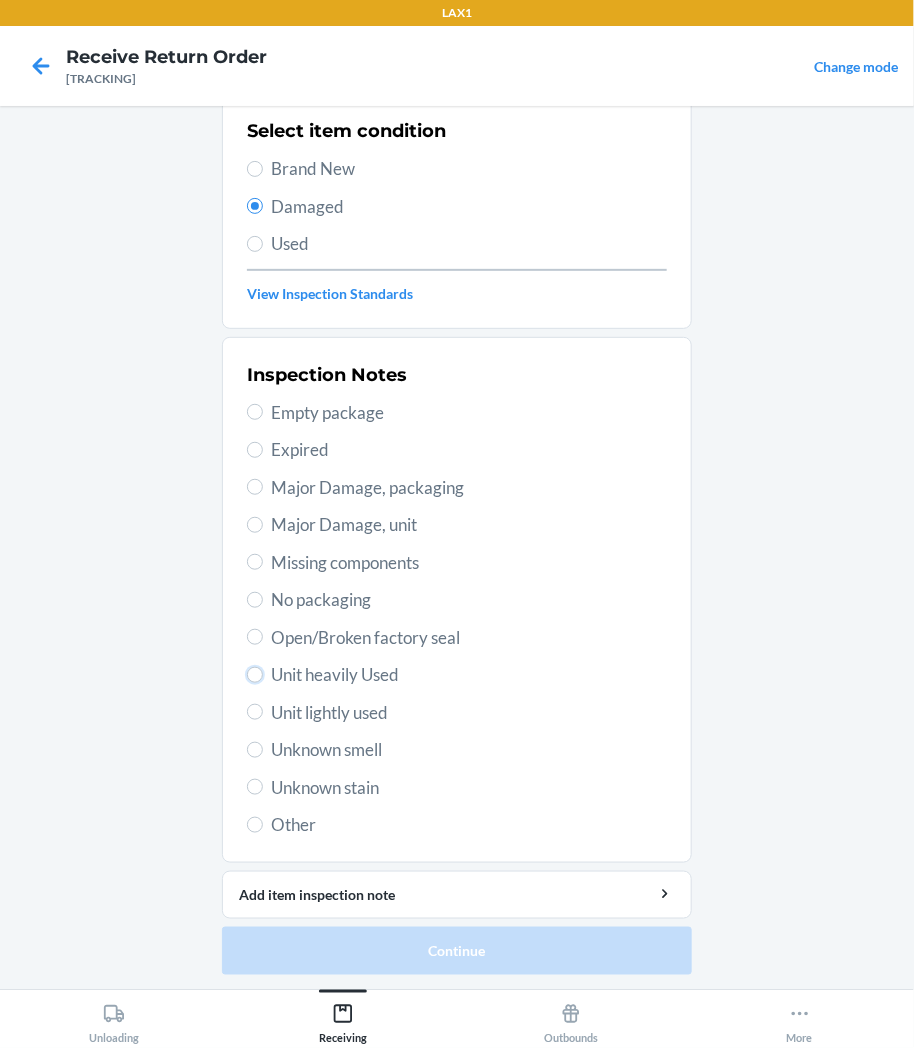 click on "Unit heavily Used" at bounding box center [255, 675] 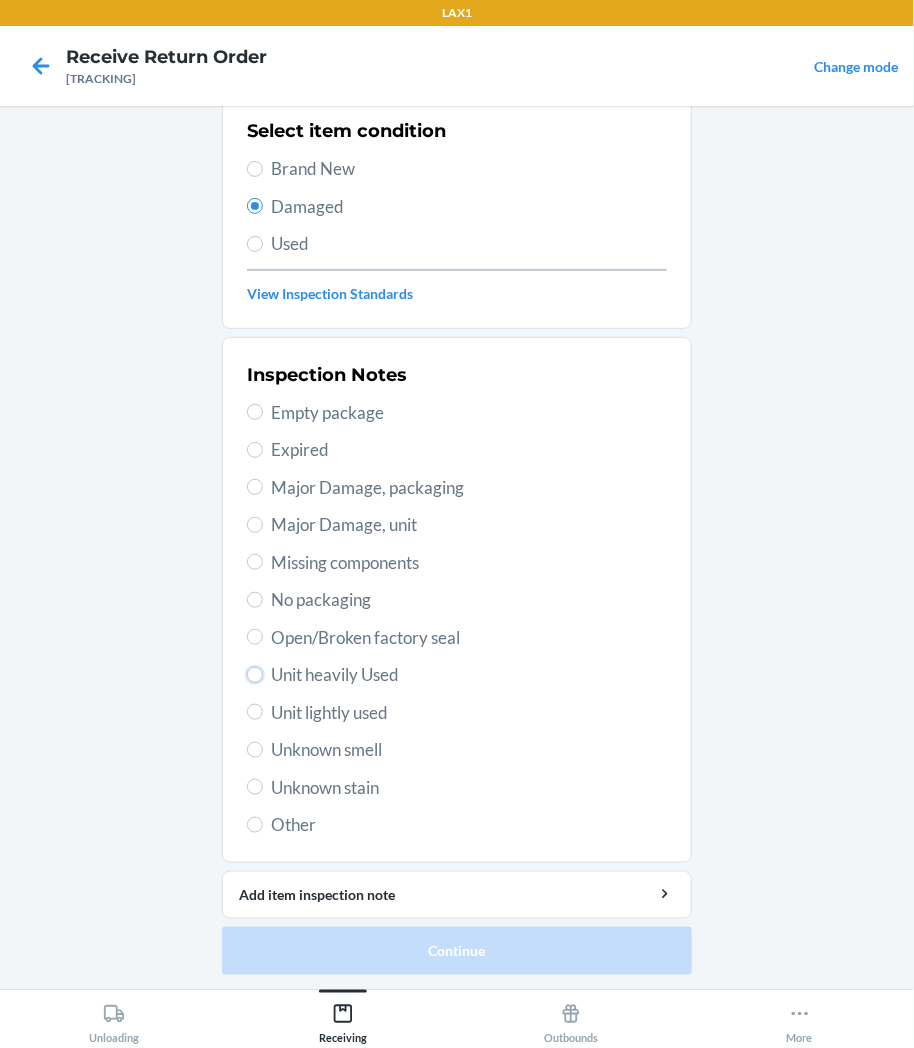radio on "true" 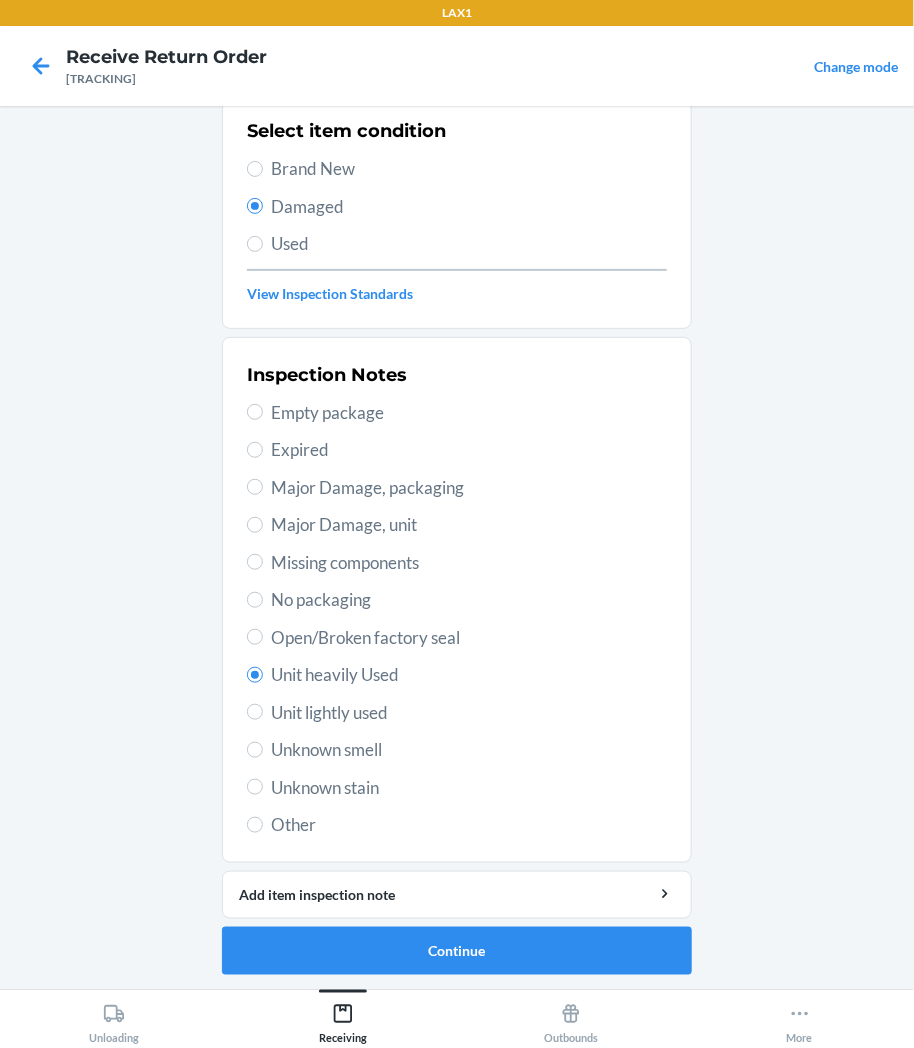 click on "Inspection Notes Empty package Expired Major Damage, packaging Major Damage, unit Missing components No packaging Open/Broken factory seal Unit heavily Used Unit lightly used Unknown smell Unknown stain Other" at bounding box center [457, 600] 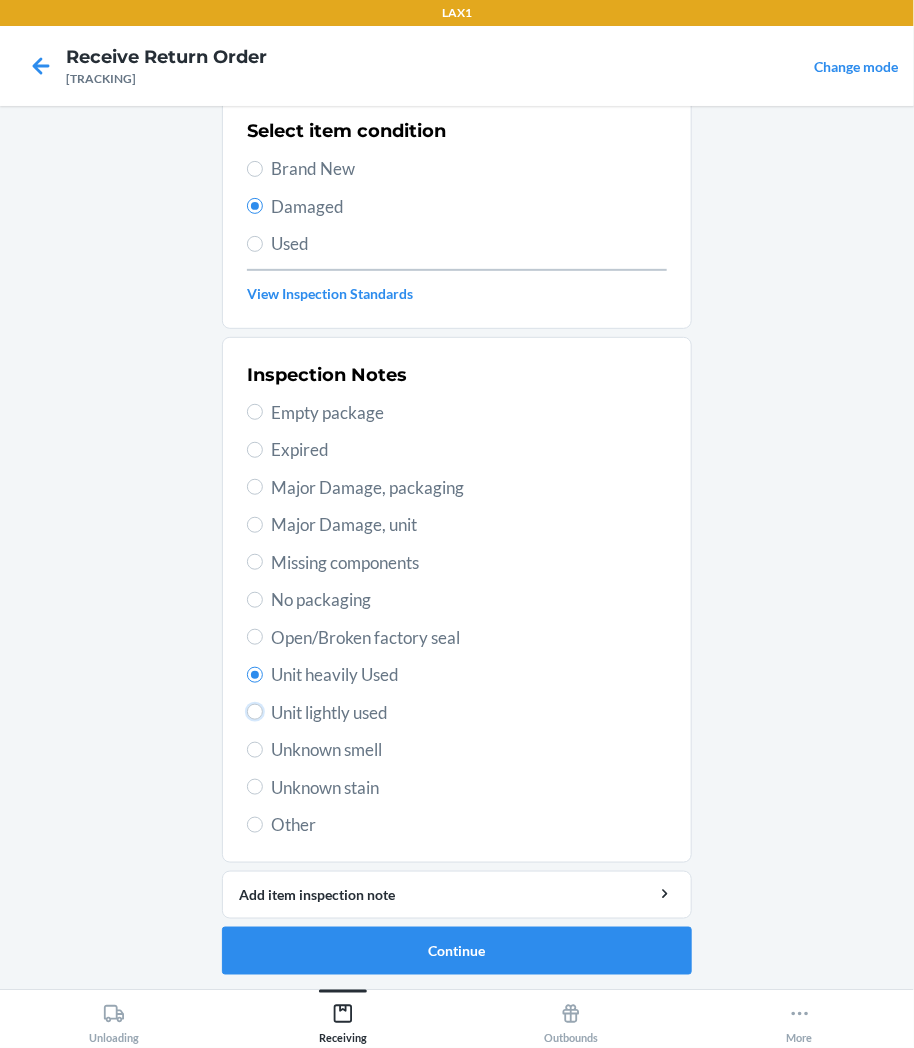 click on "Unit lightly used" at bounding box center (255, 712) 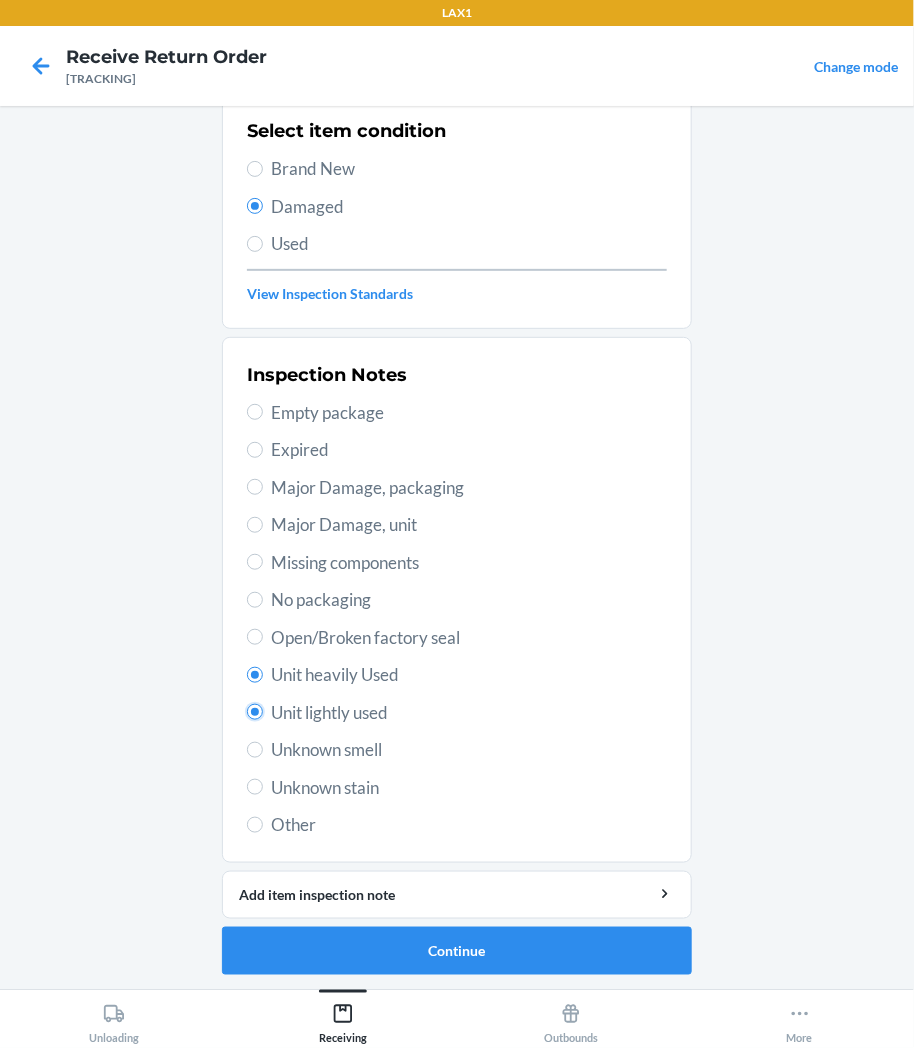 radio on "false" 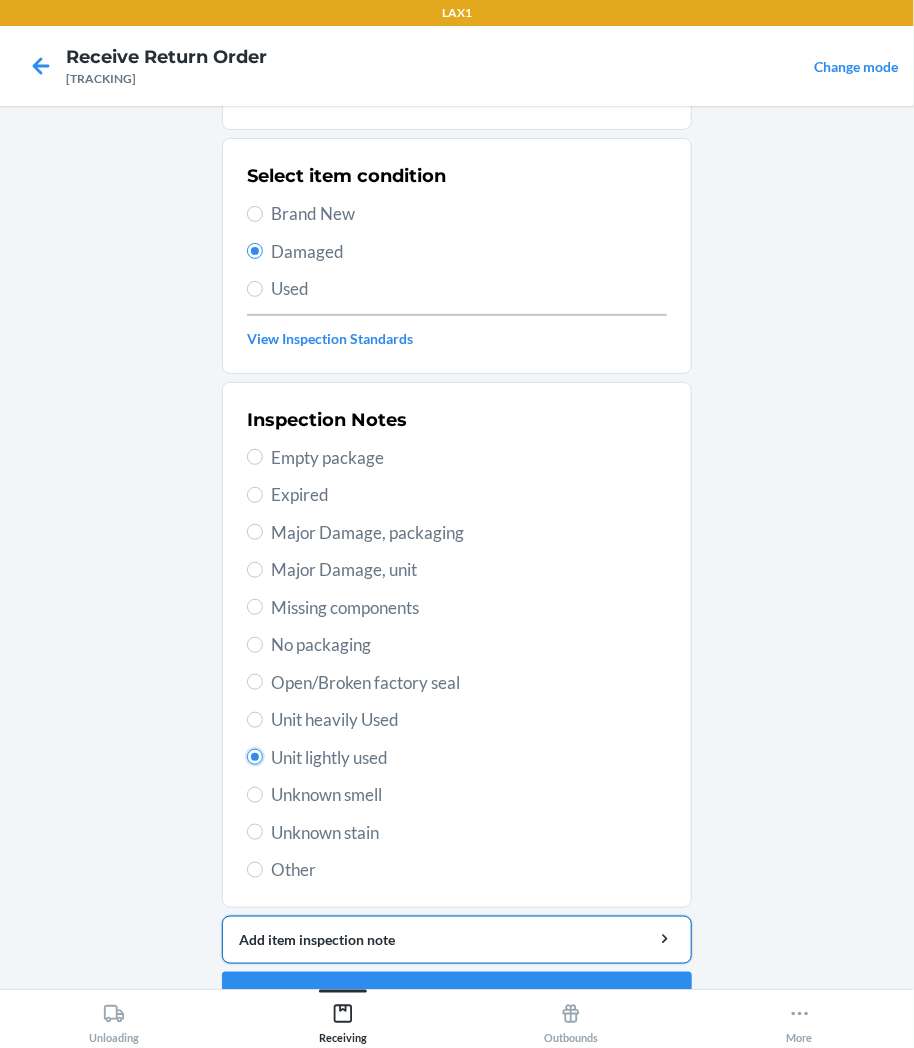 scroll, scrollTop: 111, scrollLeft: 0, axis: vertical 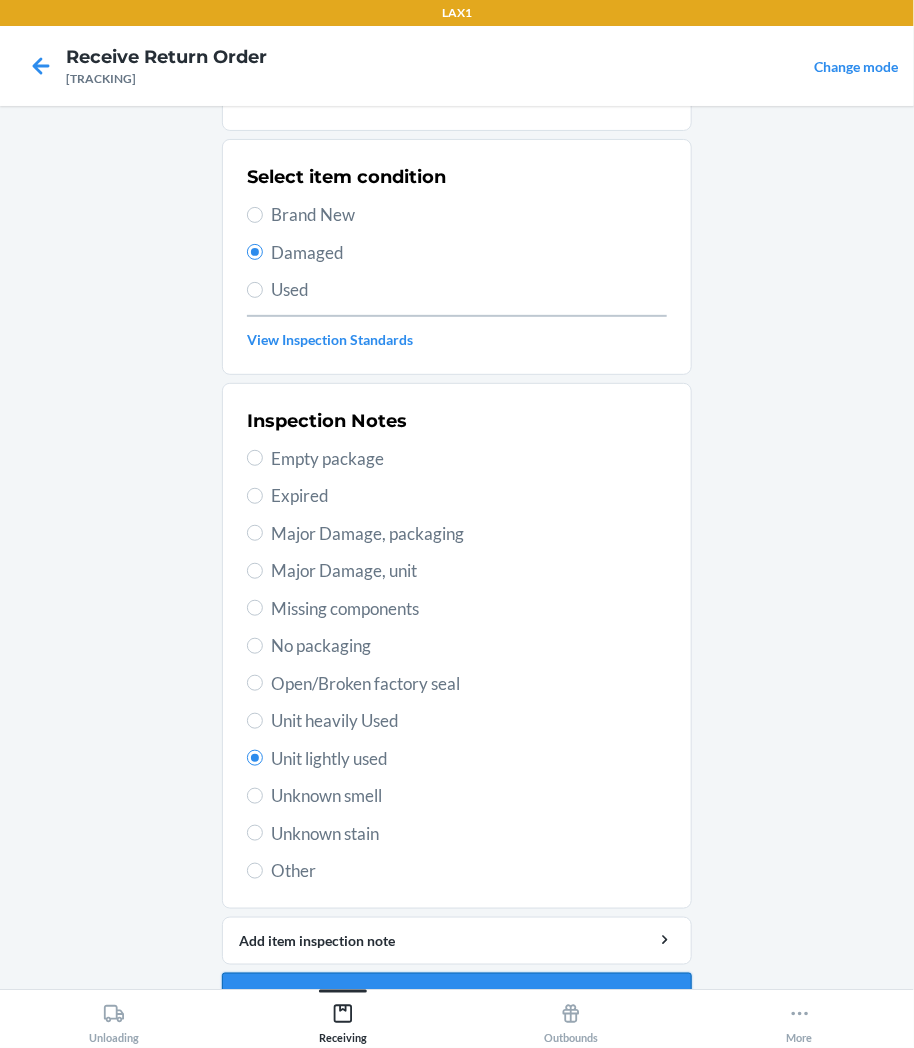 click on "Continue" at bounding box center [457, 997] 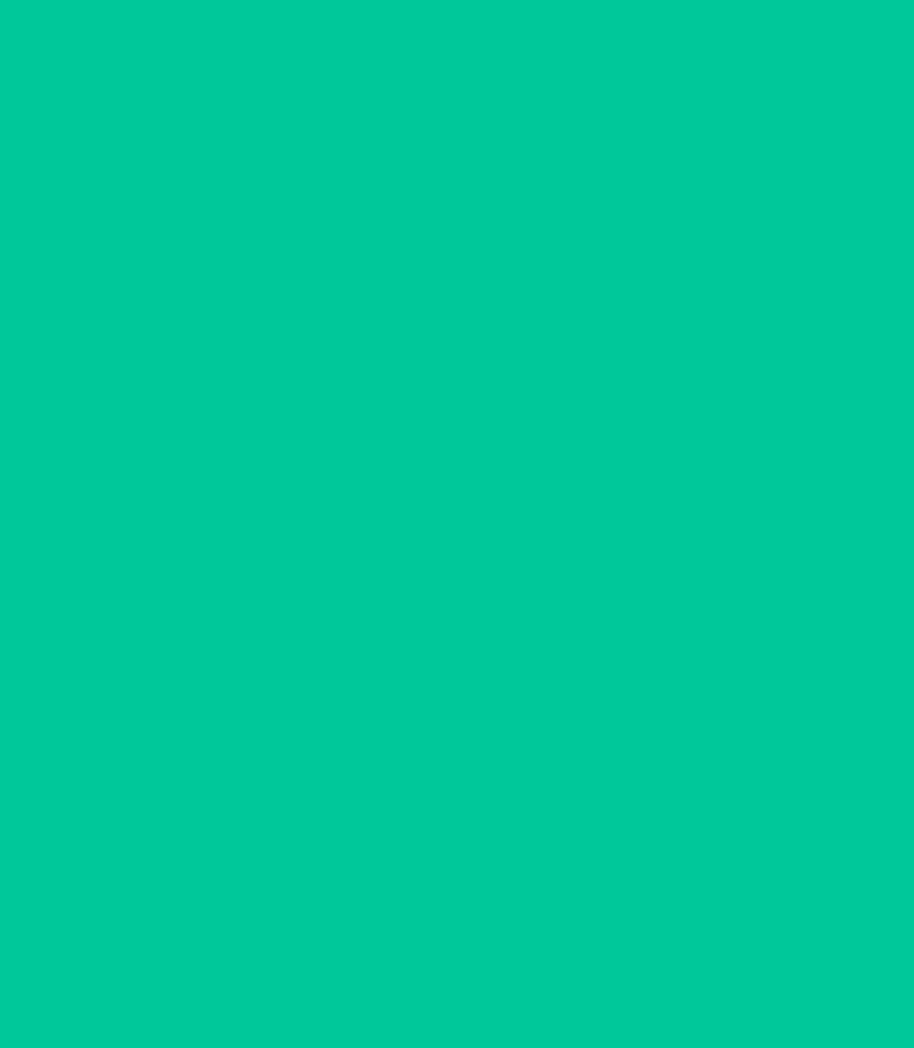 click on "Item disposition: DESTROY Upload photos of the item Shipping label image   * Unit image   * Barcode image   * Damage image   * Optional image Sort item to appropriate pile. Take photo Confirm" at bounding box center (457, 552) 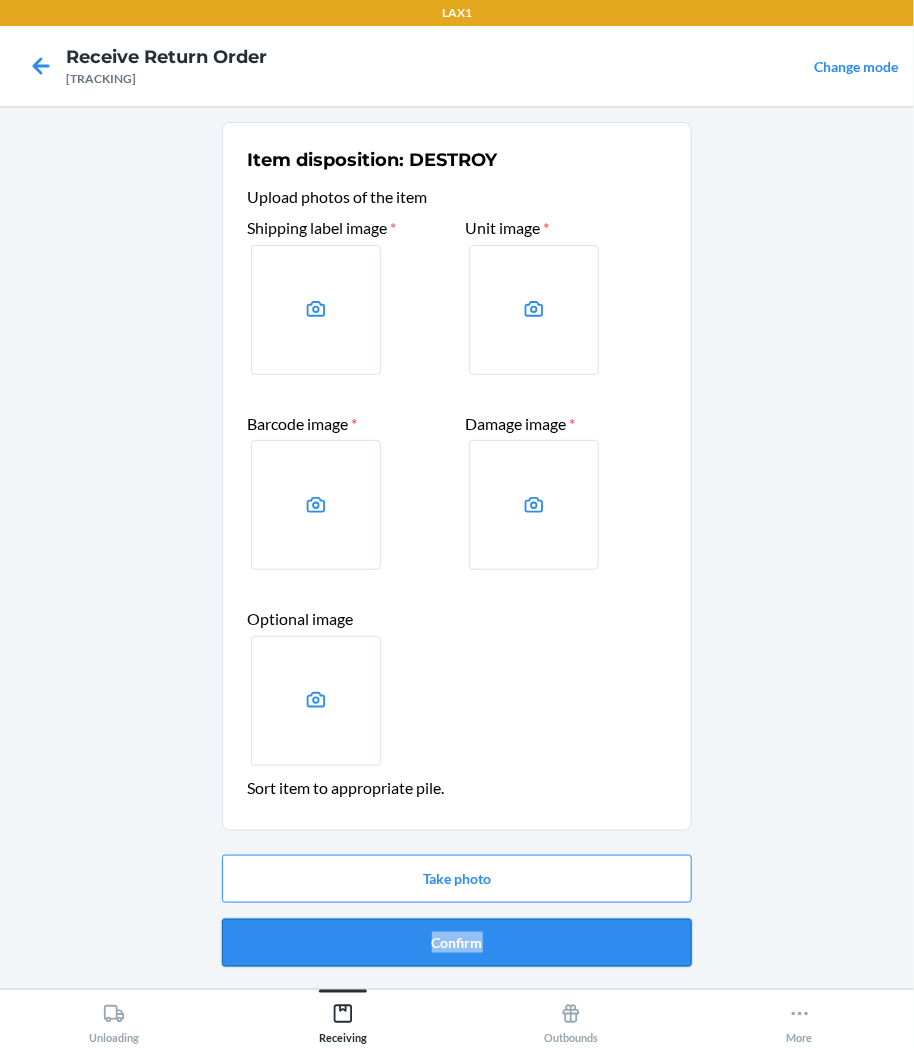 click on "Confirm" at bounding box center (457, 943) 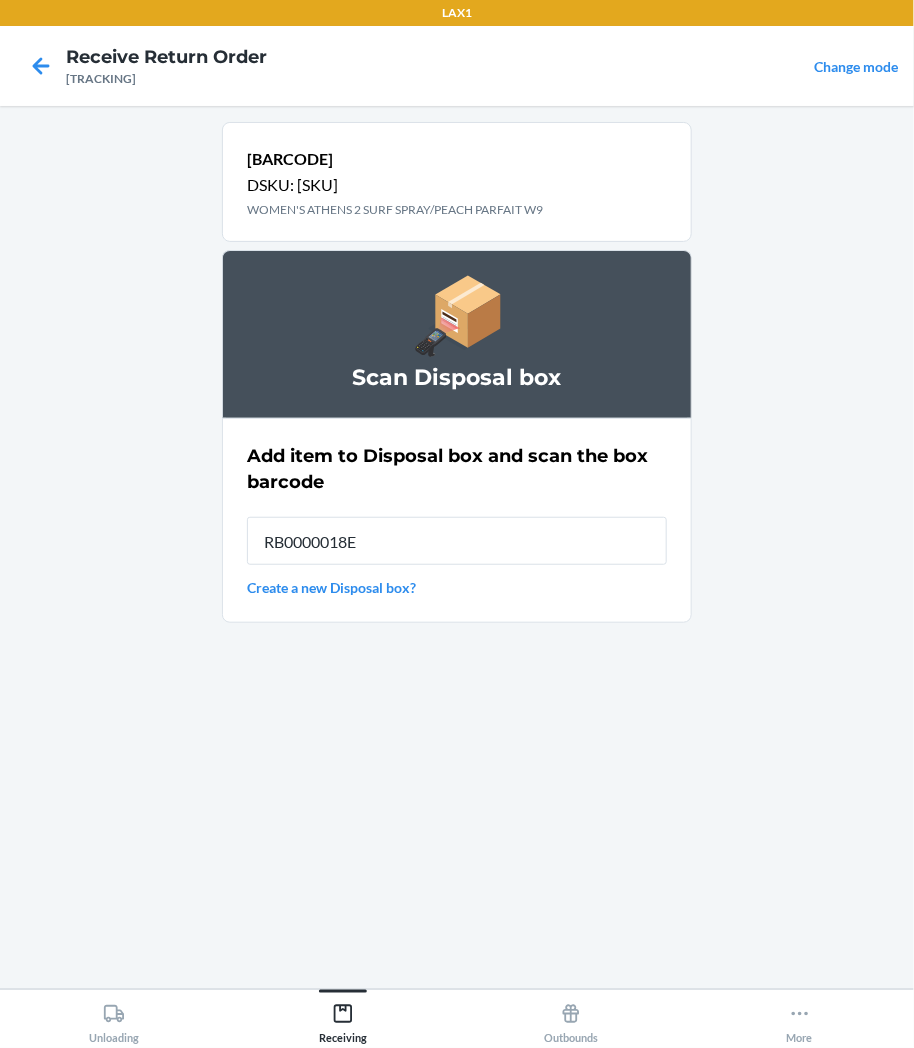 type on "[PRODUCT_ID]" 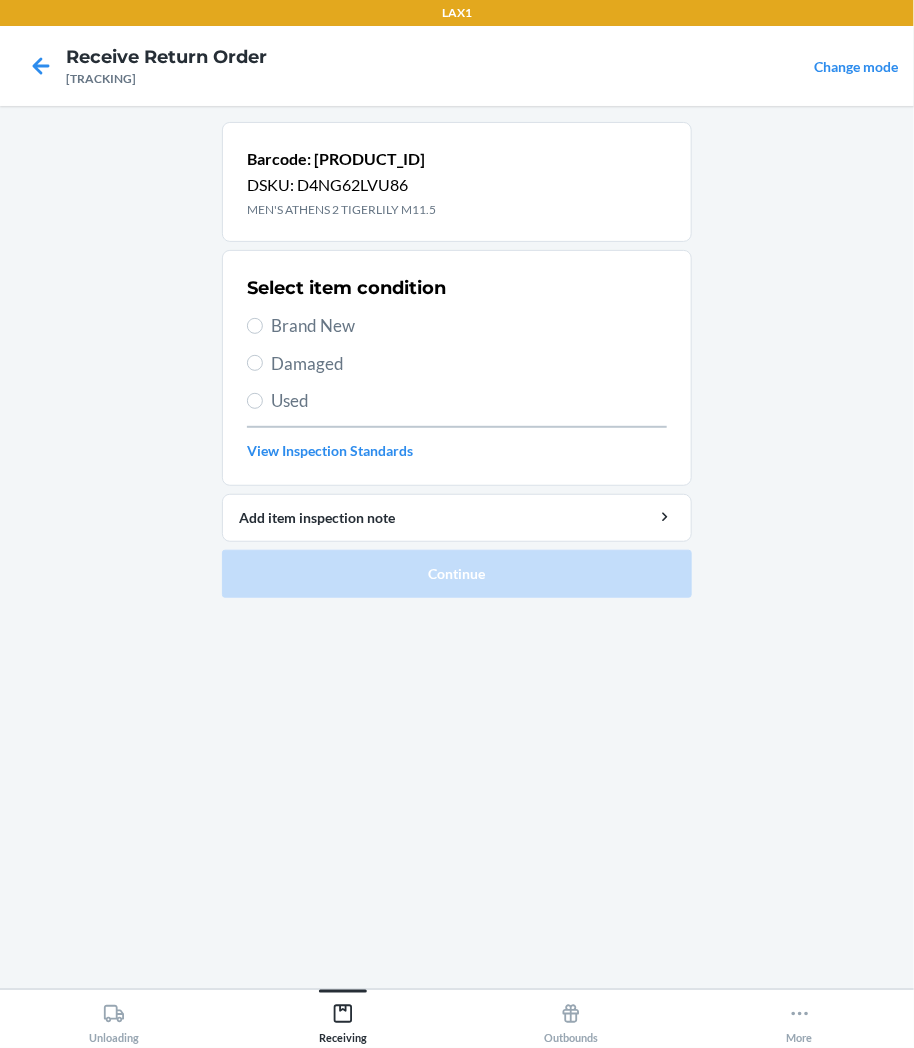 drag, startPoint x: 735, startPoint y: 663, endPoint x: 722, endPoint y: 682, distance: 23.021729 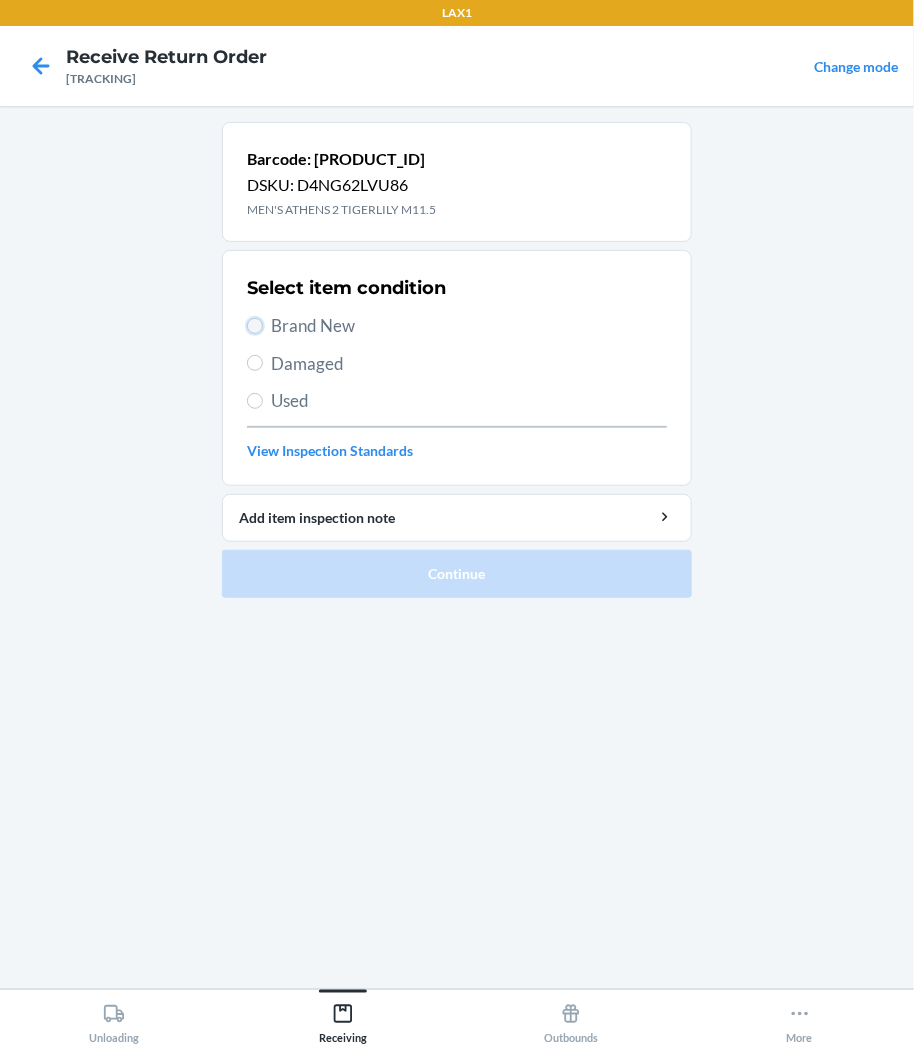 drag, startPoint x: -182, startPoint y: -64, endPoint x: 248, endPoint y: 326, distance: 580.517 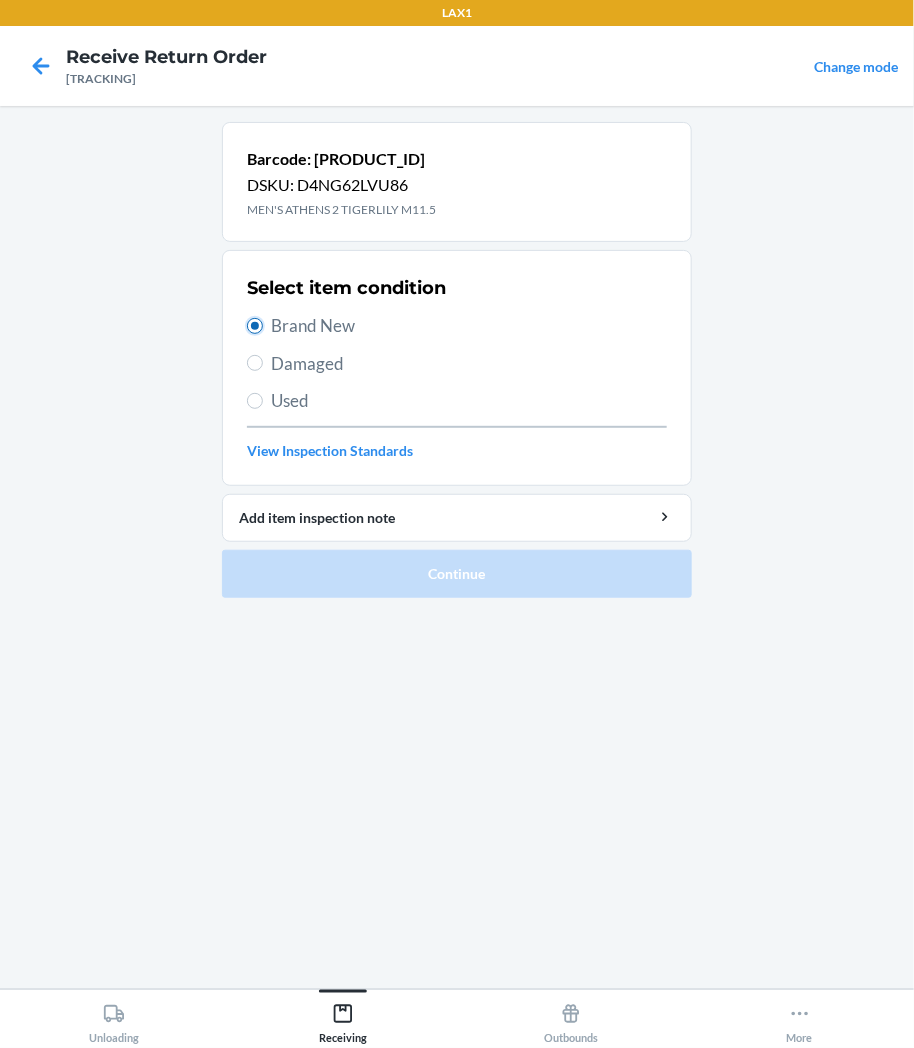 radio on "true" 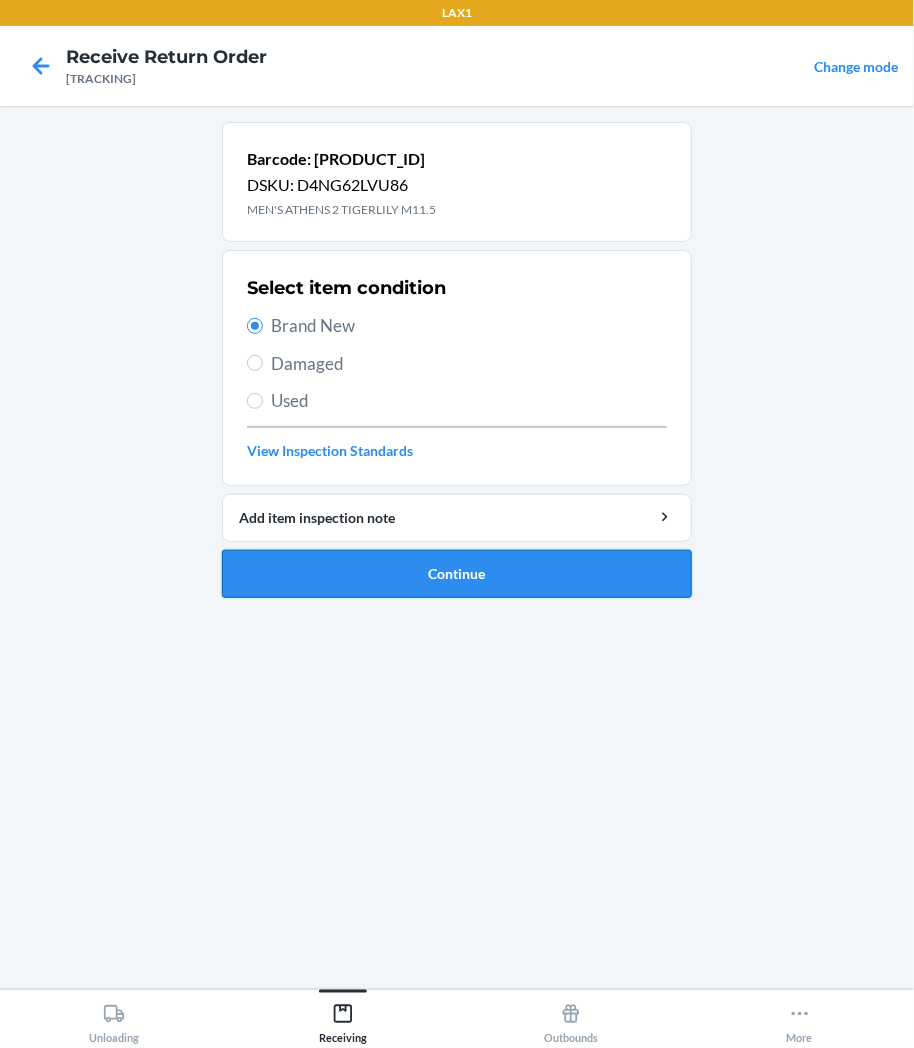 click on "Continue" at bounding box center [457, 574] 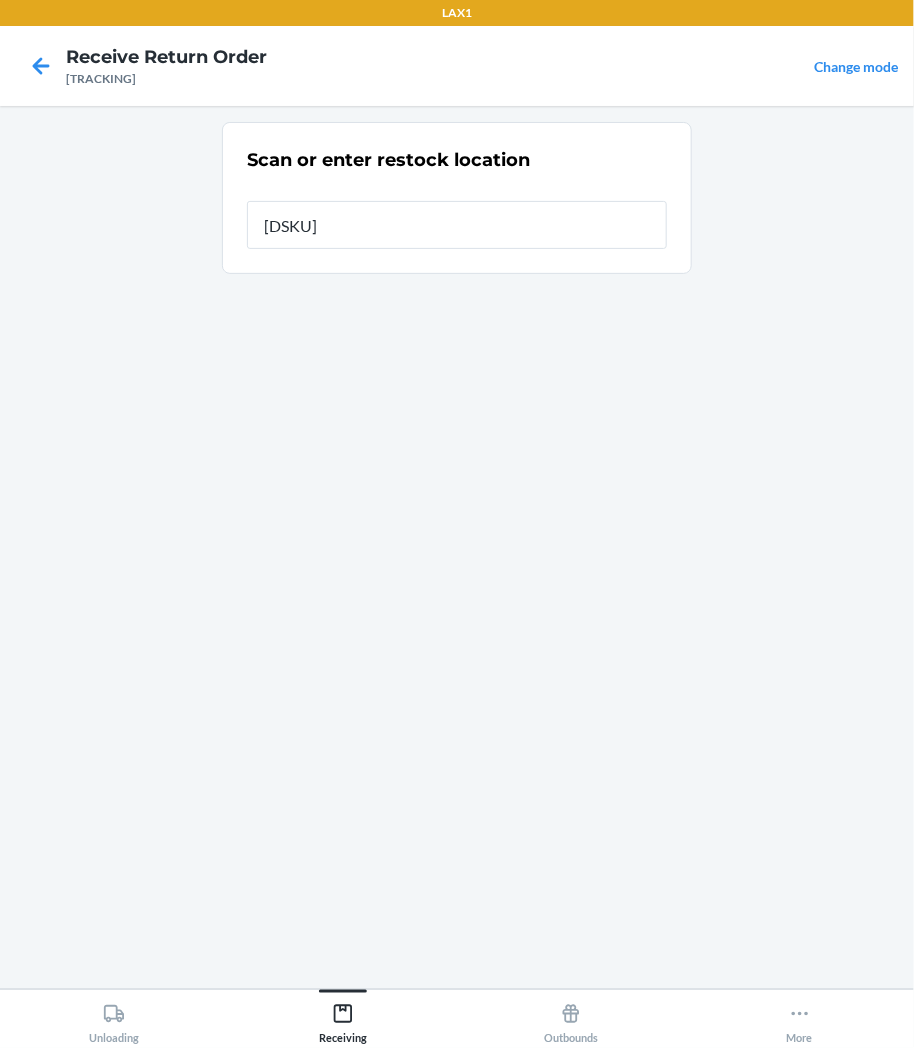 type on "[ALPHANUMERIC]" 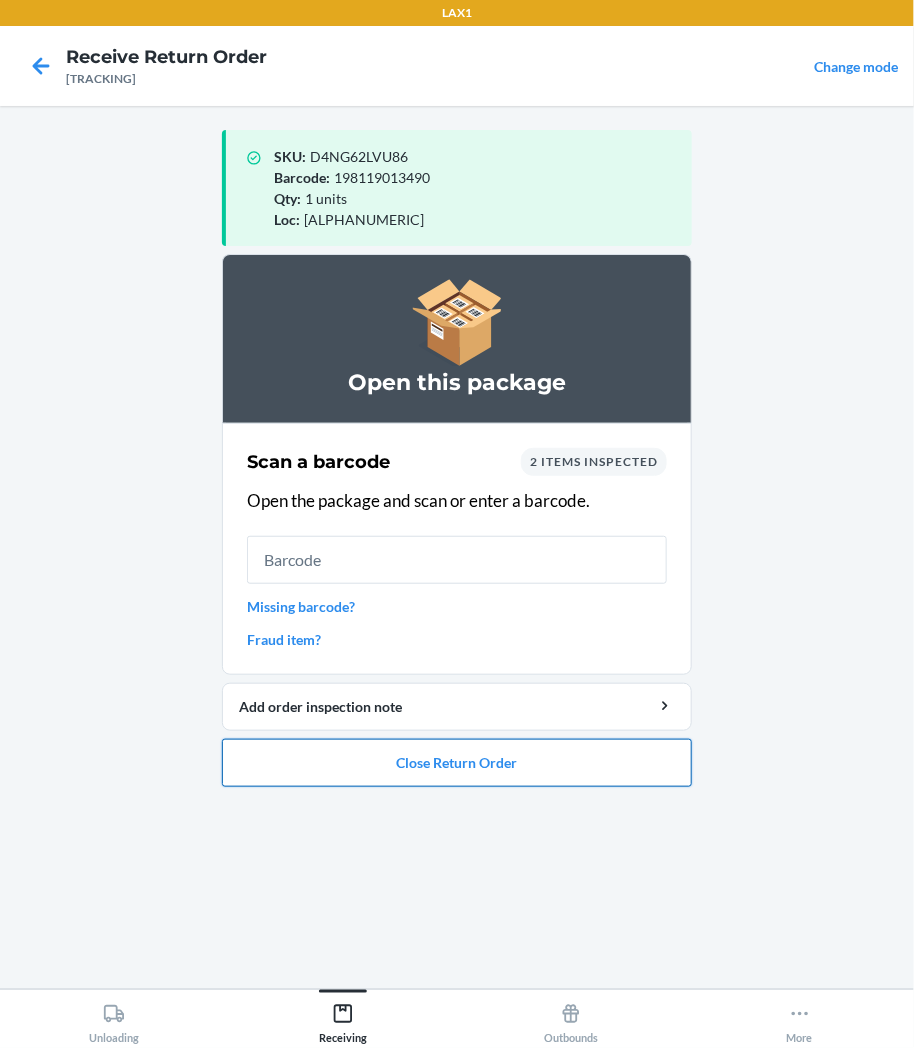 click on "Close Return Order" at bounding box center [457, 763] 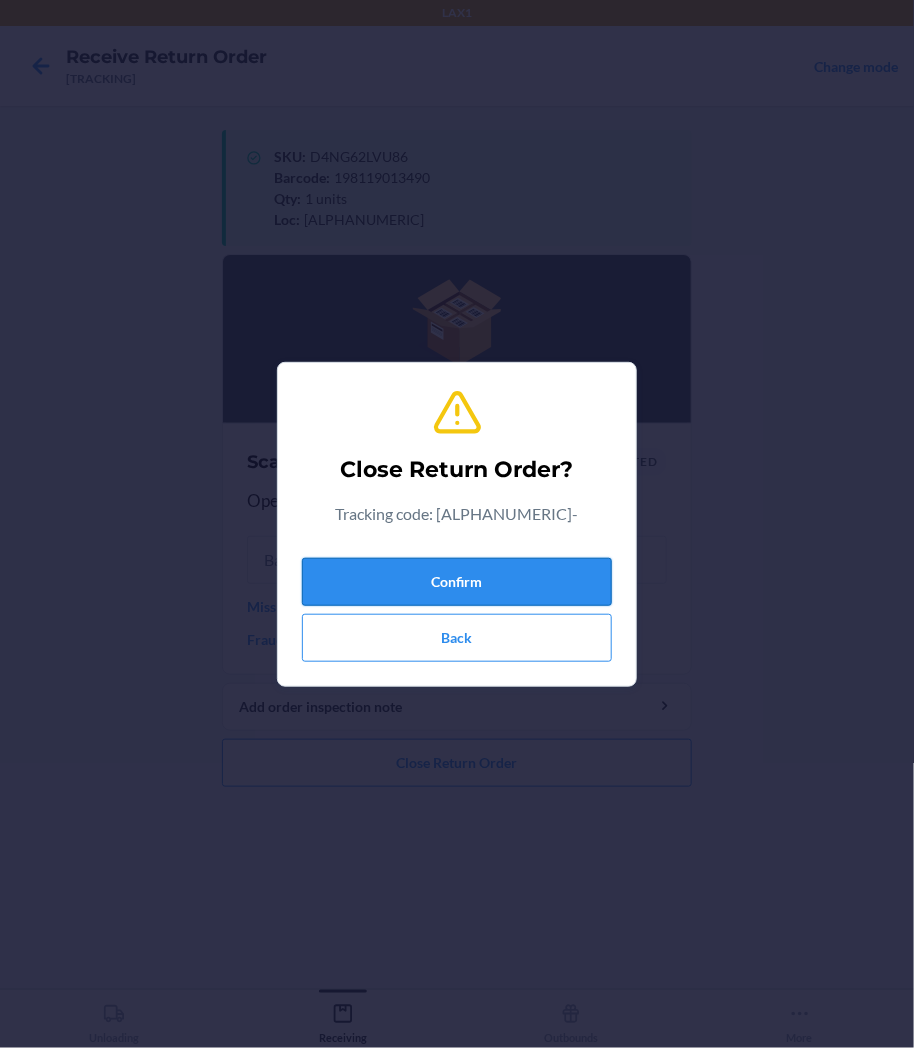 click on "Confirm" at bounding box center (457, 582) 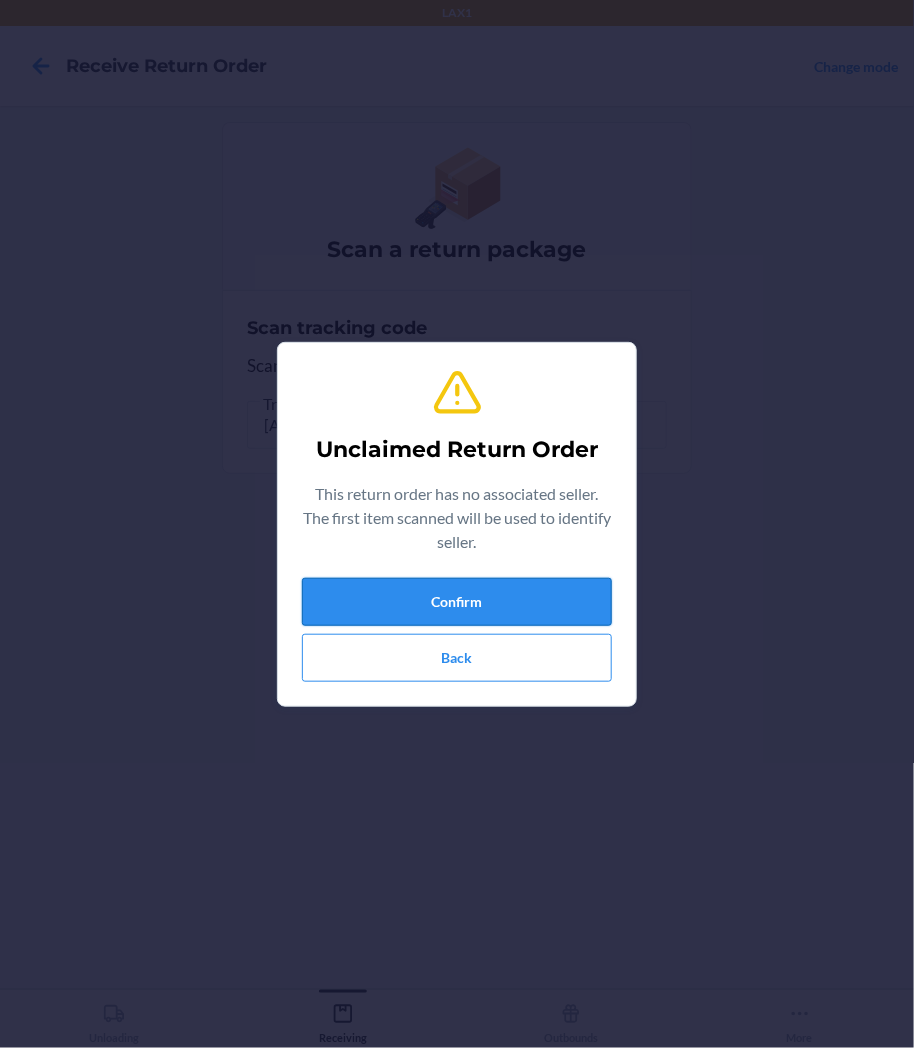 click on "Confirm" at bounding box center (457, 602) 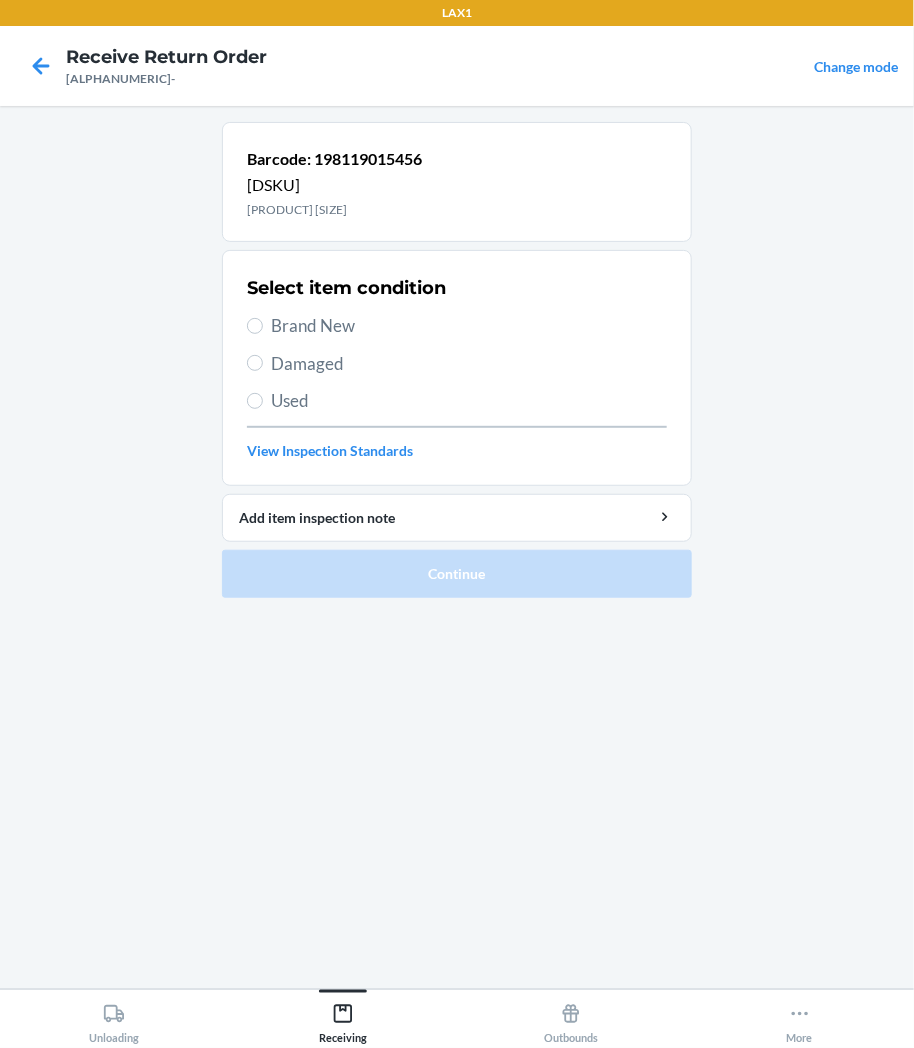 click on "Damaged" at bounding box center (469, 364) 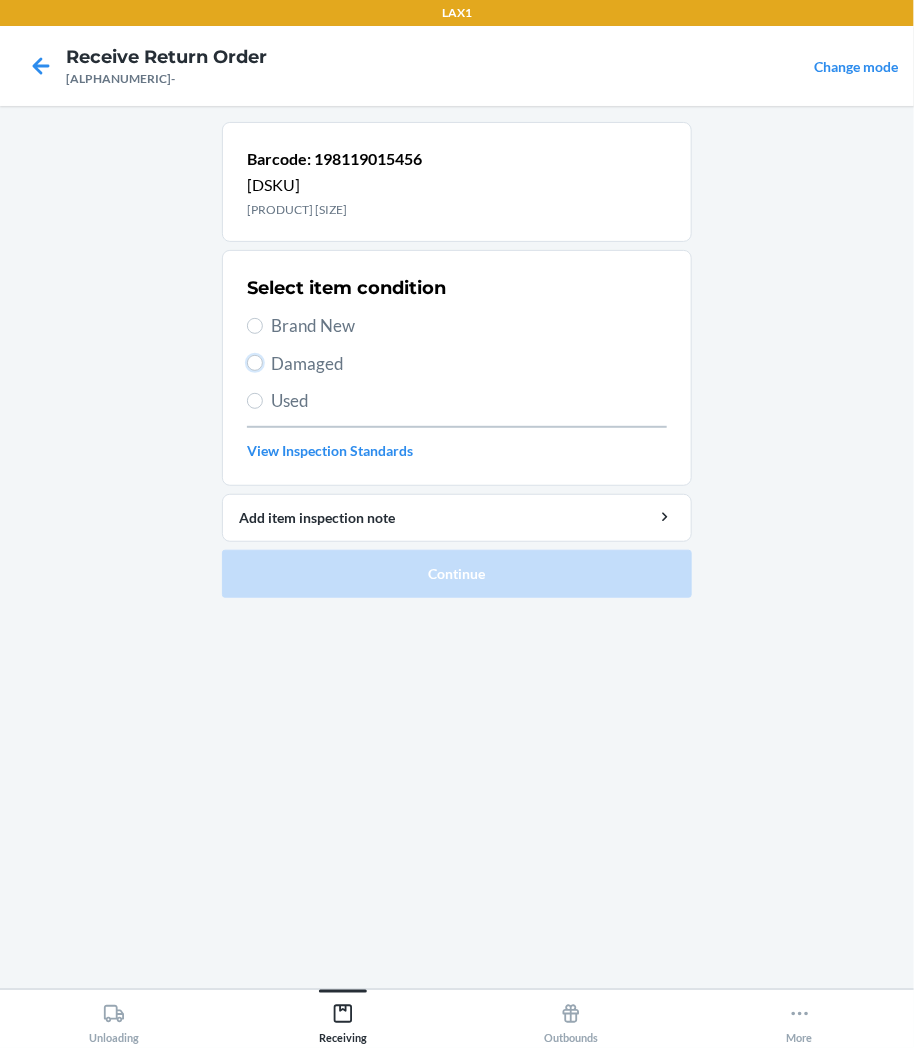 click on "Damaged" at bounding box center [255, 363] 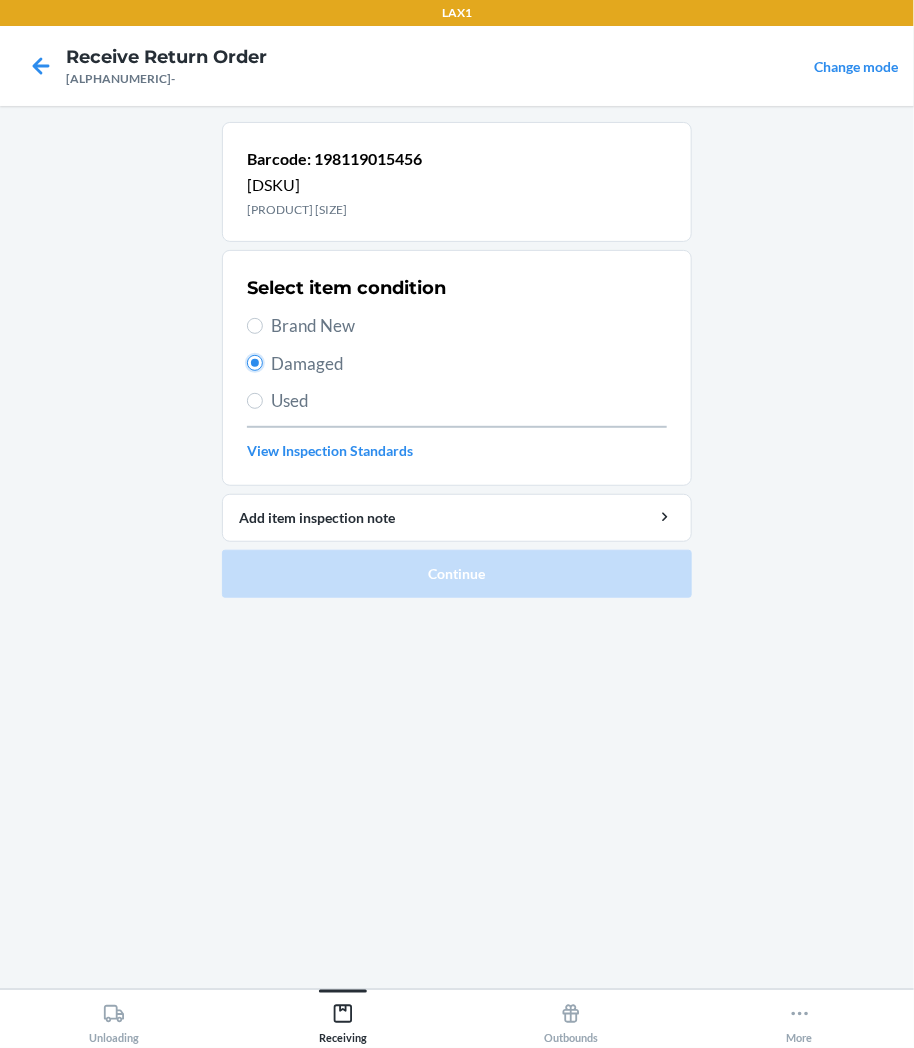 radio on "true" 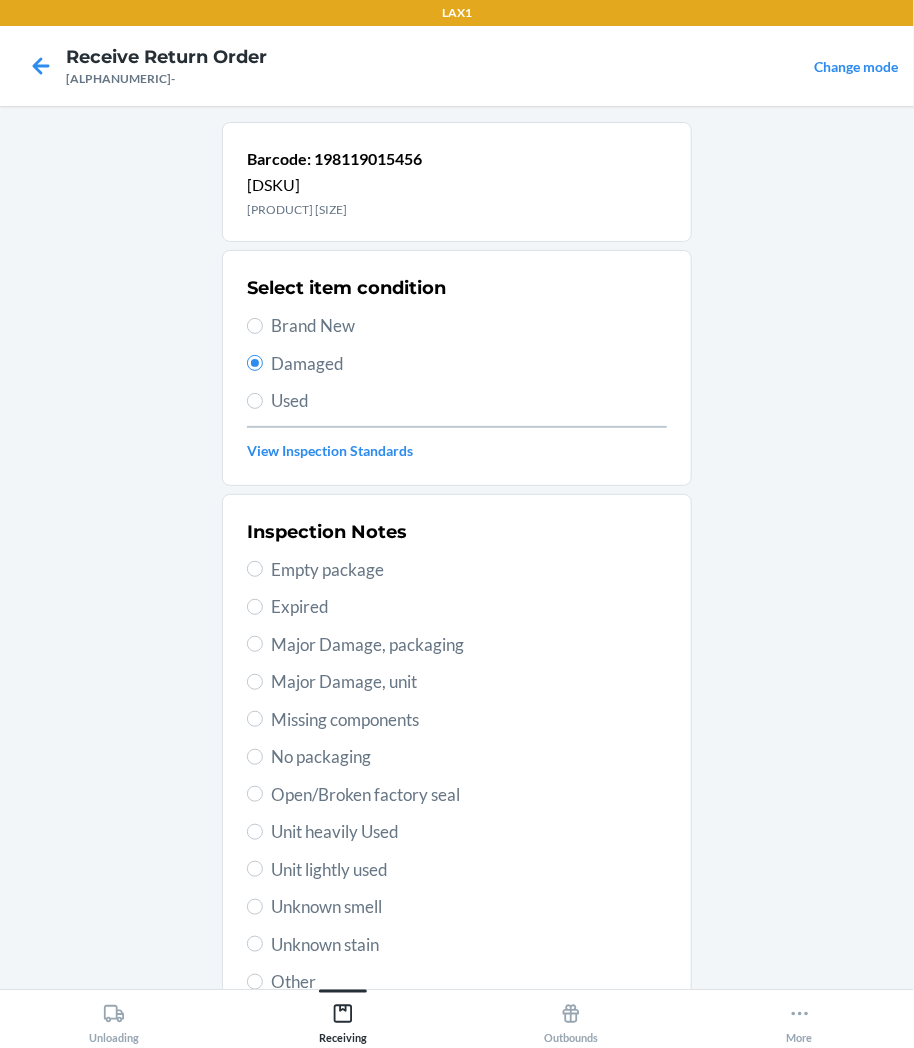 click on "Unit lightly used" at bounding box center (469, 870) 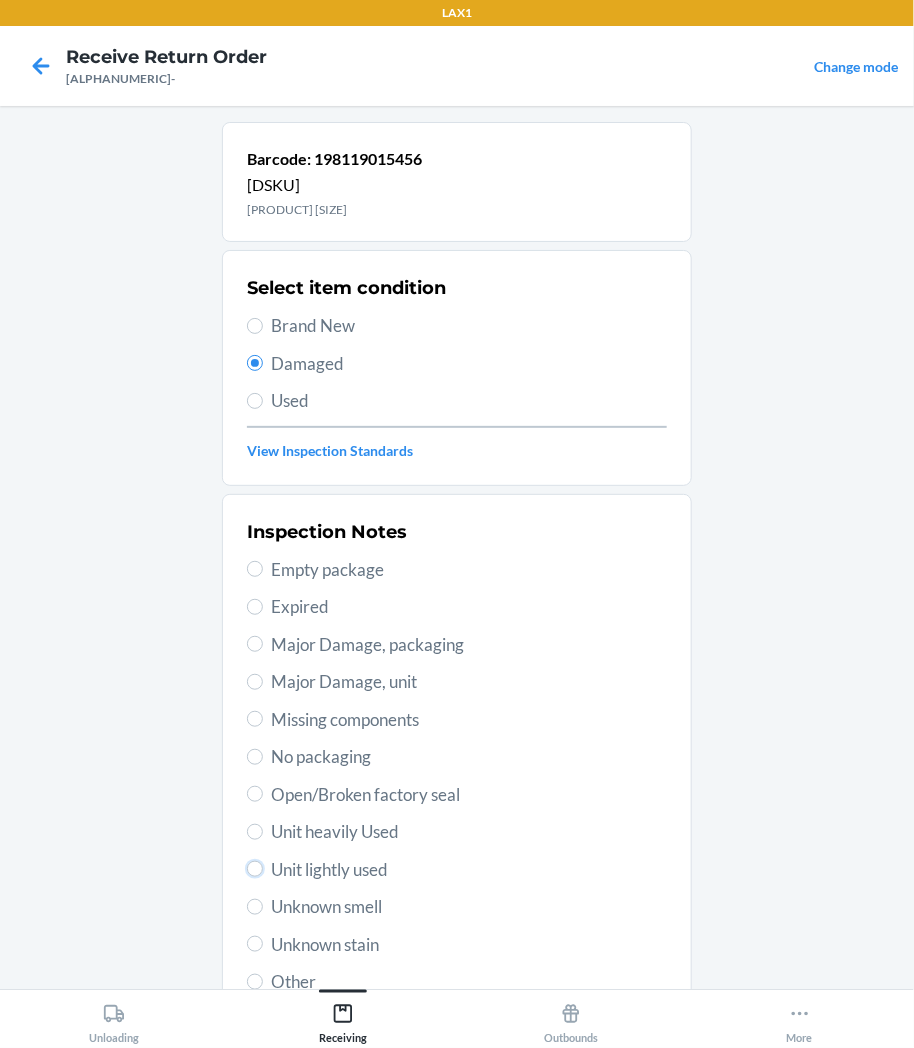 click on "Unit lightly used" at bounding box center [255, 869] 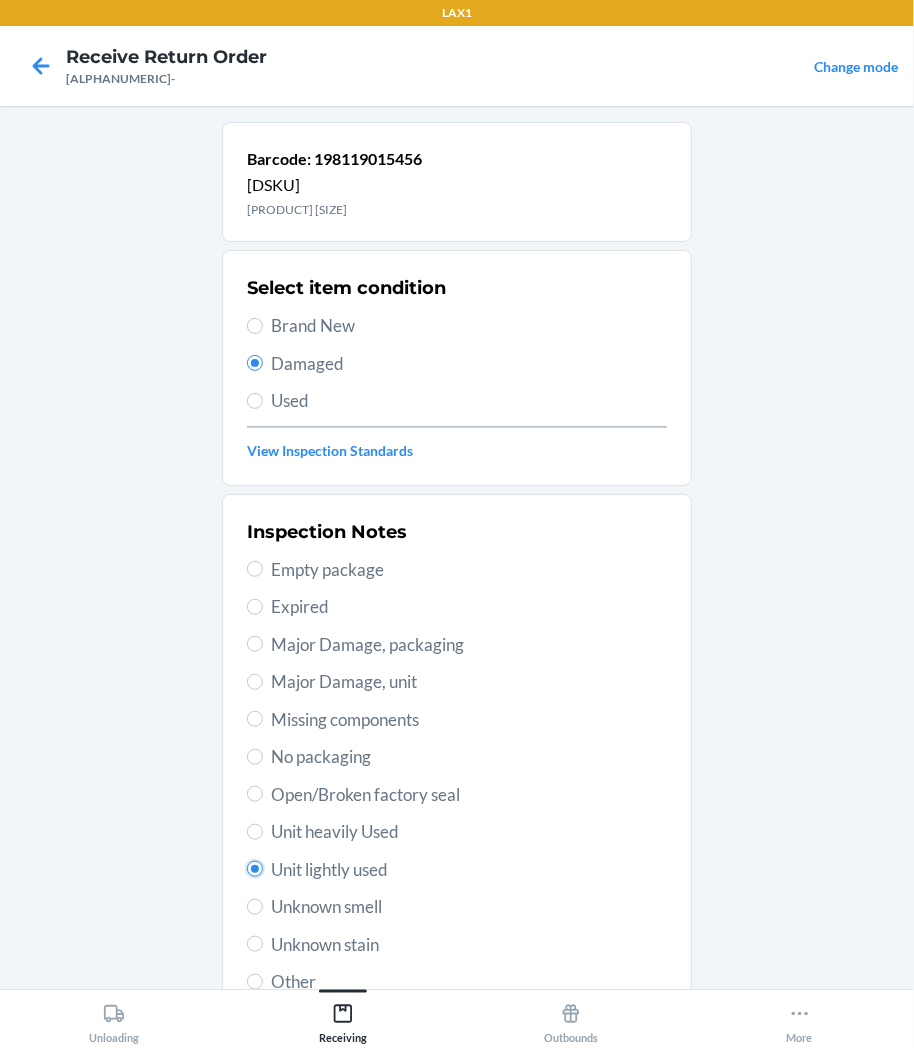 radio on "true" 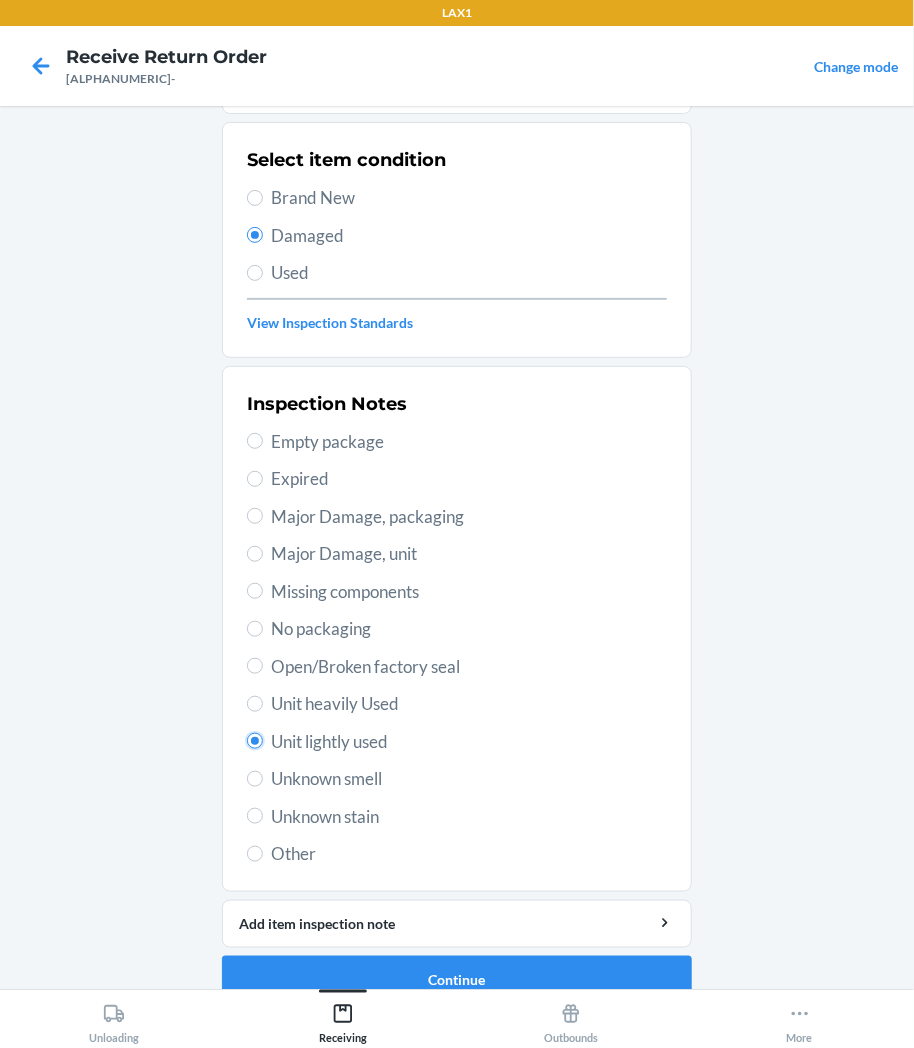 scroll, scrollTop: 157, scrollLeft: 0, axis: vertical 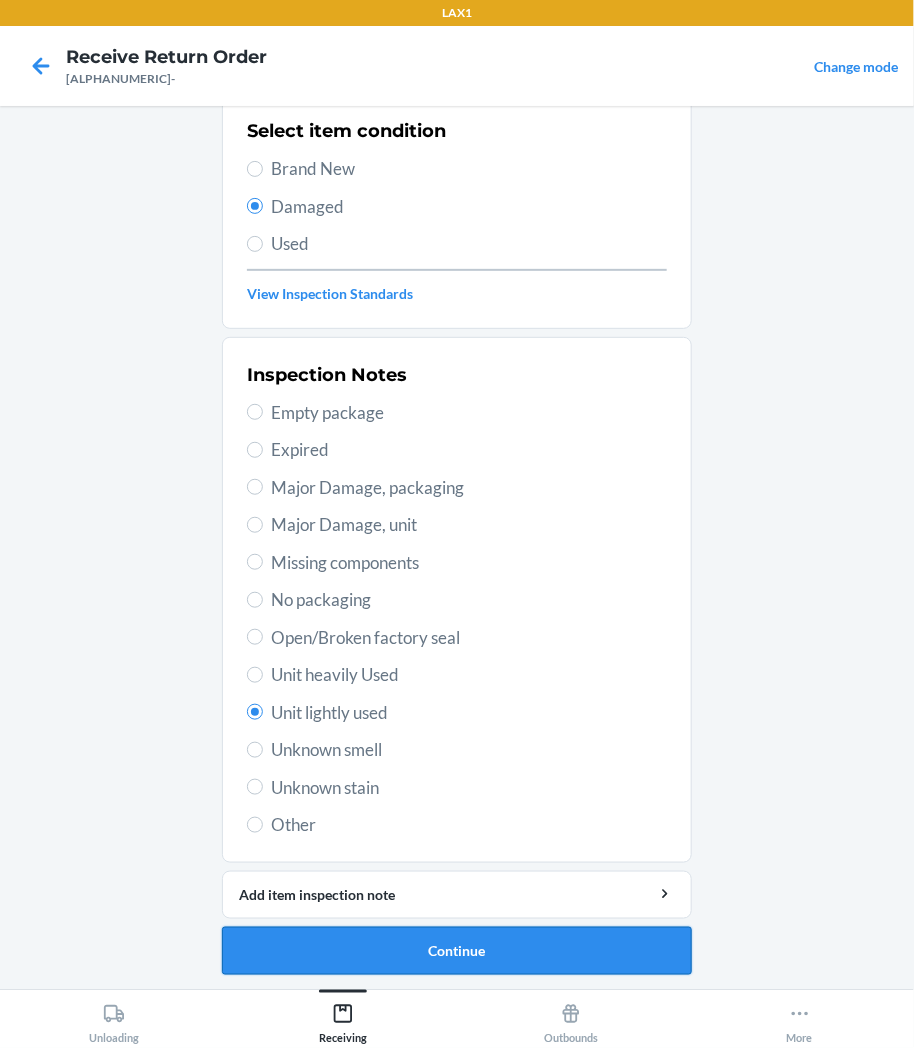 click on "Continue" at bounding box center [457, 951] 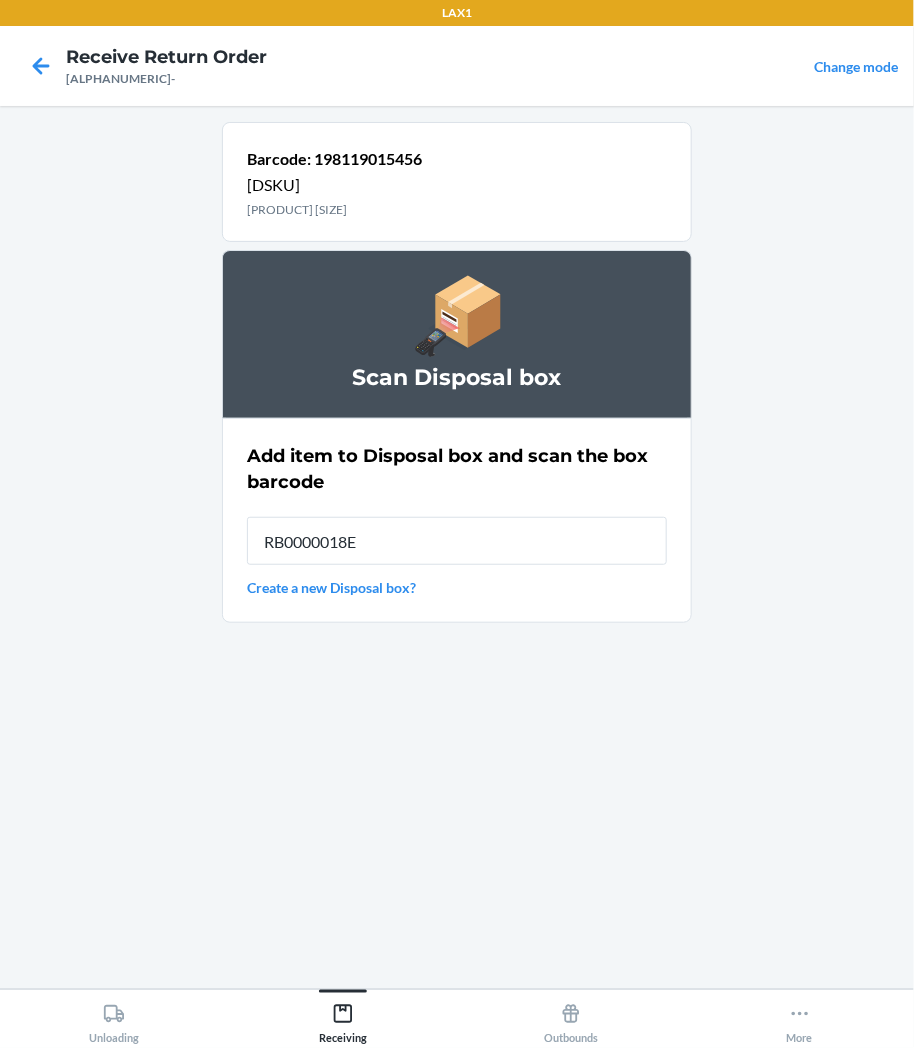 type on "[PRODUCT_ID]" 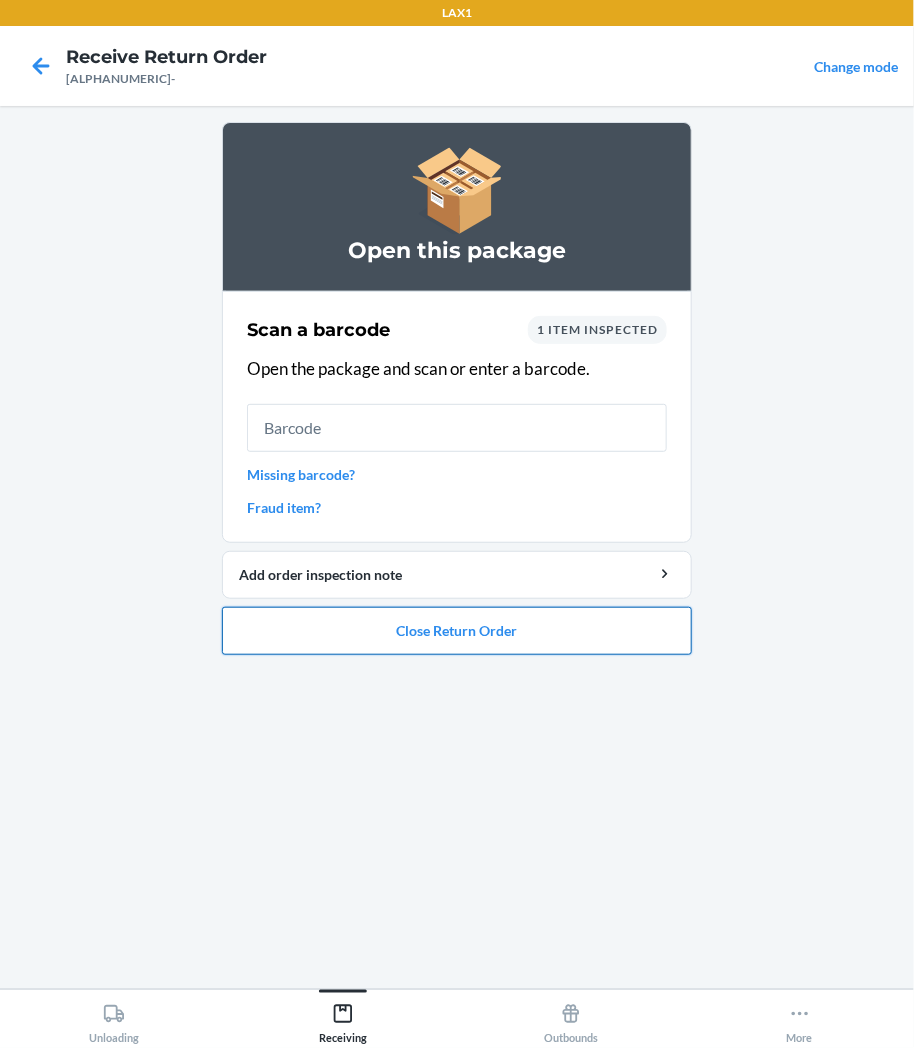 click on "Close Return Order" at bounding box center [457, 631] 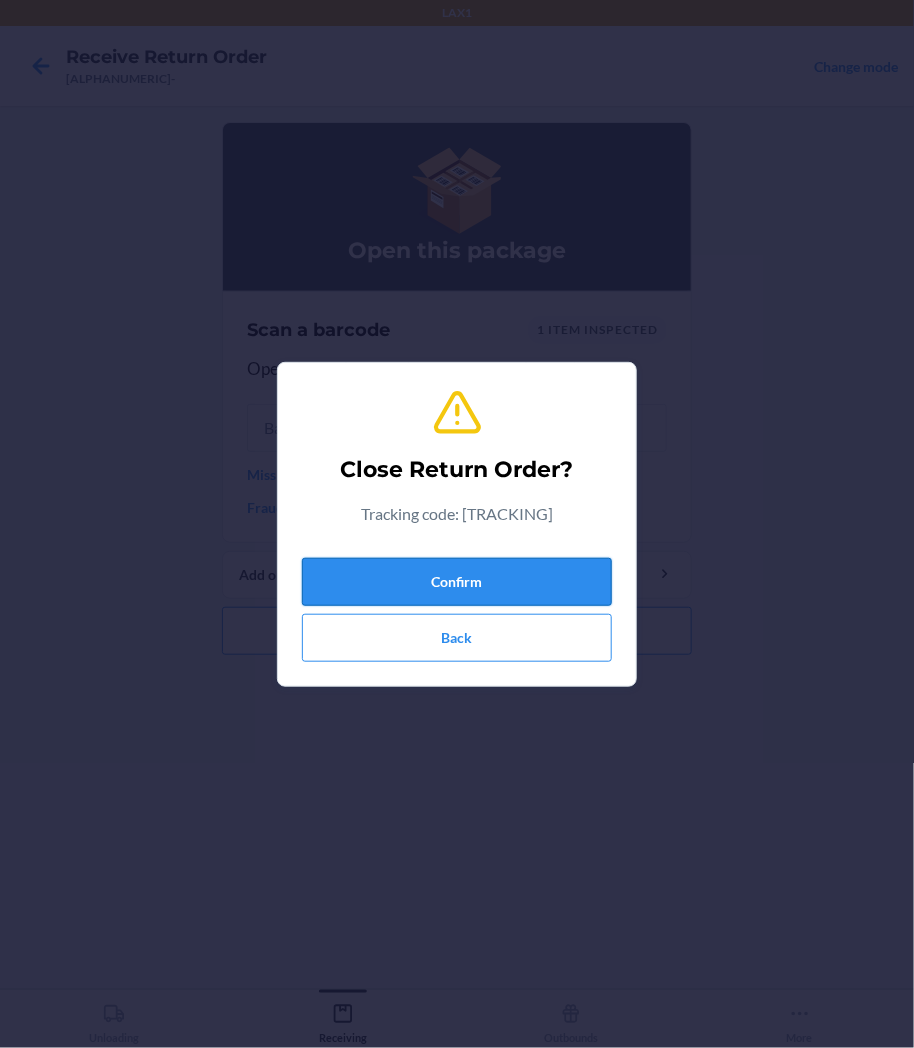 click on "Confirm" at bounding box center (457, 582) 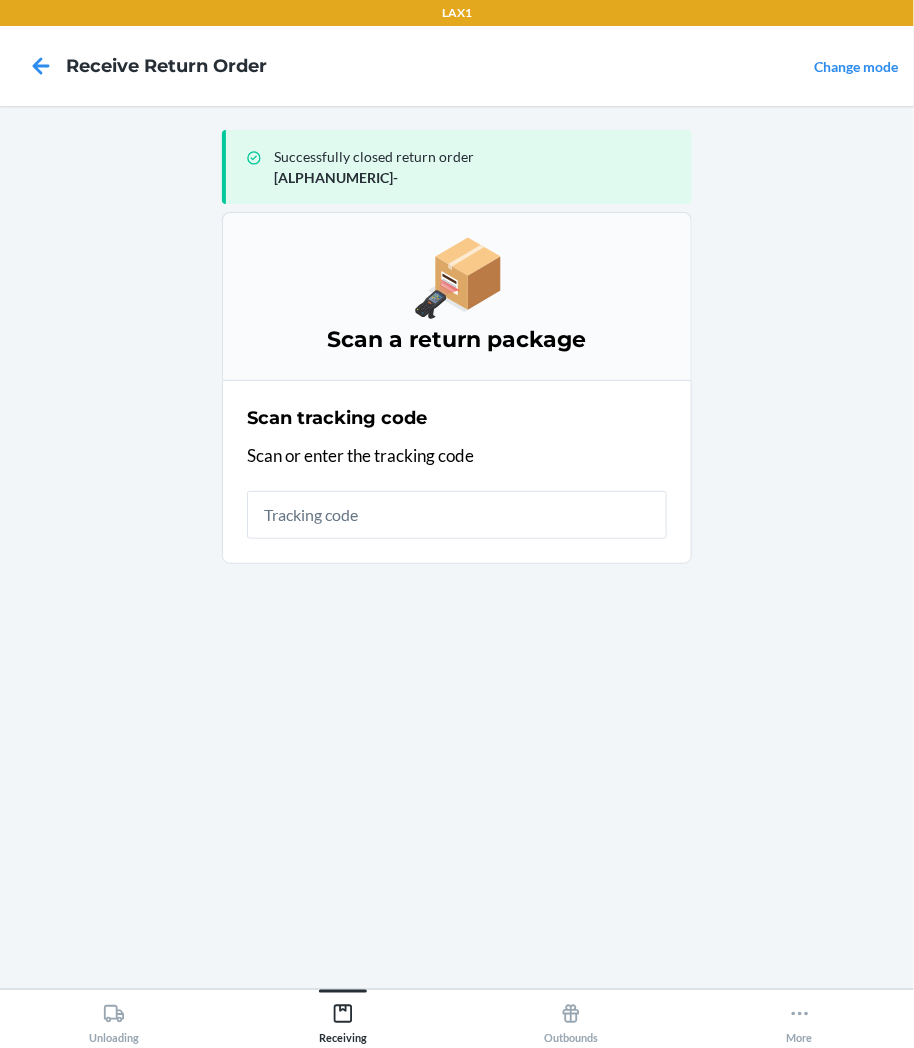 click at bounding box center [457, 515] 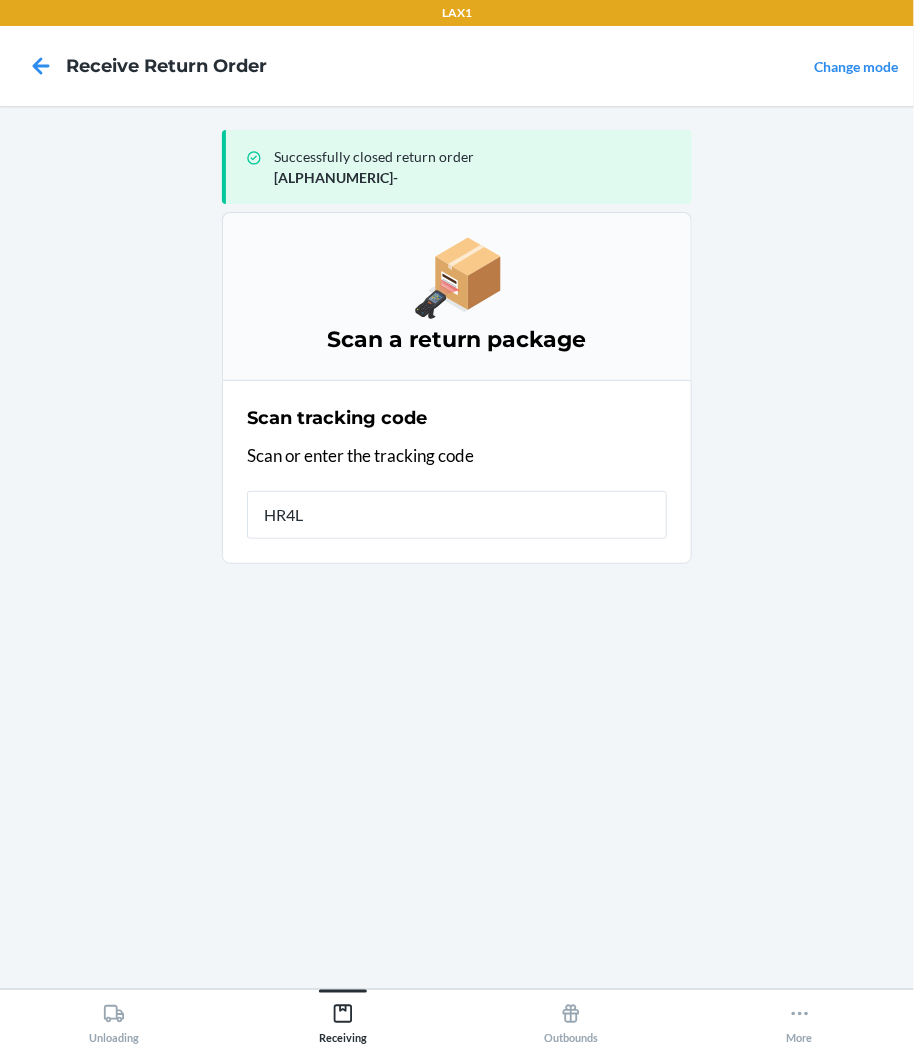 type on "HR4L0" 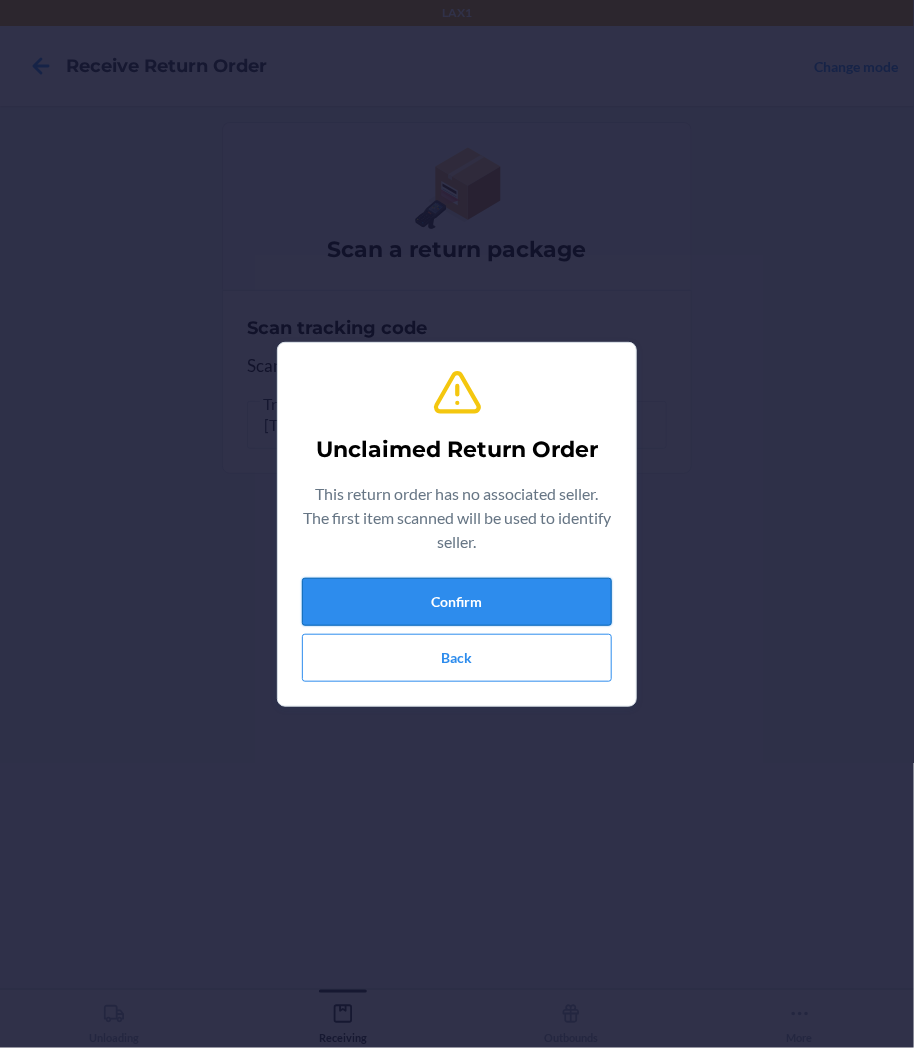 click on "Confirm" at bounding box center (457, 602) 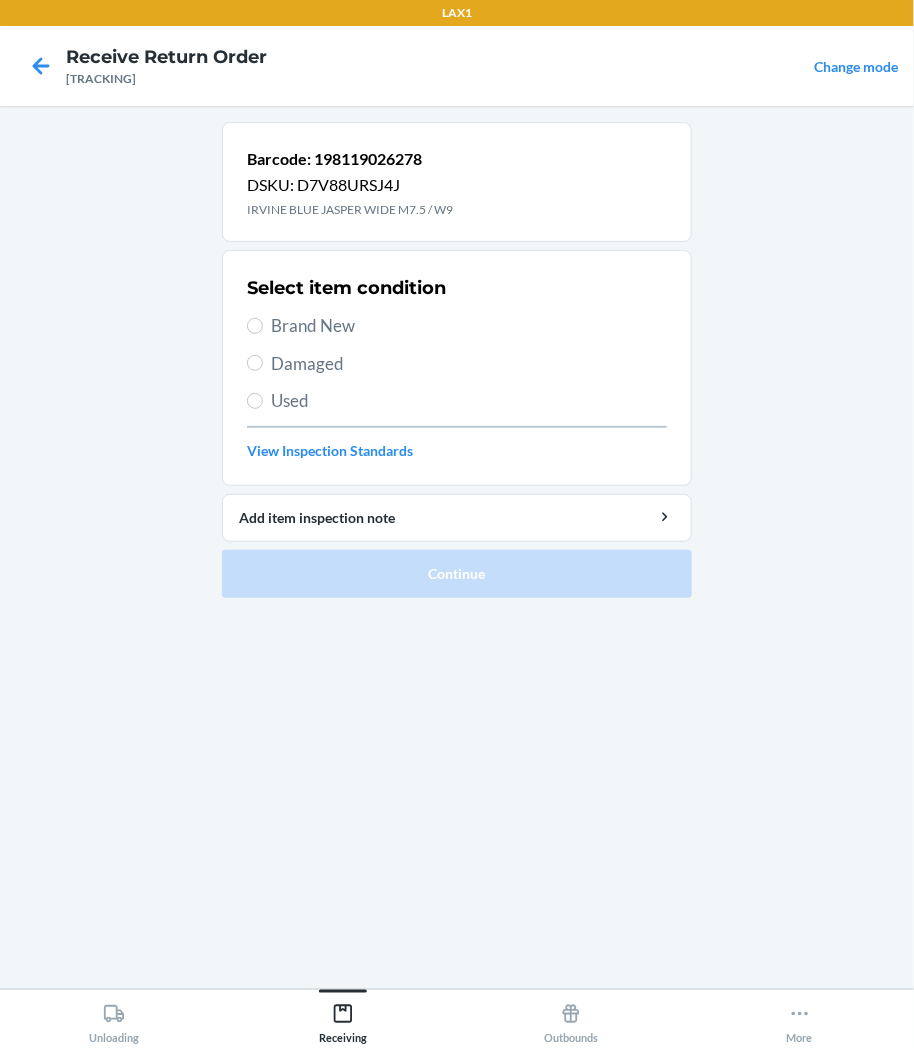 click on "Damaged" at bounding box center (469, 364) 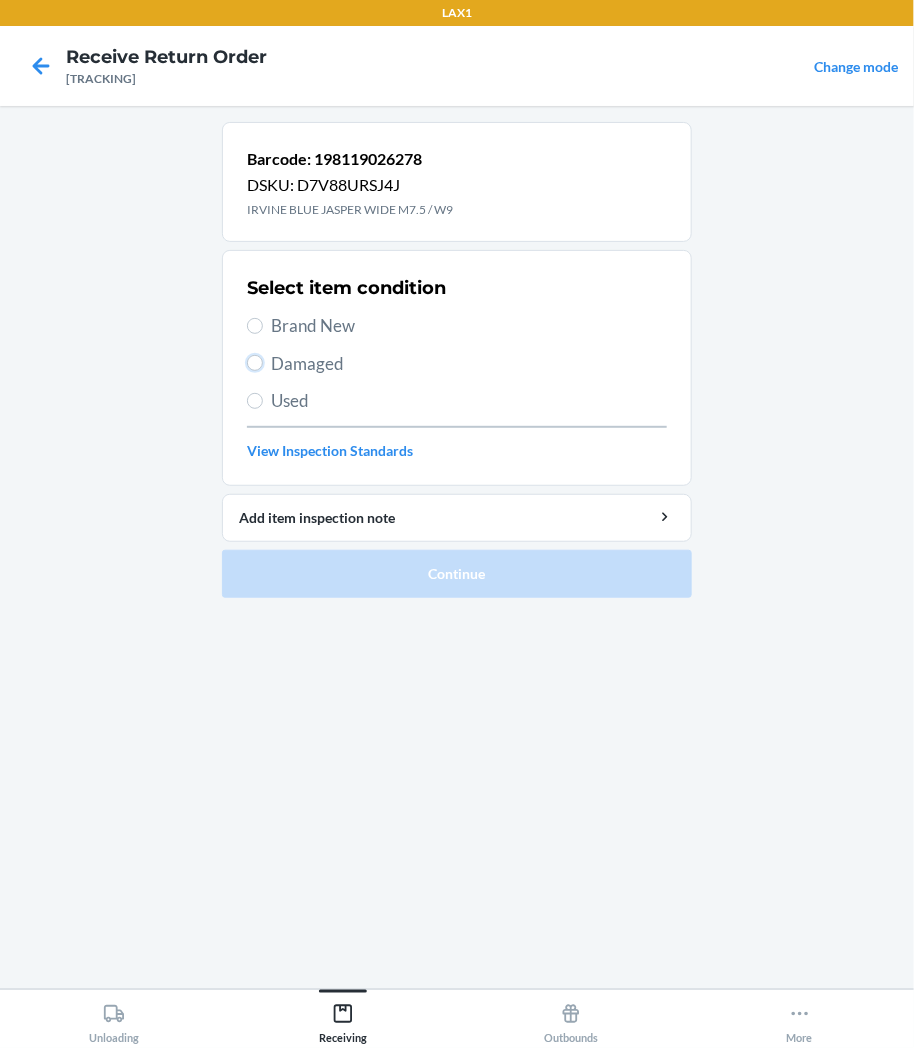click on "Damaged" at bounding box center [255, 363] 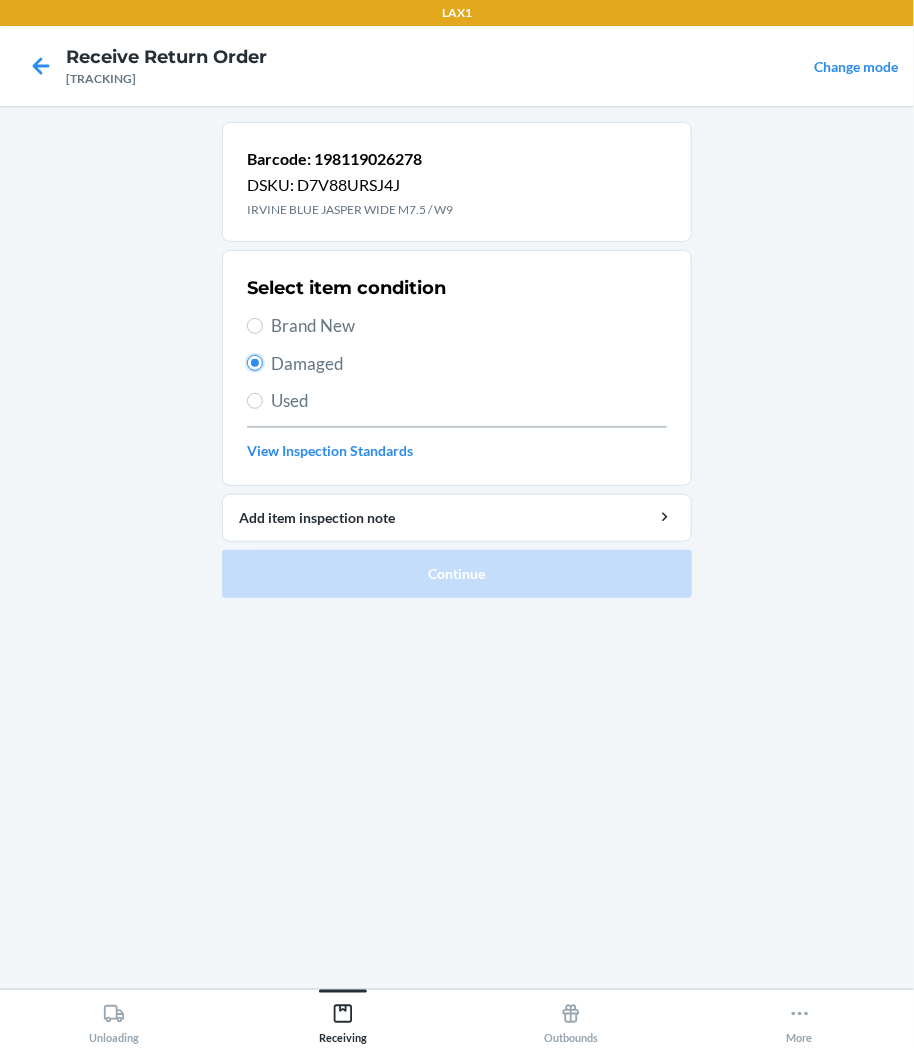 radio on "true" 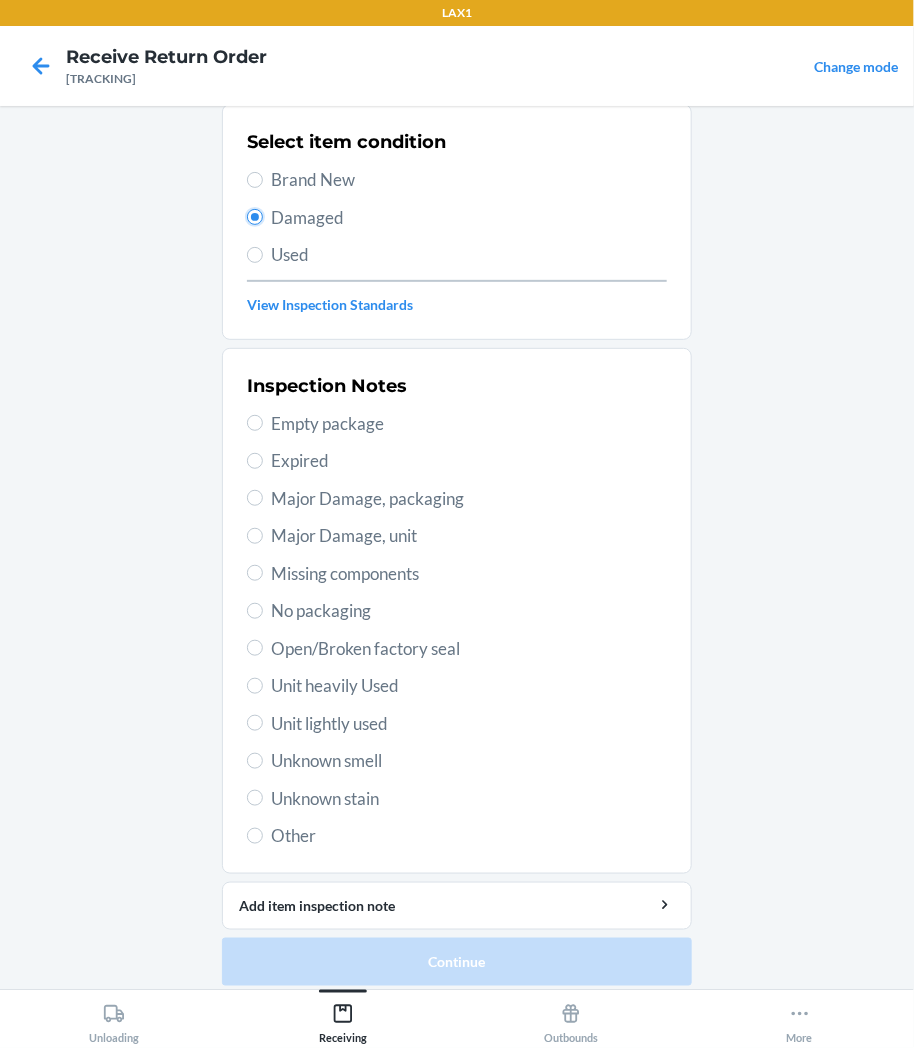 scroll, scrollTop: 157, scrollLeft: 0, axis: vertical 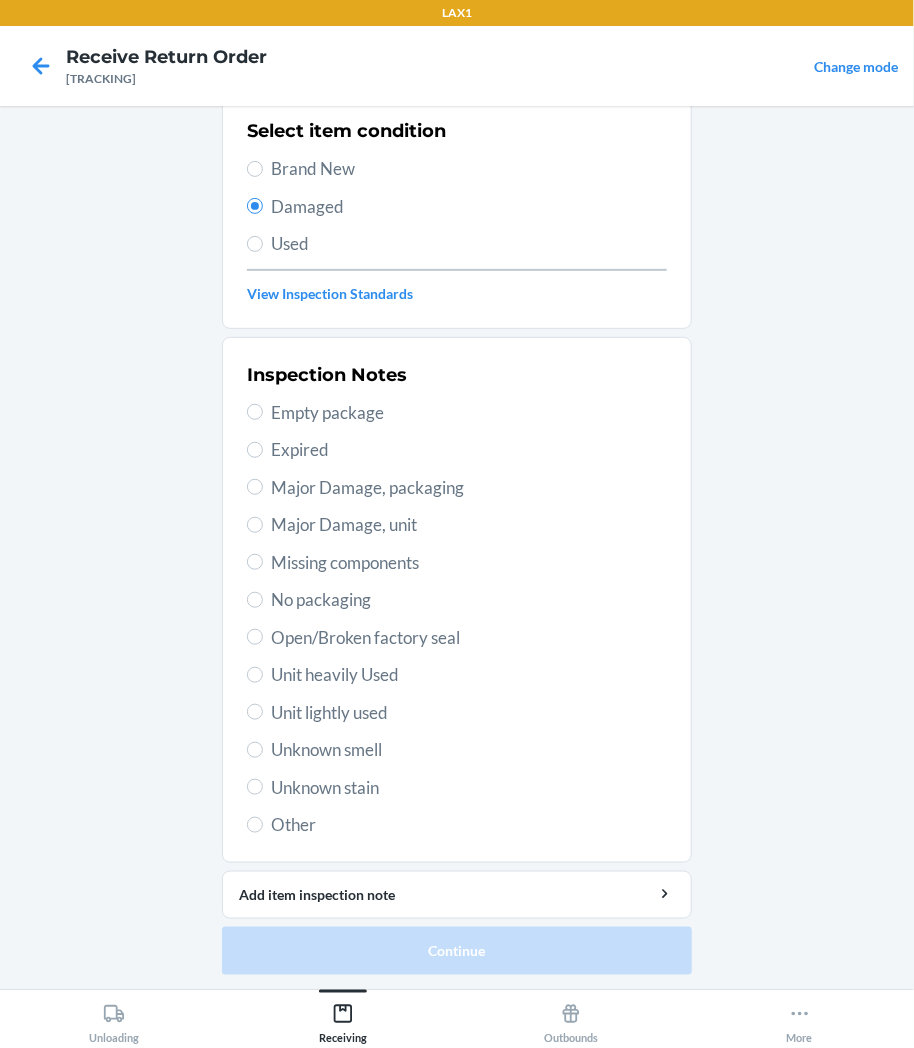 click on "Inspection Notes Empty package Expired Major Damage, packaging Major Damage, unit Missing components No packaging Open/Broken factory seal Unit heavily Used Unit lightly used Unknown smell Unknown stain Other" at bounding box center [457, 600] 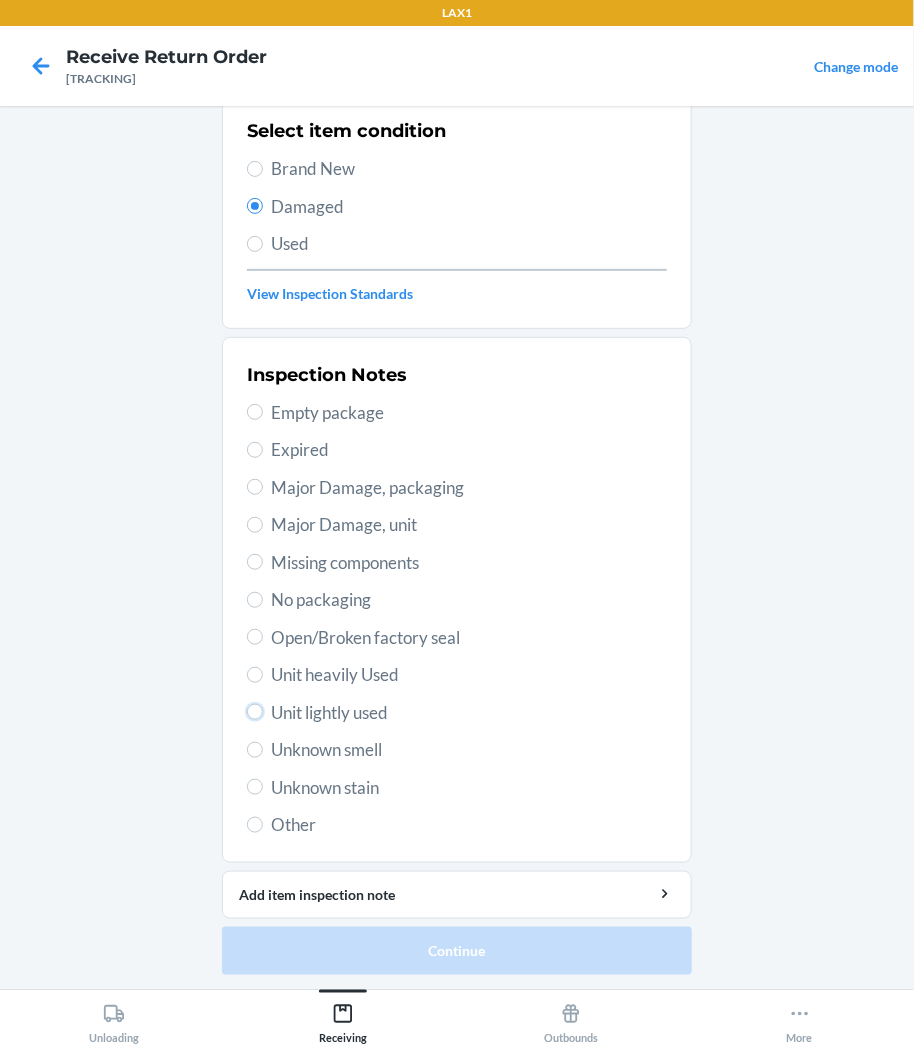 click on "Unit lightly used" at bounding box center (255, 712) 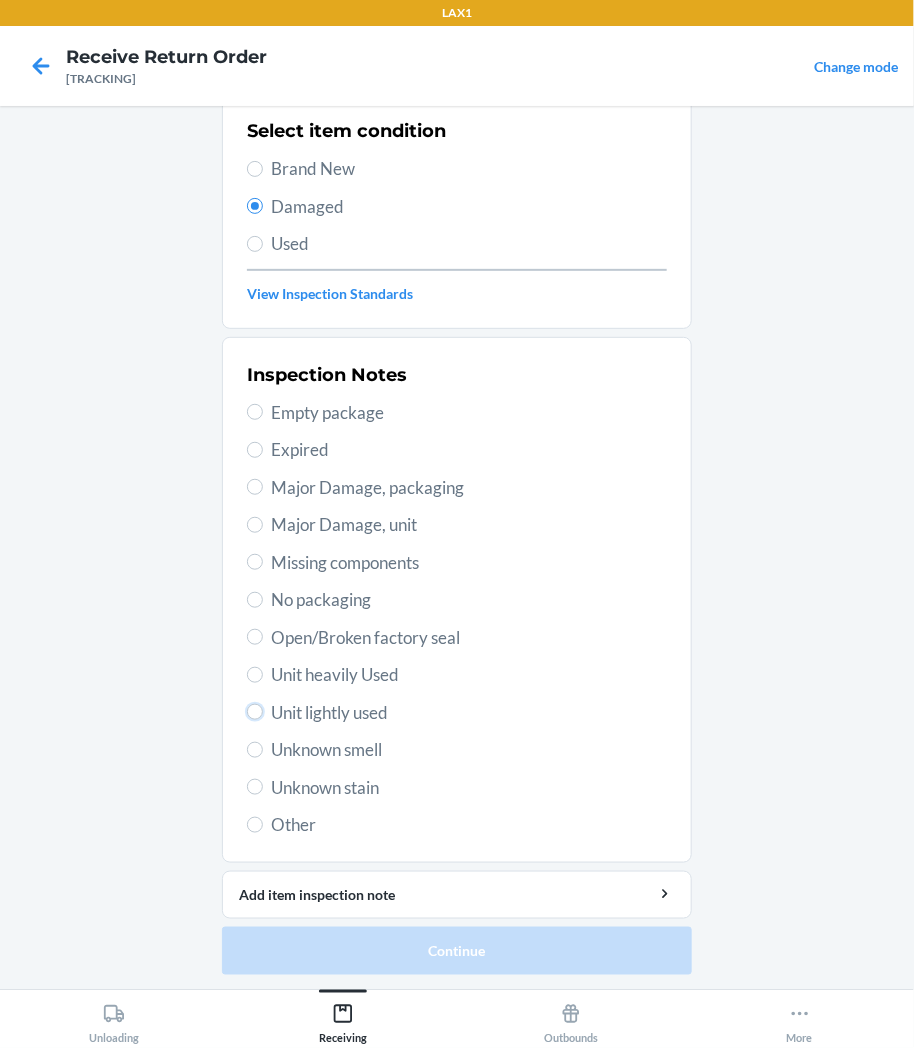 radio on "true" 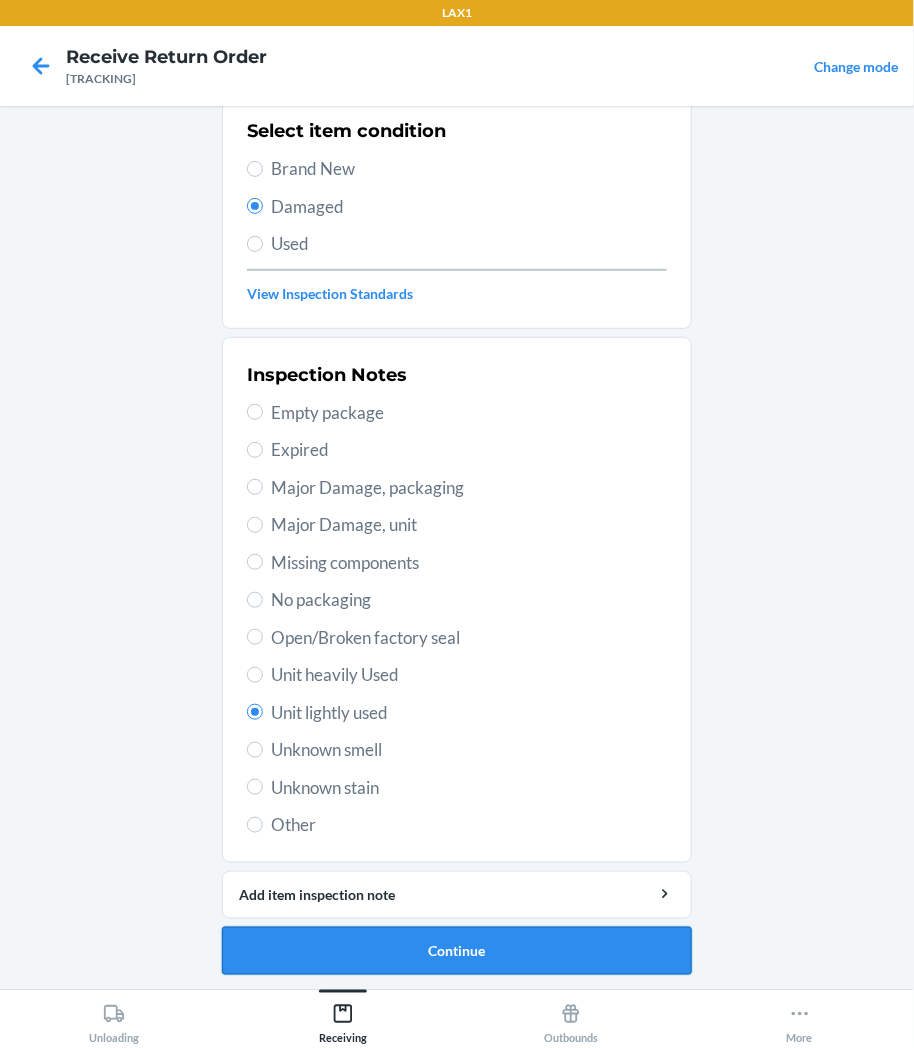 click on "Continue" at bounding box center [457, 951] 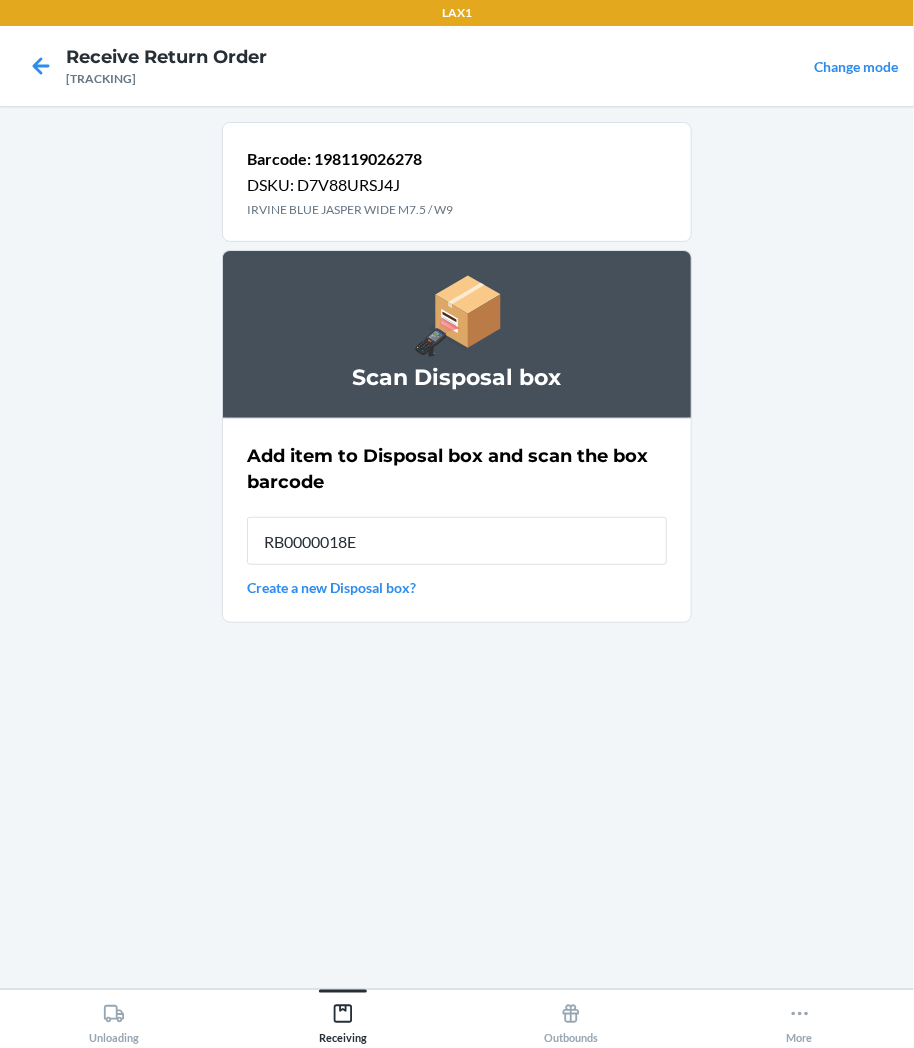 type on "[PRODUCT_ID]" 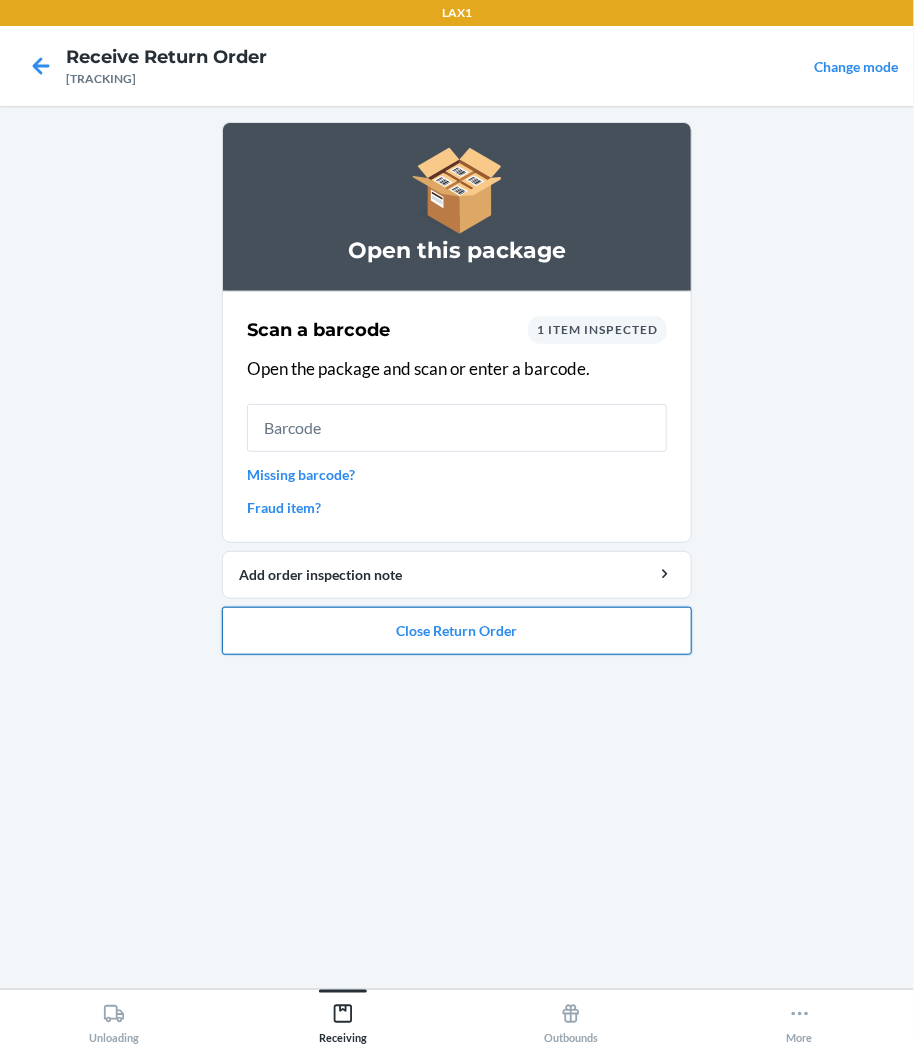 click on "Close Return Order" at bounding box center [457, 631] 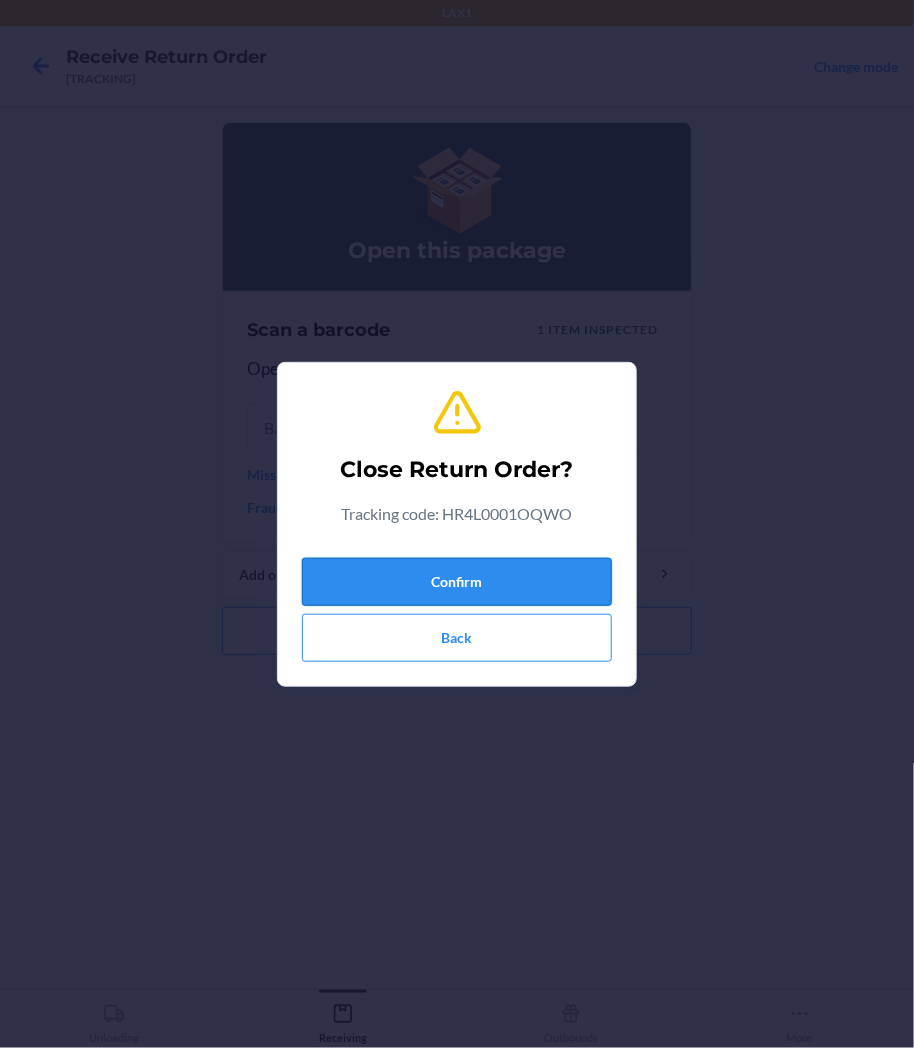 click on "Confirm" at bounding box center (457, 582) 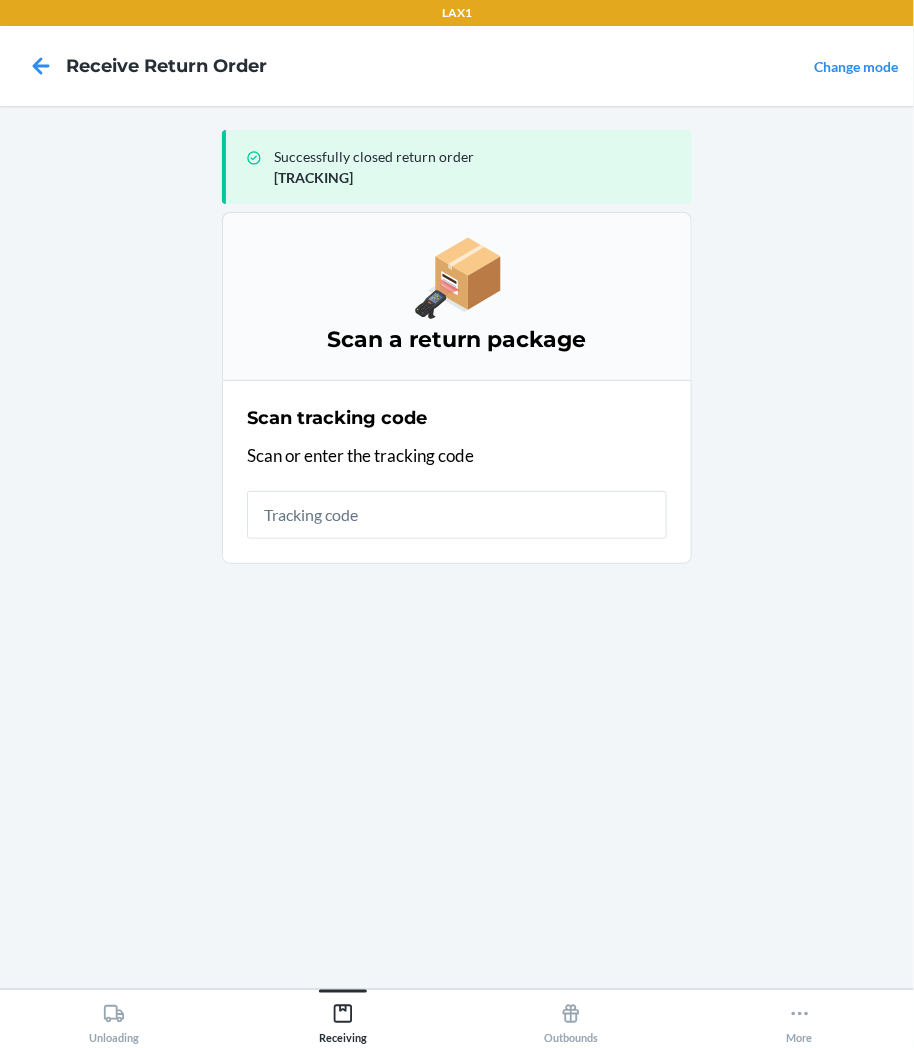 click at bounding box center (457, 515) 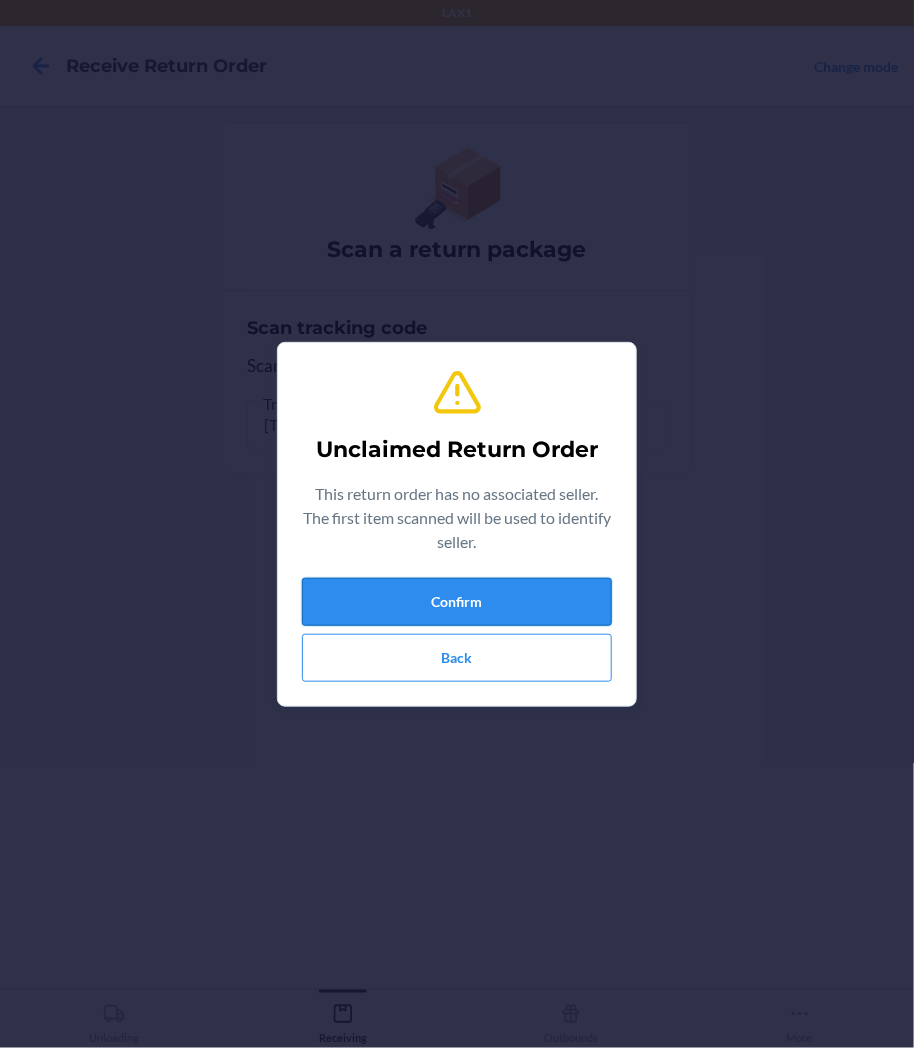 click on "Confirm" at bounding box center [457, 602] 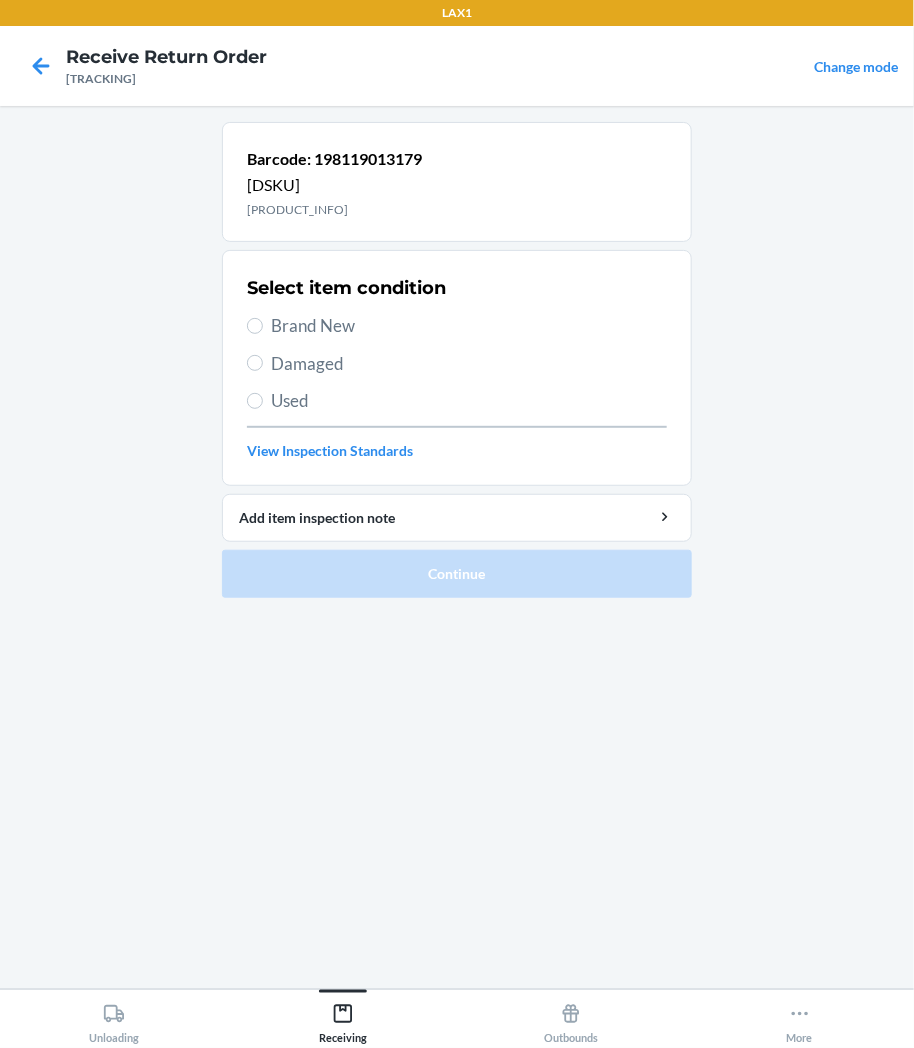 click on "Damaged" at bounding box center (469, 364) 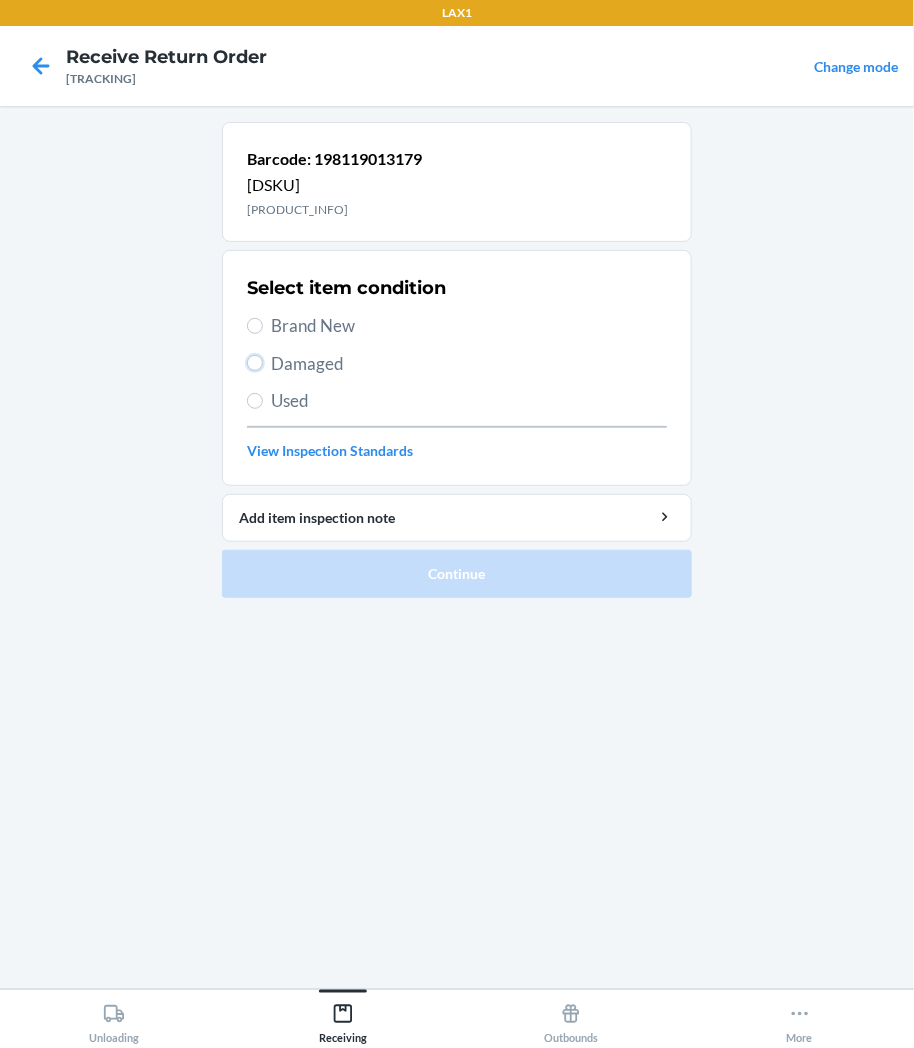 click on "Damaged" at bounding box center [255, 363] 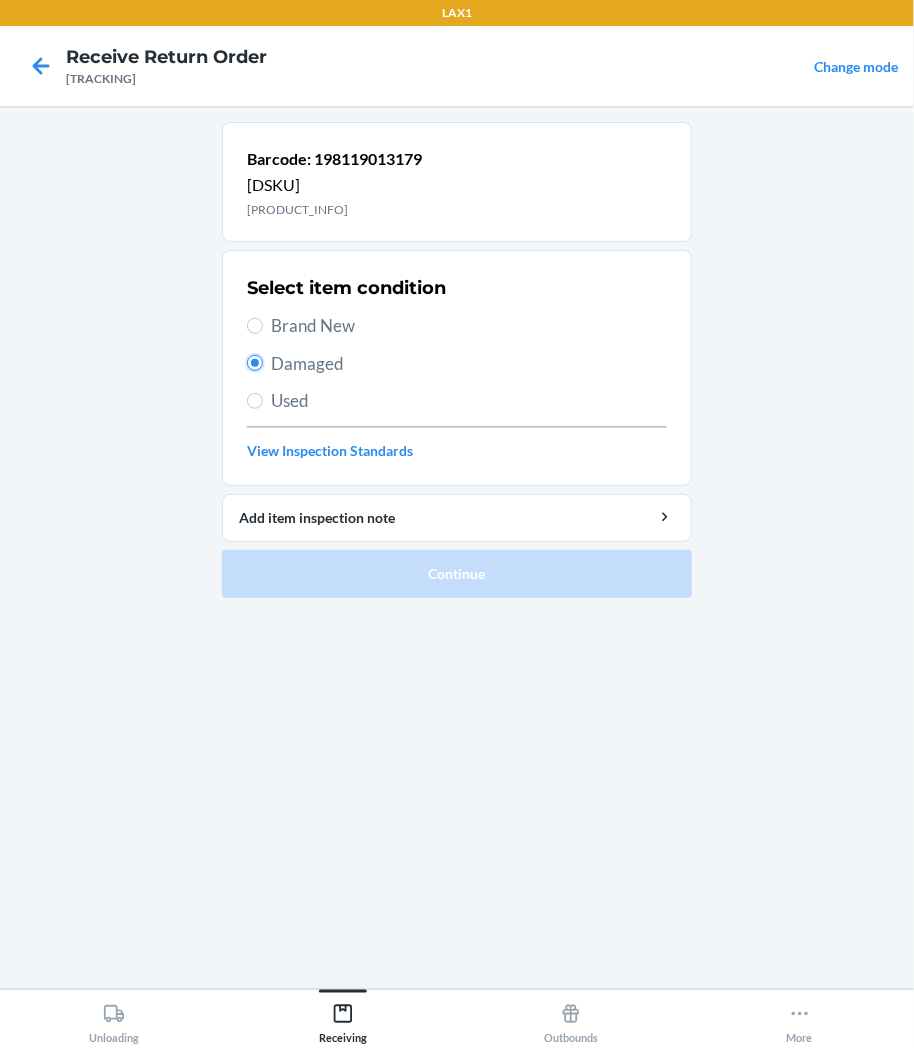 radio on "true" 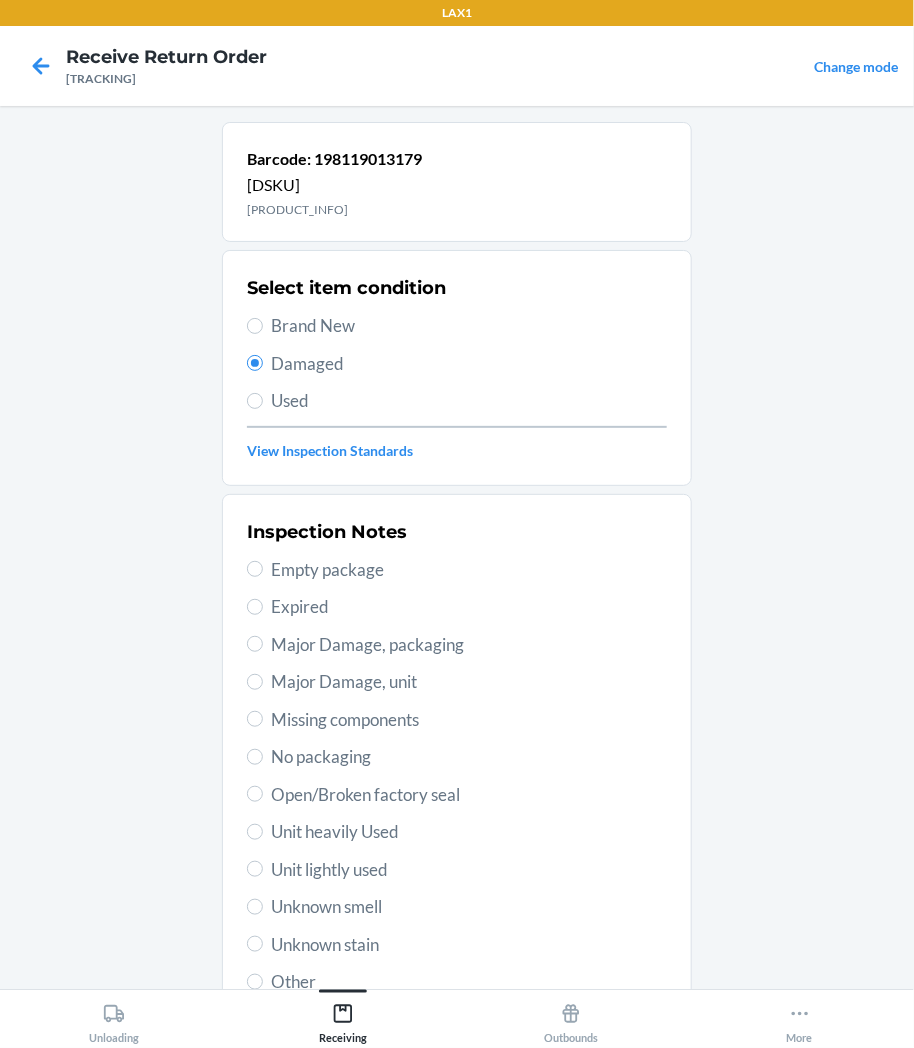 click on "Unit lightly used" at bounding box center [469, 870] 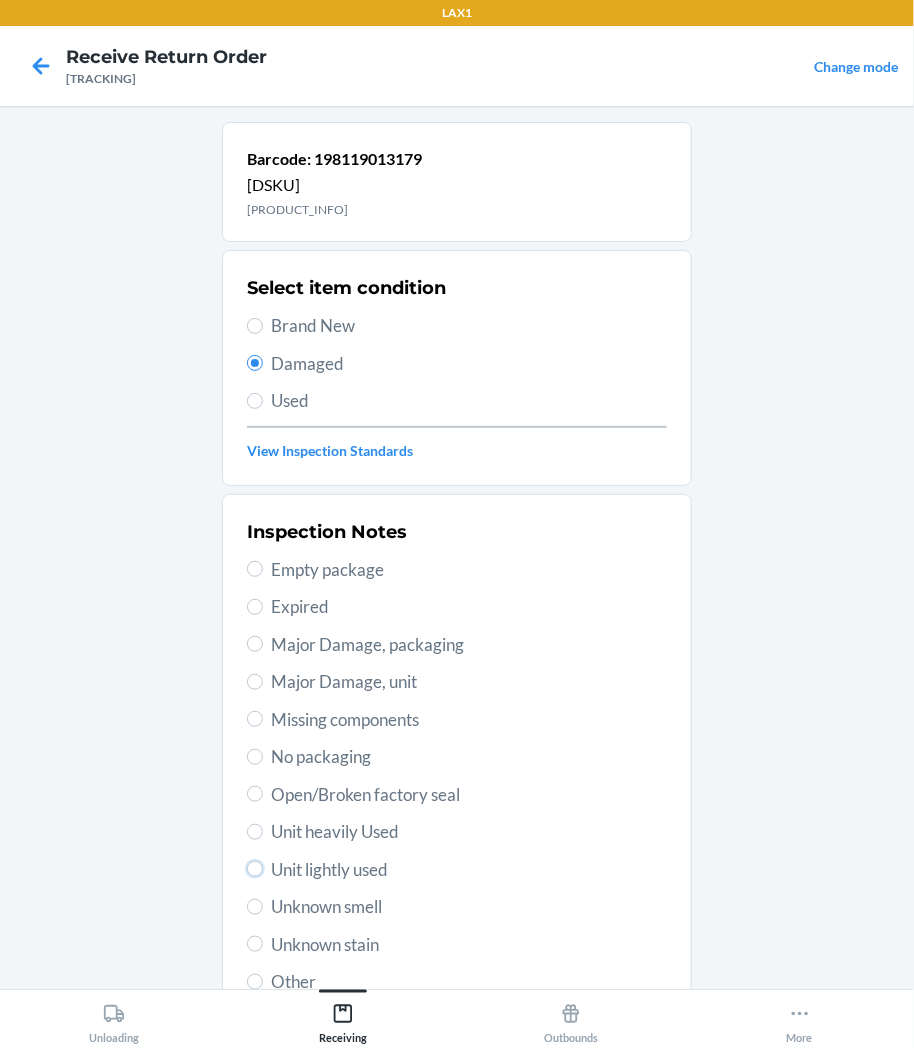 click on "Unit lightly used" at bounding box center (255, 869) 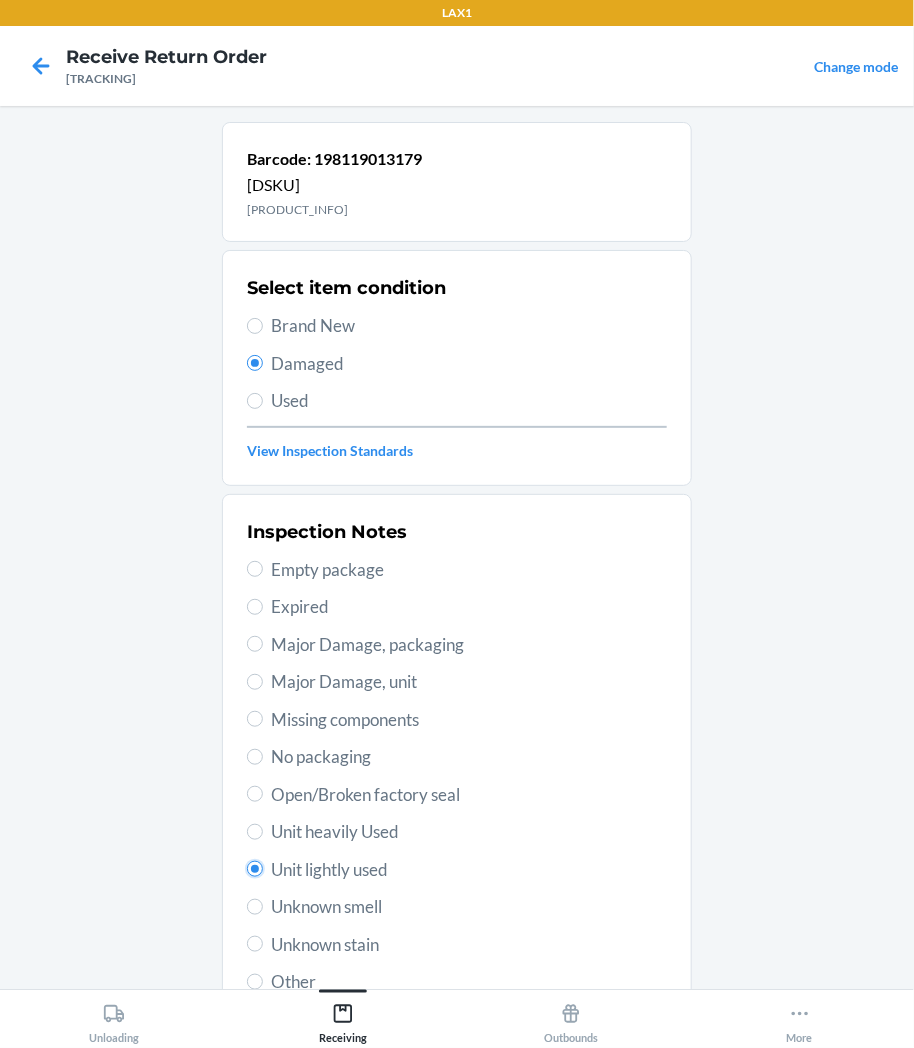 radio on "true" 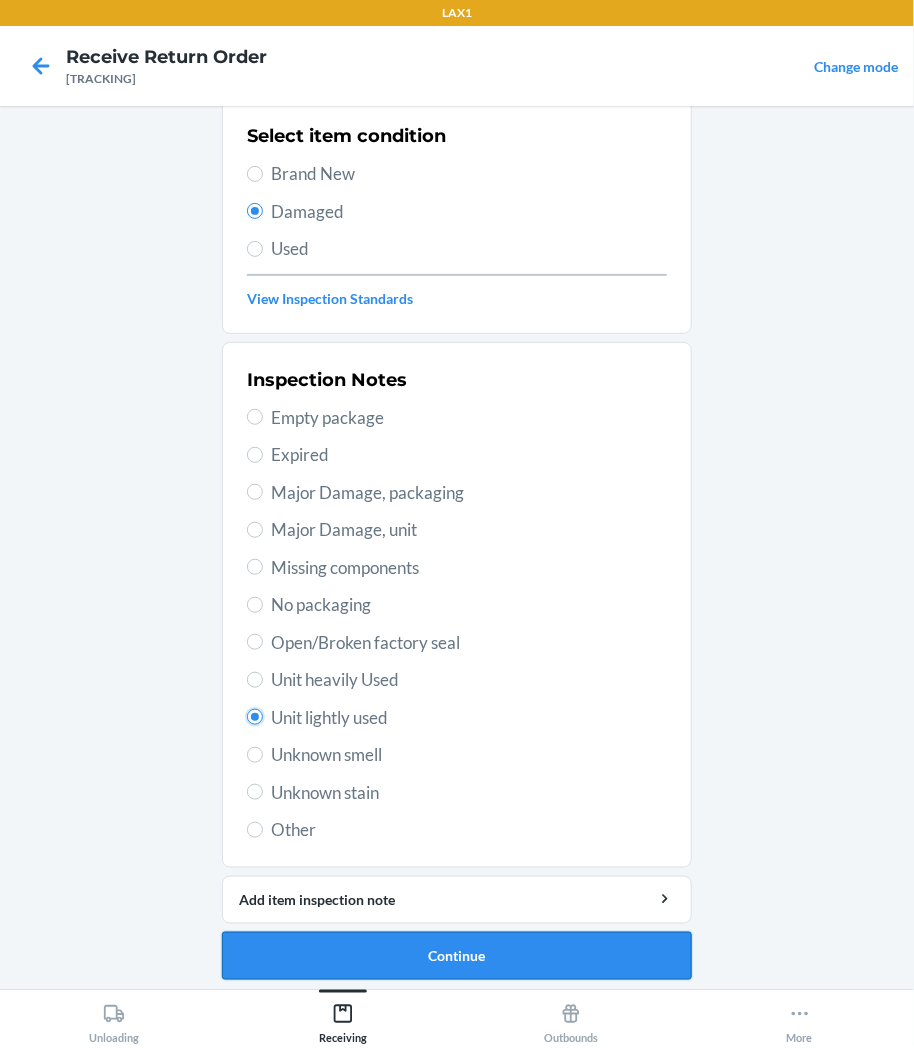 scroll, scrollTop: 157, scrollLeft: 0, axis: vertical 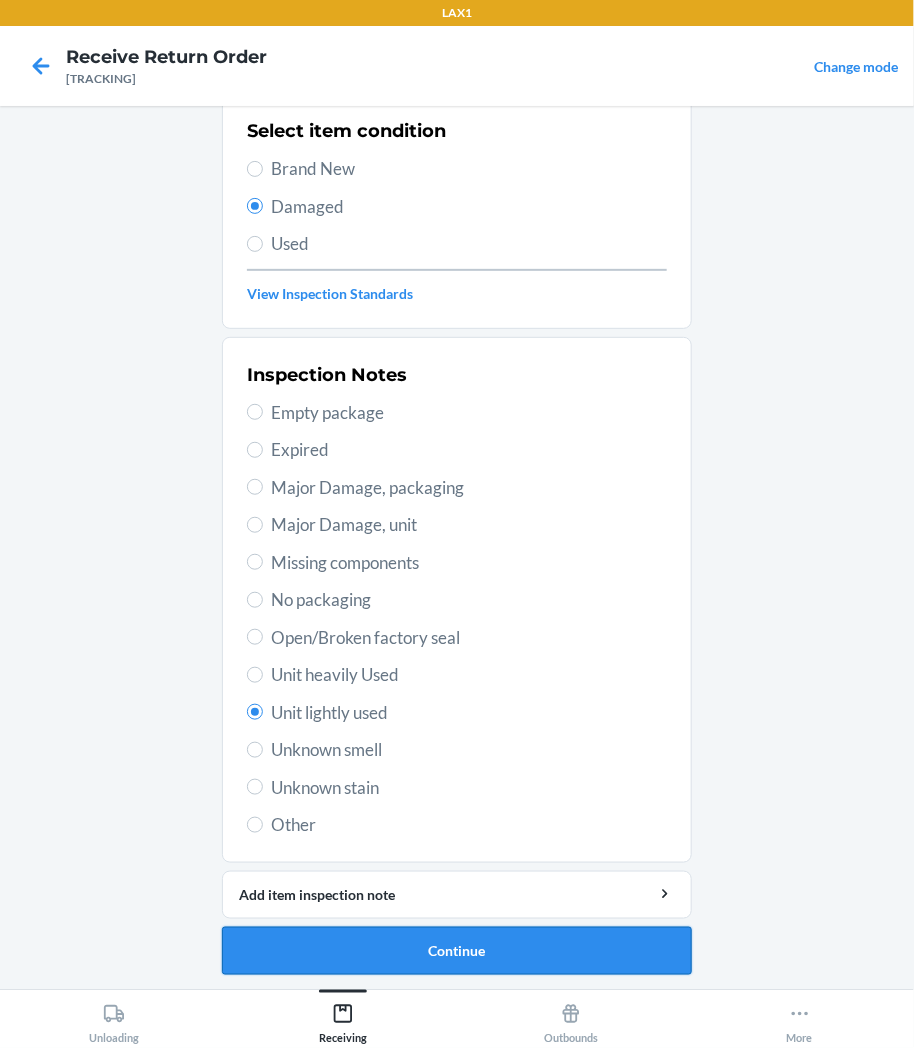 click on "Continue" at bounding box center [457, 951] 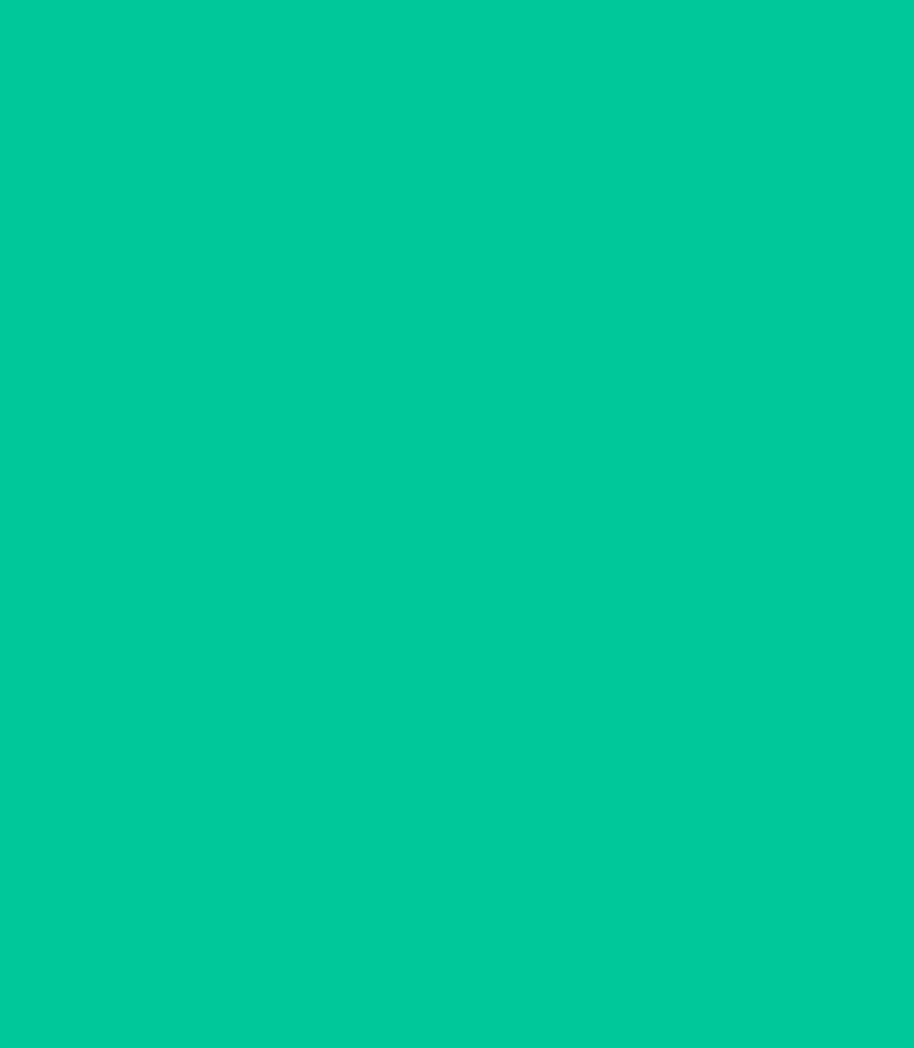 scroll, scrollTop: 0, scrollLeft: 0, axis: both 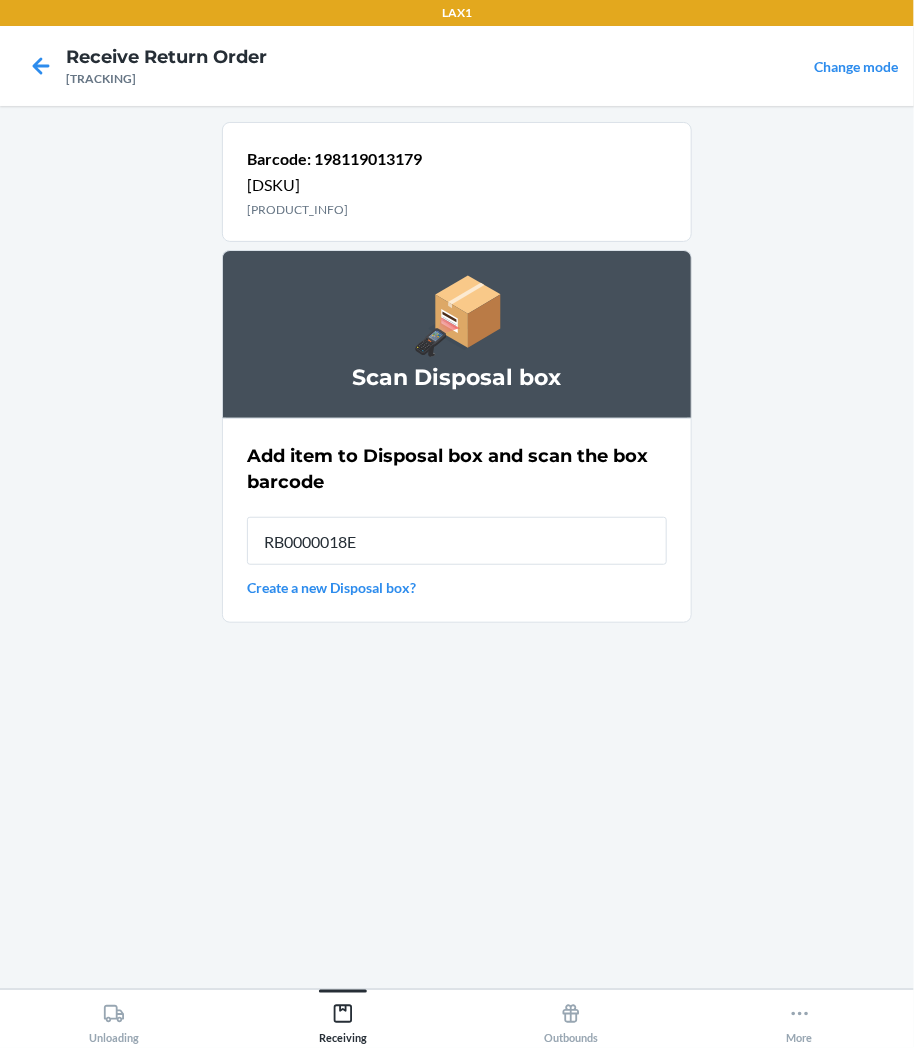 type on "[PRODUCT_ID]" 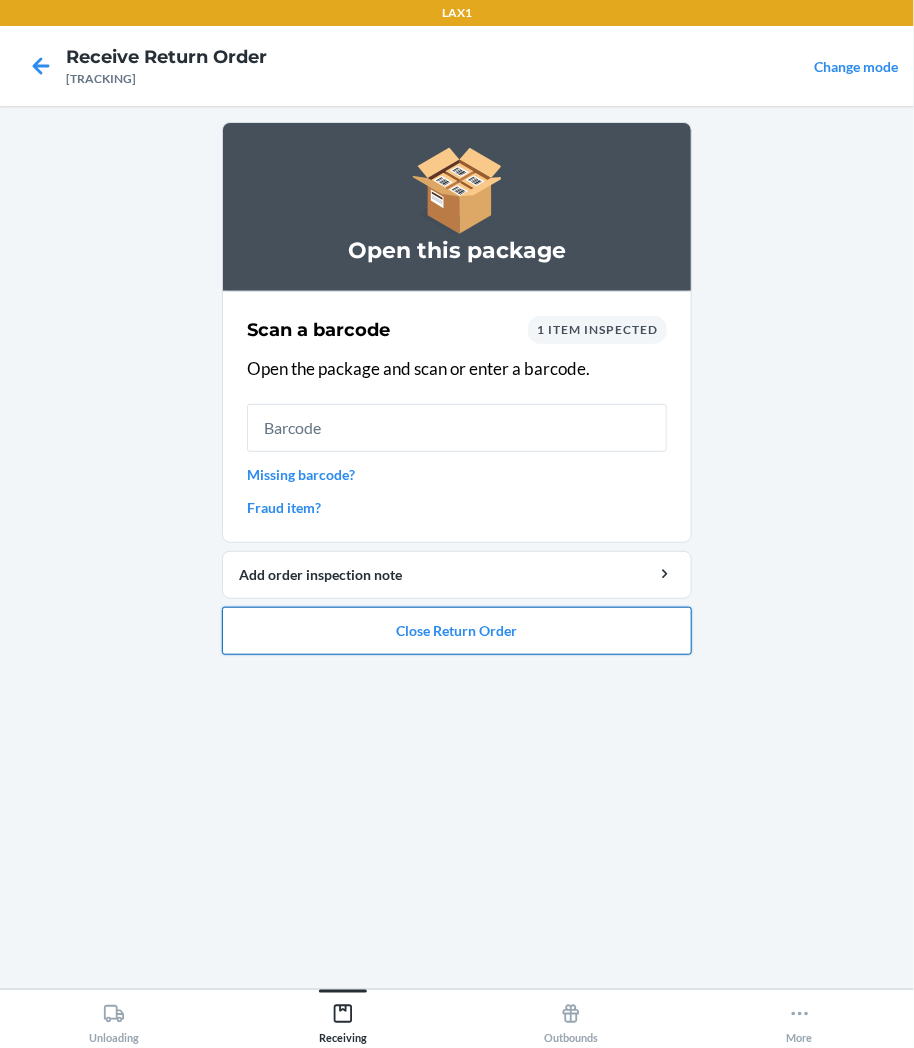 click on "Close Return Order" at bounding box center (457, 631) 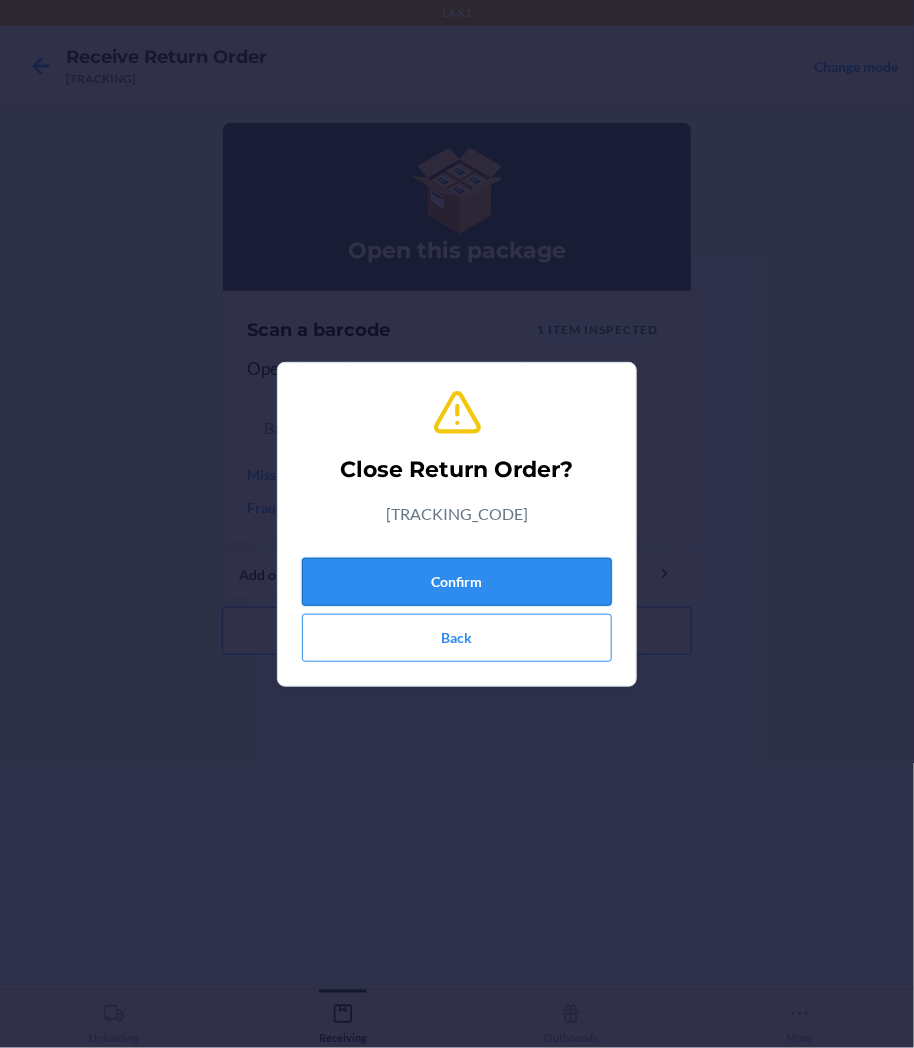 click on "Confirm" at bounding box center [457, 582] 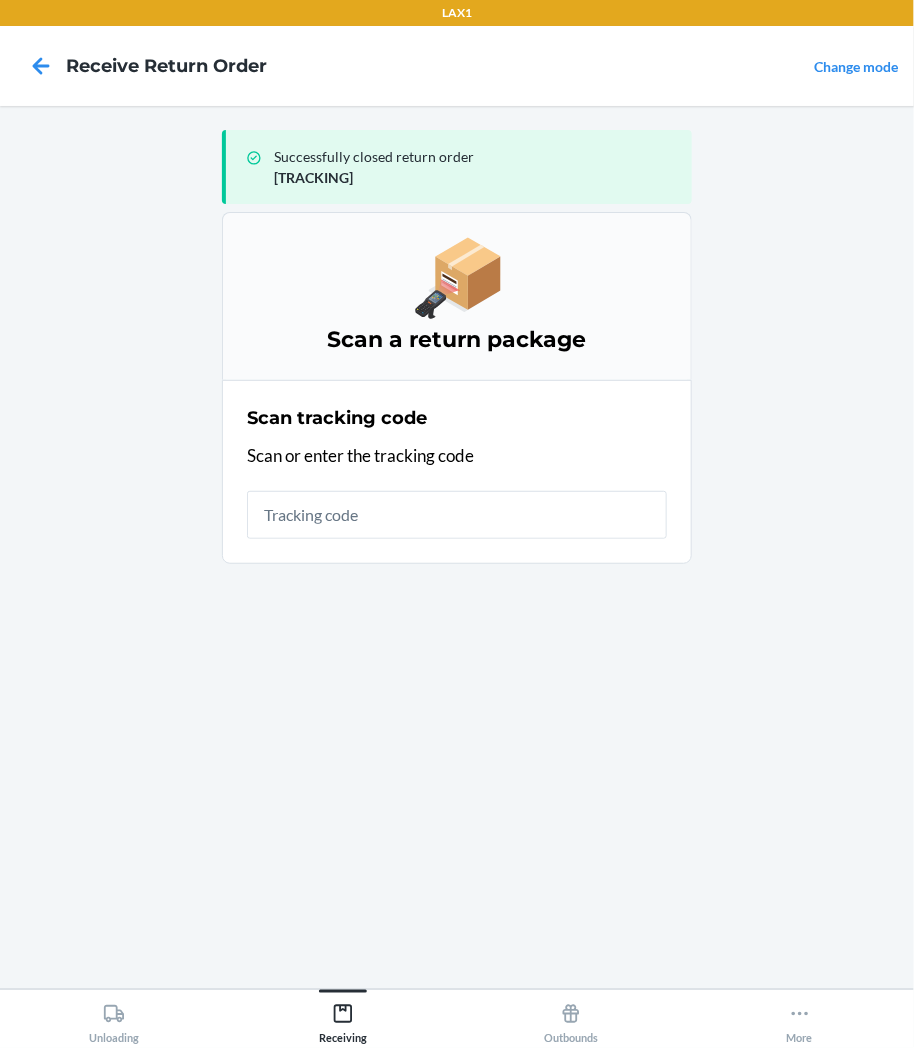 click at bounding box center (457, 515) 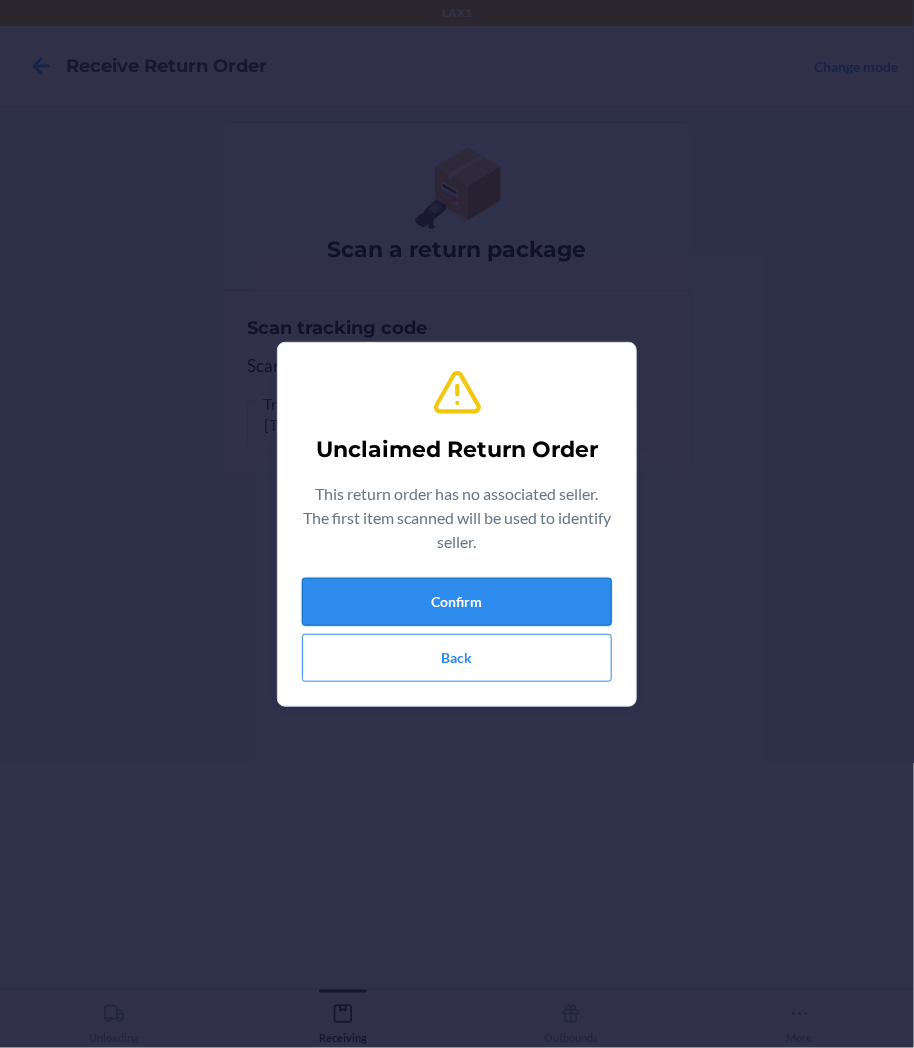 click on "Confirm" at bounding box center (457, 602) 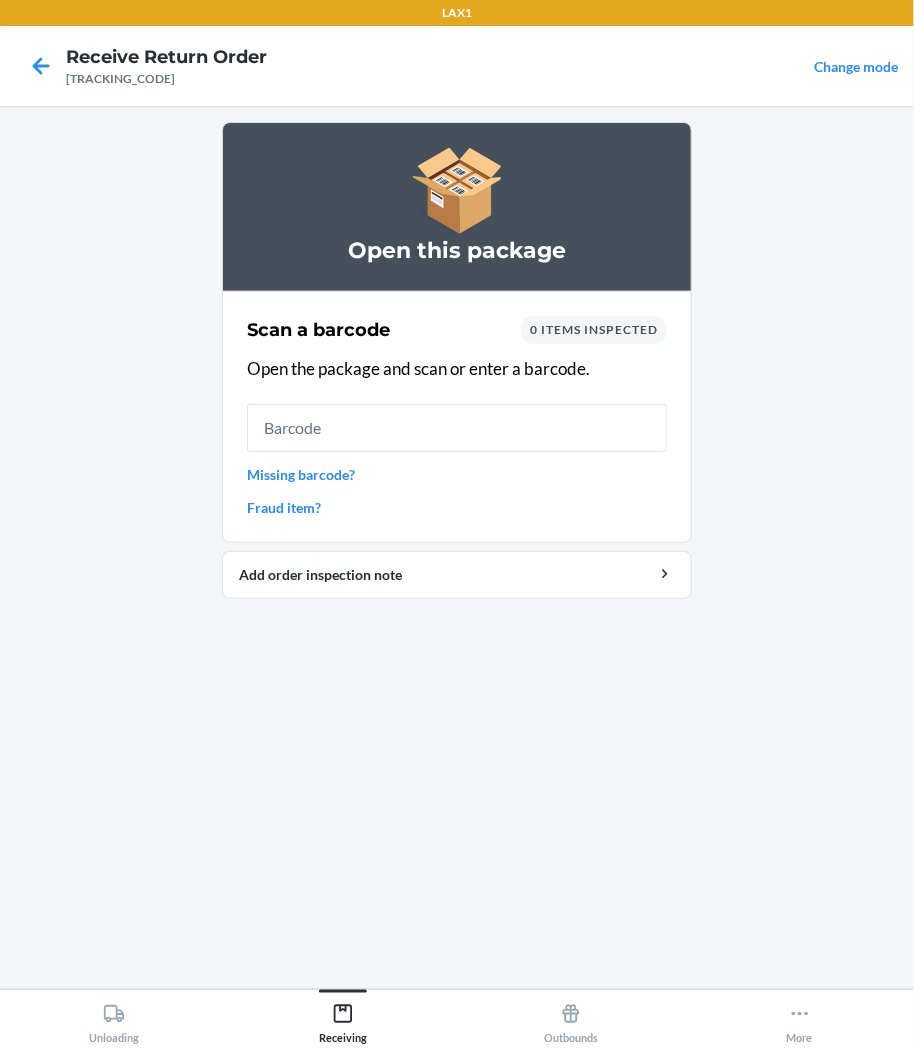 click at bounding box center (457, 428) 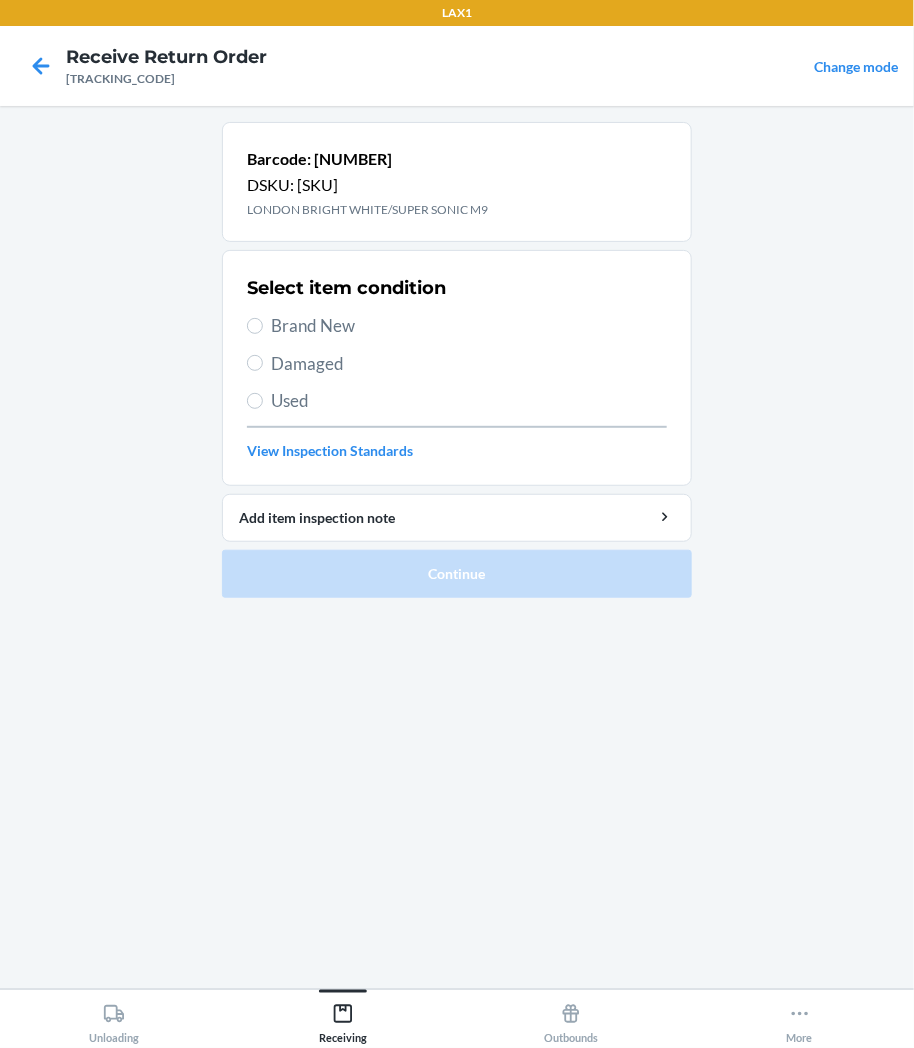 drag, startPoint x: 328, startPoint y: 343, endPoint x: 324, endPoint y: 333, distance: 10.770329 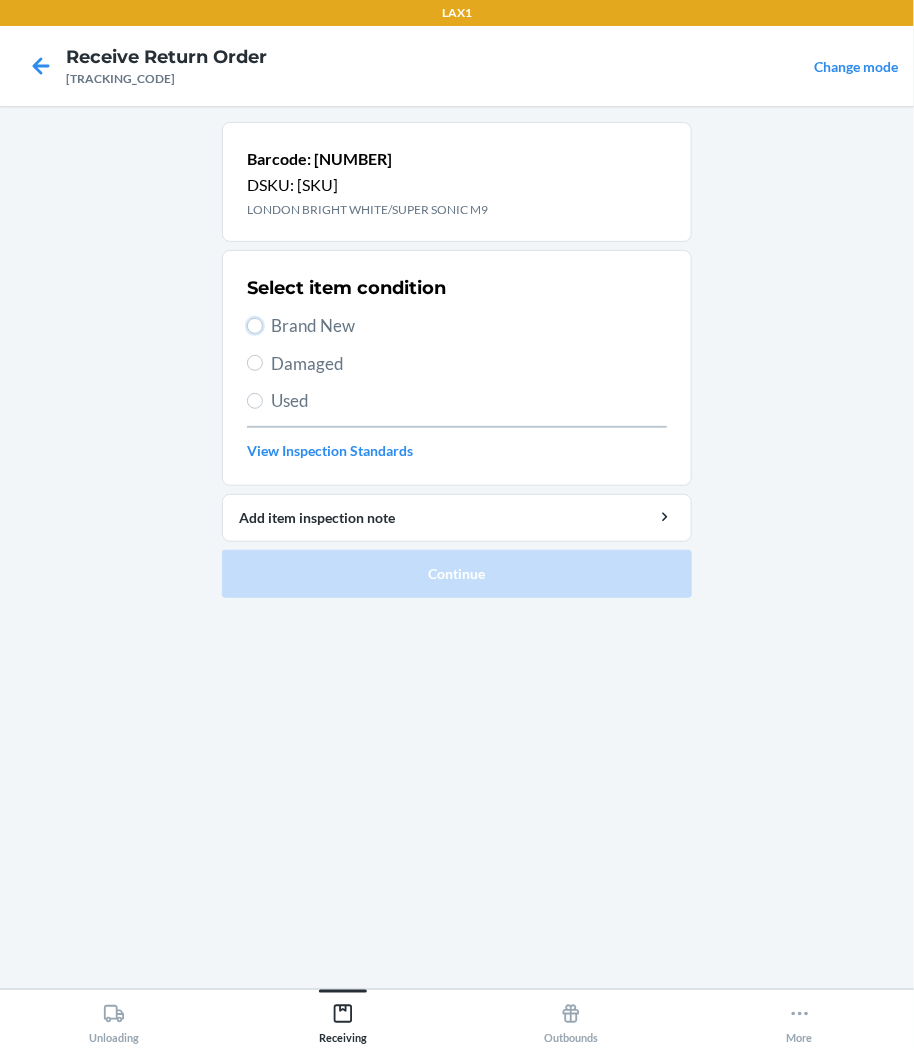 click on "Brand New" at bounding box center [255, 326] 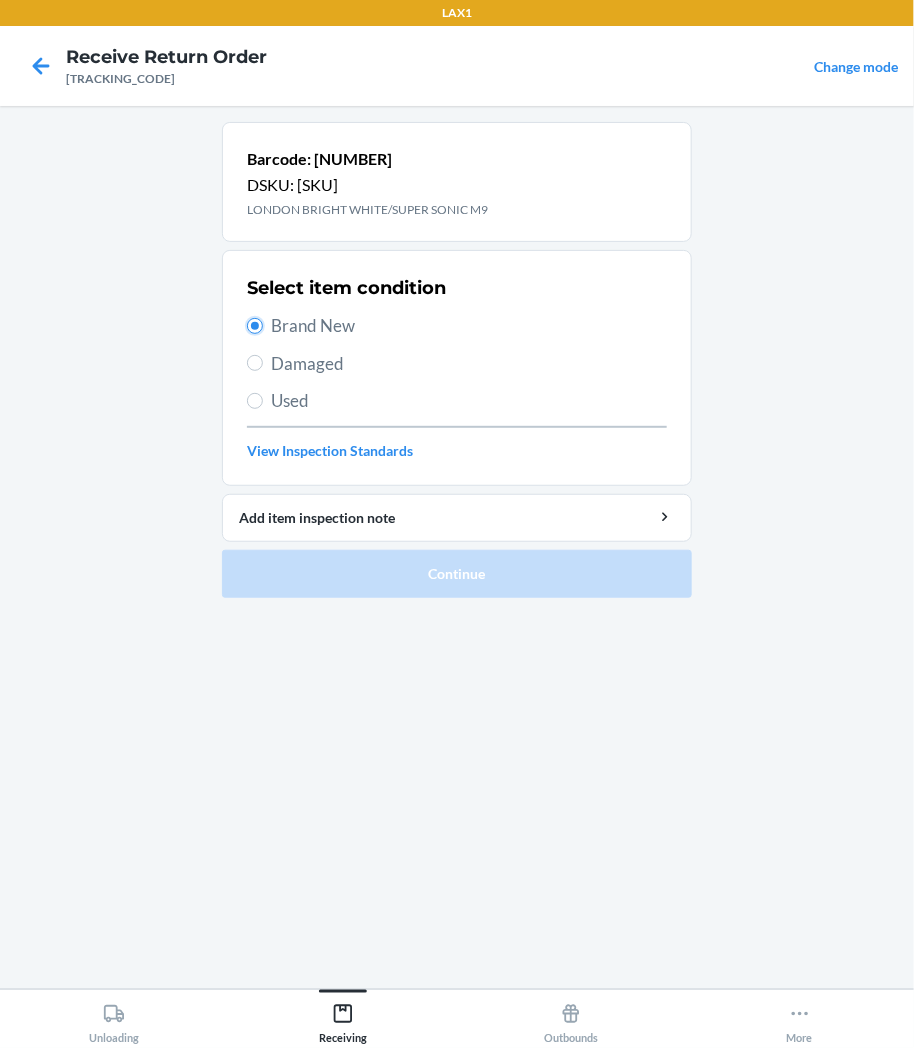 radio on "true" 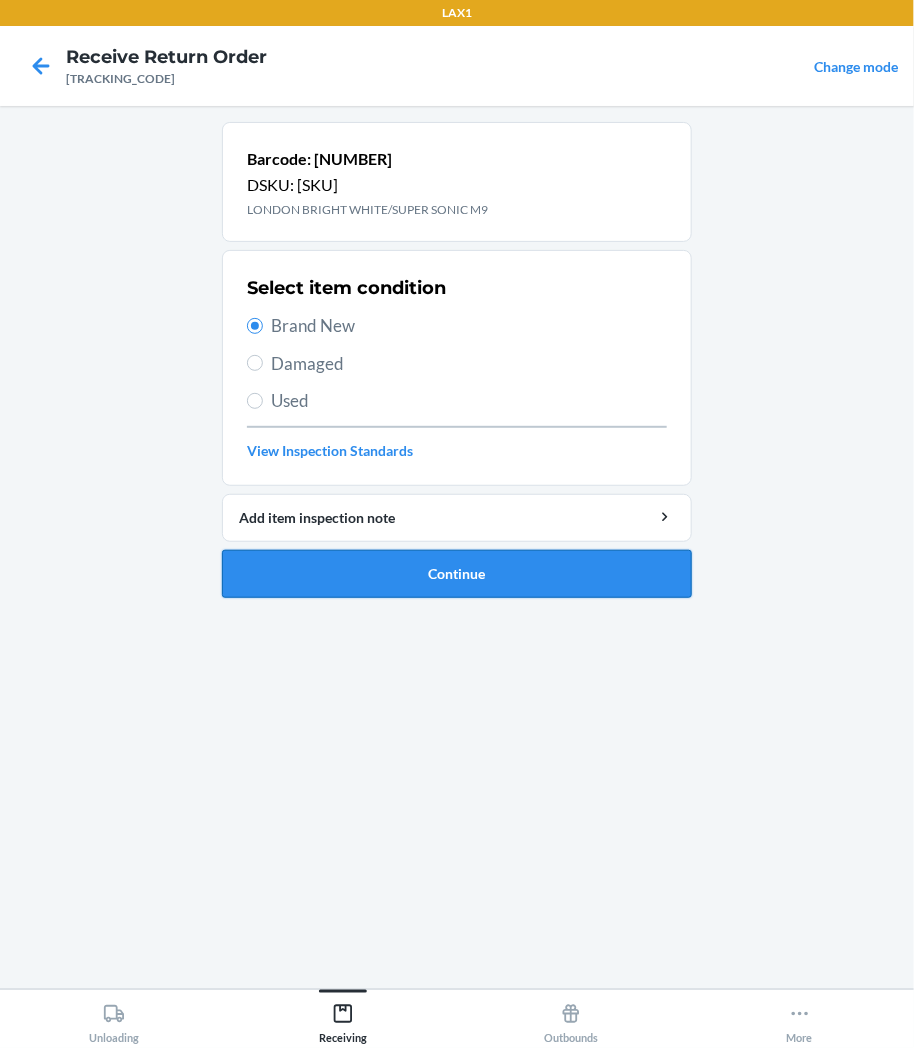 click on "Continue" at bounding box center [457, 574] 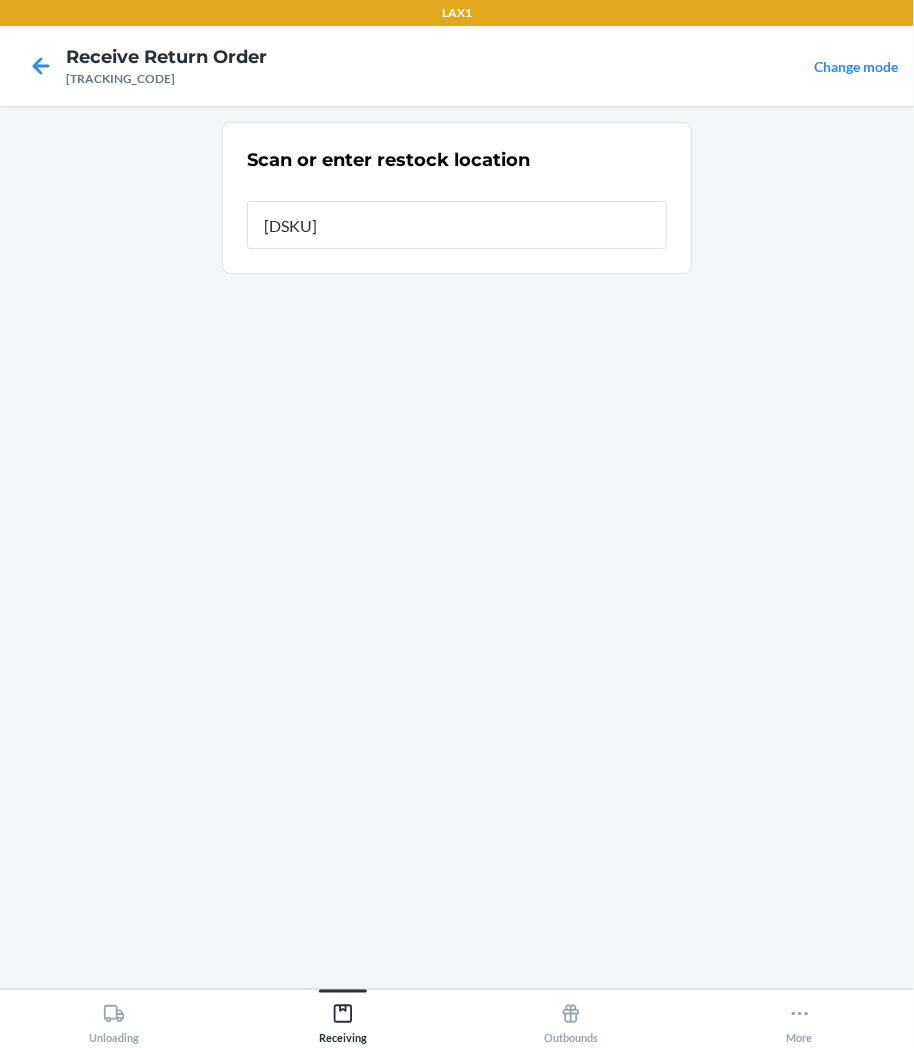 type on "[ALPHANUMERIC]" 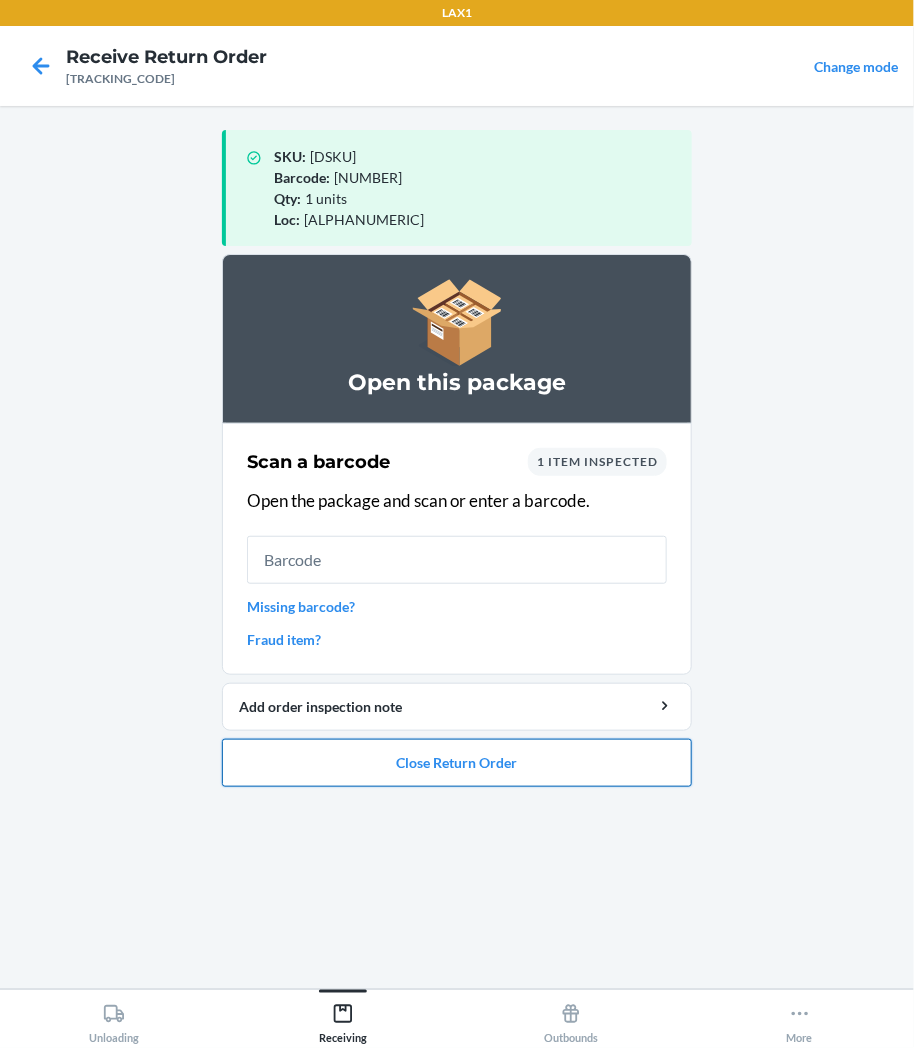 click on "Close Return Order" at bounding box center (457, 763) 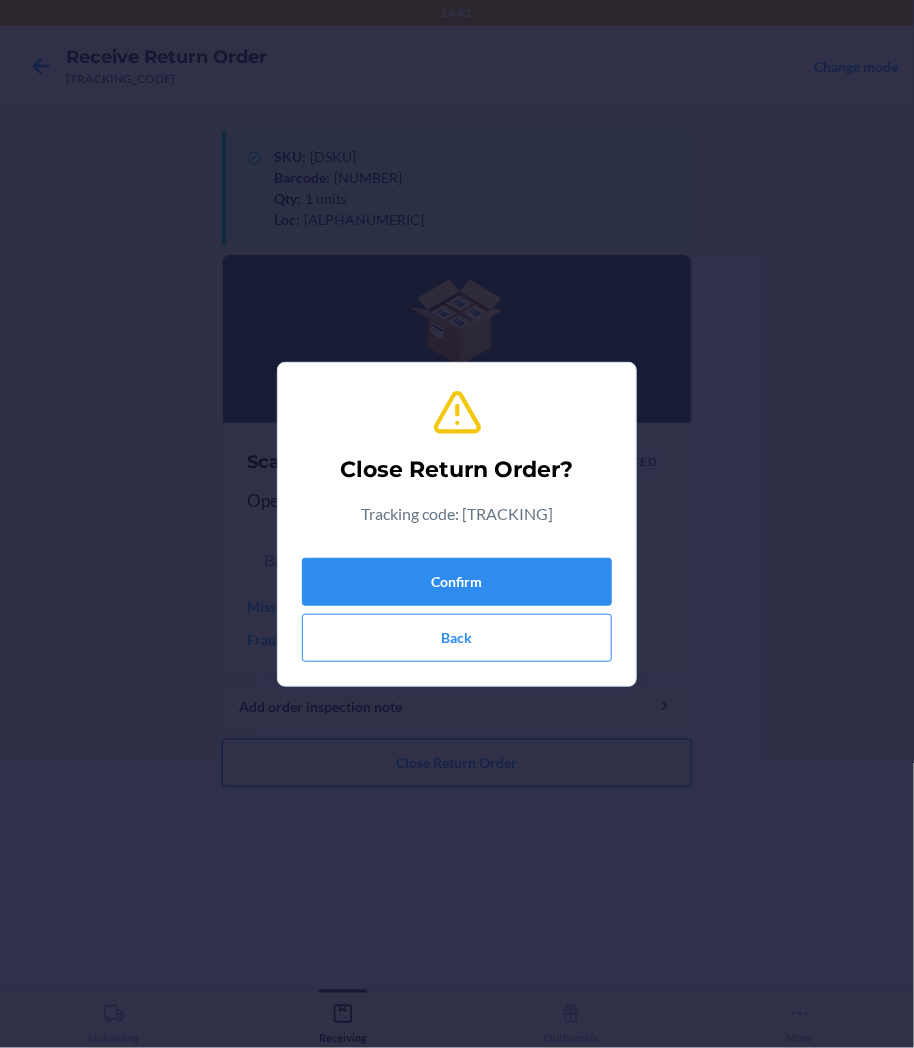 click on "Close Return Order? Tracking code: [TRACKING] Confirm Back" at bounding box center [457, 524] 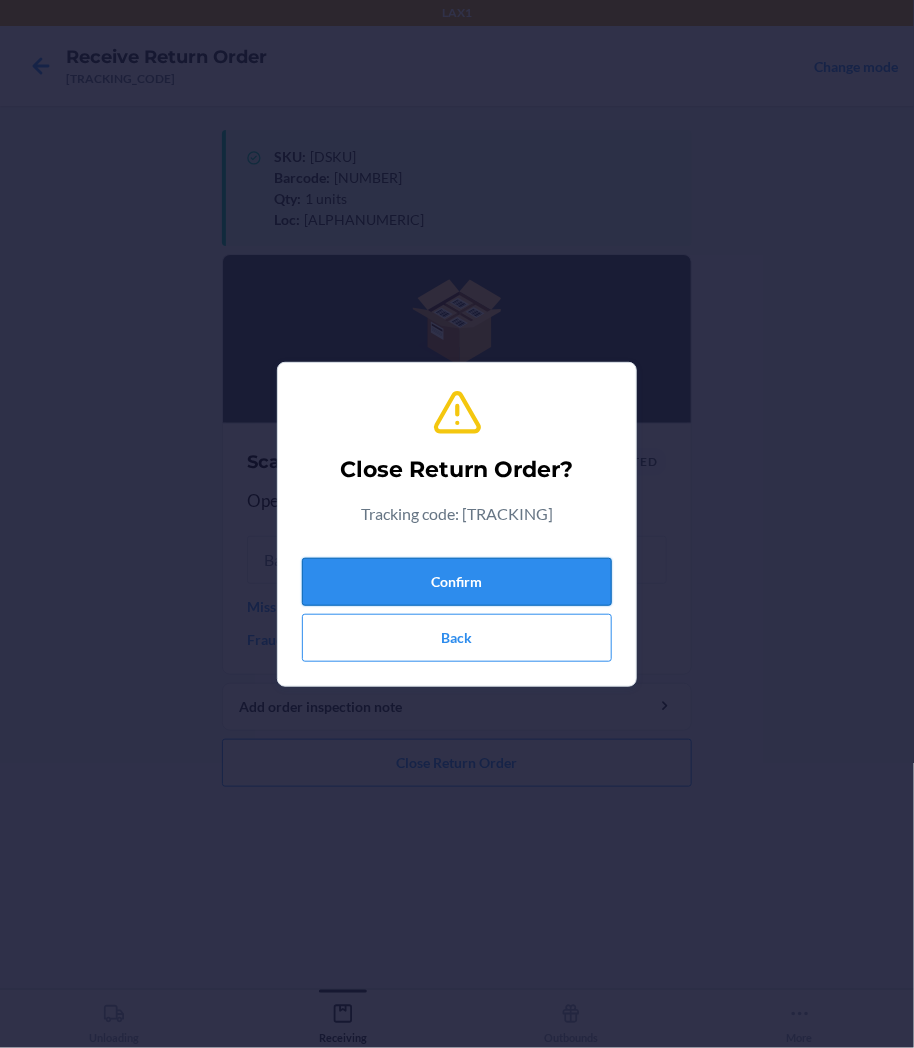 click on "Confirm" at bounding box center (457, 582) 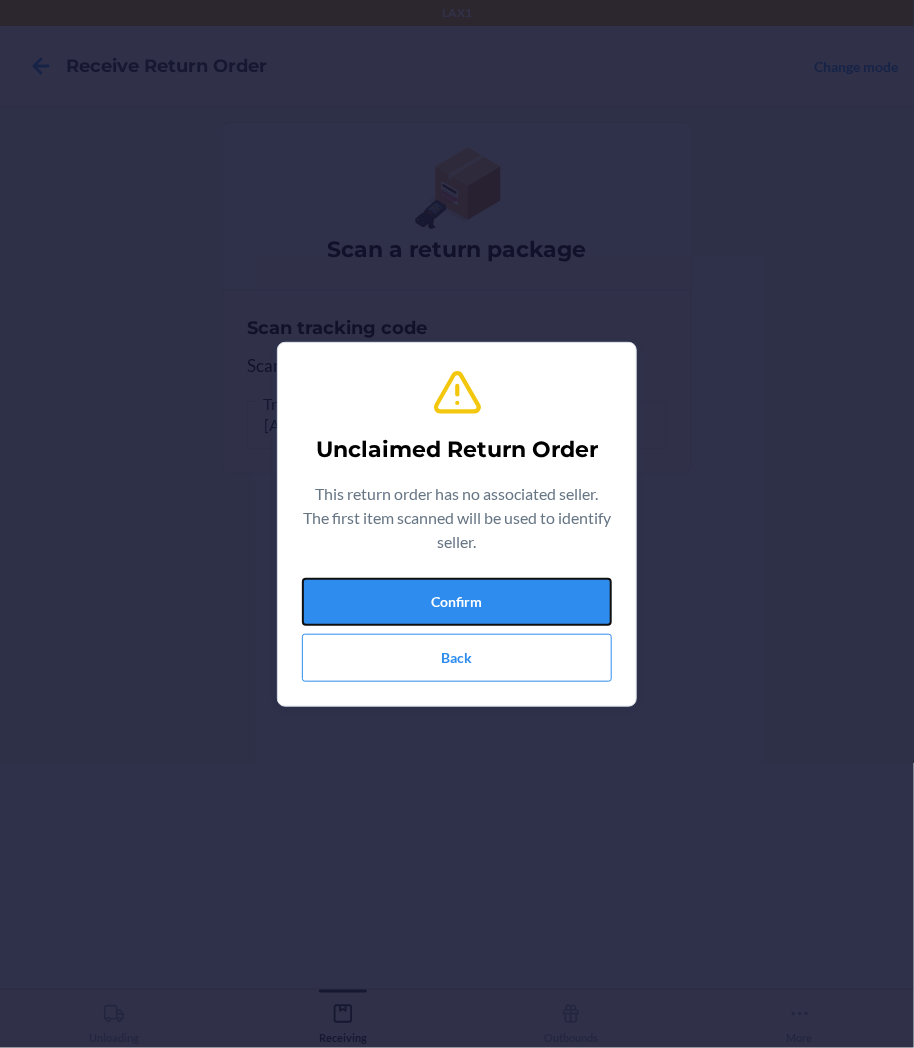 click on "Confirm" at bounding box center (457, 602) 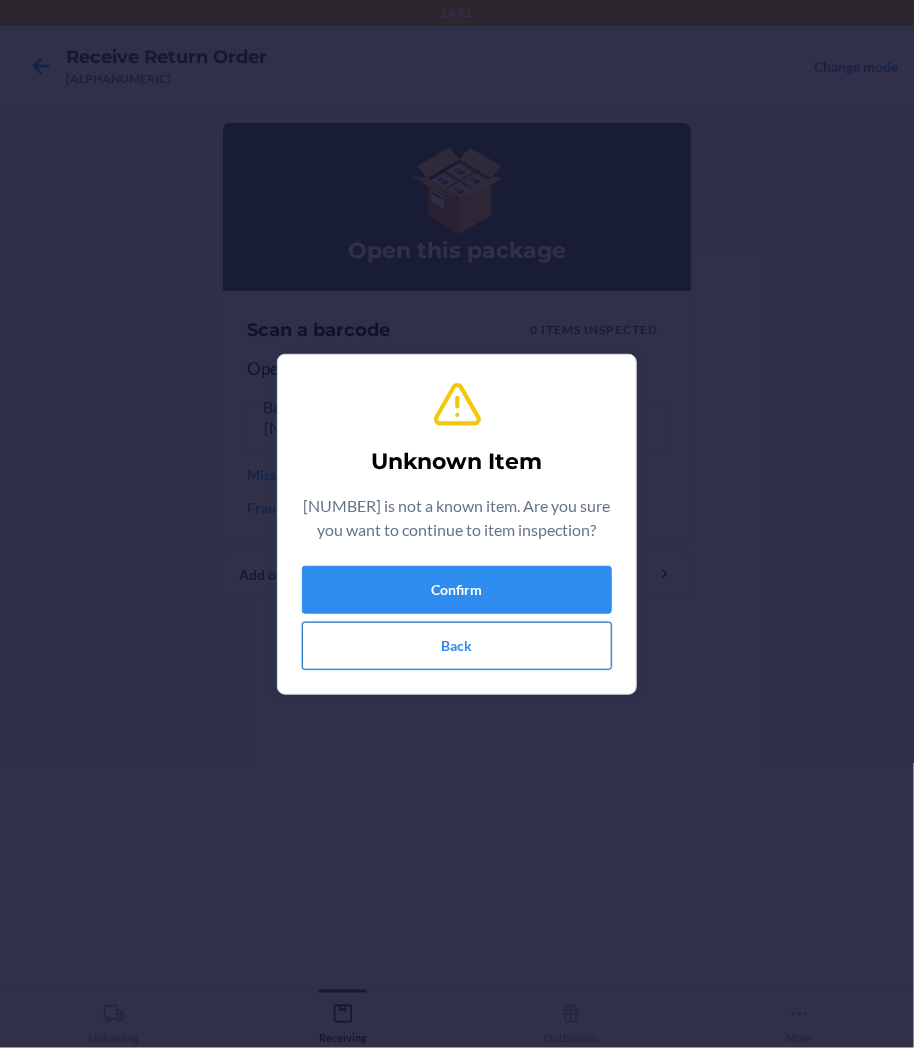 click on "Back" at bounding box center (457, 646) 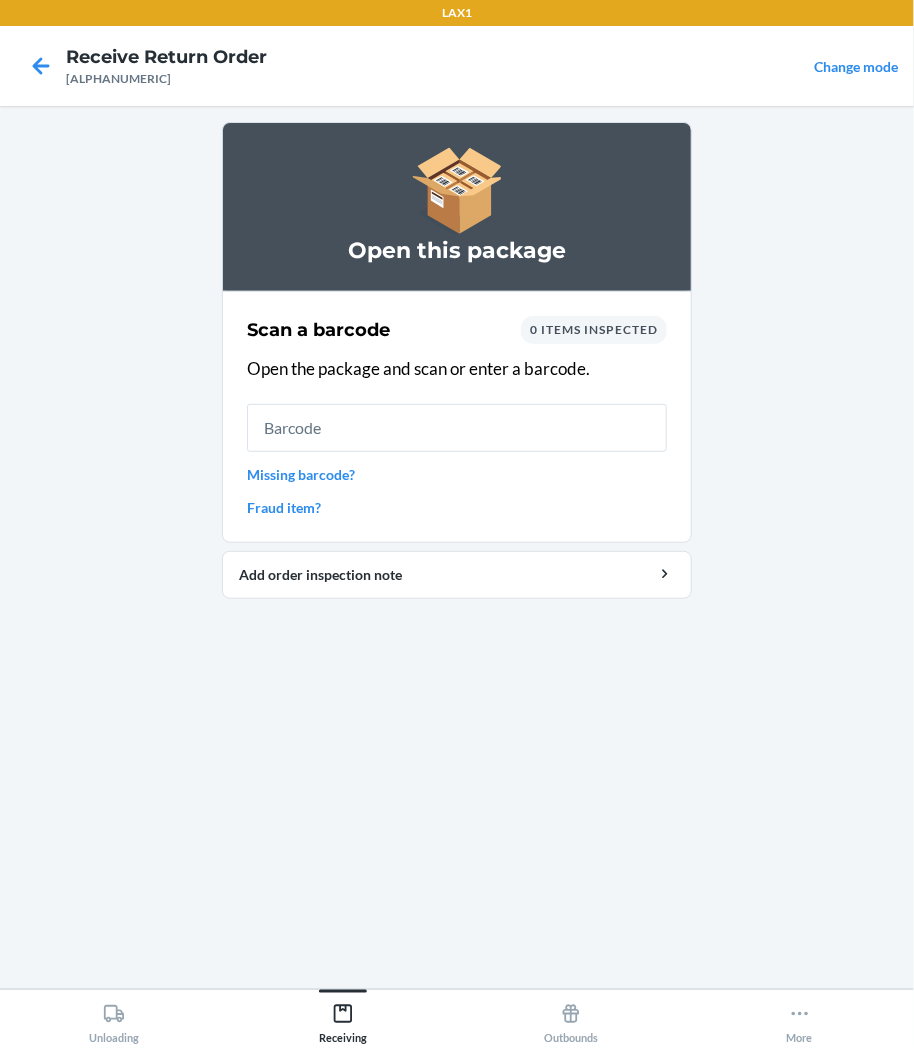 click on "Missing barcode?" at bounding box center [457, 474] 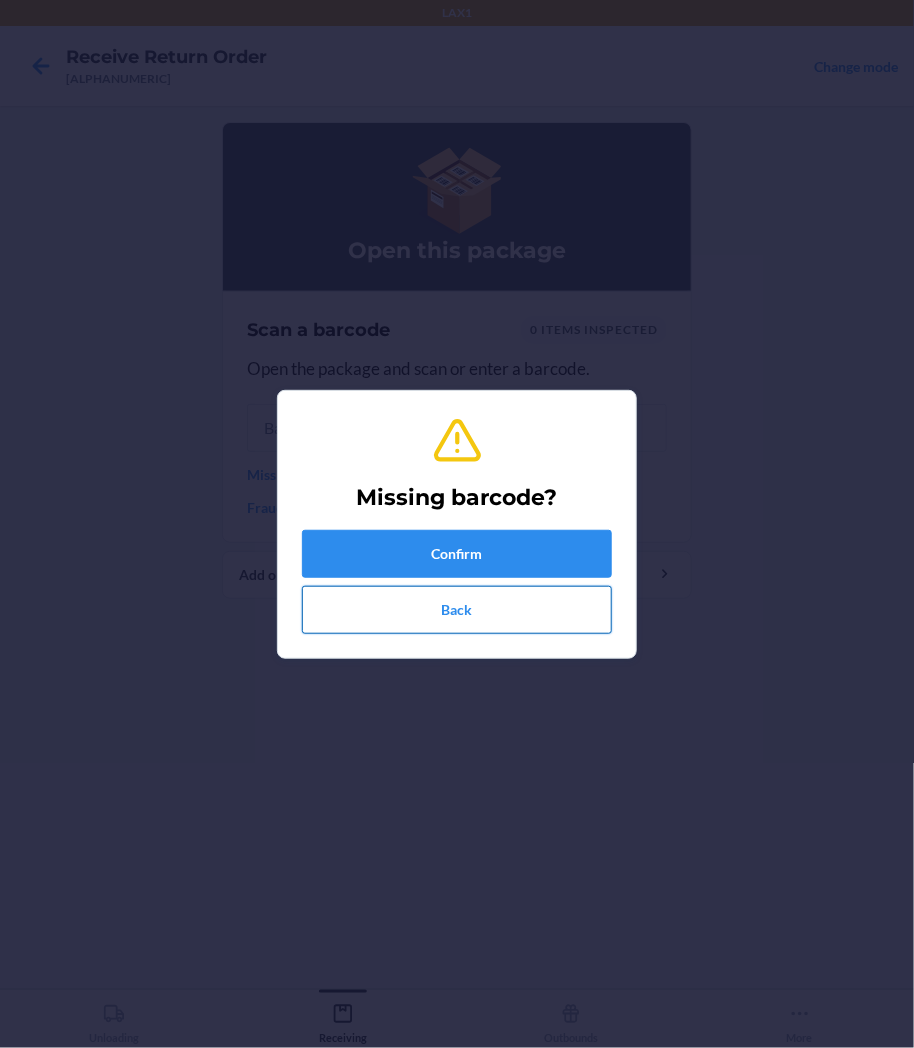 click on "Back" at bounding box center [457, 610] 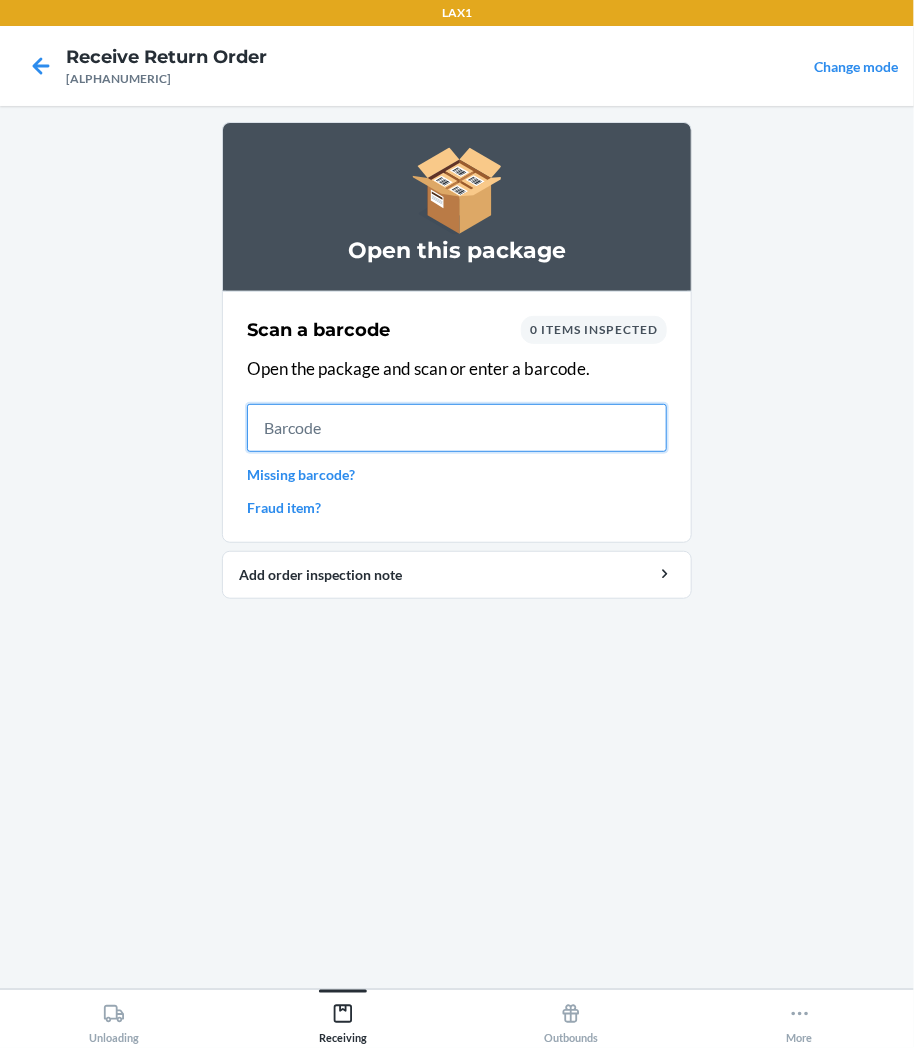 click at bounding box center (457, 428) 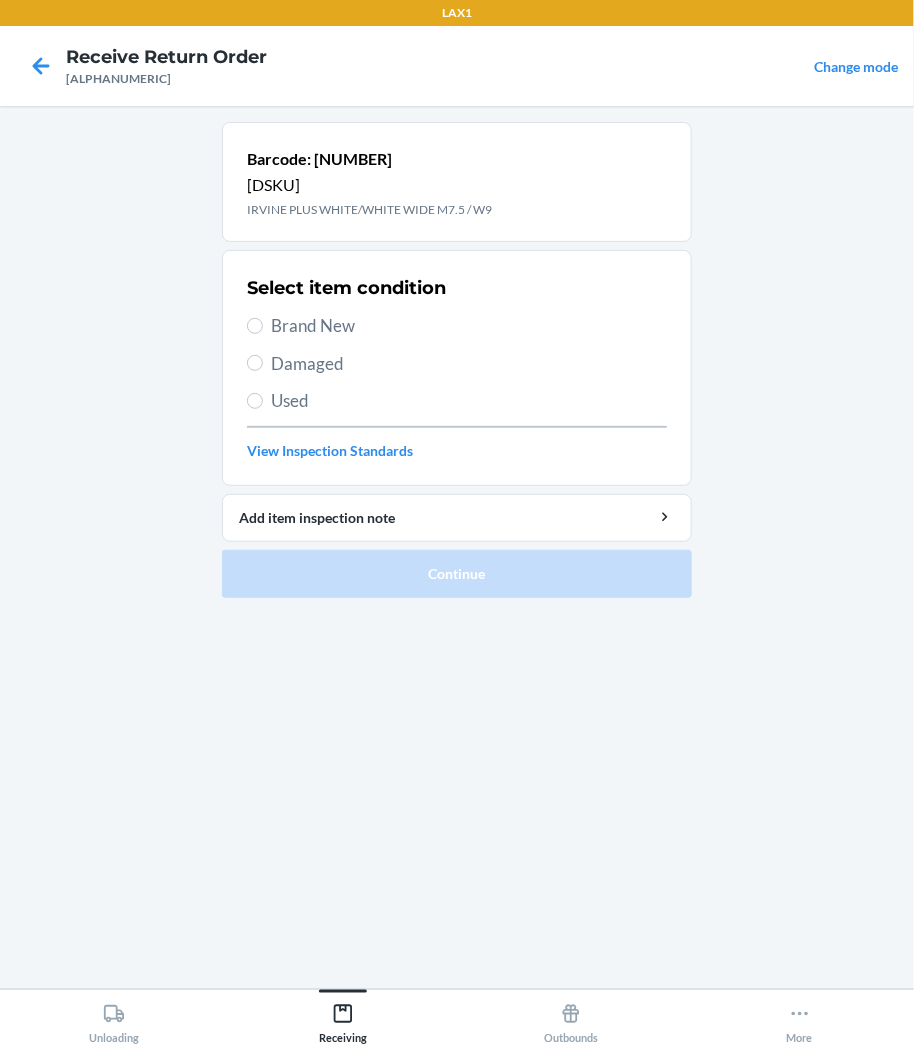 click on "Select item condition Brand New Damaged Used View Inspection Standards" at bounding box center [457, 368] 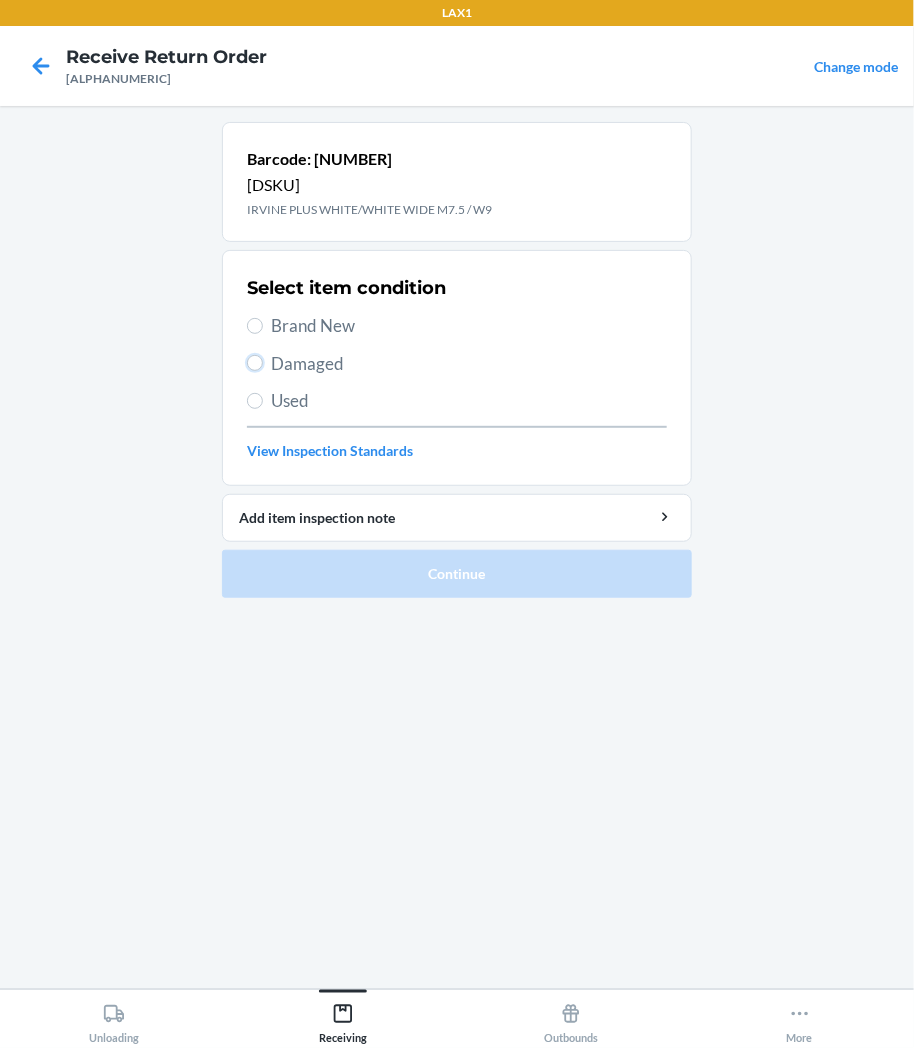 click on "Damaged" at bounding box center [255, 363] 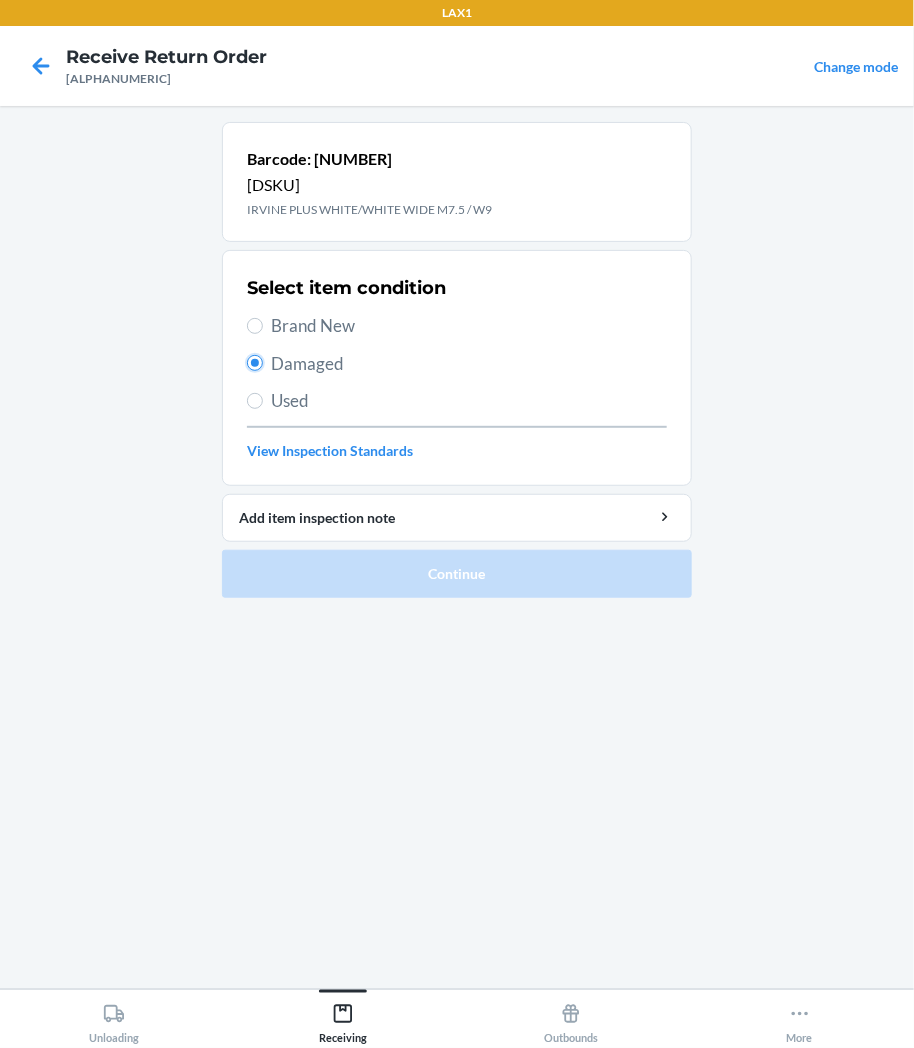 radio on "true" 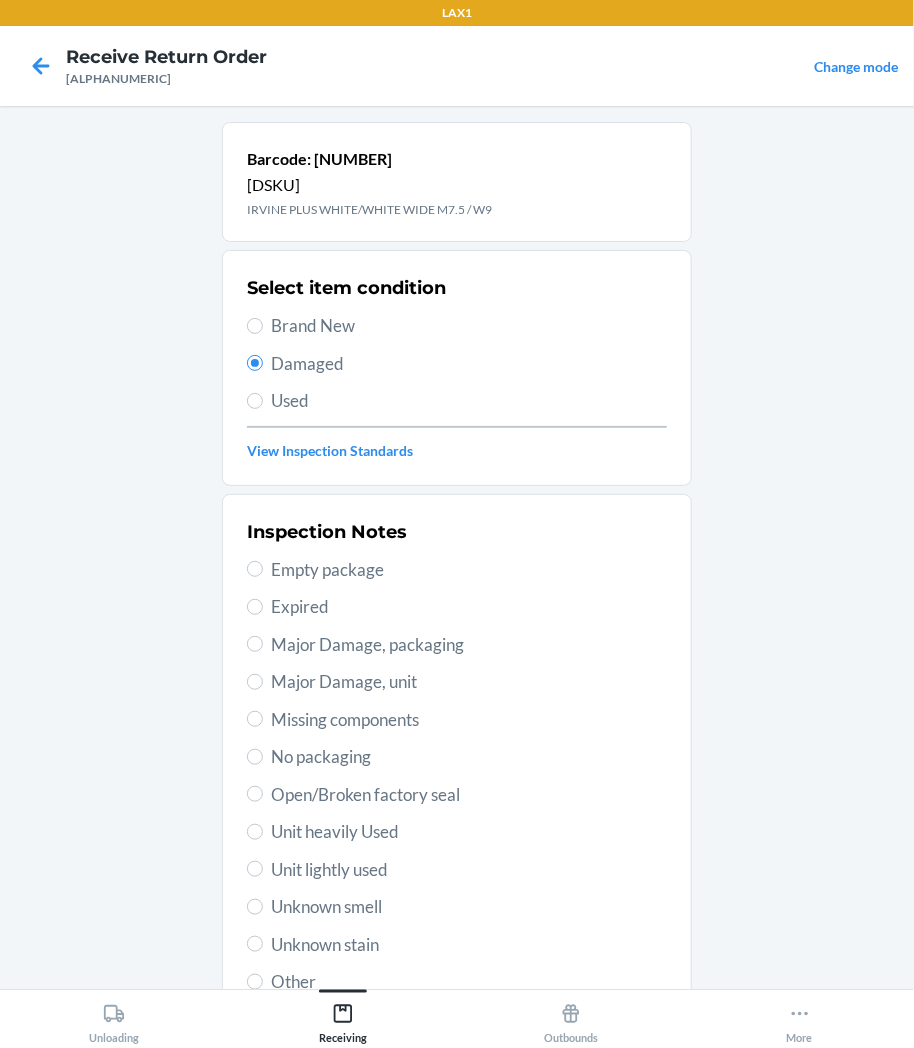 click on "Unit heavily Used" at bounding box center (469, 832) 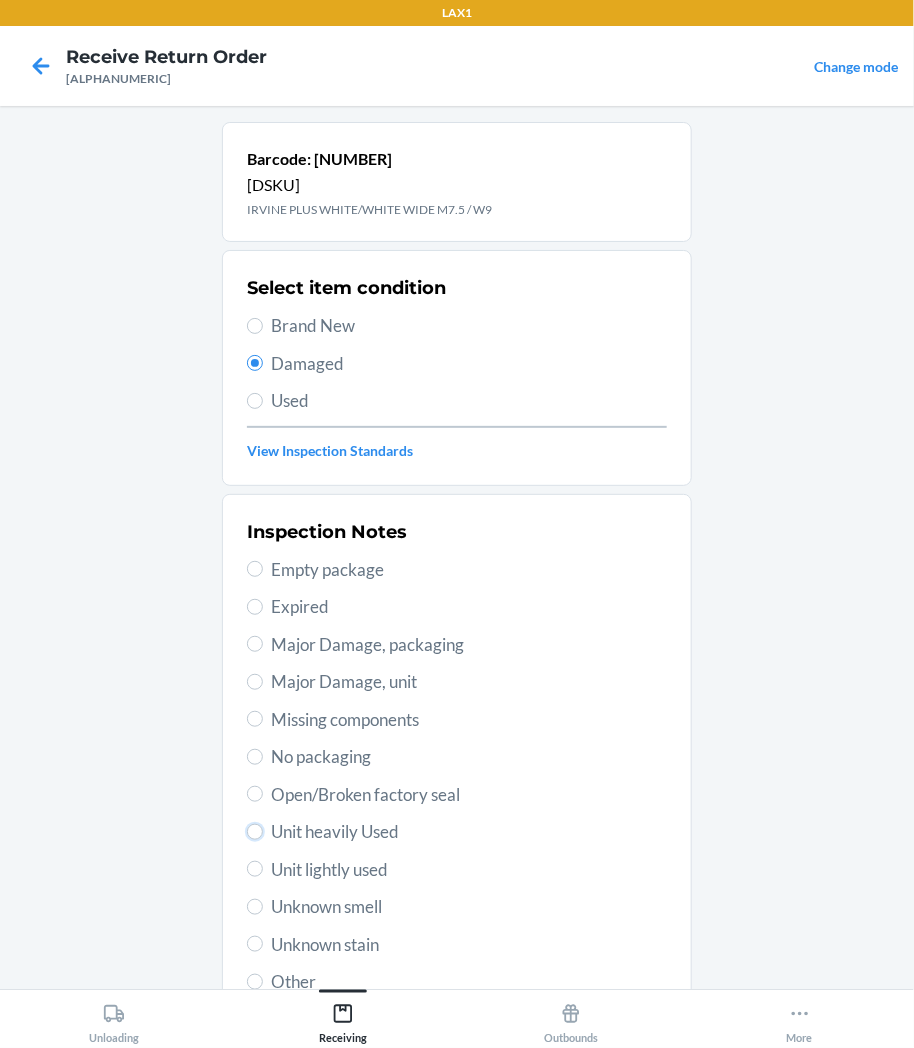 click on "Unit heavily Used" at bounding box center (255, 832) 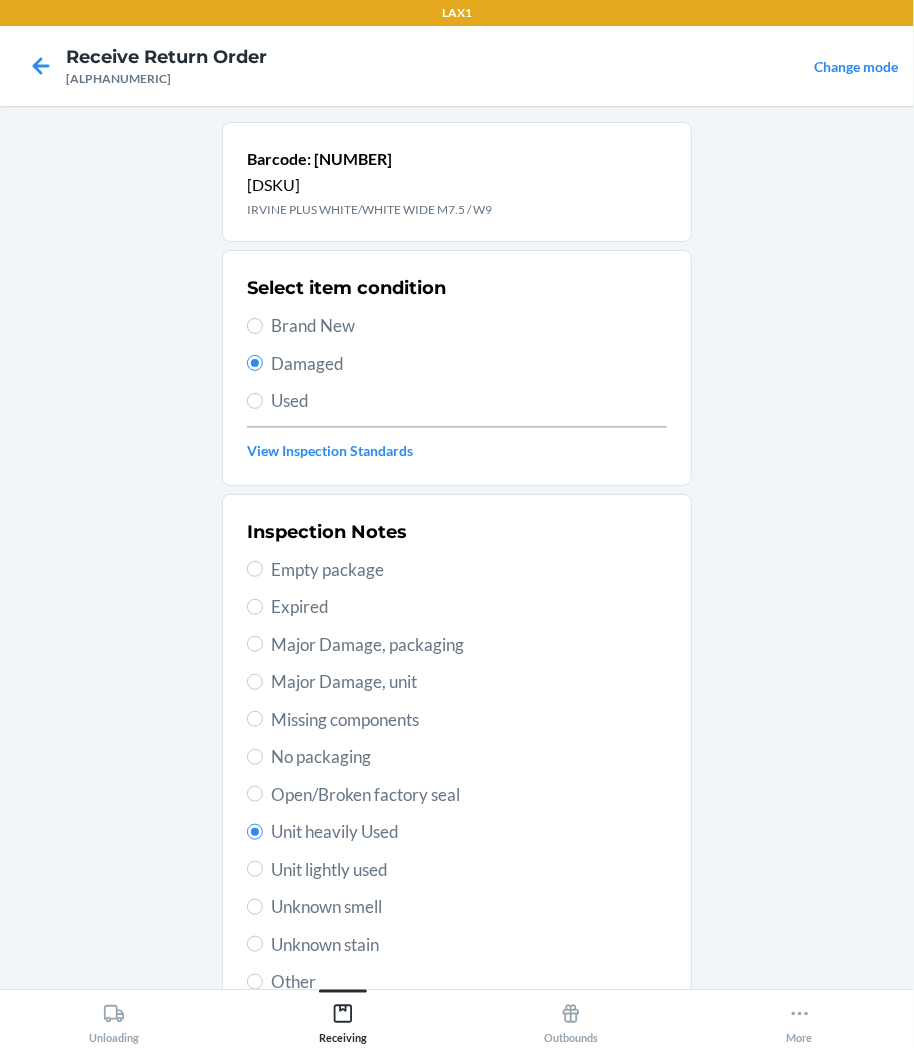 click on "Unit heavily Used" at bounding box center [469, 832] 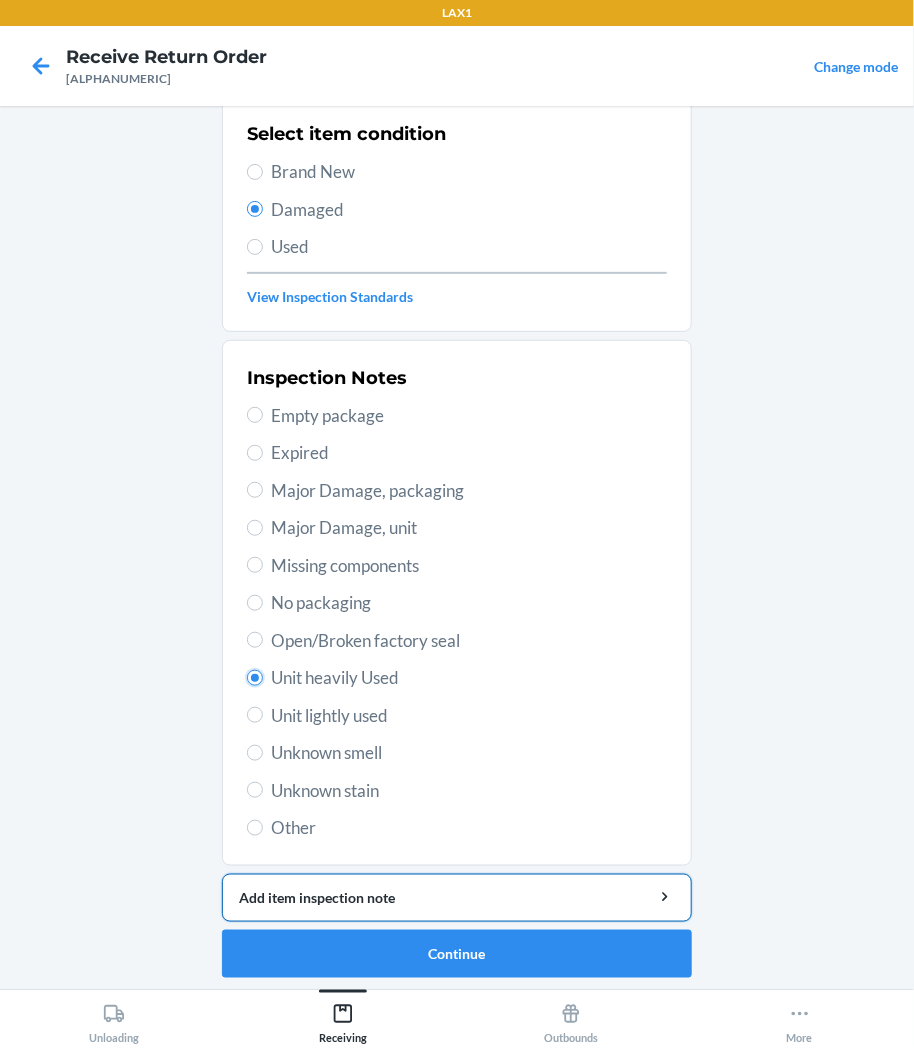 scroll, scrollTop: 157, scrollLeft: 0, axis: vertical 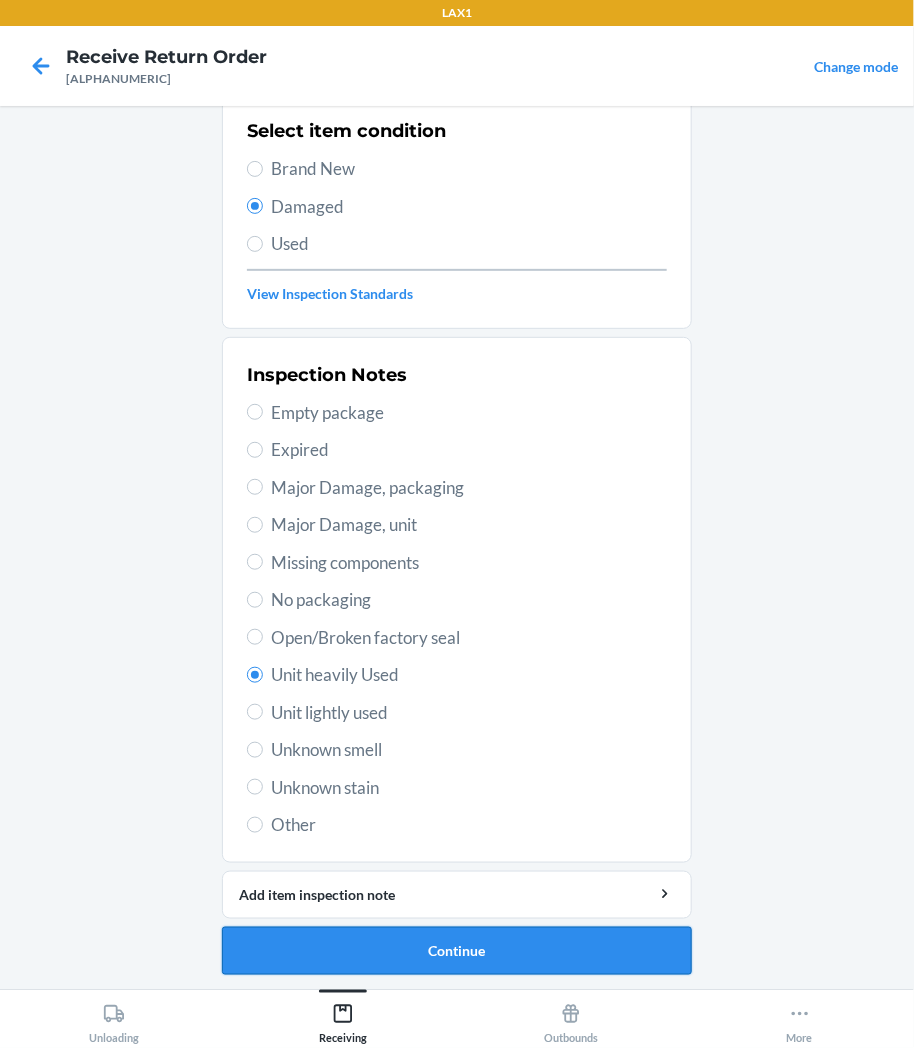 click on "Continue" at bounding box center (457, 951) 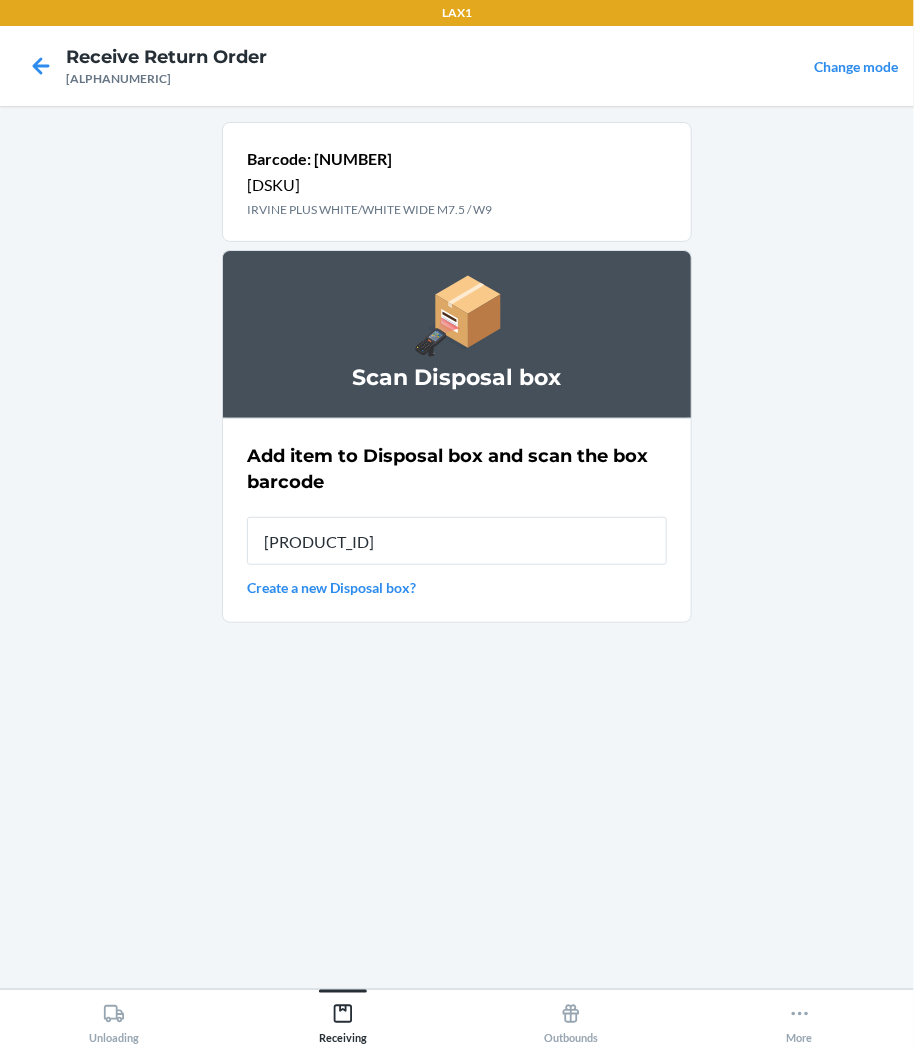 type on "[PRODUCT_ID]" 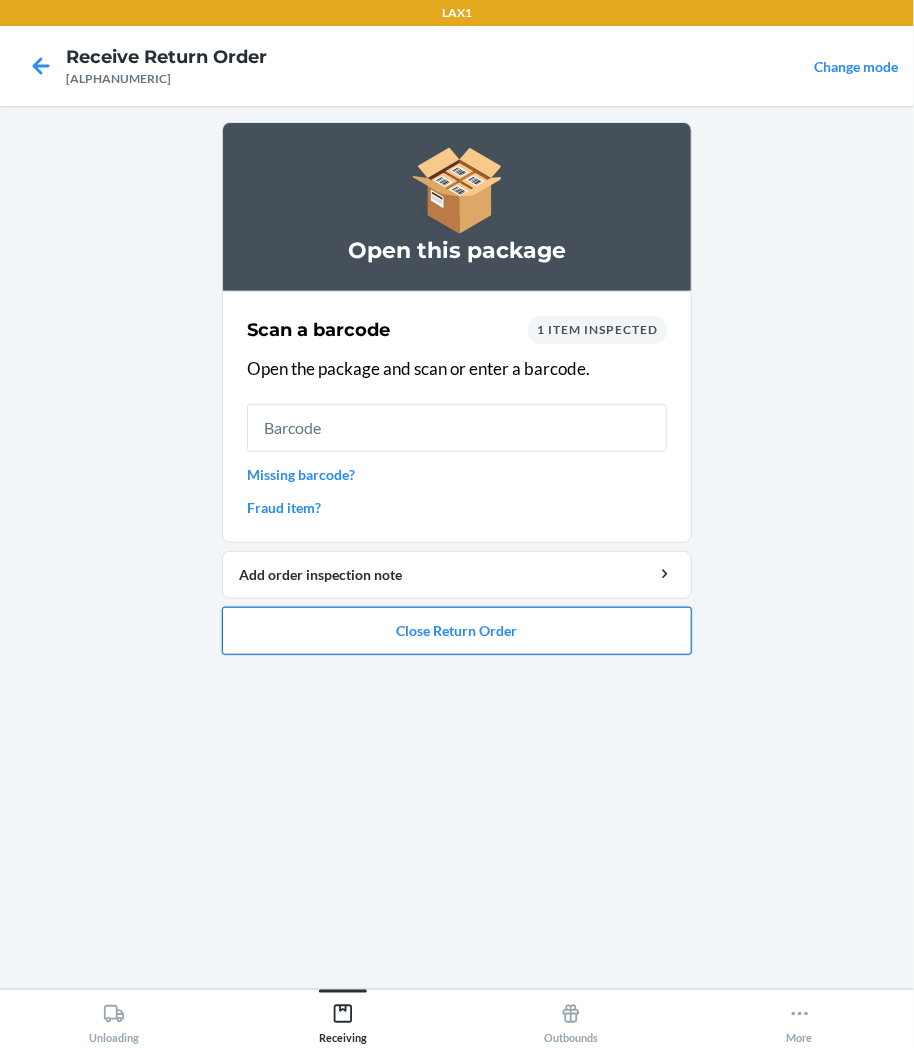 click on "Close Return Order" at bounding box center (457, 631) 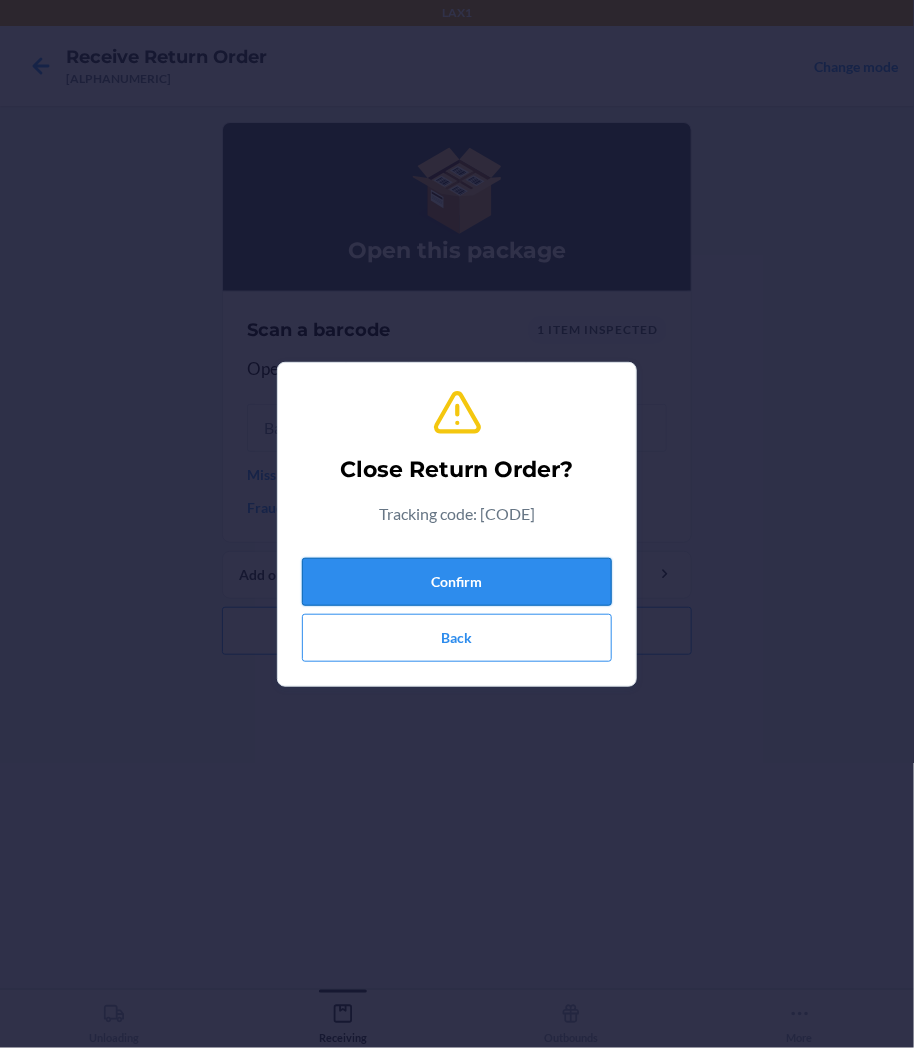 click on "Confirm" at bounding box center [457, 582] 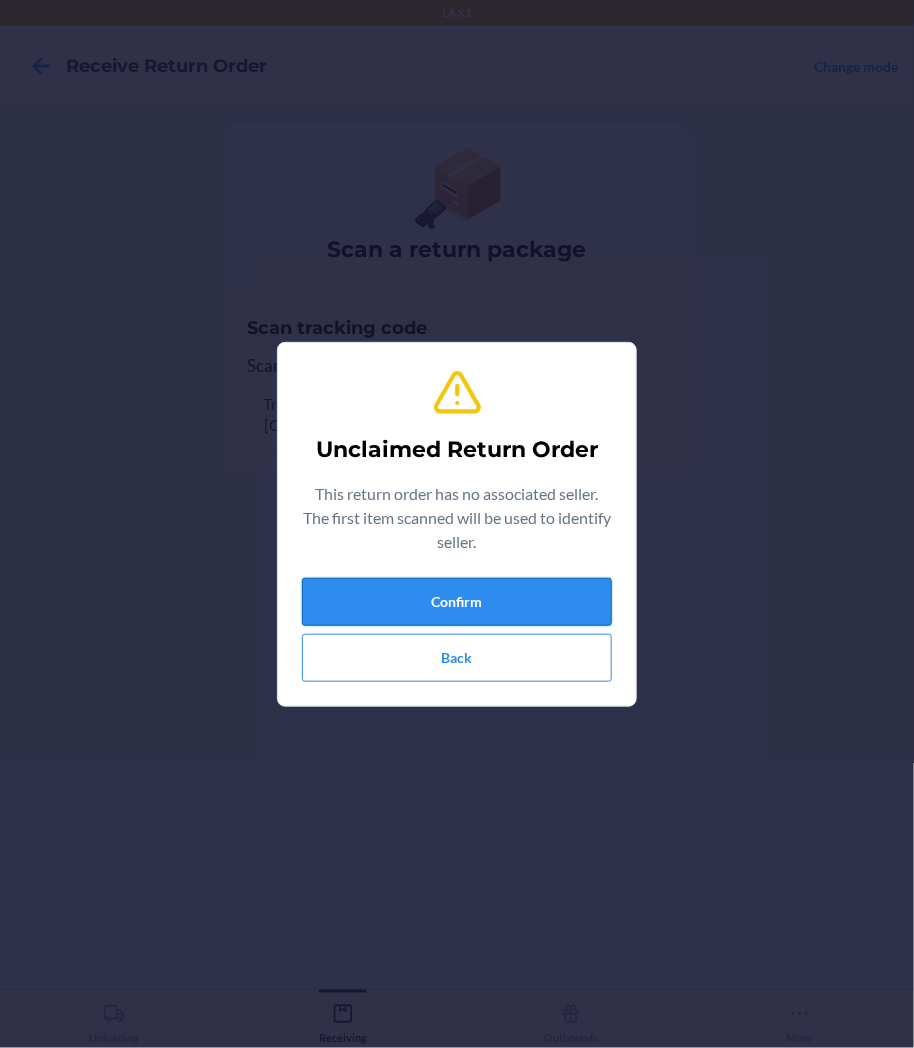 click on "Confirm" at bounding box center [457, 602] 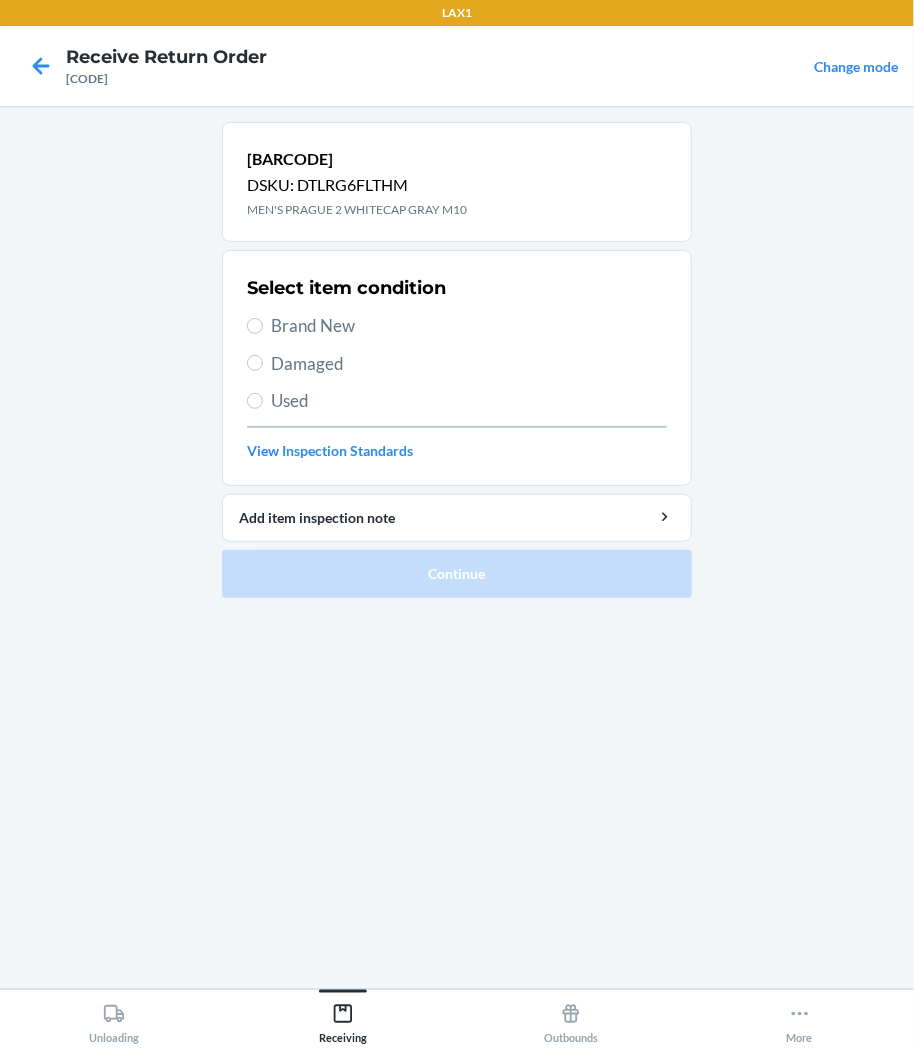 click on "Brand New" at bounding box center [469, 326] 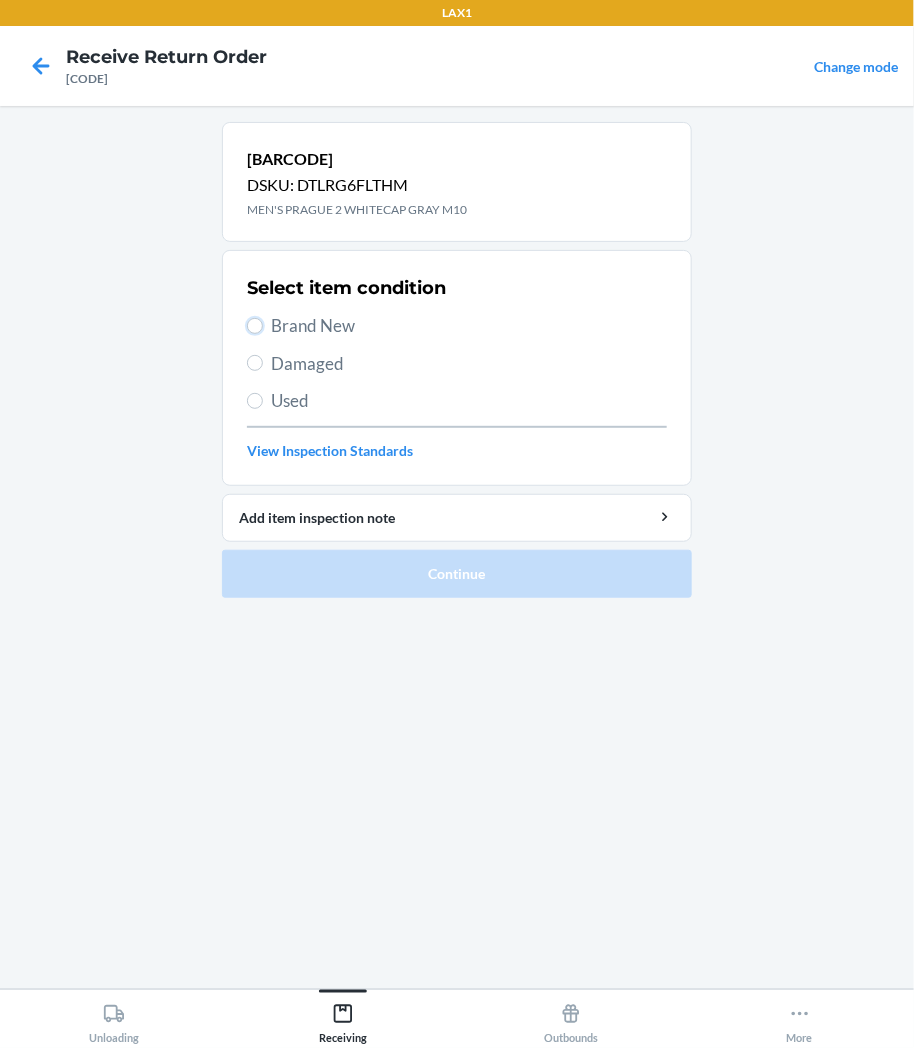 click on "Brand New" at bounding box center [255, 326] 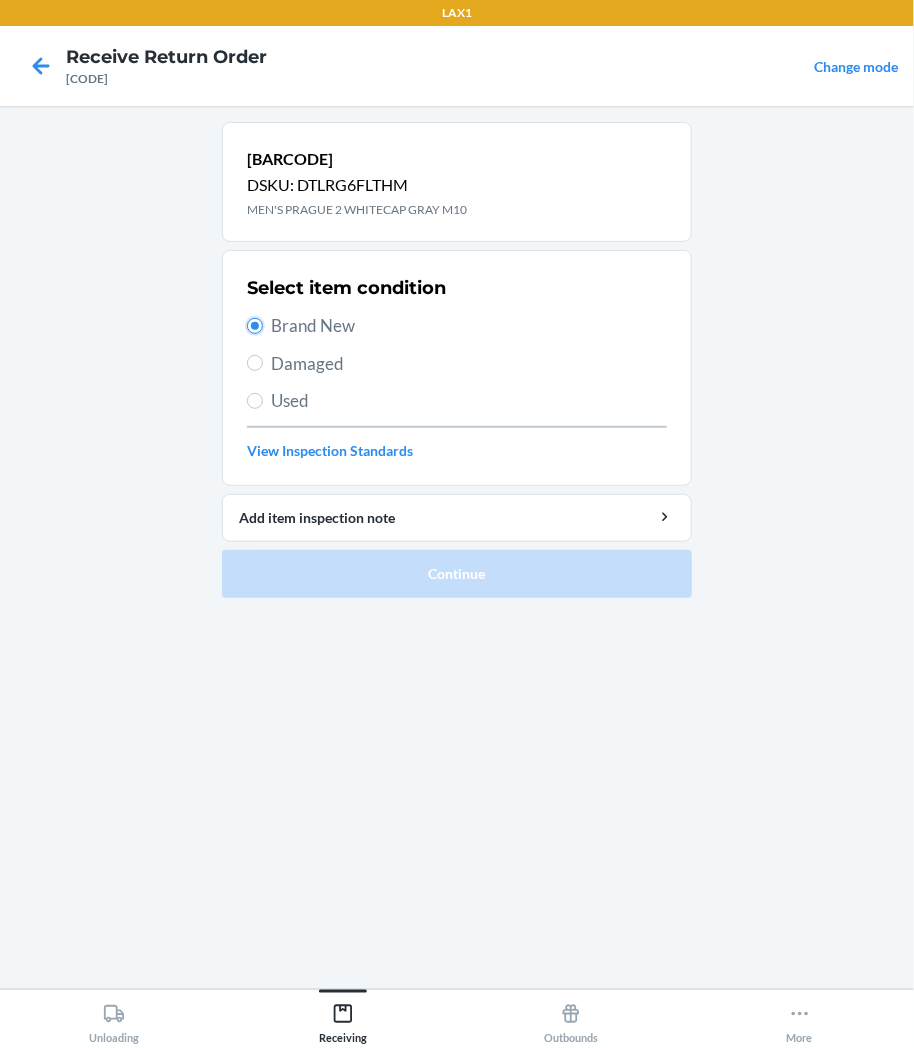 radio on "true" 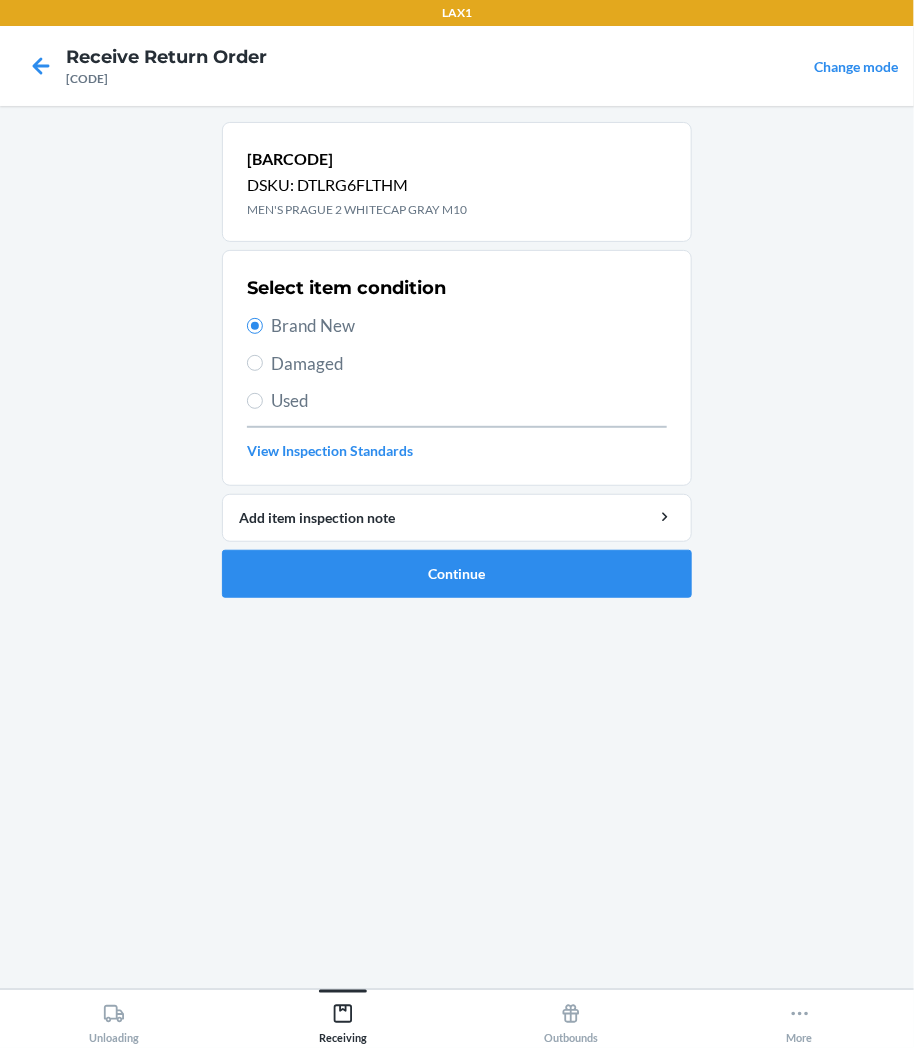 drag, startPoint x: 364, startPoint y: 626, endPoint x: 372, endPoint y: 614, distance: 14.422205 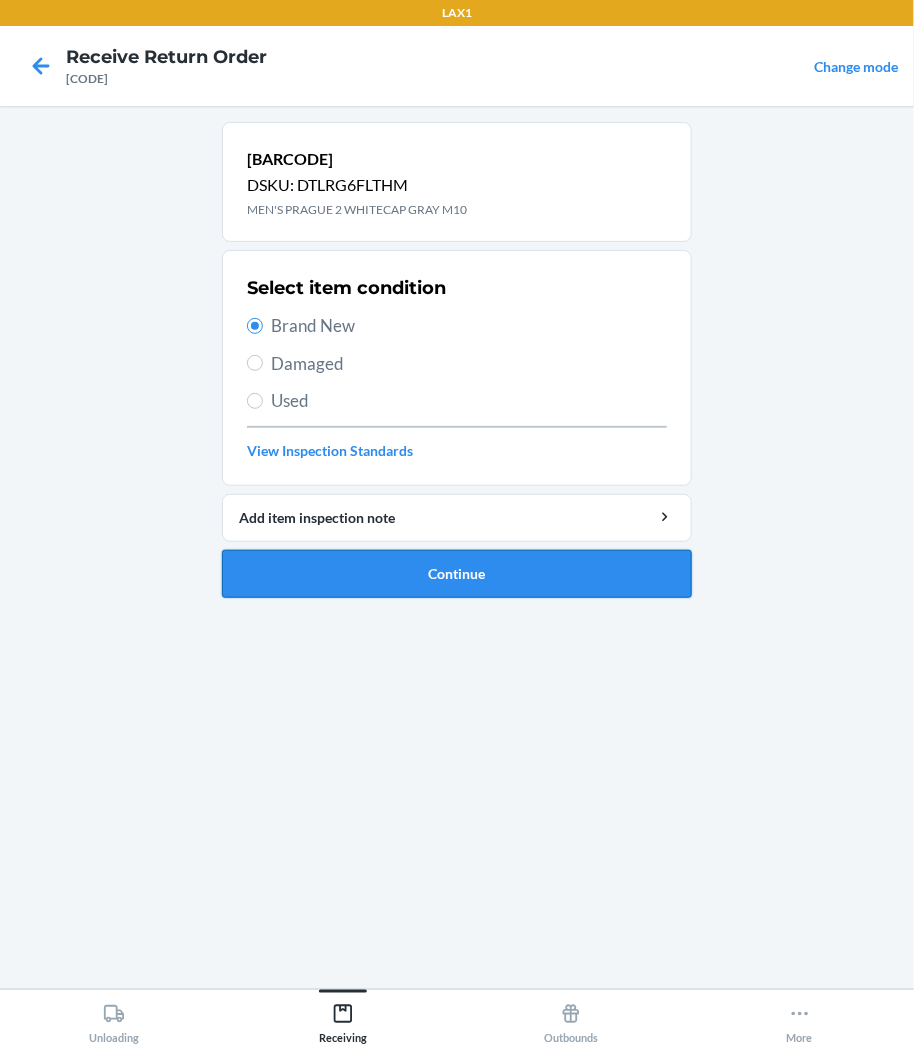 click on "Continue" at bounding box center (457, 574) 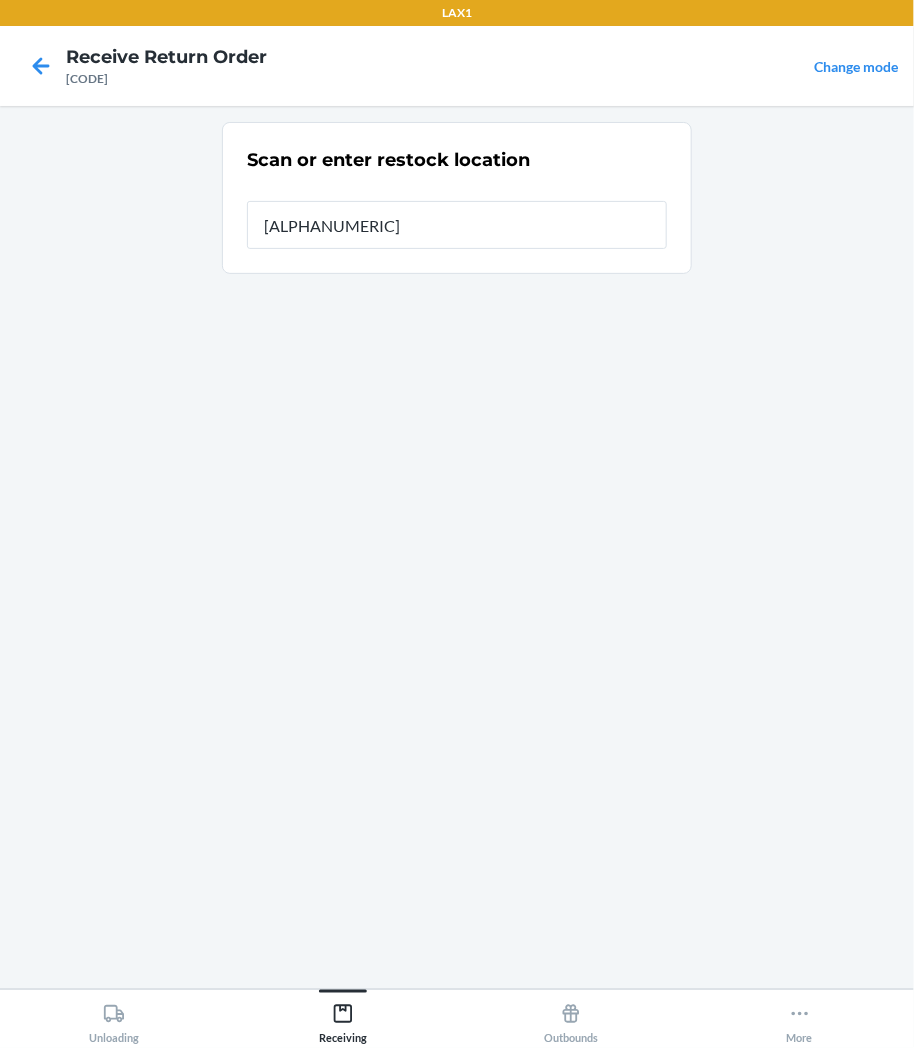 type on "[ALPHANUMERIC]" 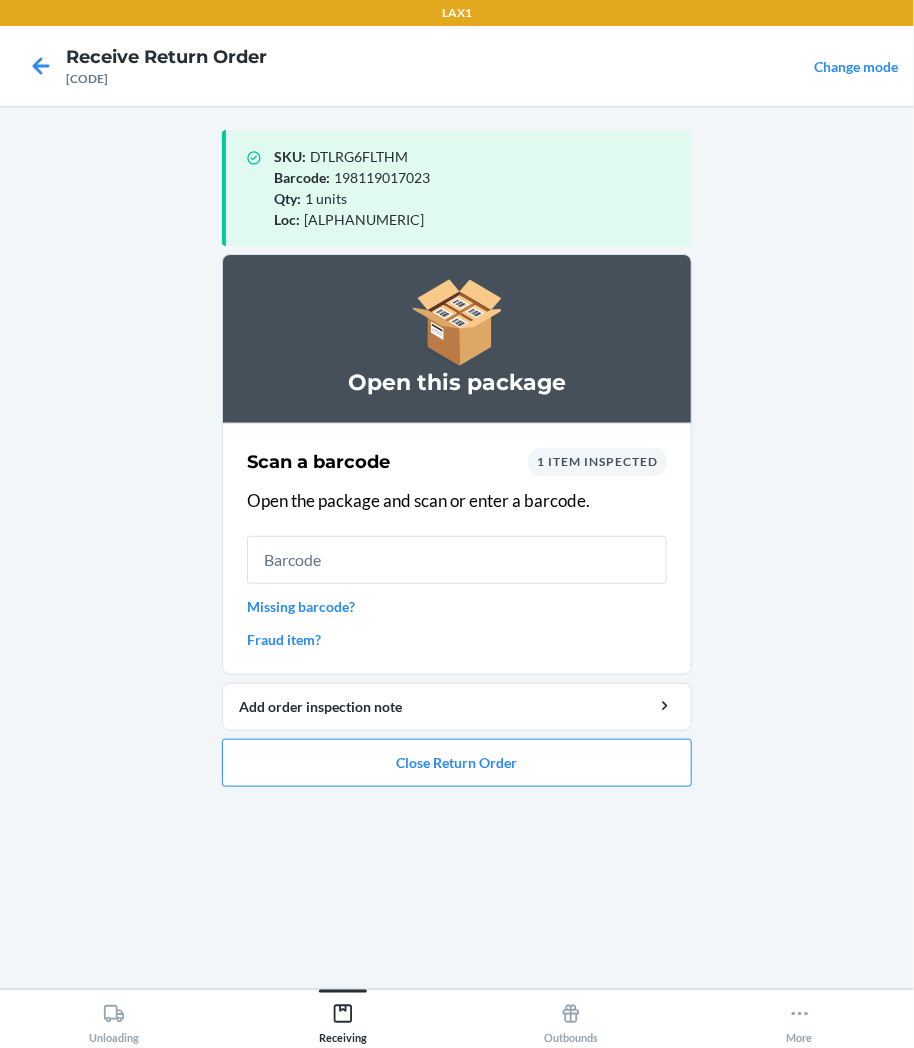 click on "Open this package Scan a barcode 1 item inspected Open the package and scan or enter a barcode. Missing barcode? Fraud item? Add order inspection note Close Return Order" at bounding box center (457, 520) 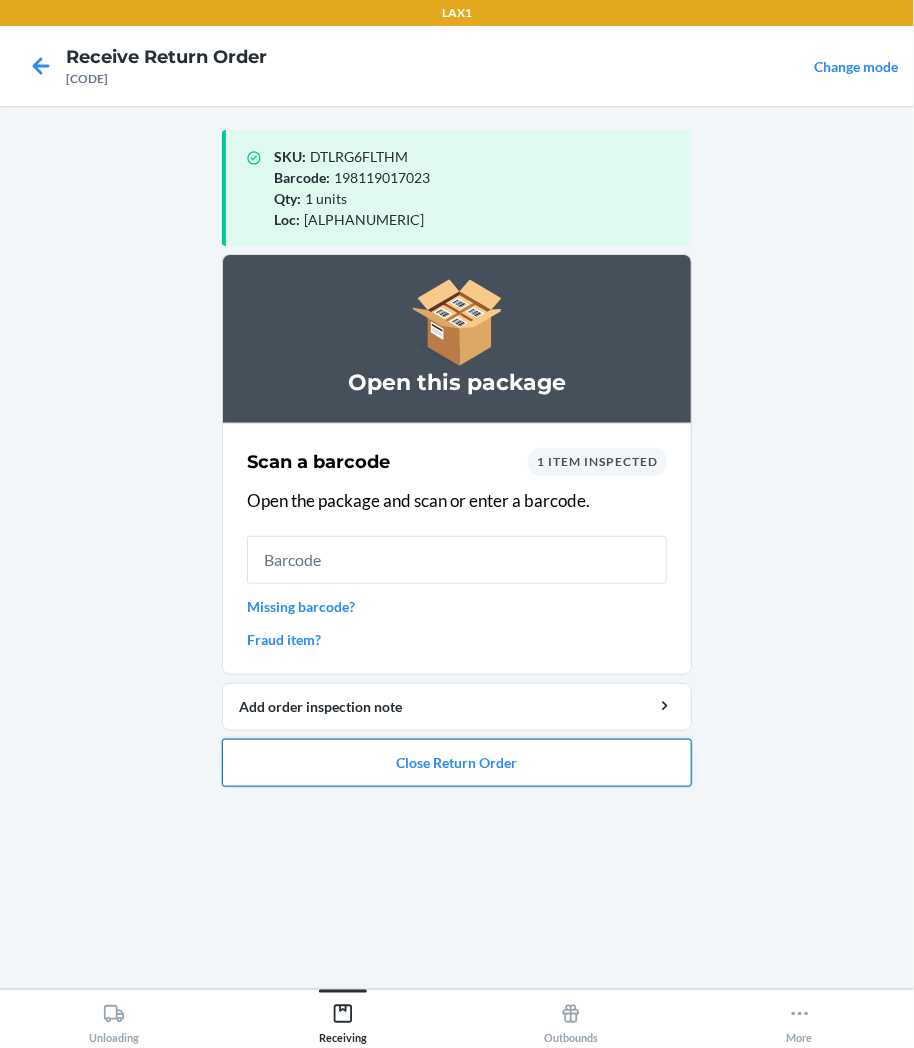 click on "Close Return Order" at bounding box center (457, 763) 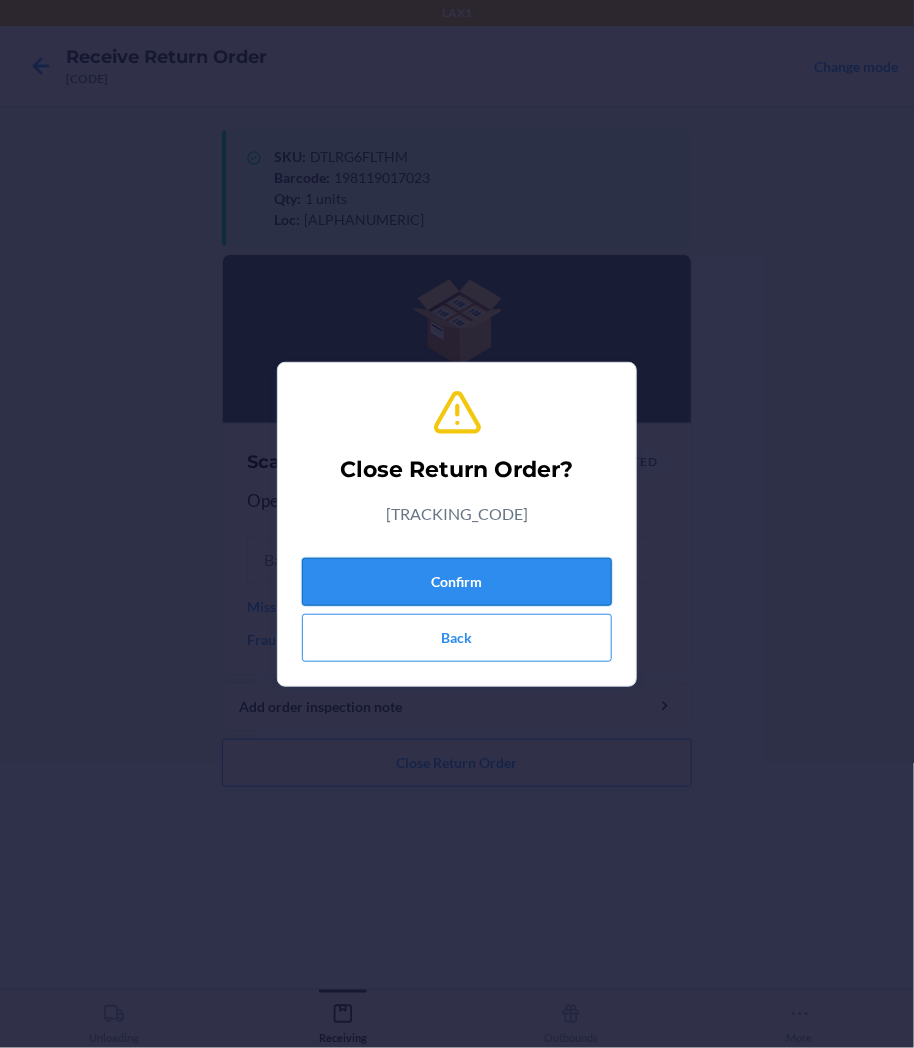 click on "Confirm" at bounding box center (457, 582) 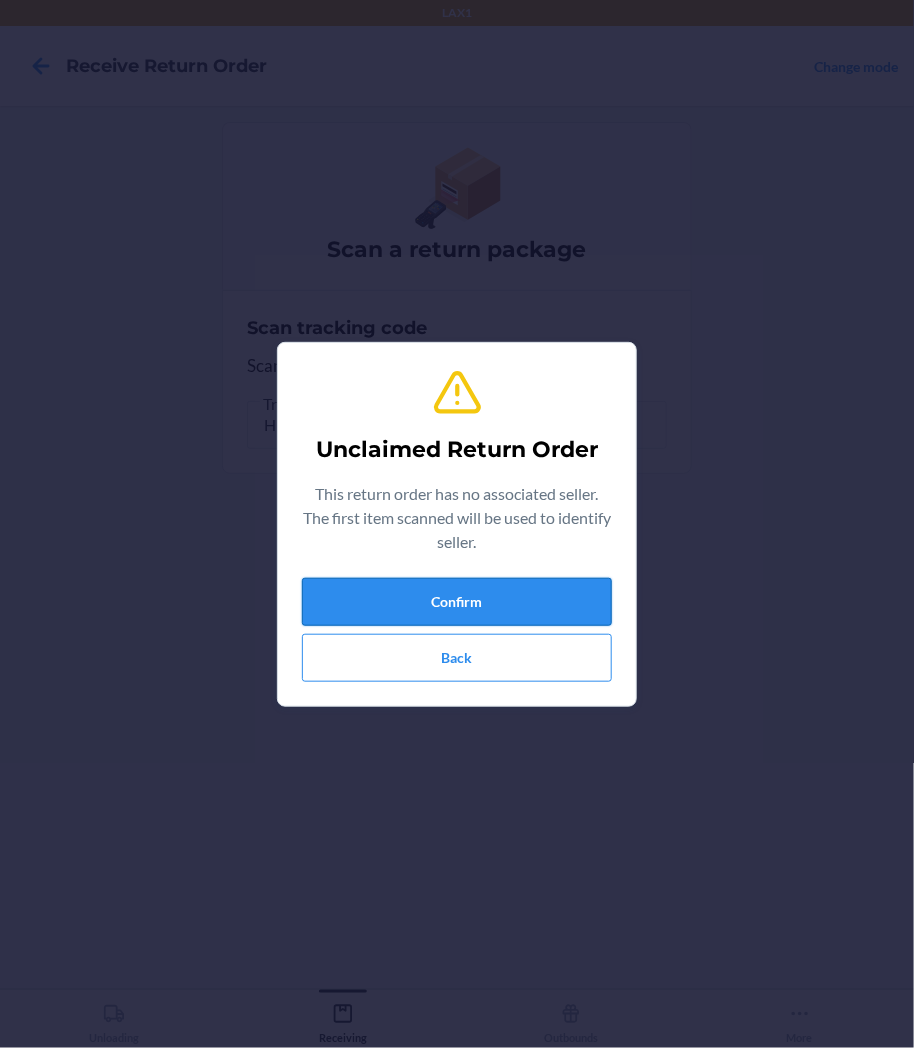 click on "Confirm" at bounding box center [457, 602] 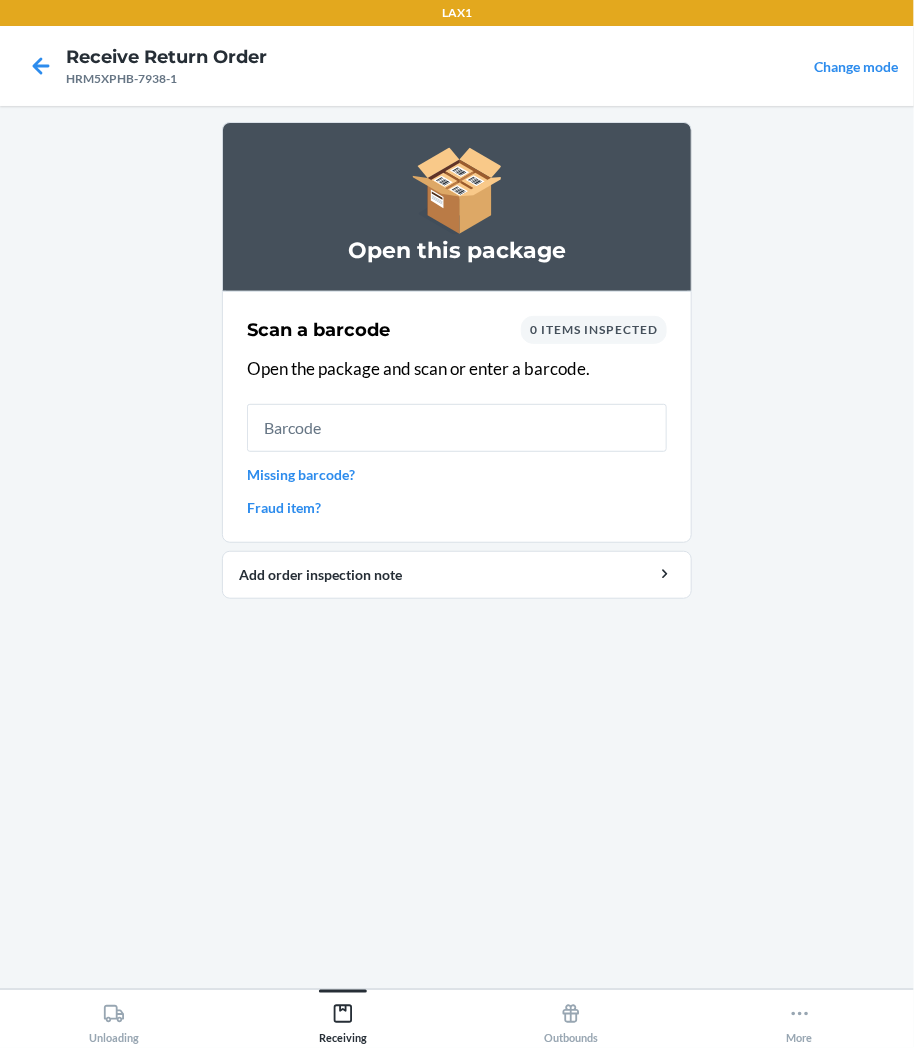 drag, startPoint x: 412, startPoint y: 431, endPoint x: 401, endPoint y: 435, distance: 11.7046995 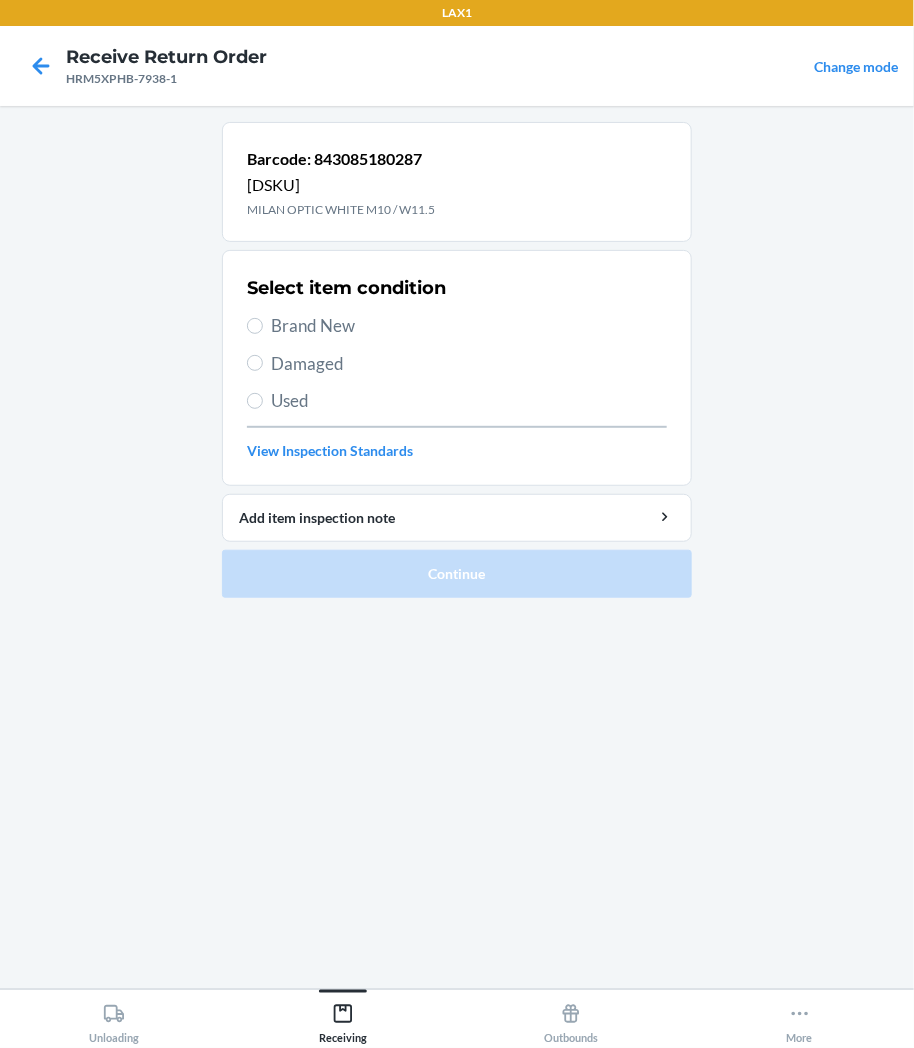 click on "Brand New" at bounding box center (457, 326) 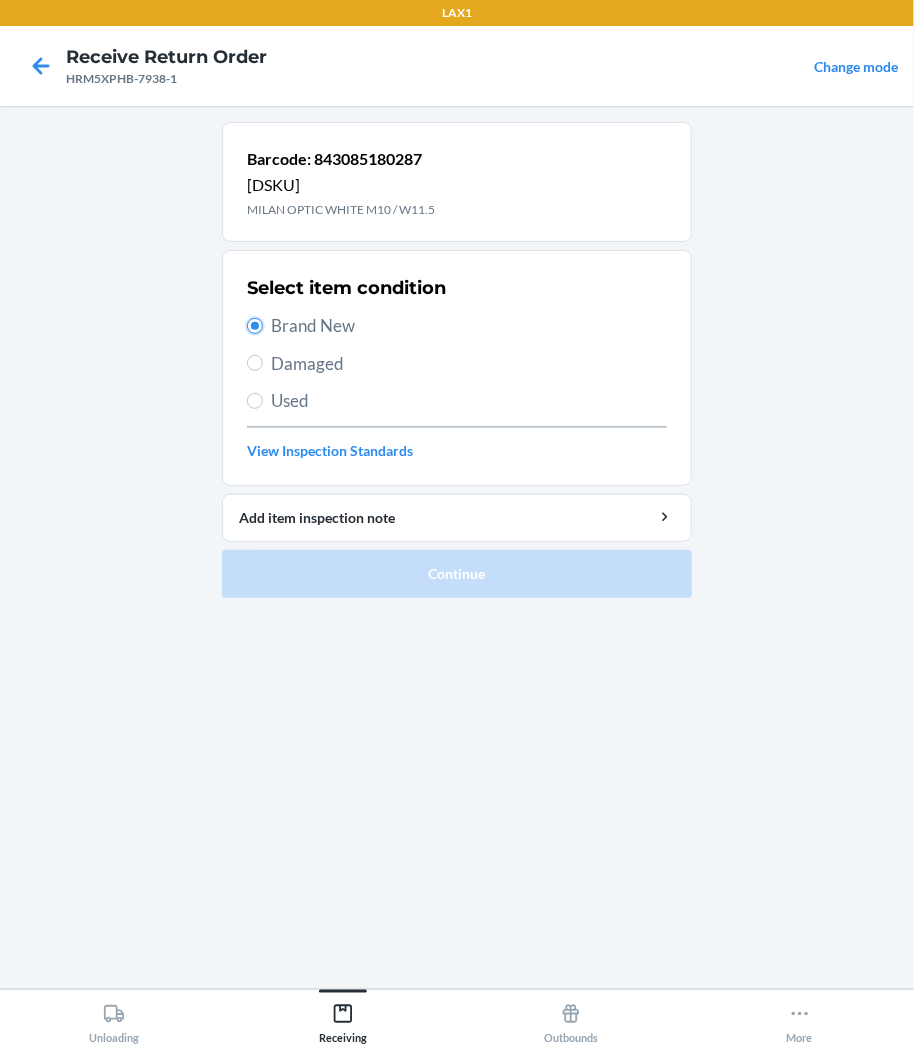 radio on "true" 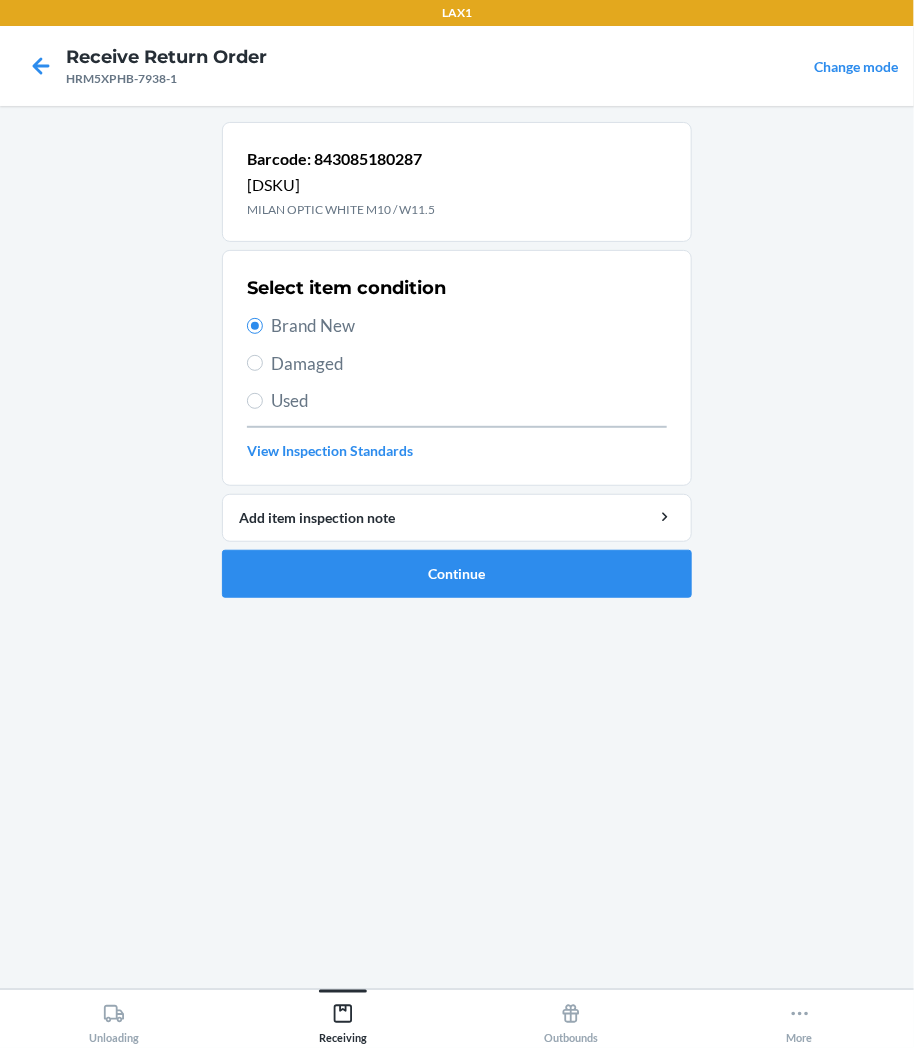 click on "Select item condition Brand New Damaged Used View Inspection Standards" at bounding box center (457, 368) 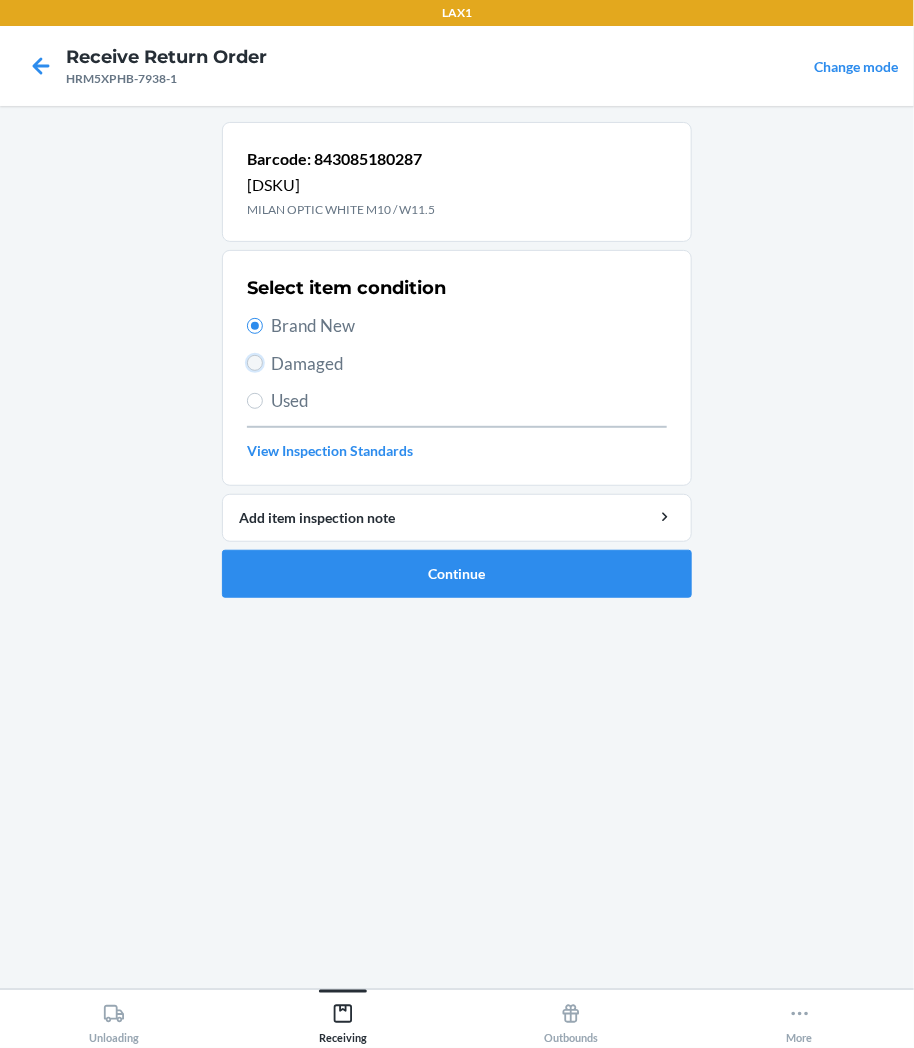 click on "Damaged" at bounding box center [255, 363] 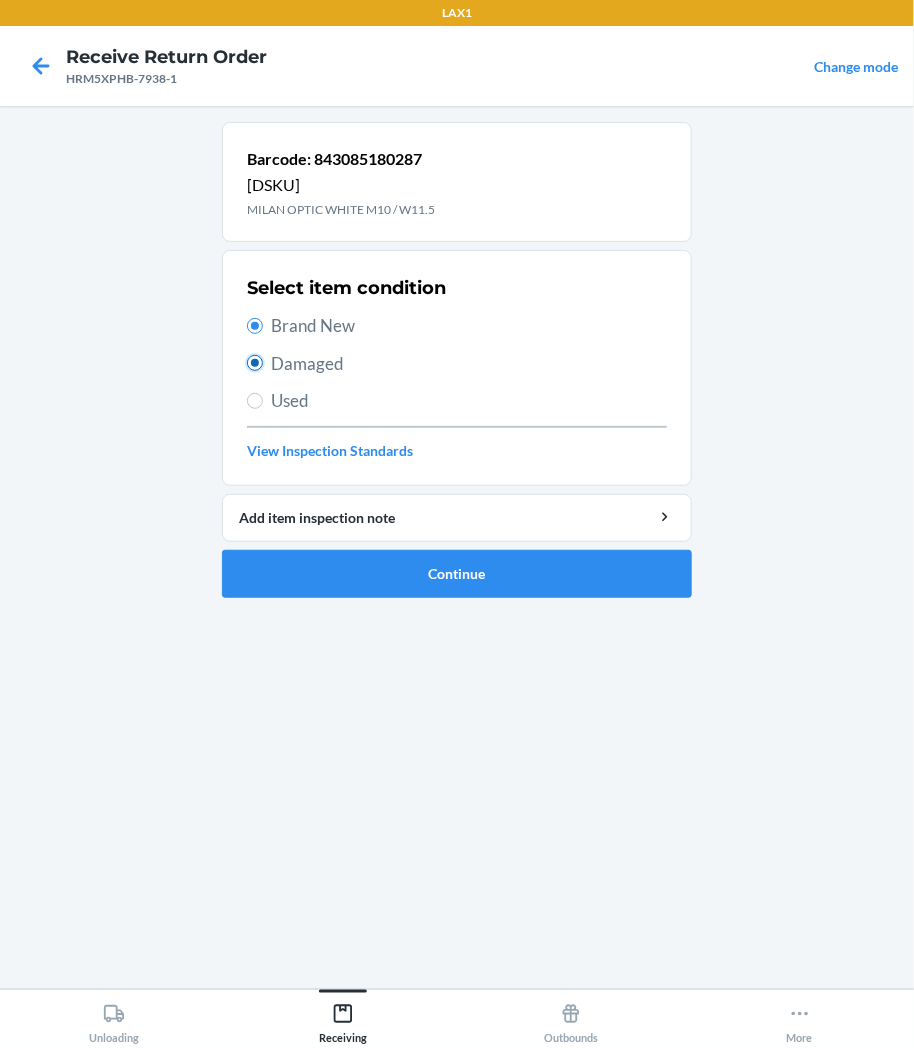 radio on "true" 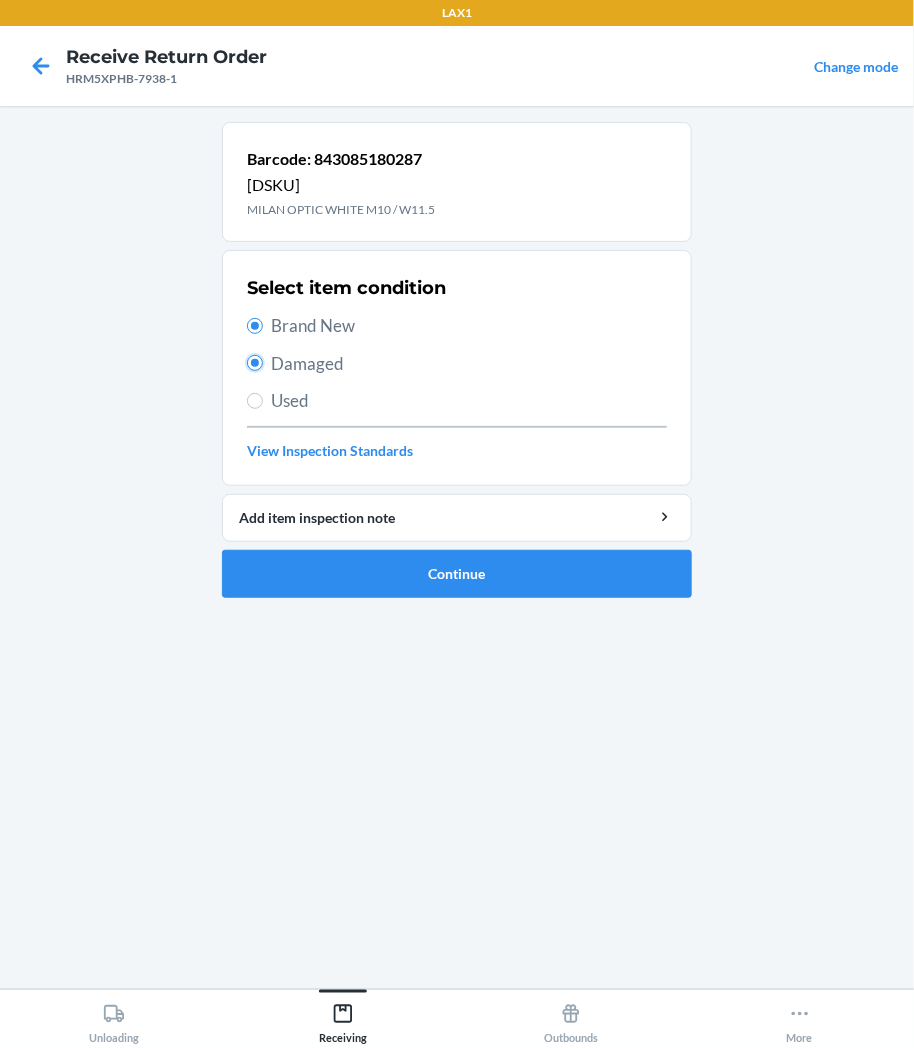 radio on "false" 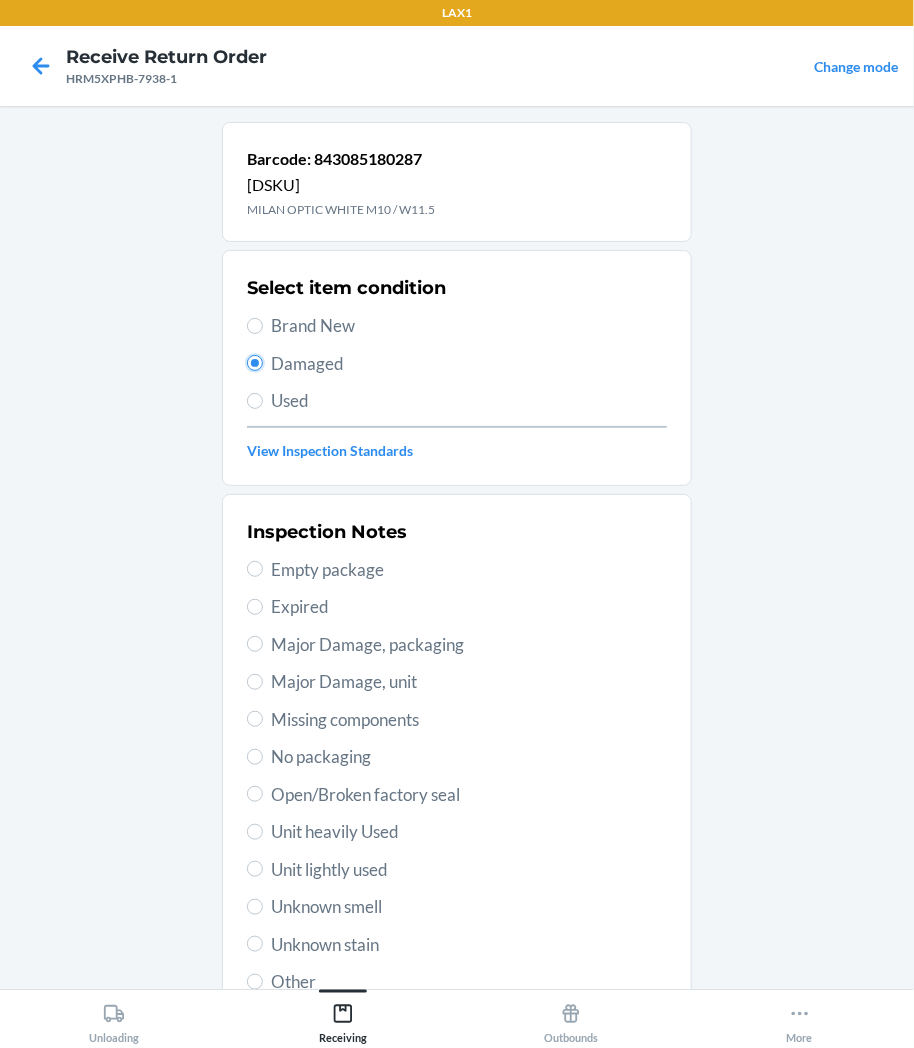 scroll, scrollTop: 111, scrollLeft: 0, axis: vertical 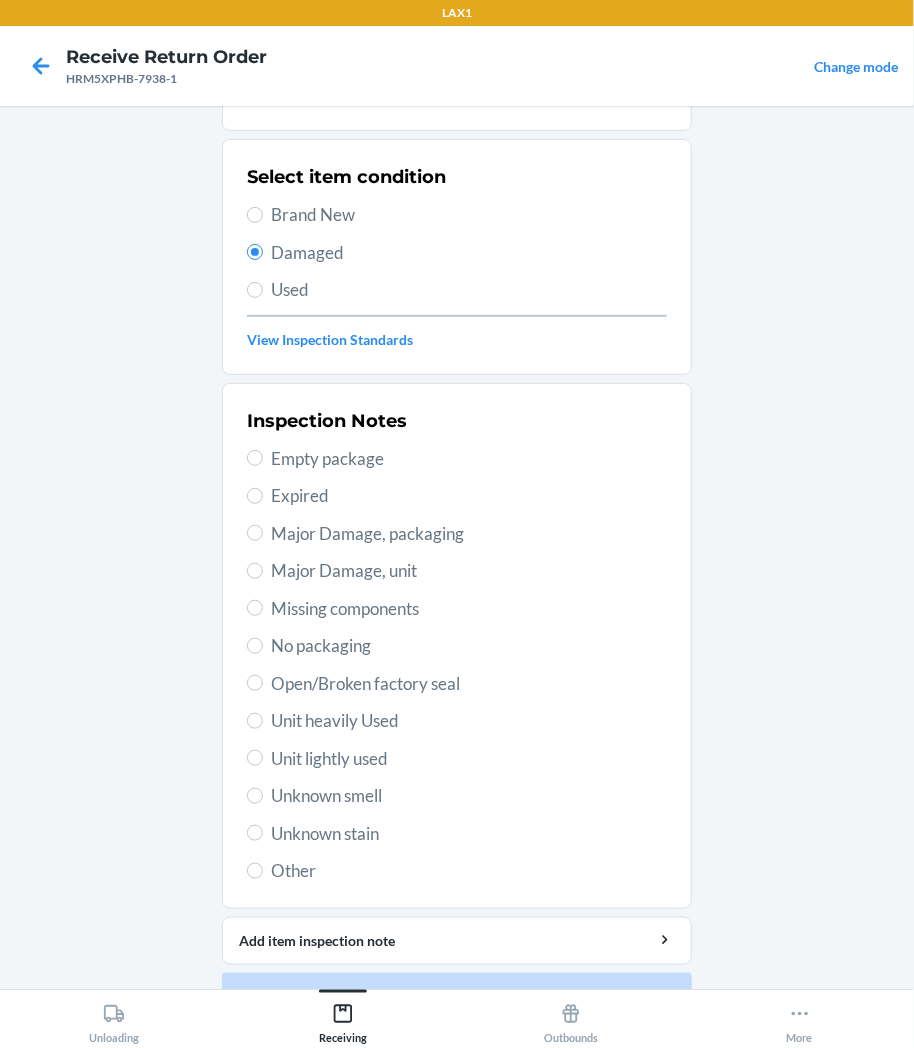 click on "Inspection Notes Empty package Expired Major Damage, packaging Major Damage, unit Missing components No packaging Open/Broken factory seal Unit heavily Used Unit lightly used Unknown smell Unknown stain Other" at bounding box center (457, 646) 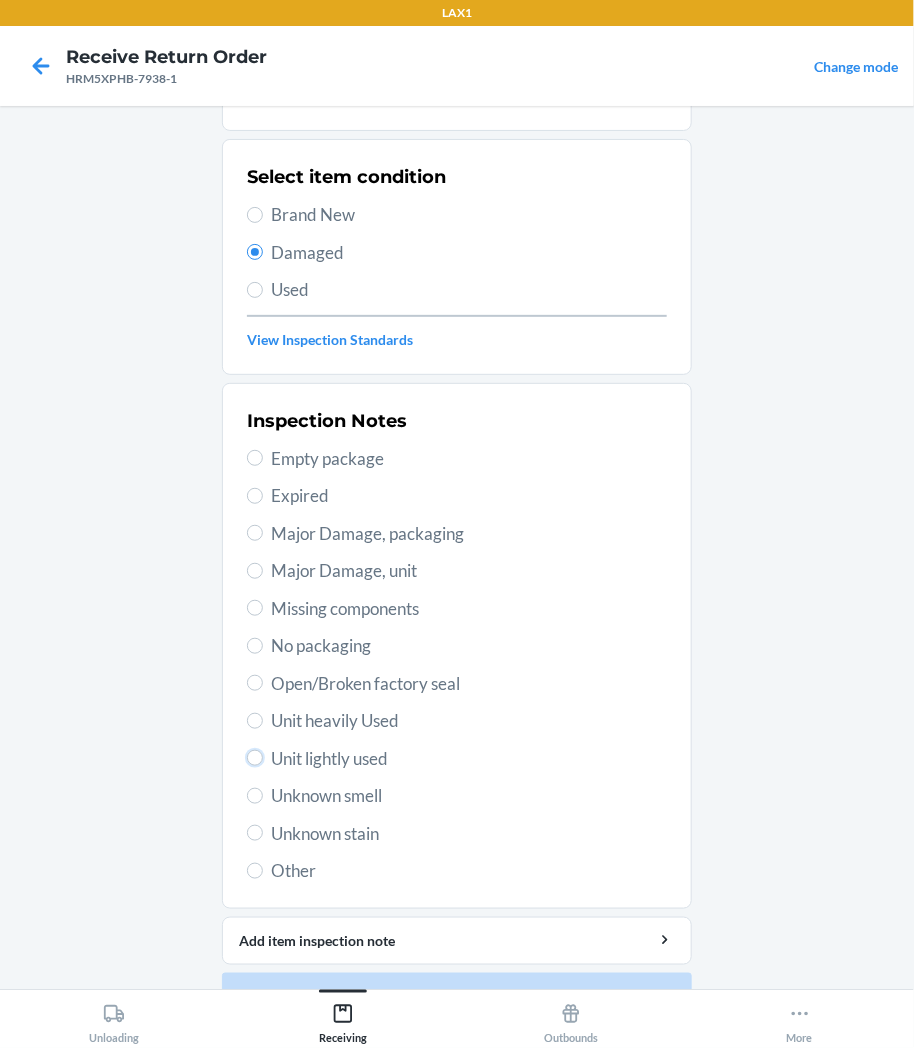 click on "Unit lightly used" at bounding box center [255, 758] 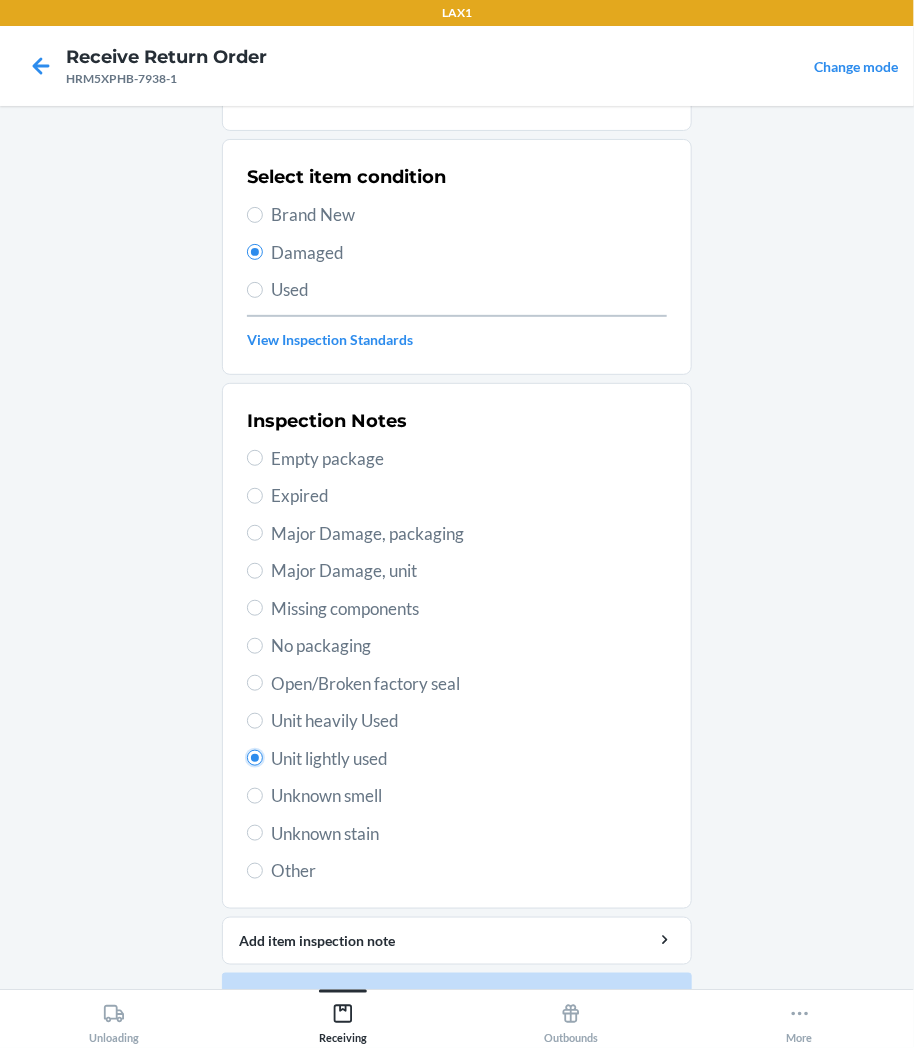radio on "true" 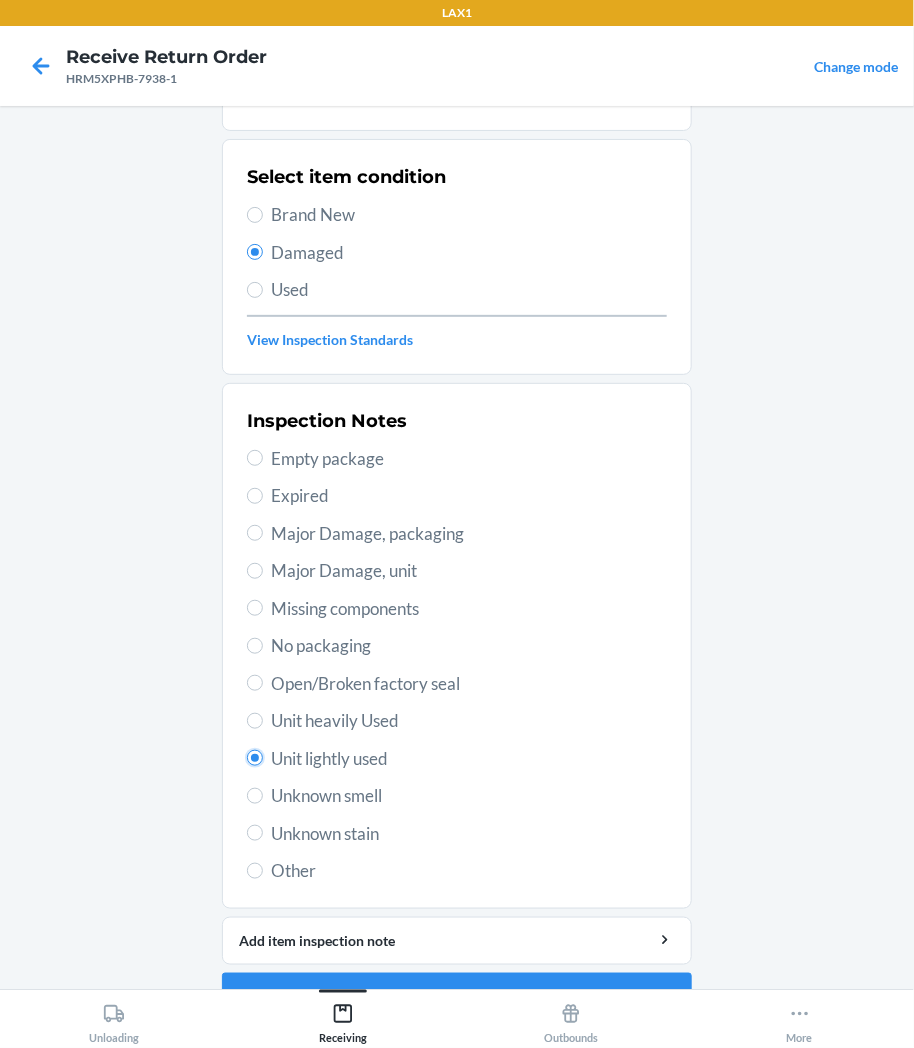 scroll, scrollTop: 157, scrollLeft: 0, axis: vertical 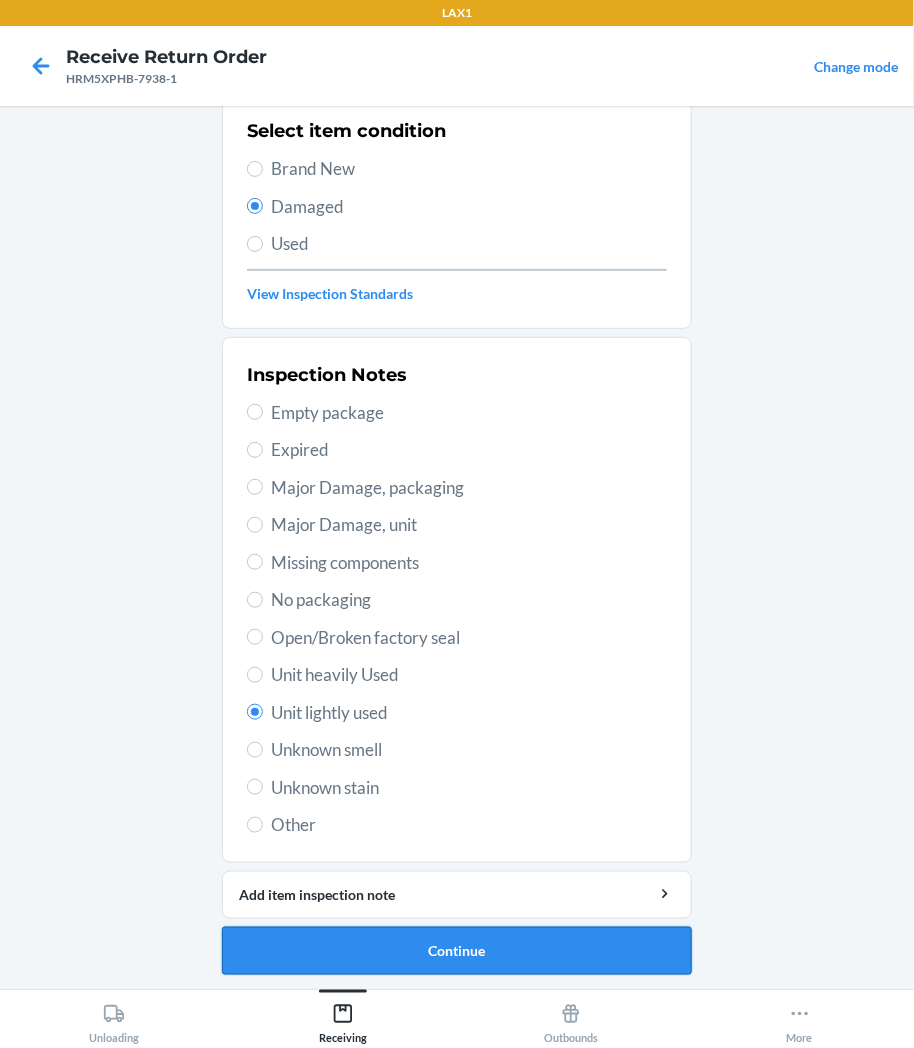 click on "Continue" at bounding box center (457, 951) 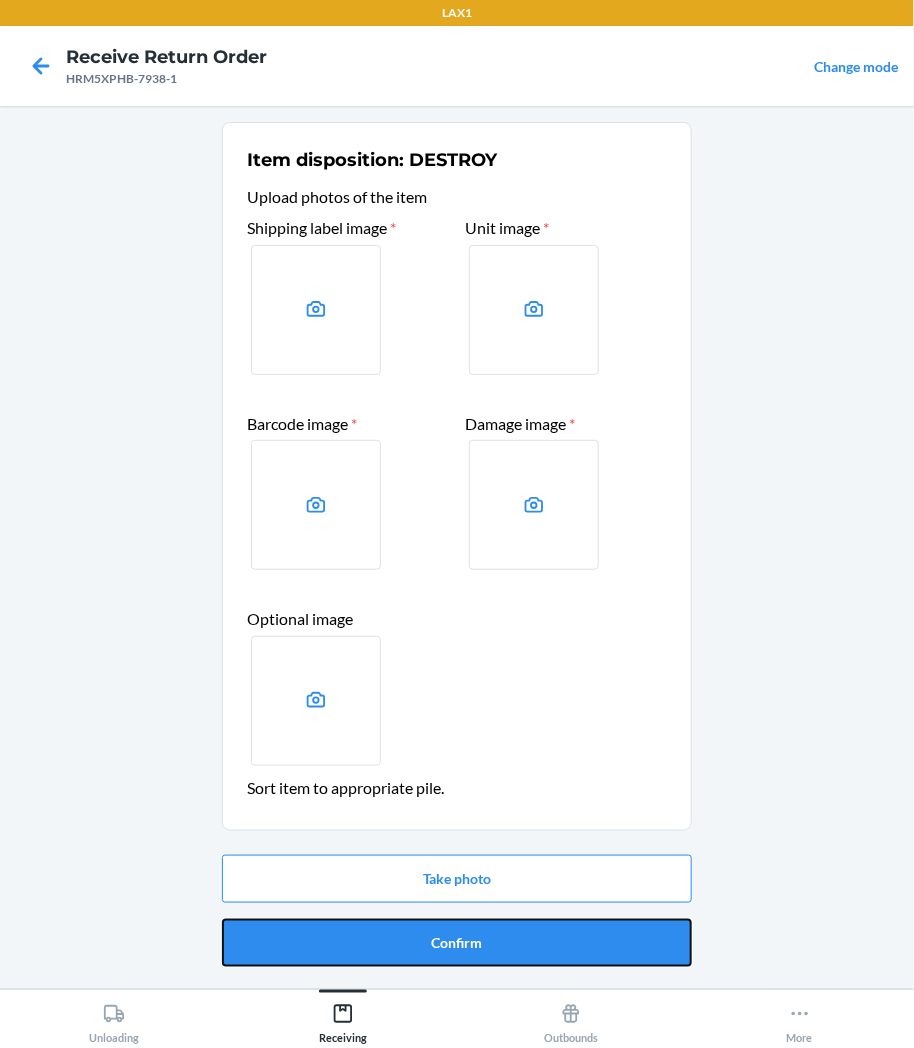 click on "Confirm" at bounding box center [457, 943] 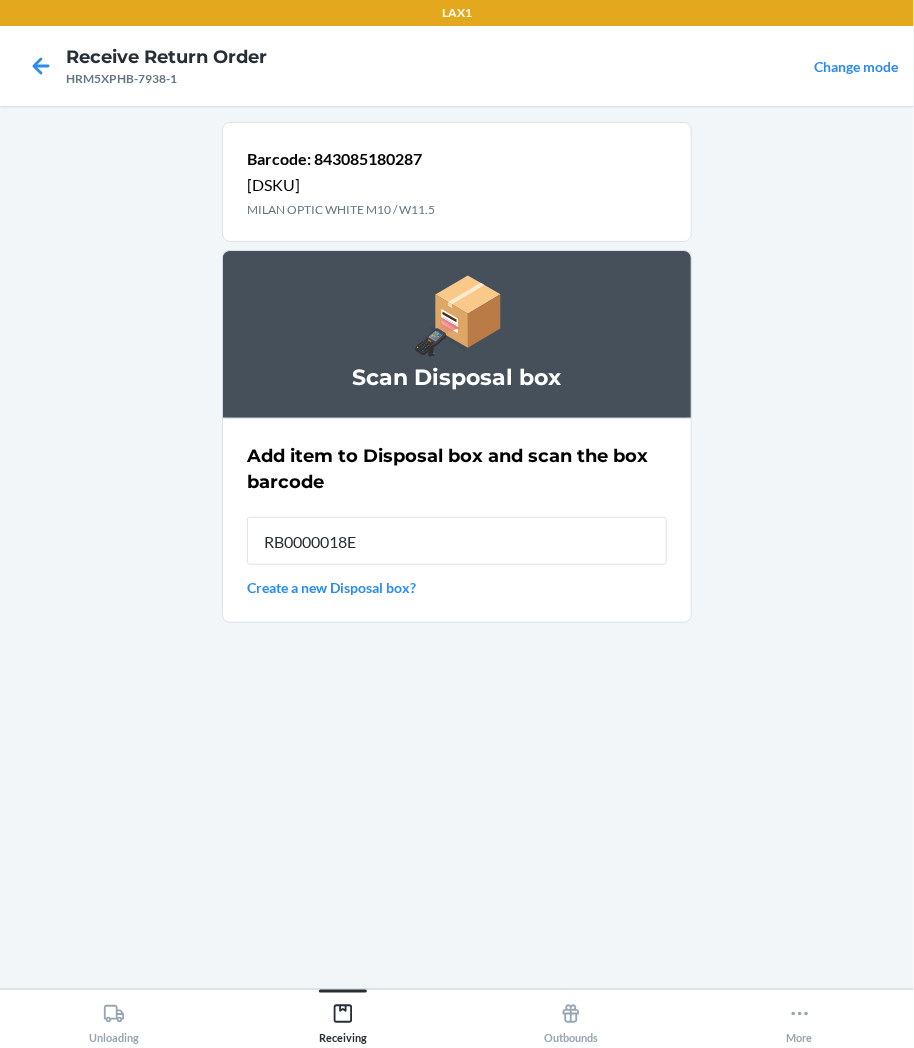 type on "[PRODUCT_ID]" 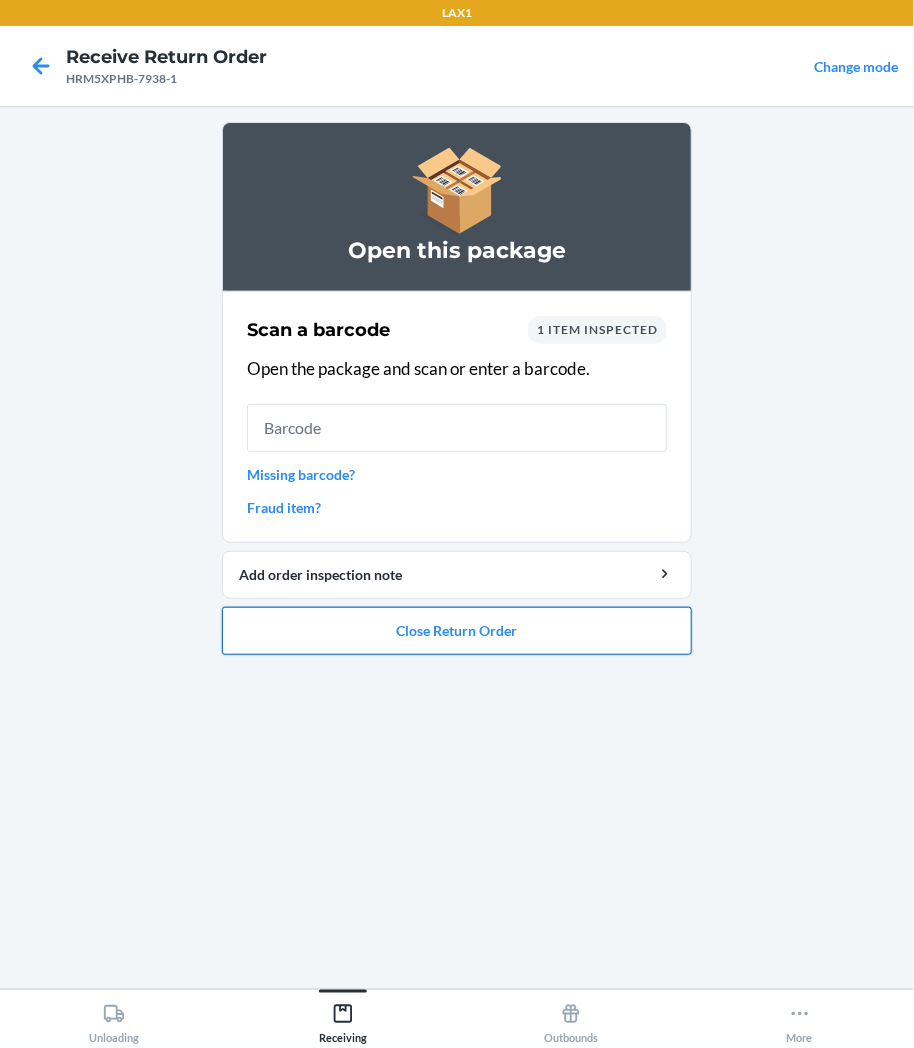click on "Close Return Order" at bounding box center [457, 631] 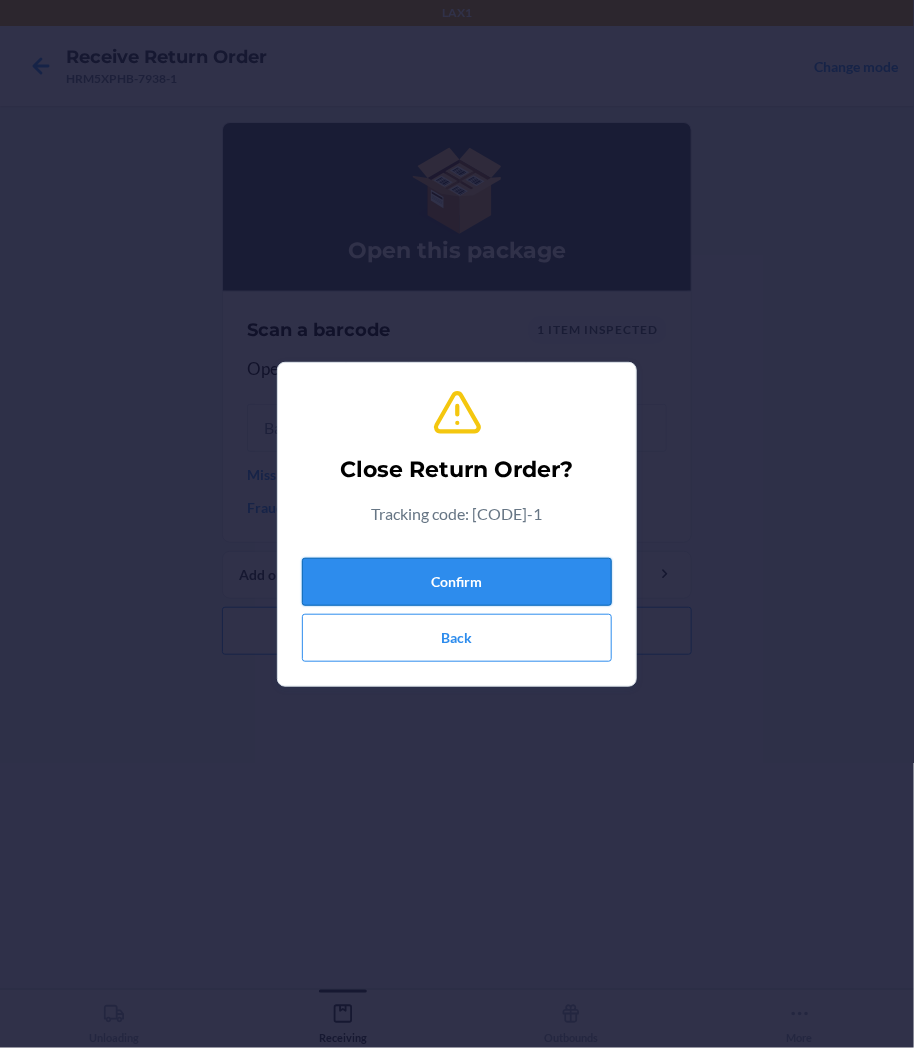 click on "Confirm" at bounding box center [457, 582] 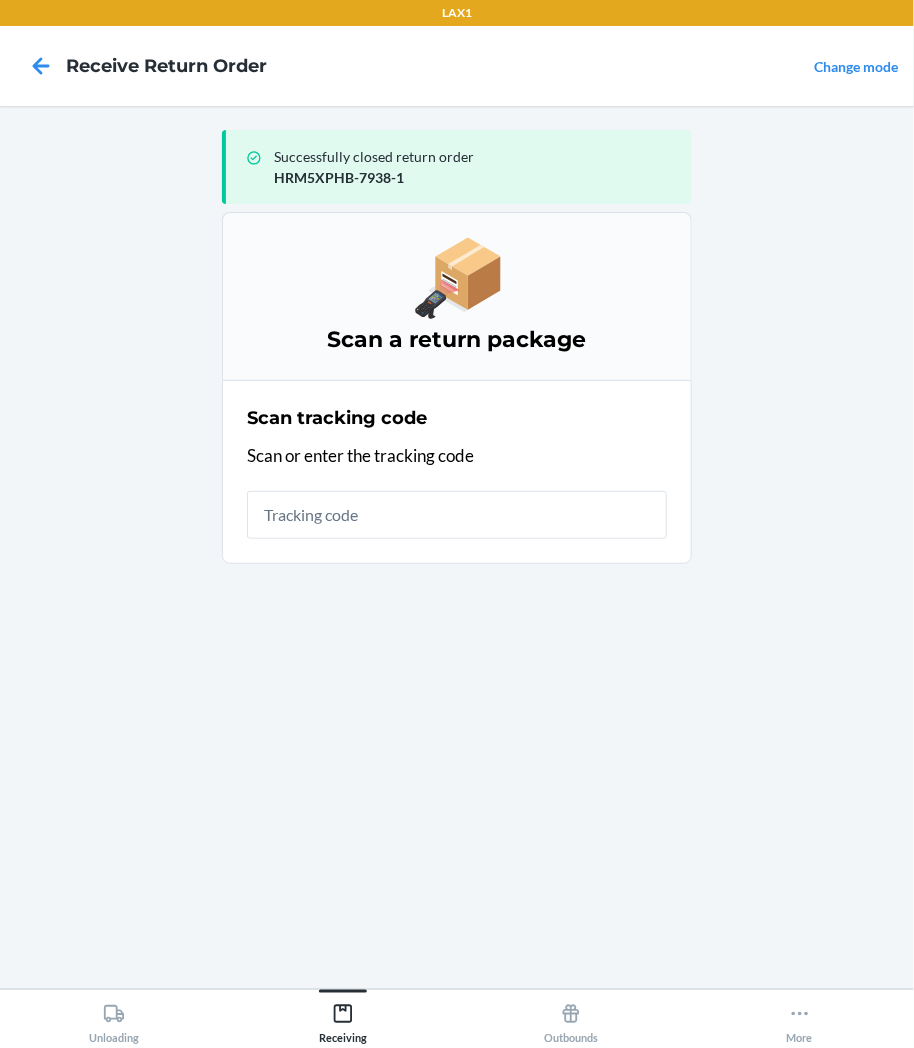 click at bounding box center [457, 515] 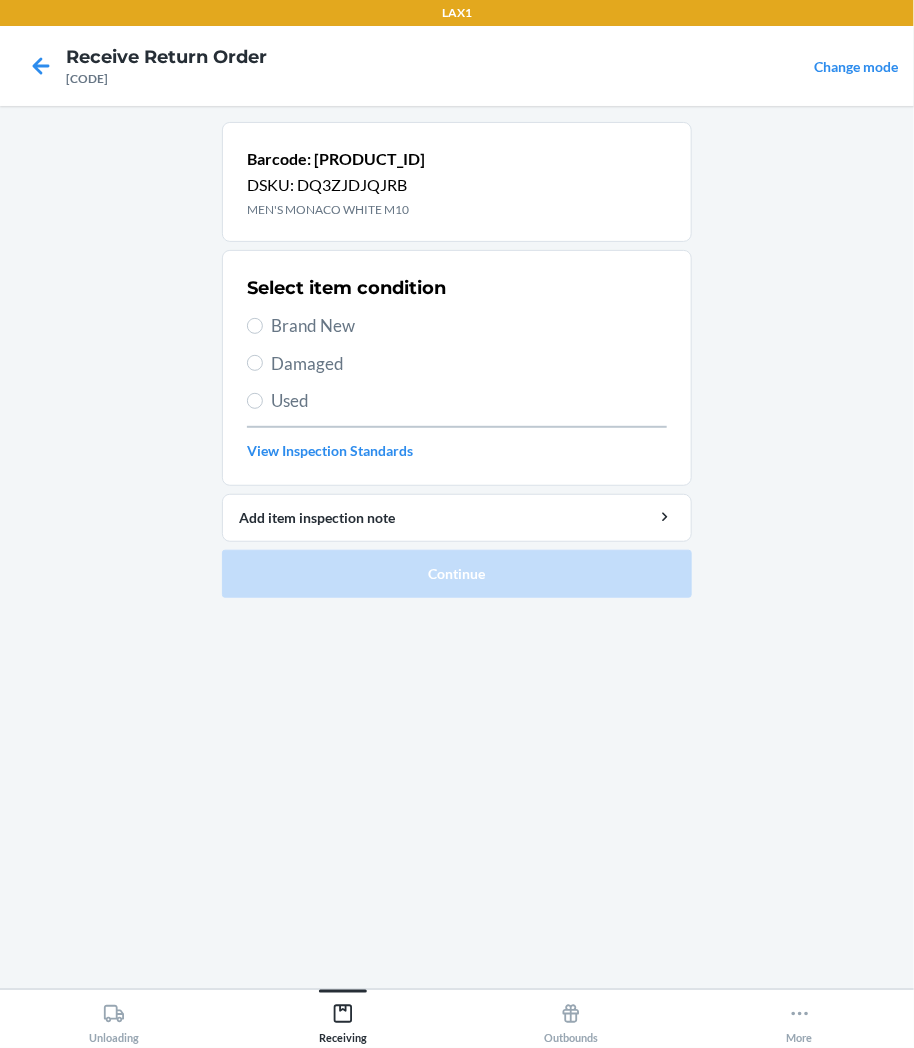 click on "Damaged" at bounding box center [469, 364] 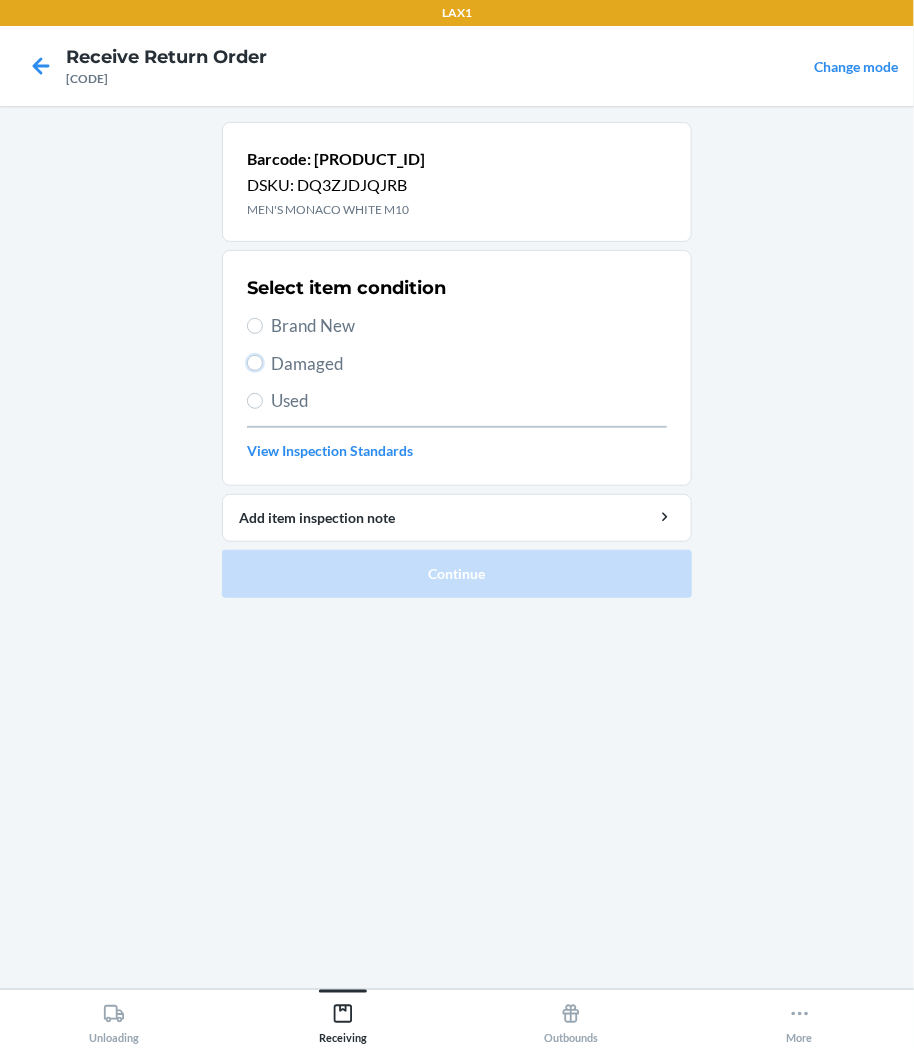 click on "Damaged" at bounding box center [255, 363] 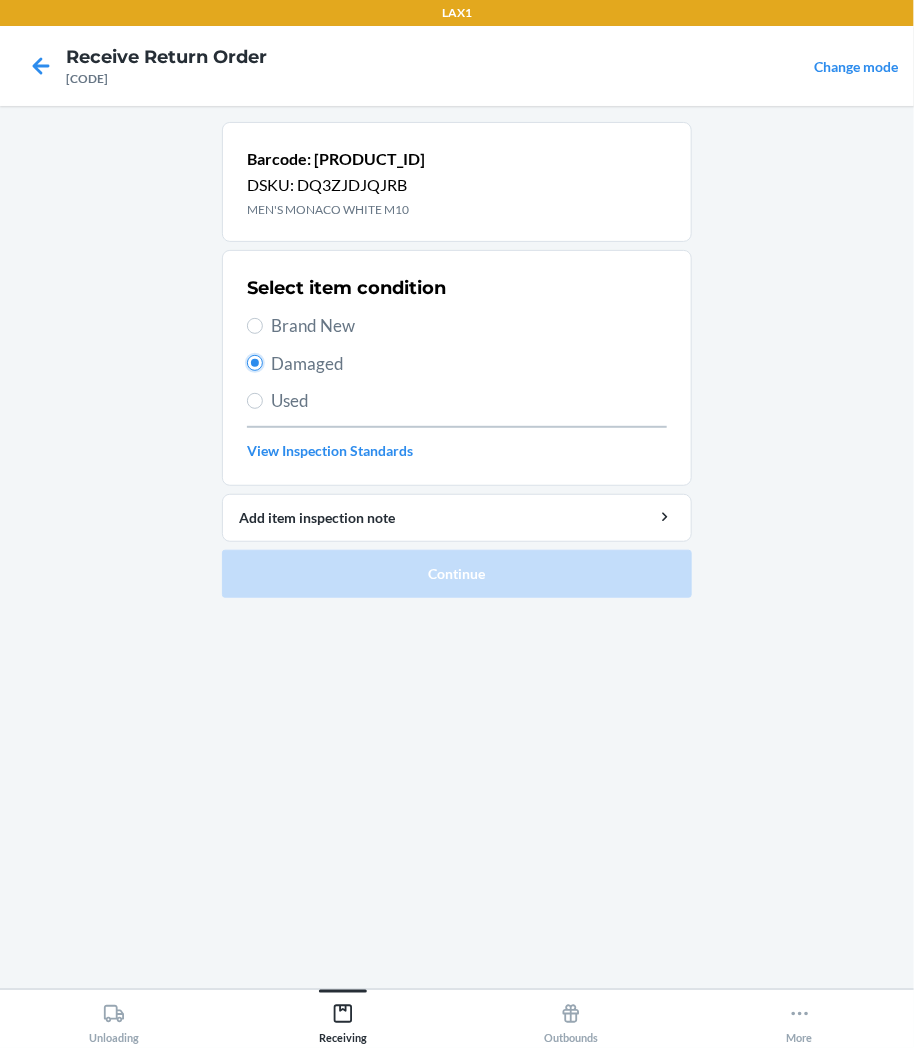 radio on "true" 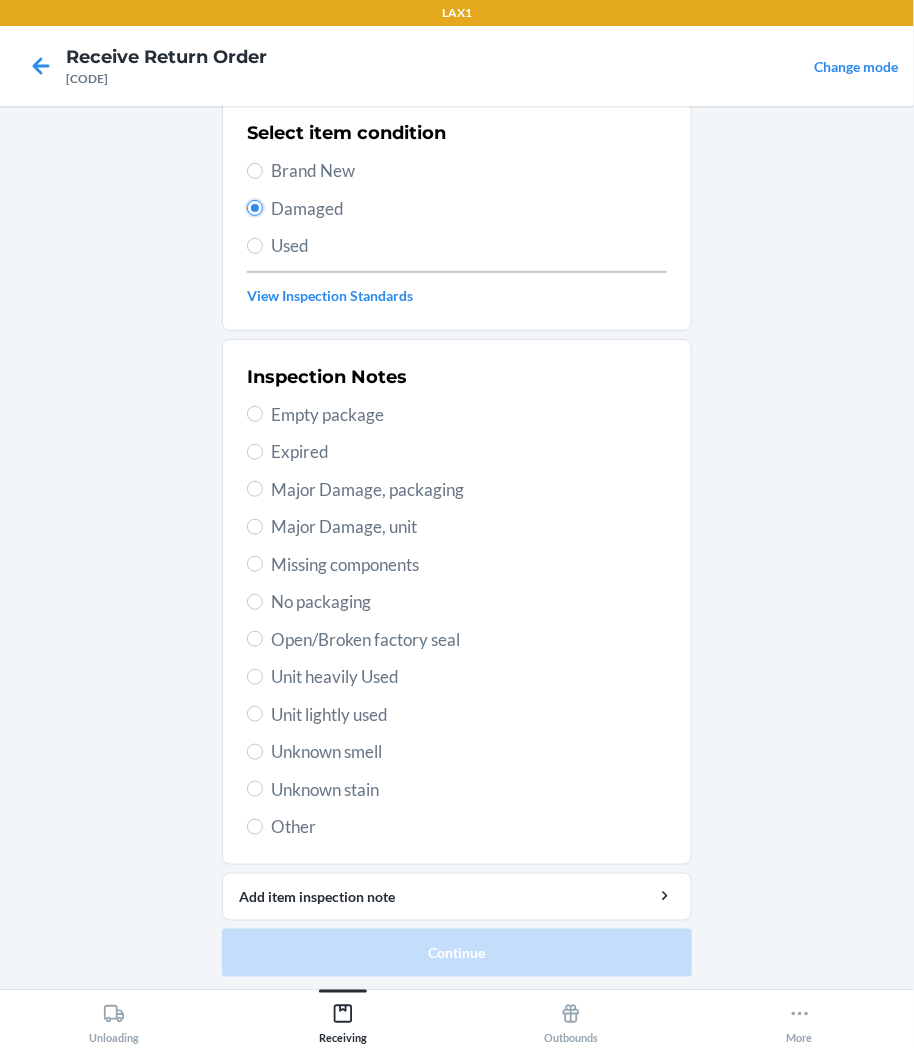 scroll, scrollTop: 157, scrollLeft: 0, axis: vertical 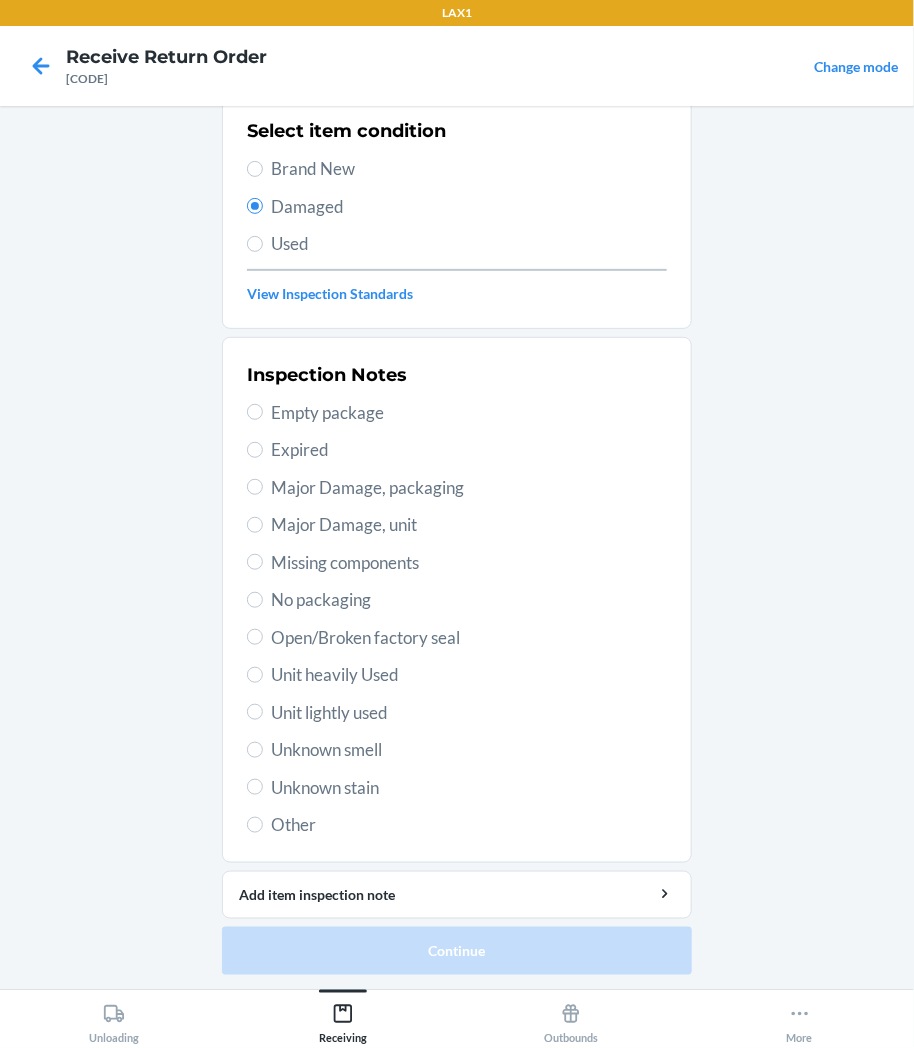 click on "Inspection Notes Empty package Expired Major Damage, packaging Major Damage, unit Missing components No packaging Open/Broken factory seal Unit heavily Used Unit lightly used Unknown smell Unknown stain Other" at bounding box center [457, 600] 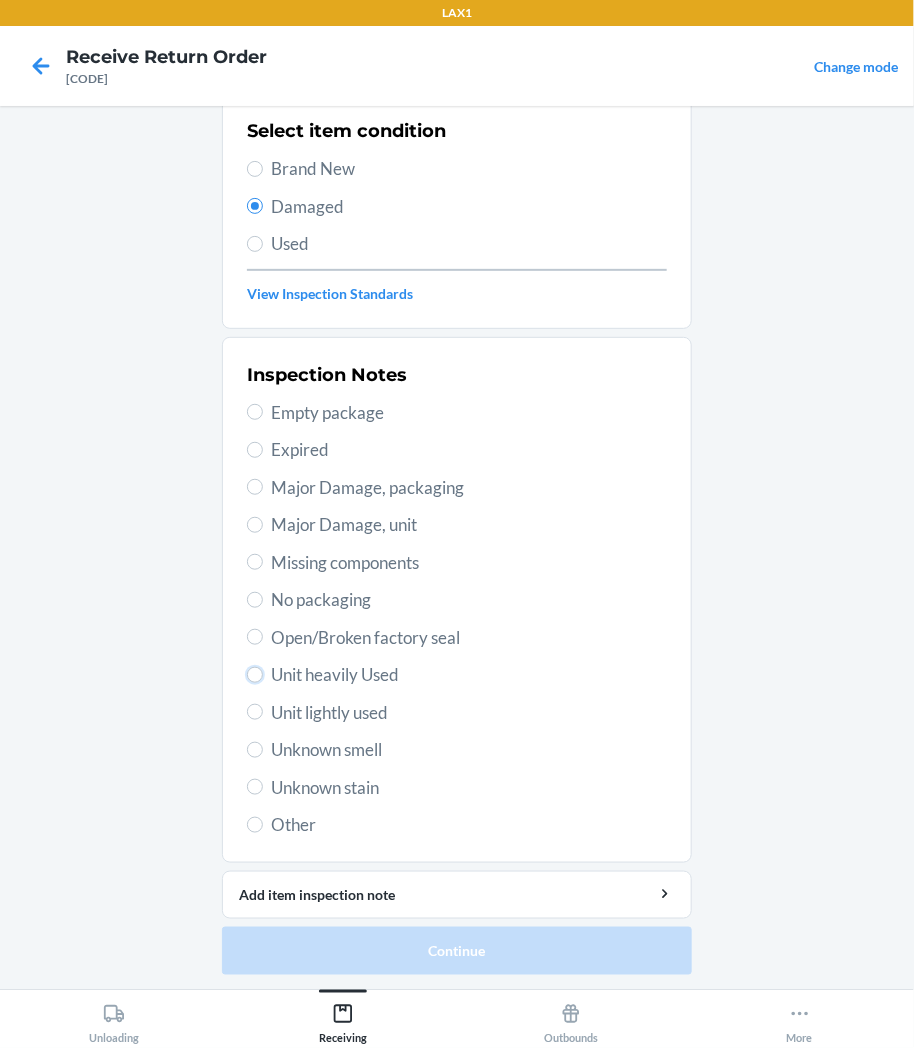 click on "Unit heavily Used" at bounding box center [255, 675] 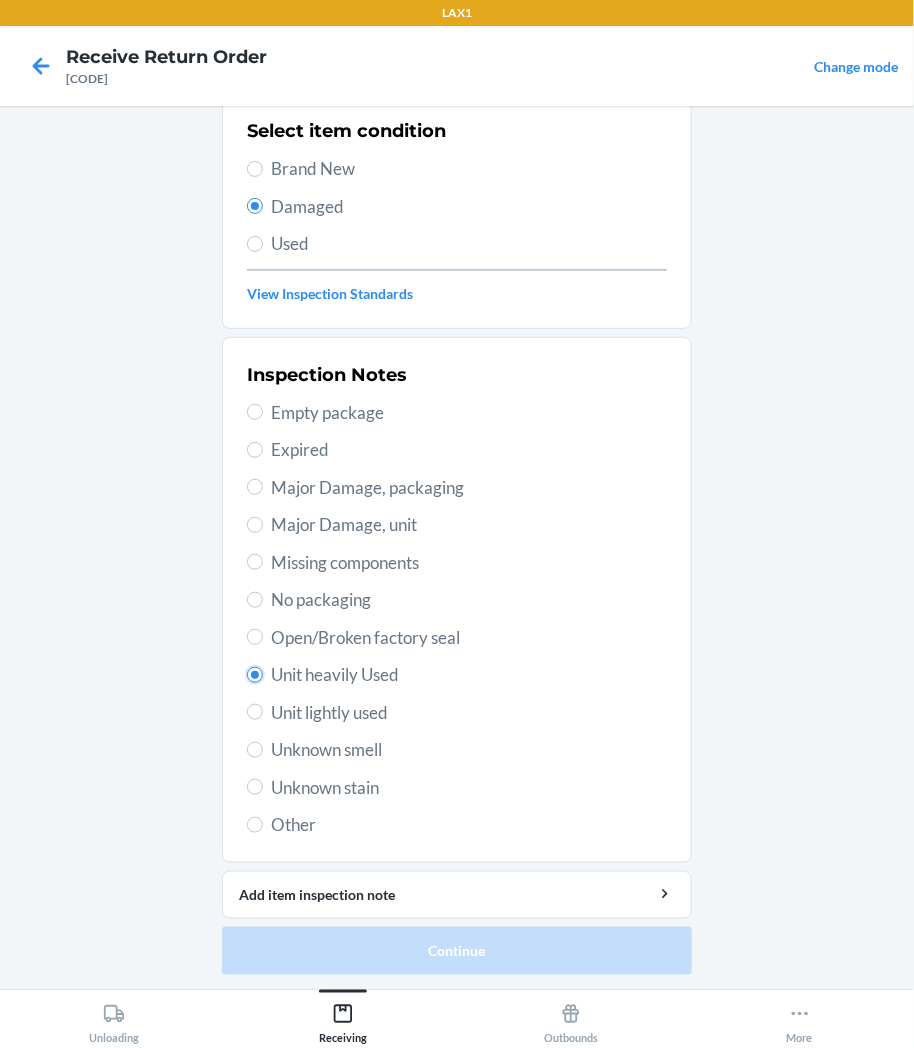 radio on "true" 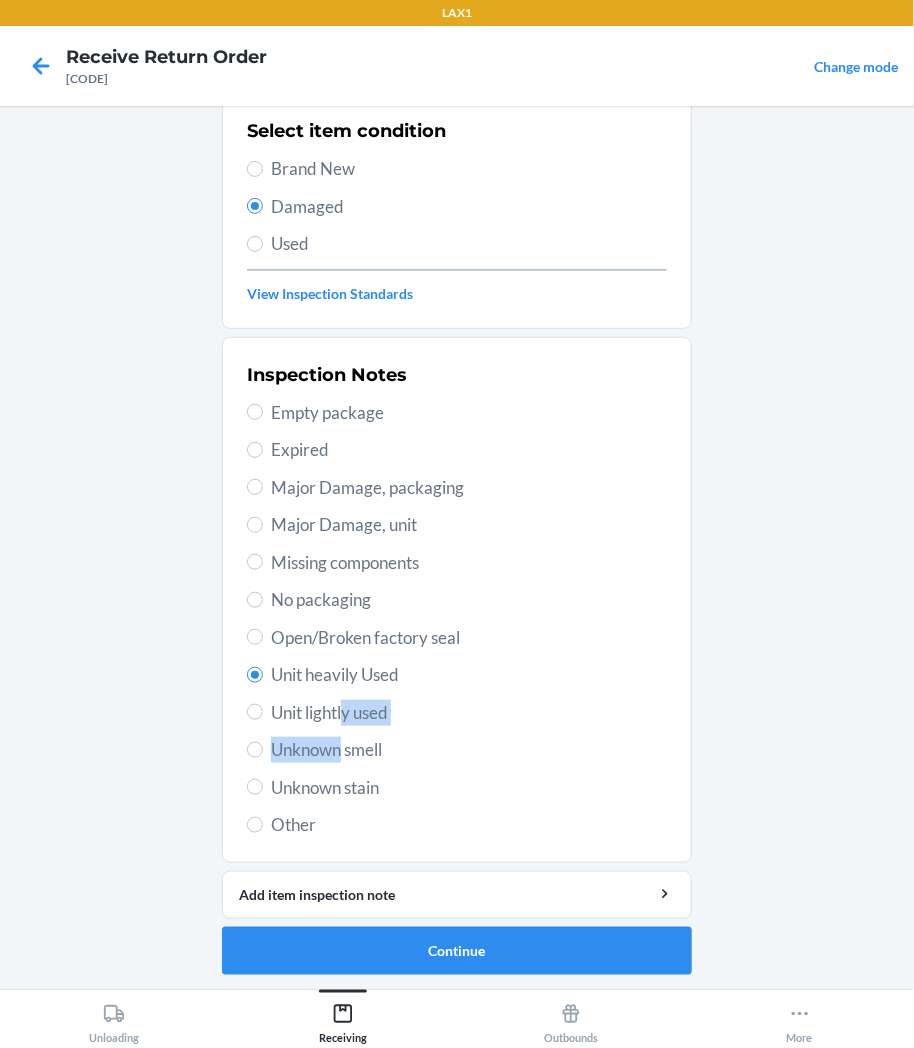 click on "Inspection Notes Empty package Expired Major Damage, packaging Major Damage, unit Missing components No packaging Open/Broken factory seal Unit heavily Used Unit lightly used Unknown smell Unknown stain Other" at bounding box center [457, 600] 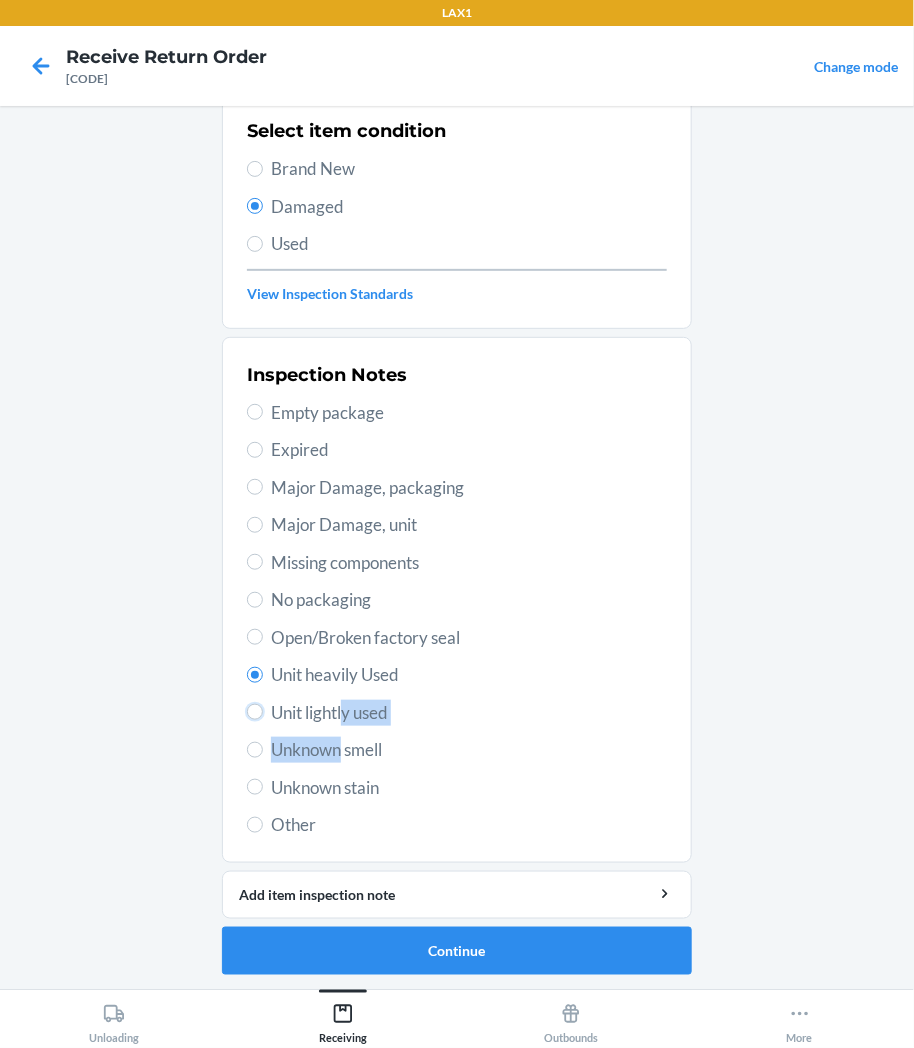 click on "Unit lightly used" at bounding box center (255, 712) 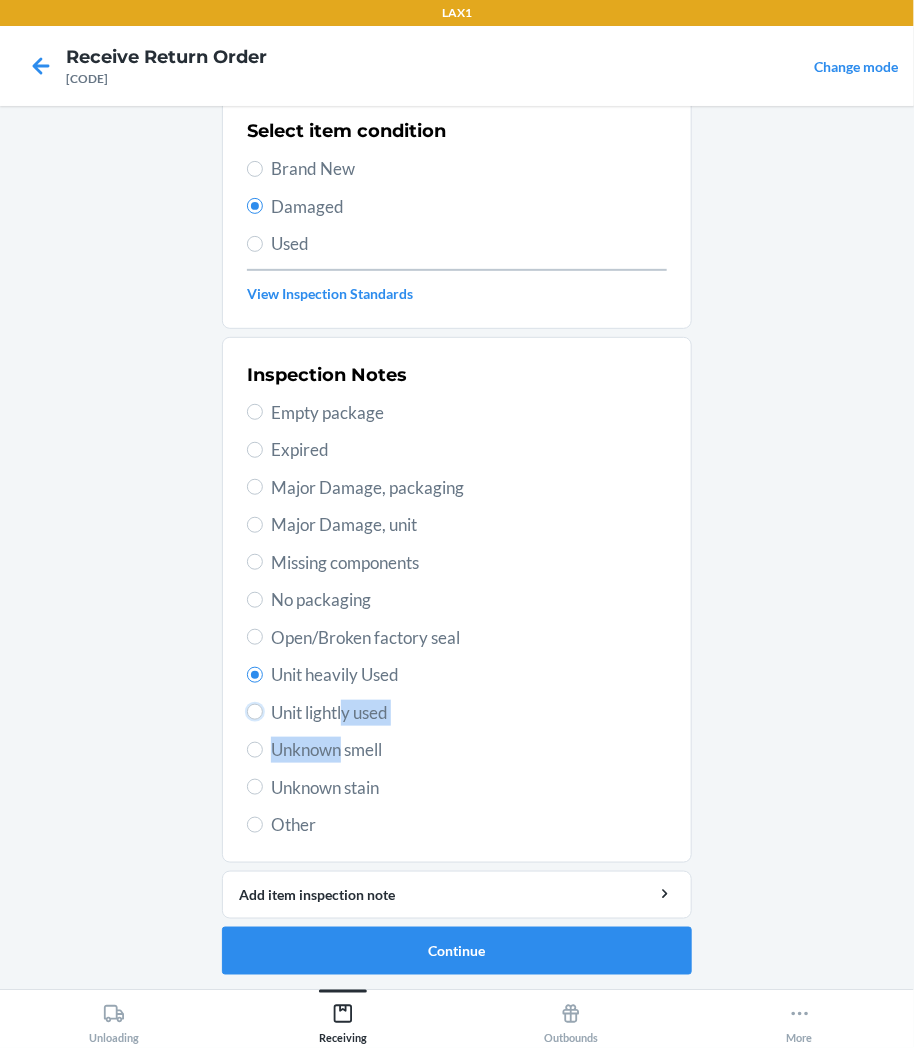 radio on "true" 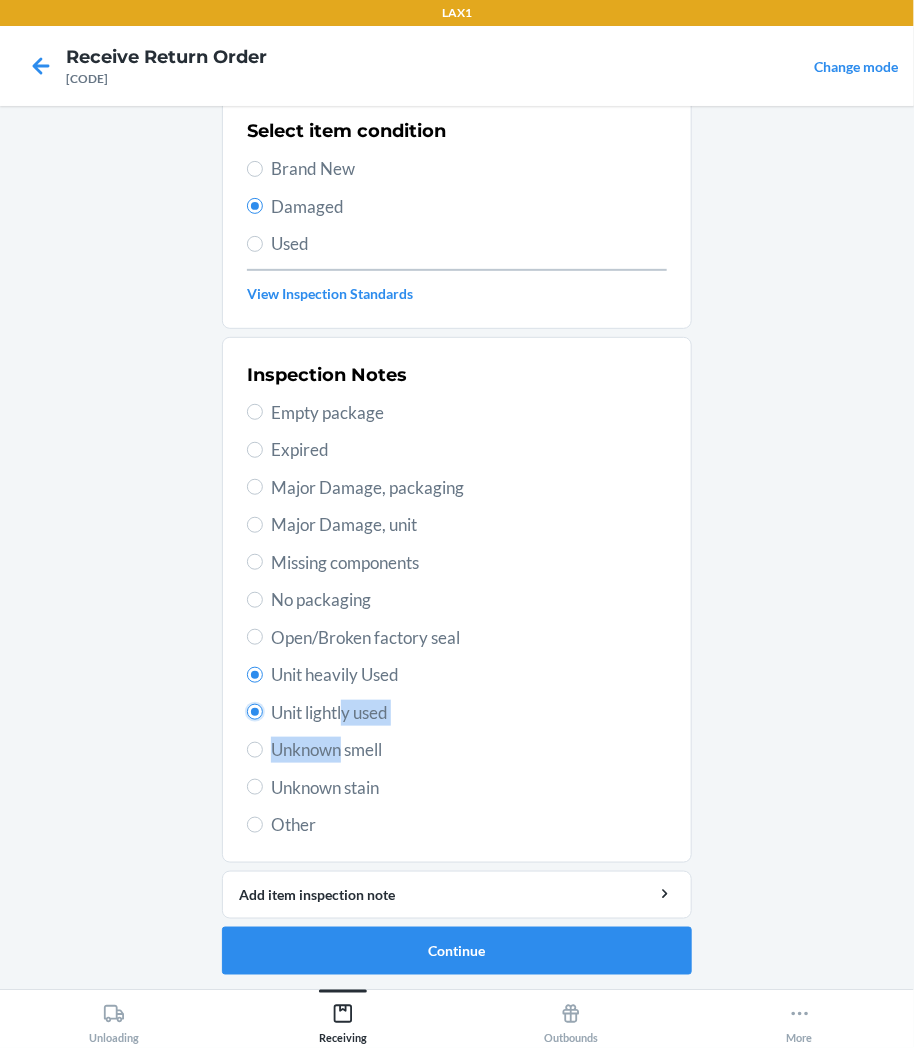 radio on "false" 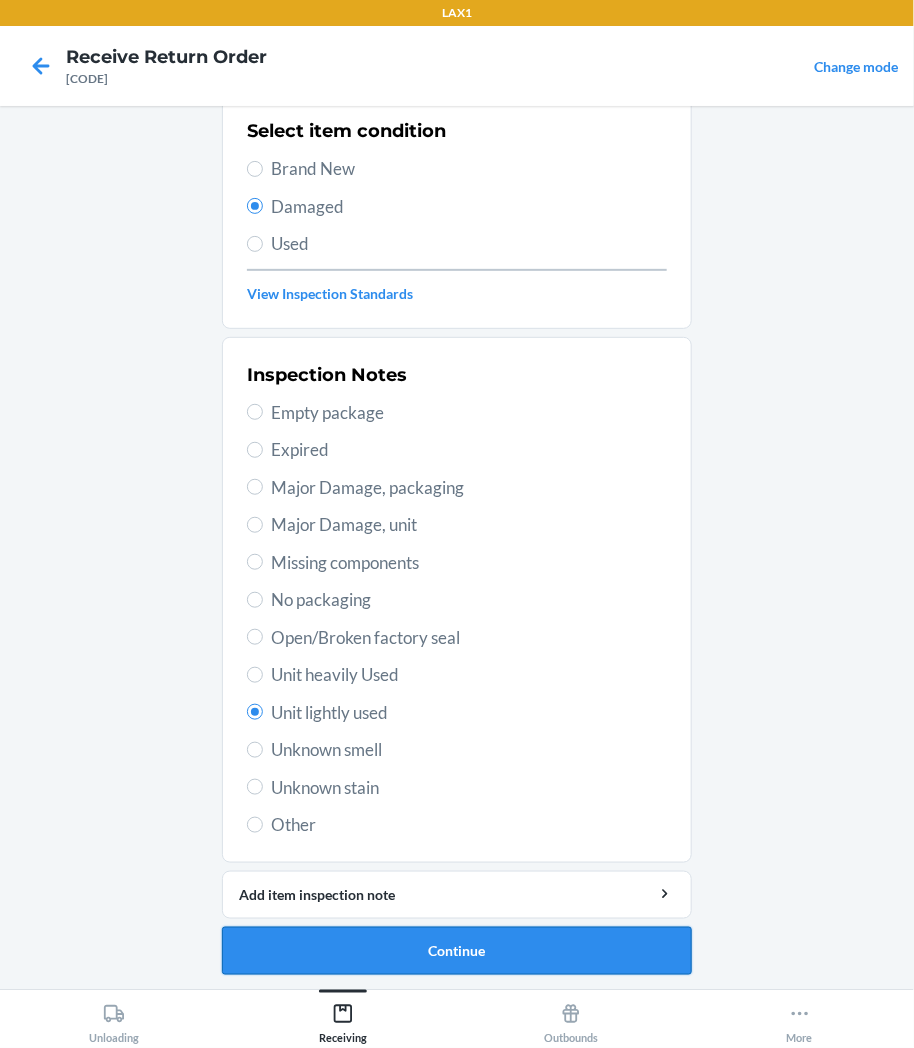 click on "Continue" at bounding box center [457, 951] 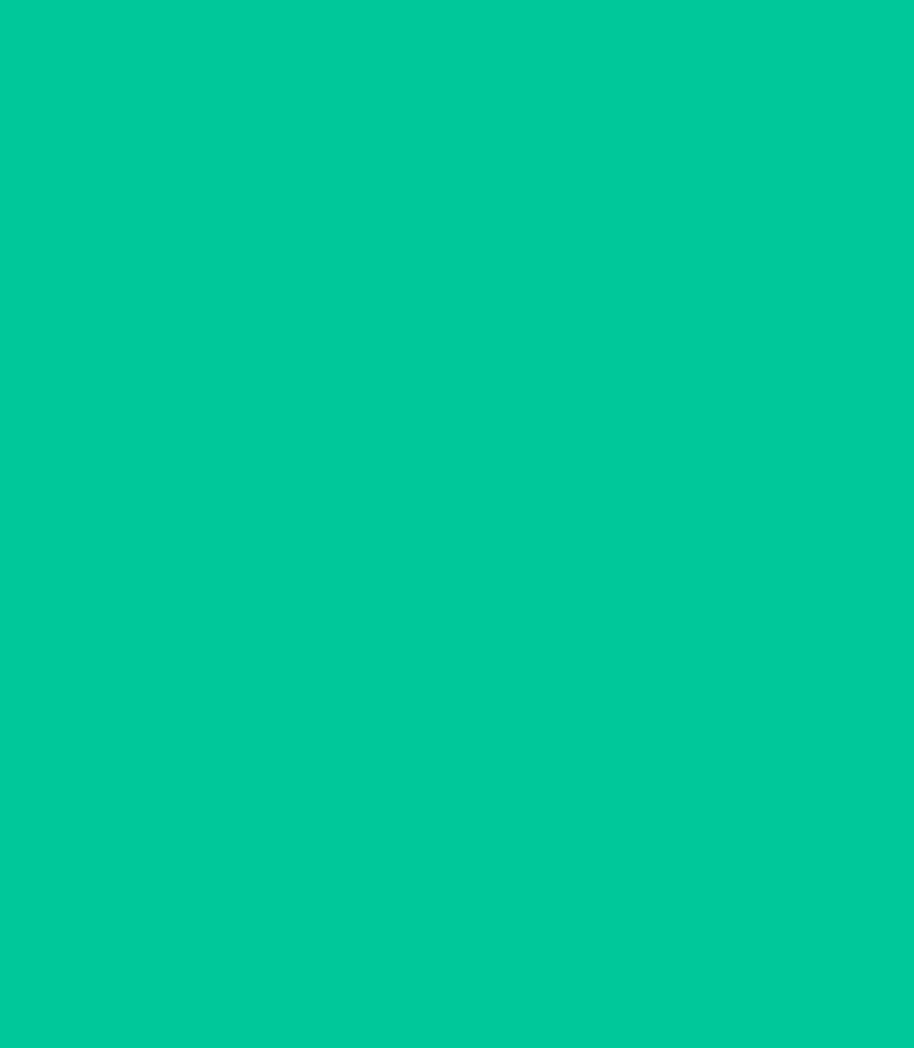 scroll, scrollTop: 0, scrollLeft: 0, axis: both 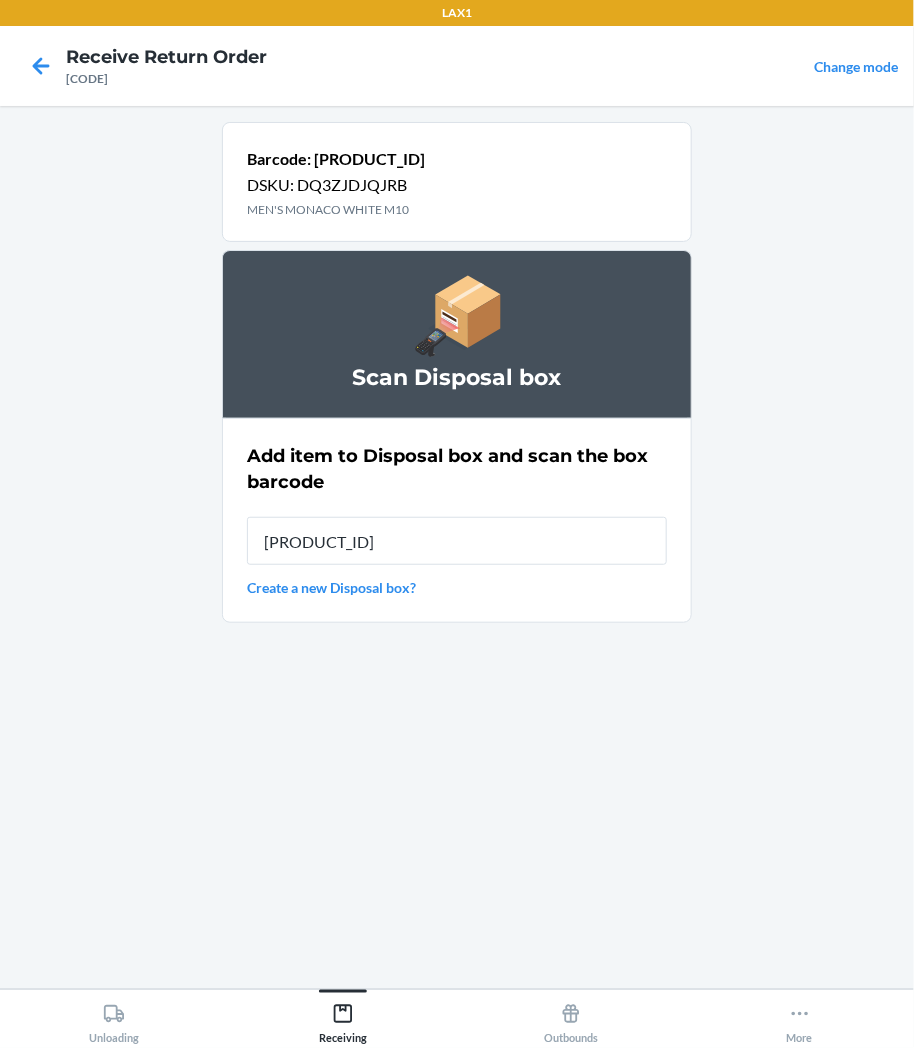 type on "[PRODUCT_ID]" 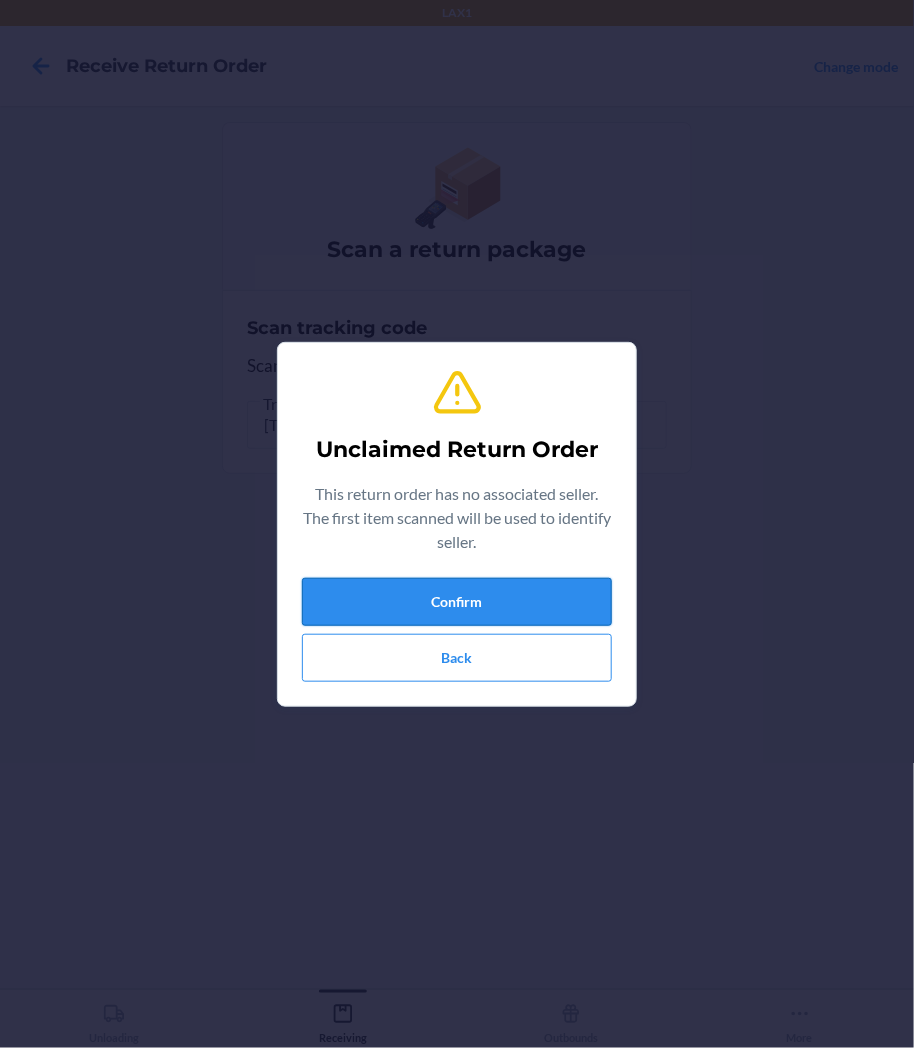 click on "Confirm" at bounding box center [457, 602] 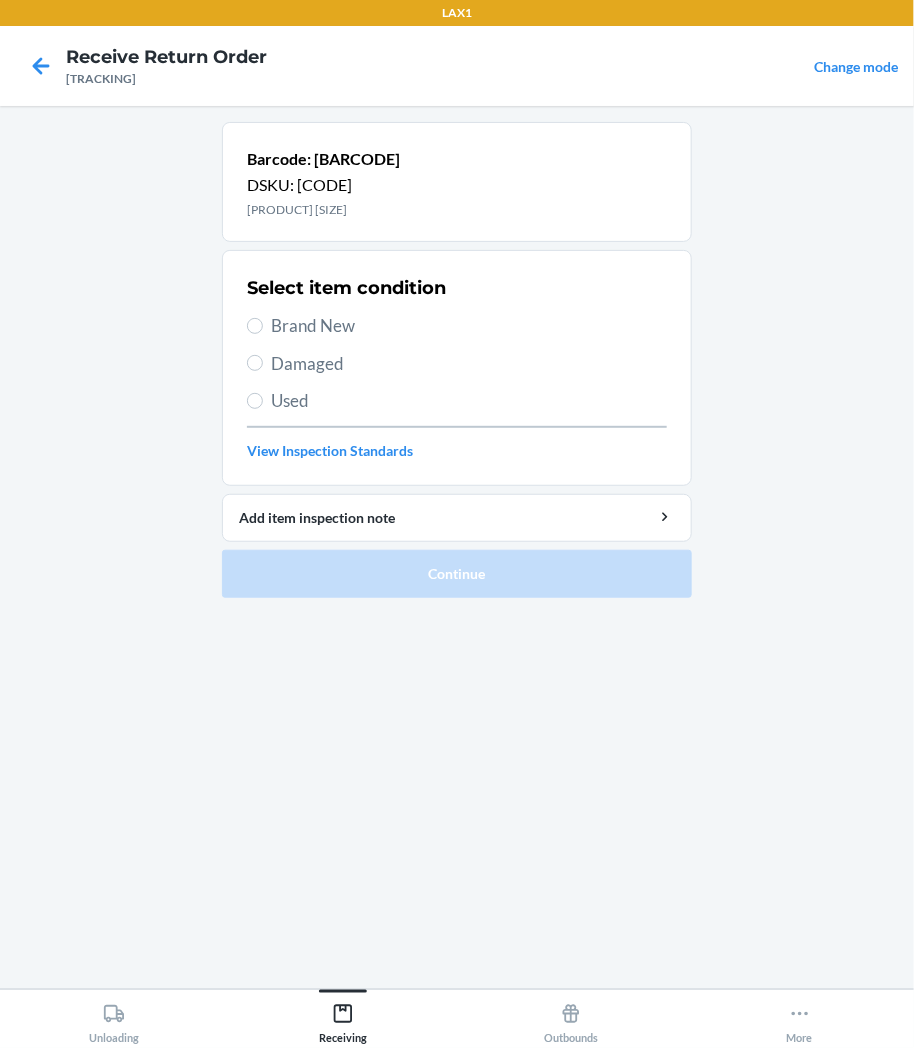 drag, startPoint x: 314, startPoint y: 373, endPoint x: 315, endPoint y: 347, distance: 26.019224 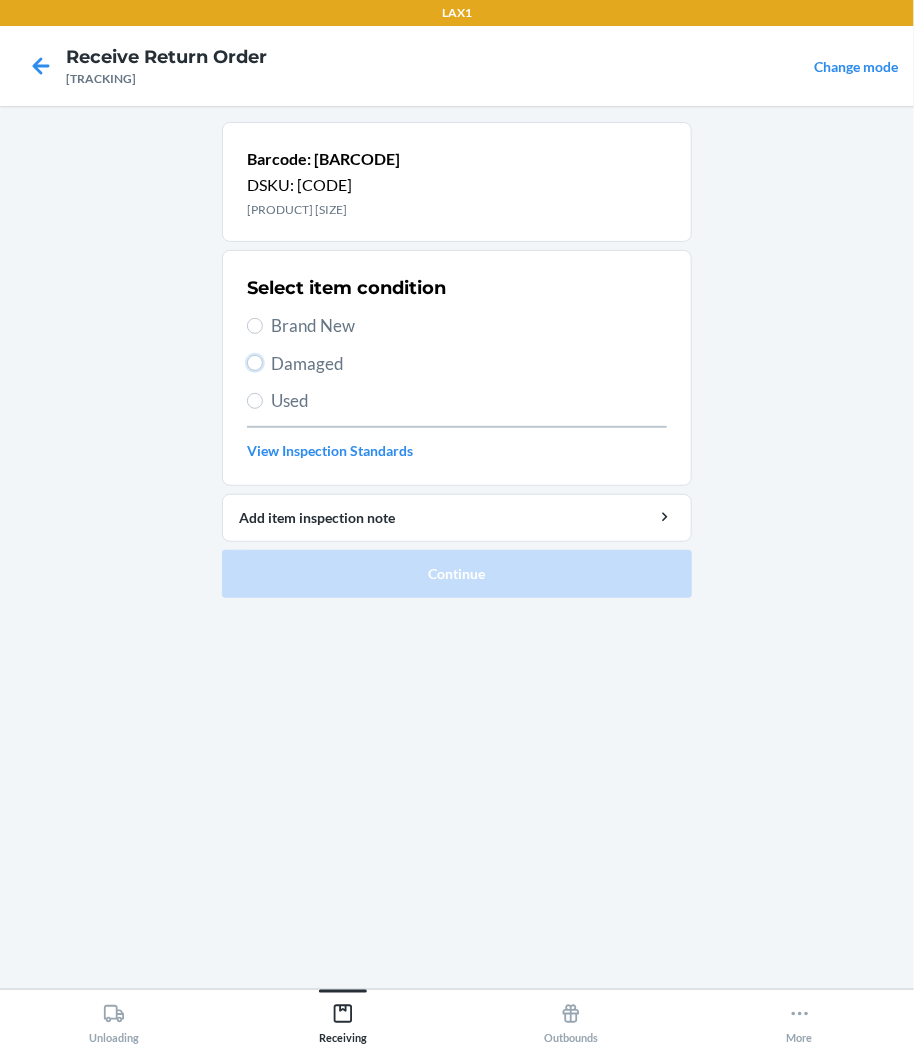 click on "Damaged" at bounding box center (255, 363) 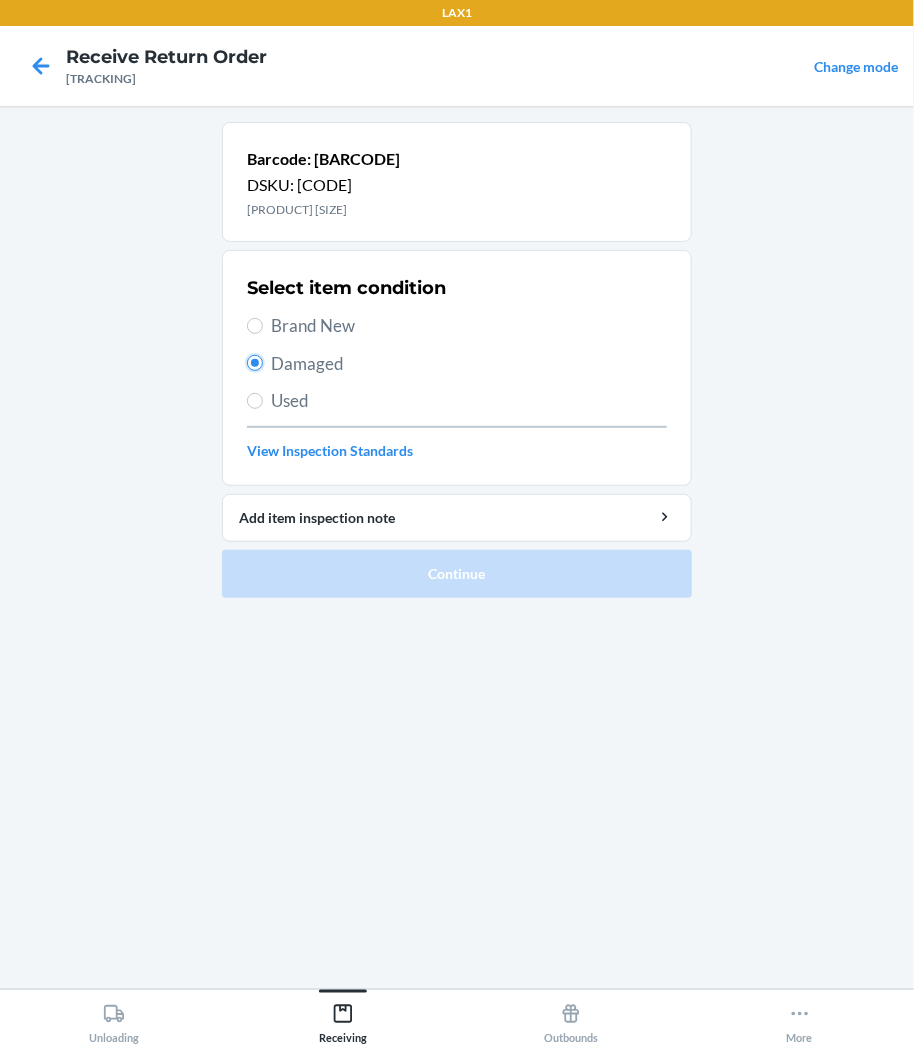 radio on "true" 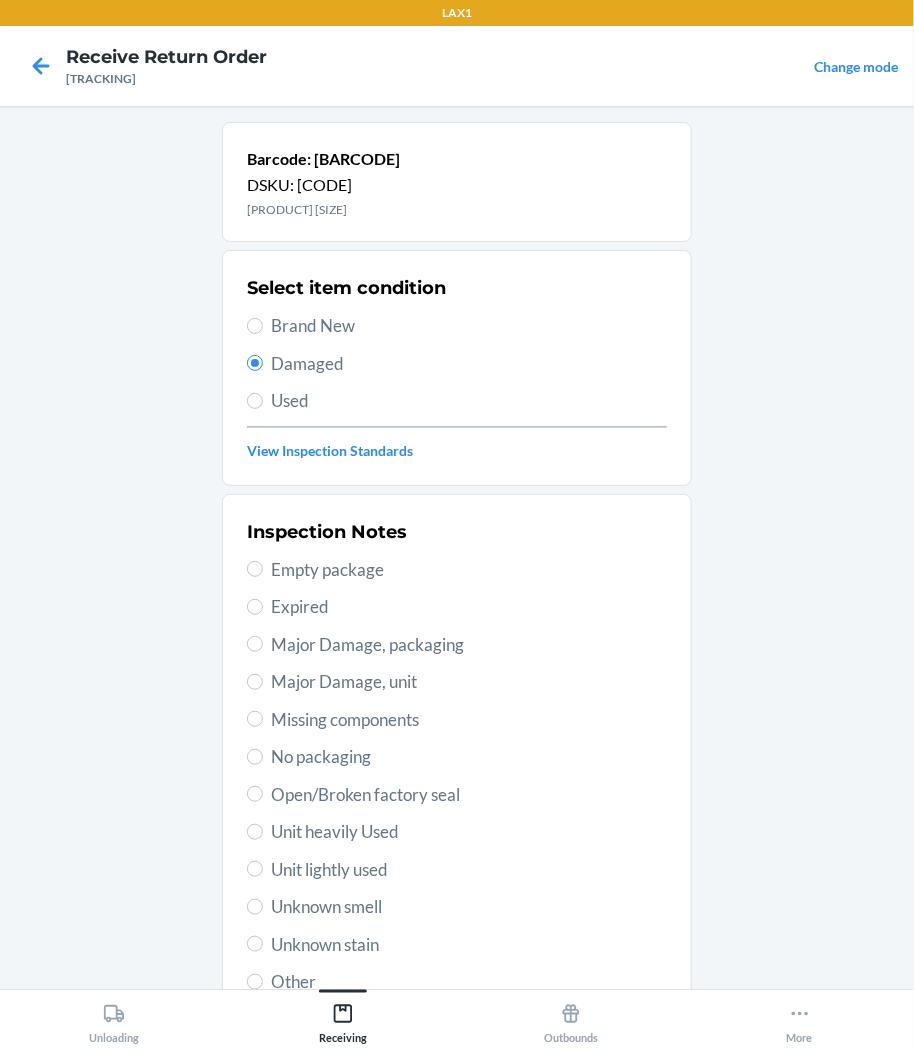 click on "Unit lightly used" at bounding box center (469, 870) 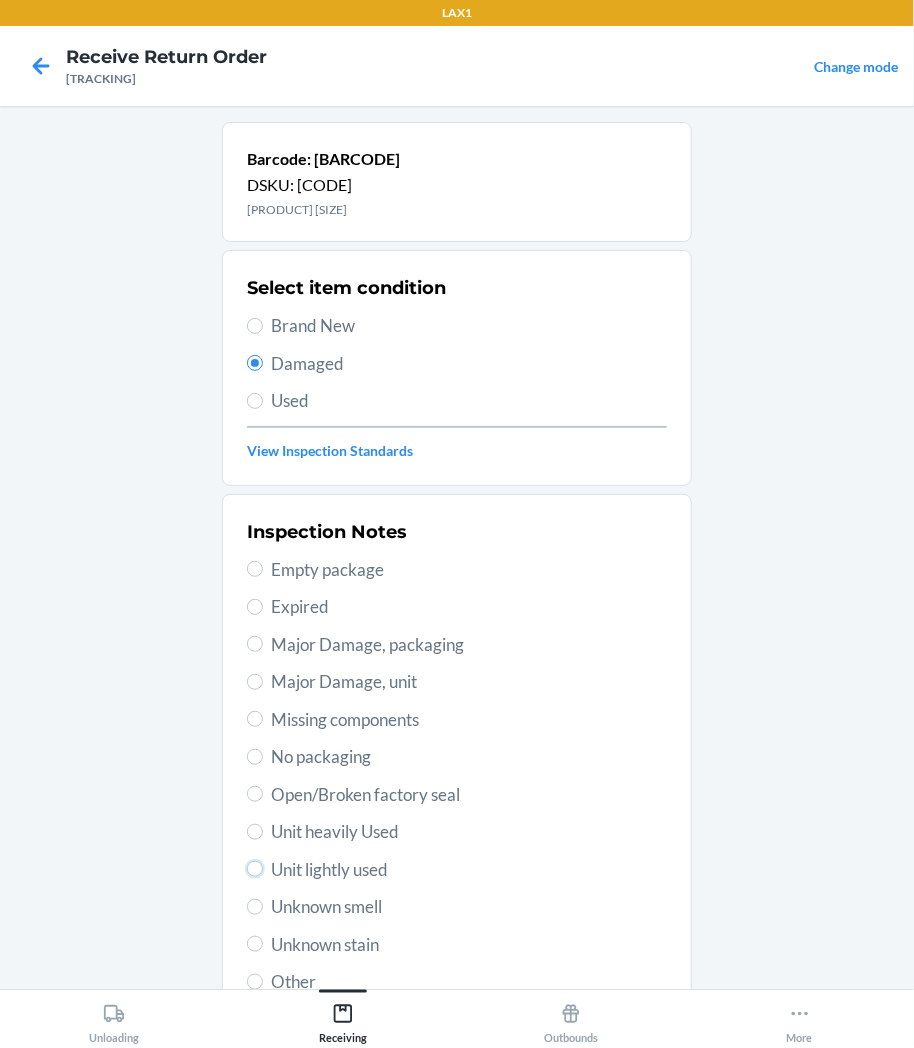 click on "Unit lightly used" at bounding box center (255, 869) 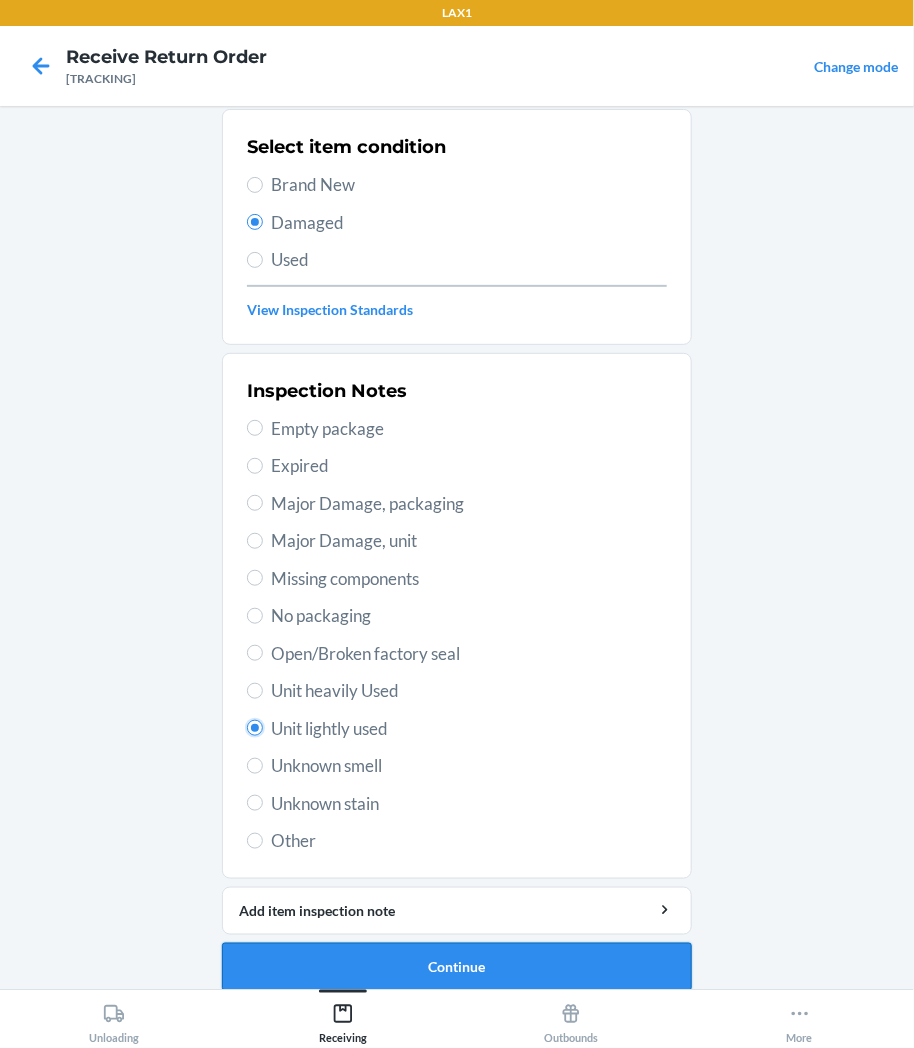 scroll, scrollTop: 157, scrollLeft: 0, axis: vertical 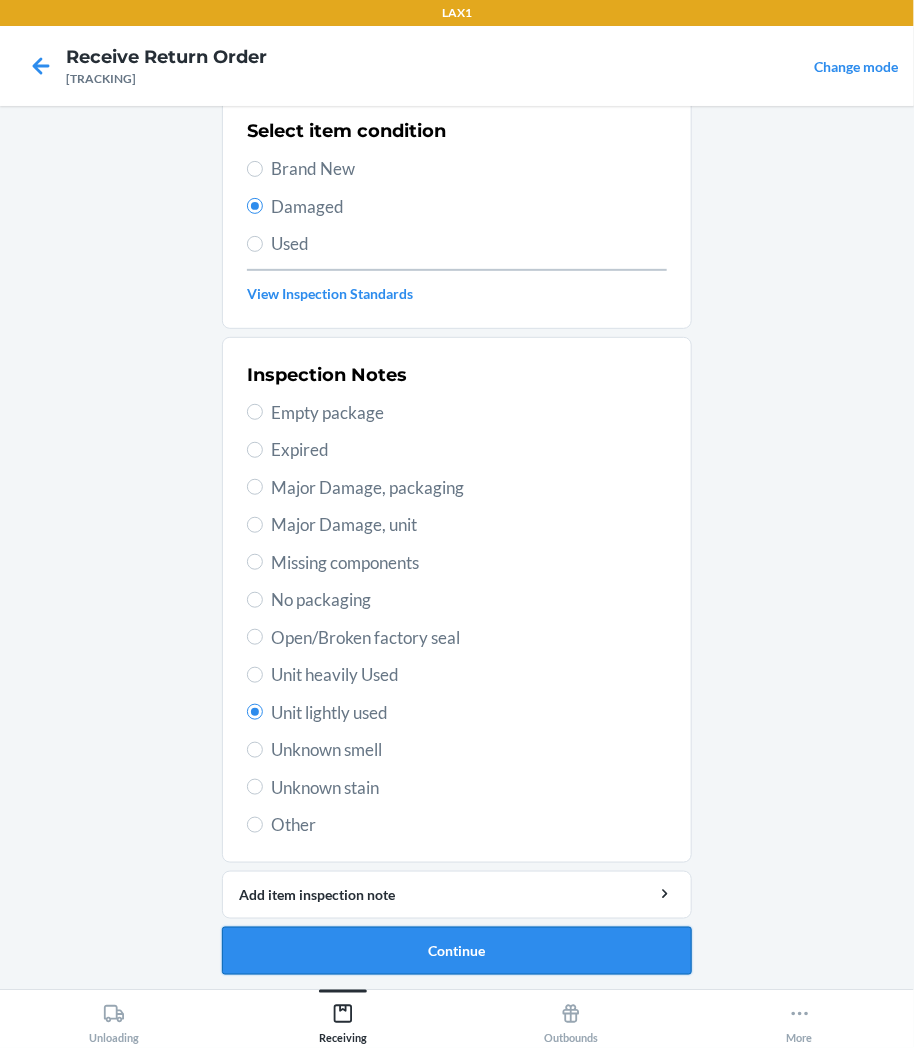 click on "Continue" at bounding box center (457, 951) 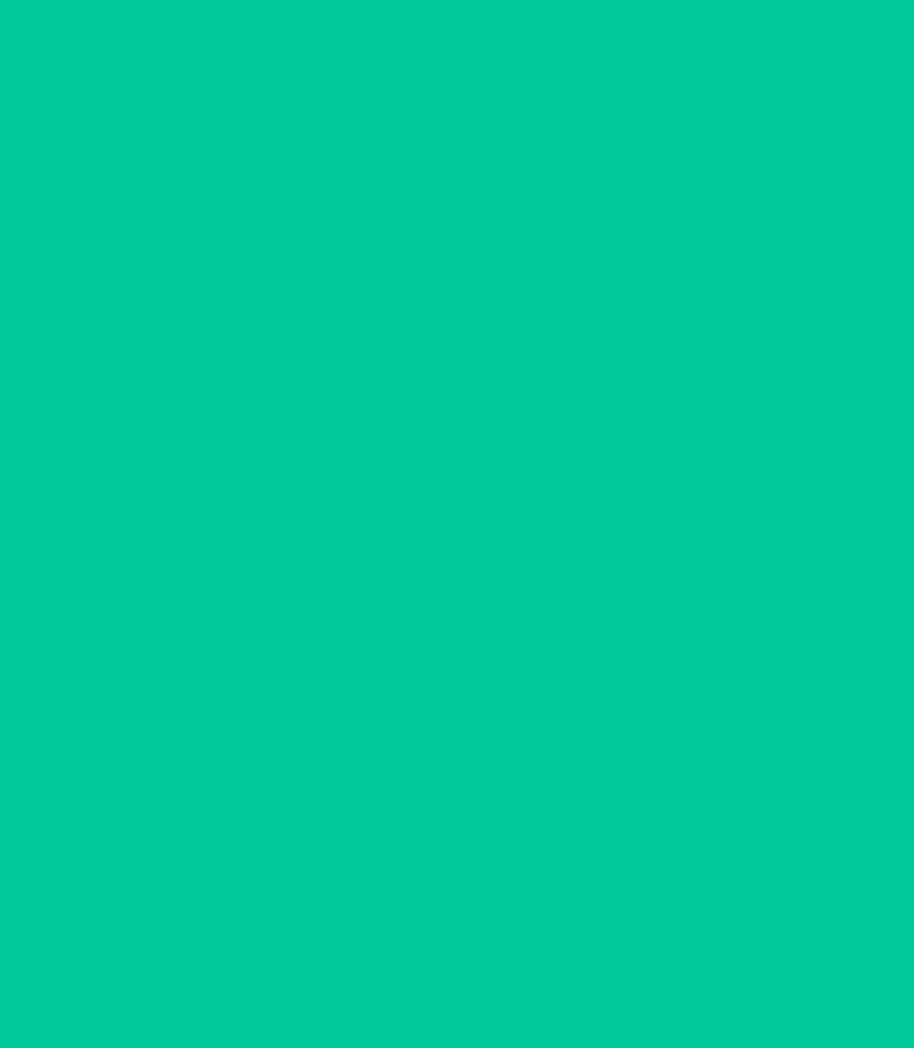 scroll, scrollTop: 0, scrollLeft: 0, axis: both 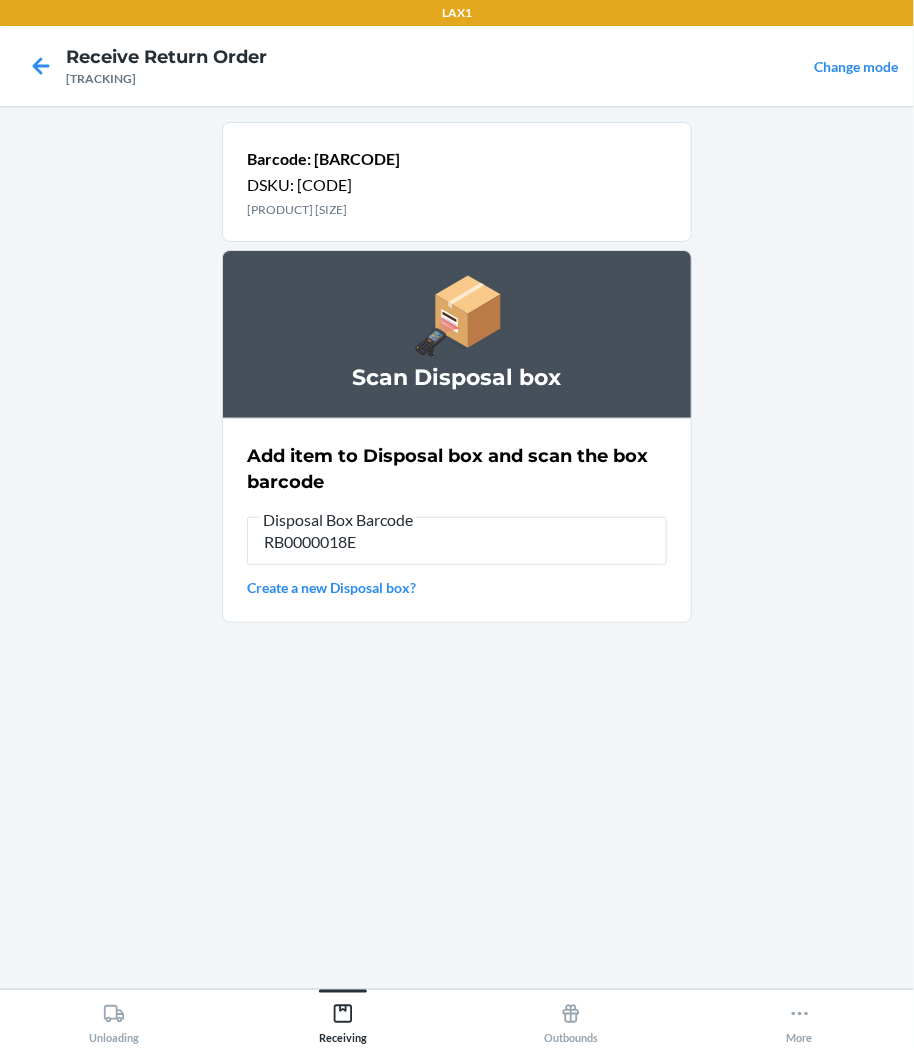 type 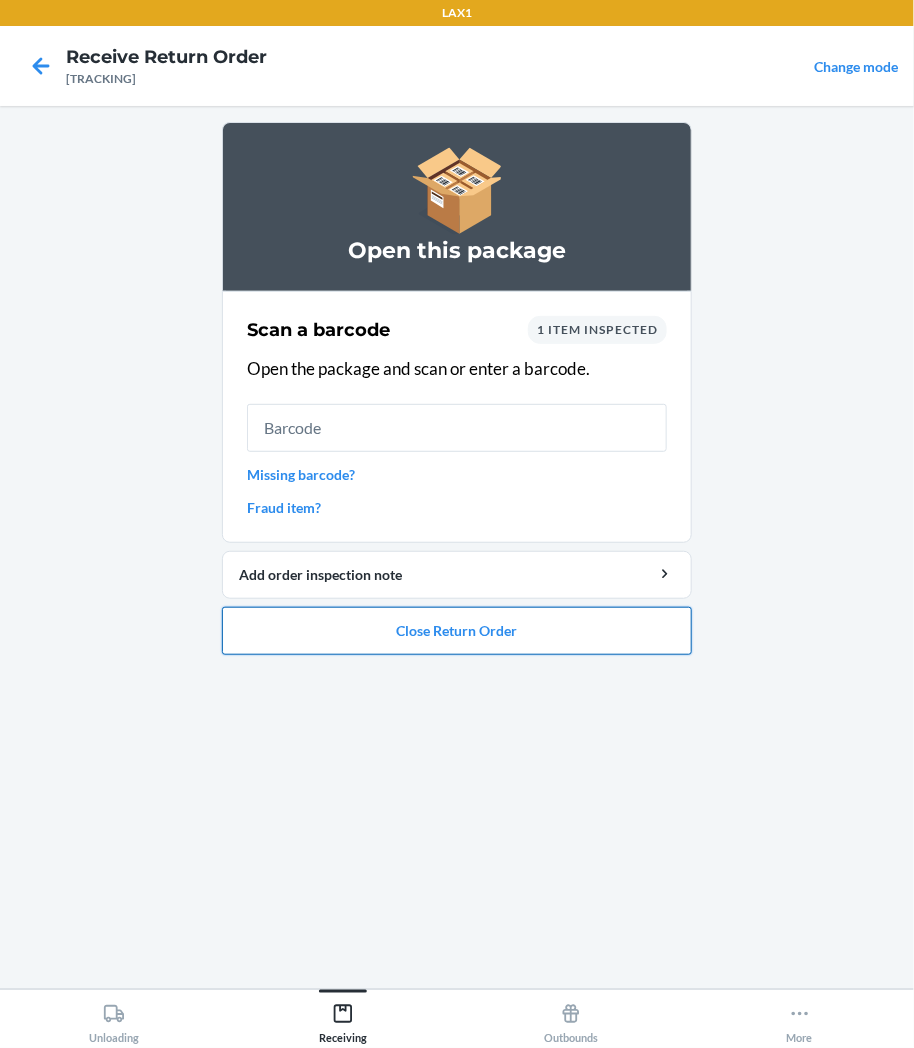 click on "Close Return Order" at bounding box center [457, 631] 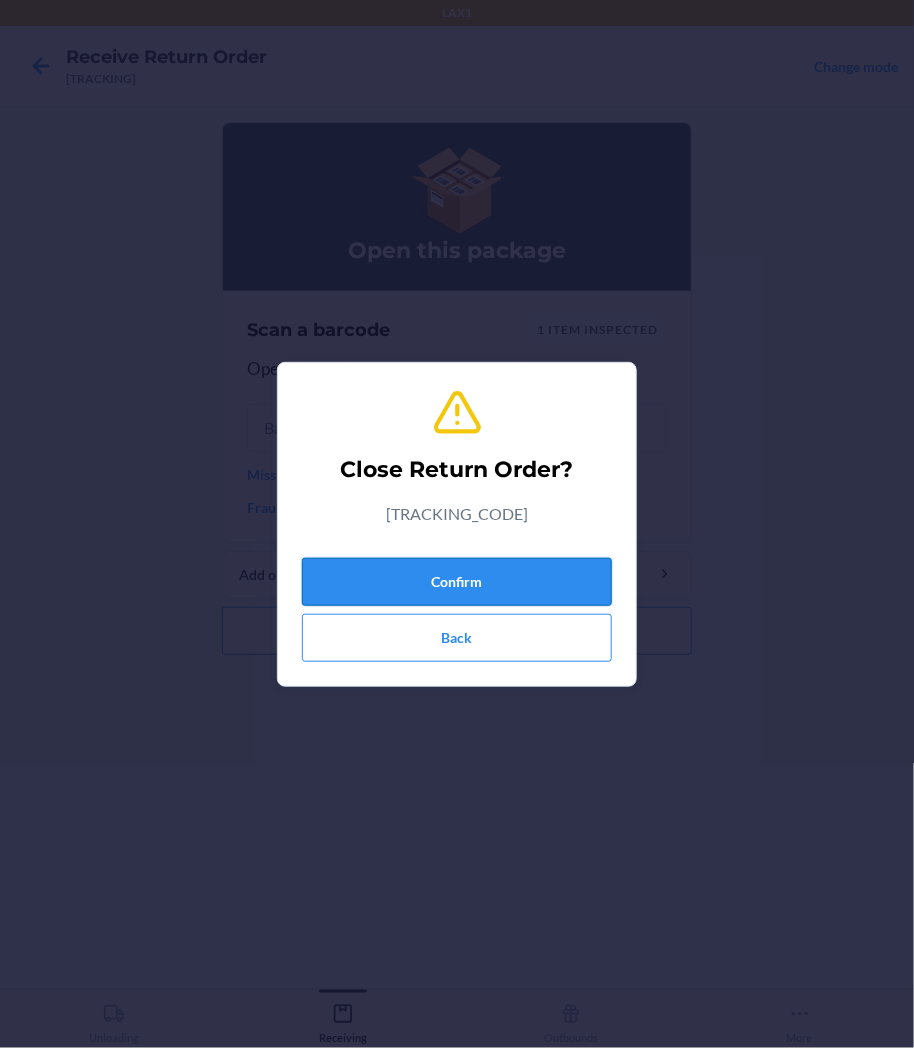 click on "Confirm" at bounding box center (457, 582) 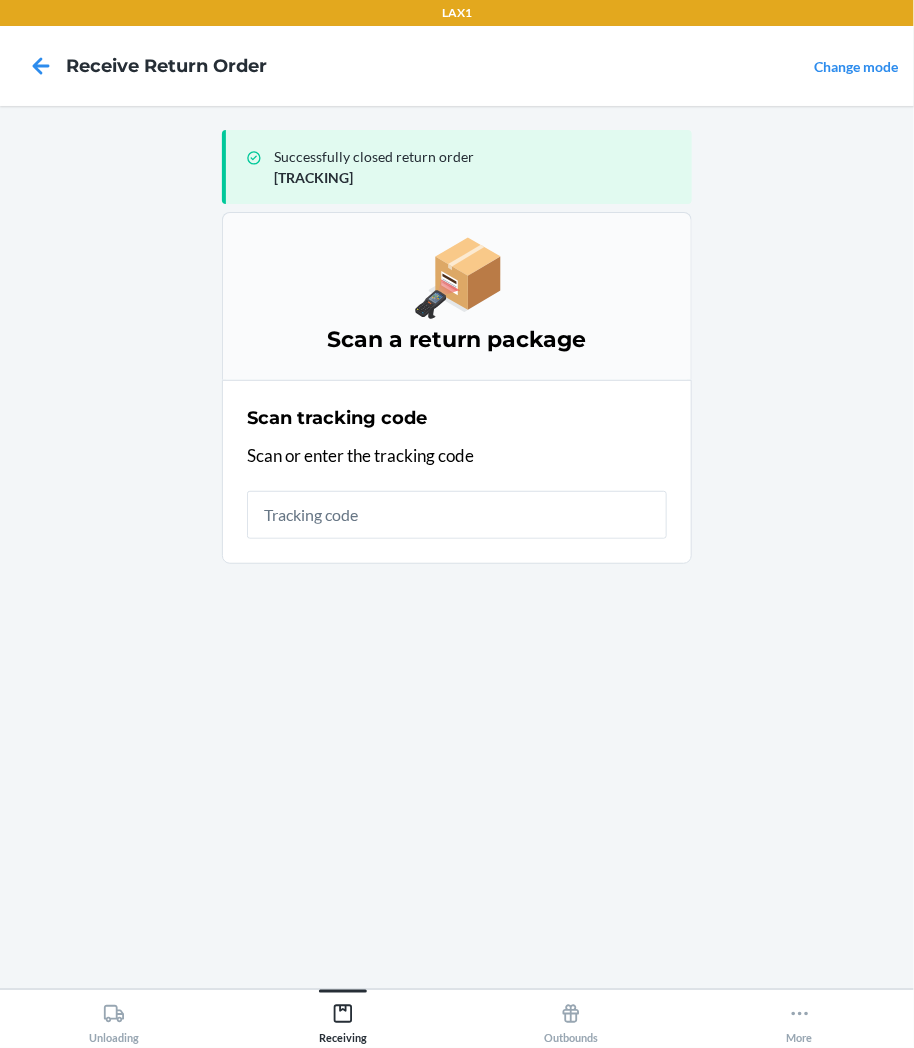 click at bounding box center [457, 515] 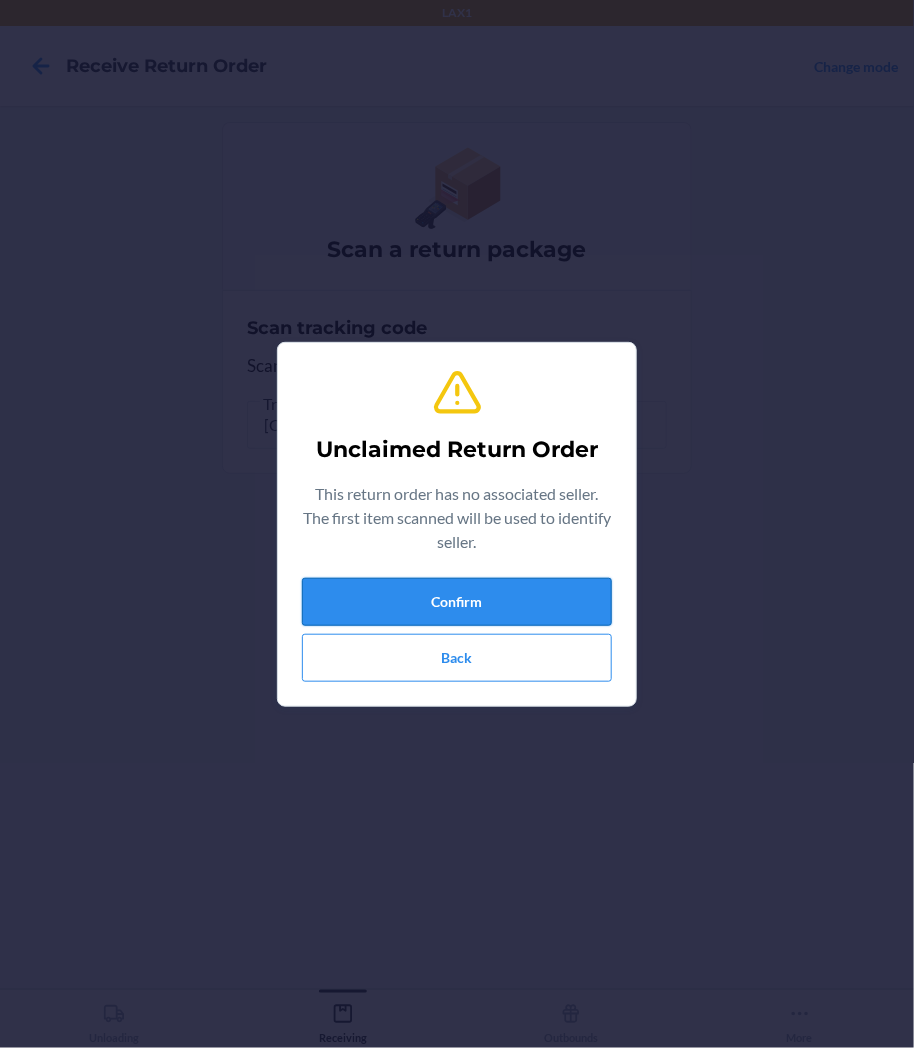 click on "Confirm" at bounding box center [457, 602] 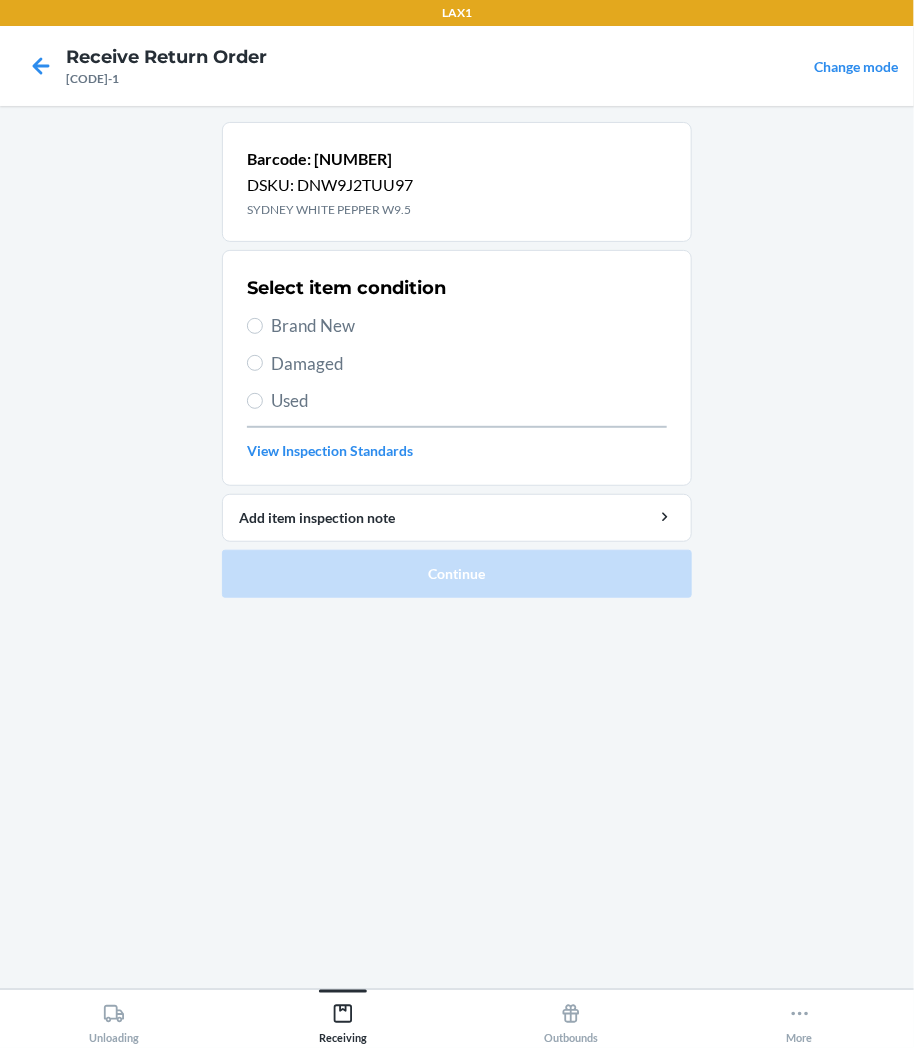 click on "Damaged" at bounding box center [469, 364] 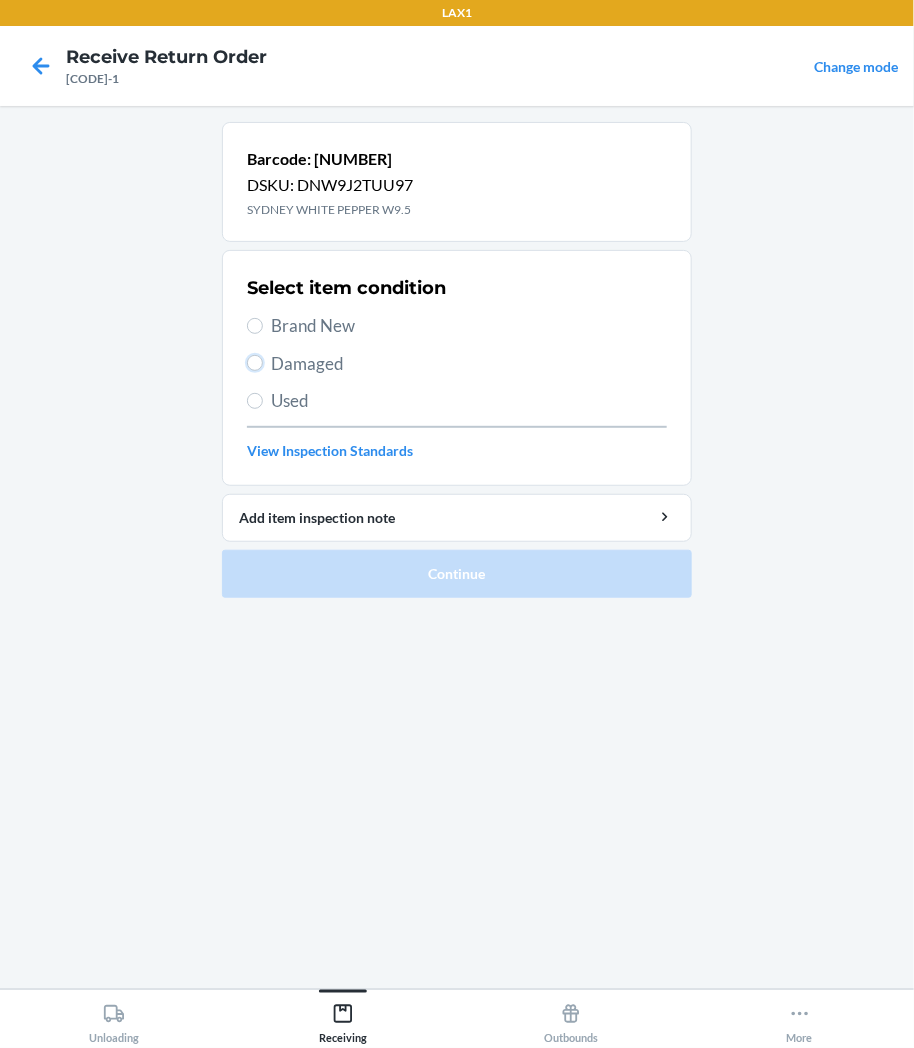 click on "Damaged" at bounding box center [255, 363] 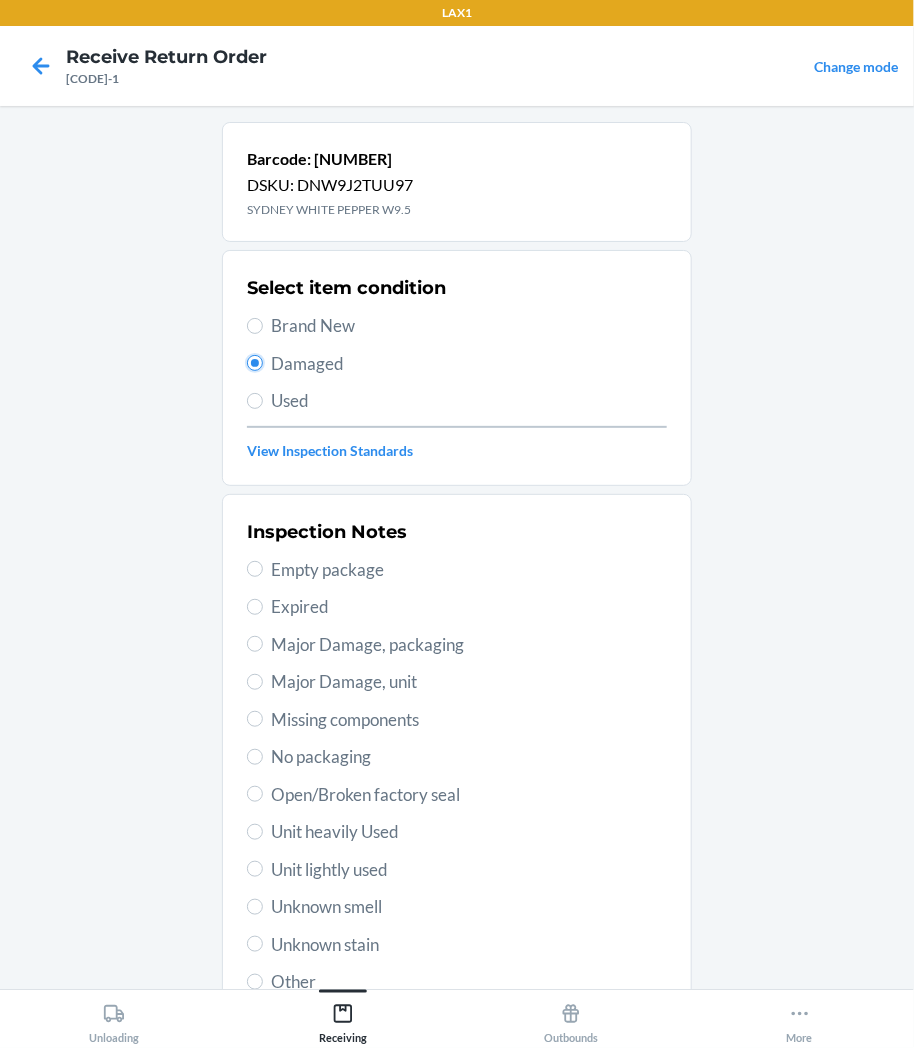 scroll, scrollTop: 111, scrollLeft: 0, axis: vertical 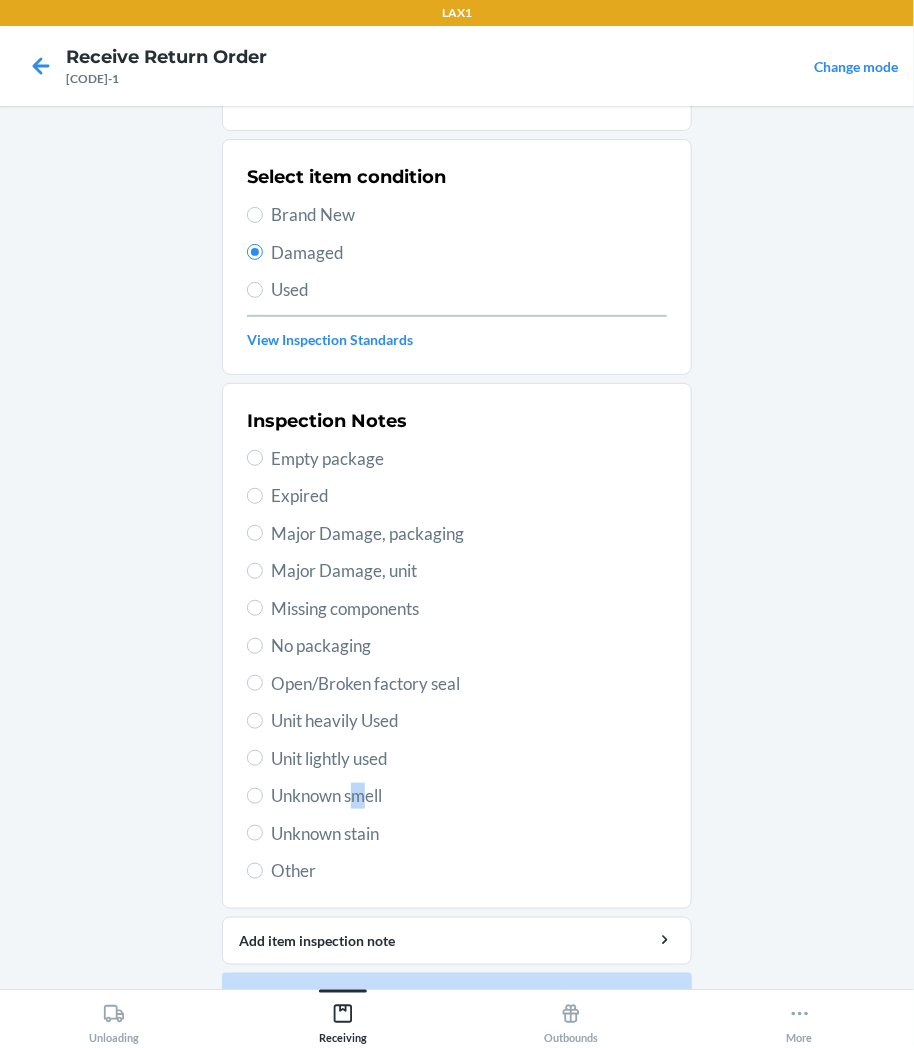 click on "Unknown smell" at bounding box center [469, 796] 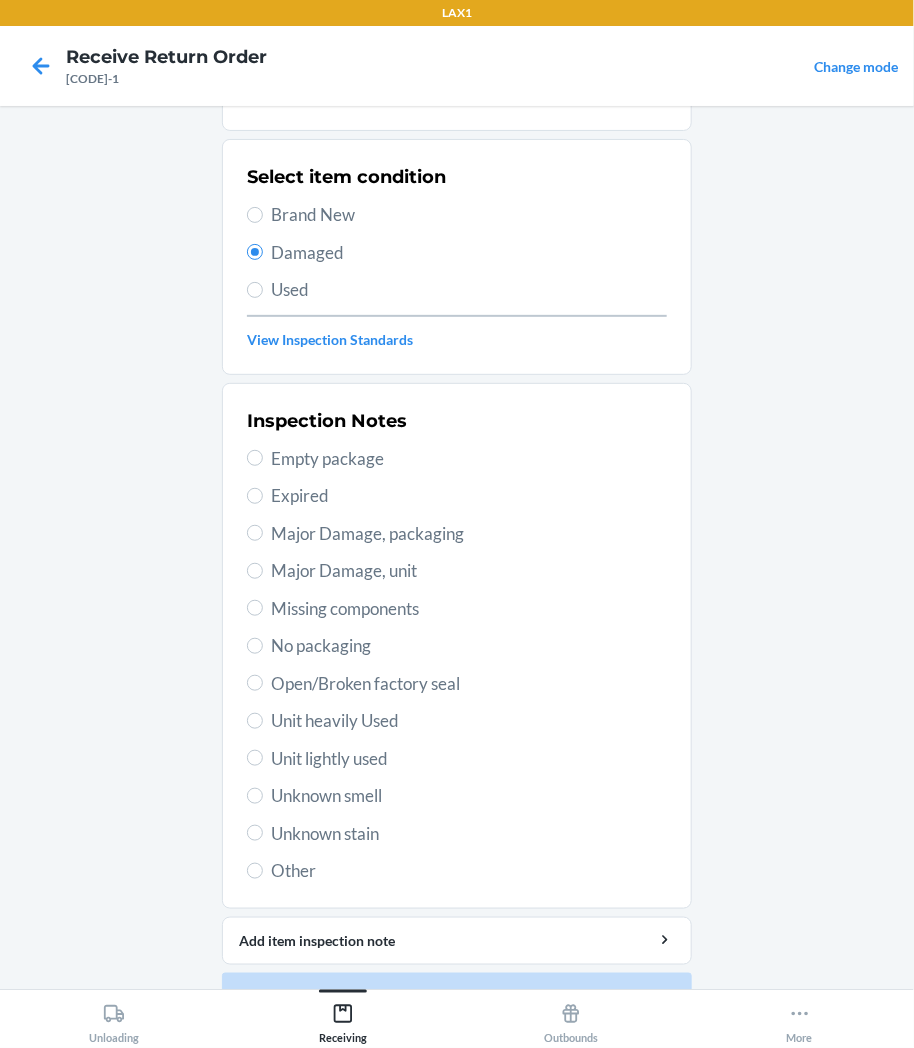 click on "Unit lightly used" at bounding box center (469, 759) 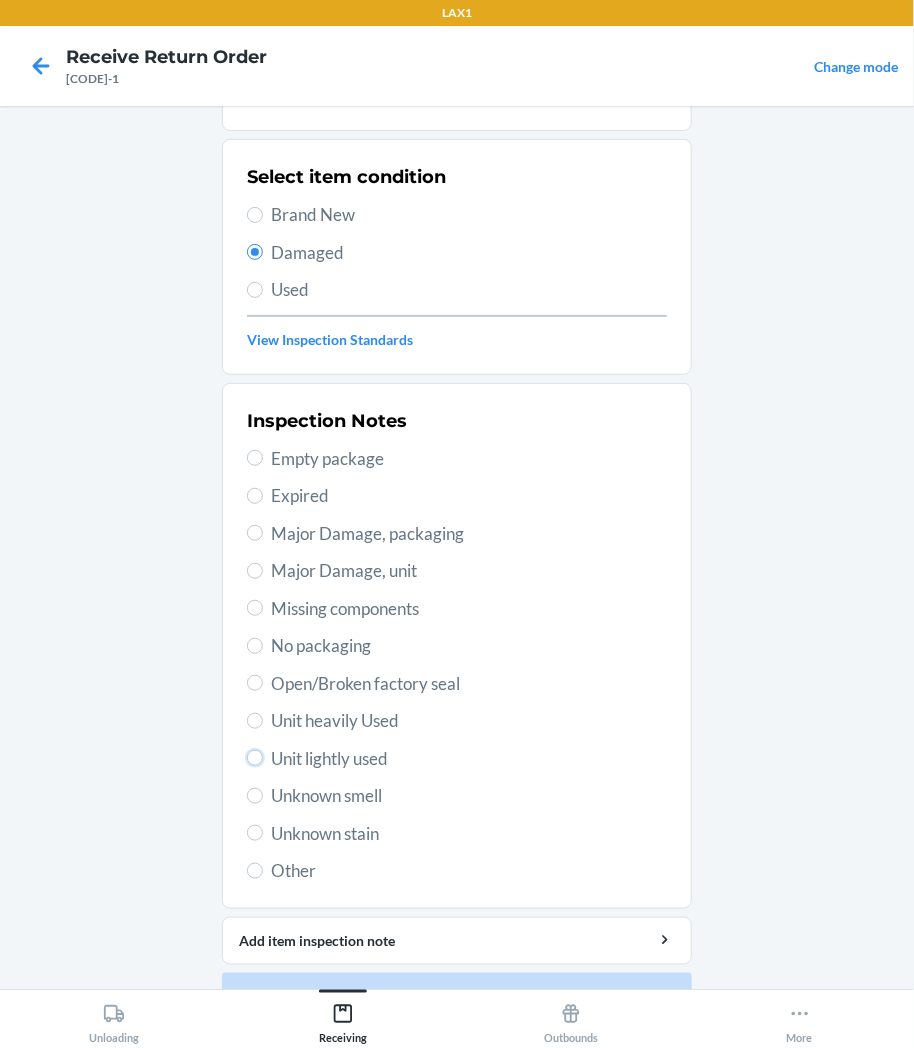 click on "Unit lightly used" at bounding box center (255, 758) 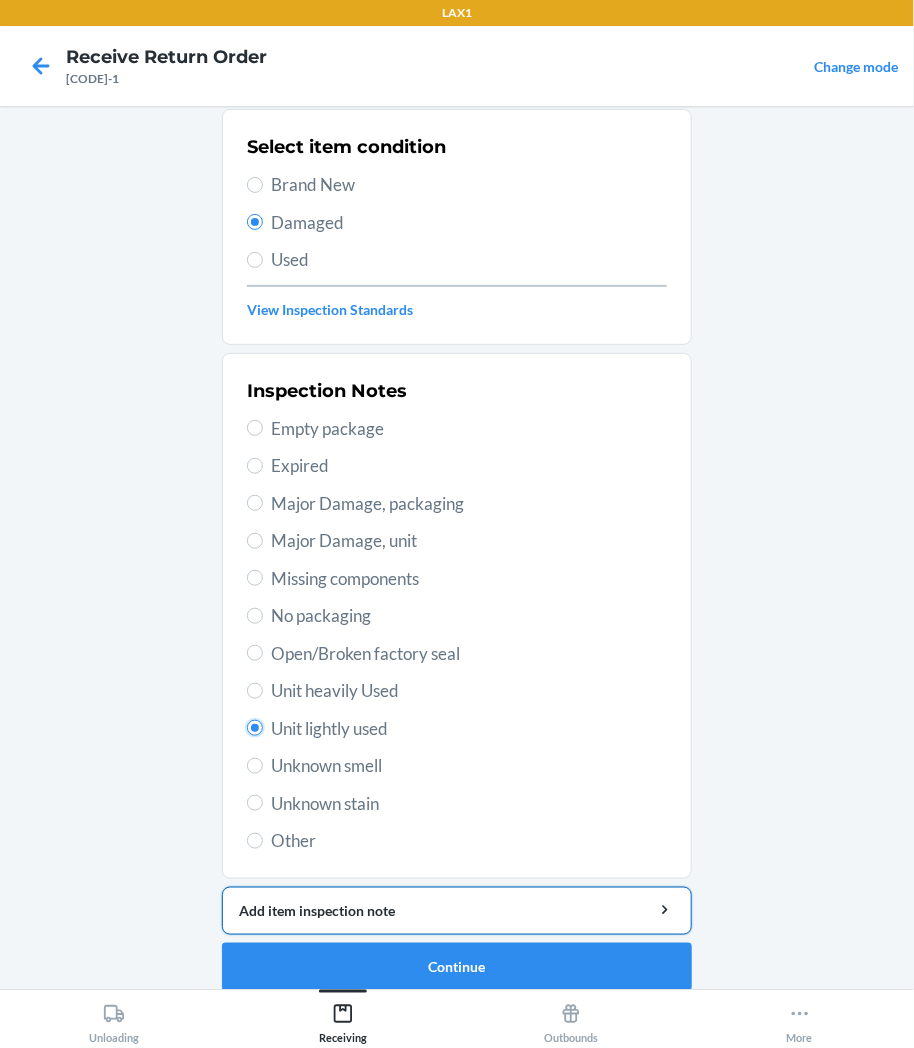 scroll, scrollTop: 157, scrollLeft: 0, axis: vertical 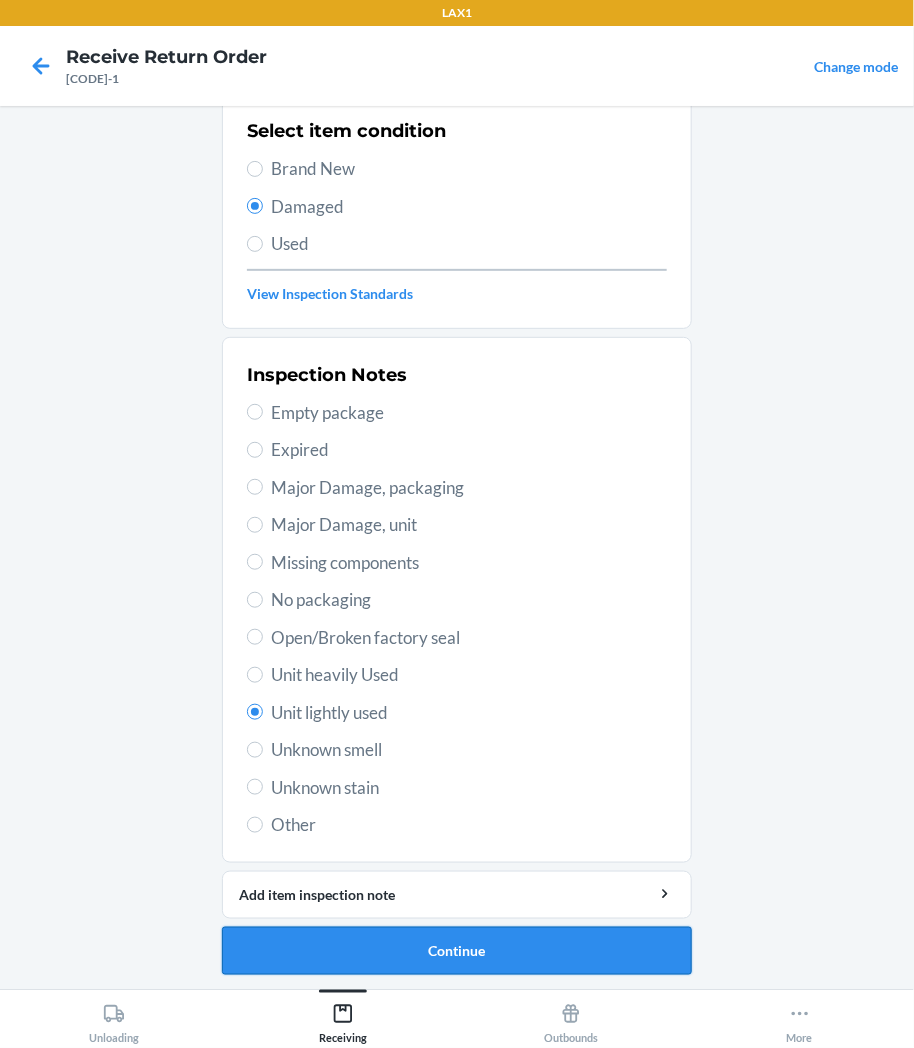 click on "Continue" at bounding box center (457, 951) 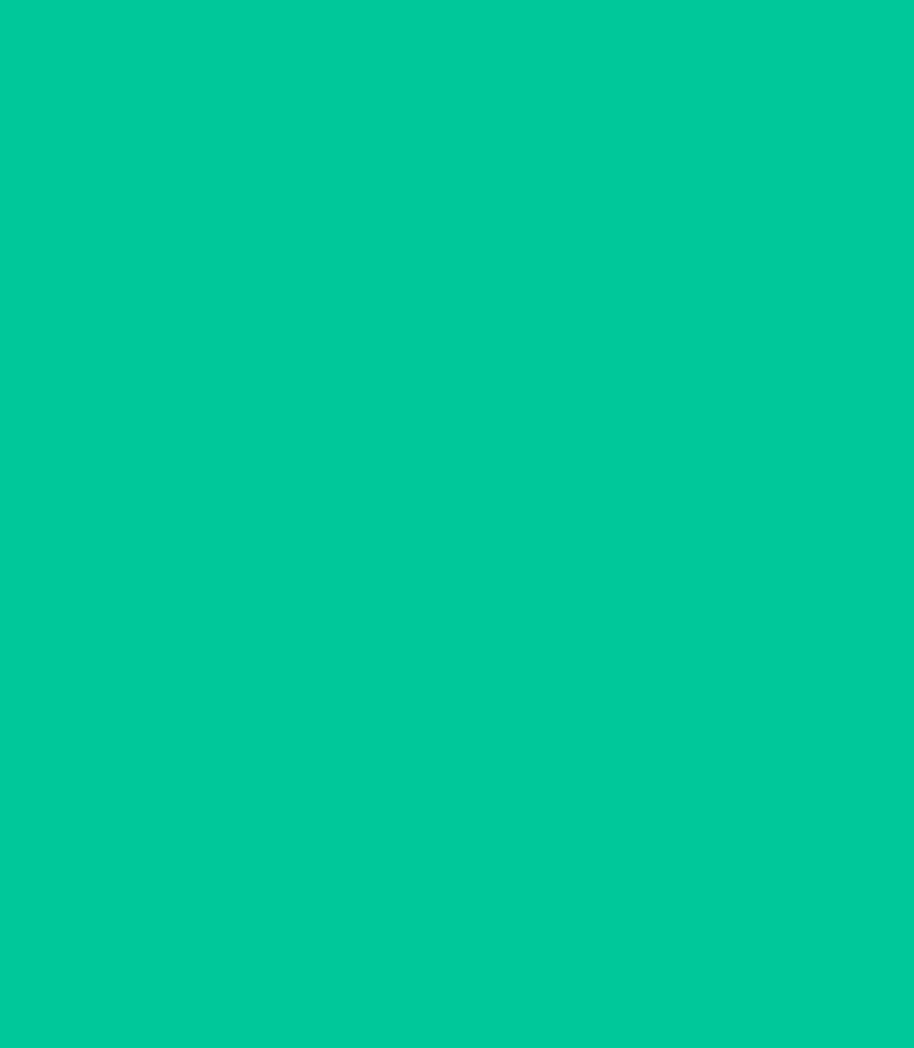 click on "Confirm" at bounding box center (457, 943) 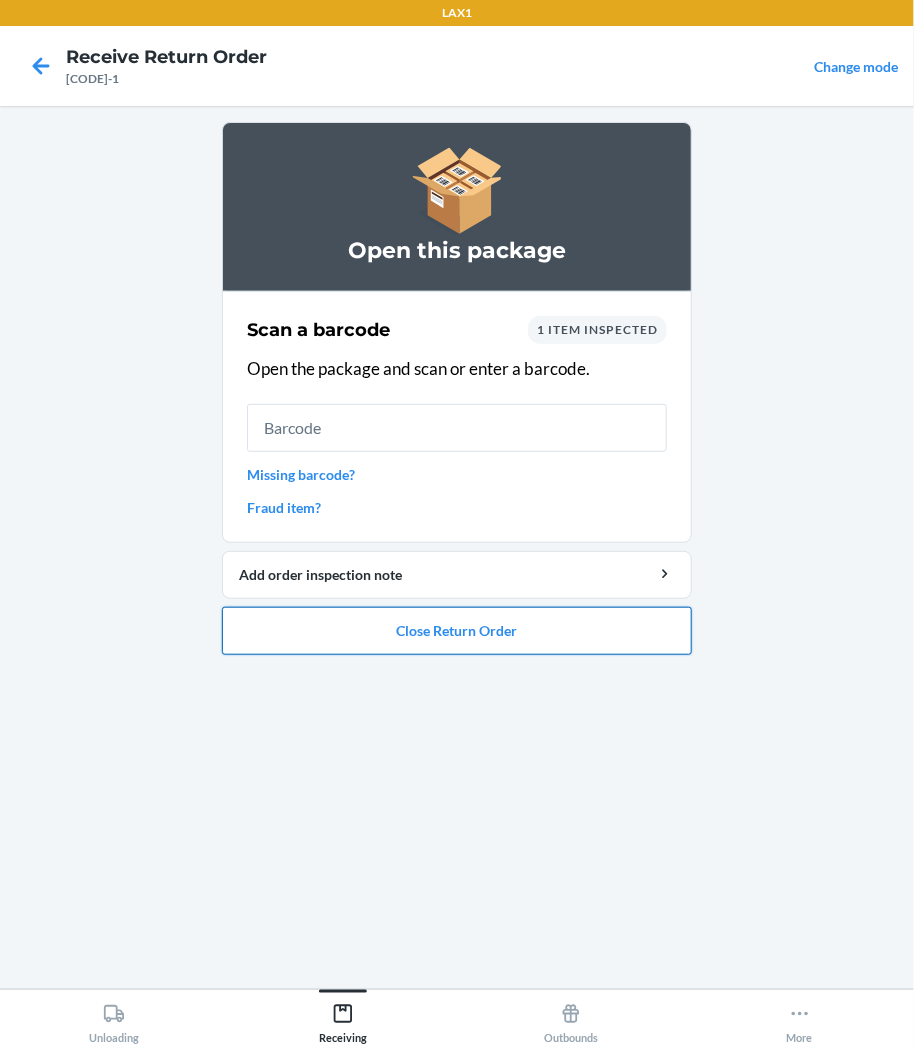 click on "Close Return Order" at bounding box center [457, 631] 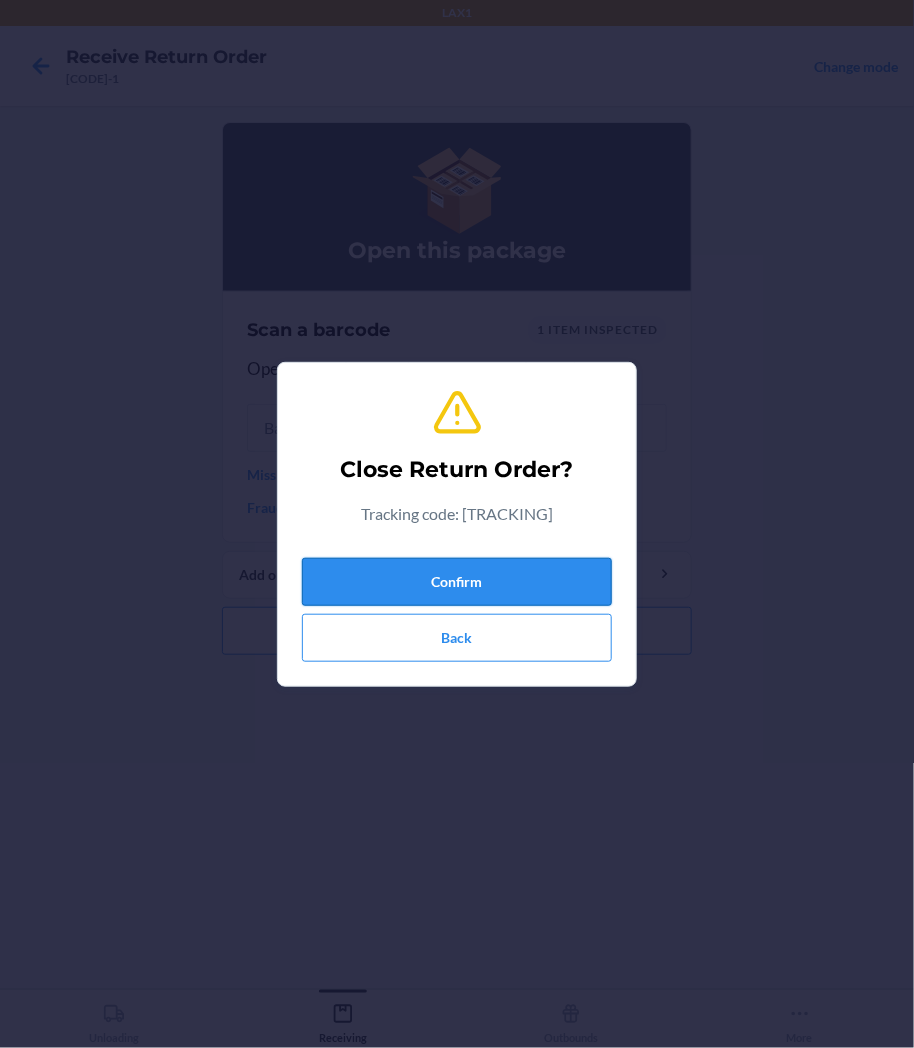 click on "Confirm" at bounding box center (457, 582) 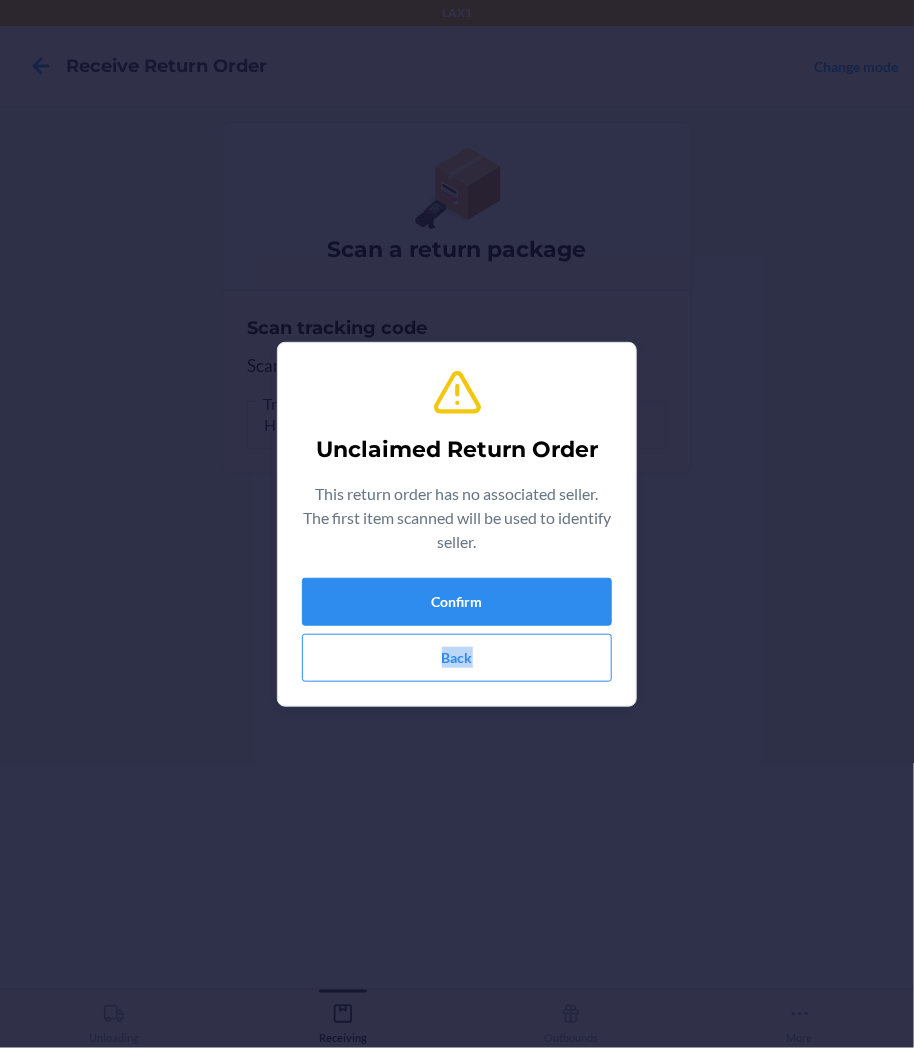 drag, startPoint x: 578, startPoint y: 736, endPoint x: 581, endPoint y: 746, distance: 10.440307 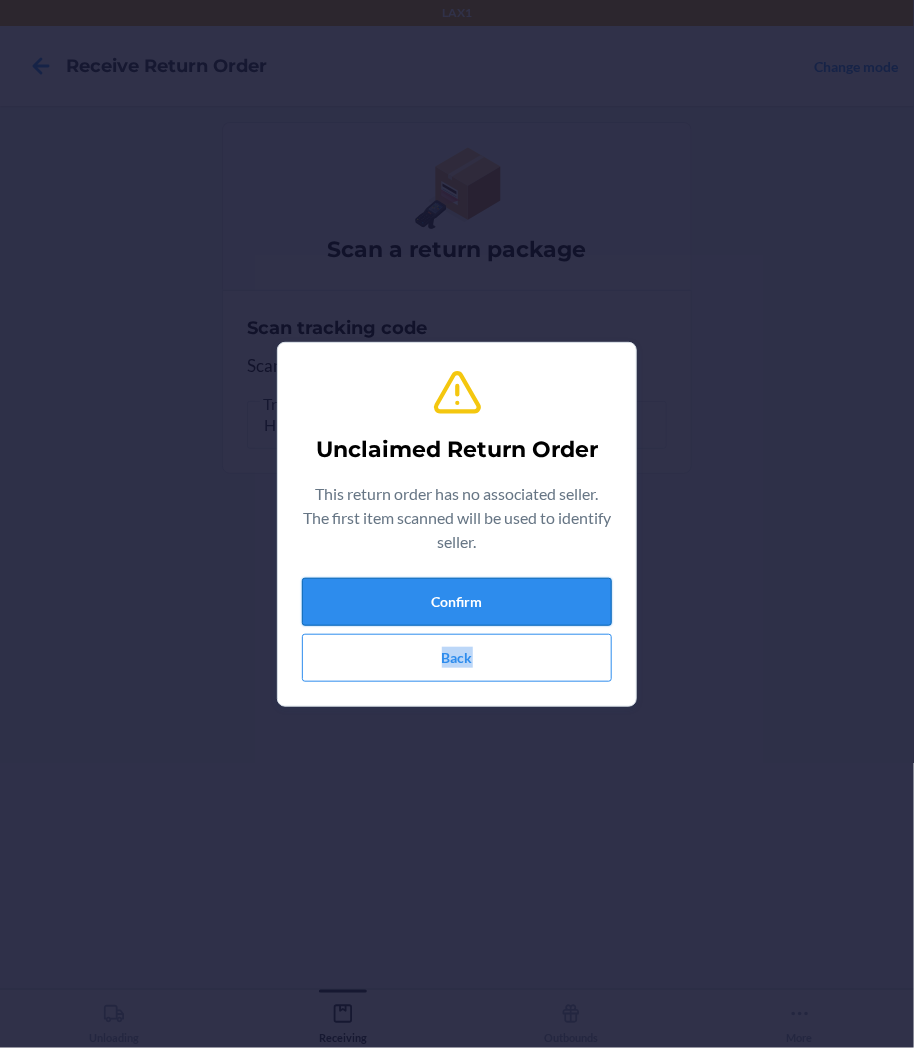 click on "Confirm" at bounding box center (457, 602) 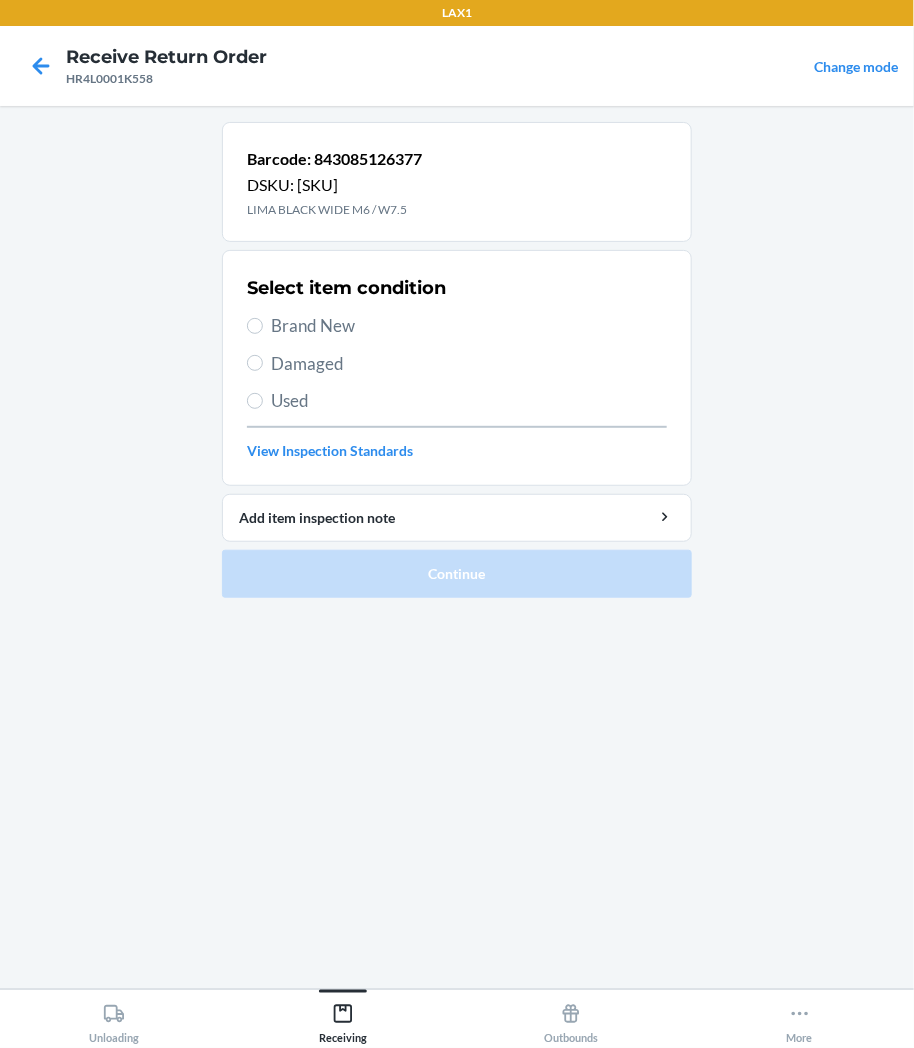 click on "Brand New" at bounding box center (469, 326) 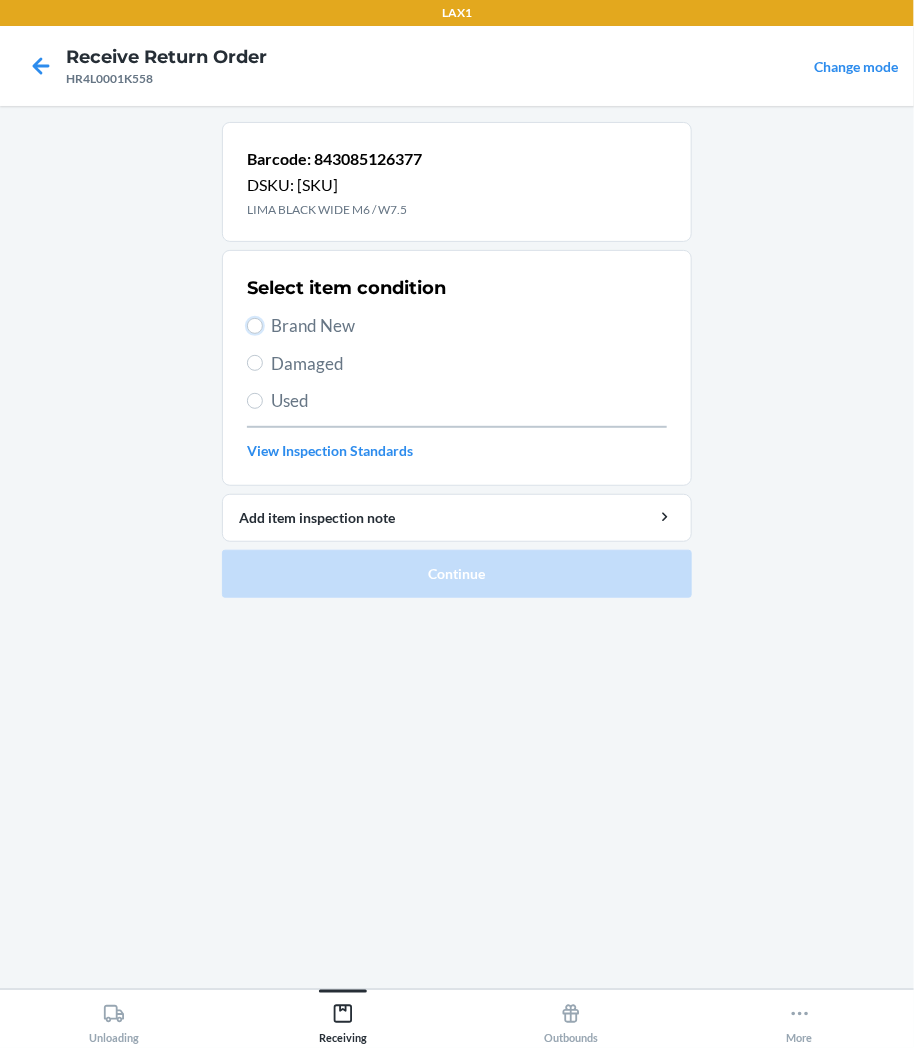click on "Brand New" at bounding box center (255, 326) 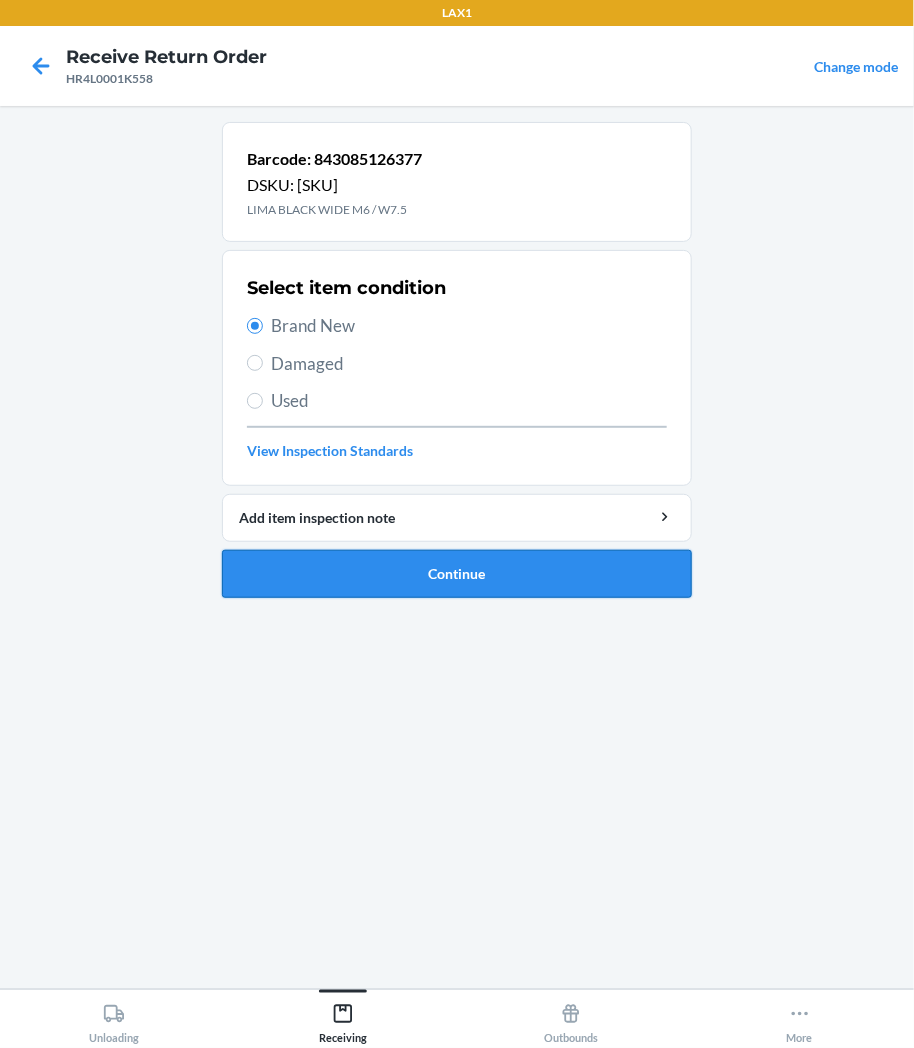 click on "Continue" at bounding box center [457, 574] 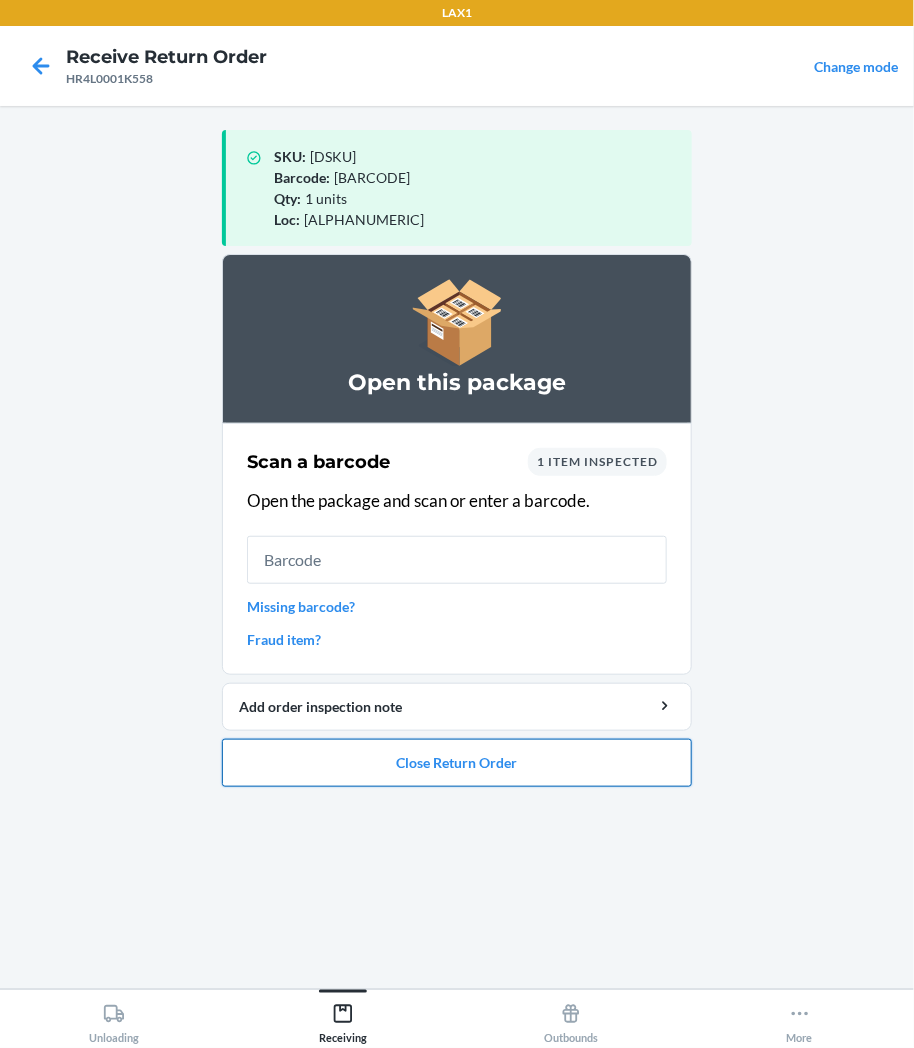 click on "Close Return Order" at bounding box center (457, 763) 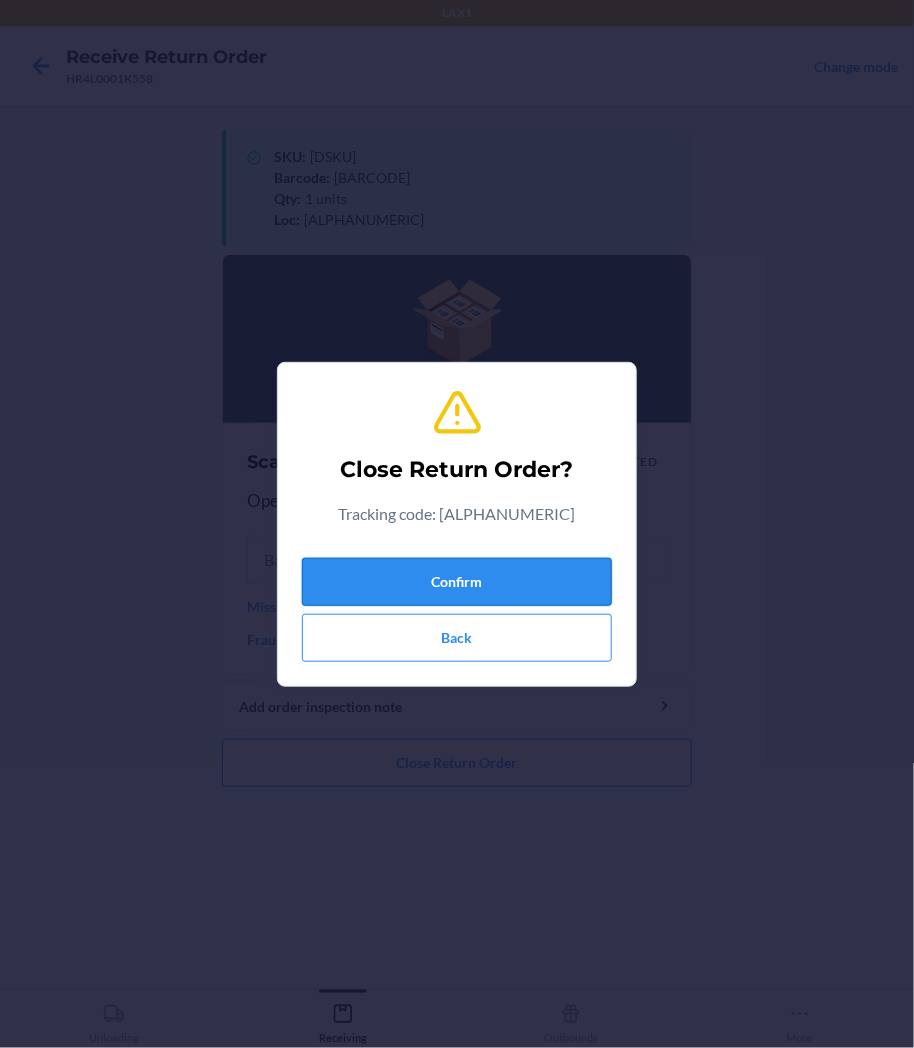 click on "Confirm" at bounding box center (457, 582) 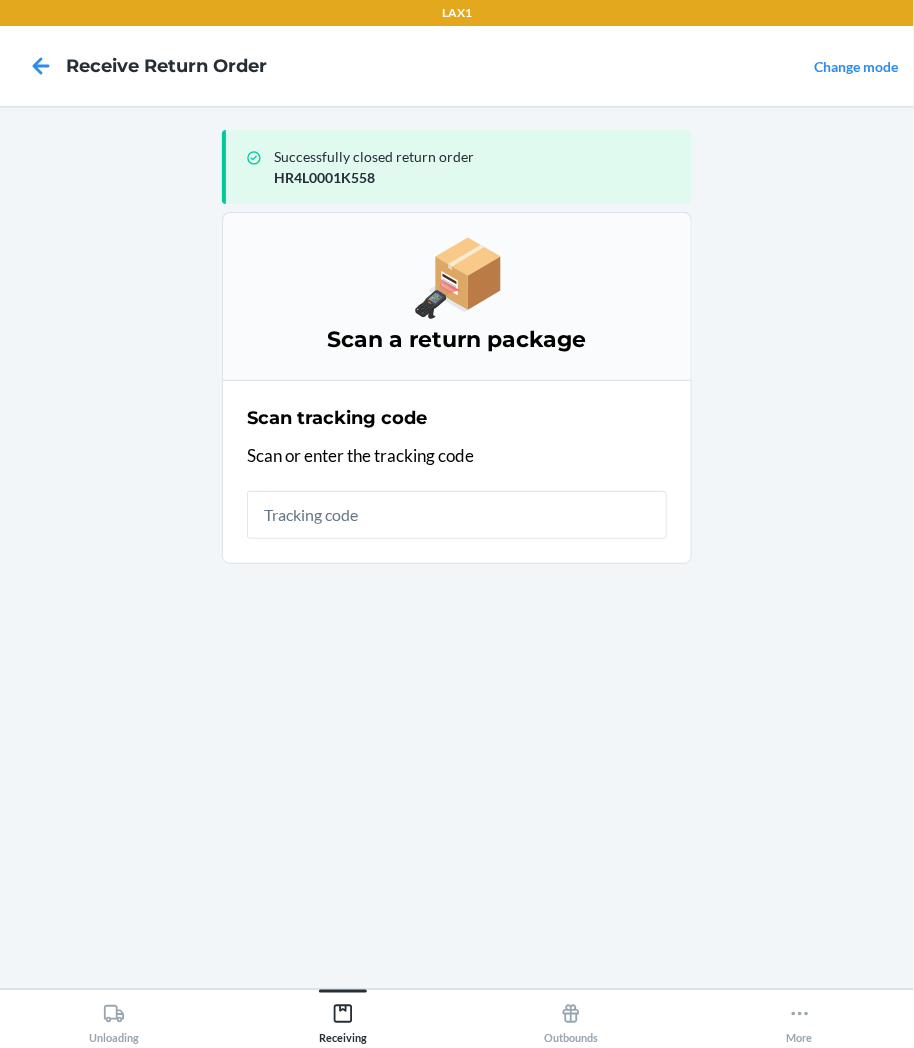 click at bounding box center (457, 515) 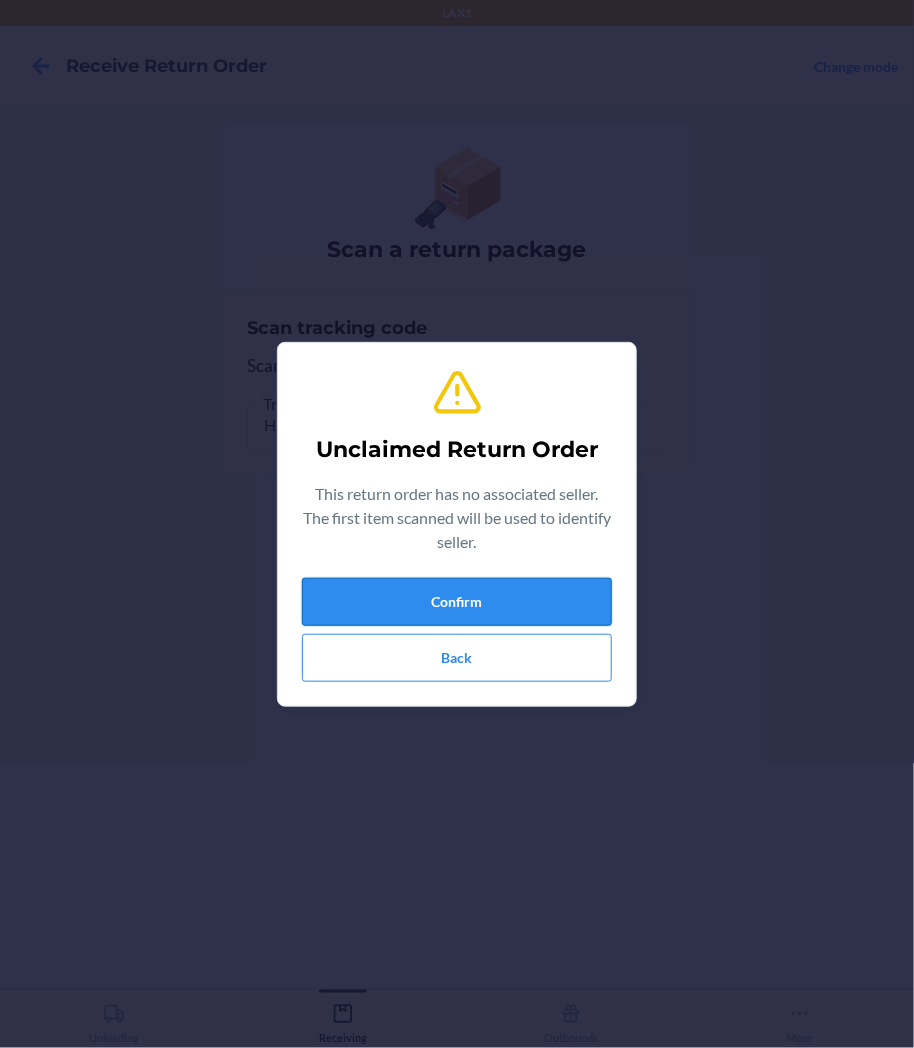 click on "Confirm" at bounding box center [457, 602] 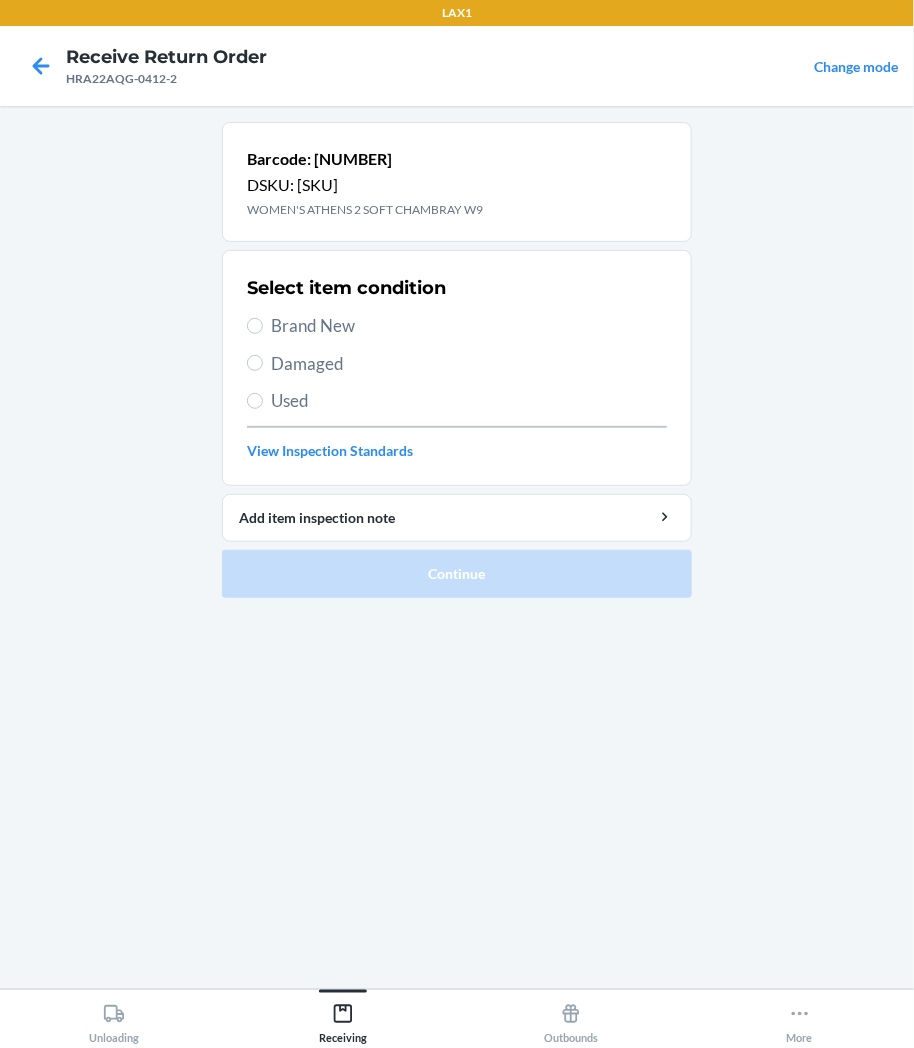 drag, startPoint x: 313, startPoint y: 362, endPoint x: 302, endPoint y: 360, distance: 11.18034 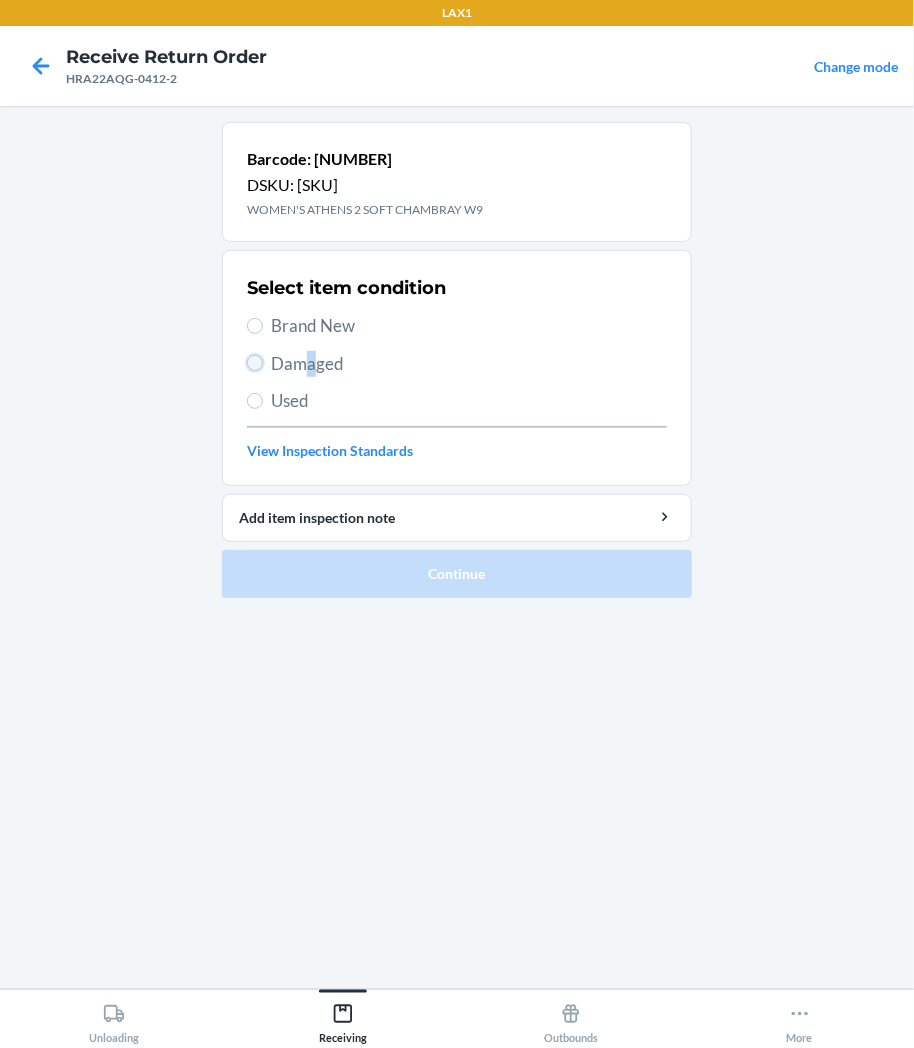 click on "Damaged" at bounding box center [255, 363] 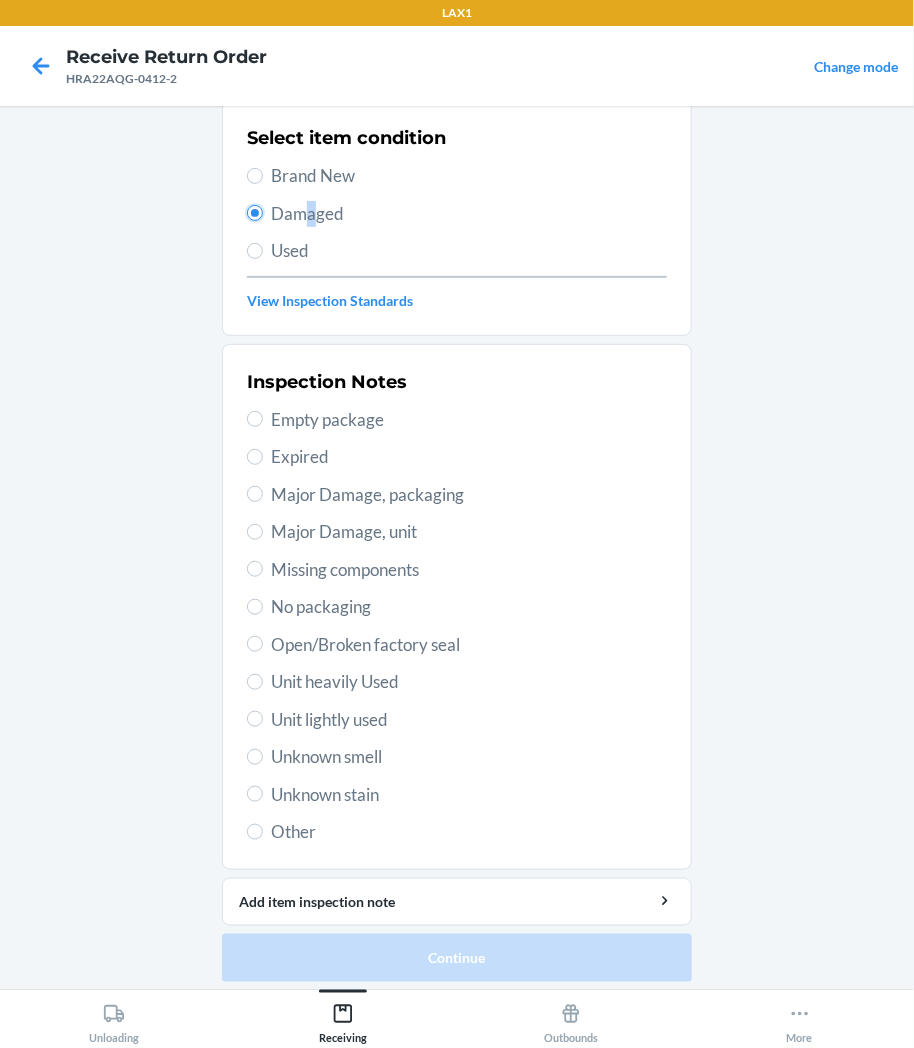 scroll, scrollTop: 157, scrollLeft: 0, axis: vertical 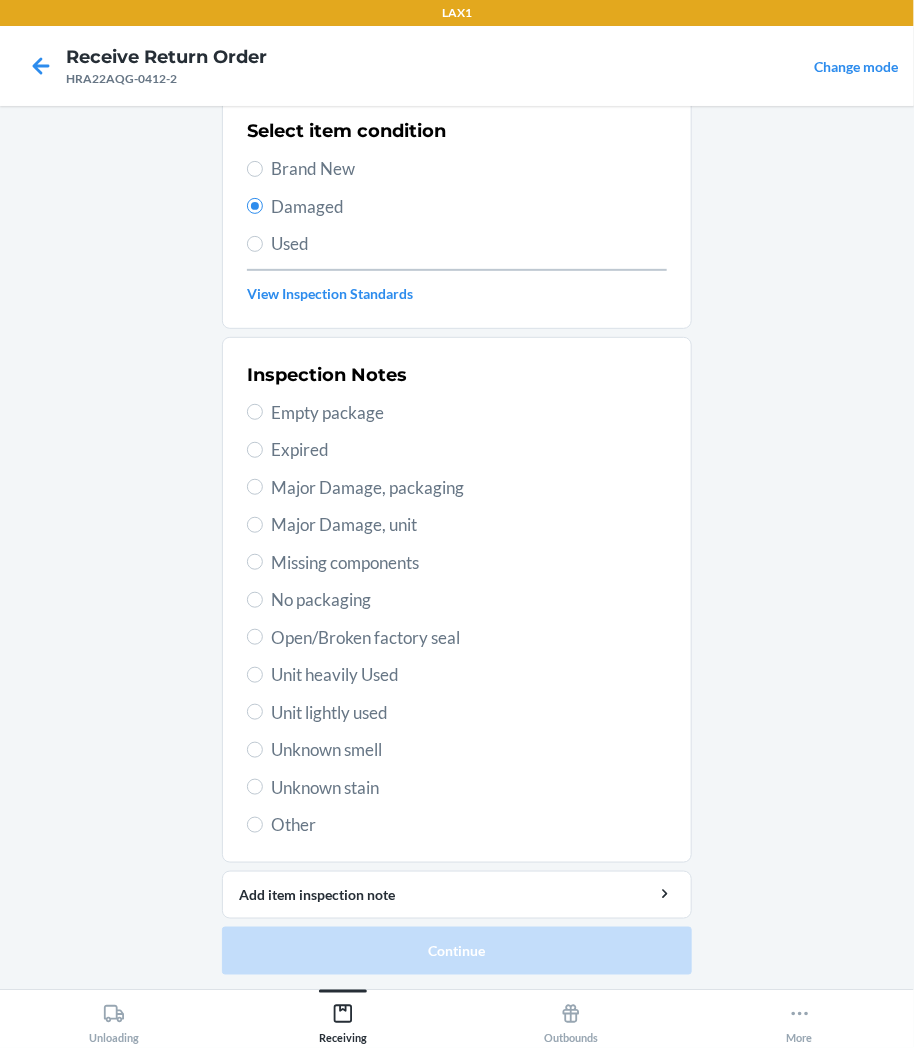 click on "Unit lightly used" at bounding box center [469, 713] 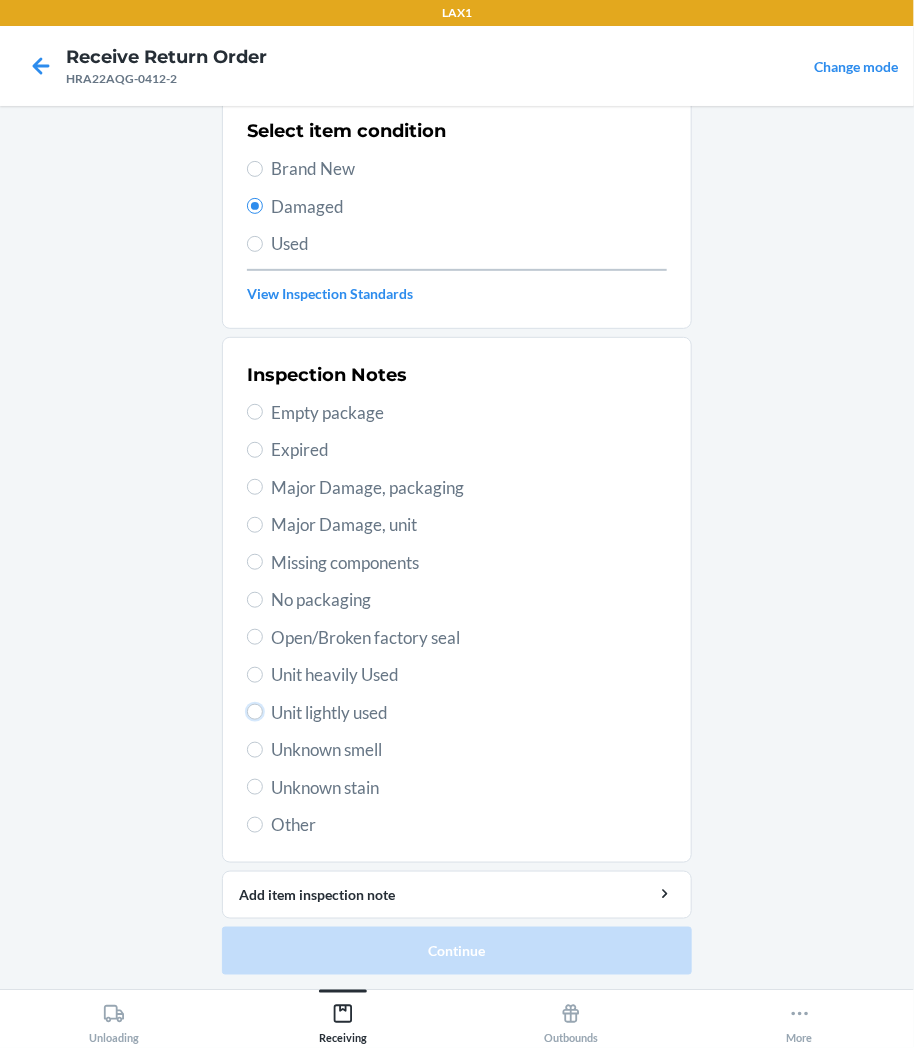 click on "Unit lightly used" at bounding box center (255, 712) 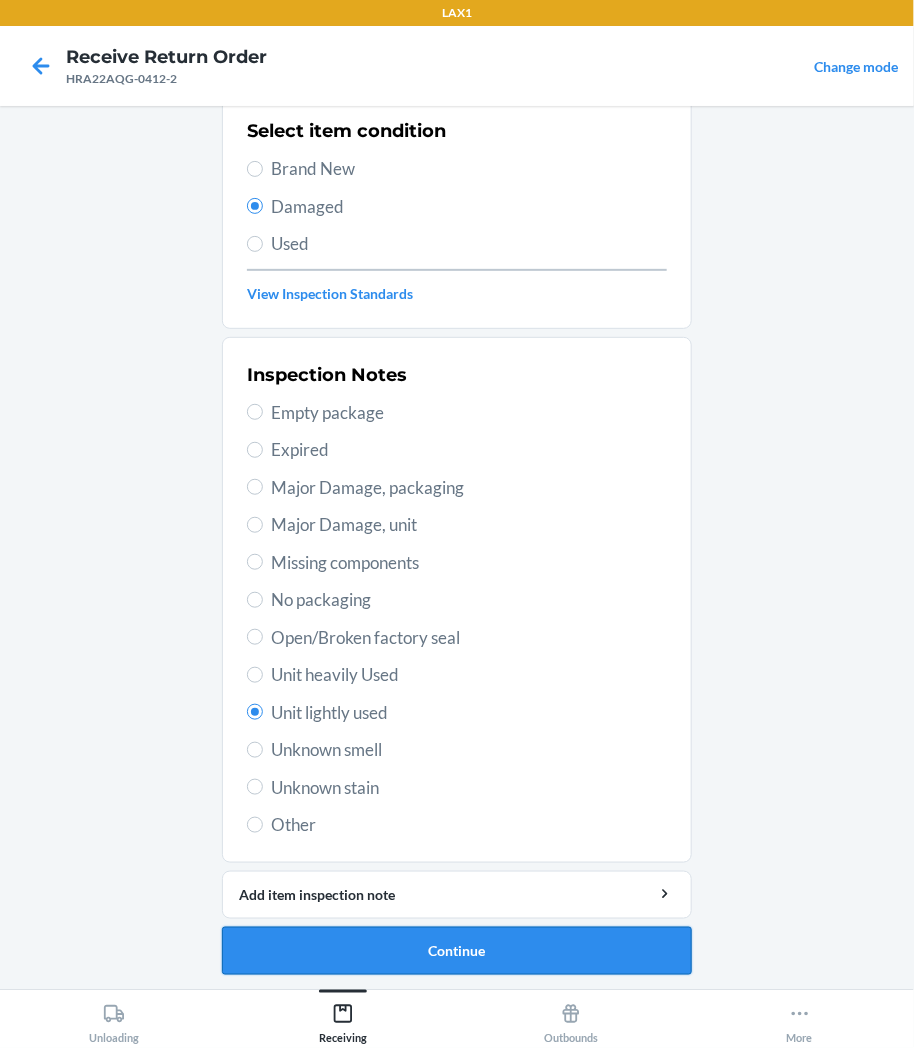 click on "Continue" at bounding box center [457, 951] 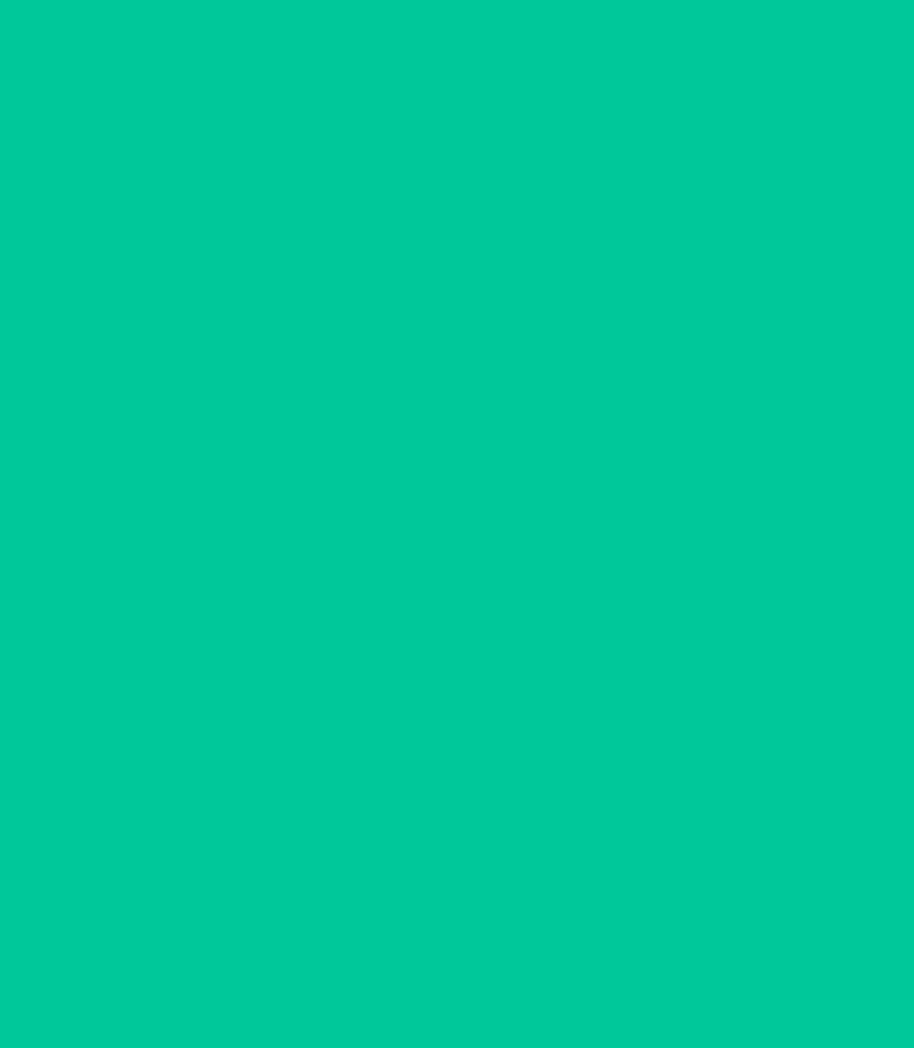 scroll, scrollTop: 0, scrollLeft: 0, axis: both 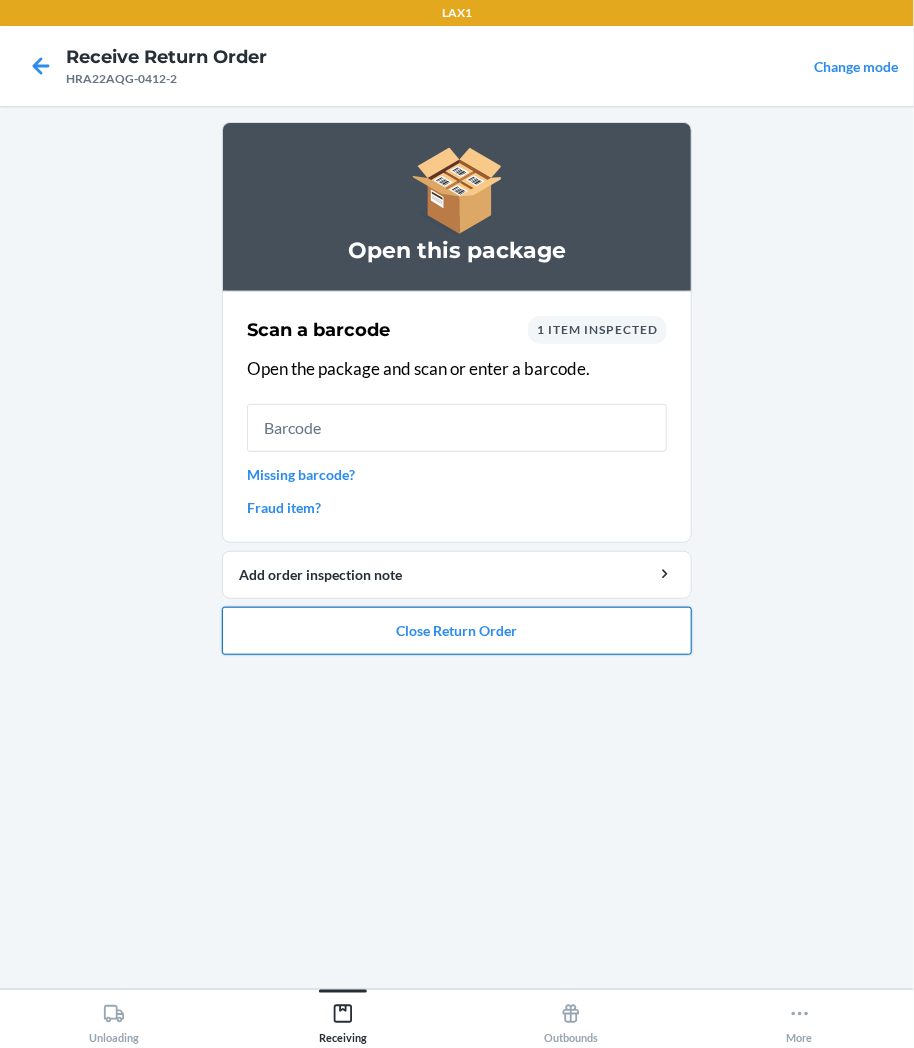 click on "Close Return Order" at bounding box center (457, 631) 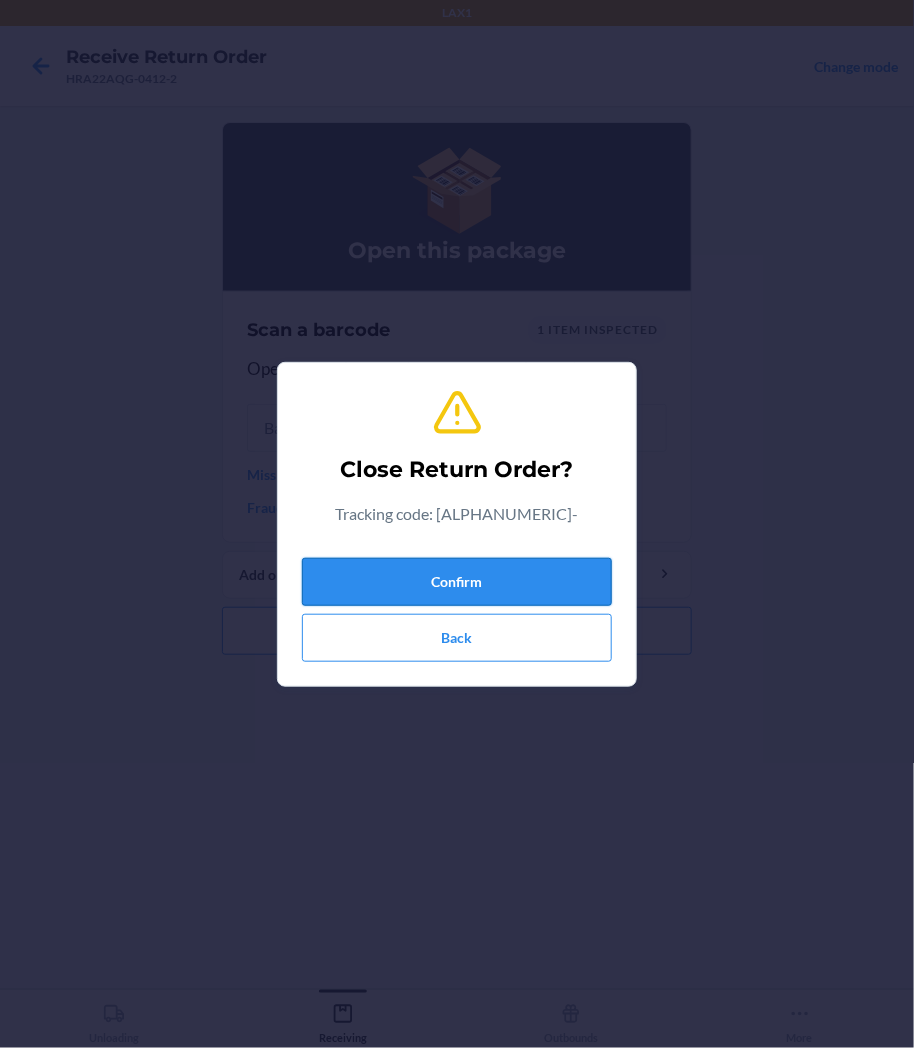 drag, startPoint x: 414, startPoint y: 603, endPoint x: 406, endPoint y: 596, distance: 10.630146 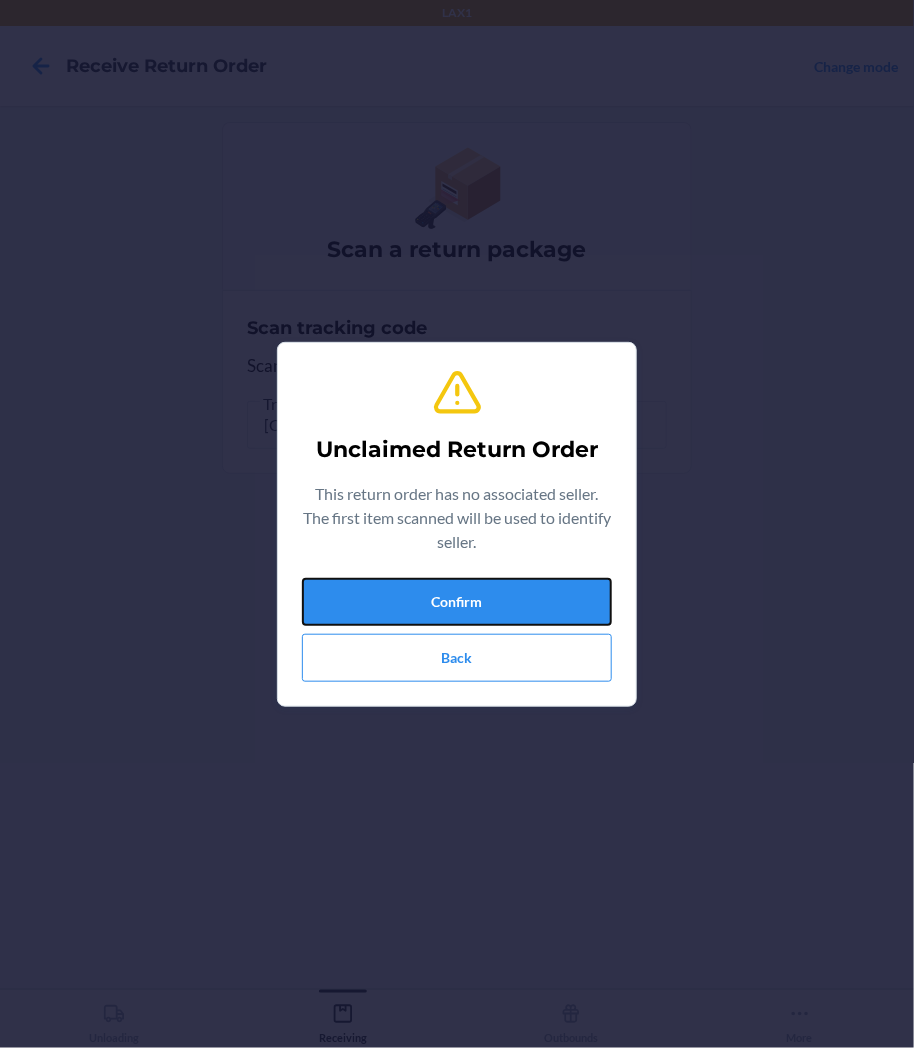drag, startPoint x: 406, startPoint y: 596, endPoint x: 1023, endPoint y: 1034, distance: 756.6591 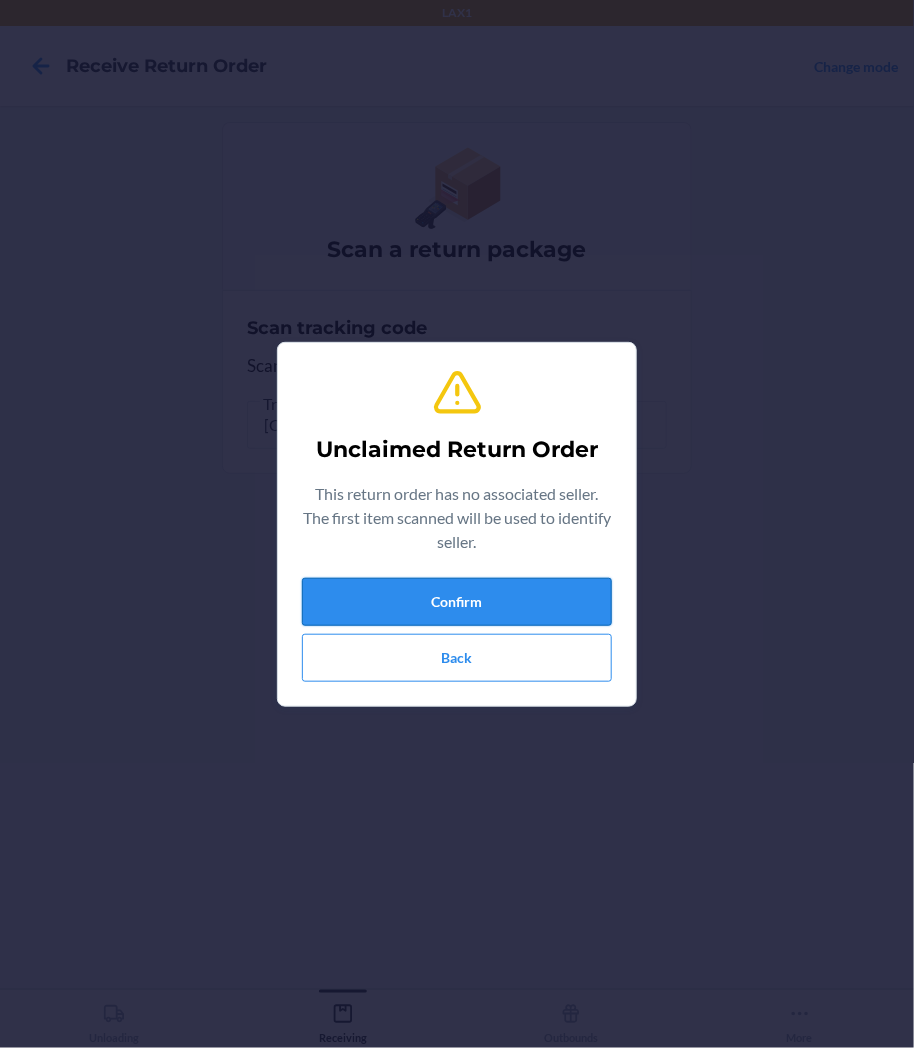 click on "Confirm" at bounding box center [457, 602] 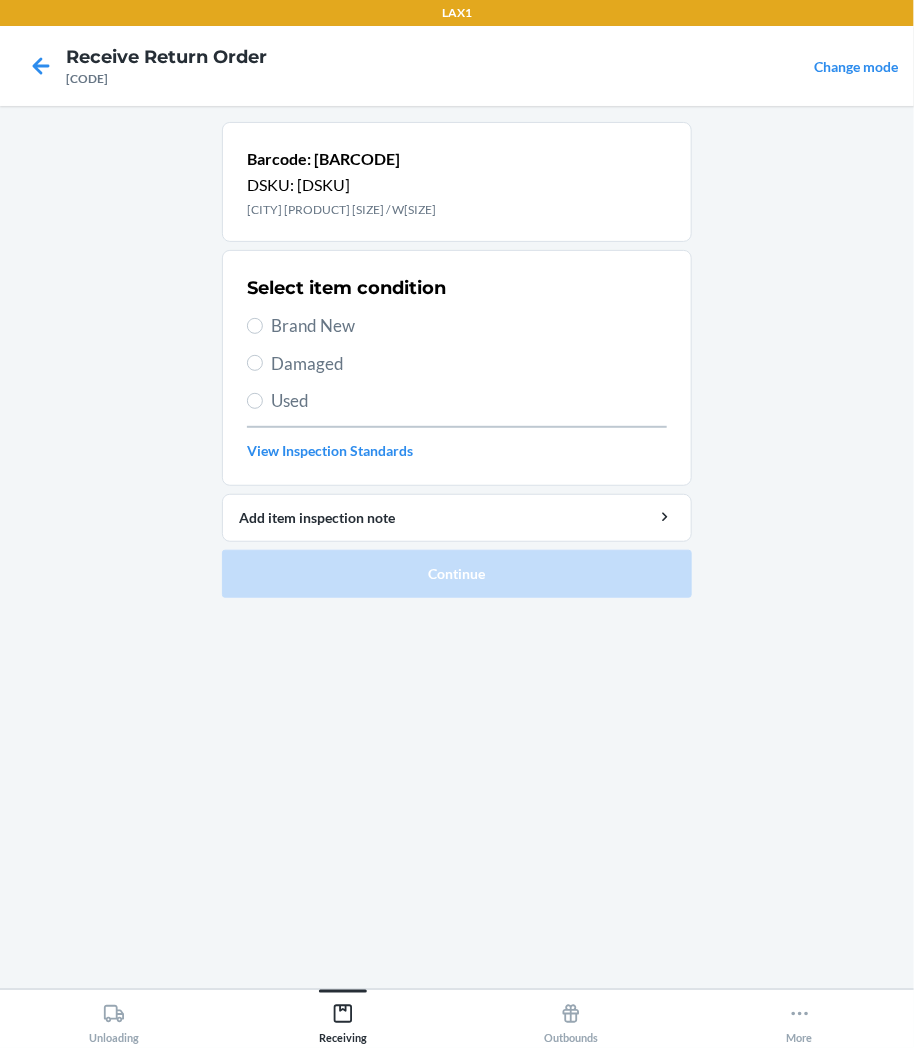 click on "Select item condition Brand New Damaged Used View Inspection Standards" at bounding box center [457, 368] 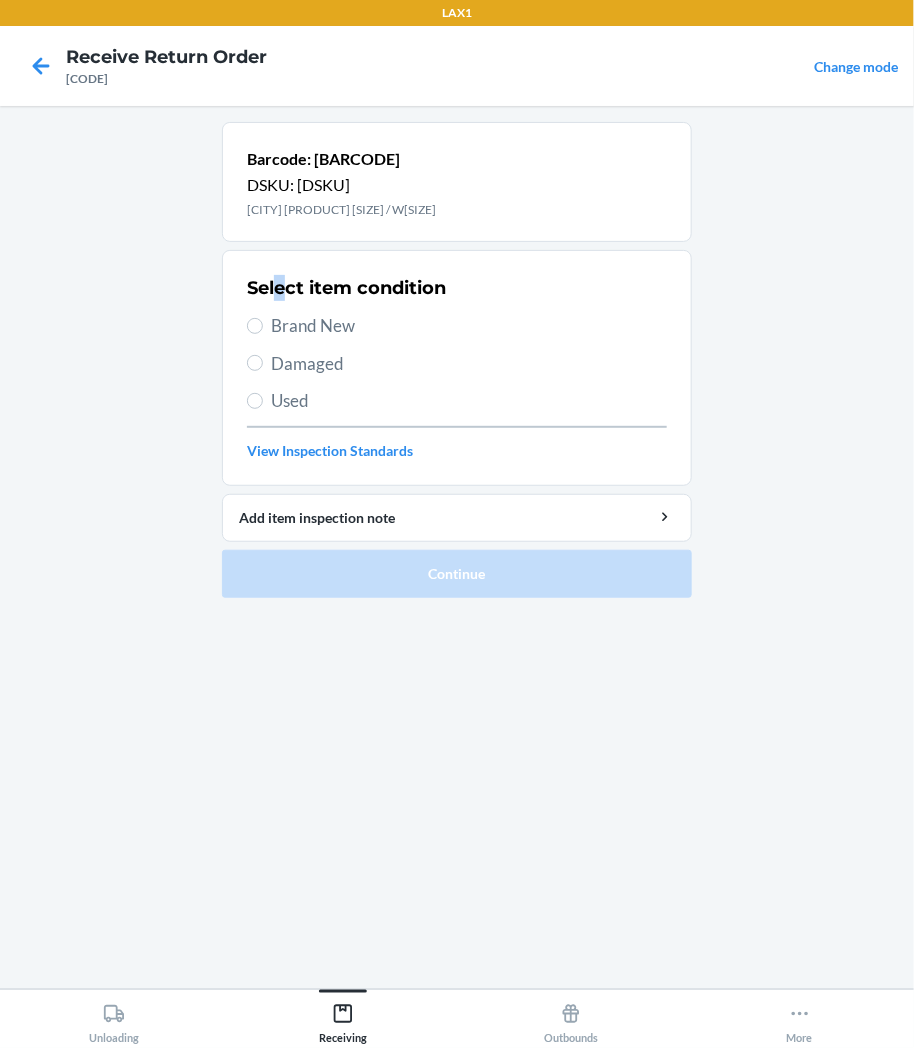 click on "Select item condition" at bounding box center (346, 288) 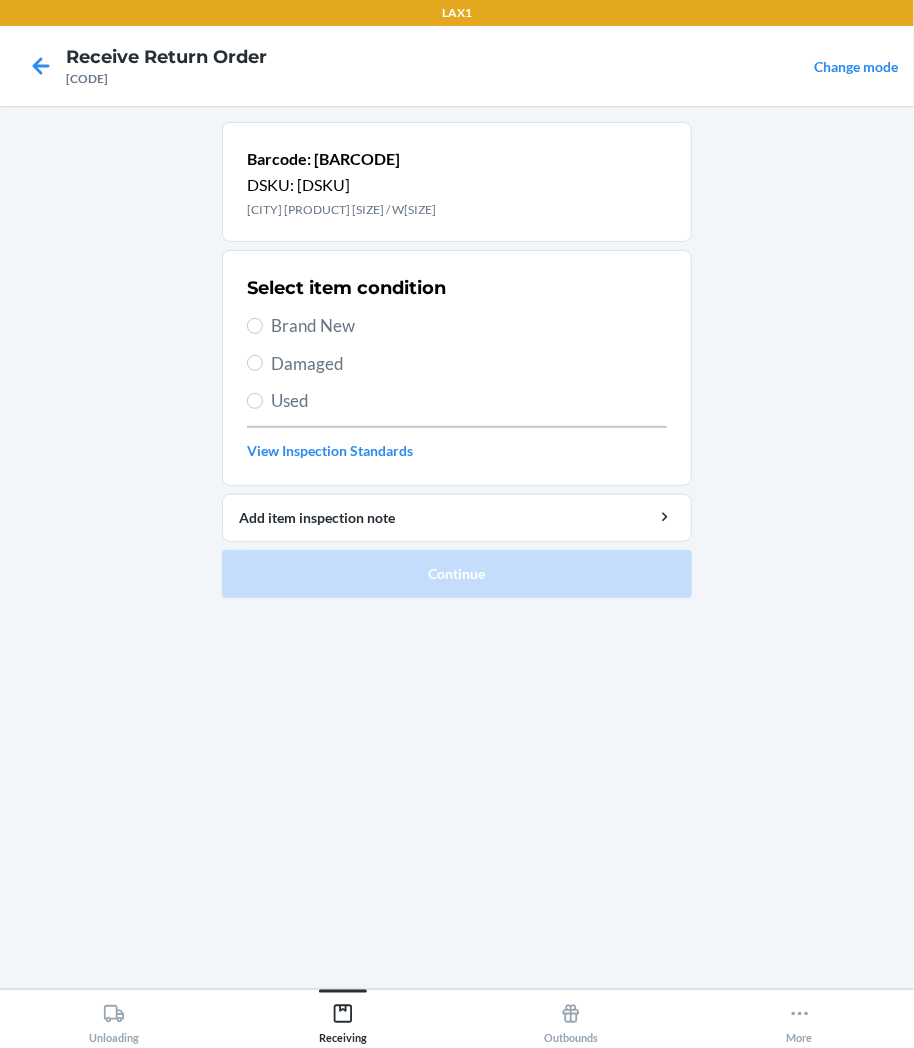 click on "Select item condition Brand New Damaged Used View Inspection Standards" at bounding box center [457, 368] 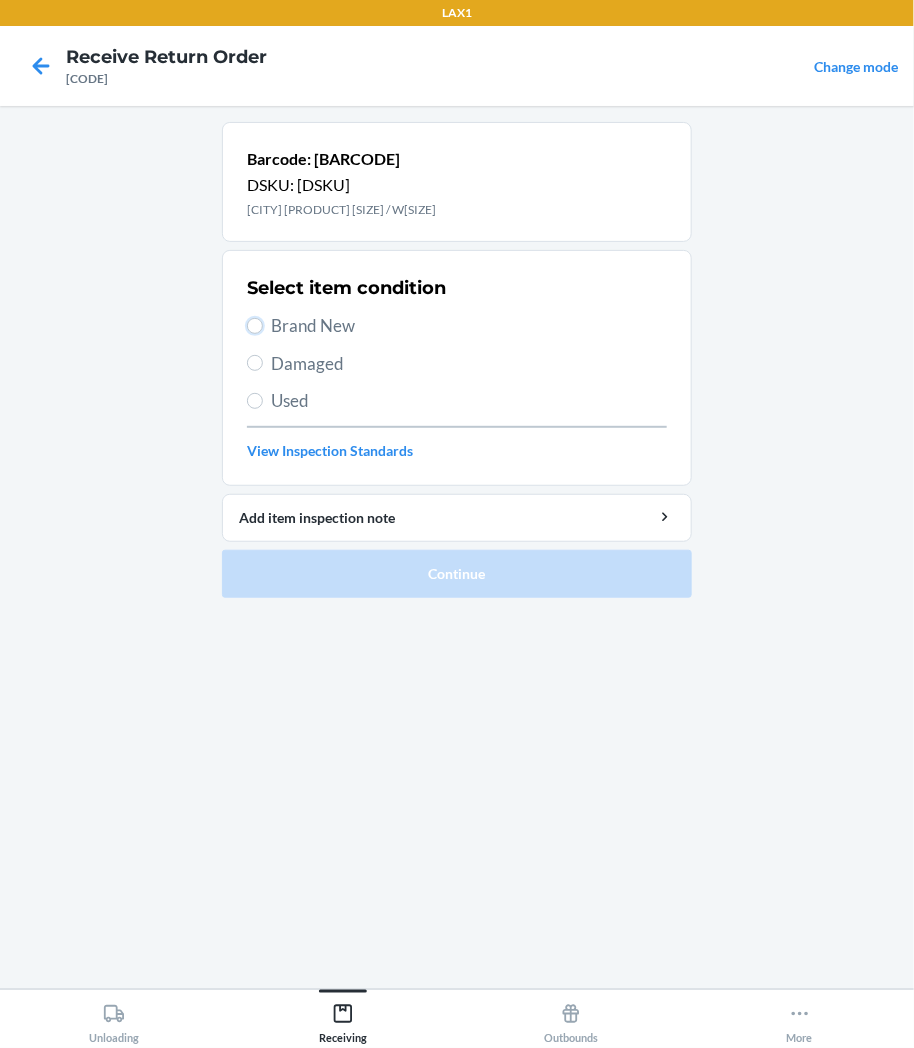 click on "Brand New" at bounding box center [255, 326] 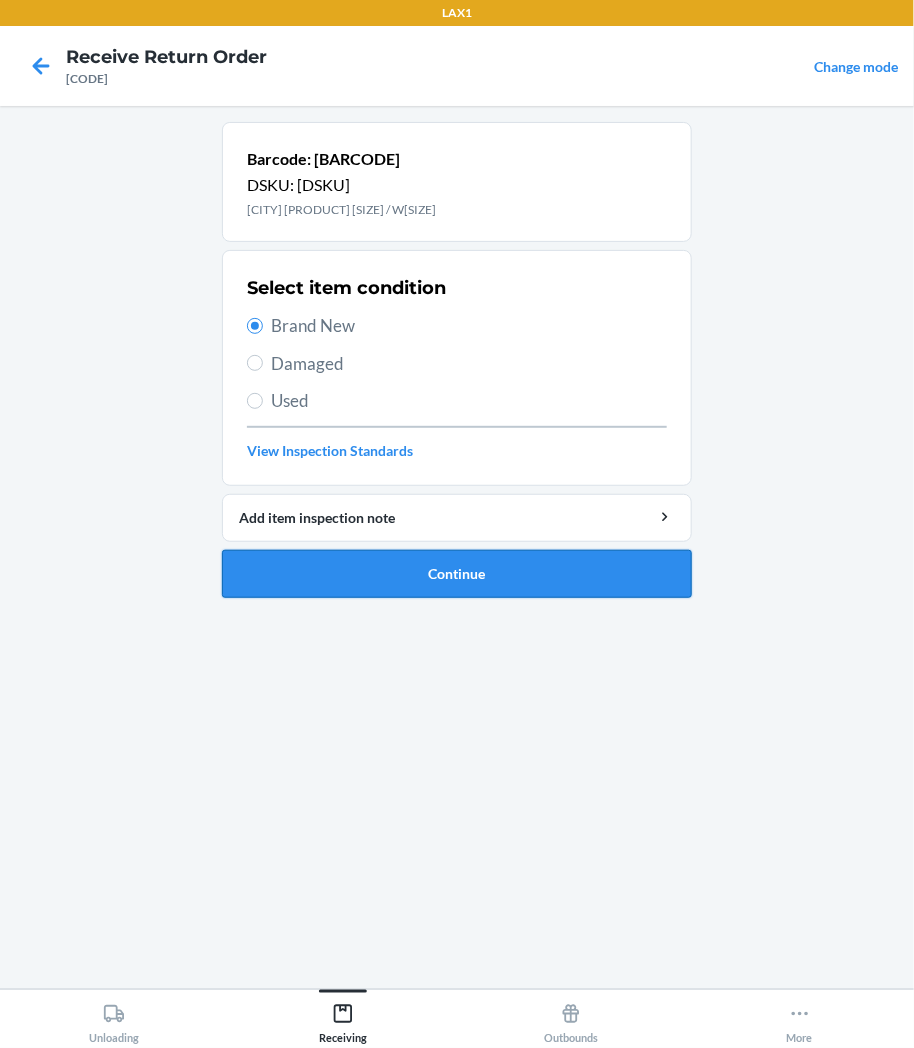 click on "Continue" at bounding box center (457, 574) 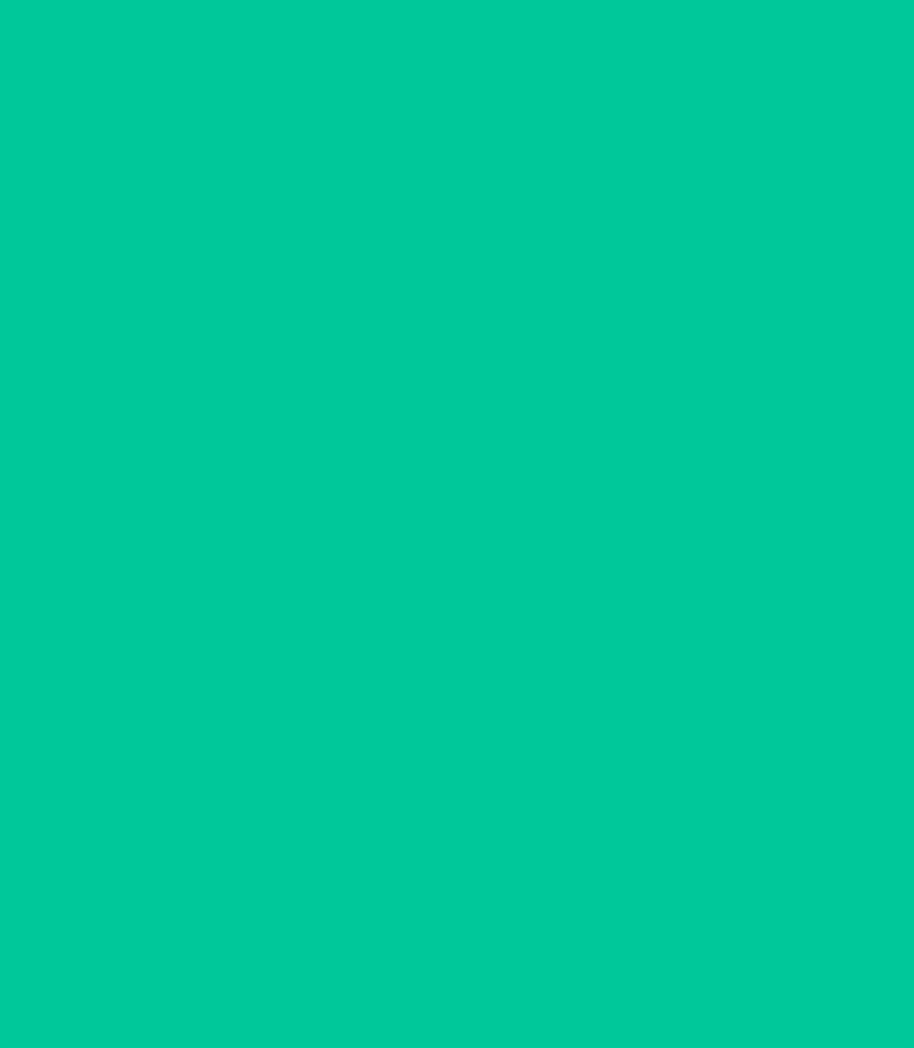 click at bounding box center (457, 547) 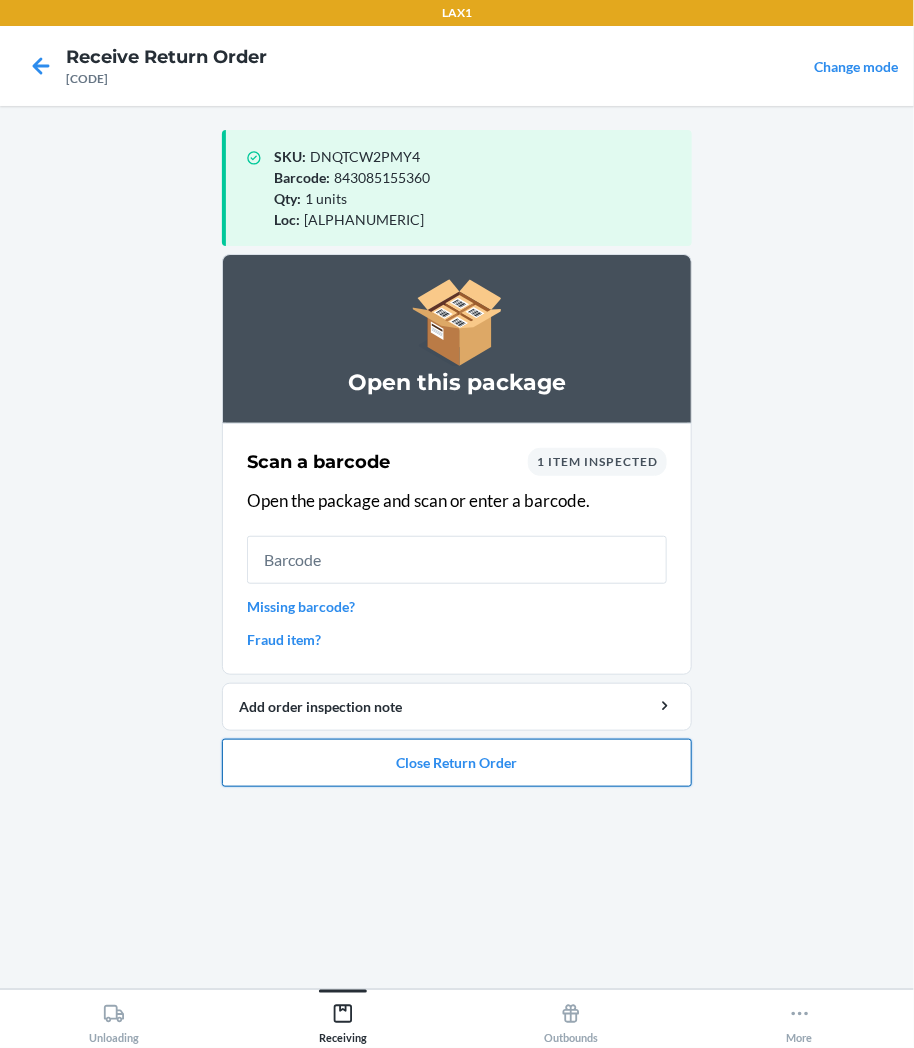 click on "Close Return Order" at bounding box center [457, 763] 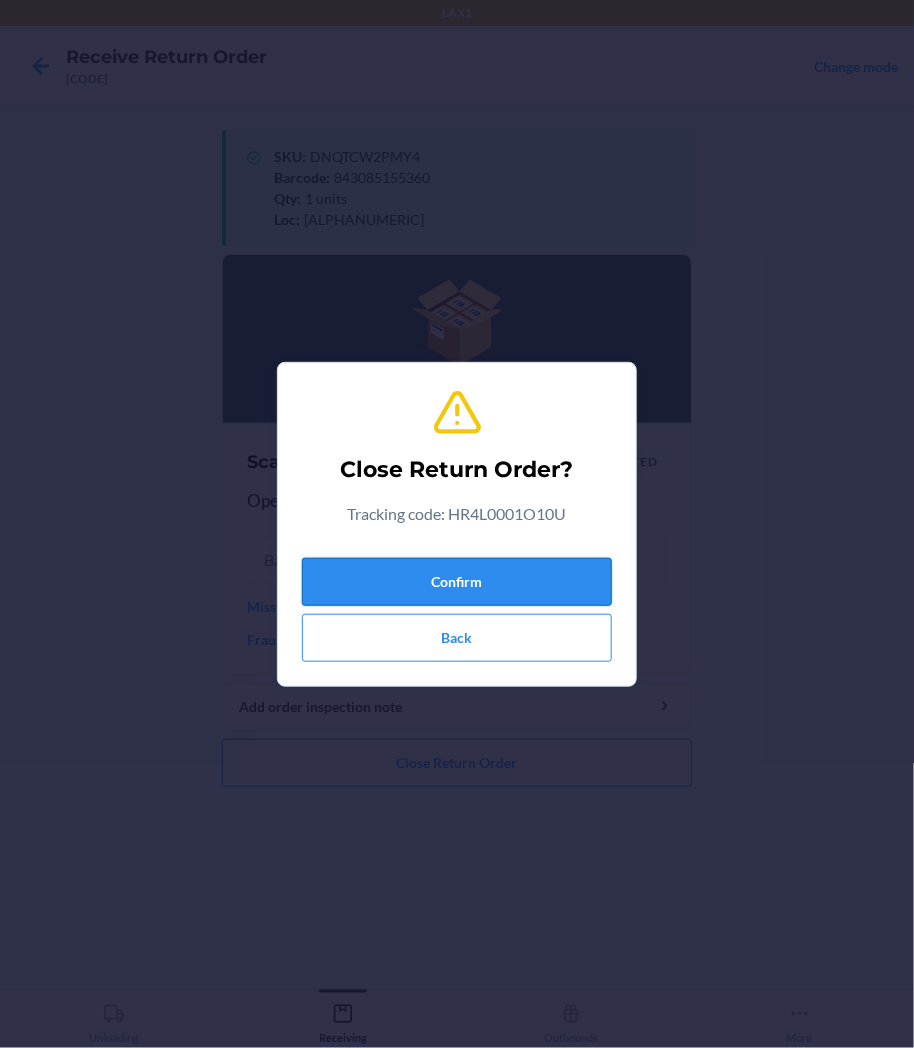 click on "Confirm" at bounding box center (457, 582) 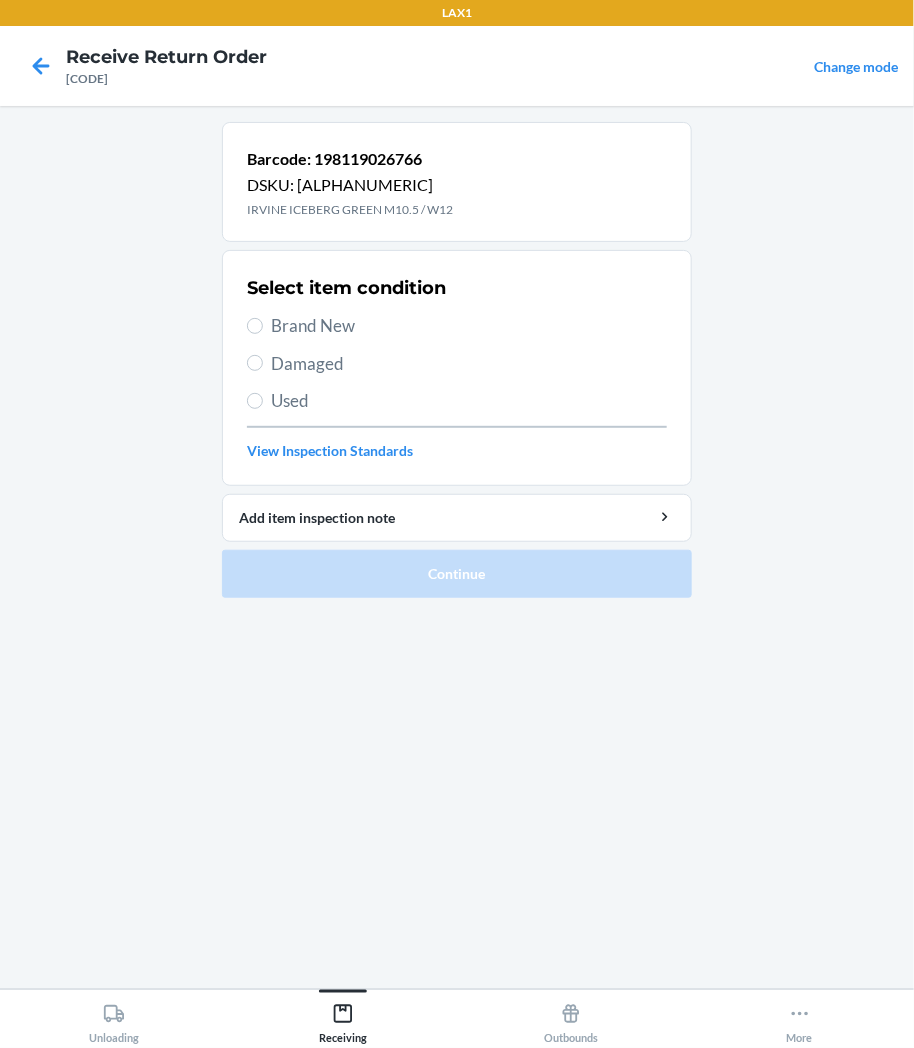 click on "Brand New" at bounding box center (469, 326) 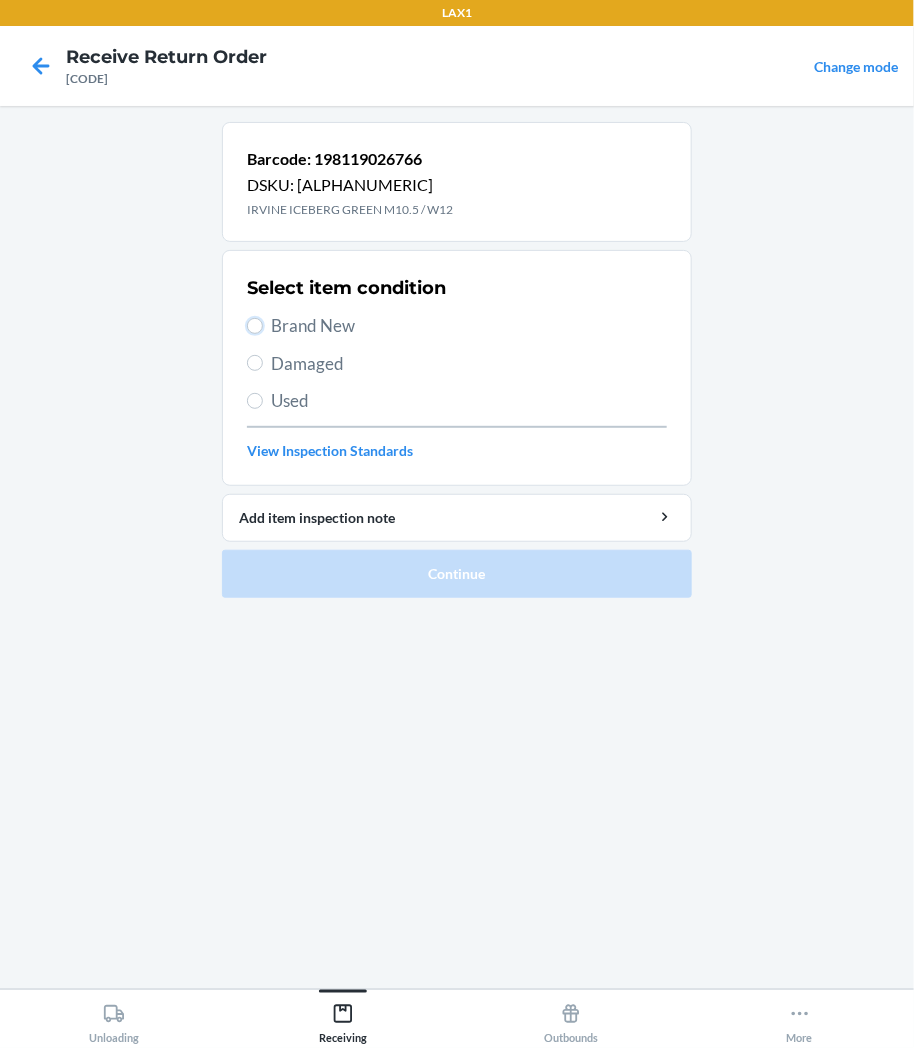 click on "Brand New" at bounding box center (255, 326) 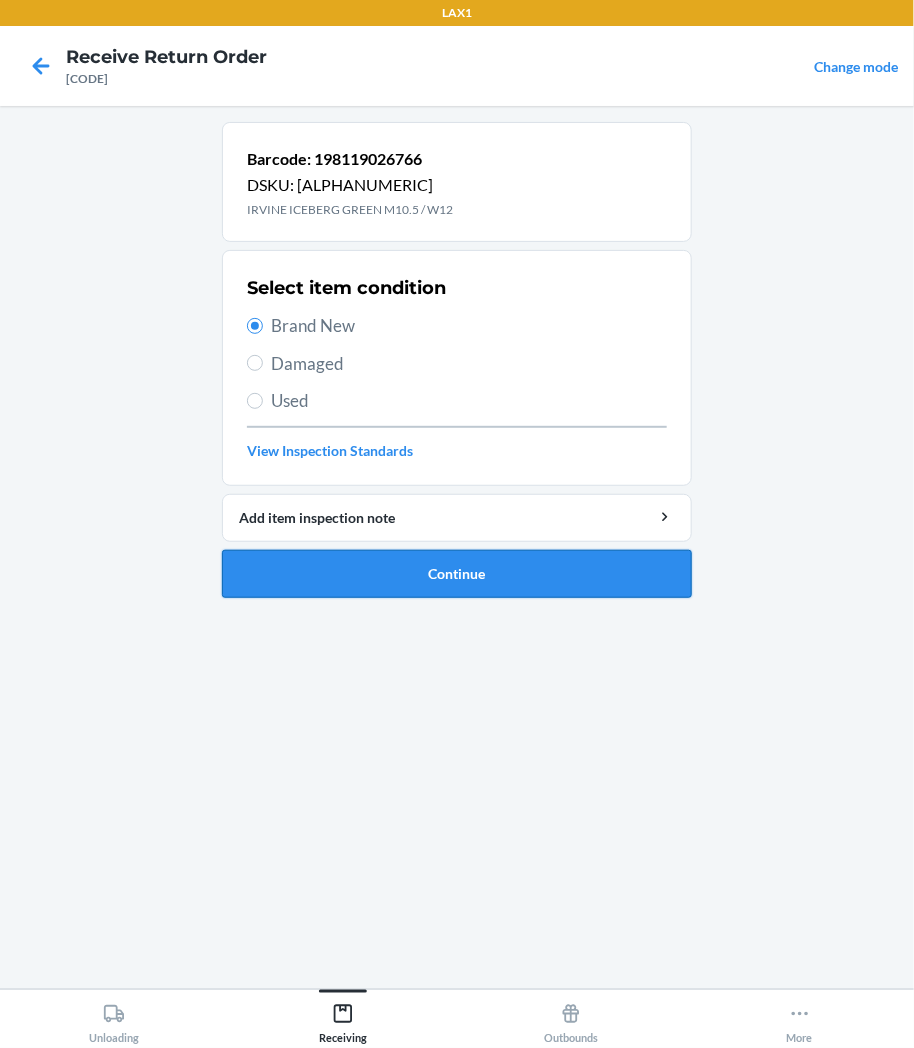 click on "Continue" at bounding box center [457, 574] 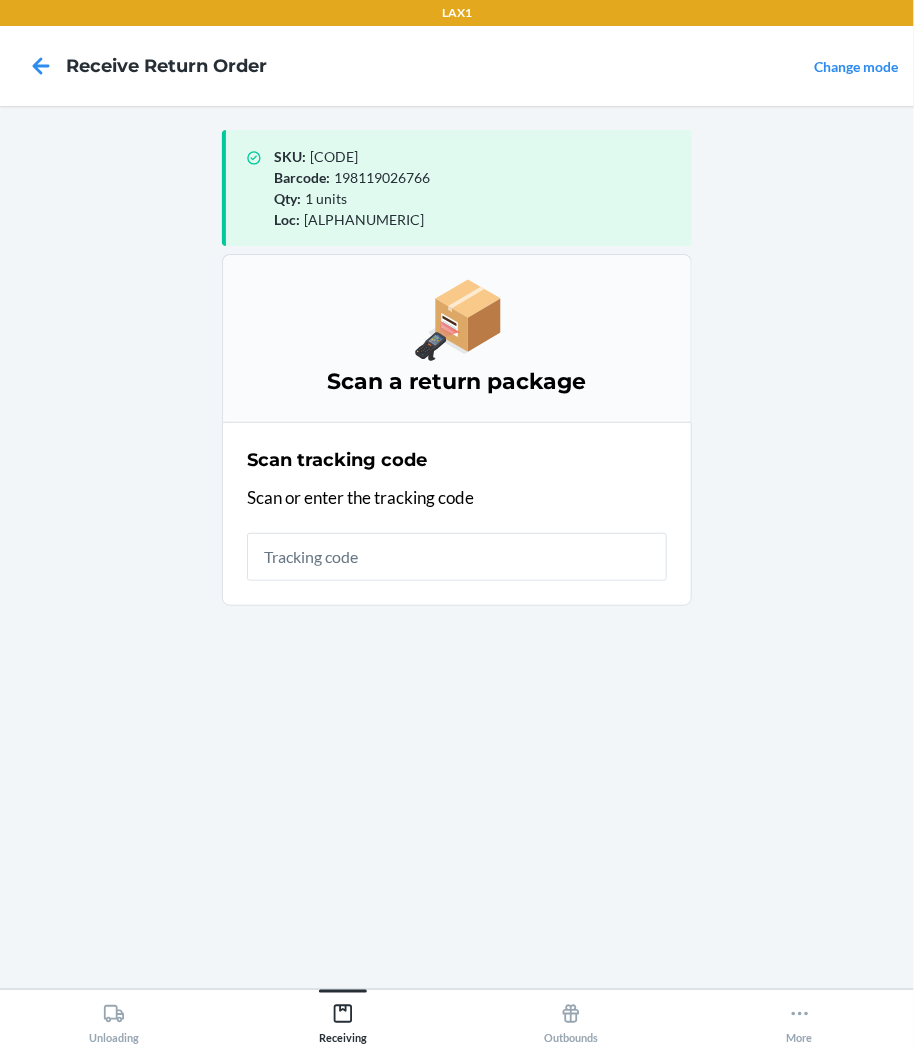 click at bounding box center [457, 557] 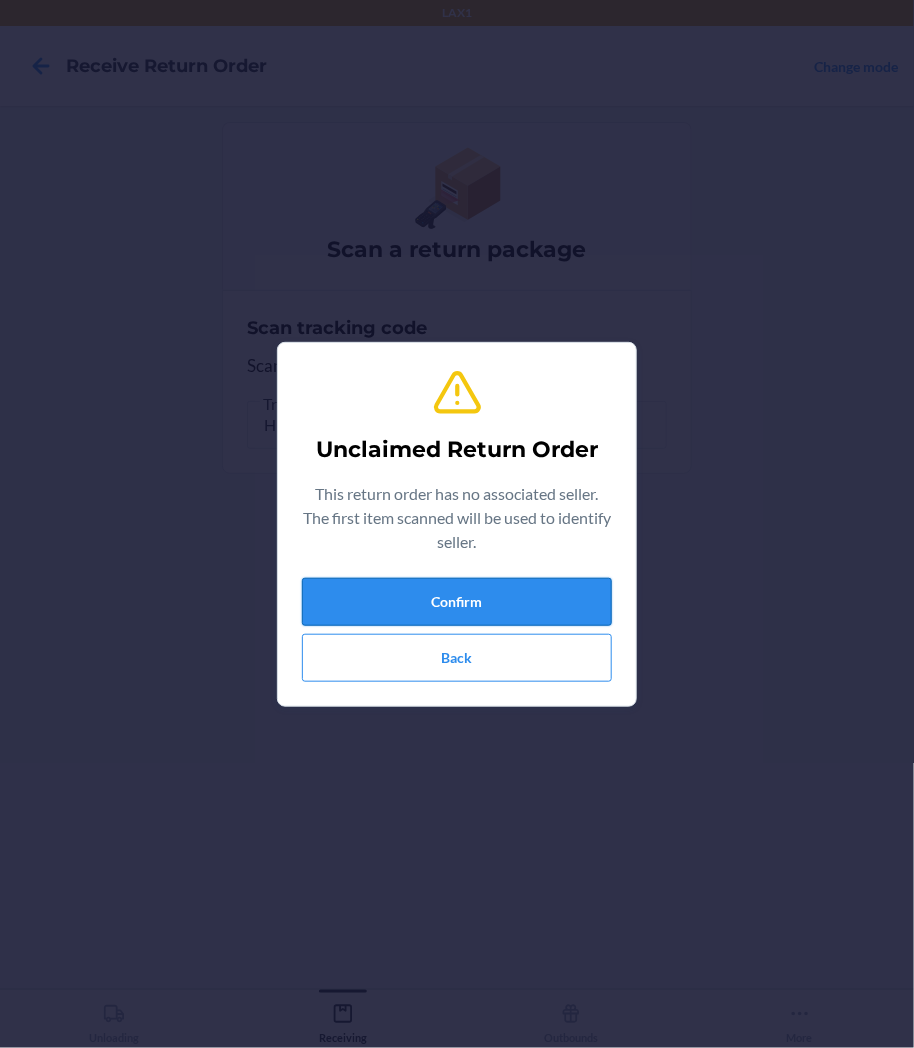 click on "Confirm" at bounding box center [457, 602] 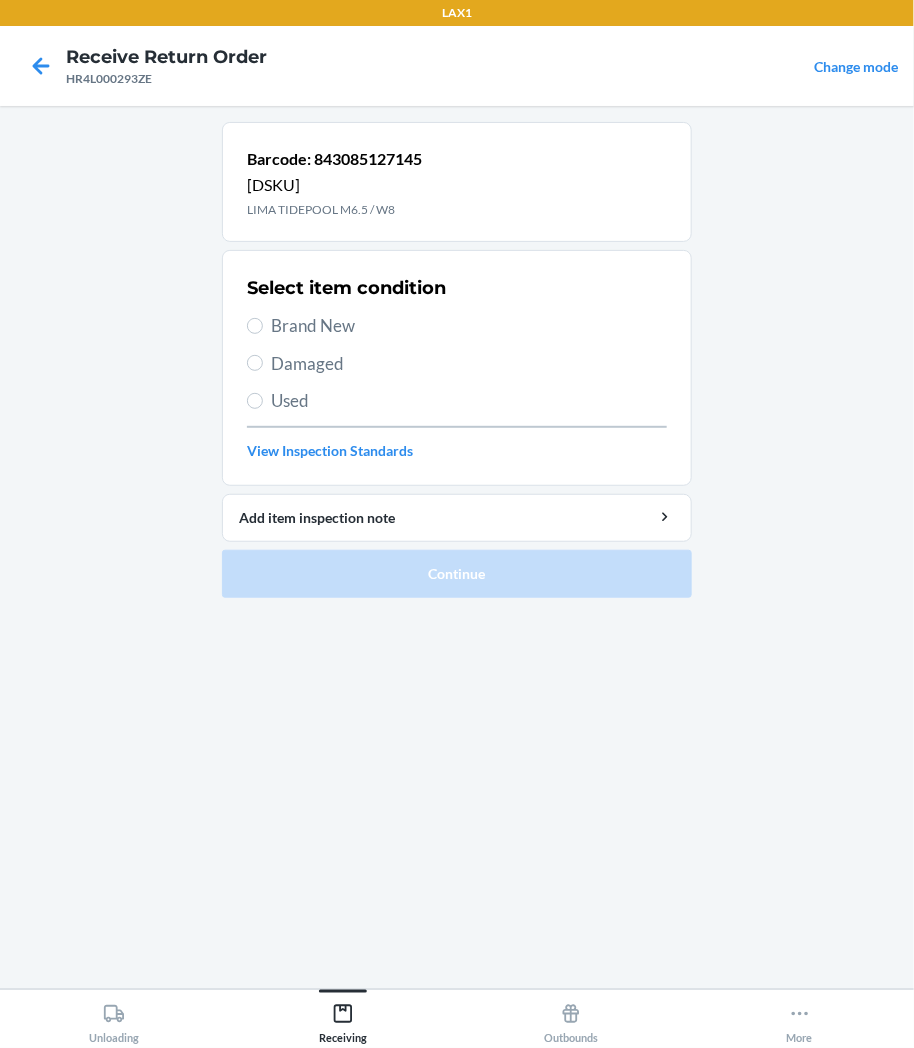 click on "Select item condition Brand New Damaged Used View Inspection Standards" at bounding box center (457, 368) 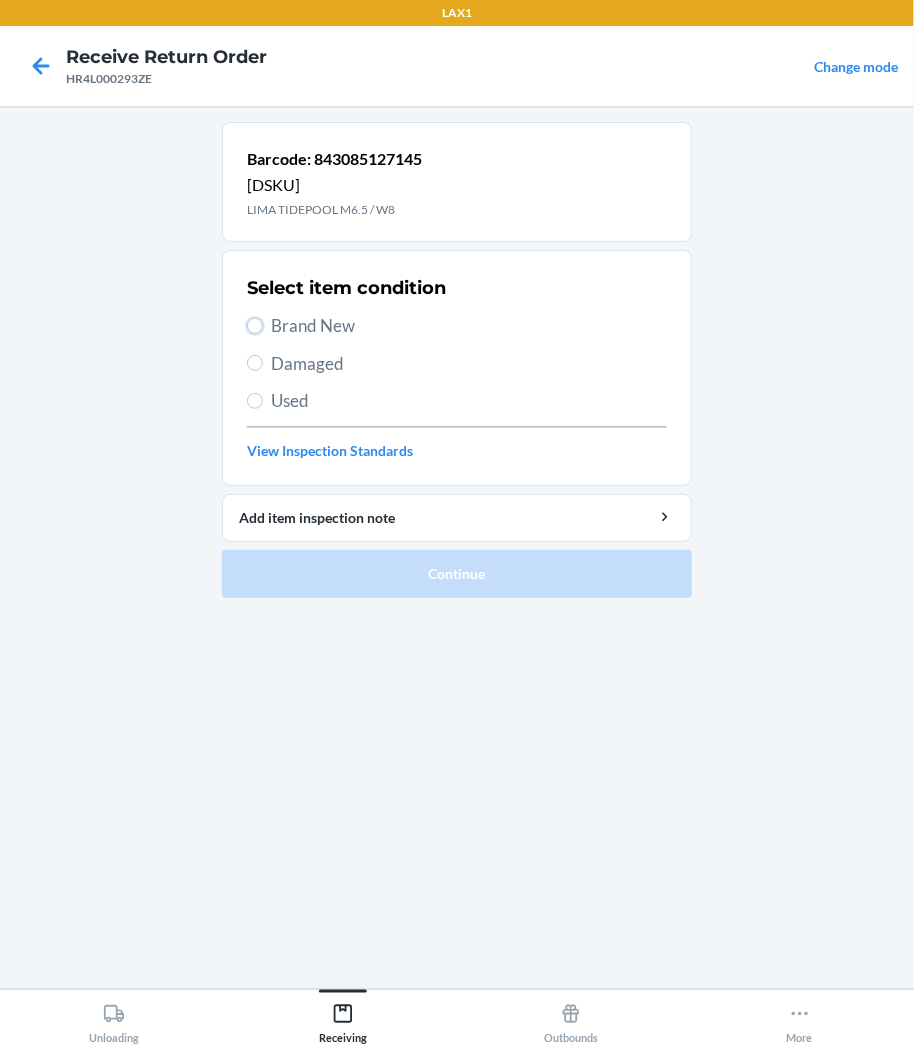 click on "Brand New" at bounding box center [255, 326] 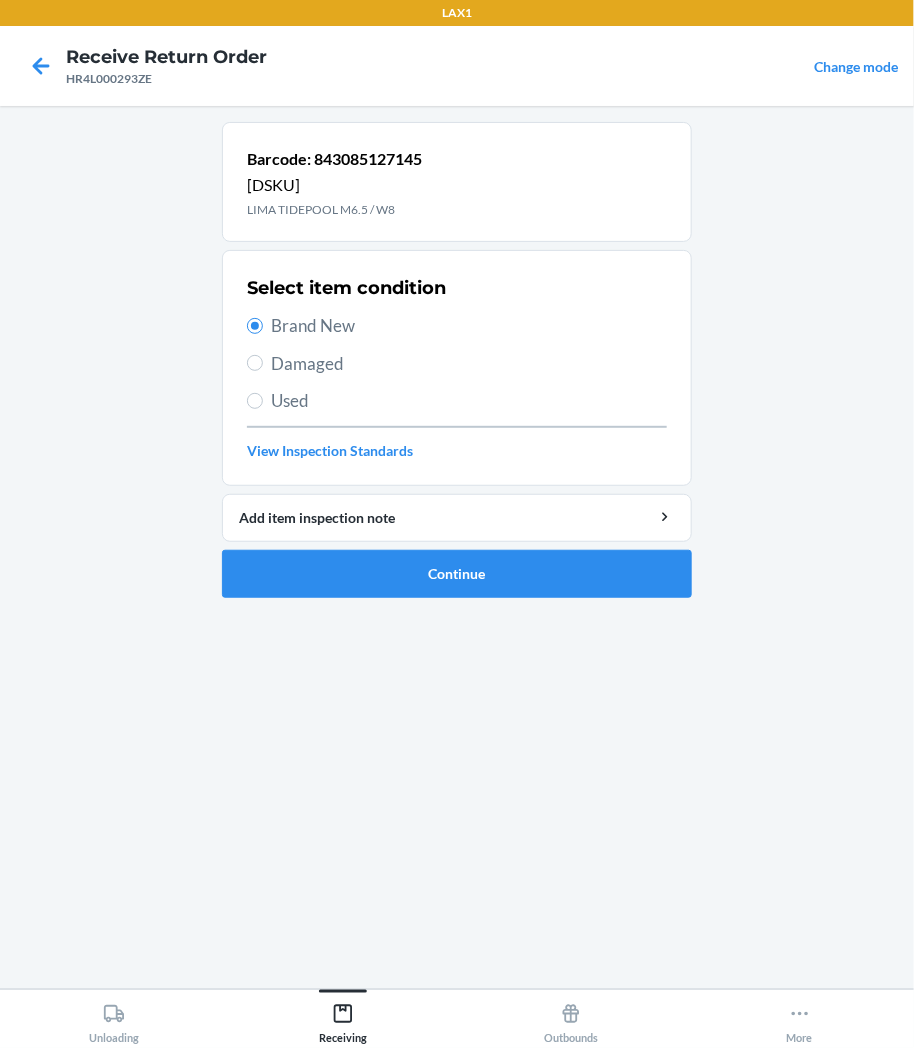 click on "Barcode: [BARCODE] DSKU: [SKU] LIMA TIDEPOOL M6.5 / W8 Select item condition Brand New Damaged Used View Inspection Standards Add item inspection note Continue" at bounding box center [457, 368] 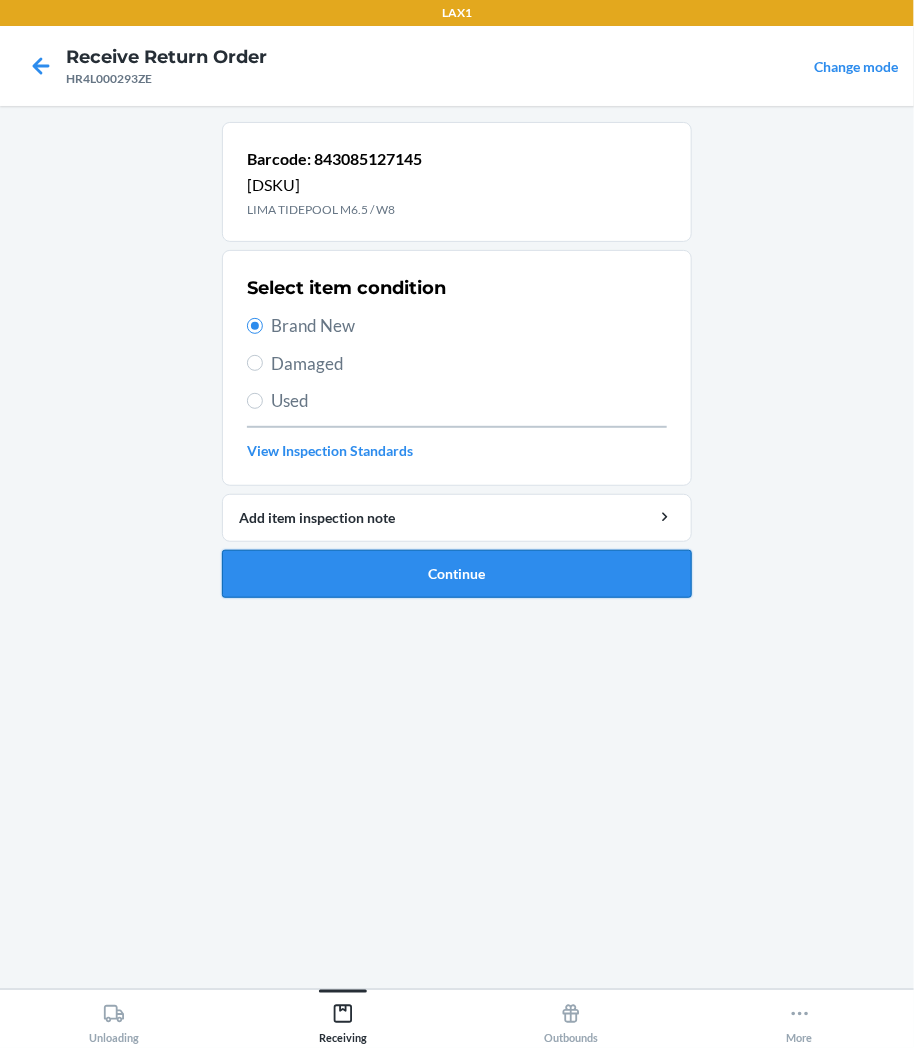 click on "Continue" at bounding box center [457, 574] 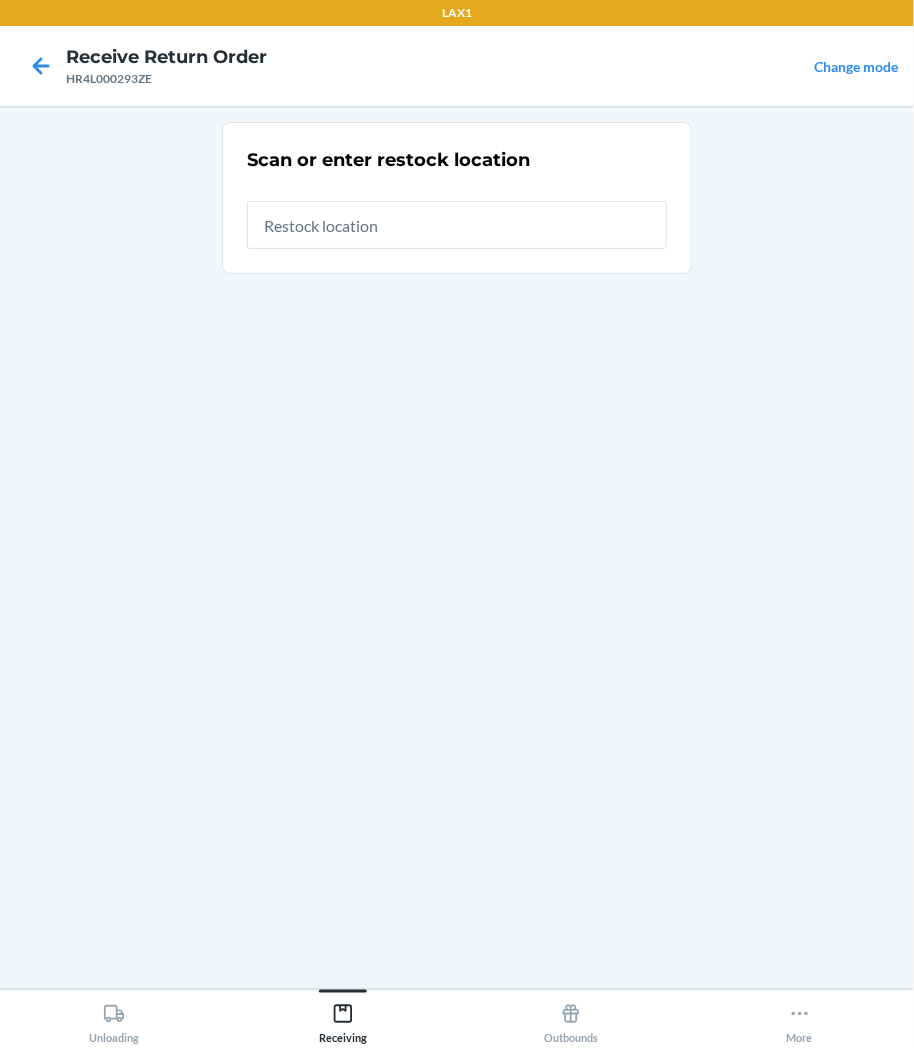 click at bounding box center [457, 225] 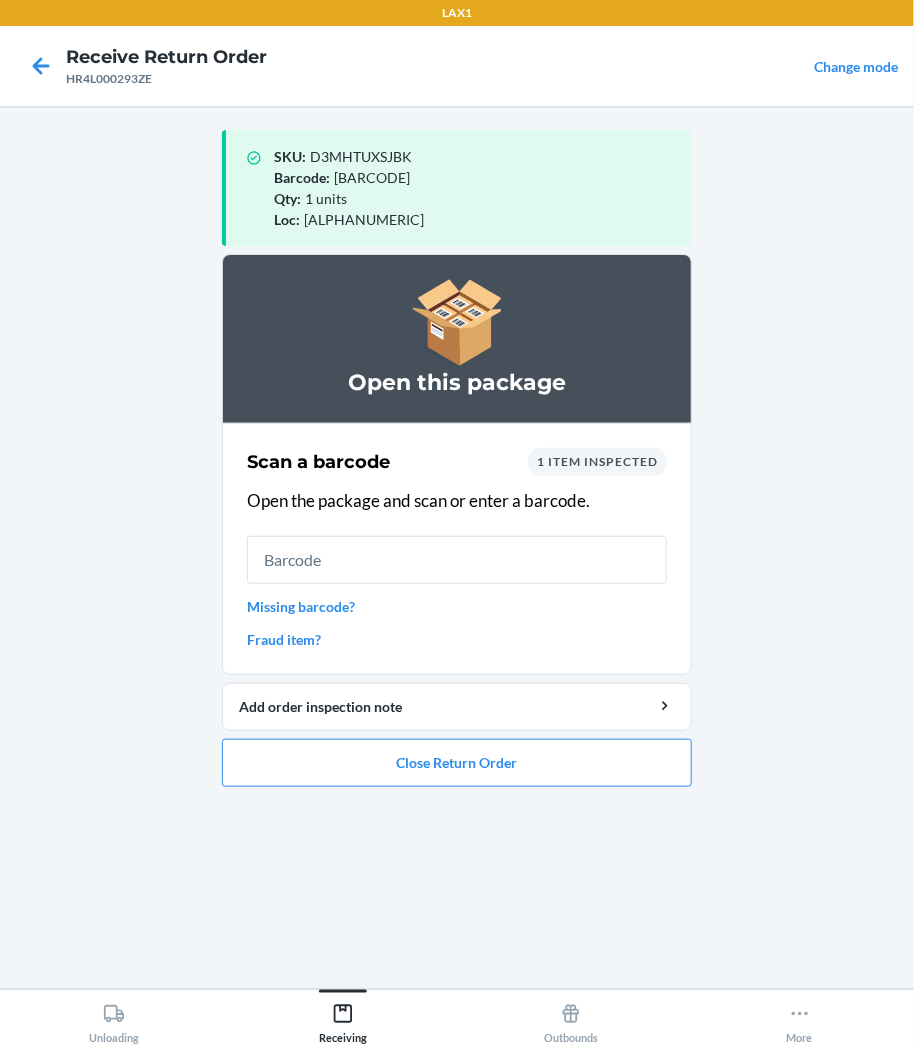 click on "SKU : D3MHTUXSJBK Barcode : 843085127145 Qty : 1 units Loc : RTCART054   Open this package Scan a barcode 1 item inspected Open the package and scan or enter a barcode. Missing barcode? Fraud item? Add order inspection note Close Return Order" at bounding box center [457, 547] 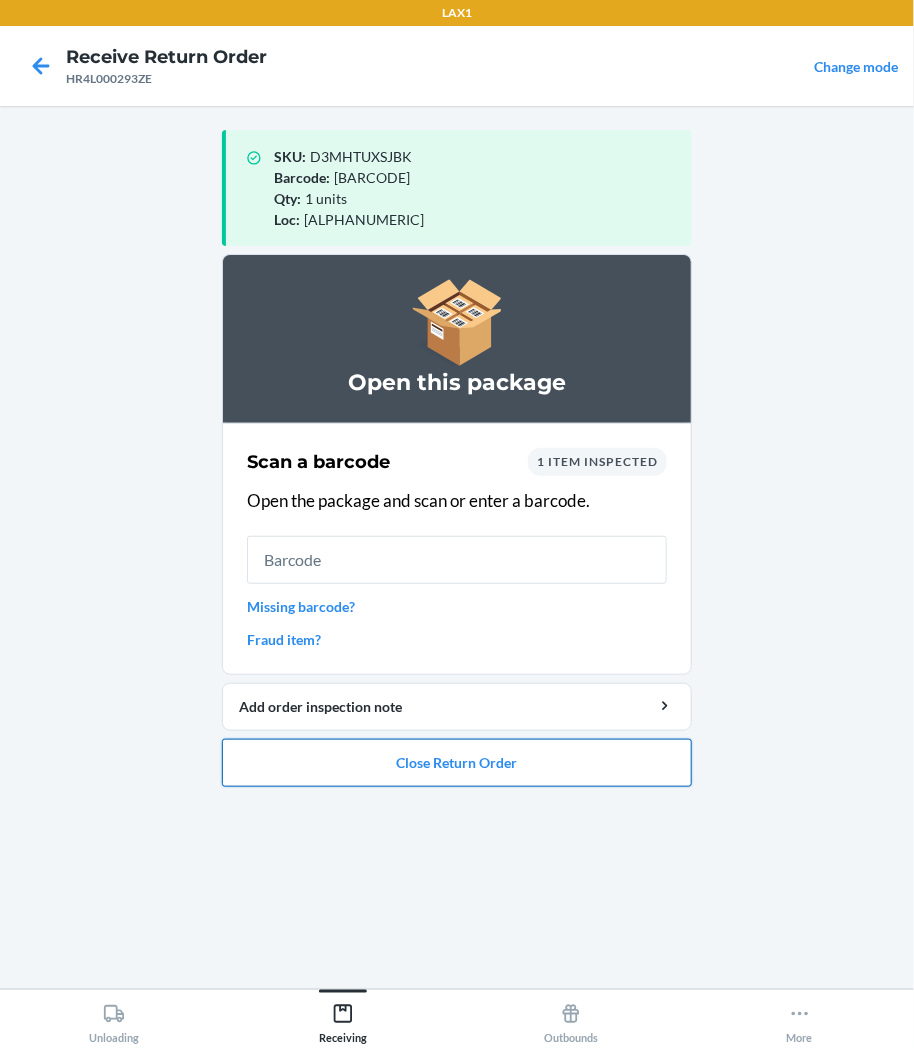 click on "Close Return Order" at bounding box center [457, 763] 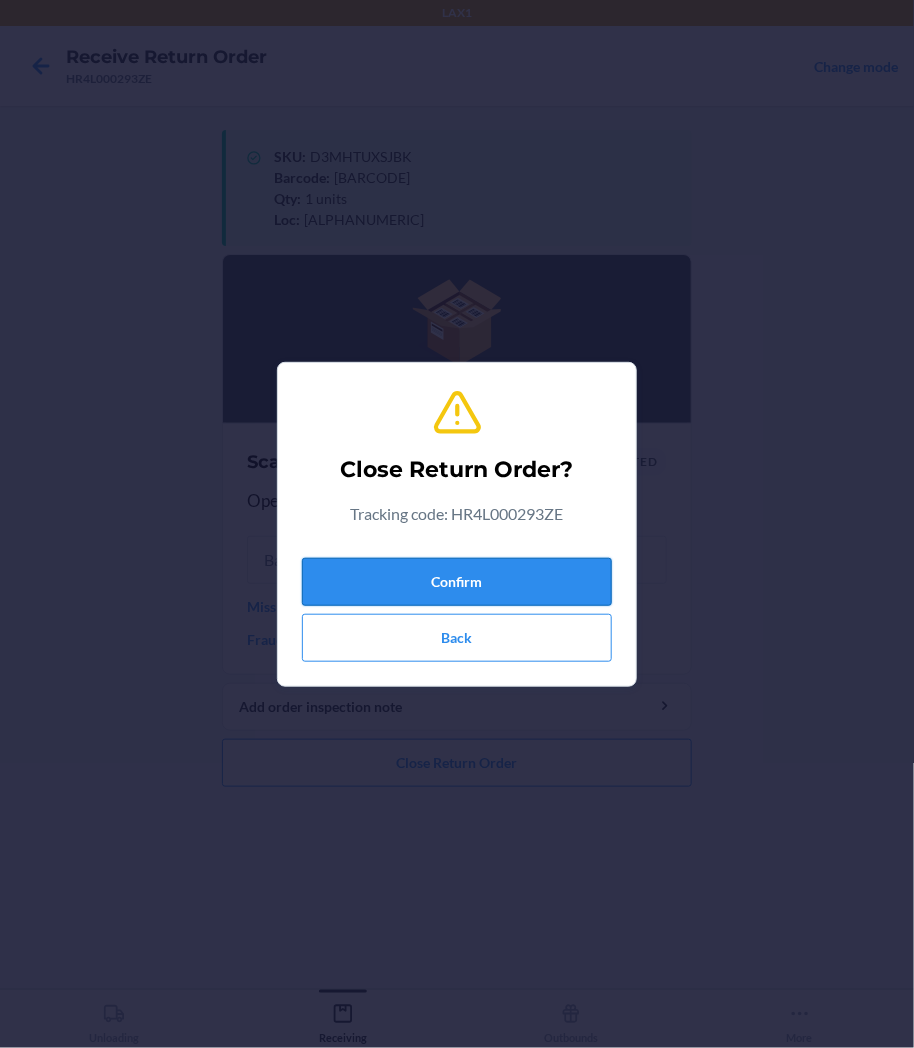 click on "Confirm" at bounding box center (457, 582) 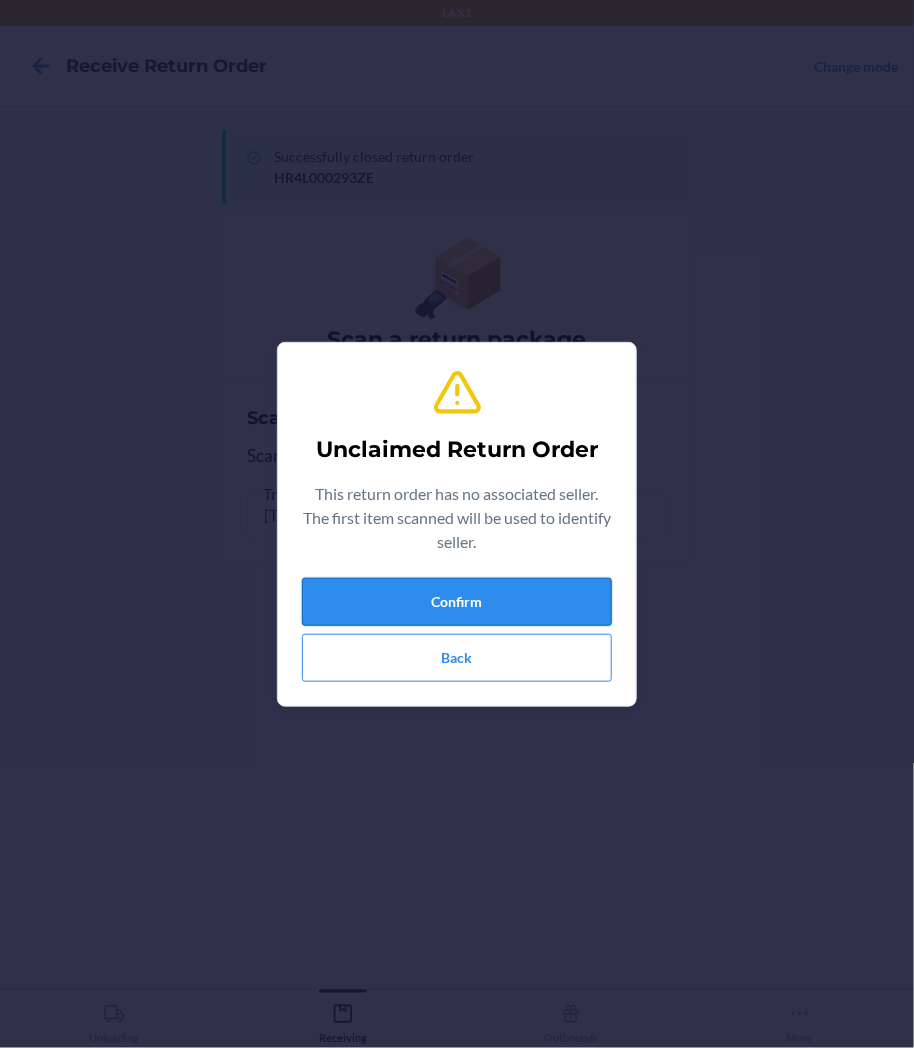 click on "Confirm" at bounding box center [457, 602] 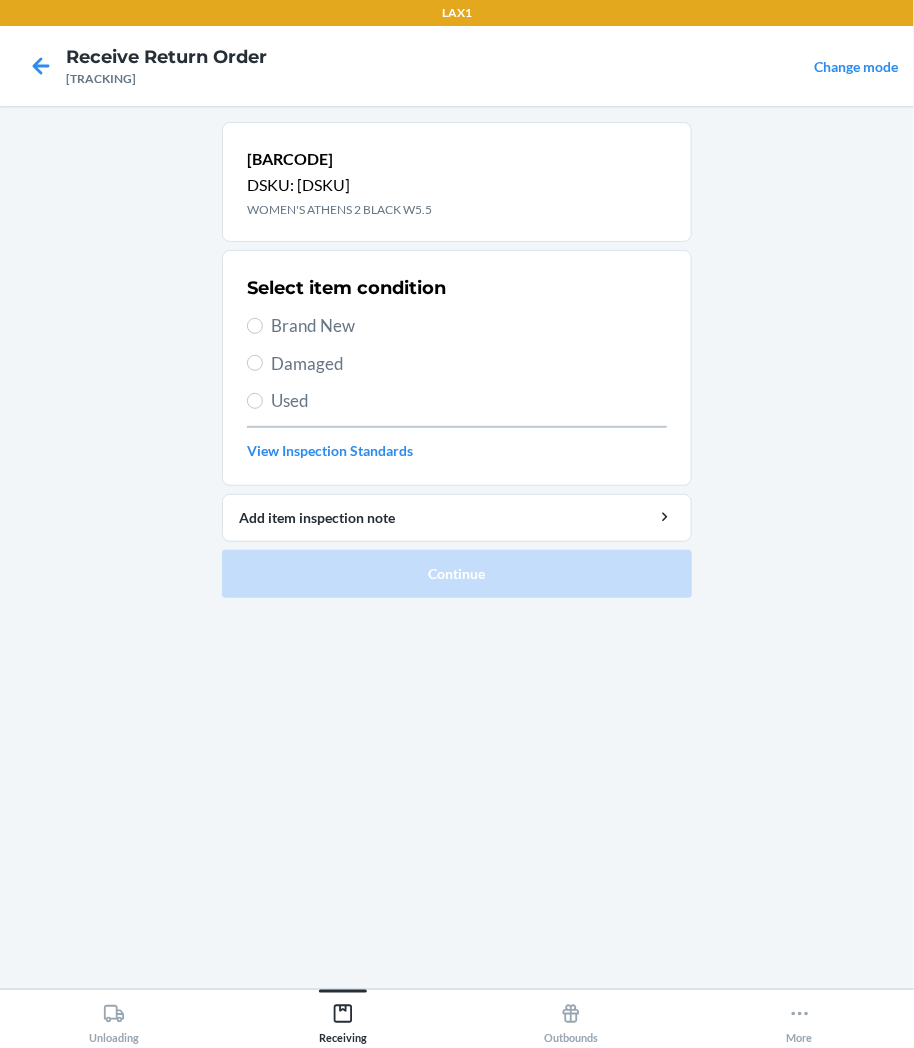click on "Damaged" at bounding box center (457, 364) 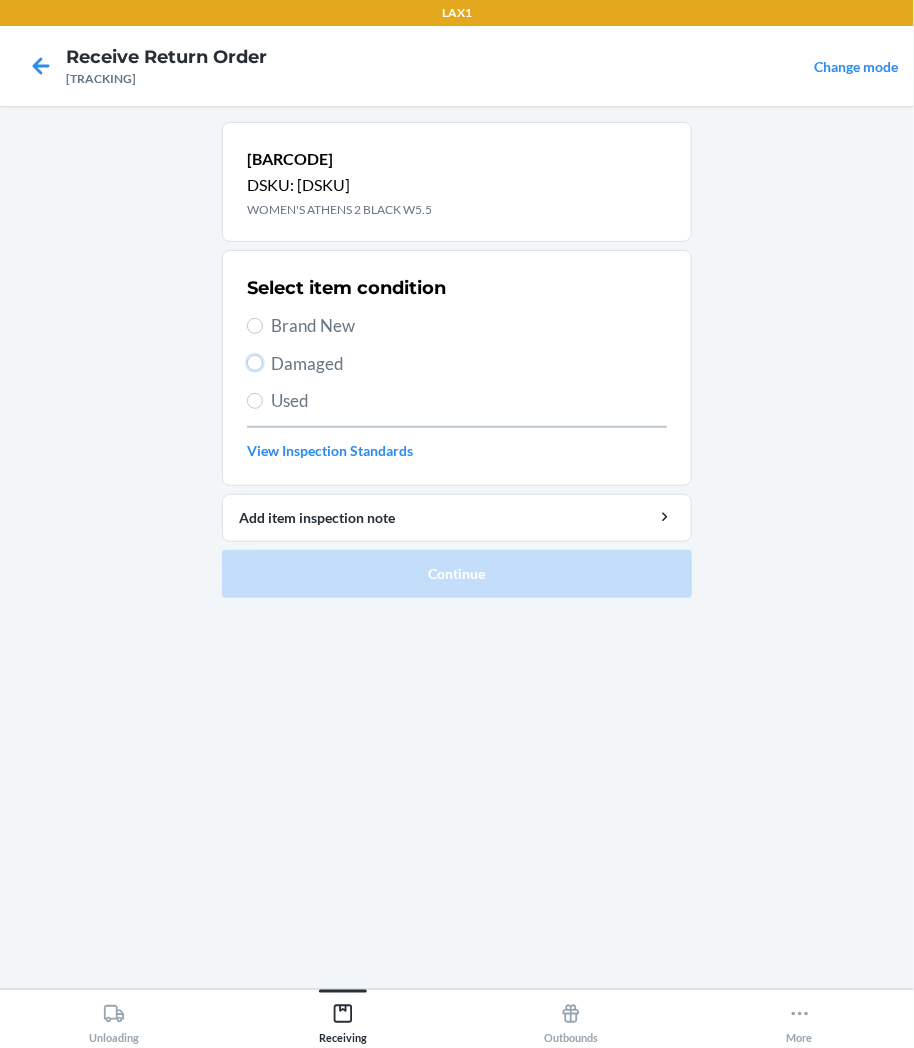 click on "Damaged" at bounding box center [255, 363] 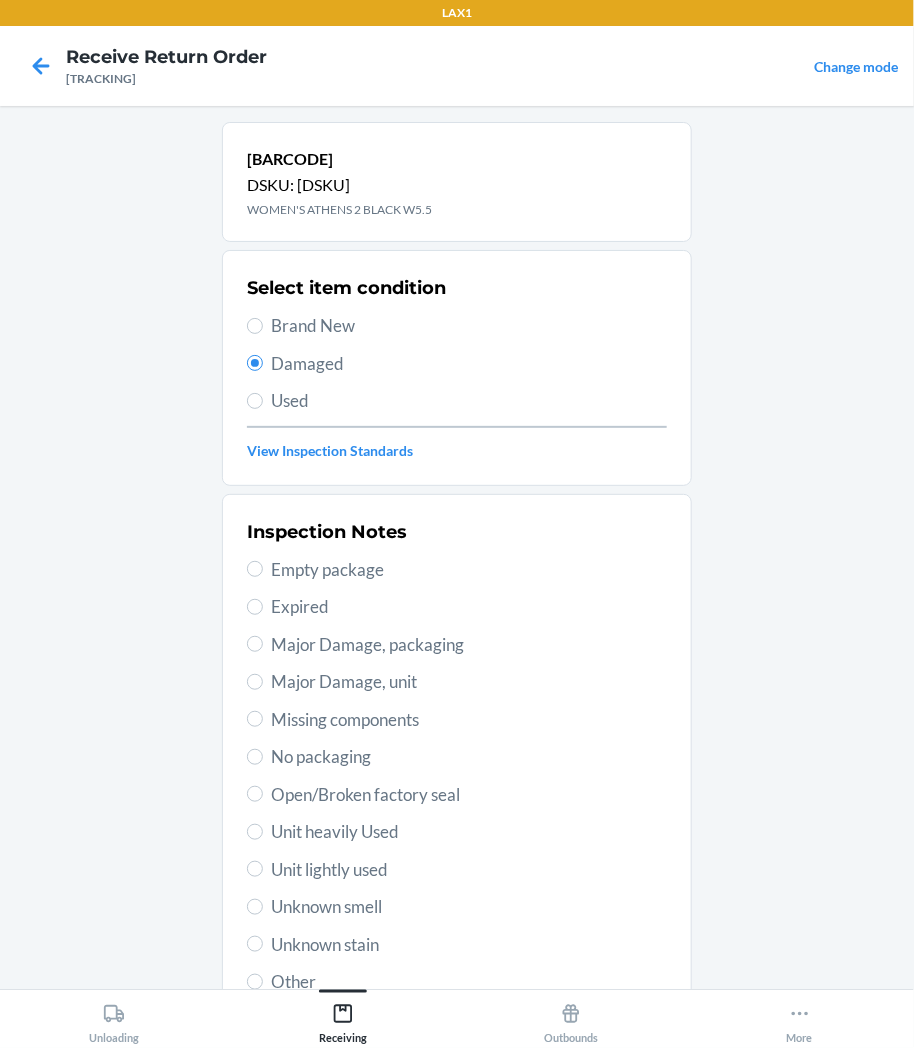 click on "Unit lightly used" at bounding box center [469, 870] 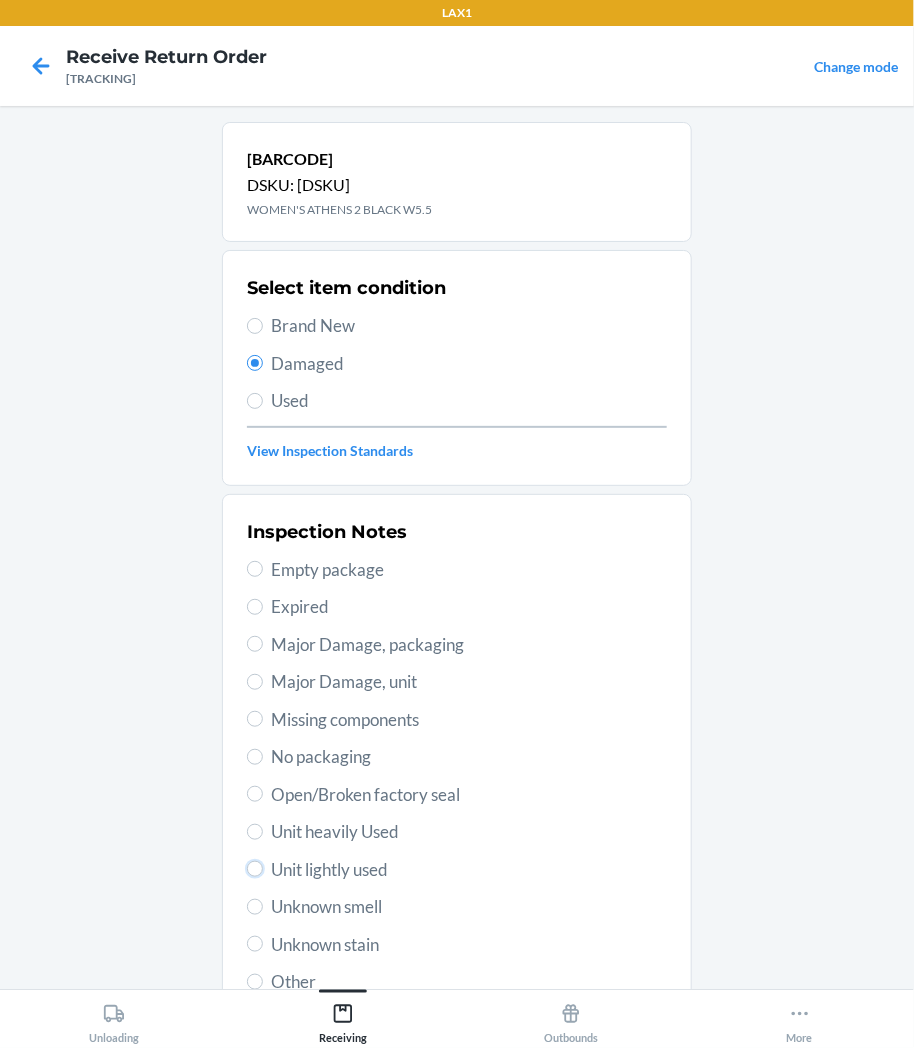 click on "Unit lightly used" at bounding box center [255, 869] 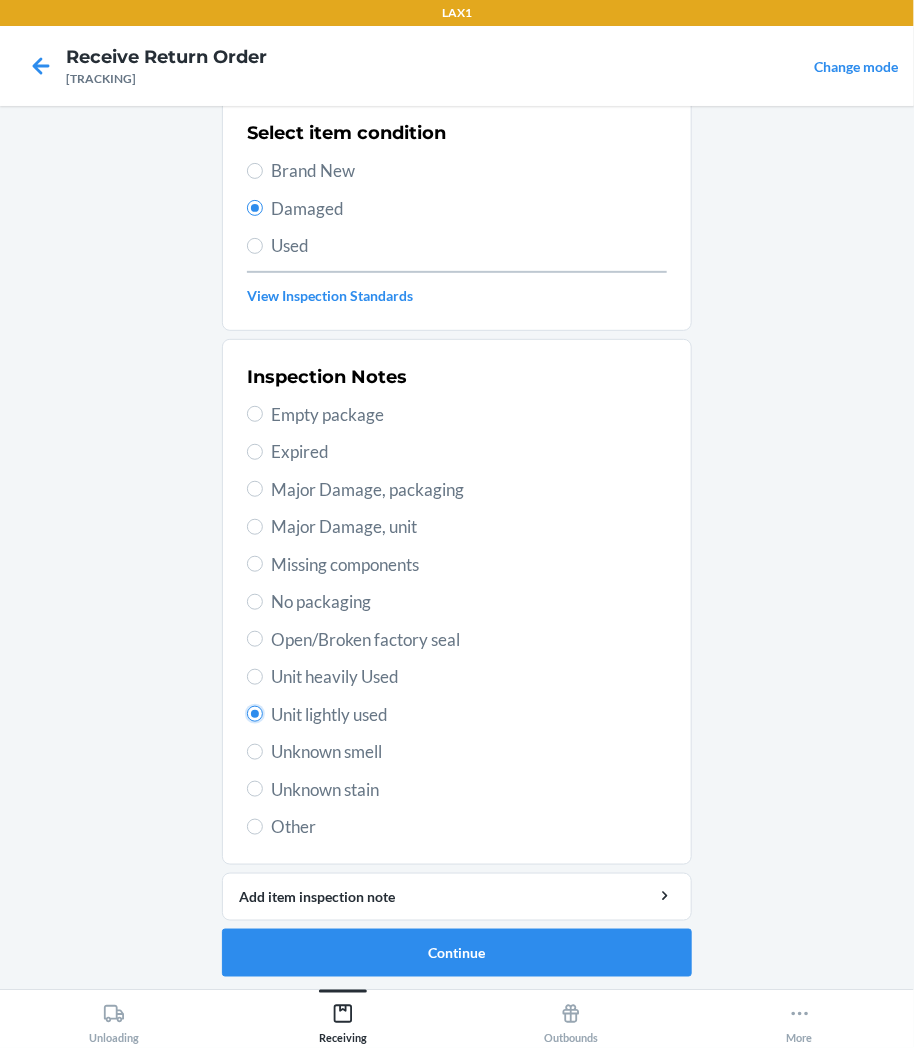 scroll, scrollTop: 157, scrollLeft: 0, axis: vertical 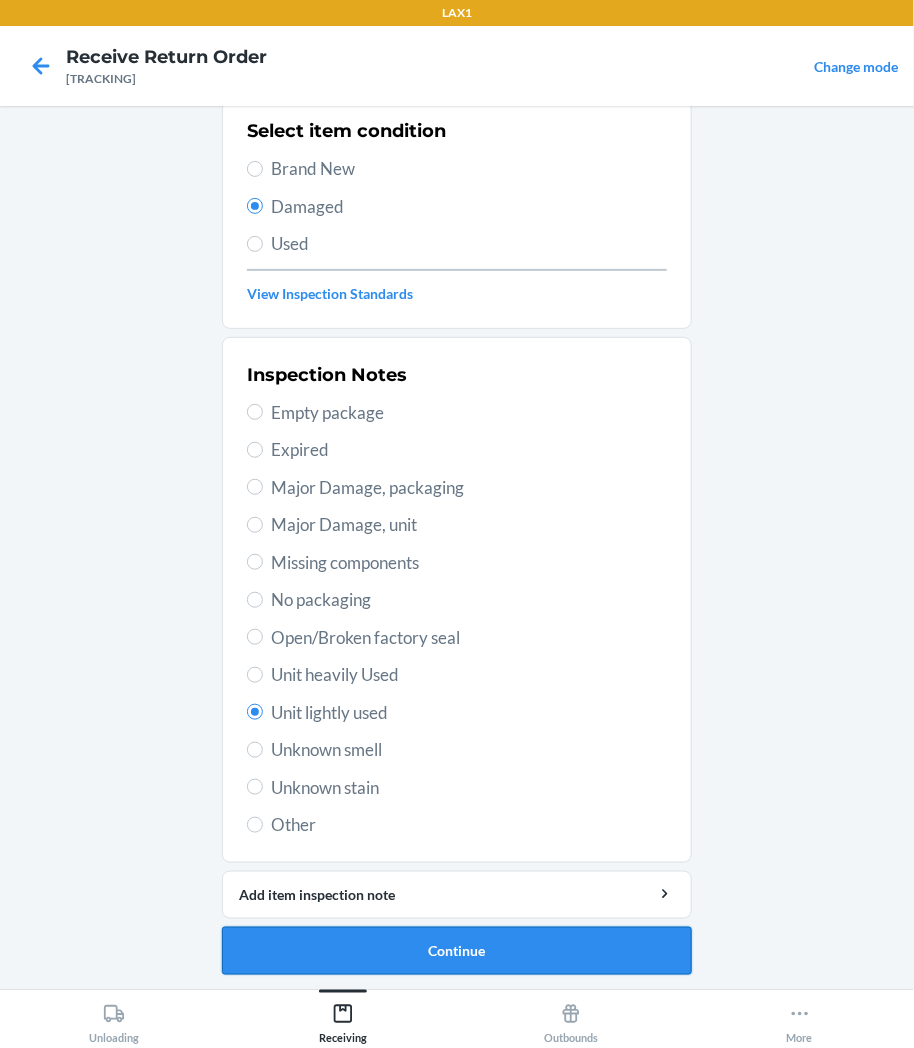 click on "Continue" at bounding box center [457, 951] 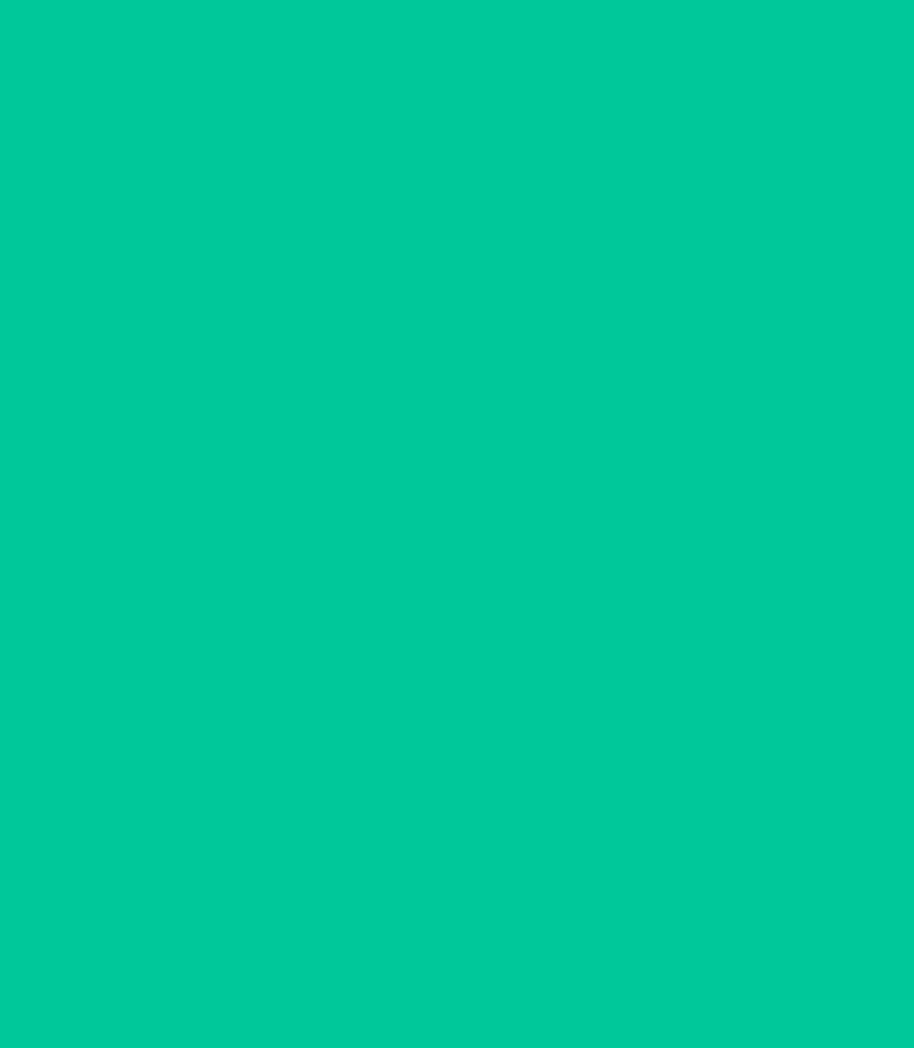 scroll, scrollTop: 0, scrollLeft: 0, axis: both 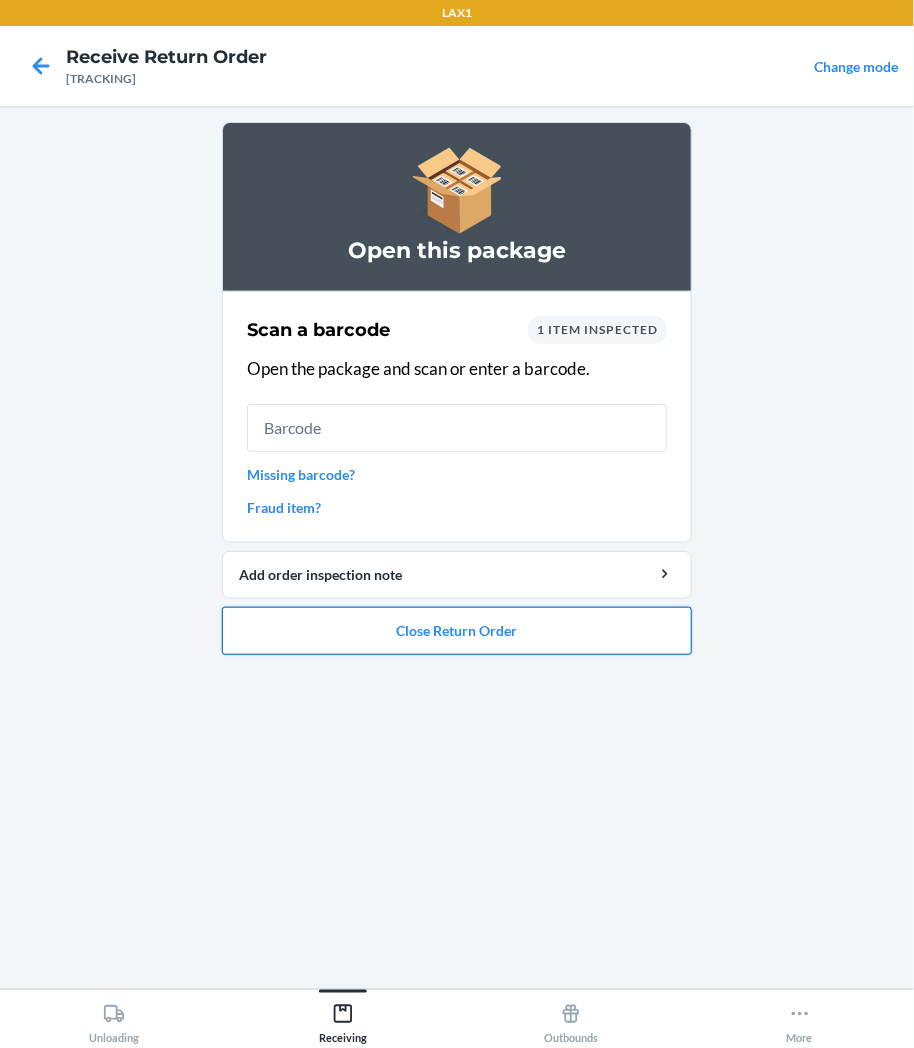 click on "Close Return Order" at bounding box center (457, 631) 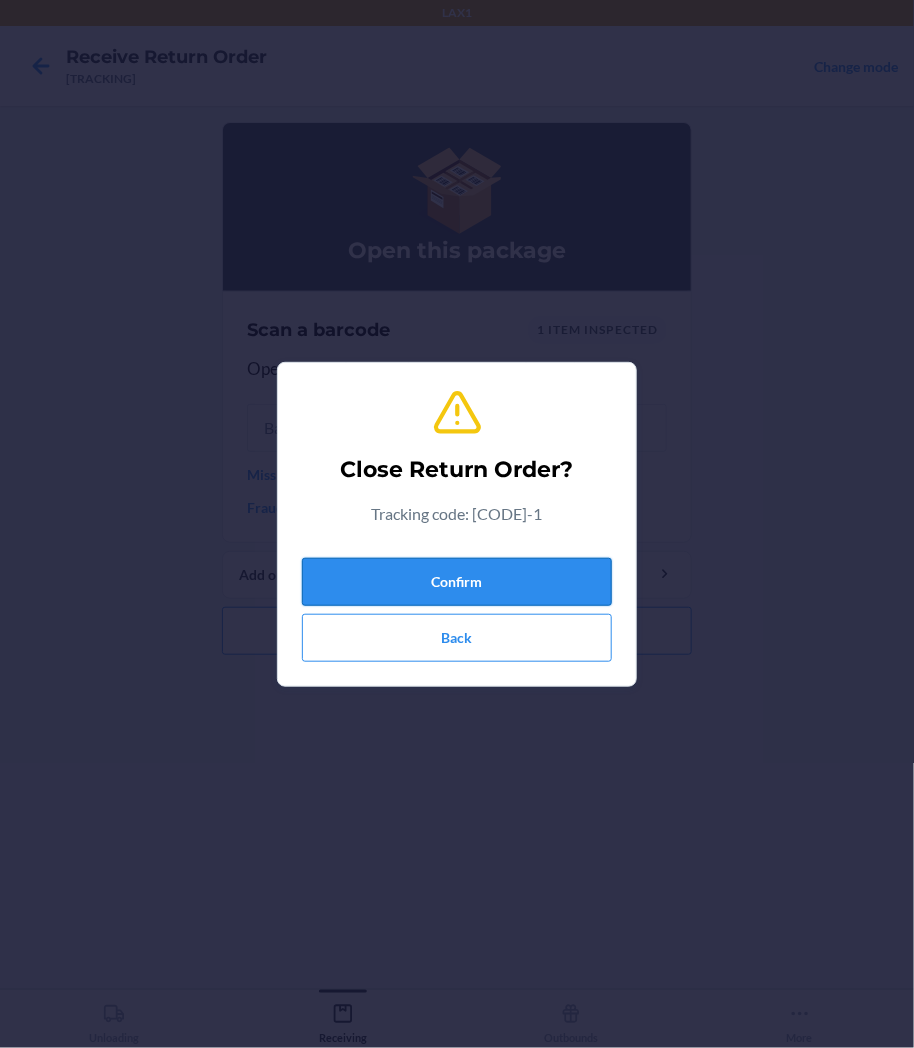 drag, startPoint x: 497, startPoint y: 573, endPoint x: 502, endPoint y: 560, distance: 13.928389 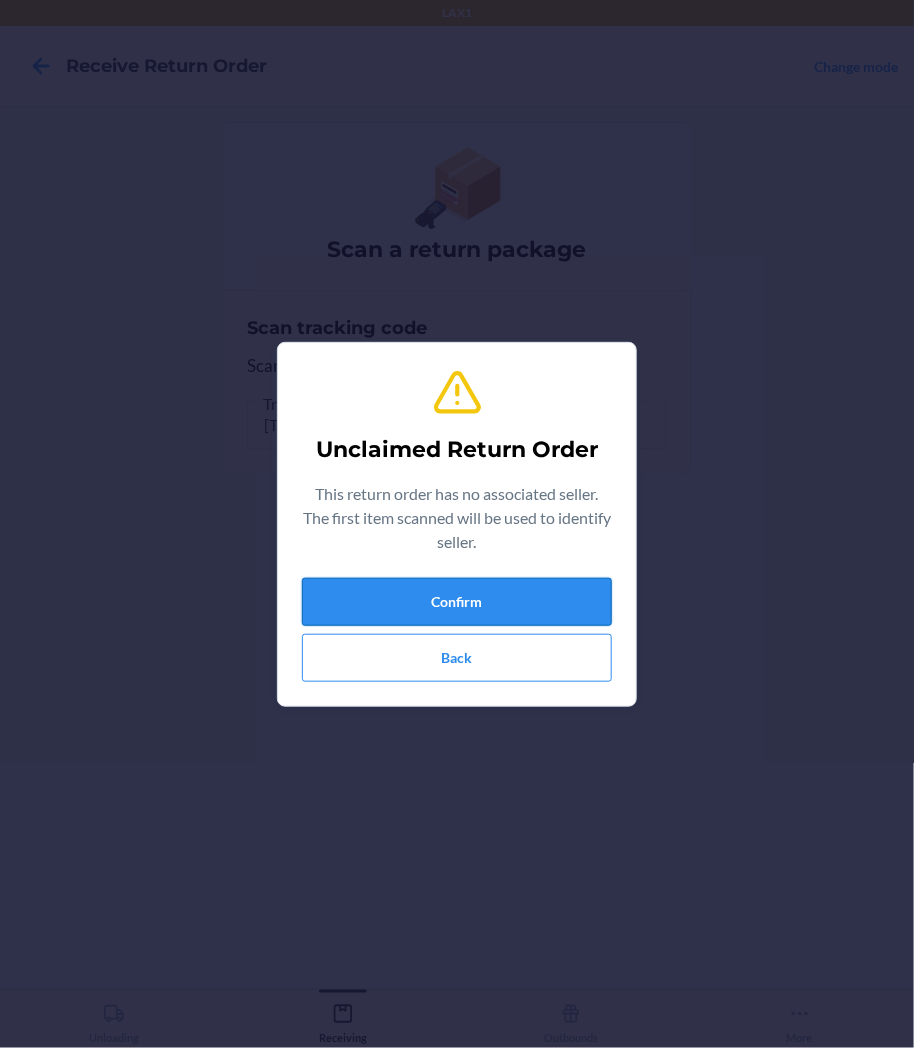 click on "Confirm" at bounding box center [457, 602] 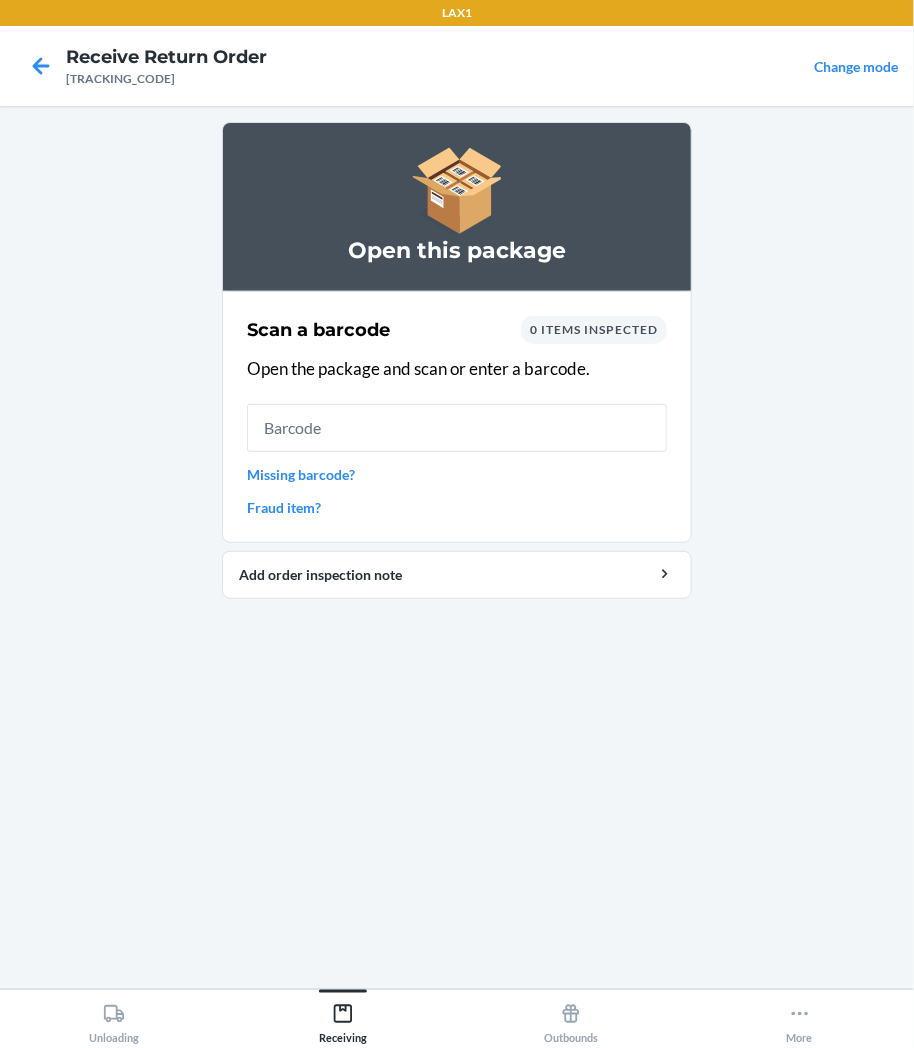 click at bounding box center [457, 428] 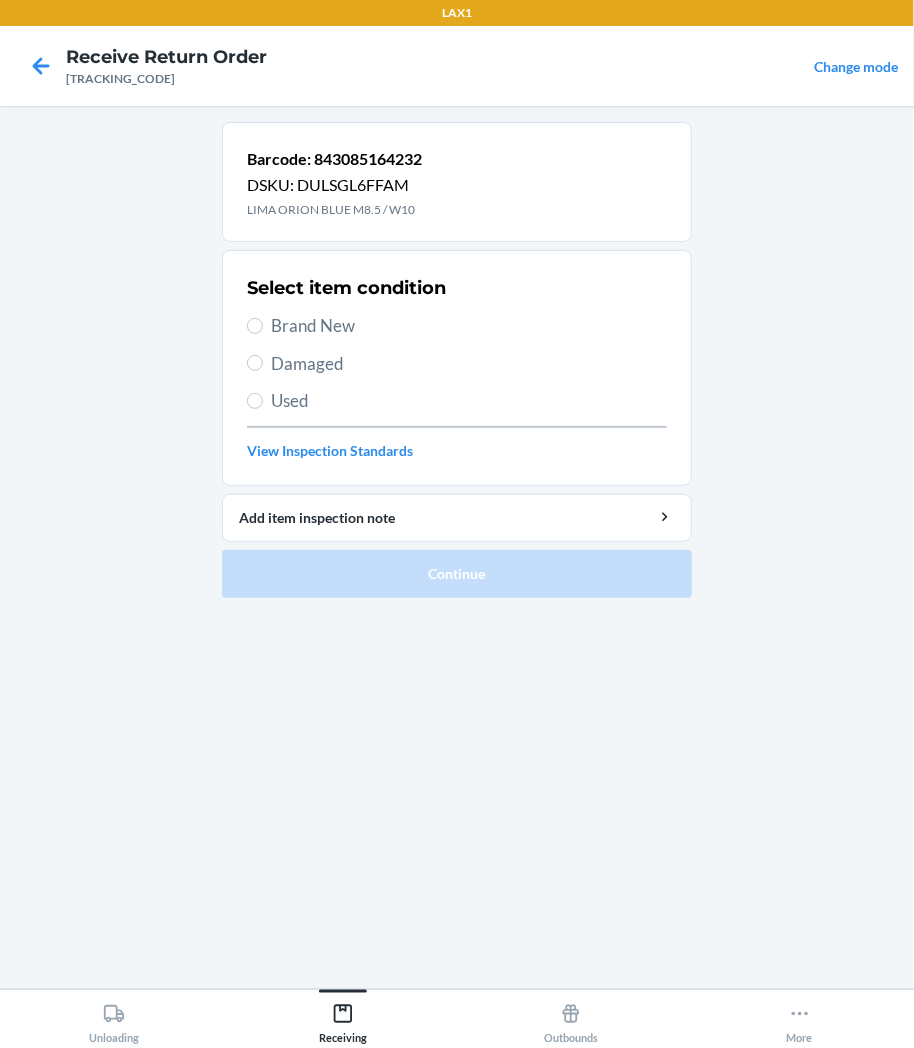 click on "Brand New" at bounding box center [469, 326] 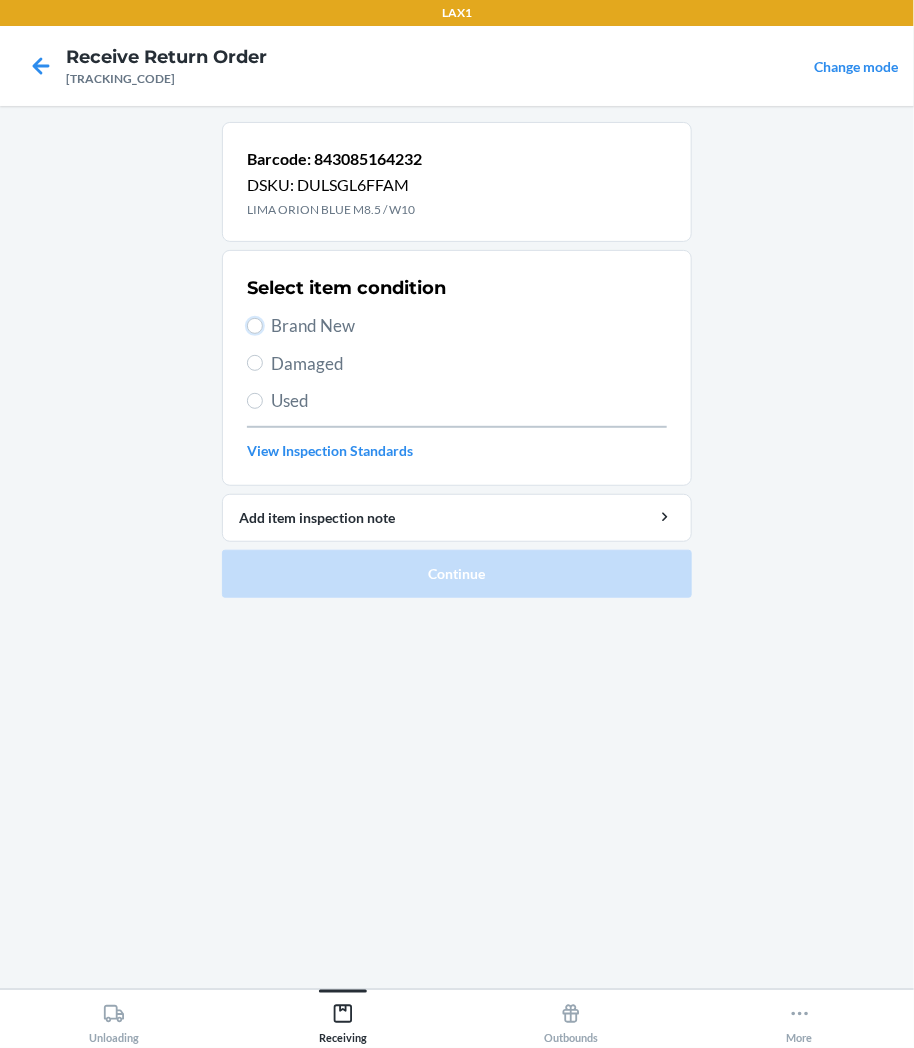 click on "Brand New" at bounding box center [255, 326] 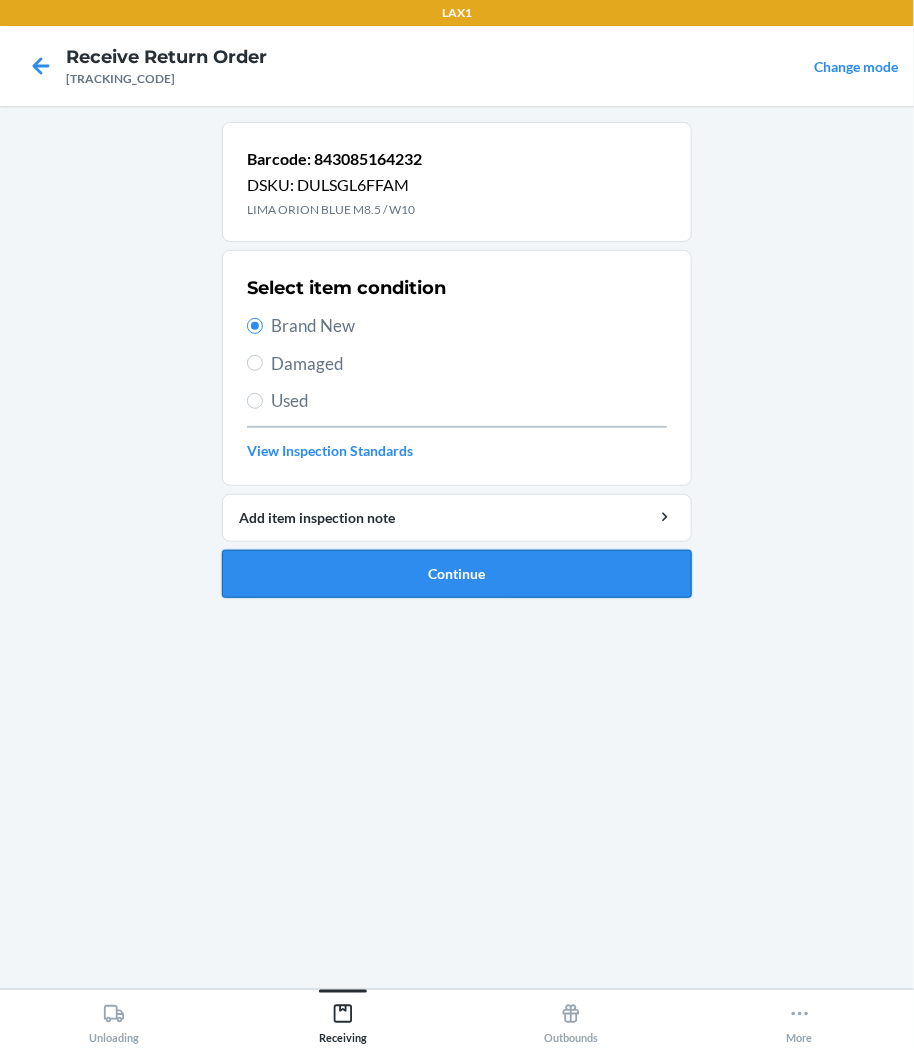 click on "Continue" at bounding box center (457, 574) 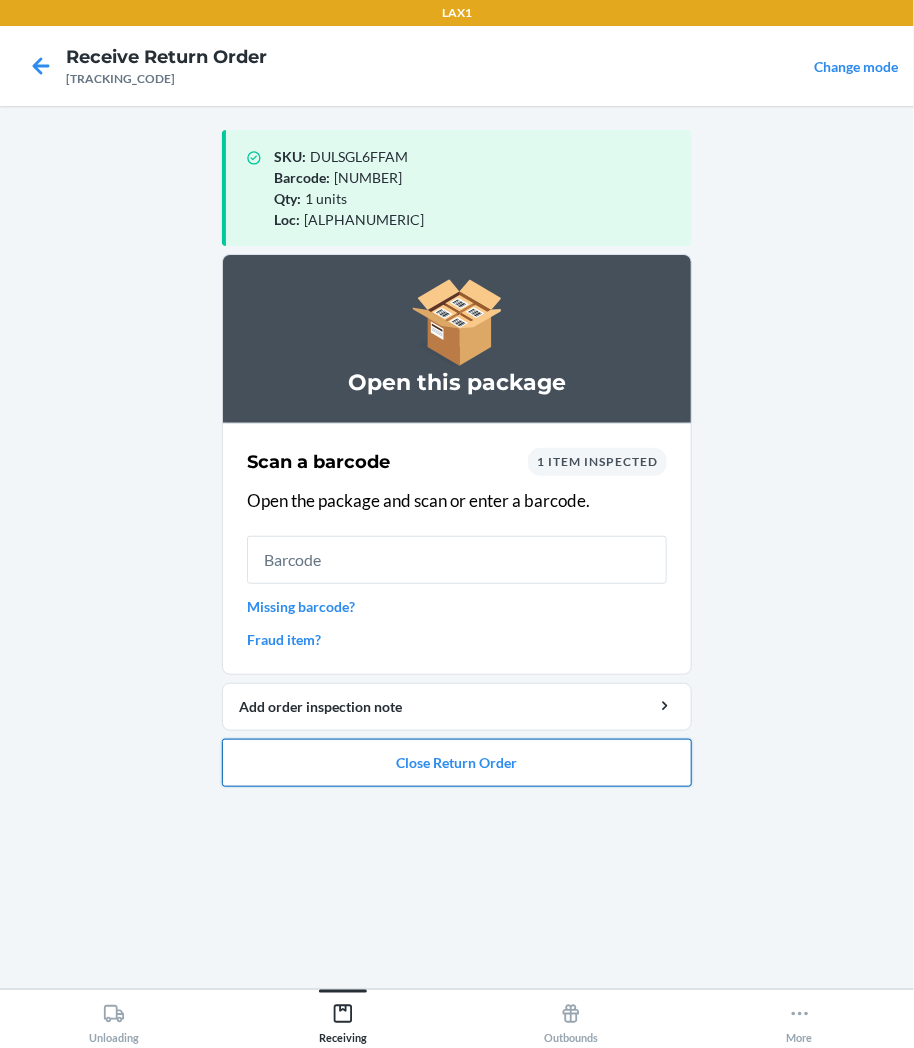 click on "Close Return Order" at bounding box center (457, 763) 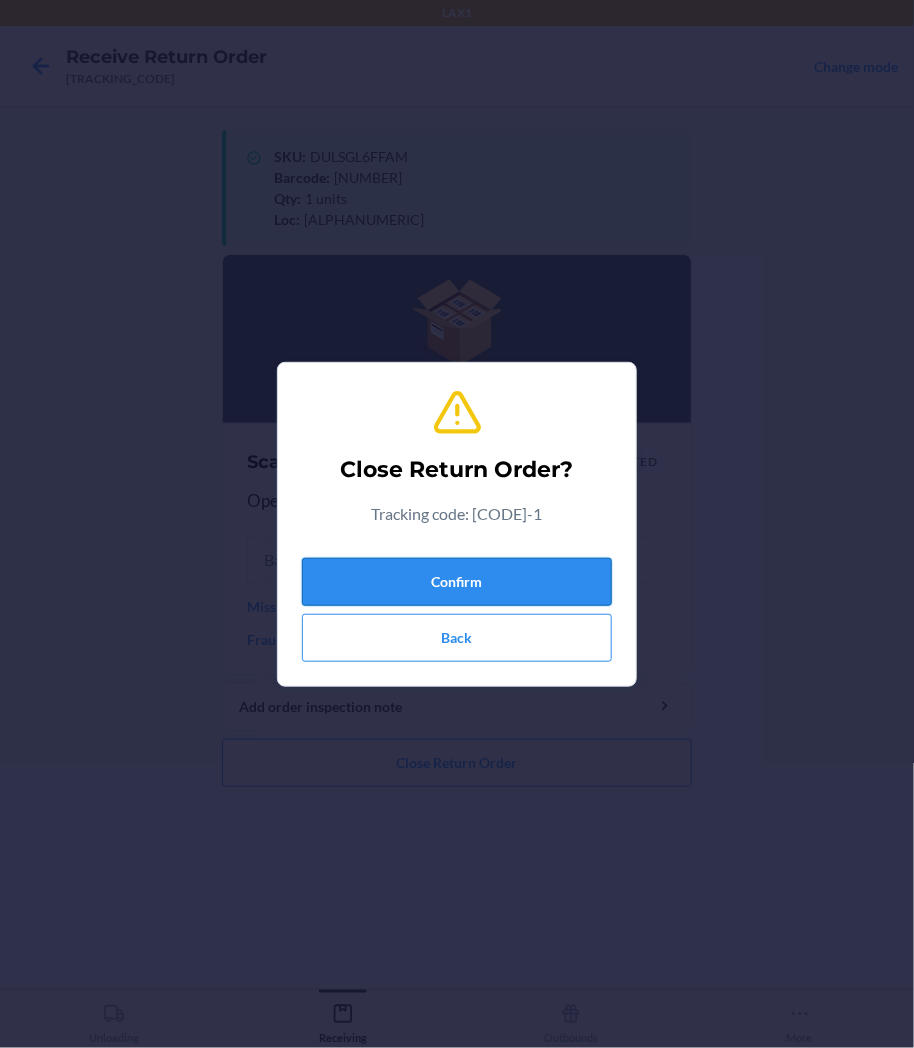 click on "Confirm" at bounding box center [457, 582] 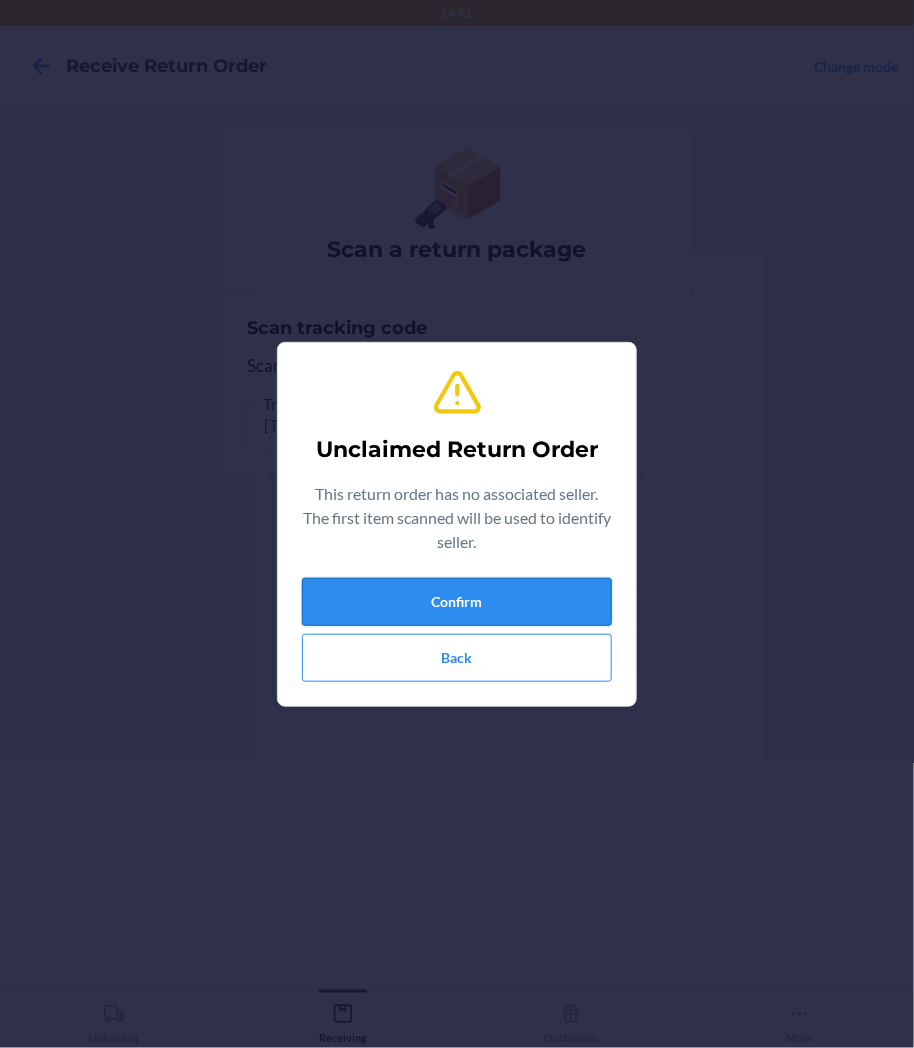 click on "Confirm" at bounding box center [457, 602] 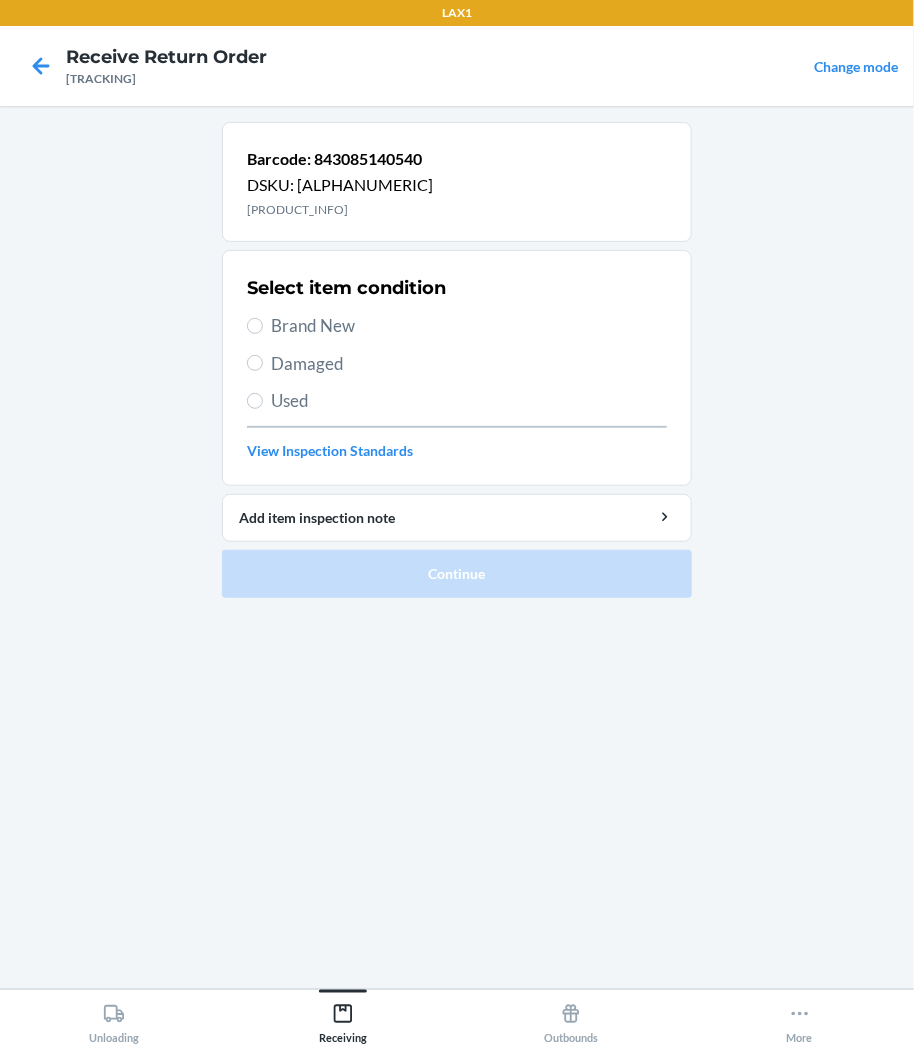 click on "Brand New" at bounding box center (469, 326) 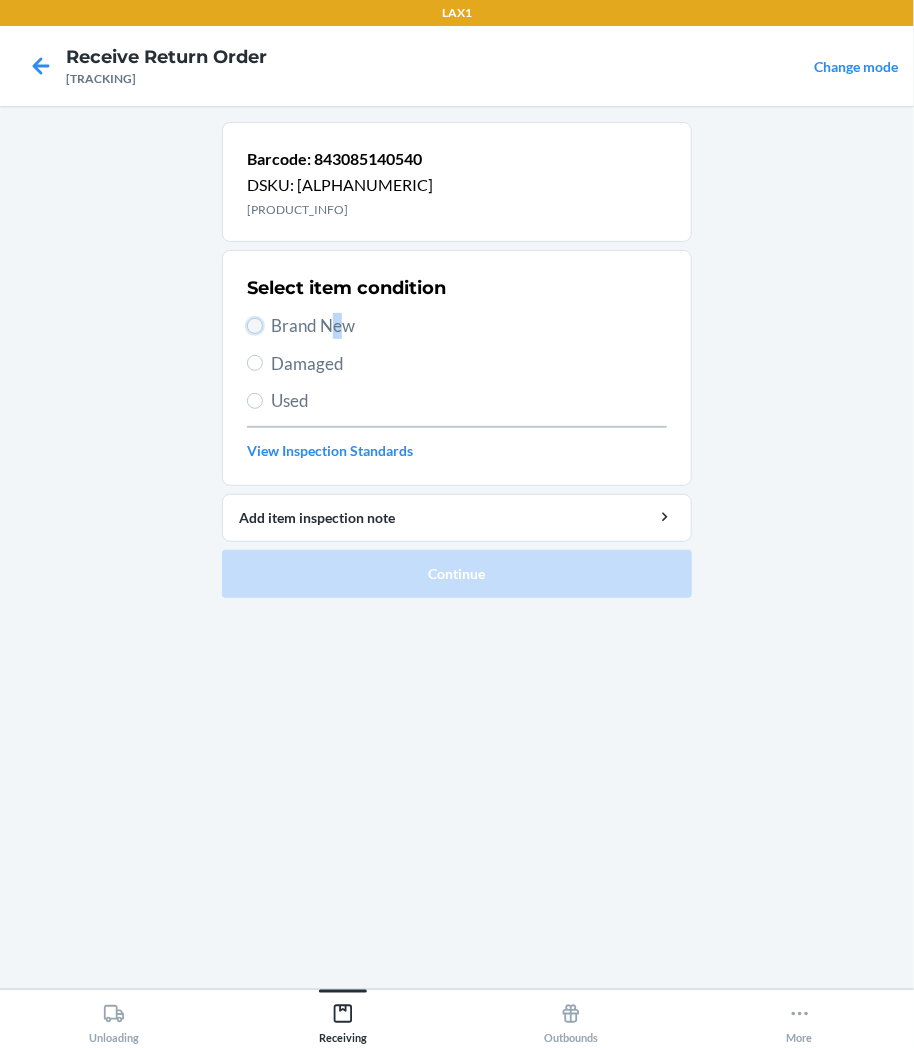 click on "Brand New" at bounding box center (255, 326) 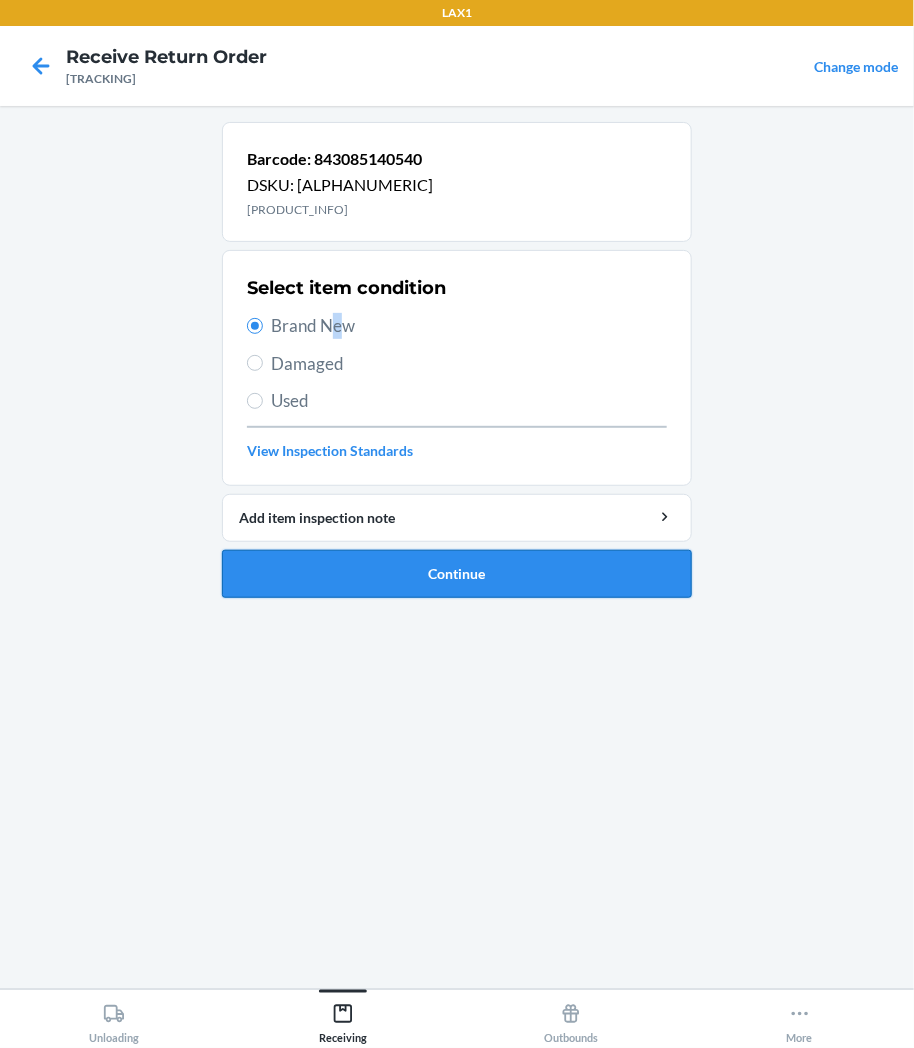 click on "Continue" at bounding box center [457, 574] 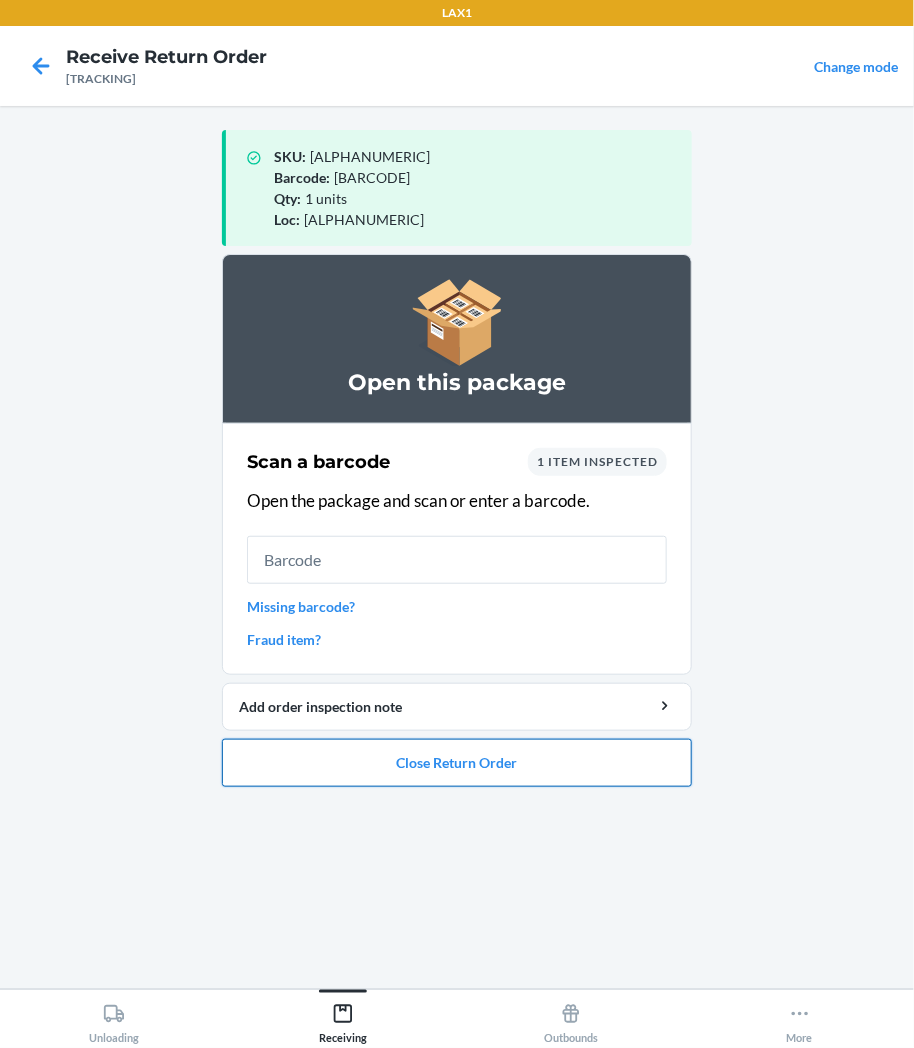 click on "Close Return Order" at bounding box center (457, 763) 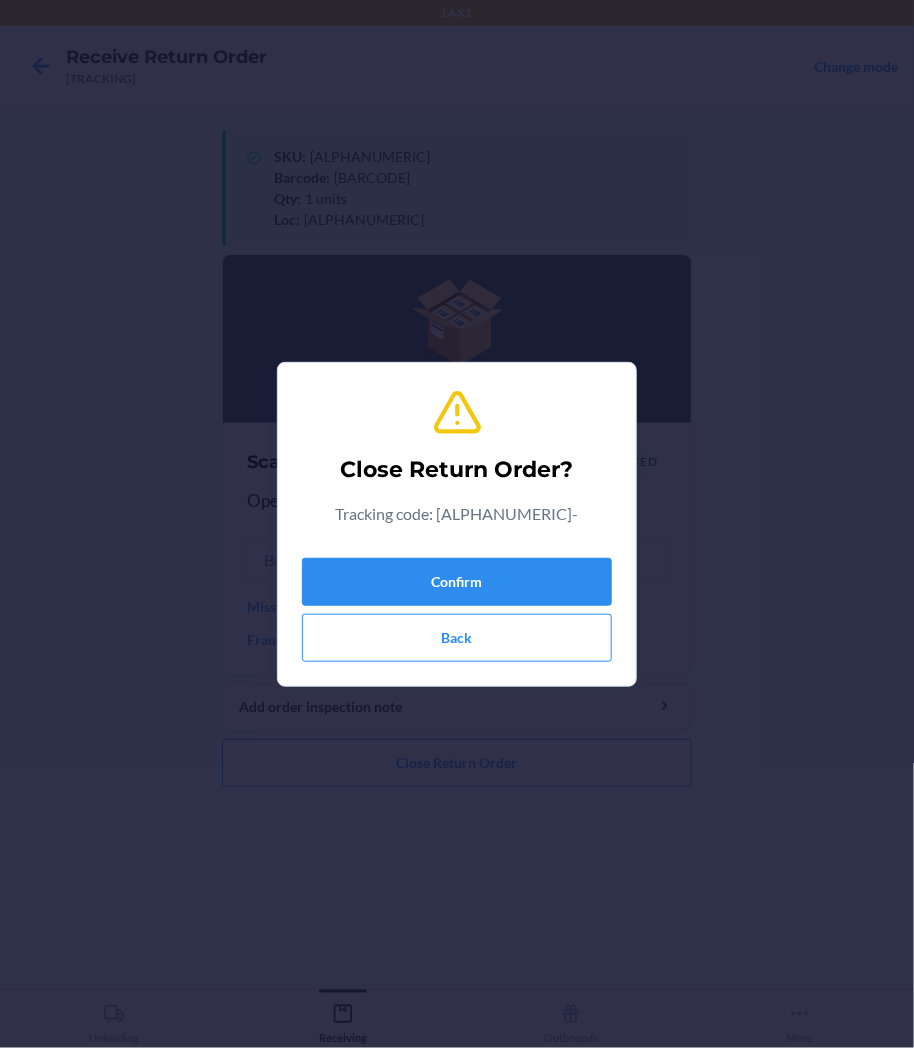 click on "Confirm Back" at bounding box center (457, 606) 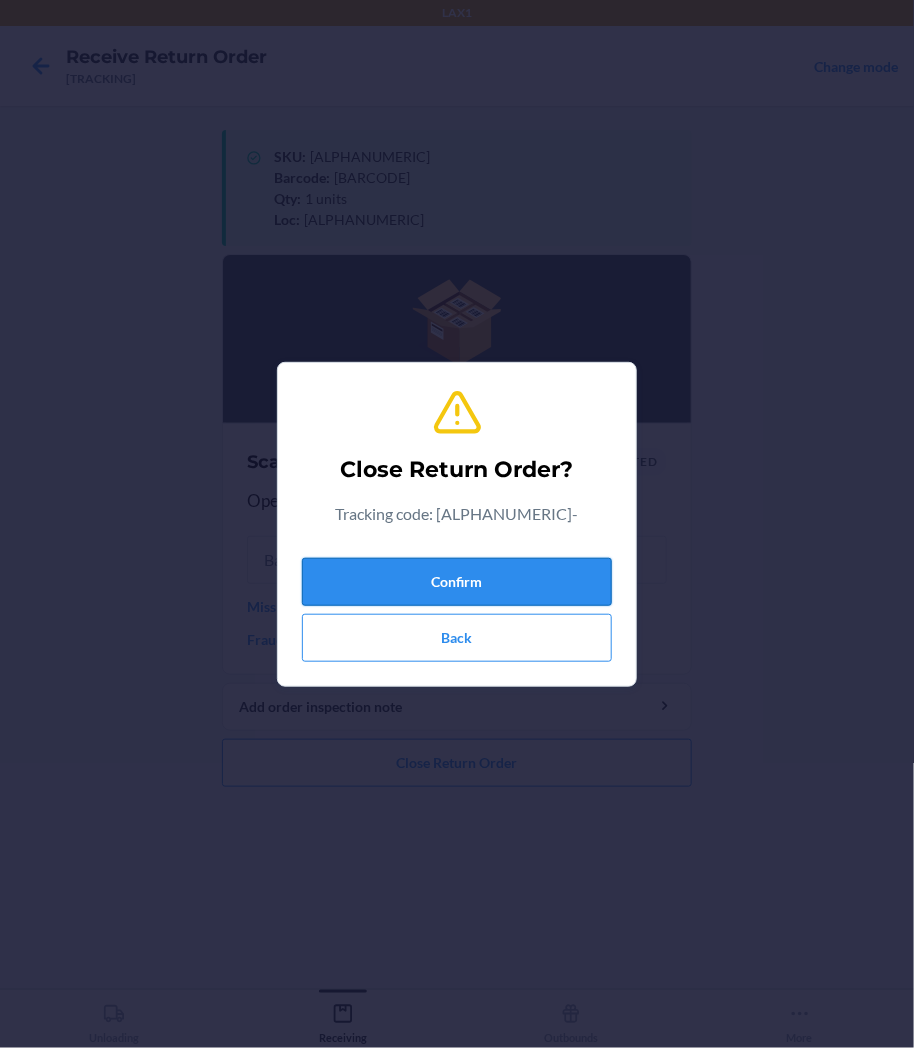 click on "Confirm" at bounding box center [457, 582] 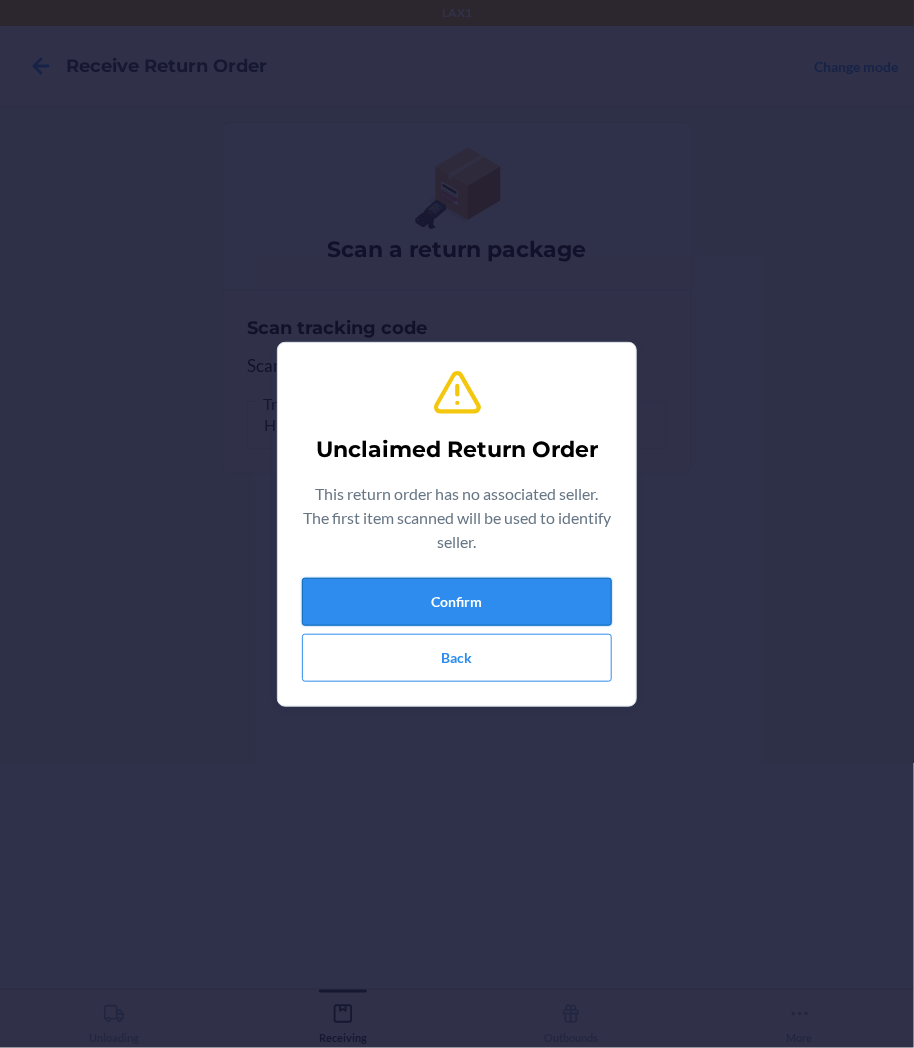 click on "Confirm" at bounding box center [457, 602] 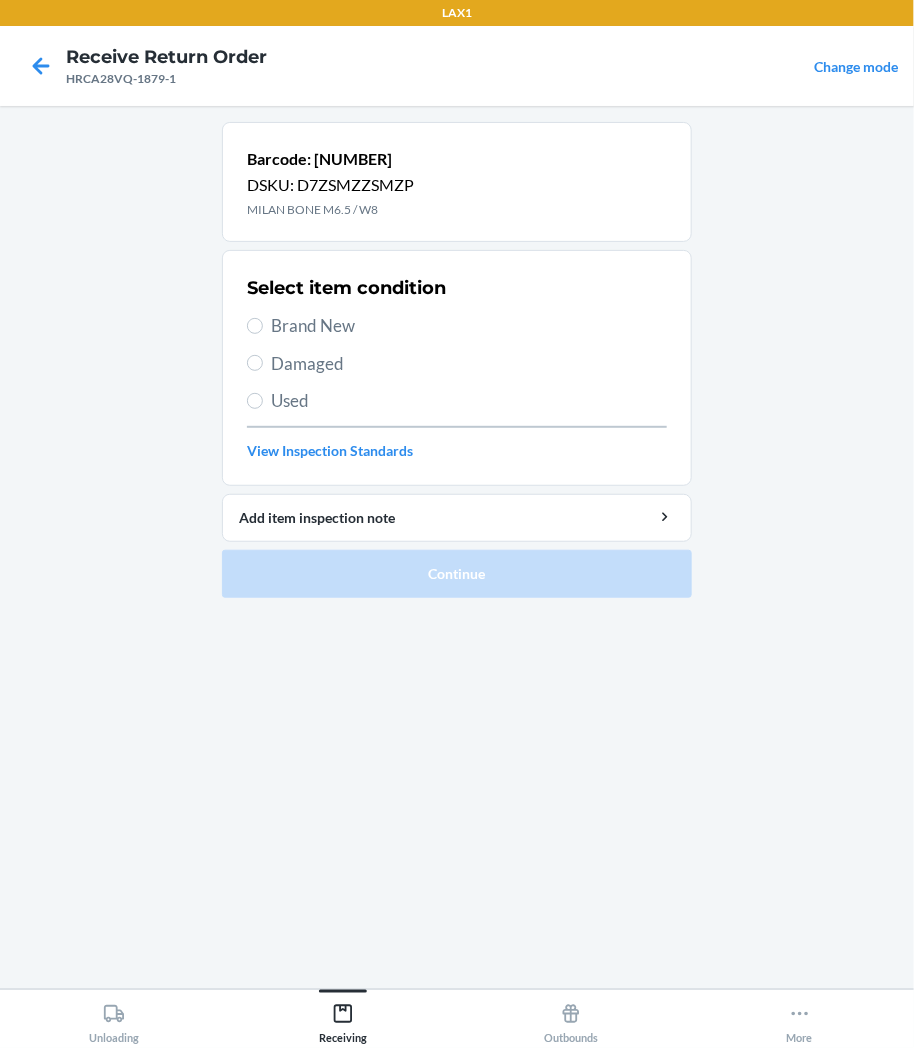 click on "Select item condition Brand New Damaged Used View Inspection Standards" at bounding box center (457, 368) 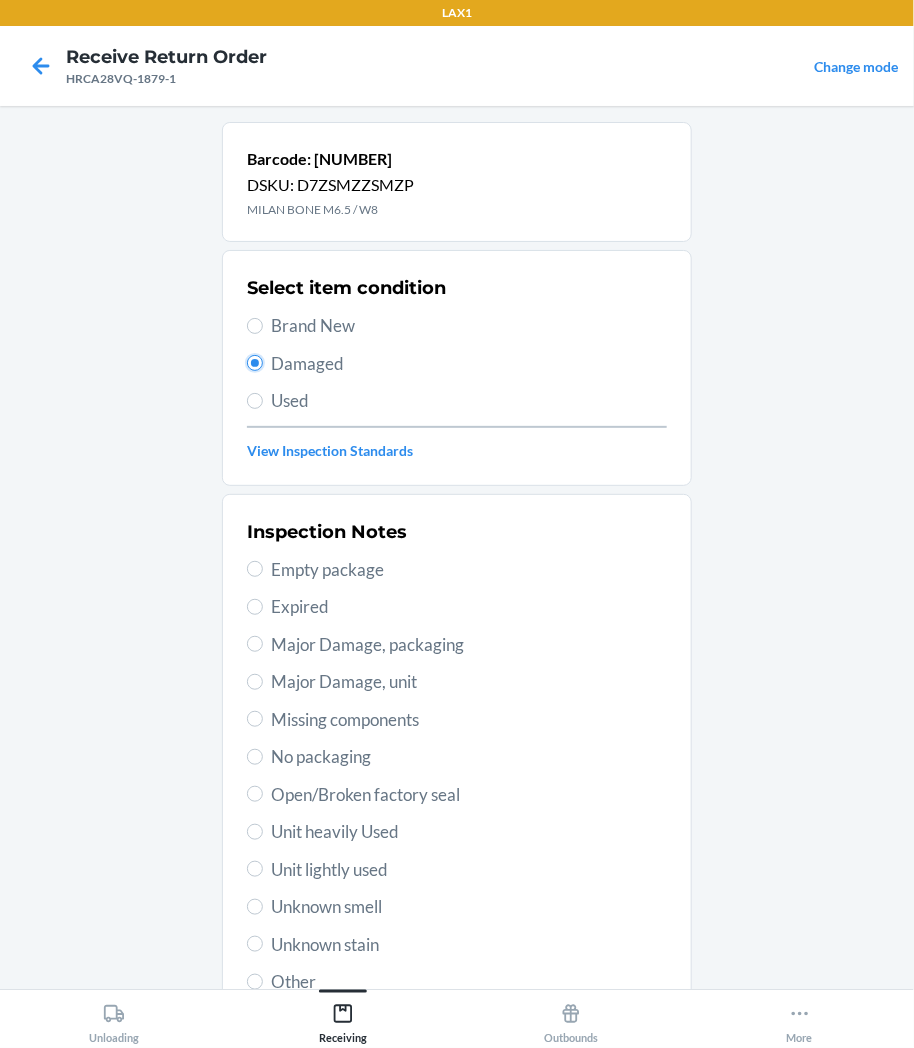 scroll, scrollTop: 157, scrollLeft: 0, axis: vertical 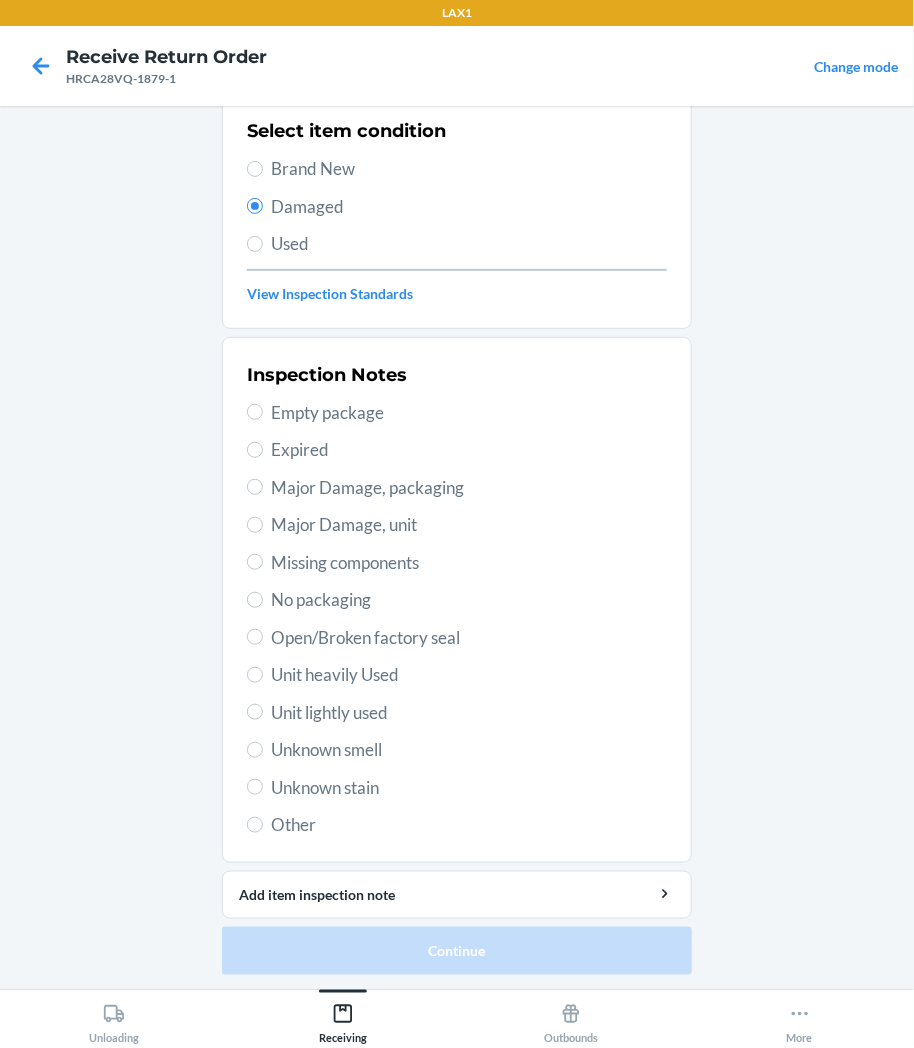 click on "Unit lightly used" at bounding box center [469, 713] 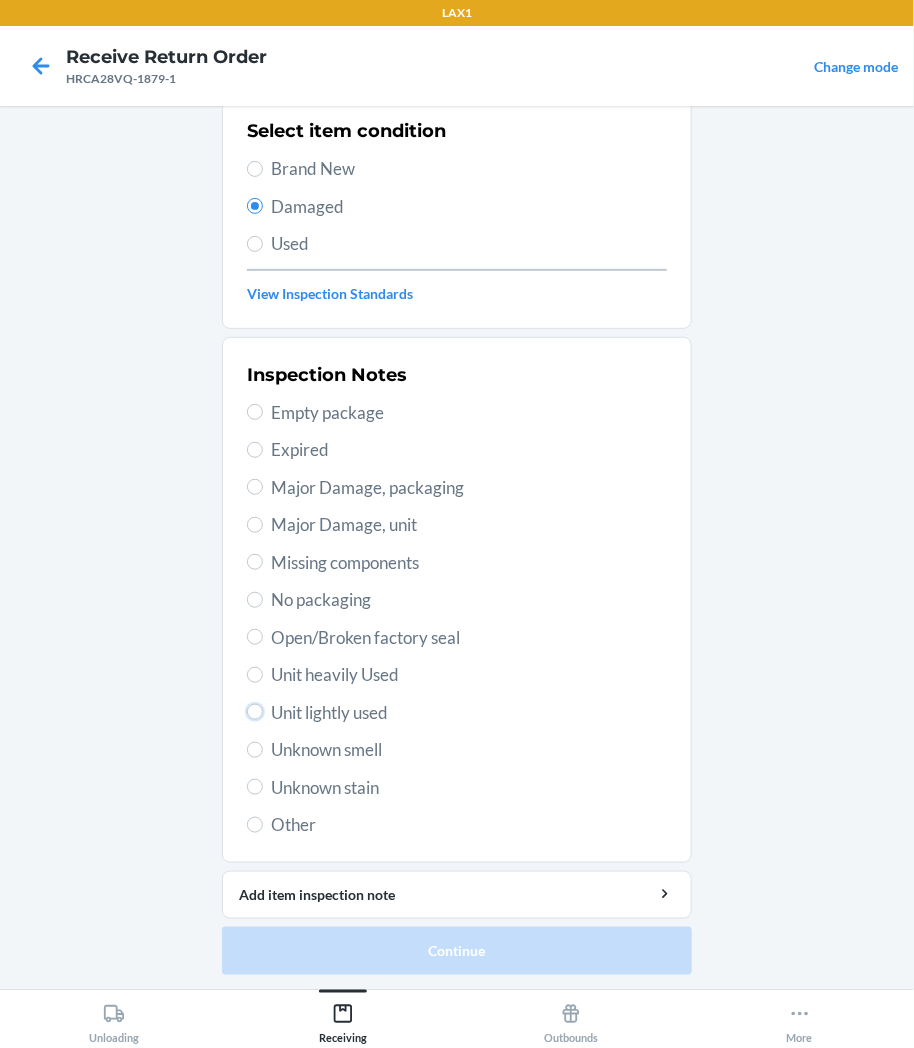 click on "Unit lightly used" at bounding box center [255, 712] 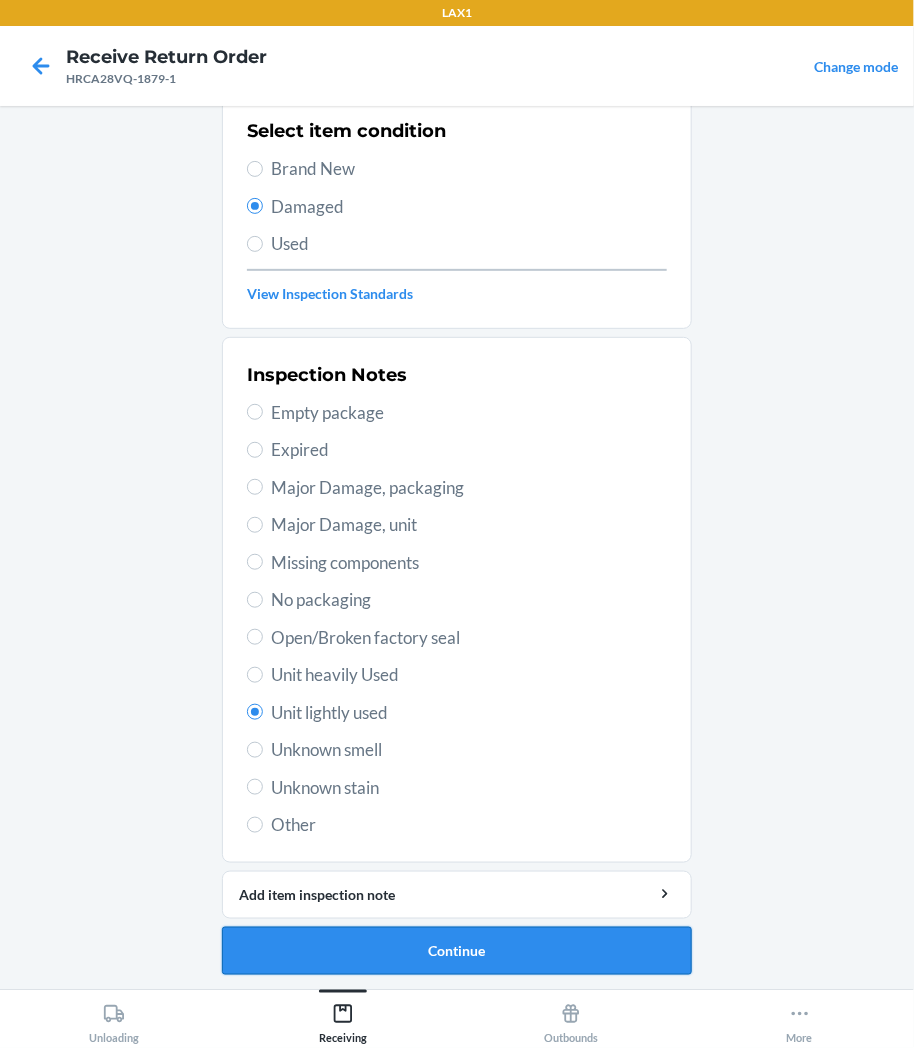 click on "Continue" at bounding box center [457, 951] 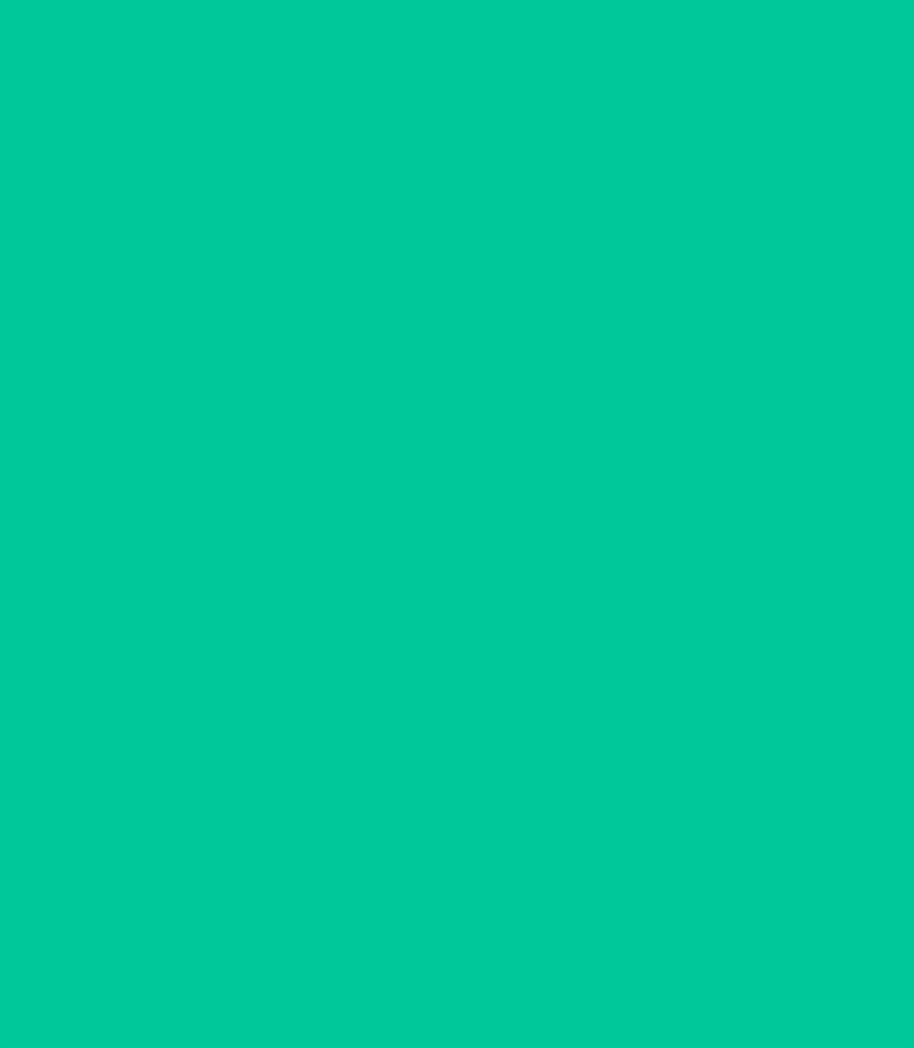 scroll, scrollTop: 0, scrollLeft: 0, axis: both 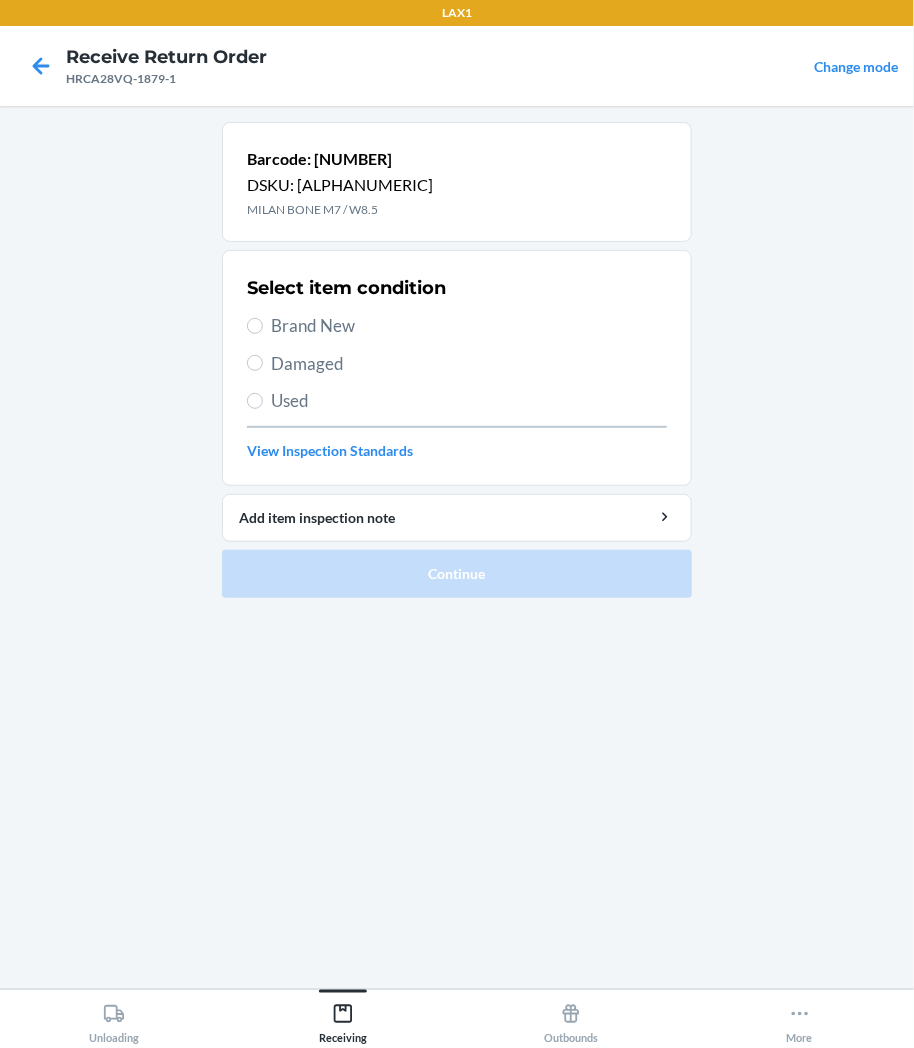 click on "Select item condition Brand New Damaged Used View Inspection Standards" at bounding box center [457, 368] 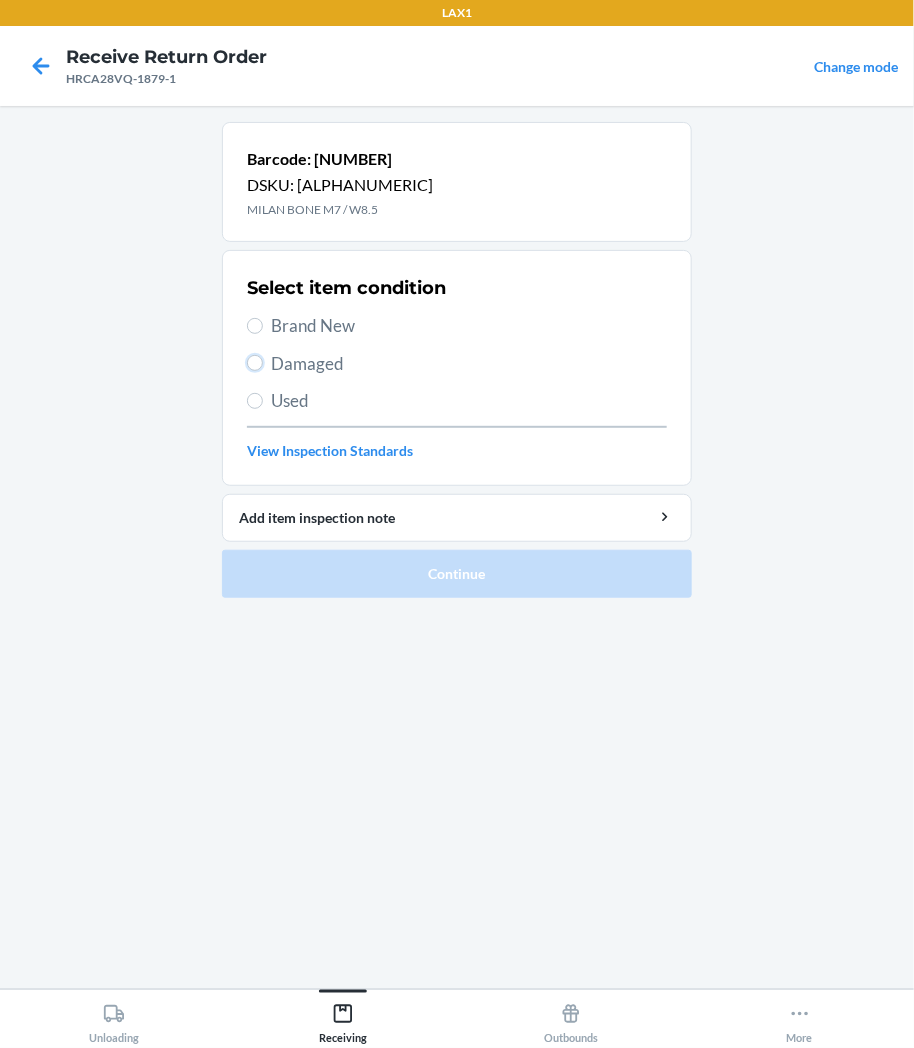 click on "Damaged" at bounding box center [255, 363] 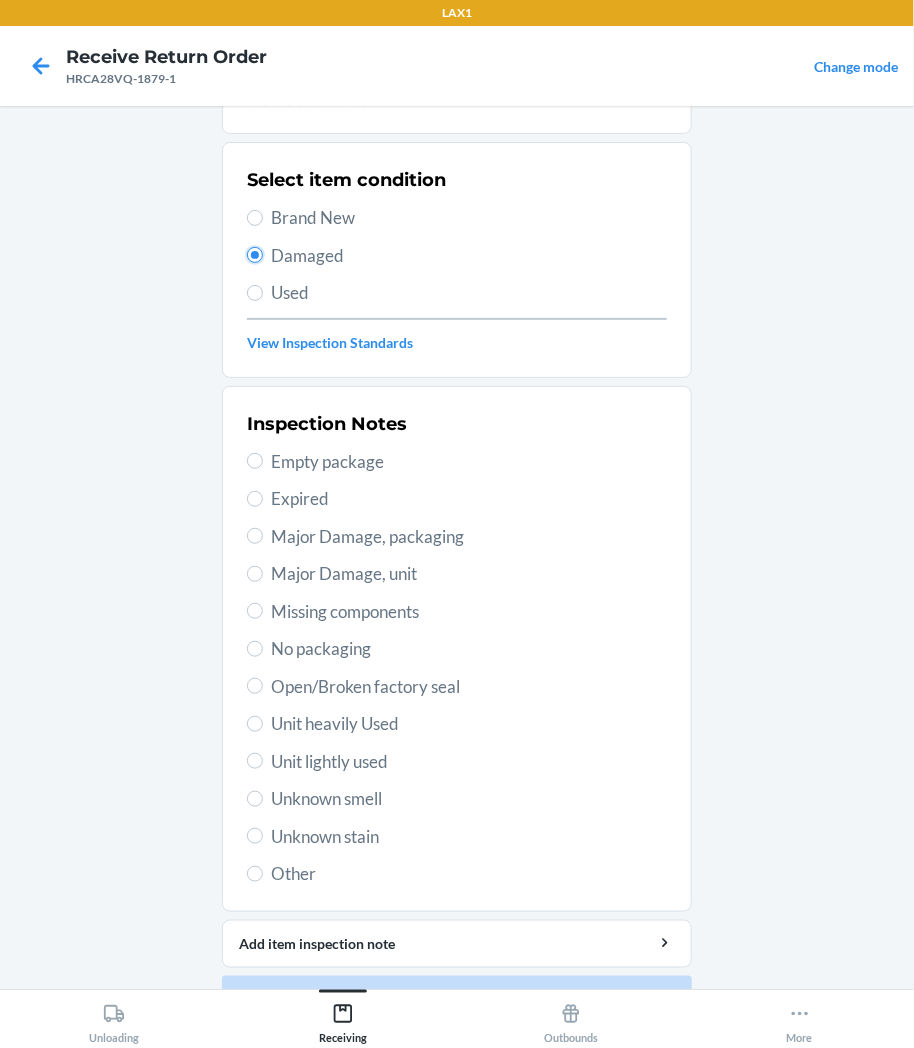 scroll, scrollTop: 111, scrollLeft: 0, axis: vertical 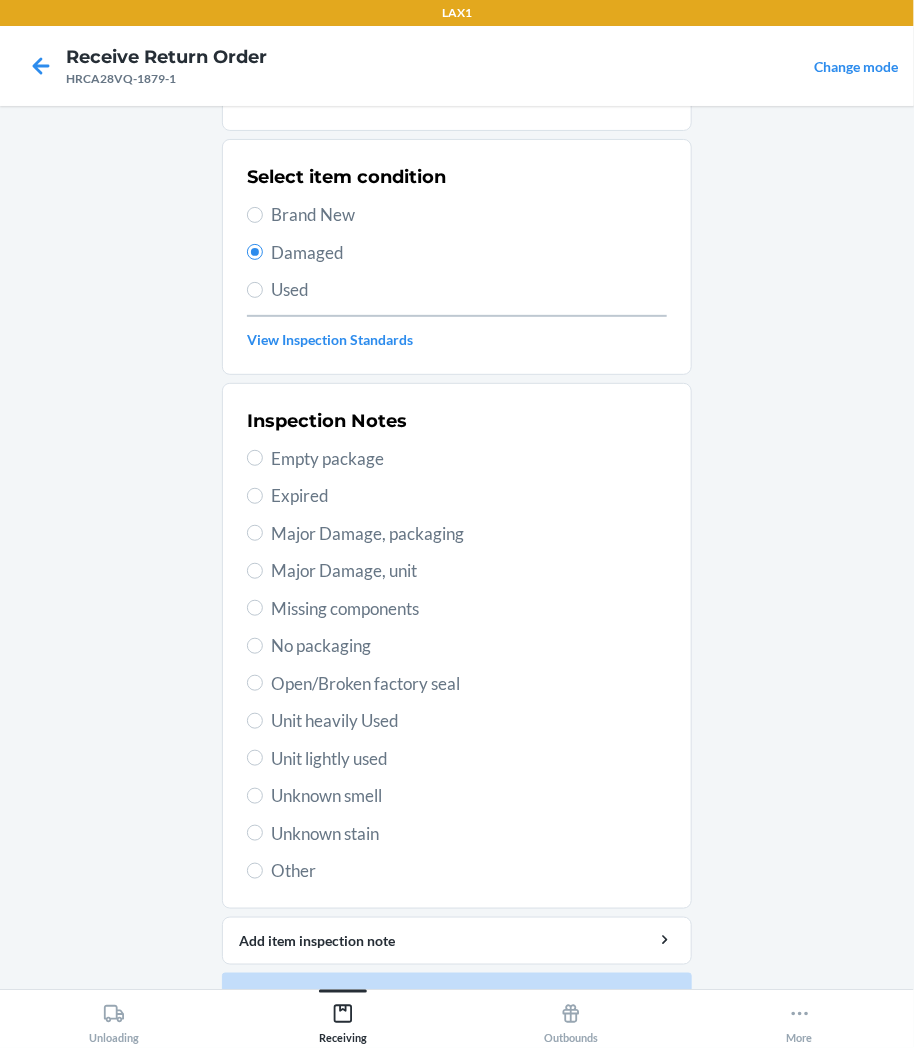 click on "Unknown smell" at bounding box center [469, 796] 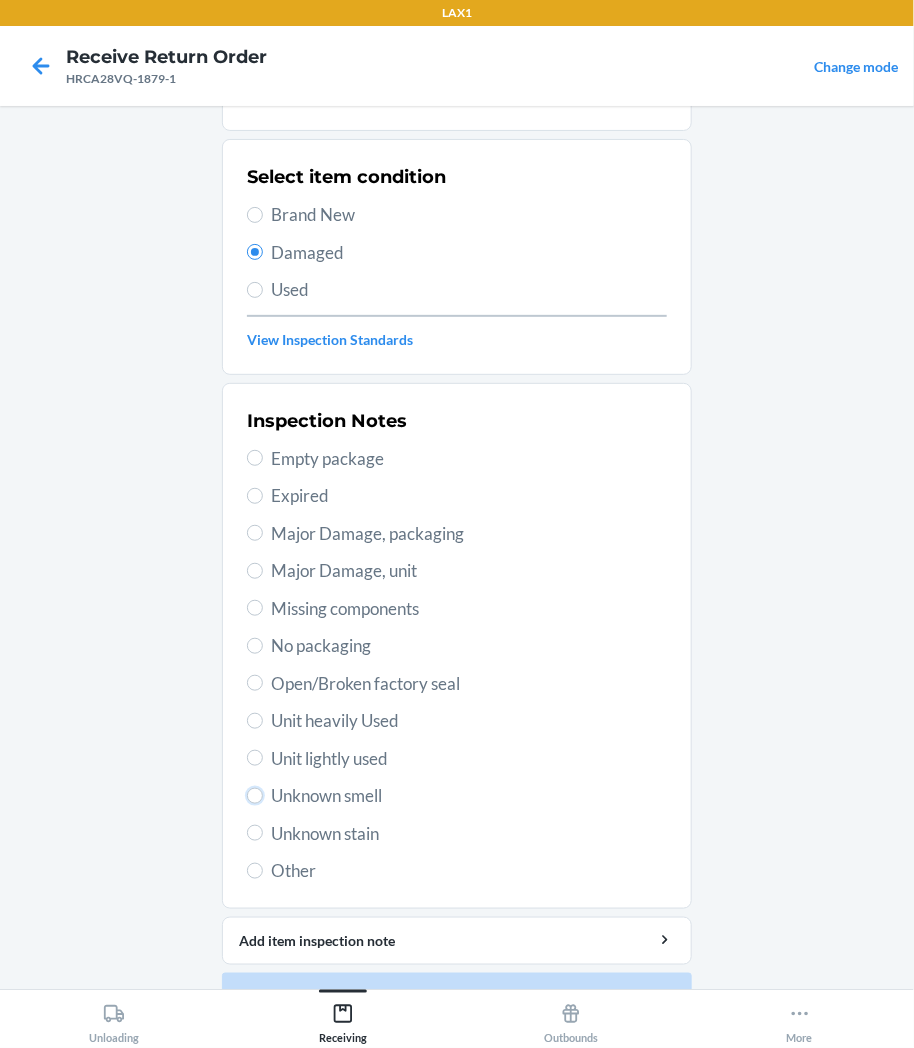 click on "Unknown smell" at bounding box center [255, 796] 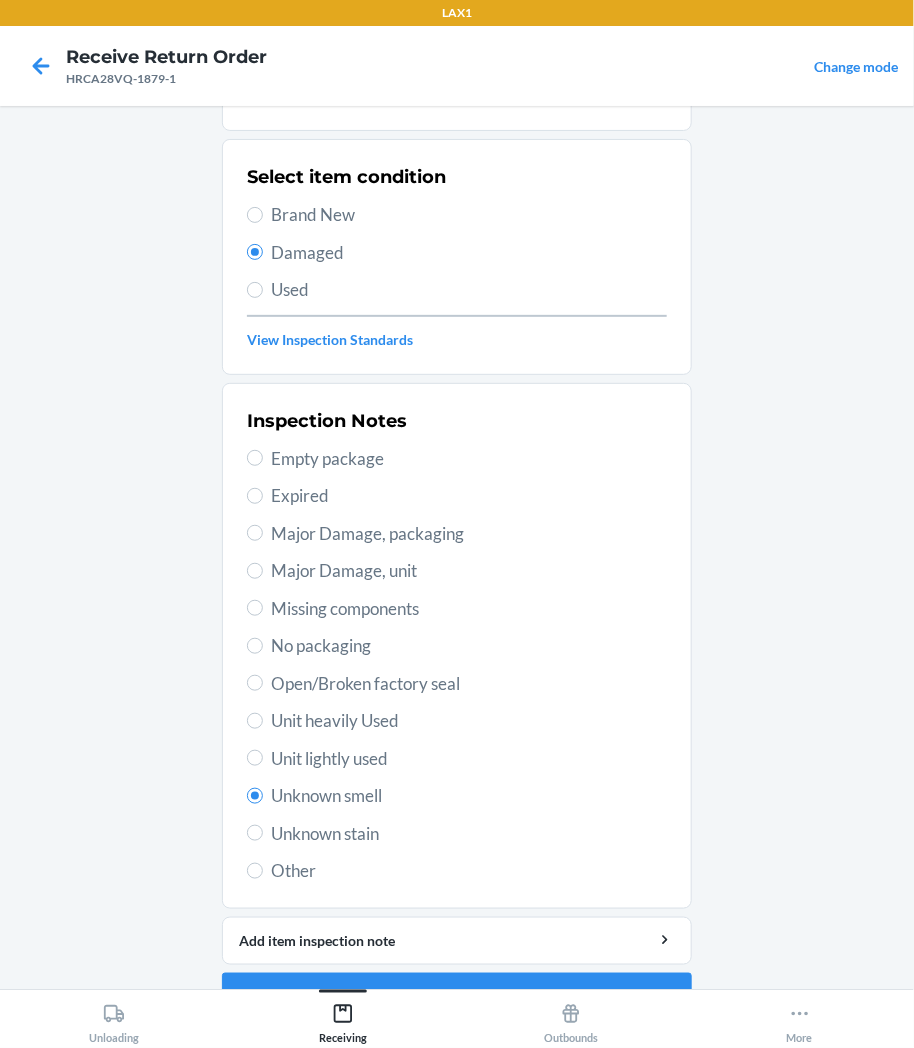 click on "Unit lightly used" at bounding box center [469, 759] 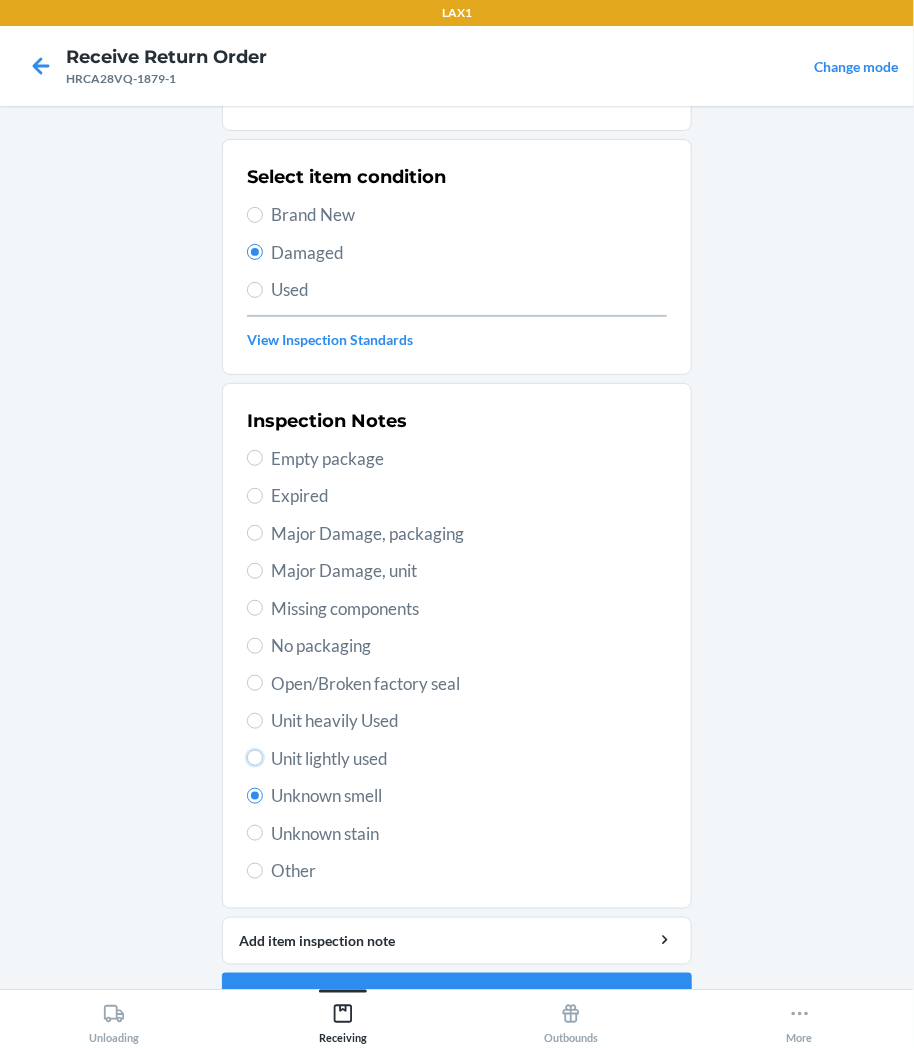 click on "Unit lightly used" at bounding box center (255, 758) 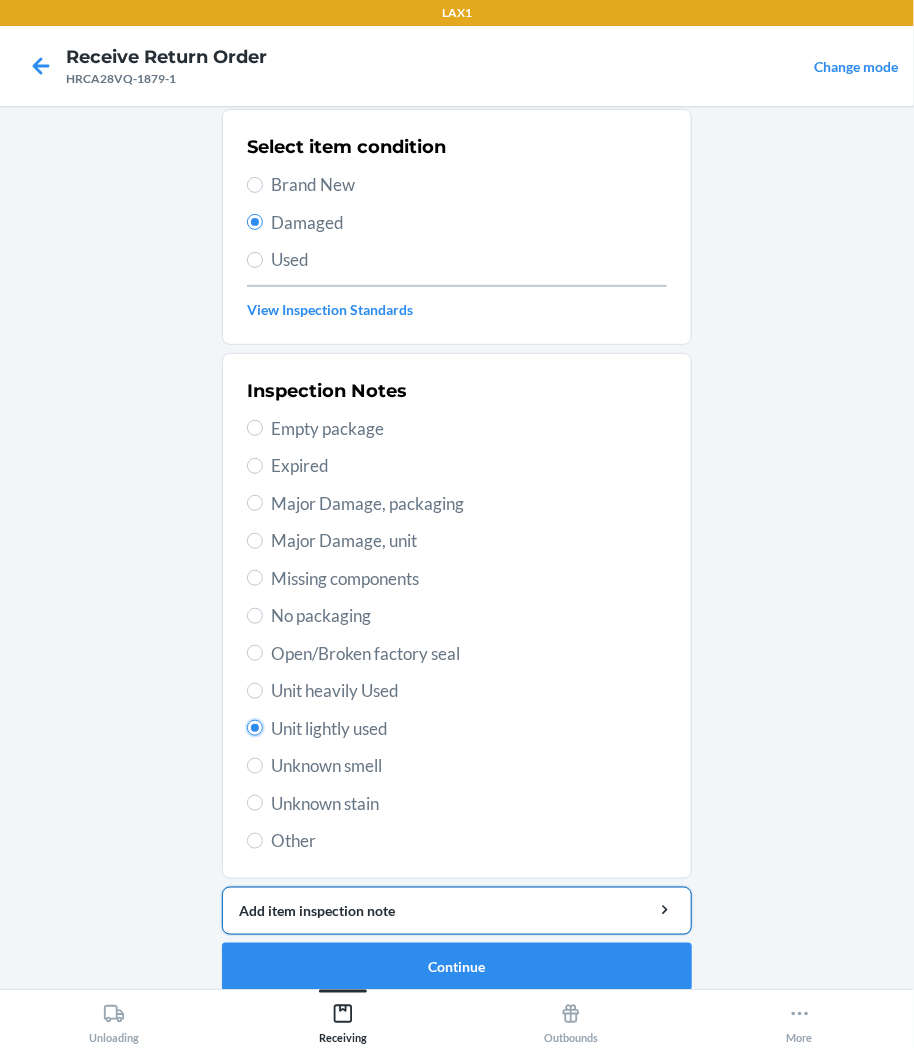 scroll, scrollTop: 157, scrollLeft: 0, axis: vertical 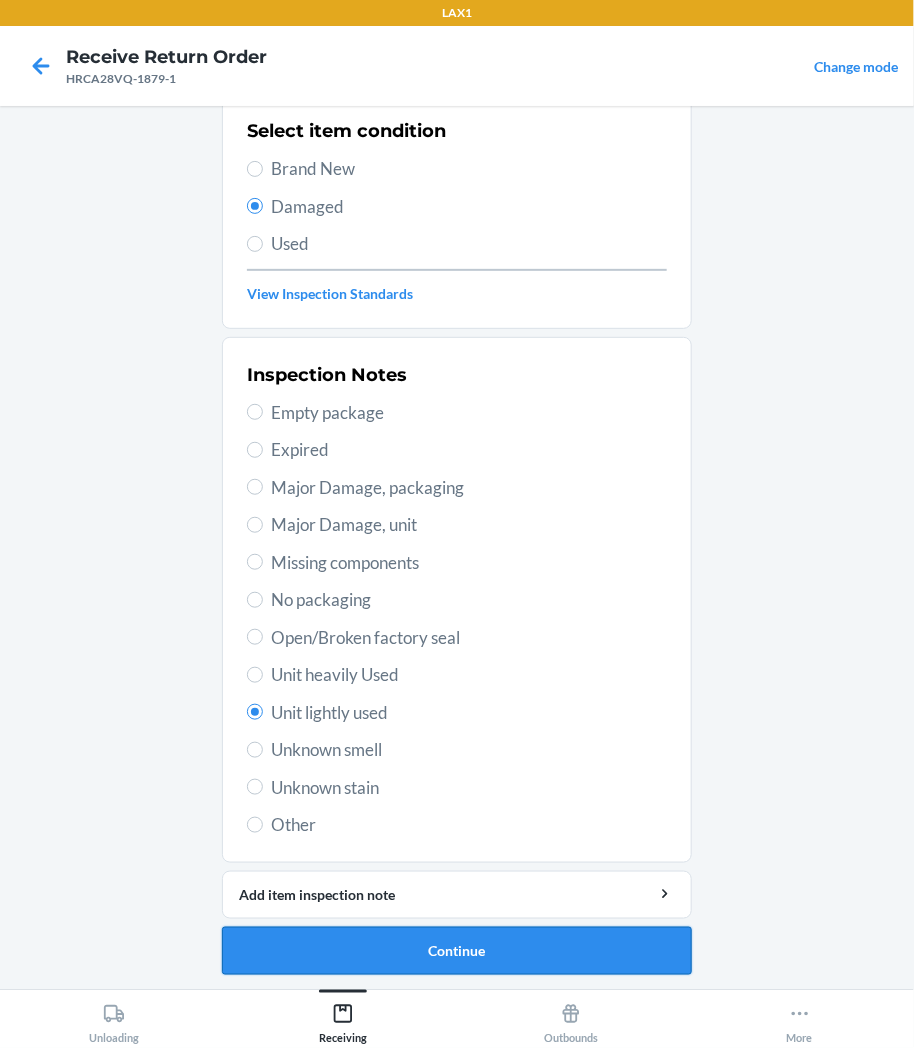 click on "Continue" at bounding box center (457, 951) 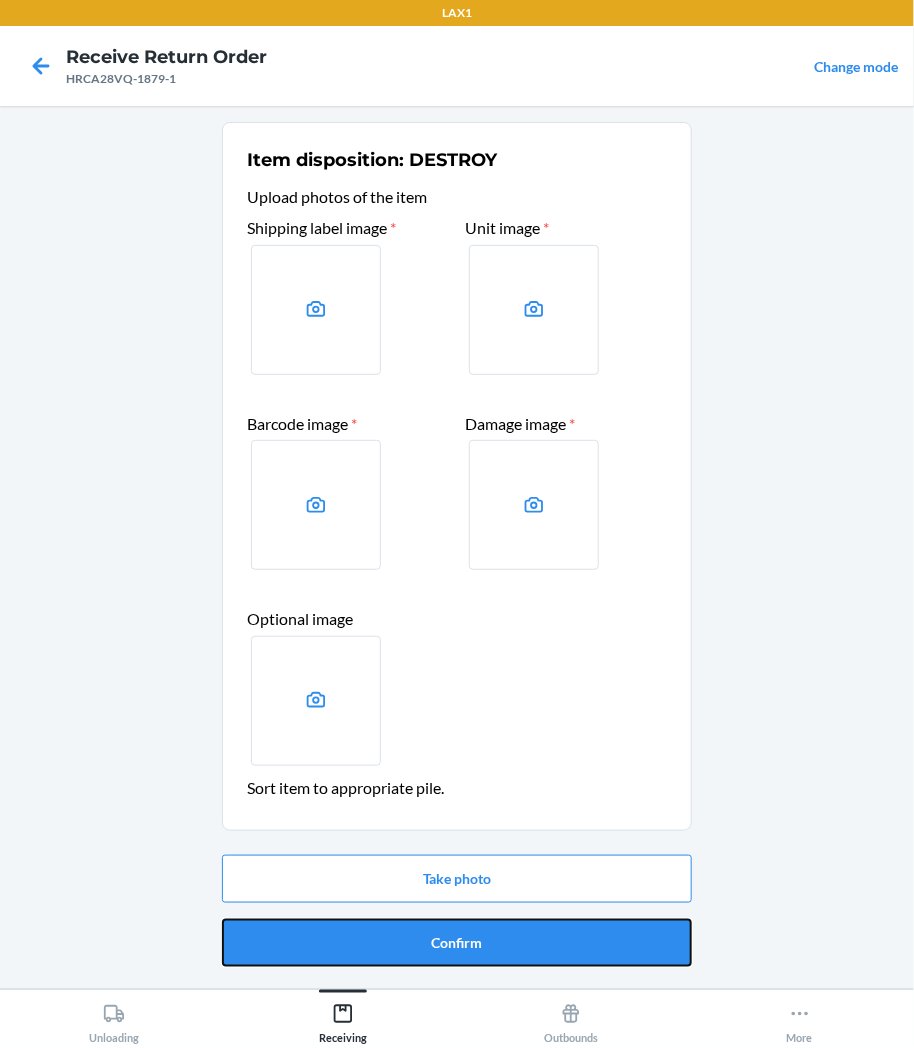 click on "Confirm" at bounding box center (457, 943) 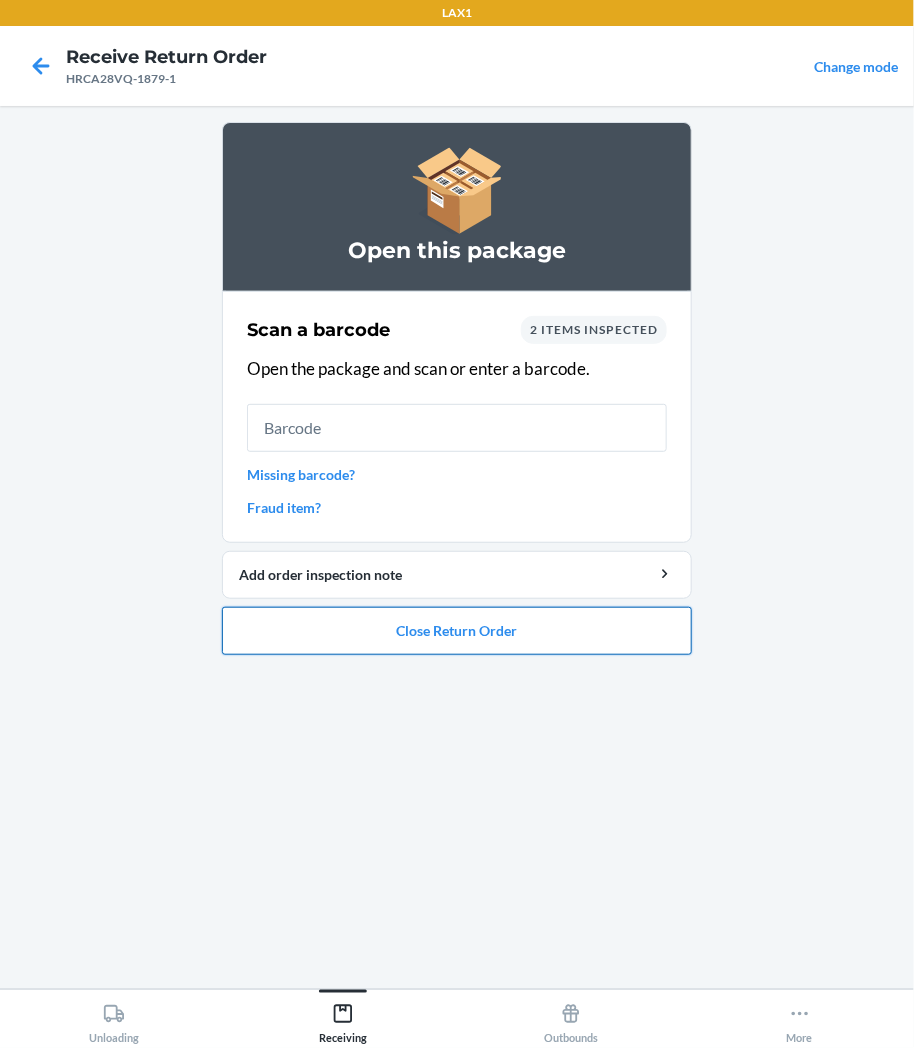 click on "Close Return Order" at bounding box center (457, 631) 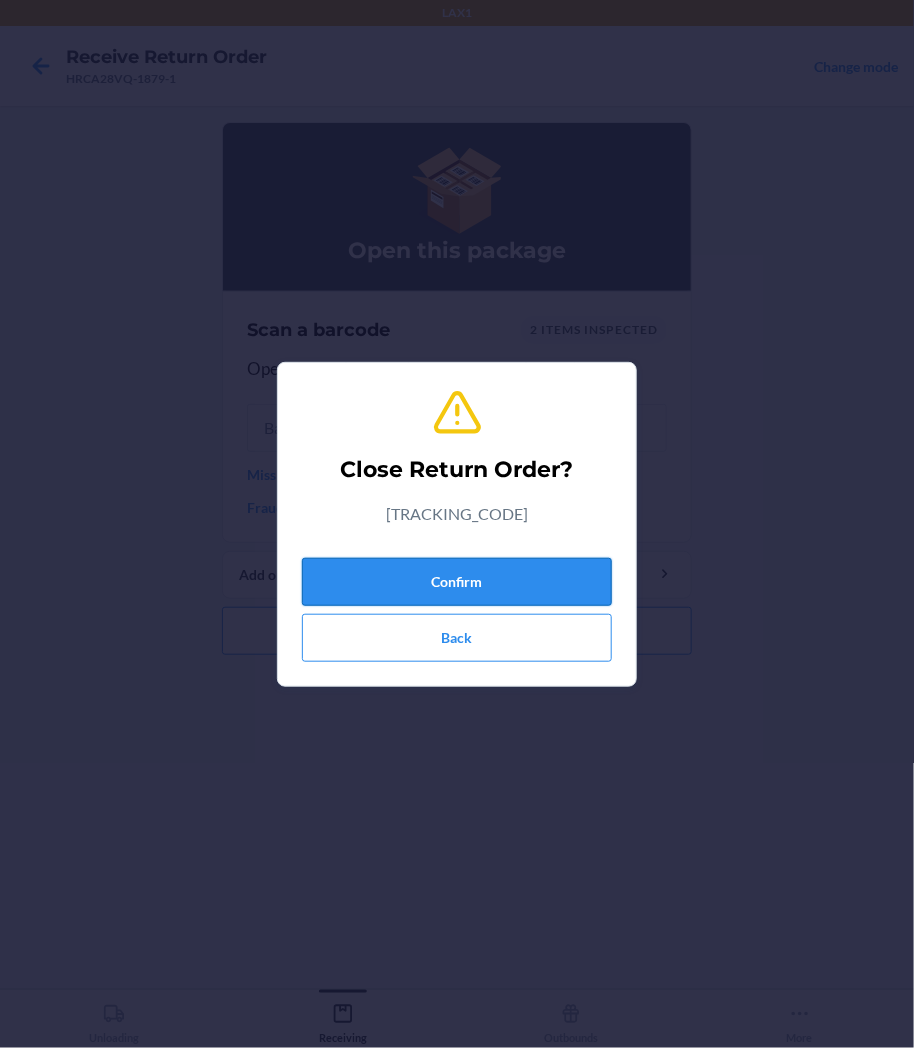 click on "Confirm" at bounding box center (457, 582) 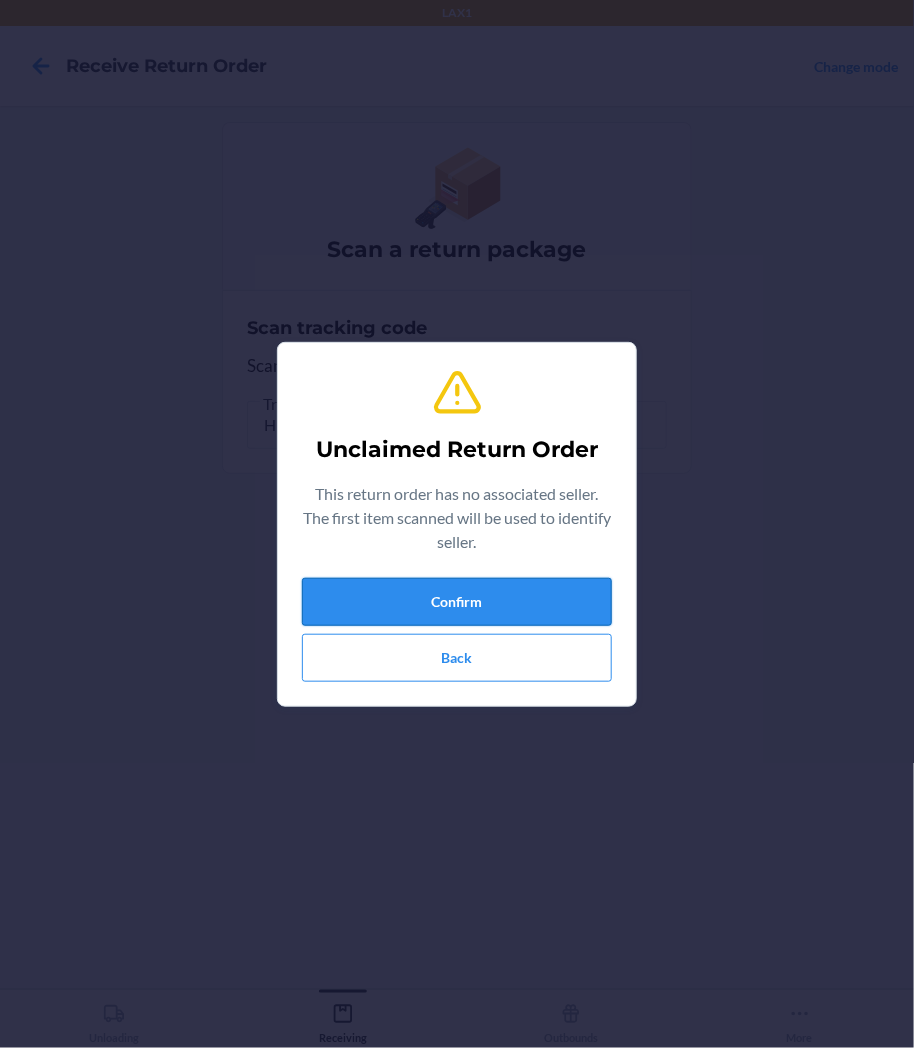 click on "Confirm" at bounding box center [457, 602] 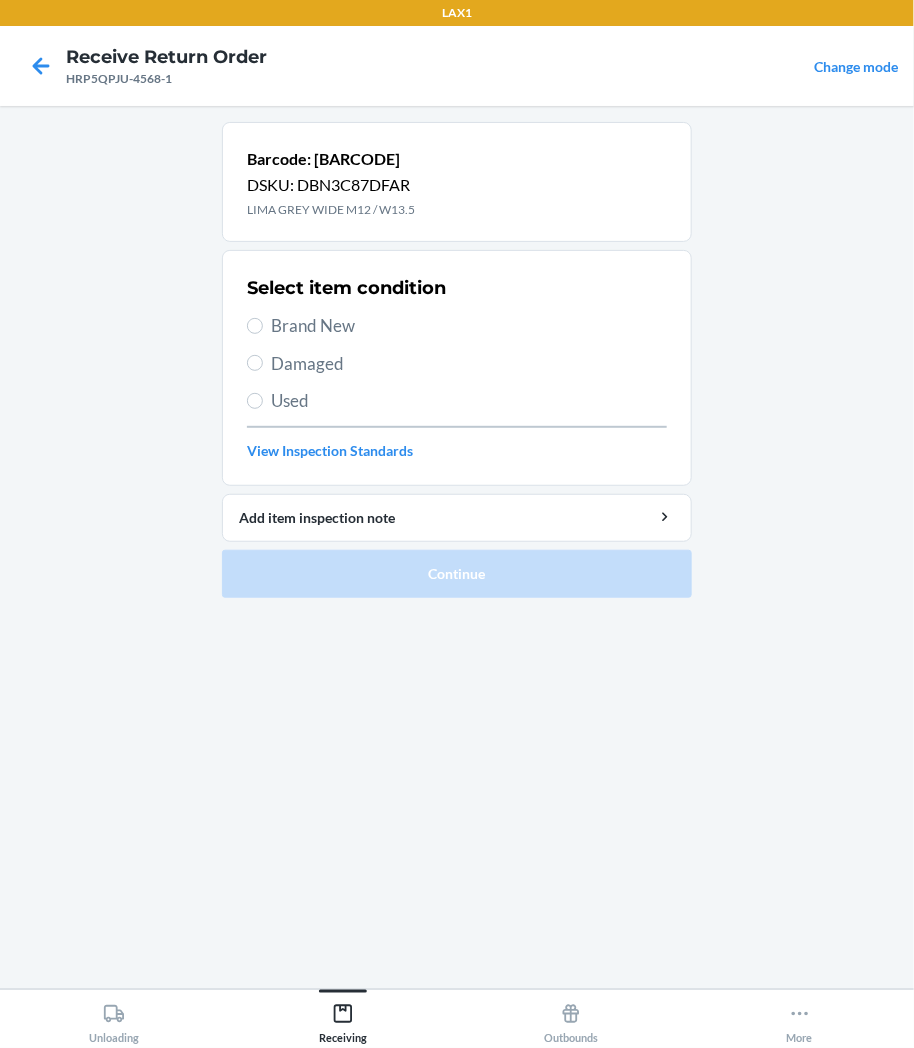 drag, startPoint x: 280, startPoint y: 364, endPoint x: 382, endPoint y: 424, distance: 118.3385 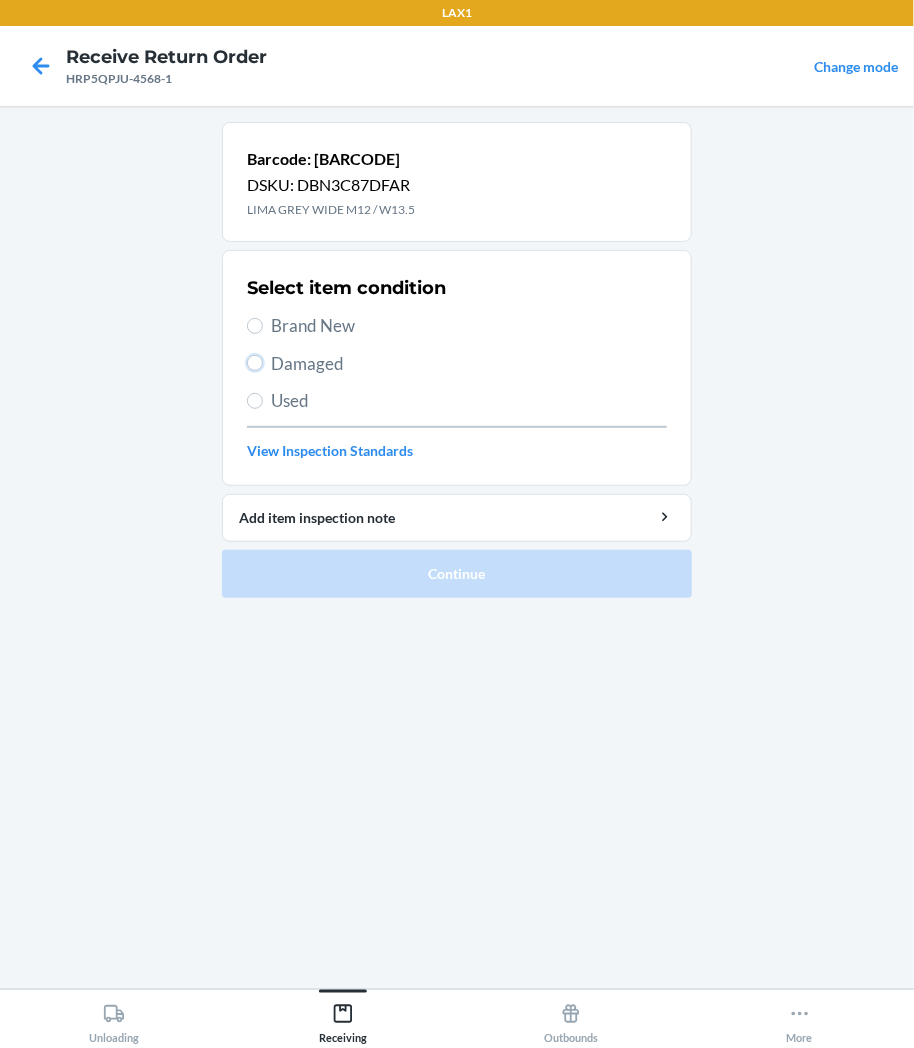click on "Damaged" at bounding box center [255, 363] 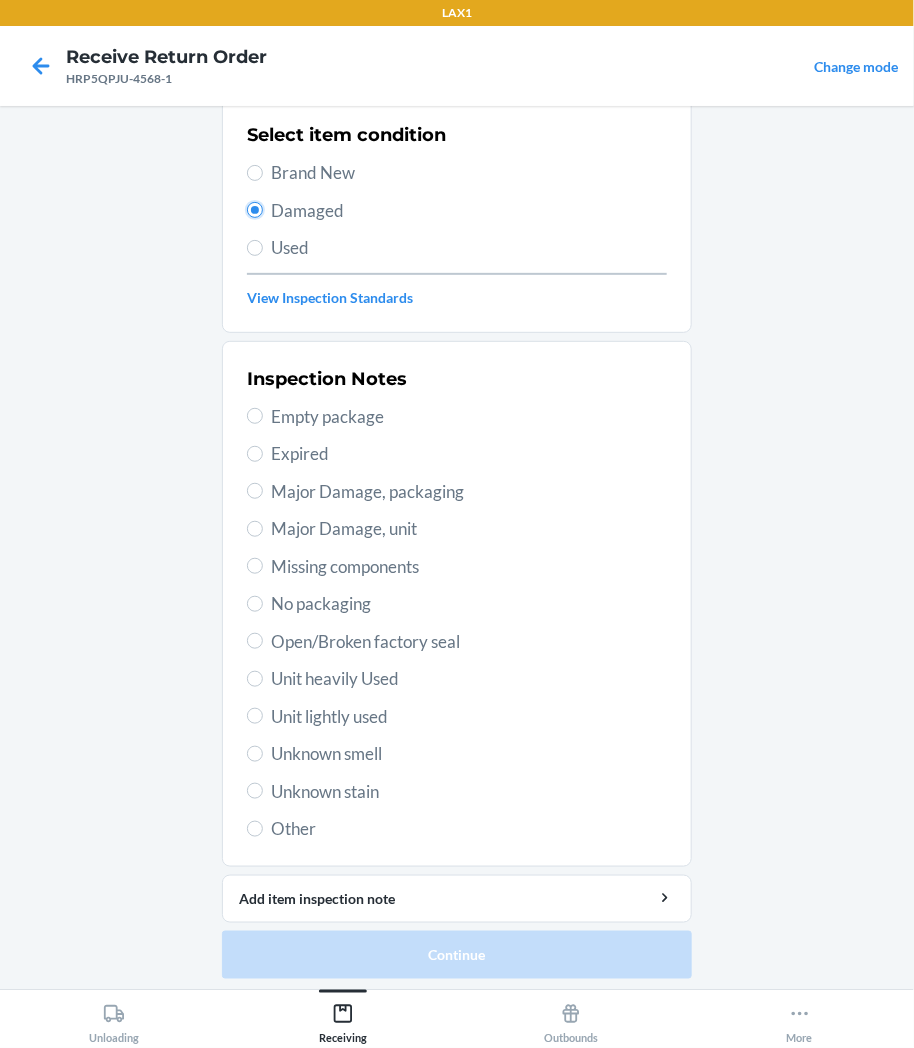 scroll, scrollTop: 157, scrollLeft: 0, axis: vertical 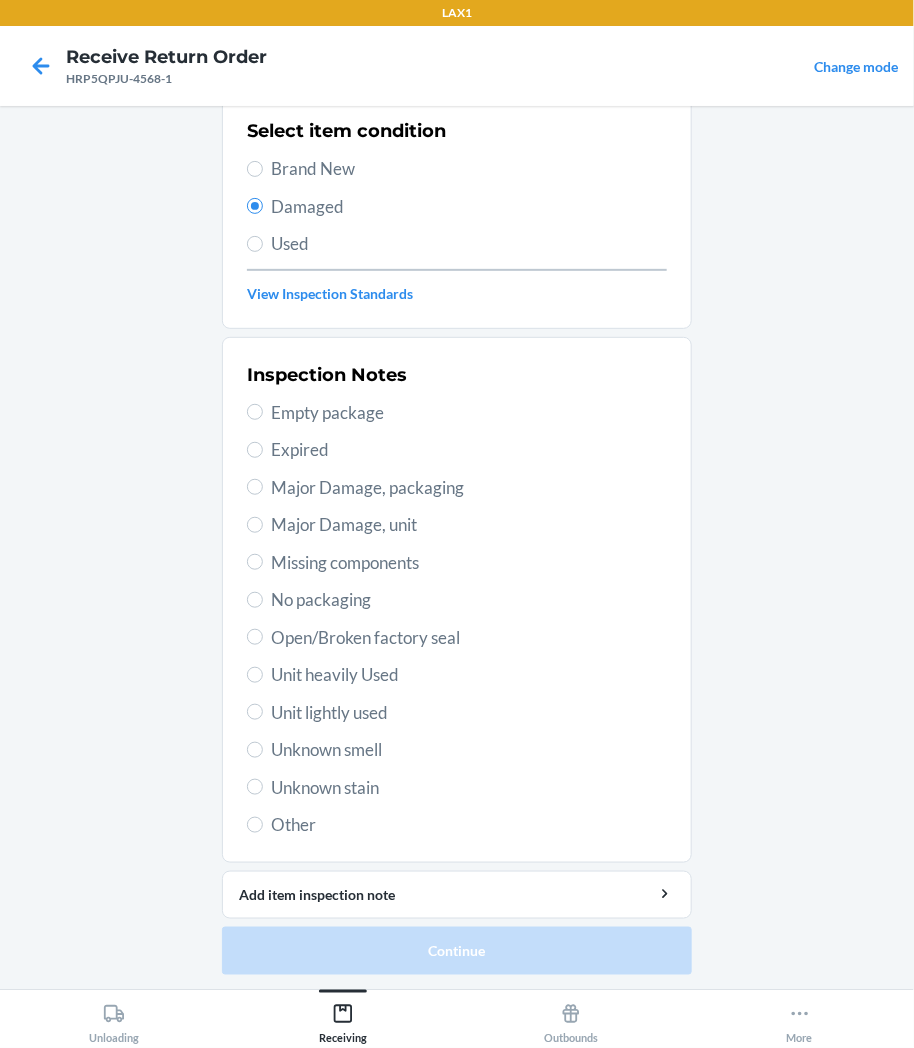 click on "Unit lightly used" at bounding box center [469, 713] 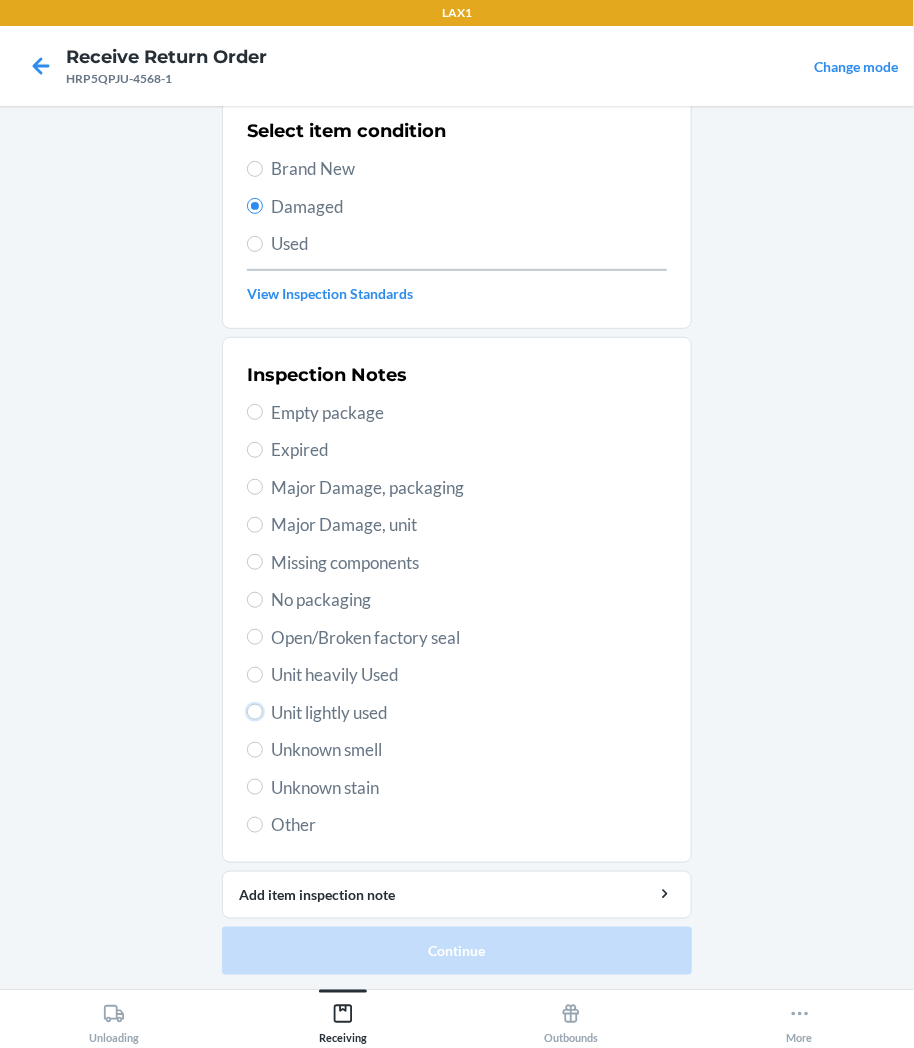 click on "Unit lightly used" at bounding box center (255, 712) 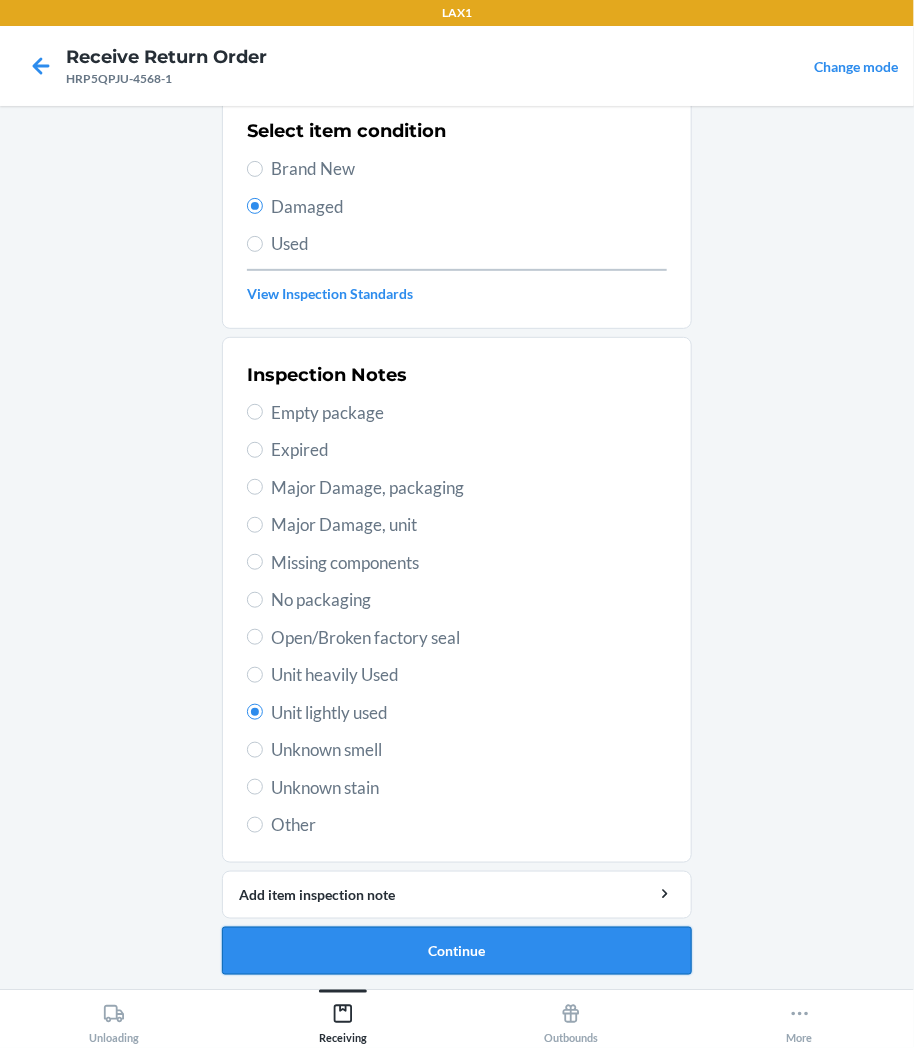 click on "Continue" at bounding box center [457, 951] 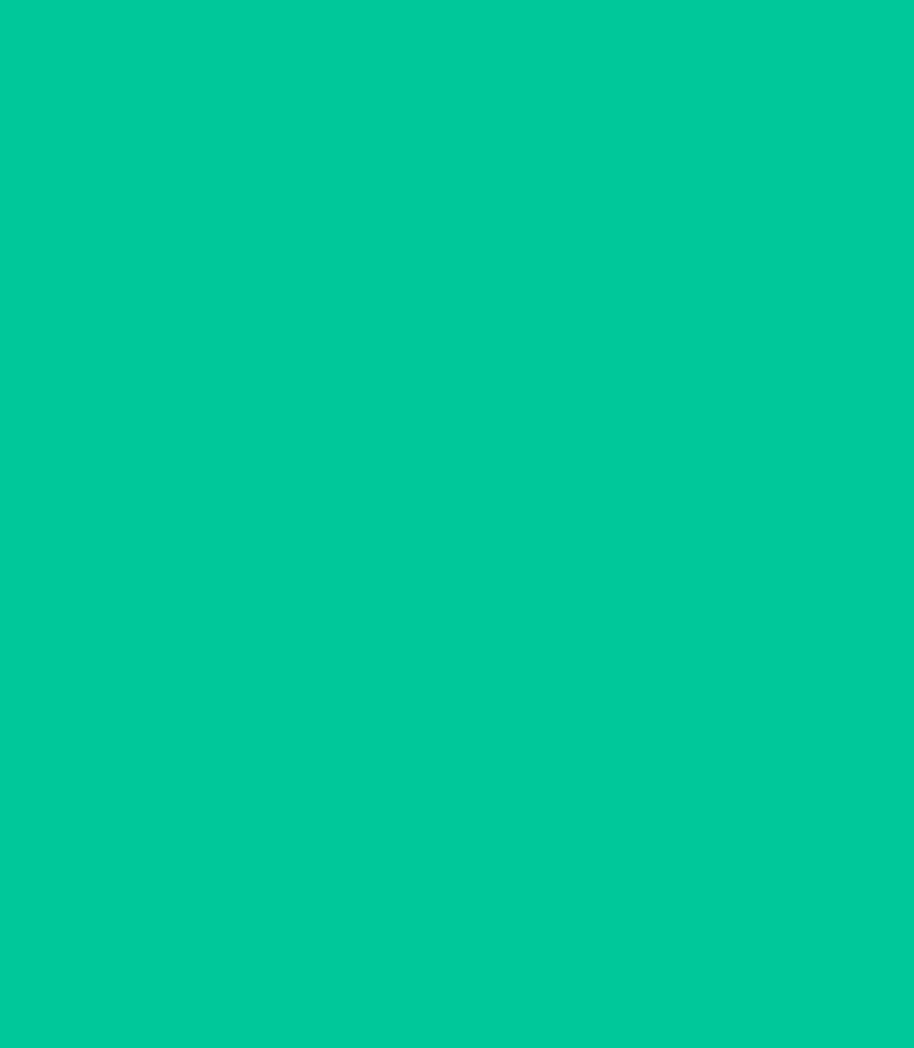 scroll, scrollTop: 0, scrollLeft: 0, axis: both 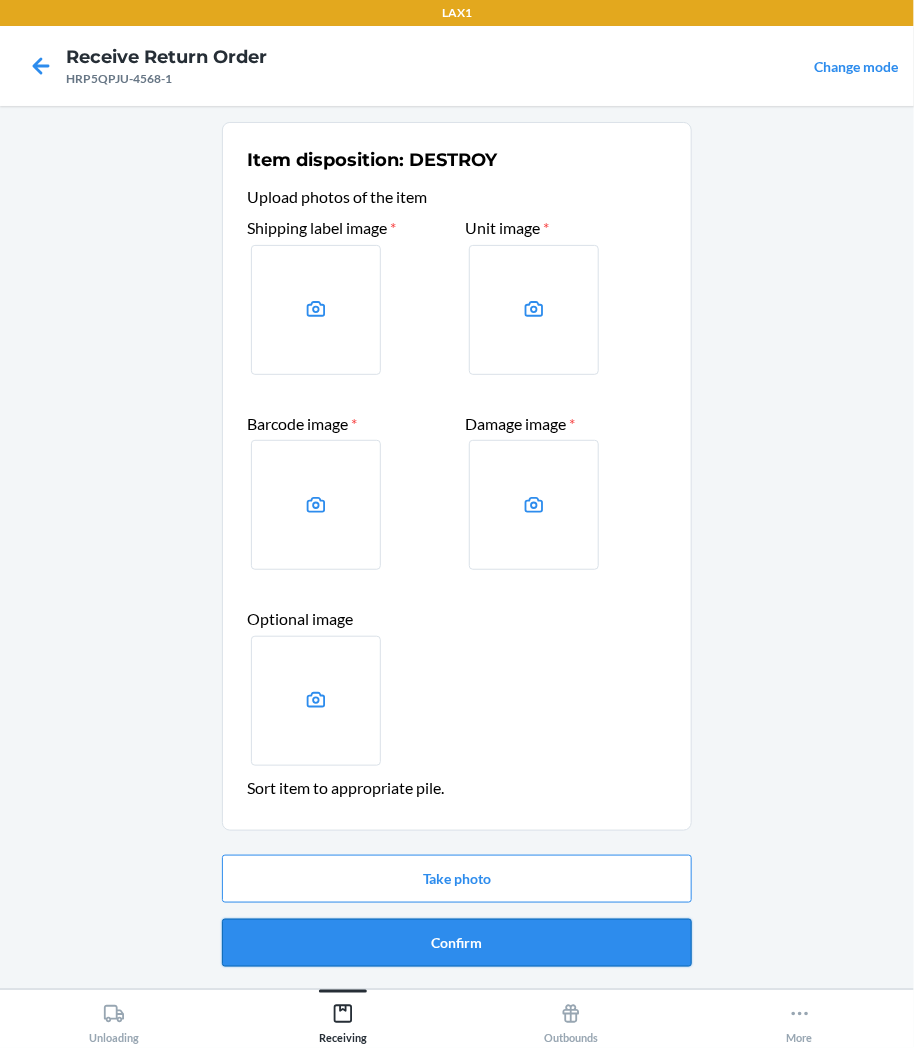 click on "Confirm" at bounding box center [457, 943] 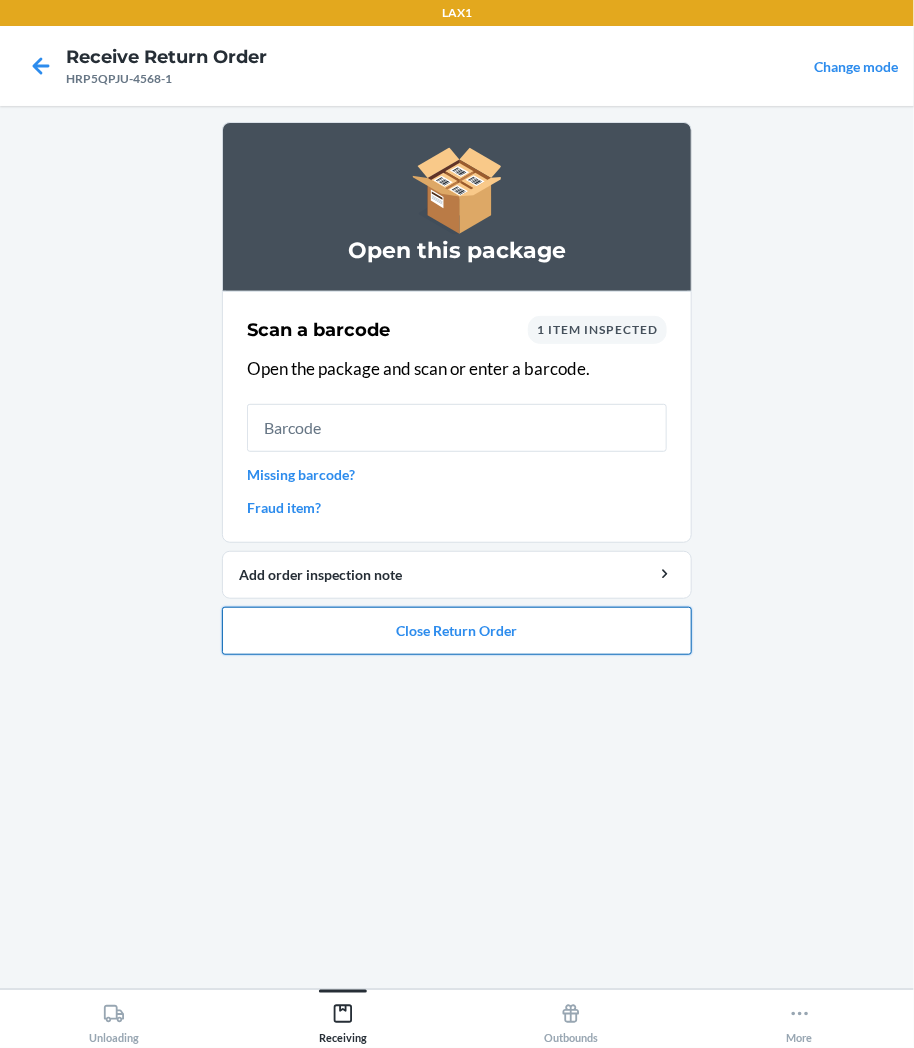 click on "Close Return Order" at bounding box center (457, 631) 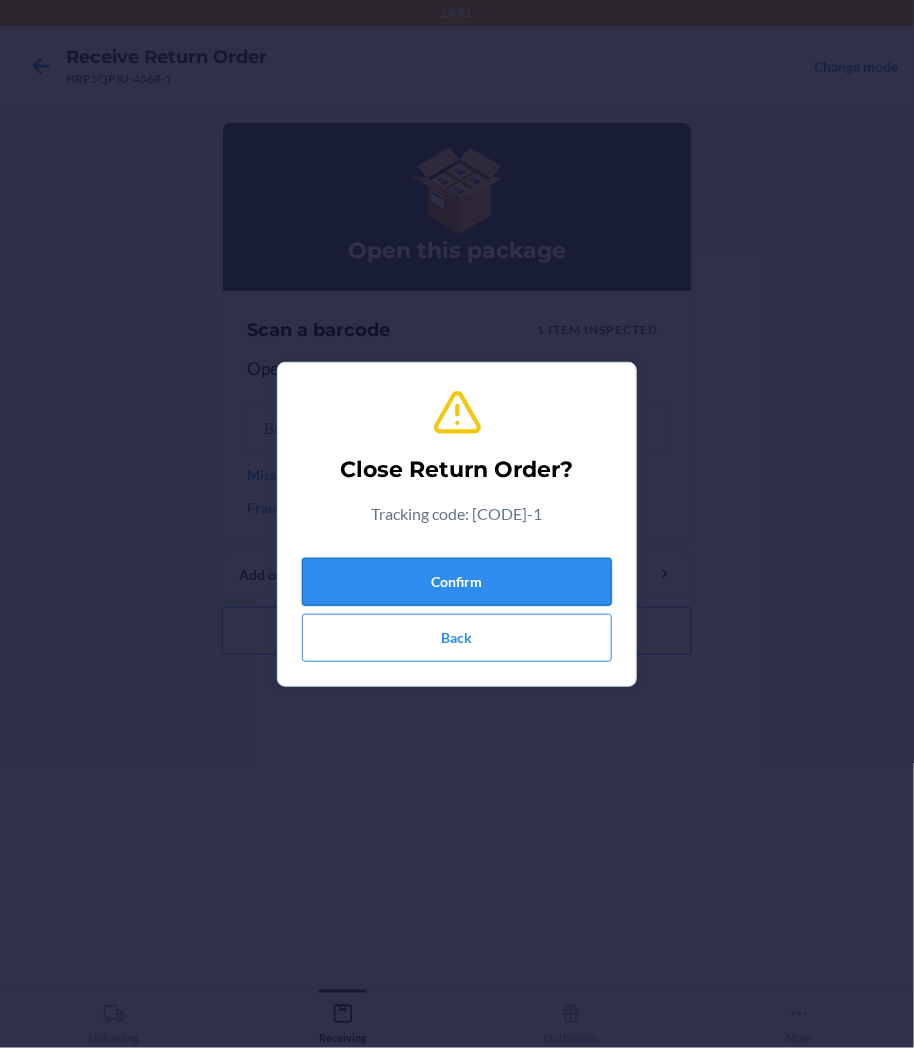 click on "Confirm" at bounding box center [457, 582] 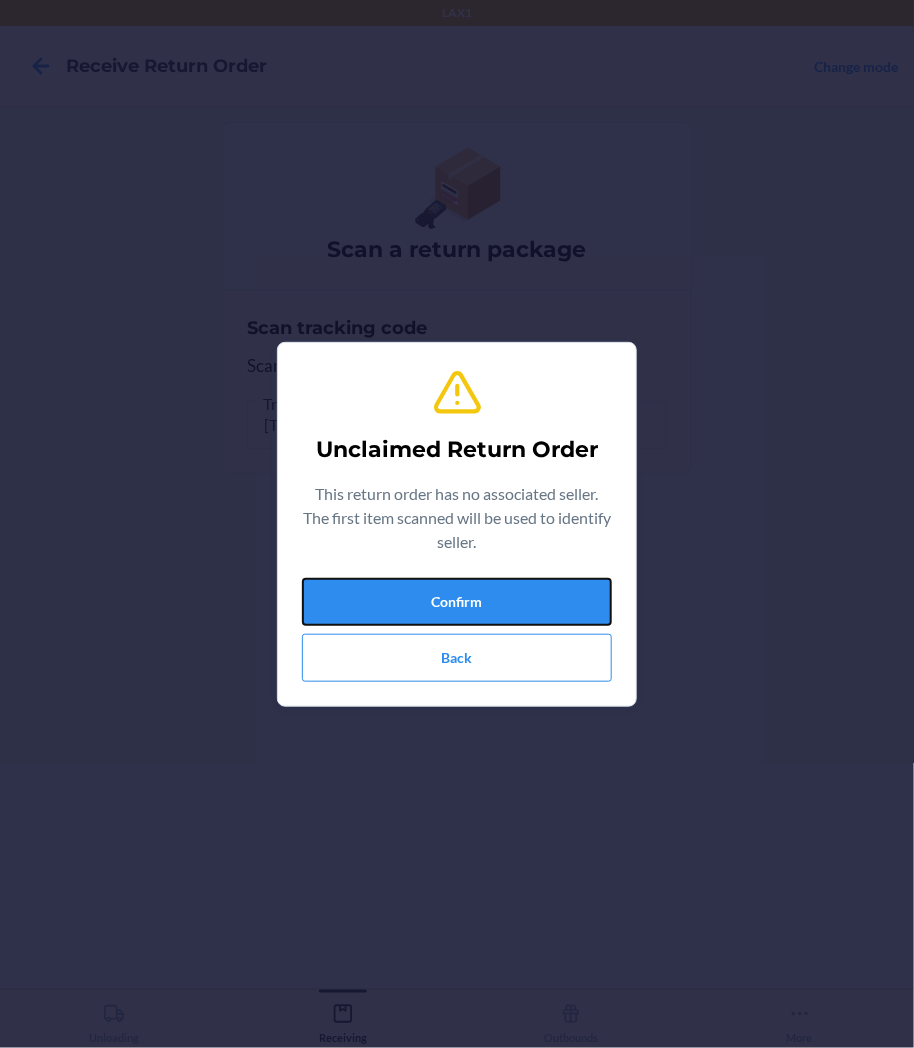 click on "Confirm" at bounding box center (457, 602) 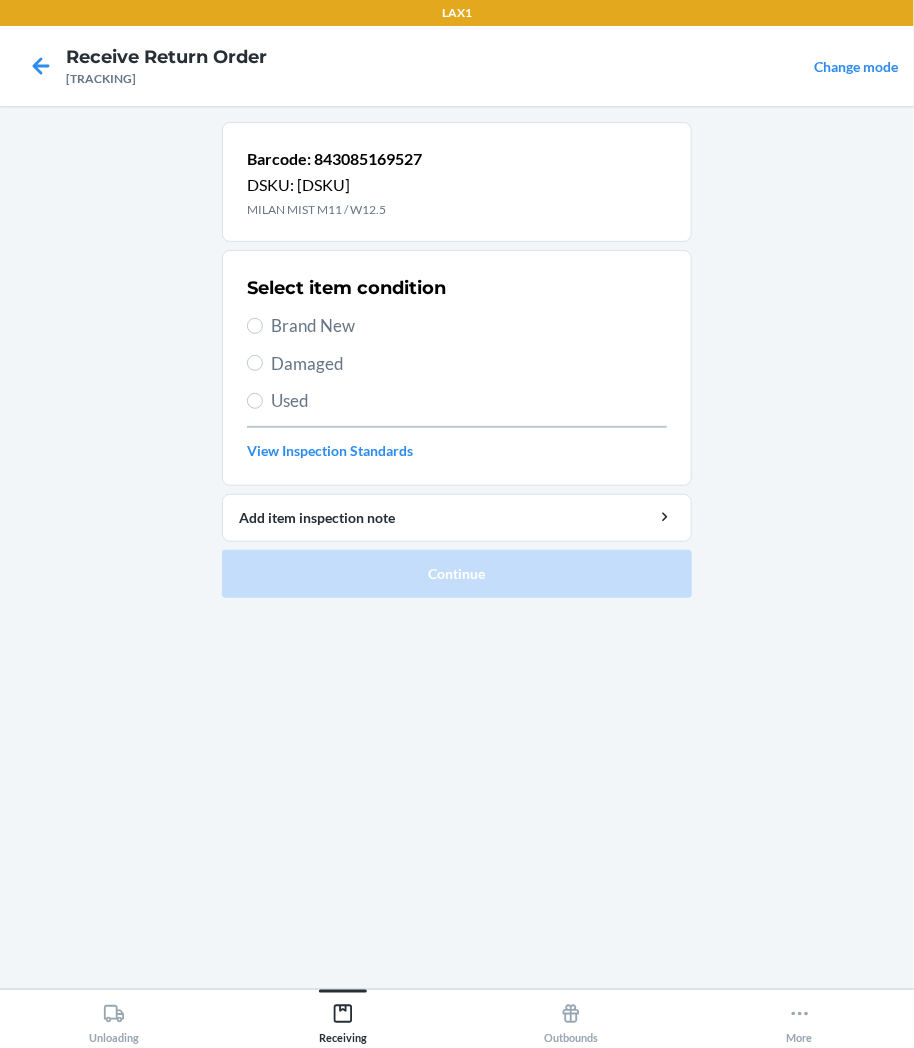 click on "Damaged" at bounding box center (469, 364) 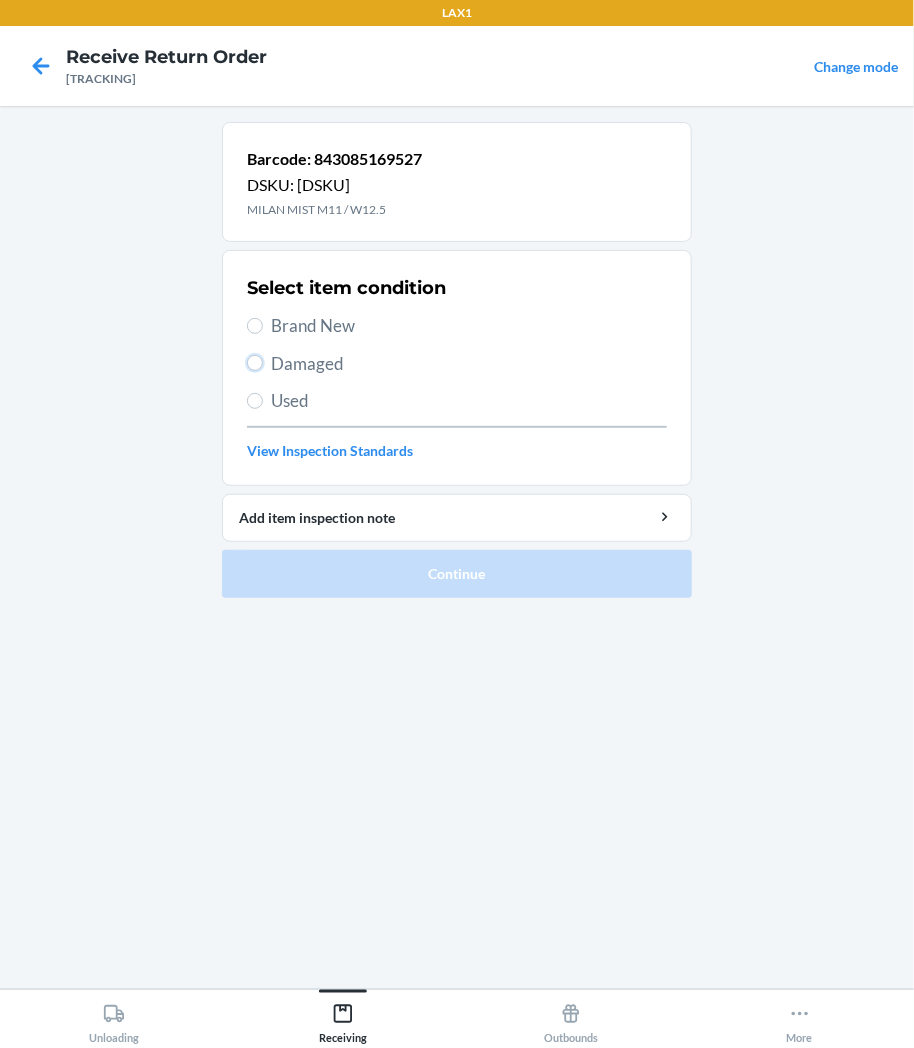 click on "Damaged" at bounding box center (255, 363) 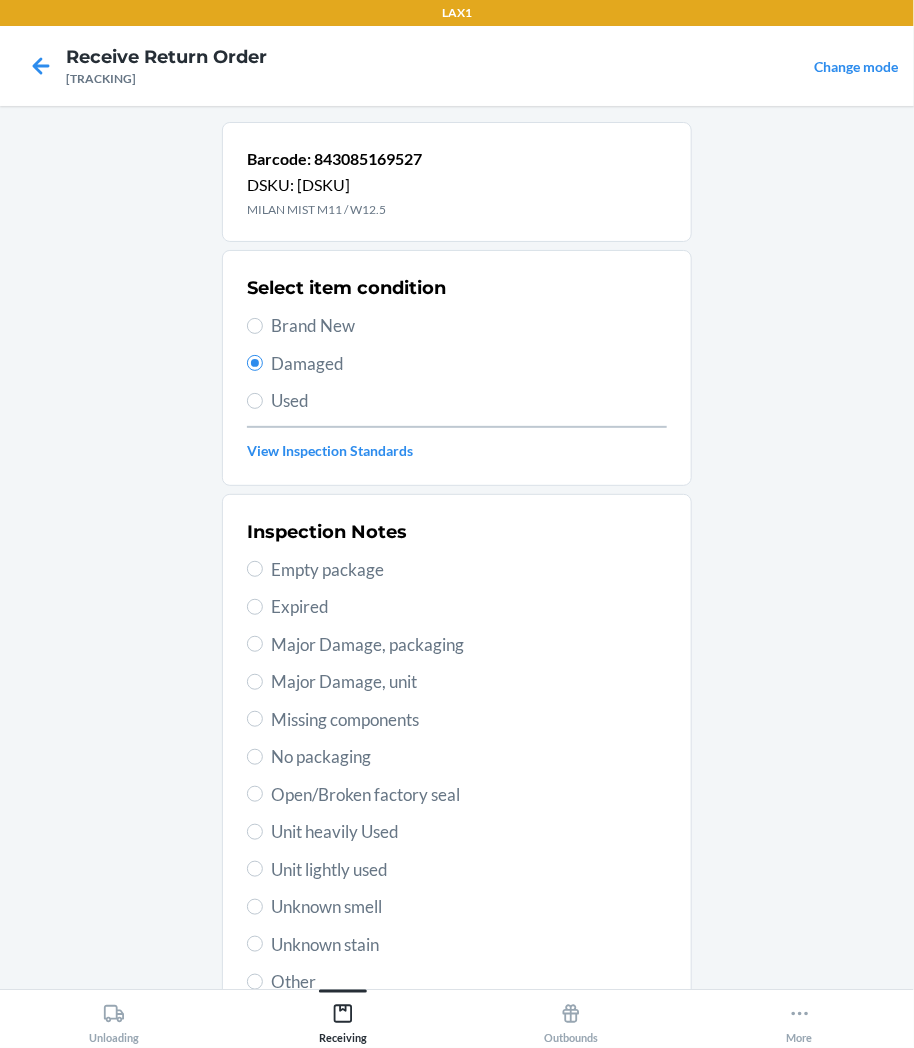 click on "Unit lightly used" at bounding box center [469, 870] 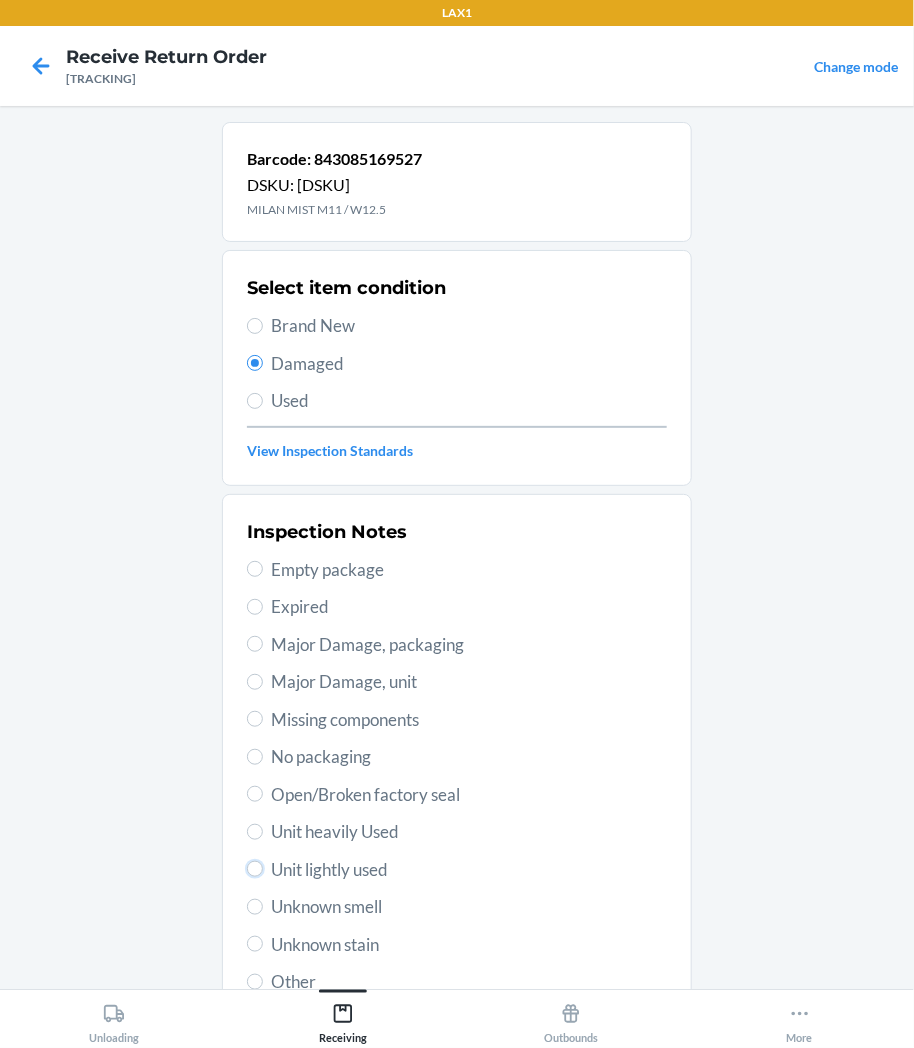 click on "Unit lightly used" at bounding box center (255, 869) 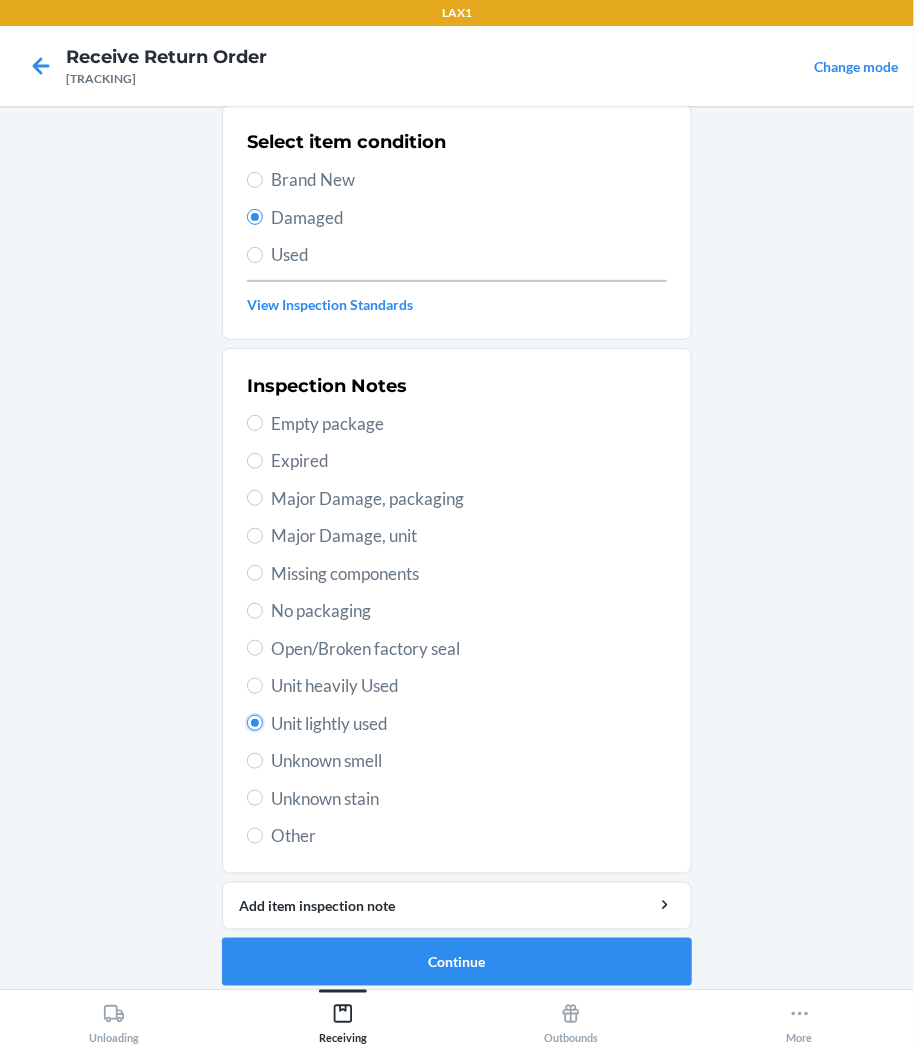 scroll, scrollTop: 157, scrollLeft: 0, axis: vertical 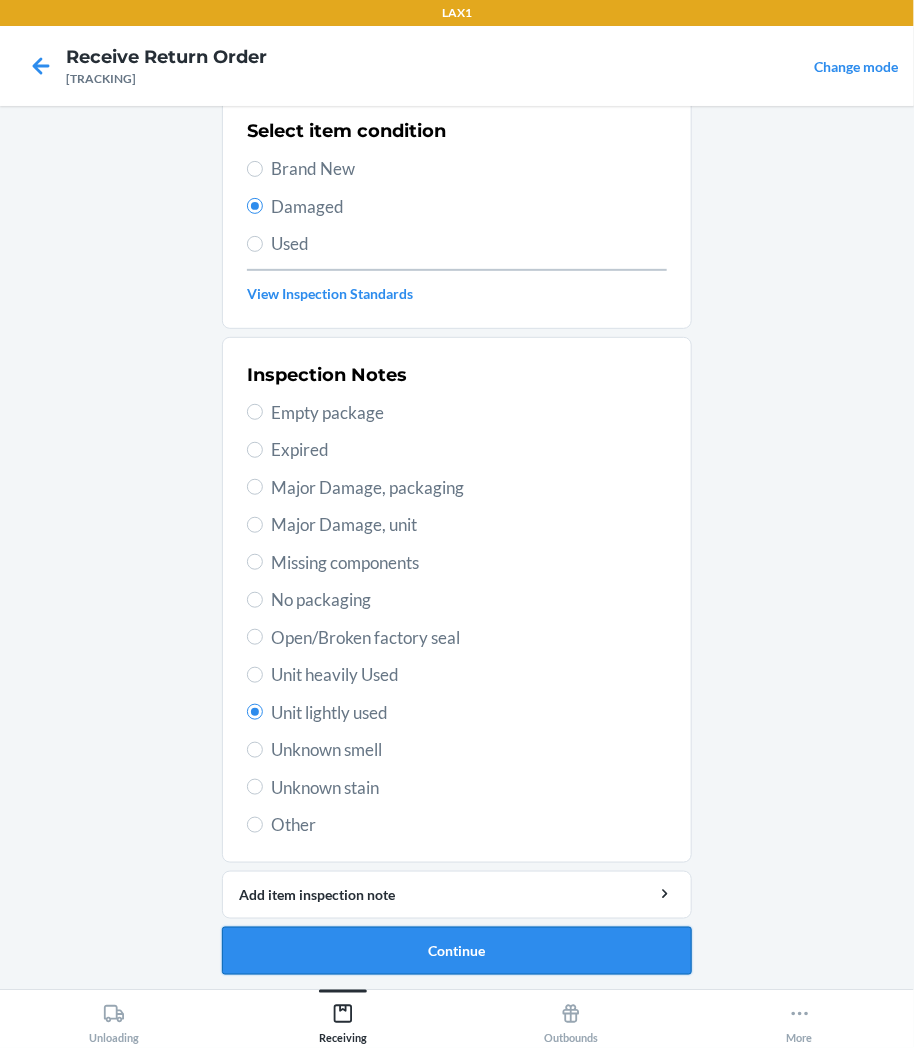 click on "Continue" at bounding box center [457, 951] 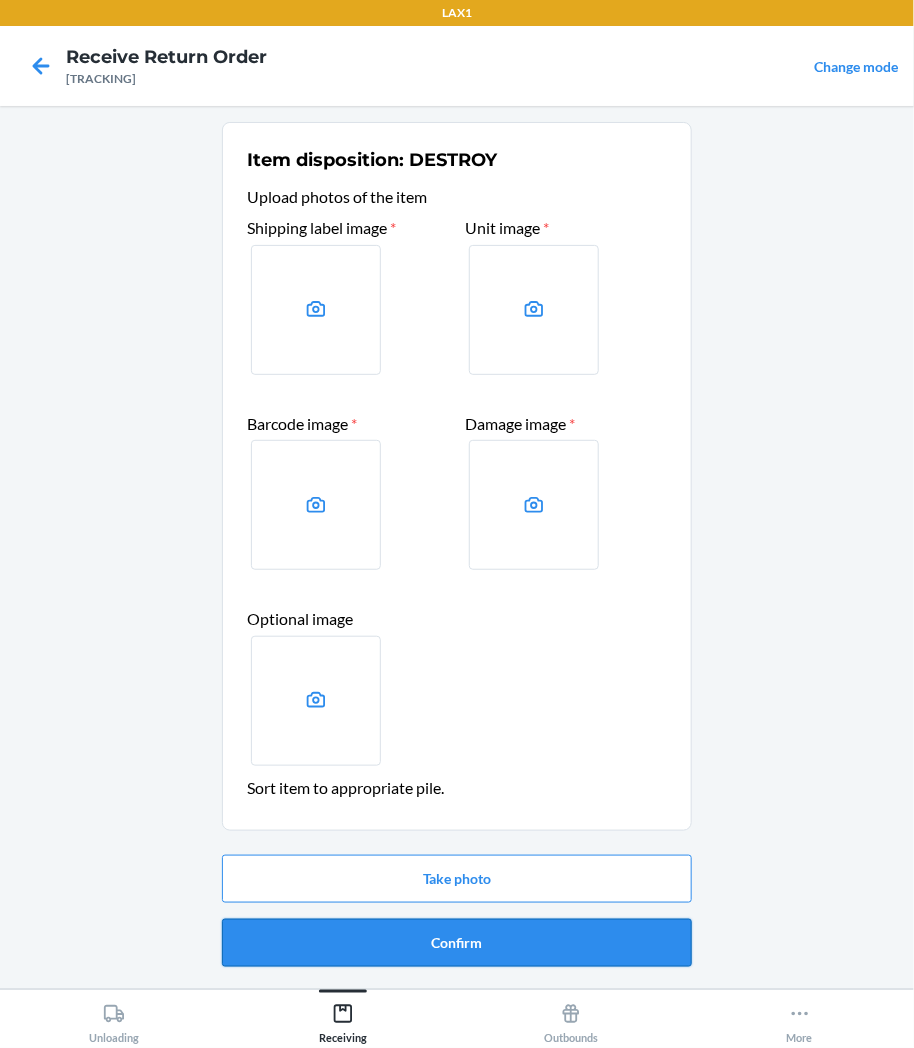 click on "Confirm" at bounding box center (457, 943) 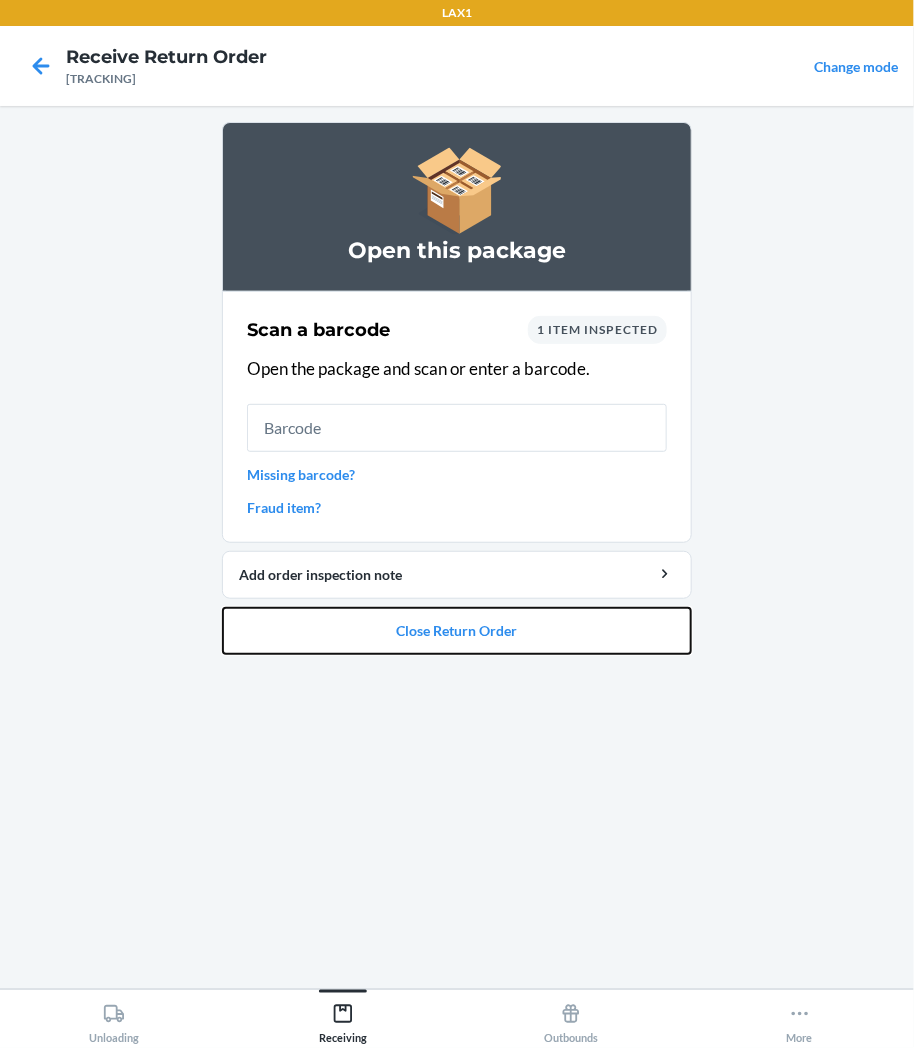 drag, startPoint x: 695, startPoint y: 703, endPoint x: 687, endPoint y: 715, distance: 14.422205 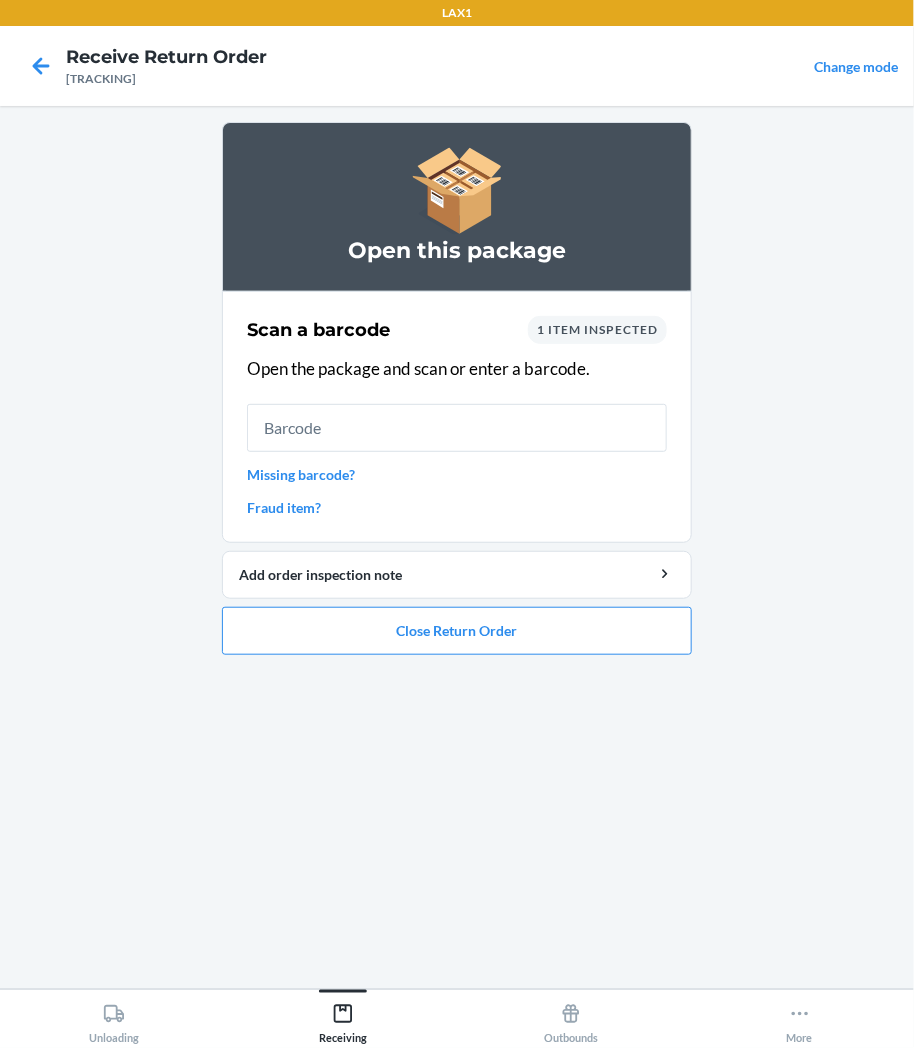 click on "Open this package Scan a barcode 1 item inspected Open the package and scan or enter a barcode. Missing barcode? Fraud item? Add order inspection note Close Return Order" at bounding box center (457, 396) 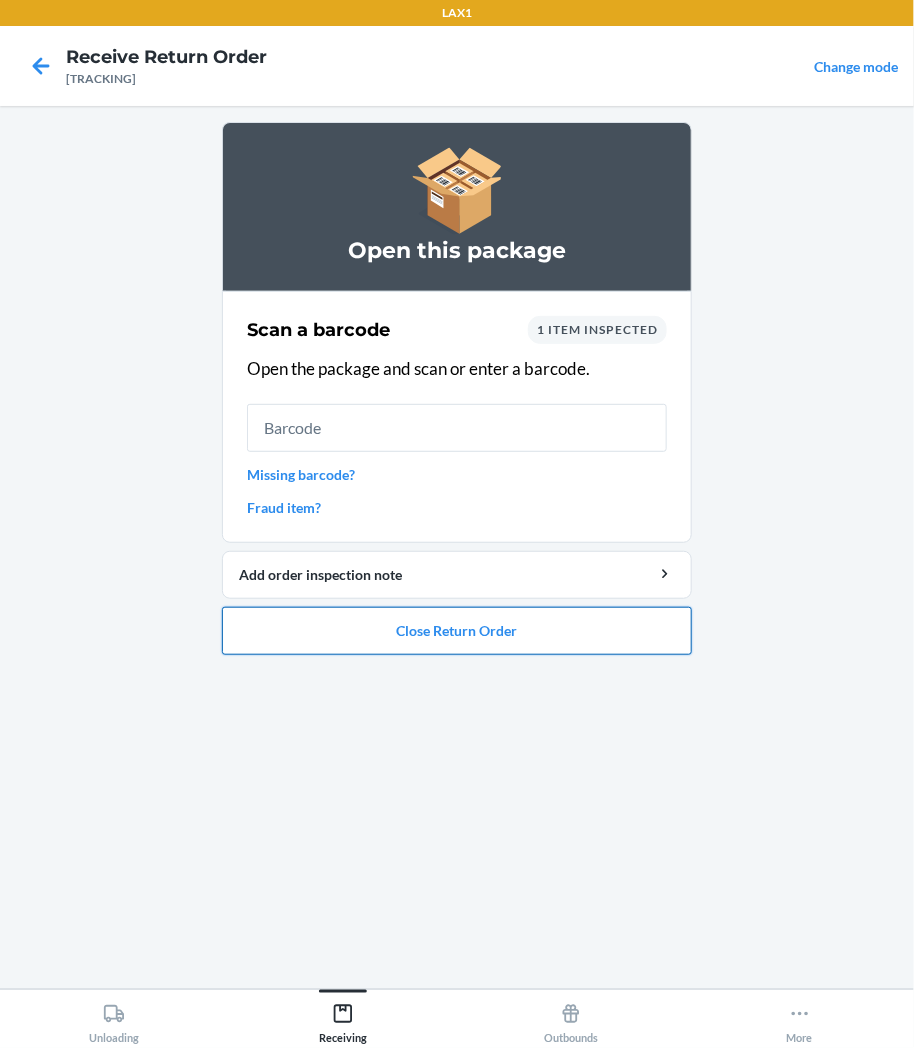 click on "Close Return Order" at bounding box center (457, 631) 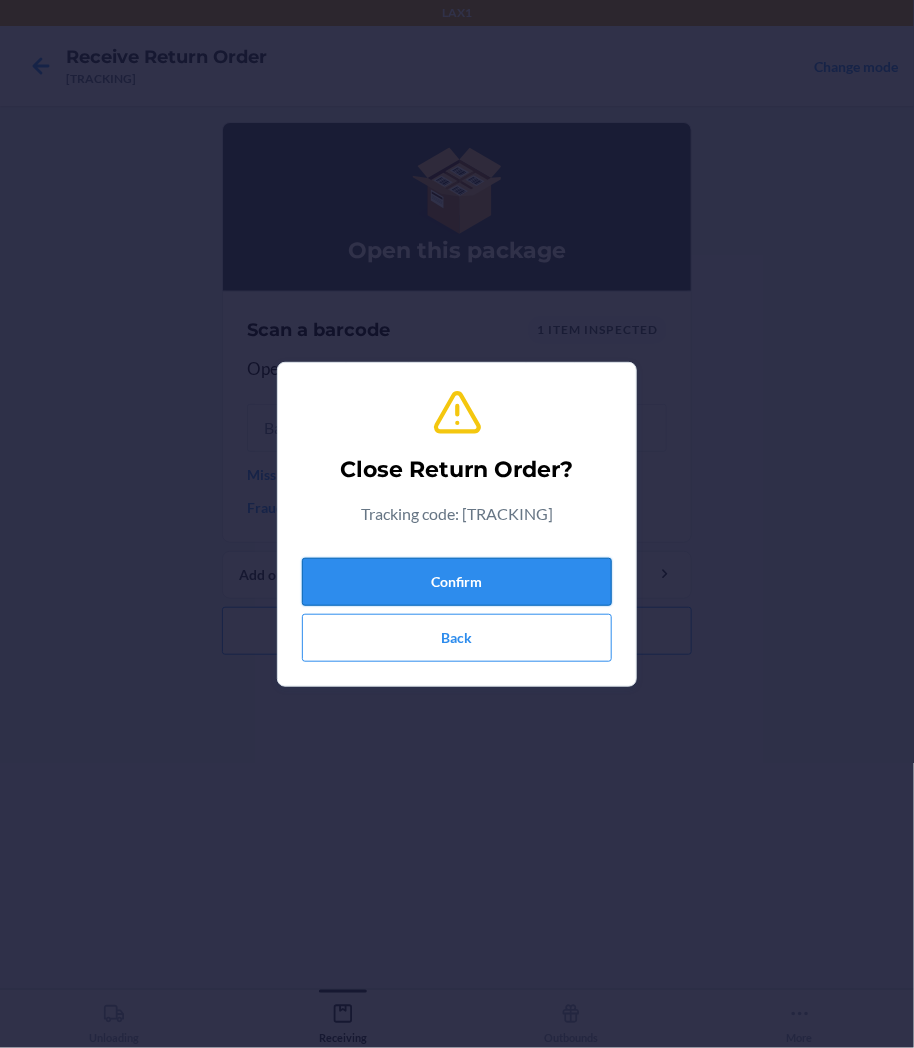 click on "Confirm" at bounding box center (457, 582) 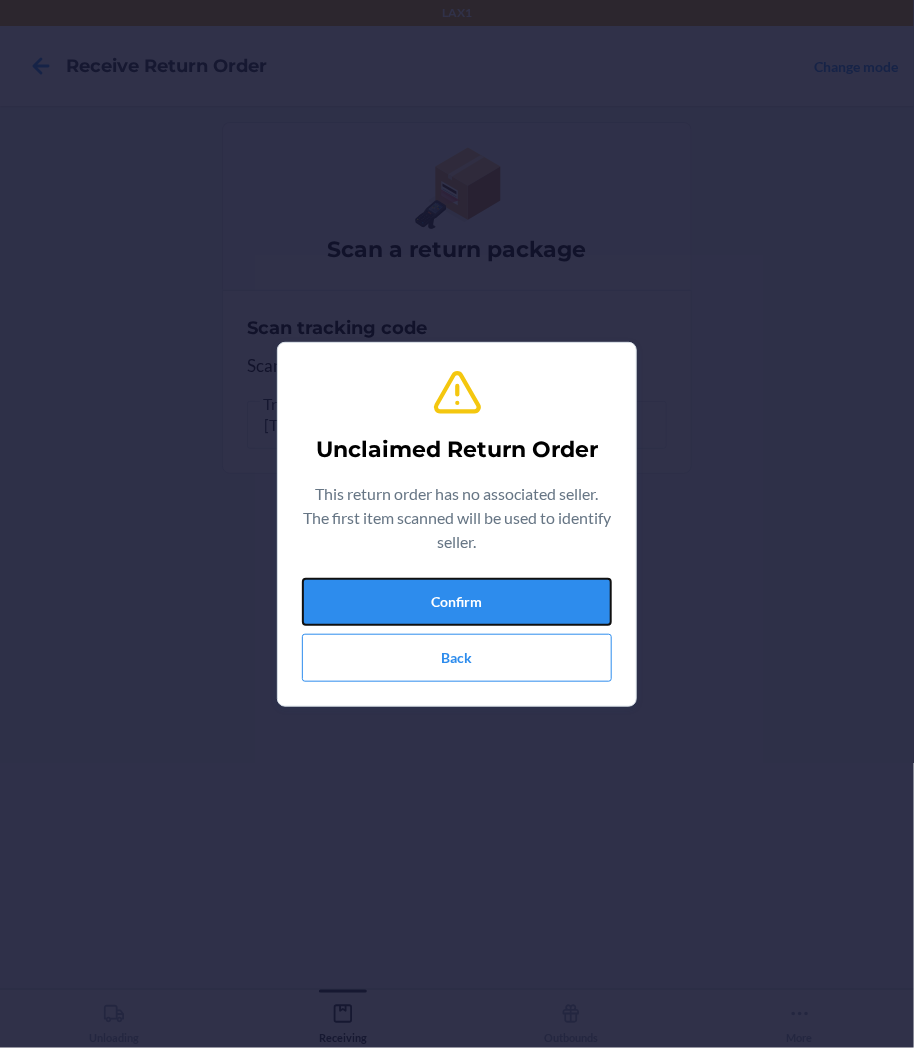 click on "Confirm" at bounding box center (457, 602) 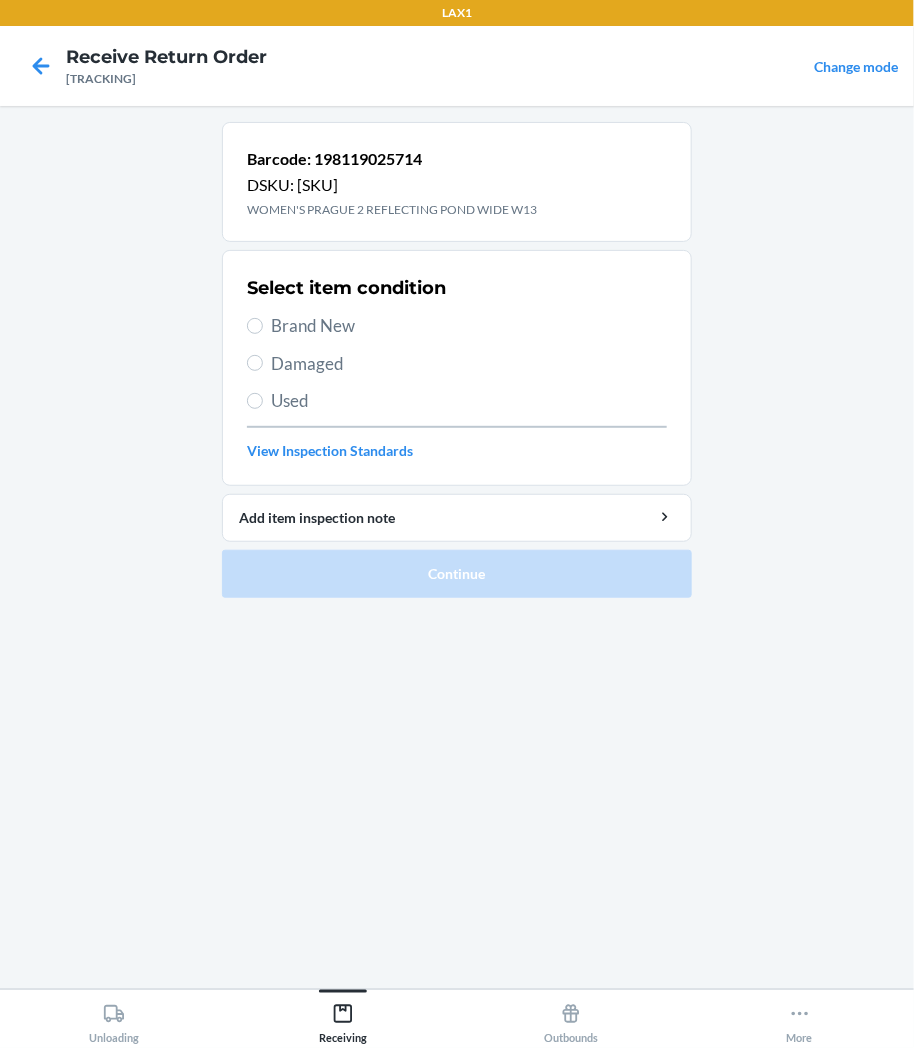 click on "Damaged" at bounding box center (469, 364) 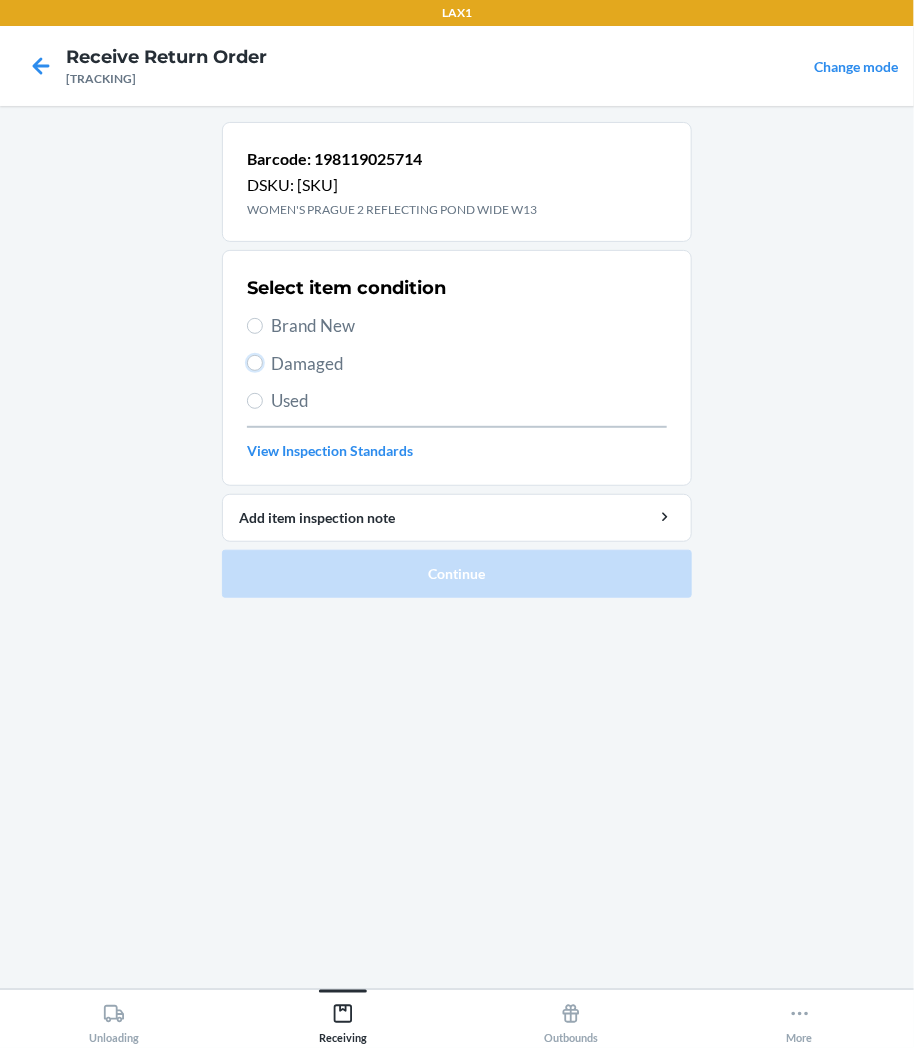 click on "Damaged" at bounding box center [255, 363] 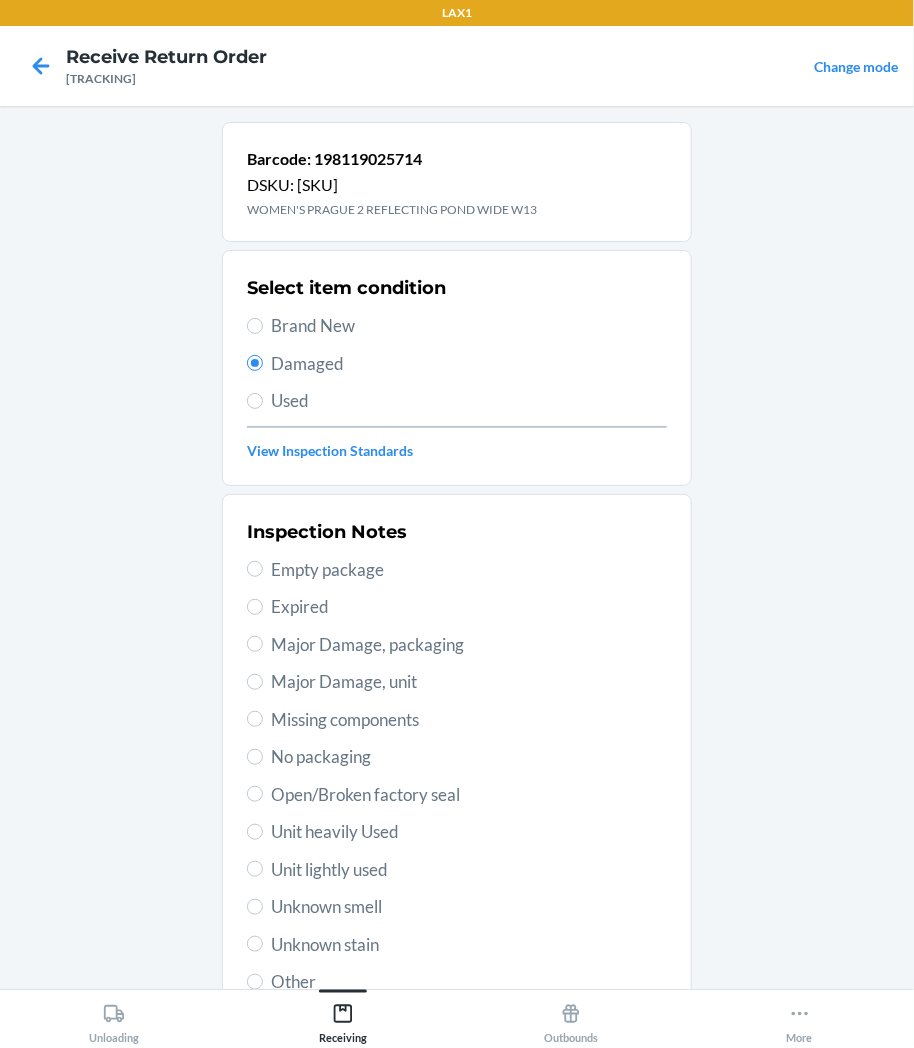 click on "Unit lightly used" at bounding box center [469, 870] 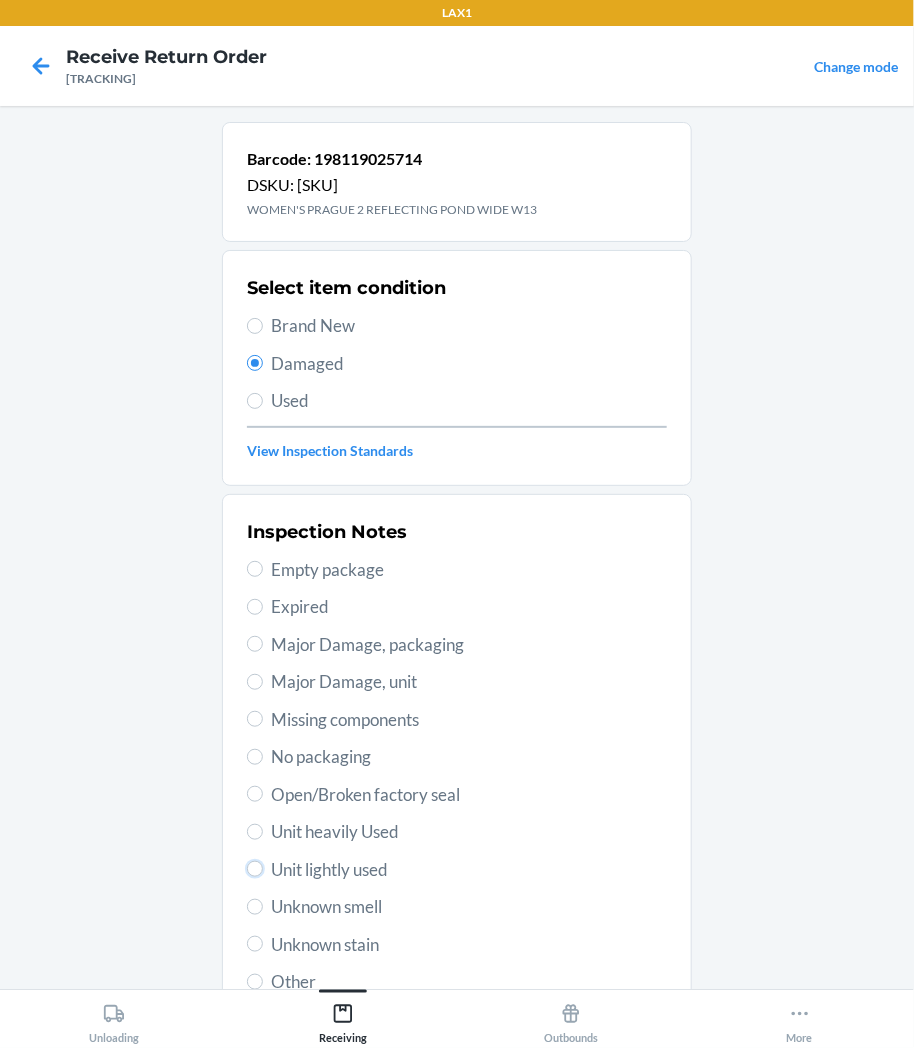click on "Unit lightly used" at bounding box center [255, 869] 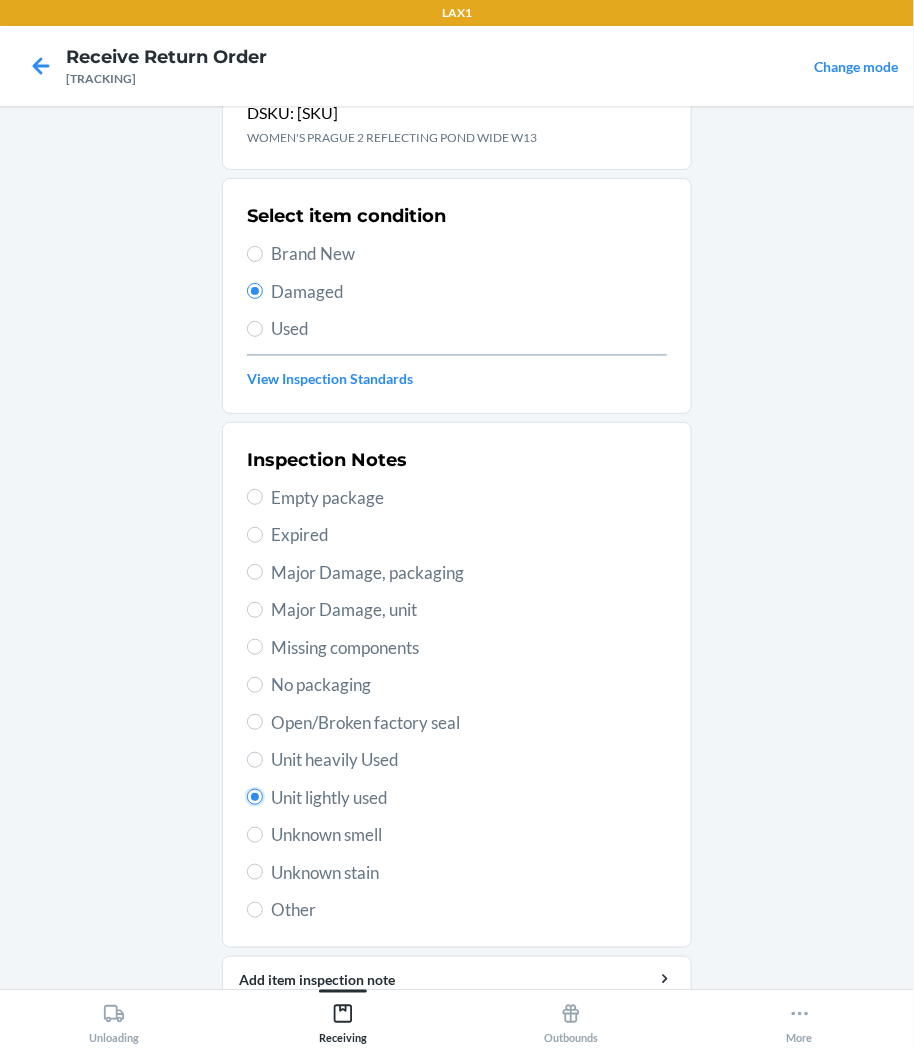 scroll, scrollTop: 157, scrollLeft: 0, axis: vertical 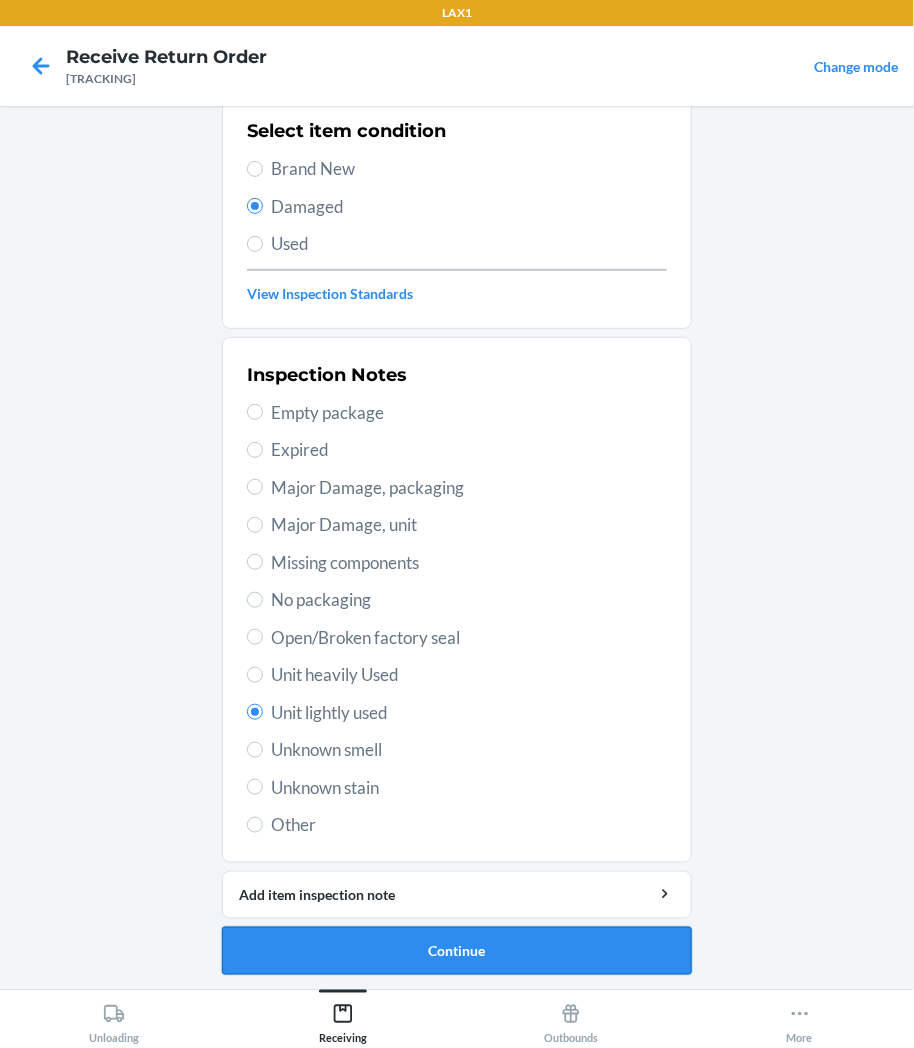 click on "Continue" at bounding box center [457, 951] 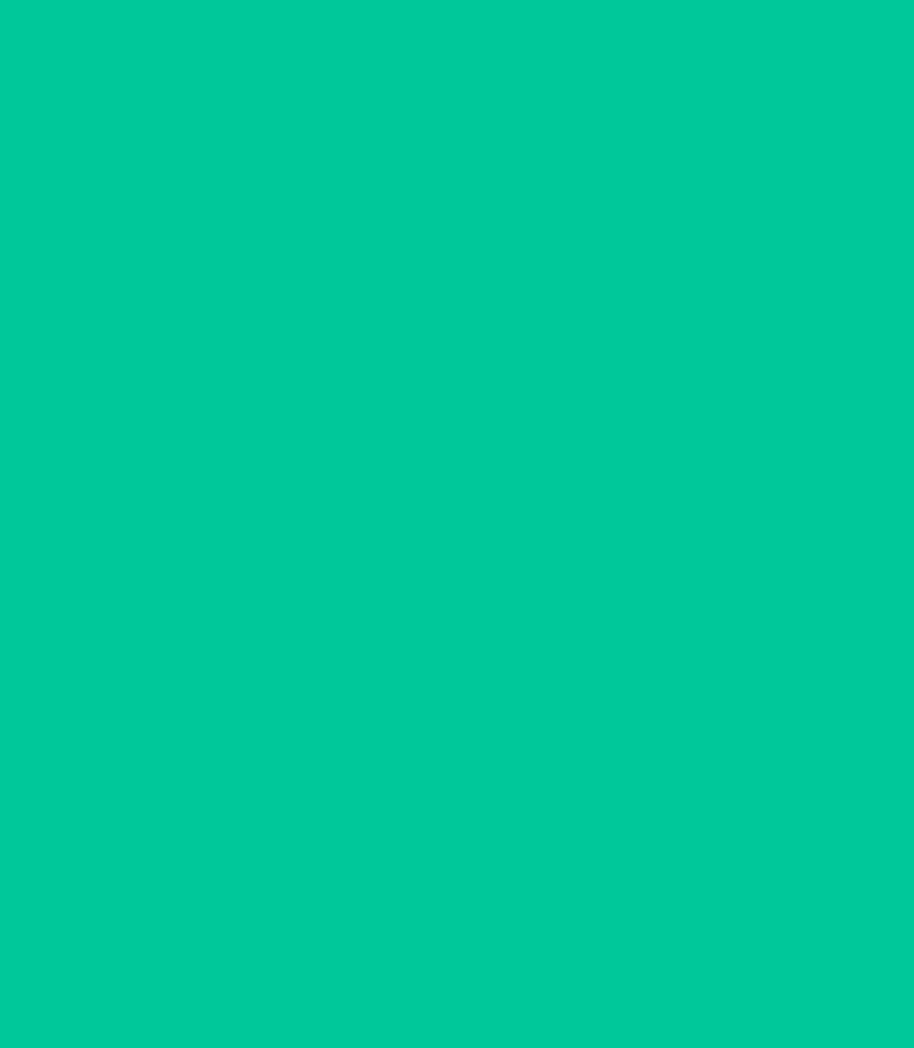 scroll, scrollTop: 0, scrollLeft: 0, axis: both 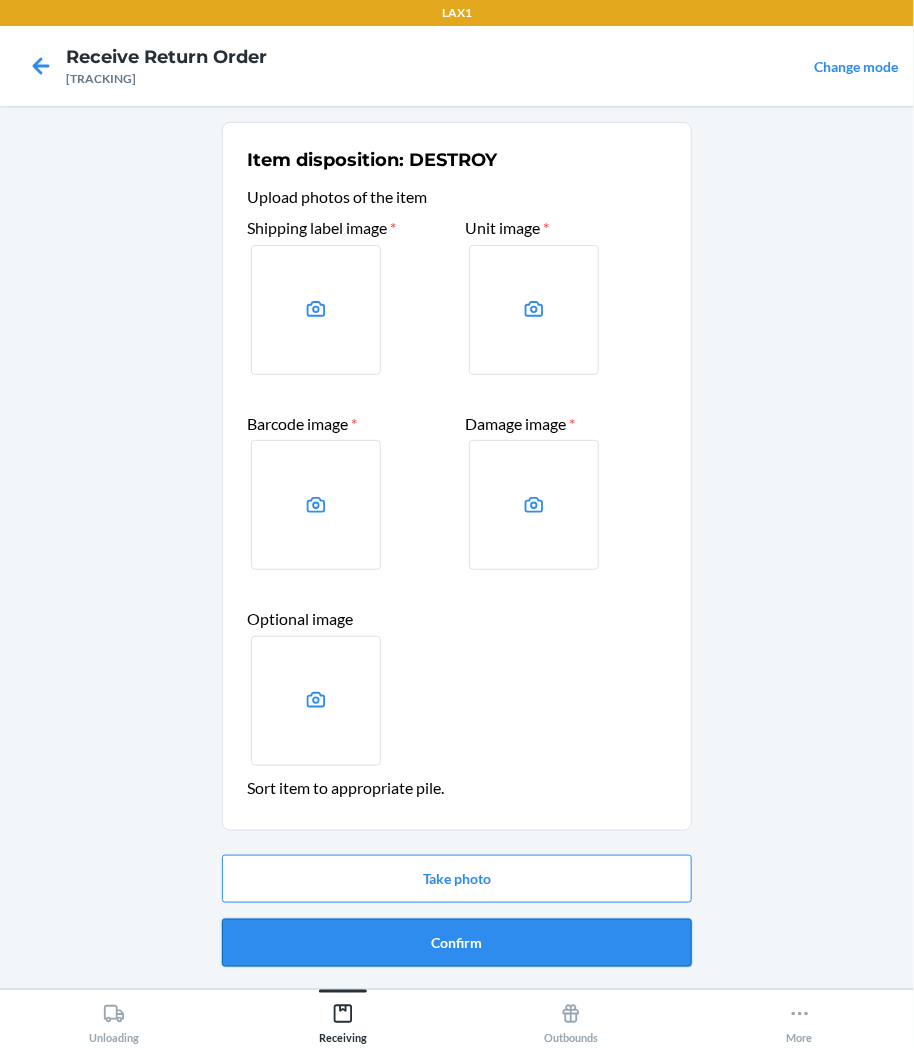 click on "Confirm" at bounding box center (457, 943) 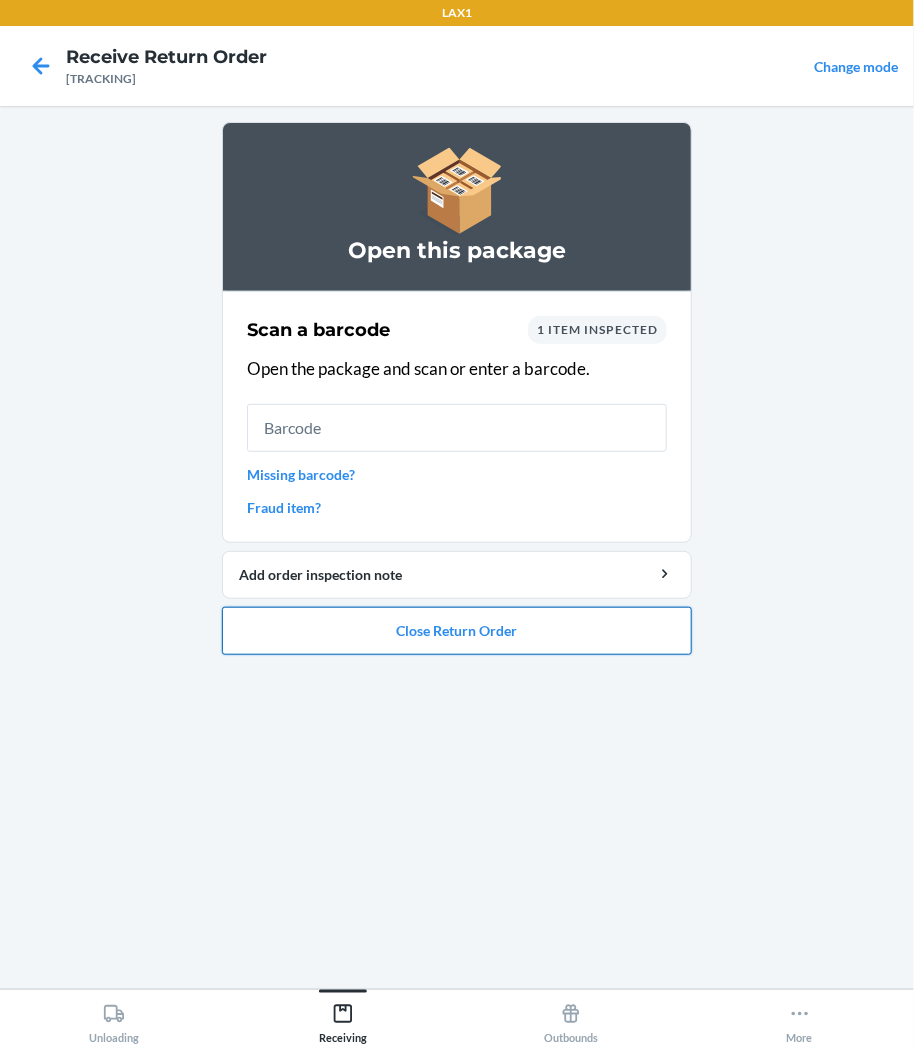 click on "Close Return Order" at bounding box center [457, 631] 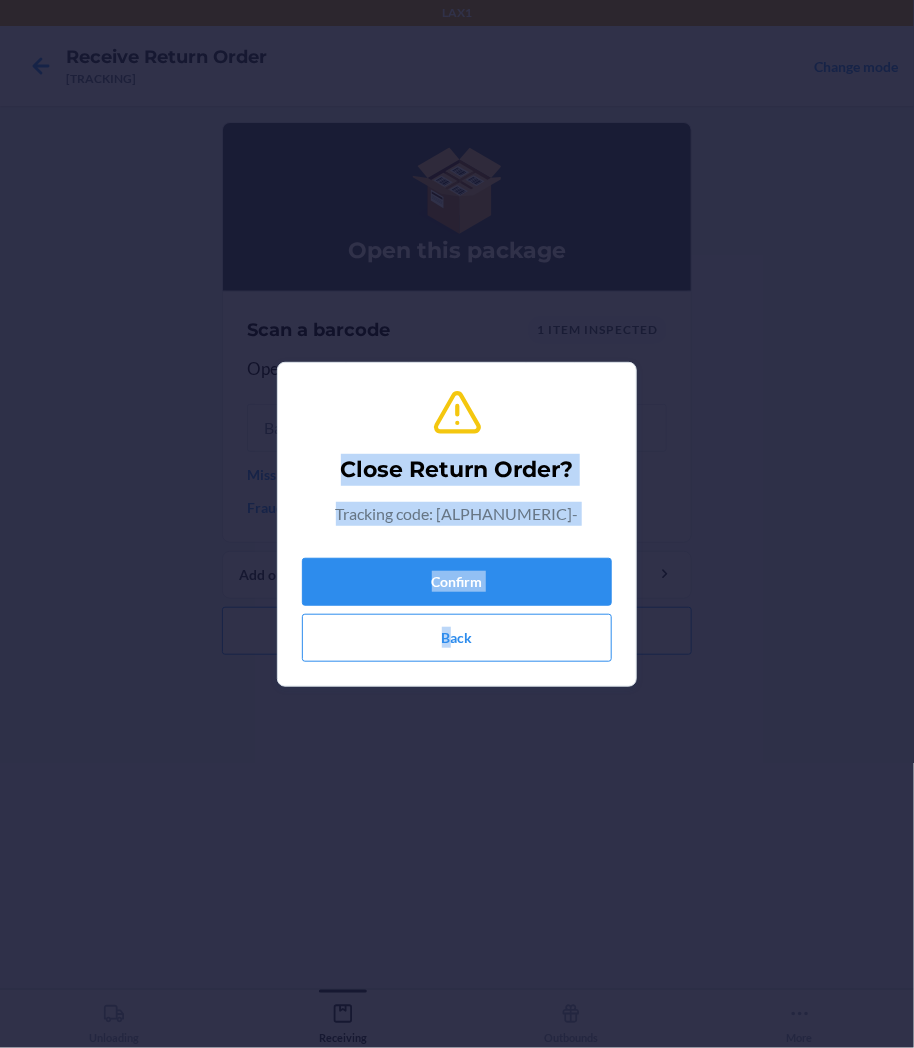 drag, startPoint x: 363, startPoint y: 170, endPoint x: 455, endPoint y: 684, distance: 522.1686 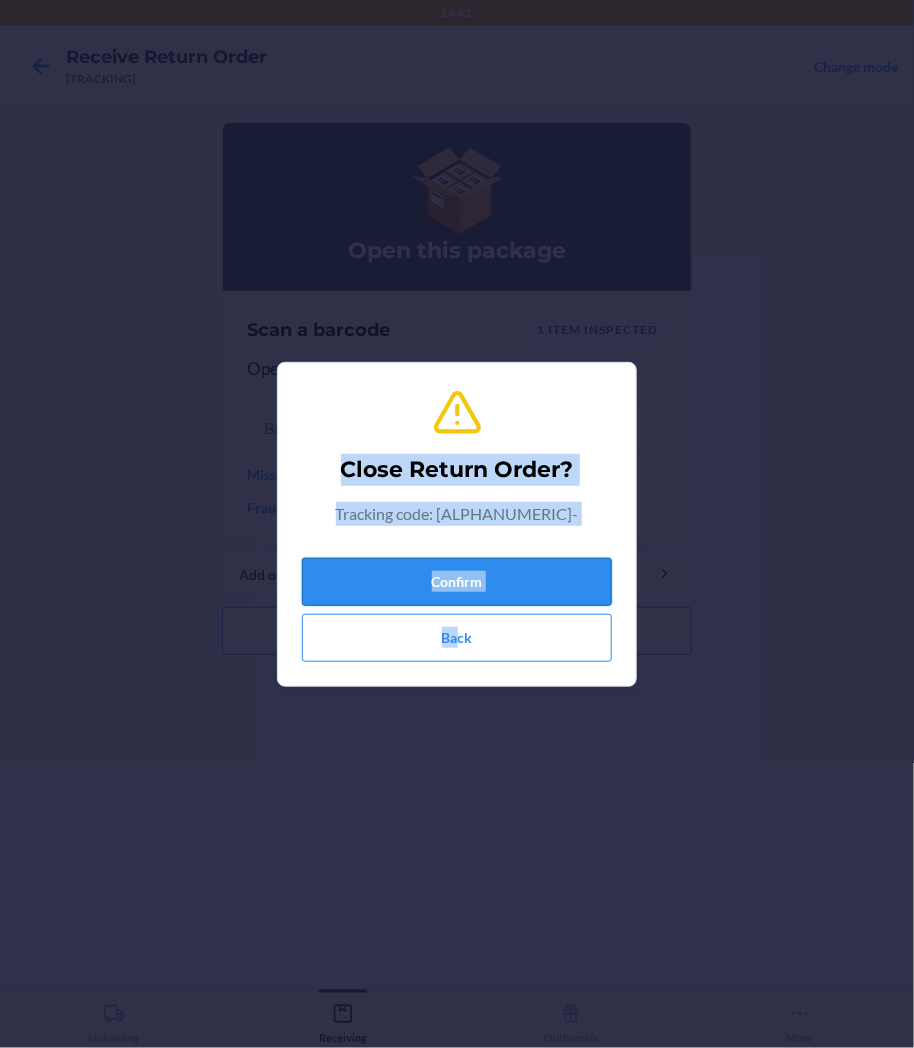 click on "Confirm" at bounding box center [457, 582] 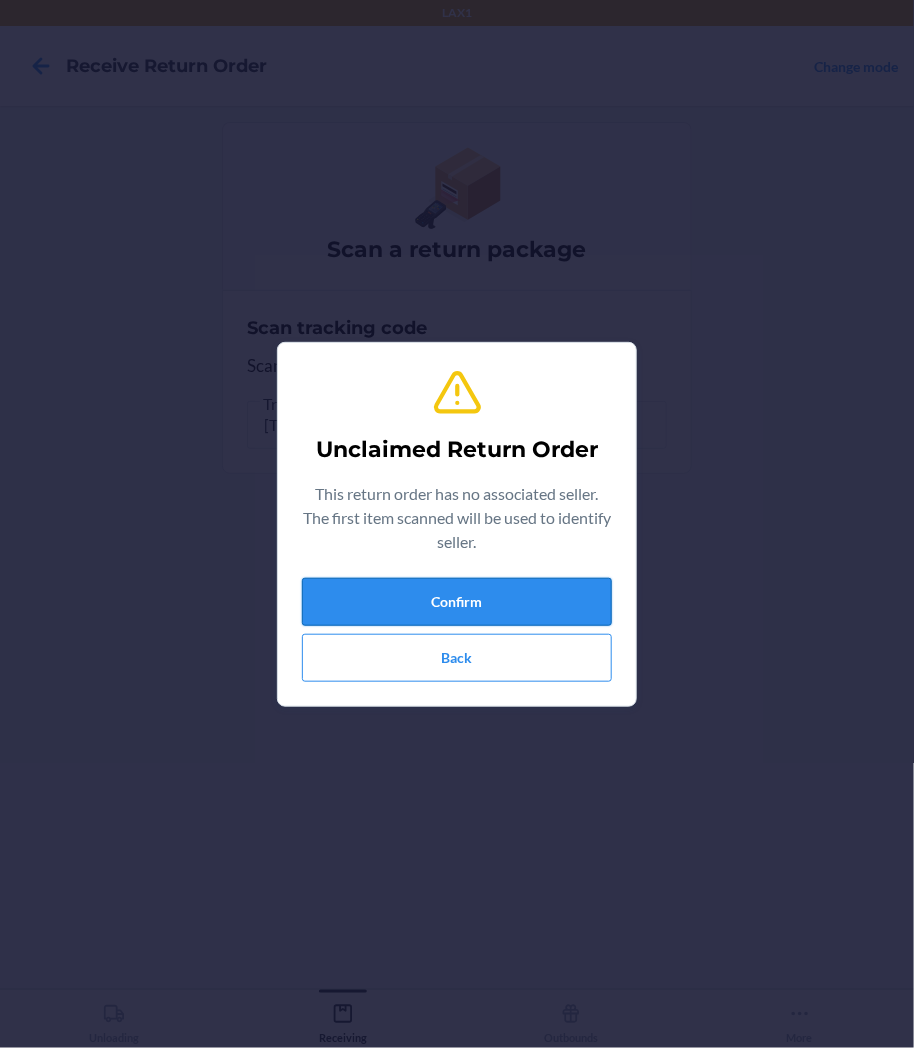 click on "Confirm" at bounding box center [457, 602] 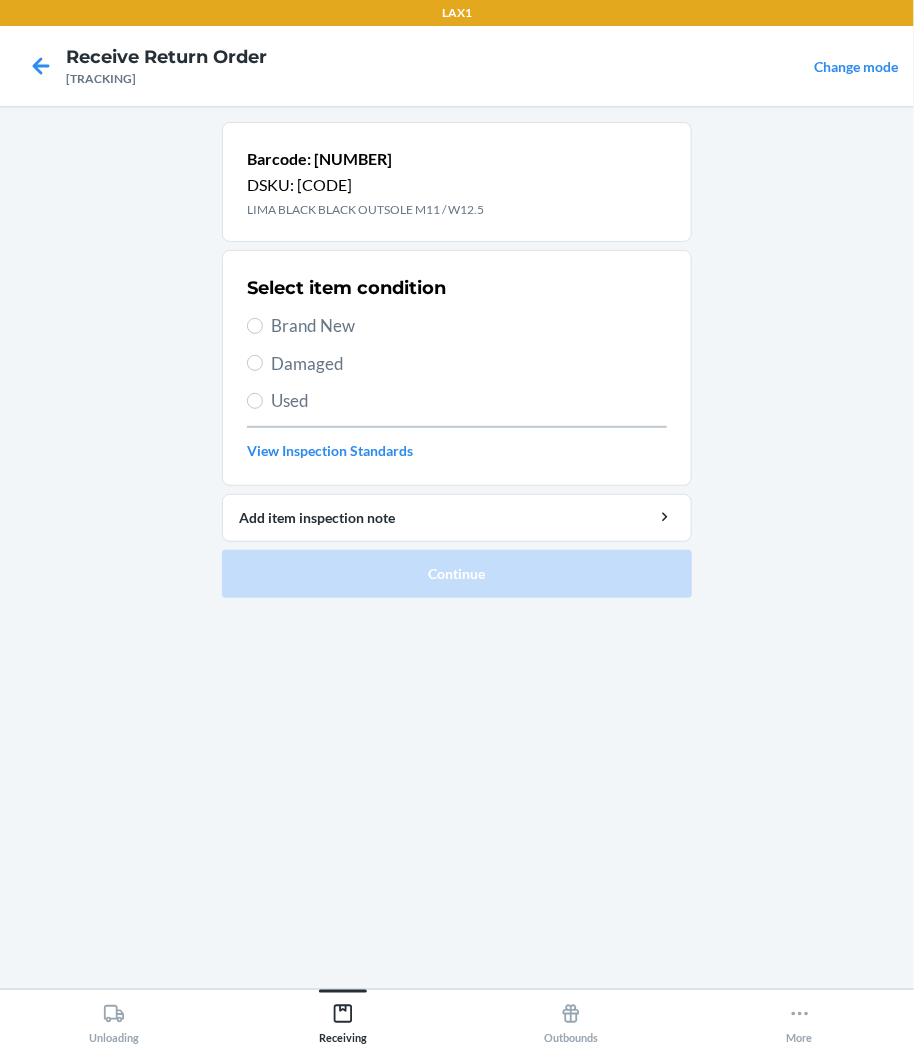click on "Select item condition Brand New Damaged Used View Inspection Standards" at bounding box center [457, 368] 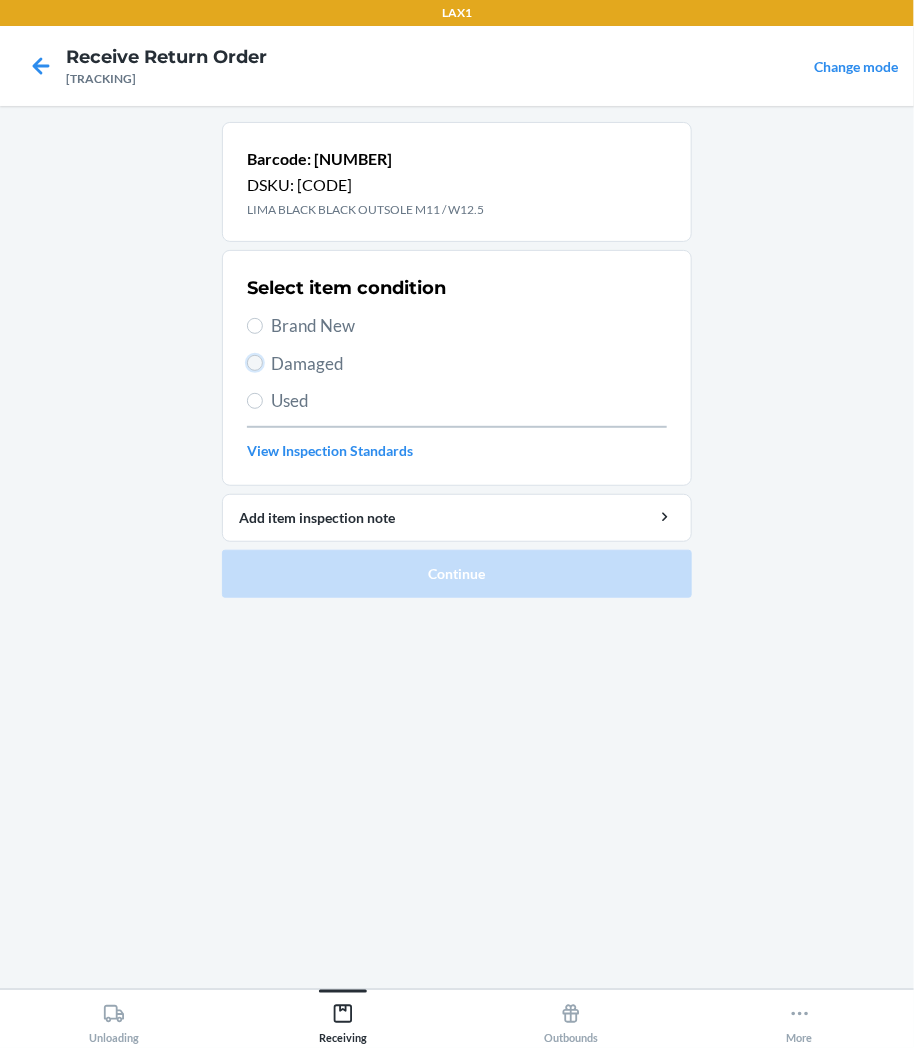 click on "Damaged" at bounding box center [255, 363] 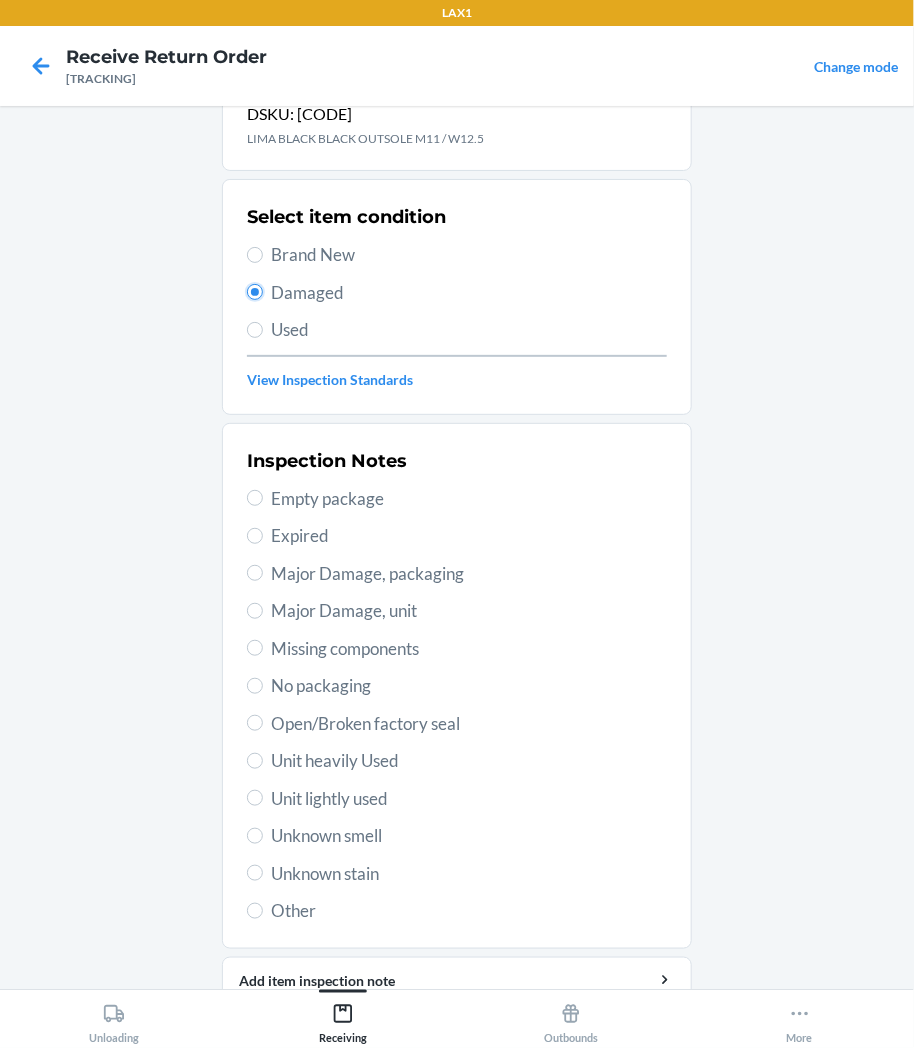 scroll, scrollTop: 111, scrollLeft: 0, axis: vertical 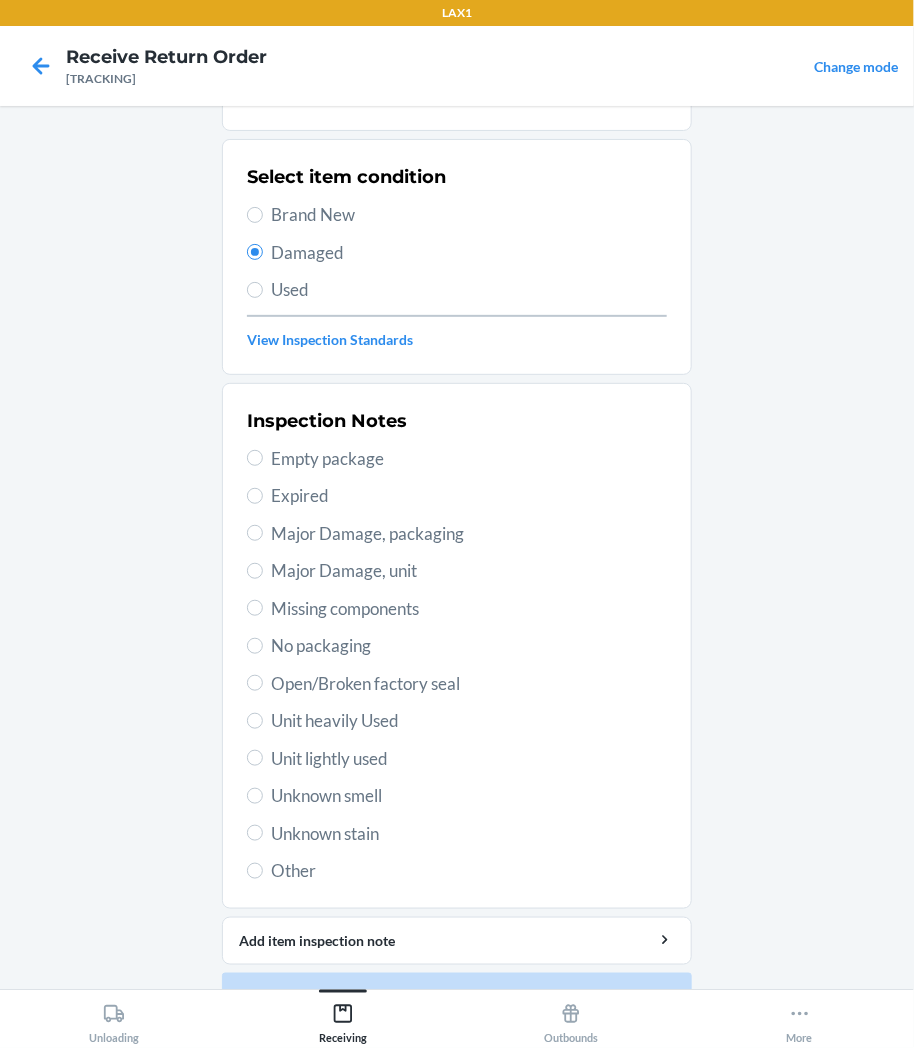 click on "Inspection Notes Empty package Expired Major Damage, packaging Major Damage, unit Missing components No packaging Open/Broken factory seal Unit heavily Used Unit lightly used Unknown smell Unknown stain Other" at bounding box center [457, 646] 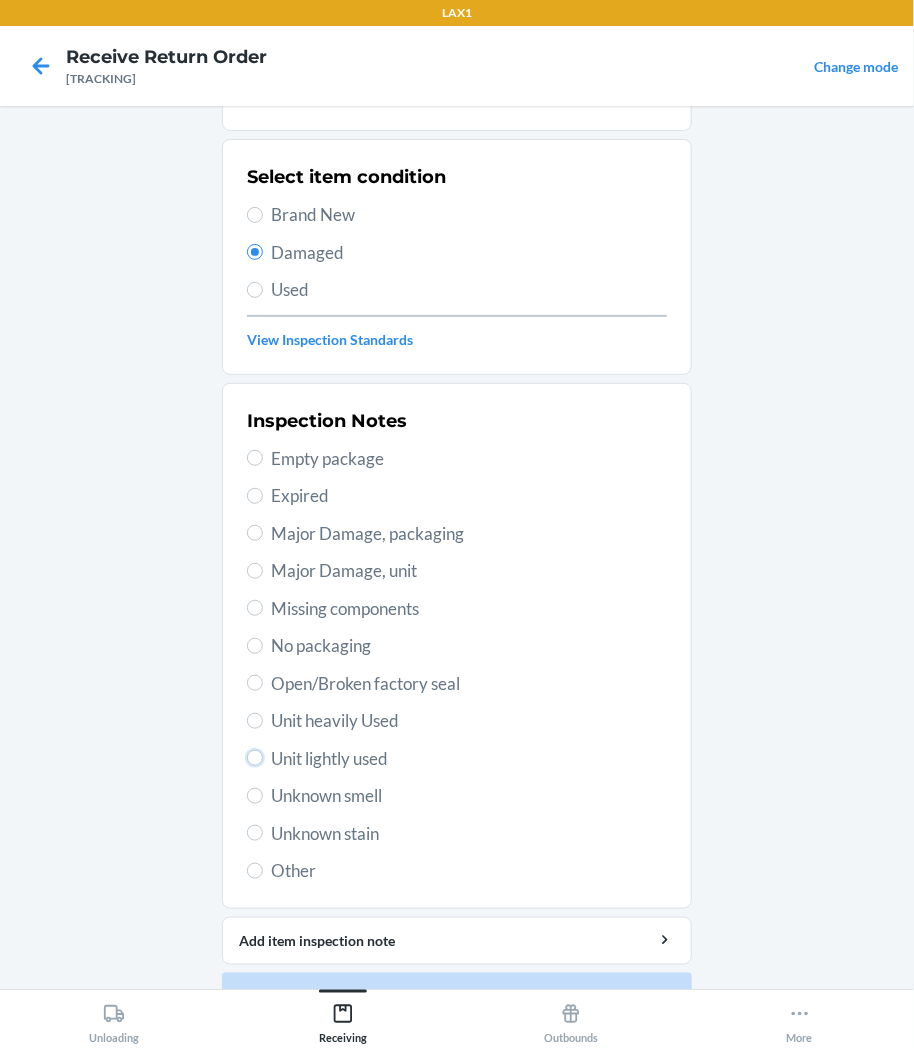 click on "Unit lightly used" at bounding box center (255, 758) 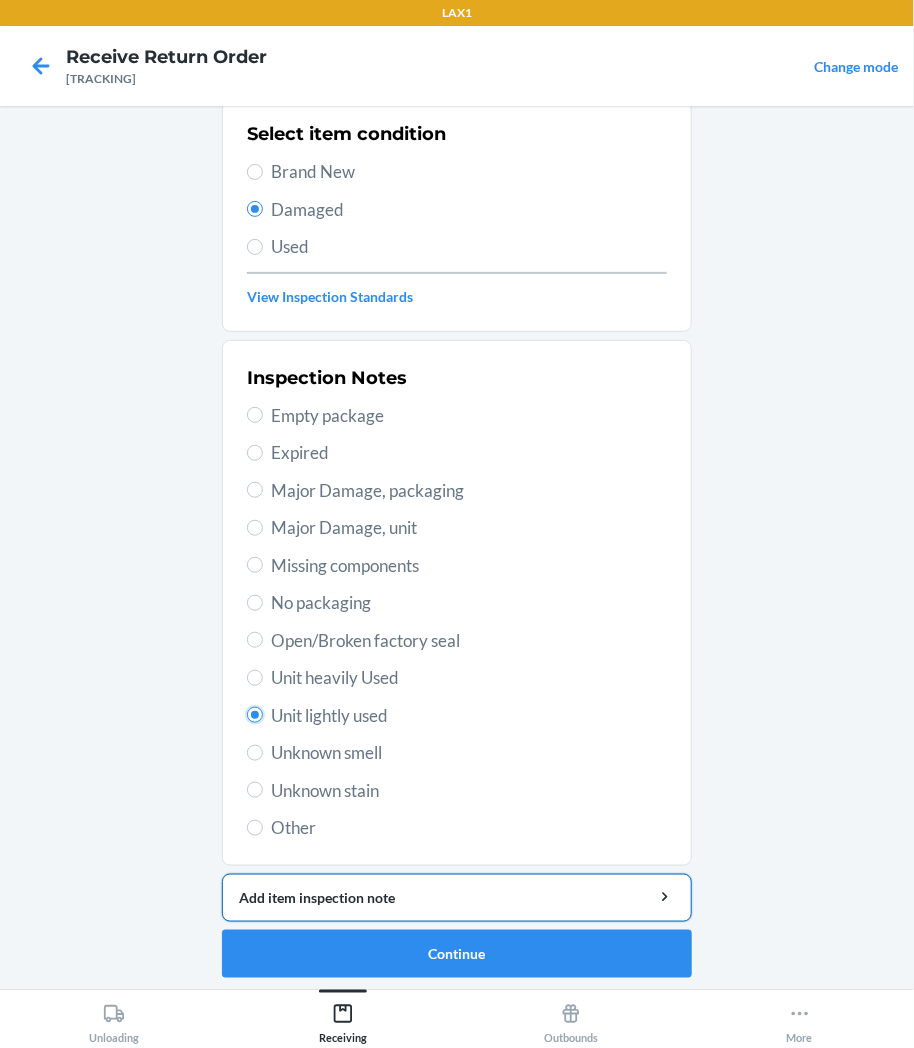 scroll, scrollTop: 157, scrollLeft: 0, axis: vertical 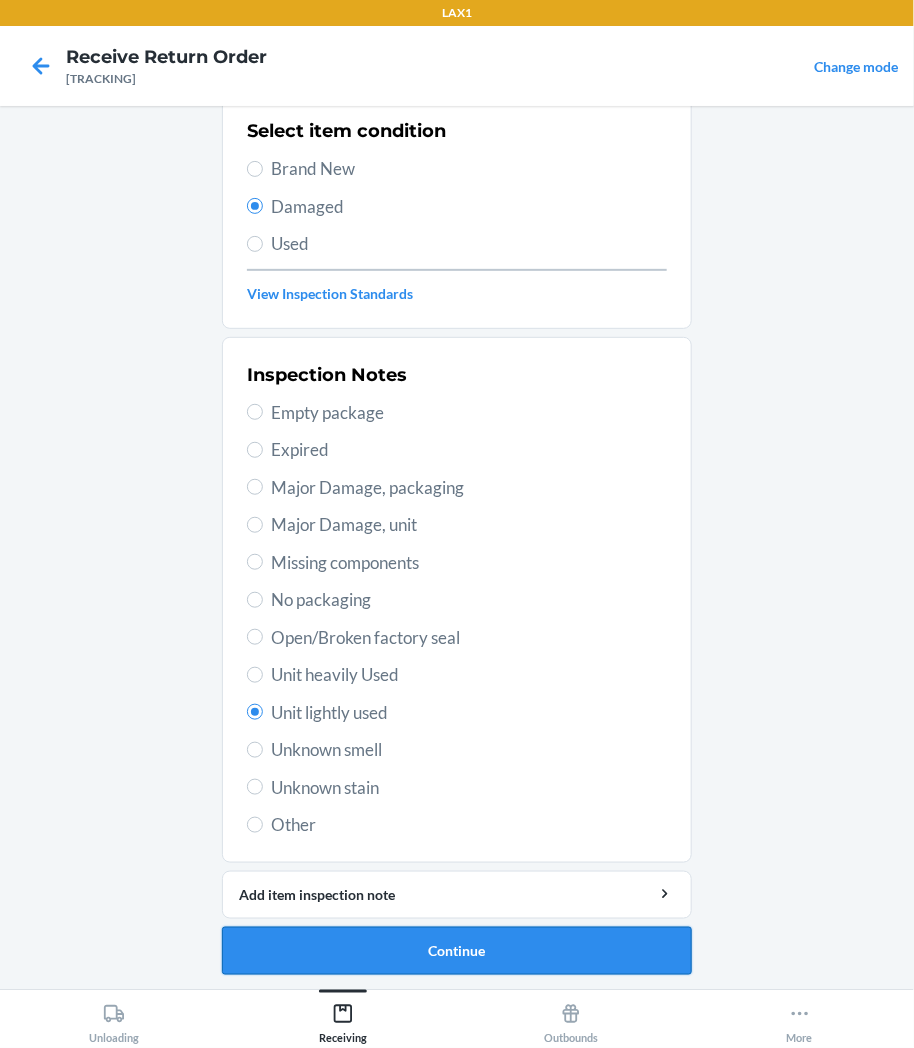 click on "Continue" at bounding box center (457, 951) 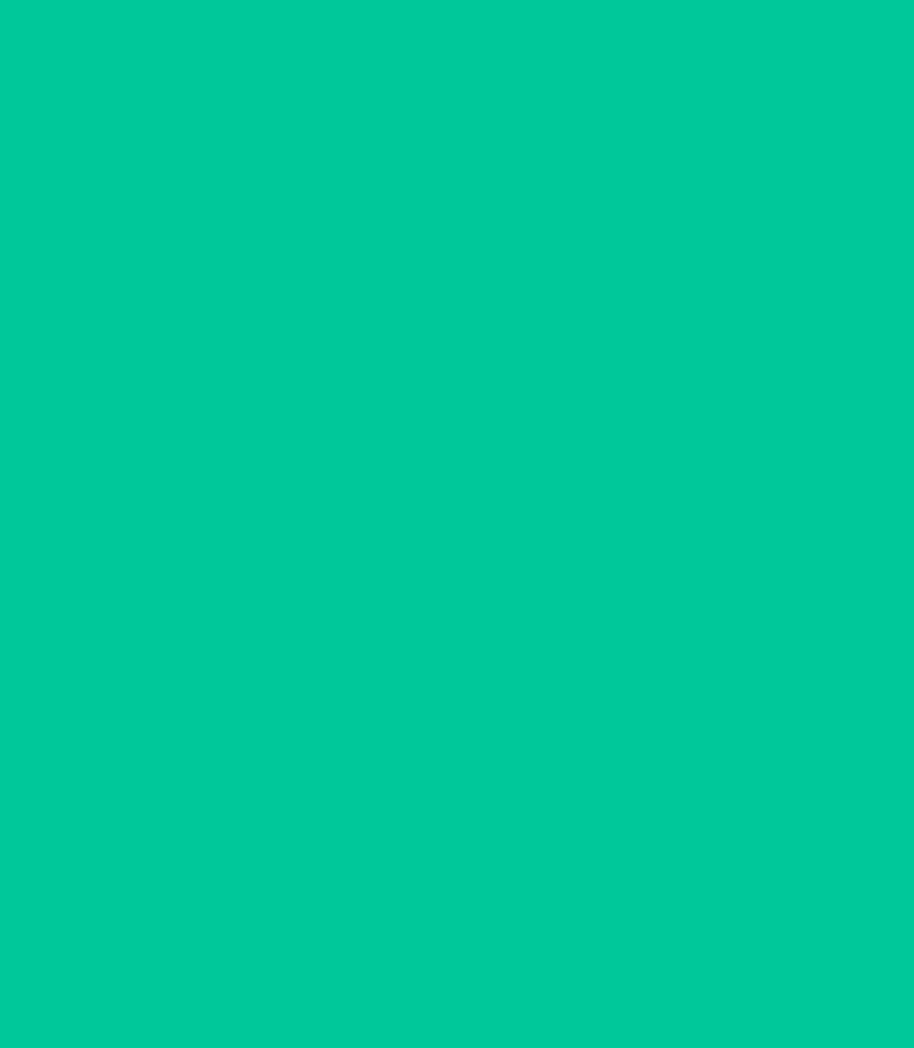 click on "Confirm" at bounding box center [457, 943] 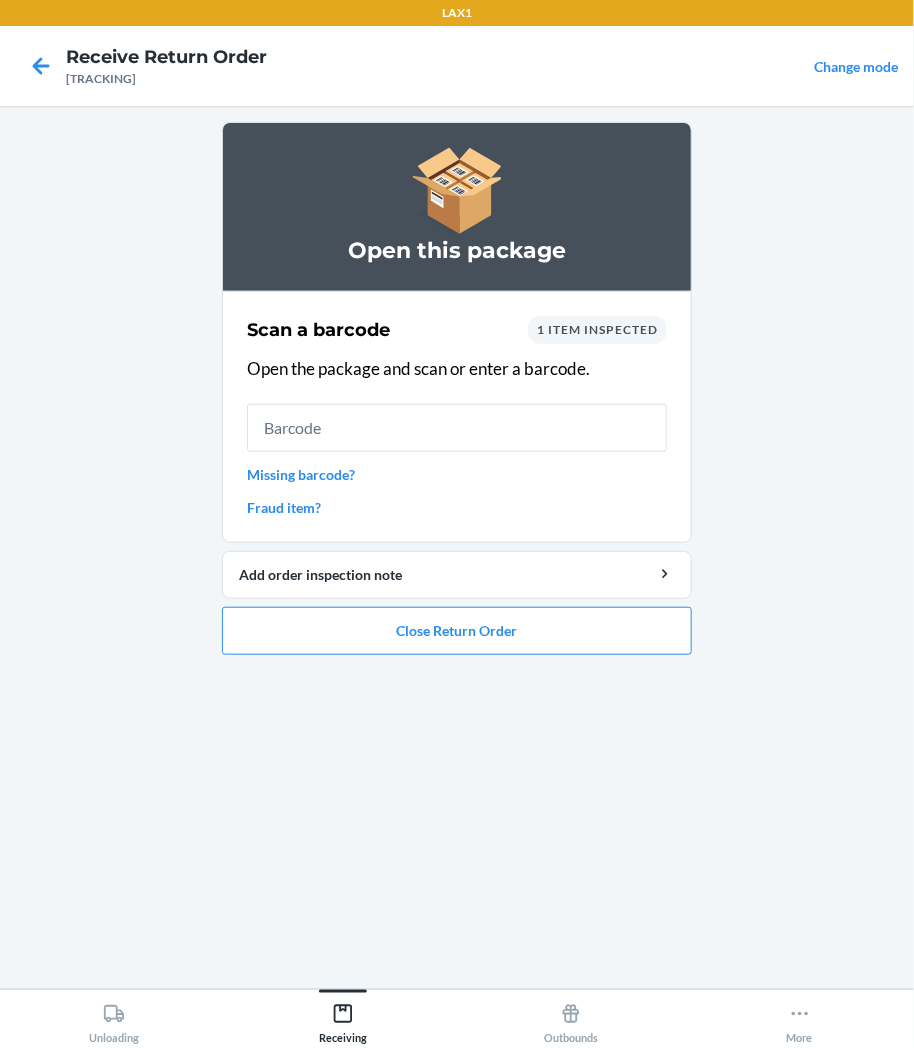 click at bounding box center [457, 428] 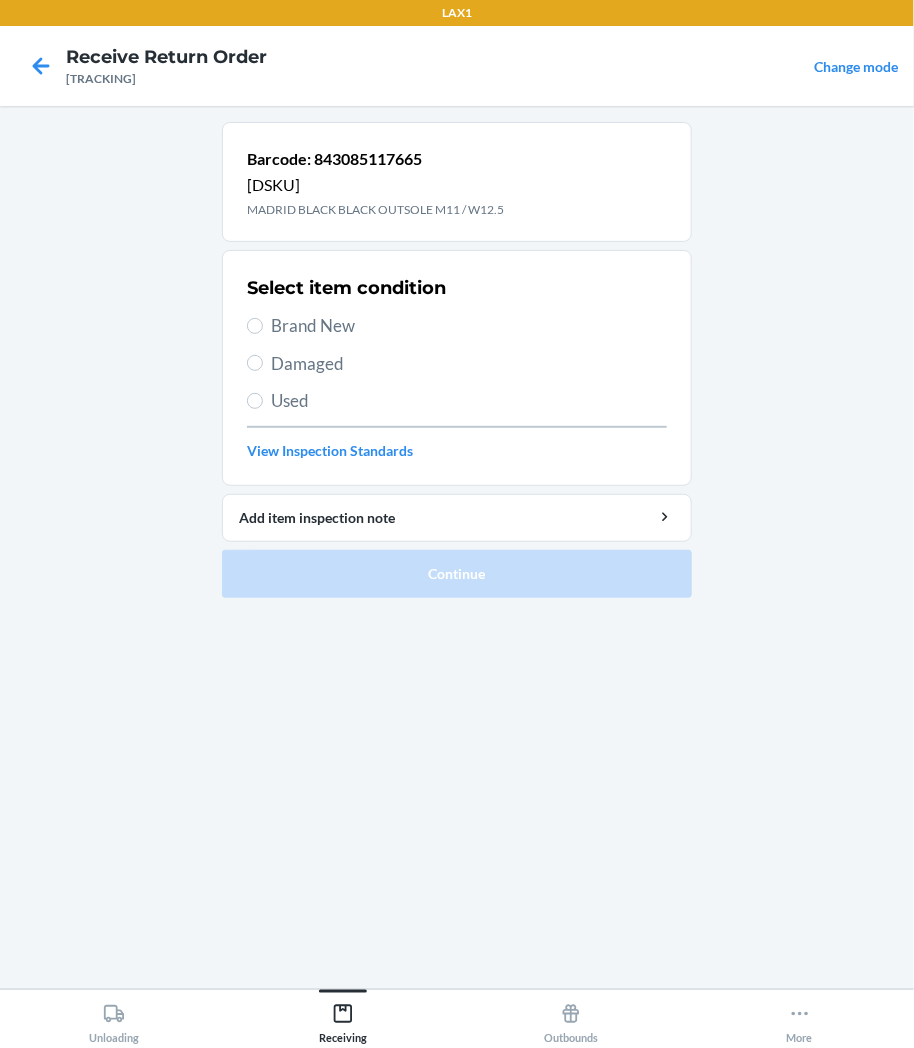 click on "Damaged" at bounding box center [469, 364] 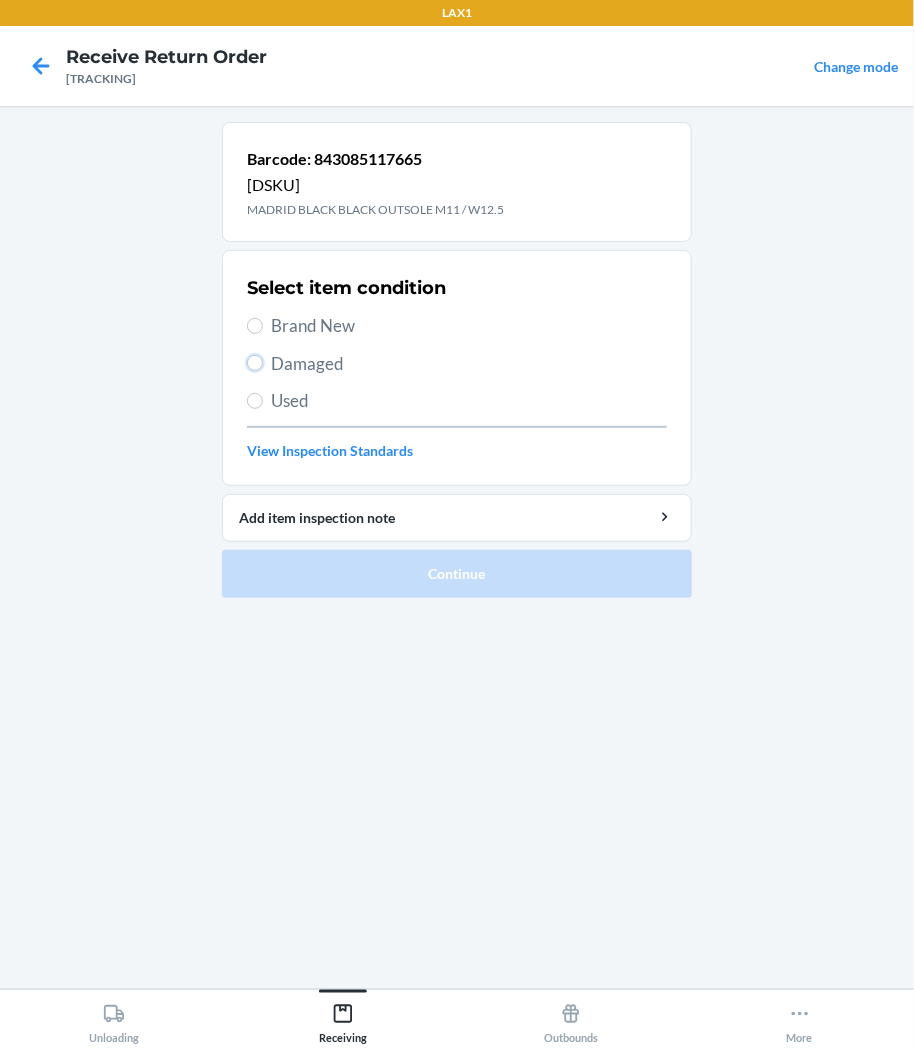 click on "Damaged" at bounding box center [255, 363] 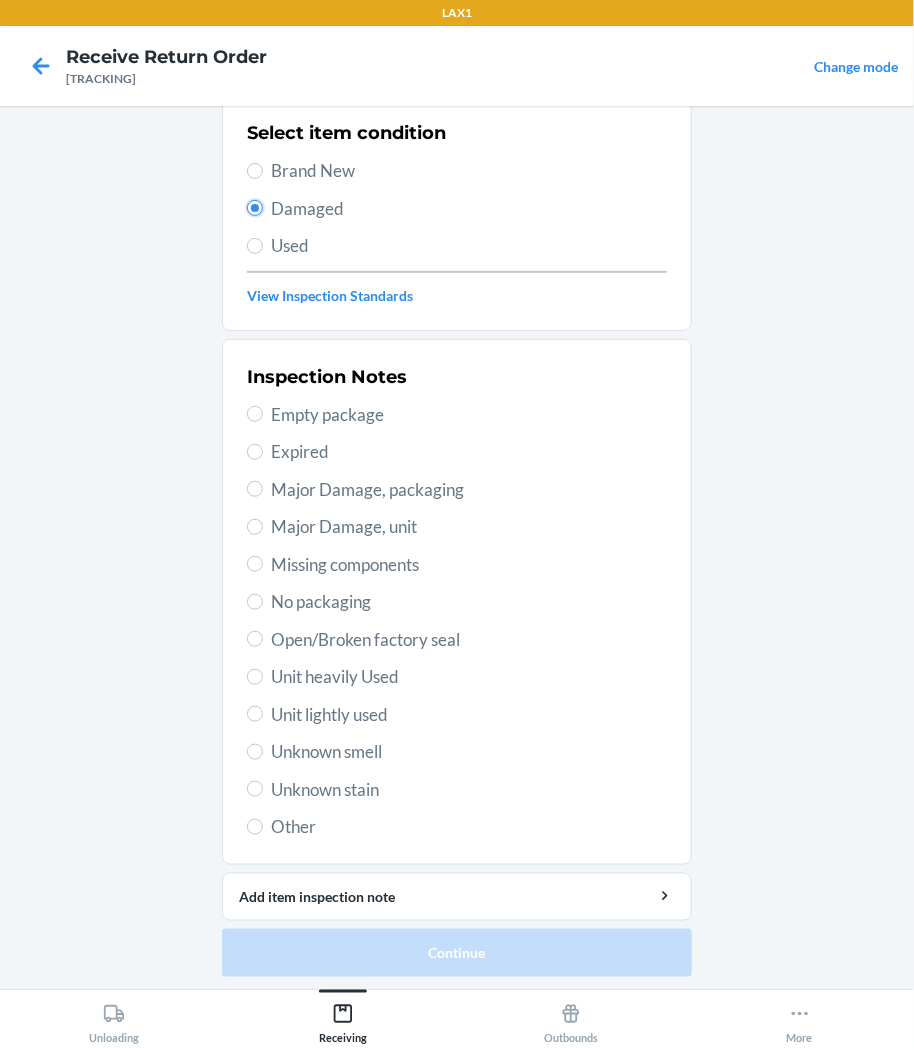 scroll, scrollTop: 157, scrollLeft: 0, axis: vertical 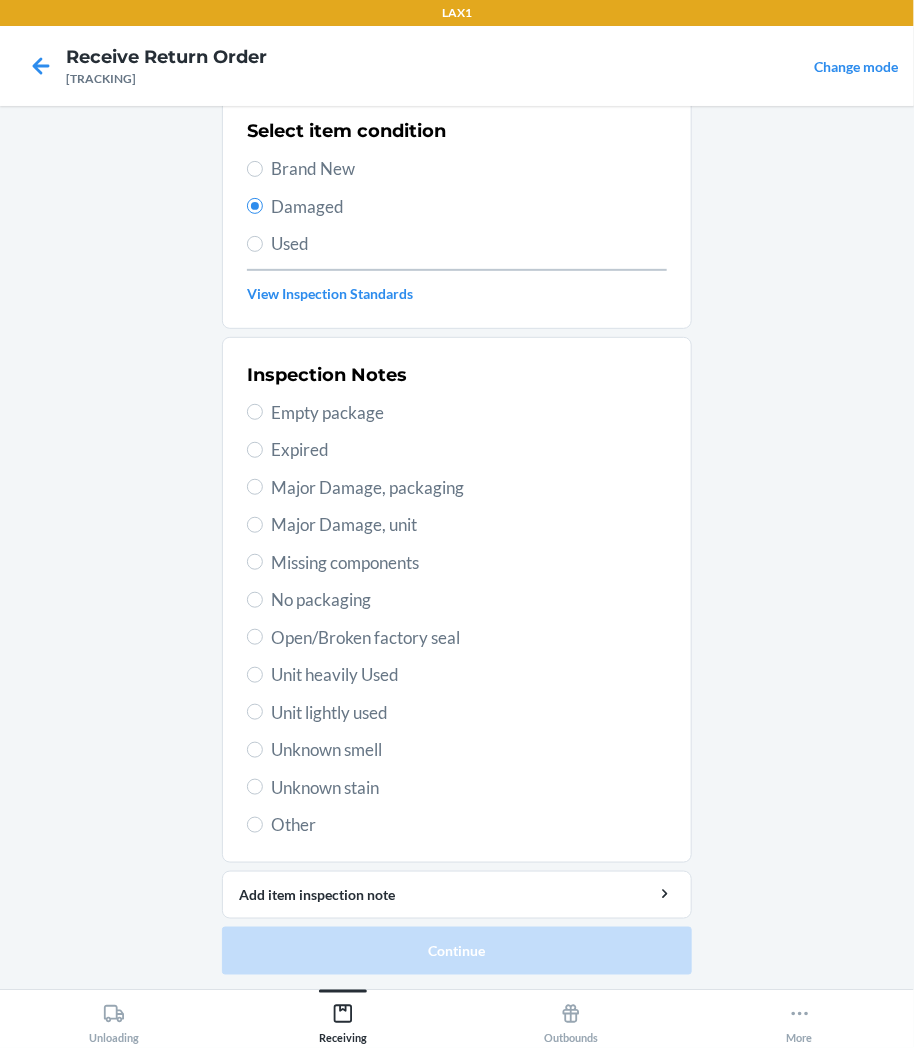 click on "Unit lightly used" at bounding box center [469, 713] 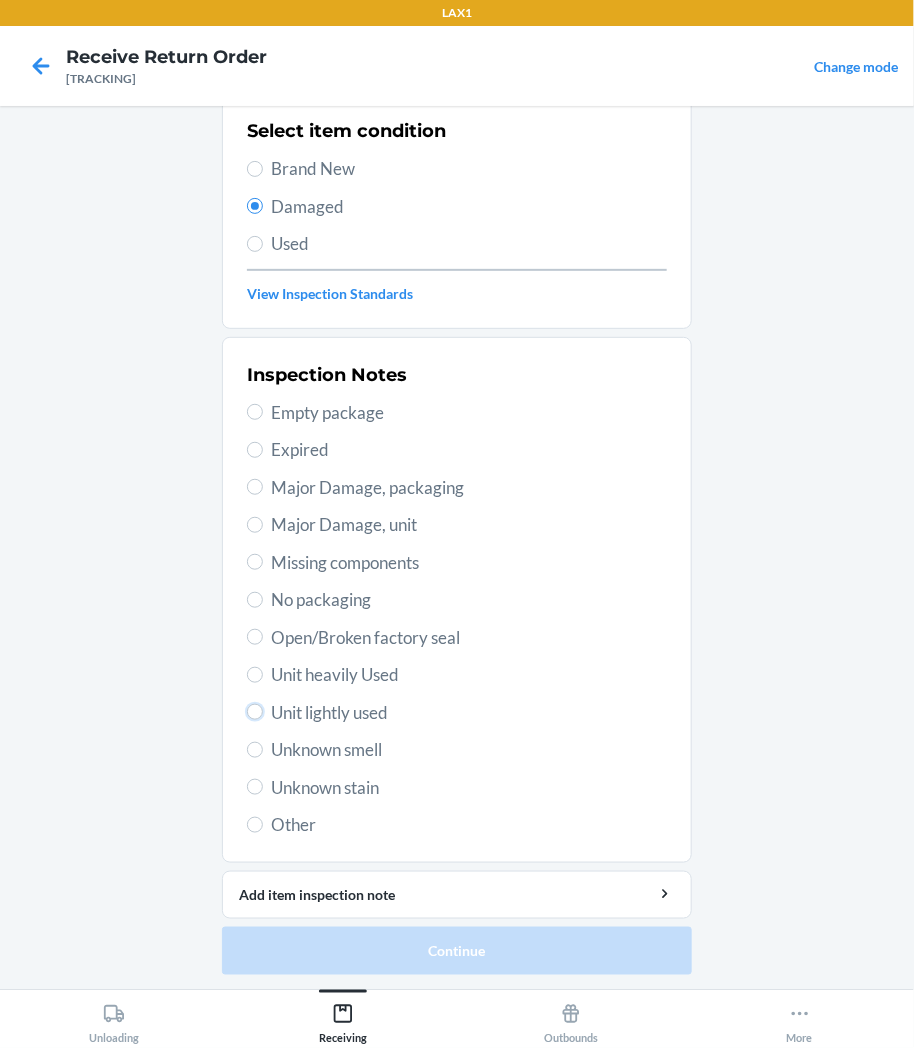 click on "Unit lightly used" at bounding box center [255, 712] 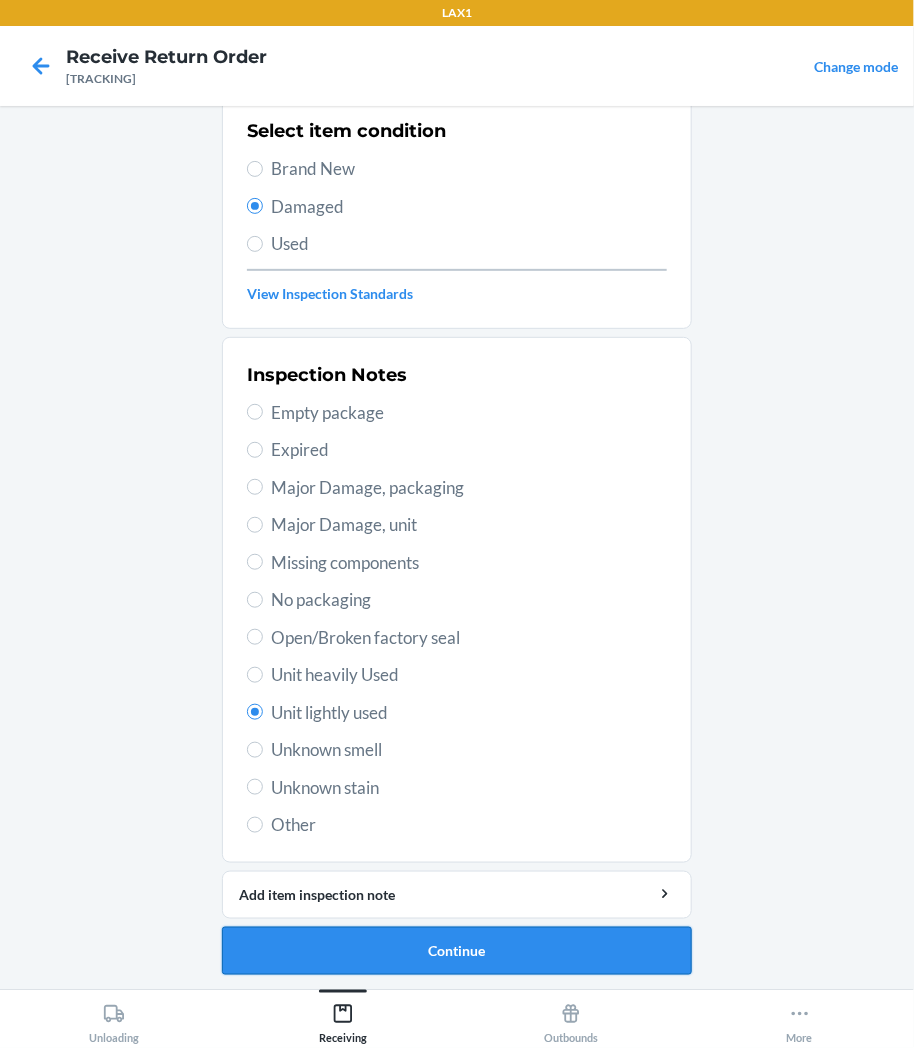 click on "Continue" at bounding box center [457, 951] 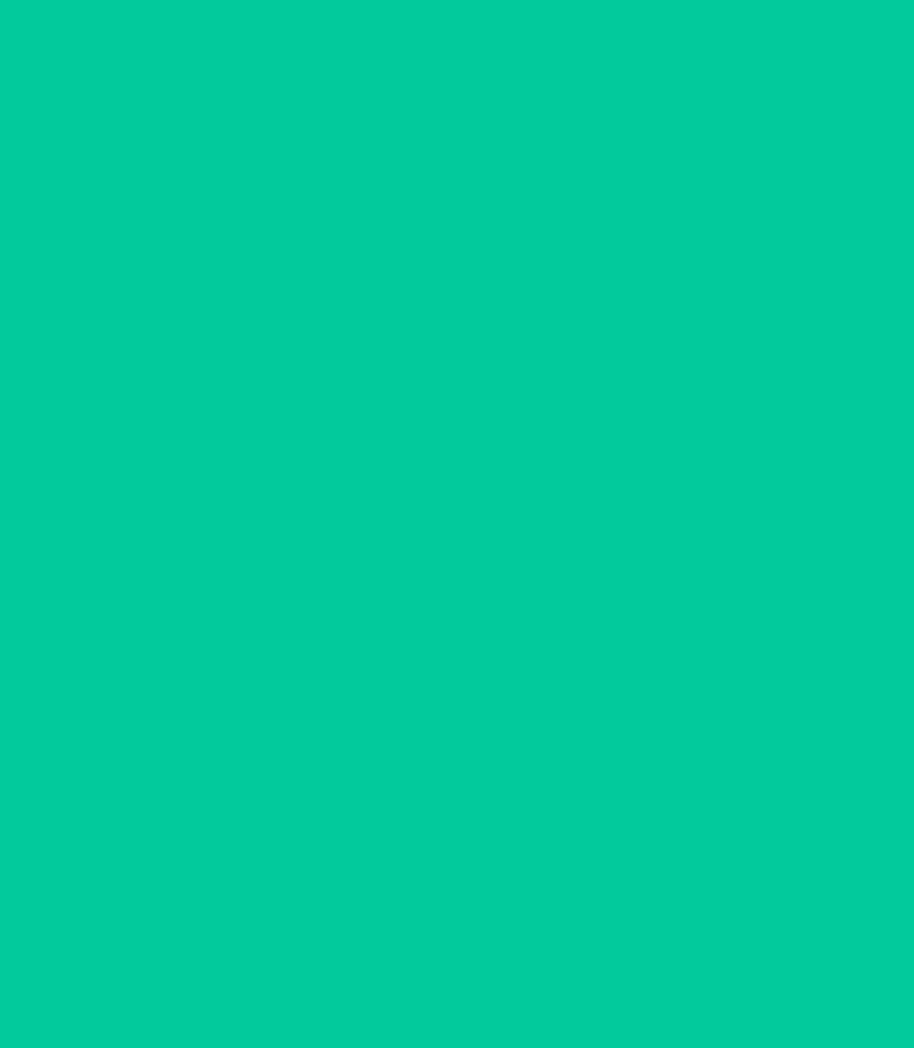 scroll, scrollTop: 0, scrollLeft: 0, axis: both 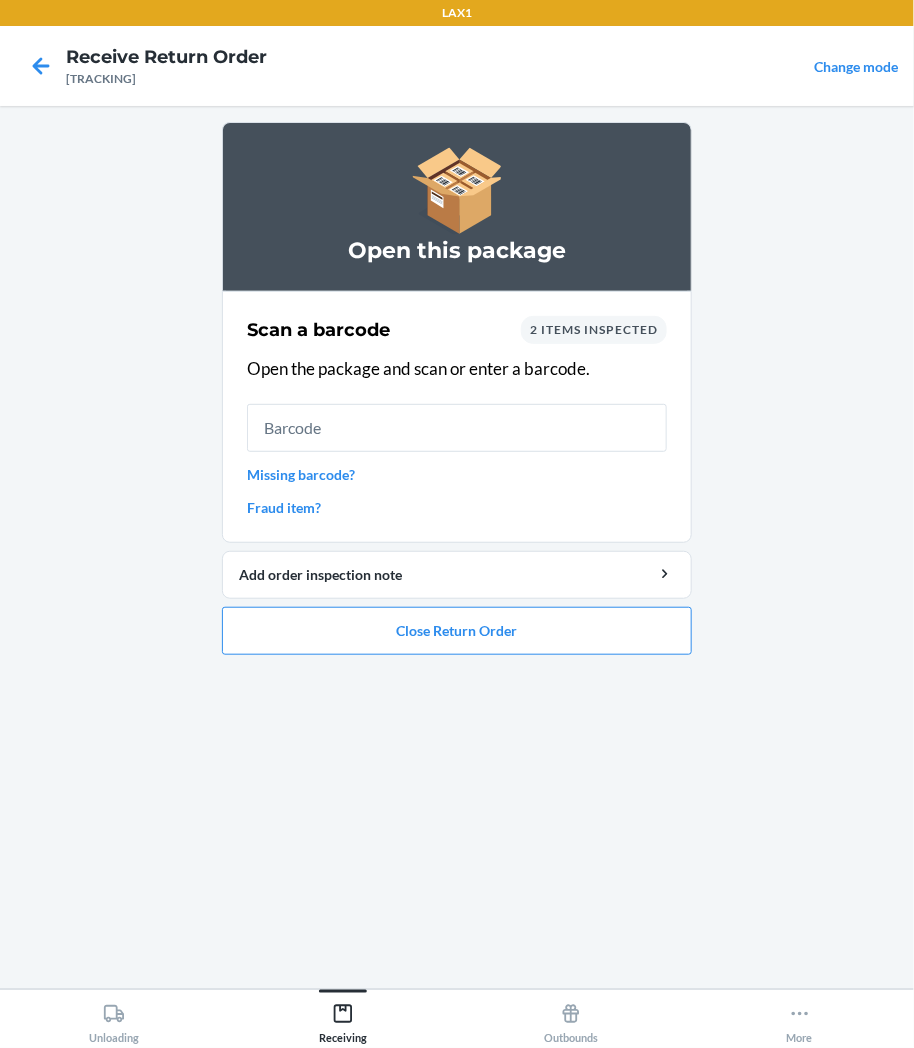click on "Open this package Scan a barcode 2 items inspected Open the package and scan or enter a barcode. Missing barcode? Fraud item? Add order inspection note Close Return Order" at bounding box center (457, 396) 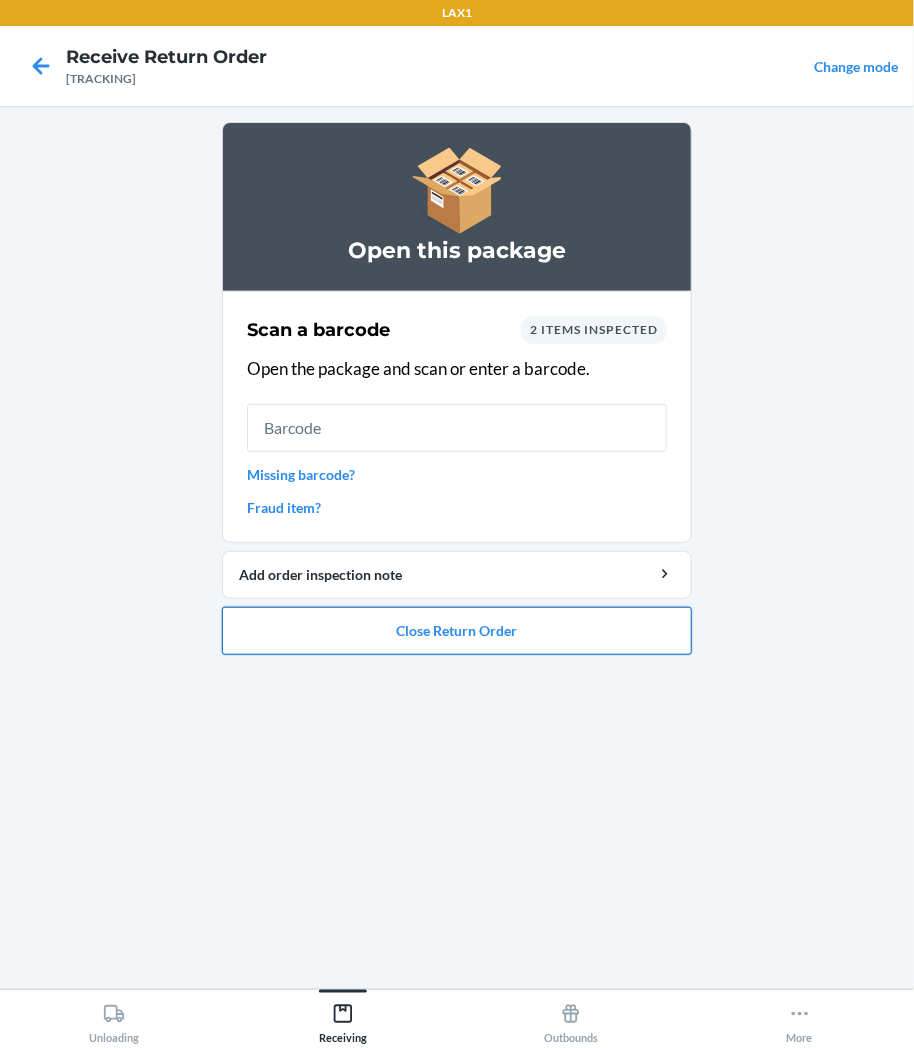 click on "Close Return Order" at bounding box center [457, 631] 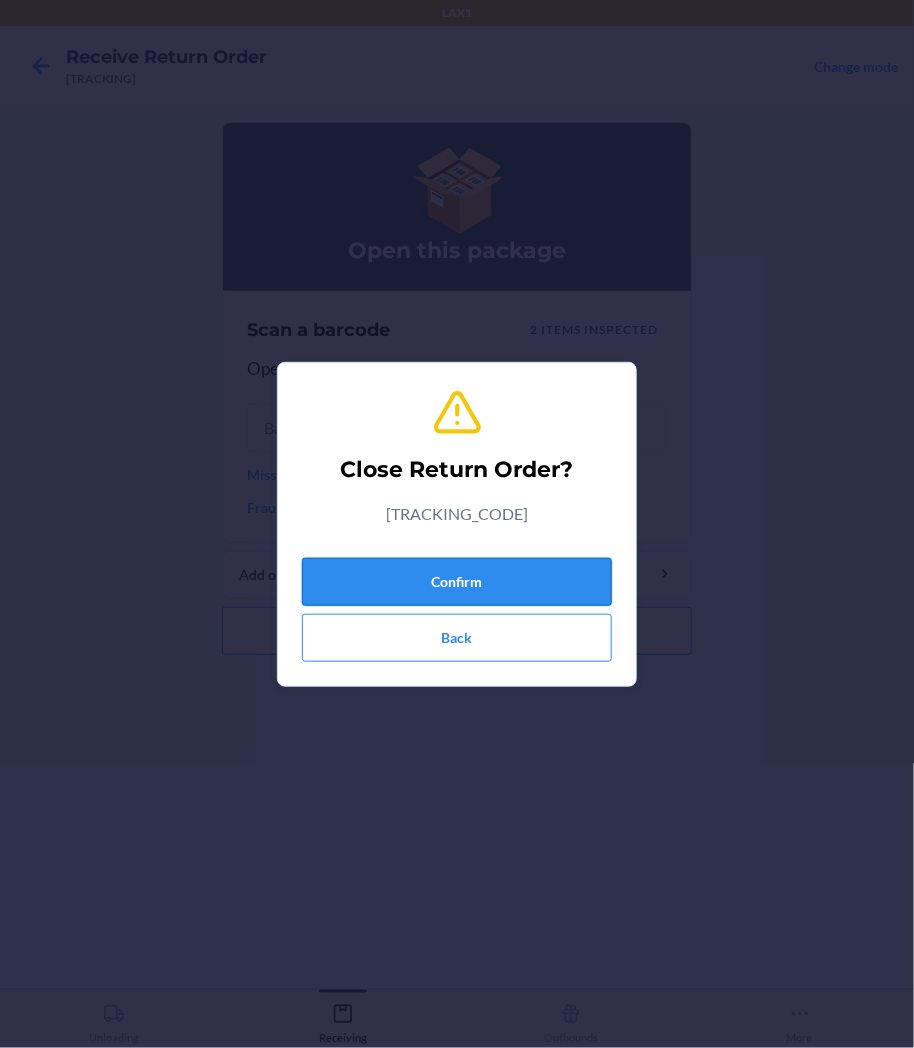 click on "Confirm" at bounding box center (457, 582) 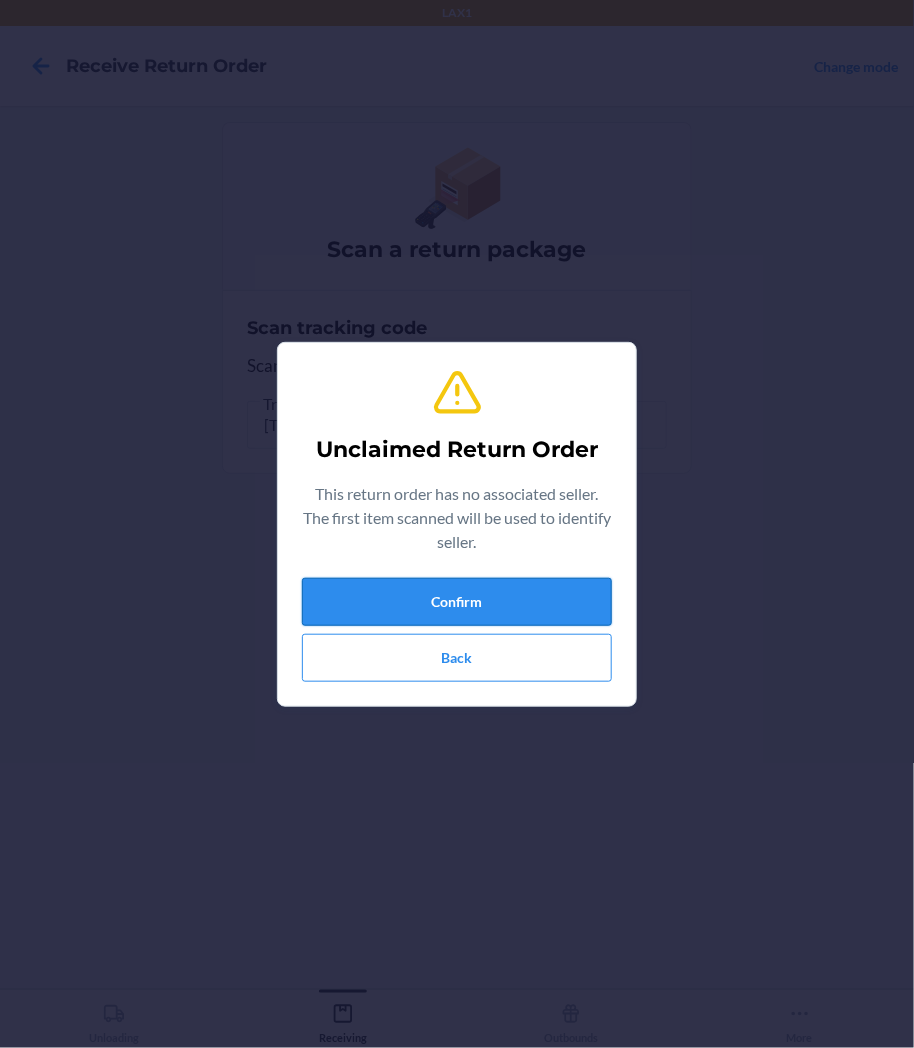 click on "Confirm" at bounding box center [457, 602] 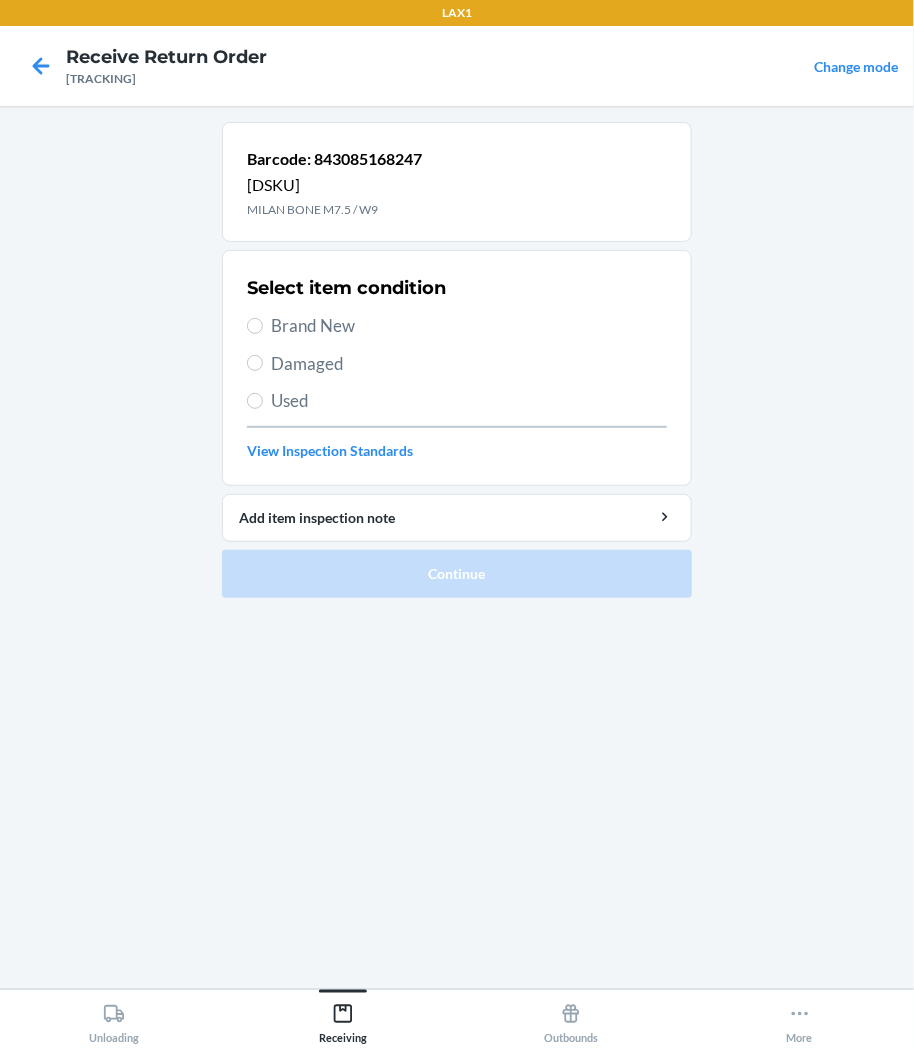 click on "Select item condition Brand New Damaged Used View Inspection Standards" at bounding box center (457, 368) 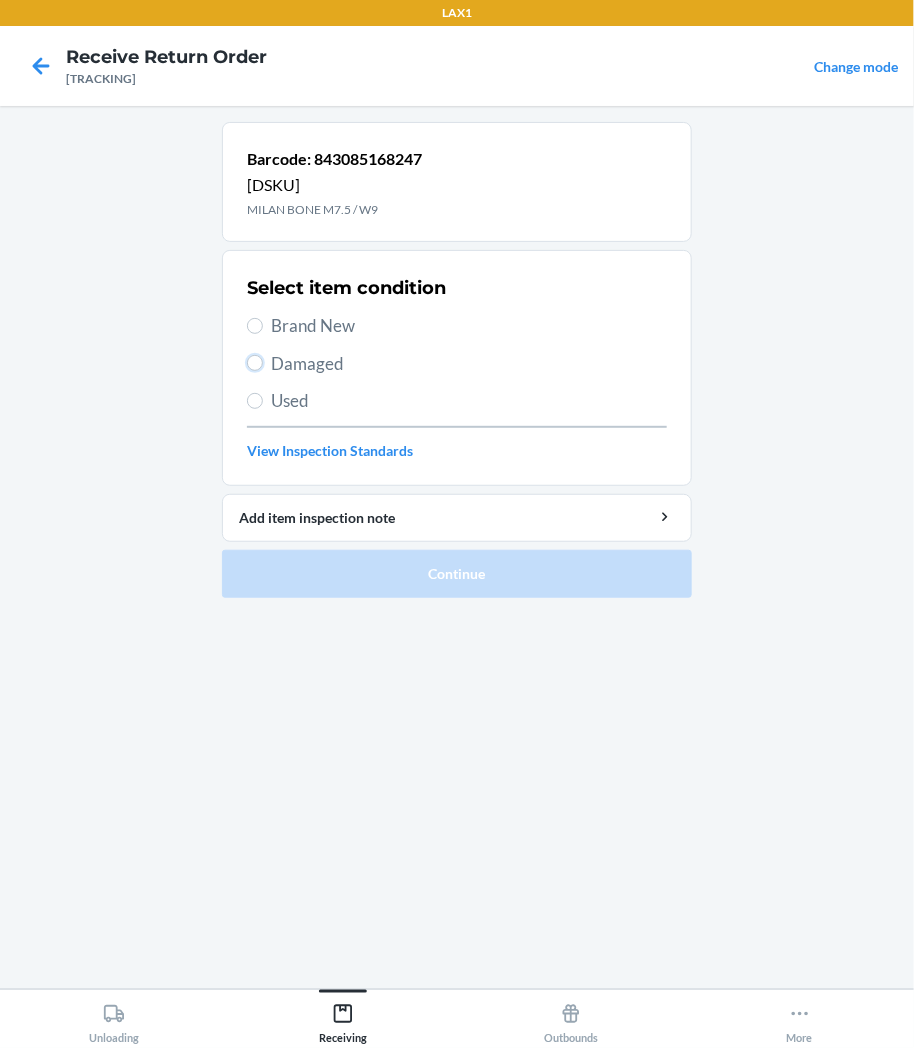 click on "Damaged" at bounding box center (255, 363) 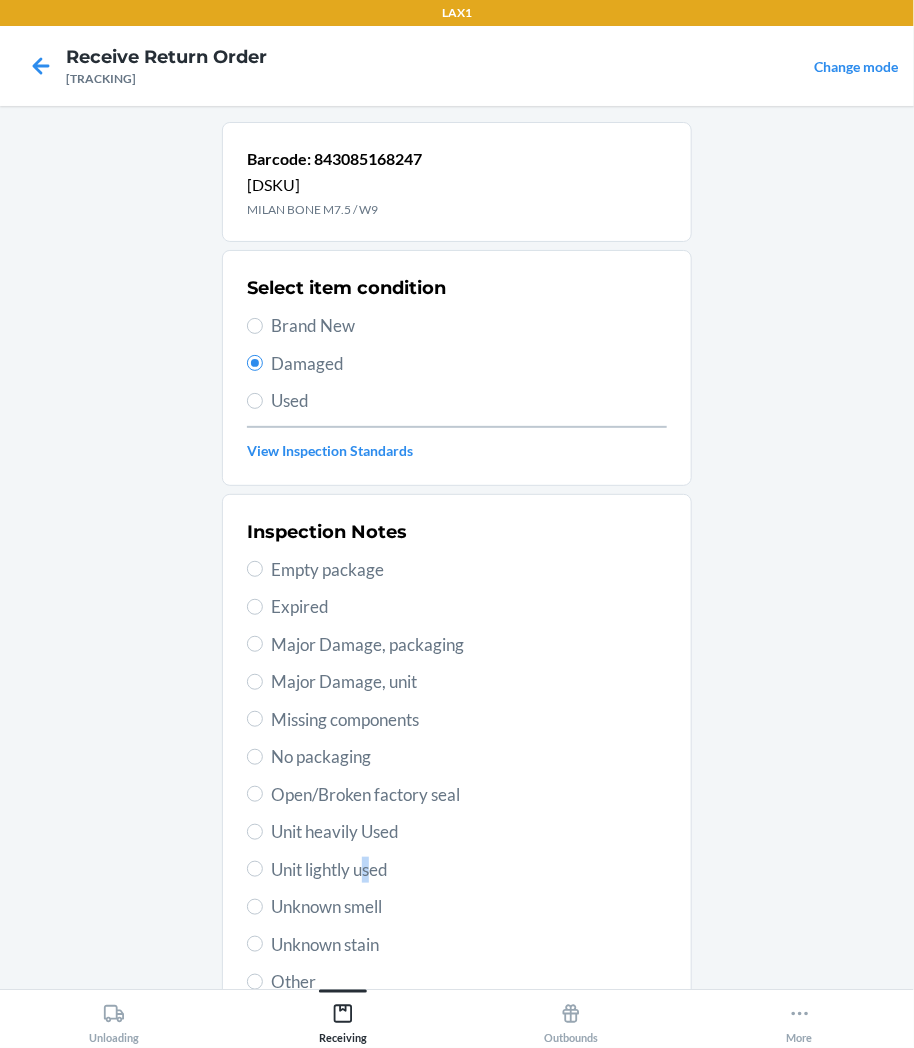 click on "Unit lightly used" at bounding box center (469, 870) 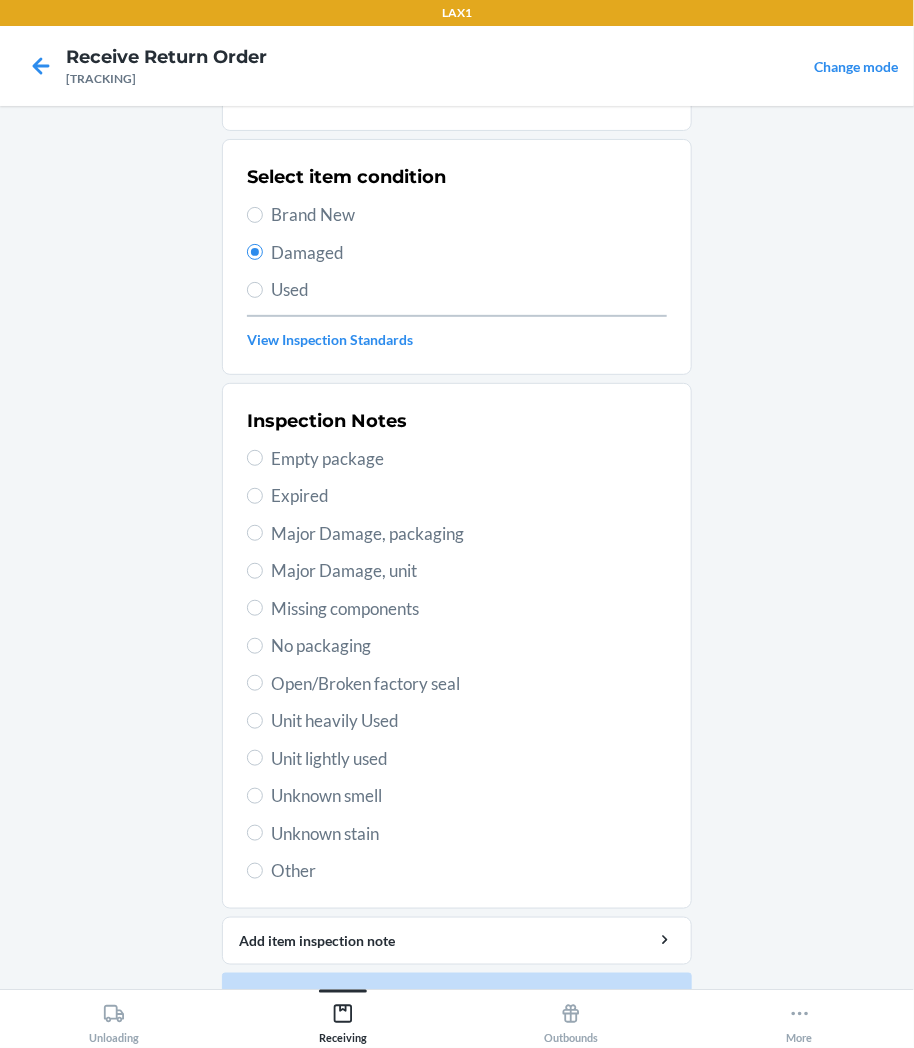 click on "Unit lightly used" at bounding box center [469, 759] 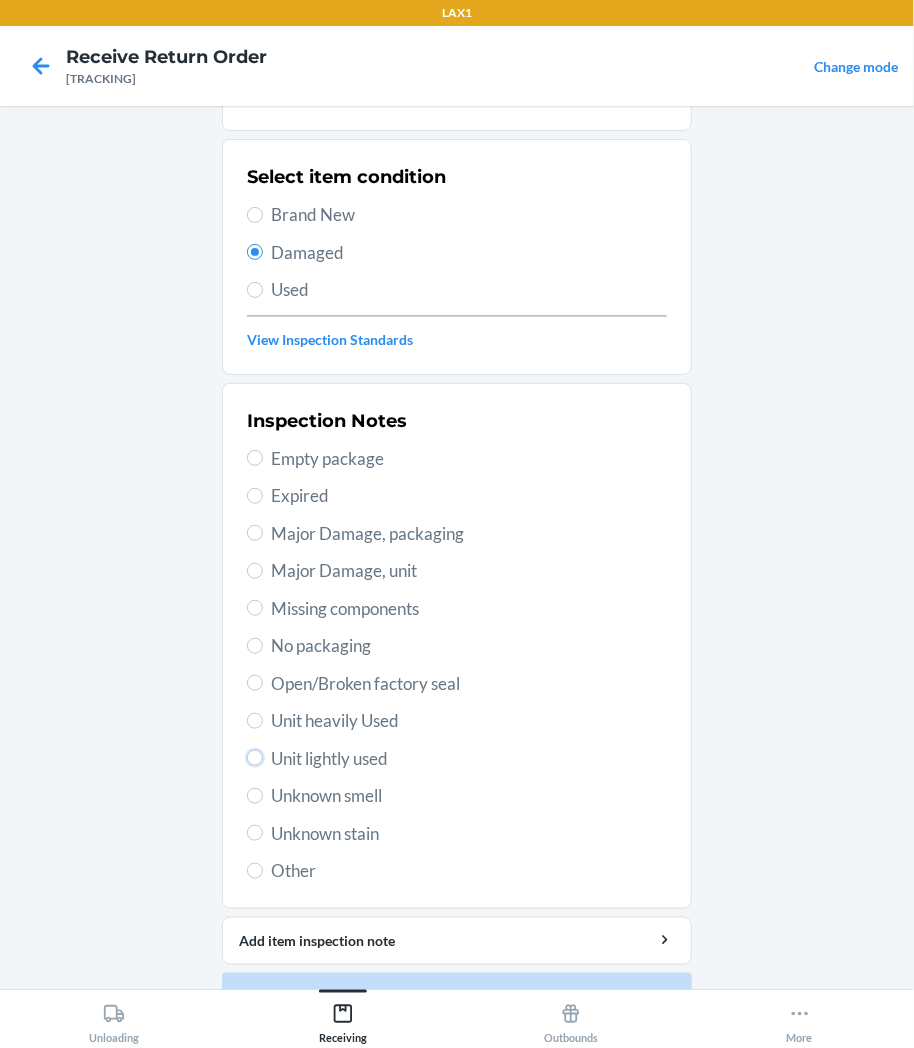 click on "Unit lightly used" at bounding box center (255, 758) 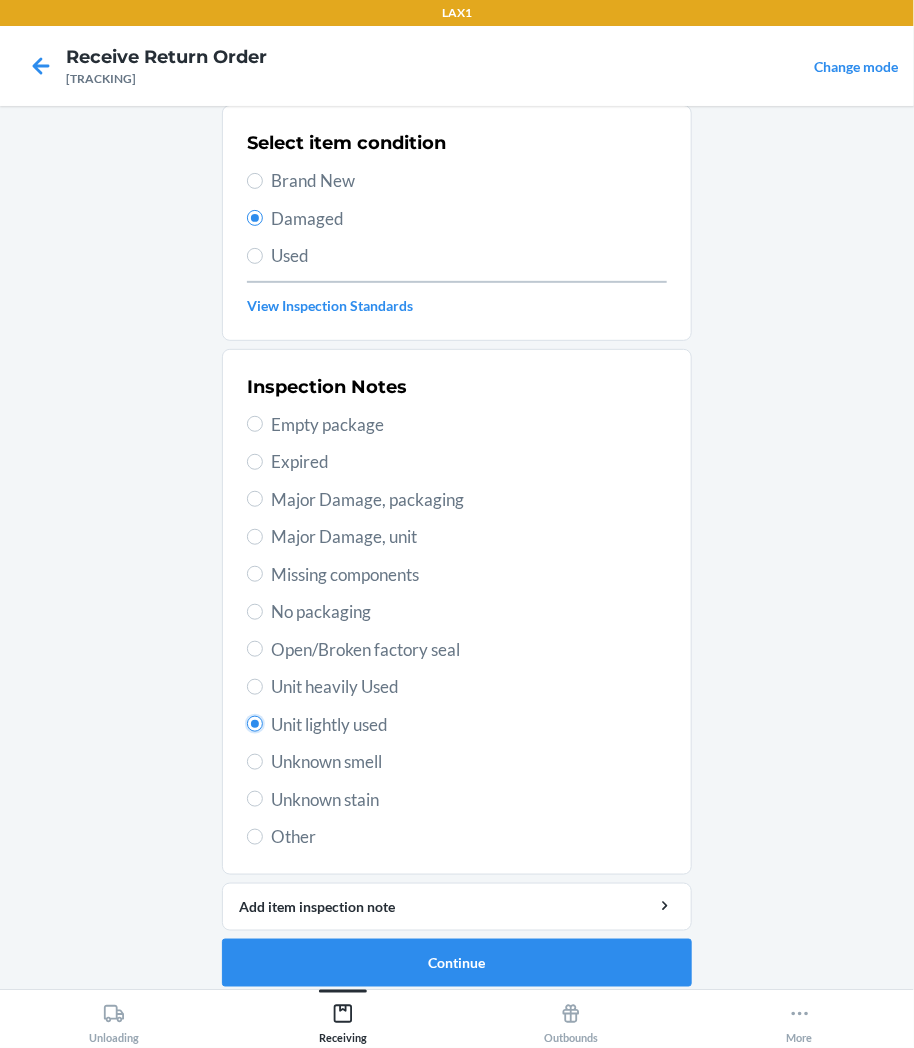 scroll, scrollTop: 157, scrollLeft: 0, axis: vertical 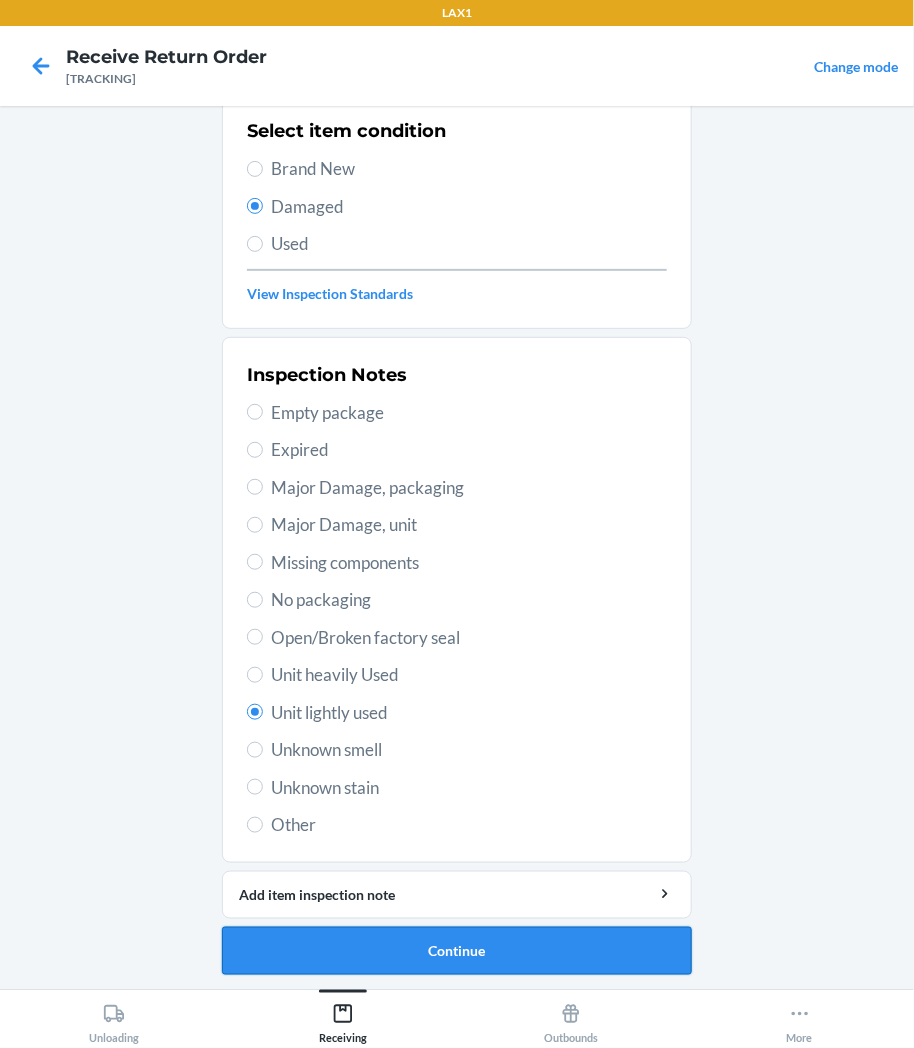 click on "Continue" at bounding box center [457, 951] 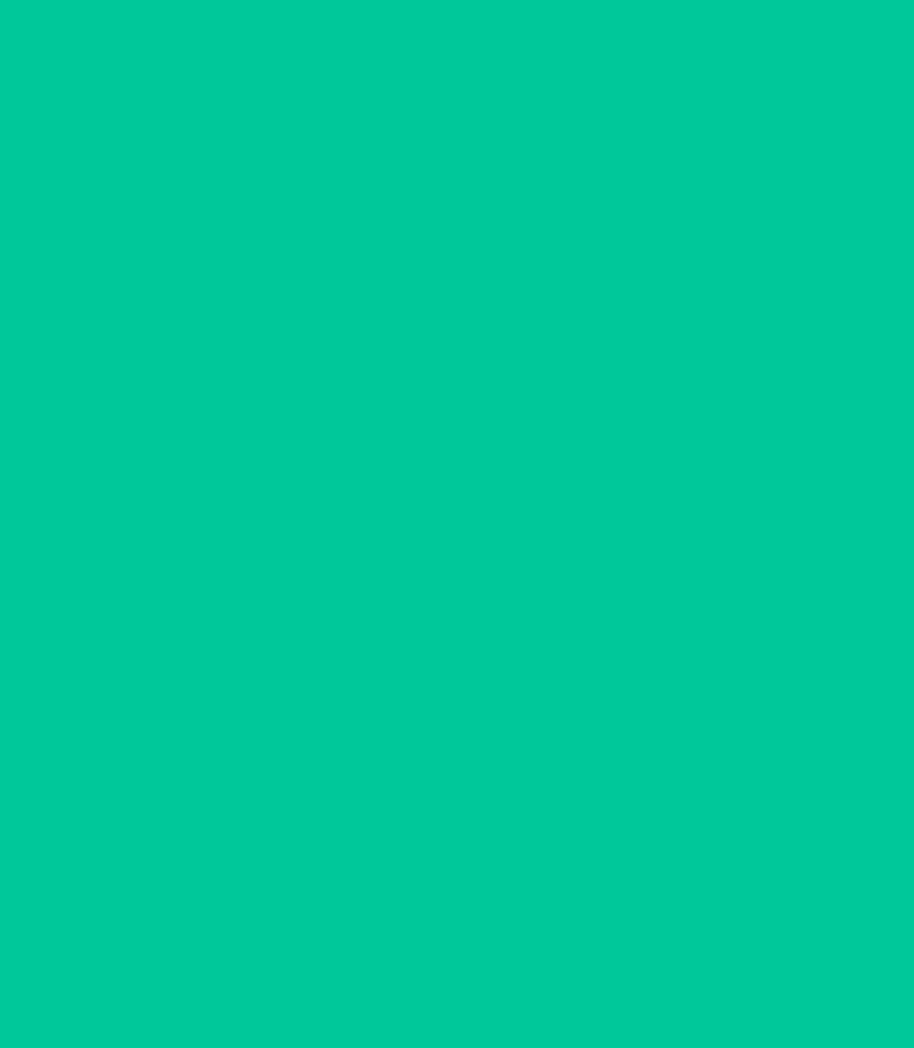 scroll, scrollTop: 0, scrollLeft: 0, axis: both 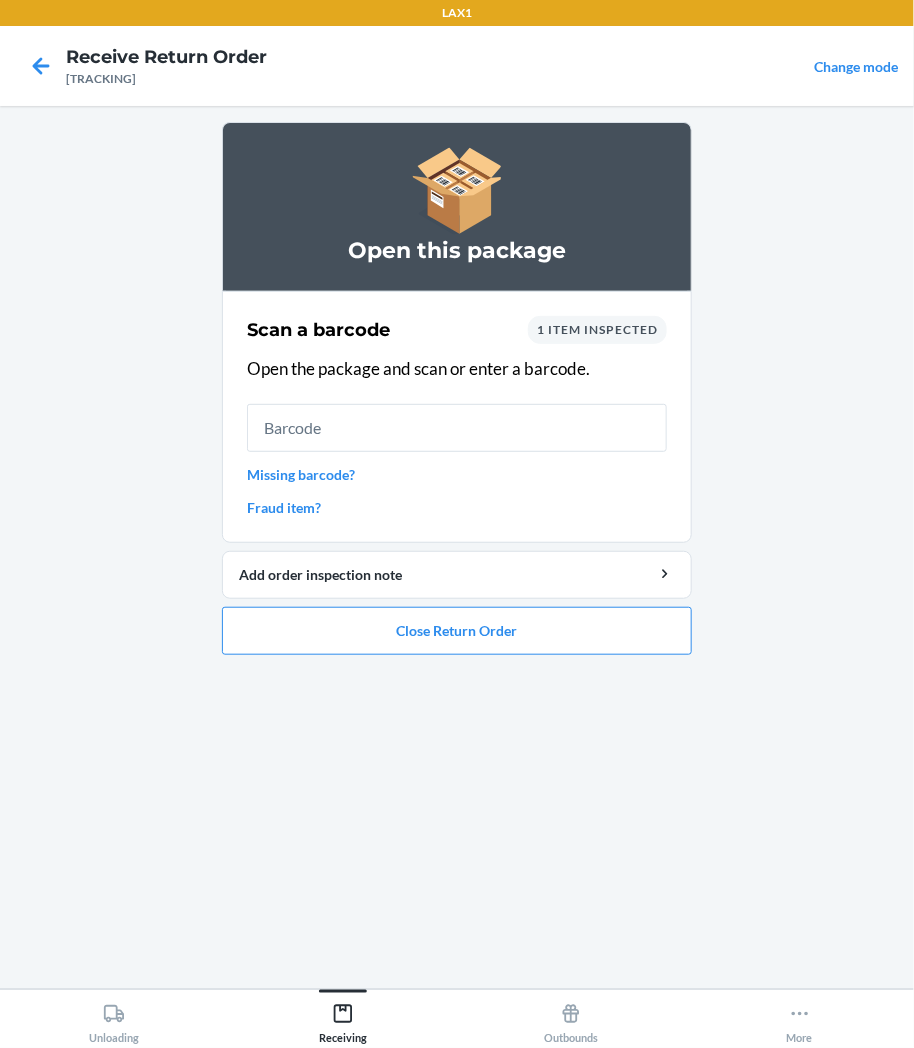 click on "Open this package Scan a barcode 1 item inspected Open the package and scan or enter a barcode. Missing barcode? Fraud item? Add order inspection note Close Return Order" at bounding box center (457, 396) 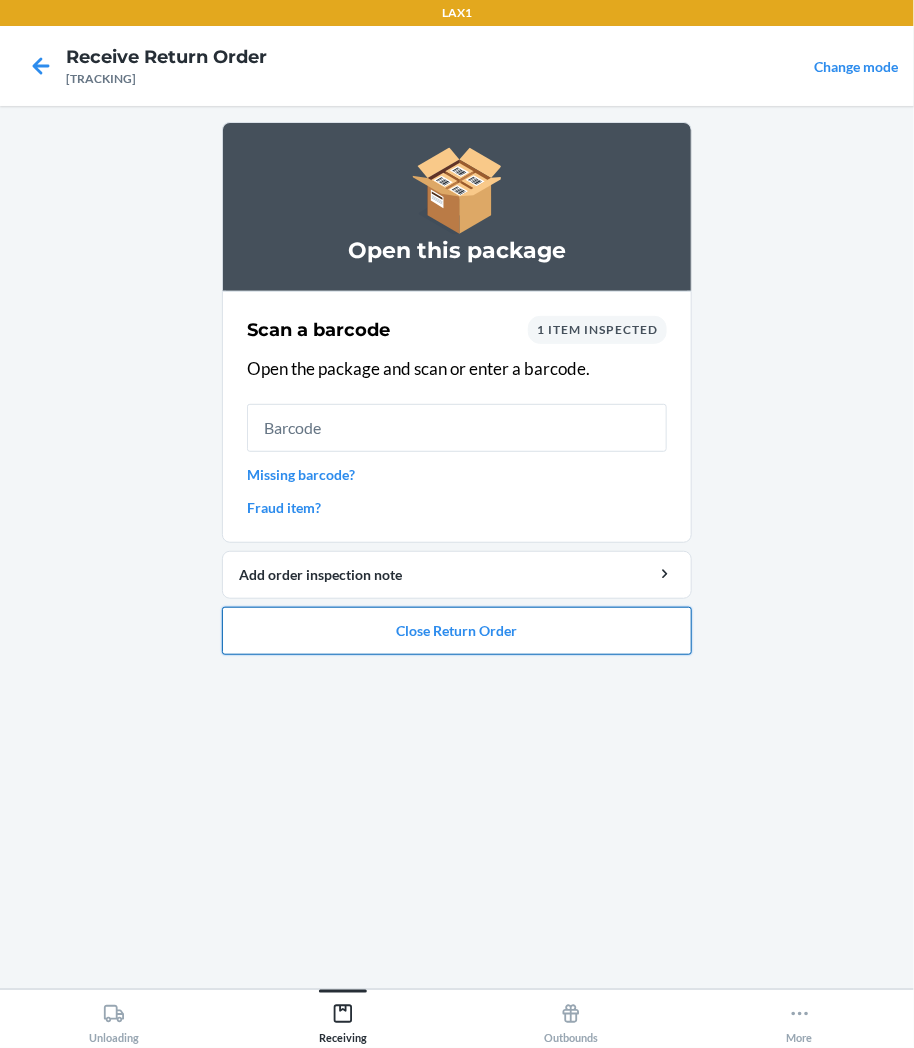 click on "Close Return Order" at bounding box center [457, 631] 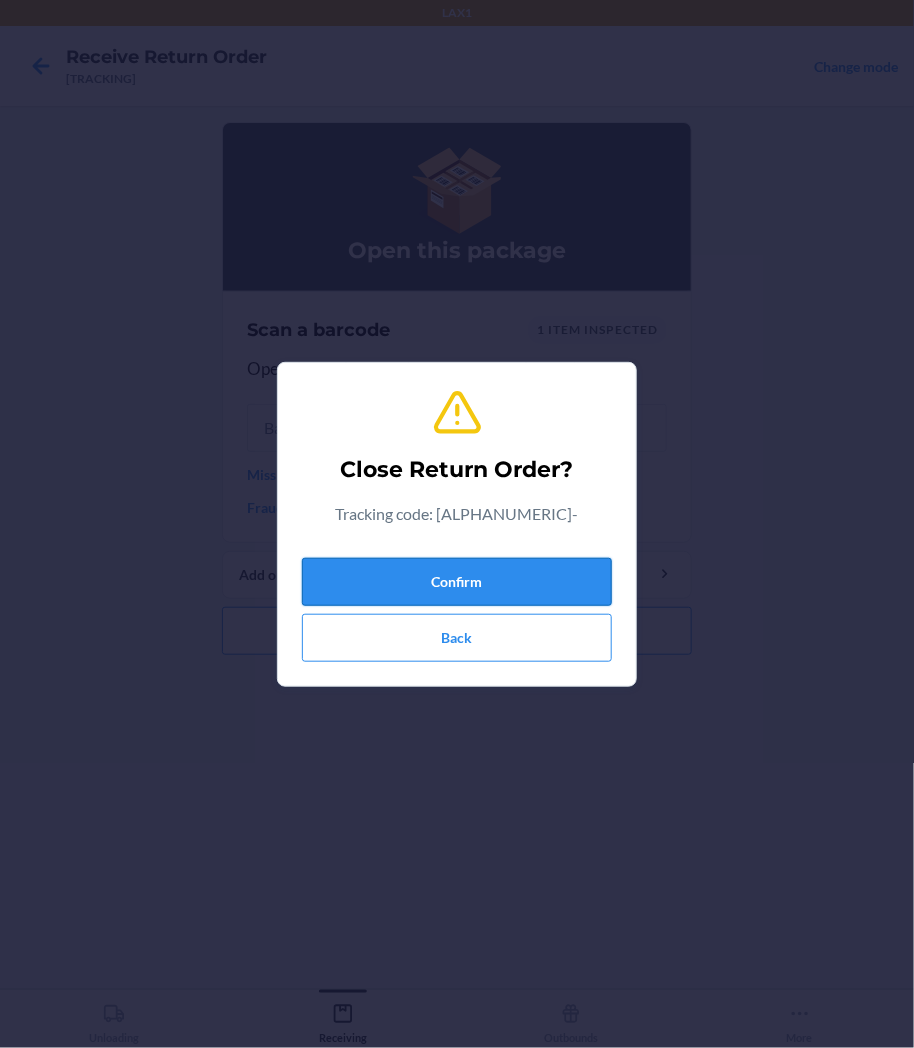click on "Confirm" at bounding box center [457, 582] 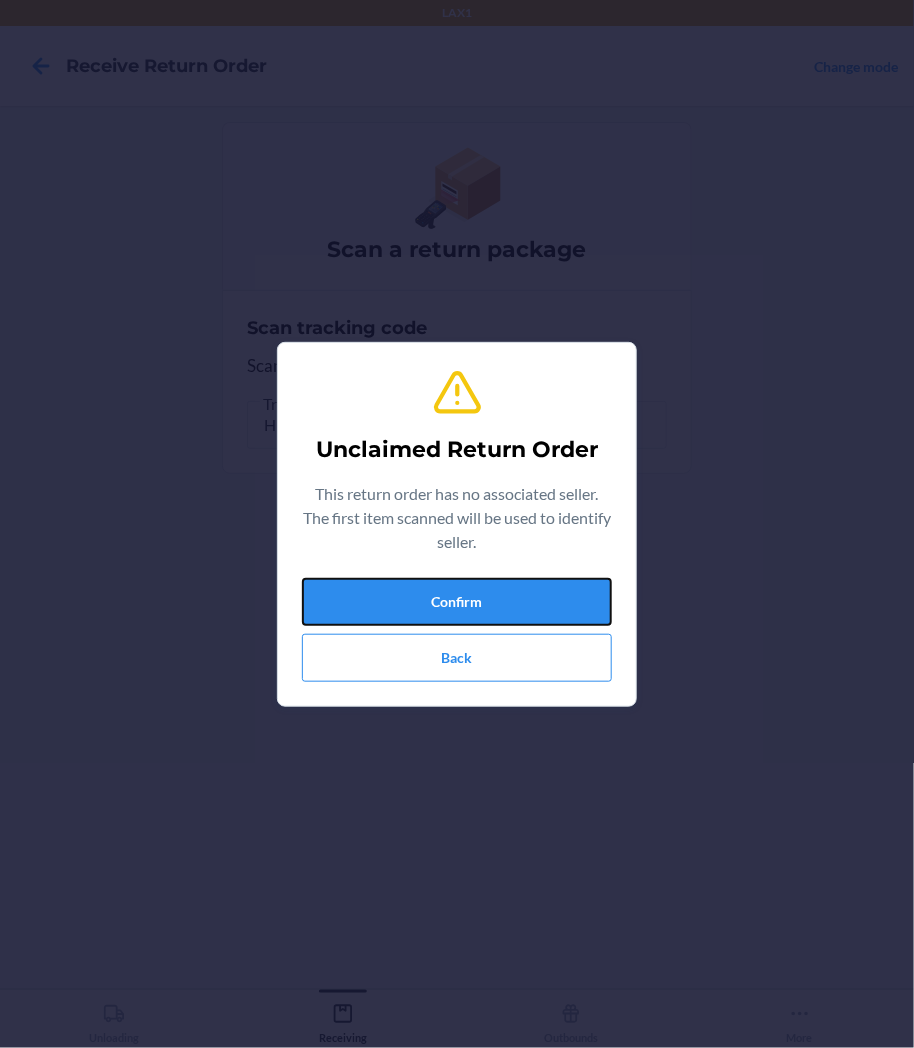 click on "Confirm" at bounding box center (457, 602) 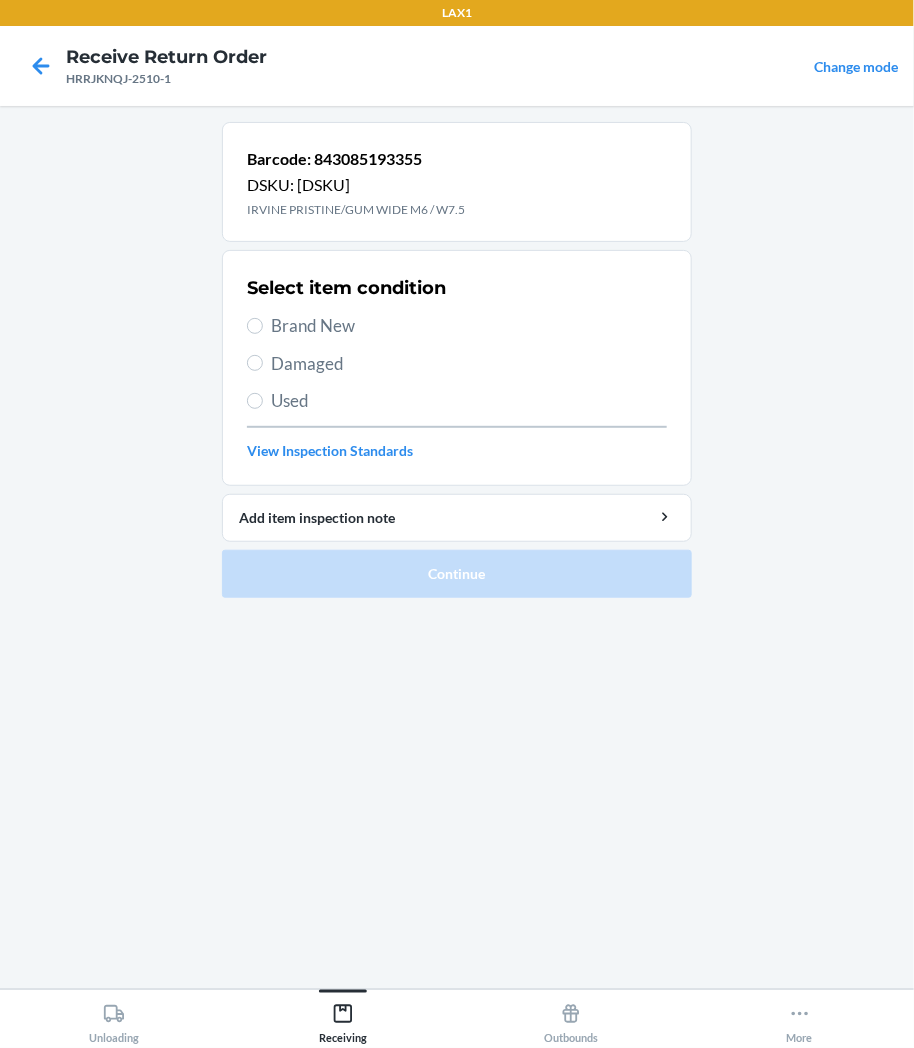 click on "Damaged" at bounding box center [457, 364] 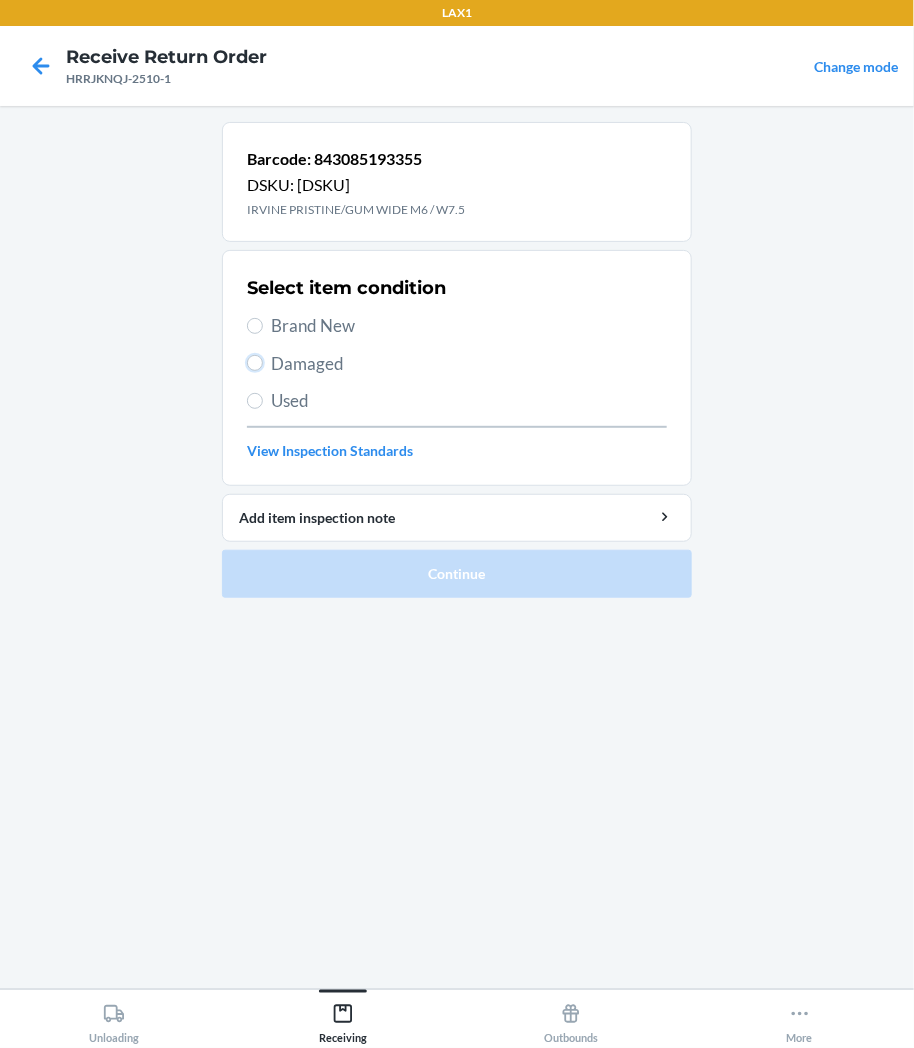 click on "Damaged" at bounding box center [255, 363] 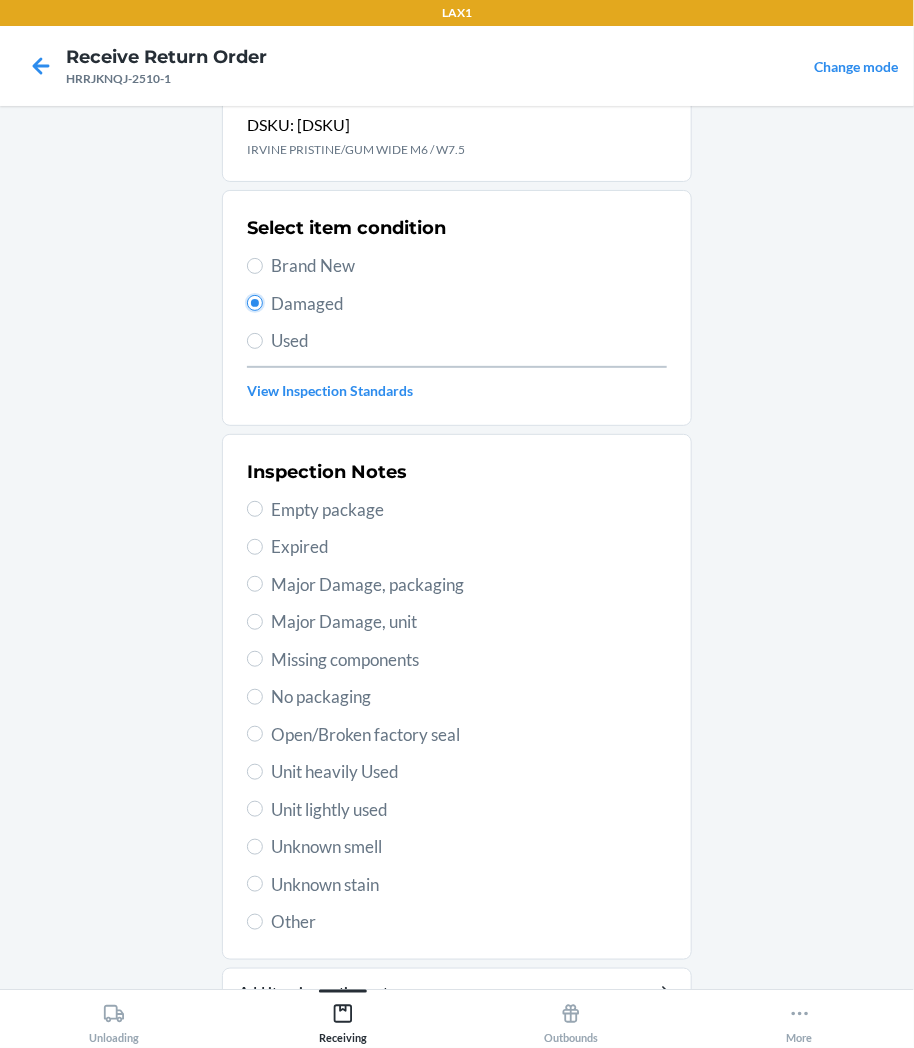 scroll, scrollTop: 157, scrollLeft: 0, axis: vertical 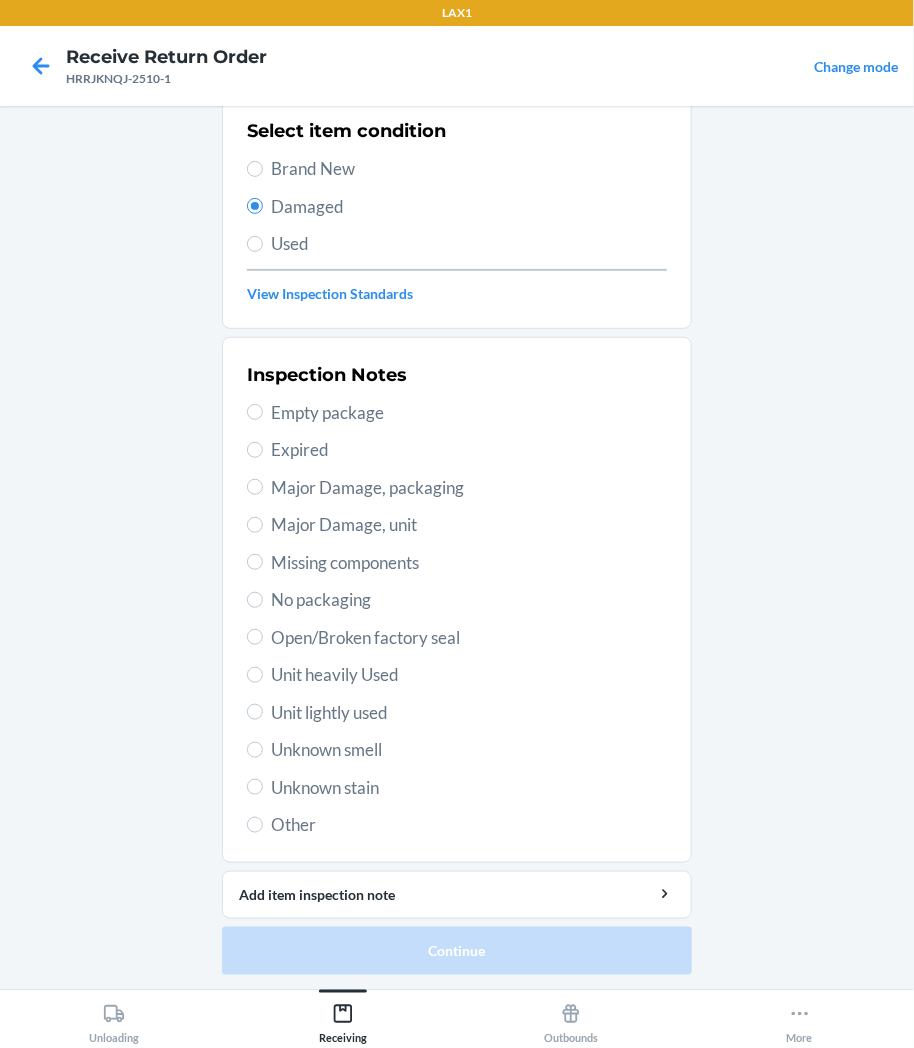 click on "Inspection Notes Empty package Expired Major Damage, packaging Major Damage, unit Missing components No packaging Open/Broken factory seal Unit heavily Used Unit lightly used Unknown smell Unknown stain Other" at bounding box center (457, 600) 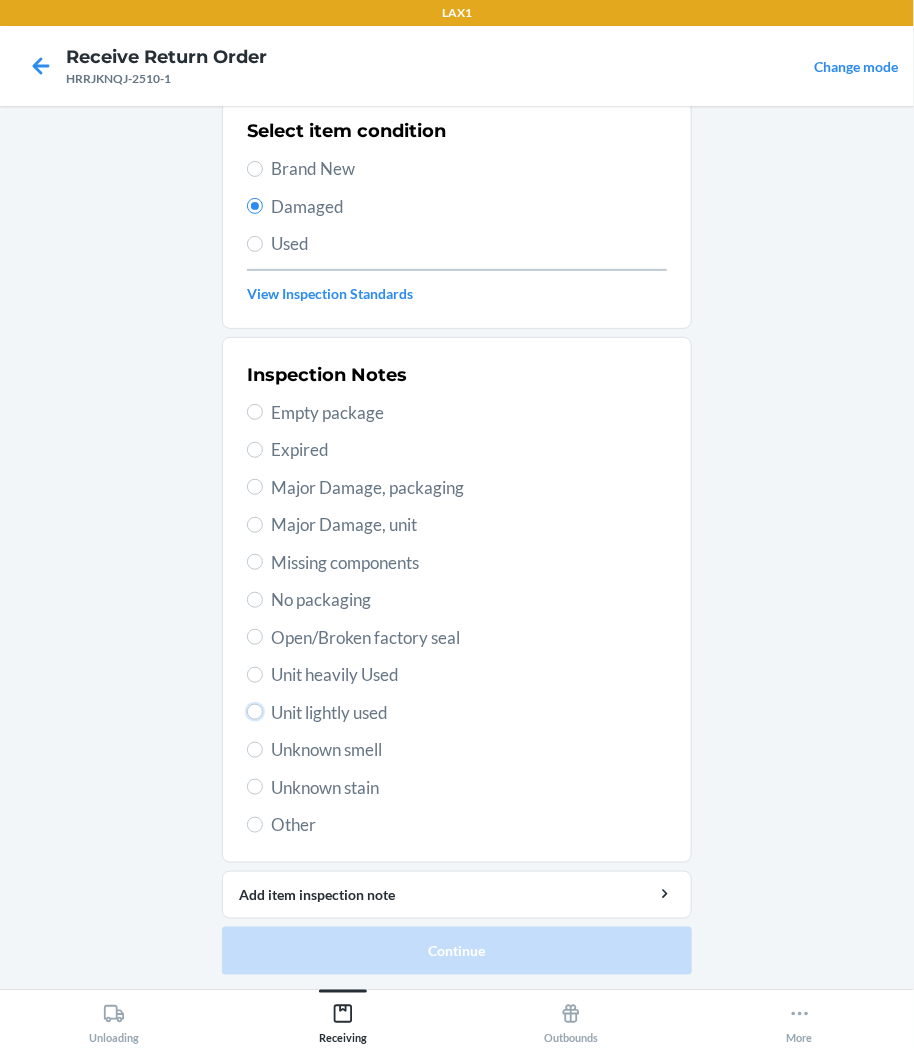 click on "Unit lightly used" at bounding box center [255, 712] 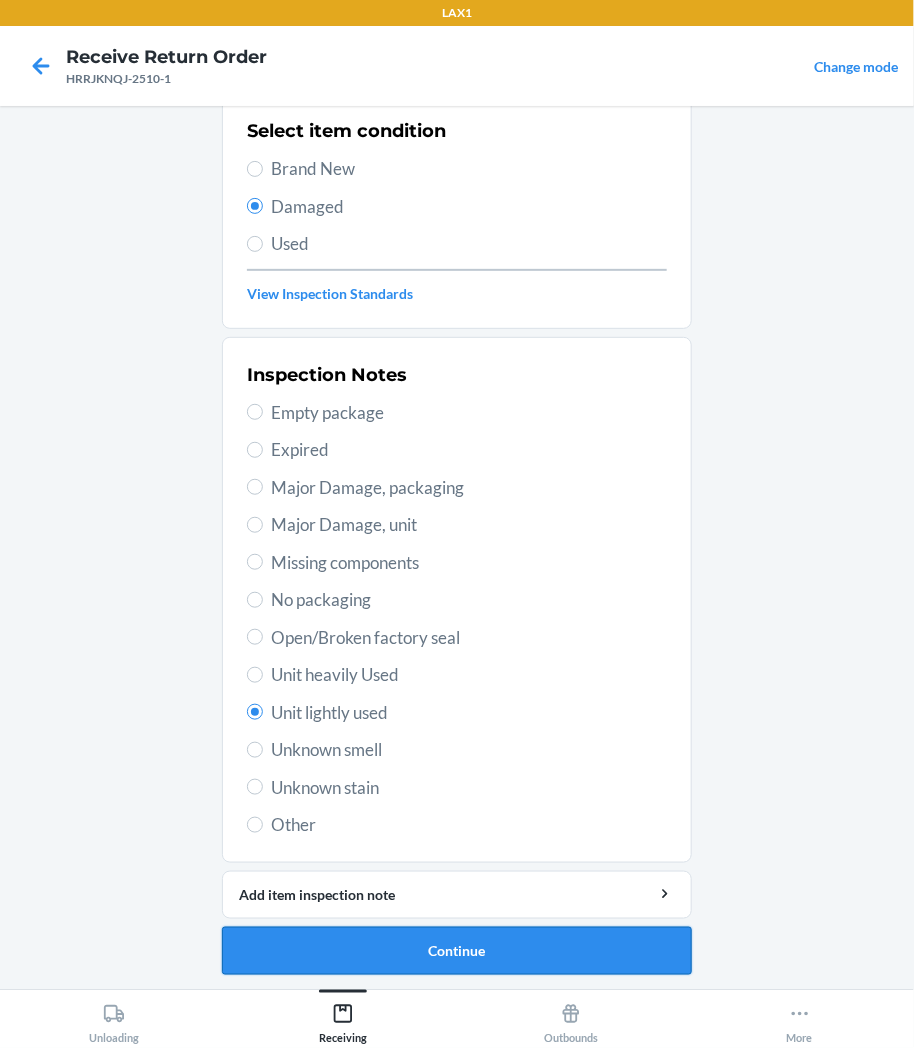 click on "Continue" at bounding box center (457, 951) 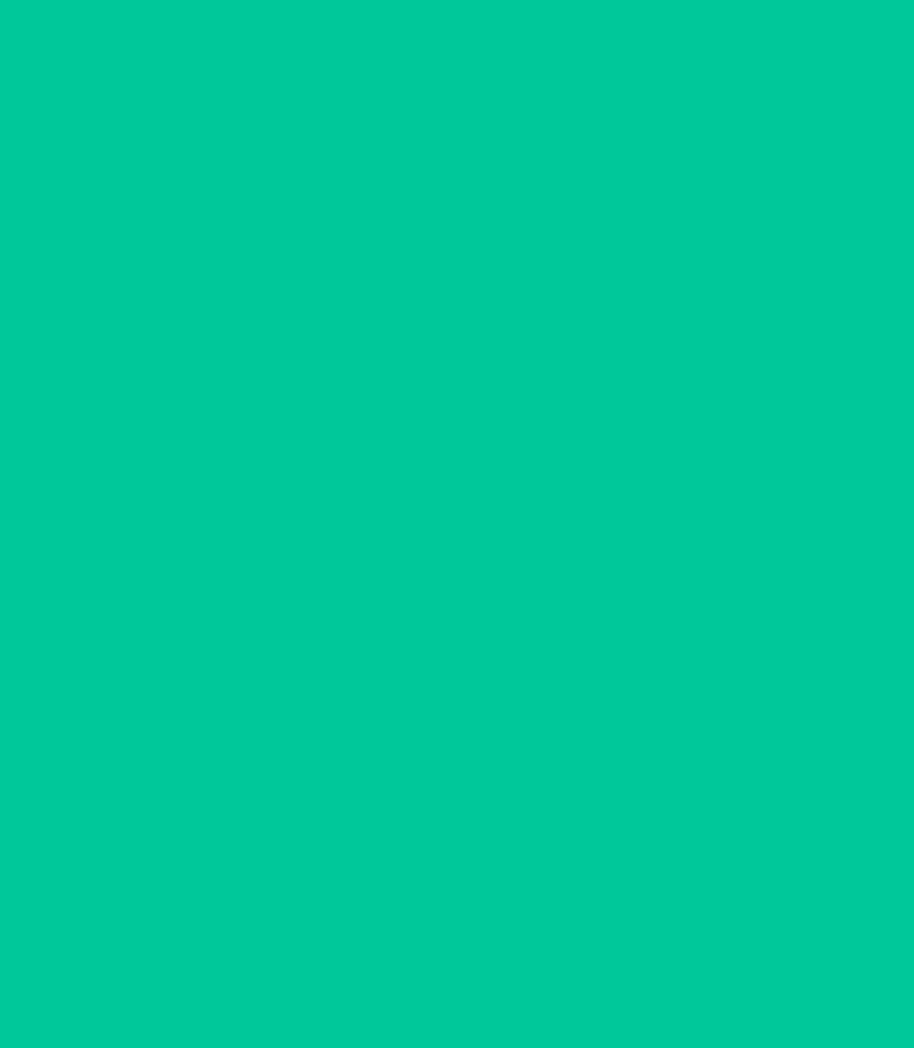 click on "Confirm" at bounding box center [457, 943] 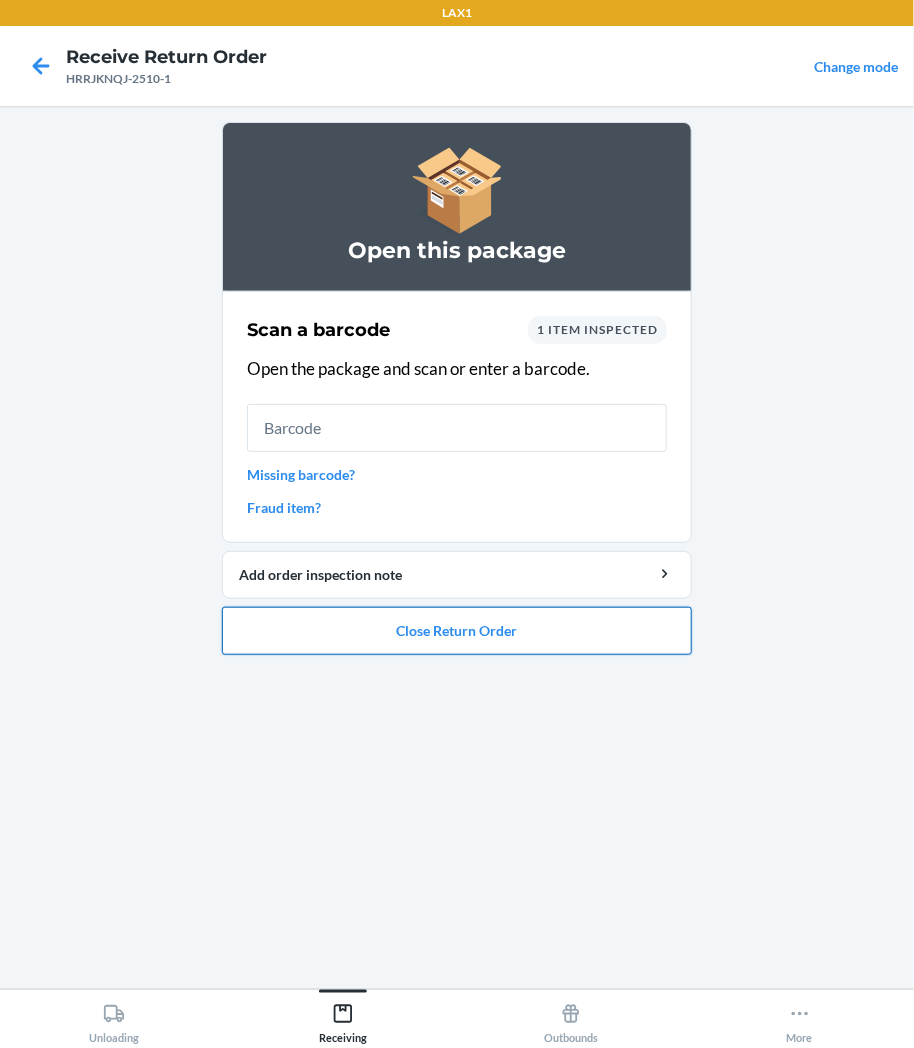 click on "Close Return Order" at bounding box center [457, 631] 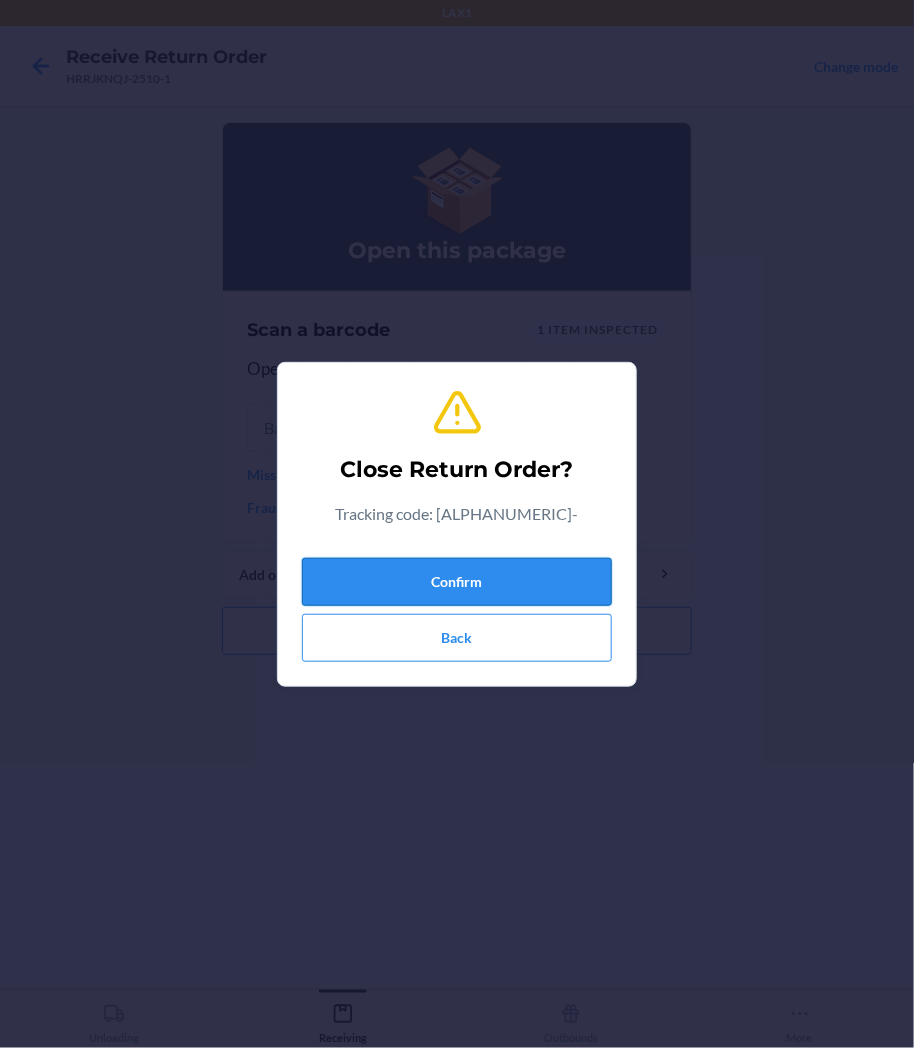 click on "Confirm" at bounding box center (457, 582) 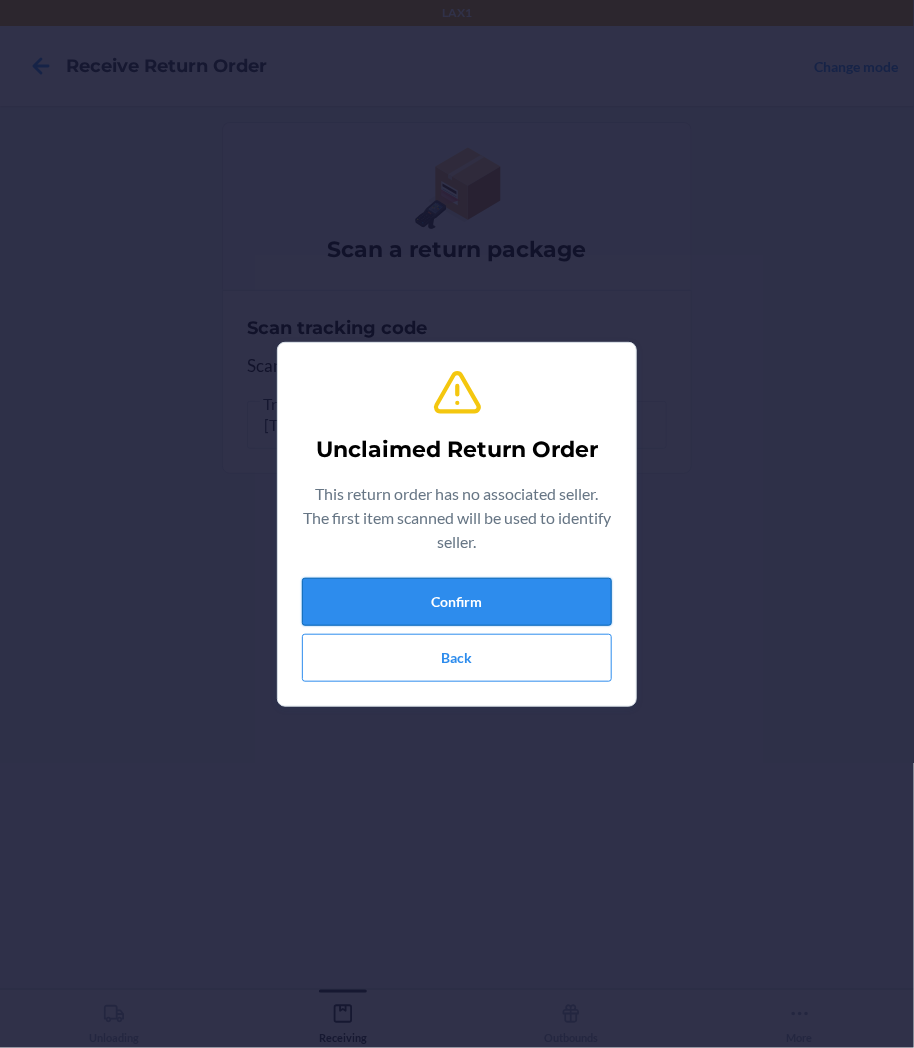 click on "Confirm" at bounding box center [457, 602] 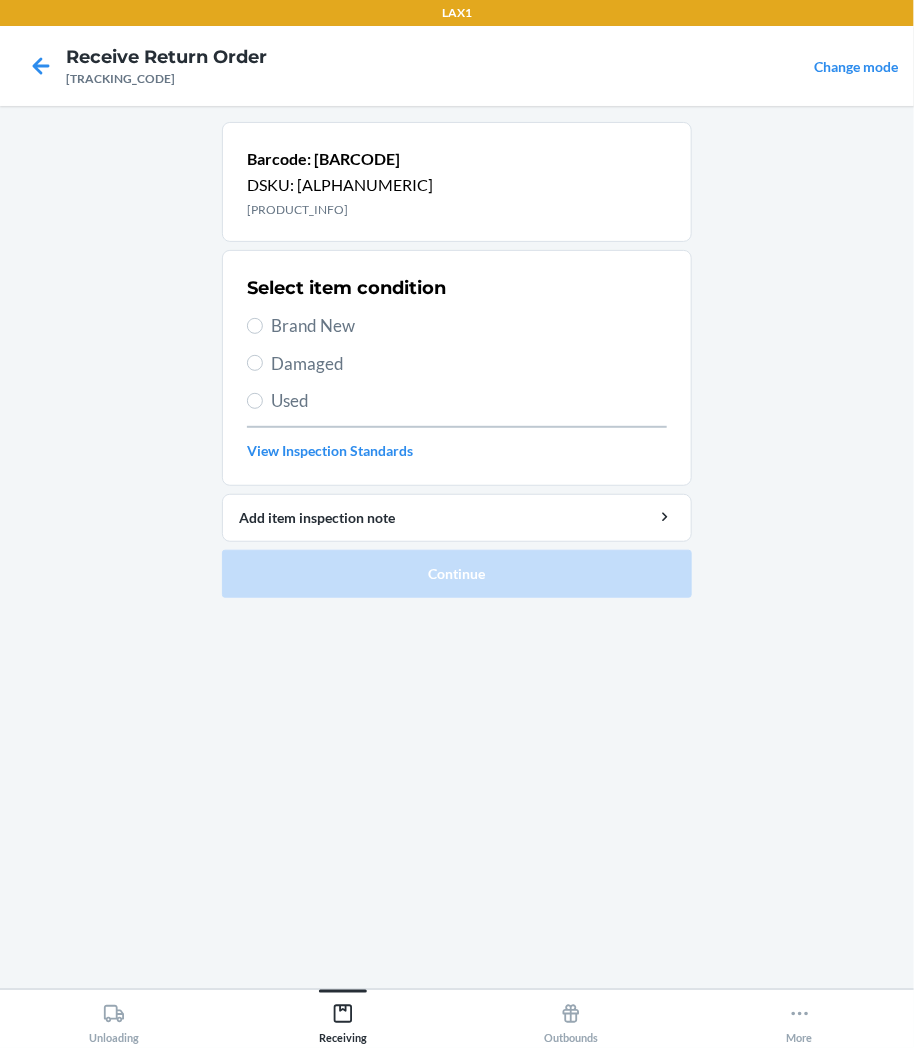 drag, startPoint x: 315, startPoint y: 370, endPoint x: 318, endPoint y: 356, distance: 14.3178215 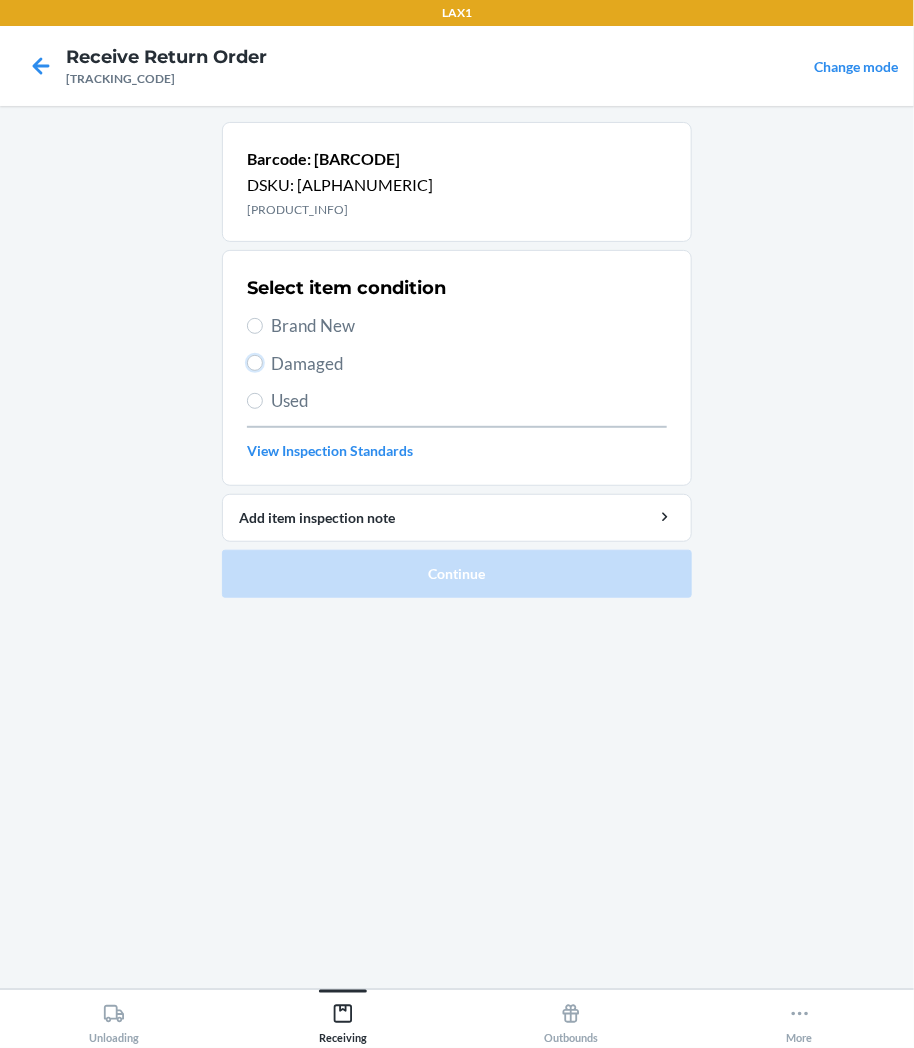 click on "Damaged" at bounding box center (255, 363) 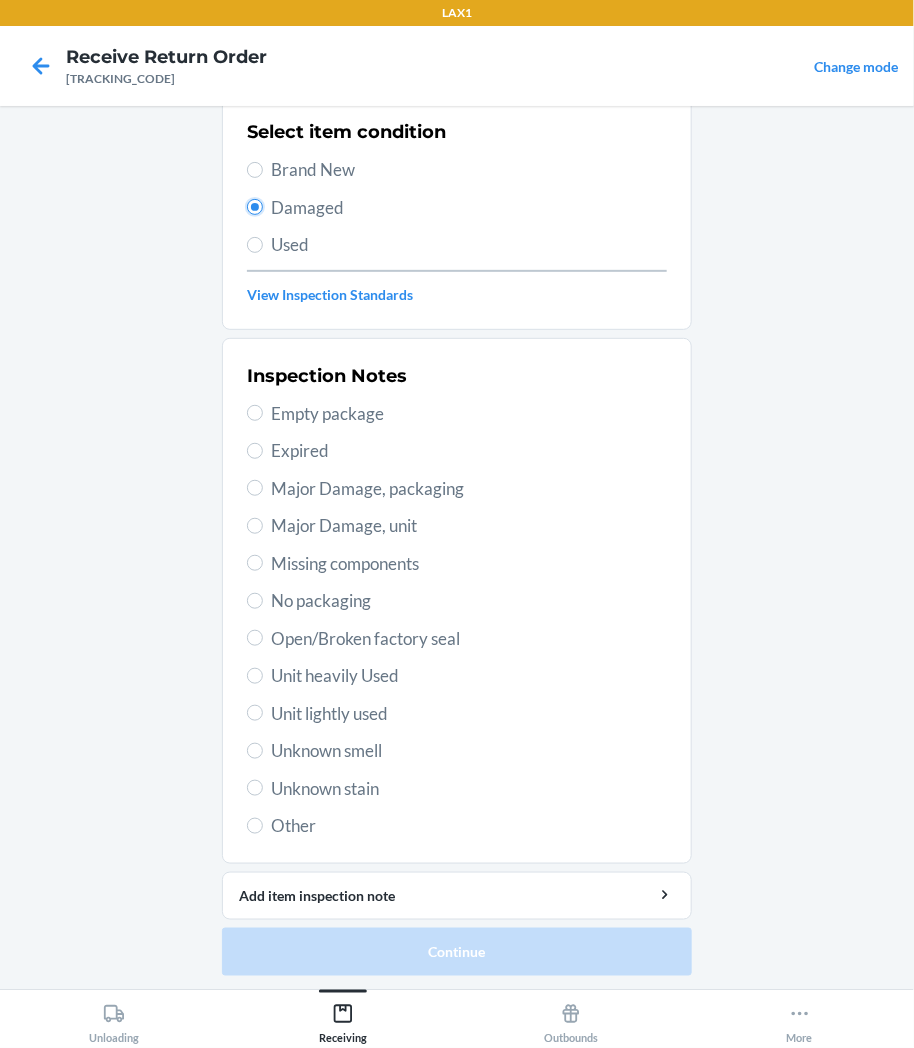 scroll, scrollTop: 157, scrollLeft: 0, axis: vertical 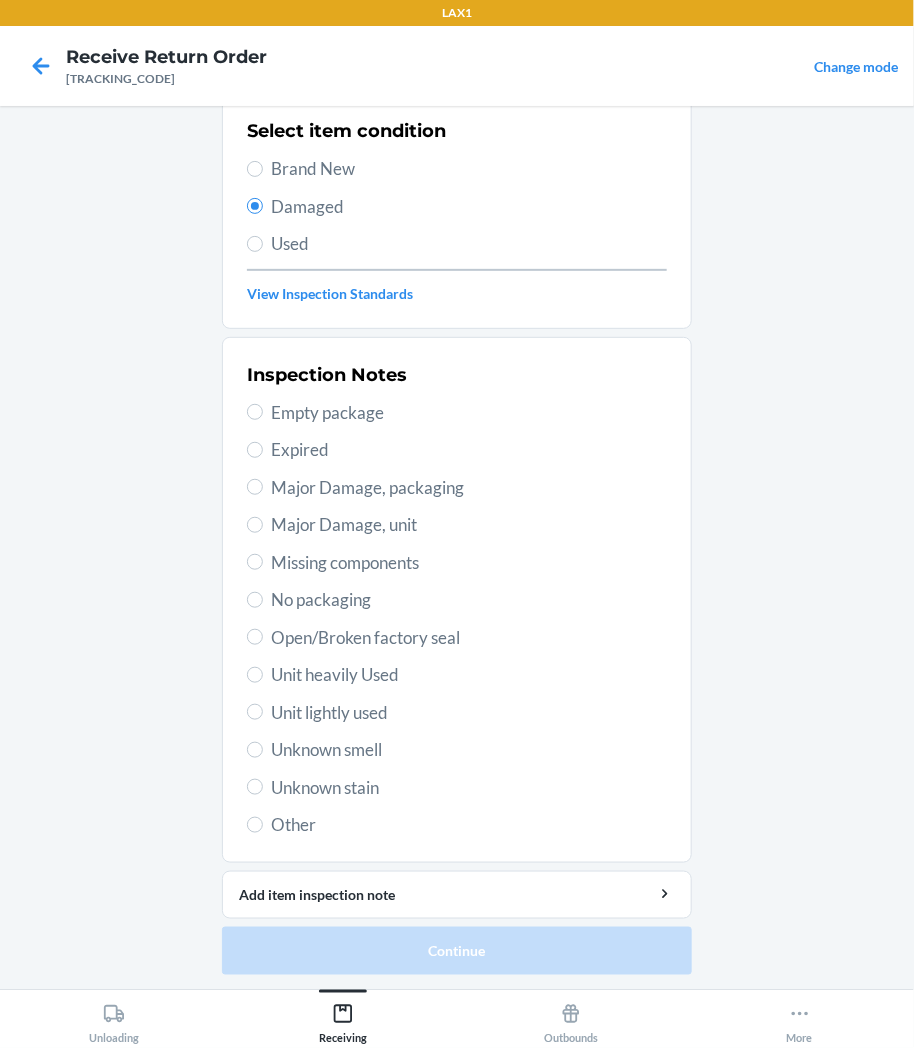 click on "Inspection Notes Empty package Expired Major Damage, packaging Major Damage, unit Missing components No packaging Open/Broken factory seal Unit heavily Used Unit lightly used Unknown smell Unknown stain Other" at bounding box center [457, 600] 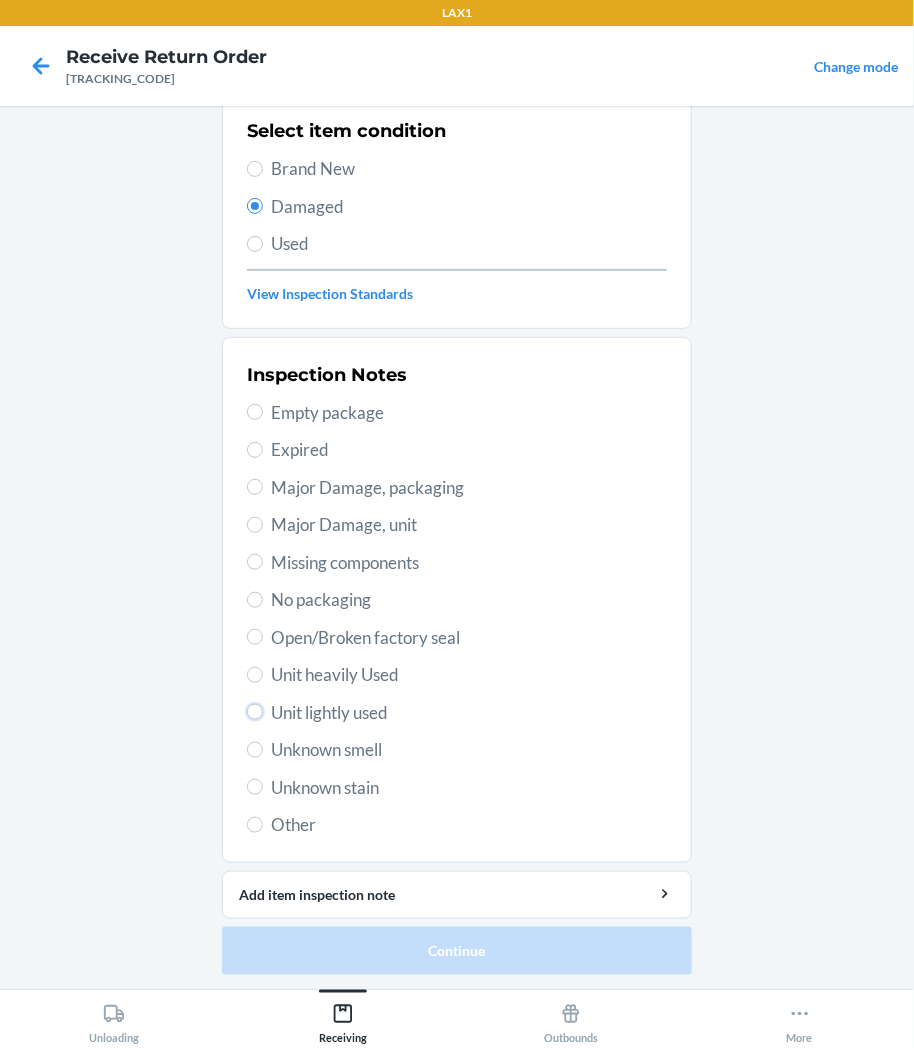 click on "Unit lightly used" at bounding box center (255, 712) 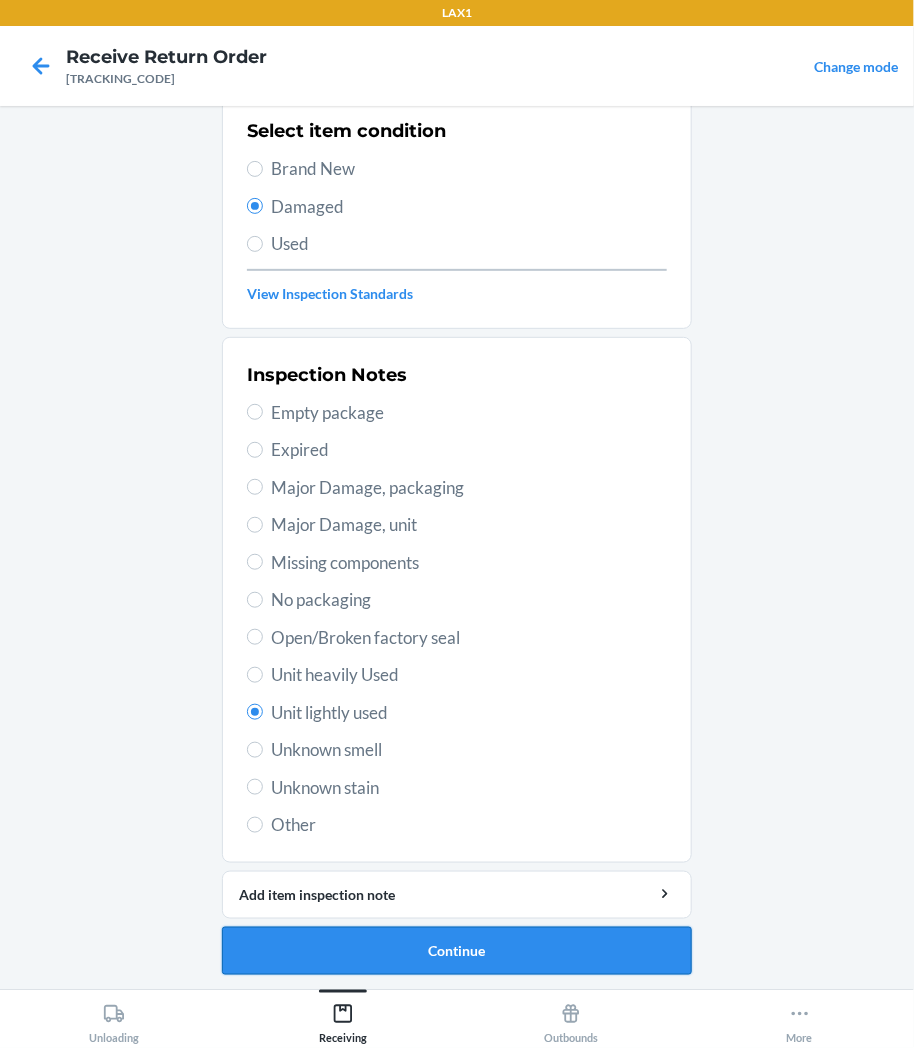 click on "Continue" at bounding box center (457, 951) 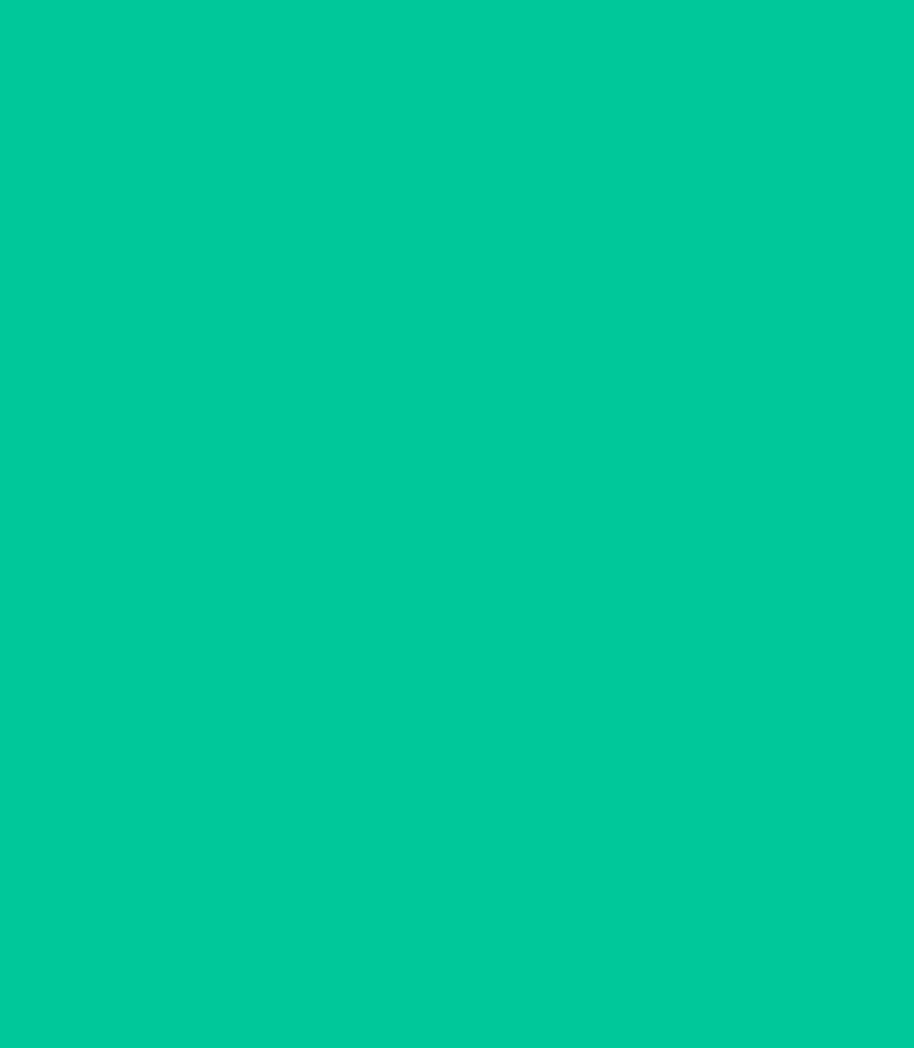 scroll, scrollTop: 0, scrollLeft: 0, axis: both 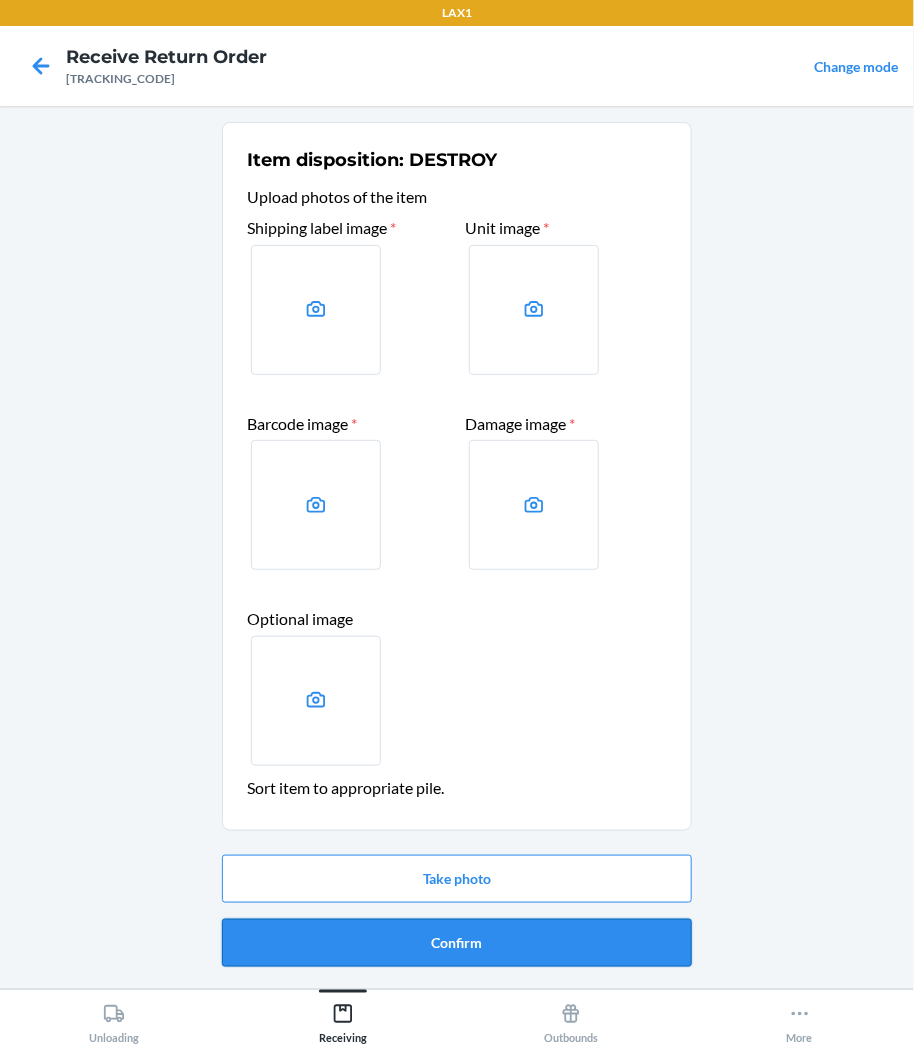 click on "Confirm" at bounding box center [457, 943] 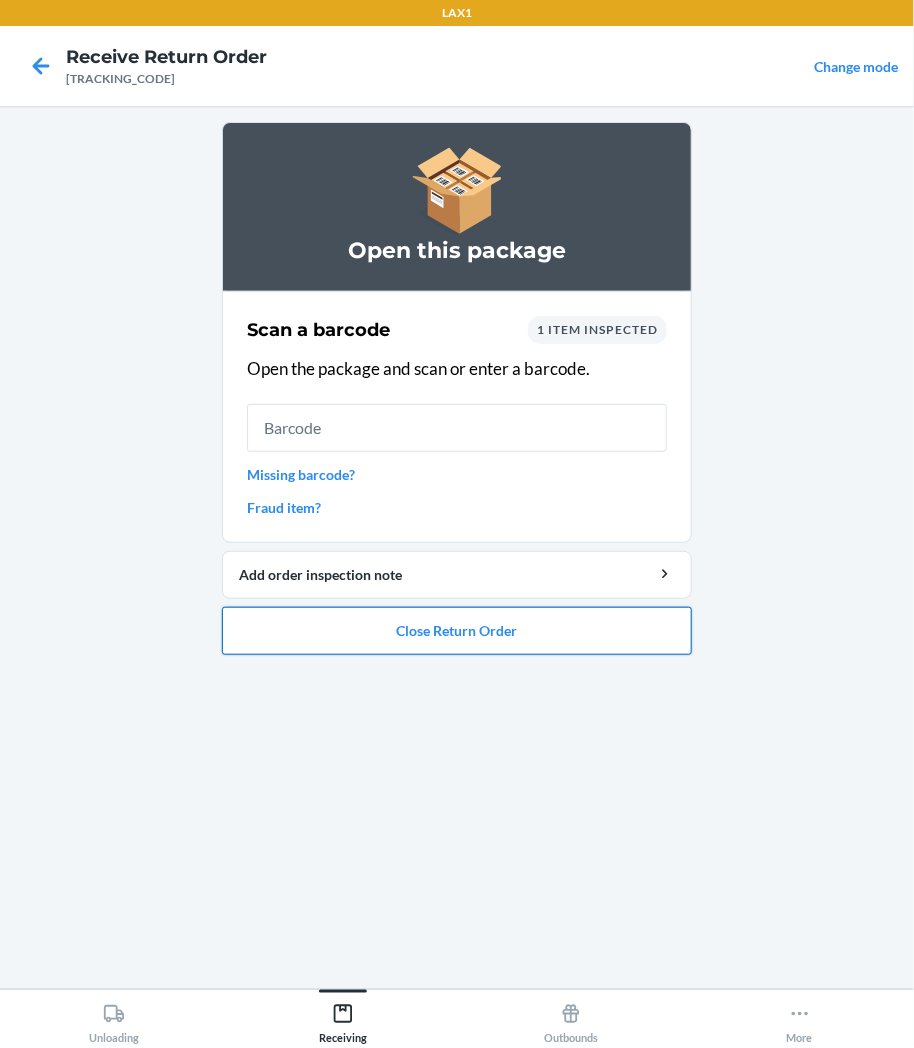 click on "Close Return Order" at bounding box center [457, 631] 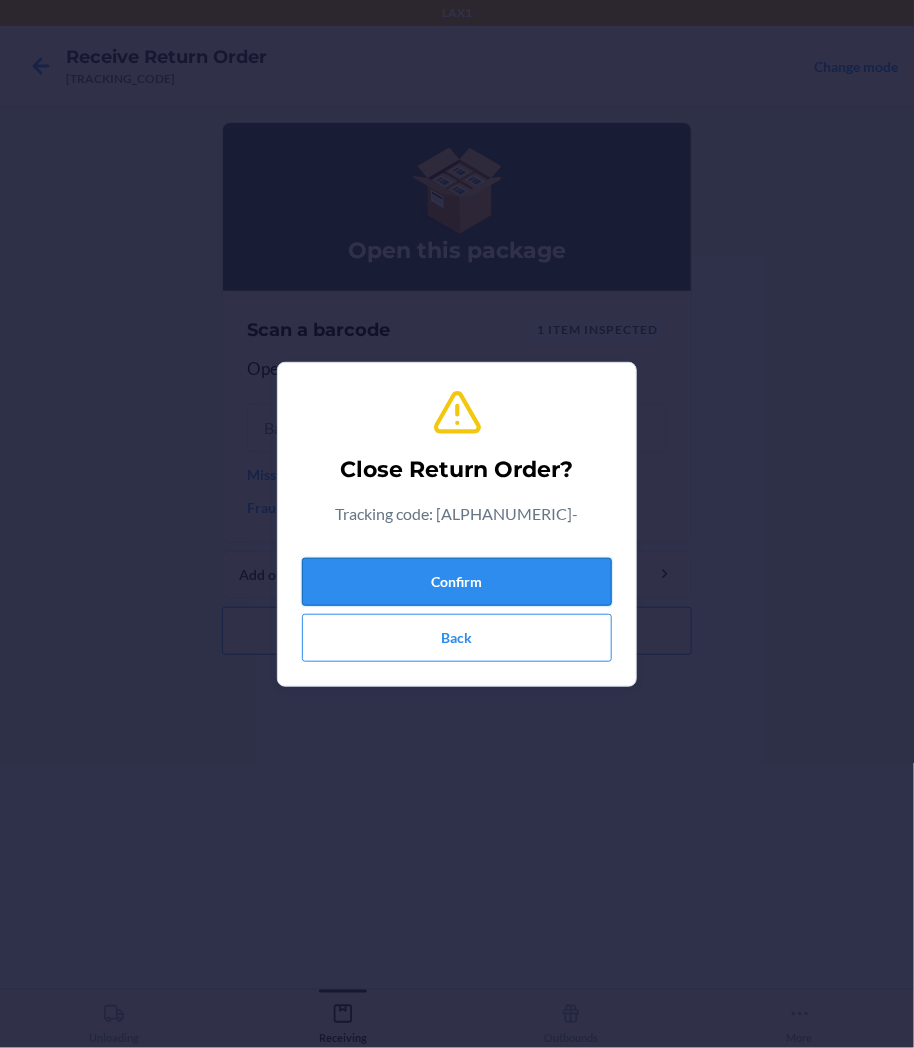 click on "Confirm" at bounding box center (457, 582) 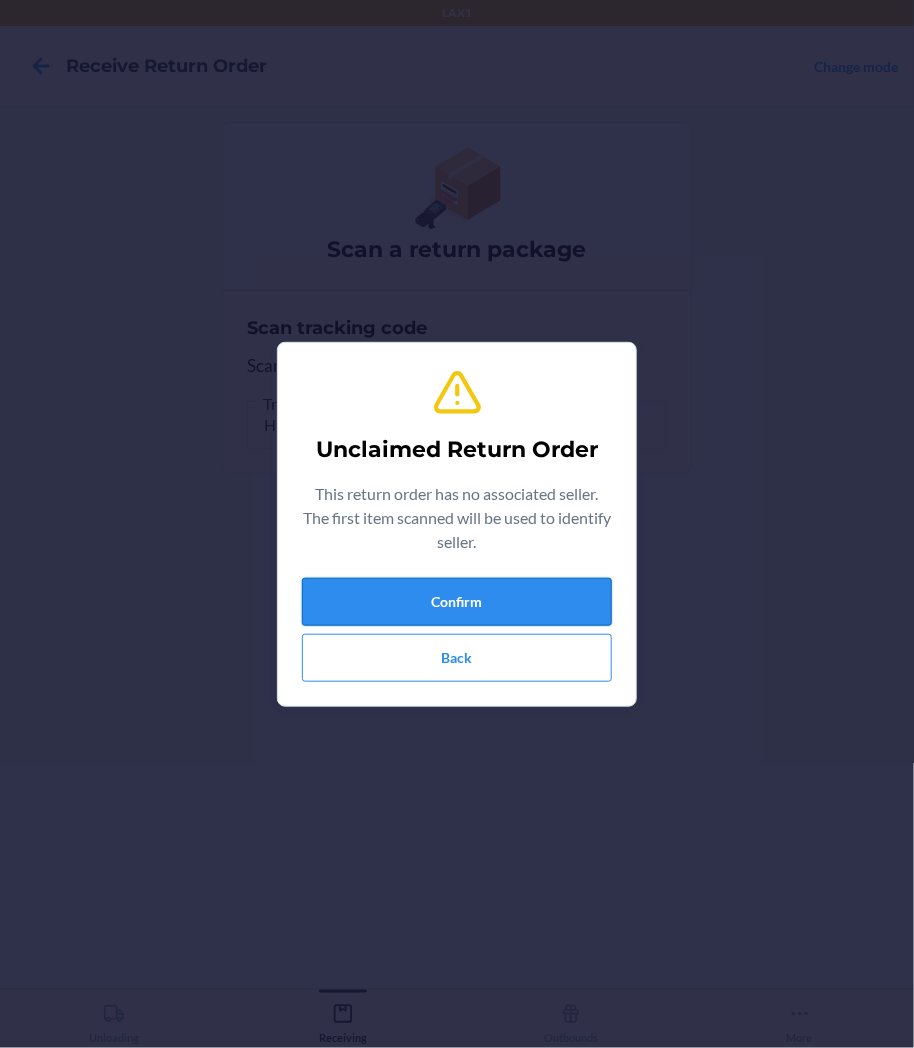 click on "Confirm" at bounding box center (457, 602) 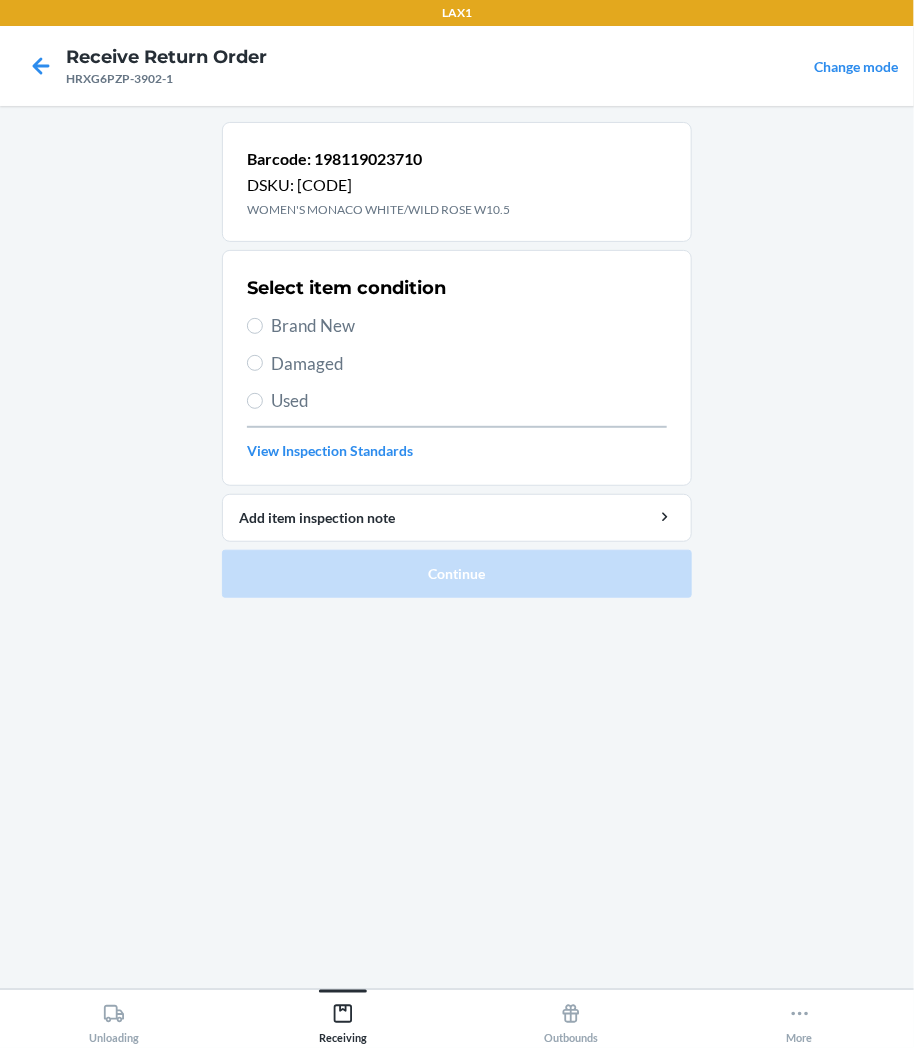 click on "Damaged" at bounding box center [469, 364] 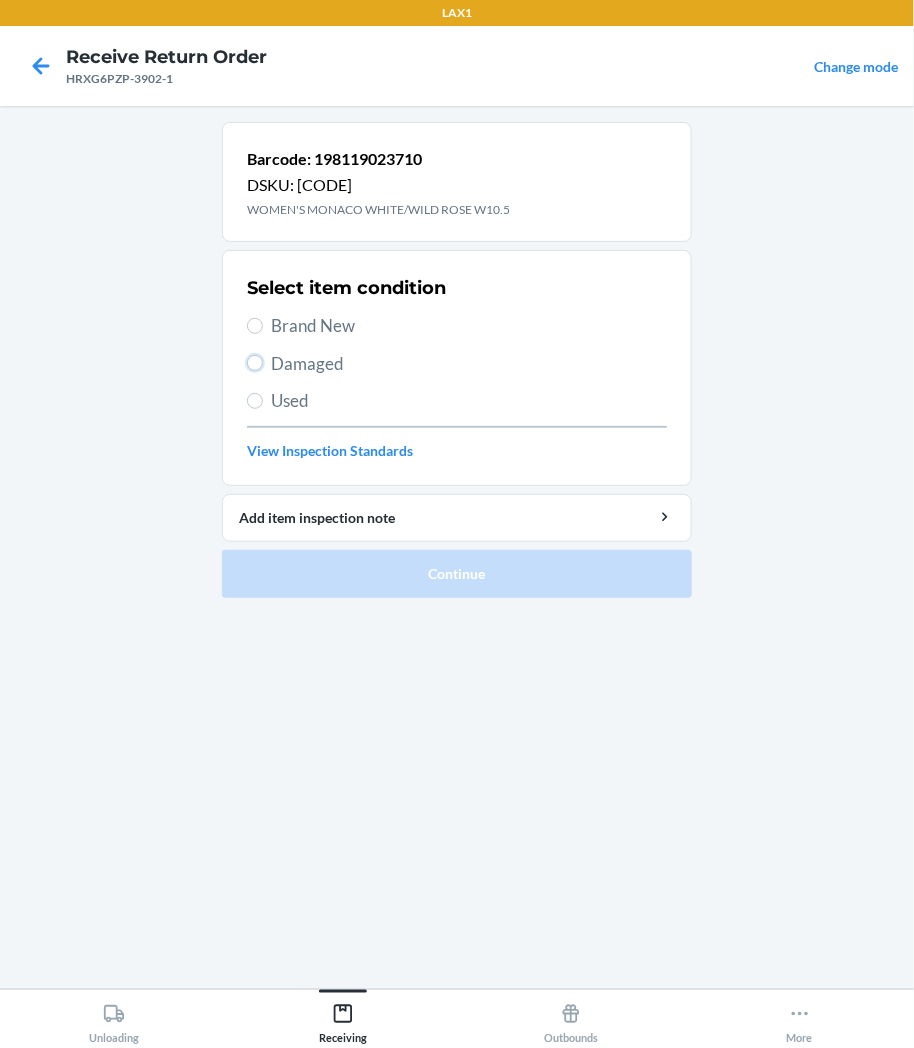 click on "Damaged" at bounding box center [255, 363] 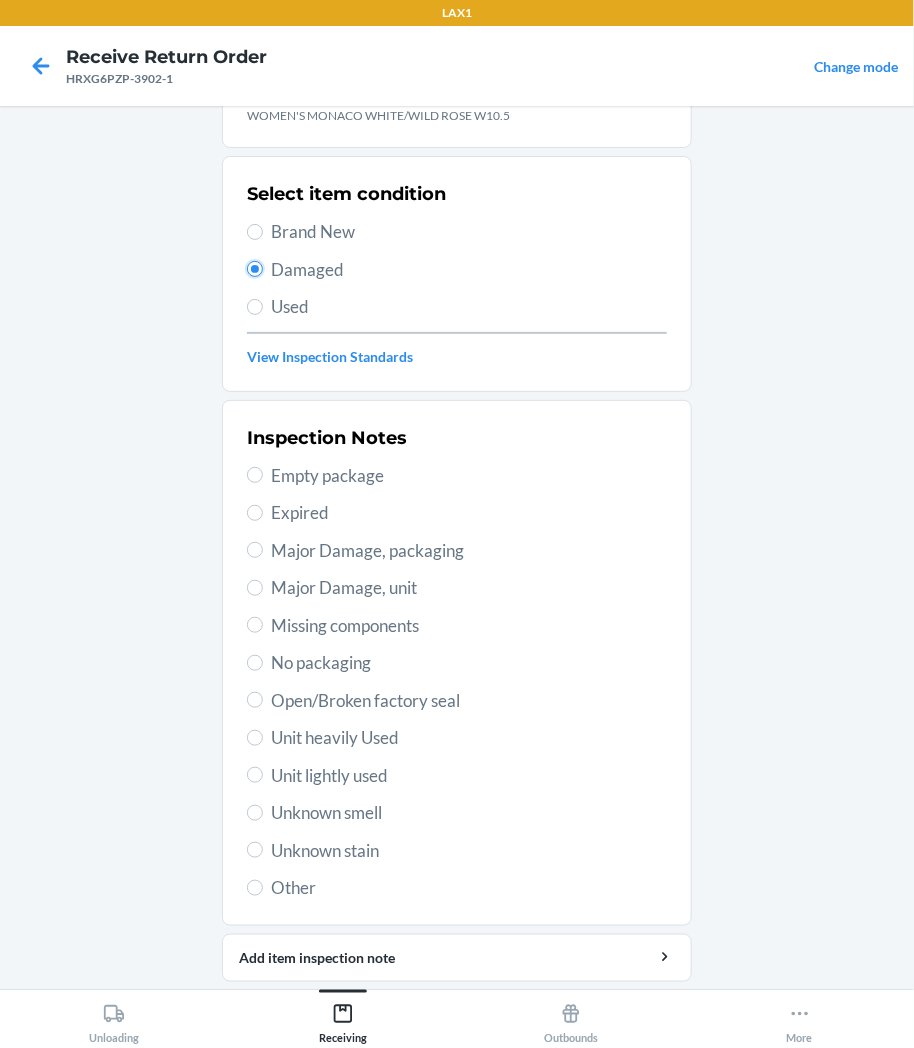 scroll, scrollTop: 157, scrollLeft: 0, axis: vertical 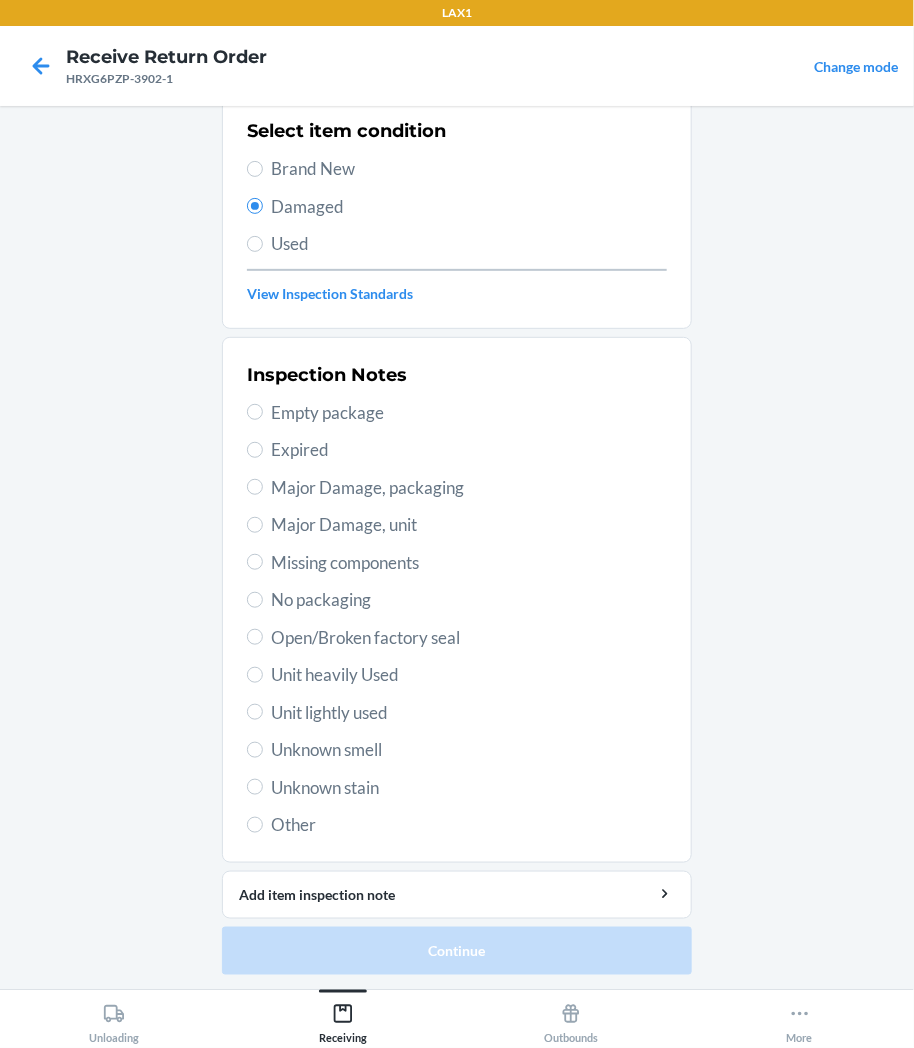 click on "Inspection Notes Empty package Expired Major Damage, packaging Major Damage, unit Missing components No packaging Open/Broken factory seal Unit heavily Used Unit lightly used Unknown smell Unknown stain Other" at bounding box center [457, 600] 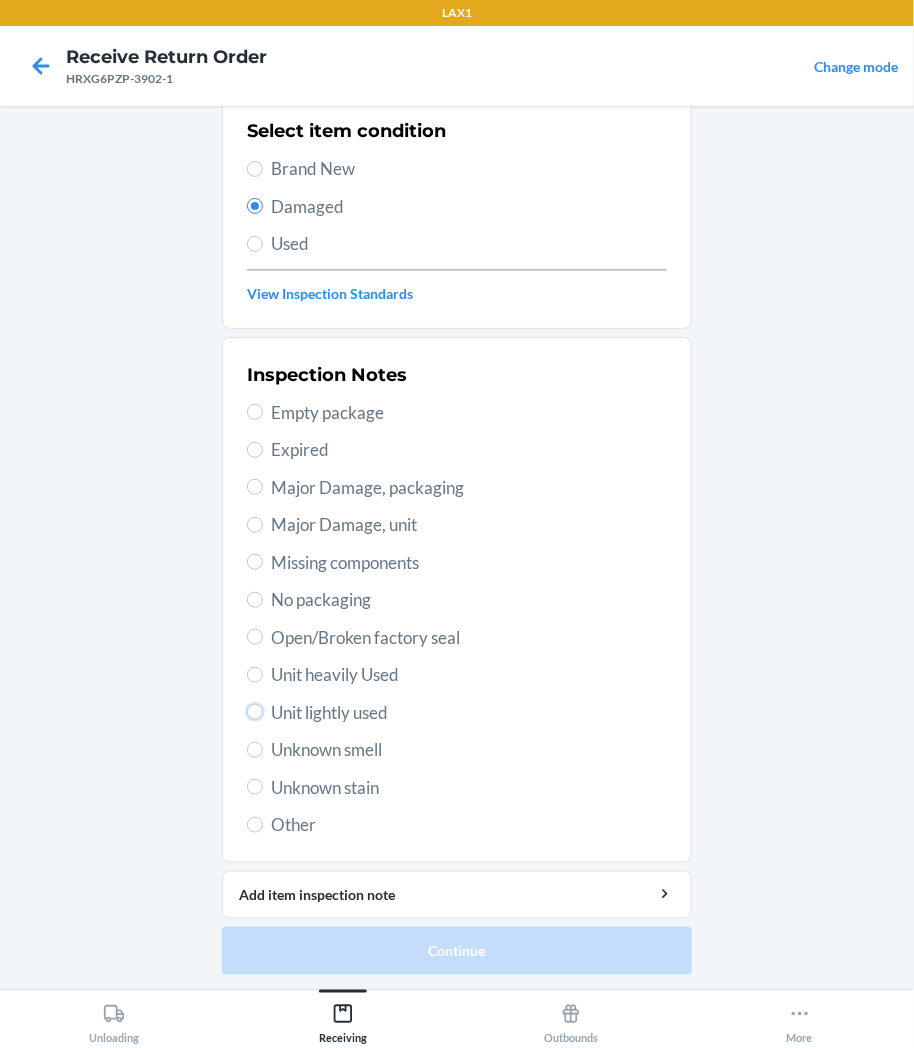click on "Unit lightly used" at bounding box center (255, 712) 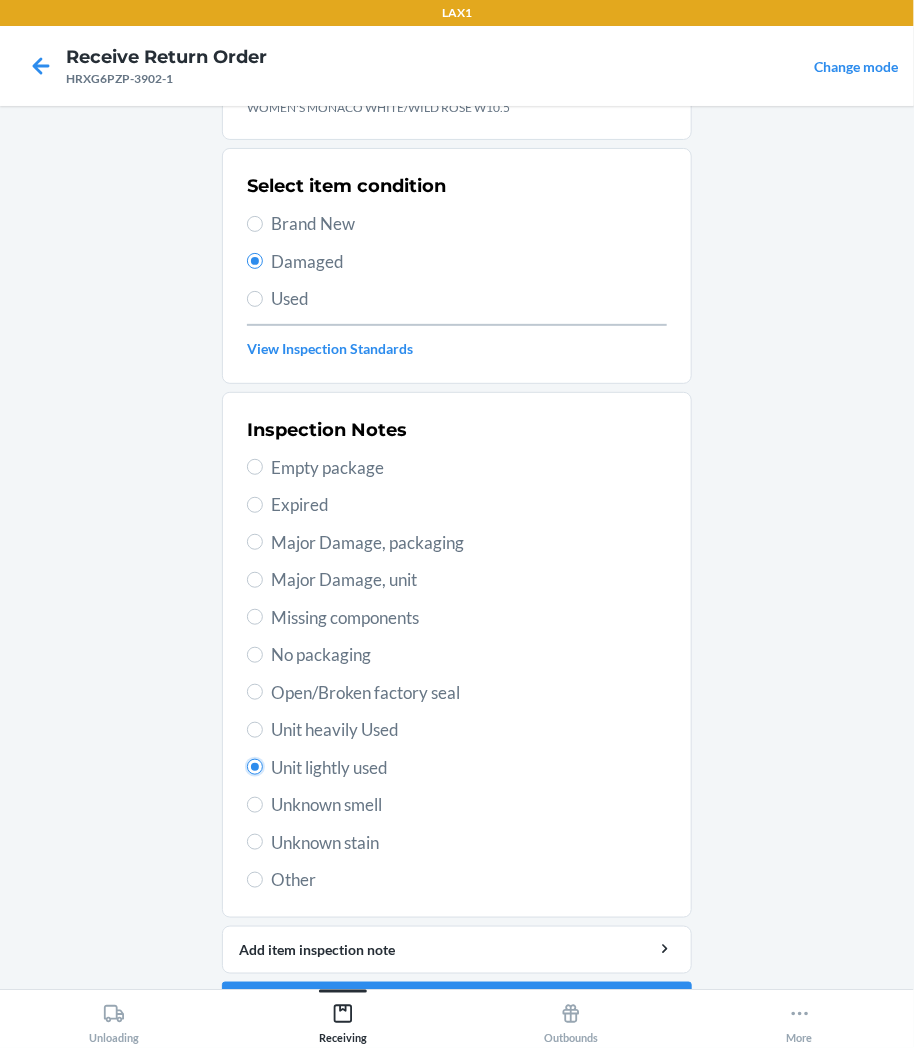 scroll, scrollTop: 46, scrollLeft: 0, axis: vertical 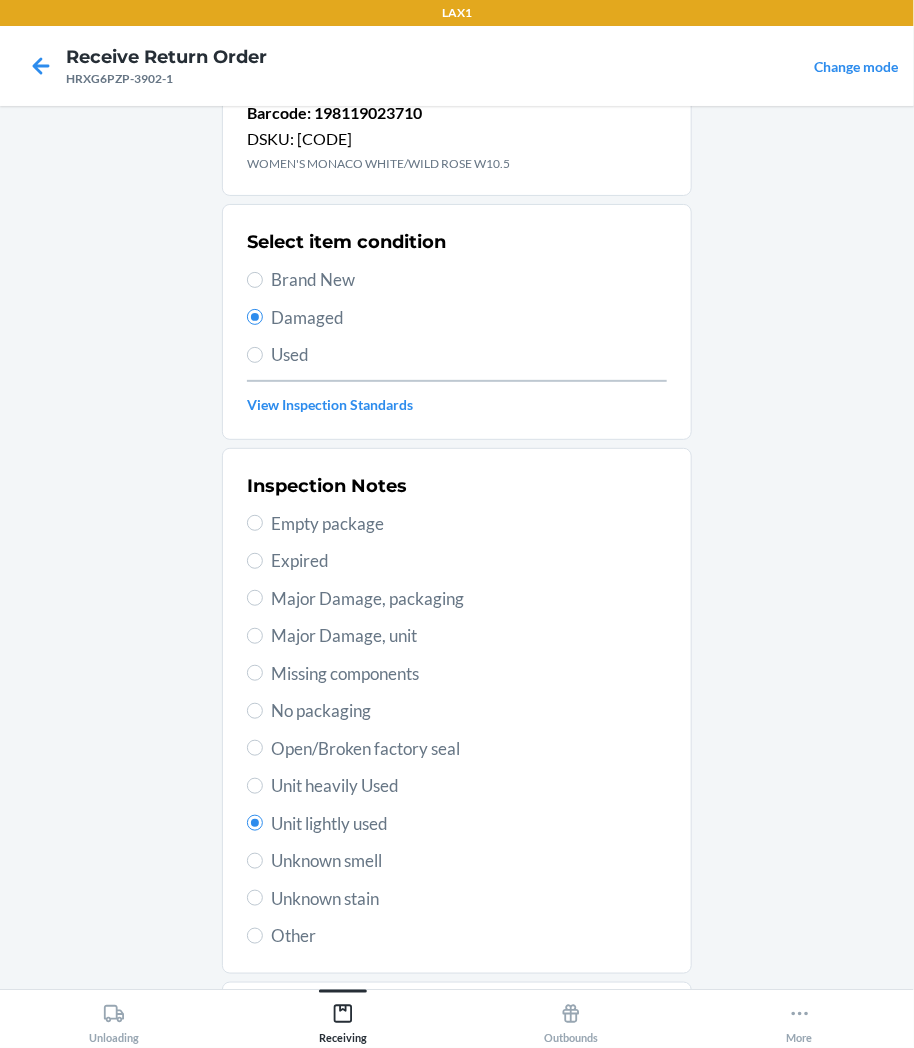 click on "Unknown smell" at bounding box center (469, 861) 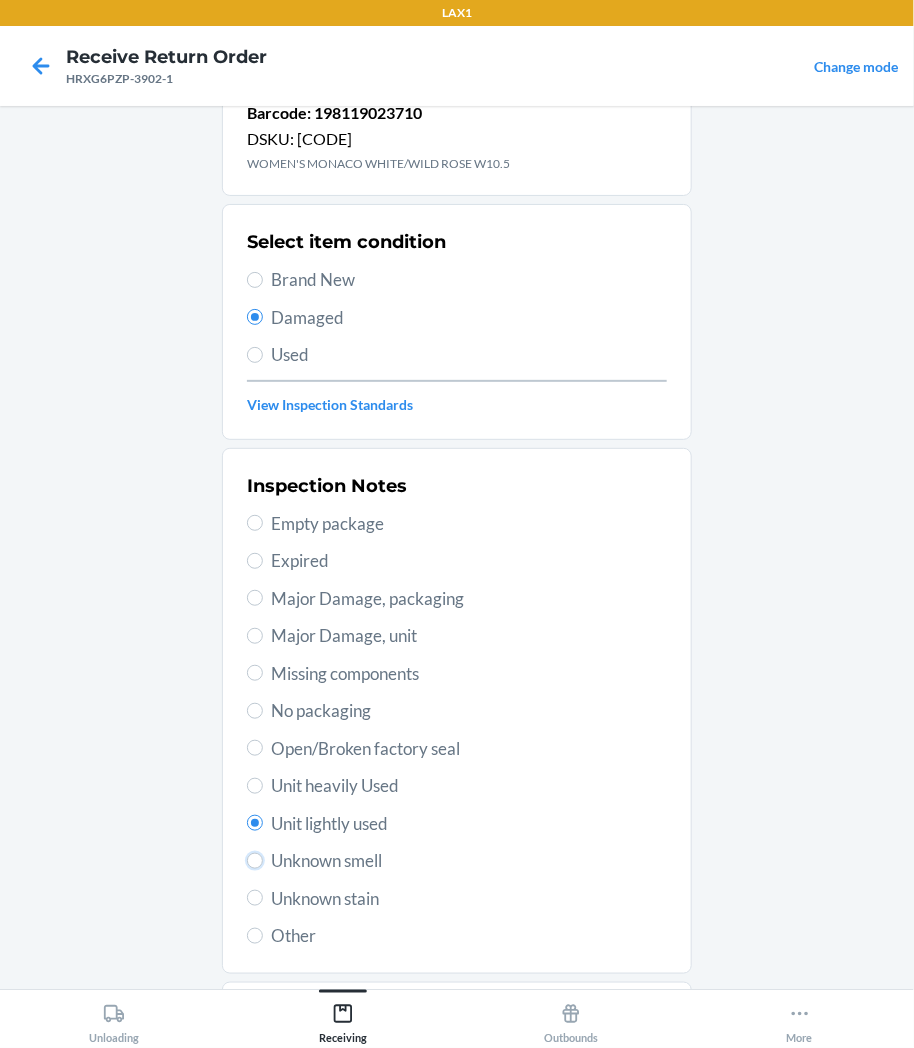 click on "Unknown smell" at bounding box center [255, 861] 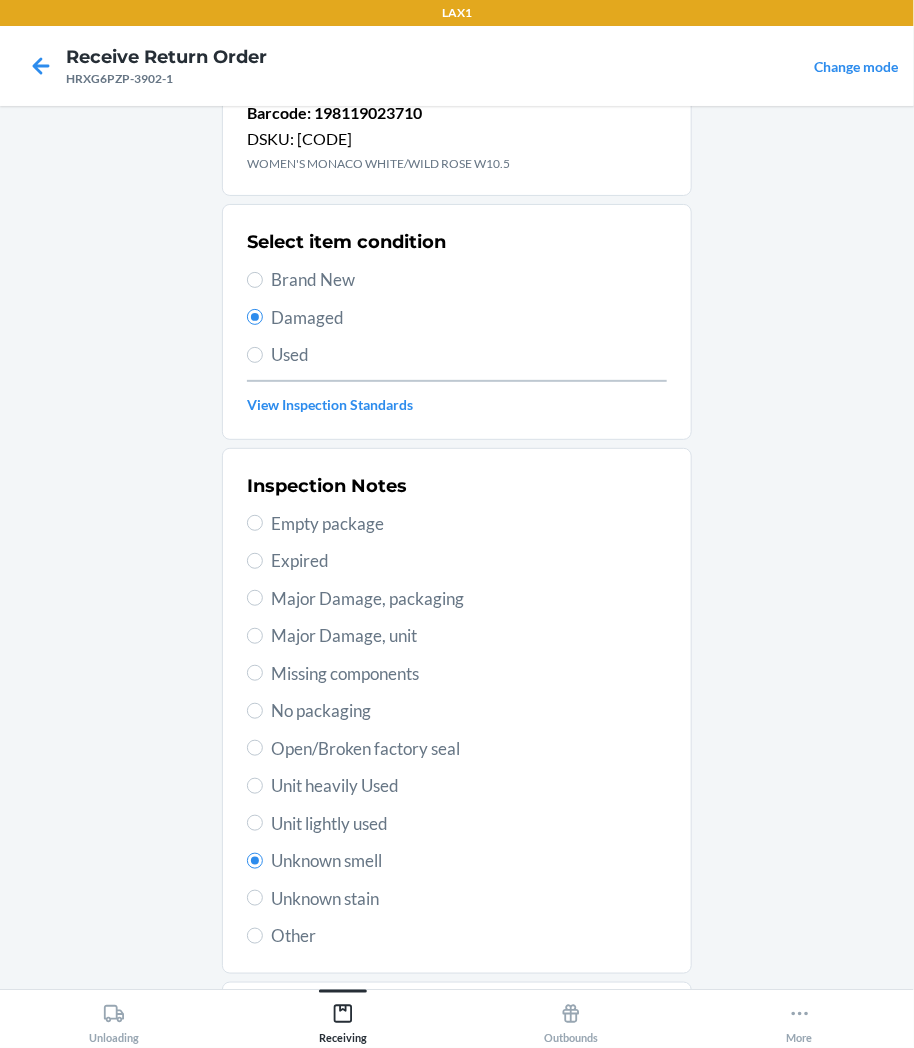 click on "Unknown stain" at bounding box center [469, 899] 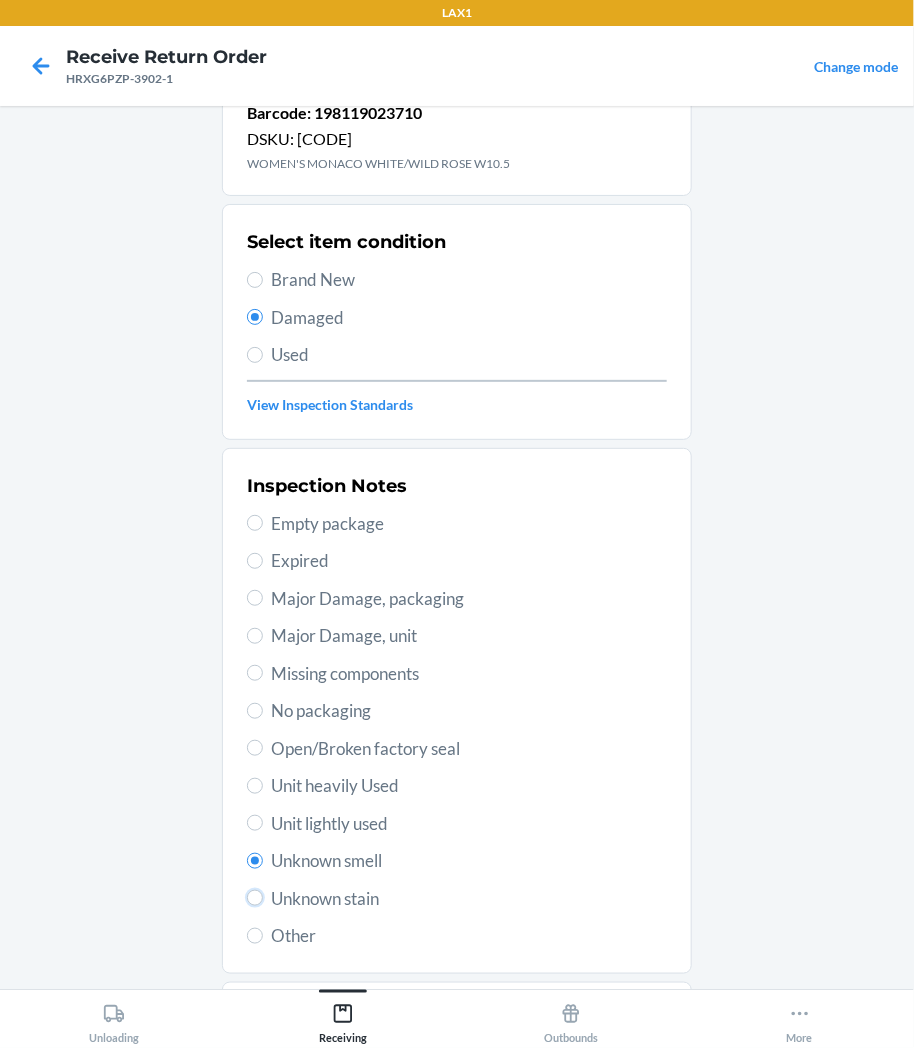 click on "Unknown stain" at bounding box center [255, 898] 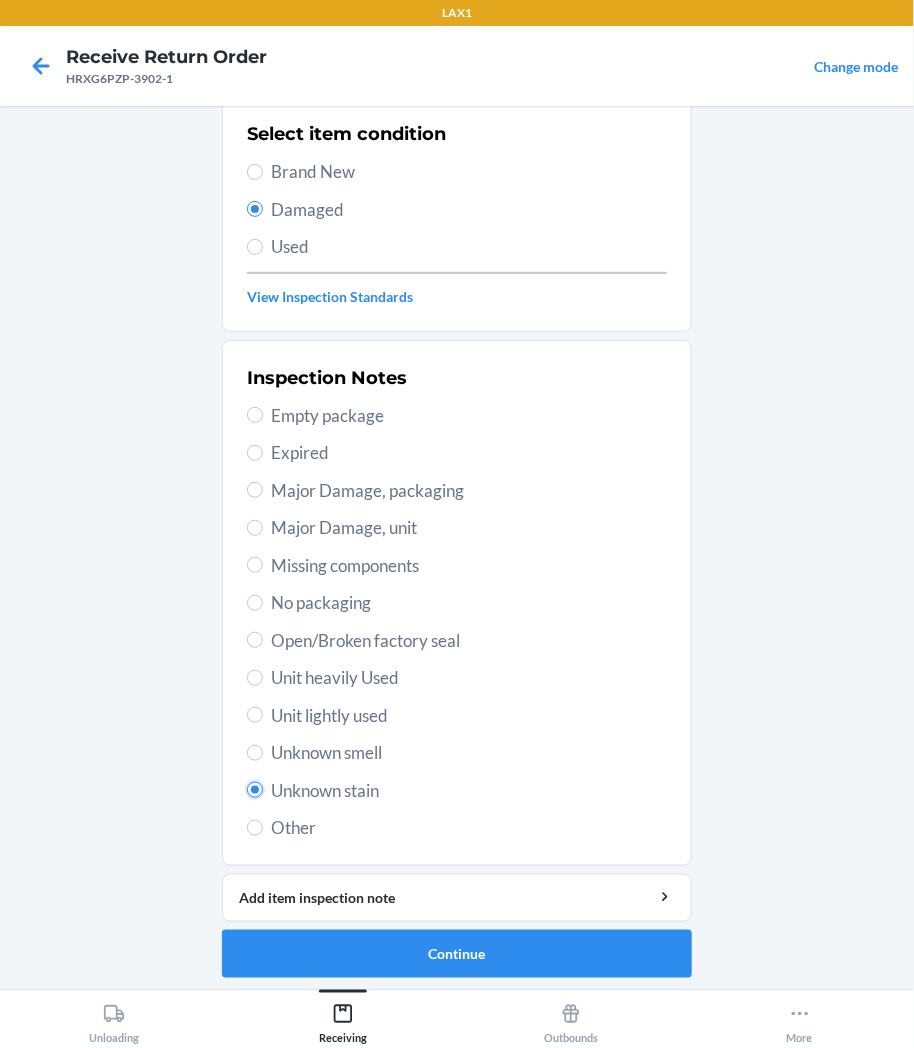 scroll, scrollTop: 157, scrollLeft: 0, axis: vertical 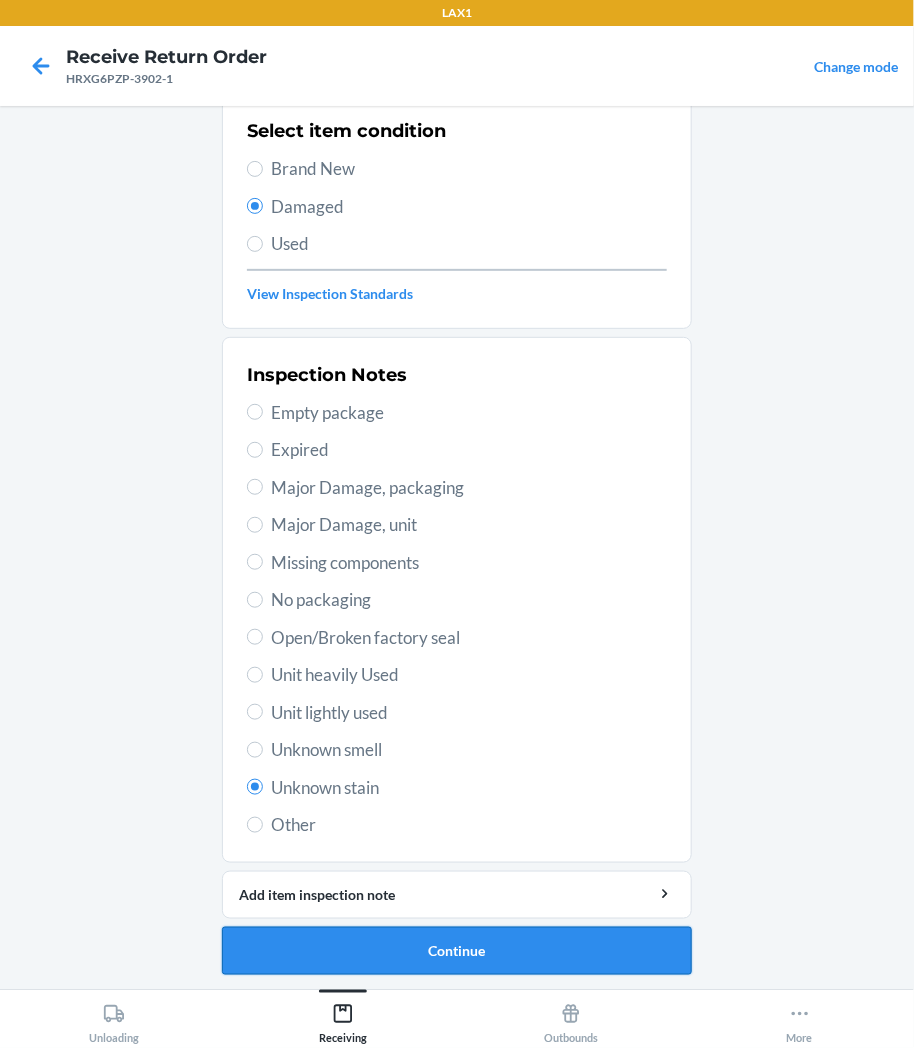 click on "Continue" at bounding box center [457, 951] 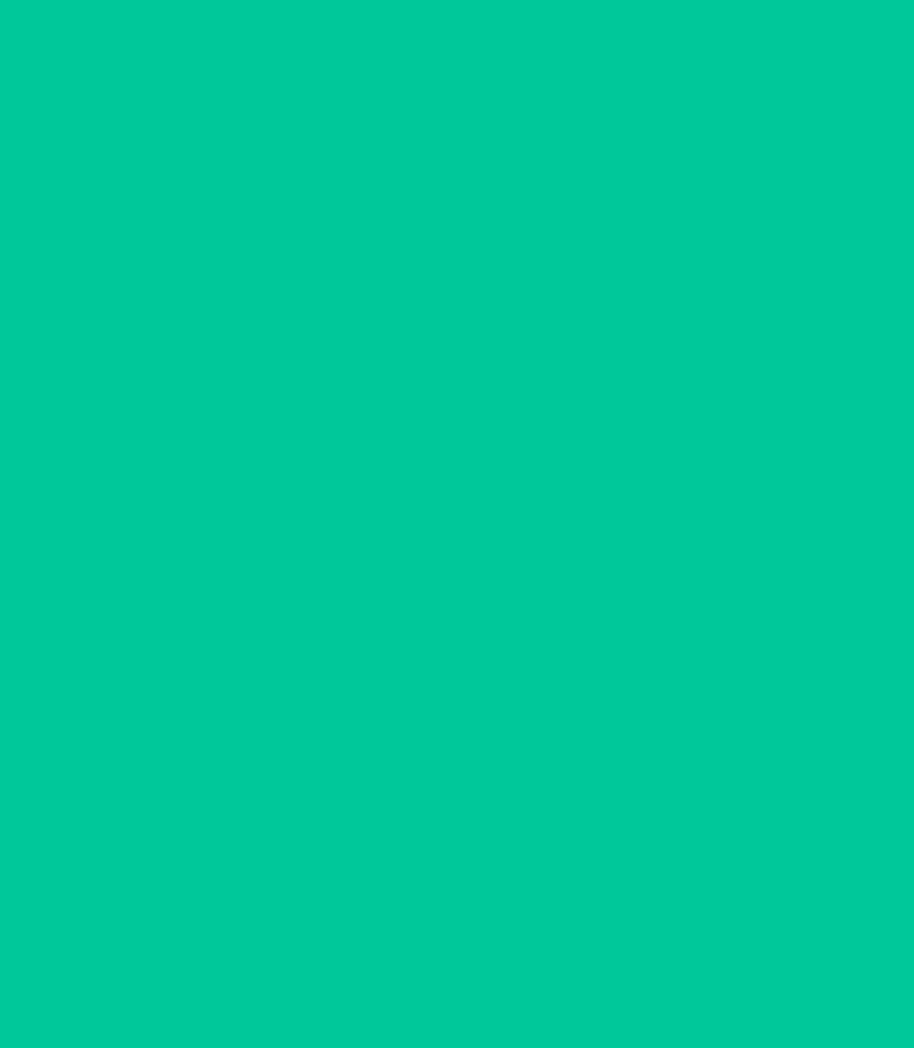 scroll, scrollTop: 0, scrollLeft: 0, axis: both 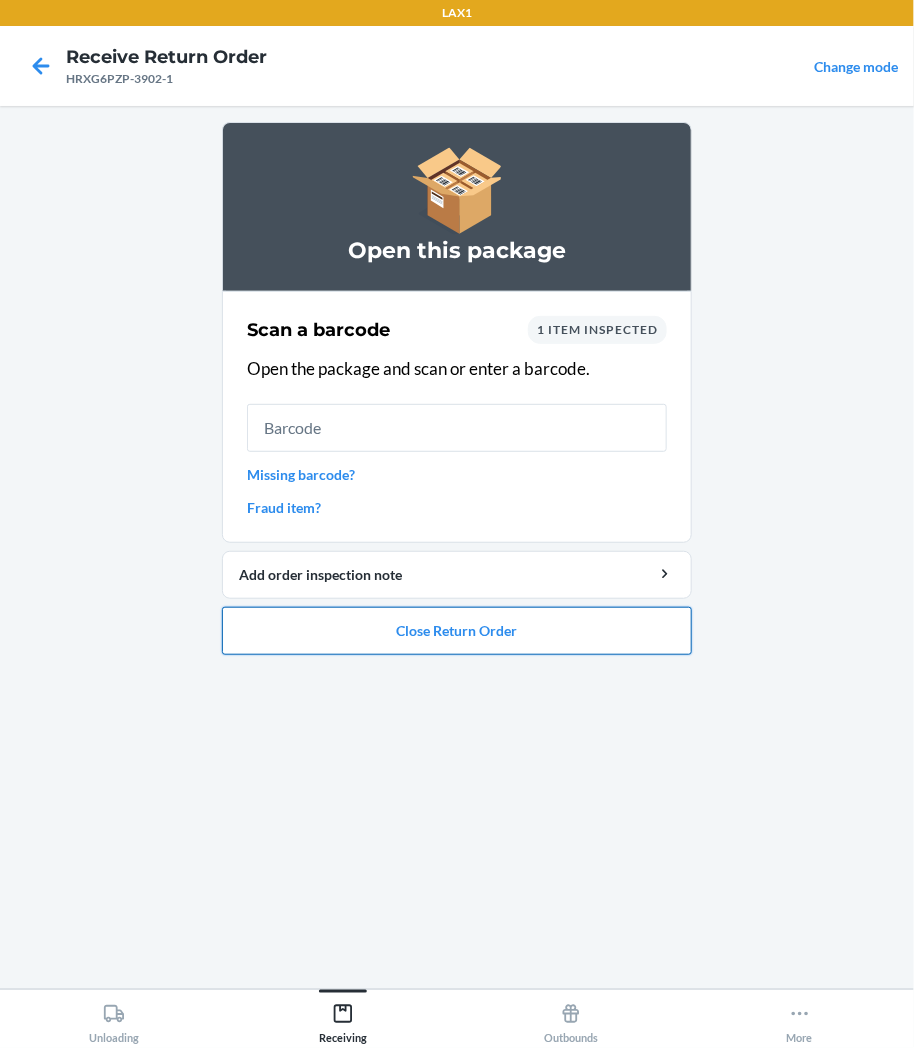 click on "Open this package Scan a barcode 1 item inspected Open the package and scan or enter a barcode. Missing barcode? Fraud item? Add order inspection note Close Return Order" at bounding box center [457, 396] 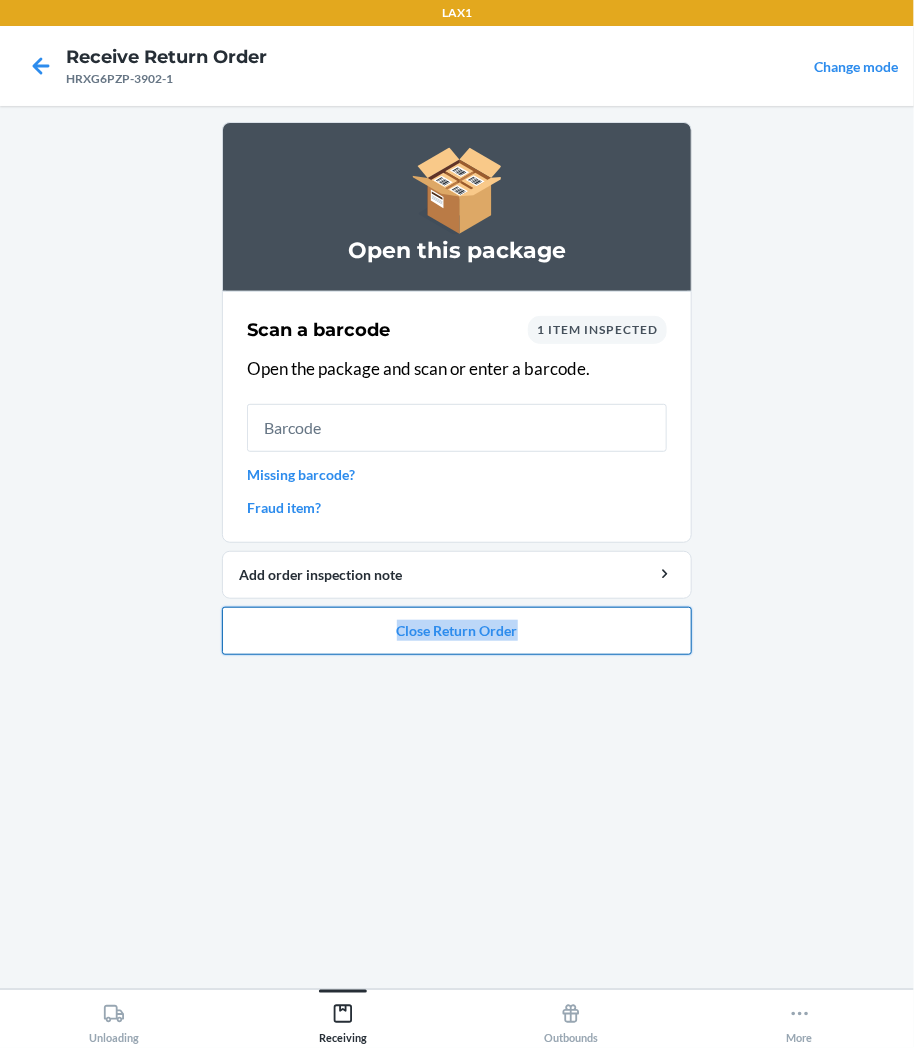 click on "Close Return Order" at bounding box center [457, 631] 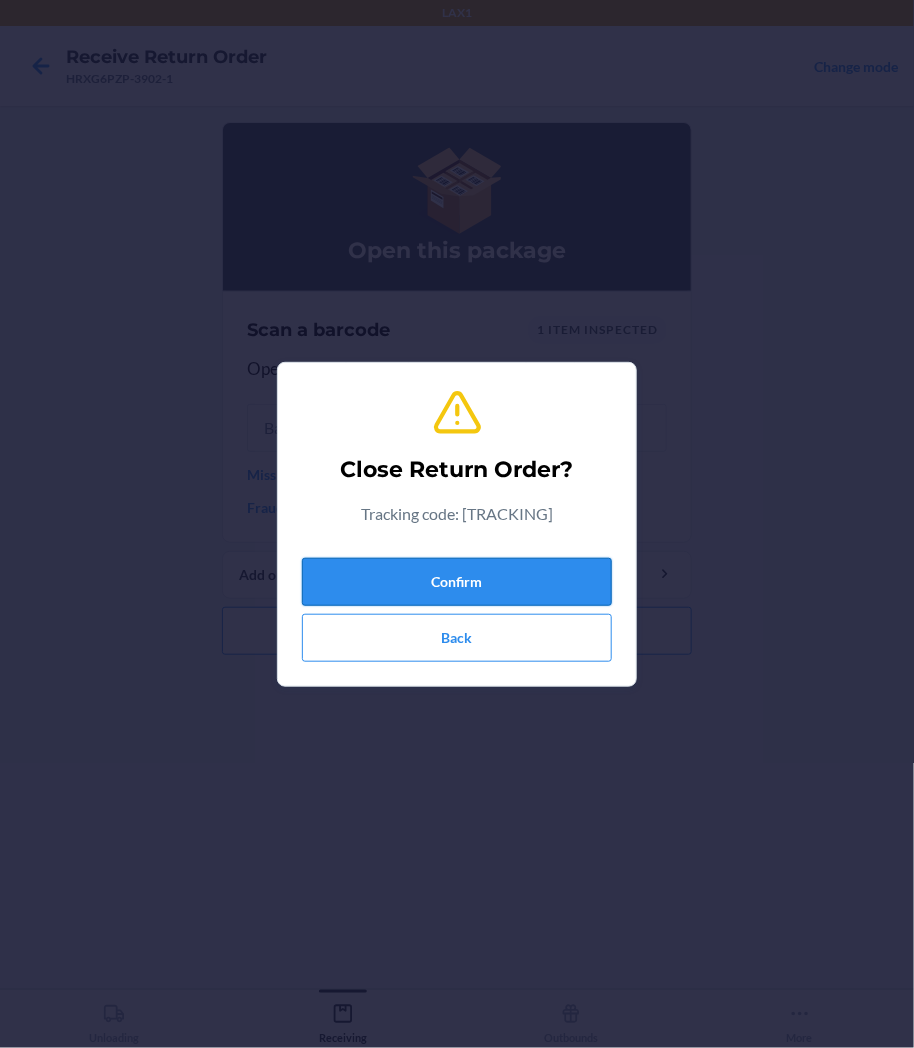 click on "Confirm" at bounding box center [457, 582] 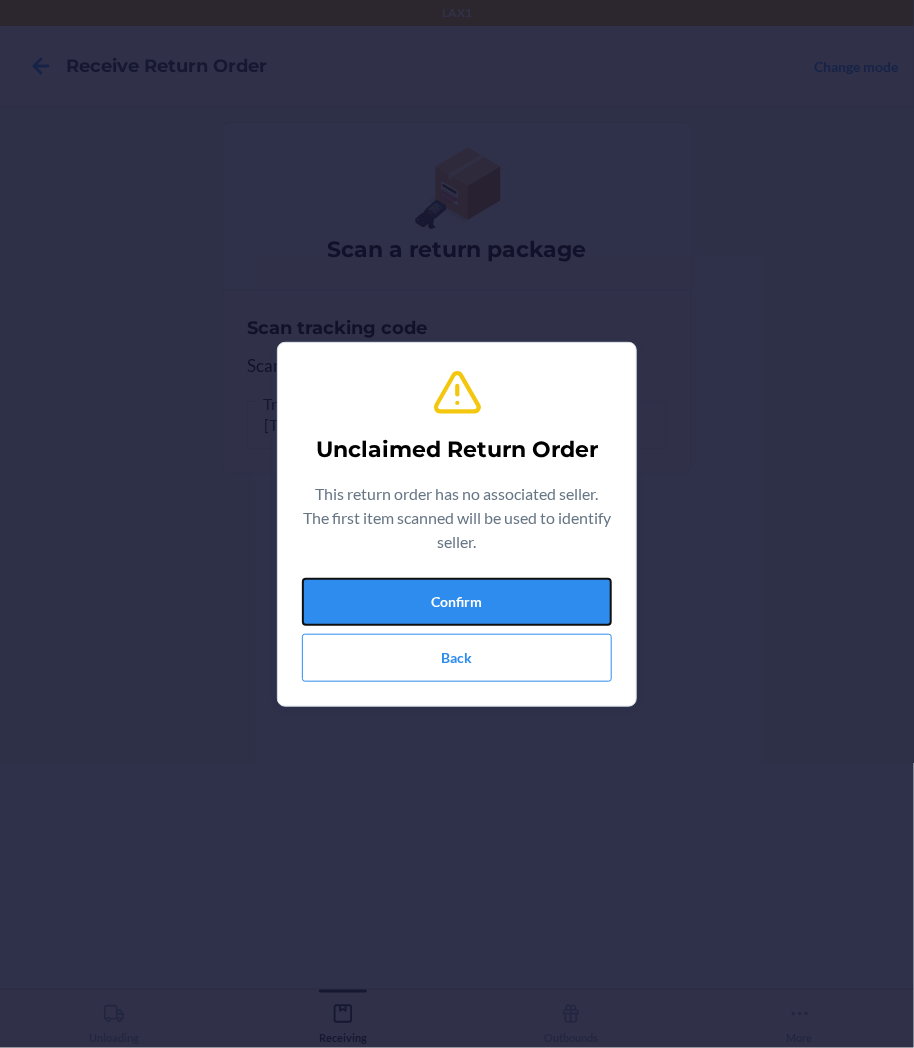 click on "Confirm" at bounding box center [457, 602] 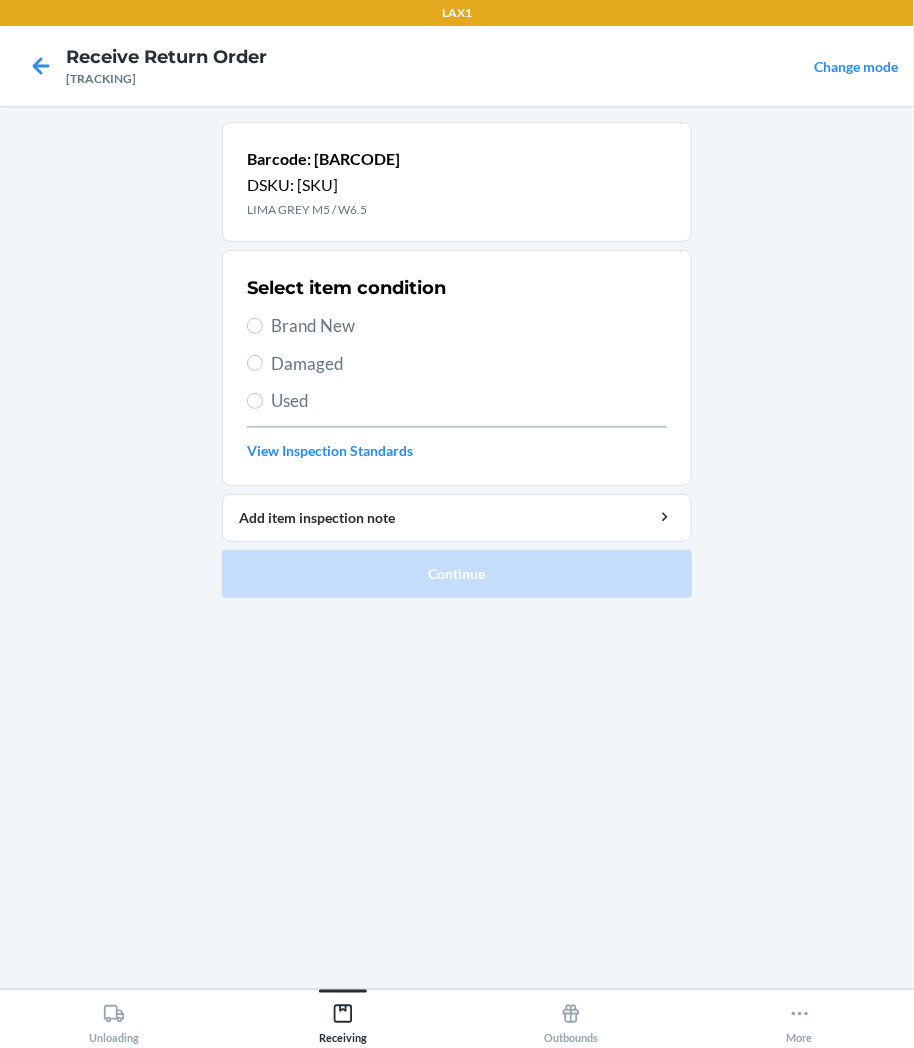 click on "Brand New" at bounding box center [469, 326] 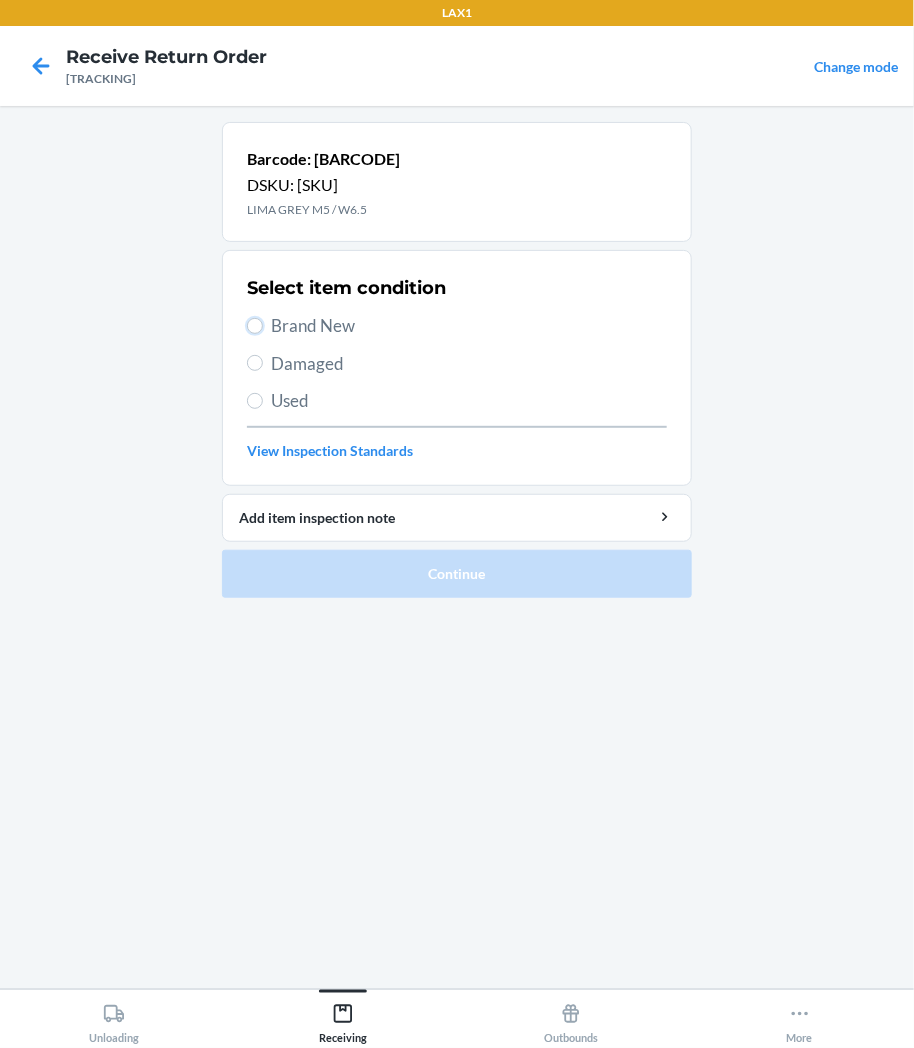 click on "Brand New" at bounding box center (255, 326) 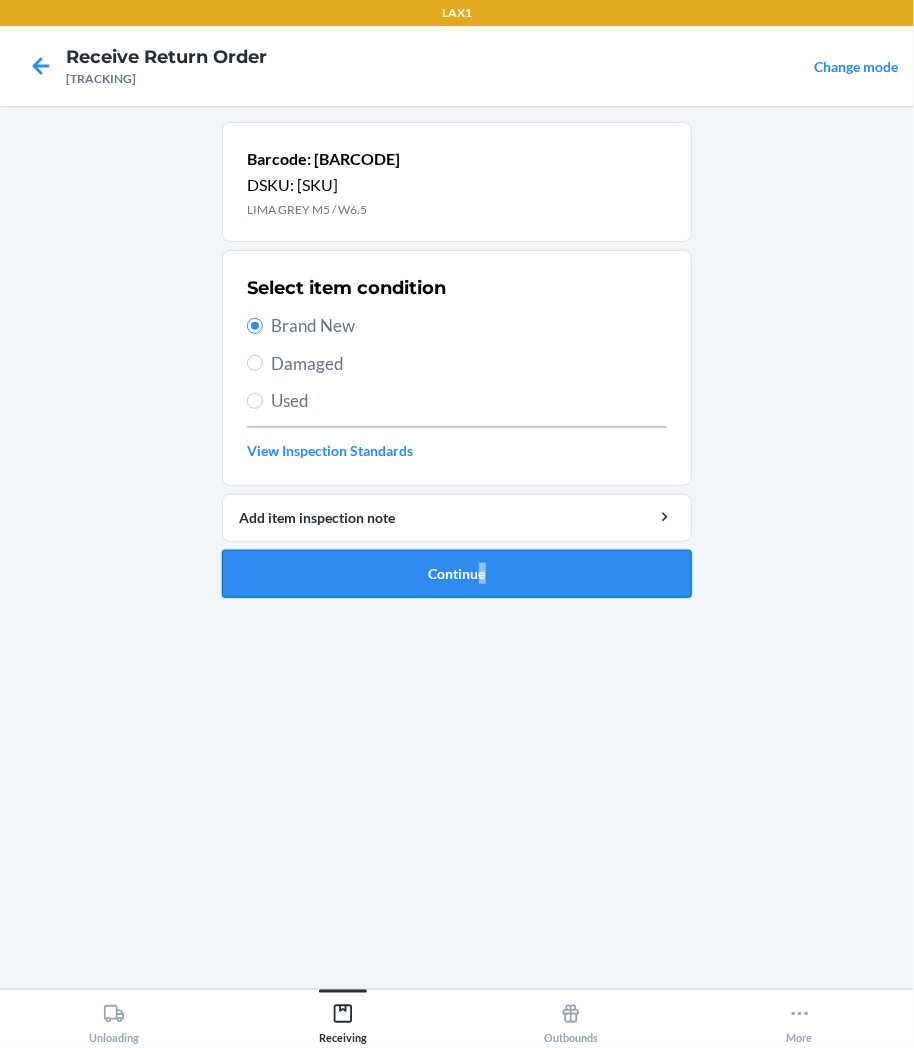 click on "Barcode: [NUMBER] DSKU: [CODE] [PRODUCT] [SIZE] Select item condition Brand New Damaged Used View Inspection Standards Add item inspection note Continue" at bounding box center (457, 368) 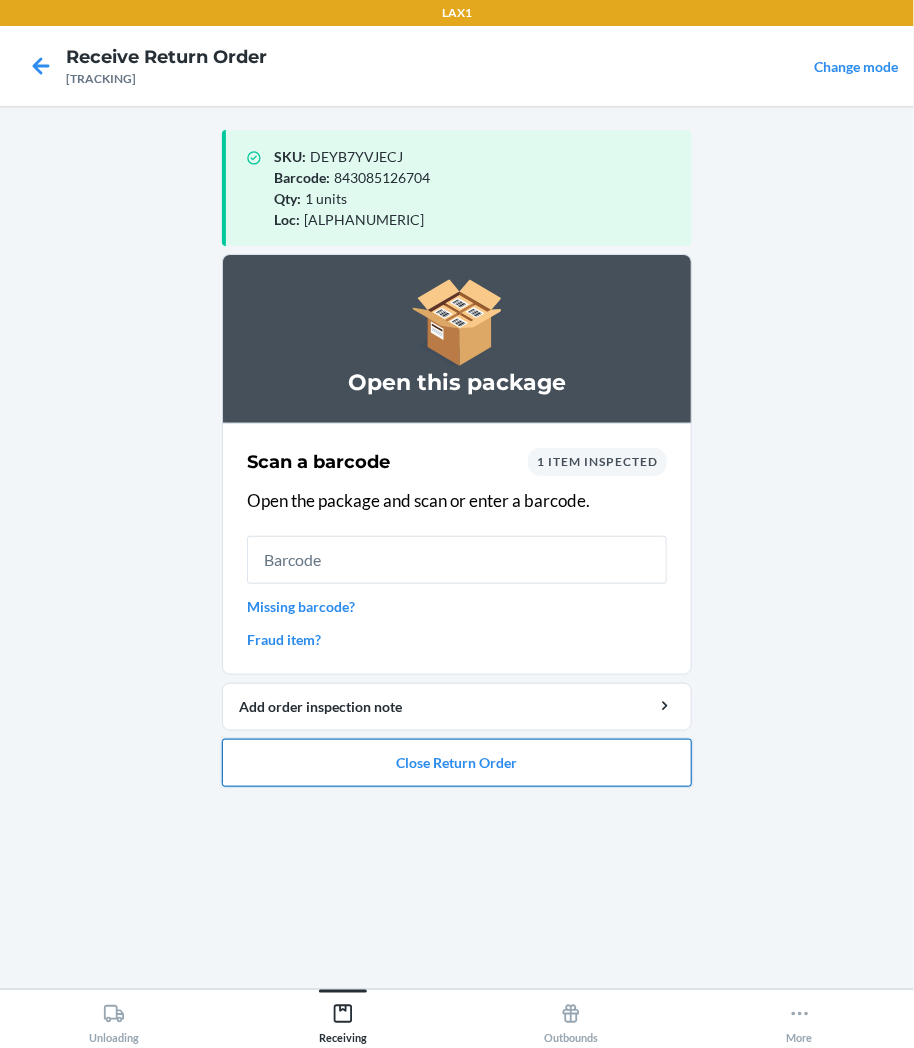 click on "Close Return Order" at bounding box center (457, 763) 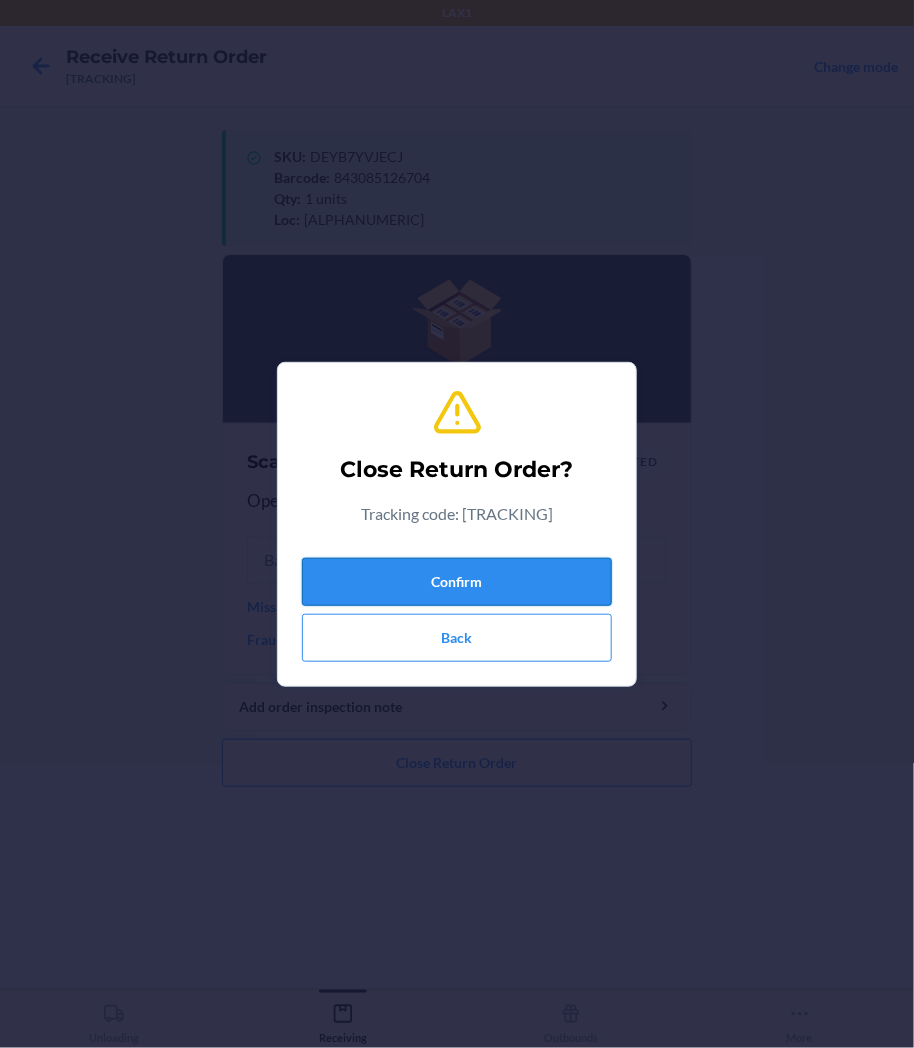 click on "Confirm" at bounding box center (457, 582) 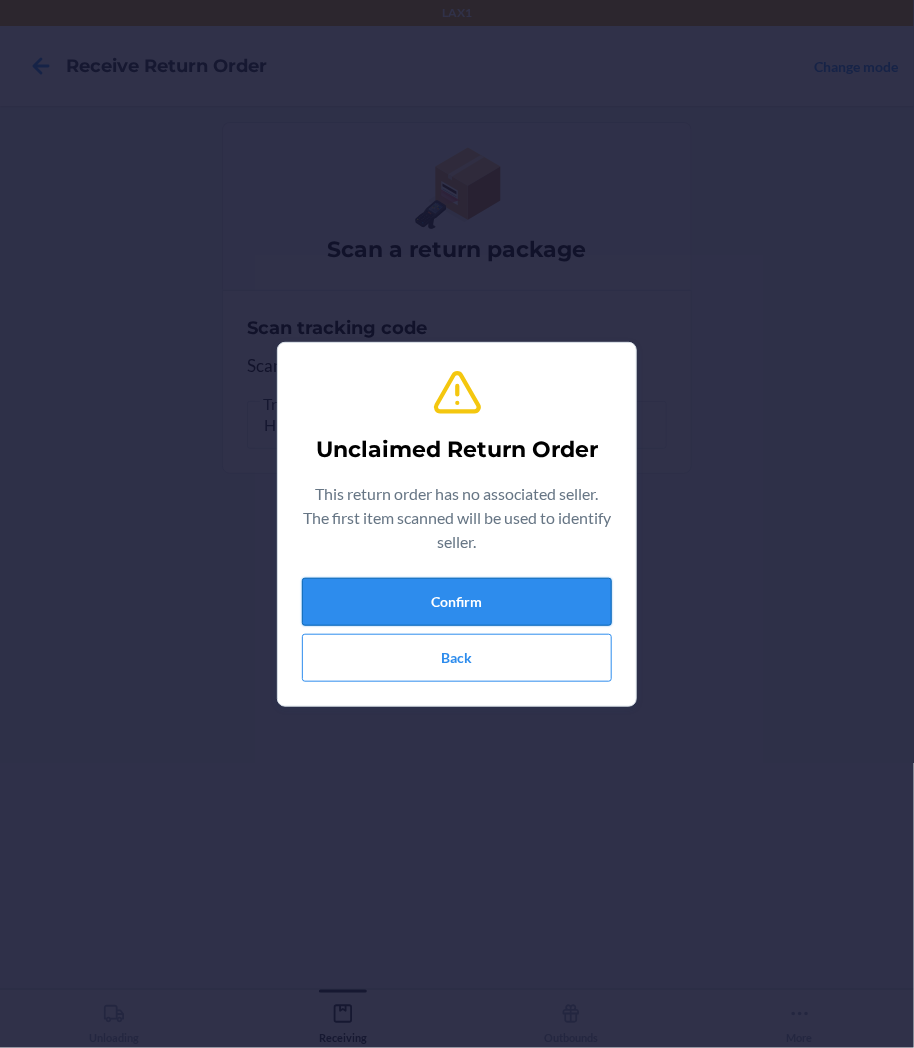 click on "Confirm" at bounding box center [457, 602] 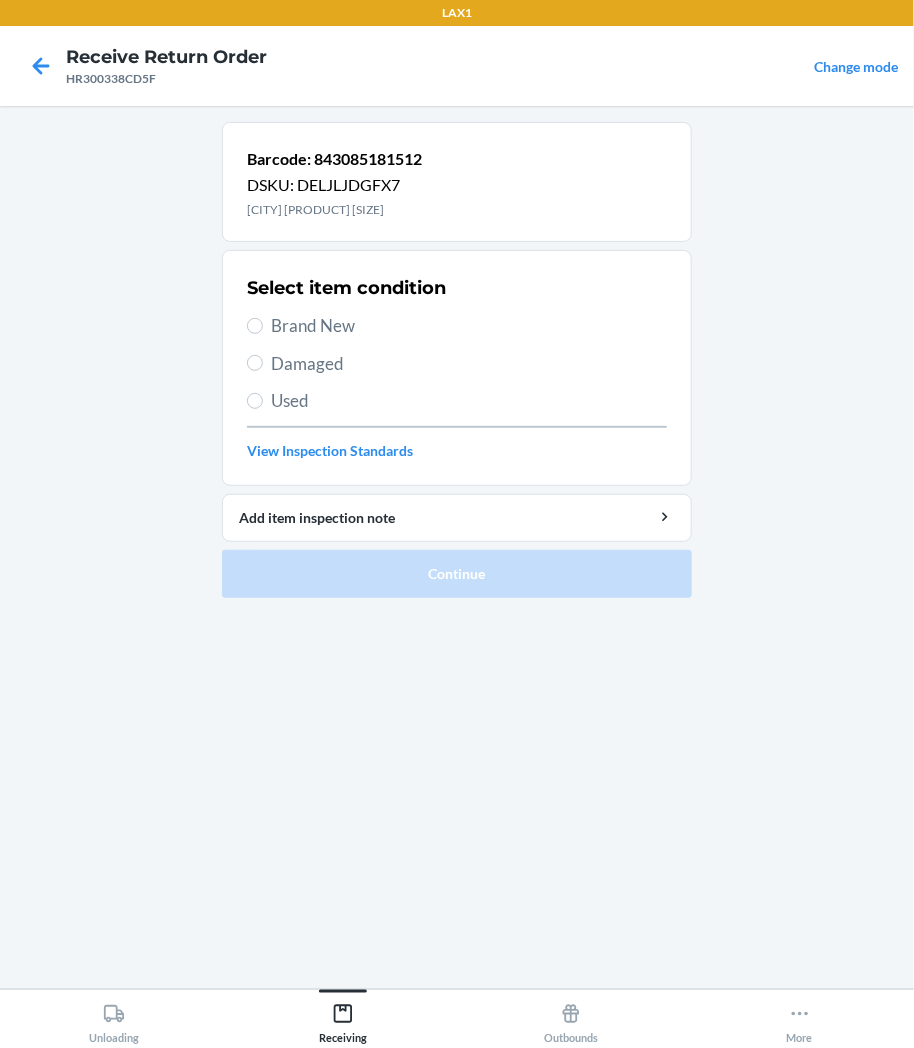 click on "Select item condition Brand New Damaged Used View Inspection Standards" at bounding box center [457, 368] 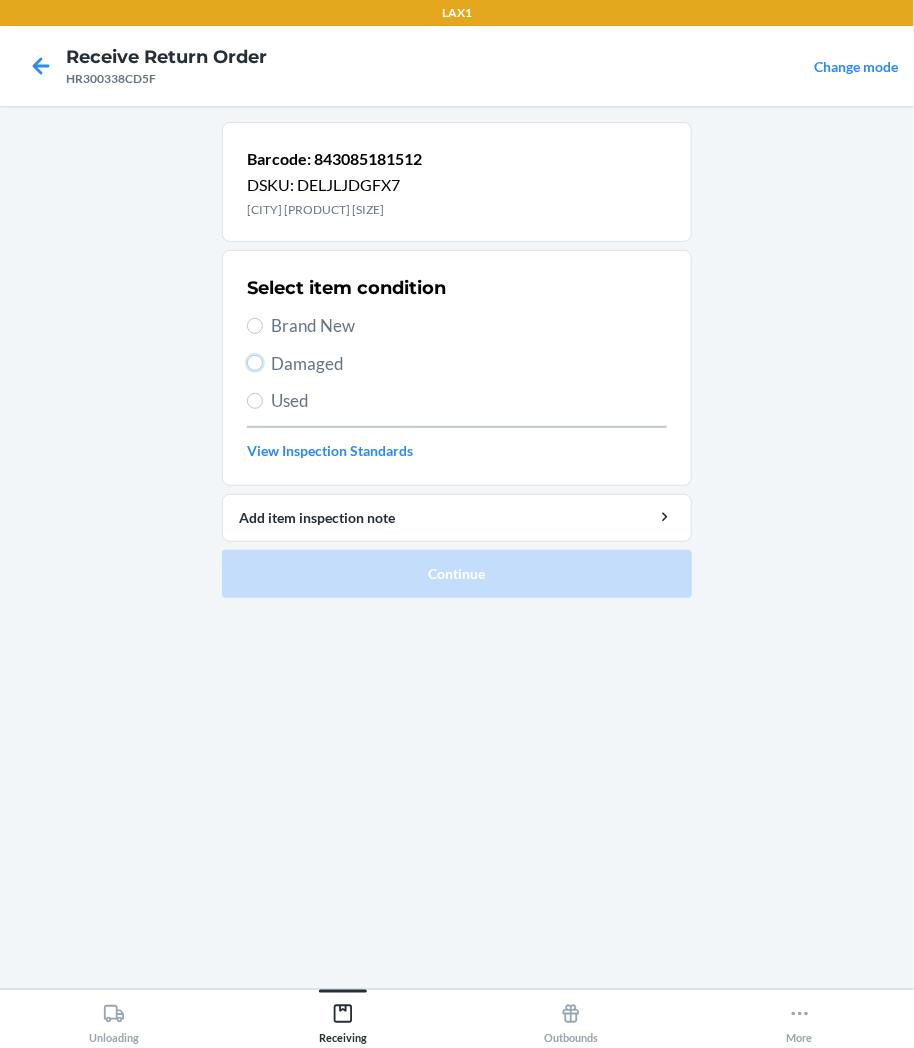 click on "Damaged" at bounding box center [255, 363] 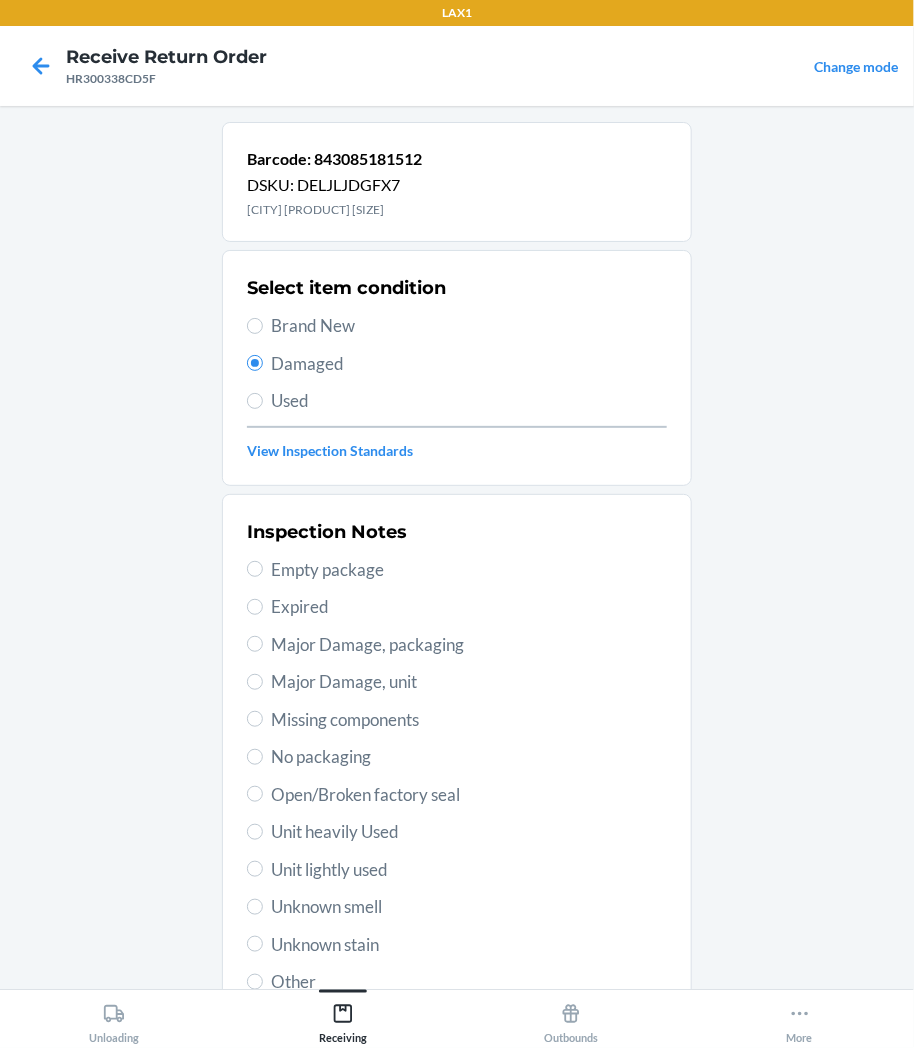 click on "Unknown smell" at bounding box center [469, 907] 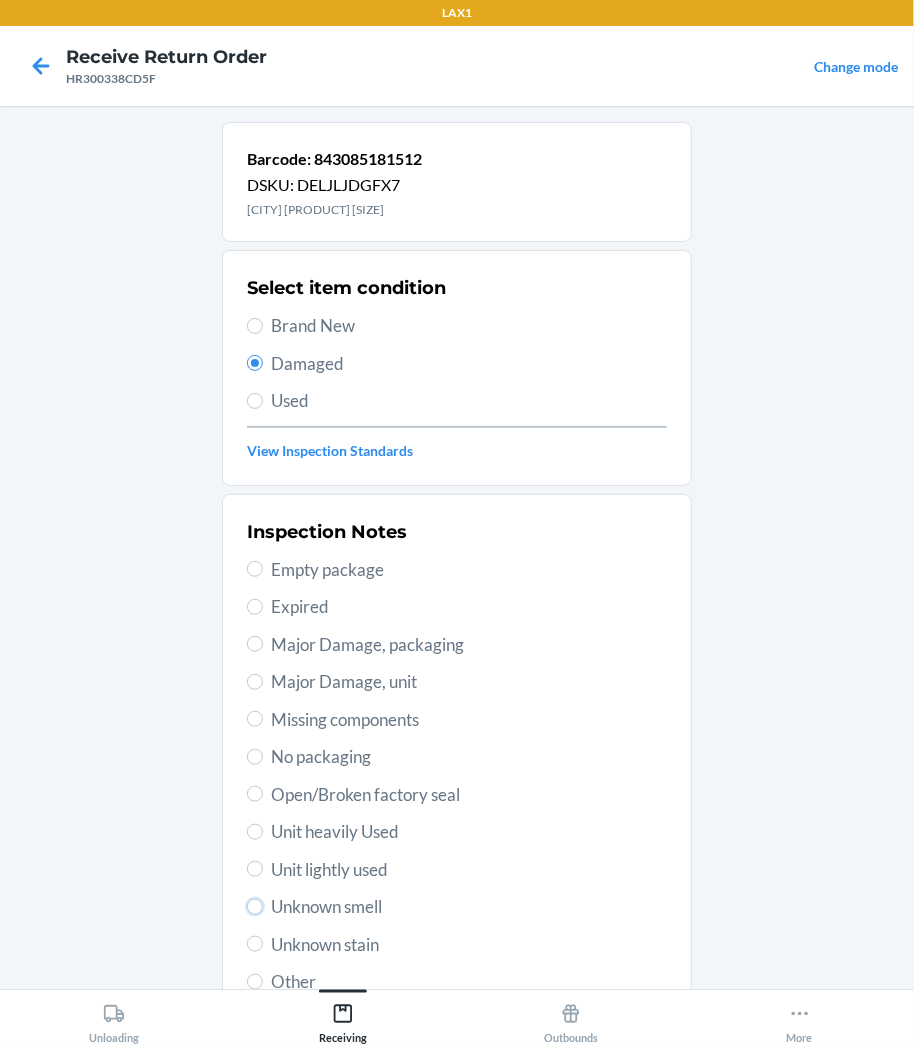 click on "Unknown smell" at bounding box center [255, 907] 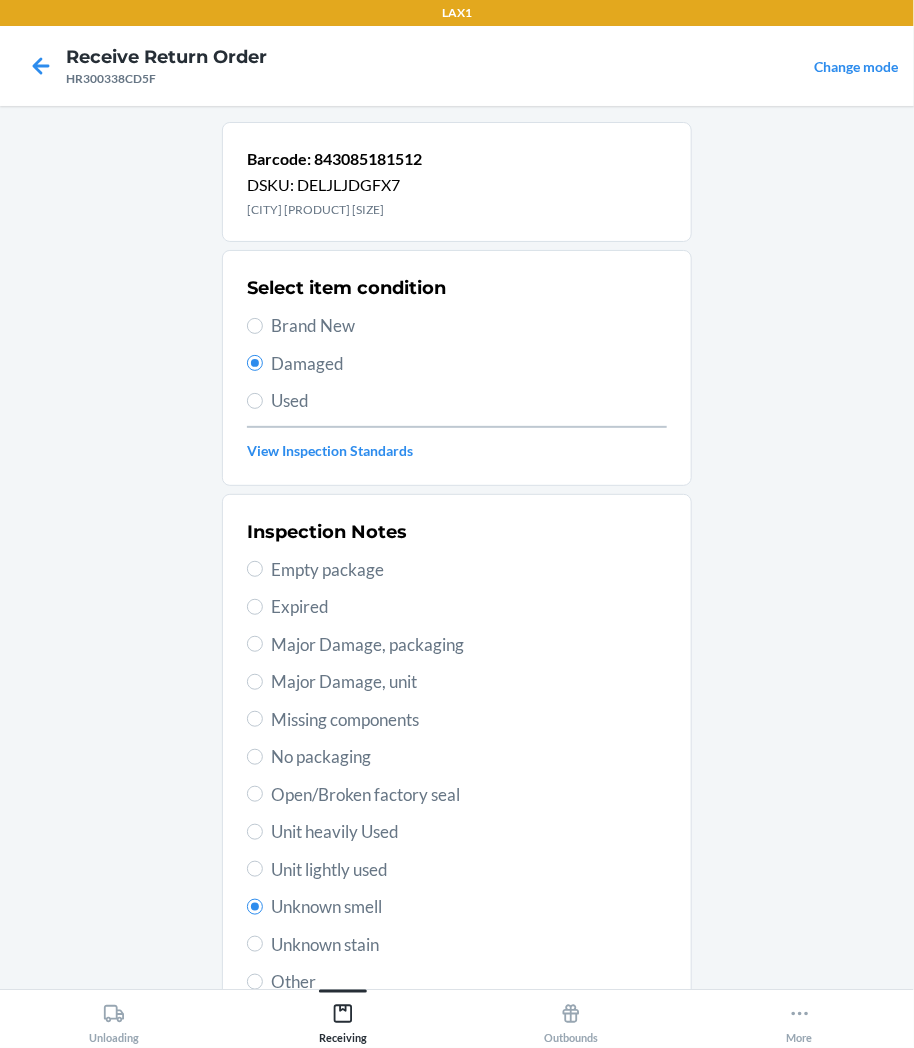 drag, startPoint x: 301, startPoint y: 884, endPoint x: 294, endPoint y: 870, distance: 15.652476 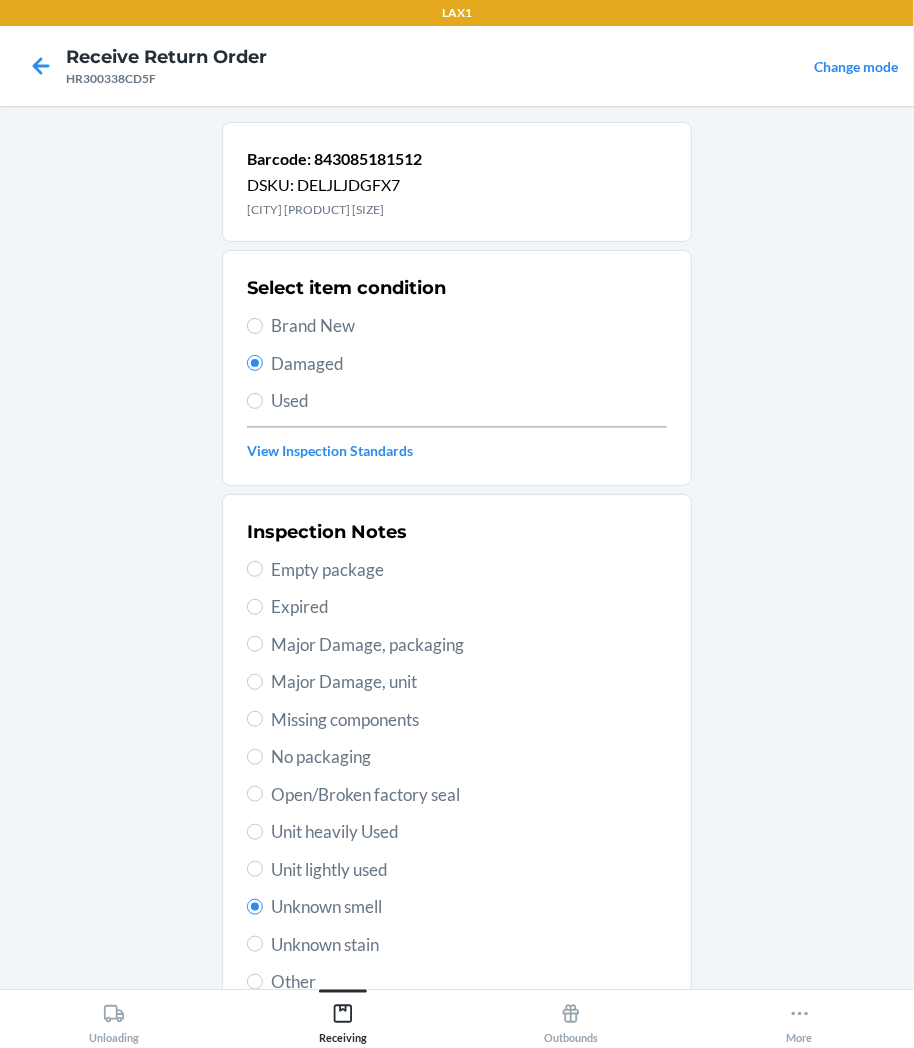 click on "Inspection Notes Empty package Expired Major Damage, packaging Major Damage, unit Missing components No packaging Open/Broken factory seal Unit heavily Used Unit lightly used Unknown smell Unknown stain Other" at bounding box center (457, 757) 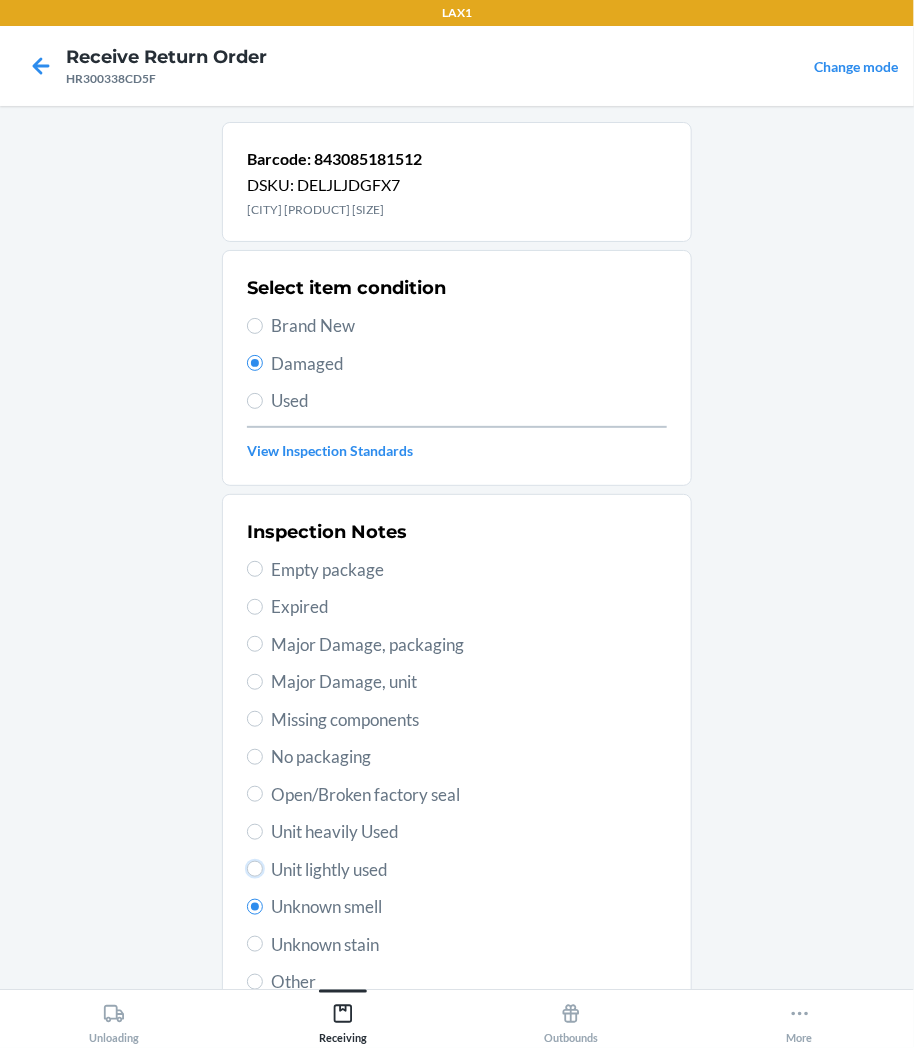 click on "Unit lightly used" at bounding box center (255, 869) 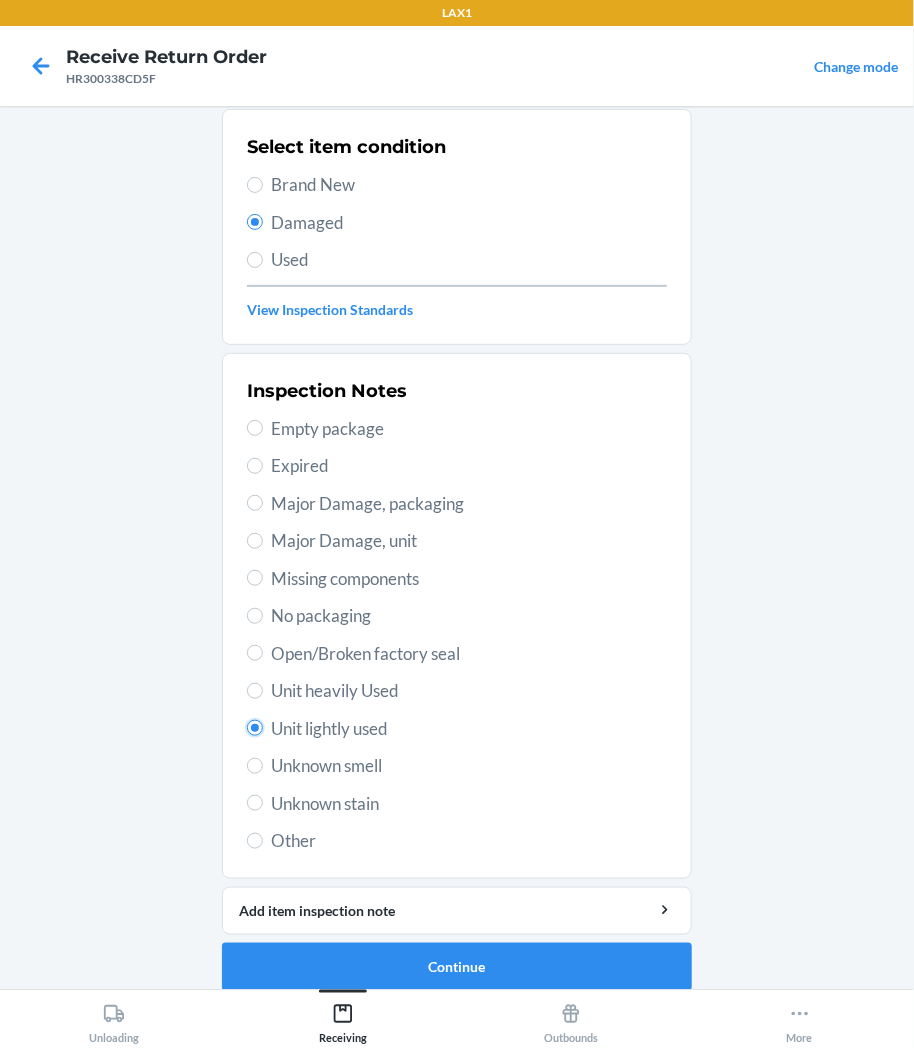 scroll, scrollTop: 157, scrollLeft: 0, axis: vertical 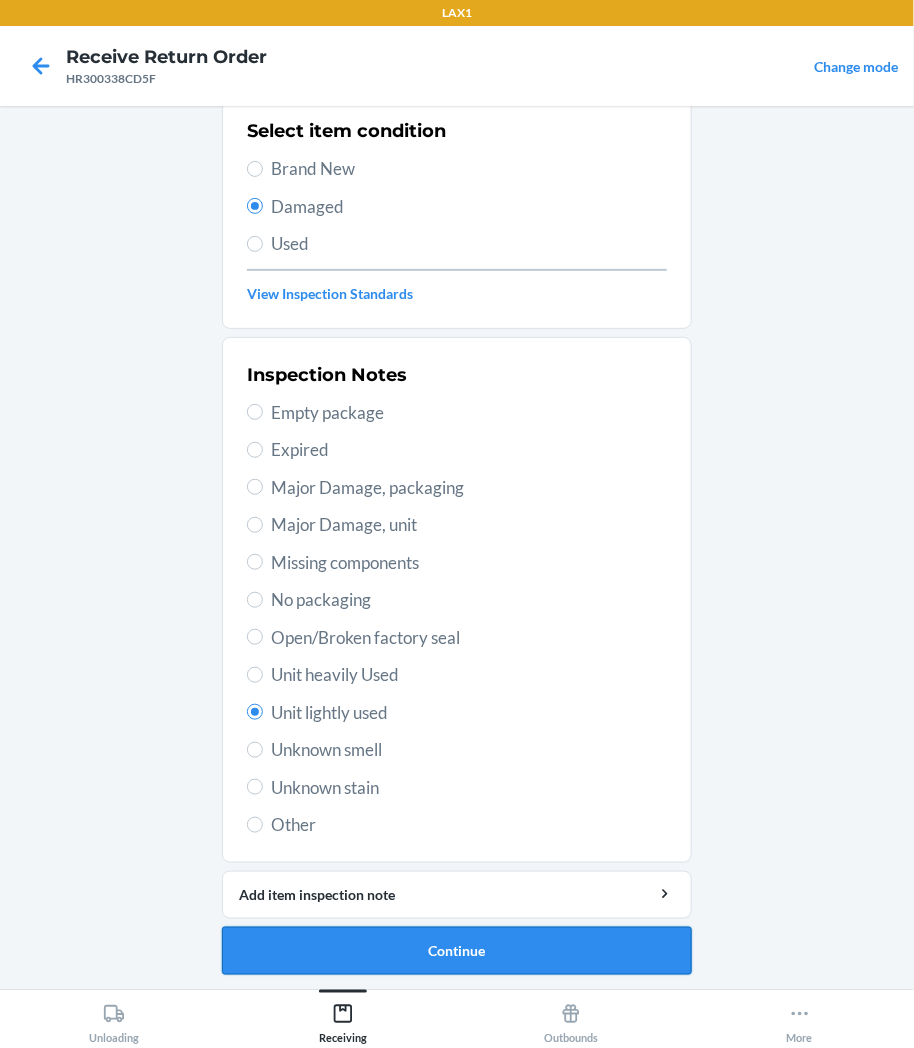 click on "Continue" at bounding box center (457, 951) 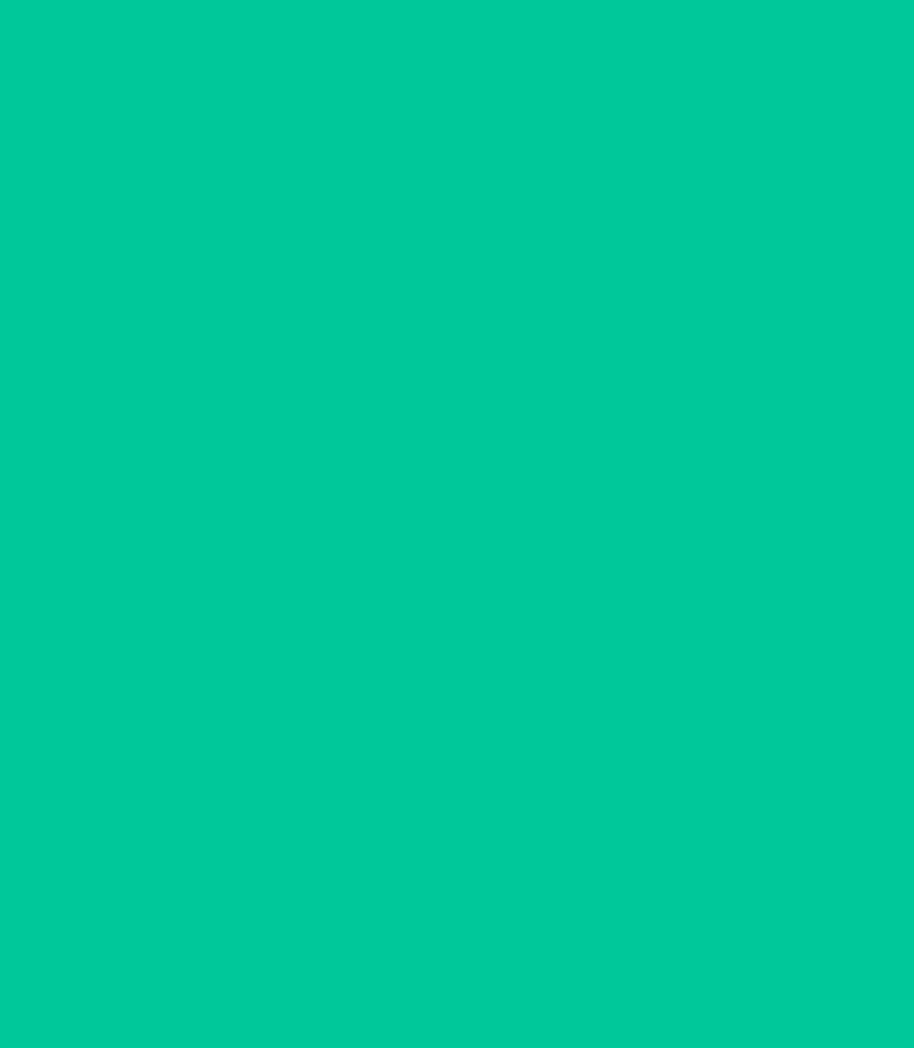 scroll, scrollTop: 0, scrollLeft: 0, axis: both 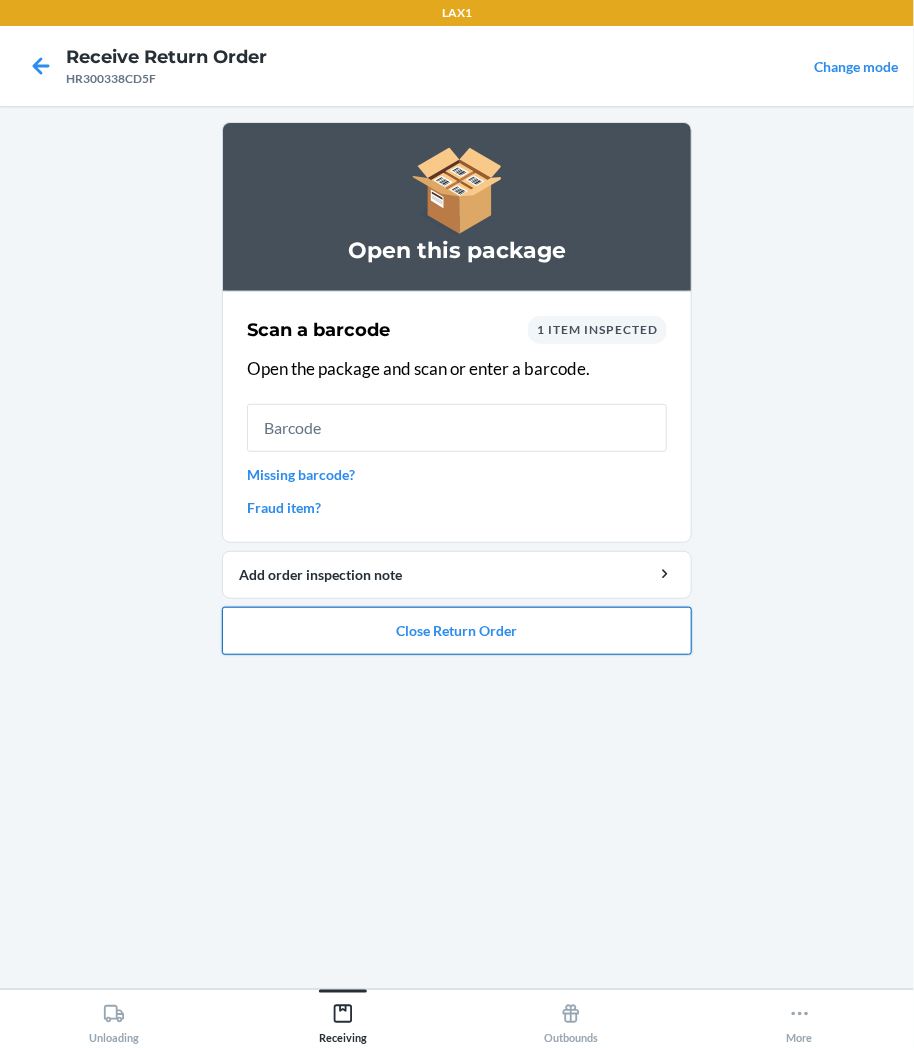 click on "Close Return Order" at bounding box center (457, 631) 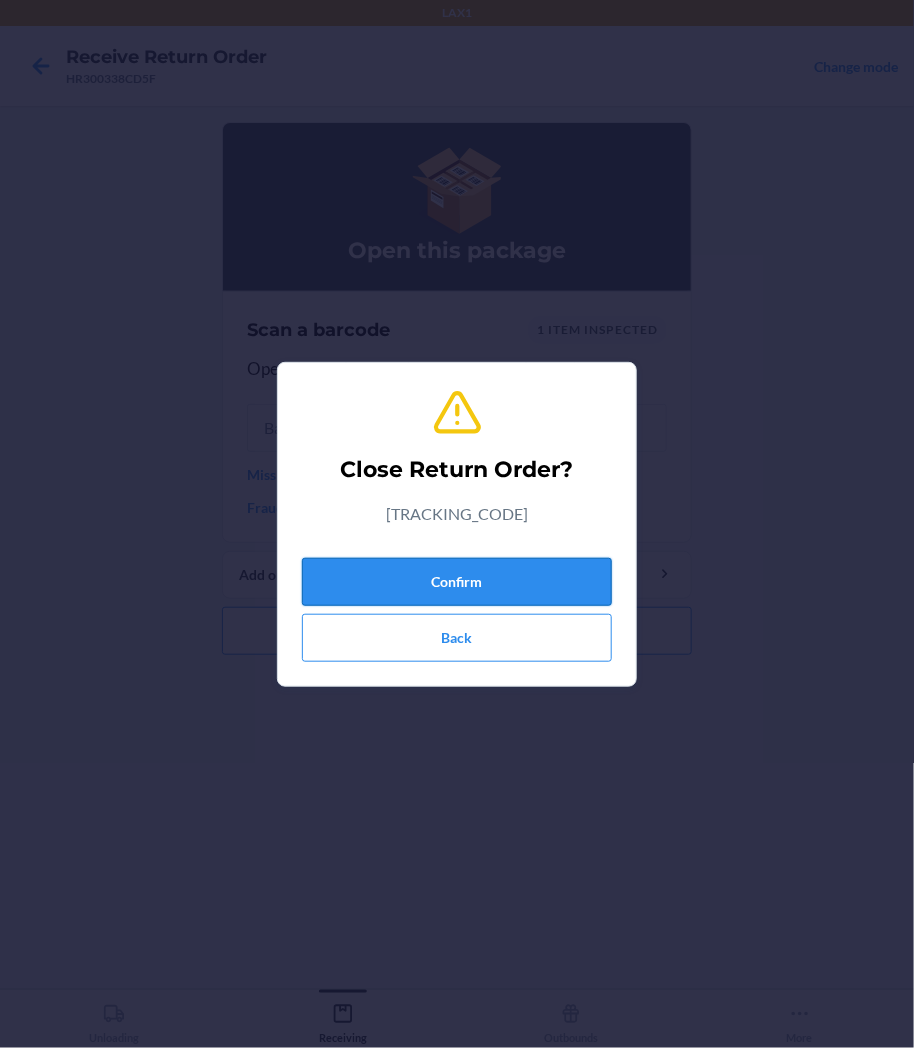click on "Confirm" at bounding box center [457, 582] 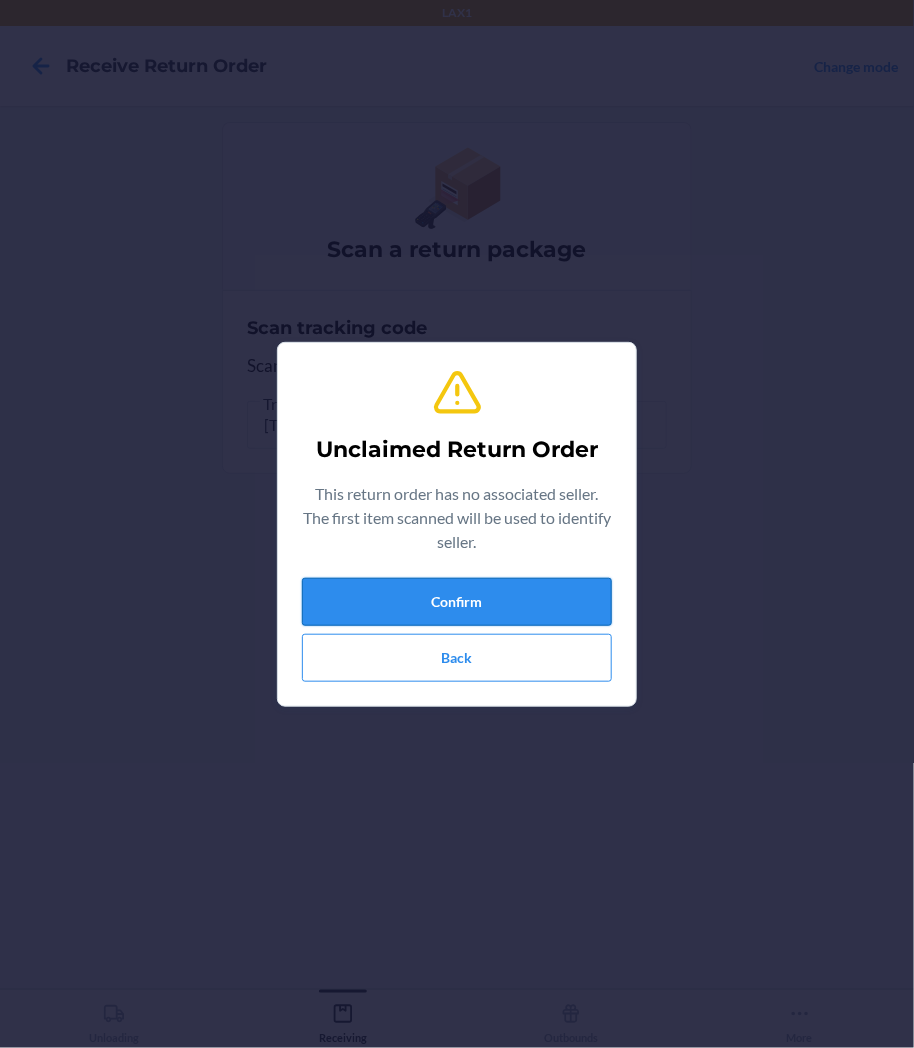 click on "Confirm" at bounding box center (457, 602) 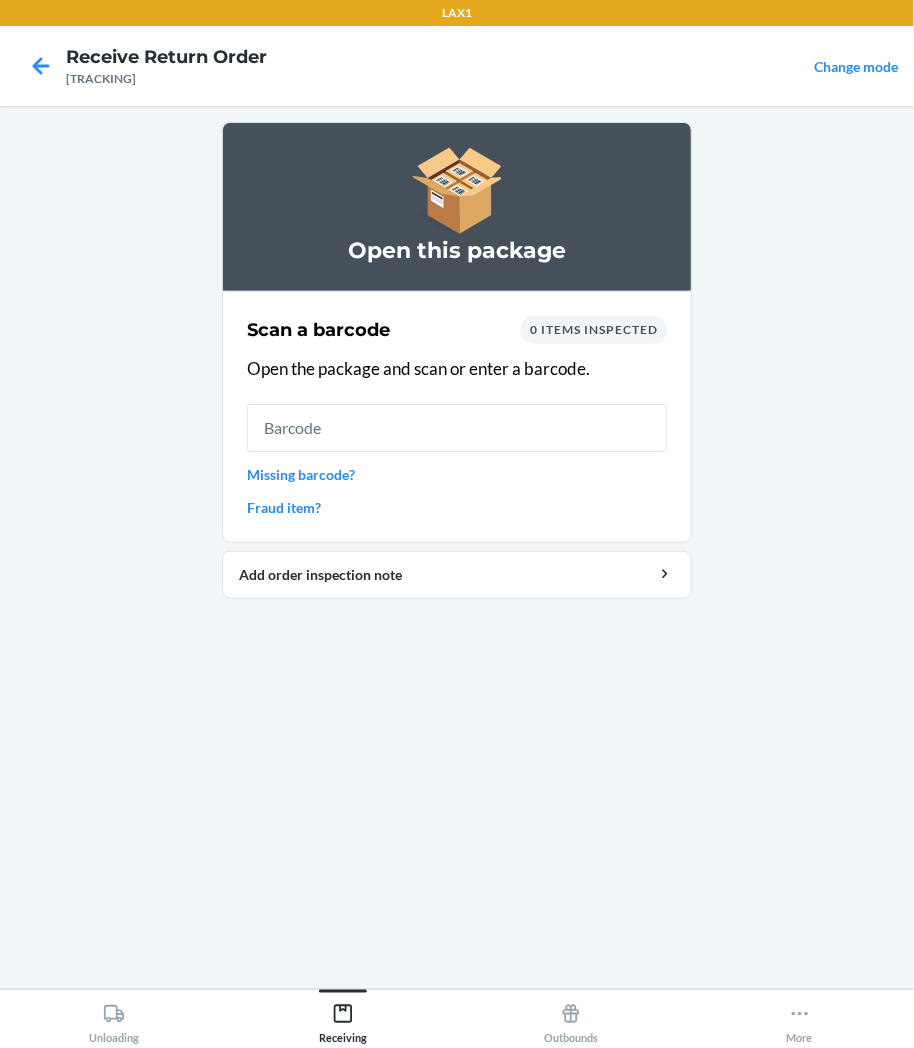 click at bounding box center [457, 428] 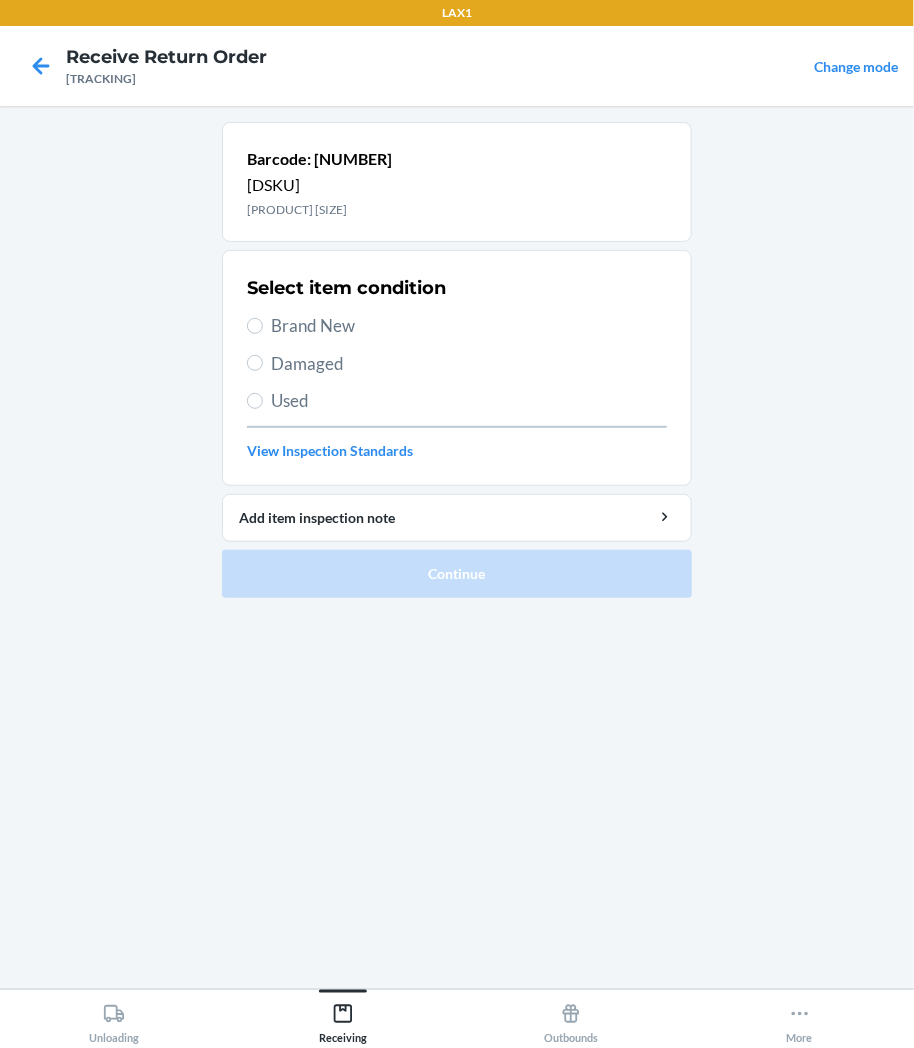 click on "Damaged" at bounding box center [469, 364] 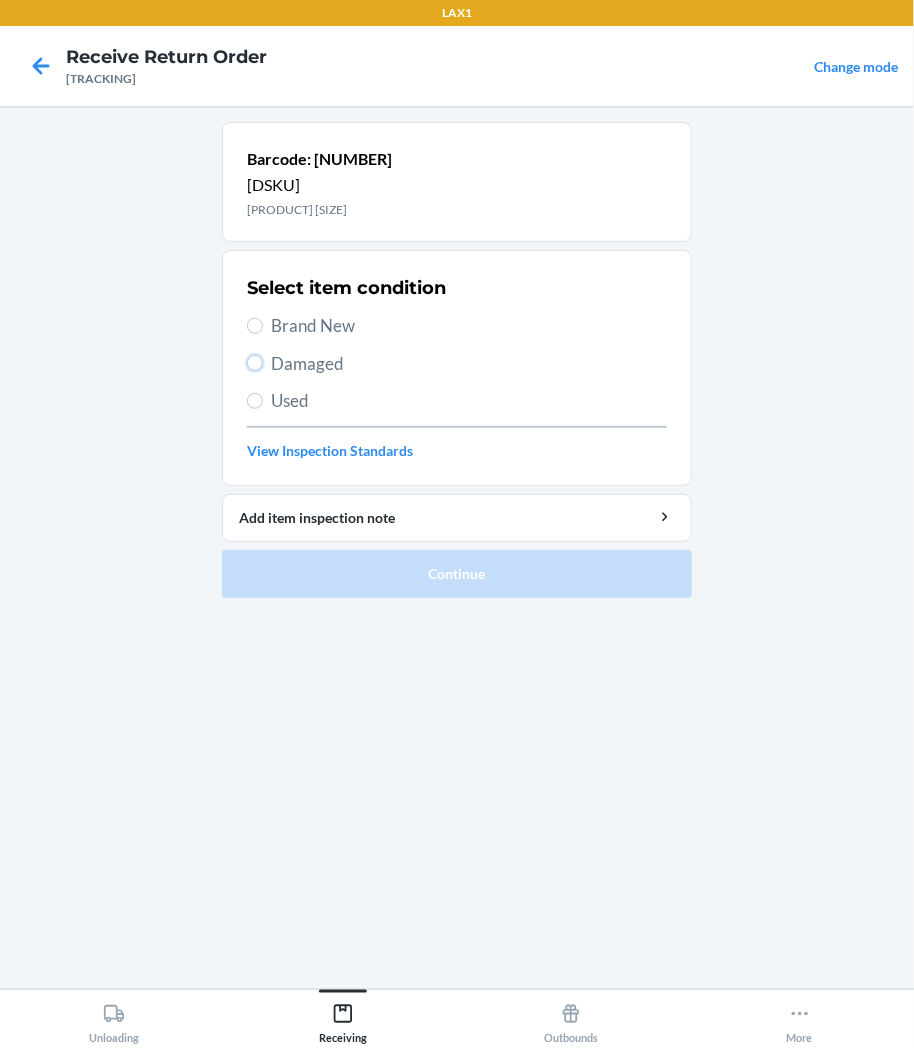 click on "Damaged" at bounding box center (255, 363) 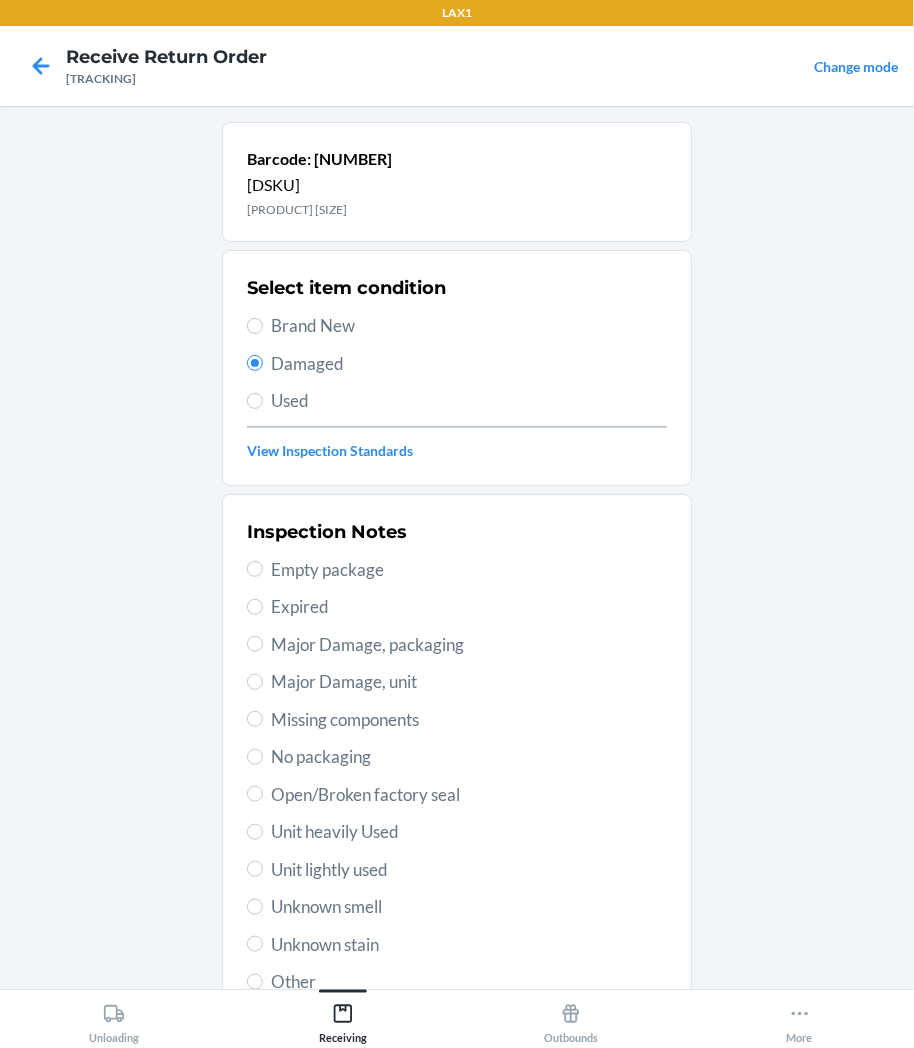 click on "Inspection Notes Empty package Expired Major Damage, packaging Major Damage, unit Missing components No packaging Open/Broken factory seal Unit heavily Used Unit lightly used Unknown smell Unknown stain Other" at bounding box center (457, 757) 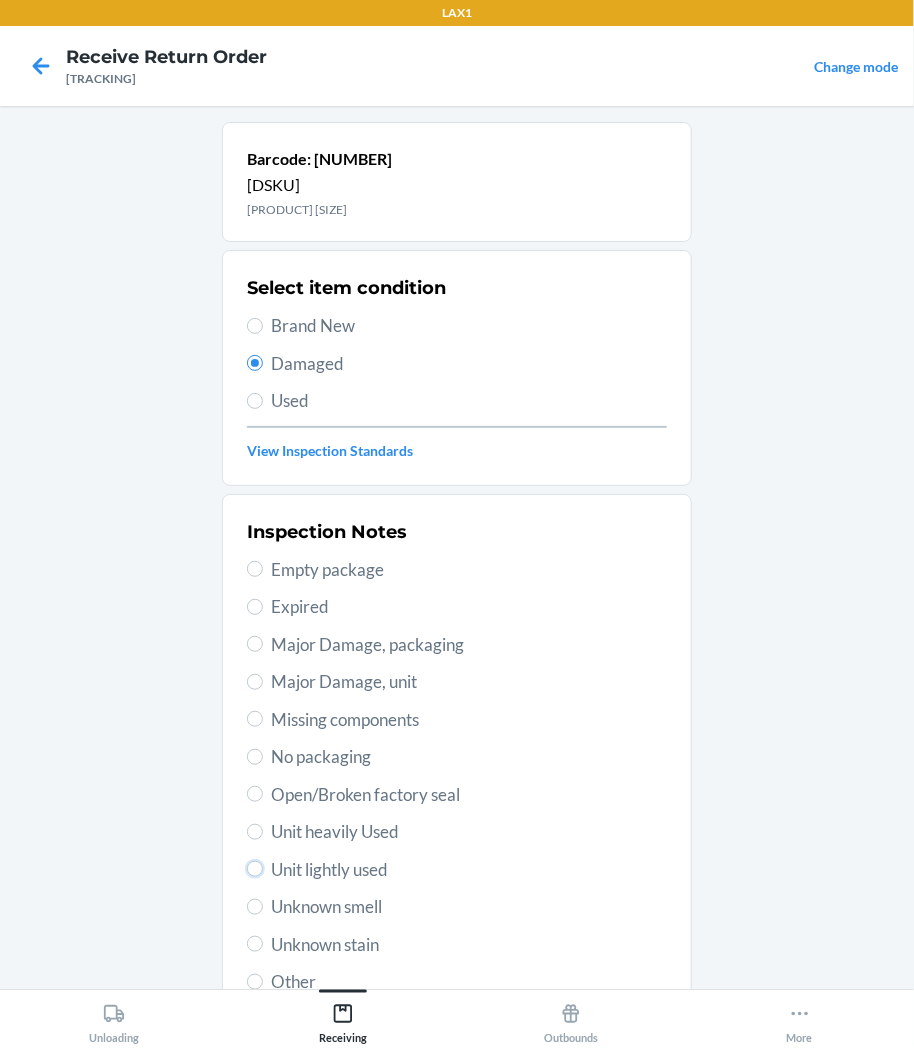 click on "Unit lightly used" at bounding box center [255, 869] 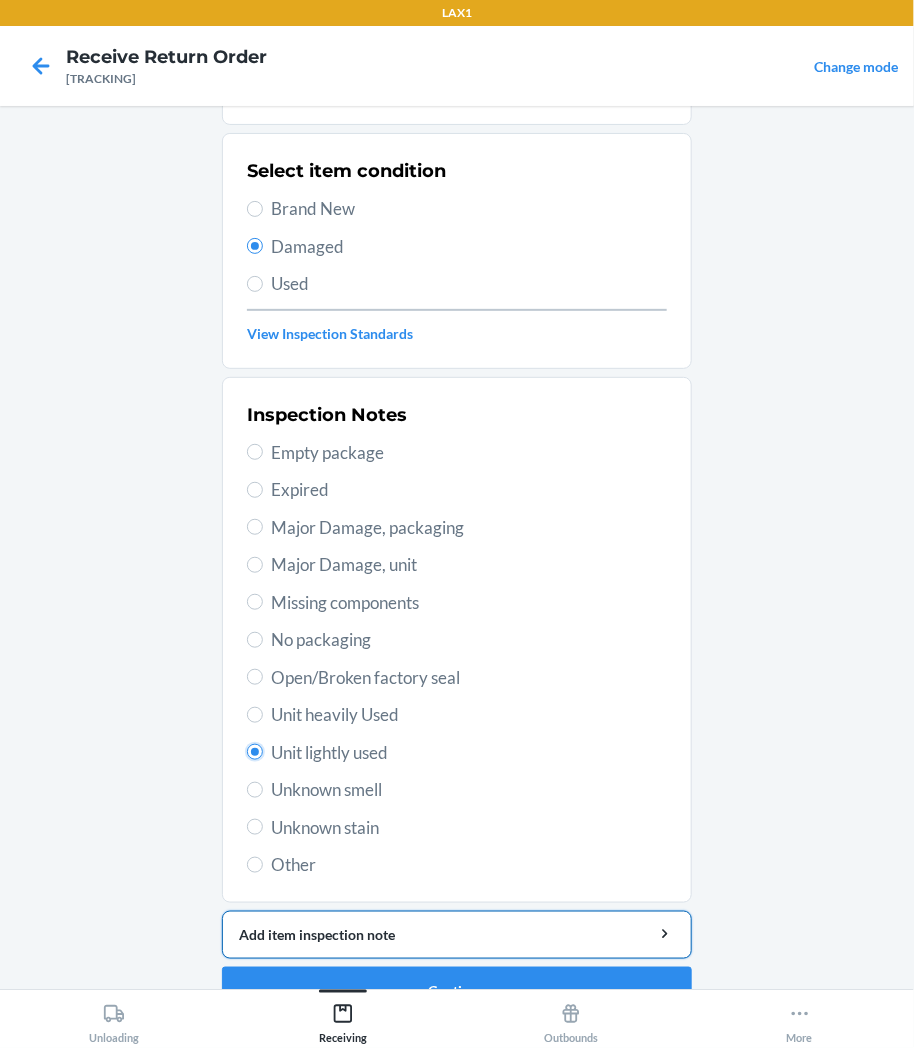scroll, scrollTop: 157, scrollLeft: 0, axis: vertical 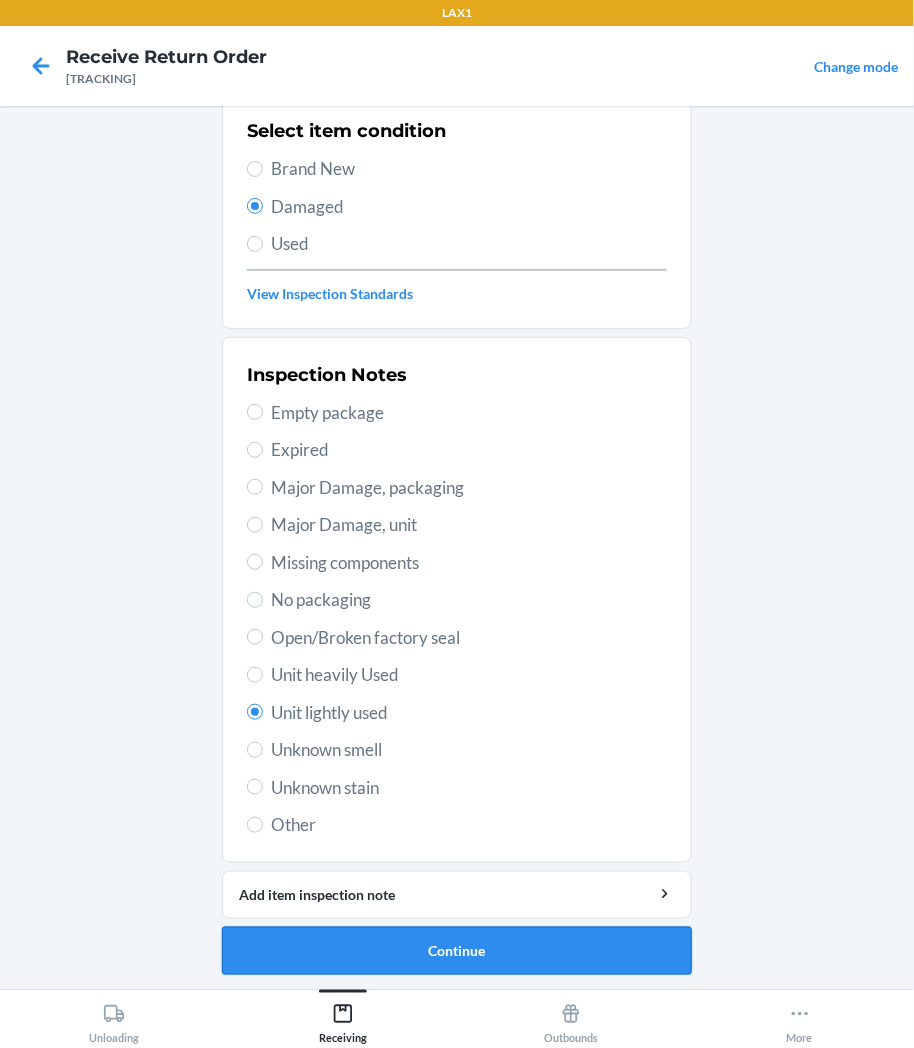 click on "Continue" at bounding box center [457, 951] 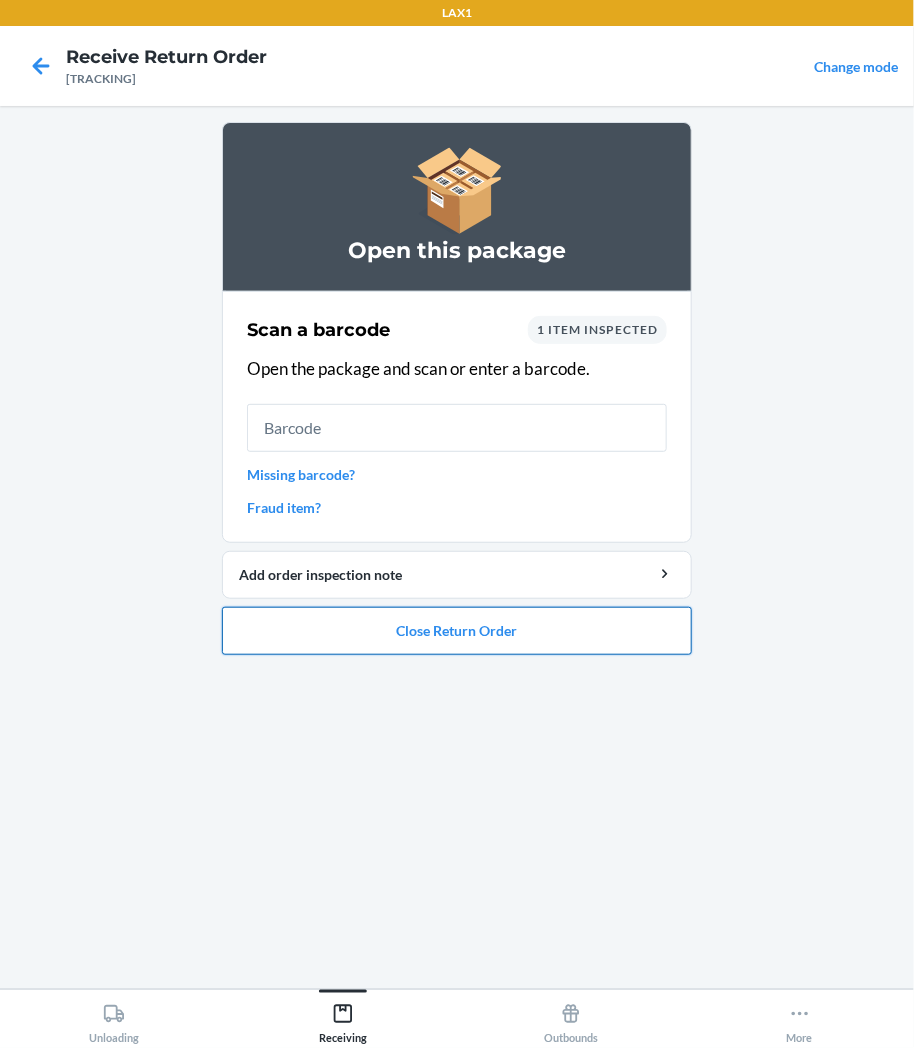 click on "Close Return Order" at bounding box center (457, 631) 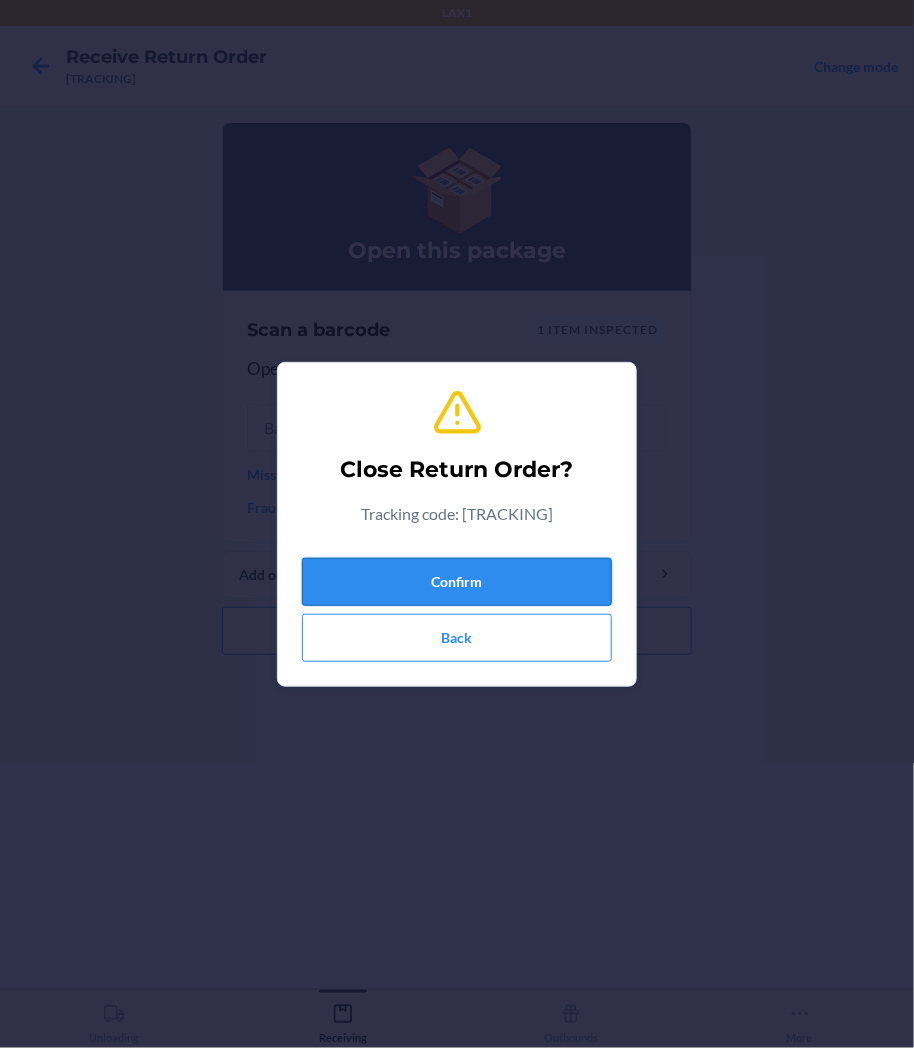drag, startPoint x: 437, startPoint y: 574, endPoint x: 438, endPoint y: 561, distance: 13.038404 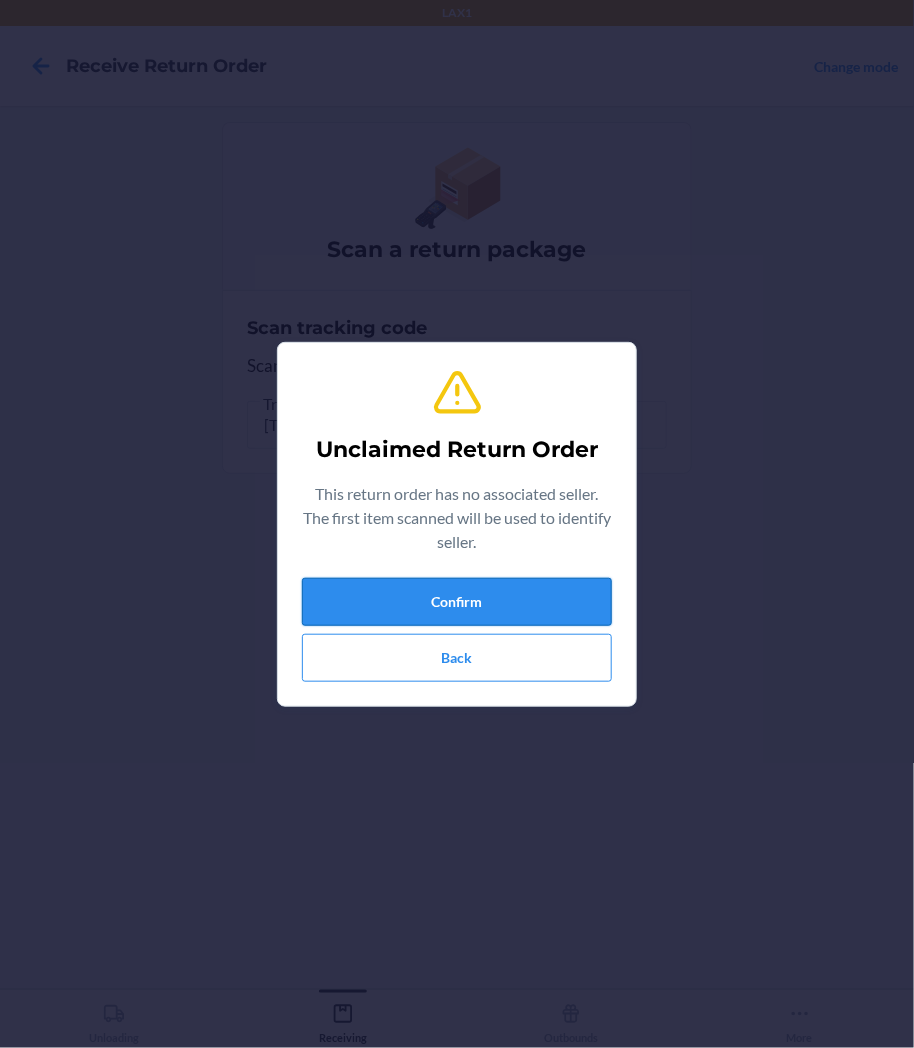 click on "Confirm" at bounding box center (457, 602) 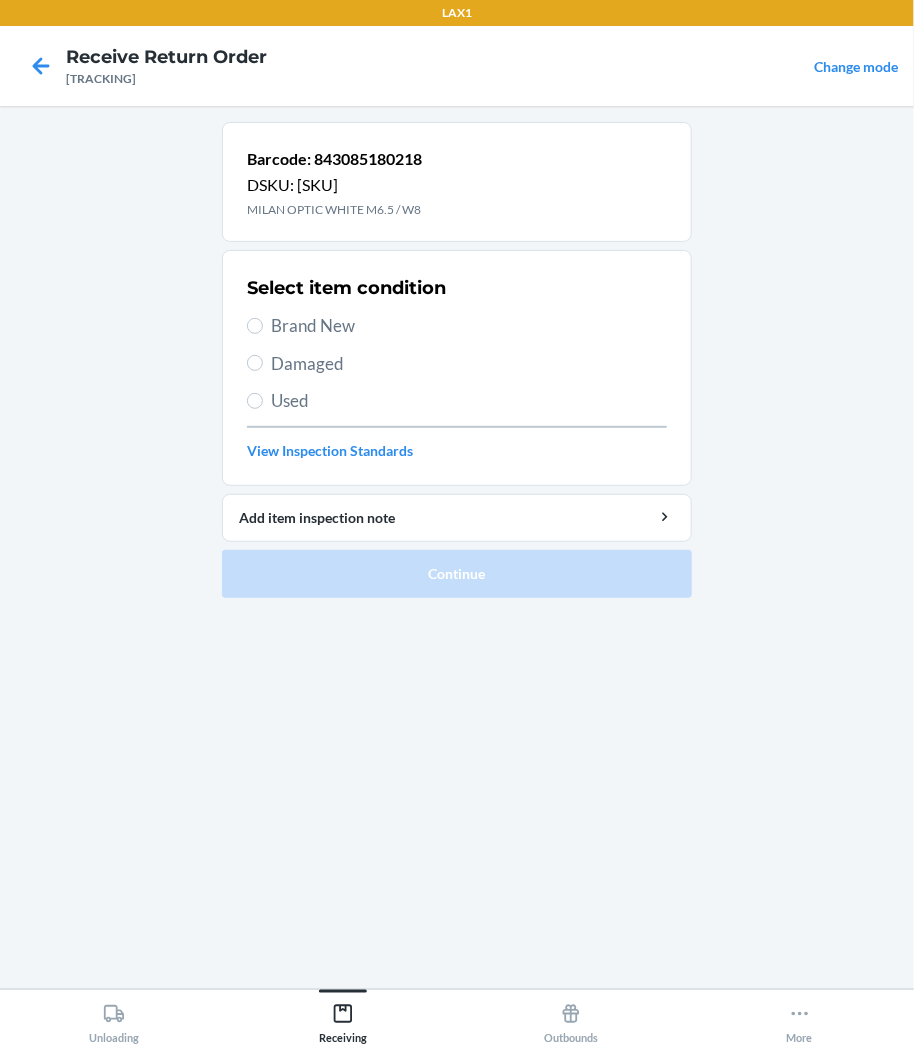 click on "Brand New" at bounding box center (469, 326) 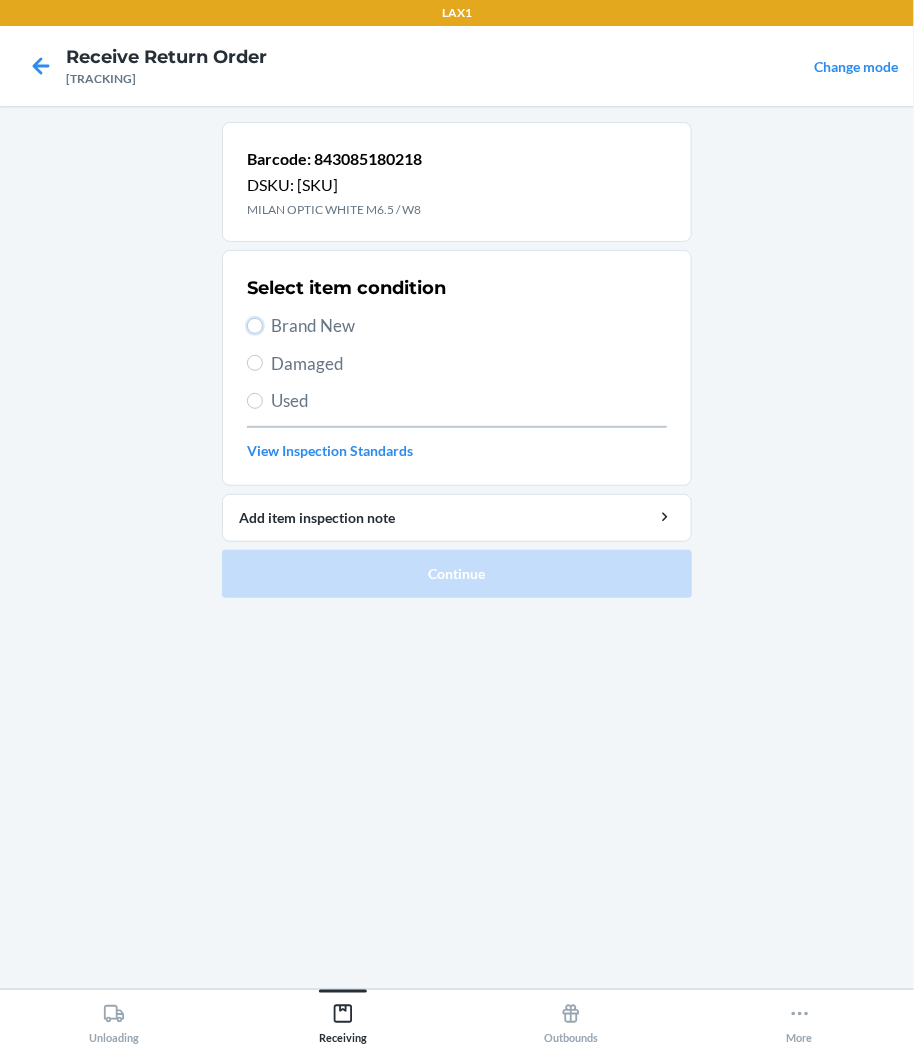 click on "Brand New" at bounding box center (255, 326) 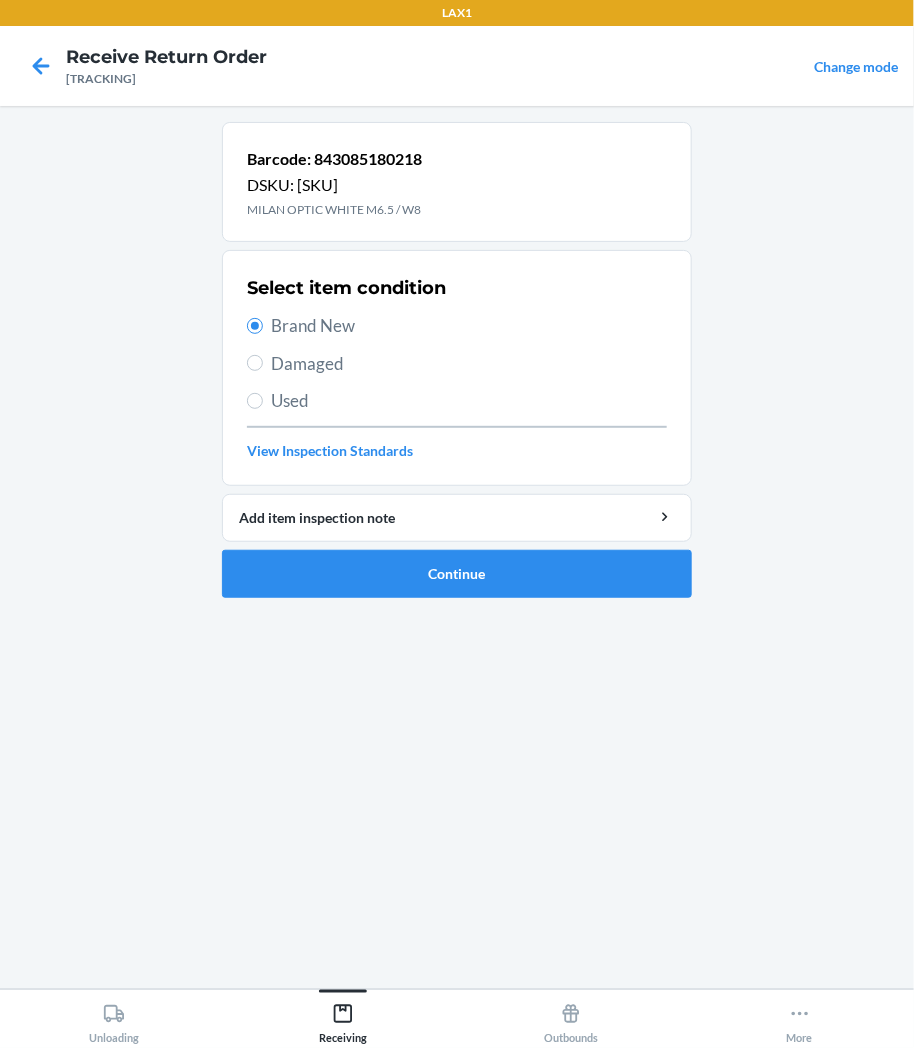 click on "Damaged" at bounding box center (469, 364) 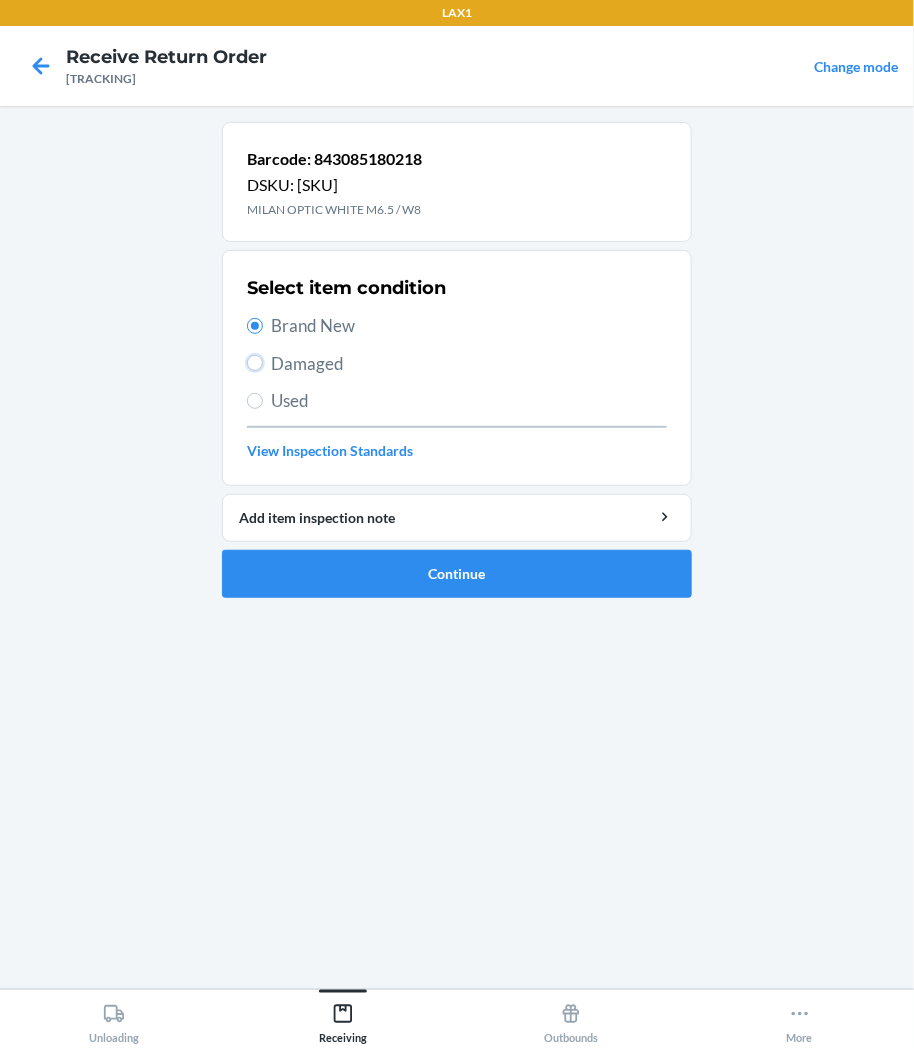 click on "Damaged" at bounding box center [255, 363] 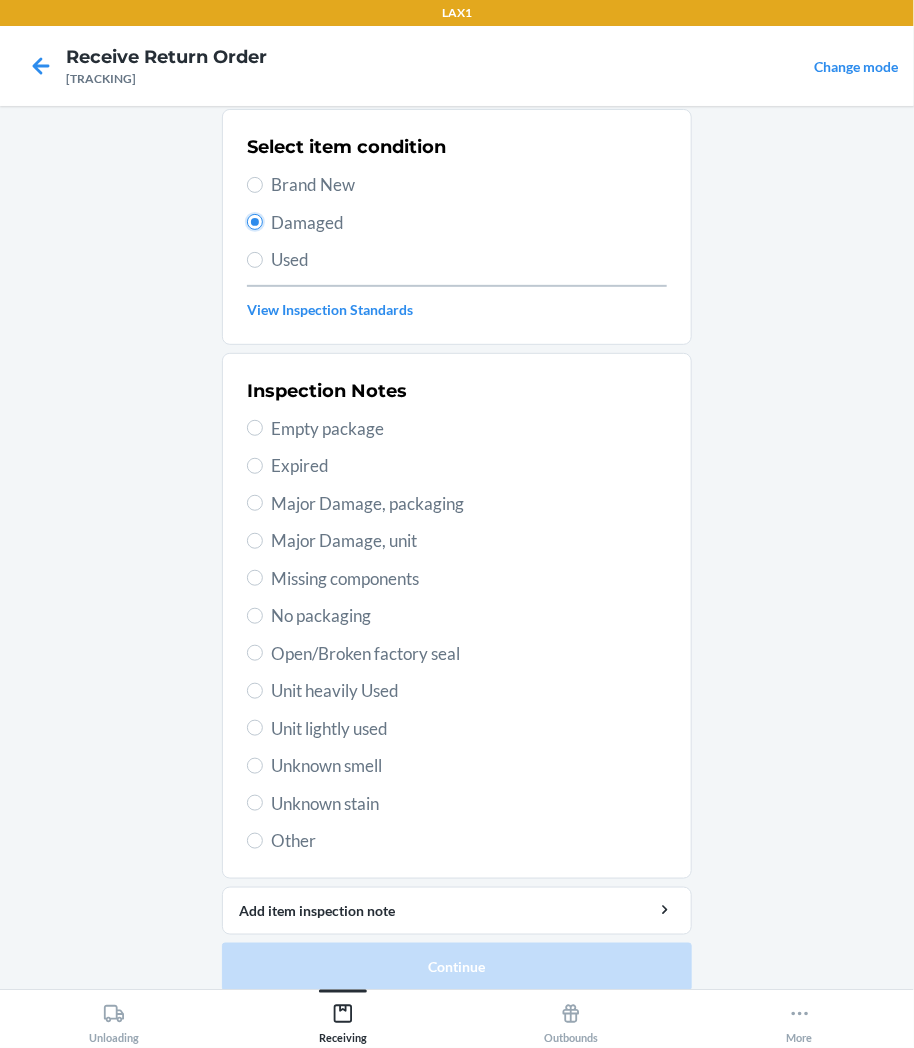 scroll, scrollTop: 157, scrollLeft: 0, axis: vertical 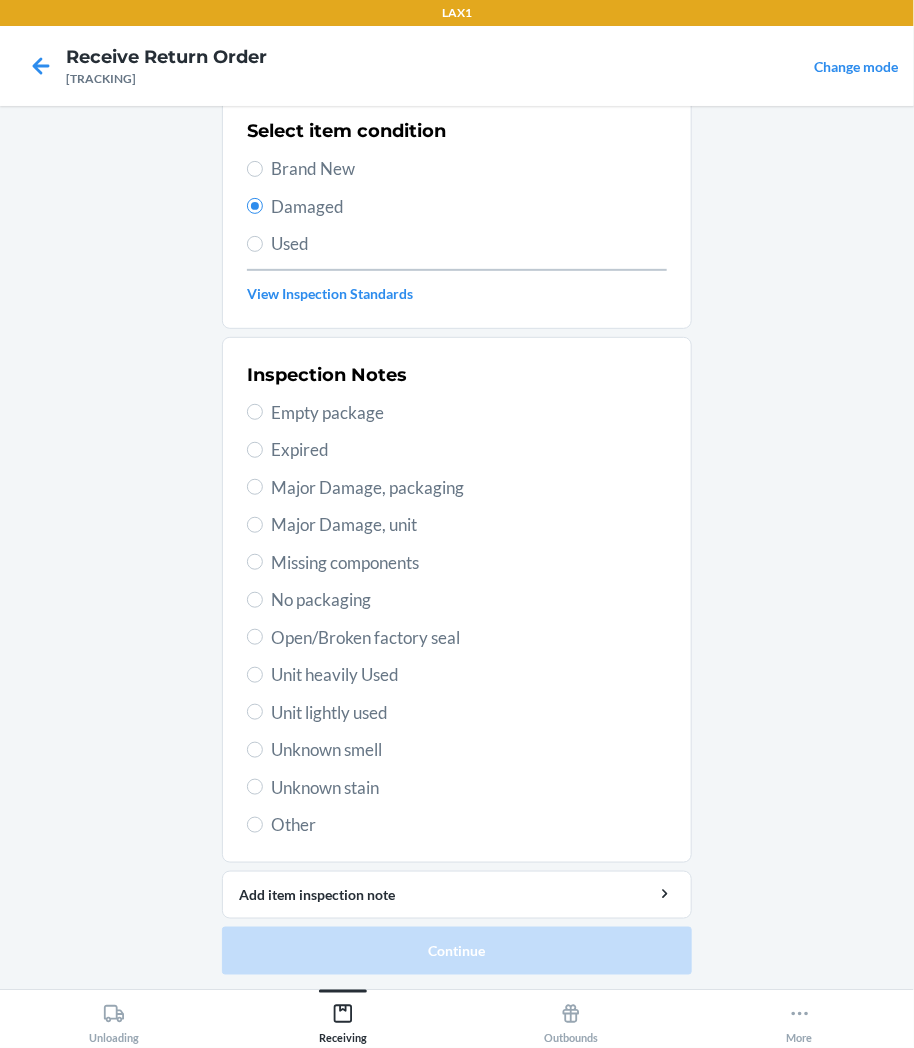 click on "Unit lightly used" at bounding box center (469, 713) 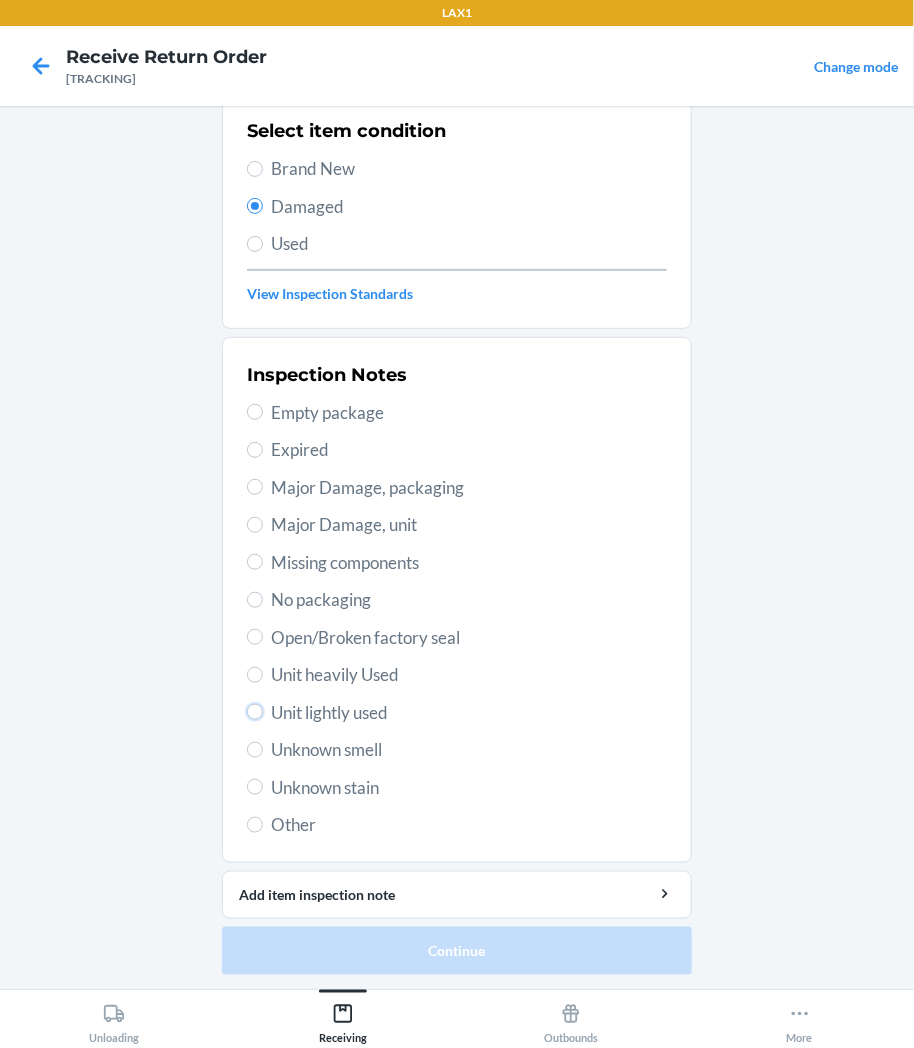 click on "Unit lightly used" at bounding box center [255, 712] 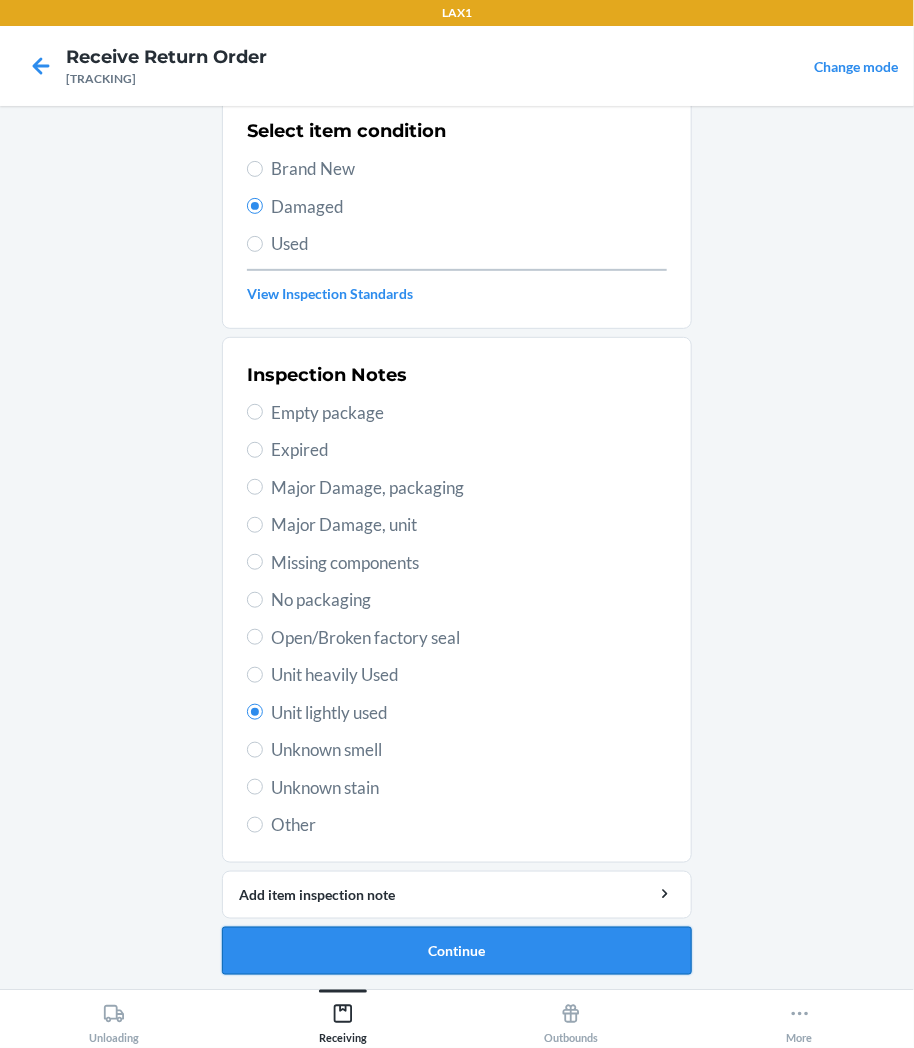 click on "Continue" at bounding box center [457, 951] 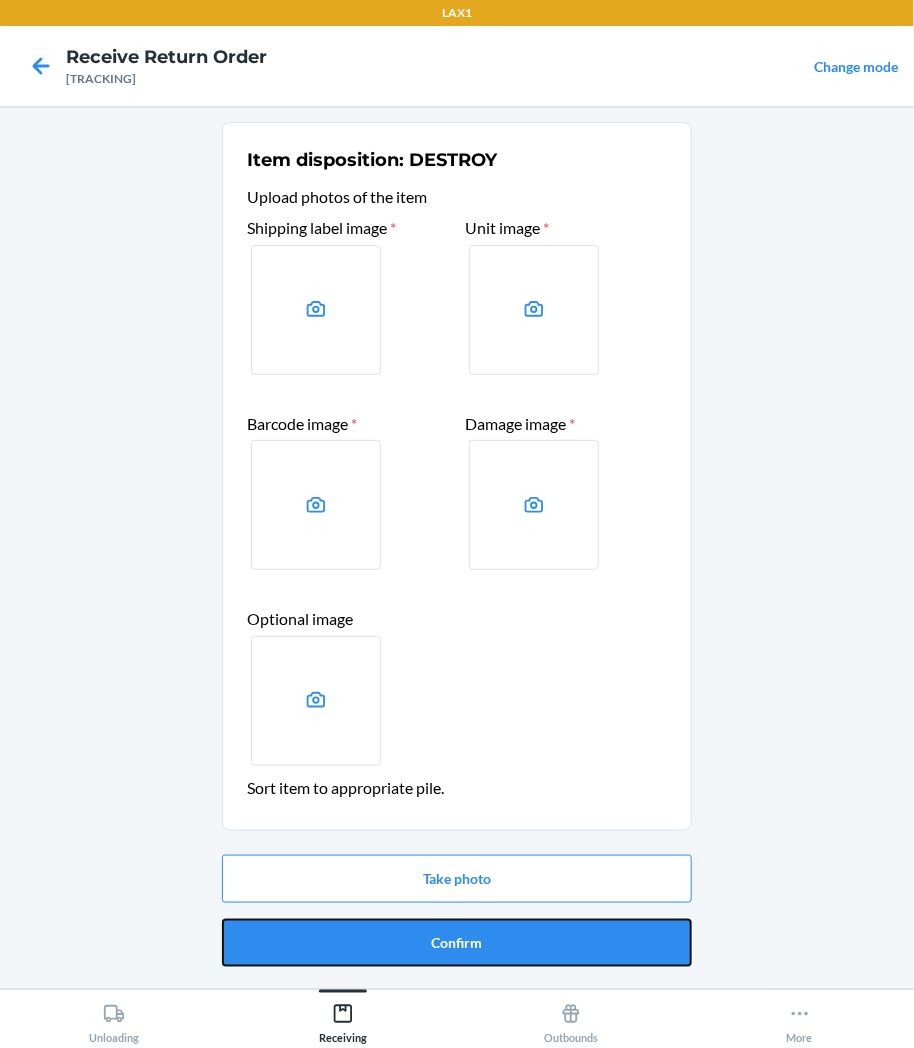 click on "Confirm" at bounding box center (457, 943) 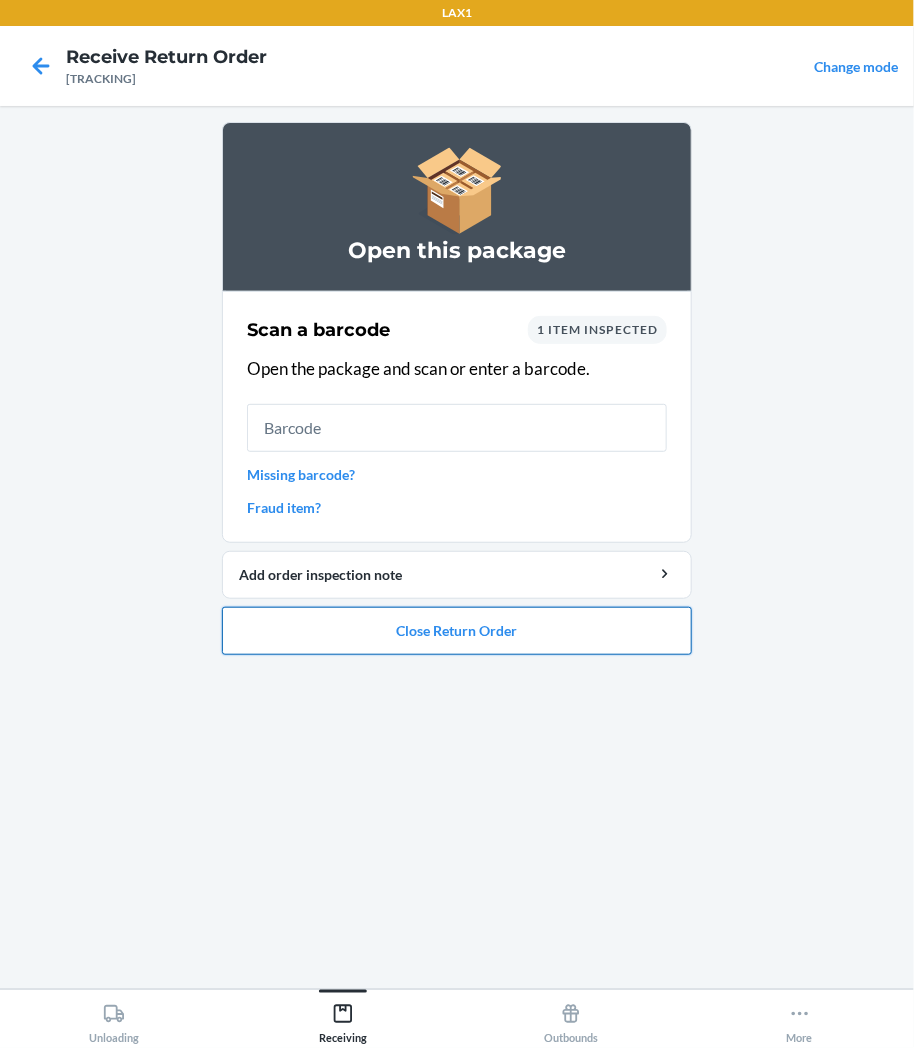 click on "Close Return Order" at bounding box center [457, 631] 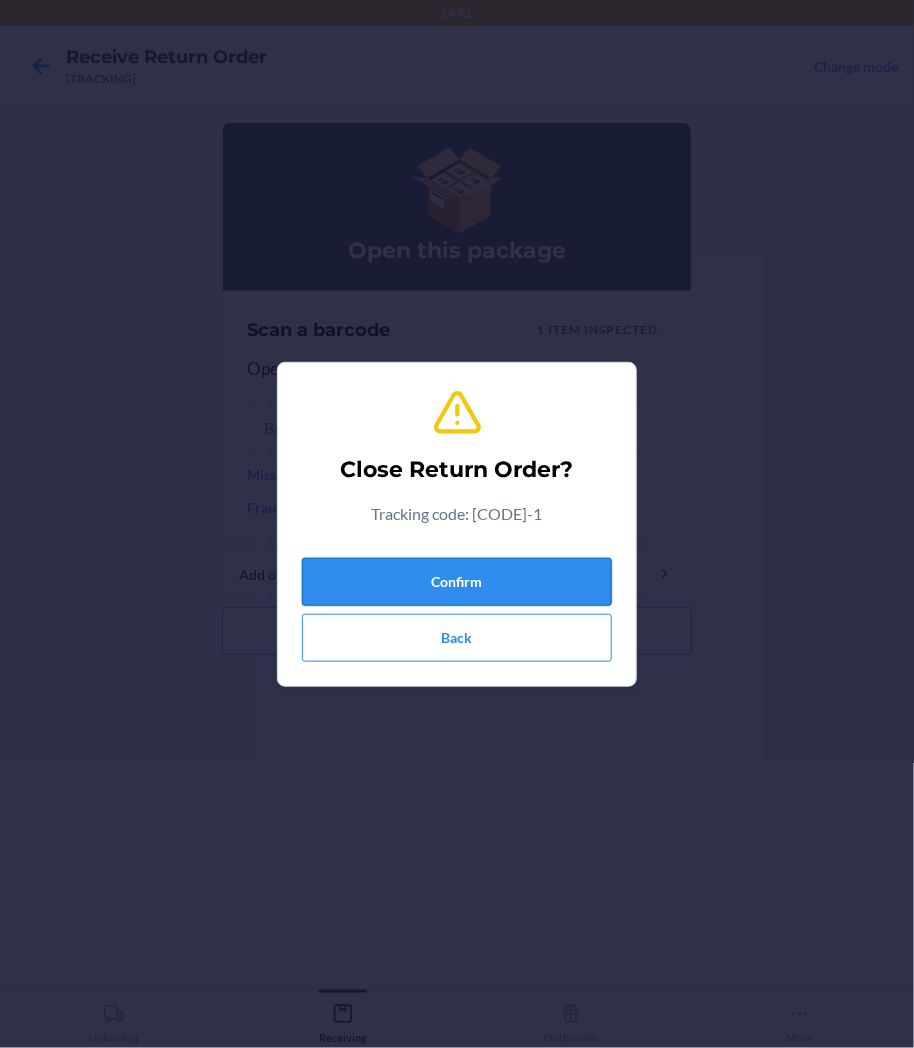 click on "Confirm" at bounding box center [457, 582] 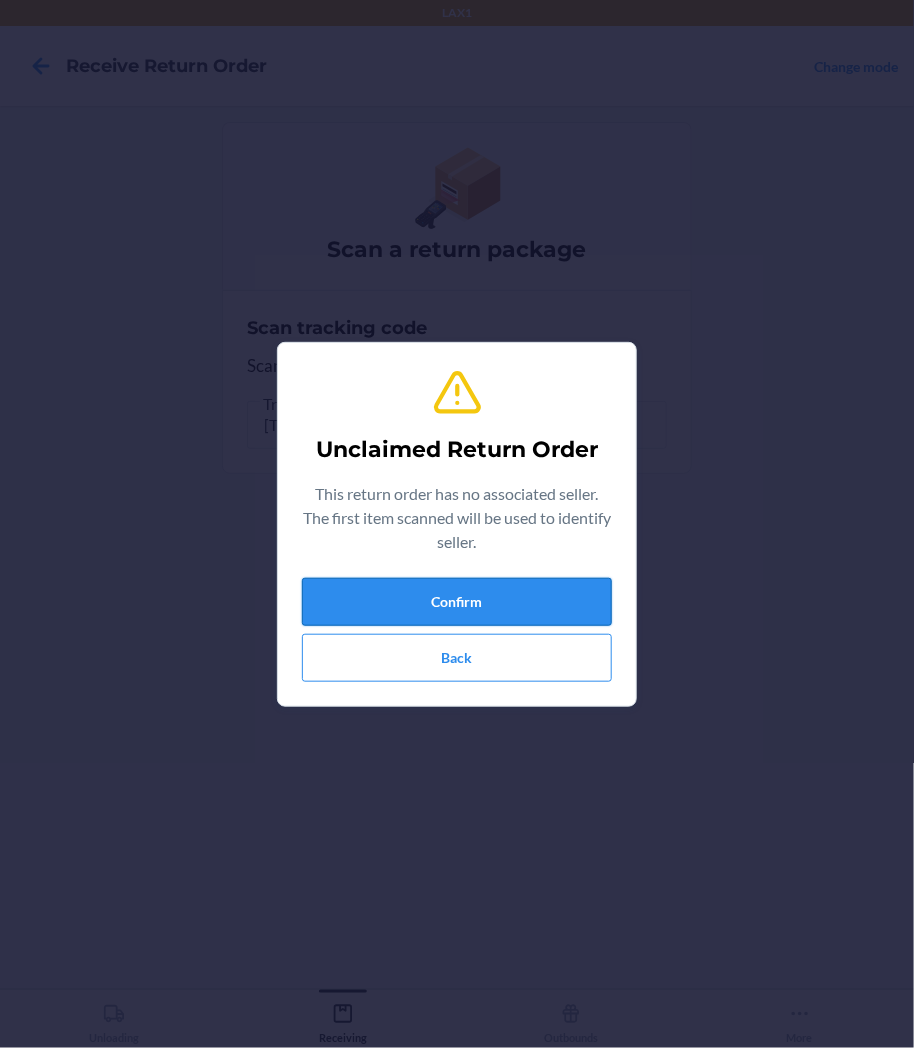 click on "Confirm" at bounding box center [457, 602] 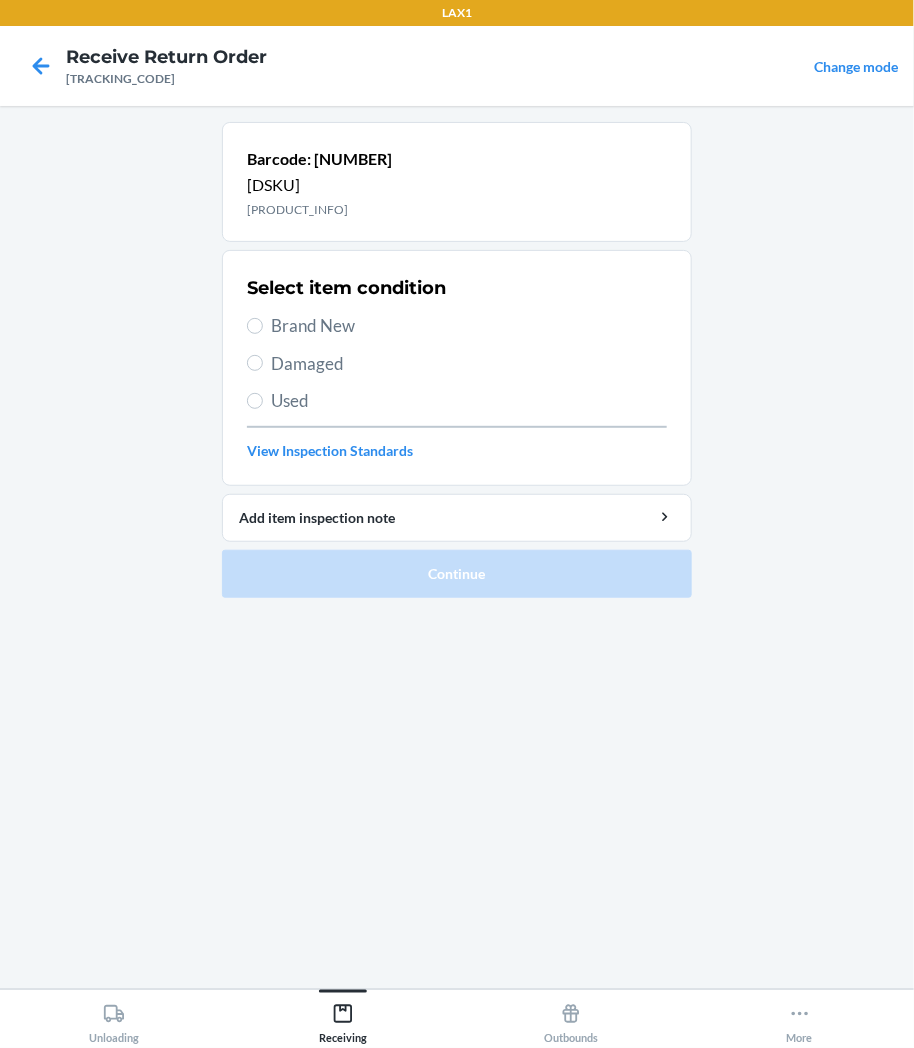 click on "Brand New" at bounding box center (469, 326) 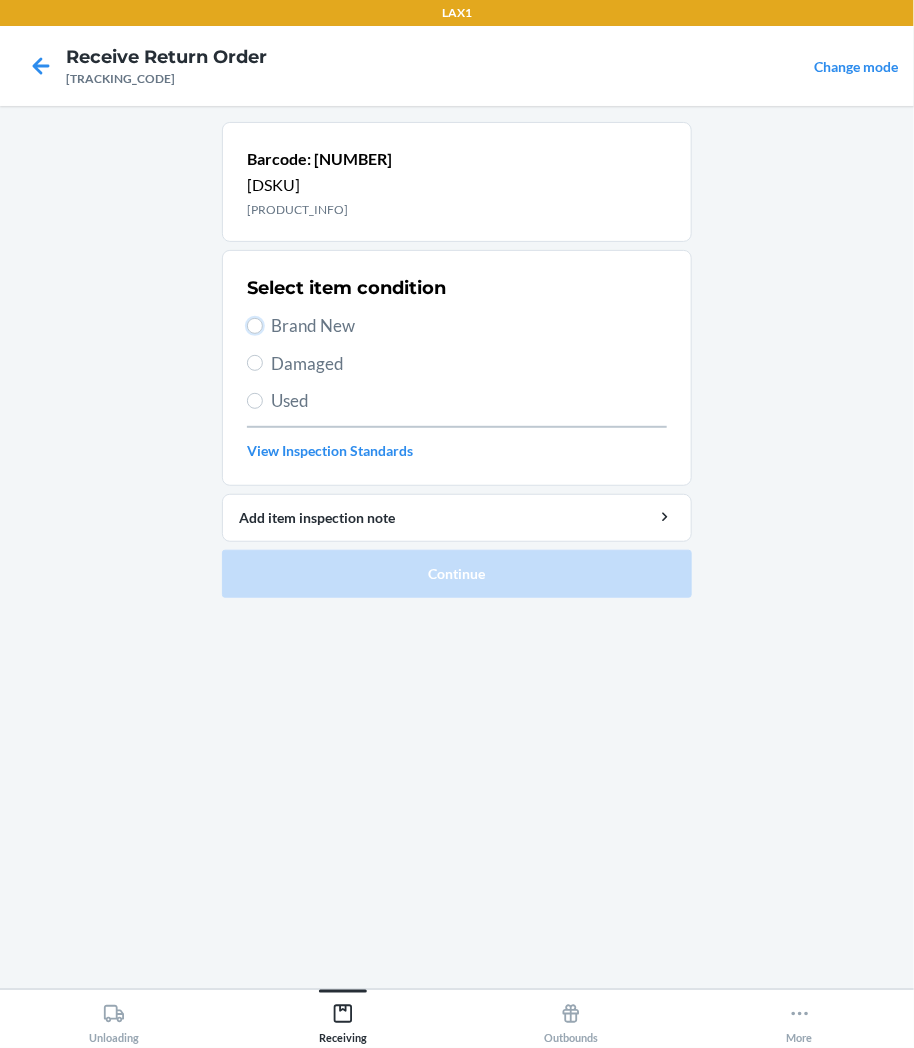 click on "Brand New" at bounding box center (255, 326) 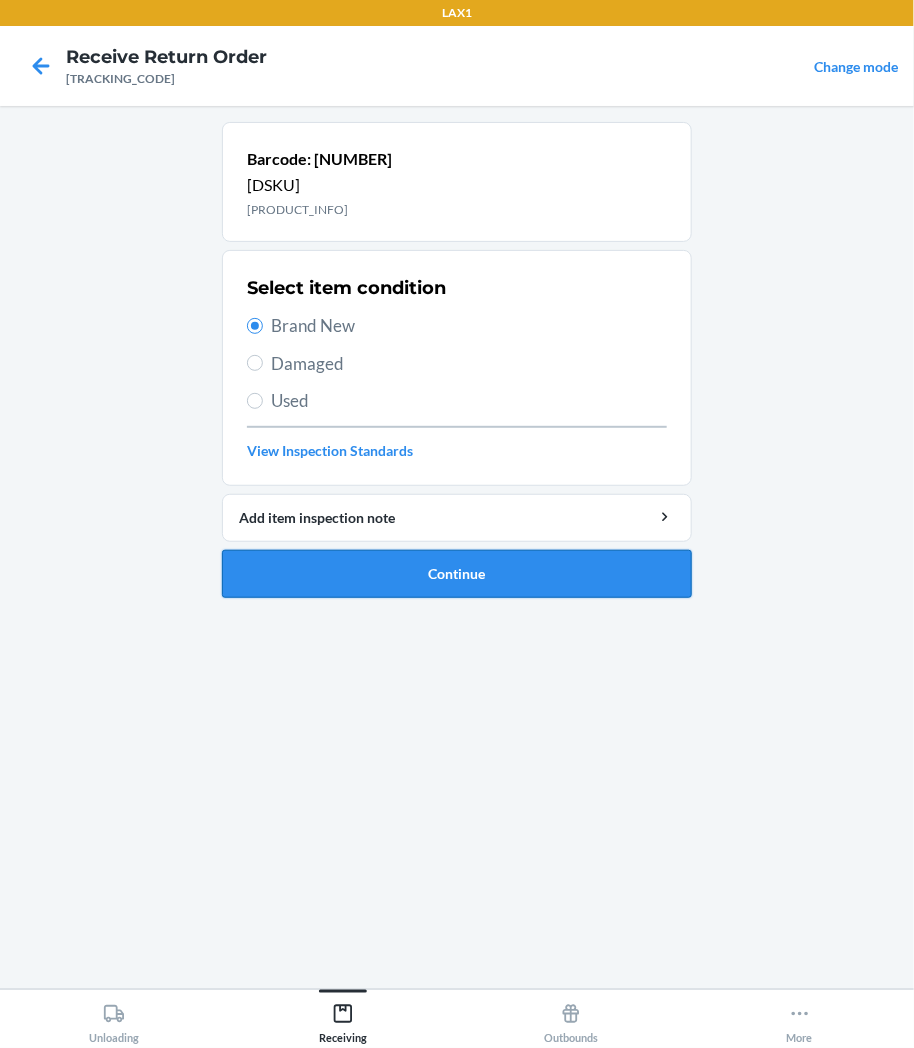 click on "Continue" at bounding box center [457, 574] 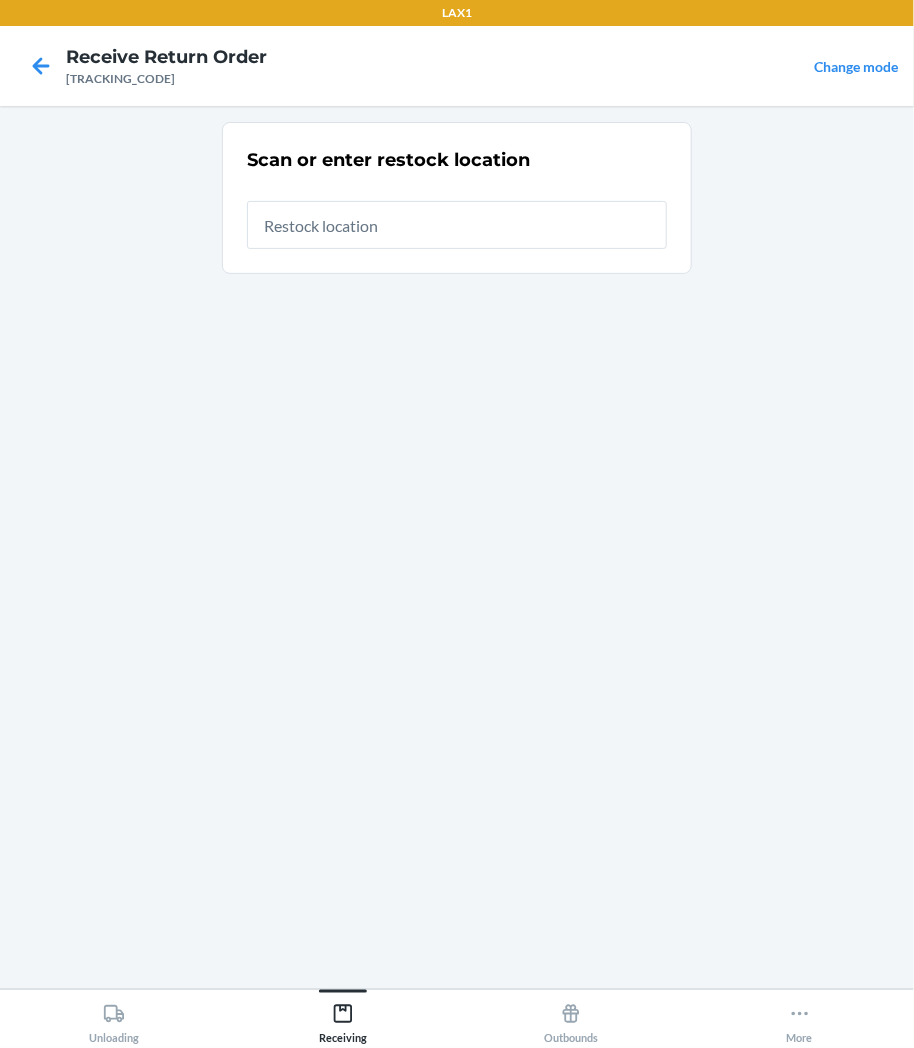 click at bounding box center [457, 225] 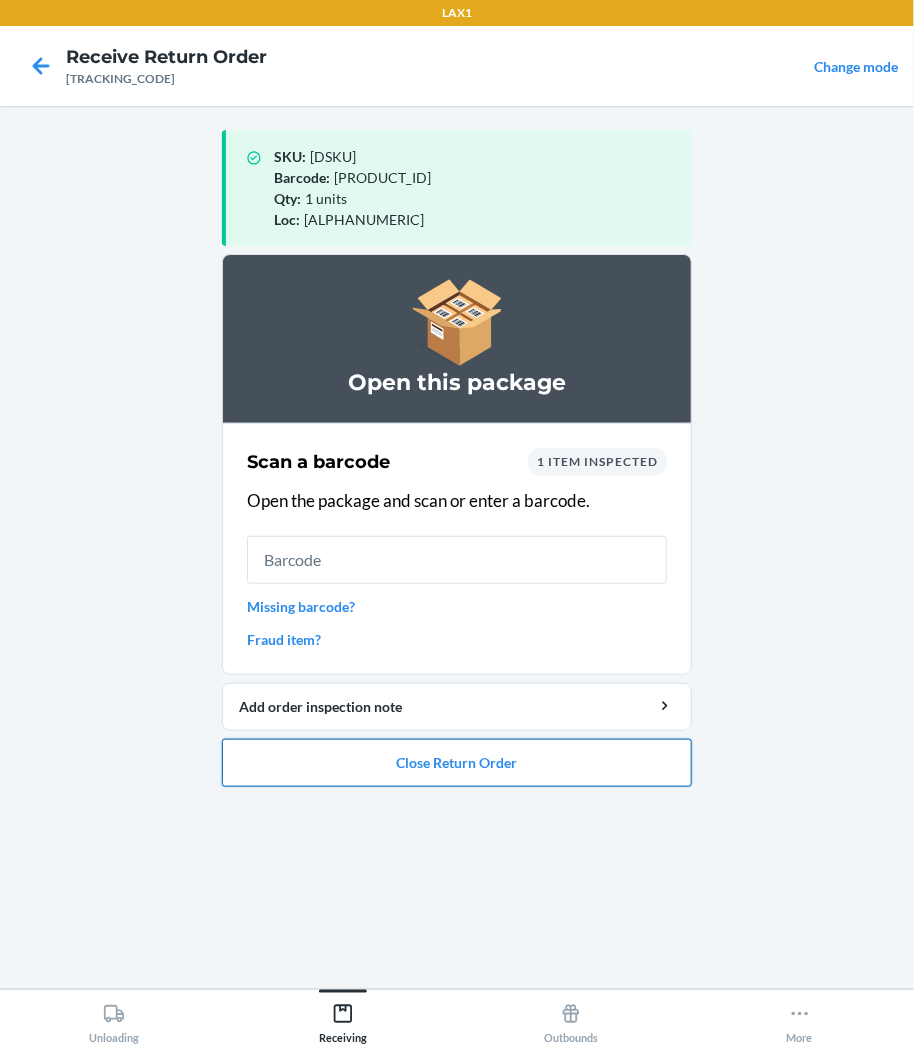 click on "Close Return Order" at bounding box center [457, 763] 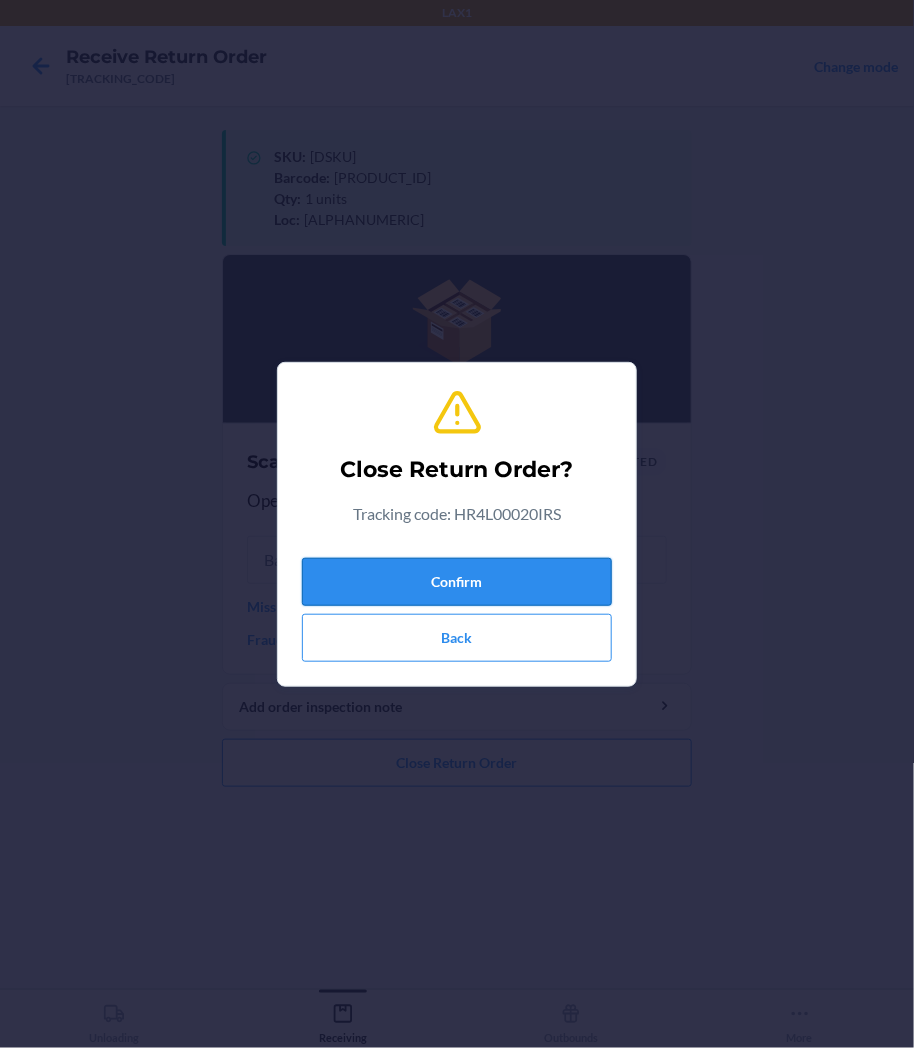 click on "Confirm" at bounding box center (457, 582) 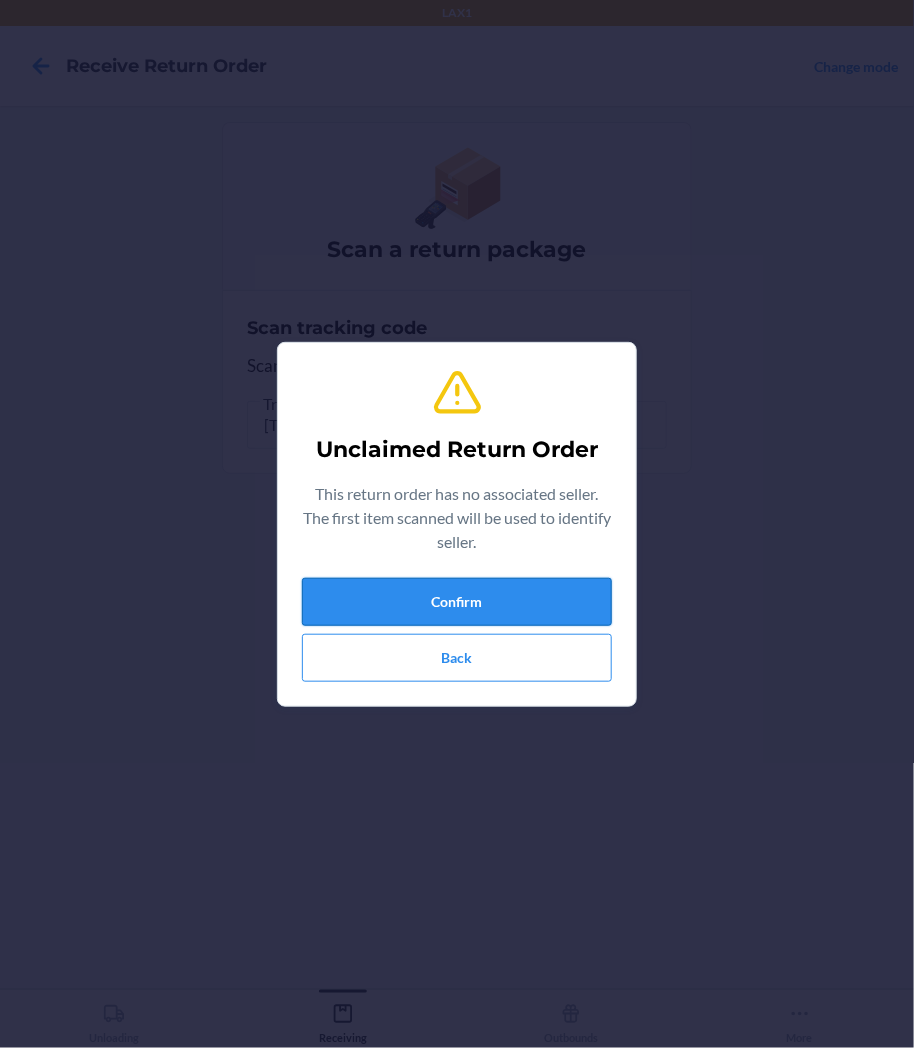 click on "Confirm" at bounding box center (457, 602) 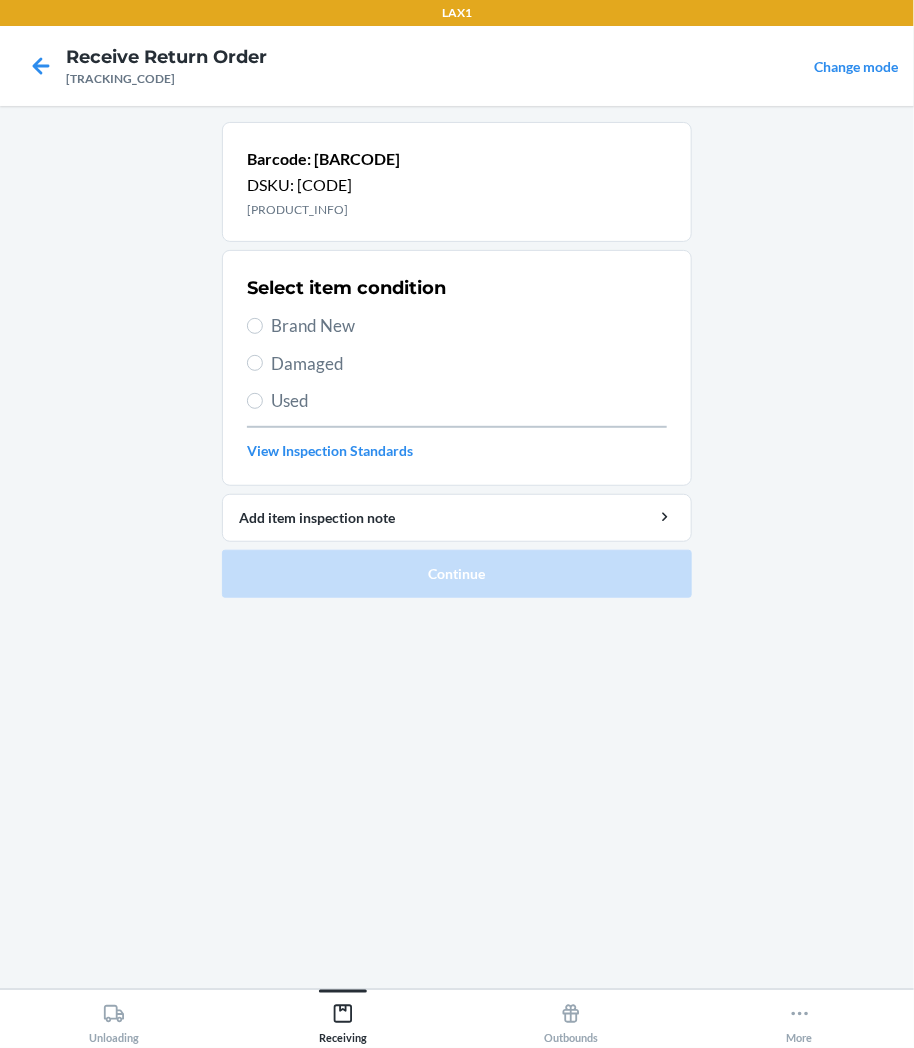 click on "Brand New" at bounding box center [469, 326] 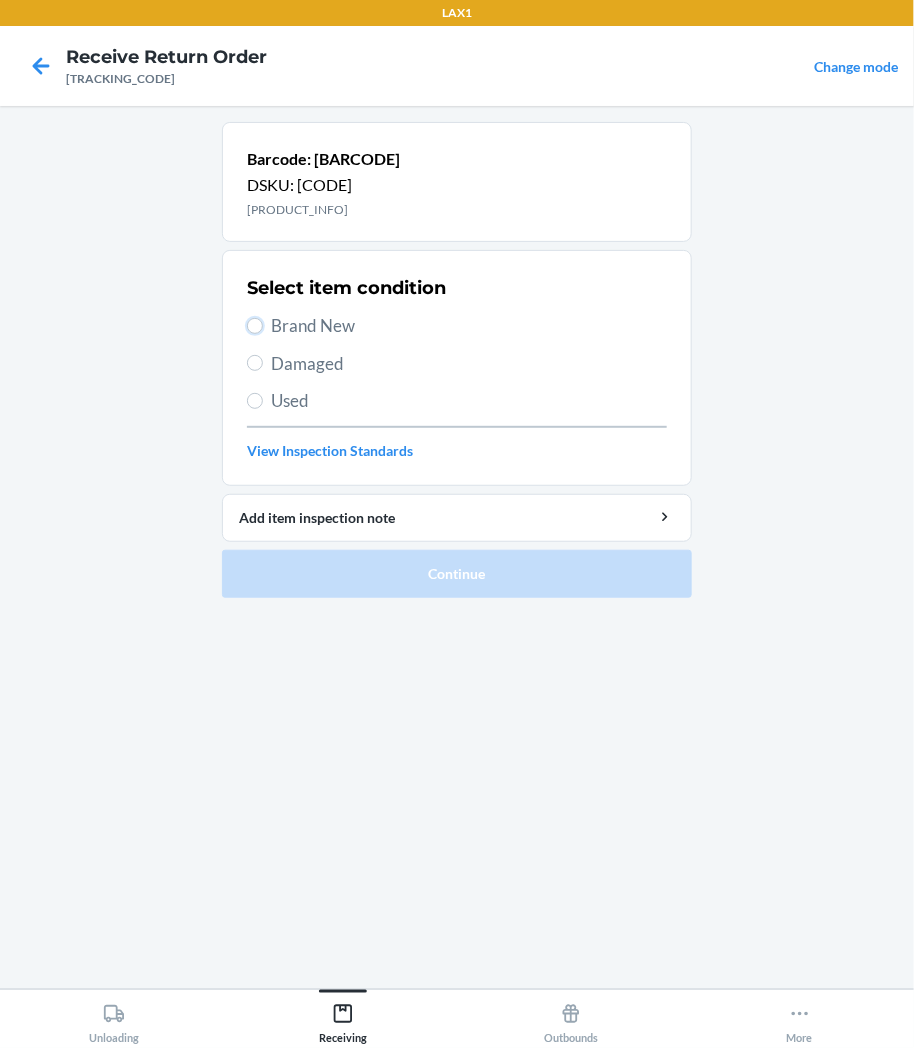 click on "Brand New" at bounding box center (255, 326) 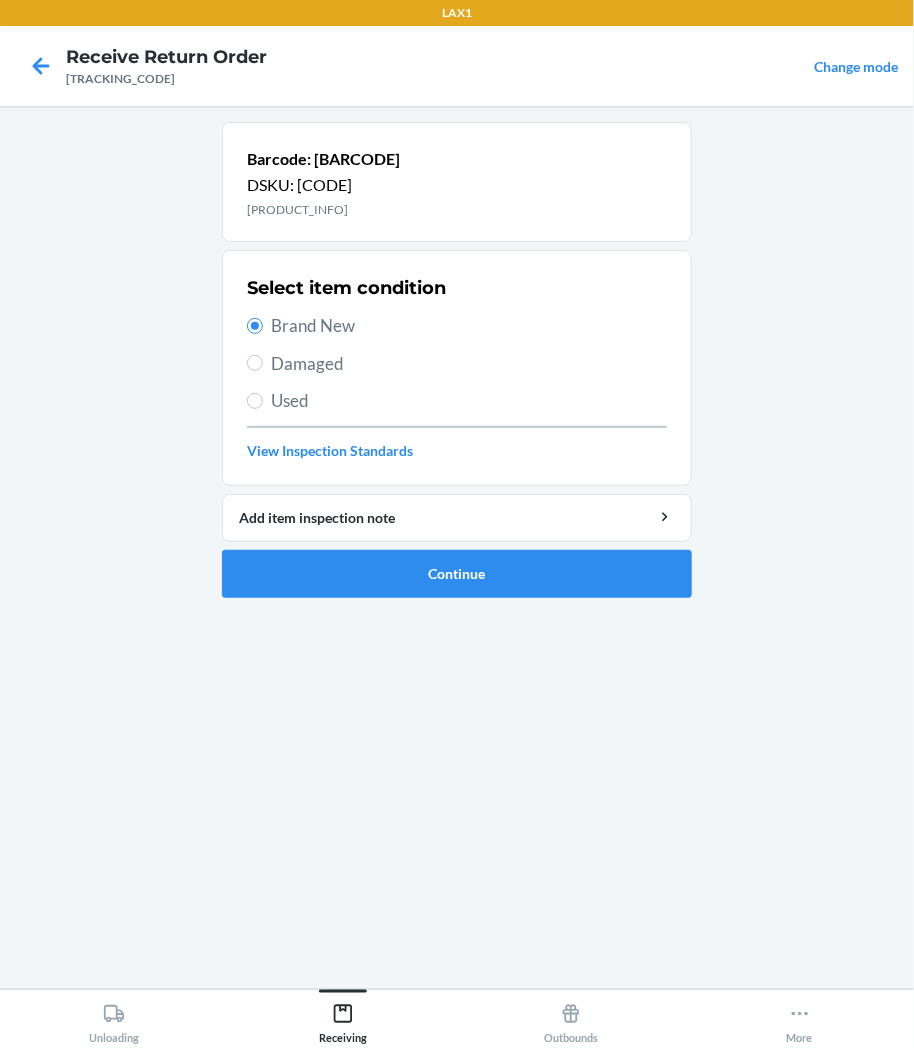 click on "Damaged" at bounding box center (469, 364) 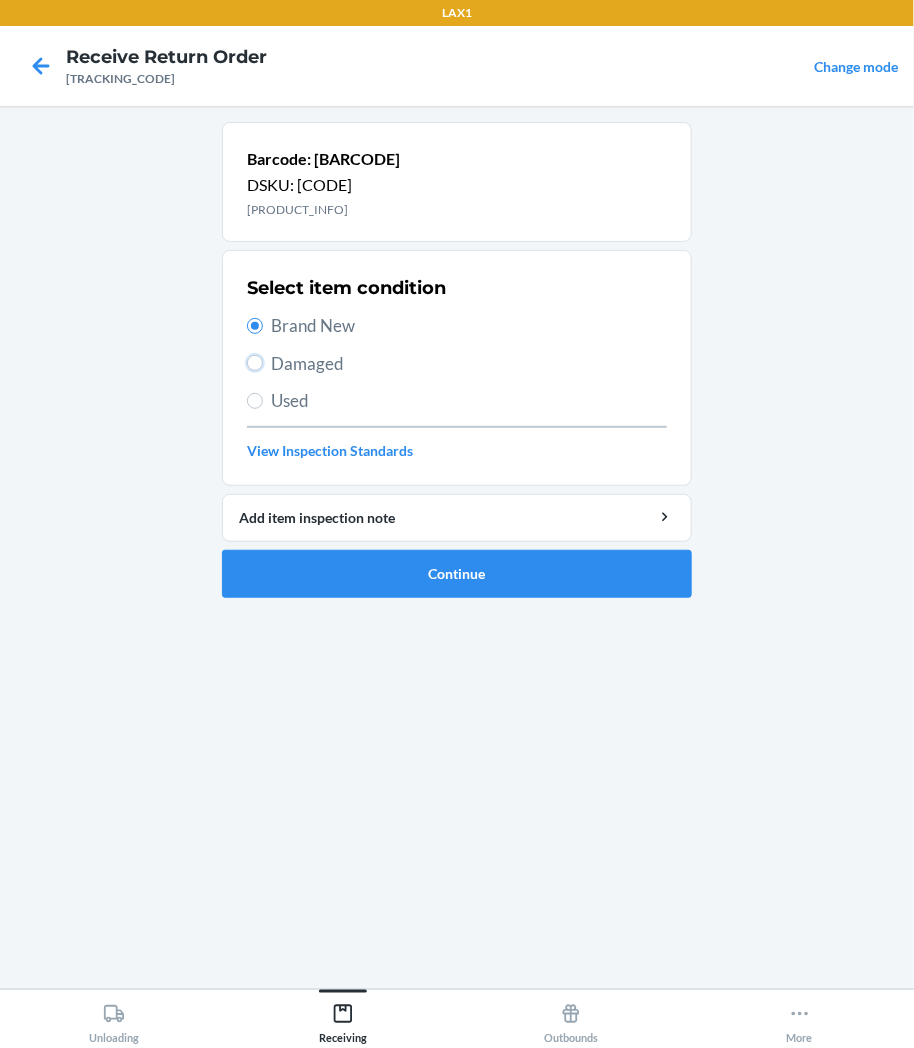 click on "Damaged" at bounding box center [255, 363] 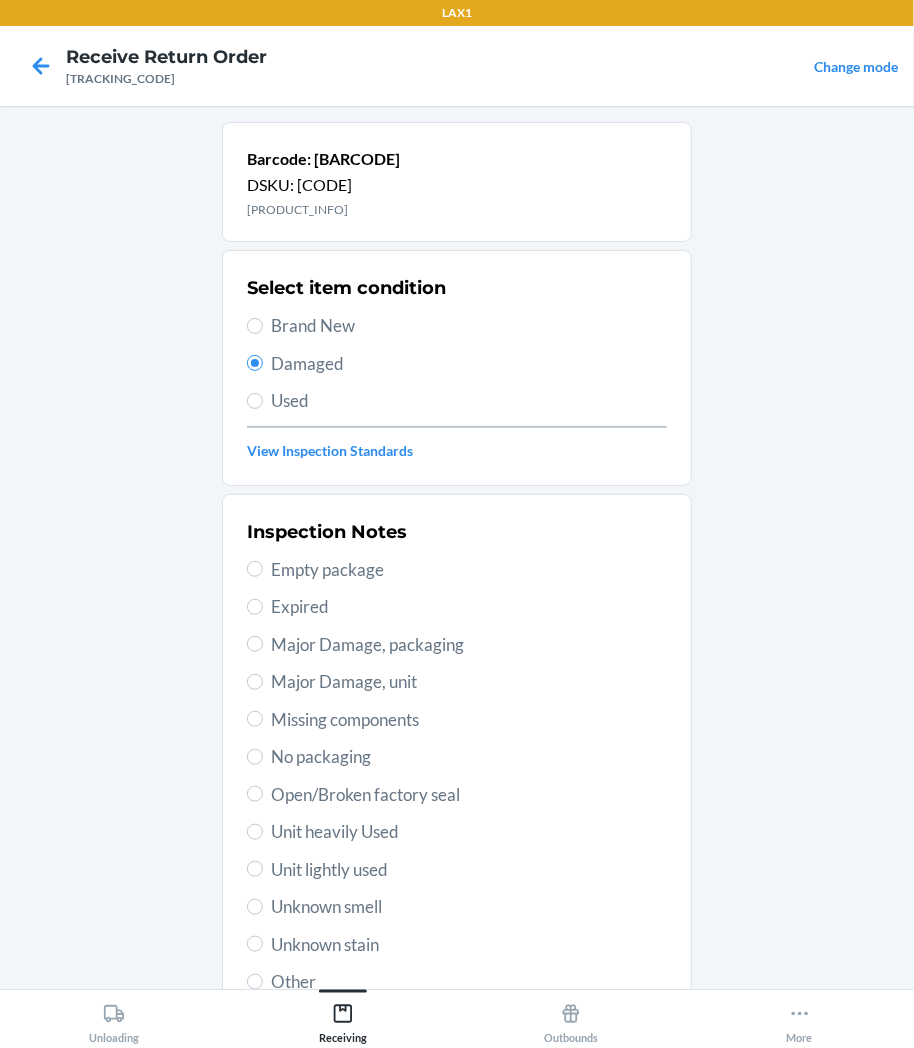 click on "Unit lightly used" at bounding box center [469, 870] 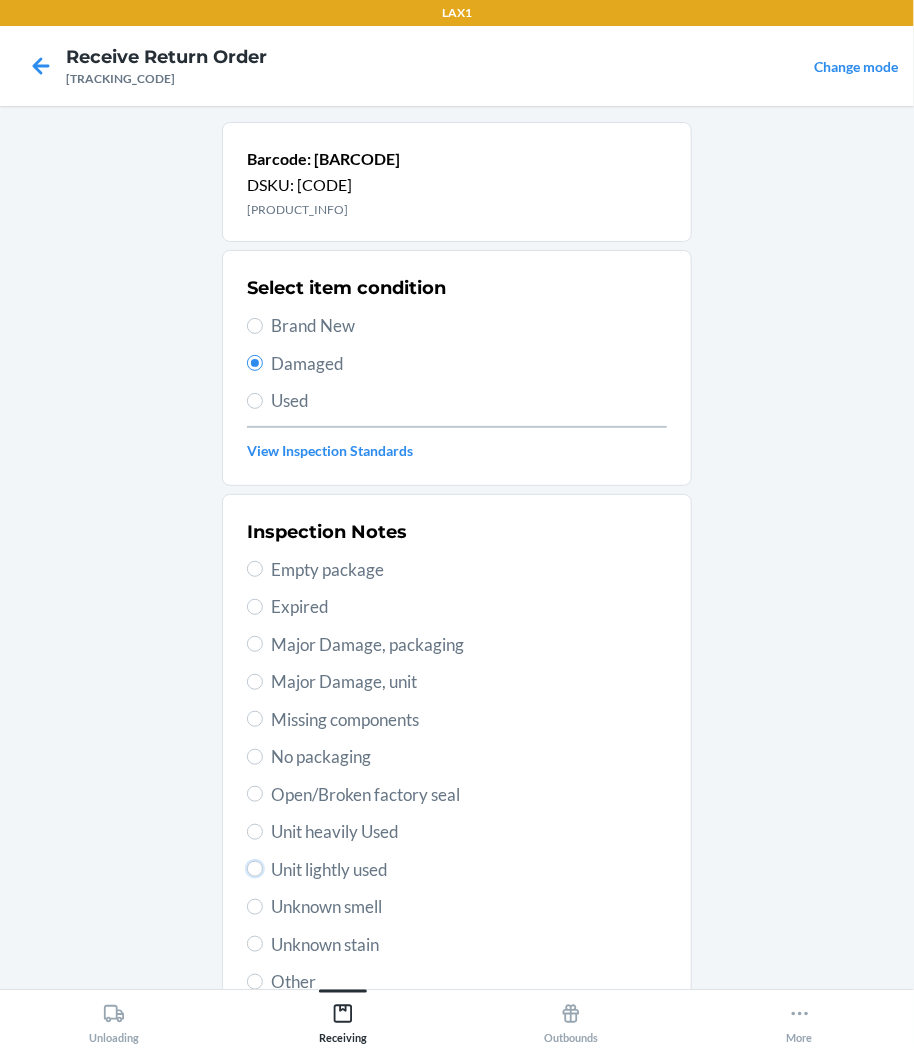 click on "Unit lightly used" at bounding box center (255, 869) 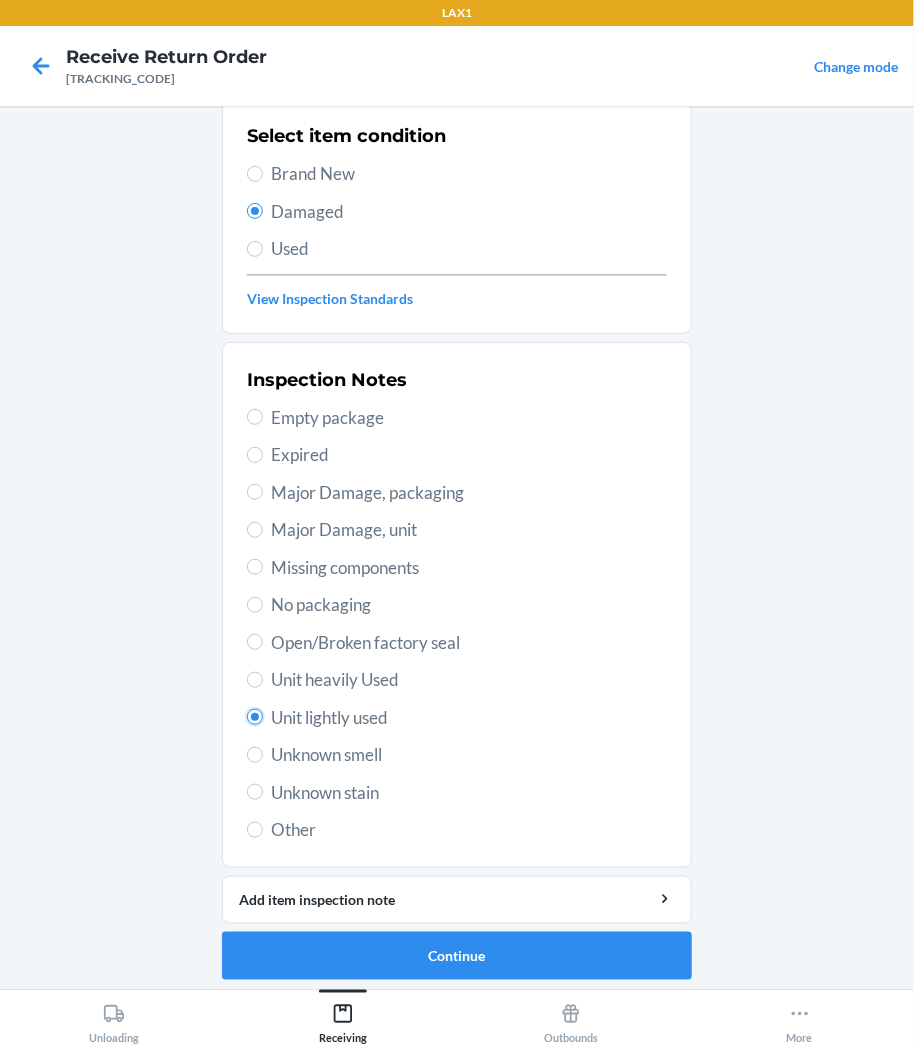 scroll, scrollTop: 157, scrollLeft: 0, axis: vertical 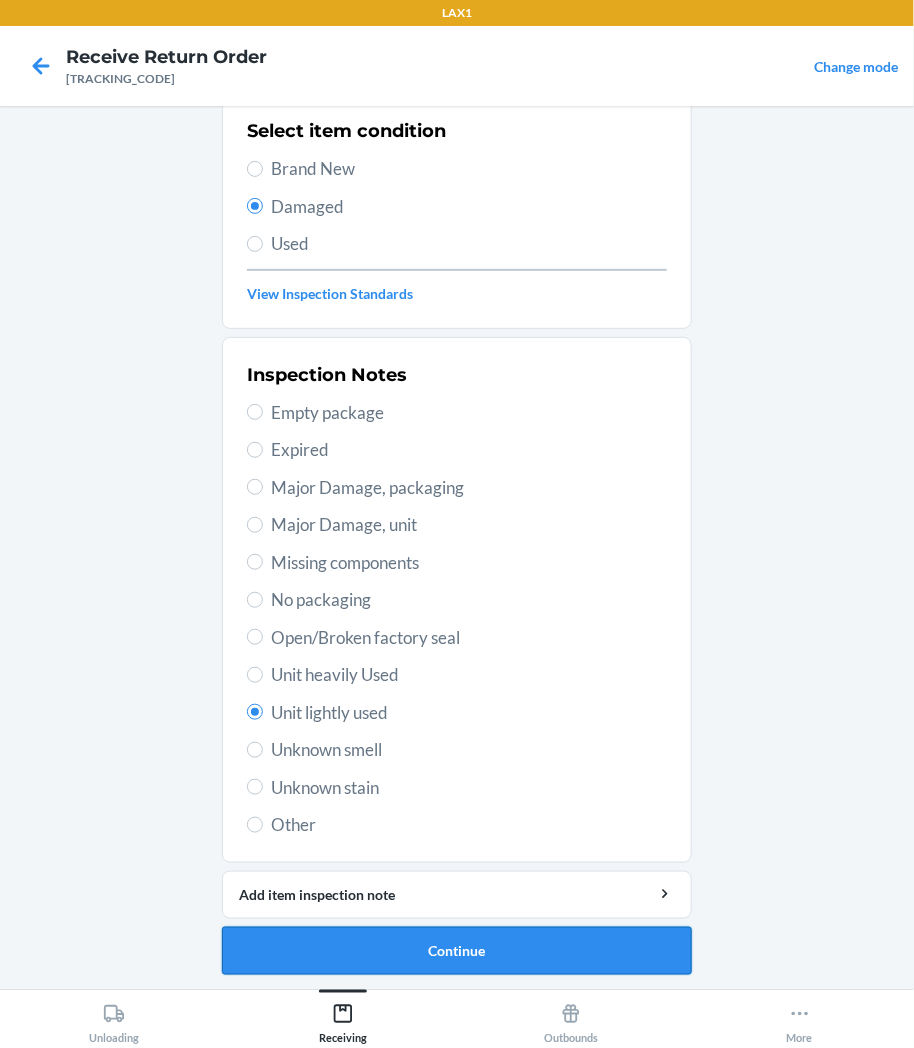 click on "Continue" at bounding box center [457, 951] 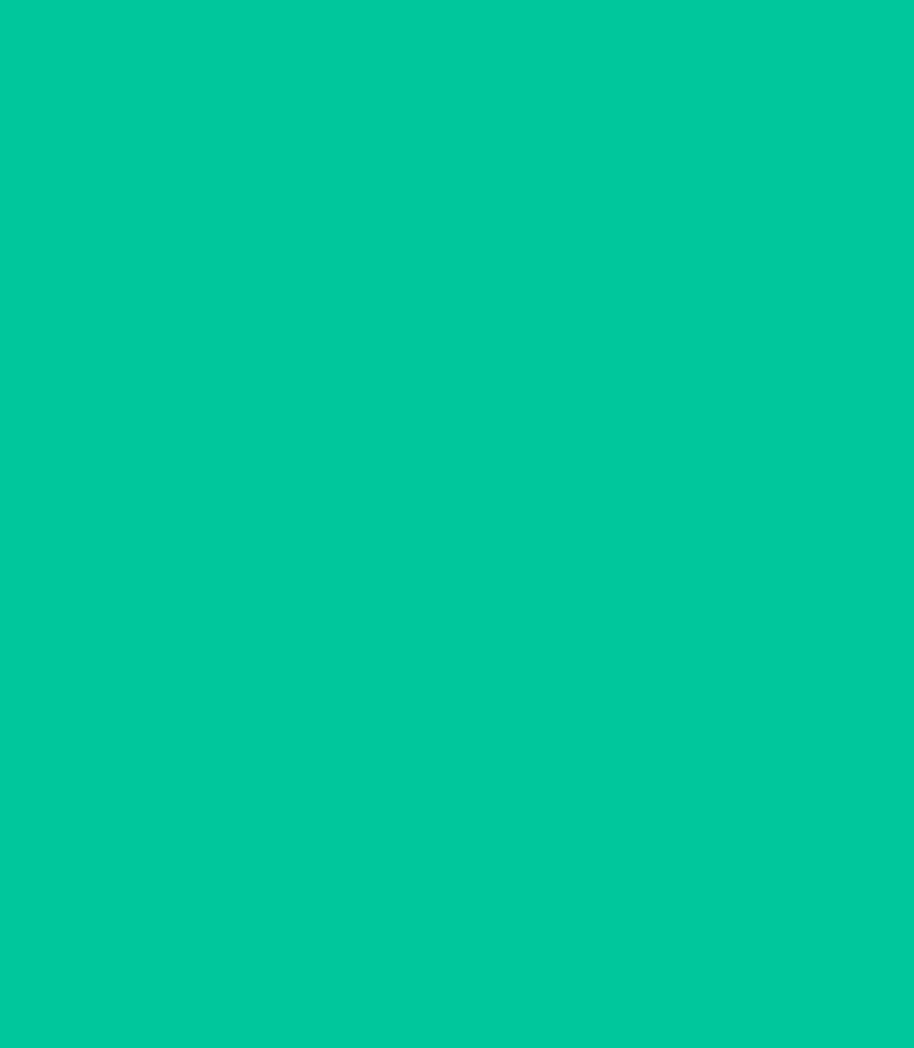 scroll, scrollTop: 0, scrollLeft: 0, axis: both 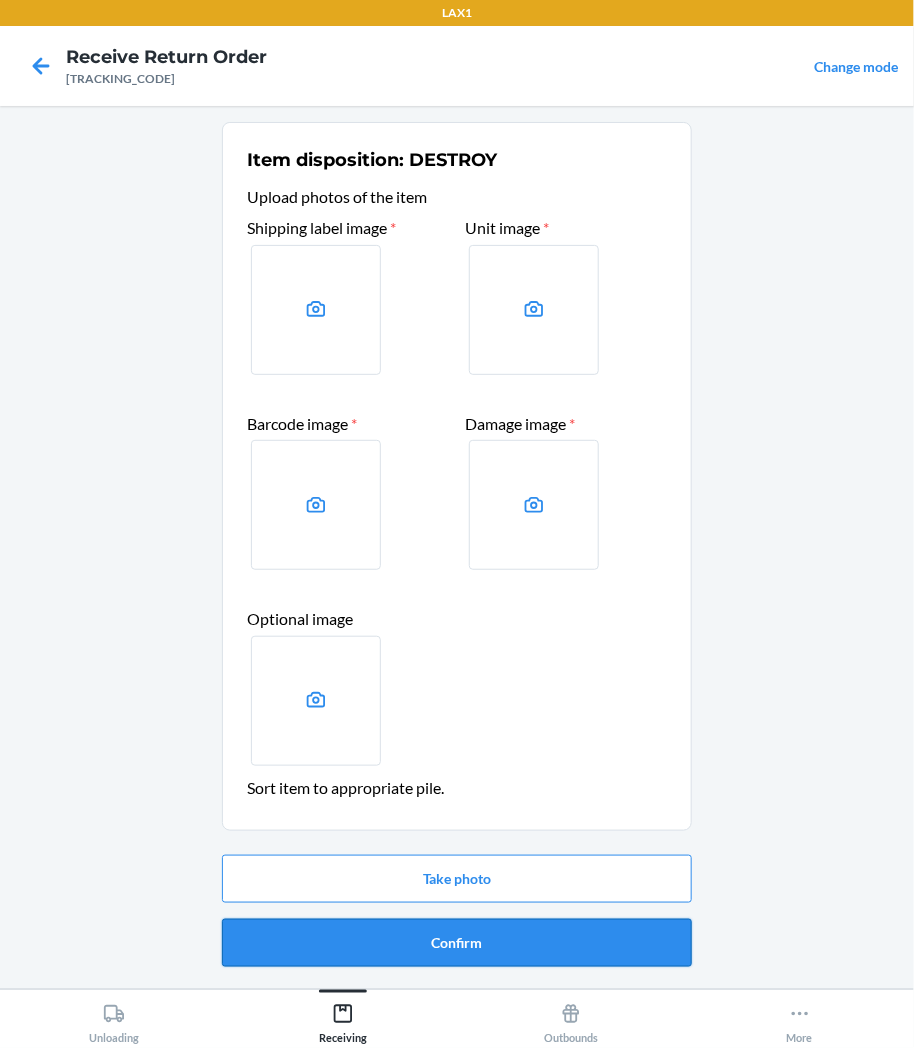 click on "Confirm" at bounding box center [457, 943] 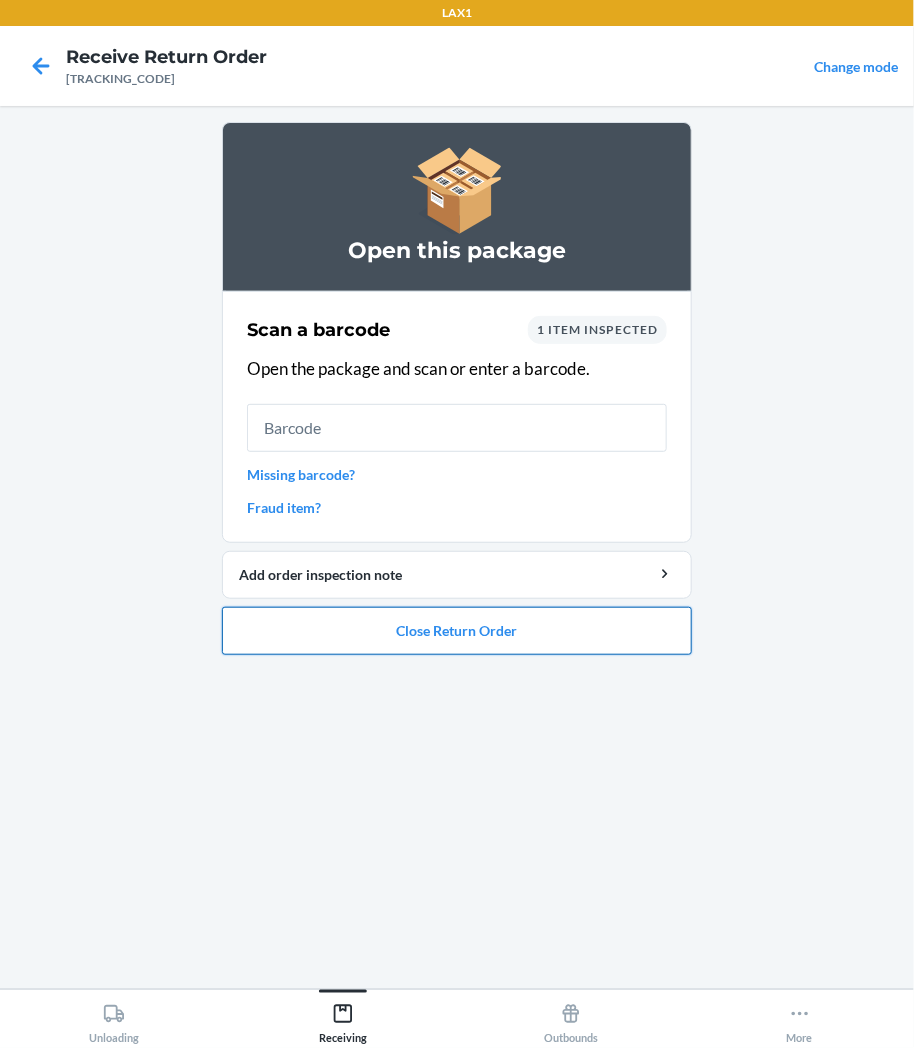 click on "Close Return Order" at bounding box center (457, 631) 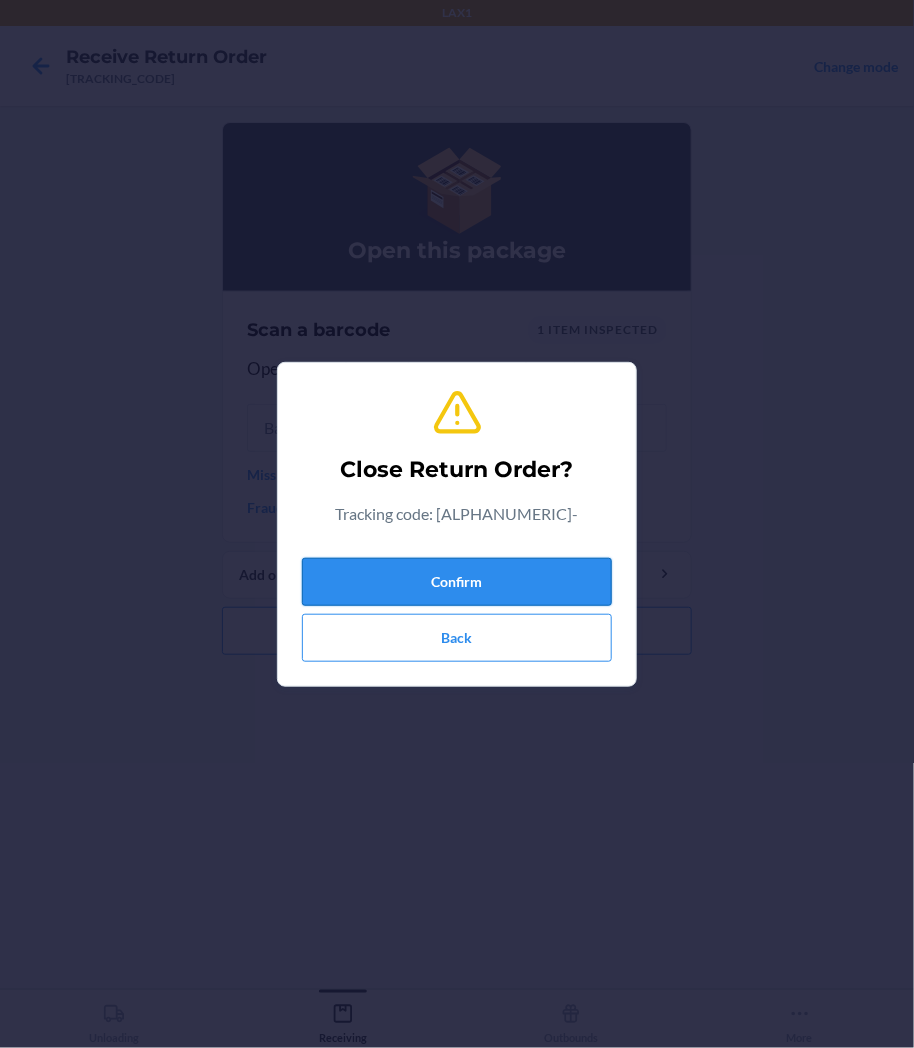 click on "Confirm" at bounding box center [457, 582] 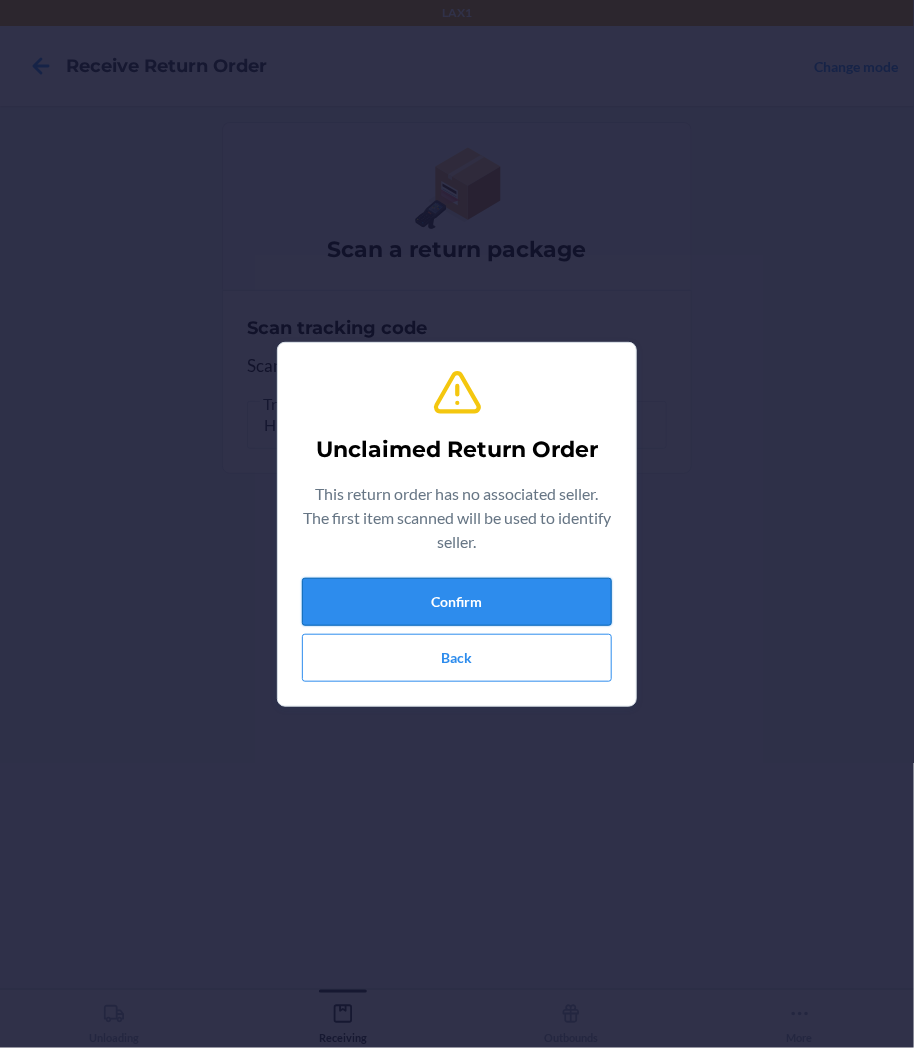 click on "Confirm" at bounding box center (457, 602) 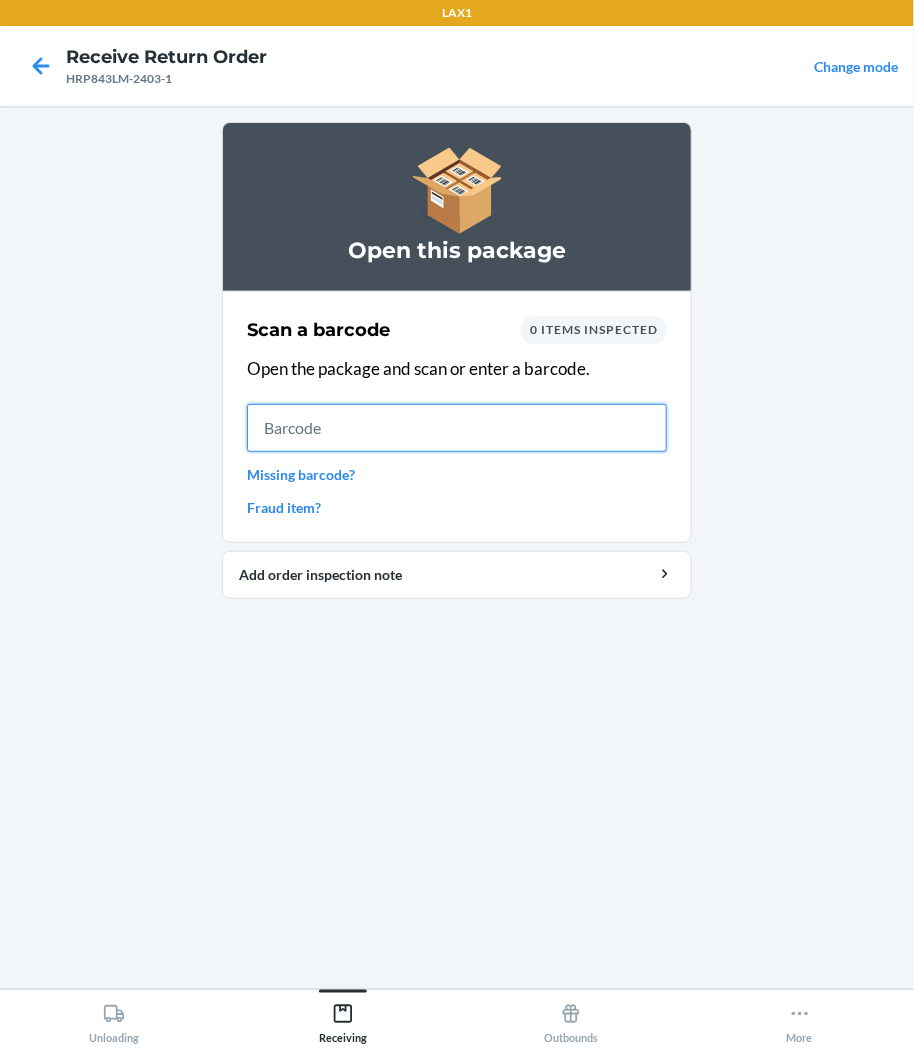 click at bounding box center [457, 428] 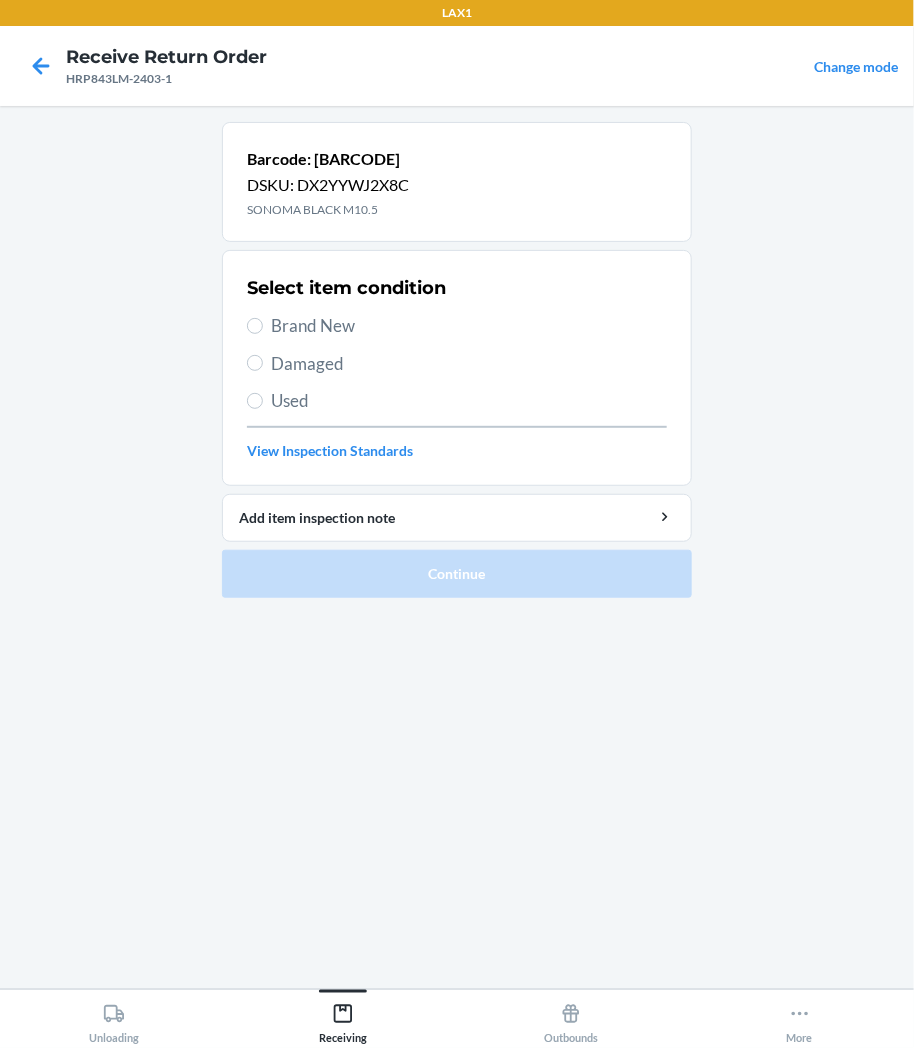 click on "Damaged" at bounding box center [469, 364] 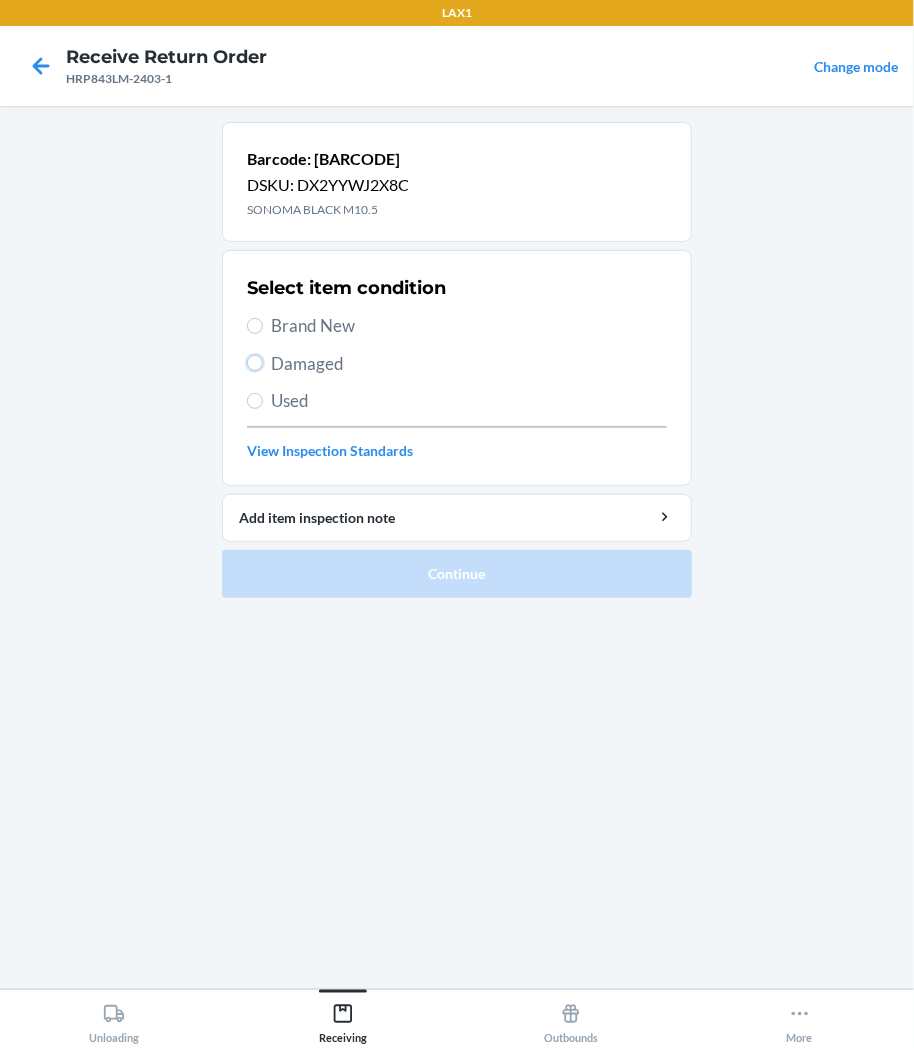 click on "Damaged" at bounding box center [255, 363] 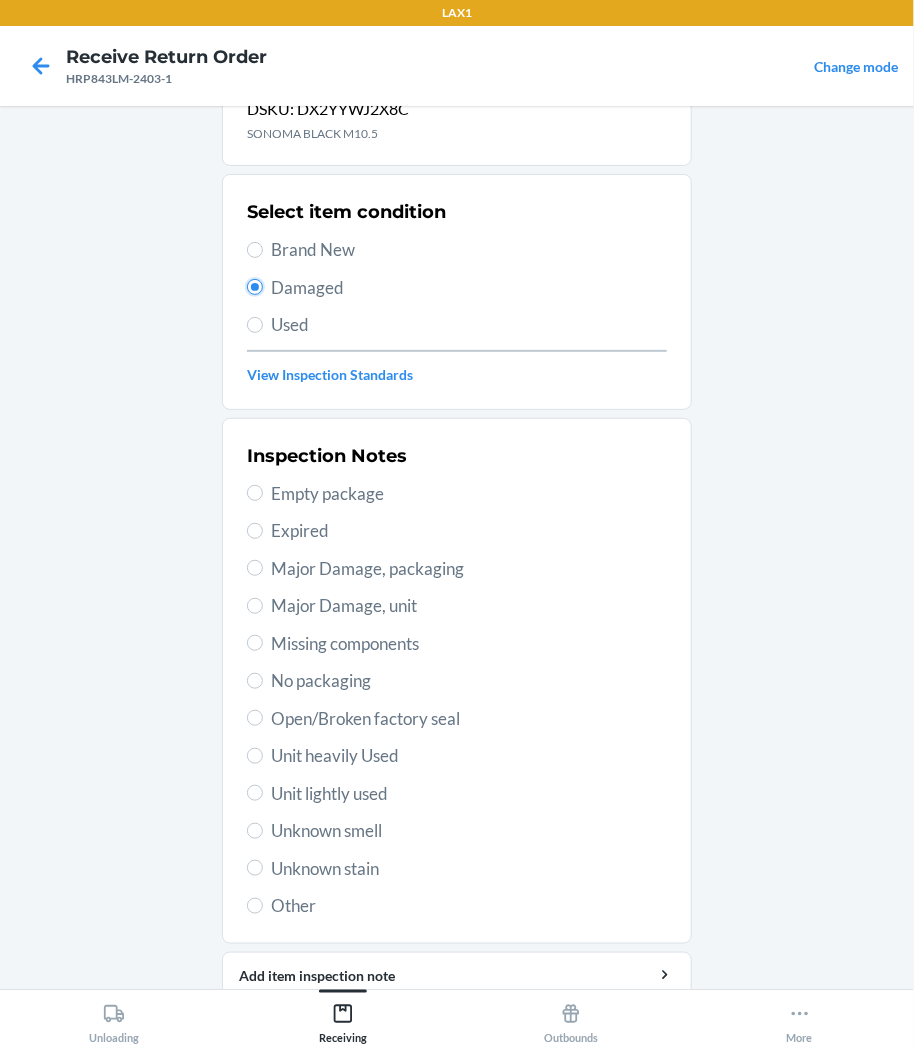 scroll, scrollTop: 157, scrollLeft: 0, axis: vertical 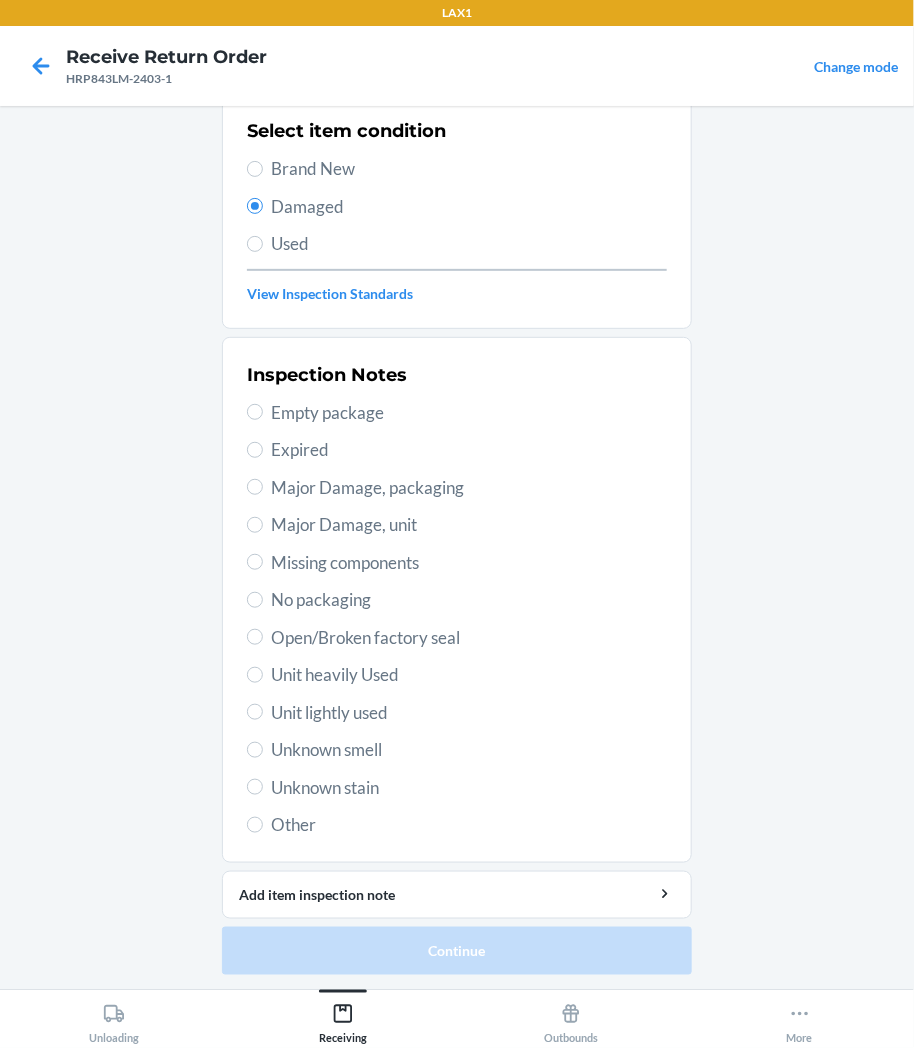 click on "Unknown smell" at bounding box center (469, 750) 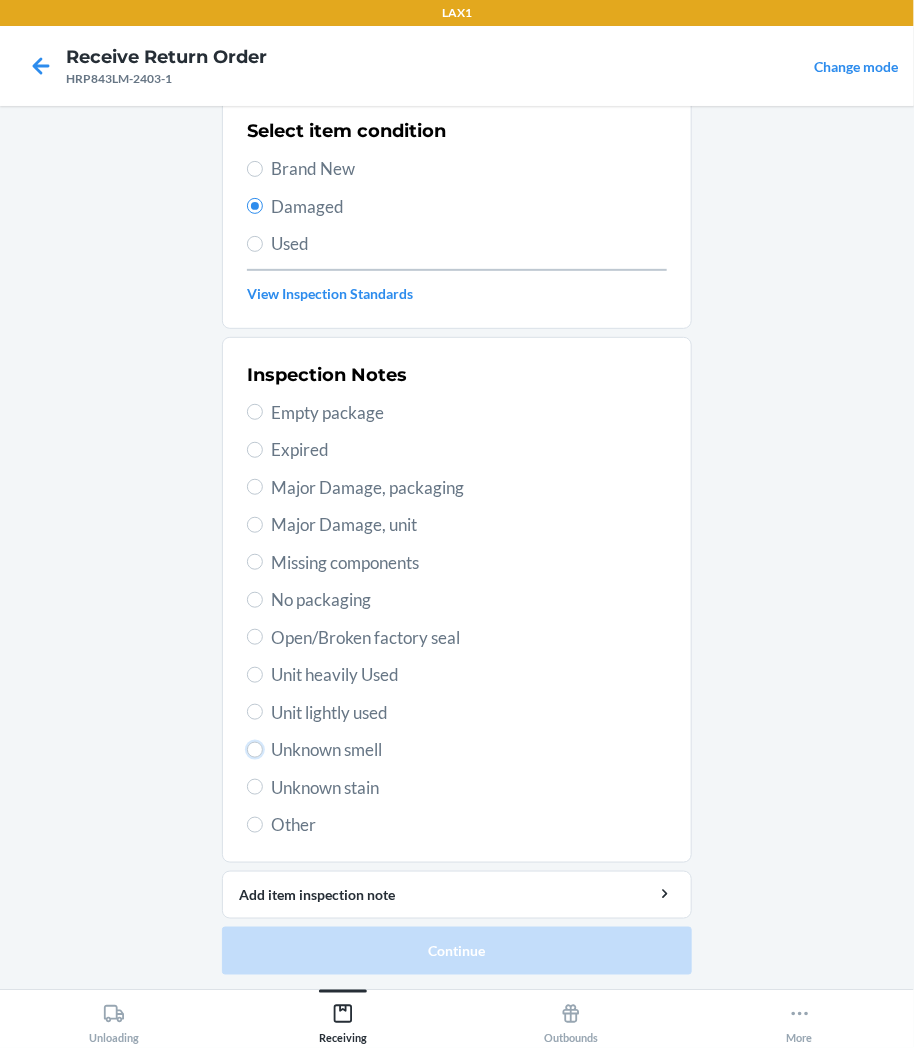 click on "Unknown smell" at bounding box center [255, 750] 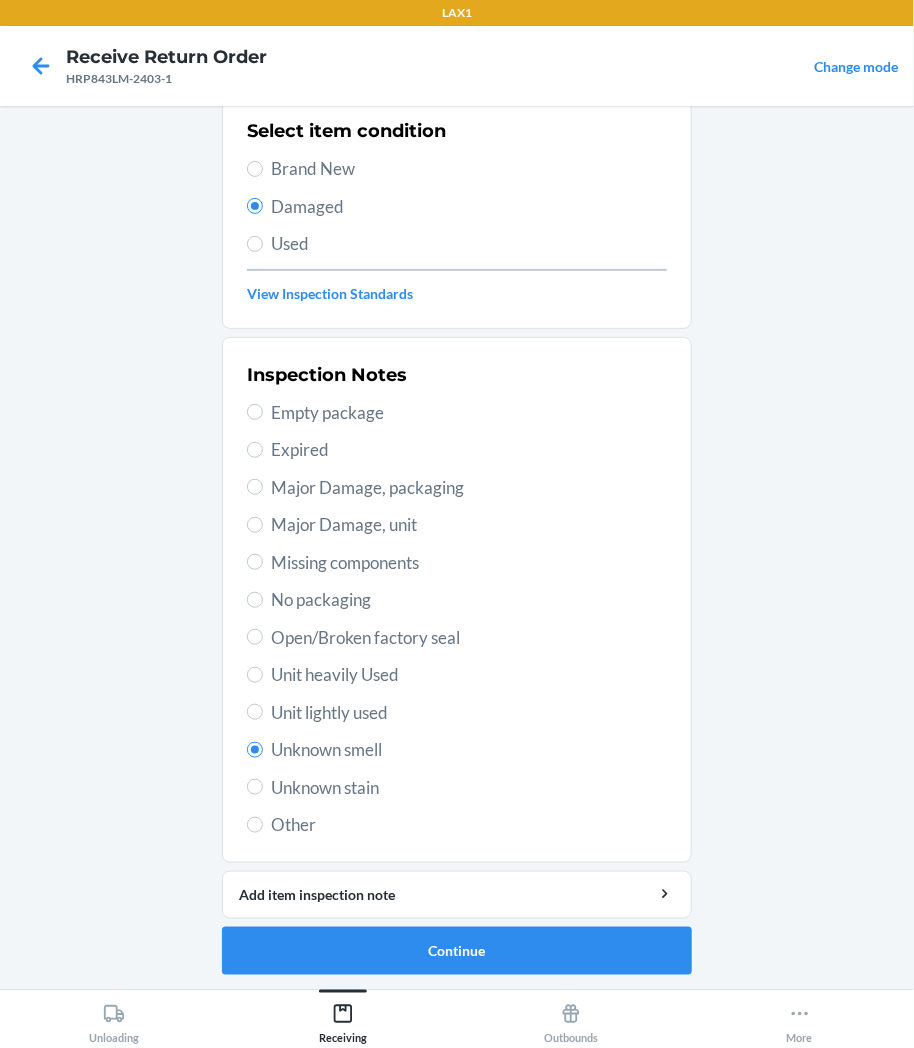 click on "Unit lightly used" at bounding box center [469, 713] 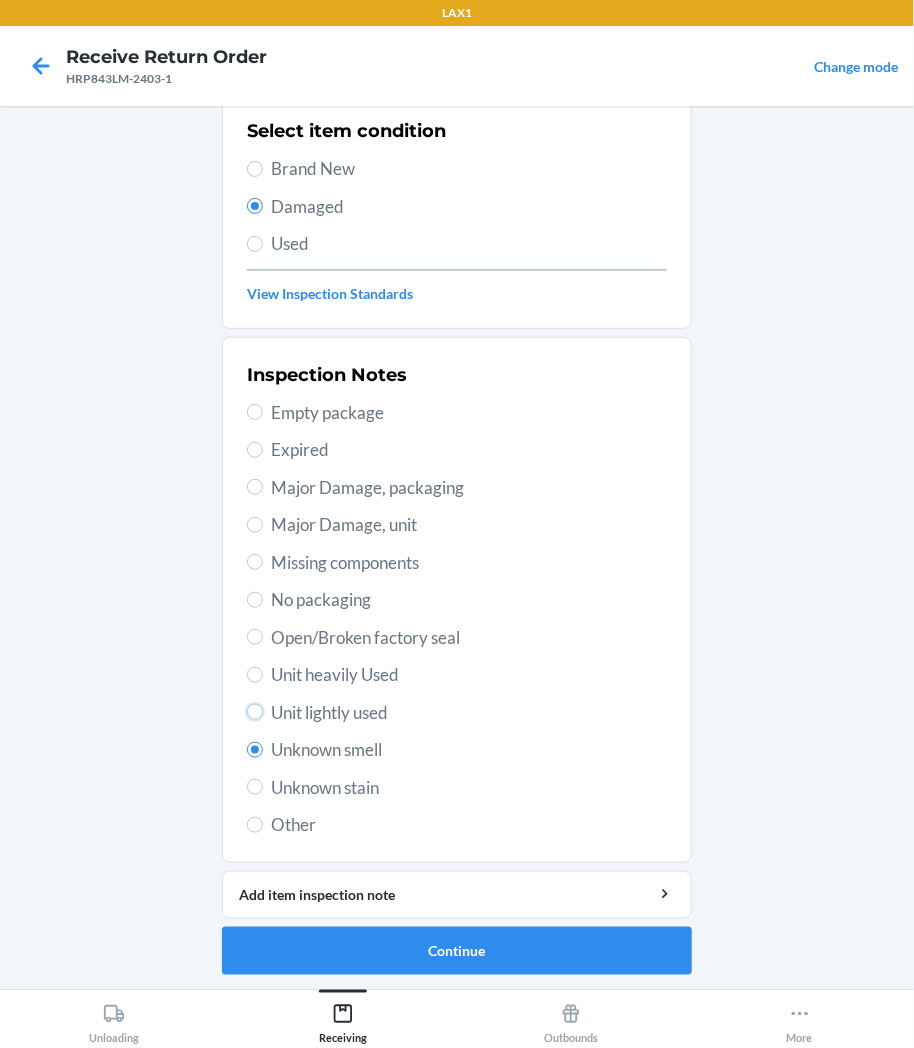 click on "Unit lightly used" at bounding box center [255, 712] 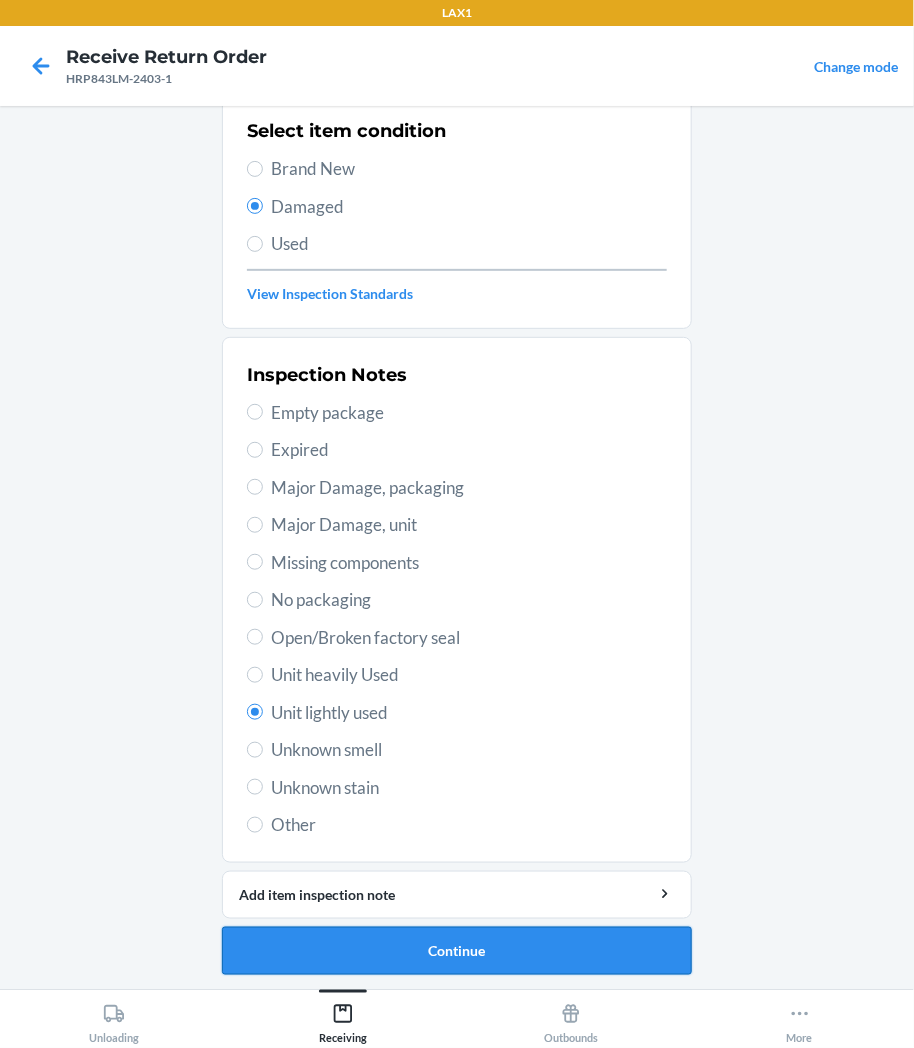 click on "Continue" at bounding box center (457, 951) 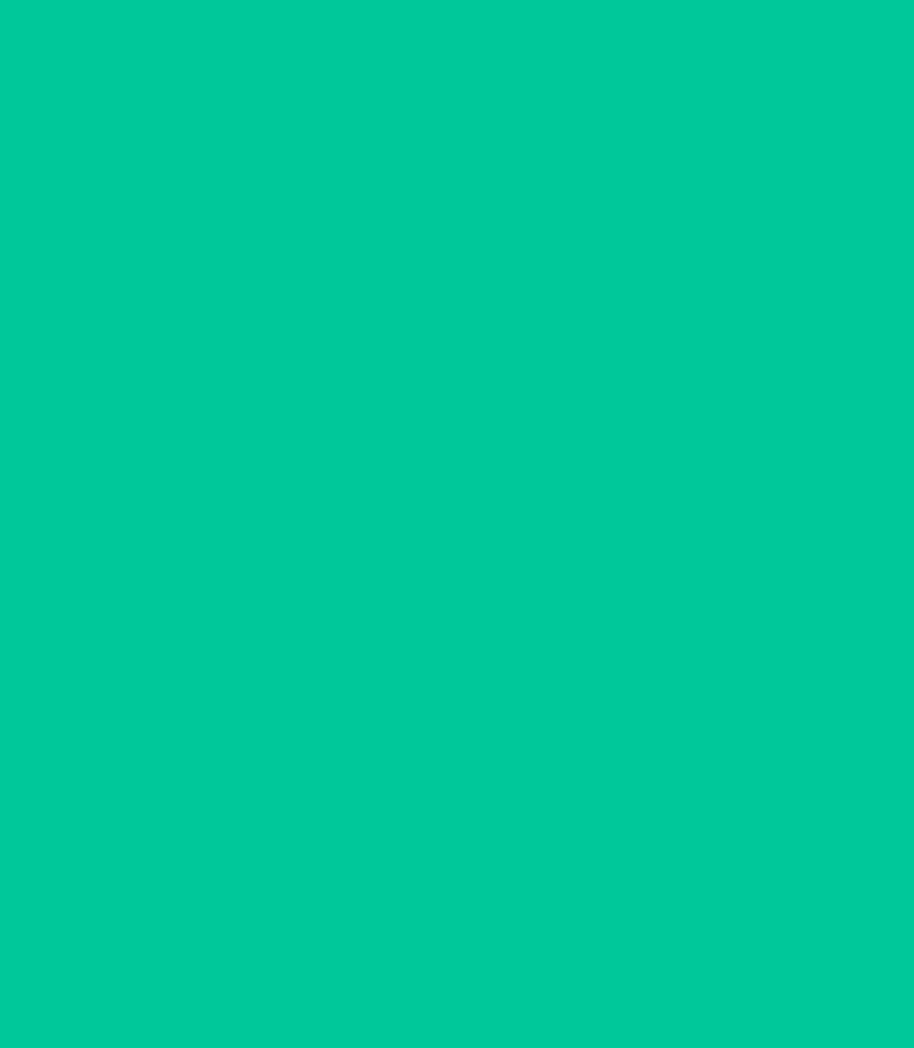 click on "Confirm" at bounding box center (457, 943) 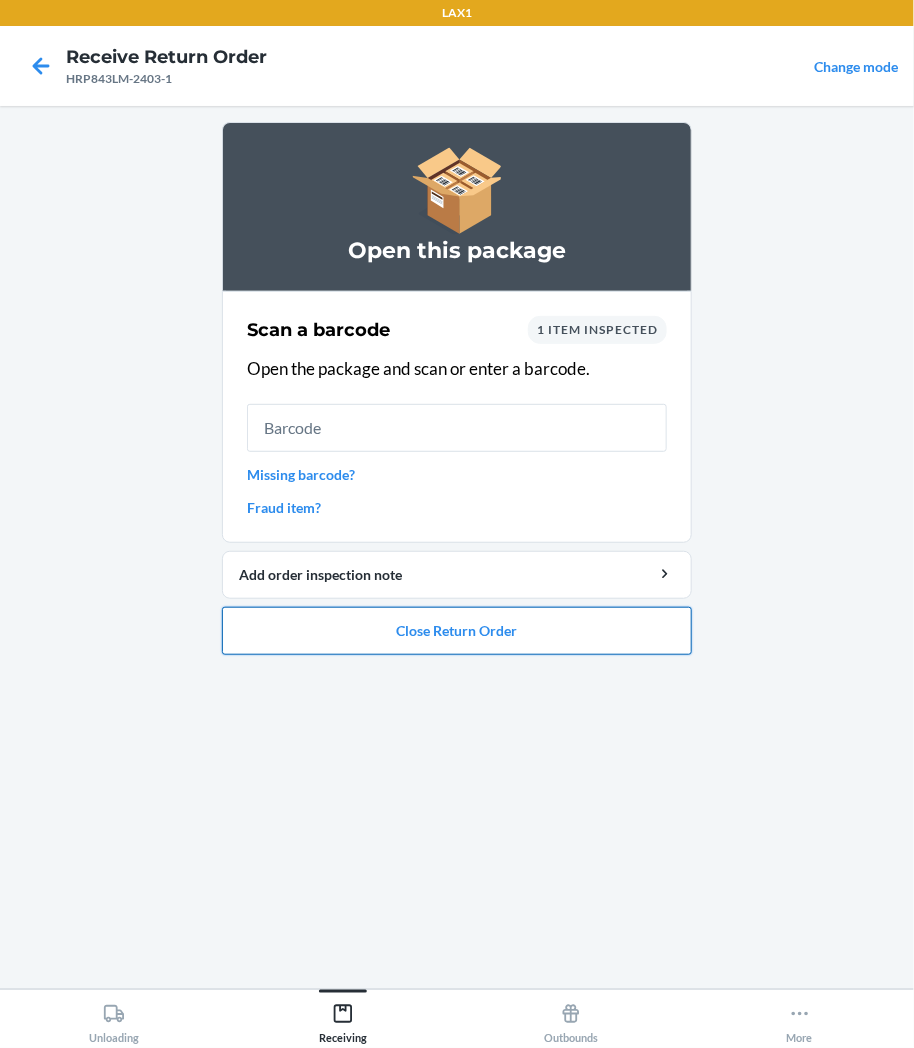 click on "Close Return Order" at bounding box center [457, 631] 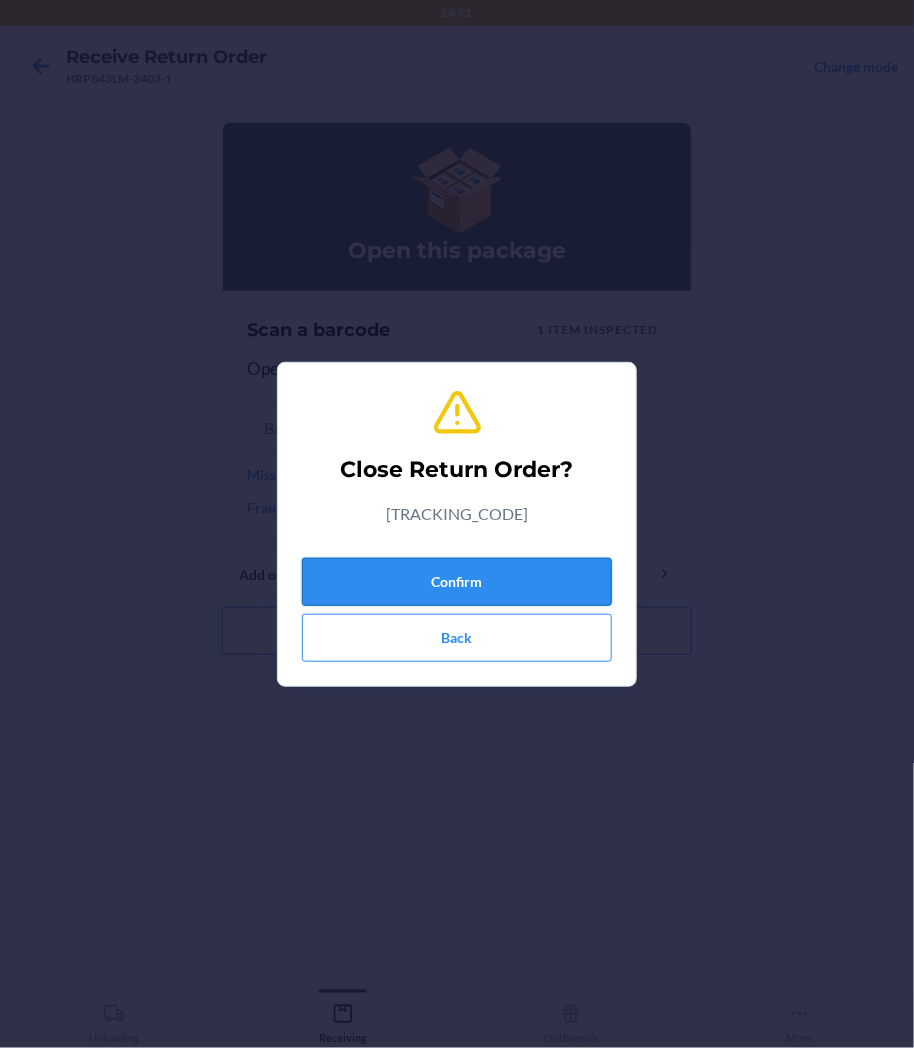 click on "Confirm" at bounding box center [457, 582] 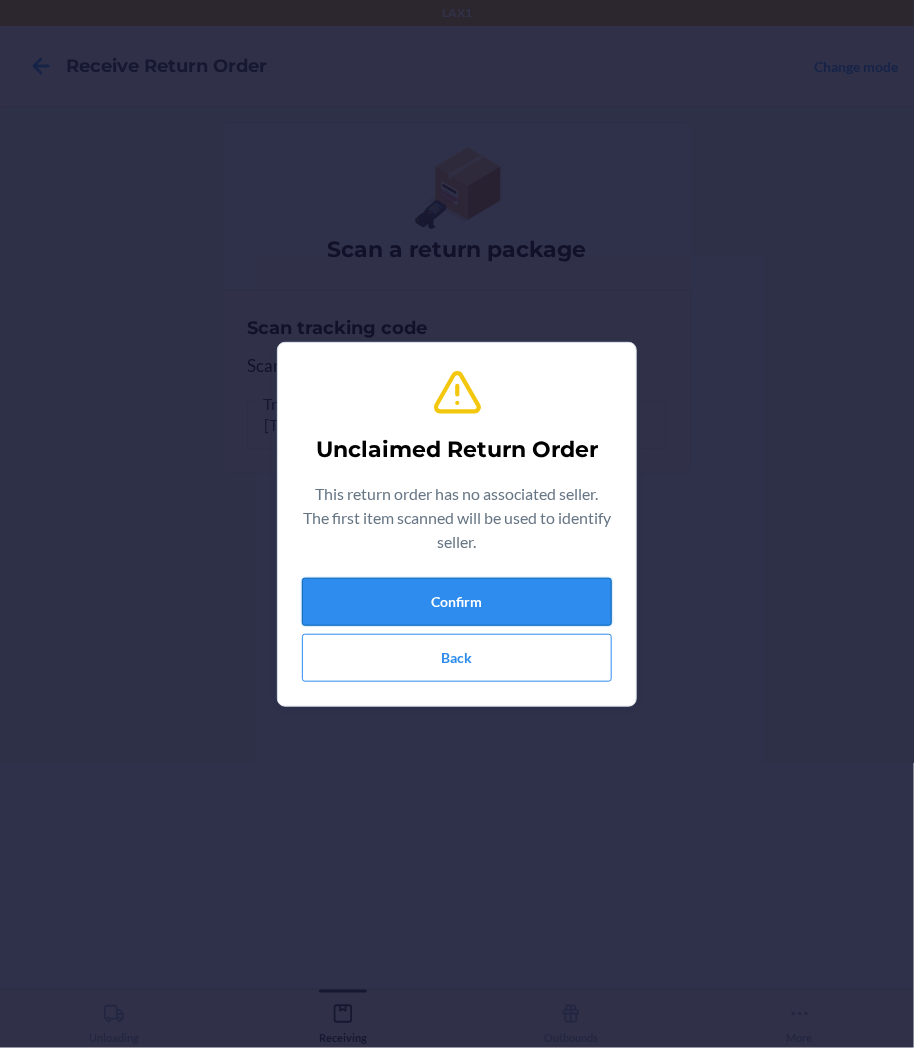 click on "Confirm" at bounding box center (457, 602) 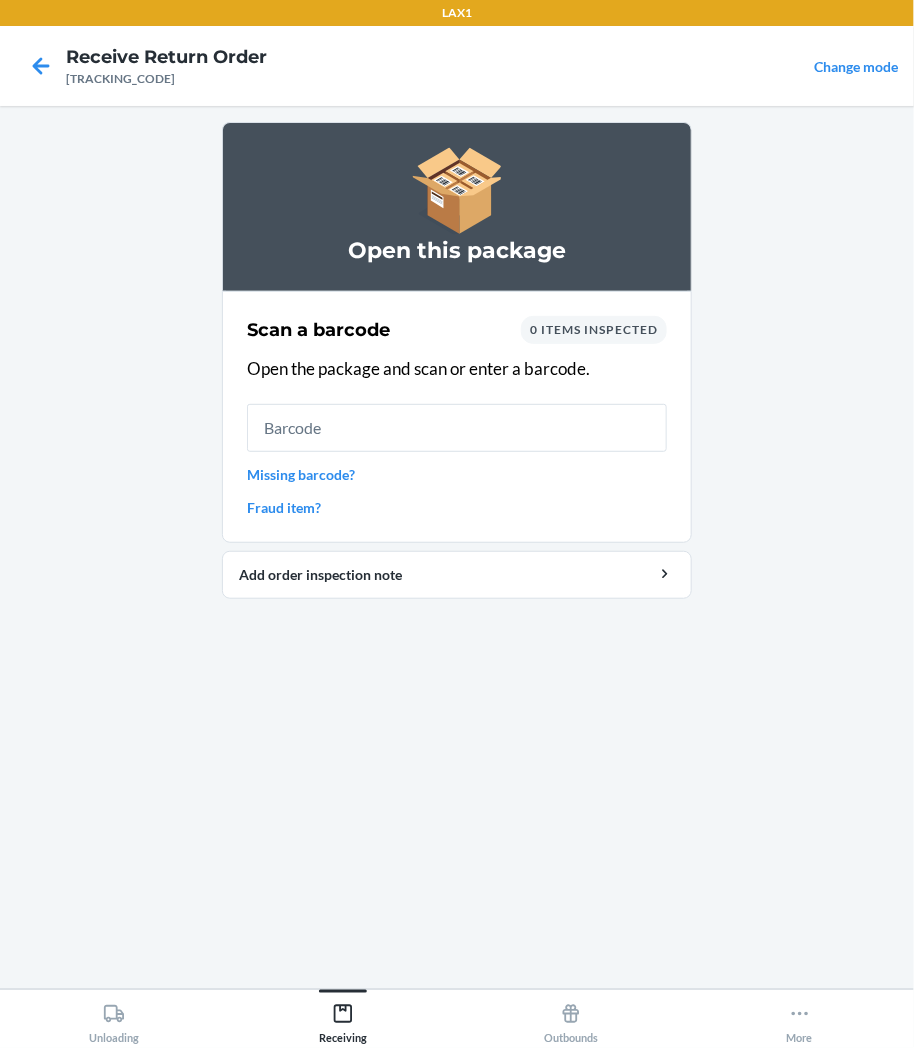 click at bounding box center [457, 428] 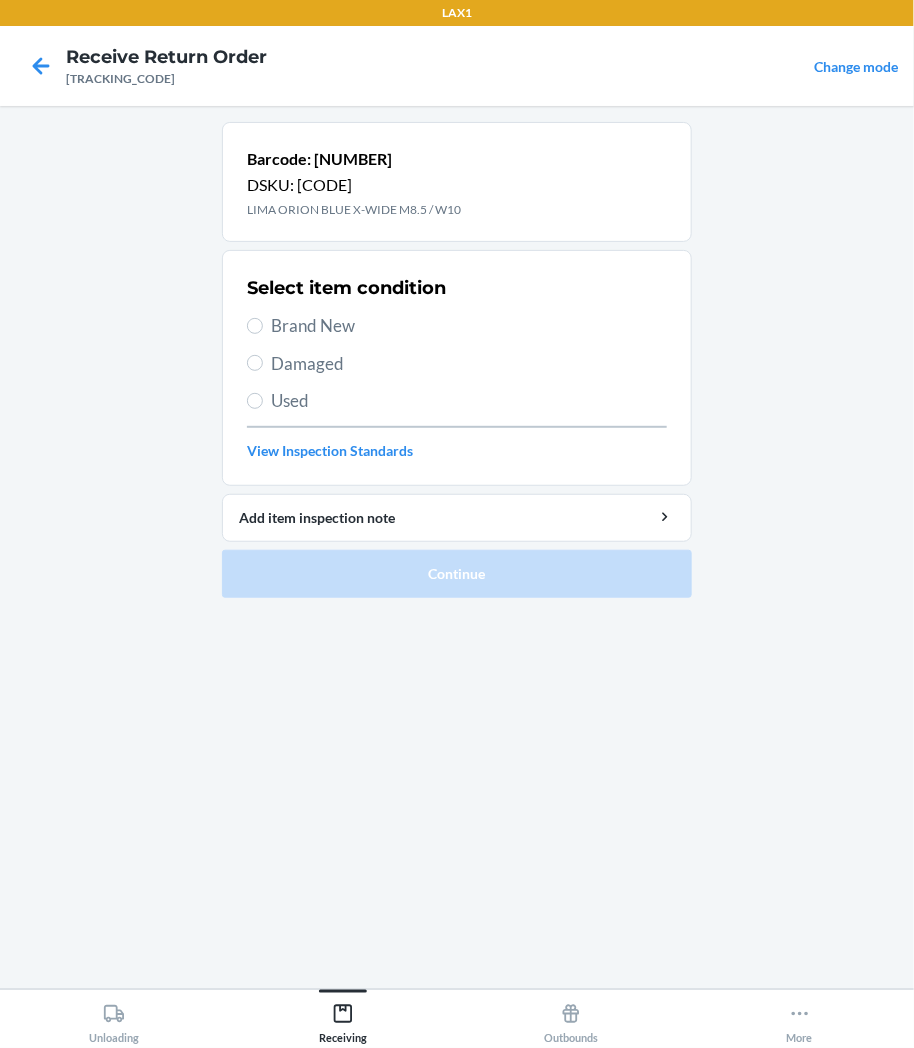 click on "Brand New" at bounding box center [469, 326] 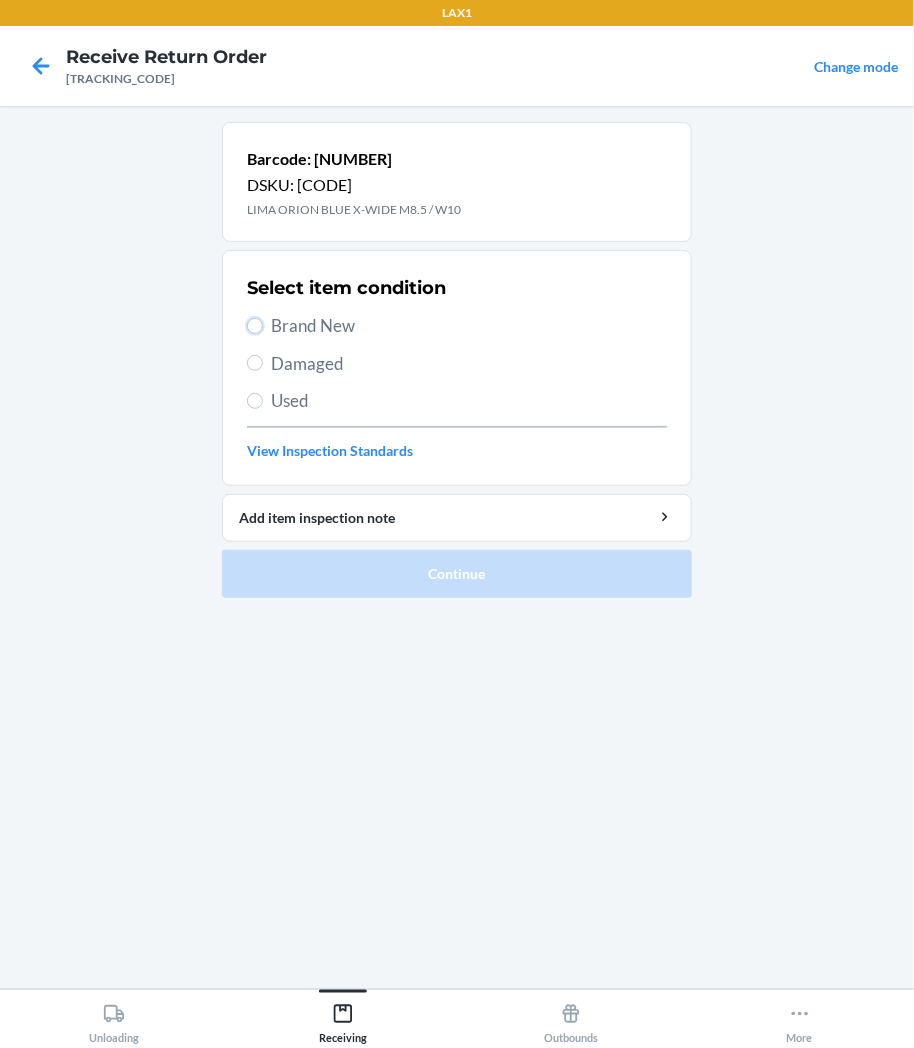 click on "Brand New" at bounding box center [255, 326] 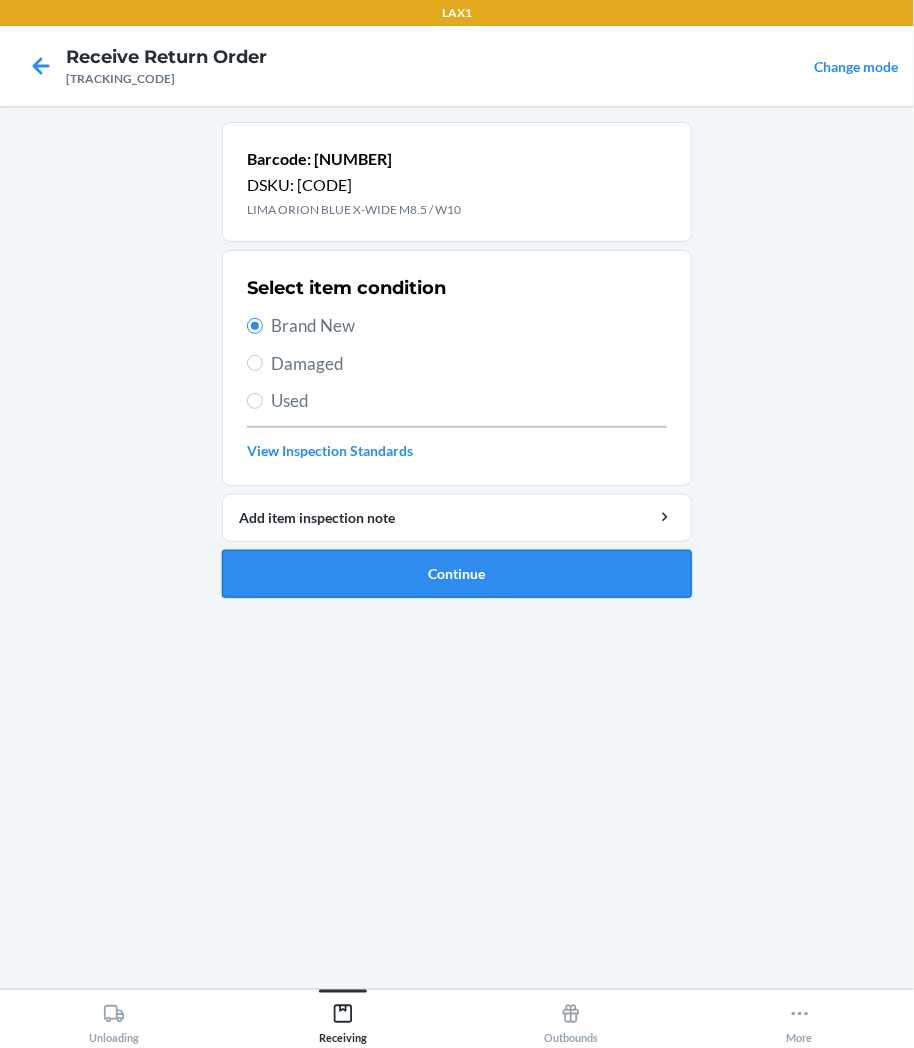 click on "Continue" at bounding box center [457, 574] 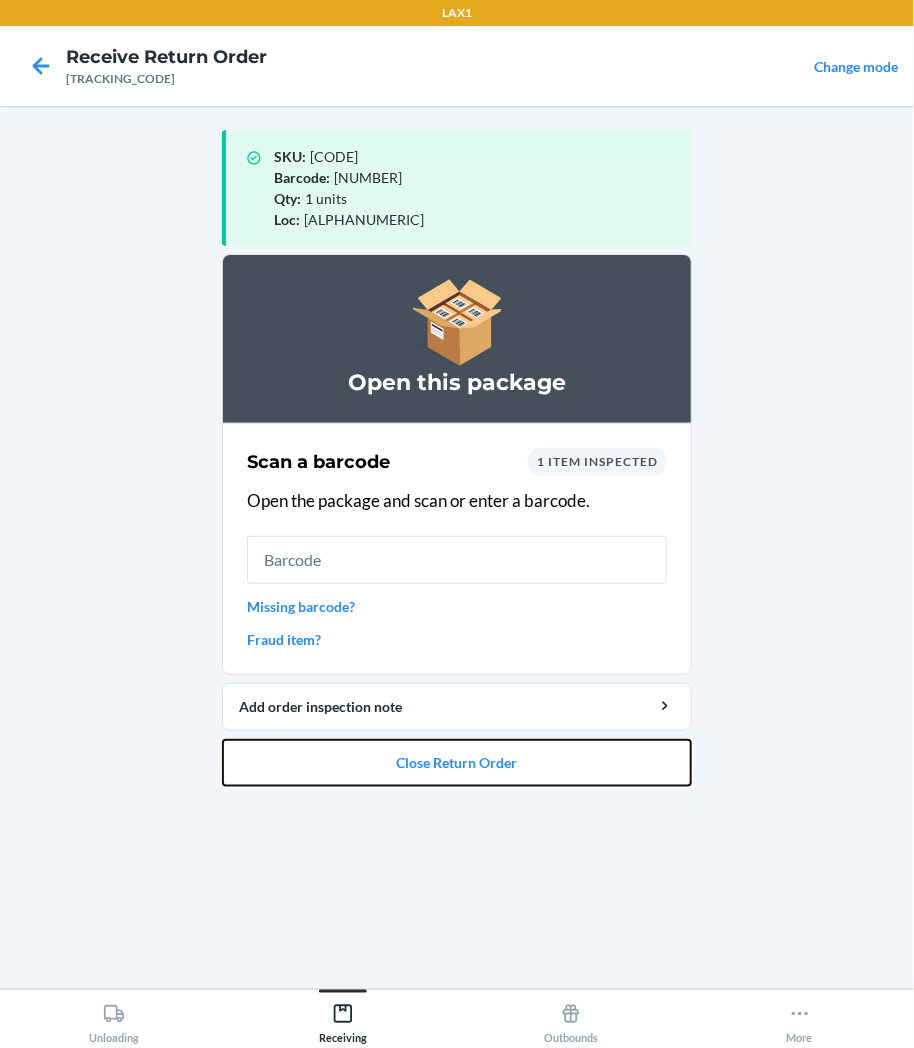 drag, startPoint x: 513, startPoint y: 758, endPoint x: 614, endPoint y: 1004, distance: 265.9267 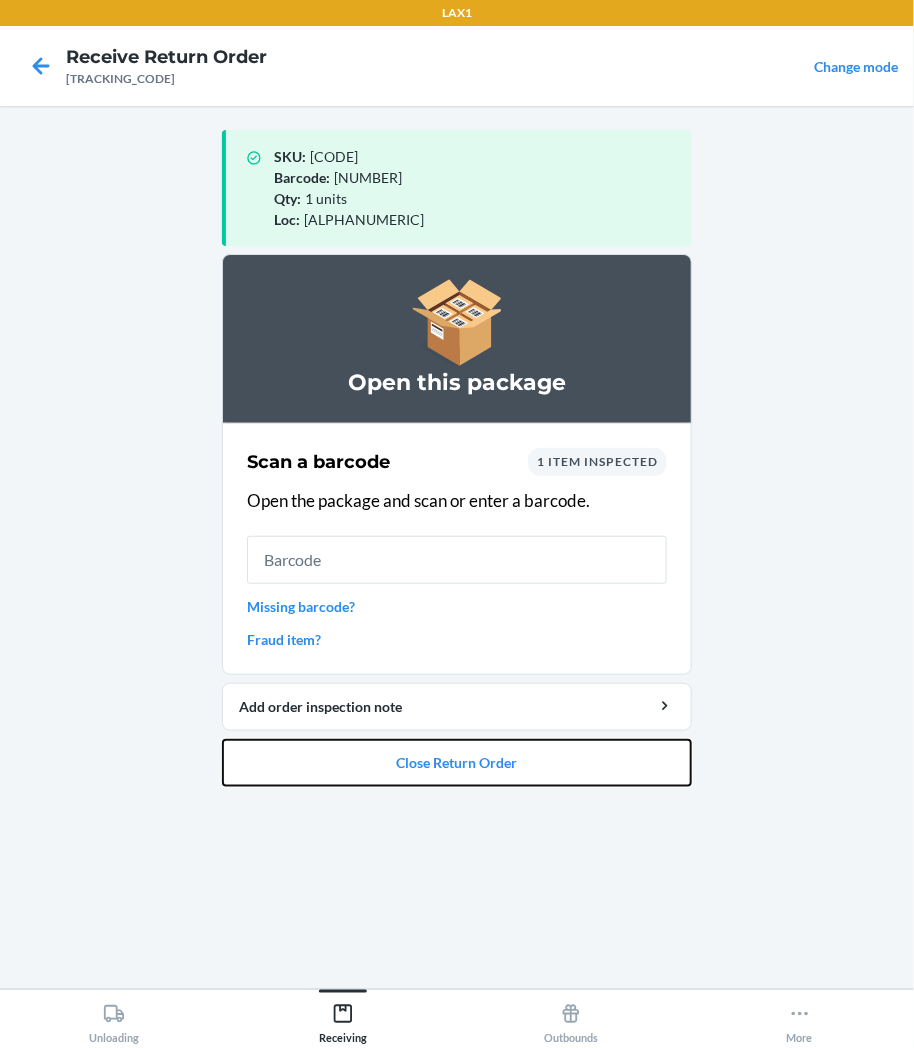 click on "LAX1 Receive Return Order [TRACKING] Change mode SKU : [SKU] Barcode : [BARCODE] Qty : 1 units Loc : RTCART054 Open this package Scan a barcode 1 item inspected Open the package and scan or enter a barcode. Missing barcode? Fraud item? Add order inspection note Close Return Order Unloading Receiving Outbounds More" at bounding box center (457, 524) 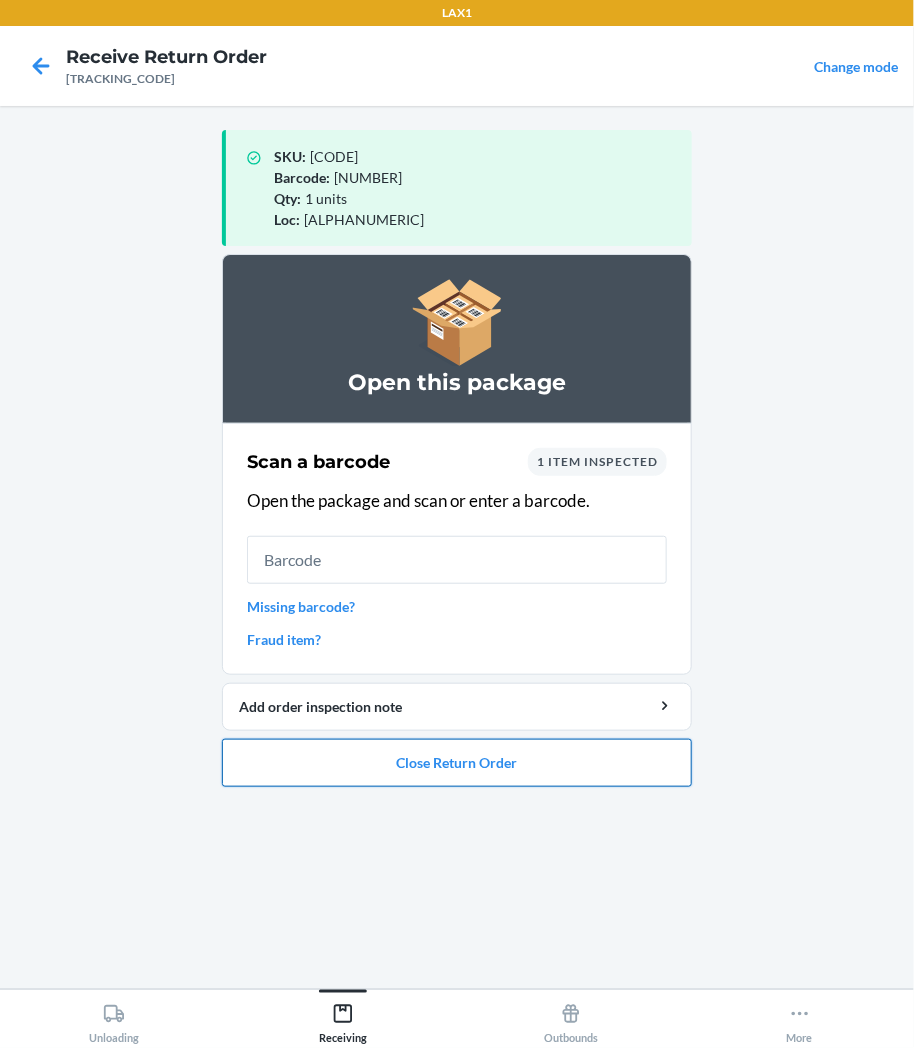 click on "Close Return Order" at bounding box center (457, 763) 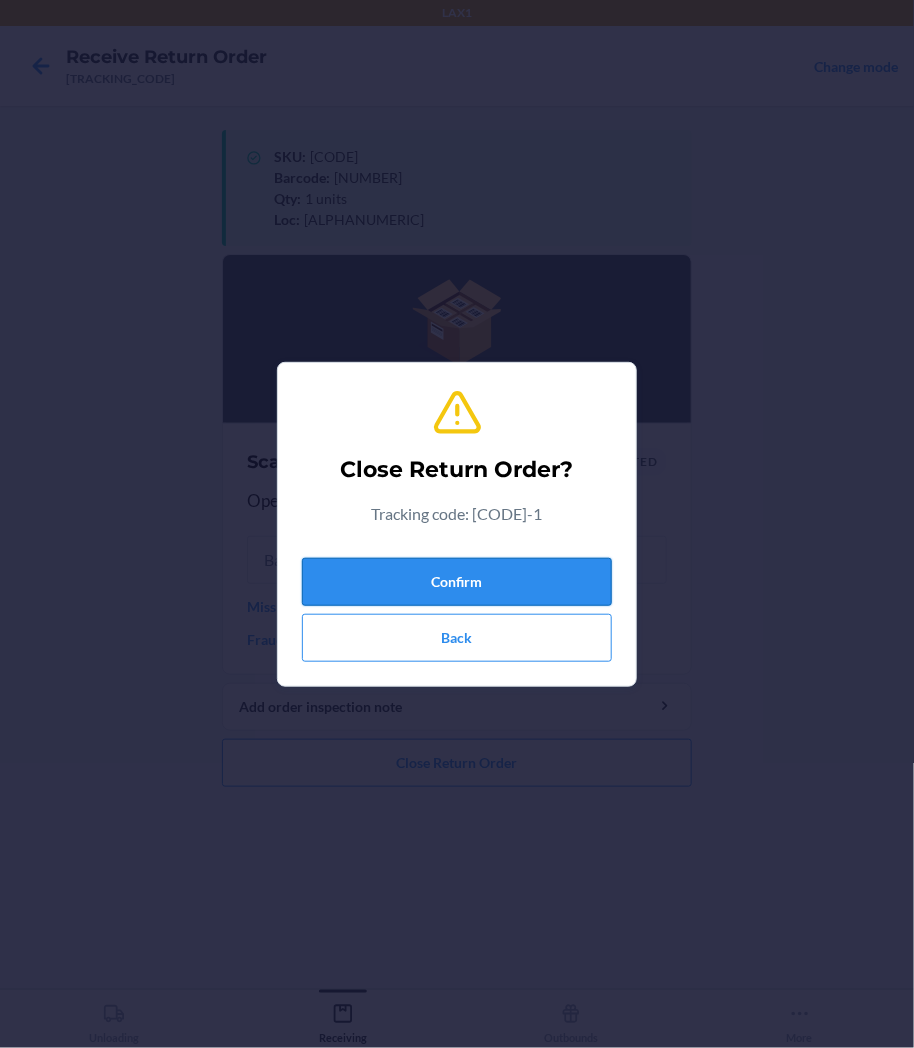click on "Confirm" at bounding box center [457, 582] 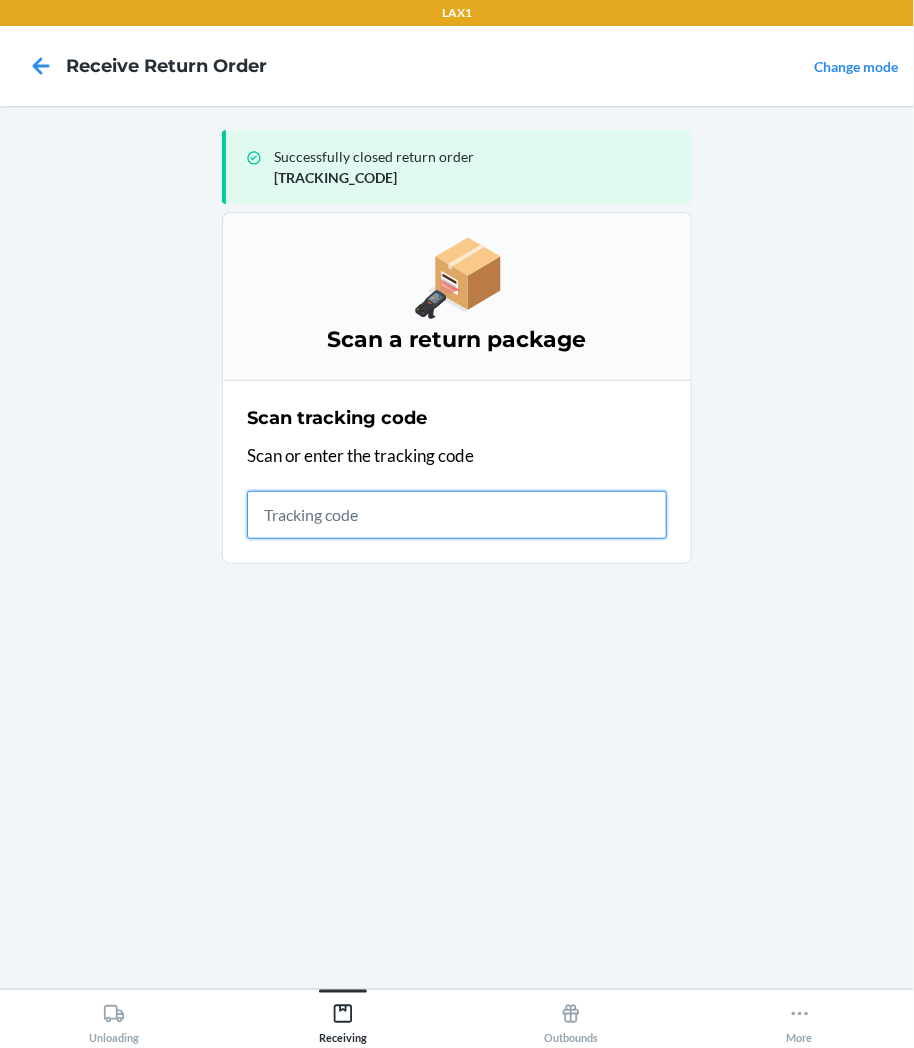 click on "Scan tracking code Scan or enter the tracking code" at bounding box center [457, 472] 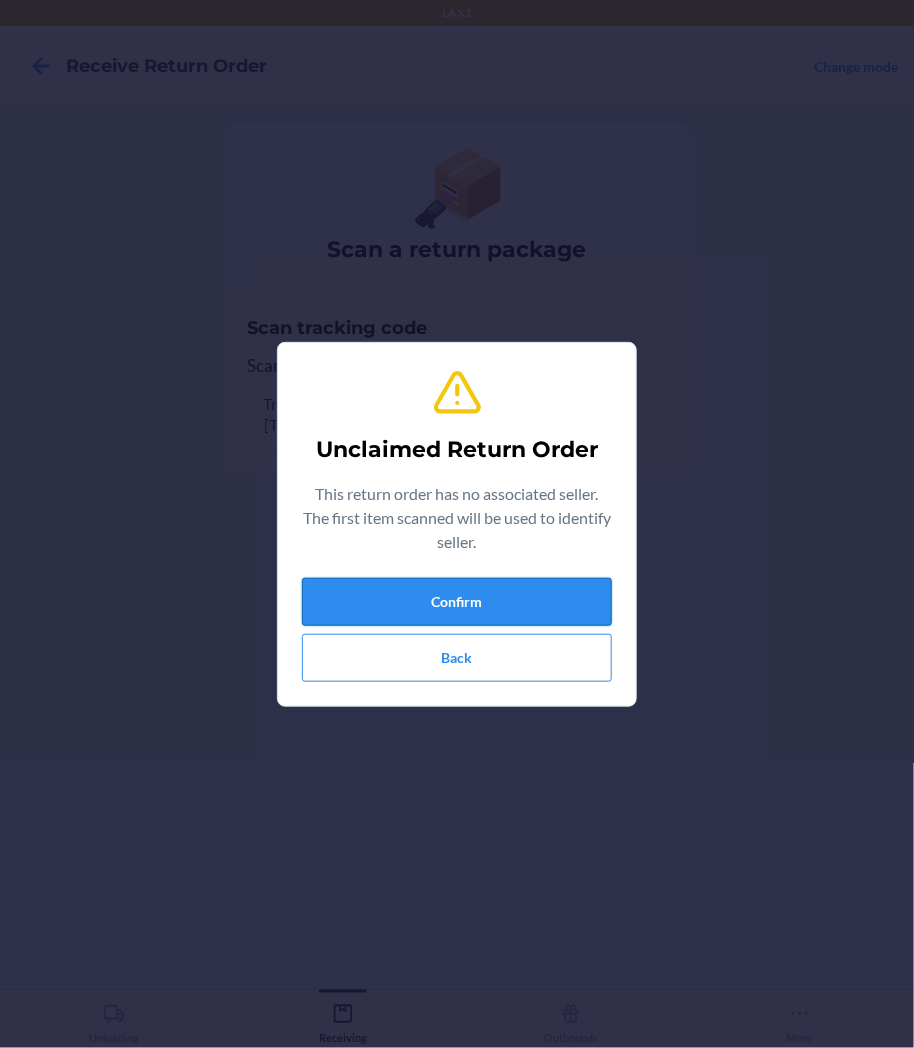 click on "Confirm" at bounding box center (457, 602) 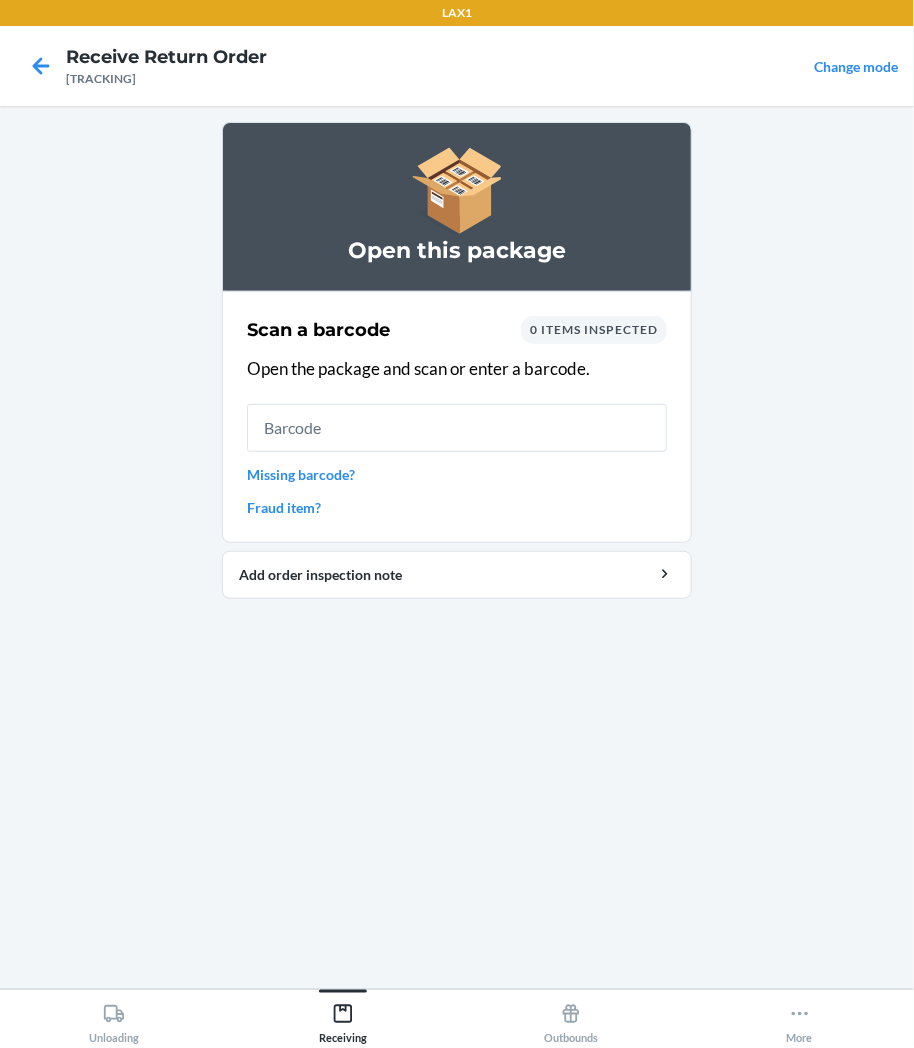 click at bounding box center (457, 428) 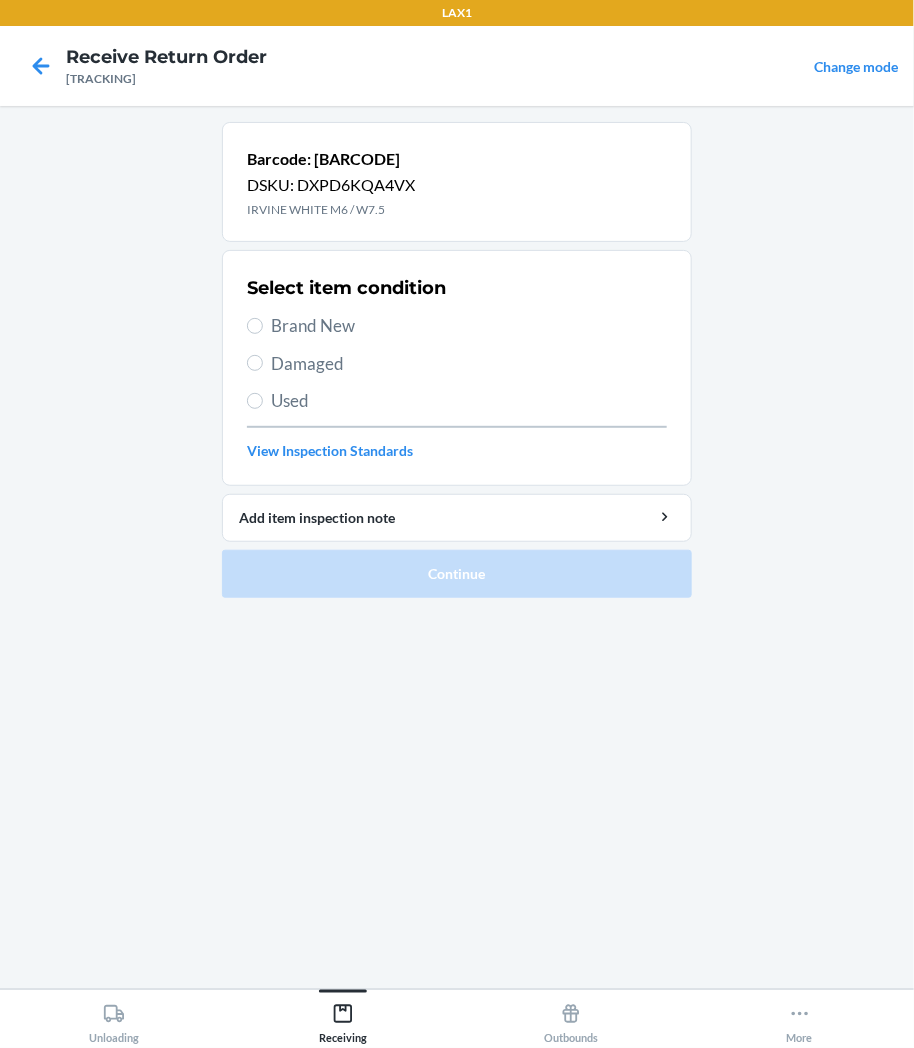 click on "Brand New" at bounding box center [469, 326] 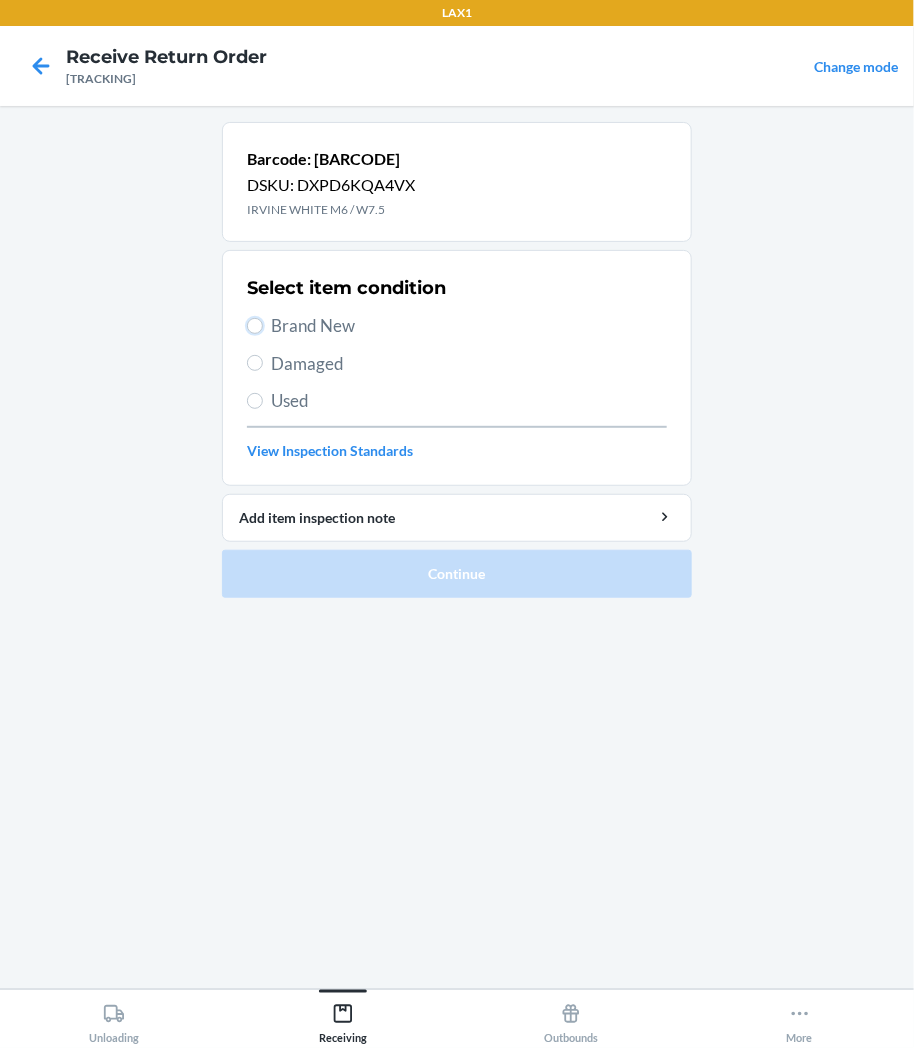 click on "Brand New" at bounding box center (255, 326) 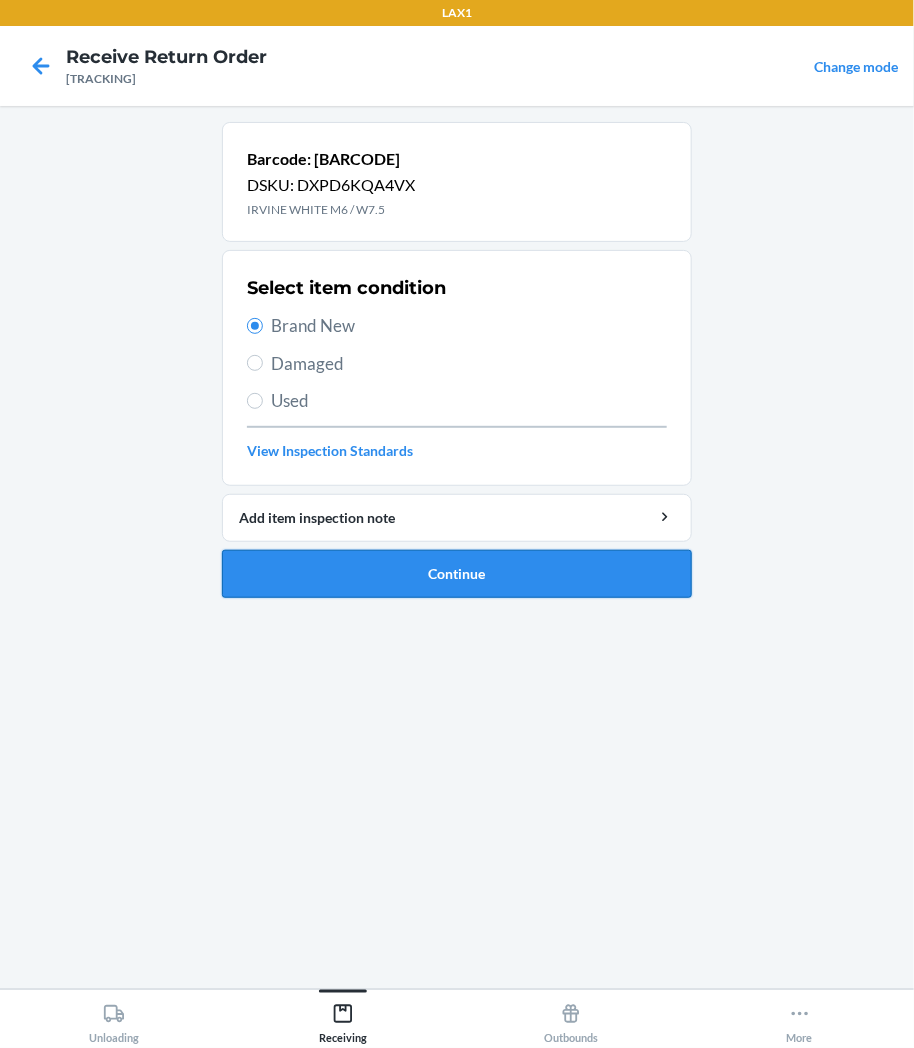 click on "Continue" at bounding box center [457, 574] 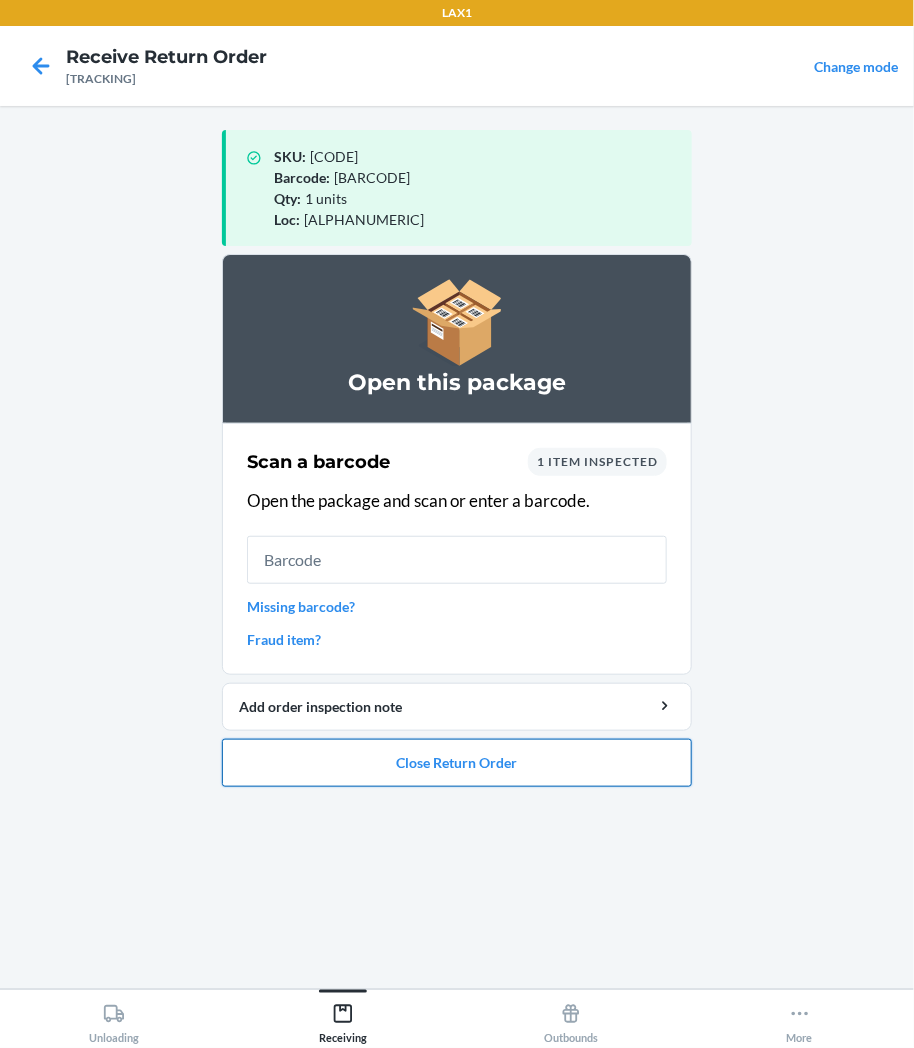 click on "Close Return Order" at bounding box center [457, 763] 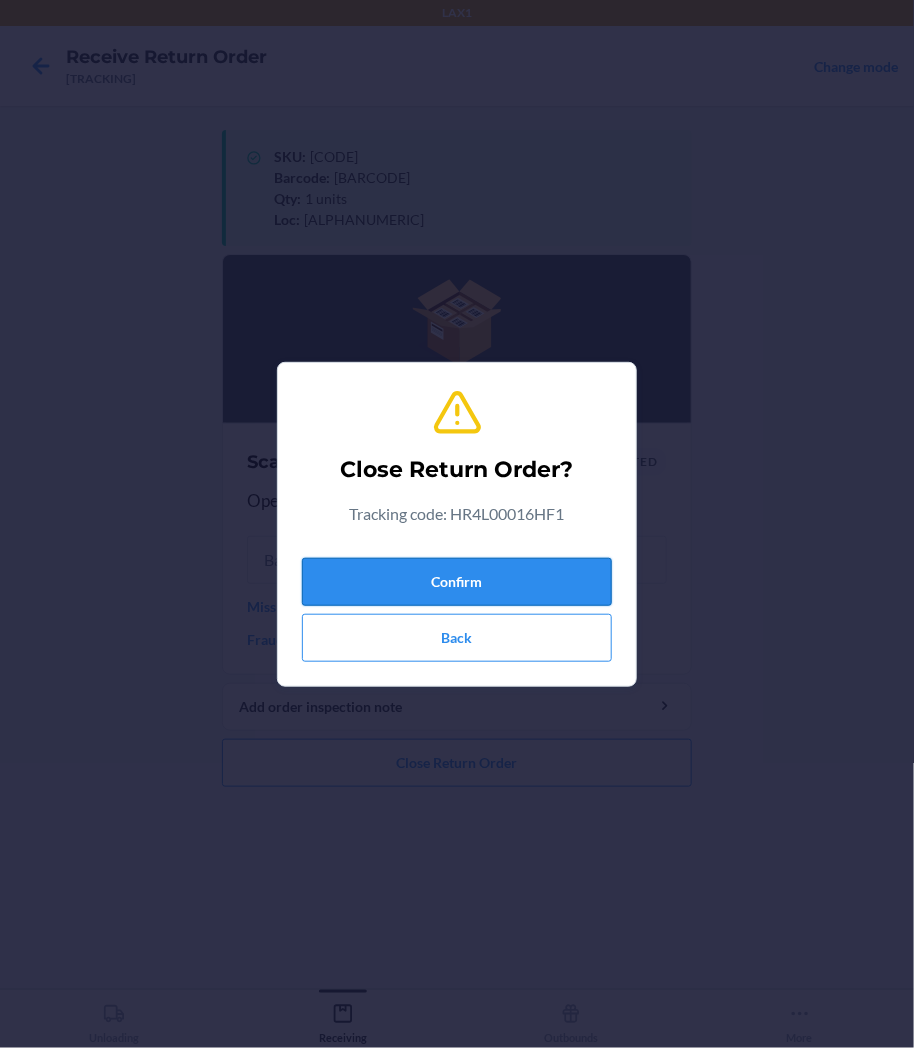 click on "Confirm" at bounding box center (457, 582) 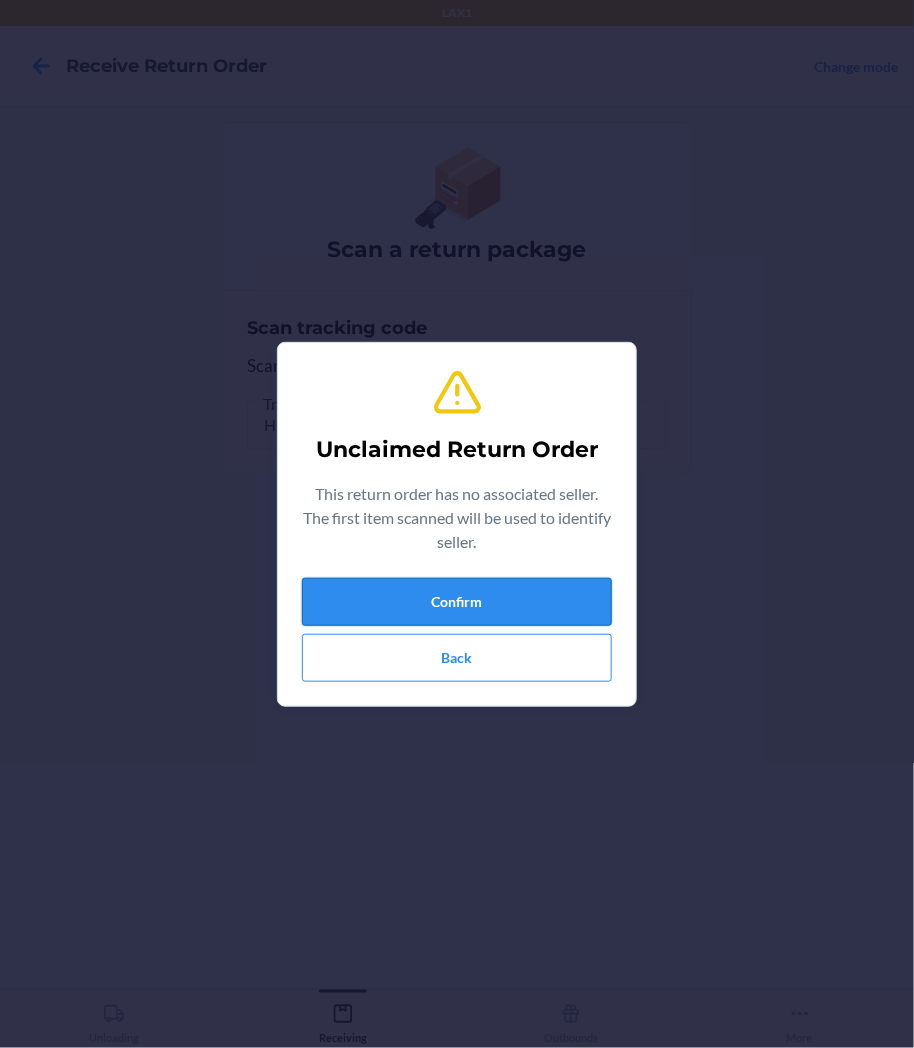 click on "Confirm" at bounding box center [457, 602] 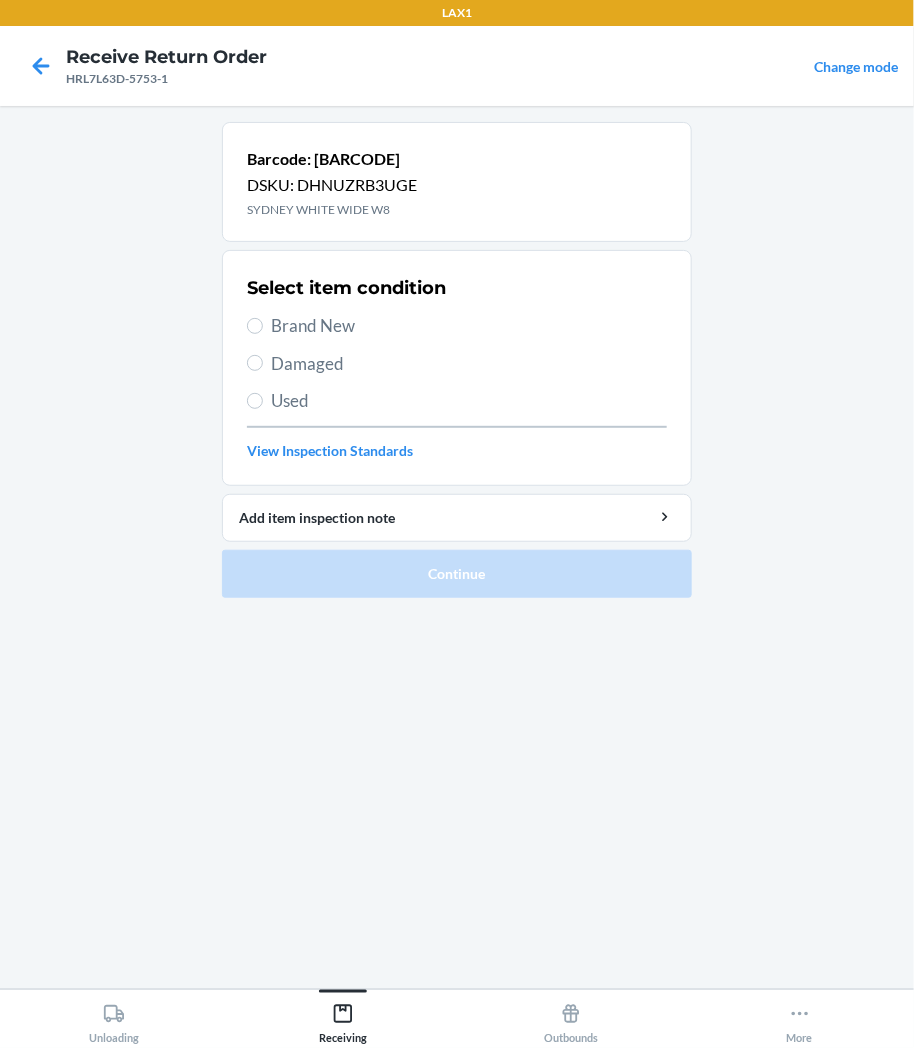 click on "Damaged" at bounding box center (469, 364) 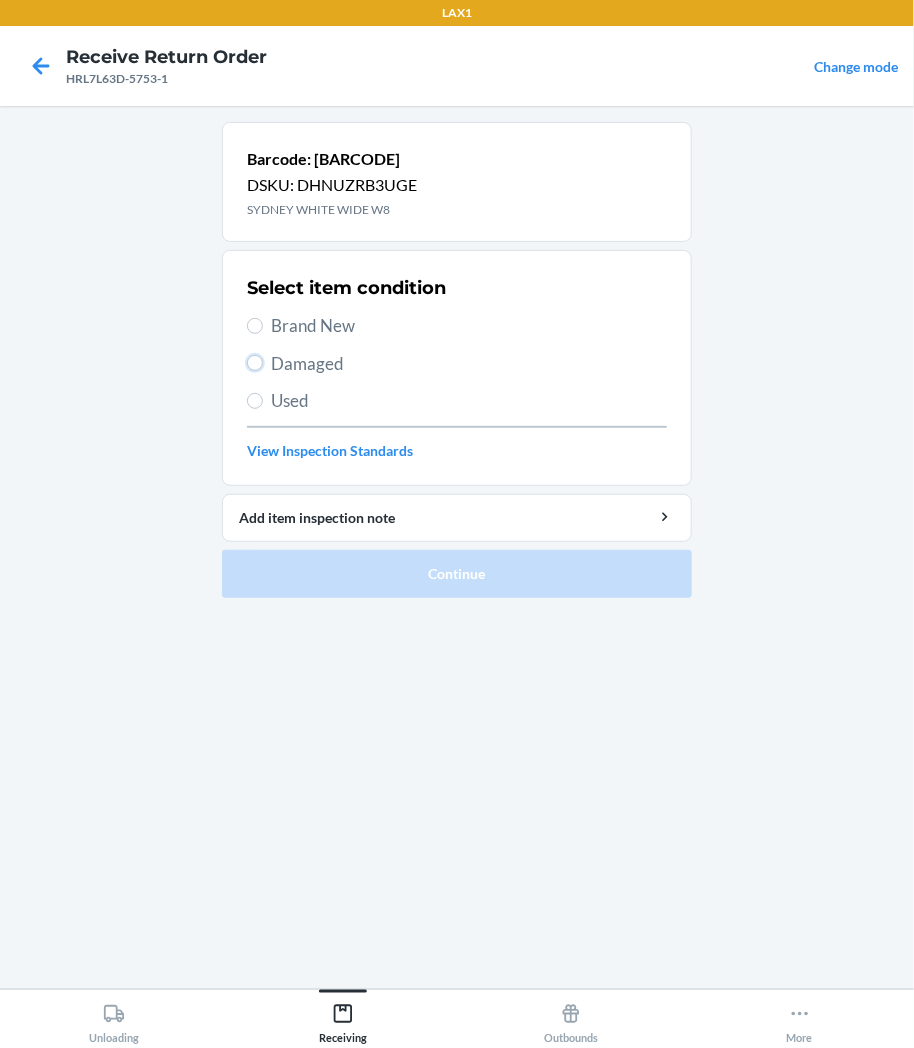 click on "Damaged" at bounding box center (255, 363) 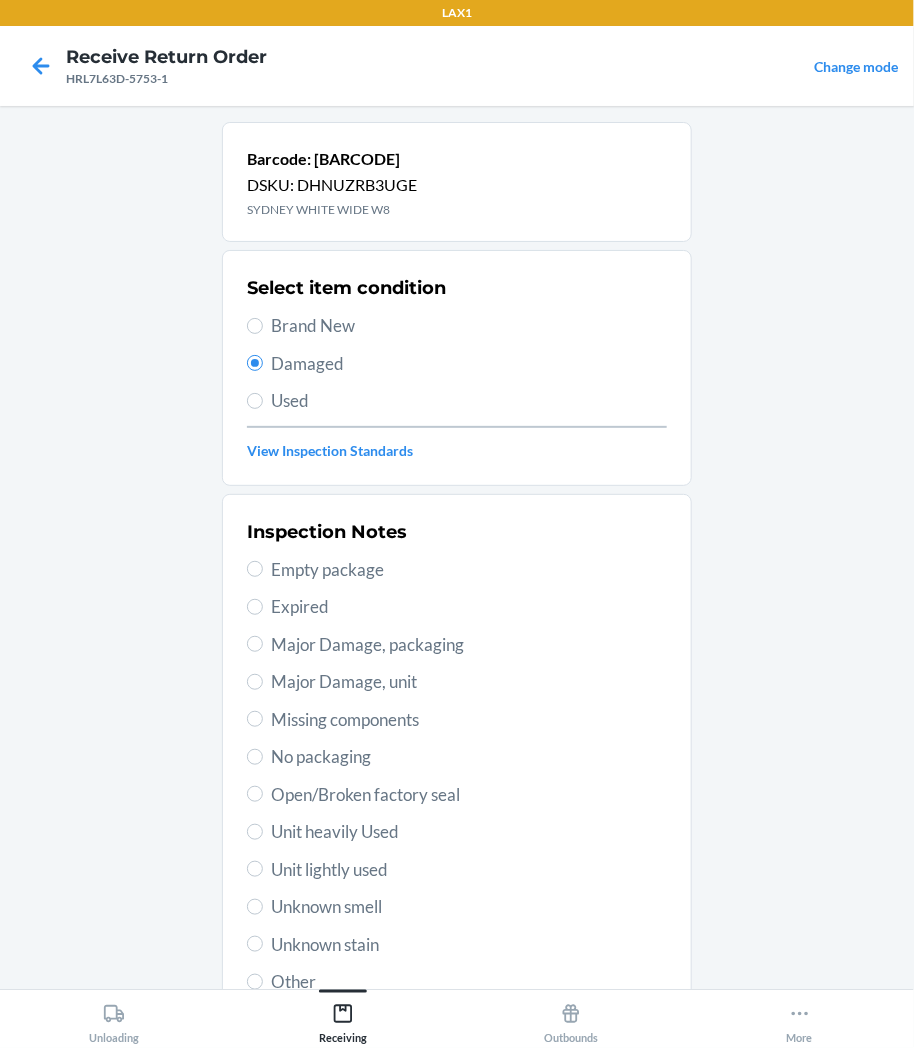 click on "Unknown stain" at bounding box center (469, 945) 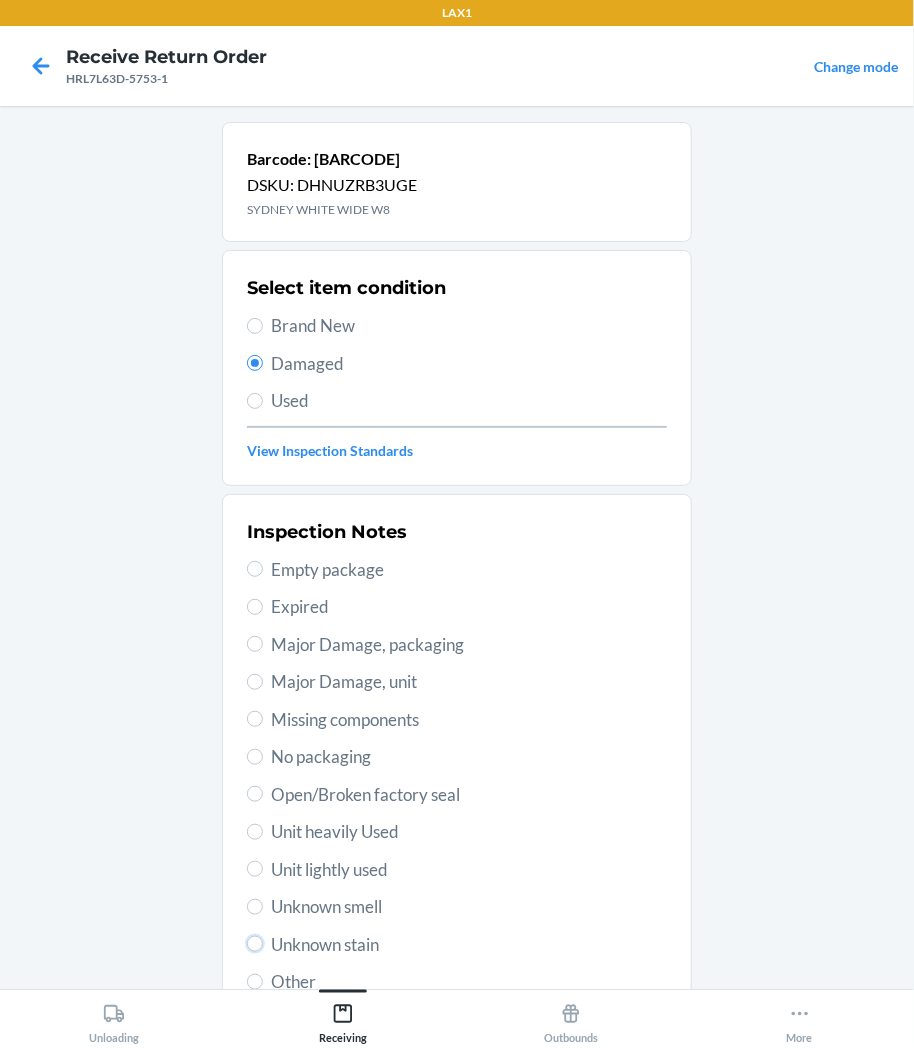click on "Unknown stain" at bounding box center [255, 944] 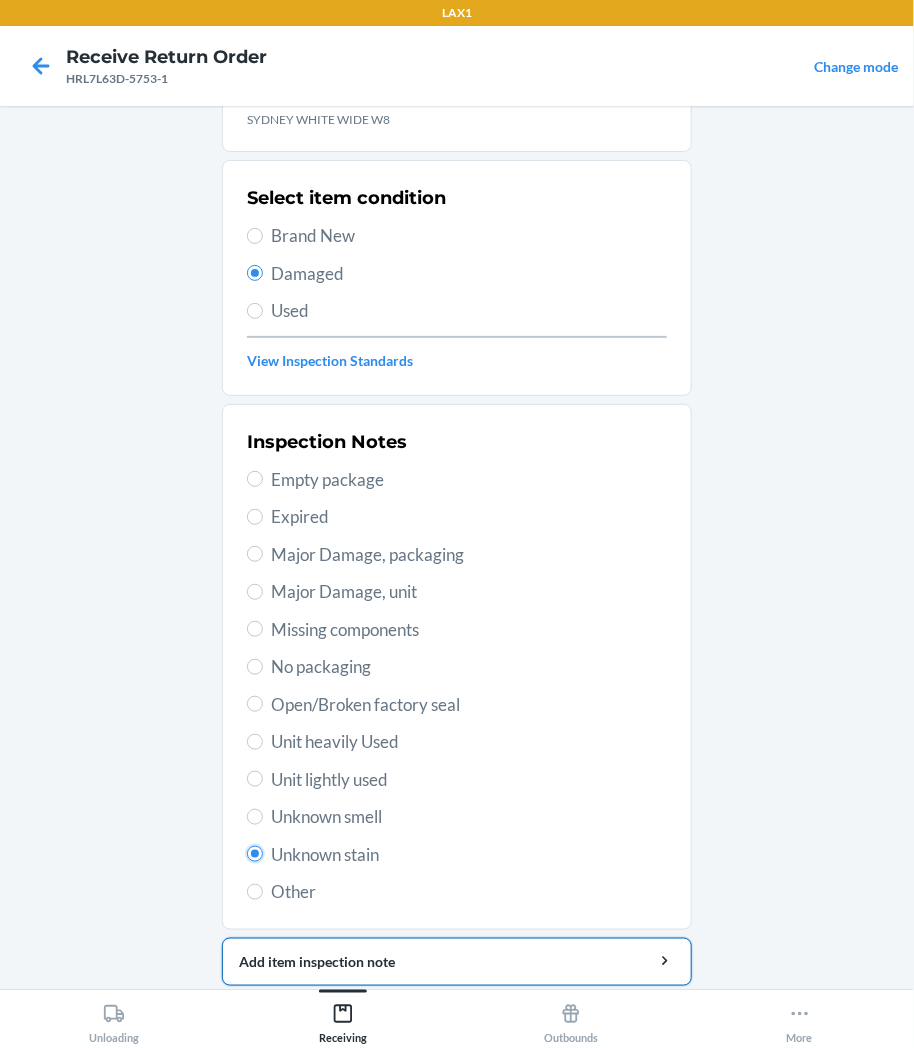 scroll, scrollTop: 157, scrollLeft: 0, axis: vertical 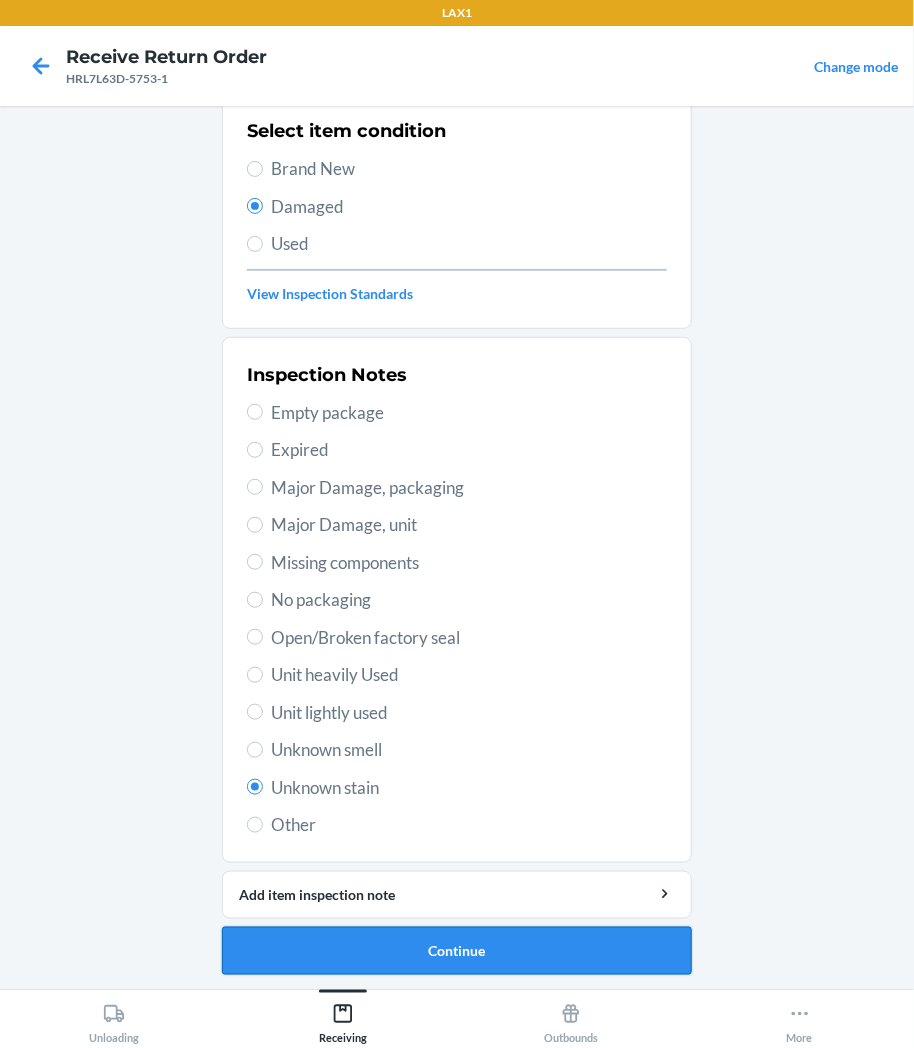 click on "Continue" at bounding box center (457, 951) 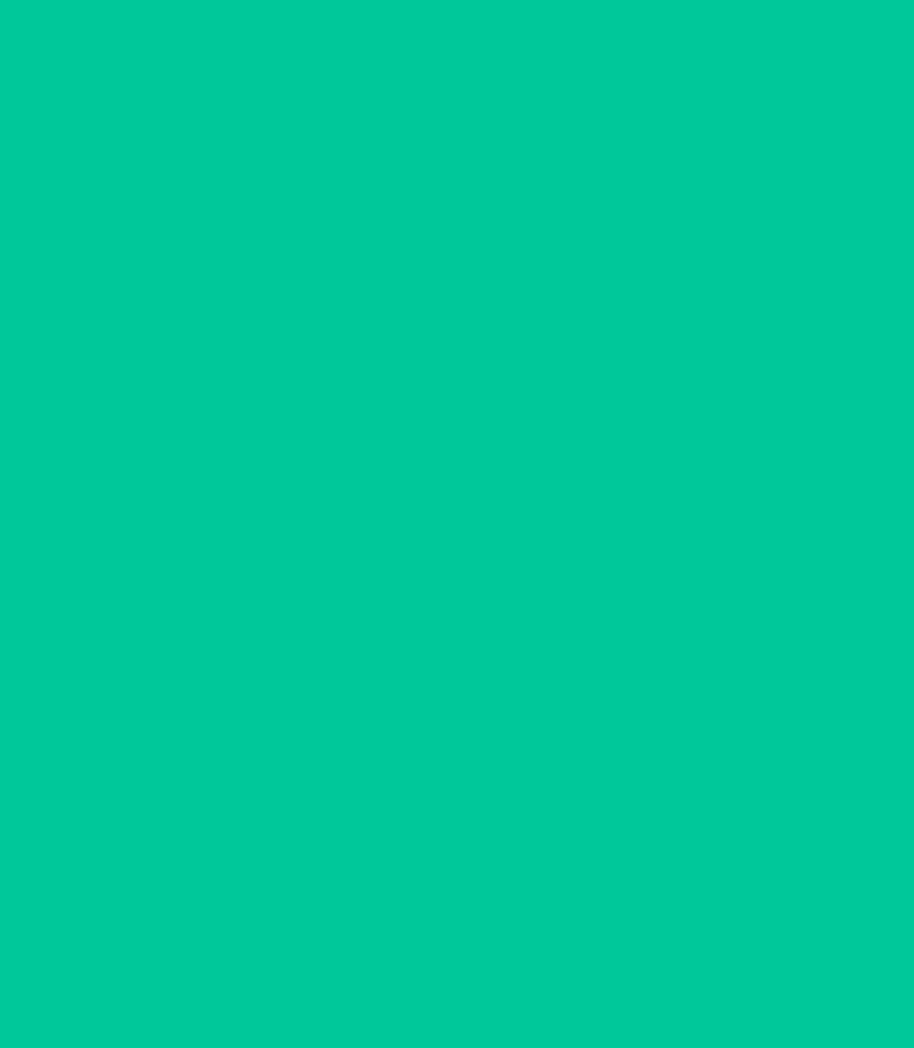 scroll, scrollTop: 0, scrollLeft: 0, axis: both 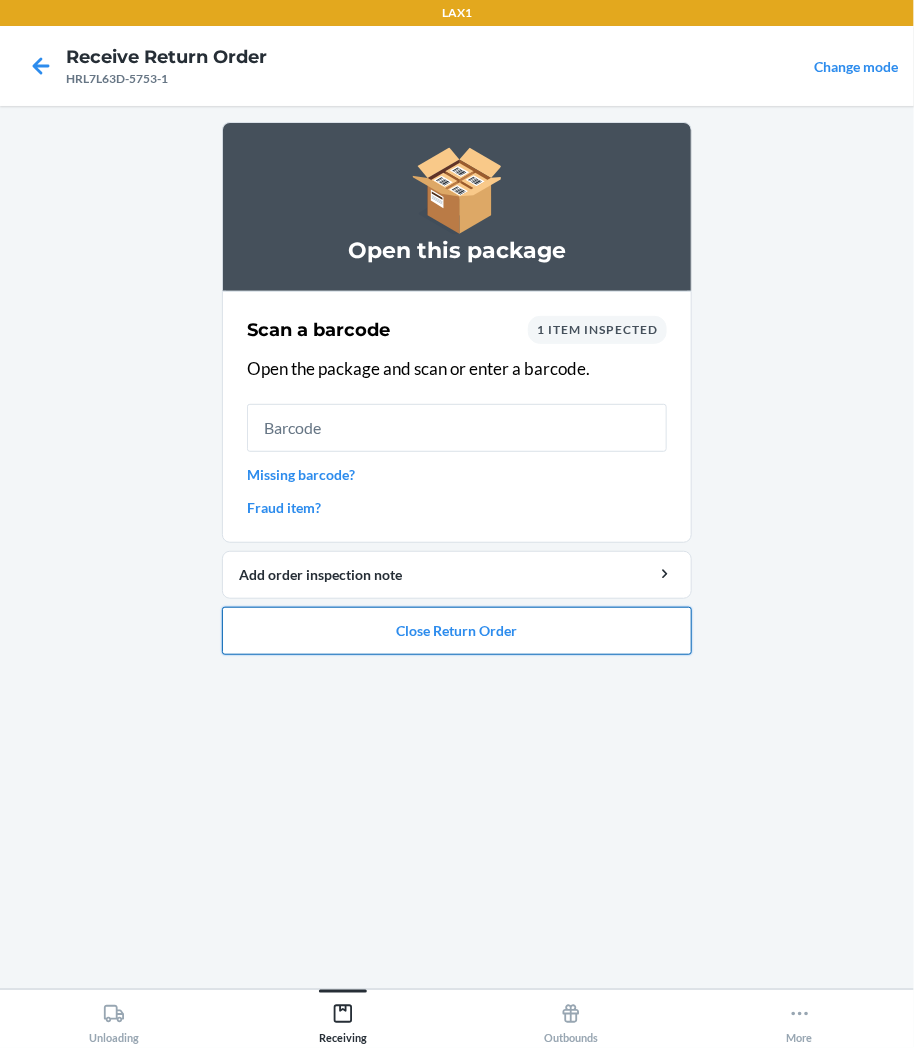 click on "Close Return Order" at bounding box center (457, 631) 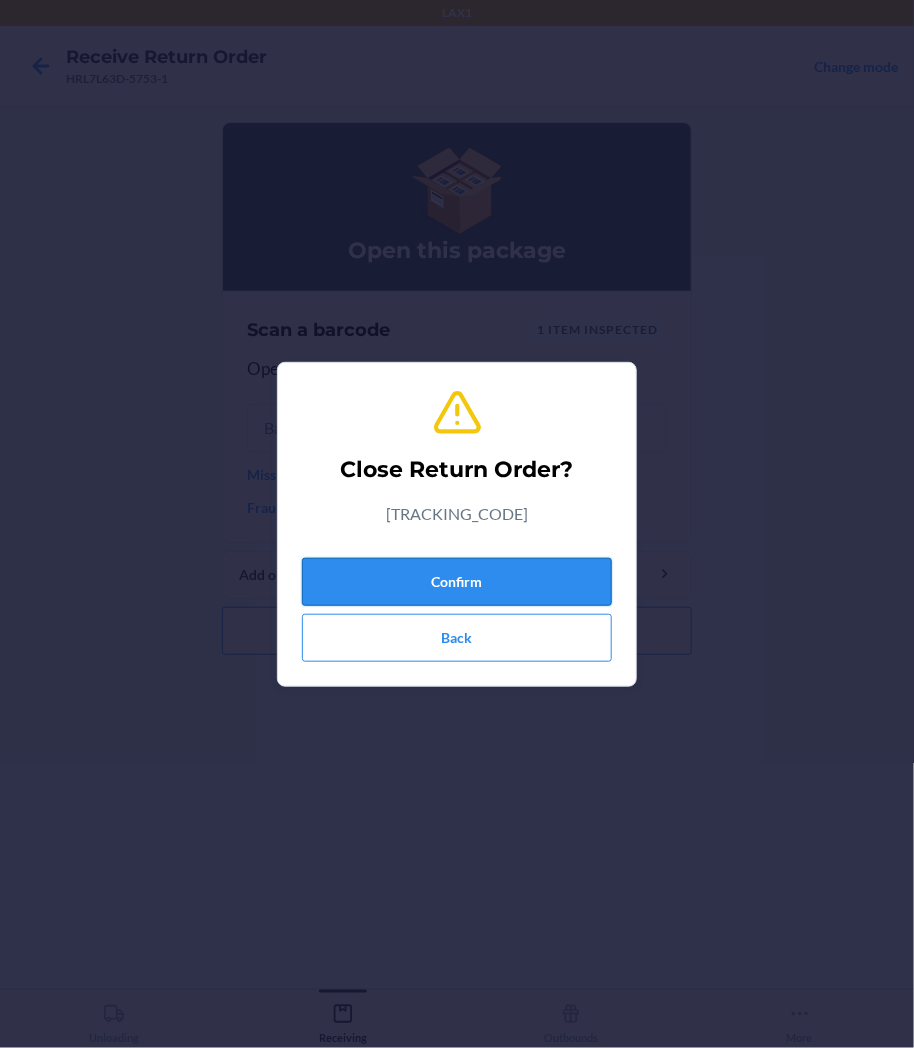 click on "Confirm" at bounding box center (457, 582) 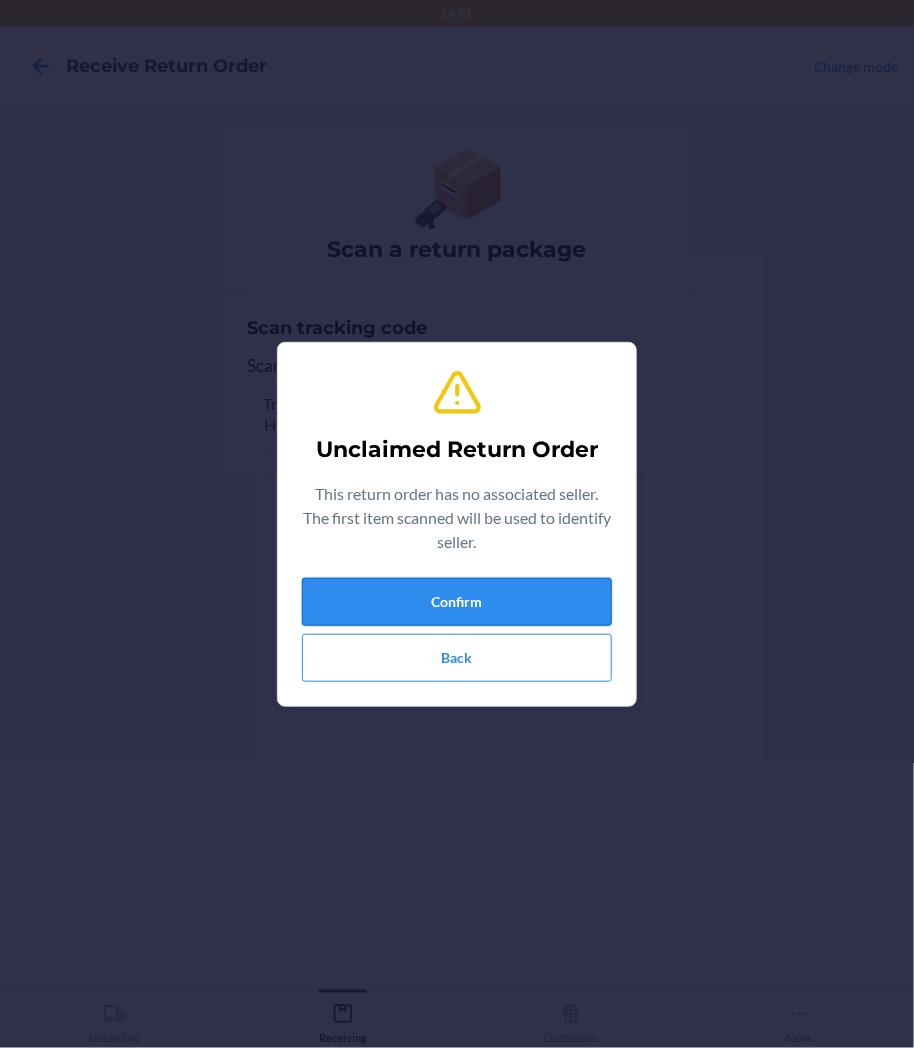 click on "Confirm" at bounding box center (457, 602) 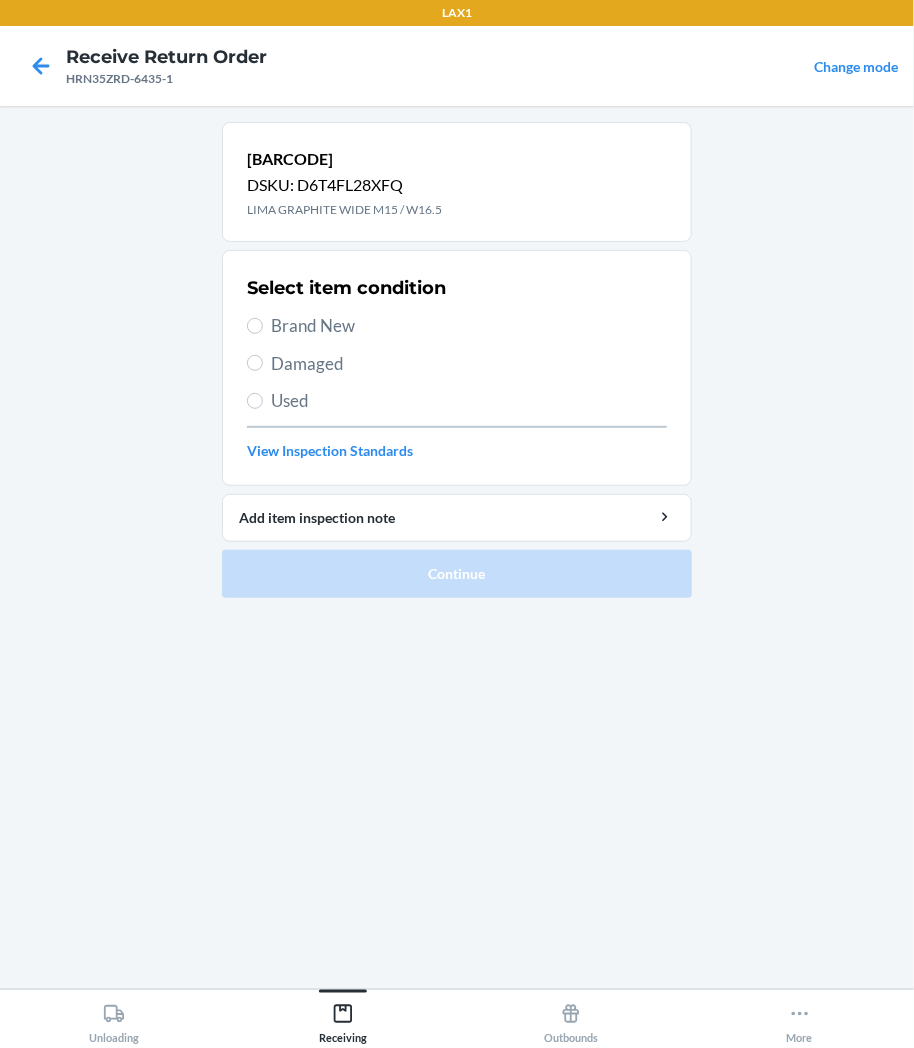 click on "Damaged" at bounding box center [469, 364] 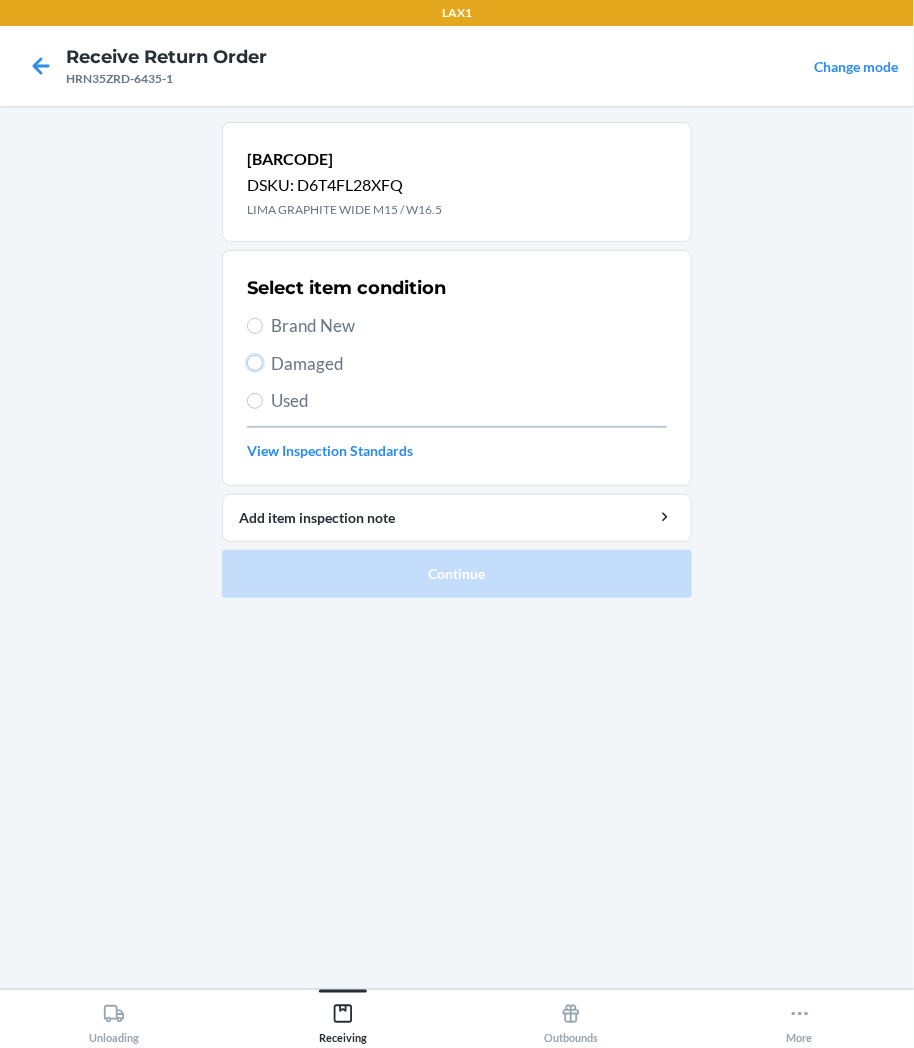 click on "Damaged" at bounding box center (255, 363) 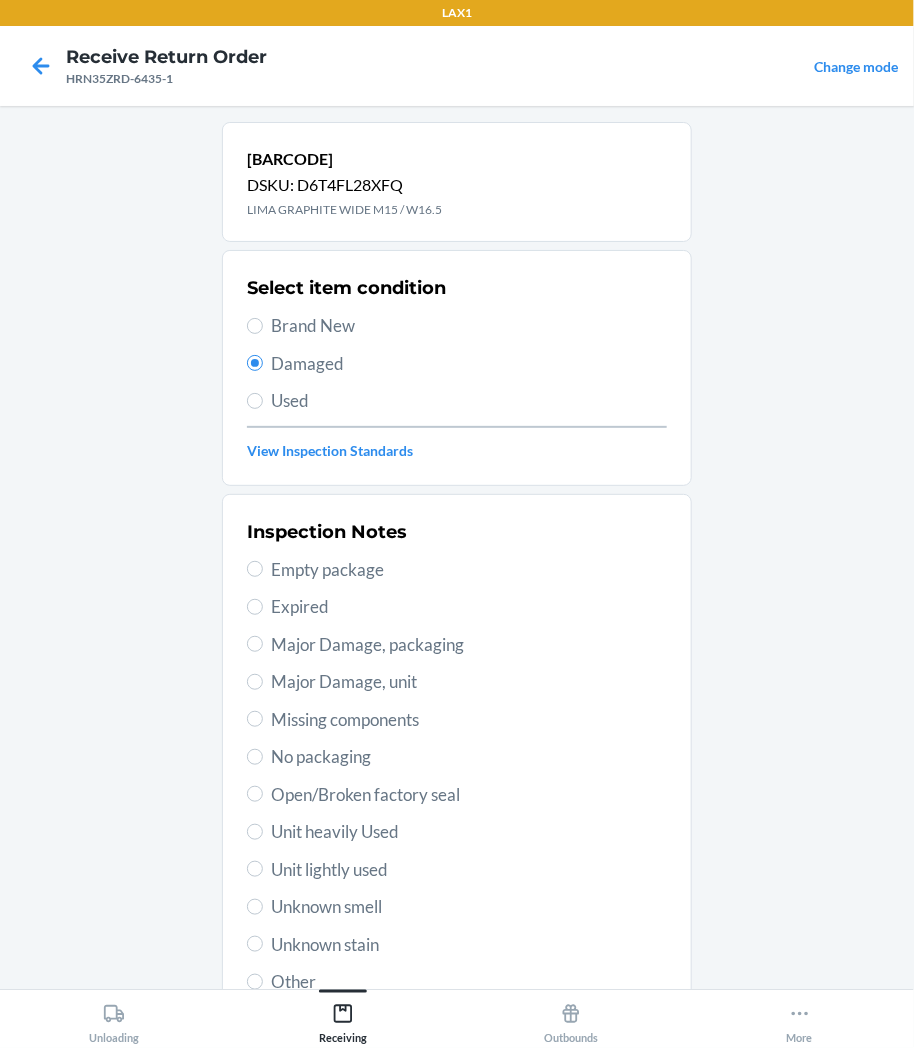 click on "Brand New" at bounding box center [469, 326] 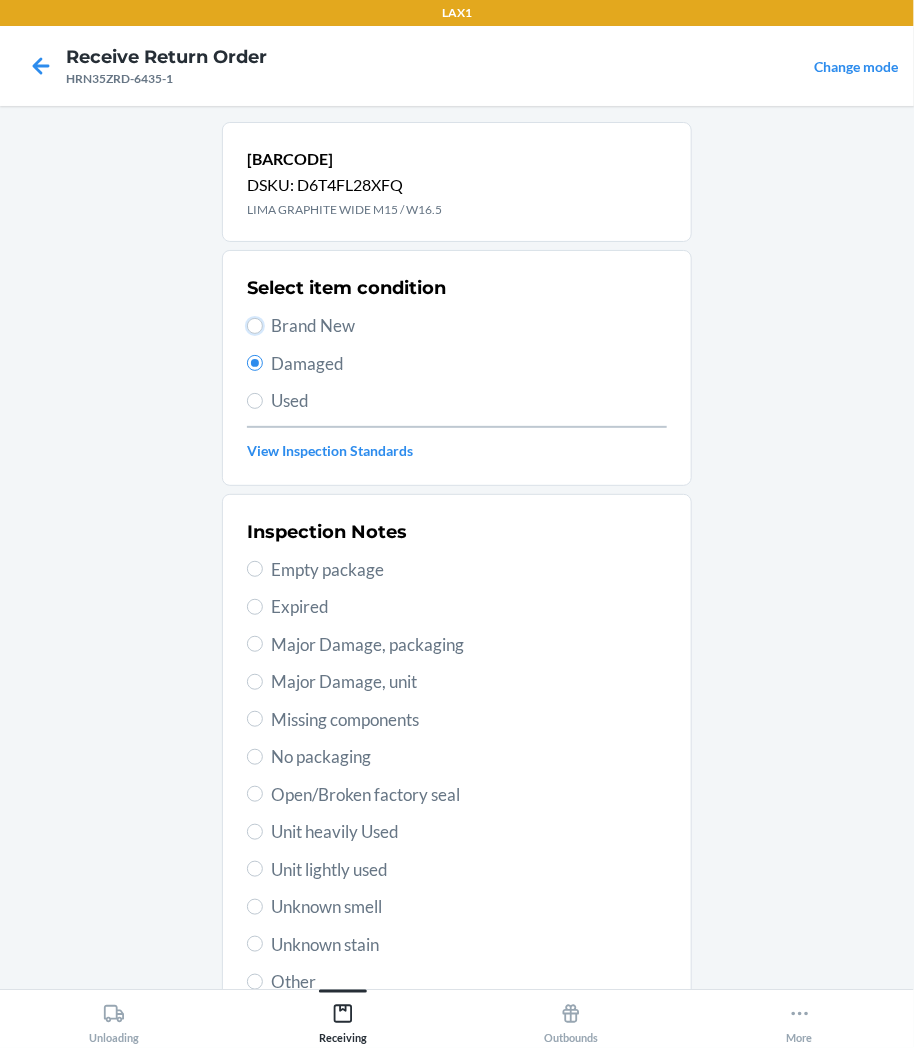 click on "Brand New" at bounding box center (255, 326) 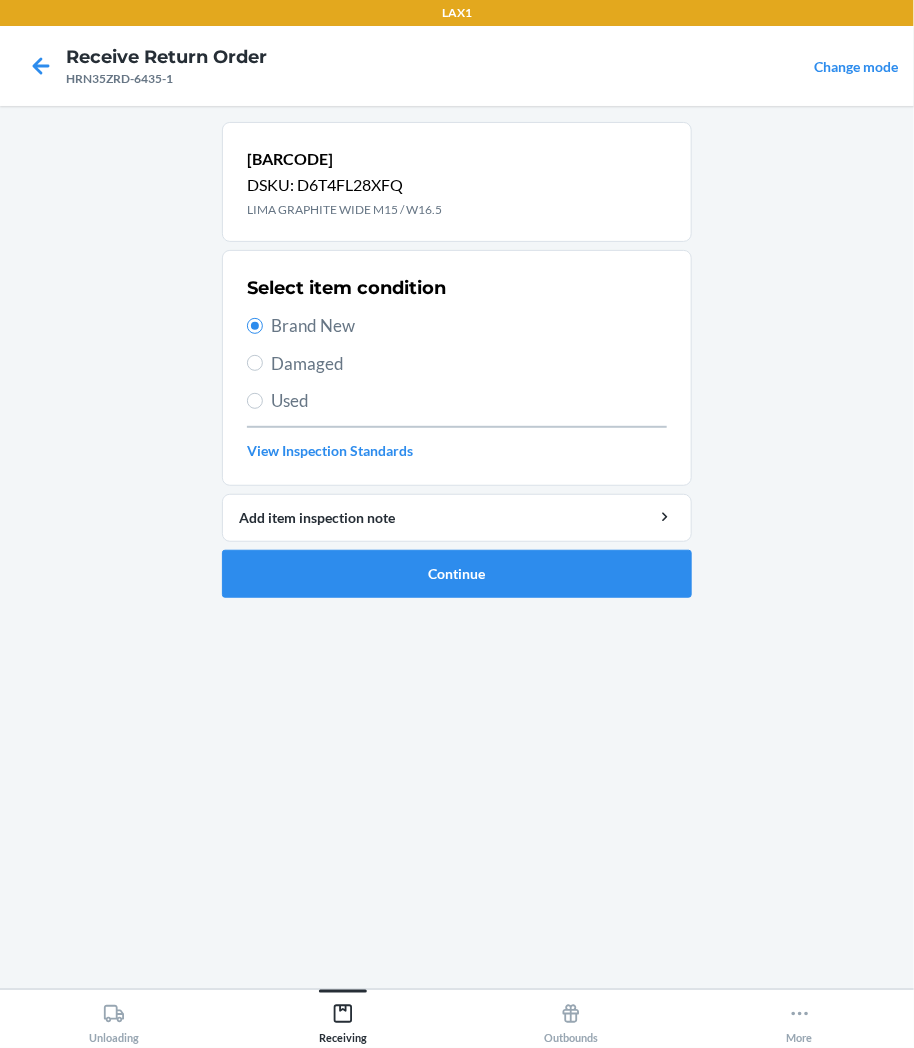 click on "[BARCODE] [DSKU] Select item condition Brand New Damaged Used View Inspection Standards Add item inspection note Continue" at bounding box center (457, 368) 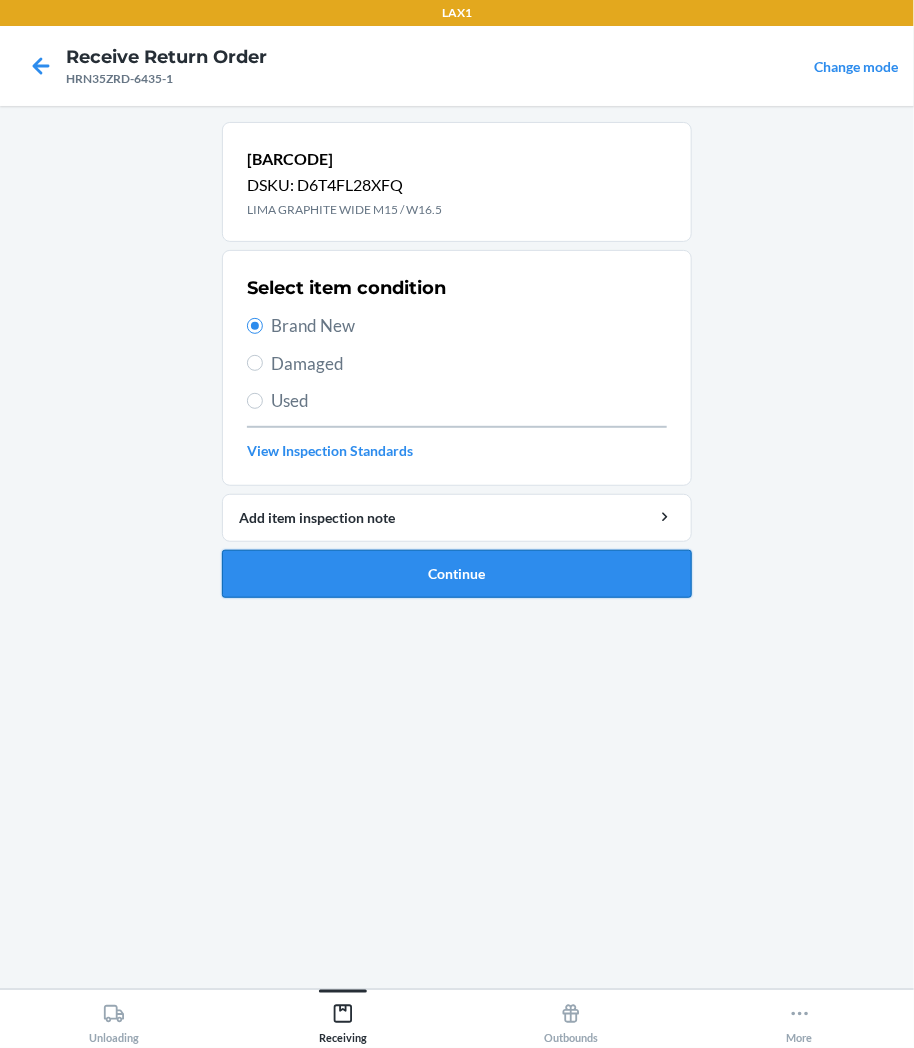 click on "Continue" at bounding box center (457, 574) 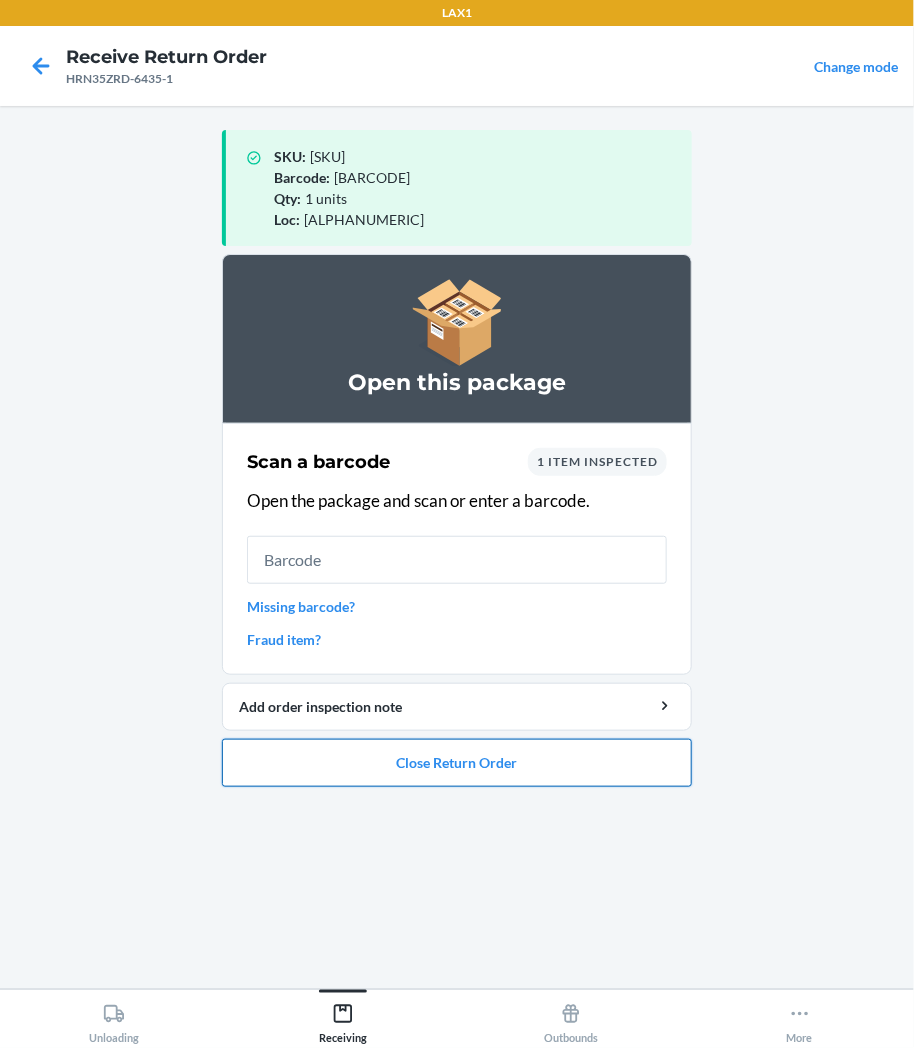 click on "Close Return Order" at bounding box center [457, 763] 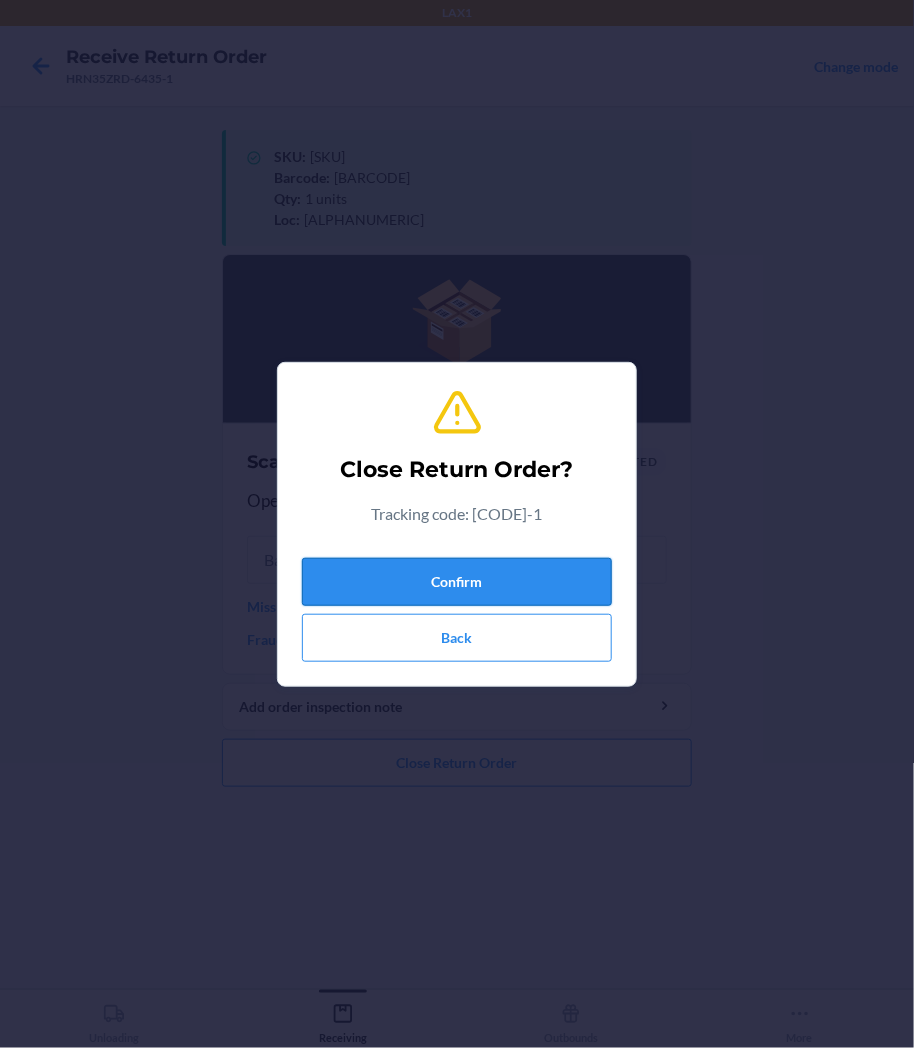 click on "Confirm" at bounding box center (457, 582) 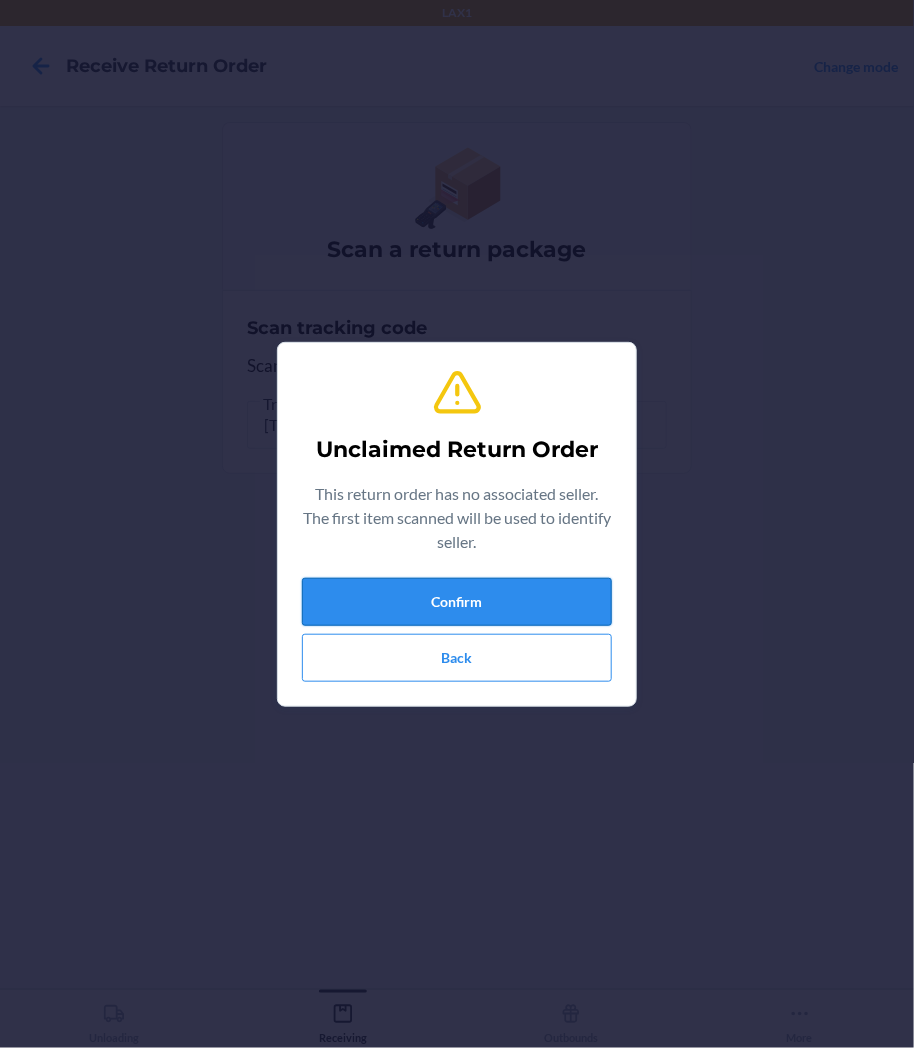 click on "Confirm" at bounding box center [457, 602] 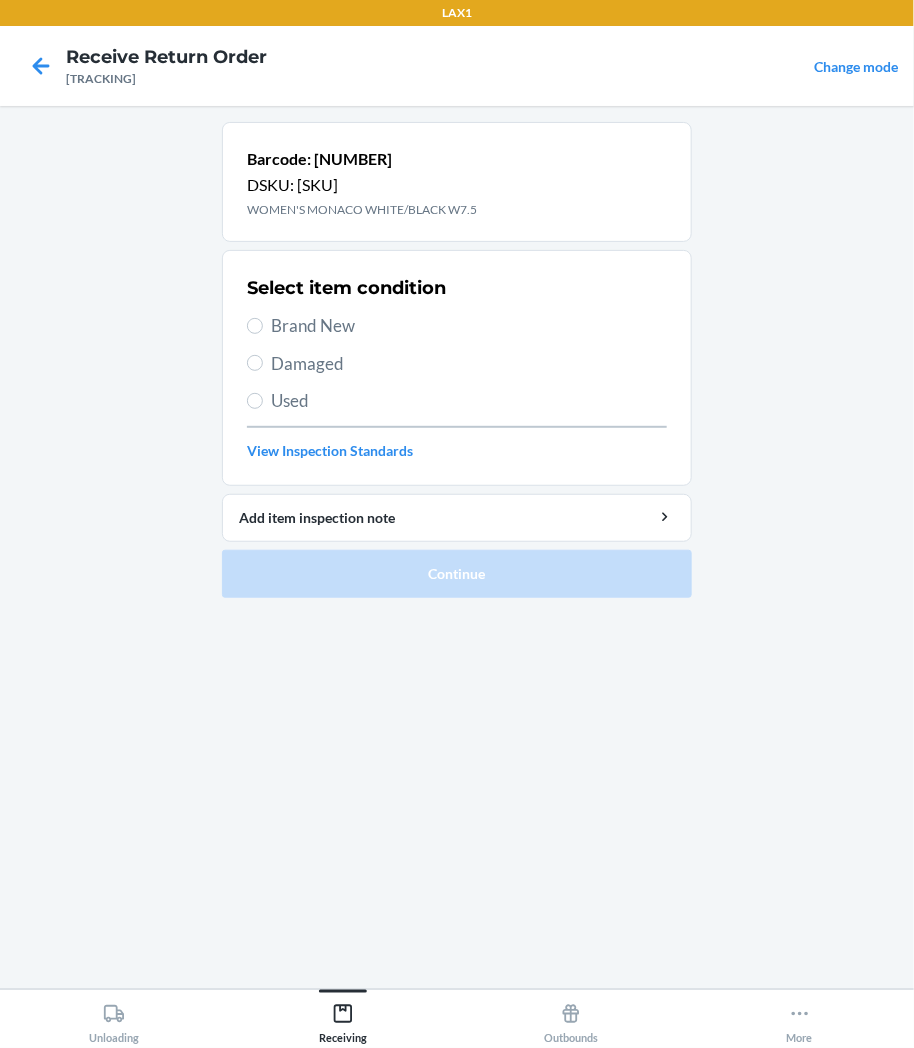 click on "Damaged" at bounding box center [469, 364] 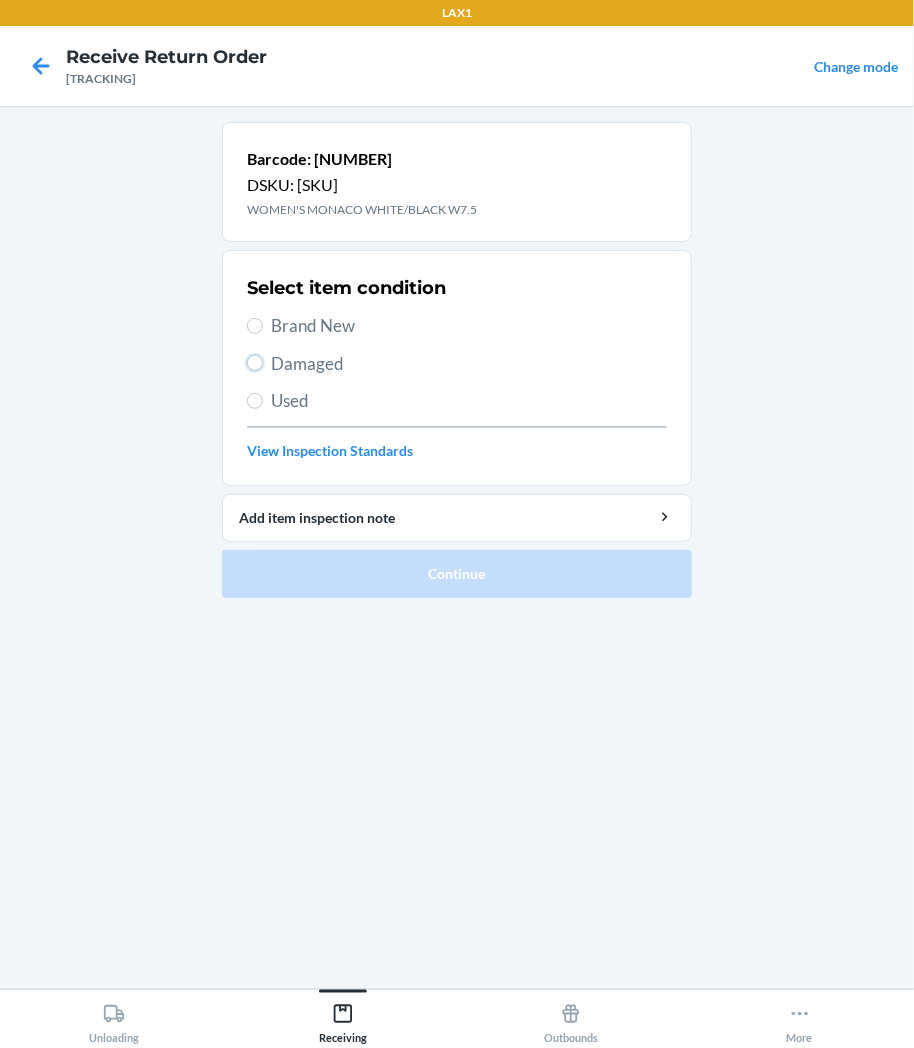 click on "Damaged" at bounding box center [255, 363] 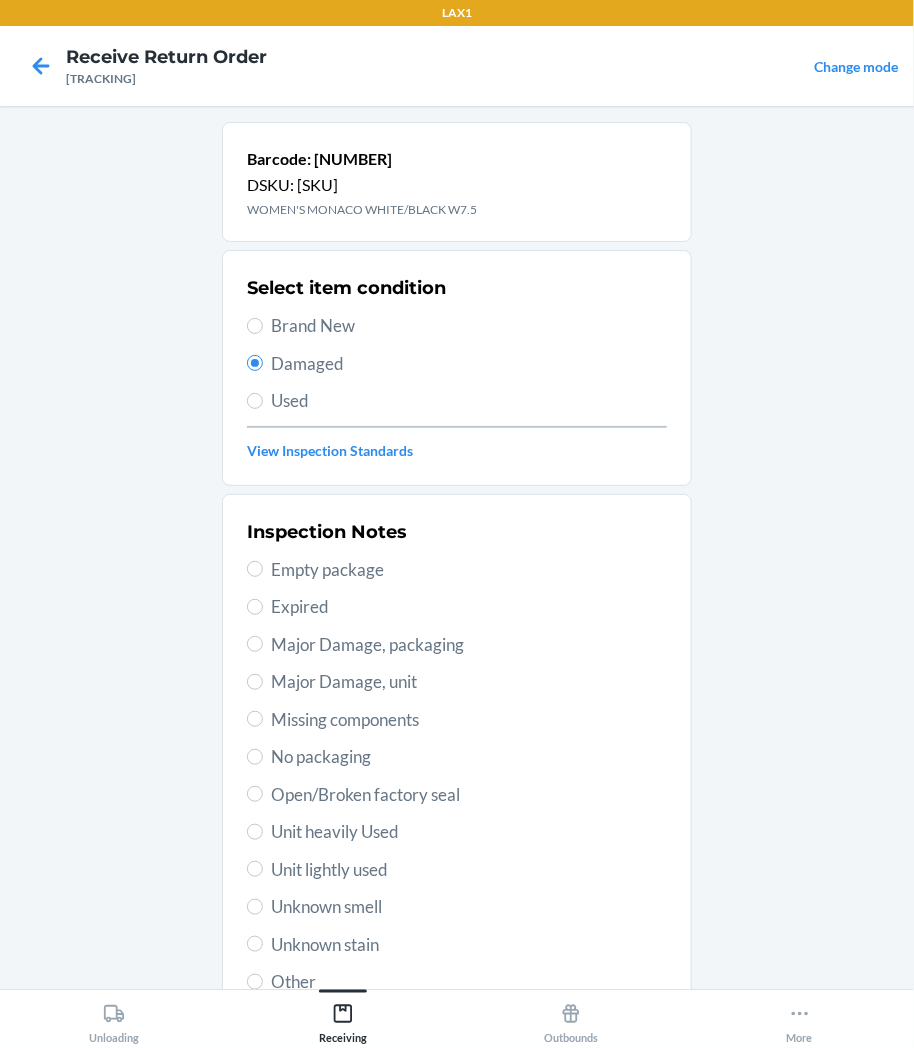 click on "Inspection Notes Empty package Expired Major Damage, packaging Major Damage, unit Missing components No packaging Open/Broken factory seal Unit heavily Used Unit lightly used Unknown smell Unknown stain Other" at bounding box center [457, 757] 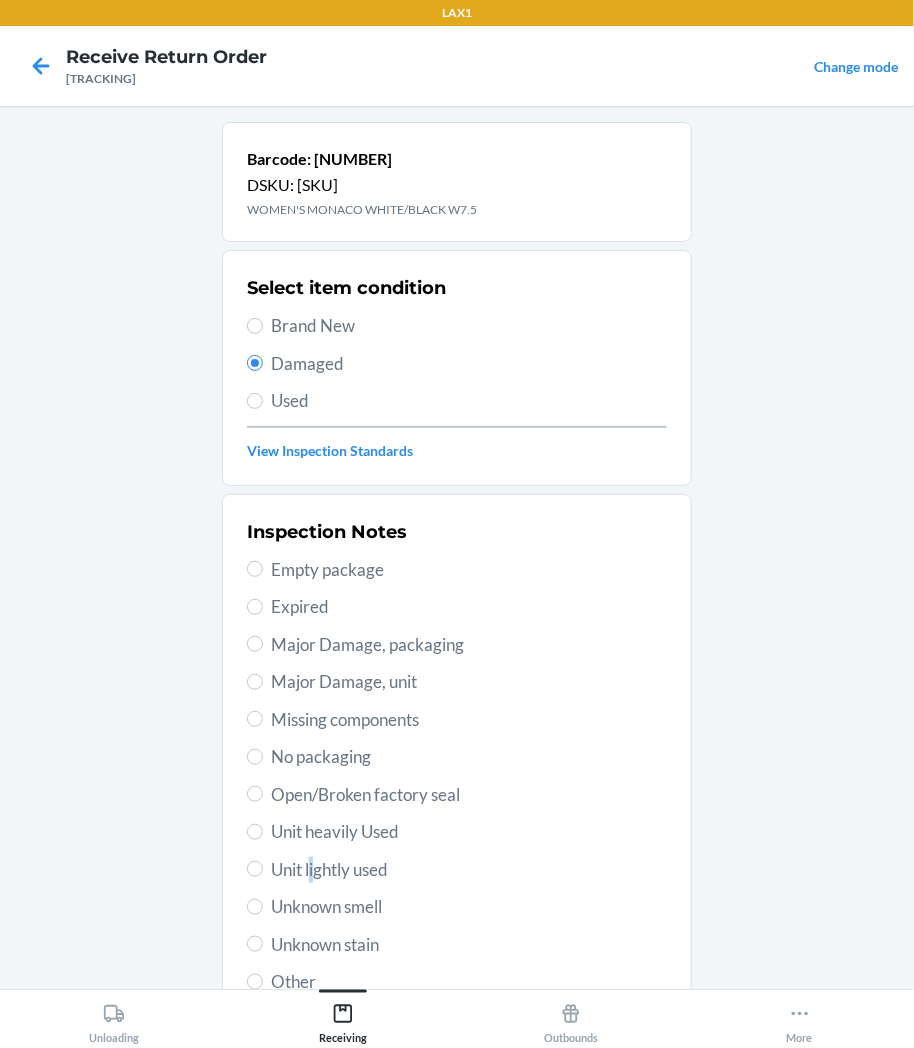 click on "Unit lightly used" at bounding box center [469, 870] 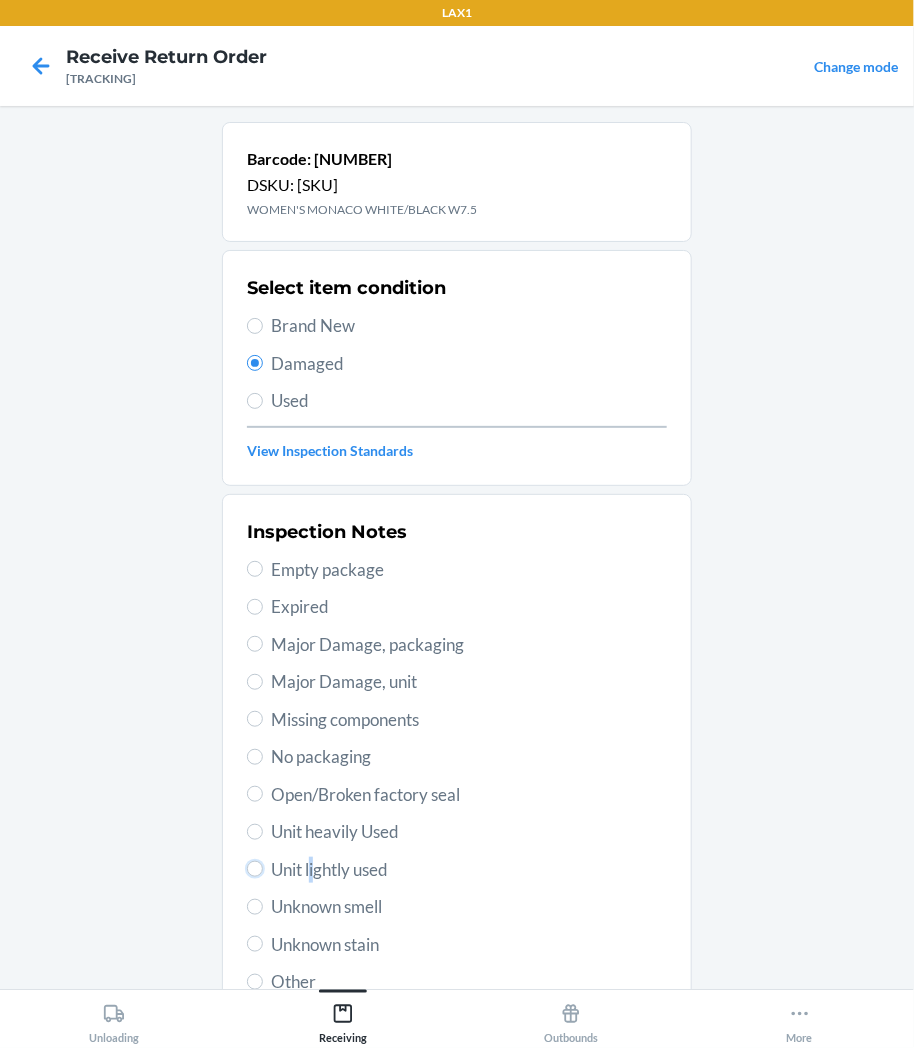 click on "Unit lightly used" at bounding box center (255, 869) 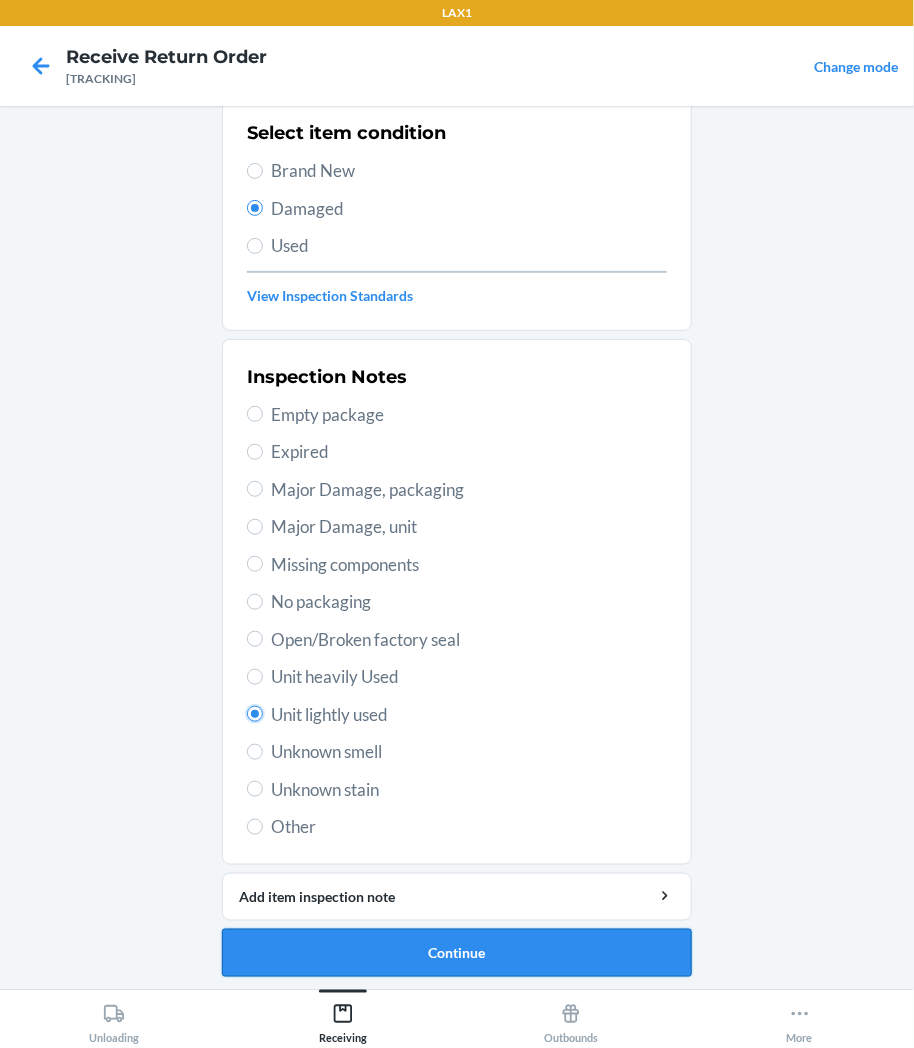 scroll, scrollTop: 157, scrollLeft: 0, axis: vertical 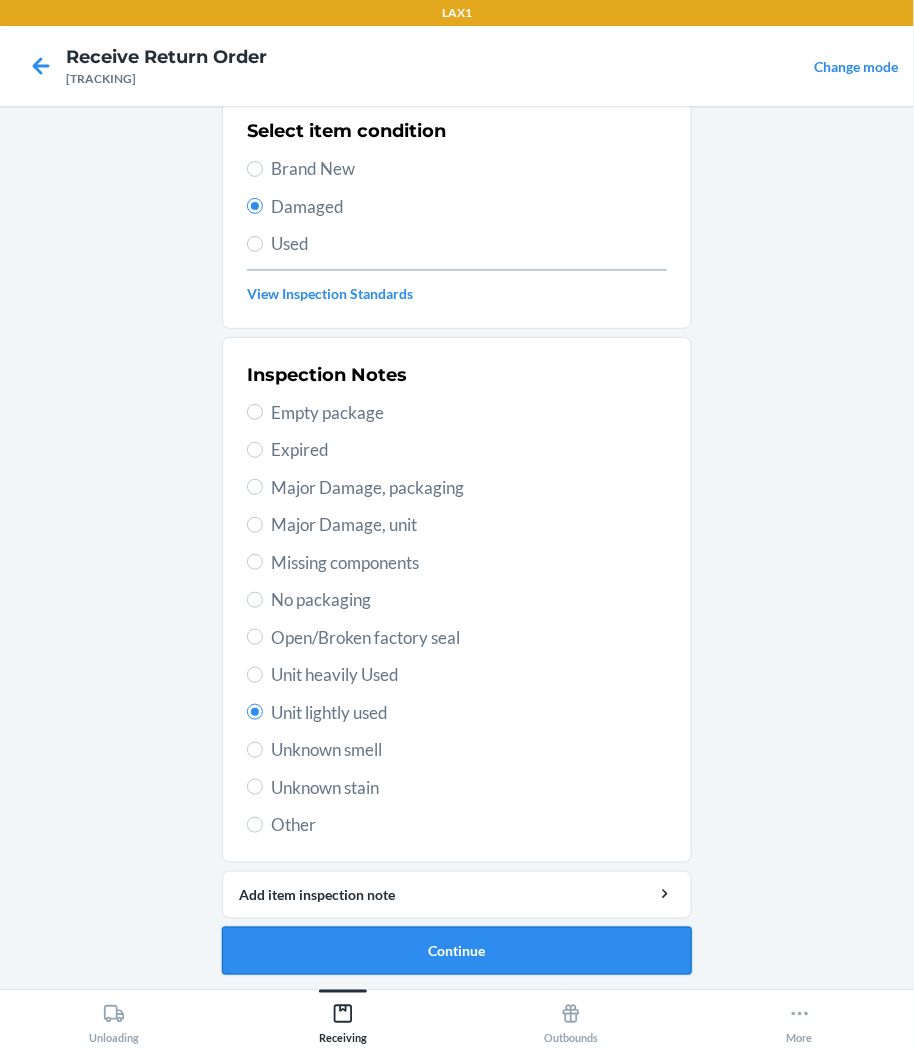 click on "Continue" at bounding box center [457, 951] 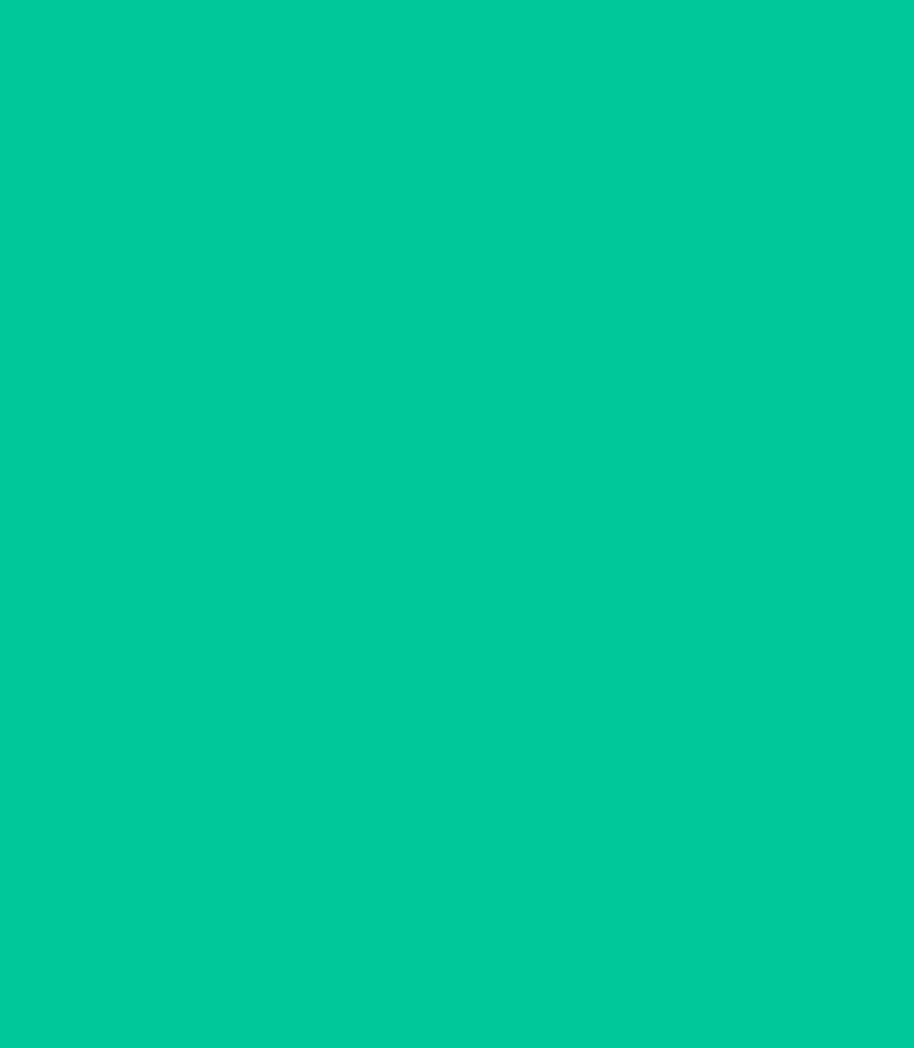 scroll, scrollTop: 0, scrollLeft: 0, axis: both 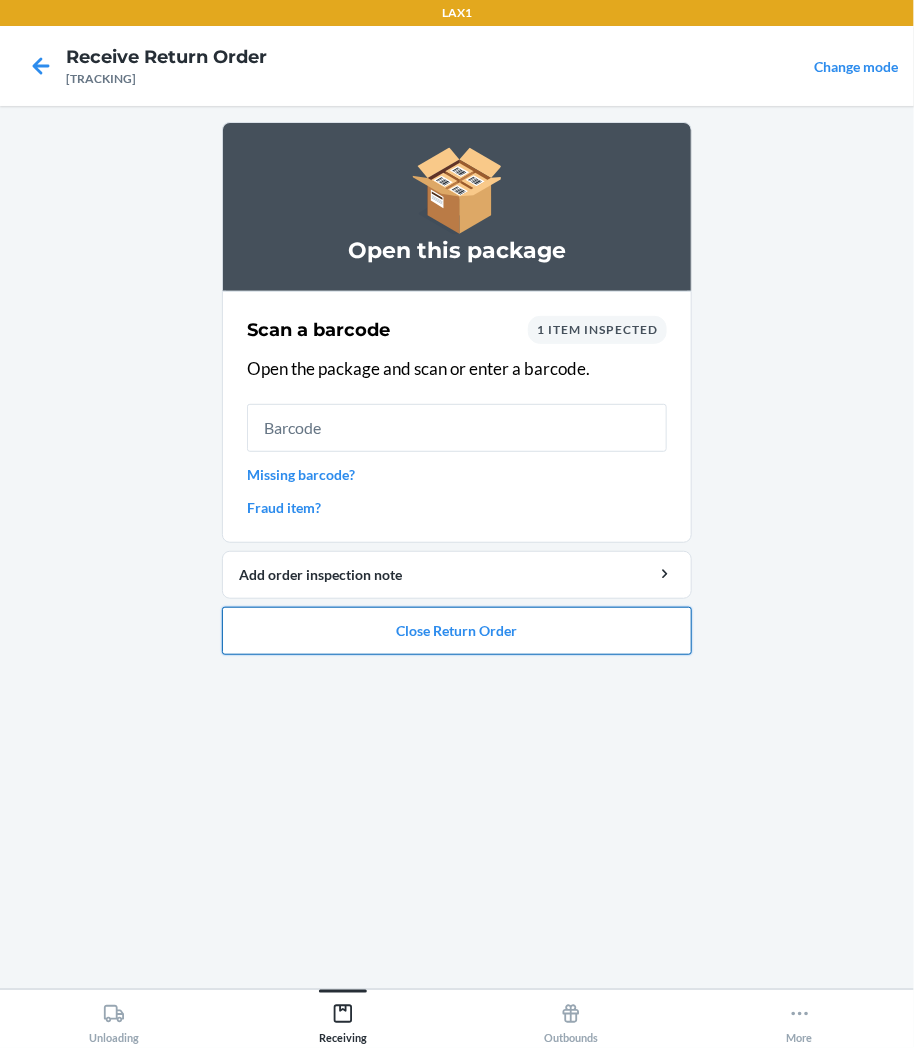 click on "Close Return Order" at bounding box center [457, 631] 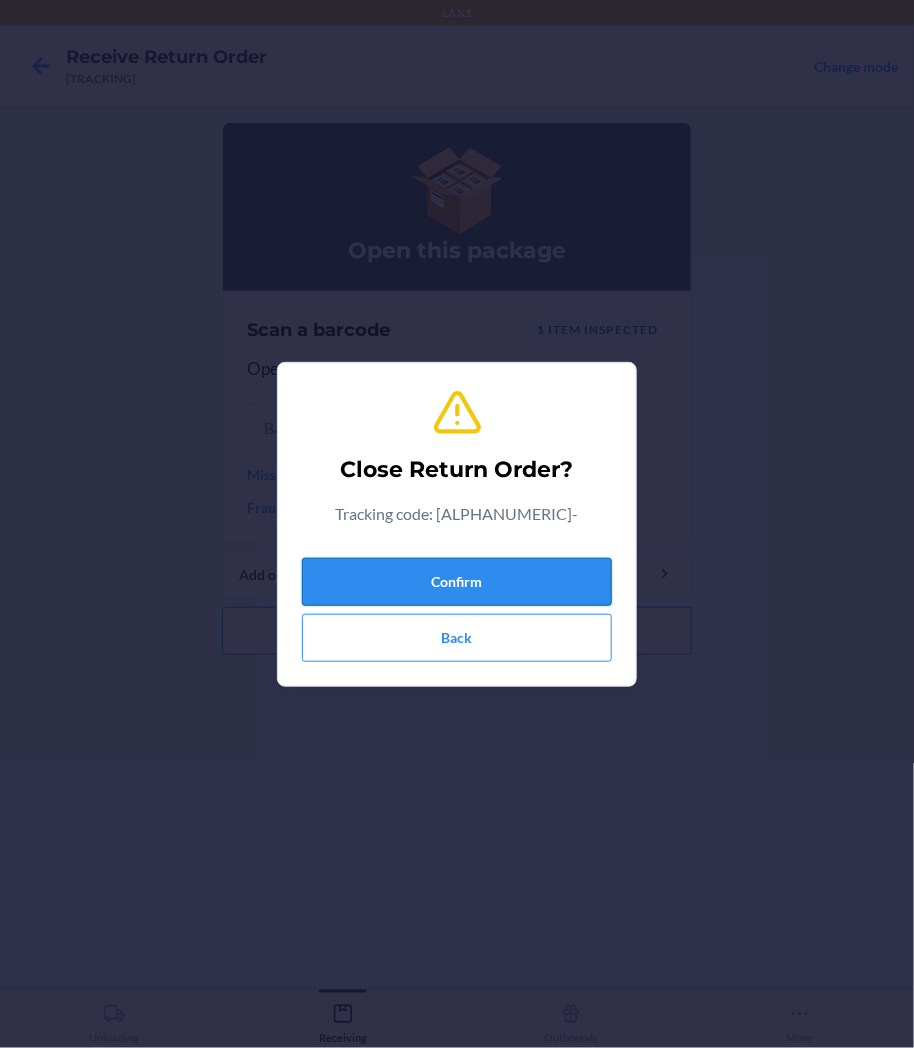 drag, startPoint x: 454, startPoint y: 581, endPoint x: 450, endPoint y: 558, distance: 23.345236 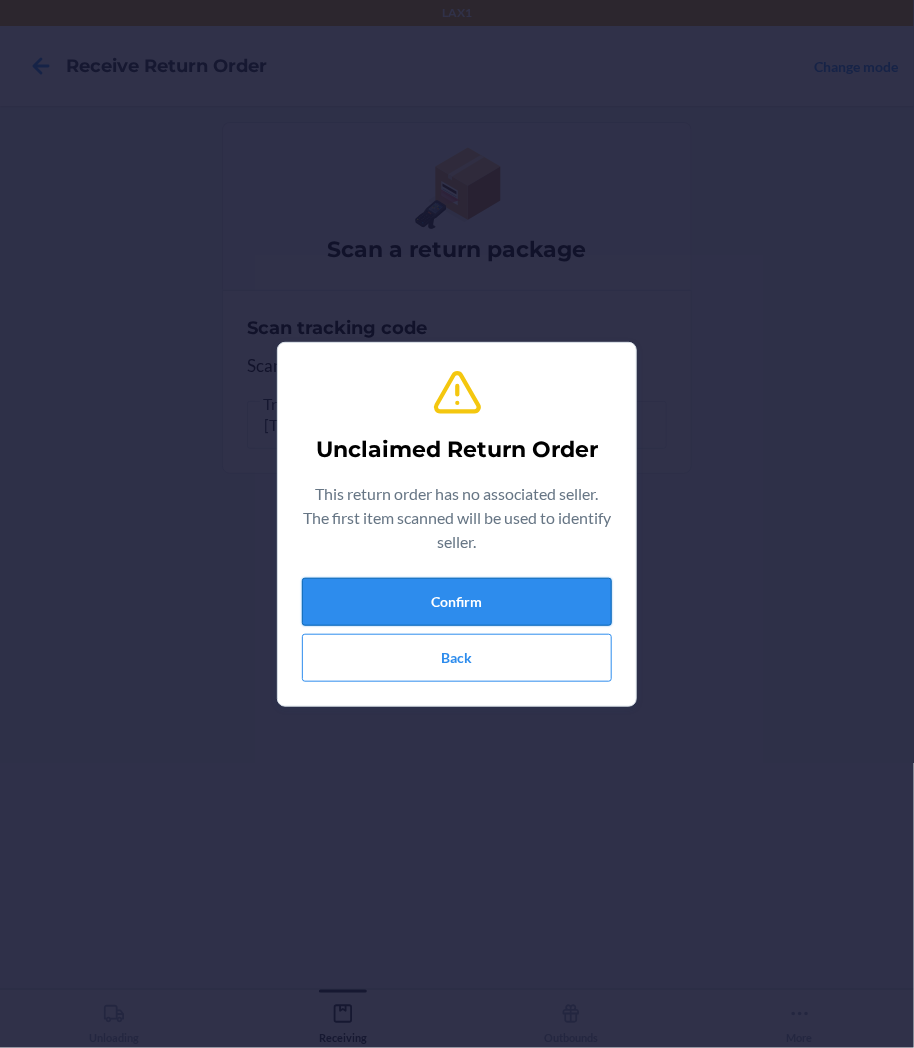 click on "Confirm" at bounding box center [457, 602] 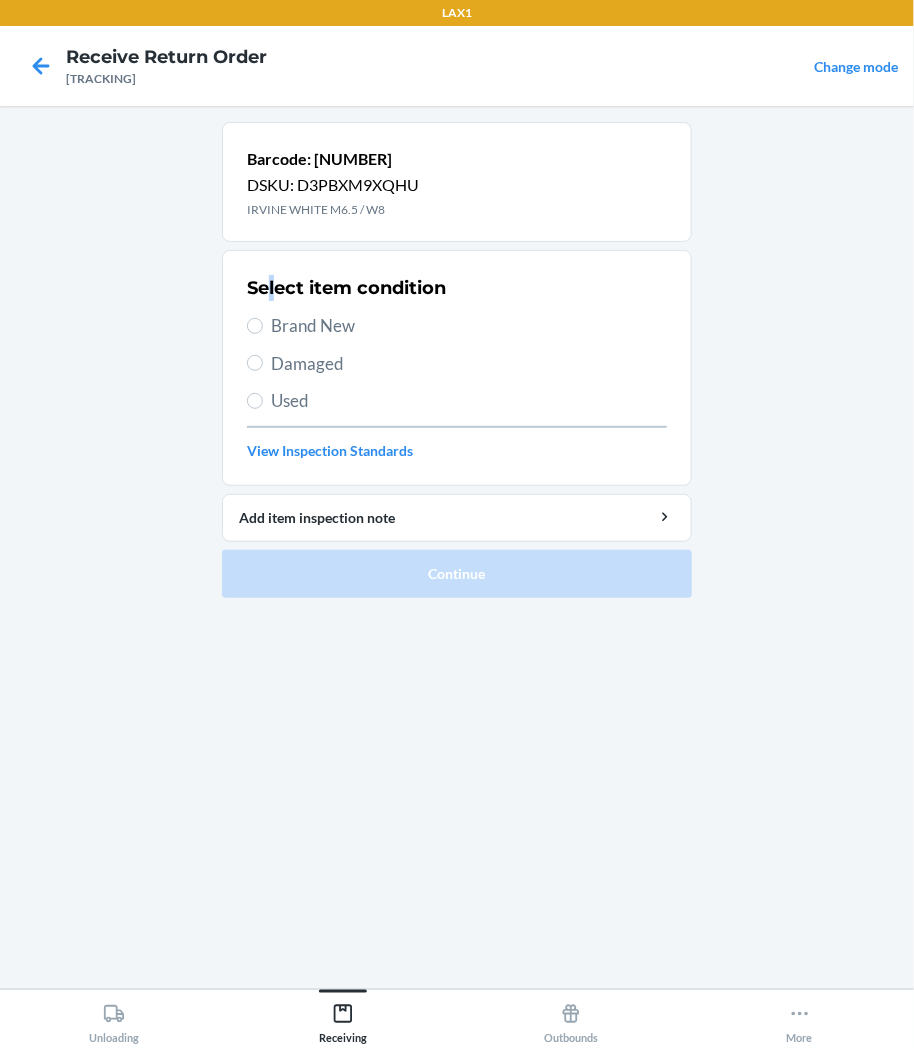 click on "Select item condition" at bounding box center [346, 288] 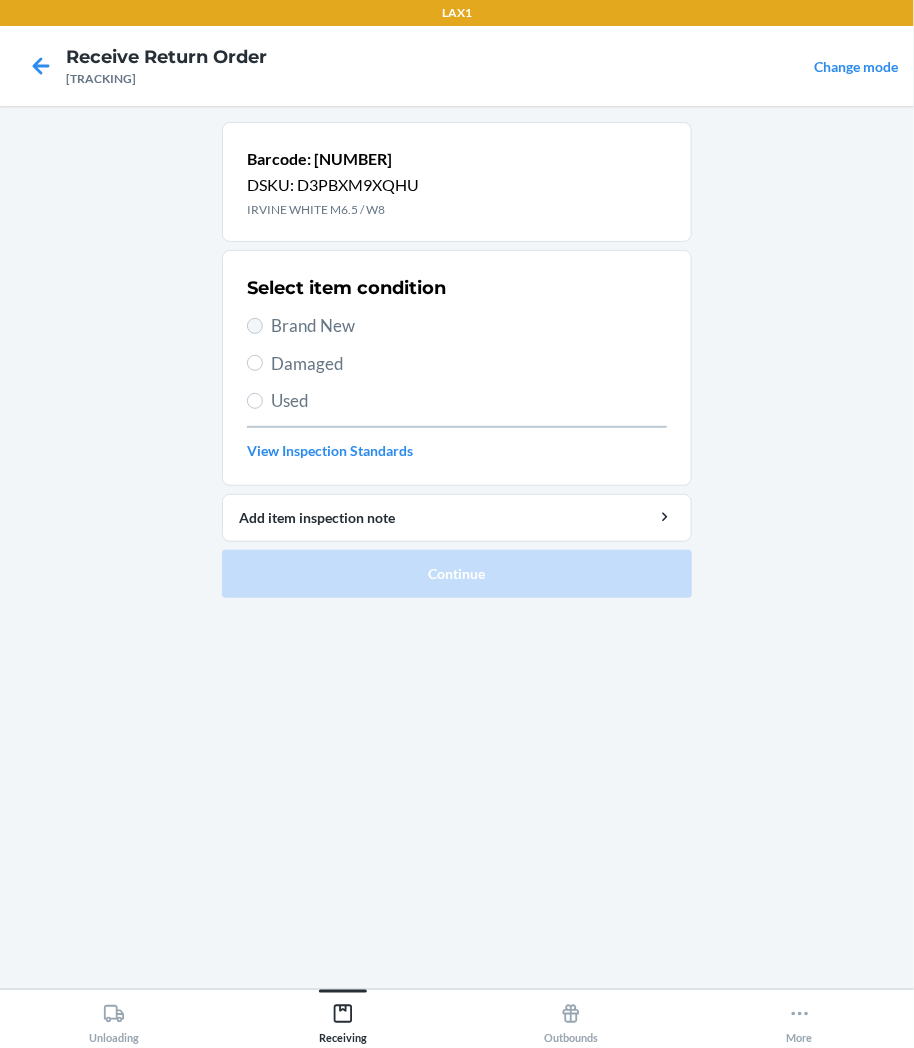 click on "Select item condition Brand New Damaged Used View Inspection Standards" at bounding box center [457, 368] 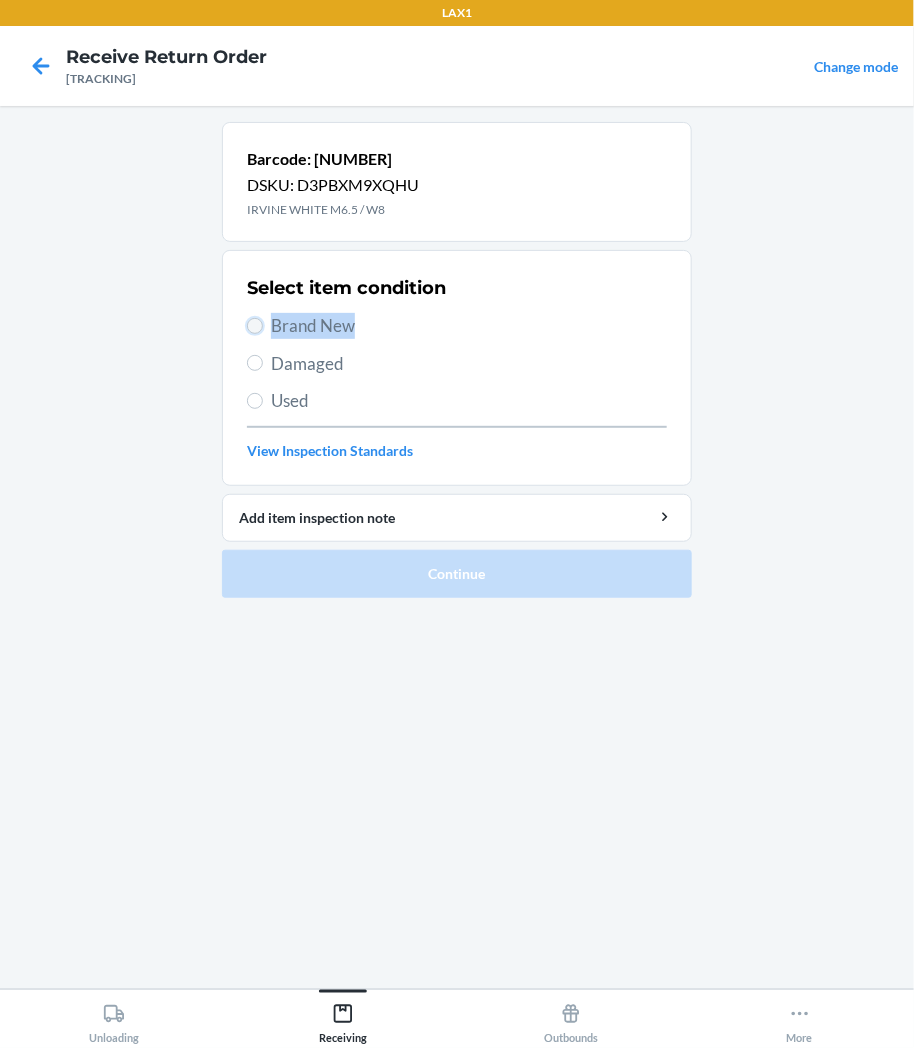 click on "Brand New" at bounding box center (255, 326) 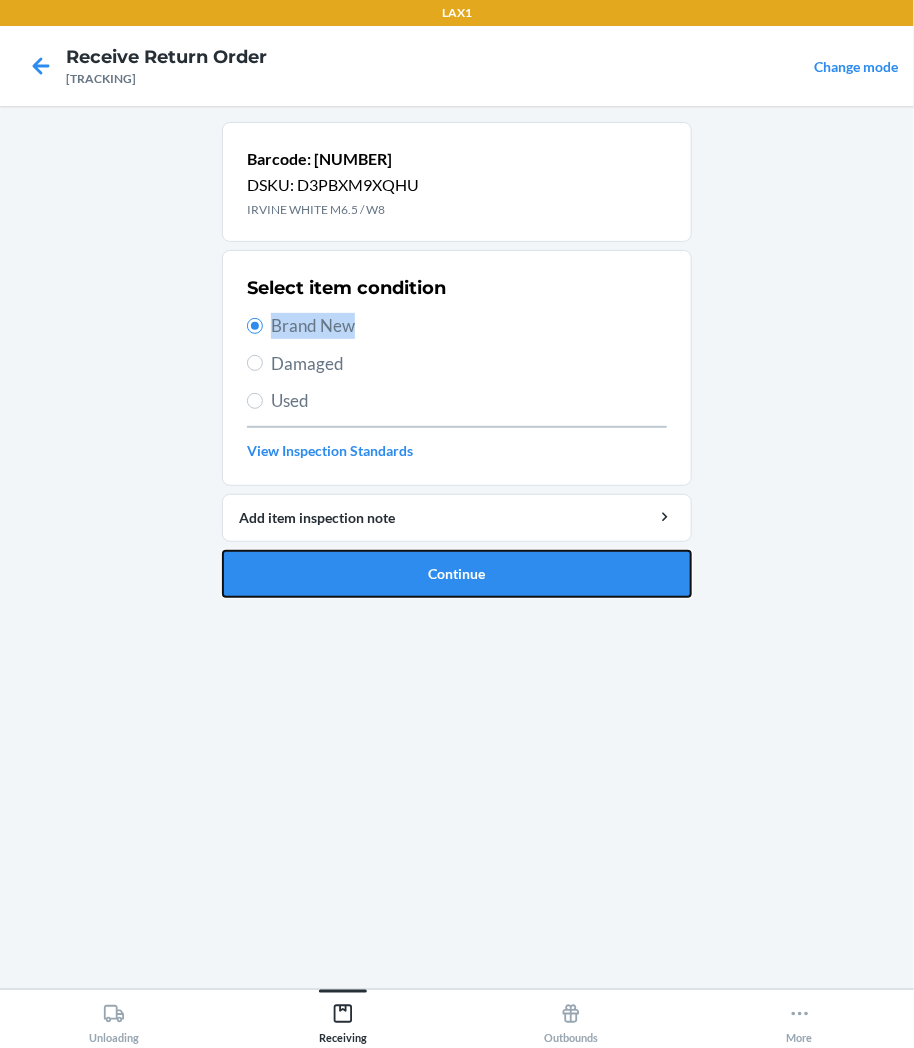 click on "Continue" at bounding box center [457, 574] 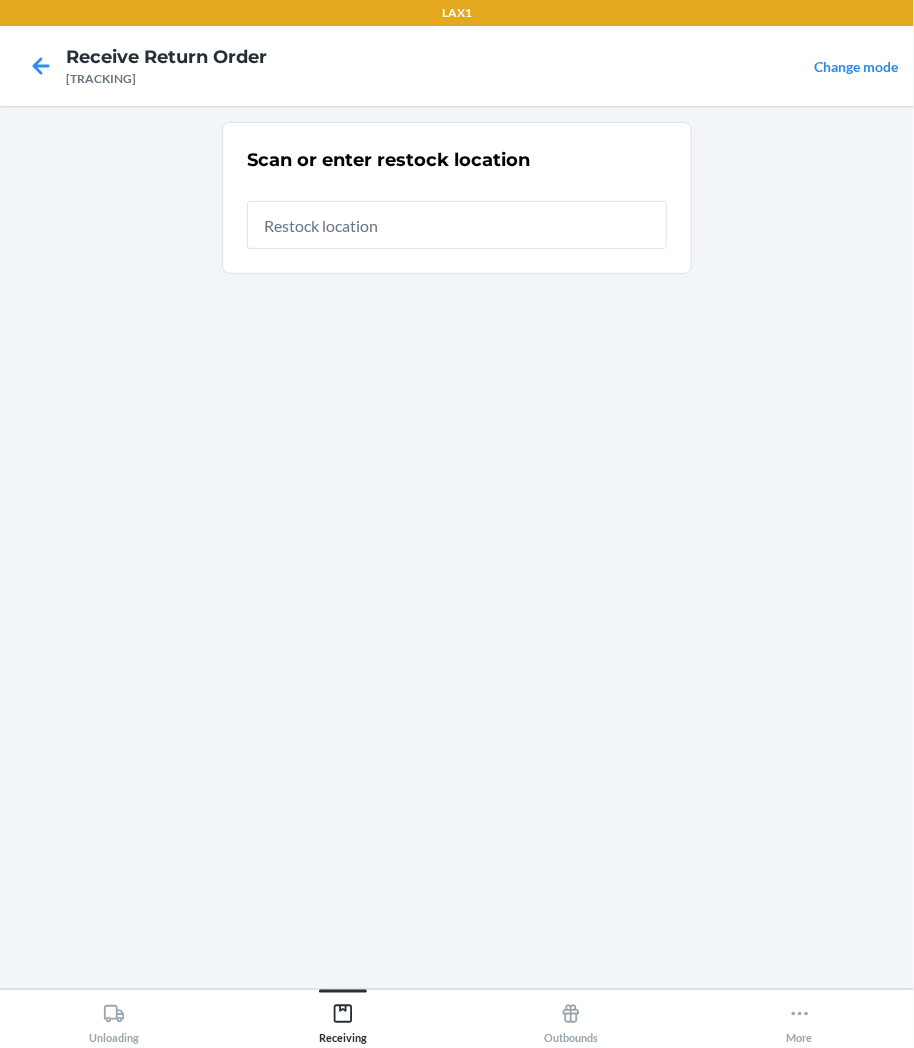 click at bounding box center (457, 225) 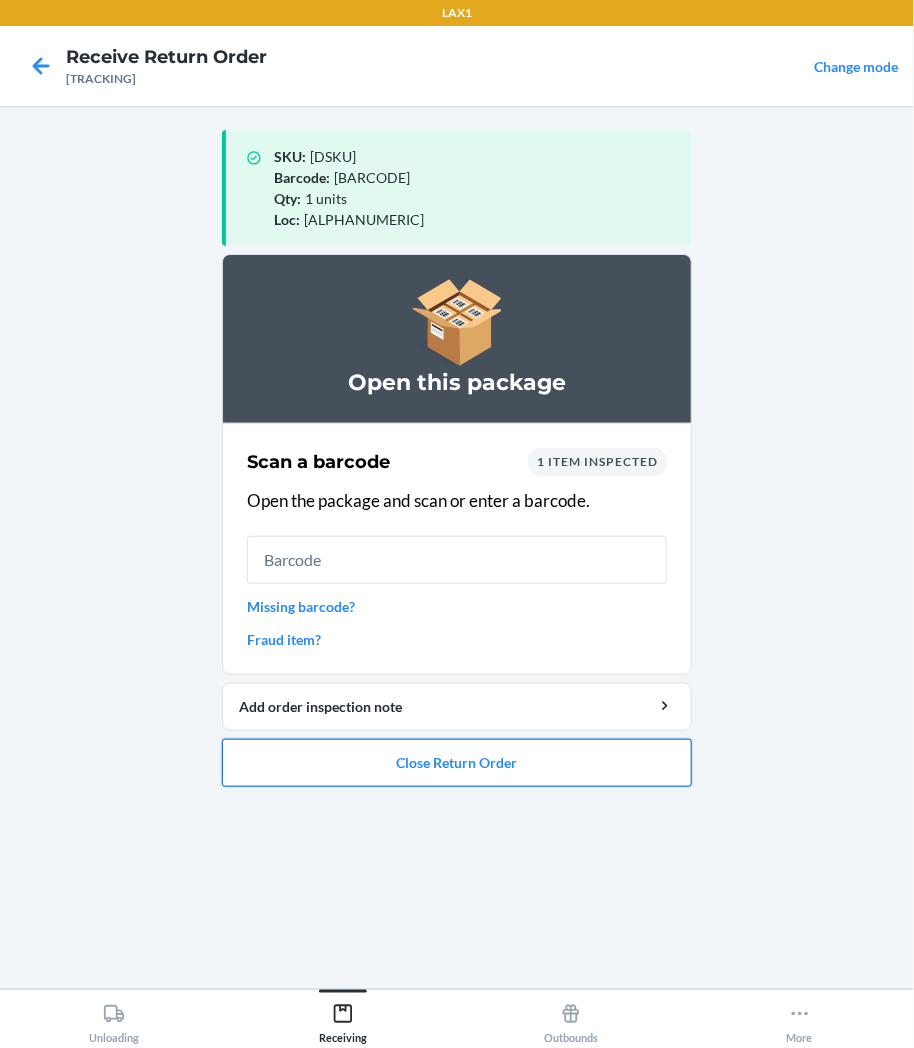 click on "Close Return Order" at bounding box center [457, 763] 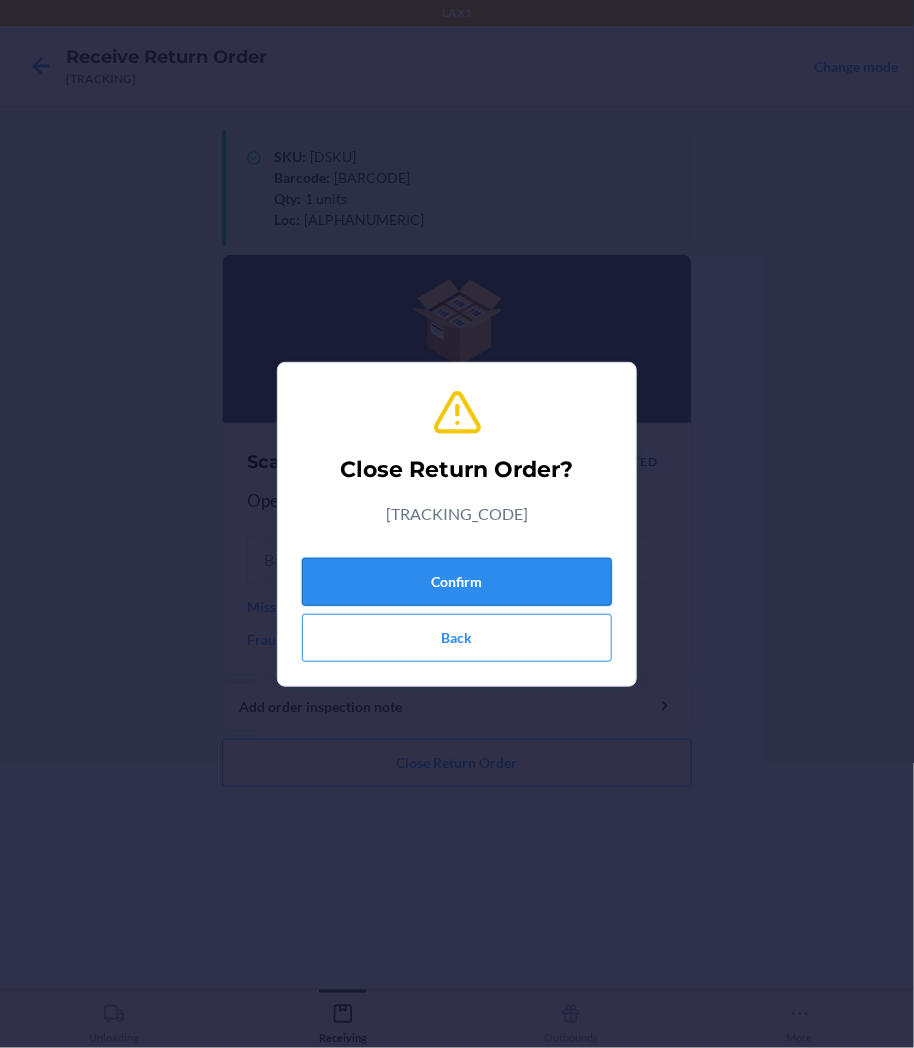 click on "Confirm" at bounding box center (457, 582) 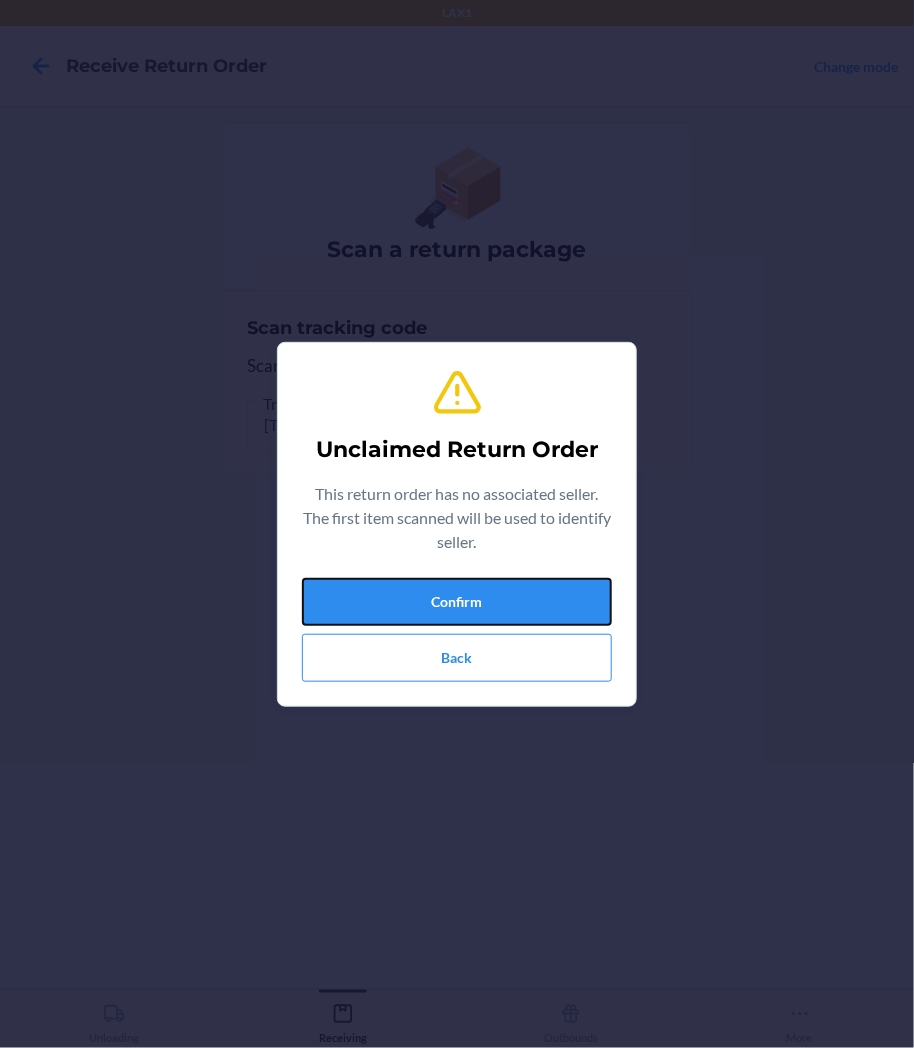 click on "Confirm" at bounding box center [457, 602] 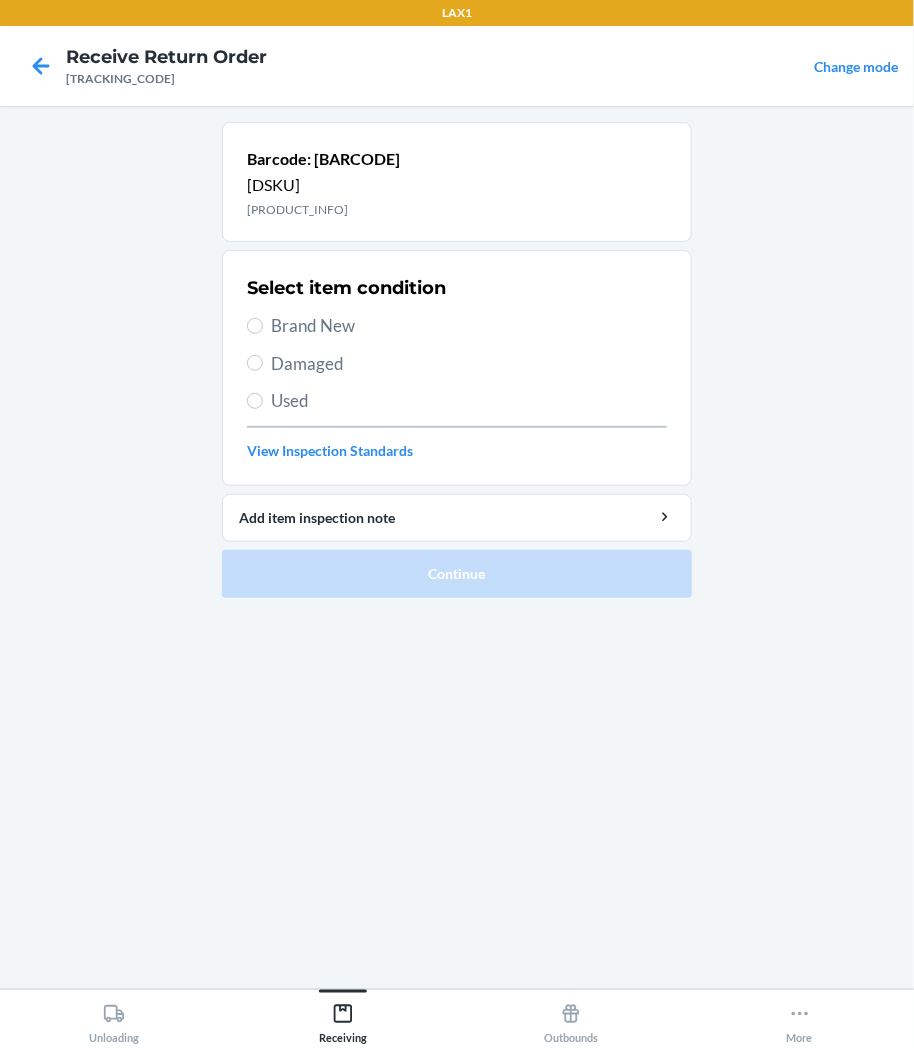 click on "Select item condition Brand New Damaged Used View Inspection Standards" at bounding box center [457, 368] 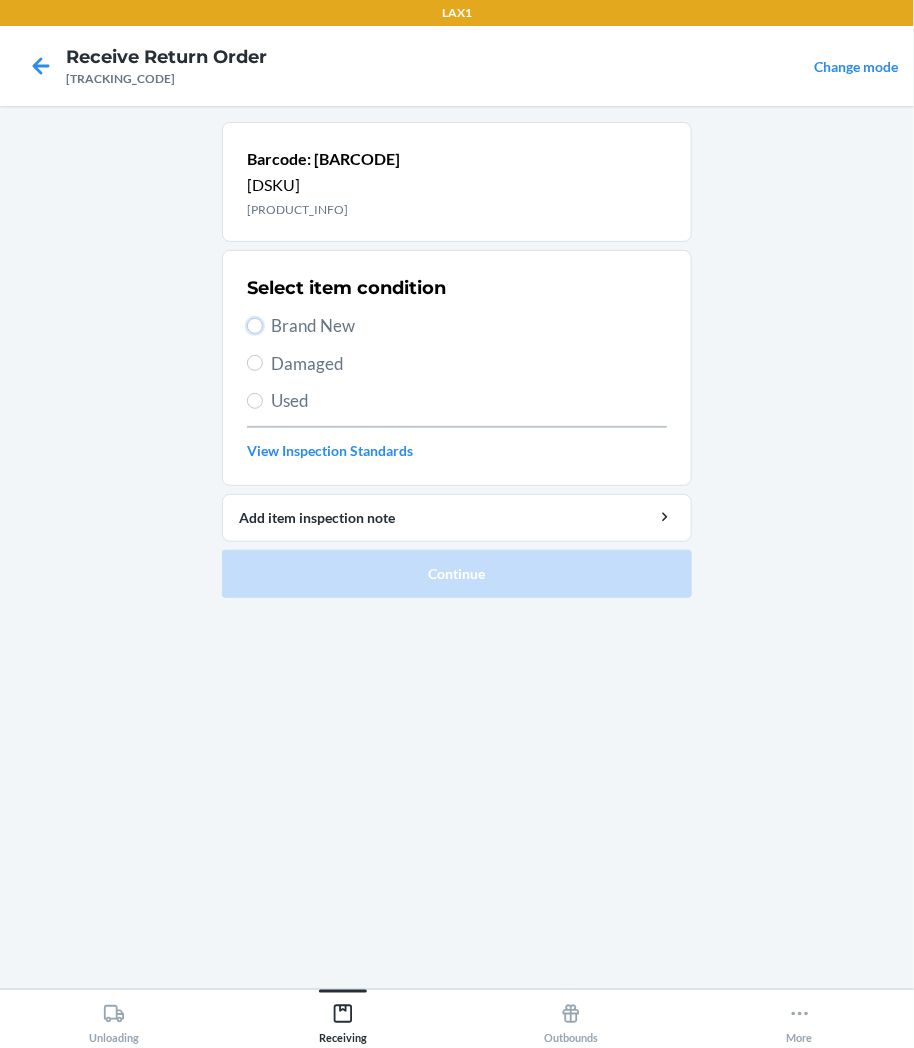 click on "Brand New" at bounding box center (255, 326) 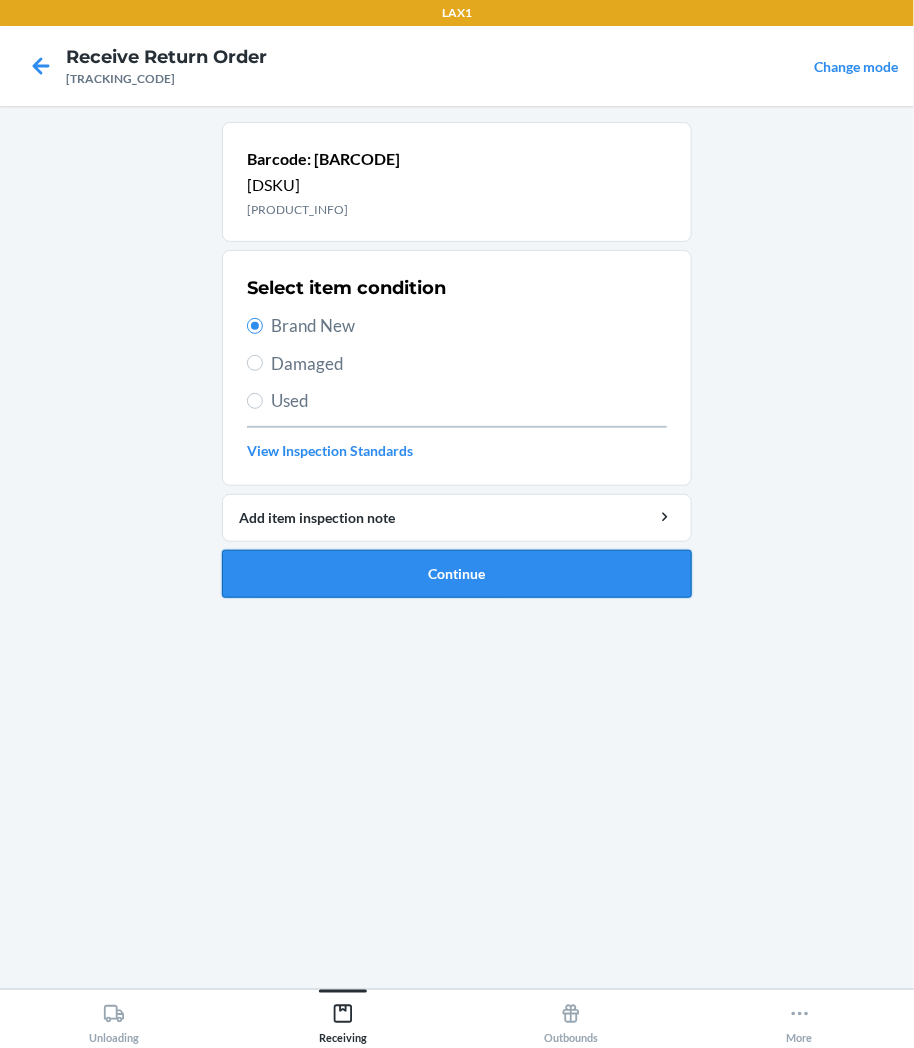 click on "Continue" at bounding box center [457, 574] 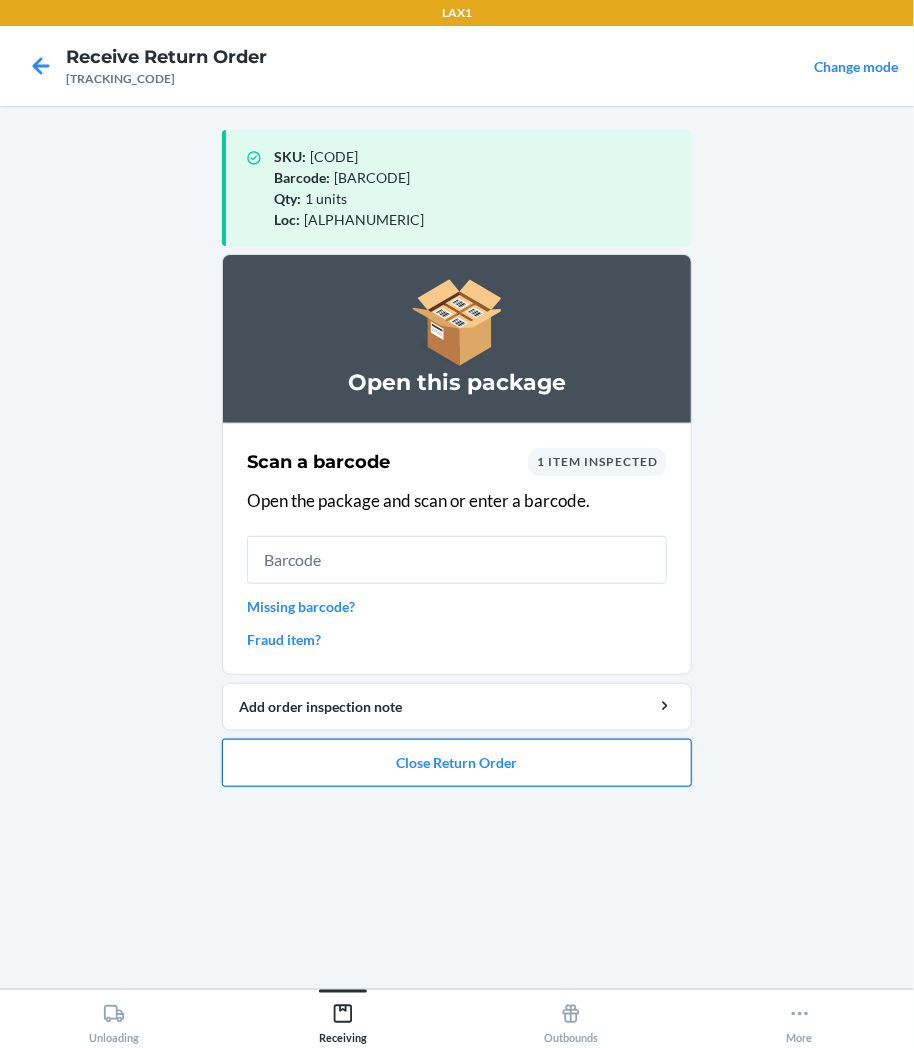 click on "Close Return Order" at bounding box center (457, 763) 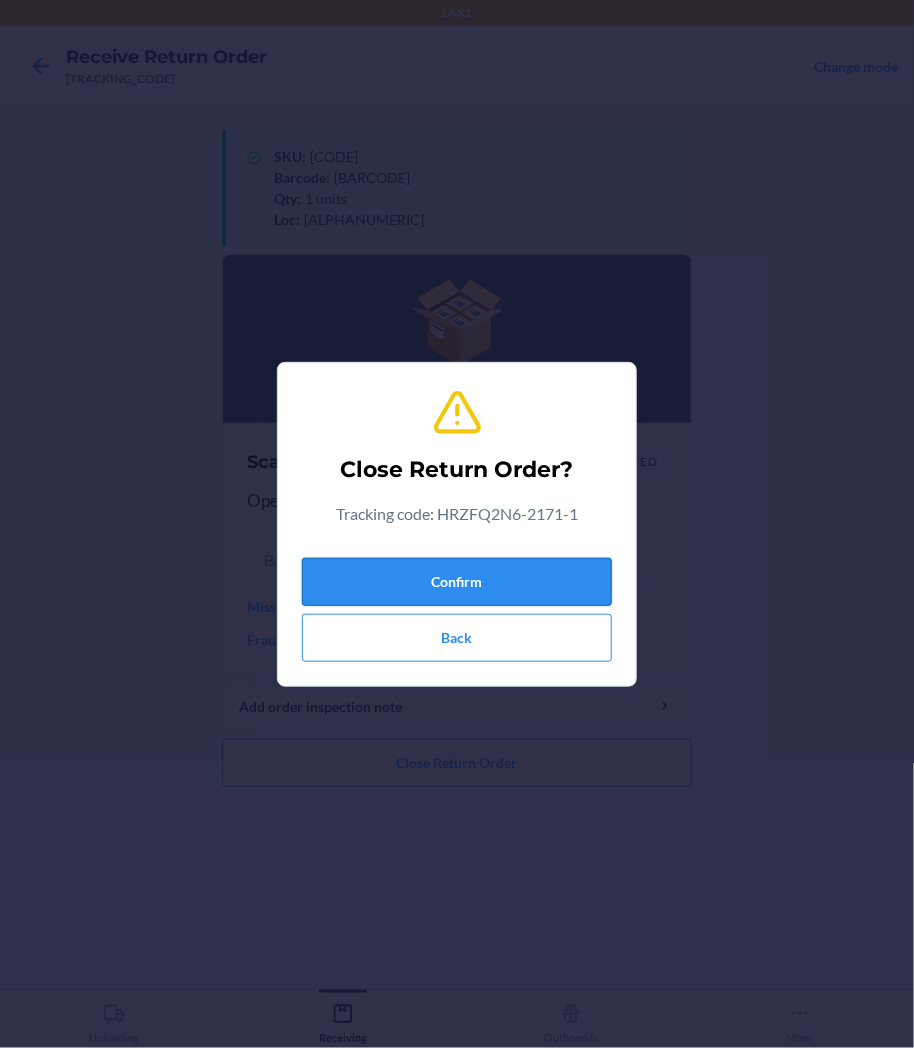 click on "Confirm" at bounding box center (457, 582) 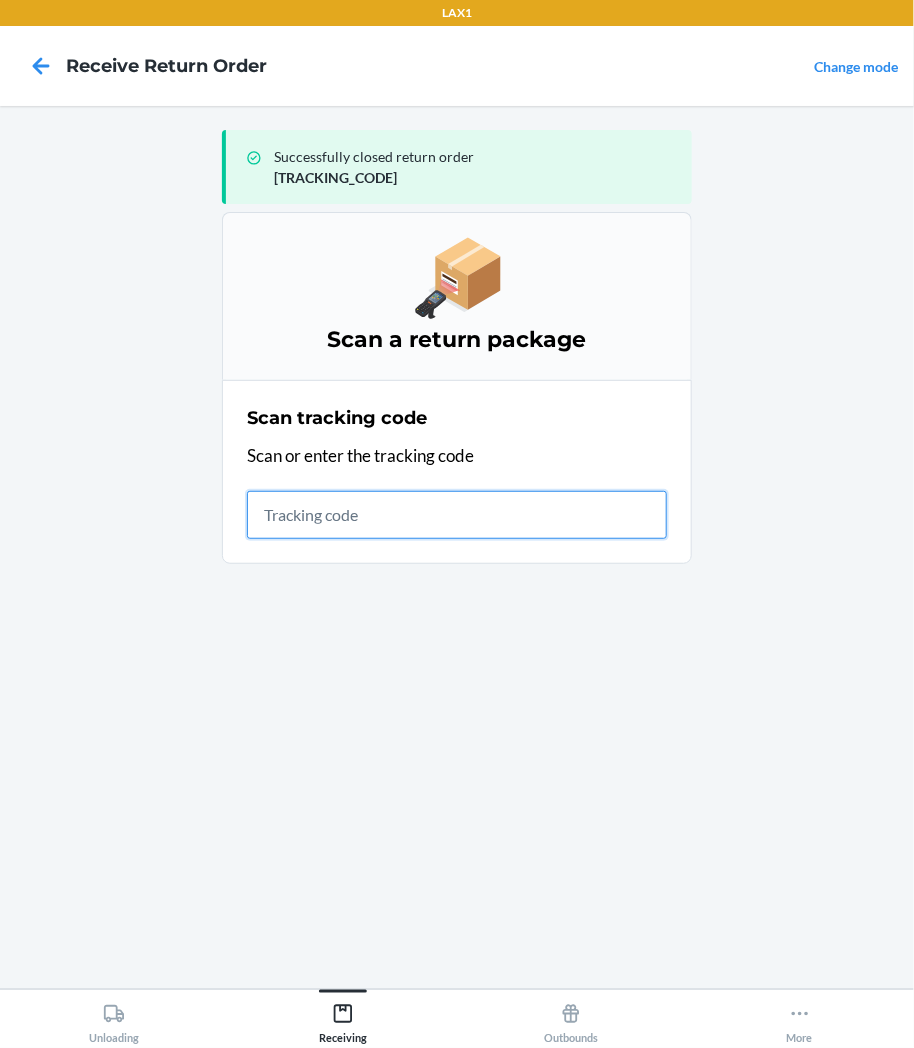 click at bounding box center [457, 515] 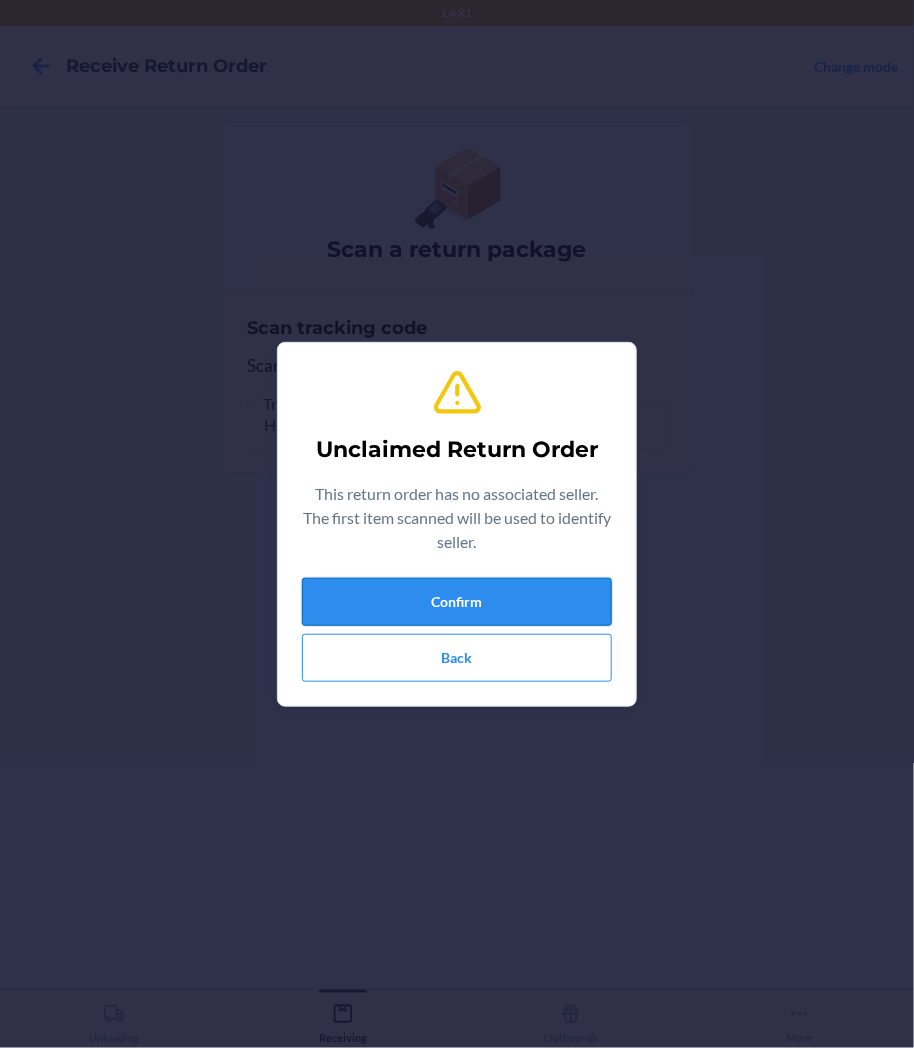 click on "Confirm" at bounding box center [457, 602] 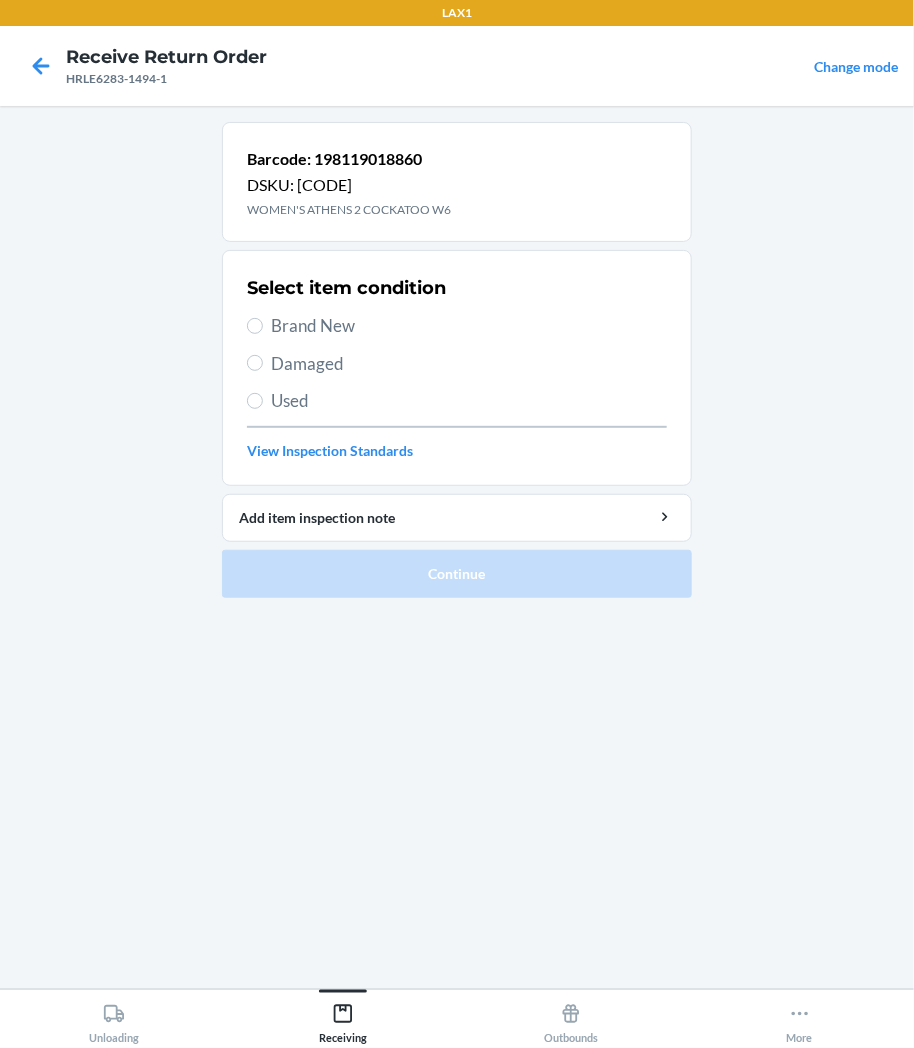 click on "Damaged" at bounding box center [457, 364] 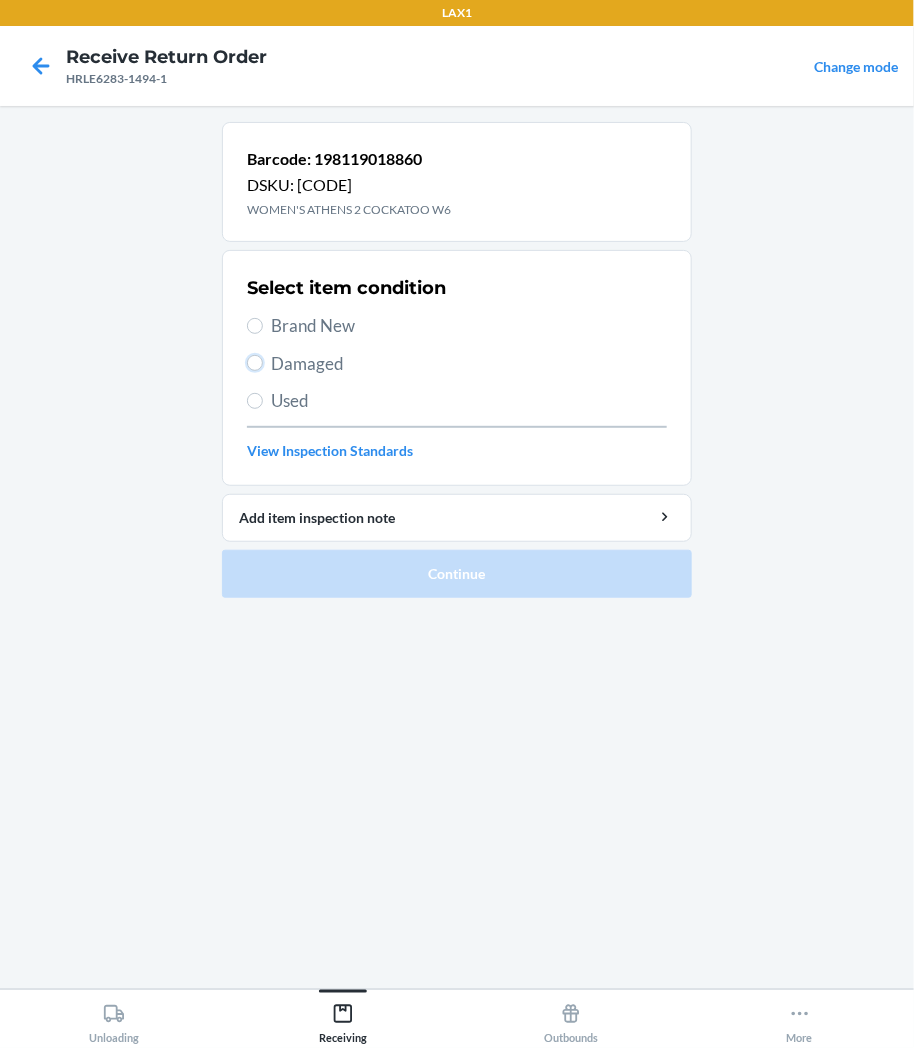 click on "Damaged" at bounding box center [255, 363] 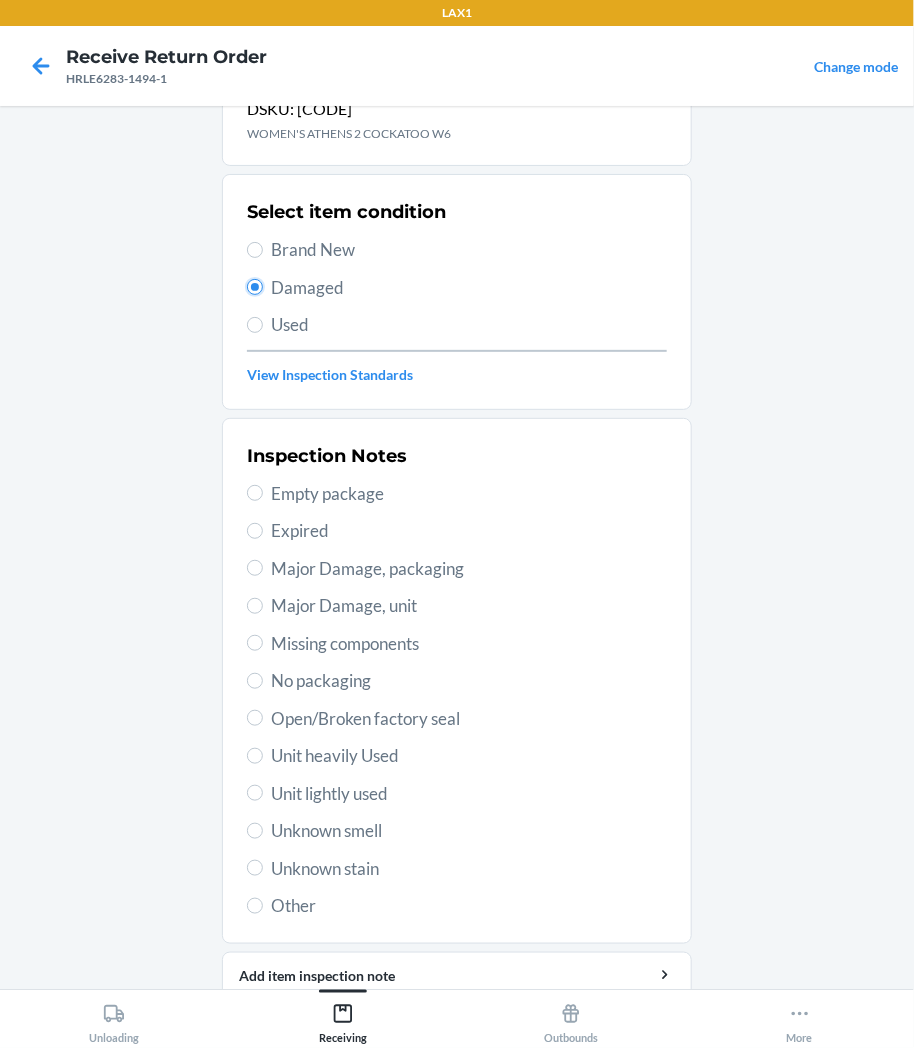 scroll, scrollTop: 157, scrollLeft: 0, axis: vertical 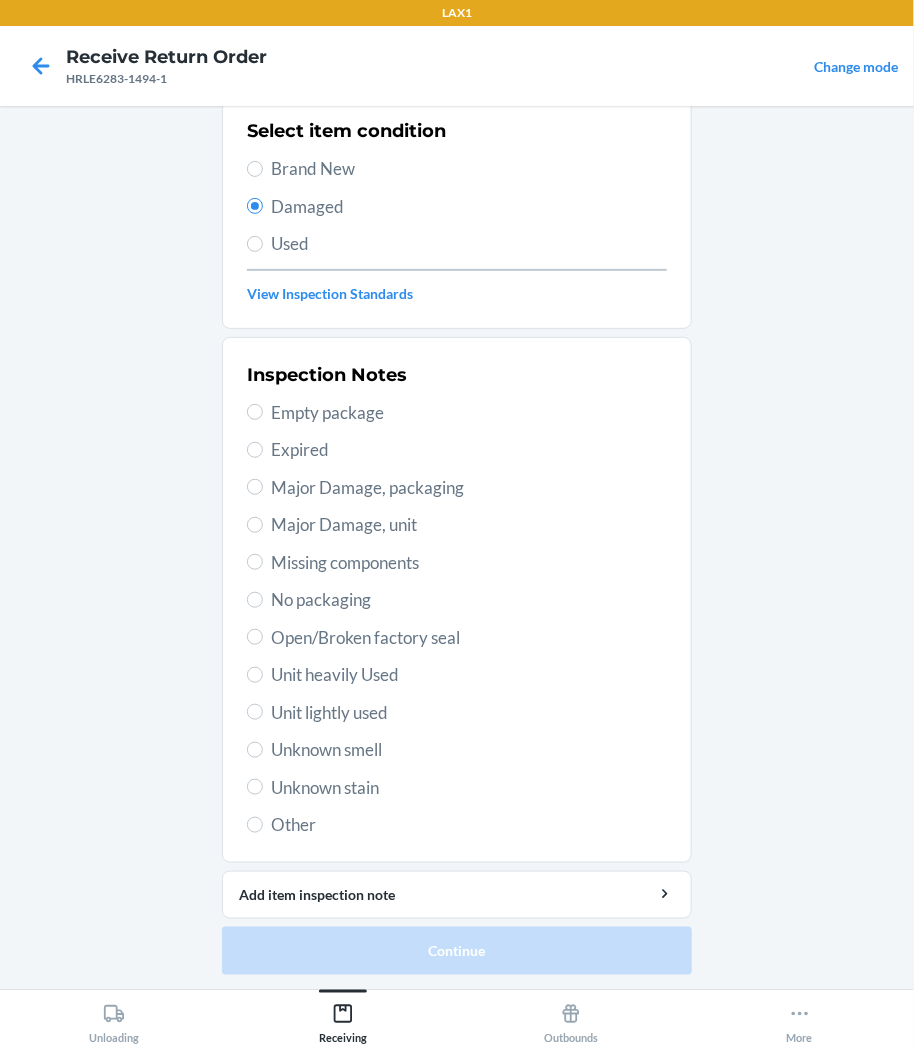 click on "Unit lightly used" at bounding box center (469, 713) 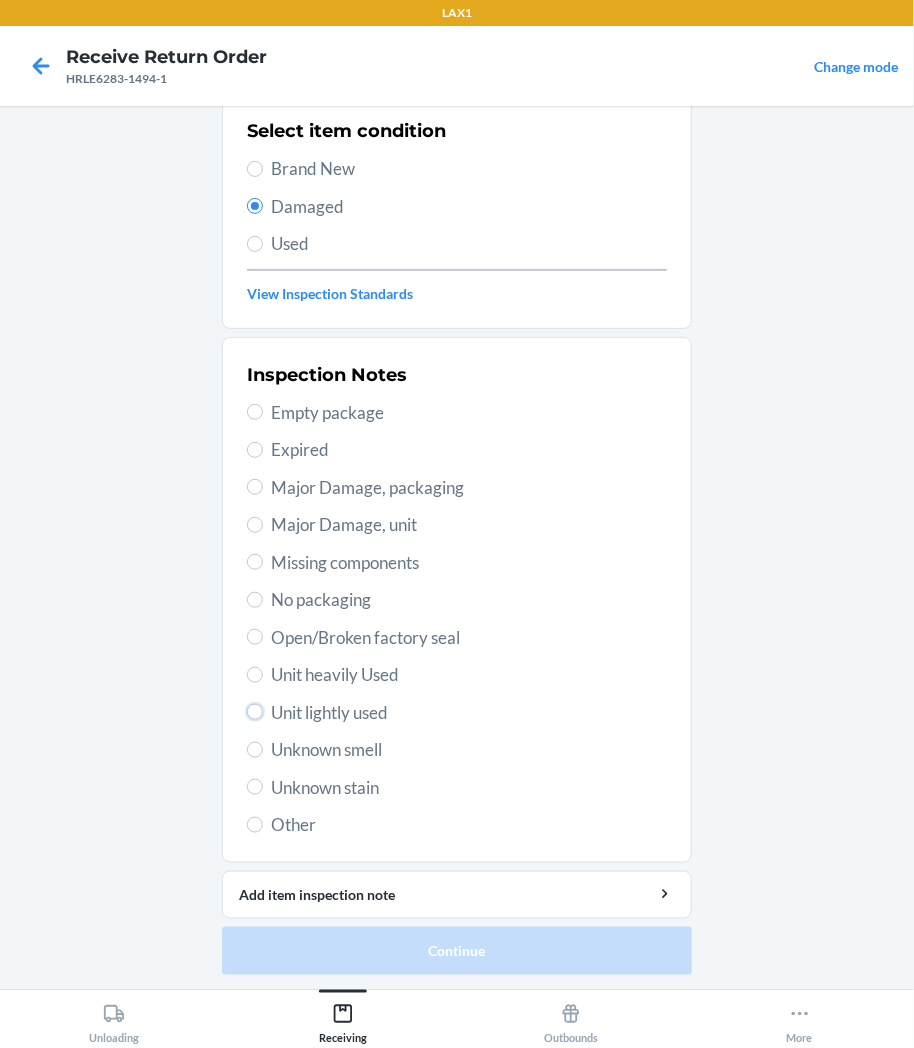 click on "Unit lightly used" at bounding box center (255, 712) 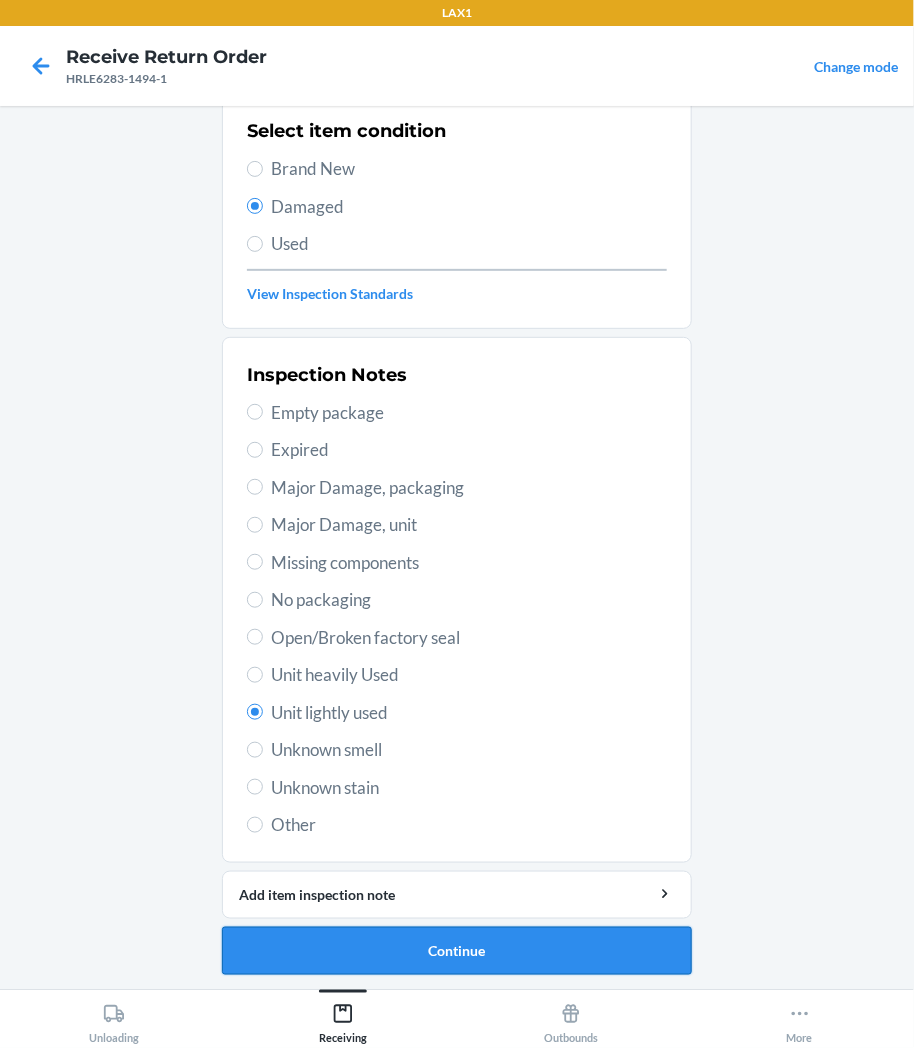 click on "Continue" at bounding box center [457, 951] 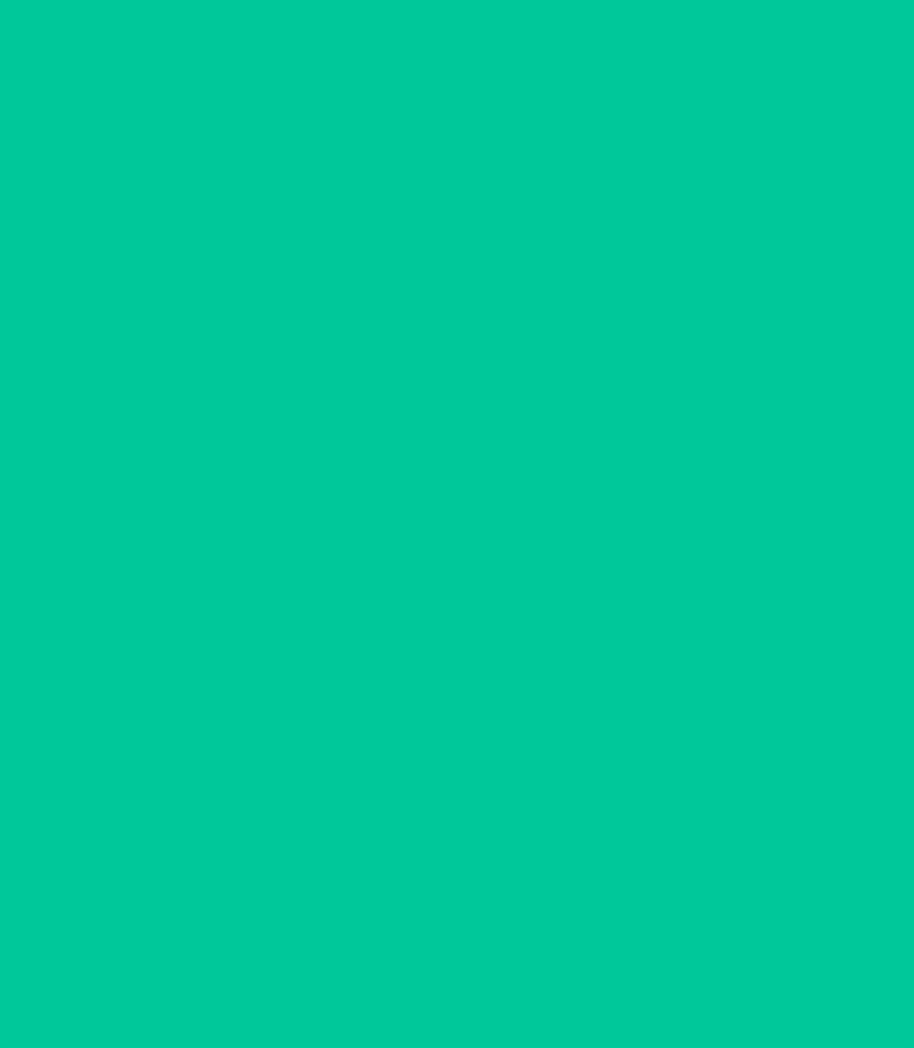scroll, scrollTop: 0, scrollLeft: 0, axis: both 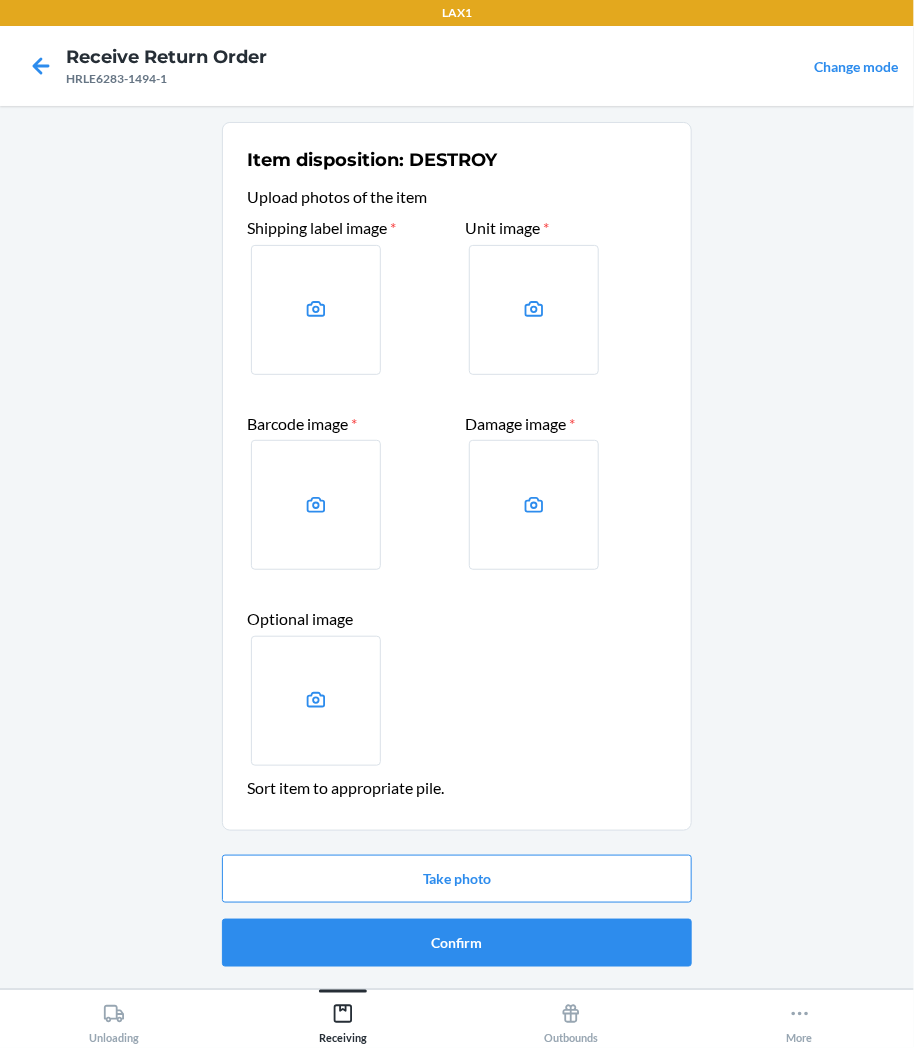 click on "Take photo Confirm" at bounding box center (457, 911) 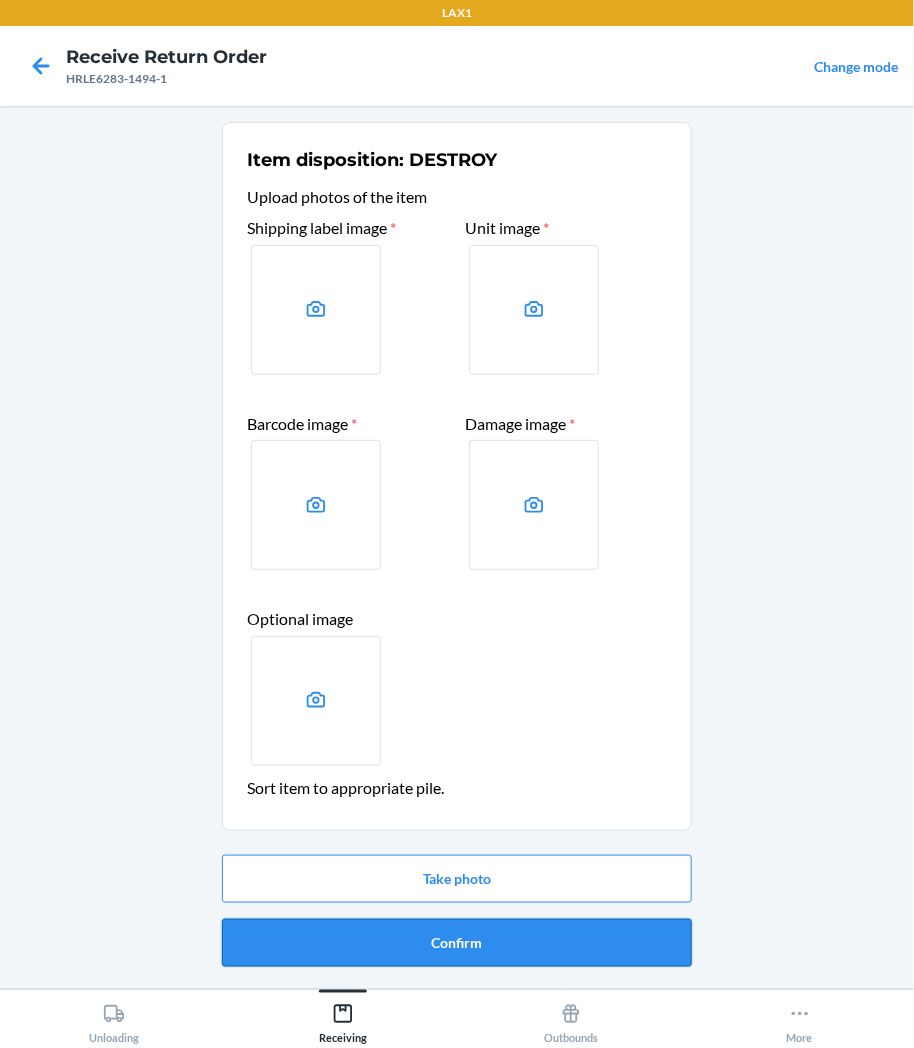 click on "Confirm" at bounding box center [457, 943] 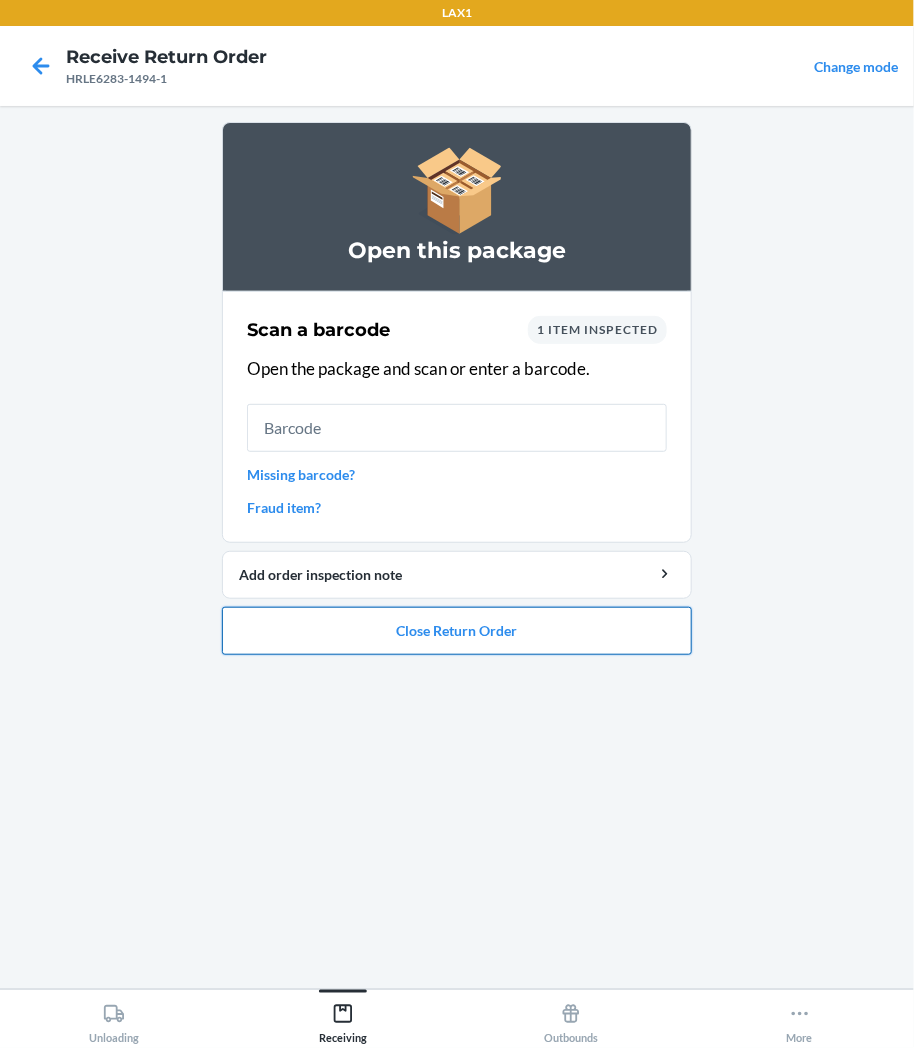 click on "Close Return Order" at bounding box center [457, 631] 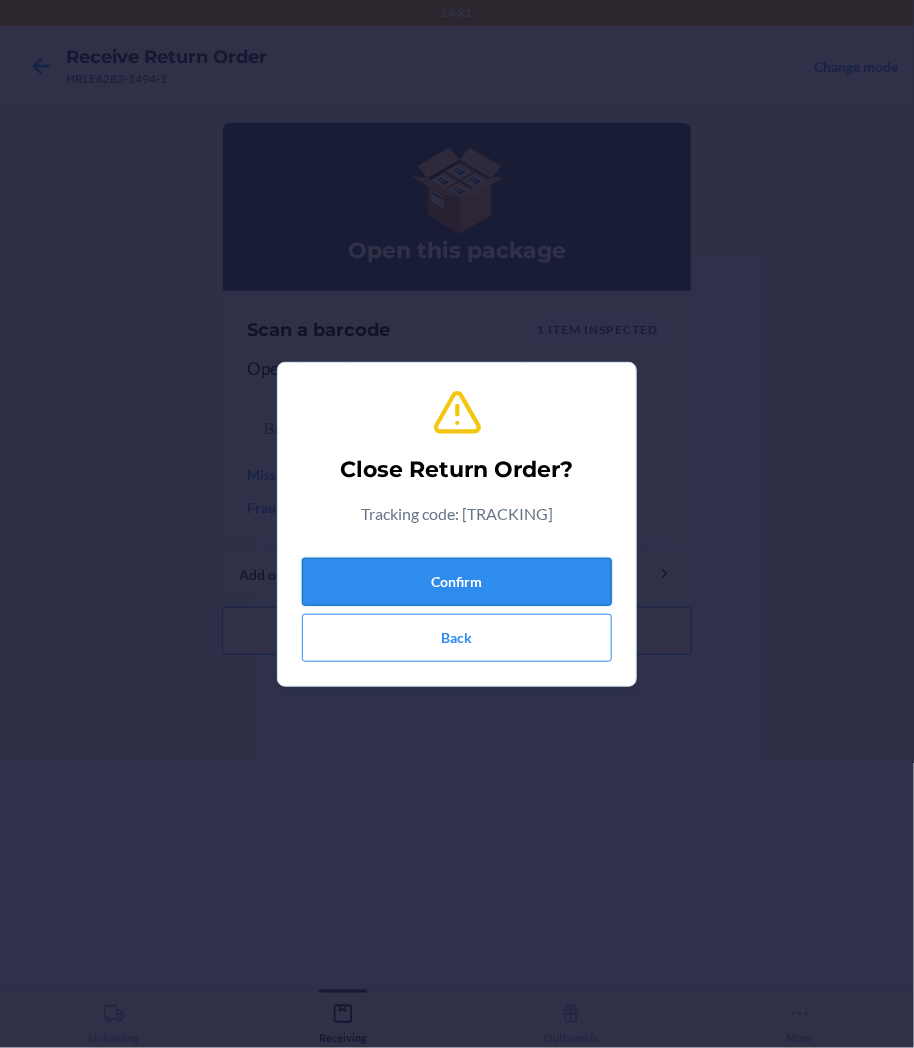 click on "Confirm" at bounding box center [457, 582] 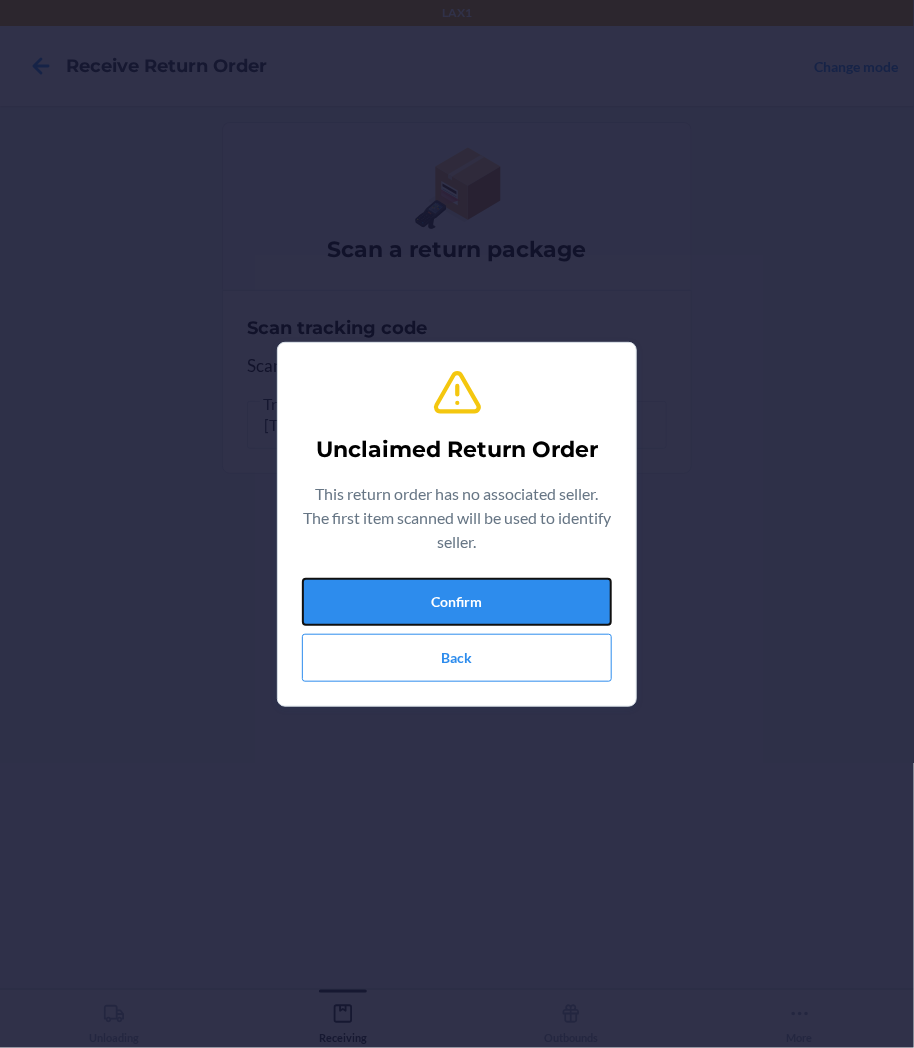 click on "Confirm" at bounding box center [457, 602] 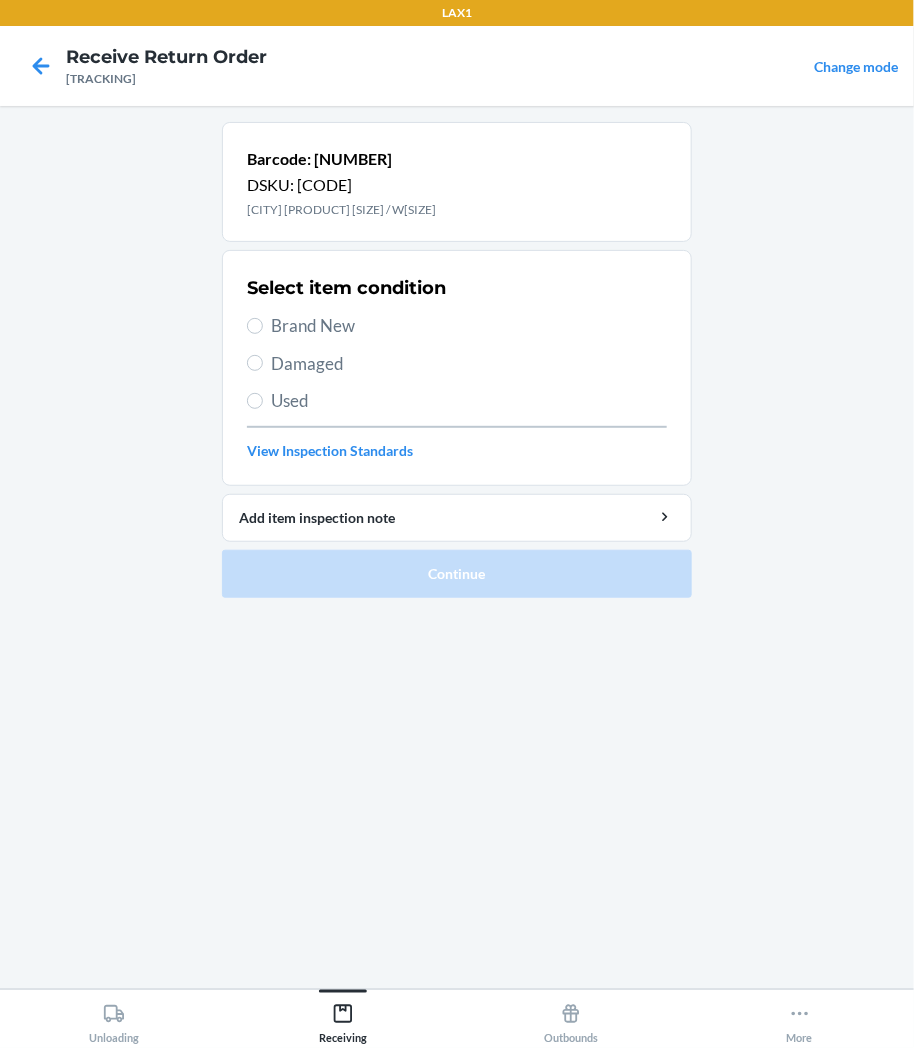 click on "Damaged" at bounding box center (469, 364) 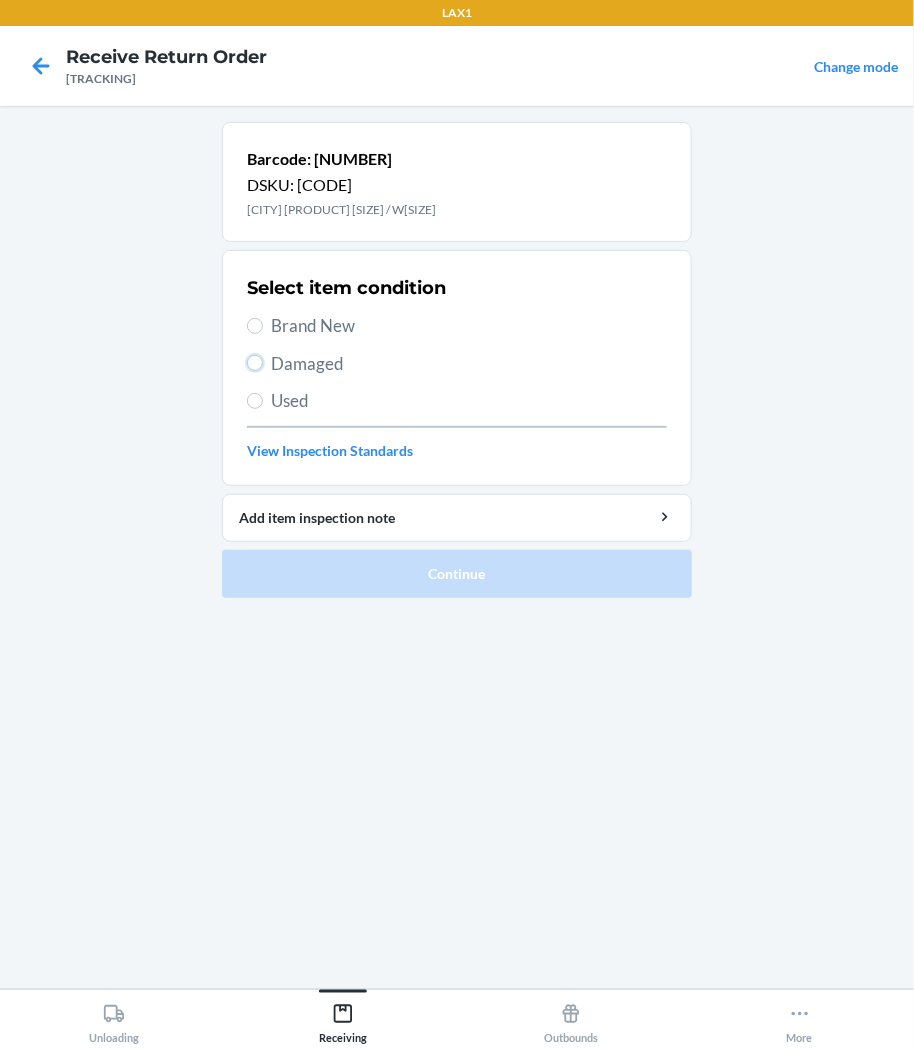 click on "Damaged" at bounding box center [255, 363] 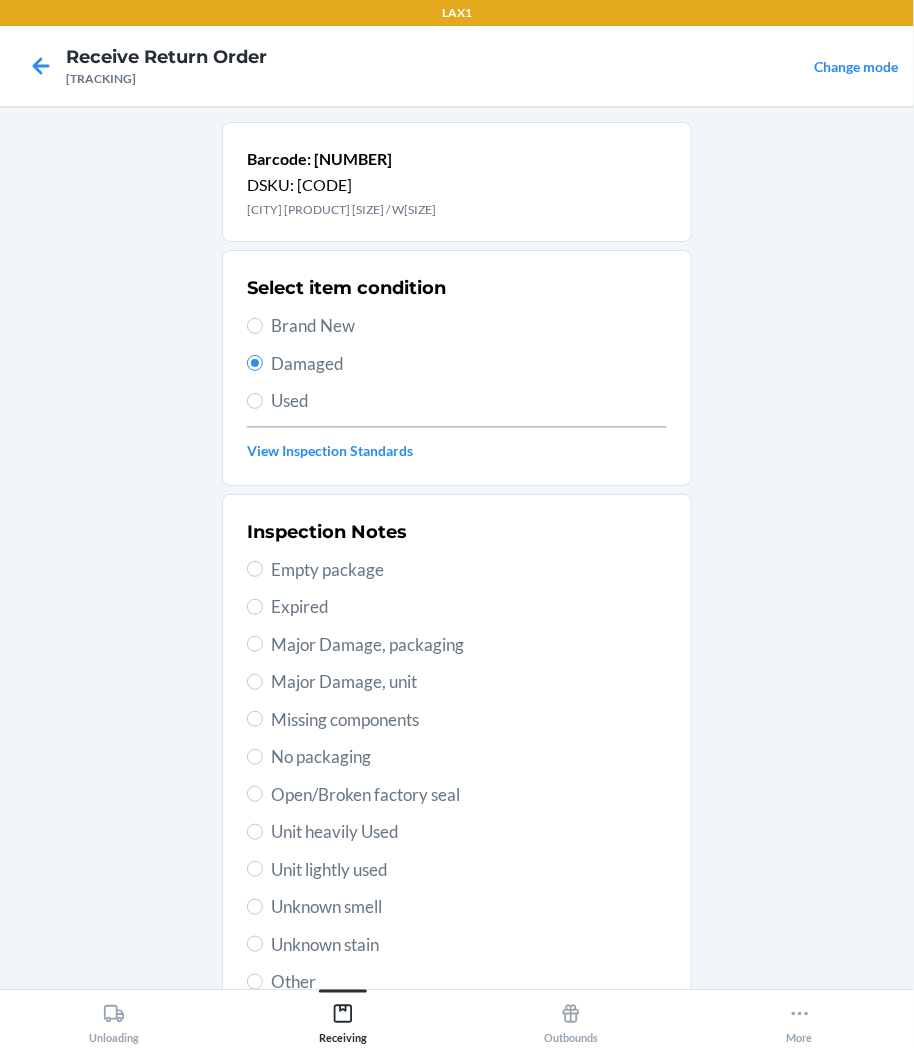 click on "Unit heavily Used" at bounding box center (469, 832) 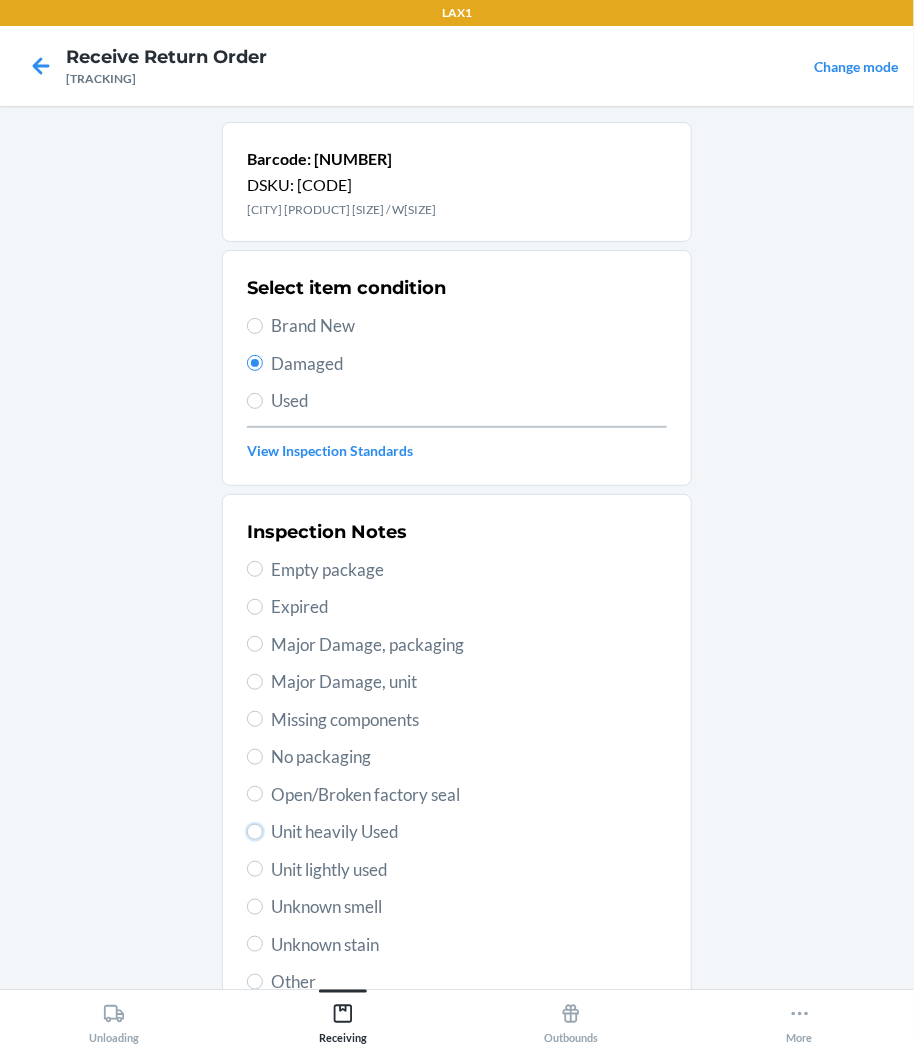 click on "Unit heavily Used" at bounding box center [255, 832] 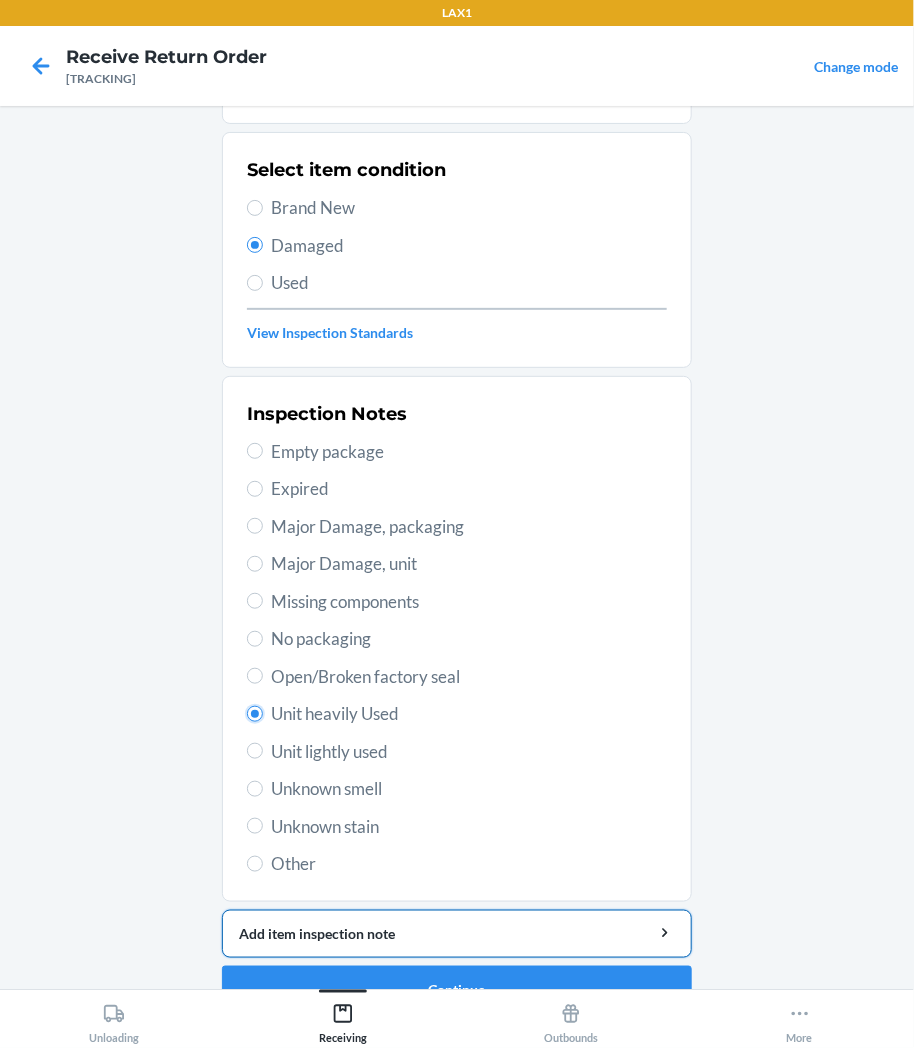 scroll, scrollTop: 157, scrollLeft: 0, axis: vertical 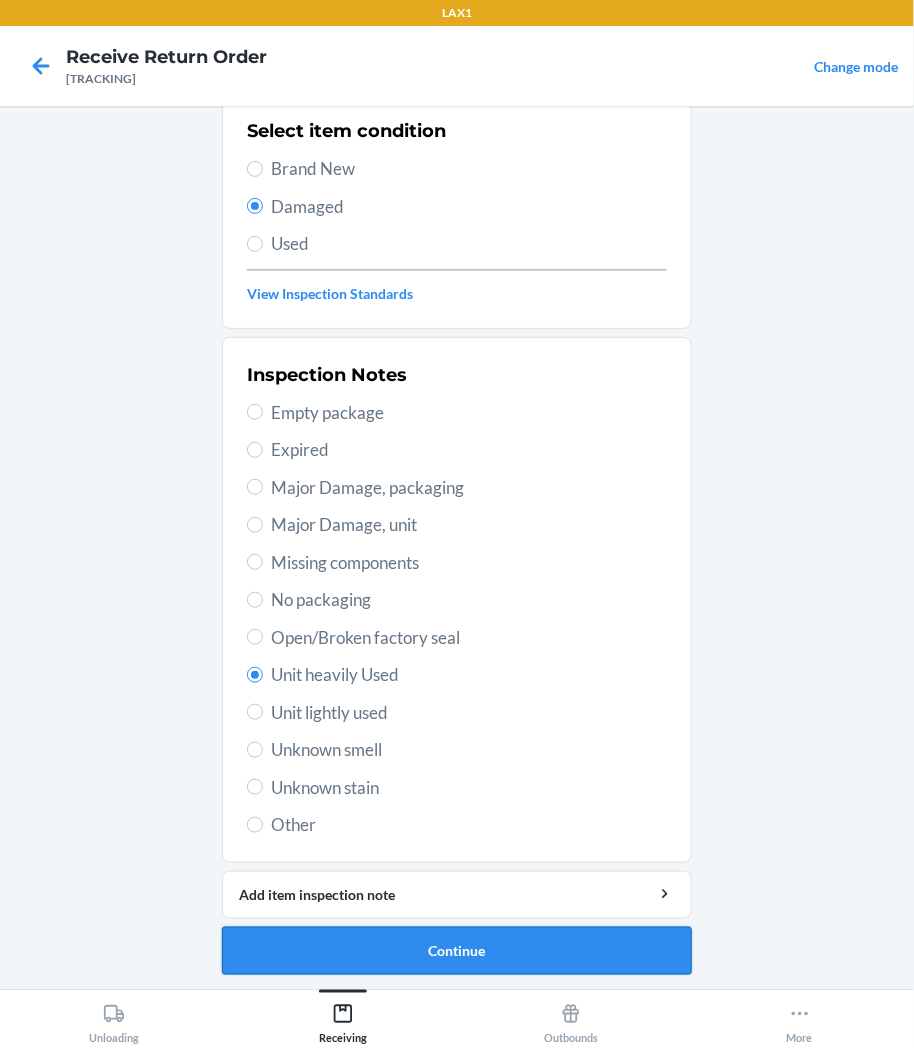 click on "Continue" at bounding box center [457, 951] 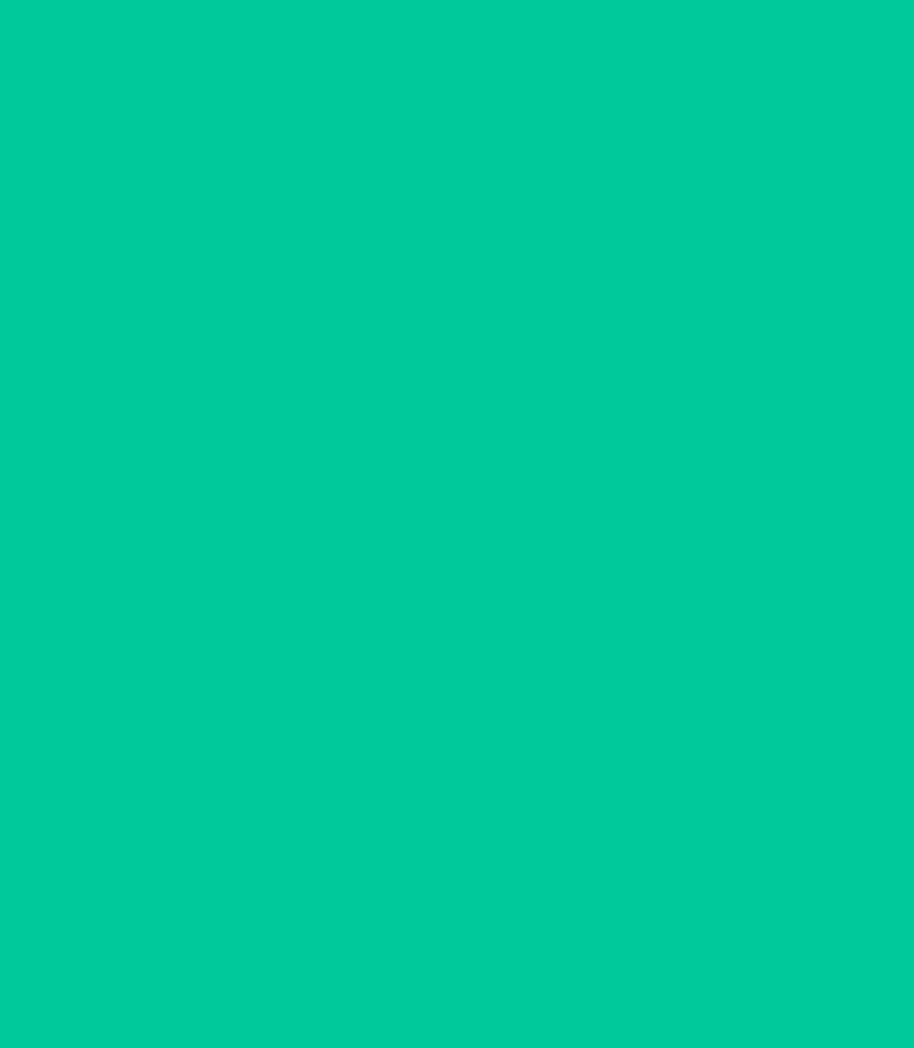 scroll, scrollTop: 0, scrollLeft: 0, axis: both 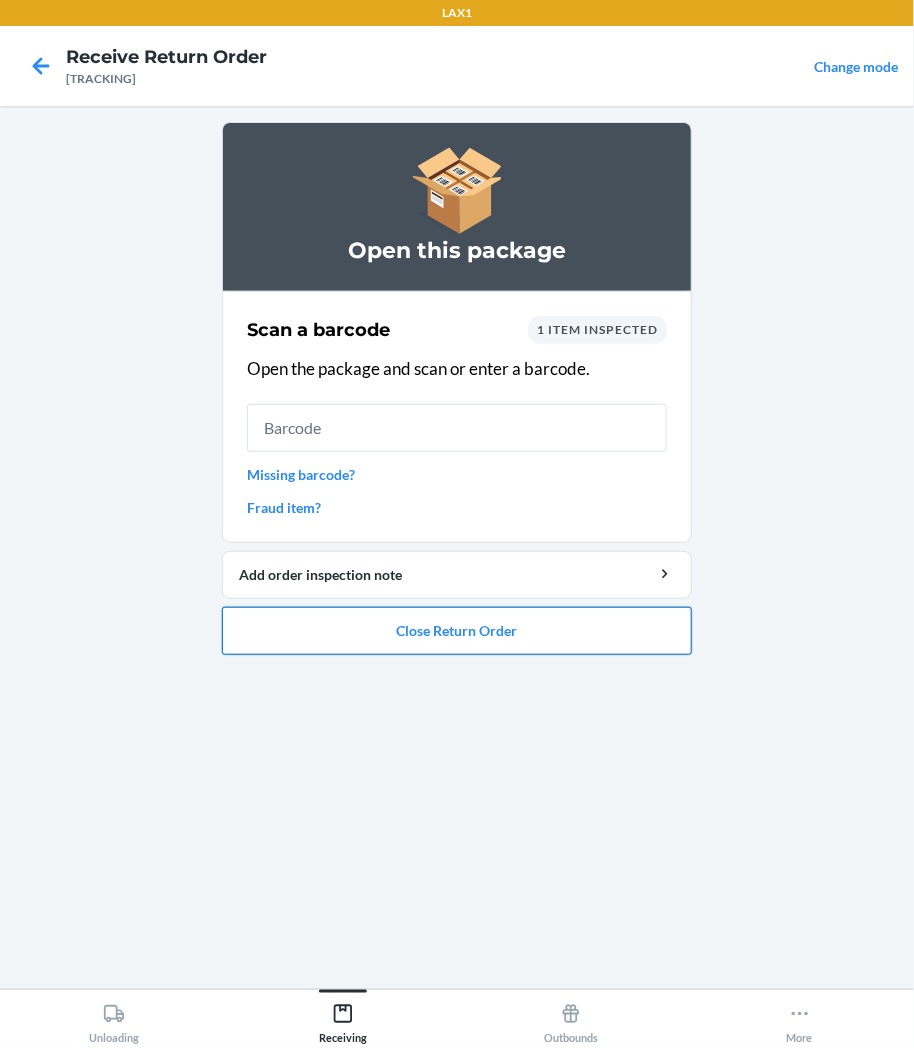 click on "Close Return Order" at bounding box center (457, 631) 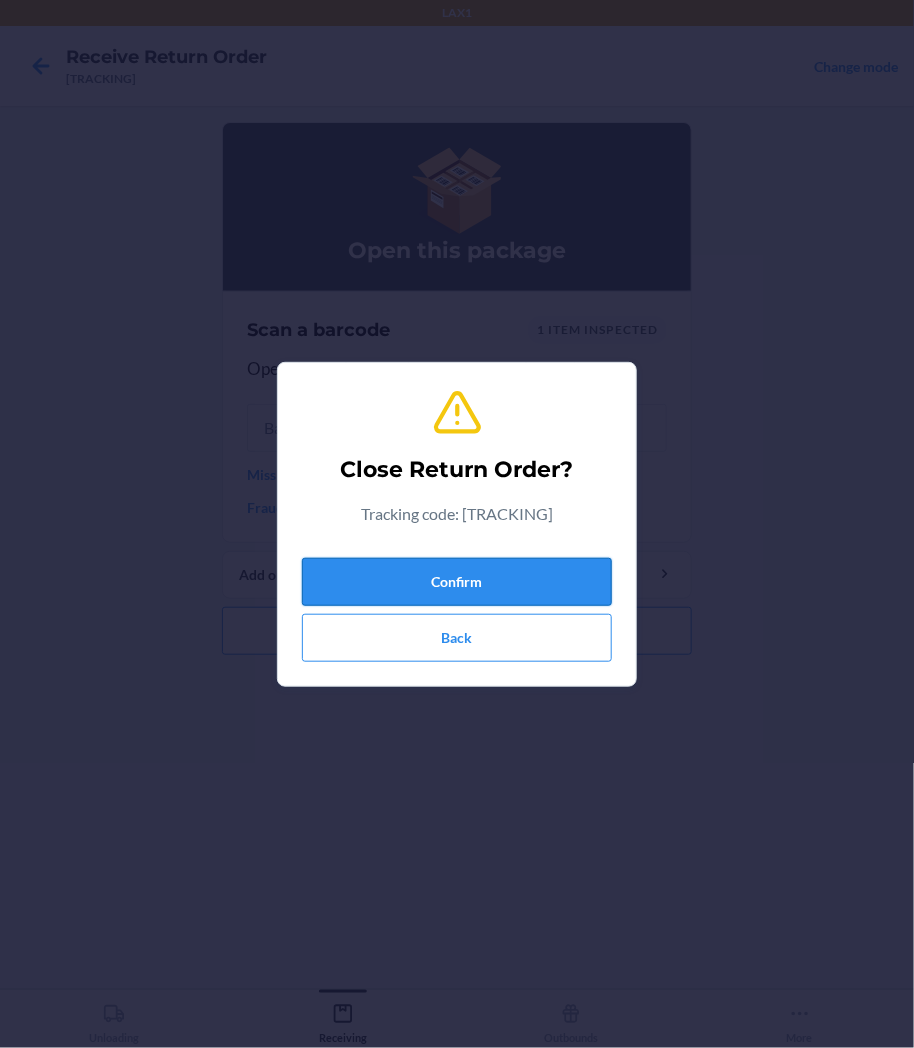 click on "Confirm" at bounding box center [457, 582] 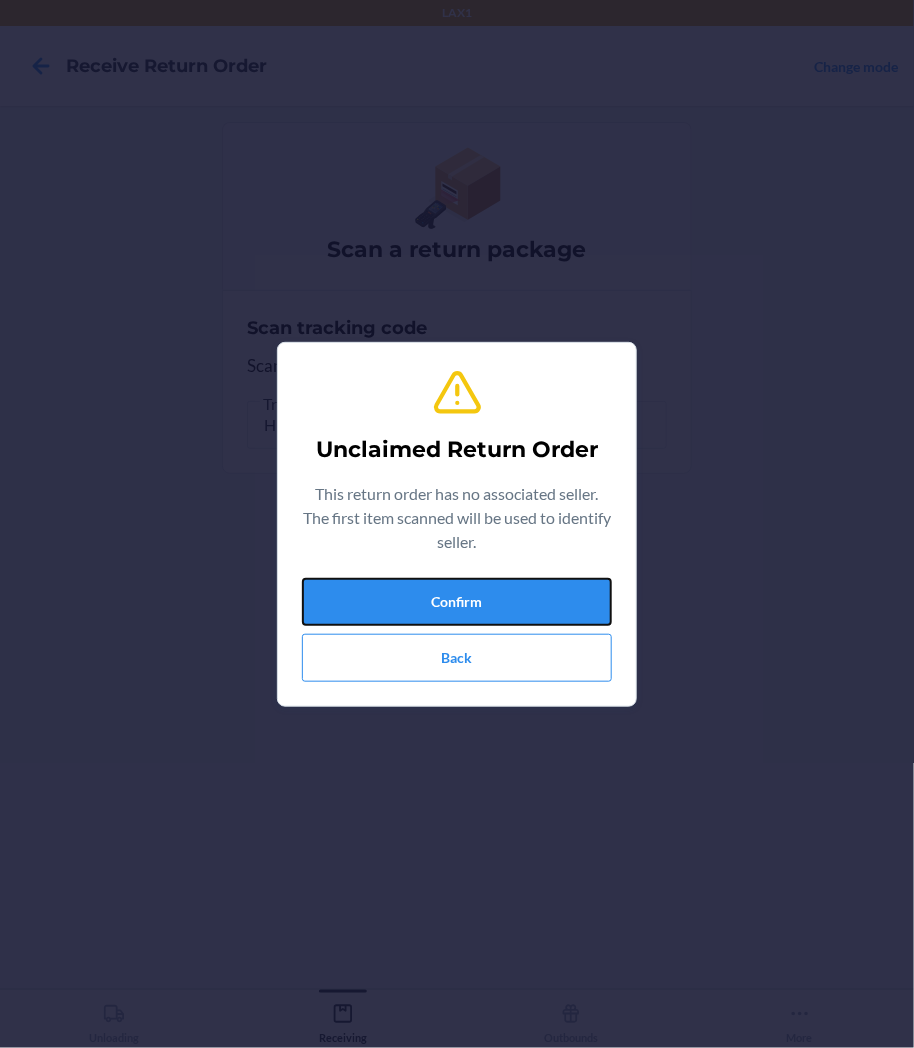 click on "Confirm" at bounding box center [457, 602] 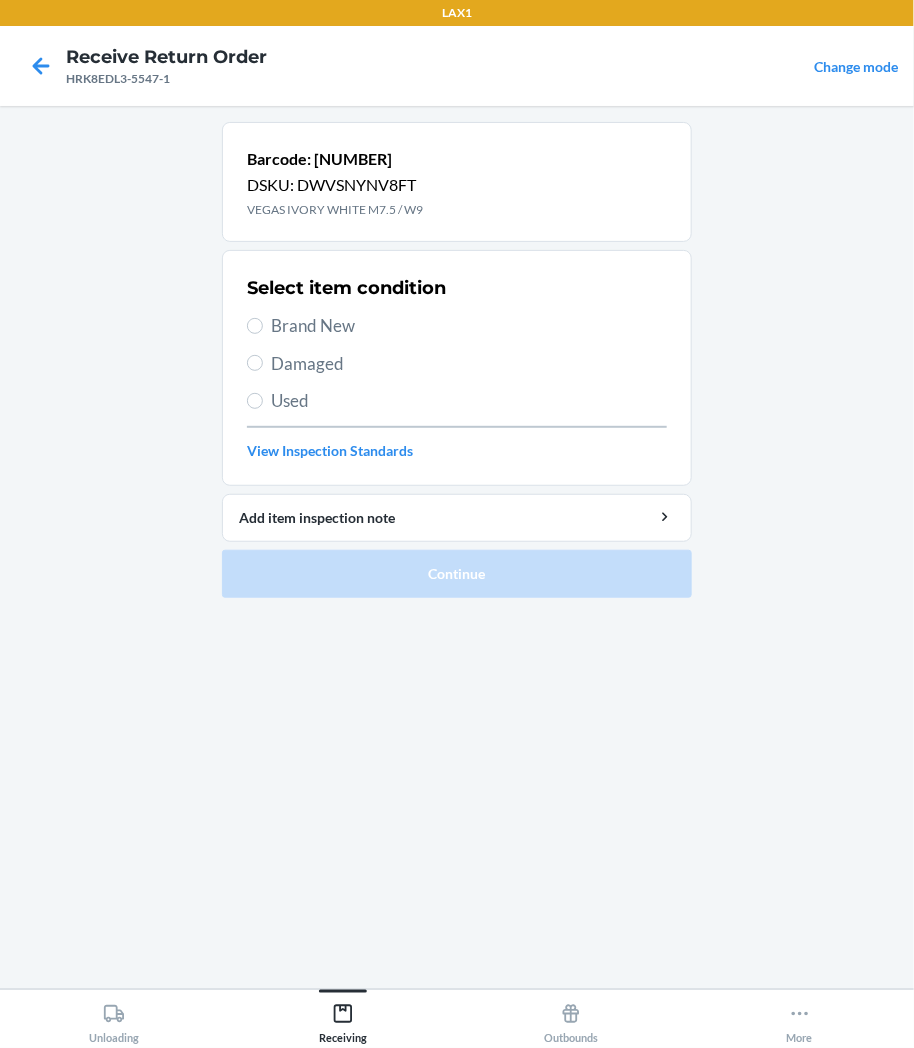 click on "Brand New" at bounding box center (469, 326) 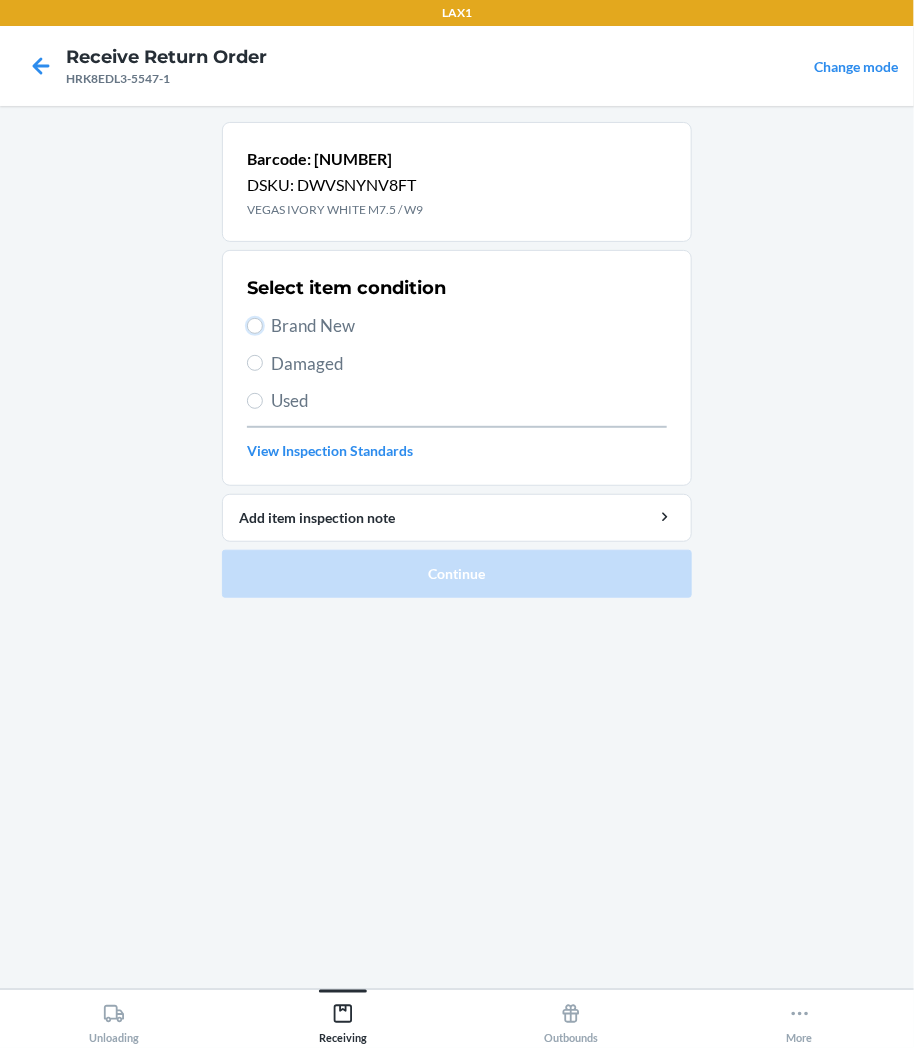 click on "Brand New" at bounding box center (255, 326) 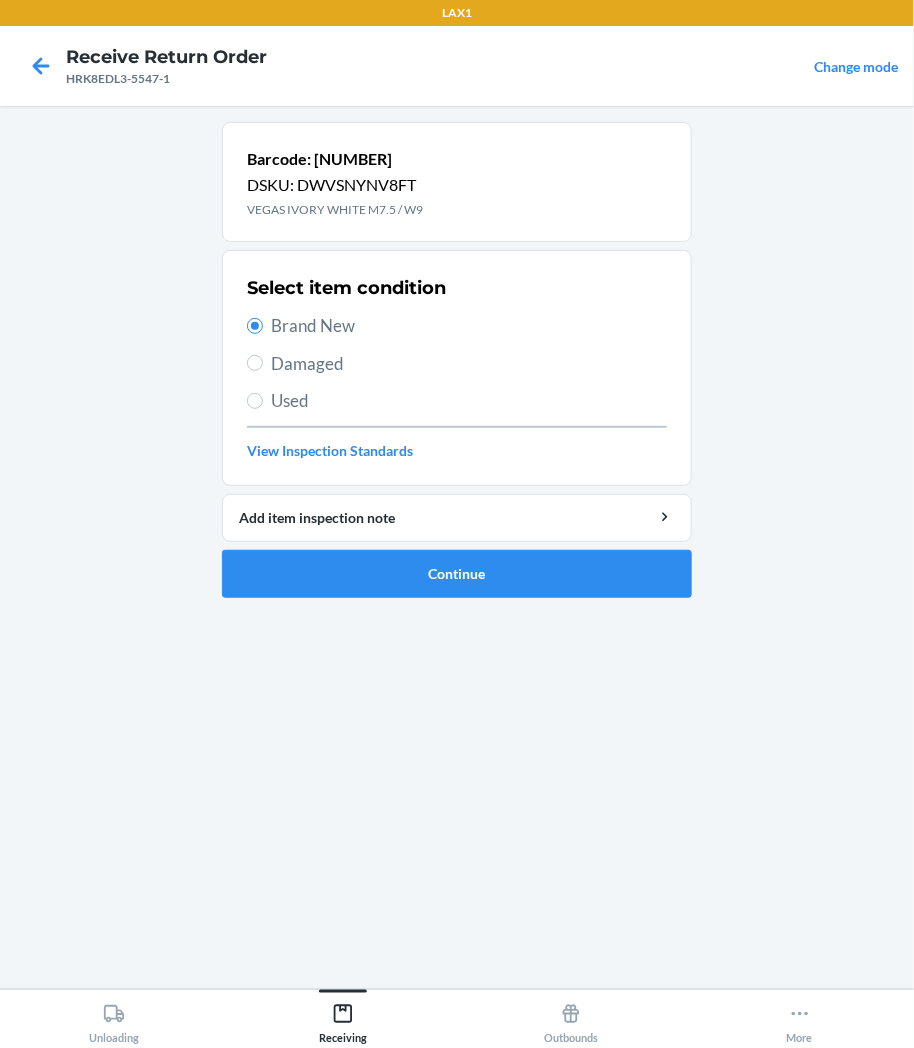 click on "Damaged" at bounding box center [469, 364] 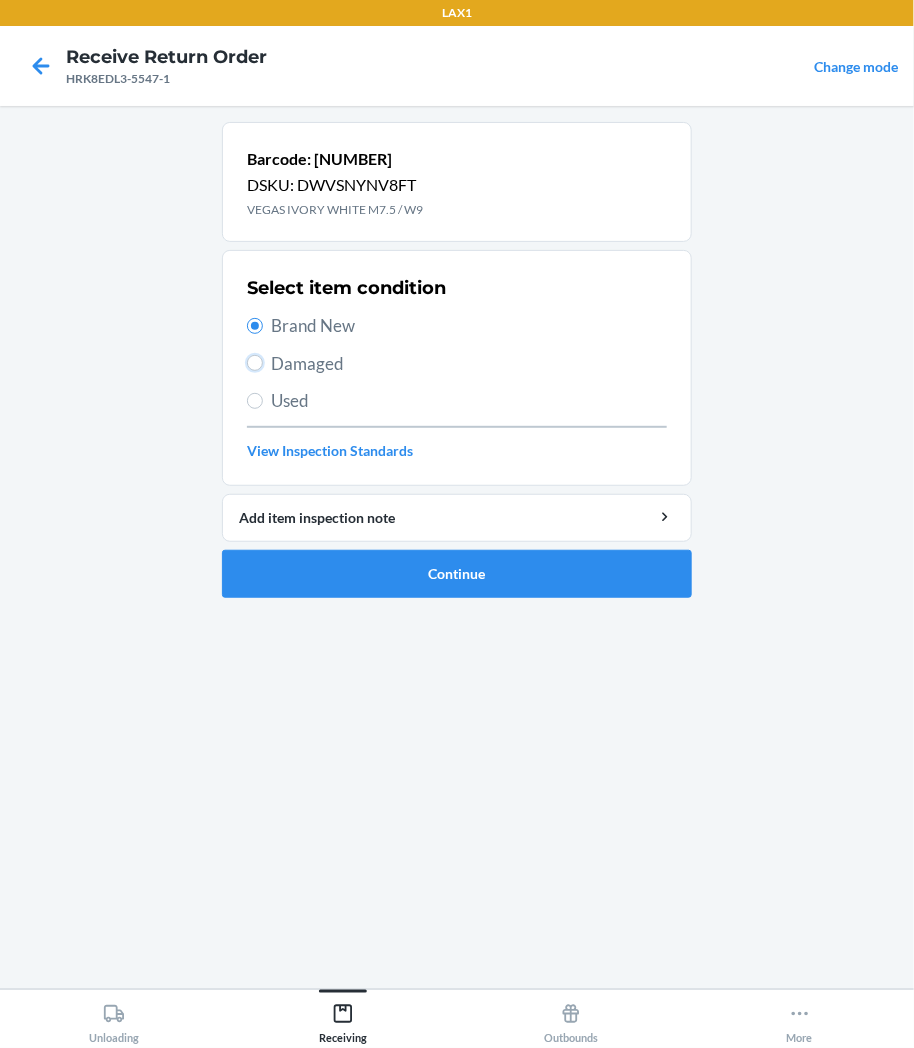 click on "Damaged" at bounding box center (255, 363) 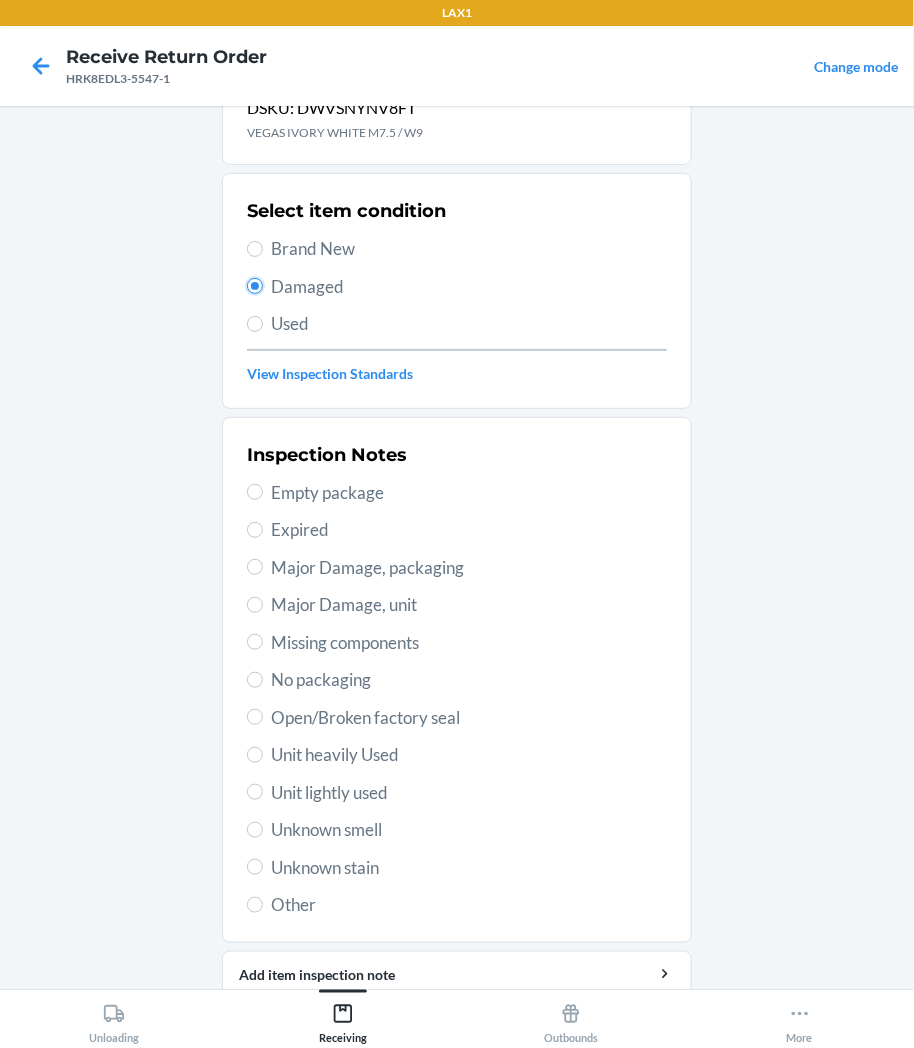 scroll, scrollTop: 157, scrollLeft: 0, axis: vertical 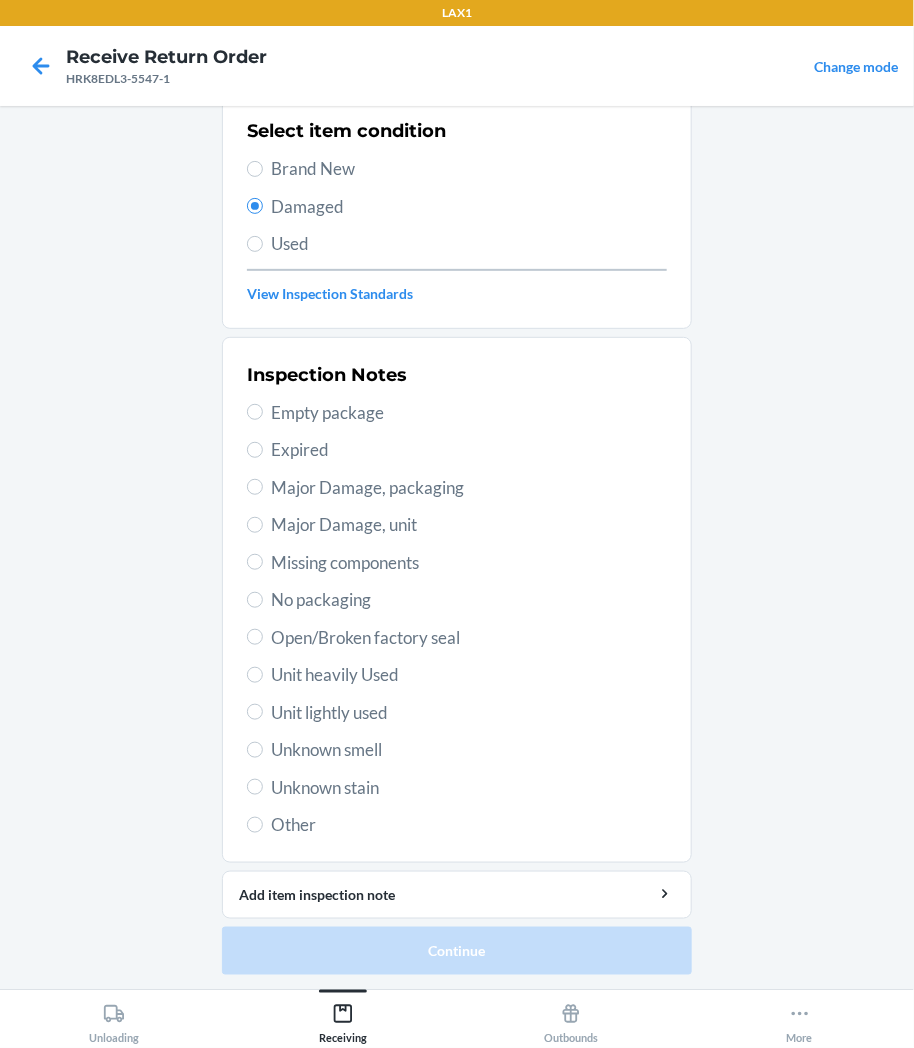 click on "Unknown smell" at bounding box center (469, 750) 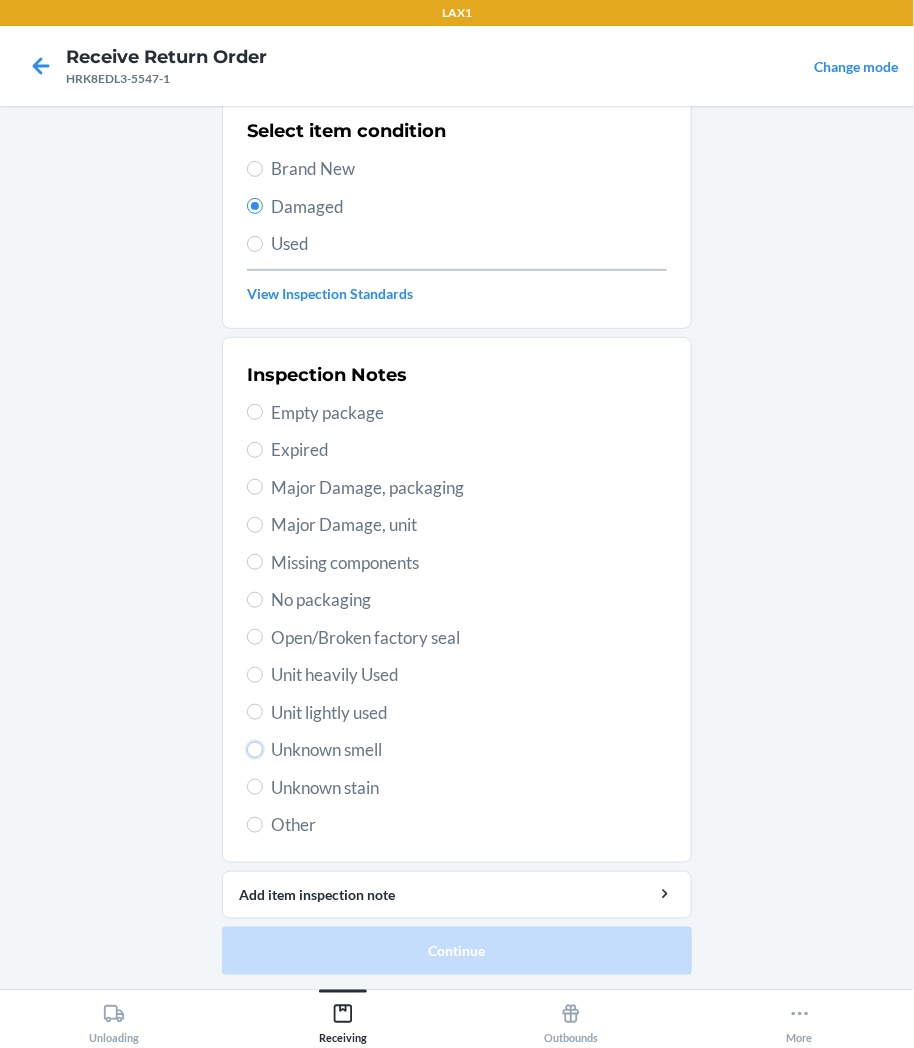 click on "Unknown smell" at bounding box center (255, 750) 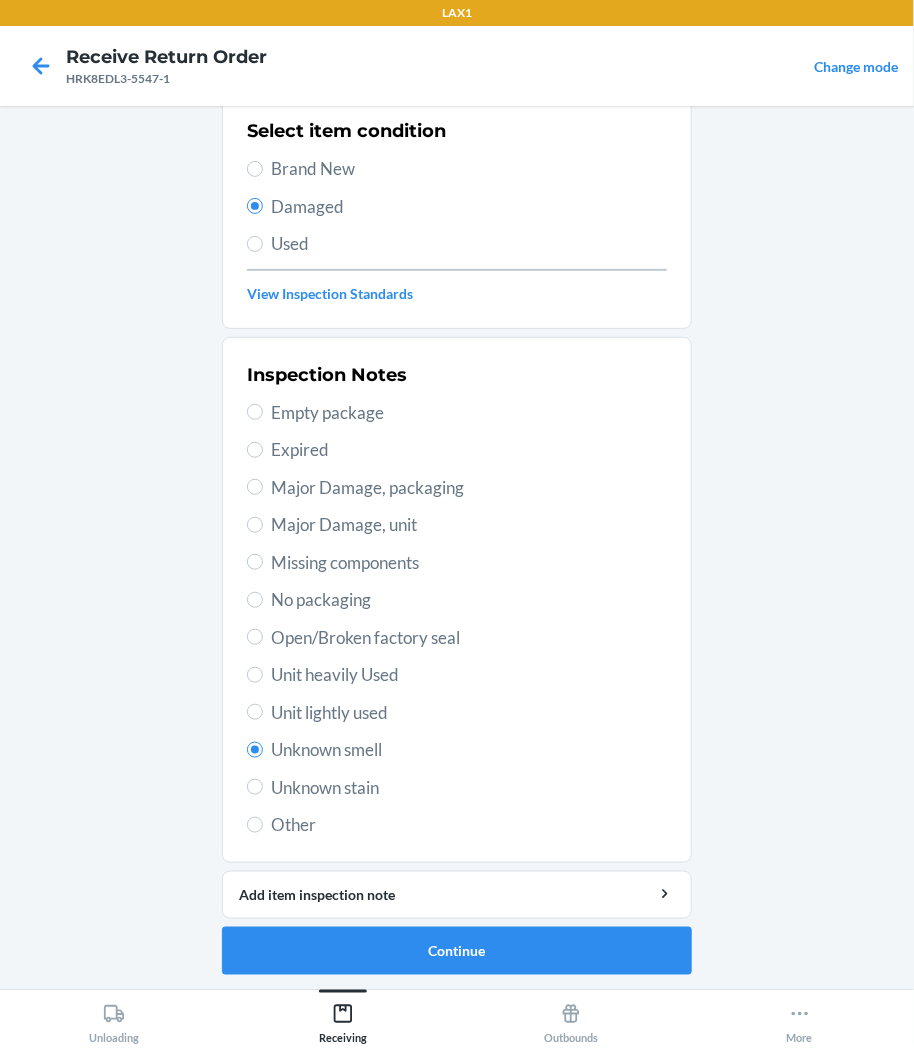 click on "Unit lightly used" at bounding box center [469, 713] 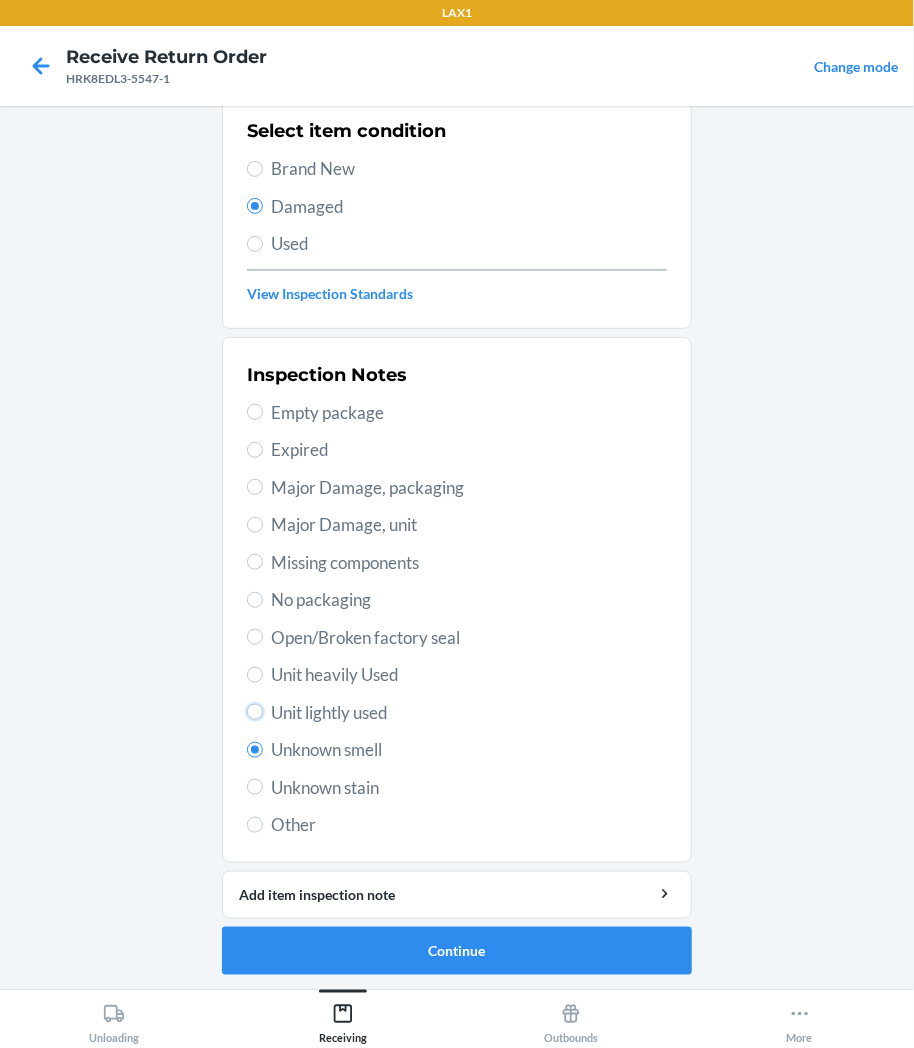 click on "Unit lightly used" at bounding box center [255, 712] 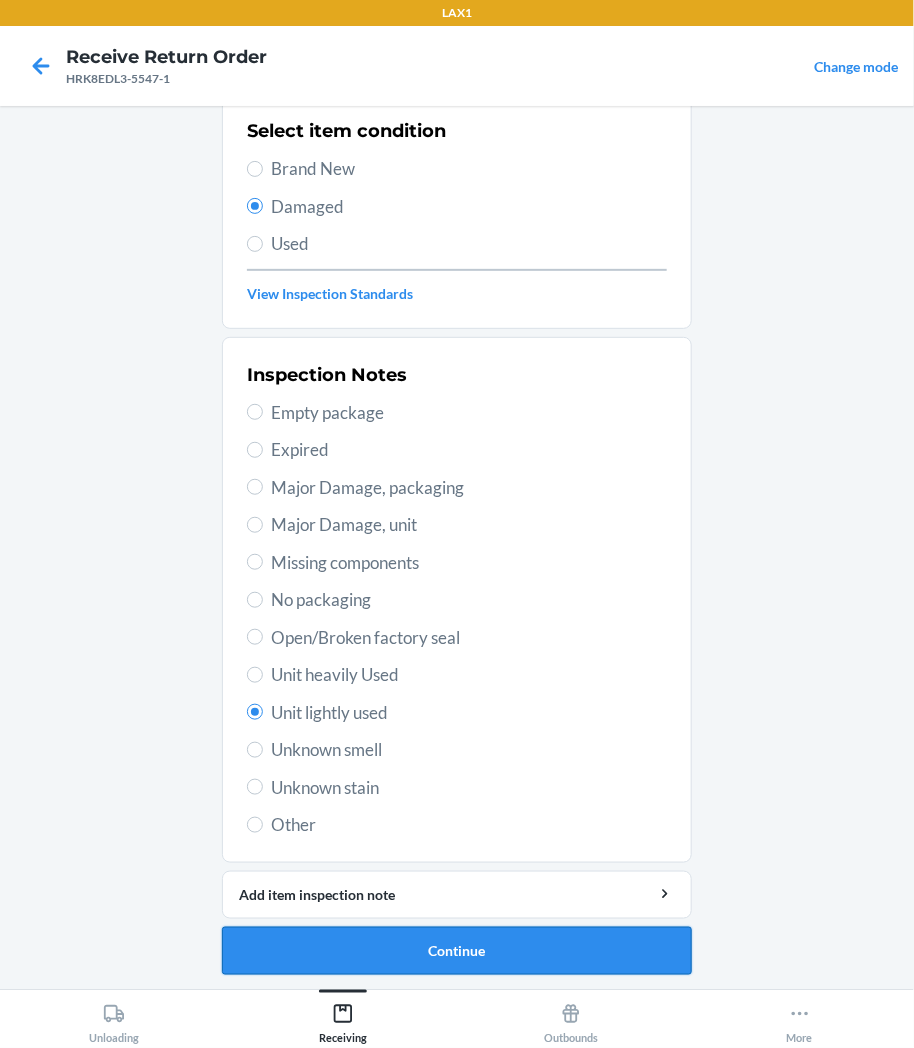 click on "Continue" at bounding box center (457, 951) 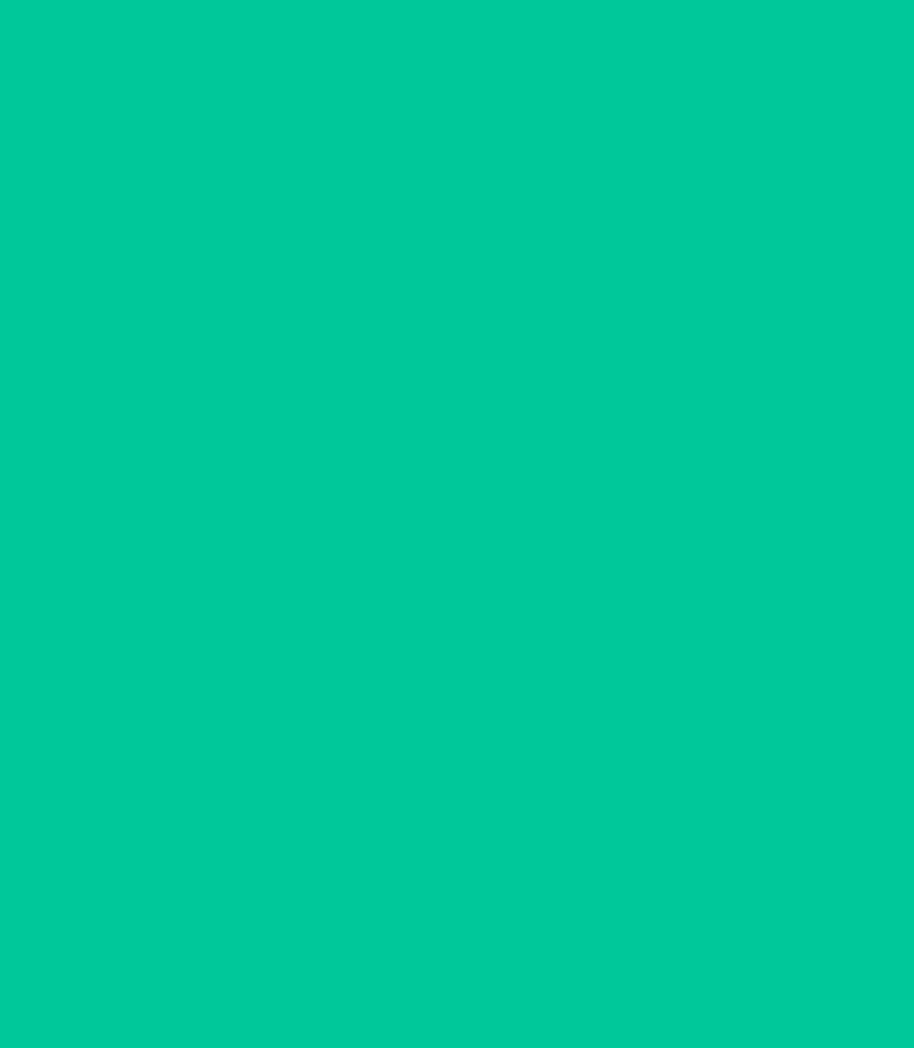 scroll, scrollTop: 0, scrollLeft: 0, axis: both 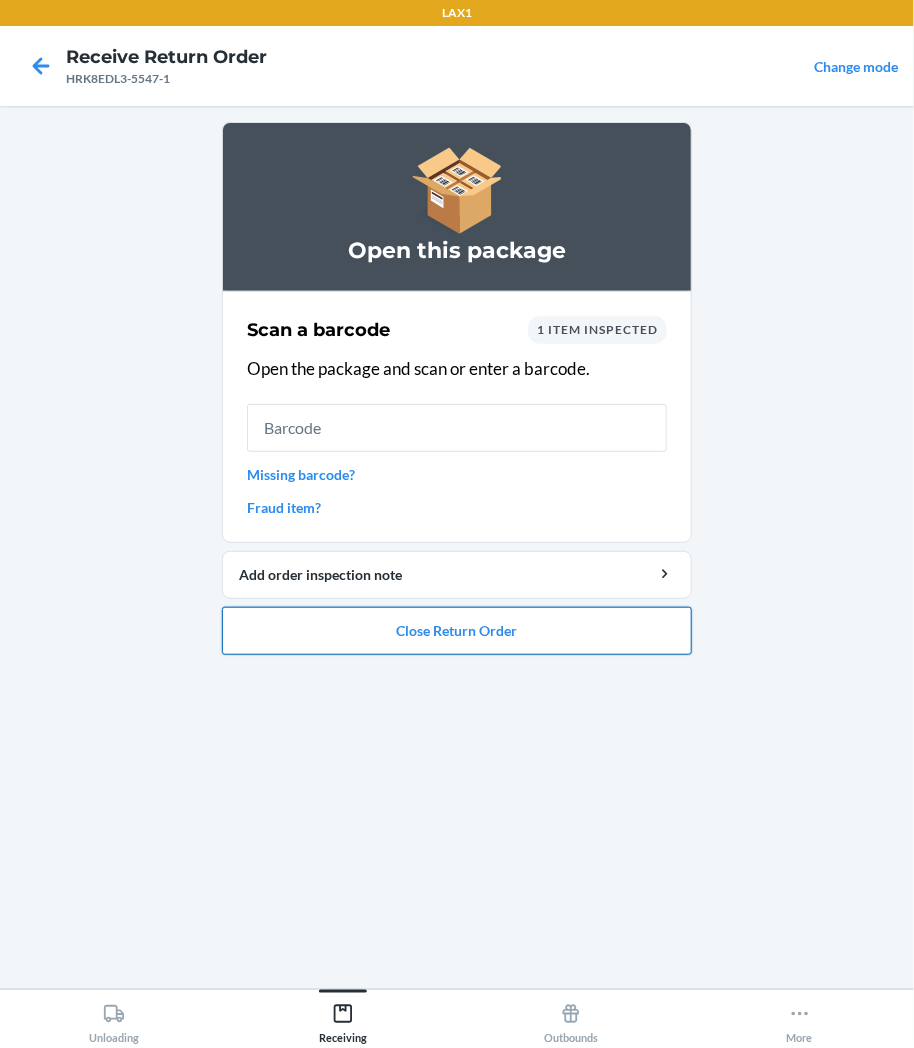 click on "Close Return Order" at bounding box center [457, 631] 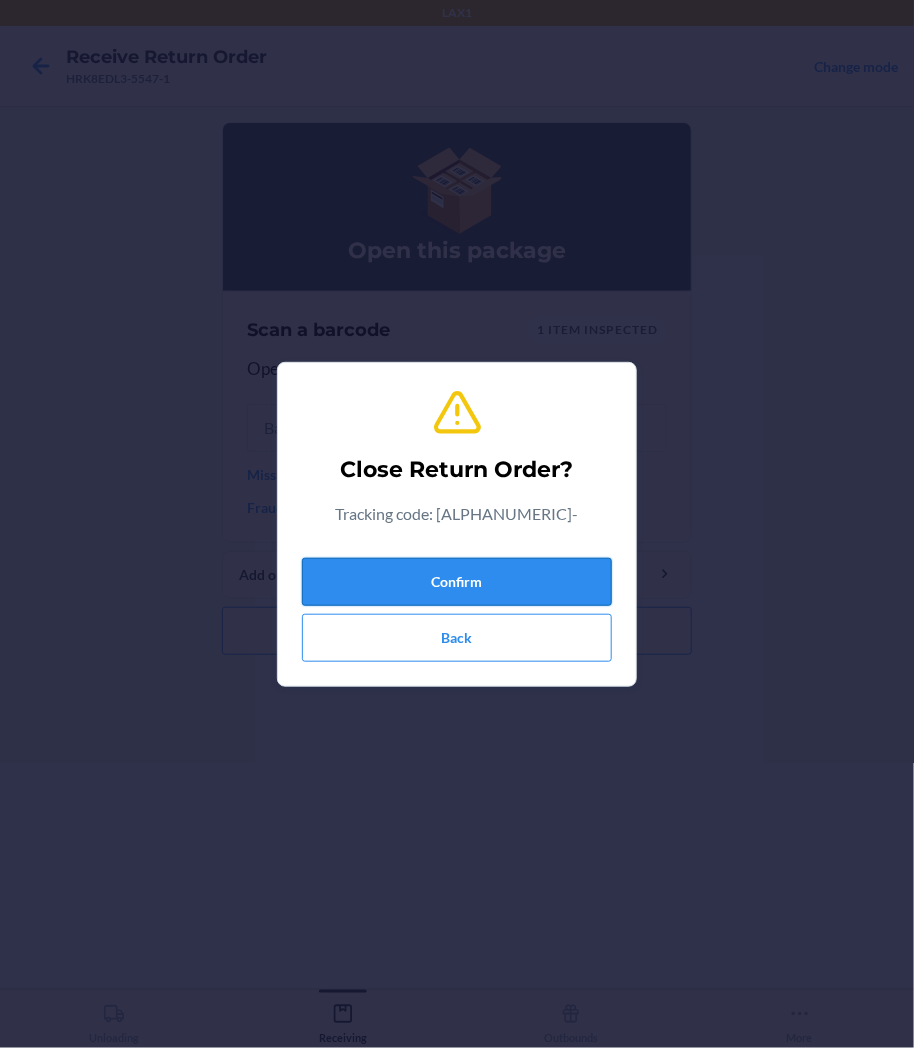 click on "Confirm" at bounding box center (457, 582) 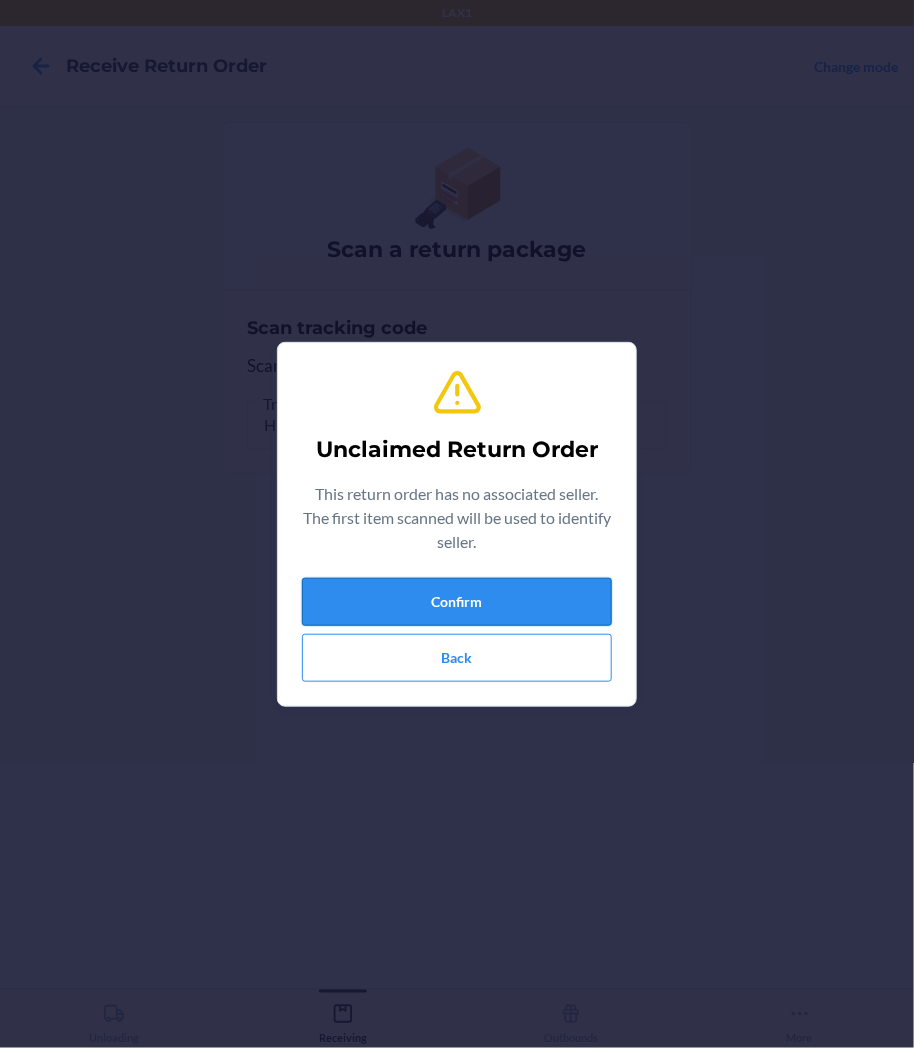 click on "Confirm" at bounding box center (457, 602) 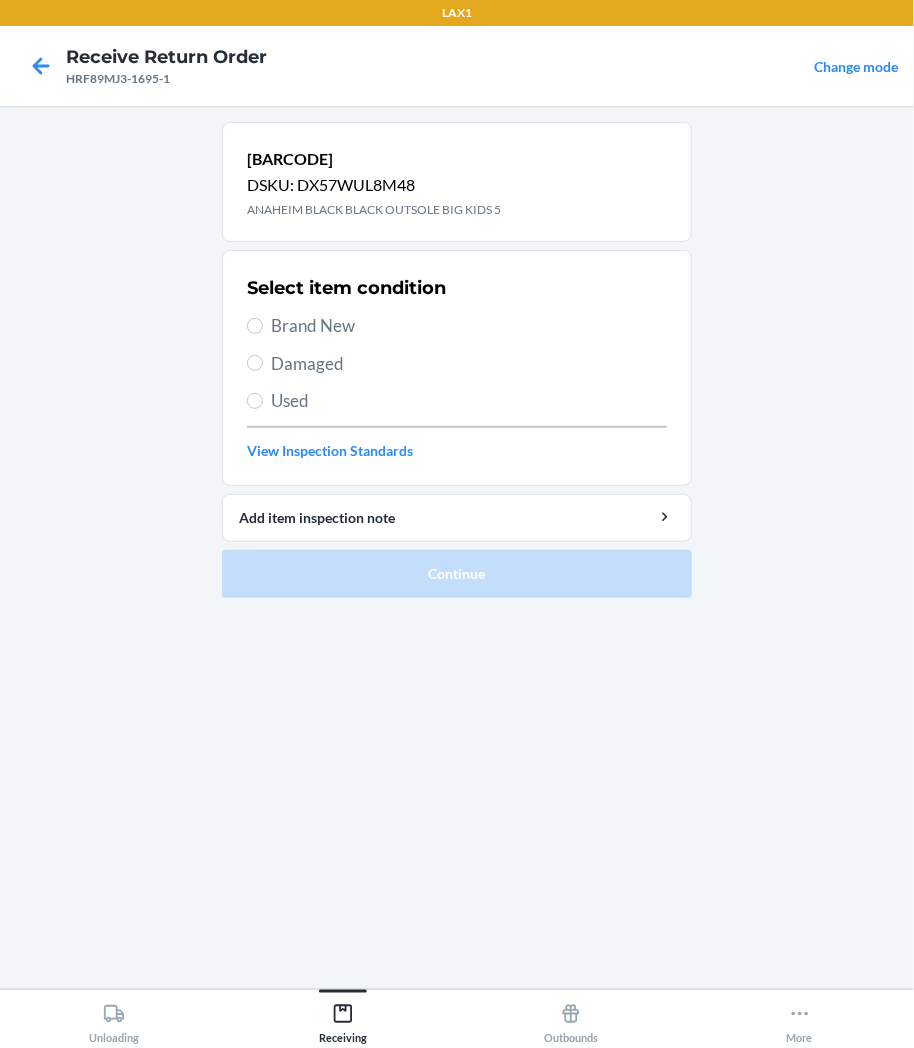 click on "Brand New" at bounding box center (469, 326) 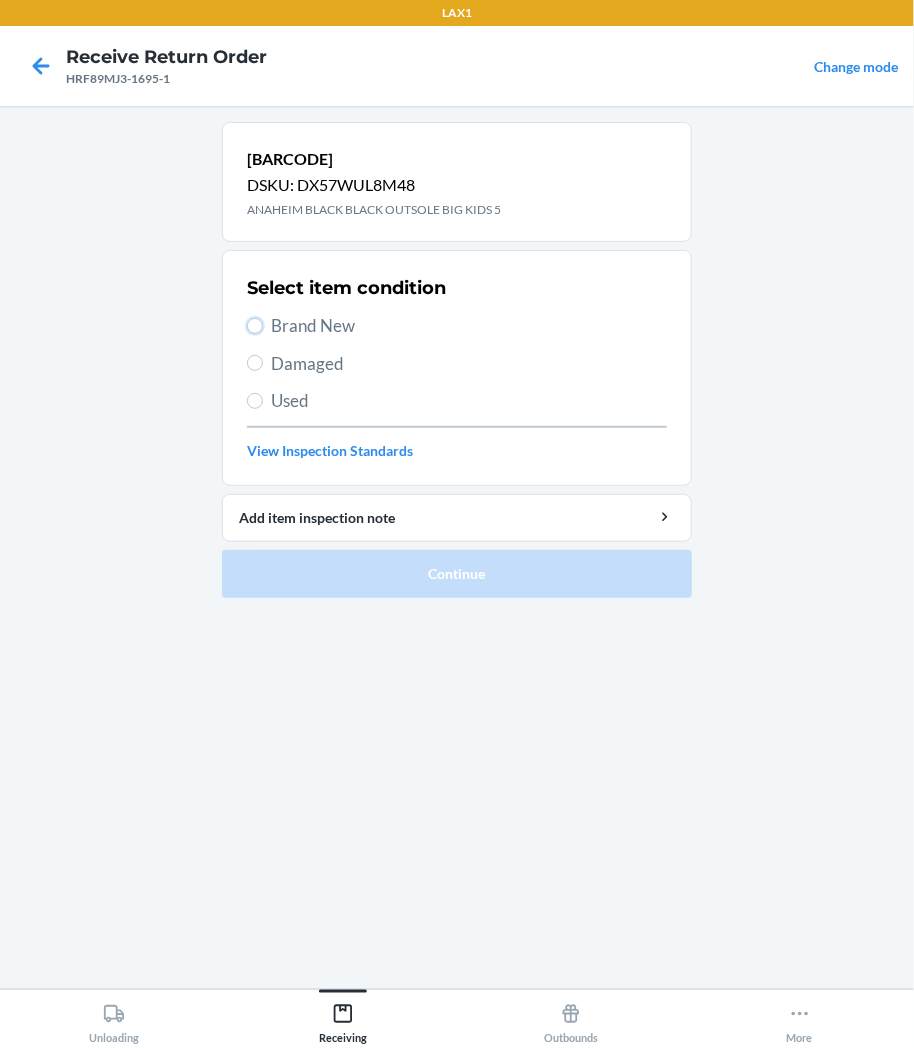 click on "Brand New" at bounding box center (255, 326) 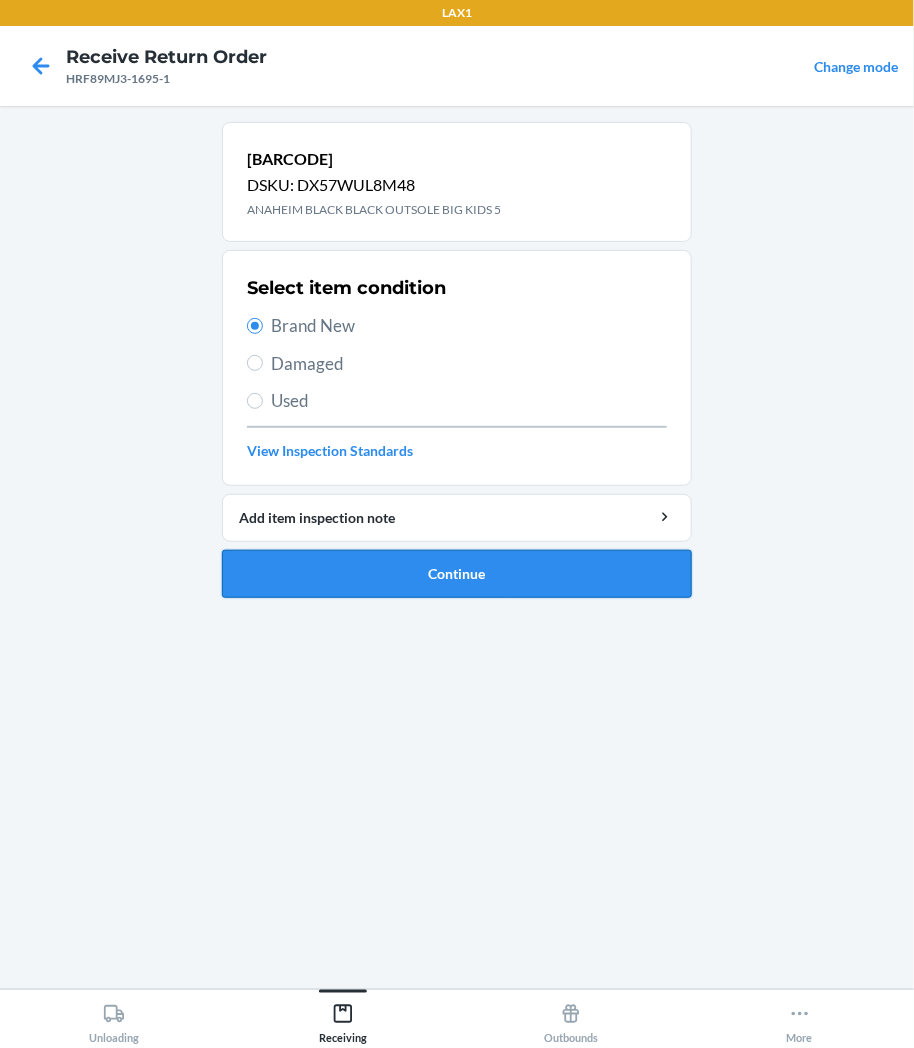 click on "Continue" at bounding box center (457, 574) 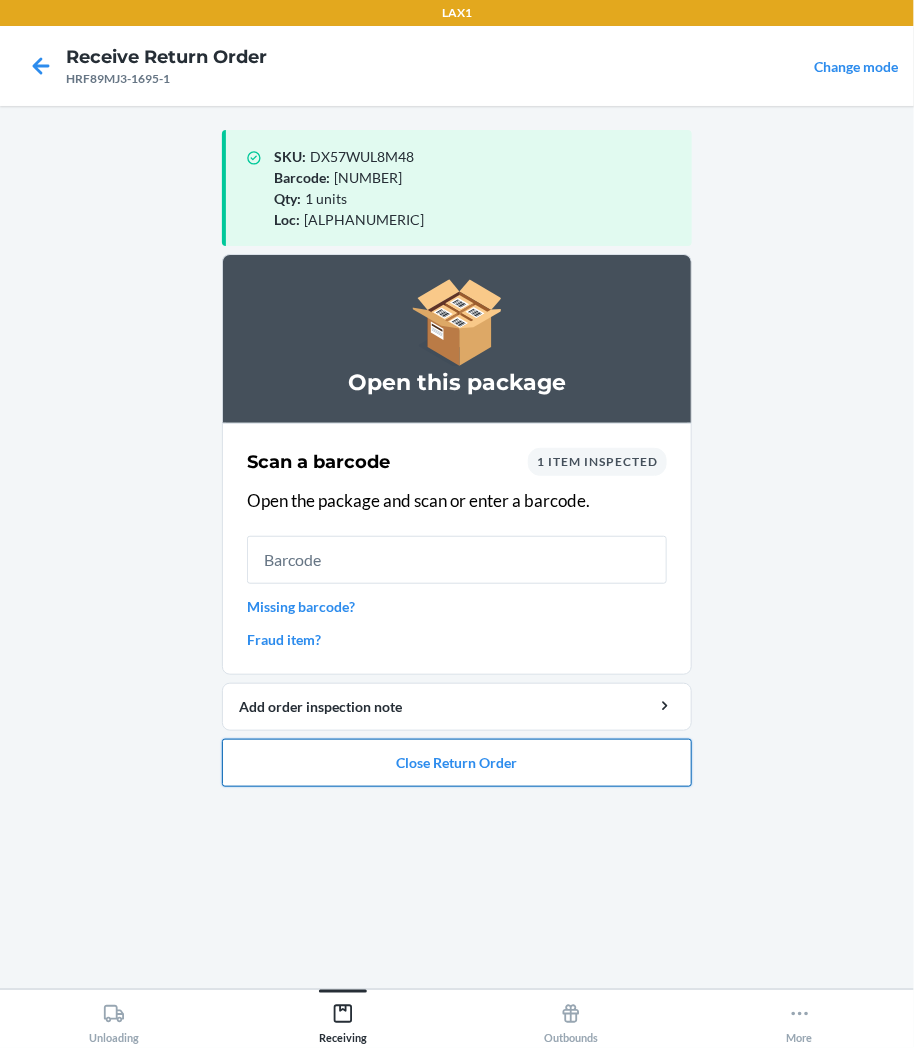 click on "Close Return Order" at bounding box center [457, 763] 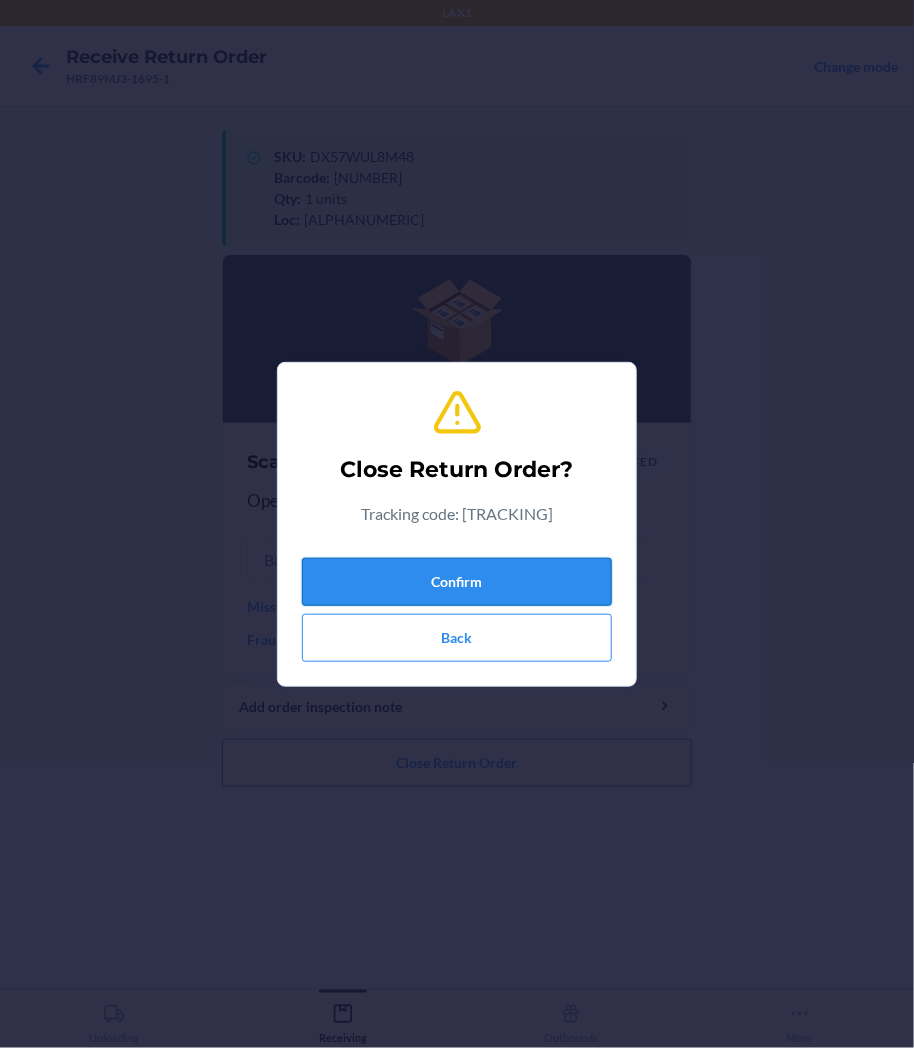 click on "Confirm" at bounding box center (457, 582) 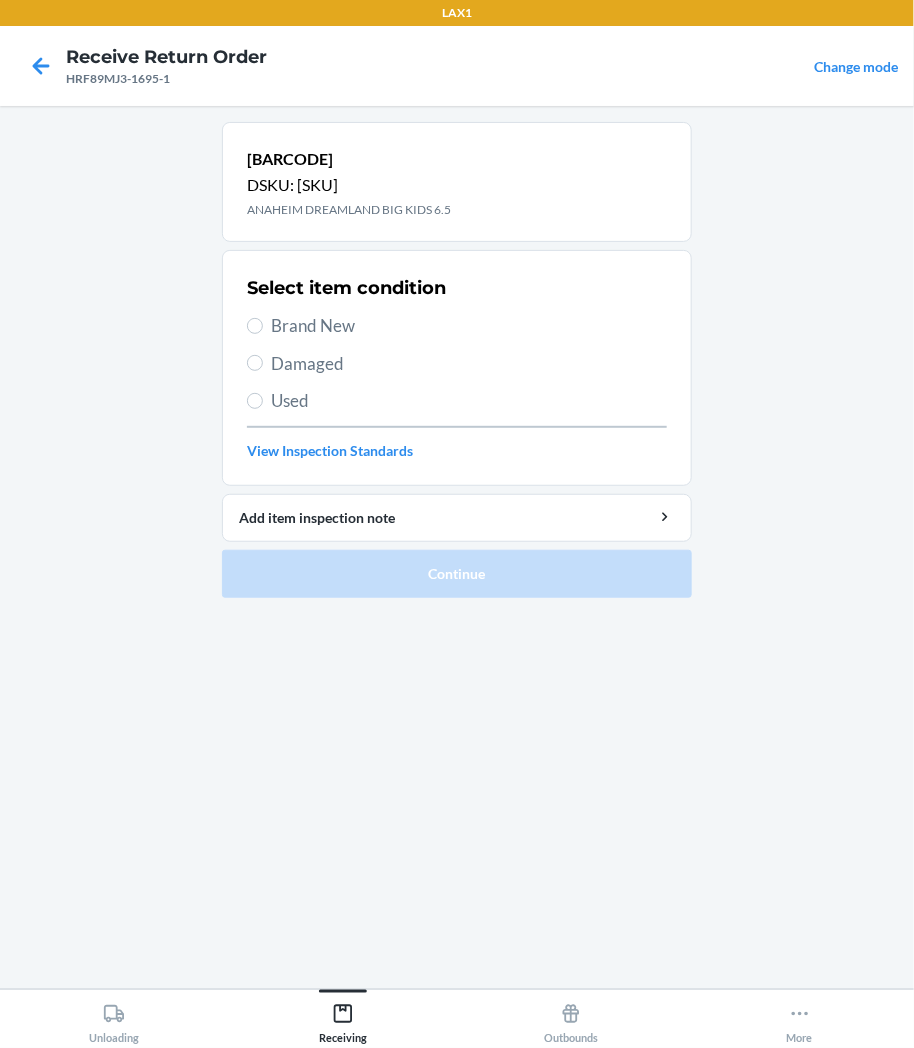 click on "Damaged" at bounding box center (469, 364) 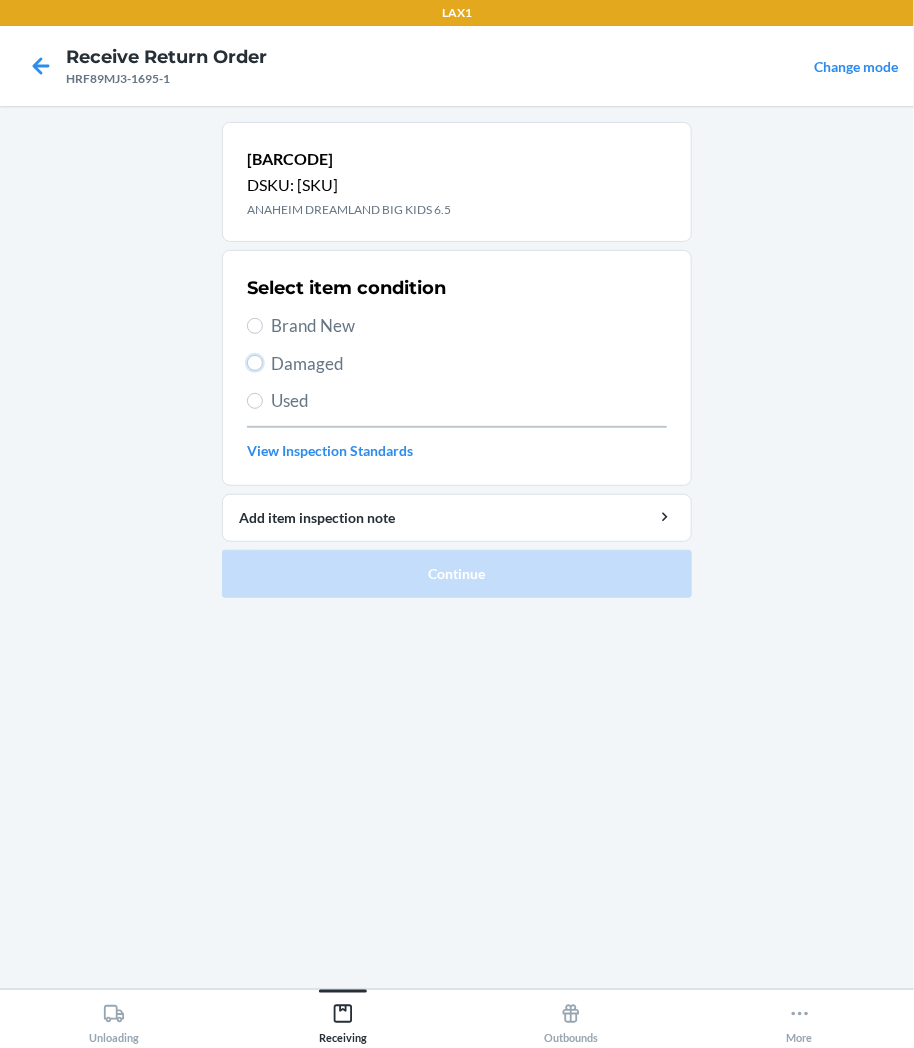 click on "Damaged" at bounding box center (255, 363) 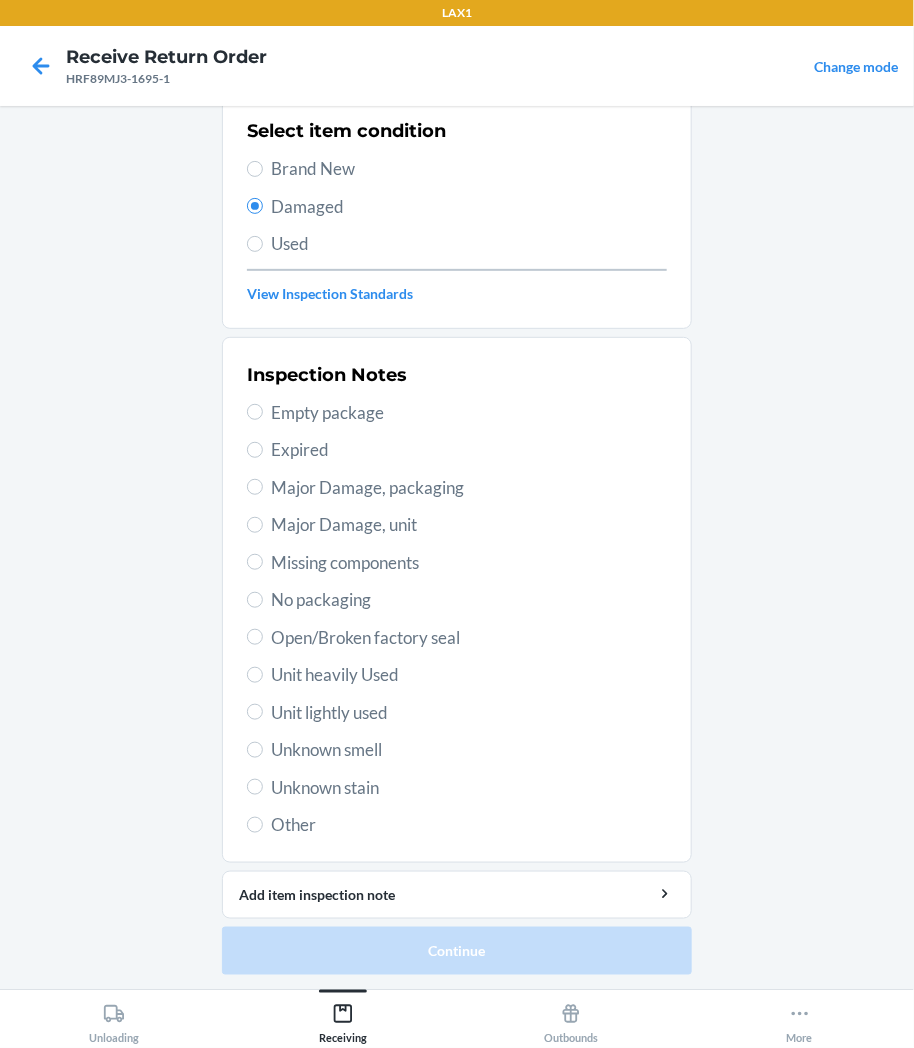 click on "Unit lightly used" at bounding box center (469, 713) 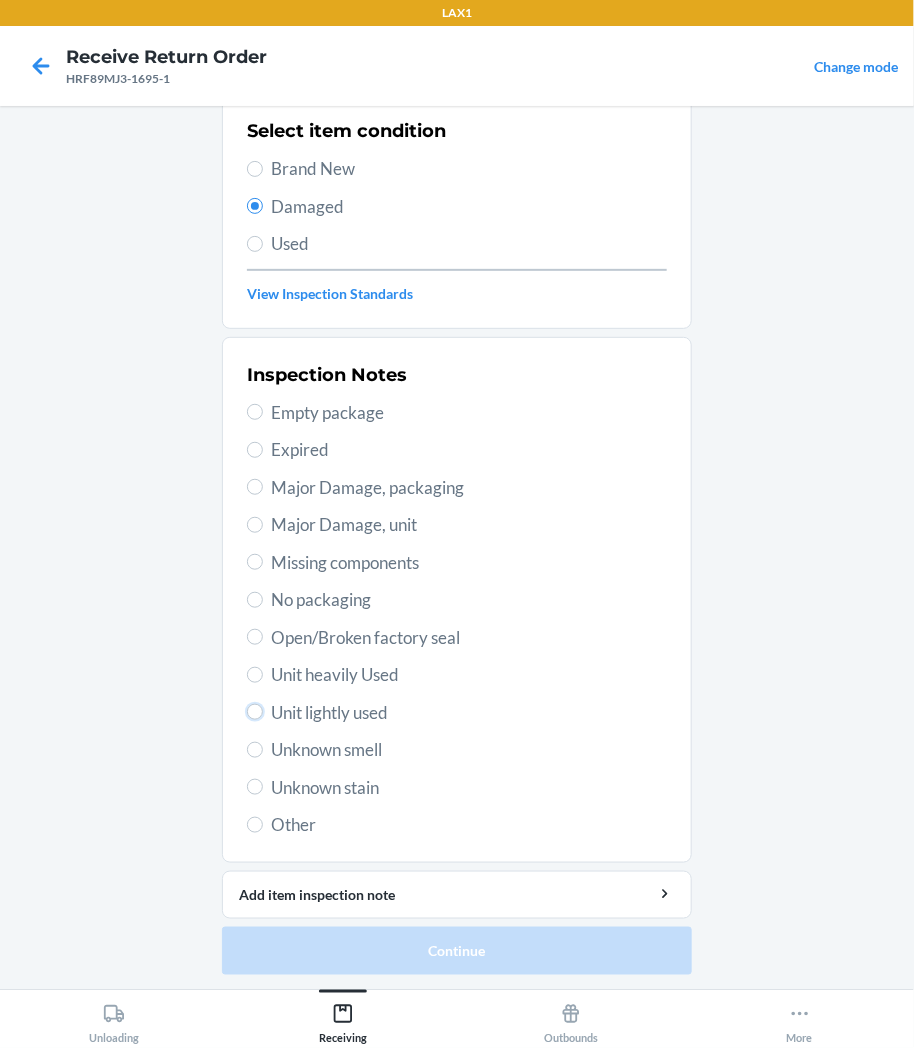click on "Unit lightly used" at bounding box center [255, 712] 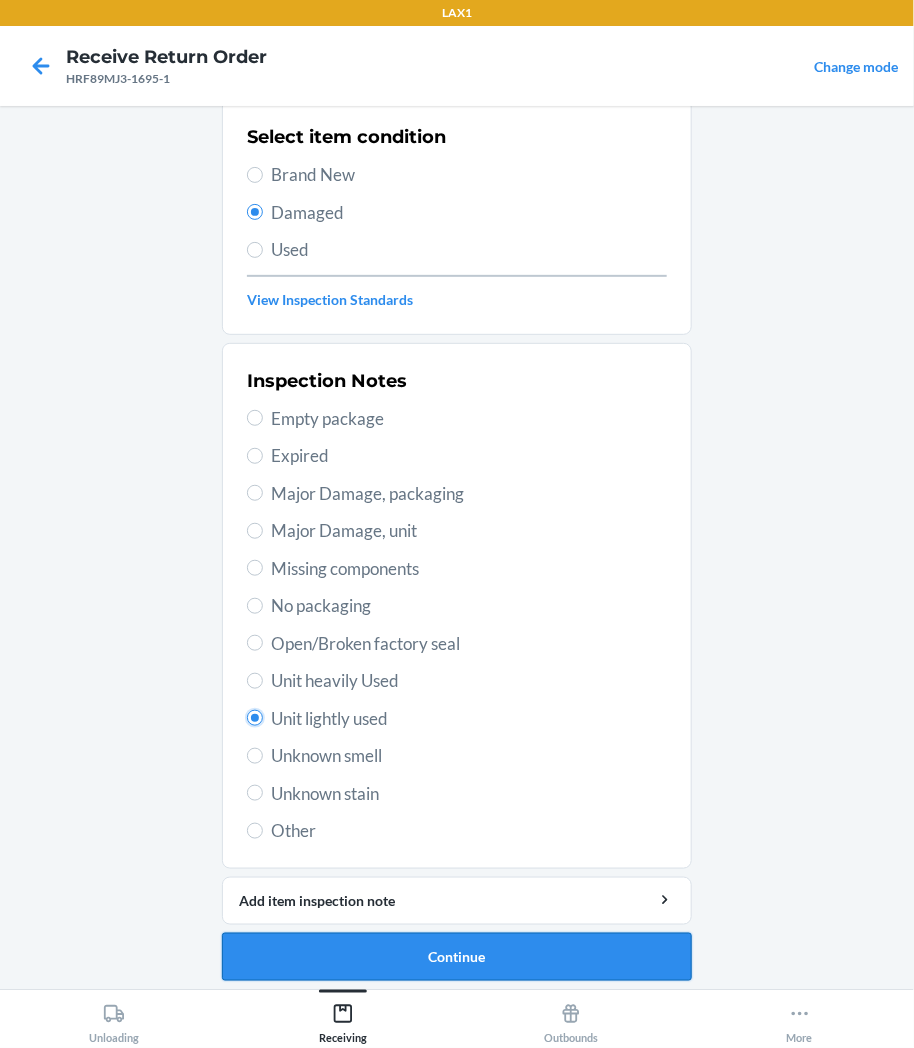 scroll, scrollTop: 157, scrollLeft: 0, axis: vertical 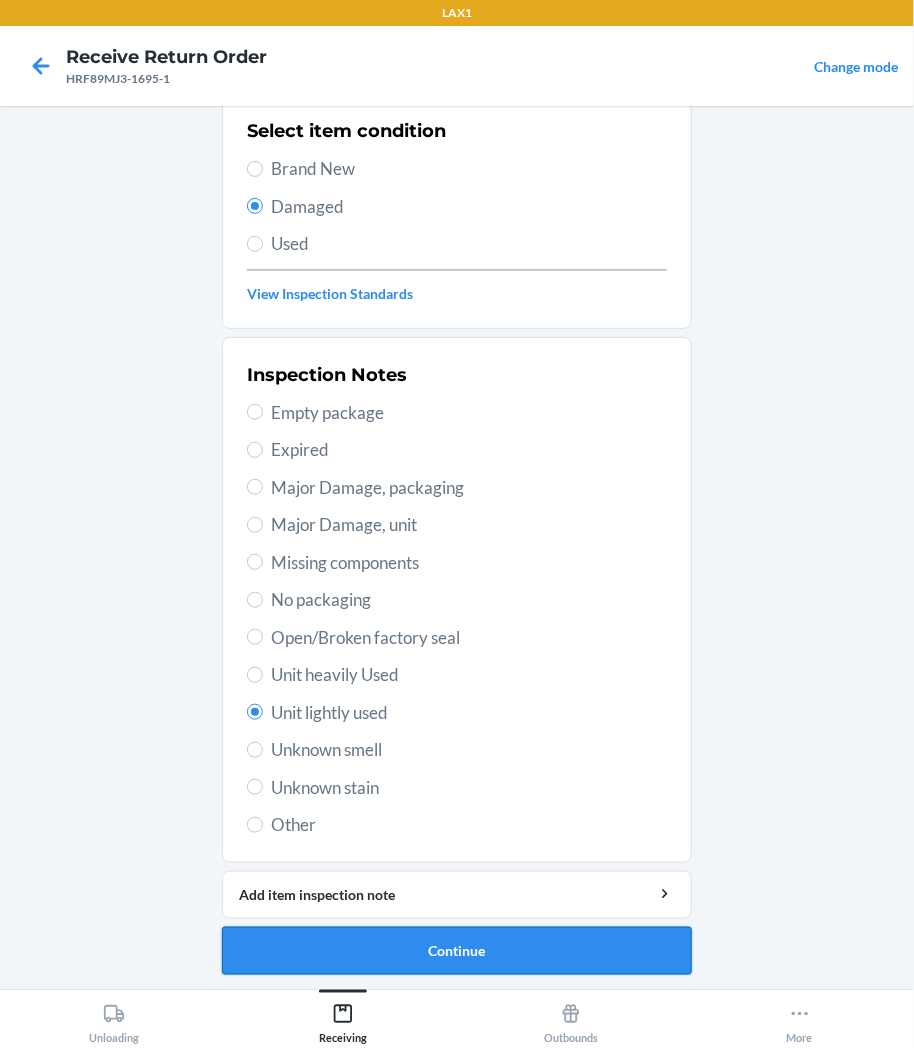 click on "Continue" at bounding box center [457, 951] 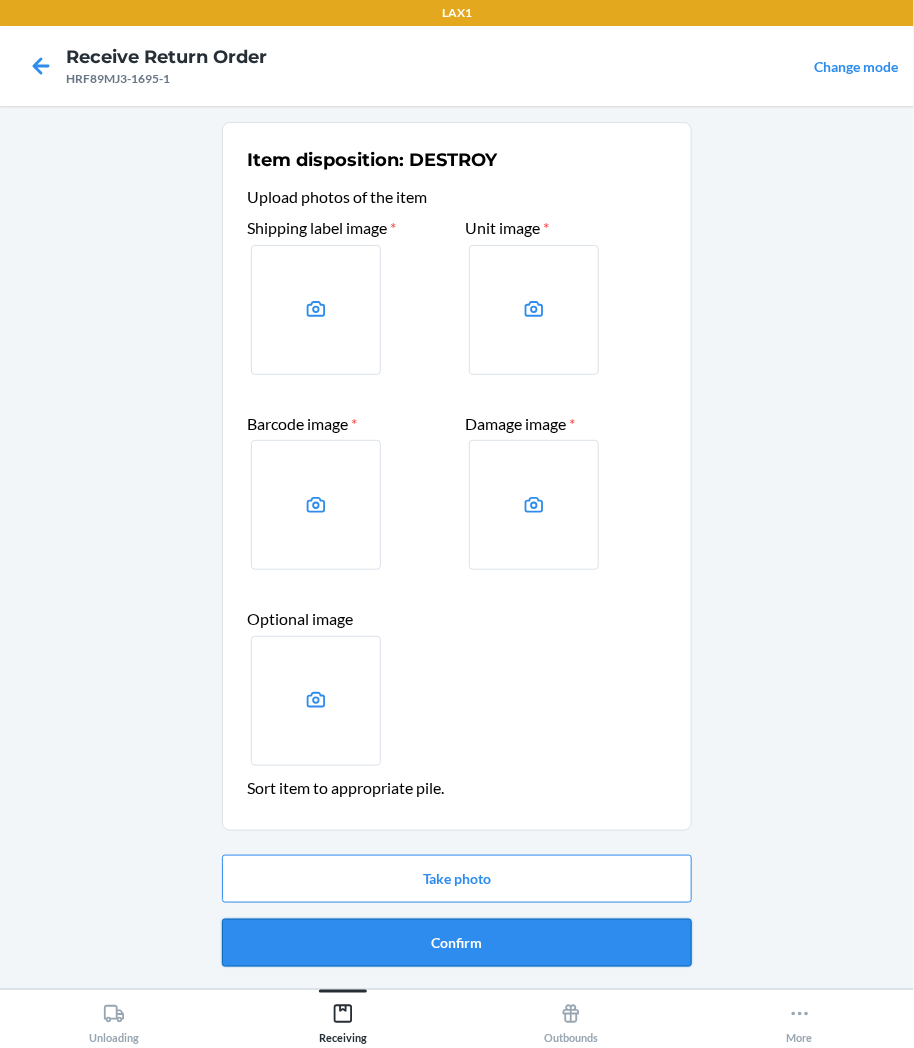 click on "Confirm" at bounding box center [457, 943] 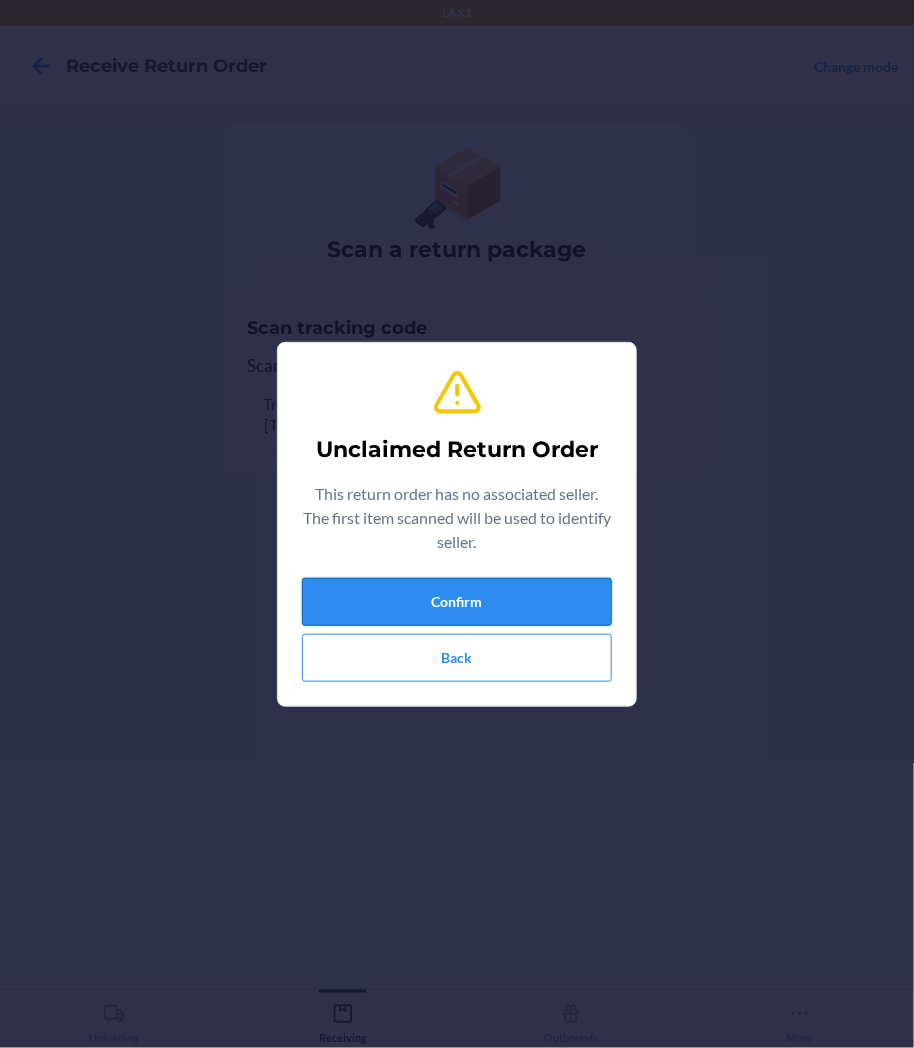 click on "Confirm" at bounding box center (457, 602) 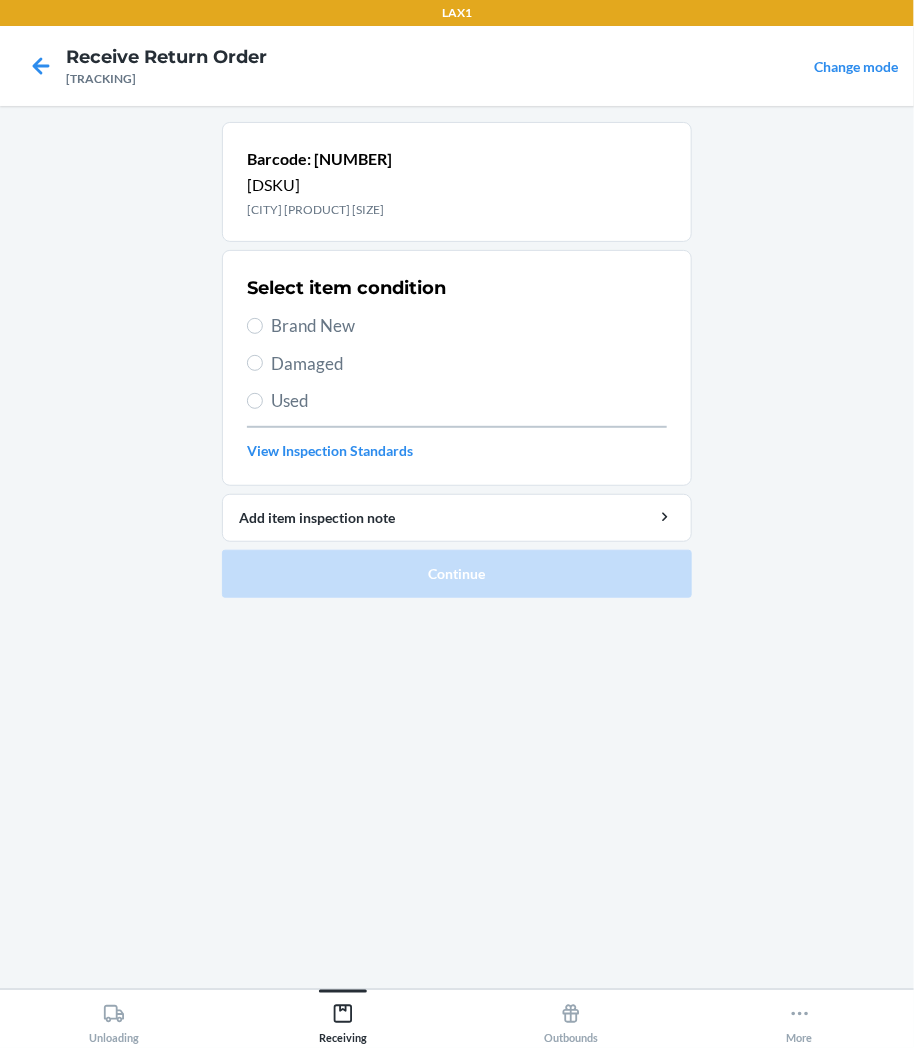 click on "Select item condition Brand New Damaged Used View Inspection Standards" at bounding box center [457, 368] 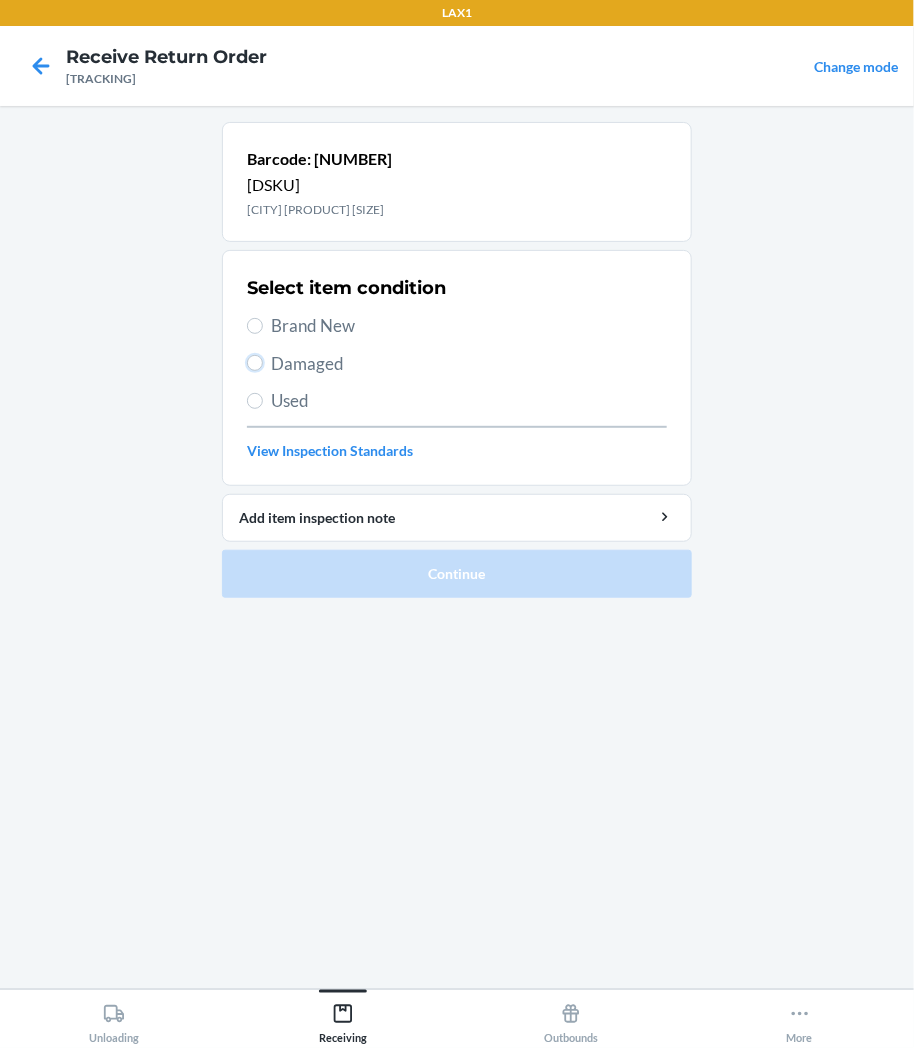 click on "Damaged" at bounding box center (255, 363) 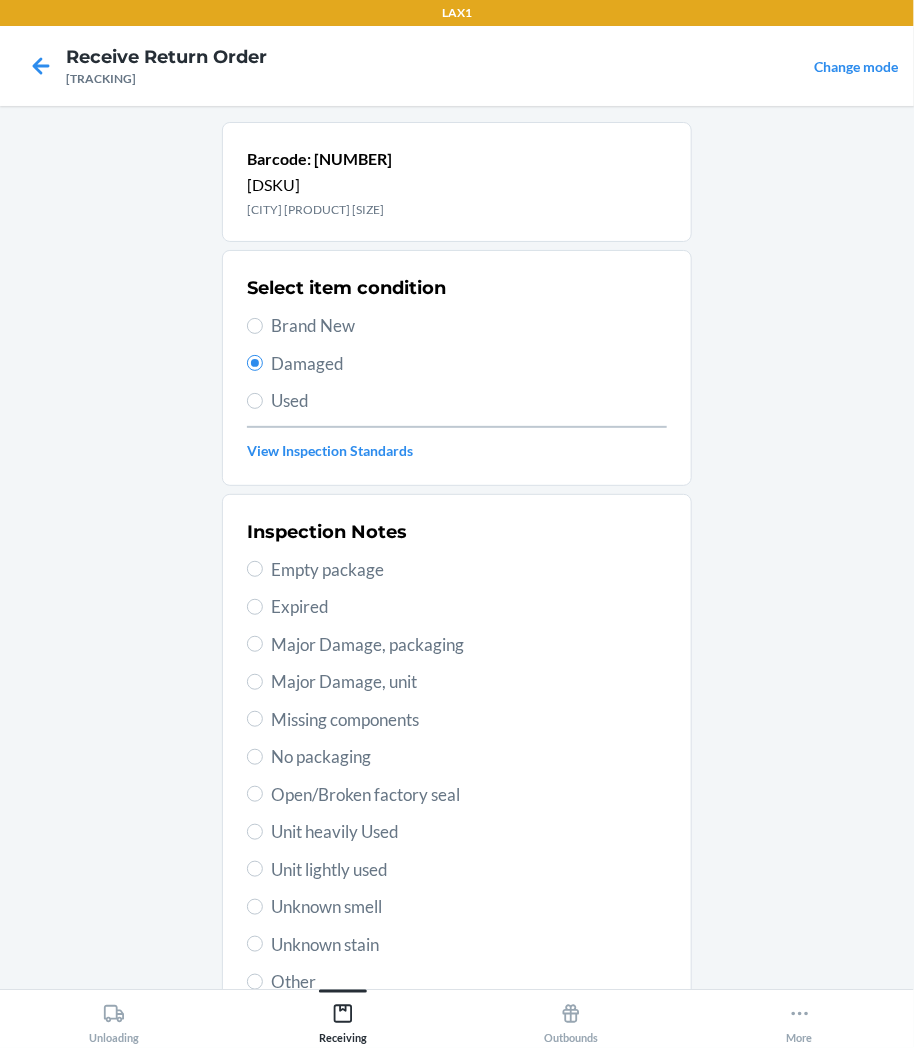 click on "Unit lightly used" at bounding box center [469, 870] 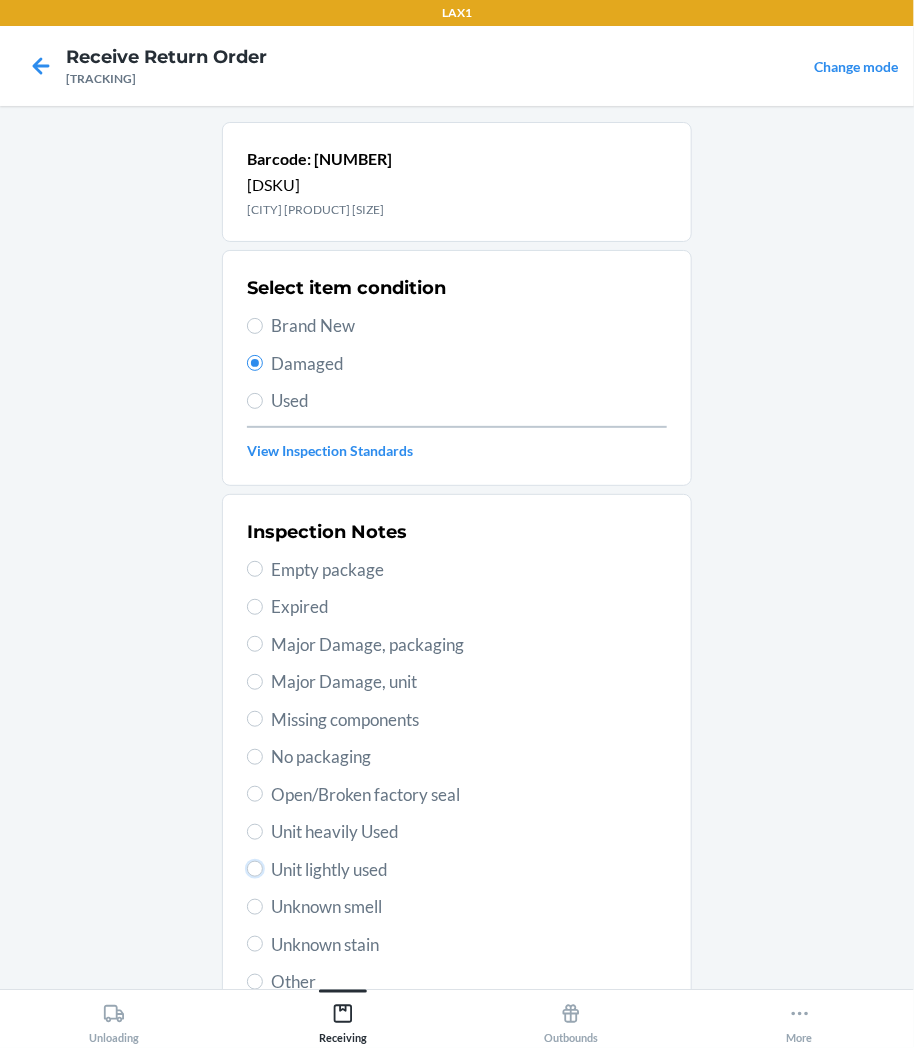 click on "Unit lightly used" at bounding box center [255, 869] 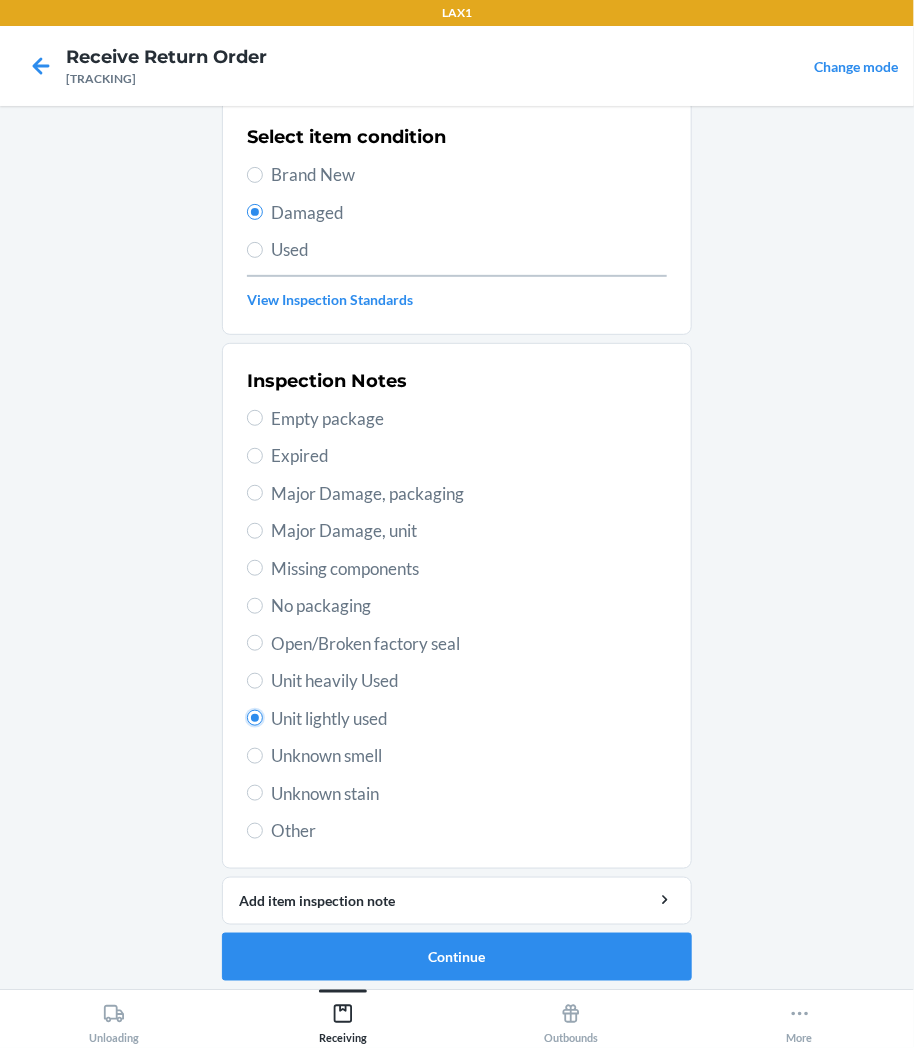 scroll, scrollTop: 157, scrollLeft: 0, axis: vertical 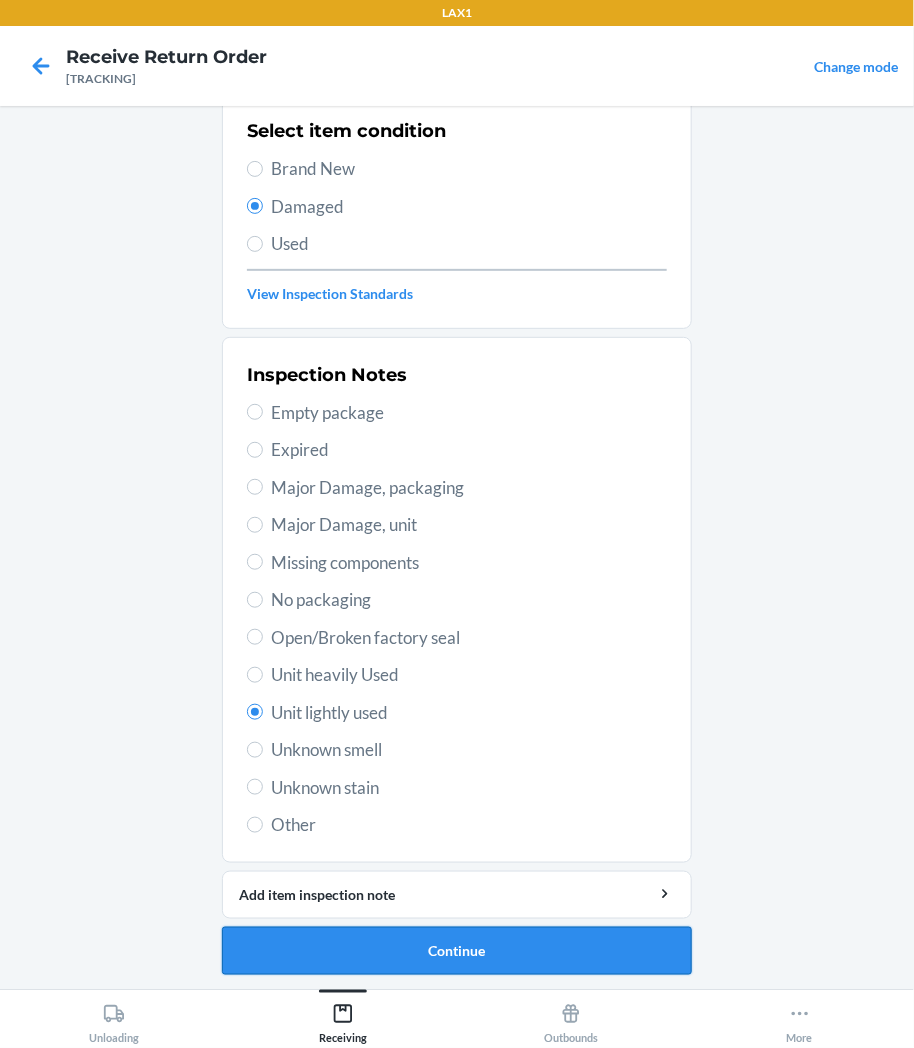 click on "Continue" at bounding box center (457, 951) 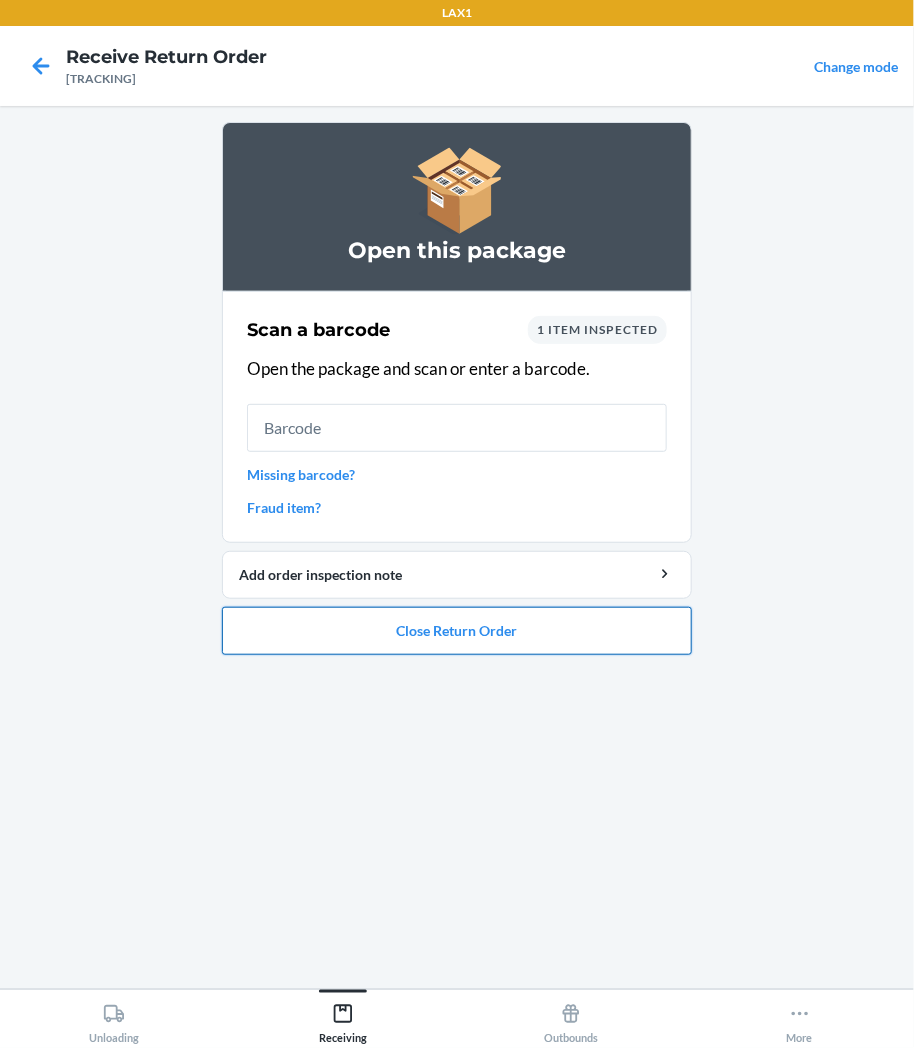 click on "Close Return Order" at bounding box center (457, 631) 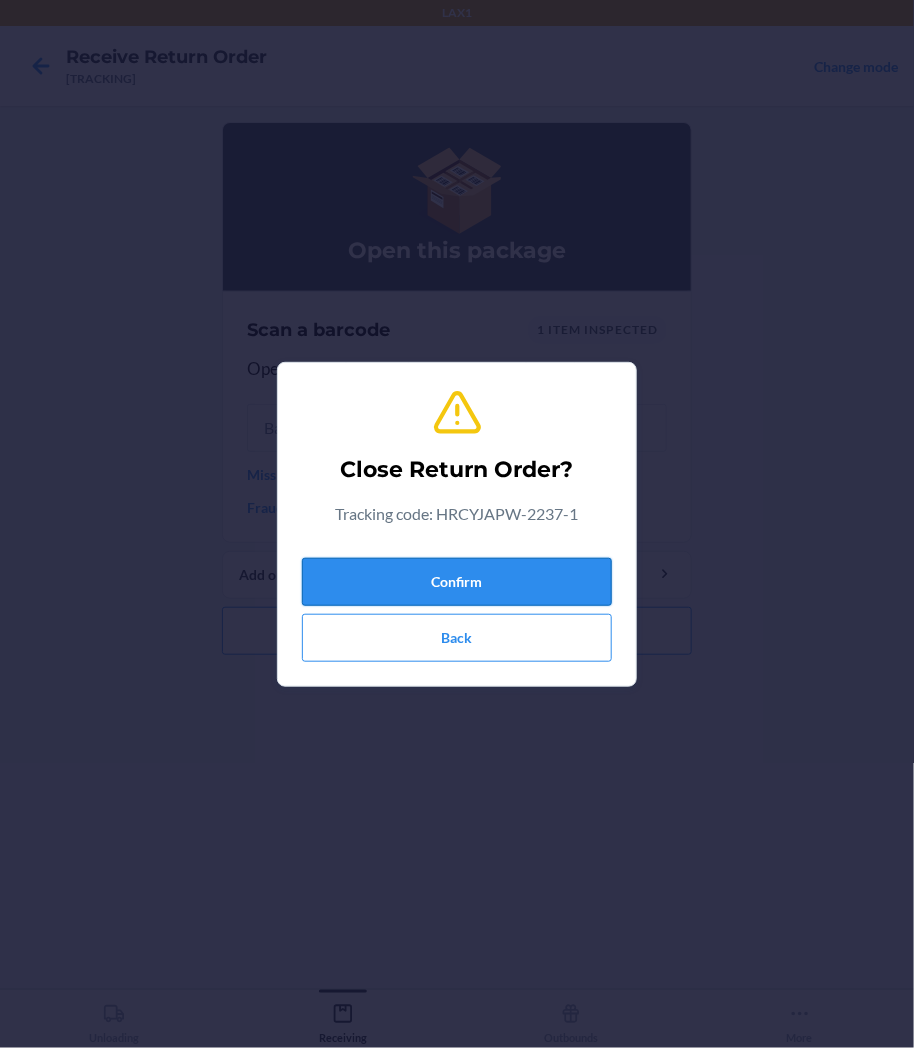 click on "Confirm" at bounding box center (457, 582) 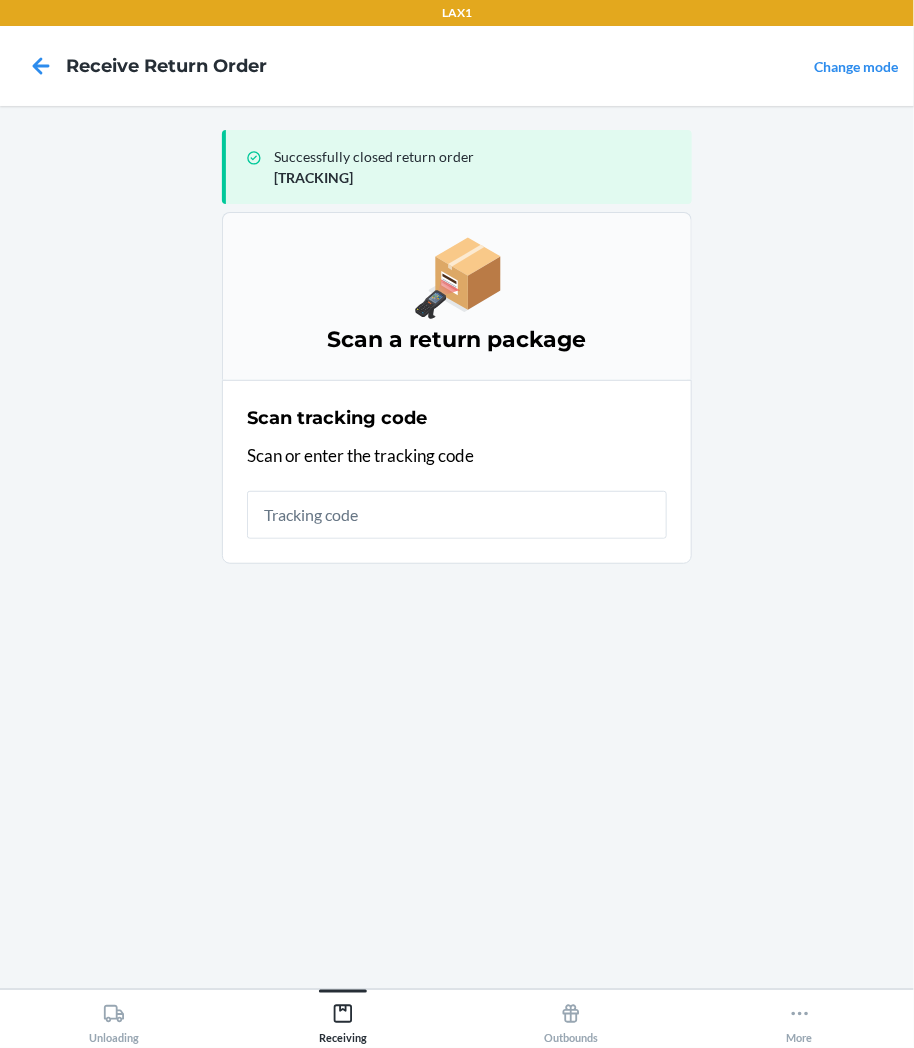 click on "Scan tracking code Scan or enter the tracking code" at bounding box center (457, 472) 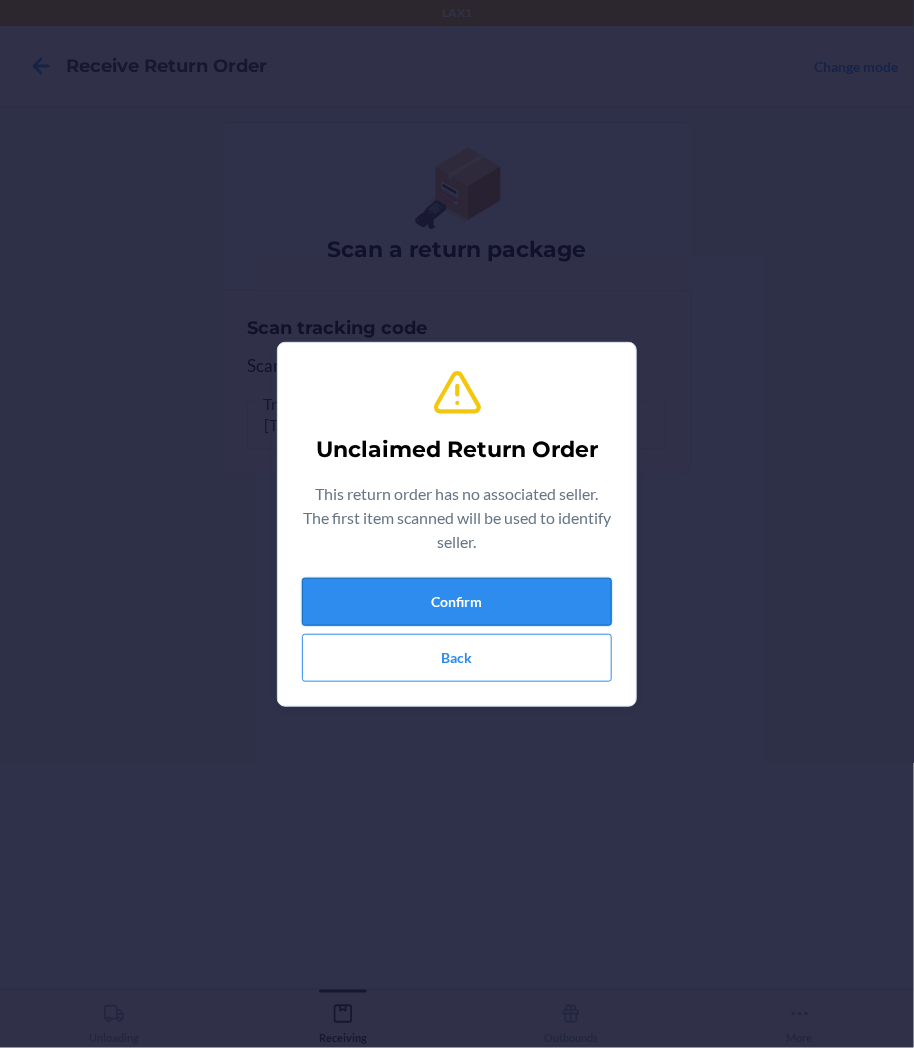 click on "Confirm" at bounding box center (457, 602) 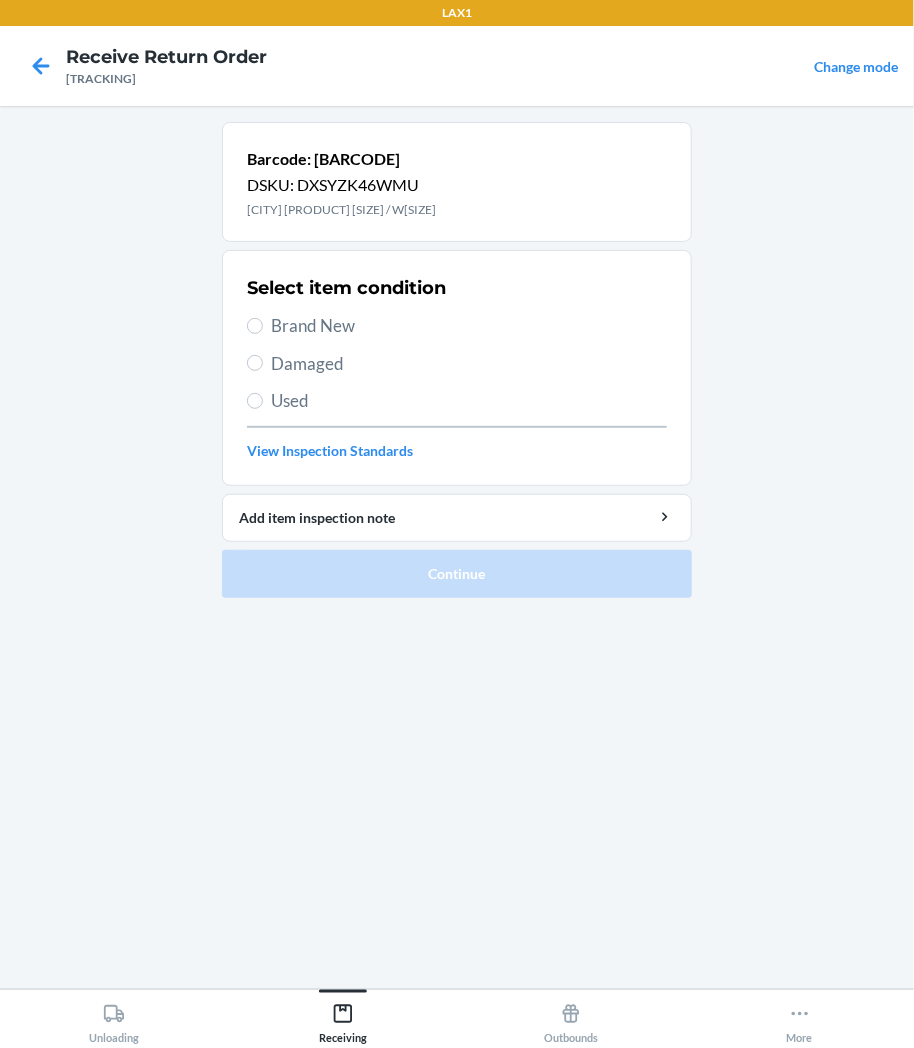 click on "Select item condition Brand New Damaged Used View Inspection Standards" at bounding box center (457, 368) 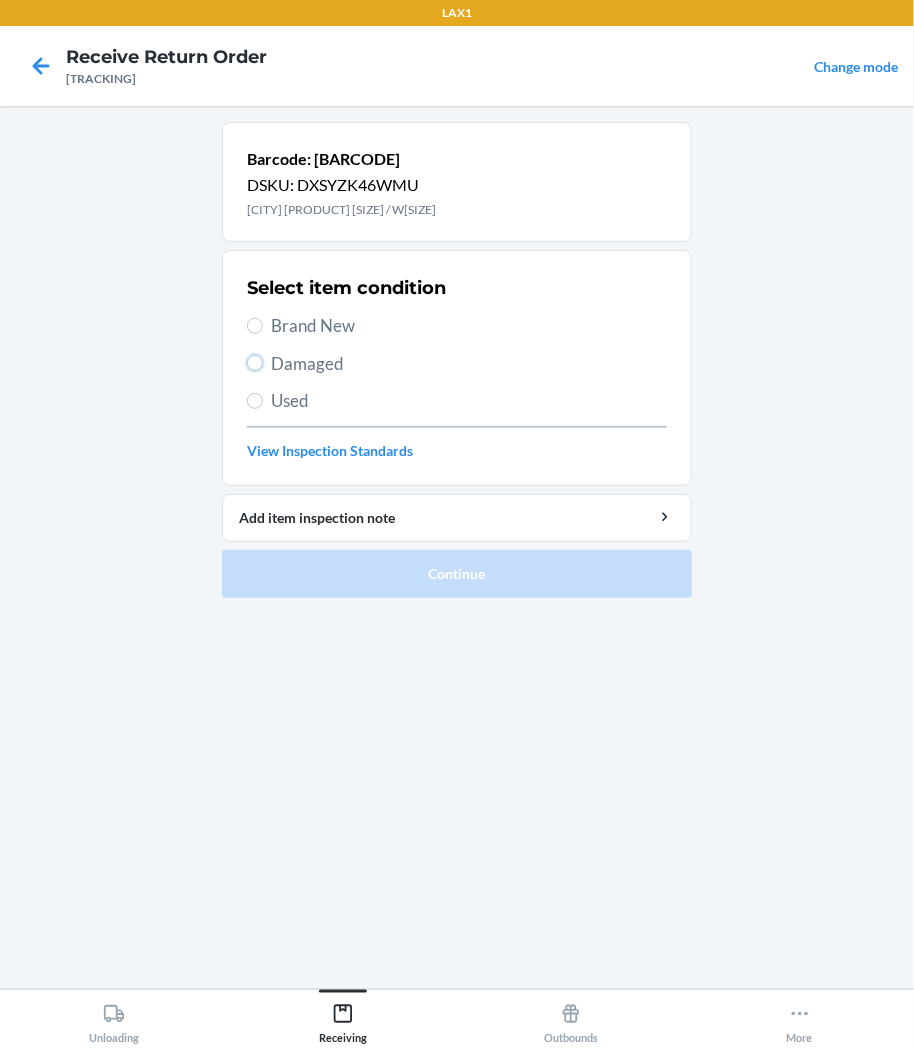 click on "Damaged" at bounding box center [255, 363] 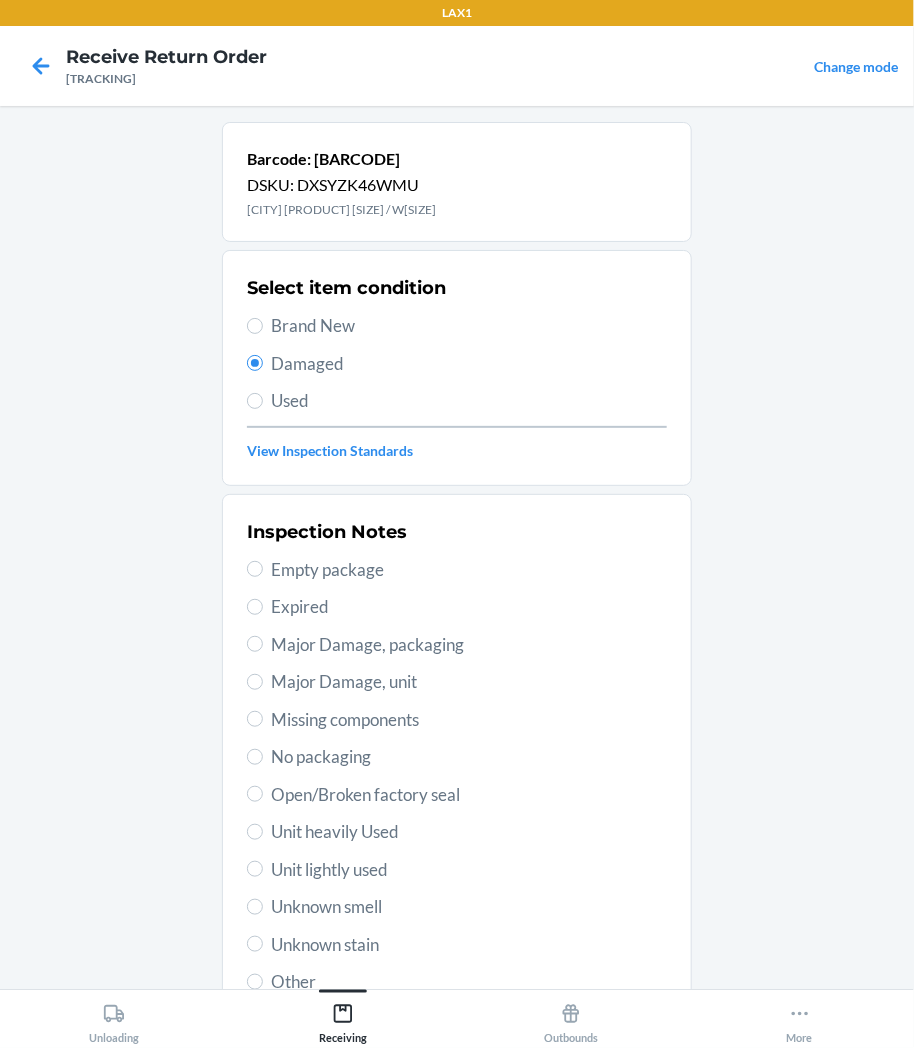 click on "Unit lightly used" at bounding box center [469, 870] 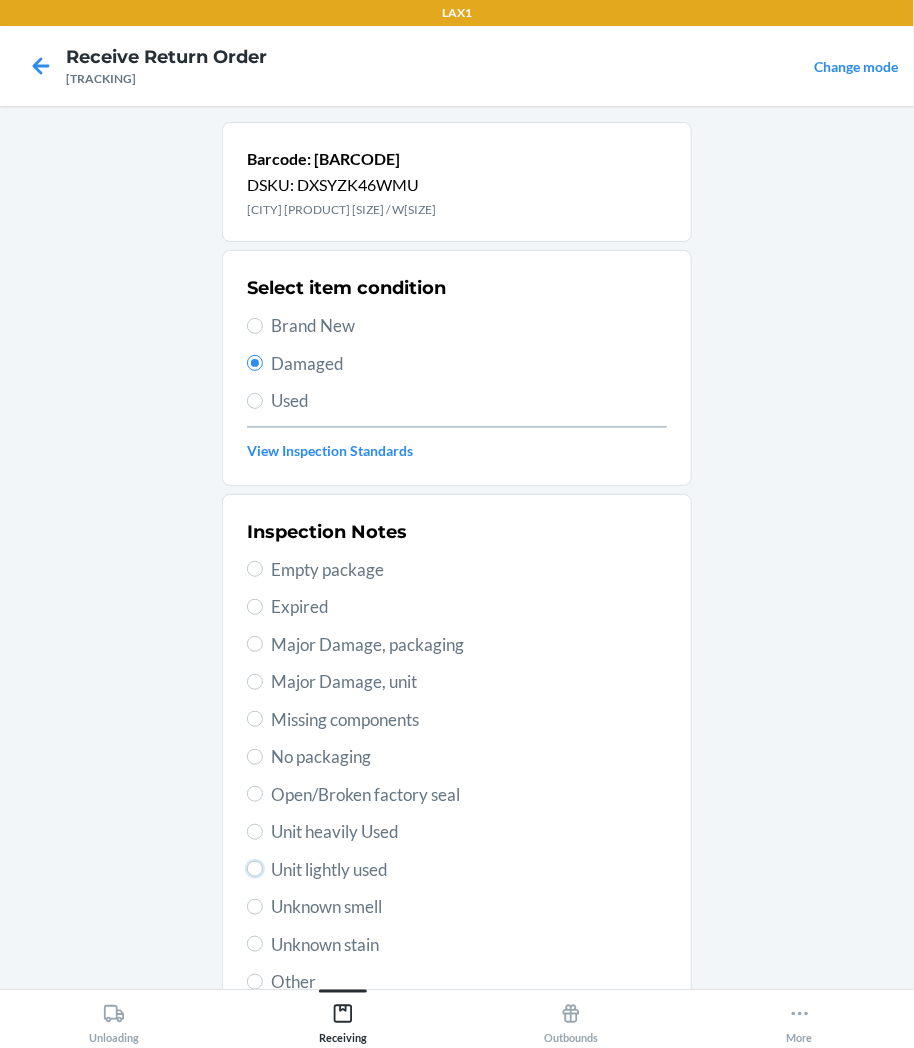 click on "Unit lightly used" at bounding box center [255, 869] 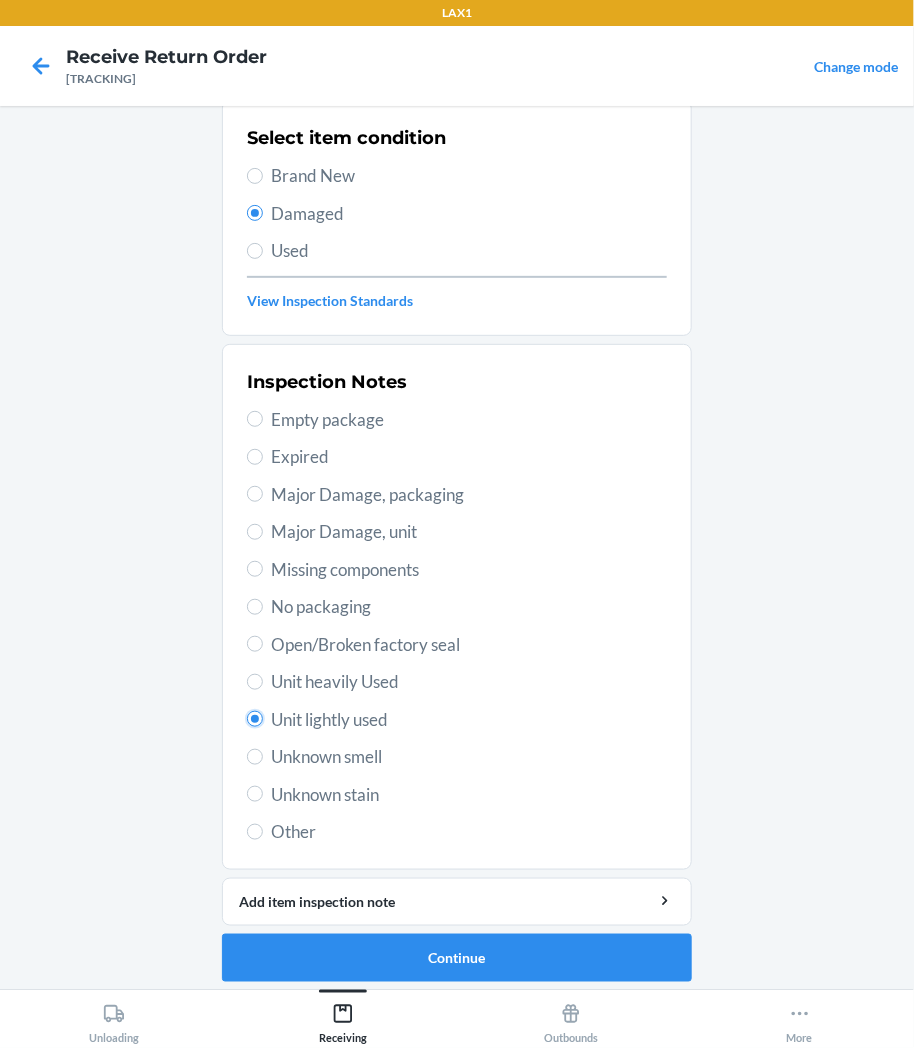 scroll, scrollTop: 157, scrollLeft: 0, axis: vertical 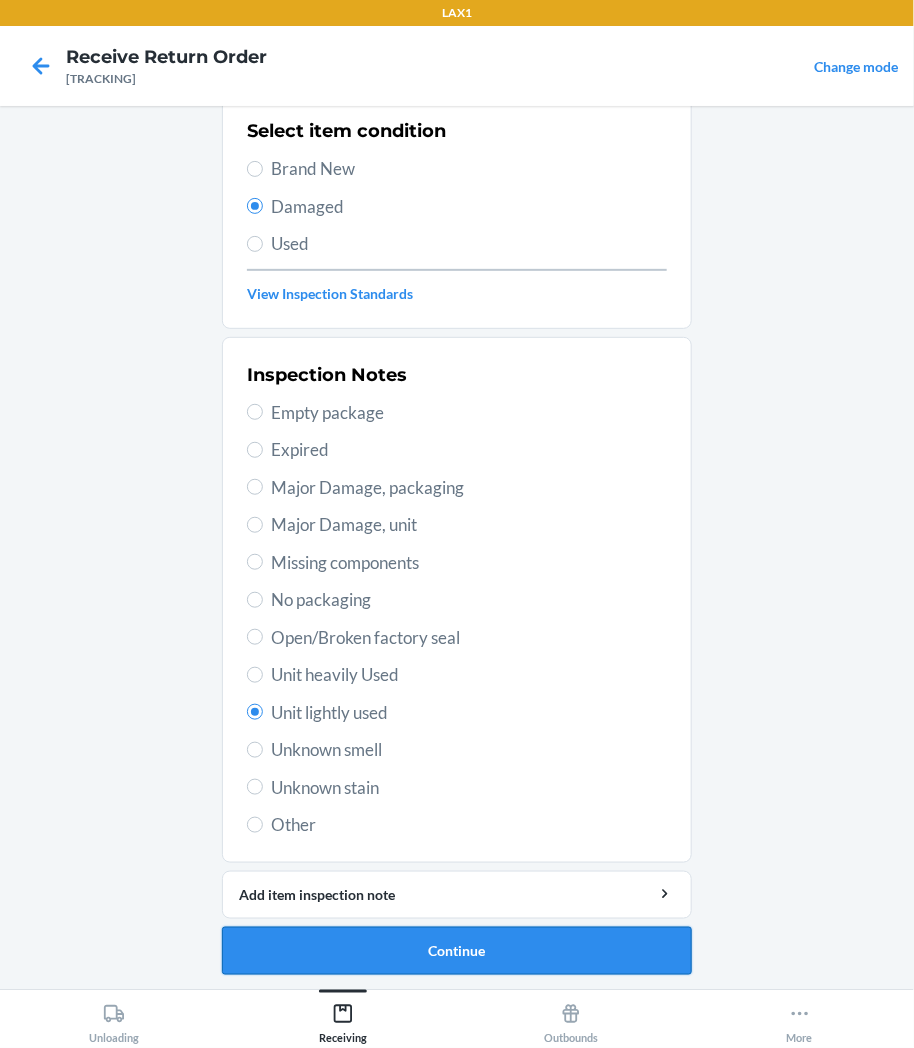 click on "Continue" at bounding box center [457, 951] 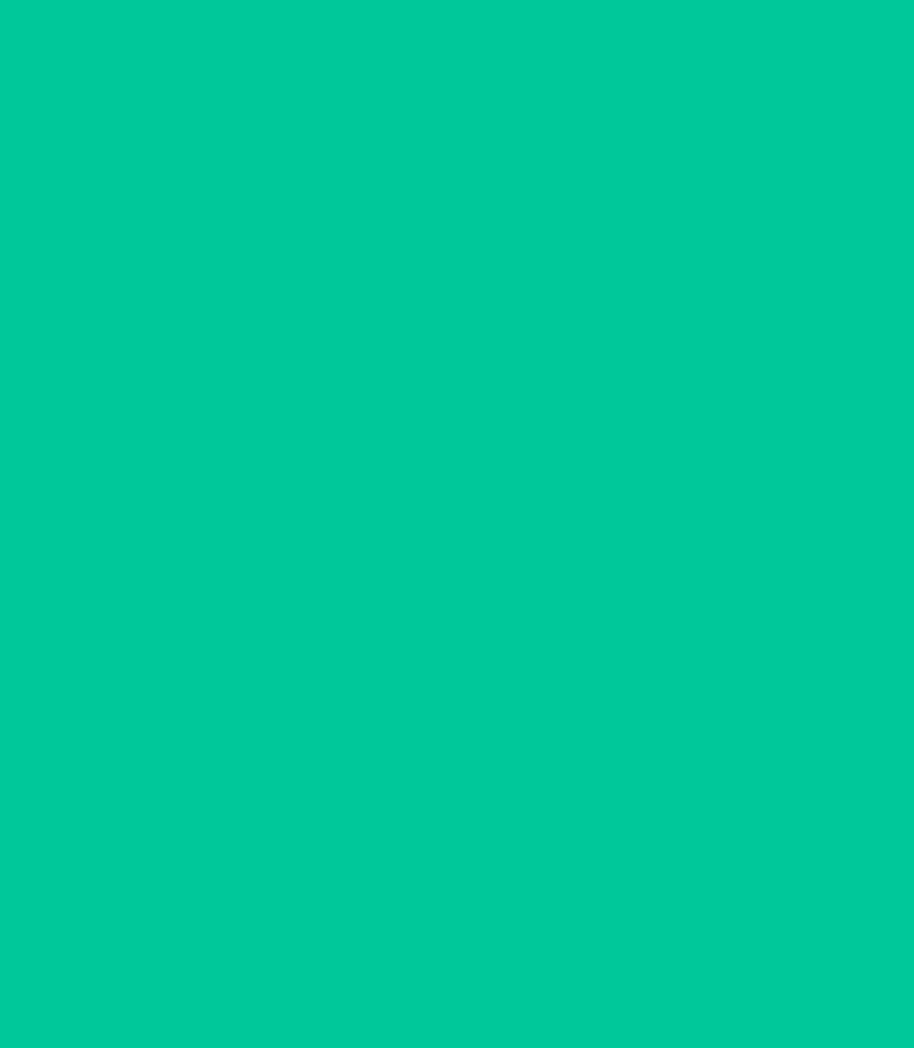 scroll, scrollTop: 0, scrollLeft: 0, axis: both 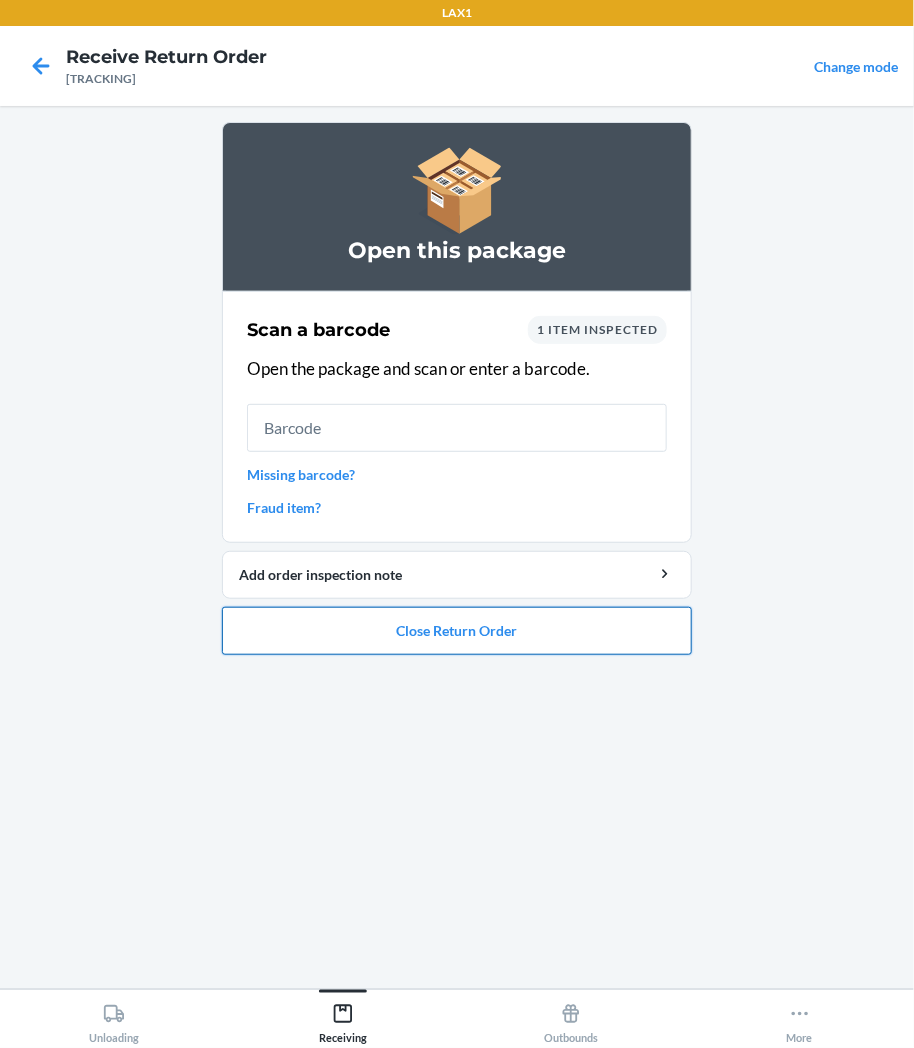 click on "Close Return Order" at bounding box center (457, 631) 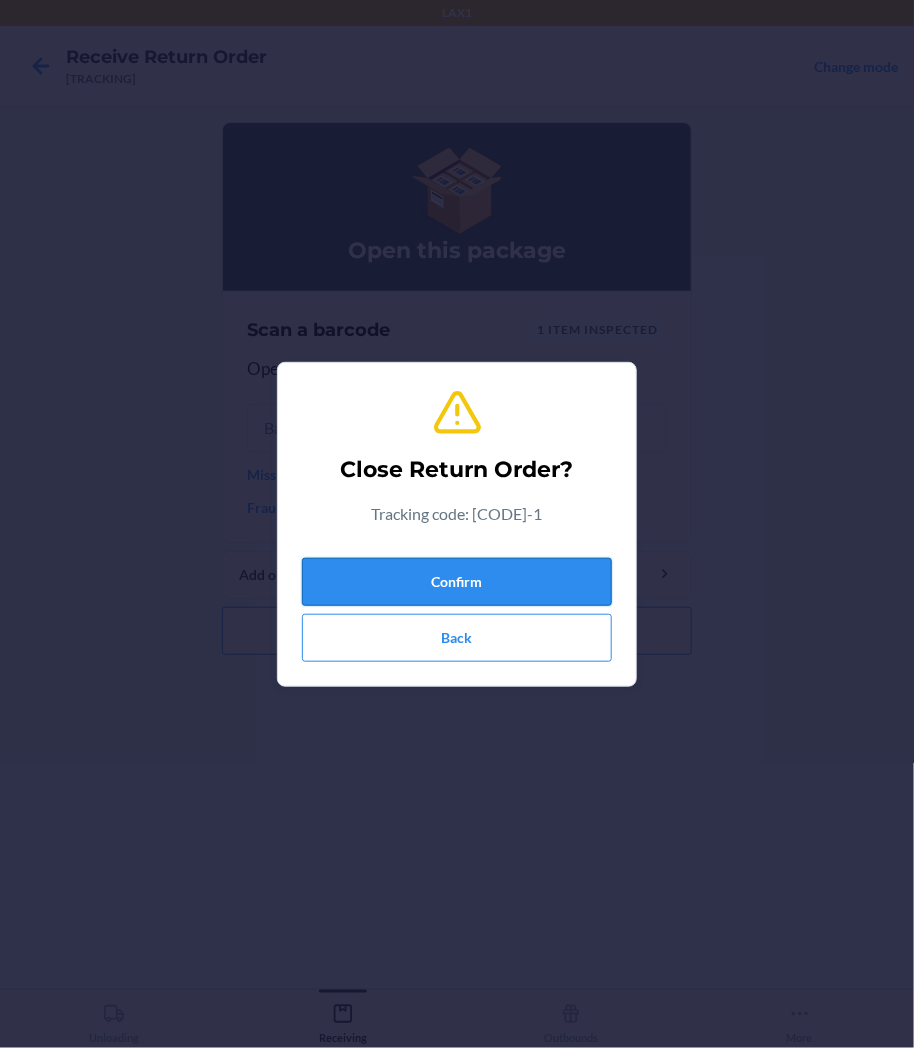 click on "Confirm" at bounding box center (457, 582) 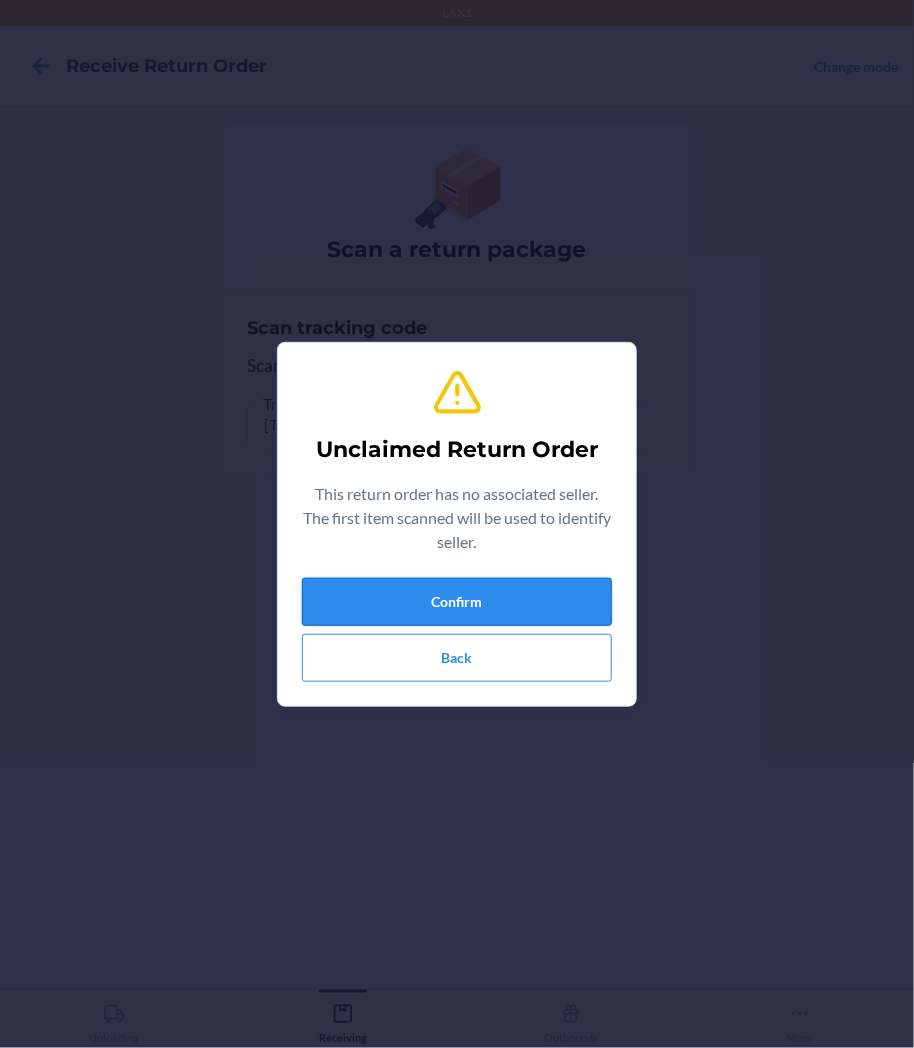 click on "Confirm" at bounding box center (457, 602) 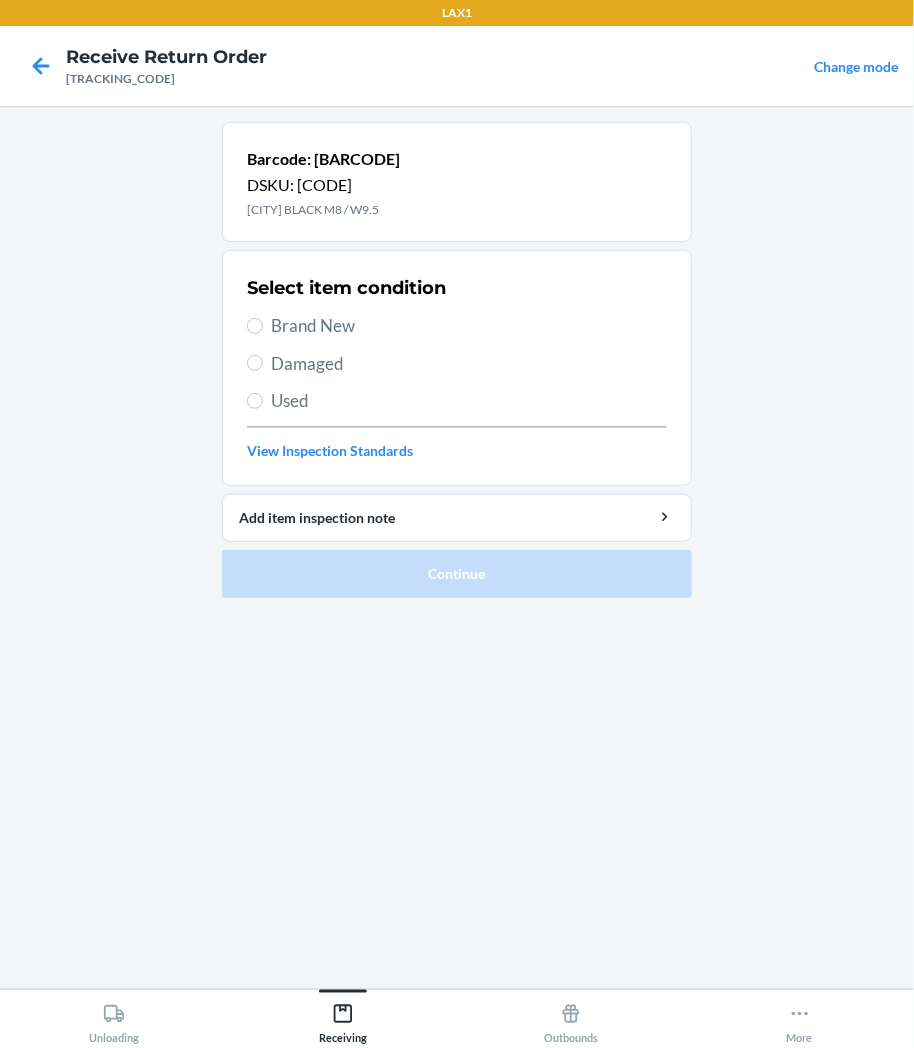 click on "Select item condition Brand New Damaged Used View Inspection Standards" at bounding box center [457, 368] 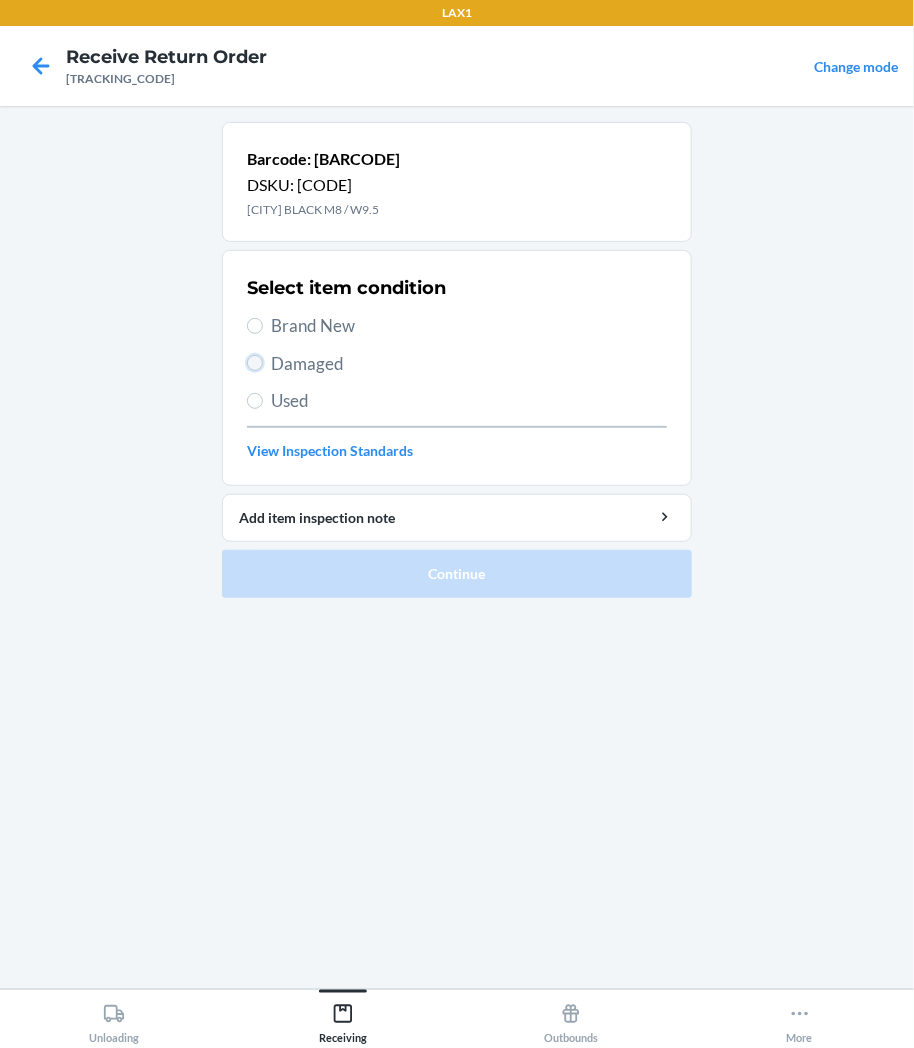 click on "Damaged" at bounding box center (255, 363) 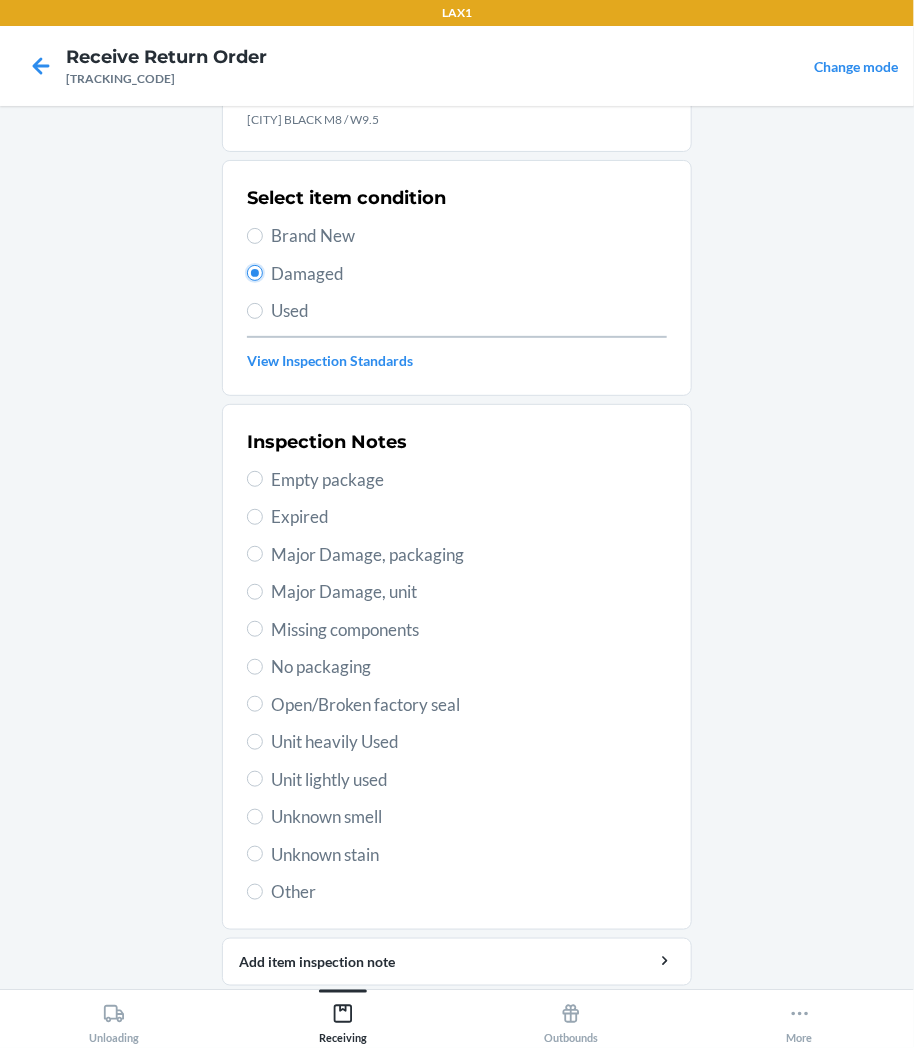 scroll, scrollTop: 157, scrollLeft: 0, axis: vertical 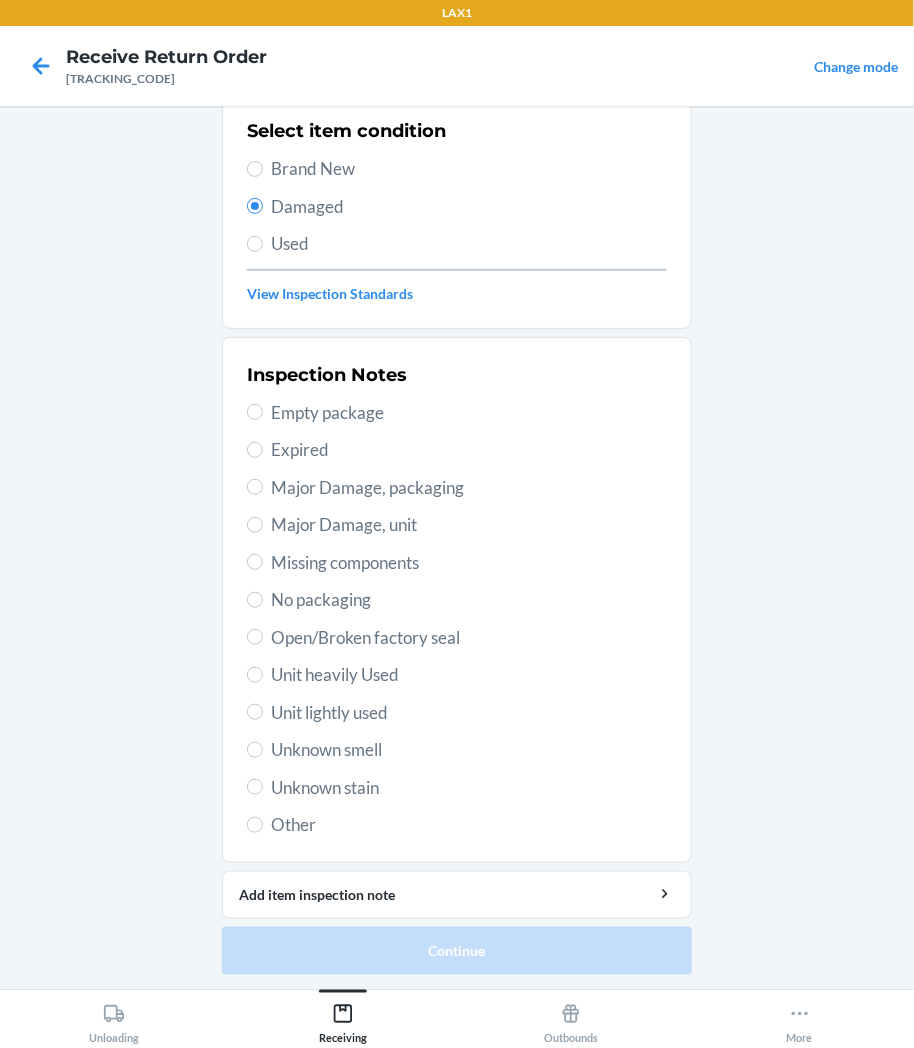 click on "Unit lightly used" at bounding box center [469, 713] 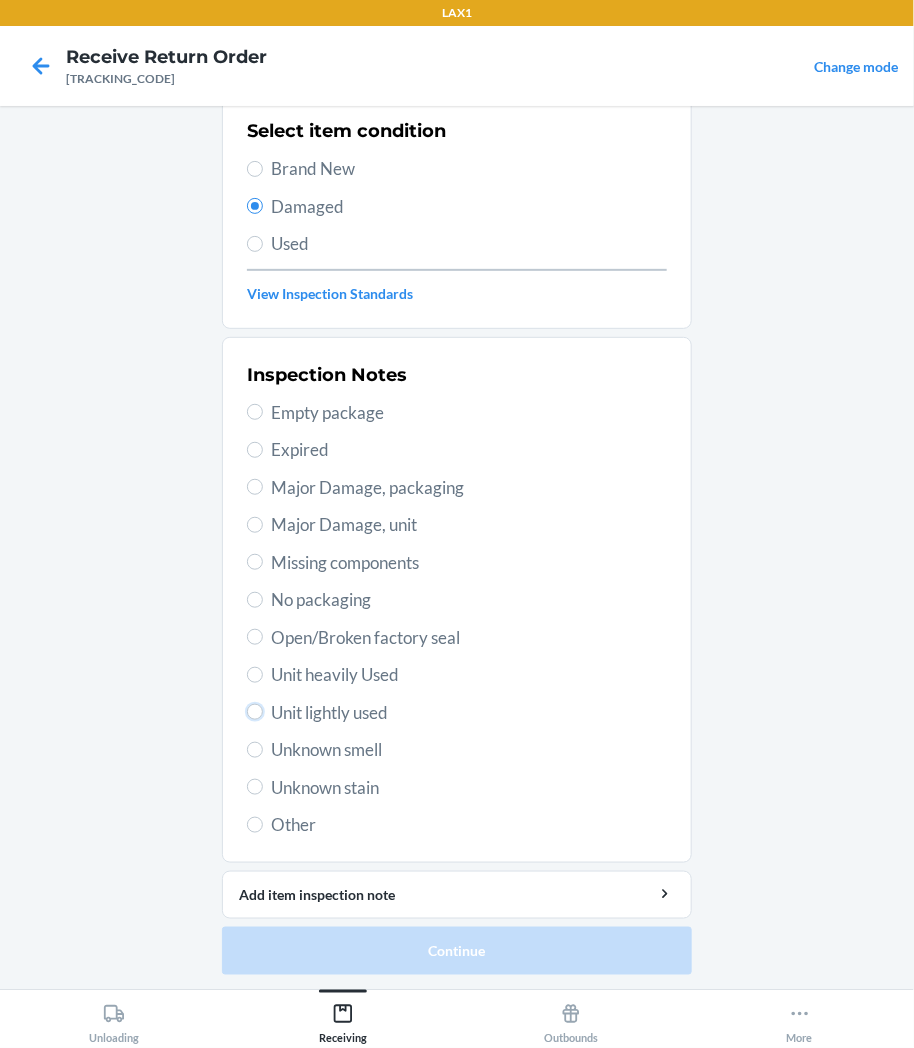 click on "Unit lightly used" at bounding box center [255, 712] 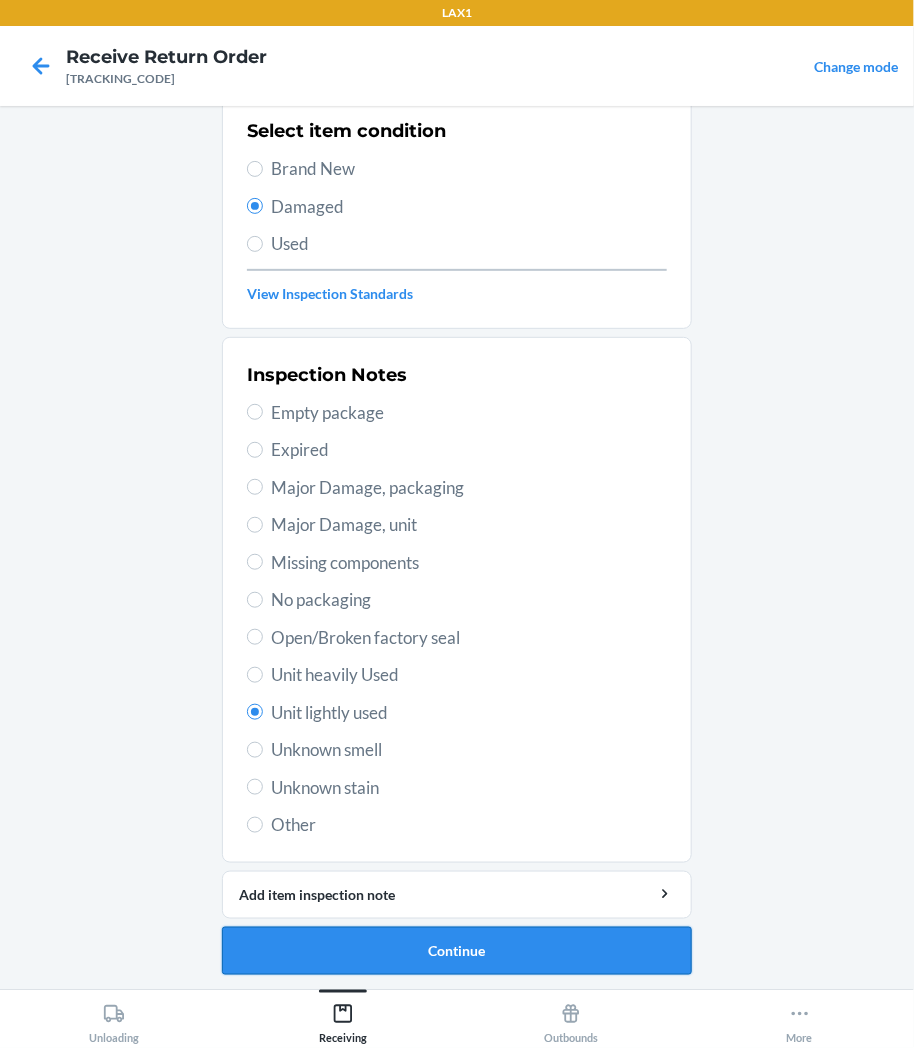 click on "Continue" at bounding box center (457, 951) 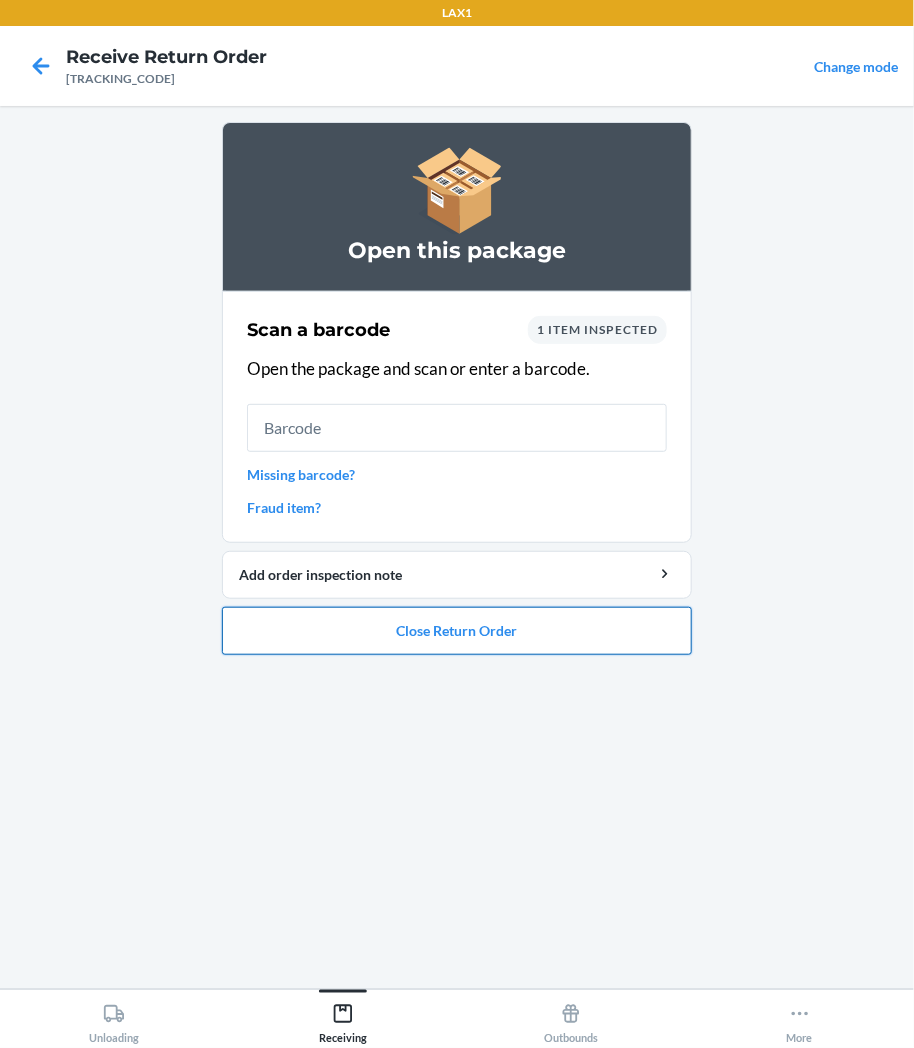 click on "Close Return Order" at bounding box center (457, 631) 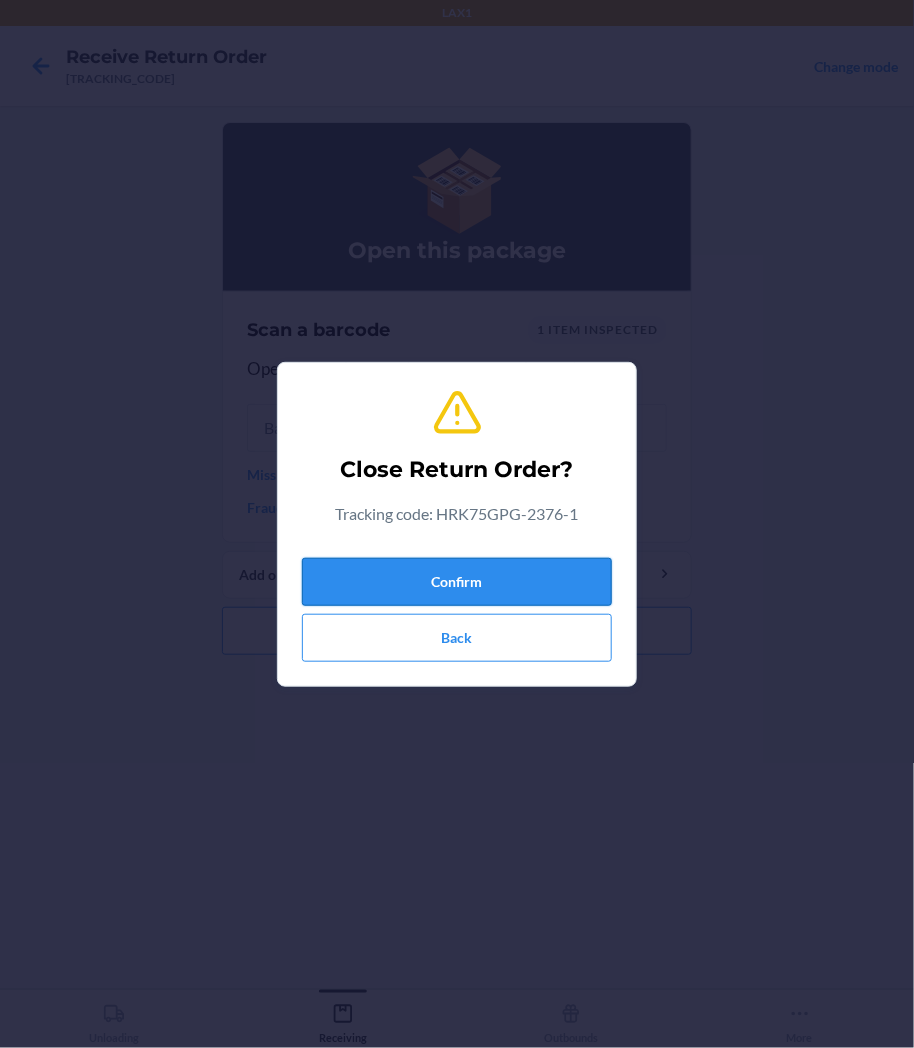click on "Confirm" at bounding box center [457, 582] 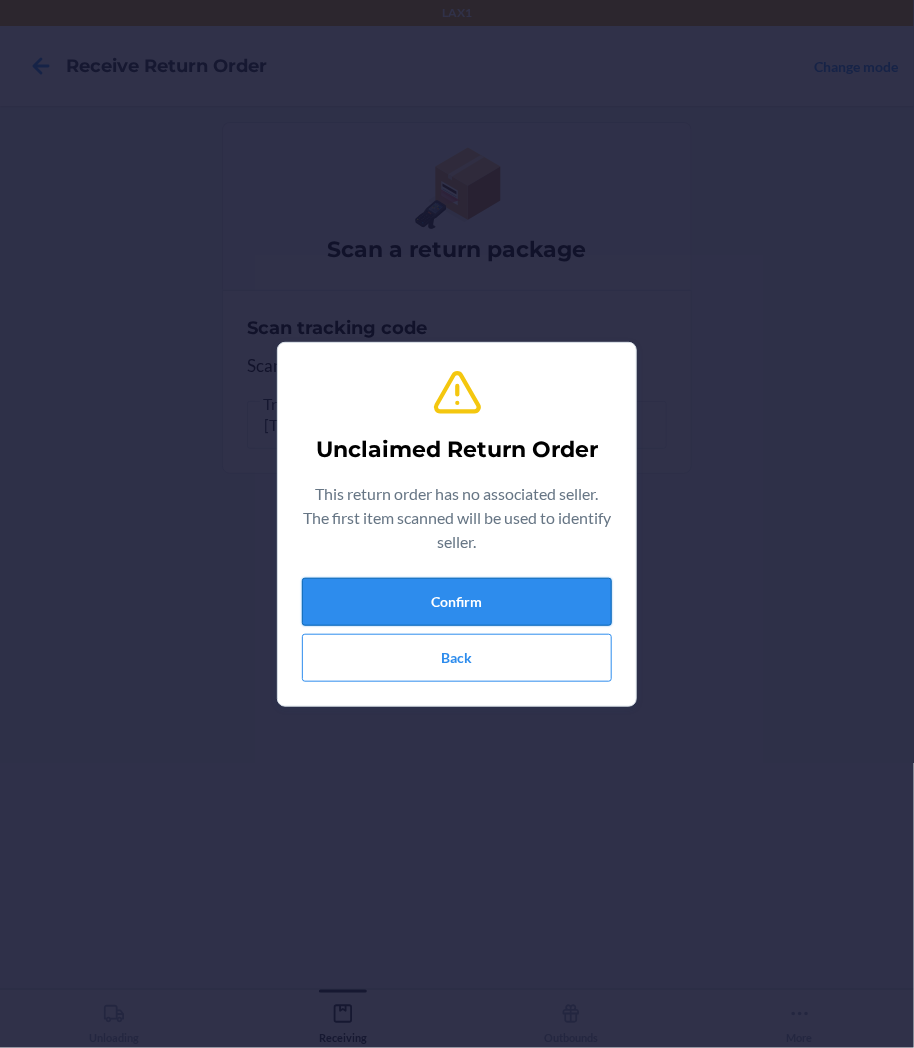 click on "Confirm" at bounding box center [457, 602] 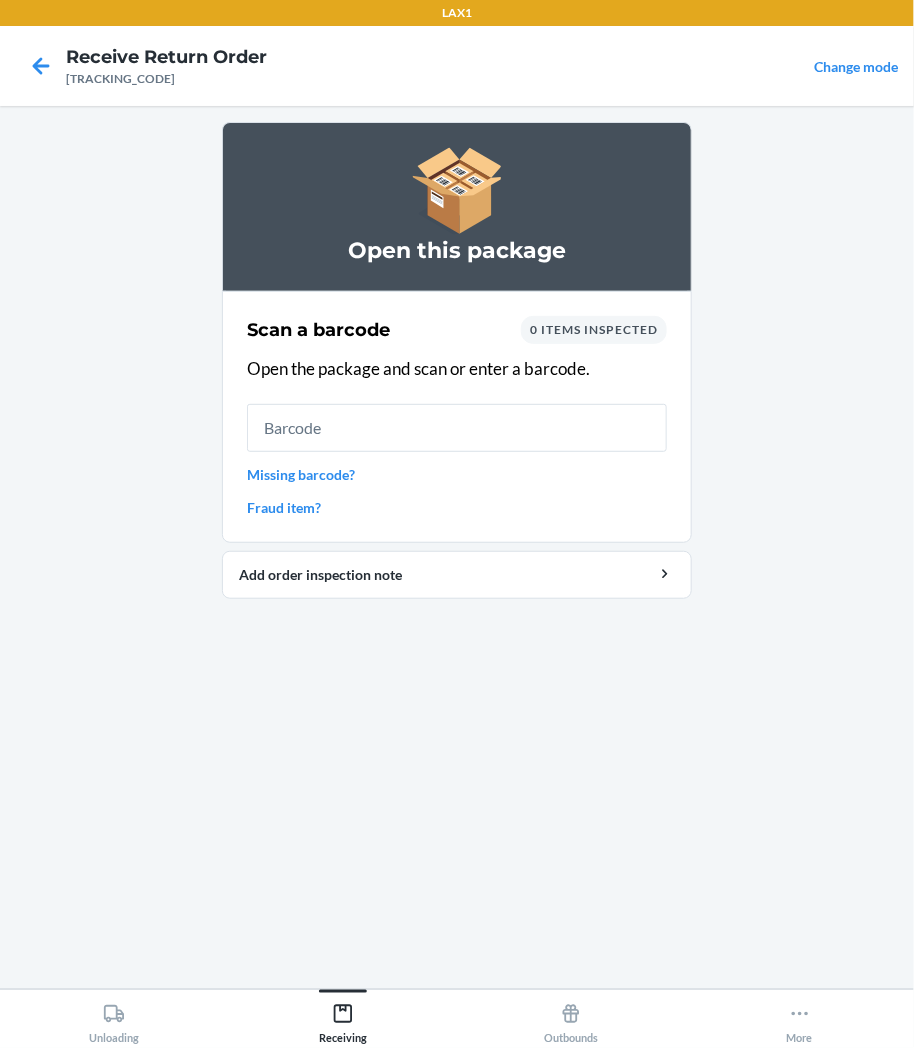 click at bounding box center (457, 428) 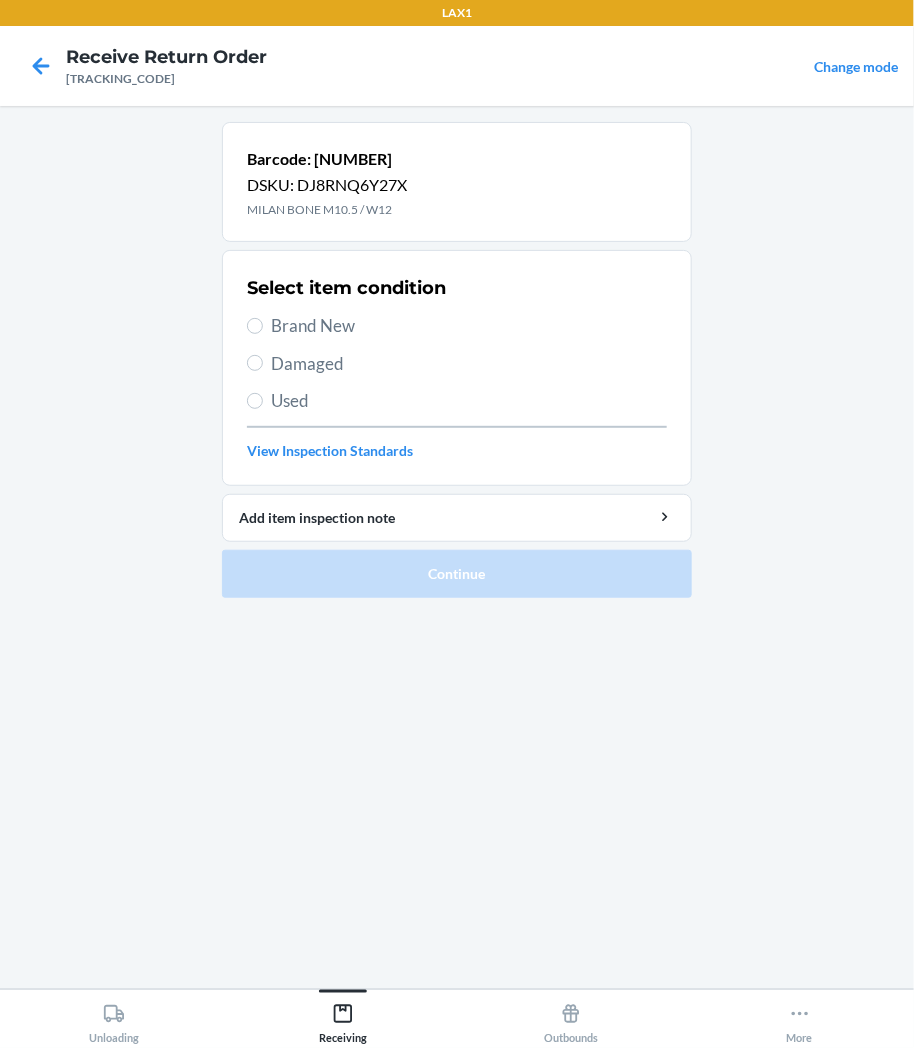 click on "Damaged" at bounding box center (469, 364) 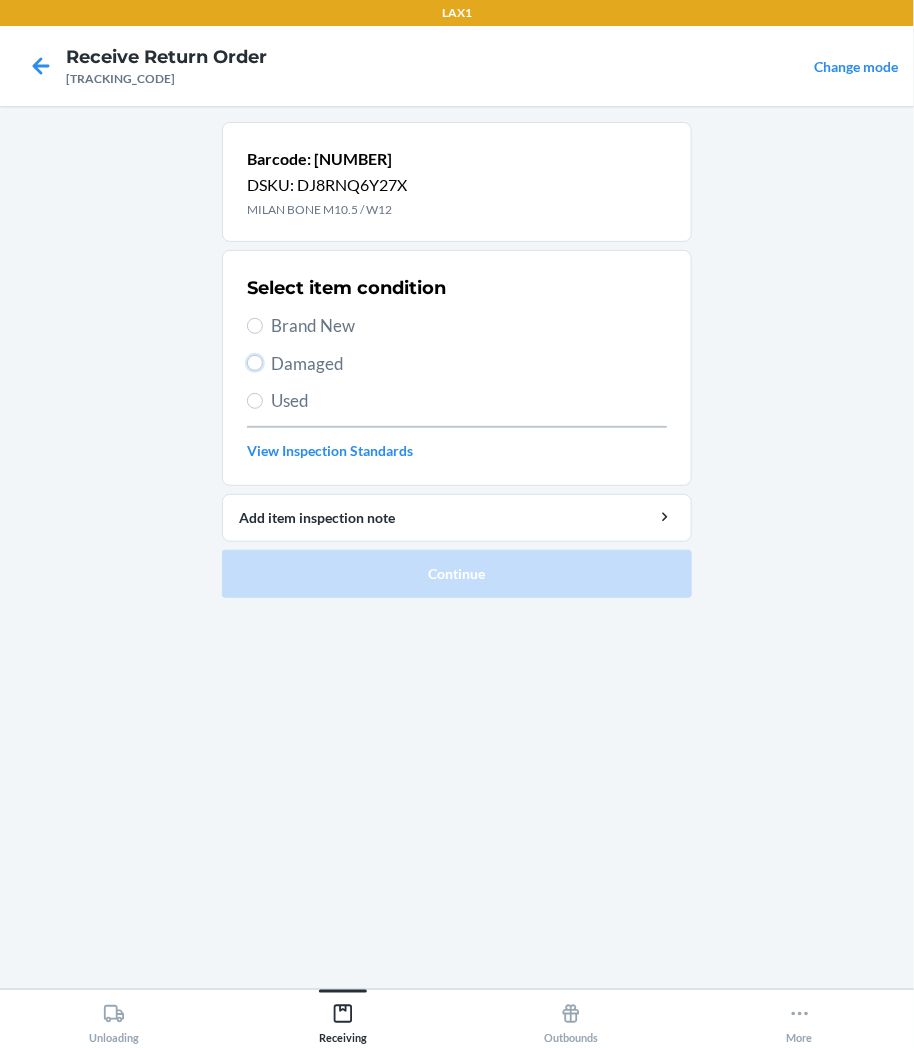 click on "Damaged" at bounding box center [255, 363] 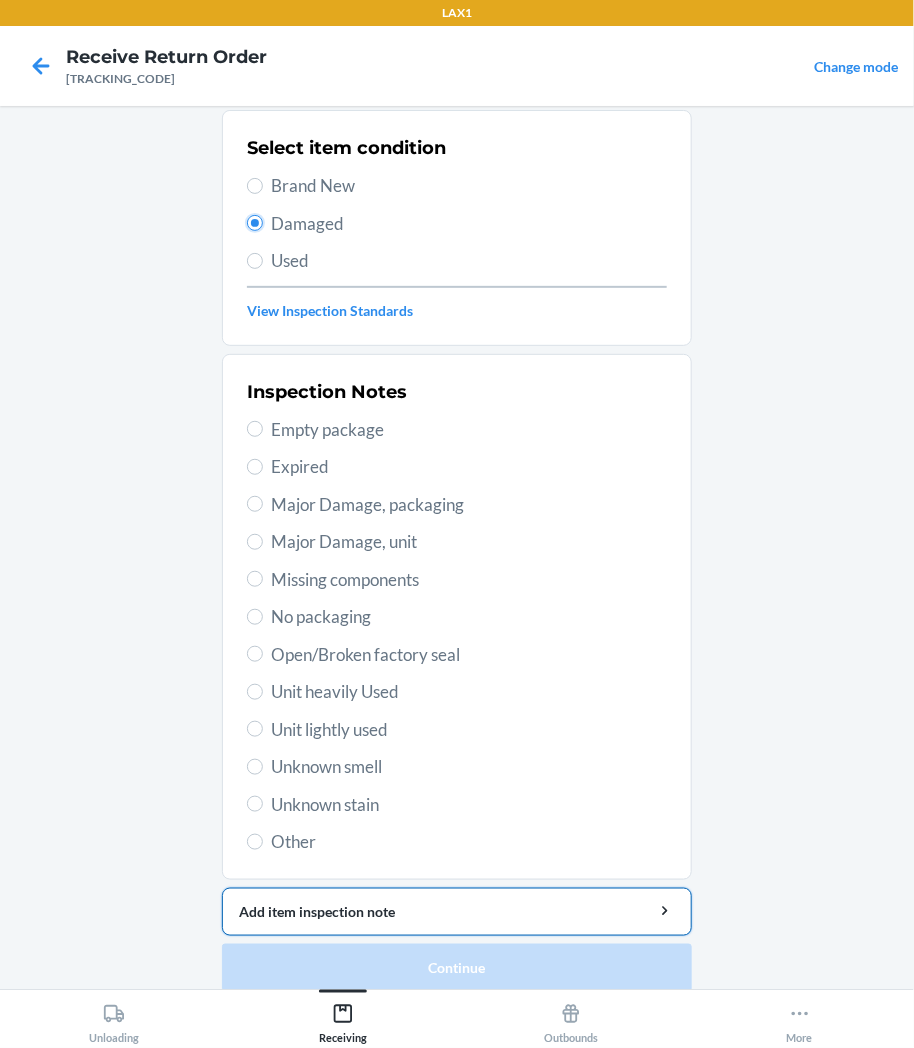 scroll, scrollTop: 157, scrollLeft: 0, axis: vertical 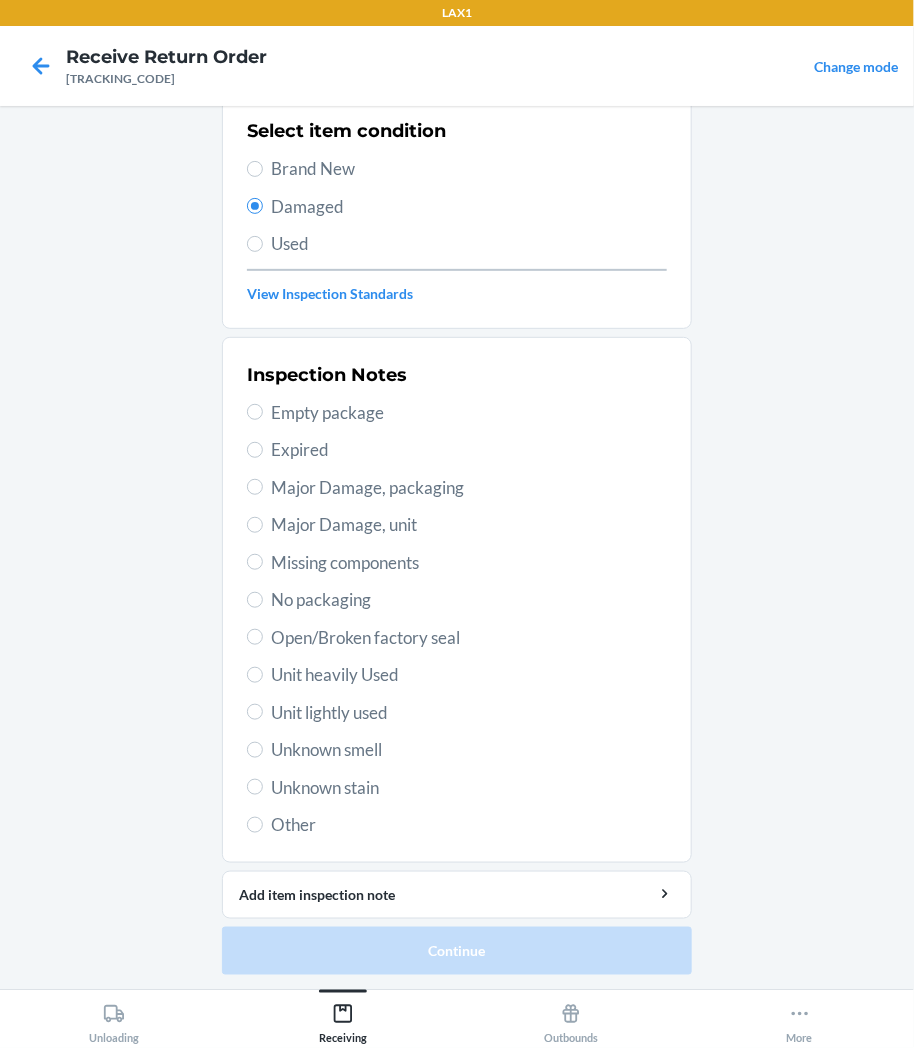 click on "Open/Broken factory seal" at bounding box center [469, 638] 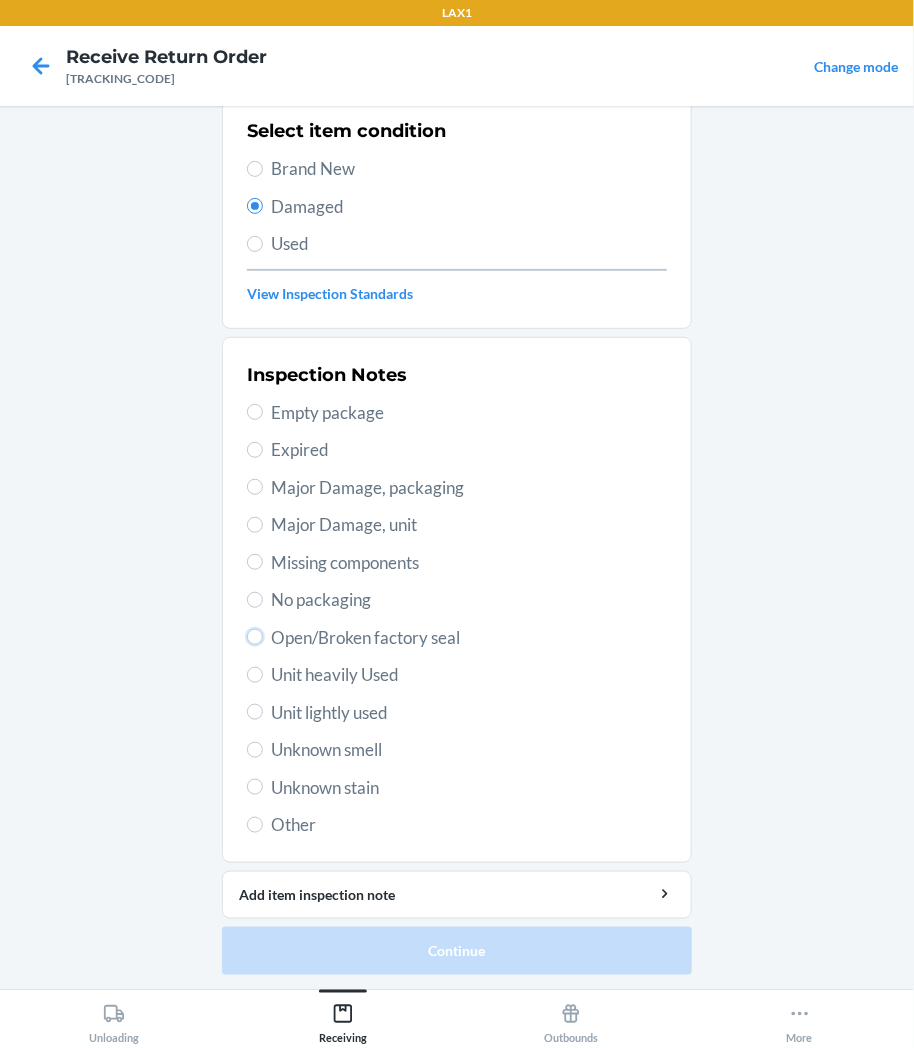 click on "Open/Broken factory seal" at bounding box center [255, 637] 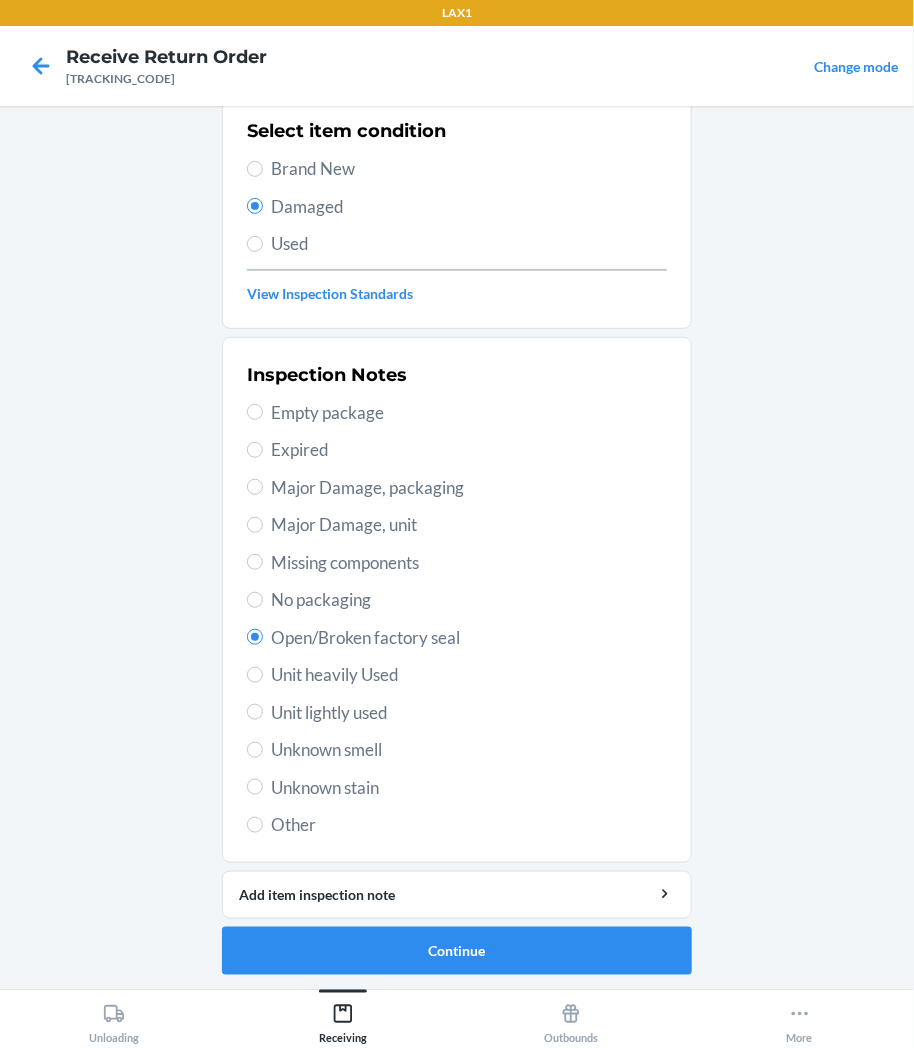 click on "Unit lightly used" at bounding box center [469, 713] 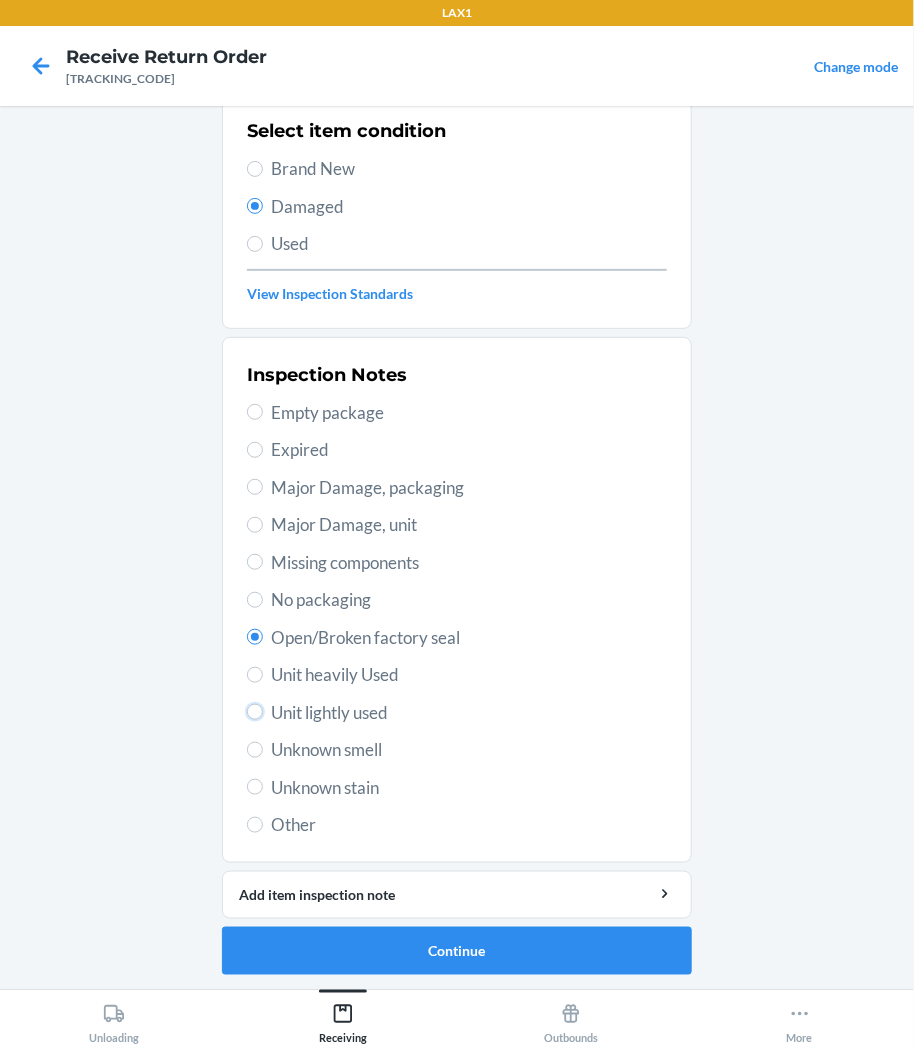 click on "Unit lightly used" at bounding box center (255, 712) 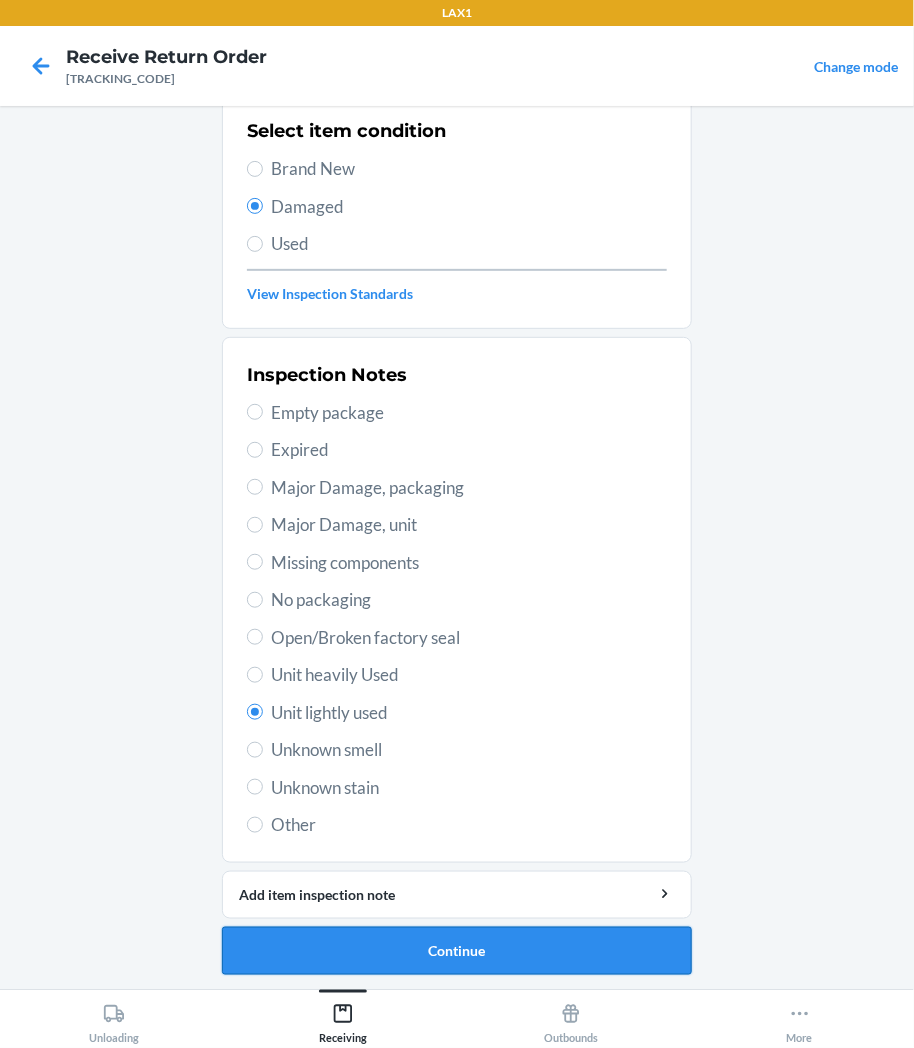 click on "Continue" at bounding box center (457, 951) 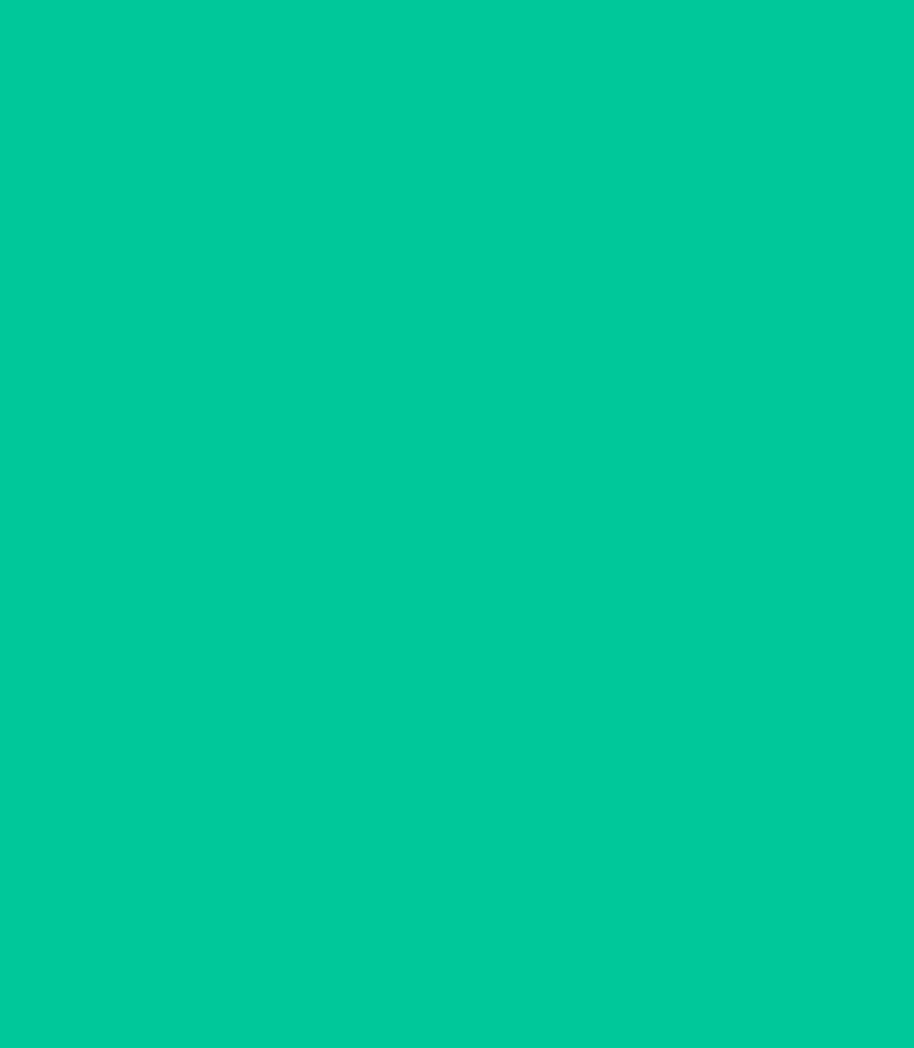 scroll, scrollTop: 0, scrollLeft: 0, axis: both 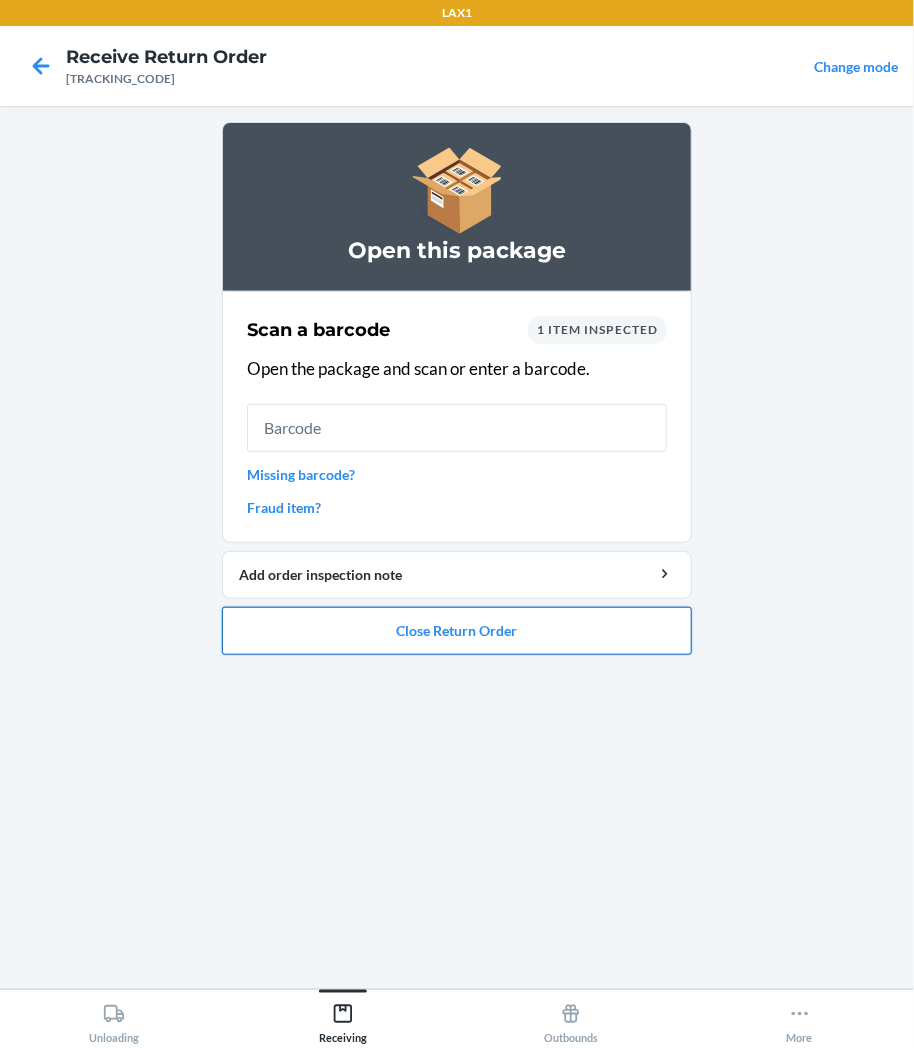 click on "Close Return Order" at bounding box center [457, 631] 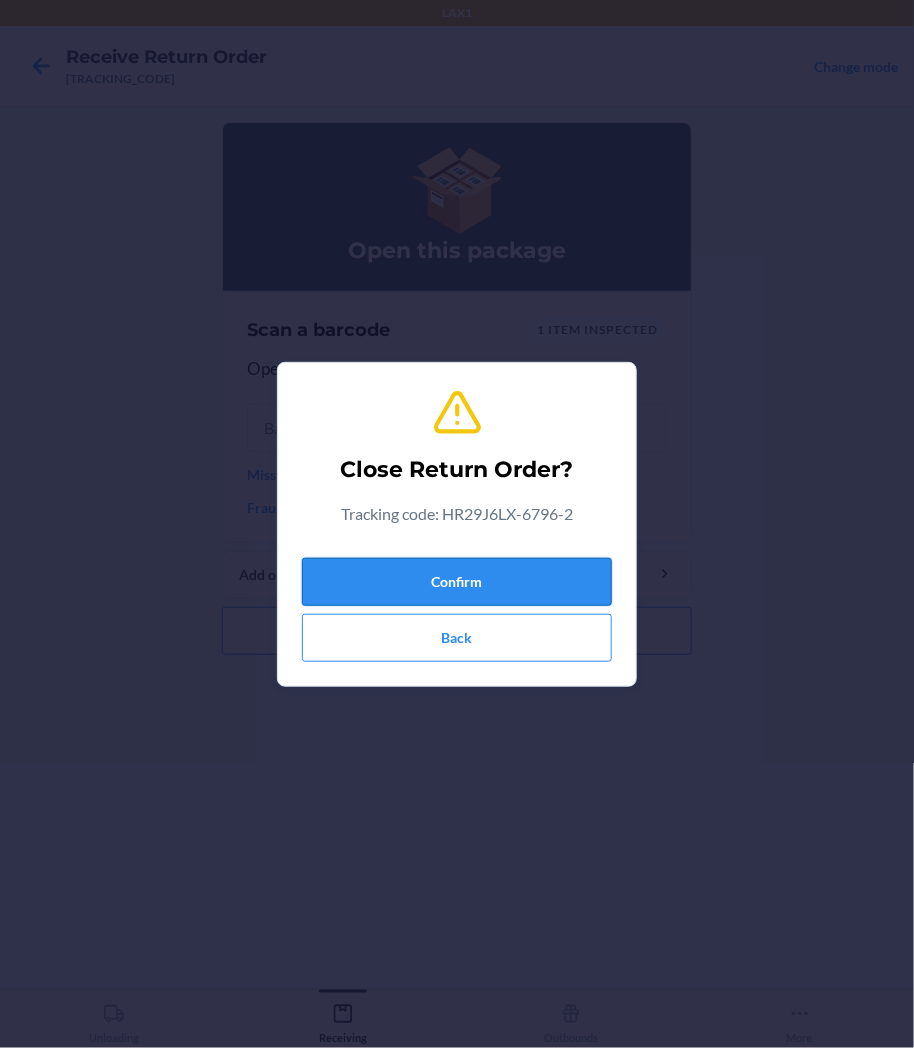 click on "Confirm" at bounding box center [457, 582] 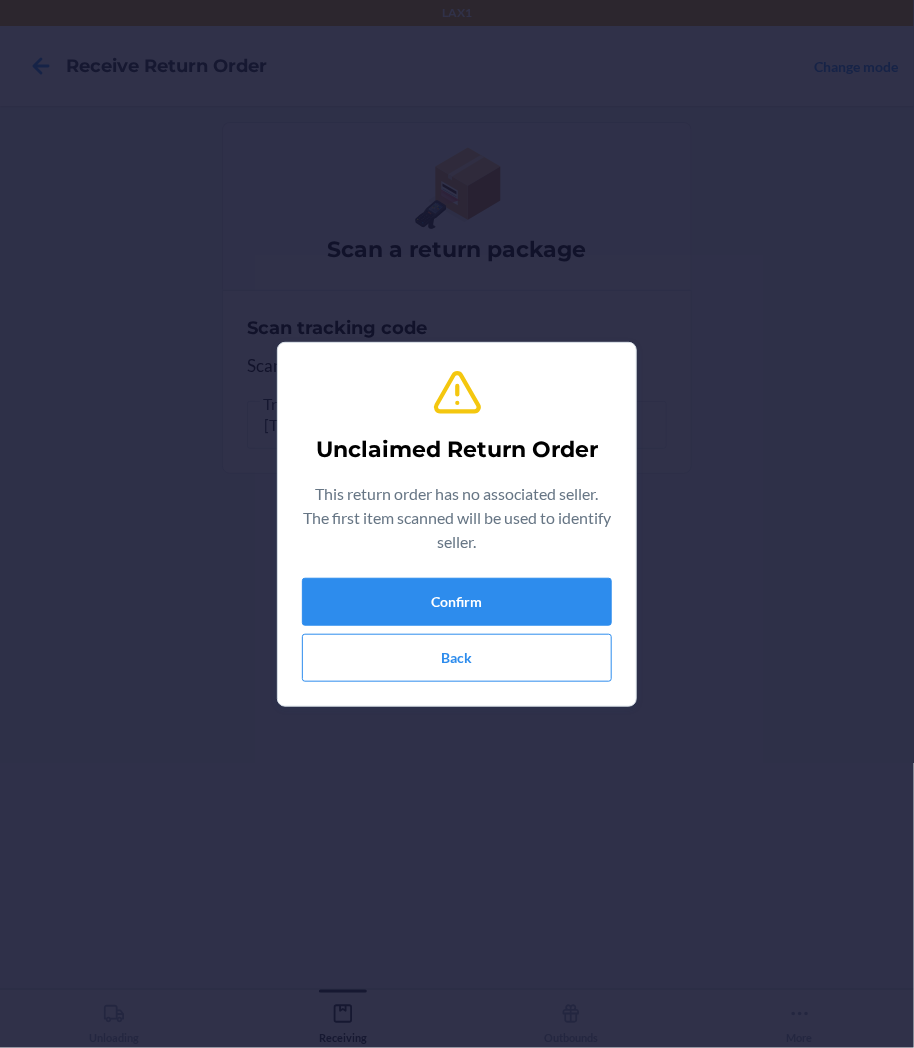 click on "Unclaimed Return Order This return order has no associated seller. The first item scanned will be used to identify seller. Confirm Back" at bounding box center [457, 524] 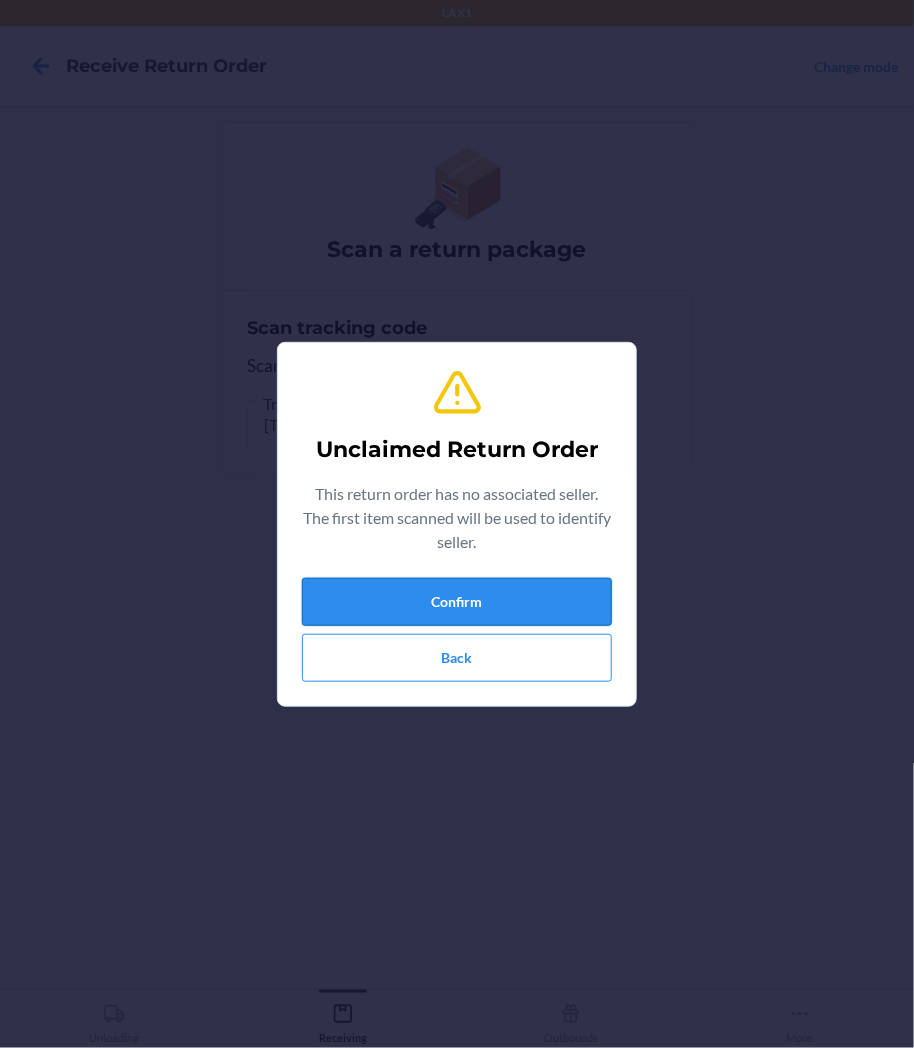 click on "Confirm" at bounding box center (457, 602) 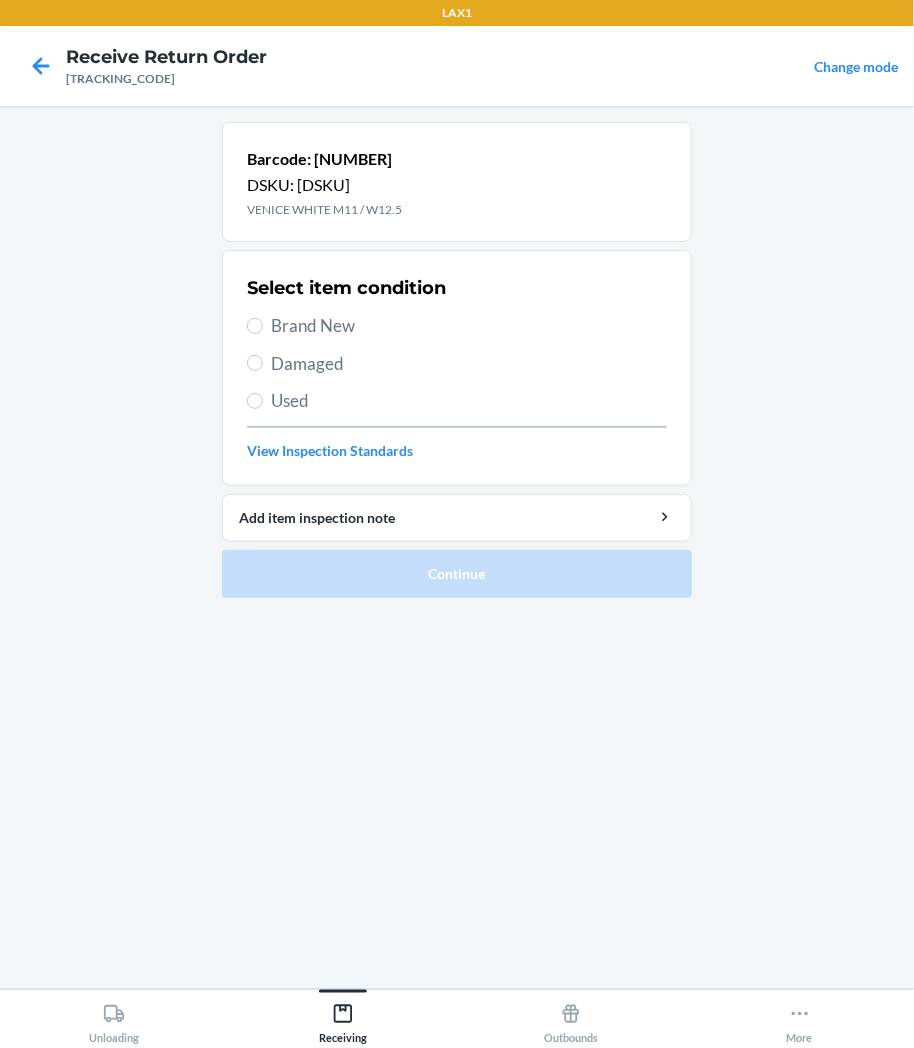 click on "Damaged" at bounding box center [469, 364] 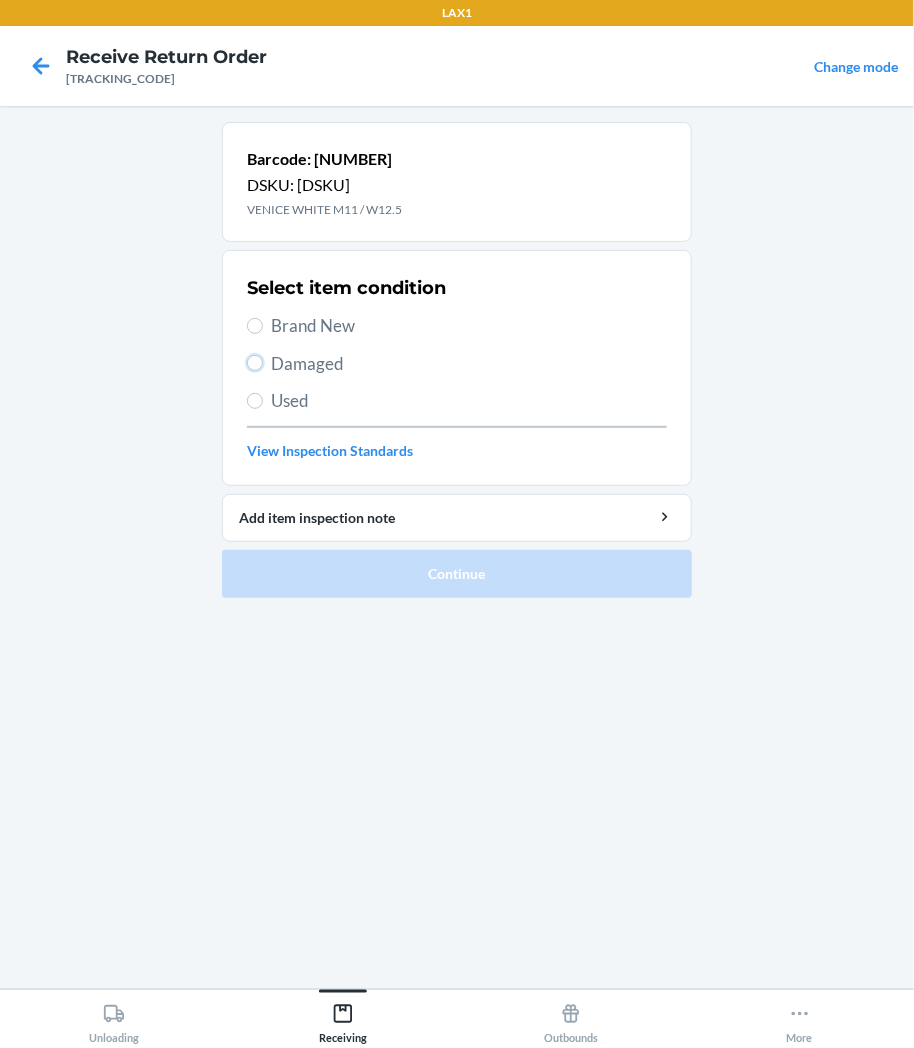click on "Damaged" at bounding box center [255, 363] 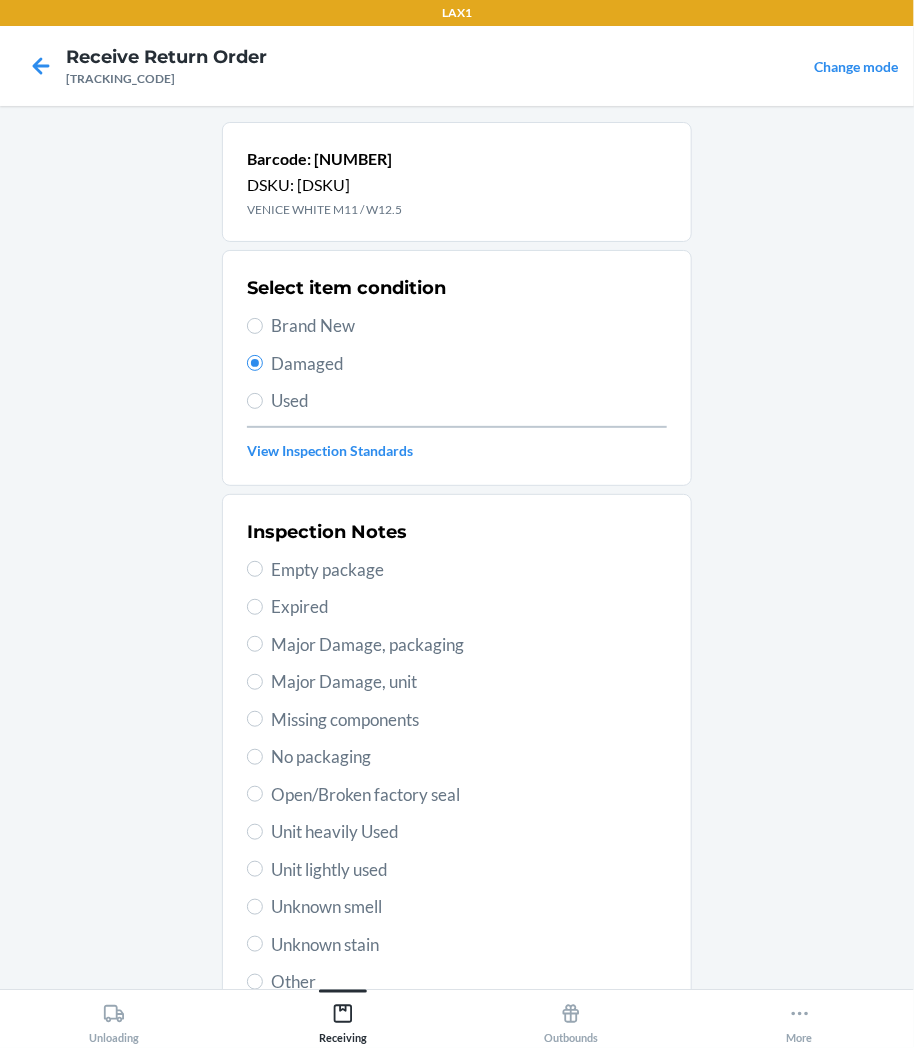 click on "Unknown smell" at bounding box center (469, 907) 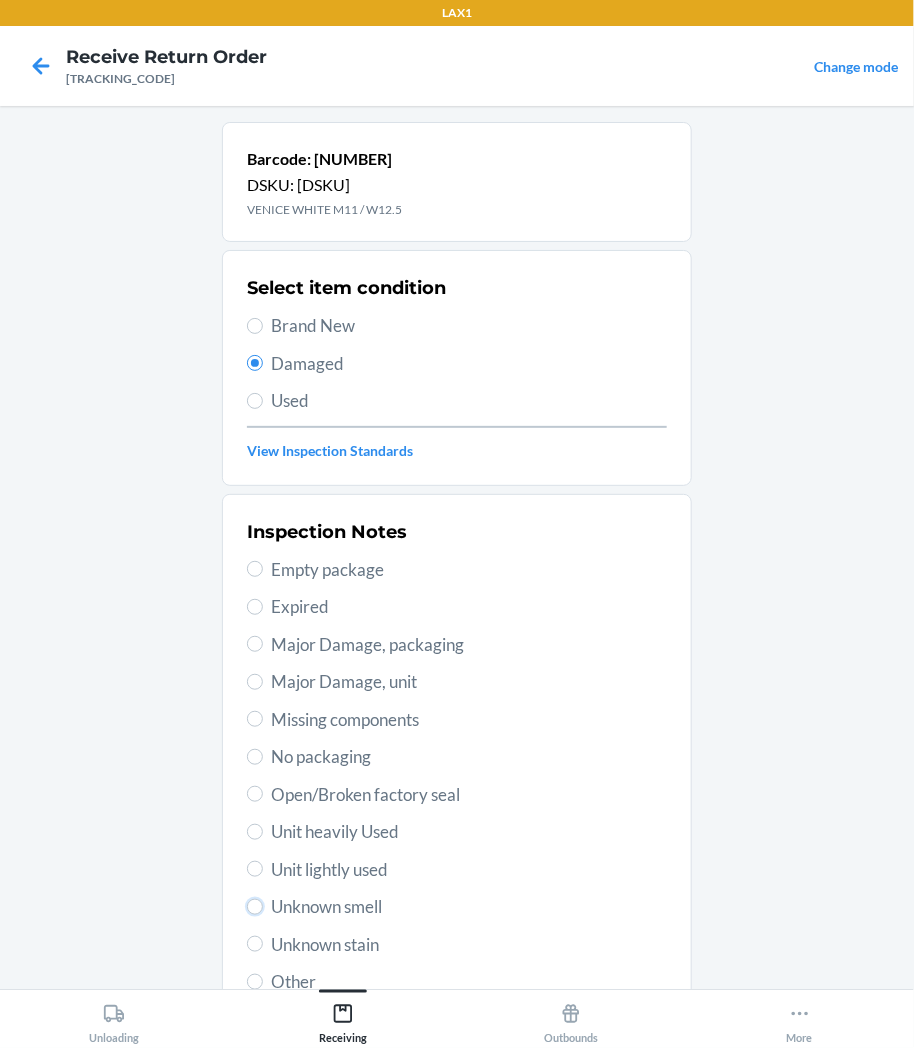 click on "Unknown smell" at bounding box center (255, 907) 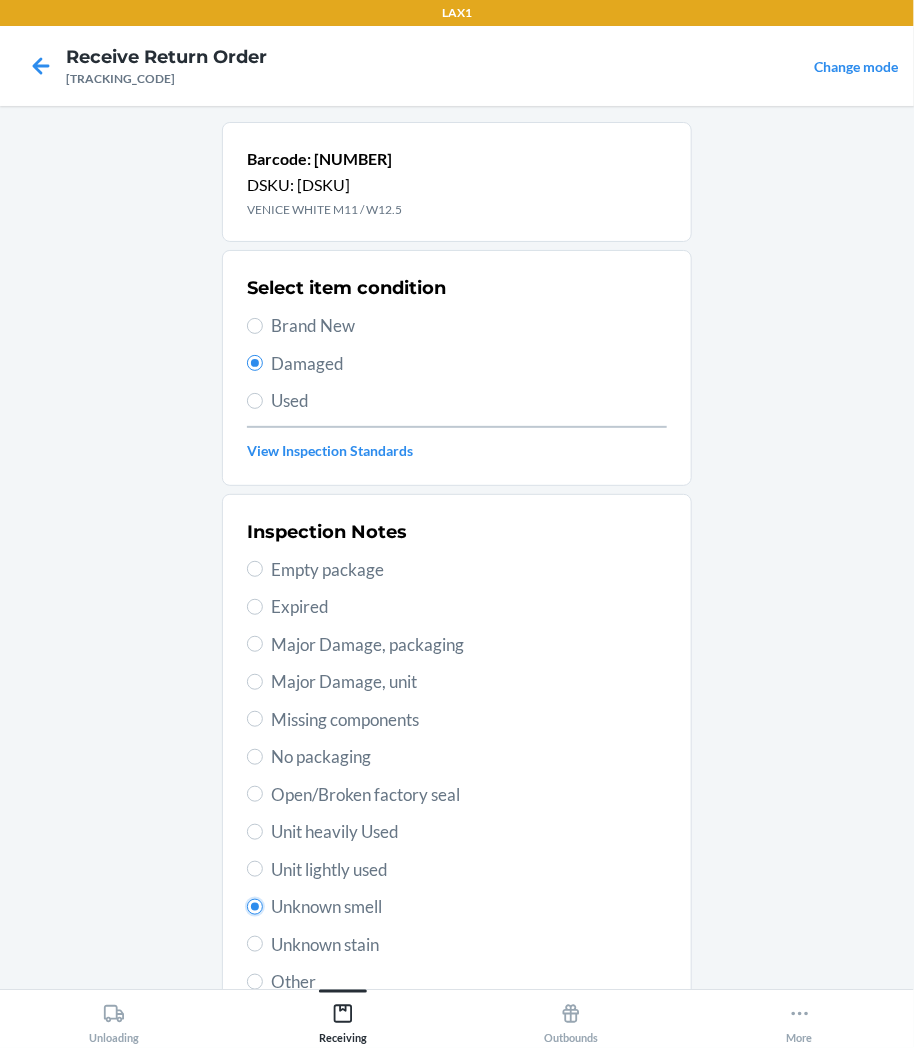 scroll, scrollTop: 157, scrollLeft: 0, axis: vertical 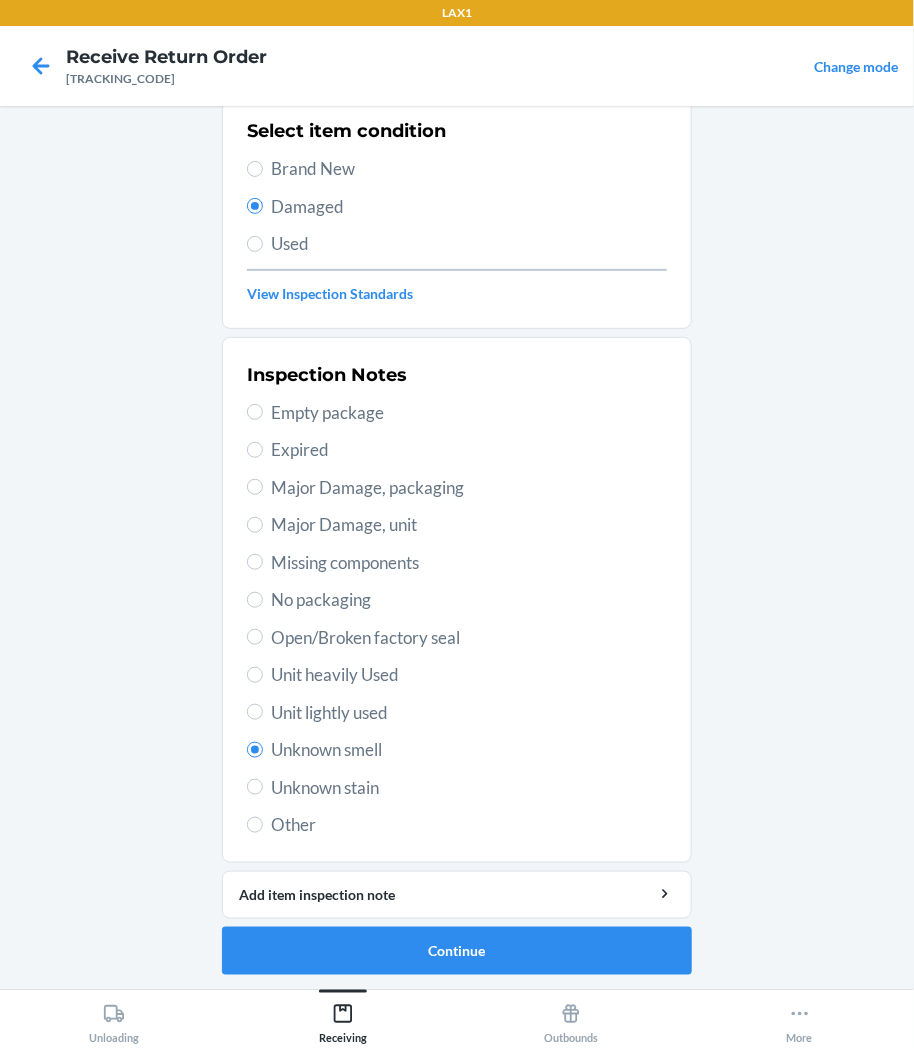 click on "Unit lightly used" at bounding box center (469, 713) 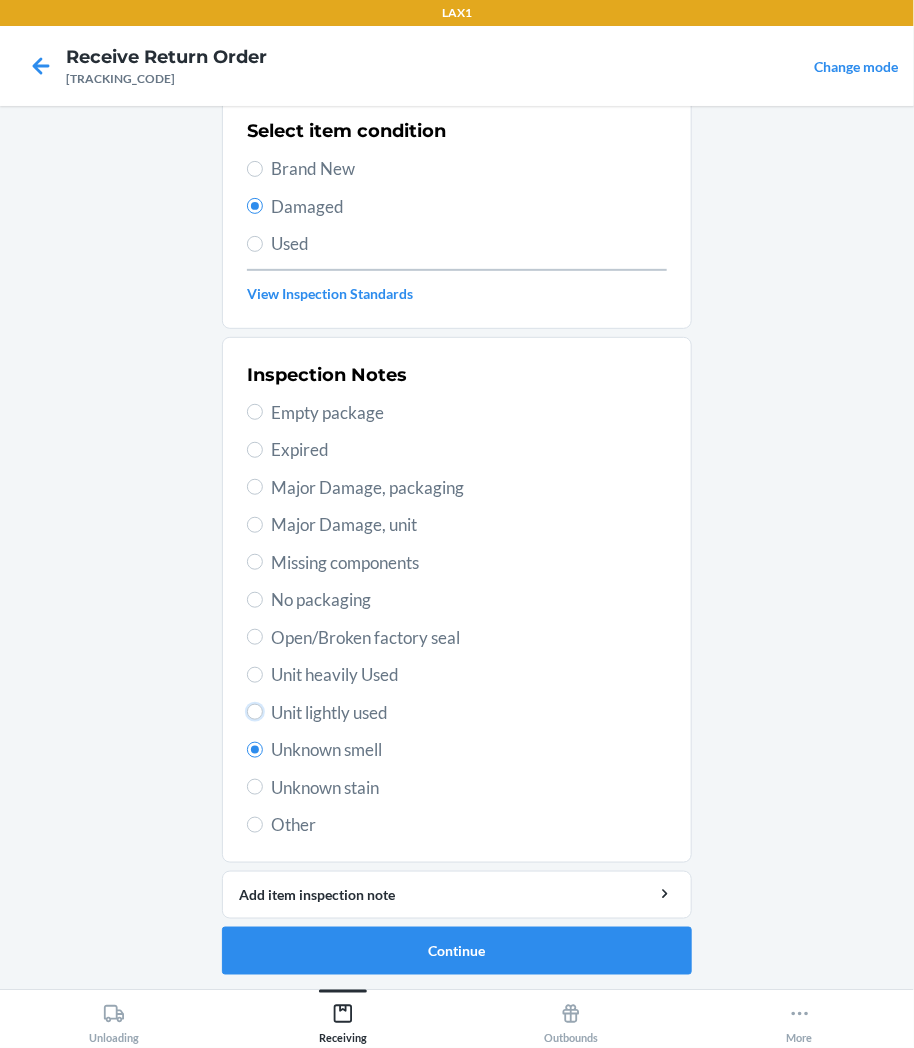 click on "Unit lightly used" at bounding box center [255, 712] 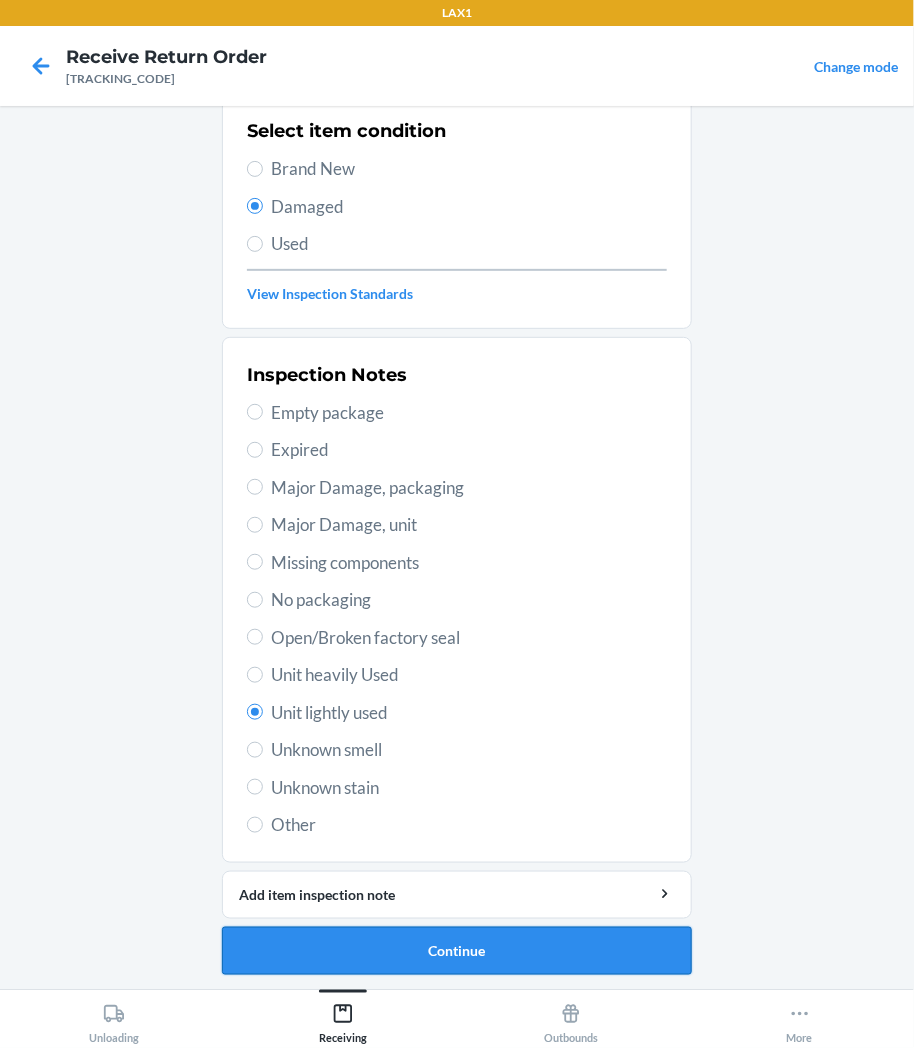 click on "Continue" at bounding box center [457, 951] 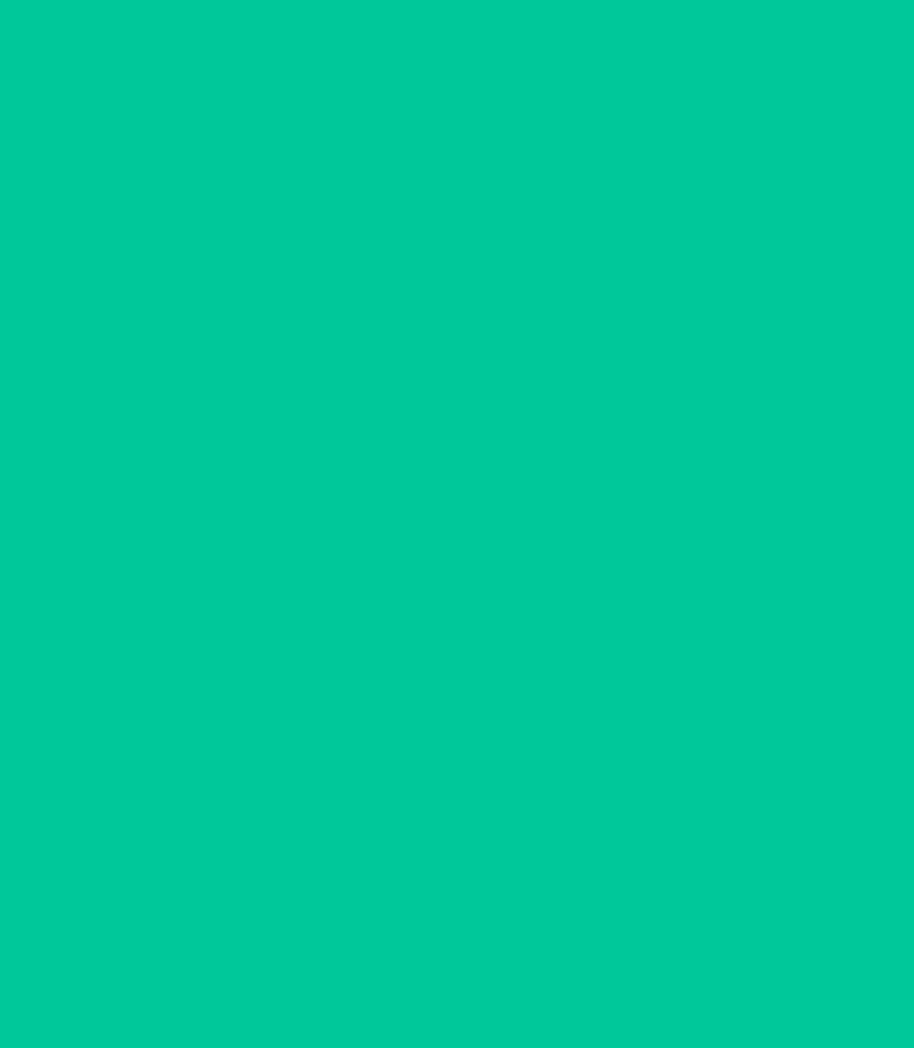 click on "Confirm" at bounding box center (457, 943) 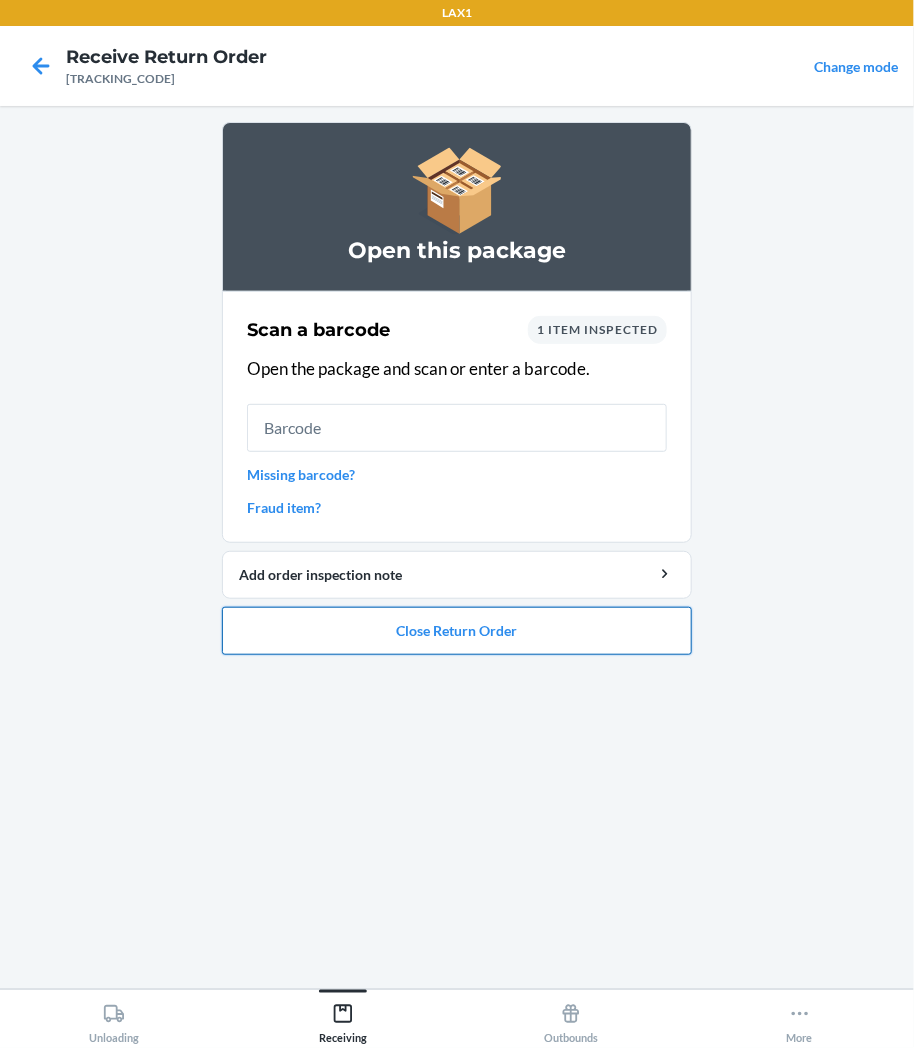 click on "Close Return Order" at bounding box center (457, 631) 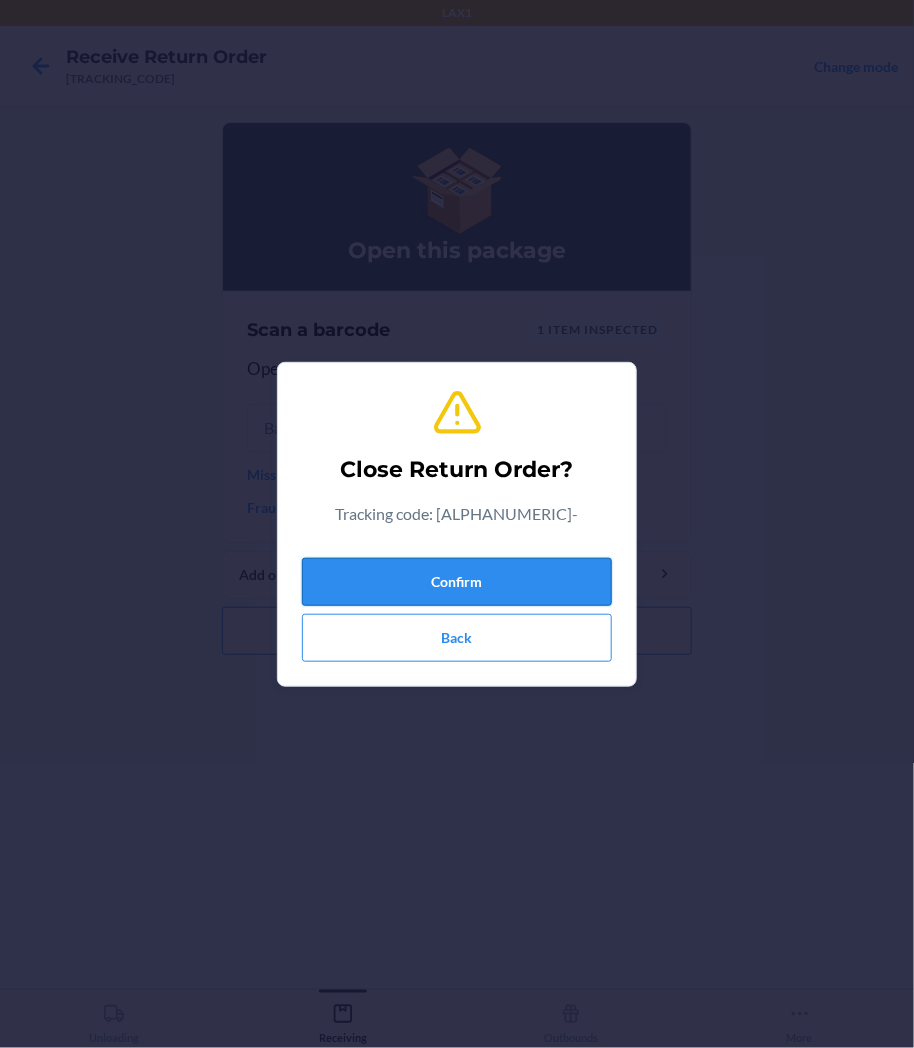 click on "Confirm" at bounding box center (457, 582) 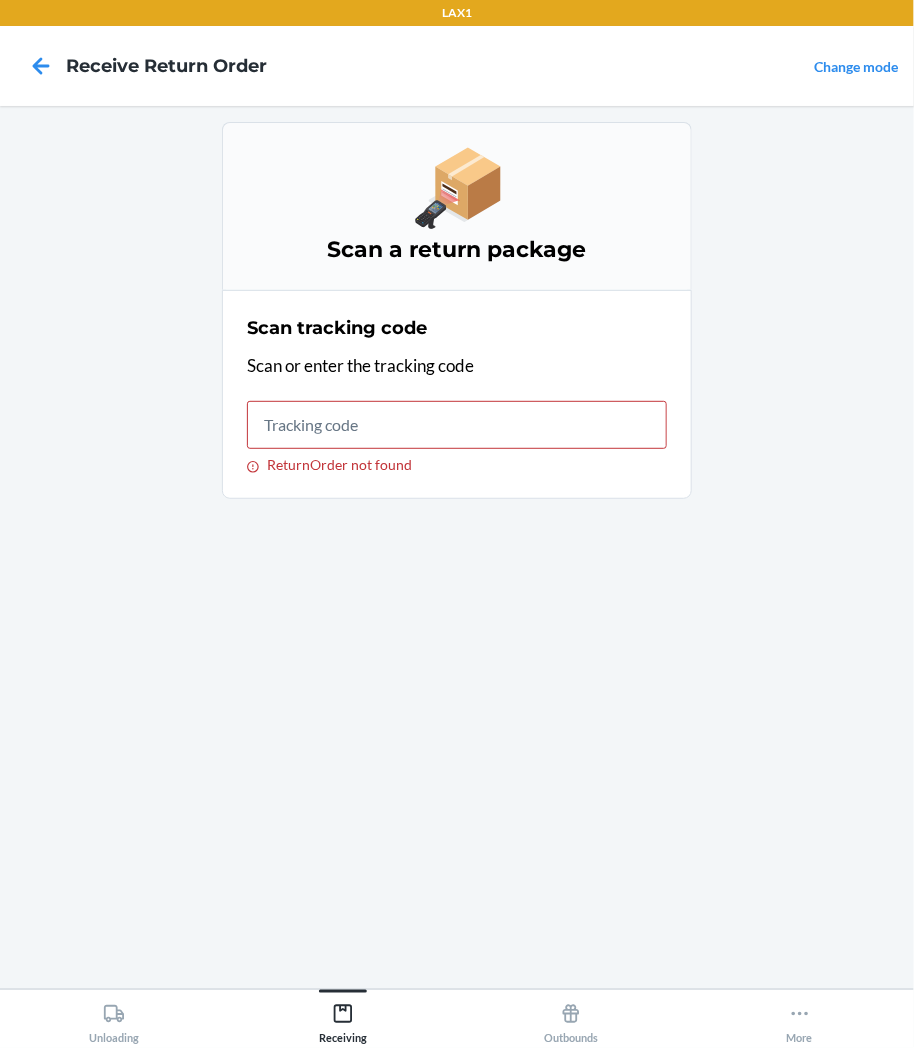 click on "ReturnOrder not found" at bounding box center (457, 437) 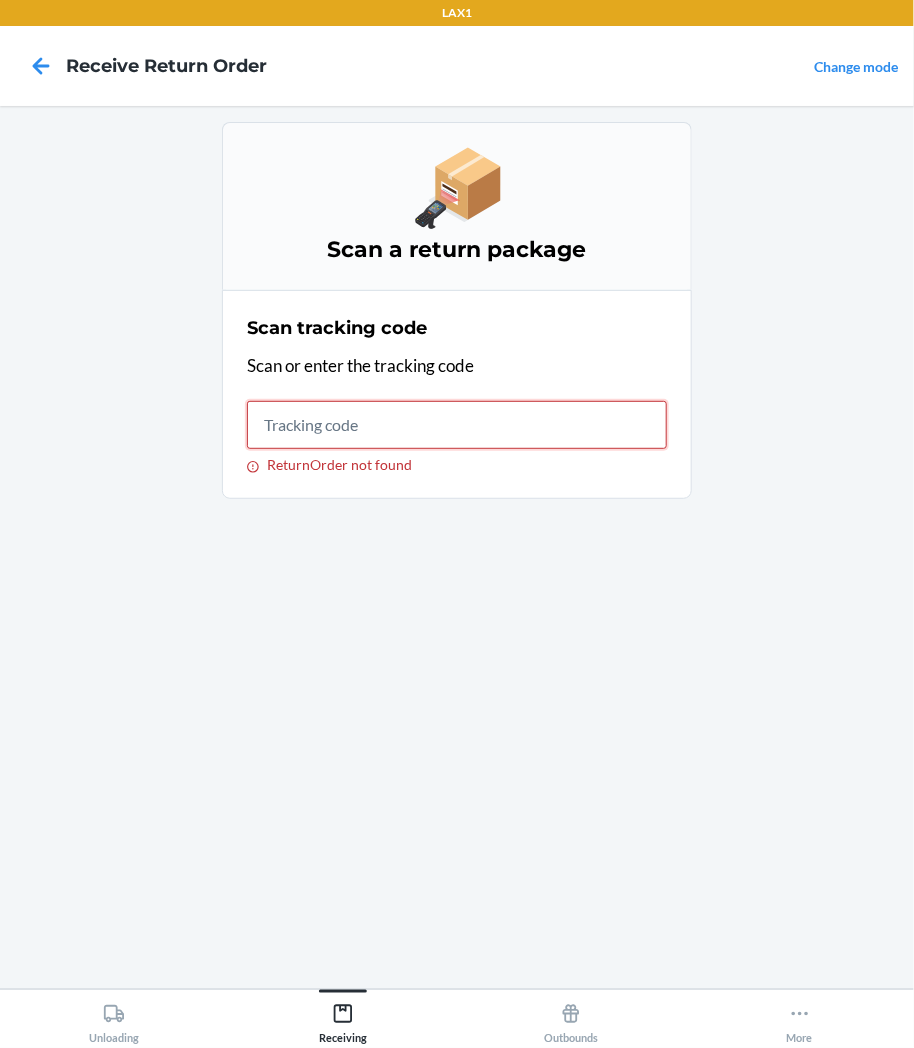 click on "ReturnOrder not found" at bounding box center (457, 425) 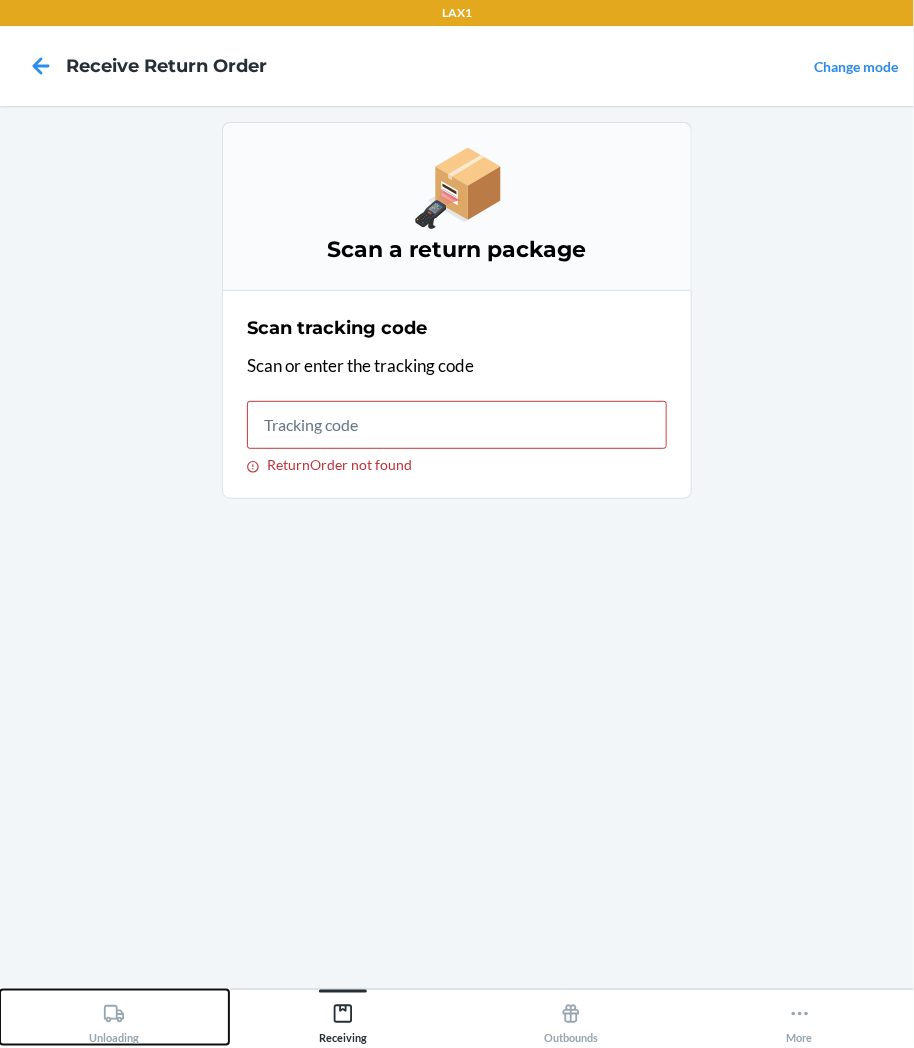click 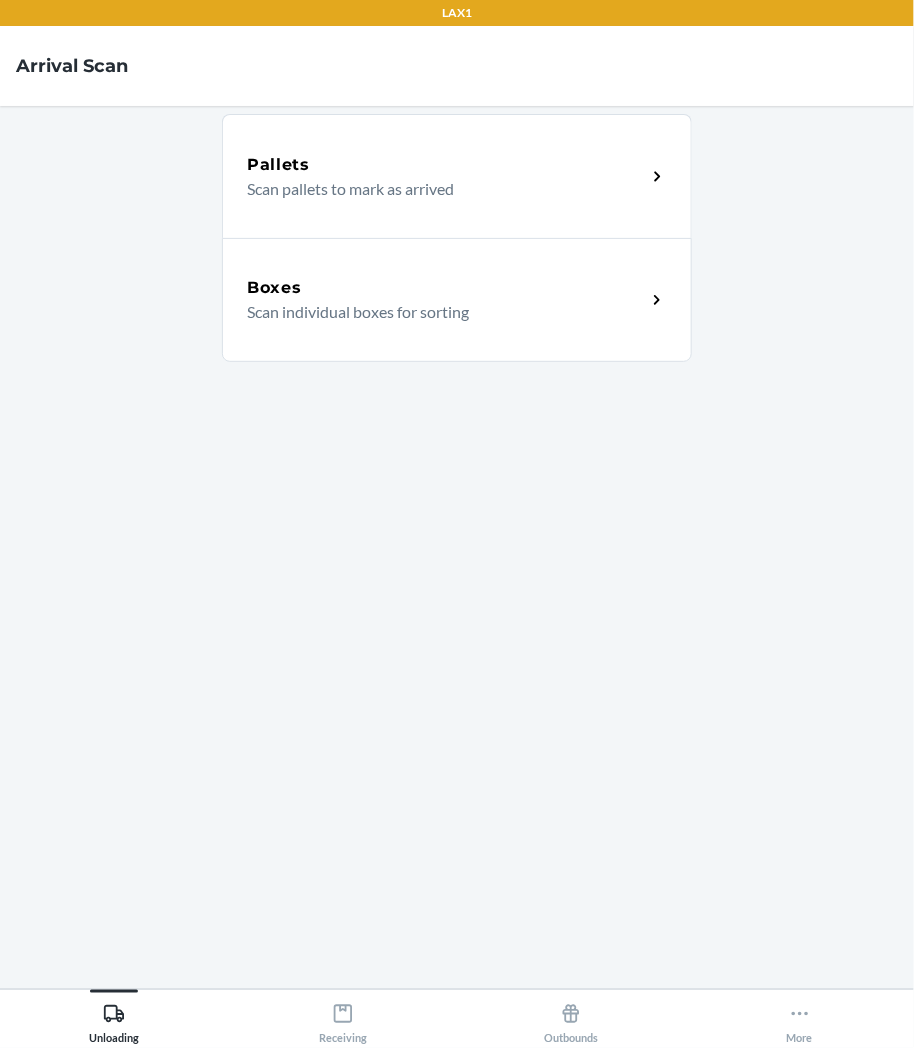 click on "Boxes" at bounding box center (446, 288) 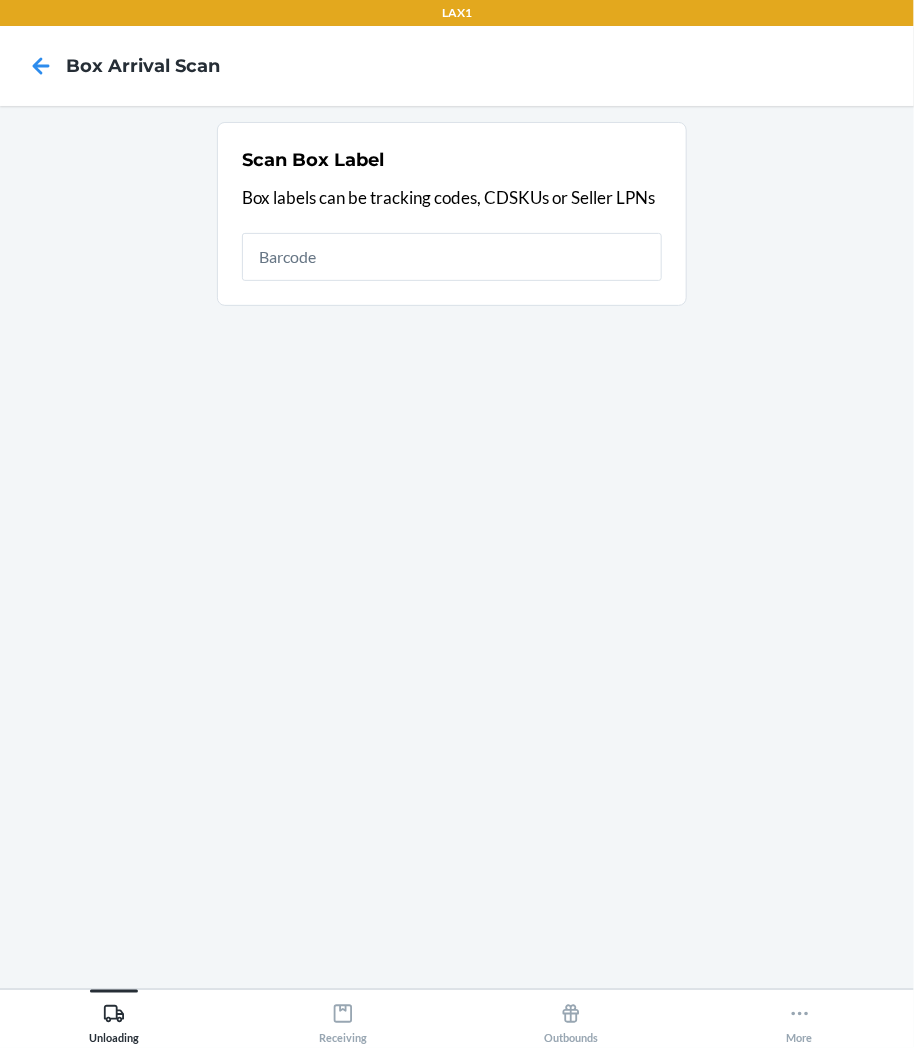 click at bounding box center [452, 257] 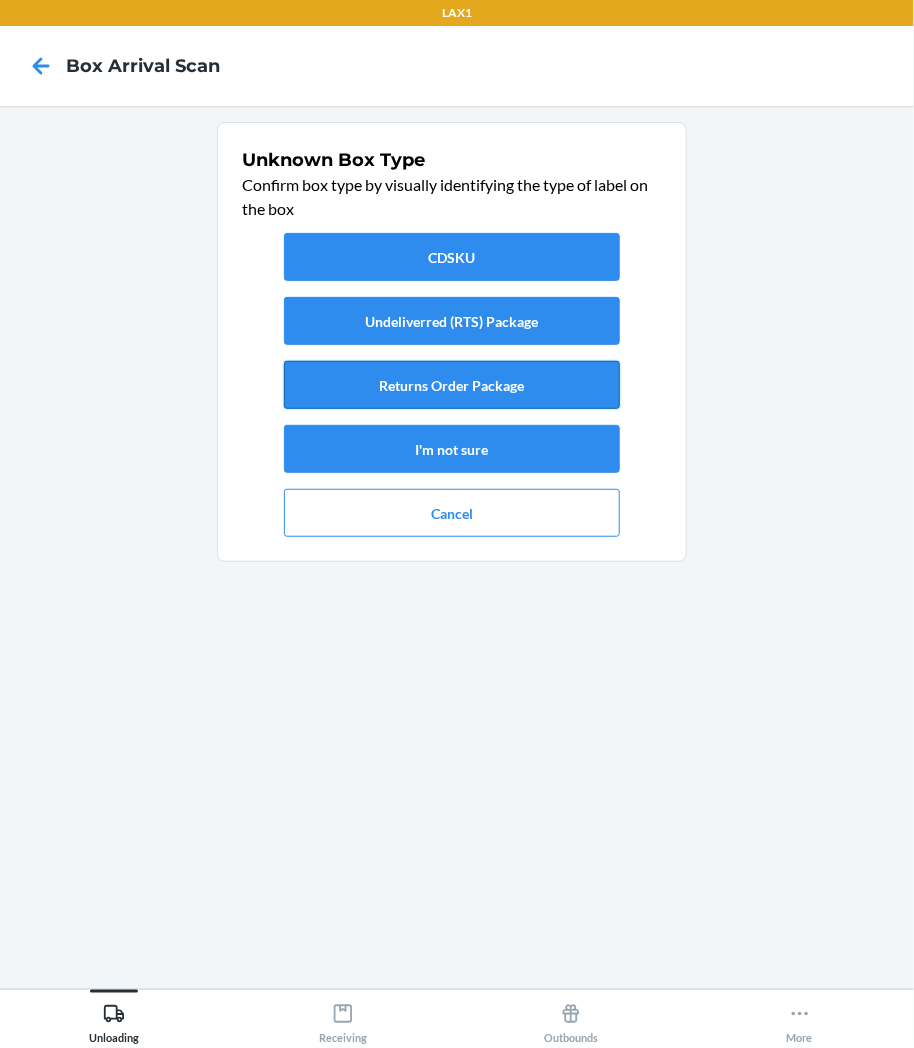 click on "Returns Order Package" at bounding box center [452, 385] 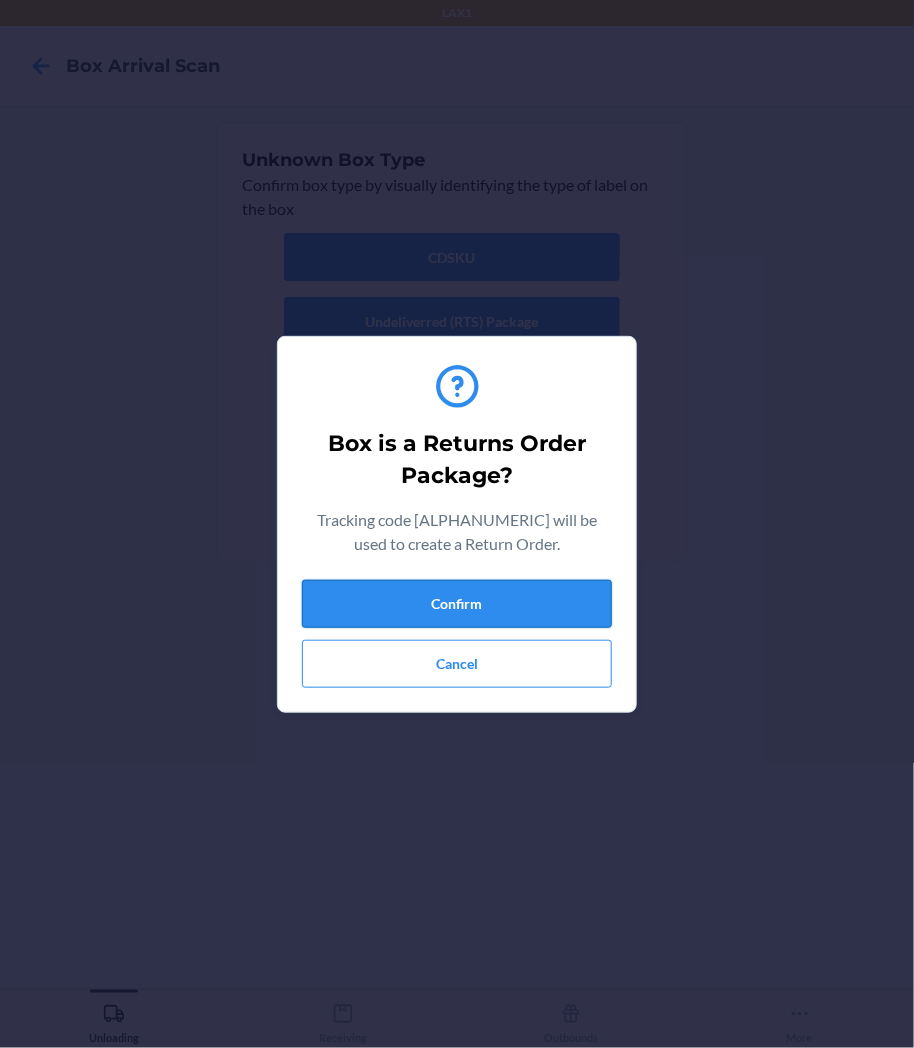 click on "Confirm" at bounding box center [457, 604] 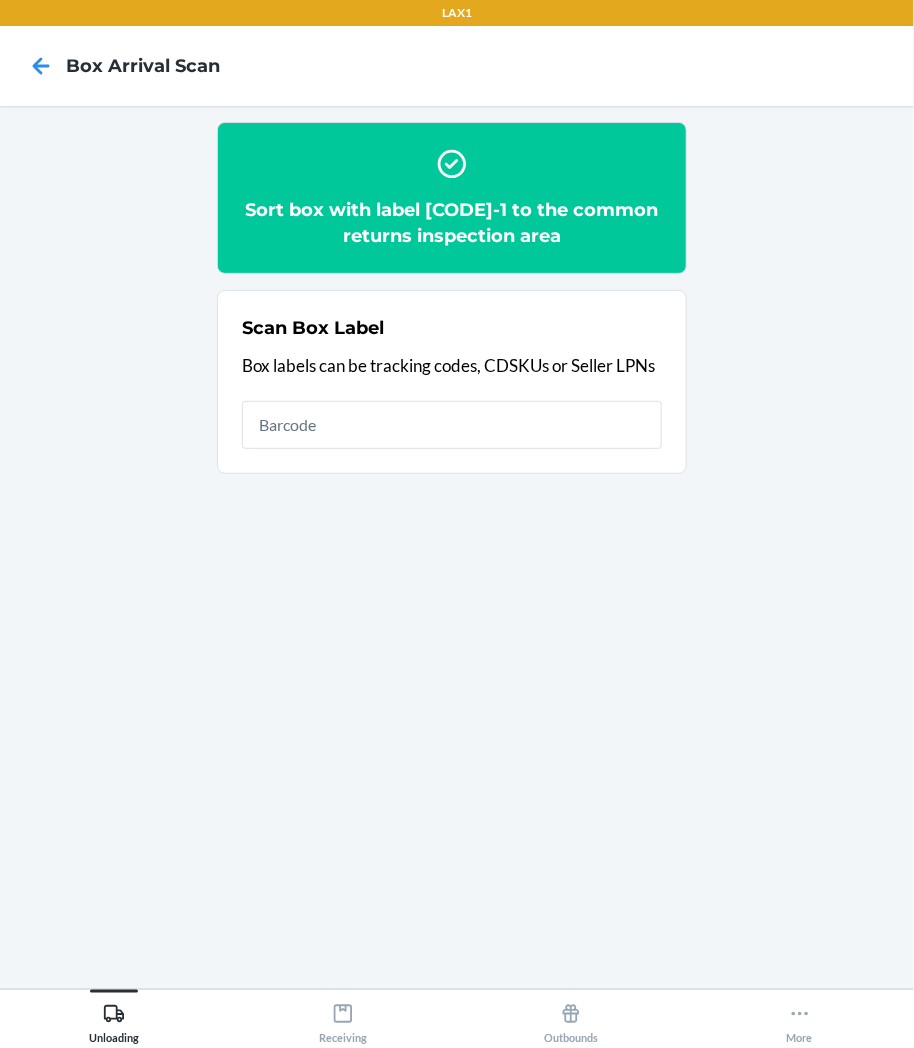 click at bounding box center [452, 425] 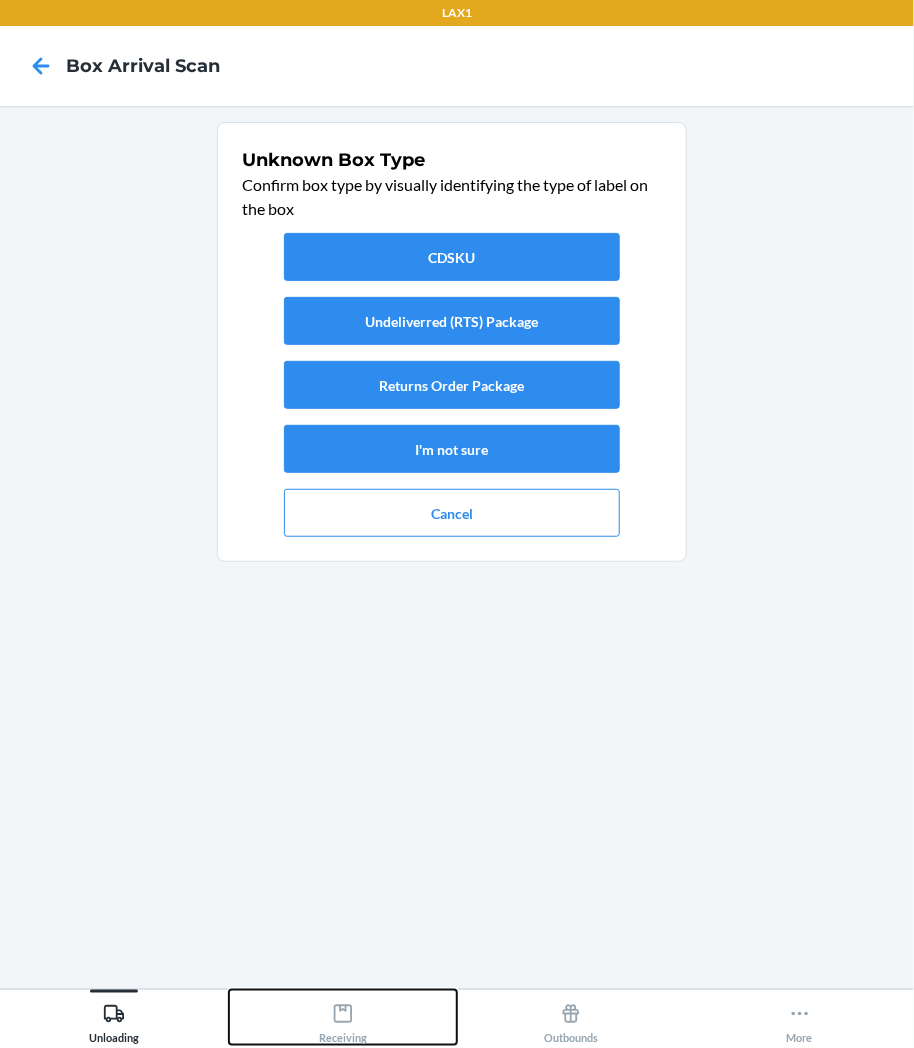 click on "Receiving" at bounding box center (343, 1020) 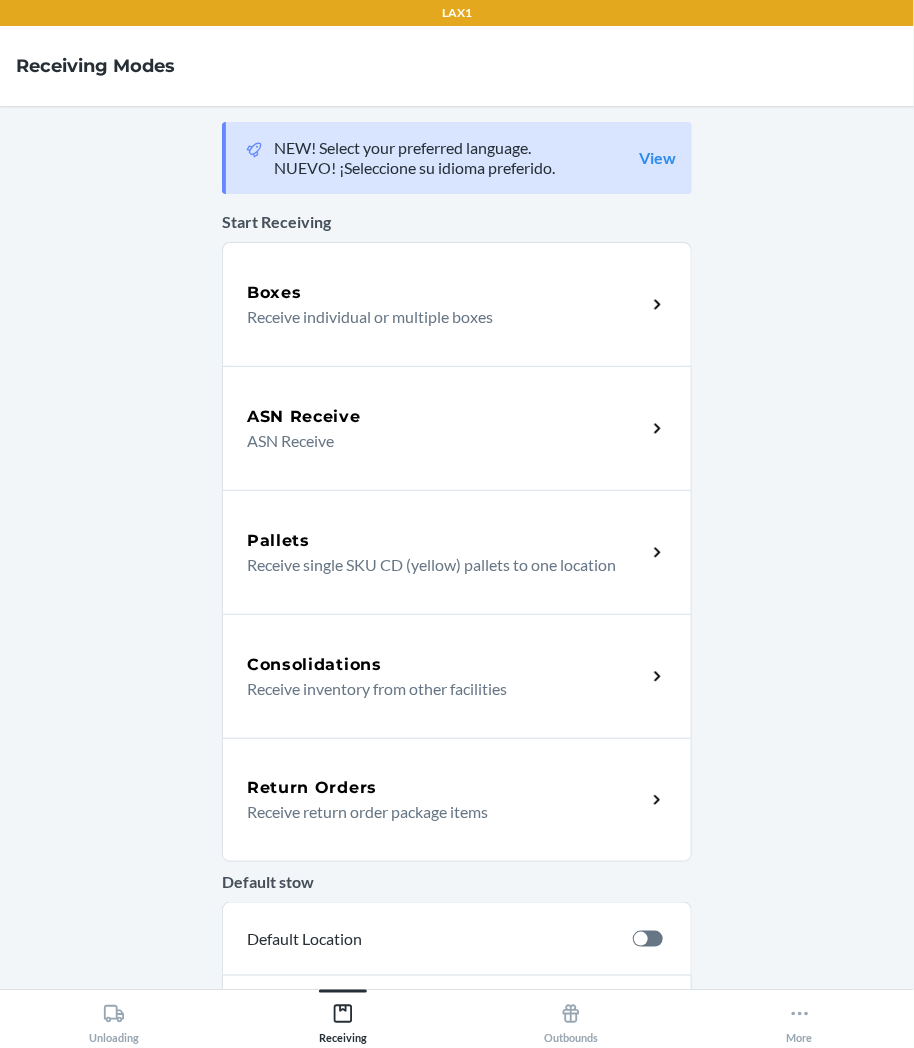 click on "Return Orders" at bounding box center (446, 788) 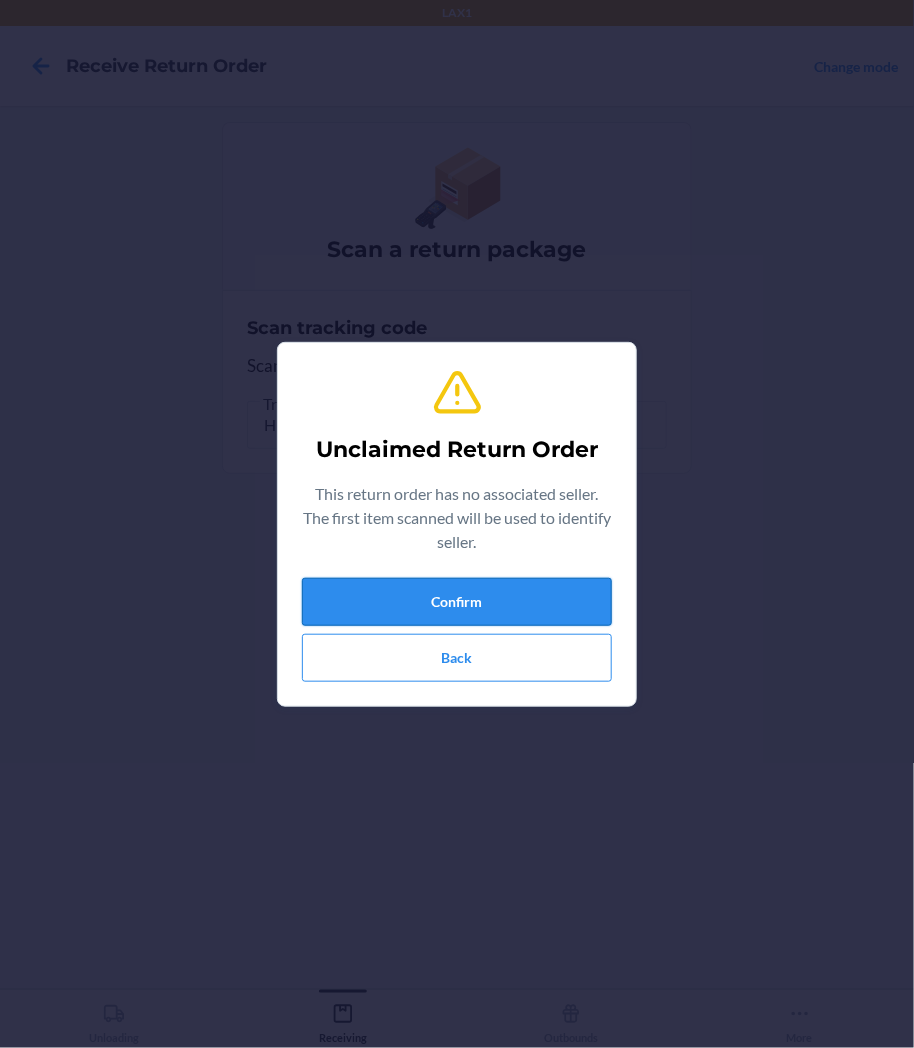 click on "Confirm" at bounding box center [457, 602] 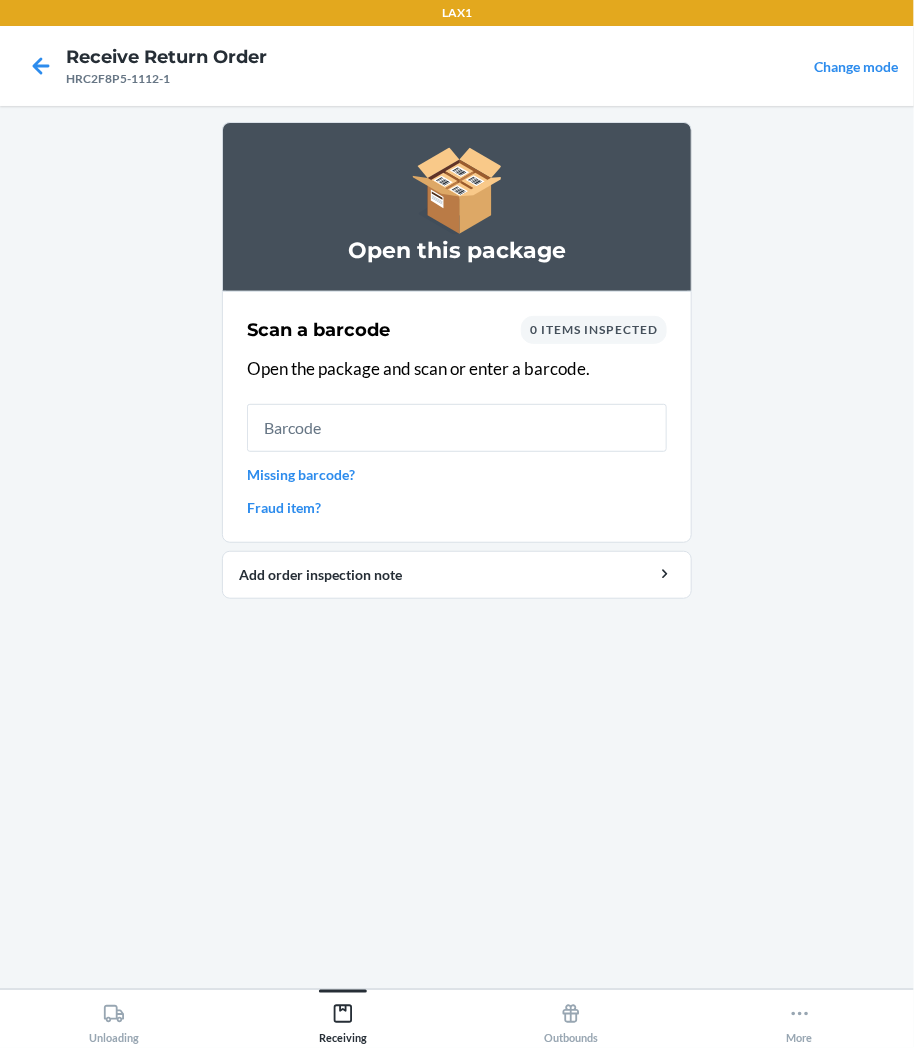 click on "Missing barcode?" at bounding box center [457, 474] 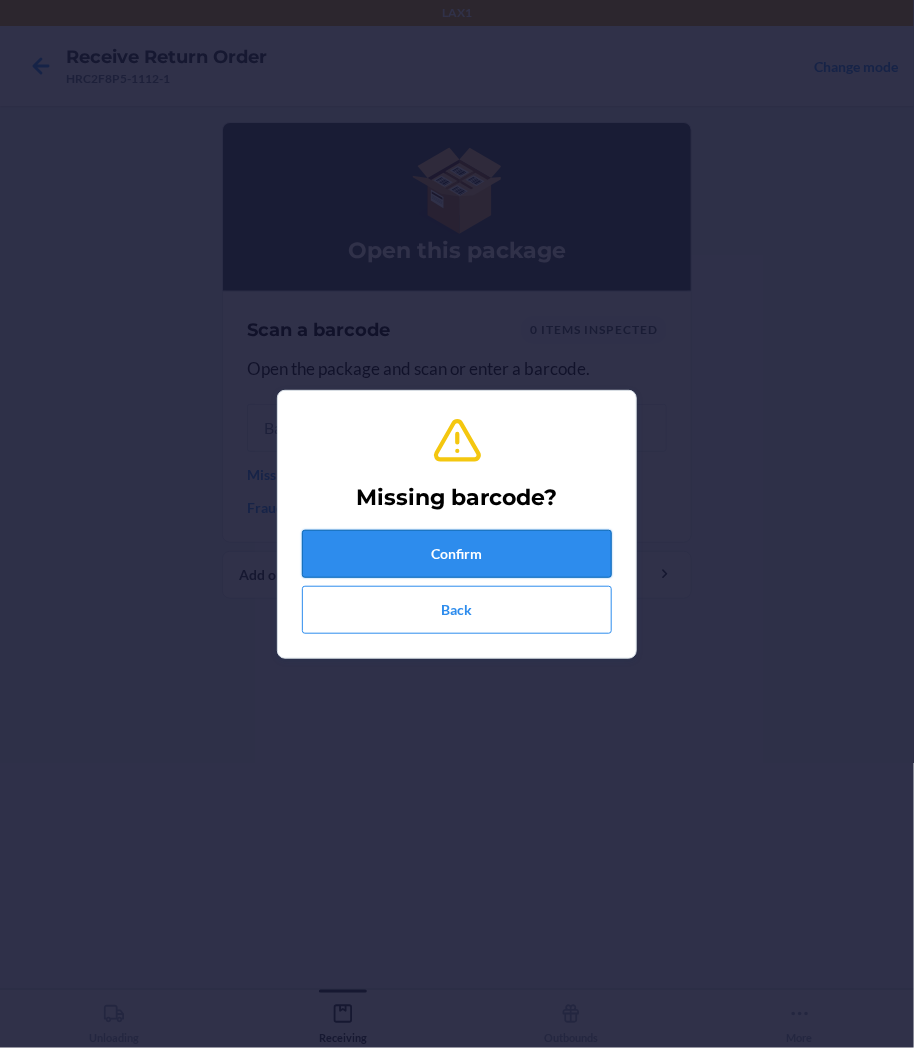 click on "Confirm" at bounding box center [457, 554] 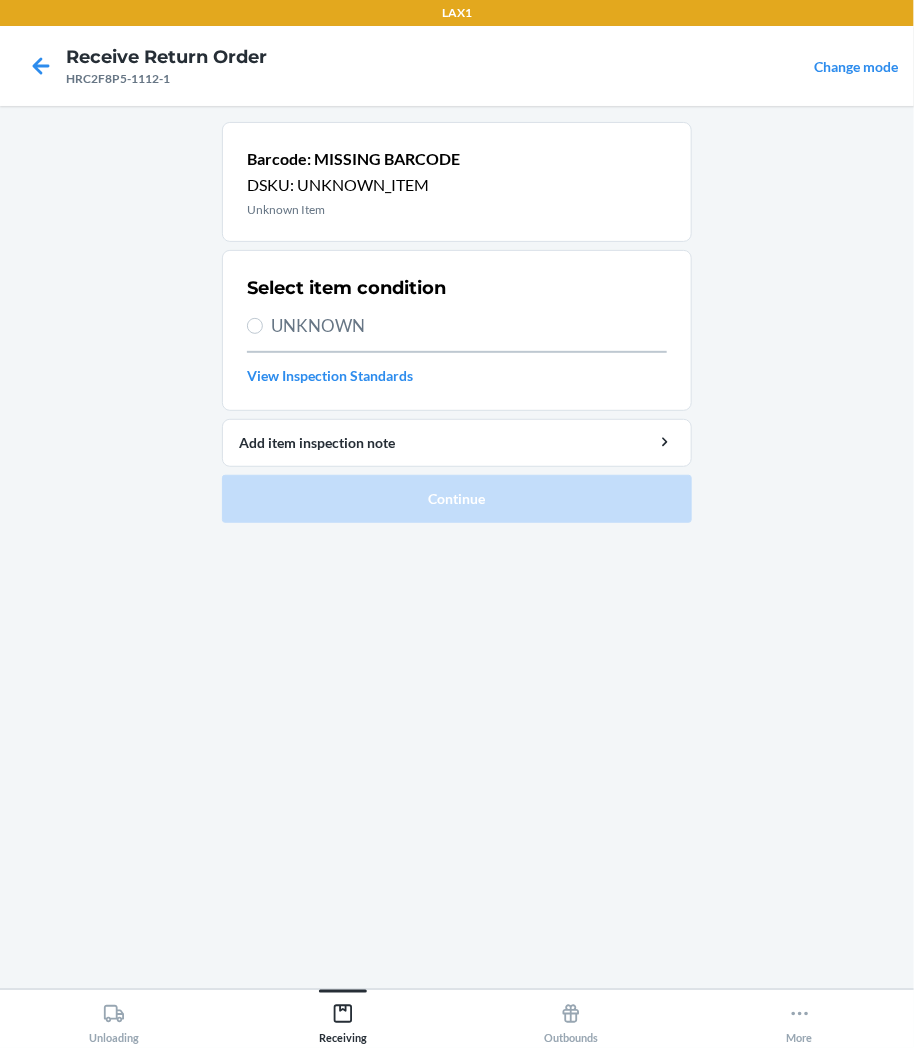 click on "UNKNOWN" at bounding box center (469, 326) 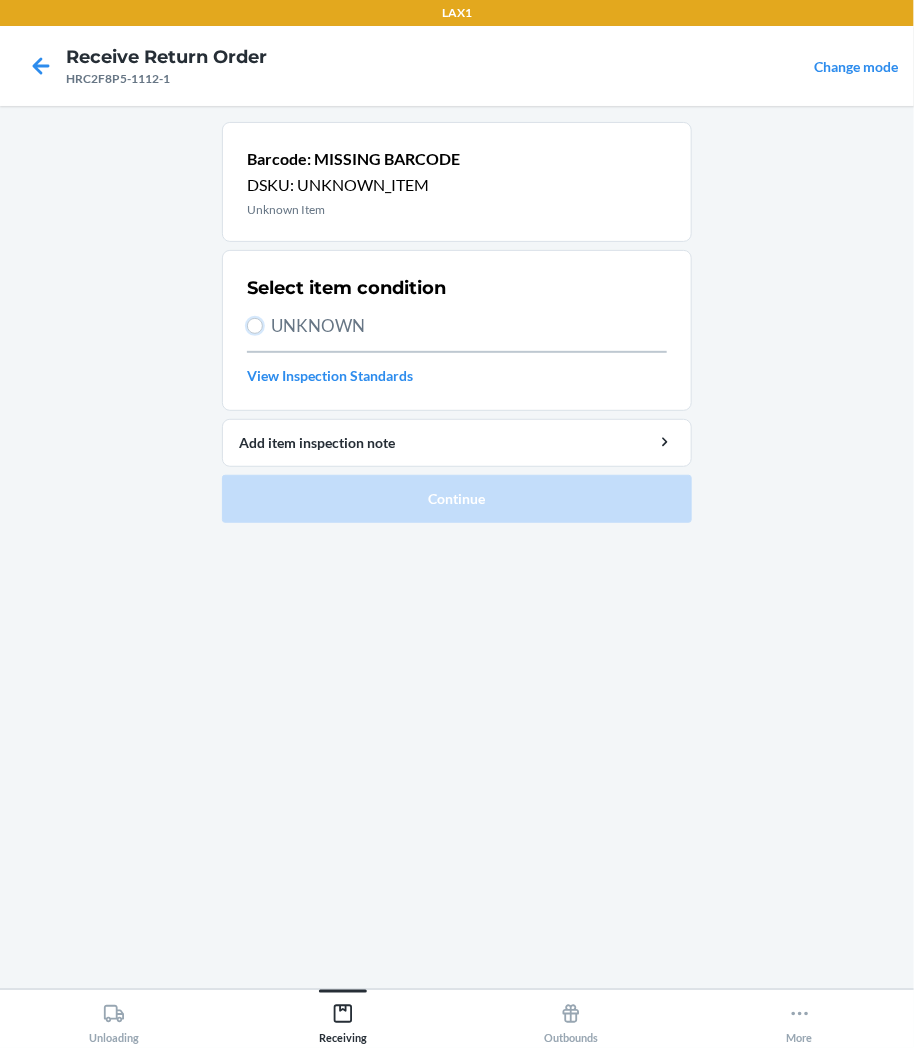 click on "UNKNOWN" at bounding box center (255, 326) 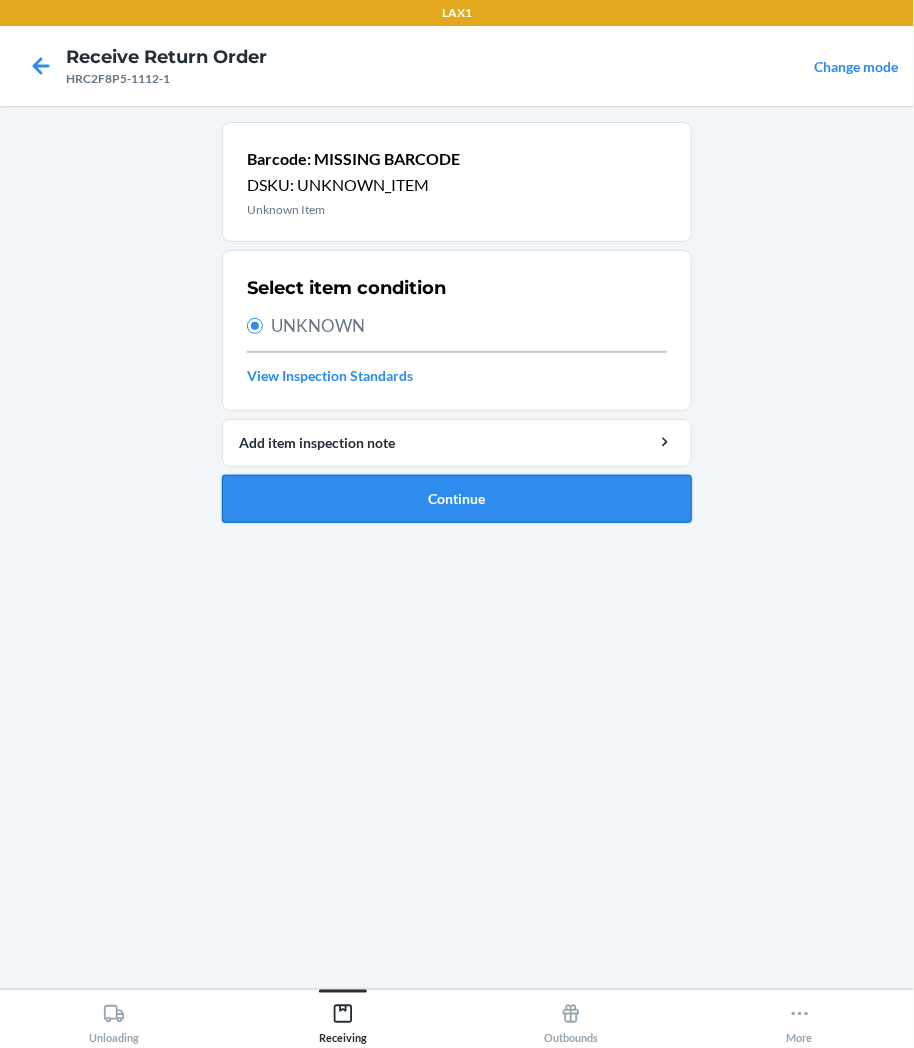click on "Continue" at bounding box center (457, 499) 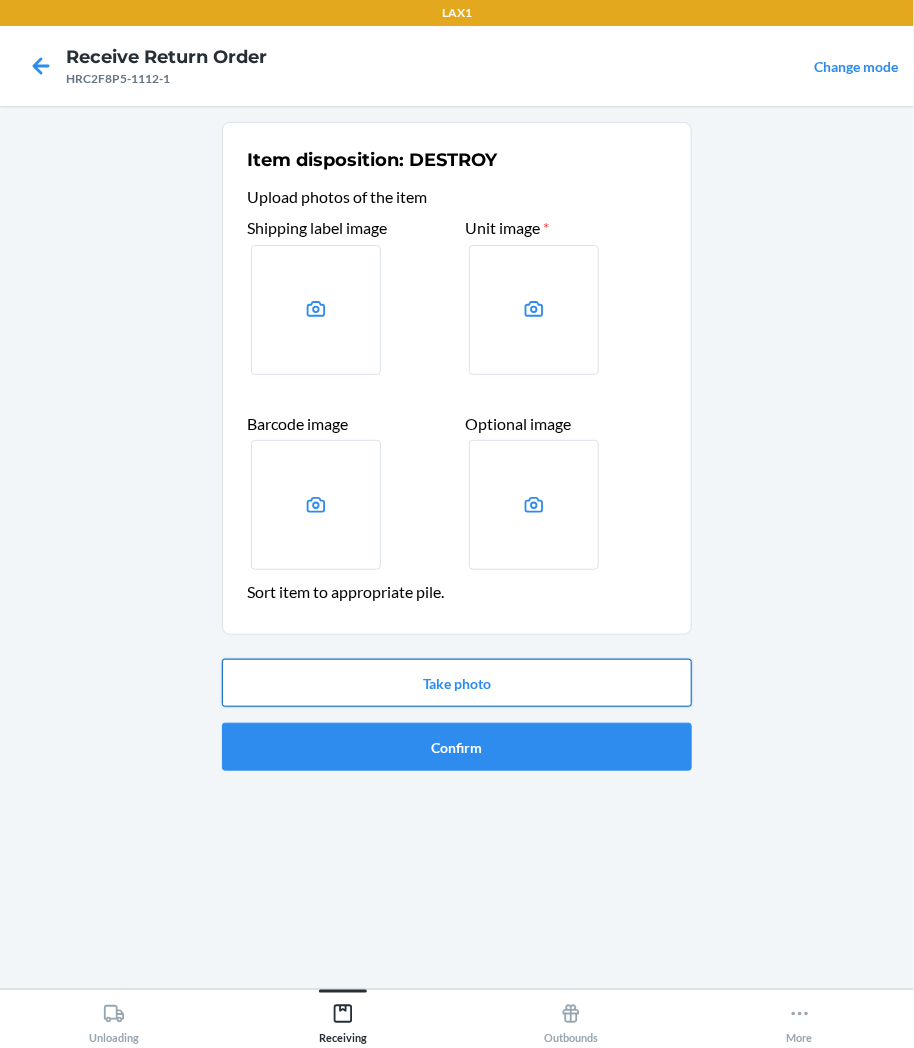 click on "Take photo" at bounding box center [457, 683] 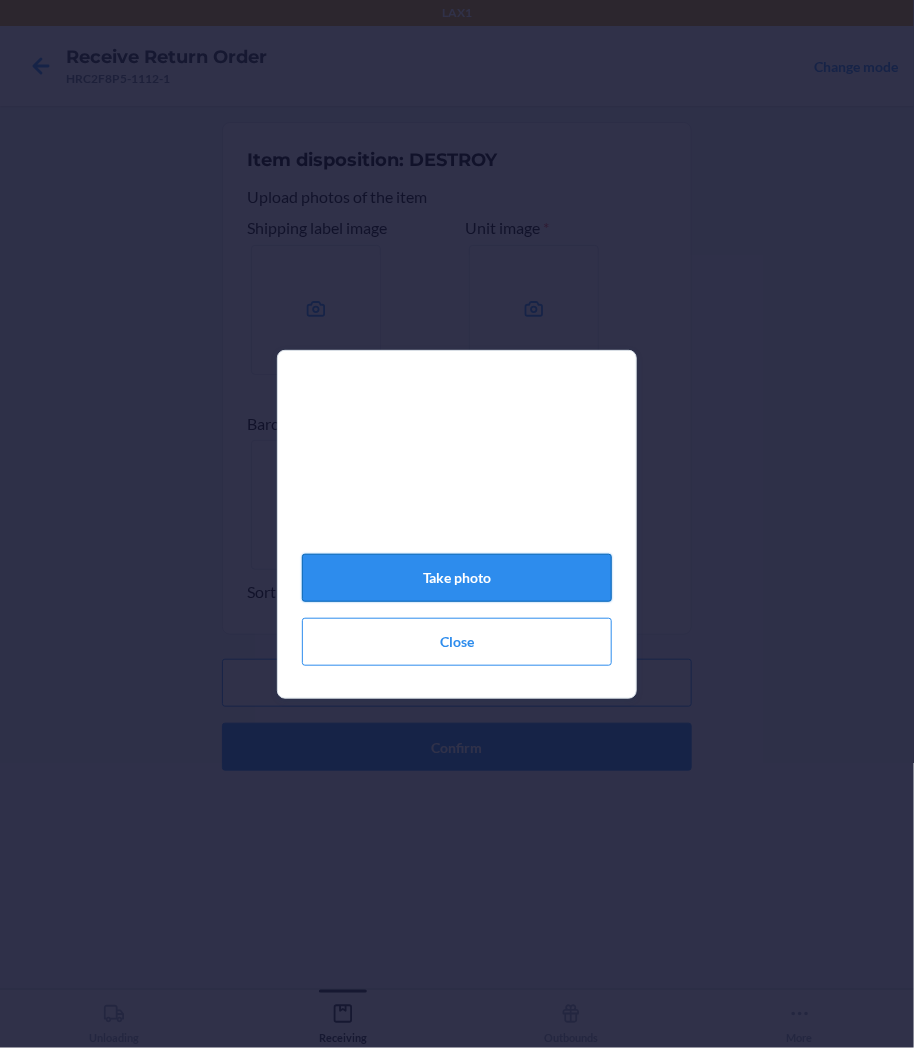 click on "Take photo" 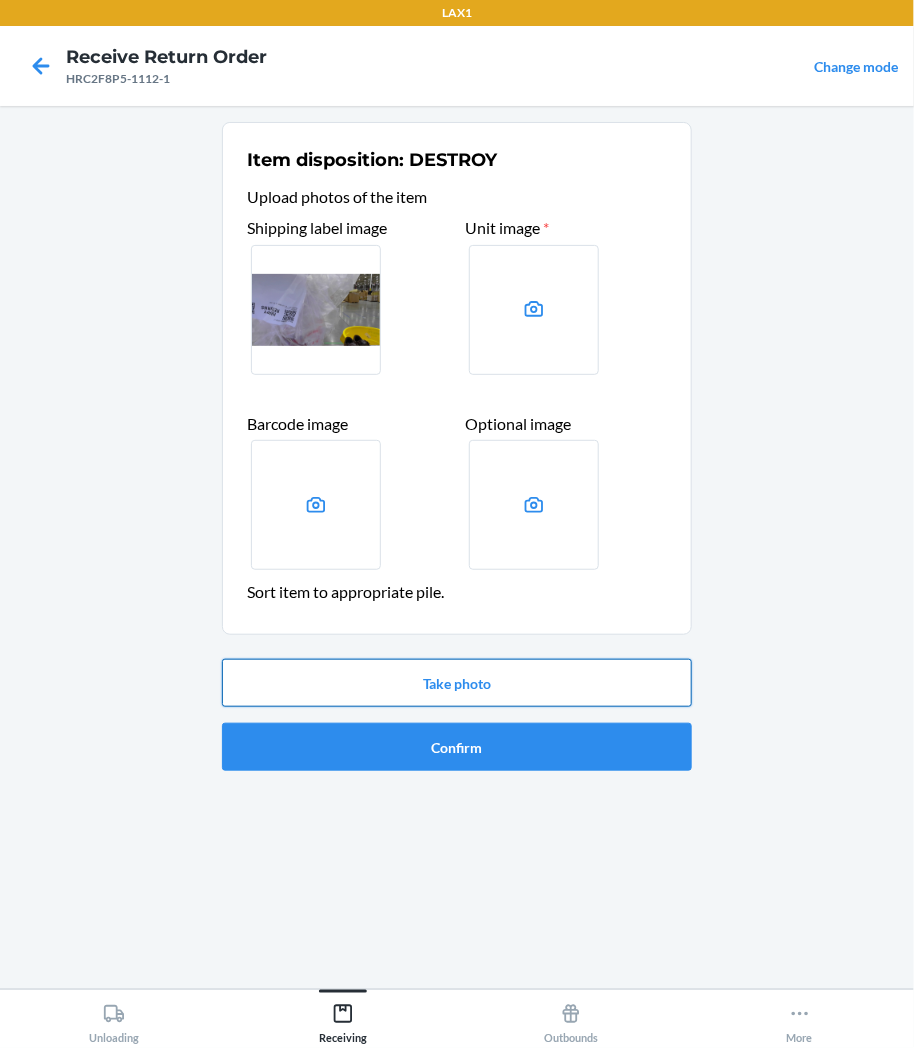 click on "Take photo" at bounding box center (457, 683) 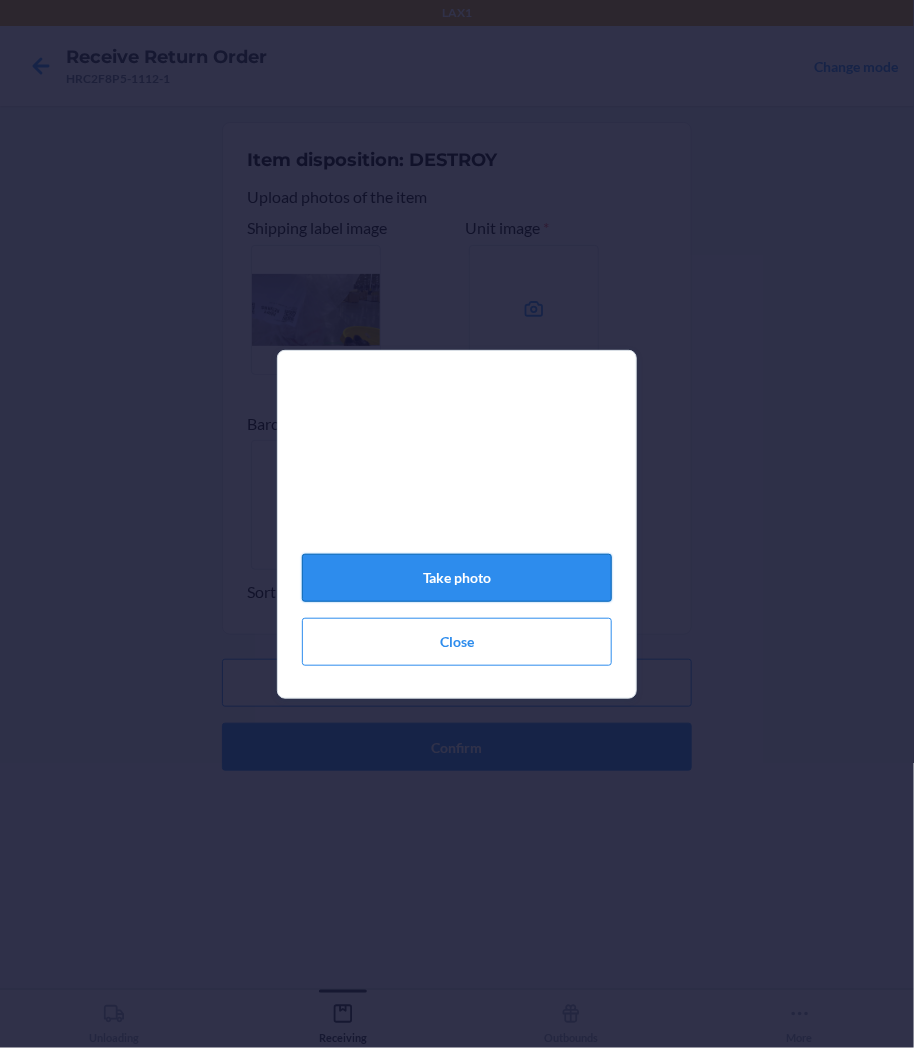 click on "Take photo" 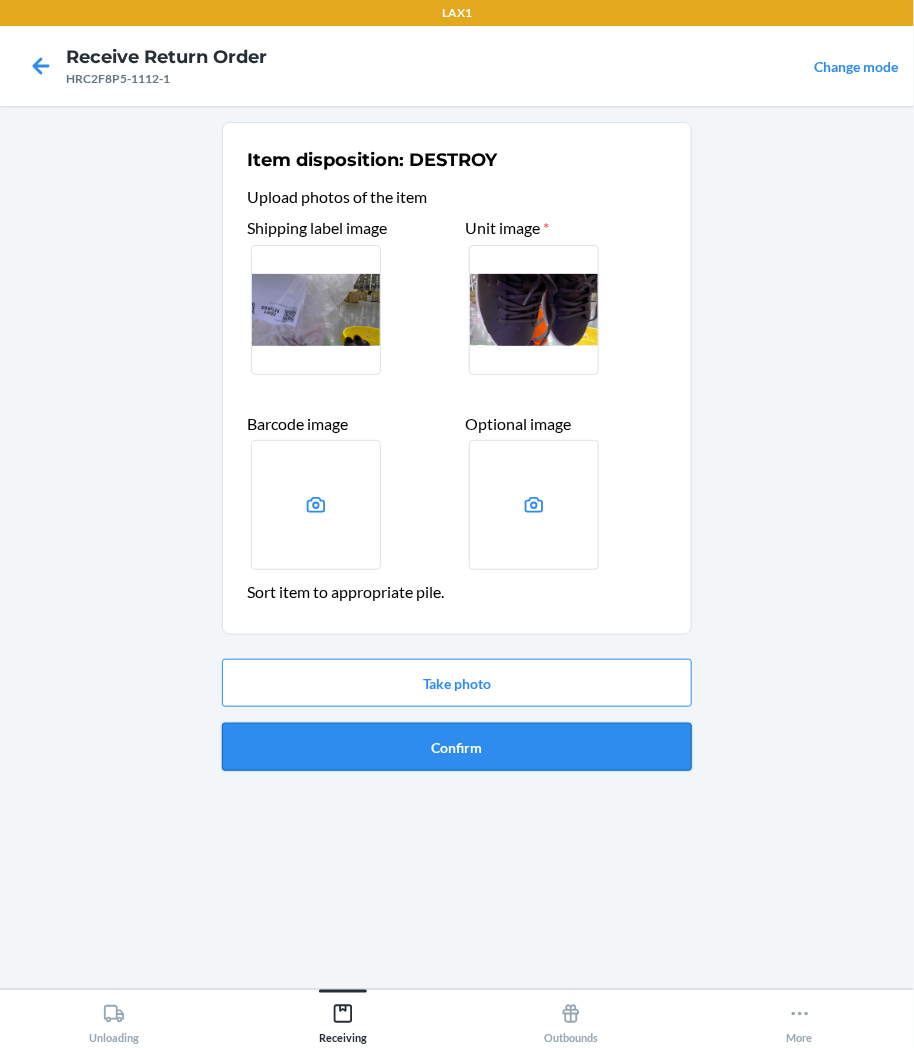 click on "Confirm" at bounding box center [457, 747] 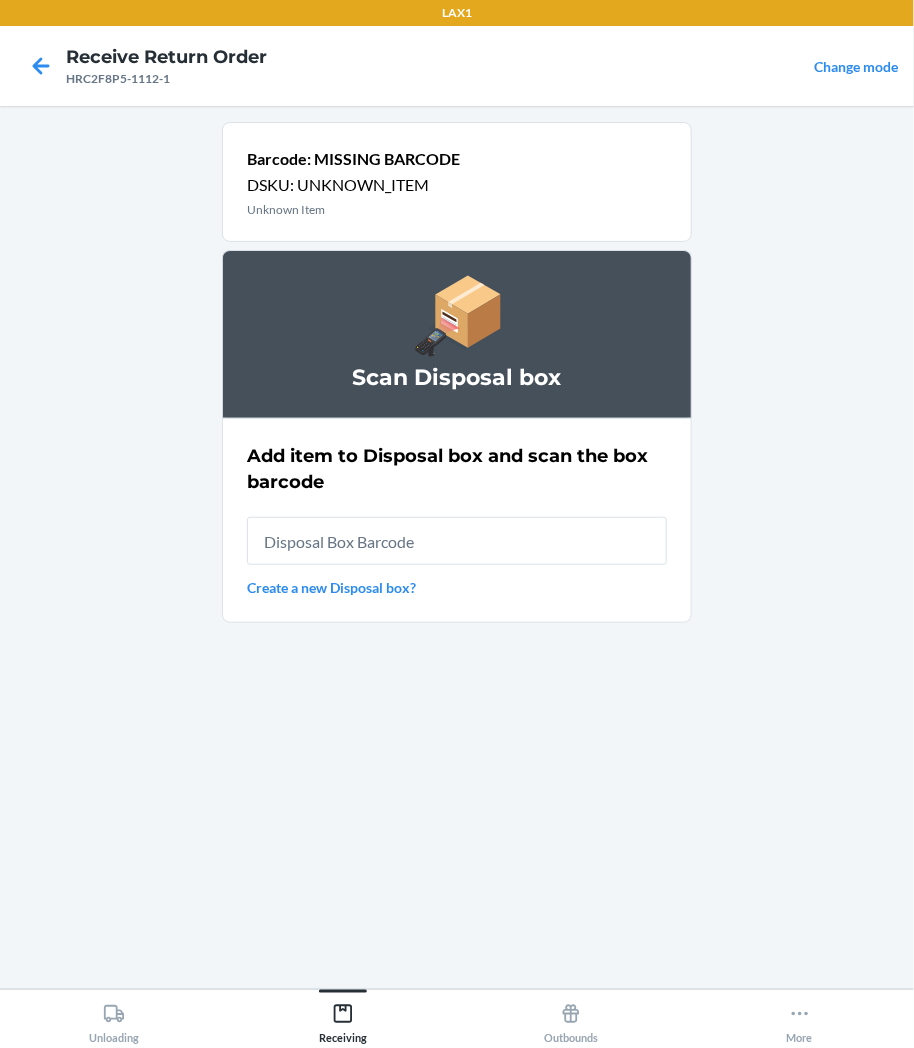 click on "Add item to Disposal box and scan the box barcode Create a new Disposal box?" at bounding box center [457, 520] 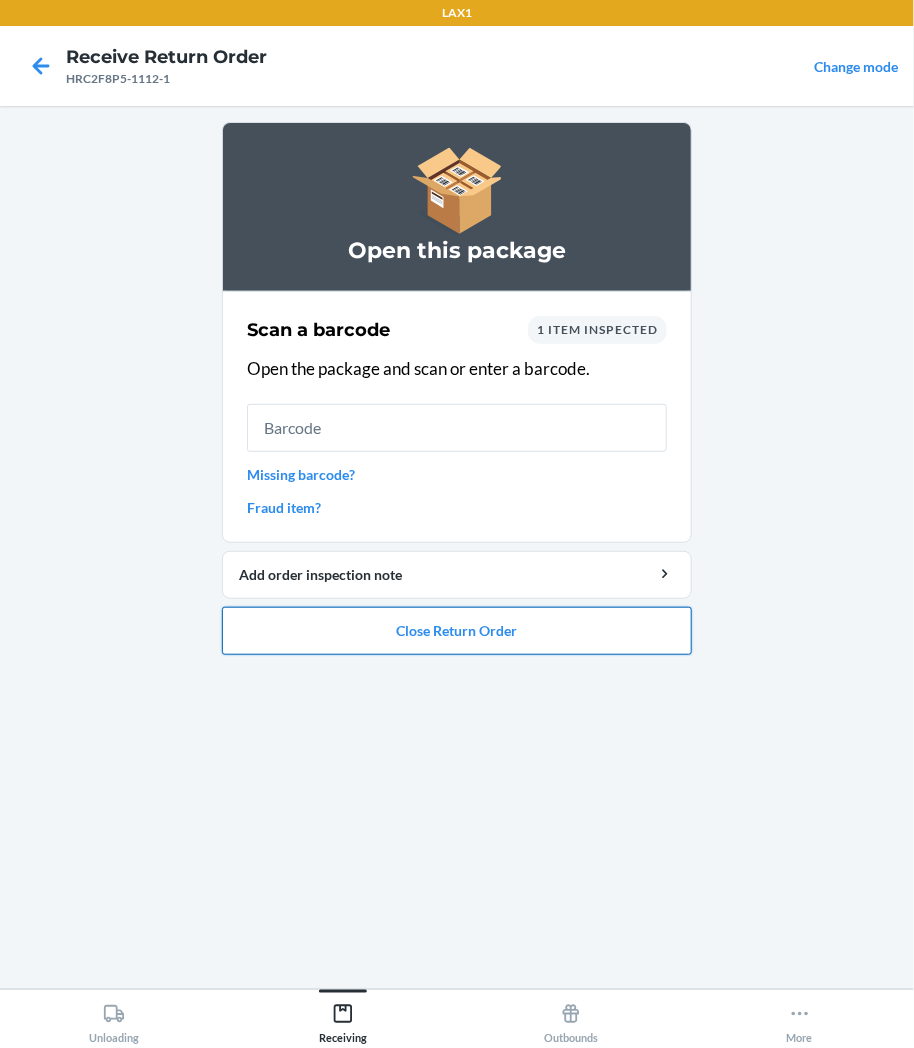 click on "Close Return Order" at bounding box center [457, 631] 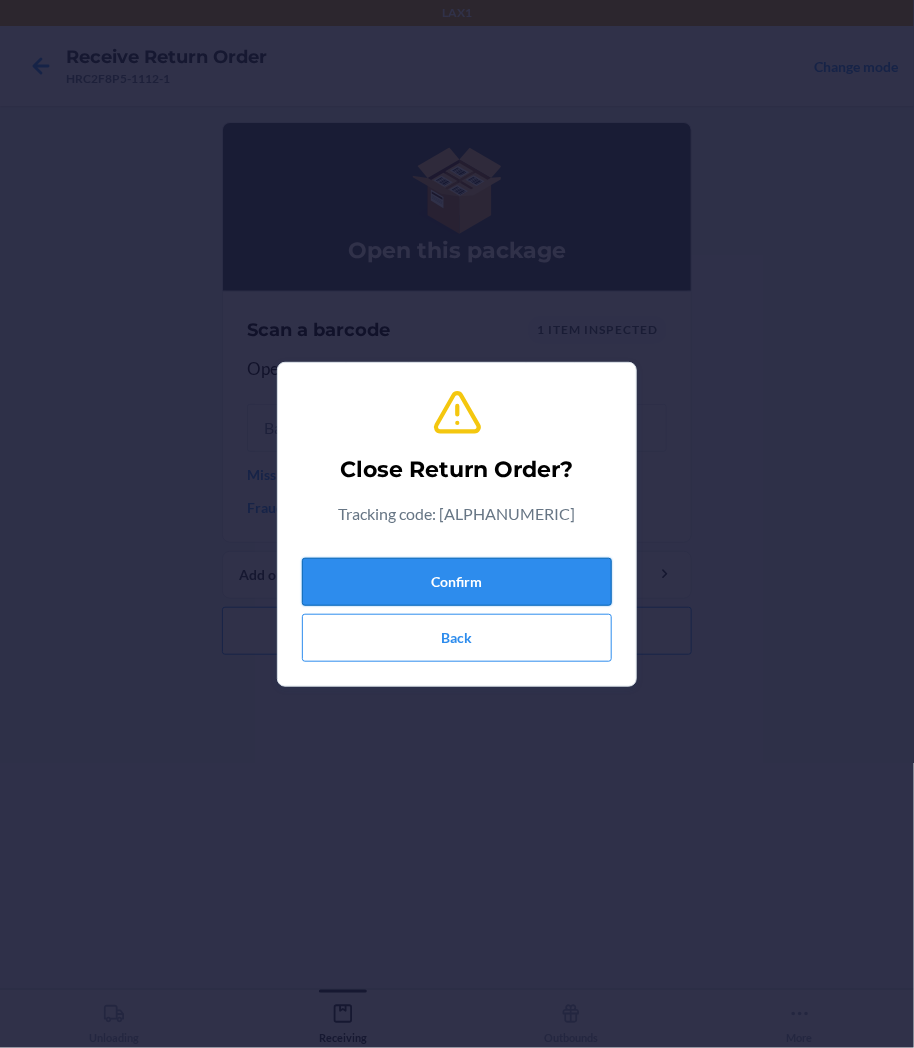 click on "Confirm" at bounding box center [457, 582] 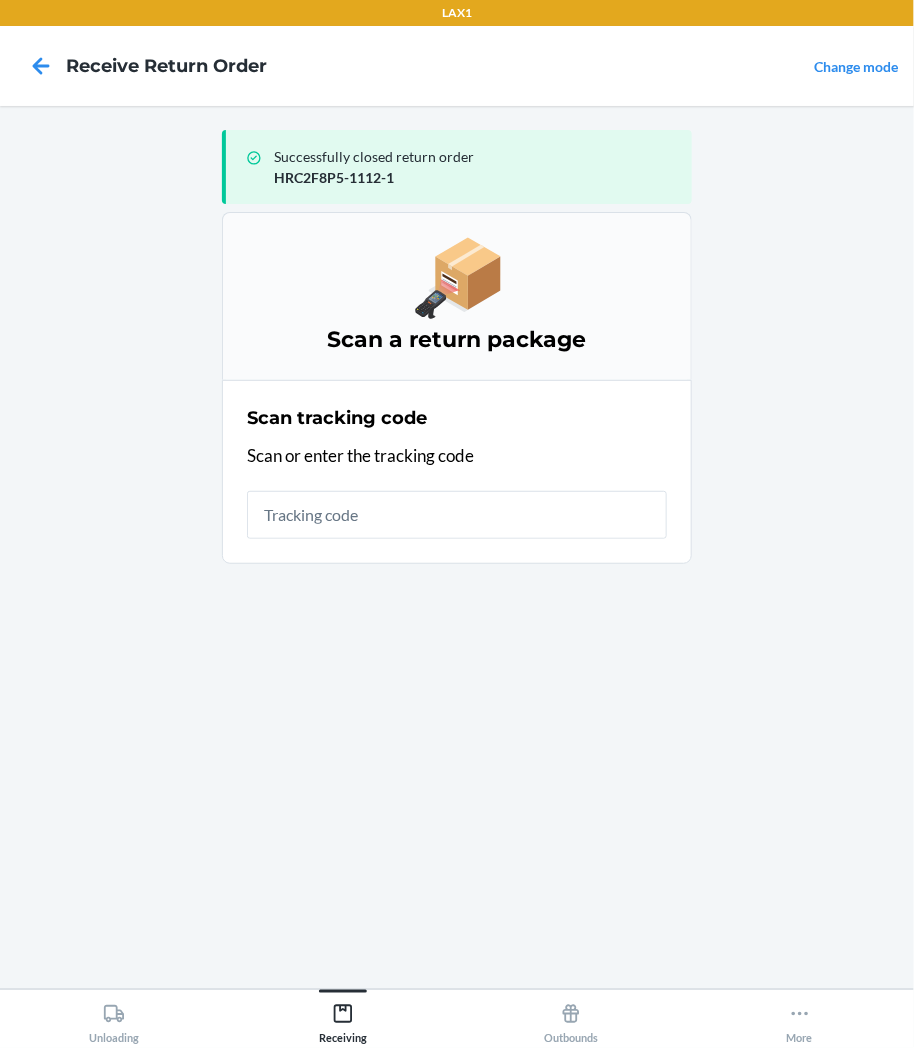 click on "Scan tracking code Scan or enter the tracking code" at bounding box center [457, 472] 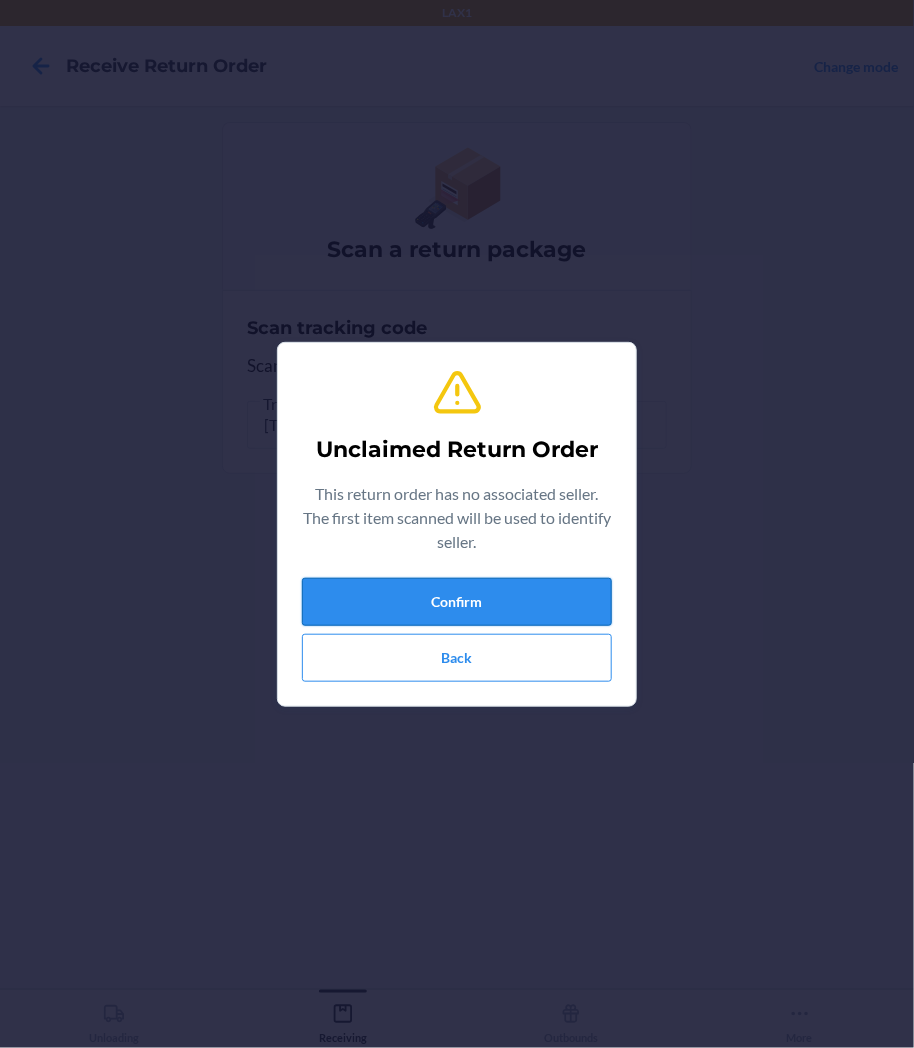 click on "Confirm" at bounding box center [457, 602] 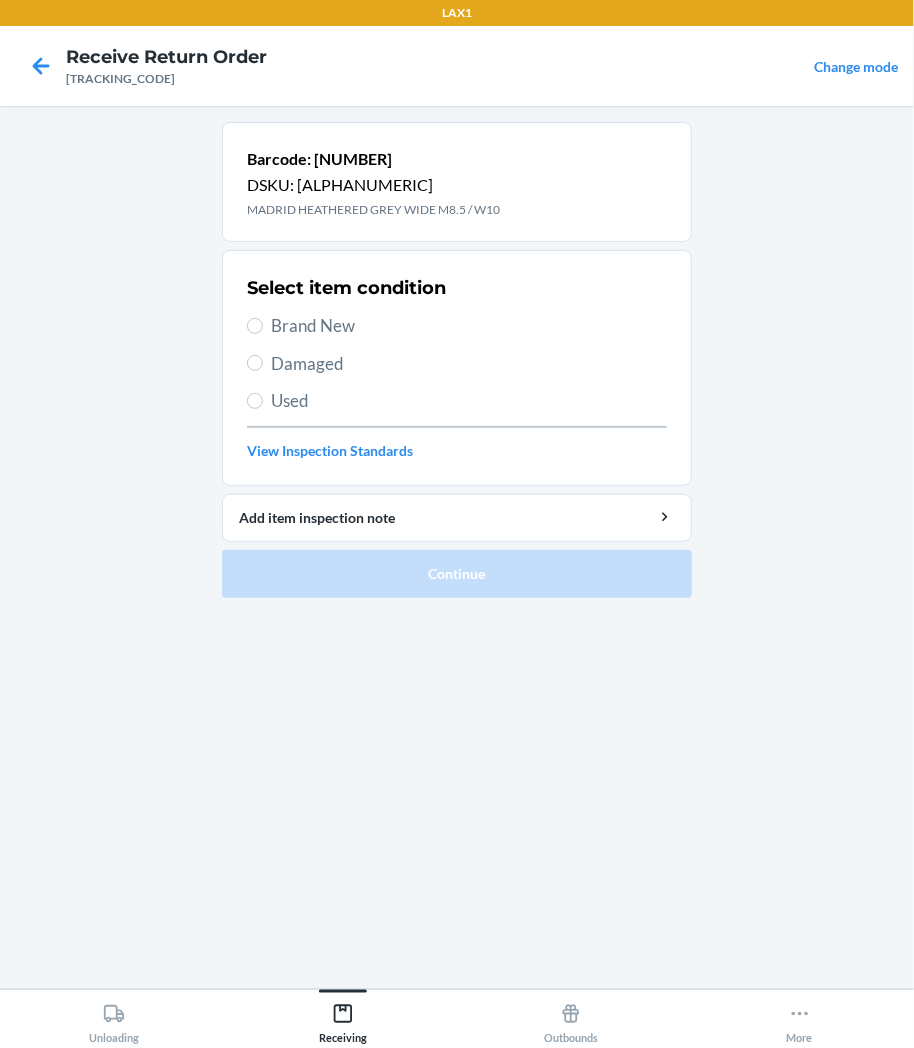 click on "Damaged" at bounding box center [469, 364] 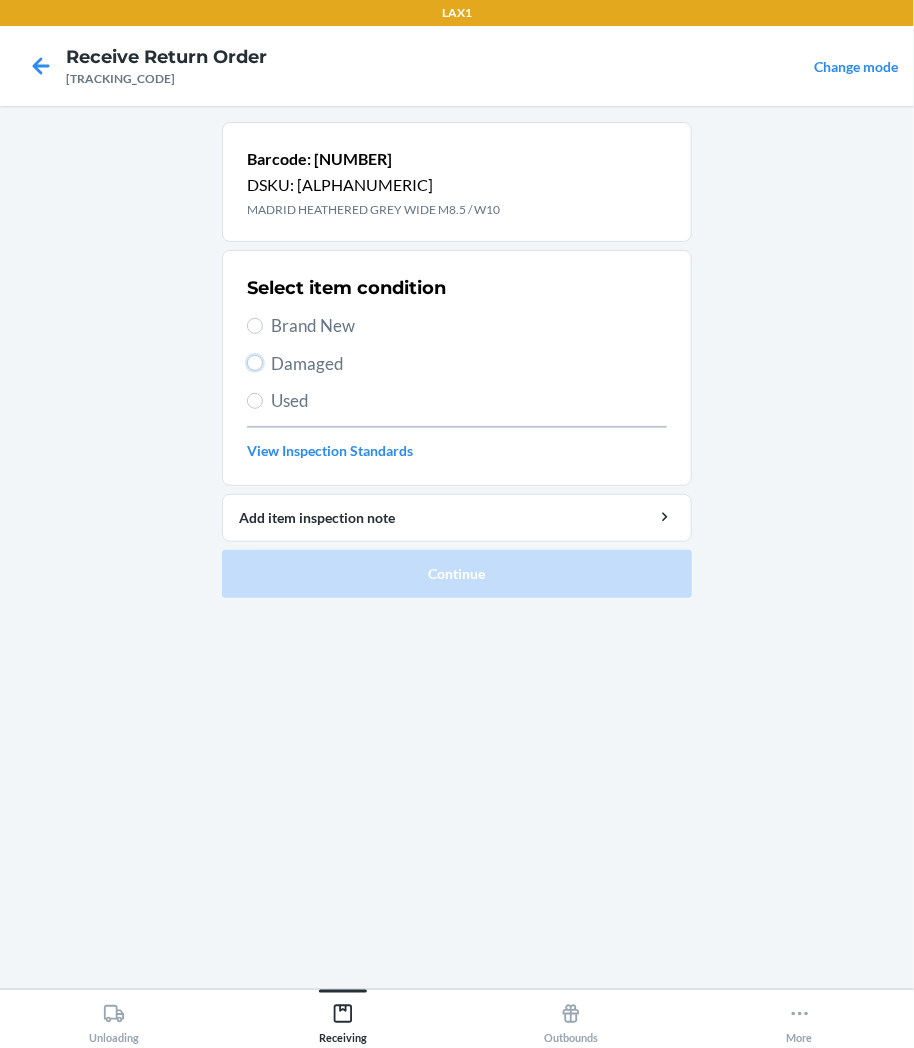 click on "Damaged" at bounding box center (255, 363) 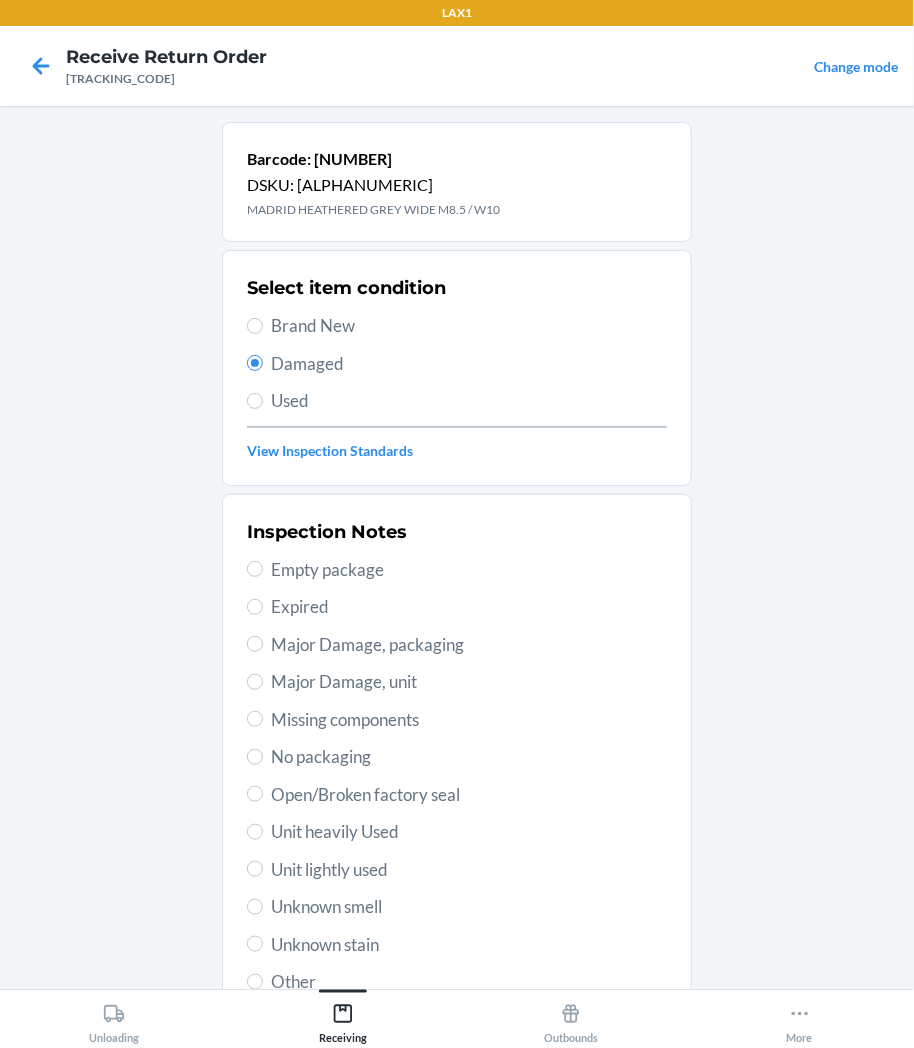 click on "Unknown stain" at bounding box center (469, 945) 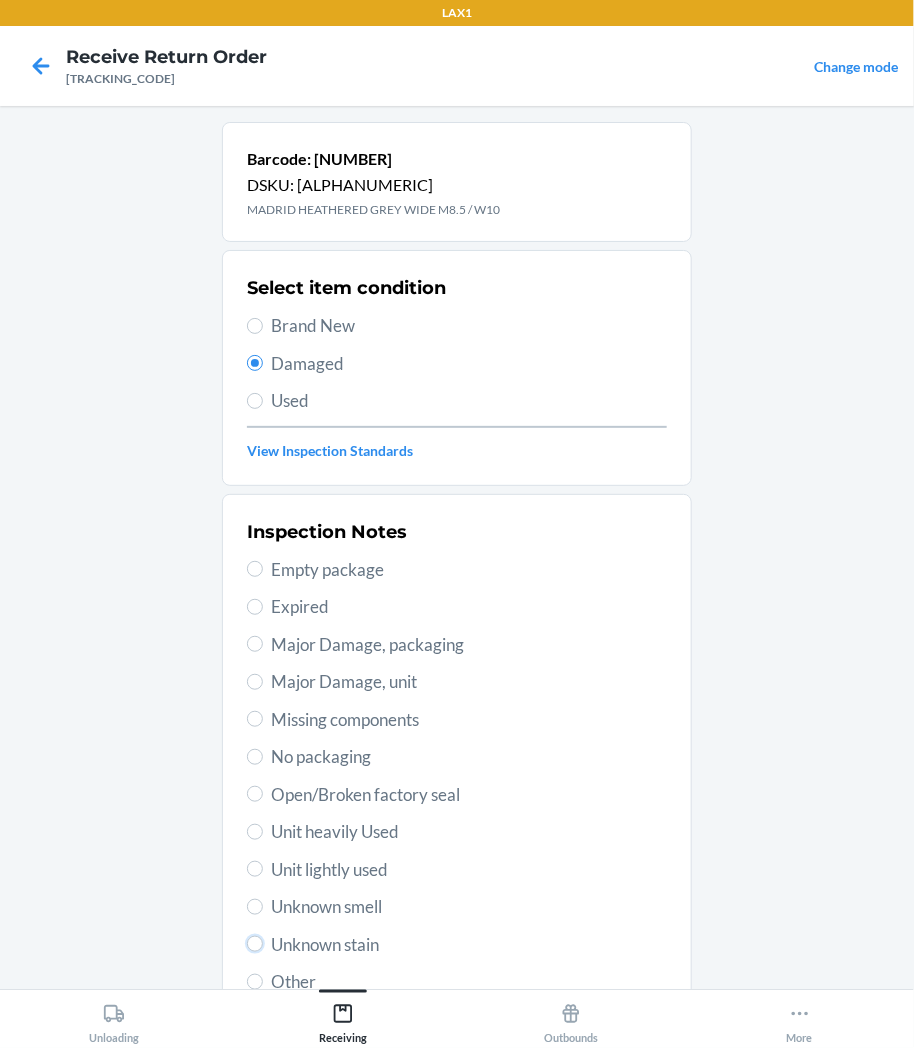 click on "Unknown stain" at bounding box center (255, 944) 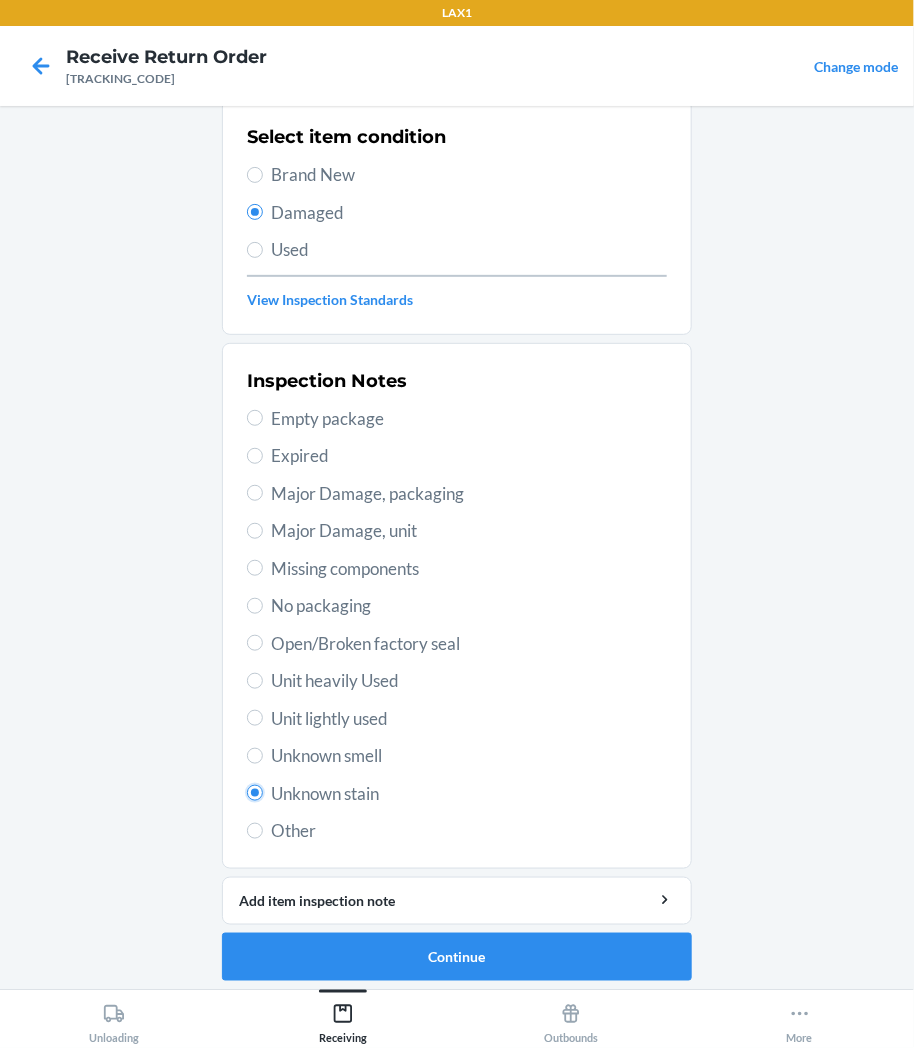 scroll, scrollTop: 157, scrollLeft: 0, axis: vertical 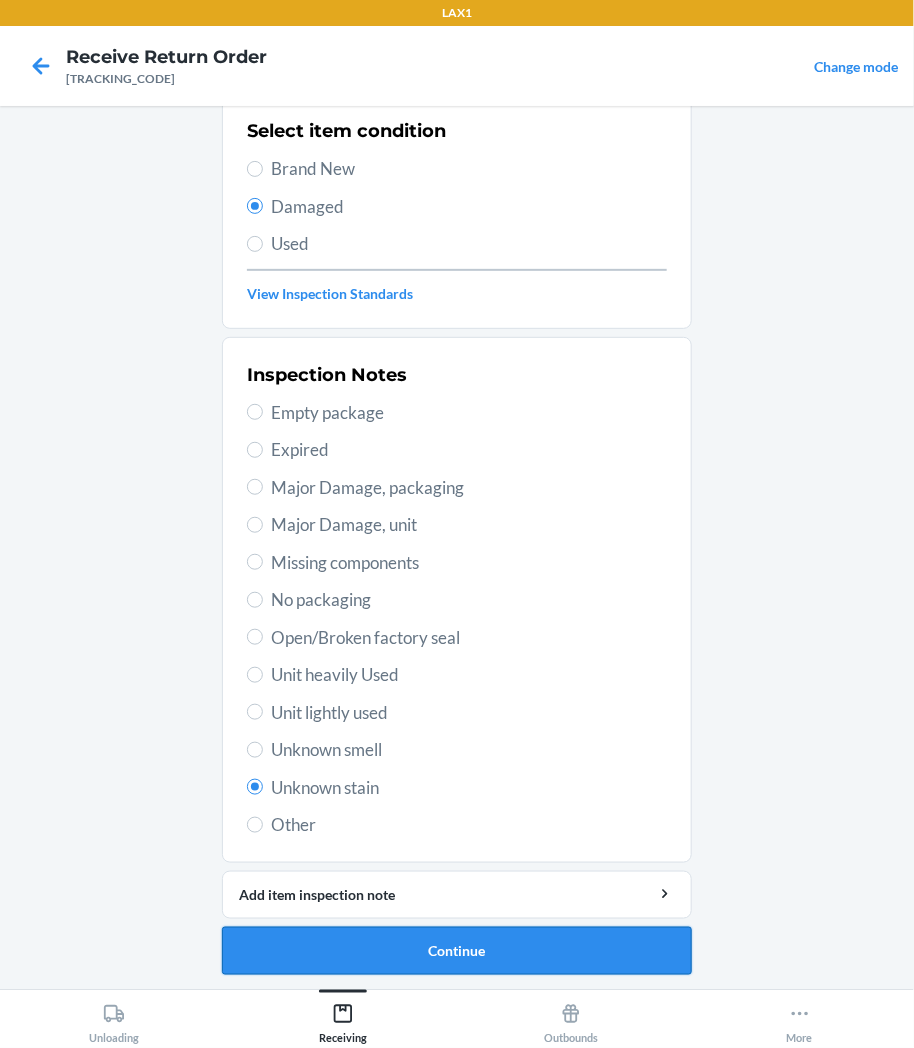click on "Continue" at bounding box center (457, 951) 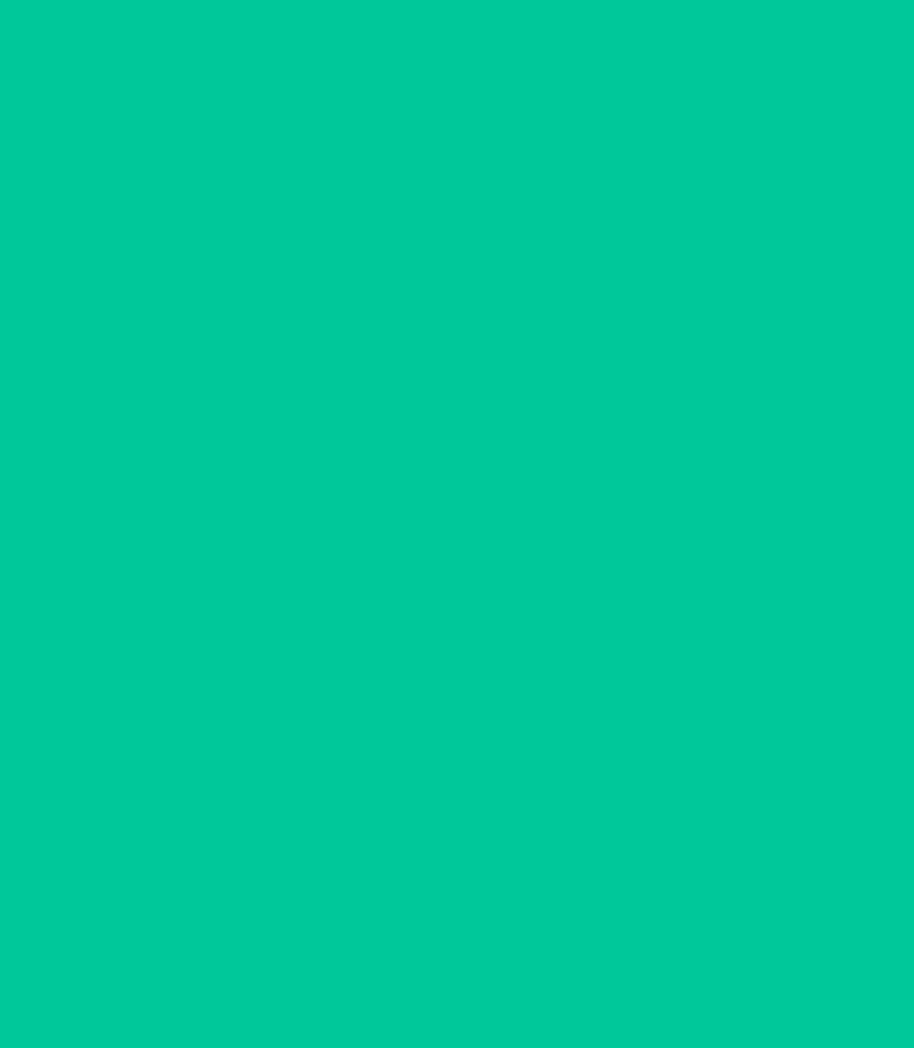 click on "Confirm" at bounding box center [457, 943] 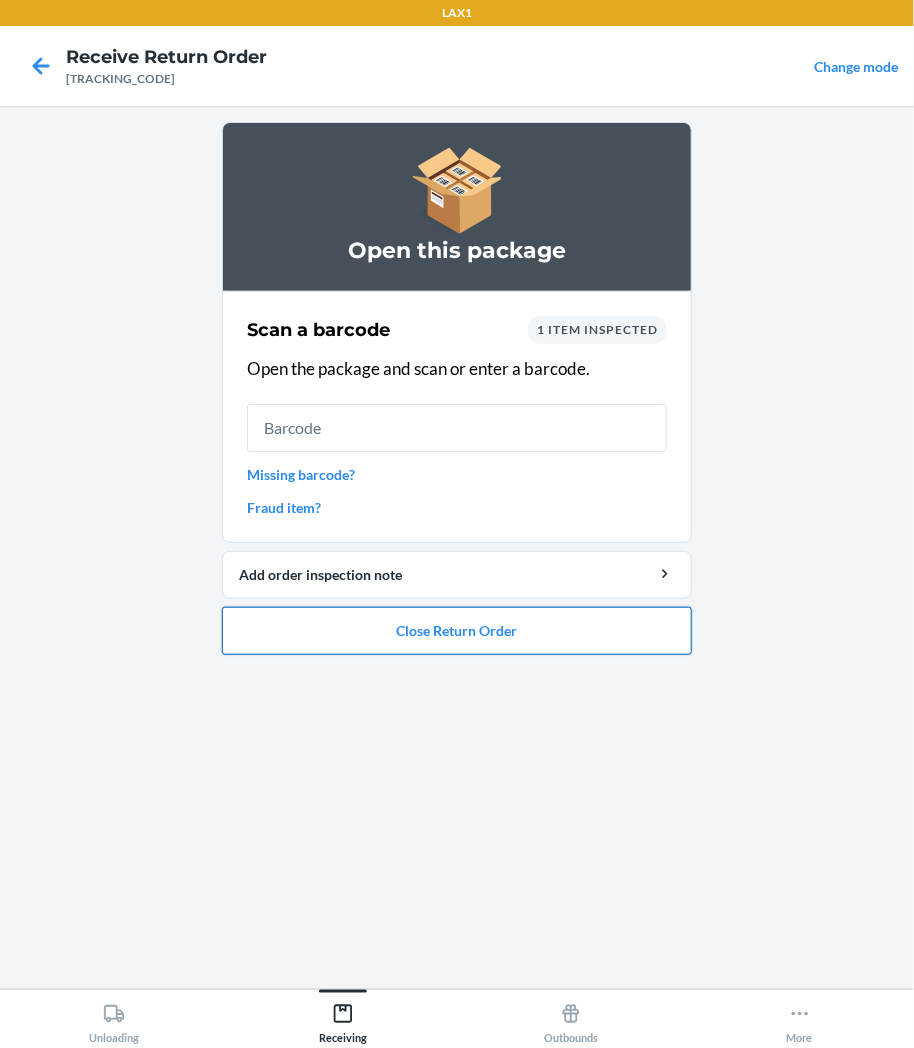 click on "Close Return Order" at bounding box center [457, 631] 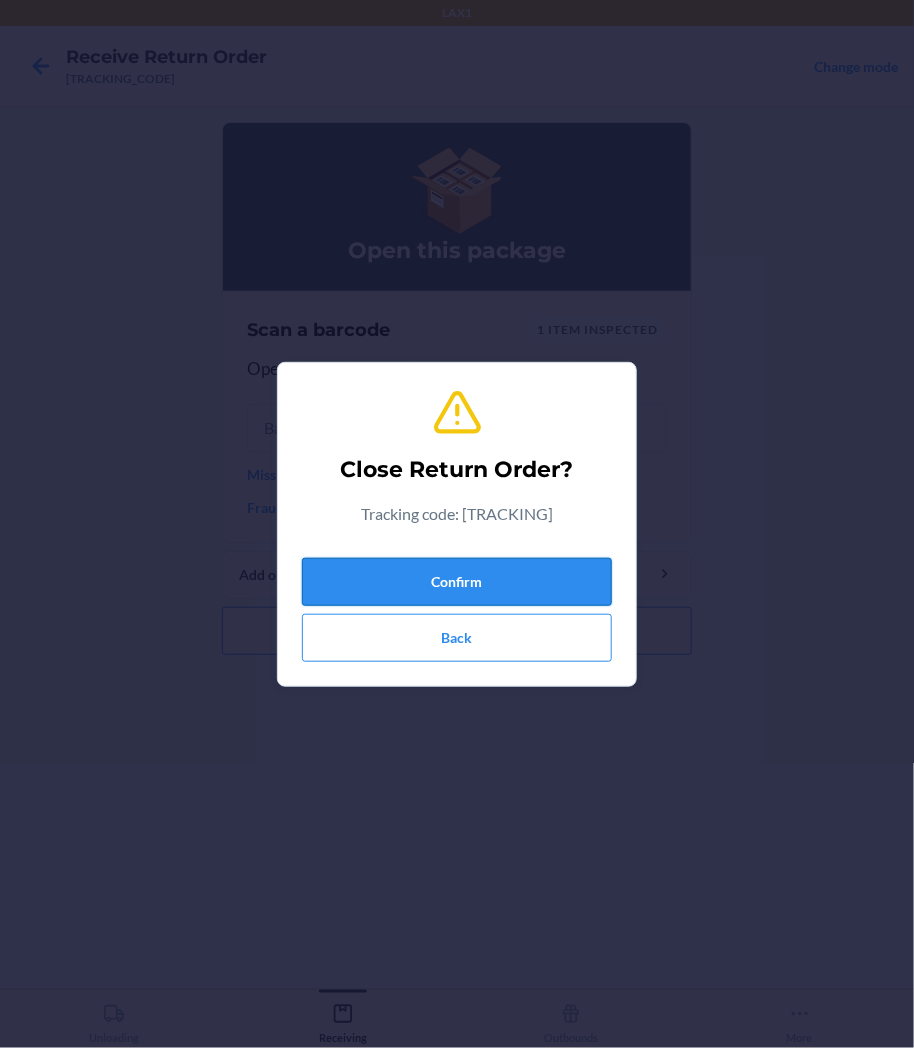 click on "Confirm" at bounding box center [457, 582] 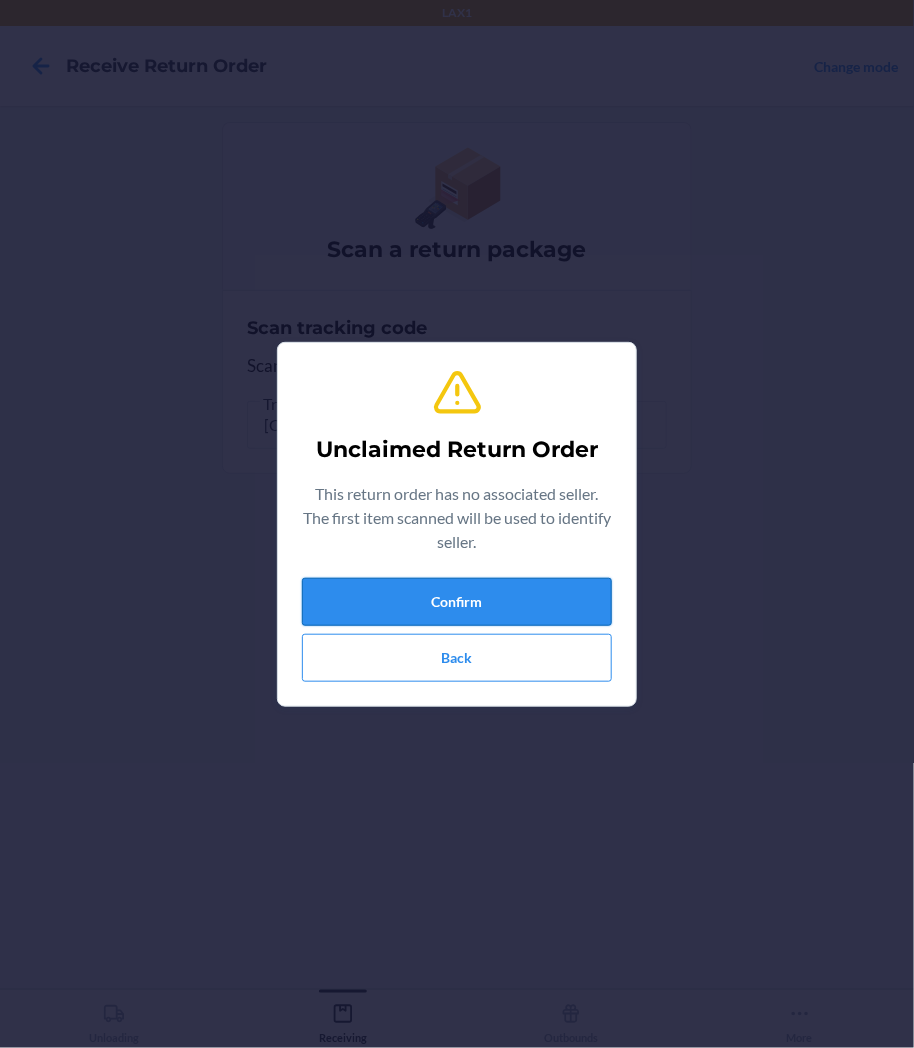 click on "Confirm" at bounding box center (457, 602) 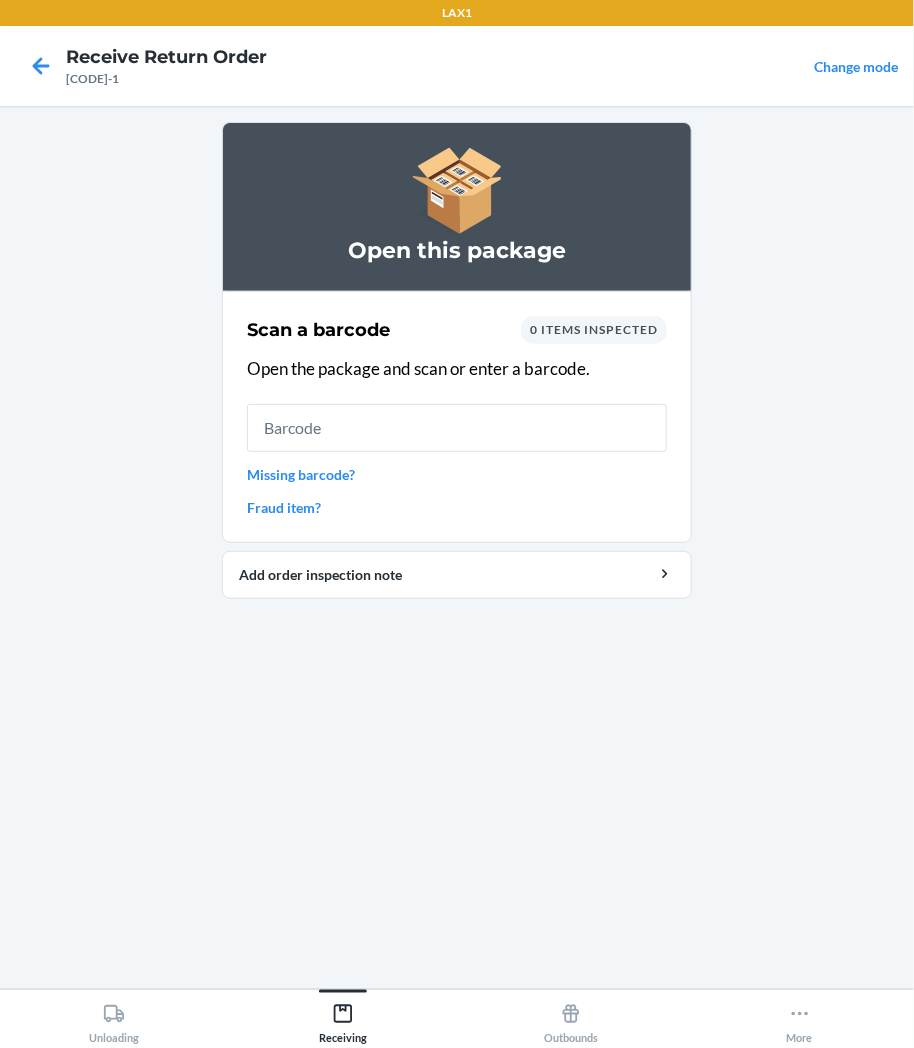 click at bounding box center [457, 428] 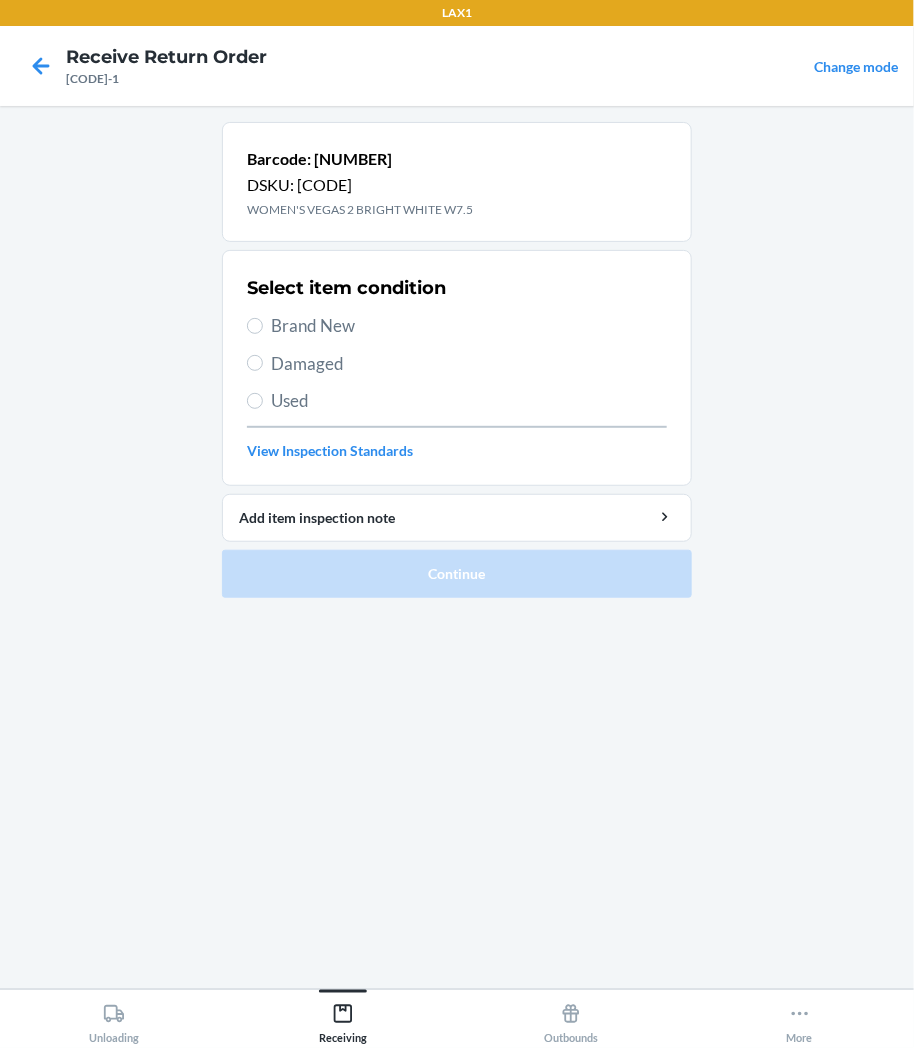 click on "Select item condition Brand New Damaged Used View Inspection Standards" at bounding box center [457, 368] 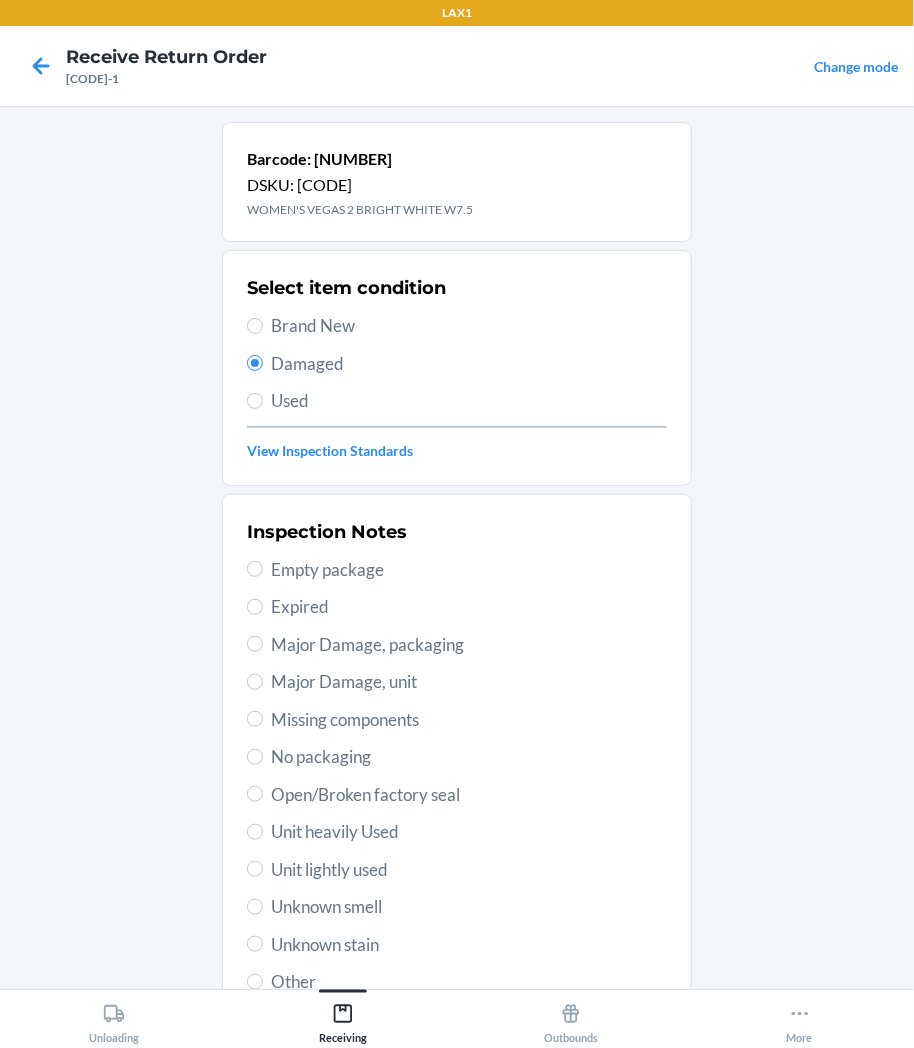 click on "Unknown stain" at bounding box center (469, 945) 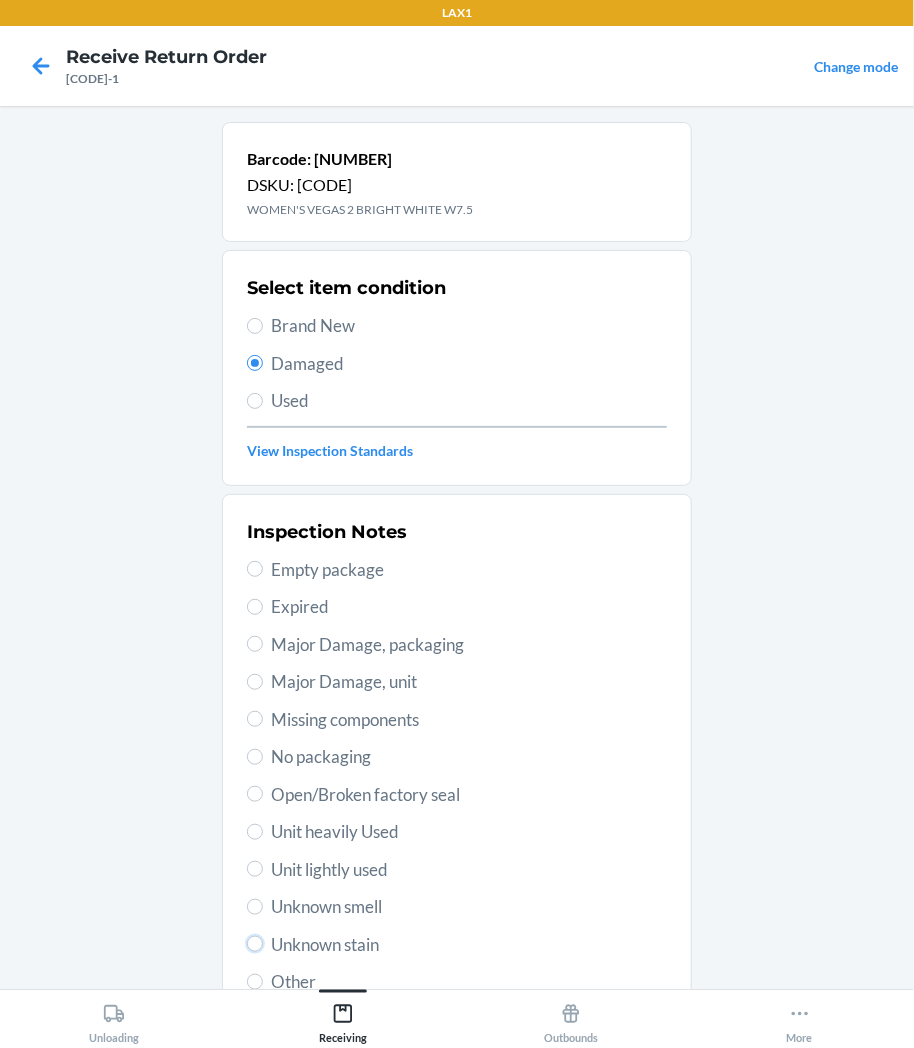 click on "Unknown stain" at bounding box center [255, 944] 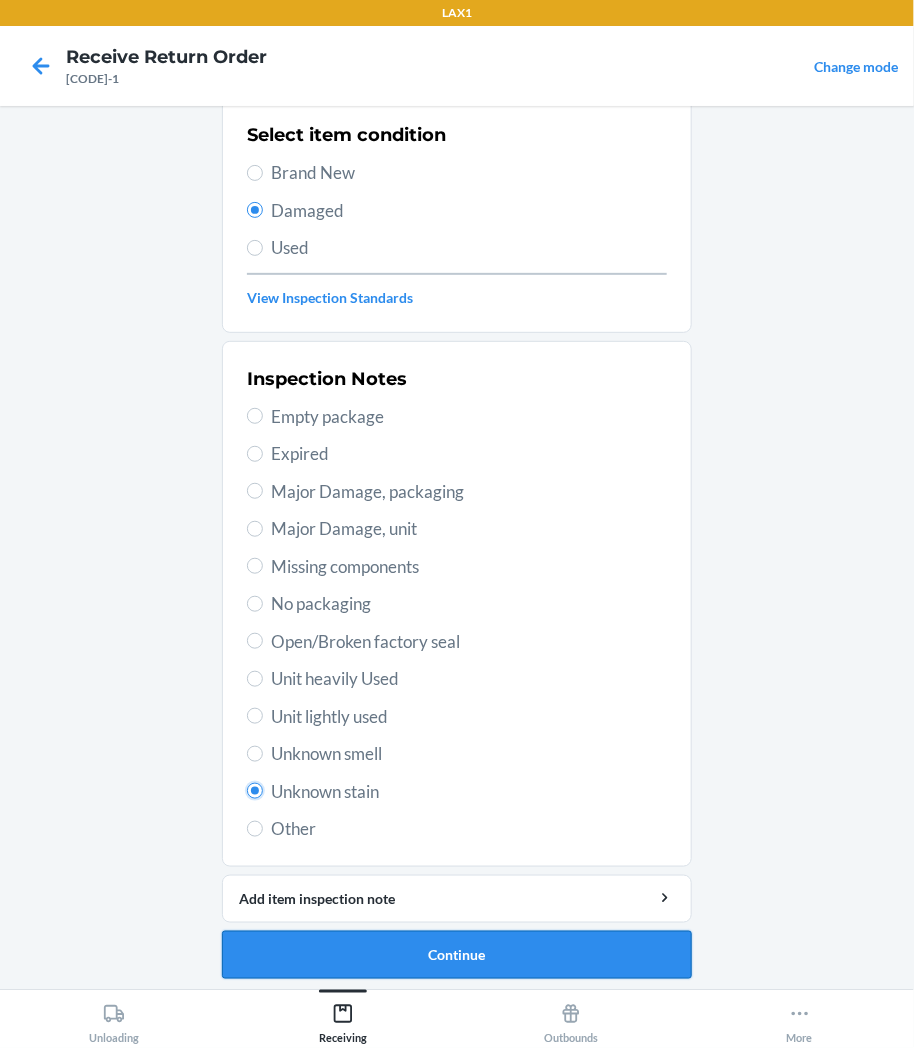 scroll, scrollTop: 157, scrollLeft: 0, axis: vertical 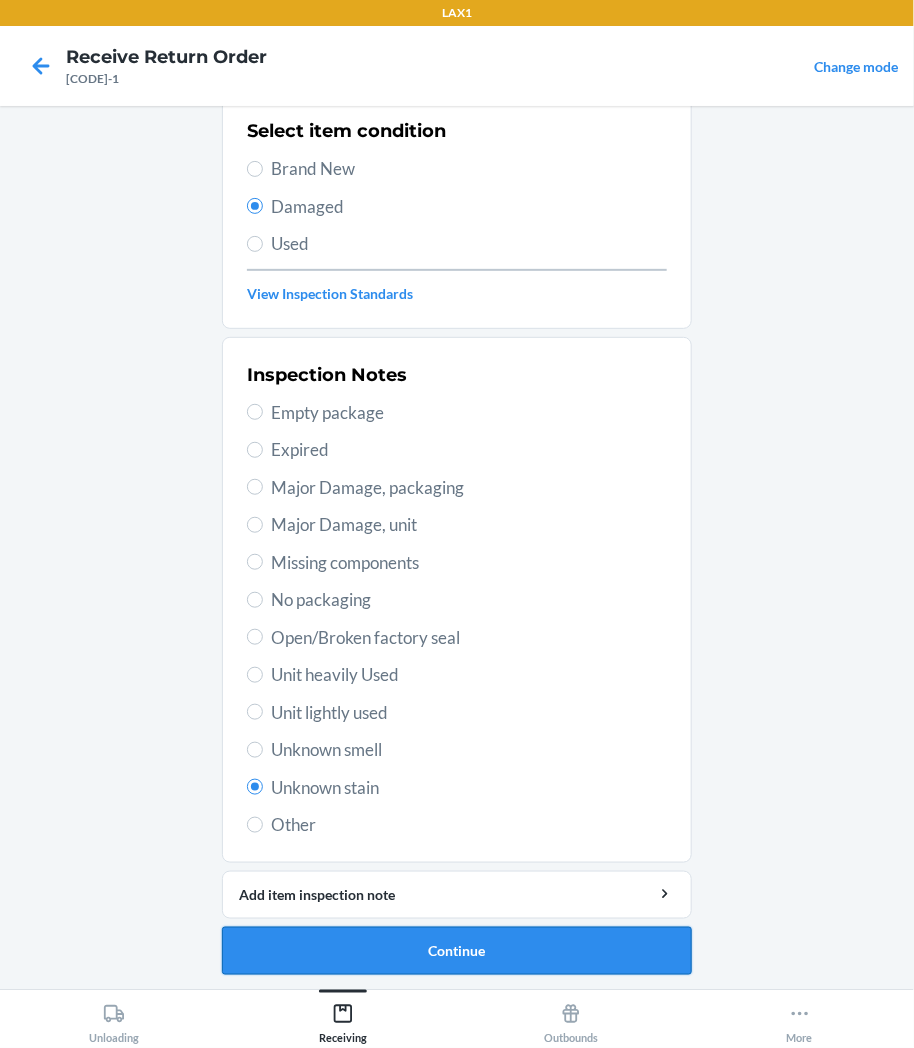 click on "Continue" at bounding box center (457, 951) 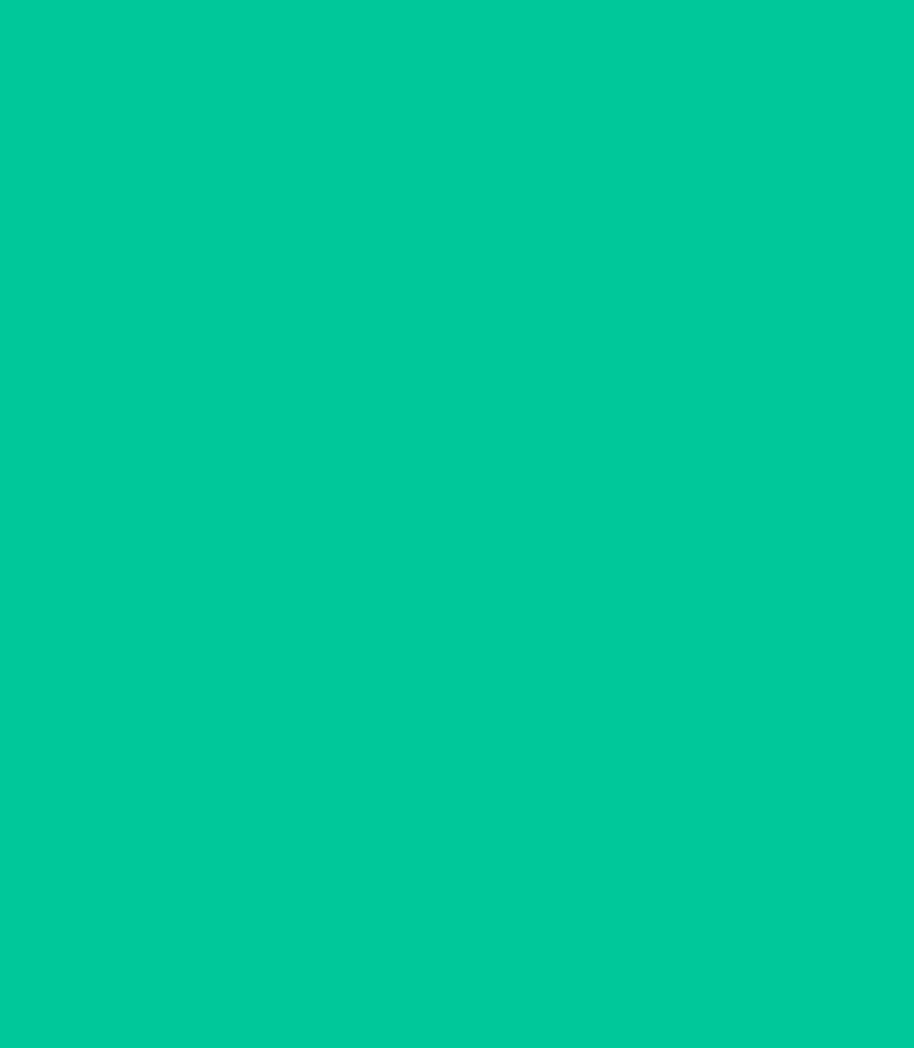 click on "Confirm" at bounding box center (457, 943) 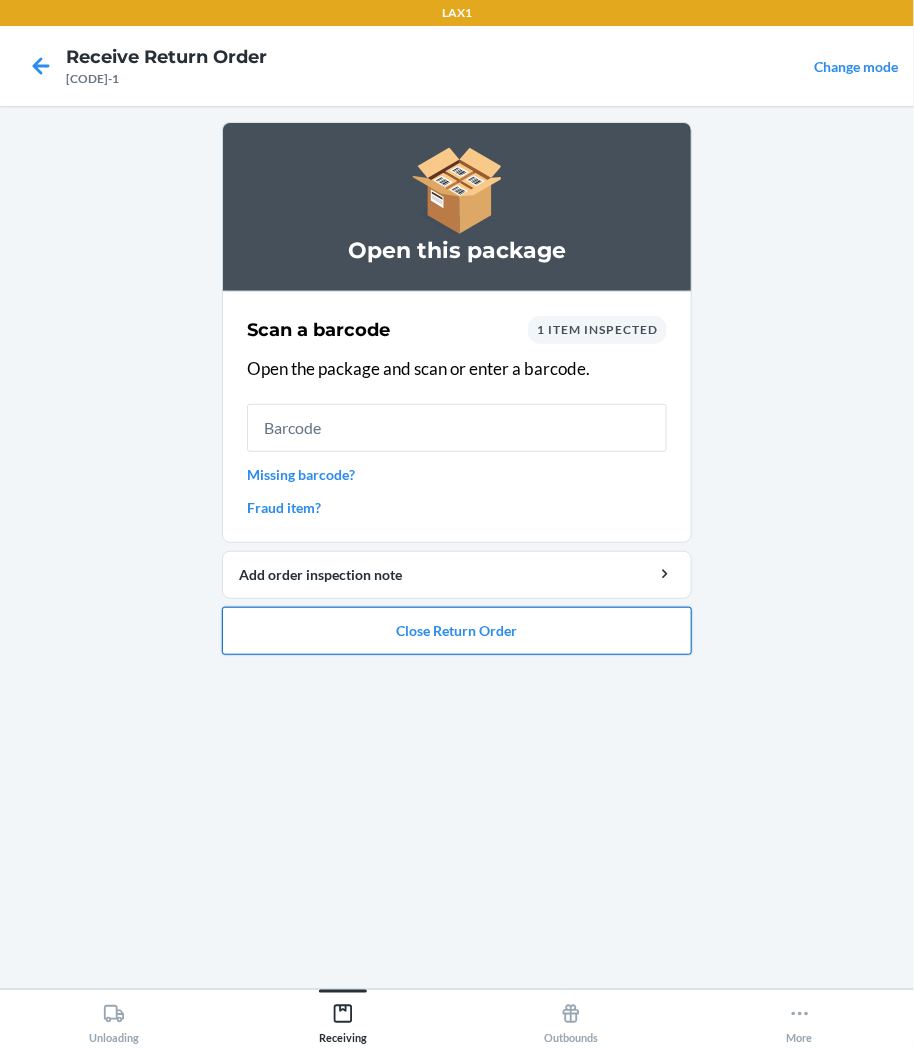 click on "Close Return Order" at bounding box center [457, 631] 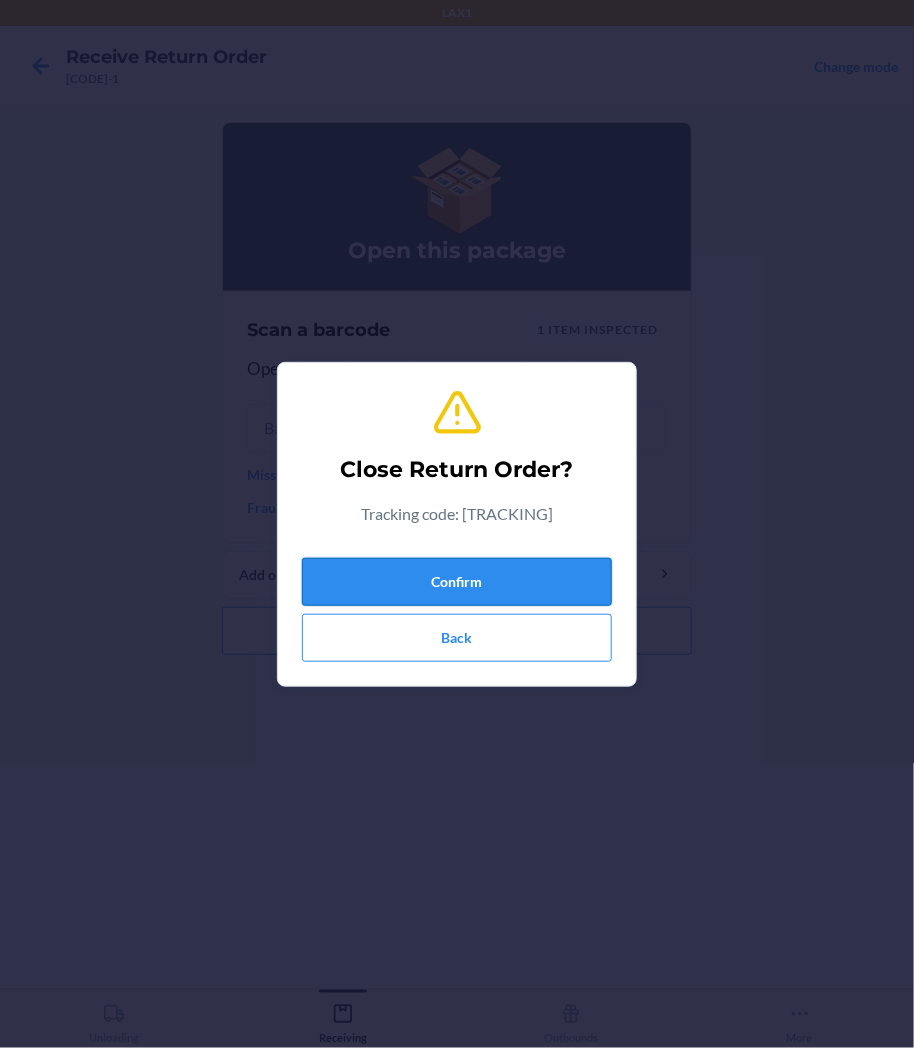 click on "Confirm" at bounding box center [457, 582] 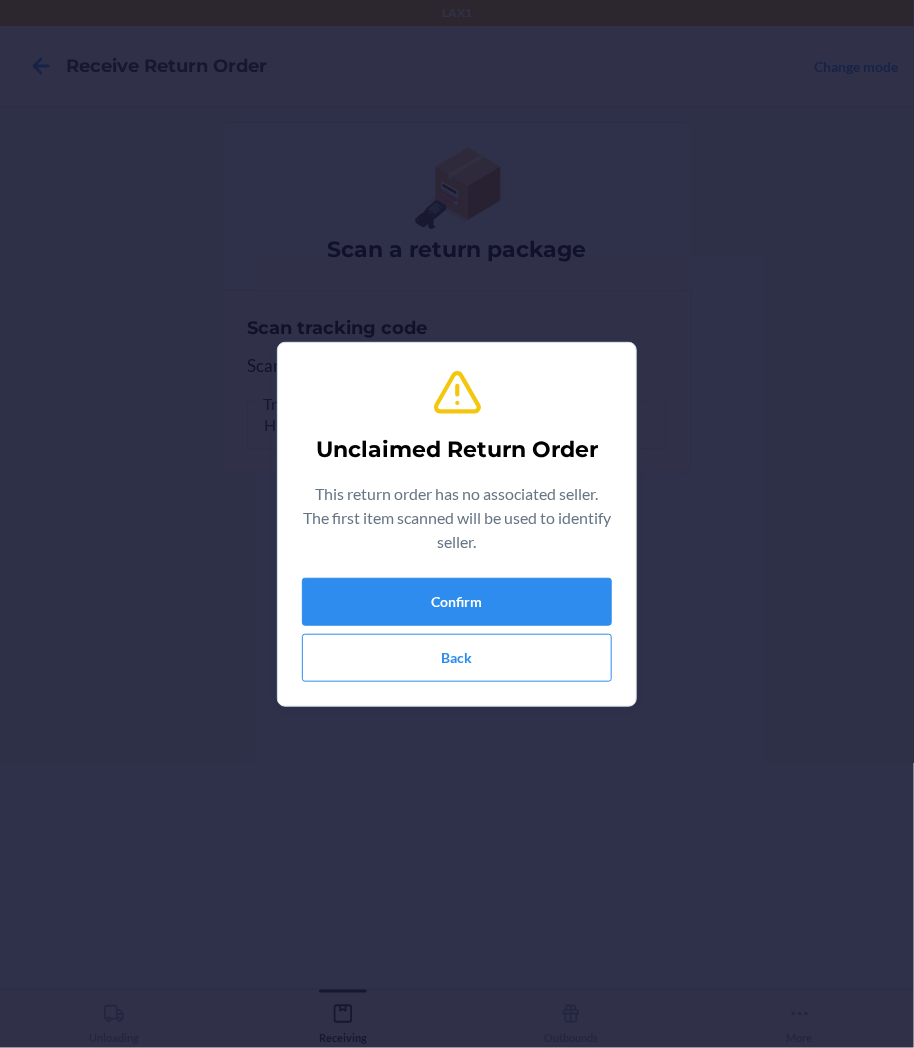 click on "Unclaimed Return Order This return order has no associated seller. The first item scanned will be used to identify seller. Confirm Back" at bounding box center [457, 524] 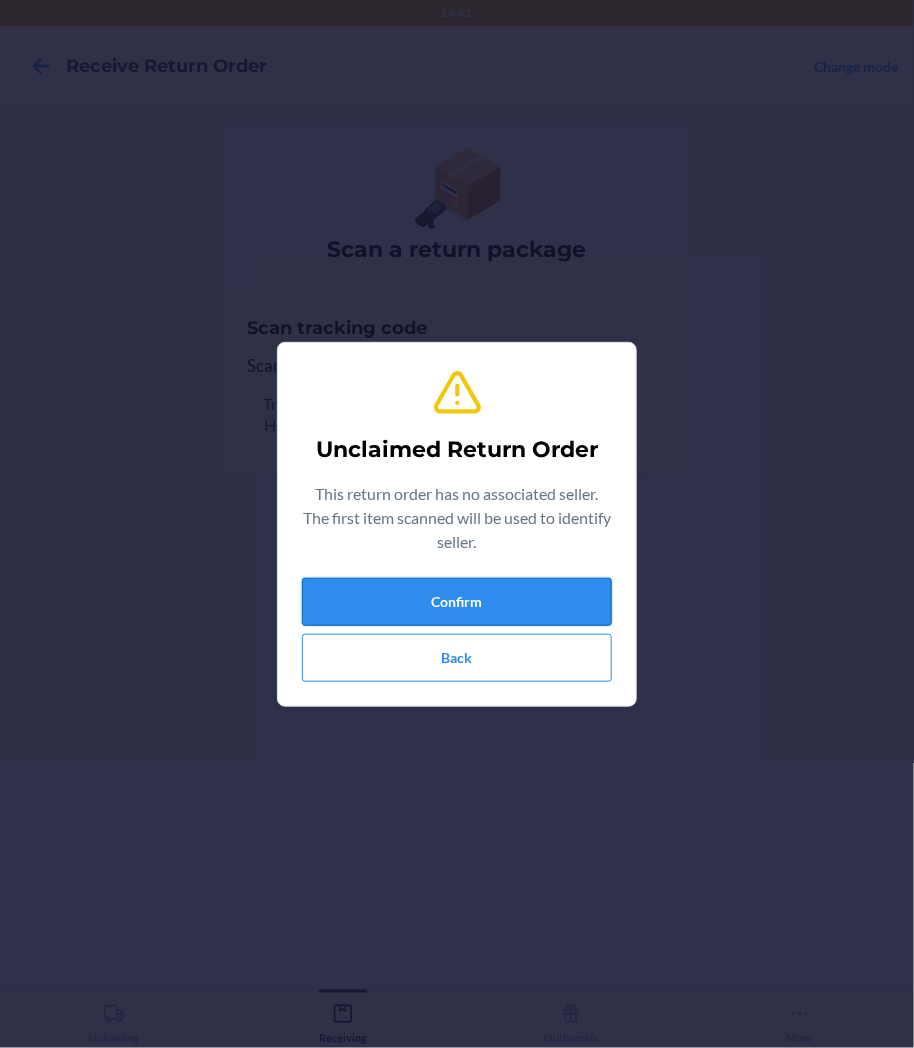 click on "Confirm" at bounding box center [457, 602] 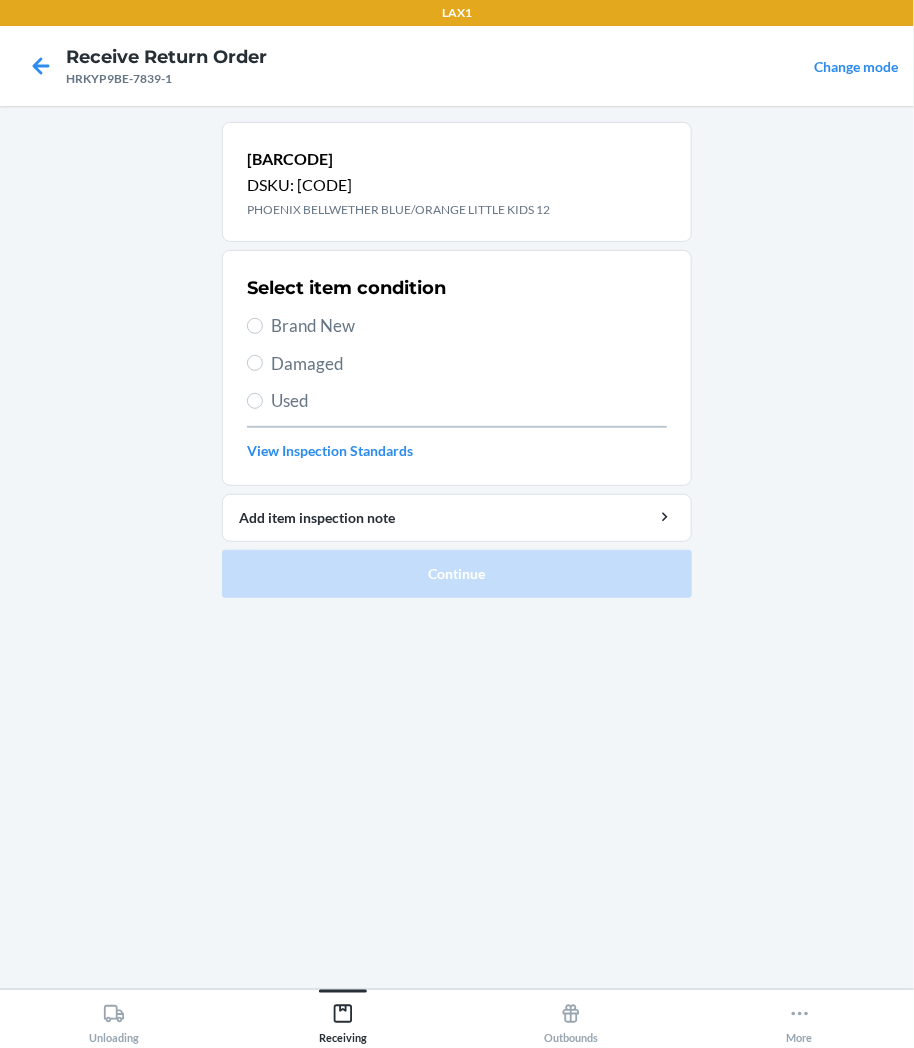 click on "Used" at bounding box center (469, 401) 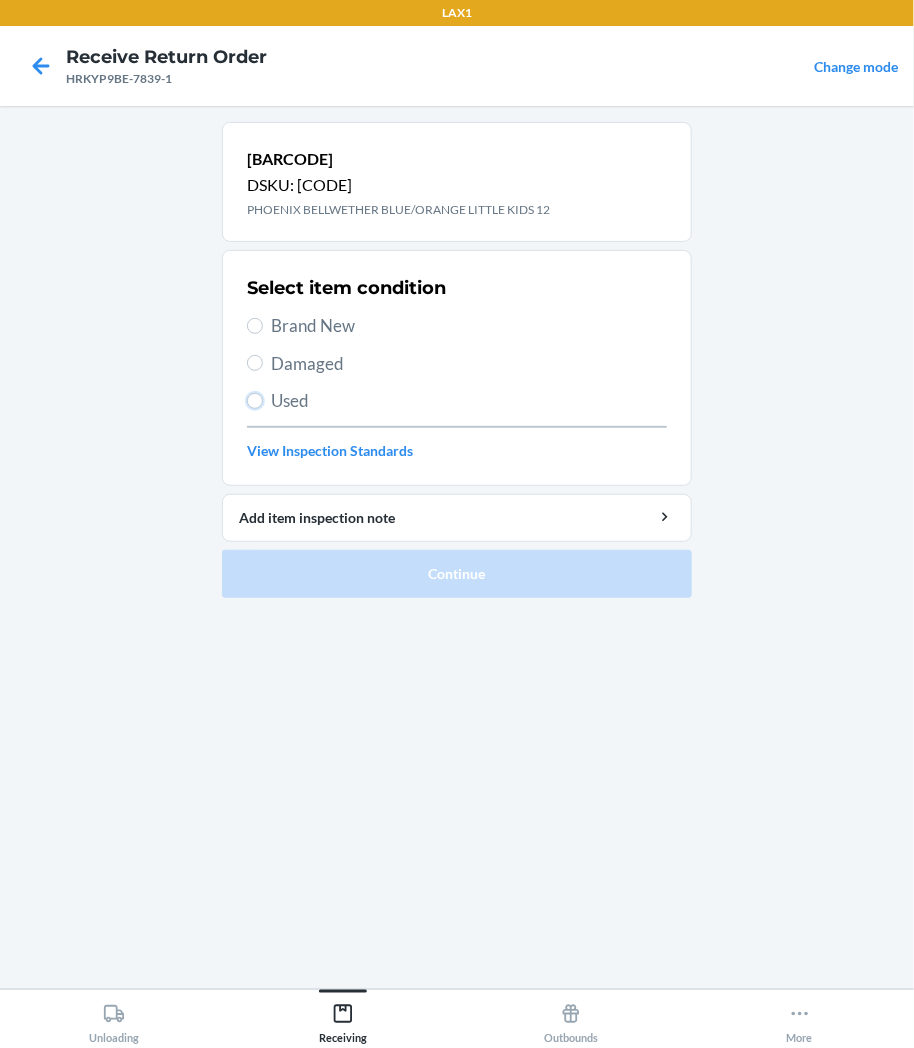 click on "Used" at bounding box center (255, 401) 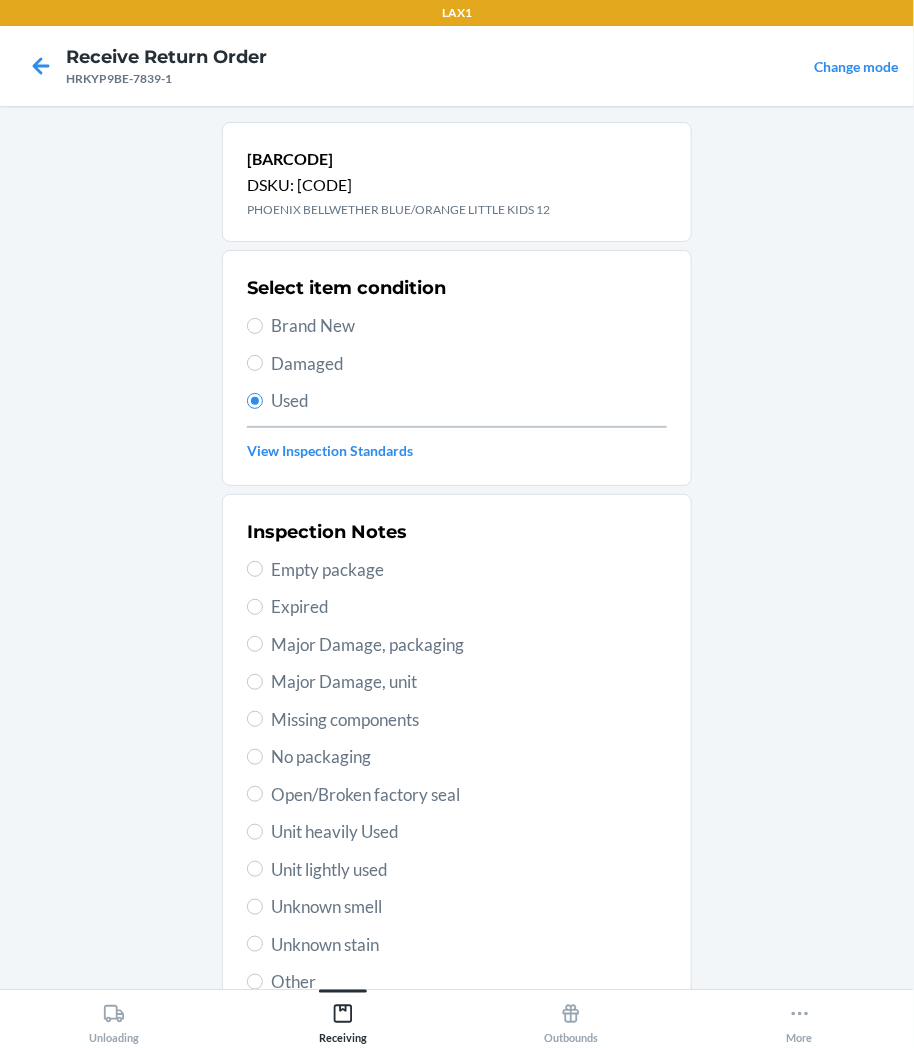 click on "Damaged" at bounding box center [469, 364] 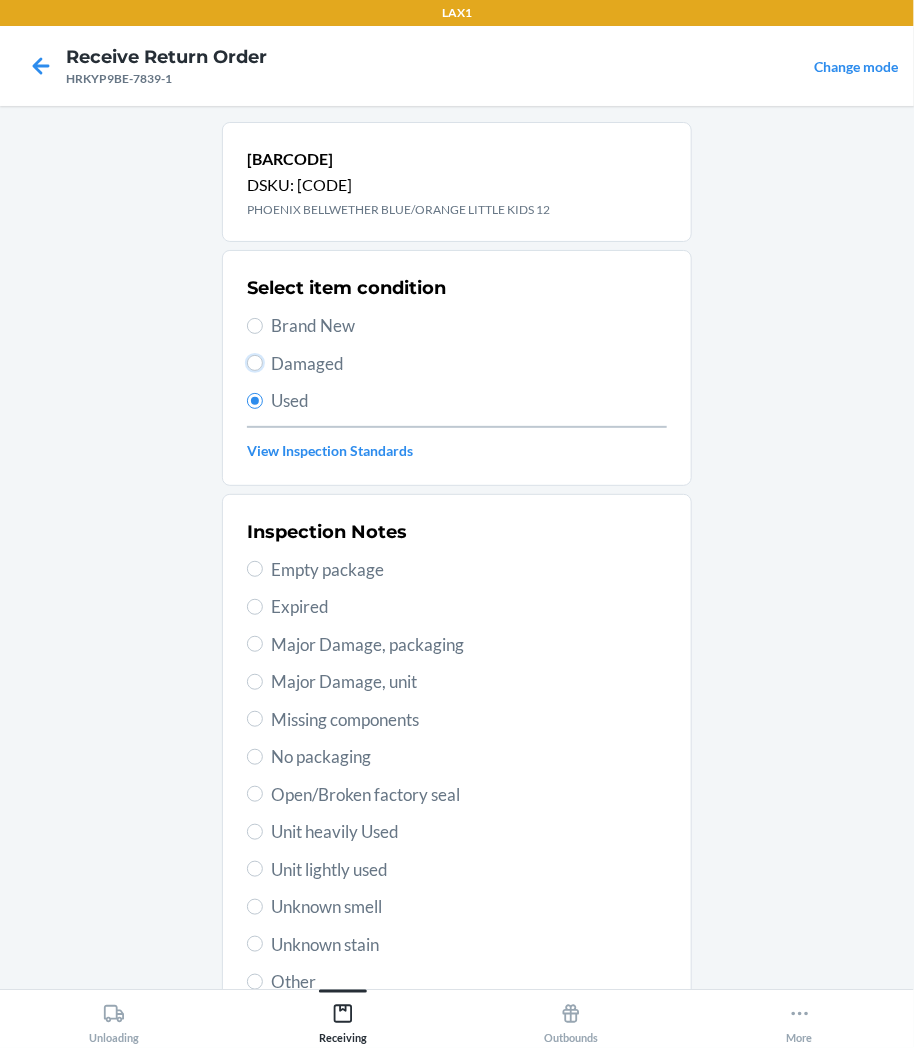 click on "Damaged" at bounding box center [255, 363] 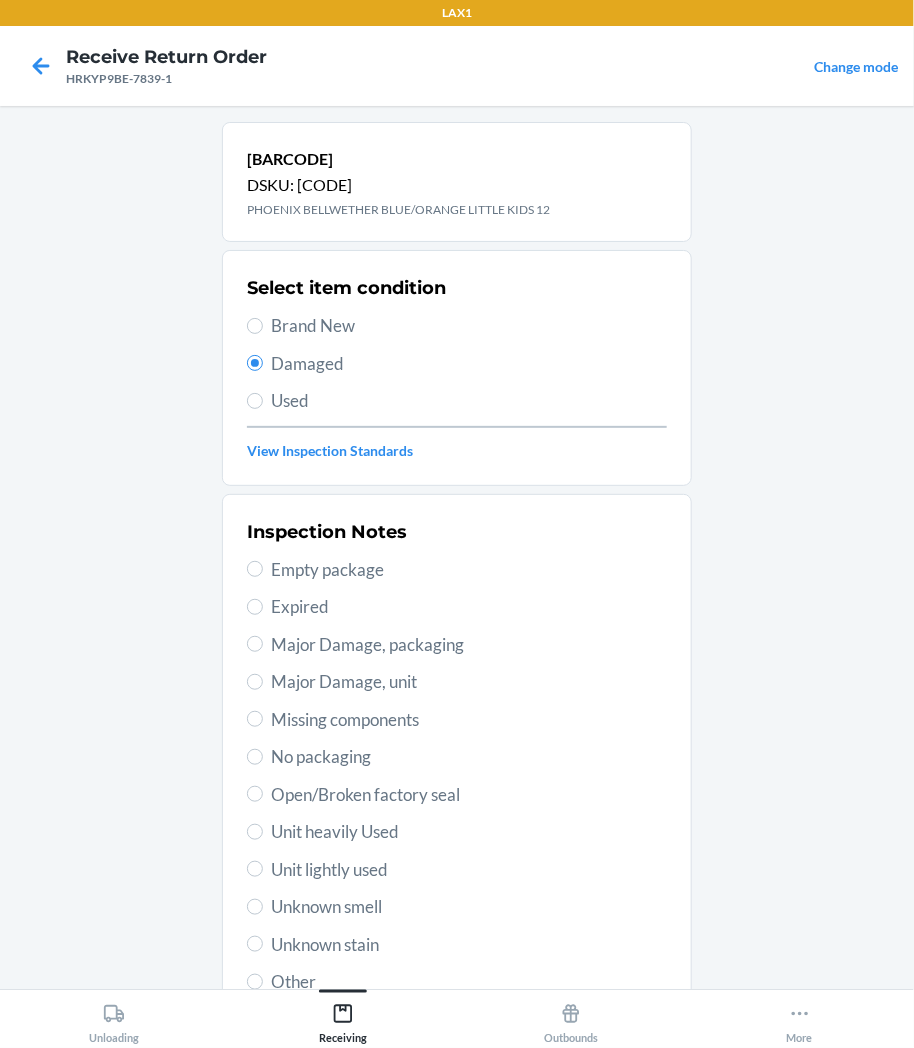 click on "Brand New" at bounding box center [469, 326] 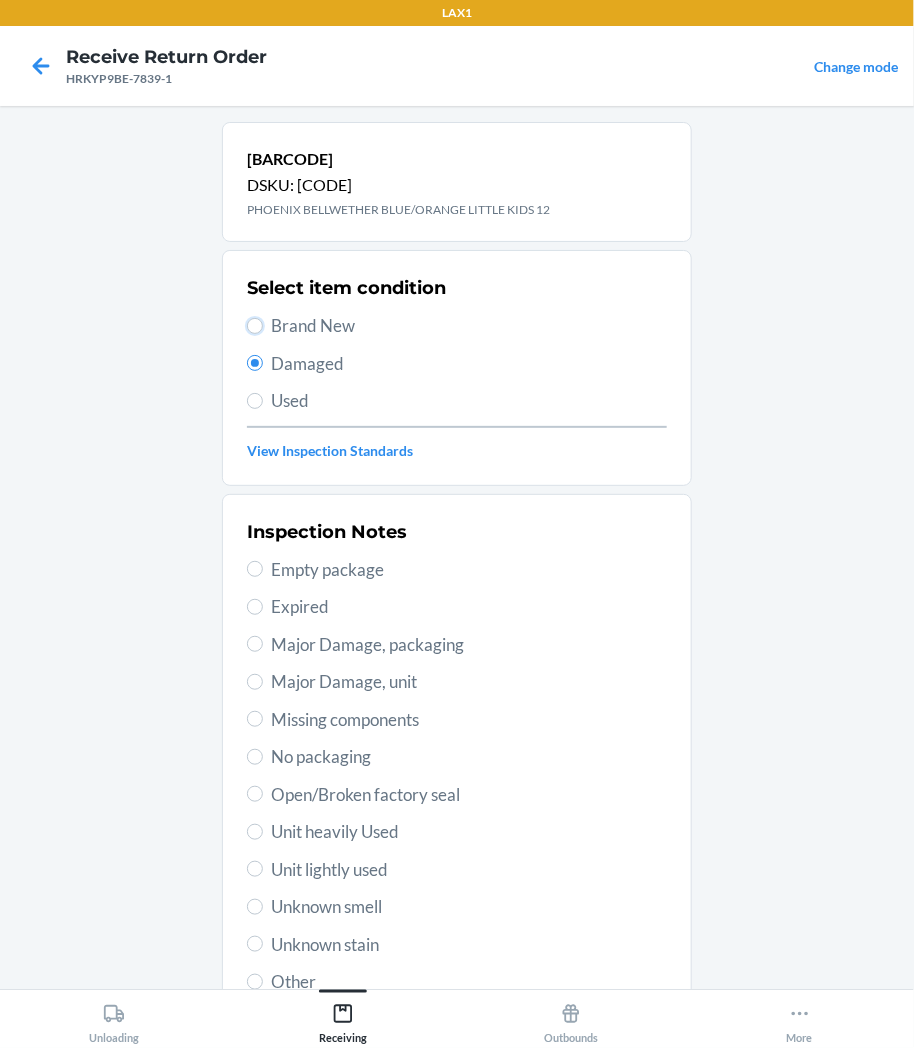 click on "Brand New" at bounding box center (255, 326) 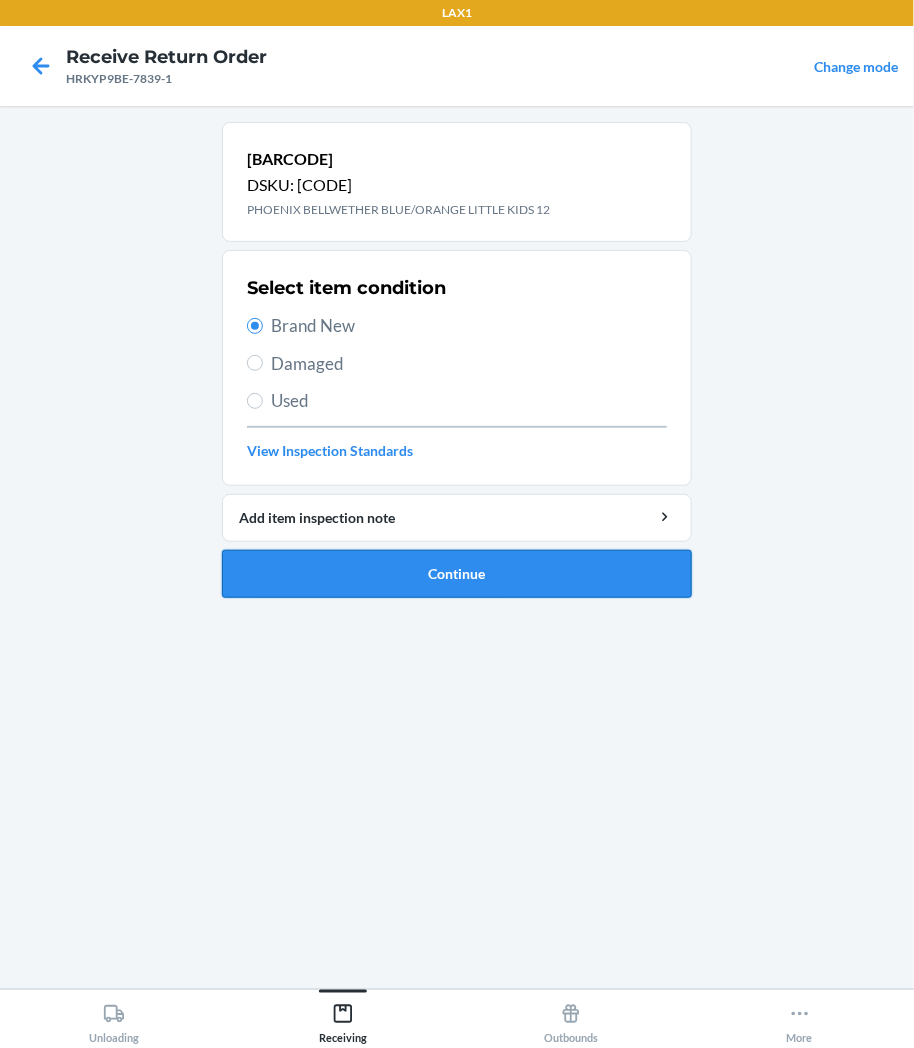 click on "Continue" at bounding box center [457, 574] 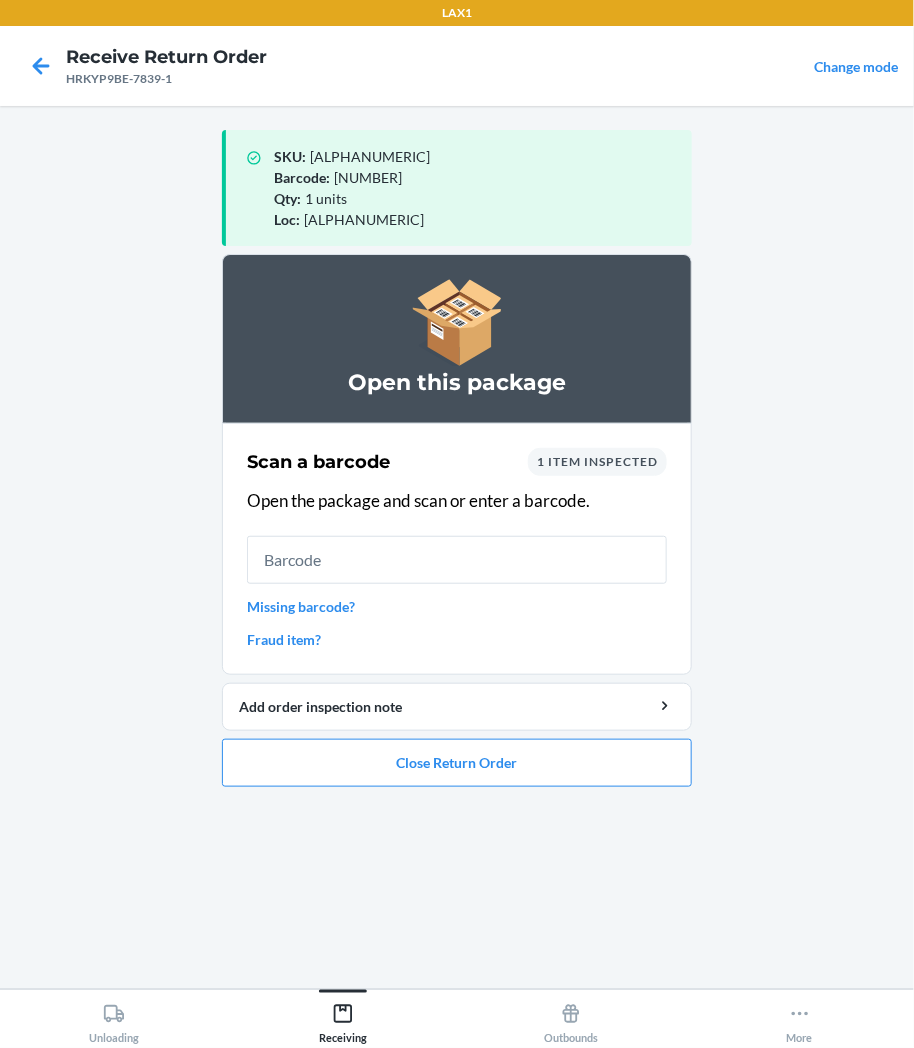 click on "Open this package Scan a barcode 1 item inspected Open the package and scan or enter a barcode. Missing barcode? Fraud item? Add order inspection note Close Return Order" at bounding box center [457, 528] 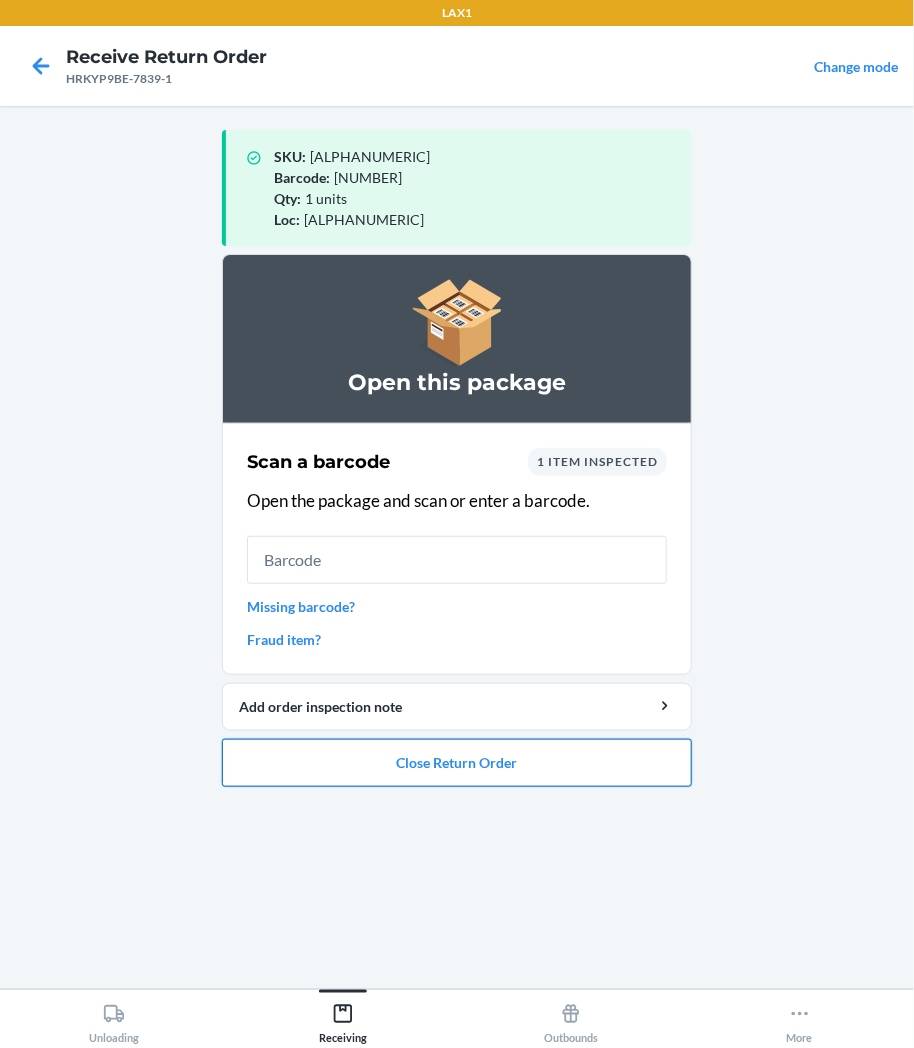 click on "Close Return Order" at bounding box center [457, 763] 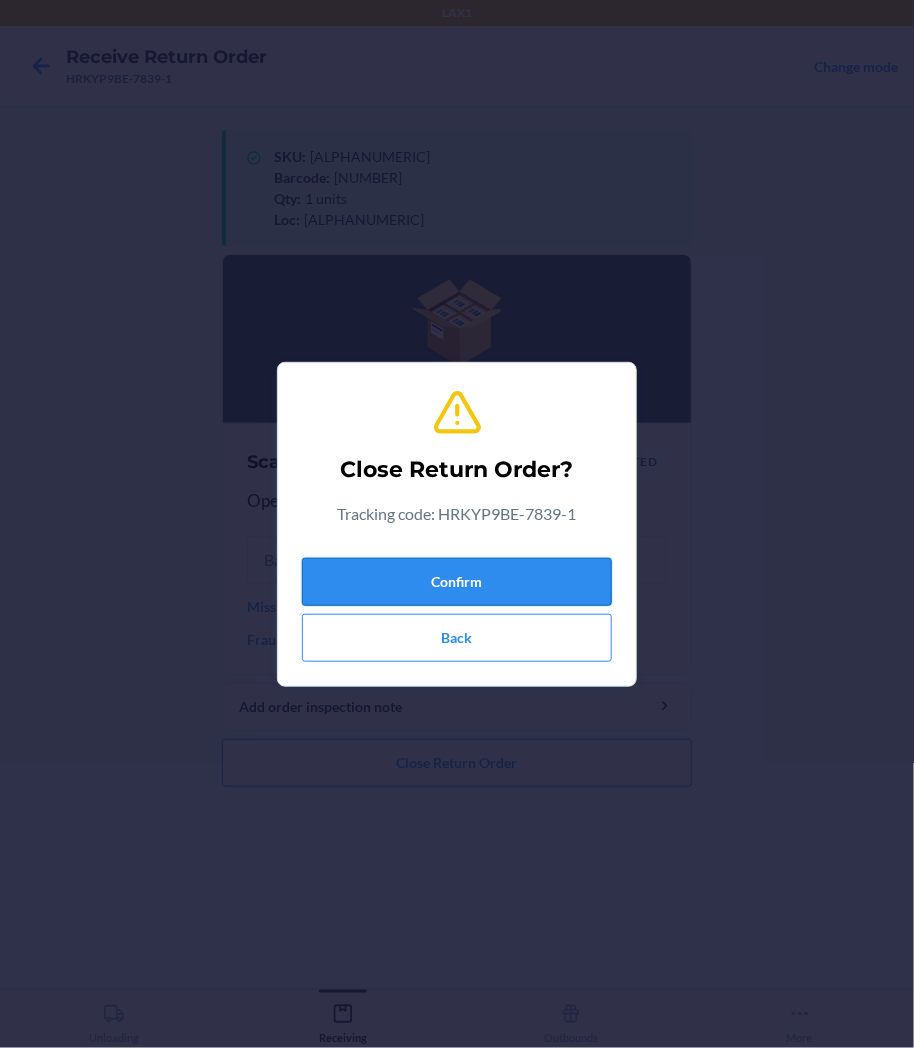 click on "Confirm" at bounding box center (457, 582) 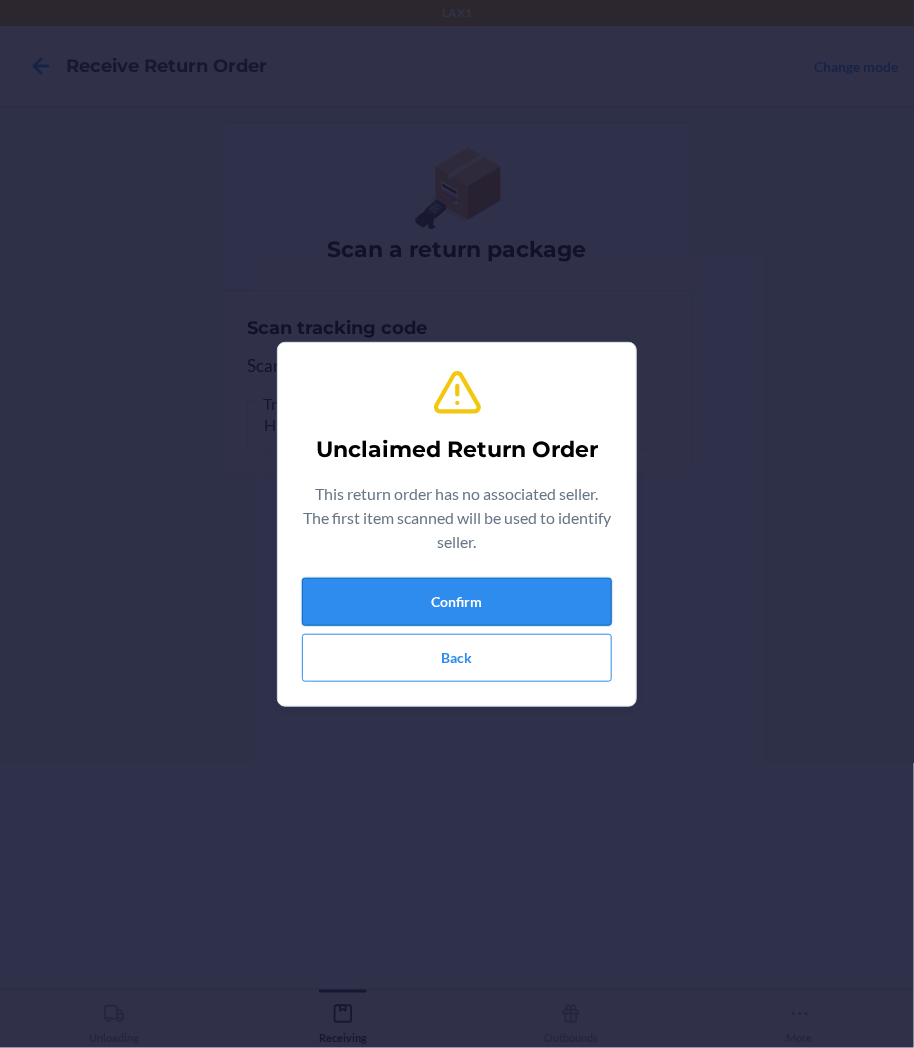 click on "Confirm" at bounding box center (457, 602) 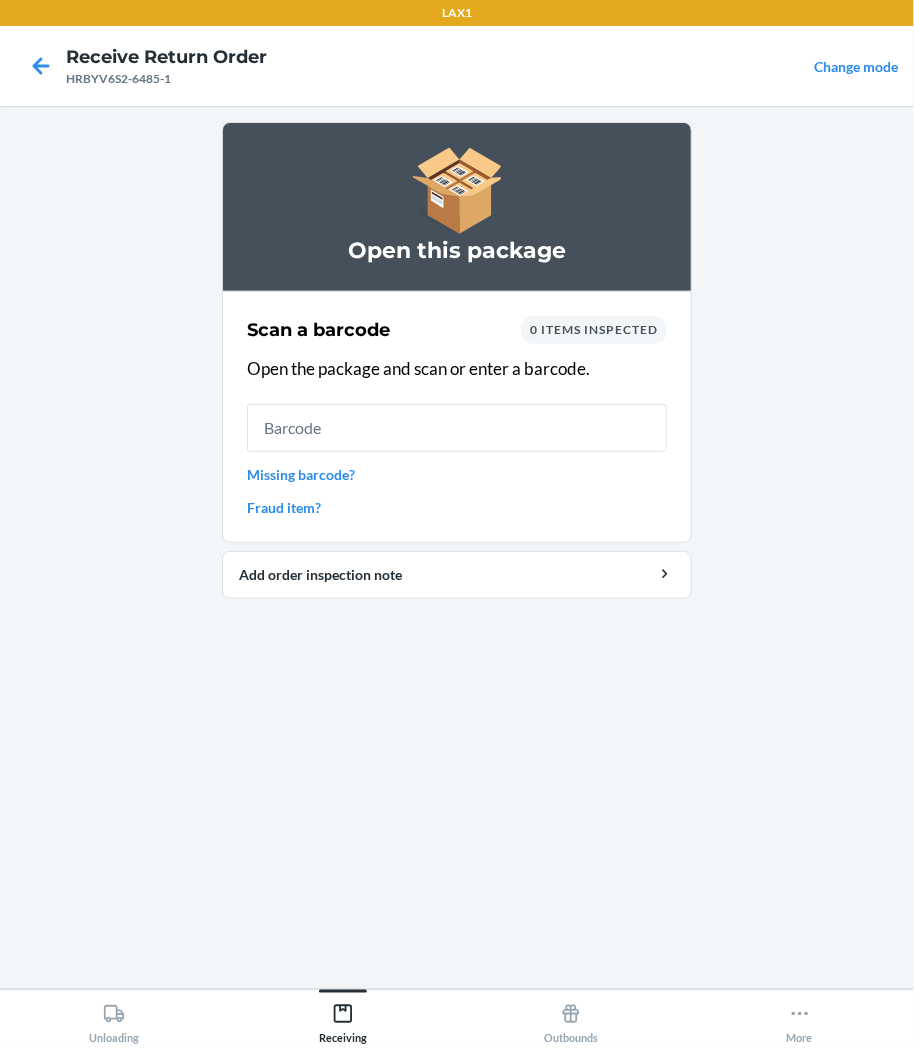 click at bounding box center [457, 428] 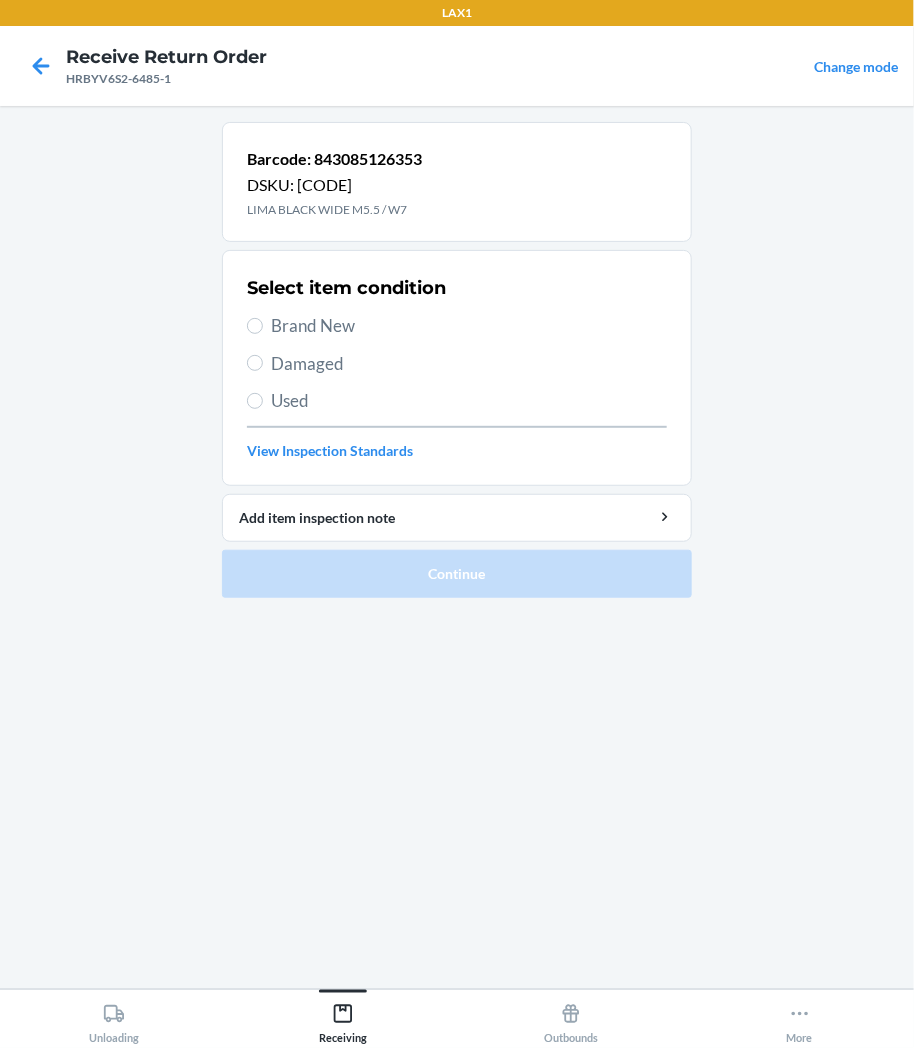 click on "Brand New" at bounding box center [457, 326] 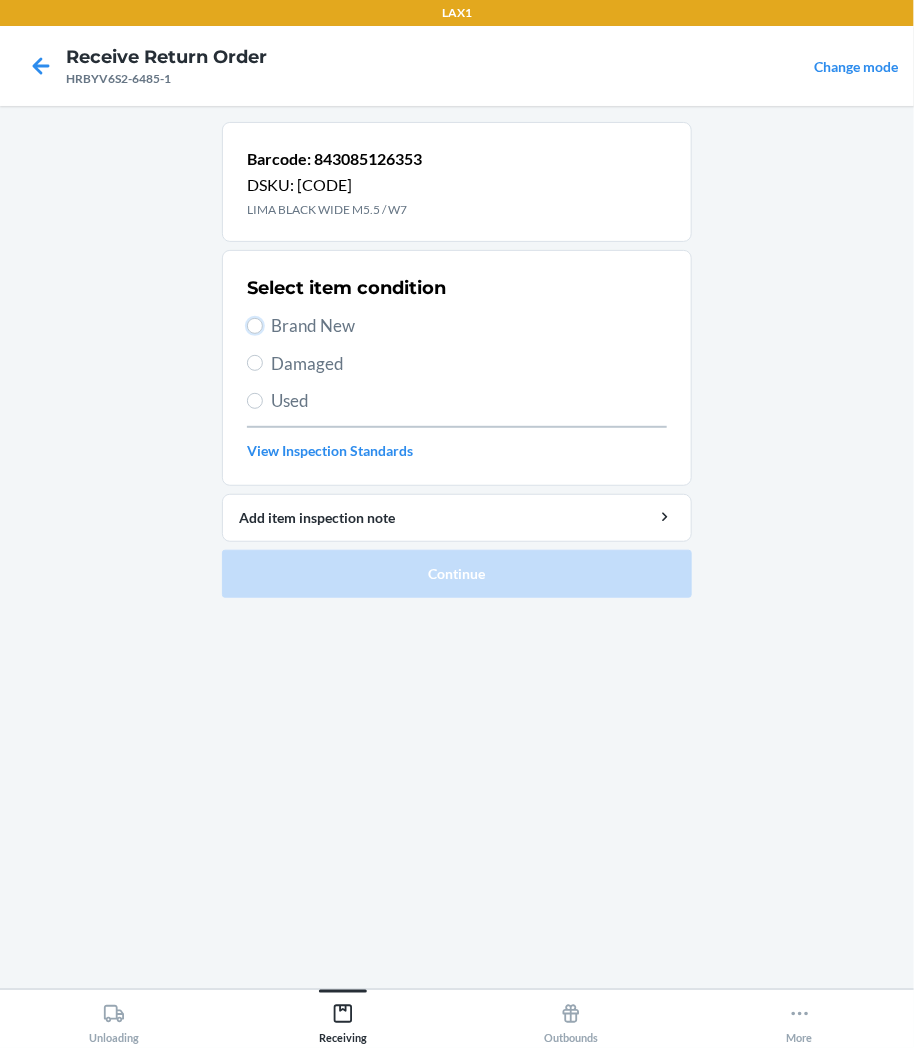 click on "Brand New" at bounding box center (255, 326) 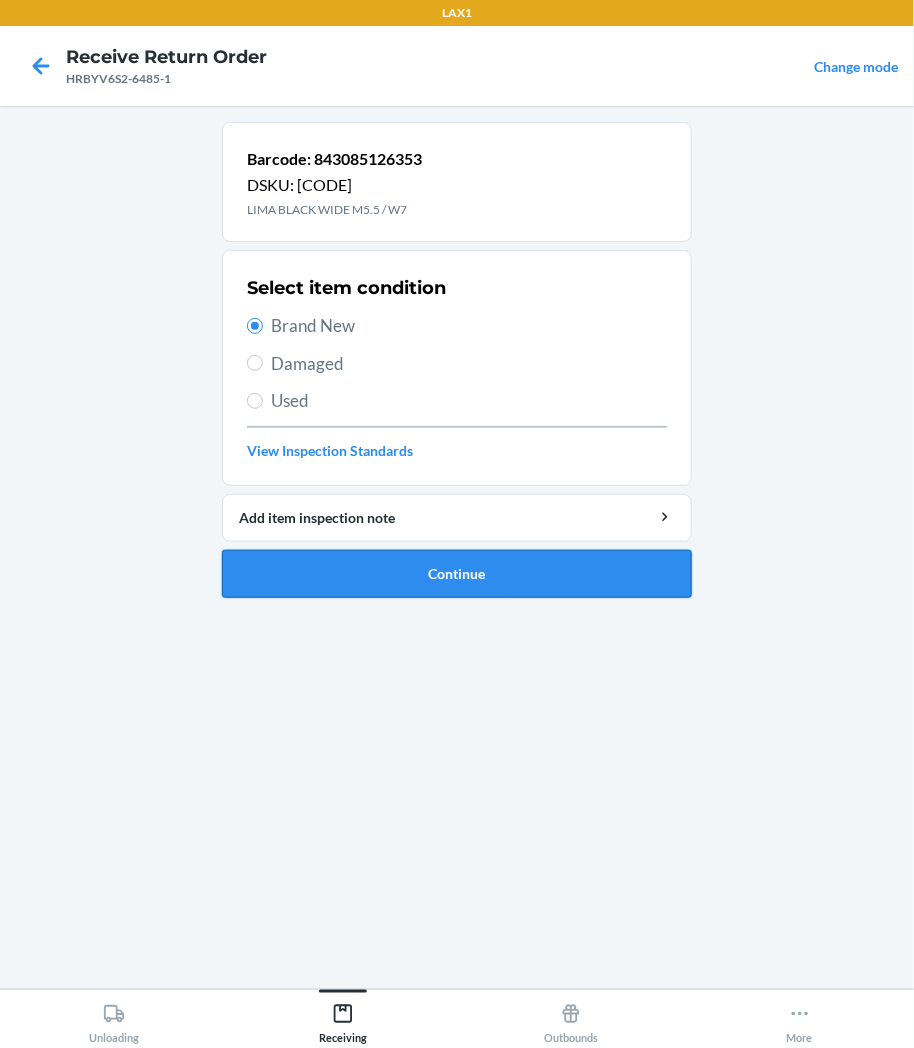 click on "Continue" at bounding box center (457, 574) 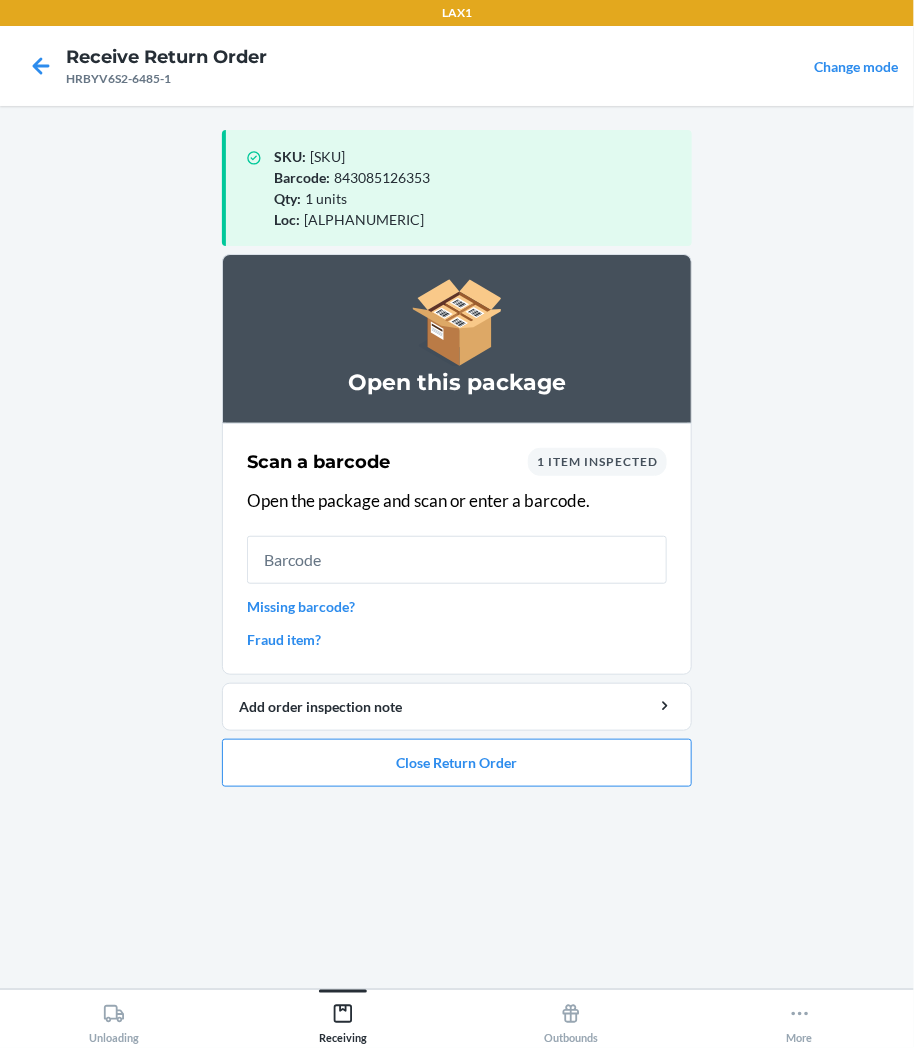 click at bounding box center [457, 560] 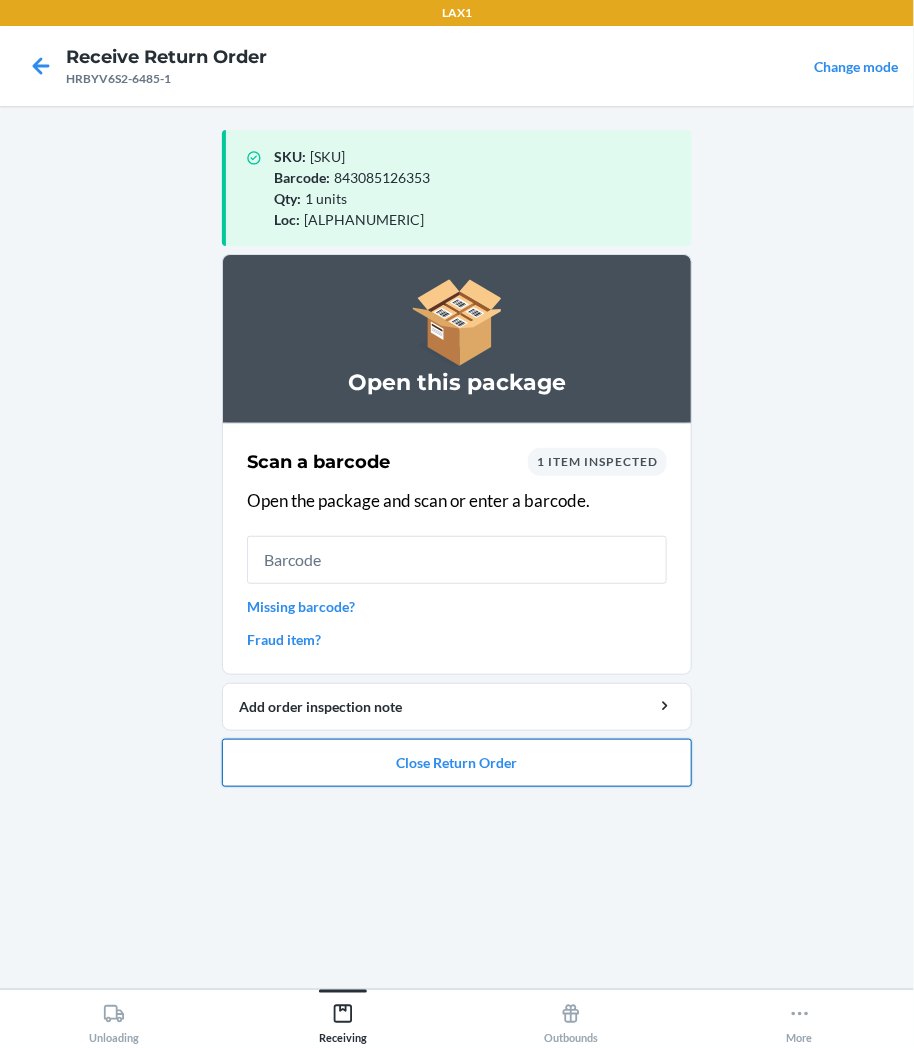 click on "Close Return Order" at bounding box center [457, 763] 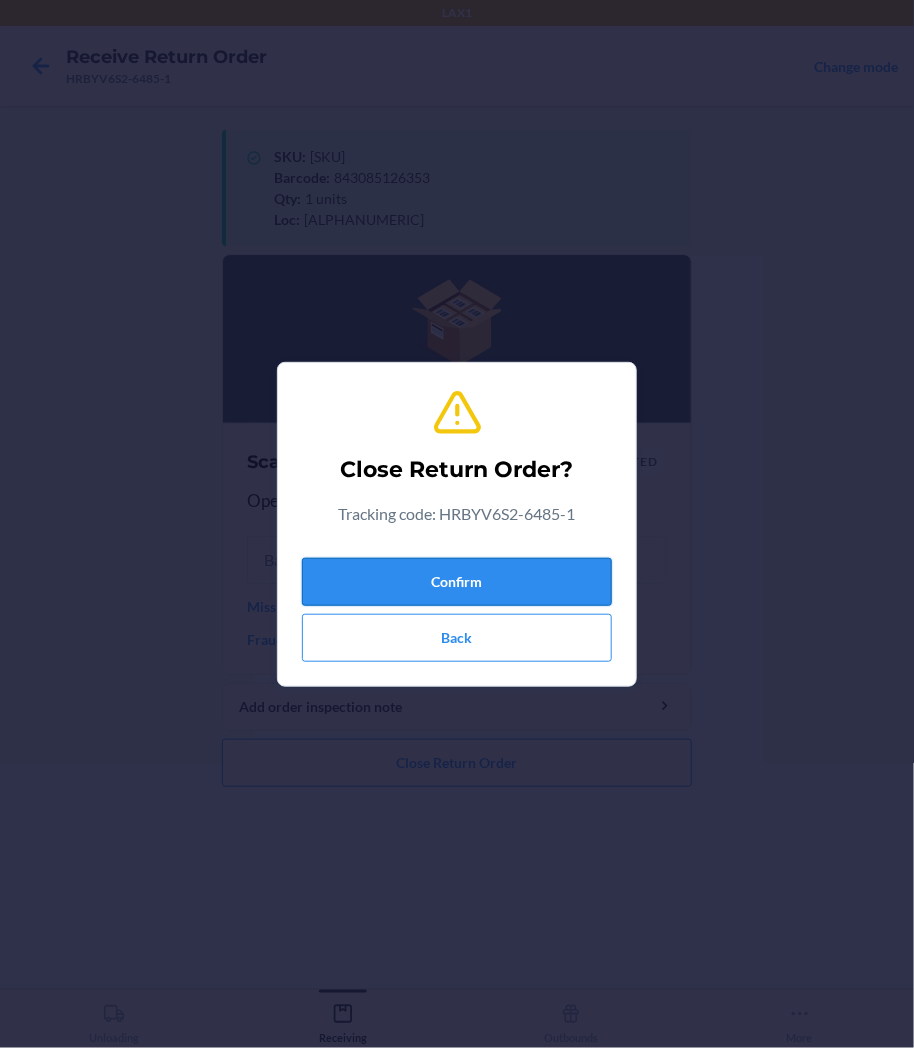 click on "Confirm" at bounding box center (457, 582) 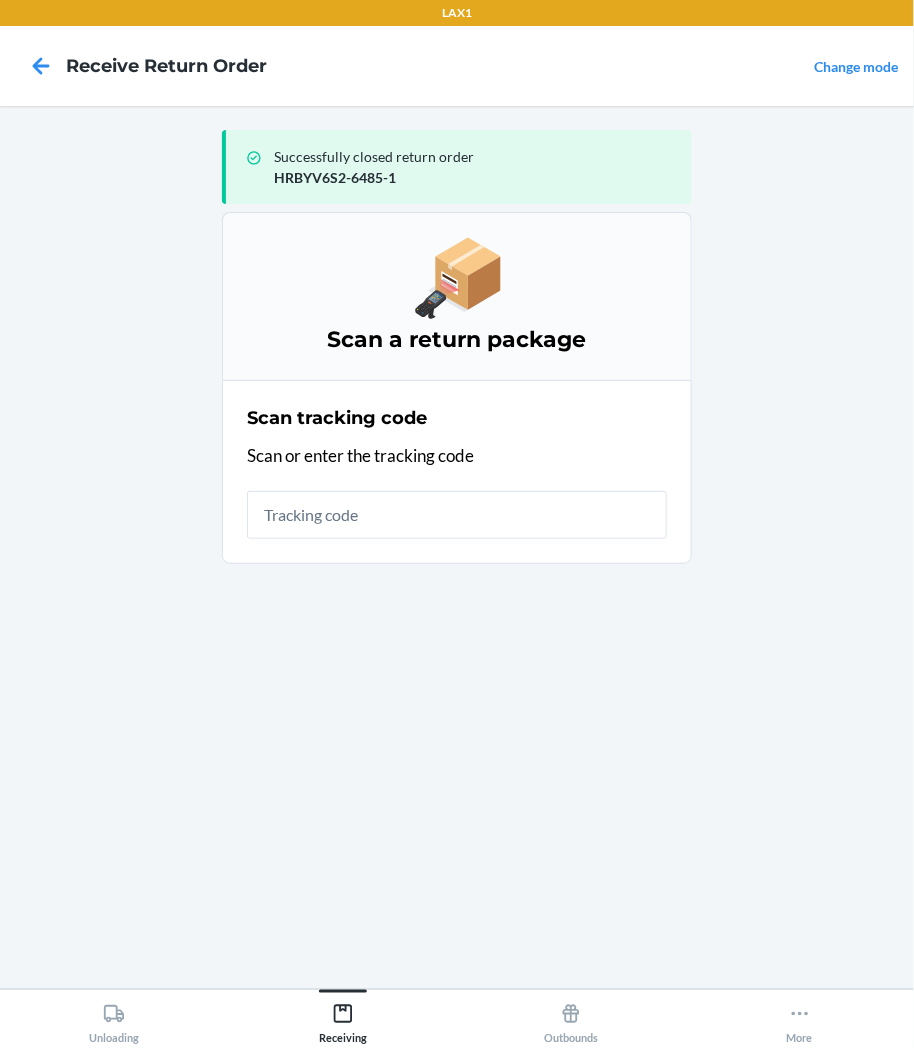 click at bounding box center [457, 515] 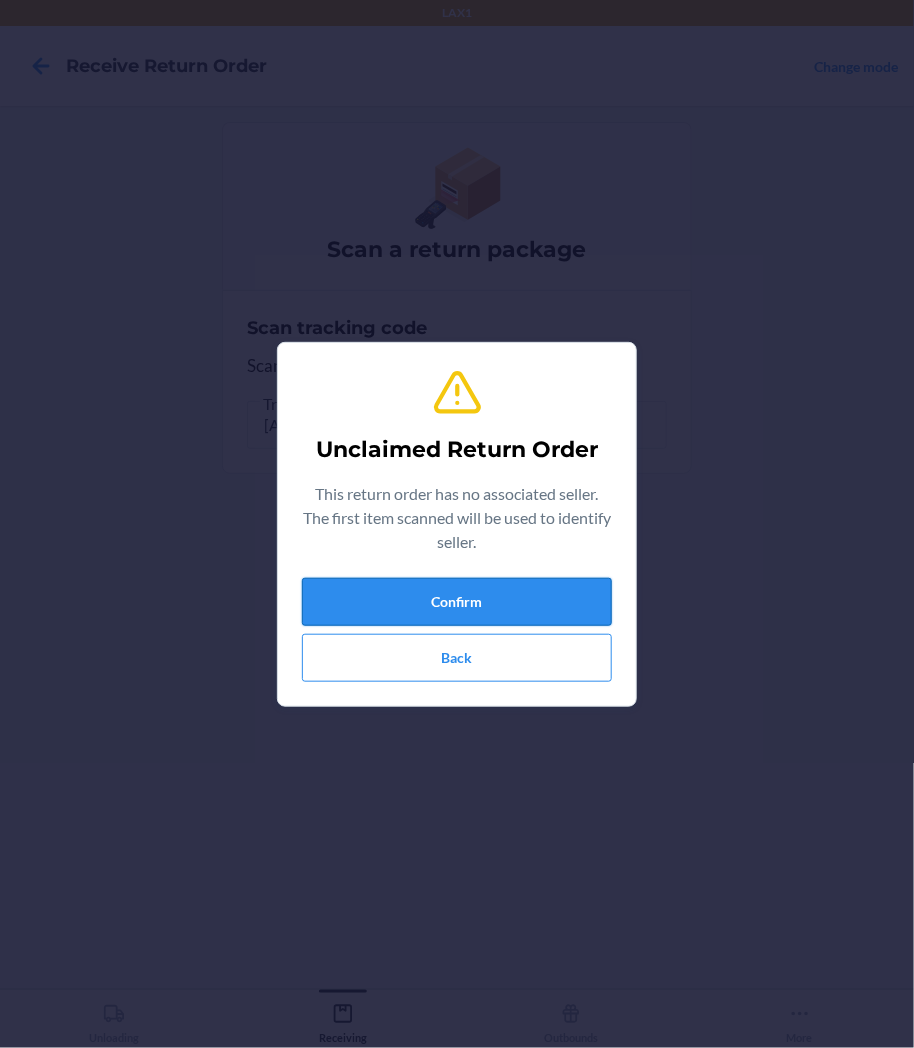 click on "Confirm" at bounding box center [457, 602] 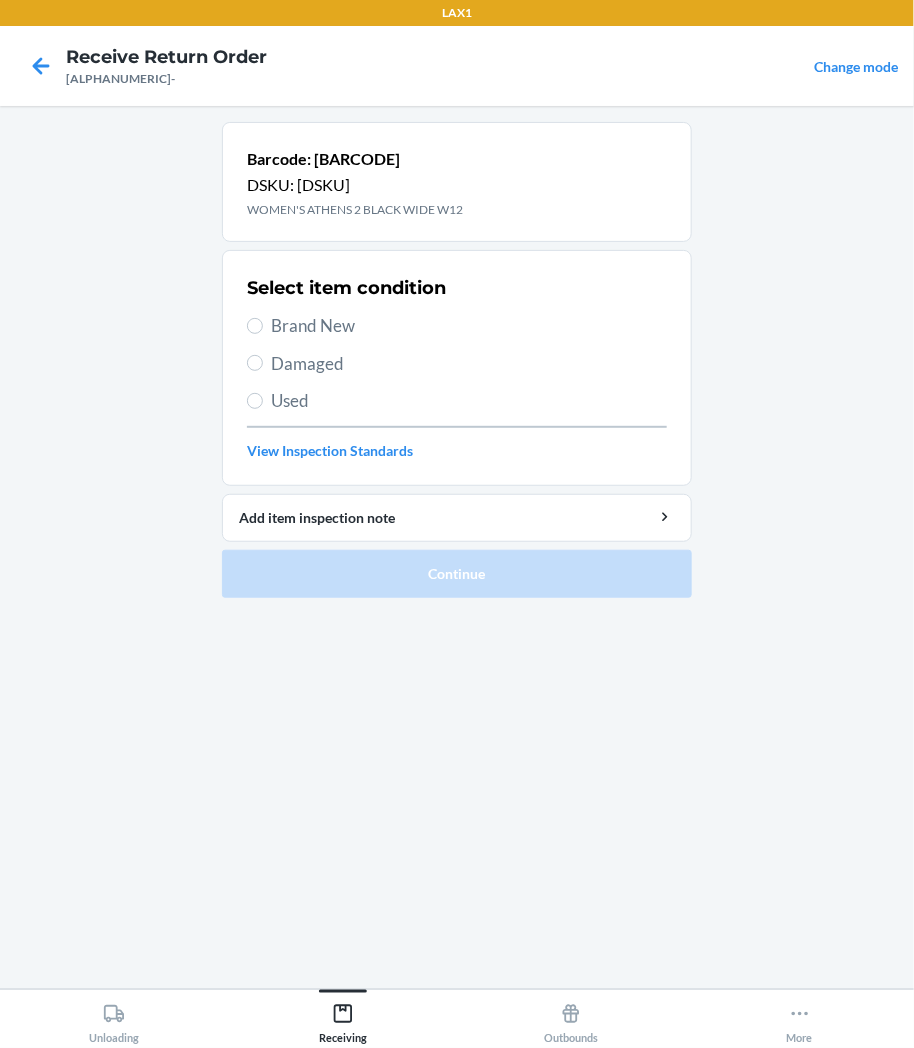 click on "Damaged" at bounding box center (457, 364) 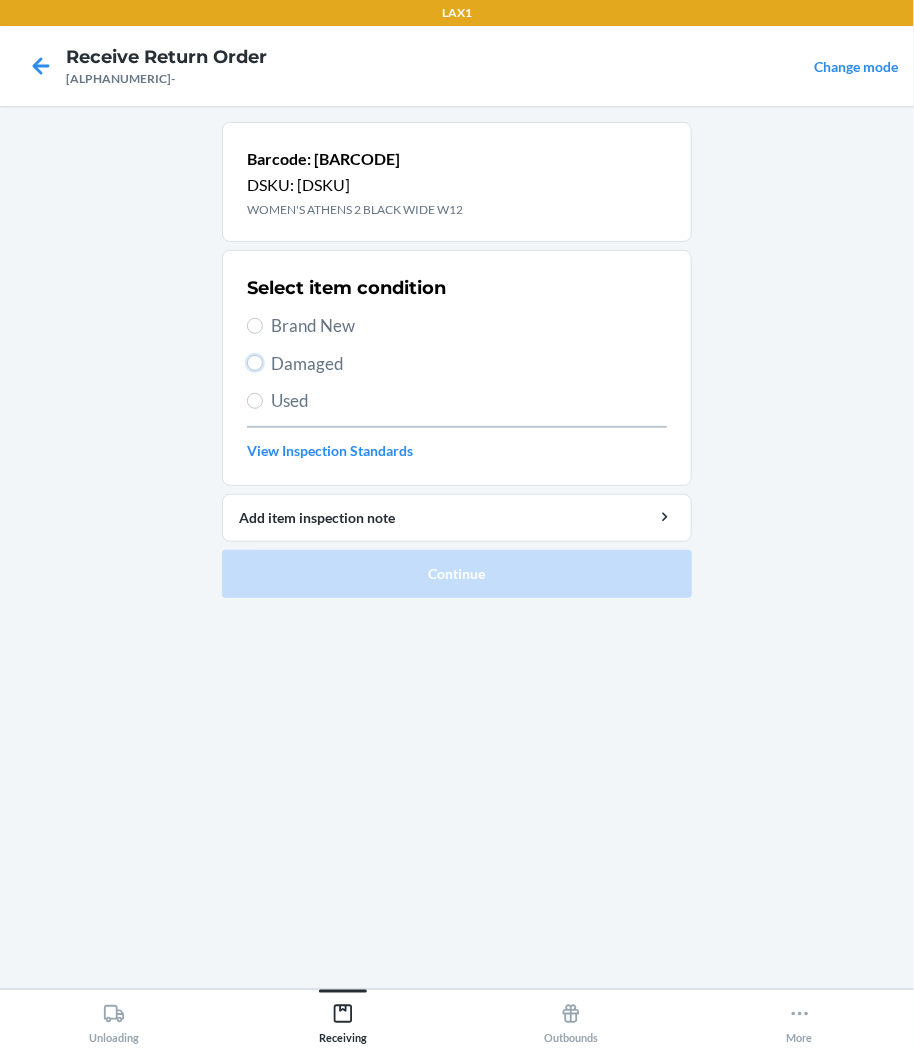 click on "Damaged" at bounding box center (255, 363) 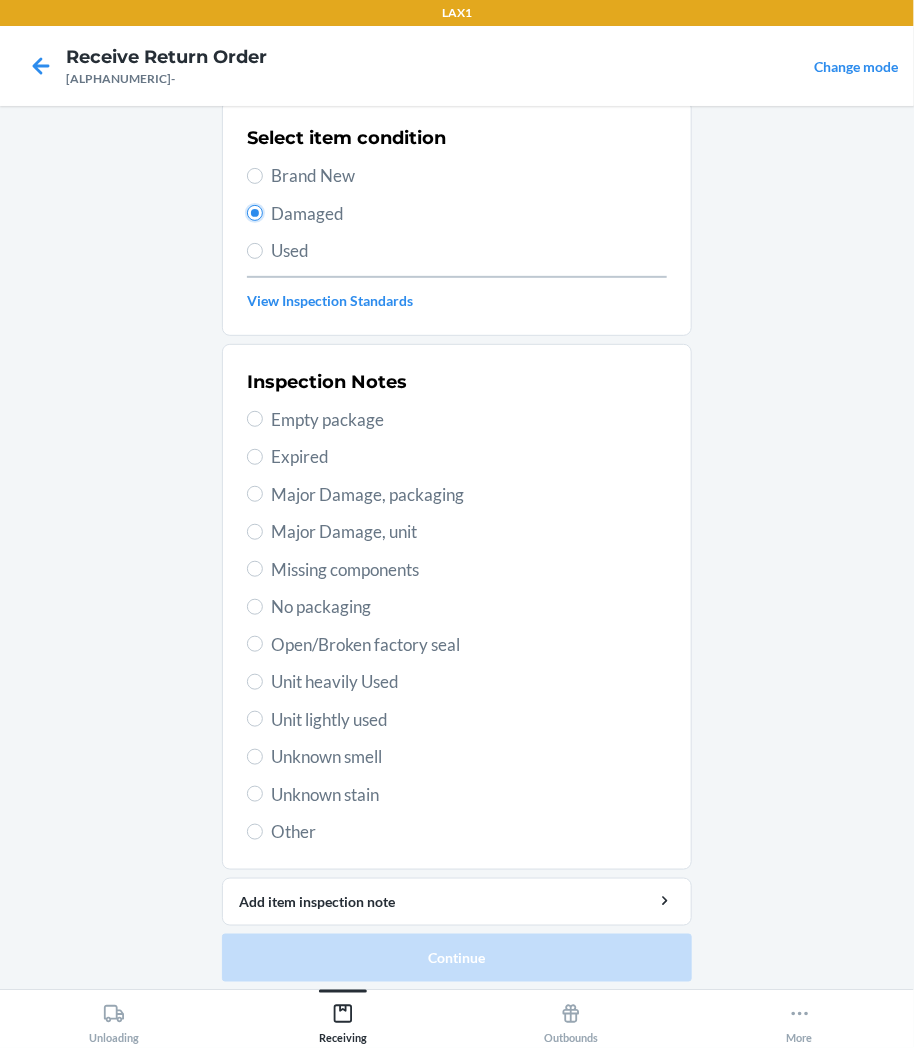 scroll, scrollTop: 157, scrollLeft: 0, axis: vertical 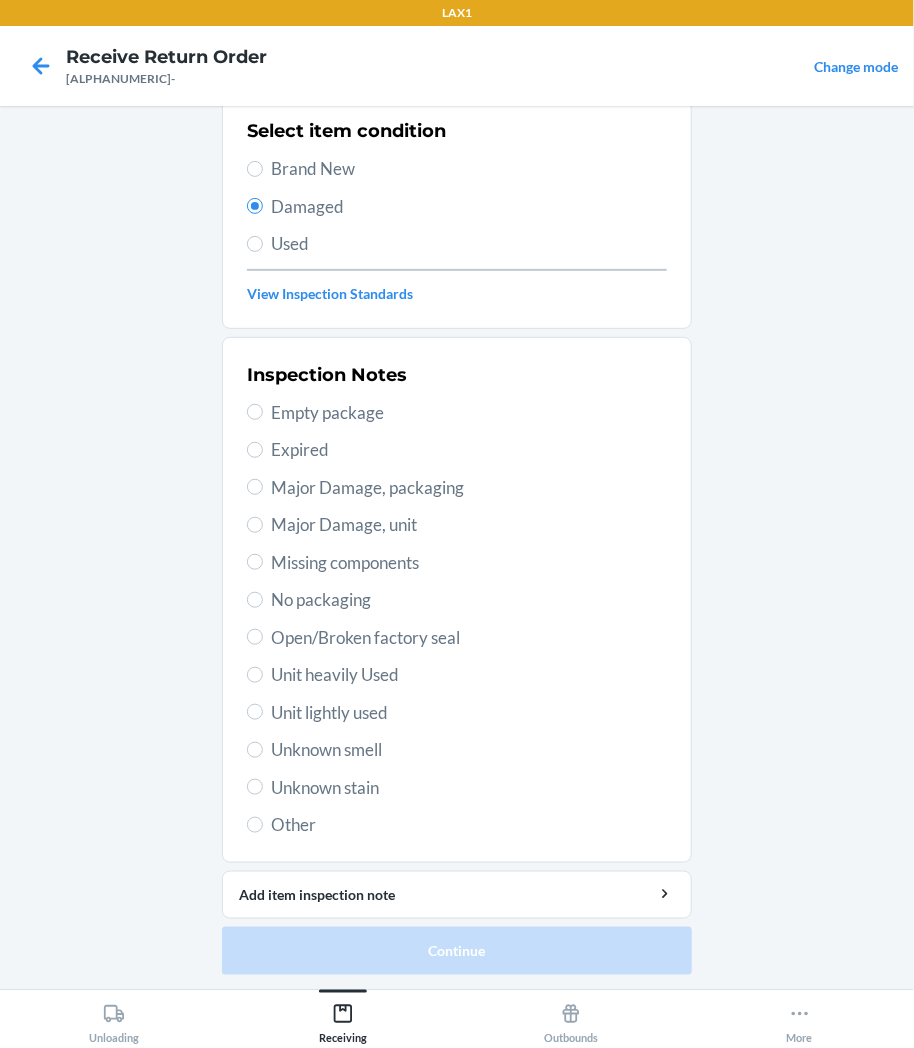click on "Inspection Notes Empty package Expired Major Damage, packaging Major Damage, unit Missing components No packaging Open/Broken factory seal Unit heavily Used Unit lightly used Unknown smell Unknown stain Other" at bounding box center [457, 600] 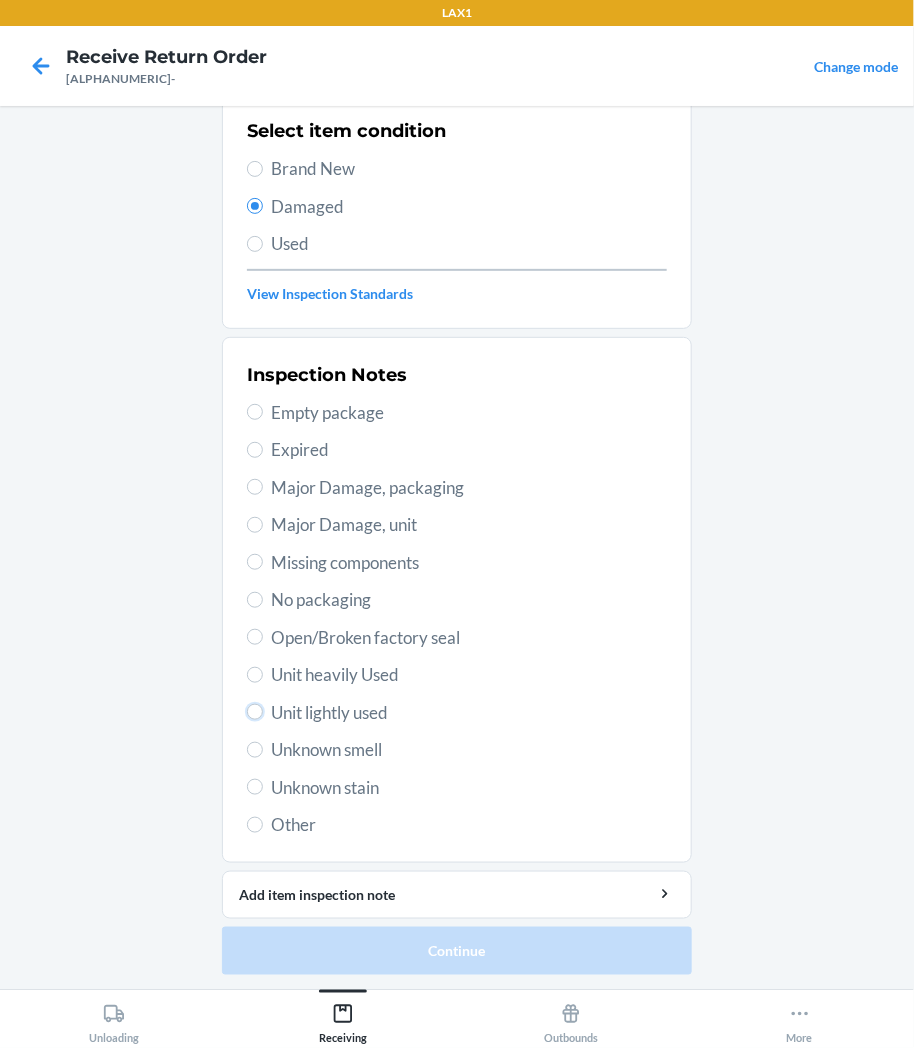 click on "Unit lightly used" at bounding box center (255, 712) 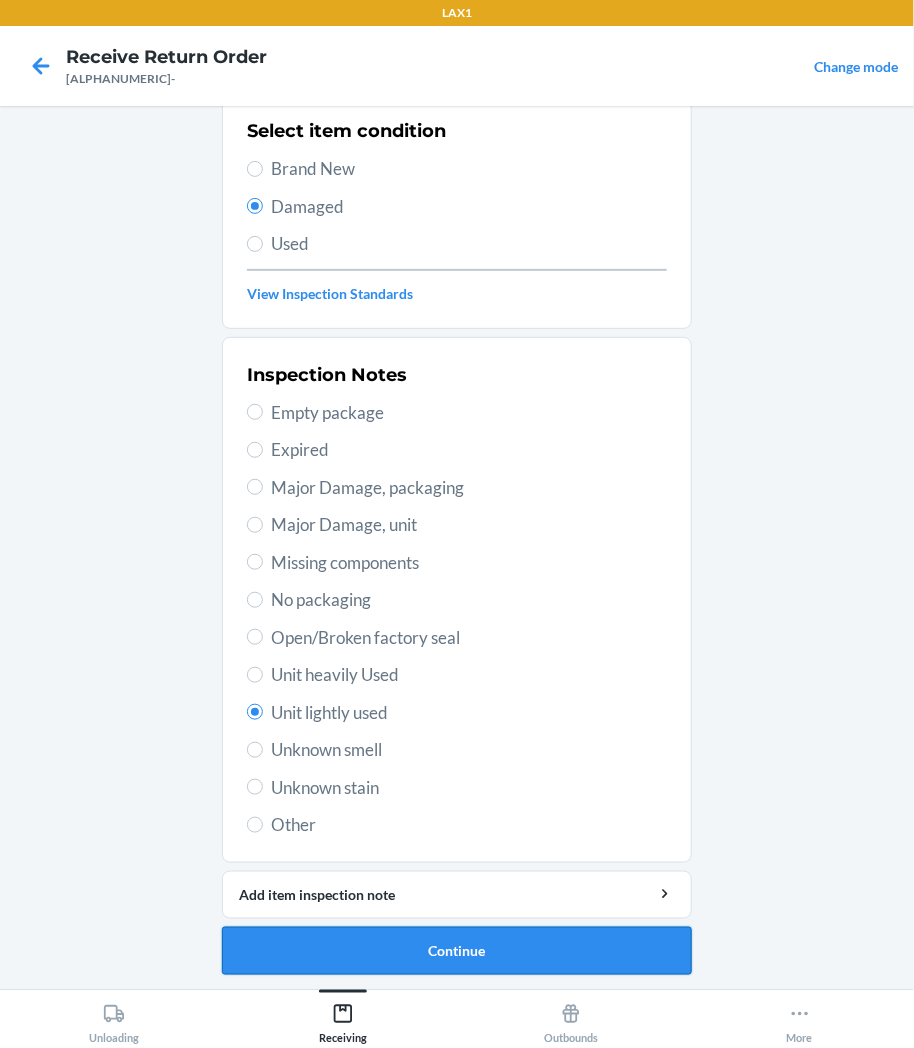 click on "Continue" at bounding box center (457, 951) 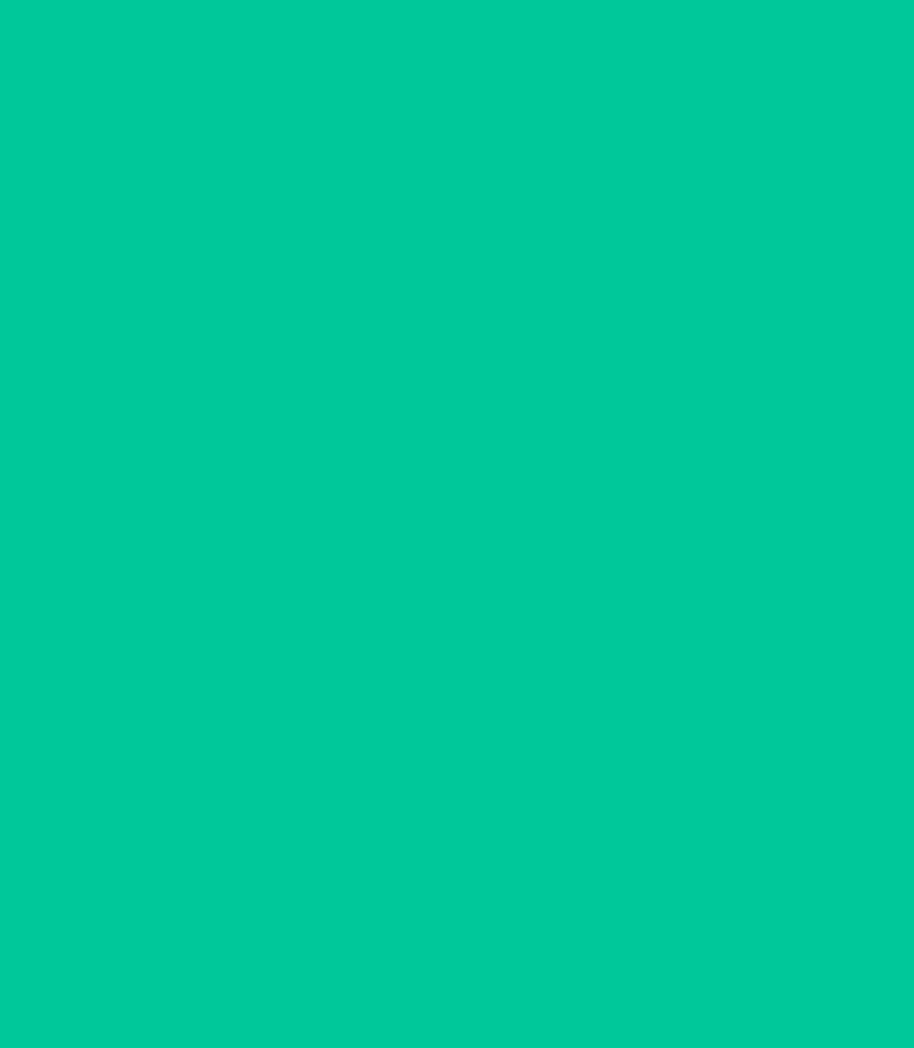 click on "Confirm" at bounding box center (457, 943) 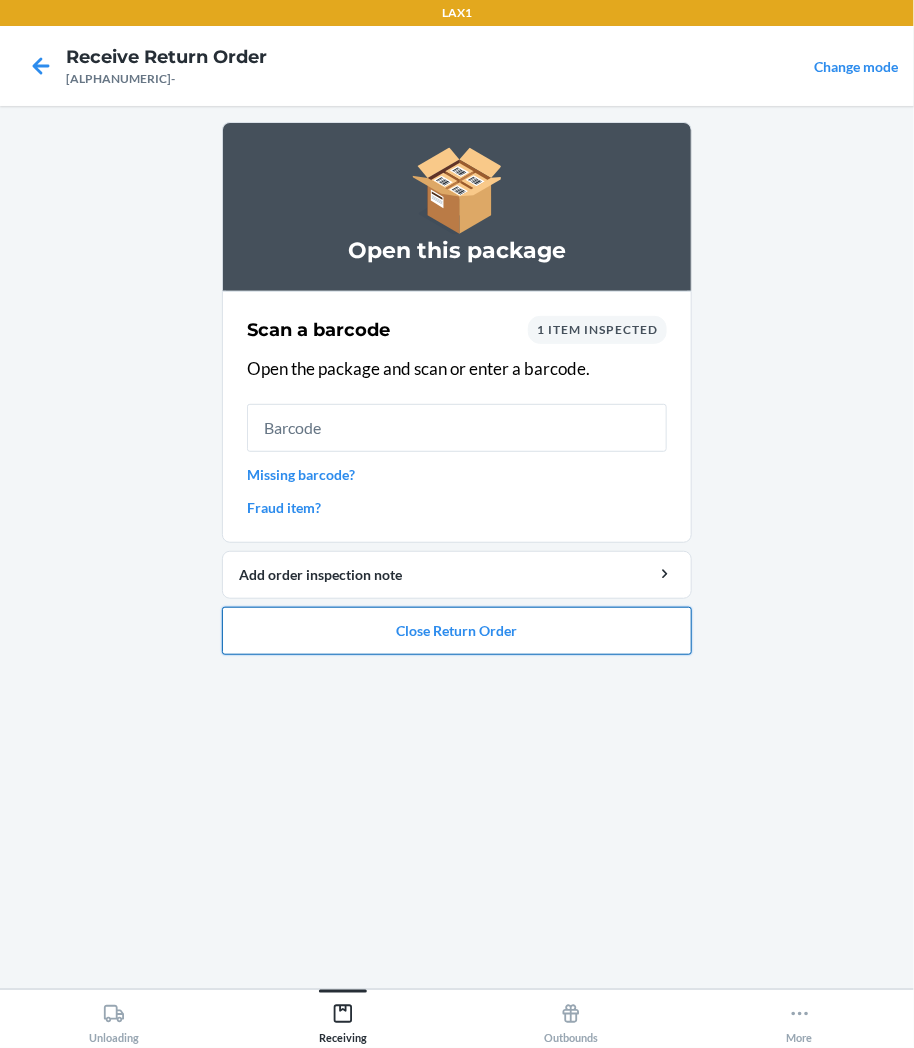 click on "Close Return Order" at bounding box center [457, 631] 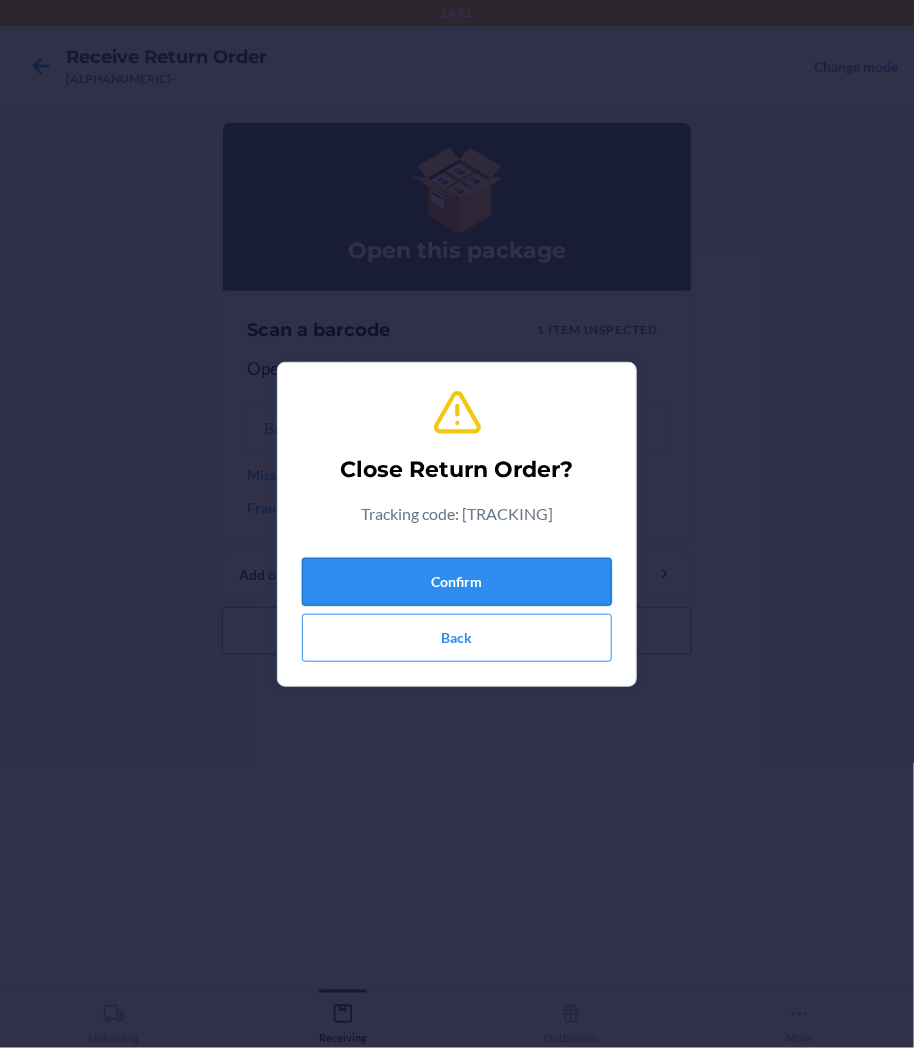 click on "Confirm" at bounding box center (457, 582) 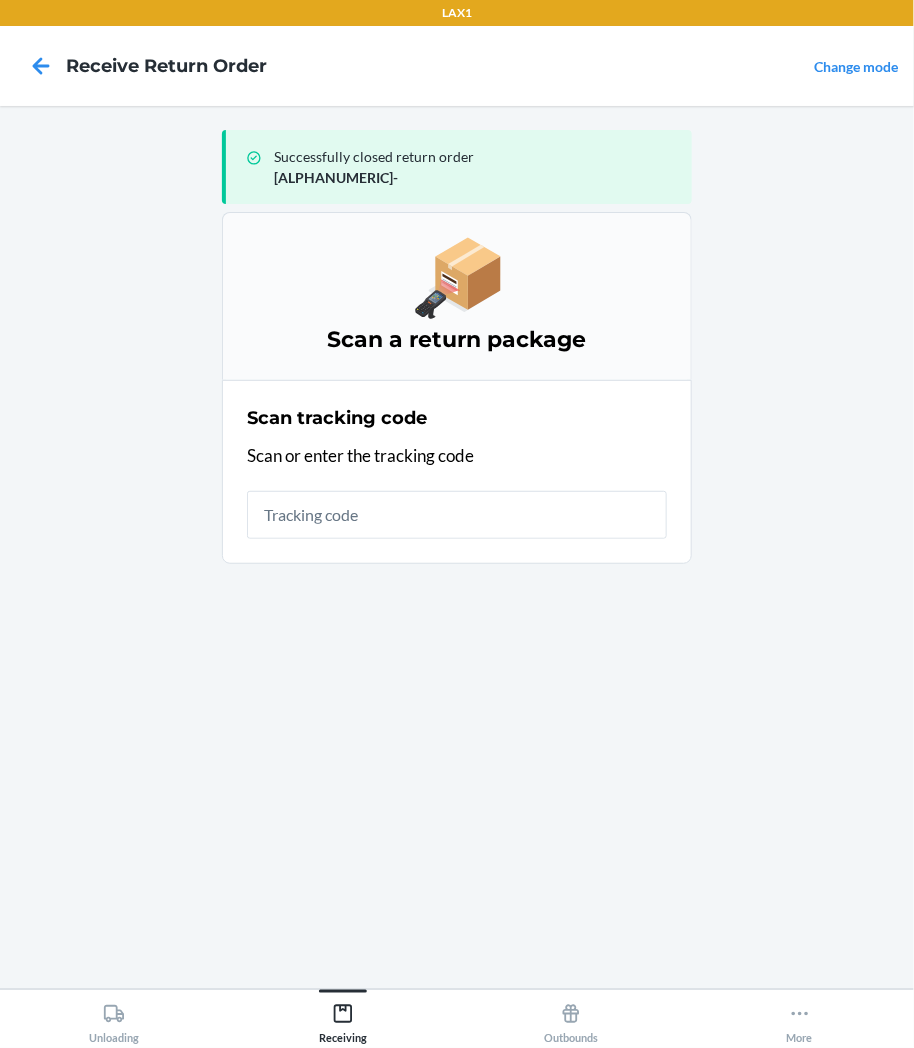 click at bounding box center [457, 515] 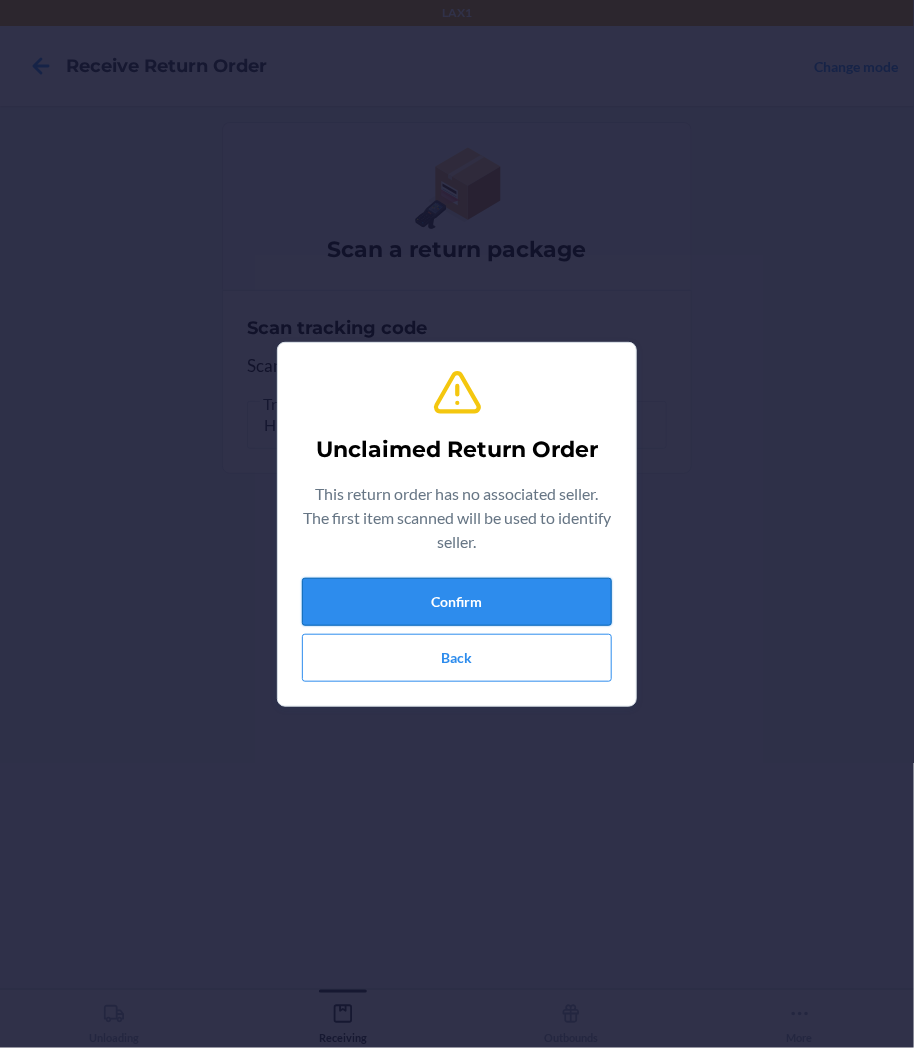 click on "Confirm" at bounding box center (457, 602) 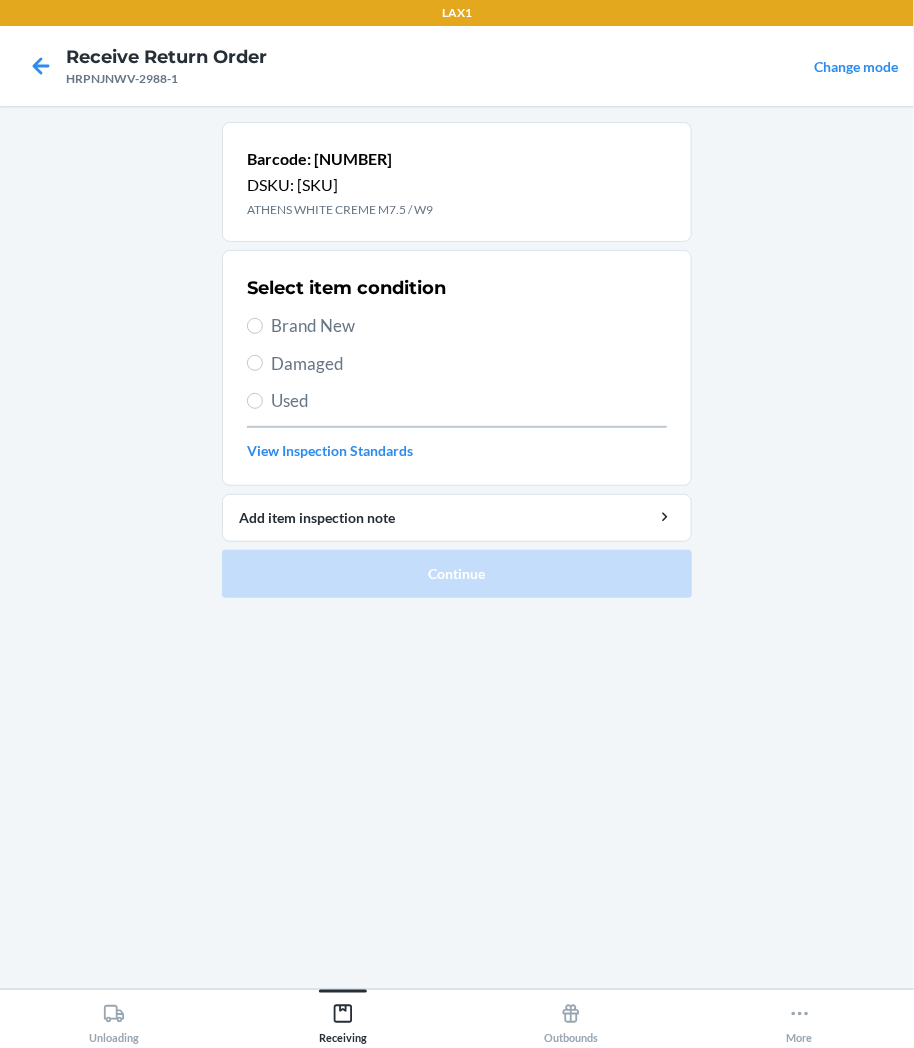 click on "Damaged" at bounding box center [469, 364] 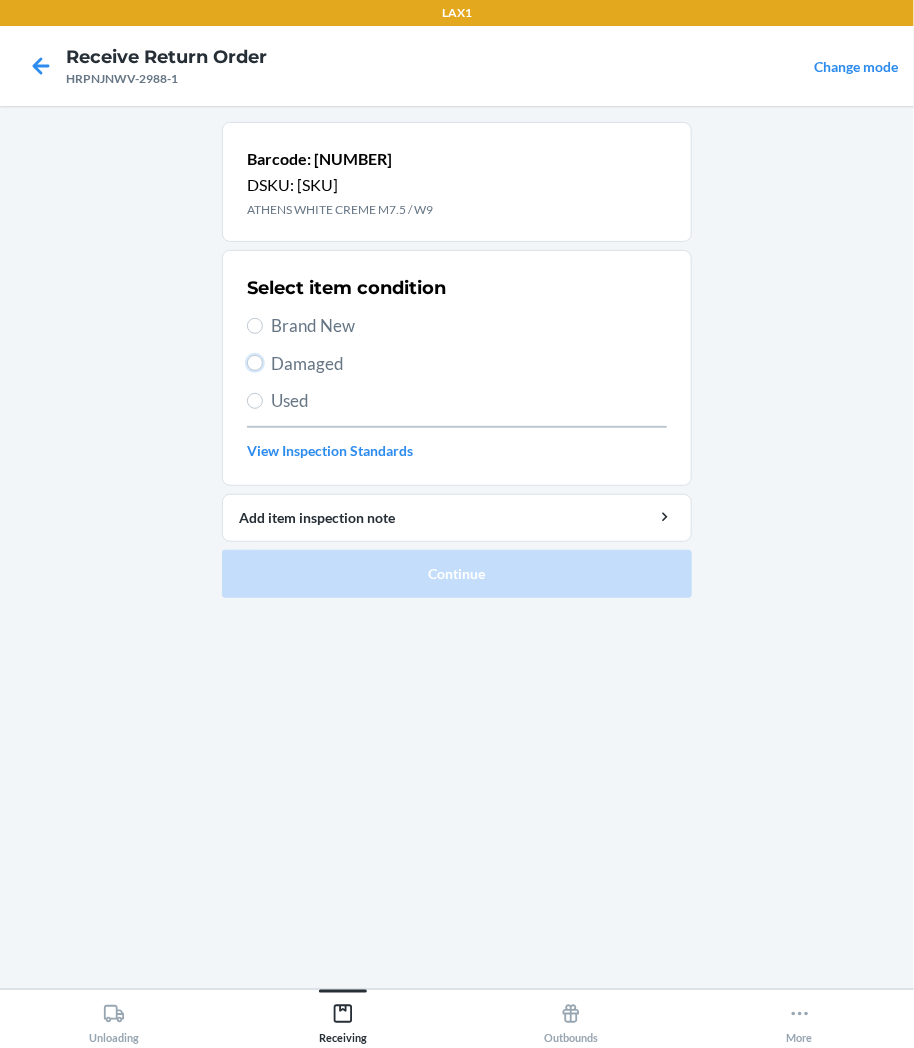 click on "Damaged" at bounding box center [255, 363] 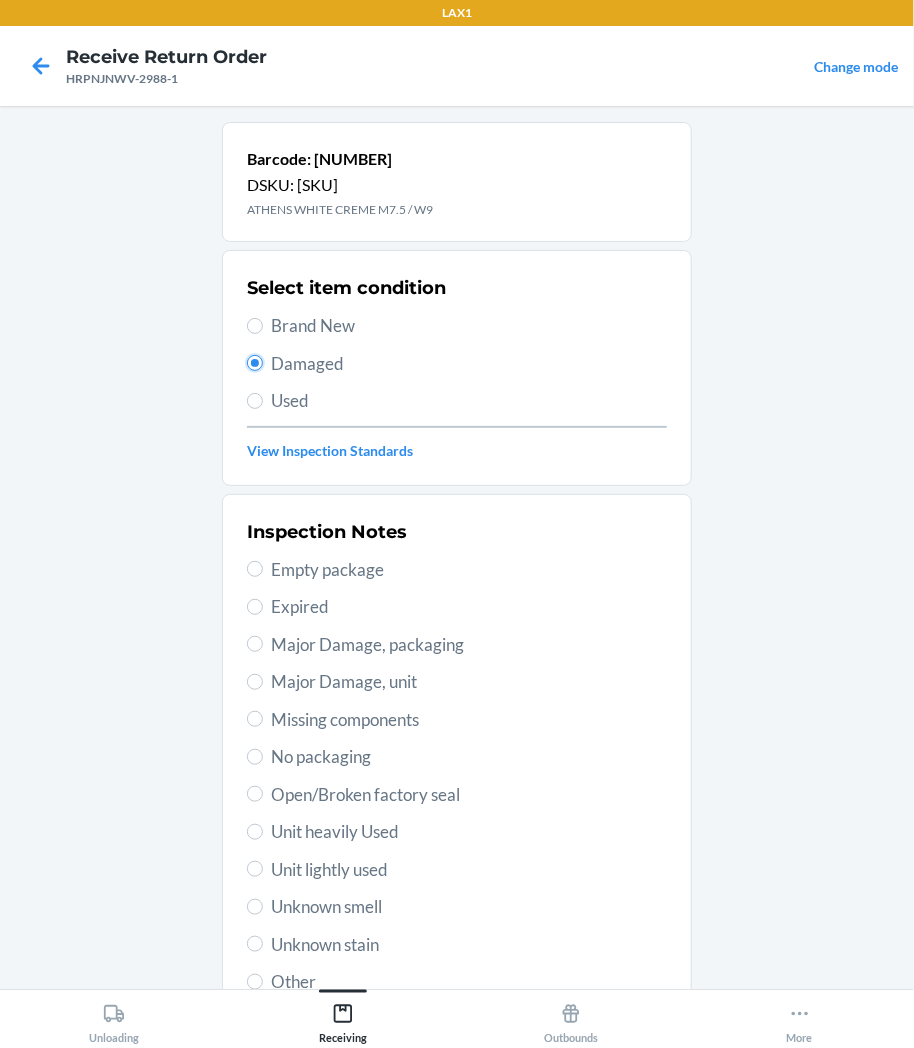 scroll, scrollTop: 157, scrollLeft: 0, axis: vertical 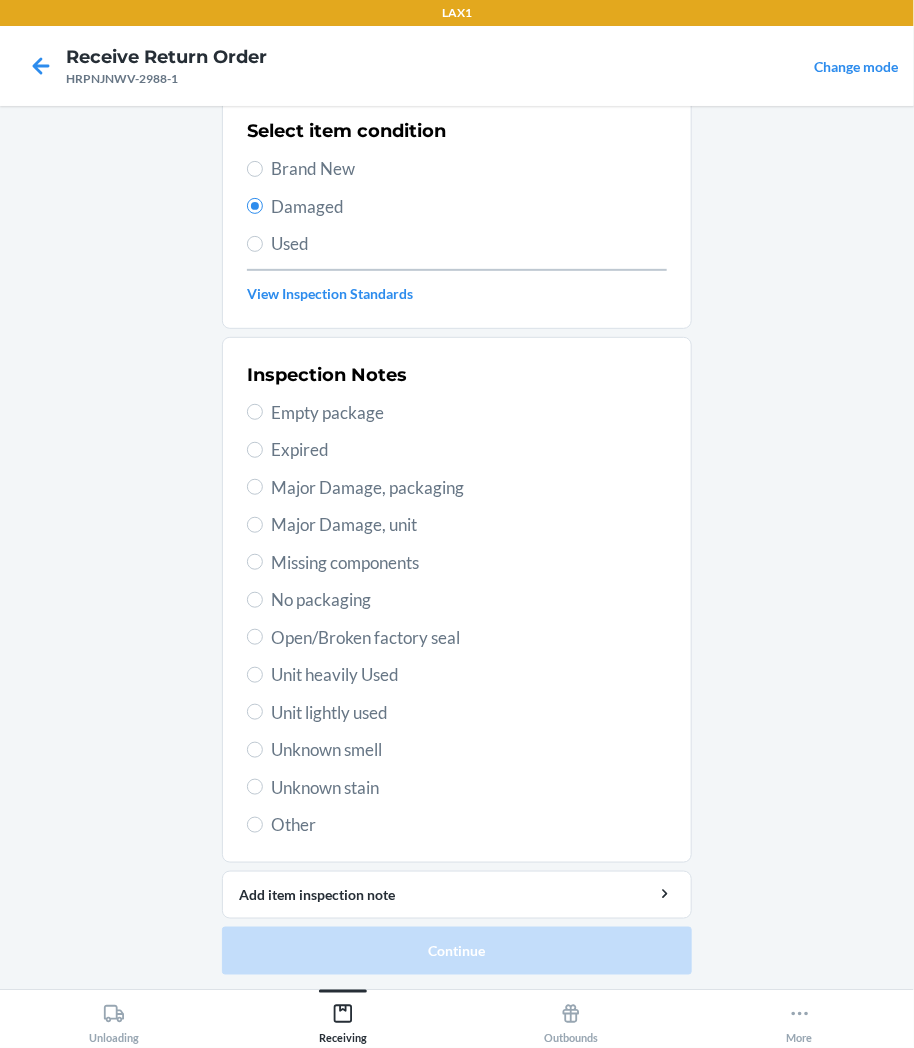 click on "Unknown smell" at bounding box center (469, 750) 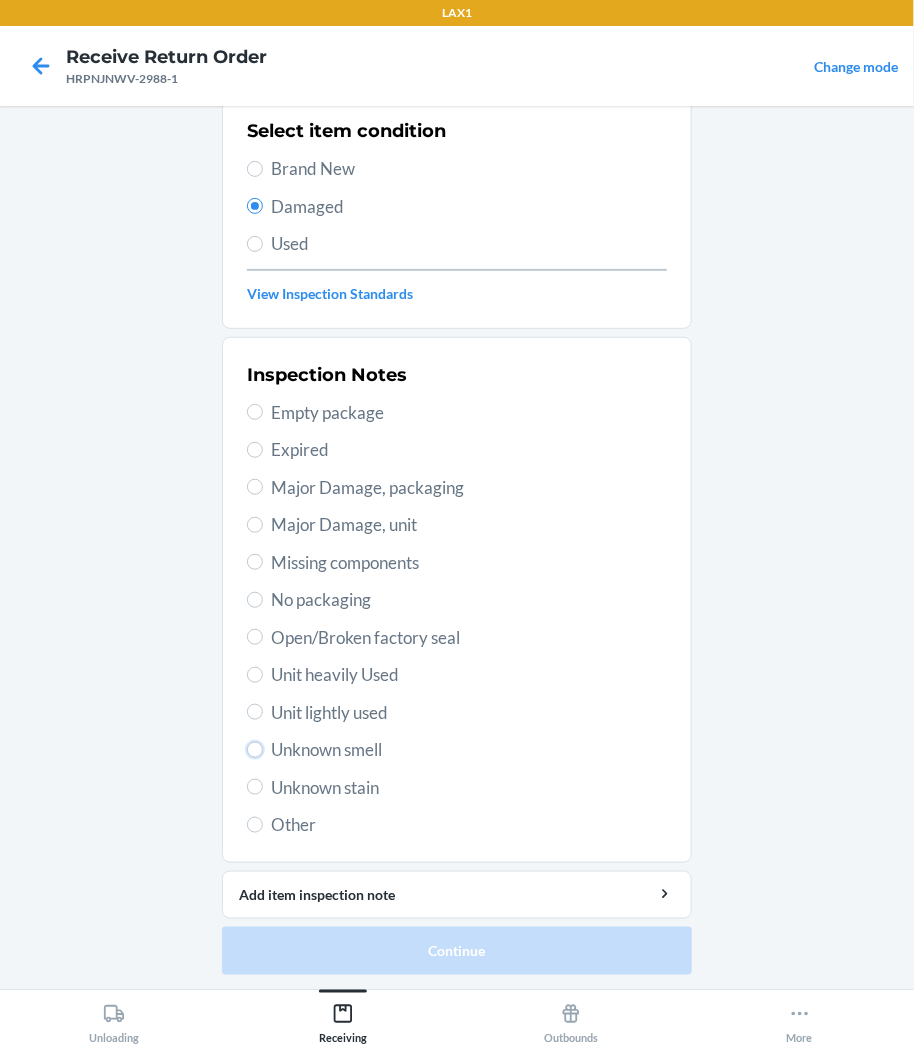 click on "Unknown smell" at bounding box center [255, 750] 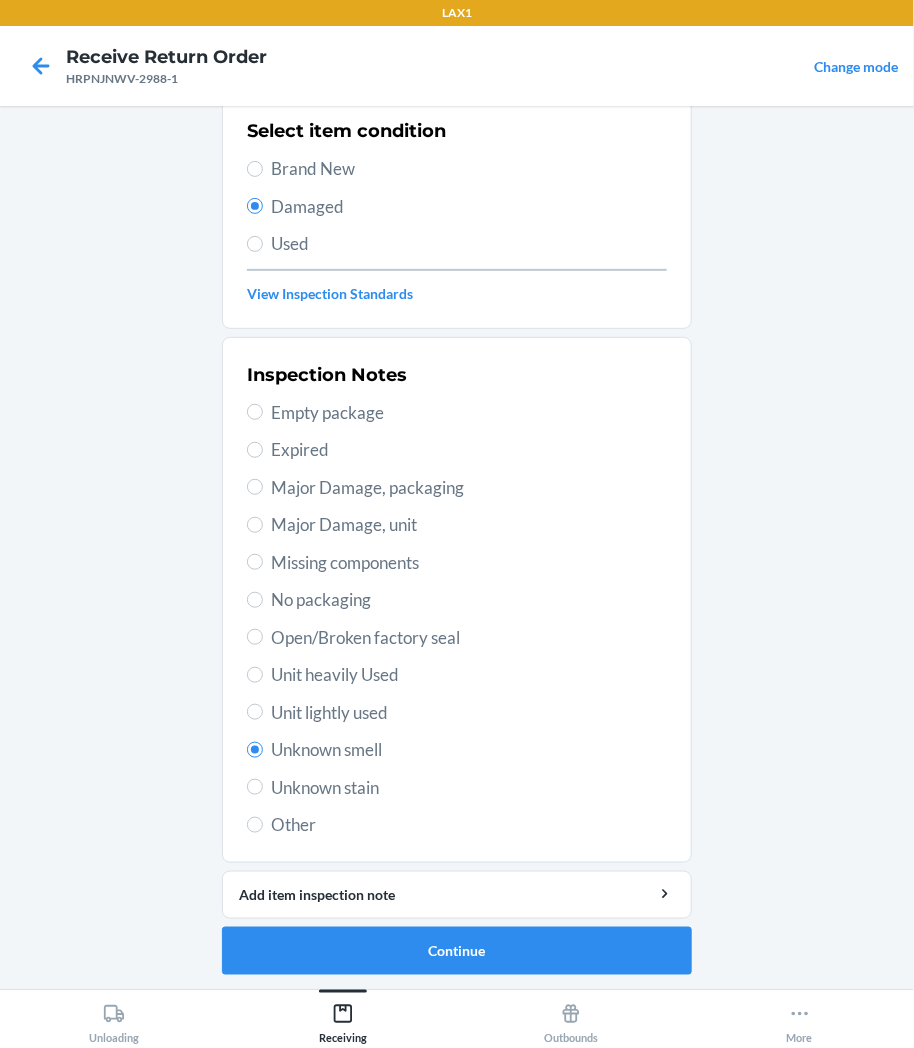 click on "Unit lightly used" at bounding box center [469, 713] 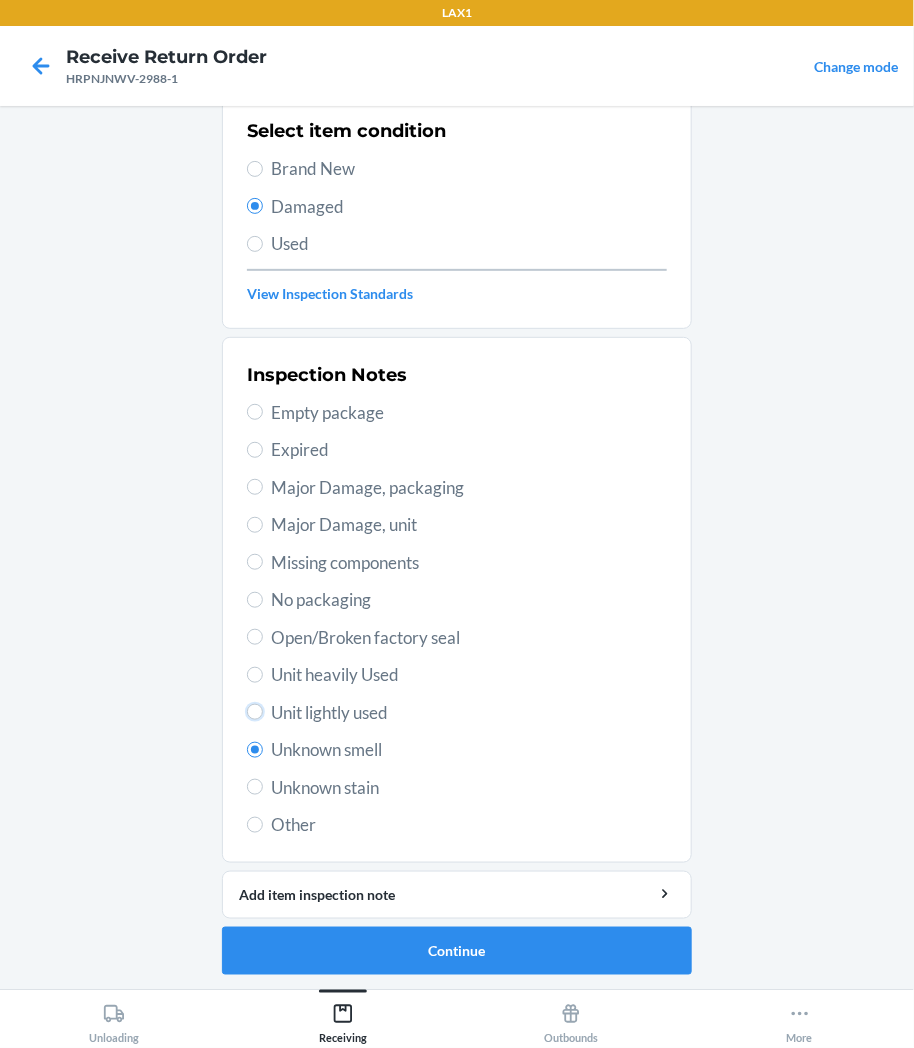 click on "Unit lightly used" at bounding box center [255, 712] 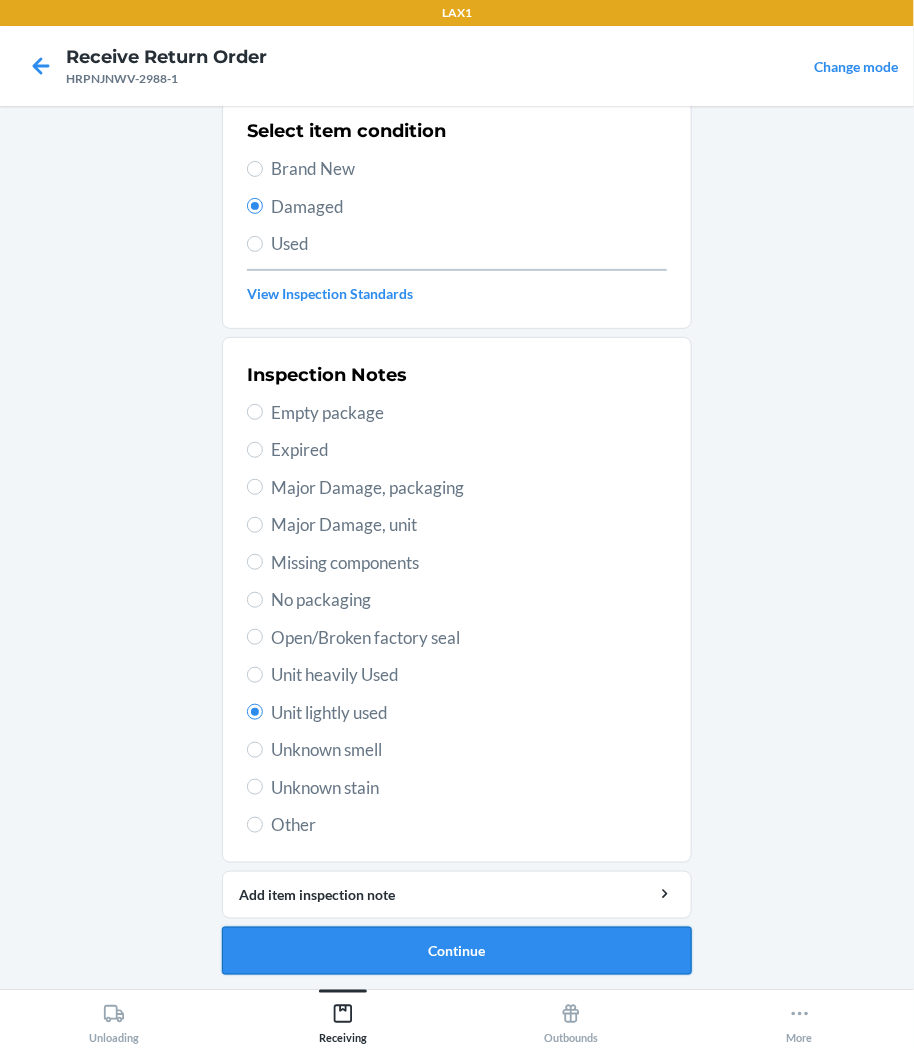 click on "Continue" at bounding box center (457, 951) 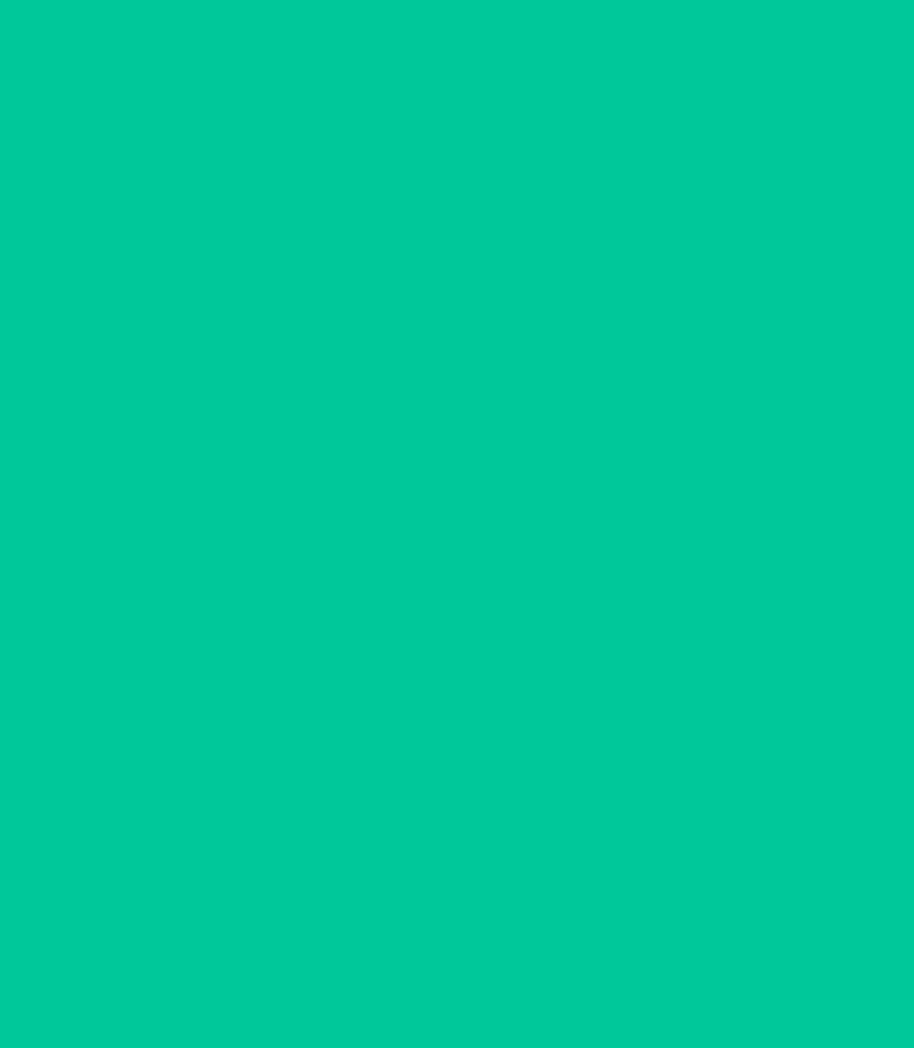 click on "Confirm" at bounding box center [457, 943] 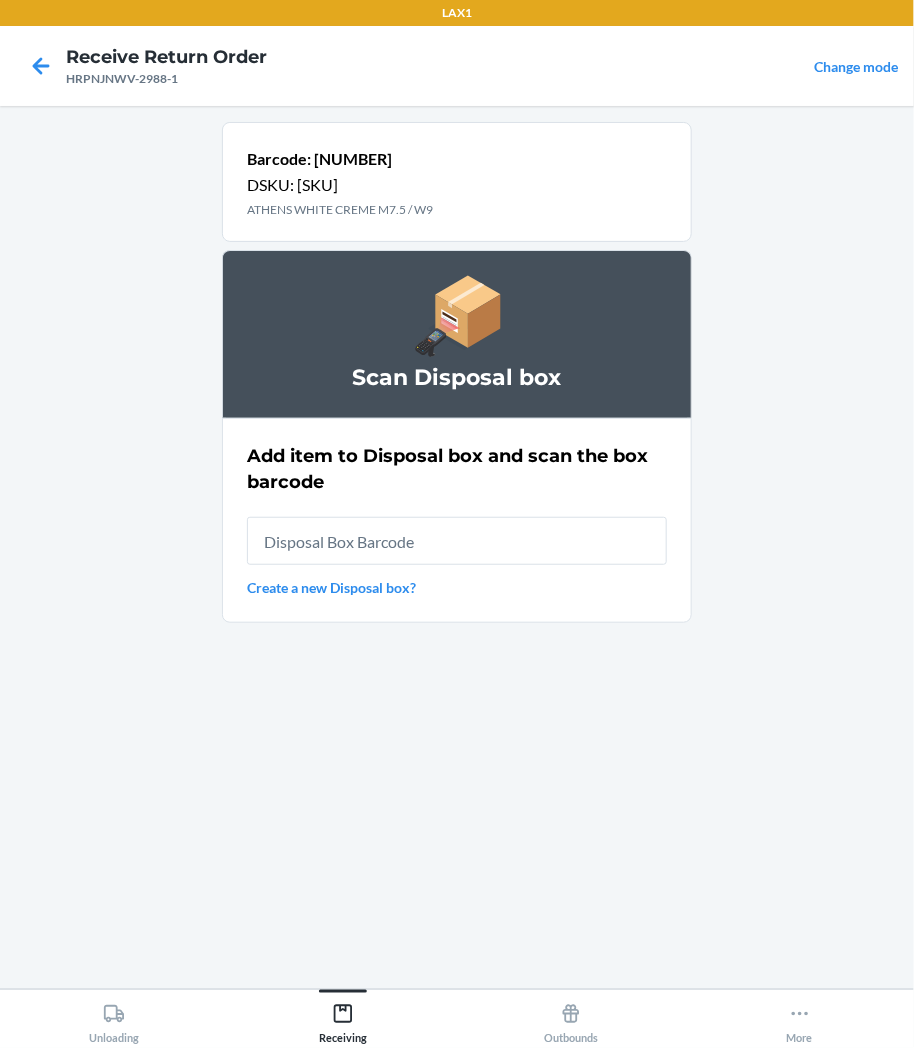 click at bounding box center (457, 541) 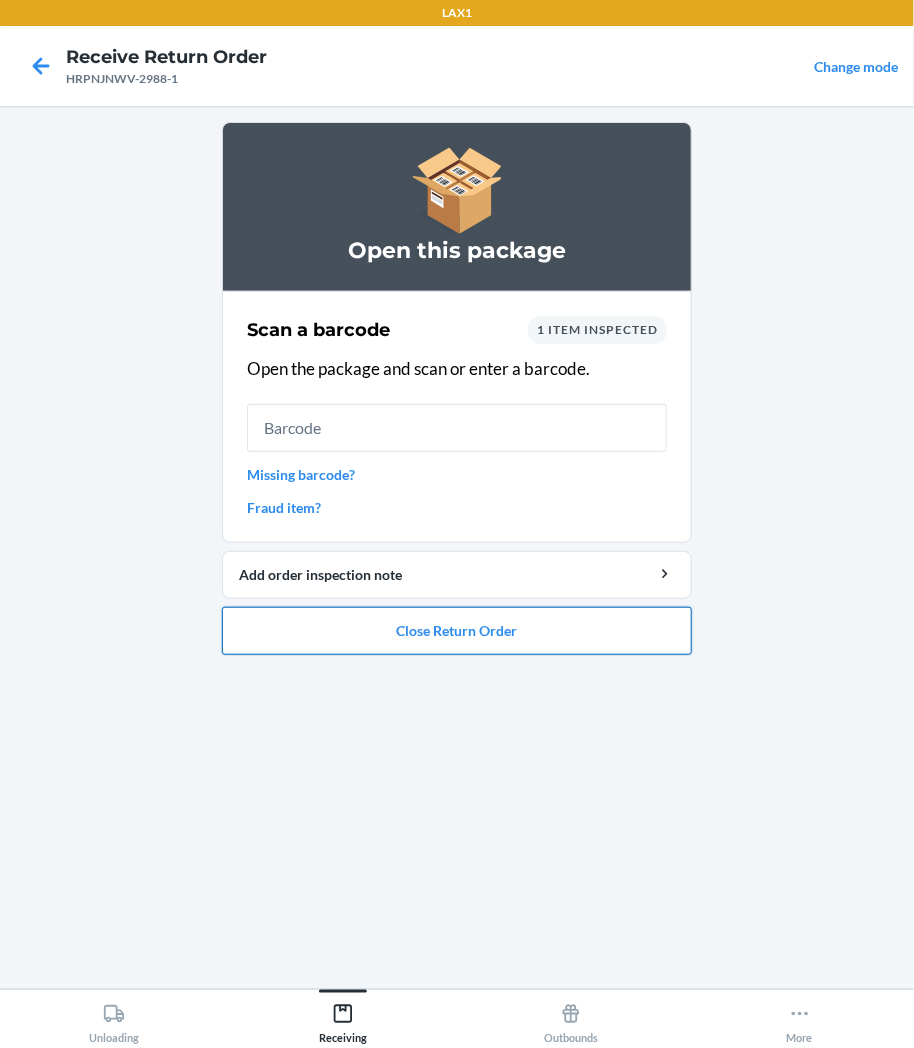click on "Close Return Order" at bounding box center [457, 631] 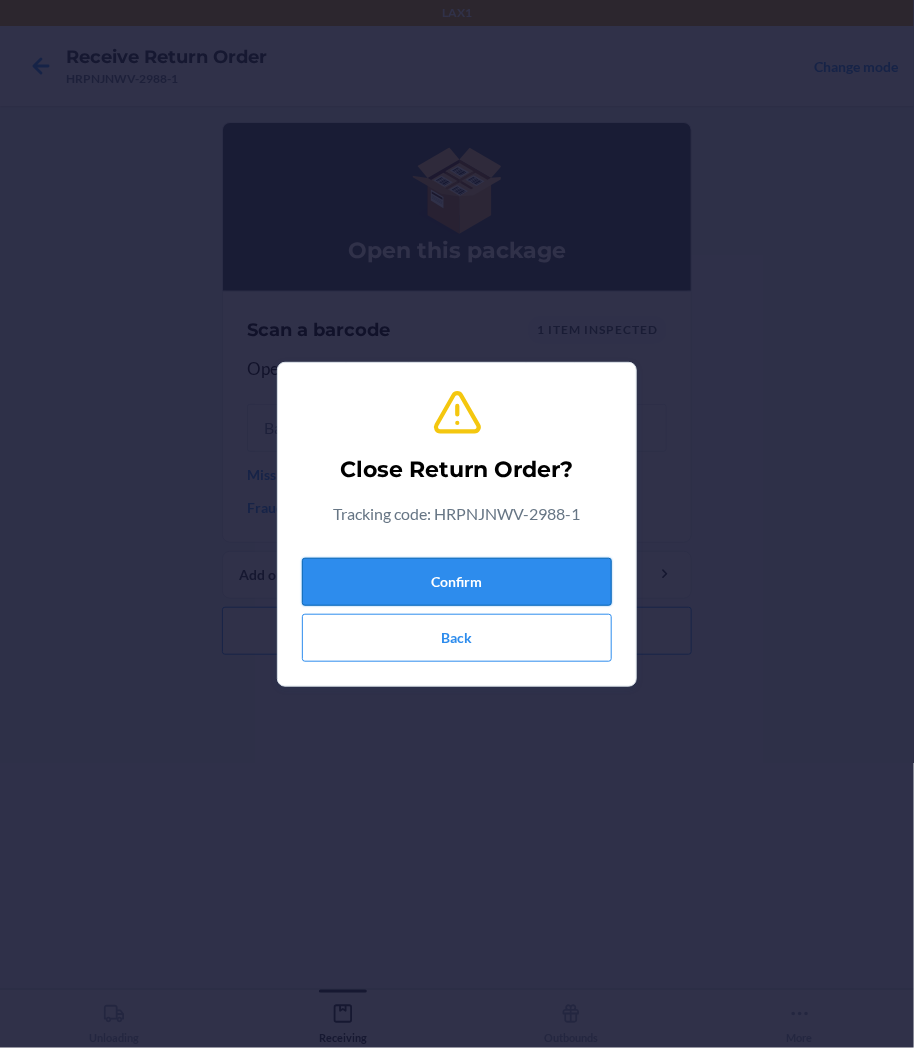 click on "Confirm" at bounding box center (457, 582) 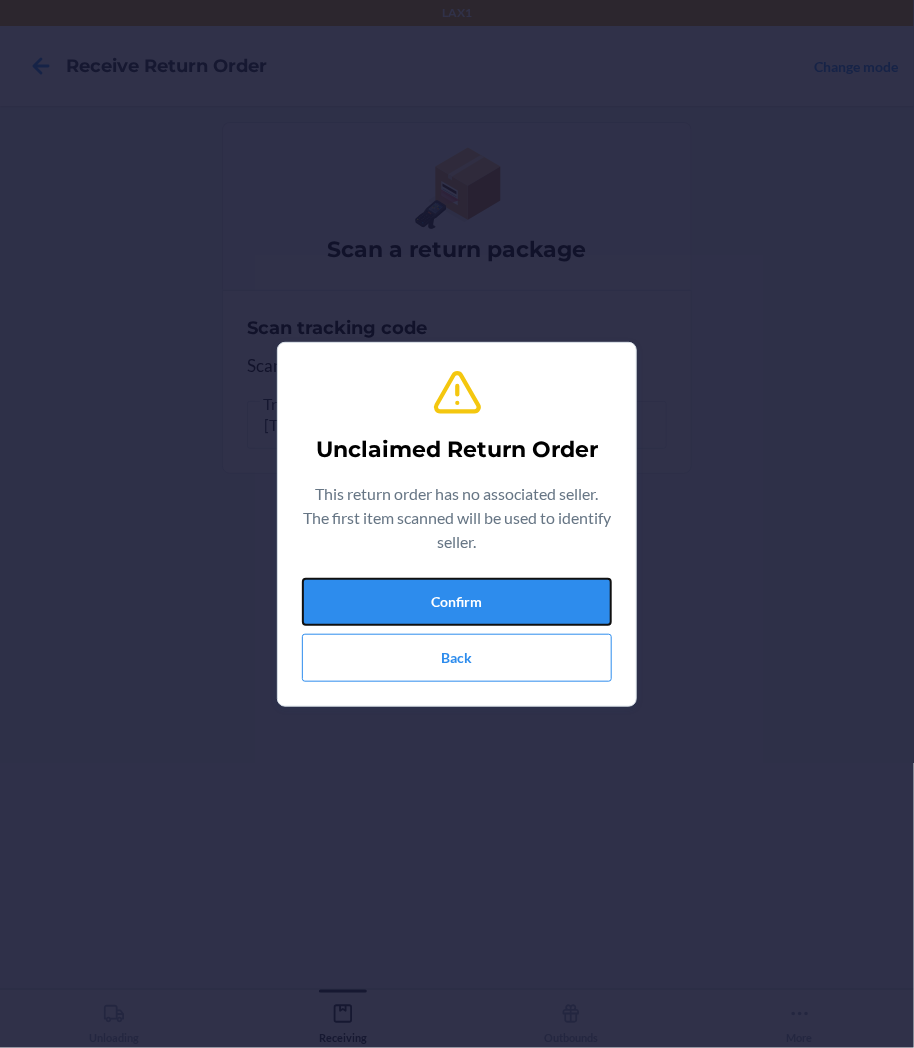 click on "Confirm" at bounding box center [457, 602] 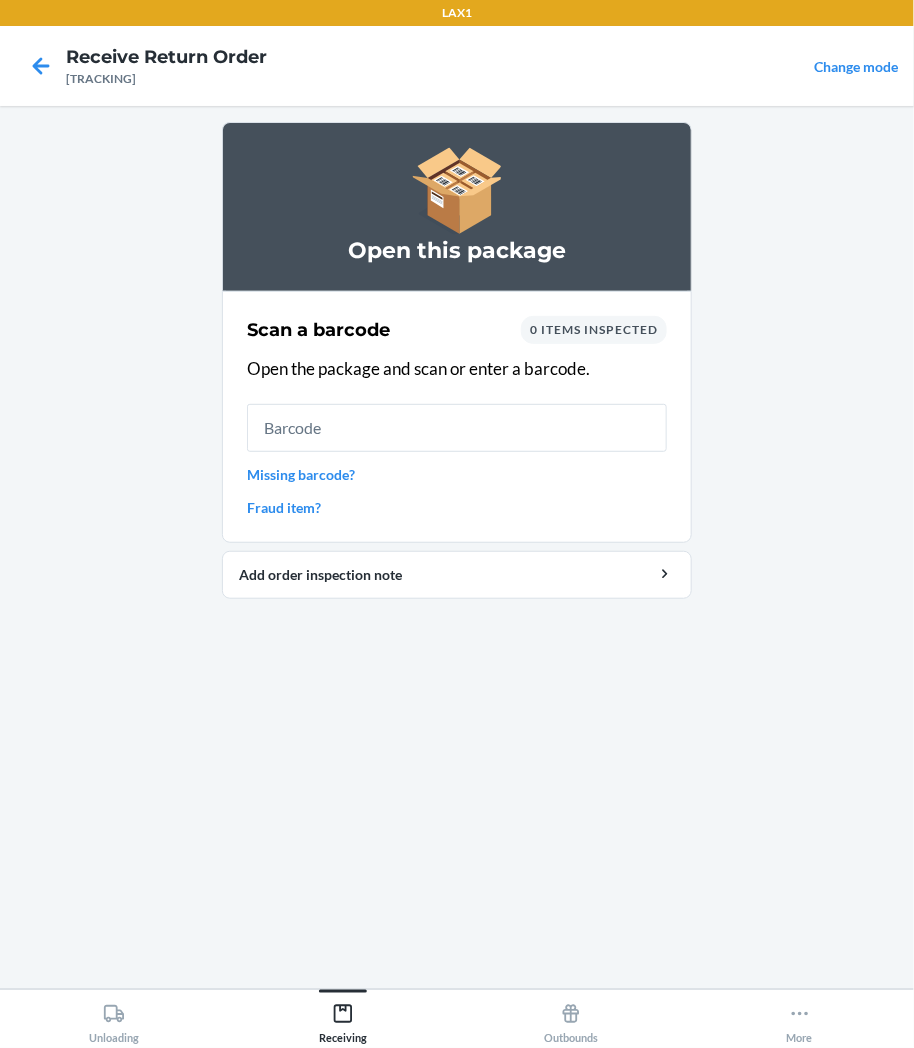 click at bounding box center (457, 428) 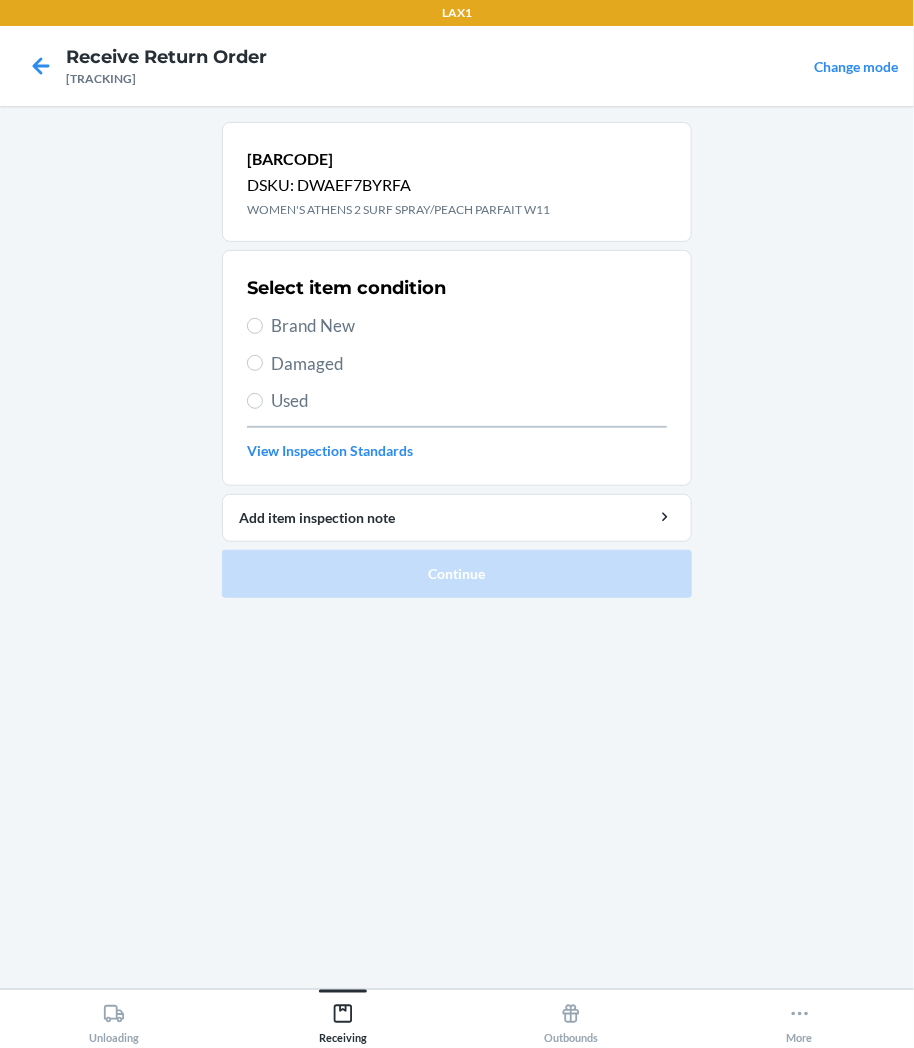 click on "Select item condition Brand New Damaged Used View Inspection Standards" at bounding box center (457, 368) 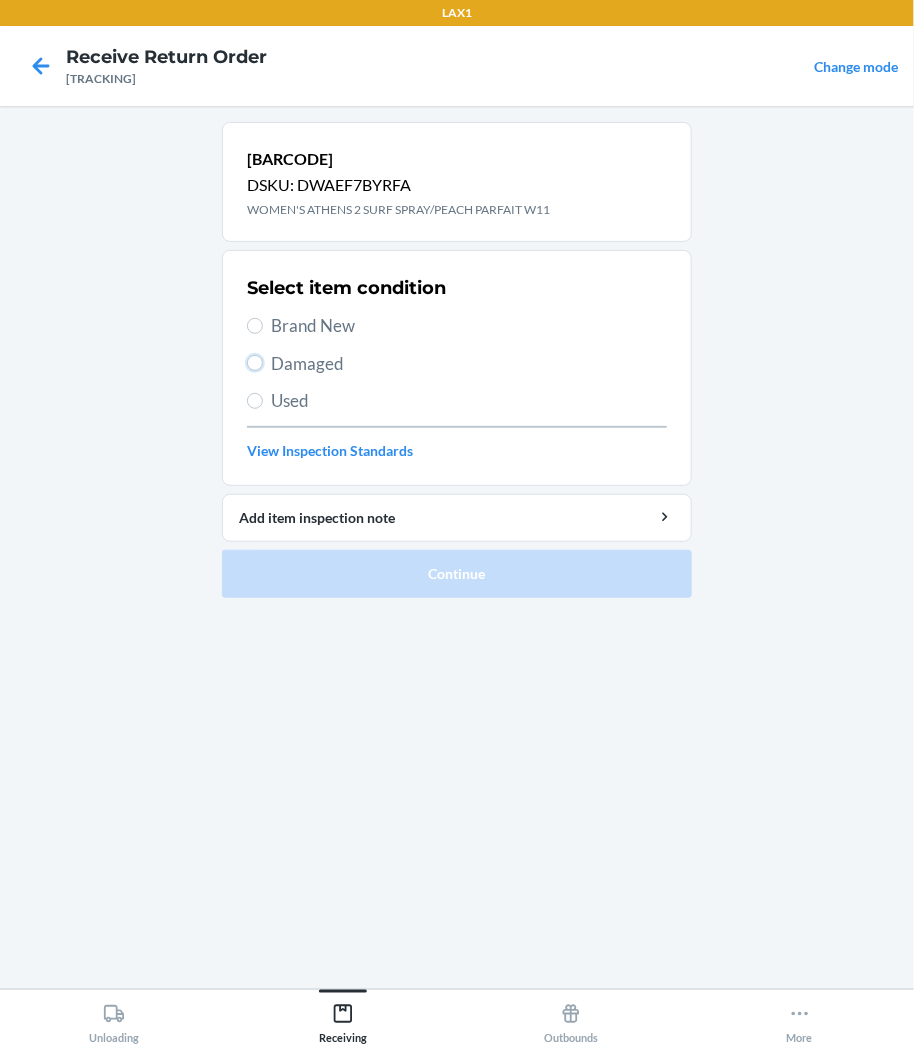 click on "Damaged" at bounding box center [255, 363] 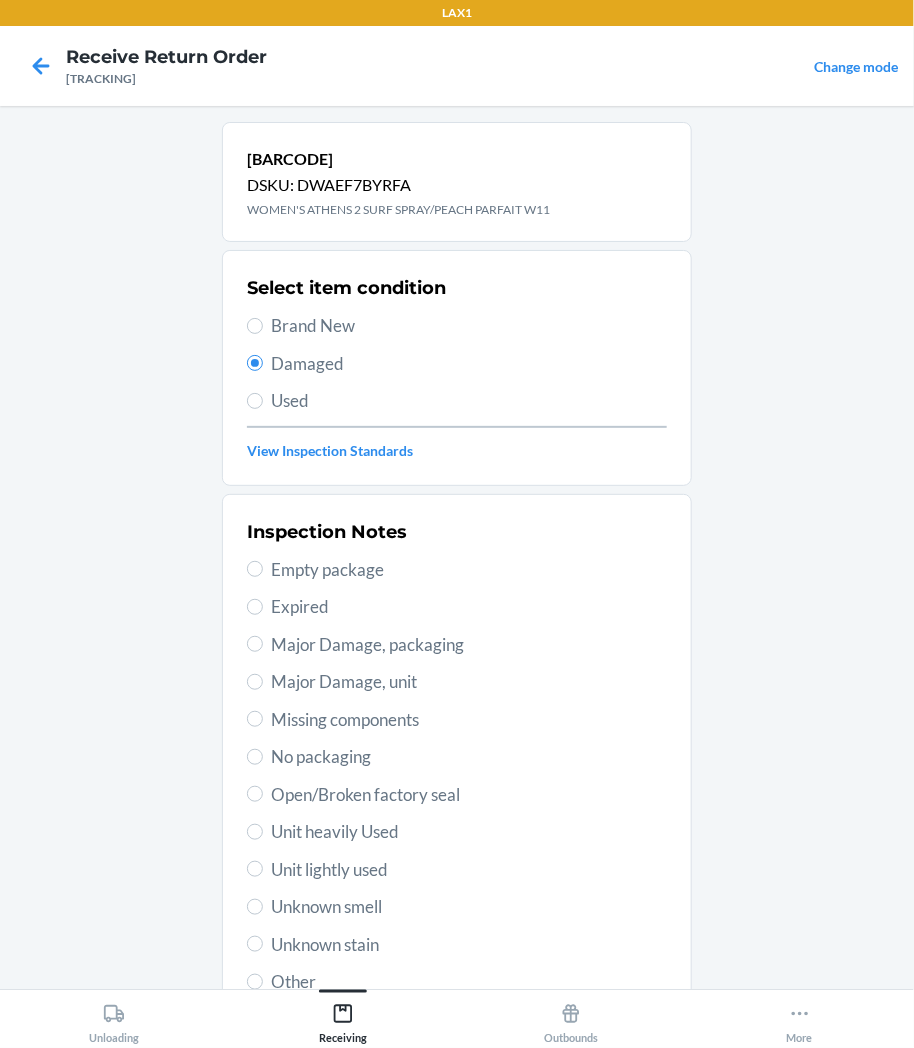 click on "Inspection Notes Empty package Expired Major Damage, packaging Major Damage, unit Missing components No packaging Open/Broken factory seal Unit heavily Used Unit lightly used Unknown smell Unknown stain Other" at bounding box center (457, 757) 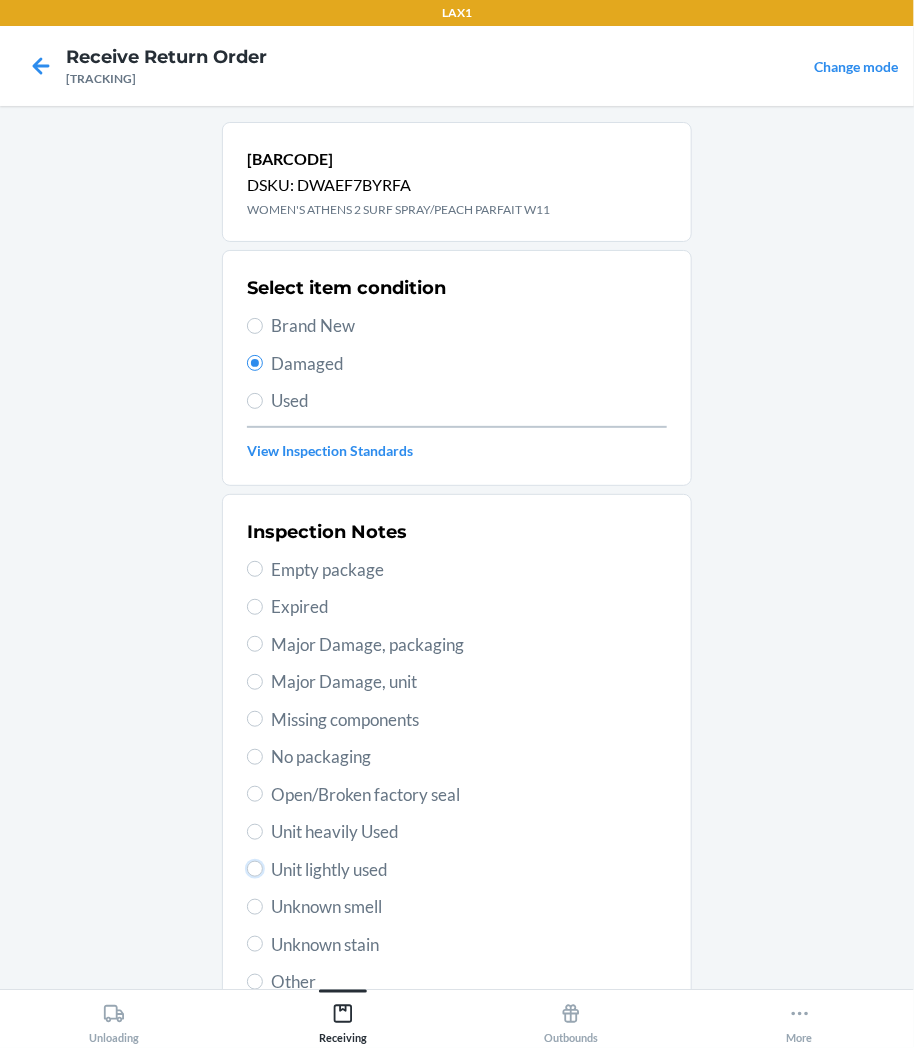 click on "Unit lightly used" at bounding box center [255, 869] 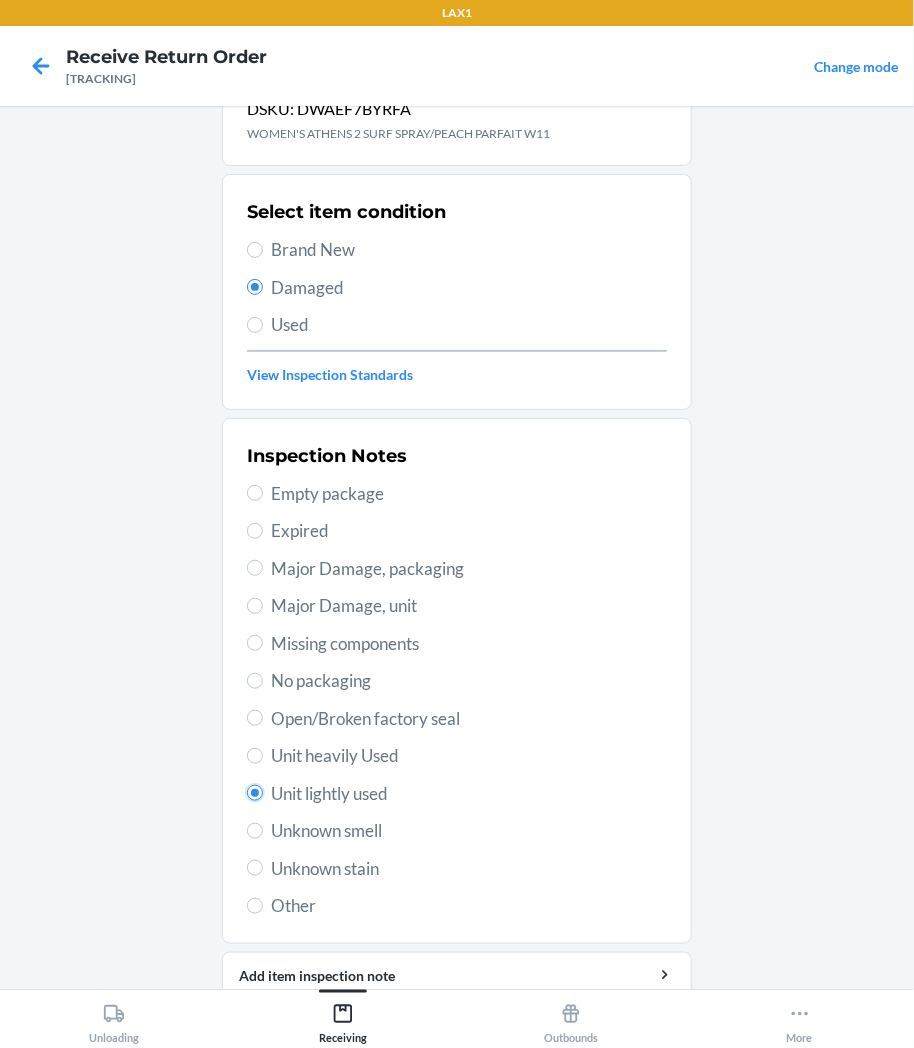 scroll, scrollTop: 157, scrollLeft: 0, axis: vertical 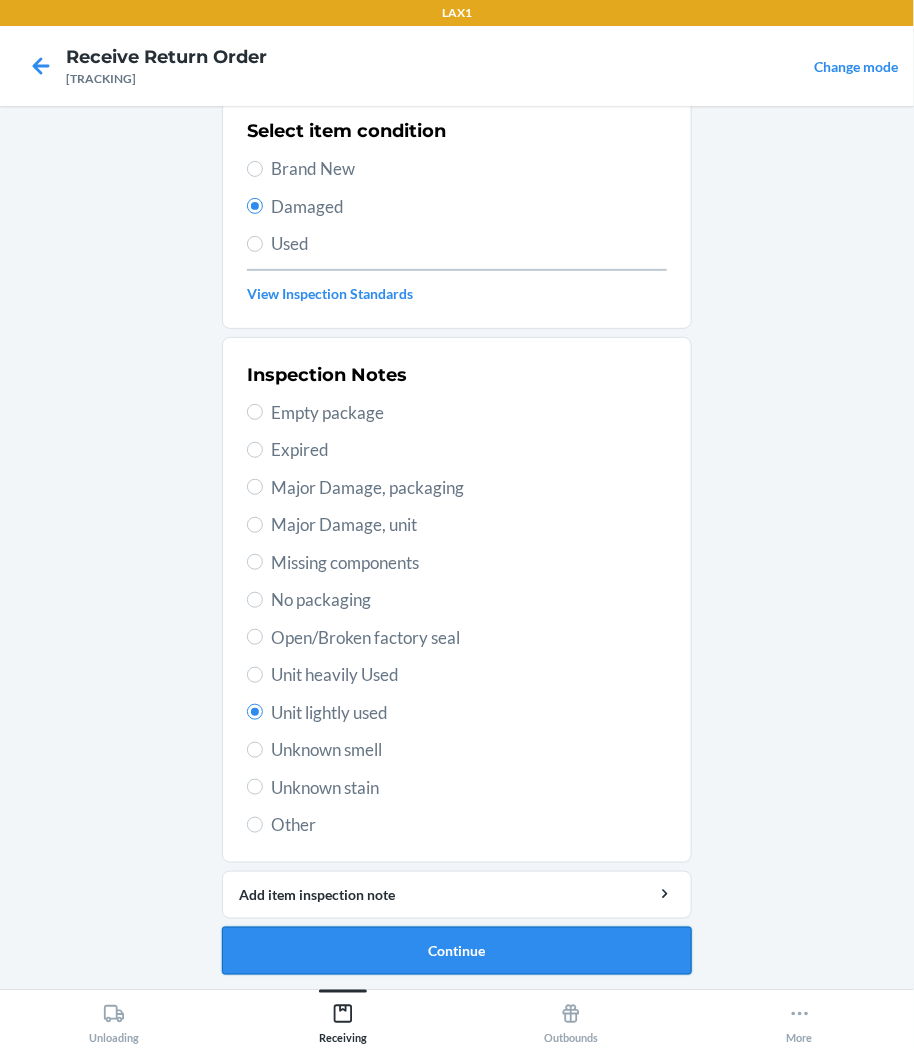 click on "Continue" at bounding box center [457, 951] 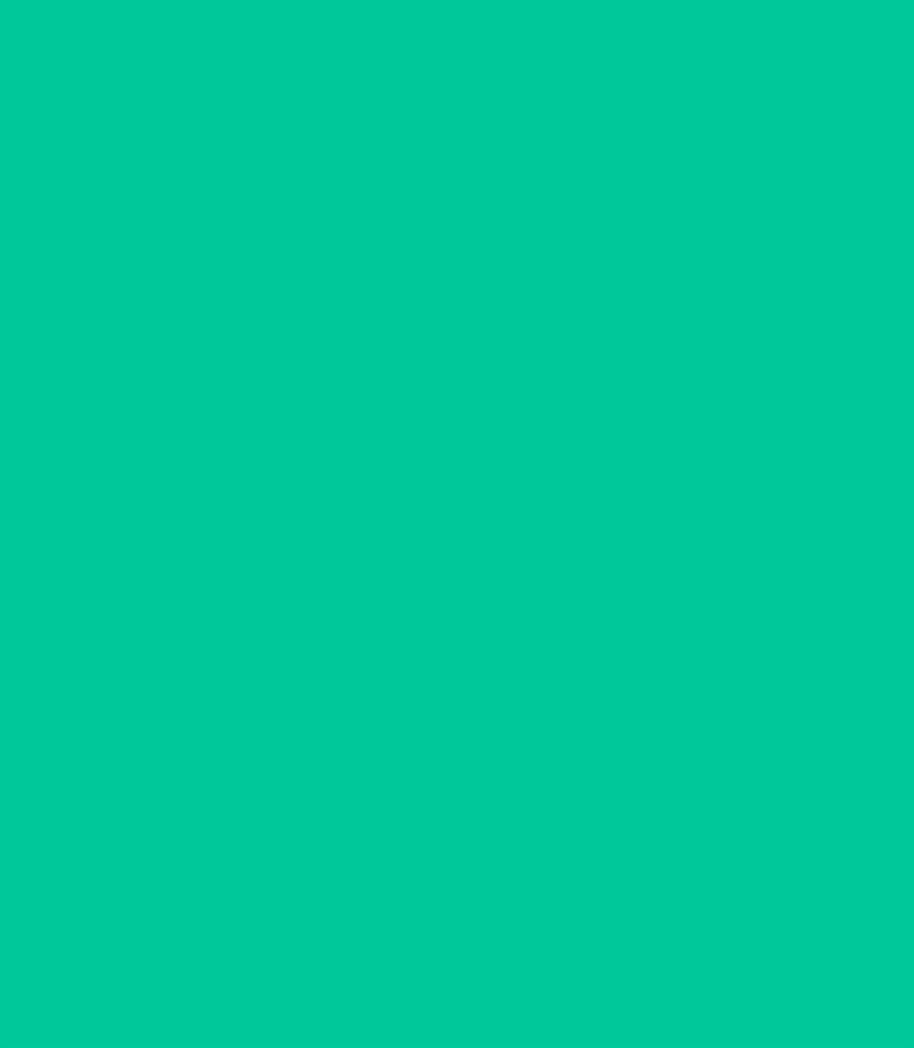 scroll, scrollTop: 0, scrollLeft: 0, axis: both 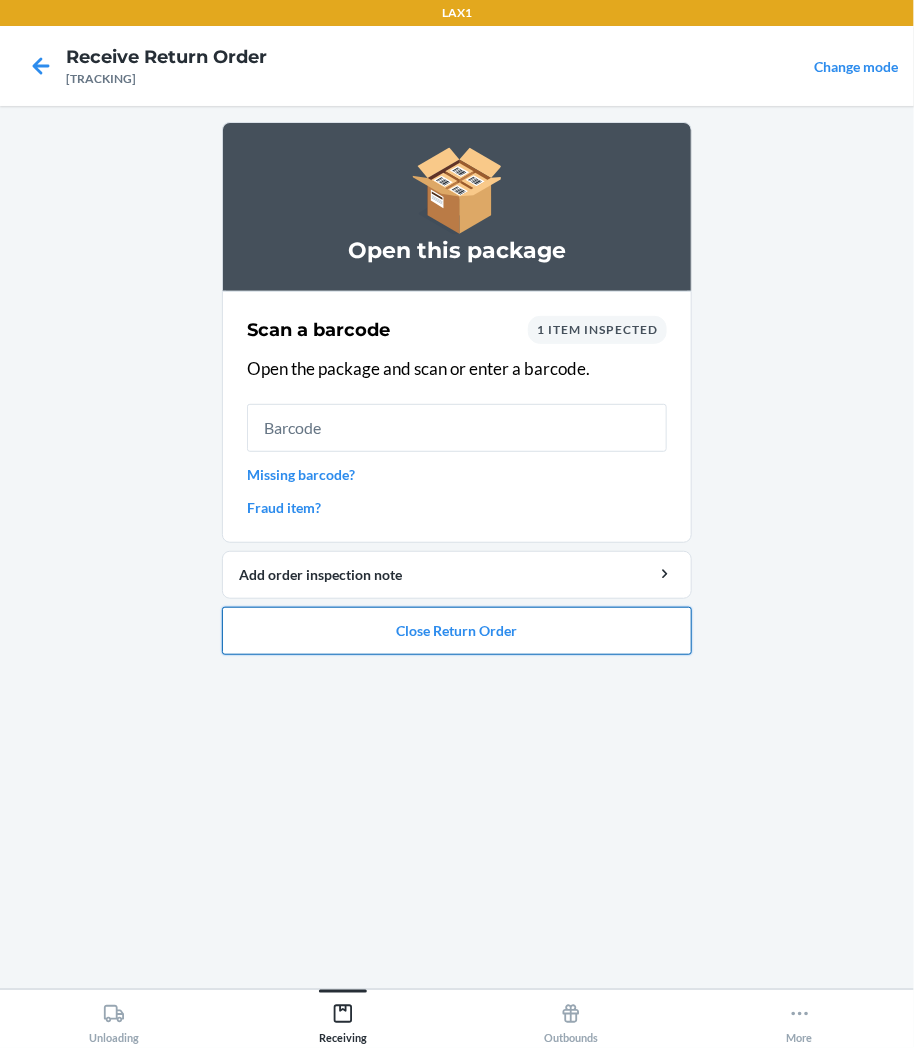 click on "Close Return Order" at bounding box center (457, 631) 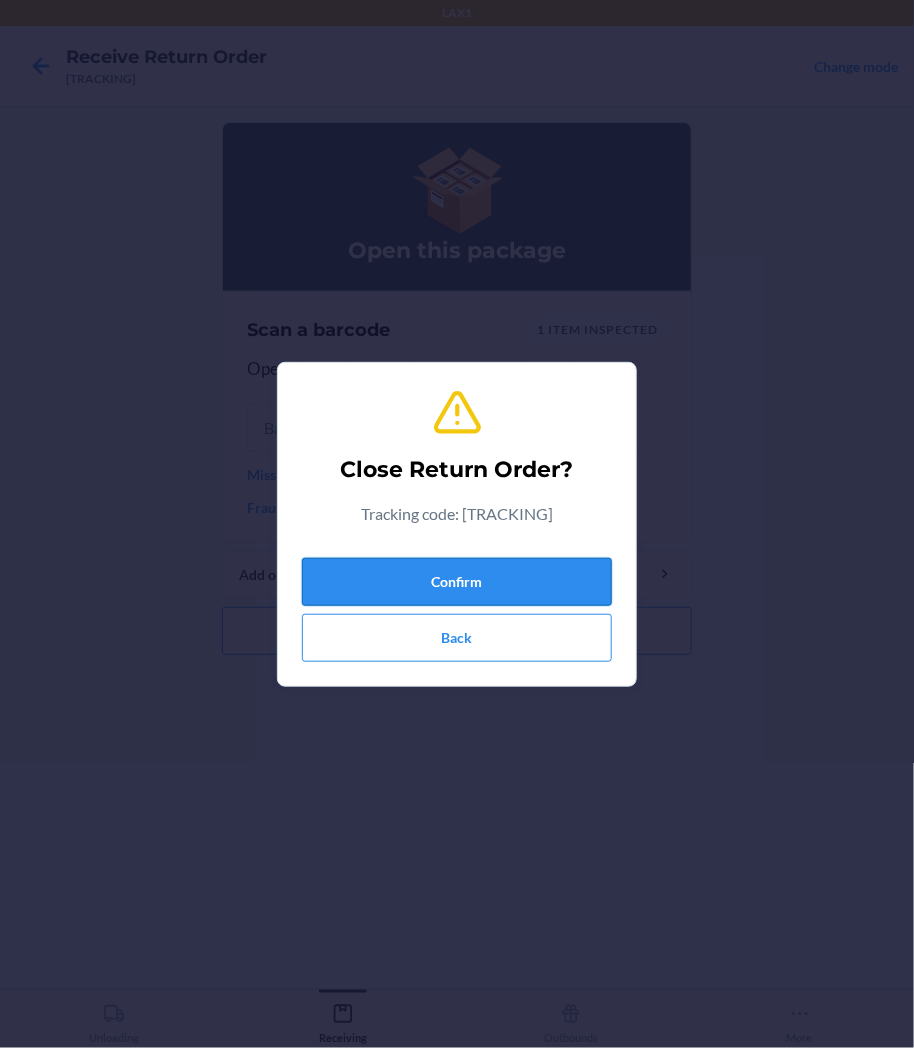 click on "Confirm" at bounding box center (457, 582) 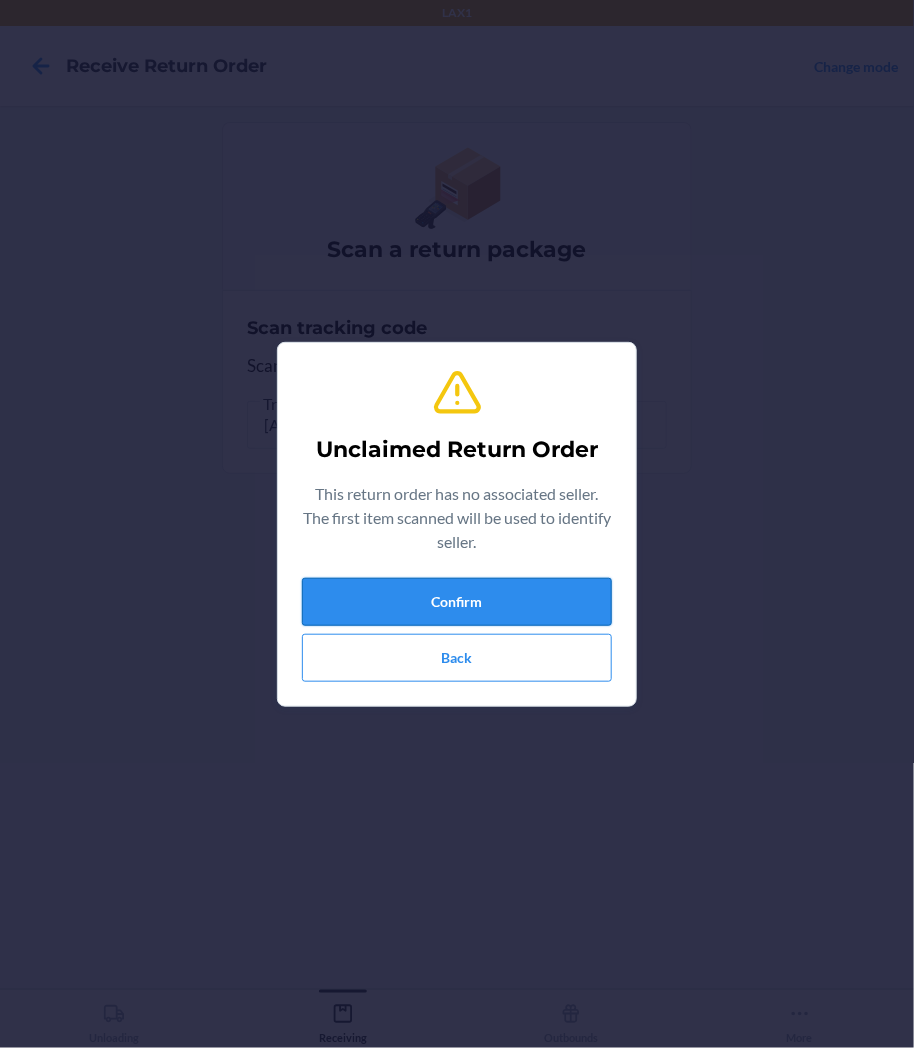 click on "Confirm" at bounding box center (457, 602) 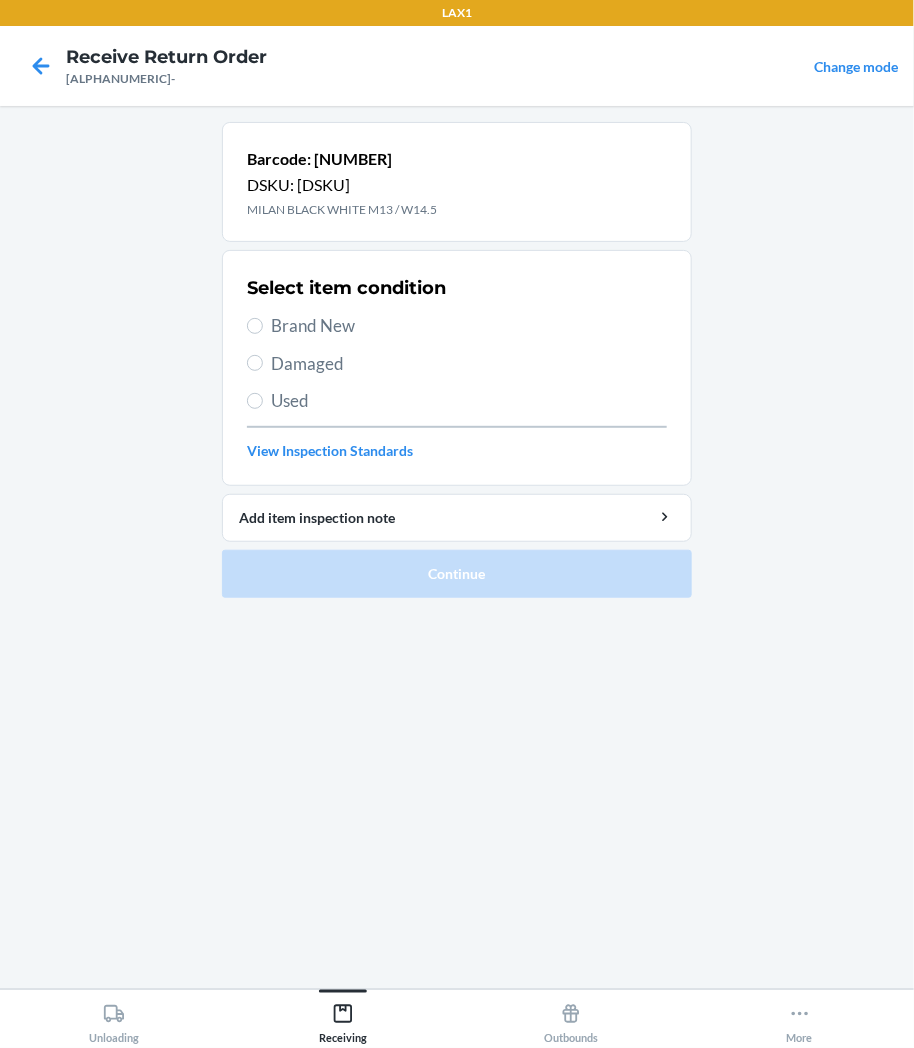 click on "Damaged" at bounding box center [457, 364] 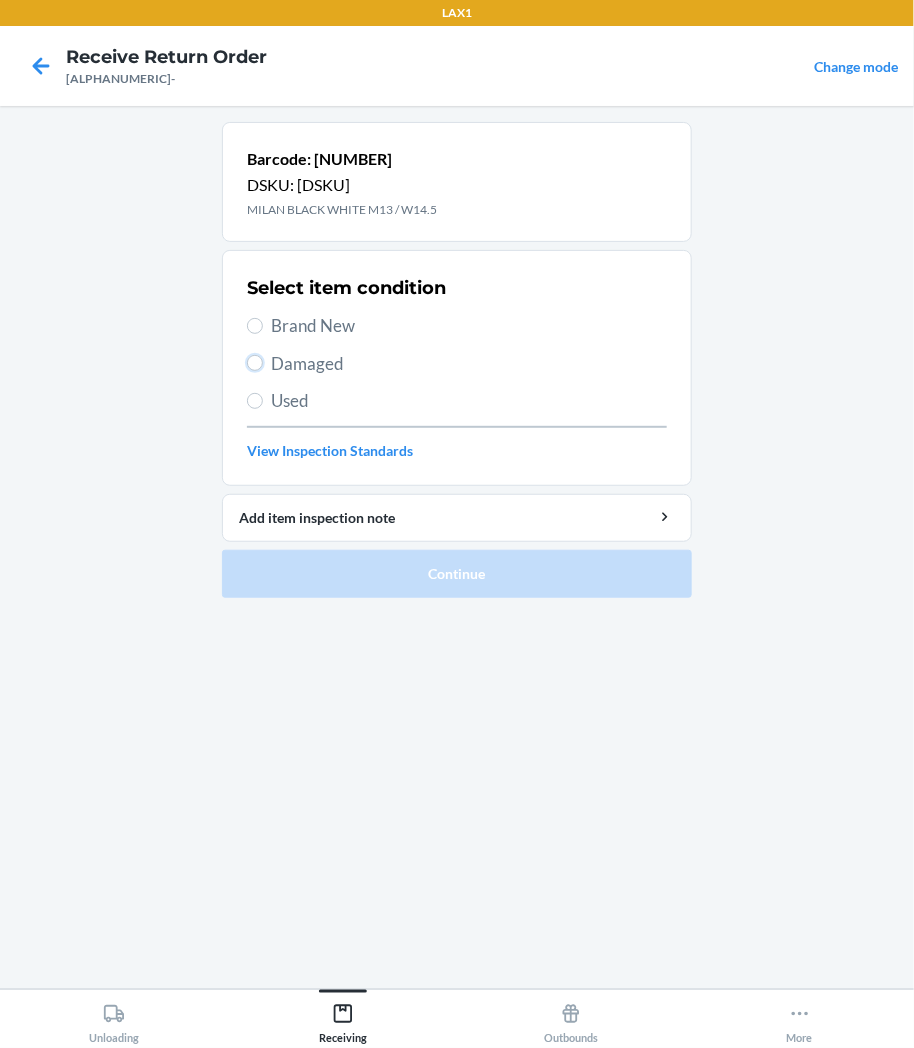 click on "Damaged" at bounding box center (255, 363) 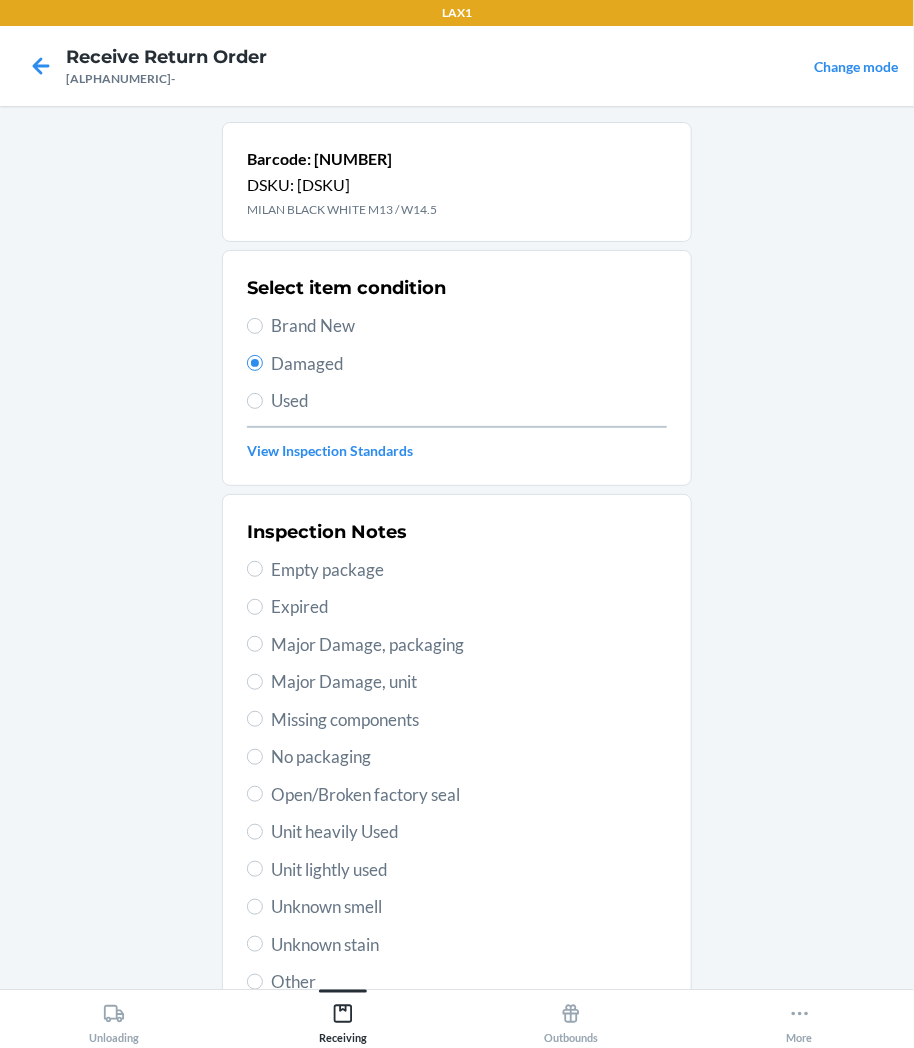 click on "Unit heavily Used" at bounding box center [469, 832] 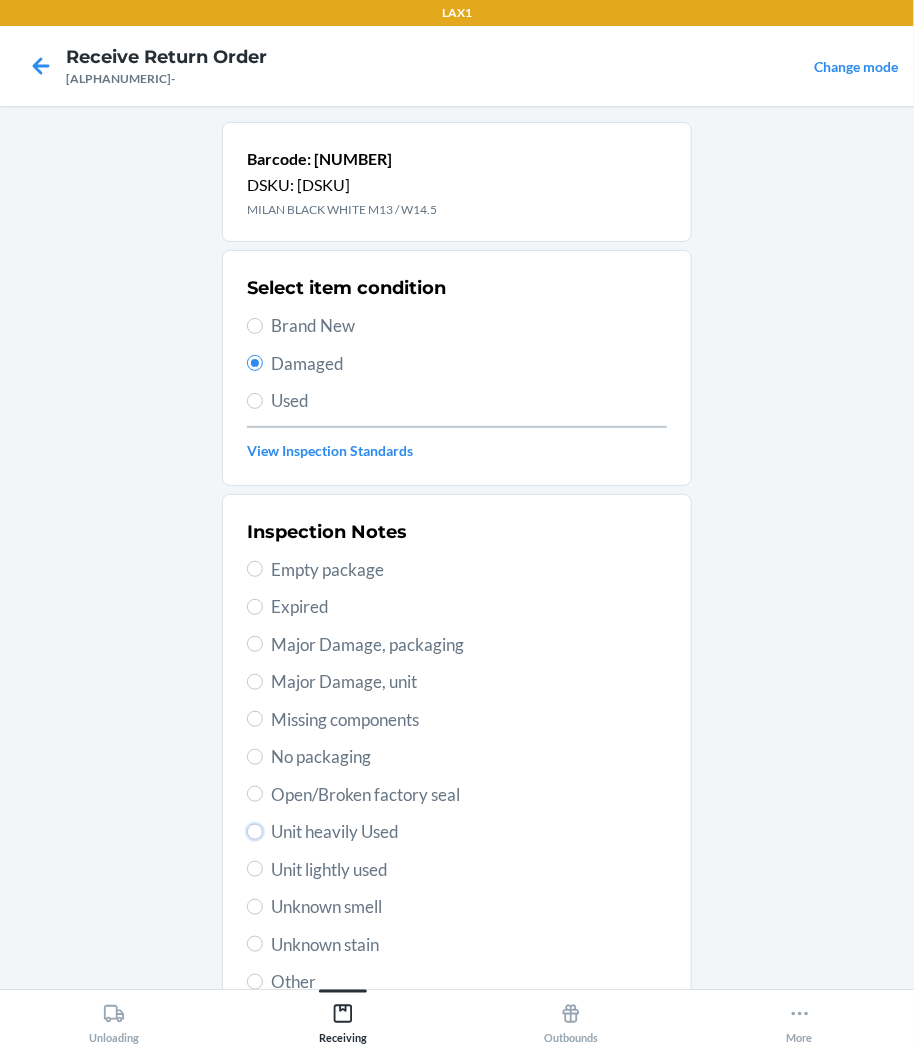 click on "Unit heavily Used" at bounding box center (255, 832) 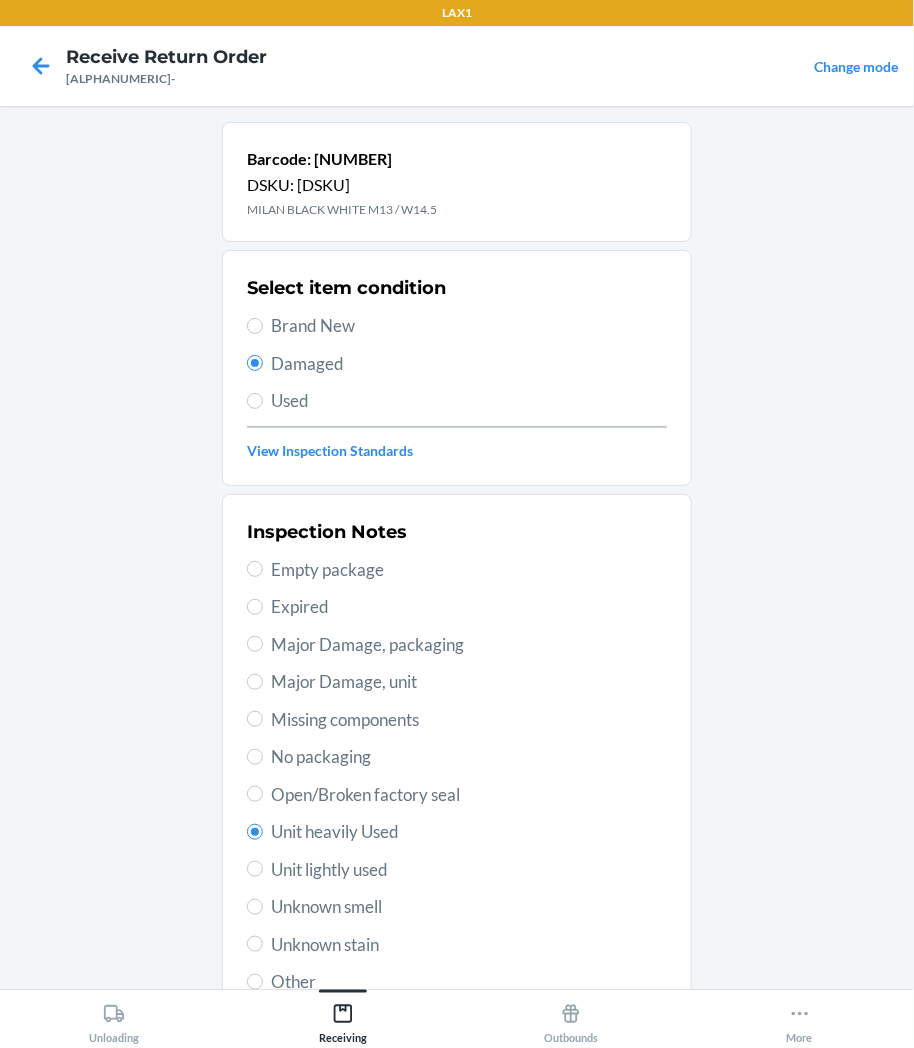 click on "Unit lightly used" at bounding box center (469, 870) 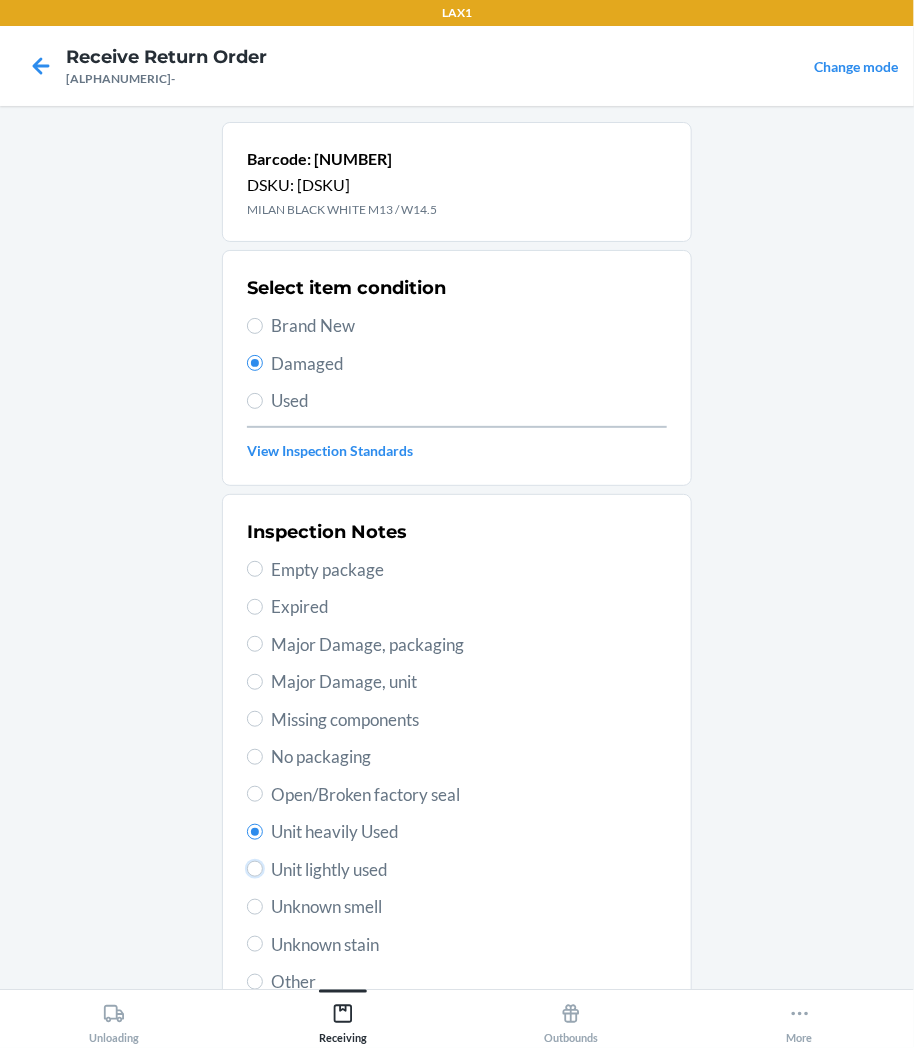 click on "Unit lightly used" at bounding box center [255, 869] 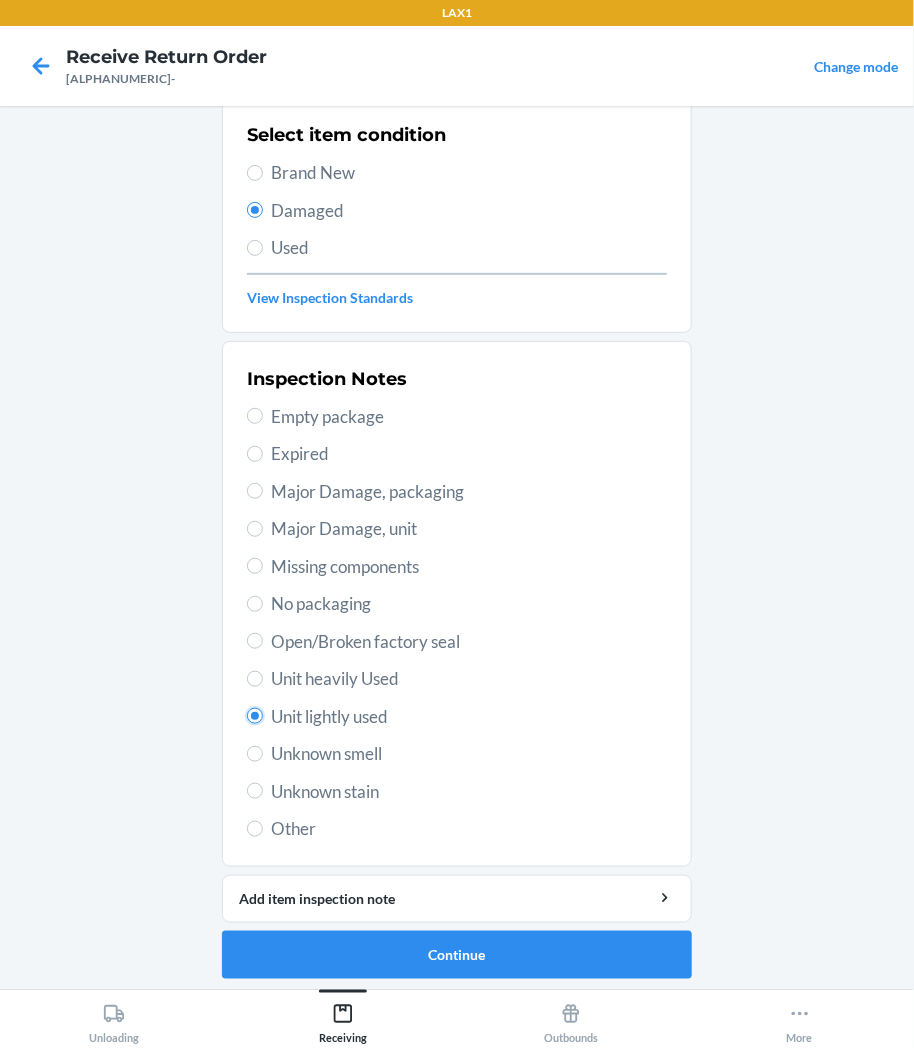 scroll, scrollTop: 157, scrollLeft: 0, axis: vertical 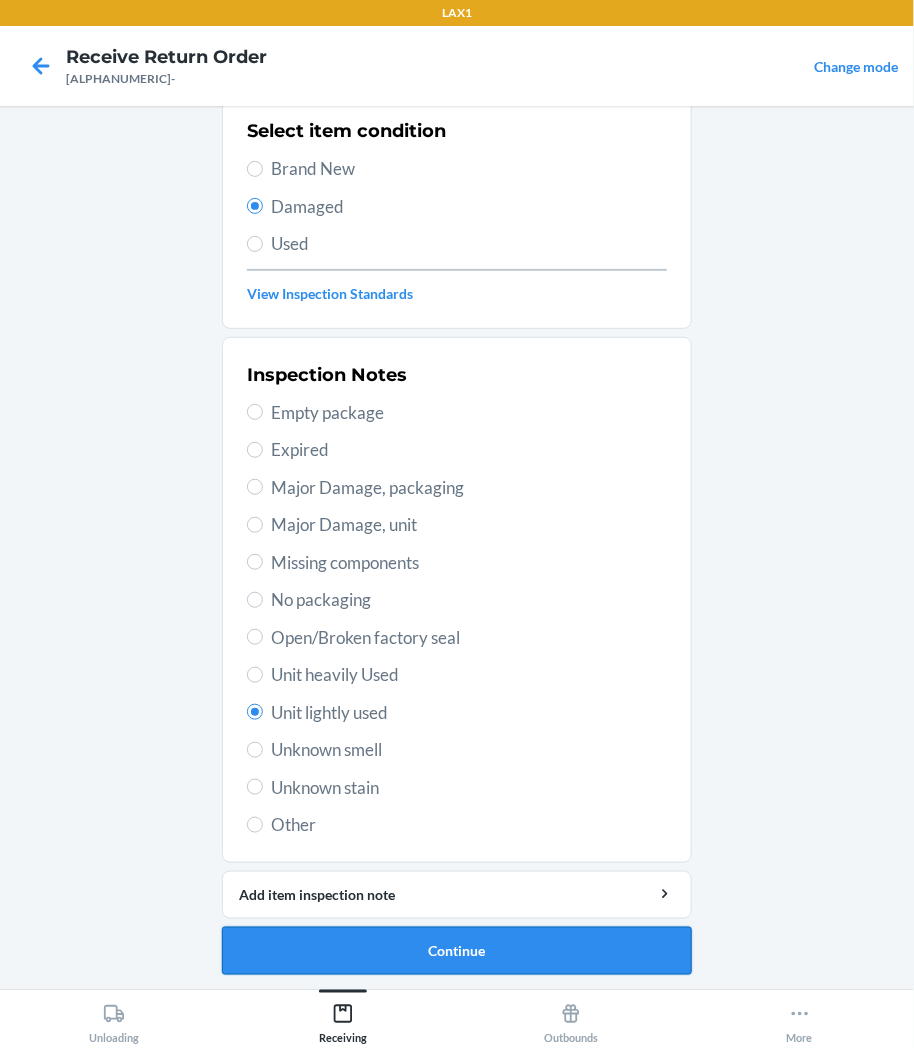 click on "Continue" at bounding box center (457, 951) 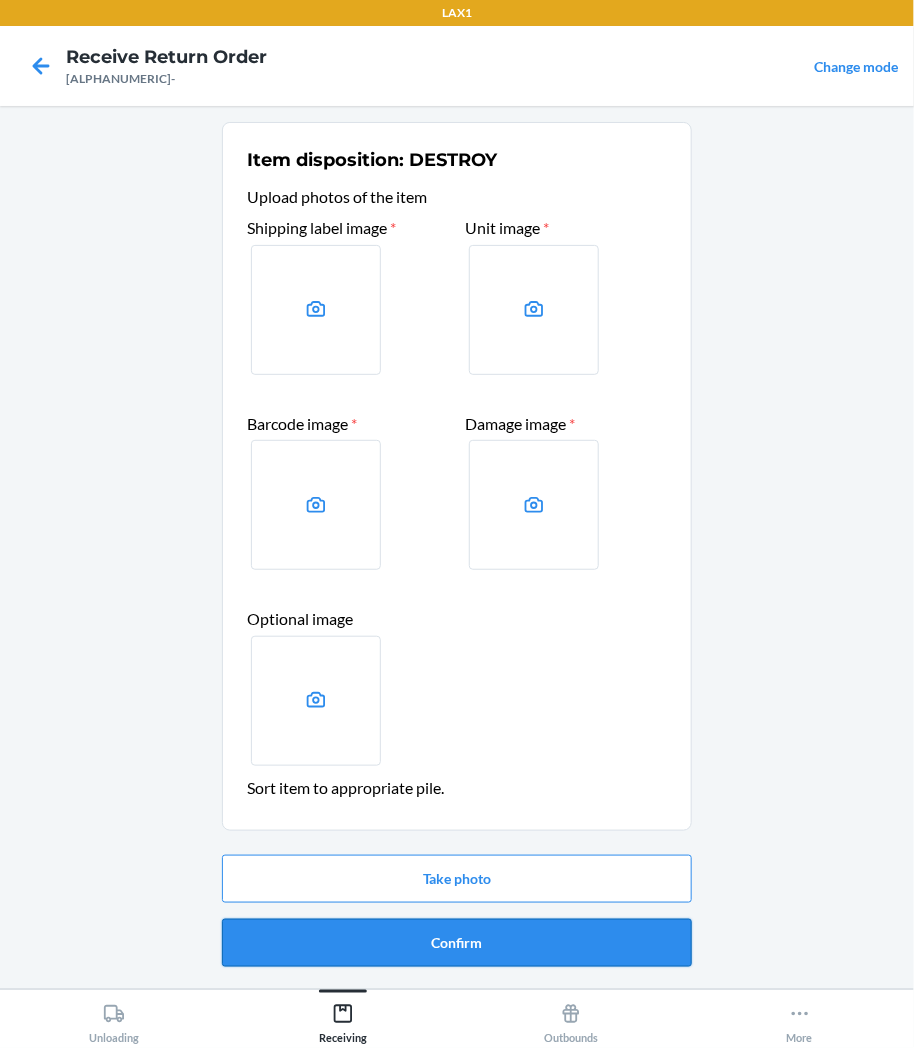 click on "Confirm" at bounding box center (457, 943) 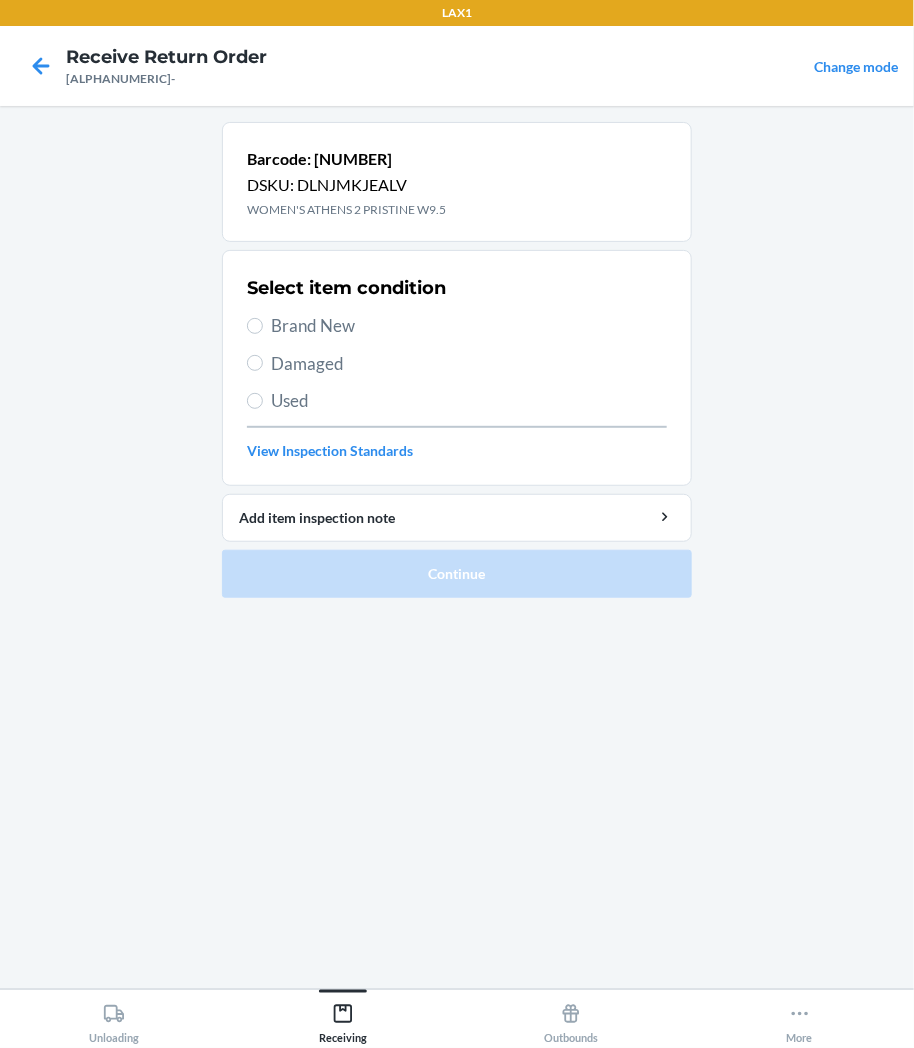click on "Damaged" at bounding box center (457, 364) 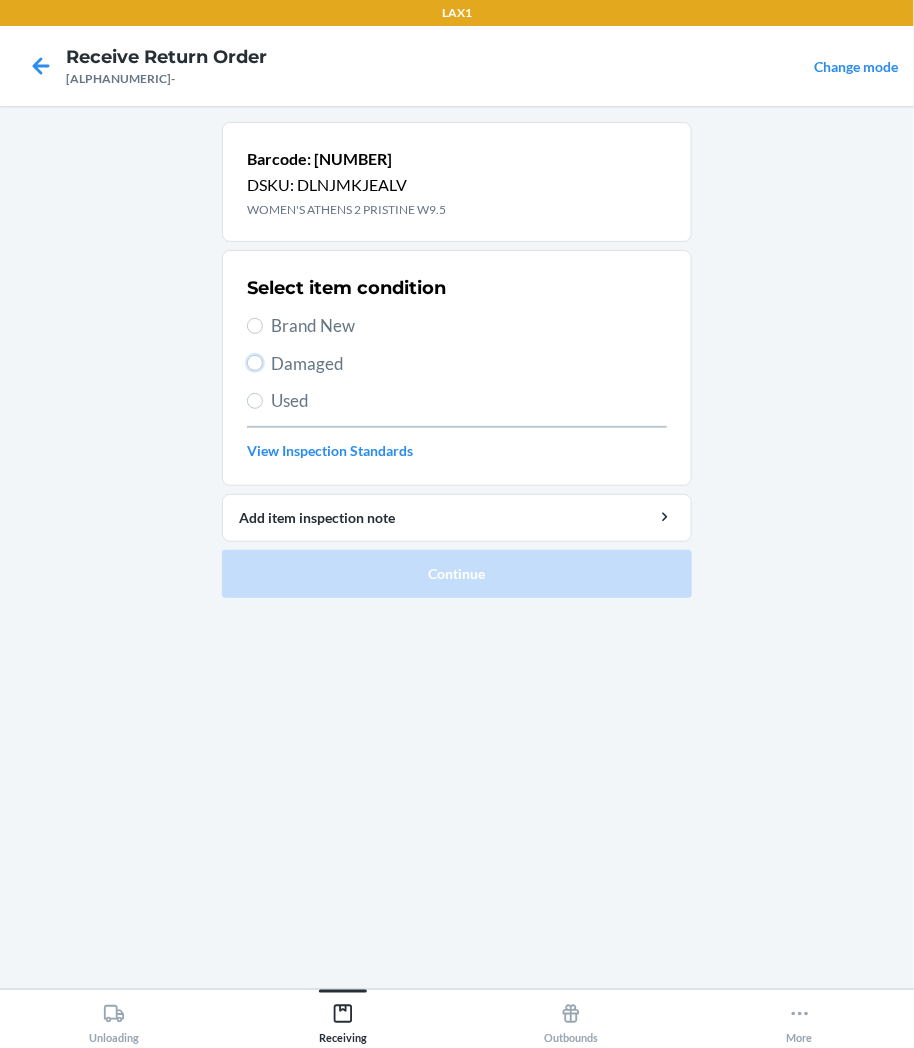 click on "Damaged" at bounding box center (255, 363) 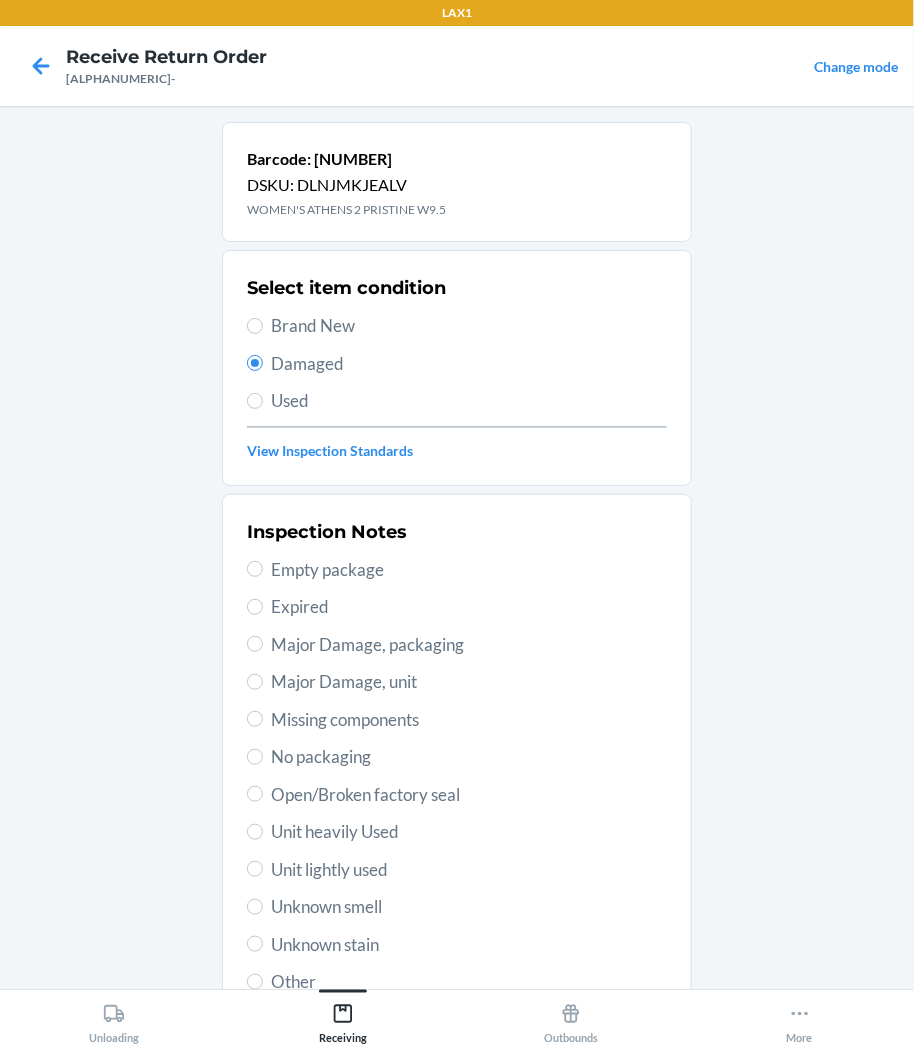click on "Unit lightly used" at bounding box center [469, 870] 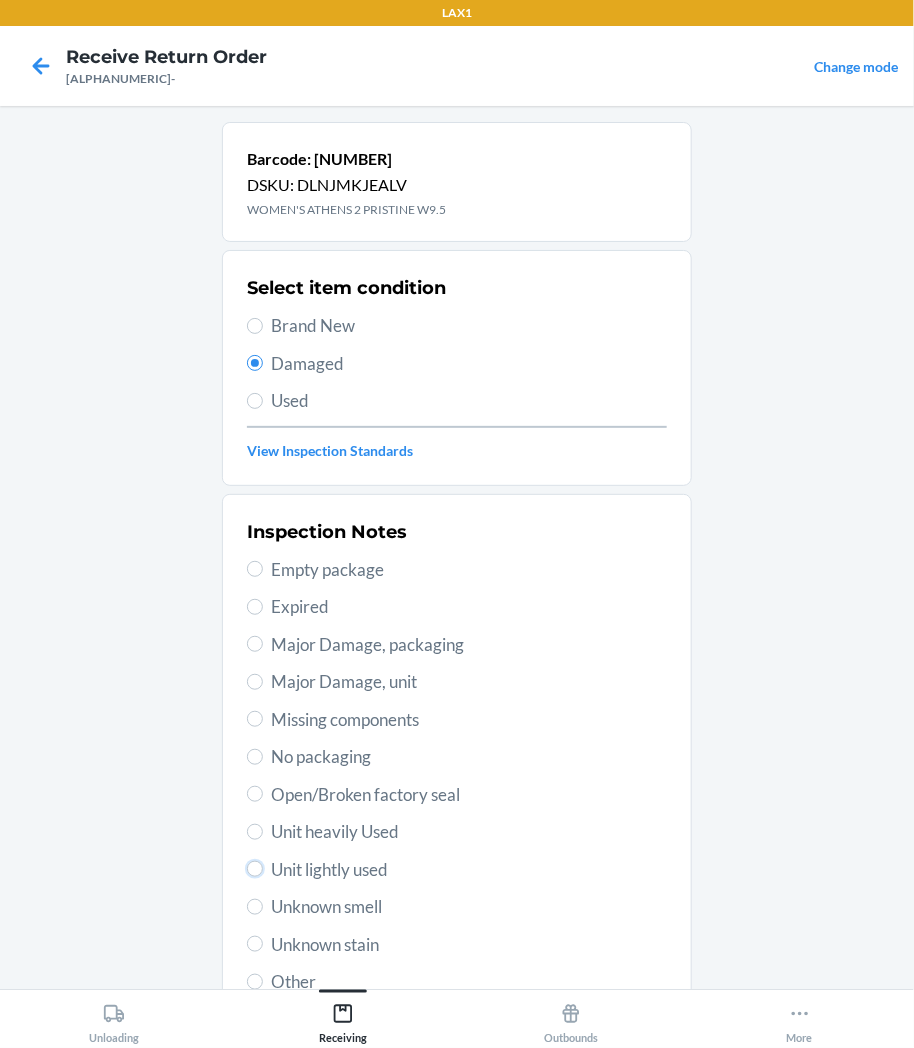 click on "Unit lightly used" at bounding box center (255, 869) 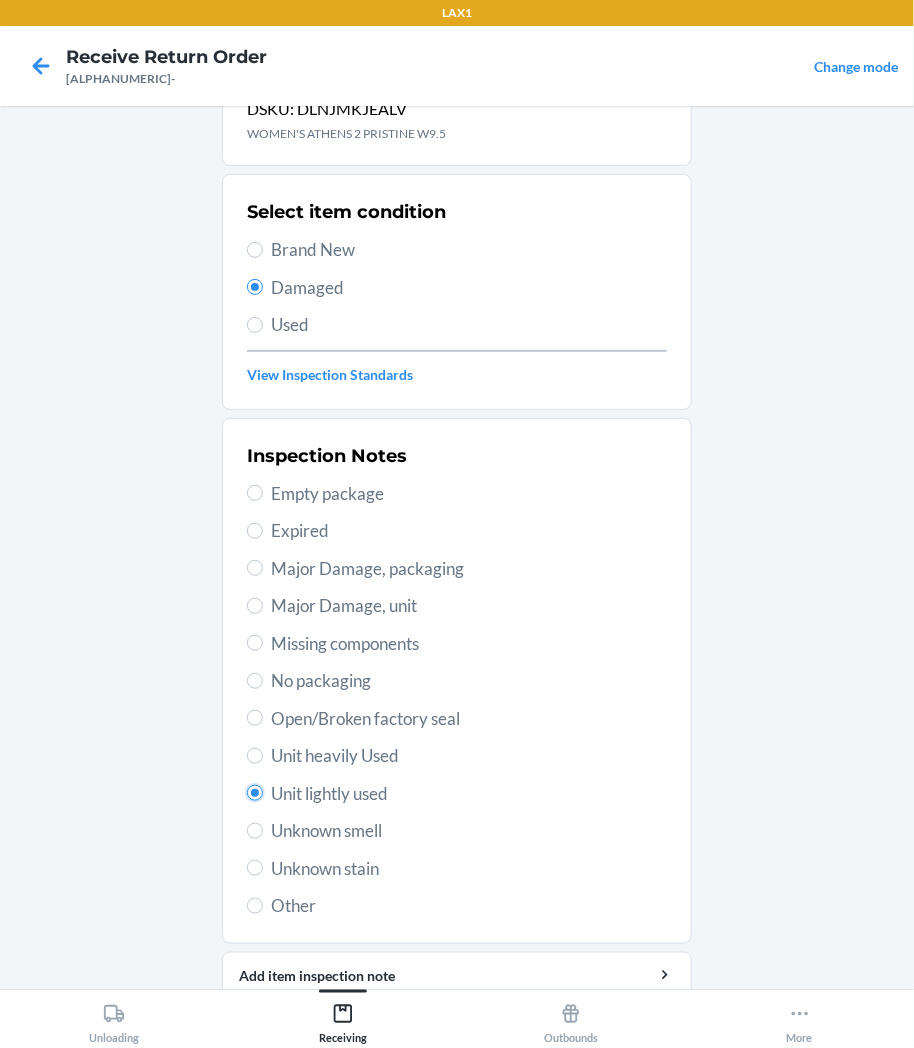 scroll, scrollTop: 157, scrollLeft: 0, axis: vertical 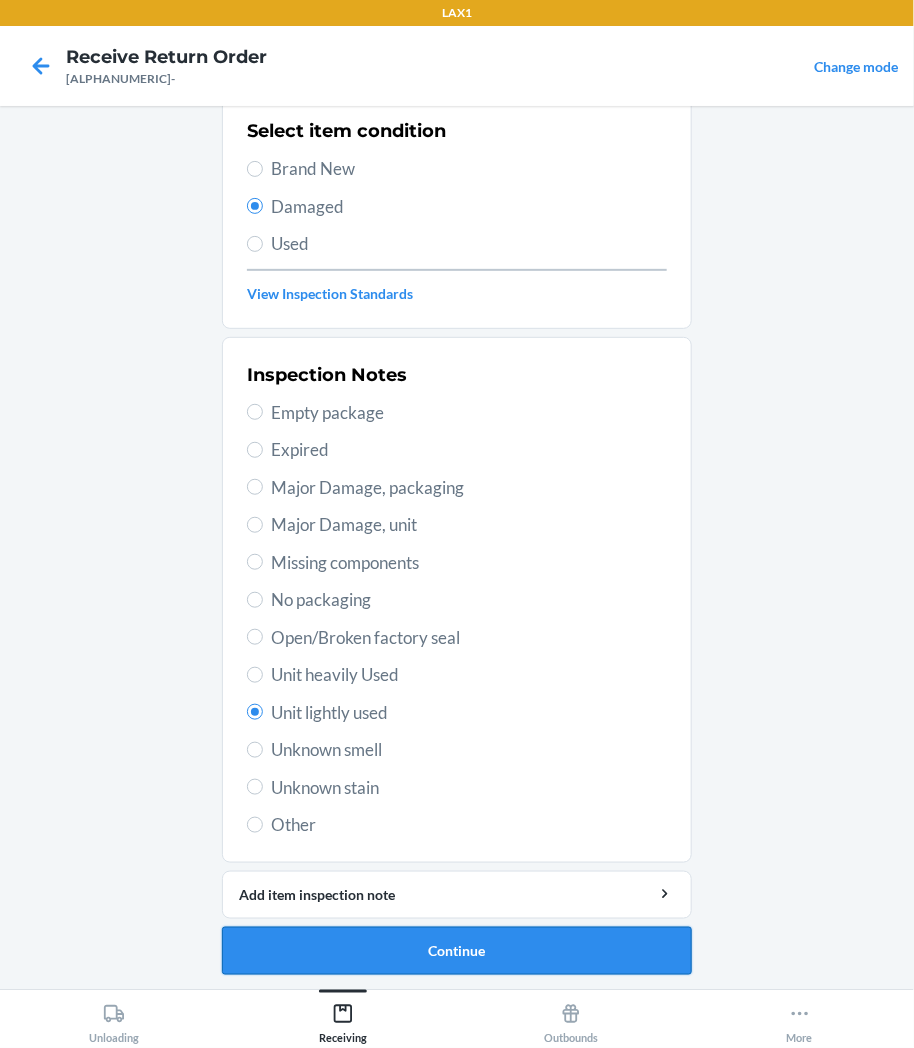 click on "Continue" at bounding box center [457, 951] 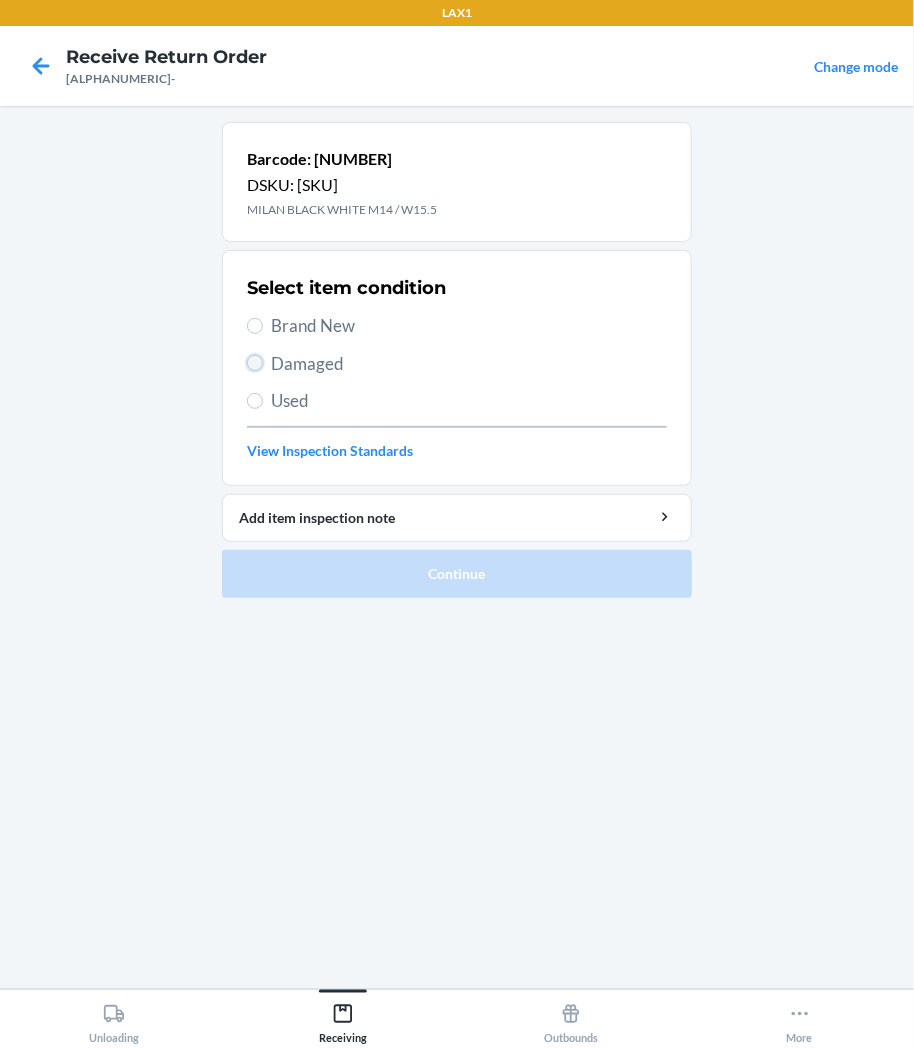 click on "Damaged" at bounding box center (255, 363) 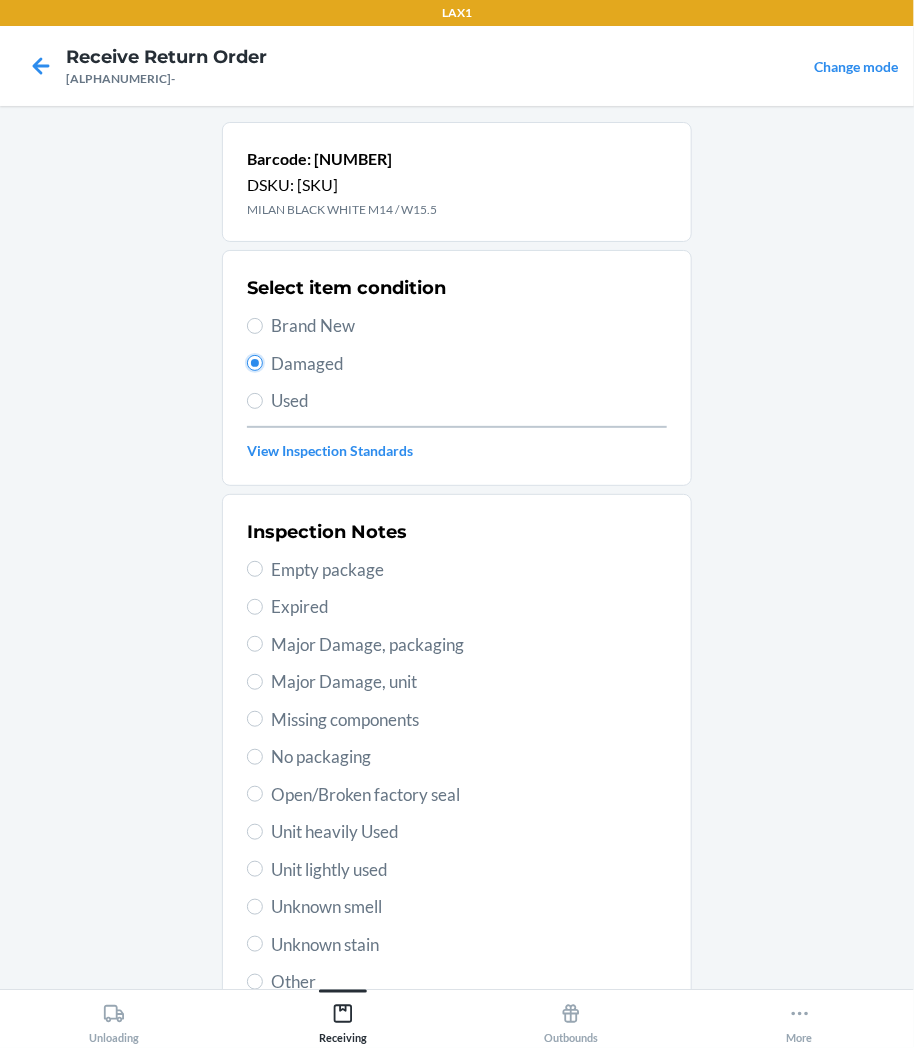 scroll, scrollTop: 111, scrollLeft: 0, axis: vertical 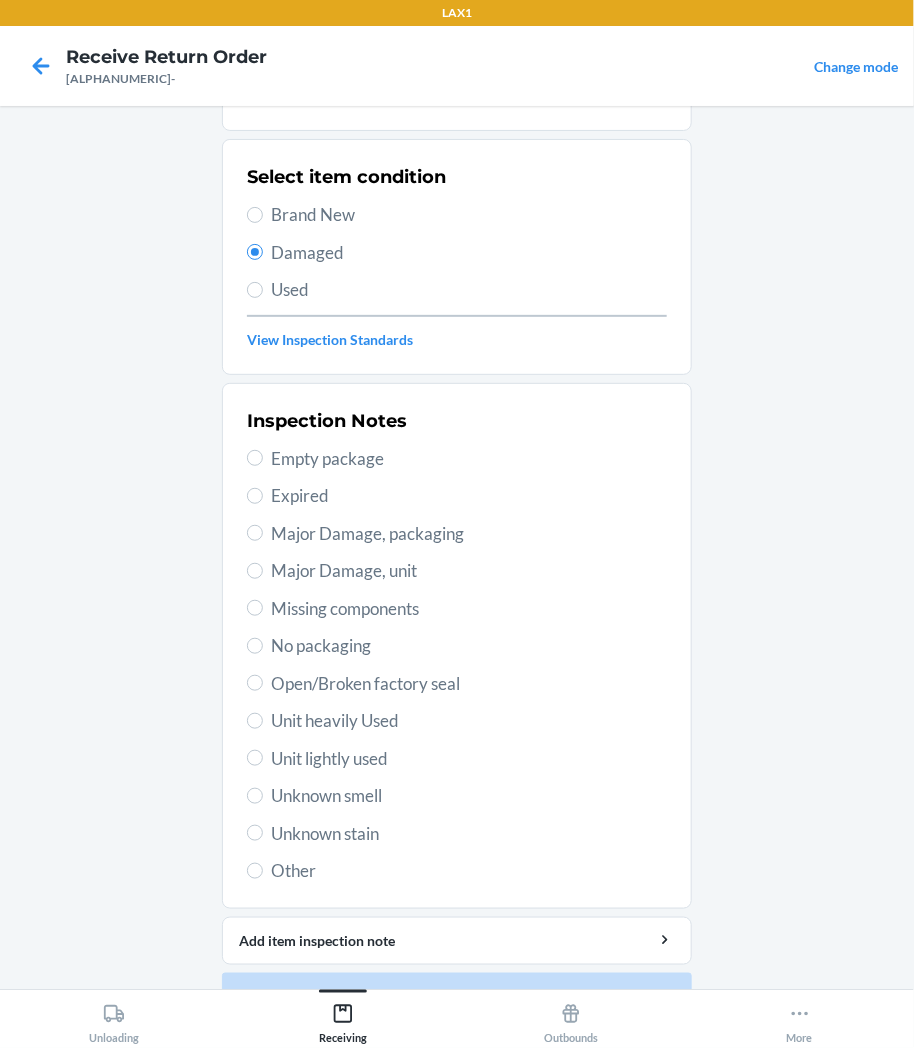 click on "Unit lightly used" at bounding box center (469, 759) 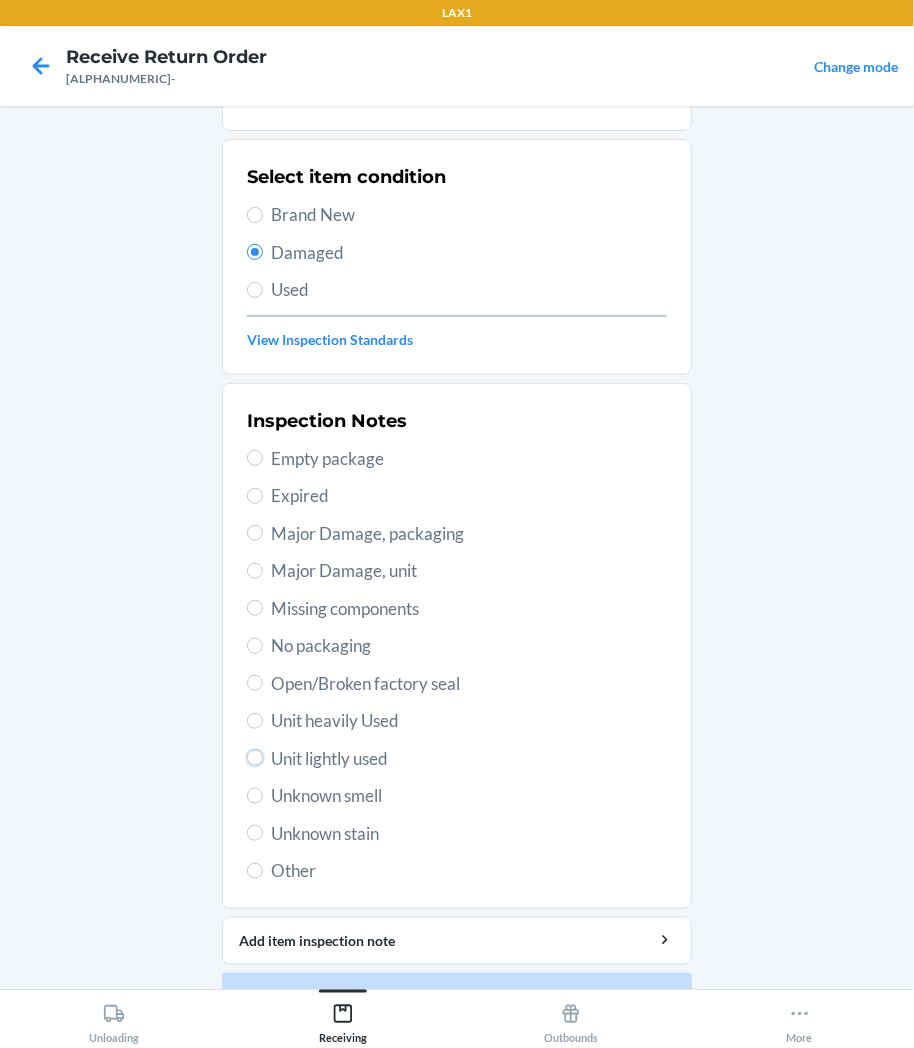 click on "Unit lightly used" at bounding box center [255, 758] 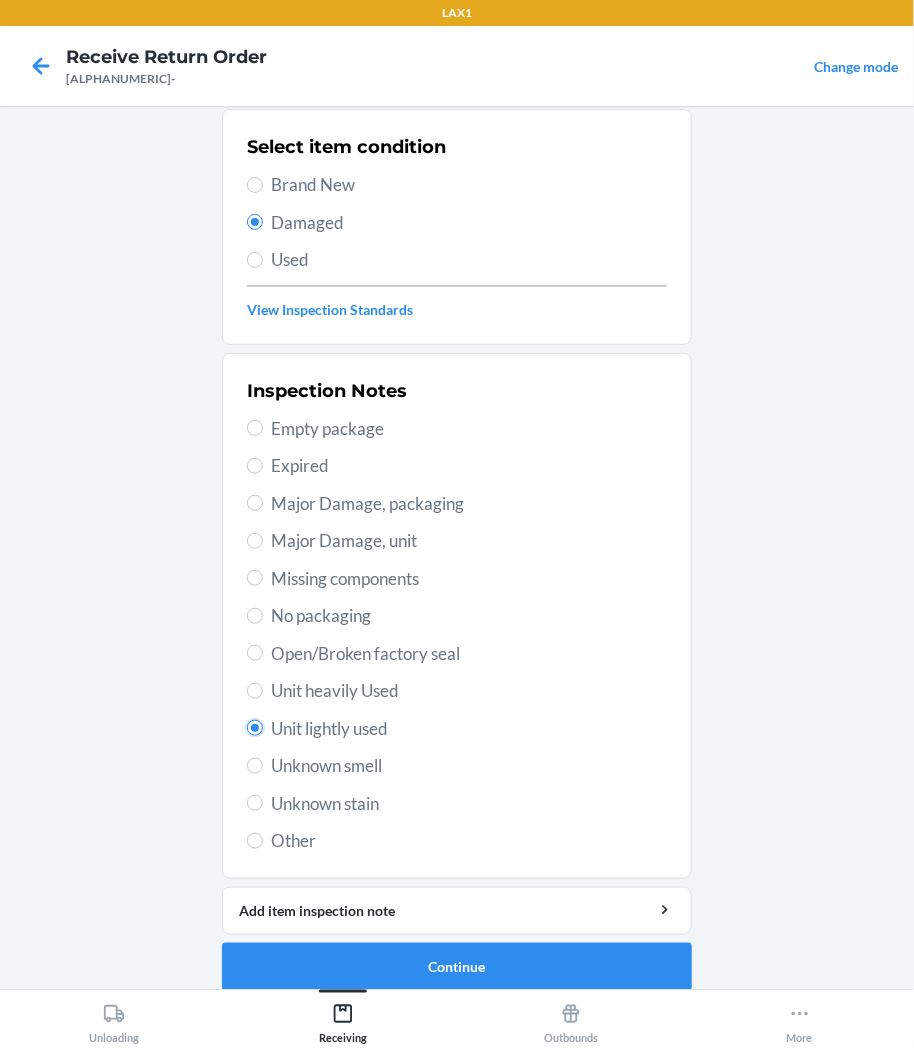 scroll, scrollTop: 157, scrollLeft: 0, axis: vertical 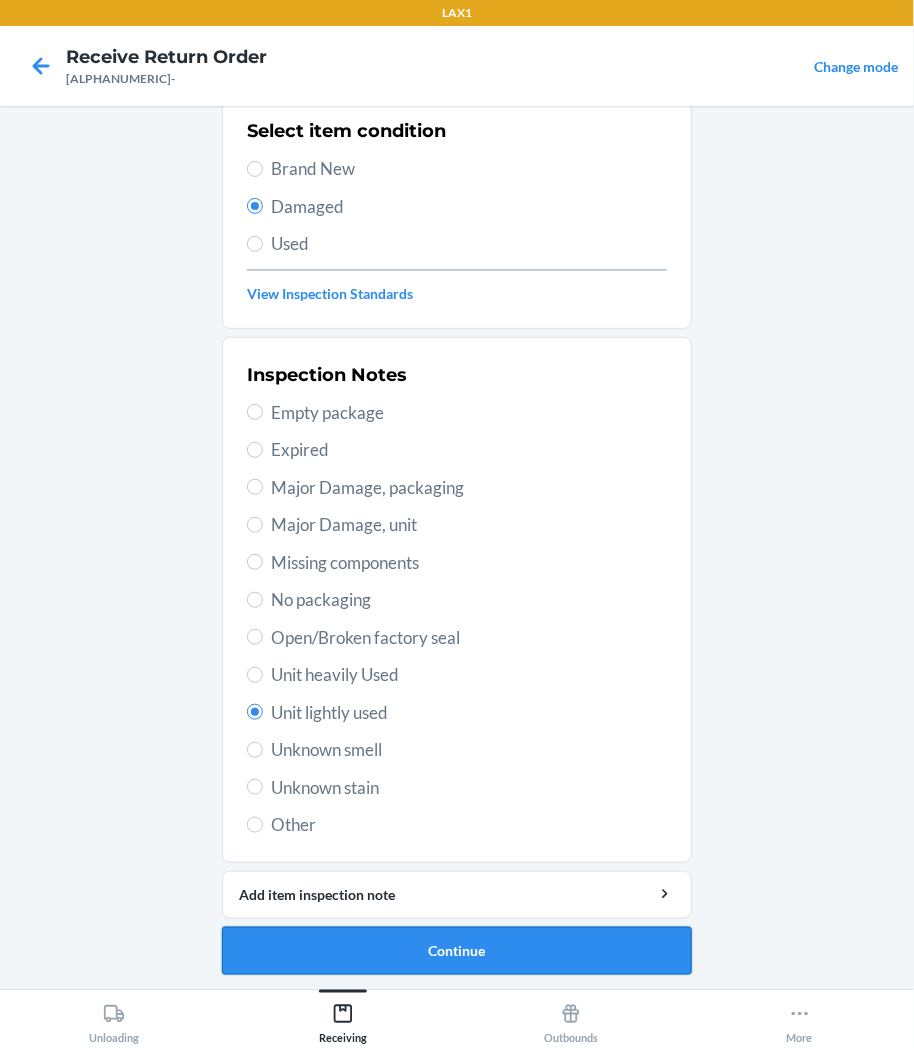click on "Continue" at bounding box center [457, 951] 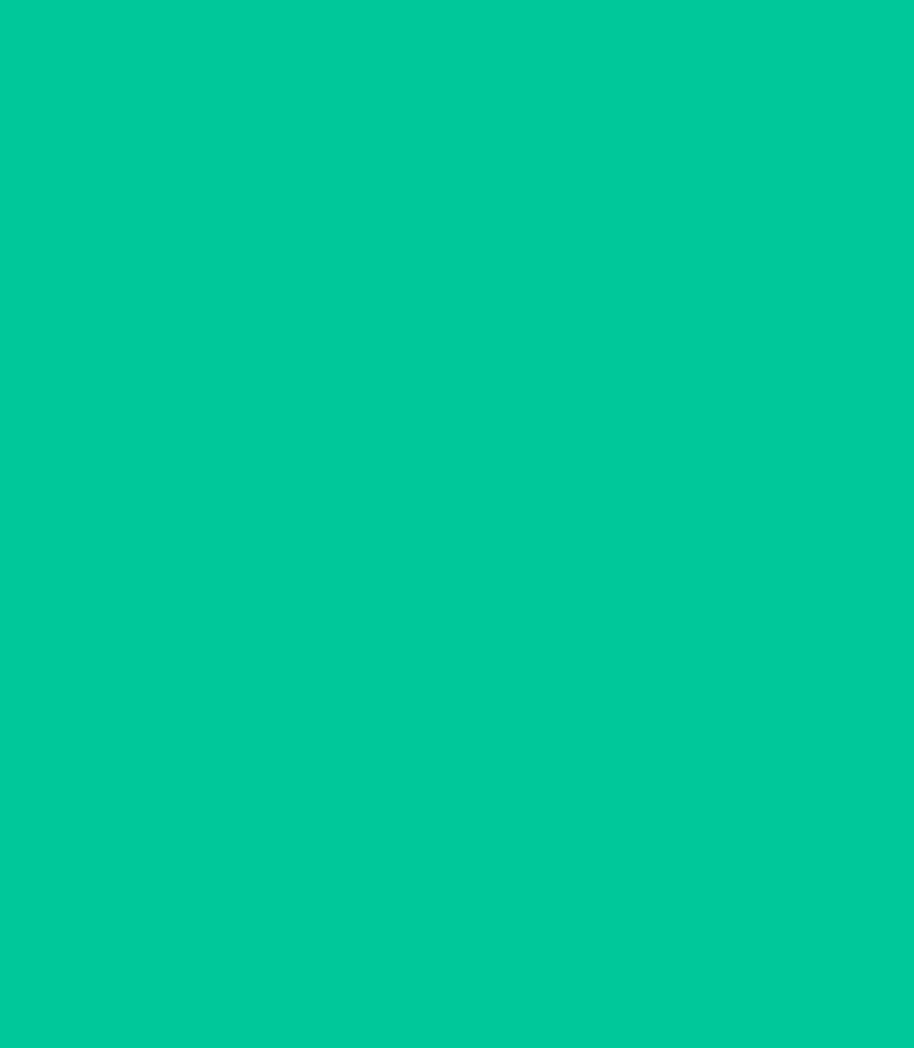 click on "Confirm" at bounding box center (457, 943) 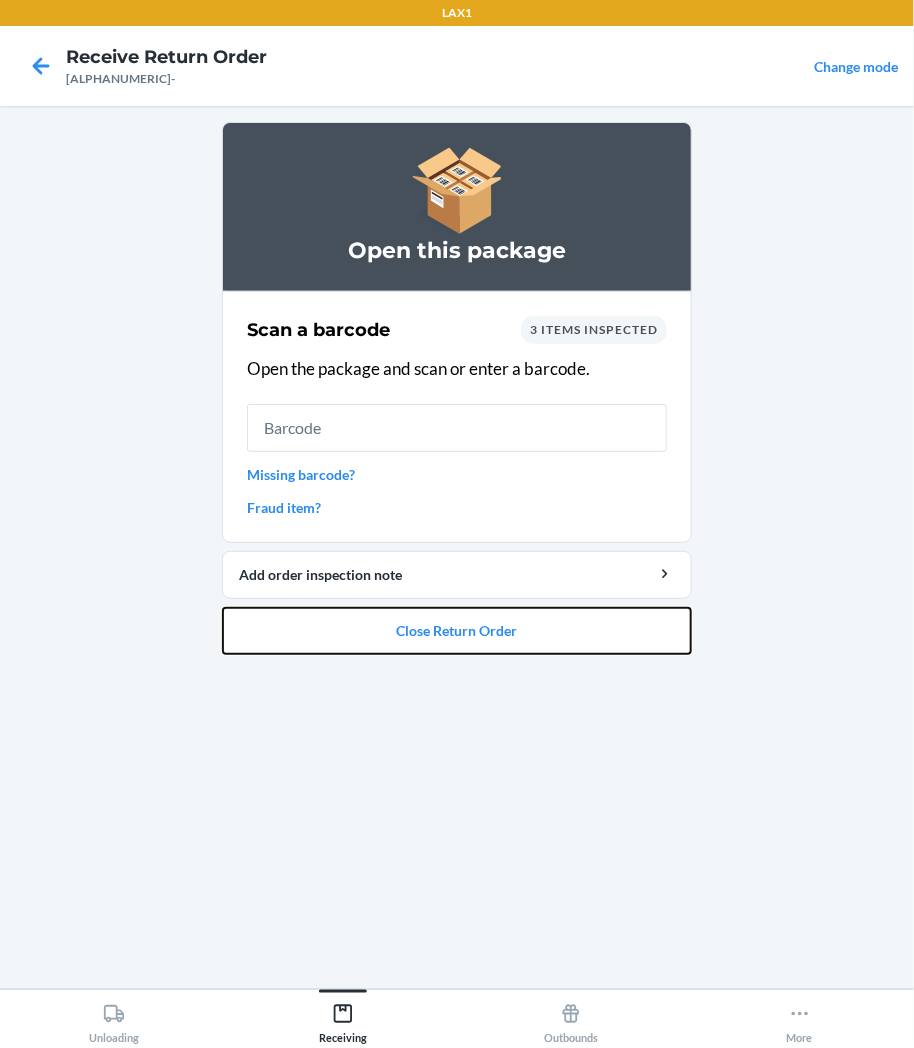 click on "Close Return Order" at bounding box center [457, 631] 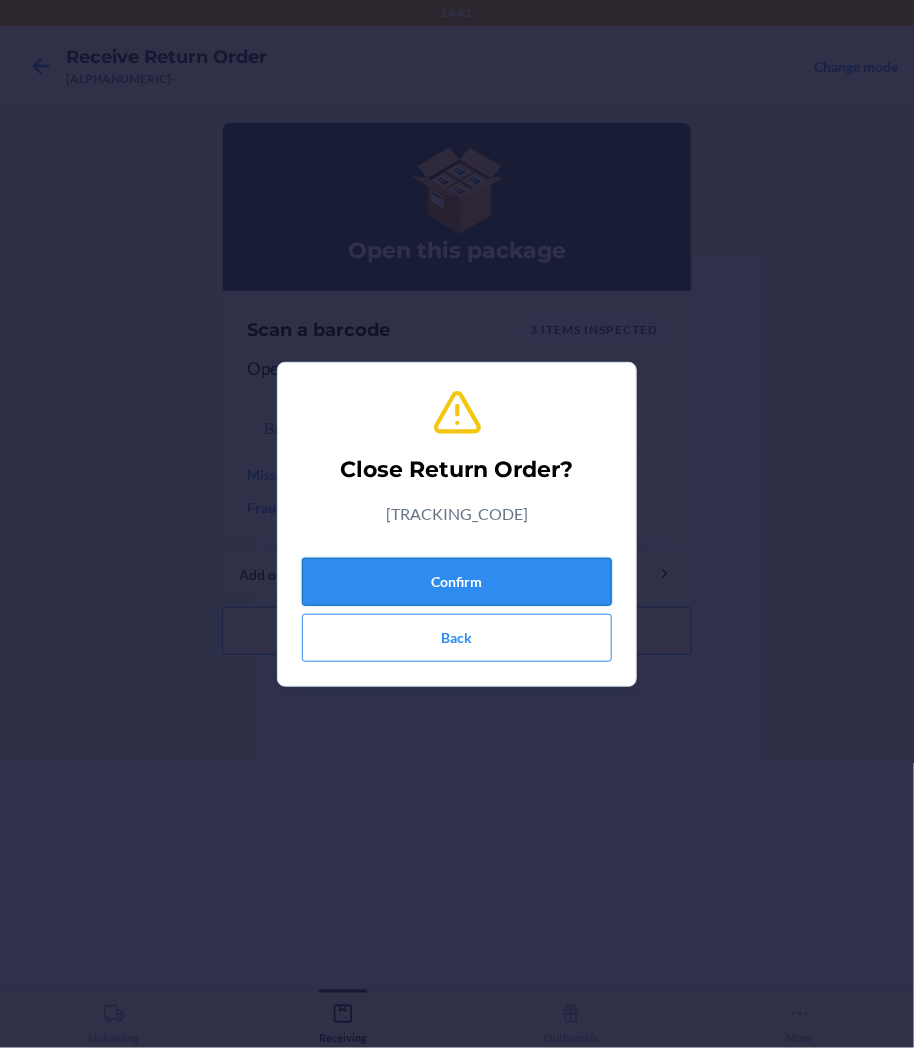 click on "Confirm" at bounding box center (457, 582) 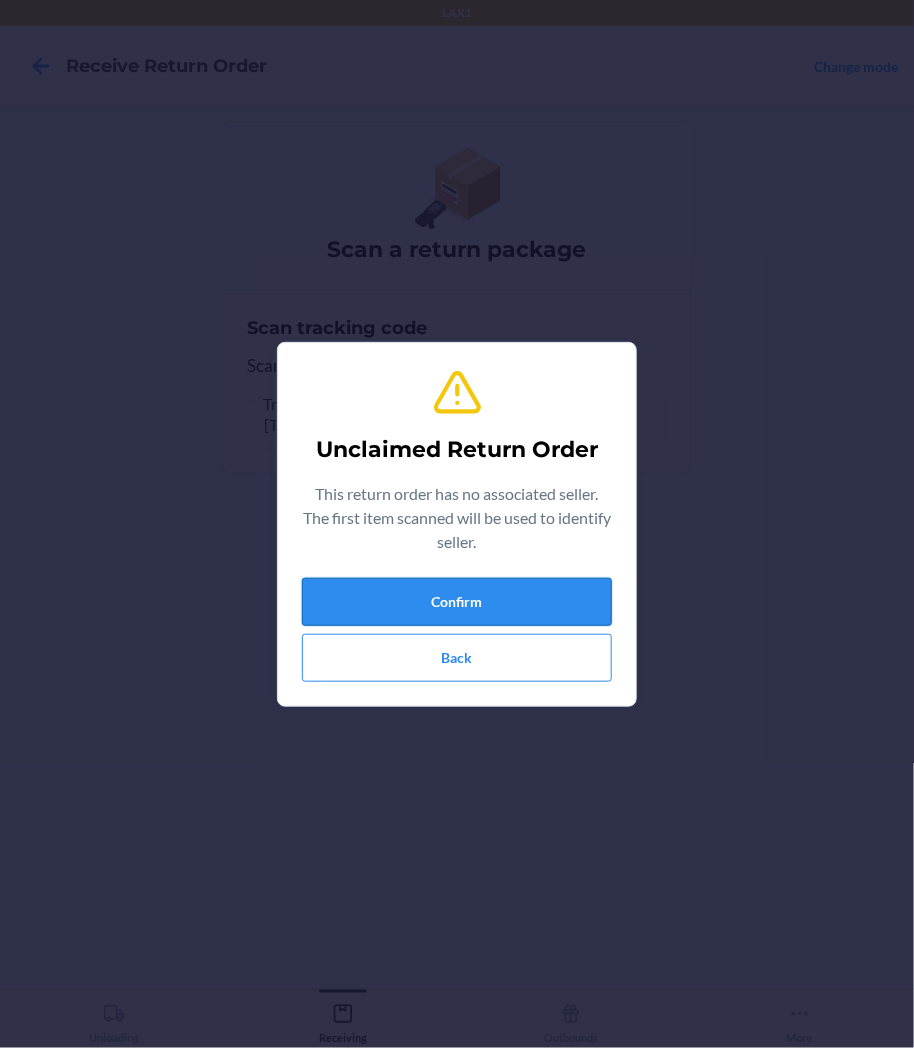click on "Confirm" at bounding box center [457, 602] 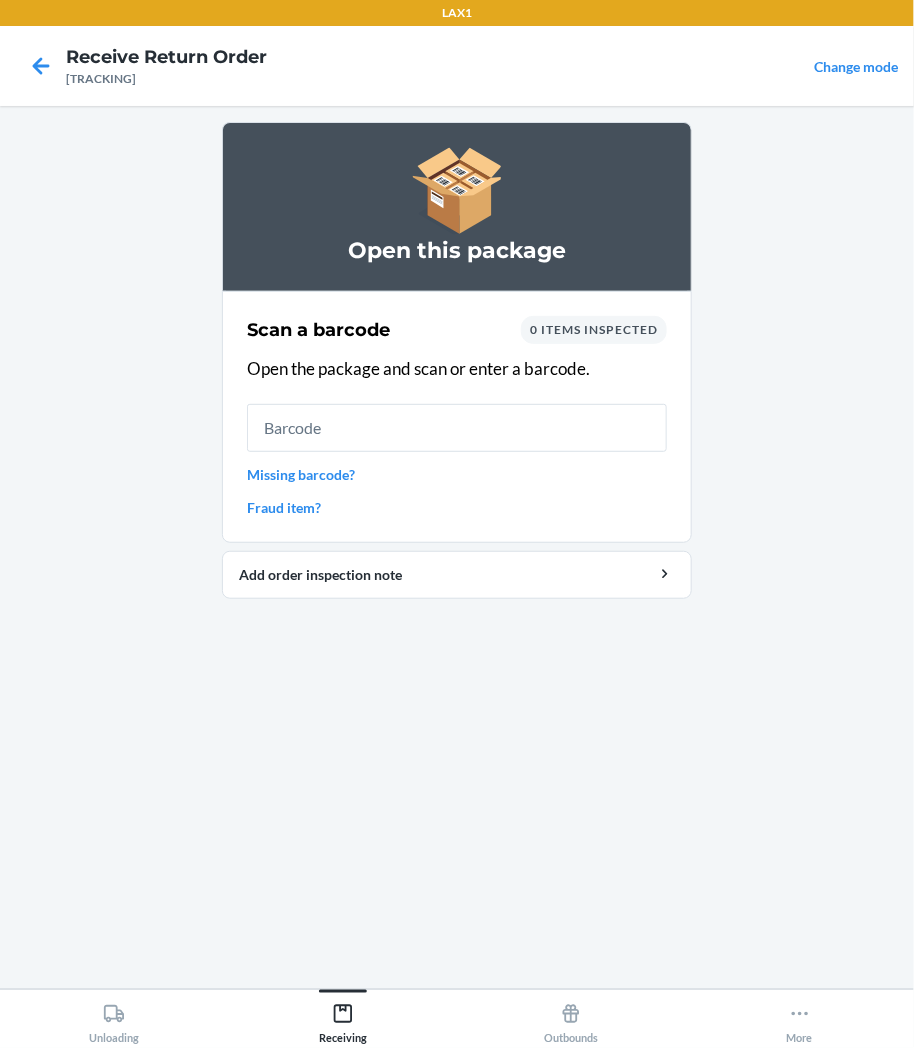 click at bounding box center [457, 428] 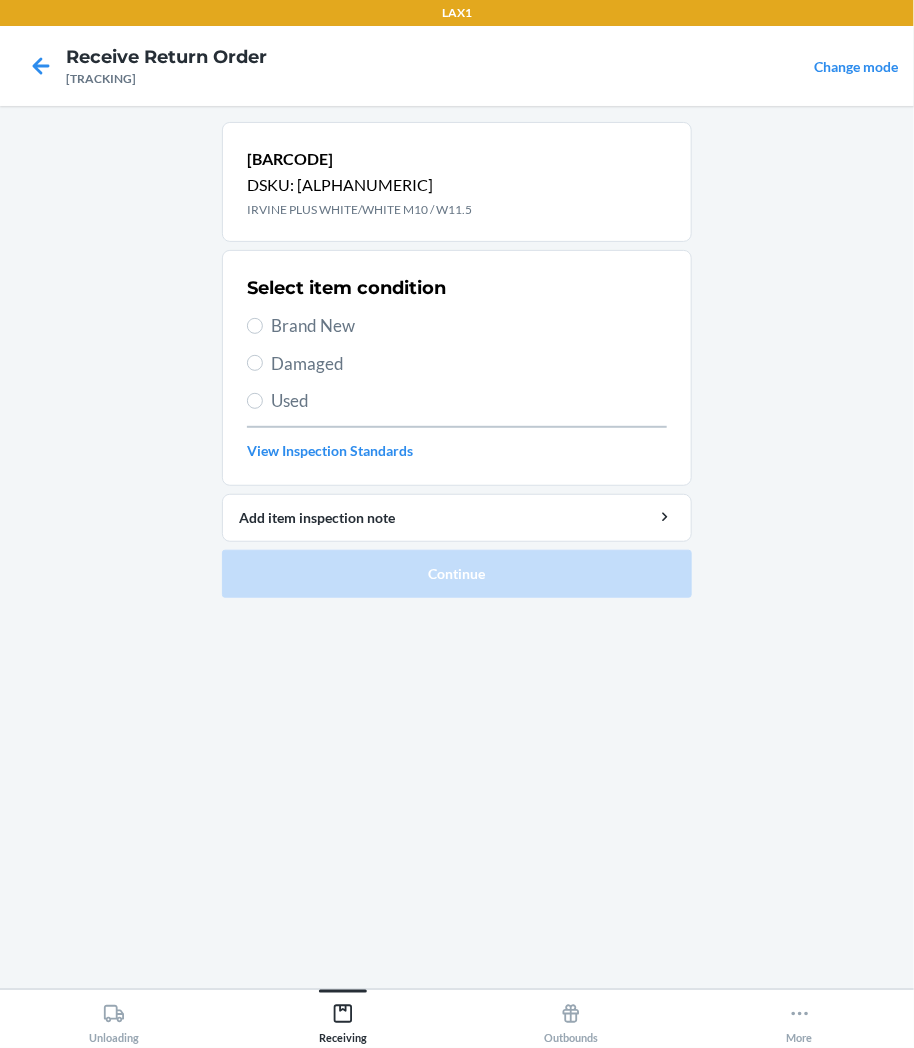 click on "Damaged" at bounding box center (469, 364) 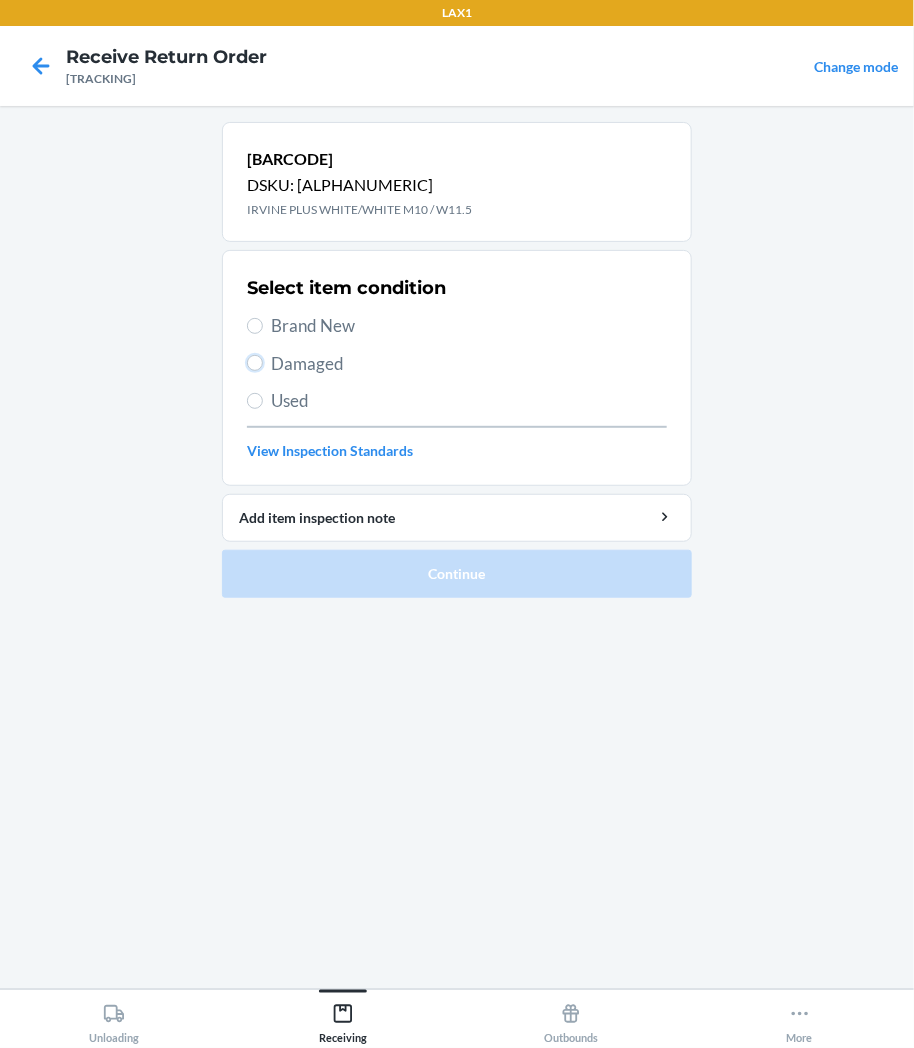 click on "Damaged" at bounding box center [255, 363] 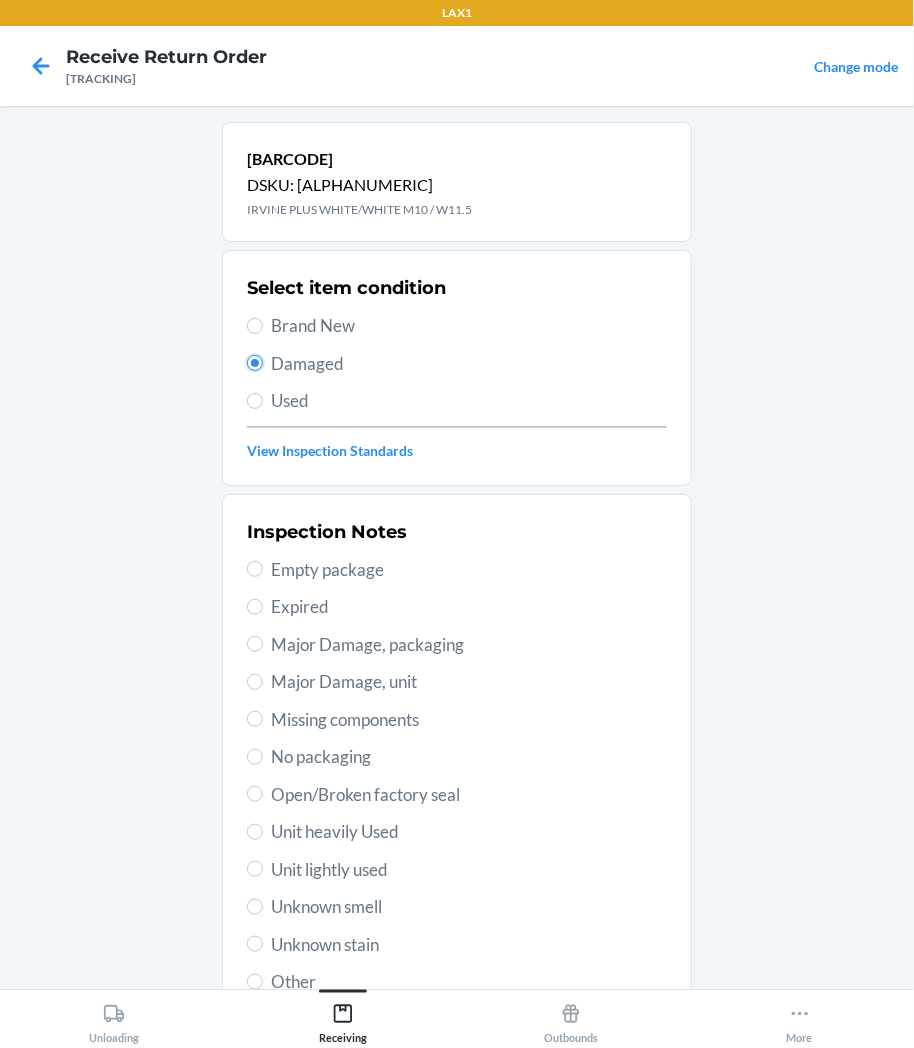 scroll, scrollTop: 111, scrollLeft: 0, axis: vertical 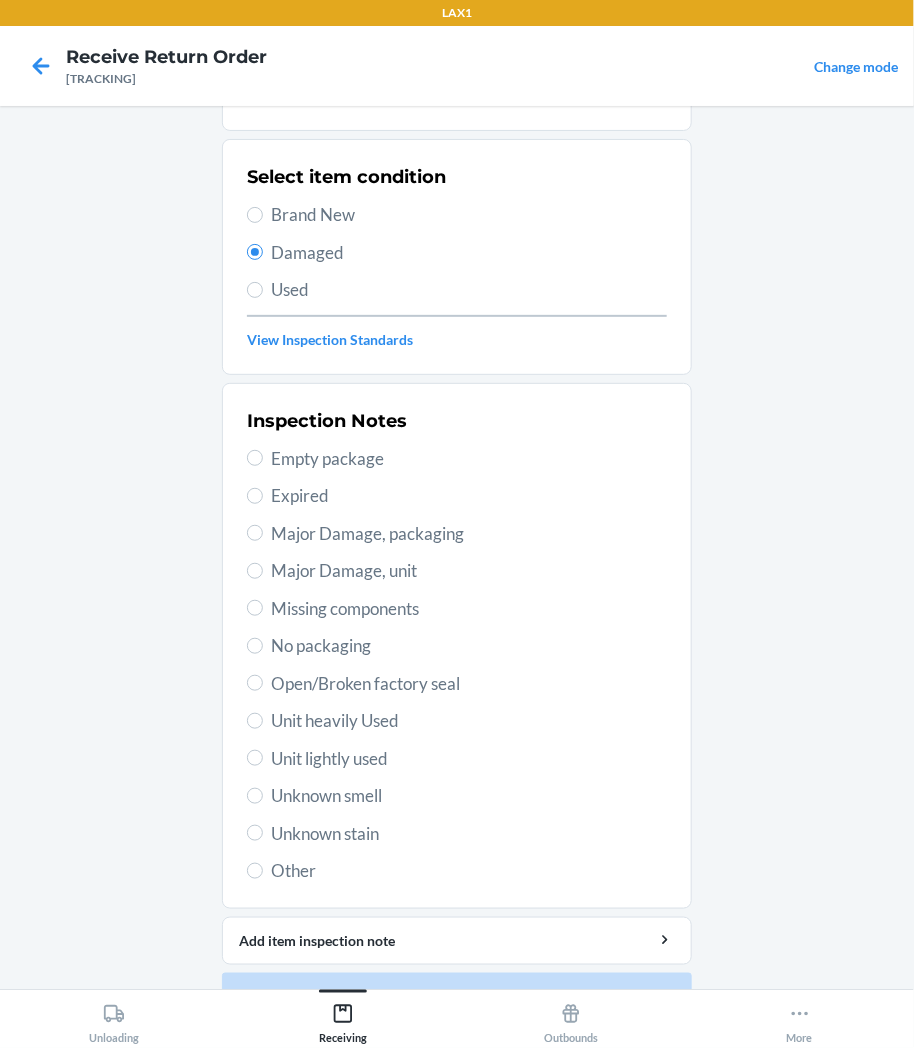 click on "Unit lightly used" at bounding box center [469, 759] 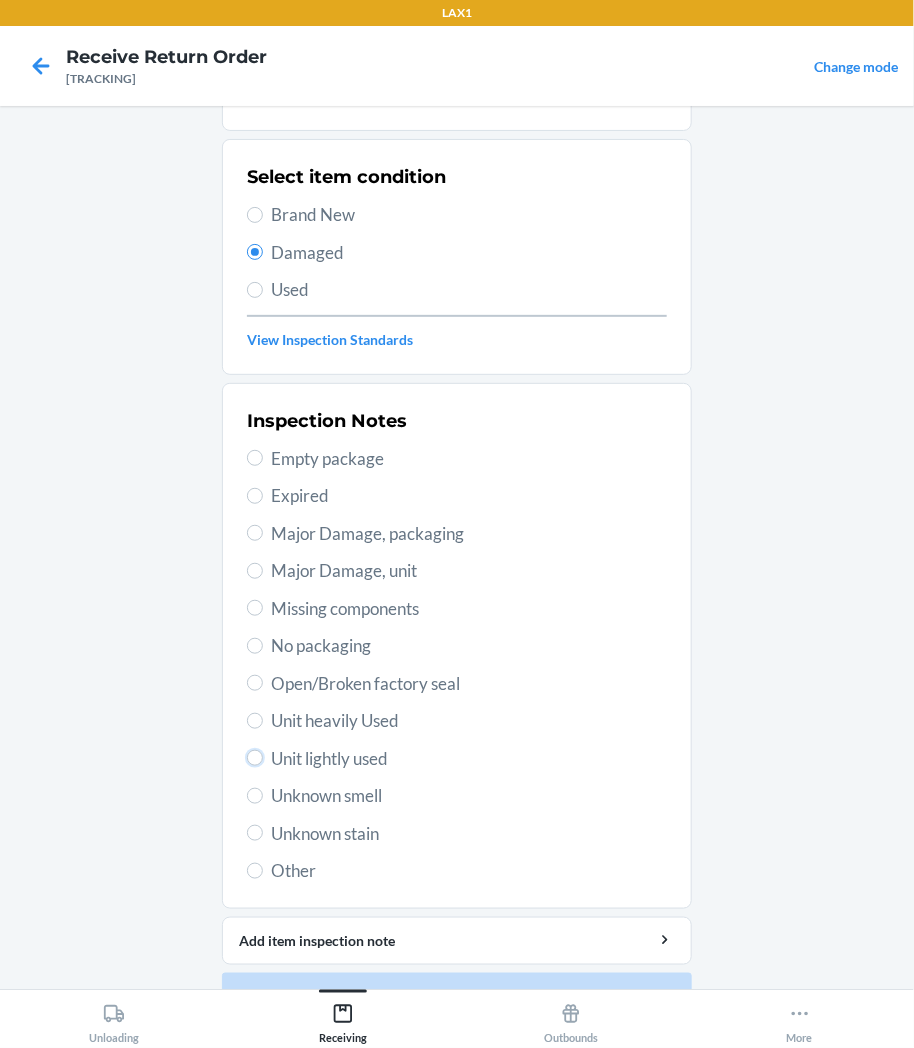 click on "Unit lightly used" at bounding box center [255, 758] 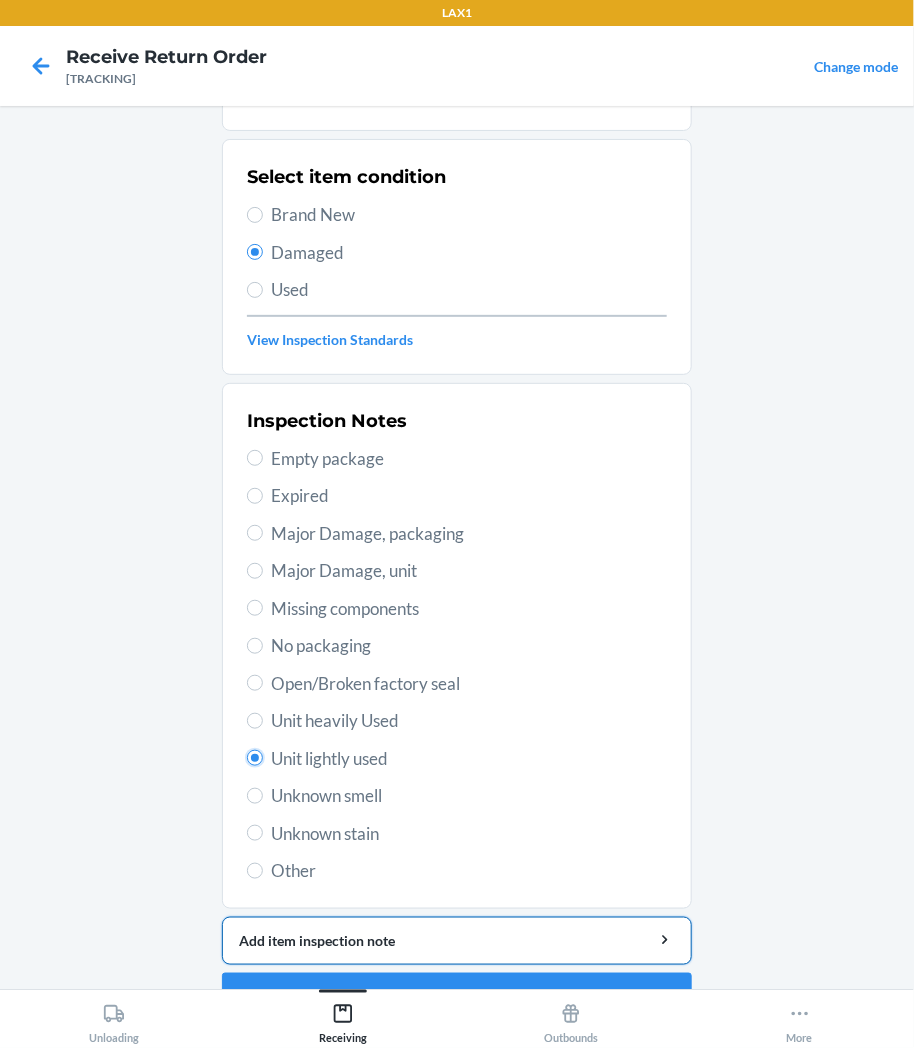 scroll, scrollTop: 157, scrollLeft: 0, axis: vertical 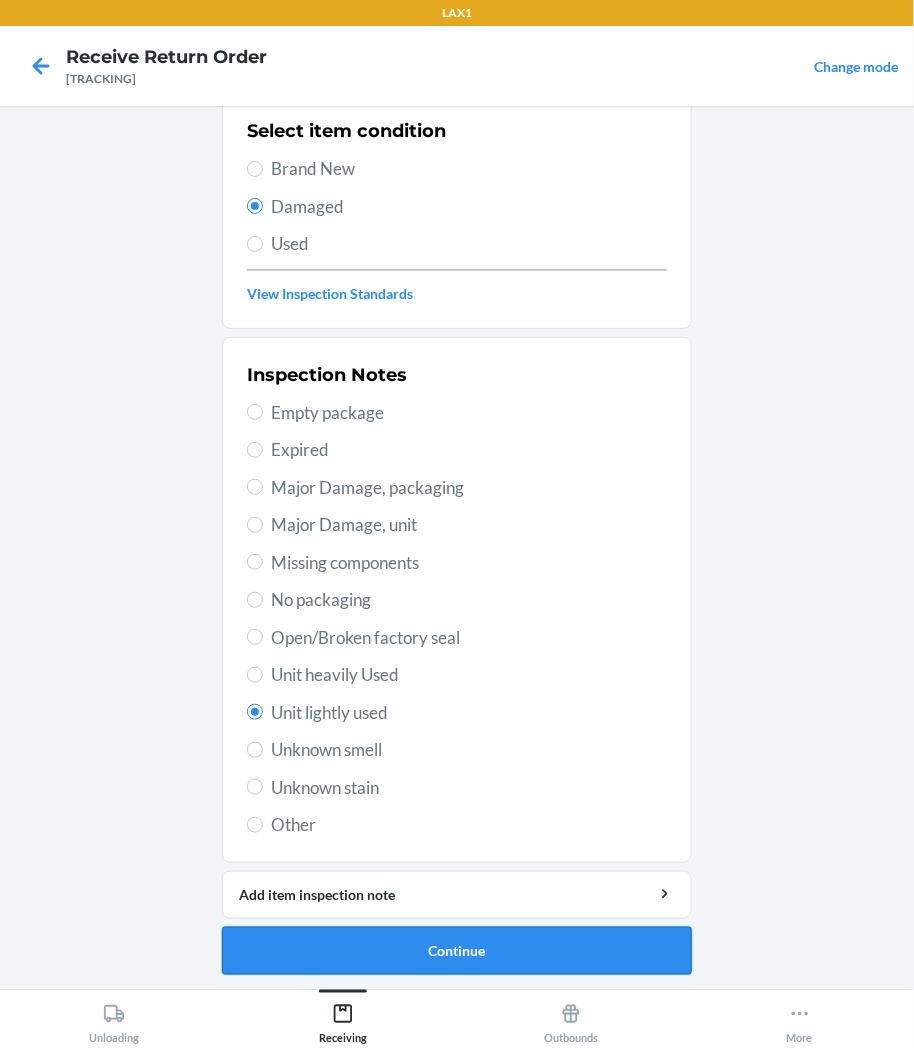 click on "Continue" at bounding box center (457, 951) 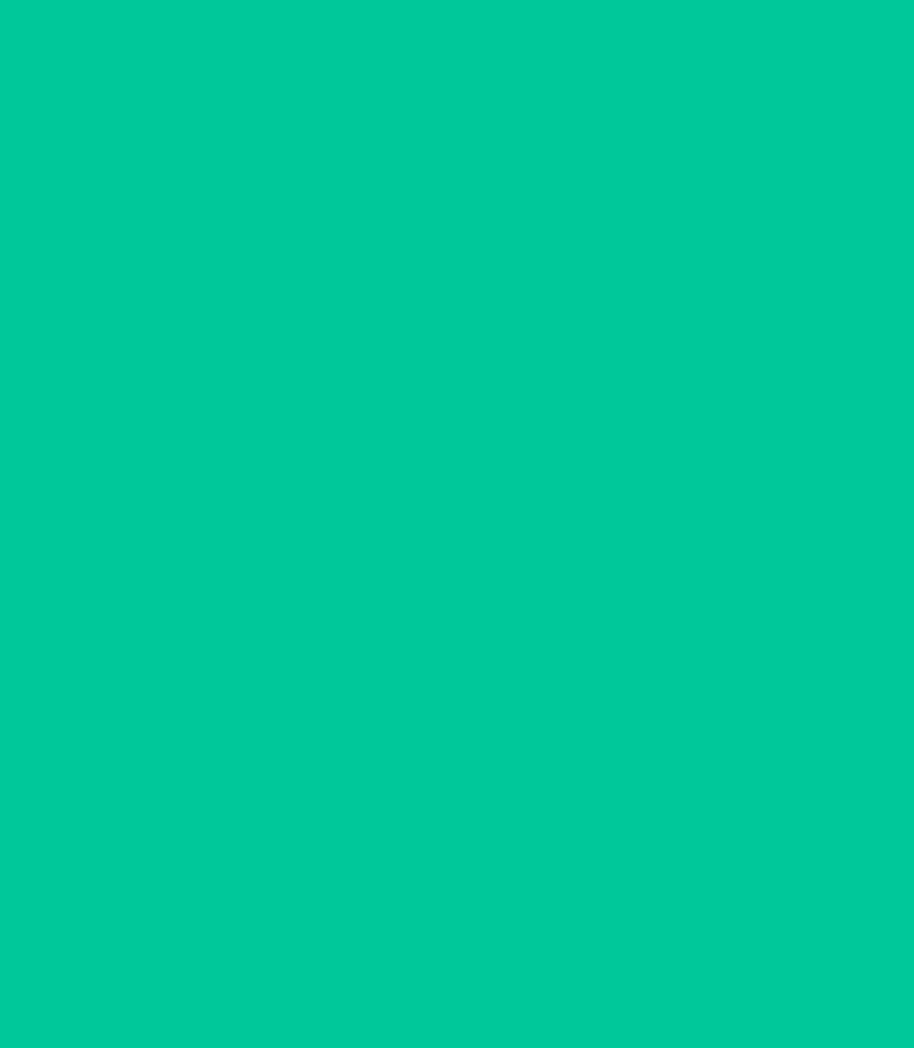 scroll, scrollTop: 0, scrollLeft: 0, axis: both 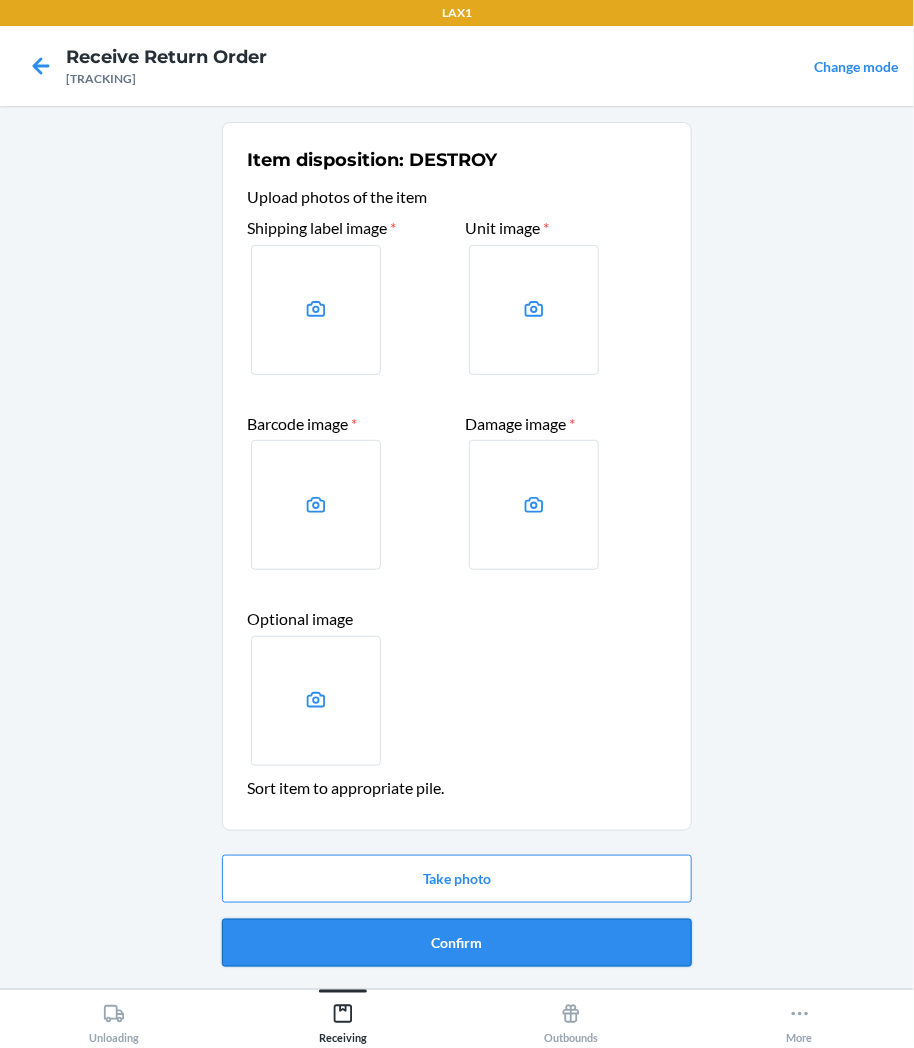 click on "Confirm" at bounding box center (457, 943) 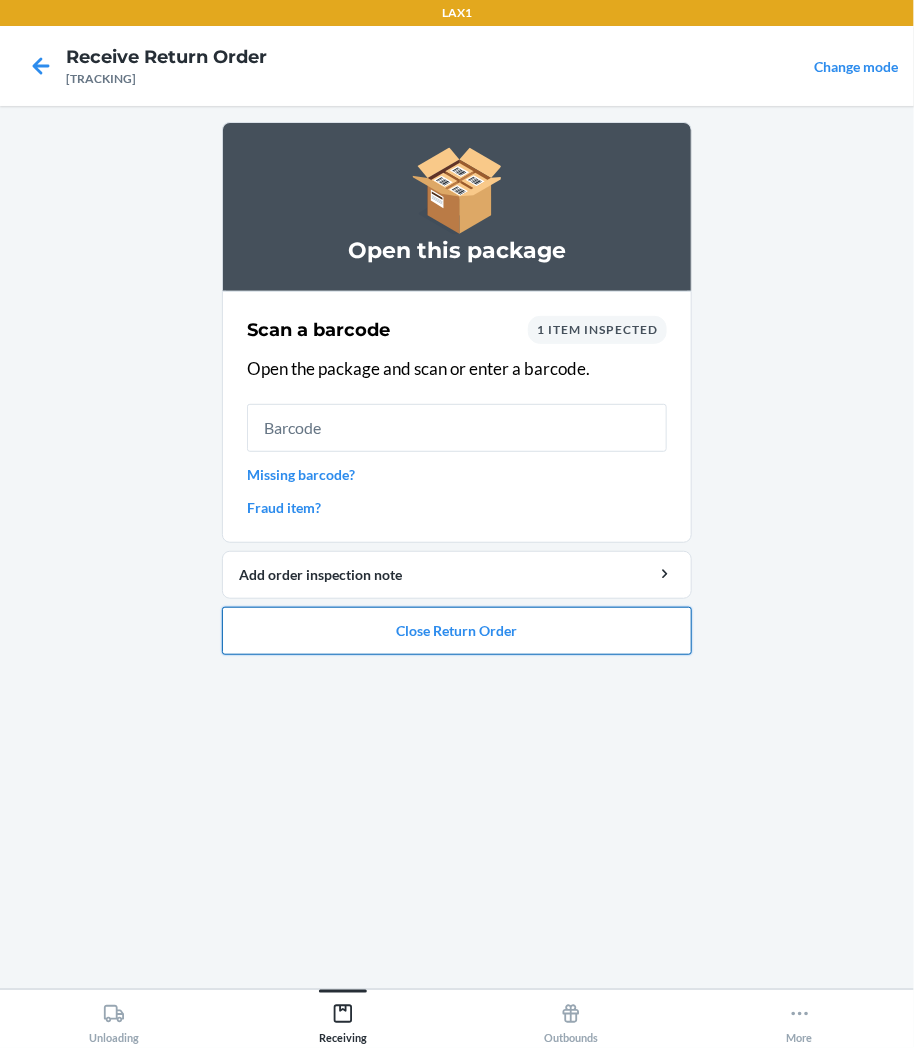 click on "Close Return Order" at bounding box center [457, 631] 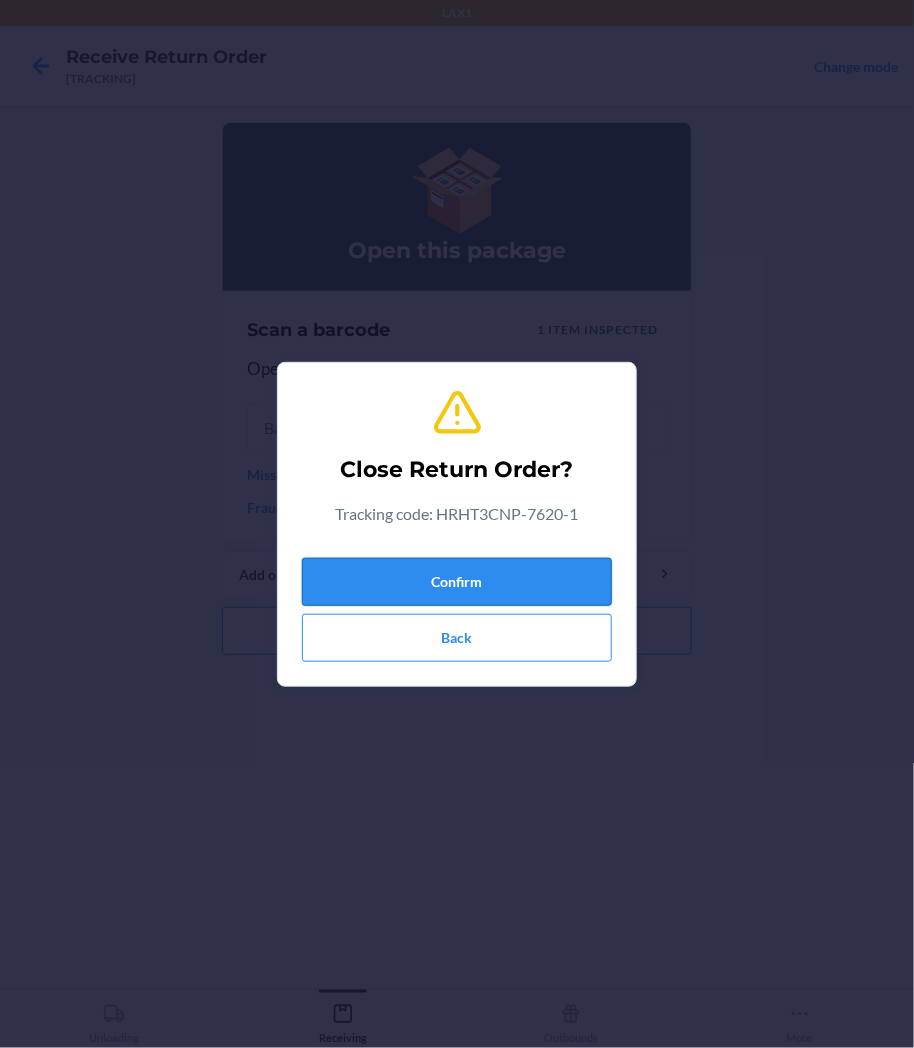 click on "Confirm" at bounding box center [457, 582] 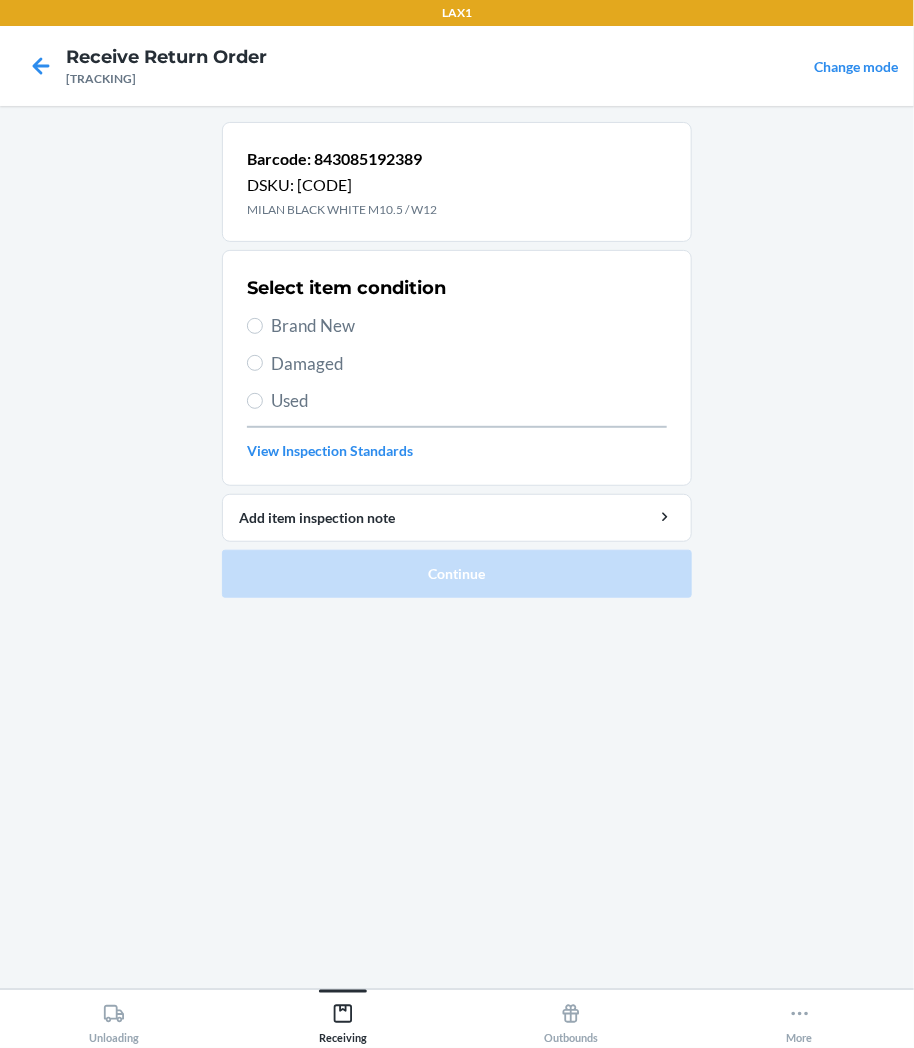 click on "Used" at bounding box center (469, 401) 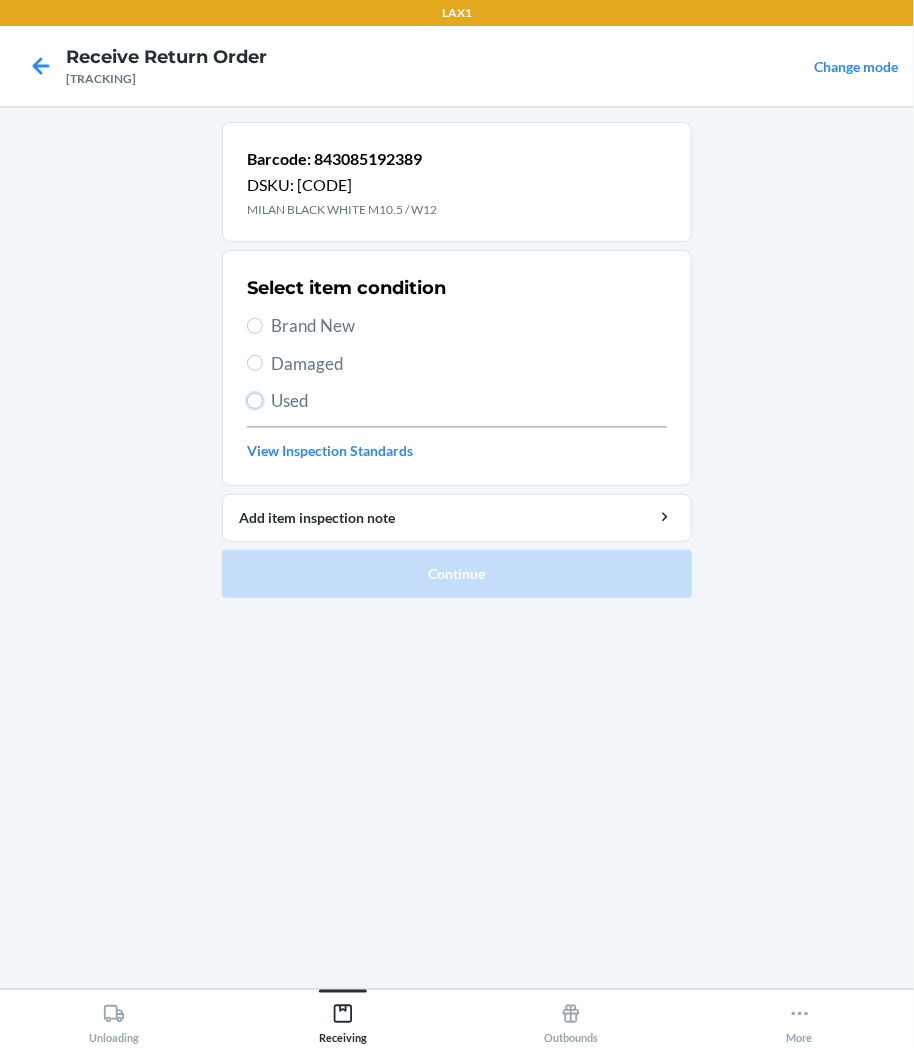 click on "Used" at bounding box center (255, 401) 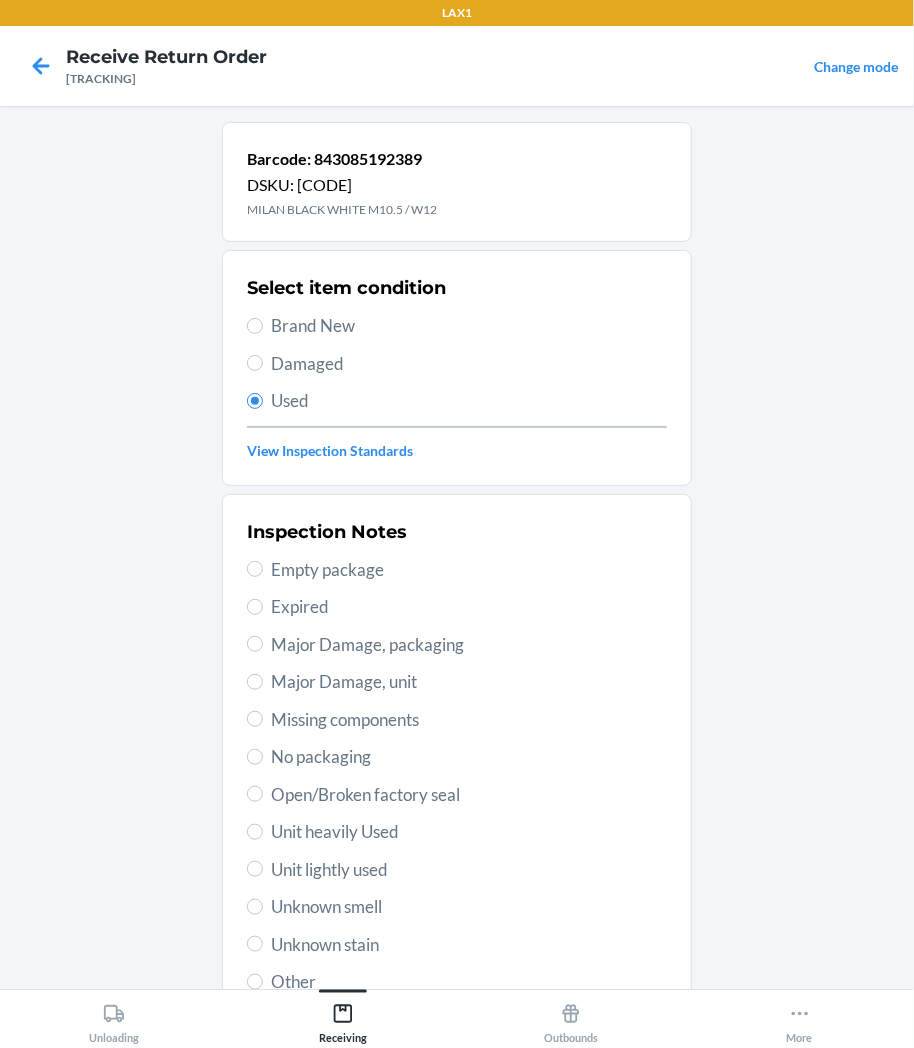 click on "Damaged" at bounding box center [469, 364] 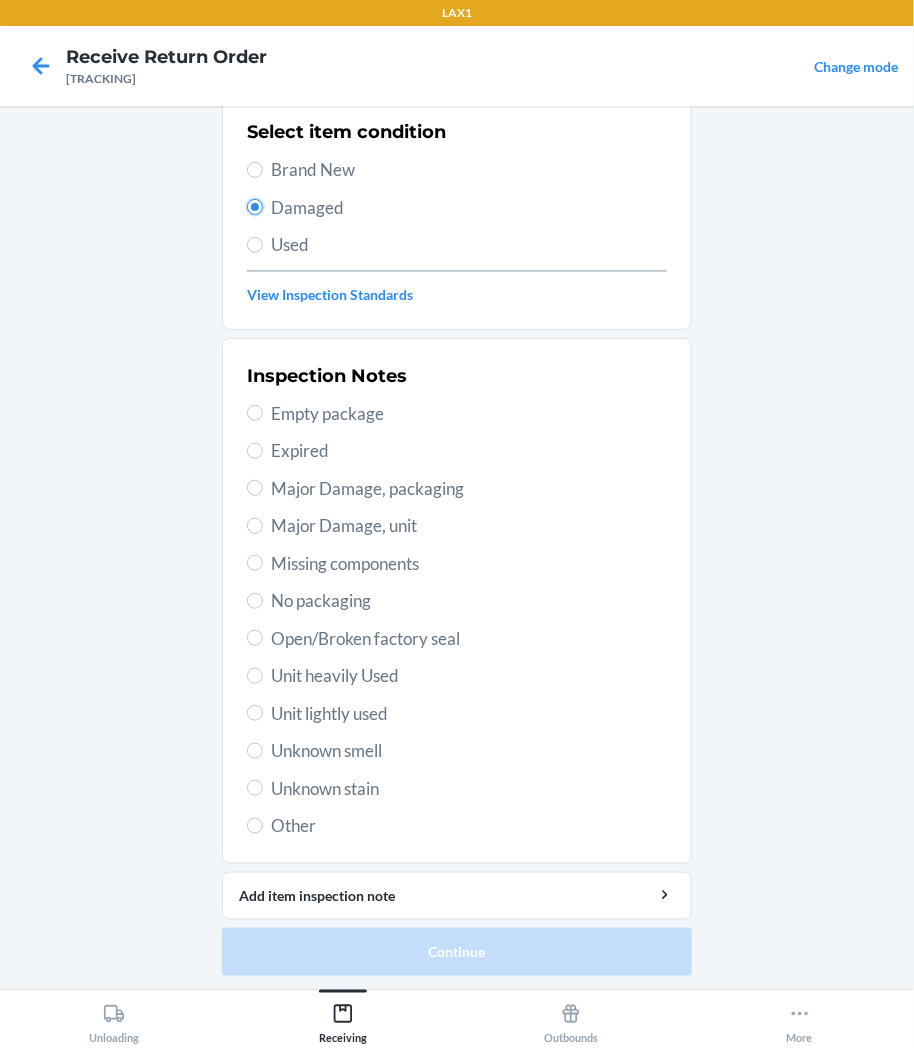 scroll, scrollTop: 157, scrollLeft: 0, axis: vertical 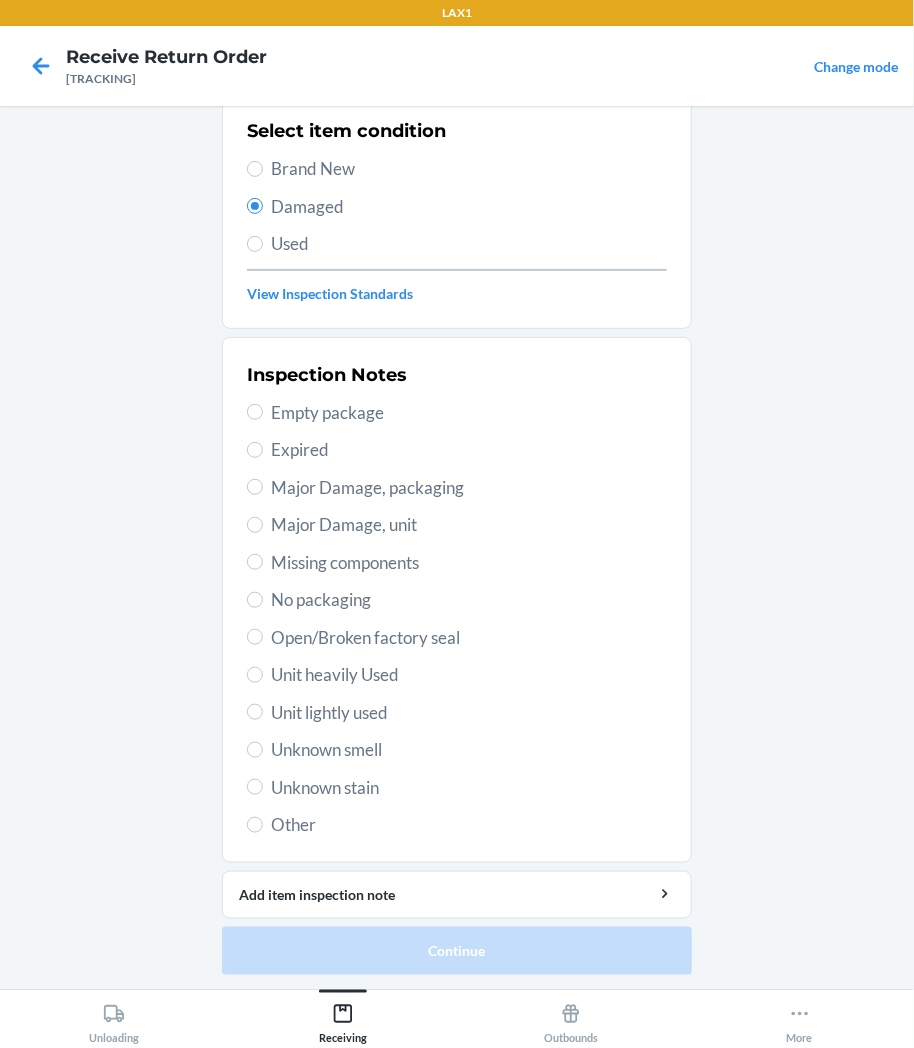 click on "Inspection Notes Empty package Expired Major Damage, packaging Major Damage, unit Missing components No packaging Open/Broken factory seal Unit heavily Used Unit lightly used Unknown smell Unknown stain Other" at bounding box center [457, 600] 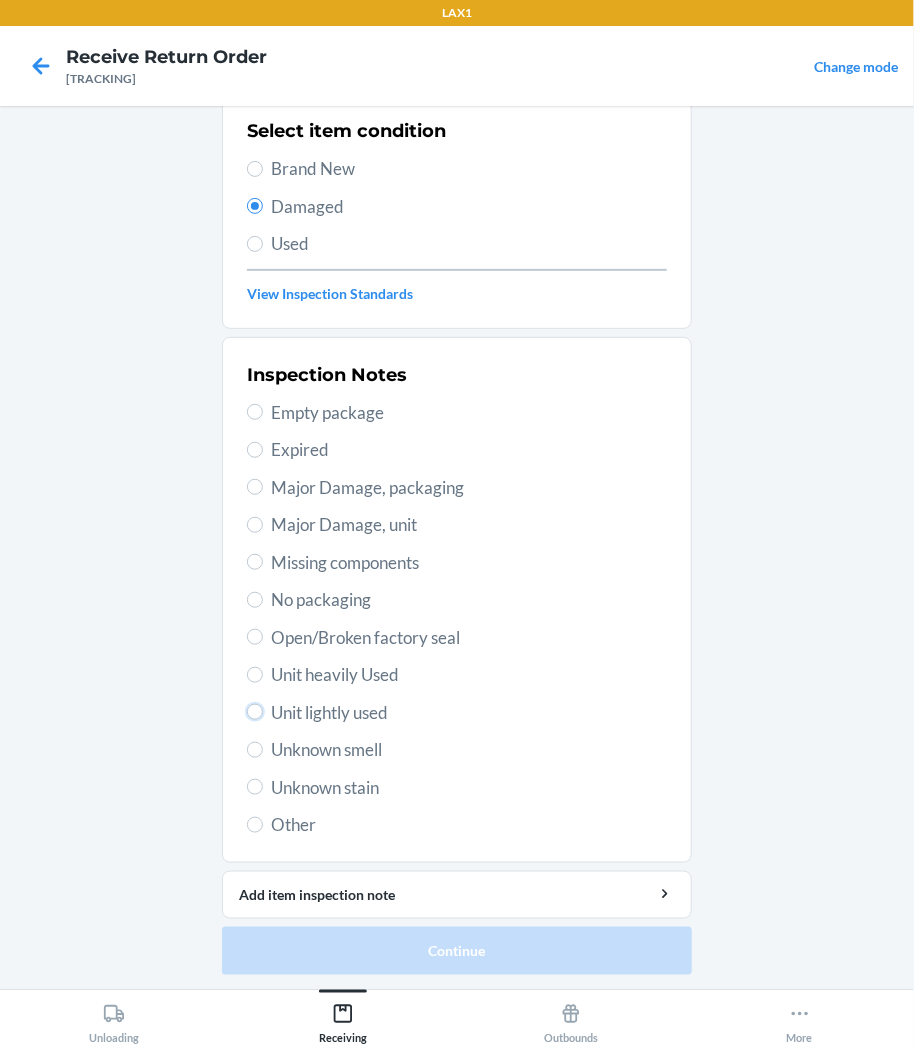 click on "Unit lightly used" at bounding box center (255, 712) 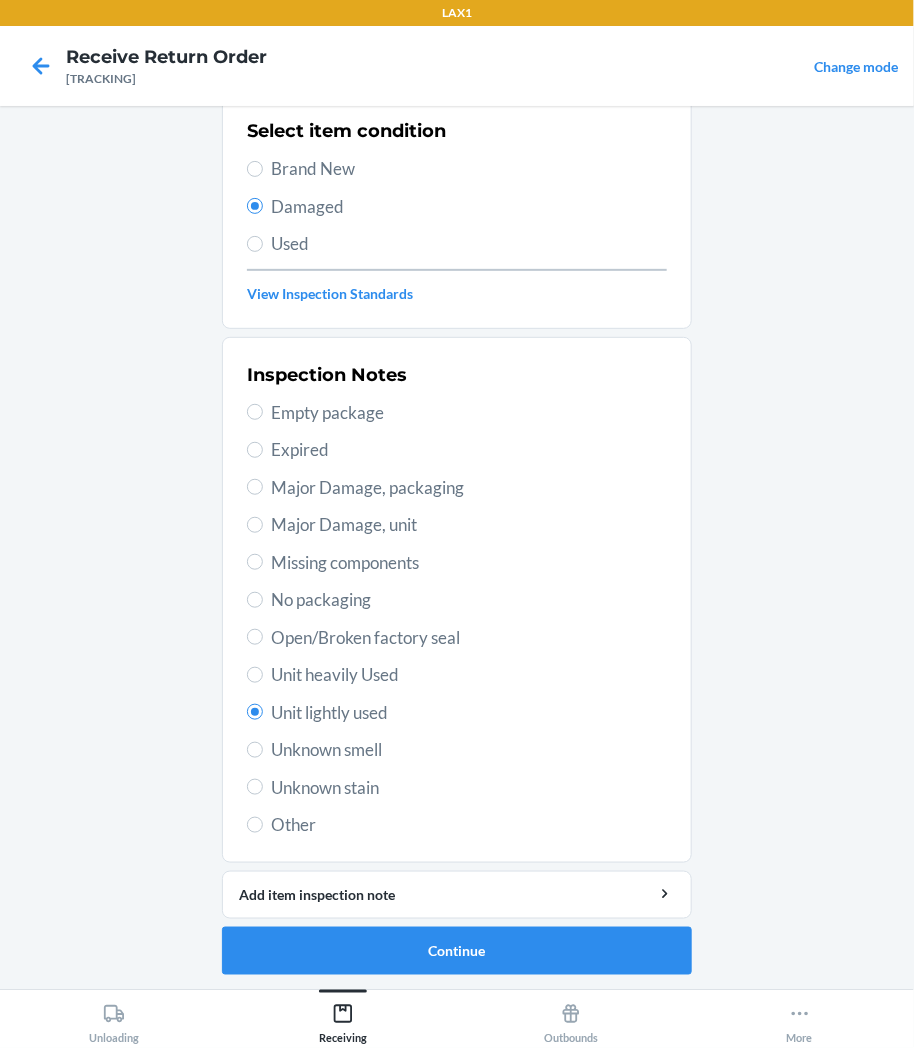 click on "Unit heavily Used" at bounding box center (469, 675) 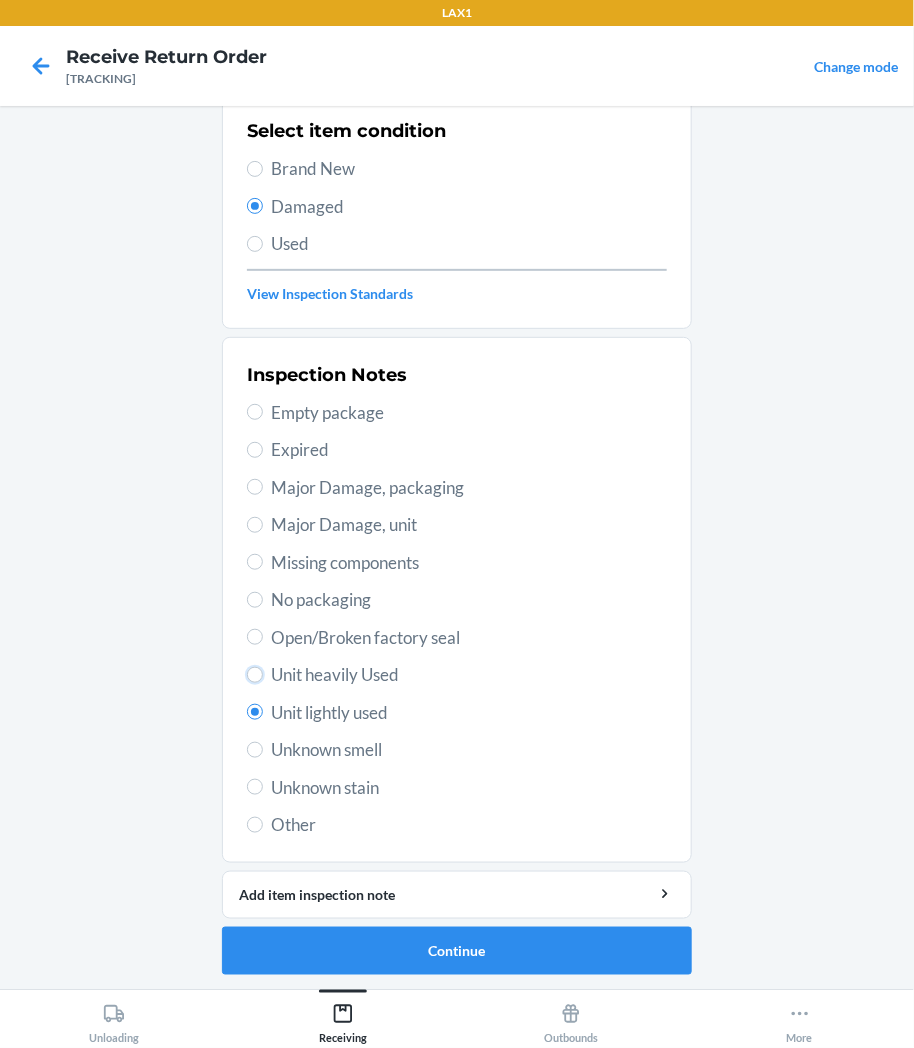 click on "Unit heavily Used" at bounding box center [255, 675] 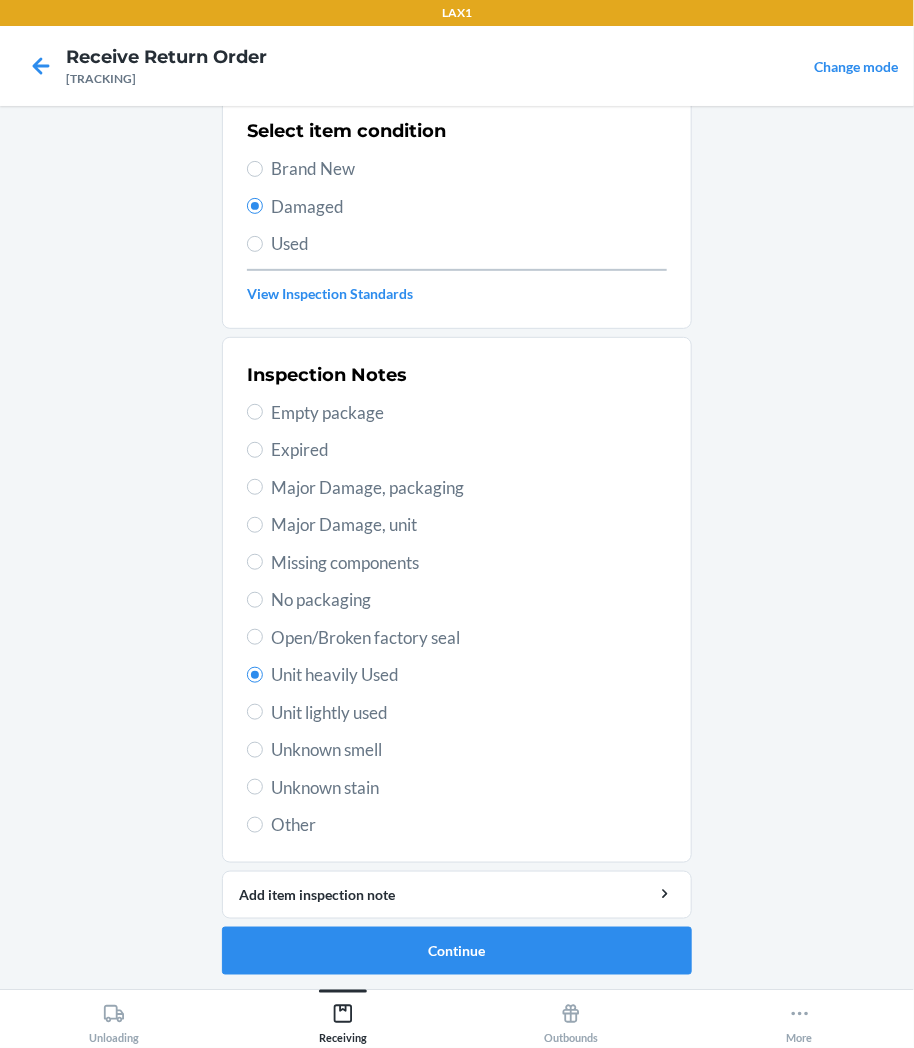 click on "Unit lightly used" at bounding box center (469, 713) 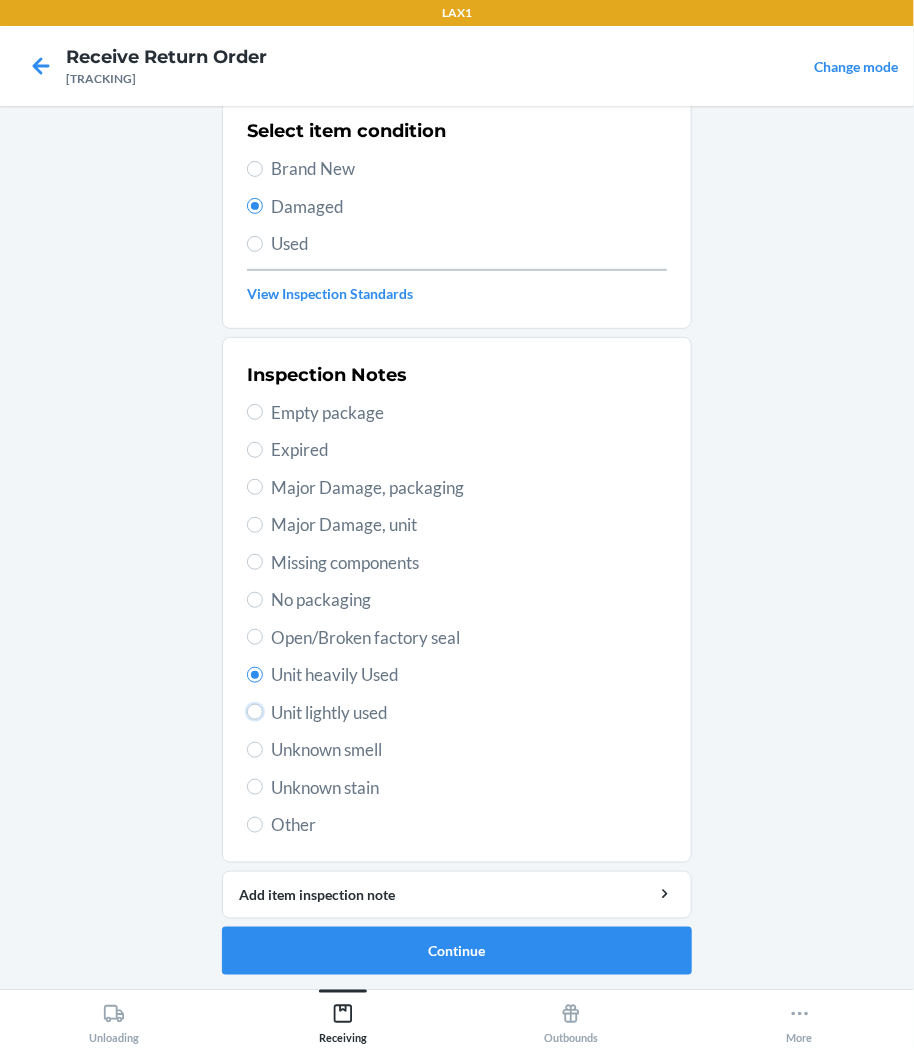 click on "Unit lightly used" at bounding box center [255, 712] 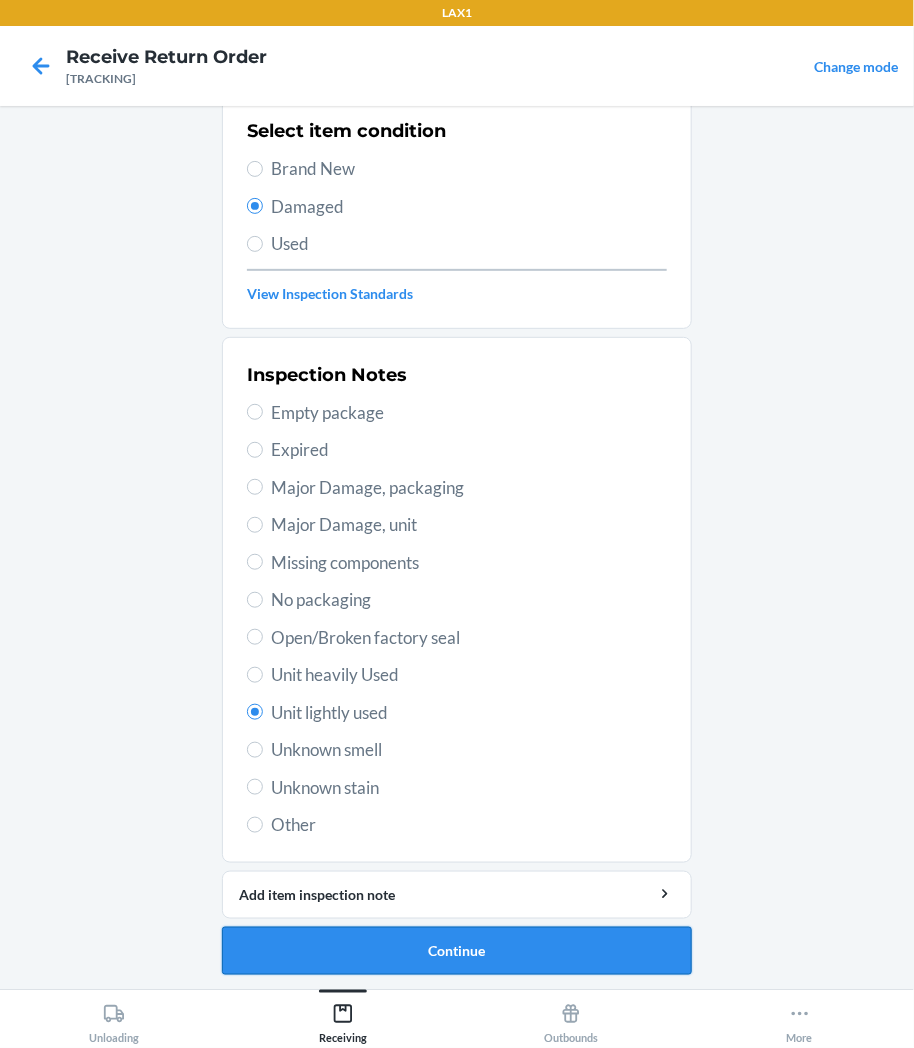 click on "Continue" at bounding box center [457, 951] 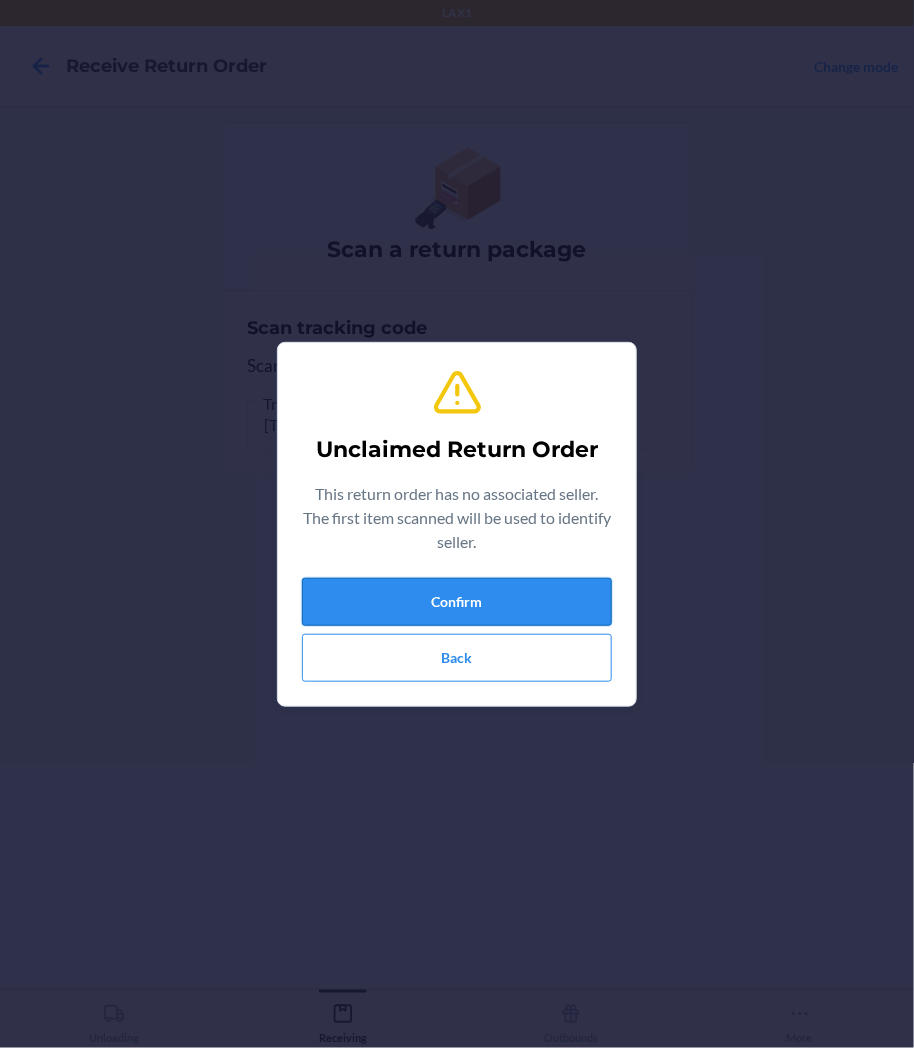 click on "Confirm" at bounding box center [457, 602] 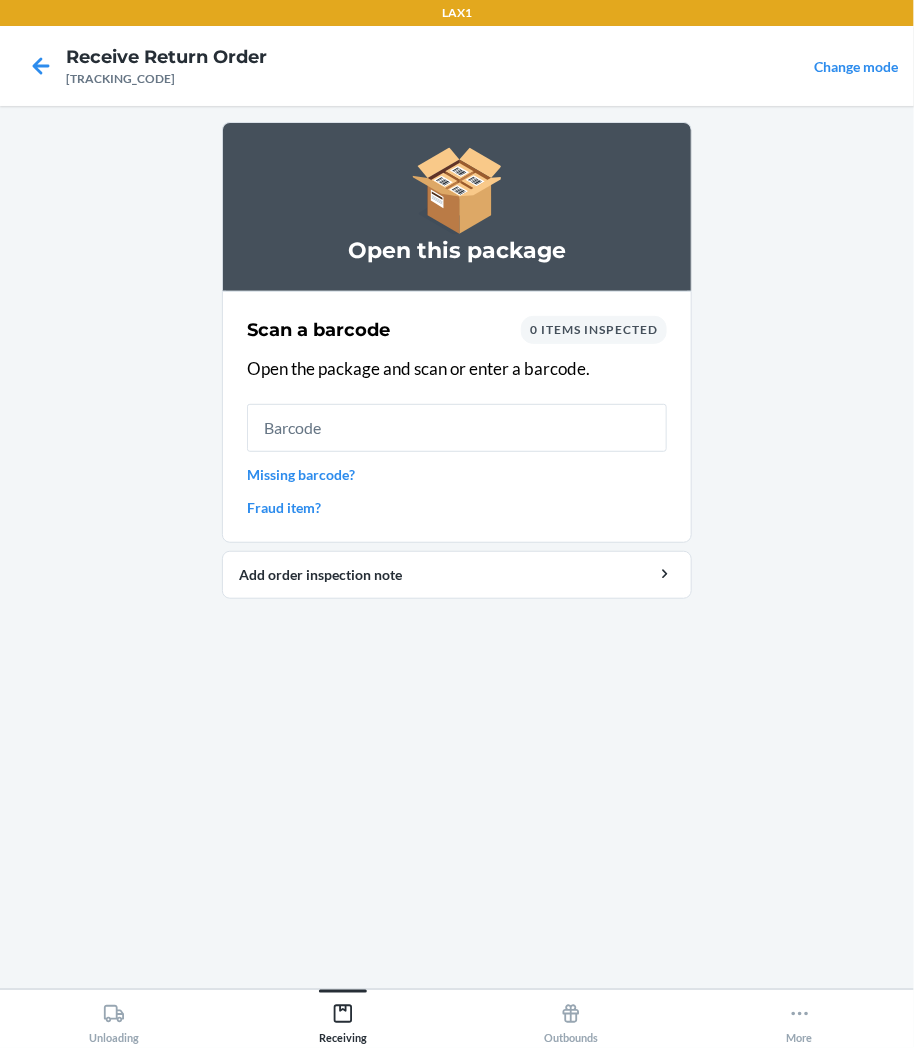 click at bounding box center (457, 428) 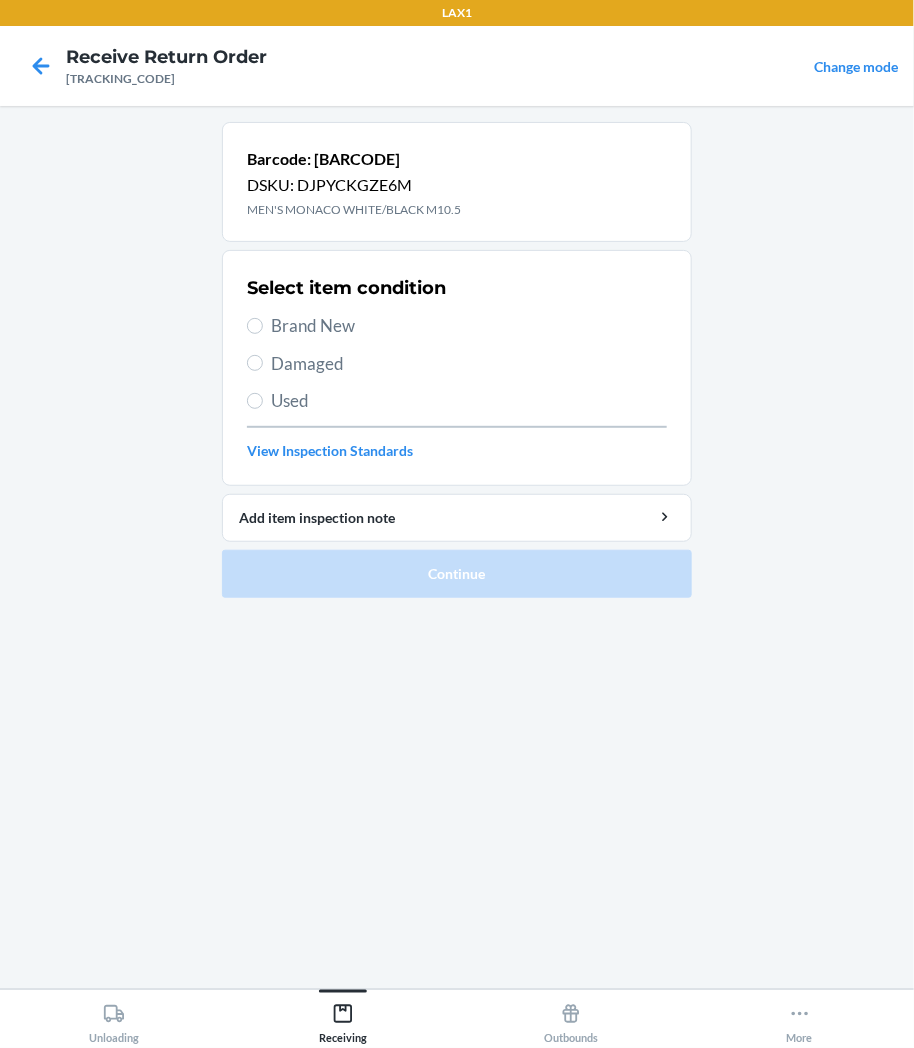 click on "Damaged" at bounding box center [469, 364] 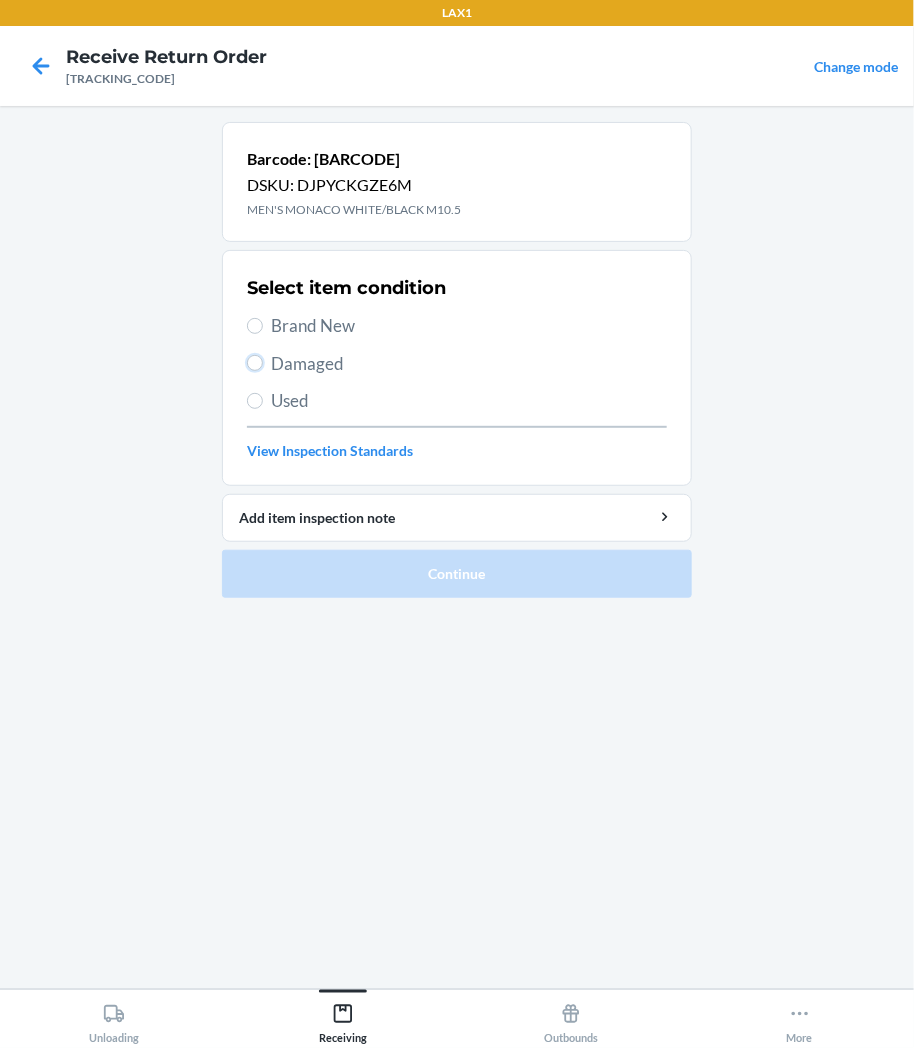 click on "Damaged" at bounding box center (255, 363) 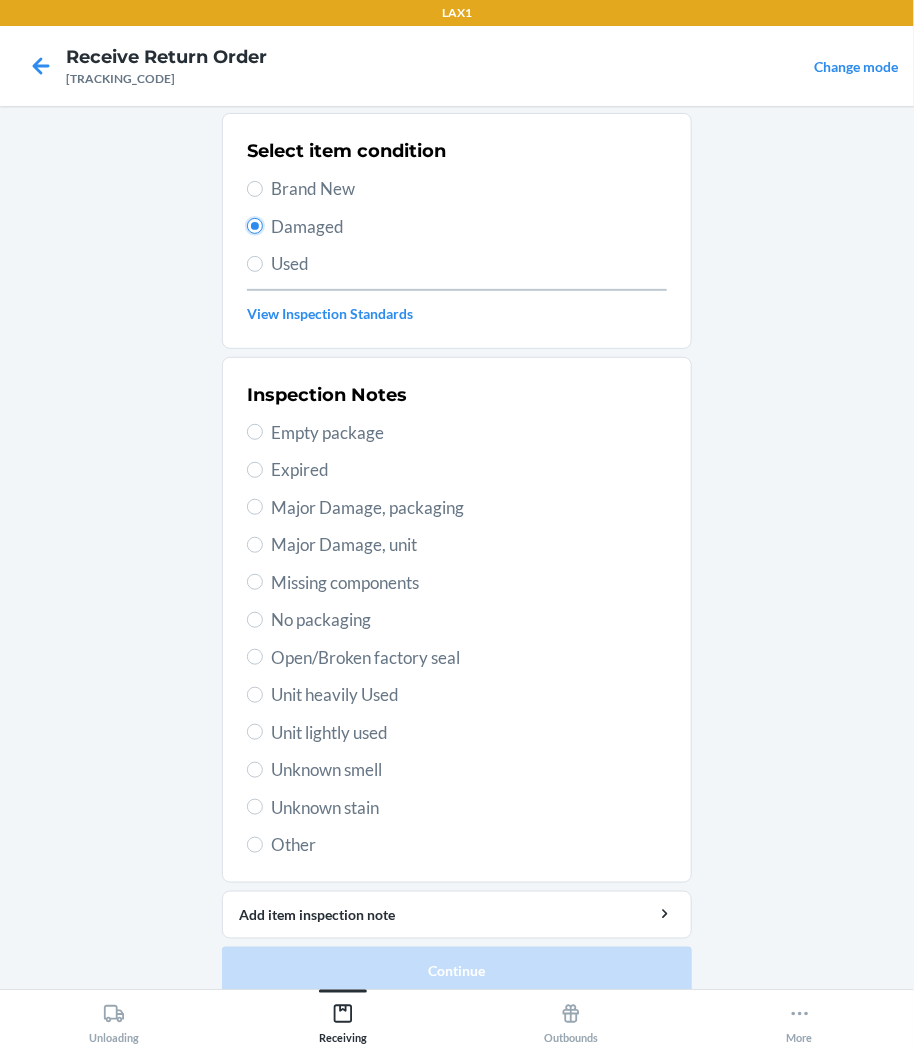 scroll, scrollTop: 157, scrollLeft: 0, axis: vertical 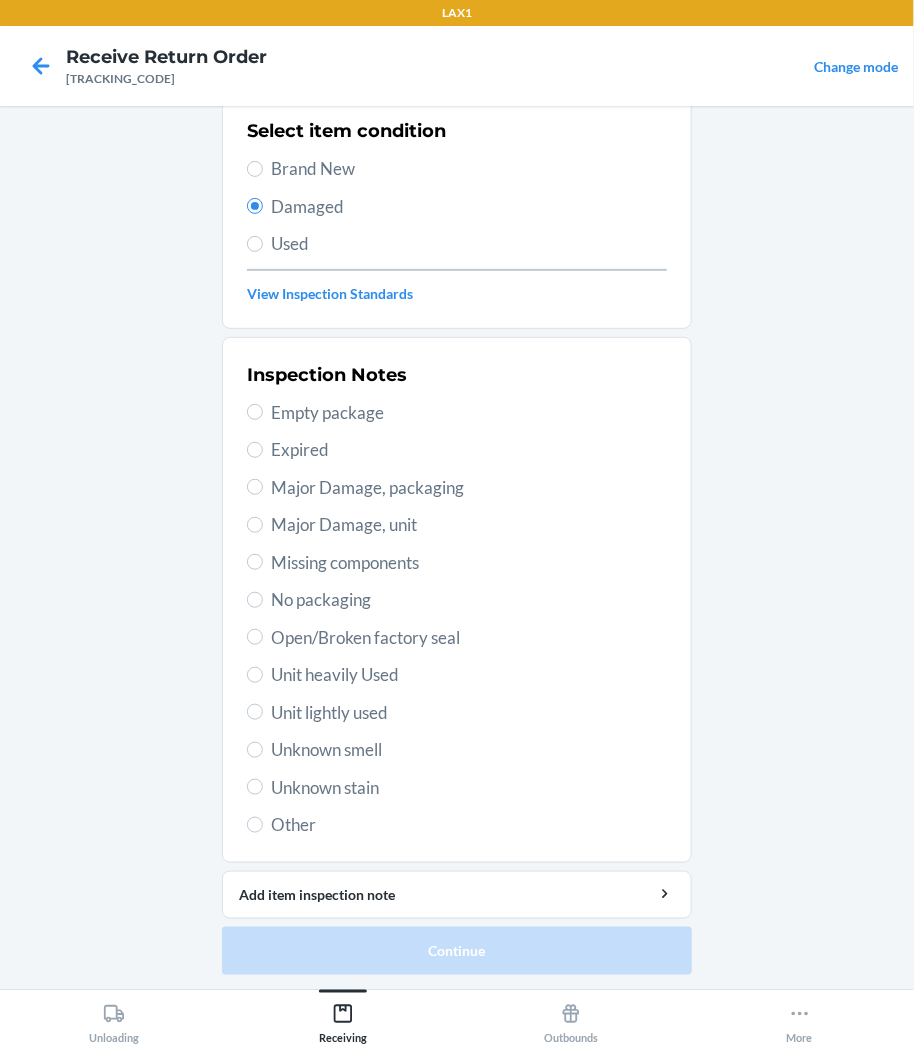 click on "Unit lightly used" at bounding box center (469, 713) 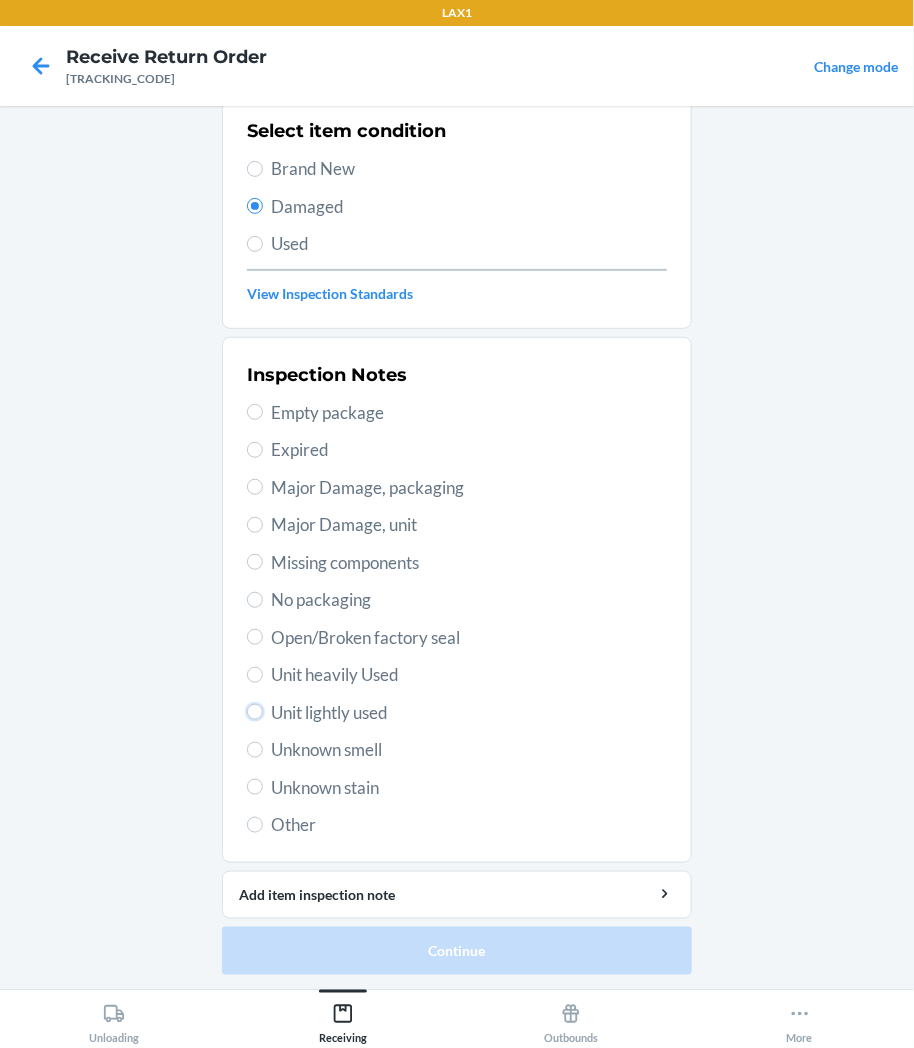 click on "Unit lightly used" at bounding box center (255, 712) 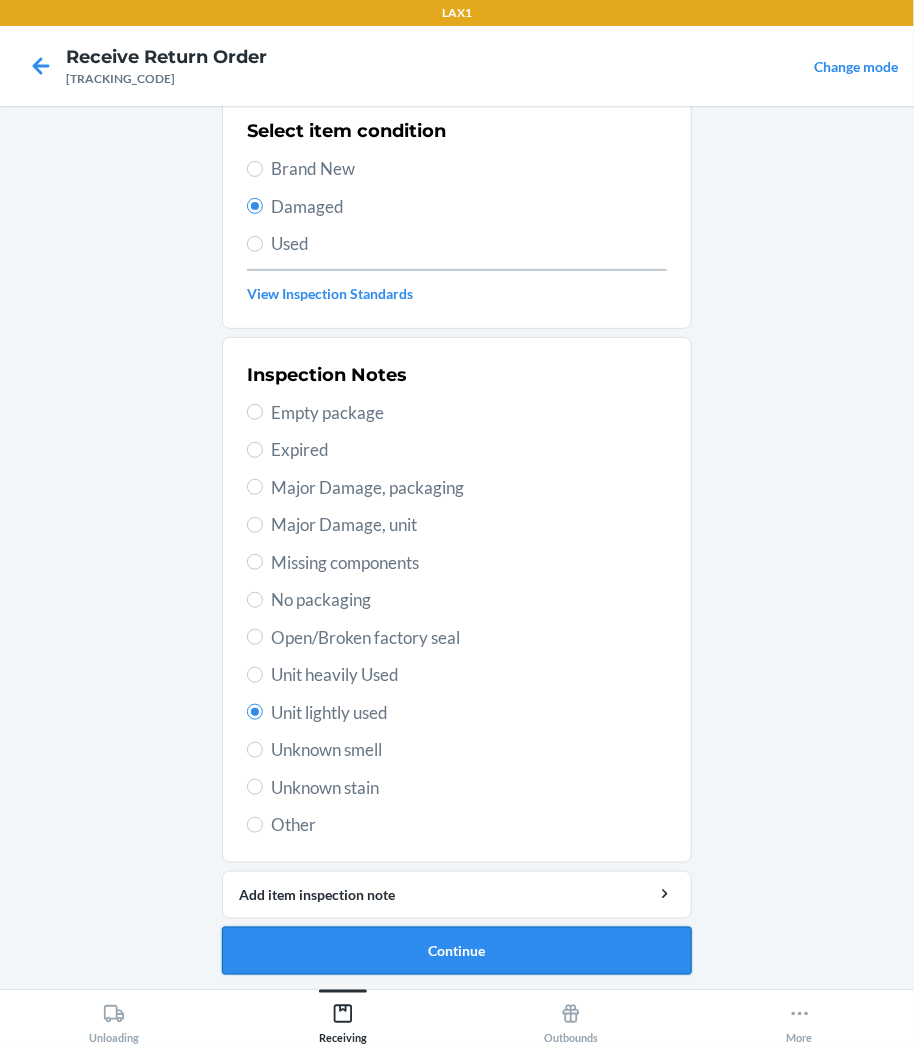 click on "Continue" at bounding box center (457, 951) 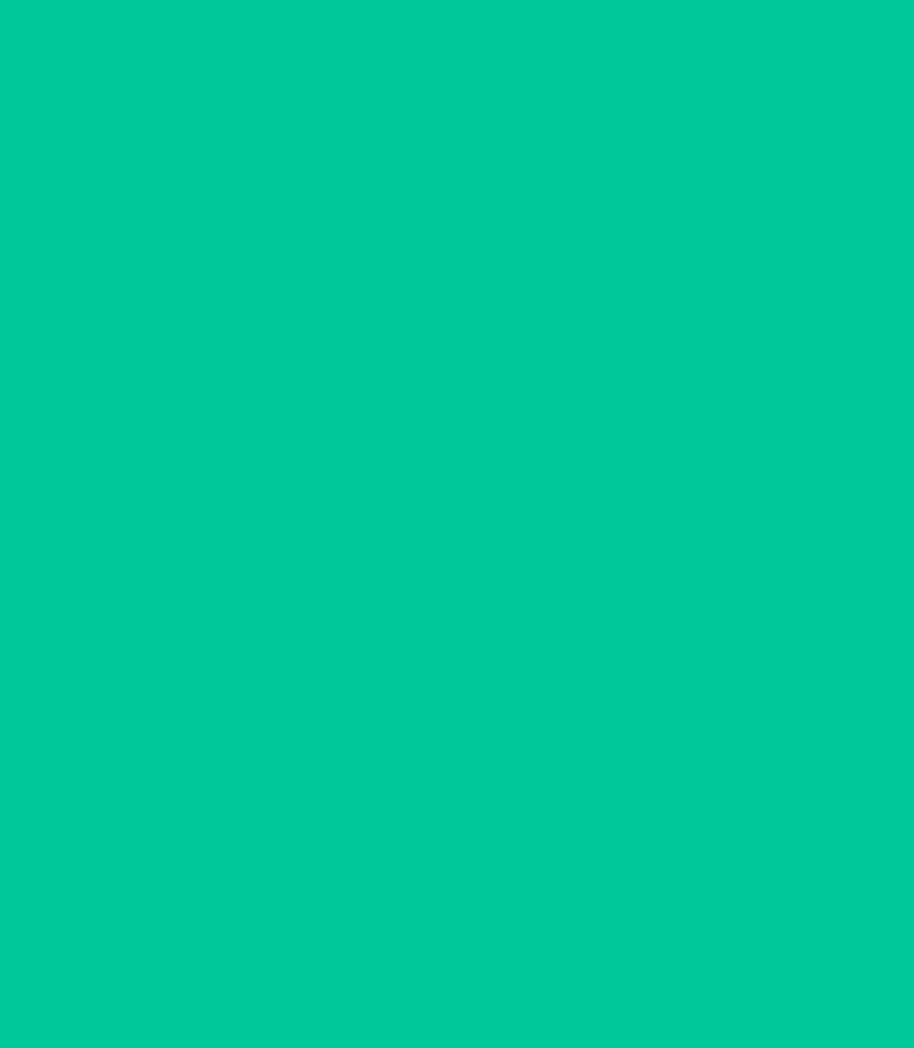scroll, scrollTop: 0, scrollLeft: 0, axis: both 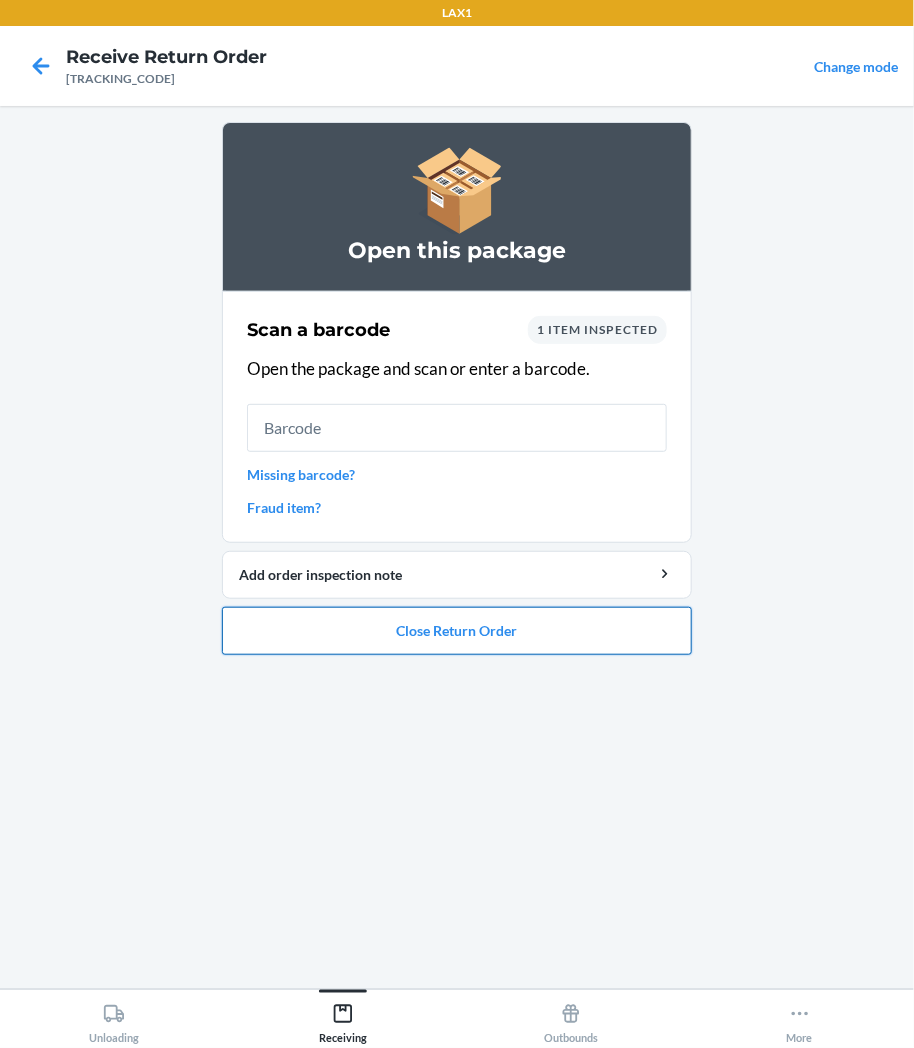 click on "Close Return Order" at bounding box center (457, 631) 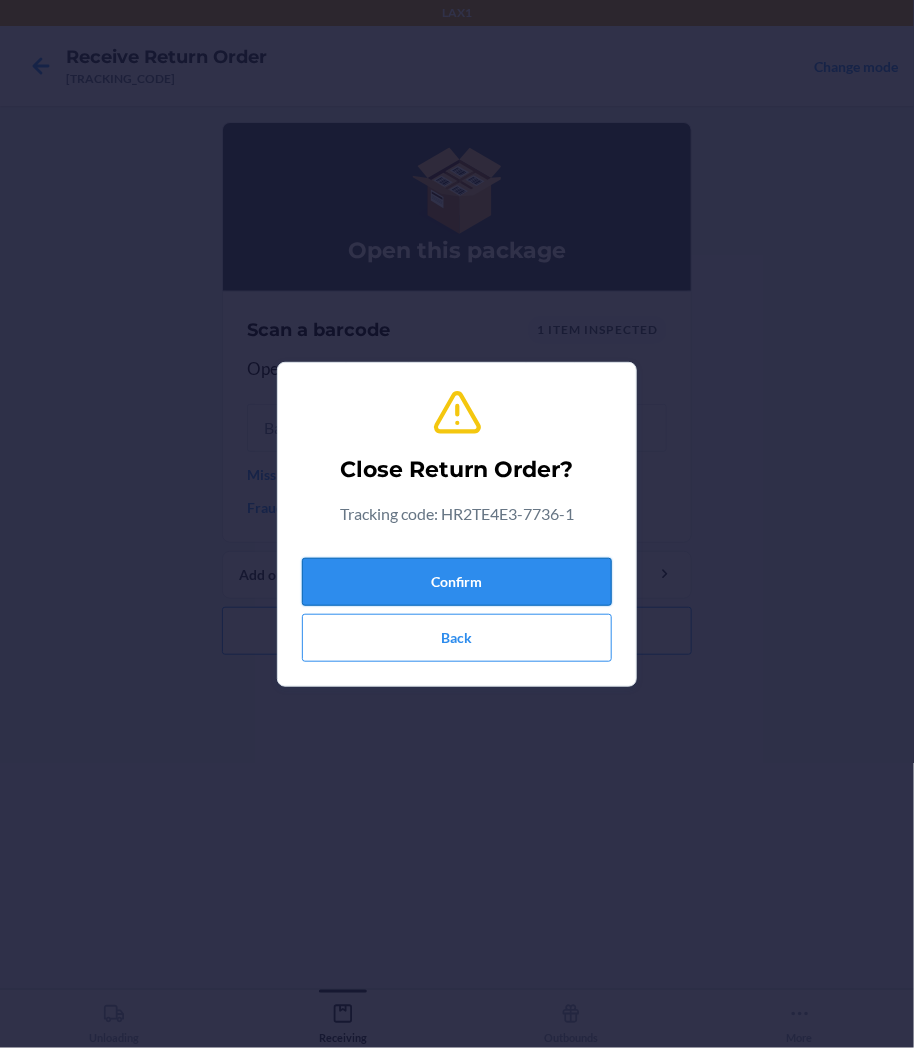 click on "Confirm" at bounding box center [457, 582] 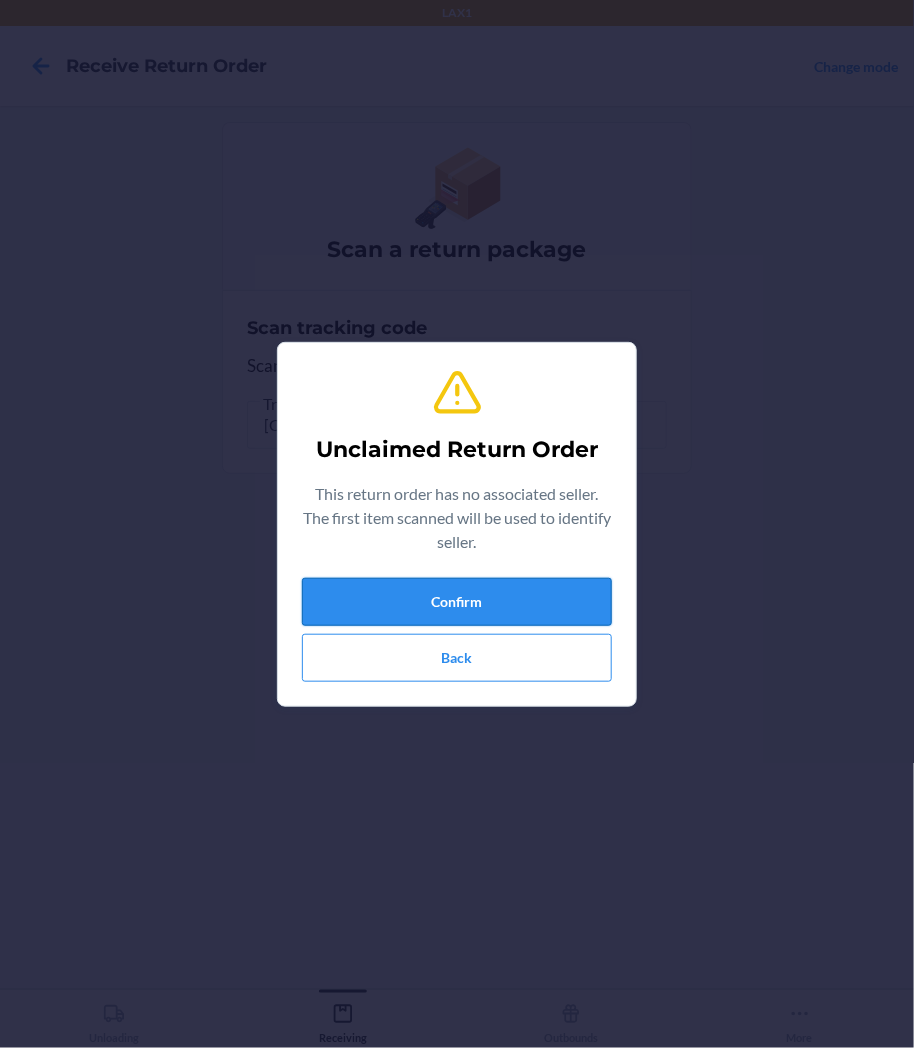 click on "Confirm" at bounding box center (457, 602) 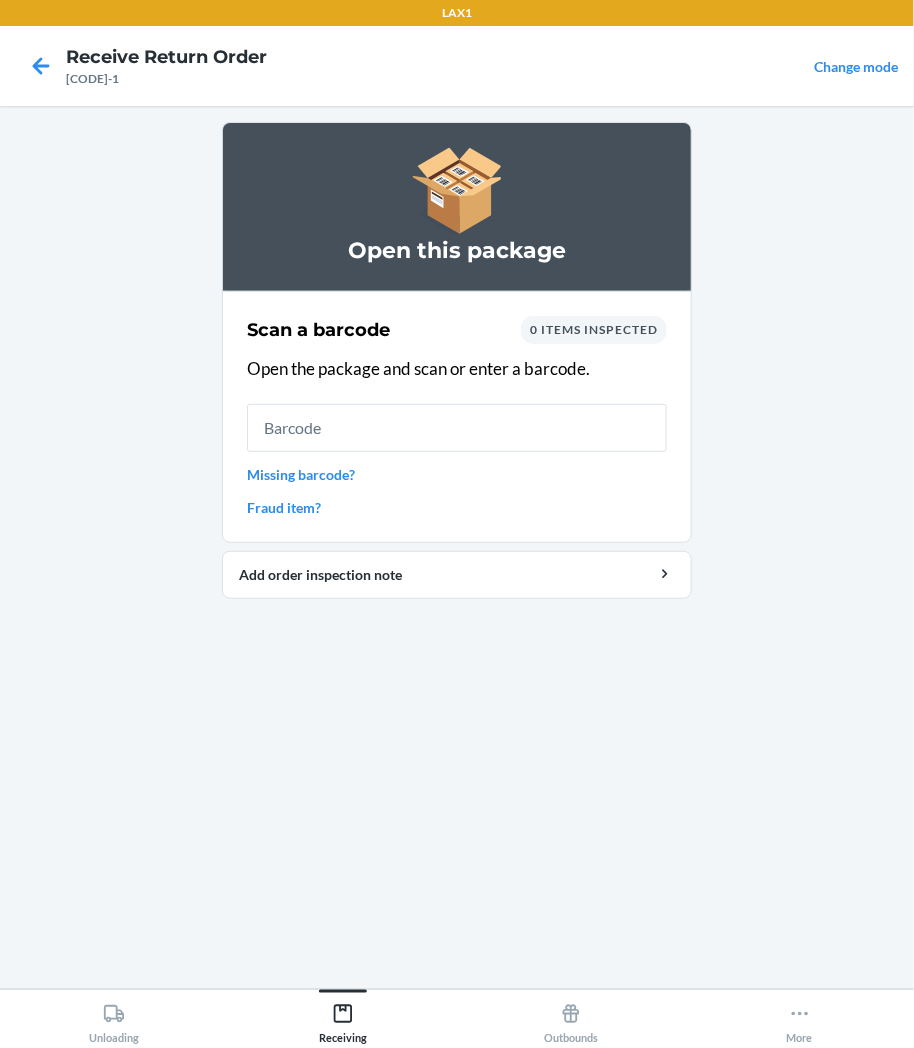 click at bounding box center (457, 428) 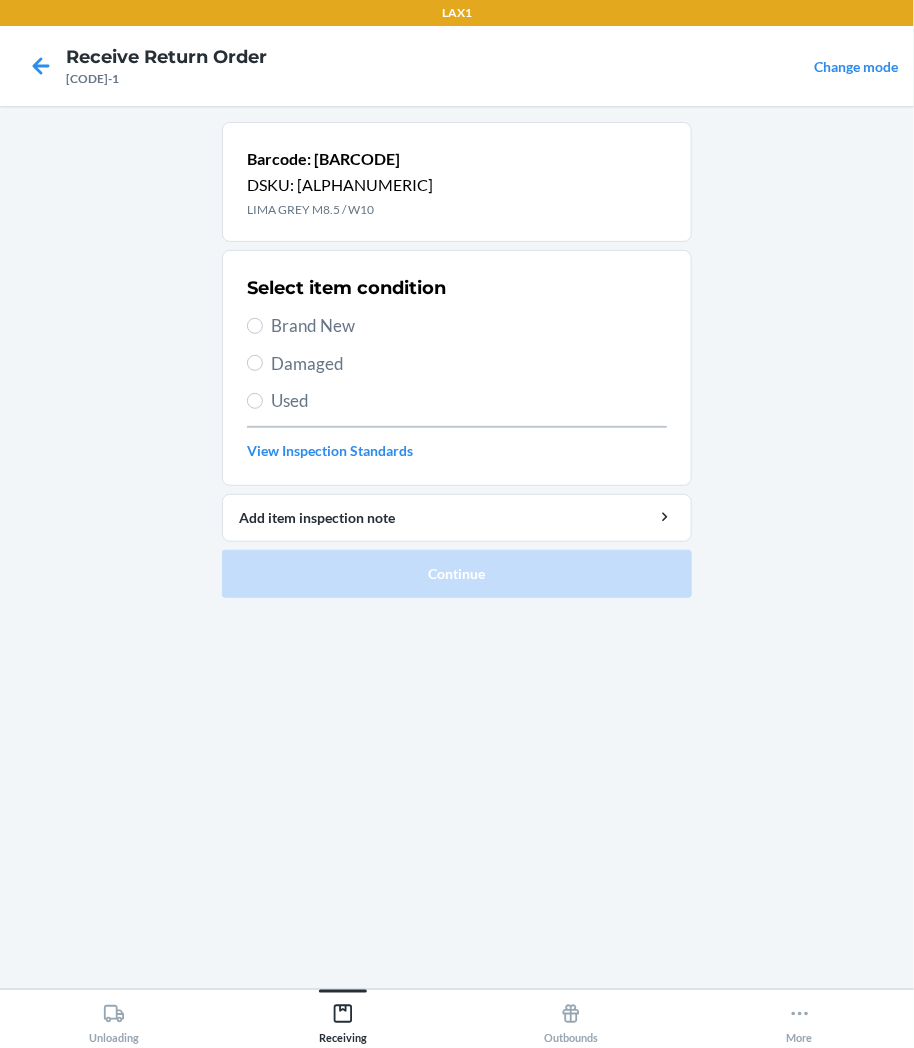 click on "Damaged" at bounding box center [469, 364] 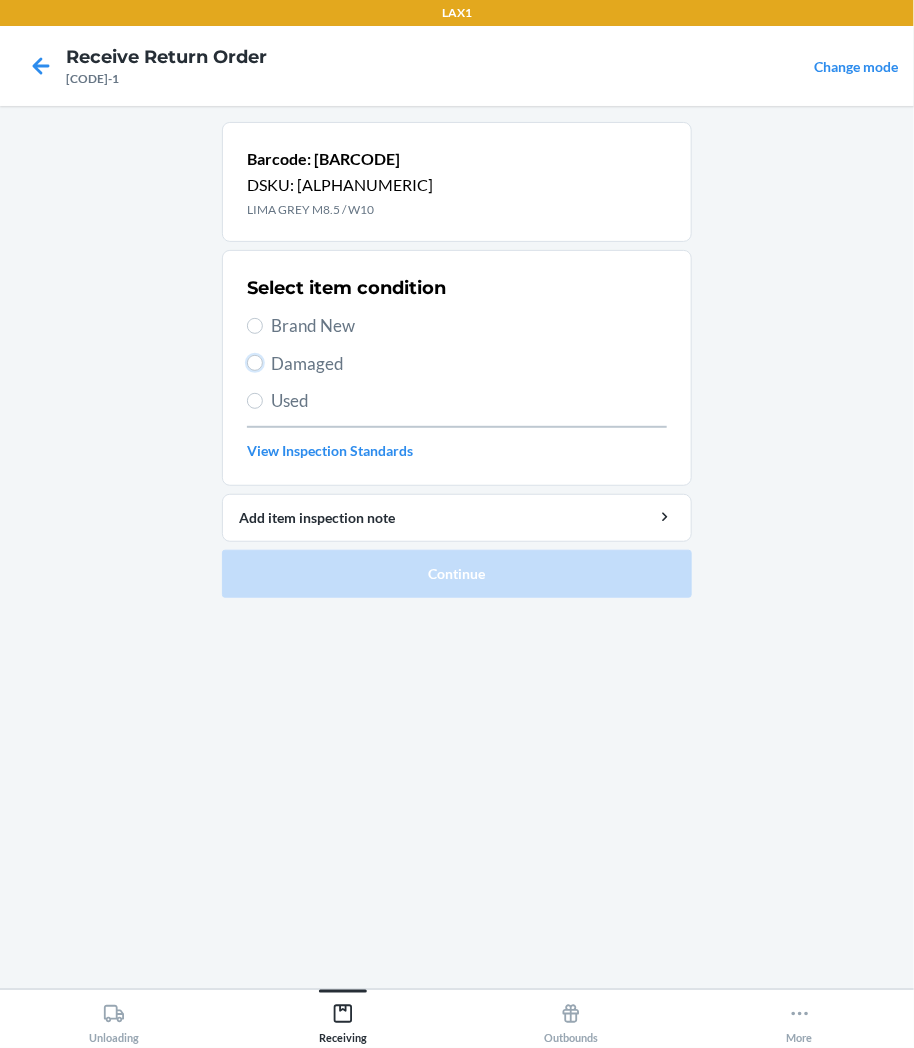 click on "Damaged" at bounding box center [255, 363] 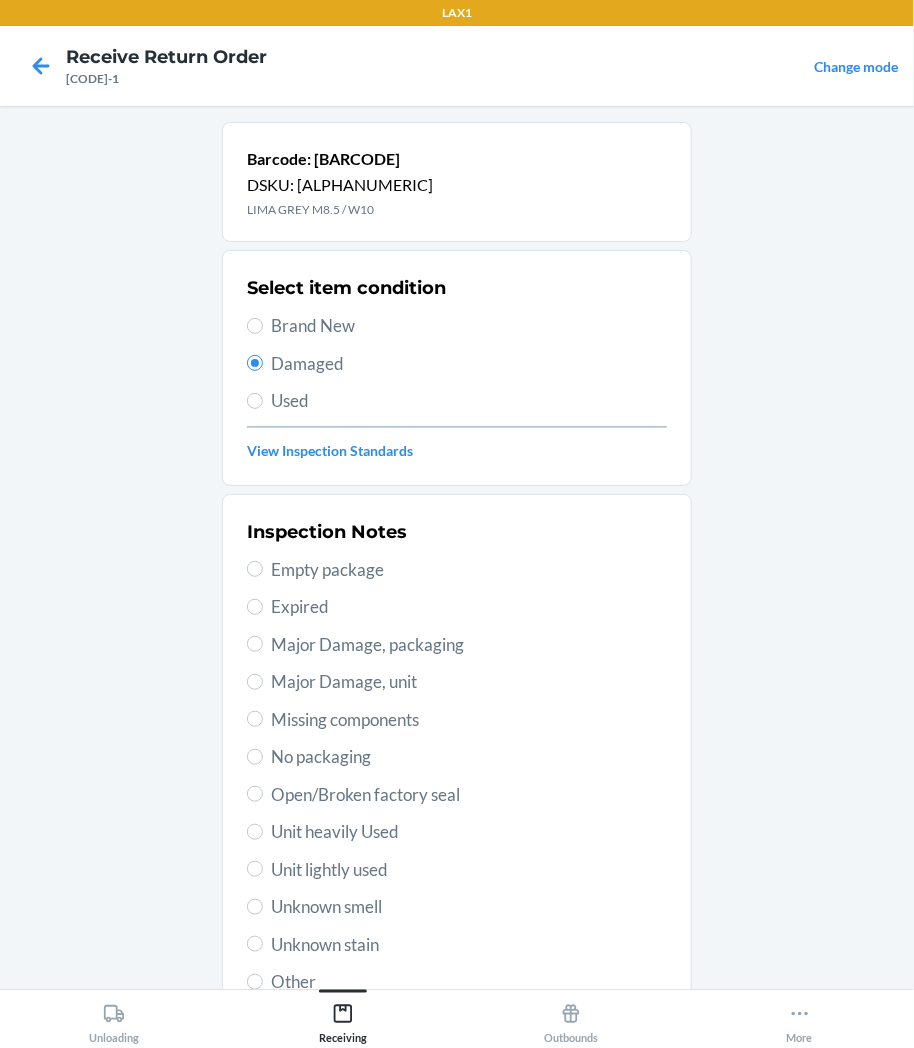 click on "Brand New" at bounding box center [469, 326] 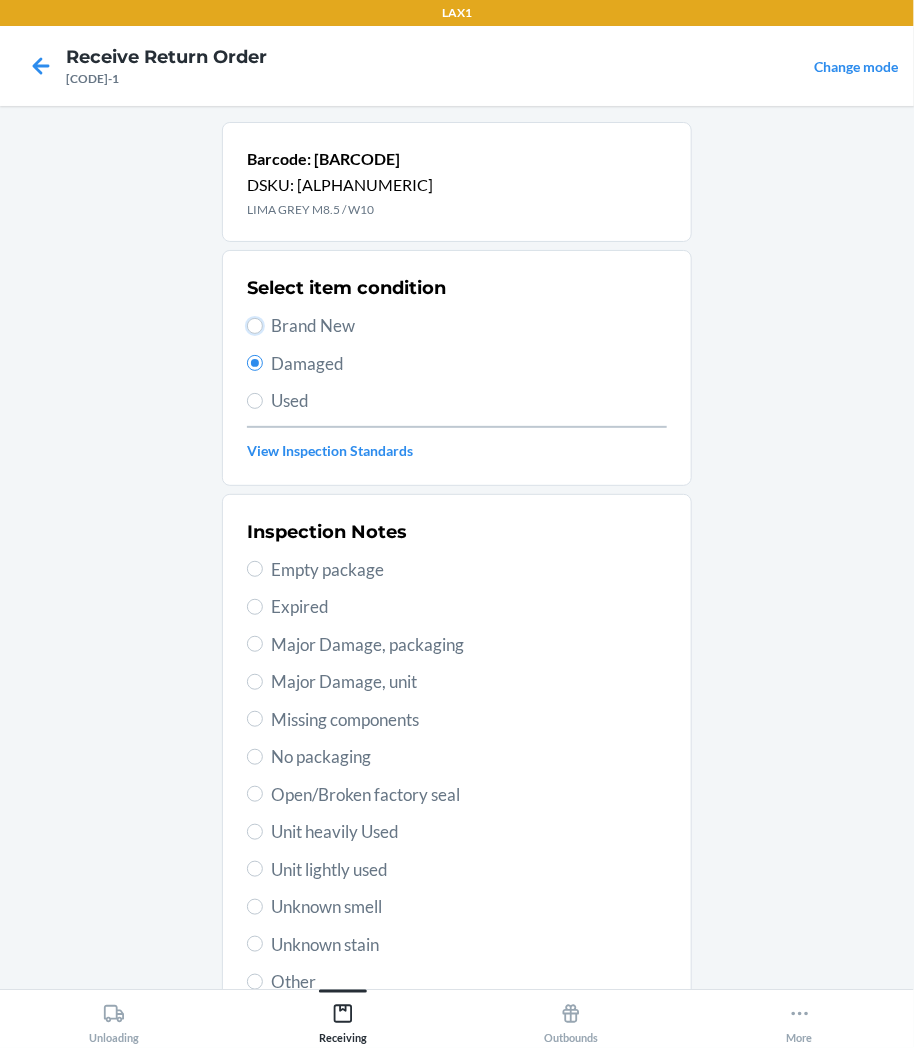 click on "Brand New" at bounding box center (255, 326) 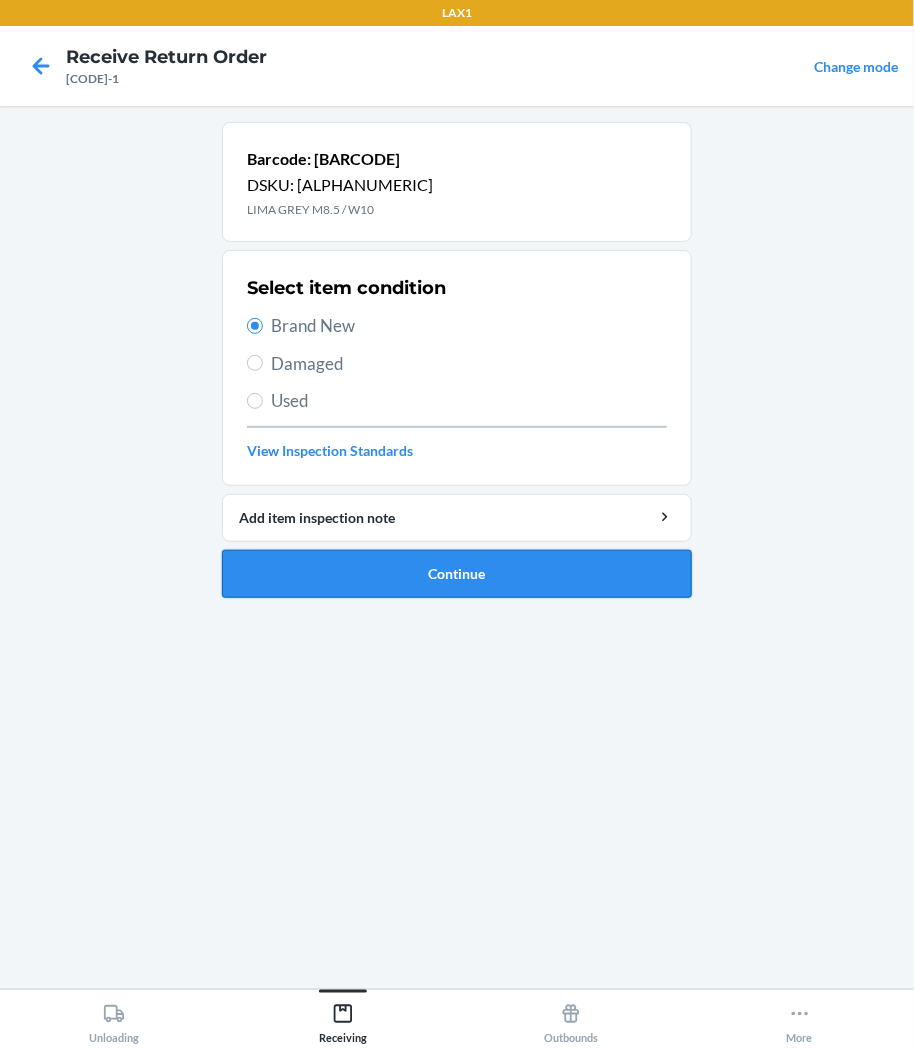 click on "Continue" at bounding box center (457, 574) 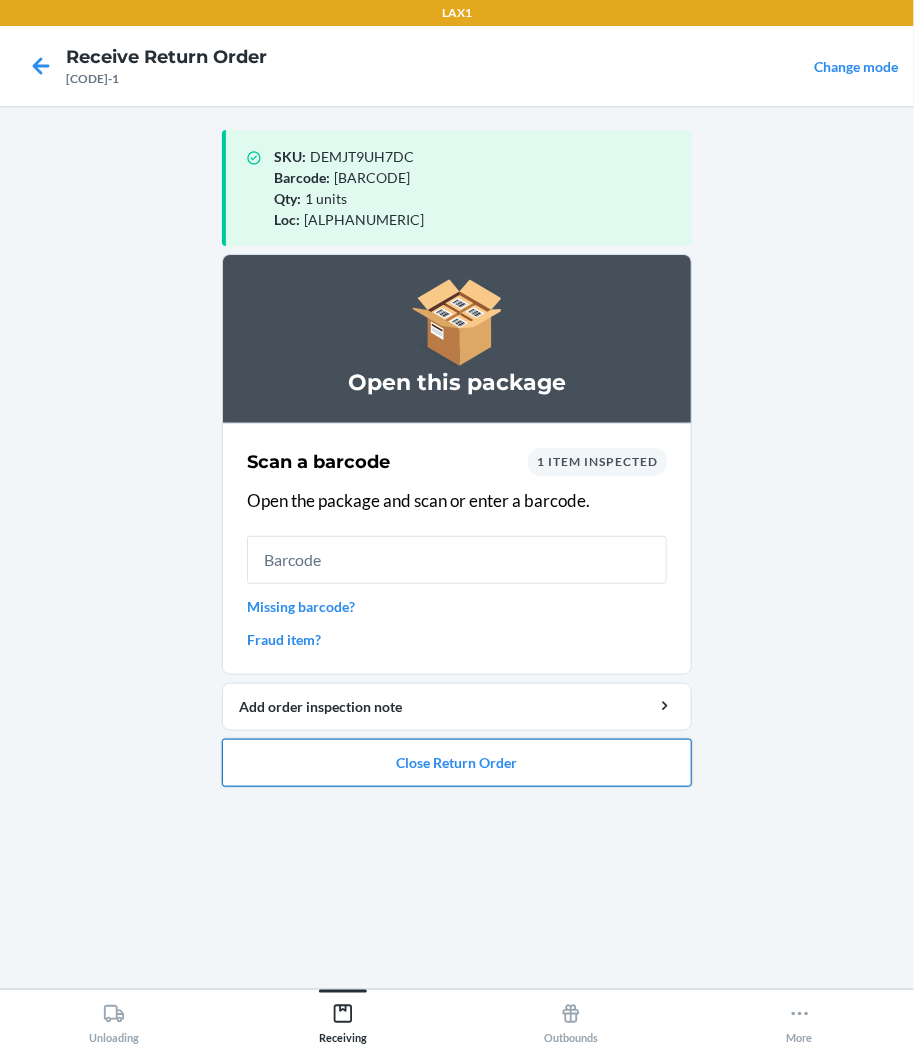 click on "Close Return Order" at bounding box center (457, 763) 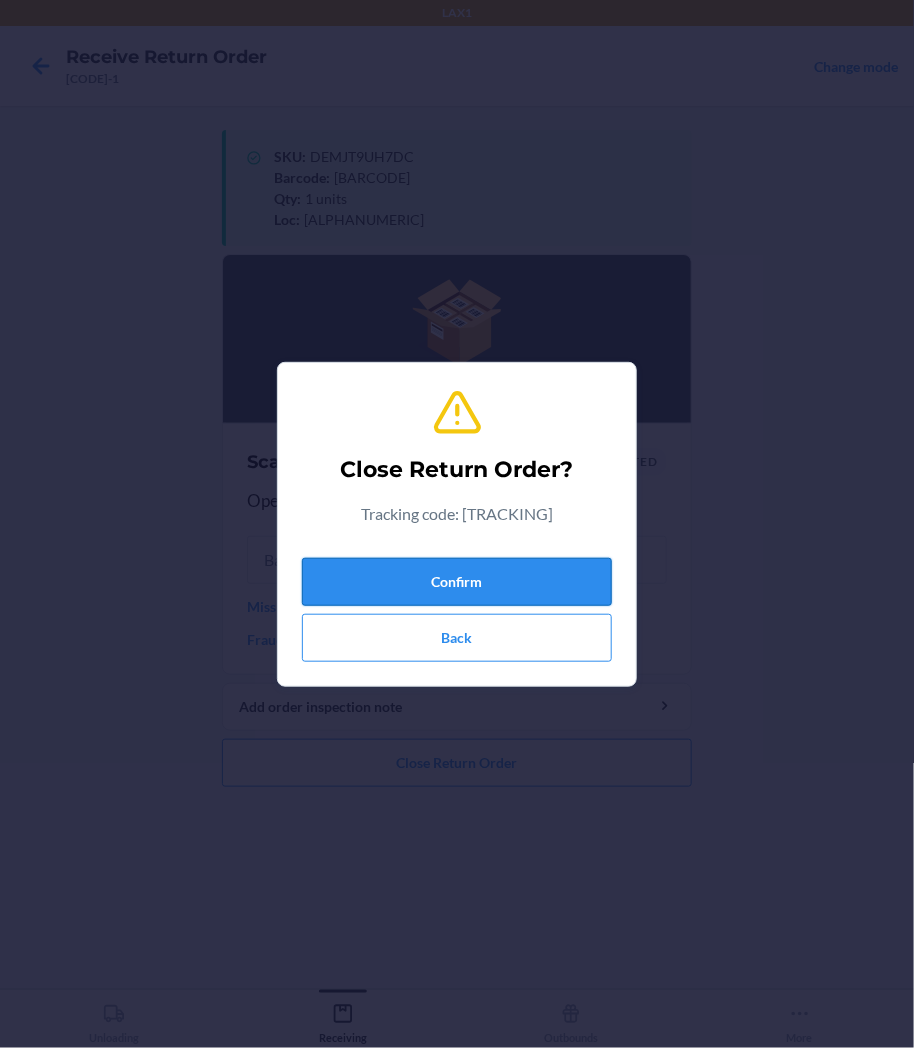 click on "Confirm" at bounding box center (457, 582) 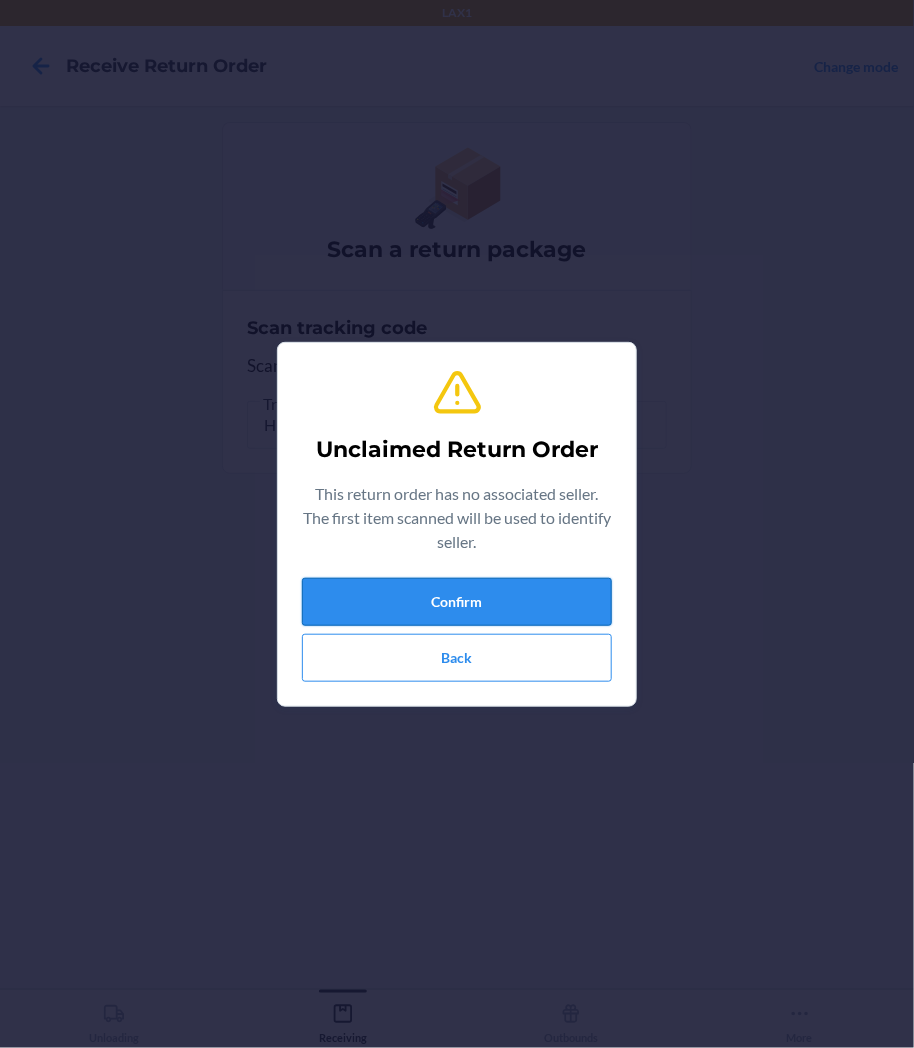 click on "Confirm" at bounding box center [457, 602] 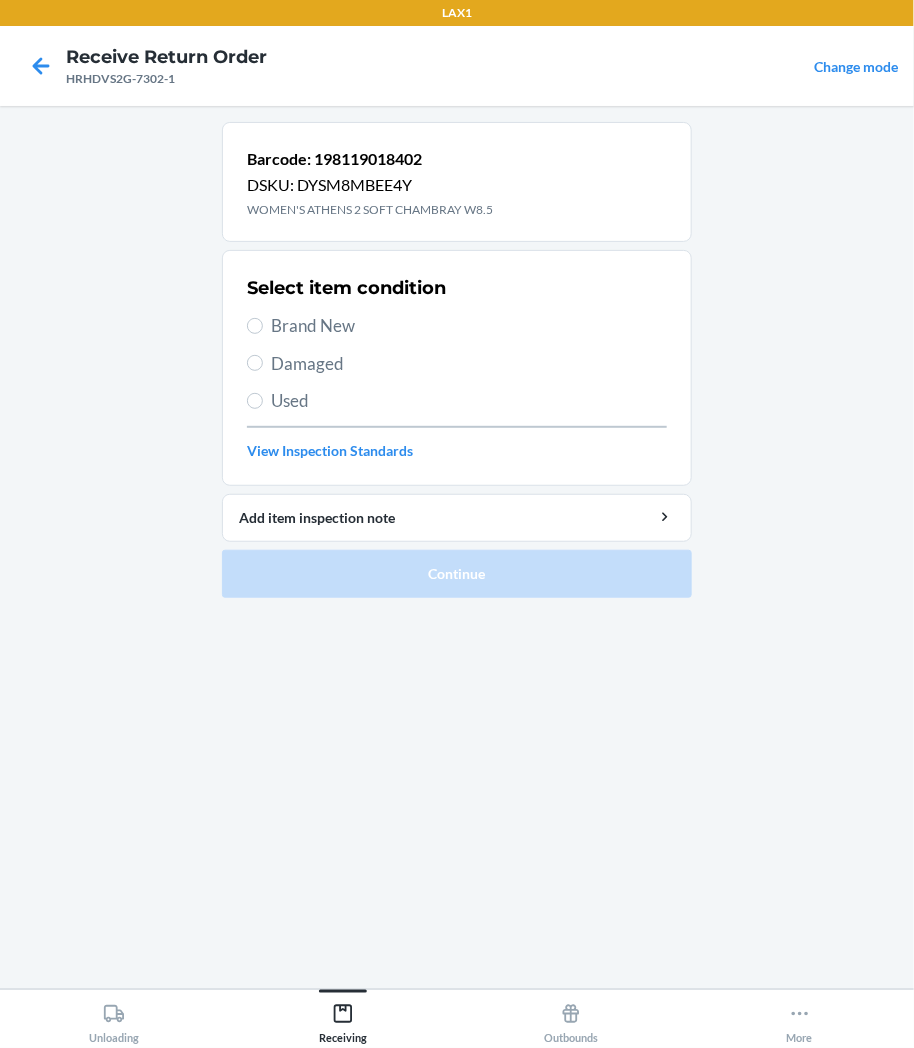 click on "Damaged" at bounding box center (469, 364) 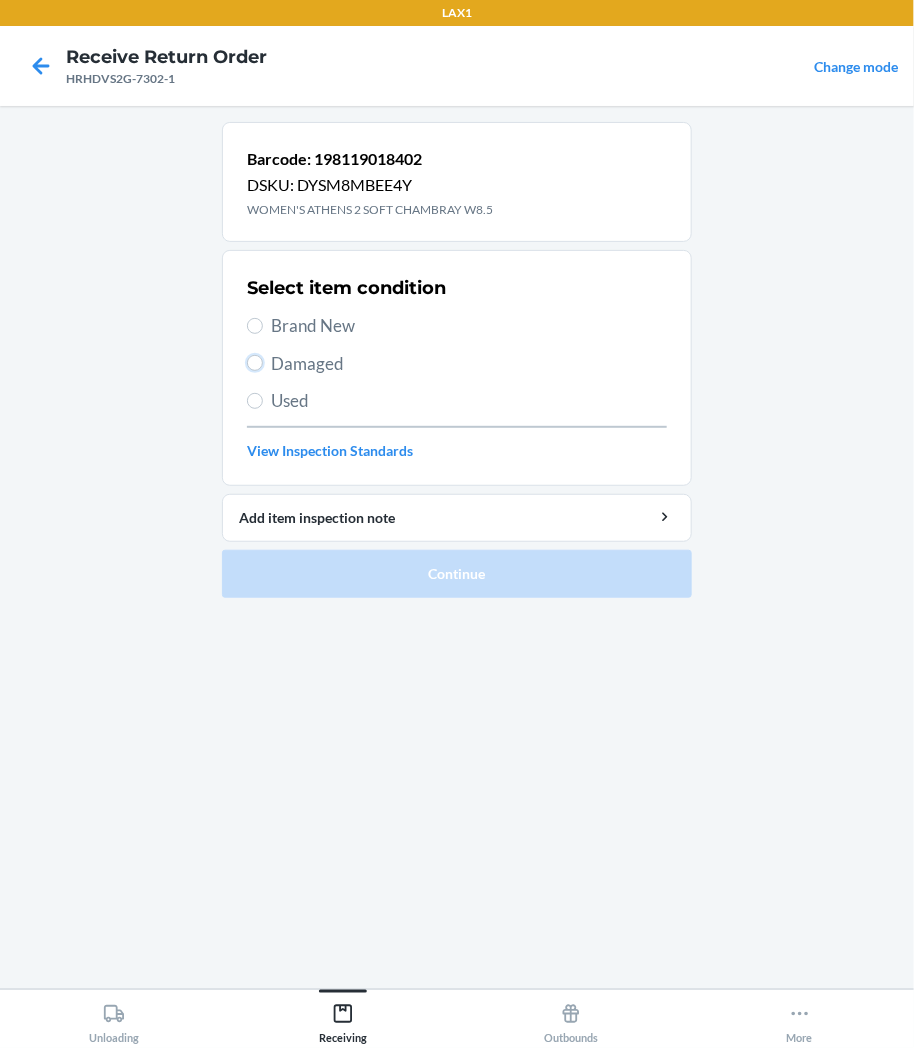 click on "Damaged" at bounding box center [255, 363] 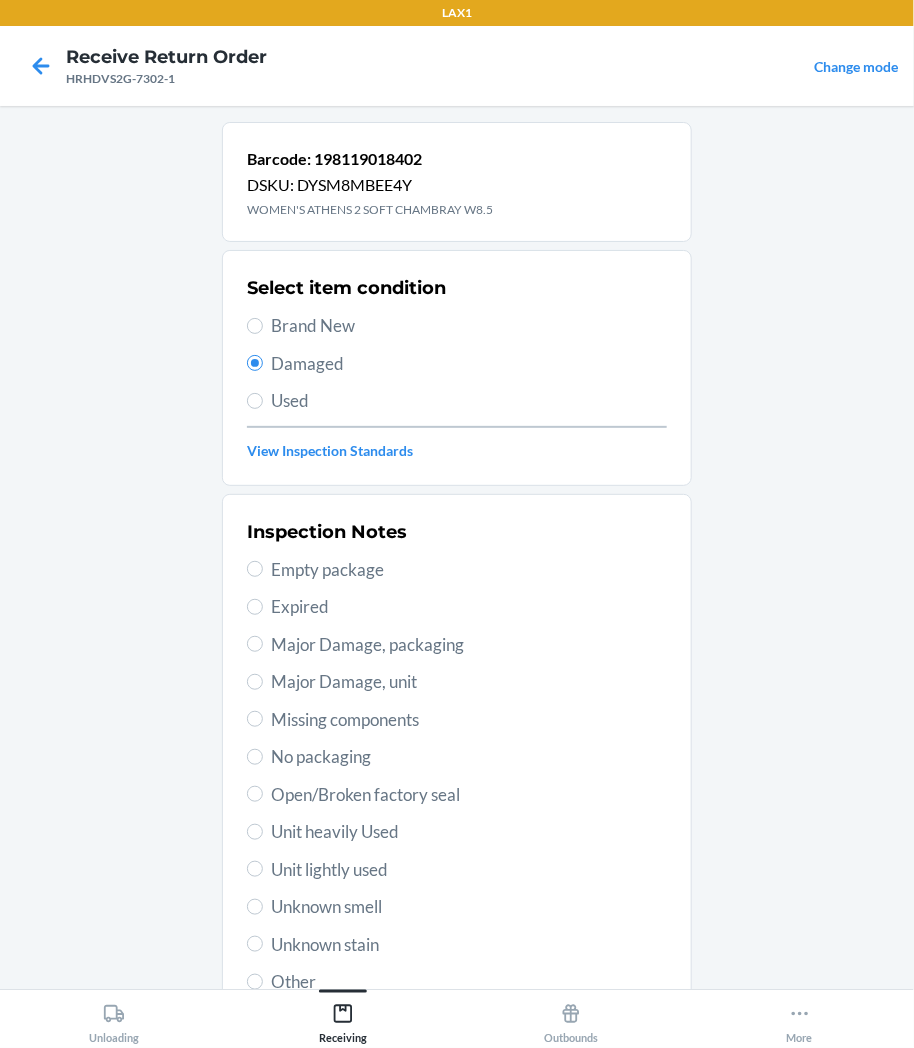 click on "Open/Broken factory seal" at bounding box center (469, 795) 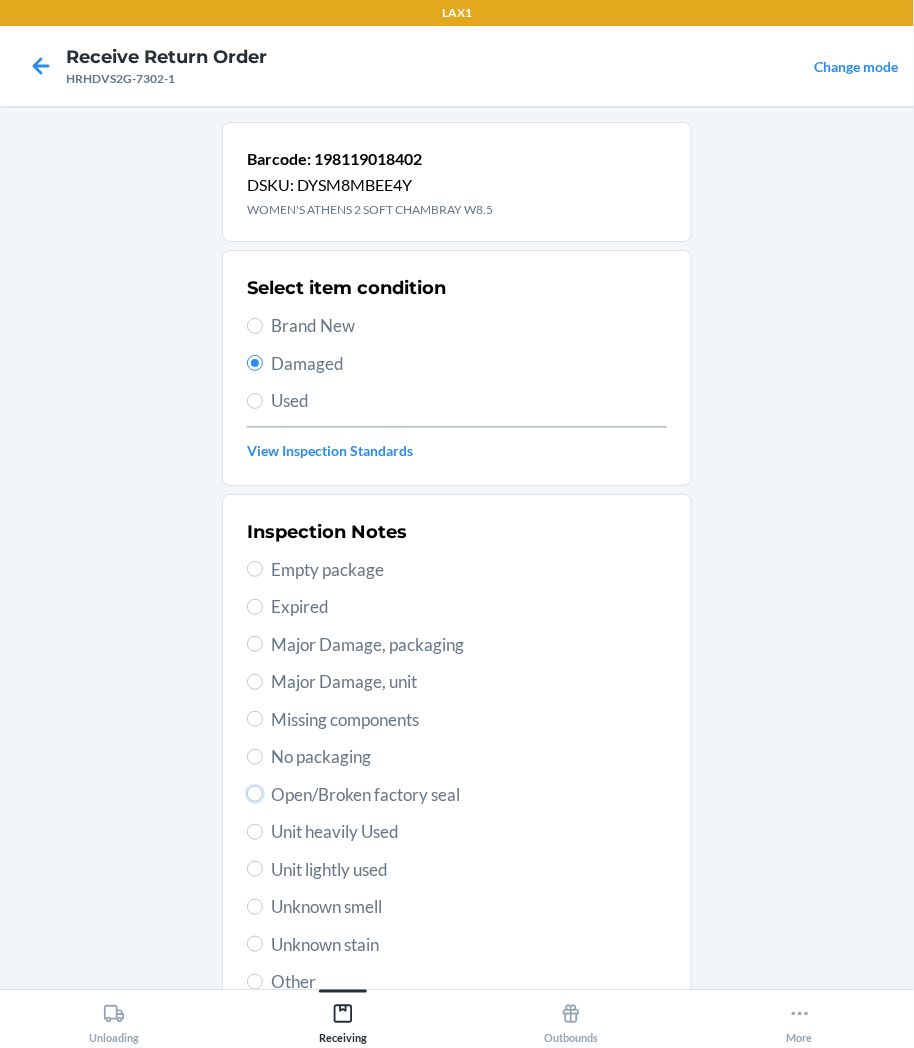 click on "Open/Broken factory seal" at bounding box center [255, 794] 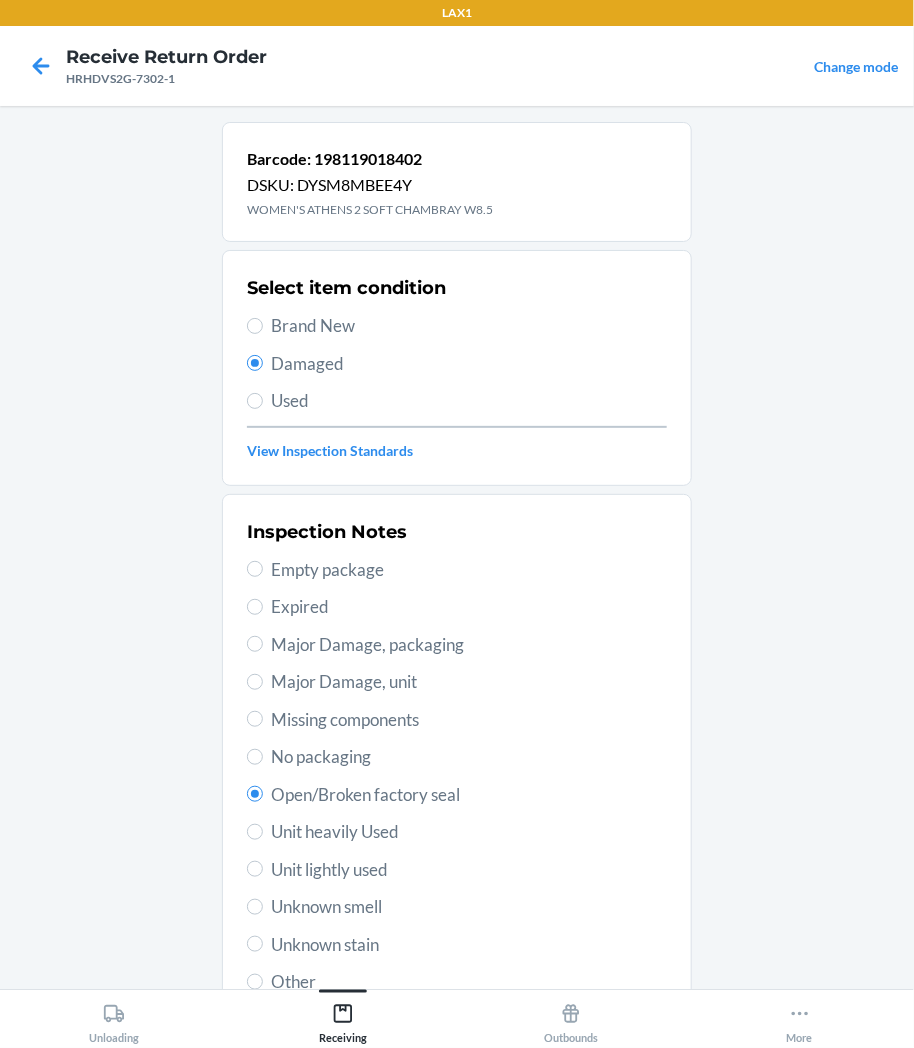 click on "Inspection Notes Empty package Expired Major Damage, packaging Major Damage, unit Missing components No packaging Open/Broken factory seal Unit heavily Used Unit lightly used Unknown smell Unknown stain Other" at bounding box center (457, 757) 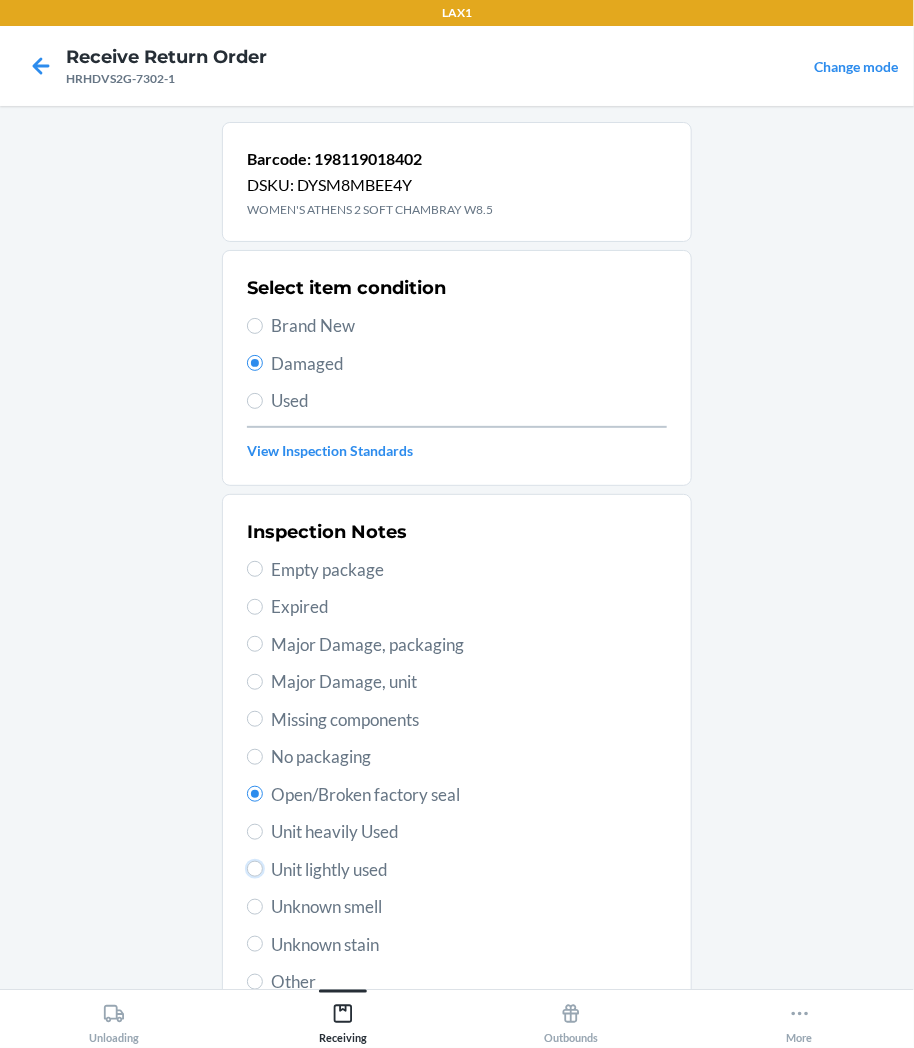 click on "Unit lightly used" at bounding box center [255, 869] 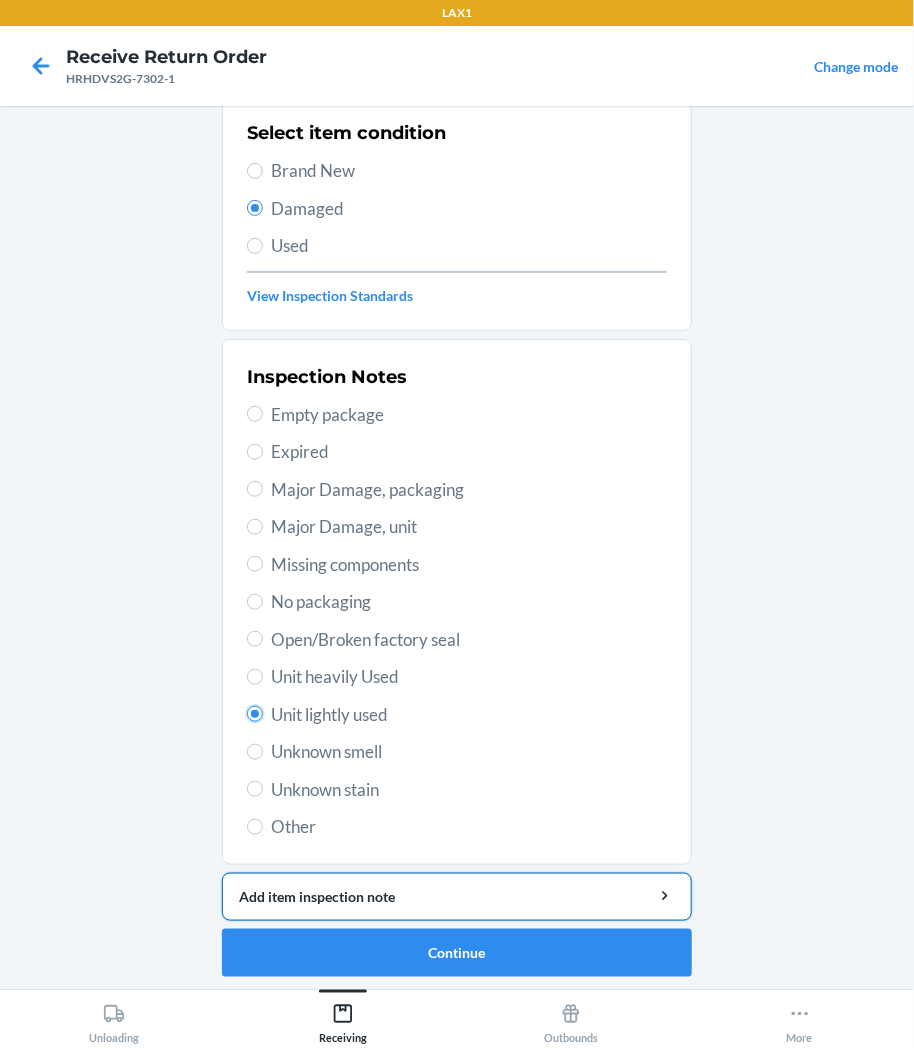 scroll, scrollTop: 157, scrollLeft: 0, axis: vertical 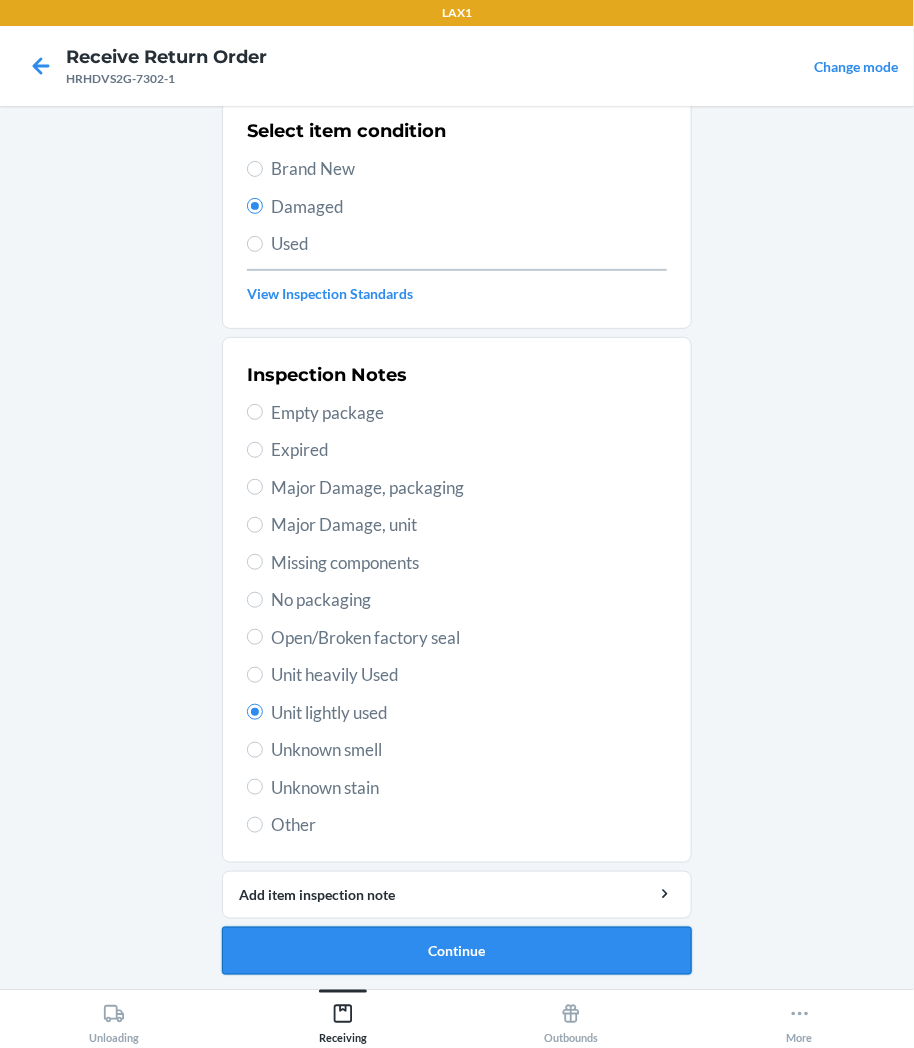 click on "Continue" at bounding box center [457, 951] 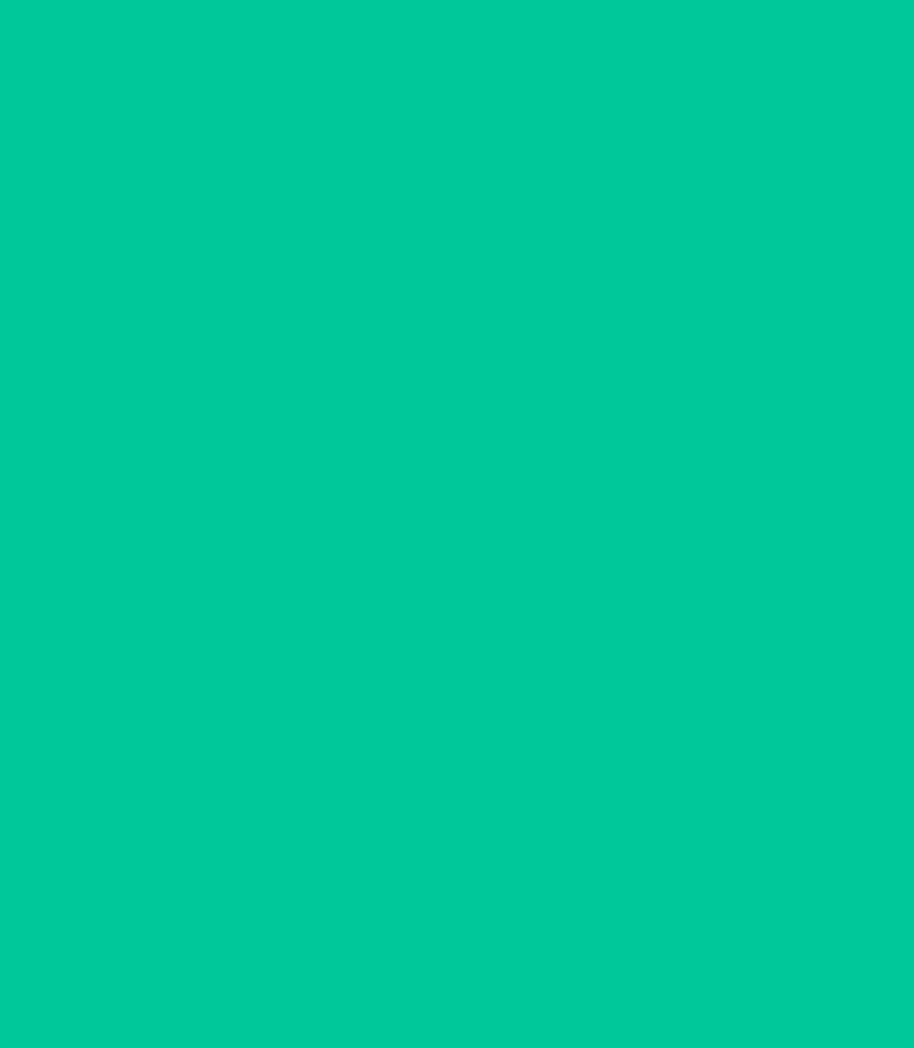 scroll, scrollTop: 0, scrollLeft: 0, axis: both 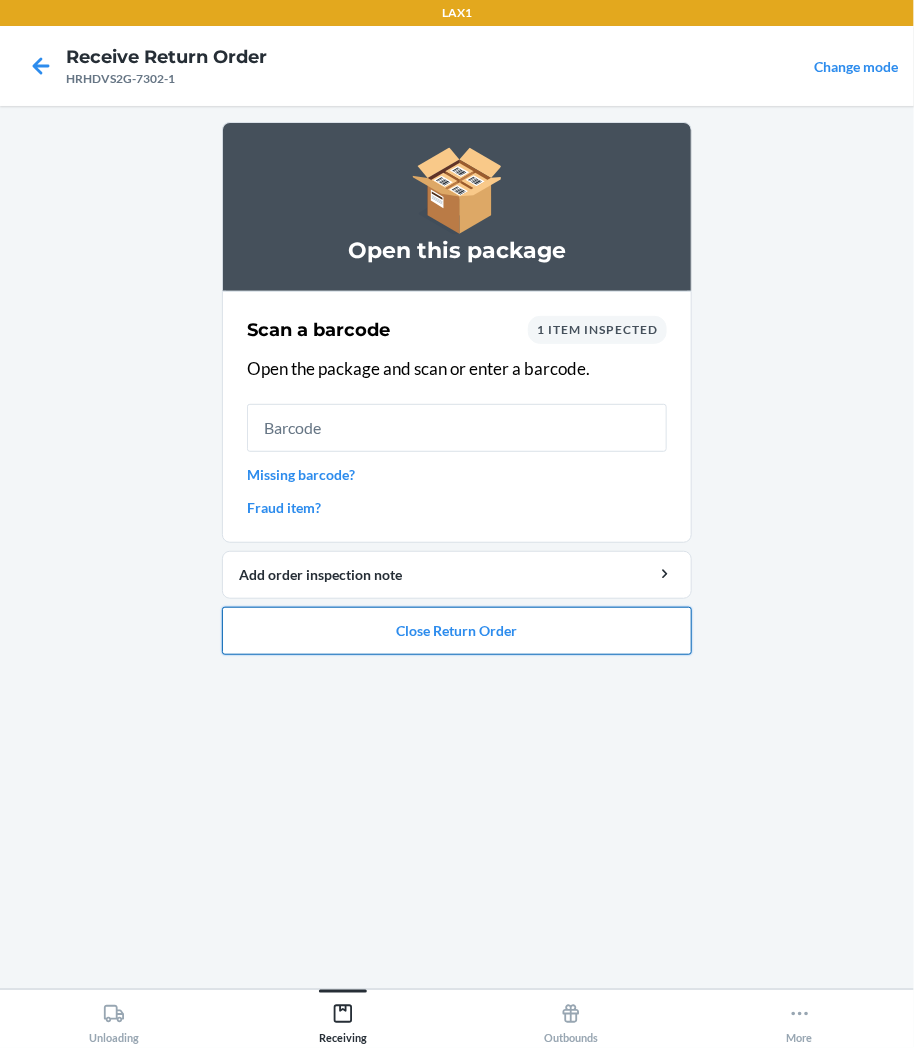click on "Close Return Order" at bounding box center [457, 631] 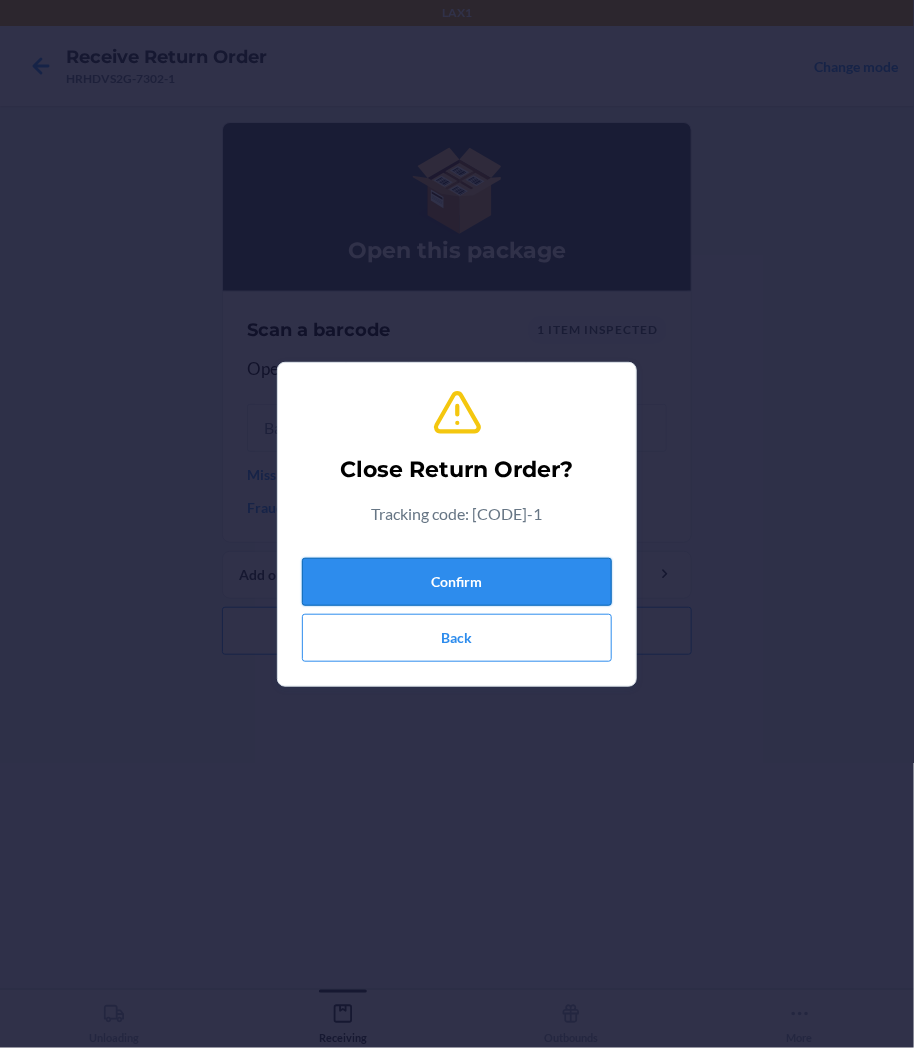 click on "Confirm" at bounding box center (457, 582) 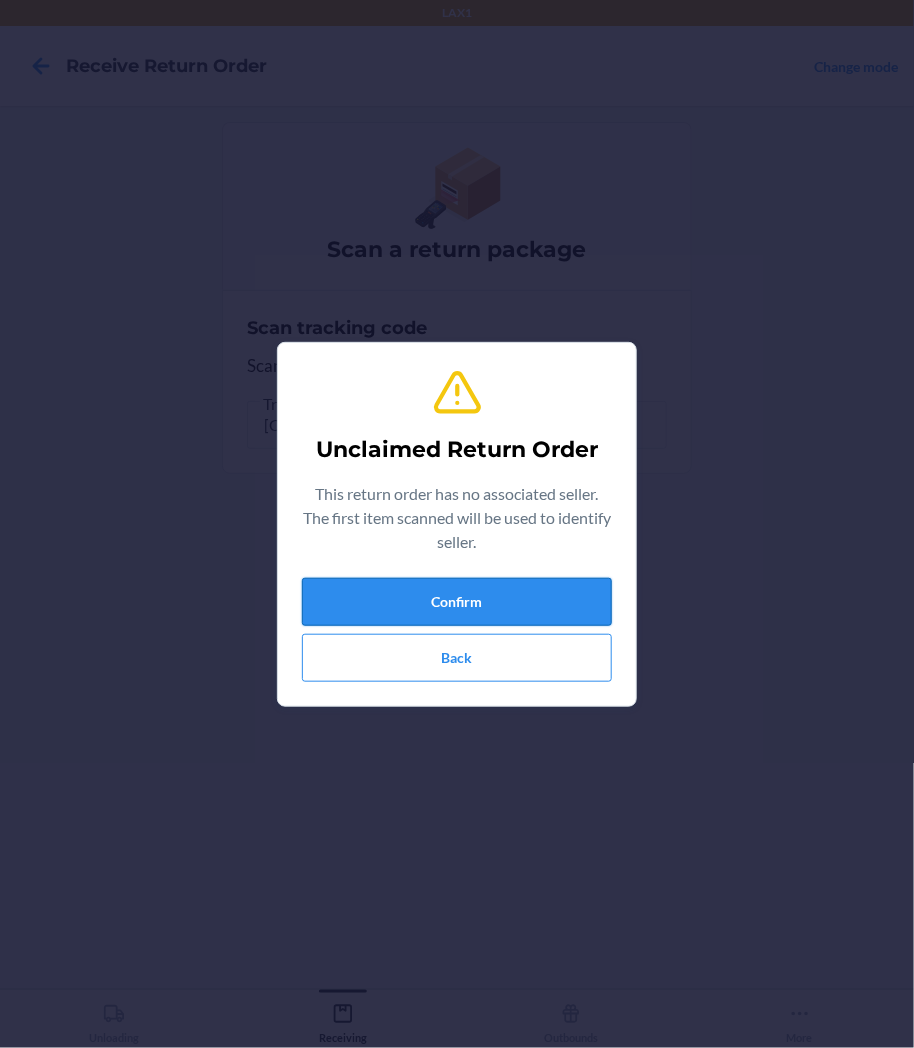 click on "Confirm" at bounding box center [457, 602] 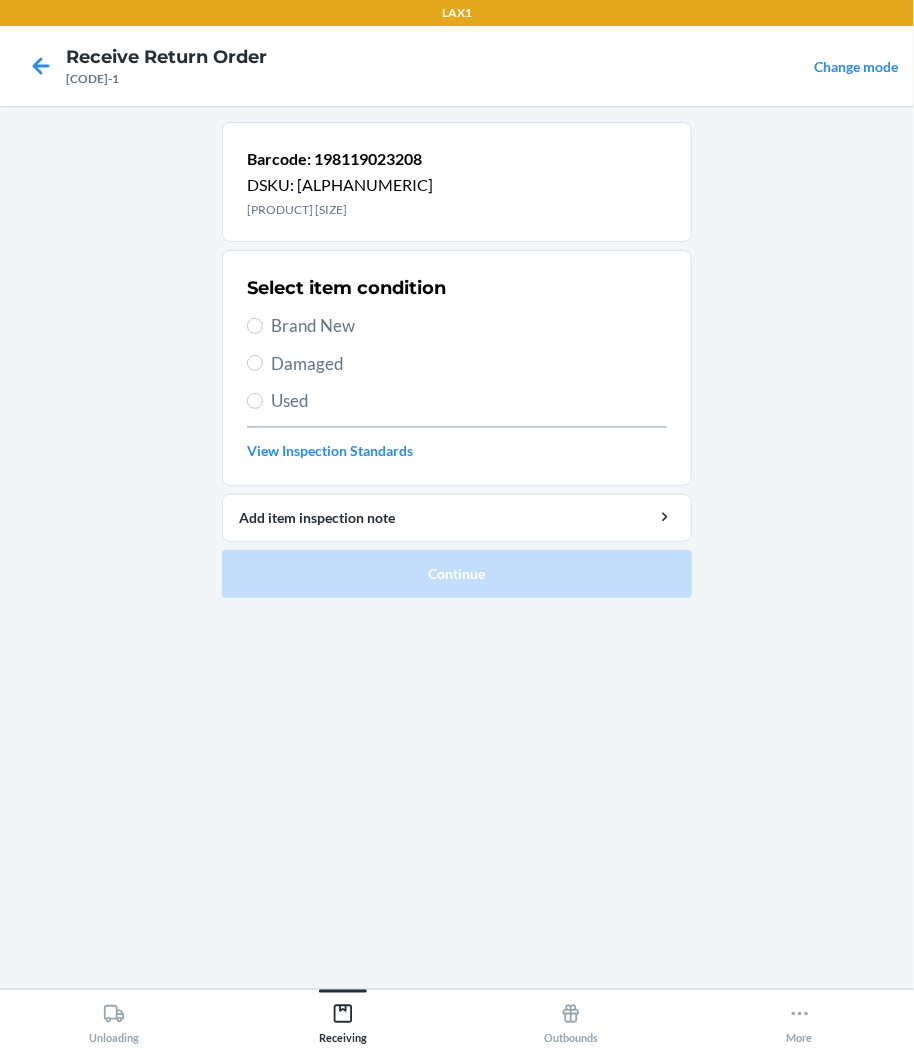 click on "Damaged" at bounding box center (469, 364) 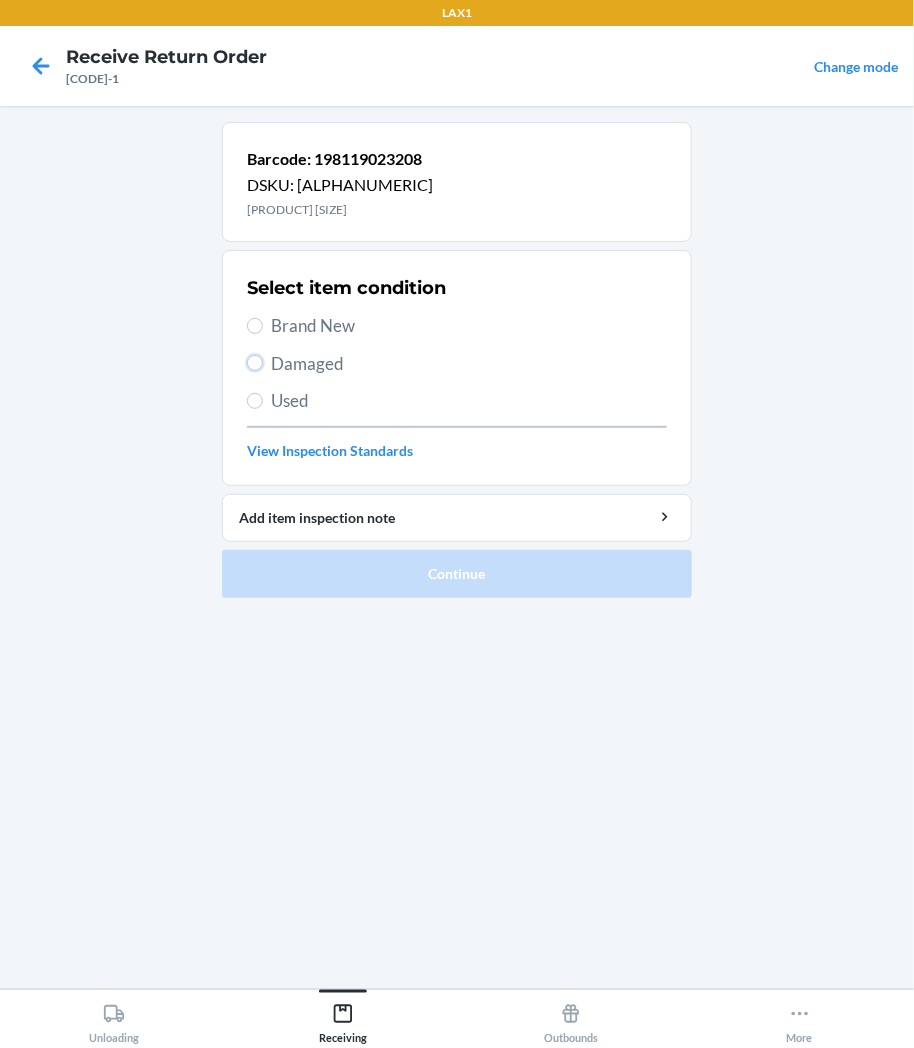 click on "Damaged" at bounding box center (255, 363) 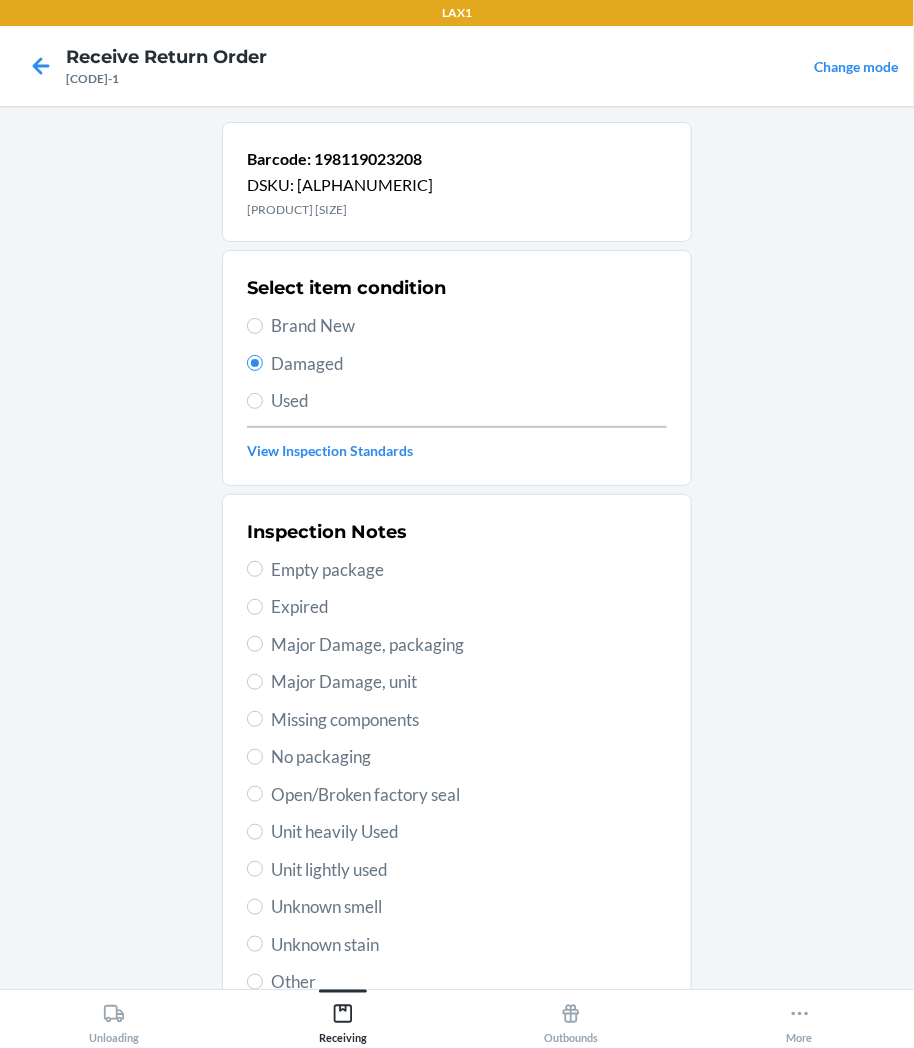 click on "Inspection Notes Empty package Expired Major Damage, packaging Major Damage, unit Missing components No packaging Open/Broken factory seal Unit heavily Used Unit lightly used Unknown smell Unknown stain Other" at bounding box center [457, 757] 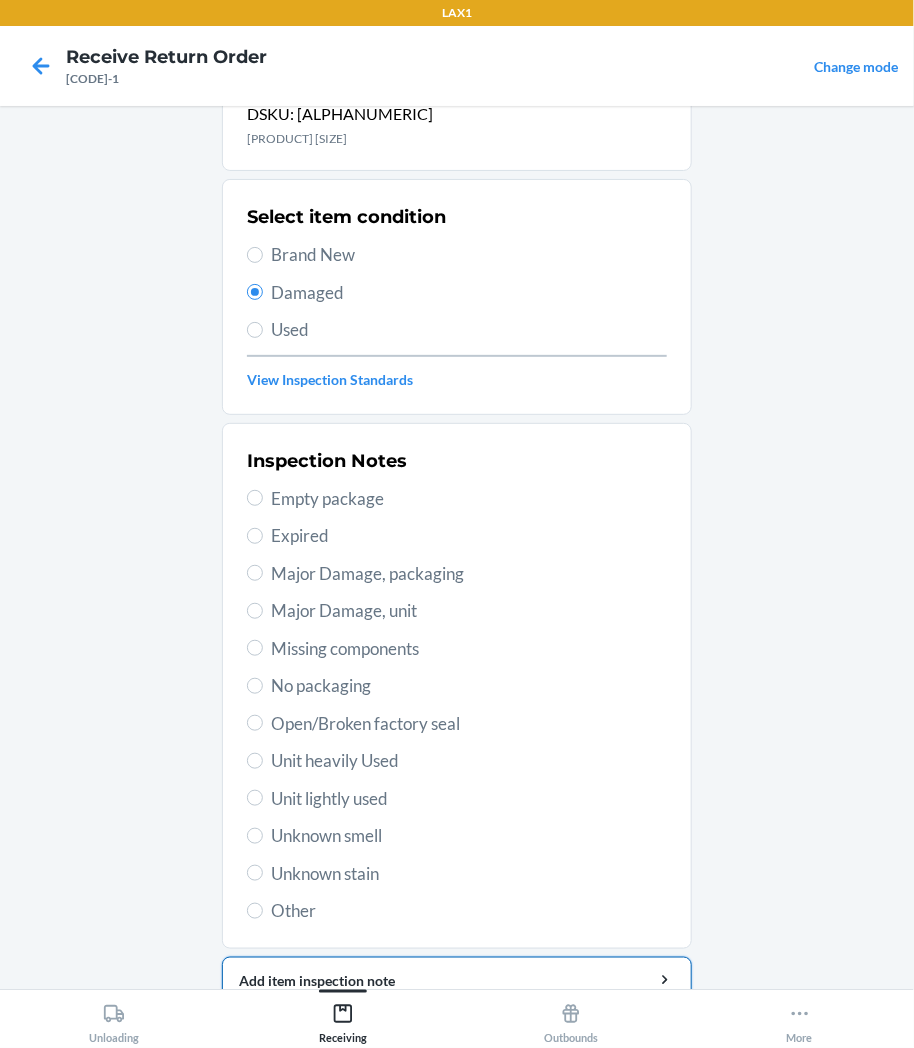 scroll, scrollTop: 111, scrollLeft: 0, axis: vertical 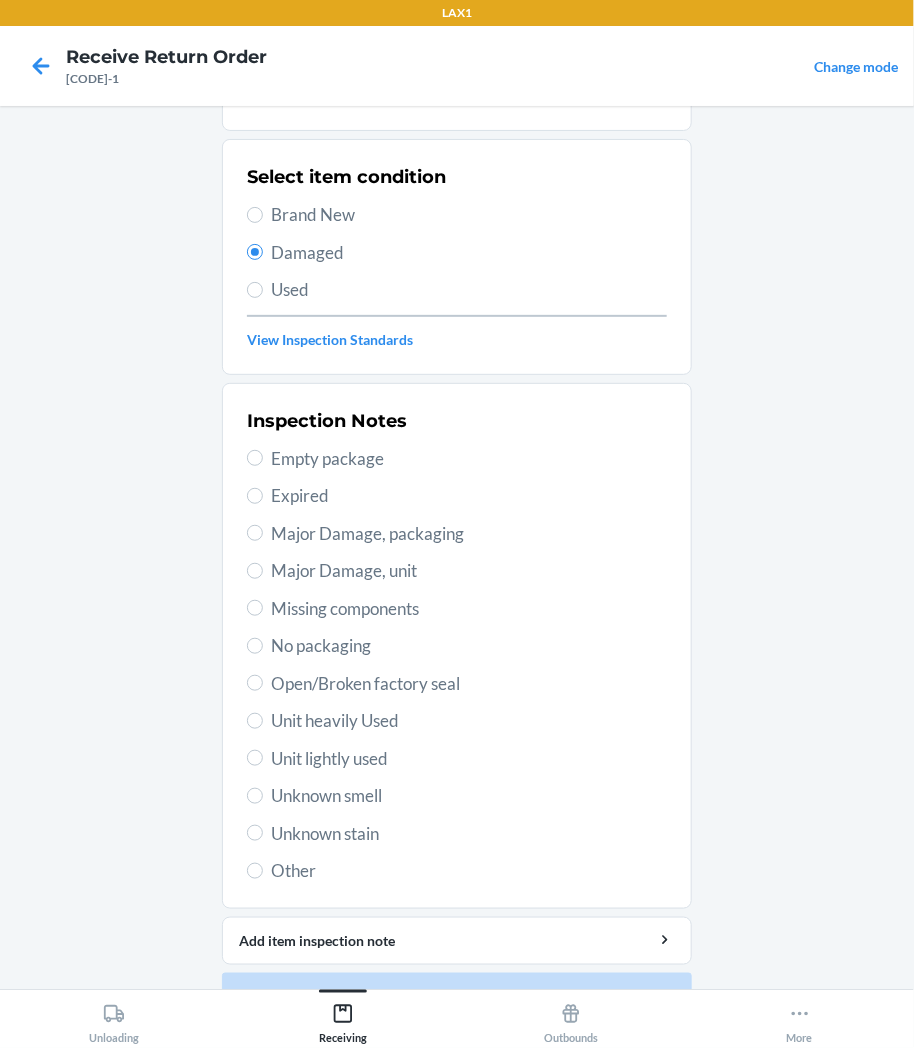 click on "Inspection Notes Empty package Expired Major Damage, packaging Major Damage, unit Missing components No packaging Open/Broken factory seal Unit heavily Used Unit lightly used Unknown smell Unknown stain Other" at bounding box center [457, 646] 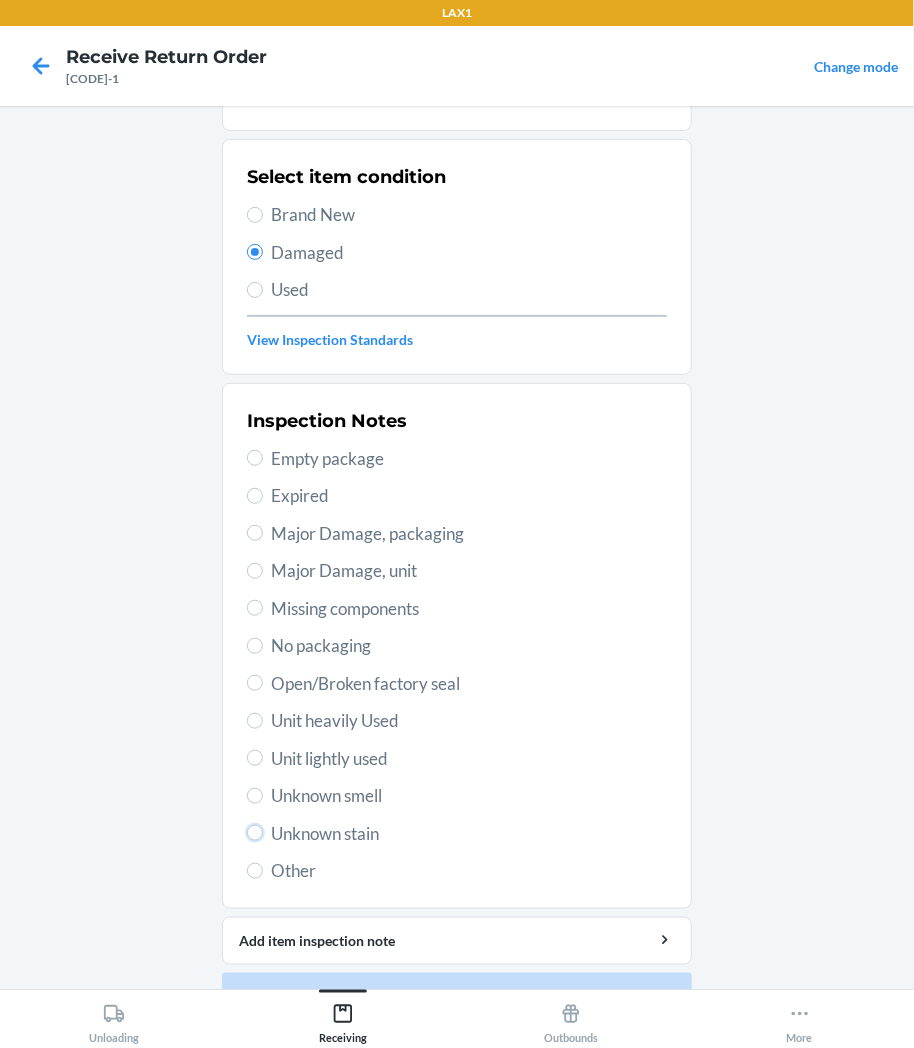 click on "Unknown stain" at bounding box center (255, 833) 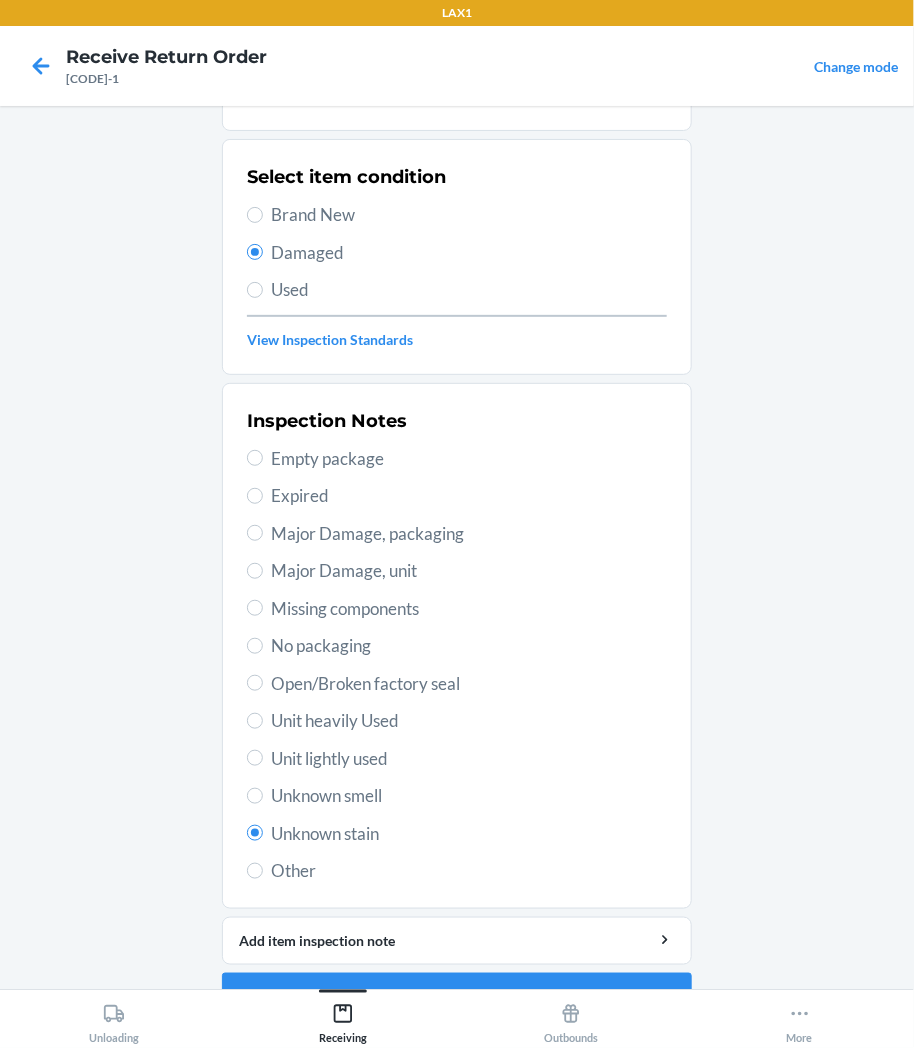 click on "Unit lightly used" at bounding box center [469, 759] 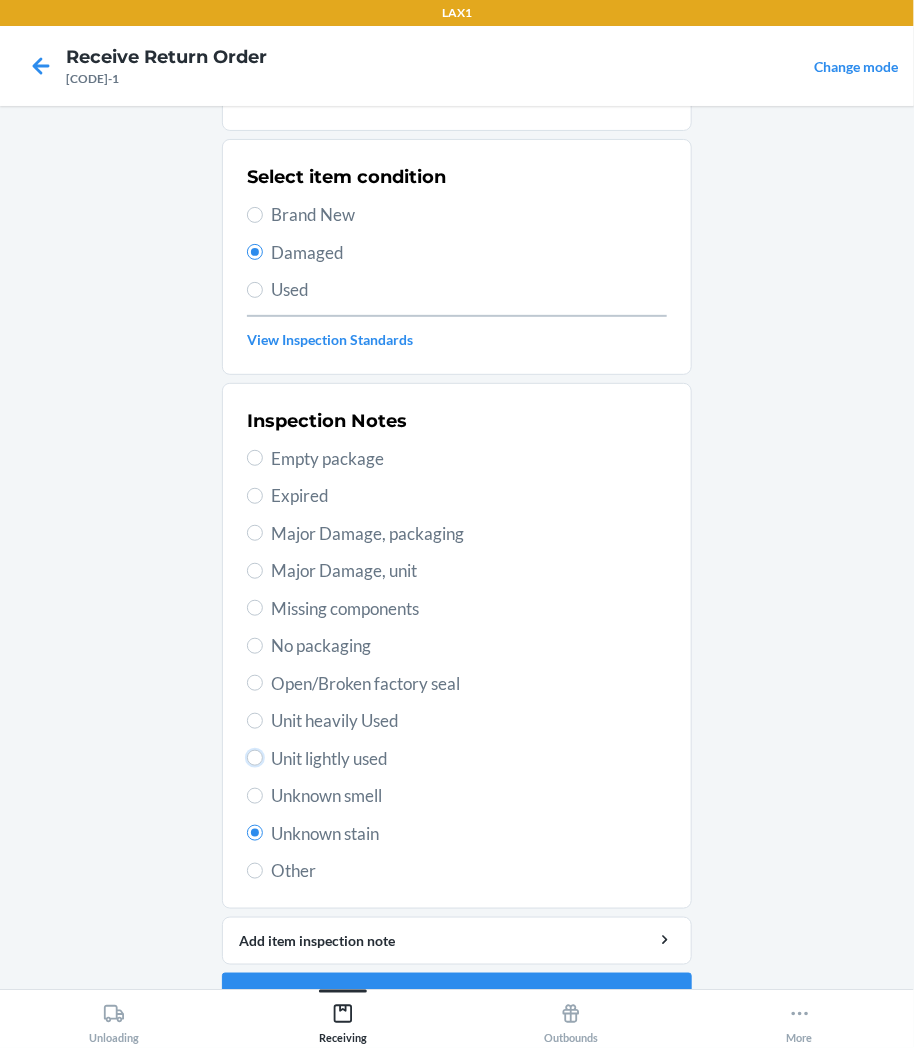 click on "Unit lightly used" at bounding box center [255, 758] 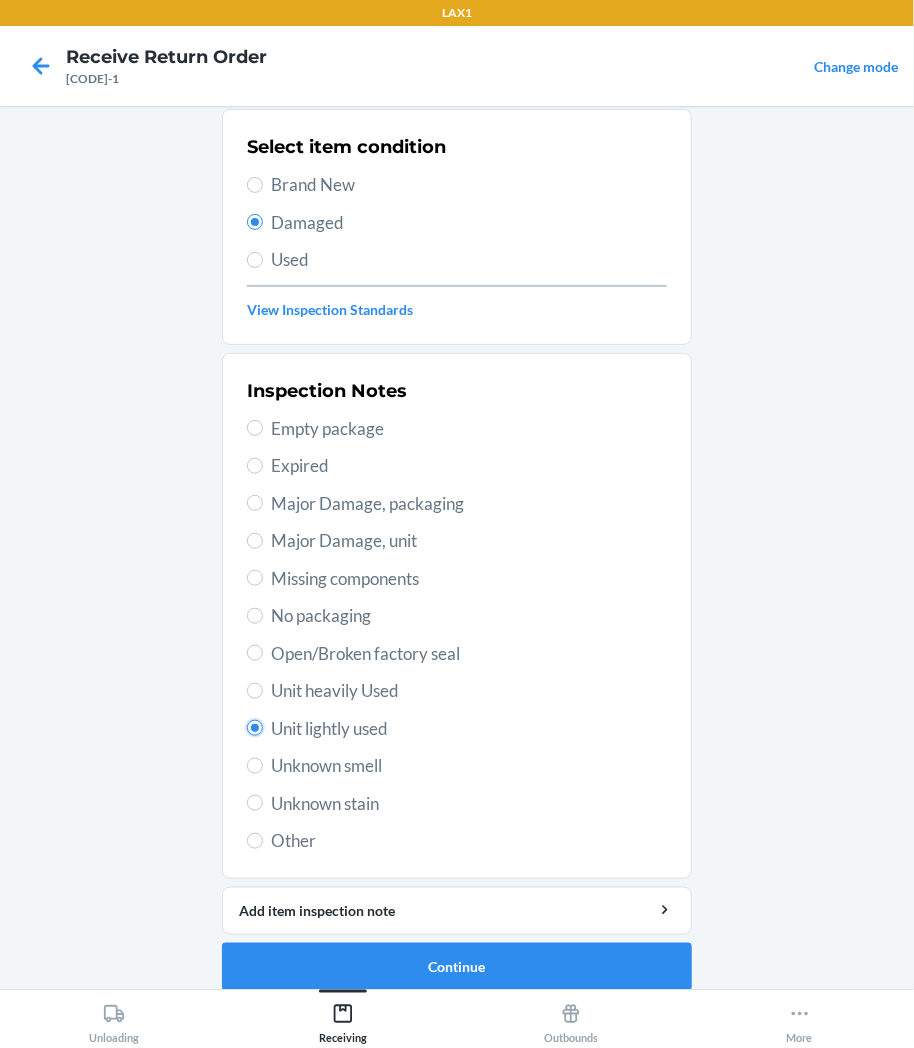 scroll, scrollTop: 157, scrollLeft: 0, axis: vertical 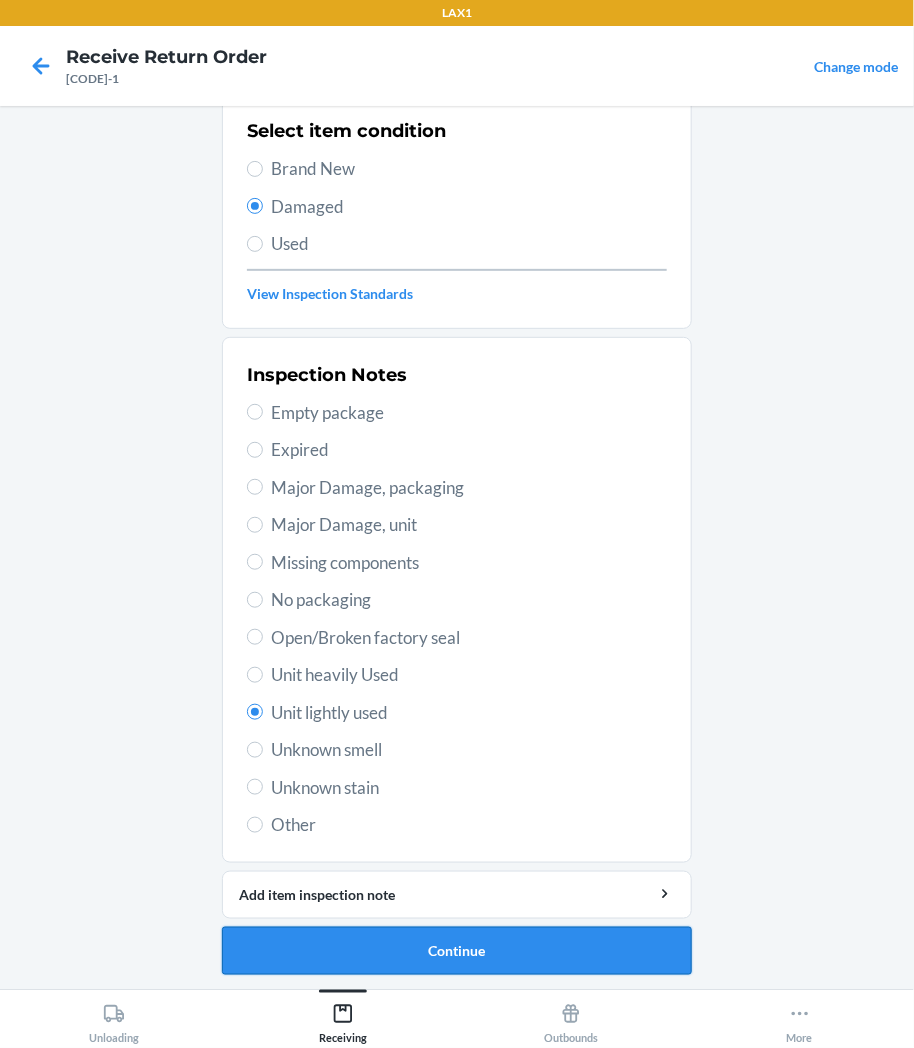 click on "Continue" at bounding box center (457, 951) 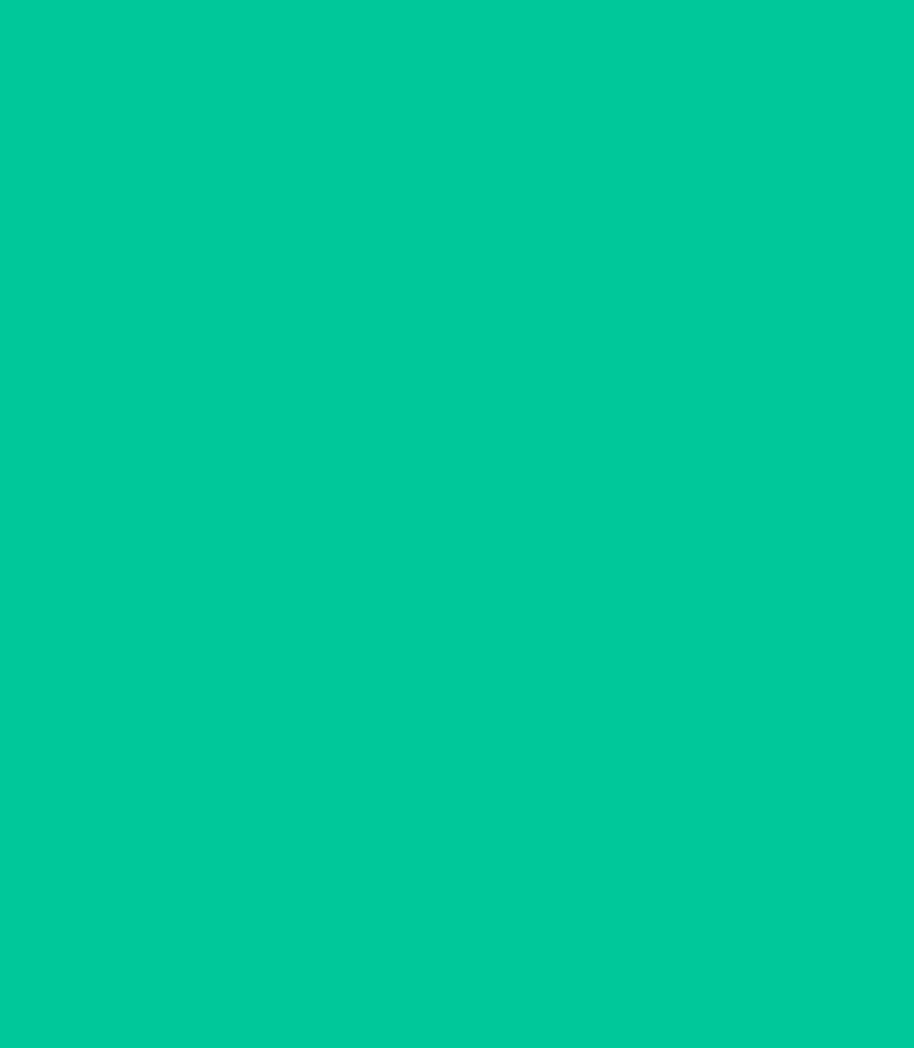 scroll, scrollTop: 0, scrollLeft: 0, axis: both 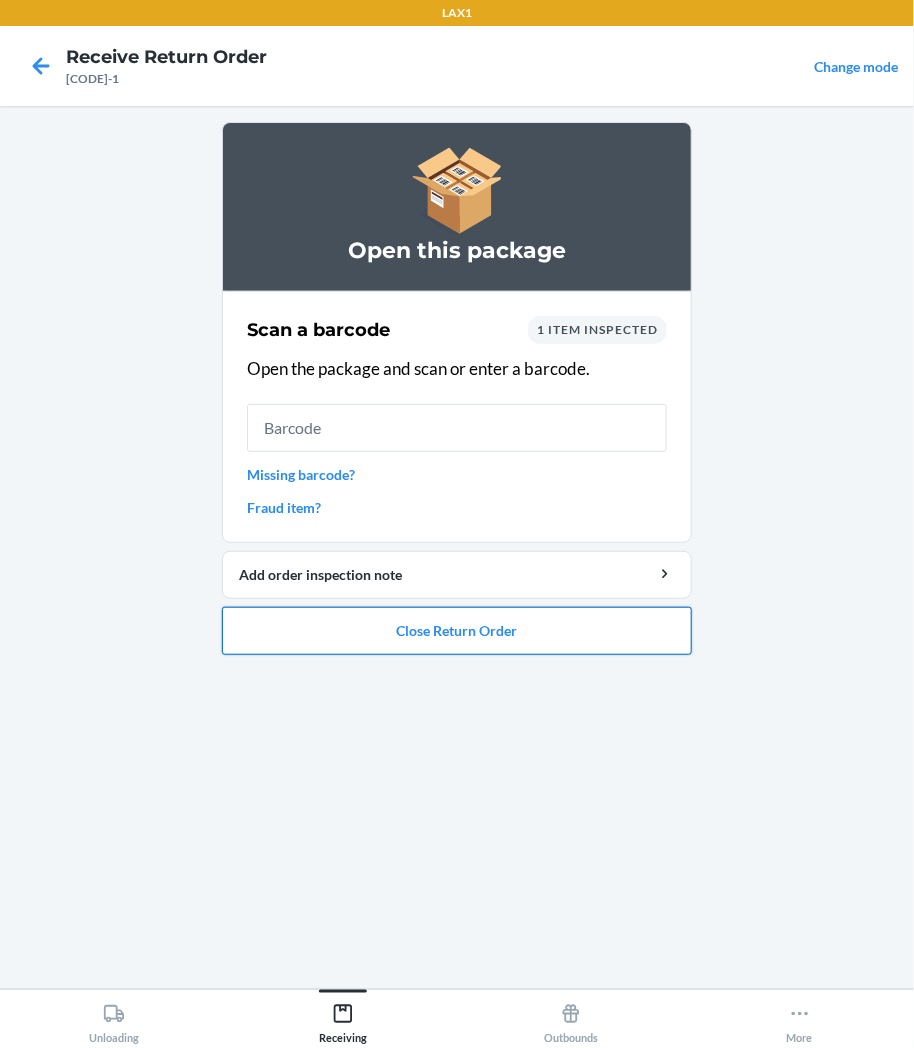 click on "Close Return Order" at bounding box center (457, 631) 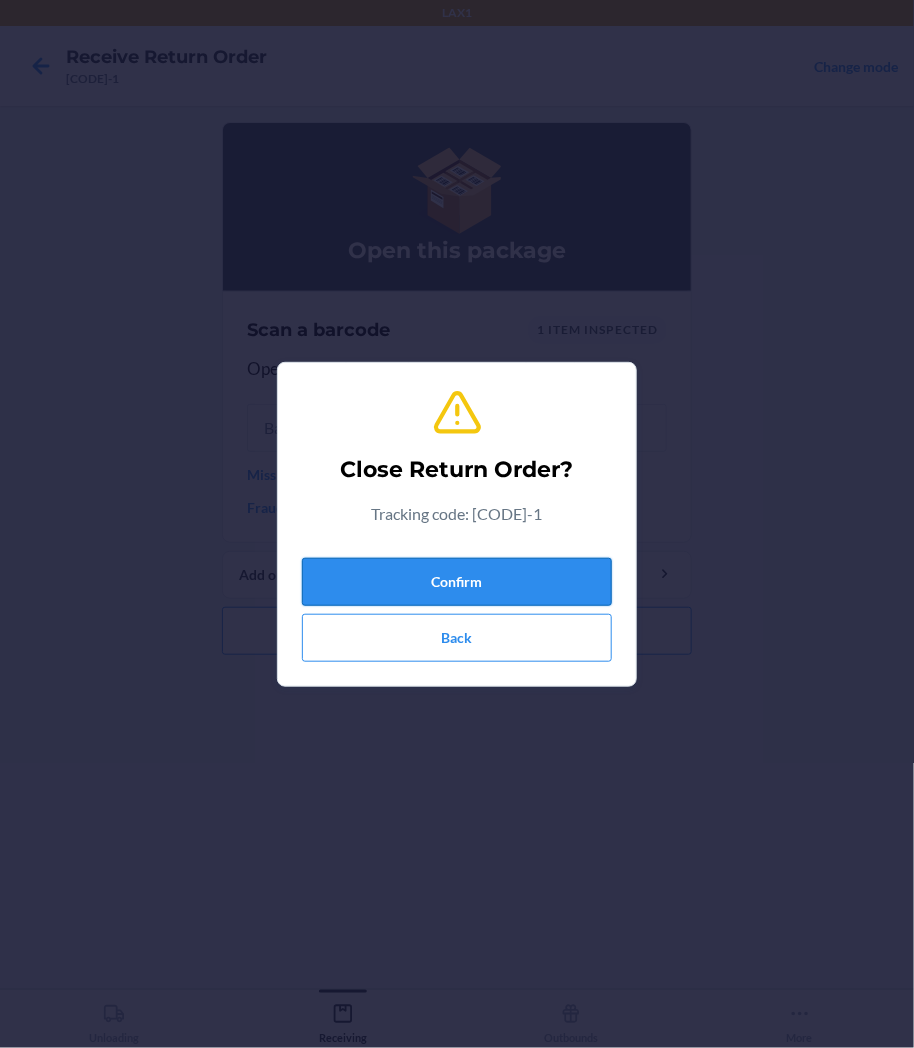 click on "Confirm" at bounding box center [457, 582] 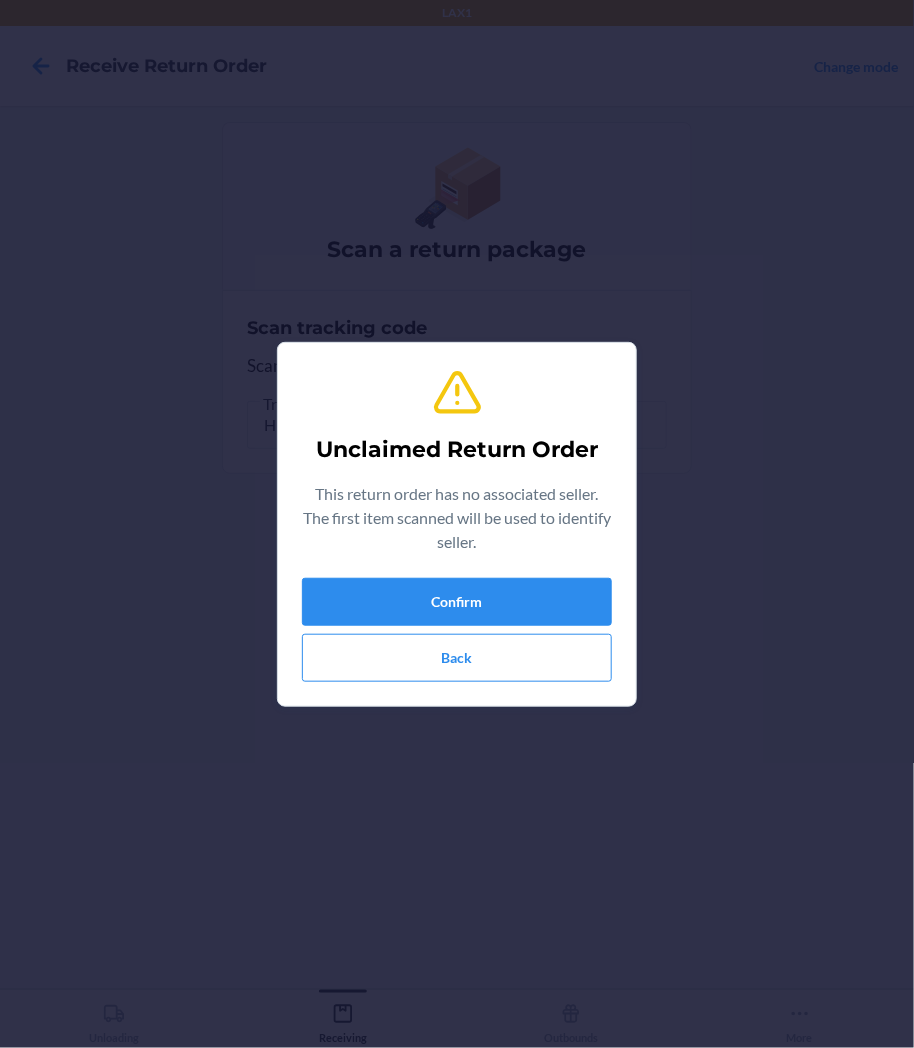 click on "Unclaimed Return Order This return order has no associated seller. The first item scanned will be used to identify seller. Confirm Back" at bounding box center (457, 524) 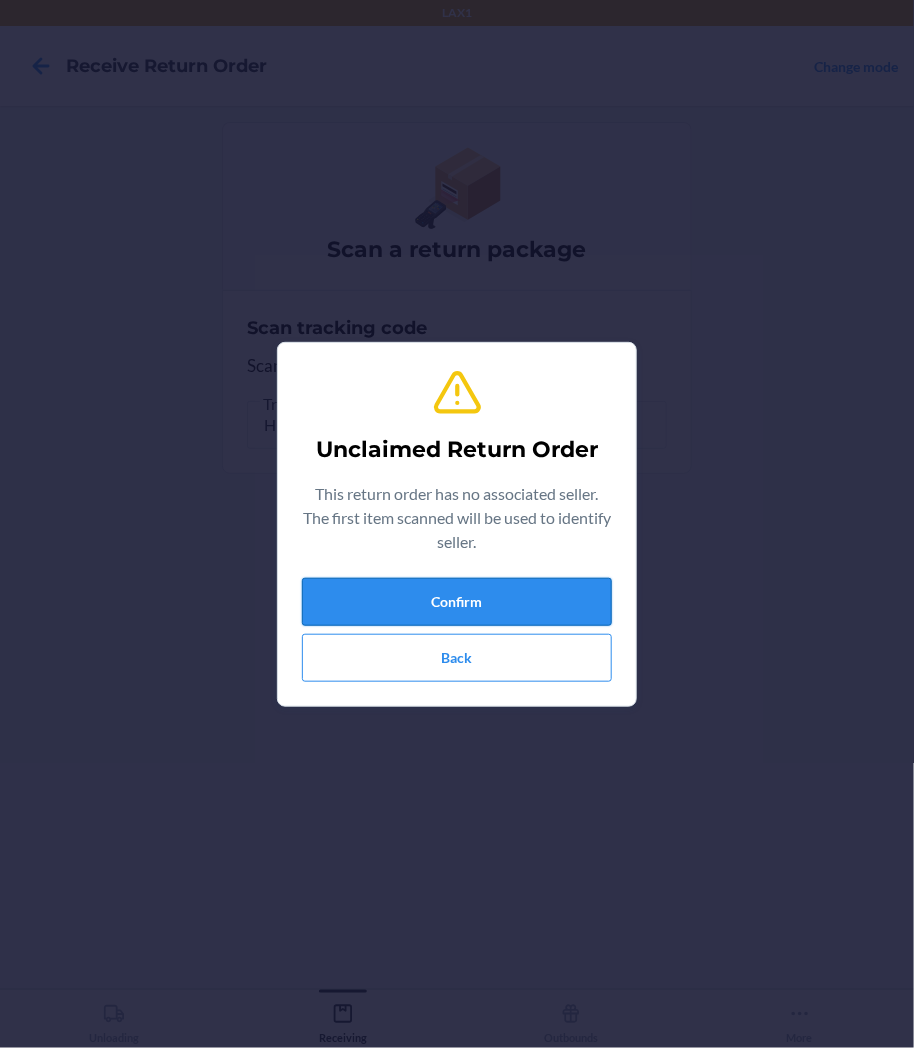 click on "Confirm" at bounding box center [457, 602] 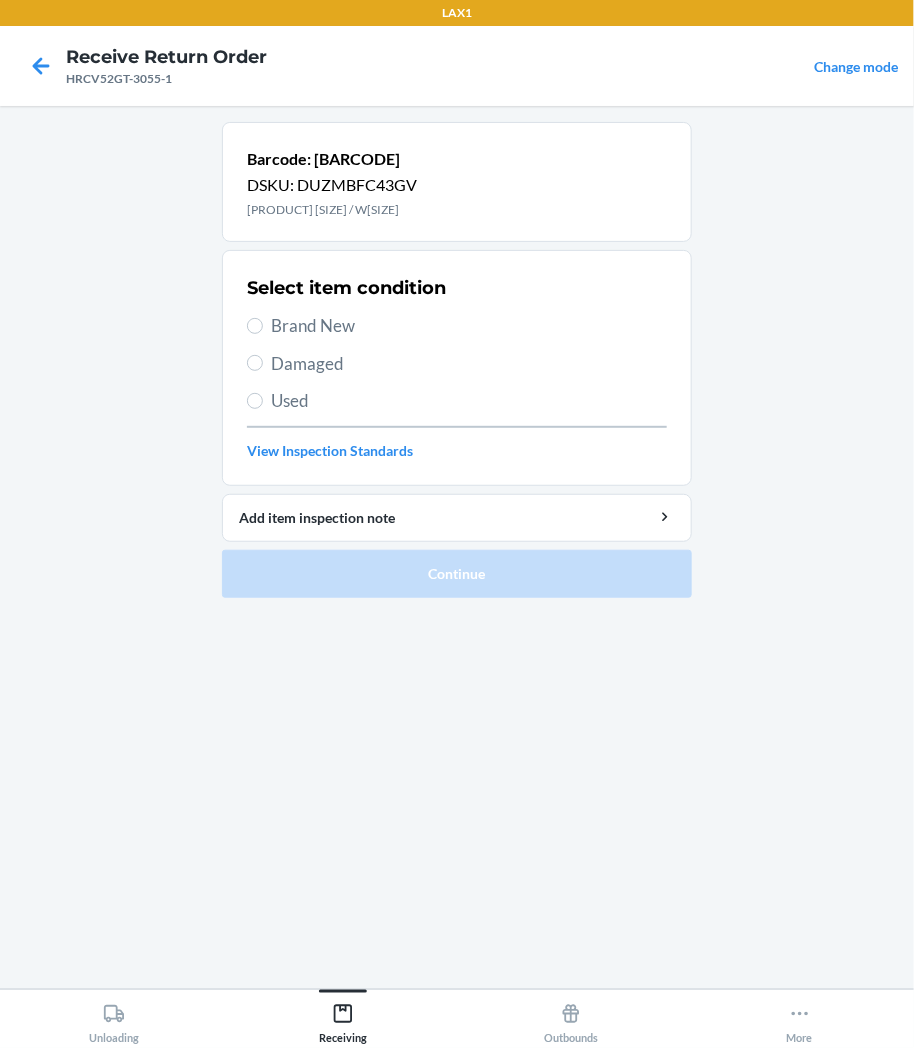 click on "Select item condition Brand New Damaged Used View Inspection Standards" at bounding box center [457, 368] 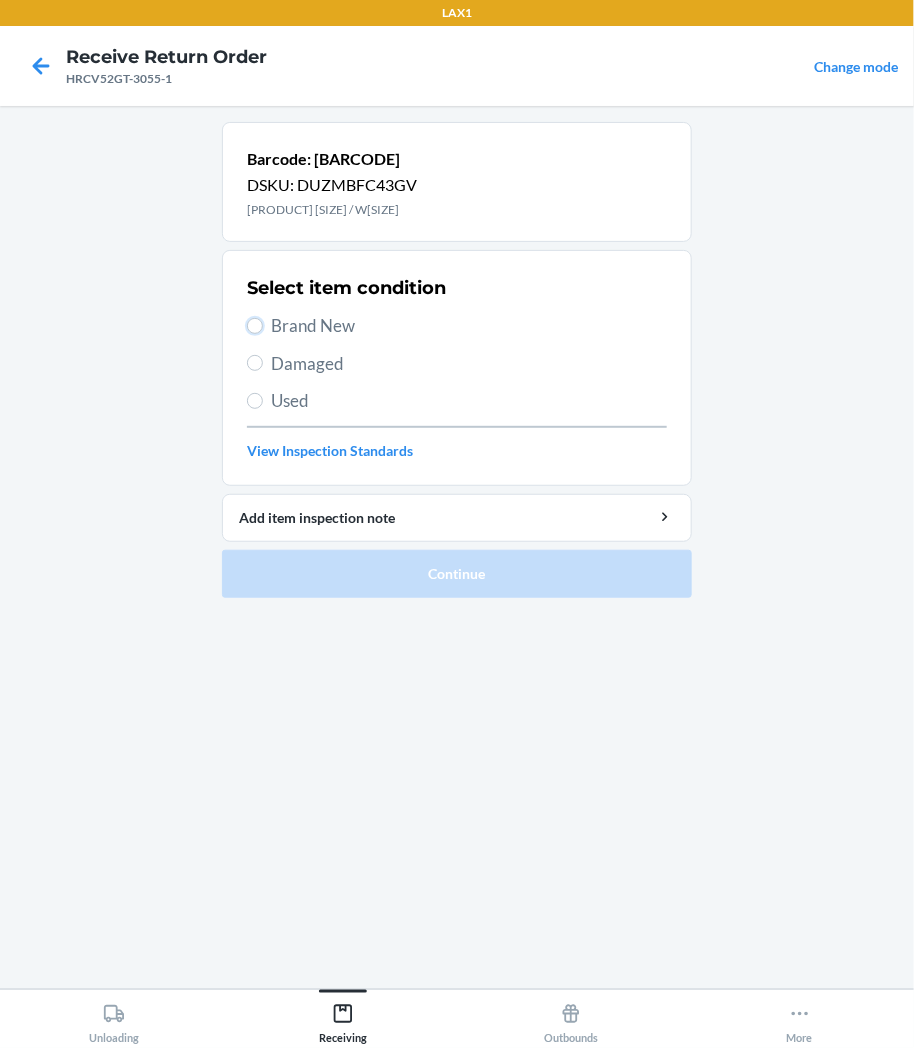 click on "Brand New" at bounding box center [255, 326] 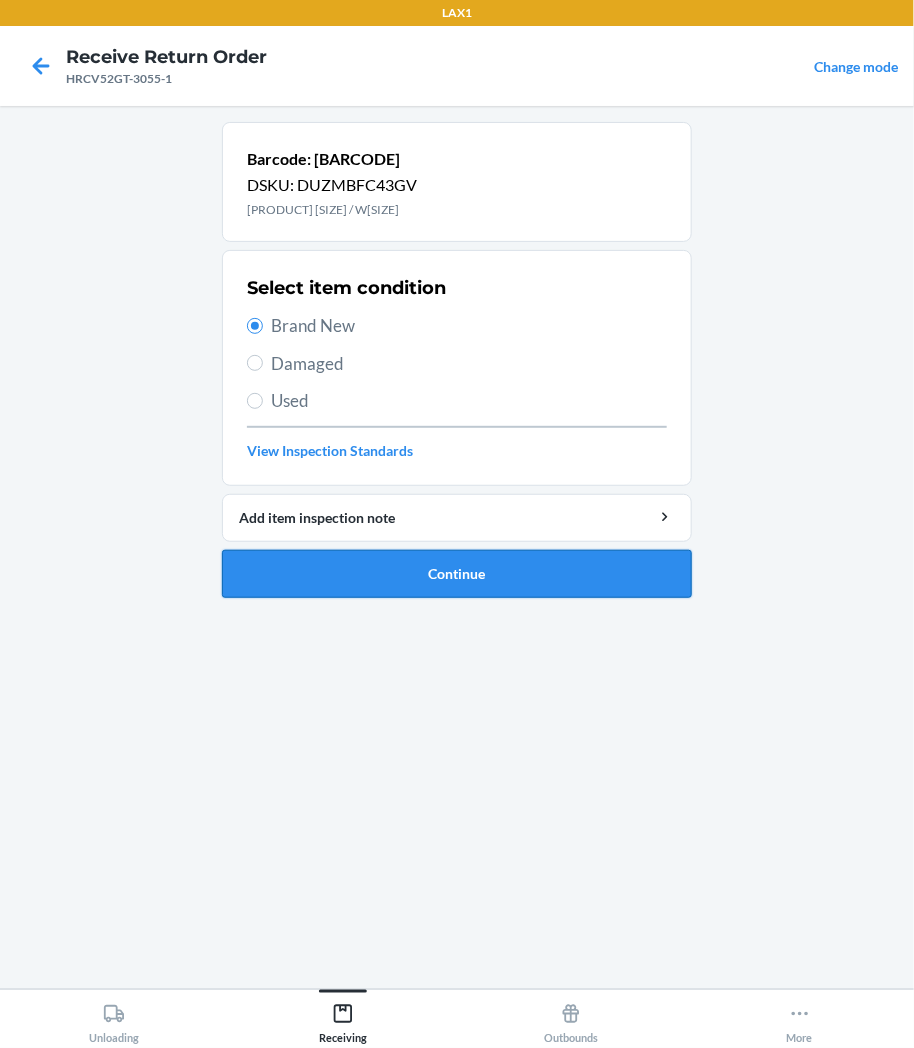click on "Continue" at bounding box center (457, 574) 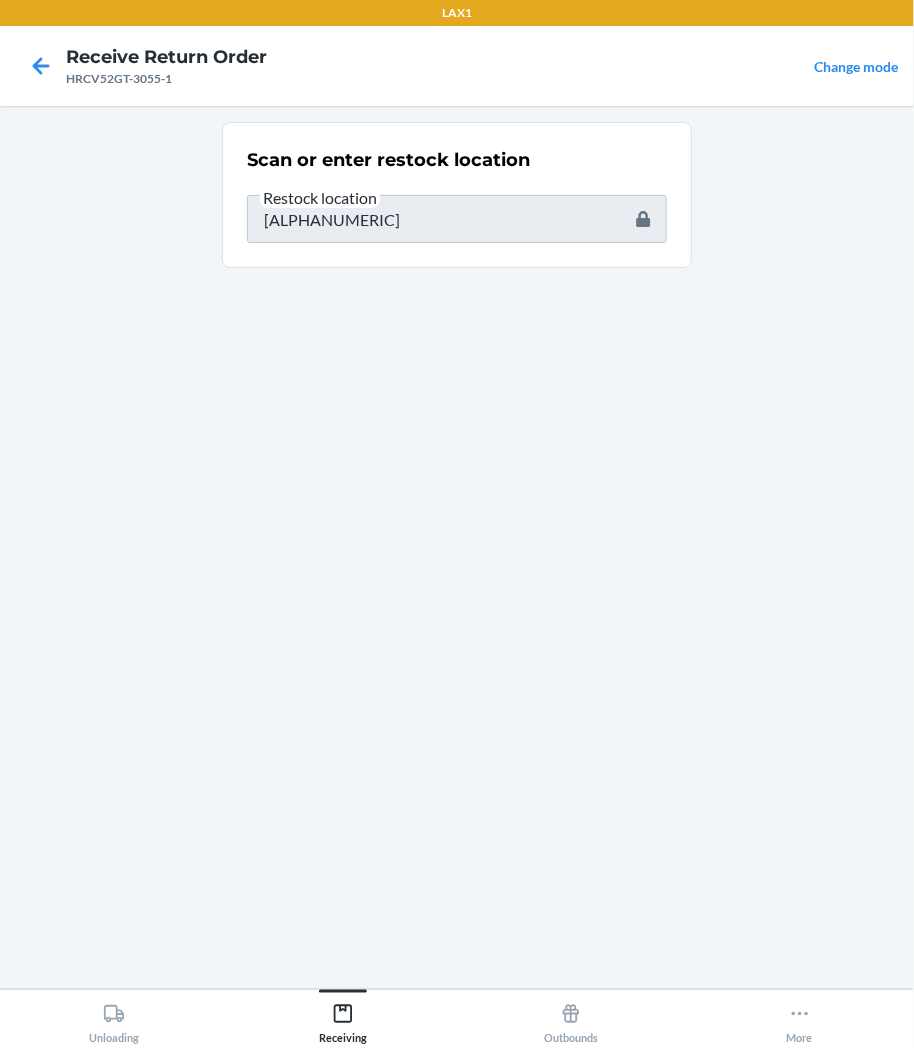 drag, startPoint x: 437, startPoint y: 370, endPoint x: -182, endPoint y: -114, distance: 785.75885 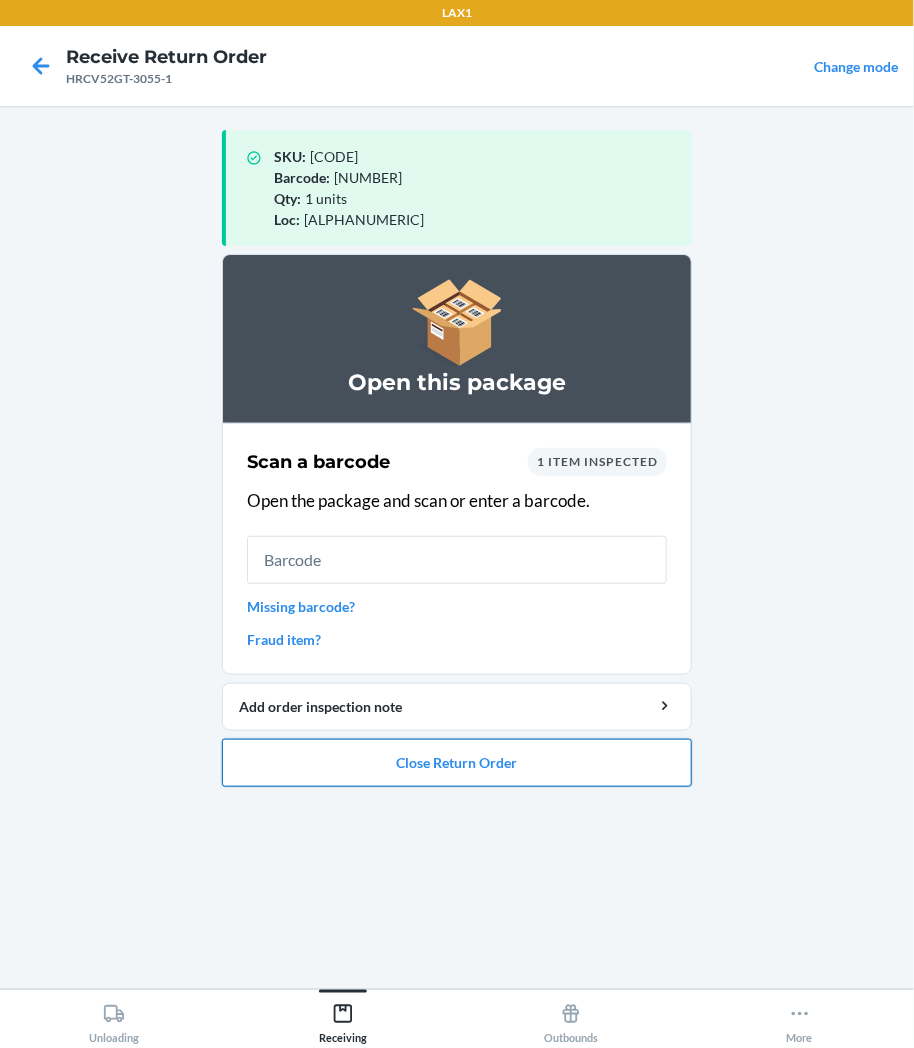 drag, startPoint x: -182, startPoint y: -114, endPoint x: 613, endPoint y: 747, distance: 1171.8984 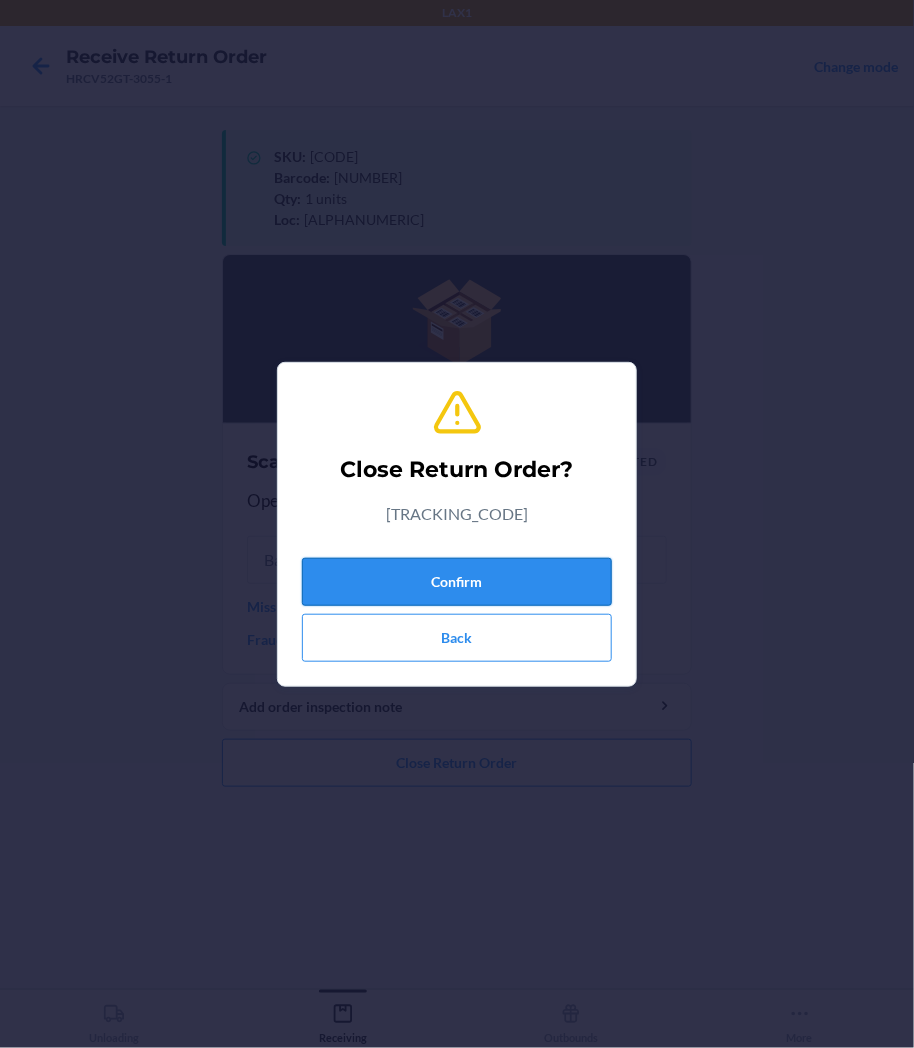 click on "Confirm" at bounding box center [457, 582] 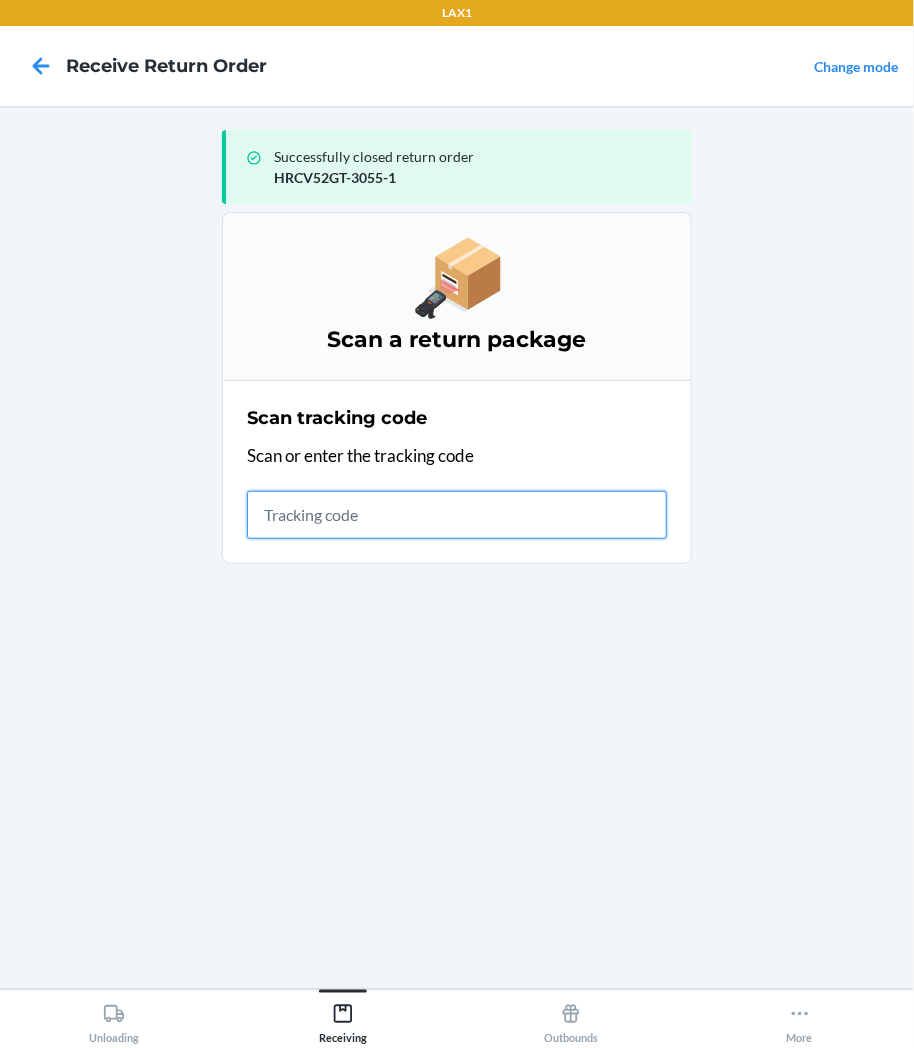 click at bounding box center (457, 515) 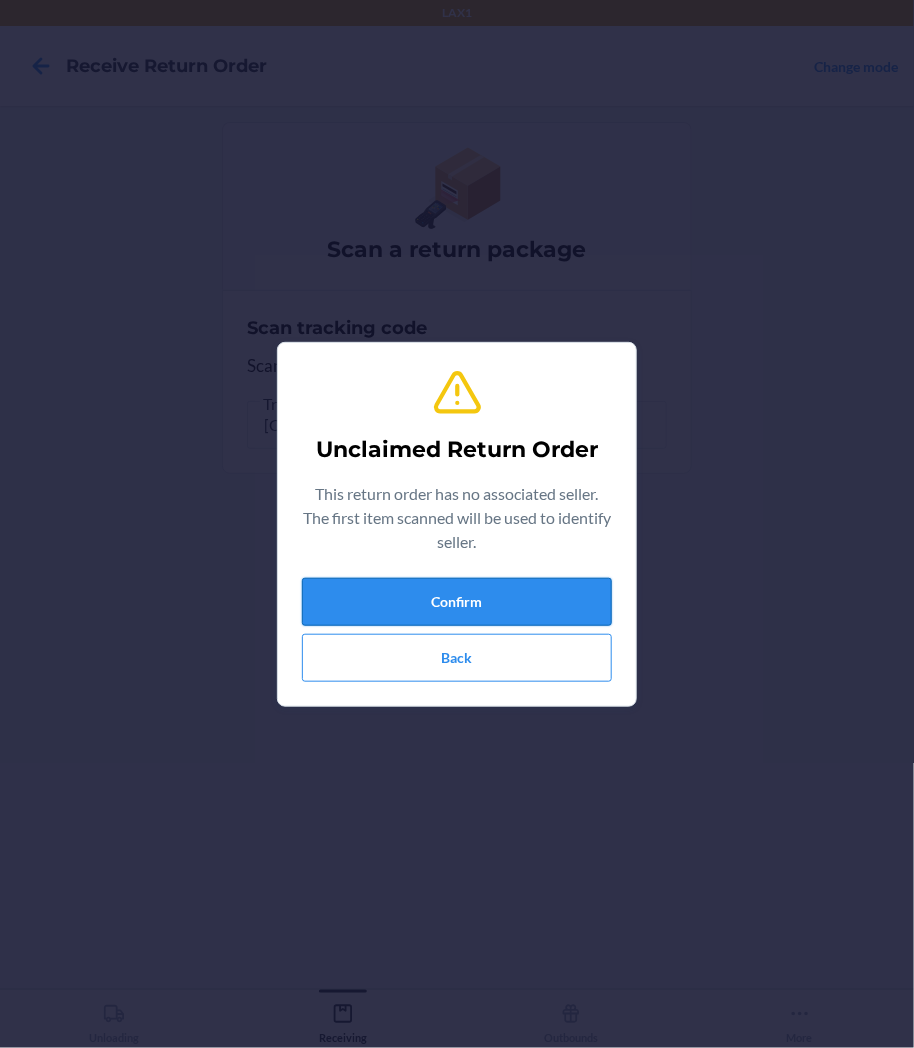 click on "Confirm" at bounding box center (457, 602) 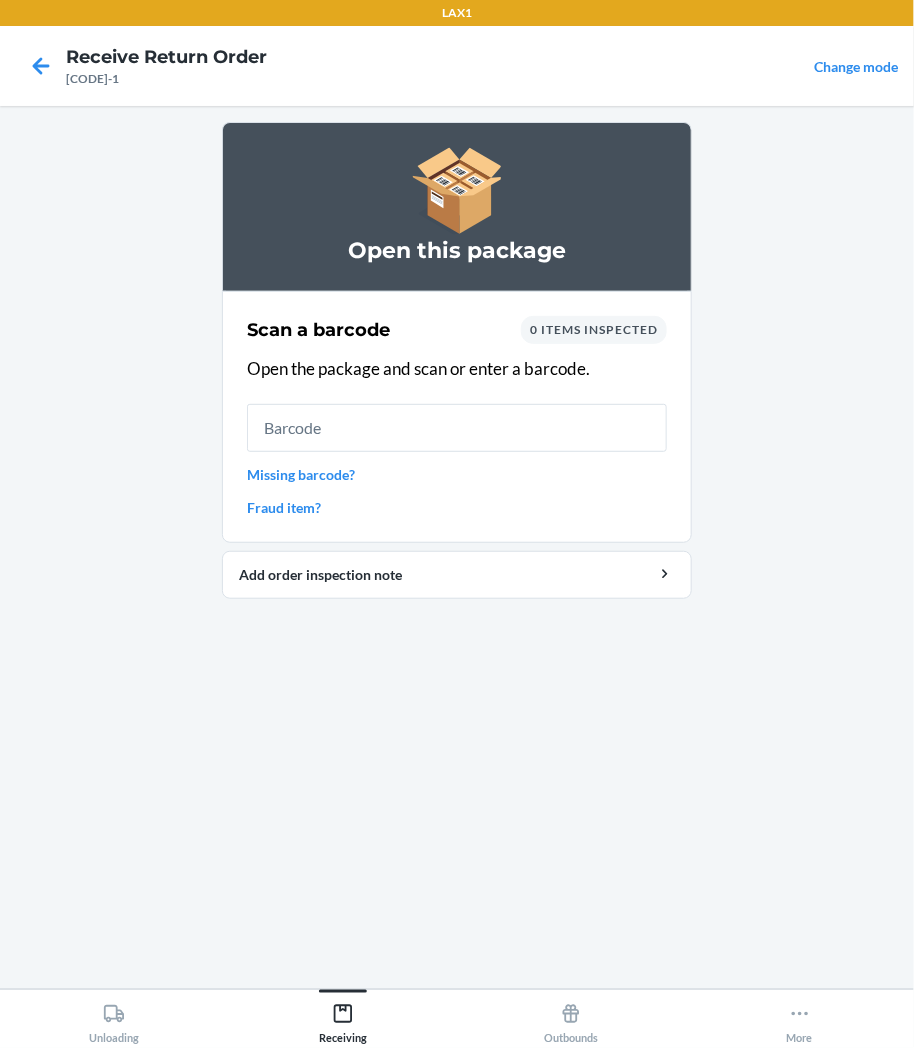 click at bounding box center [457, 428] 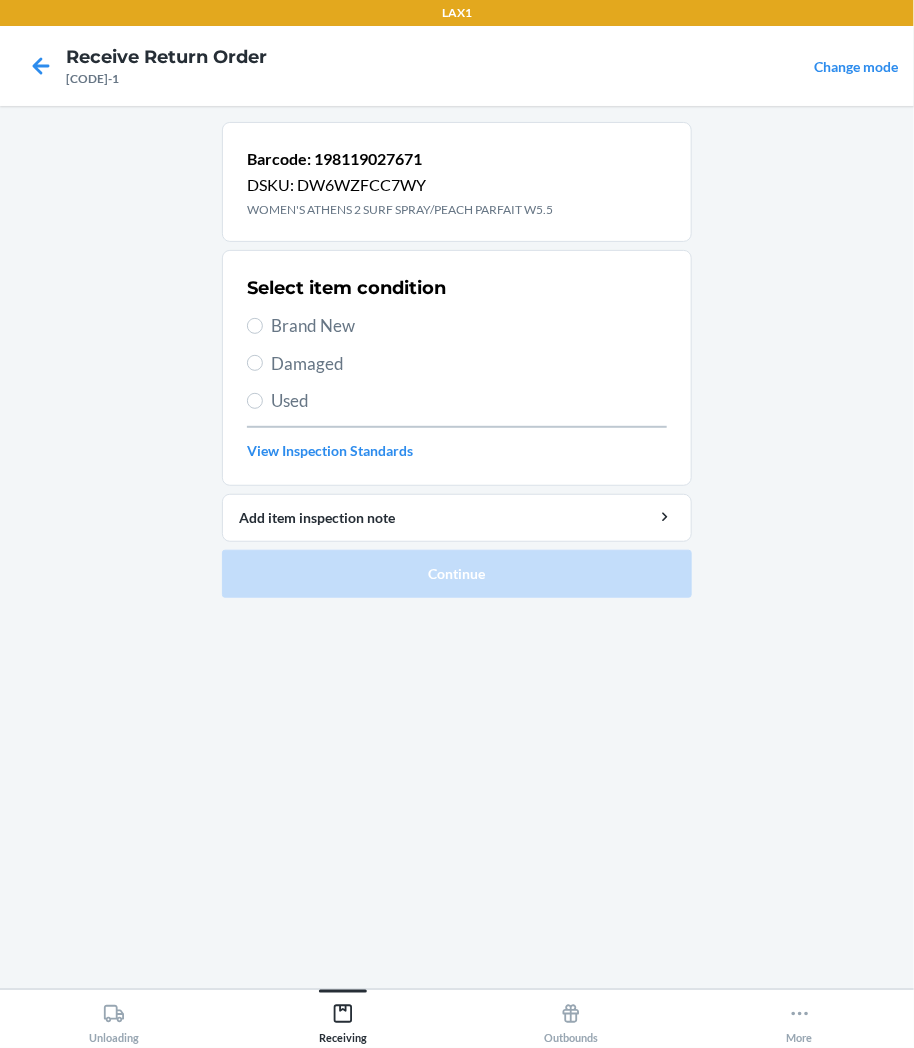 click on "Damaged" at bounding box center (469, 364) 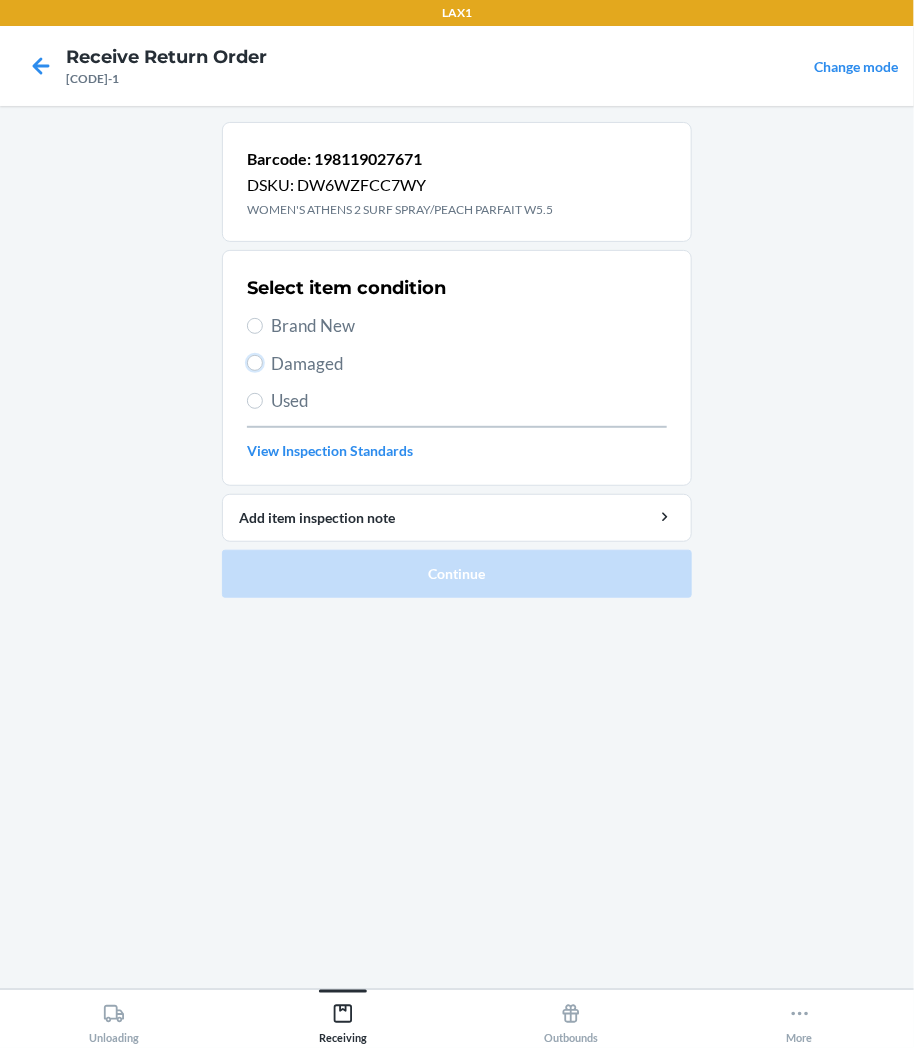 click on "Damaged" at bounding box center [255, 363] 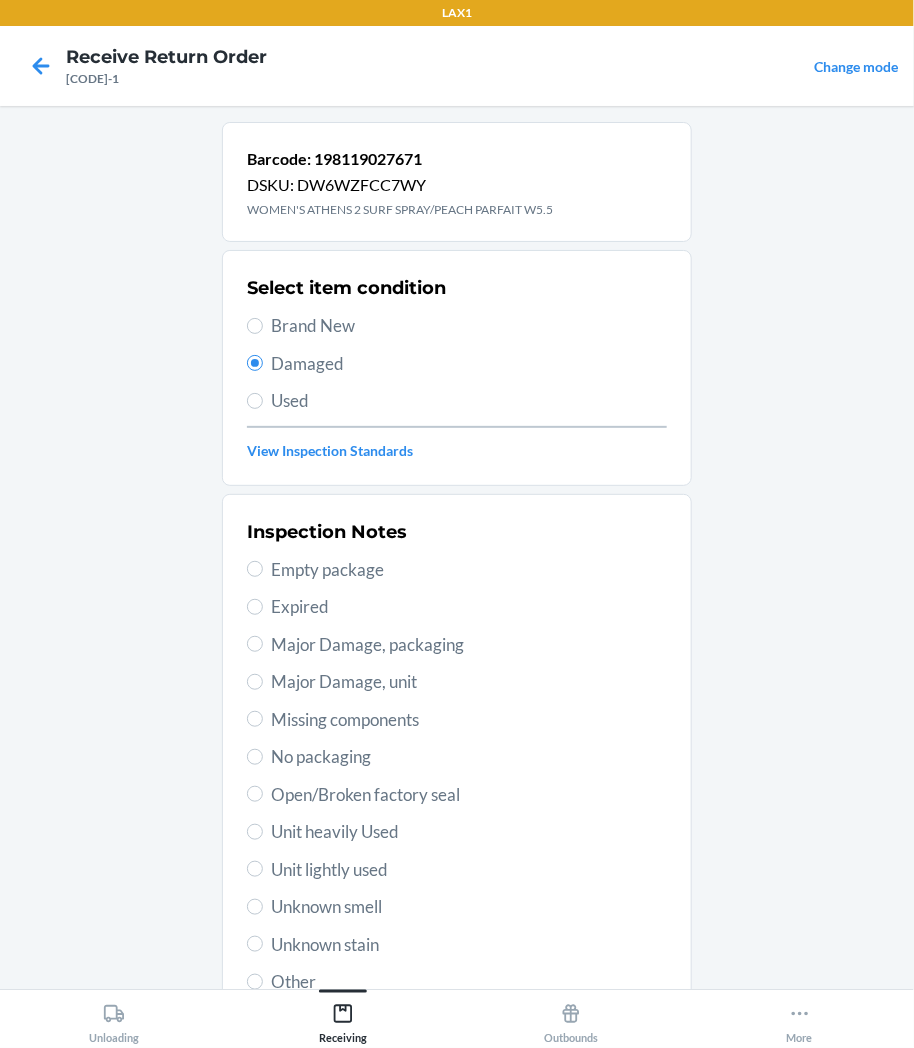 click on "Unit lightly used" at bounding box center [469, 870] 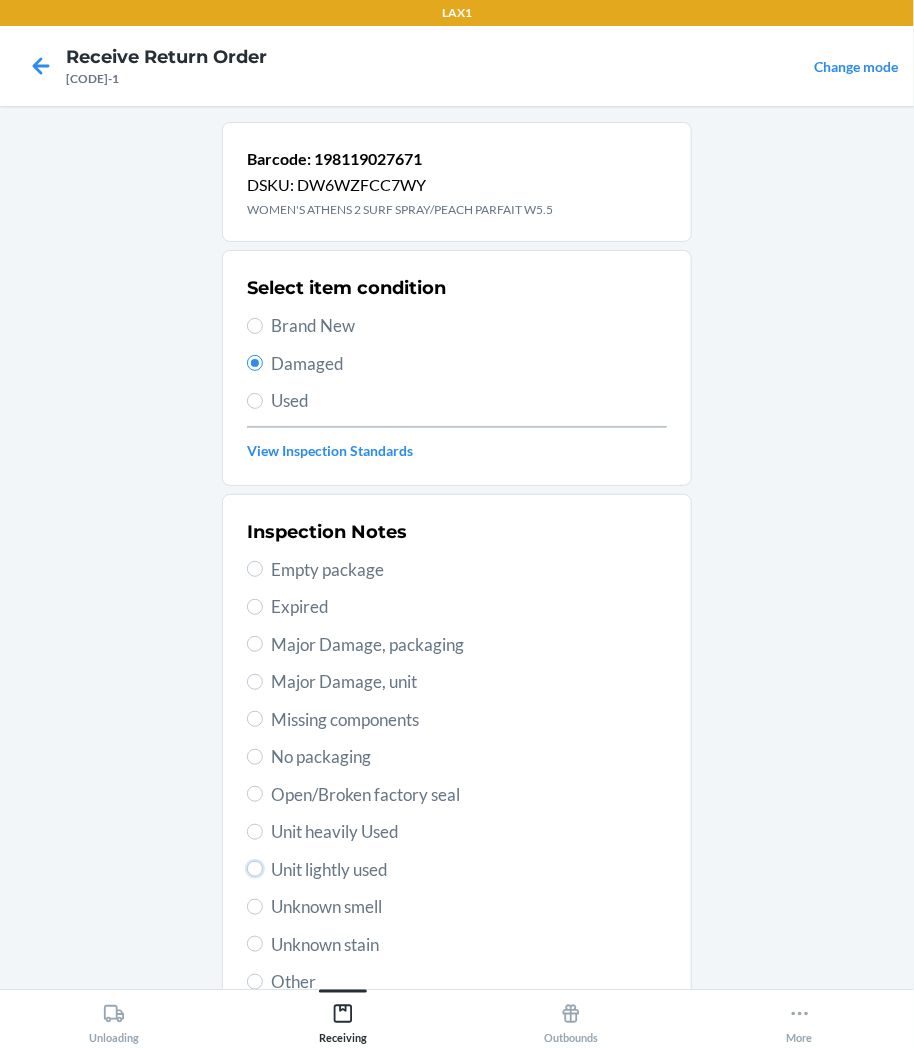 click on "Unit lightly used" at bounding box center [255, 869] 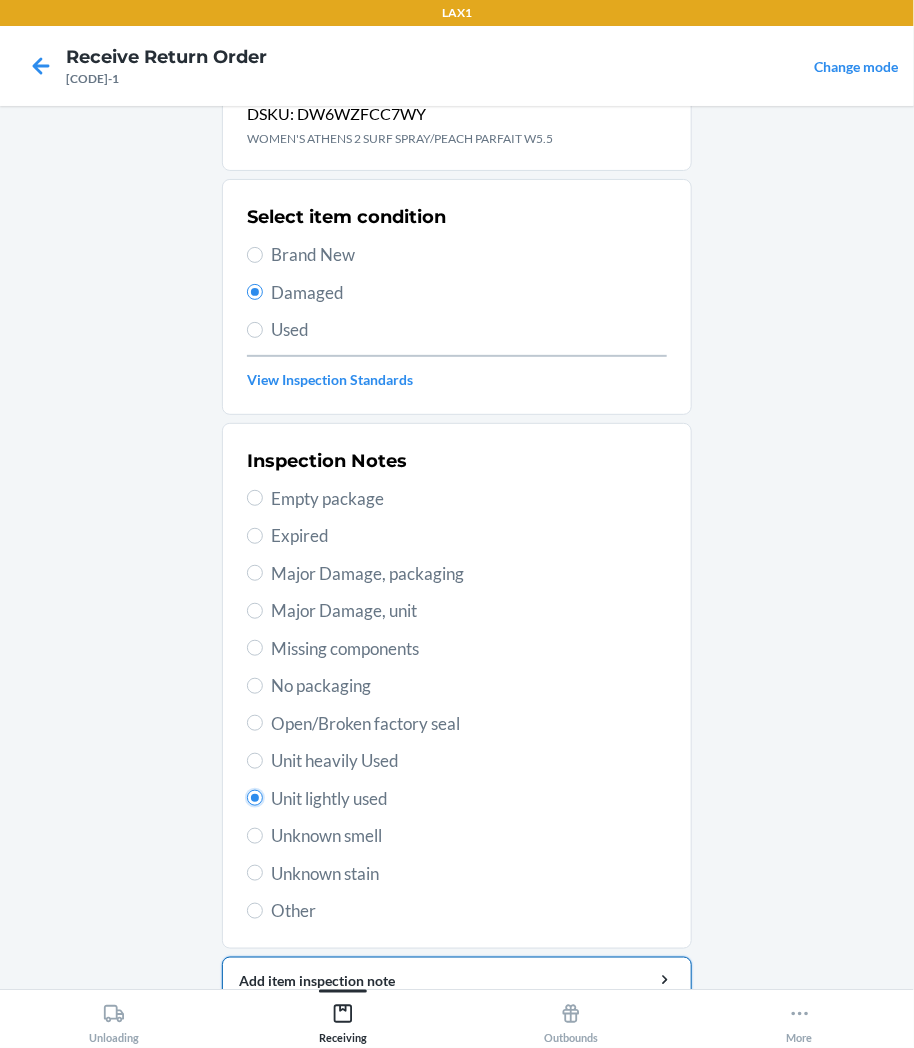 scroll, scrollTop: 157, scrollLeft: 0, axis: vertical 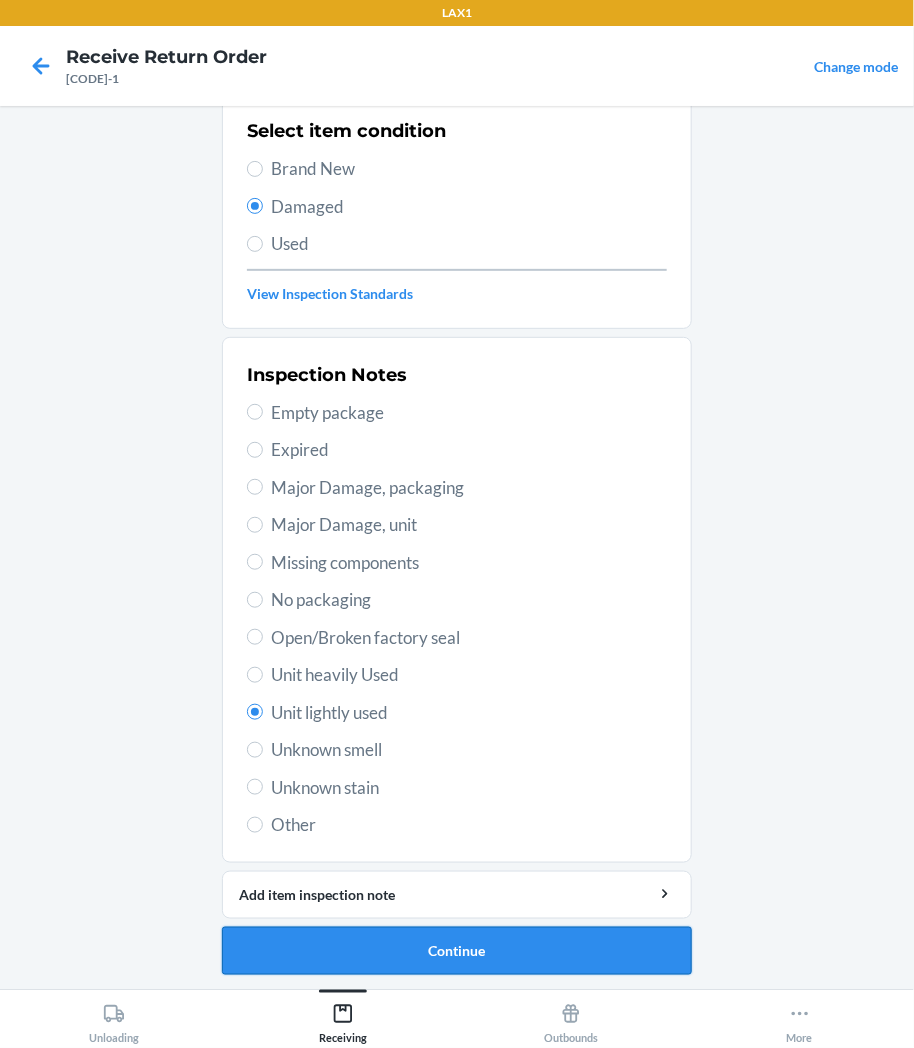 click on "Continue" at bounding box center [457, 951] 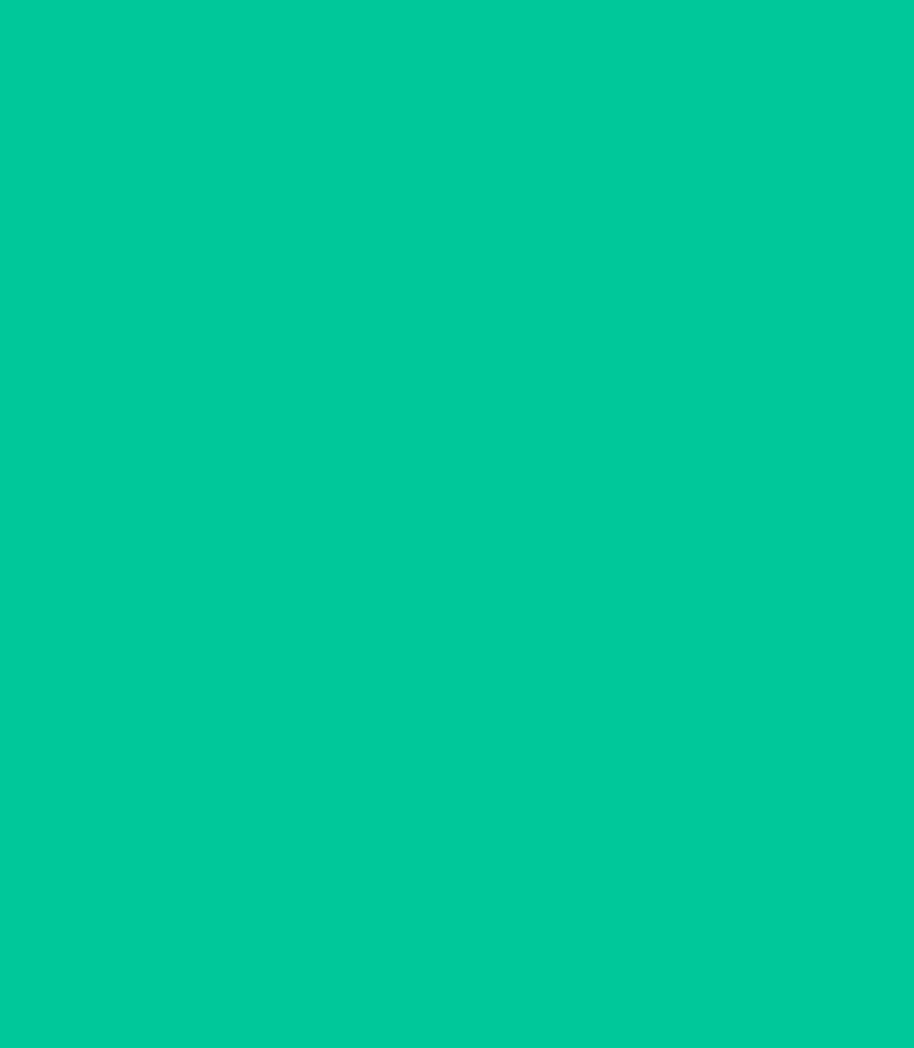scroll, scrollTop: 0, scrollLeft: 0, axis: both 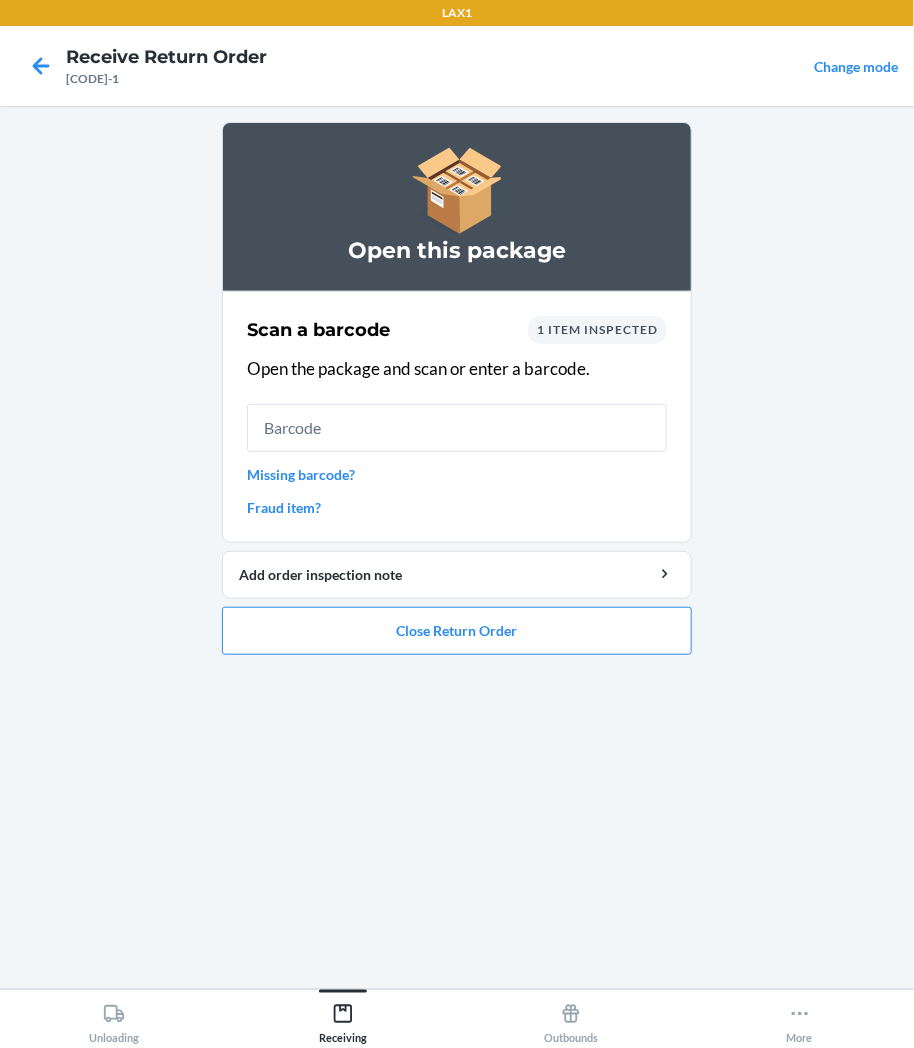 click on "Open this package Scan a barcode 1 item inspected Open the package and scan or enter a barcode. Missing barcode? Fraud item? Add order inspection note Close Return Order" at bounding box center (457, 396) 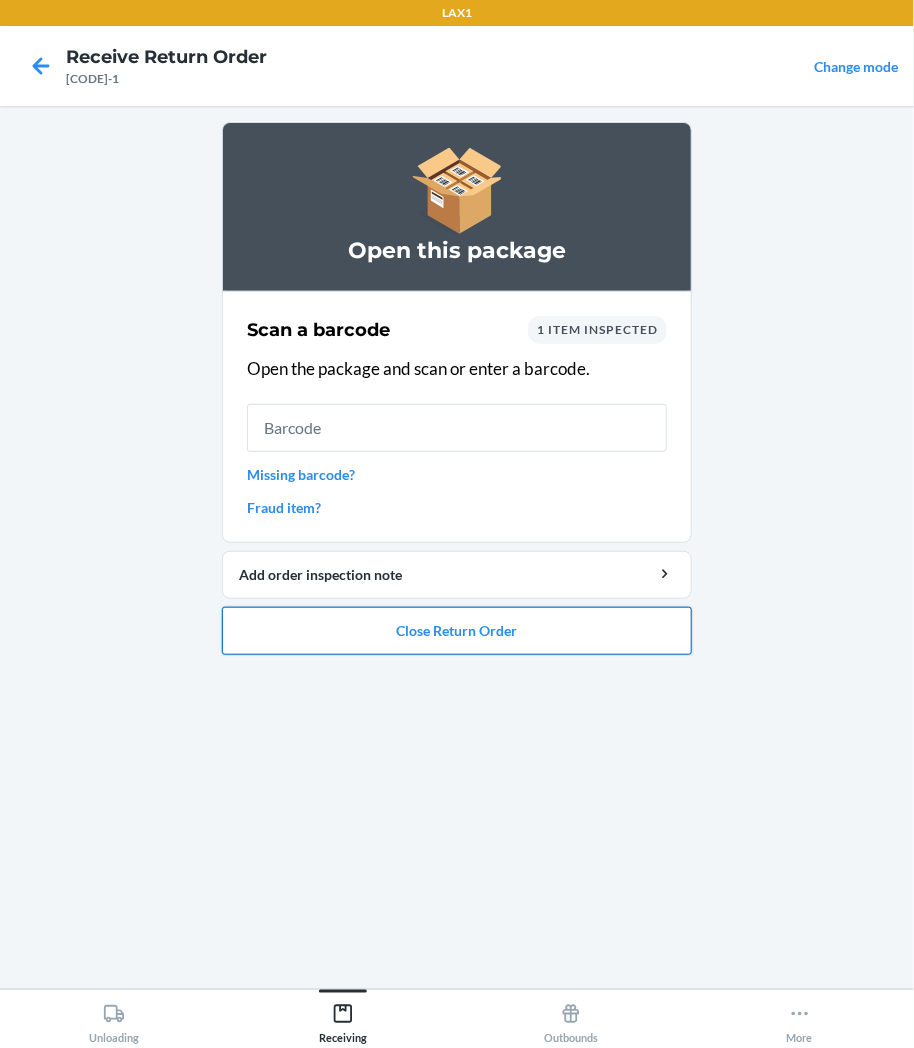 click on "Close Return Order" at bounding box center (457, 631) 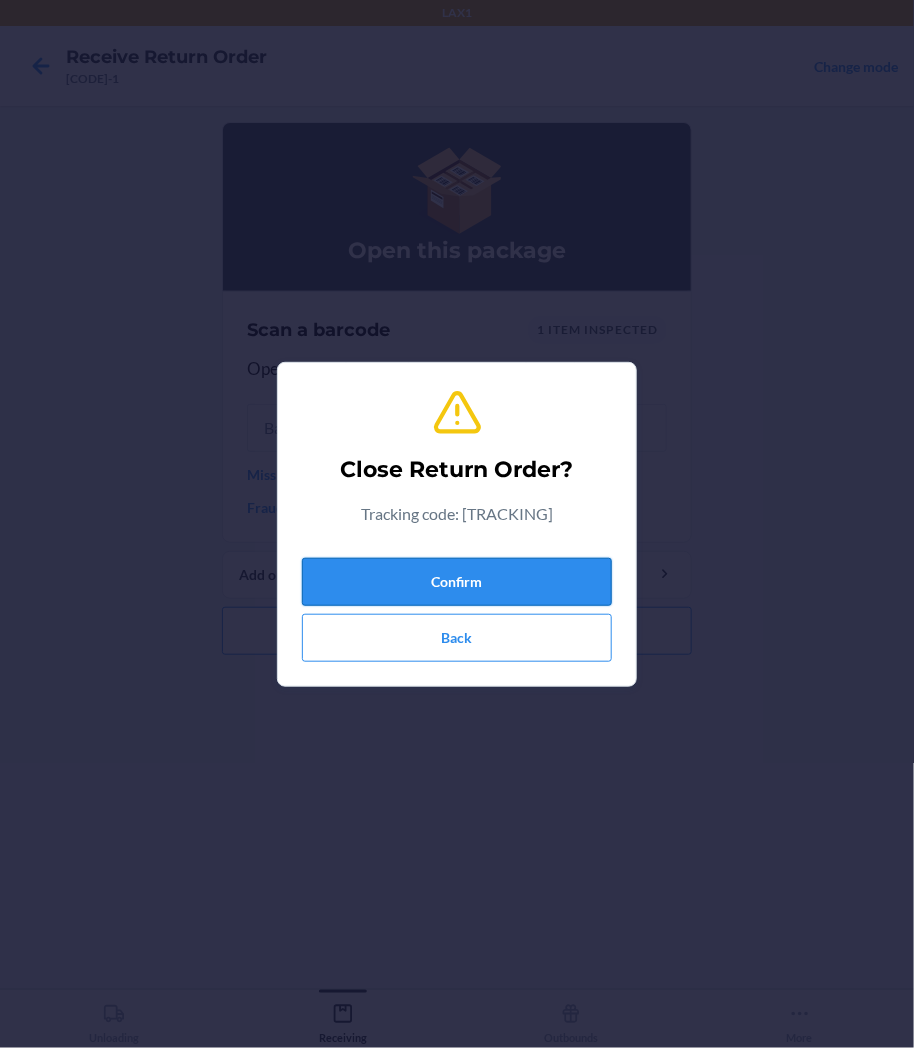 click on "Confirm" at bounding box center (457, 582) 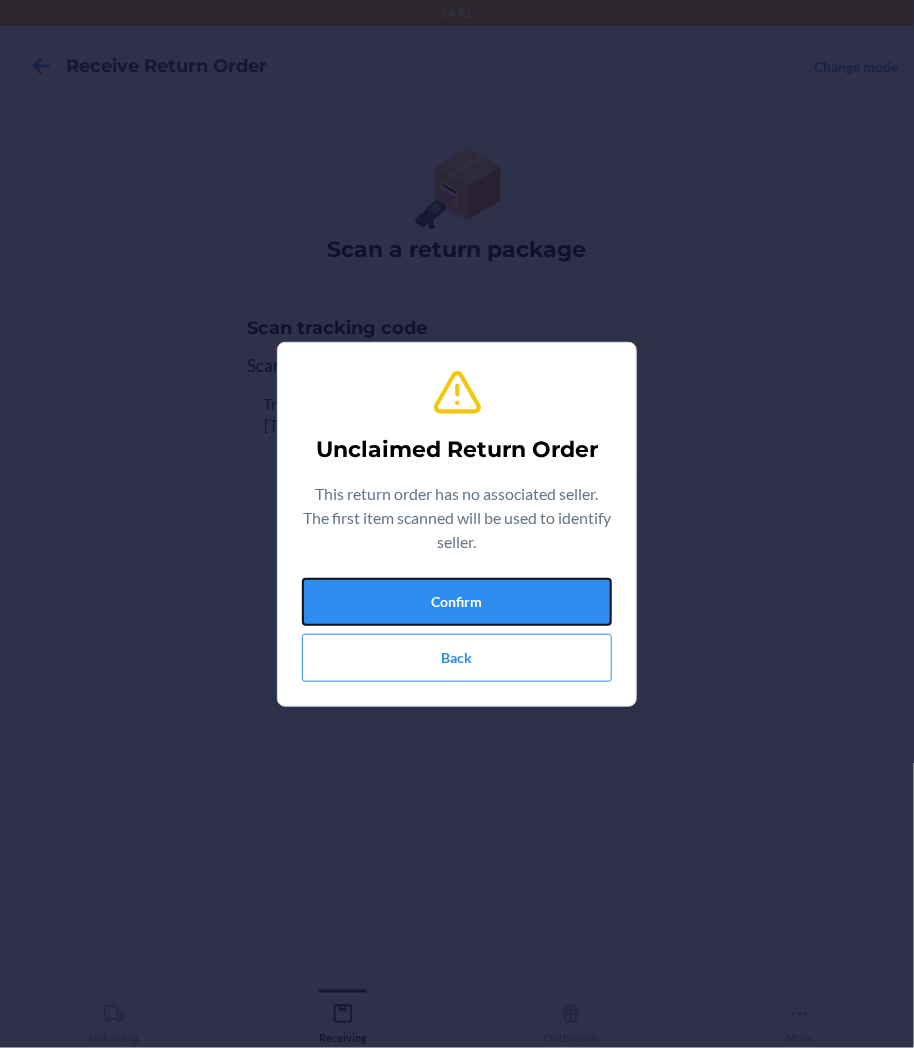 click on "Confirm" at bounding box center [457, 602] 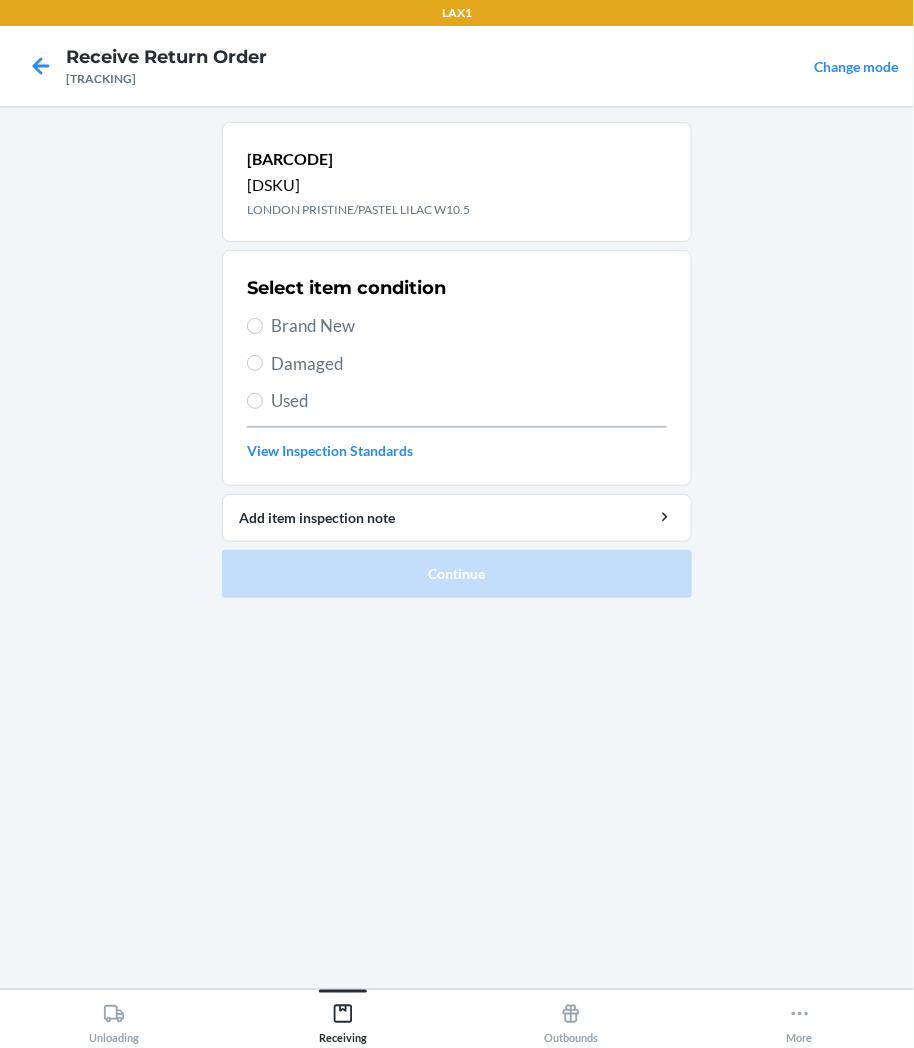 click on "Damaged" at bounding box center (469, 364) 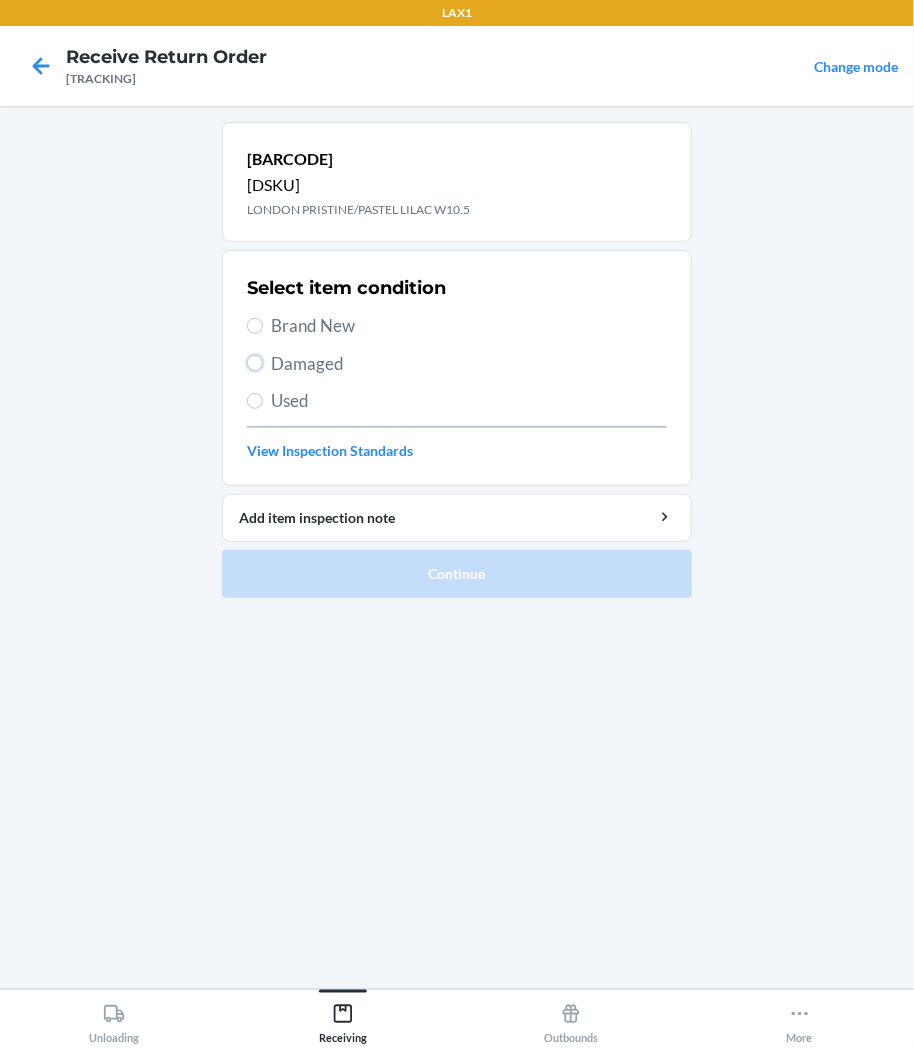 click on "Damaged" at bounding box center [255, 363] 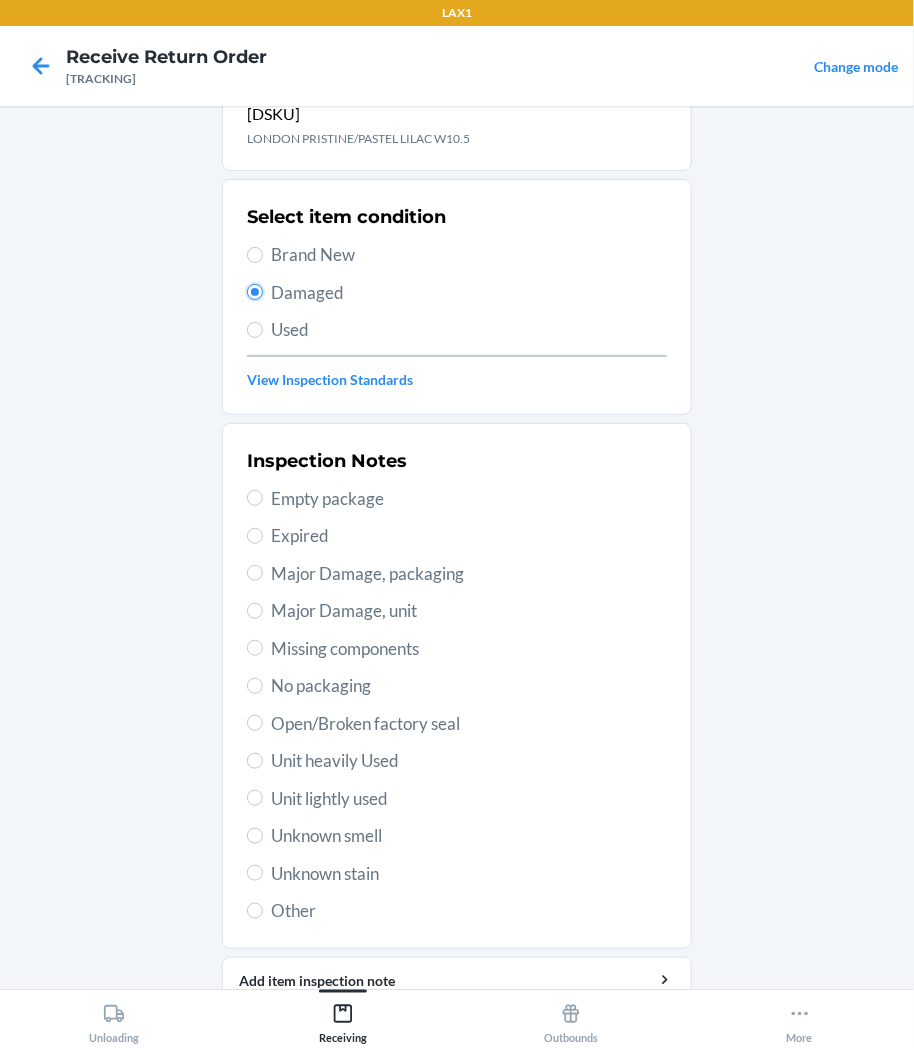 scroll, scrollTop: 111, scrollLeft: 0, axis: vertical 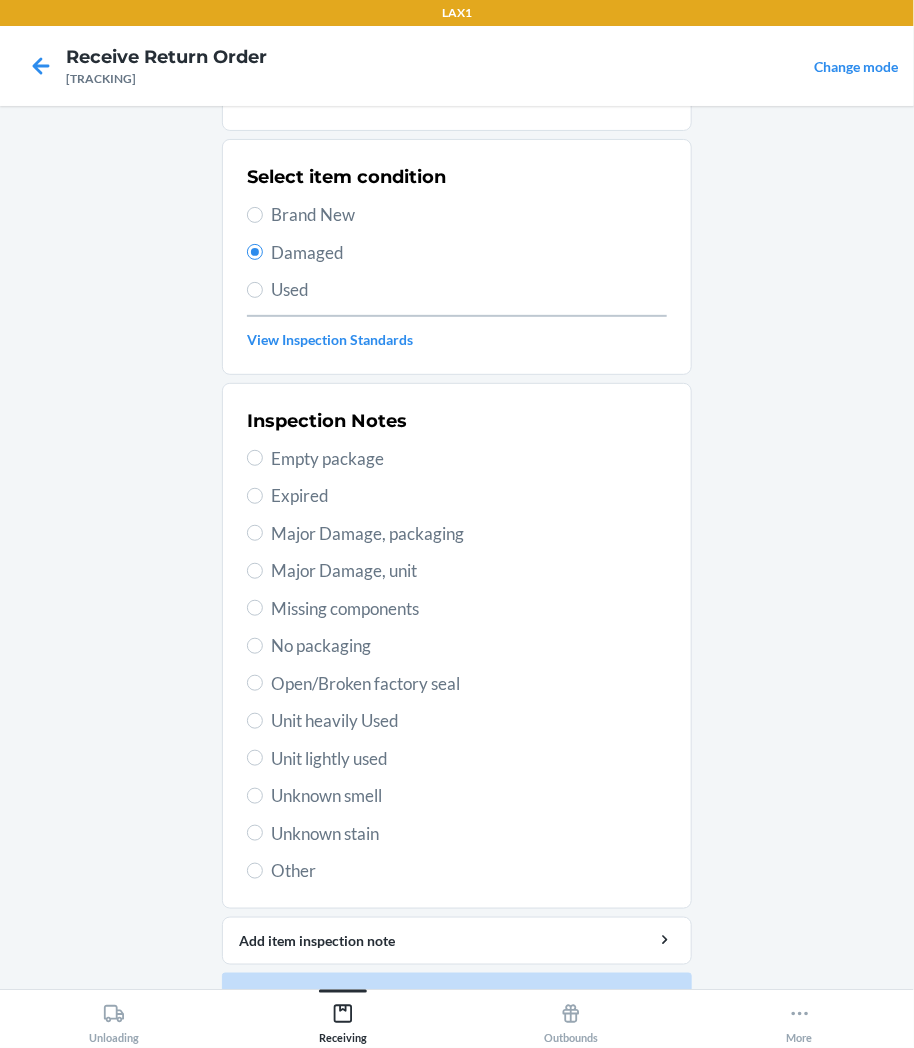click on "Inspection Notes Empty package Expired Major Damage, packaging Major Damage, unit Missing components No packaging Open/Broken factory seal Unit heavily Used Unit lightly used Unknown smell Unknown stain Other" at bounding box center (457, 646) 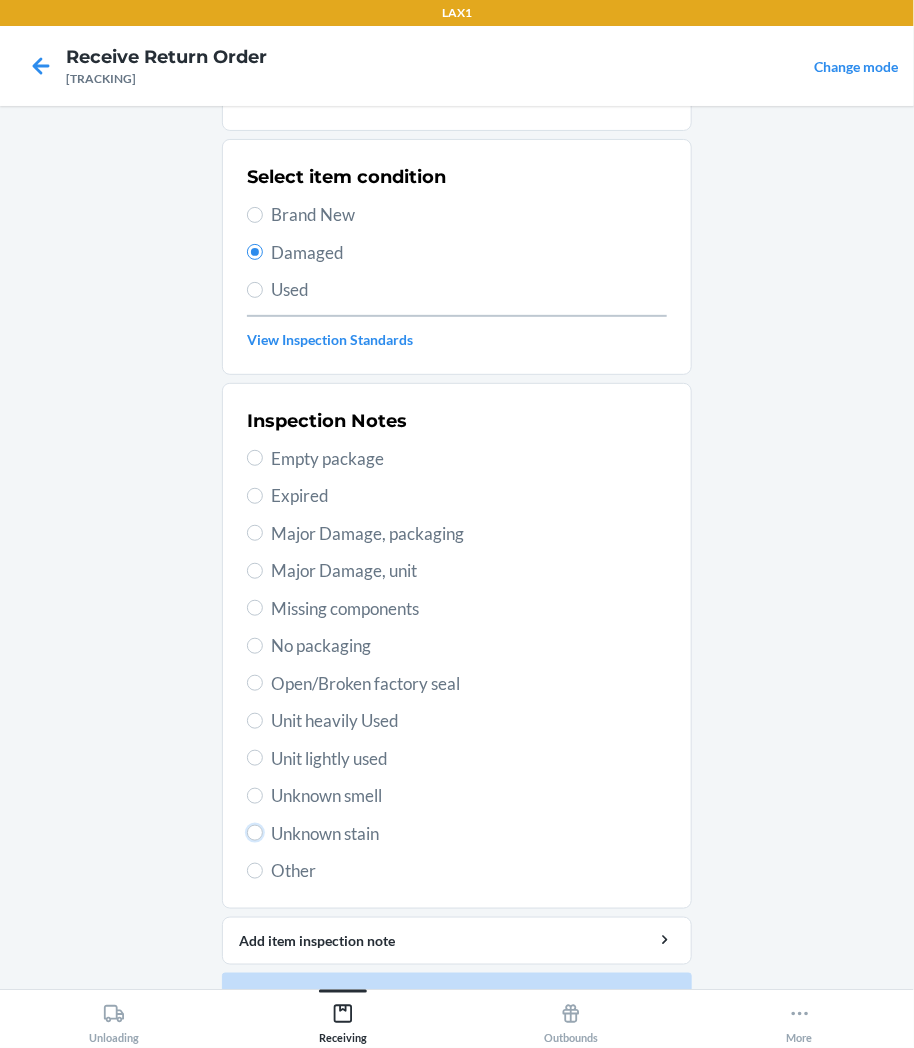 click on "Unknown stain" at bounding box center [255, 833] 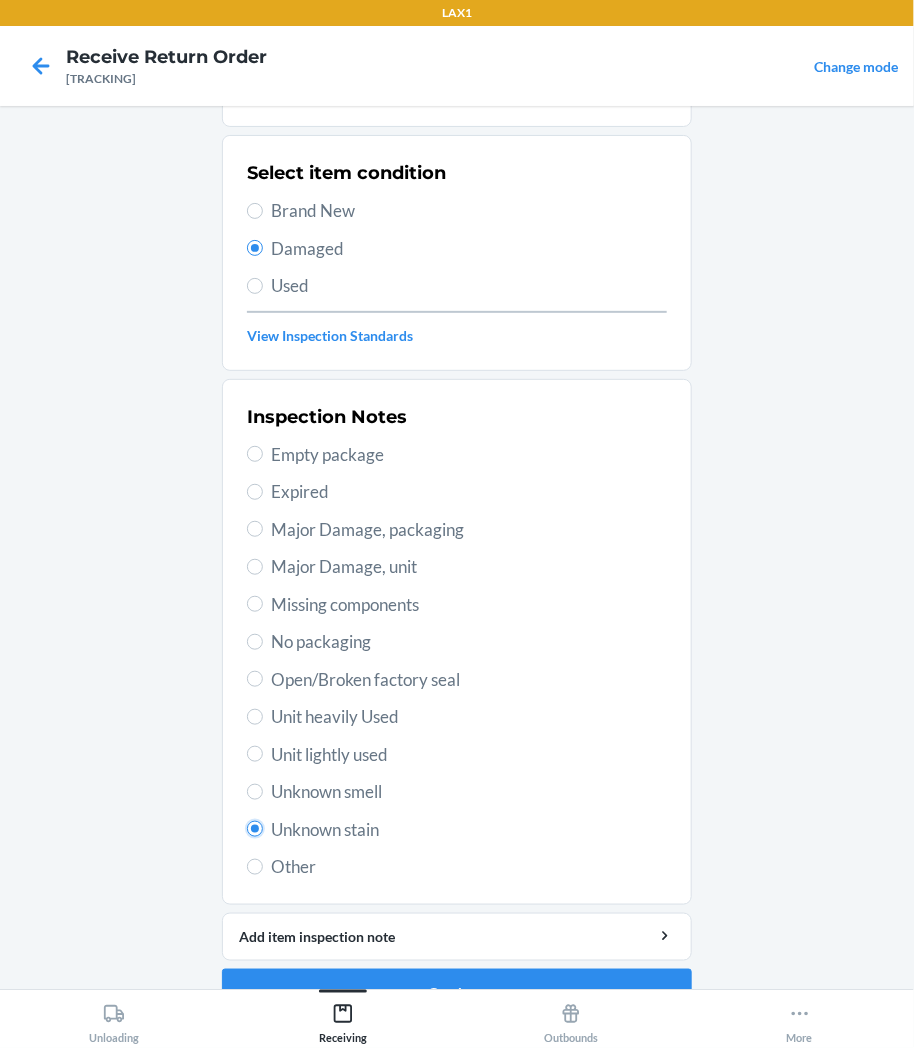 scroll, scrollTop: 157, scrollLeft: 0, axis: vertical 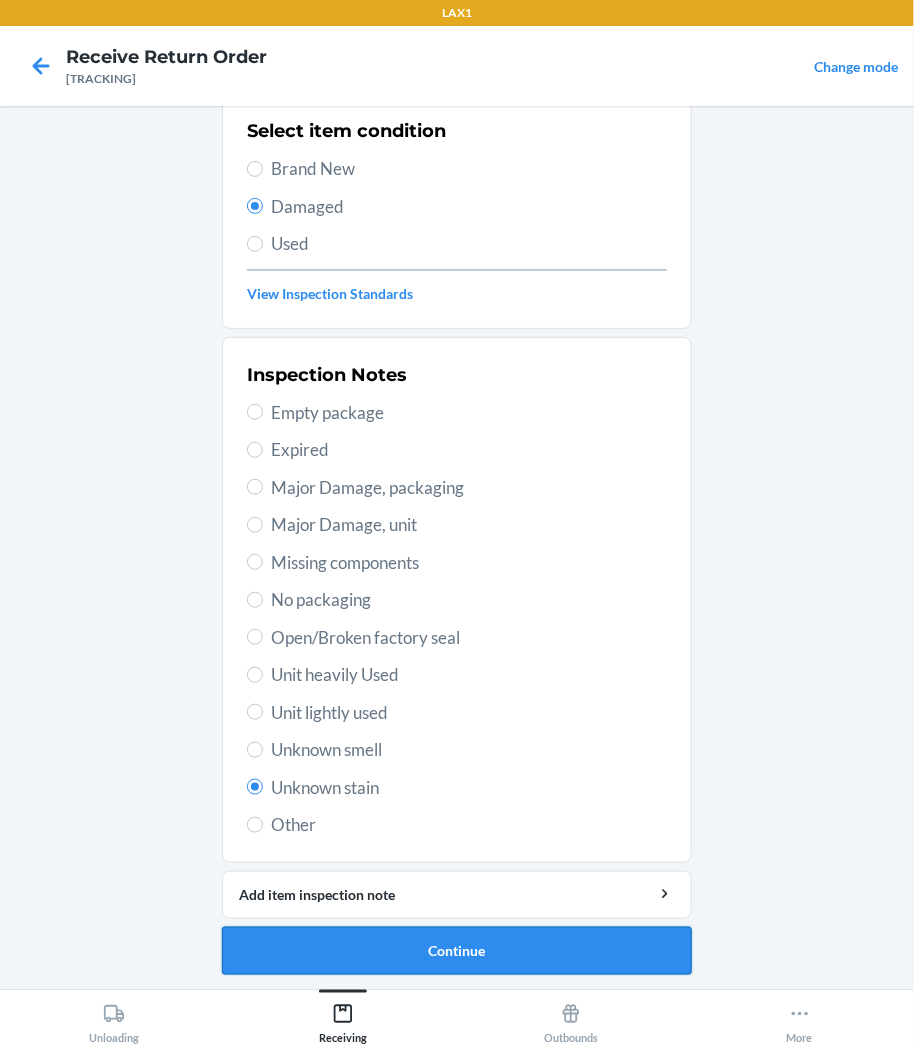 click on "Continue" at bounding box center (457, 951) 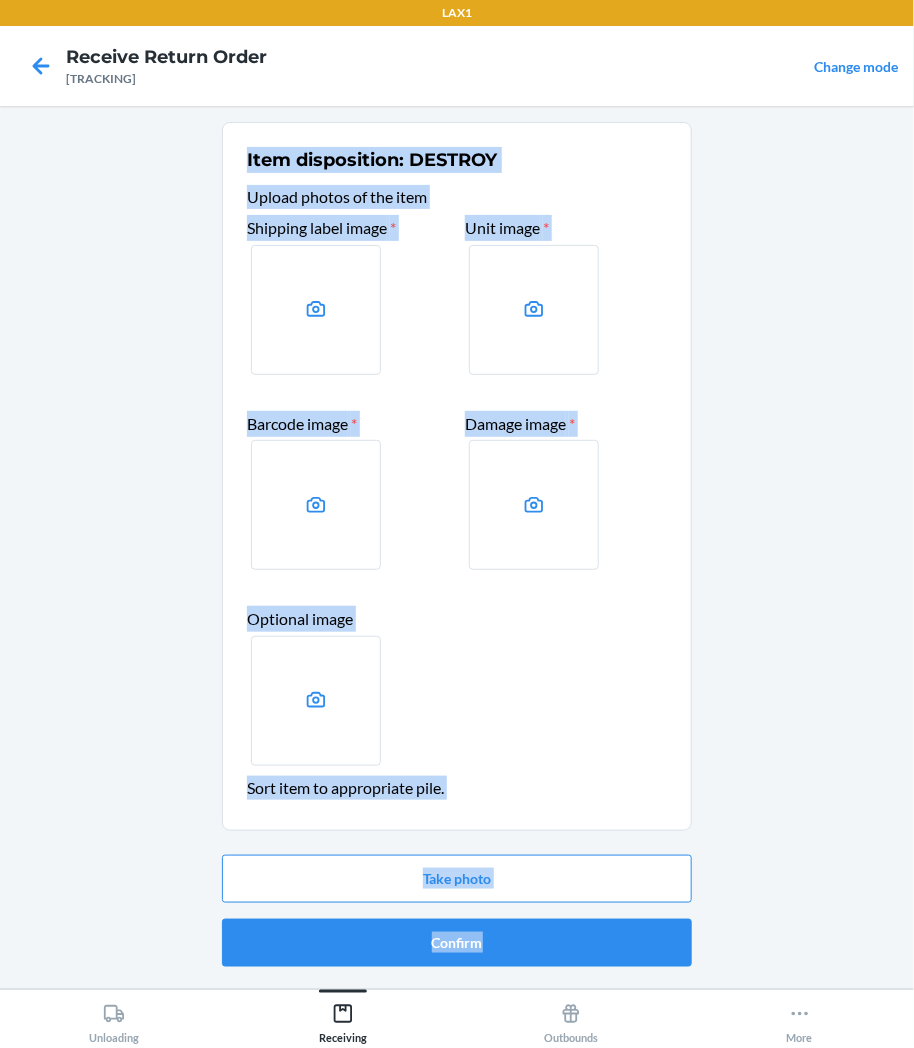 click on "Take photo Confirm" at bounding box center (457, 911) 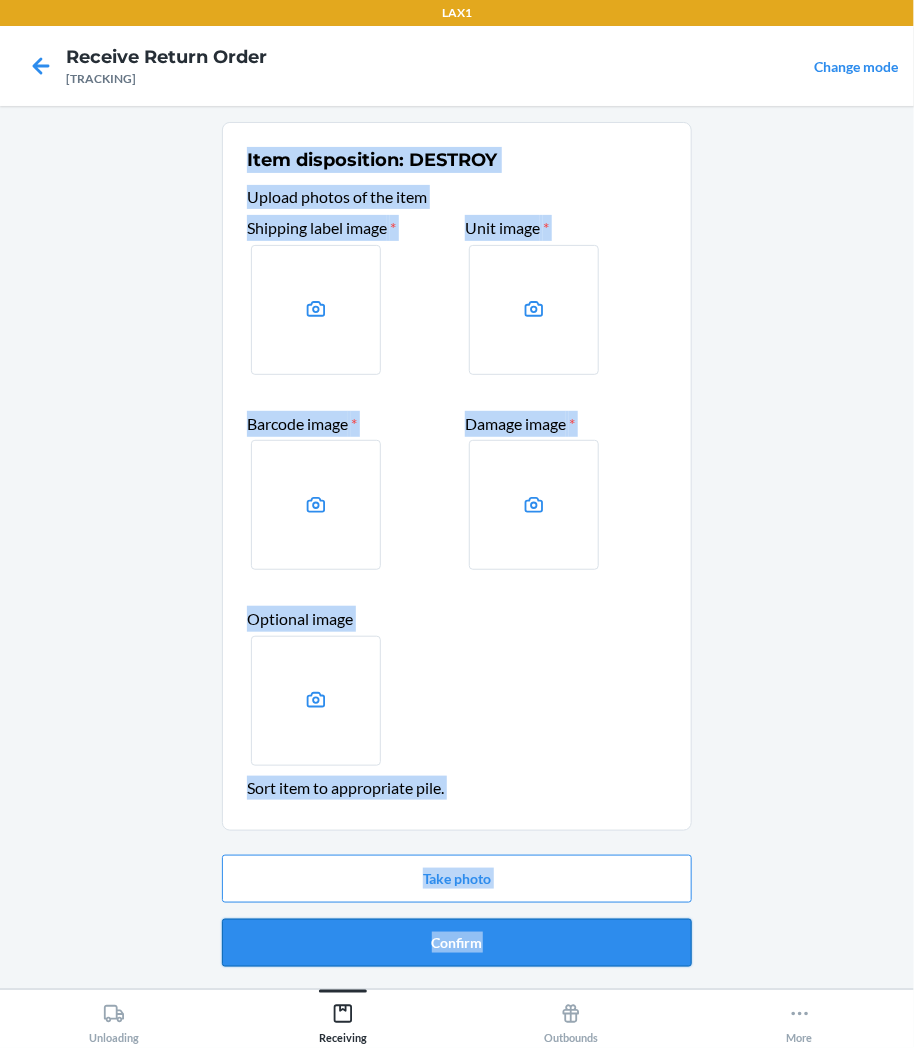 click on "Confirm" at bounding box center (457, 943) 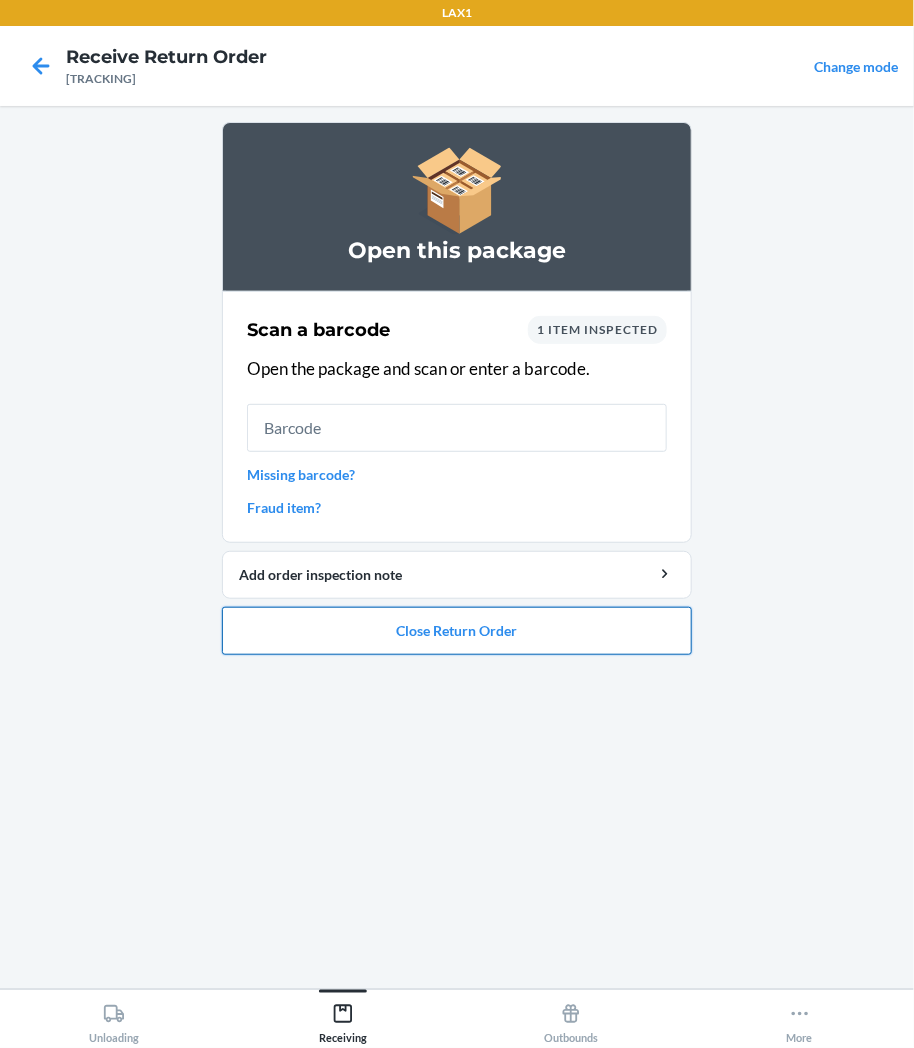 click on "Close Return Order" at bounding box center [457, 631] 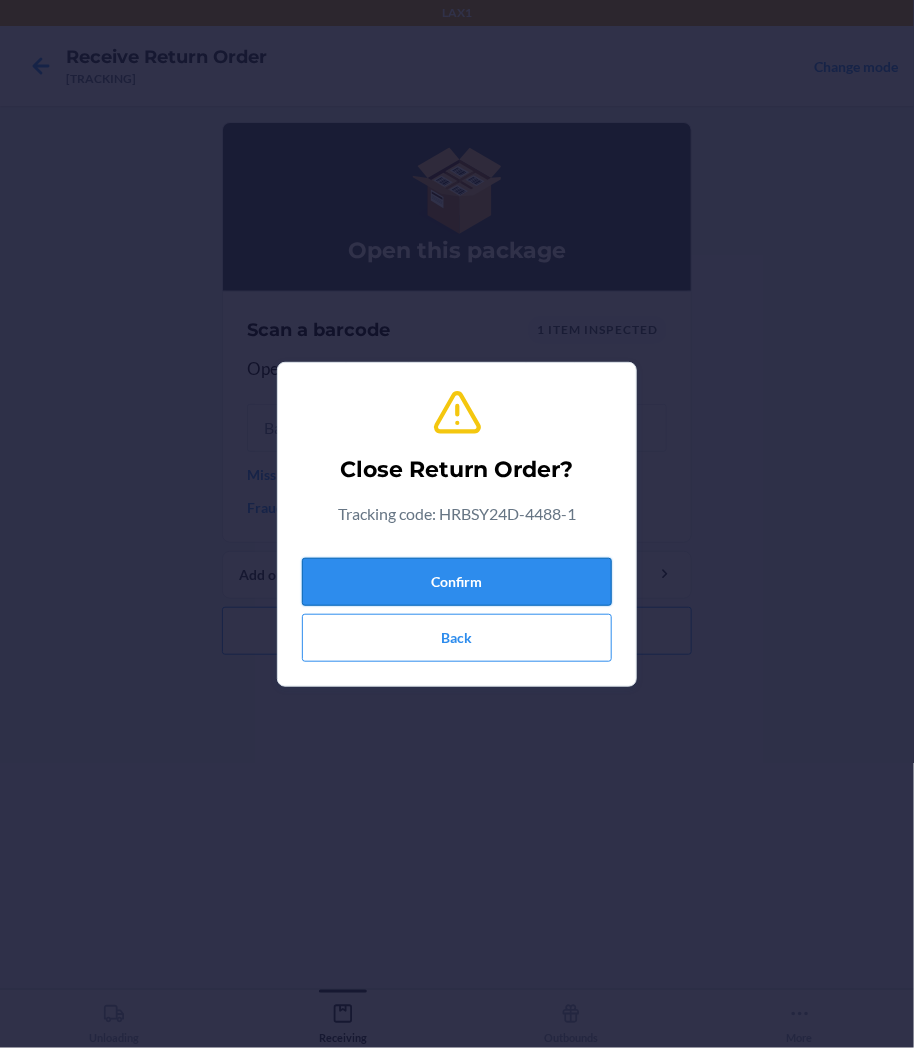 click on "Confirm" at bounding box center [457, 582] 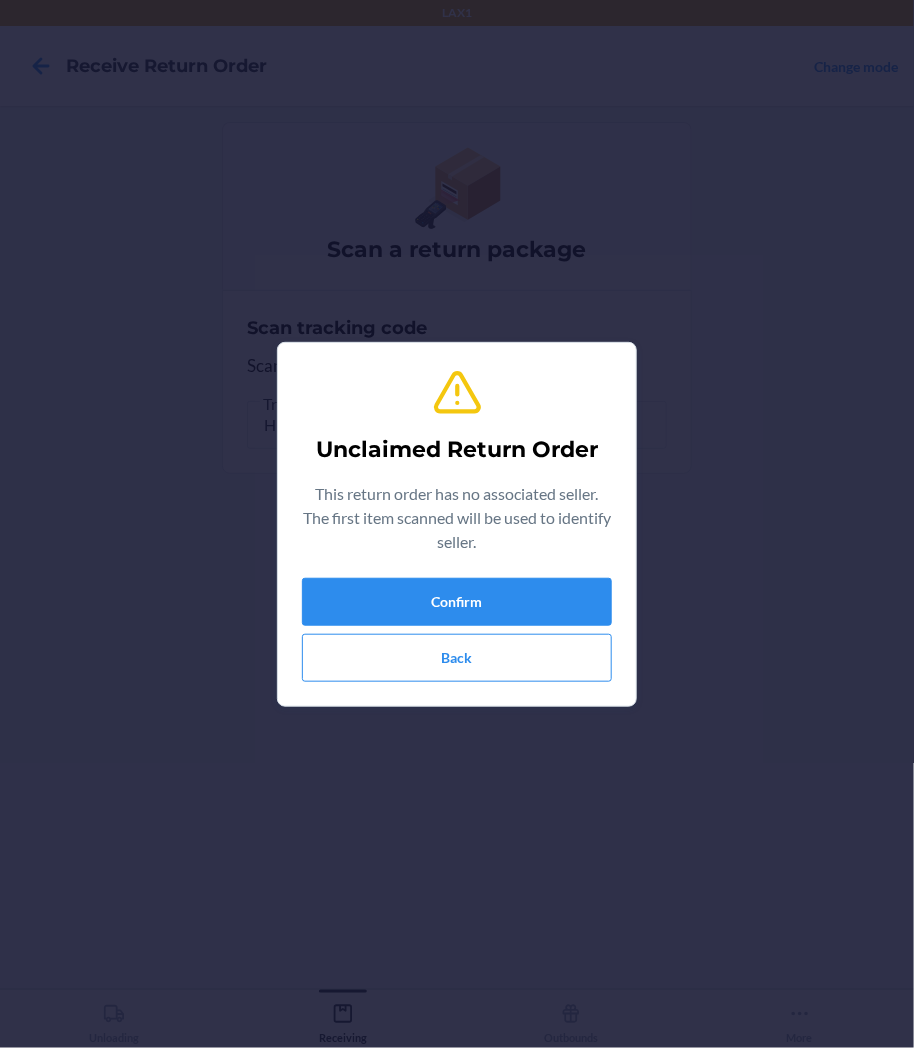 click on "This return order has no associated seller. The first item scanned will be used to identify seller." at bounding box center [457, 522] 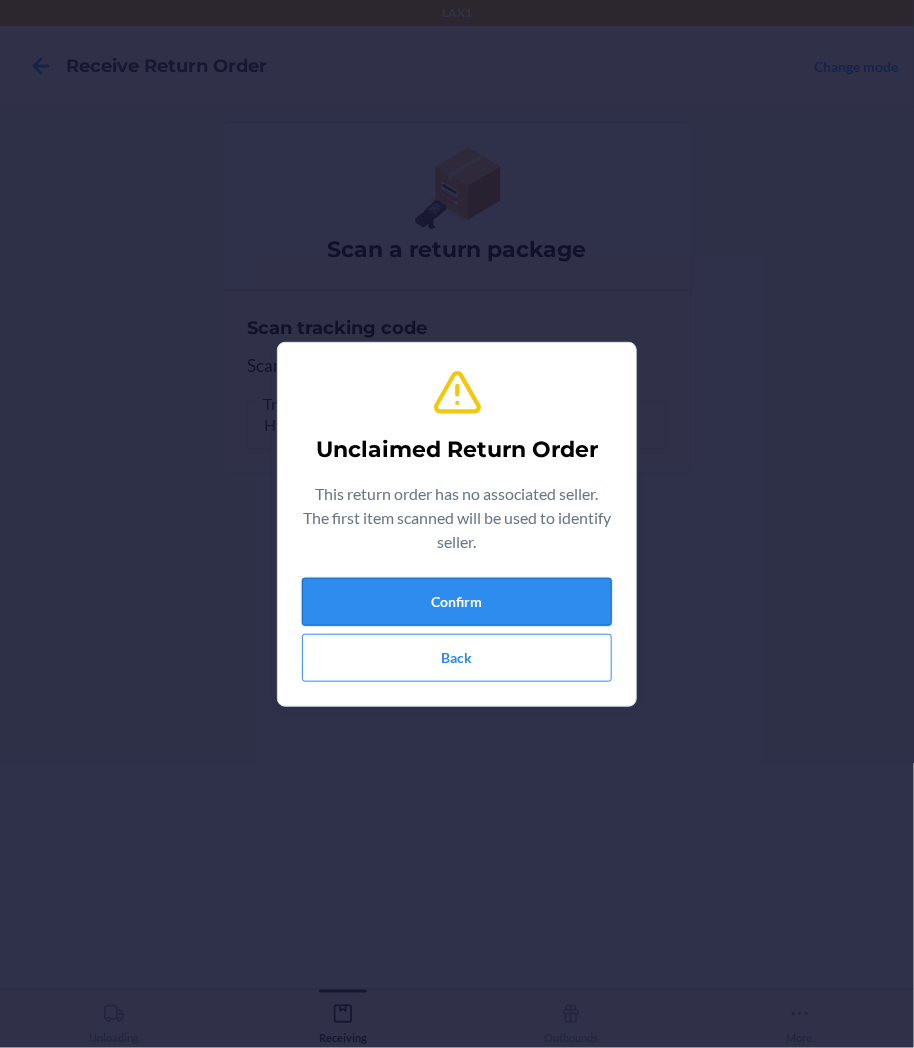 click on "Confirm" at bounding box center [457, 602] 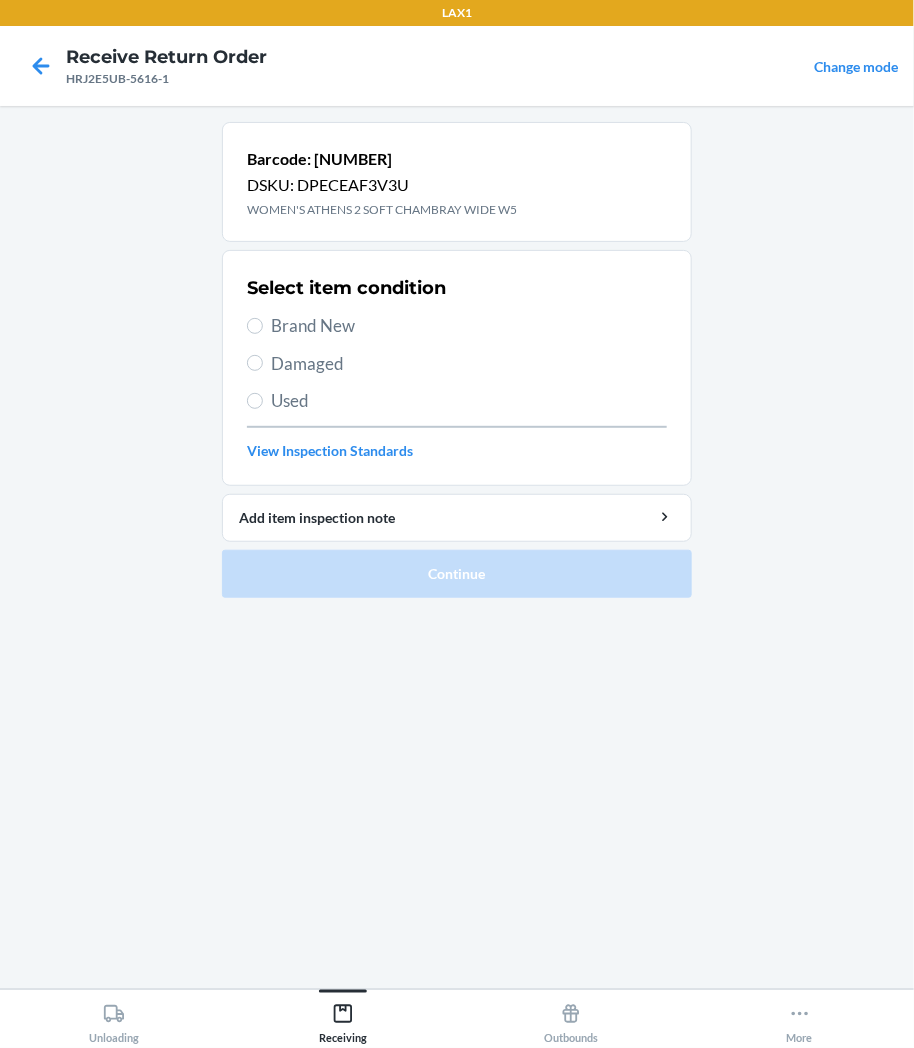 click on "Damaged" at bounding box center (469, 364) 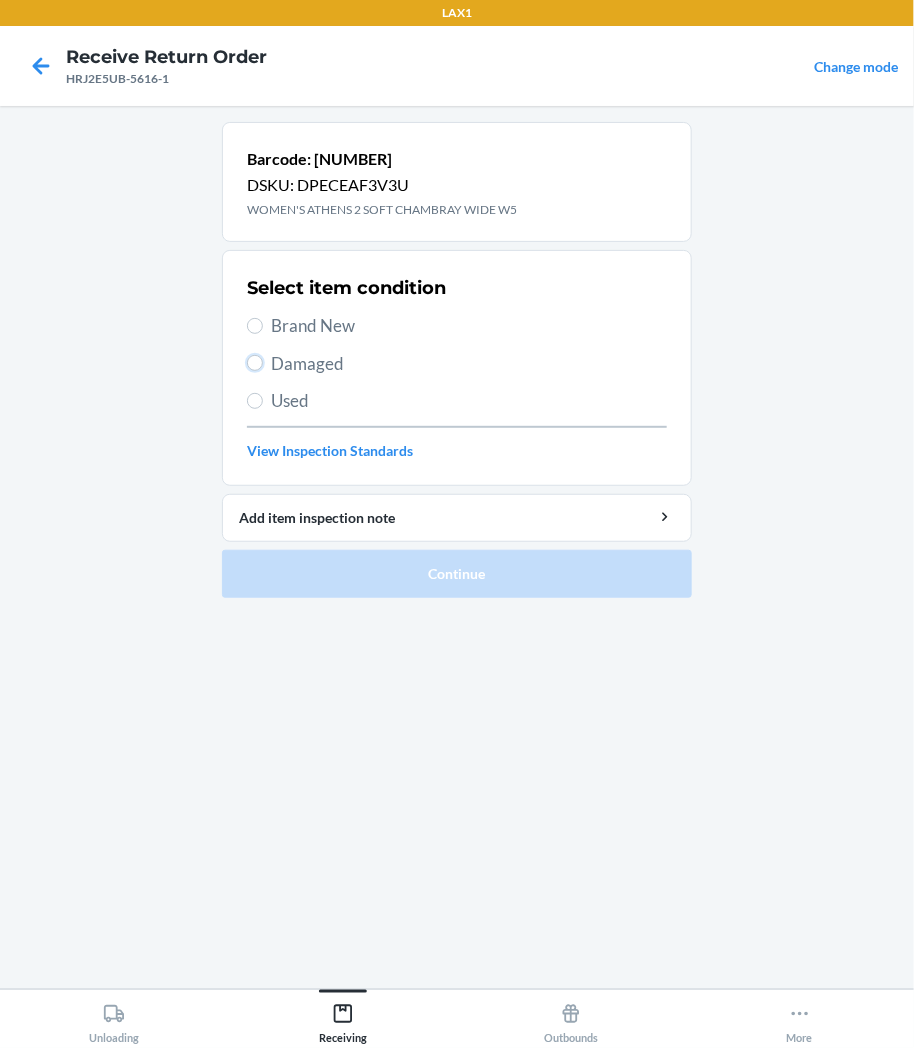 click on "Damaged" at bounding box center [255, 363] 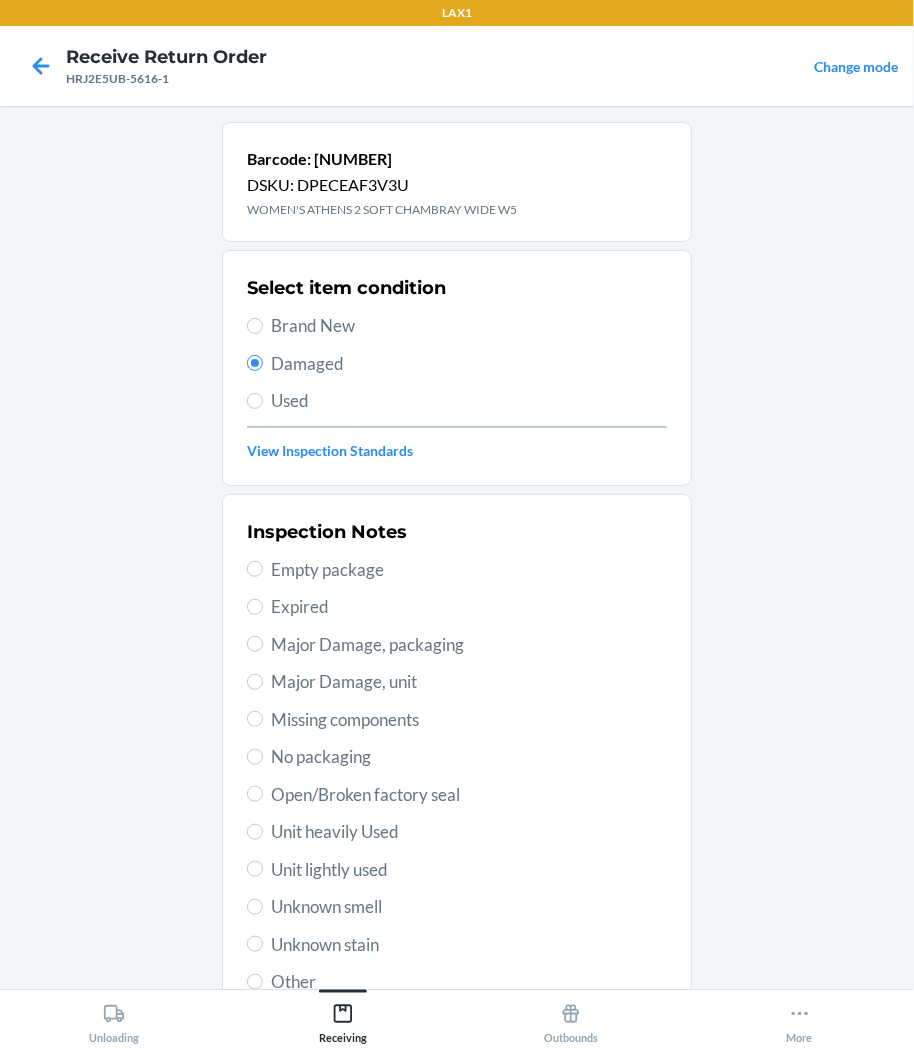 click on "Unknown smell" at bounding box center (469, 907) 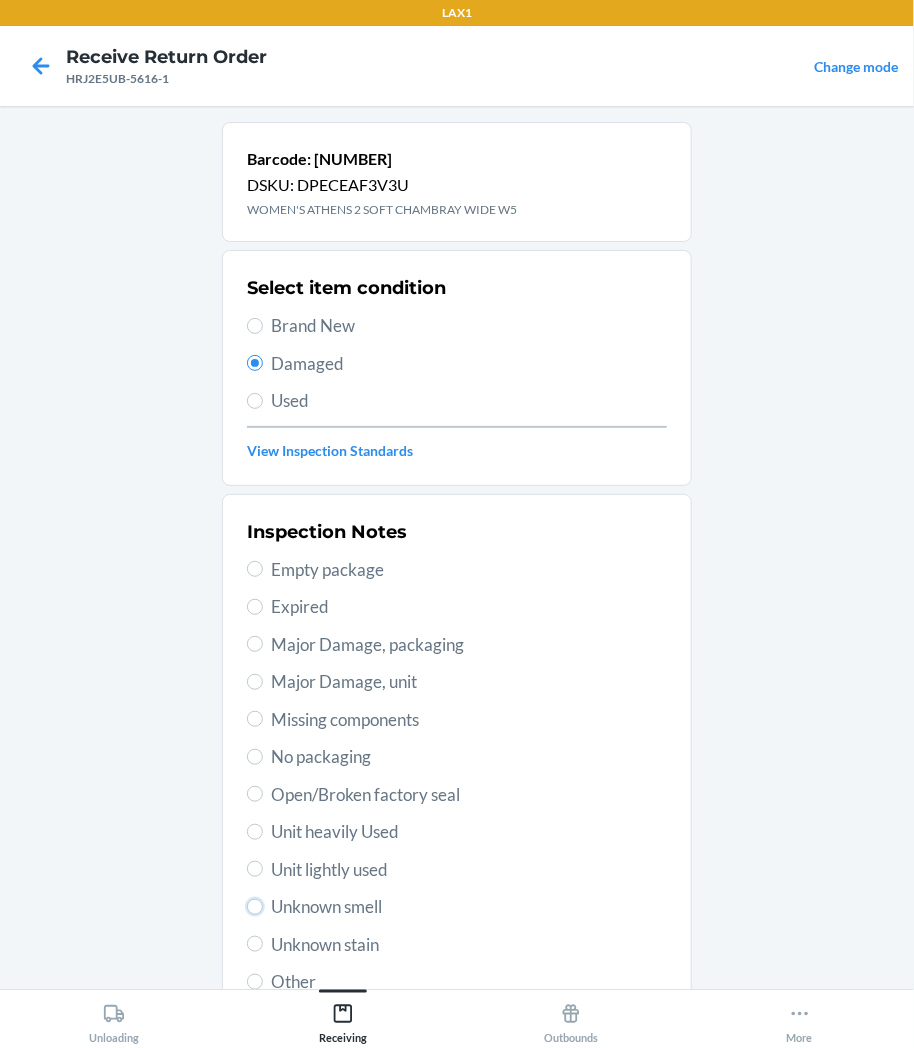 click on "Unknown smell" at bounding box center [255, 907] 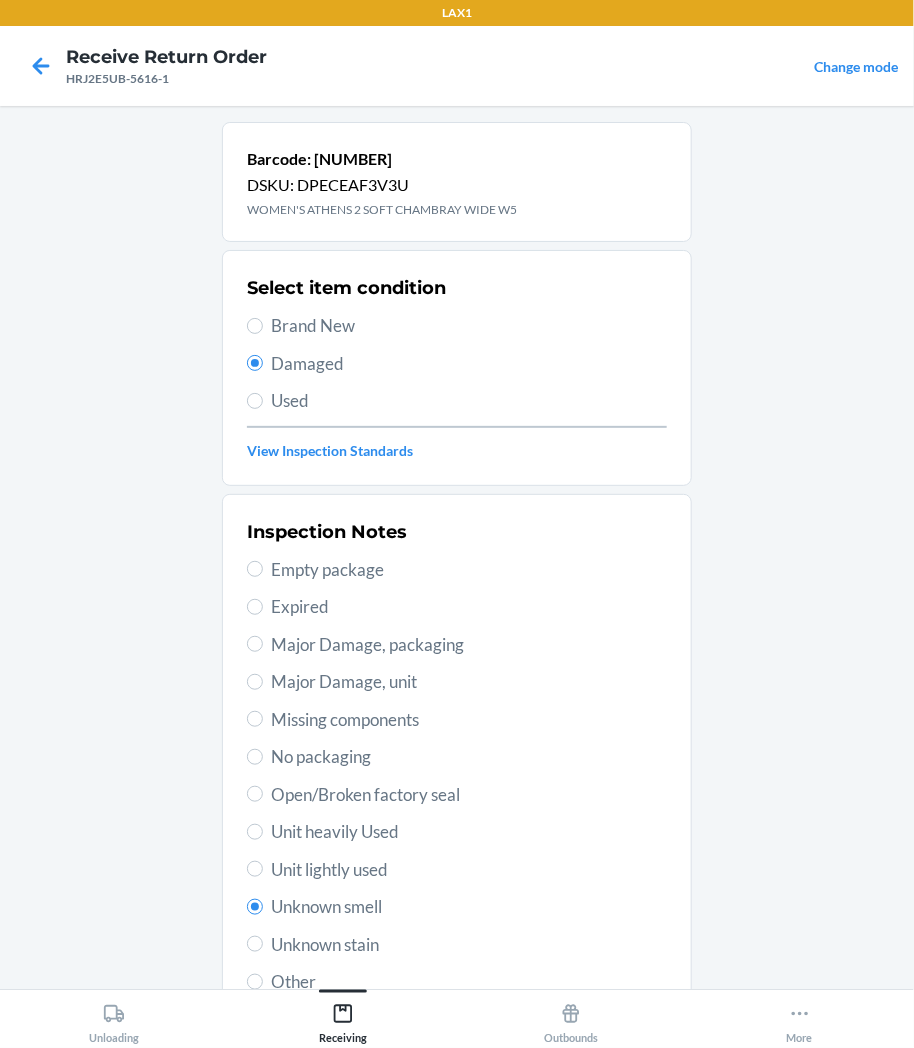 click on "Inspection Notes Empty package Expired Major Damage, packaging Major Damage, unit Missing components No packaging Open/Broken factory seal Unit heavily Used Unit lightly used Unknown smell Unknown stain Other" at bounding box center (457, 757) 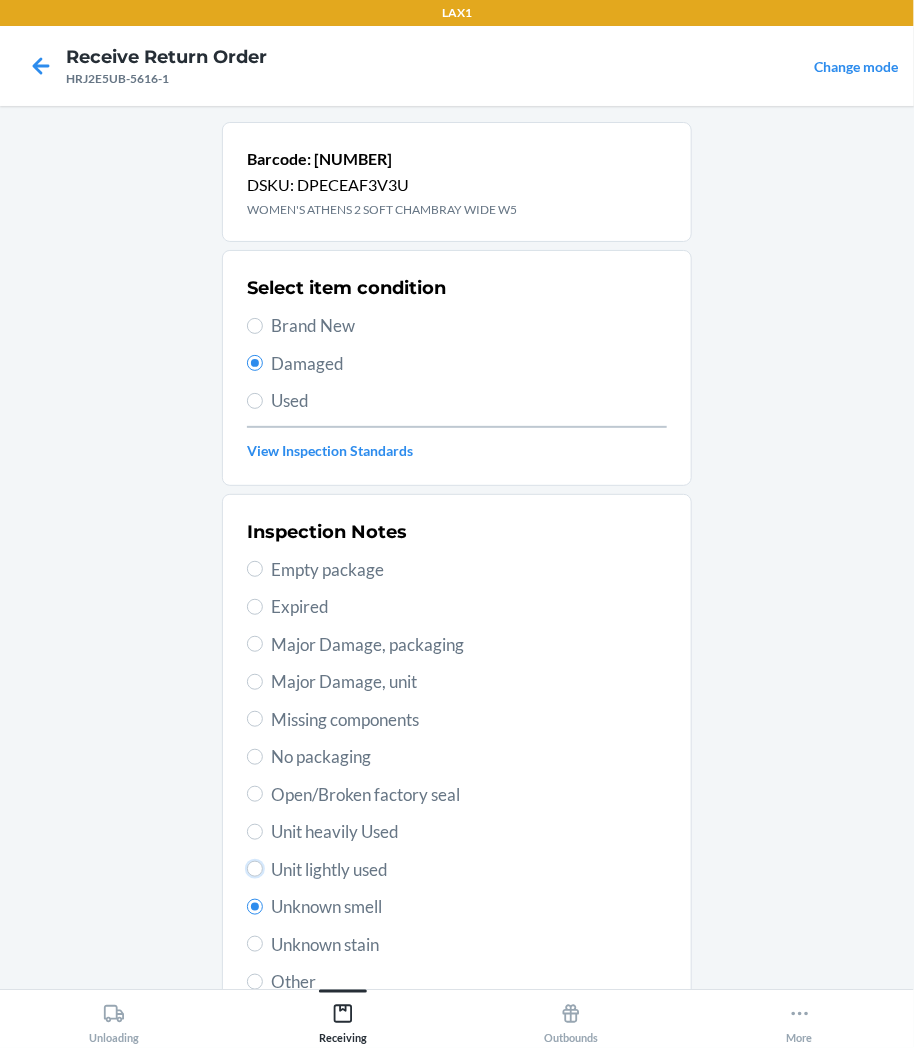 click on "Unit lightly used" at bounding box center (255, 869) 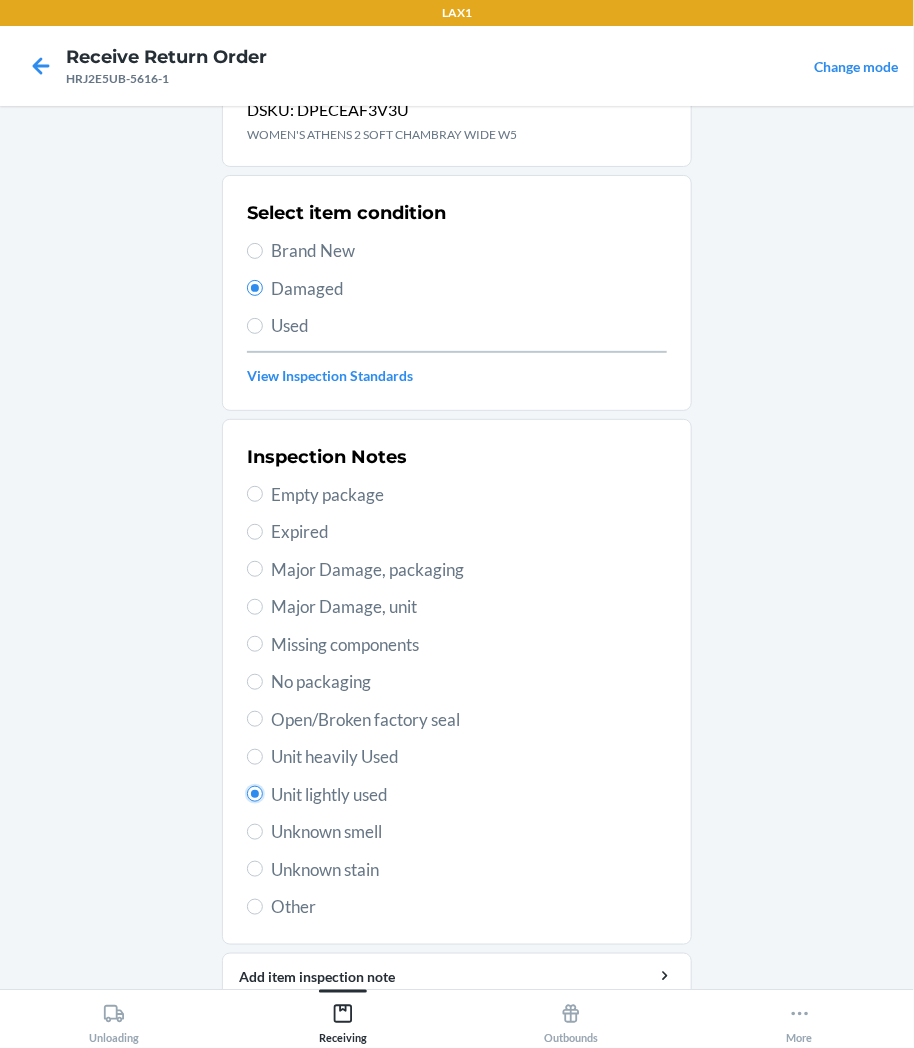 scroll, scrollTop: 157, scrollLeft: 0, axis: vertical 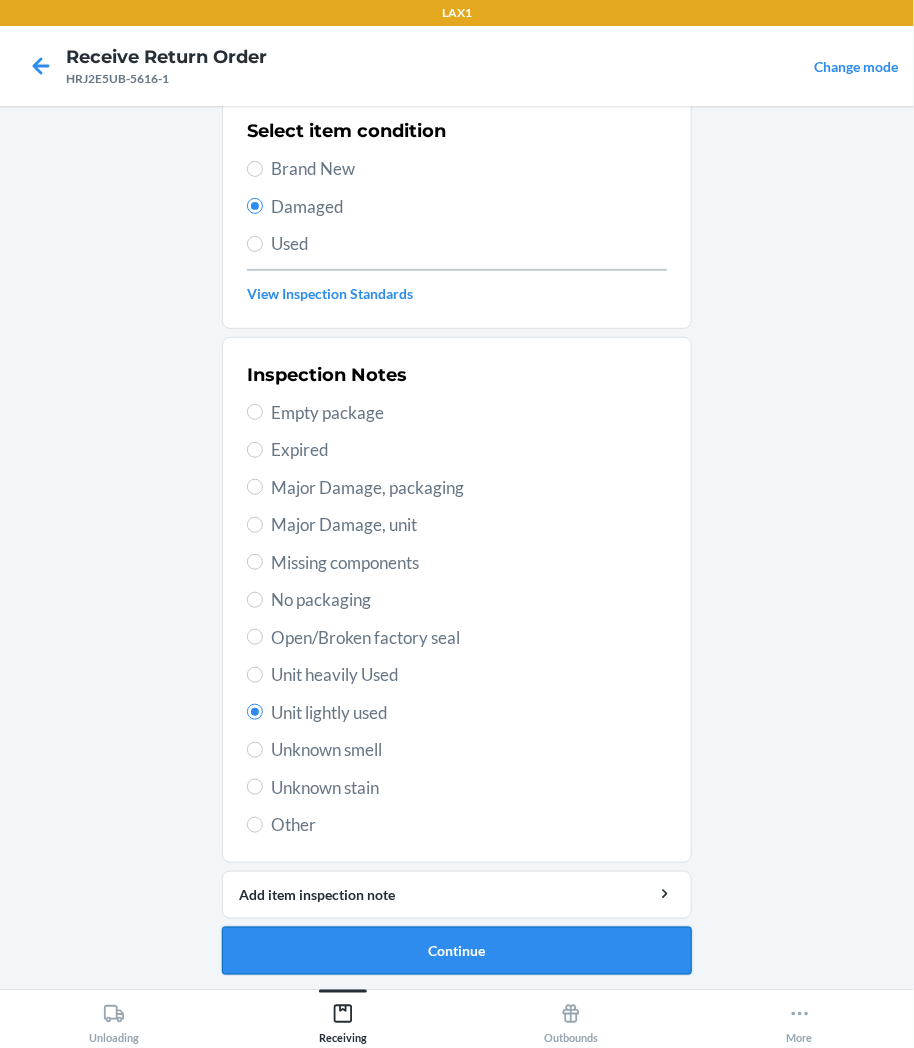 click on "Continue" at bounding box center (457, 951) 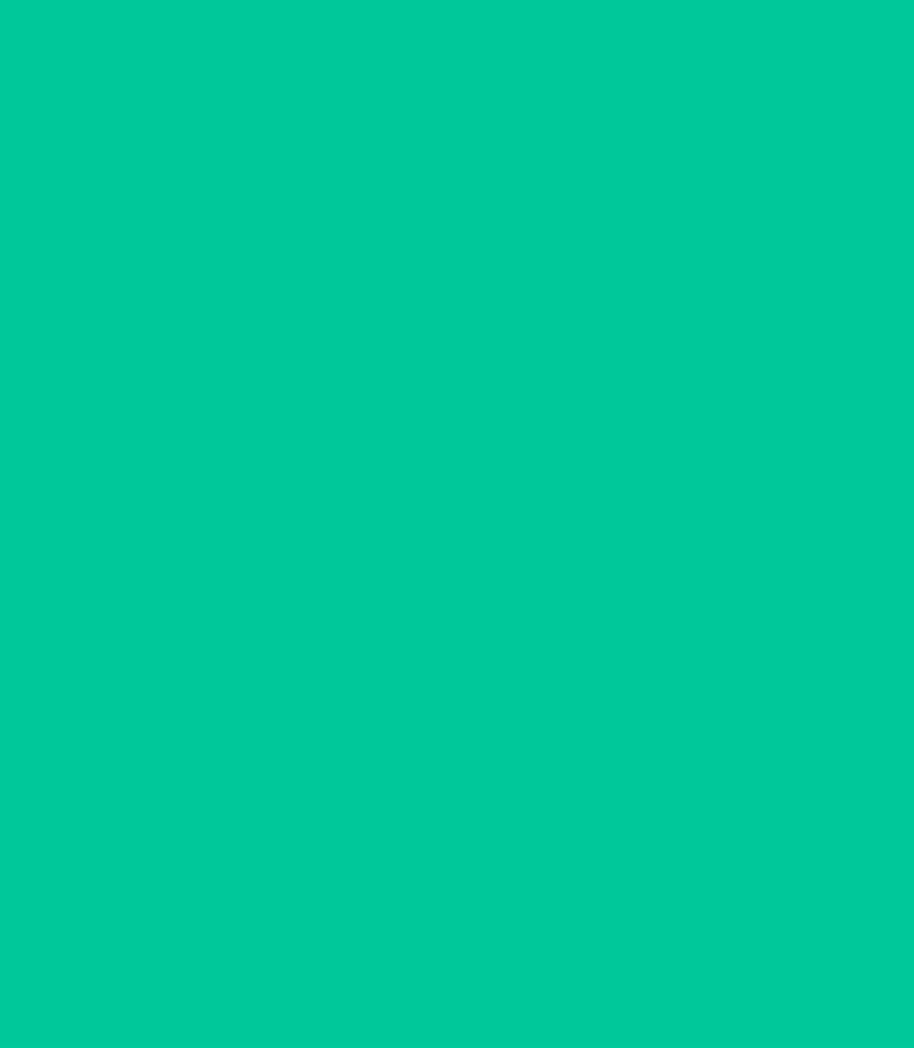 scroll, scrollTop: 0, scrollLeft: 0, axis: both 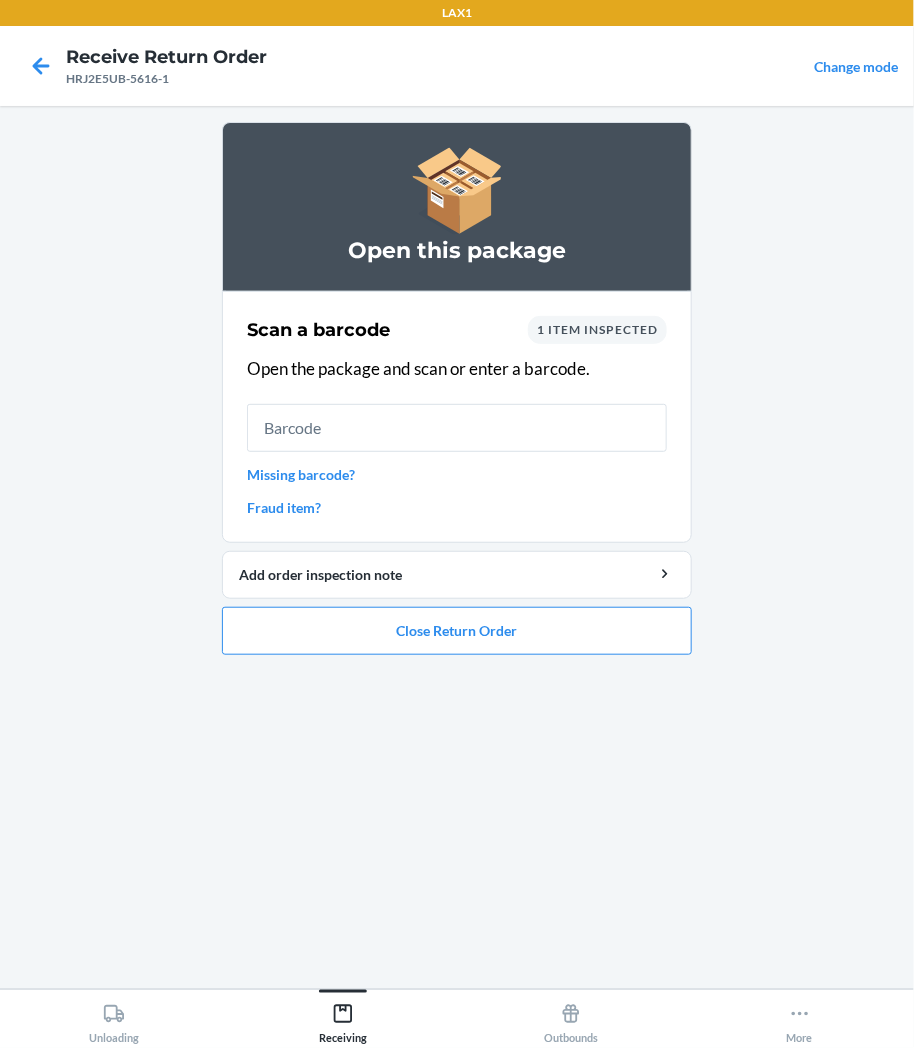 drag, startPoint x: 445, startPoint y: 953, endPoint x: 454, endPoint y: 980, distance: 28.460499 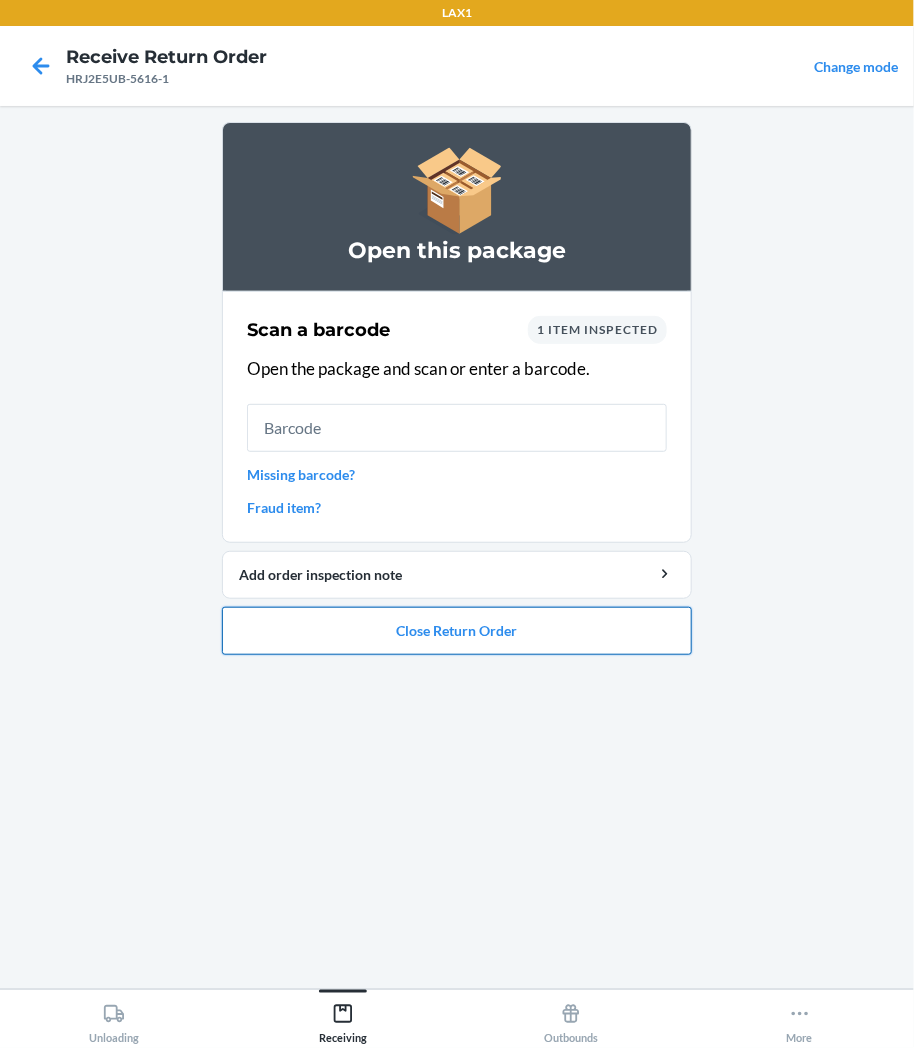 click on "Close Return Order" at bounding box center [457, 631] 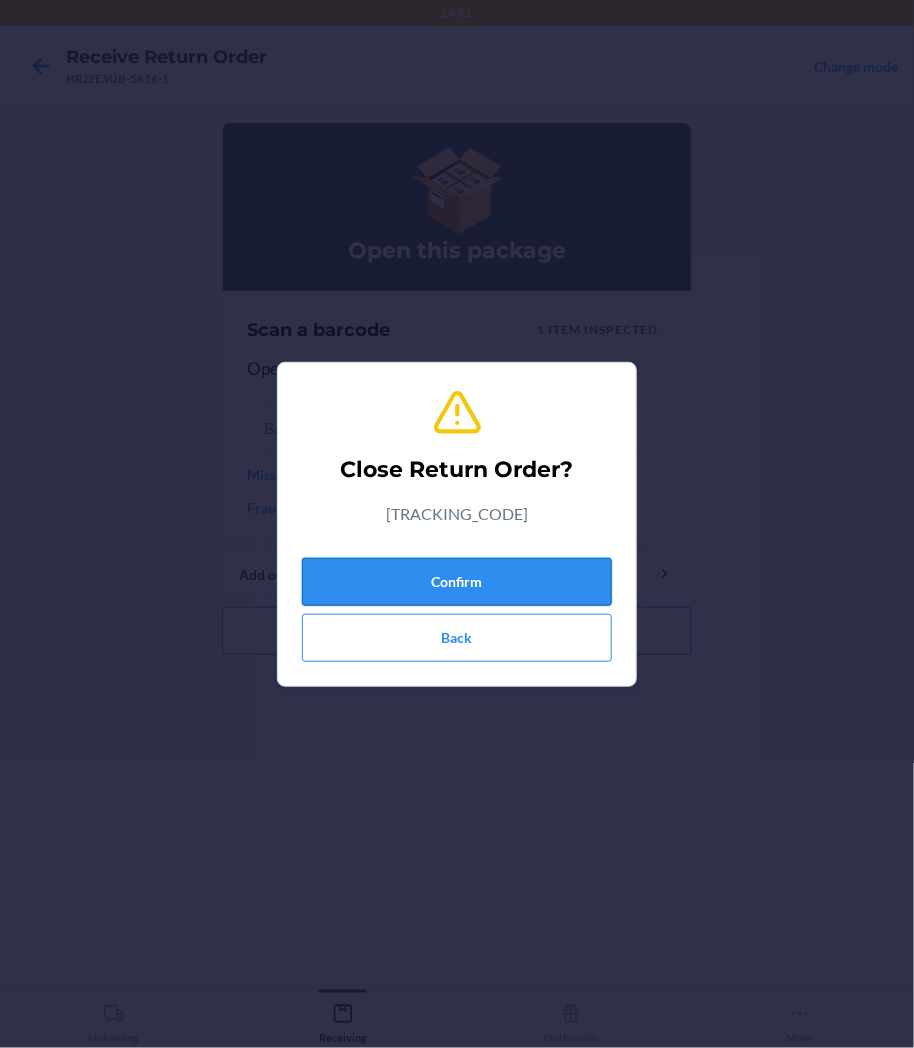 click on "Confirm" at bounding box center [457, 582] 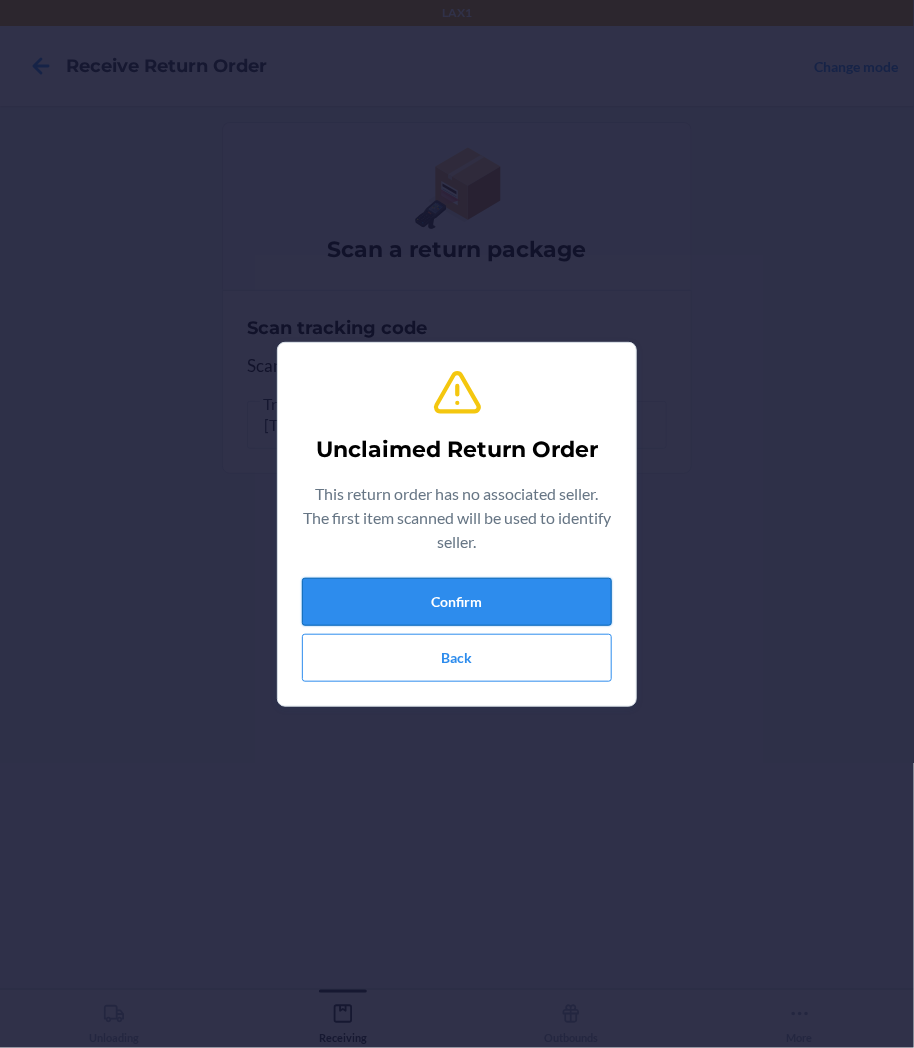 click on "Confirm" at bounding box center [457, 602] 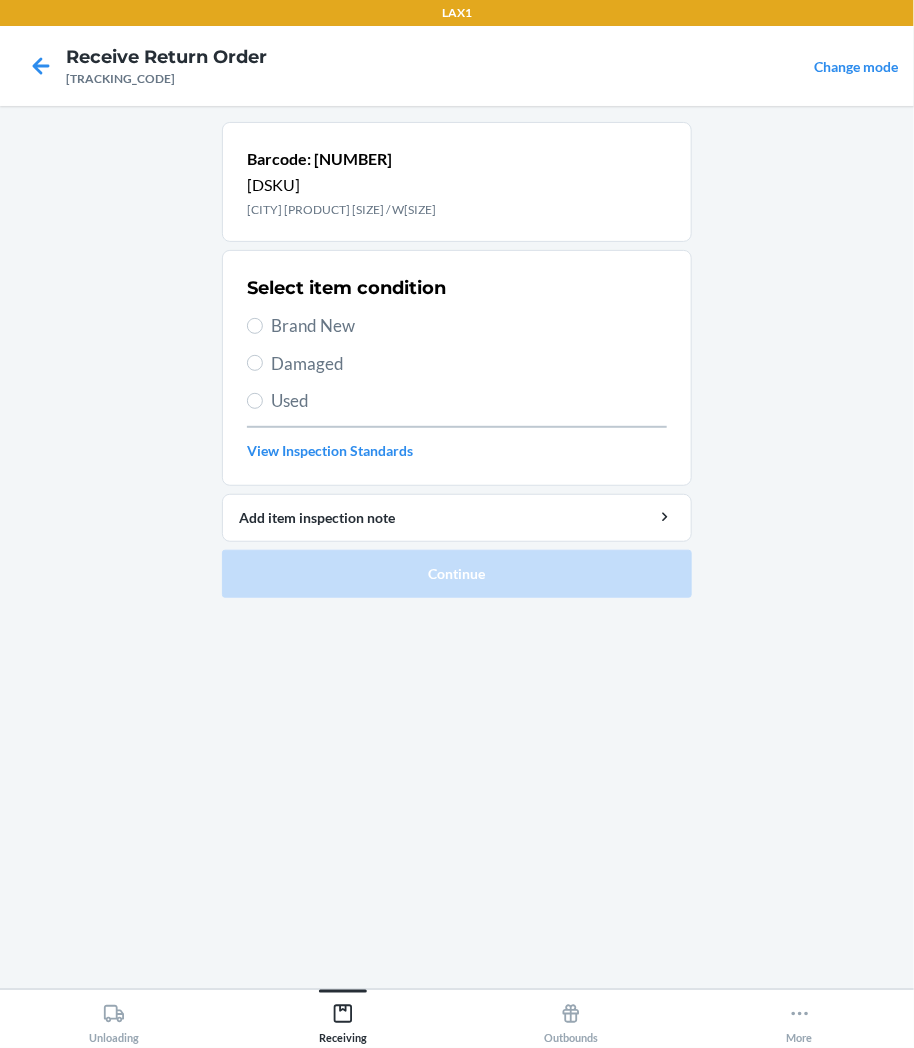 click on "Select item condition Brand New Damaged Used View Inspection Standards" at bounding box center (457, 368) 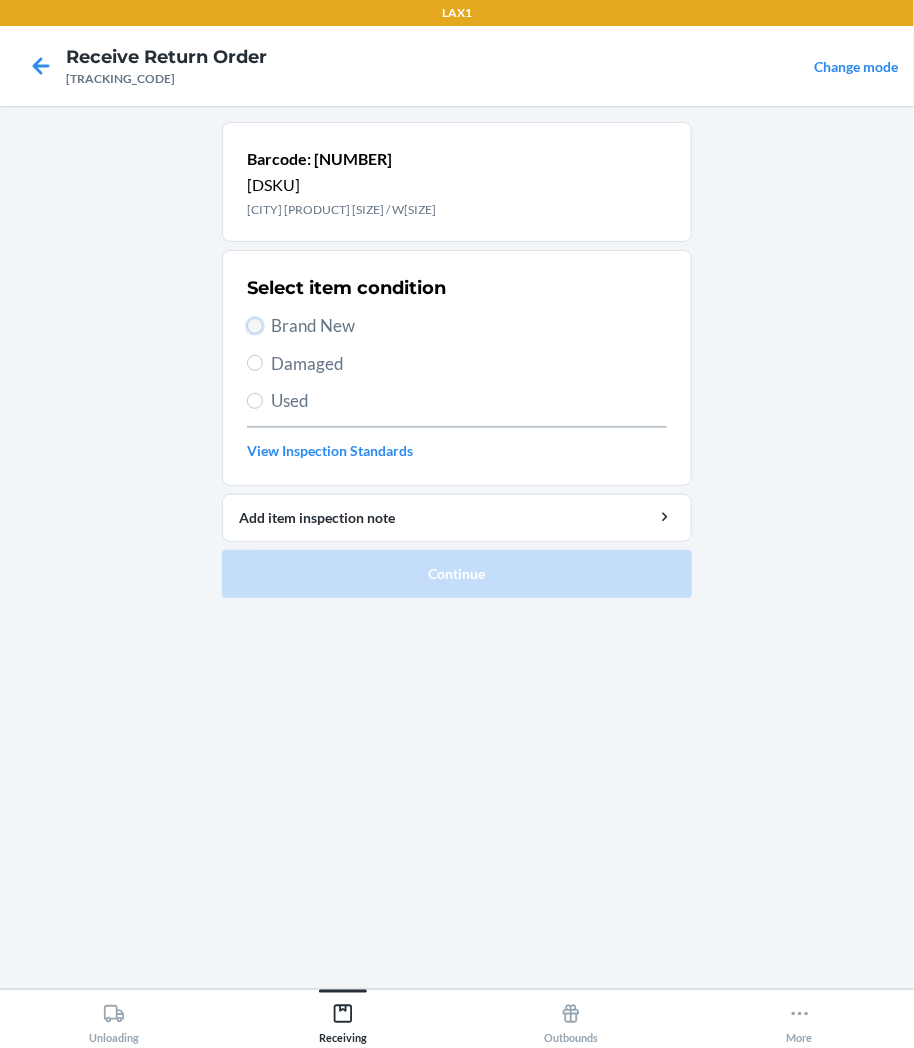 click on "Brand New" at bounding box center (255, 326) 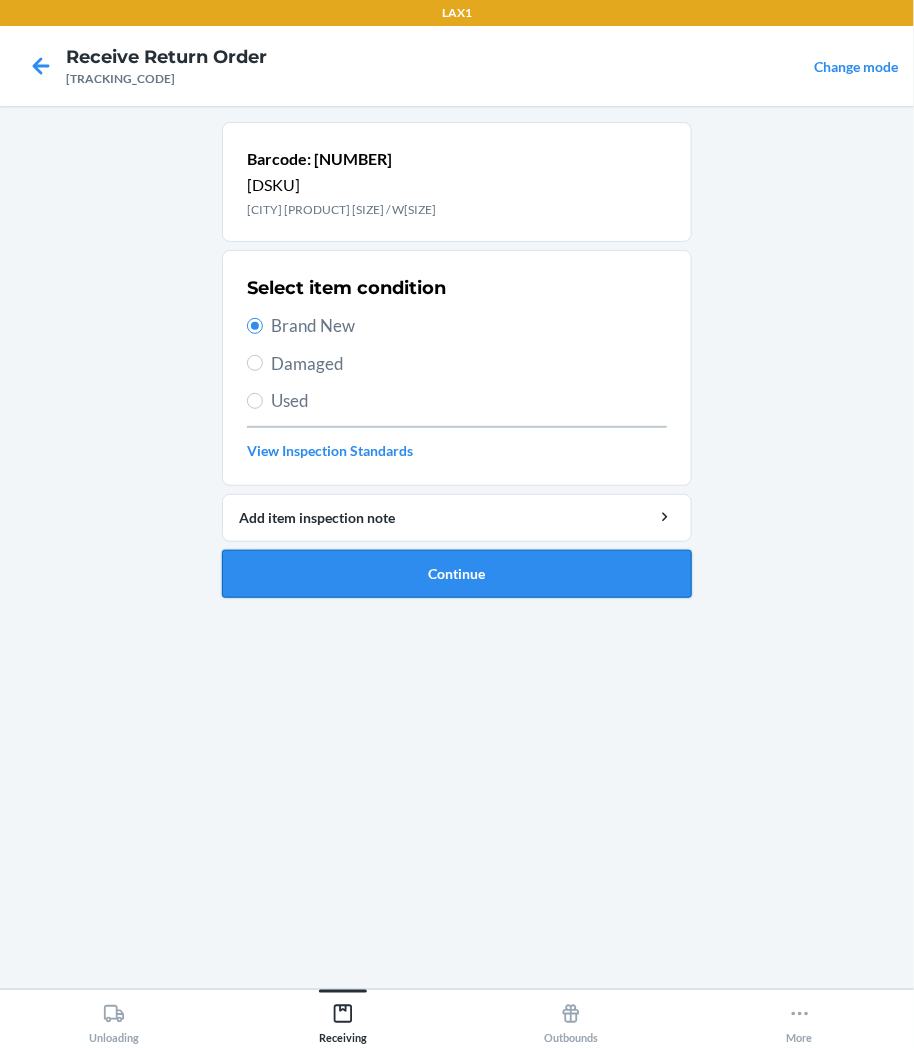 click on "Continue" at bounding box center (457, 574) 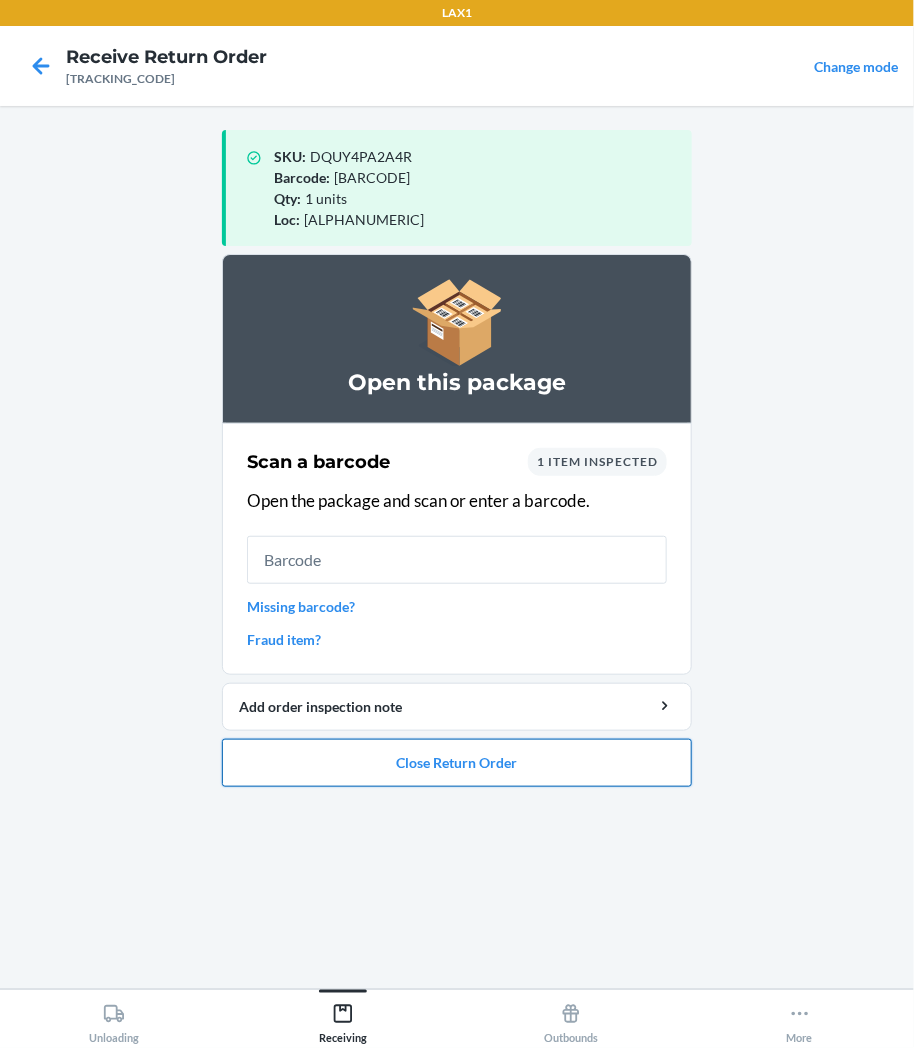 click on "Close Return Order" at bounding box center (457, 763) 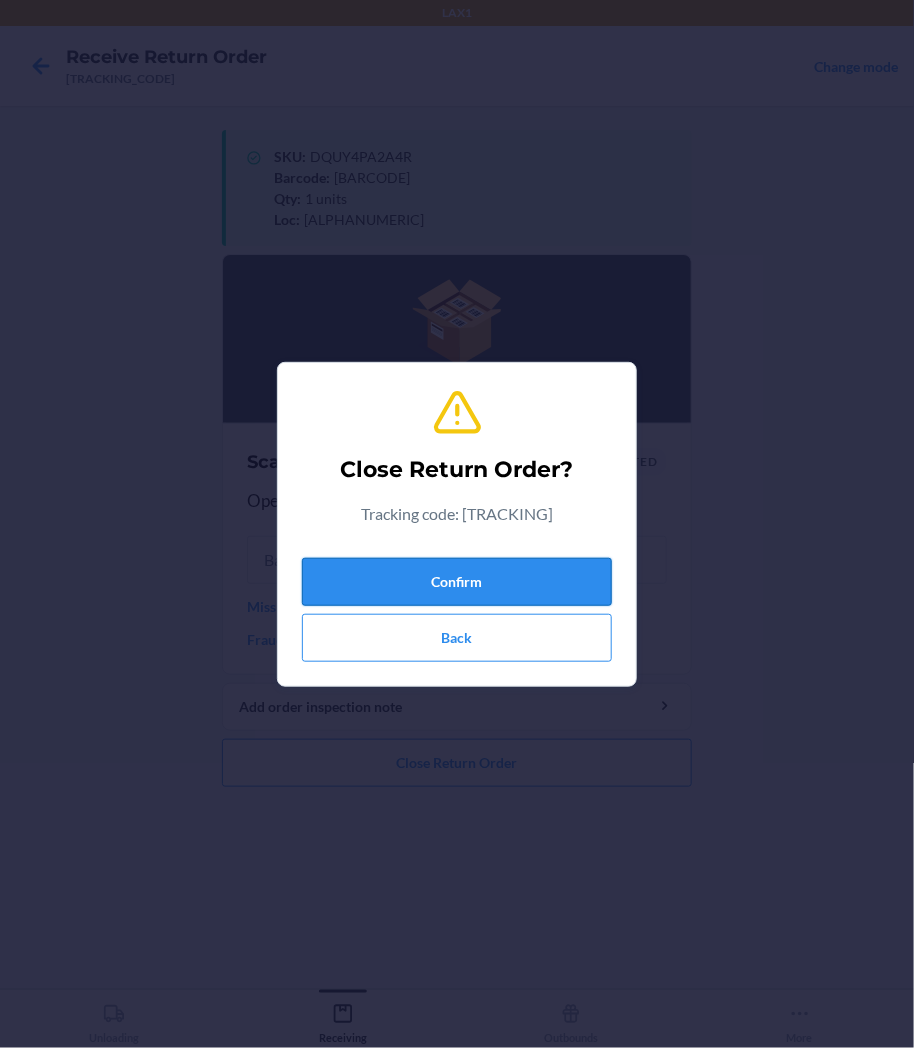 click on "Confirm" at bounding box center (457, 582) 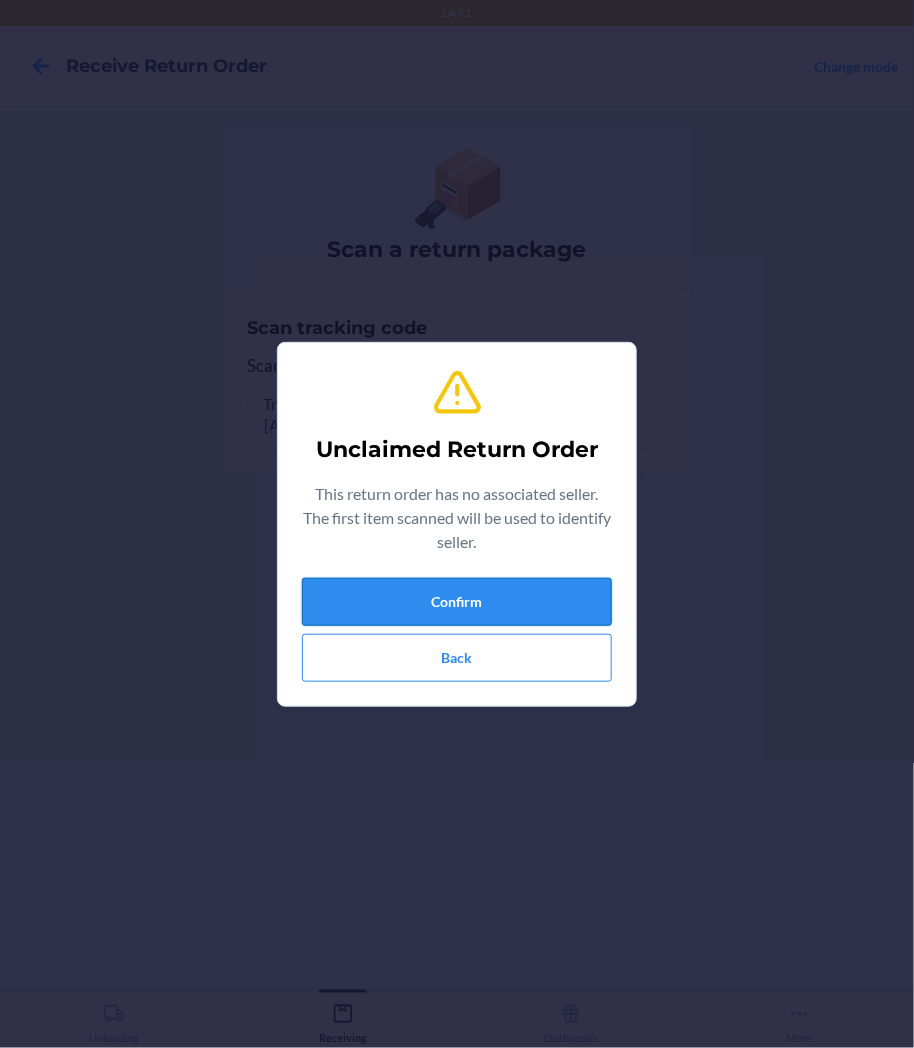 click on "Confirm" at bounding box center (457, 602) 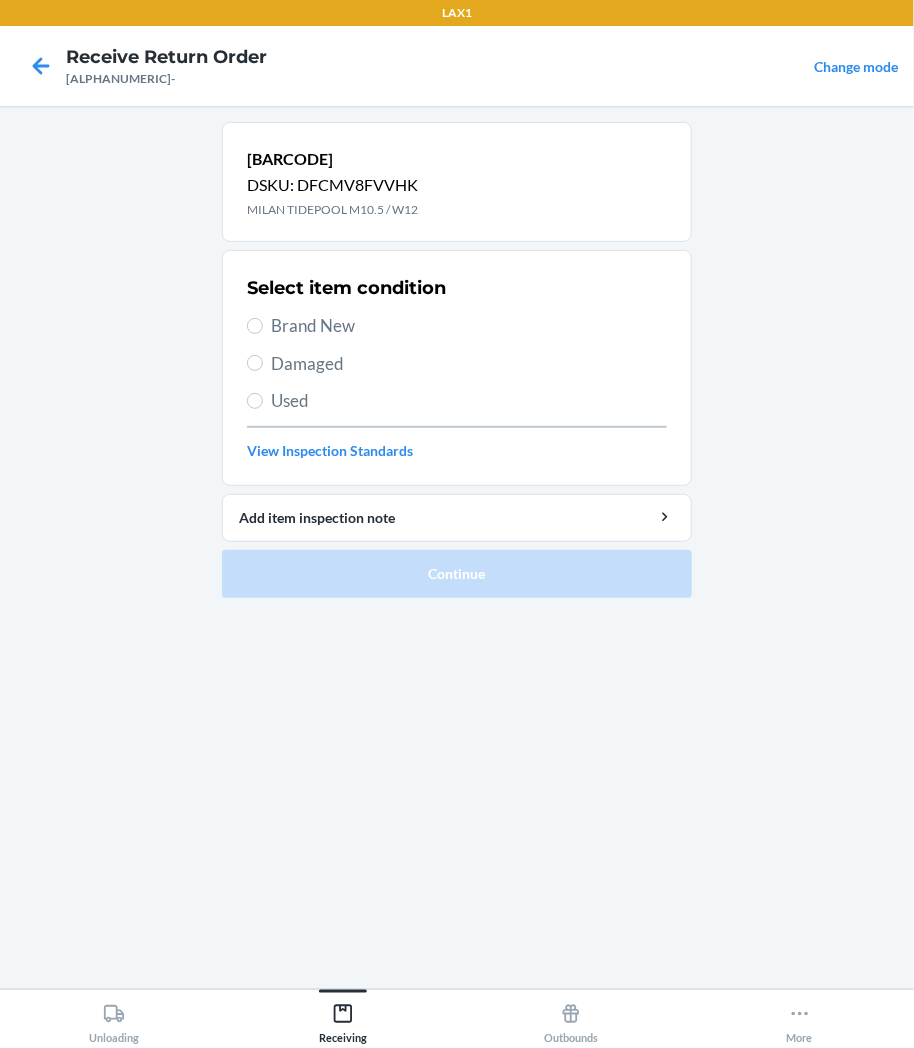 click on "Damaged" at bounding box center [469, 364] 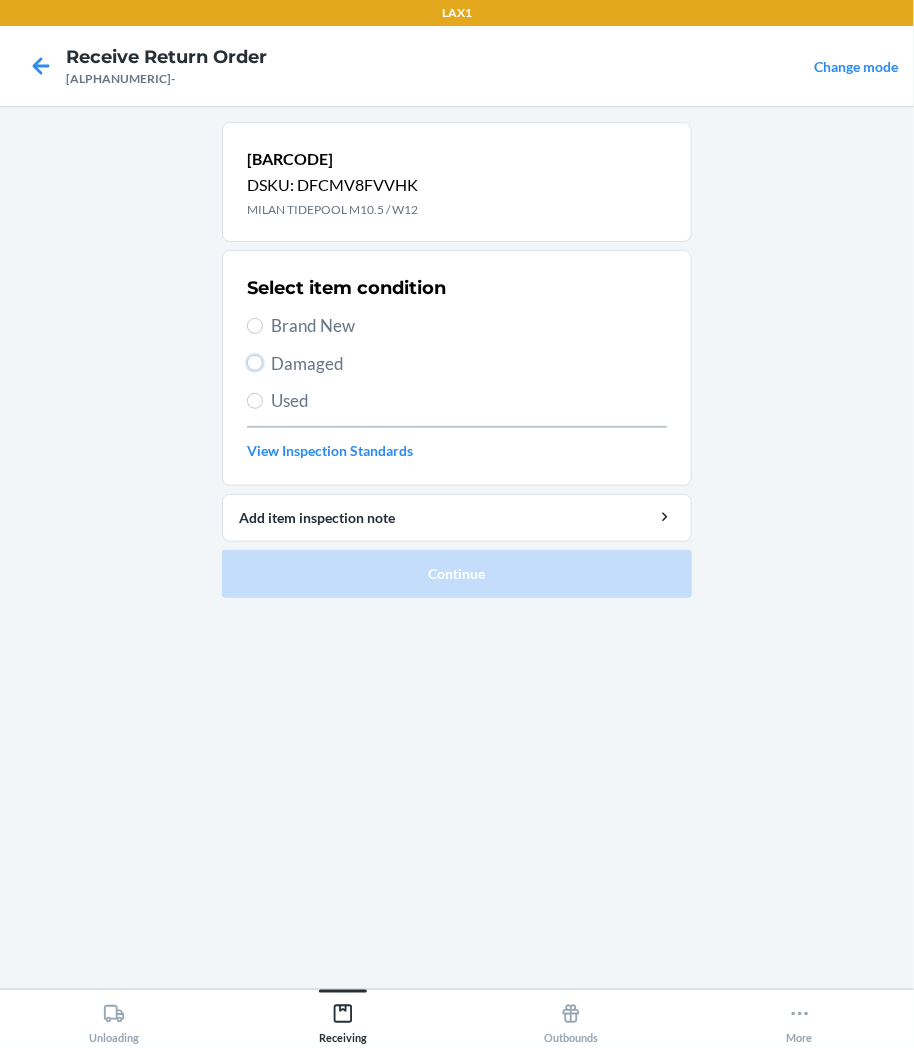 click on "Damaged" at bounding box center (255, 363) 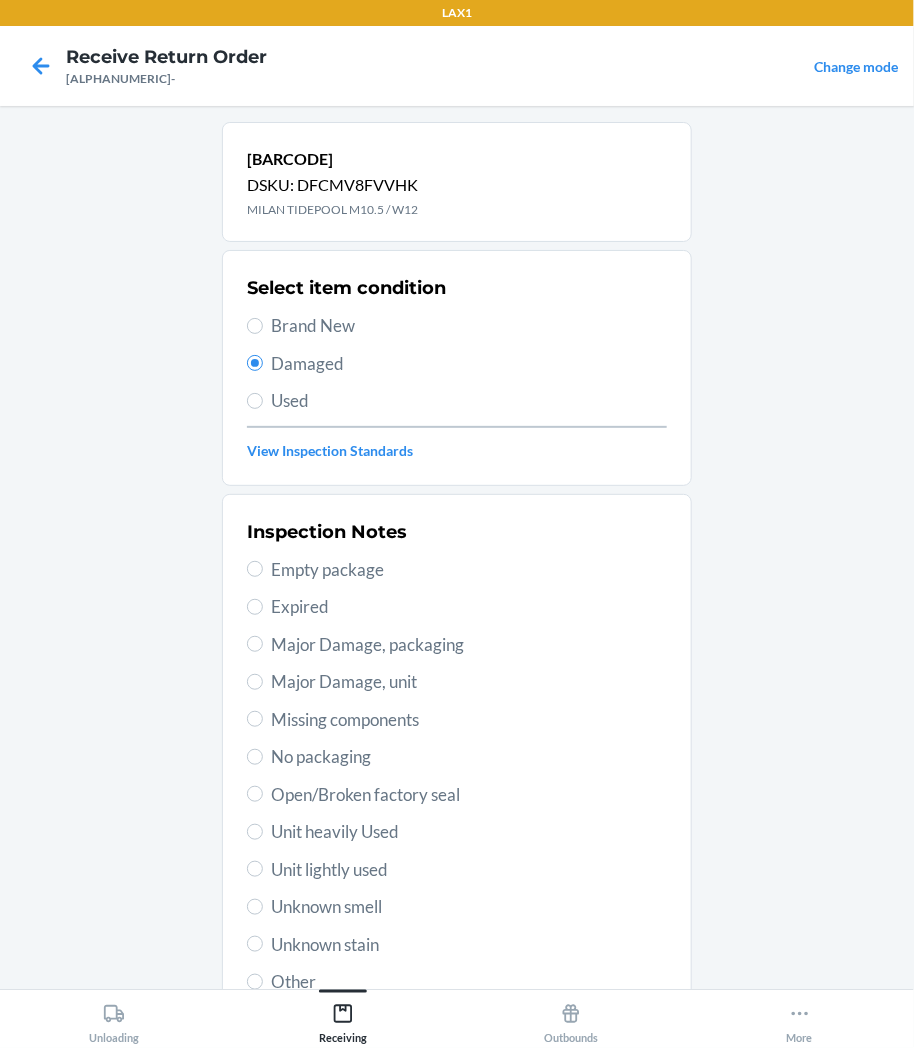 click on "No packaging" at bounding box center (469, 757) 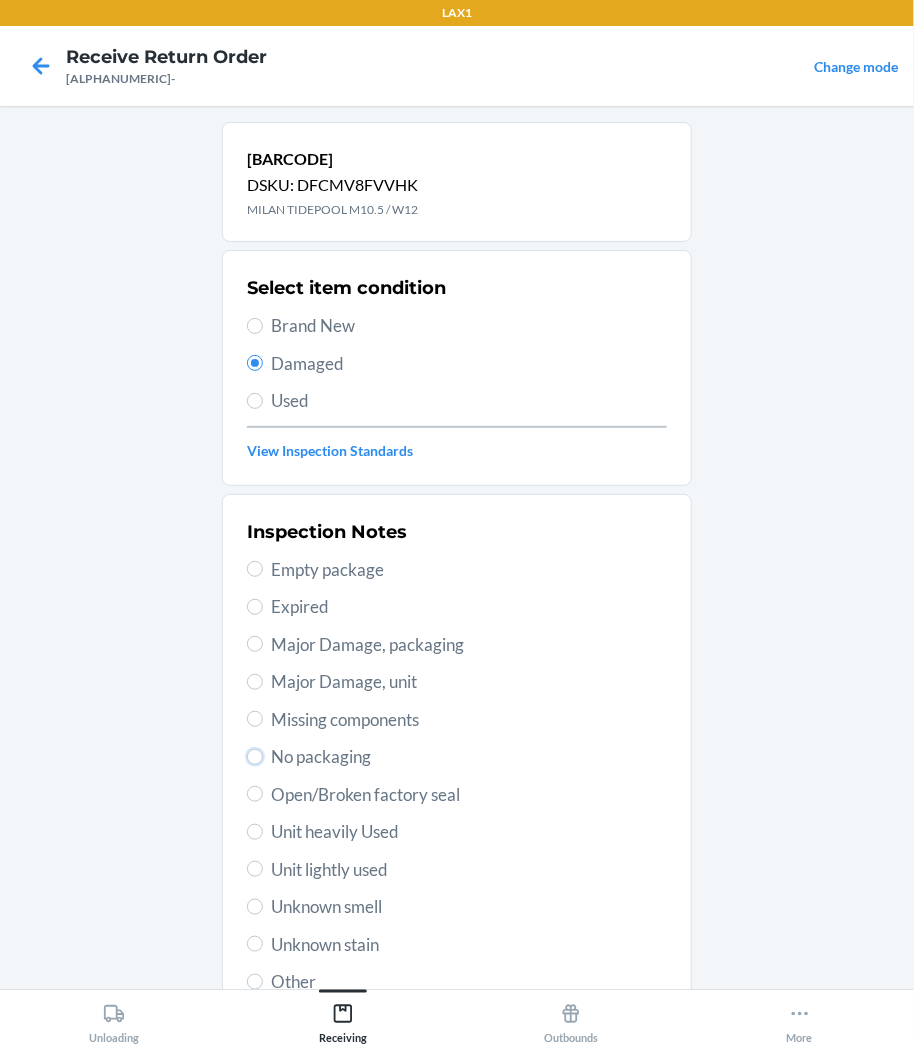 click on "No packaging" at bounding box center (255, 757) 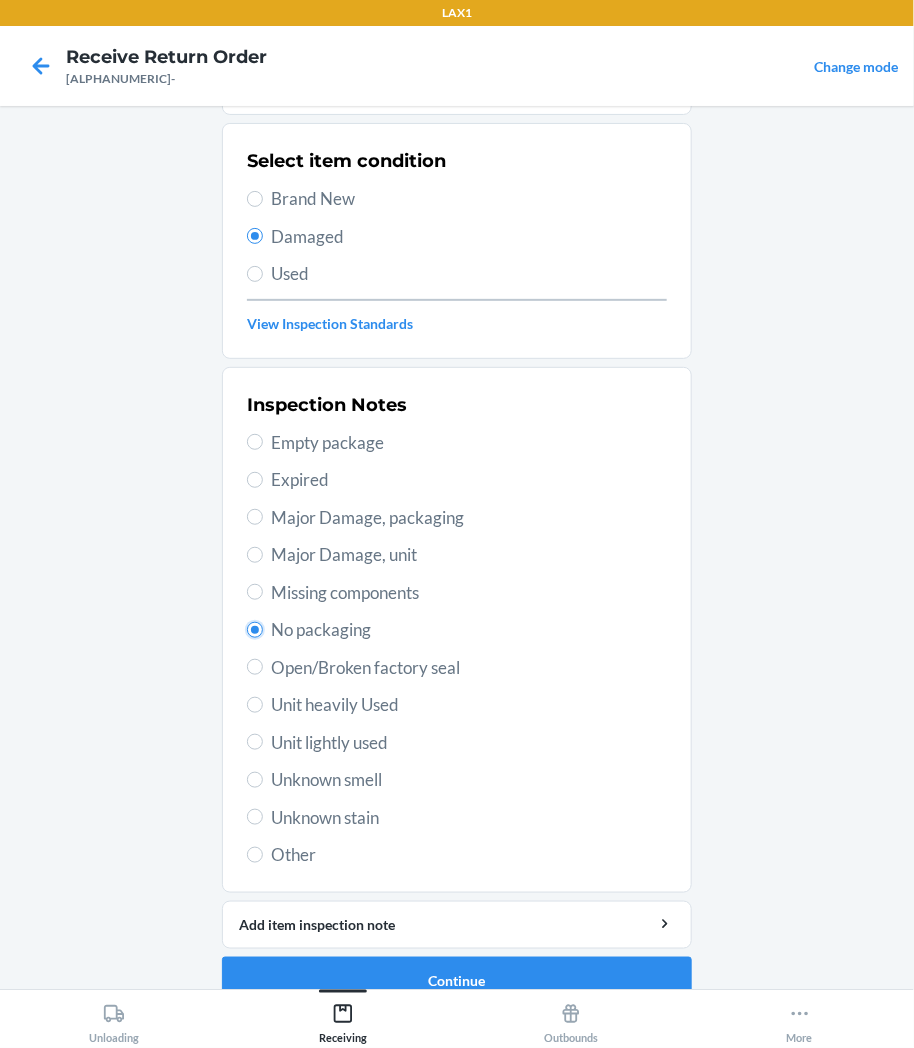 scroll, scrollTop: 157, scrollLeft: 0, axis: vertical 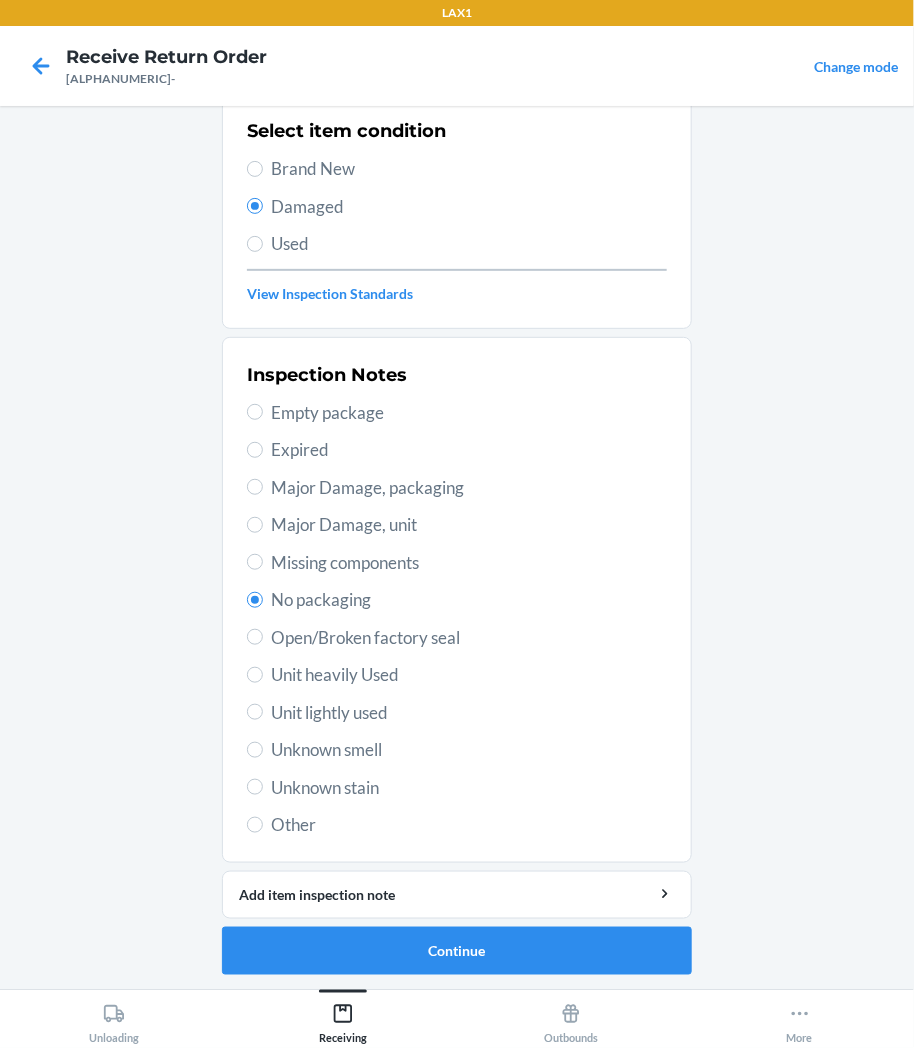 click on "Unknown smell" at bounding box center [469, 750] 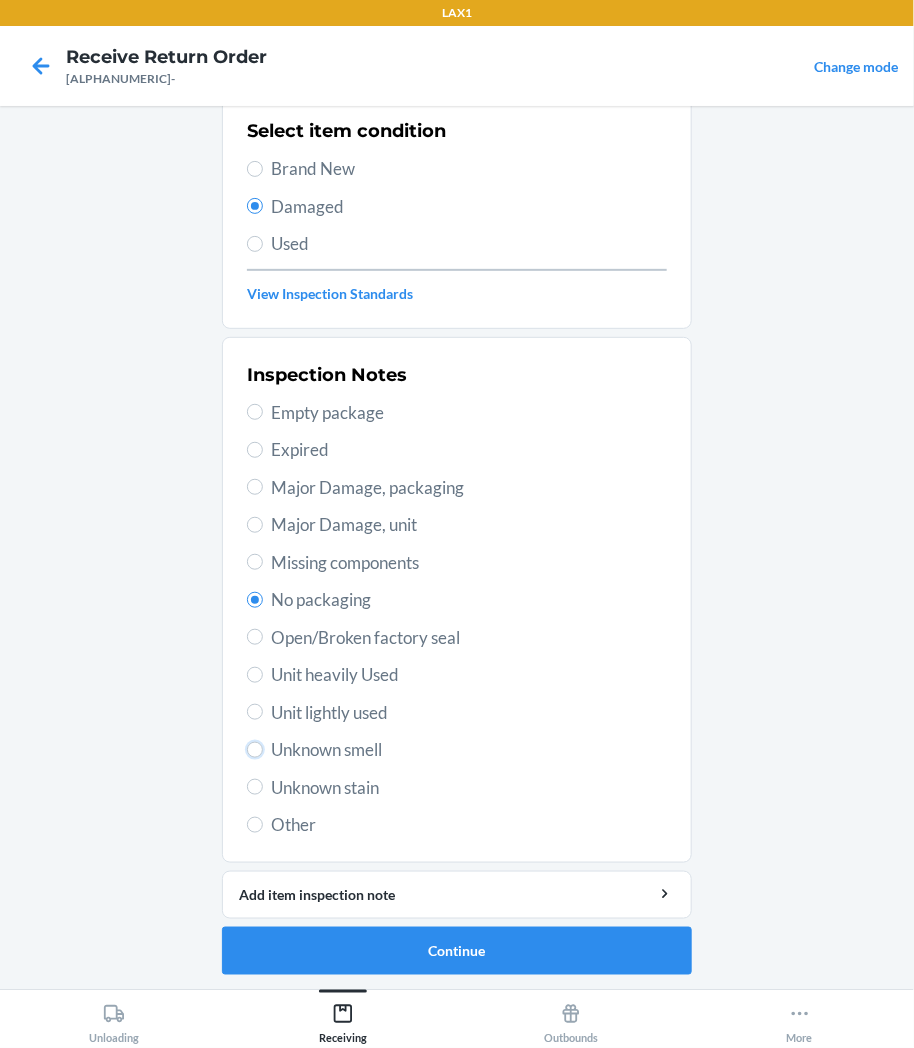 click on "Unknown smell" at bounding box center (255, 750) 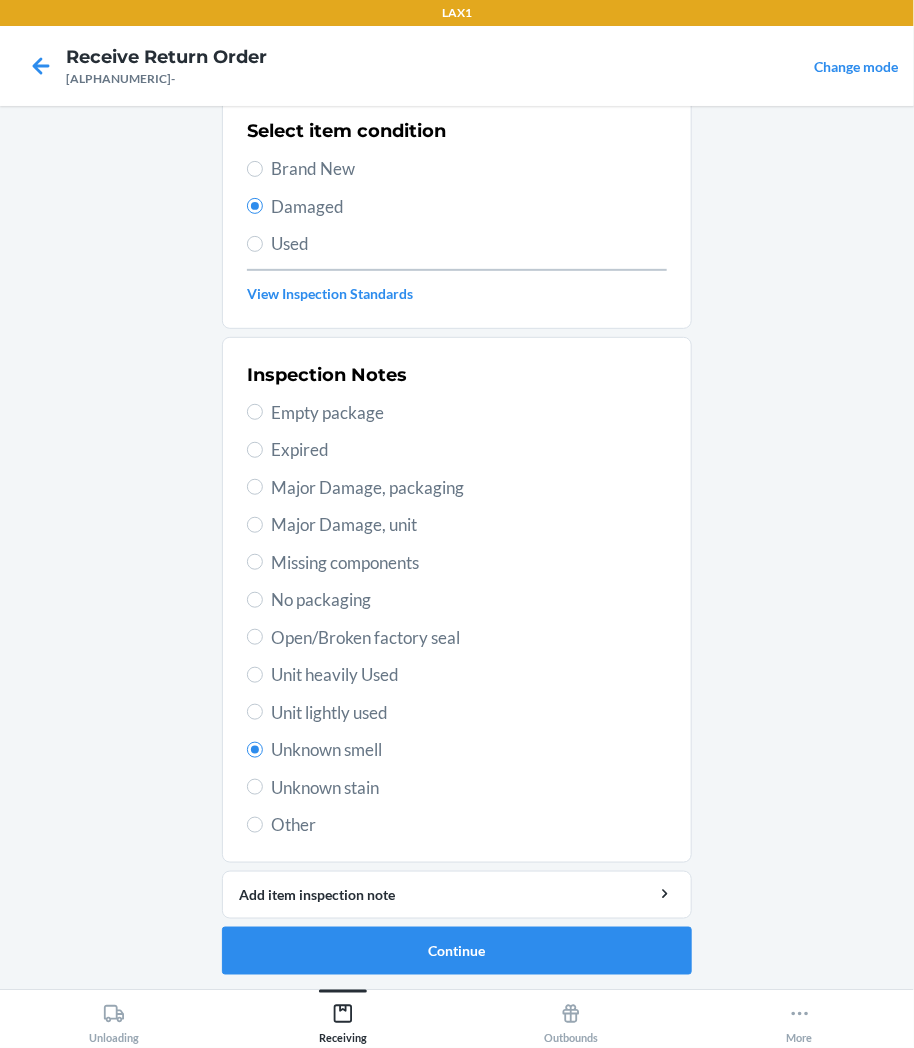 click on "Unit lightly used" at bounding box center (469, 713) 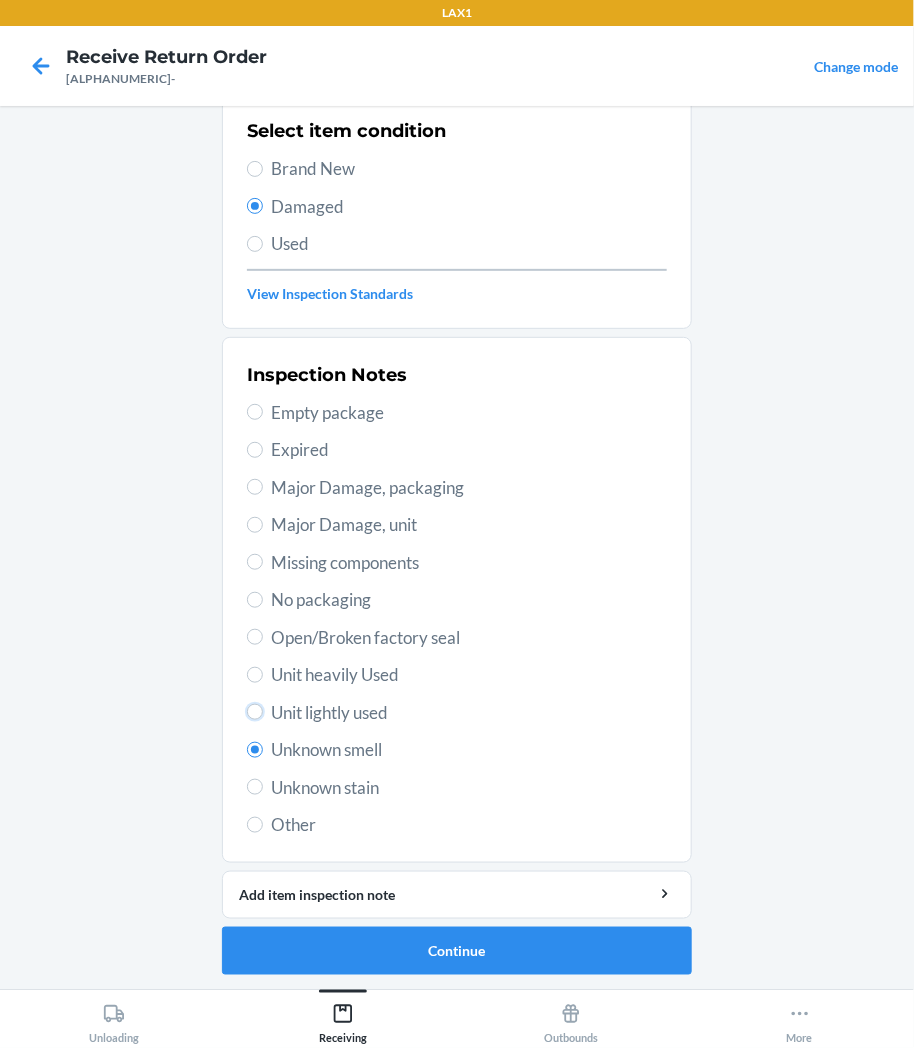click on "Unit lightly used" at bounding box center (255, 712) 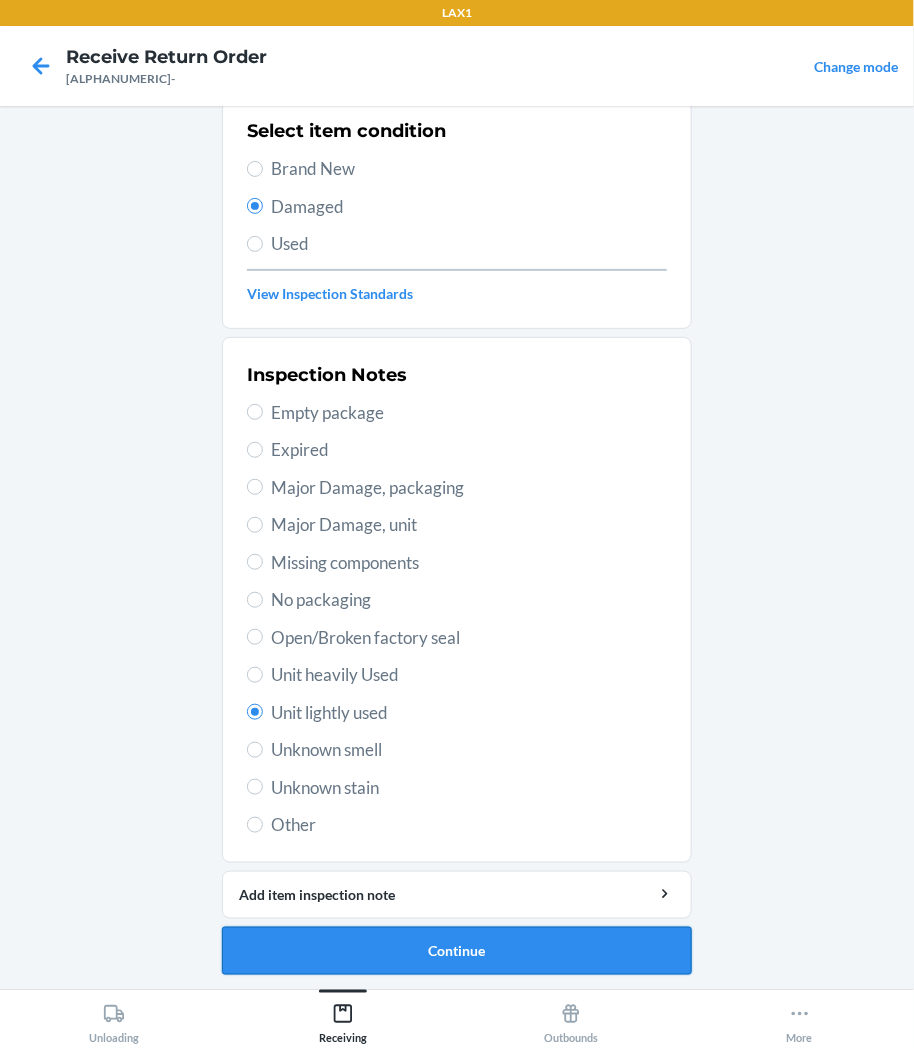 click on "Continue" at bounding box center [457, 951] 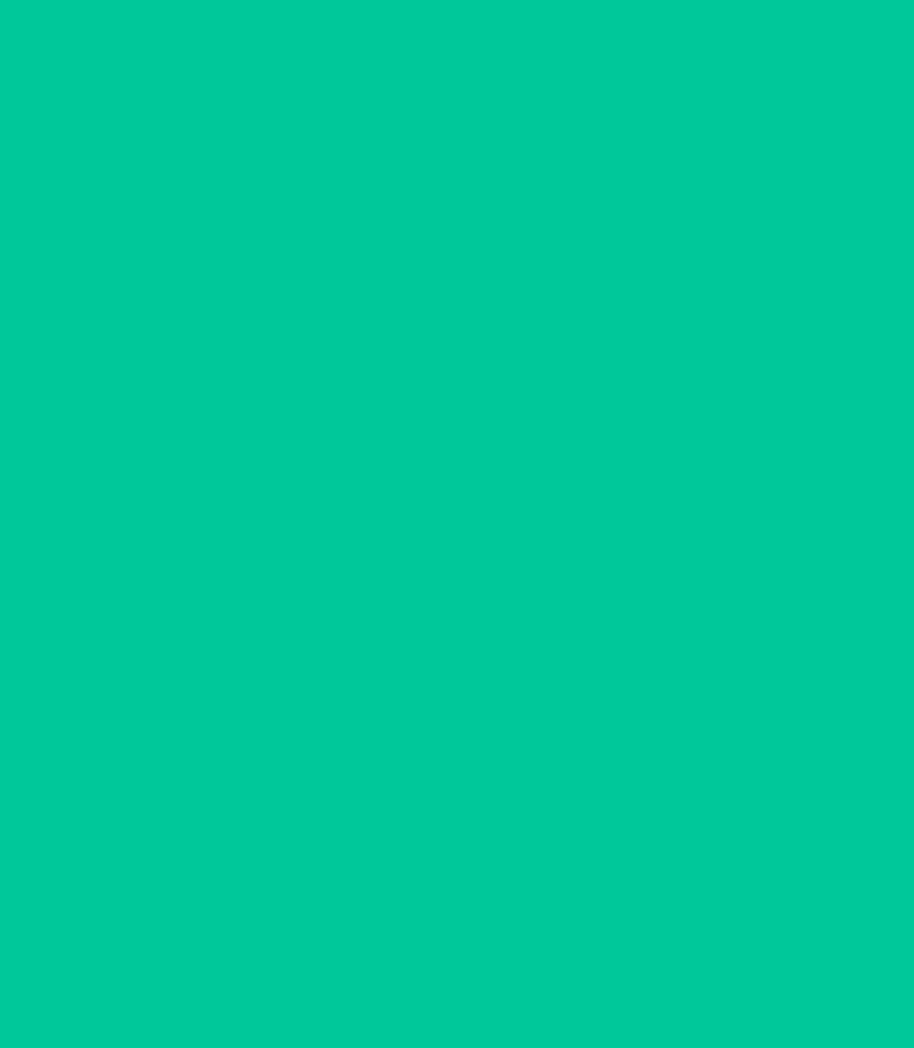 scroll, scrollTop: 0, scrollLeft: 0, axis: both 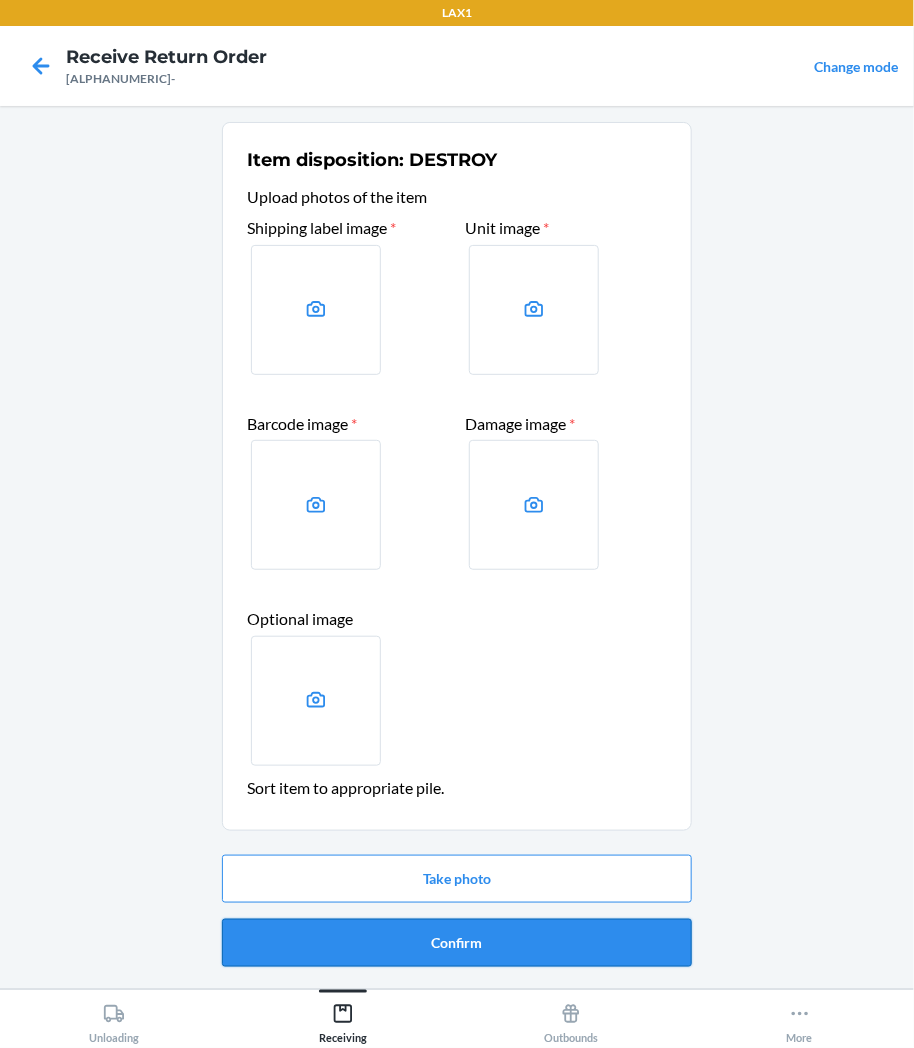 click on "Confirm" at bounding box center (457, 943) 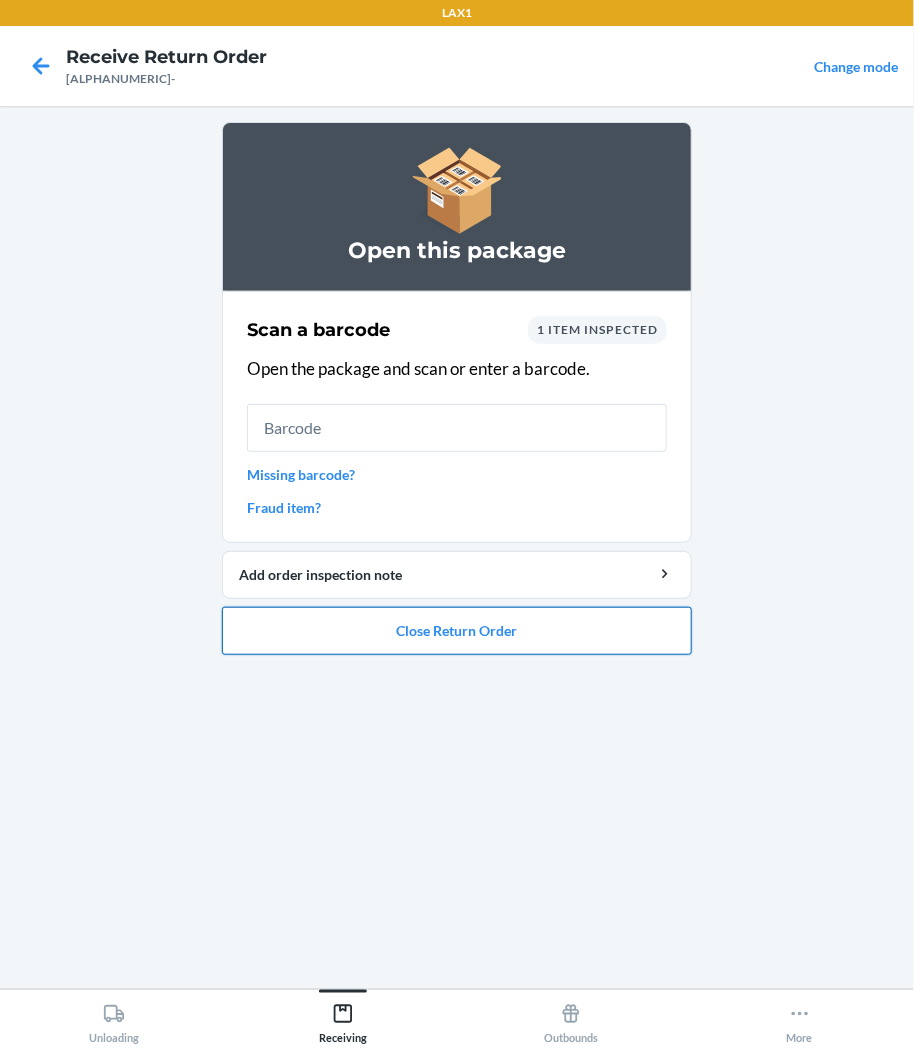 click on "Close Return Order" at bounding box center [457, 631] 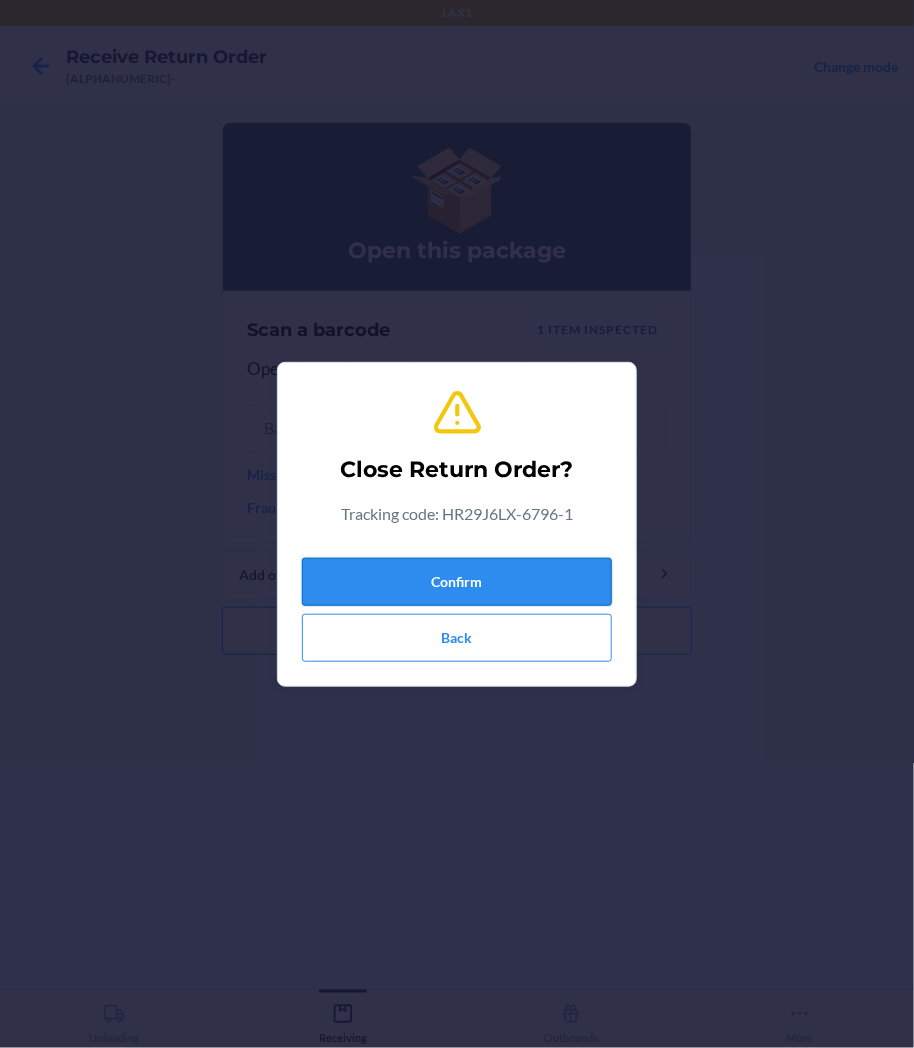 drag, startPoint x: 495, startPoint y: 557, endPoint x: 495, endPoint y: 568, distance: 11 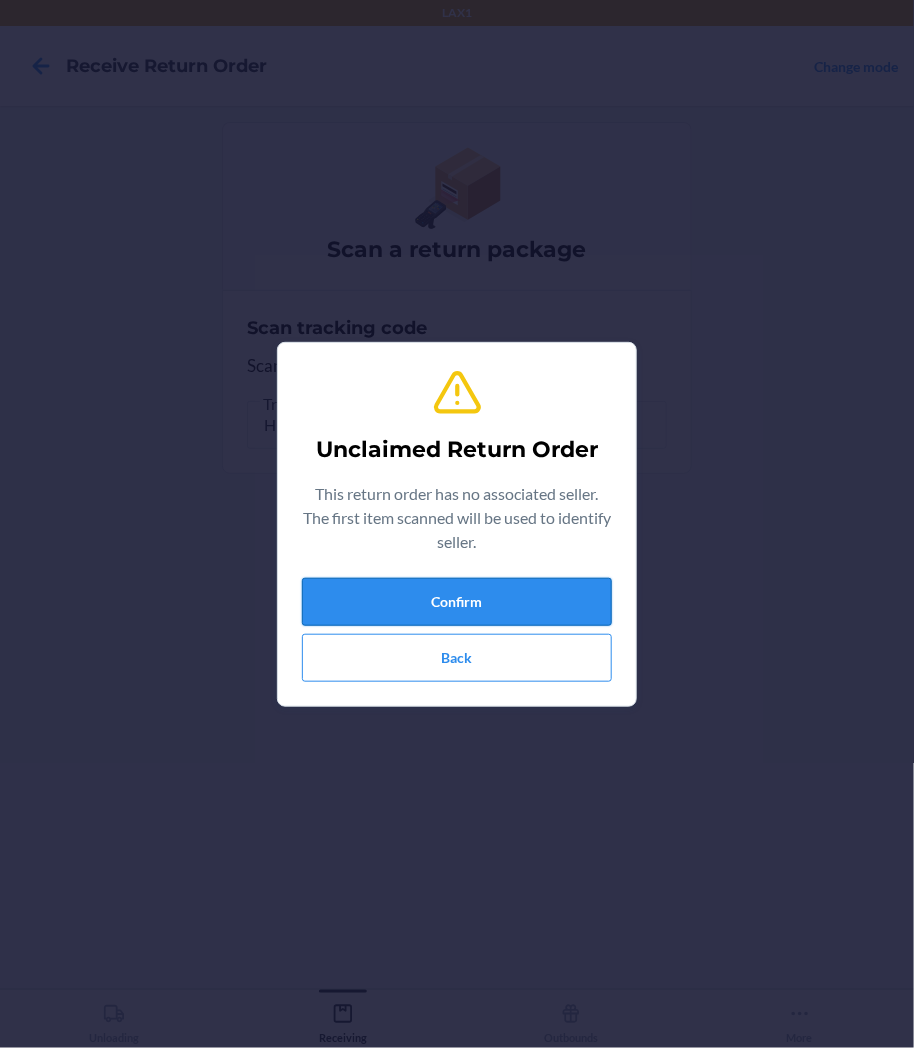 click on "Confirm" at bounding box center [457, 602] 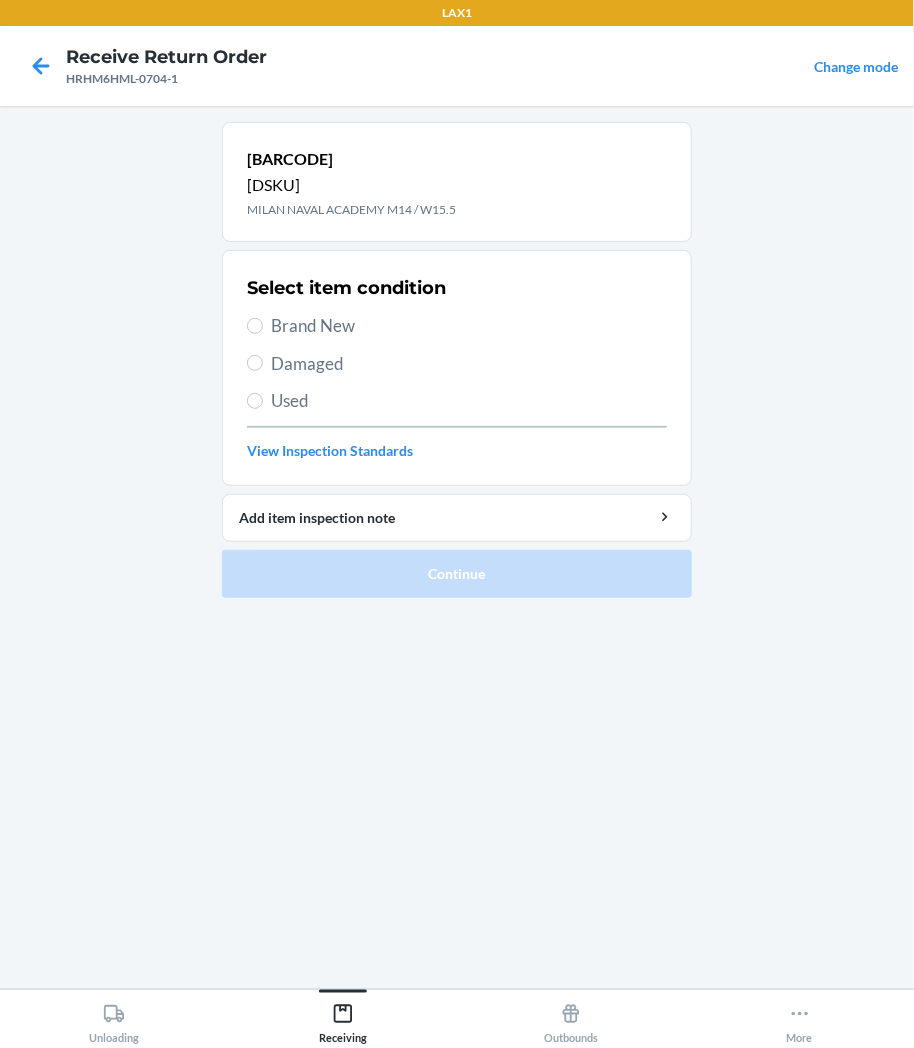 click on "Damaged" at bounding box center (469, 364) 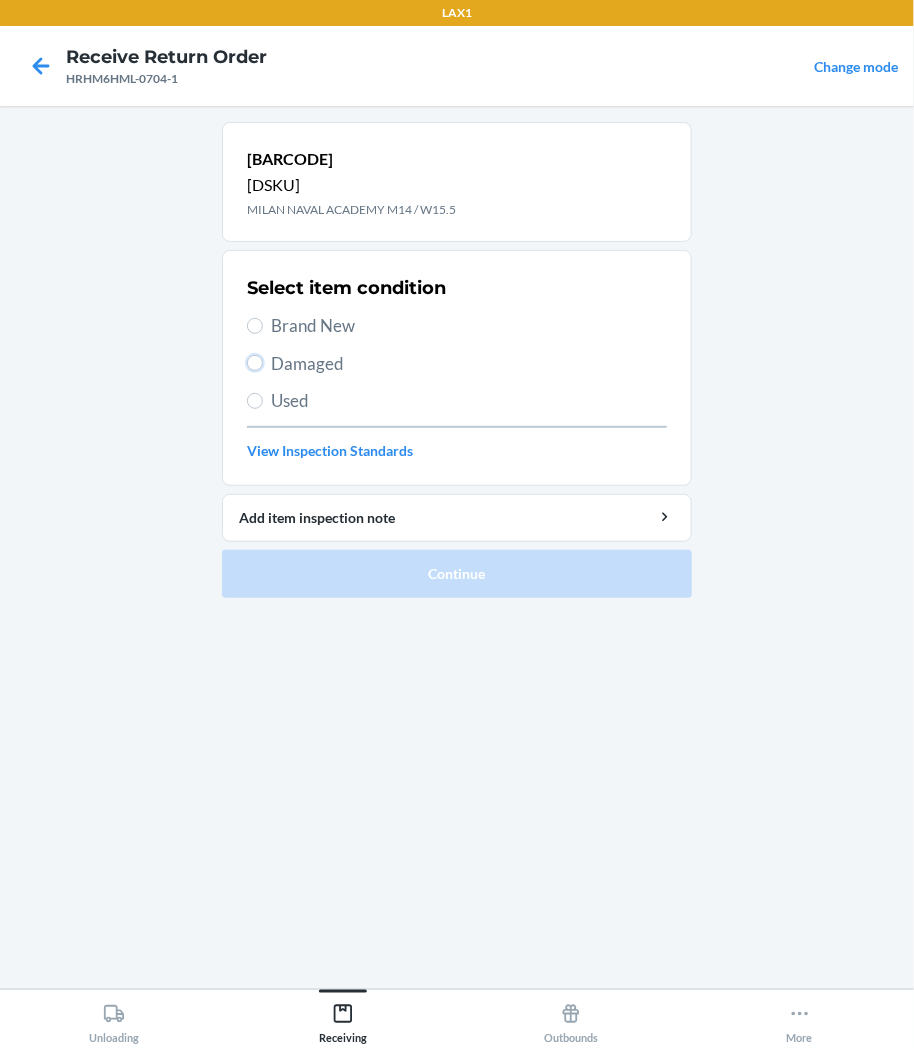 click on "Damaged" at bounding box center [255, 363] 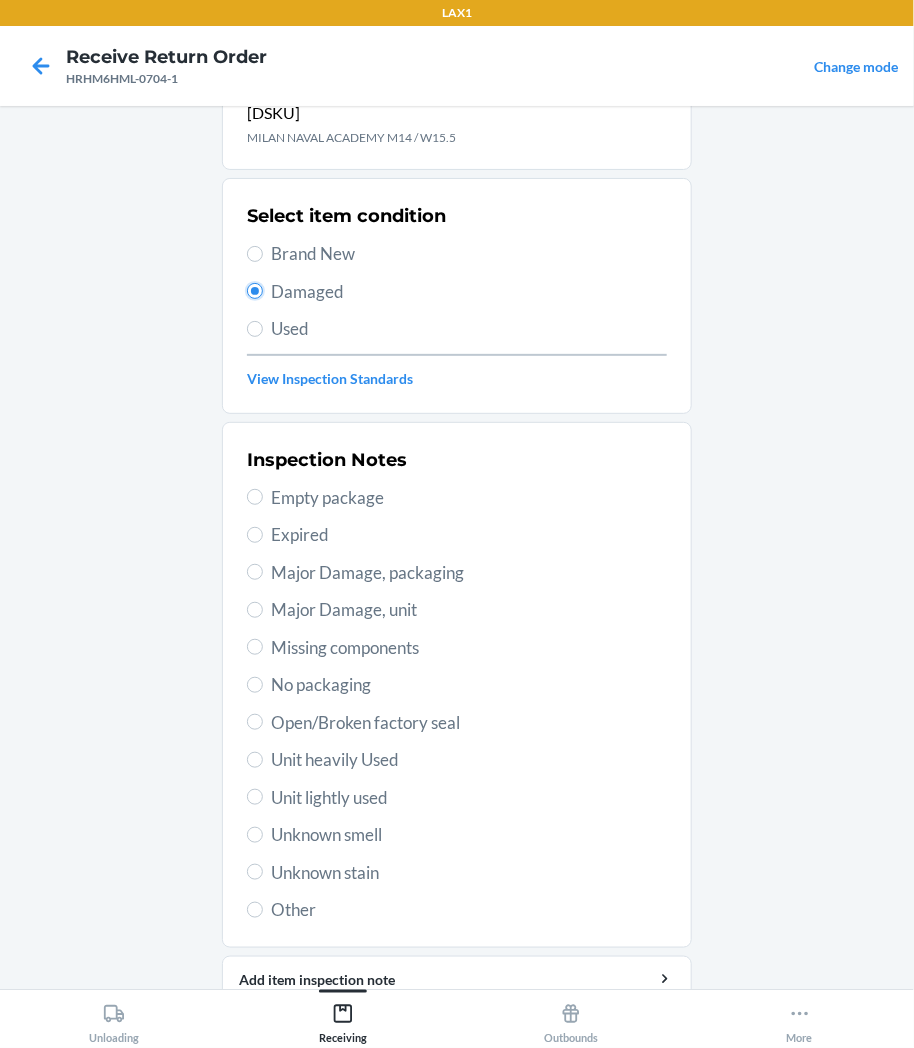 scroll, scrollTop: 157, scrollLeft: 0, axis: vertical 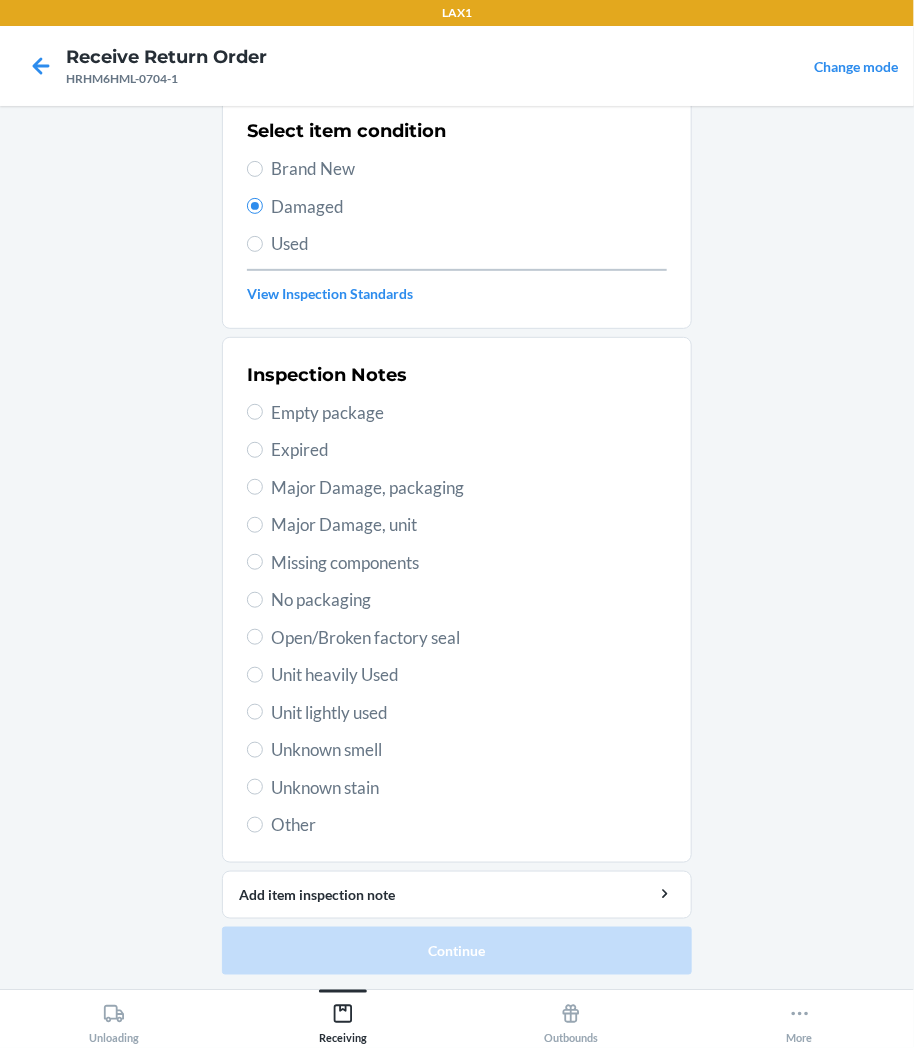 click on "Unit lightly used" at bounding box center (469, 713) 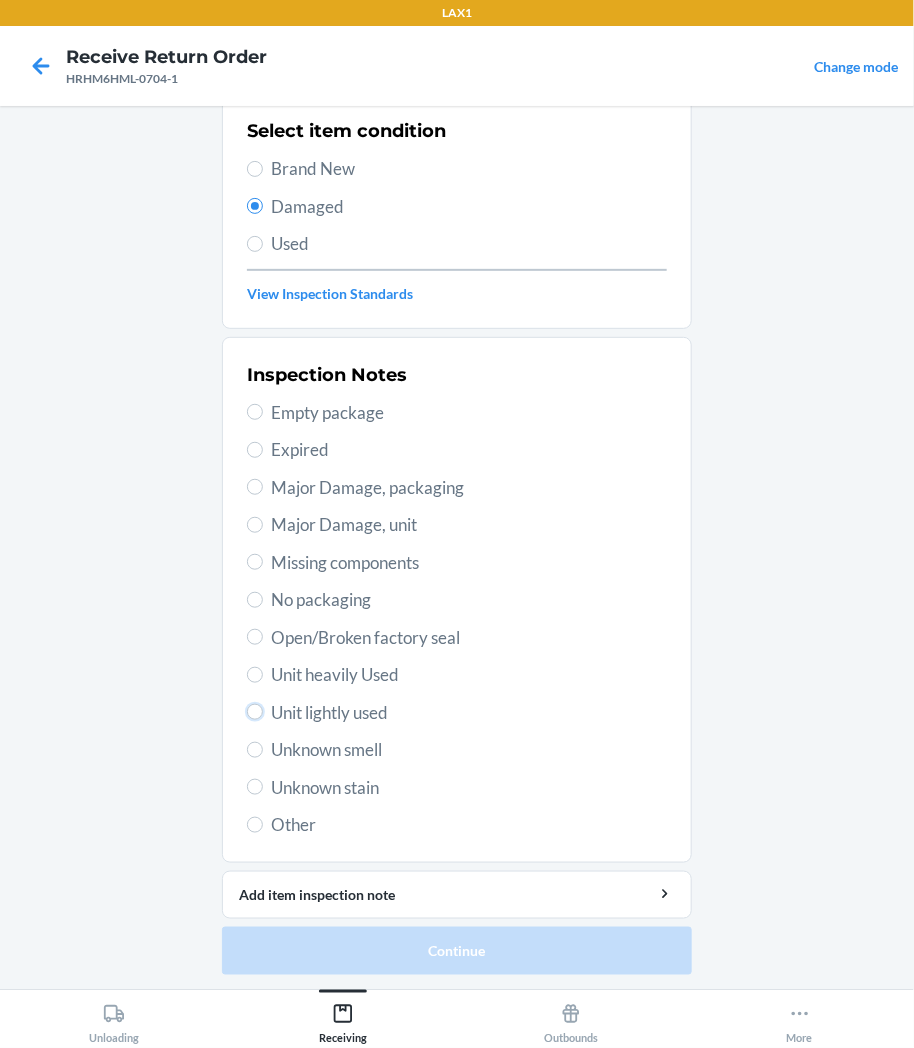 click on "Unit lightly used" at bounding box center (255, 712) 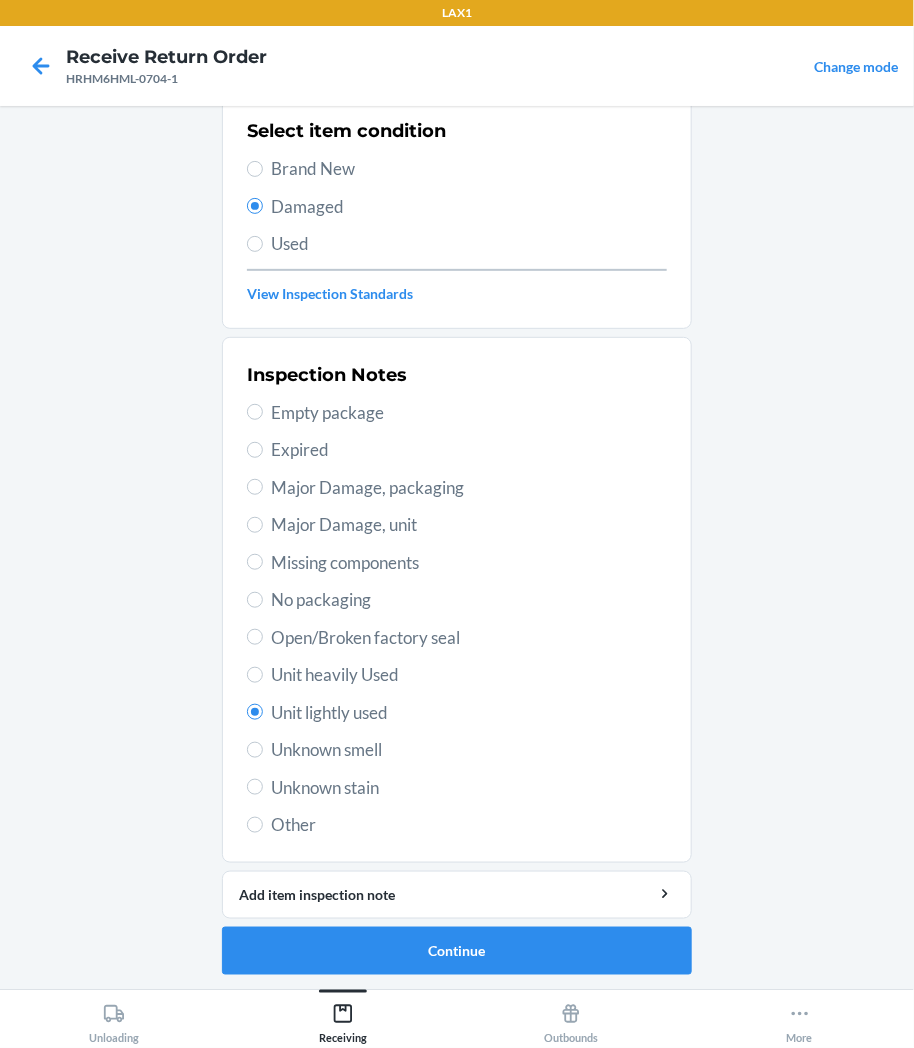 click on "Unit heavily Used" at bounding box center [469, 675] 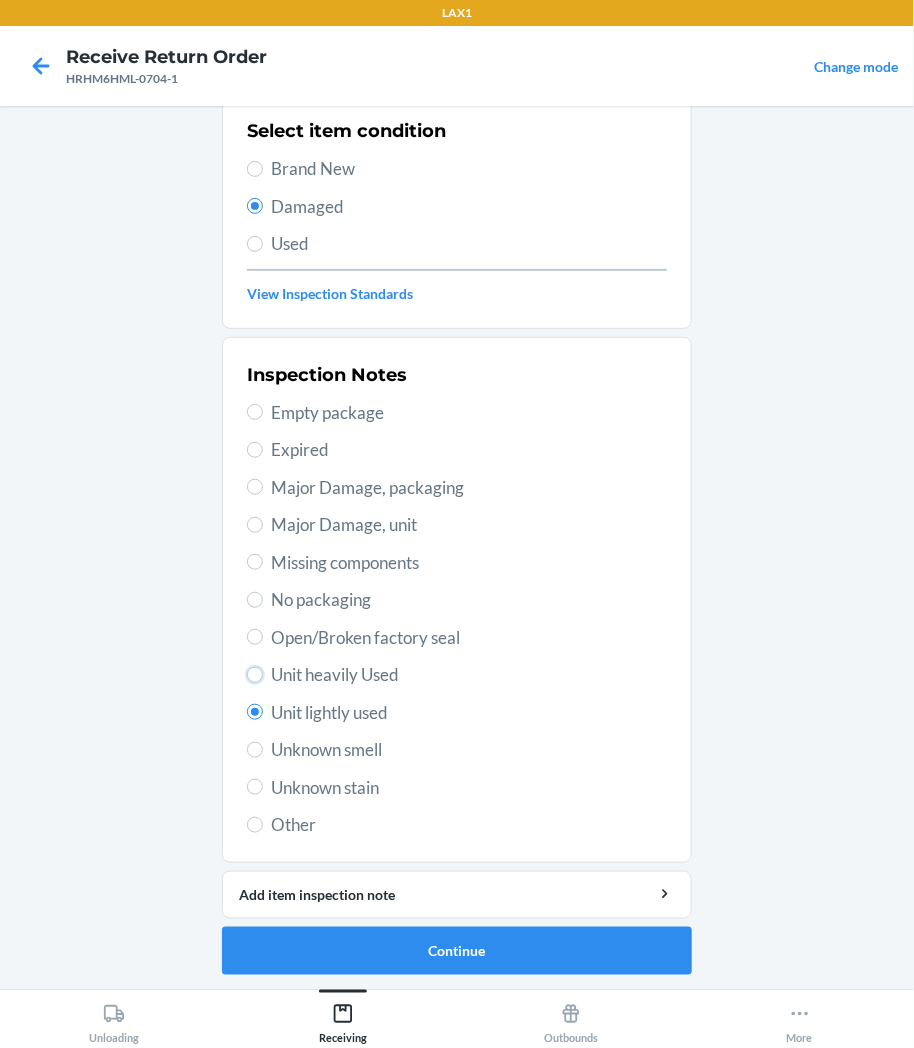 click on "Unit heavily Used" at bounding box center [255, 675] 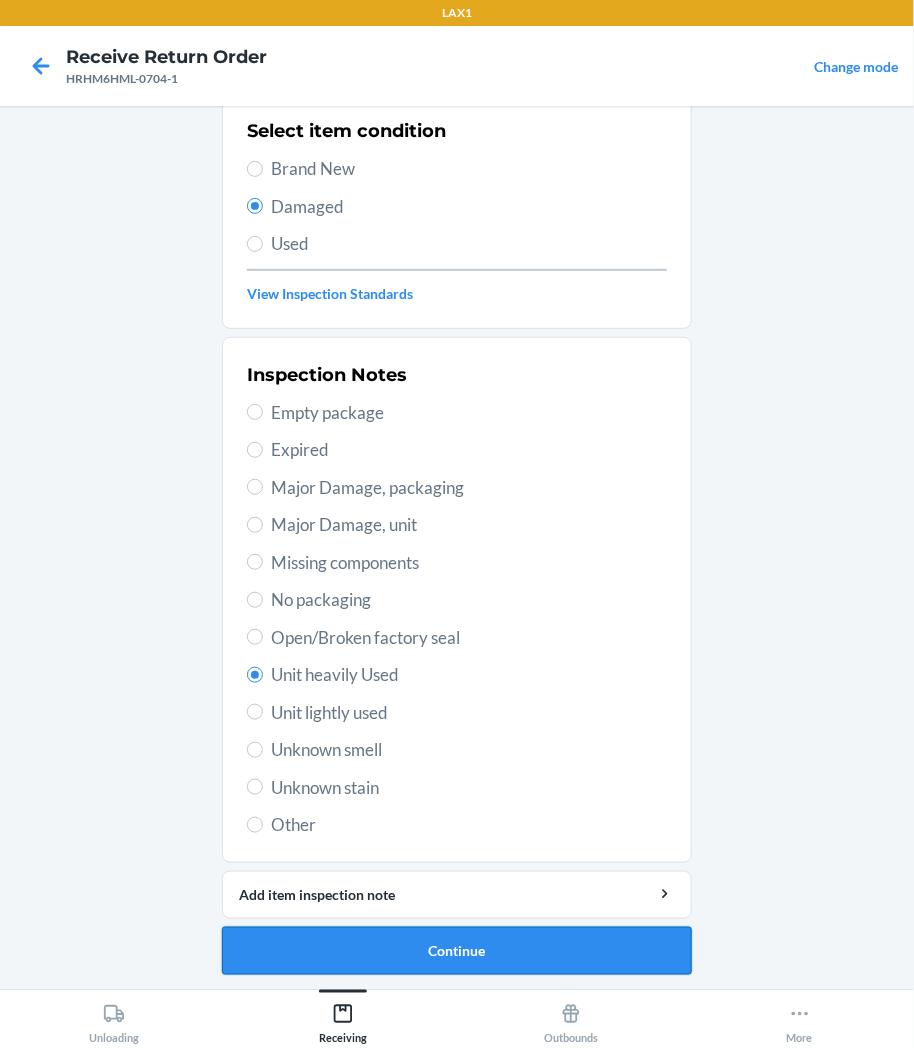 click on "Continue" at bounding box center (457, 951) 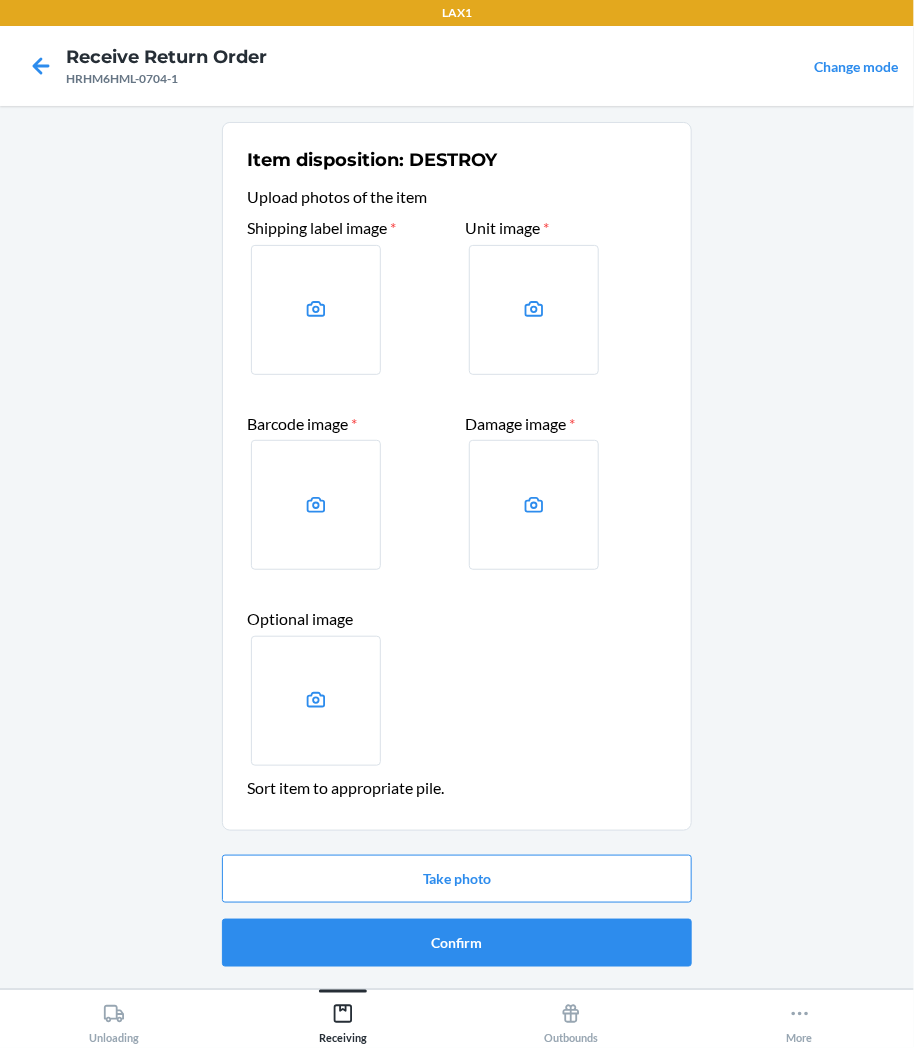 click on "Confirm" at bounding box center [457, 943] 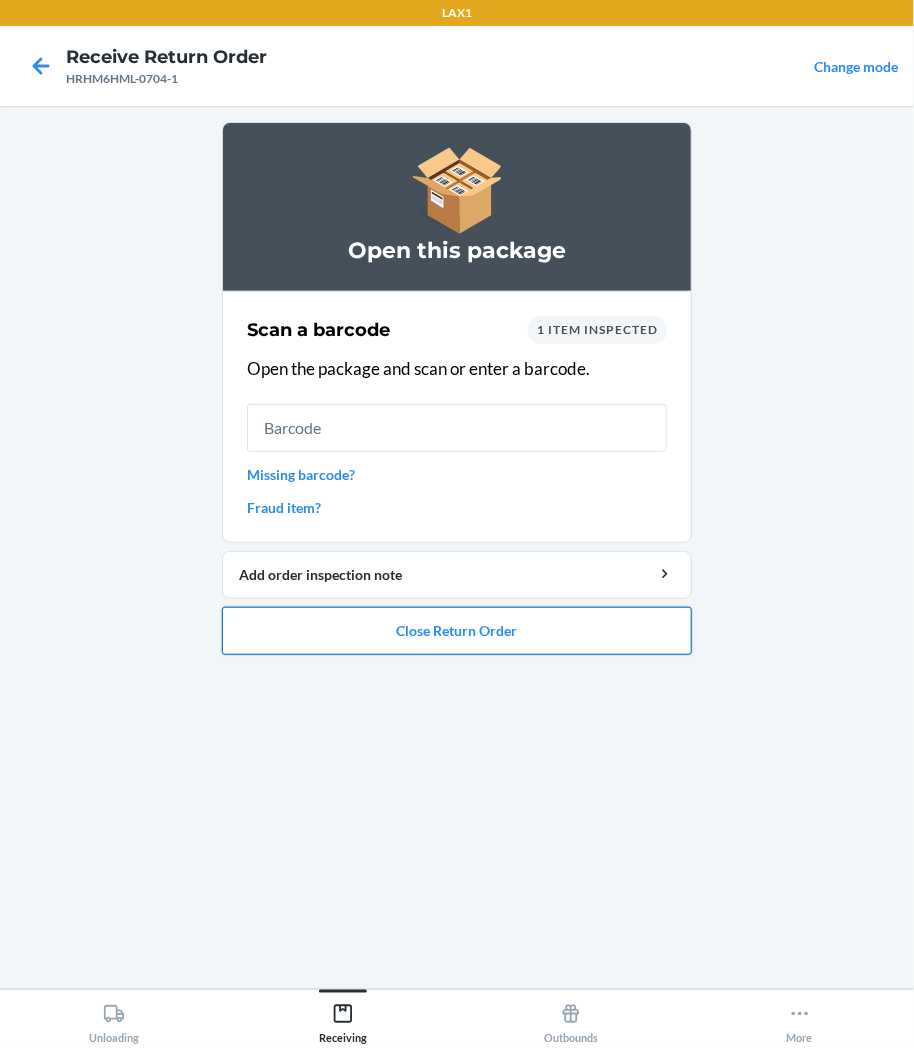 click on "Close Return Order" at bounding box center (457, 631) 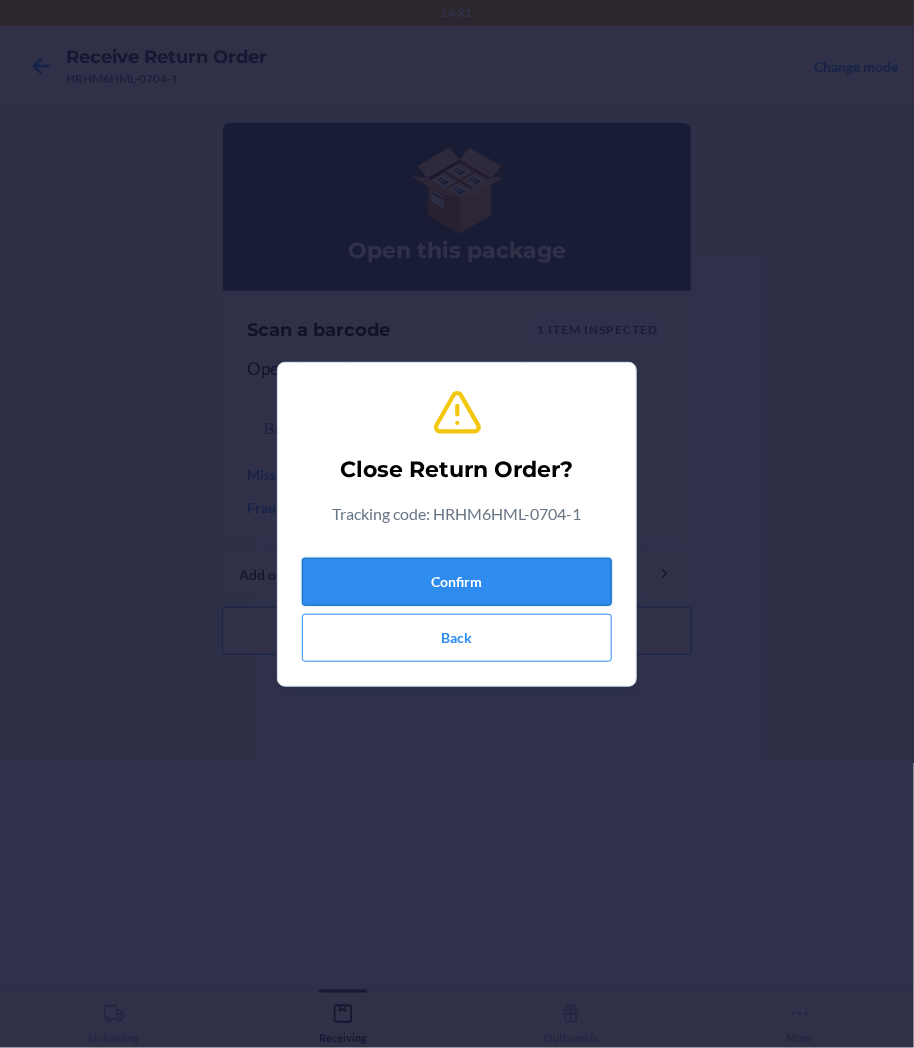 click on "Confirm" at bounding box center [457, 582] 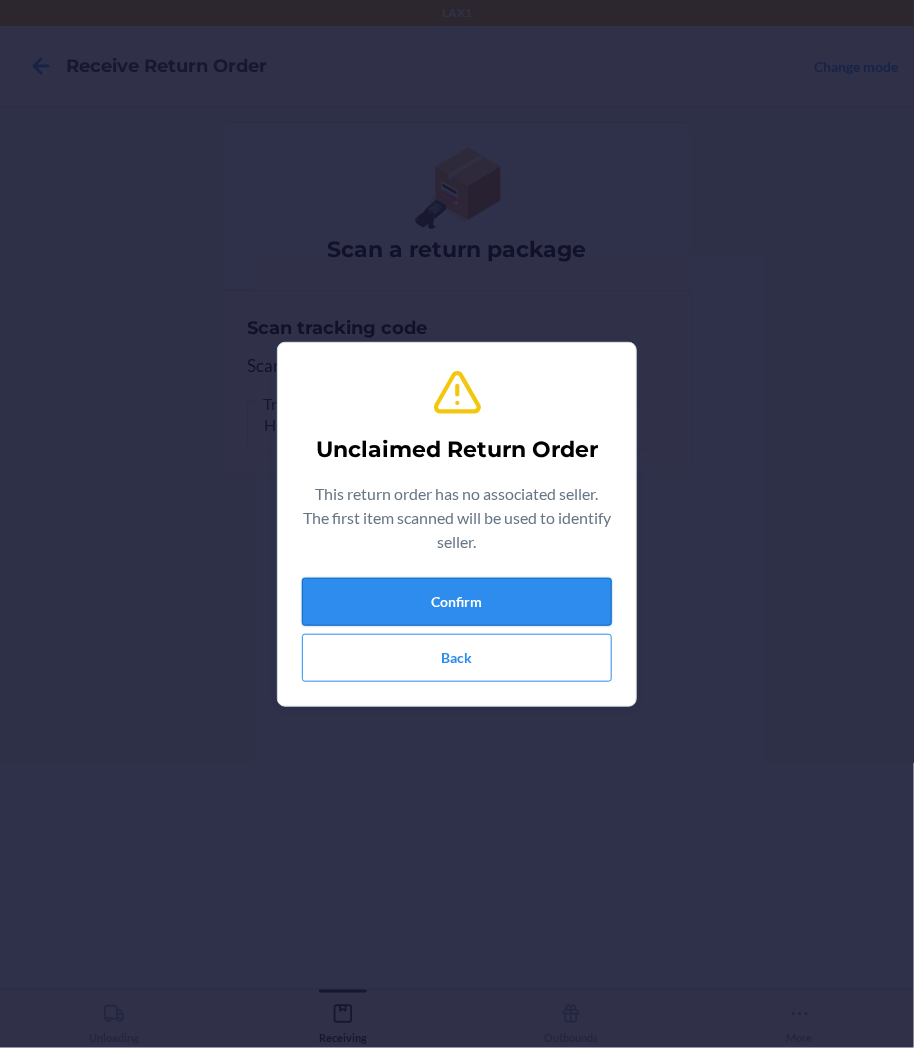 click on "Confirm" at bounding box center [457, 602] 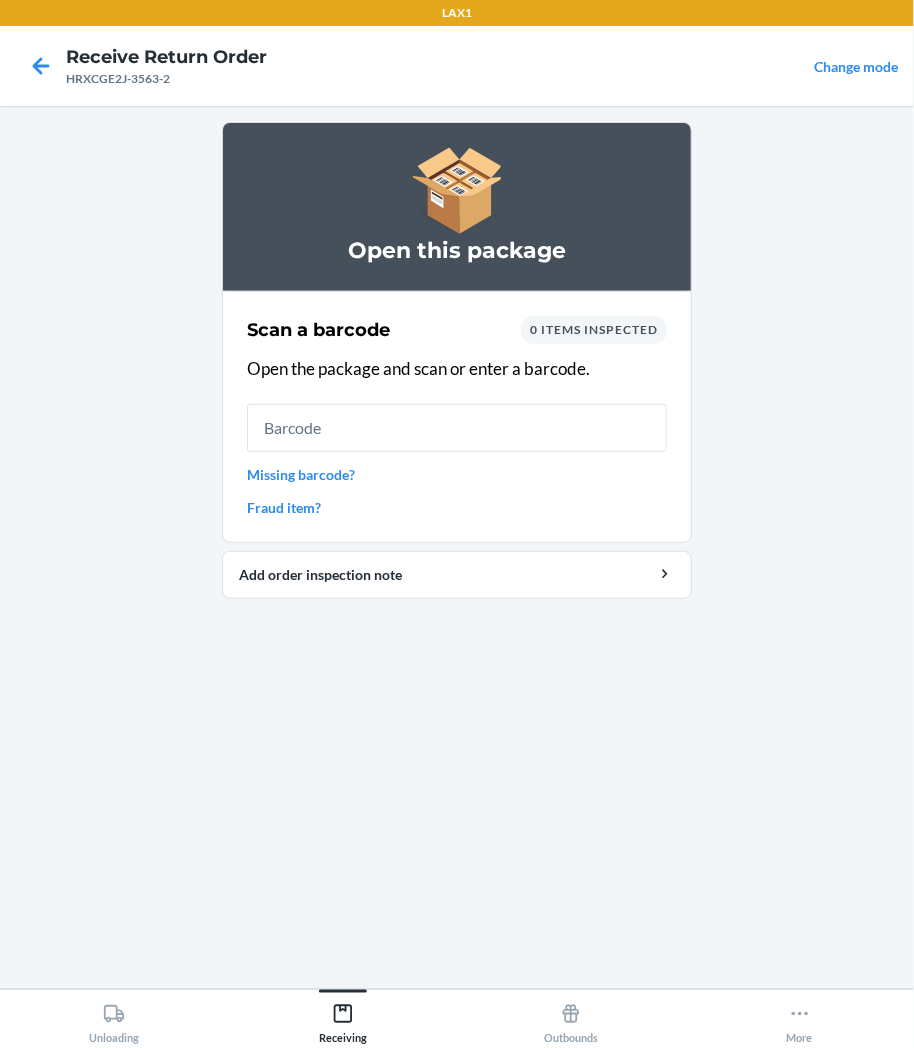 click at bounding box center [457, 428] 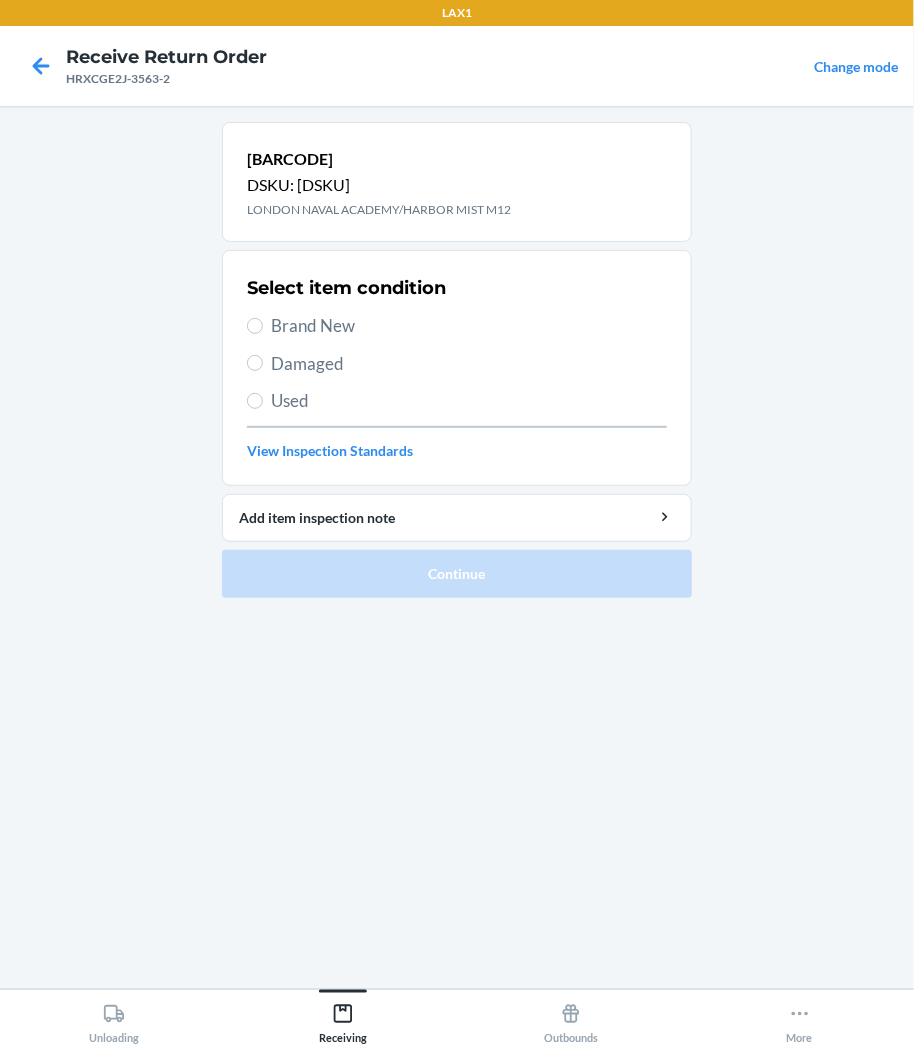 click on "Damaged" at bounding box center [469, 364] 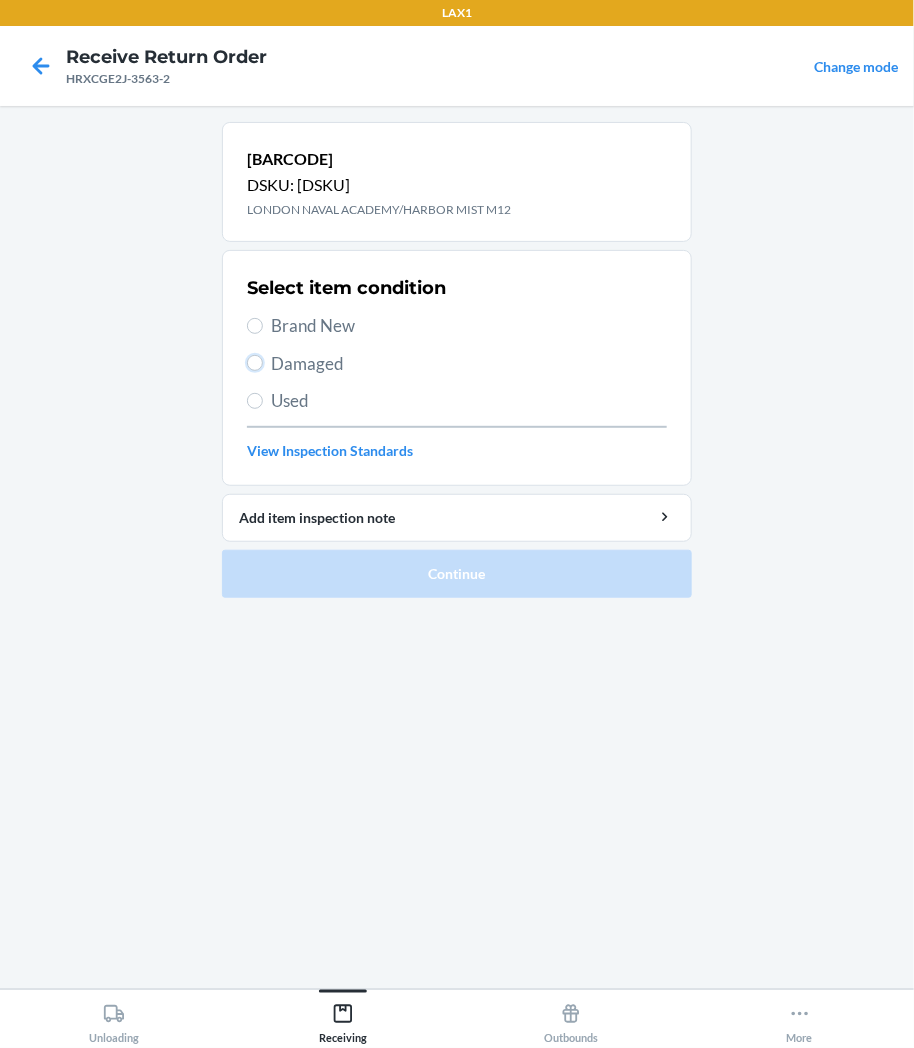 click on "Damaged" at bounding box center (255, 363) 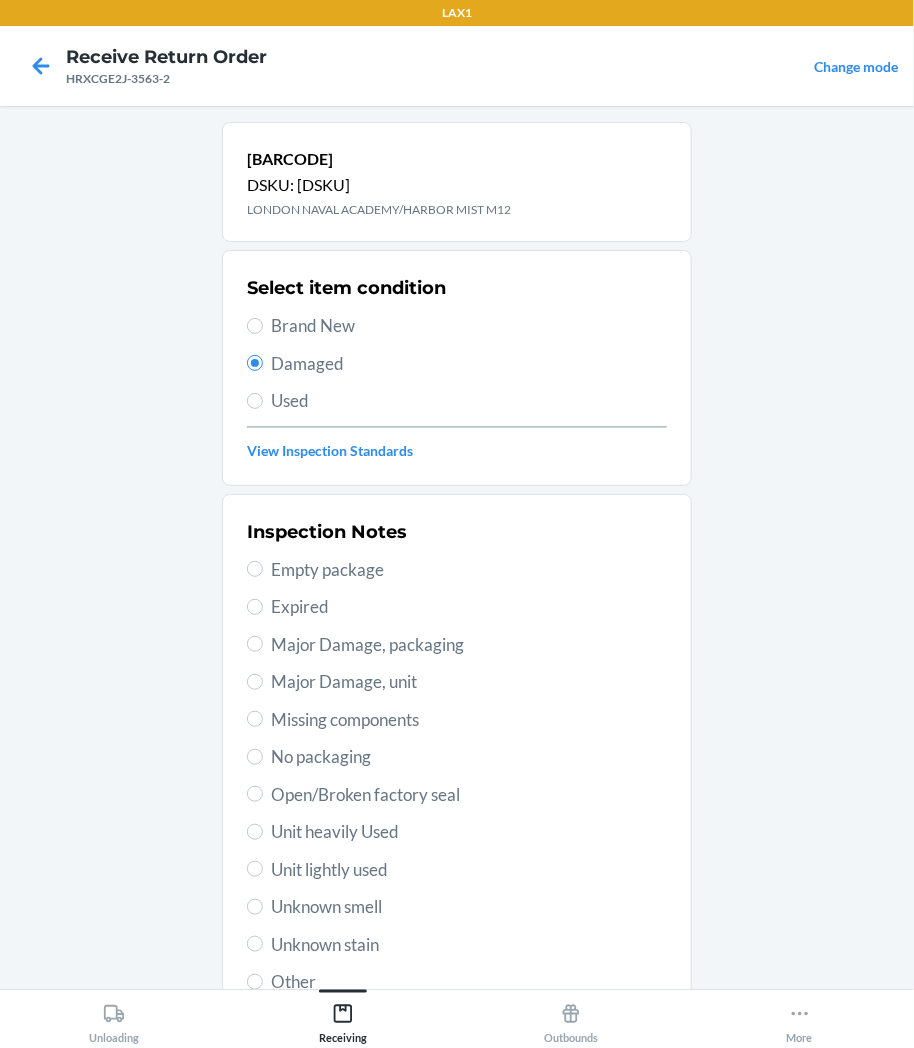 click on "Inspection Notes Empty package Expired Major Damage, packaging Major Damage, unit Missing components No packaging Open/Broken factory seal Unit heavily Used Unit lightly used Unknown smell Unknown stain Other" at bounding box center [457, 757] 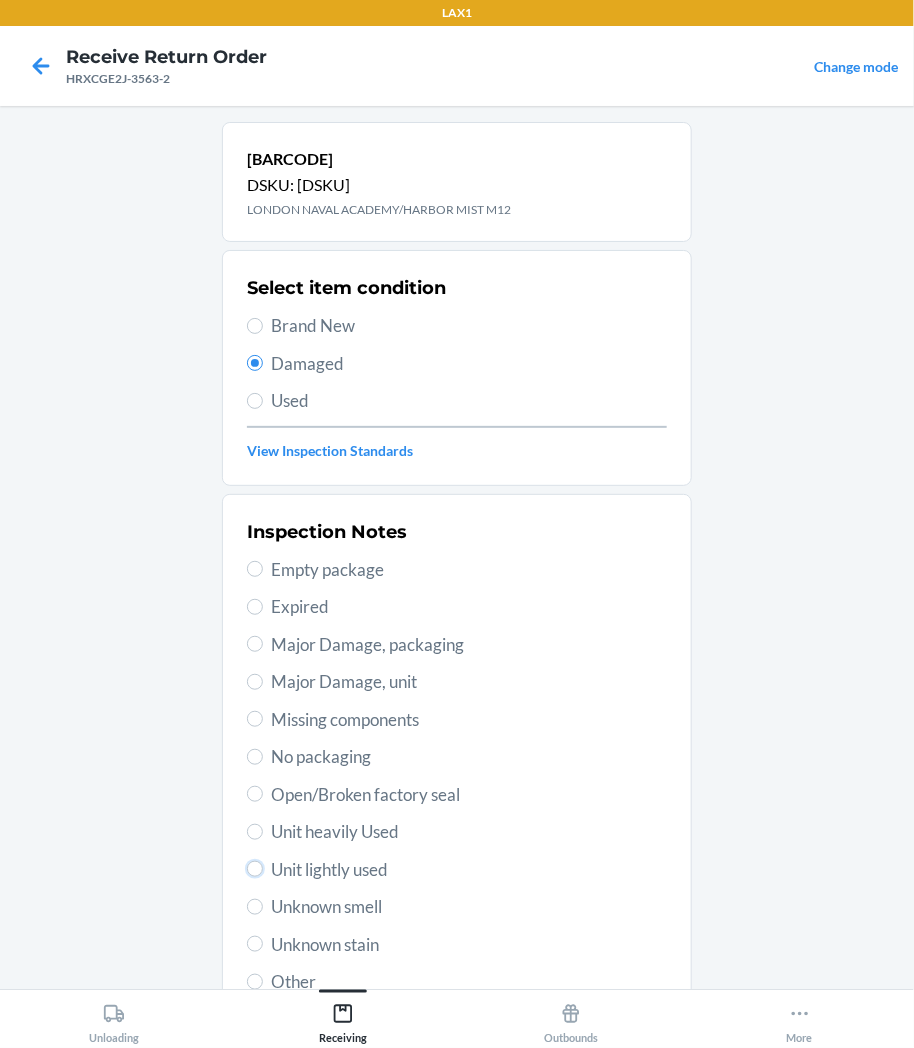 click on "Unit lightly used" at bounding box center (255, 869) 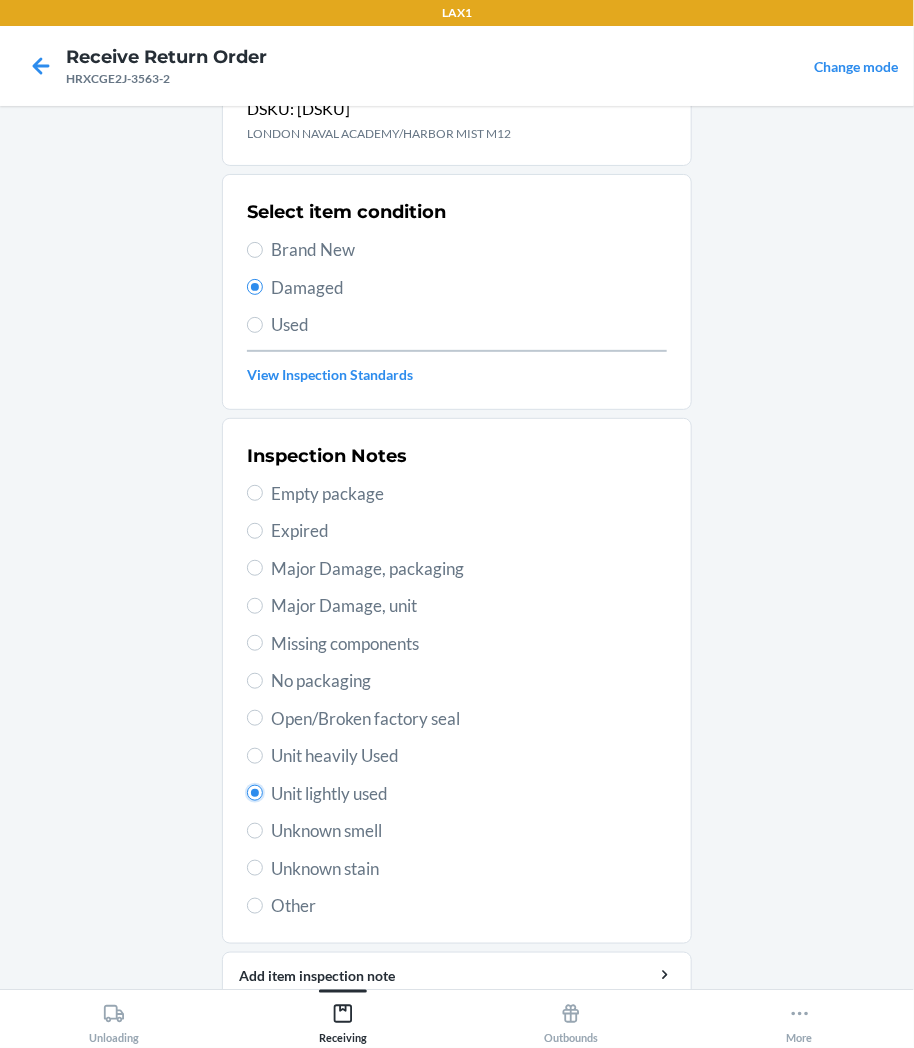 scroll, scrollTop: 157, scrollLeft: 0, axis: vertical 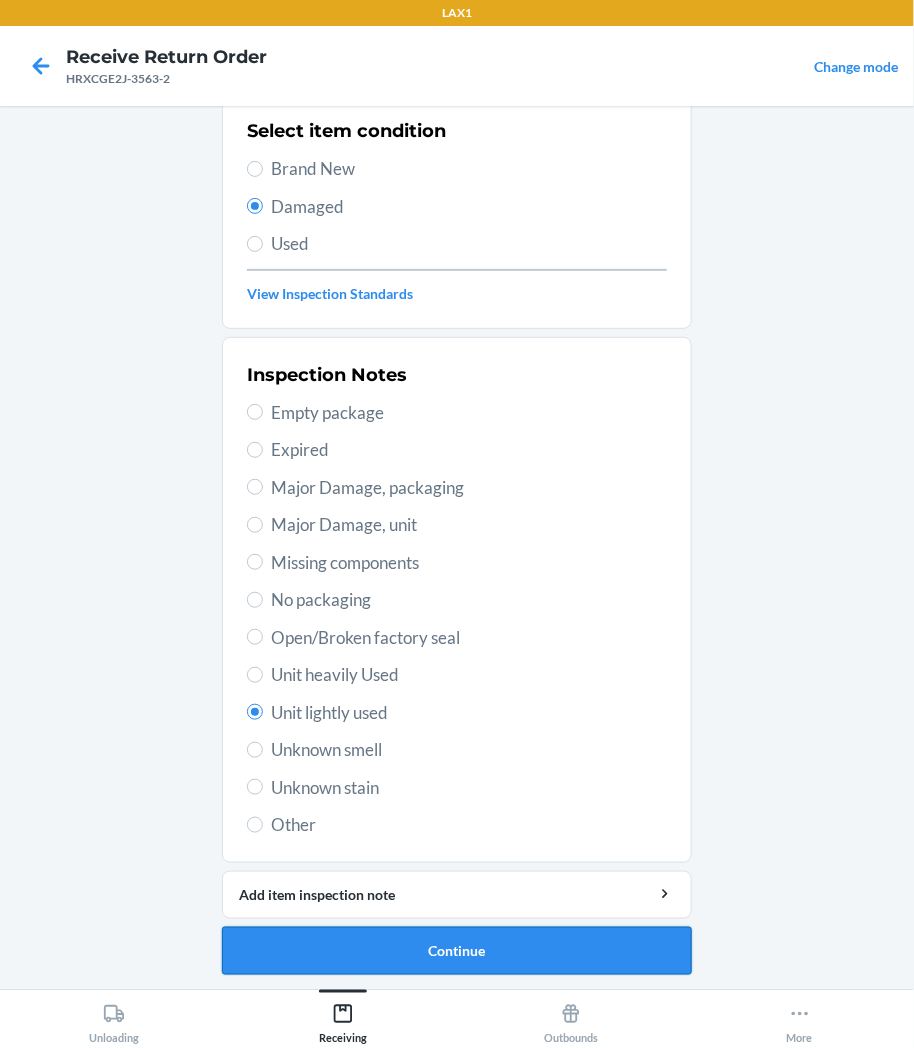 click on "Continue" at bounding box center [457, 951] 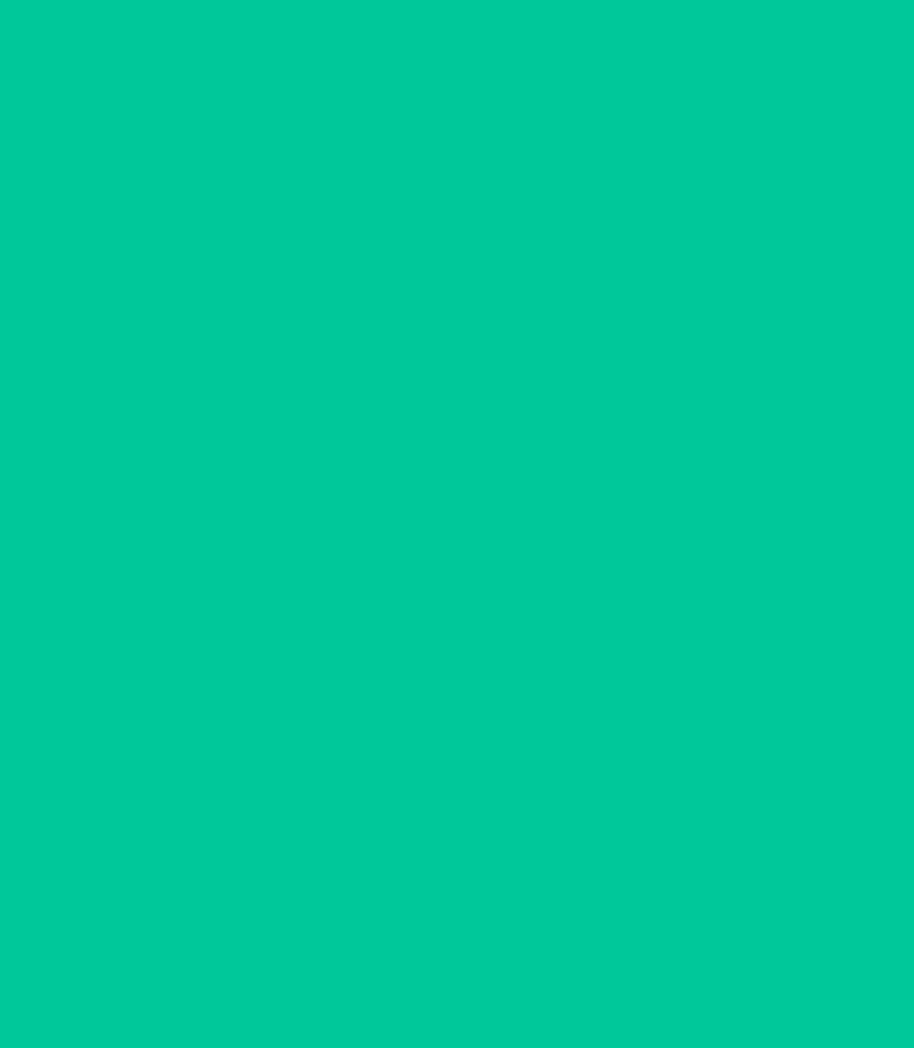 scroll, scrollTop: 0, scrollLeft: 0, axis: both 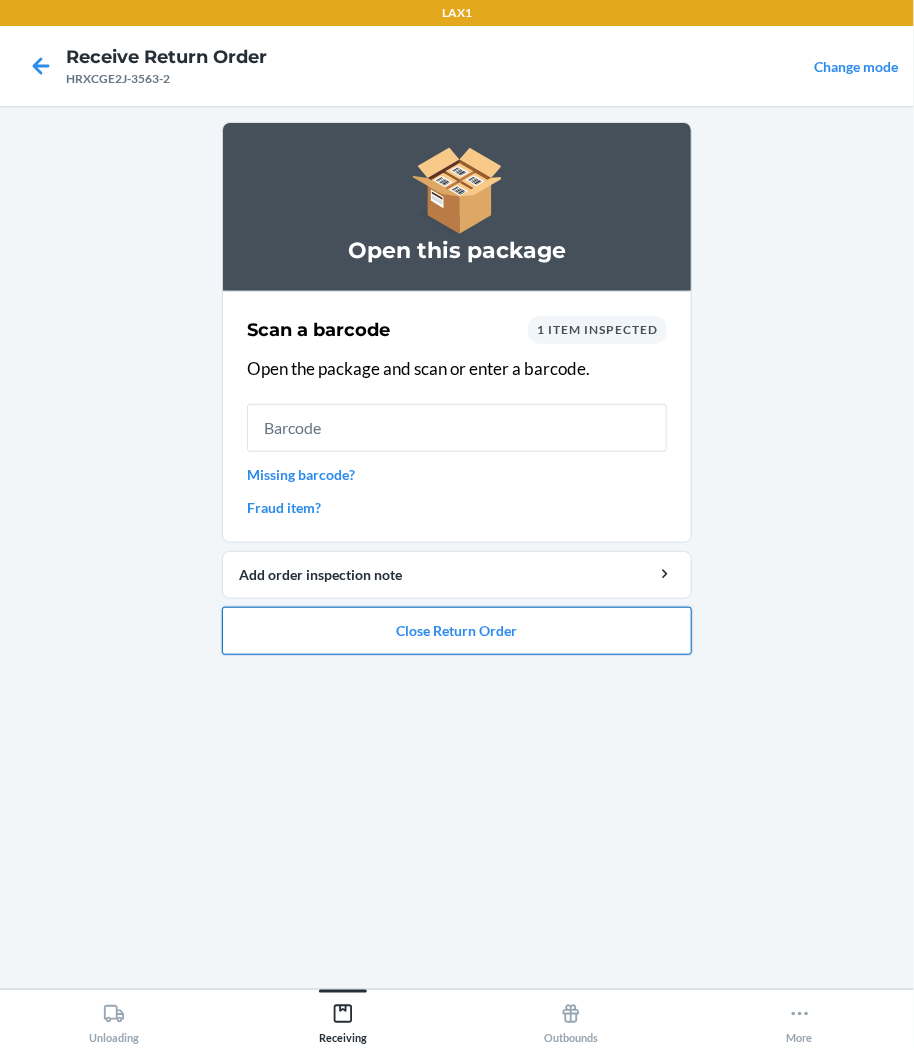 click on "Close Return Order" at bounding box center [457, 631] 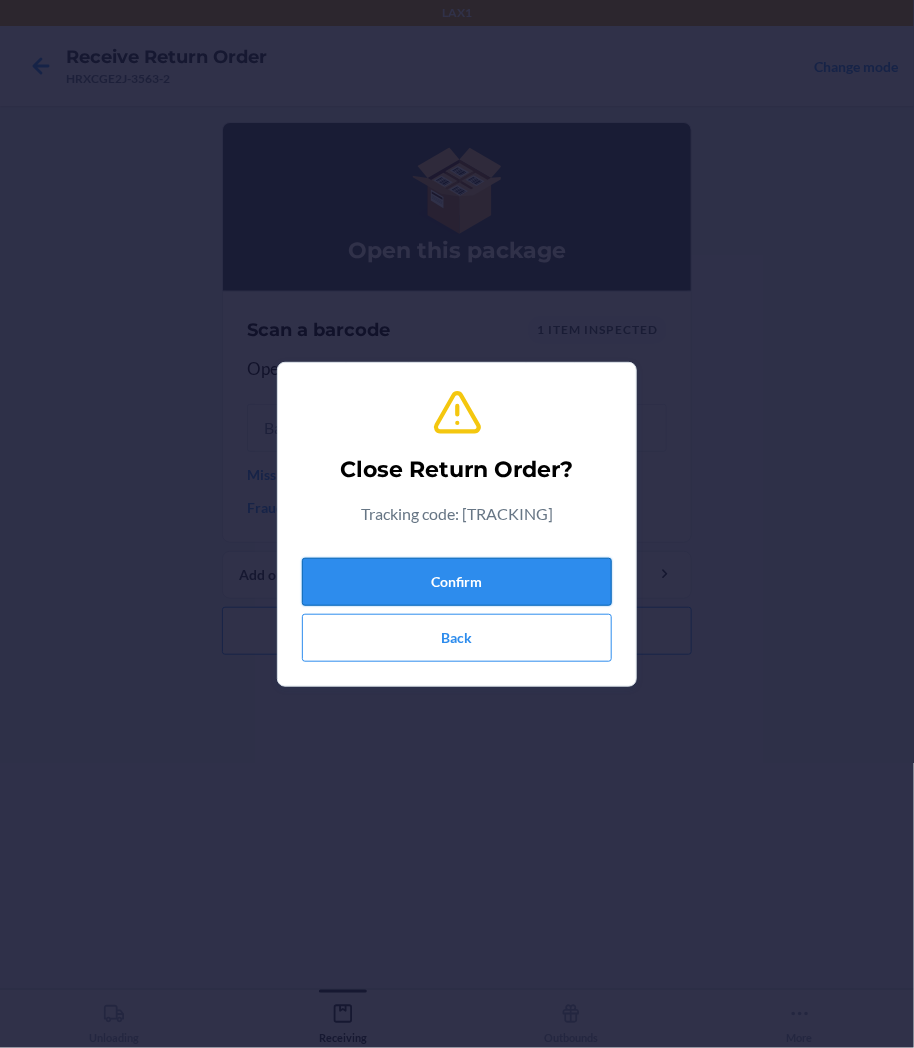 click on "Confirm" at bounding box center (457, 582) 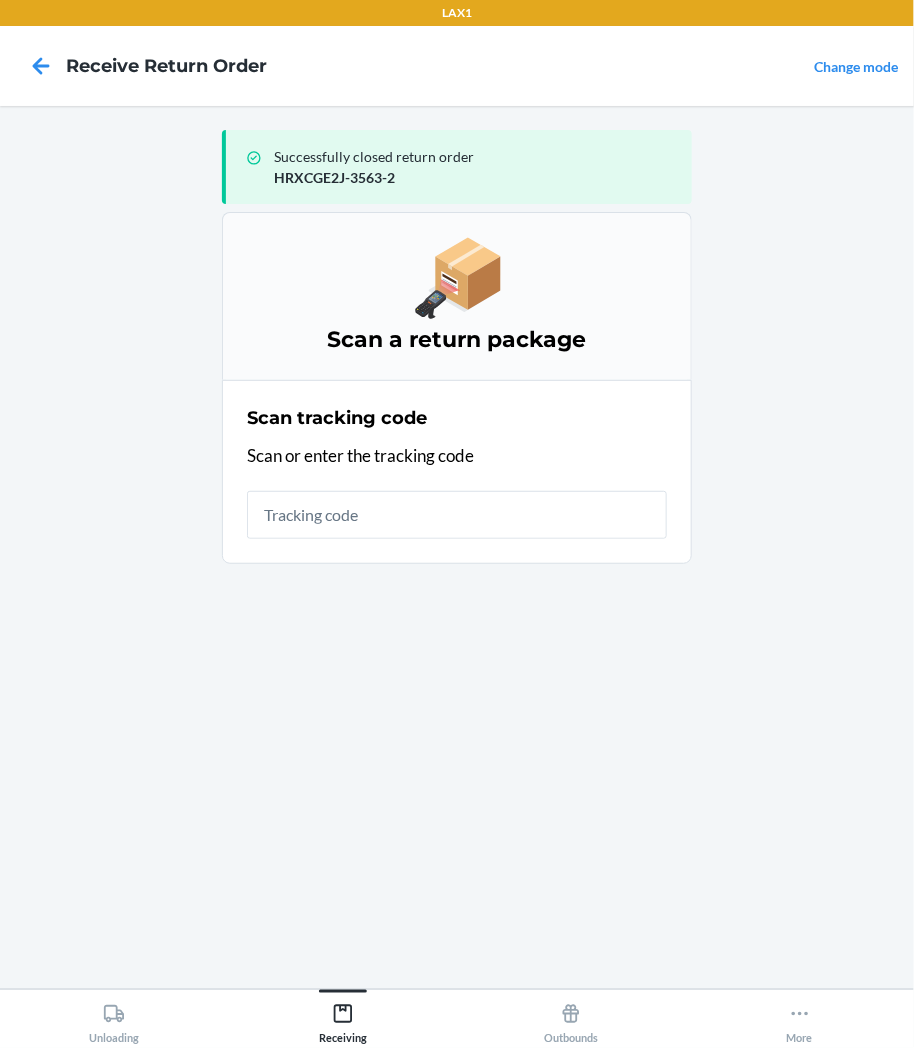 click at bounding box center [457, 515] 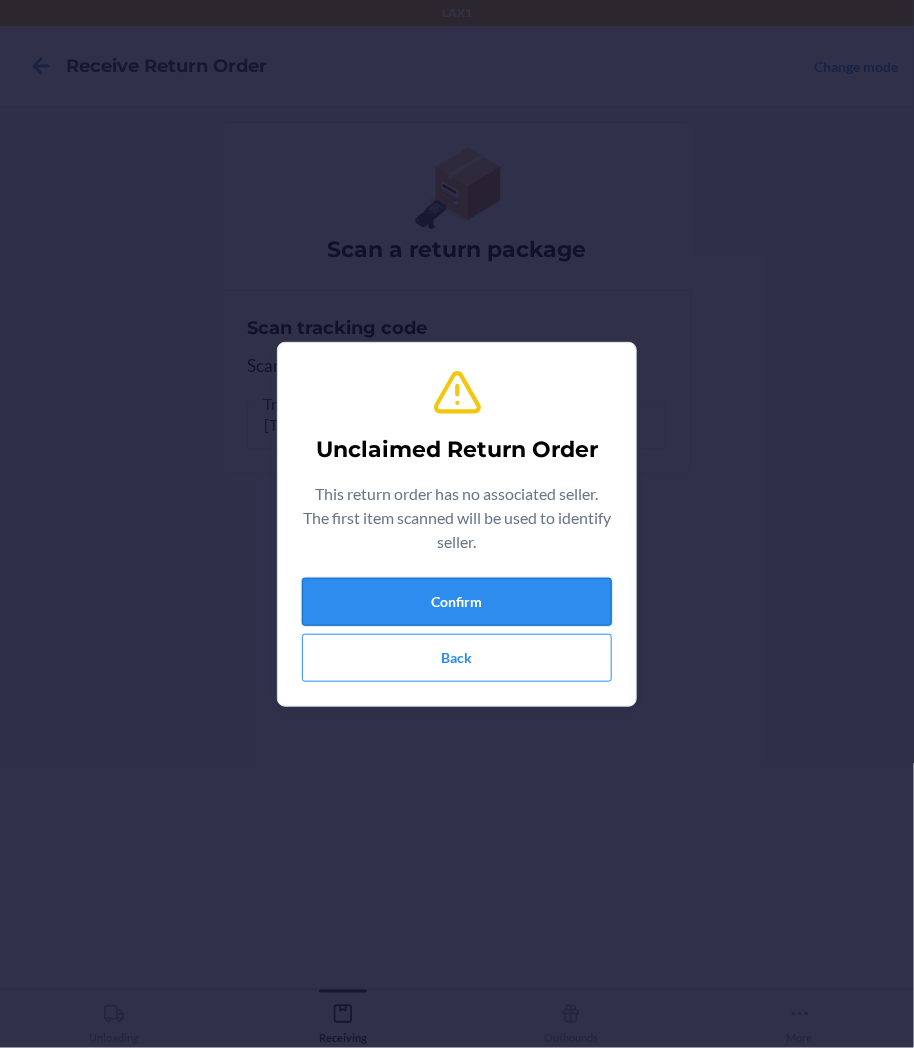 click on "Confirm" at bounding box center [457, 602] 